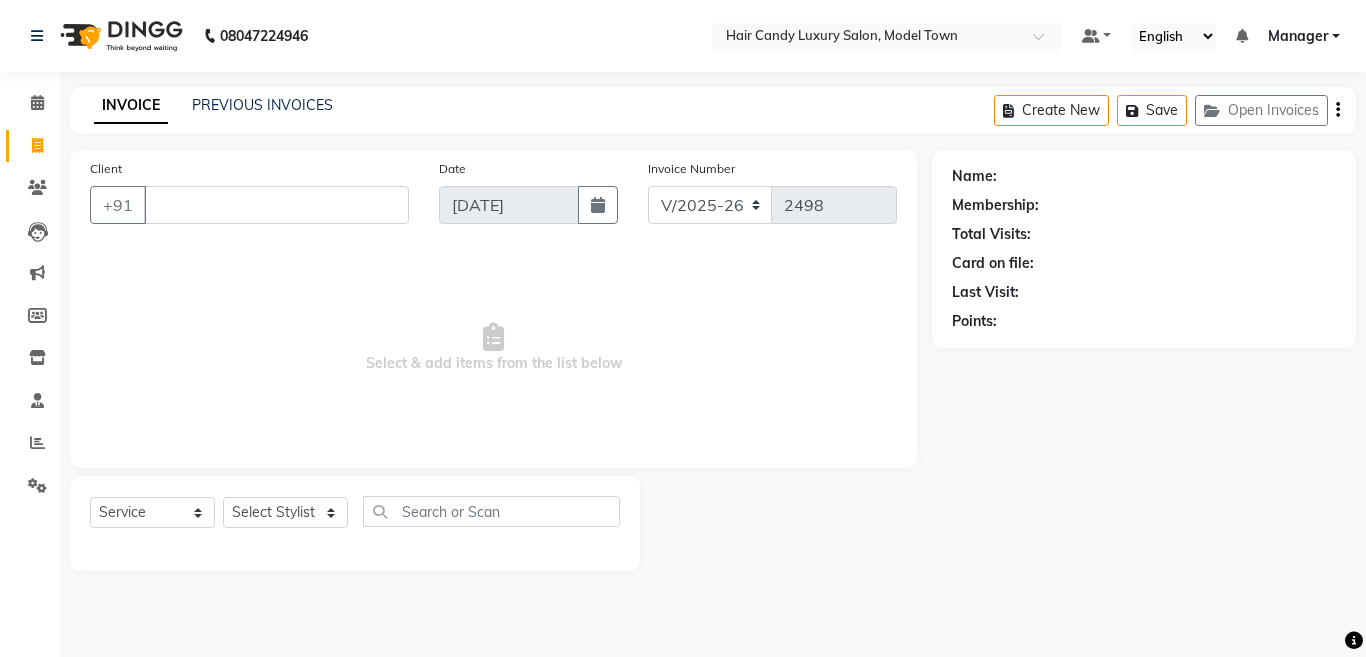 select on "4716" 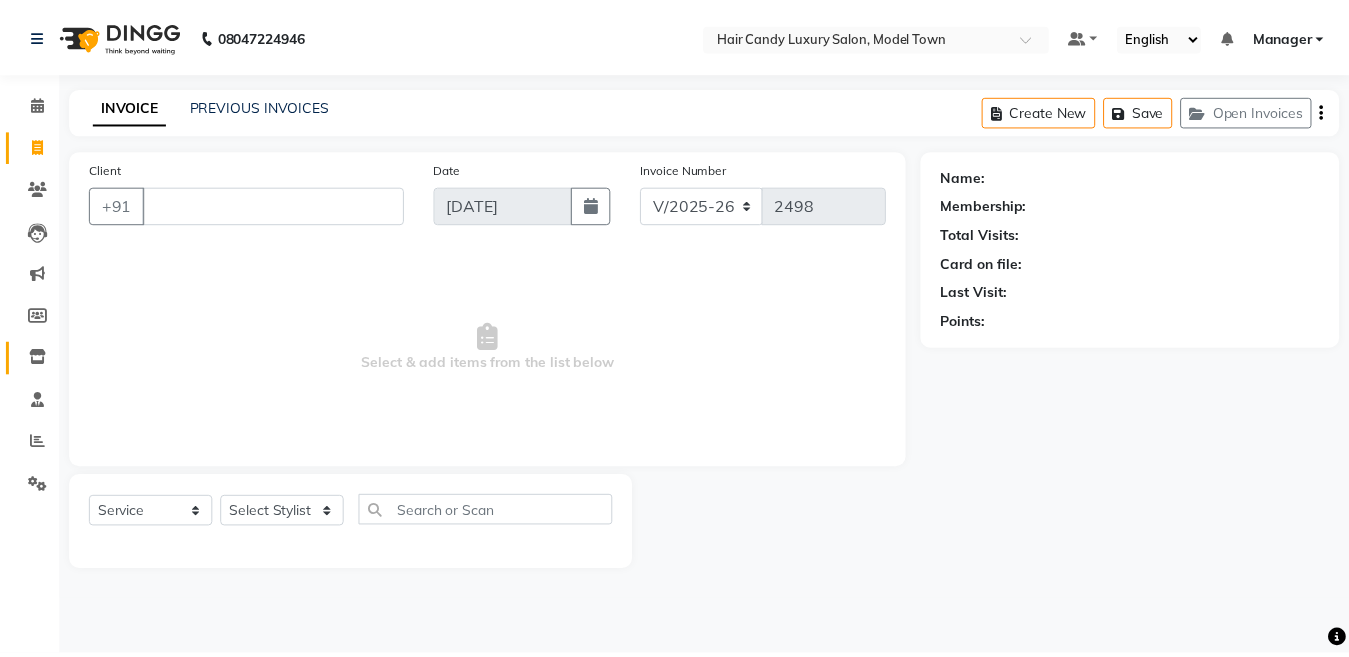 scroll, scrollTop: 0, scrollLeft: 0, axis: both 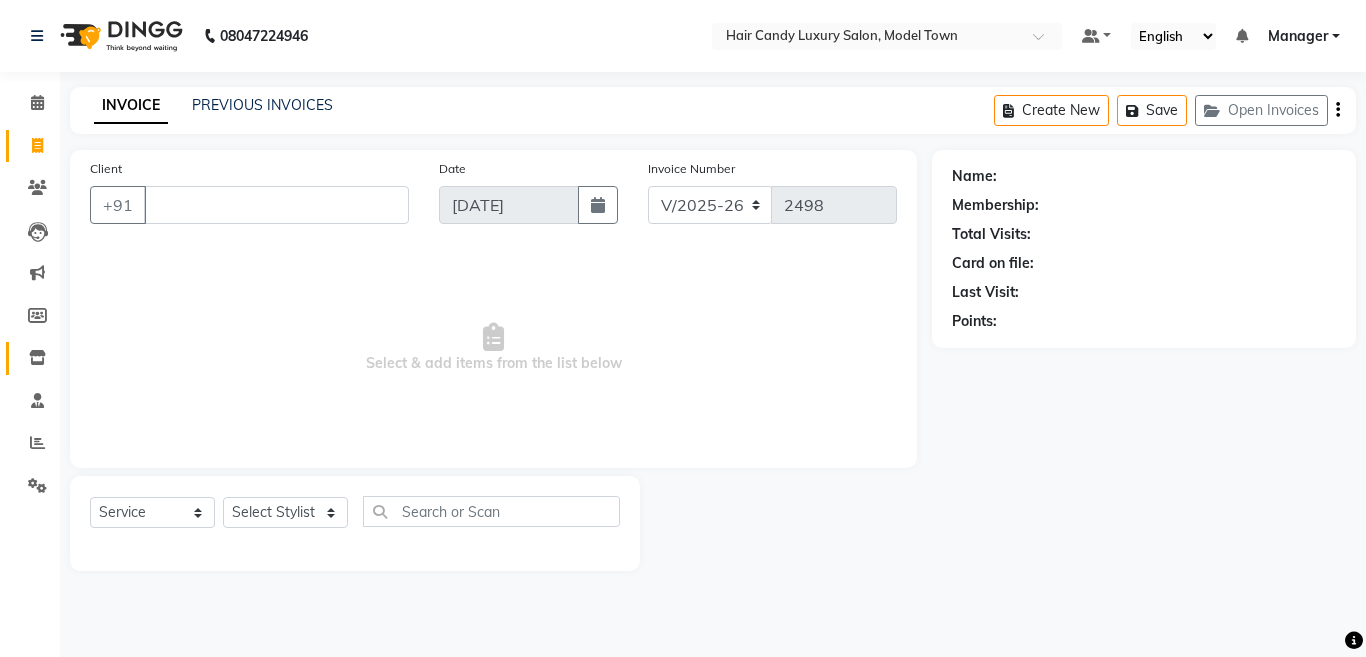 type 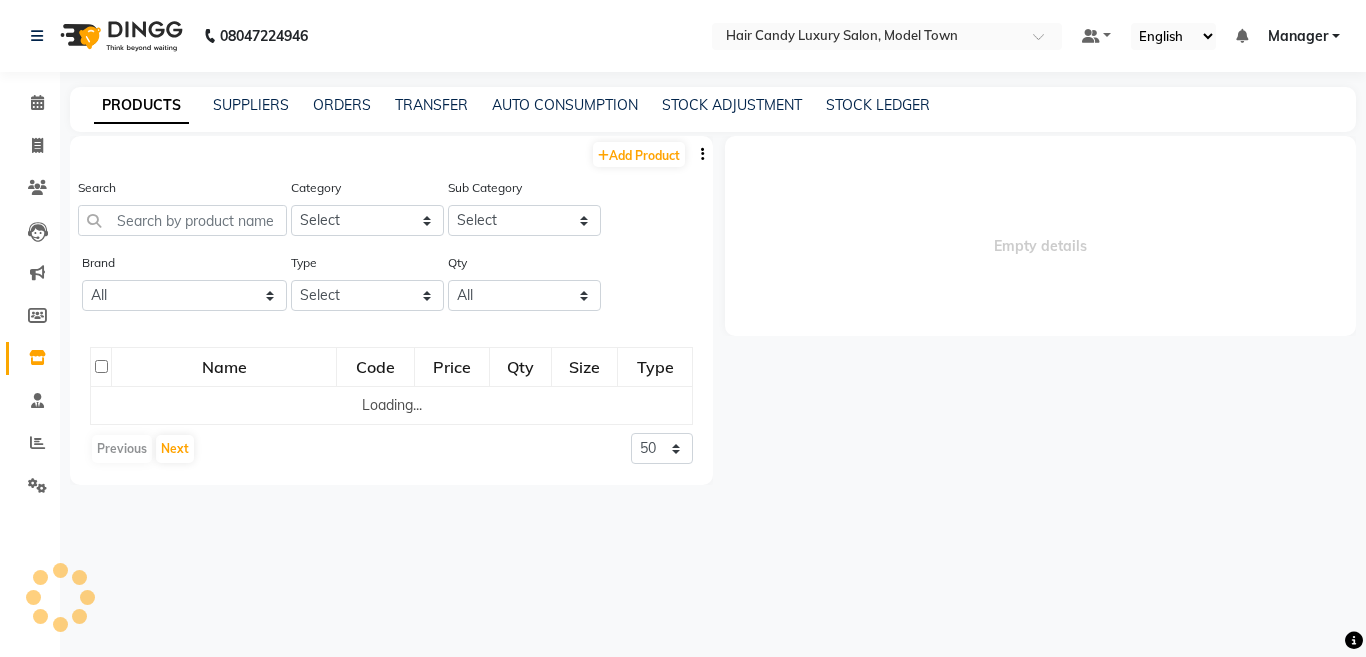select 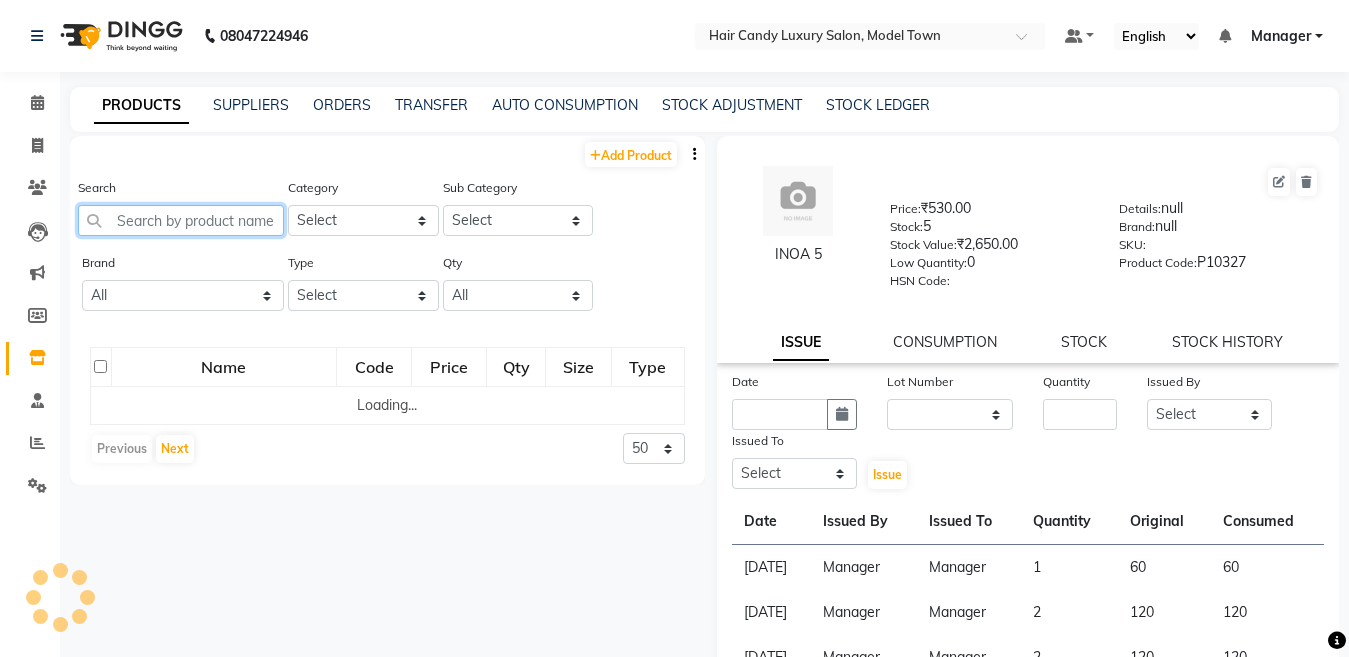 click 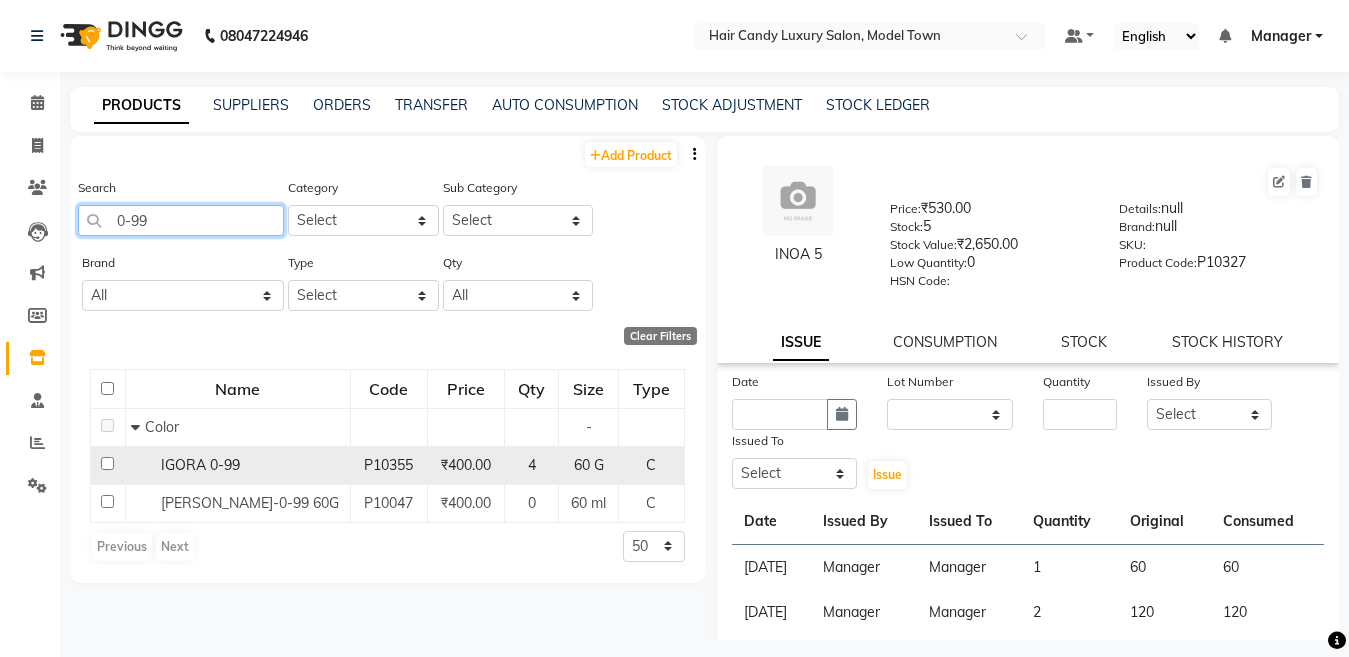 type on "0-99" 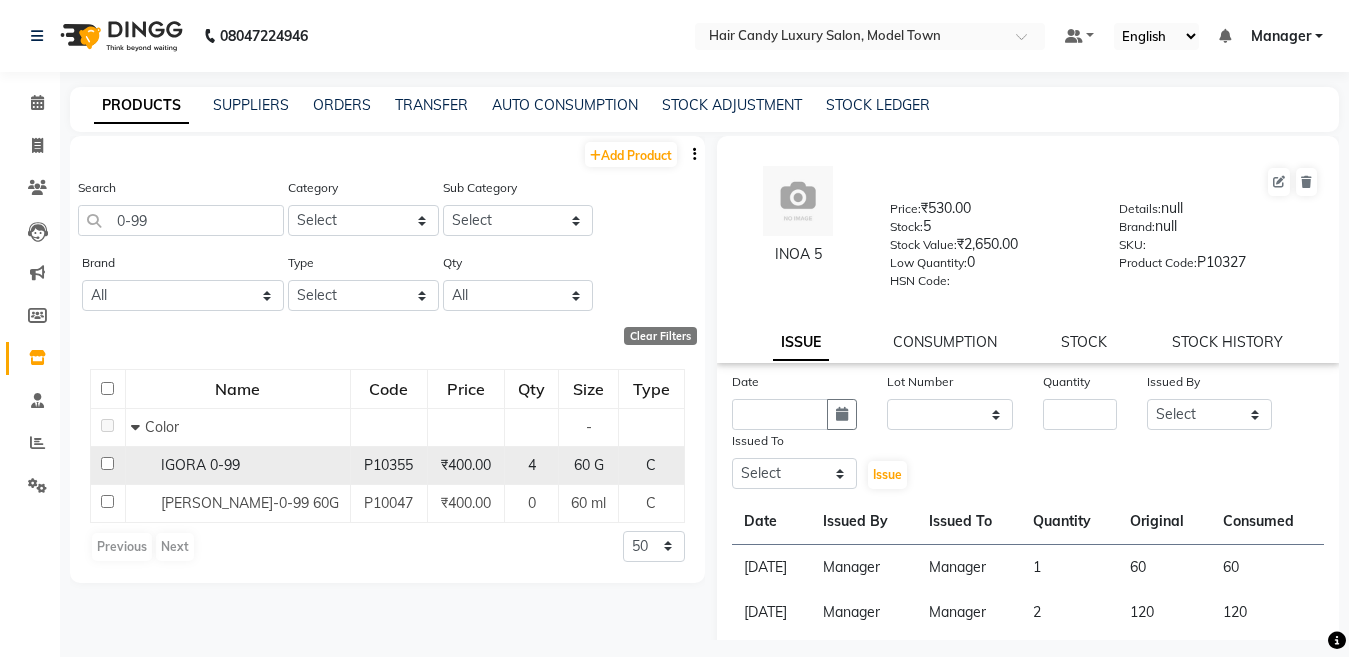 click on "IGORA 0-99" 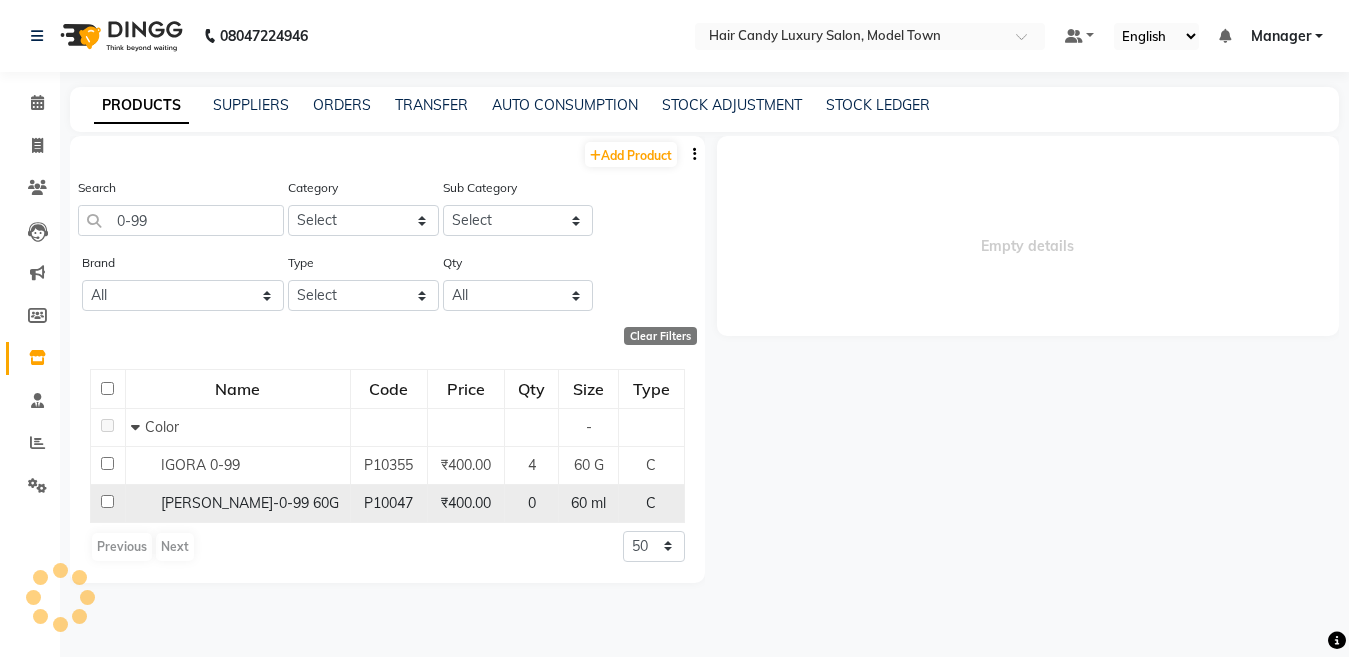 select 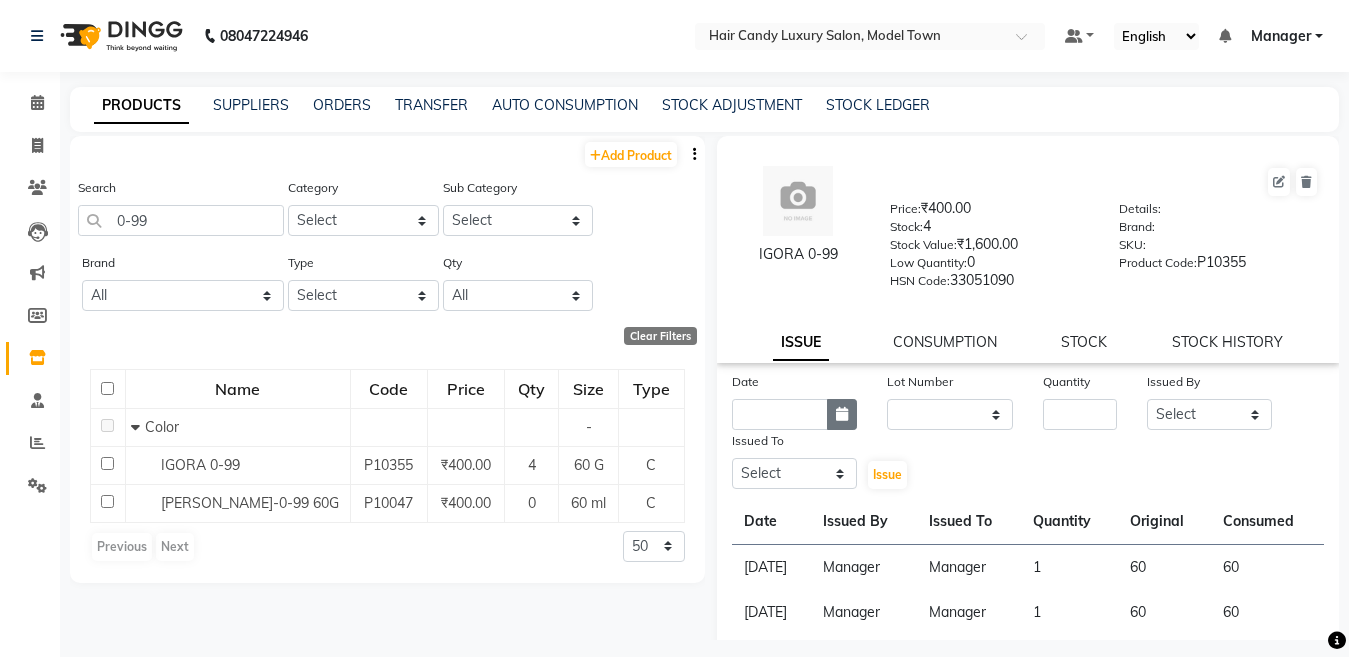 click 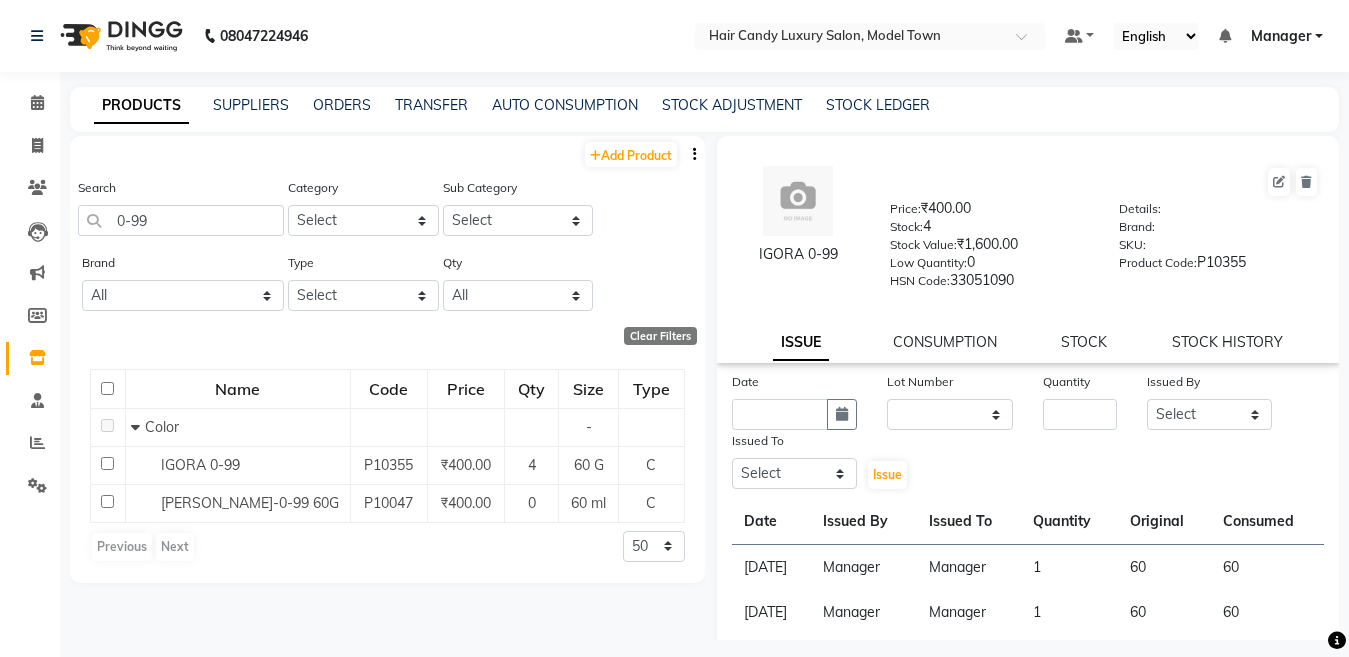 select on "7" 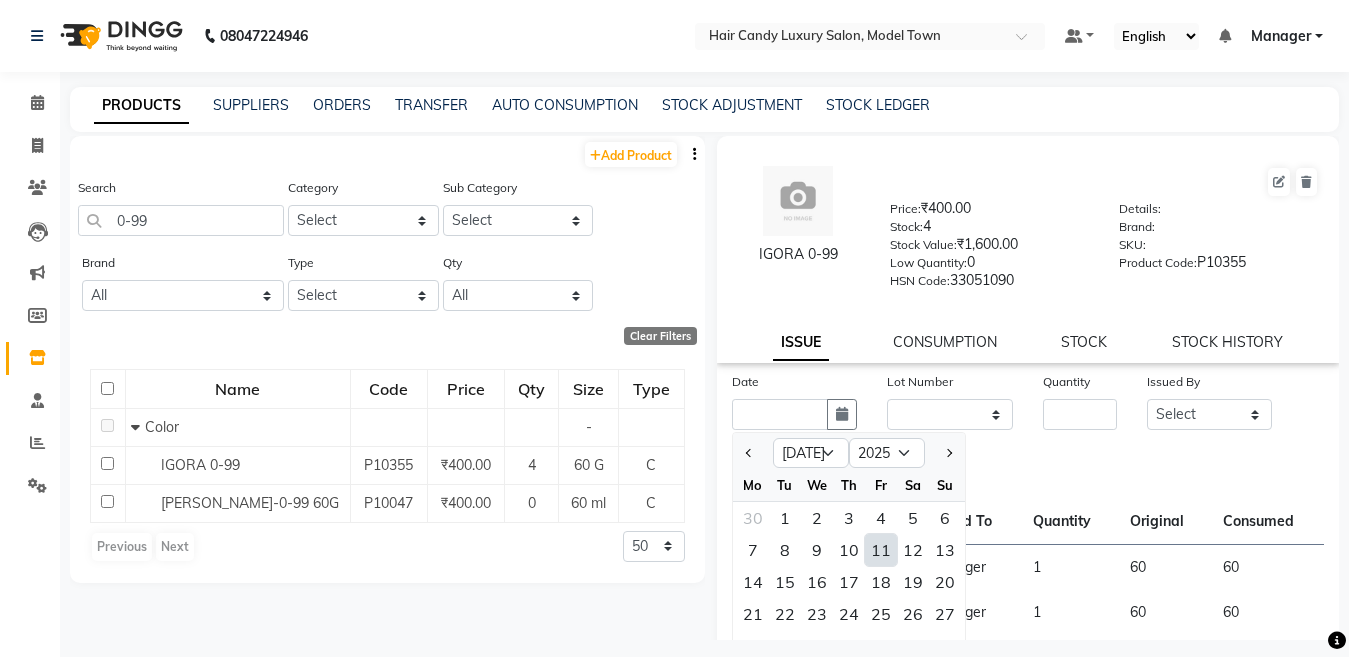 click on "11" 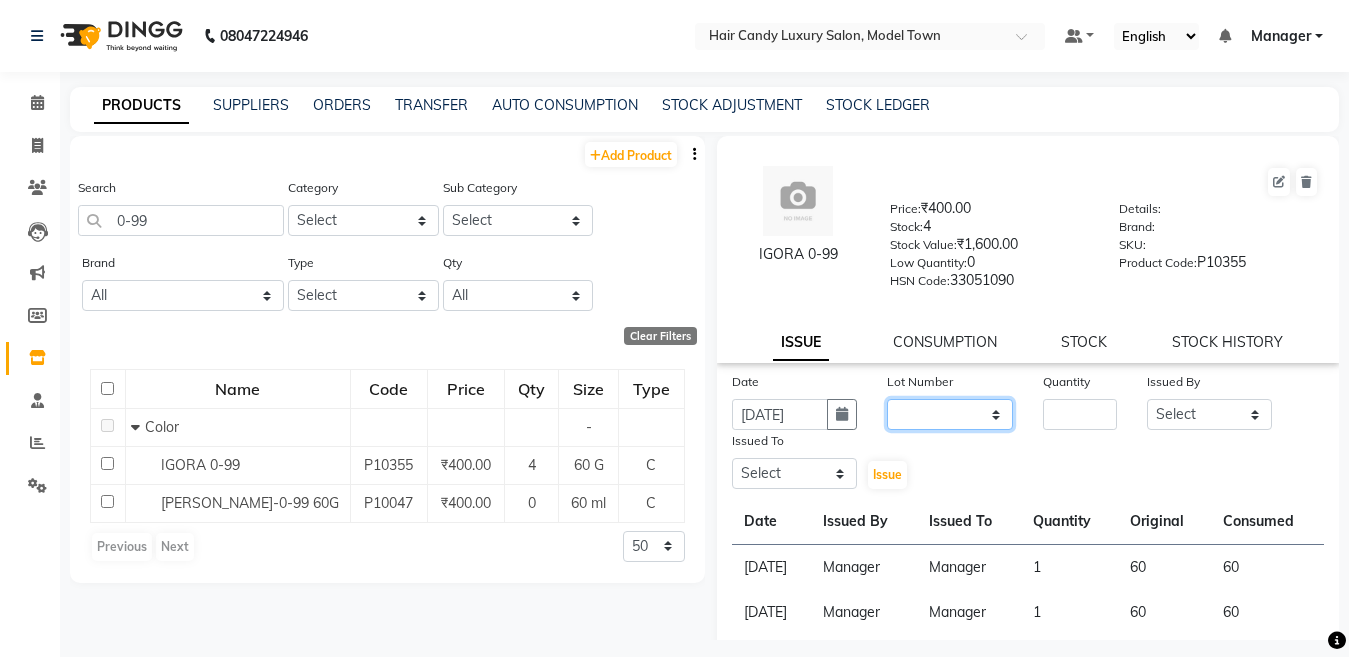 click on "None" 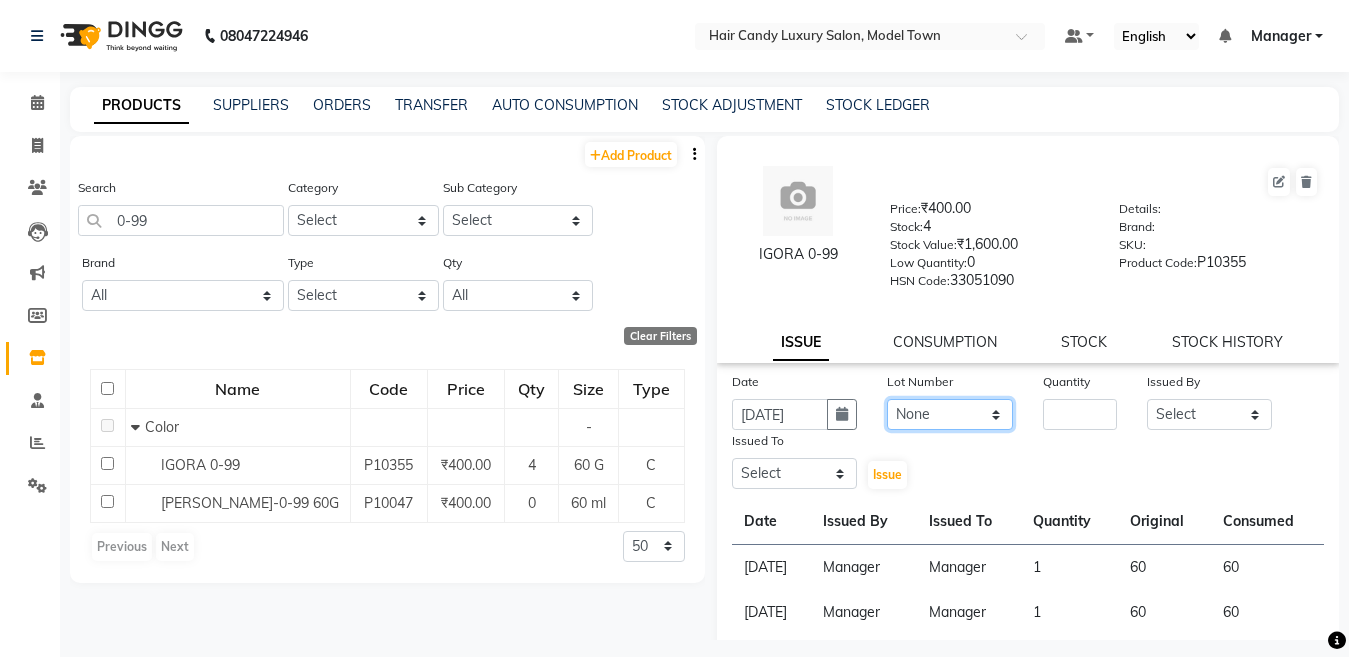 click on "None" 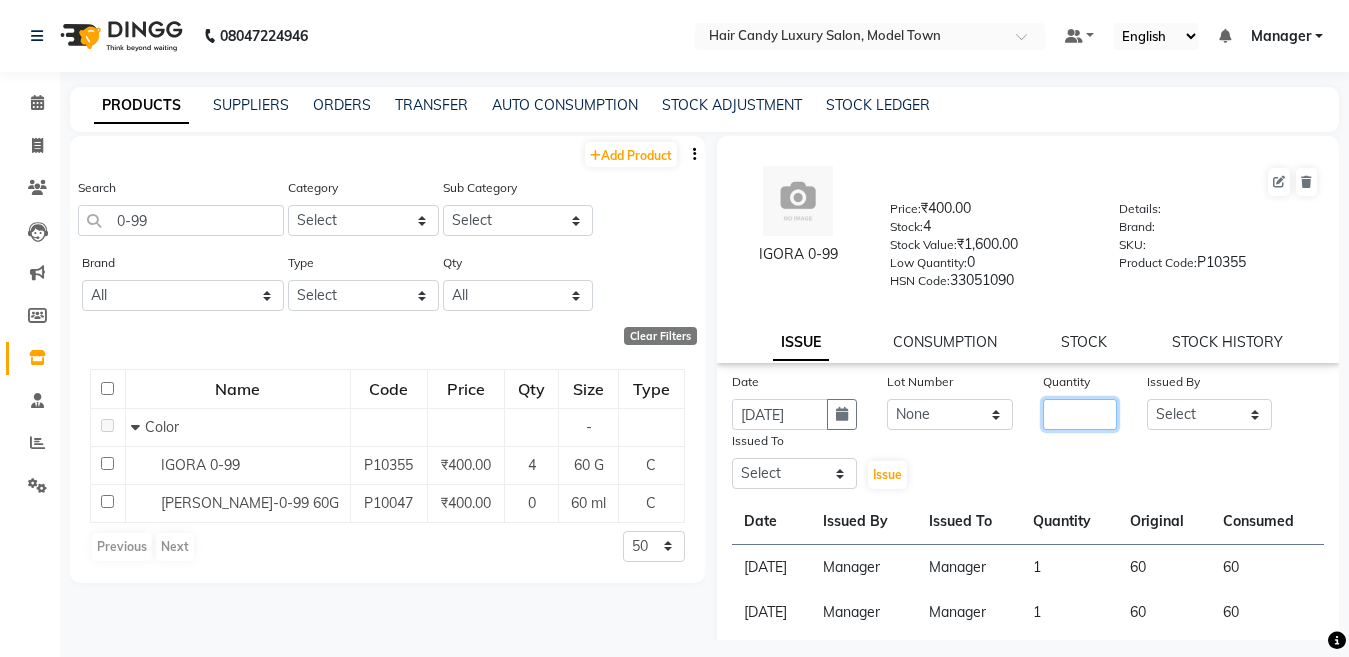 click 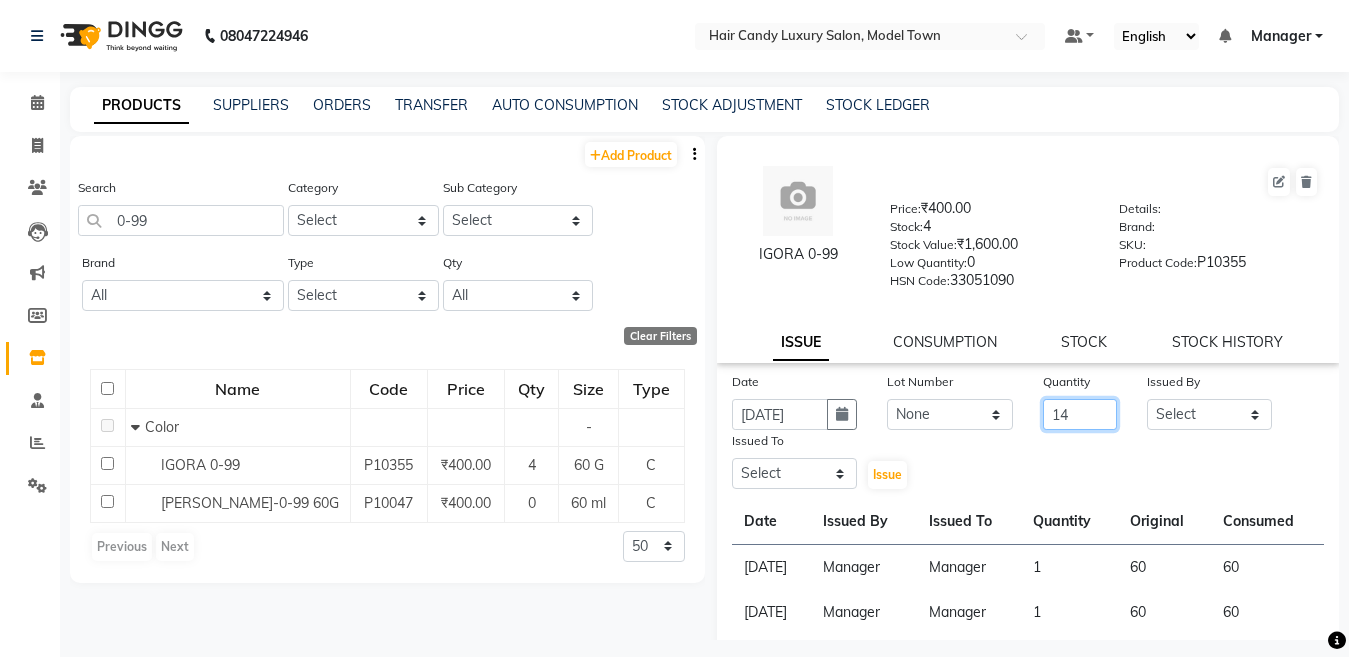 click on "14" 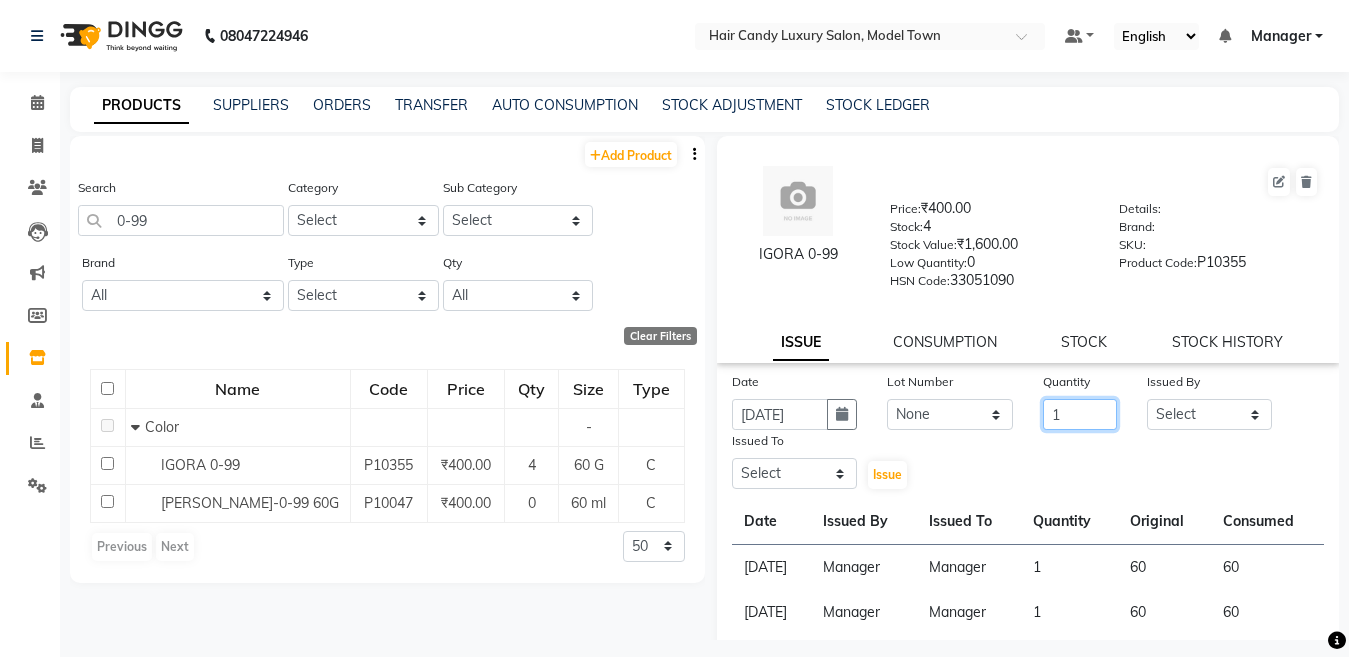 type on "1" 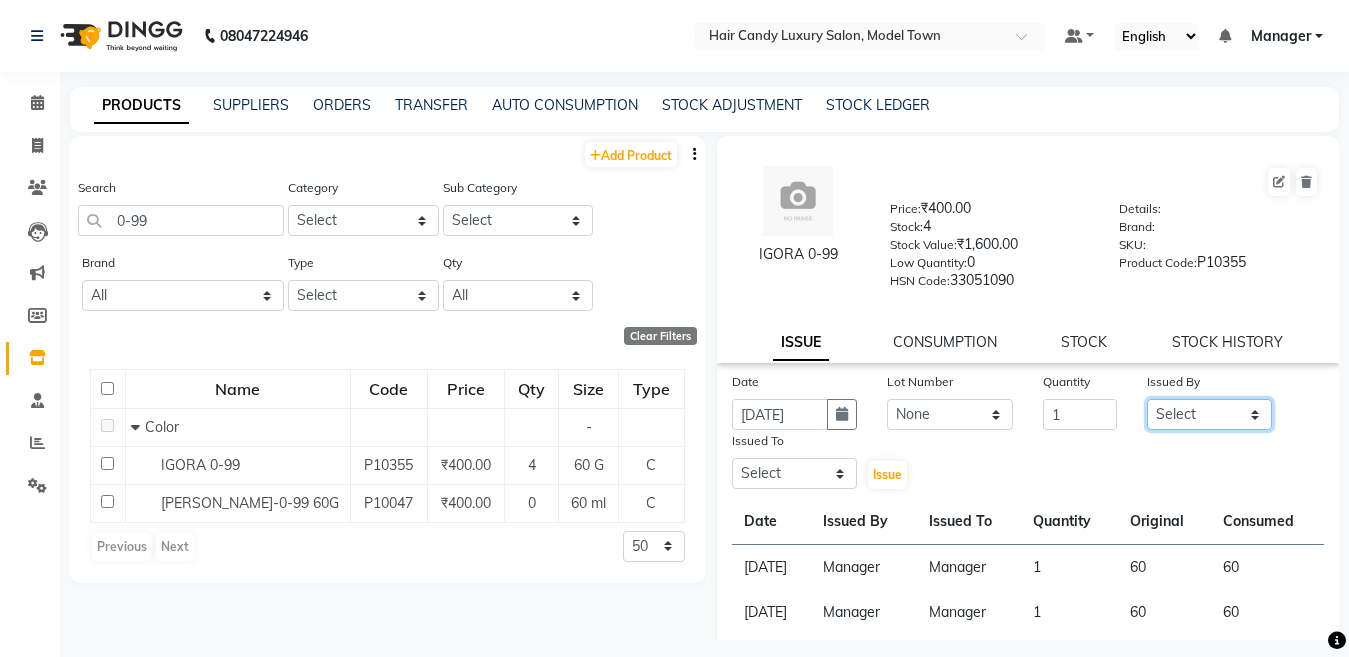 click on "Select Aakib Anas Anuradha Izhar Laiq (Rahul) Manager Neeraj parul Pawan Prakash Rajni Ranjay (Raju) RIYA Saleem sameer  stock manager surrender Vijay Gupta Vijay kumar" 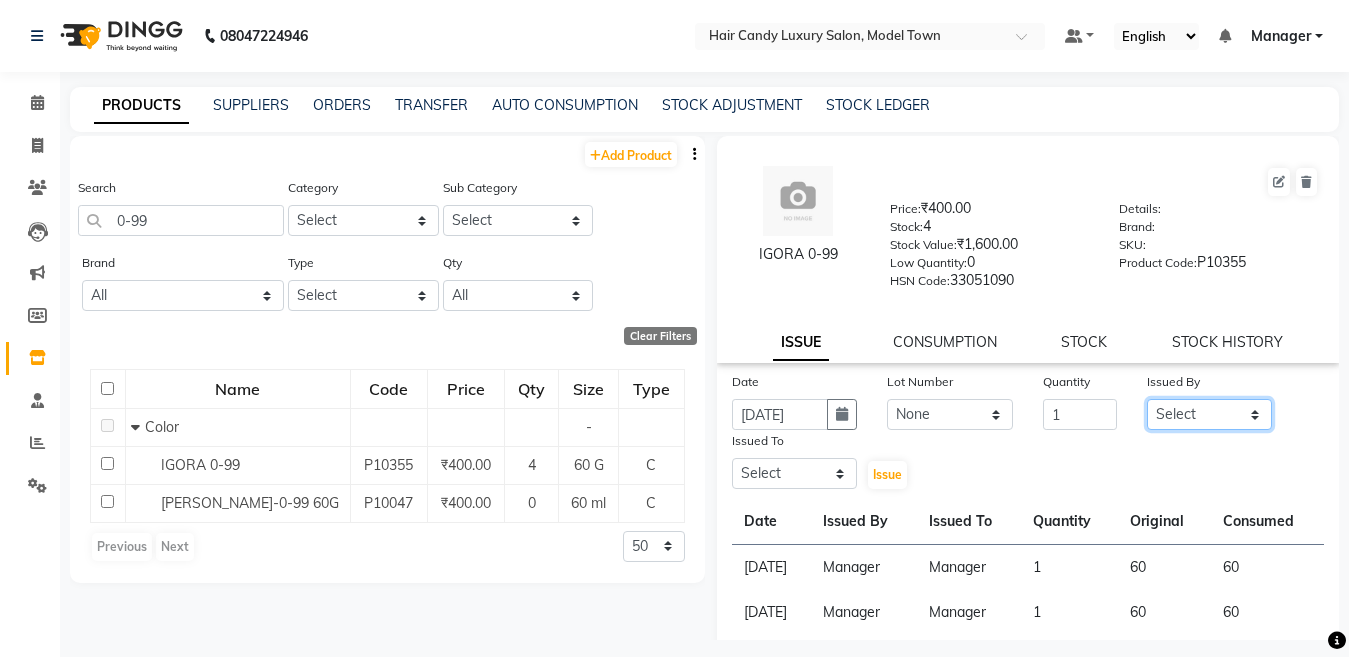 select on "28446" 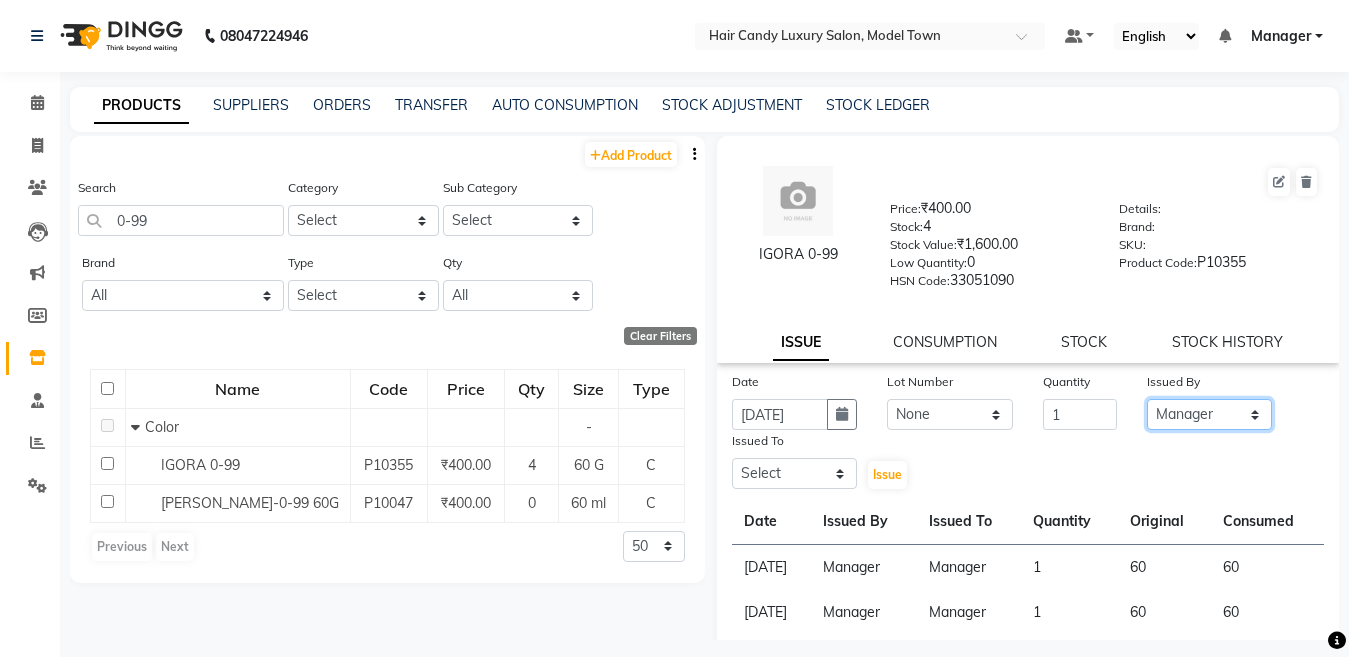 click on "Select Aakib Anas Anuradha Izhar Laiq (Rahul) Manager Neeraj parul Pawan Prakash Rajni Ranjay (Raju) RIYA Saleem sameer  stock manager surrender Vijay Gupta Vijay kumar" 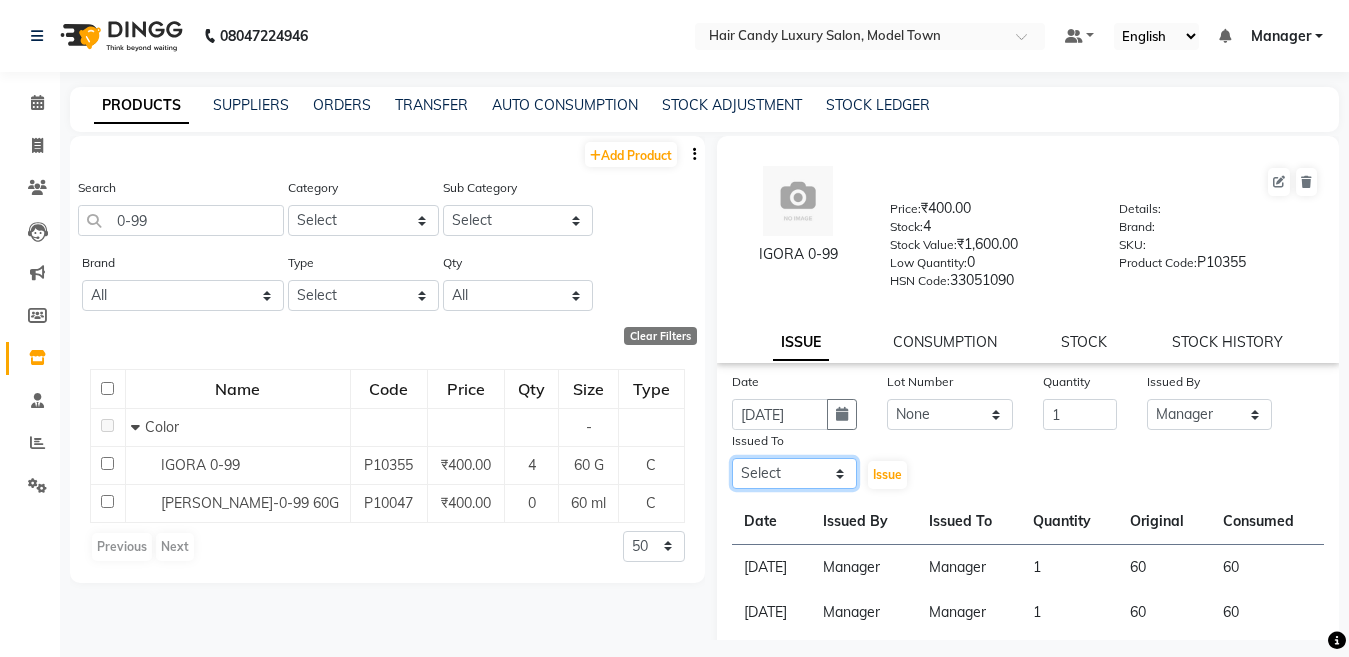 click on "Select Aakib Anas Anuradha Izhar Laiq (Rahul) Manager Neeraj parul Pawan Prakash Rajni Ranjay (Raju) RIYA Saleem sameer  stock manager surrender Vijay Gupta Vijay kumar" 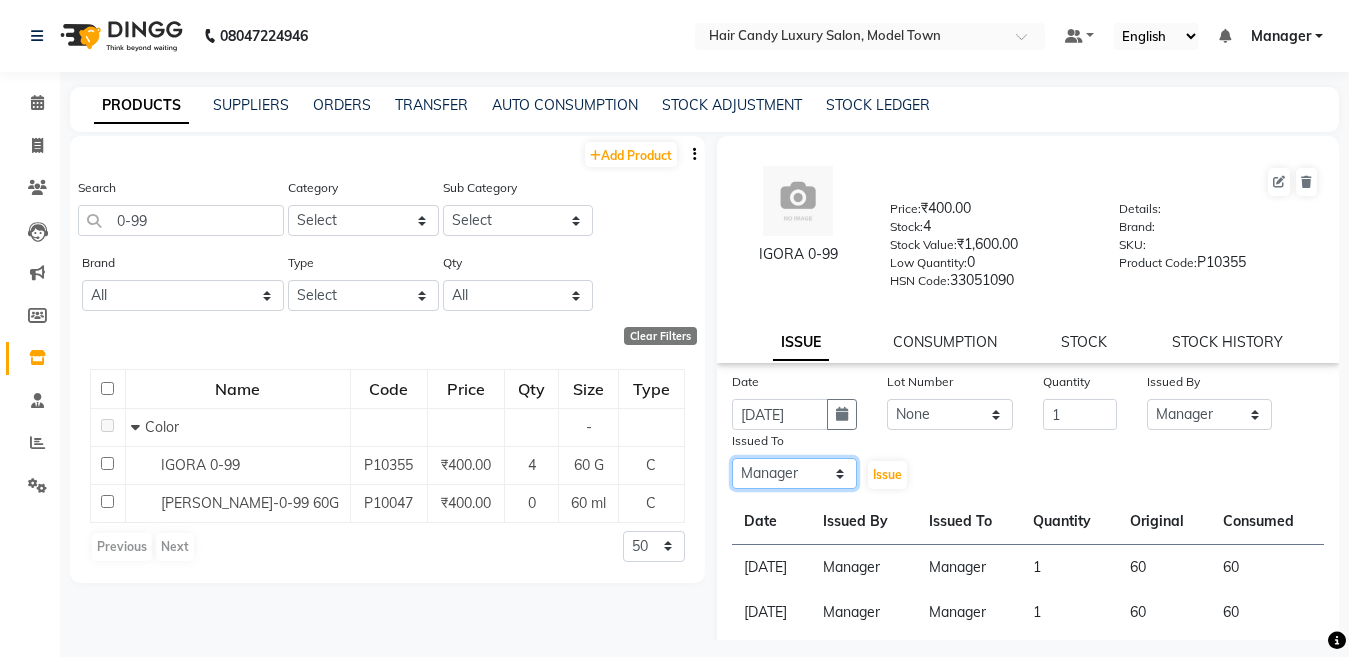 click on "Select Aakib Anas Anuradha Izhar Laiq (Rahul) Manager Neeraj parul Pawan Prakash Rajni Ranjay (Raju) RIYA Saleem sameer  stock manager surrender Vijay Gupta Vijay kumar" 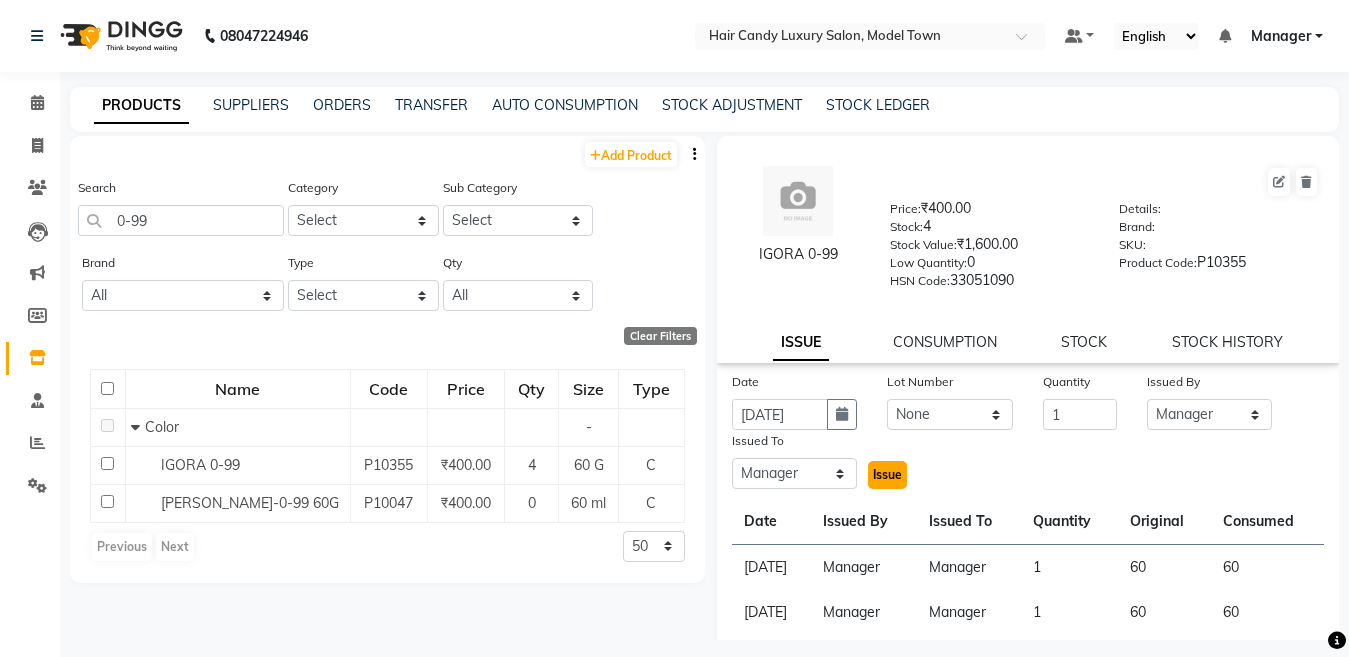 click on "Issue" 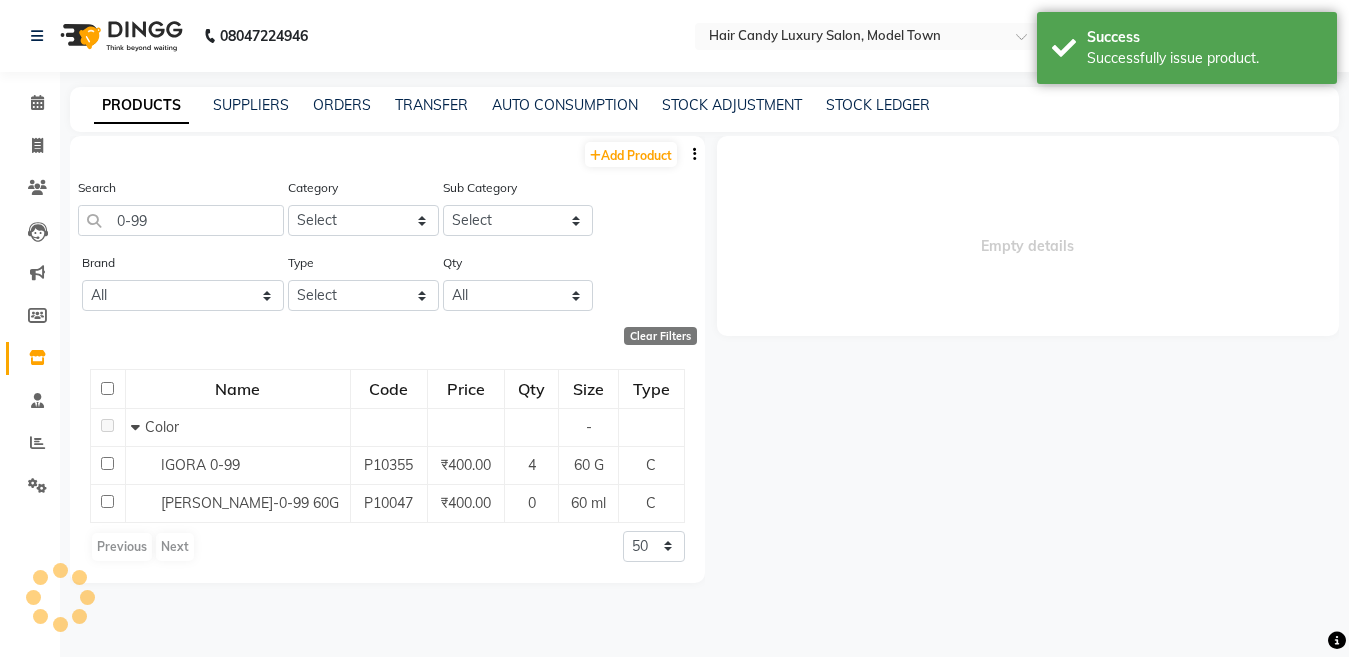 select 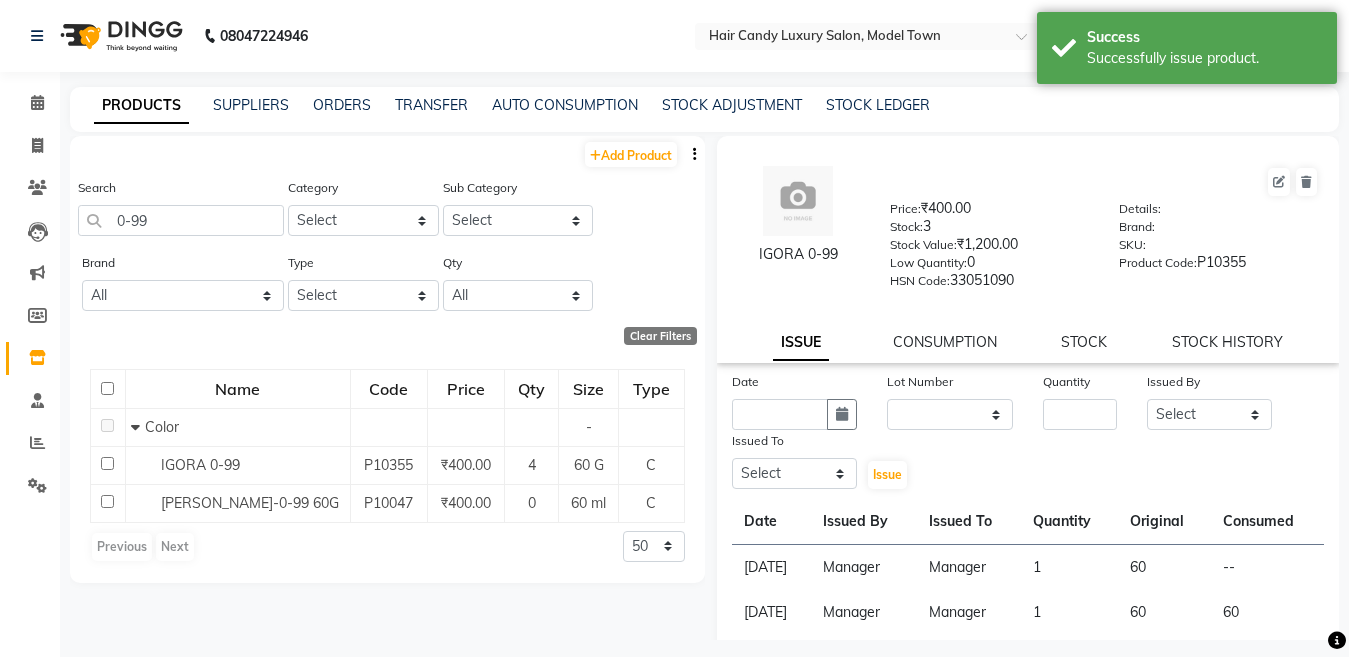 click on "CONSUMPTION" 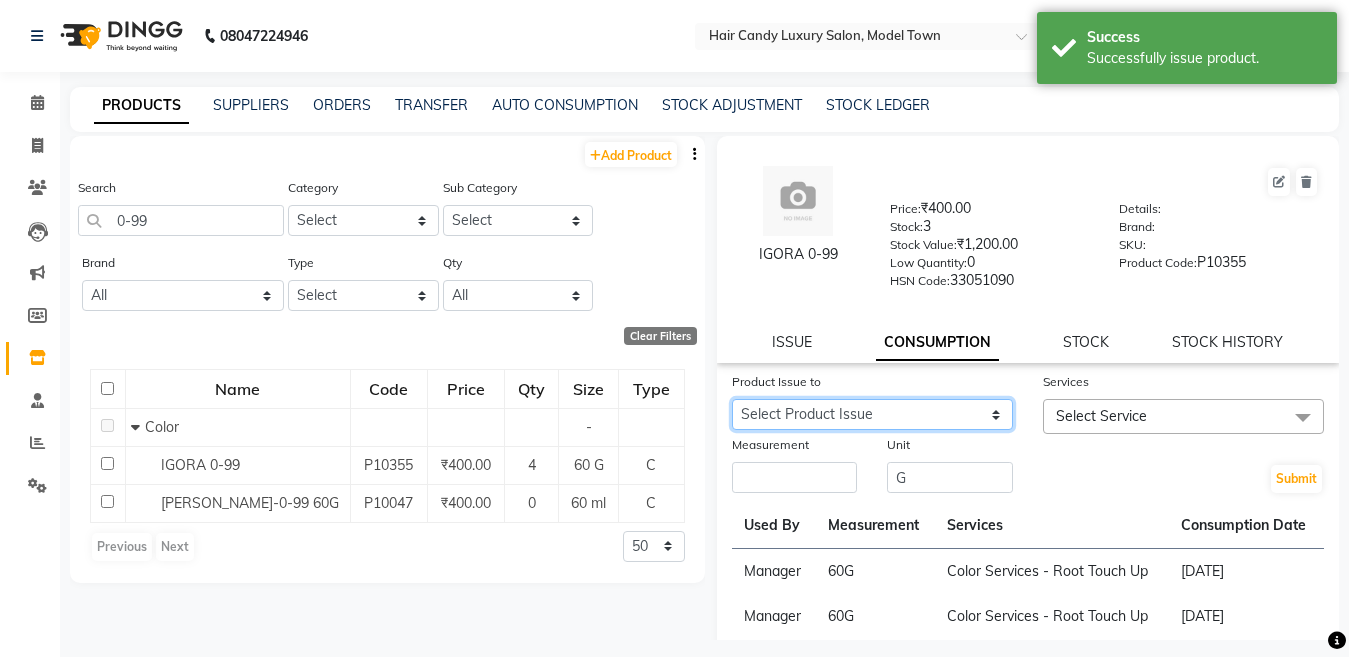 click on "Select Product Issue 2025-07-11, Issued to: Manager, Balance: 60" 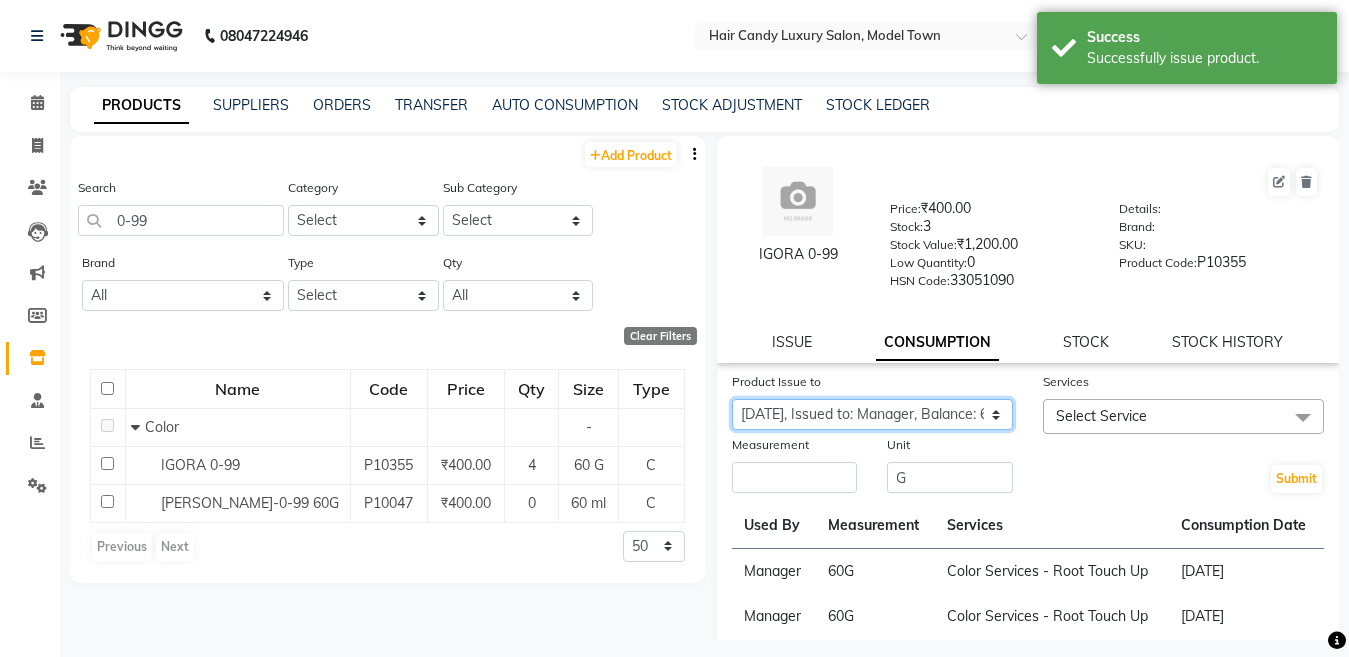 click on "Select Product Issue 2025-07-11, Issued to: Manager, Balance: 60" 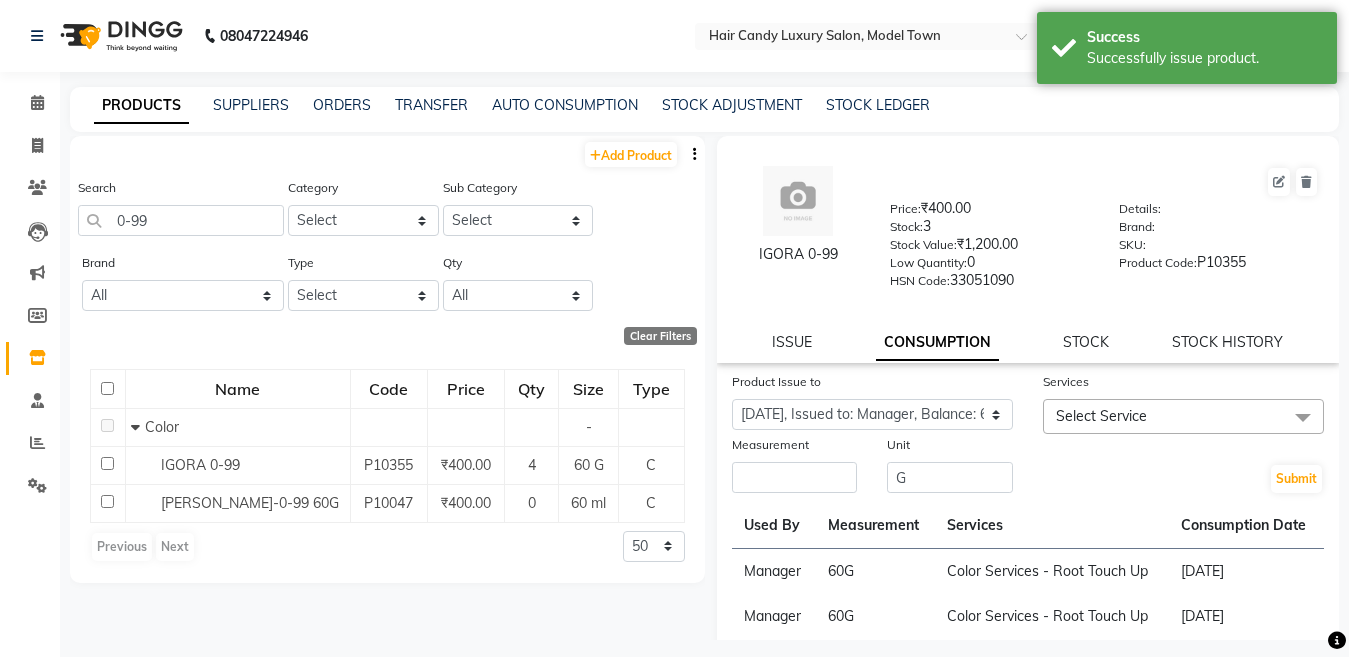 click on "Select Service" 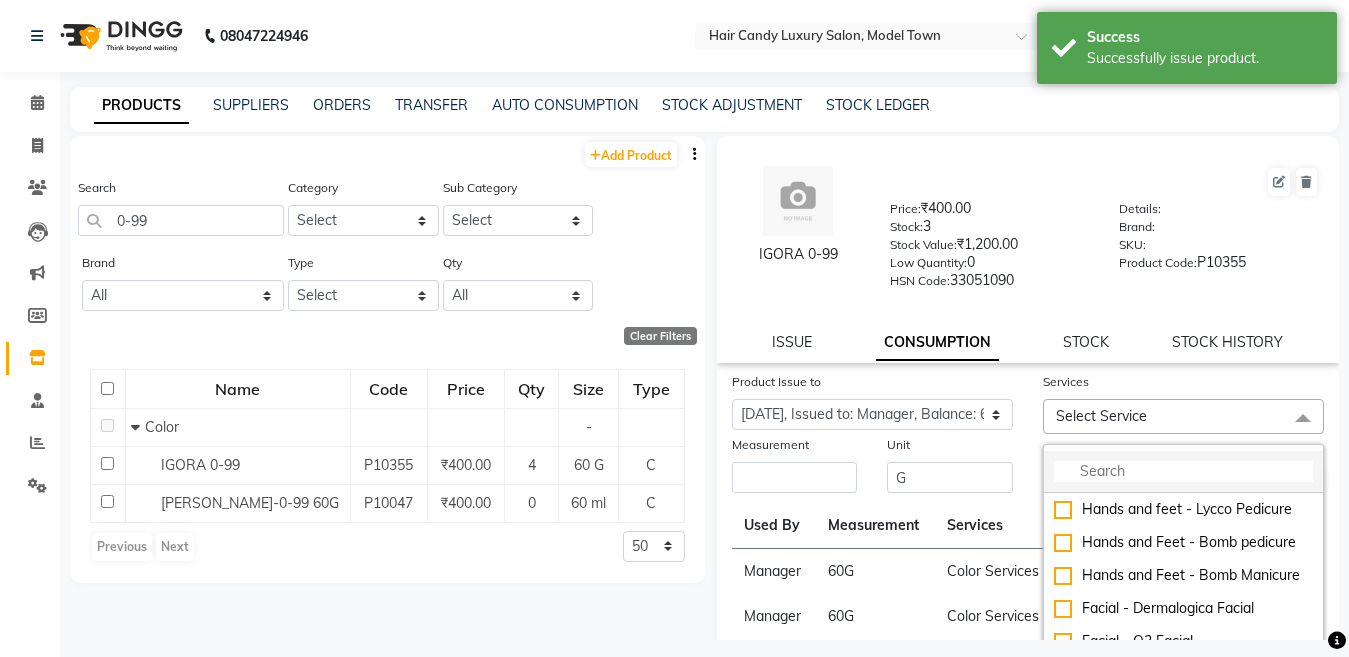 click 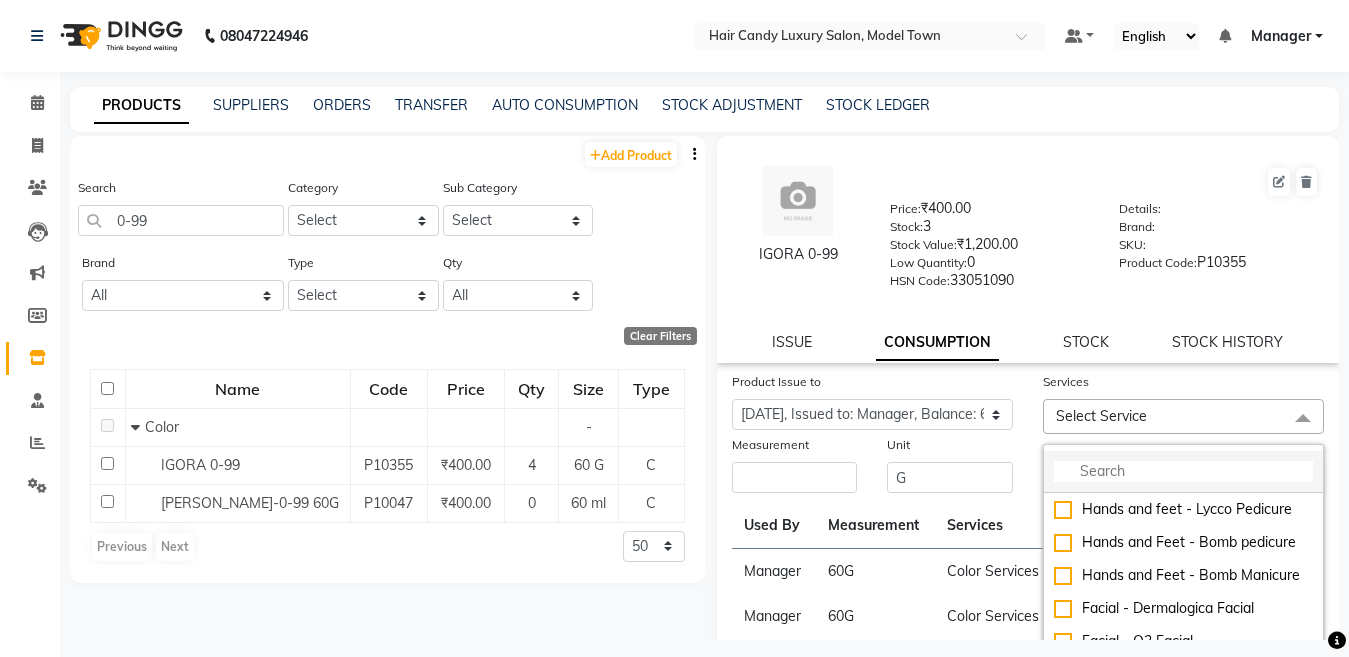 click 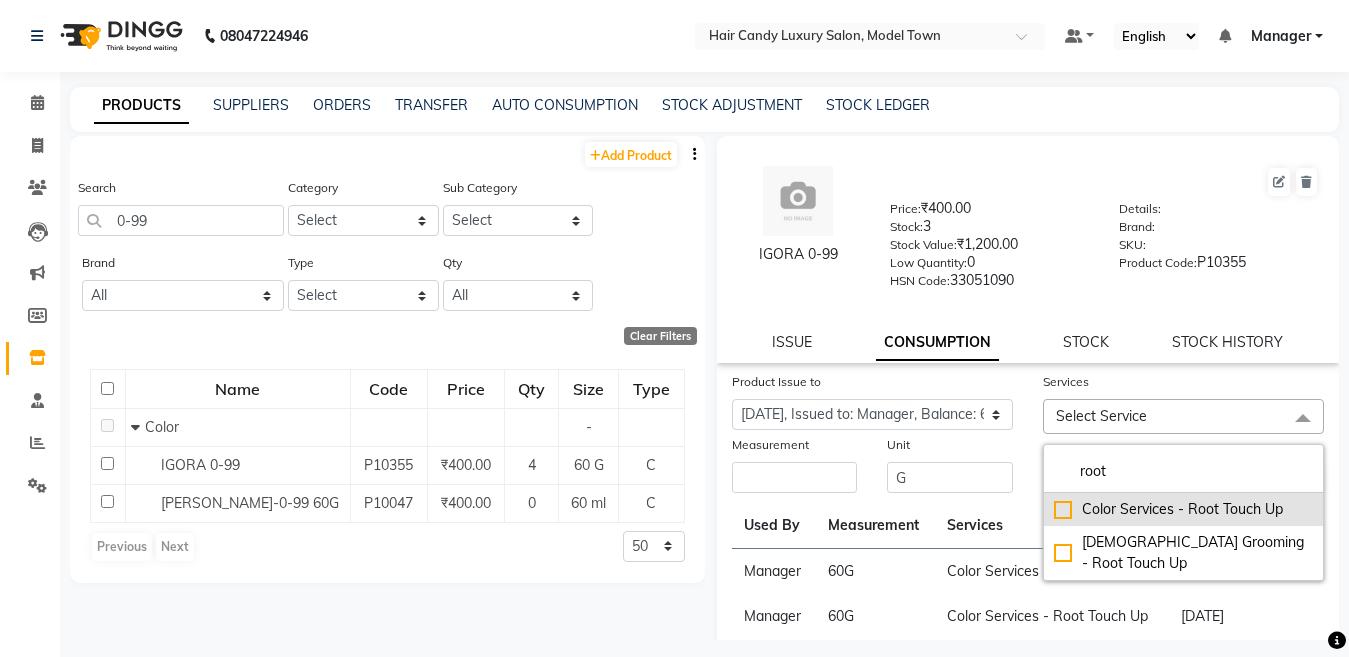type on "root" 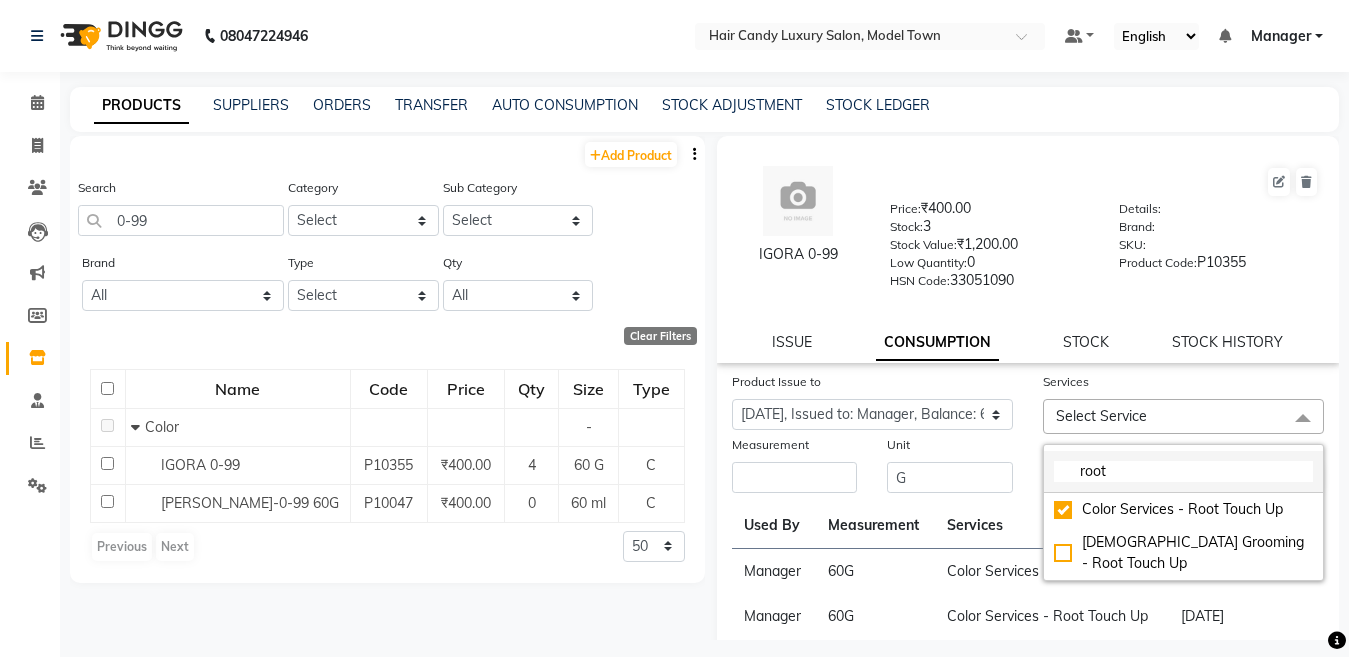 checkbox on "true" 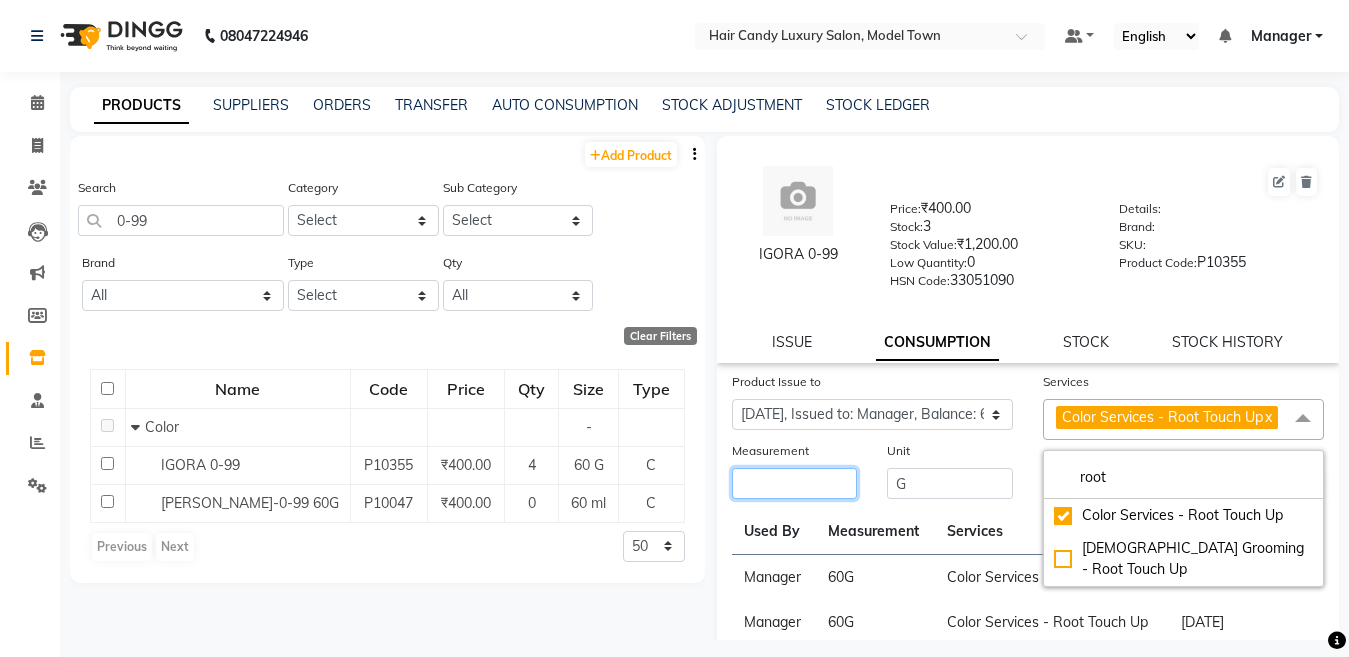 click 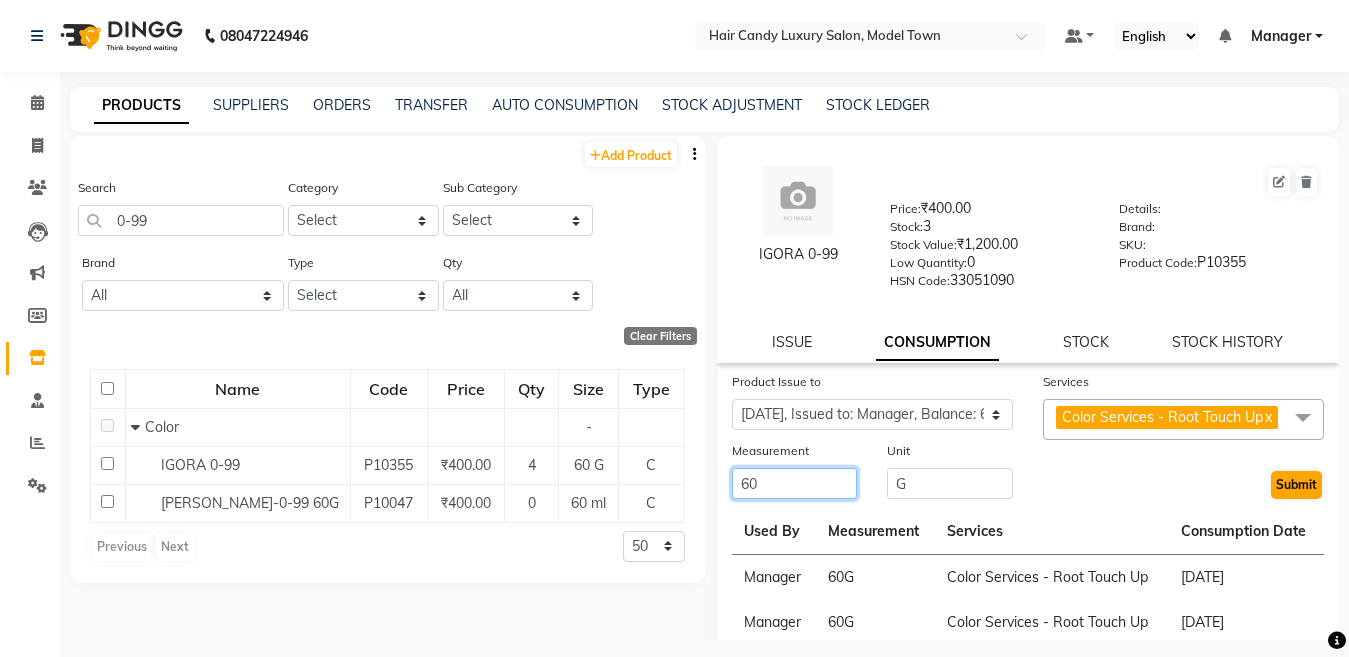 type on "60" 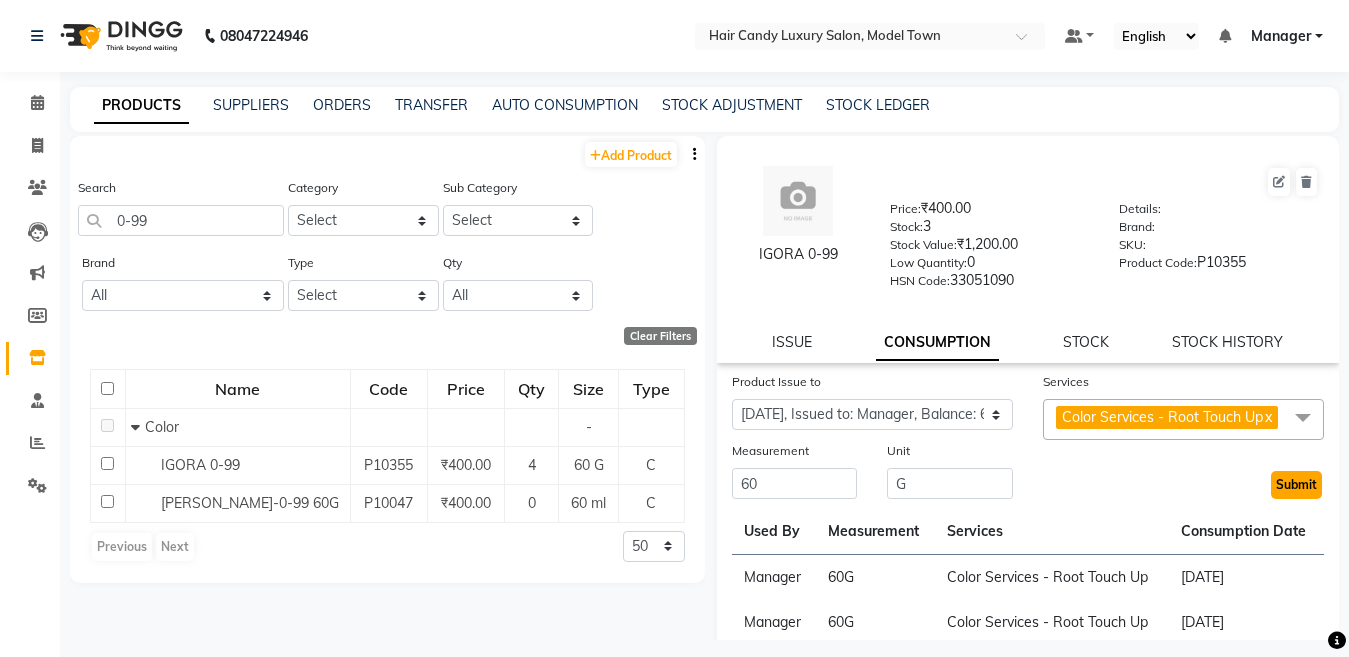 click on "Submit" 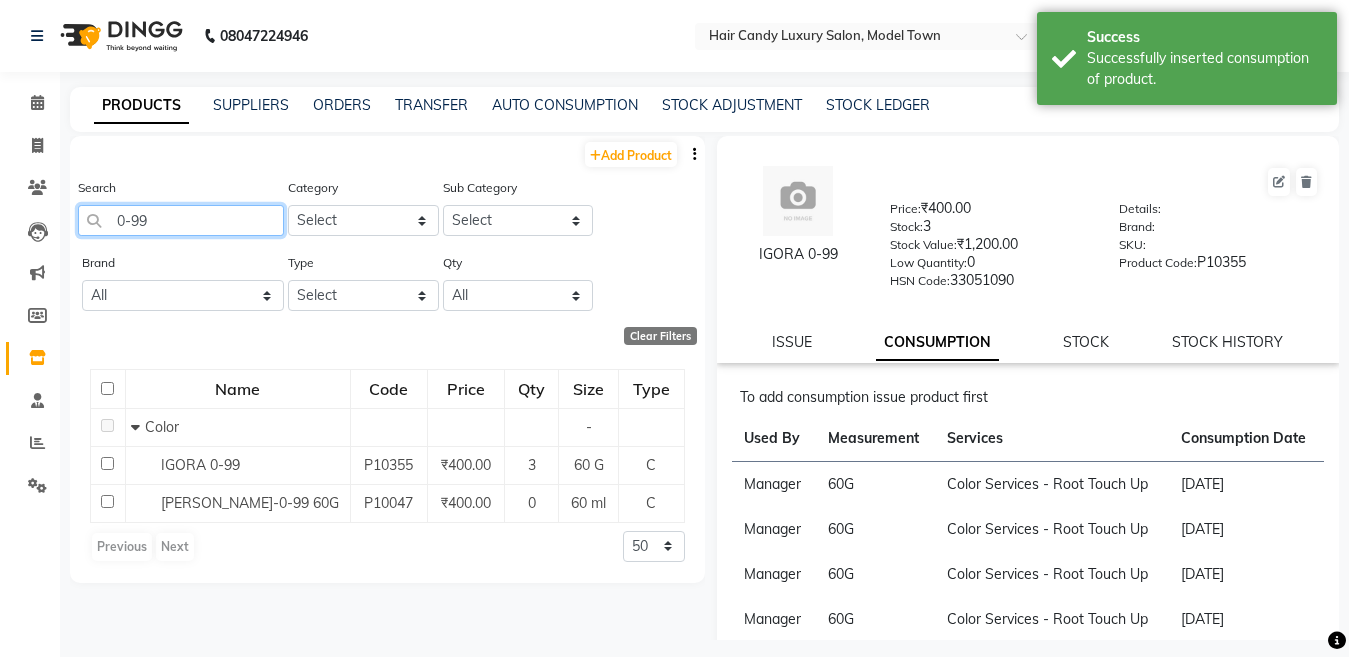 drag, startPoint x: 183, startPoint y: 225, endPoint x: 0, endPoint y: 283, distance: 191.97136 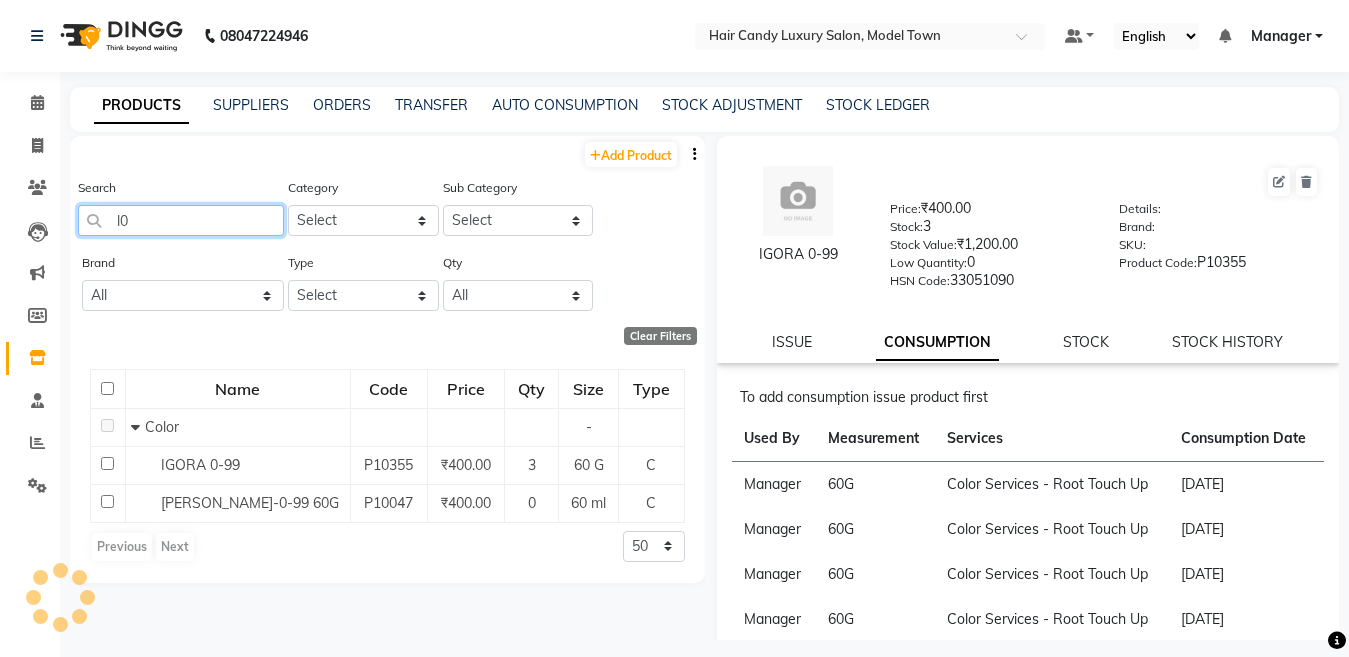 type on "l" 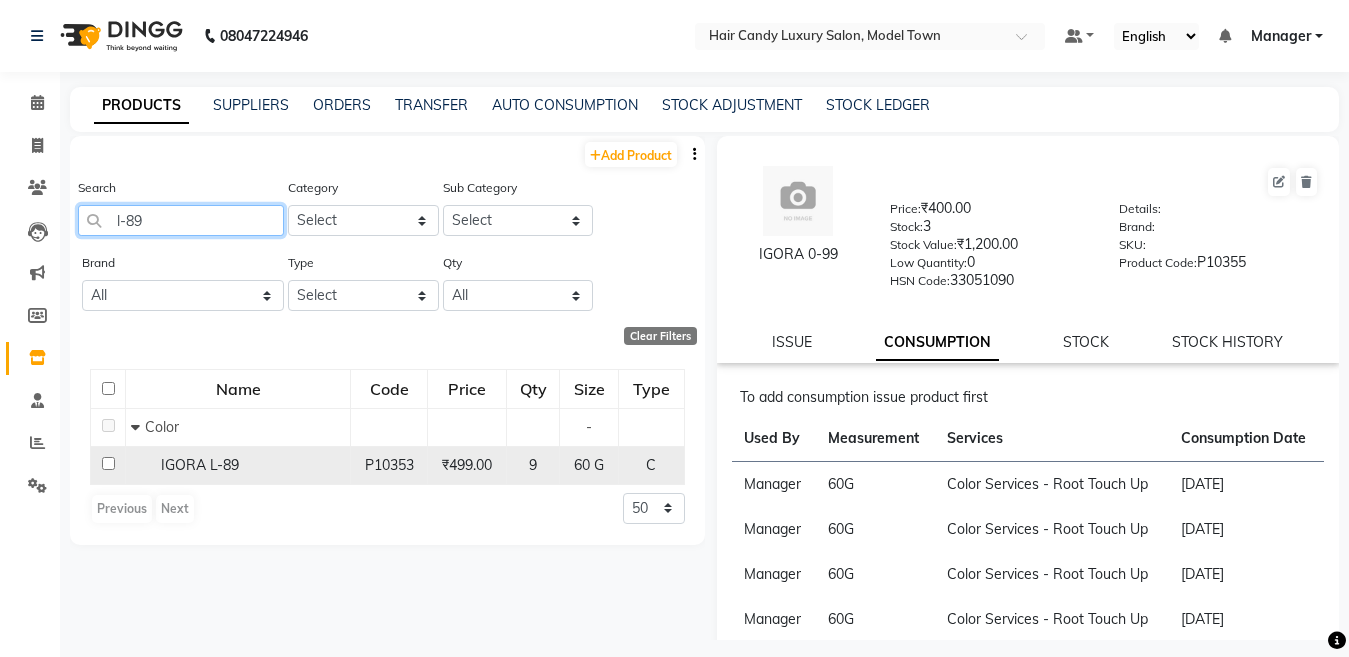 type on "l-89" 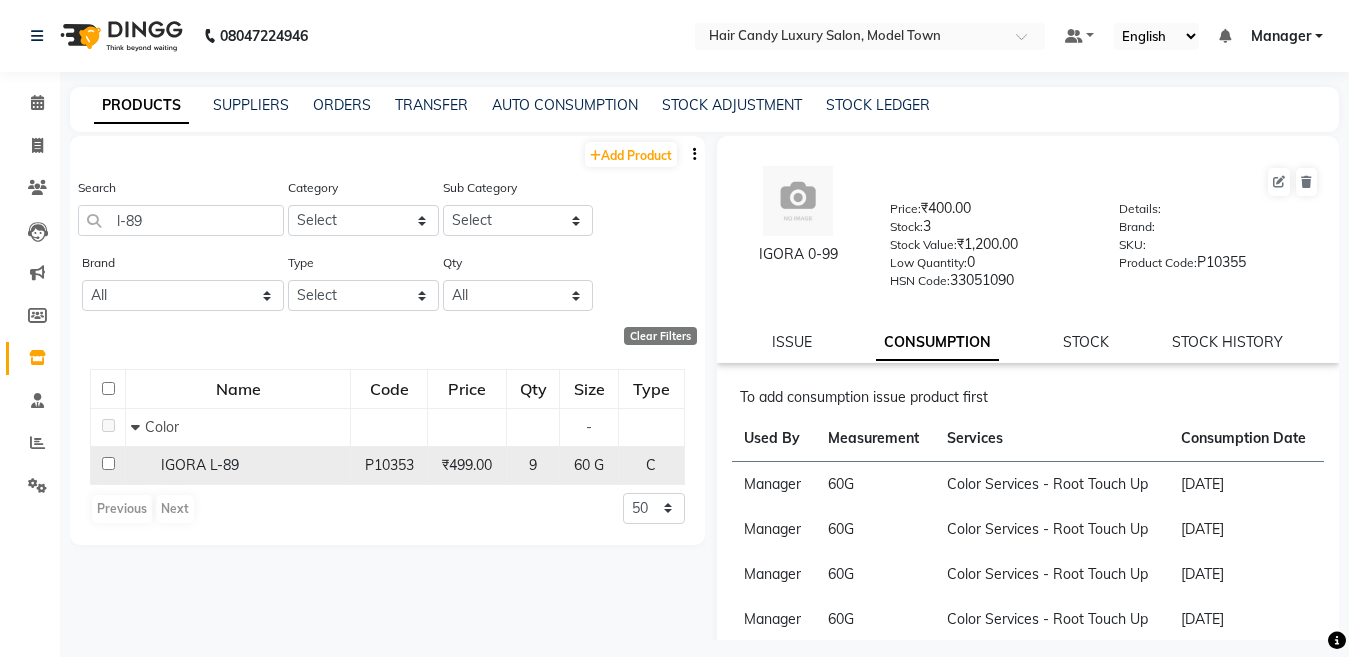 click on "IGORA L-89" 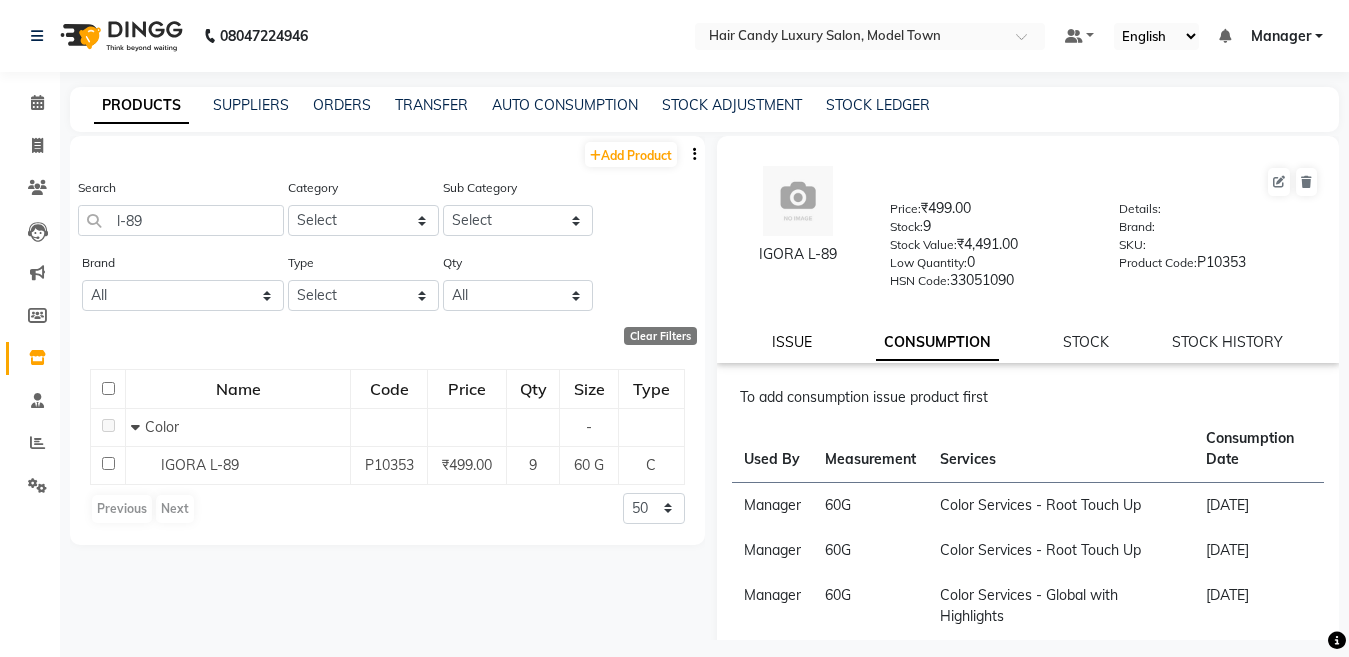 click on "ISSUE" 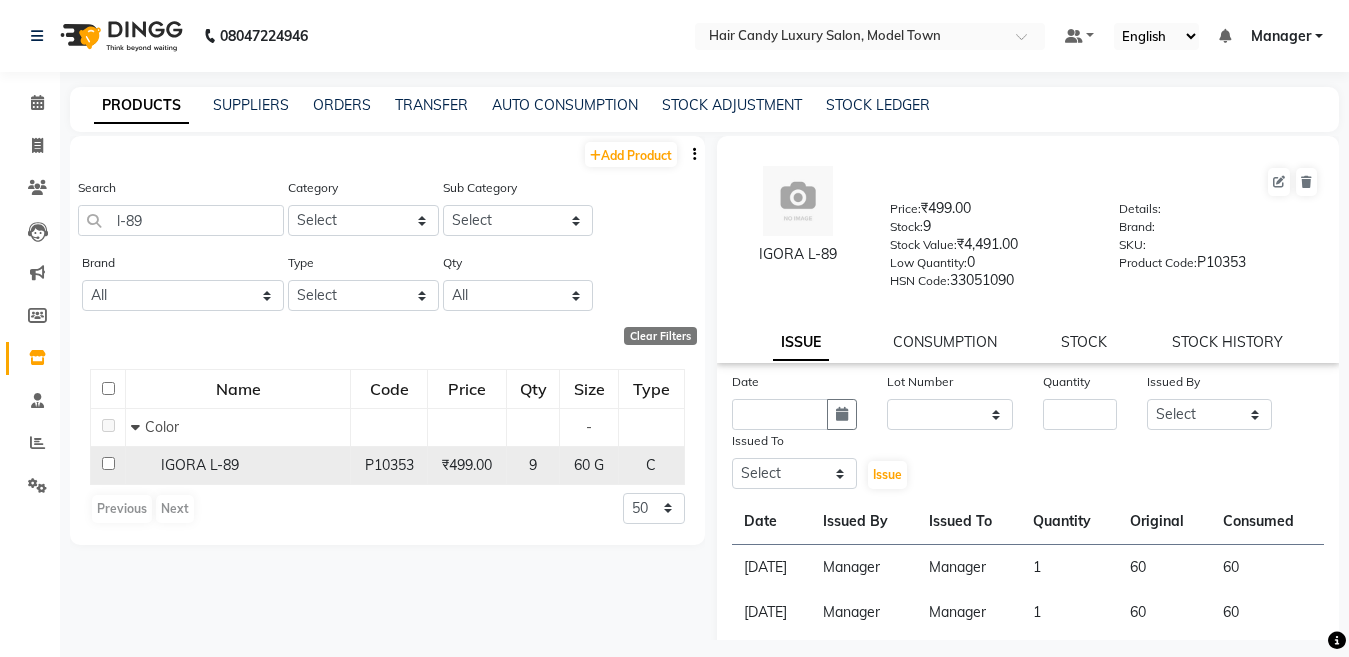 click on "IGORA L-89" 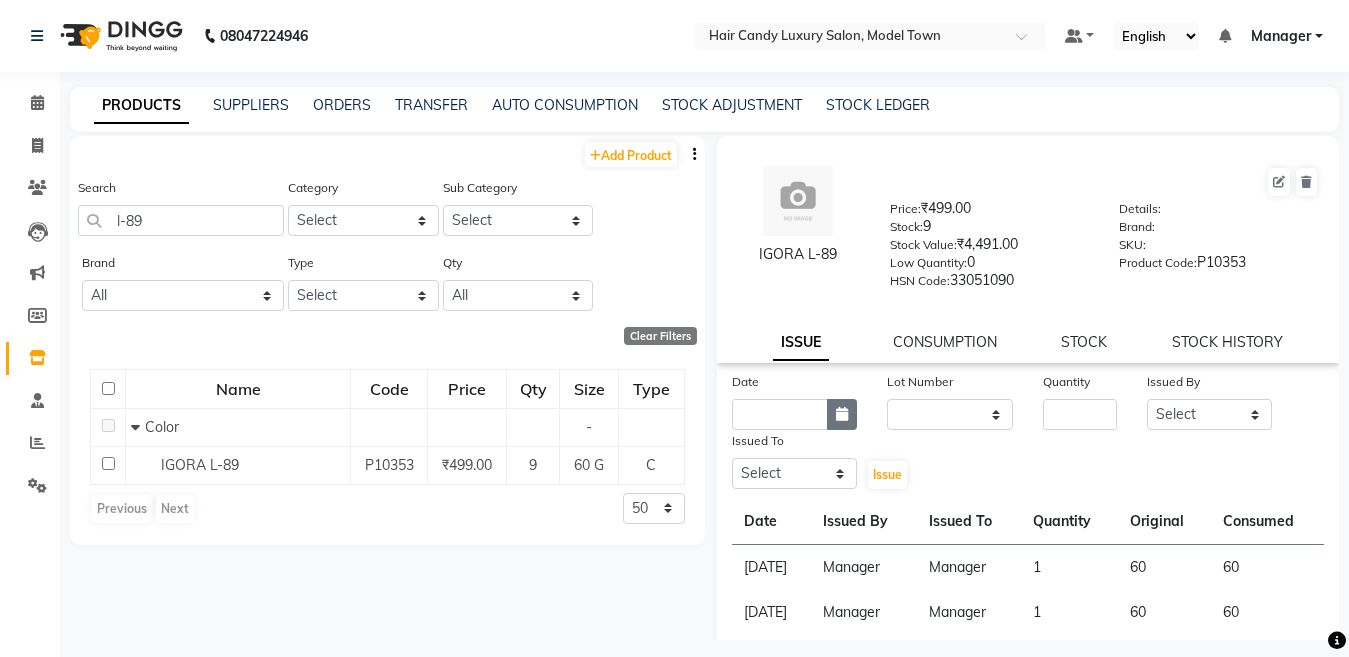 click 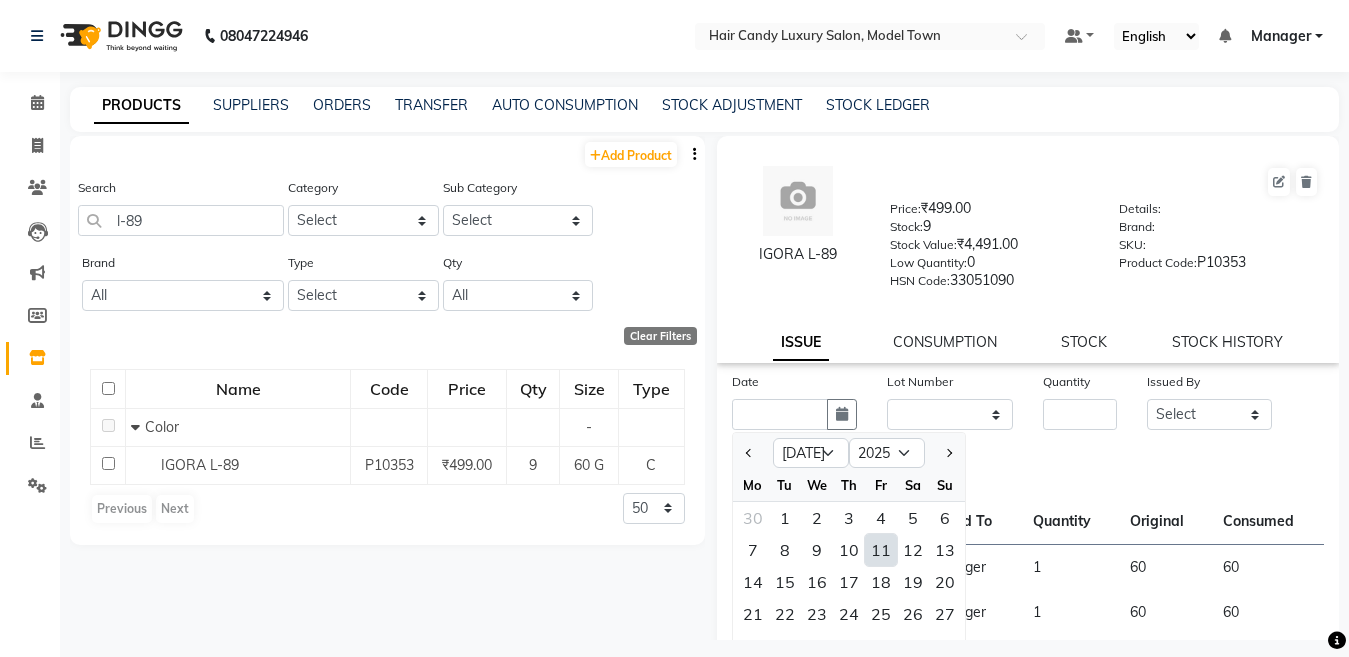 click on "11" 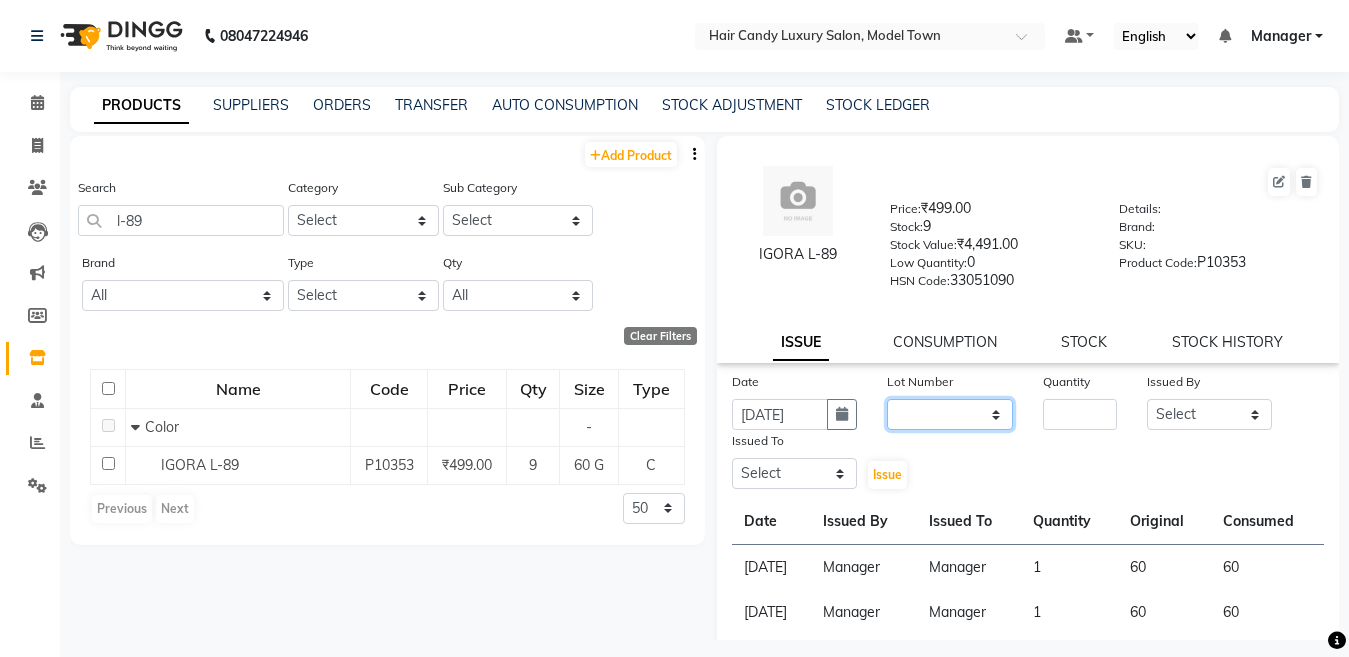 click on "None" 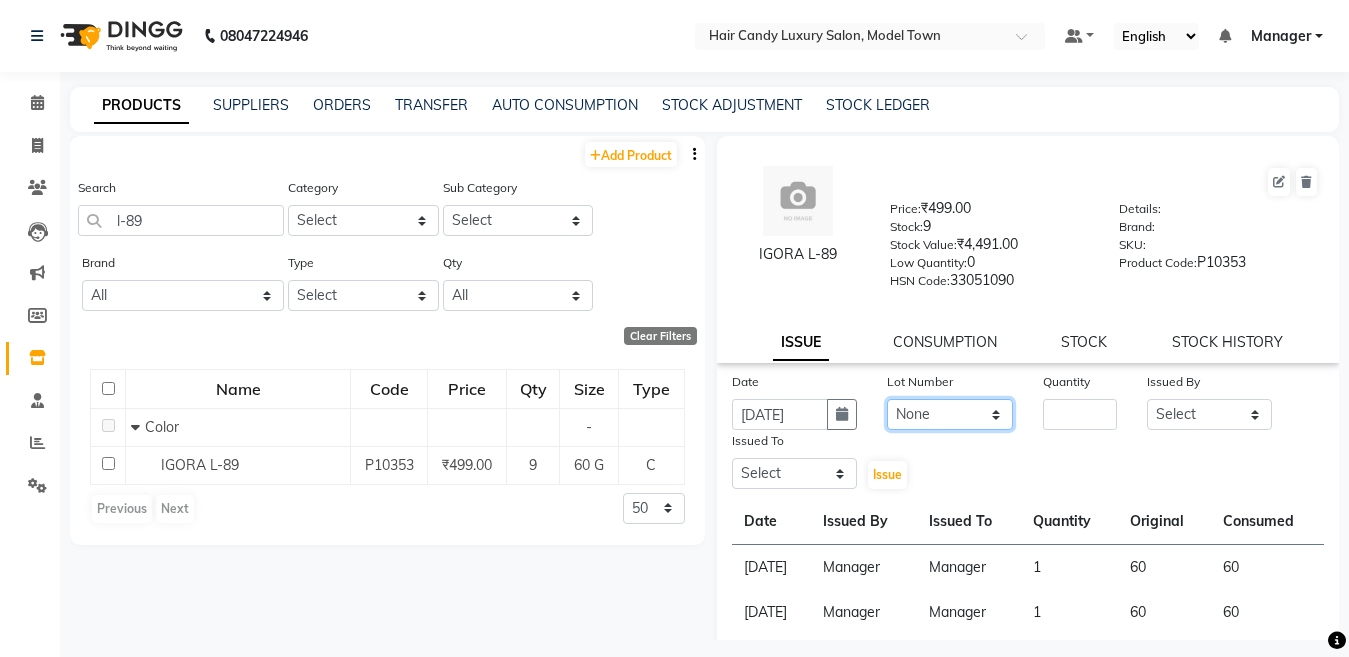 click on "None" 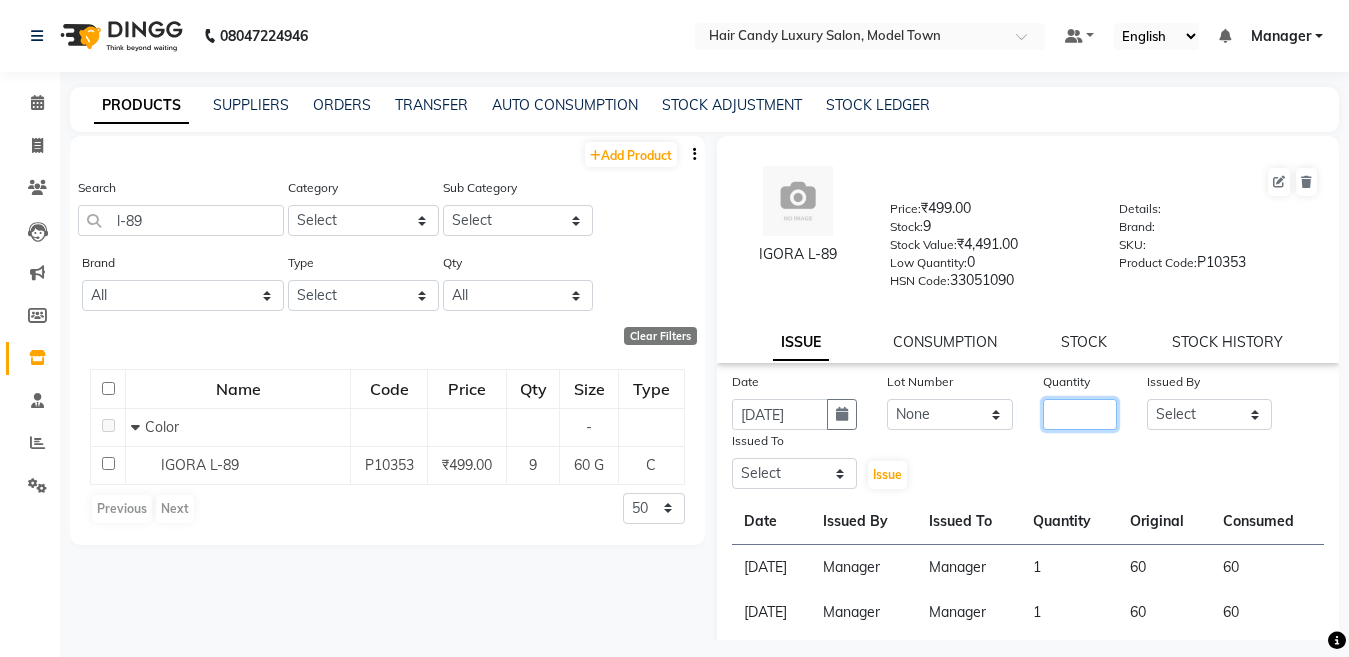 click 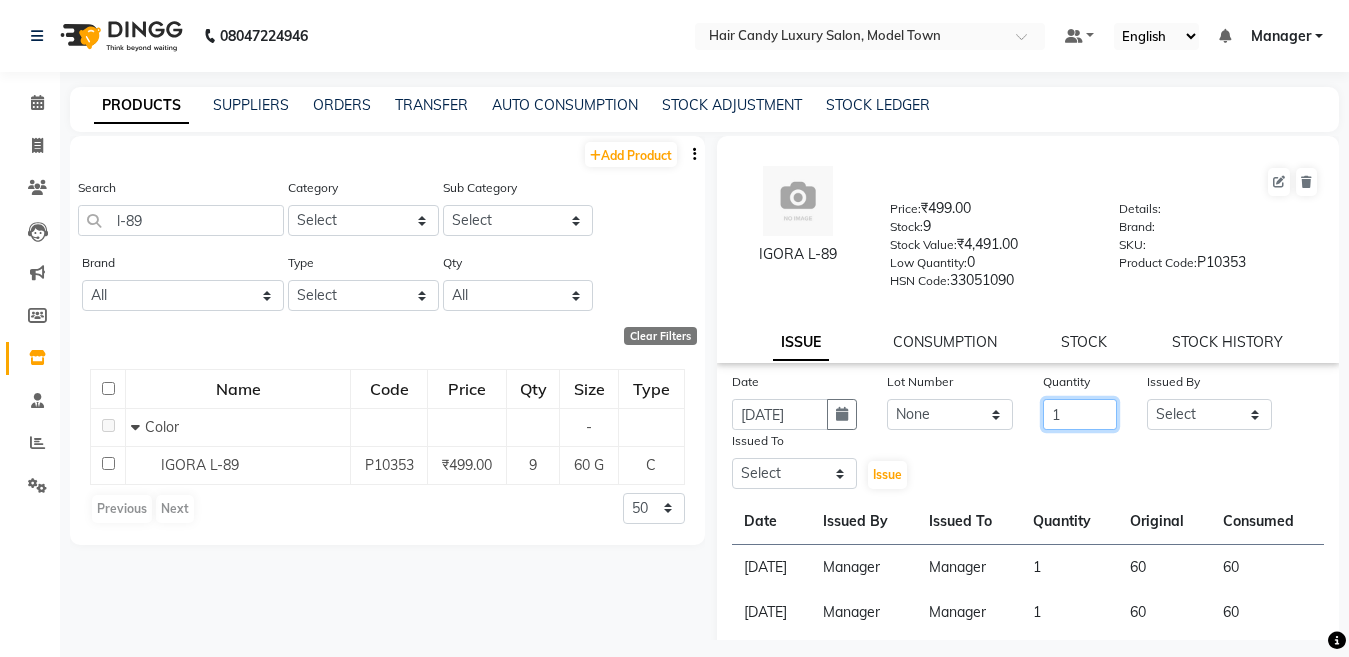 type on "1" 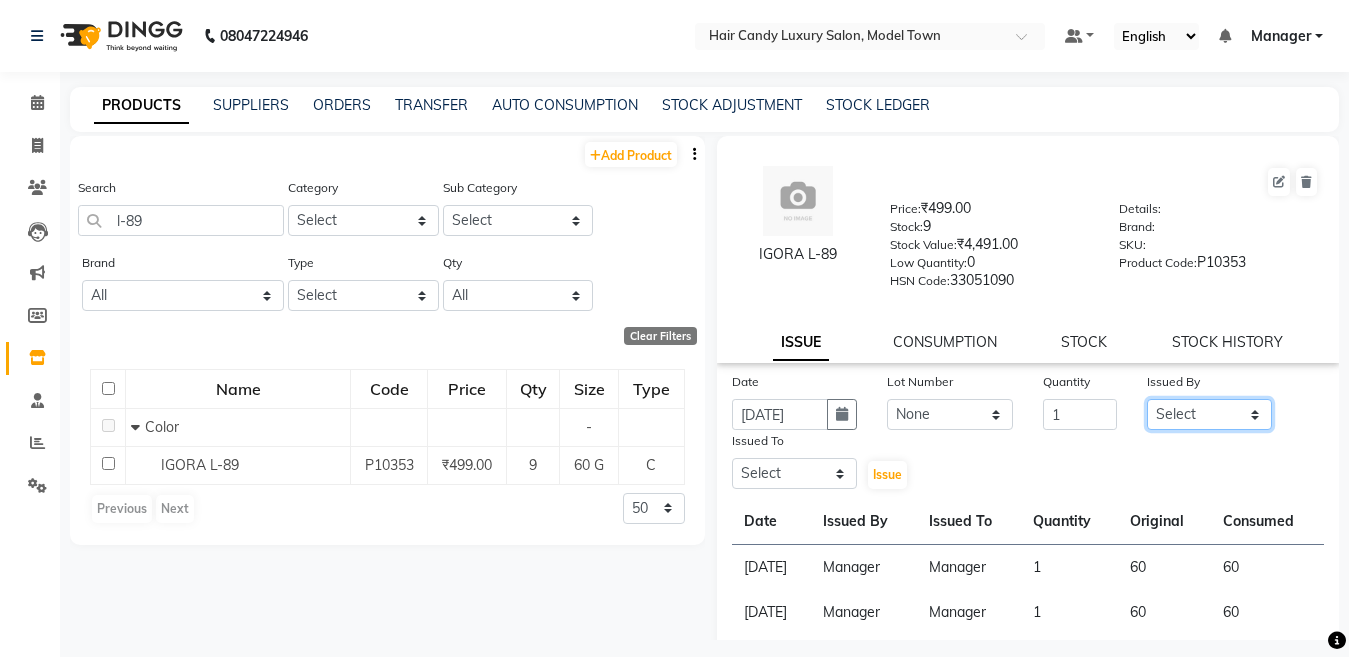 click on "Select Aakib Anas Anuradha Izhar Laiq (Rahul) Manager Neeraj parul Pawan Prakash Rajni Ranjay (Raju) RIYA Saleem sameer  stock manager surrender Vijay Gupta Vijay kumar" 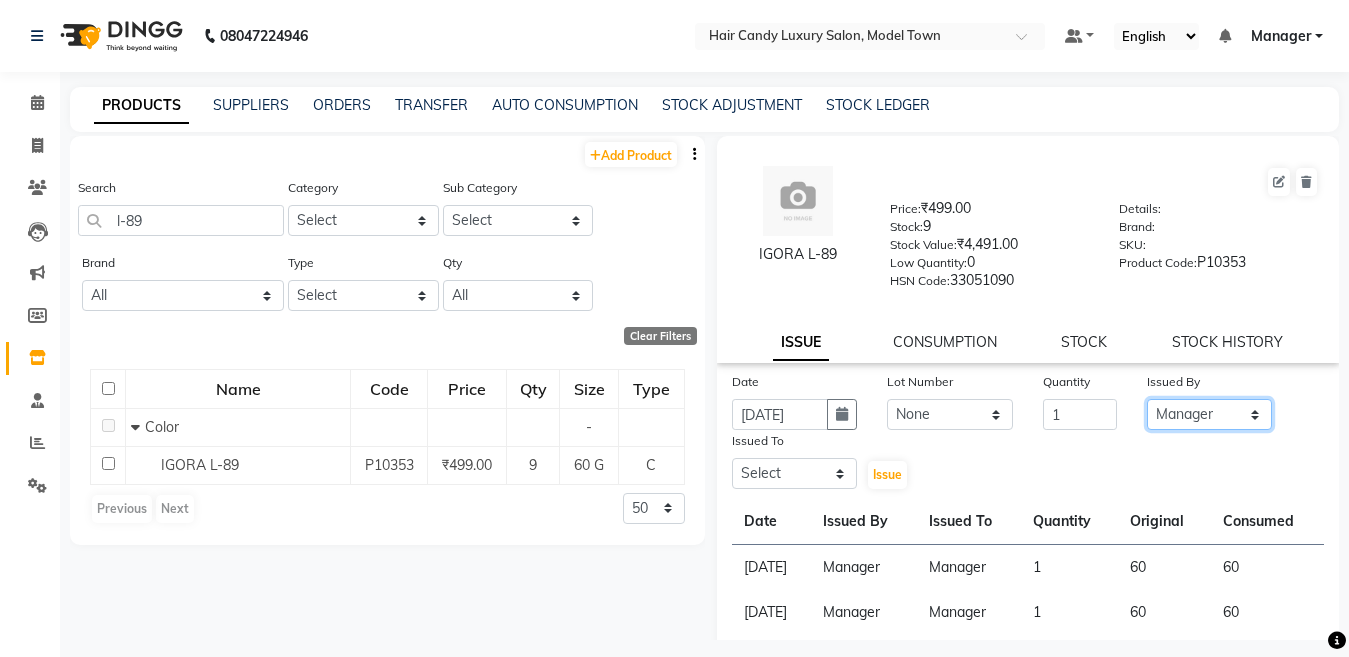 click on "Select Aakib Anas Anuradha Izhar Laiq (Rahul) Manager Neeraj parul Pawan Prakash Rajni Ranjay (Raju) RIYA Saleem sameer  stock manager surrender Vijay Gupta Vijay kumar" 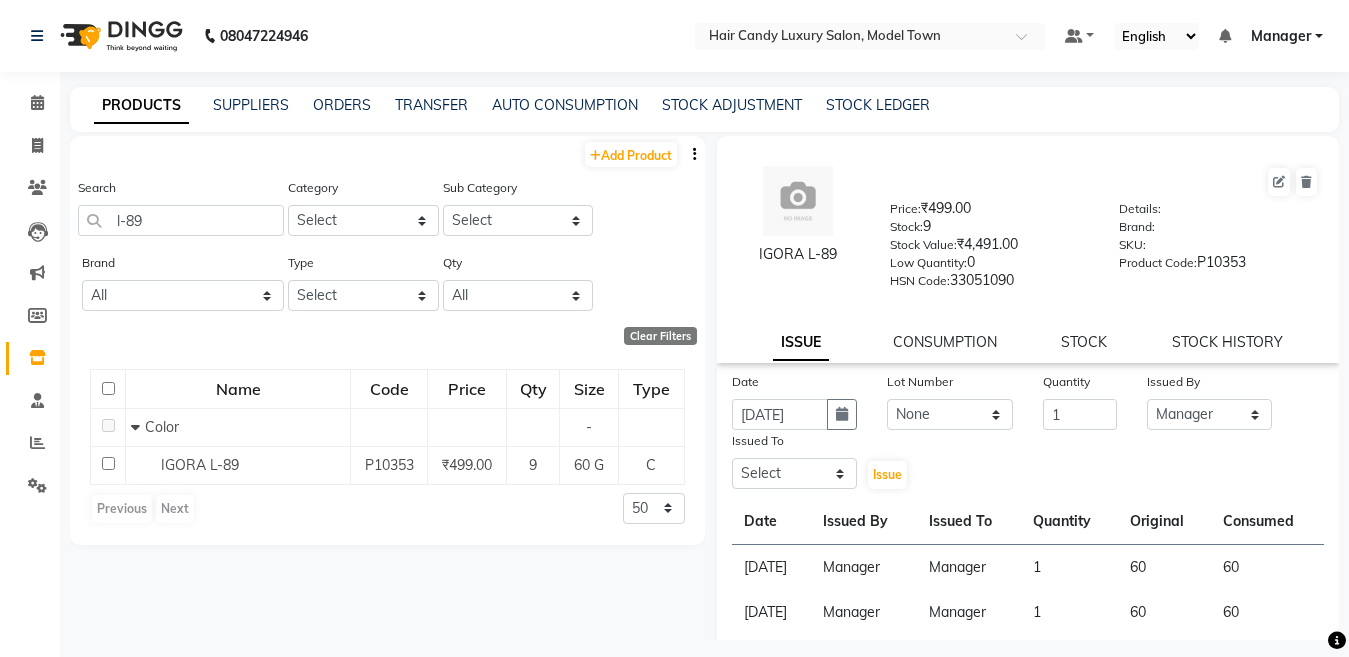 click on "Issued To" 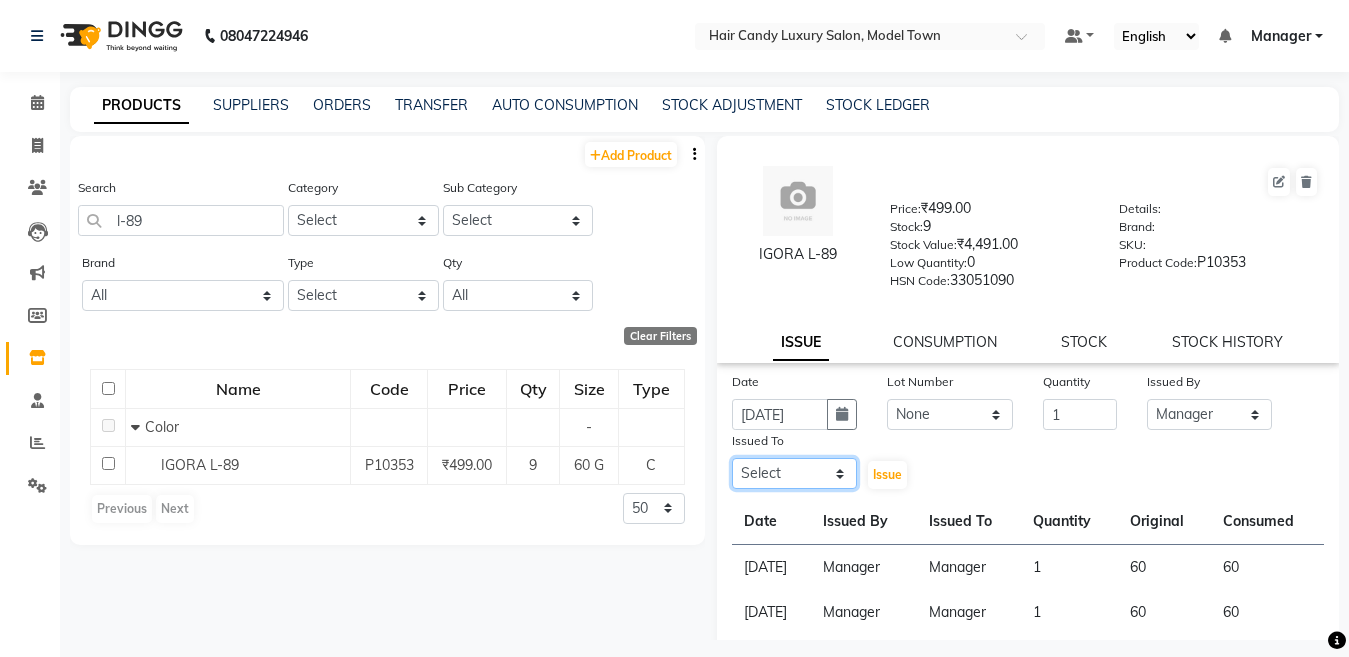 click on "Select Aakib Anas Anuradha Izhar Laiq (Rahul) Manager Neeraj parul Pawan Prakash Rajni Ranjay (Raju) RIYA Saleem sameer  stock manager surrender Vijay Gupta Vijay kumar" 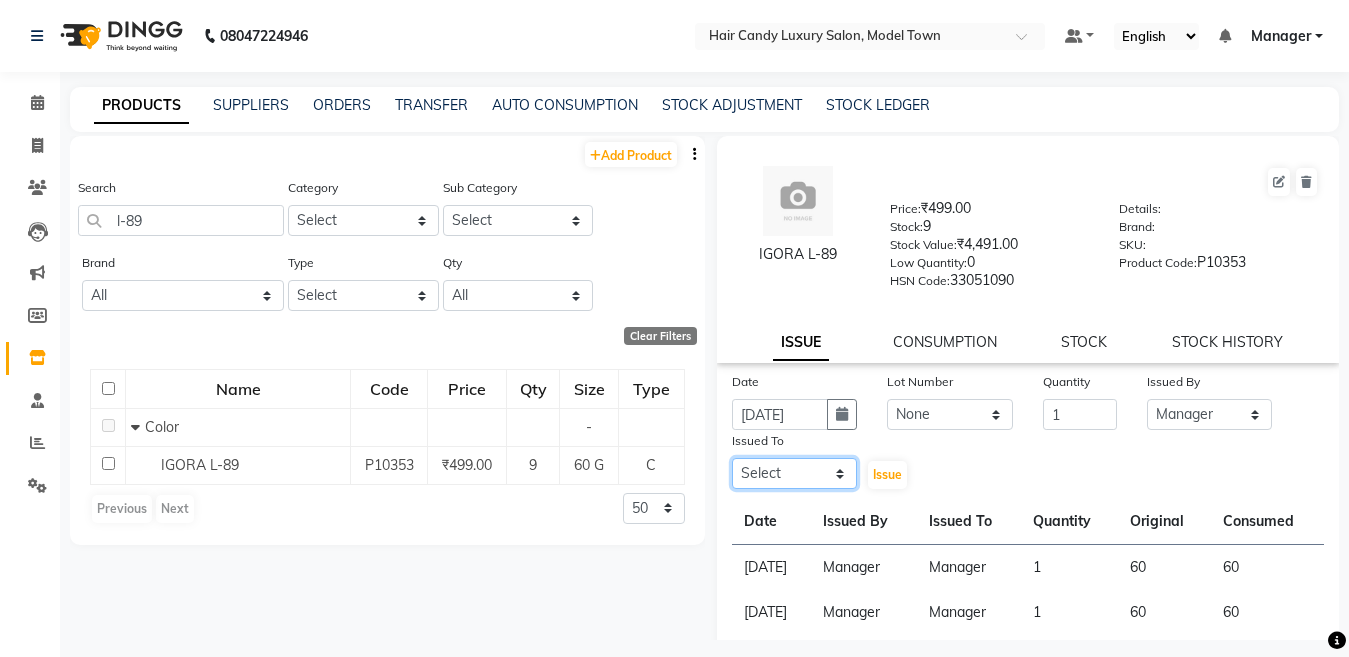 select on "28446" 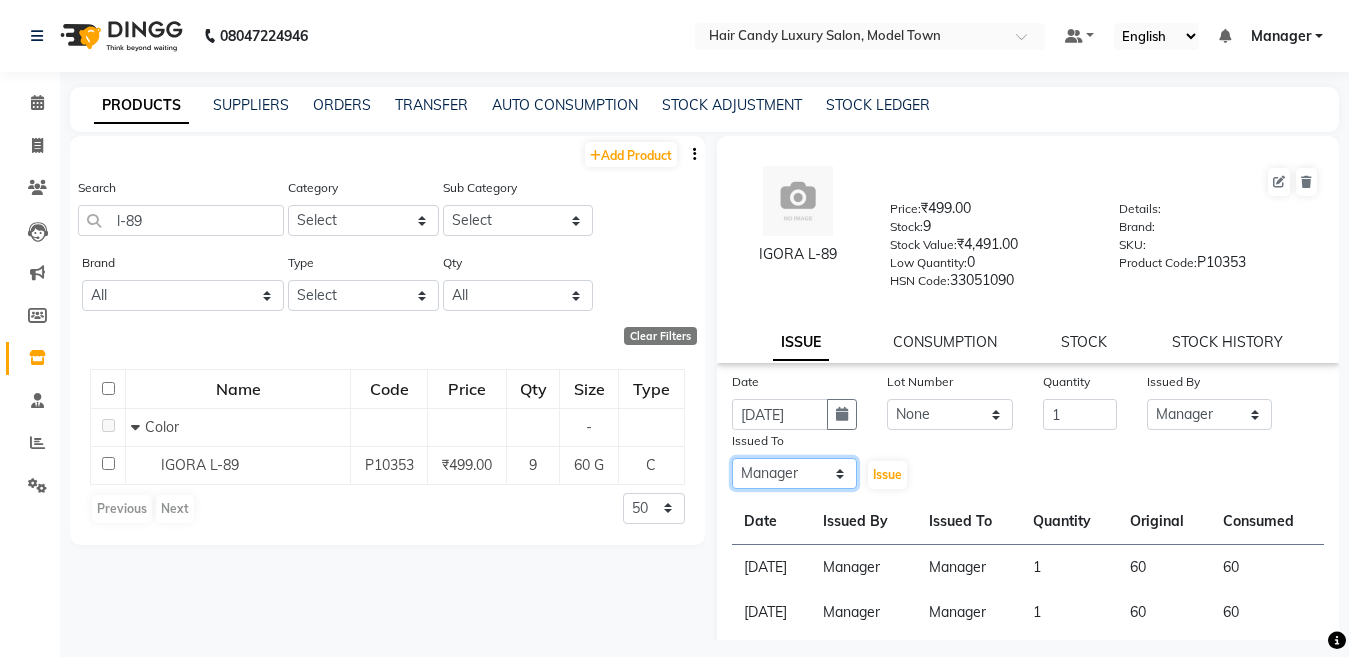 click on "Select Aakib Anas Anuradha Izhar Laiq (Rahul) Manager Neeraj parul Pawan Prakash Rajni Ranjay (Raju) RIYA Saleem sameer  stock manager surrender Vijay Gupta Vijay kumar" 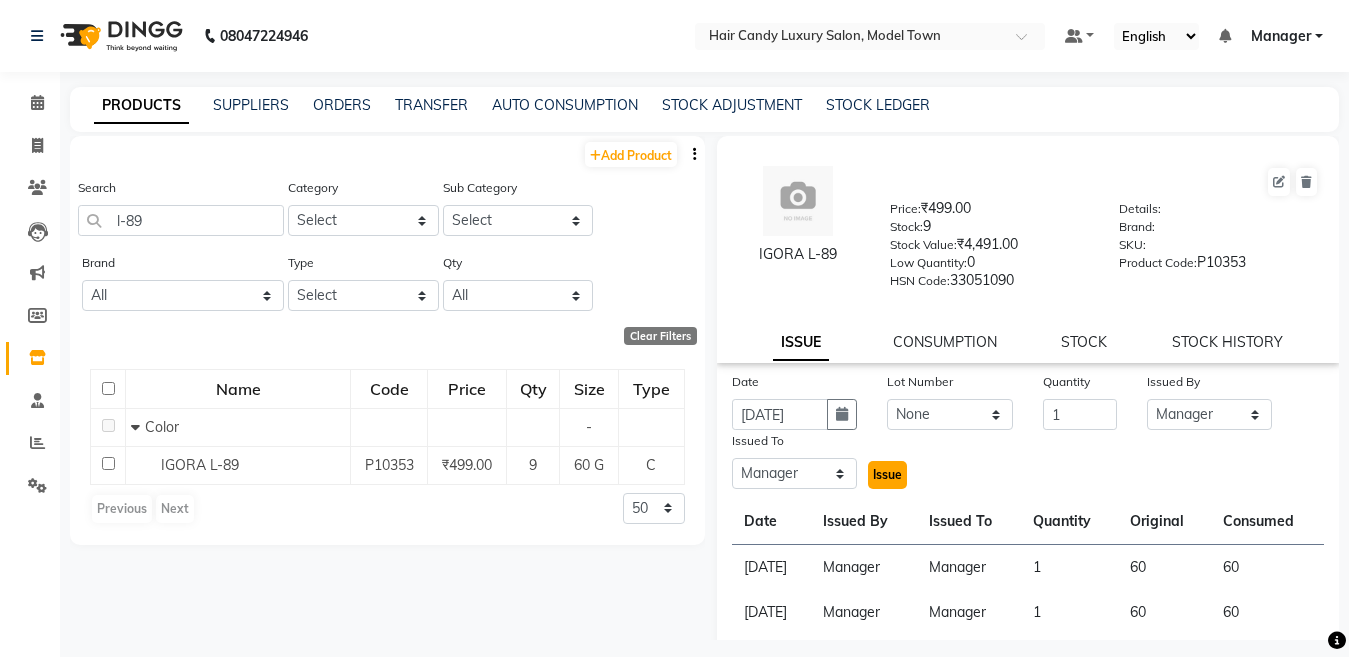 click on "Issue" 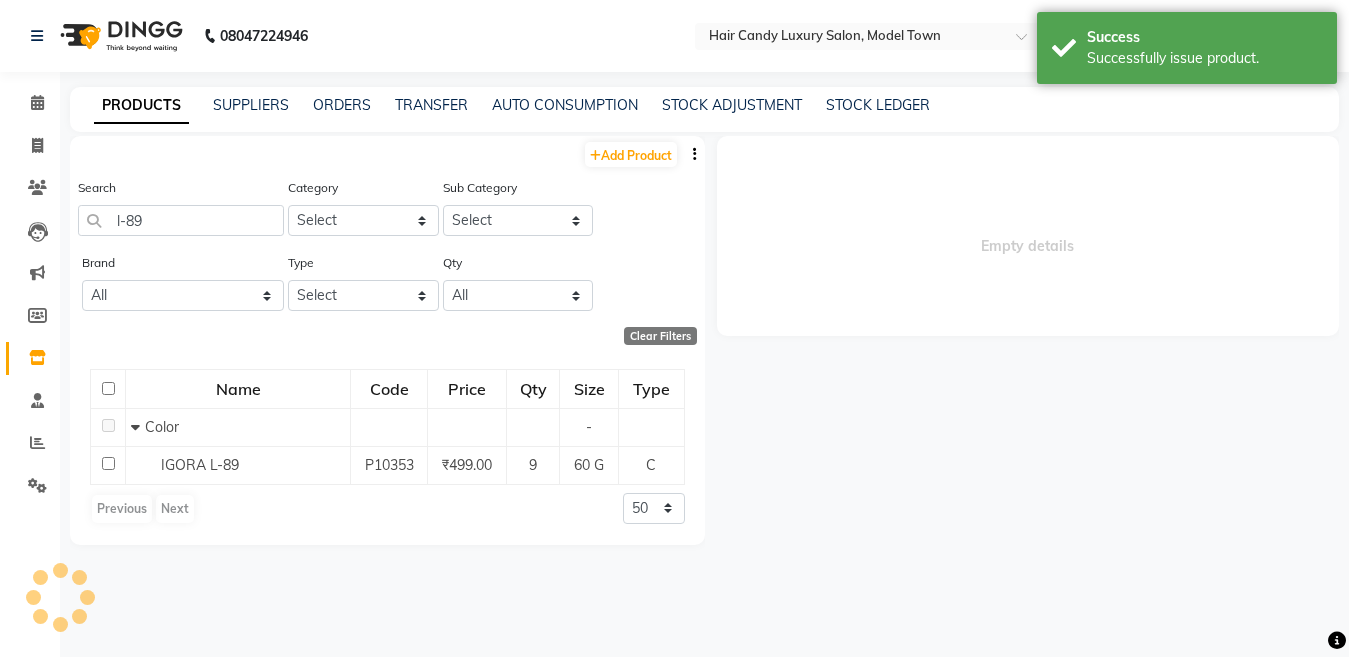 select 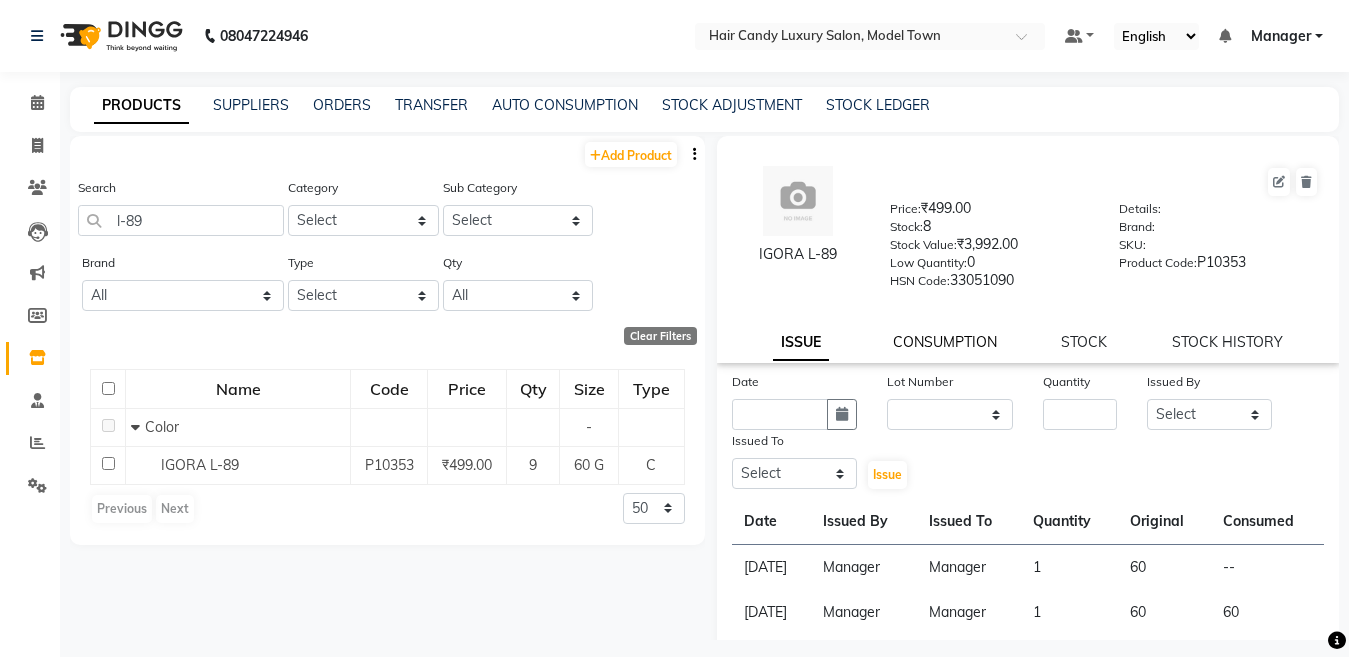 click on "CONSUMPTION" 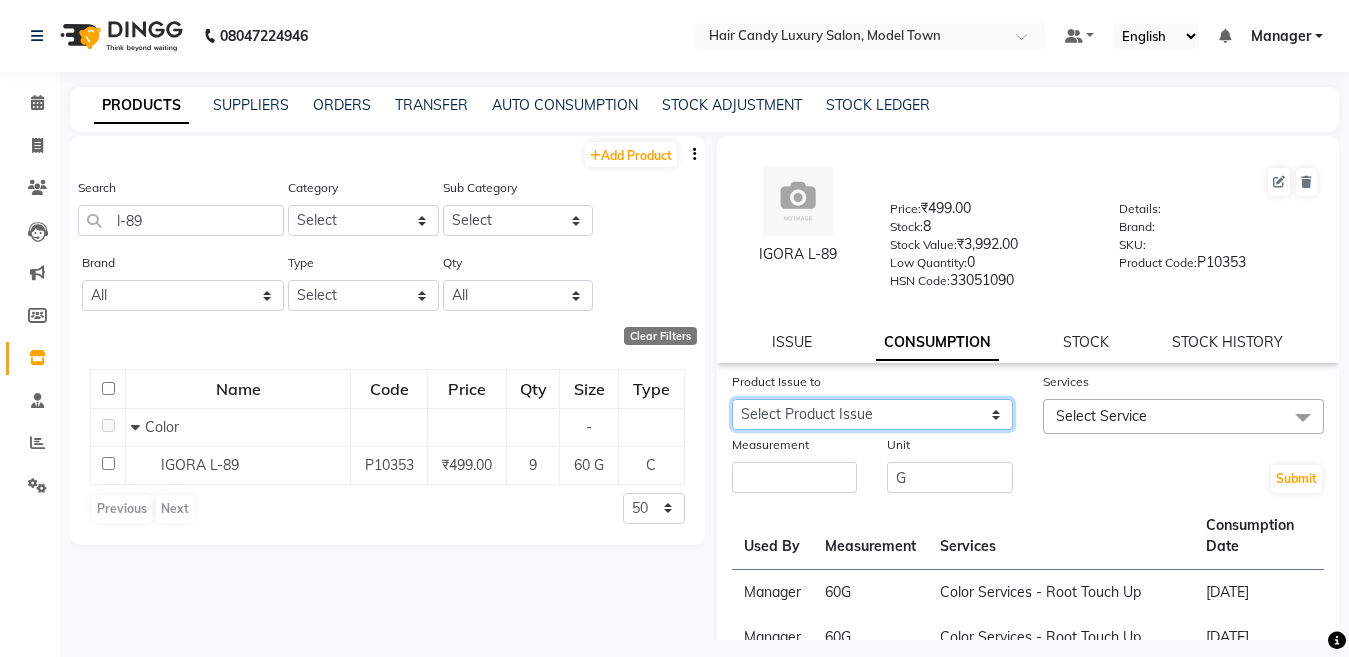click on "Select Product Issue 2025-07-11, Issued to: Manager, Balance: 60" 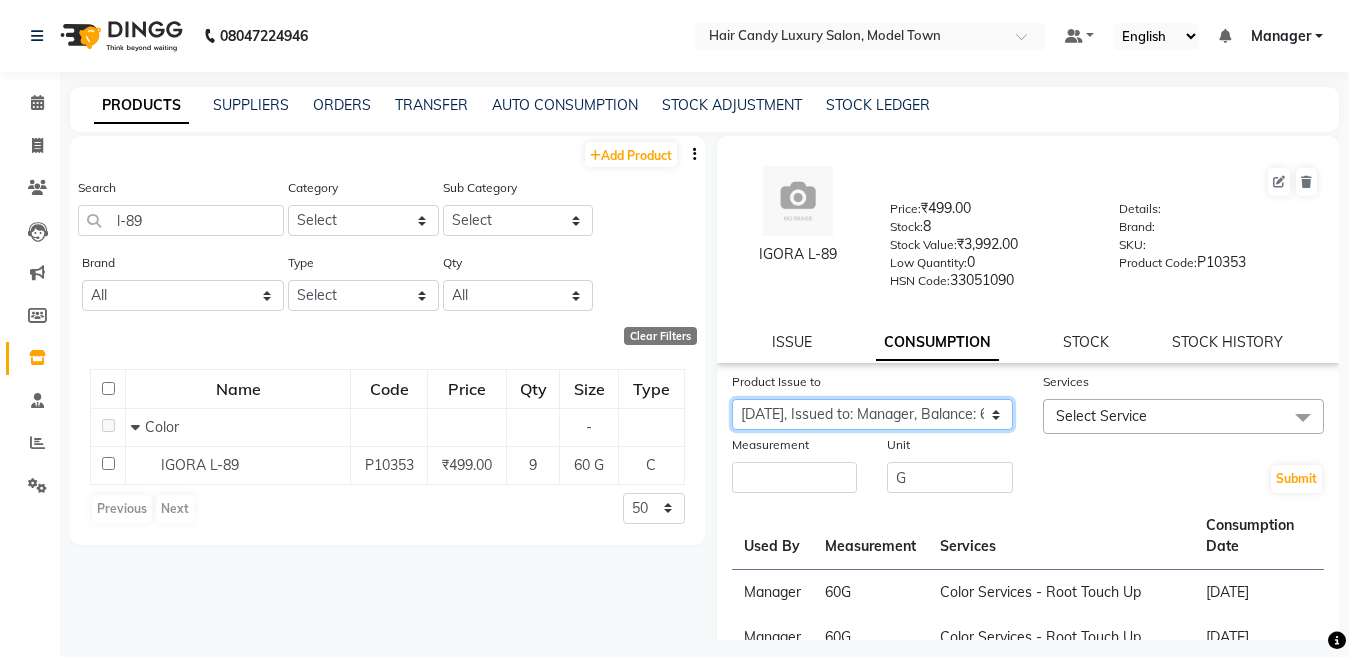 click on "Select Product Issue 2025-07-11, Issued to: Manager, Balance: 60" 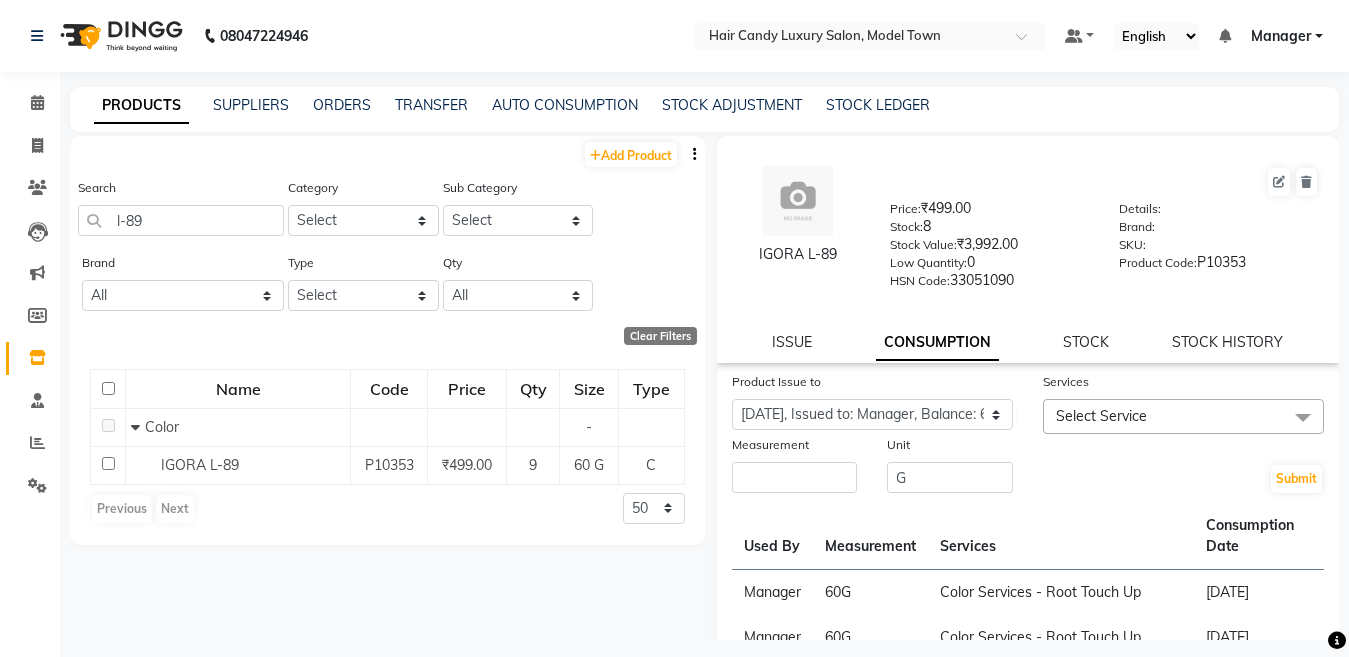 click on "Select Service" 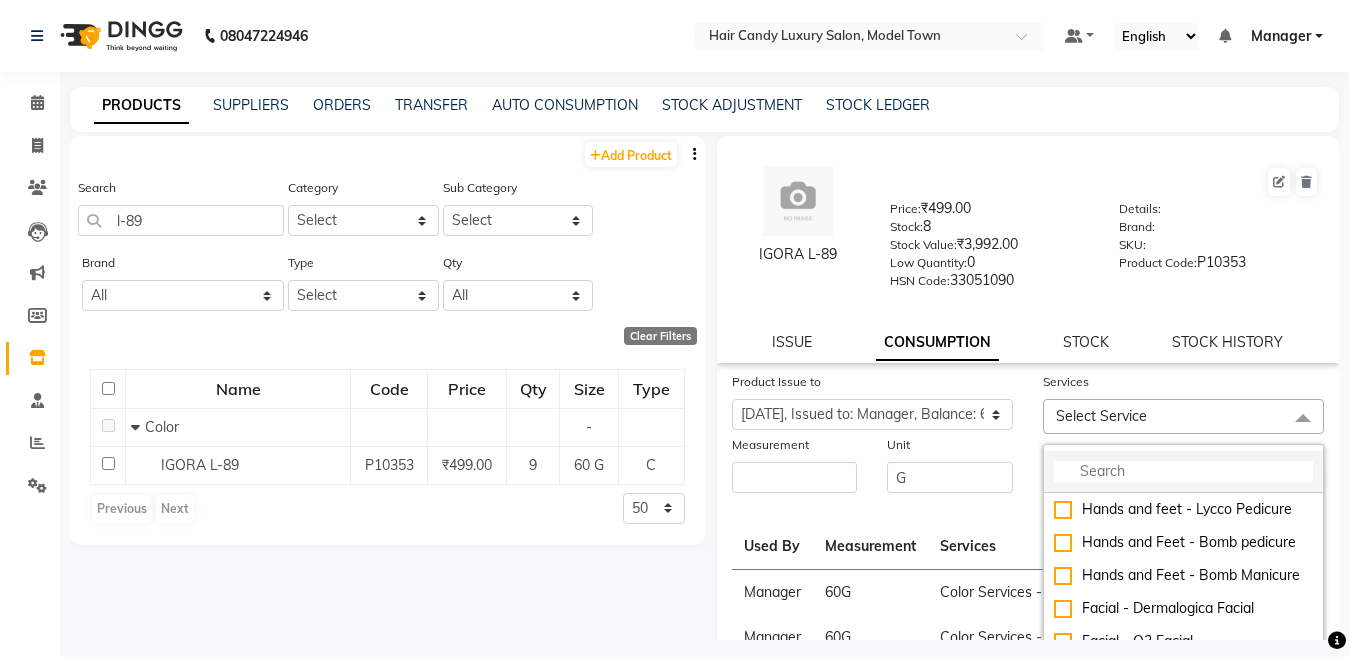 click 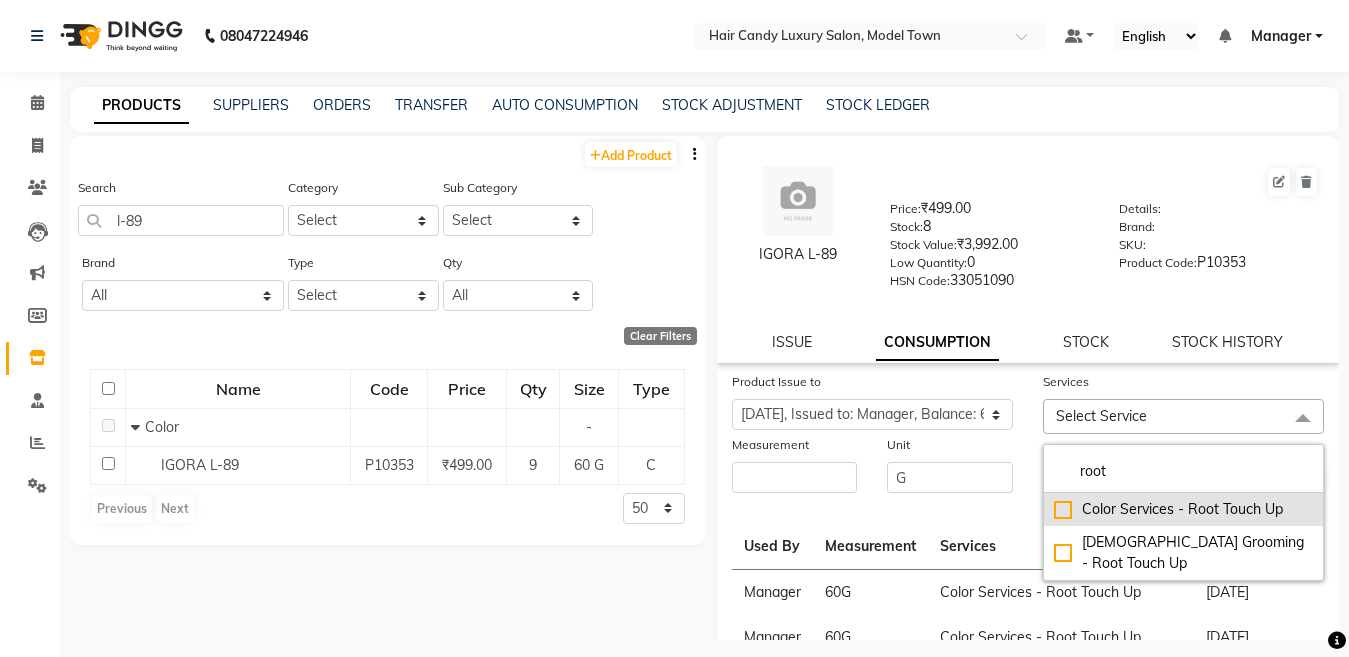 type on "root" 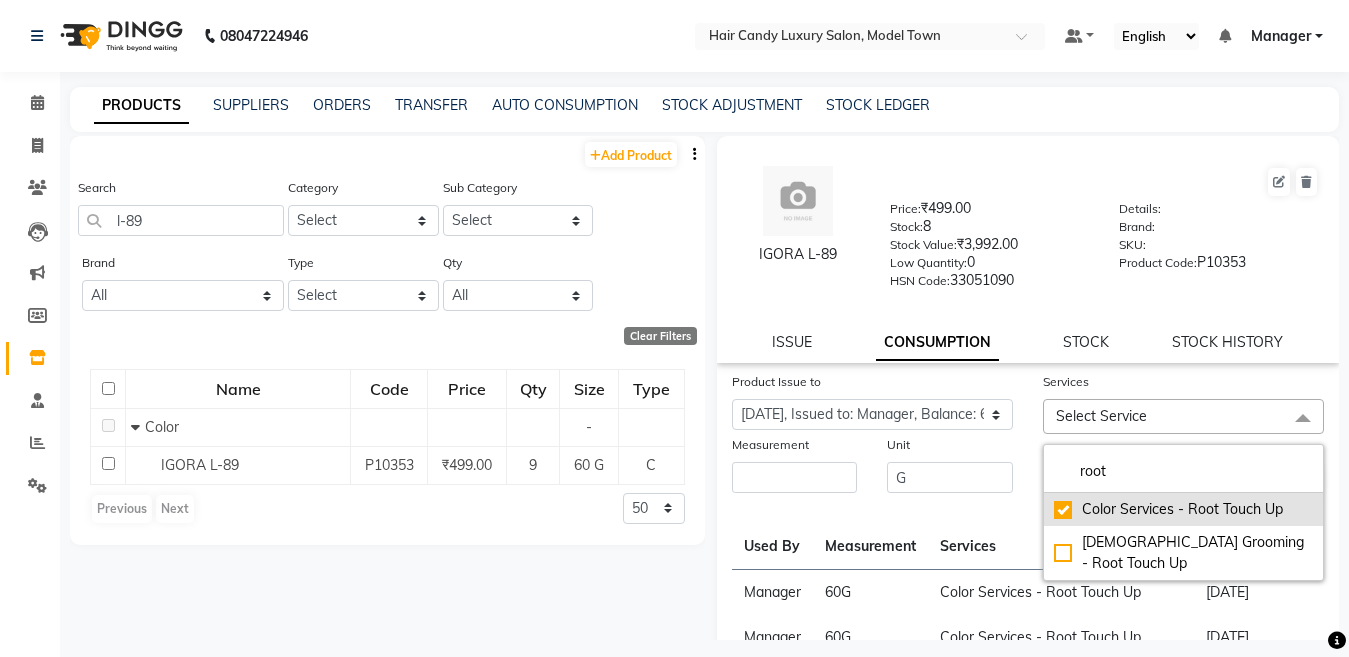 checkbox on "true" 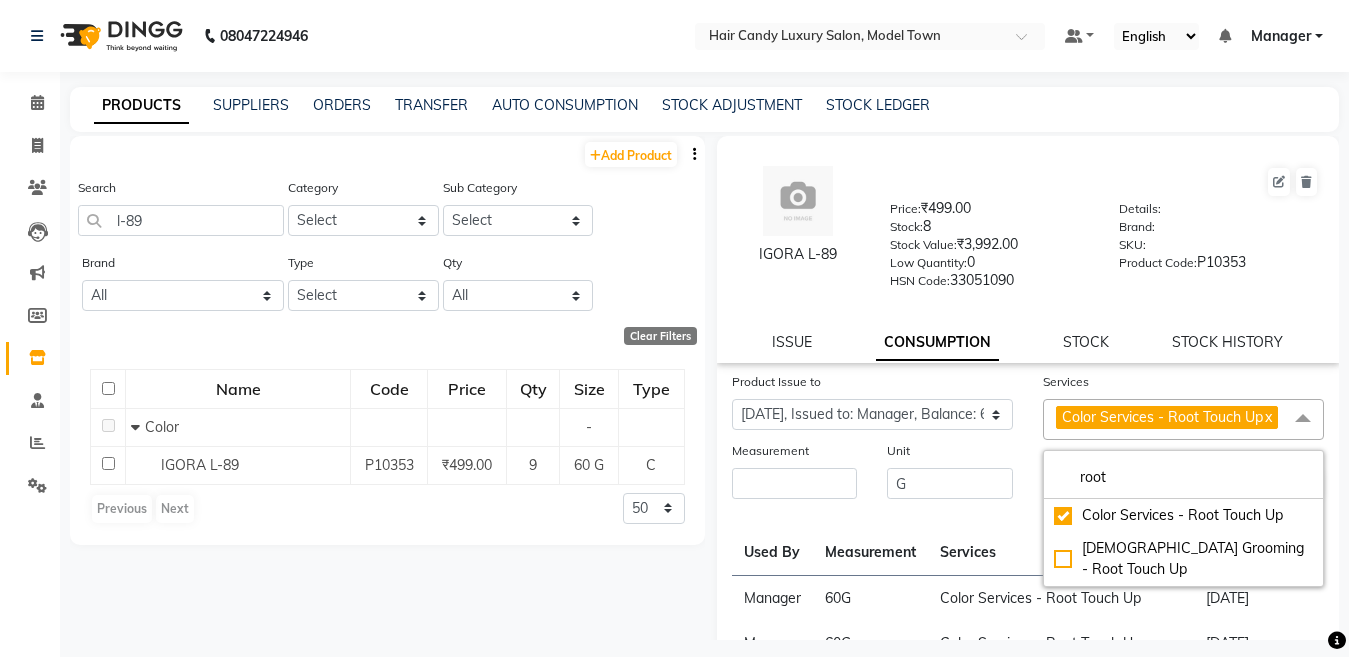 click on "Measurement" 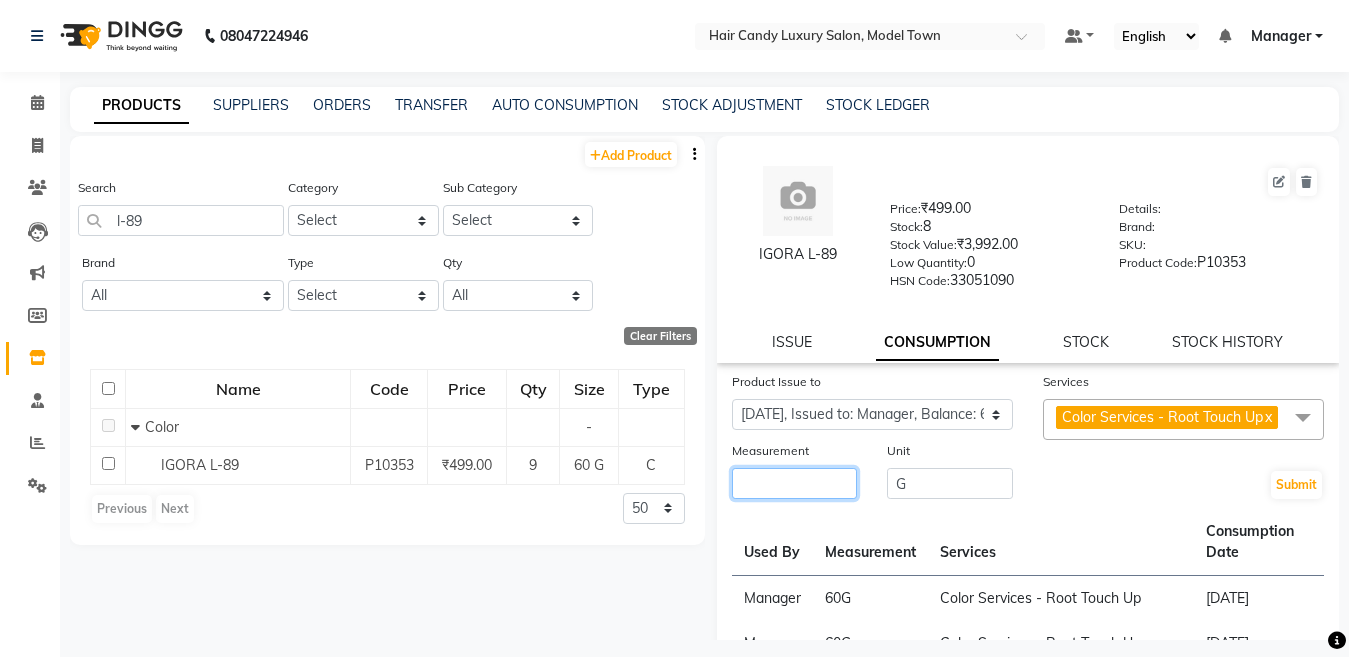 click 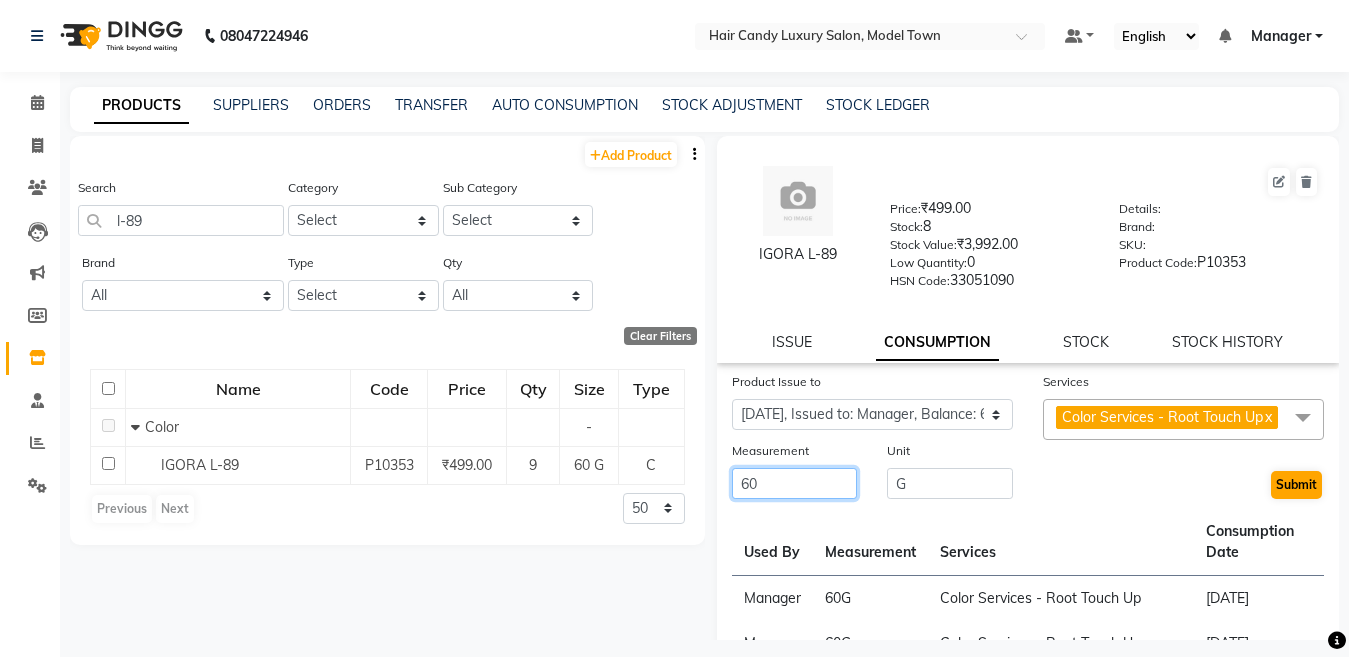 type on "60" 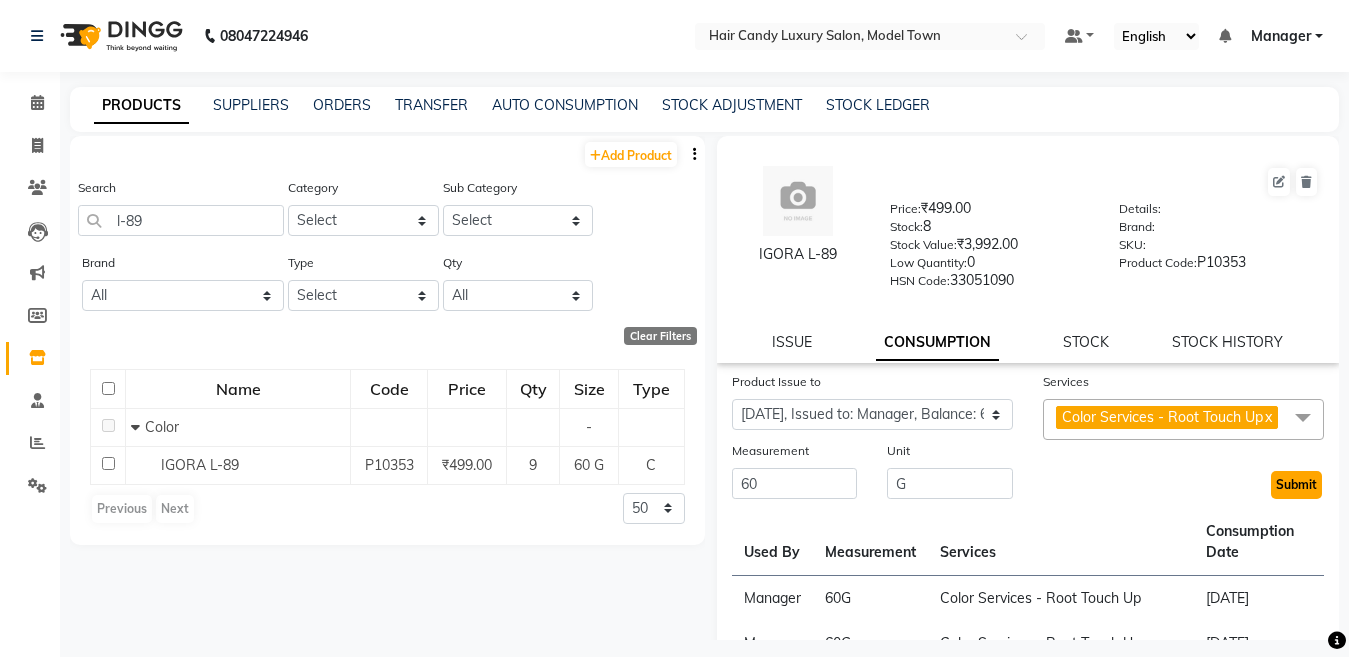 click on "Submit" 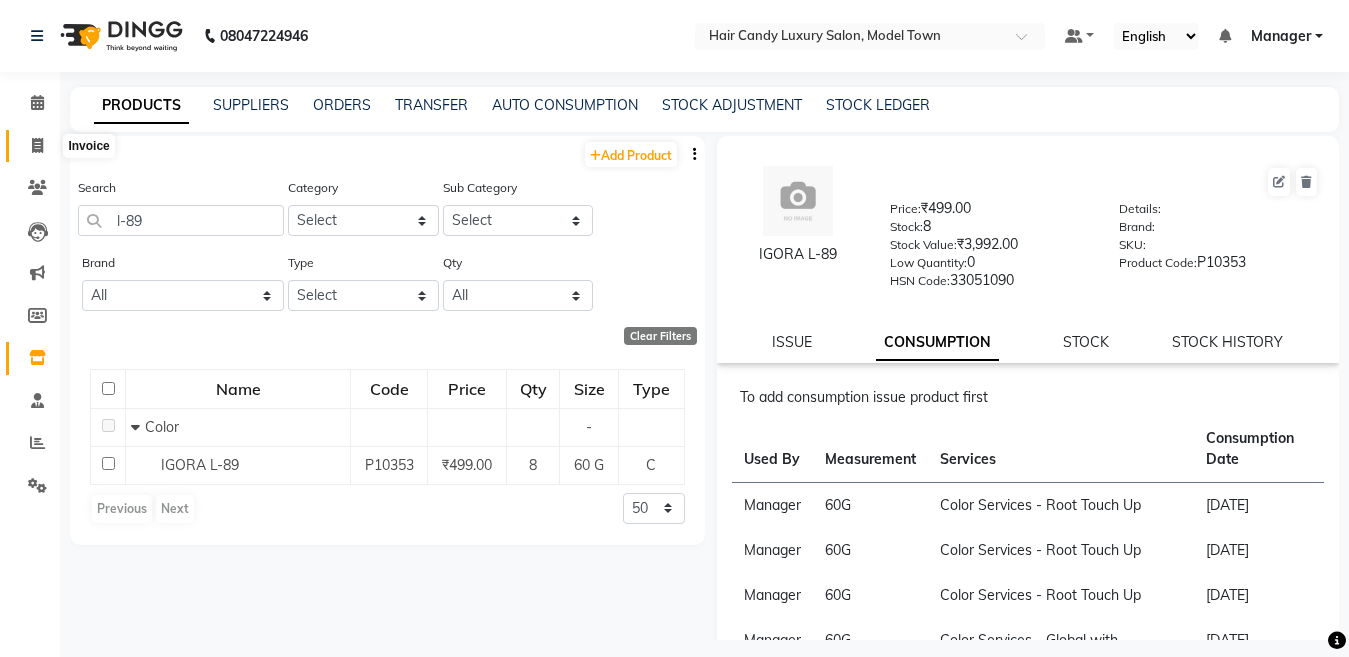 click 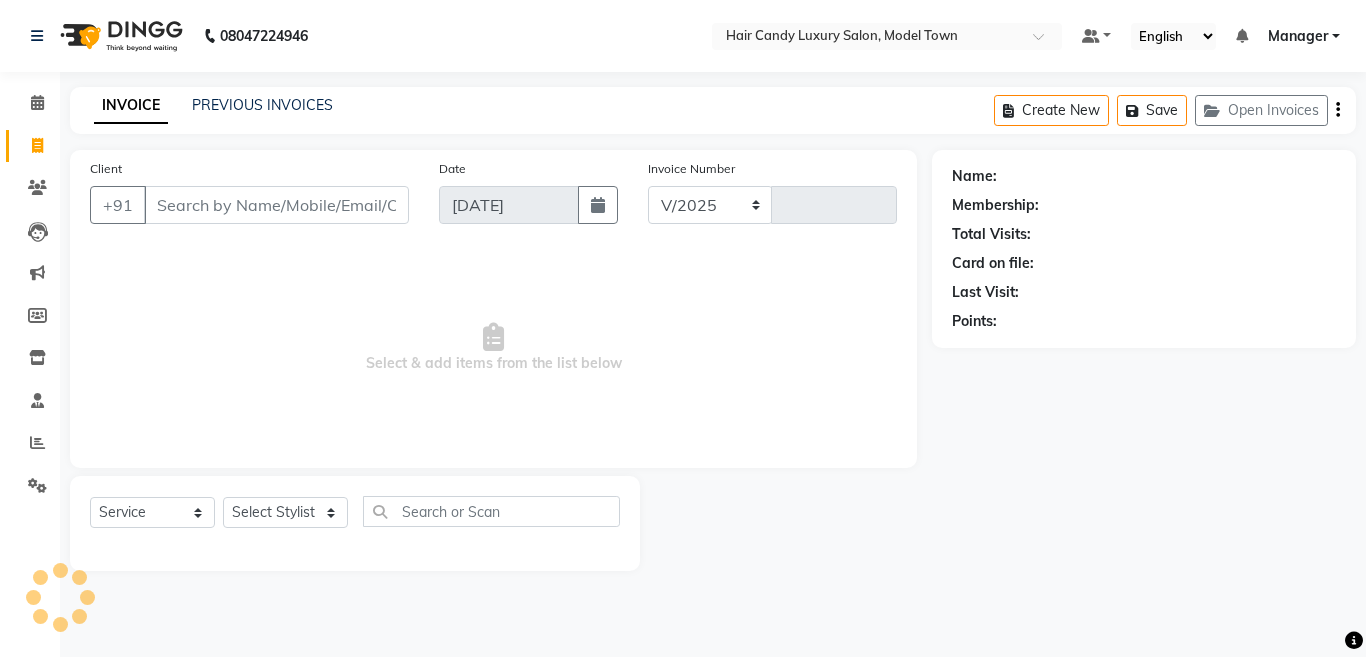 select on "4716" 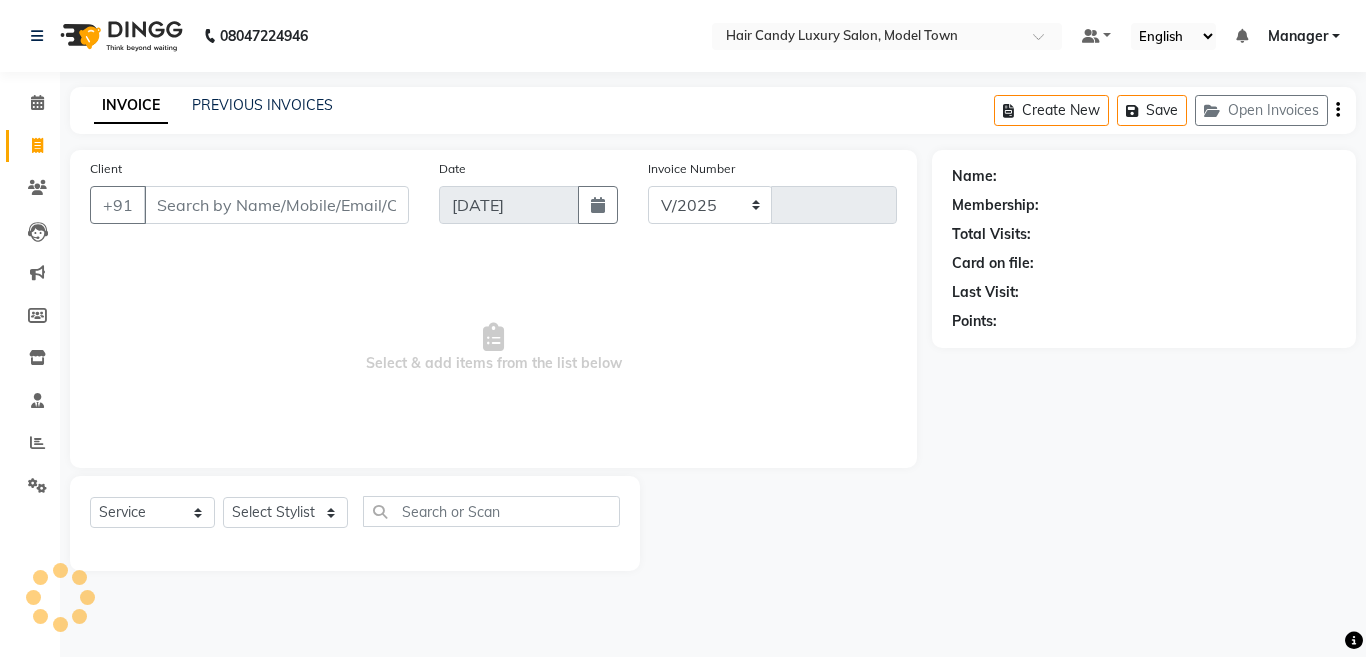 type on "2498" 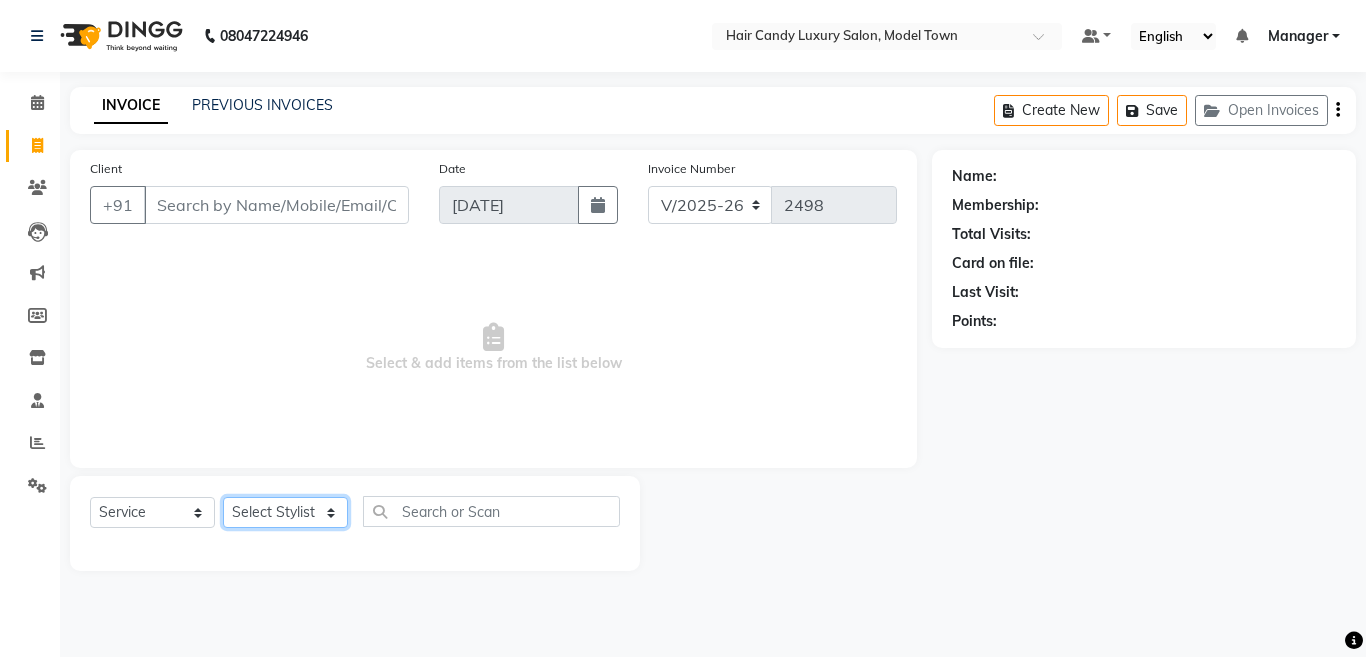 click on "Select Stylist Aakib Anas Anuradha Izhar Laiq (Rahul) Manager Neeraj parul Pawan Prakash Rajni Ranjay (Raju) RIYA Saleem sameer  stock manager surrender Vijay Gupta Vijay kumar" 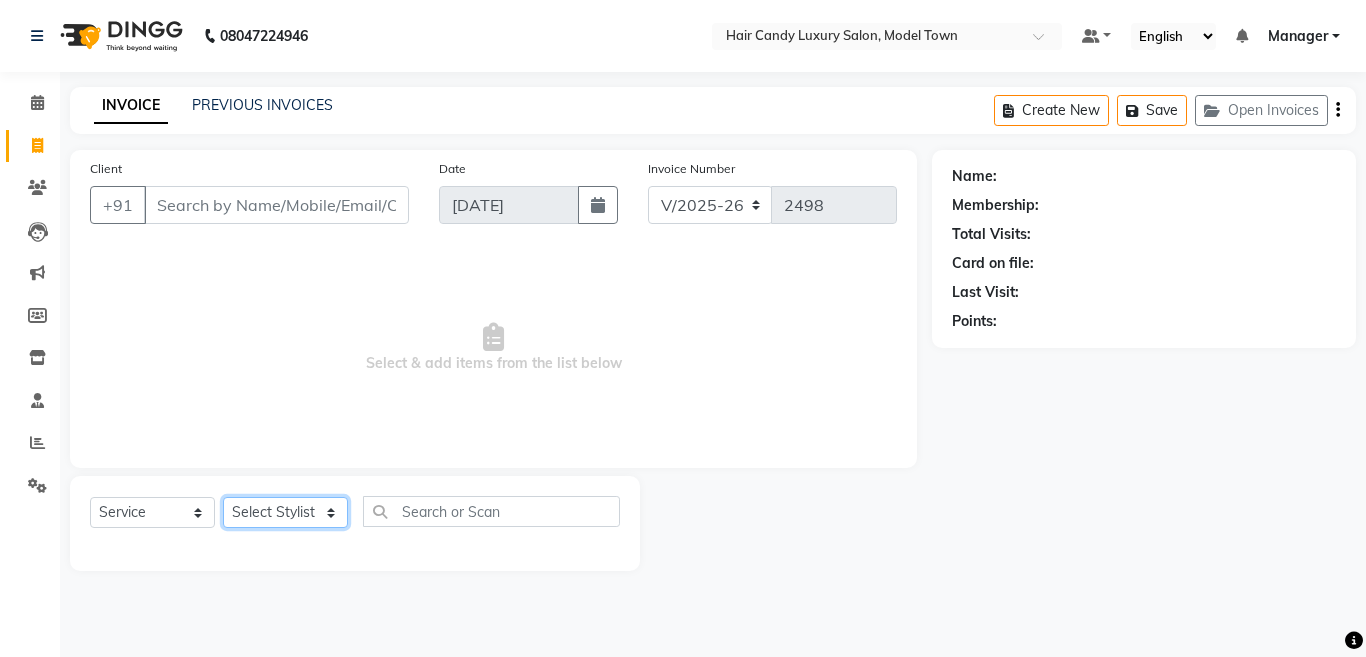 select on "28756" 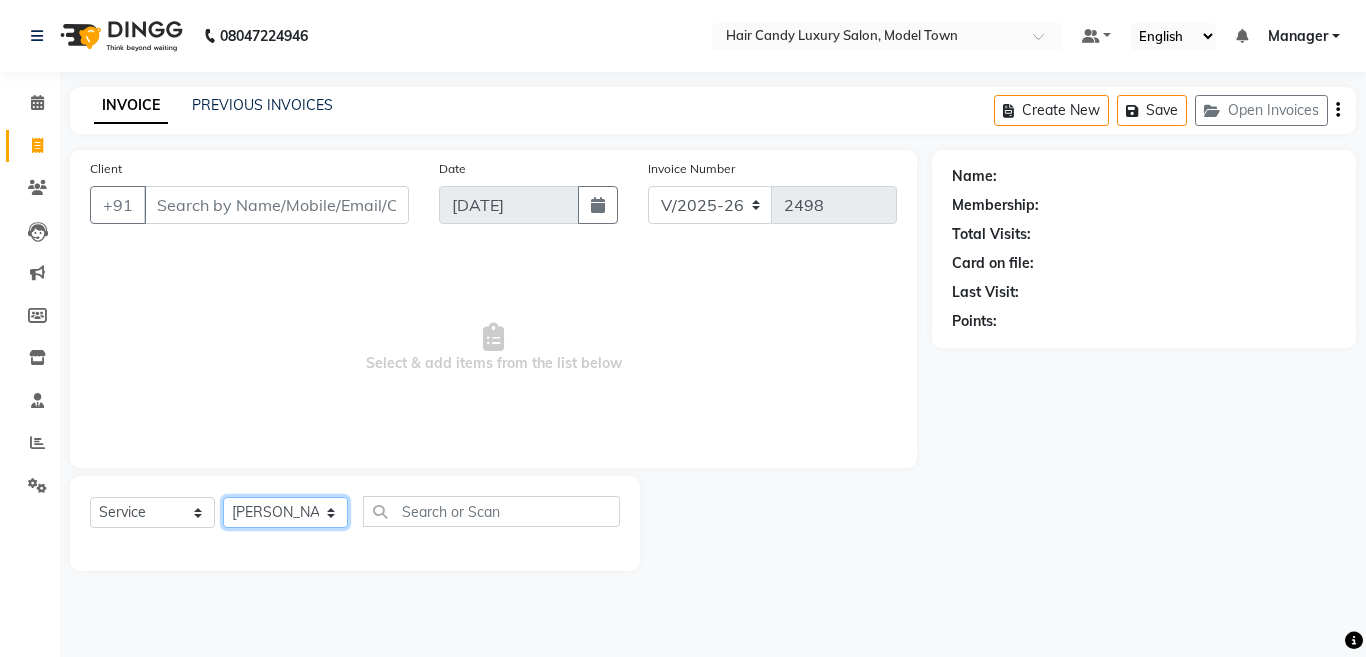 click on "Select Stylist Aakib Anas Anuradha Izhar Laiq (Rahul) Manager Neeraj parul Pawan Prakash Rajni Ranjay (Raju) RIYA Saleem sameer  stock manager surrender Vijay Gupta Vijay kumar" 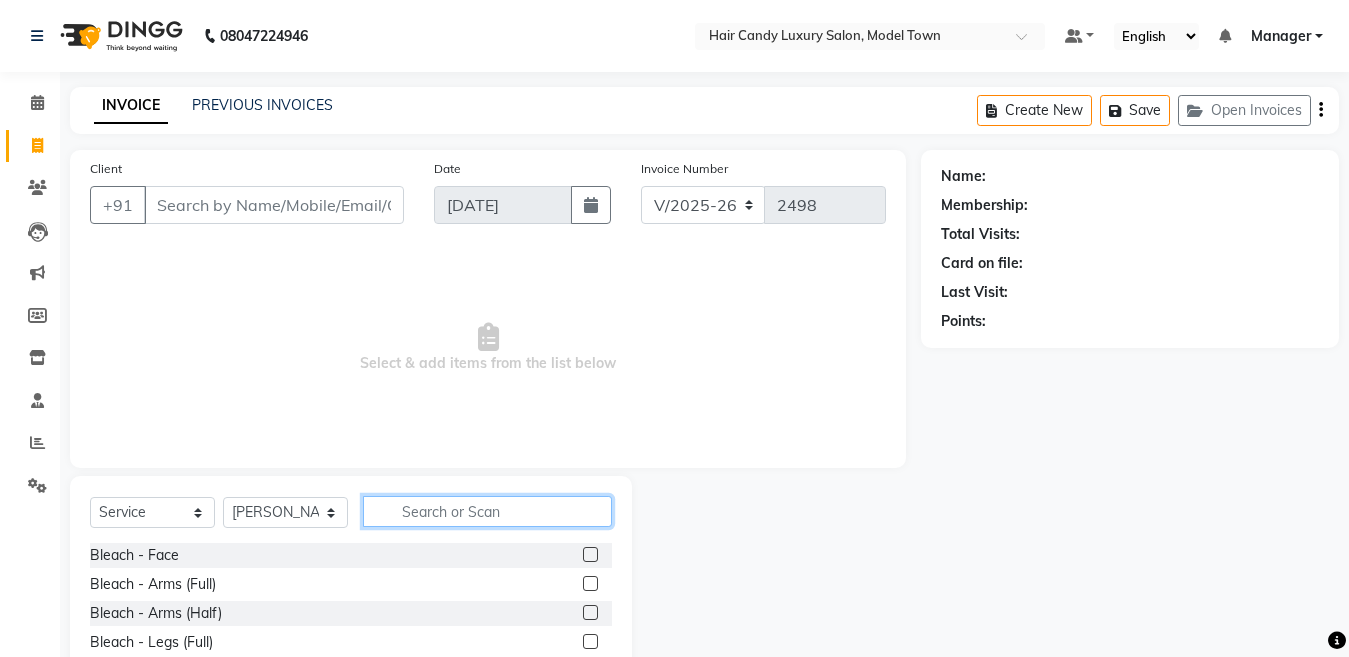 click 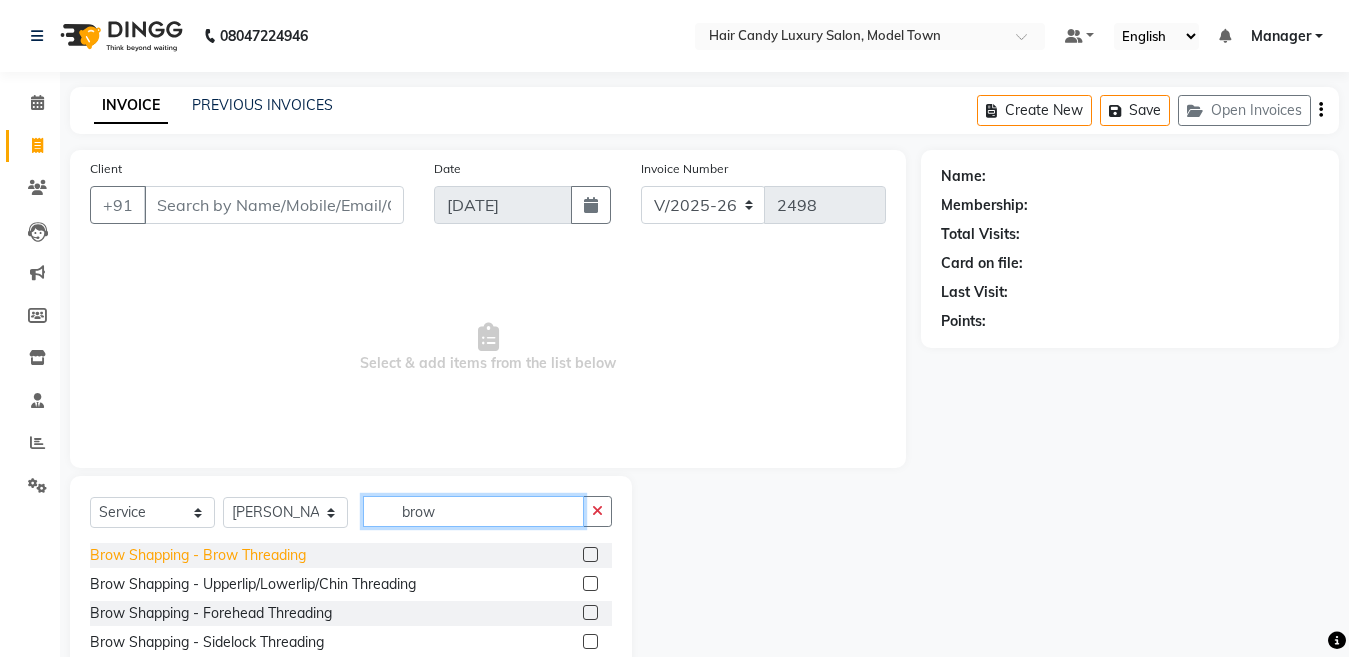 type on "brow" 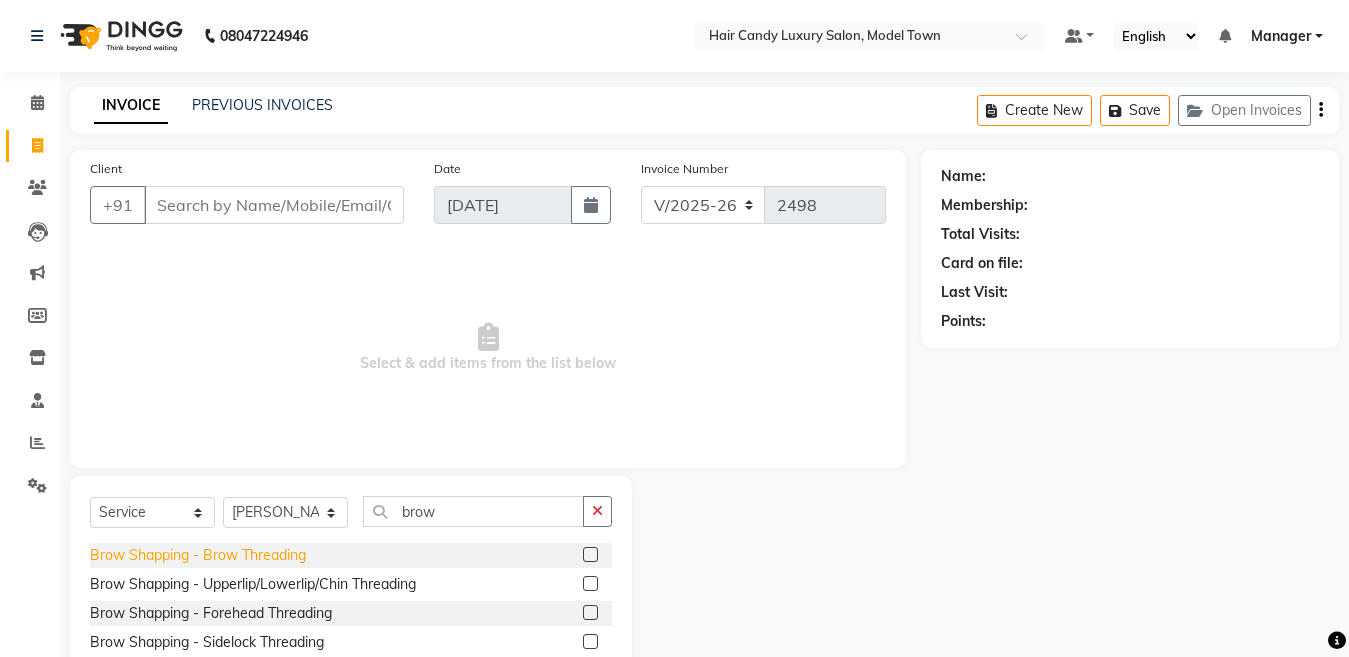 click on "Brow Shapping - Brow Threading" 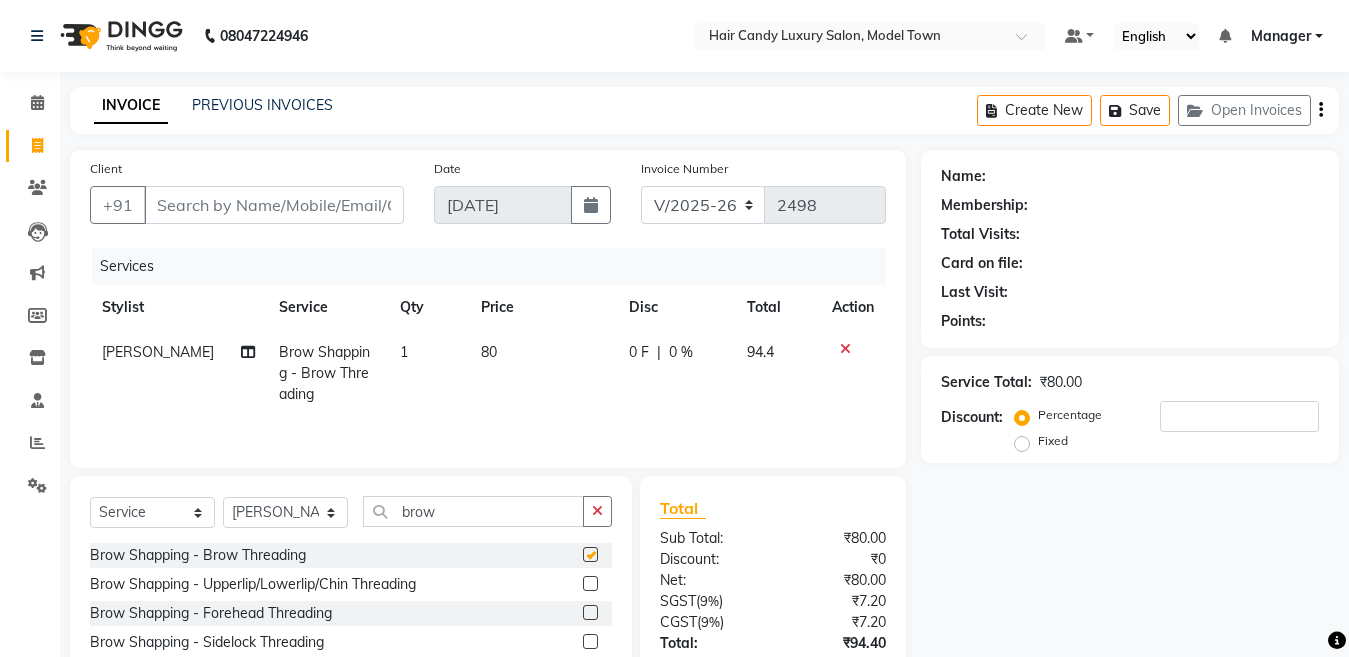 checkbox on "false" 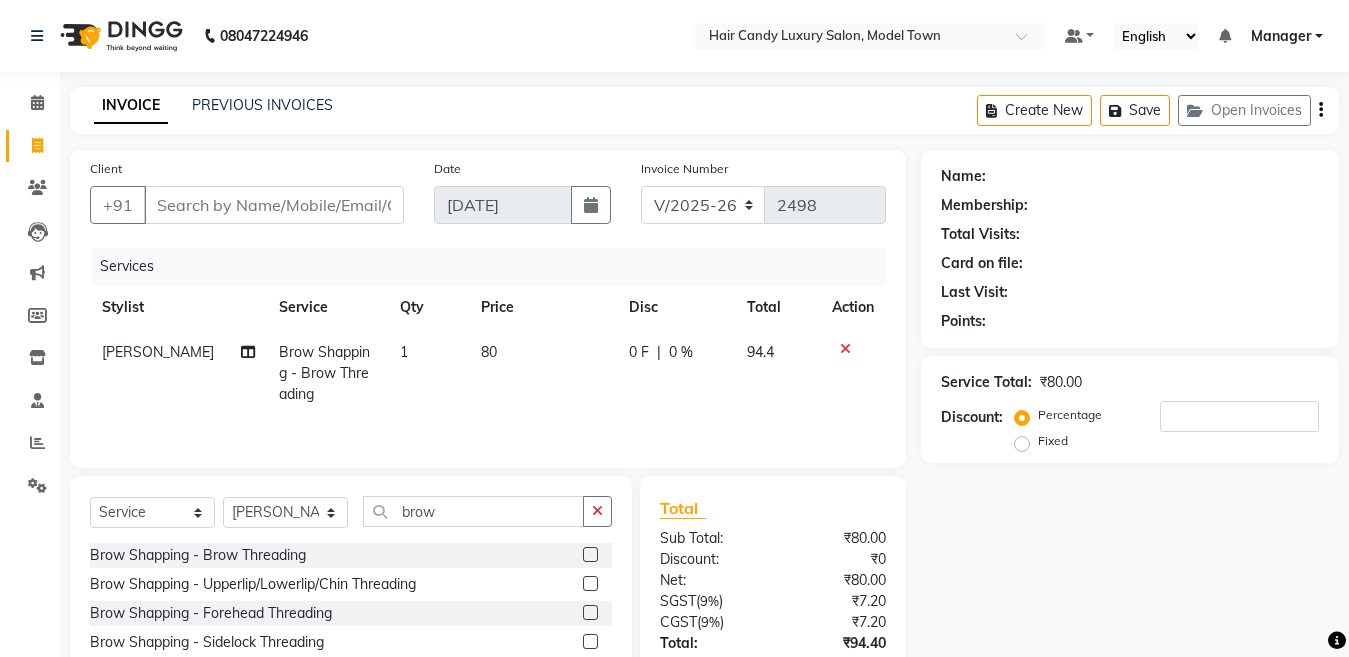 click on "80" 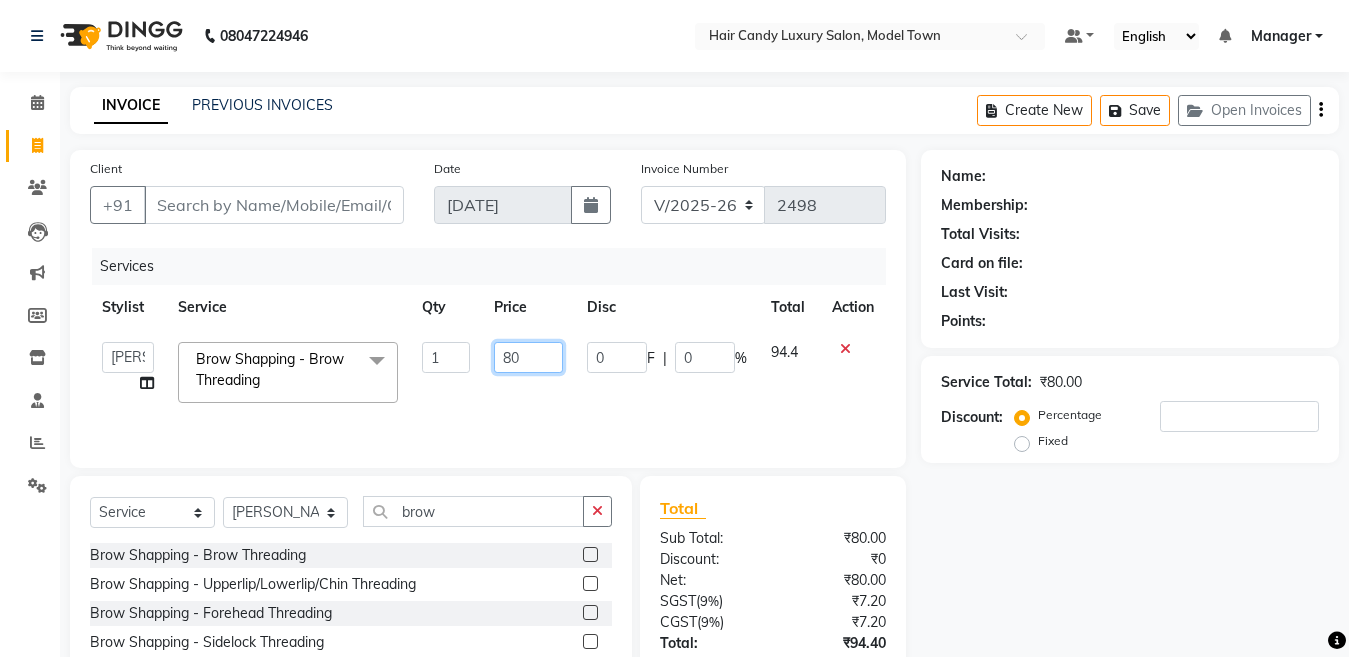 click on "80" 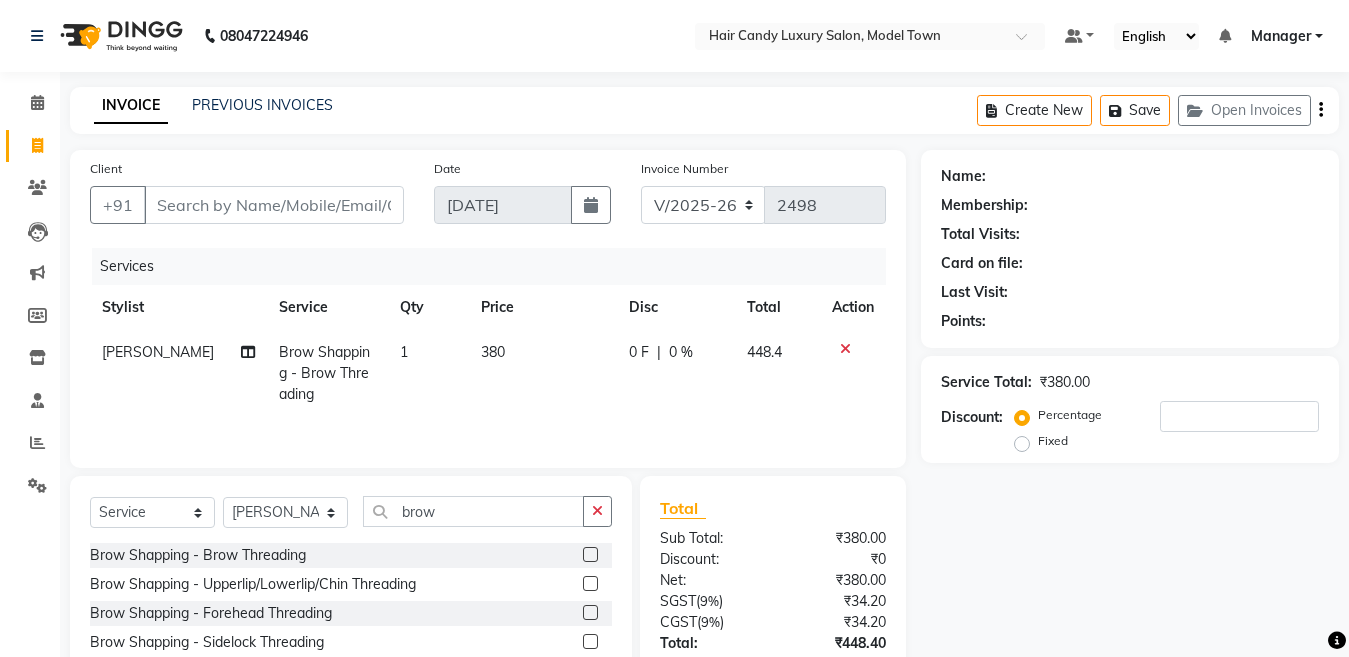 click on "Total" 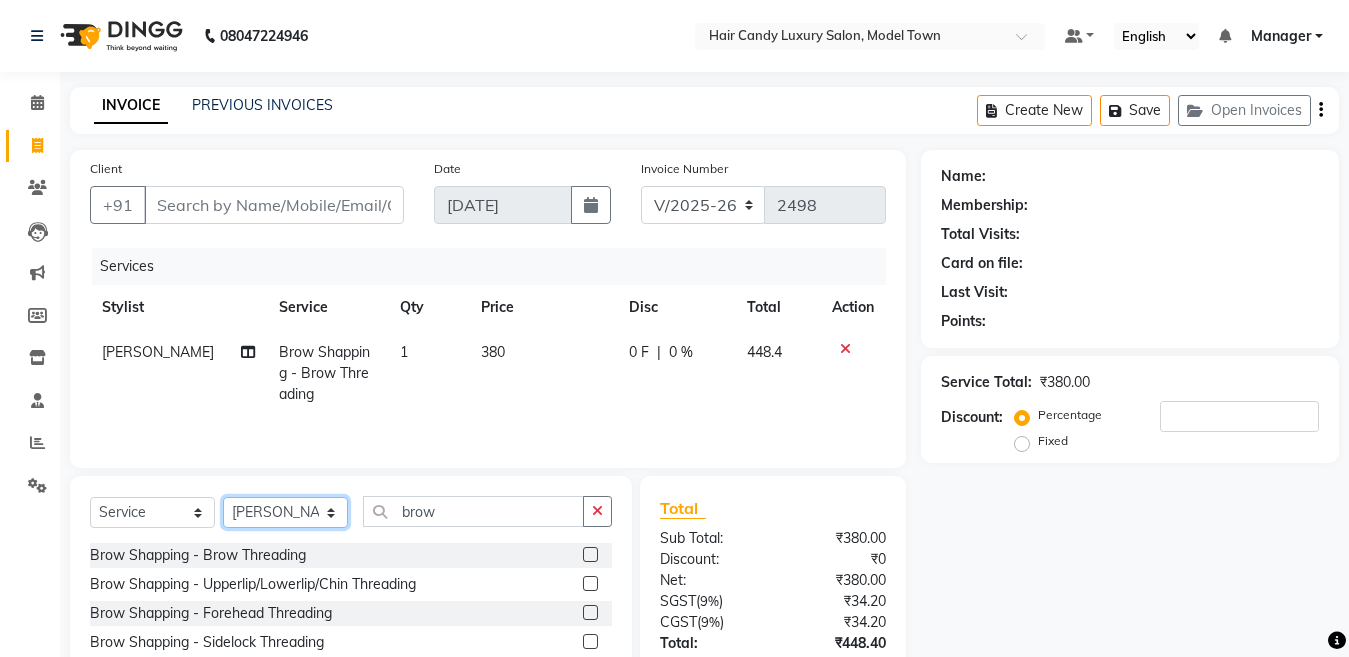 click on "Select Stylist Aakib Anas Anuradha Izhar Laiq (Rahul) Manager Neeraj parul Pawan Prakash Rajni Ranjay (Raju) RIYA Saleem sameer  stock manager surrender Vijay Gupta Vijay kumar" 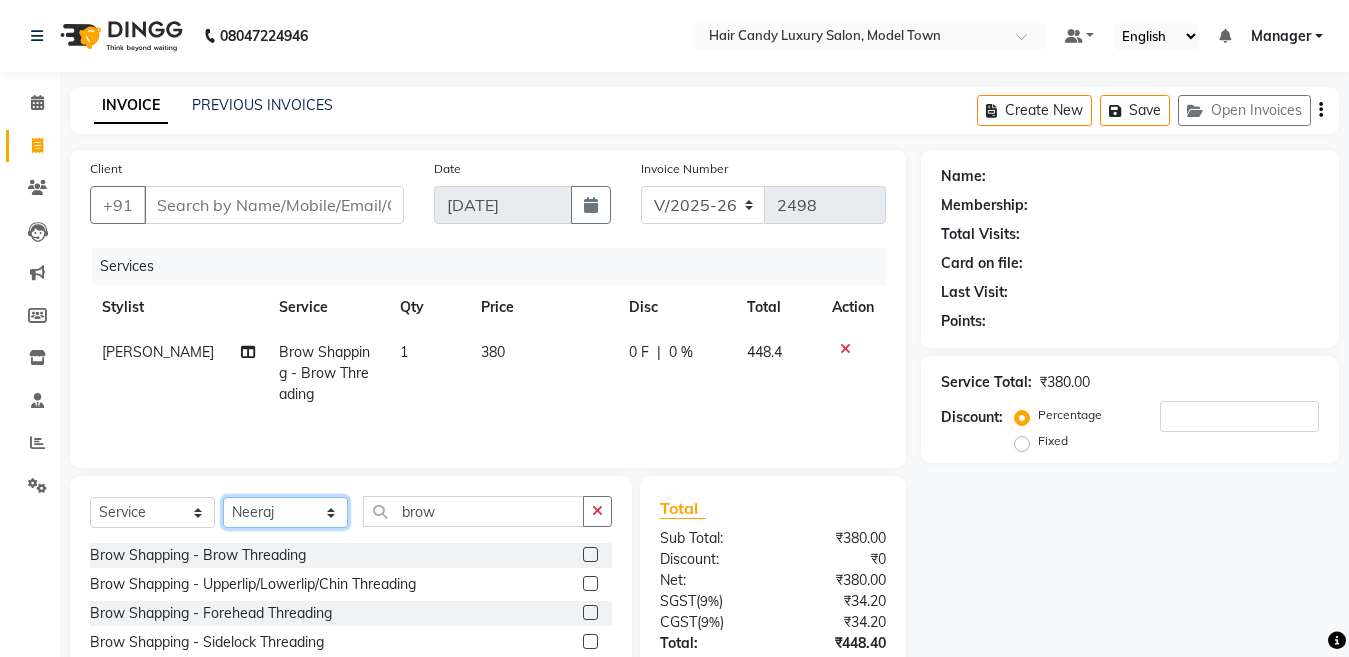 click on "Select Stylist Aakib Anas Anuradha Izhar Laiq (Rahul) Manager Neeraj parul Pawan Prakash Rajni Ranjay (Raju) RIYA Saleem sameer  stock manager surrender Vijay Gupta Vijay kumar" 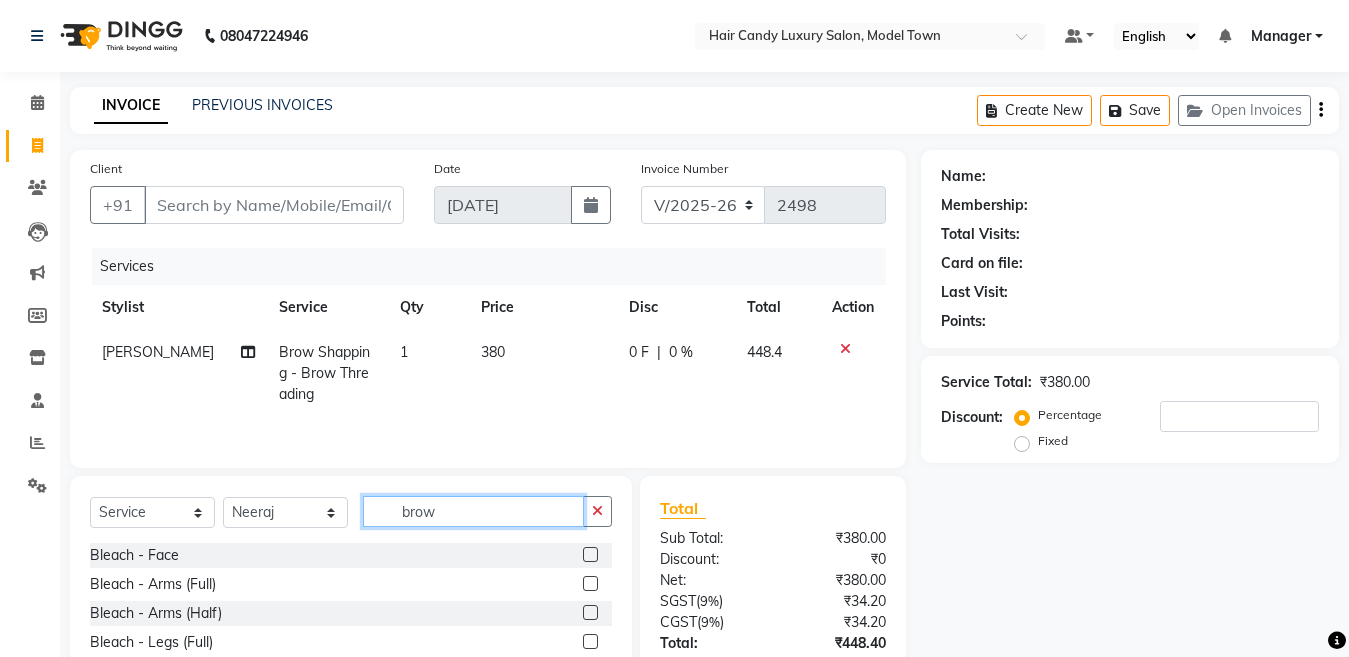 click on "brow" 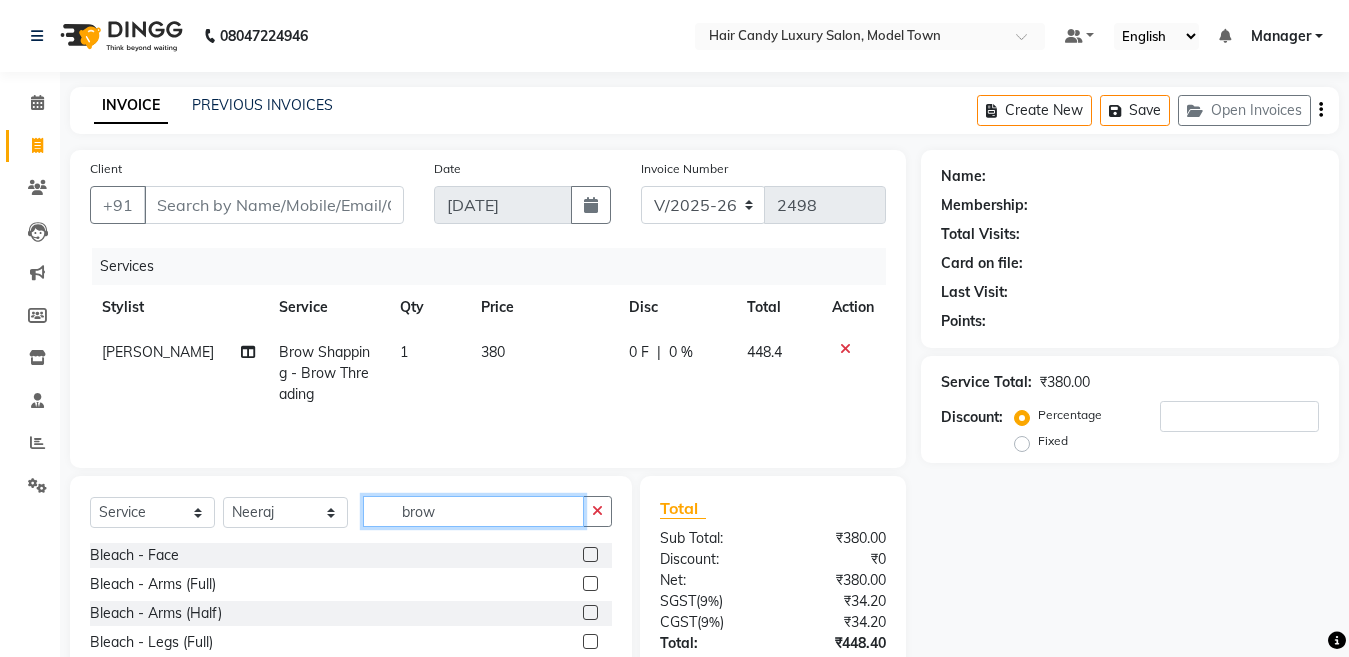 click on "brow" 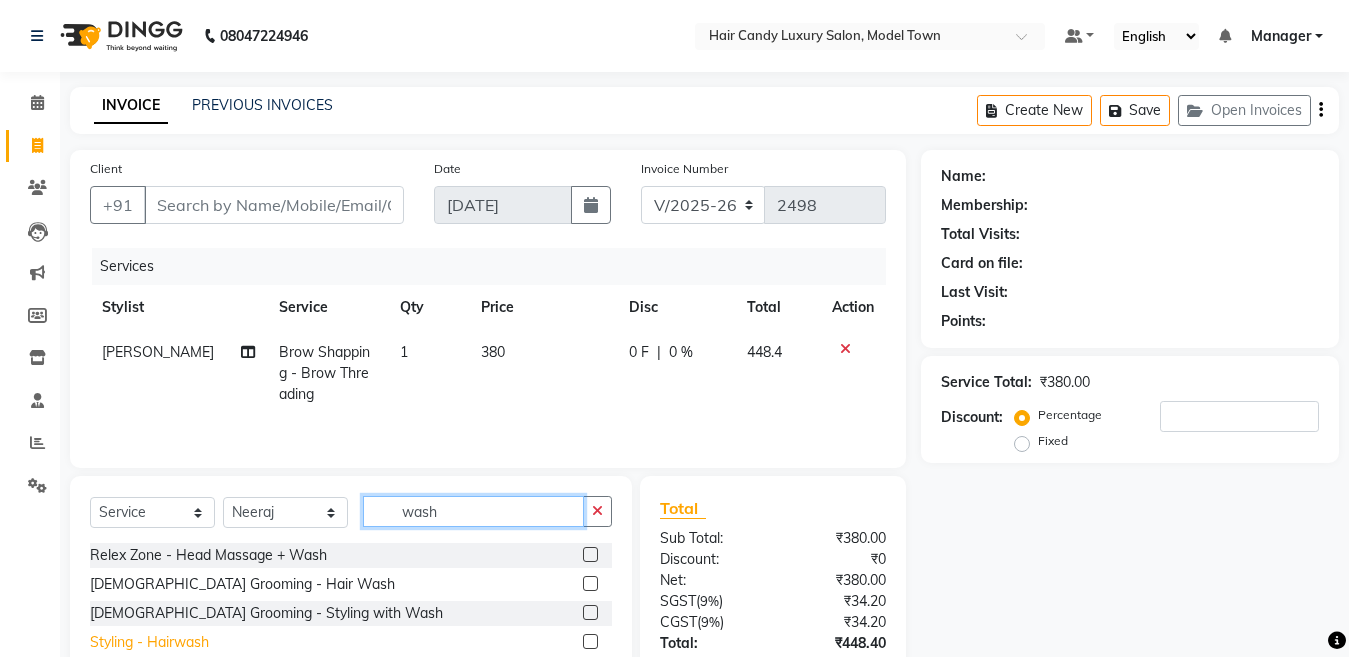 type on "wash" 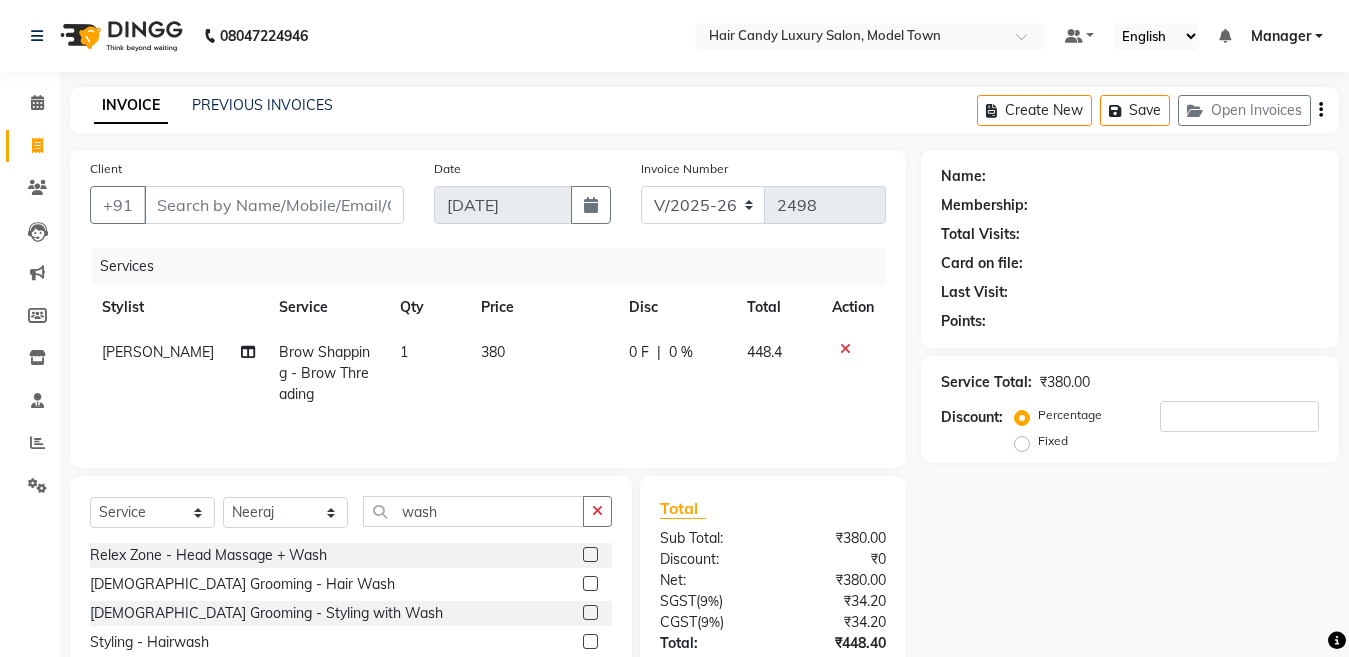 drag, startPoint x: 194, startPoint y: 645, endPoint x: 206, endPoint y: 641, distance: 12.649111 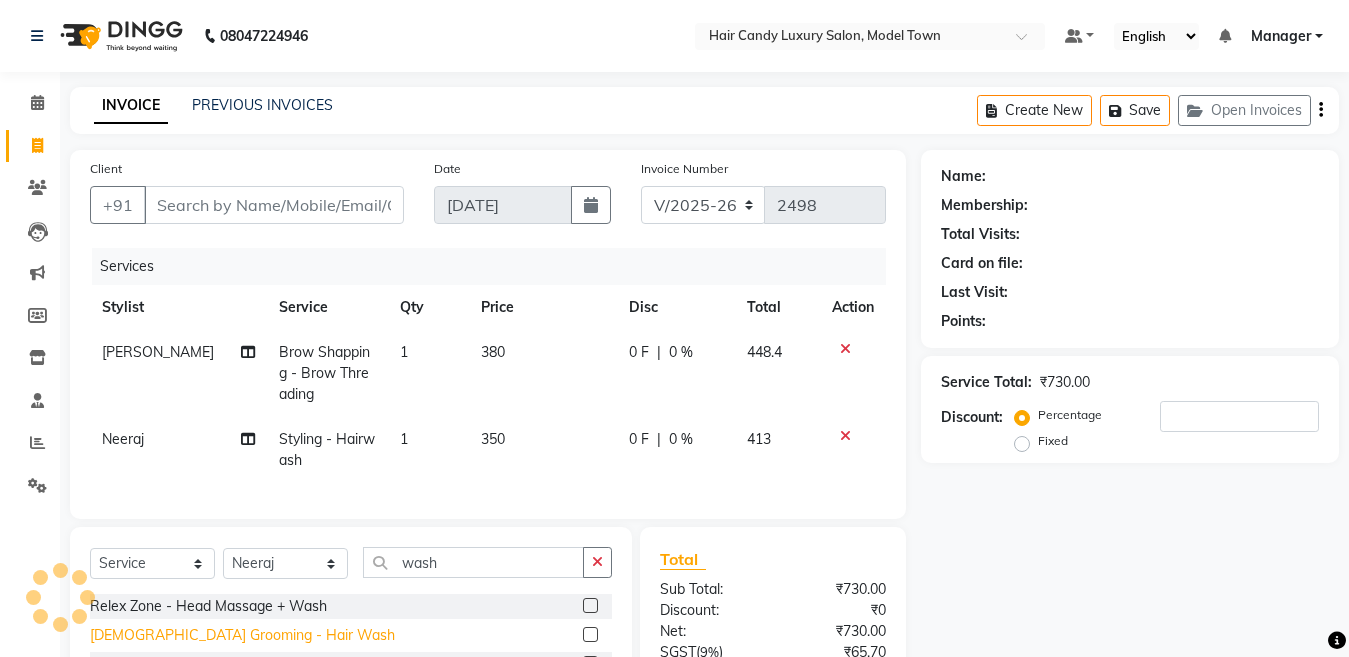 checkbox on "false" 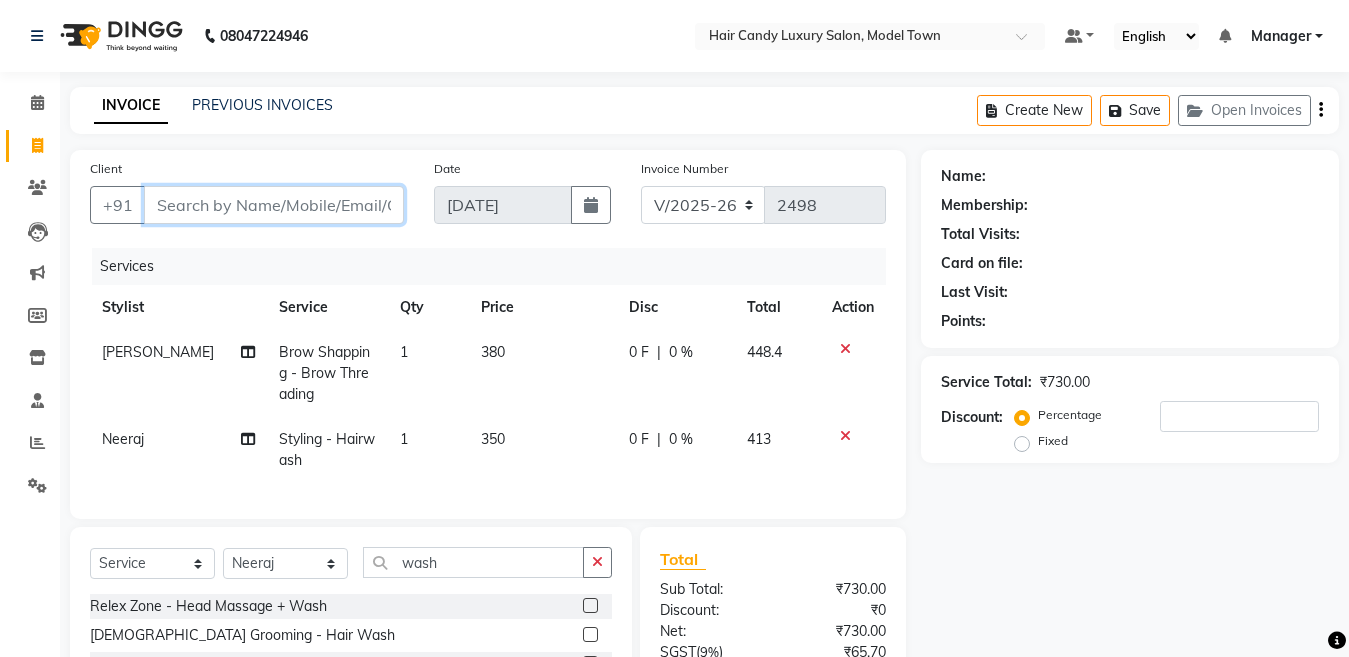 click on "Client" at bounding box center (274, 205) 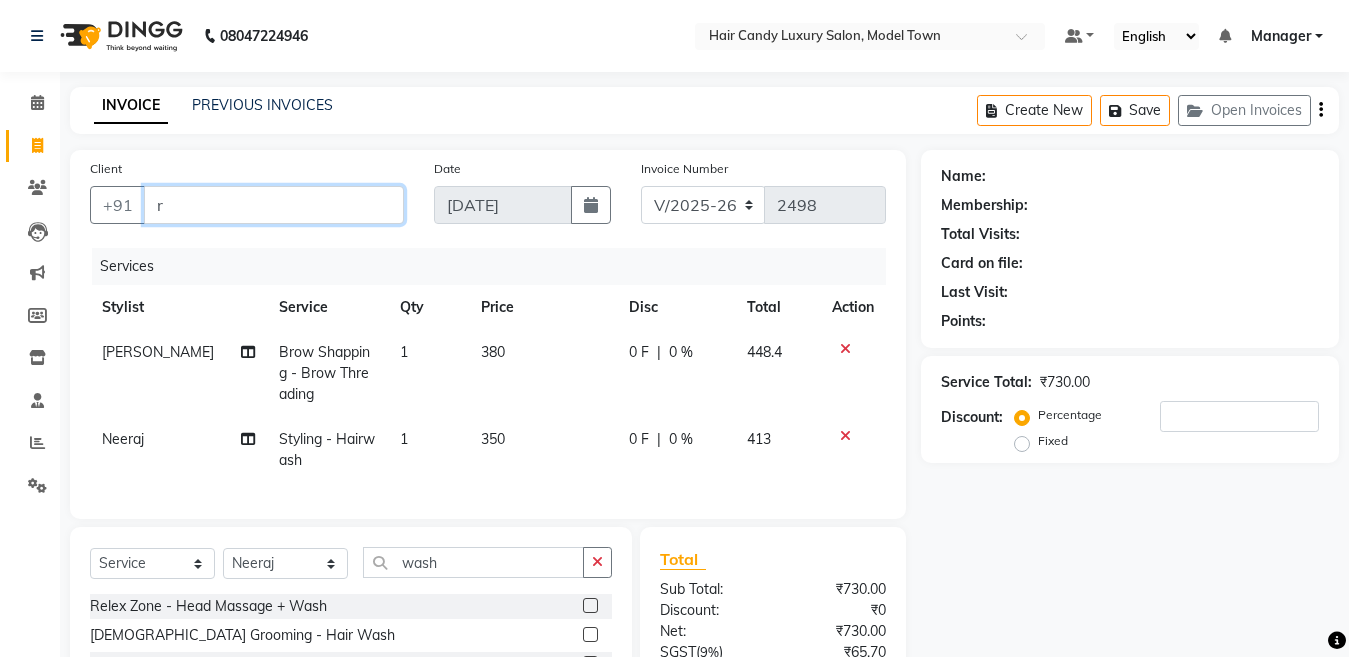 type on "0" 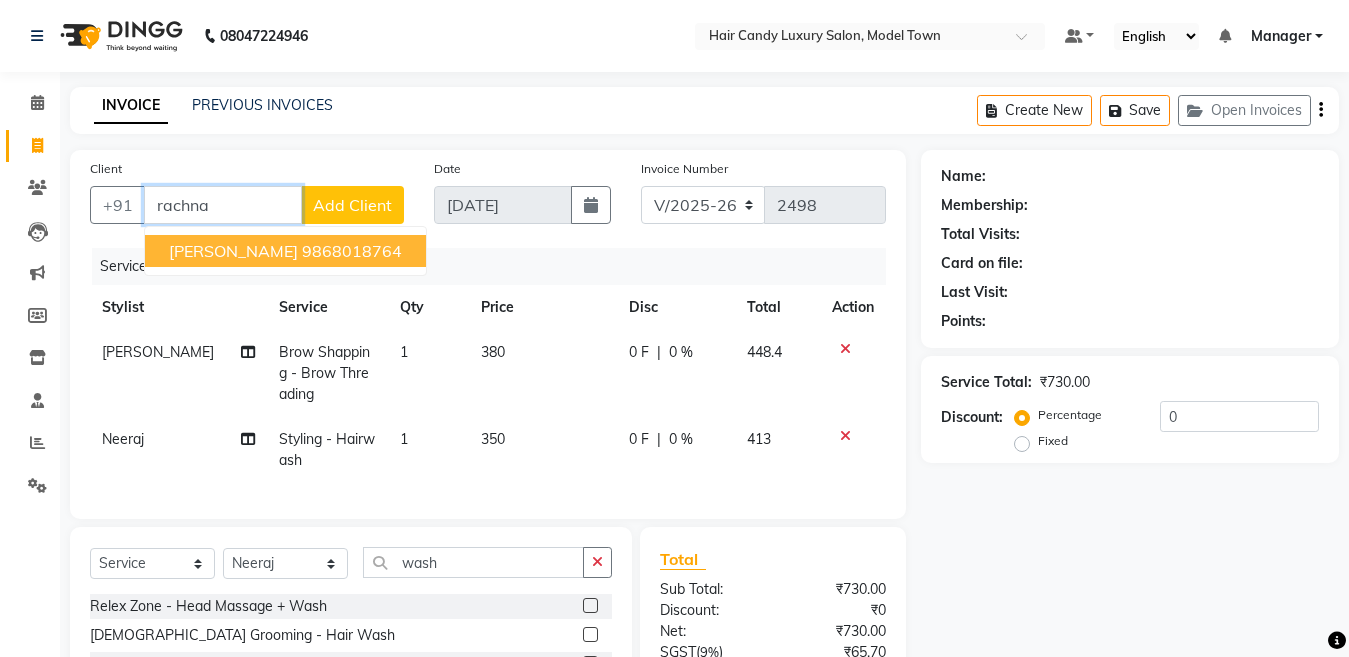 click on "9868018764" at bounding box center [352, 251] 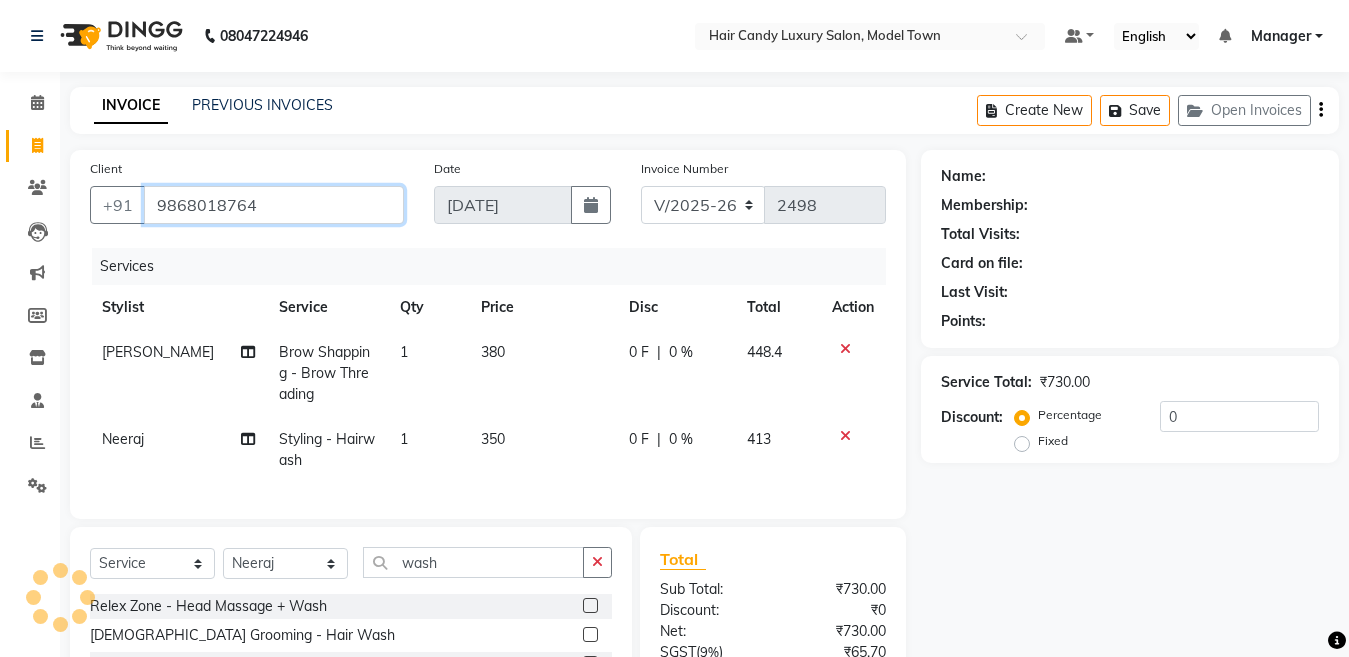 type on "9868018764" 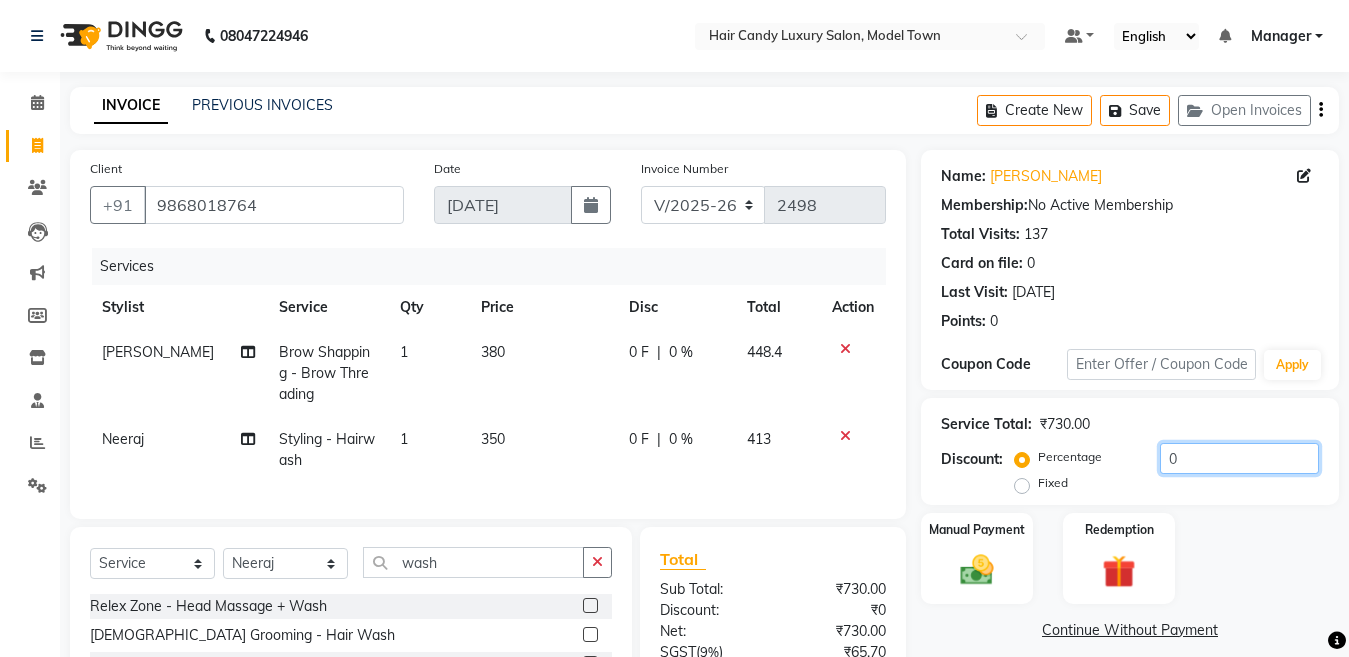 click on "0" 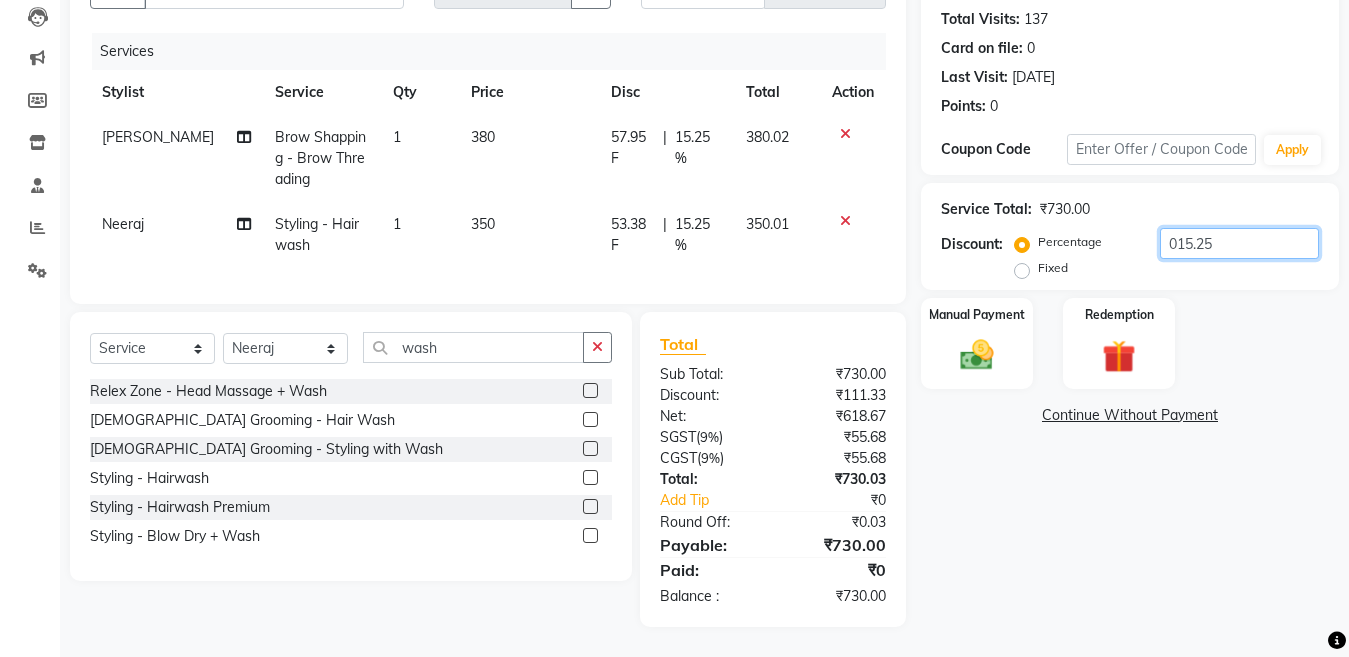 scroll, scrollTop: 206, scrollLeft: 0, axis: vertical 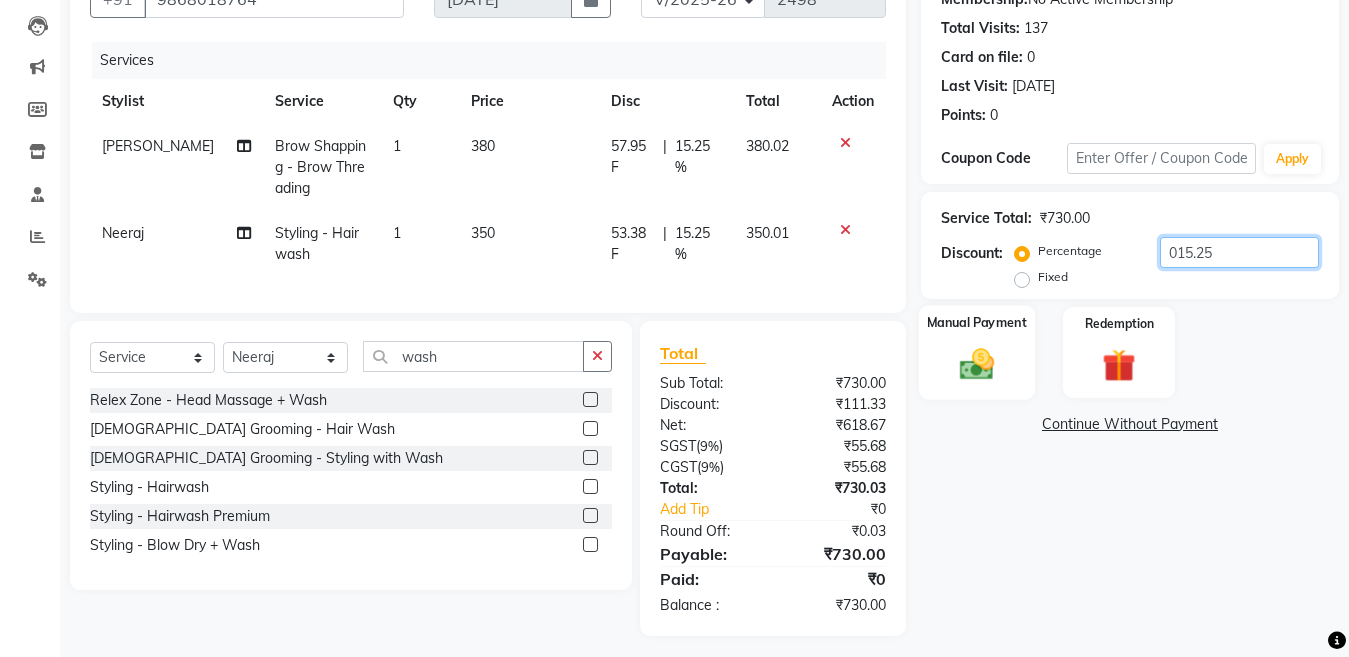 type on "015.25" 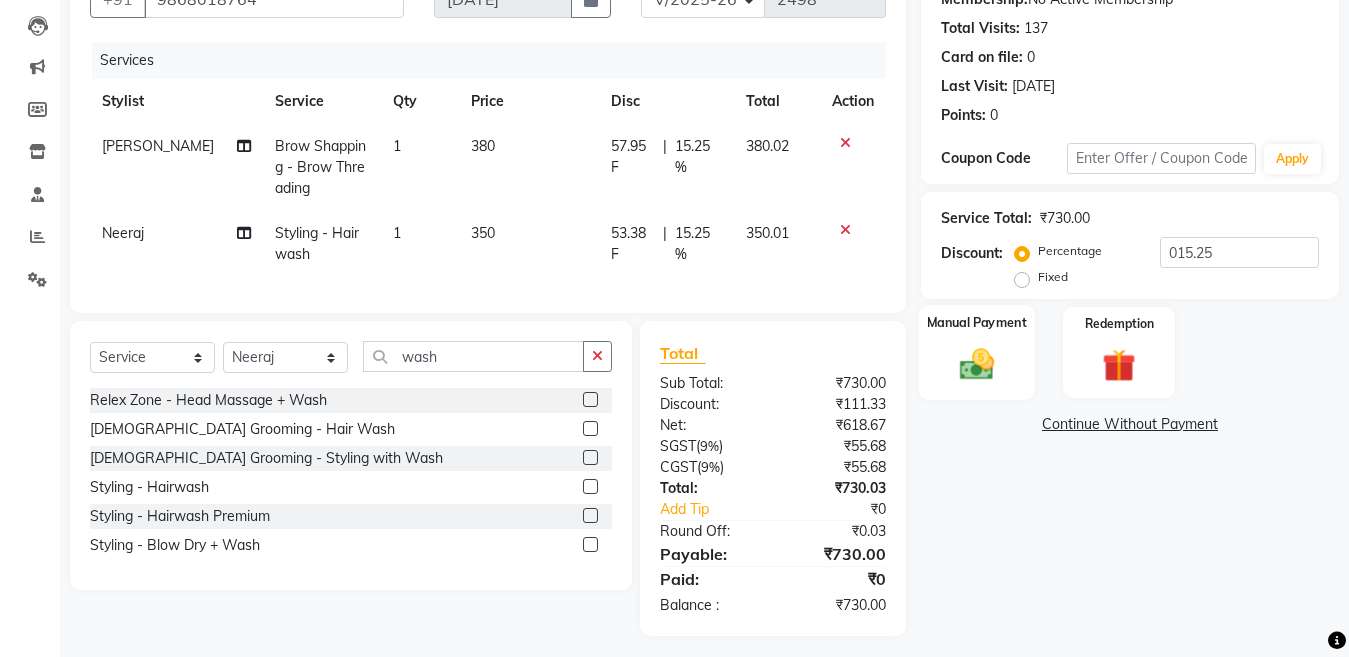 click 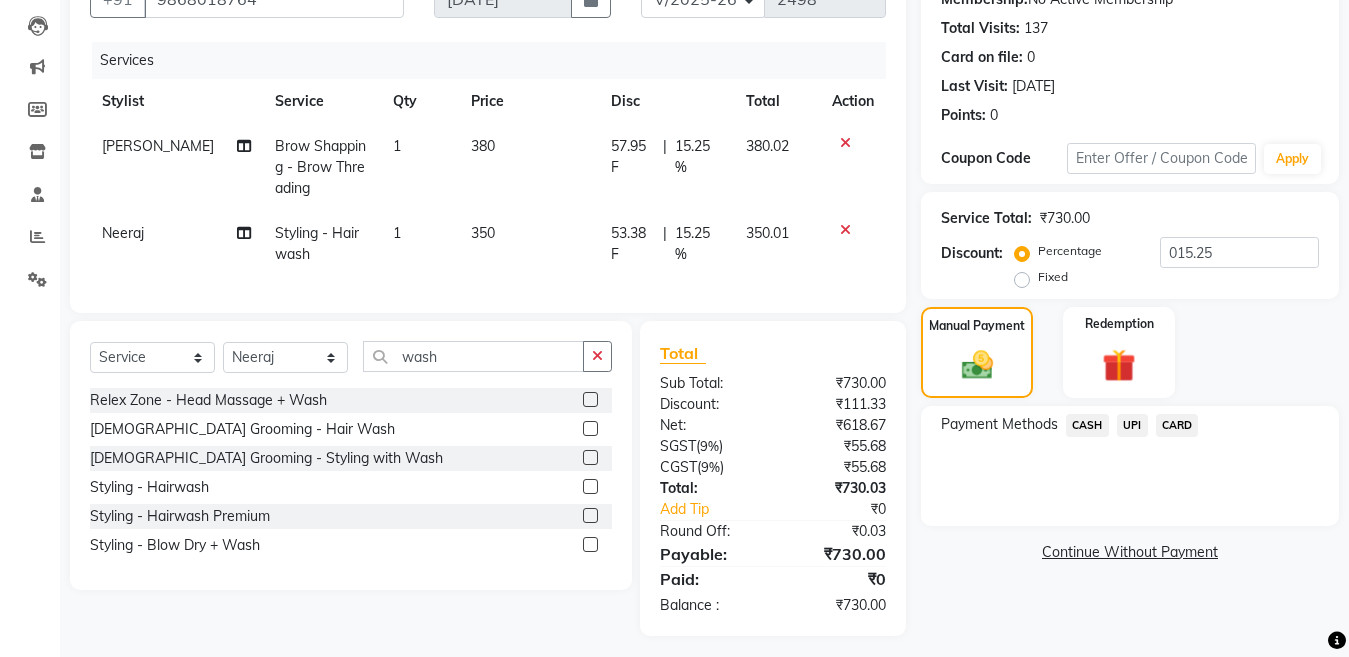 click on "CASH" 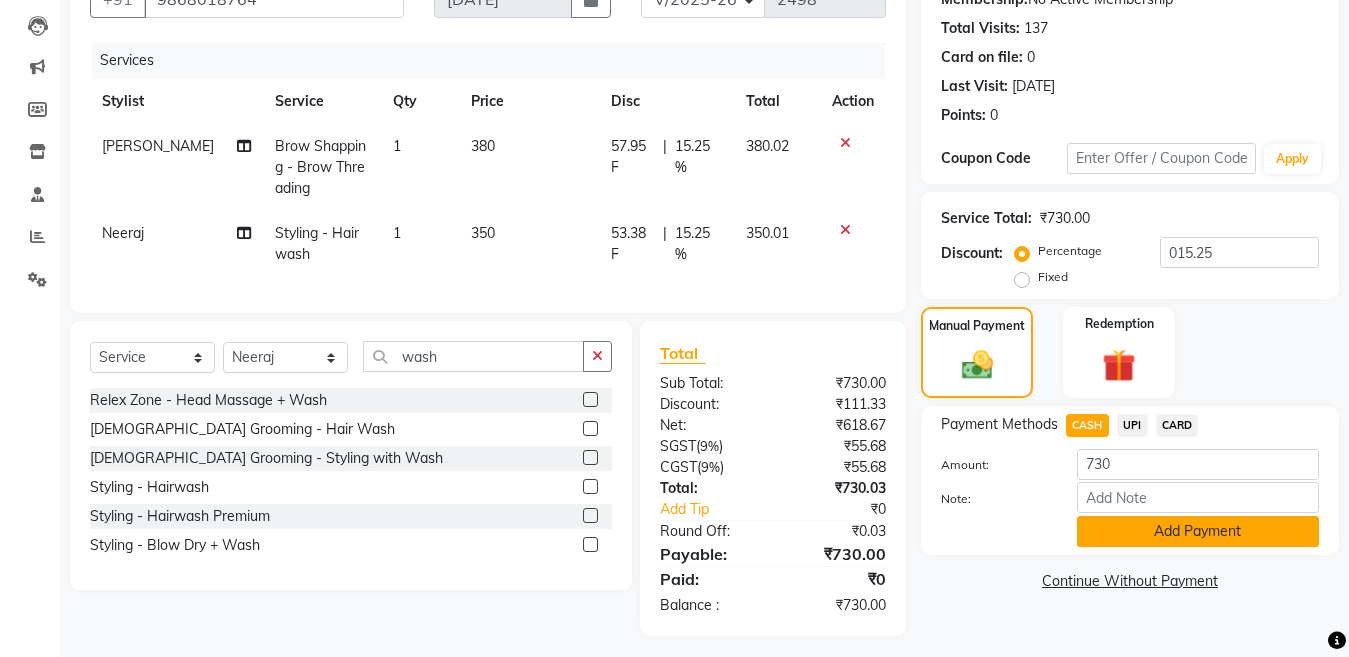 click on "Add Payment" 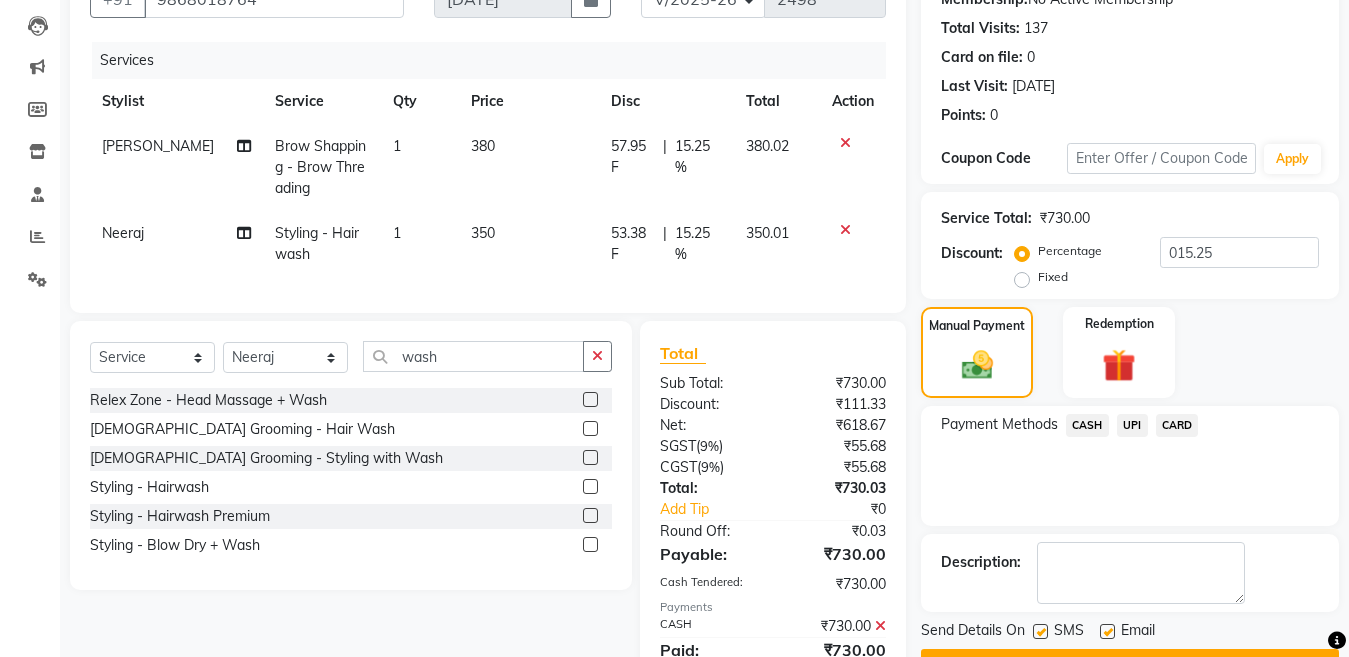 scroll, scrollTop: 303, scrollLeft: 0, axis: vertical 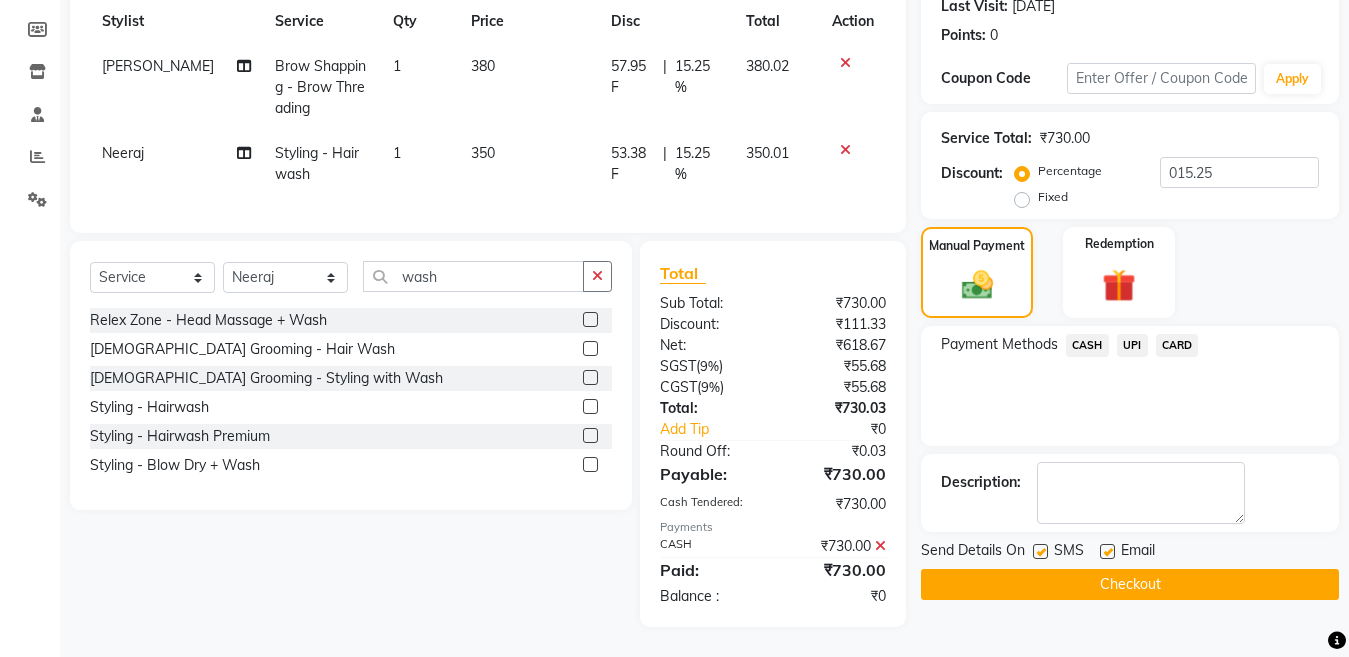 click 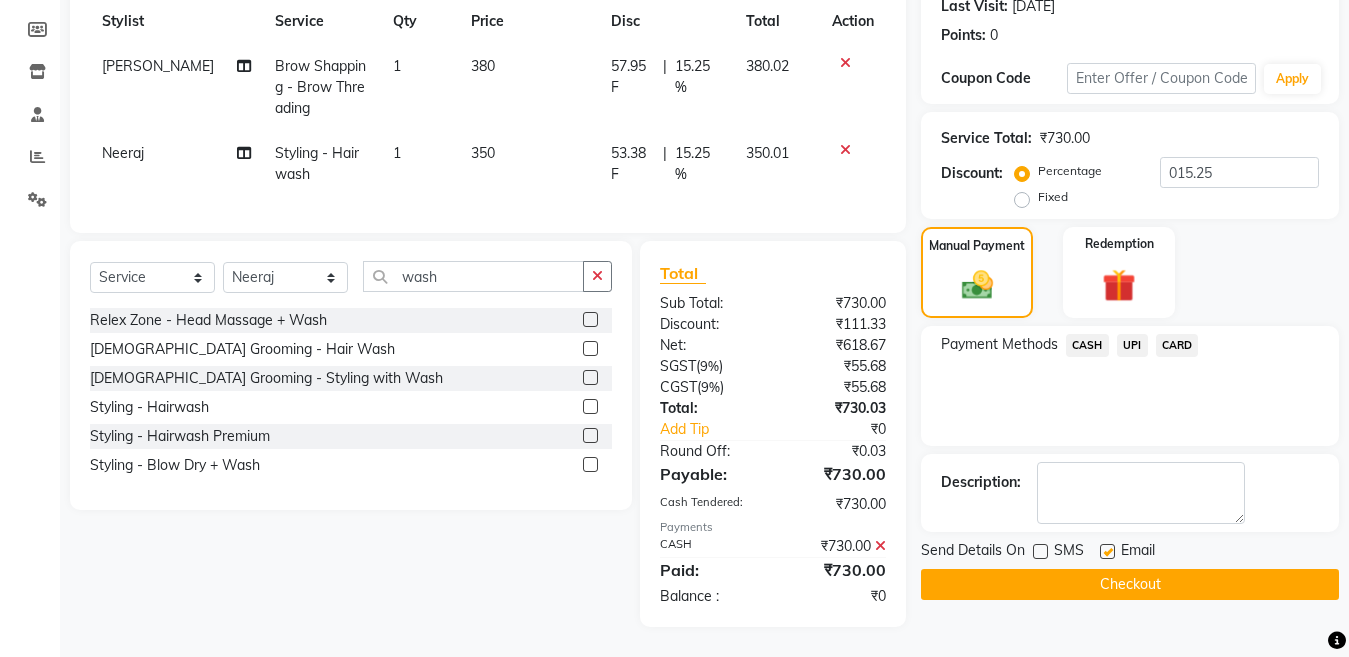 click 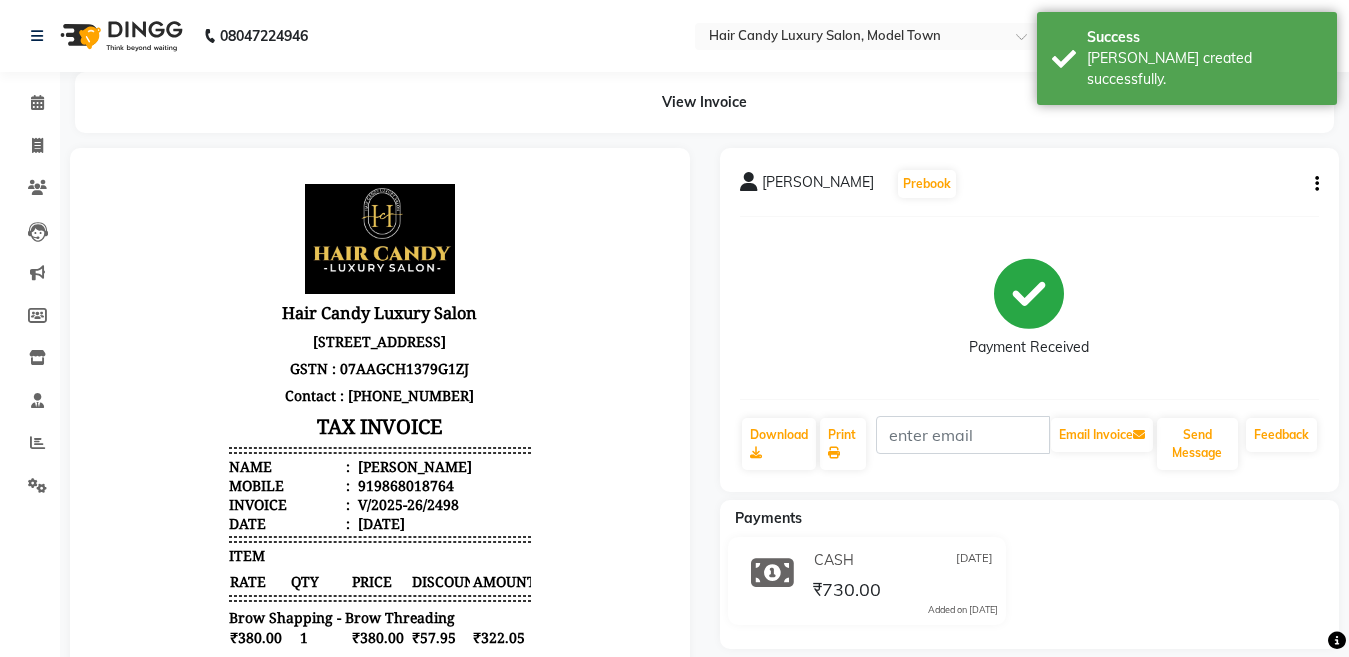 scroll, scrollTop: 0, scrollLeft: 0, axis: both 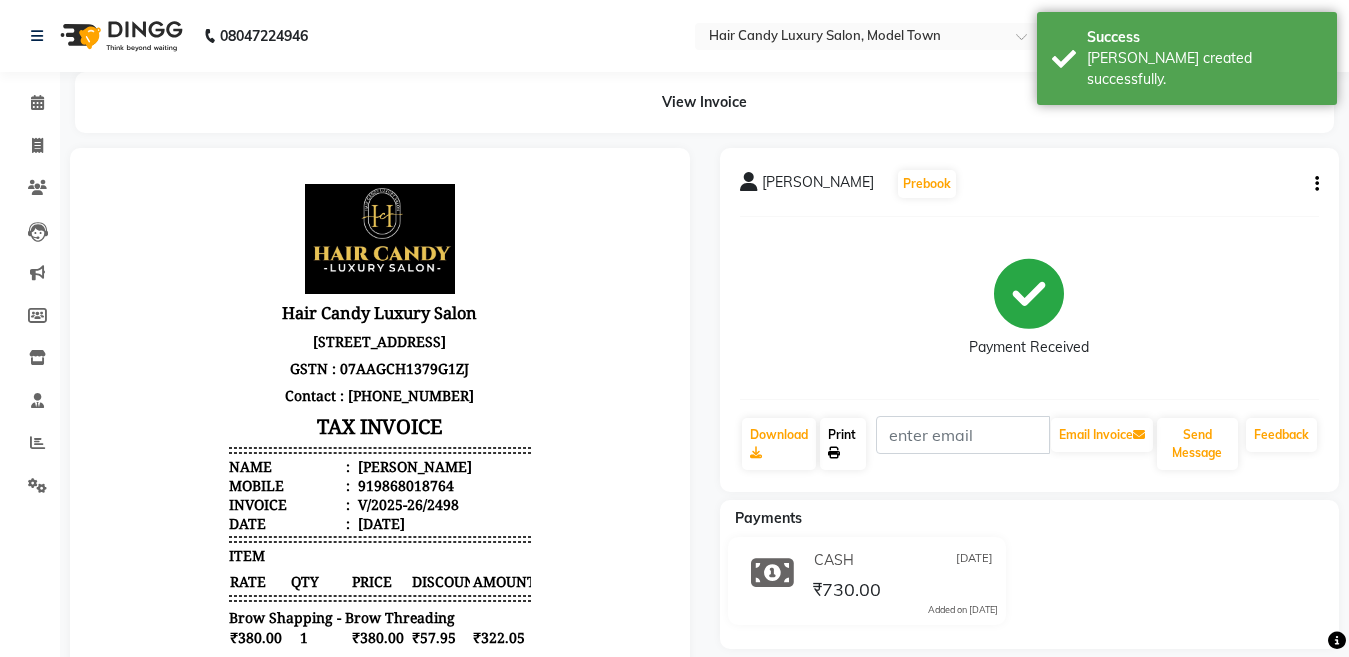 click on "Print" 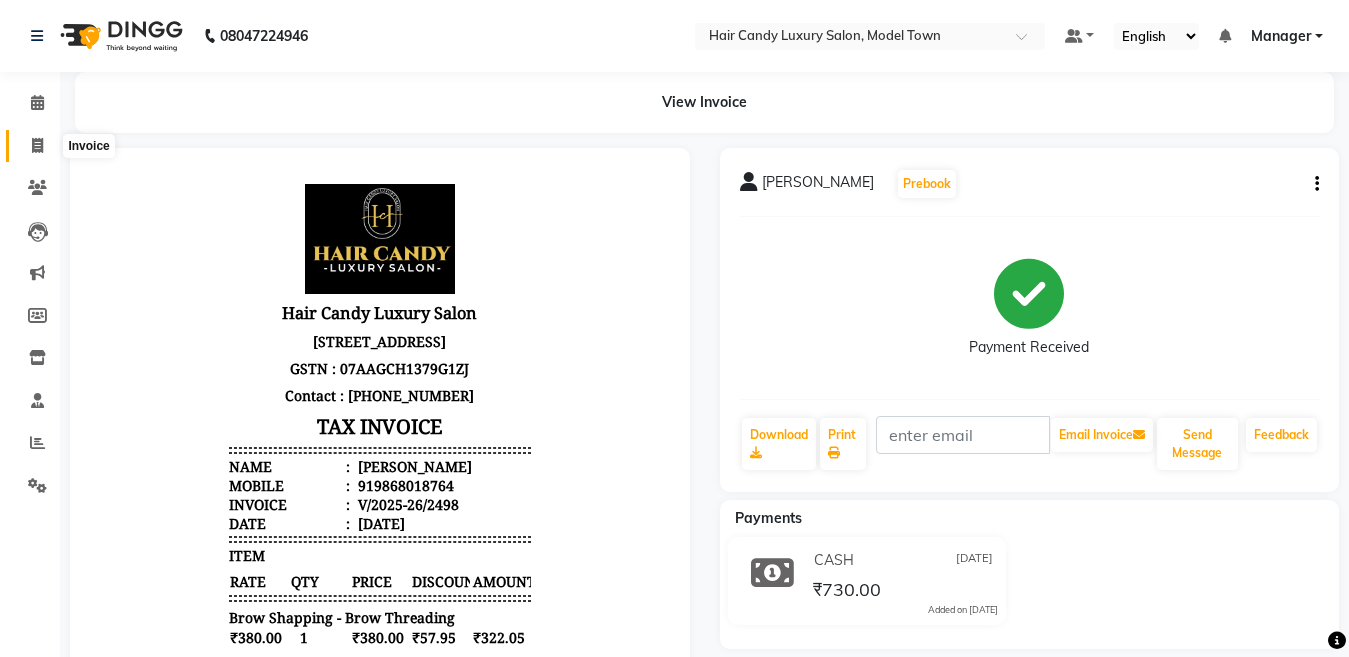 click 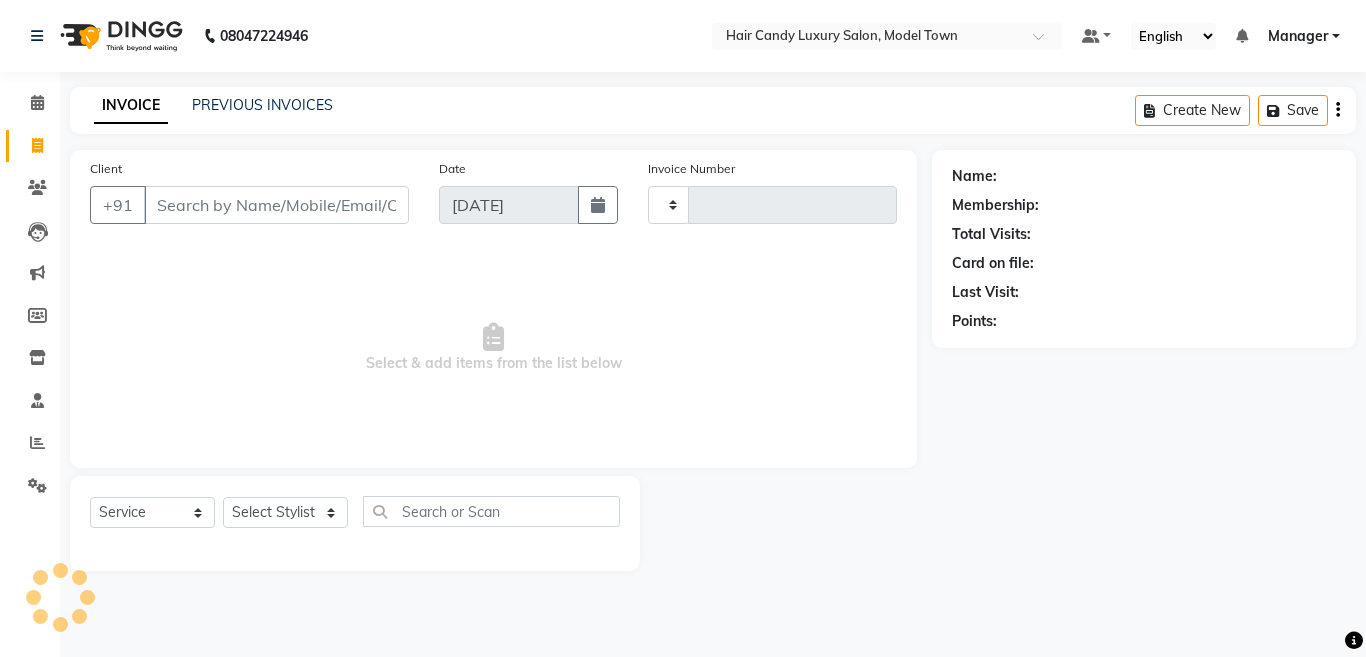 type on "2499" 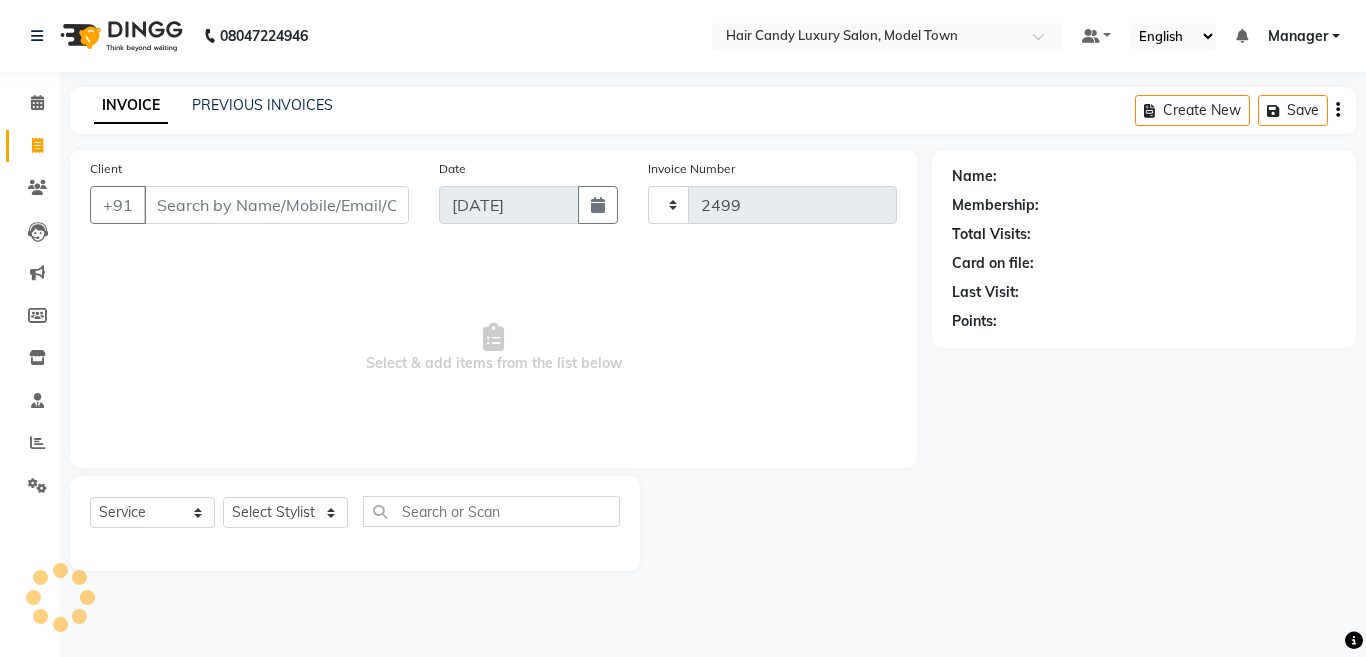 select on "4716" 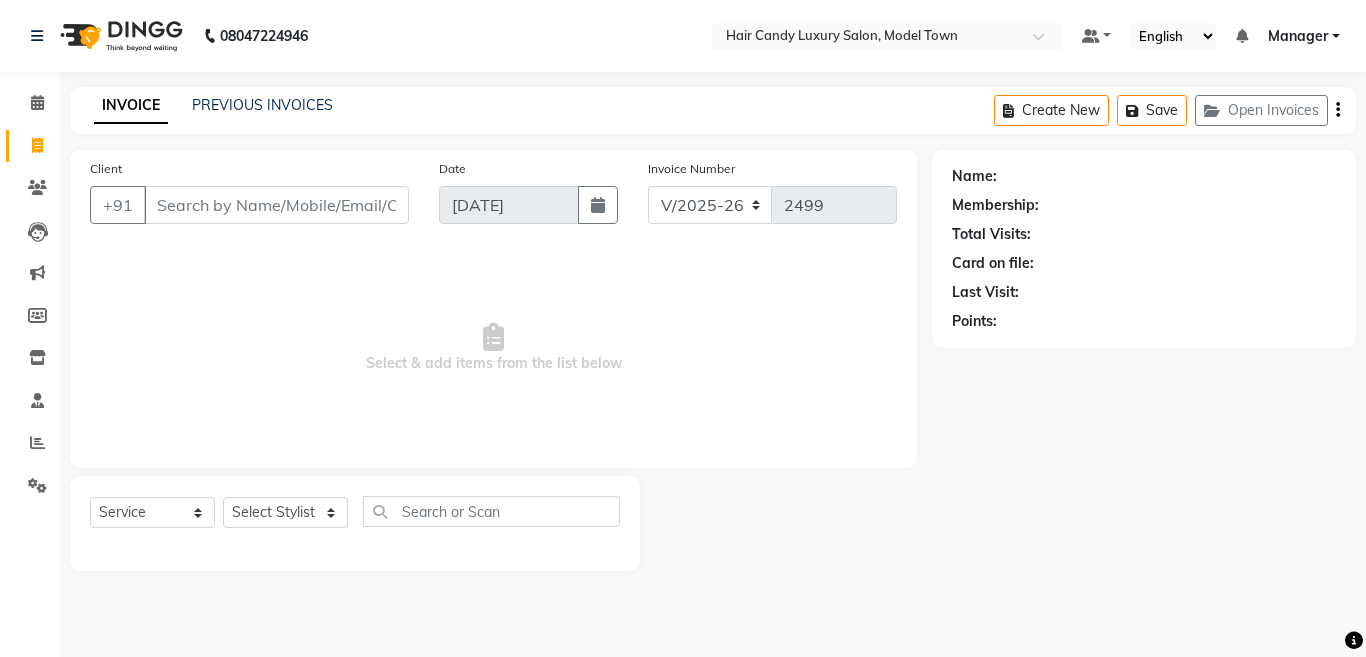 drag, startPoint x: 255, startPoint y: 189, endPoint x: 254, endPoint y: 205, distance: 16.03122 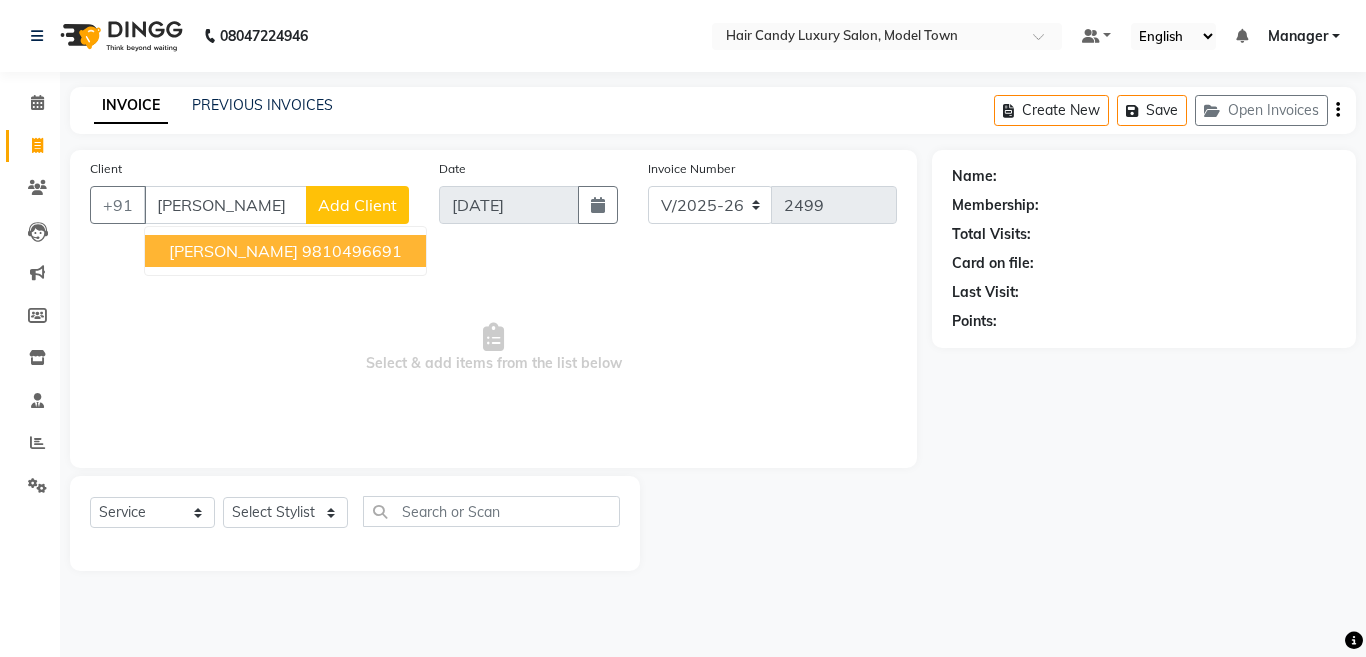 click on "9810496691" at bounding box center (352, 251) 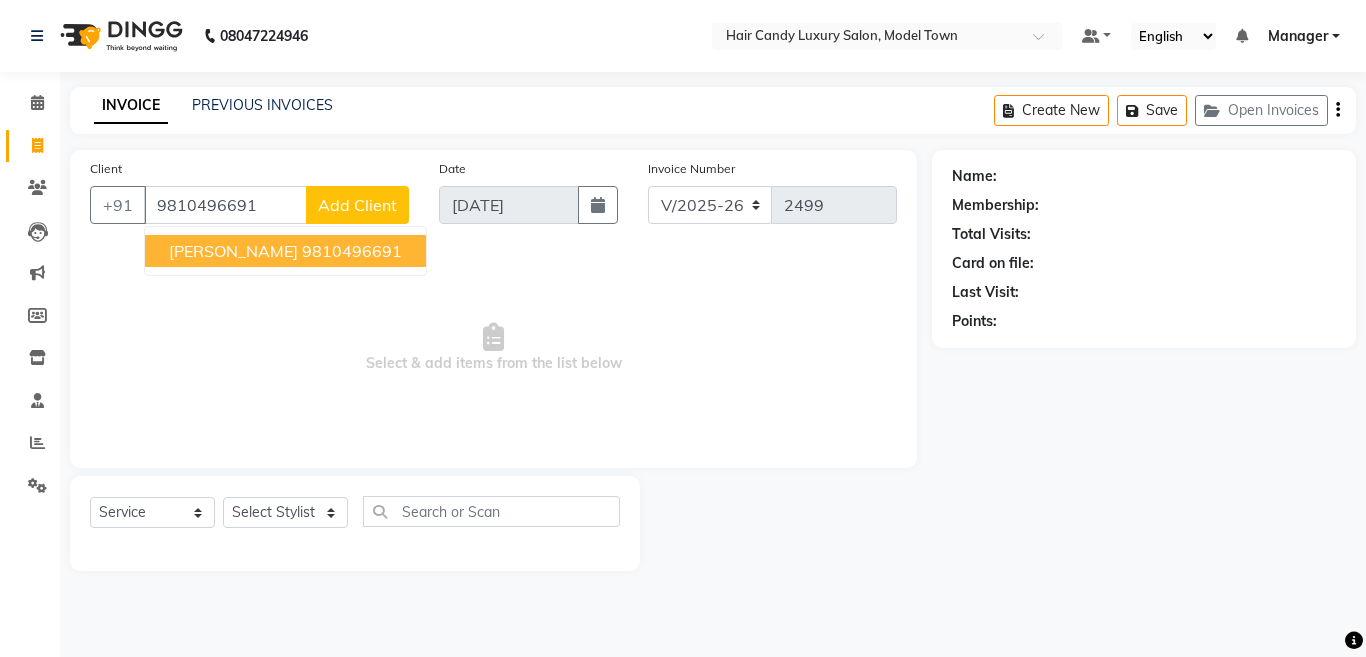 type on "9810496691" 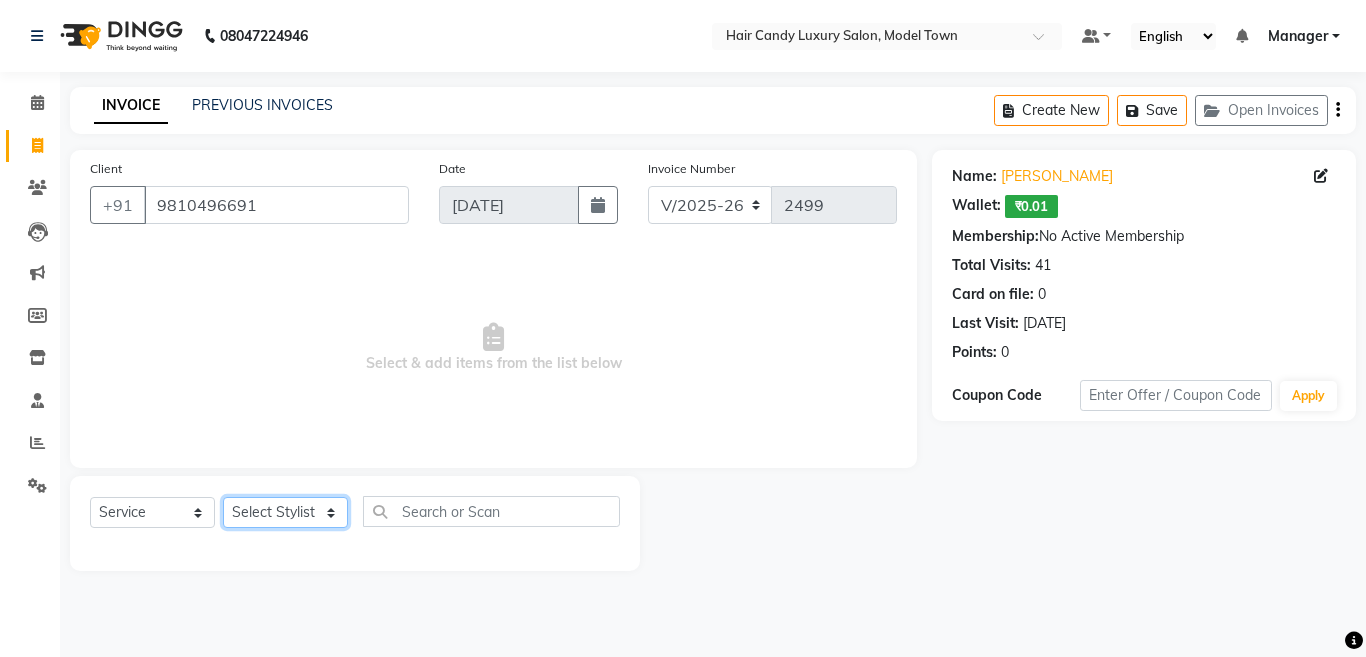 click on "Select Stylist Aakib Anas Anuradha Izhar Laiq (Rahul) Manager Neeraj parul Pawan Prakash Rajni Ranjay (Raju) RIYA Saleem sameer  stock manager surrender Vijay Gupta Vijay kumar" 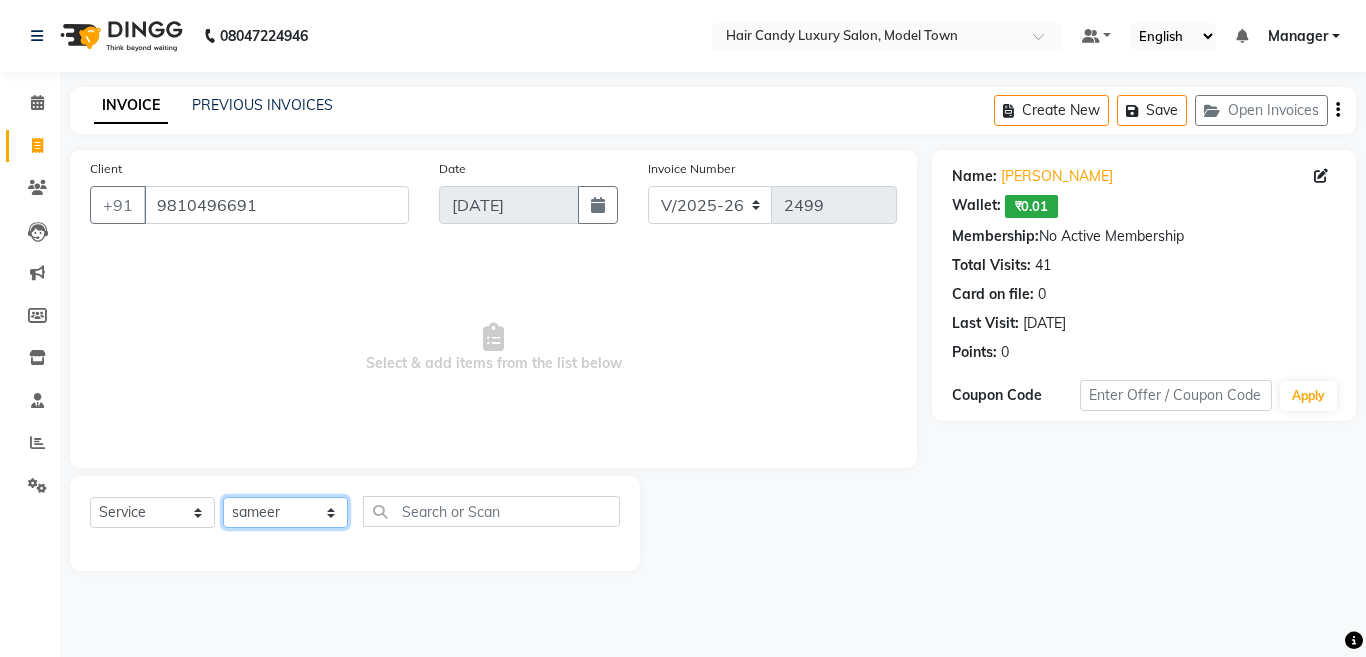 click on "Select Stylist Aakib Anas Anuradha Izhar Laiq (Rahul) Manager Neeraj parul Pawan Prakash Rajni Ranjay (Raju) RIYA Saleem sameer  stock manager surrender Vijay Gupta Vijay kumar" 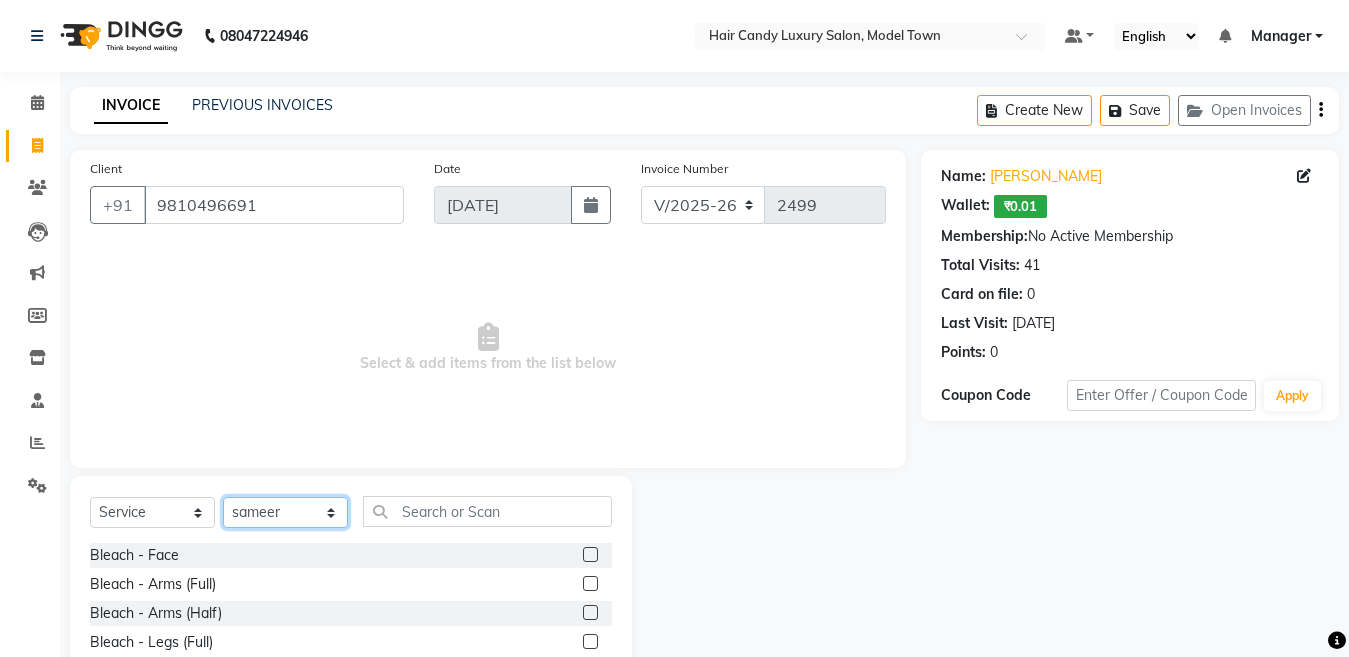 click on "Select Stylist Aakib Anas Anuradha Izhar Laiq (Rahul) Manager Neeraj parul Pawan Prakash Rajni Ranjay (Raju) RIYA Saleem sameer  stock manager surrender Vijay Gupta Vijay kumar" 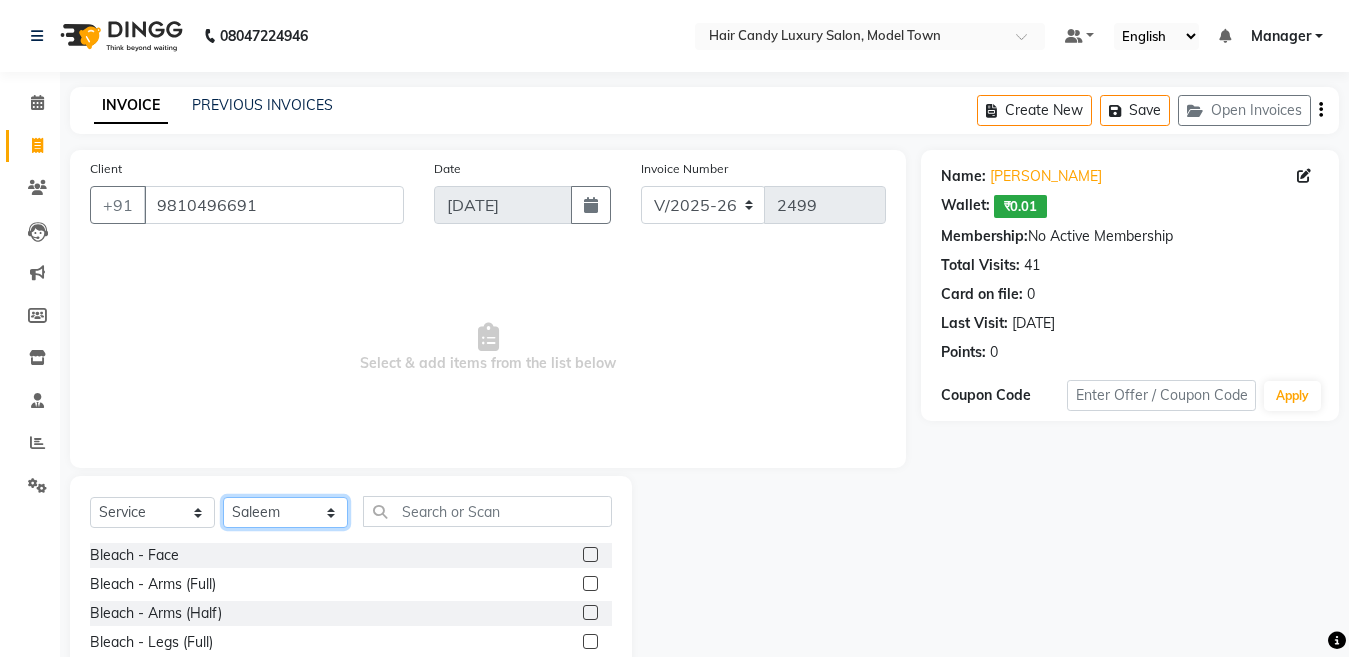 click on "Select Stylist Aakib Anas Anuradha Izhar Laiq (Rahul) Manager Neeraj parul Pawan Prakash Rajni Ranjay (Raju) RIYA Saleem sameer  stock manager surrender Vijay Gupta Vijay kumar" 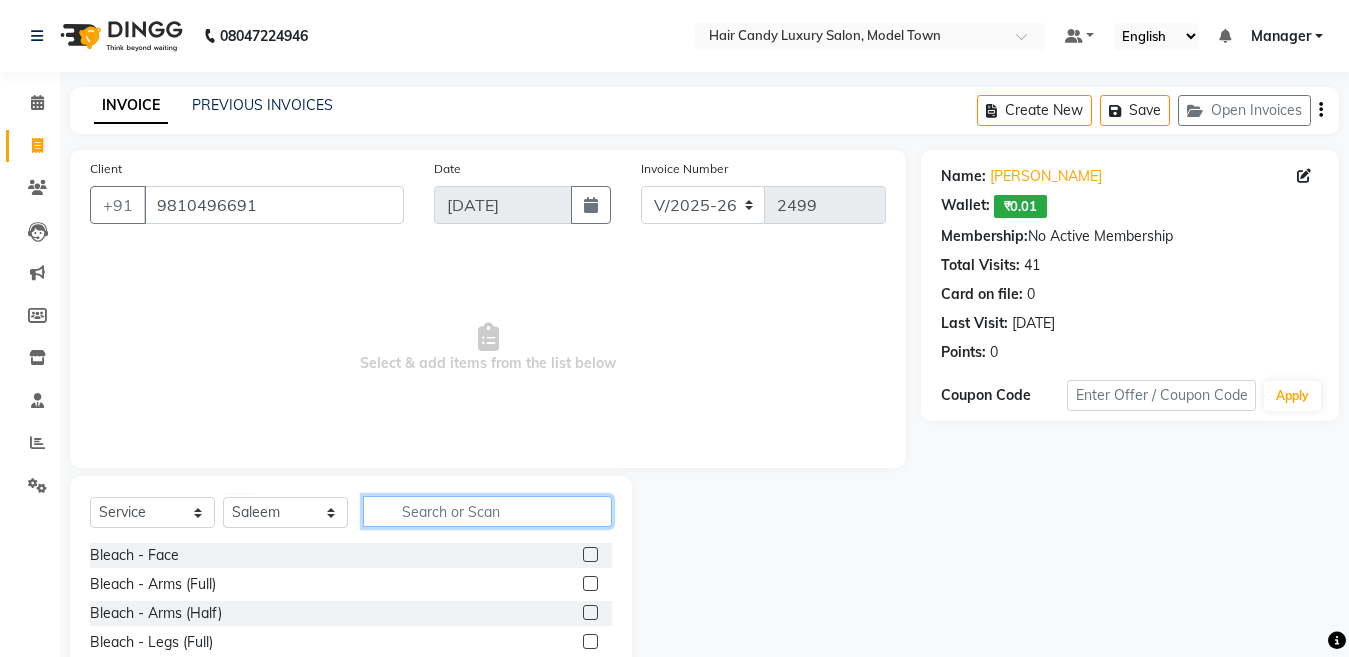 click 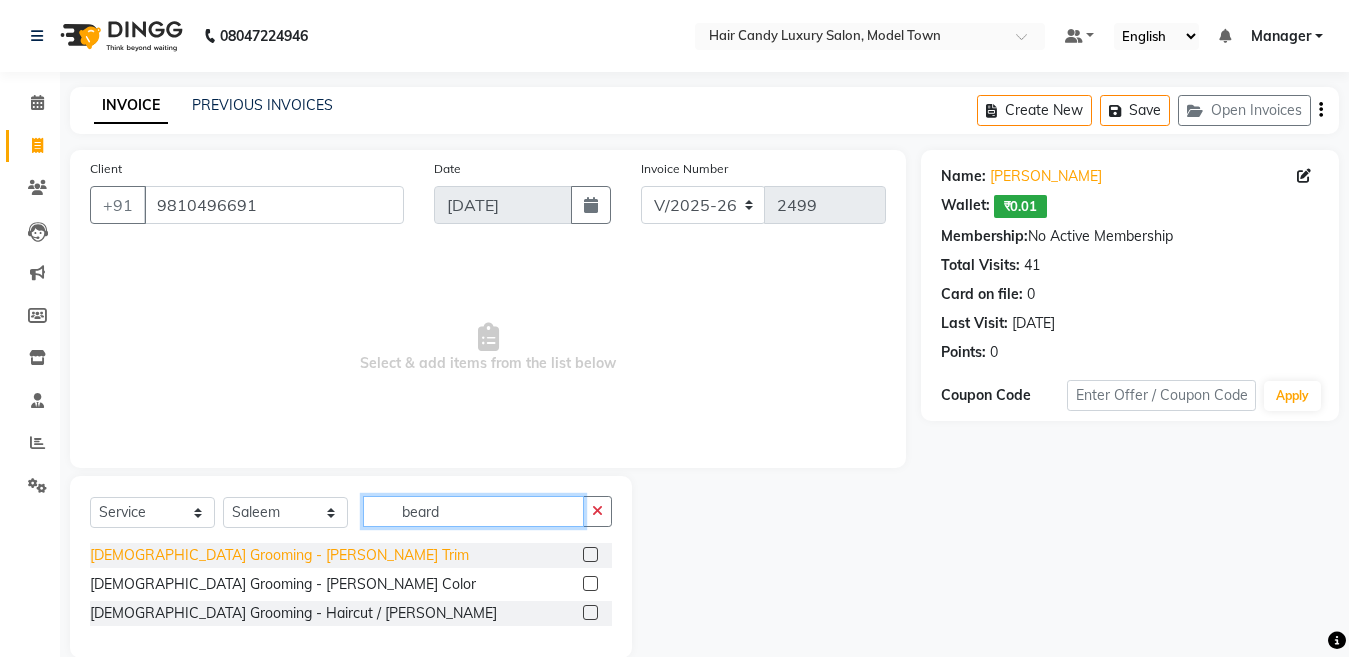 type on "beard" 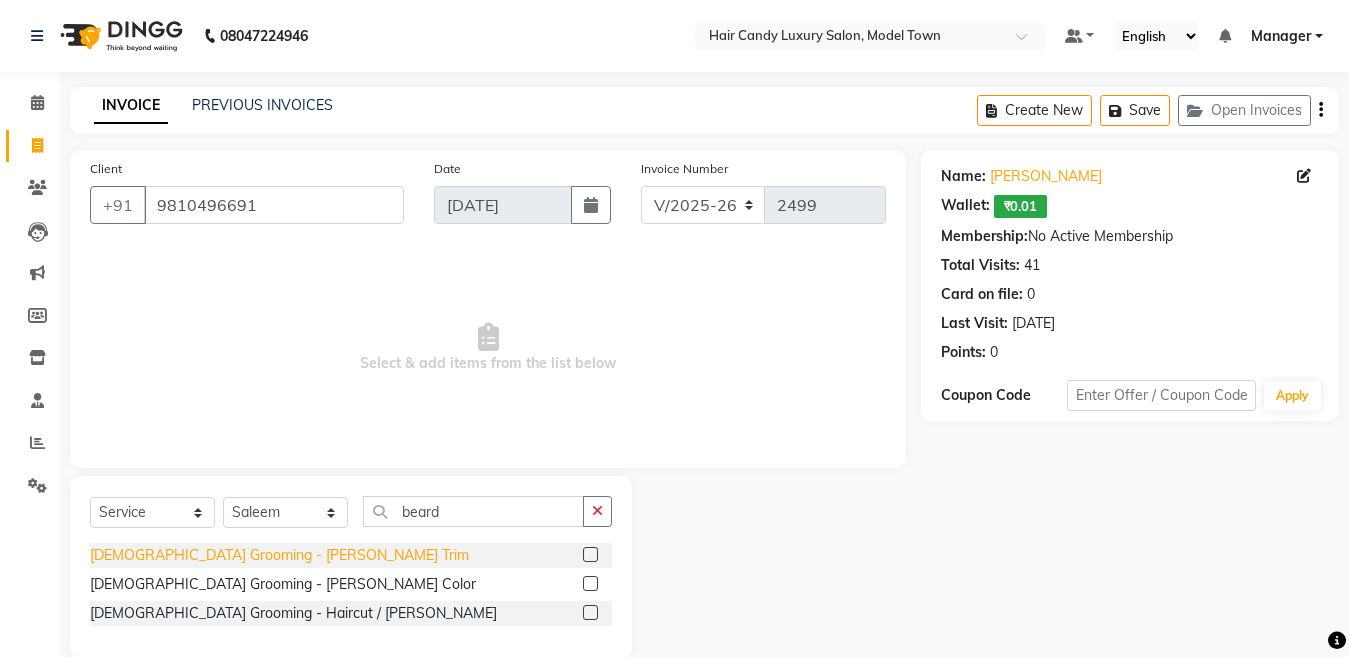 click on "Male Grooming - Beard Trim" 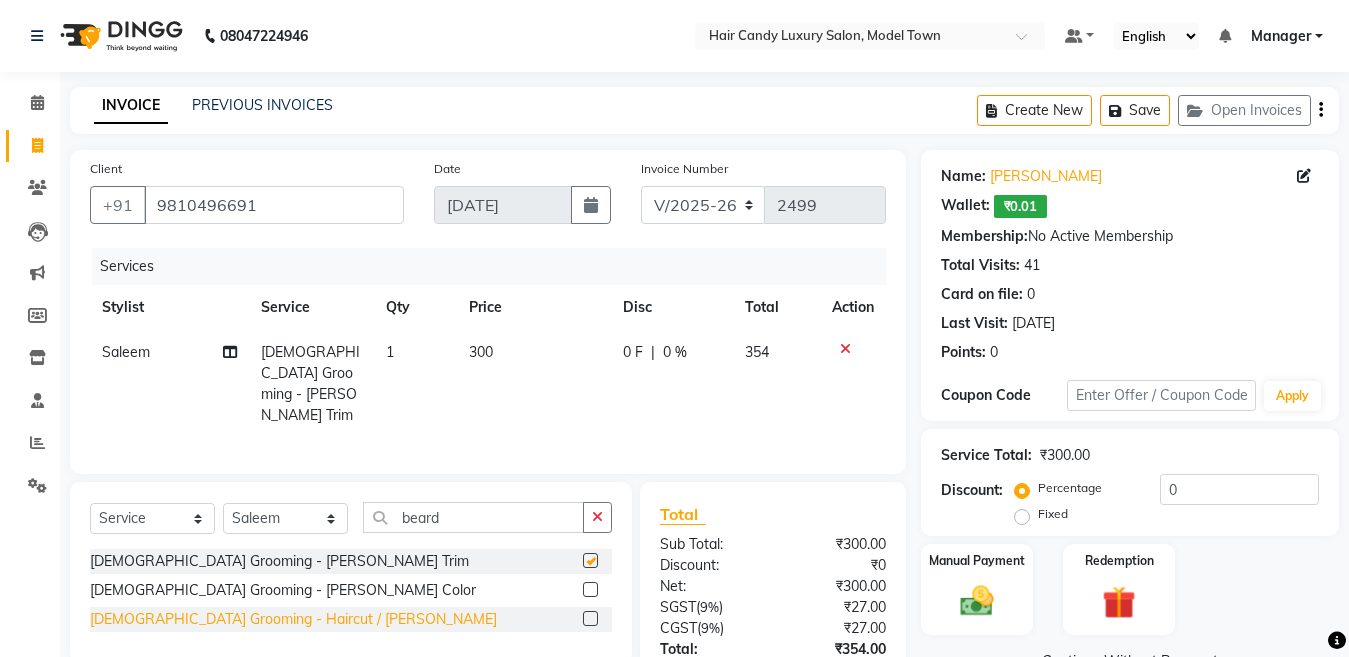 checkbox on "false" 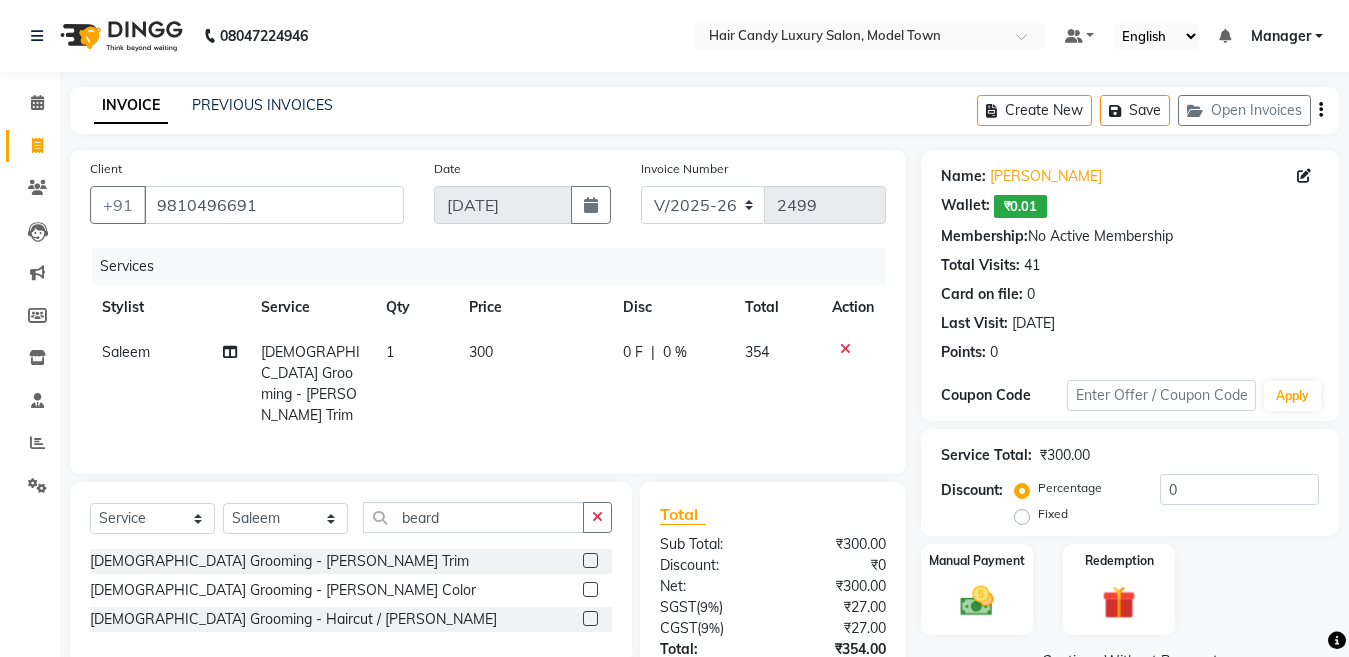 scroll, scrollTop: 143, scrollLeft: 0, axis: vertical 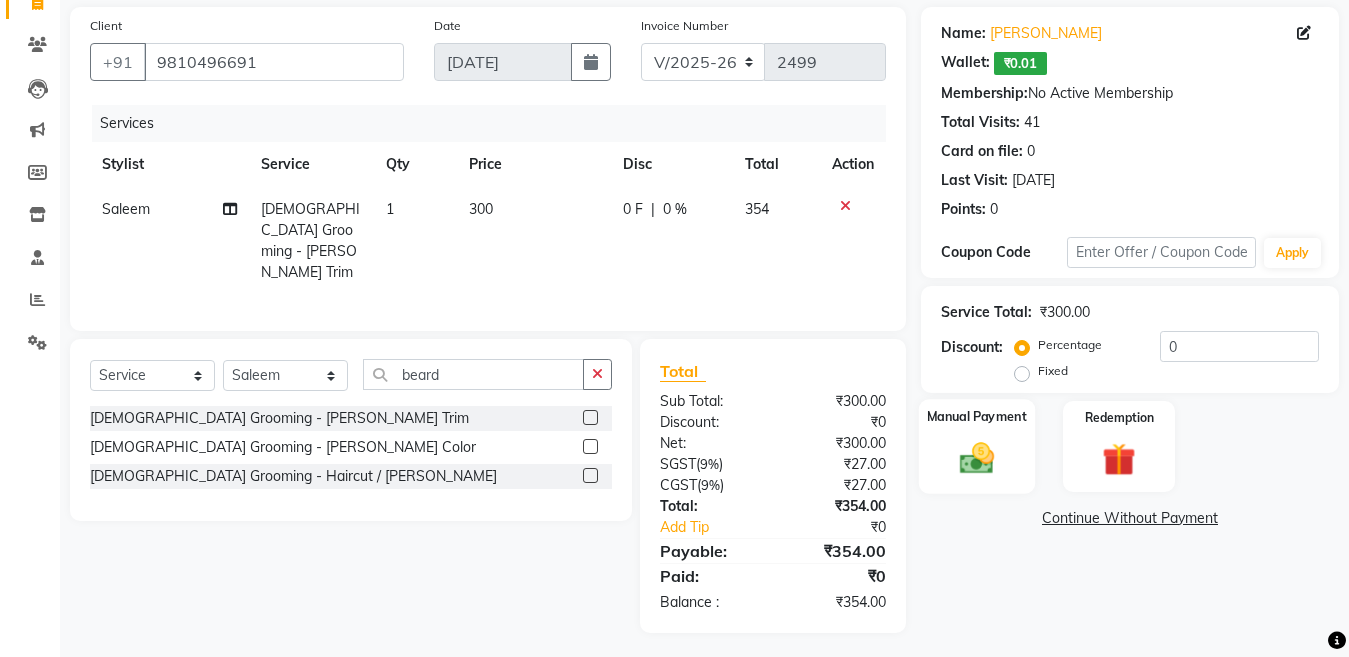 click 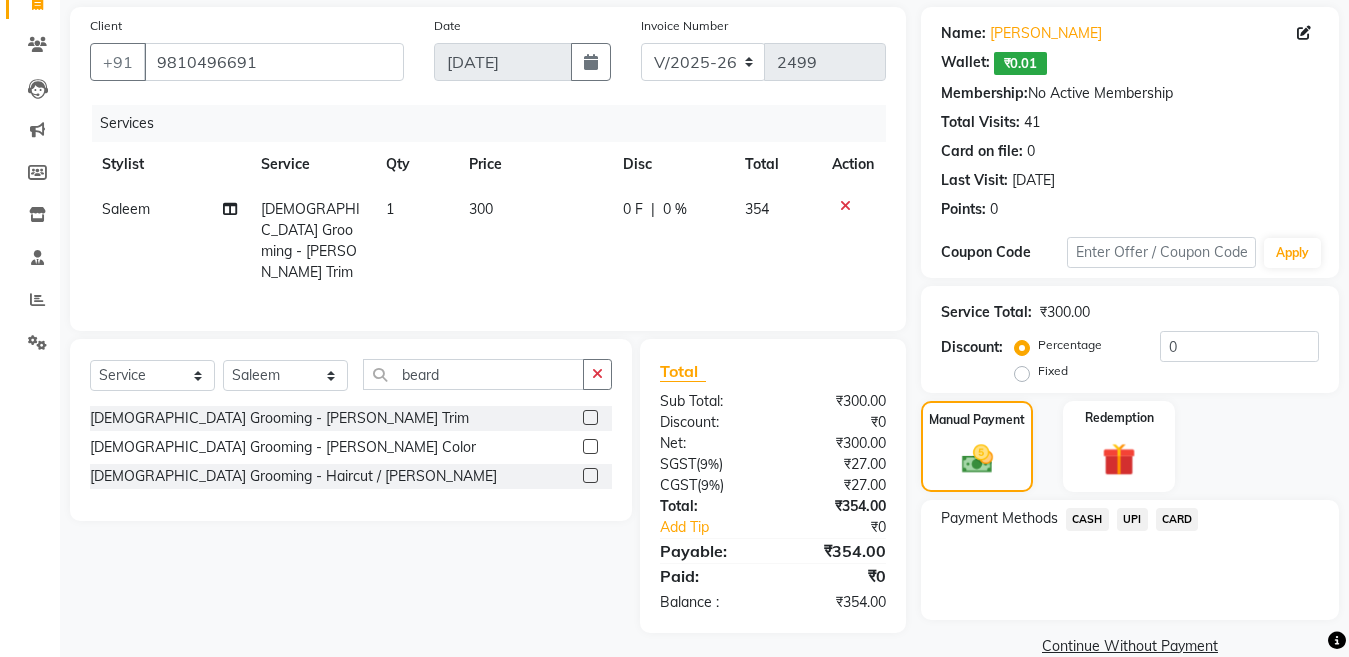 scroll, scrollTop: 177, scrollLeft: 0, axis: vertical 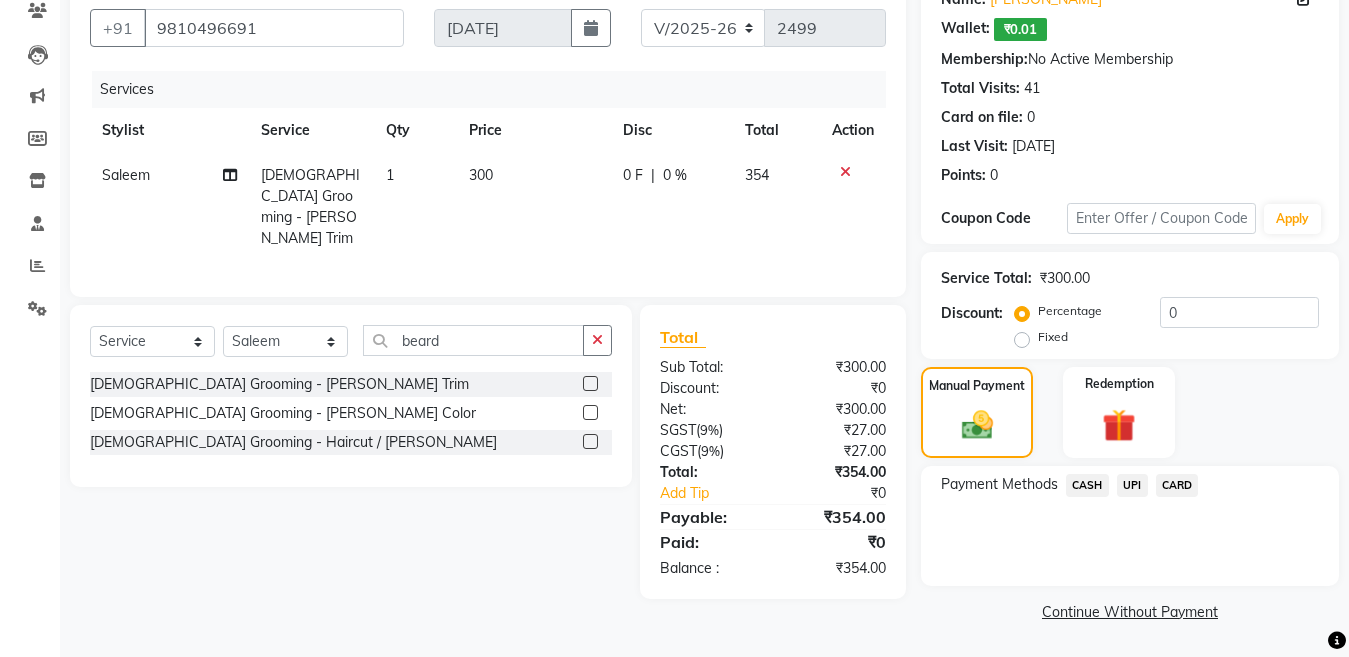 click on "CASH" 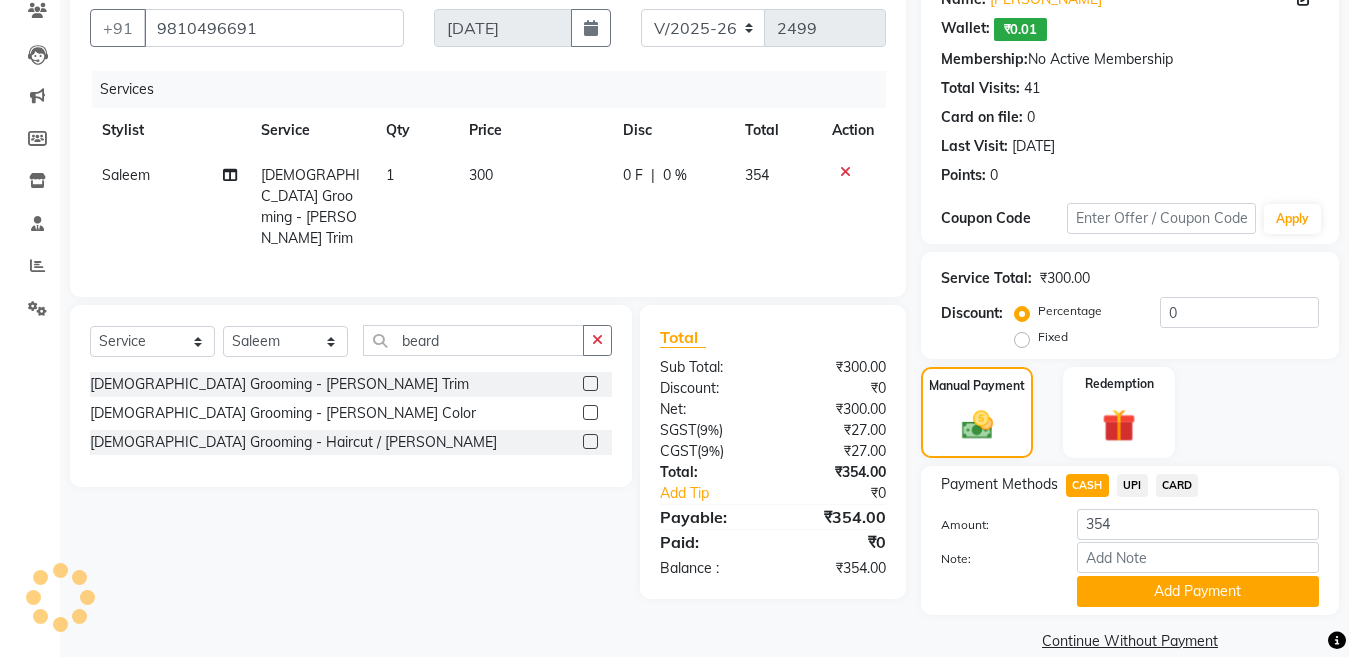 drag, startPoint x: 1131, startPoint y: 579, endPoint x: 1269, endPoint y: 580, distance: 138.00362 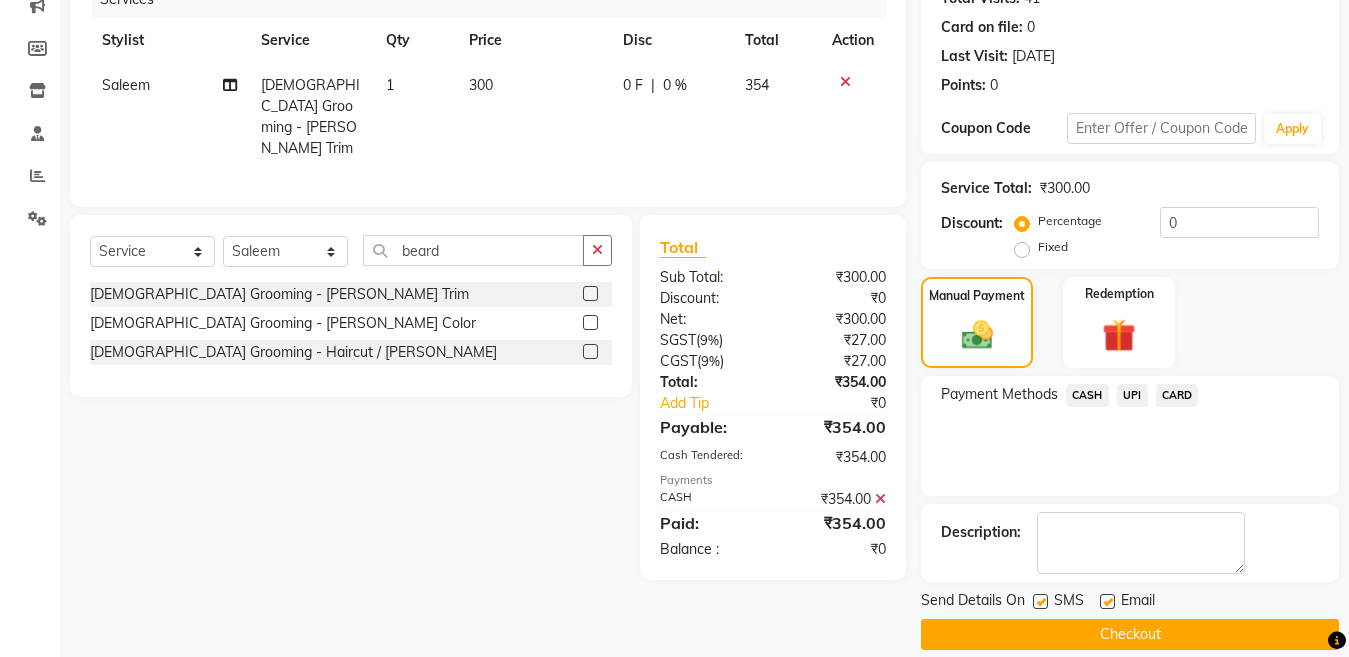scroll, scrollTop: 277, scrollLeft: 0, axis: vertical 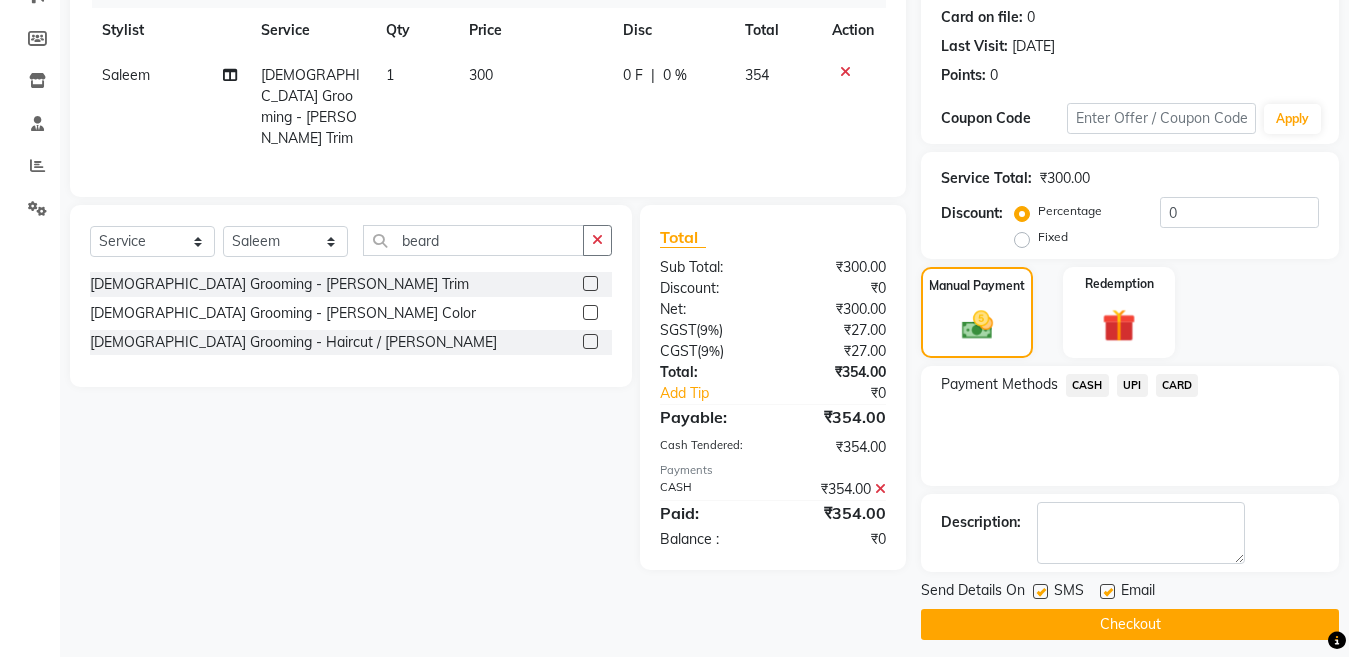 click 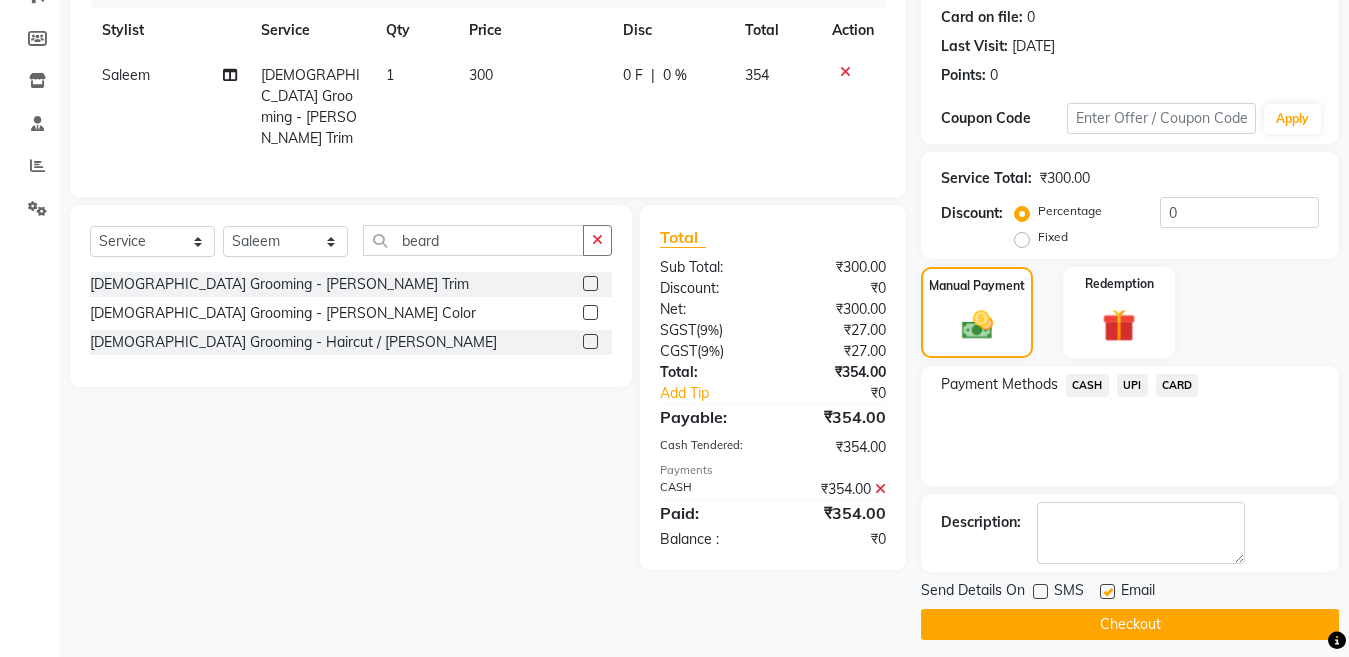 click on "Checkout" 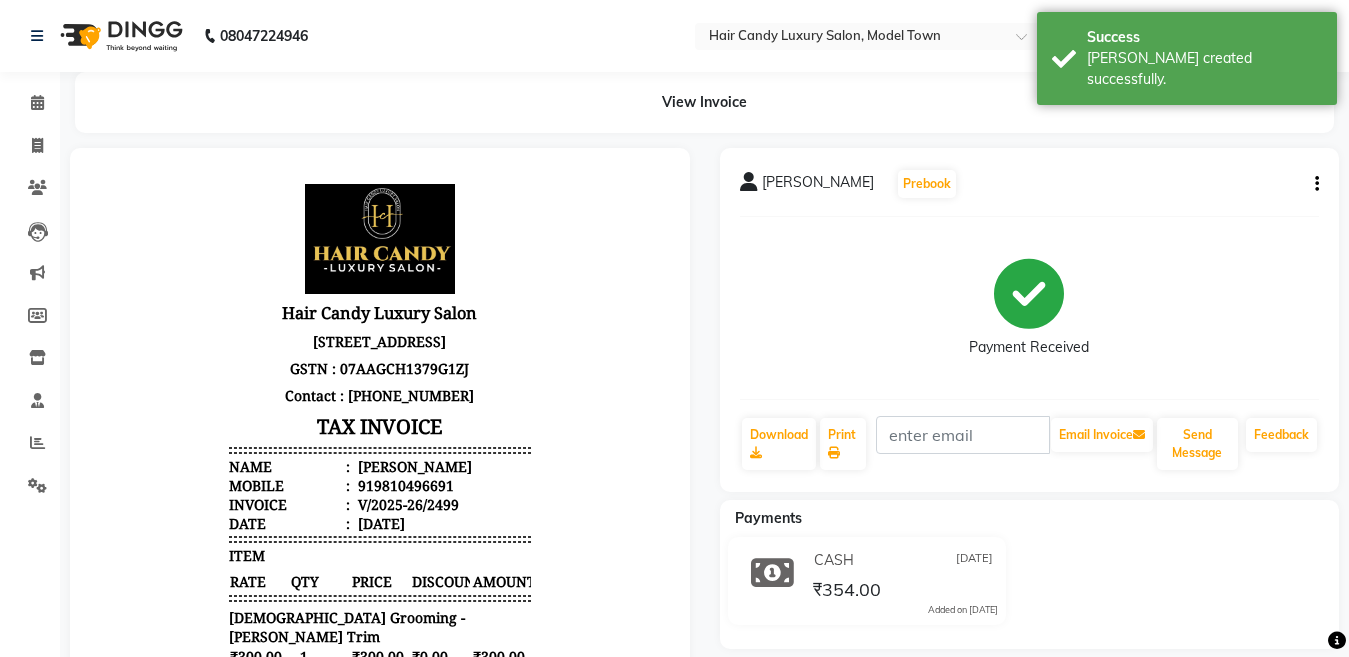 scroll, scrollTop: 0, scrollLeft: 0, axis: both 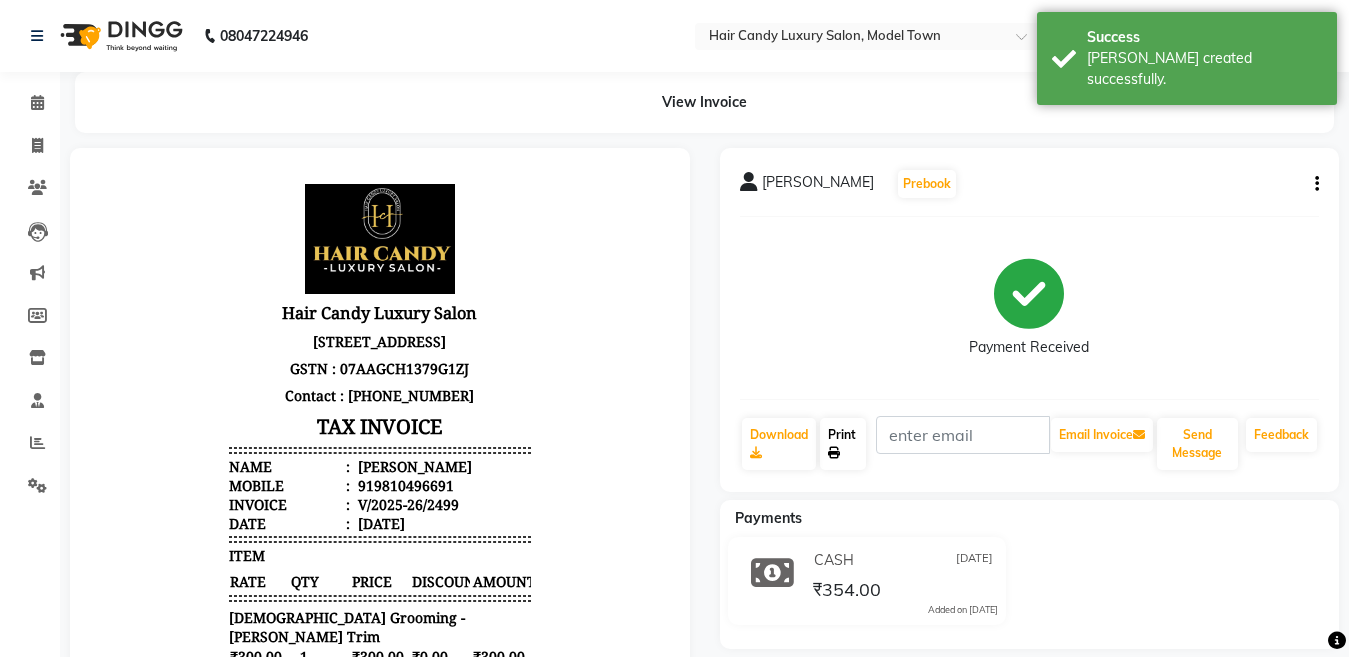 click on "Print" 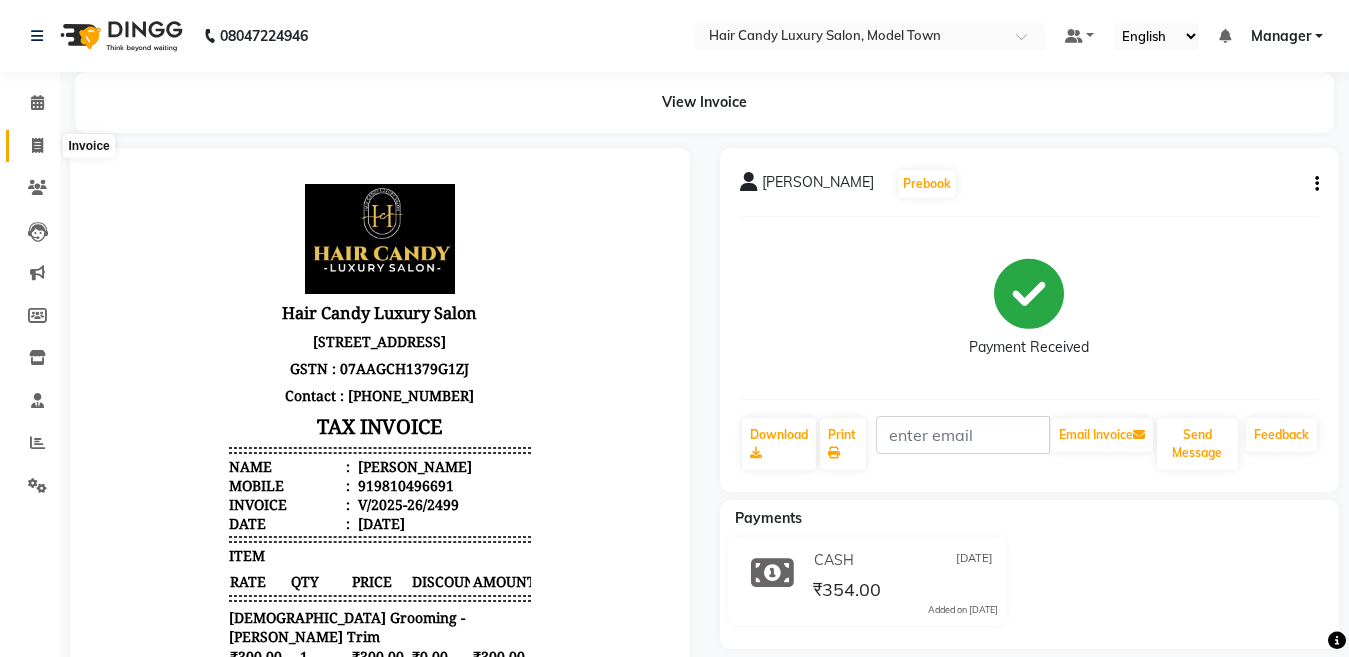 click 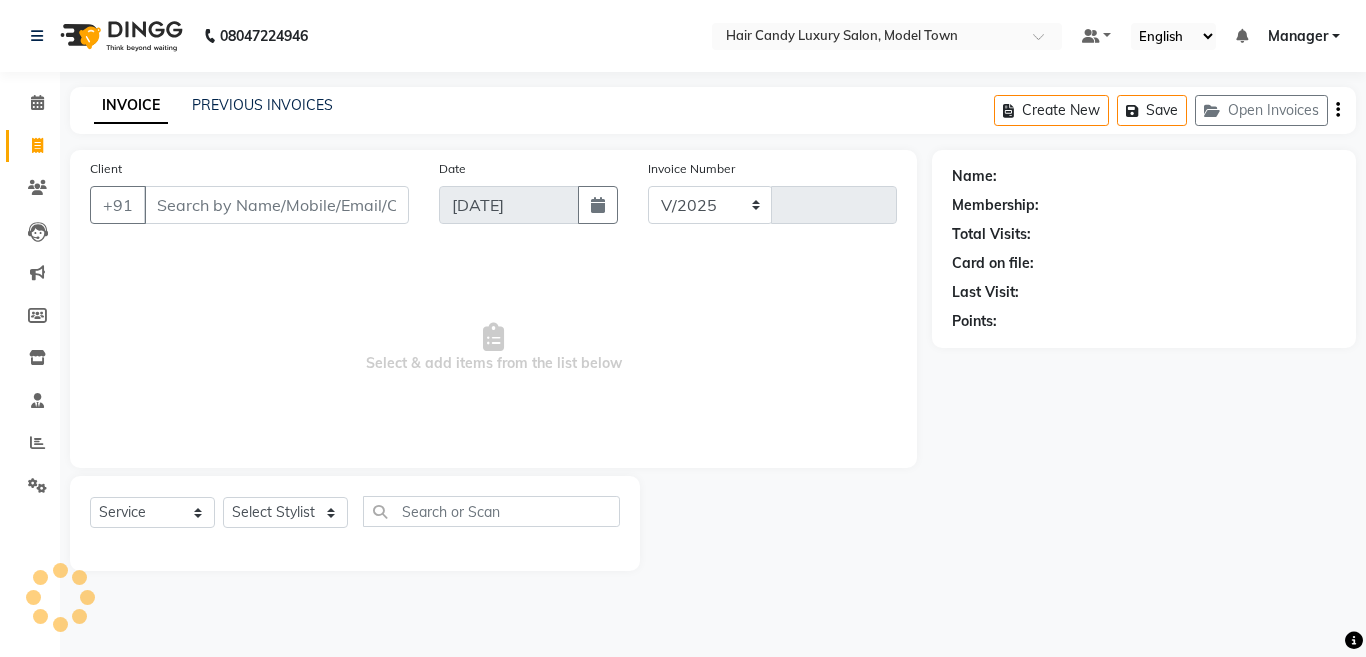 select on "4716" 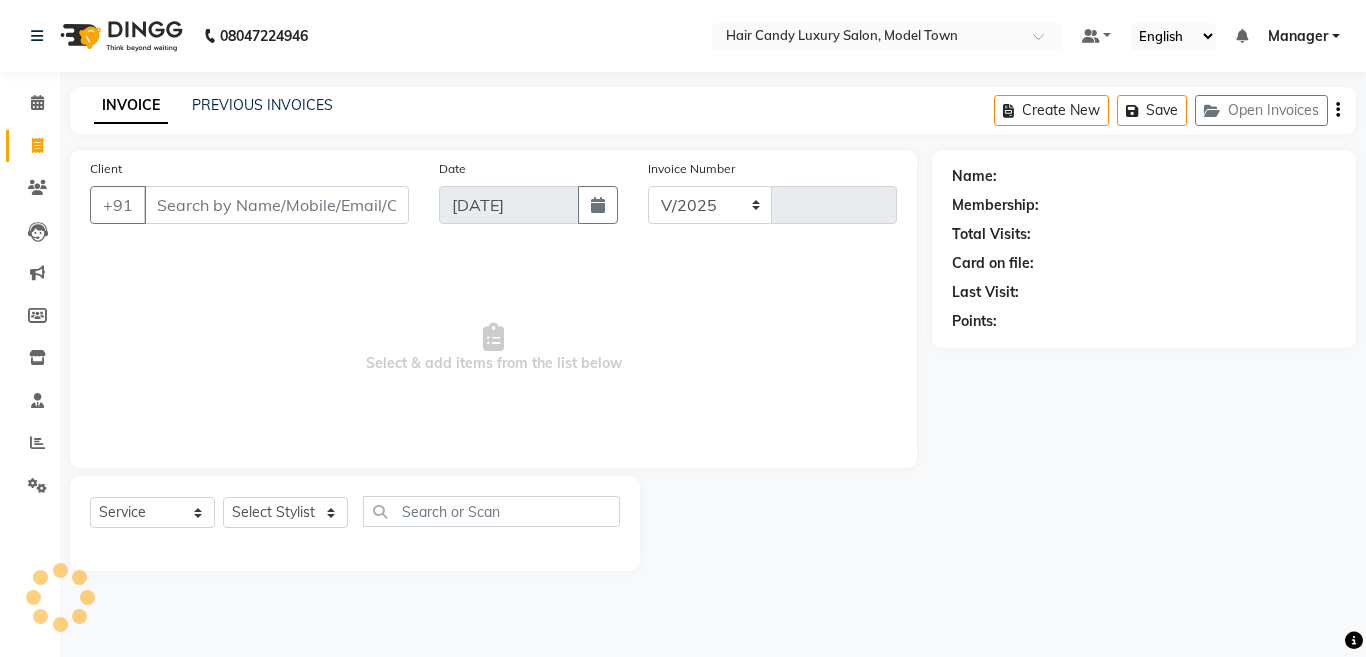 type on "2500" 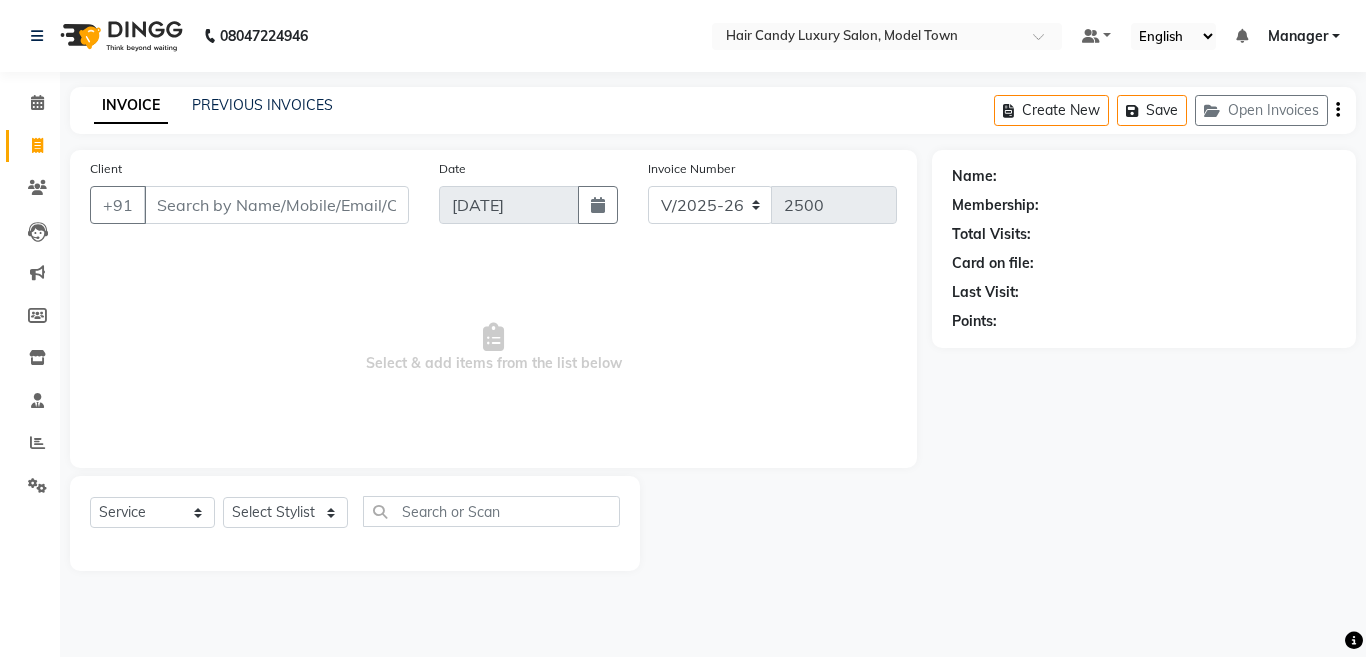 click on "Client" at bounding box center (276, 205) 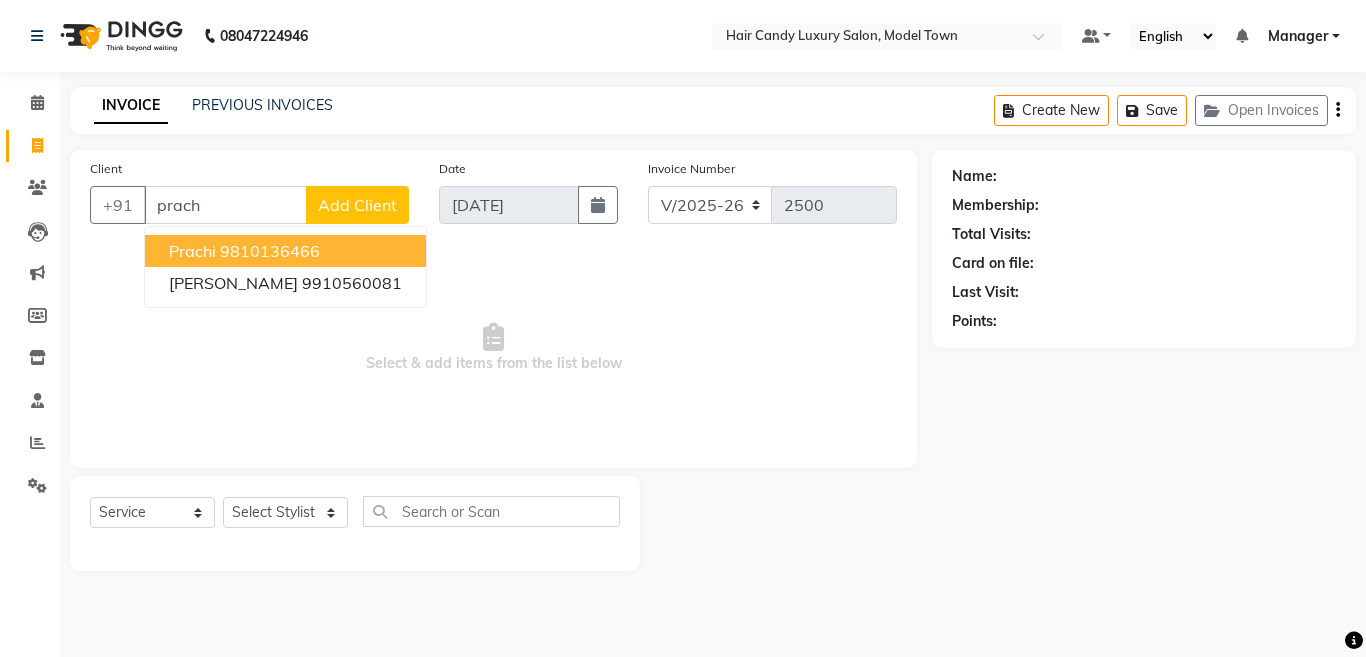 click on "9810136466" at bounding box center [270, 251] 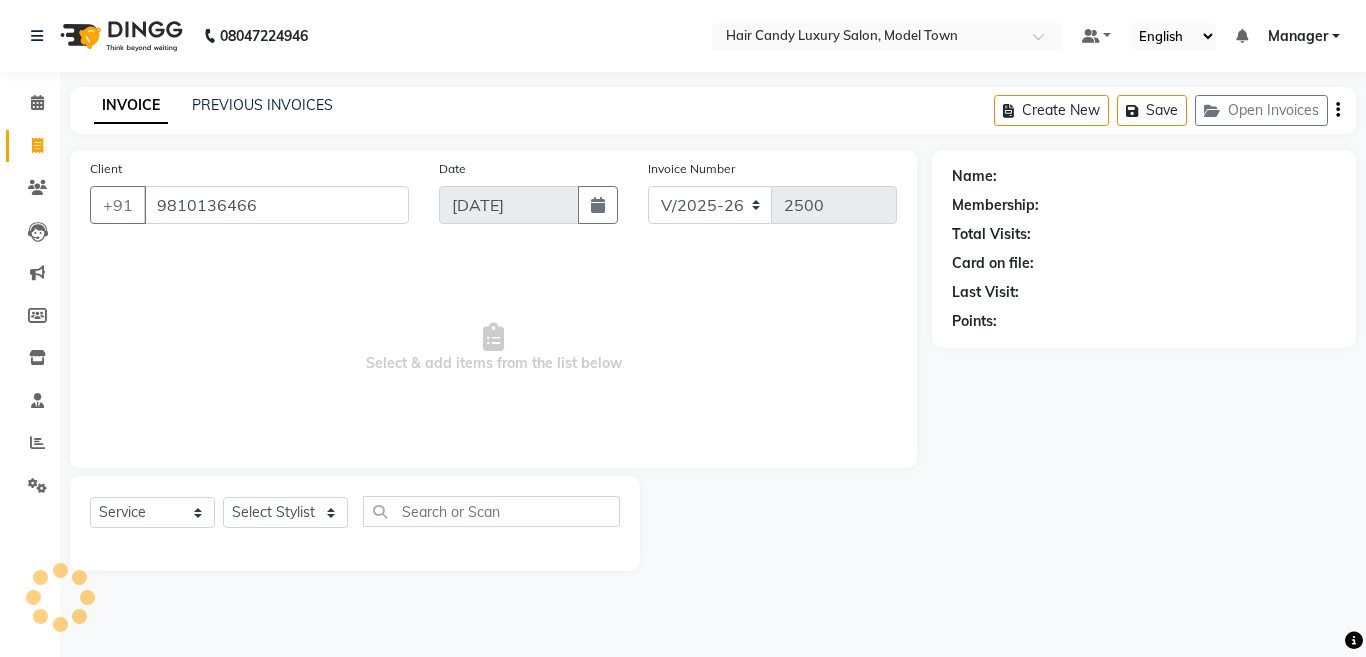 type on "9810136466" 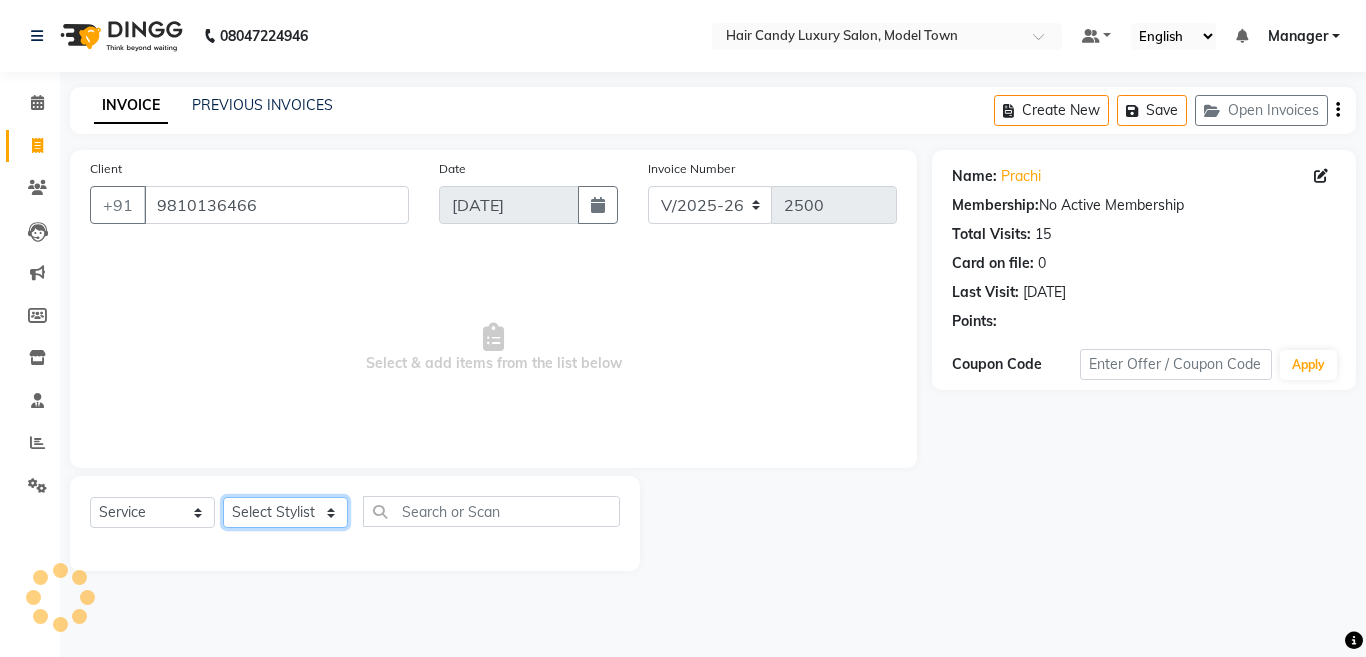 click on "Select Stylist Aakib Anas Anuradha Izhar Laiq (Rahul) Manager Neeraj parul Pawan Prakash Rajni Ranjay (Raju) RIYA Saleem sameer  stock manager surrender Vijay Gupta Vijay kumar" 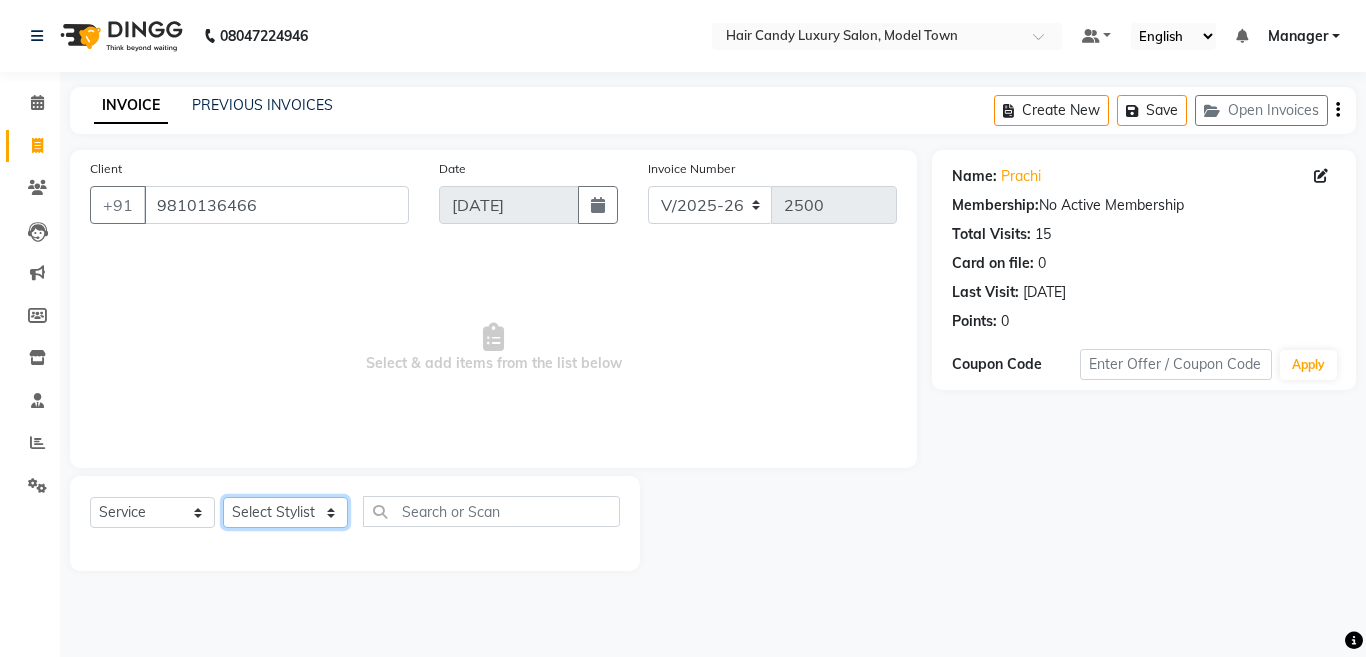 select on "28001" 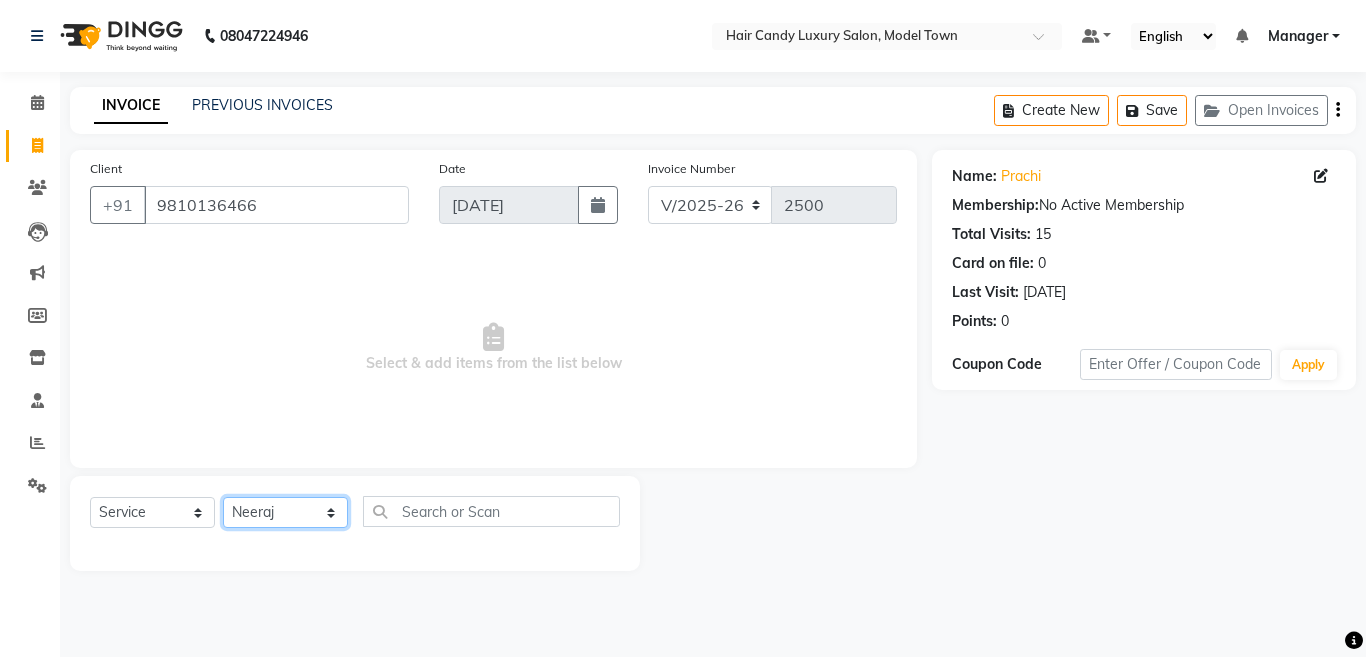 click on "Select Stylist Aakib Anas Anuradha Izhar Laiq (Rahul) Manager Neeraj parul Pawan Prakash Rajni Ranjay (Raju) RIYA Saleem sameer  stock manager surrender Vijay Gupta Vijay kumar" 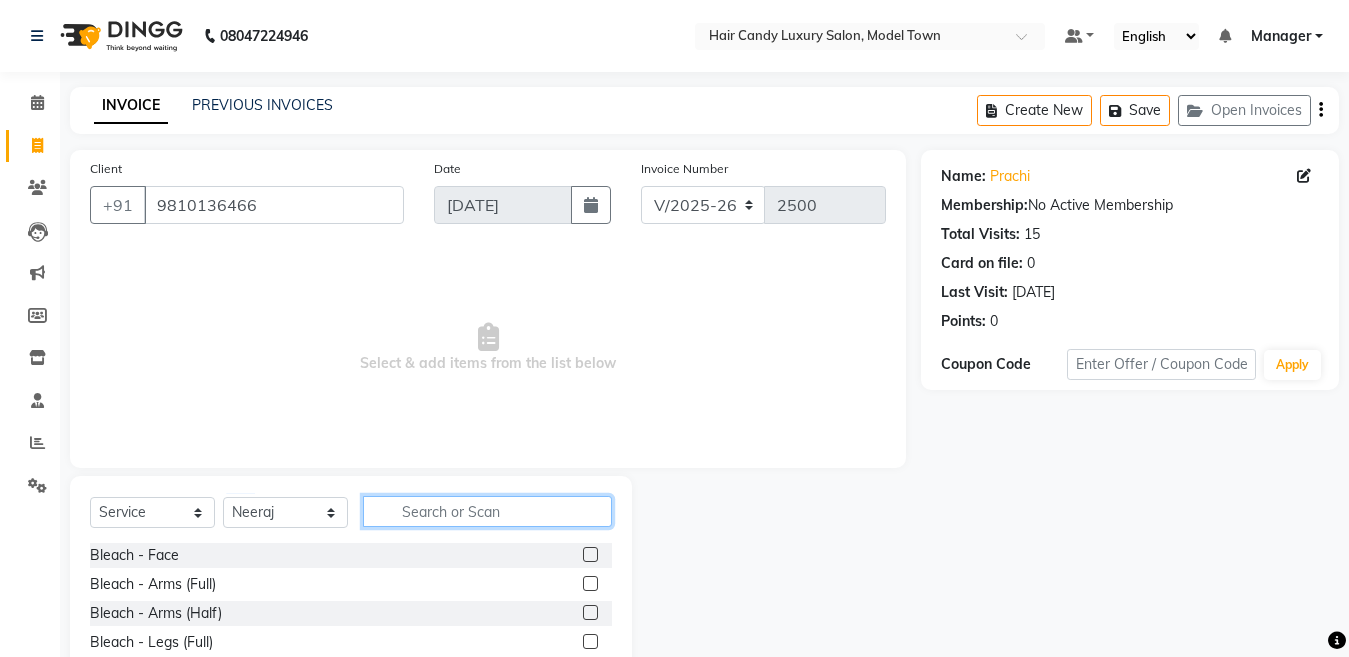 click 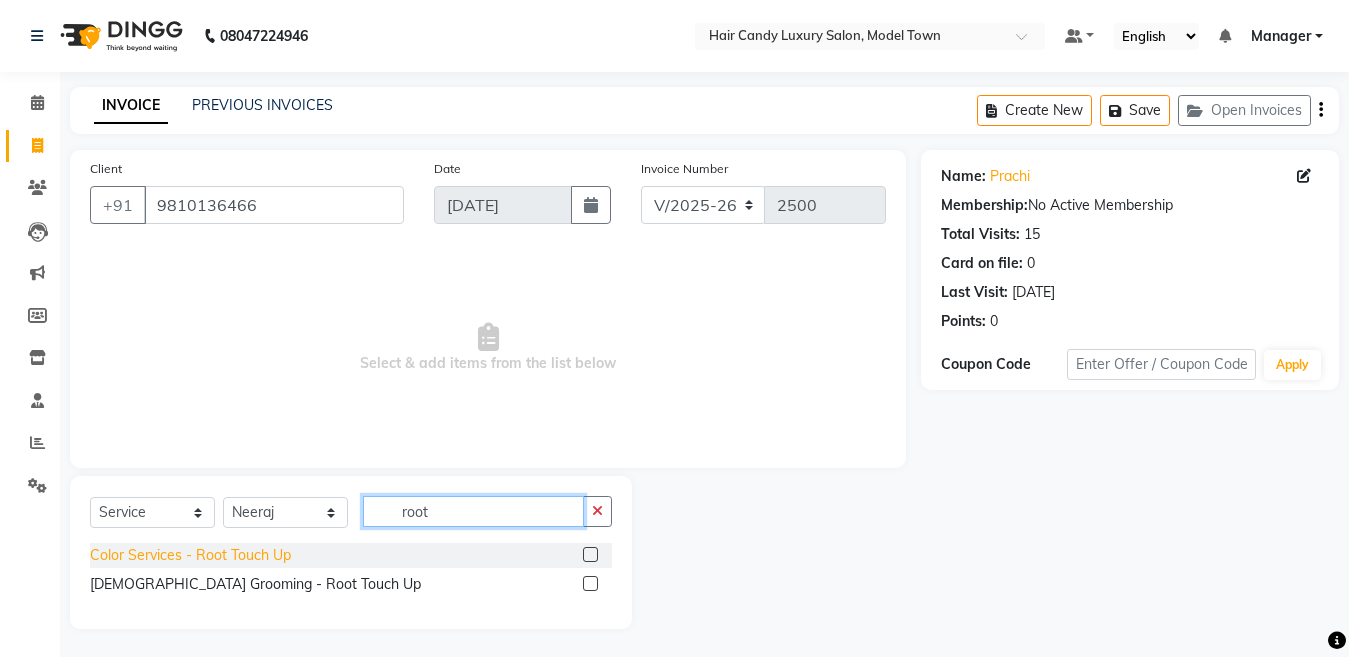 type on "root" 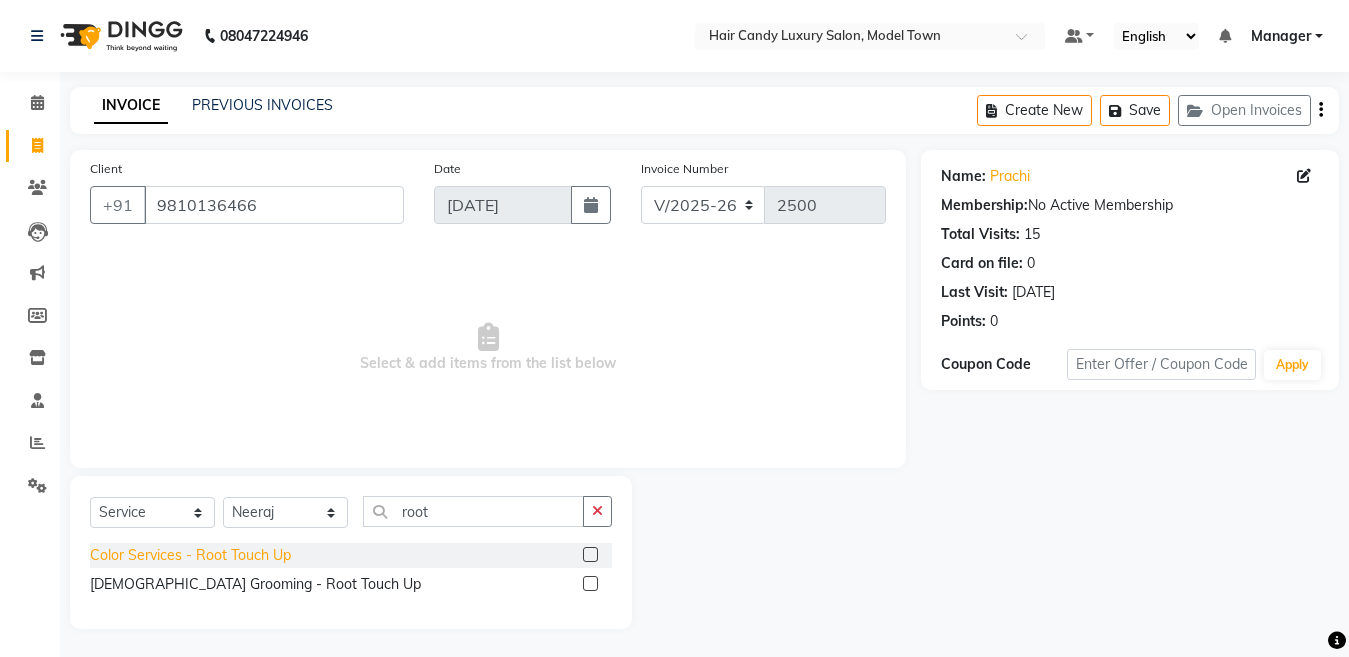 click on "Color Services - Root Touch Up" 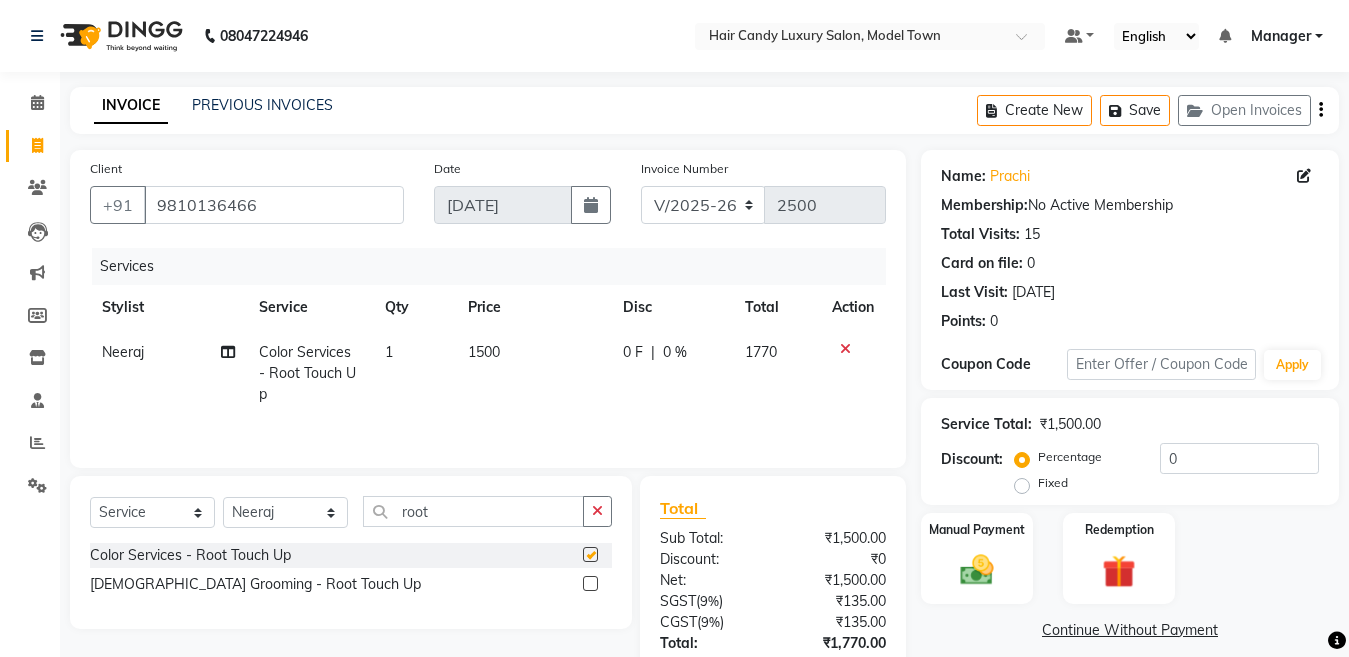 checkbox on "false" 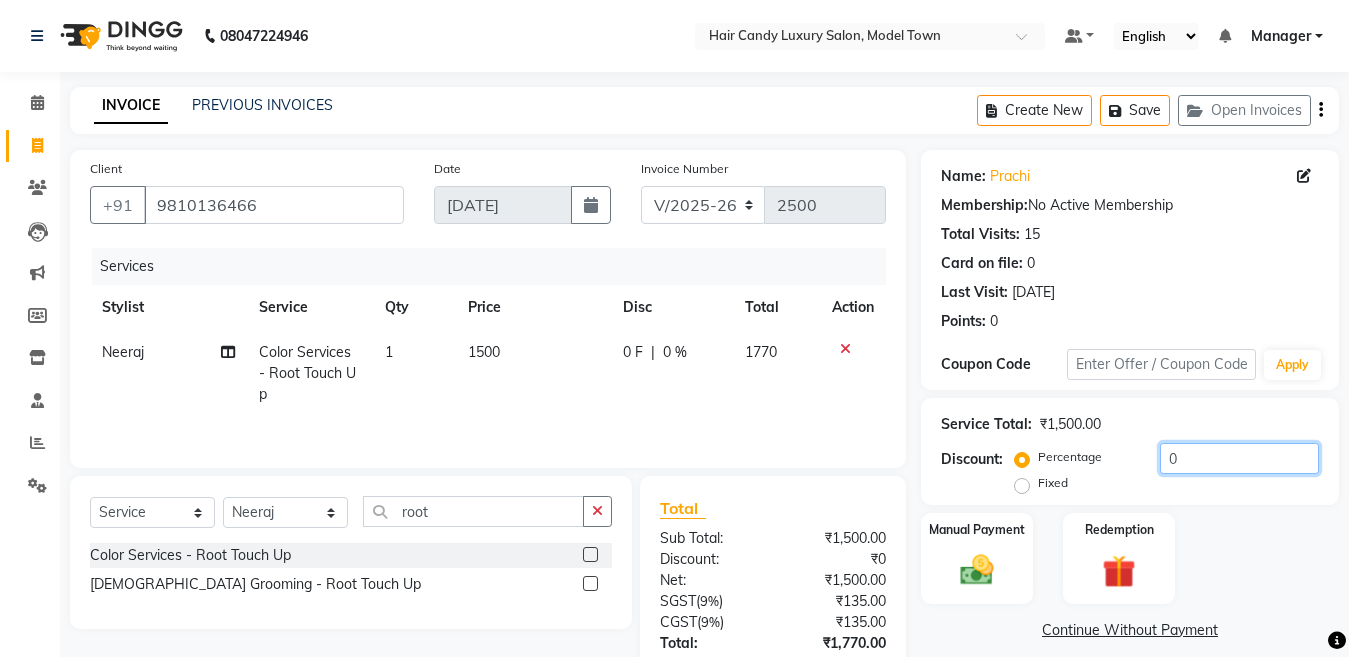 click on "0" 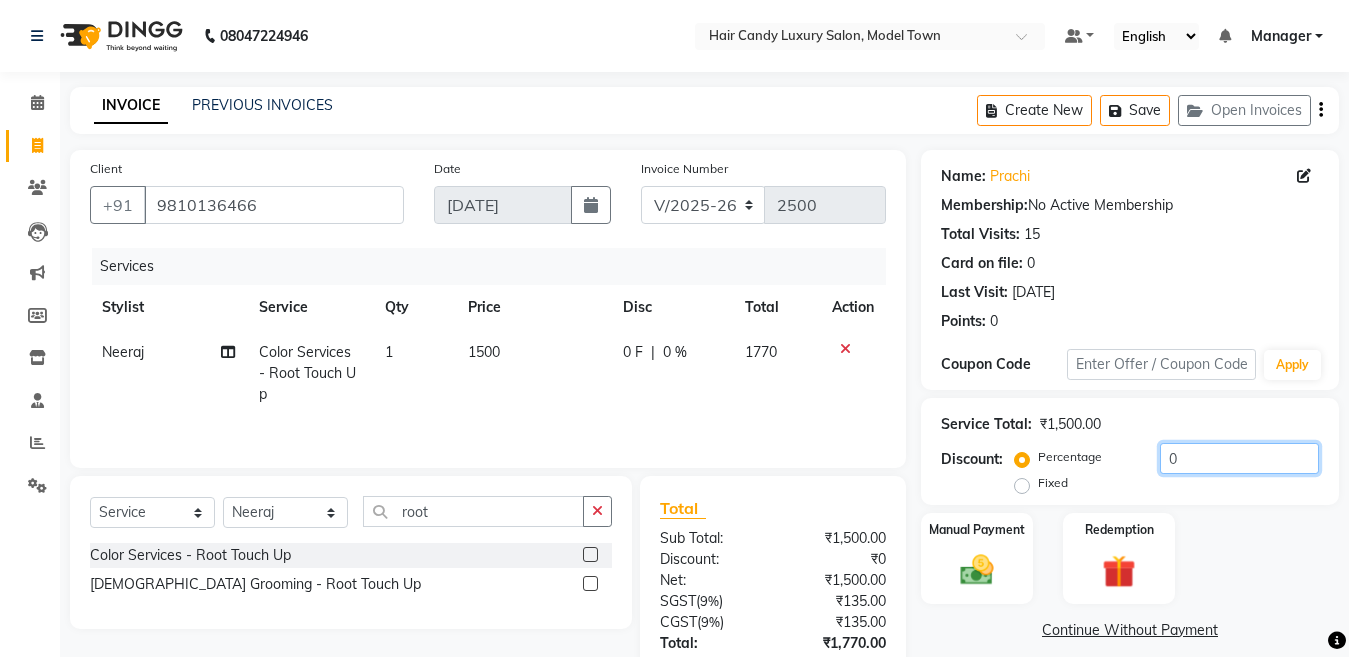 scroll, scrollTop: 145, scrollLeft: 0, axis: vertical 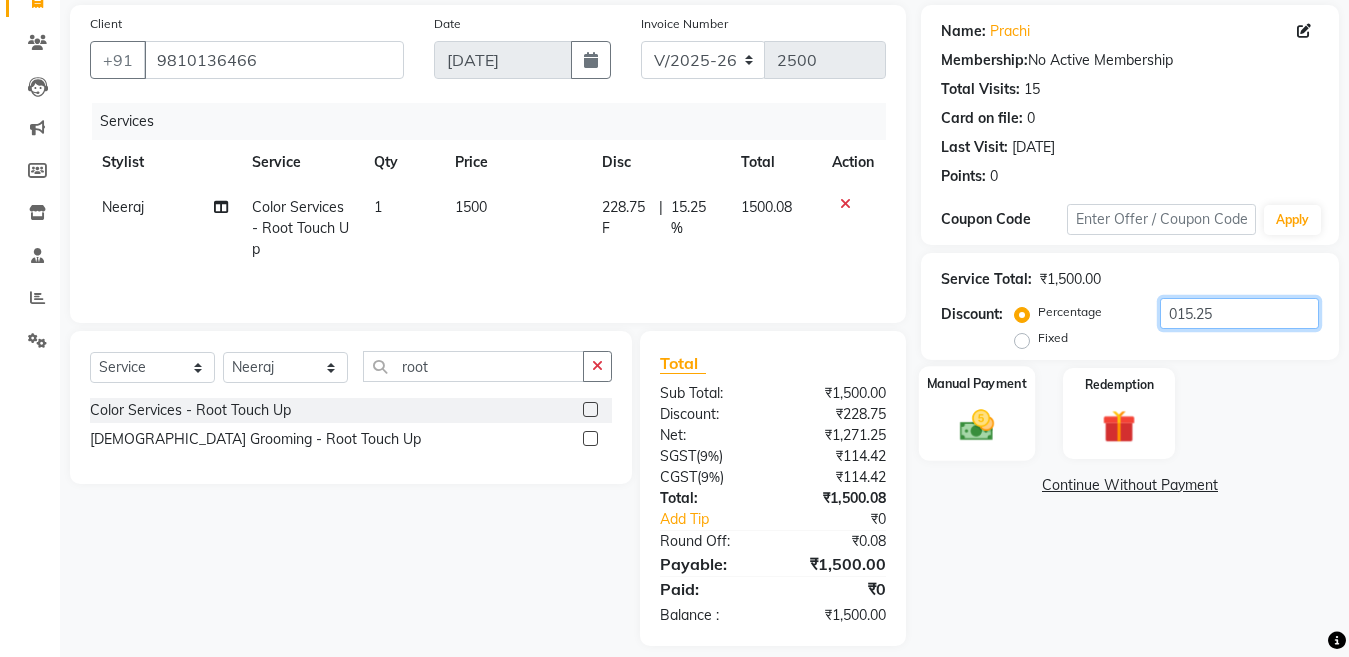 type on "015.25" 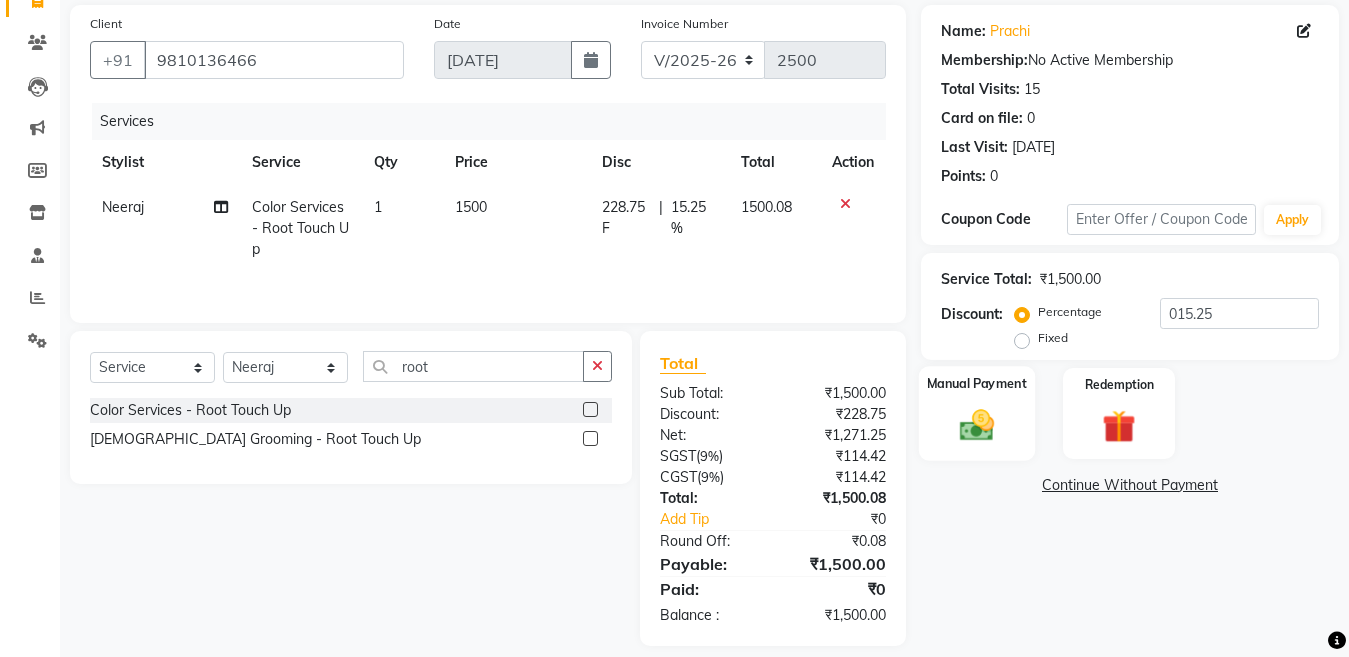 click on "Manual Payment" 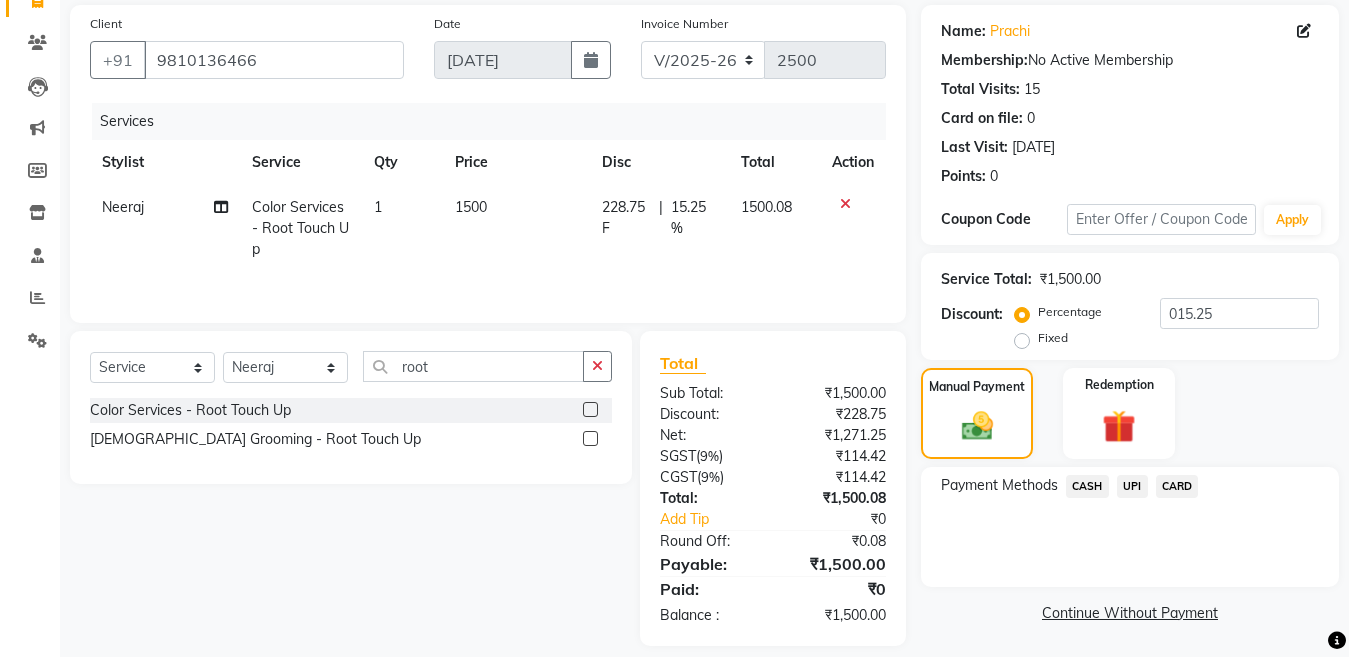 click on "CARD" 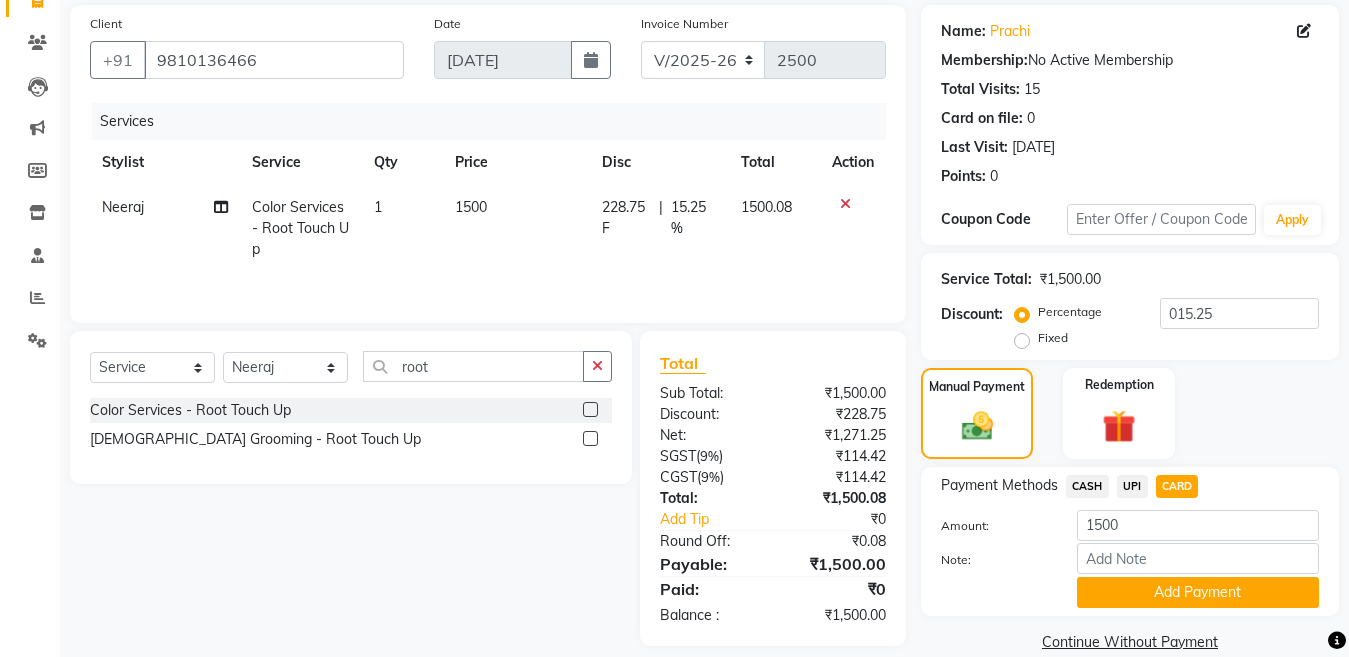scroll, scrollTop: 175, scrollLeft: 0, axis: vertical 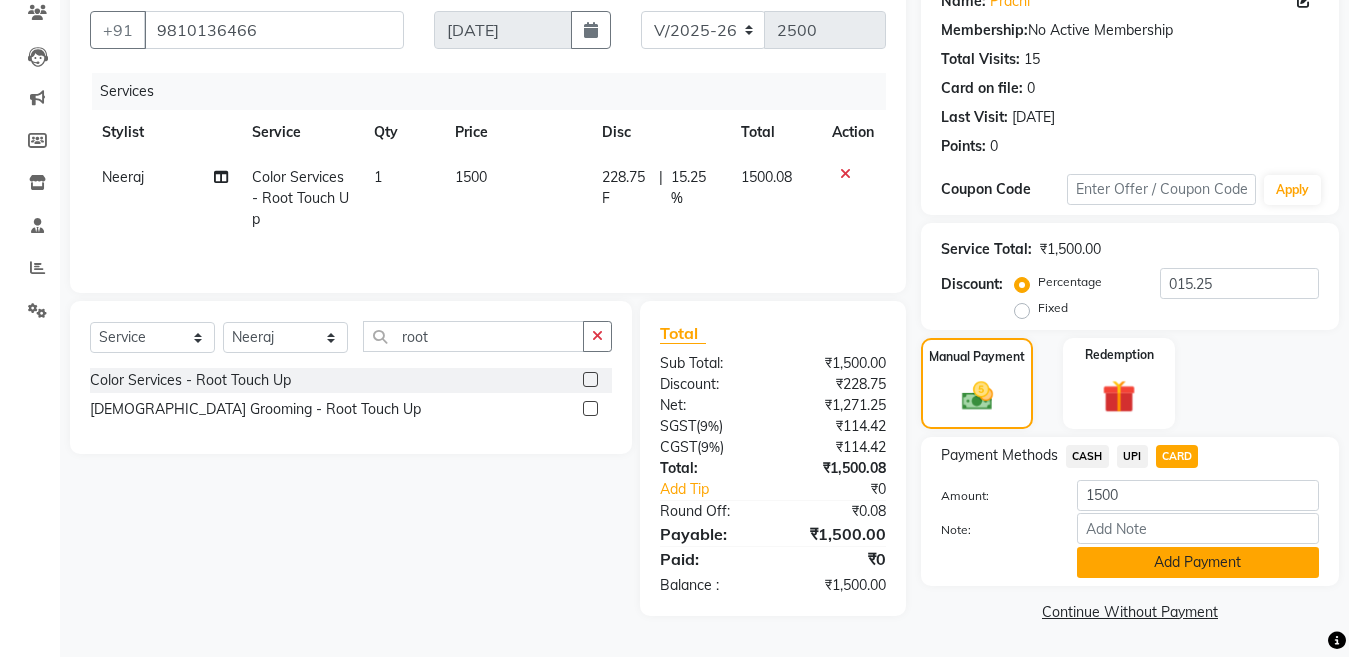 click on "Add Payment" 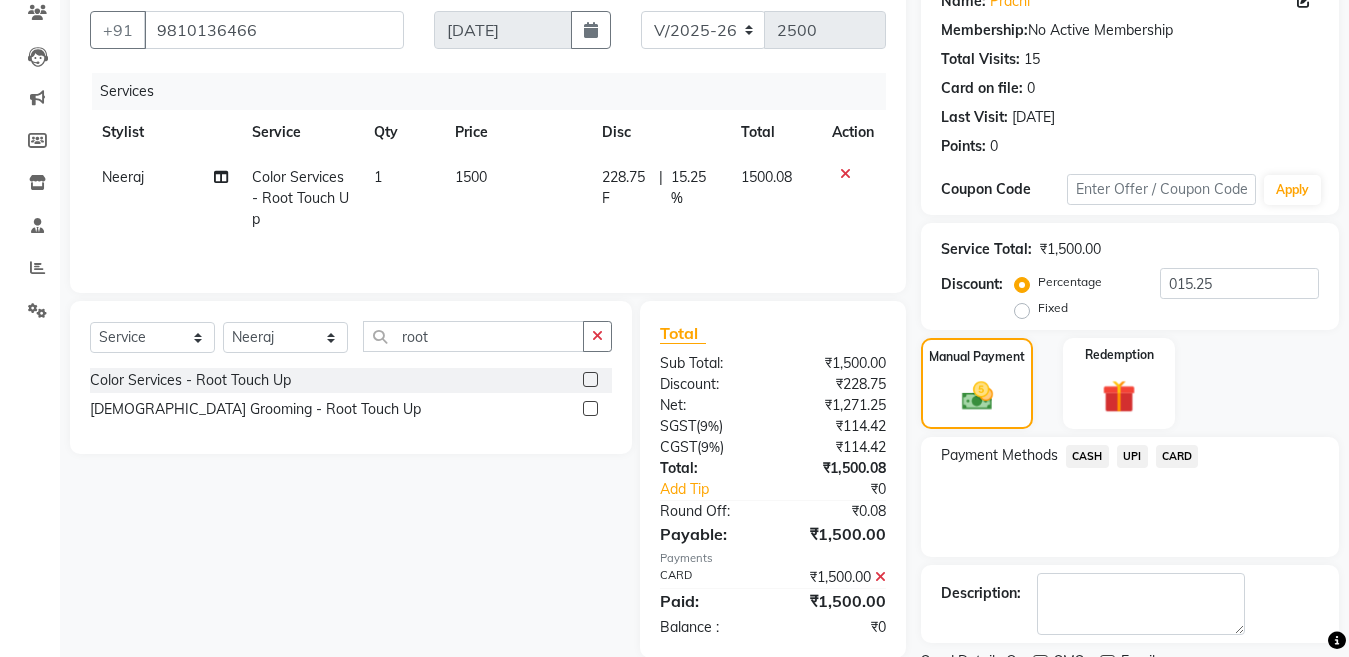 scroll, scrollTop: 259, scrollLeft: 0, axis: vertical 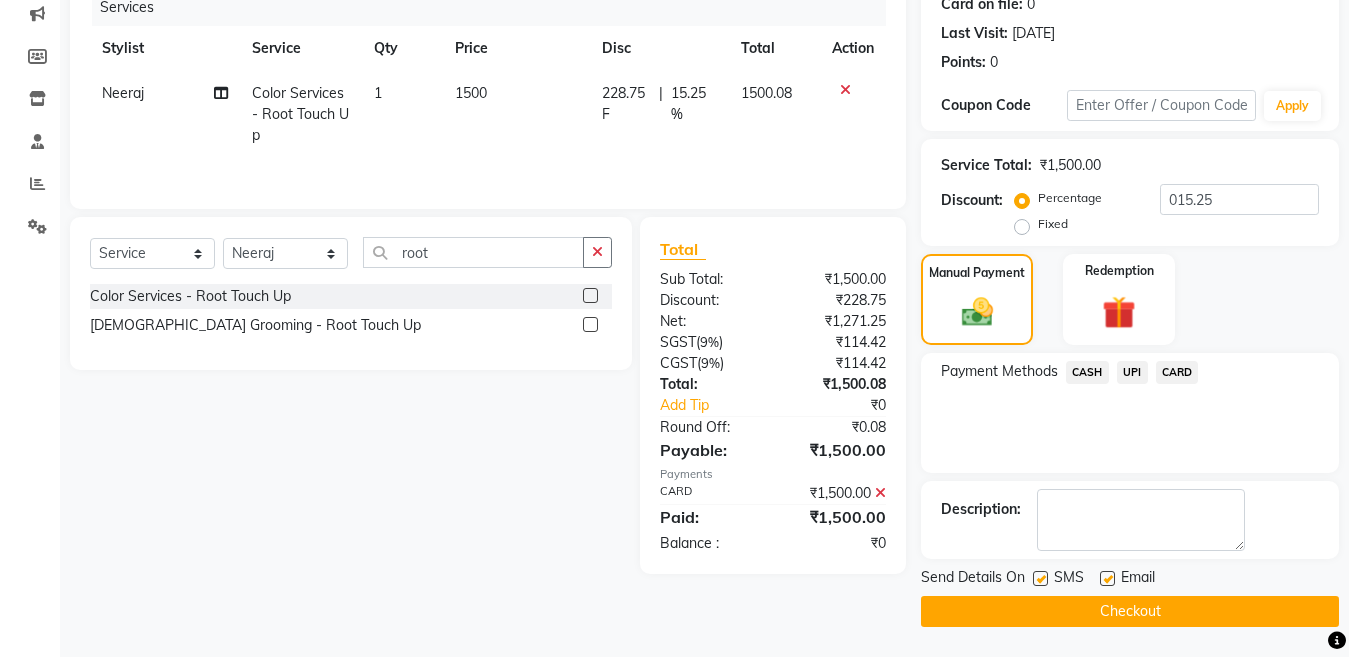 click 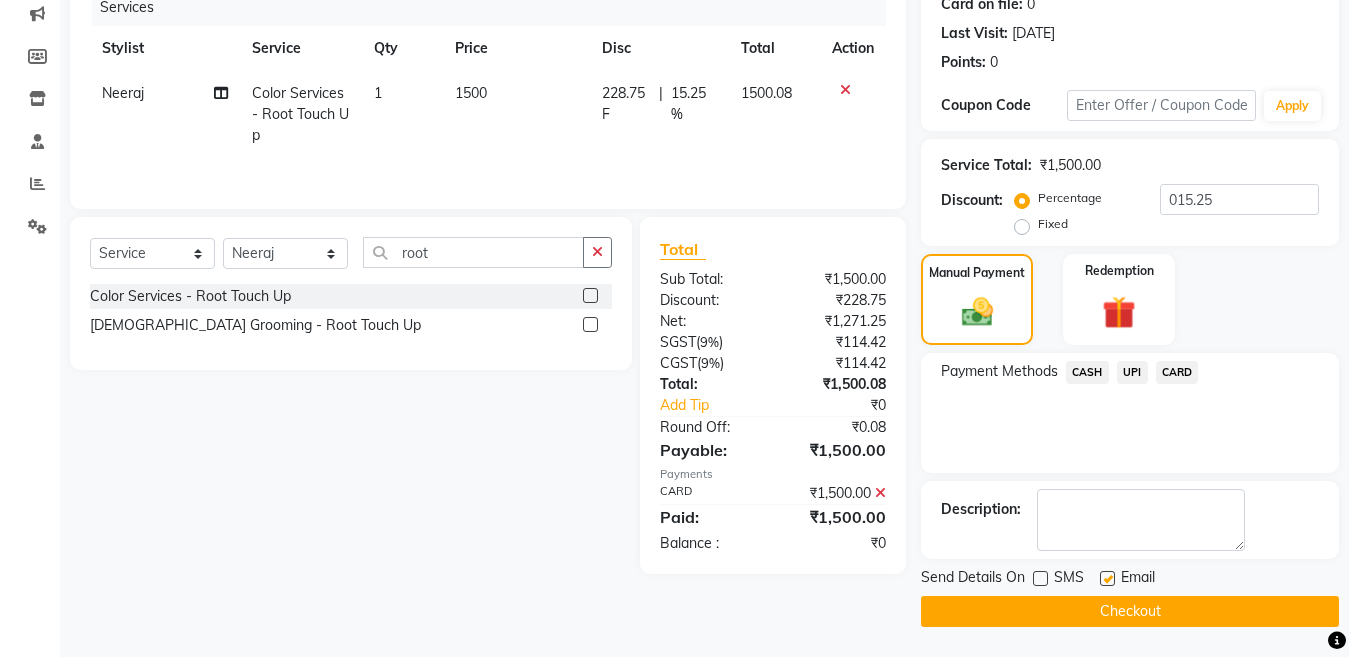 click on "Checkout" 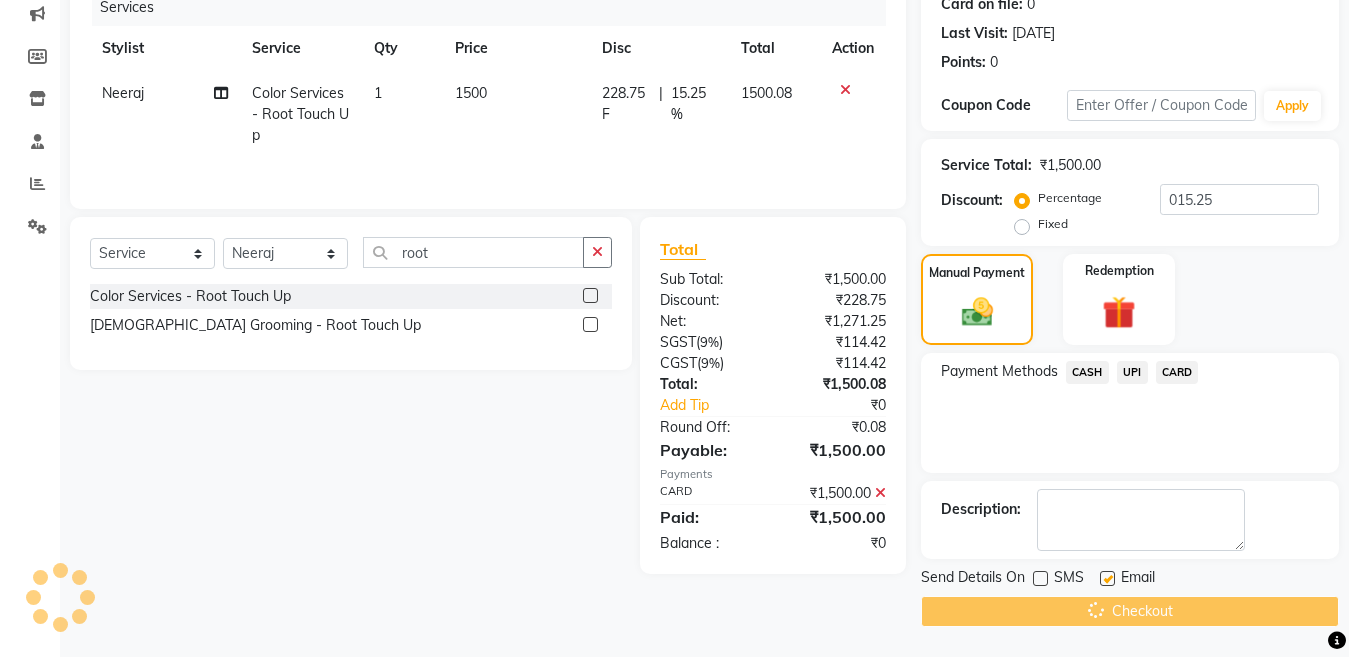 scroll, scrollTop: 0, scrollLeft: 0, axis: both 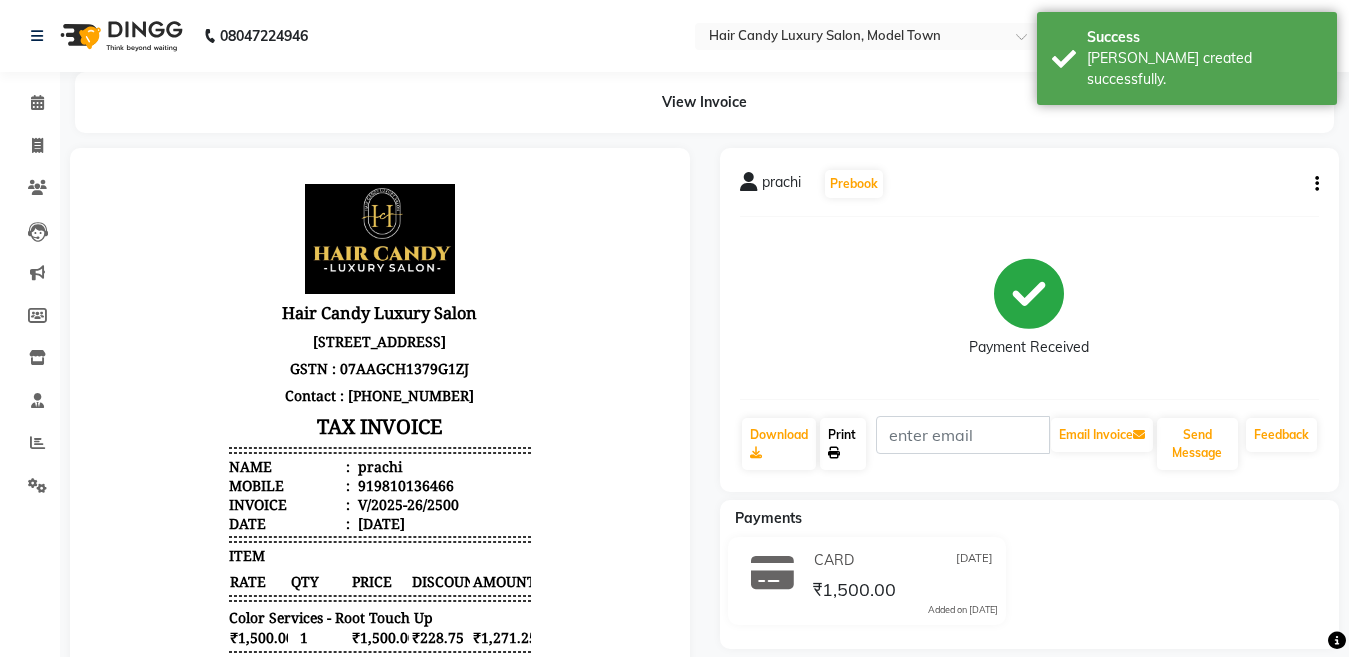 click on "Print" 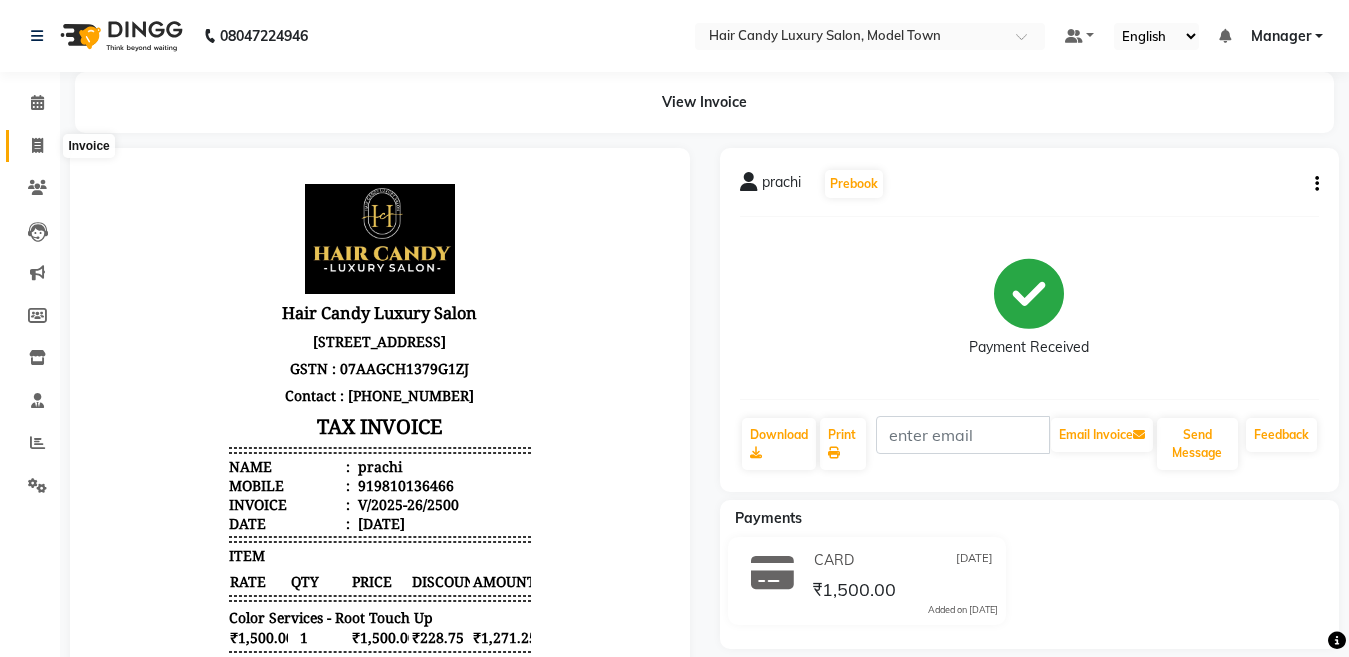 click 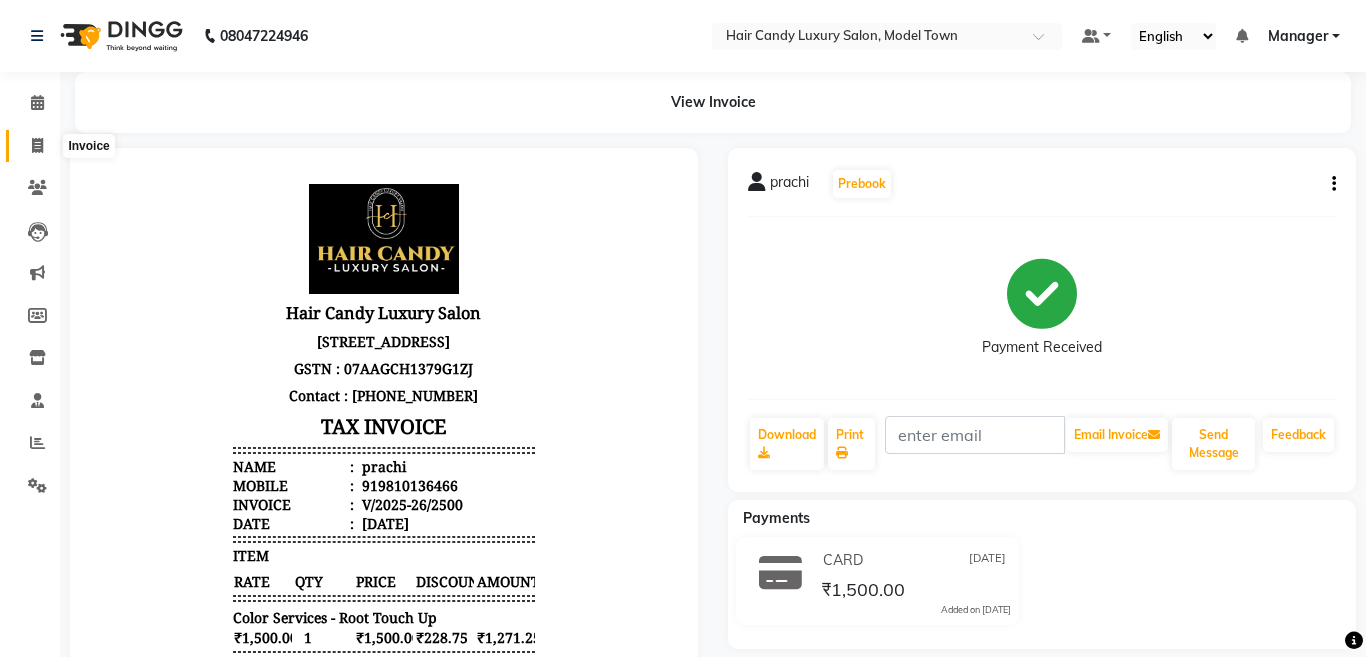 select on "service" 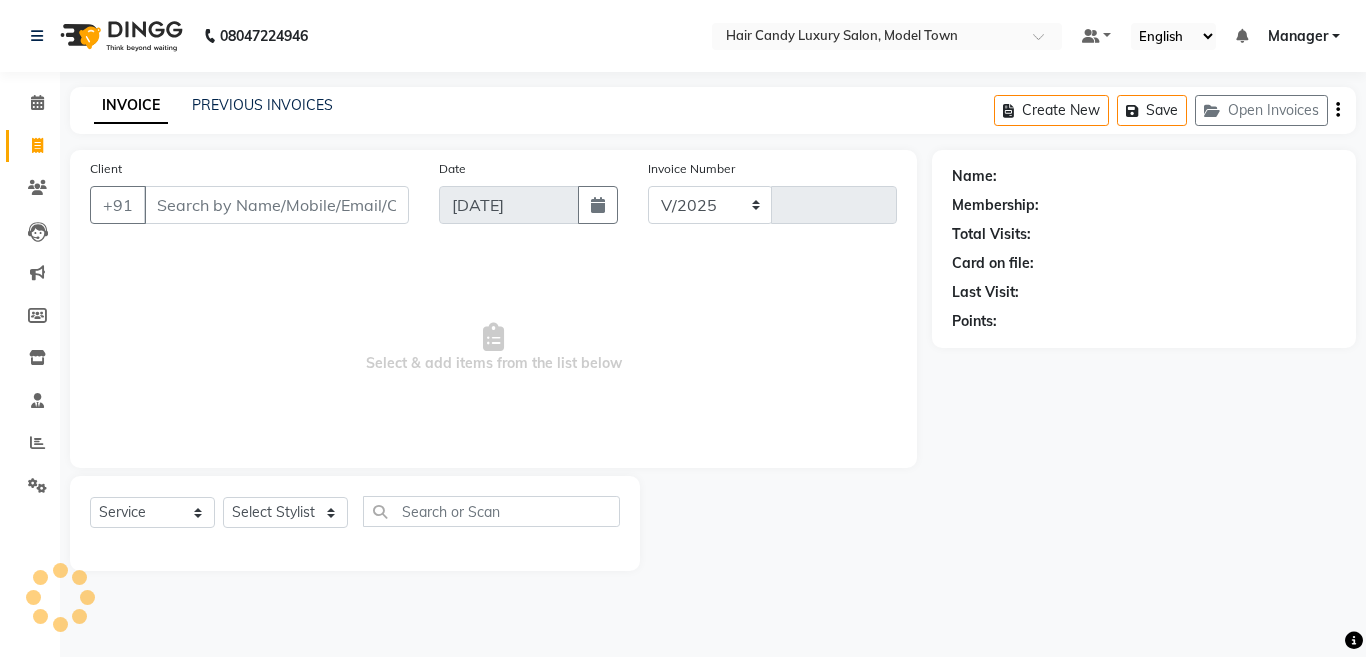 select on "4716" 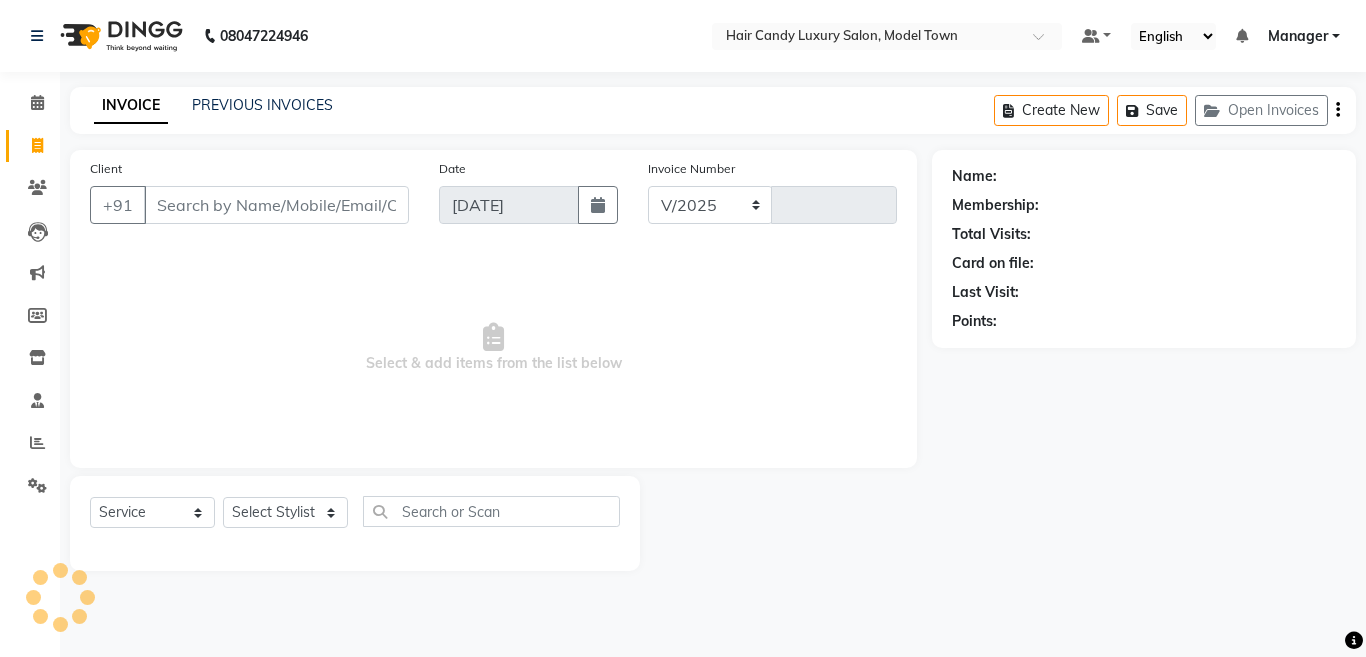 type on "2501" 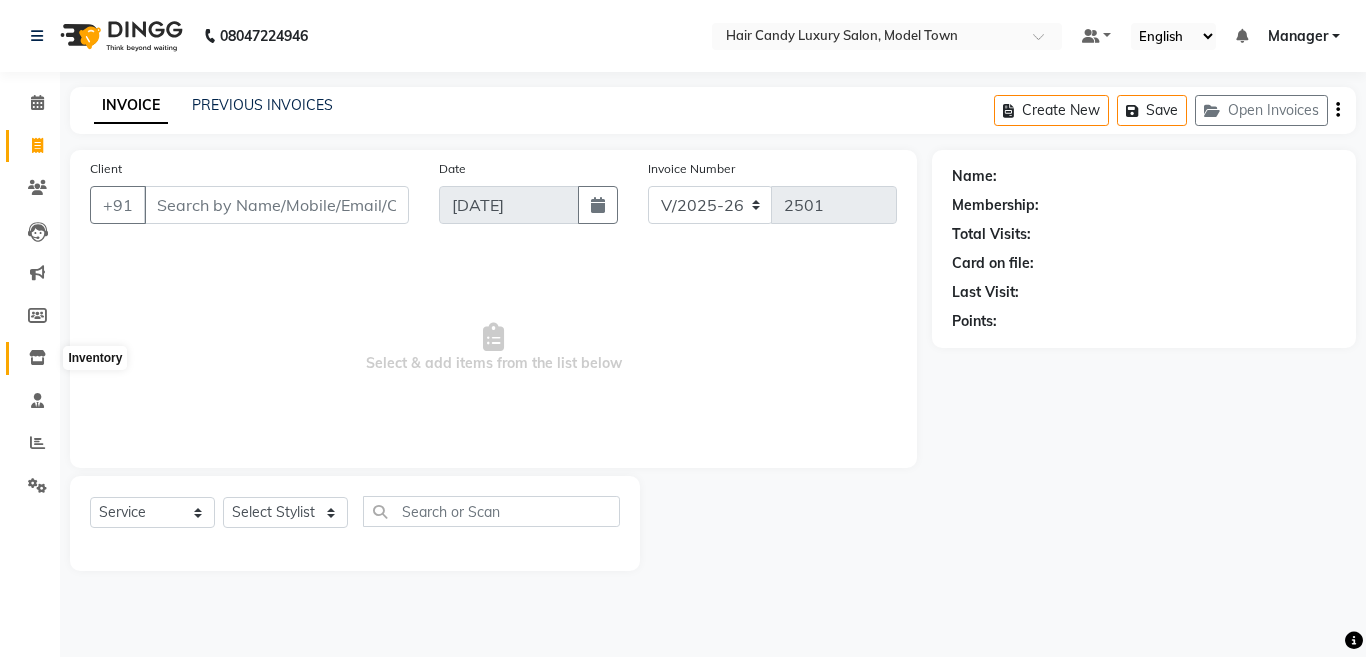 click 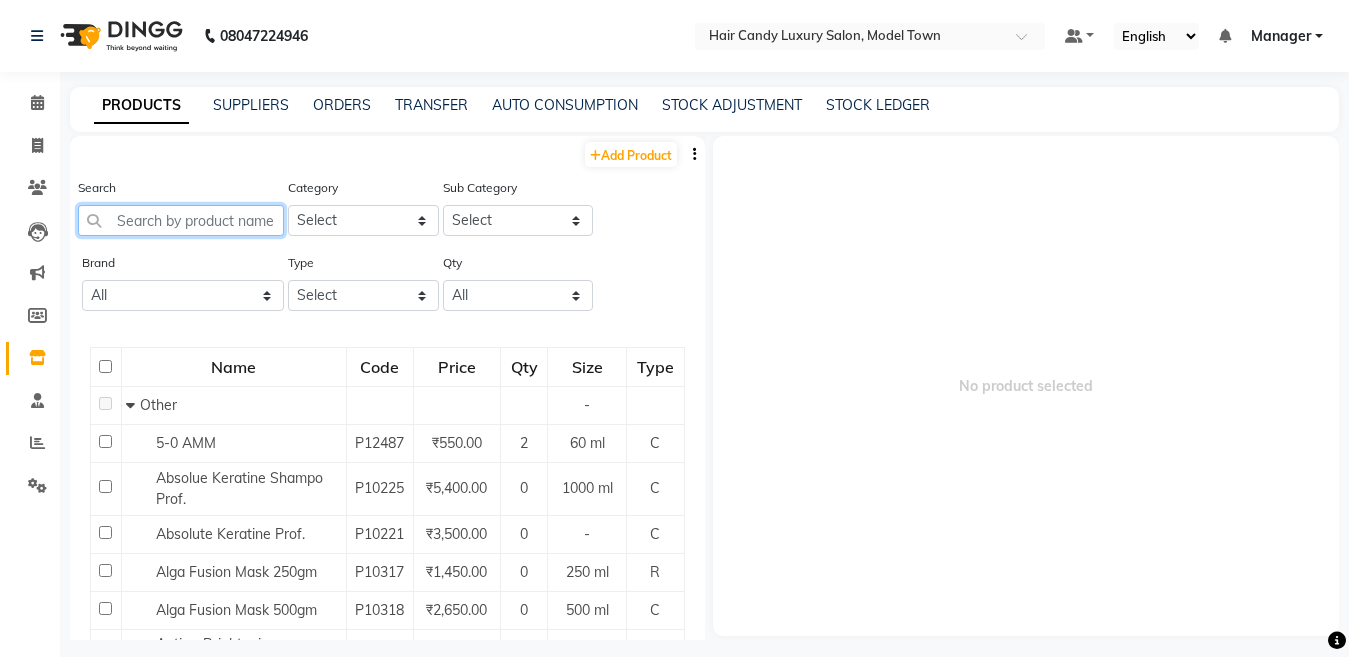 click 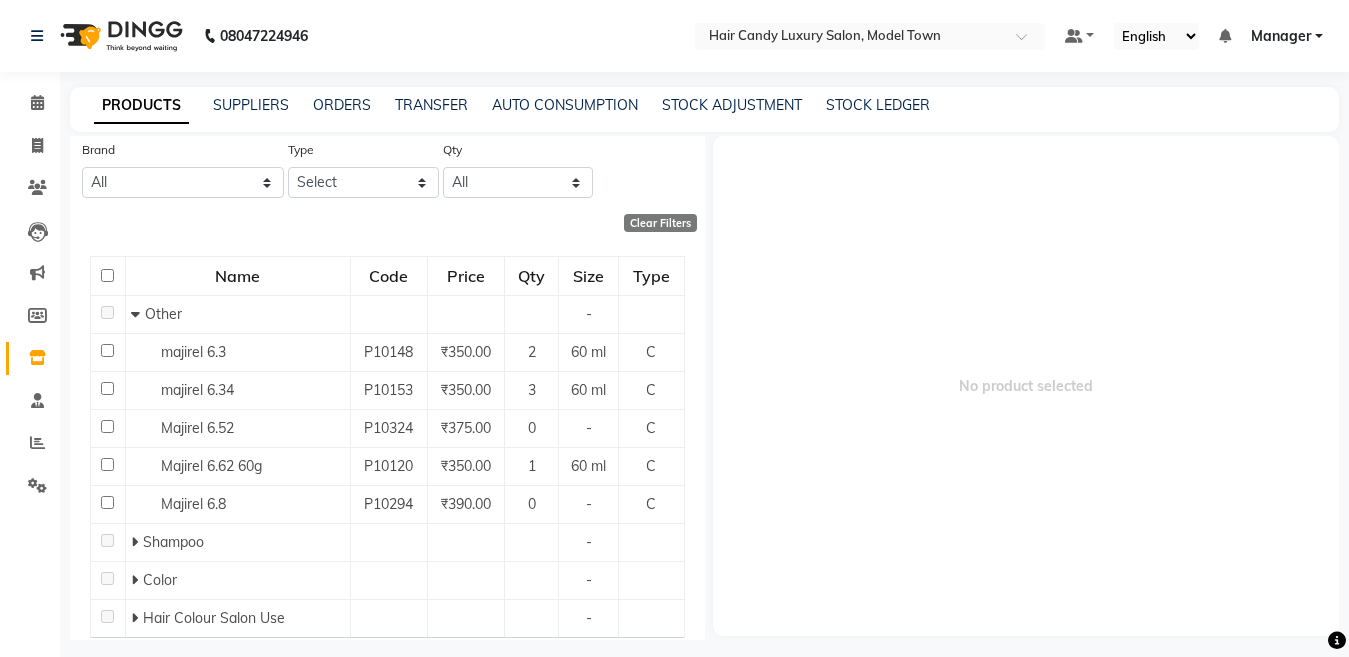 scroll, scrollTop: 122, scrollLeft: 0, axis: vertical 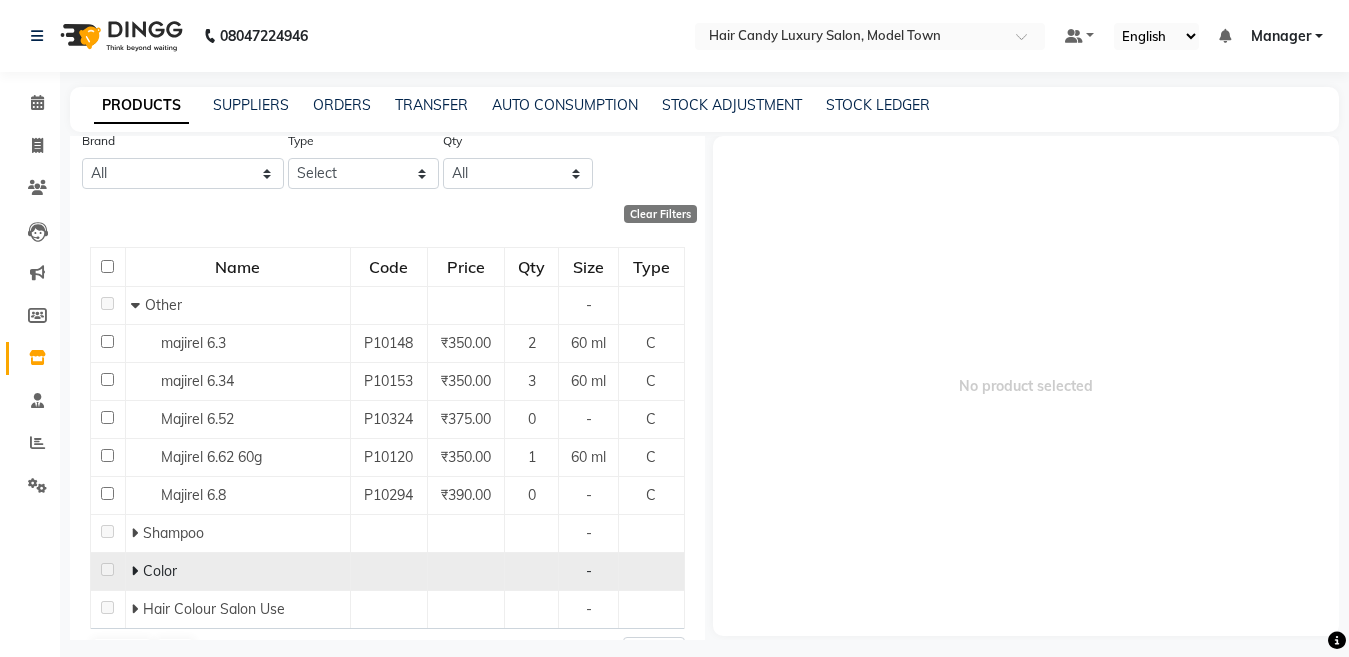 type on "majirel 6" 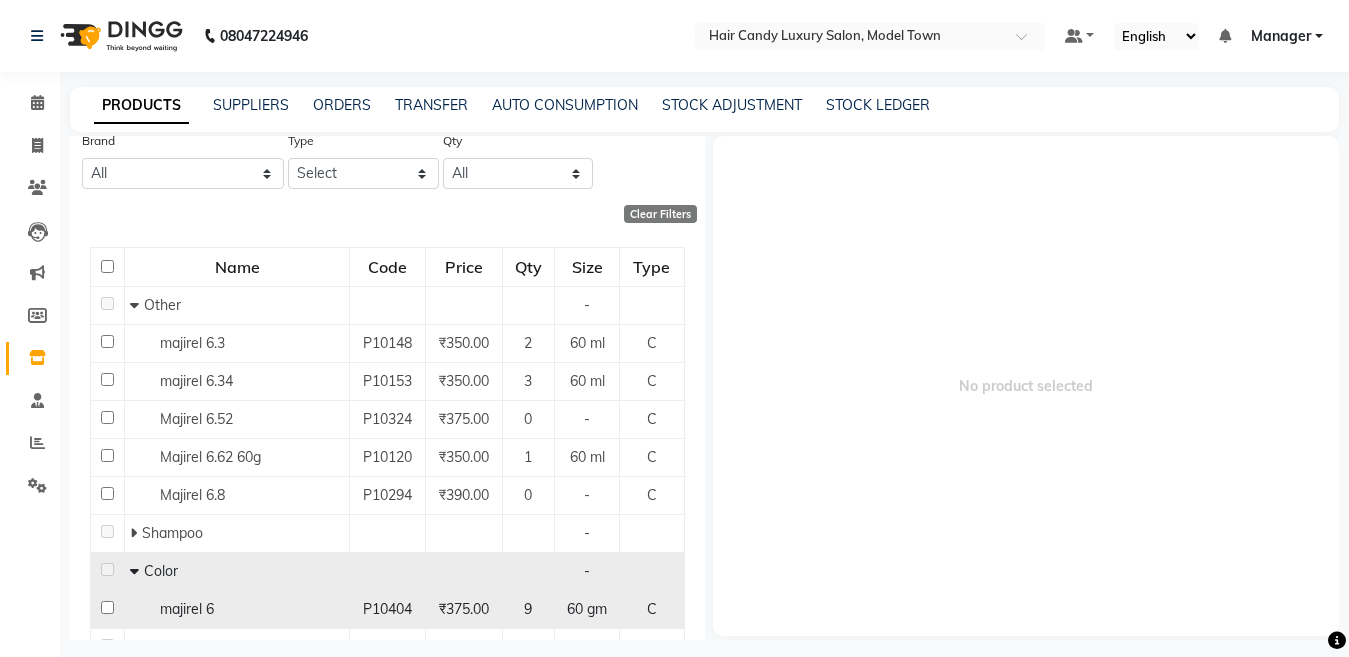 click on "majirel 6" 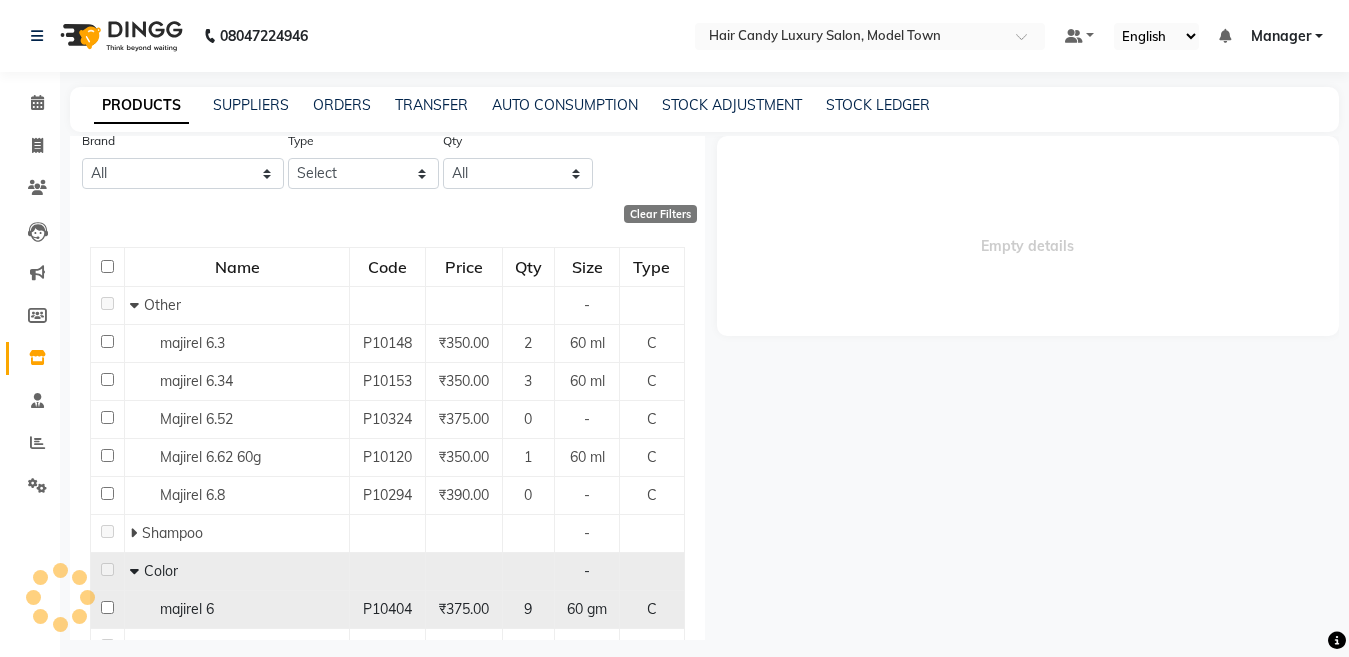 select 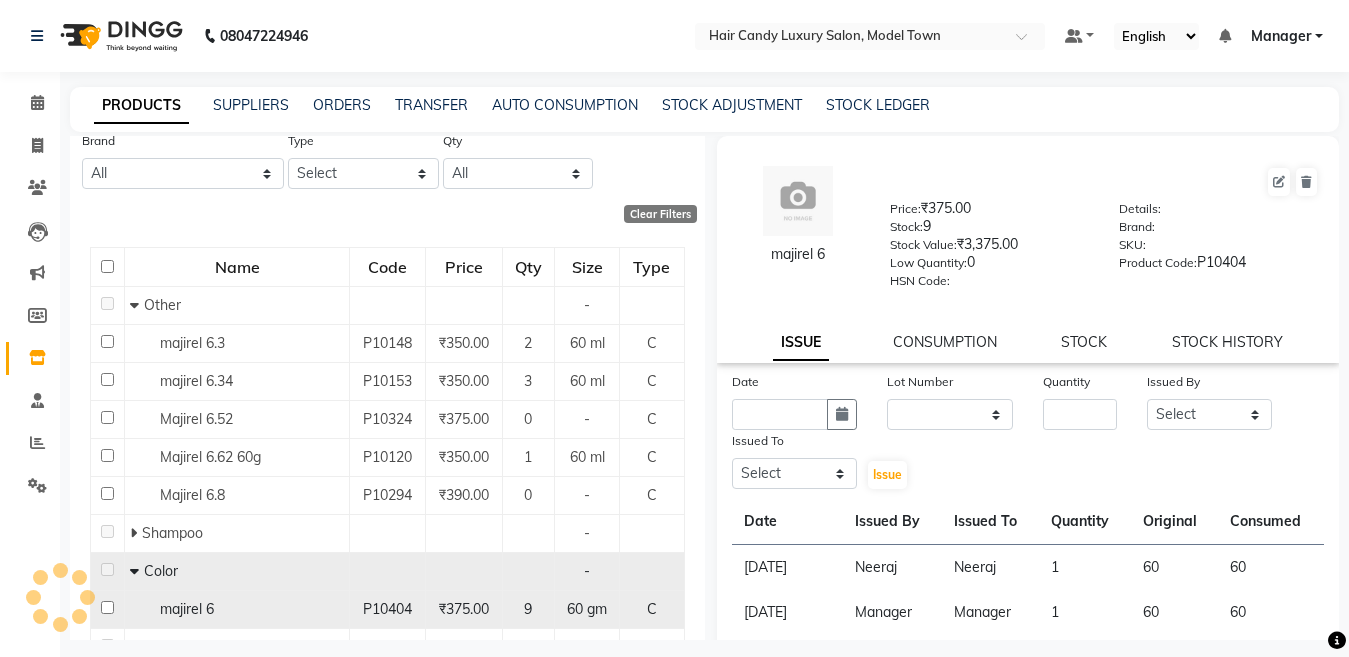 click on "majirel 6" 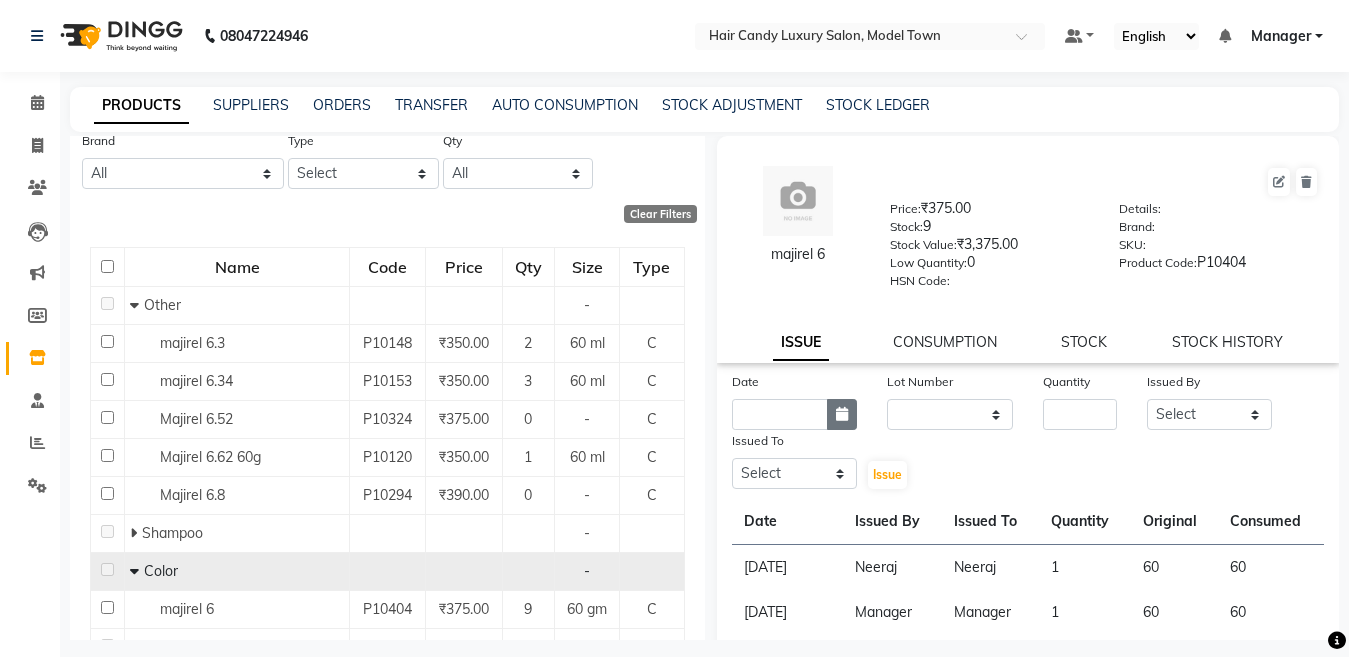 click 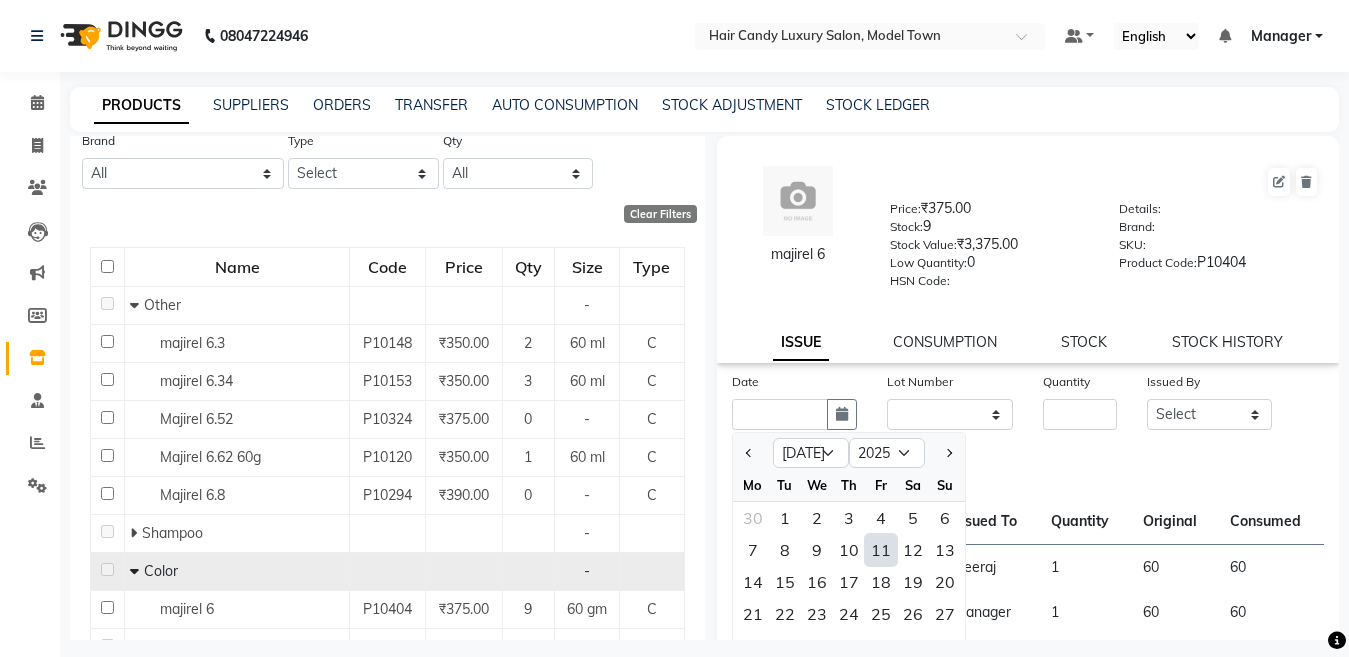 click on "11" 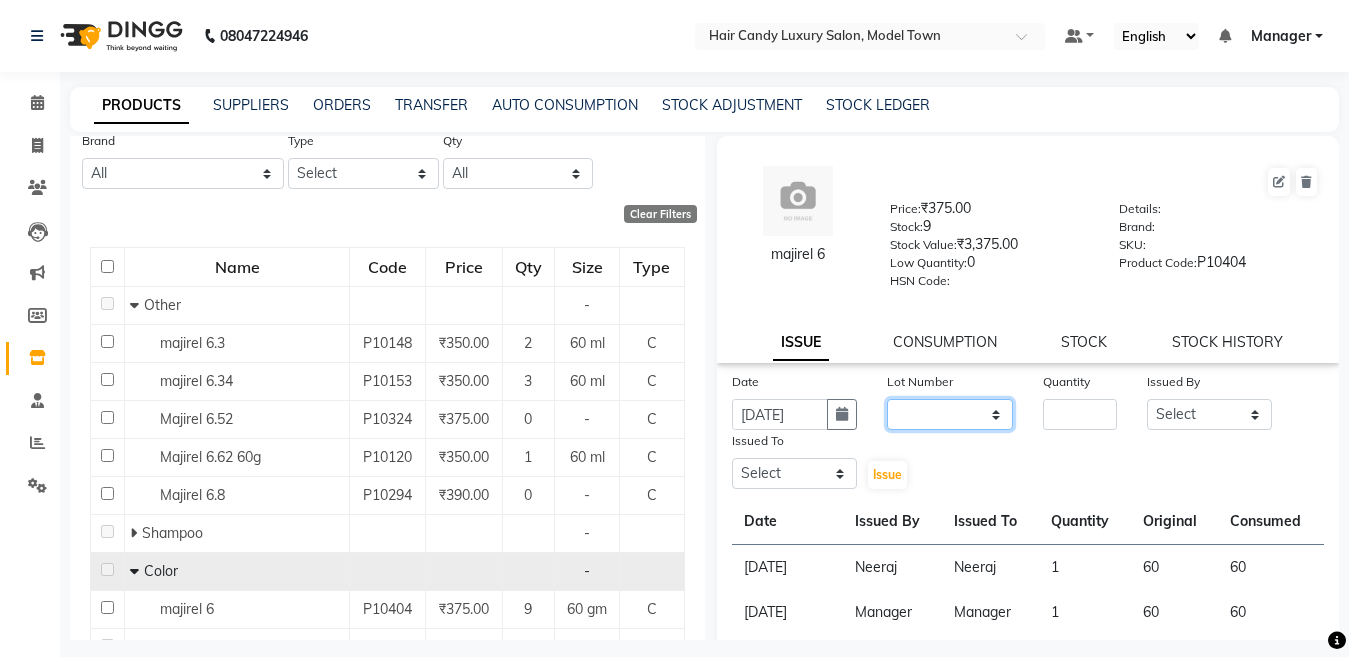 click on "None" 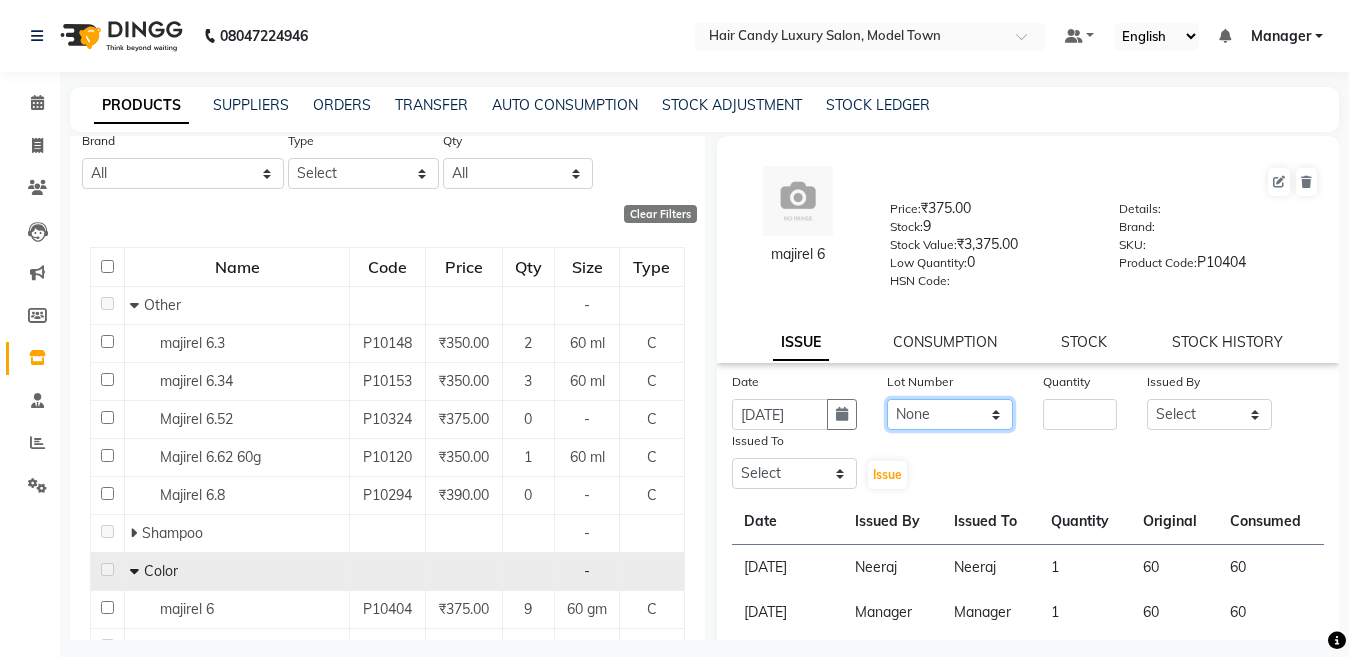 click on "None" 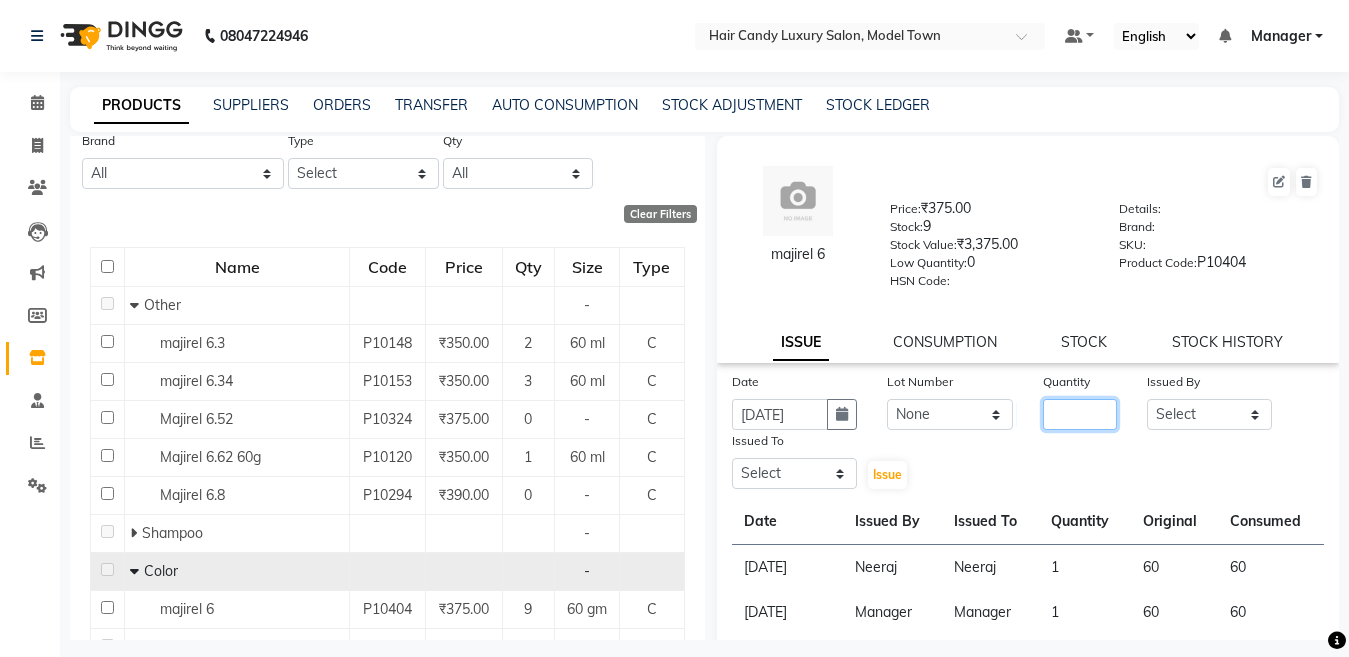 click 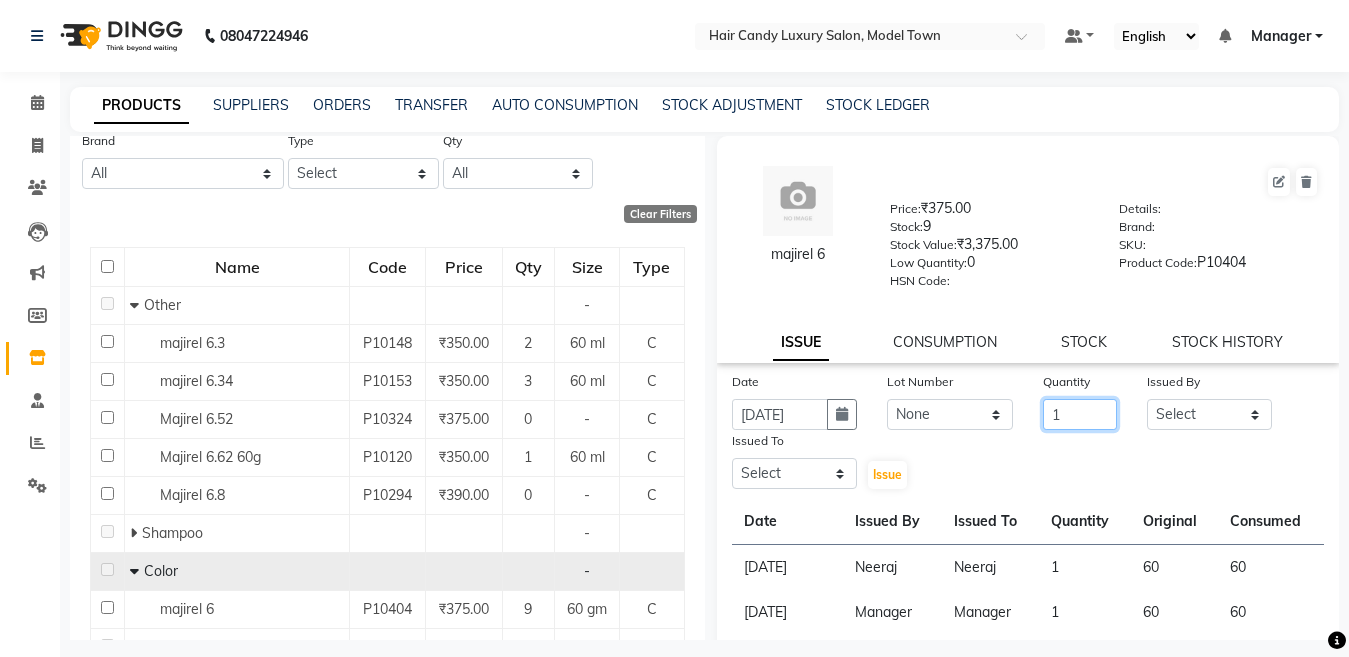 type on "1" 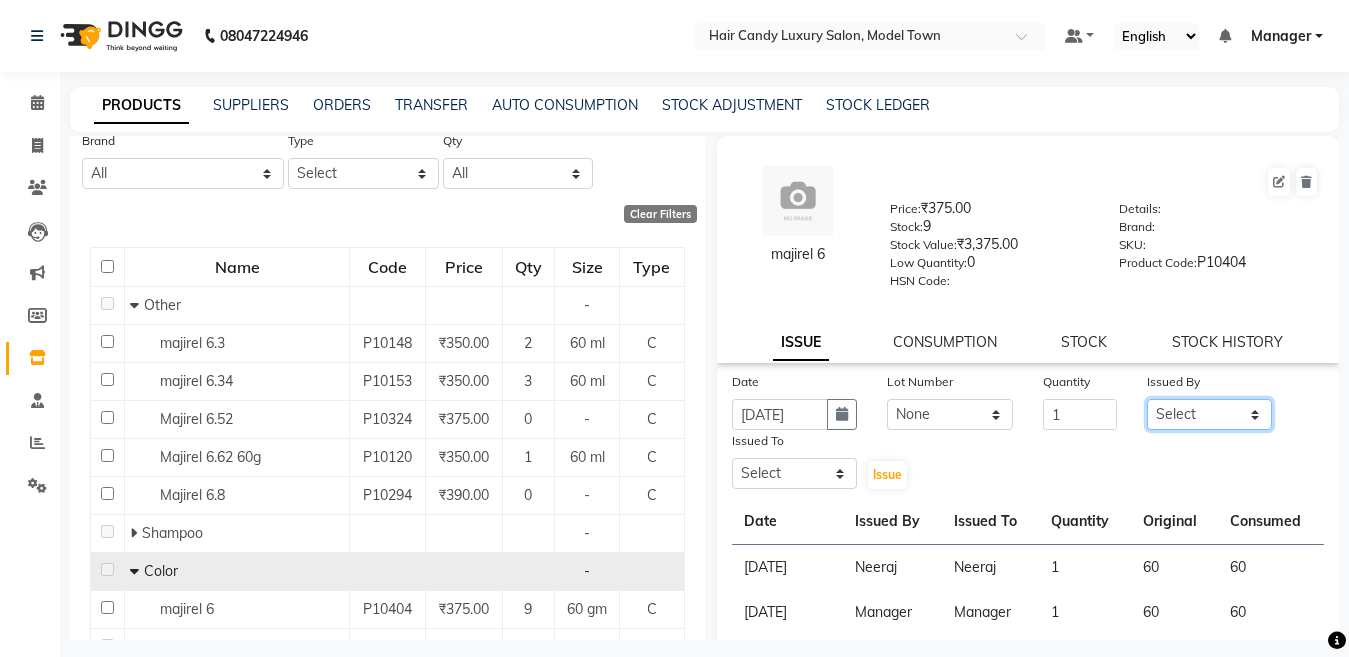 click on "Select Aakib Anas Anuradha Izhar Laiq (Rahul) Manager Neeraj parul Pawan Prakash Rajni Ranjay (Raju) RIYA Saleem sameer  stock manager surrender Vijay Gupta Vijay kumar" 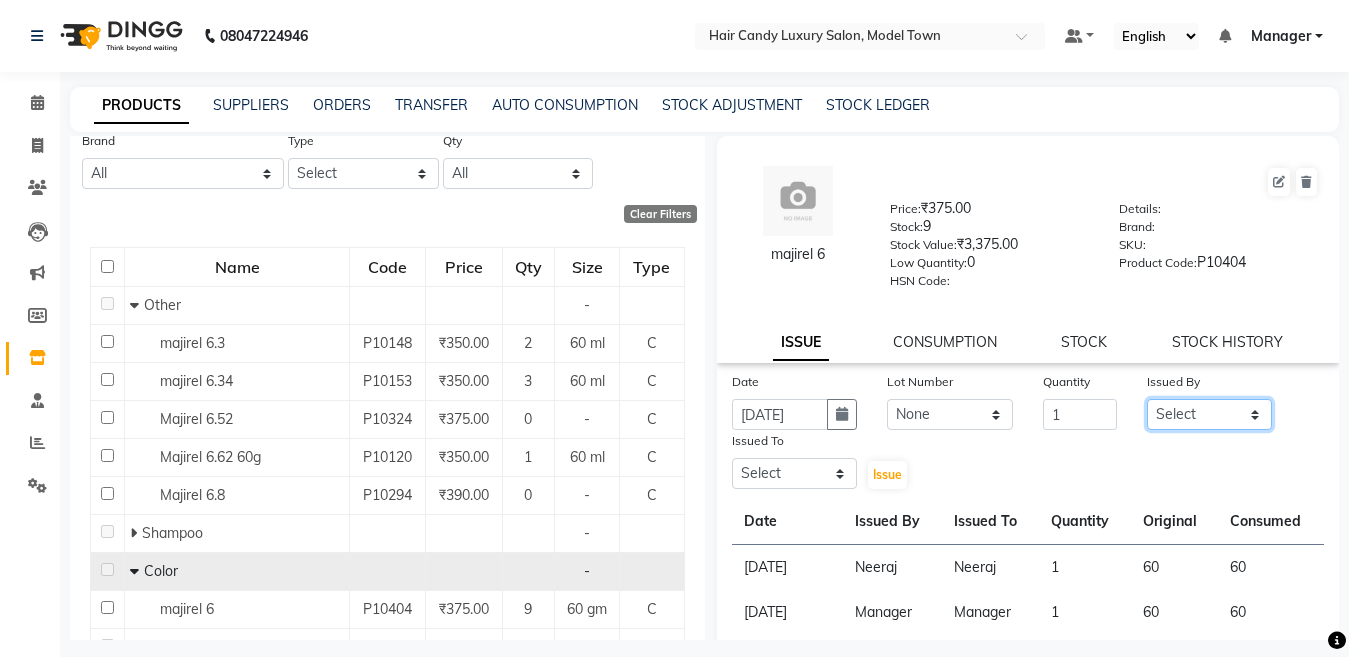 select on "28446" 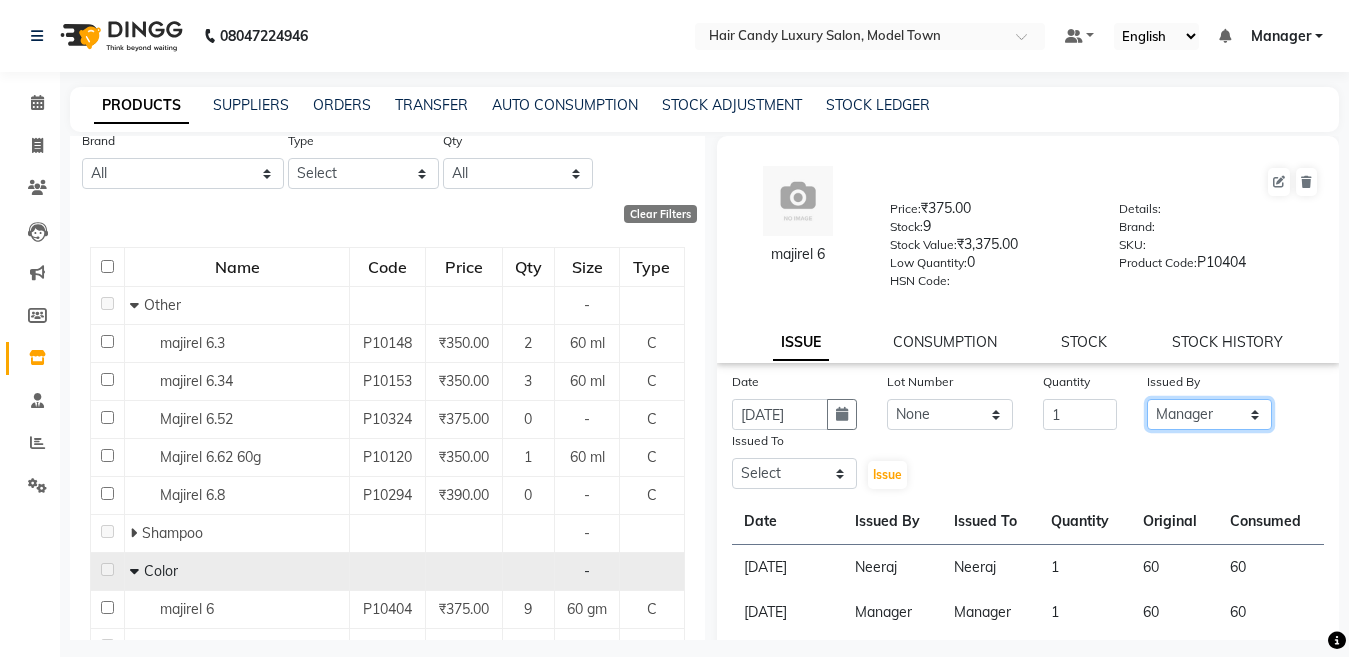 click on "Select Aakib Anas Anuradha Izhar Laiq (Rahul) Manager Neeraj parul Pawan Prakash Rajni Ranjay (Raju) RIYA Saleem sameer  stock manager surrender Vijay Gupta Vijay kumar" 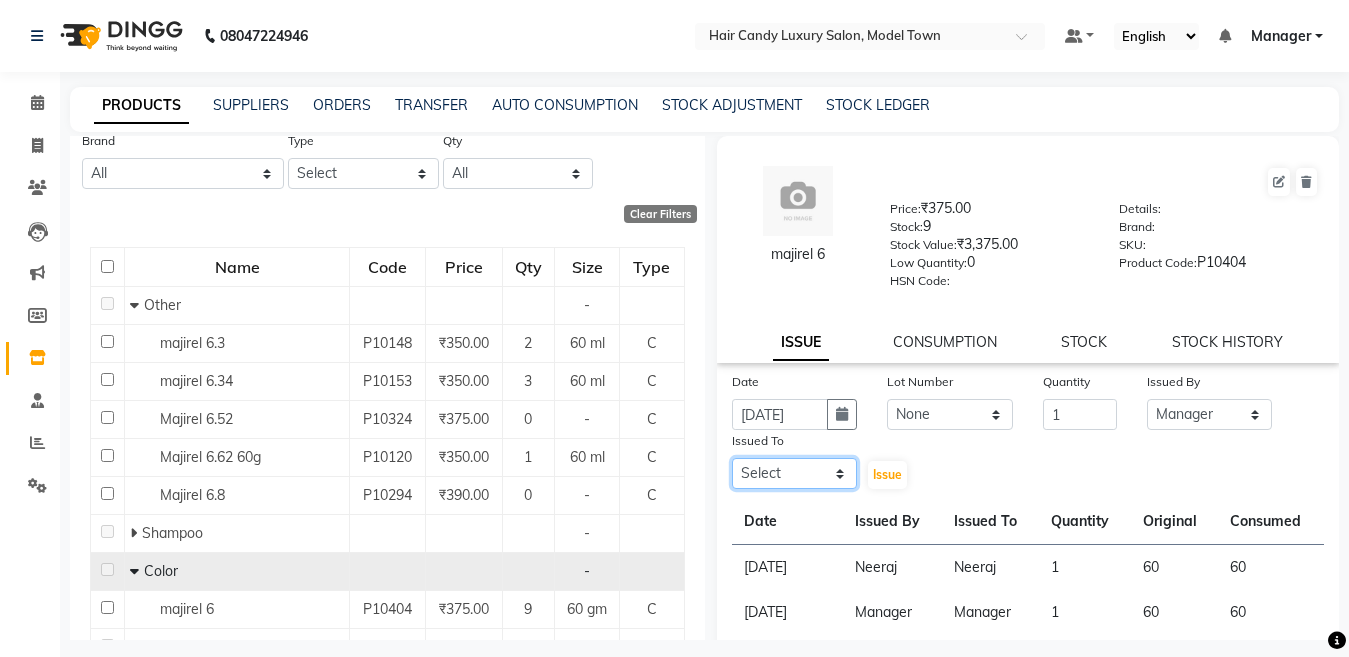 click on "Select Aakib Anas Anuradha Izhar Laiq (Rahul) Manager Neeraj parul Pawan Prakash Rajni Ranjay (Raju) RIYA Saleem sameer  stock manager surrender Vijay Gupta Vijay kumar" 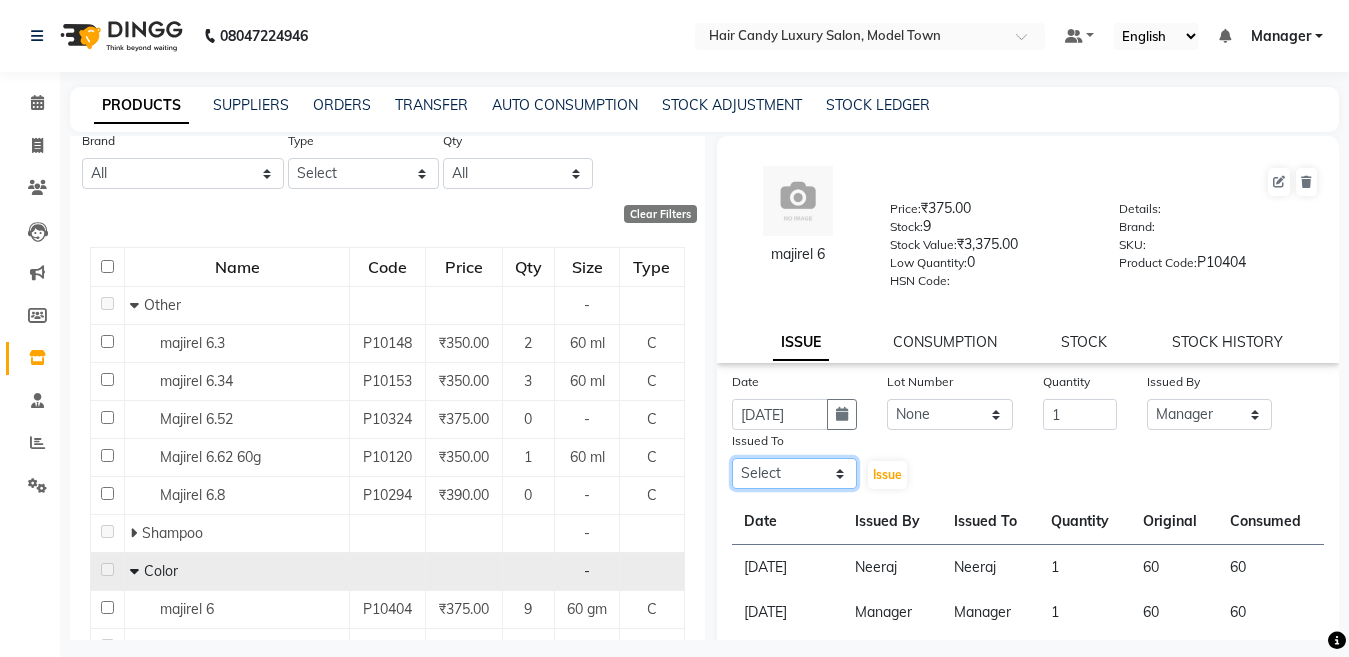 select on "28446" 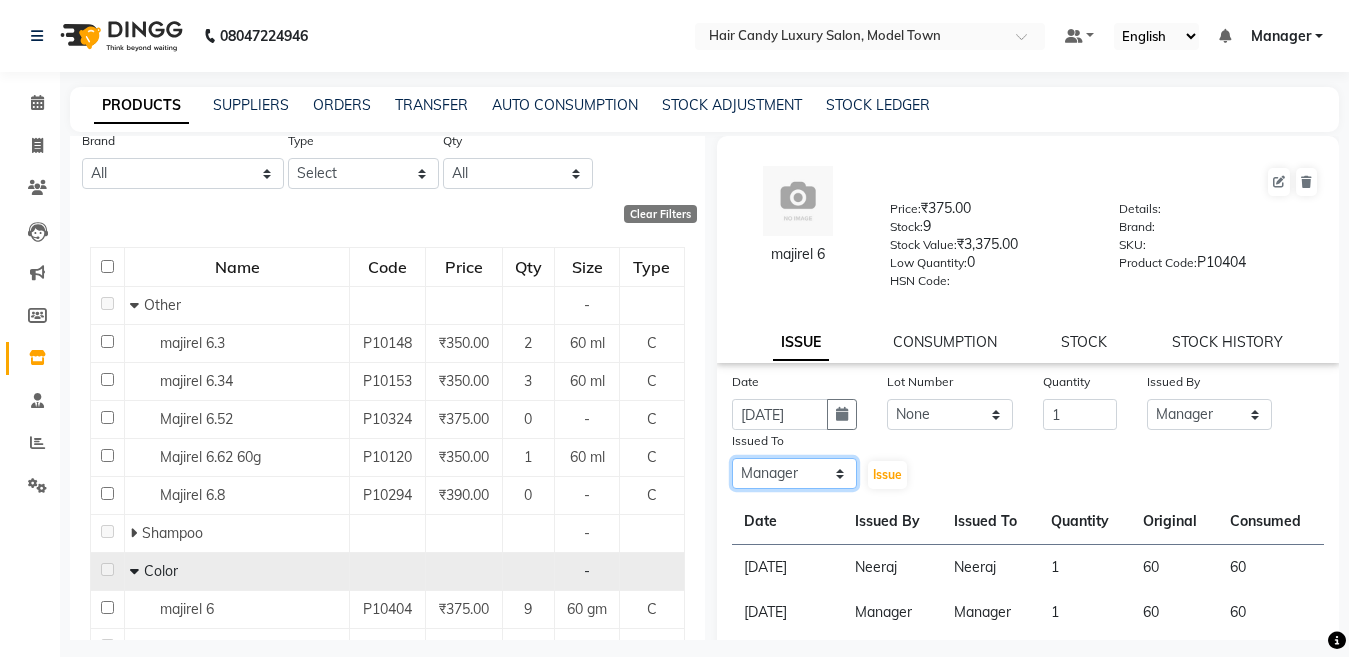 click on "Select Aakib Anas Anuradha Izhar Laiq (Rahul) Manager Neeraj parul Pawan Prakash Rajni Ranjay (Raju) RIYA Saleem sameer  stock manager surrender Vijay Gupta Vijay kumar" 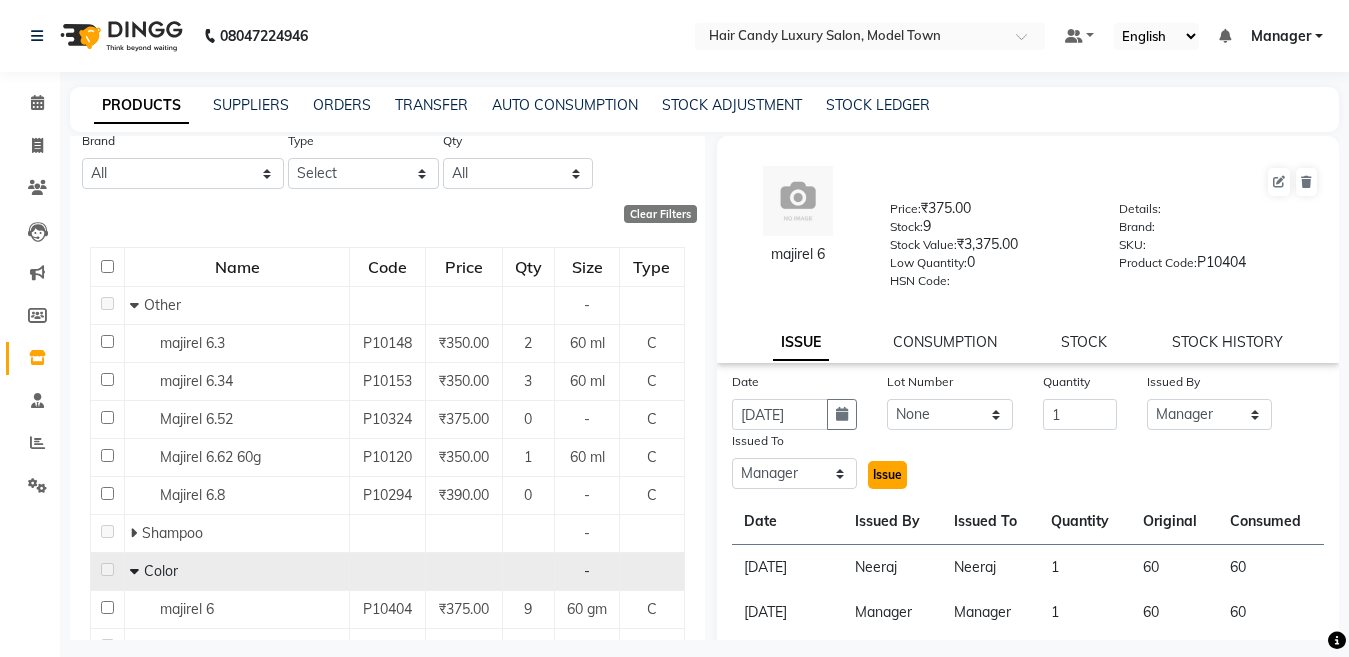 click on "Issue" 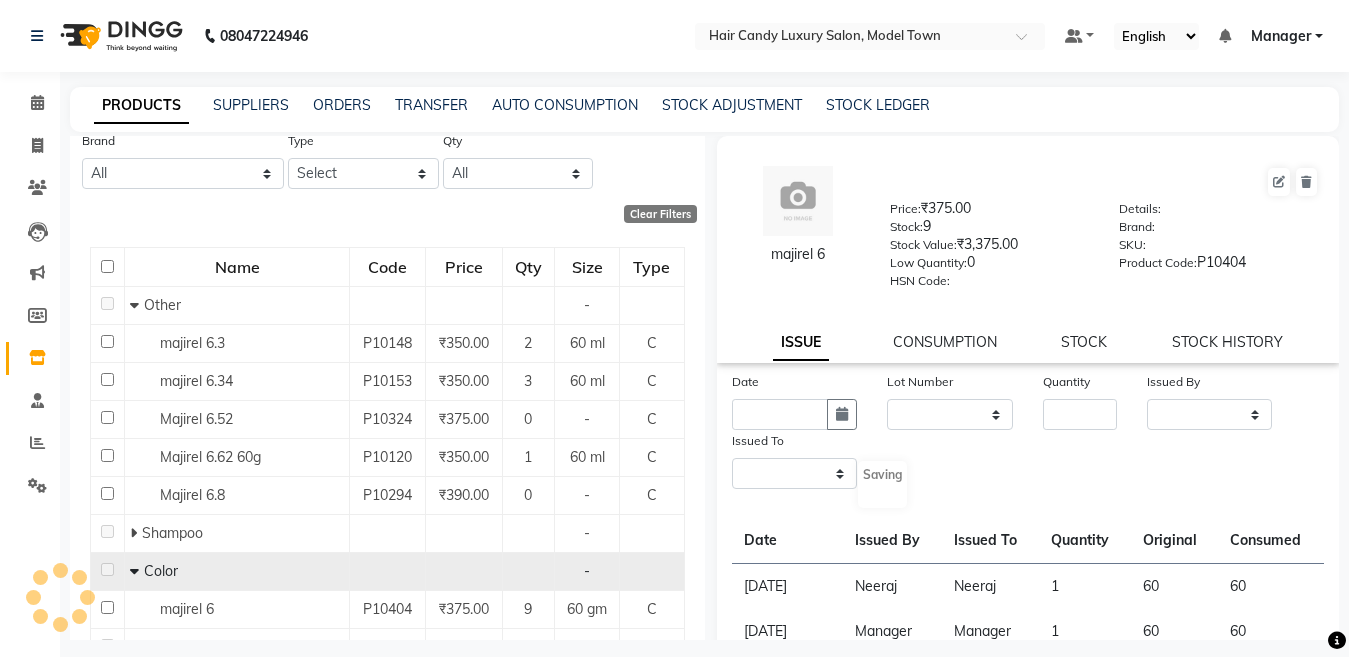 select 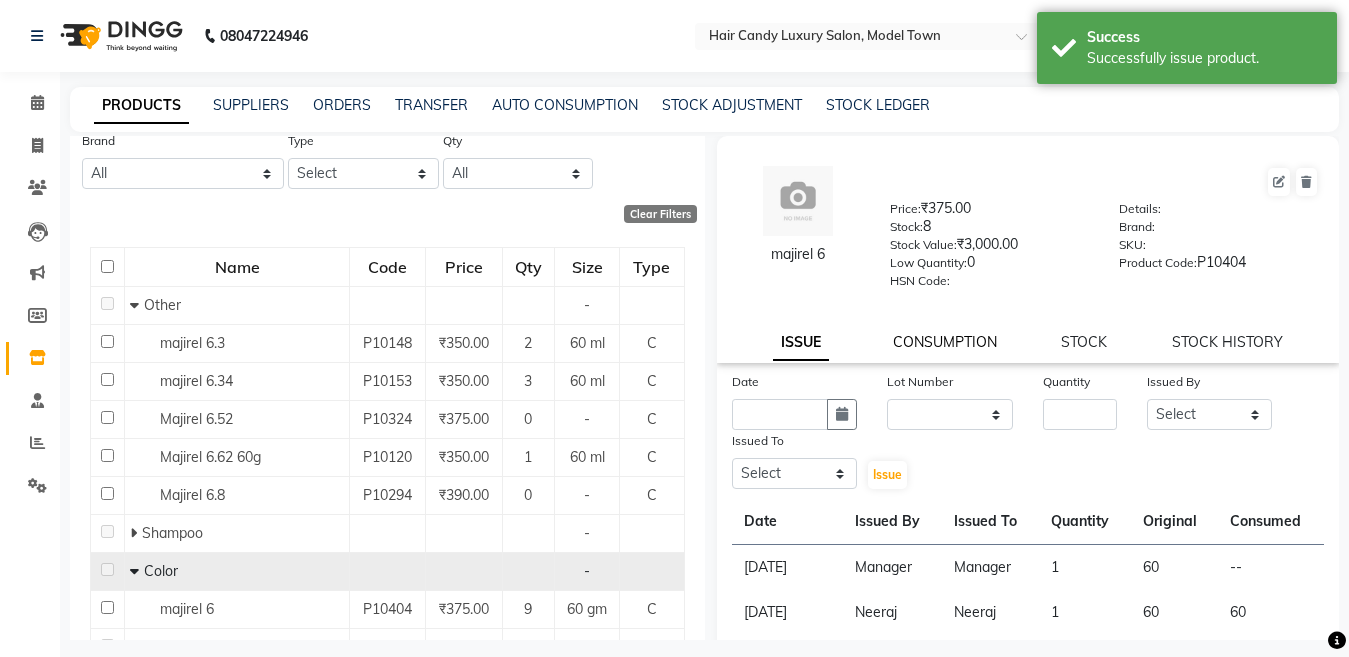 click on "CONSUMPTION" 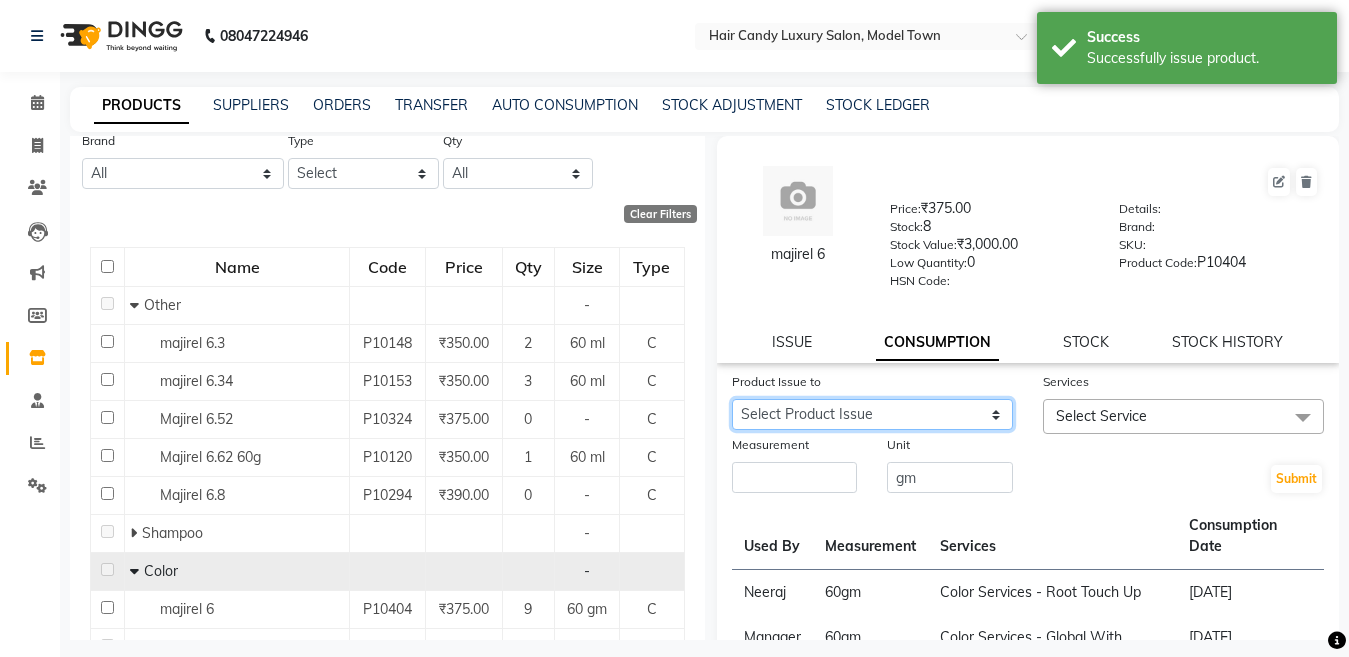 click on "Select Product Issue 2025-07-11, Issued to: Manager, Balance: 60" 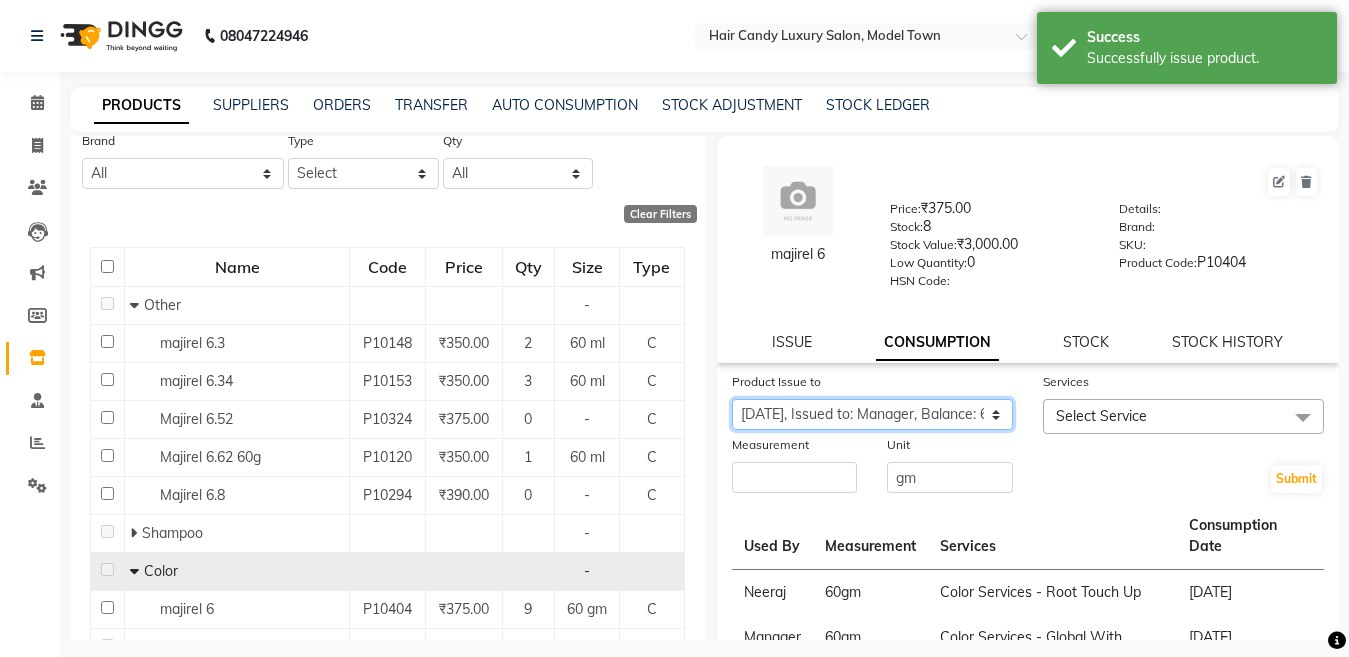 click on "Select Product Issue 2025-07-11, Issued to: Manager, Balance: 60" 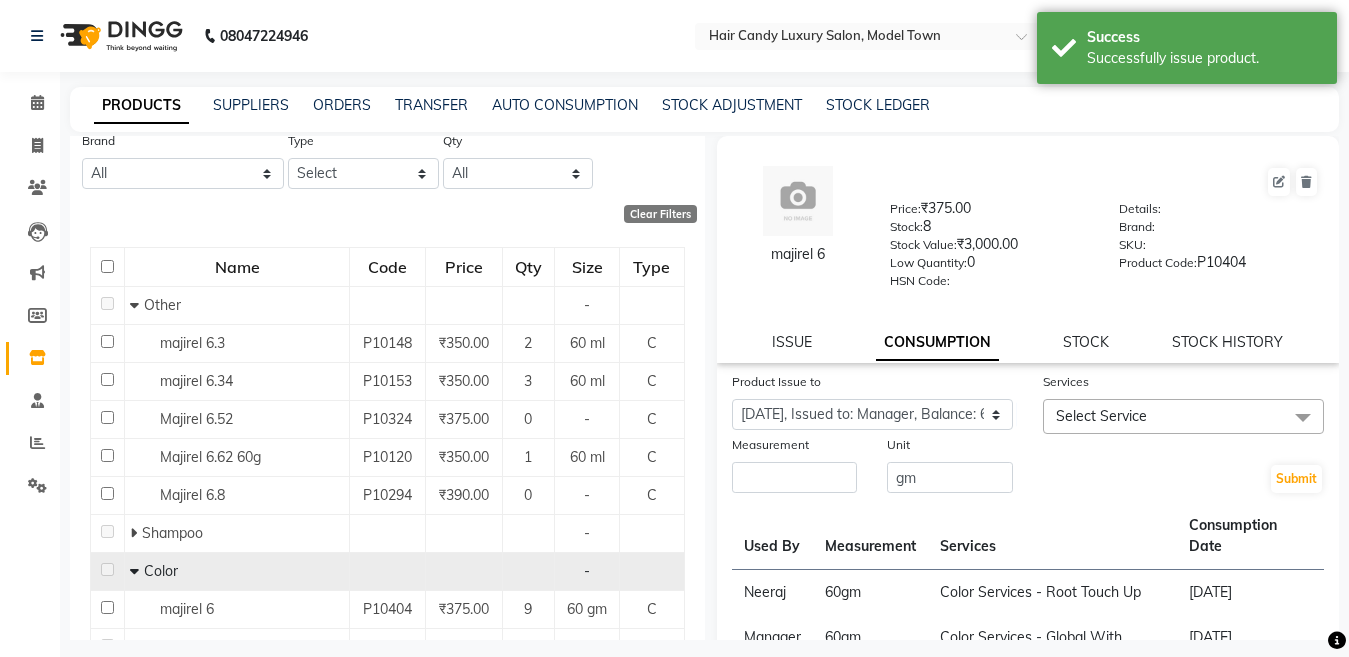 click on "Select Service" 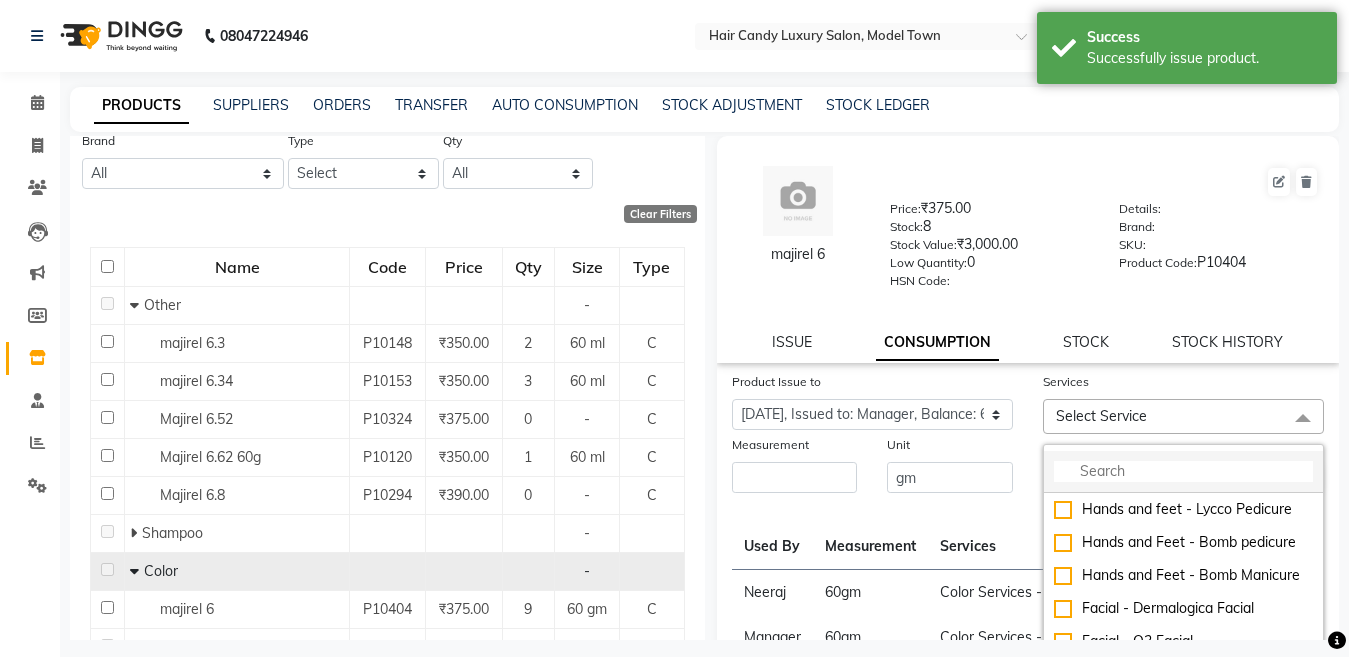 click 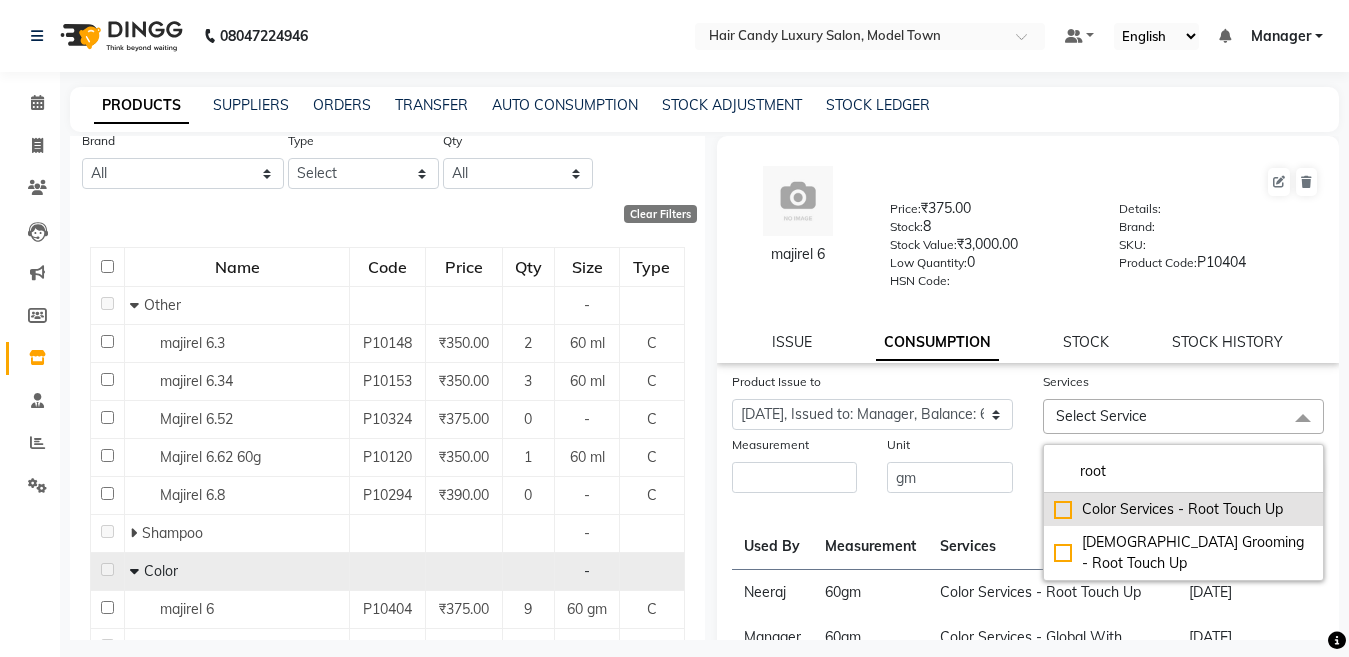 type on "root" 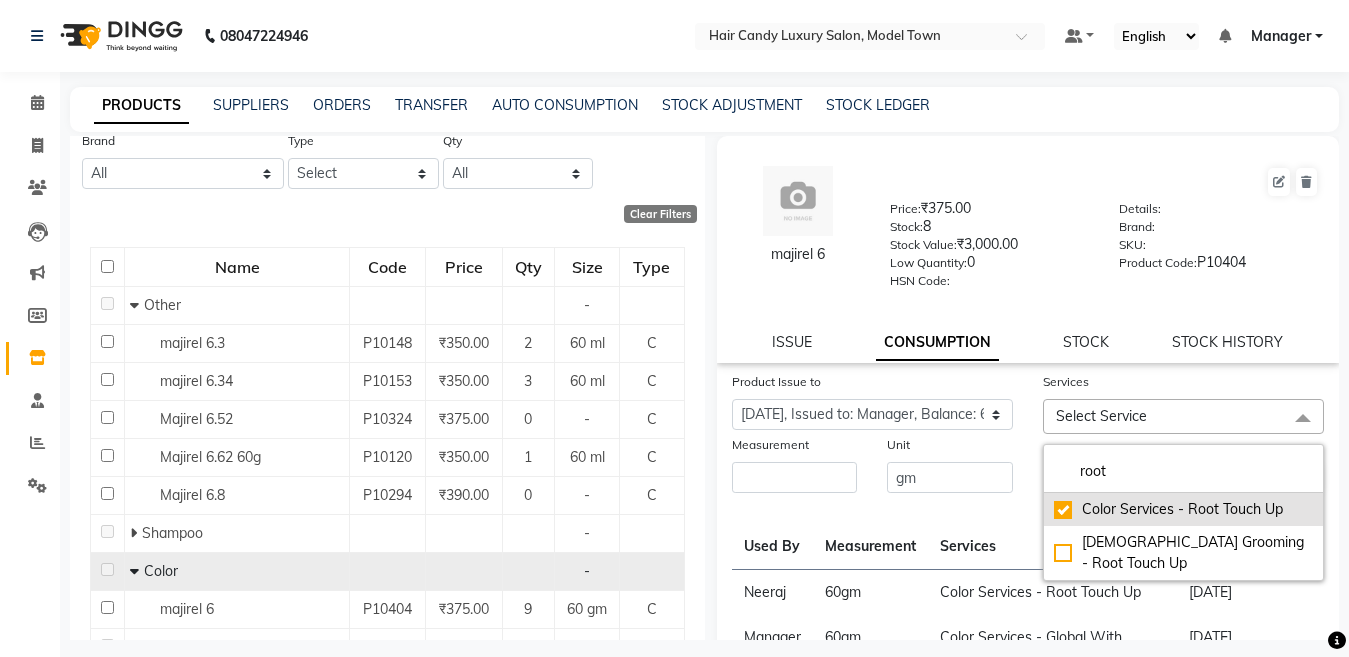 checkbox on "true" 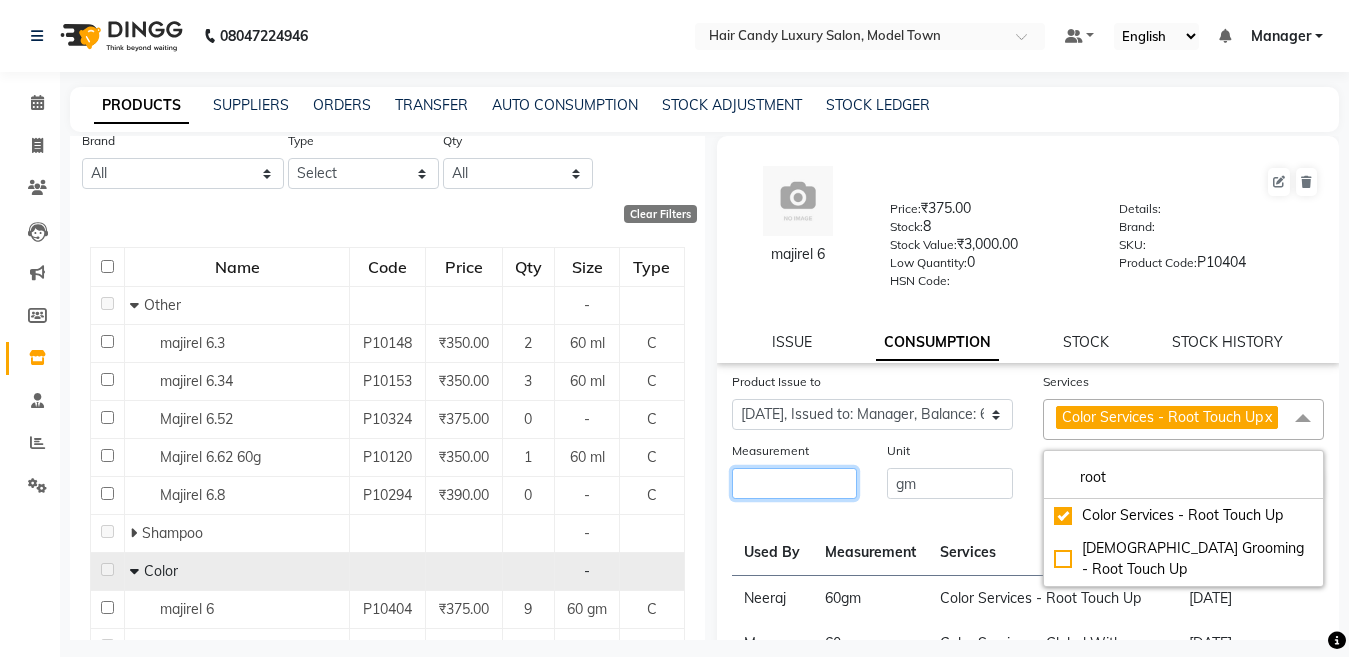 click 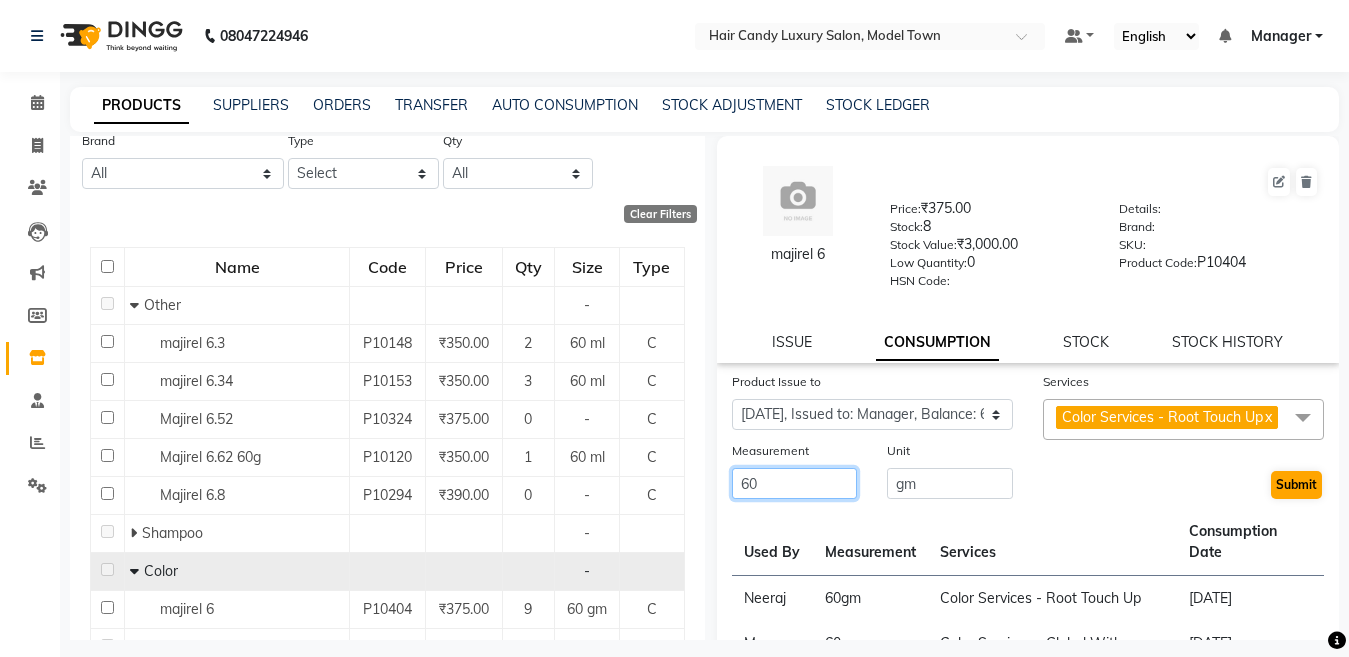 type on "60" 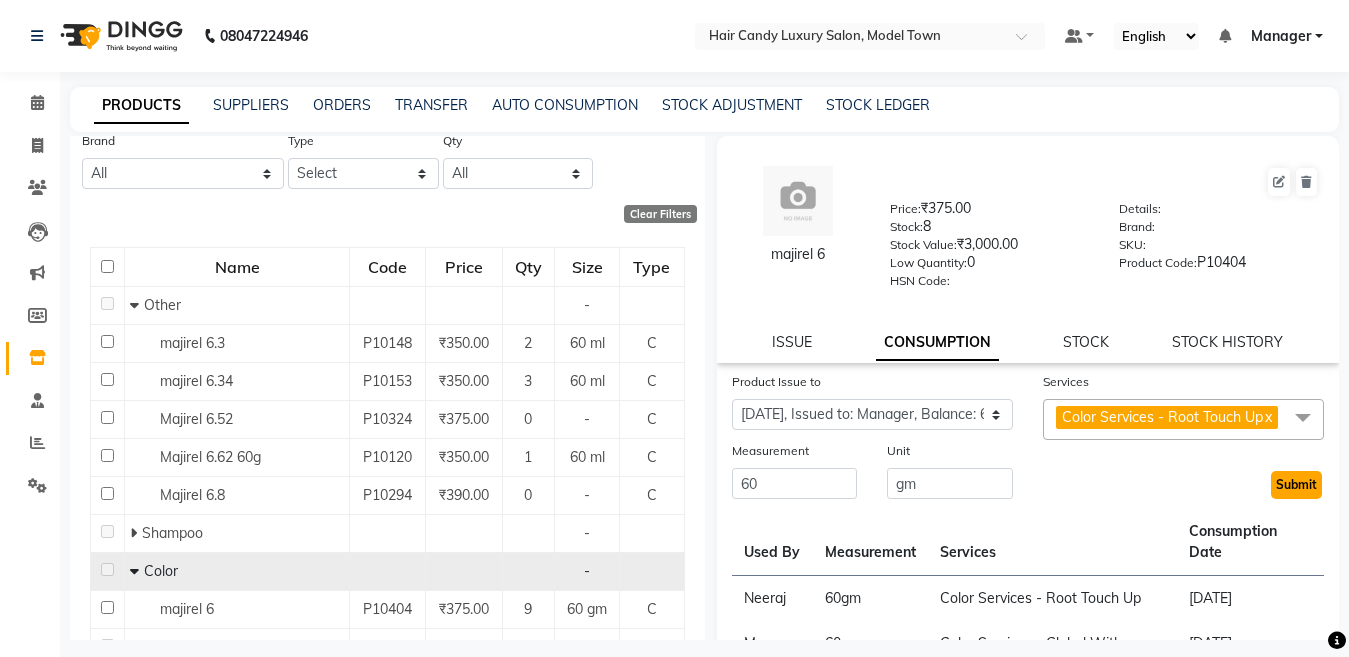 click on "Submit" 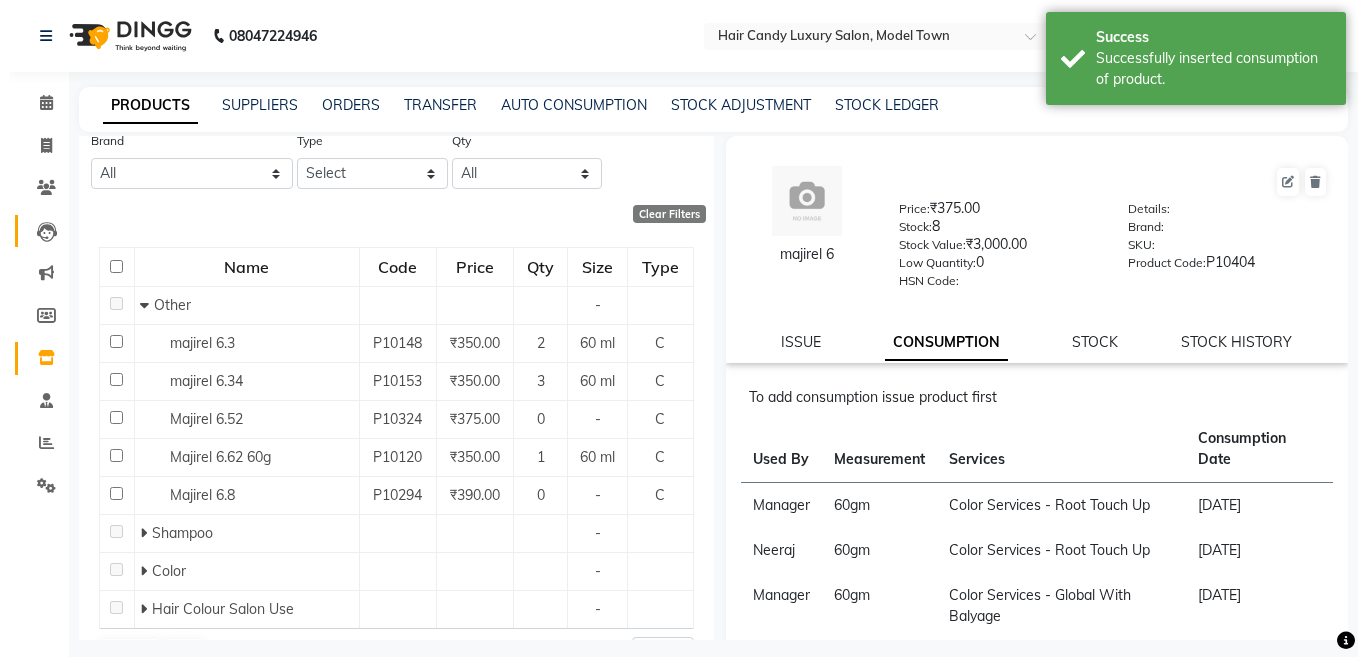 scroll, scrollTop: 0, scrollLeft: 0, axis: both 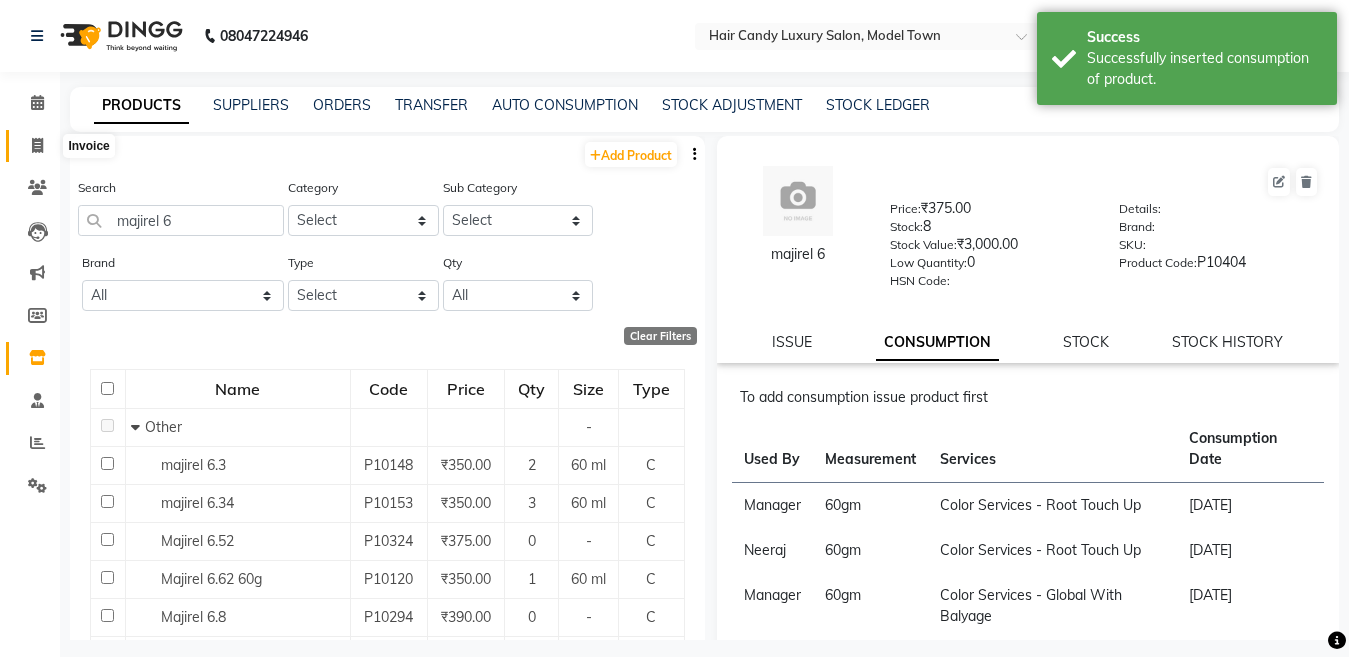 click 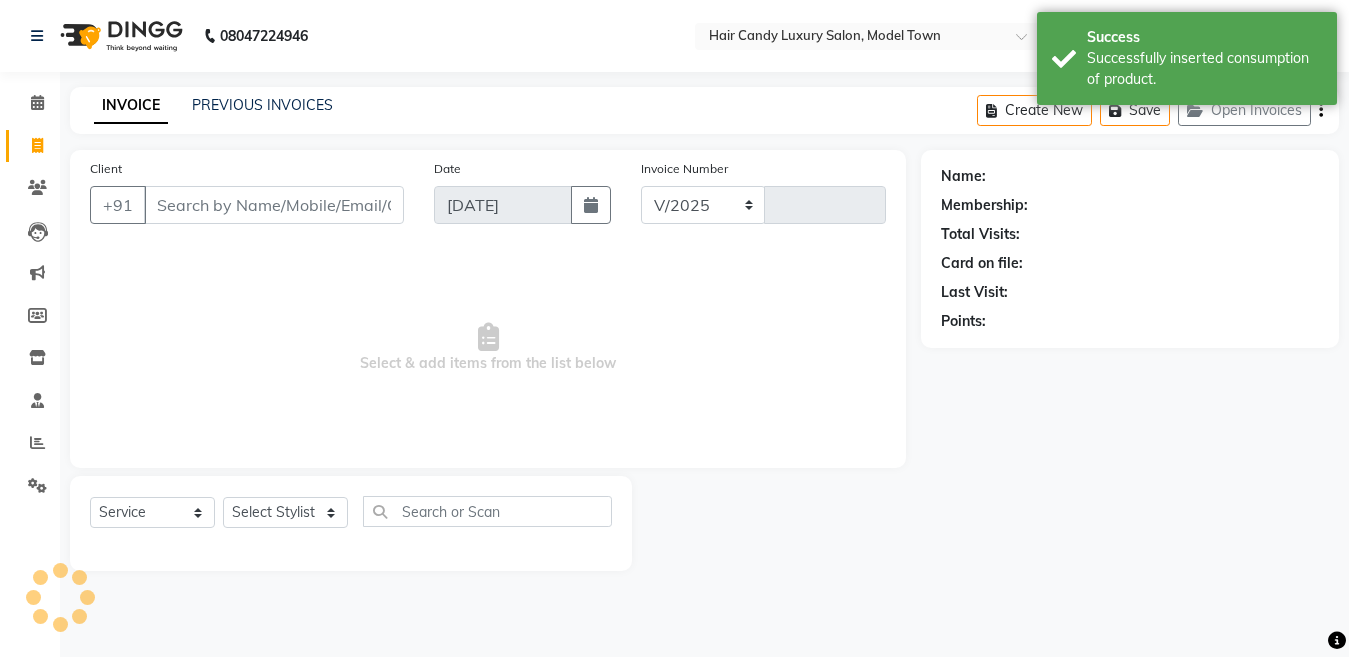 select on "4716" 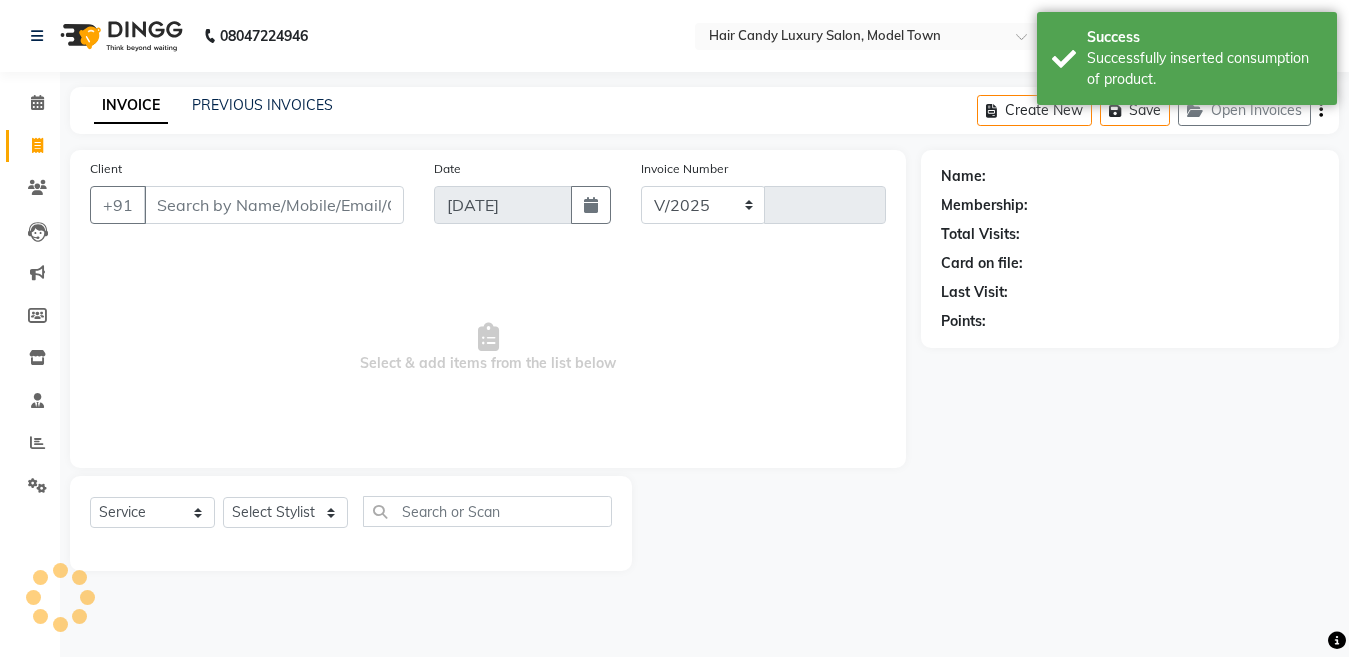 type on "2501" 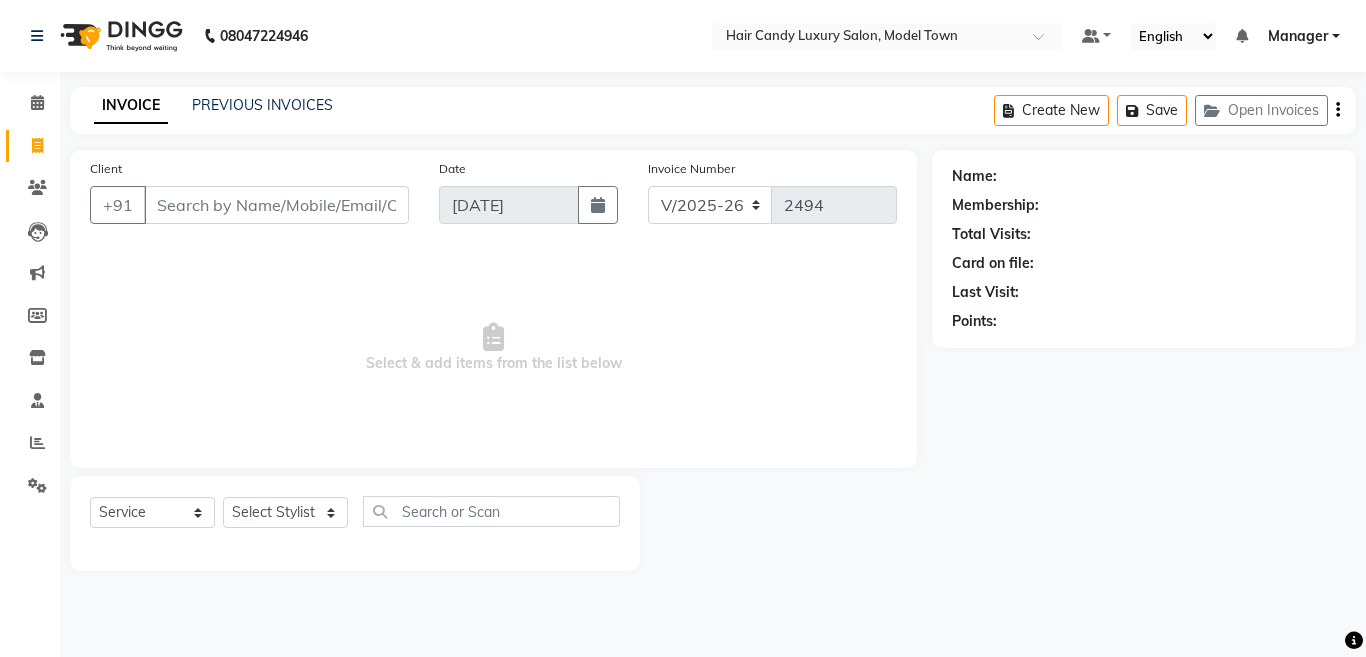 select on "4716" 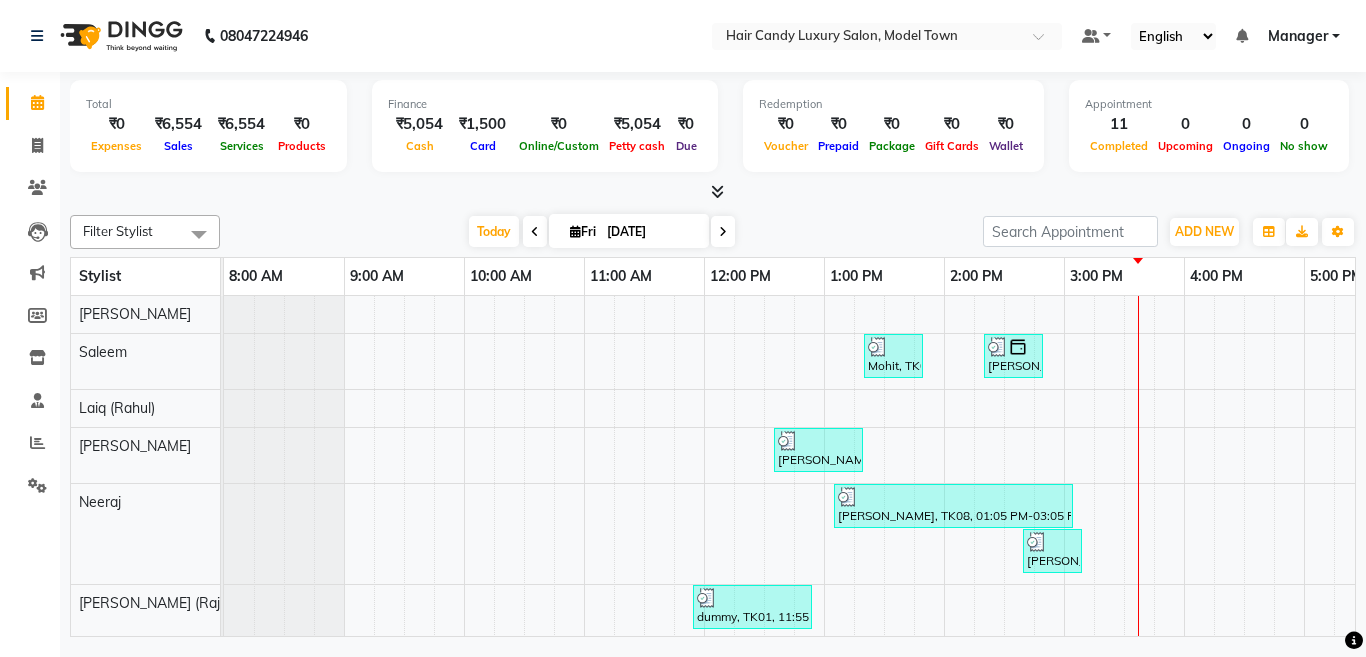 scroll, scrollTop: 0, scrollLeft: 0, axis: both 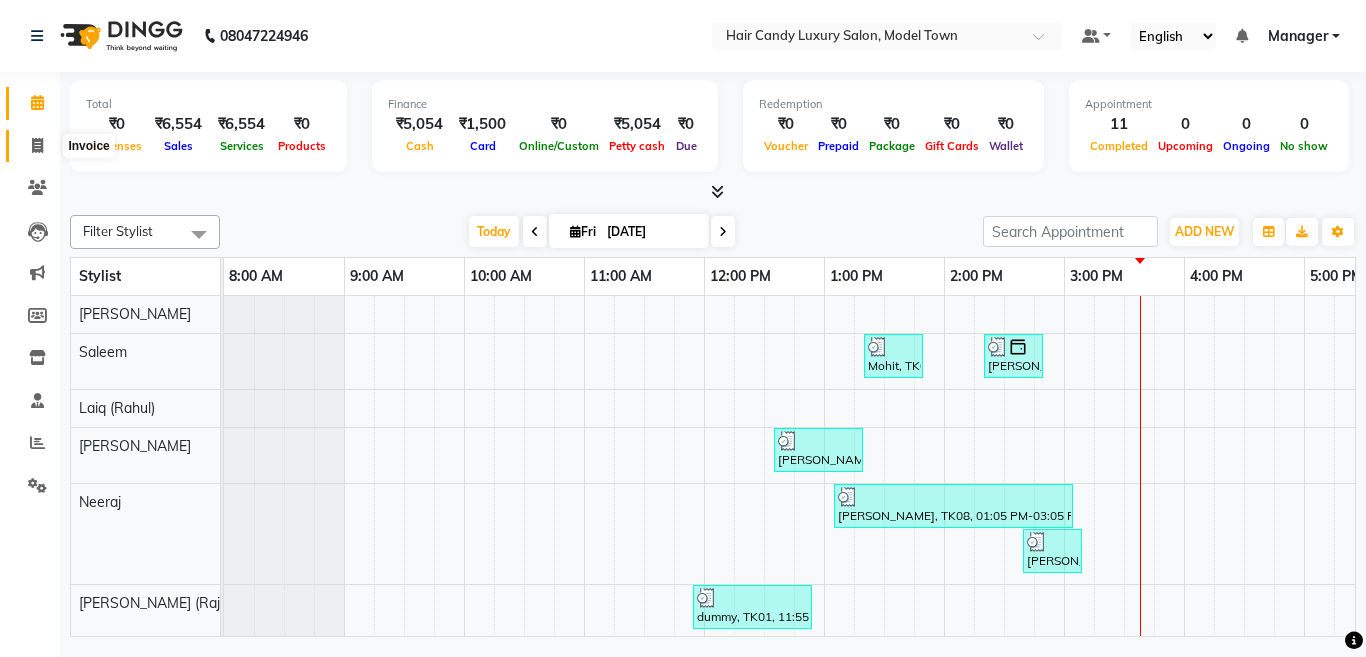 click 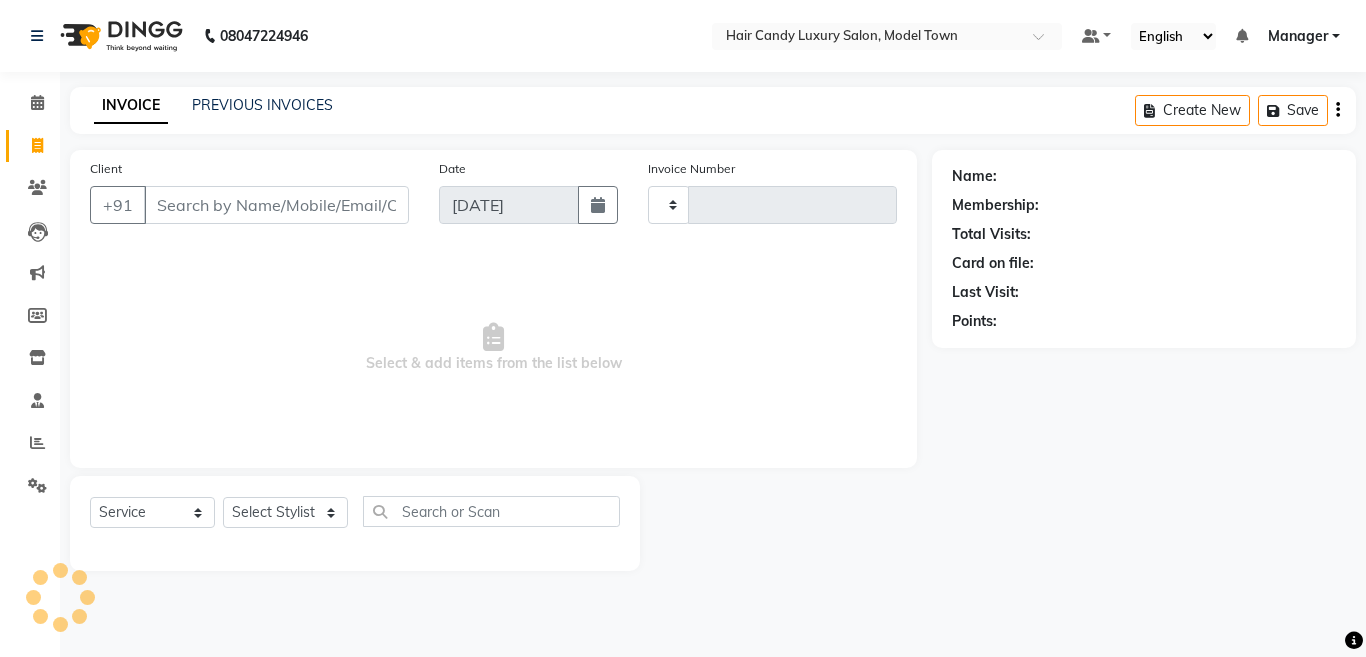 type on "2501" 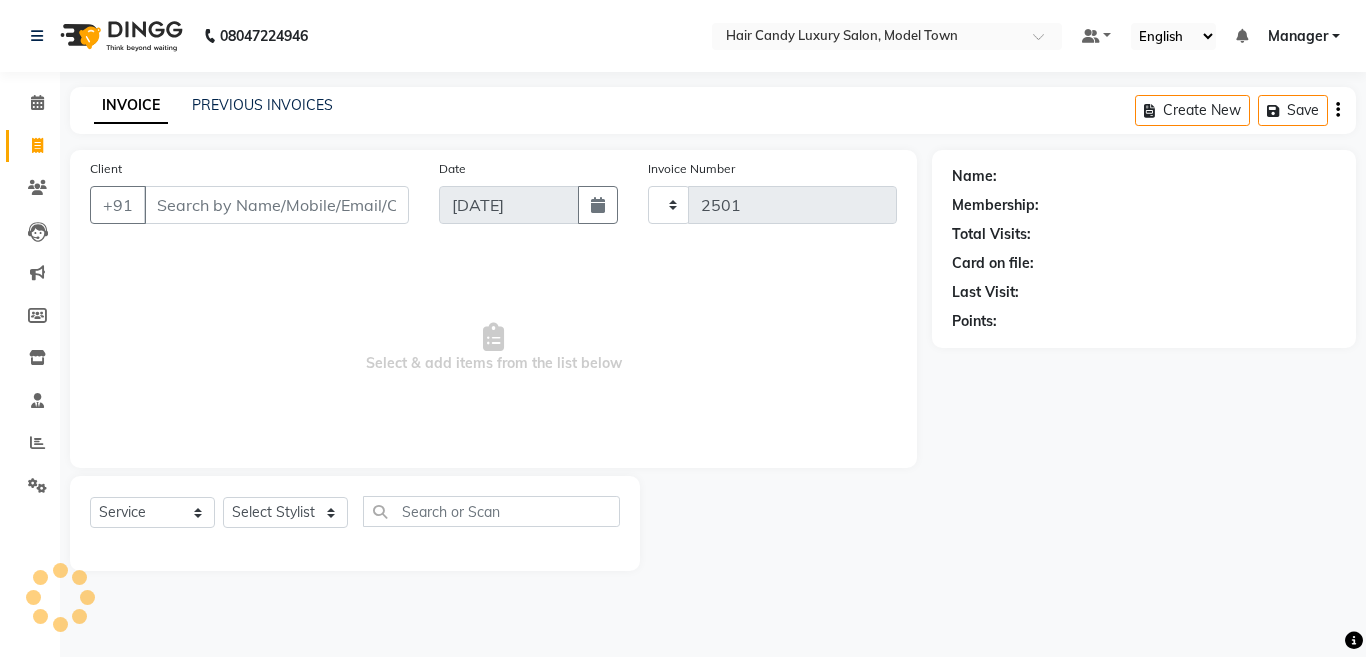 select on "4716" 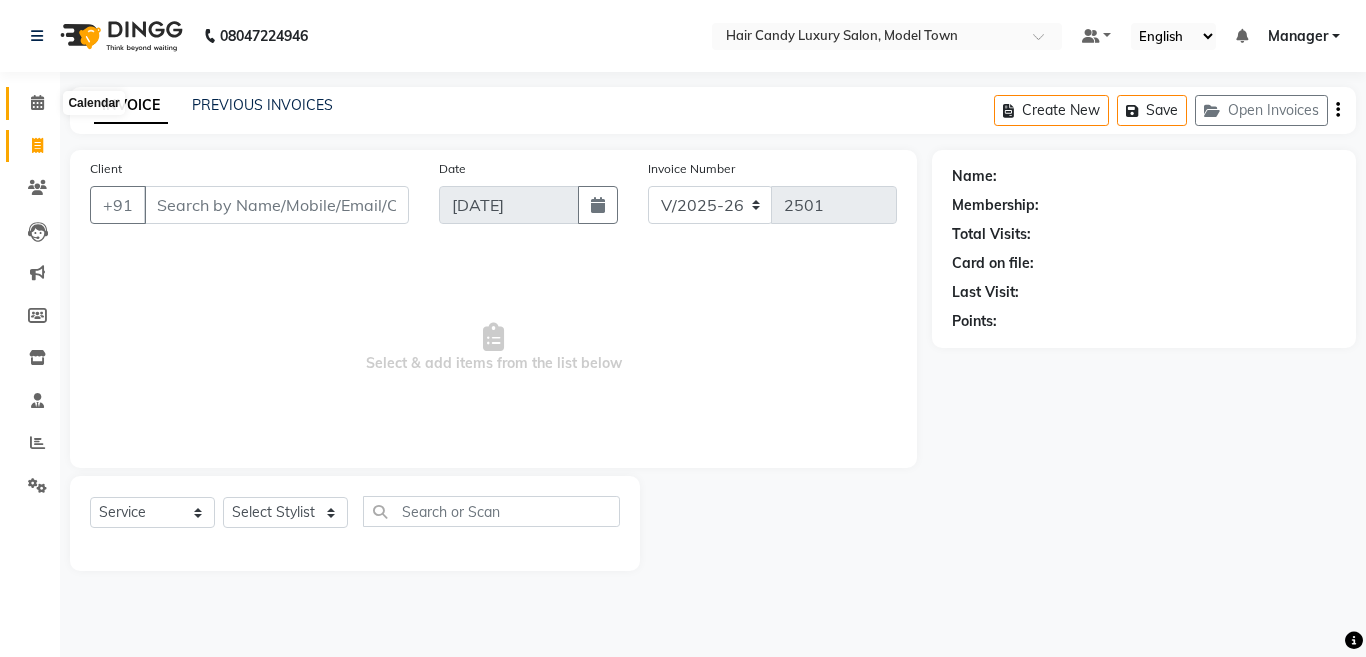 click 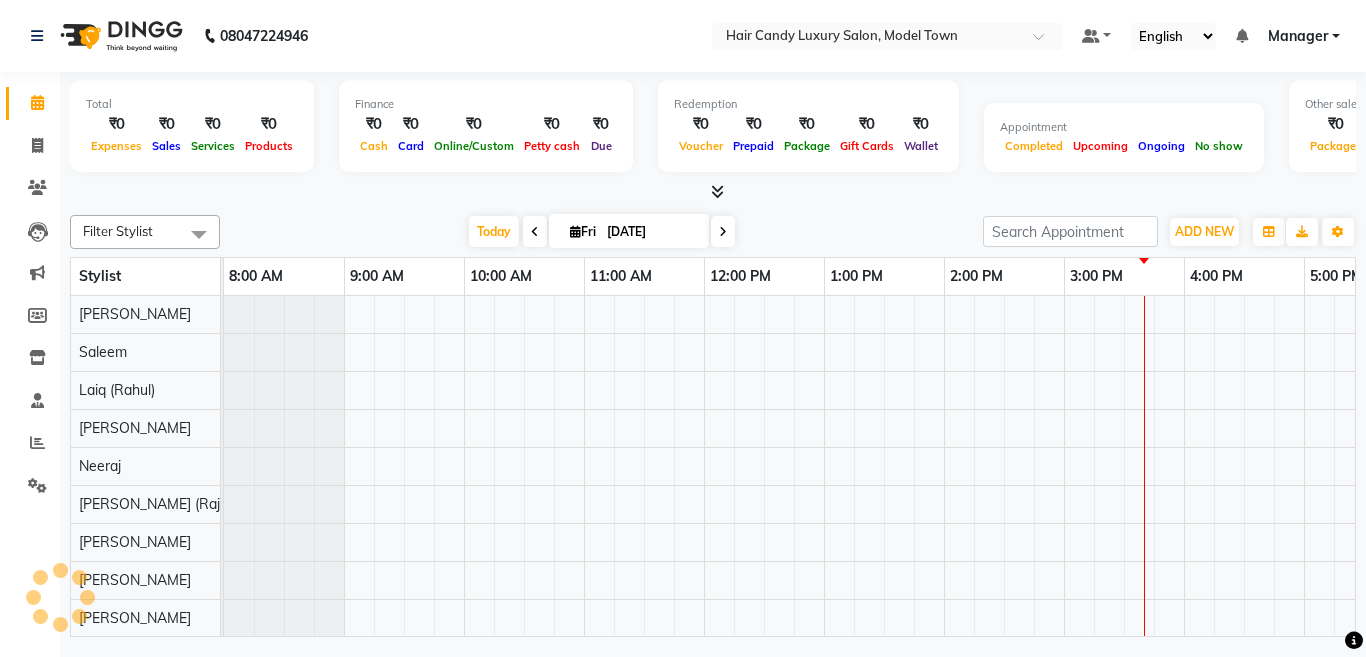 scroll, scrollTop: 0, scrollLeft: 0, axis: both 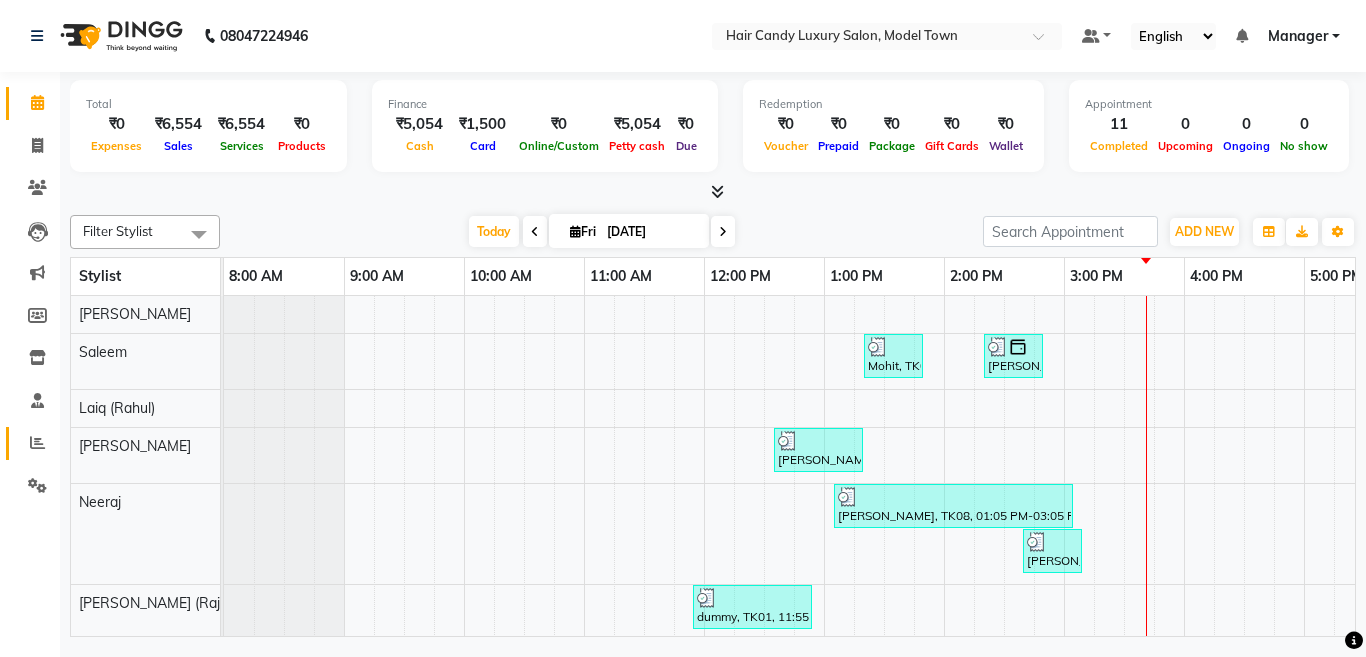 click on "Reports" 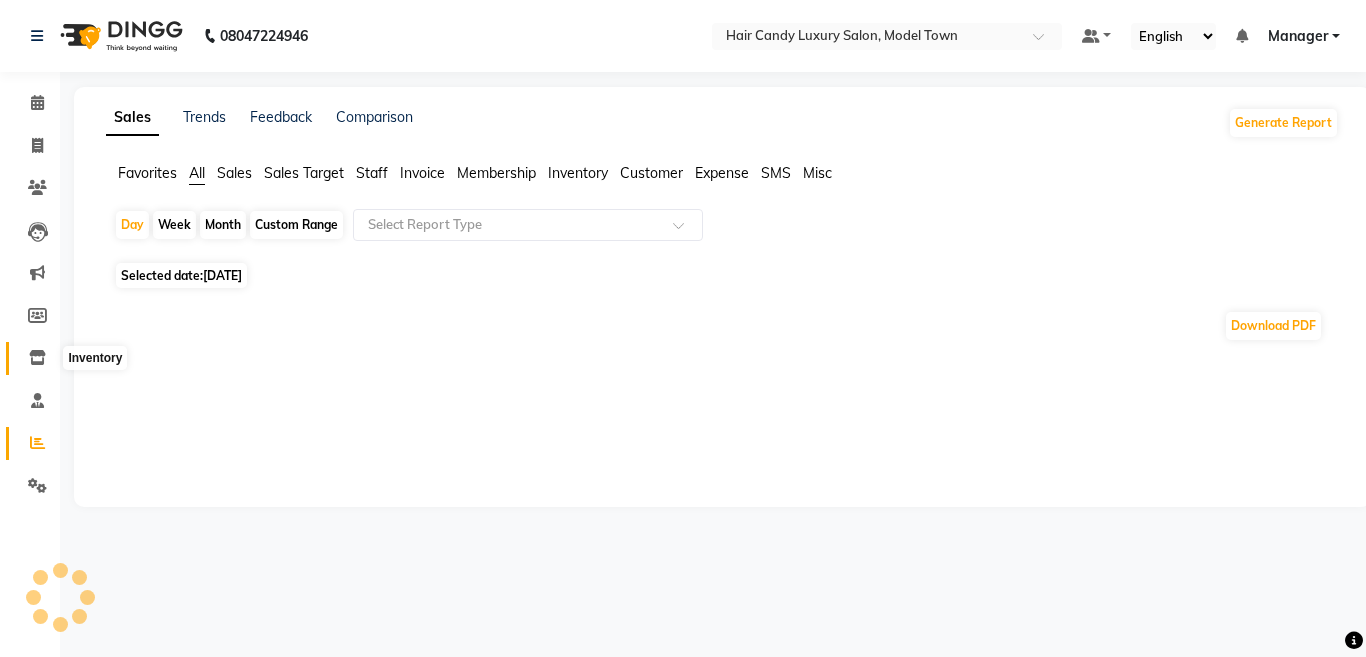 click 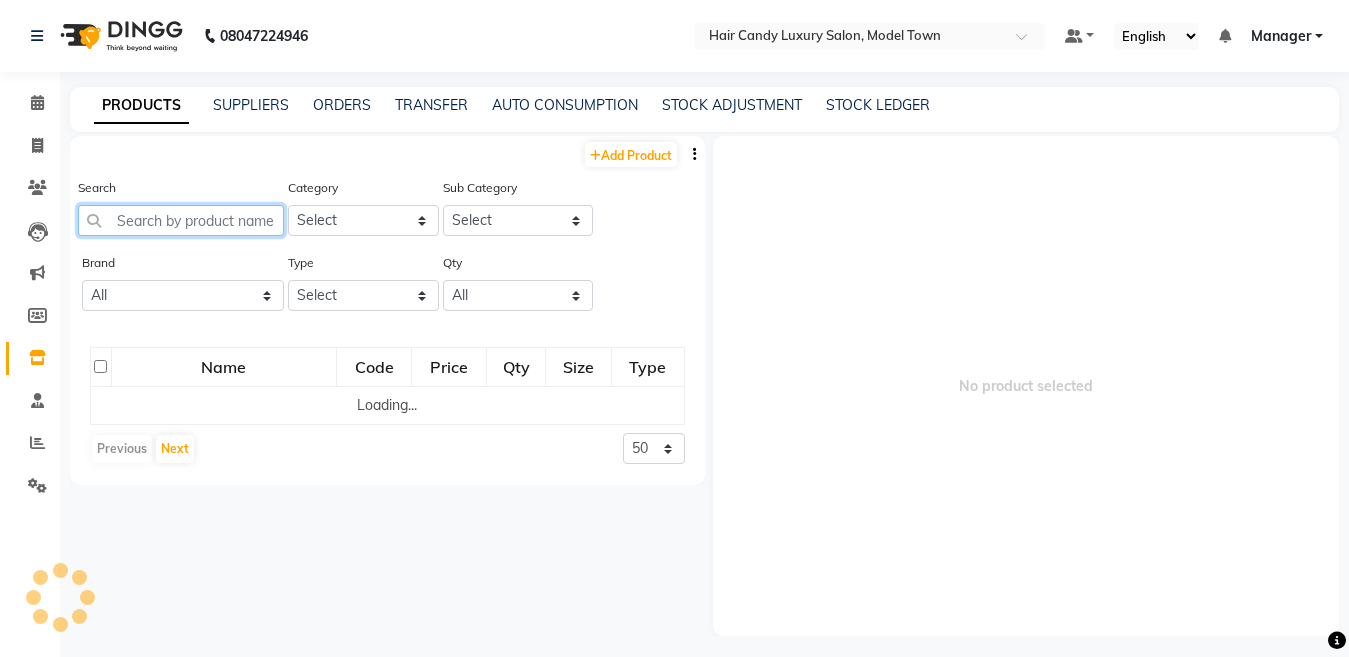 click 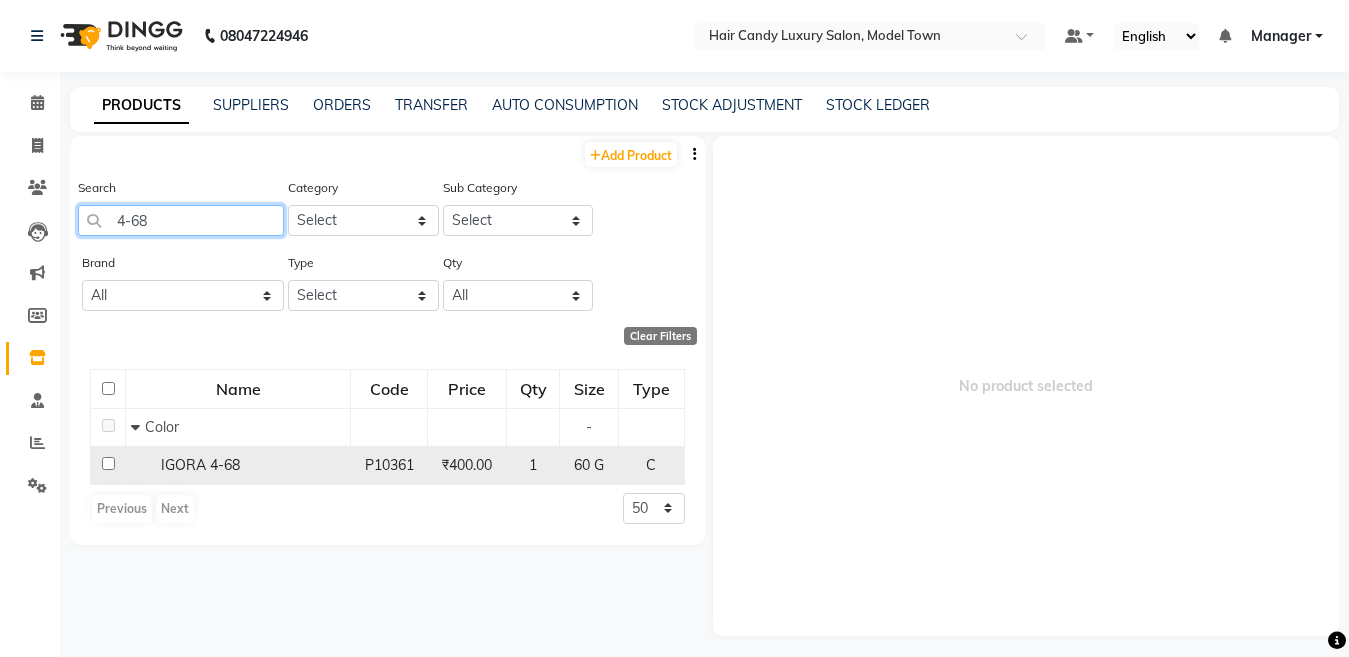 type on "4-68" 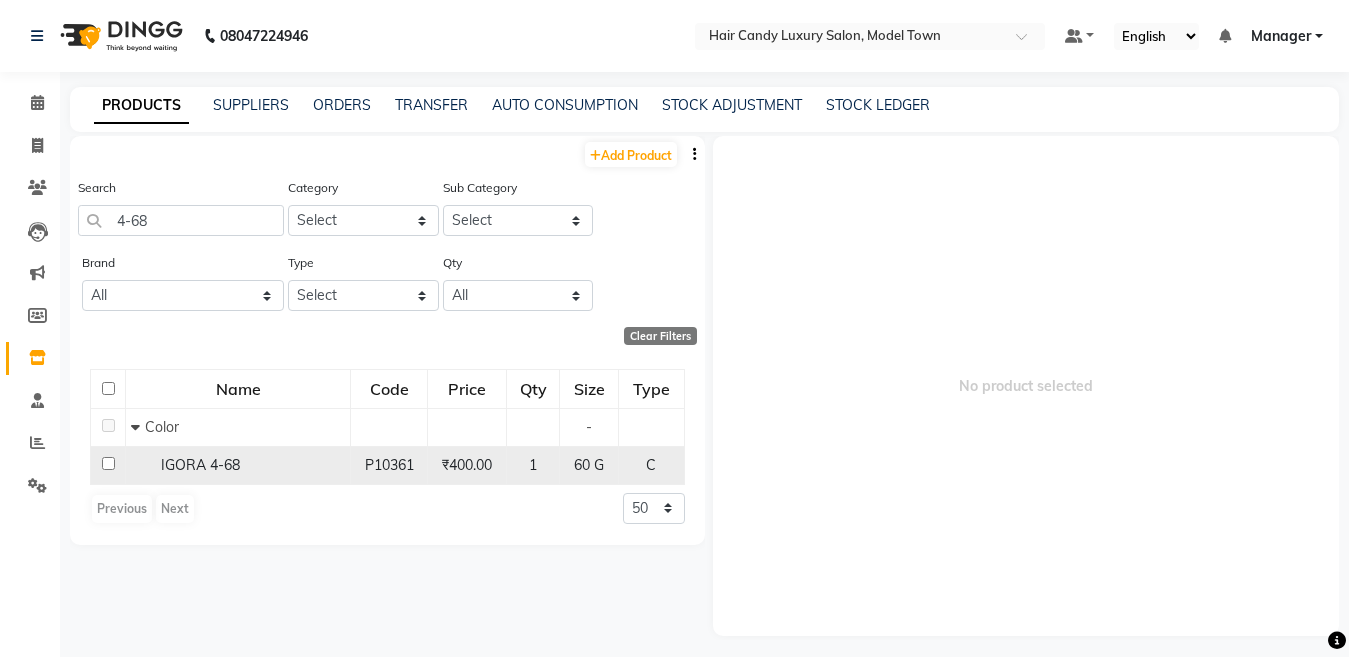 click on "IGORA 4-68" 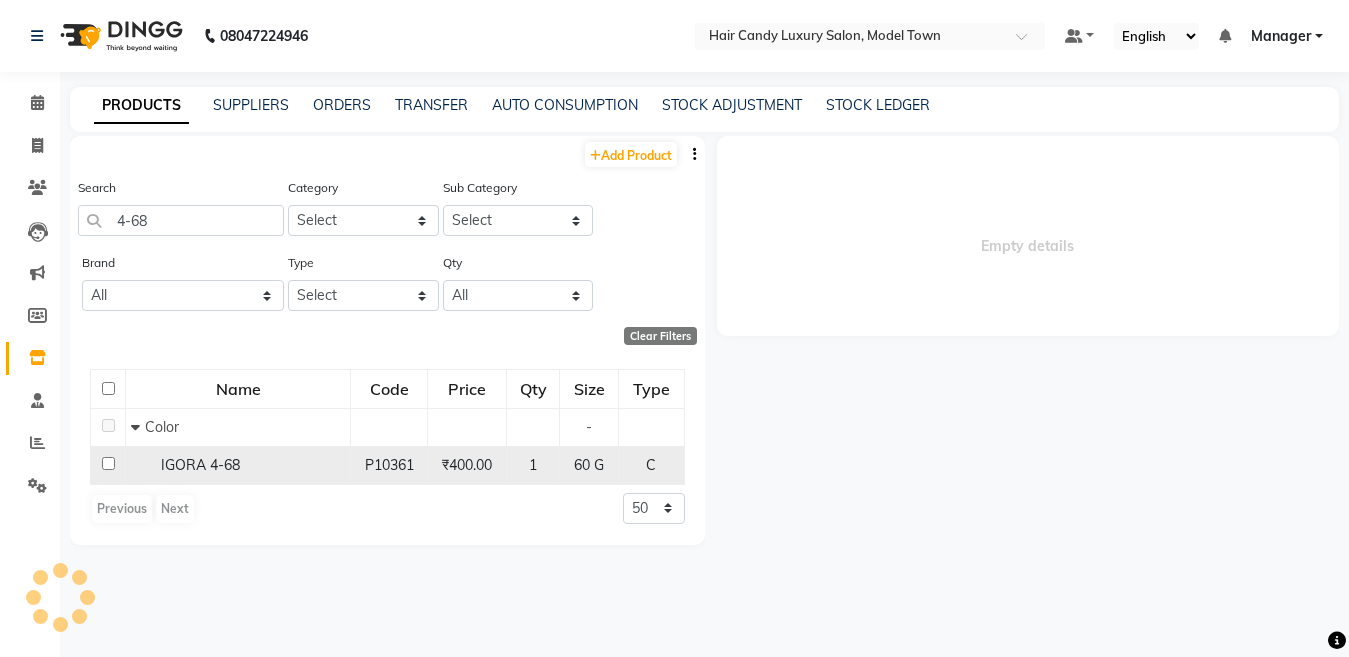 select 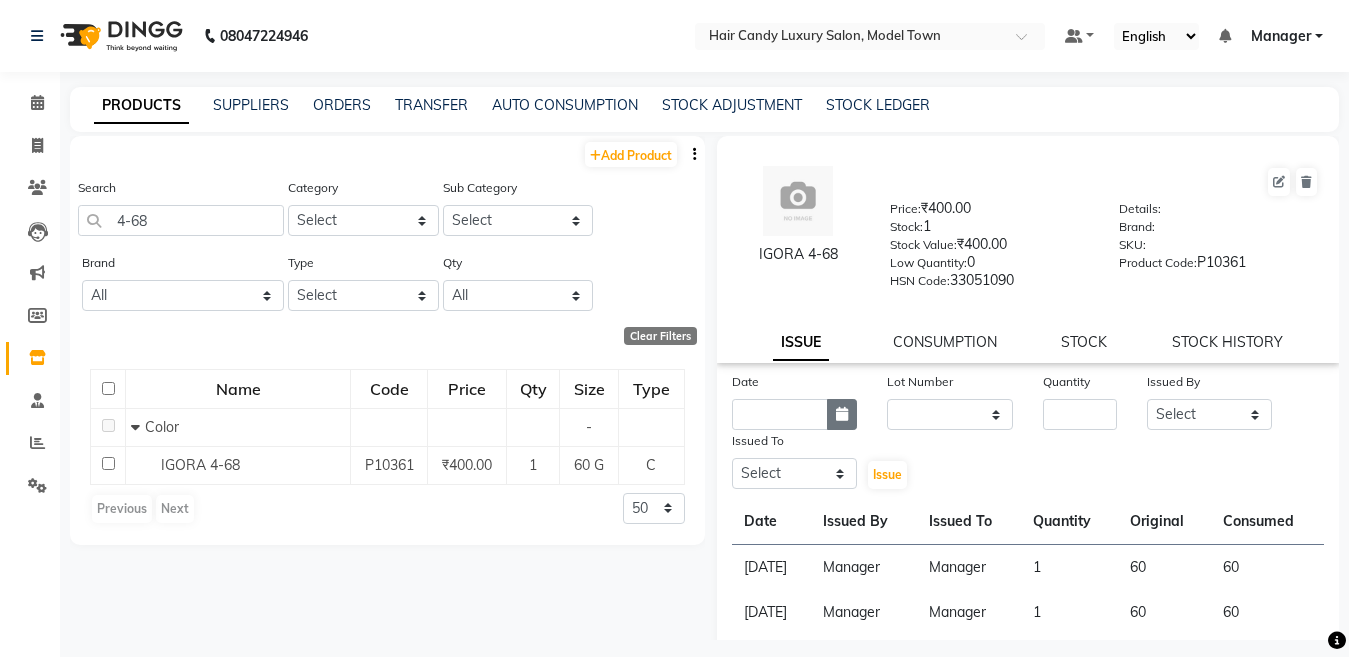 click 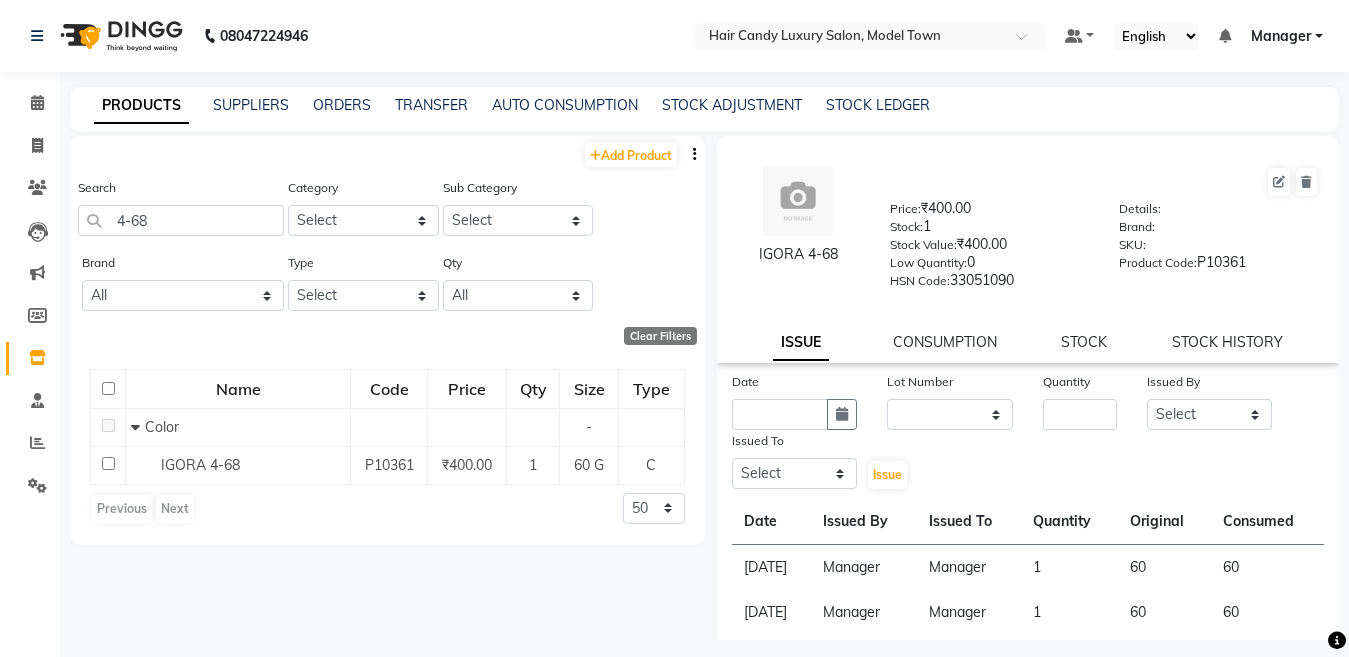select on "7" 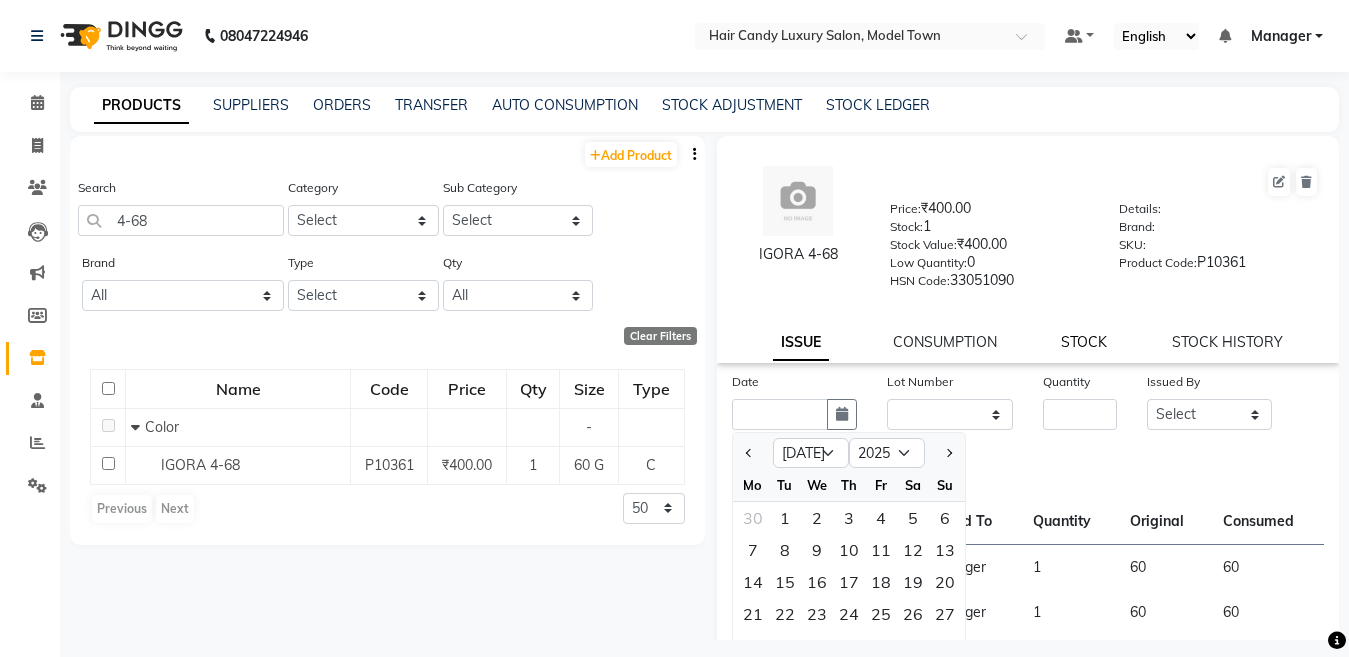 click on "STOCK" 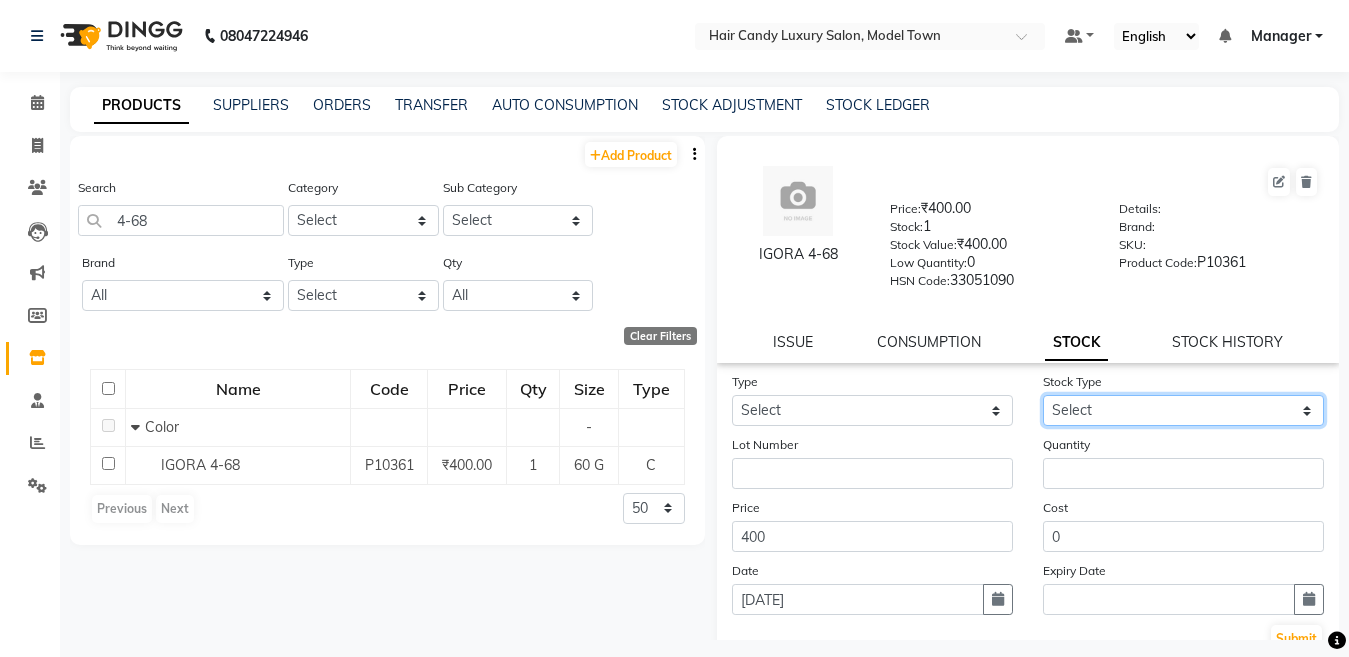 click on "Select" 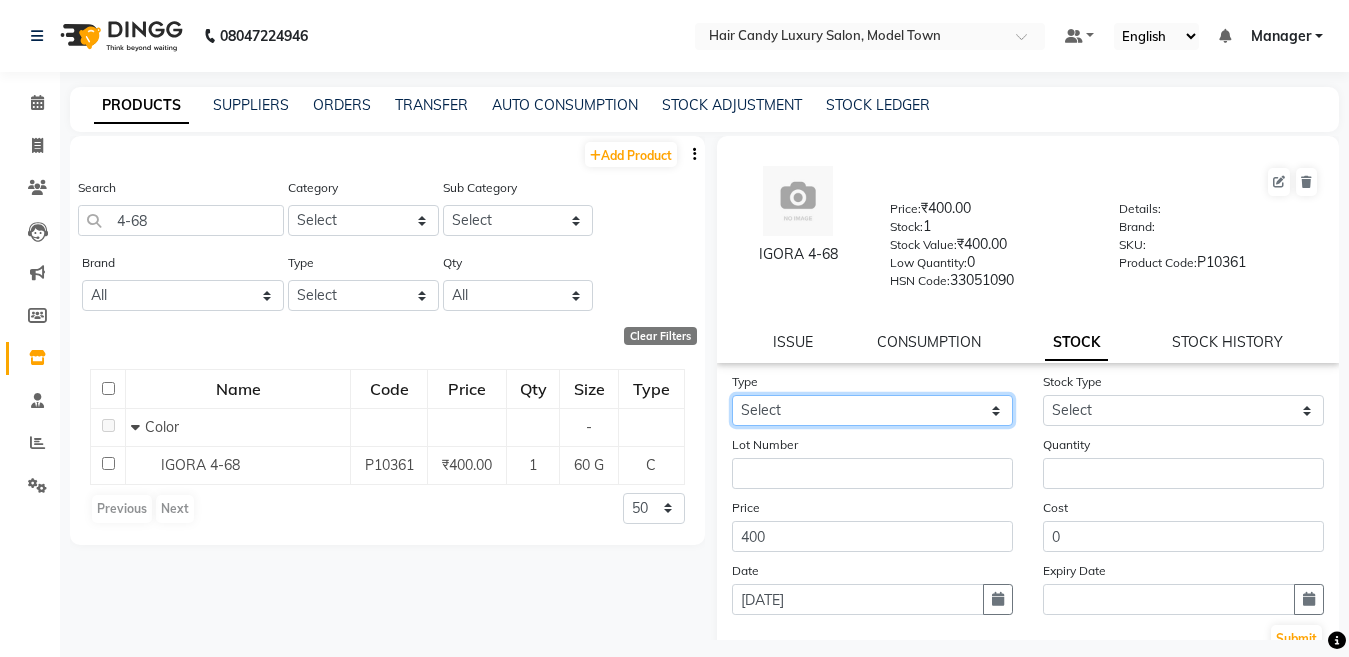 click on "Select In Out" 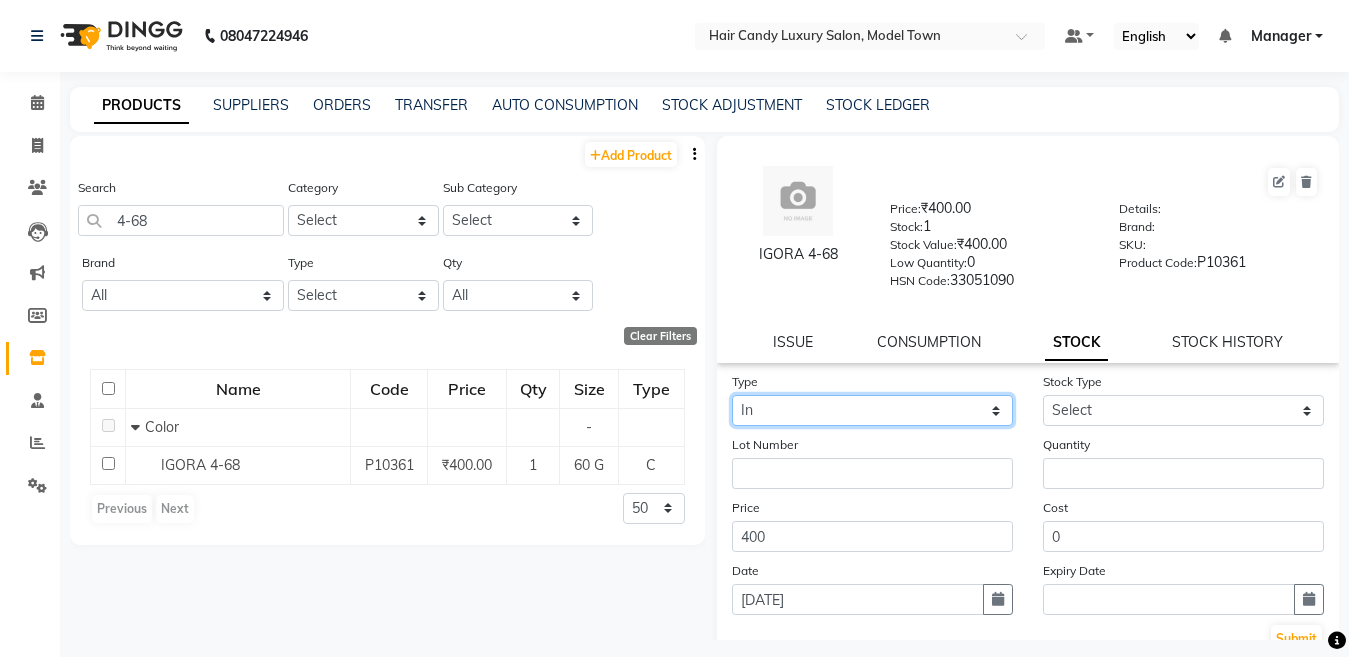 click on "Select In Out" 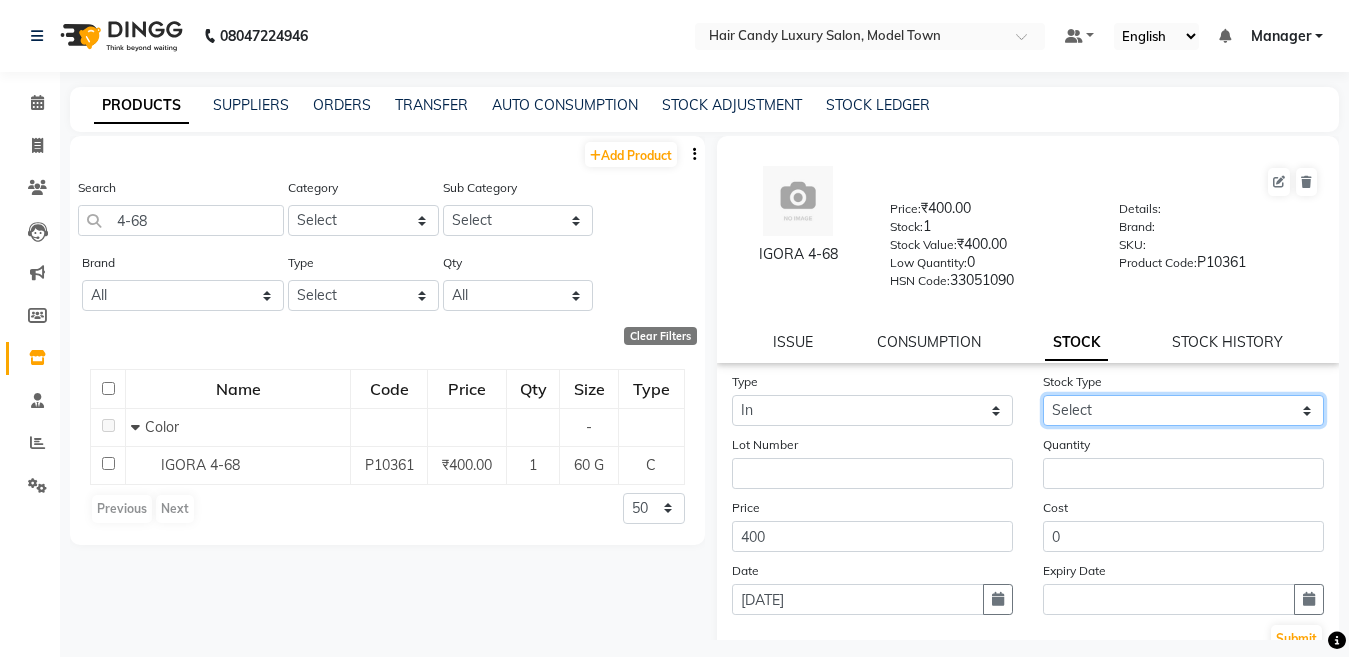 click on "Select New Stock Adjustment Return Other" 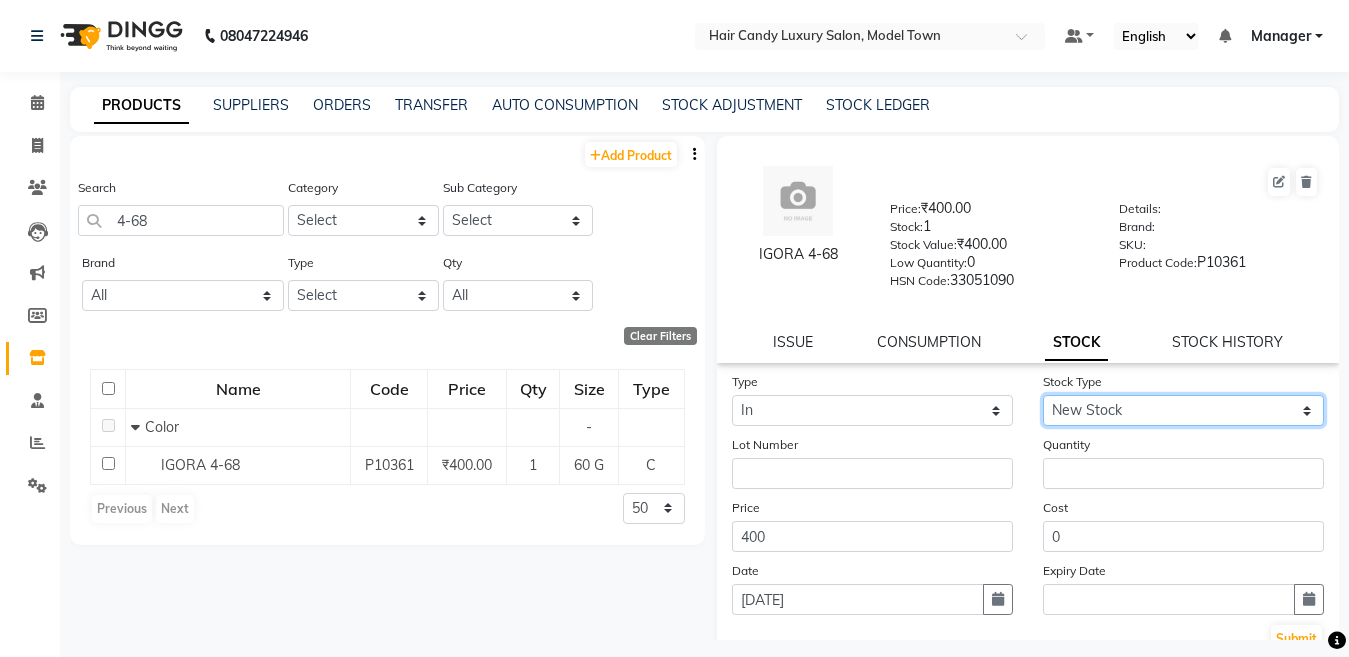 click on "Select New Stock Adjustment Return Other" 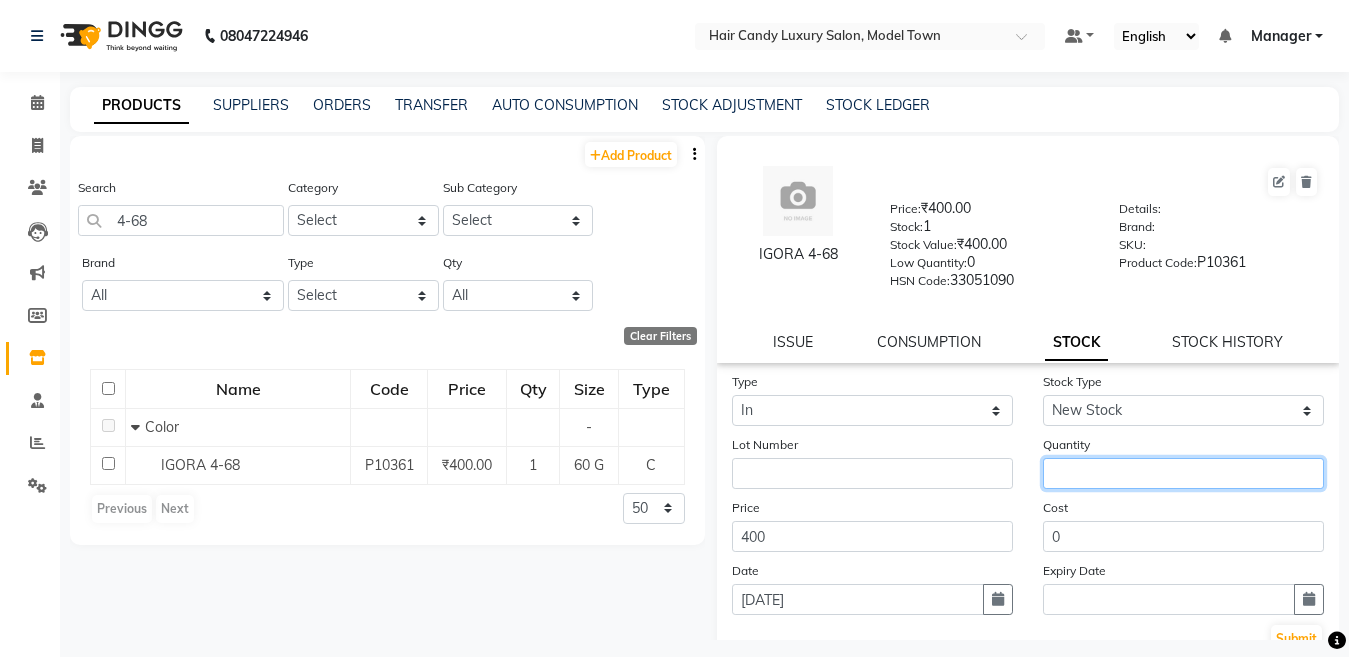click 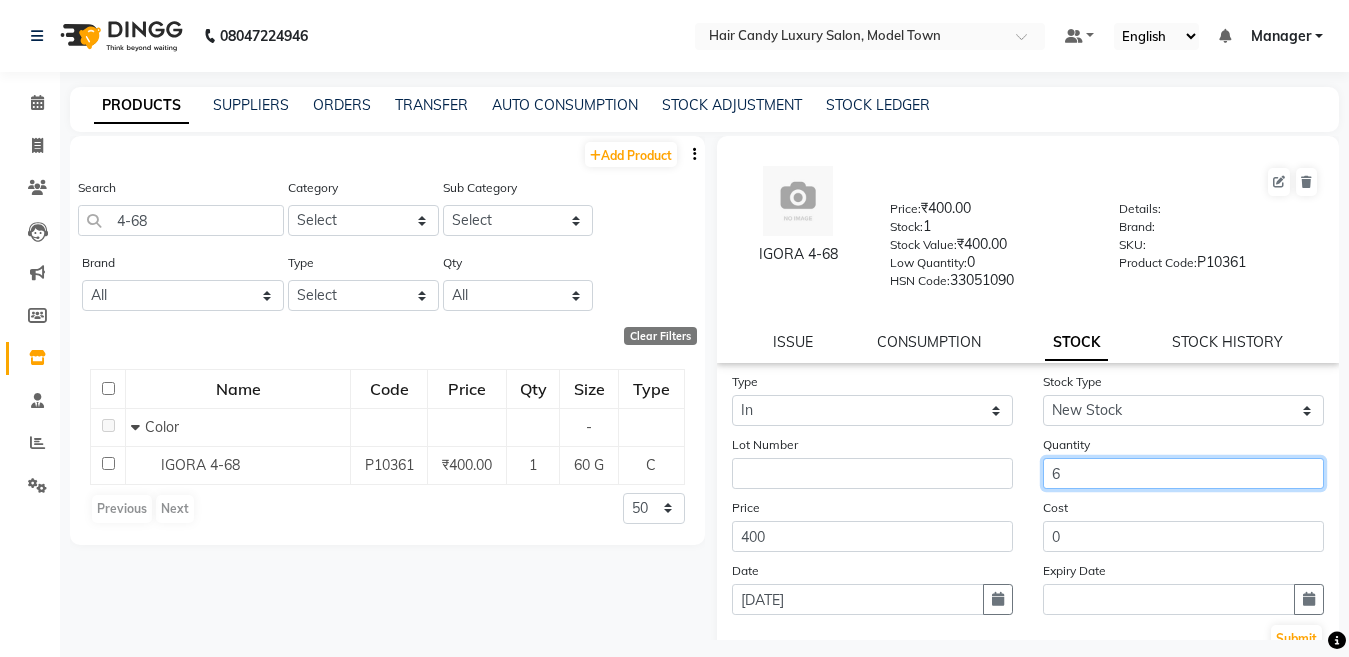type on "6" 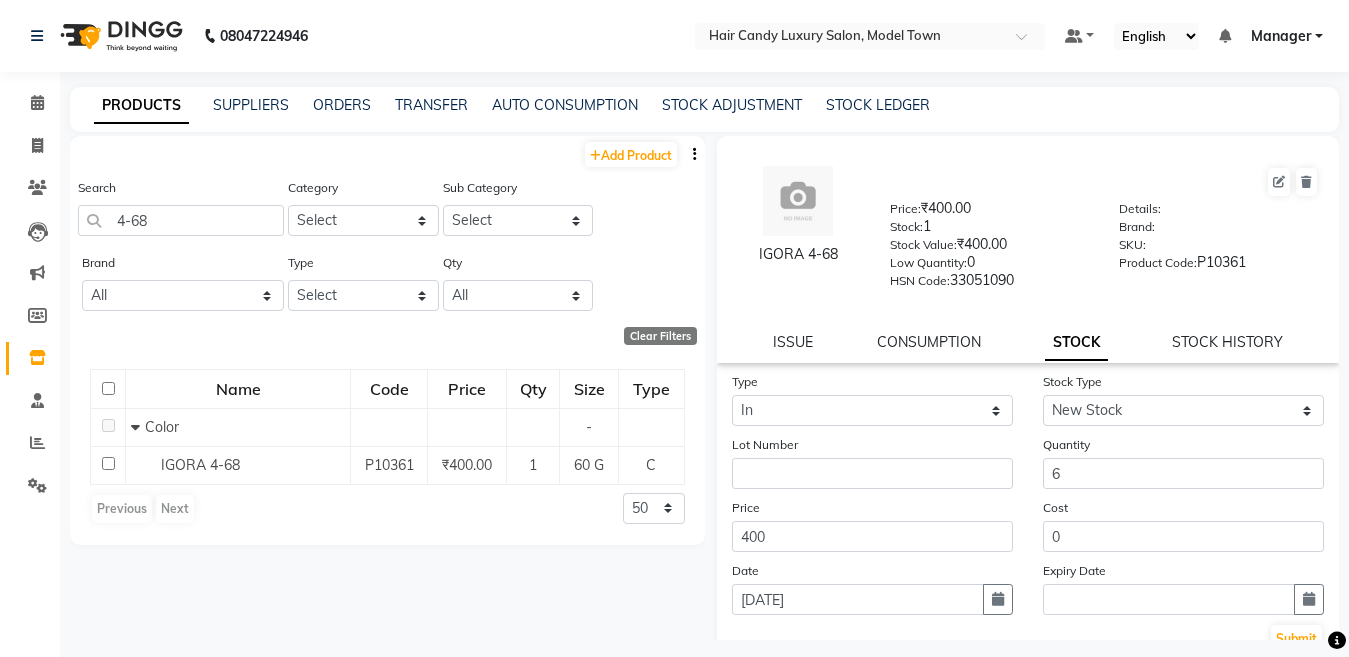 click on "PRODUCTS SUPPLIERS ORDERS TRANSFER AUTO CONSUMPTION STOCK ADJUSTMENT STOCK LEDGER  Add Product  Search 4-68 Category Select Hair Skin Makeup Personal Care Appliances Beard Waxing Disposable Threading Hands and Feet Beauty Planet Botox Cadiveu Casmara Cheryls Loreal Olaplex Body Nail value card Other Sub Category Select Brand All Milkshake Milk Shake Null Sch Skeyndor Type Select Both Retail Consumable Qty All Low Out Of Stock  Clear Filters  Name Code Price Qty Size Type   Color - IGORA 4-68 P10361 ₹400.00 1 60 G C  Previous   Next  50 100 500  IGORA 4-68  Price:   ₹400.00  Stock:   1  Stock Value:   ₹400.00  Low Quantity:  0  HSN Code:  33051090  Details:     Brand:     SKU:     Product Code:   P10361  ISSUE CONSUMPTION STOCK STOCK HISTORY Type Select In Out Stock Type Select New Stock Adjustment Return Other Lot Number Quantity 6 Price 400 Cost 0 Date 11-07-2025 Expiry Date  Submit" 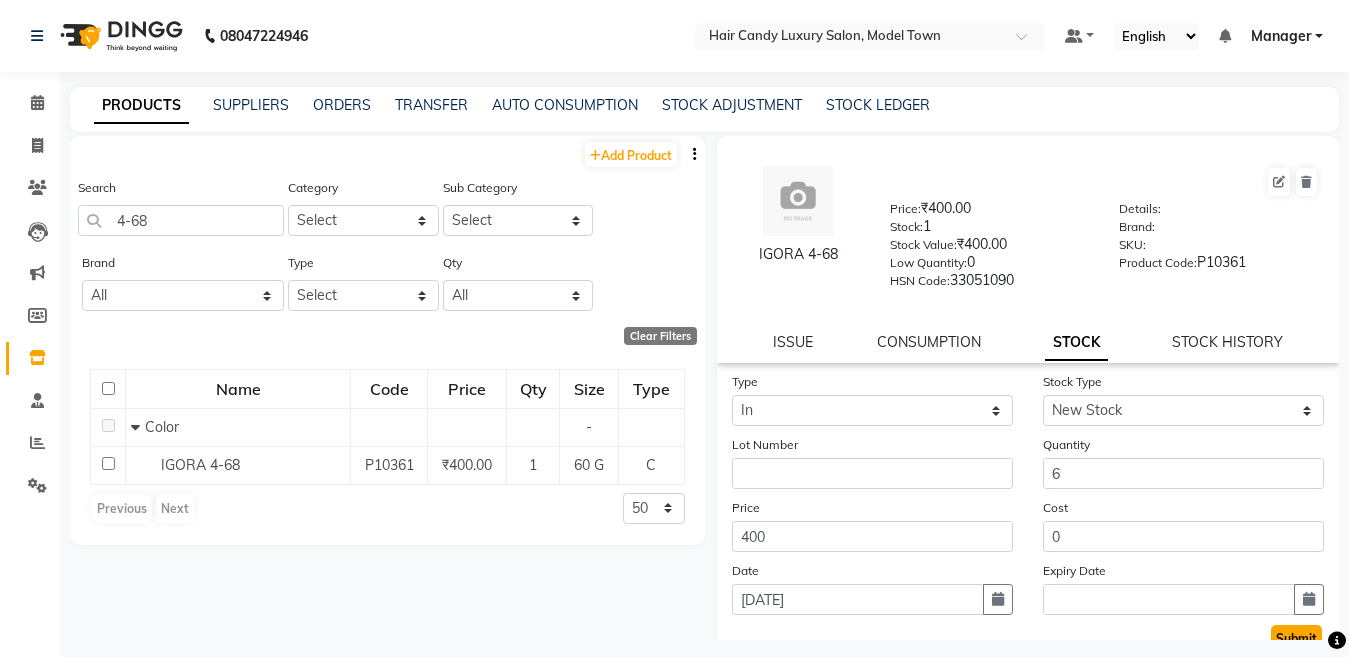 click on "Submit" 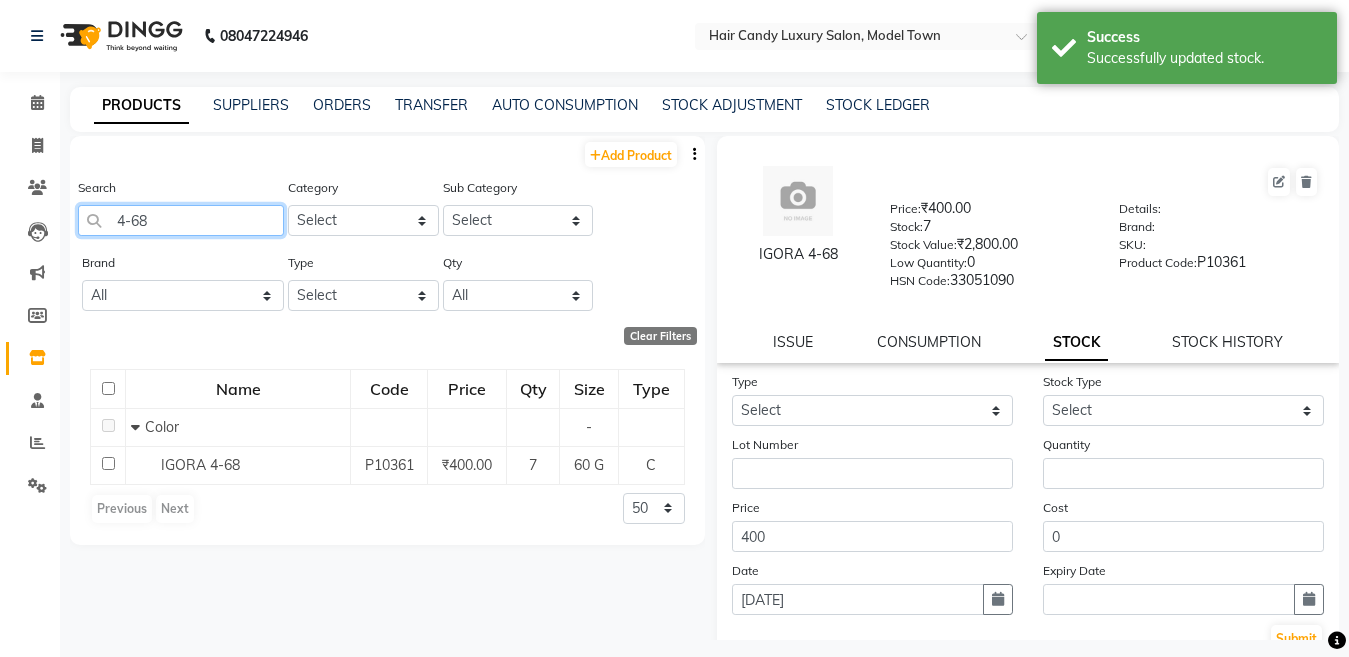 click on "4-68" 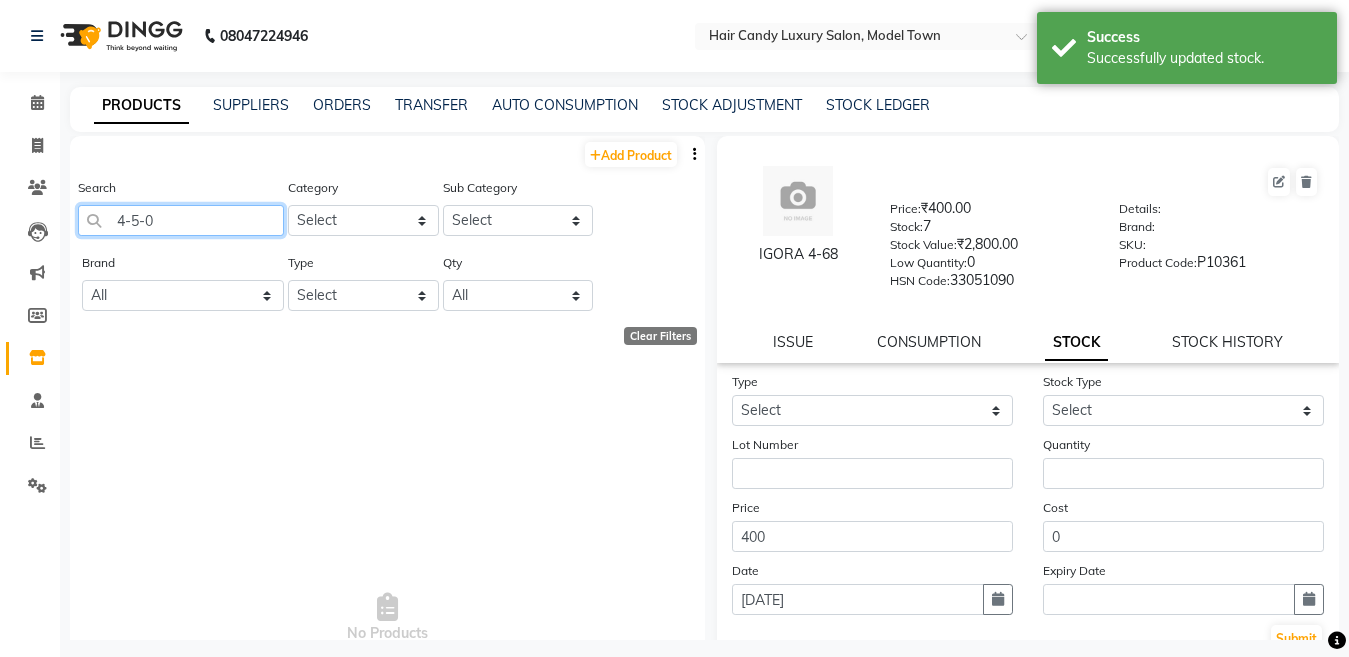 drag, startPoint x: 131, startPoint y: 219, endPoint x: 75, endPoint y: 239, distance: 59.464275 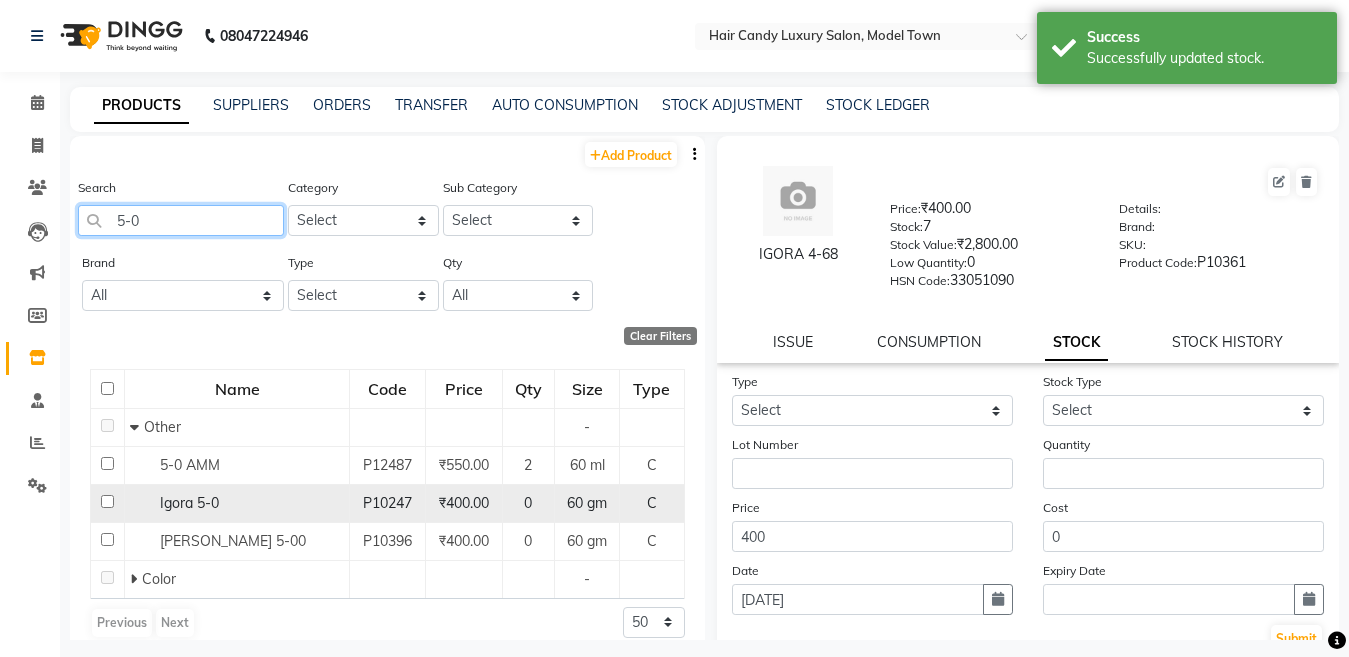 type on "5-0" 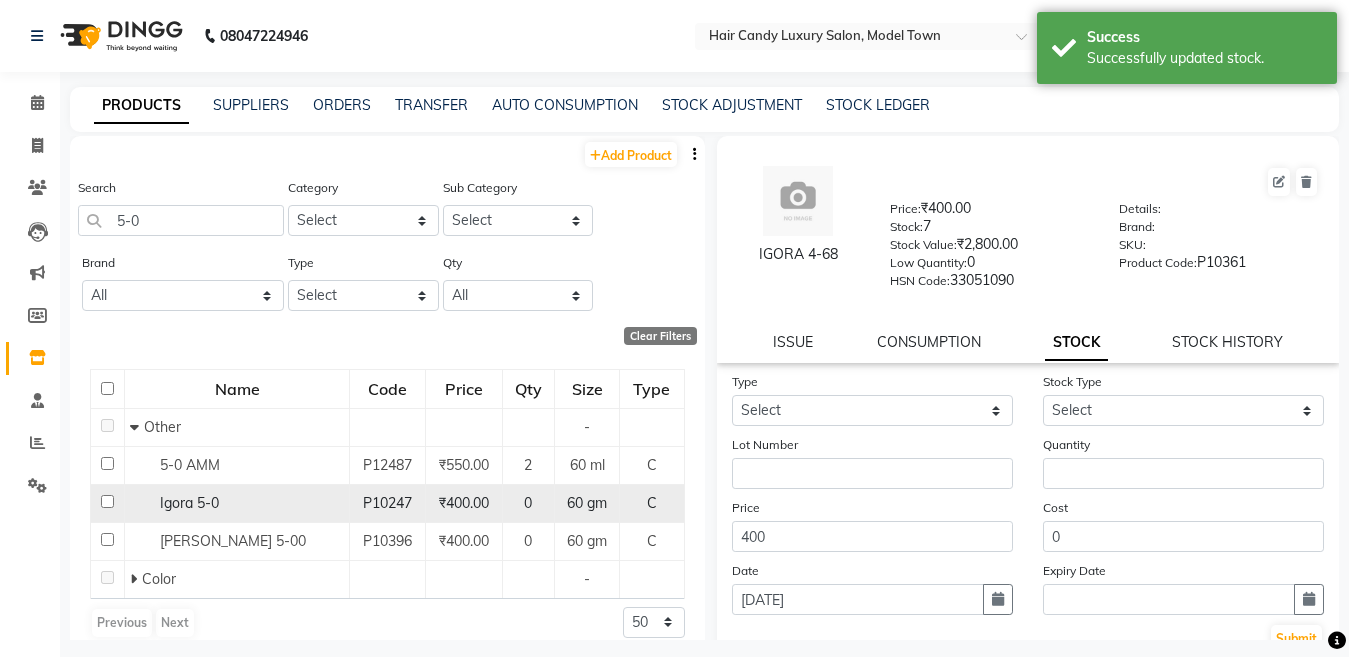 click on "Igora 5-0" 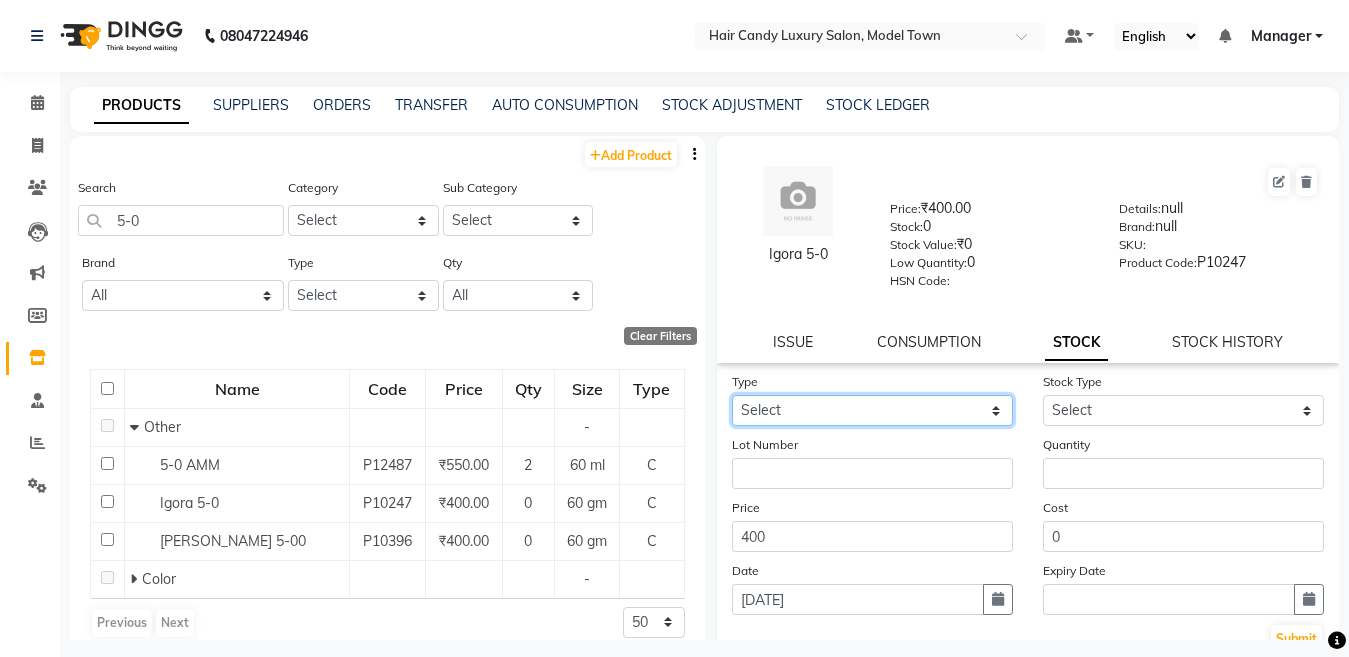 click on "Select In Out" 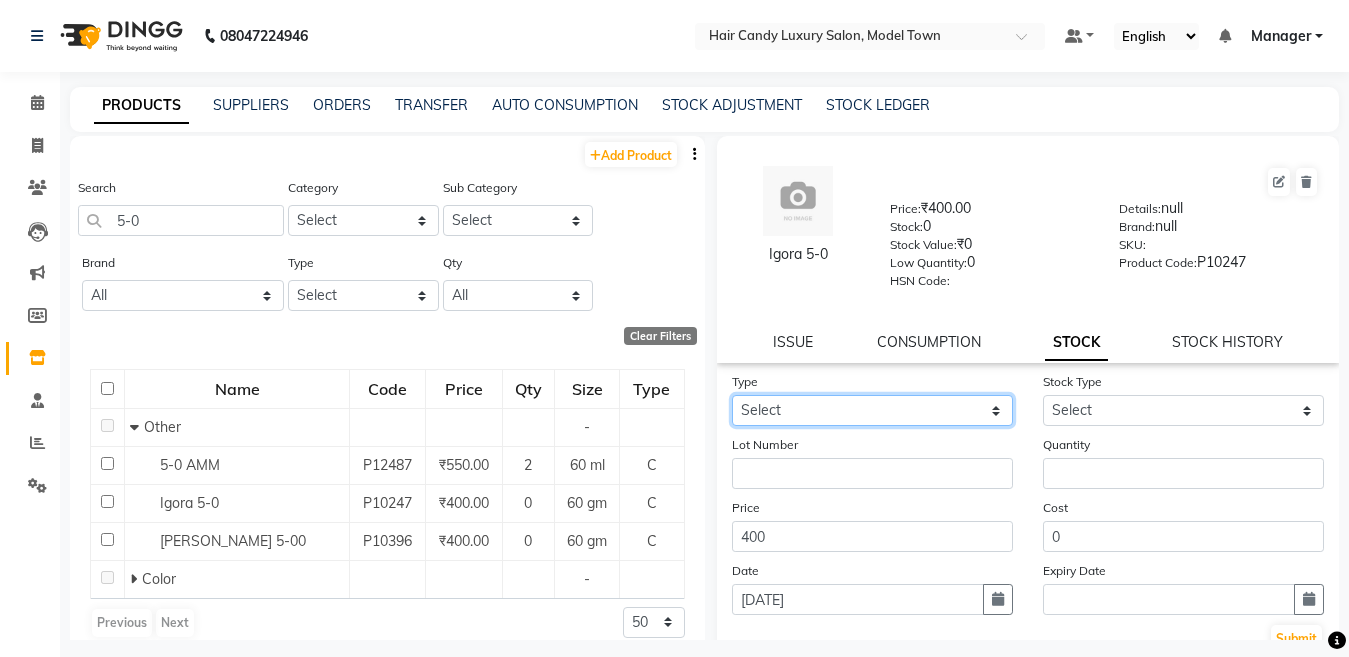 select on "in" 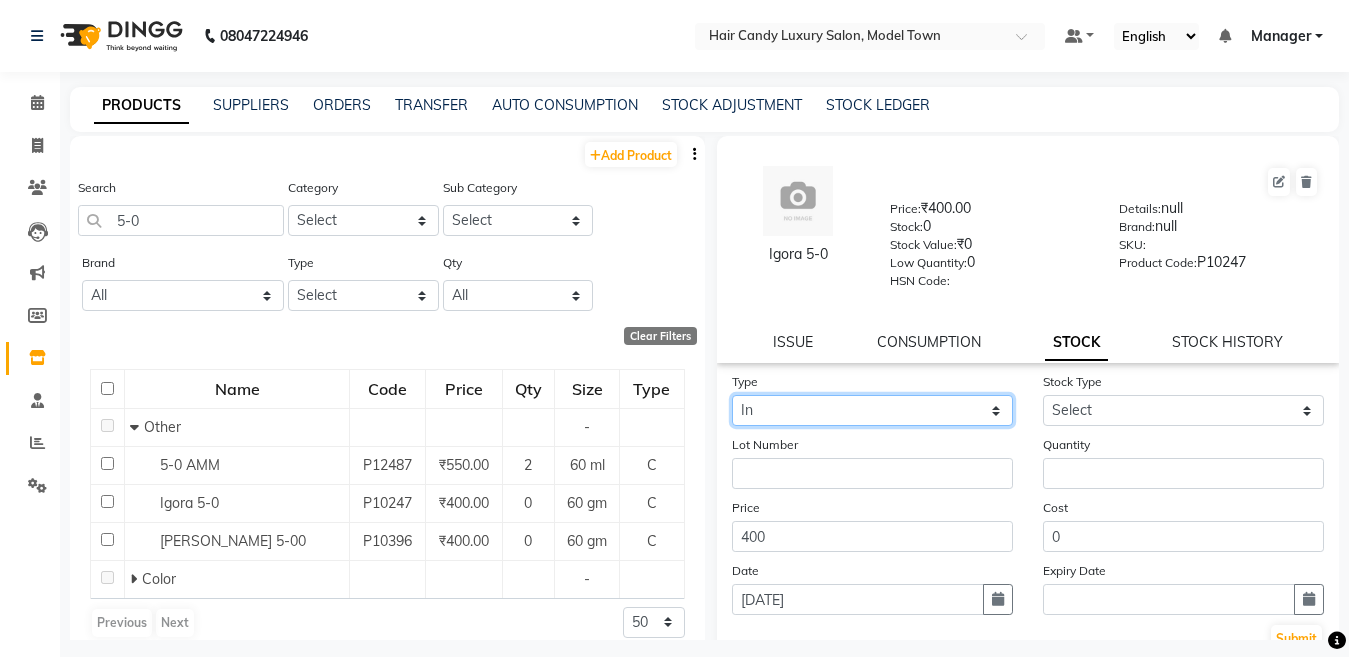 click on "Select In Out" 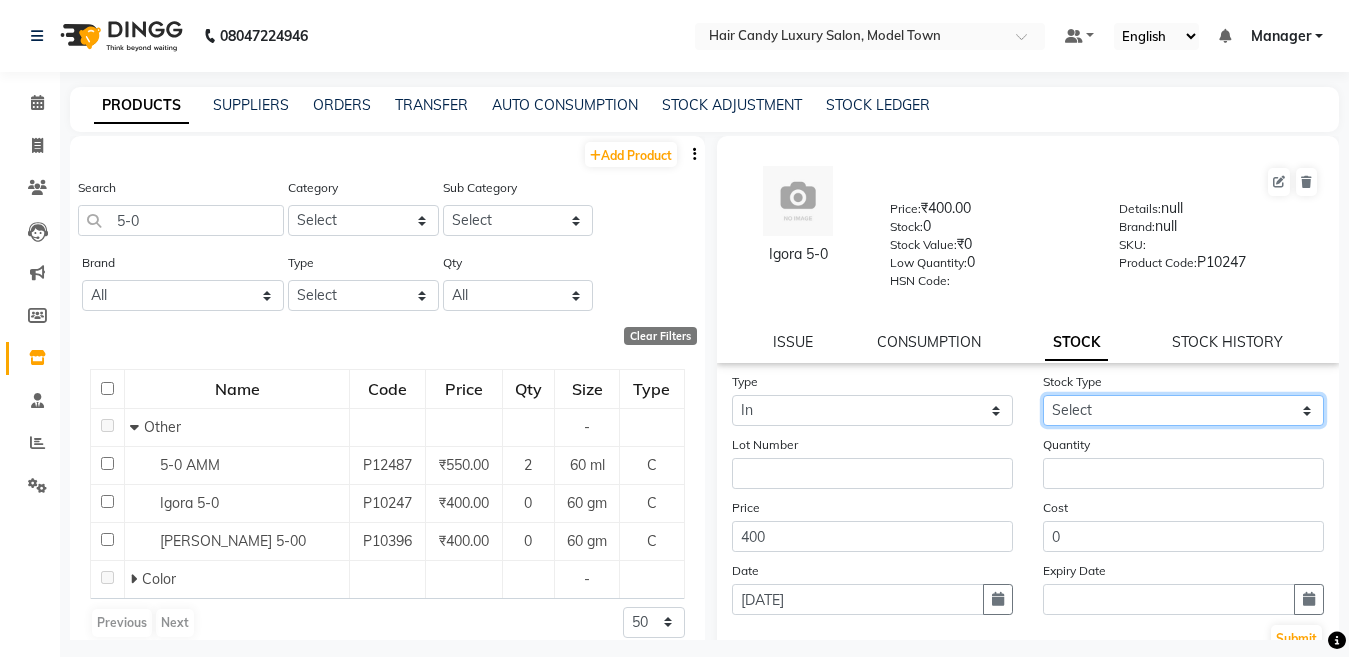 click on "Select New Stock Adjustment Return Other" 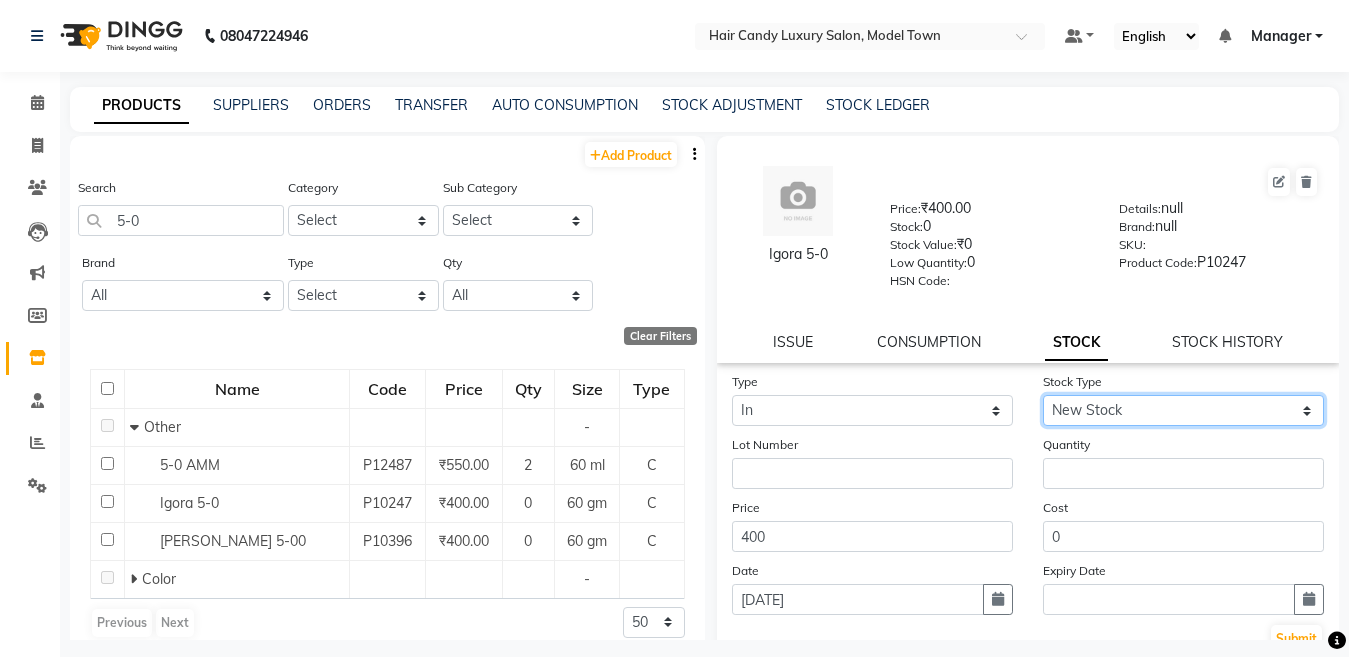 click on "Select New Stock Adjustment Return Other" 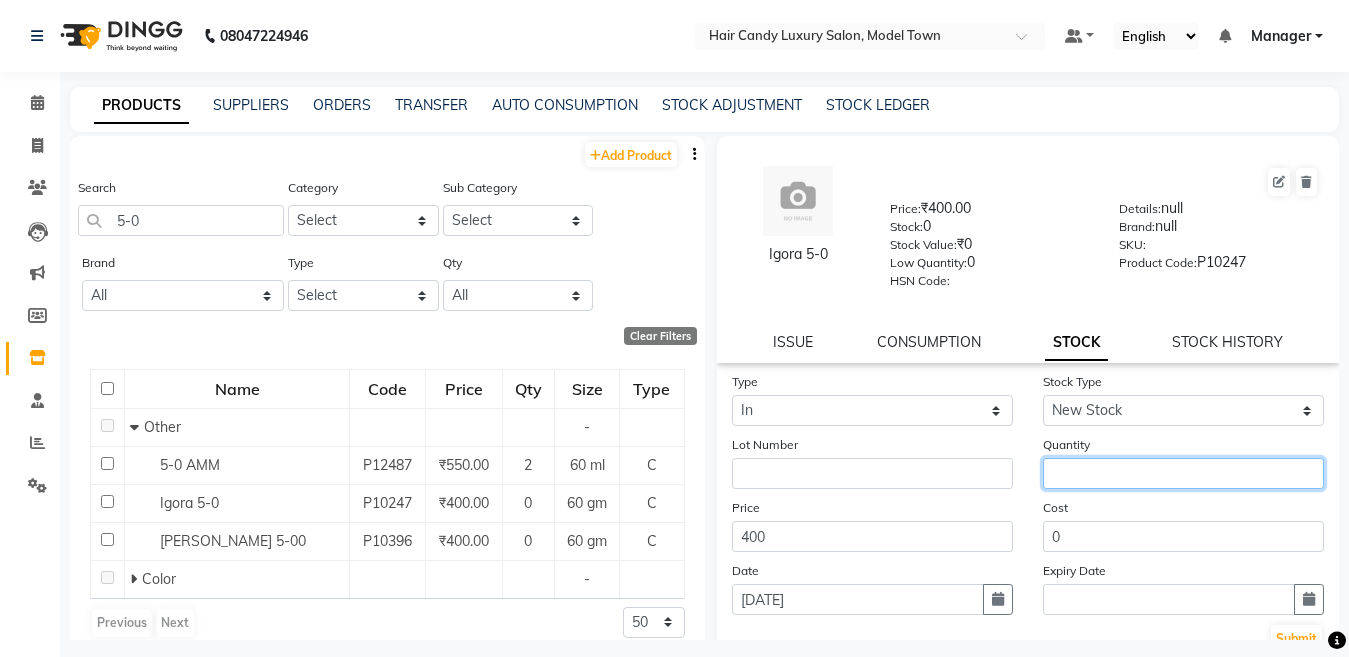 click 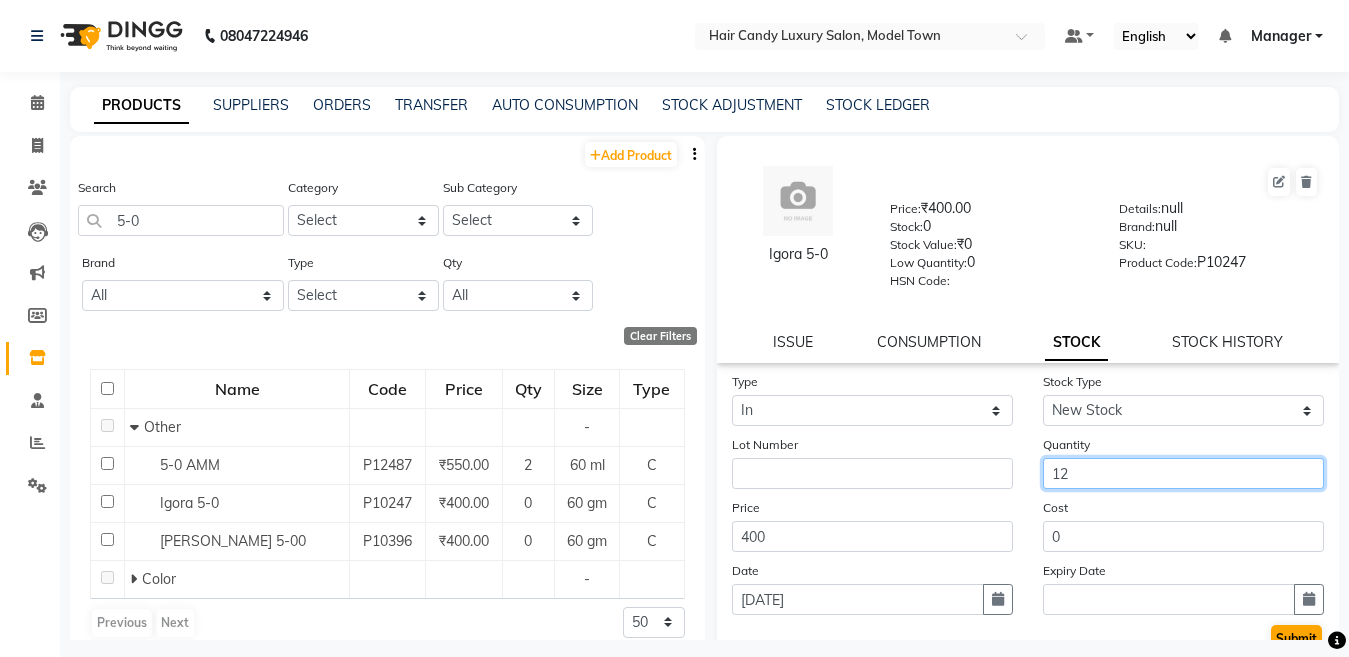 type on "12" 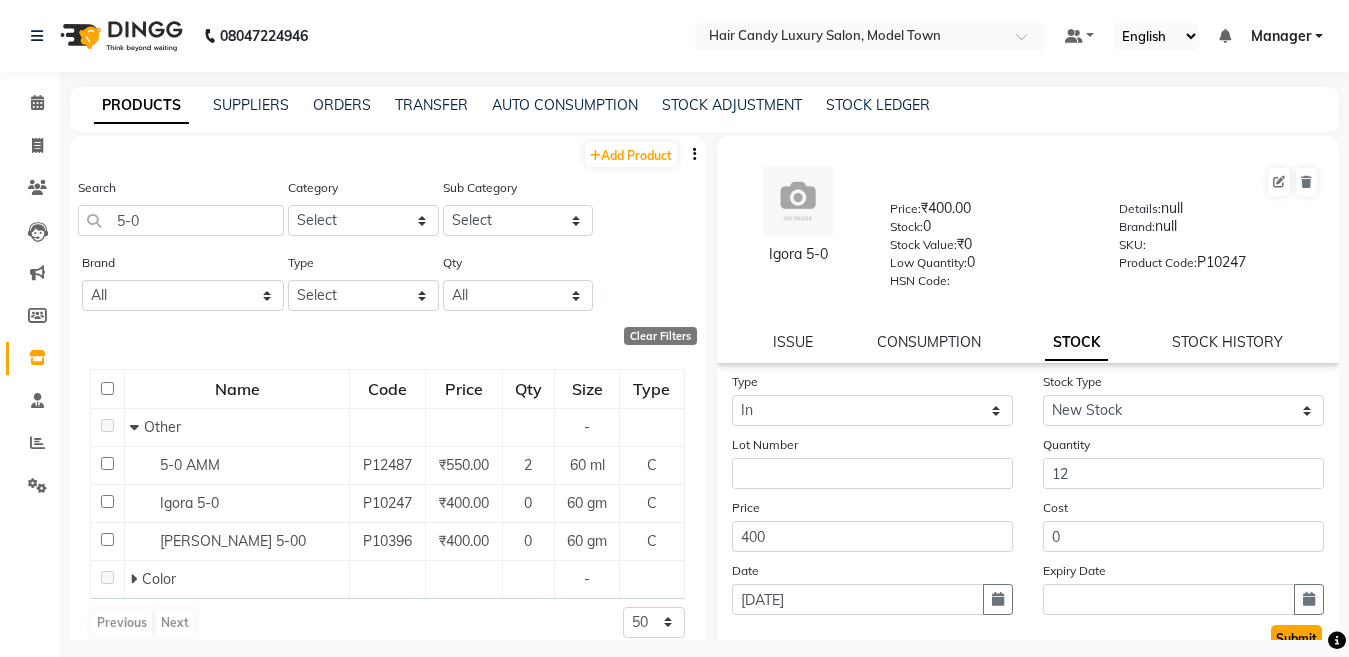 click on "Submit" 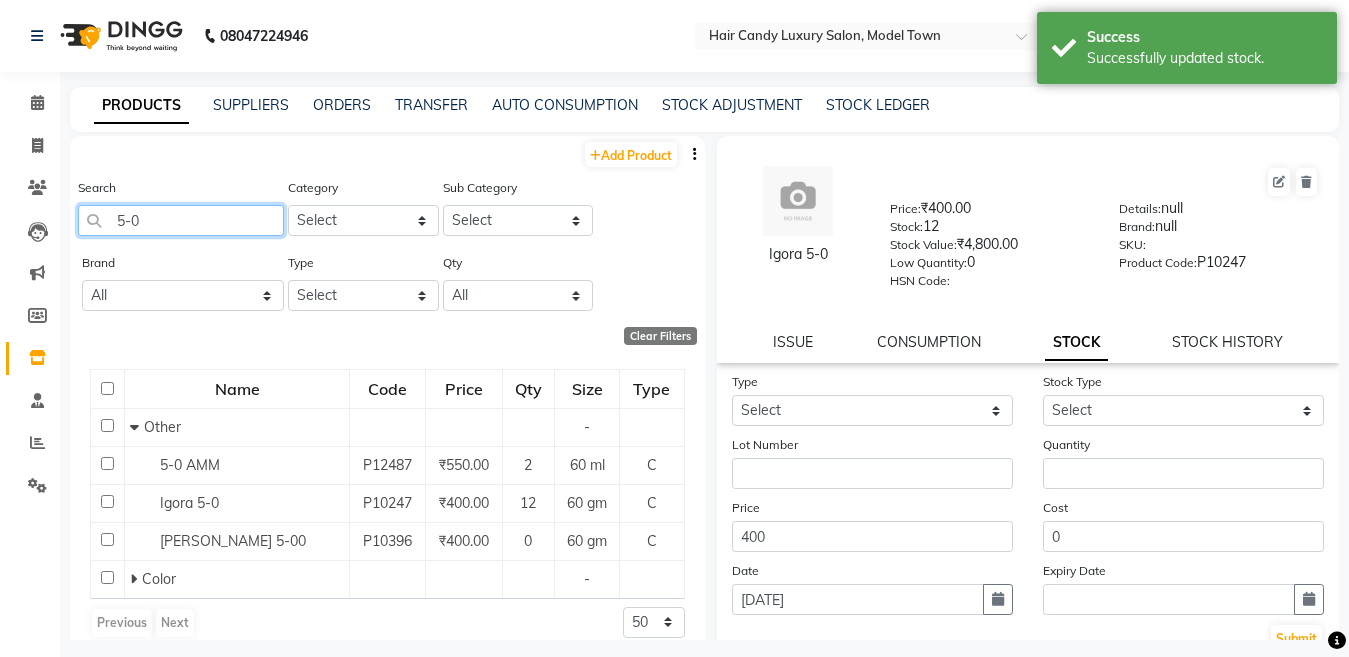 click on "5-0" 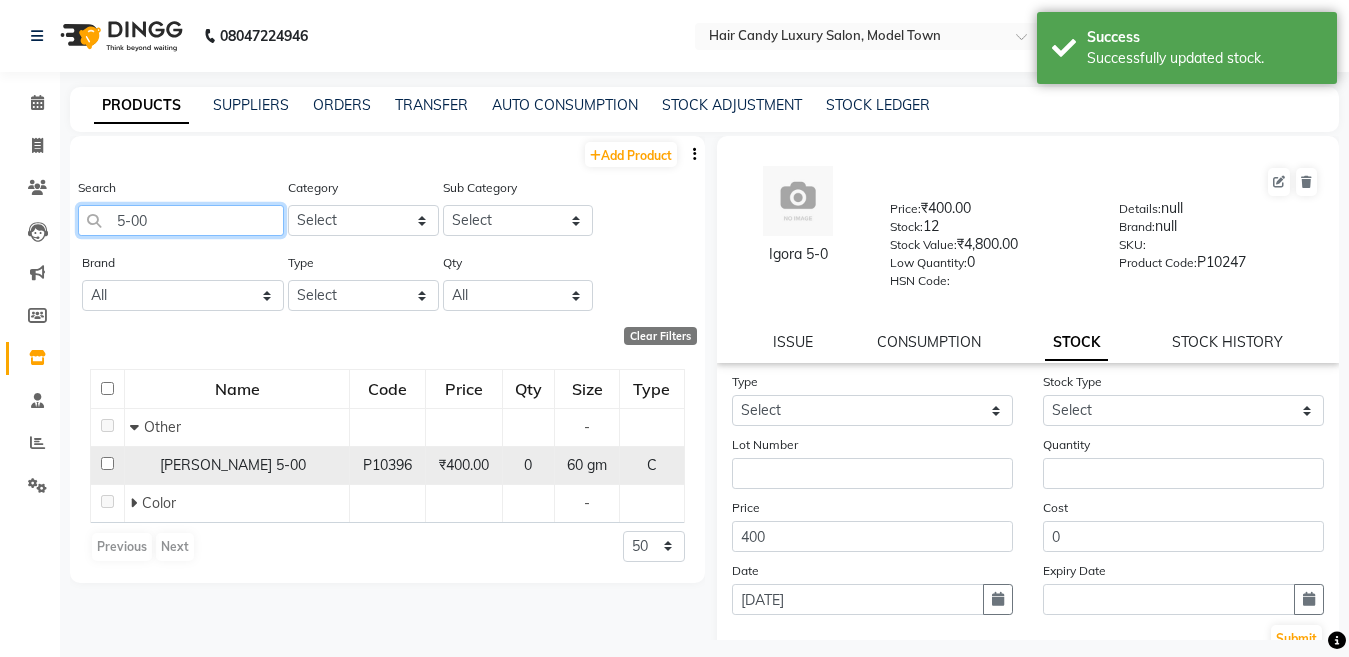 type on "5-00" 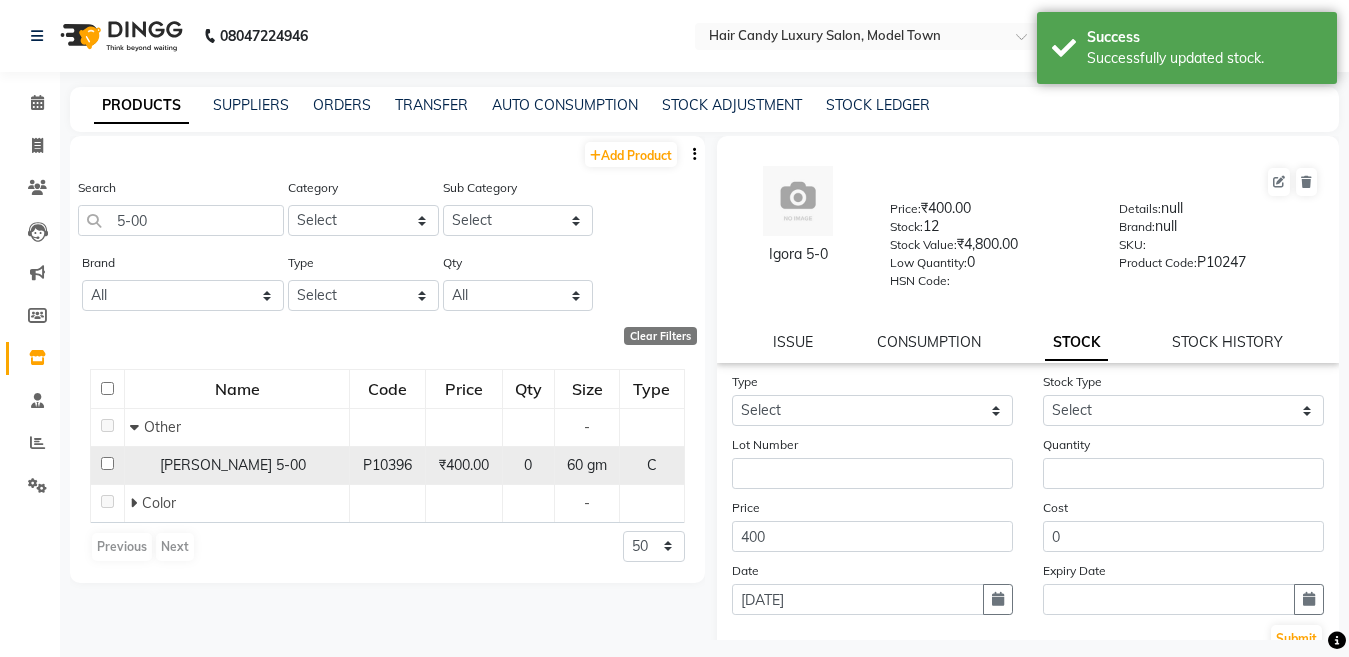 click on "igora 5-00" 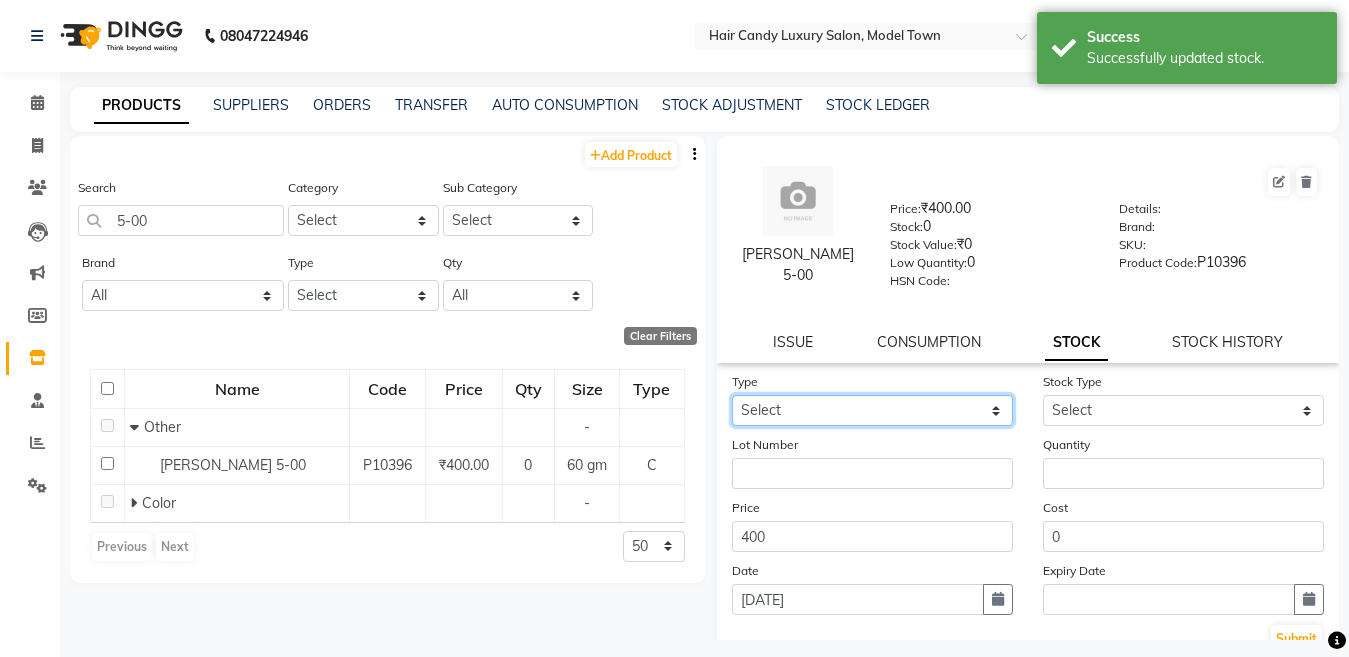 click on "Select In Out" 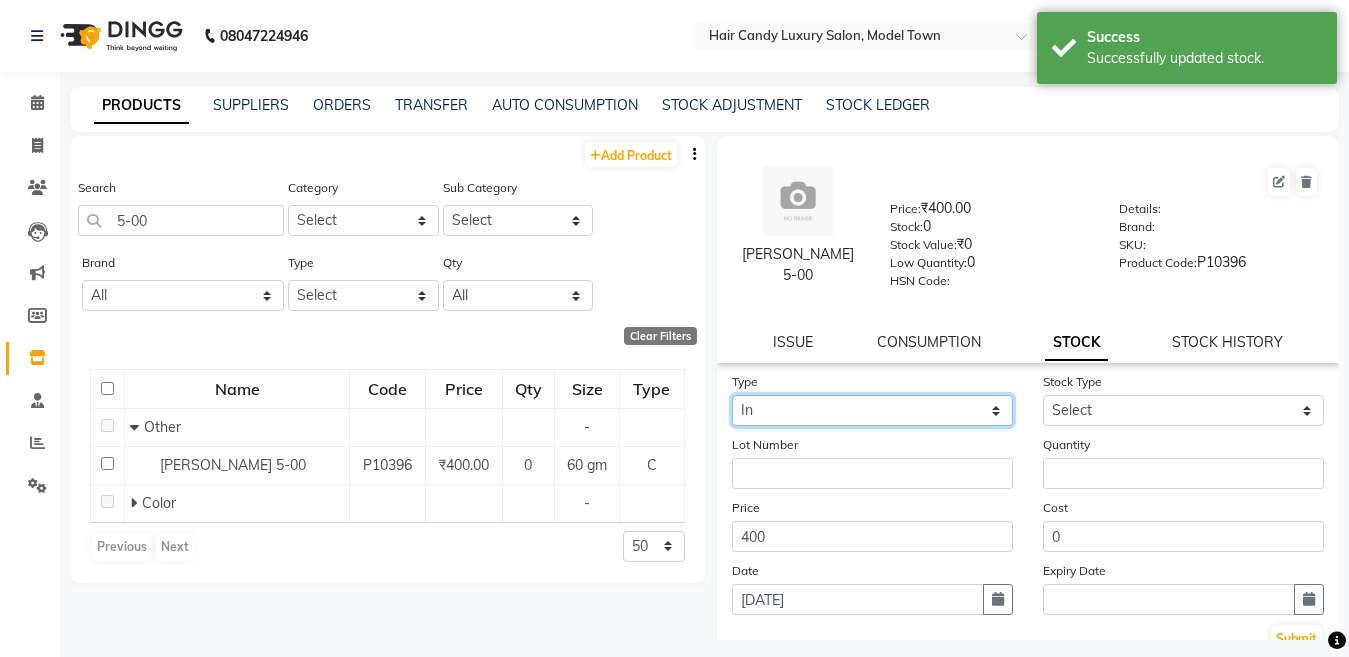 click on "Select In Out" 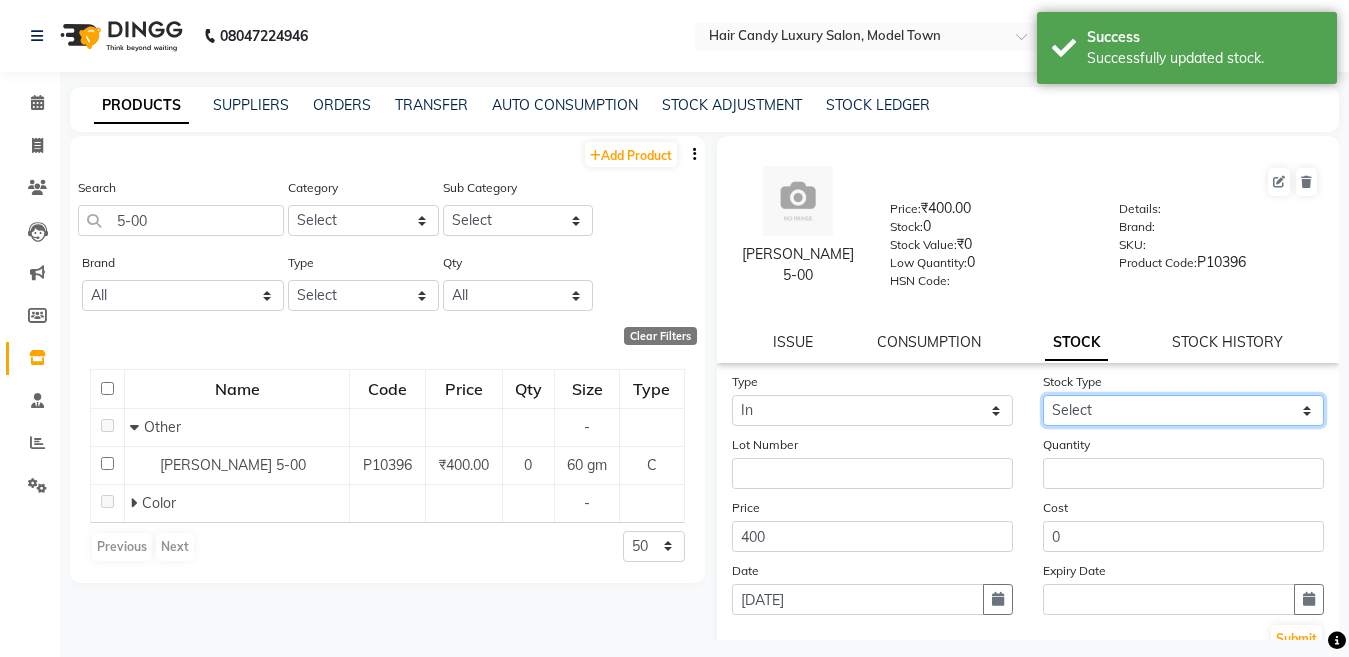 click on "Select New Stock Adjustment Return Other" 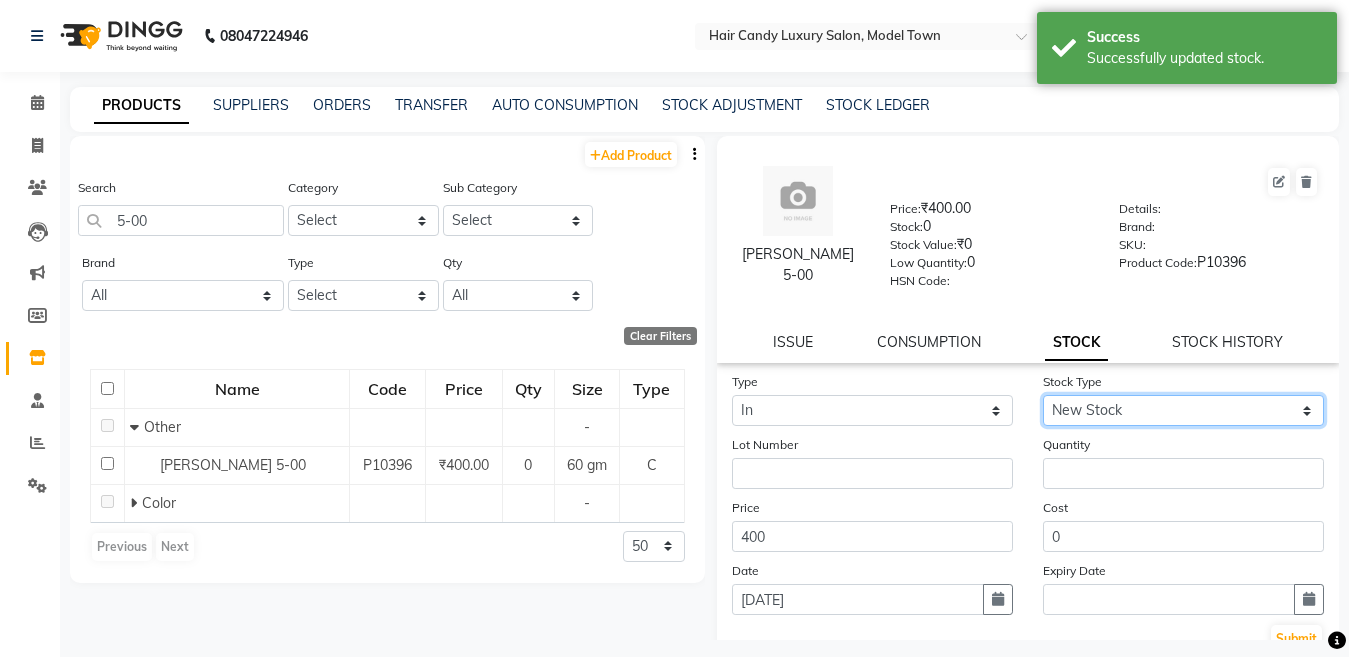 click on "Select New Stock Adjustment Return Other" 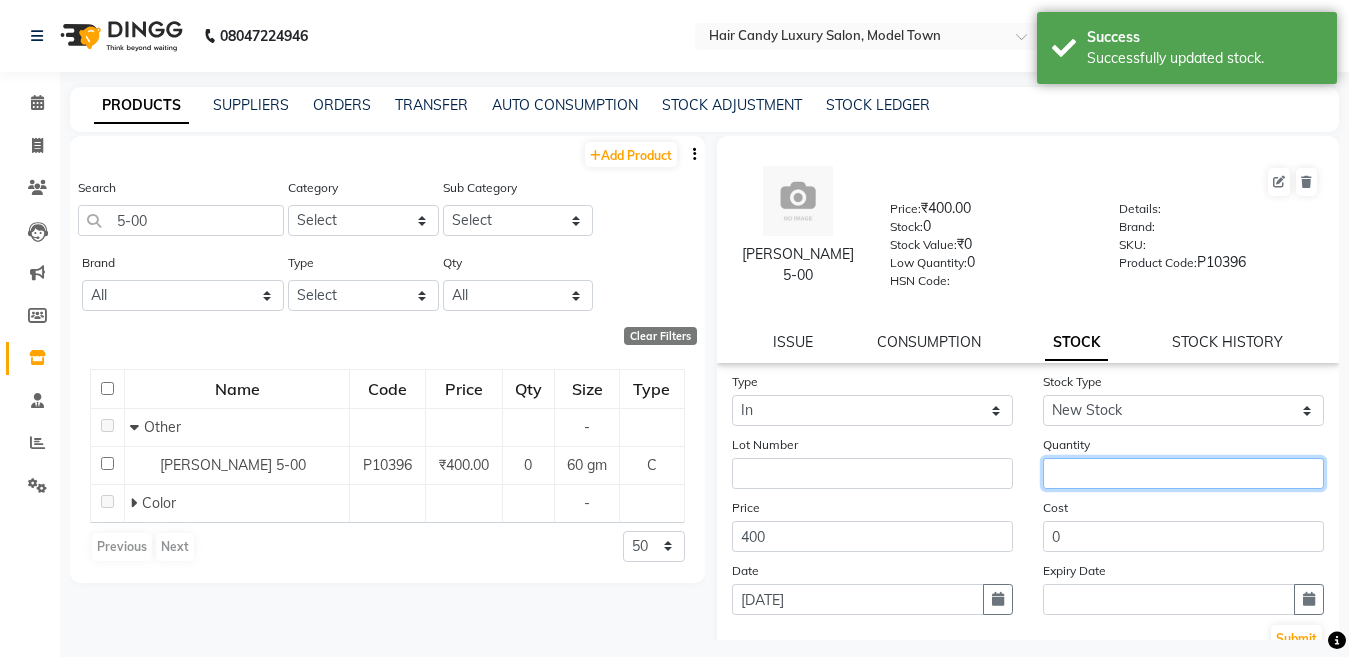 click 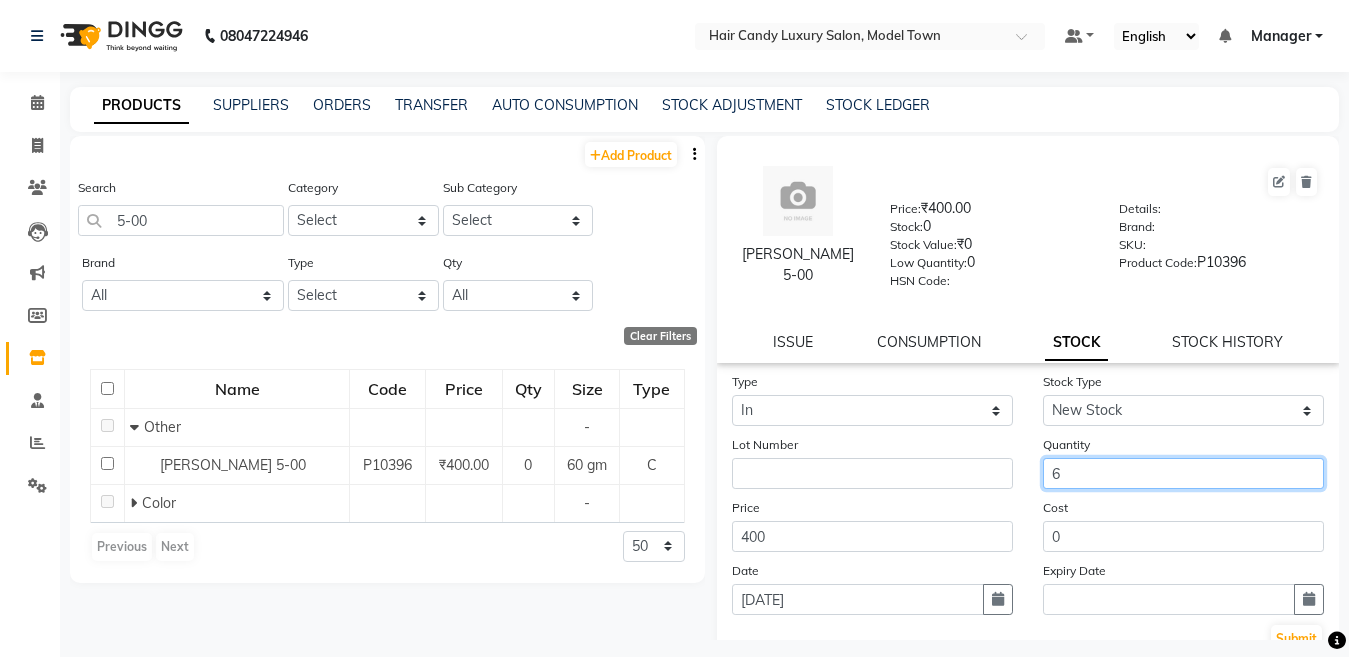 scroll, scrollTop: 13, scrollLeft: 0, axis: vertical 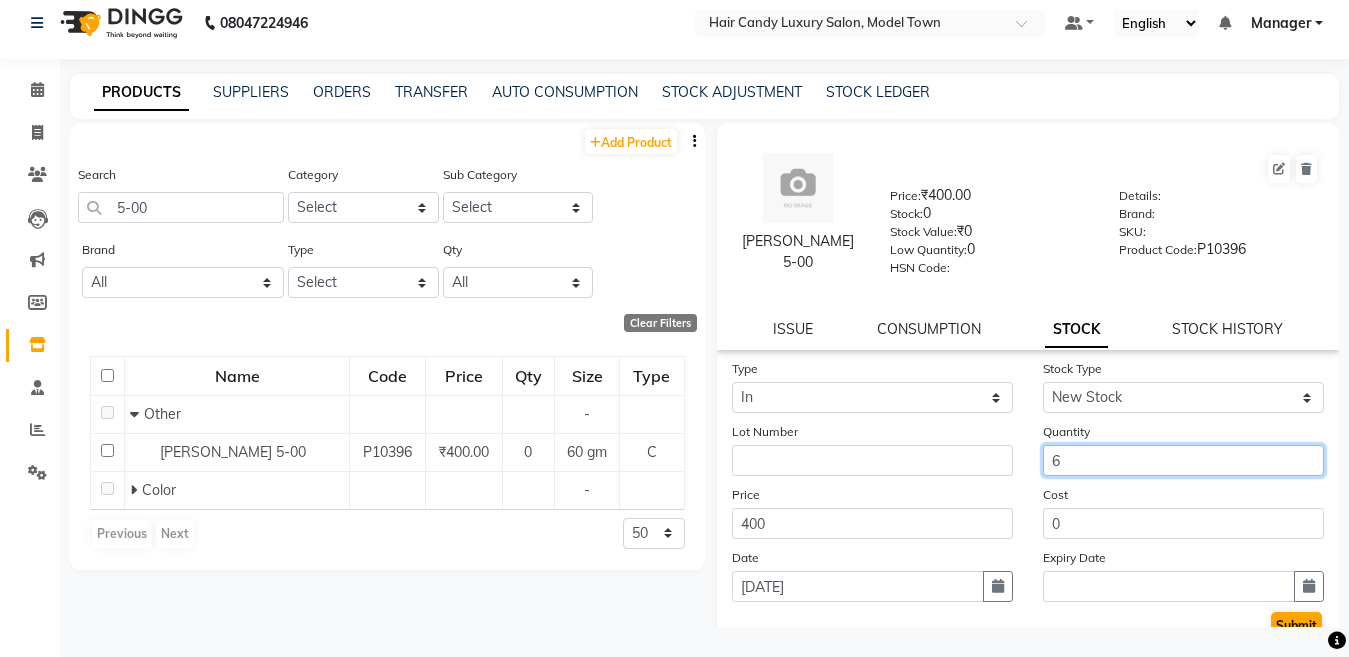 type on "6" 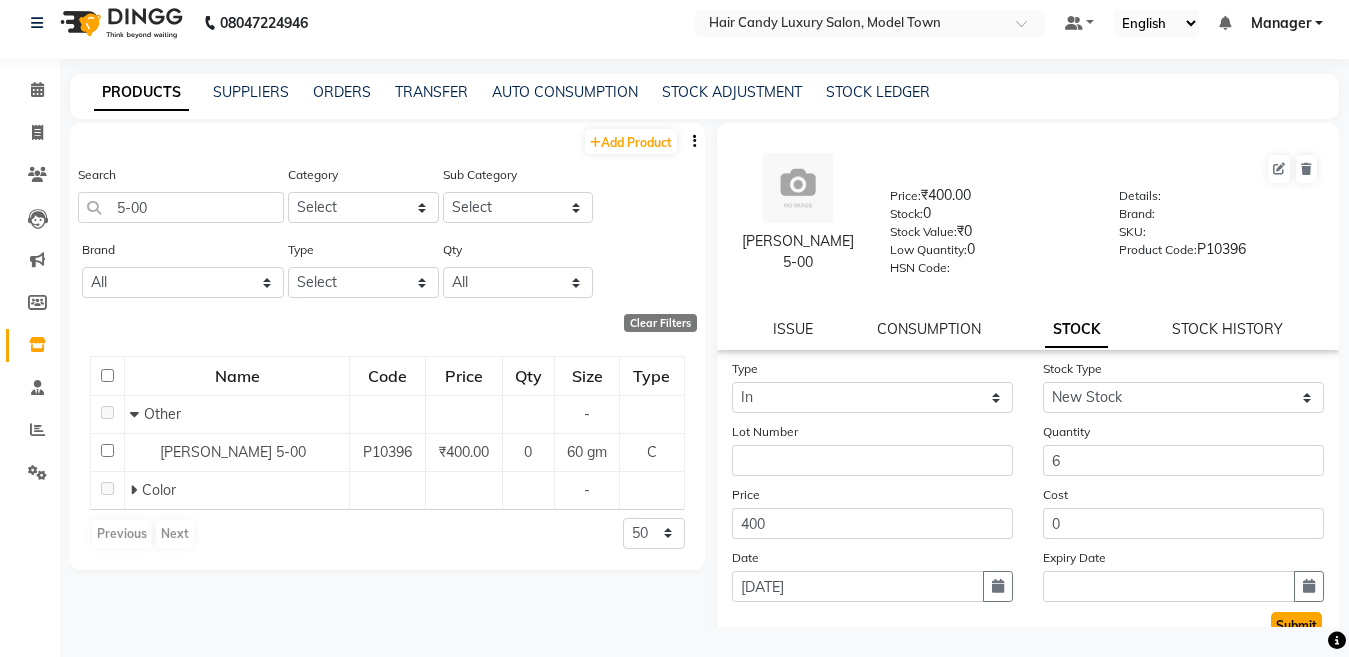 click on "Submit" 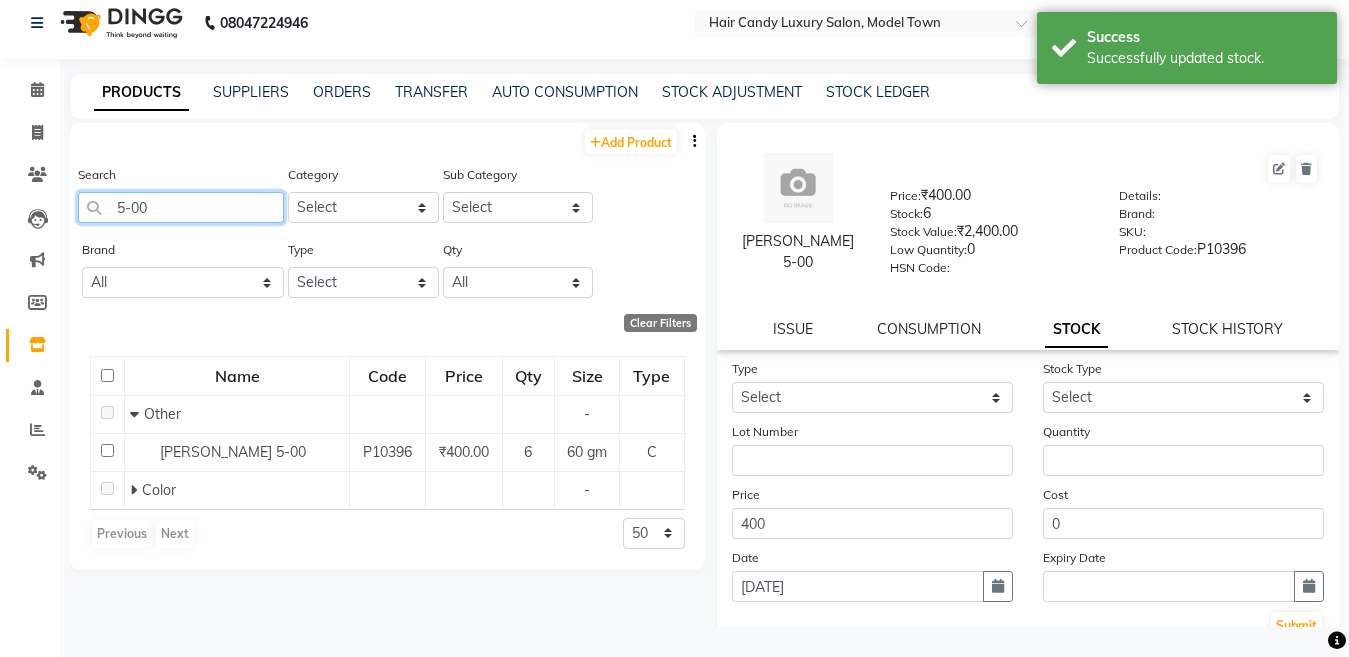 click on "5-00" 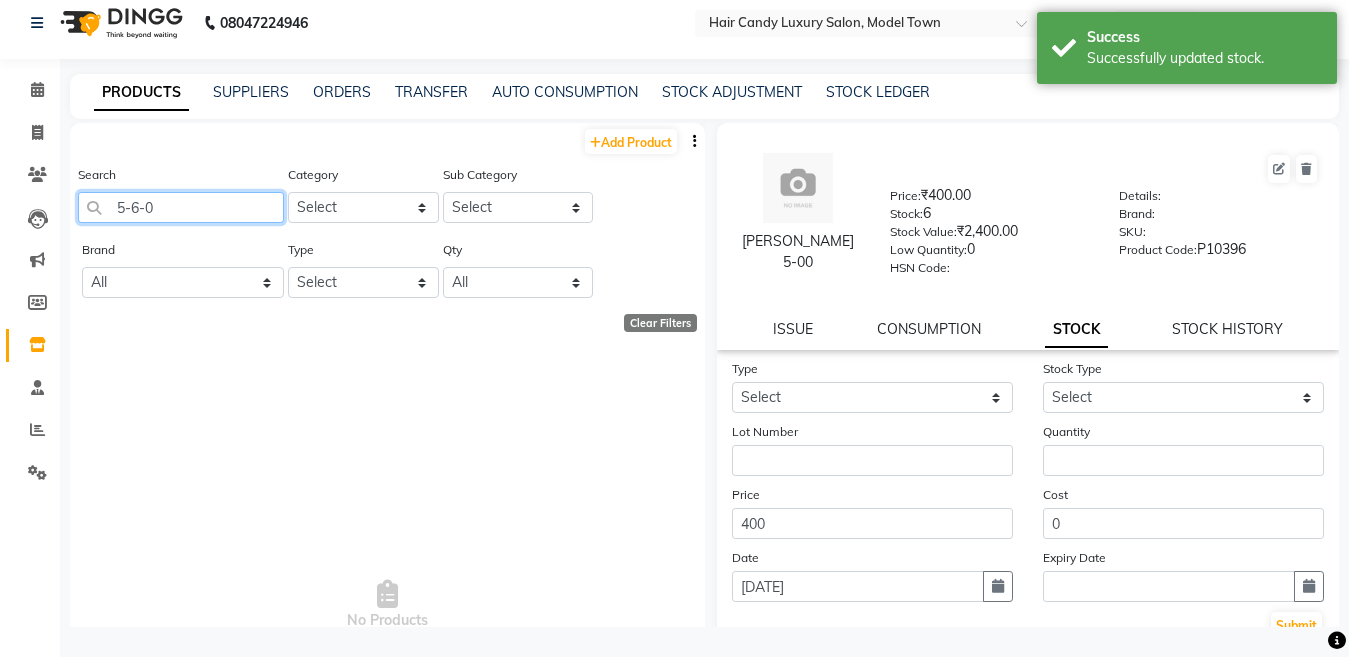 click on "5-6-0" 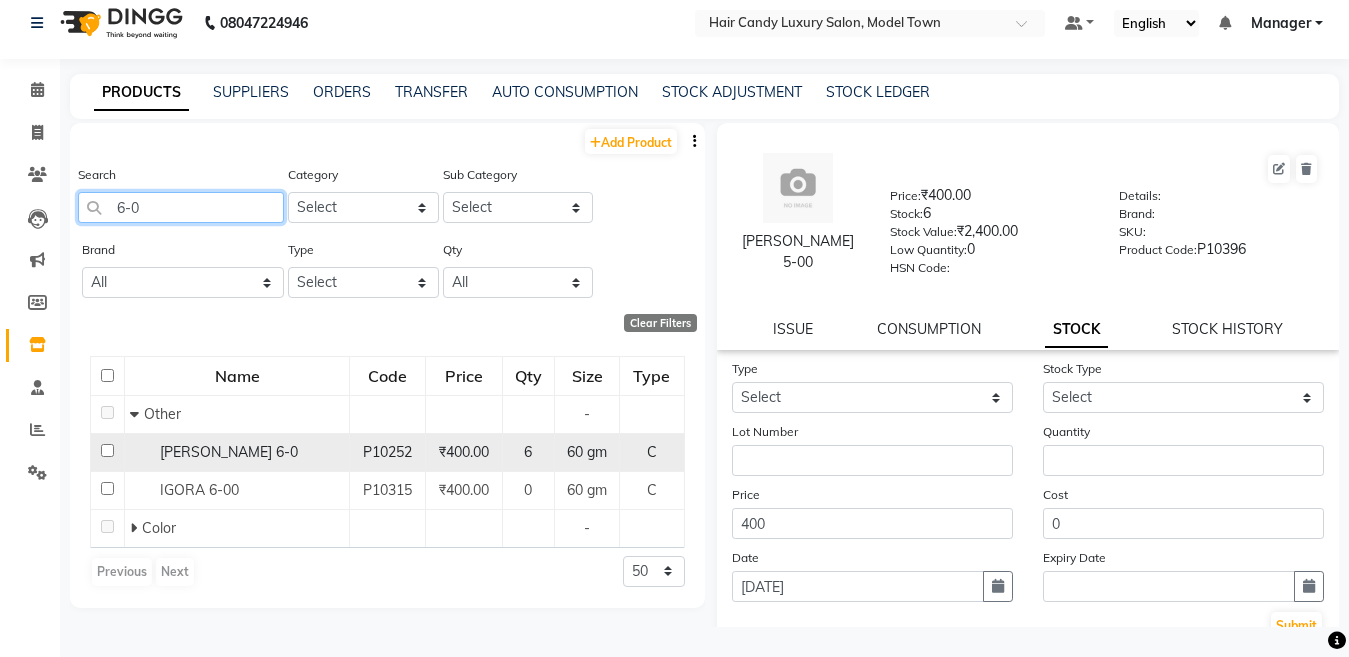 type on "6-0" 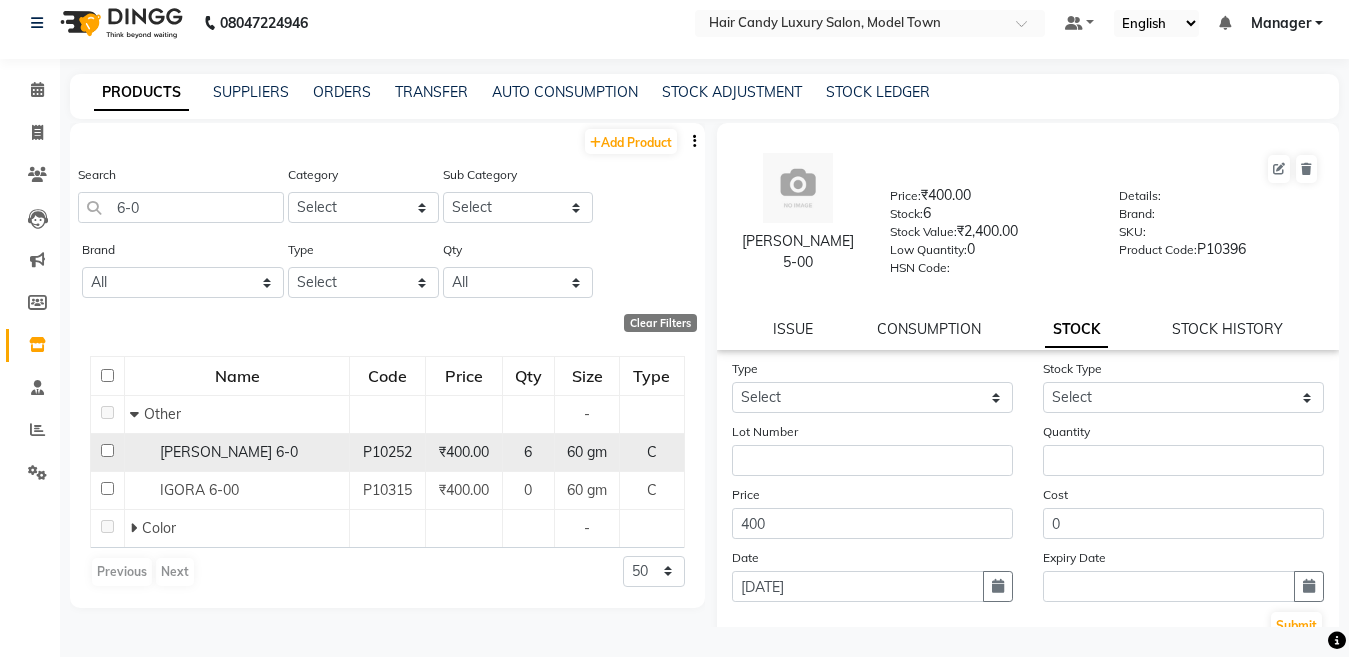 click on "Igora 6-0" 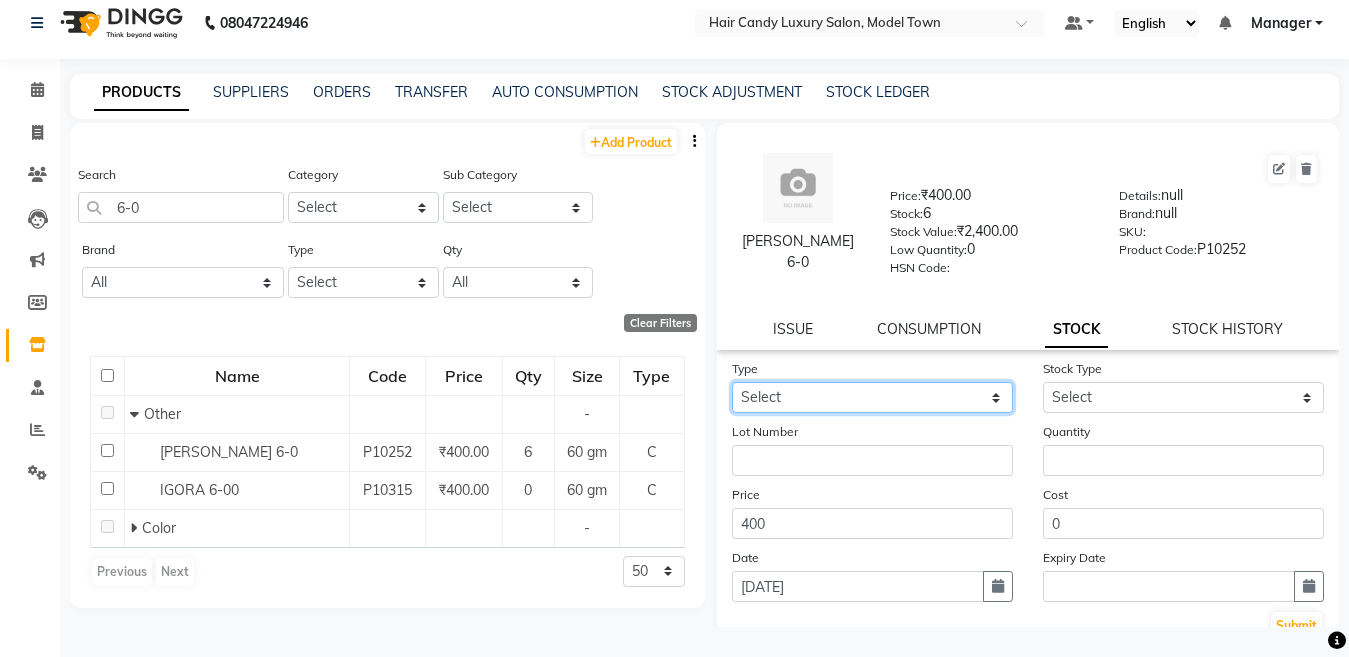 click on "Select In Out" 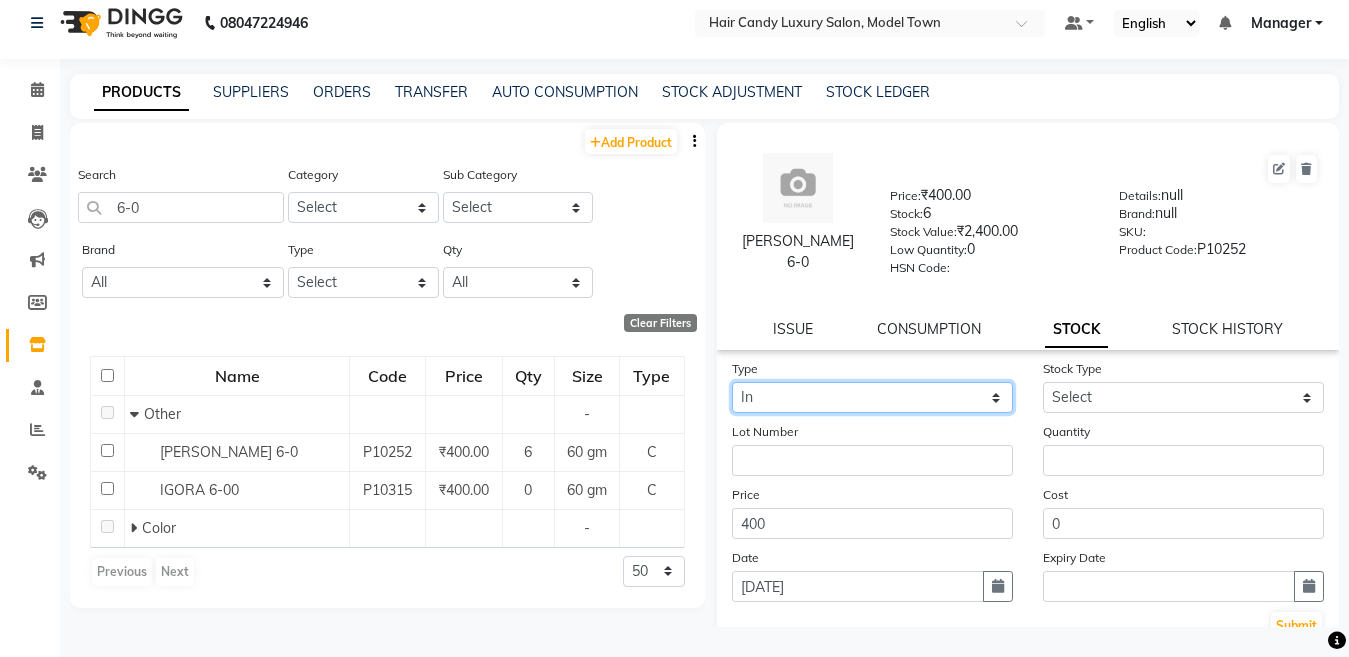 click on "Select In Out" 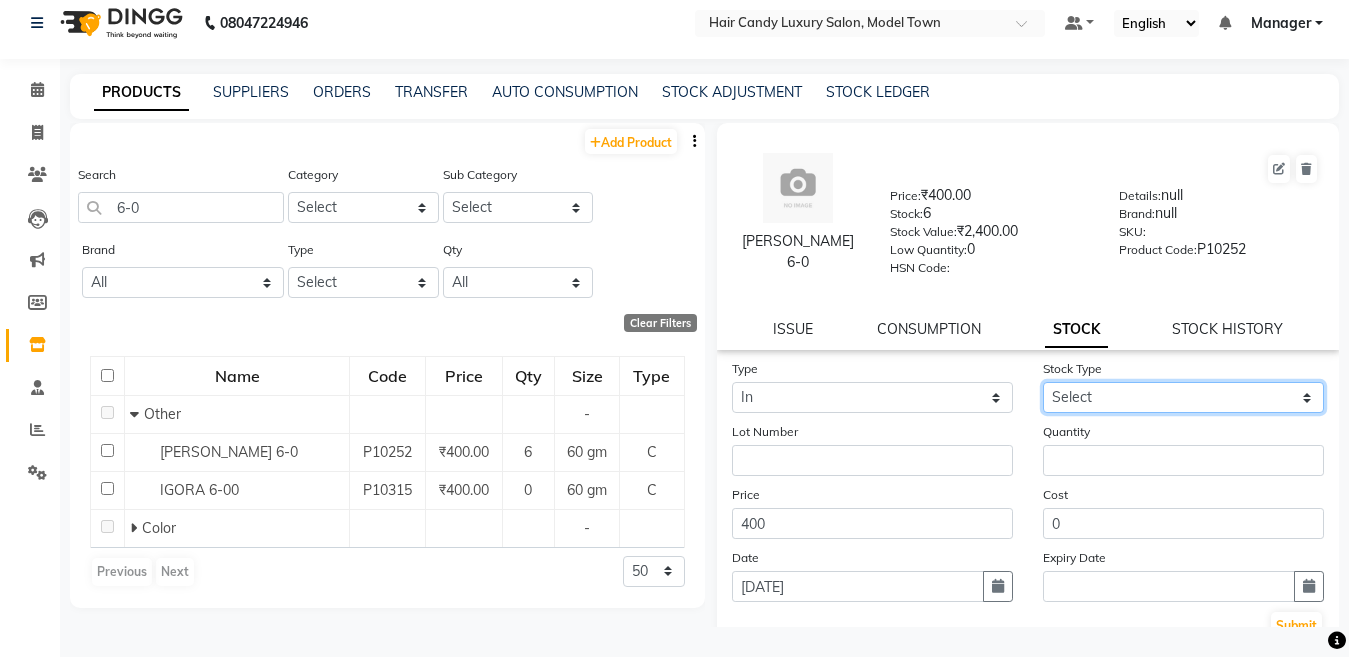 click on "Select New Stock Adjustment Return Other" 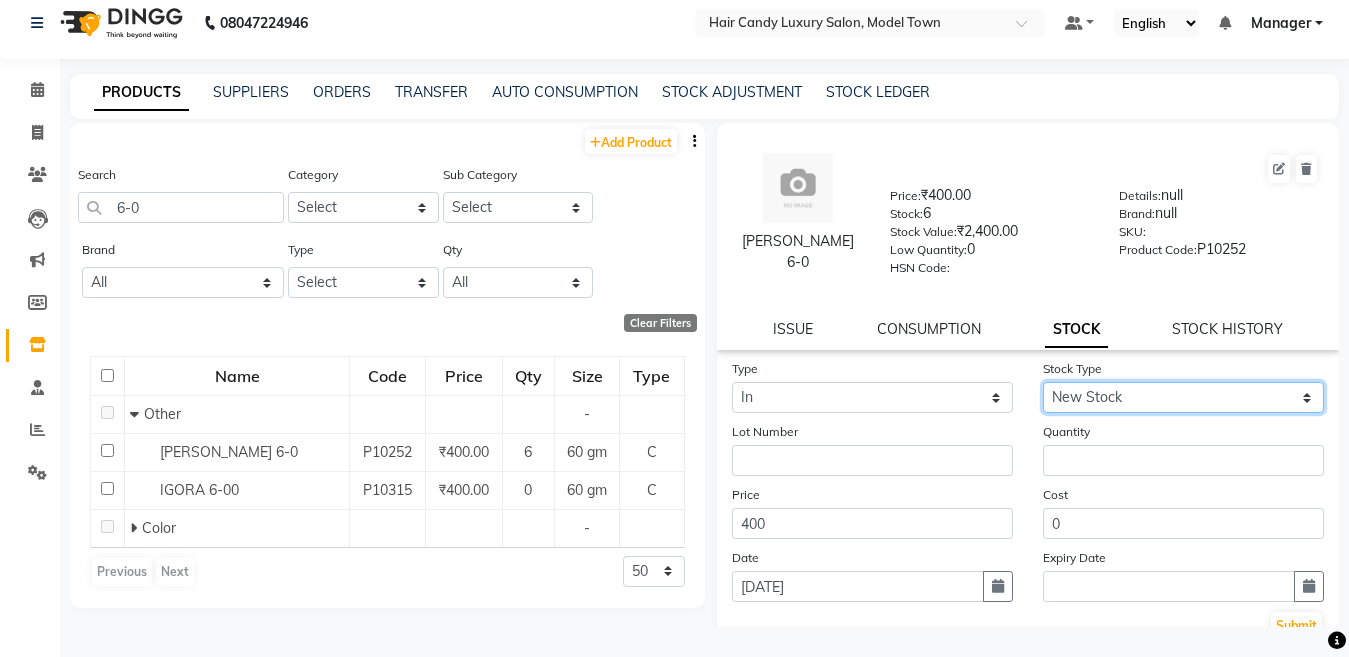 click on "Select New Stock Adjustment Return Other" 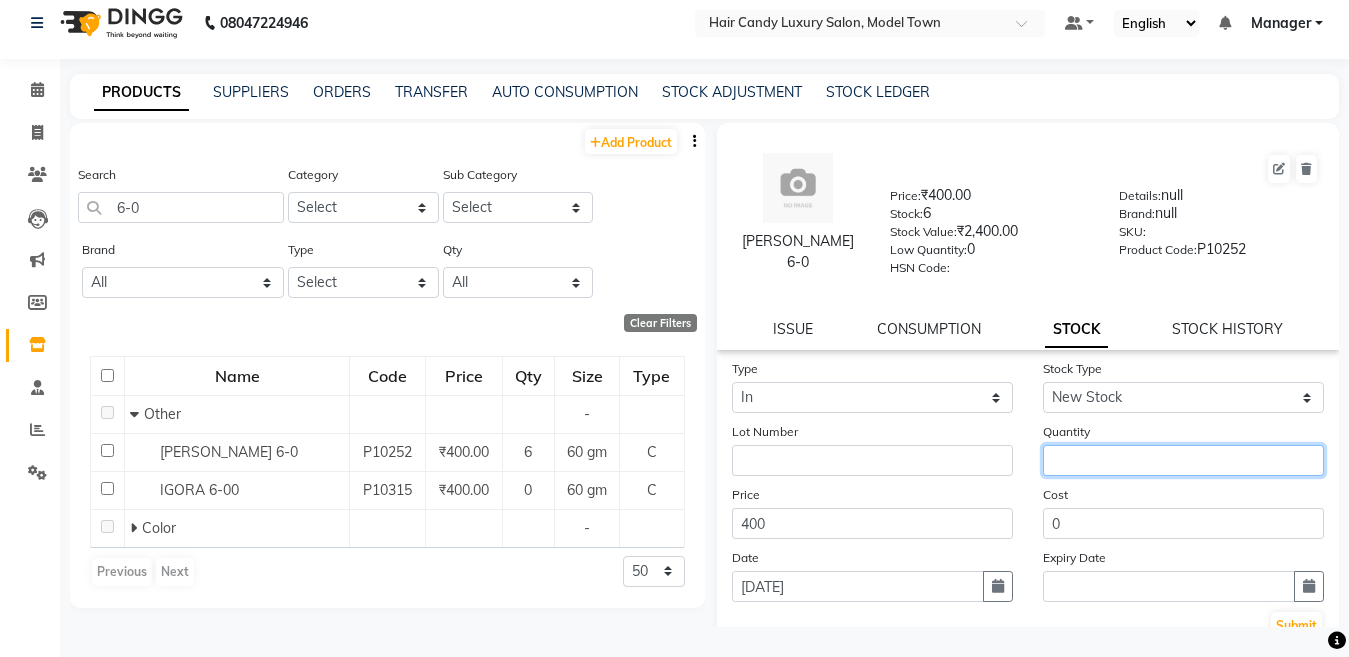click 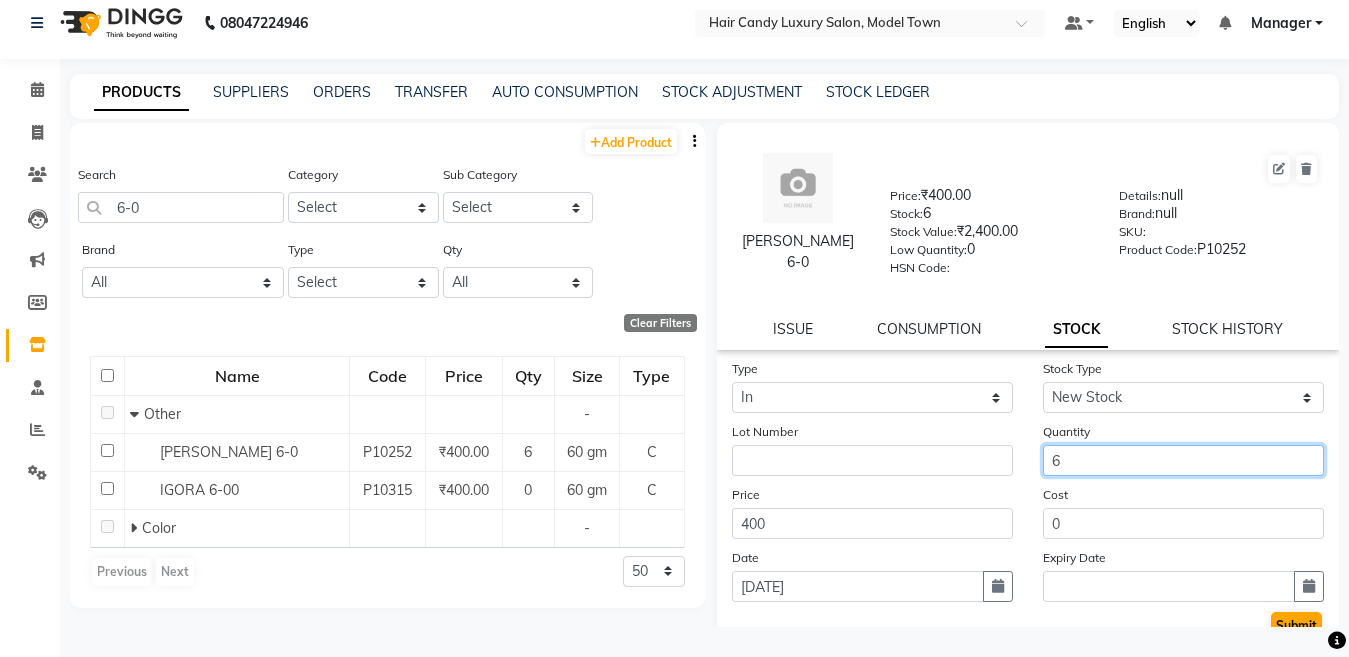 type on "6" 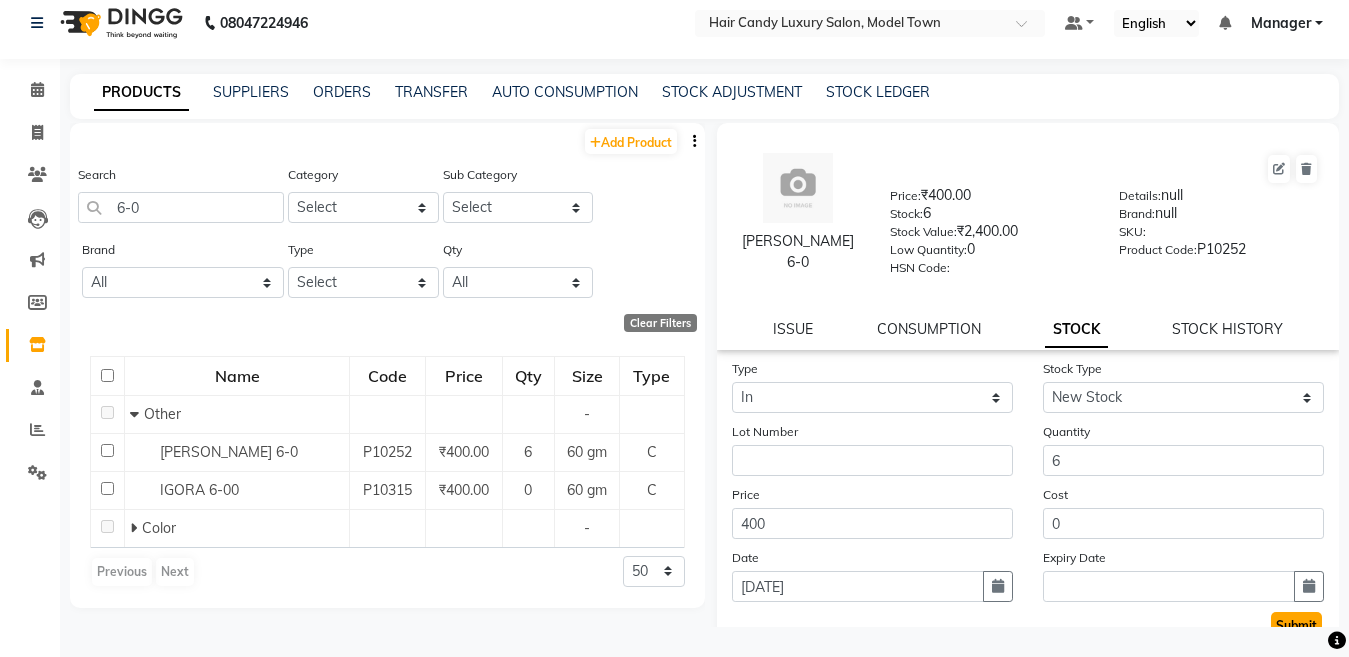 click on "Submit" 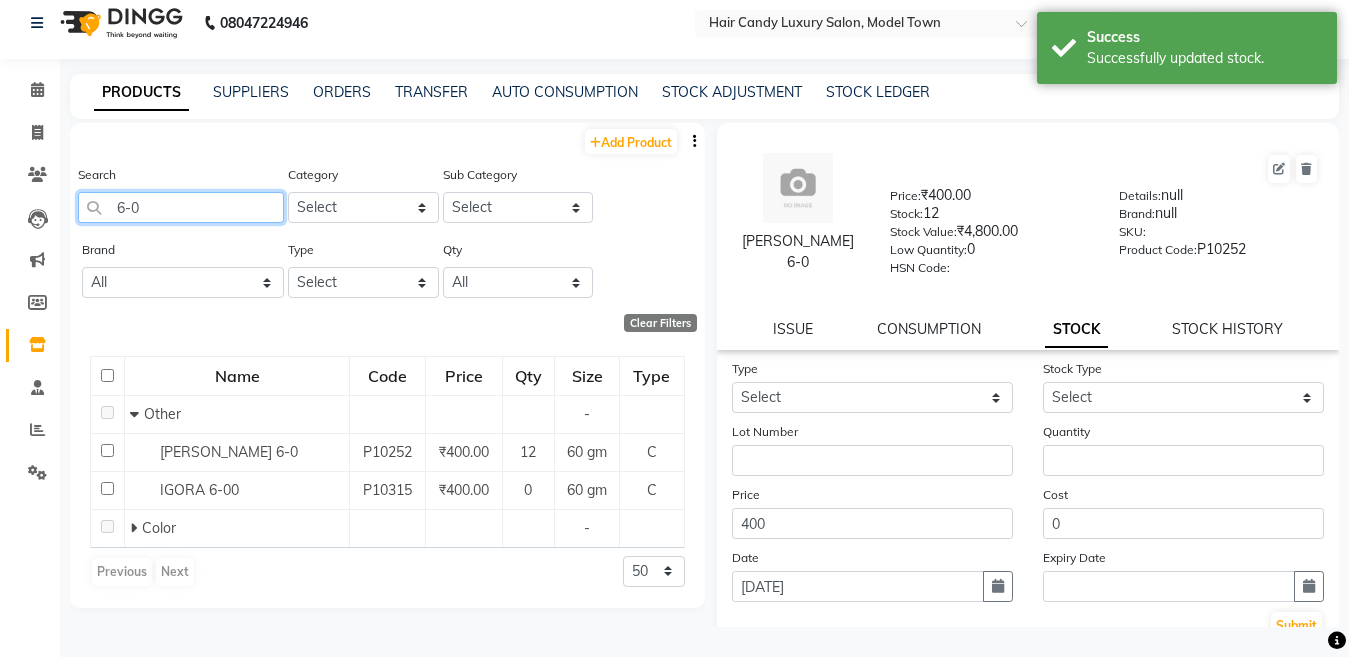click on "6-0" 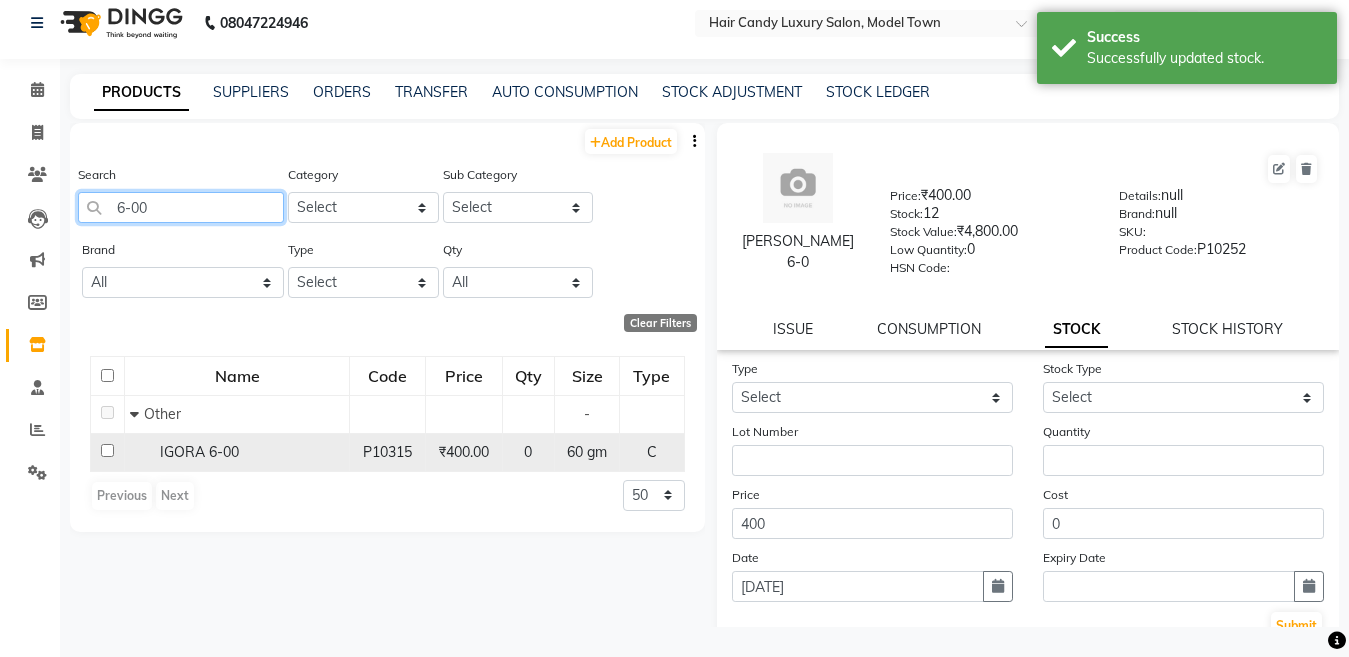 type on "6-00" 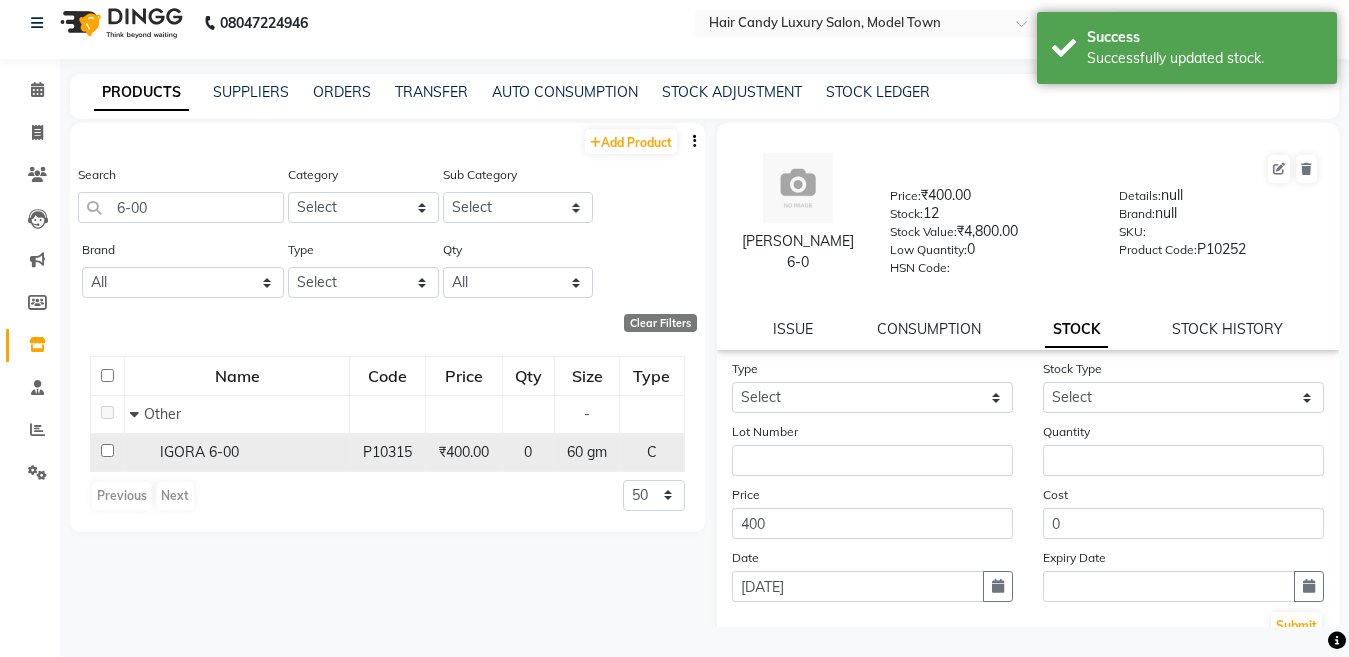 click on "IGORA 6-00" 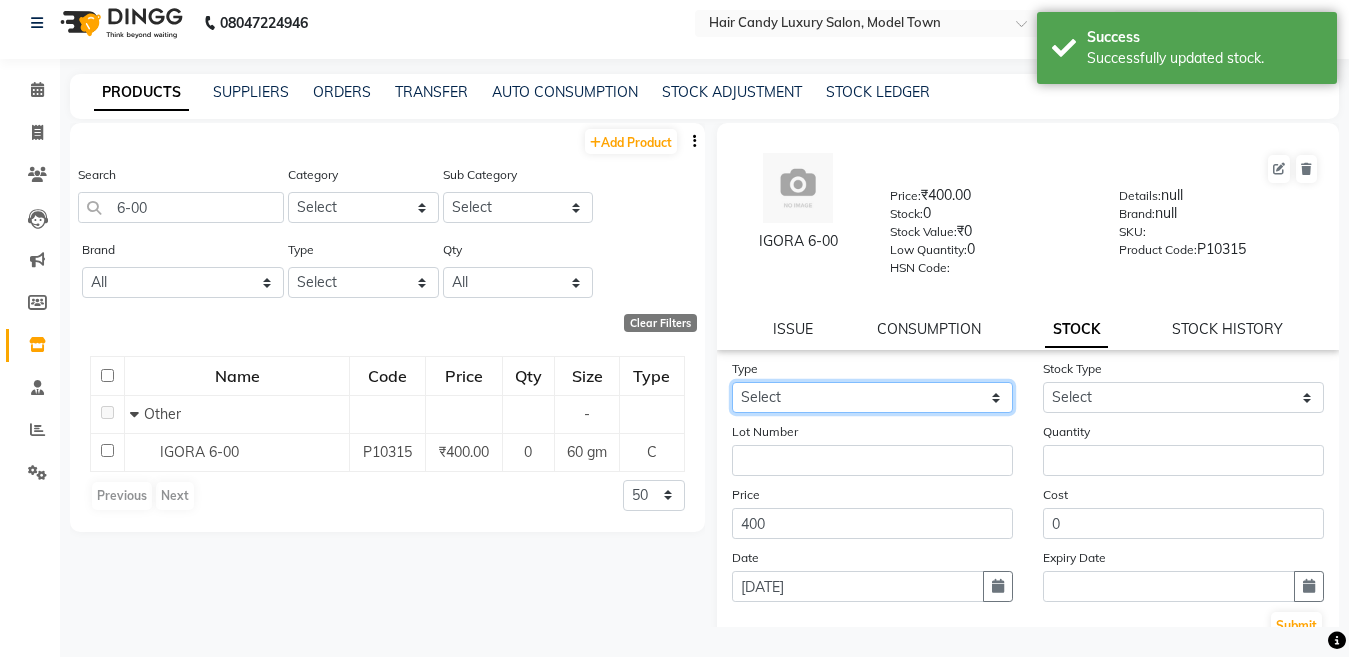 click on "Select In Out" 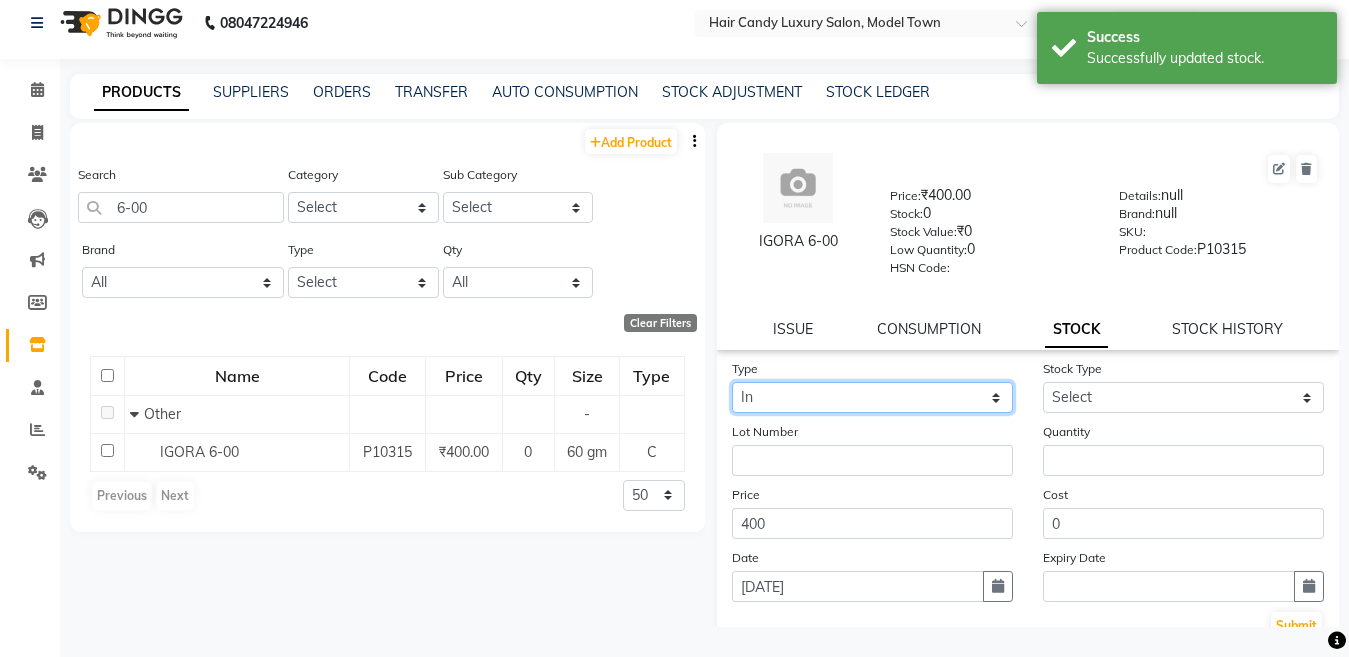 click on "Select In Out" 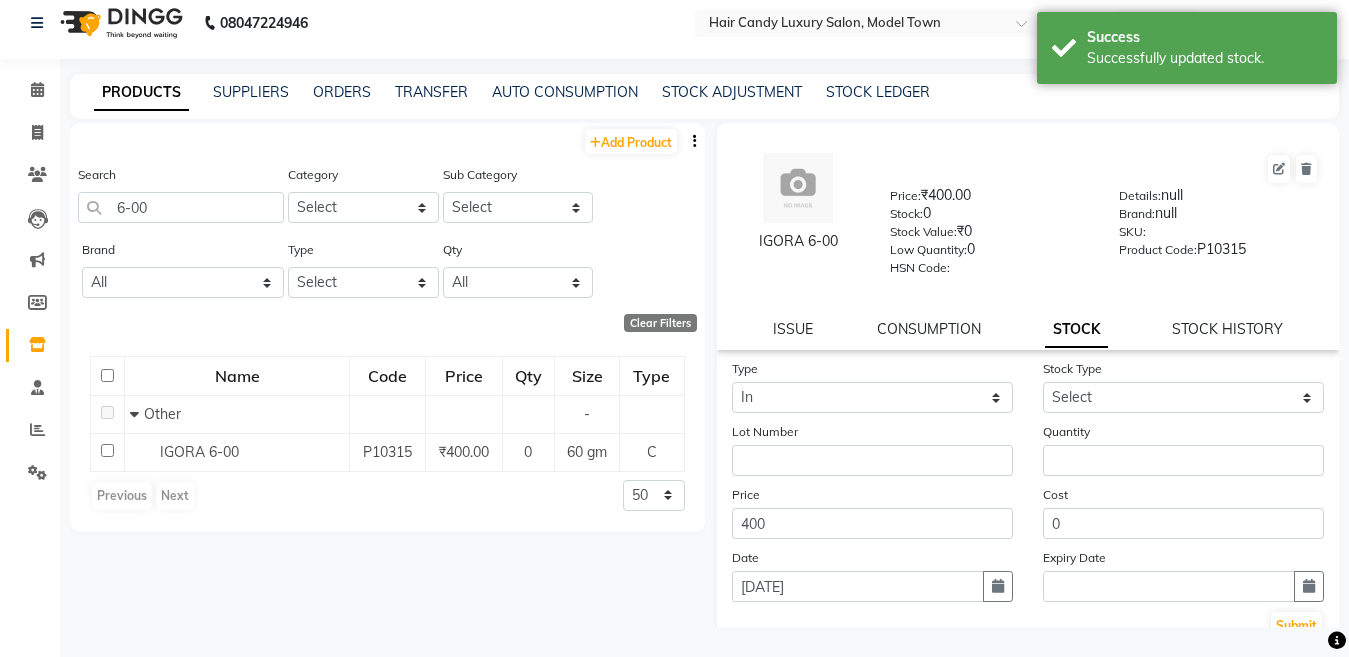 click on "Type Select In Out Stock Type Select New Stock Adjustment Return Other Lot Number Quantity Price 400 Cost 0 Date 11-07-2025 Expiry Date  Submit" 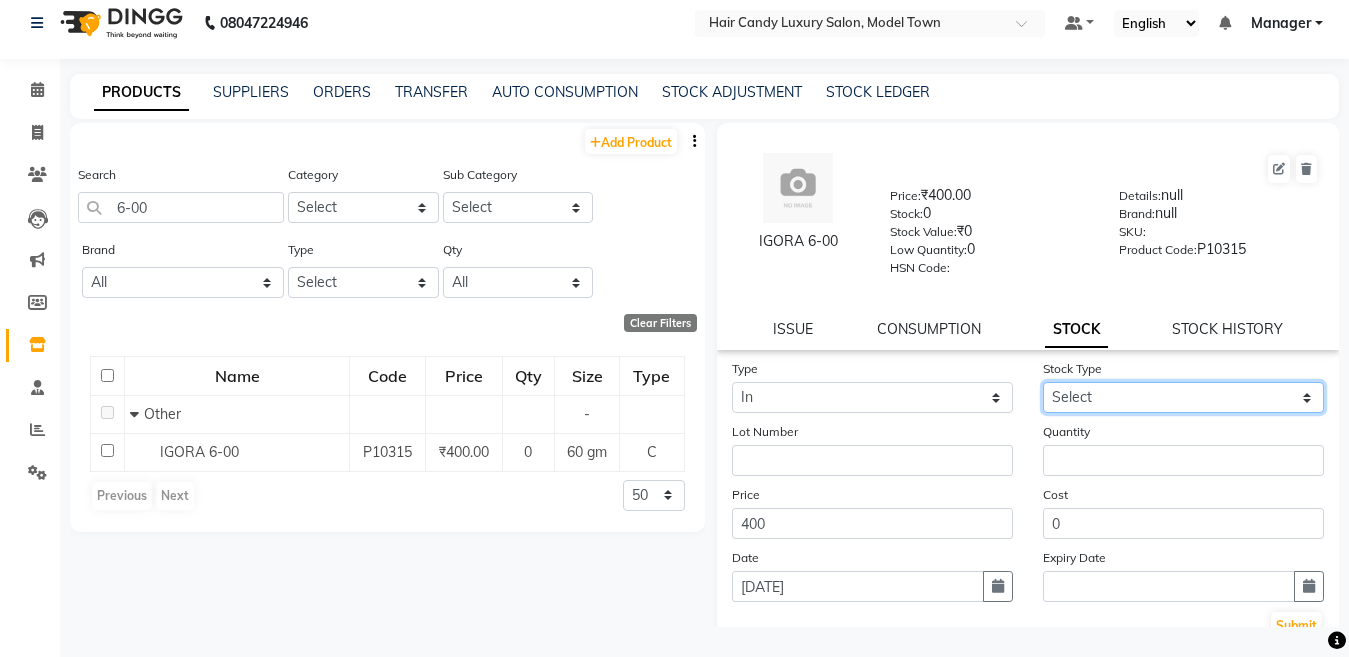 click on "Select New Stock Adjustment Return Other" 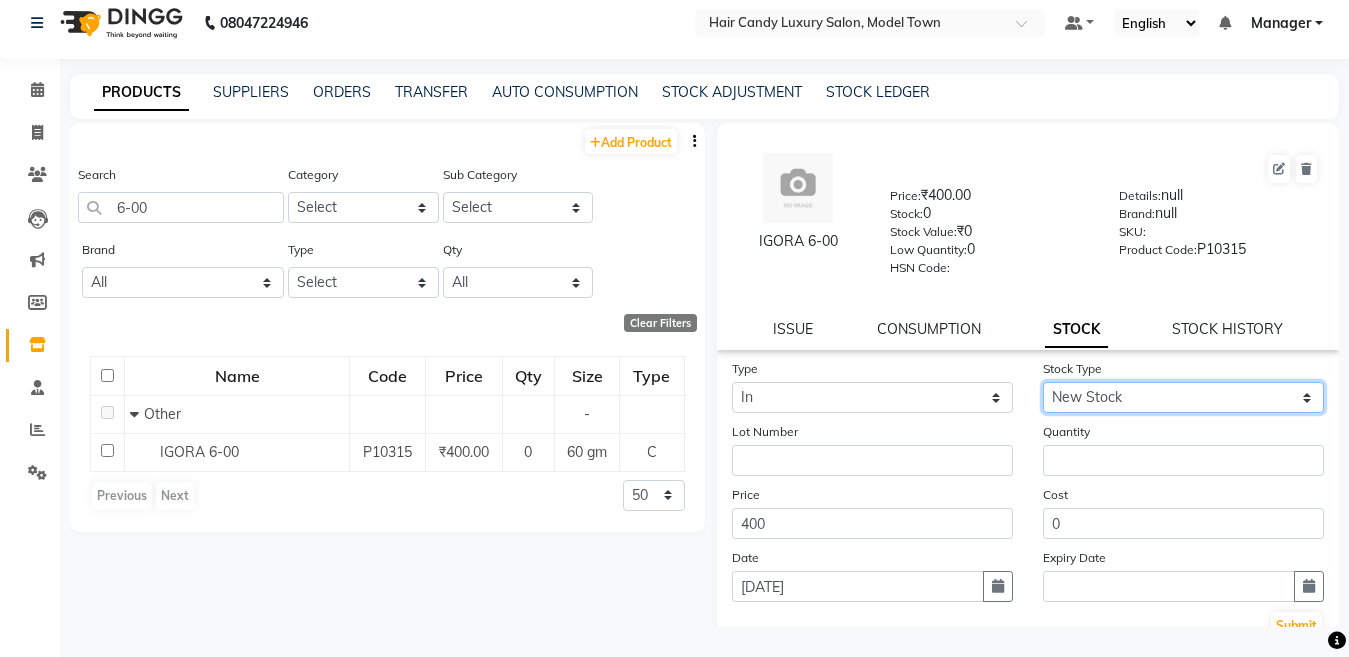 click on "Select New Stock Adjustment Return Other" 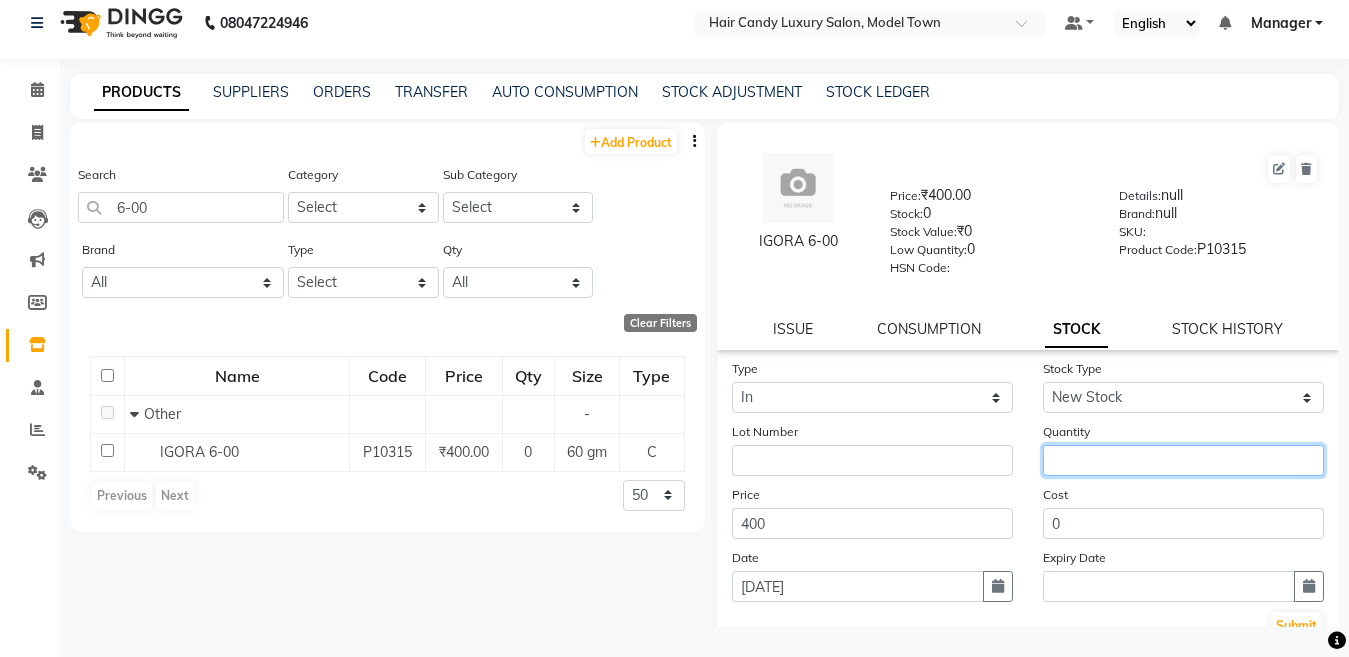 click 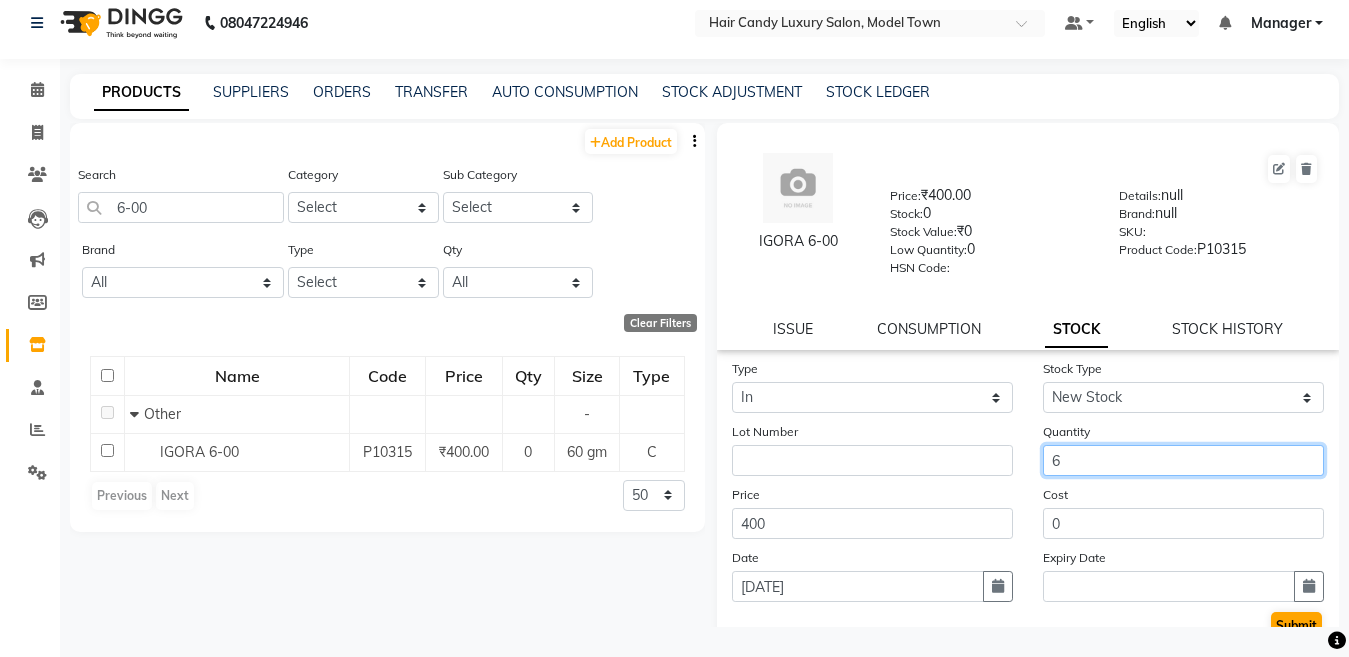 type on "6" 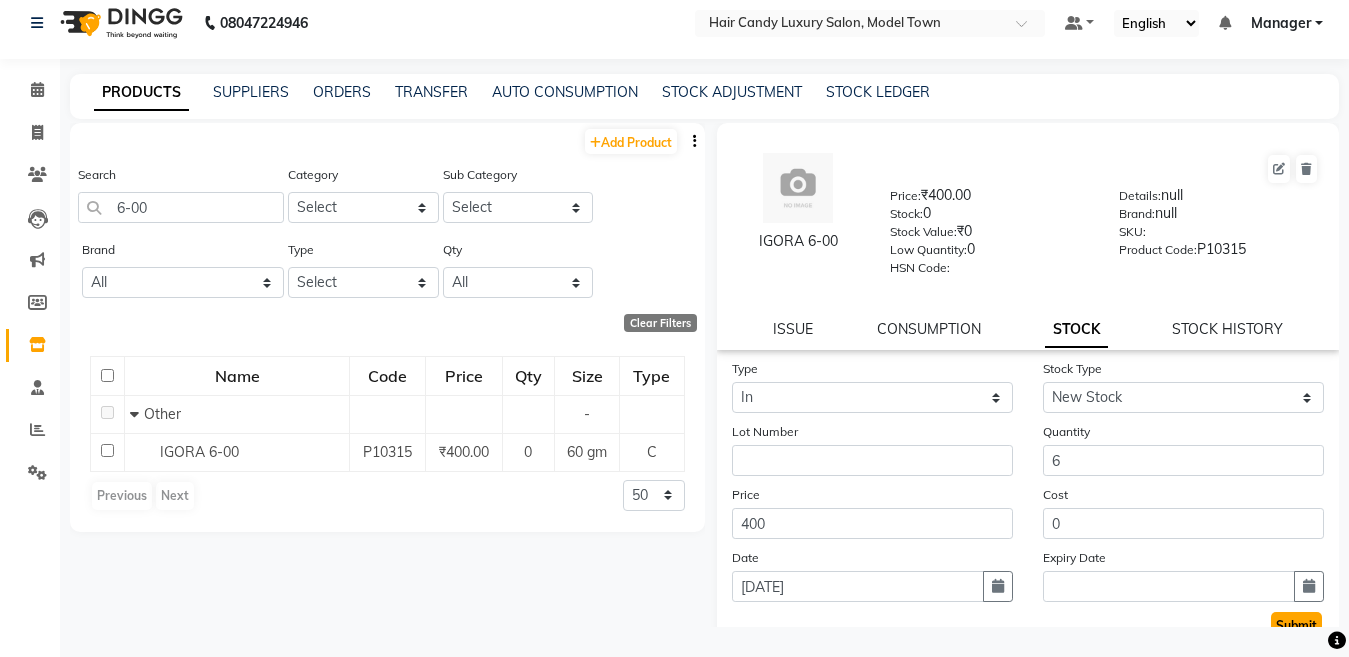 click on "Submit" 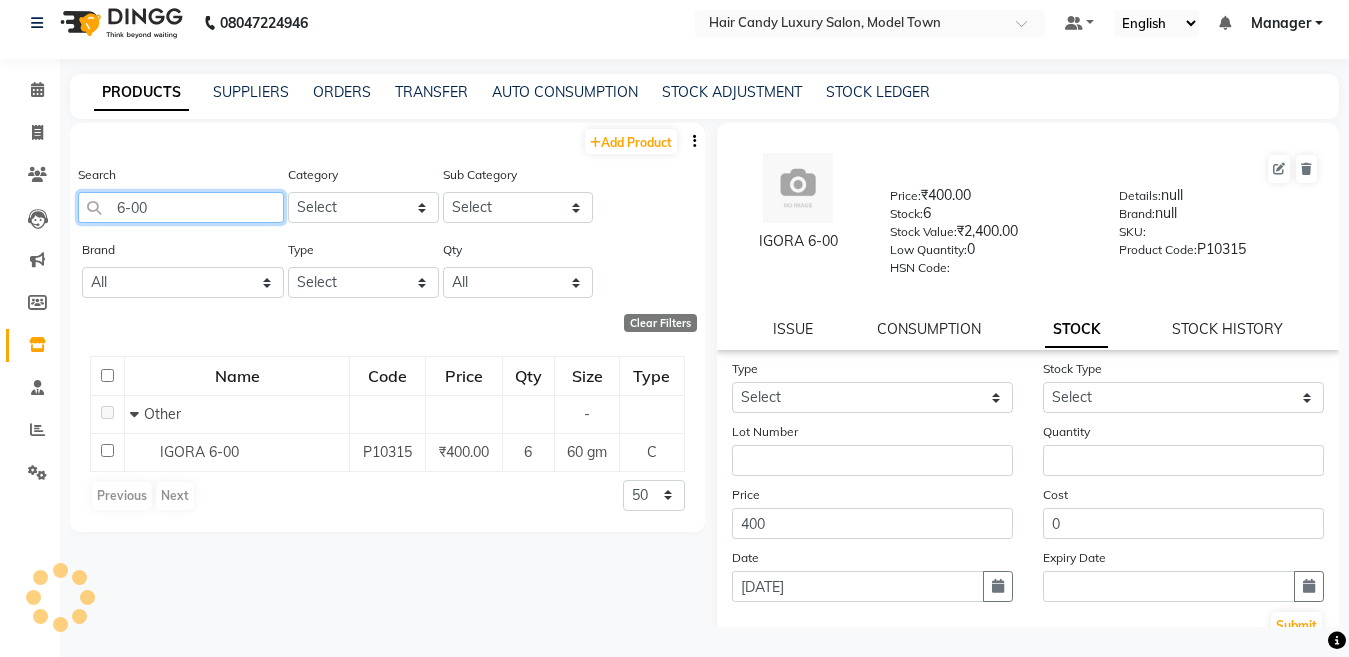 click on "6-00" 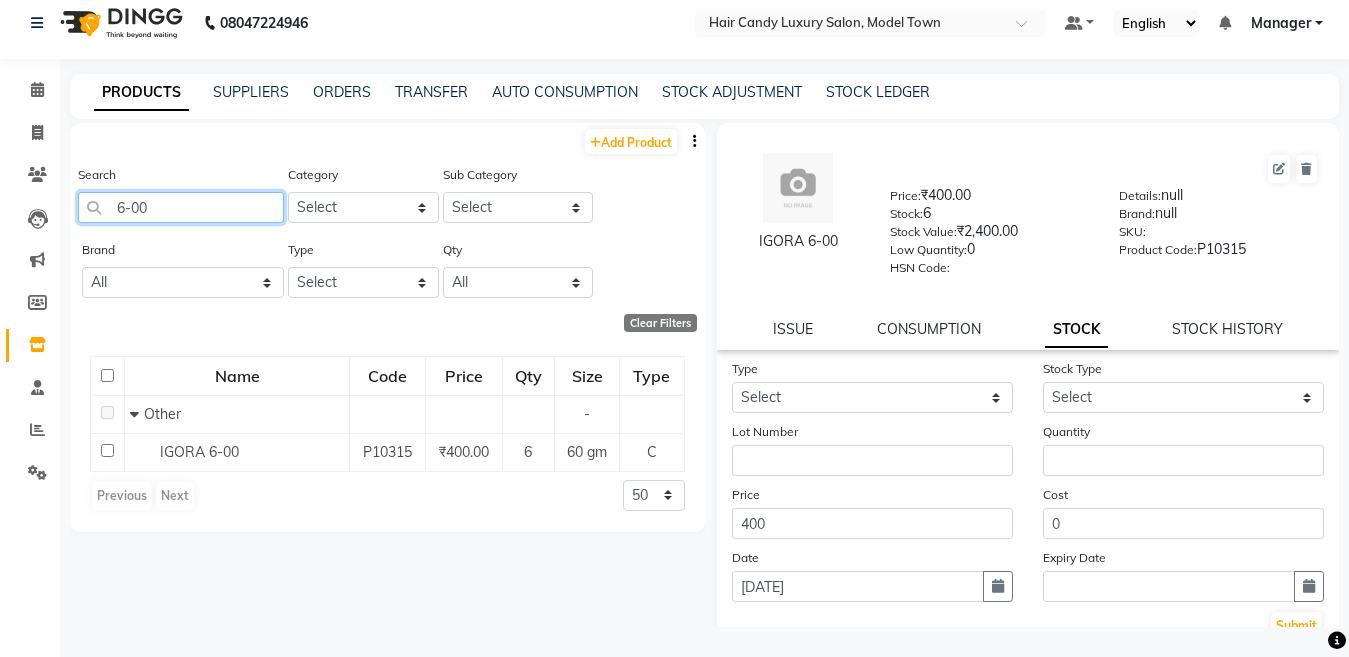 click on "6-00" 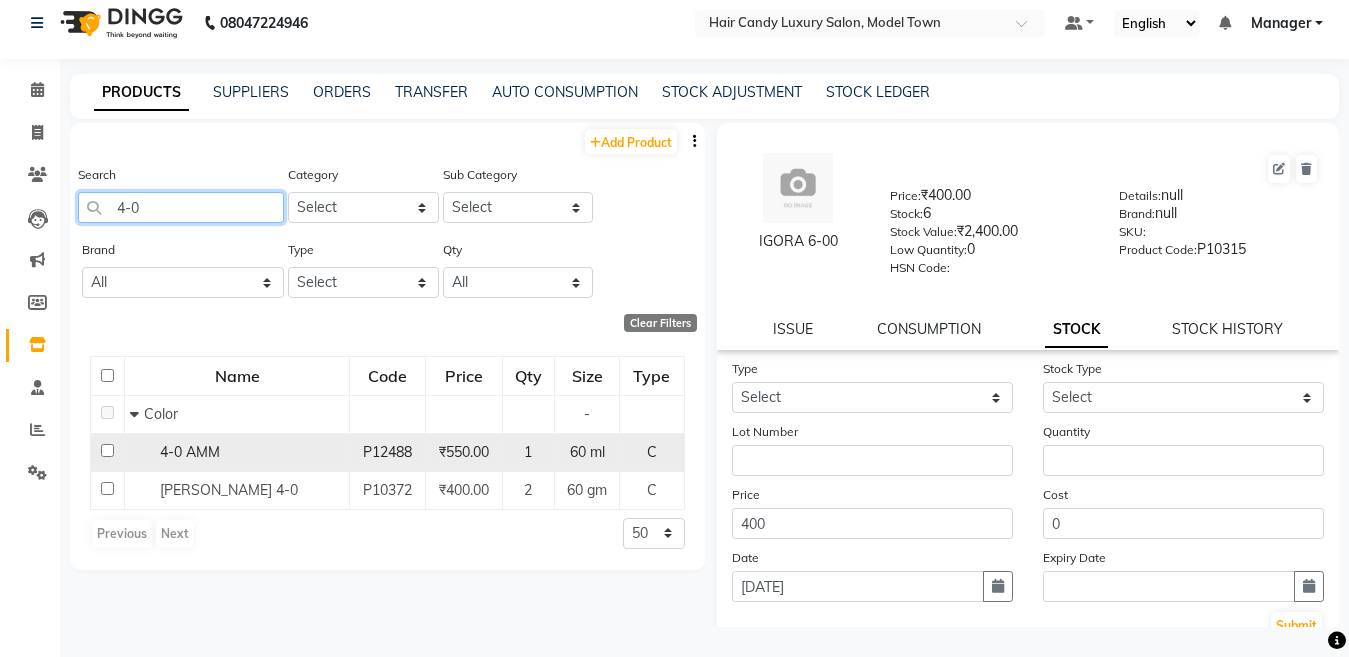 type on "4-0" 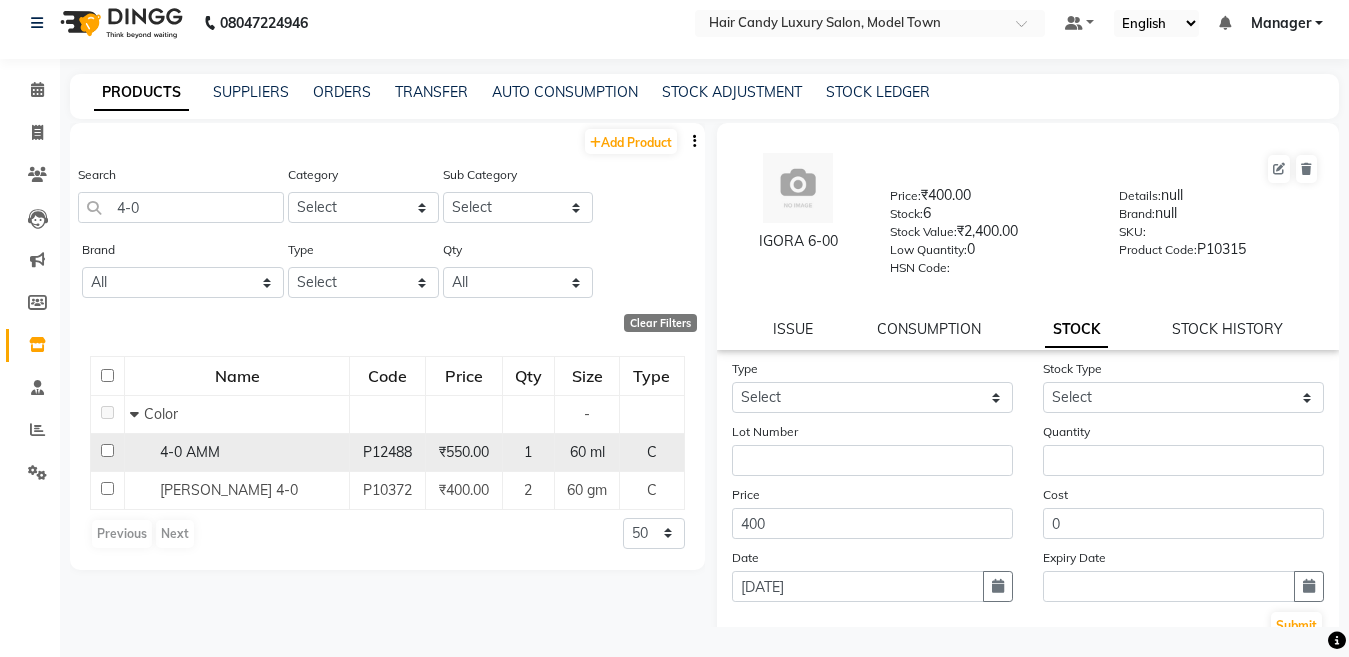 click on "4-0 AMM" 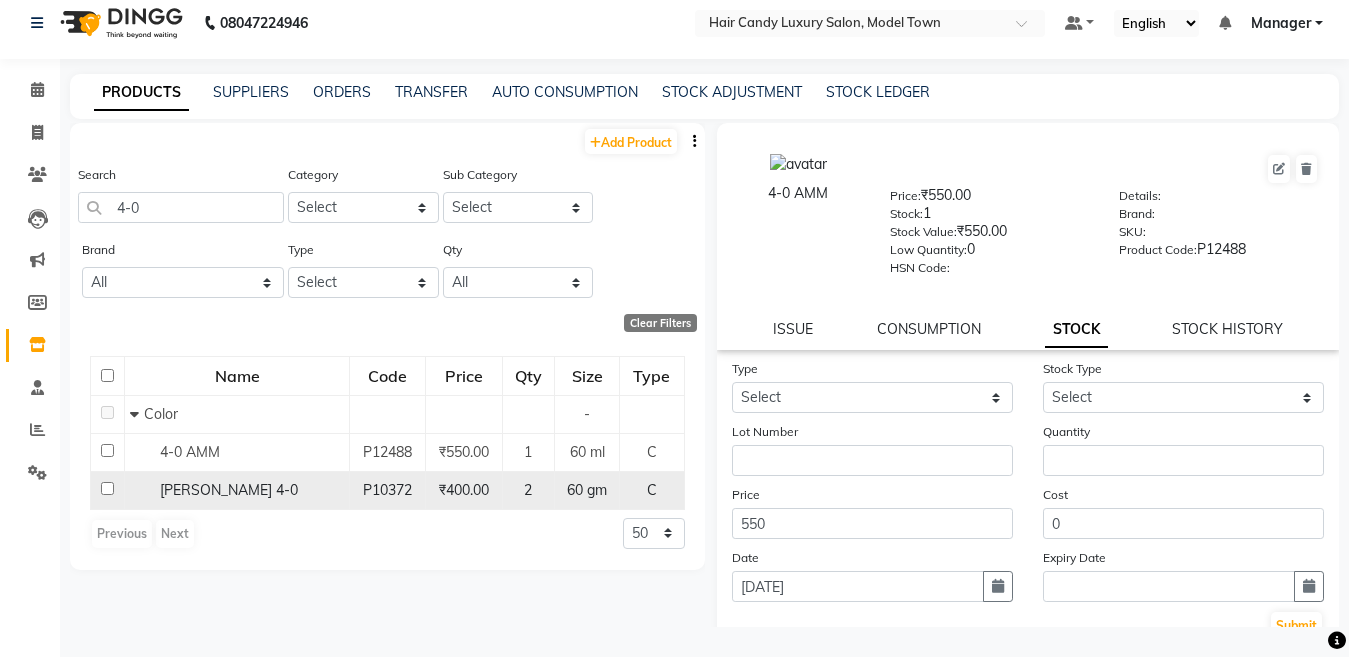 click on "igora 4-0" 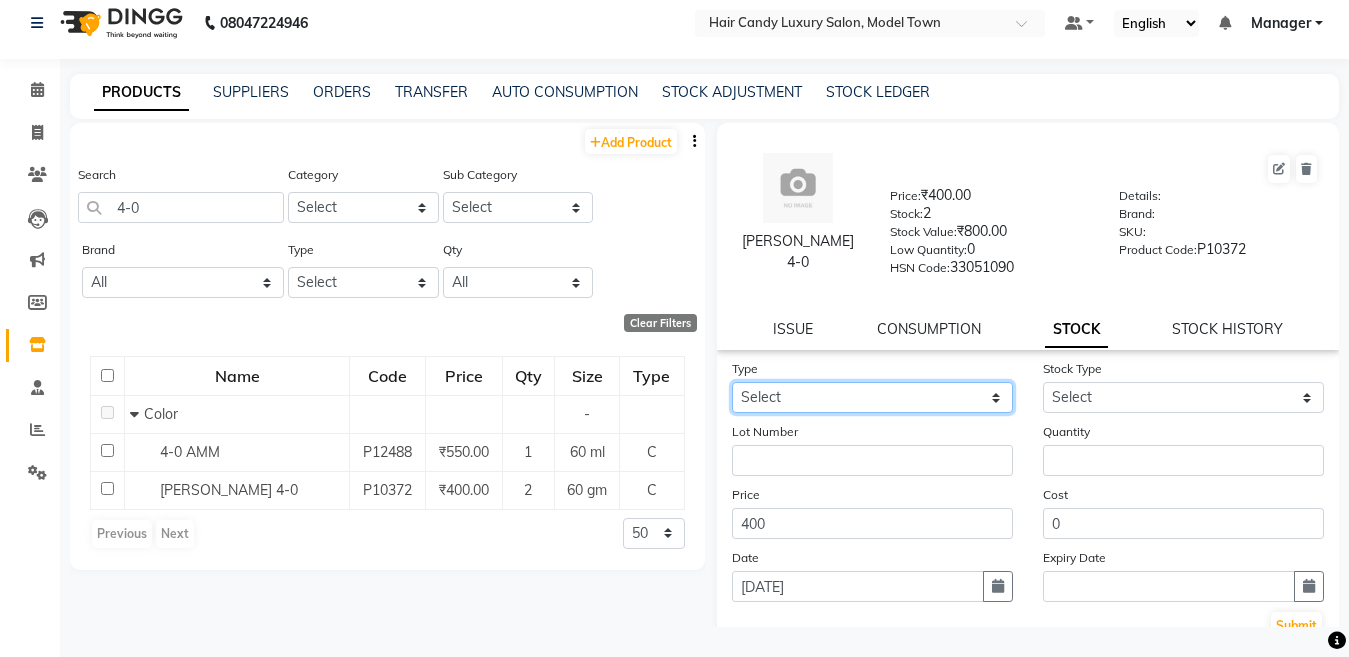 click on "Select In Out" 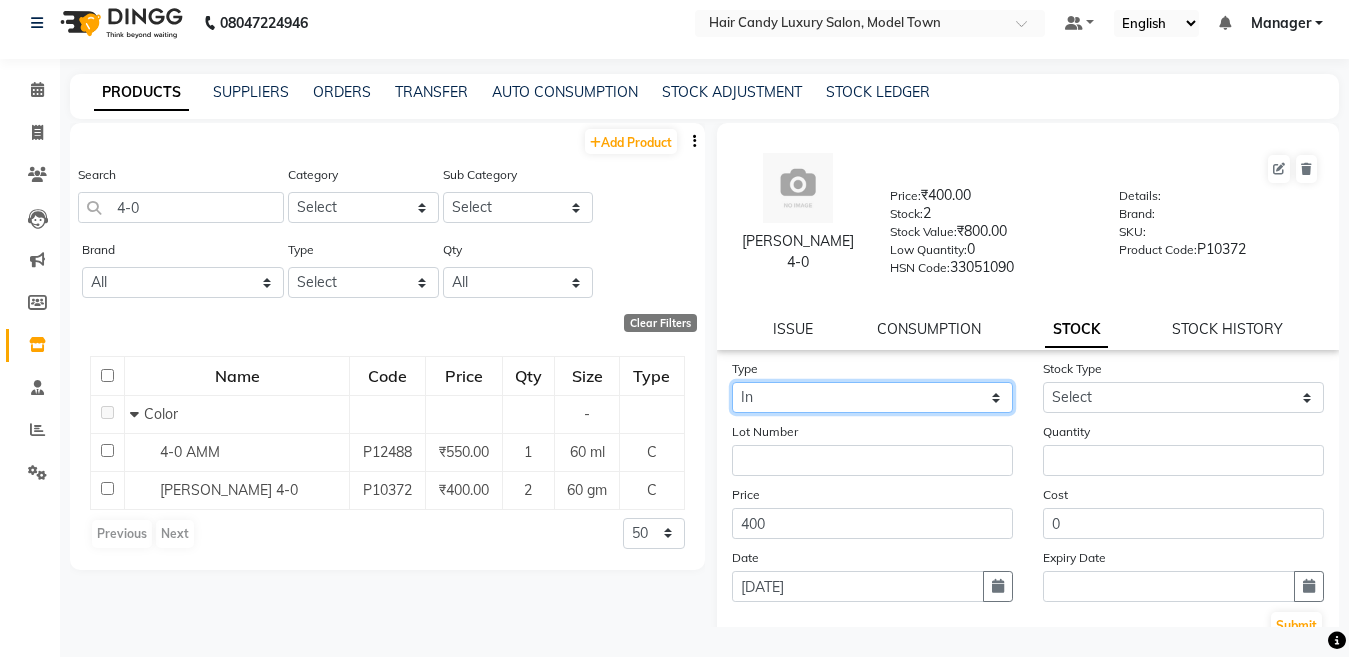 click on "Select In Out" 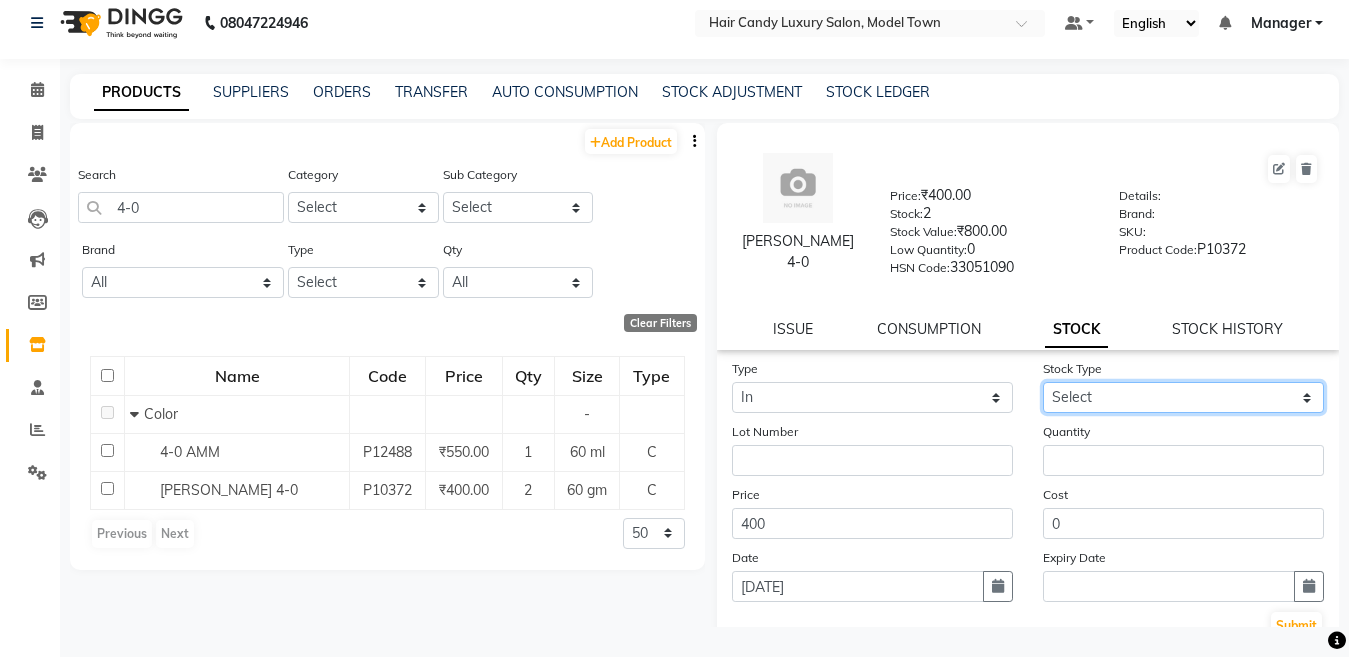click on "Select New Stock Adjustment Return Other" 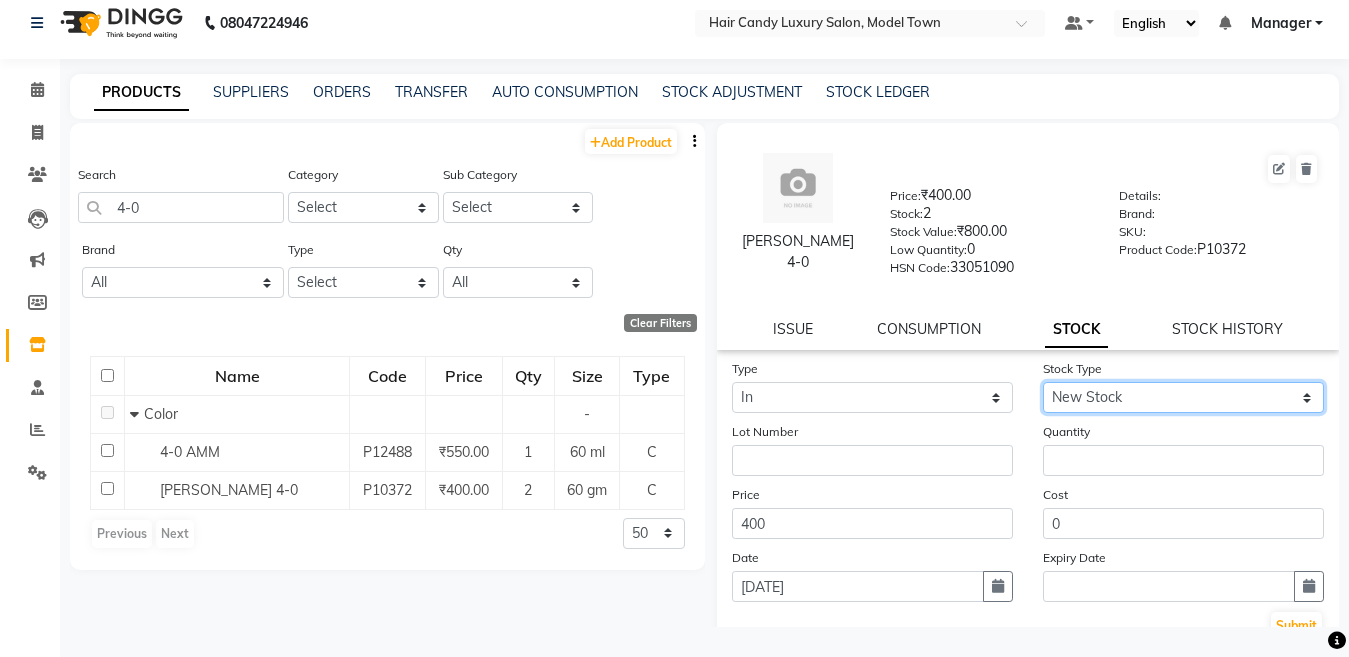 click on "Select New Stock Adjustment Return Other" 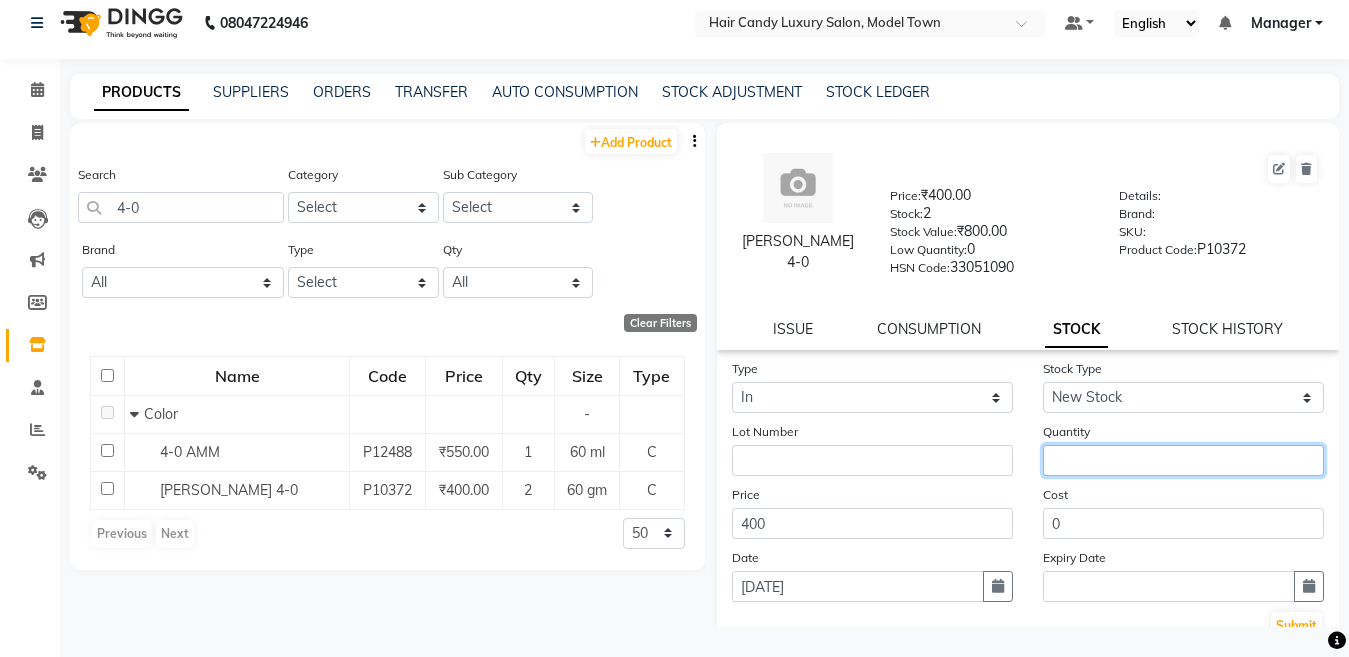 click 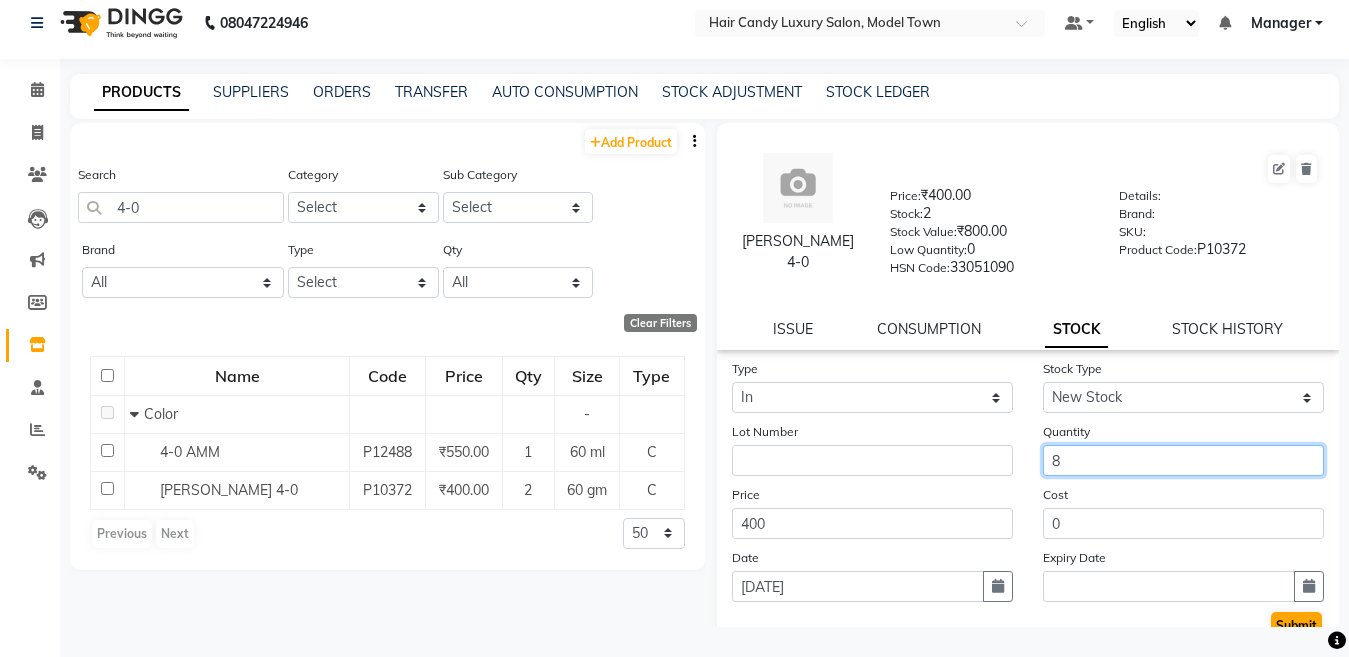 type on "8" 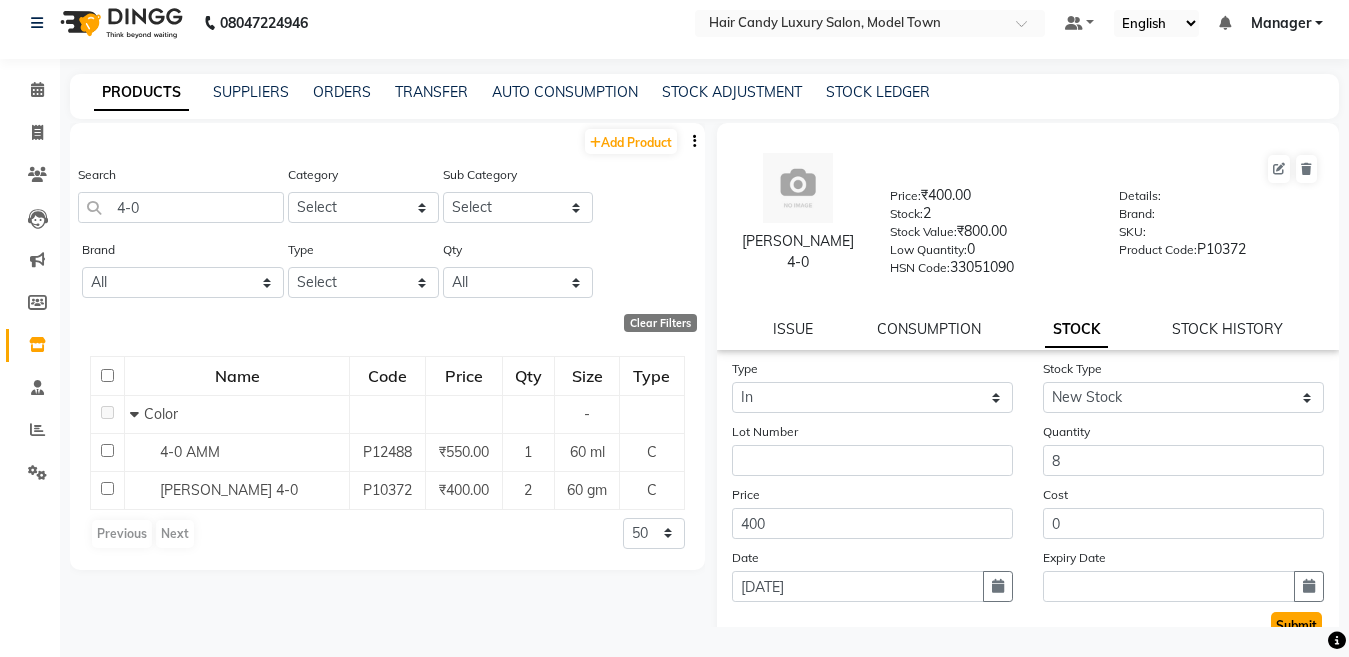 click on "Submit" 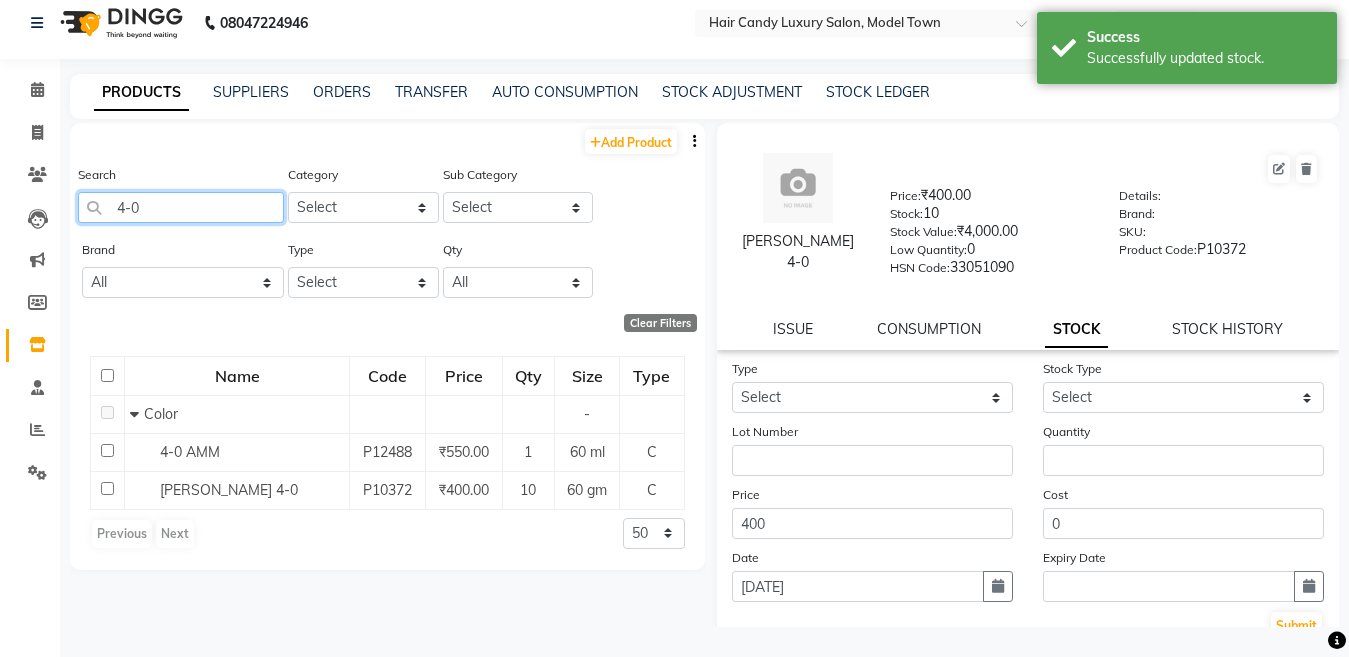 click on "4-0" 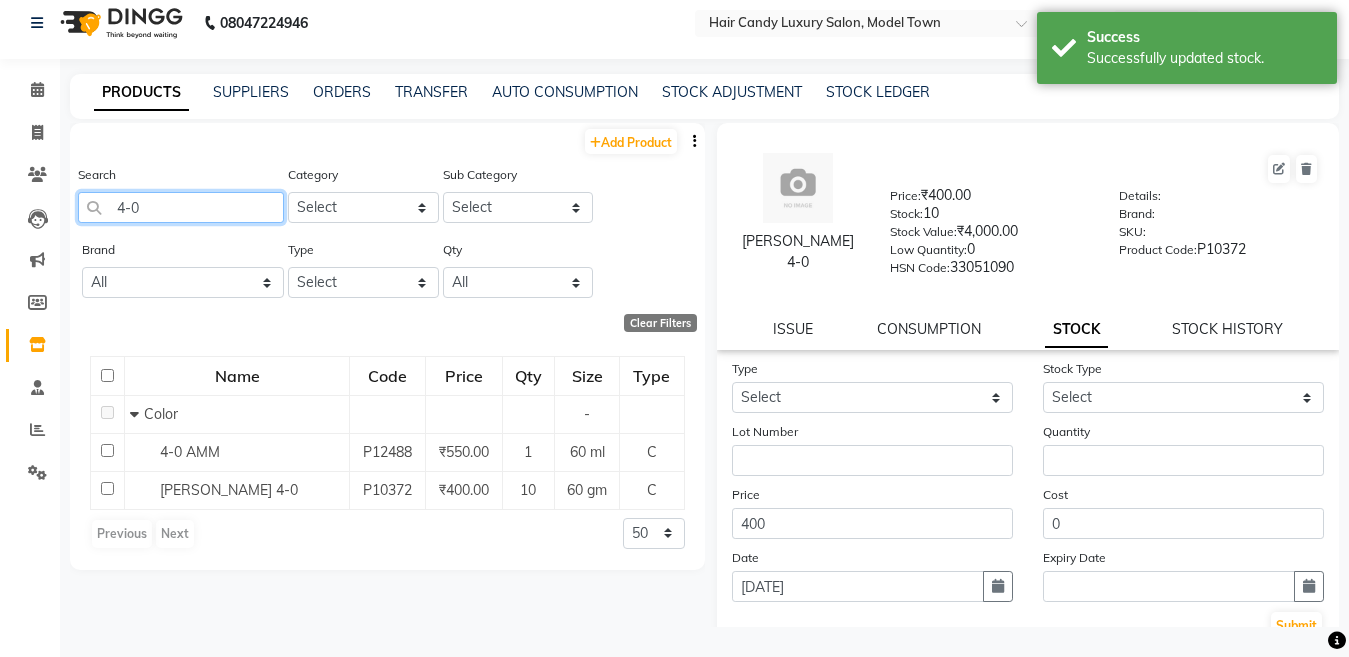 click on "4-0" 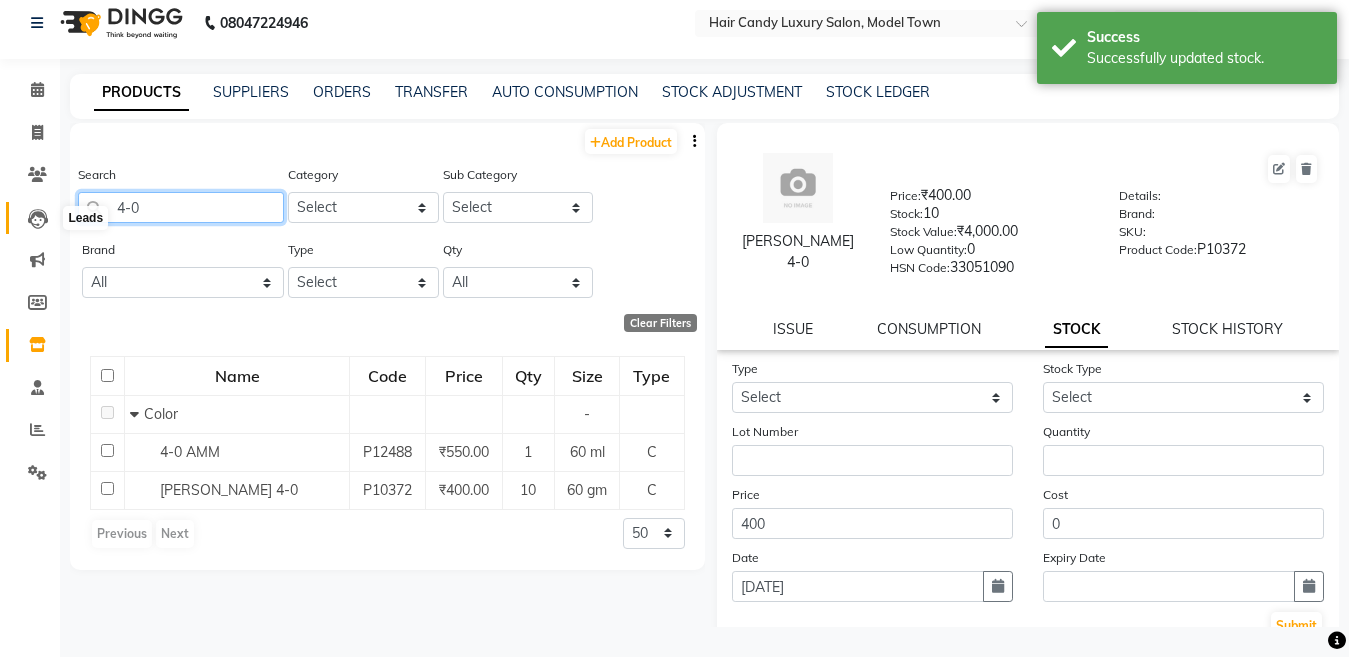 drag, startPoint x: 122, startPoint y: 208, endPoint x: 42, endPoint y: 221, distance: 81.04937 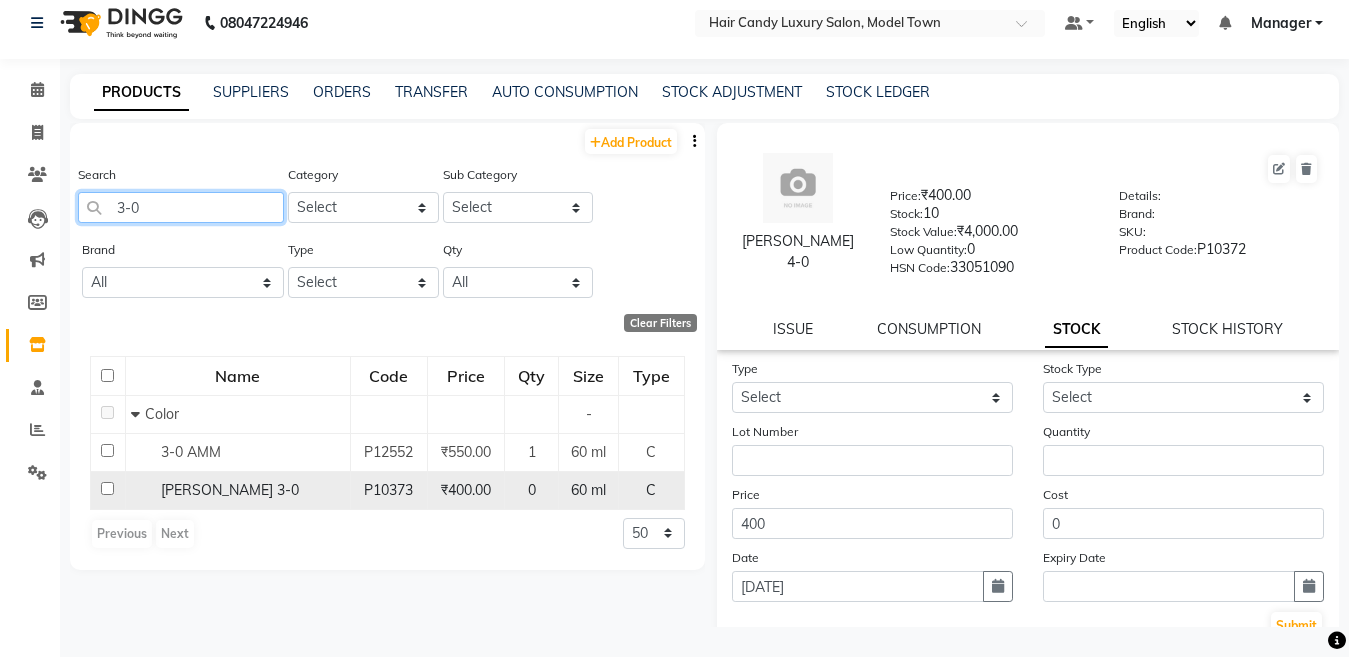 type on "3-0" 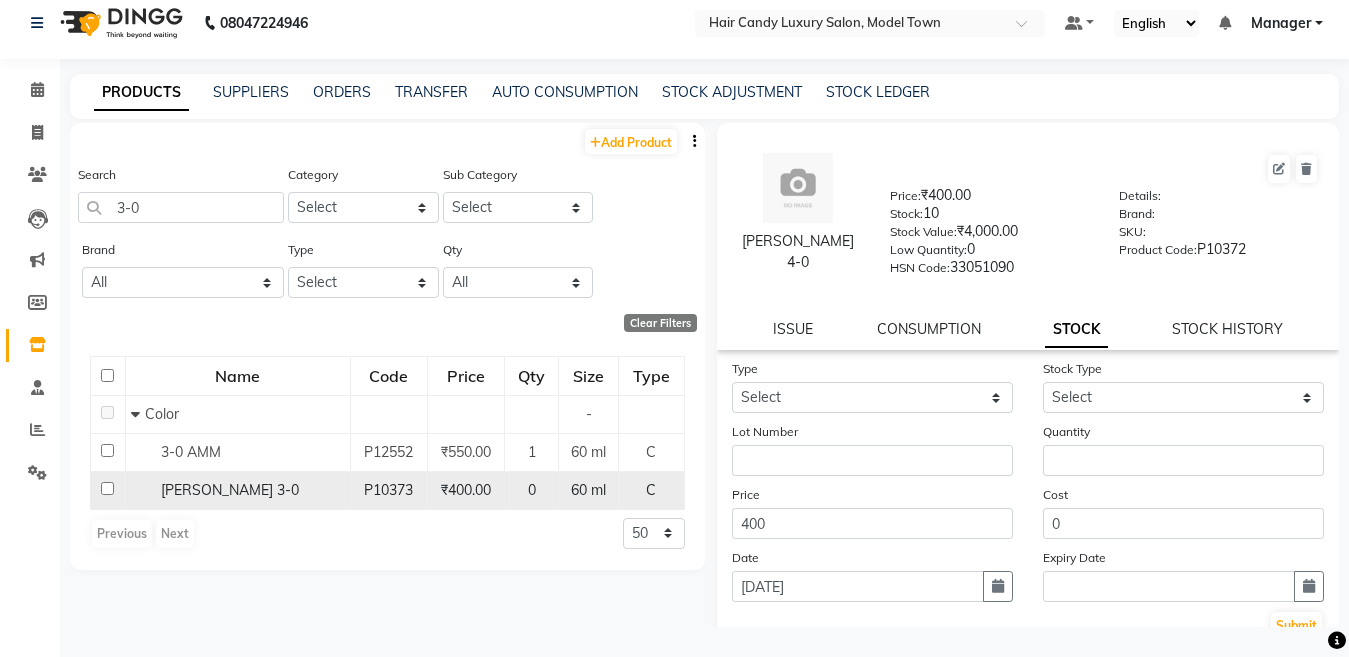 click on "igora 3-0" 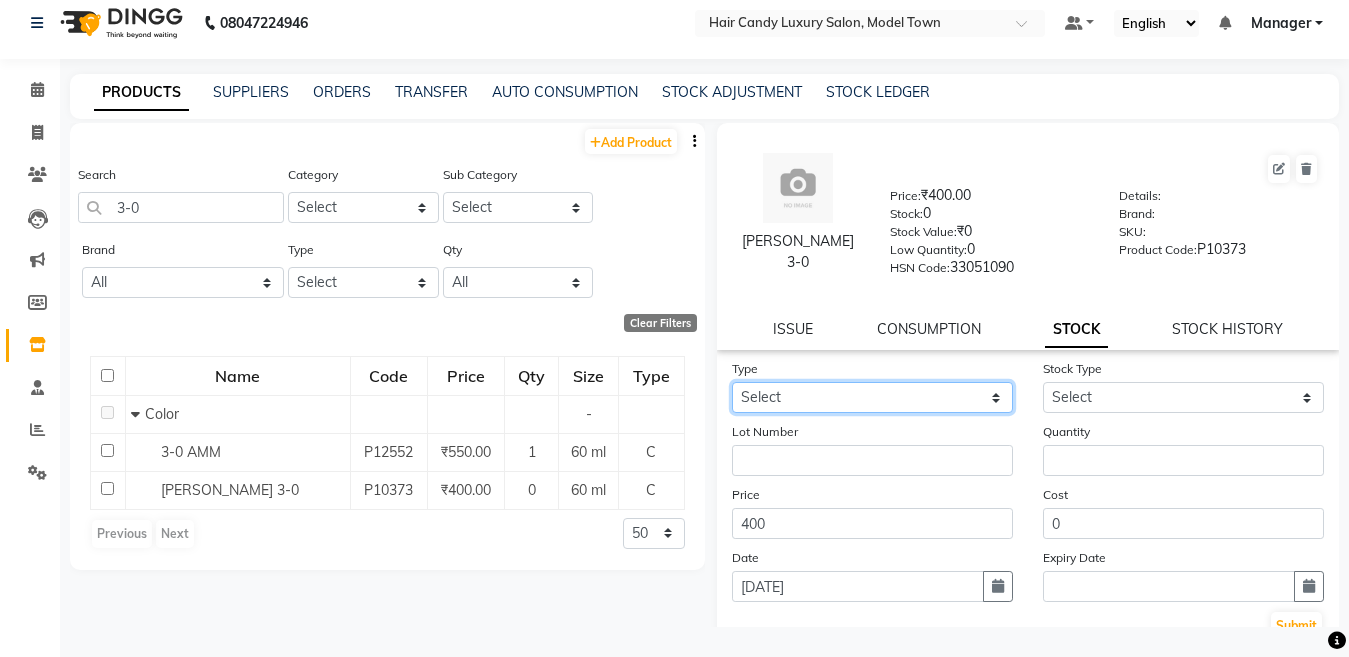 click on "Select In Out" 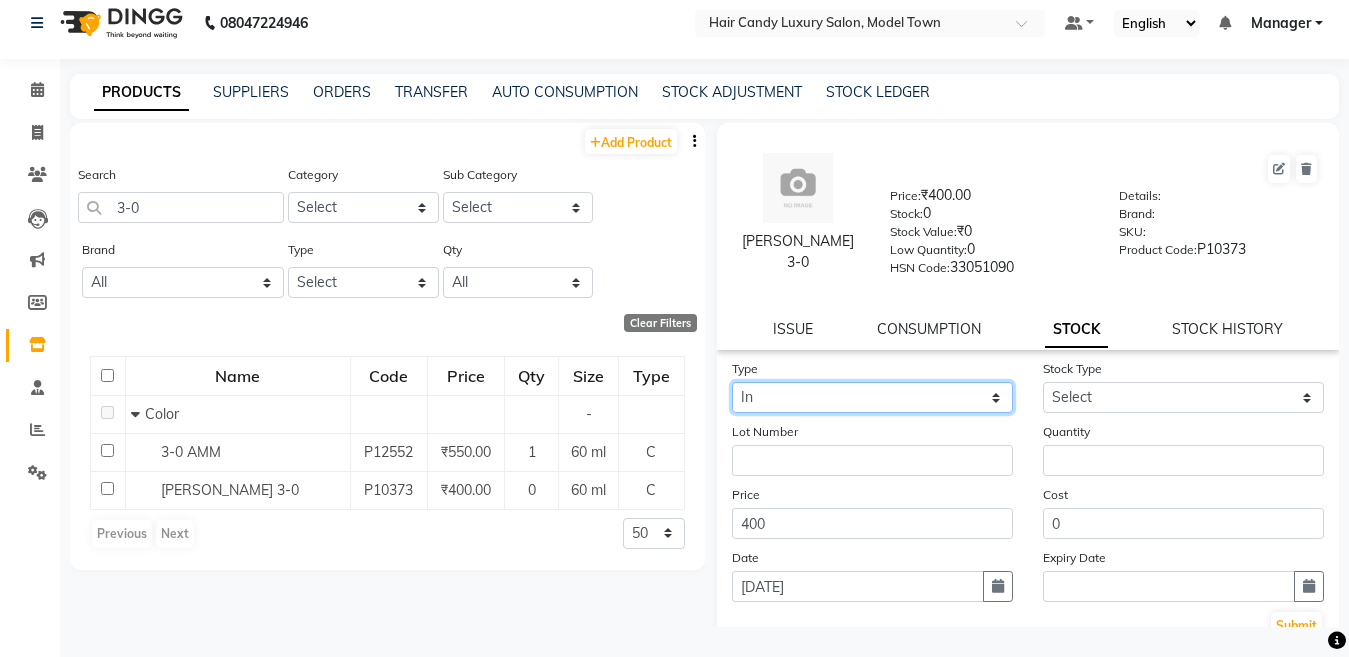 click on "Select In Out" 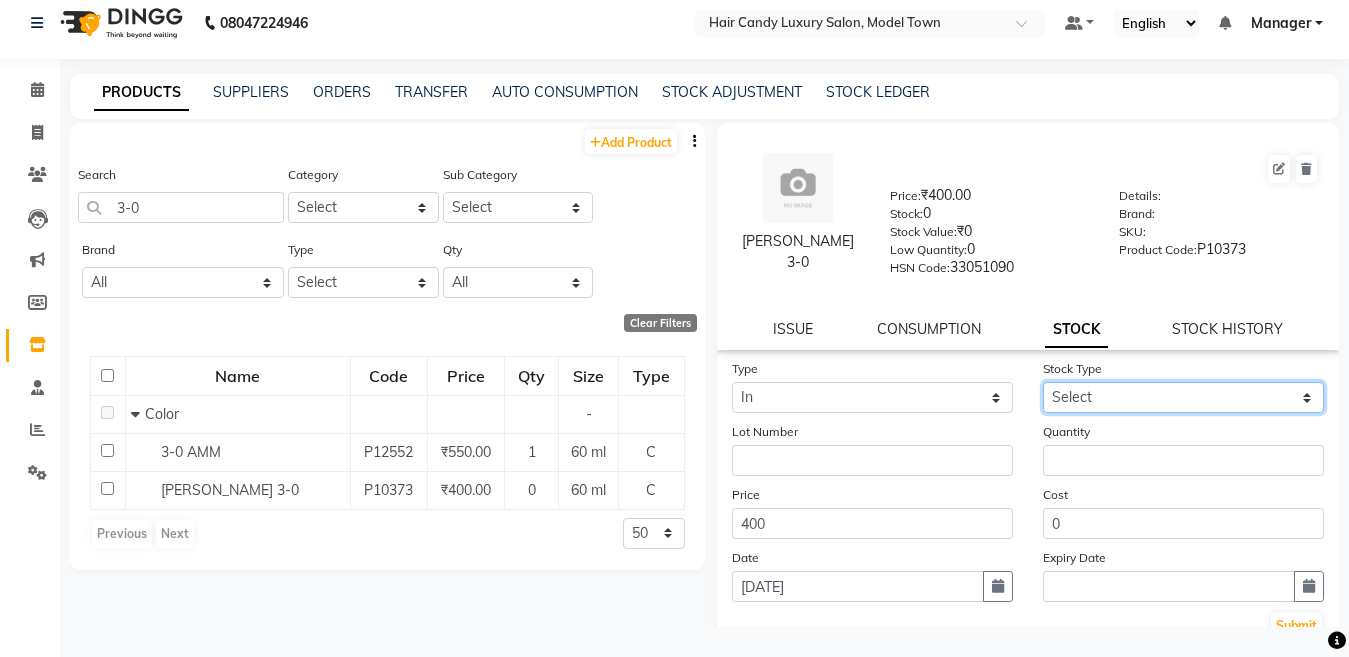 click on "Select New Stock Adjustment Return Other" 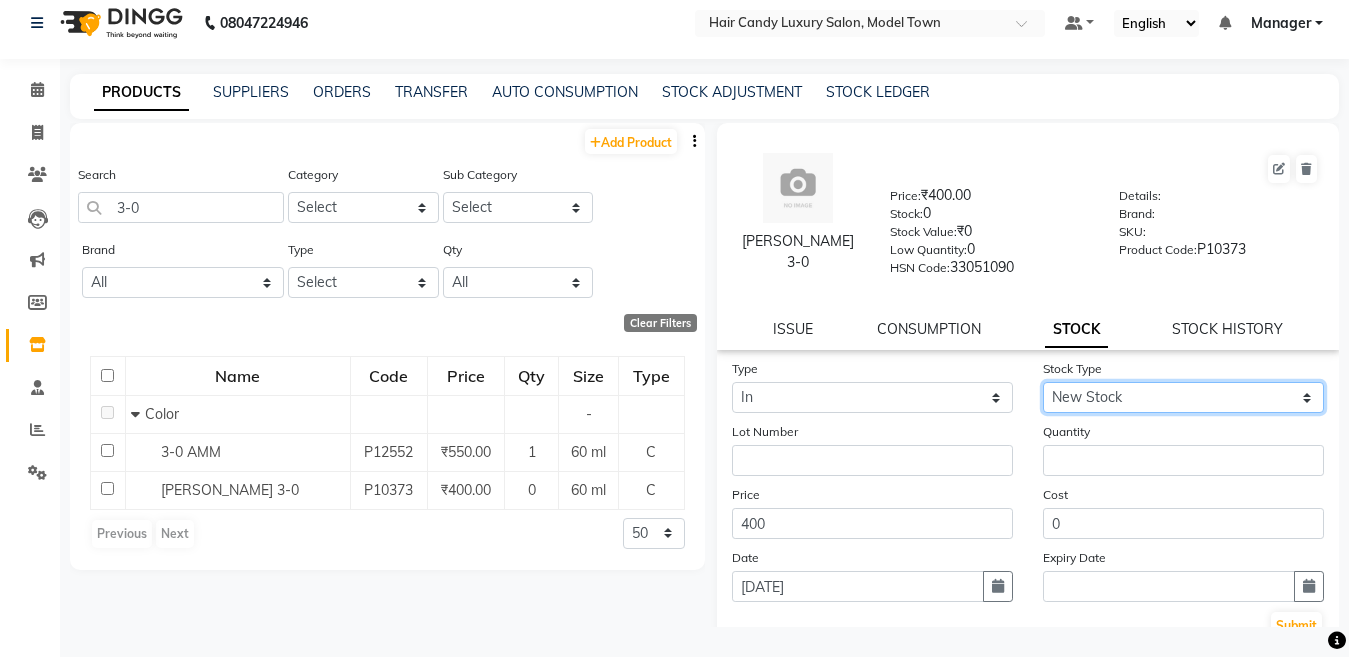 click on "Select New Stock Adjustment Return Other" 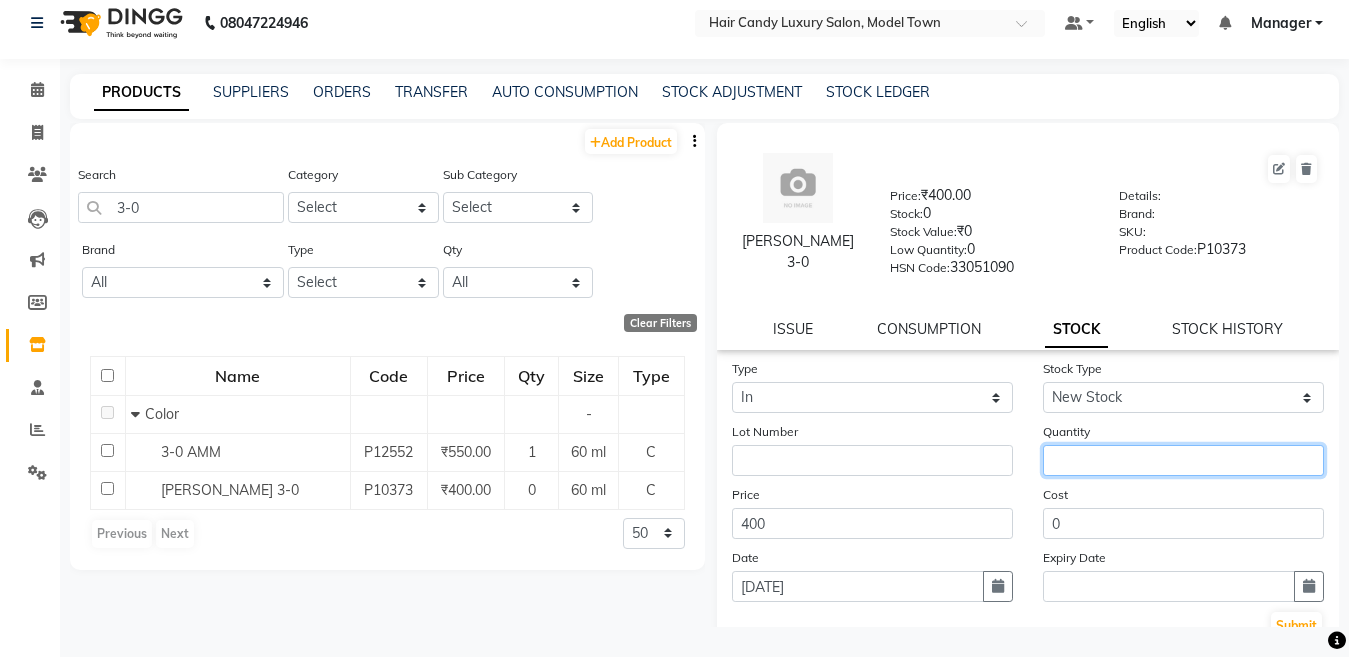 click 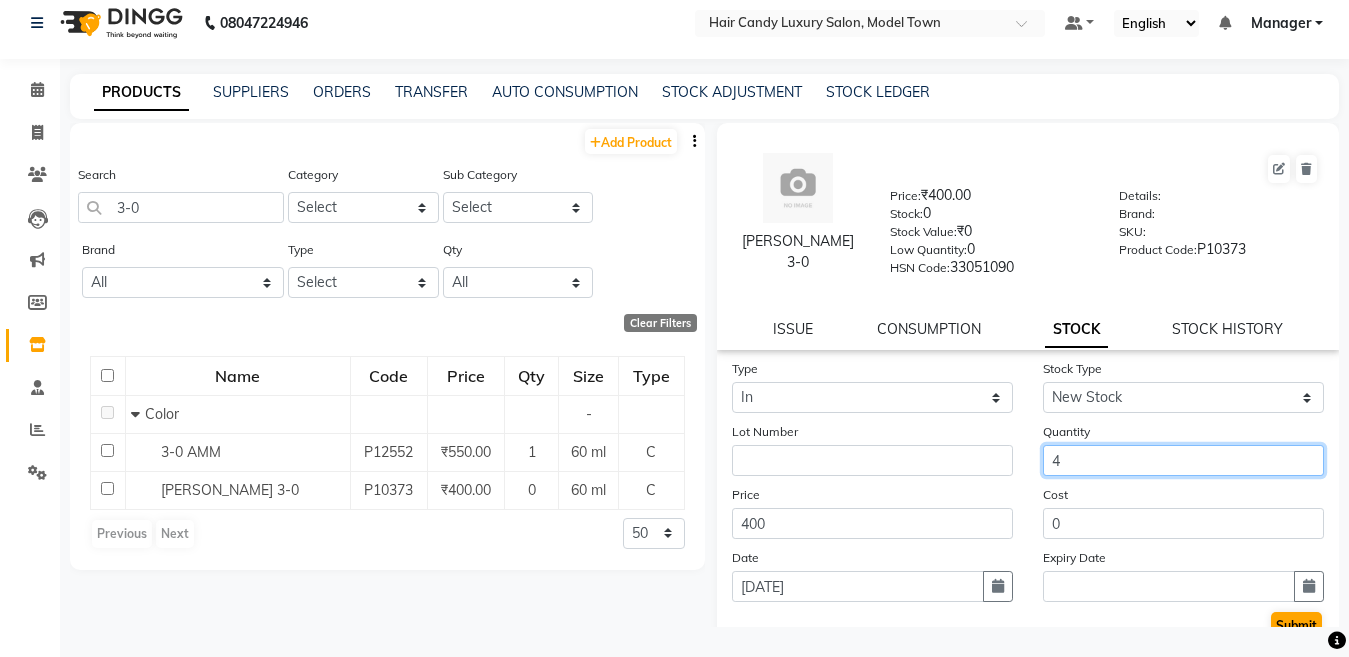 type on "4" 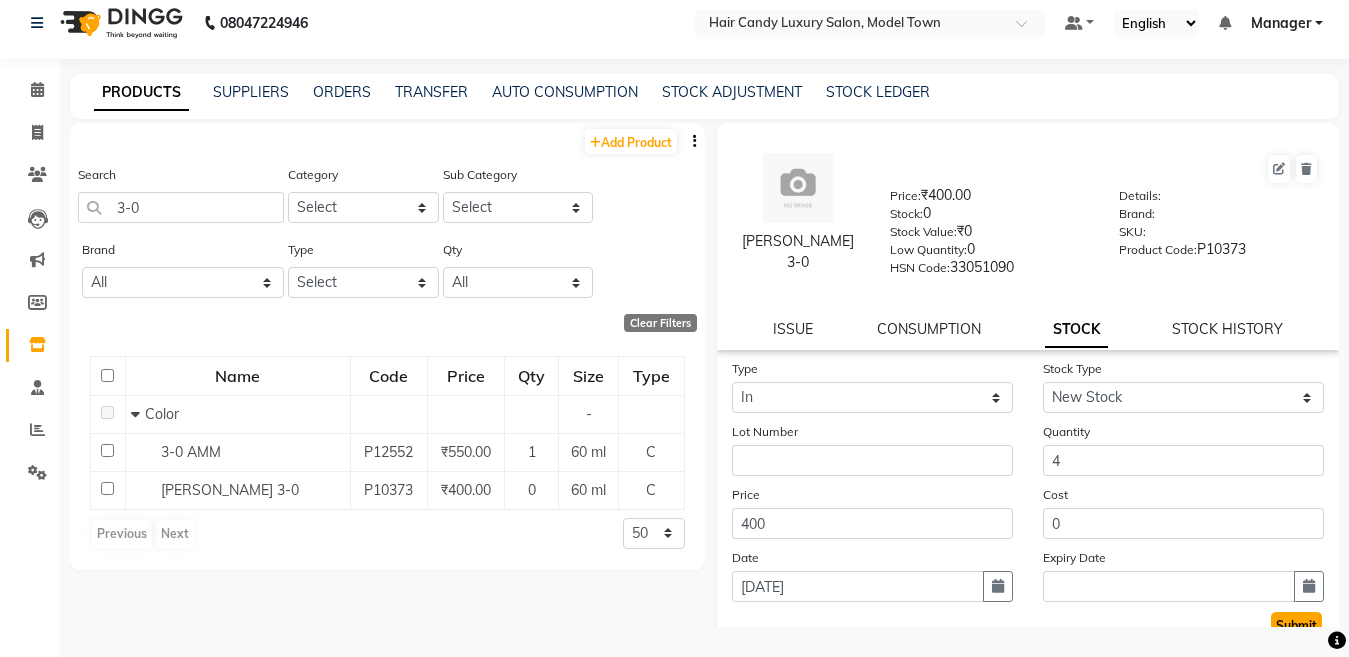 click on "Submit" 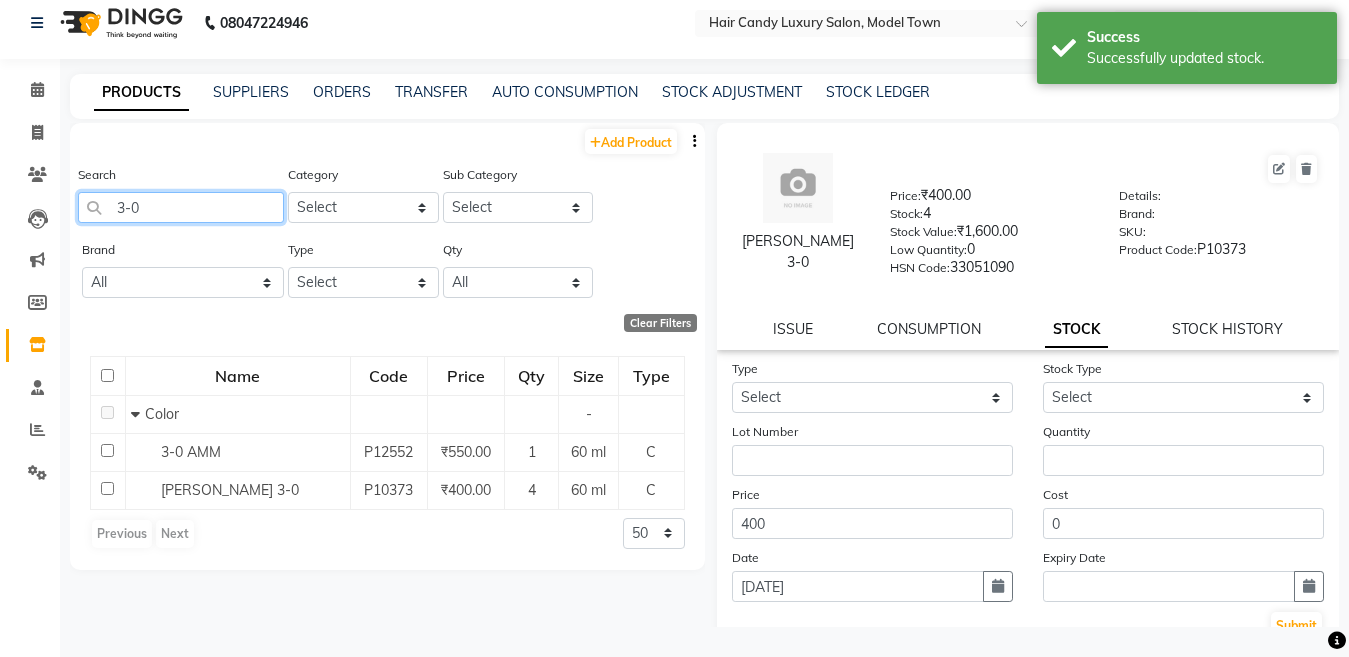 click on "3-0" 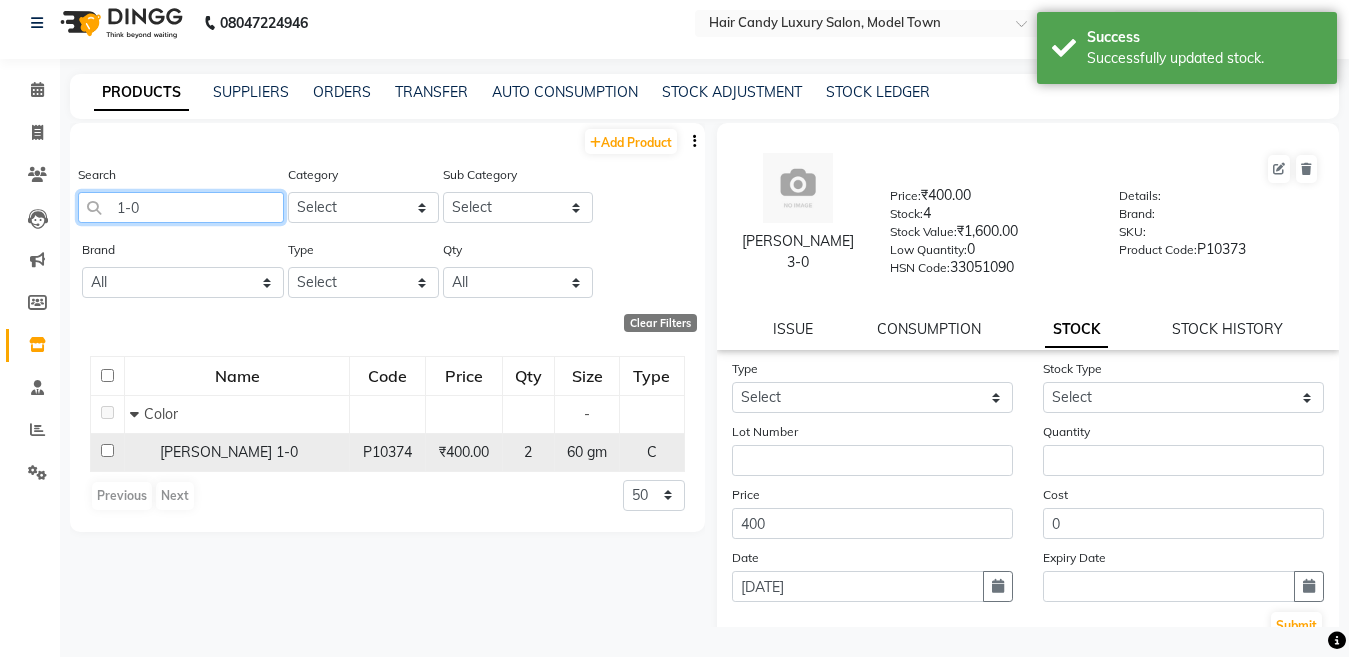 type on "1-0" 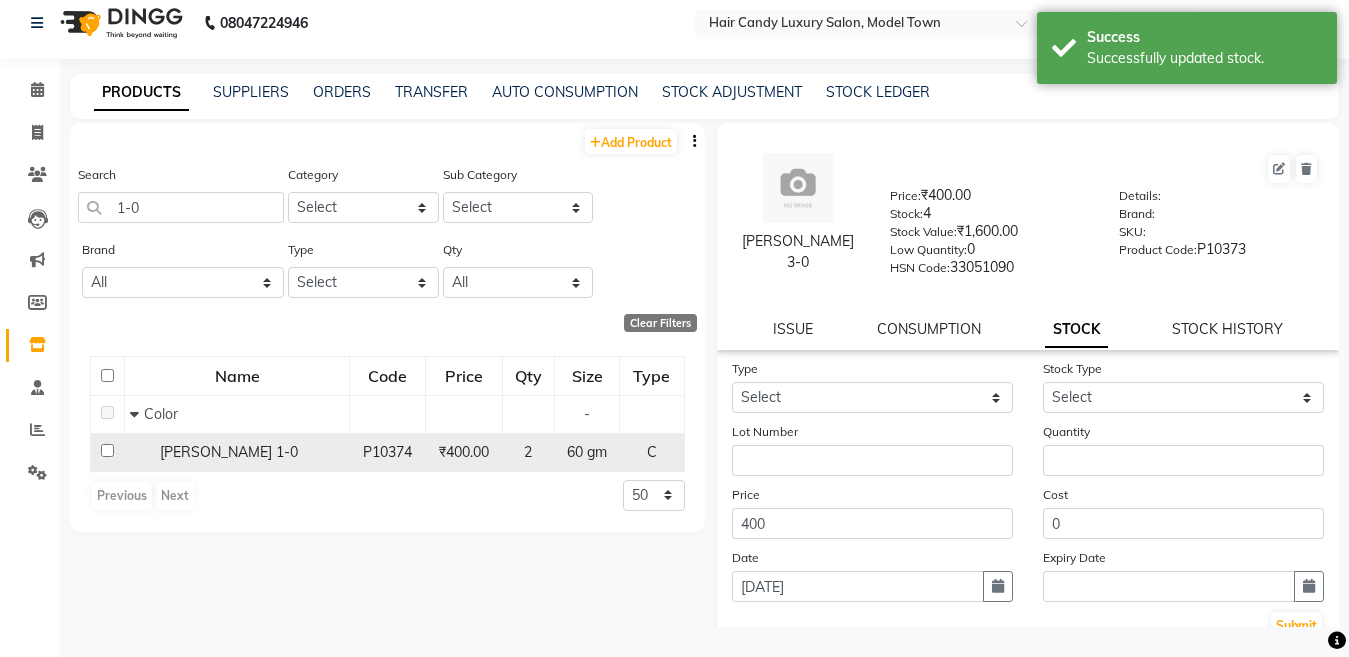 click on "igora 1-0" 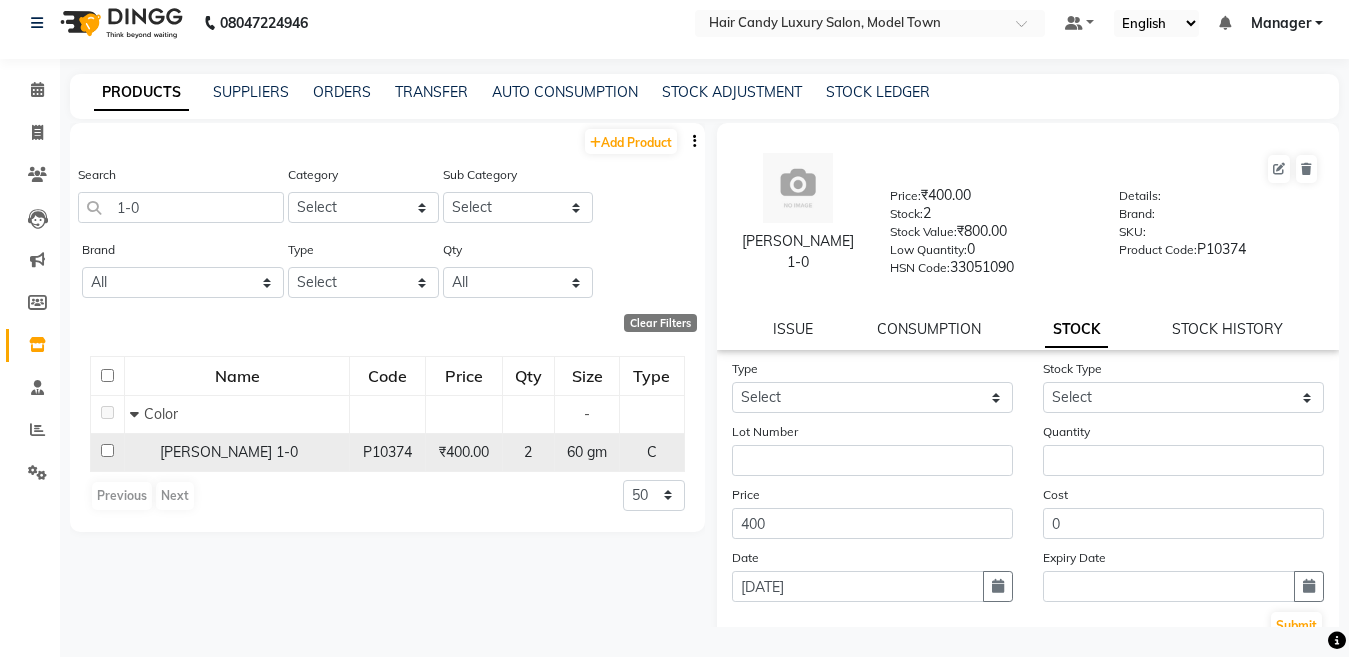 click on "igora 1-0" 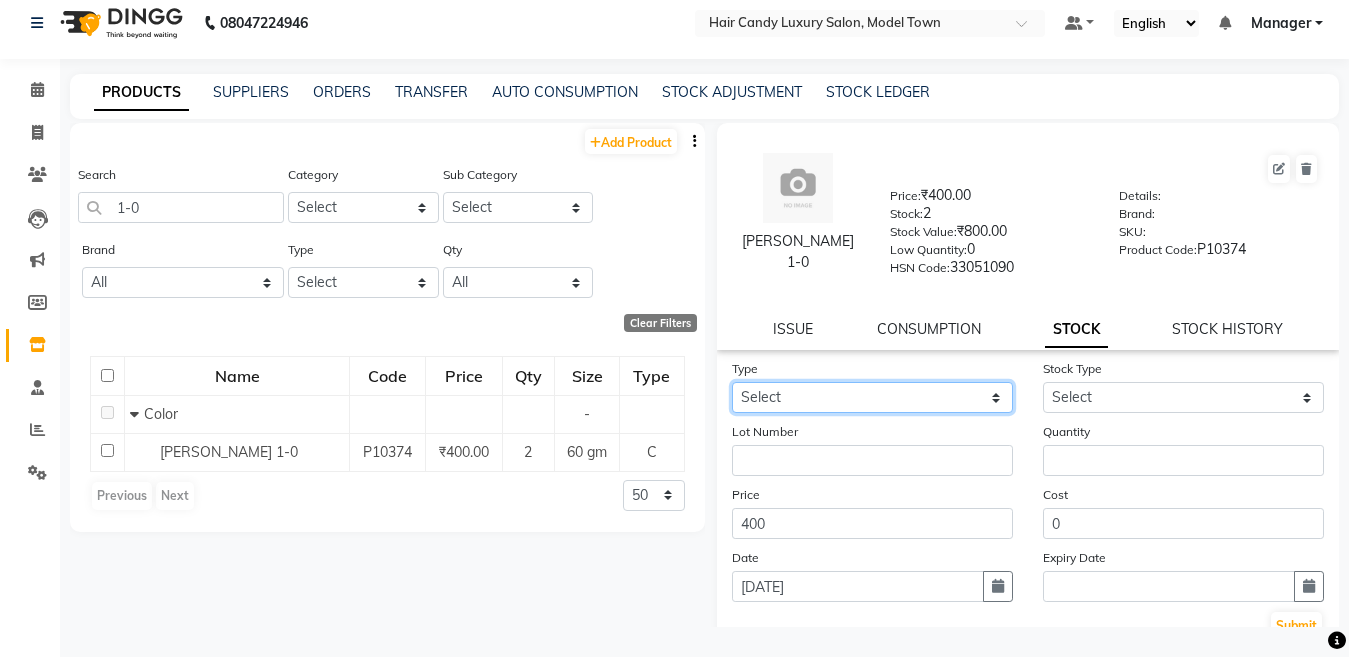 click on "Select In Out" 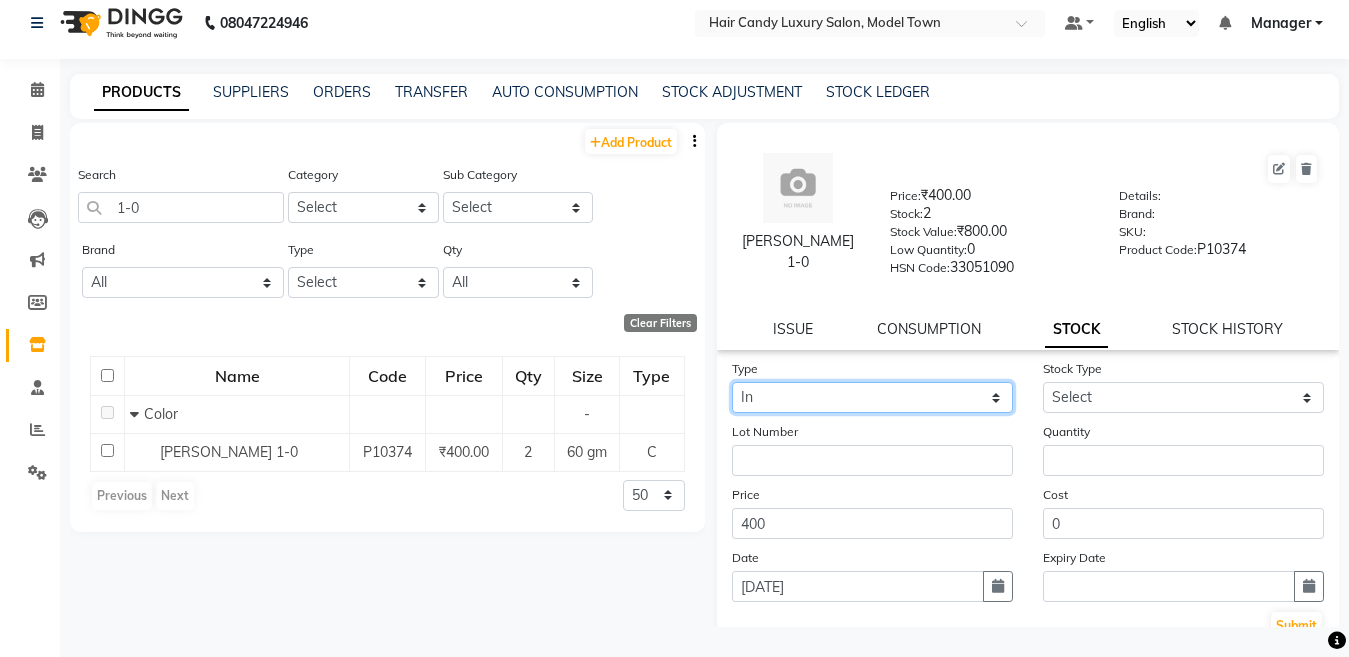 click on "Select In Out" 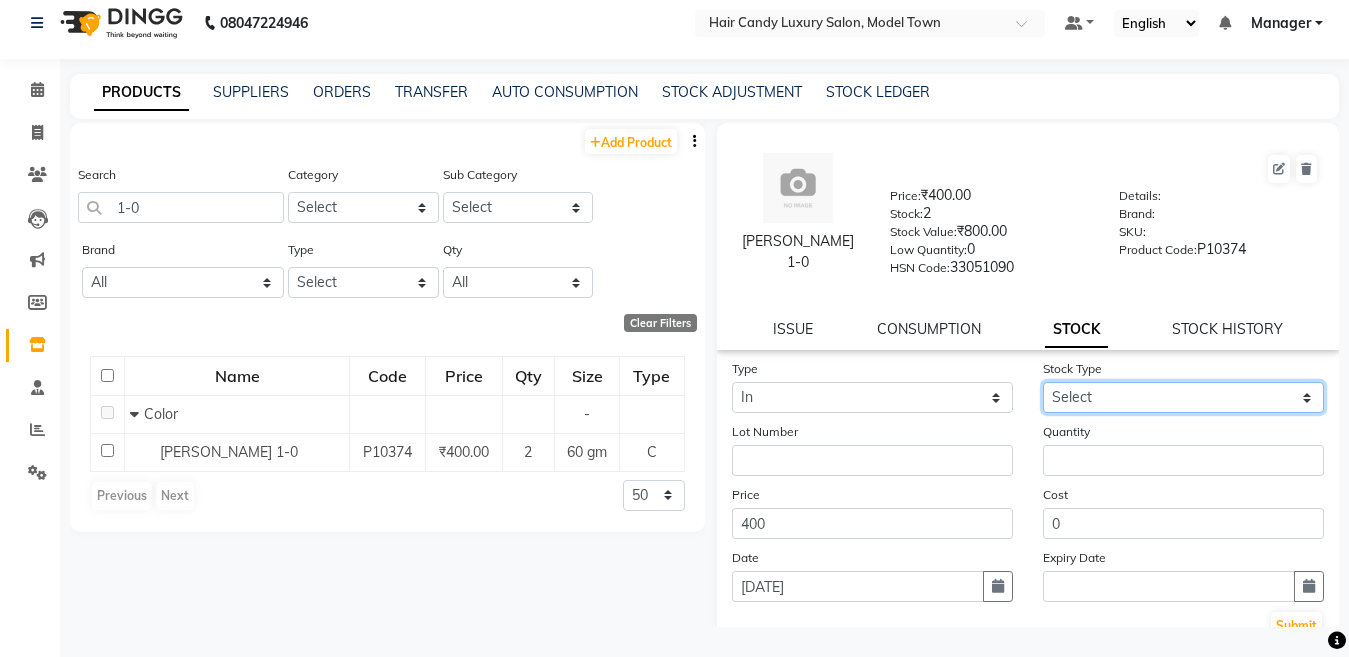 click on "Select New Stock Adjustment Return Other" 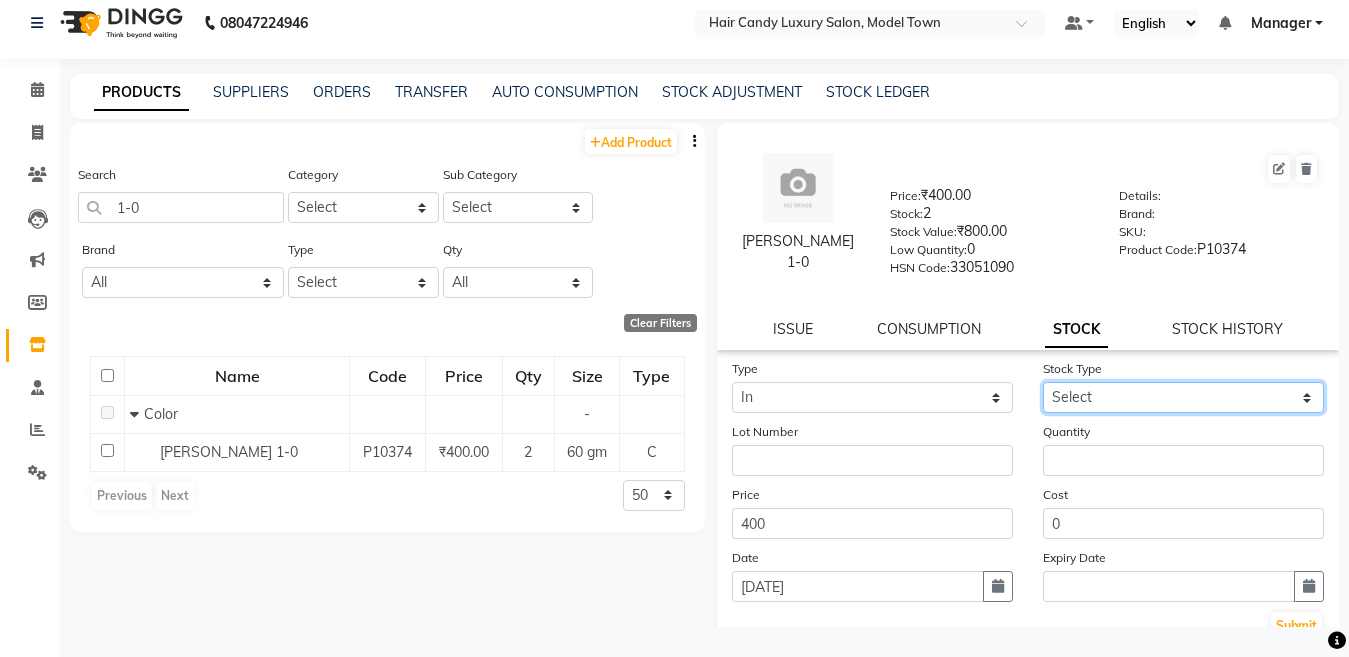 select on "new stock" 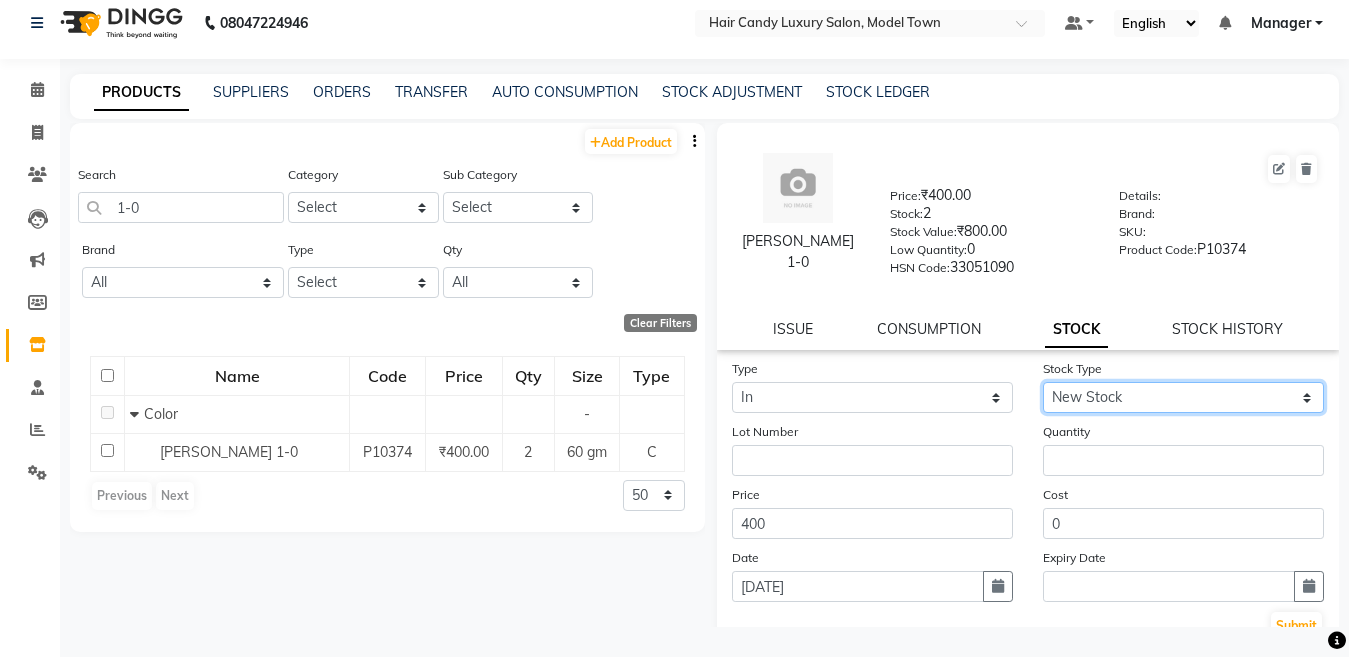 click on "Select New Stock Adjustment Return Other" 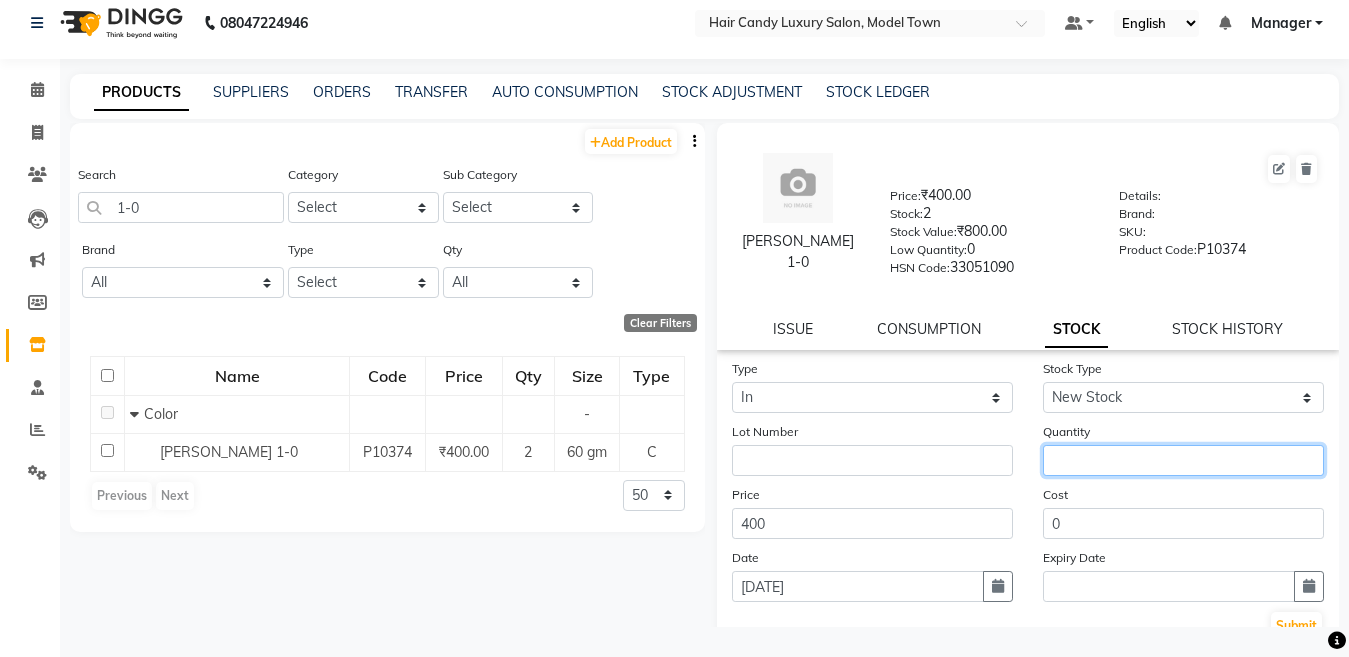 click 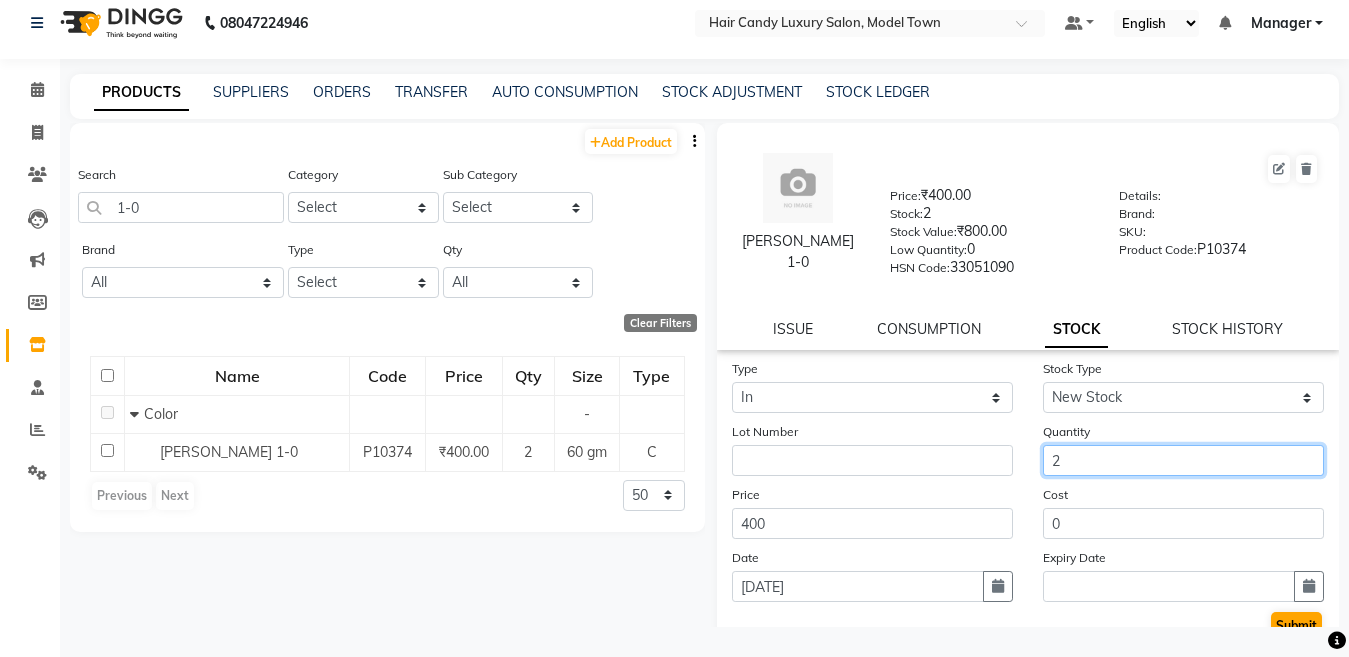 type on "2" 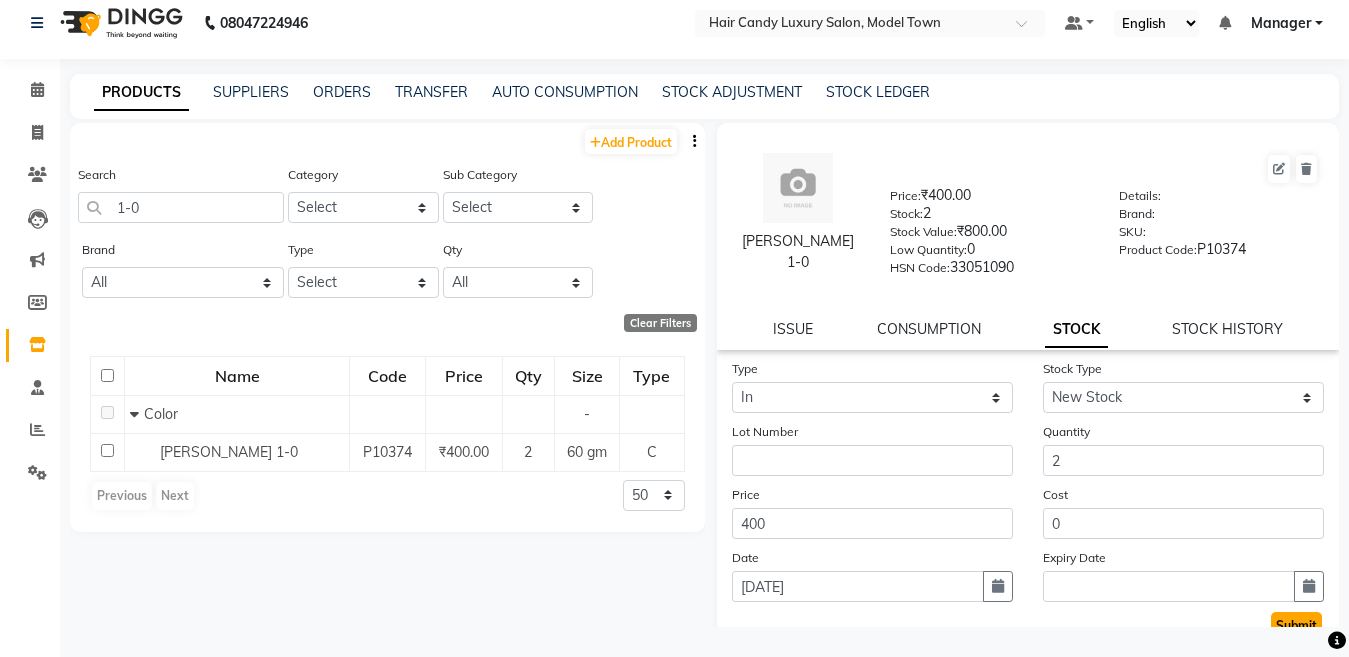click on "Submit" 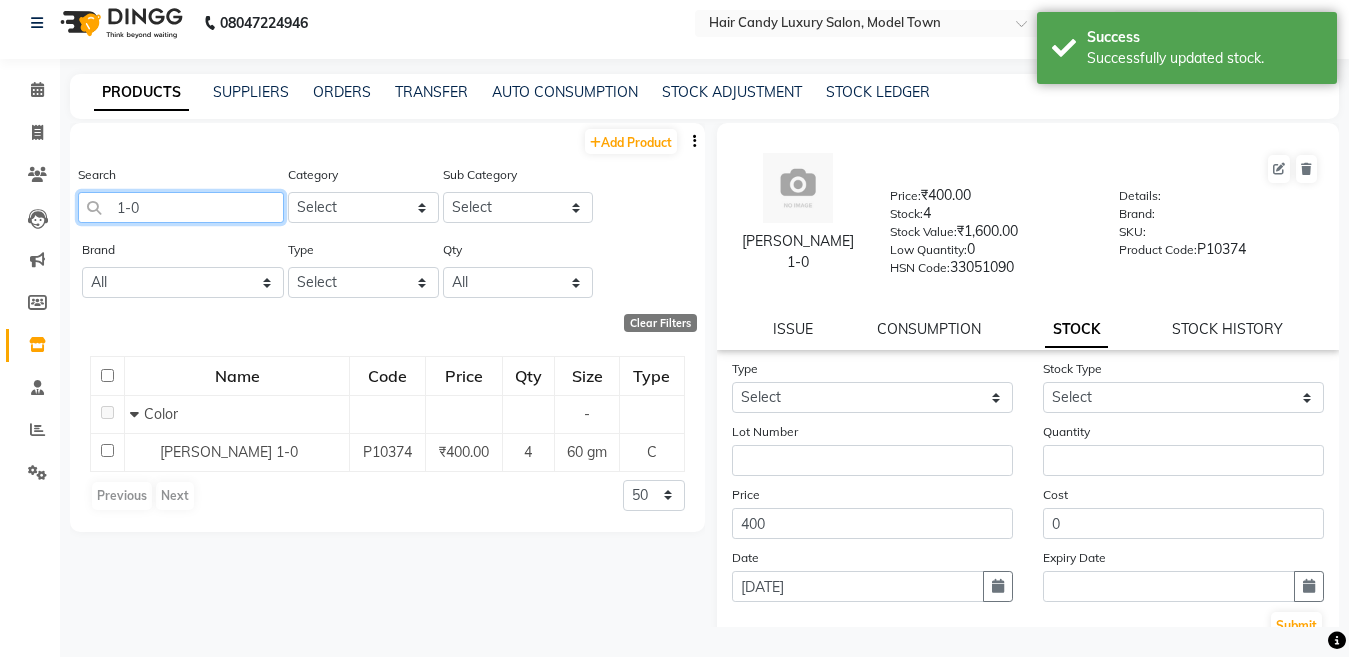 click on "1-0" 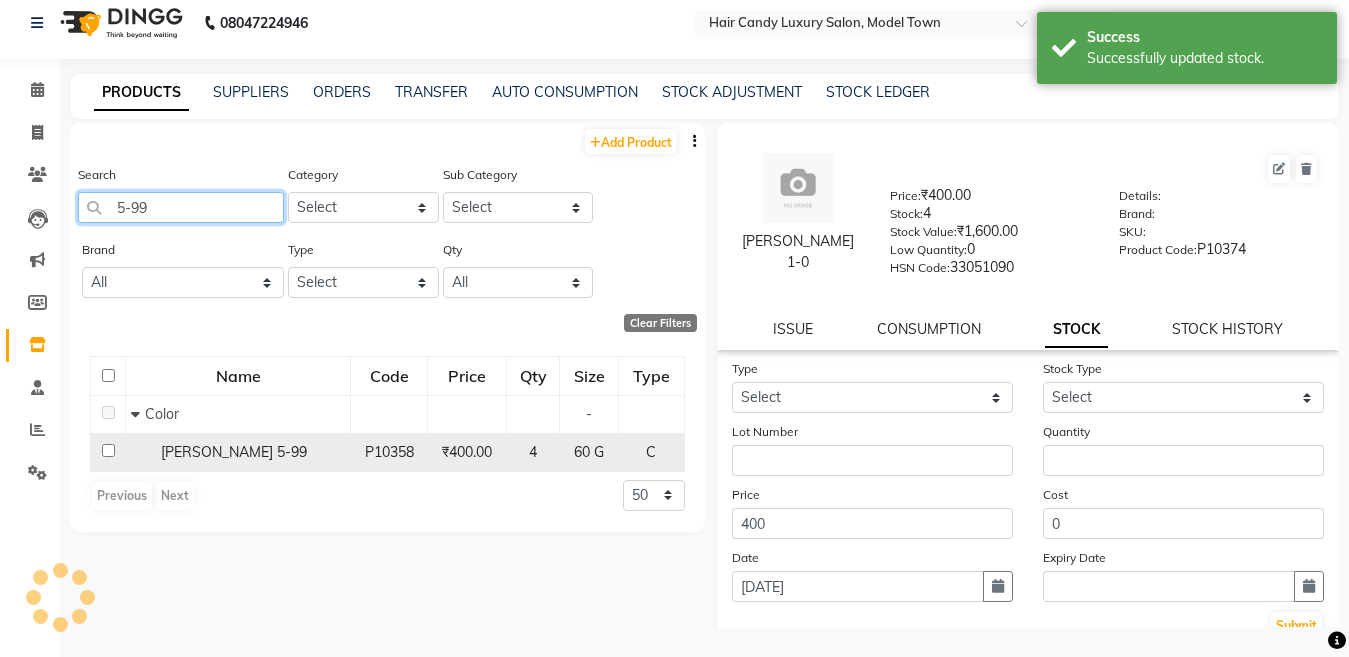 type on "5-99" 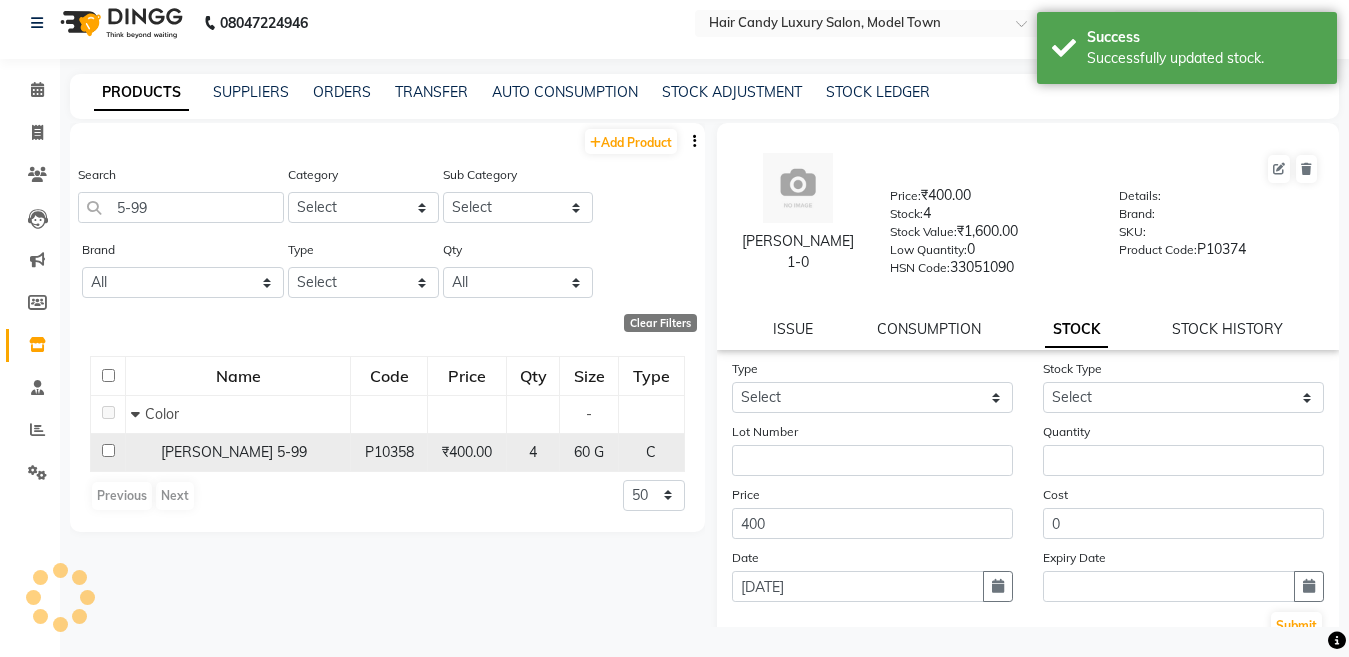 click on "IGORA 5-99" 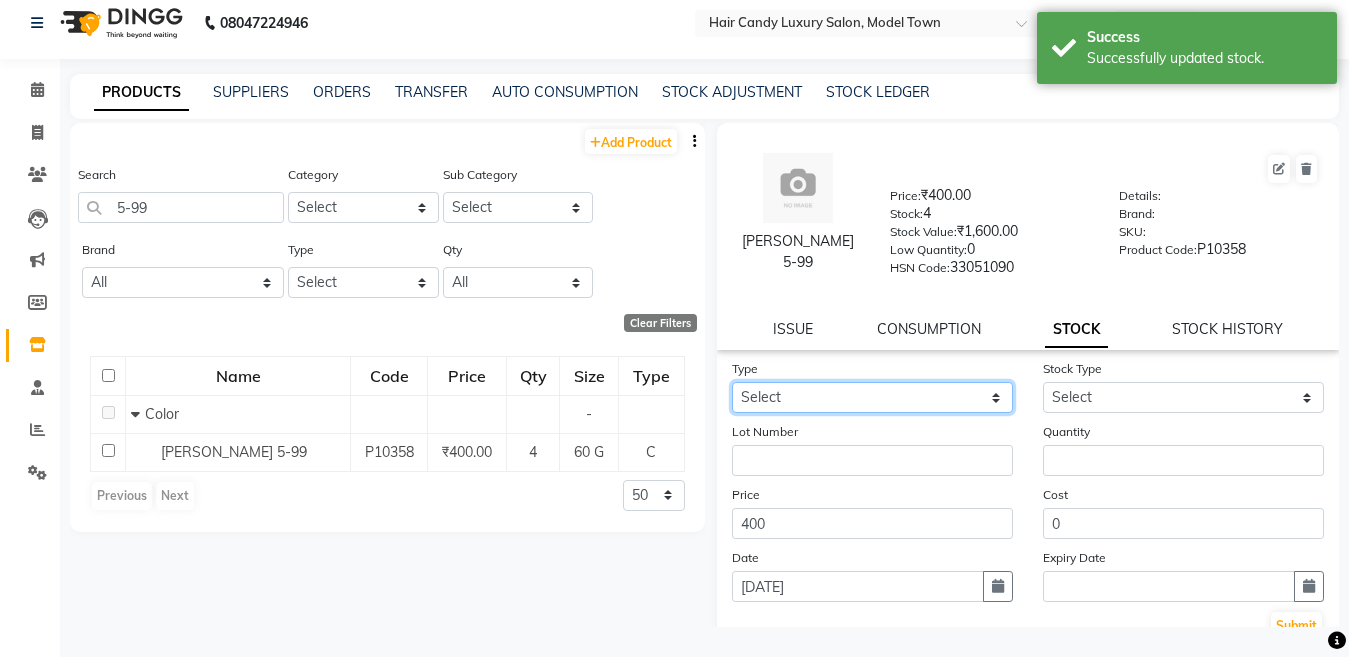 click on "Select In Out" 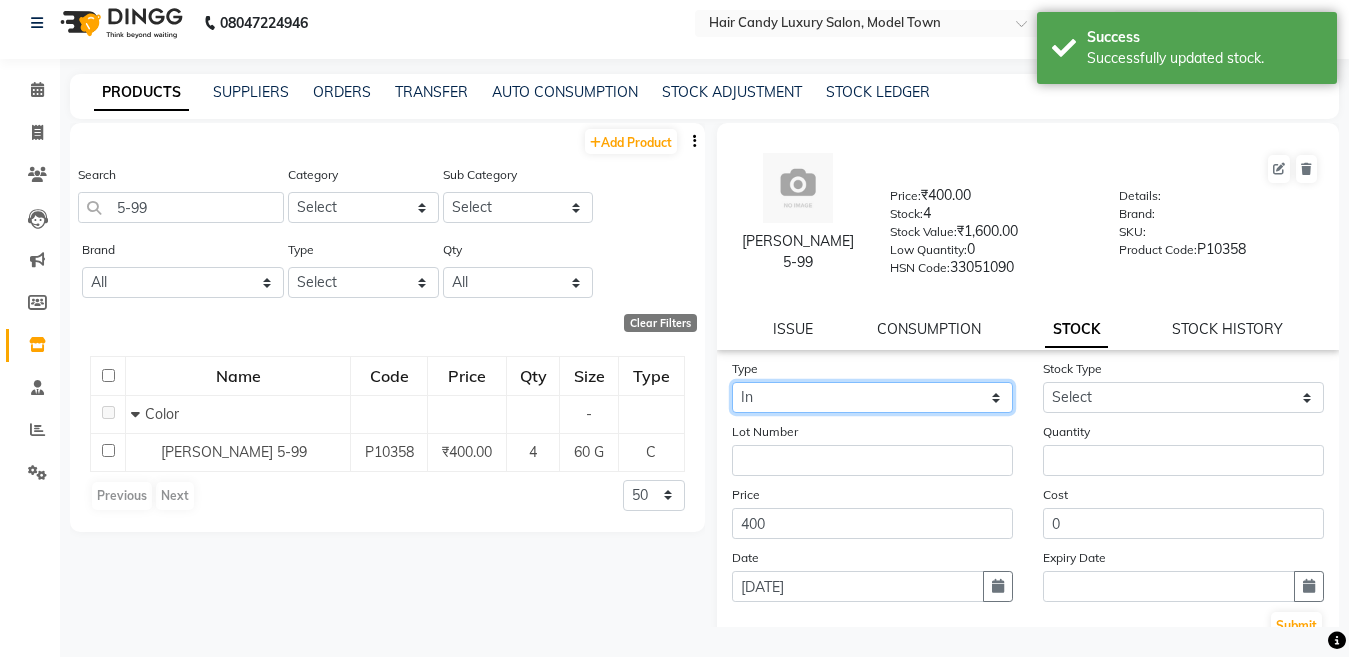 click on "Select In Out" 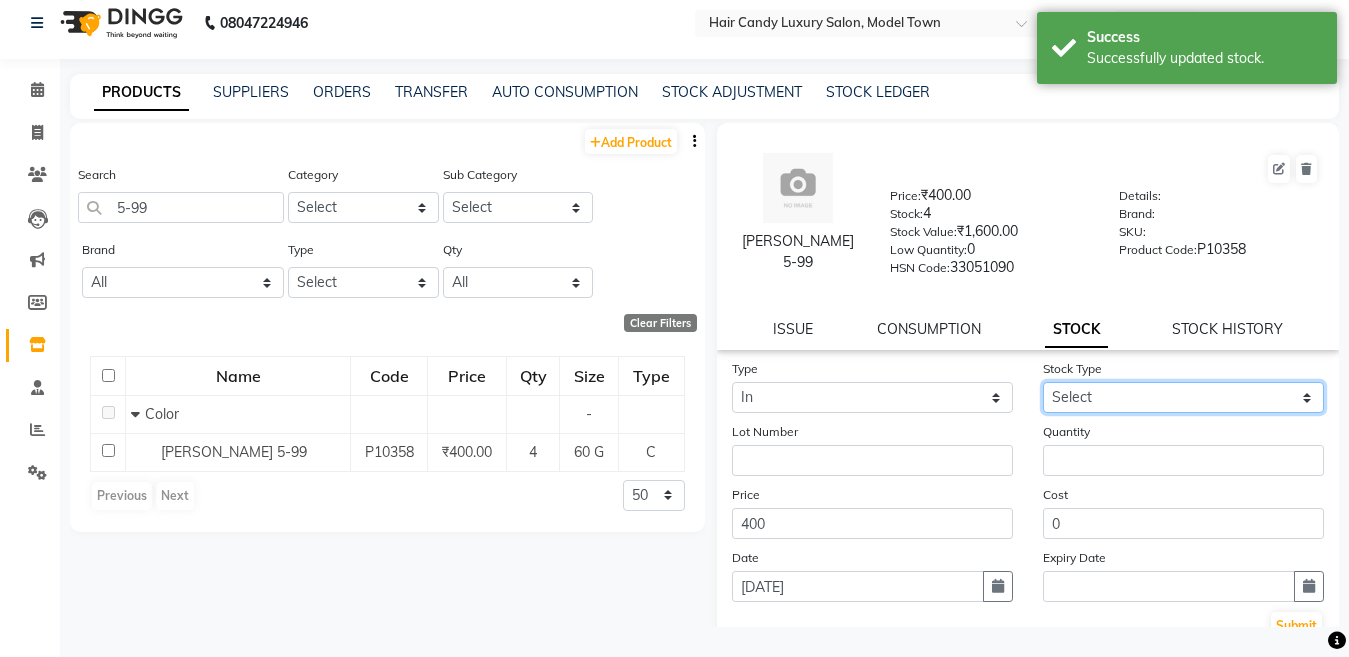 click on "Select New Stock Adjustment Return Other" 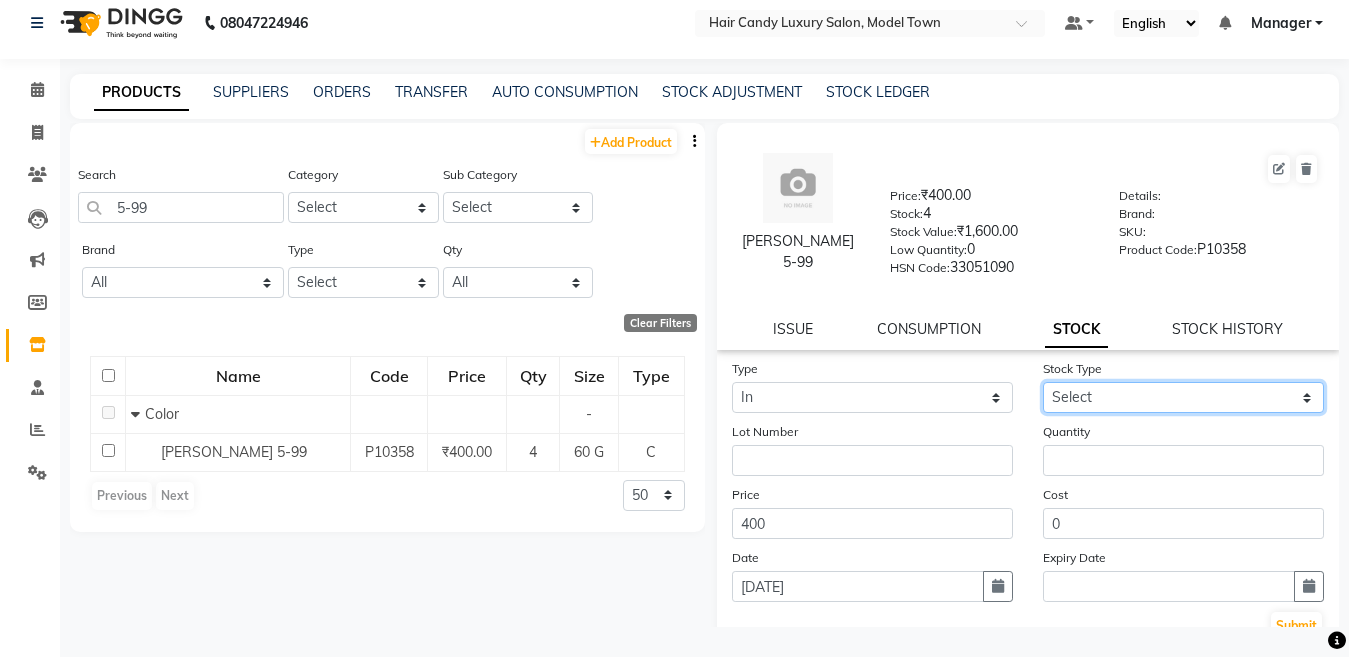 select on "new stock" 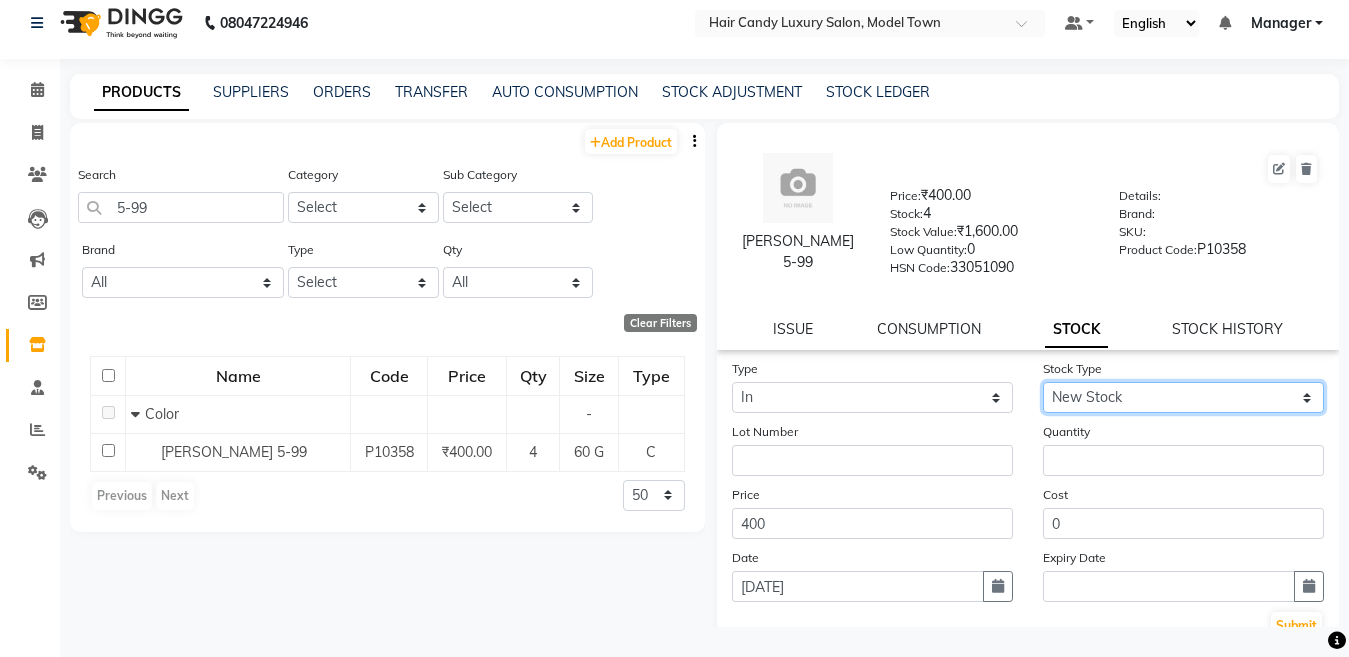 click on "Select New Stock Adjustment Return Other" 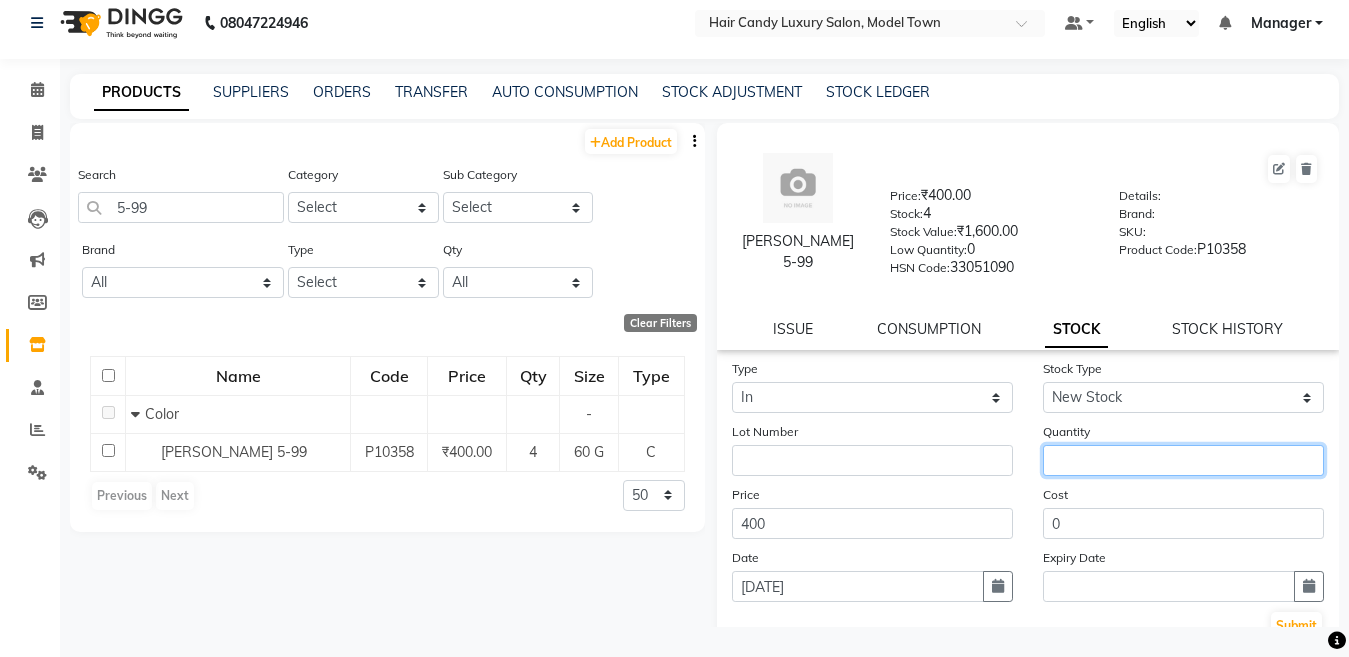 click 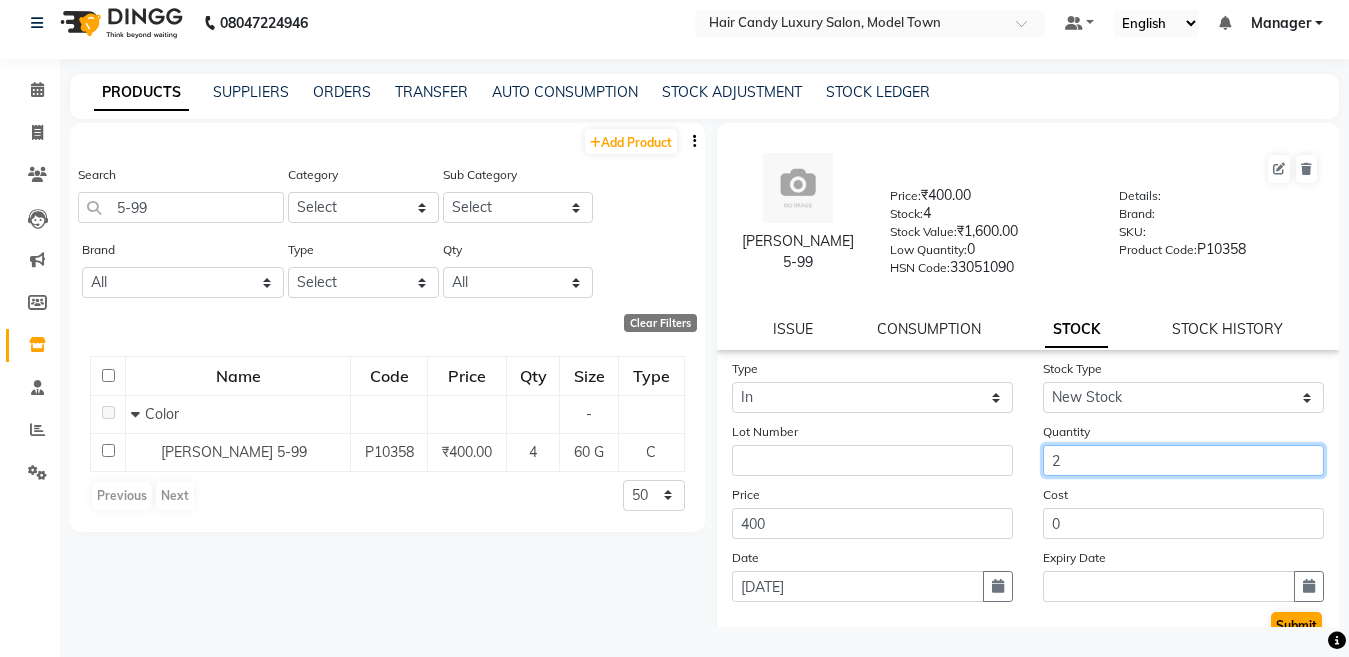 type on "2" 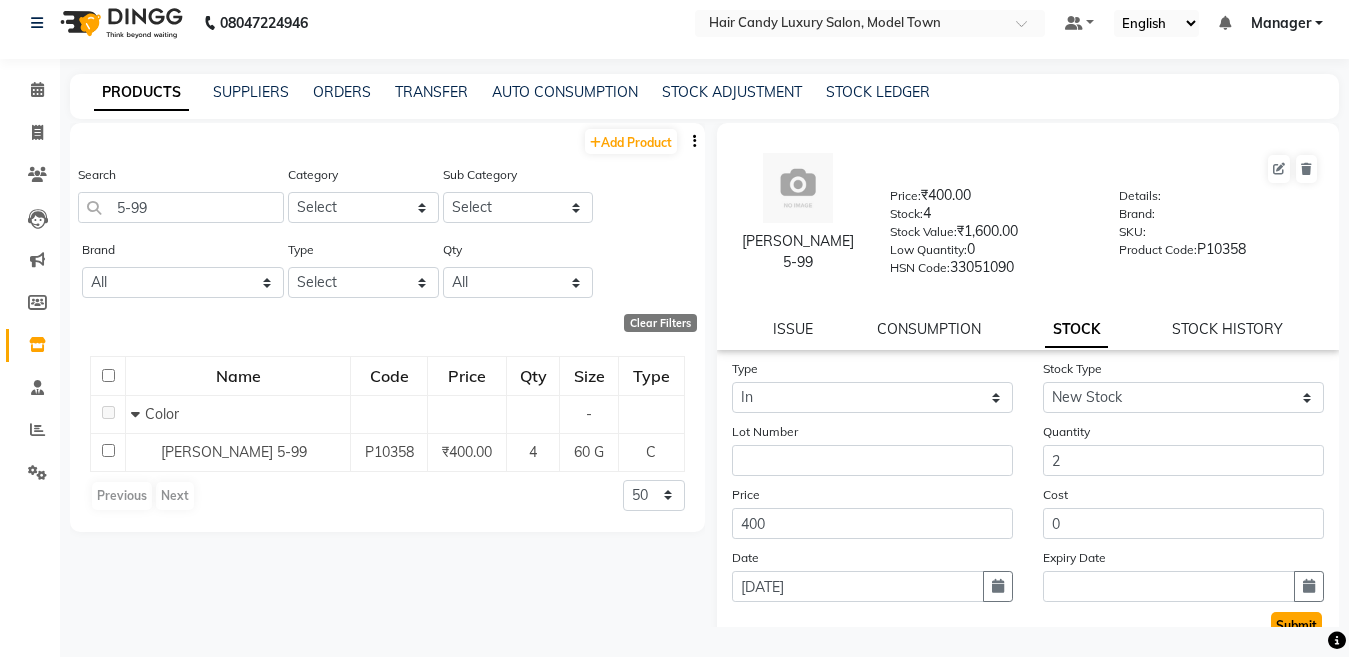 click on "Submit" 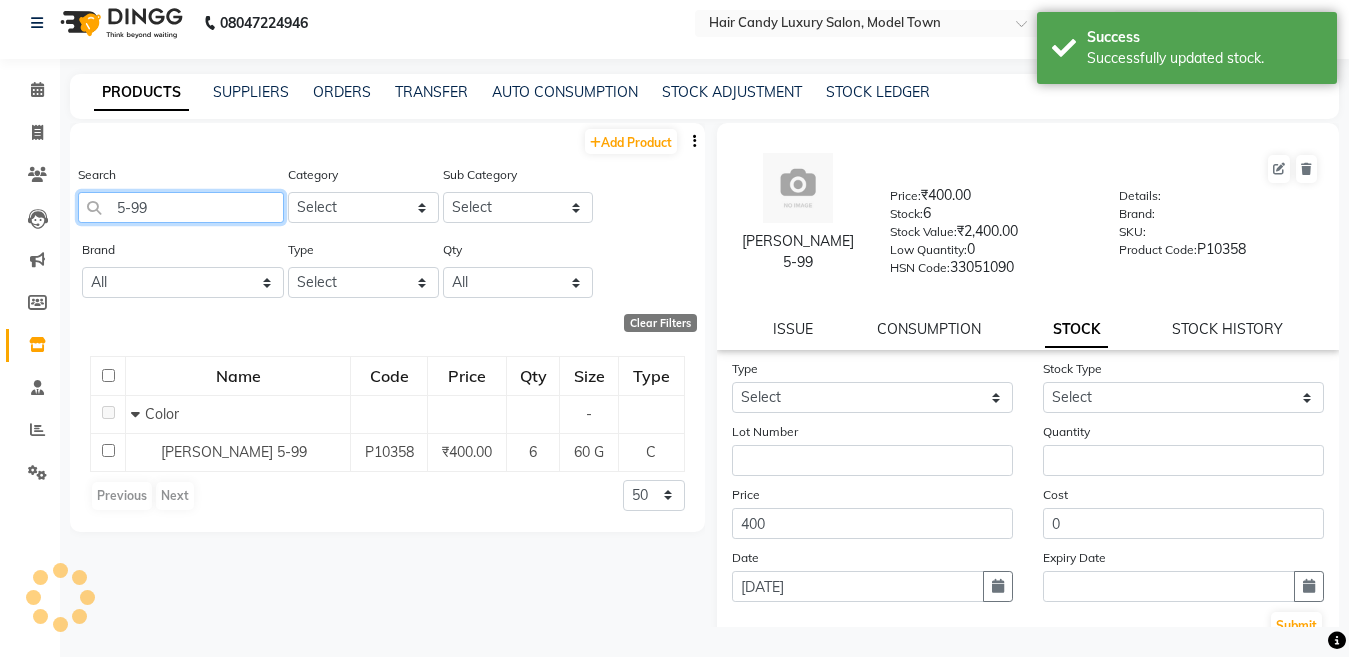 click on "5-99" 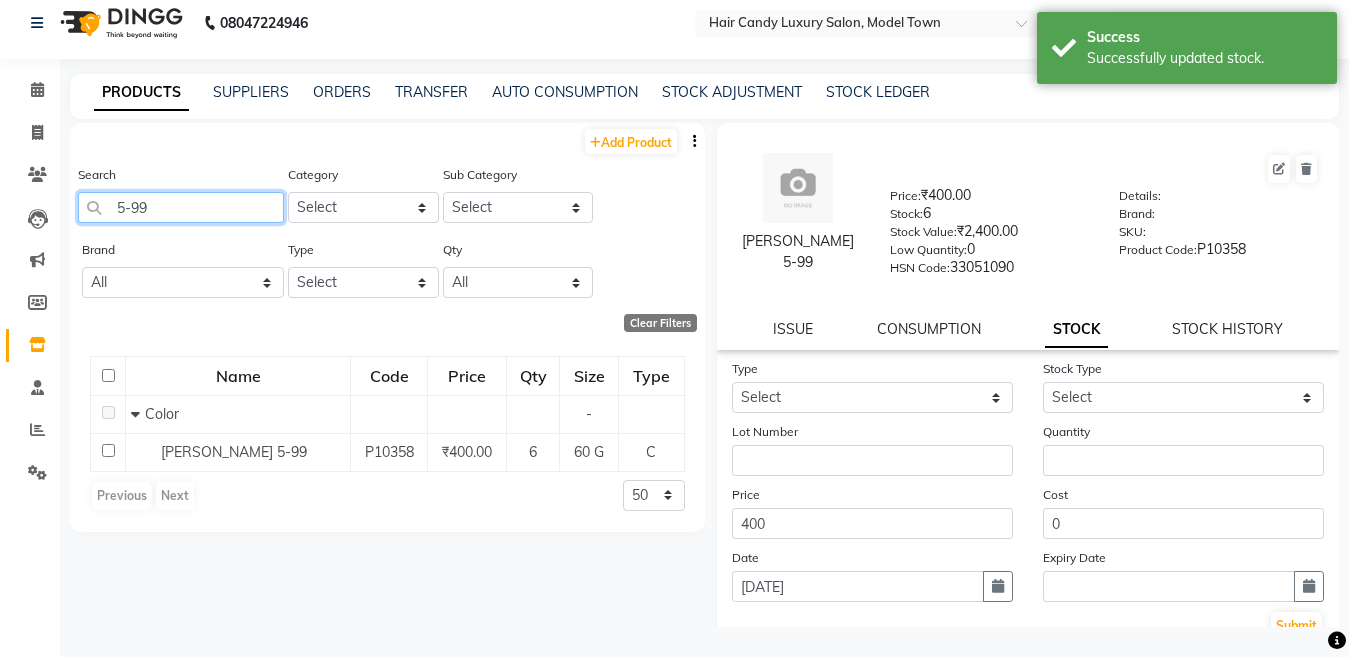click on "5-99" 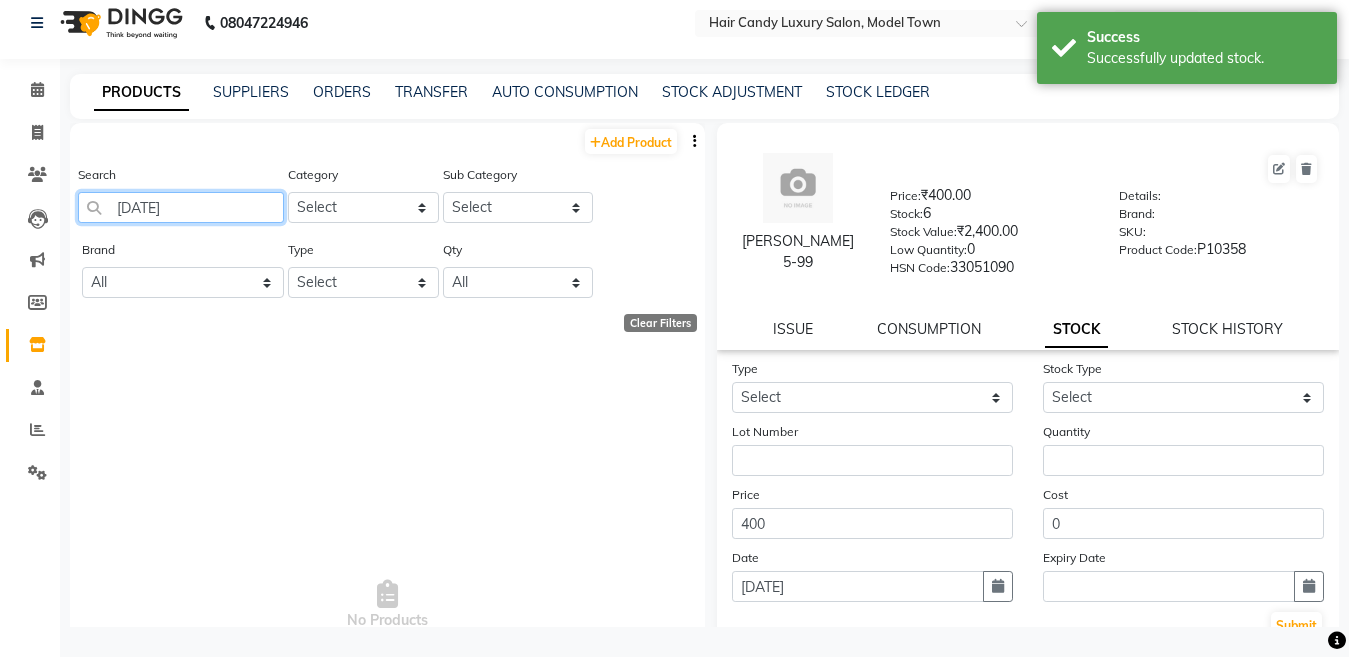 drag, startPoint x: 131, startPoint y: 205, endPoint x: 118, endPoint y: 208, distance: 13.341664 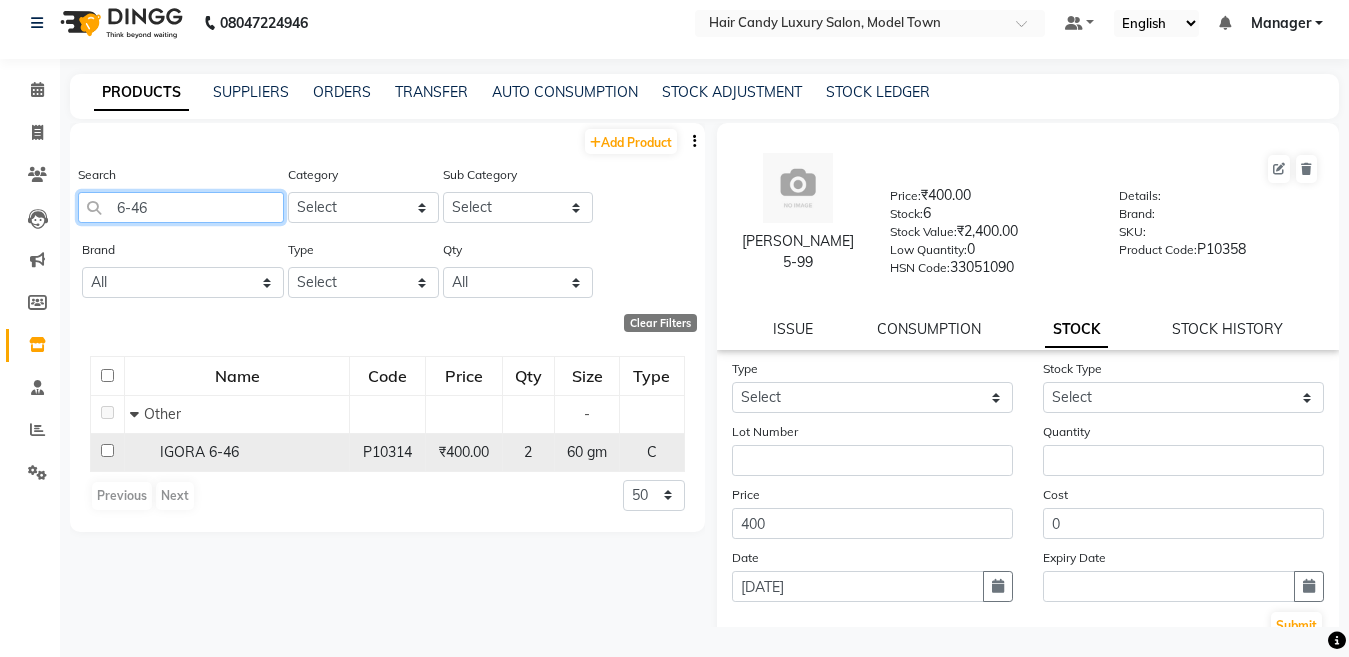 type on "6-46" 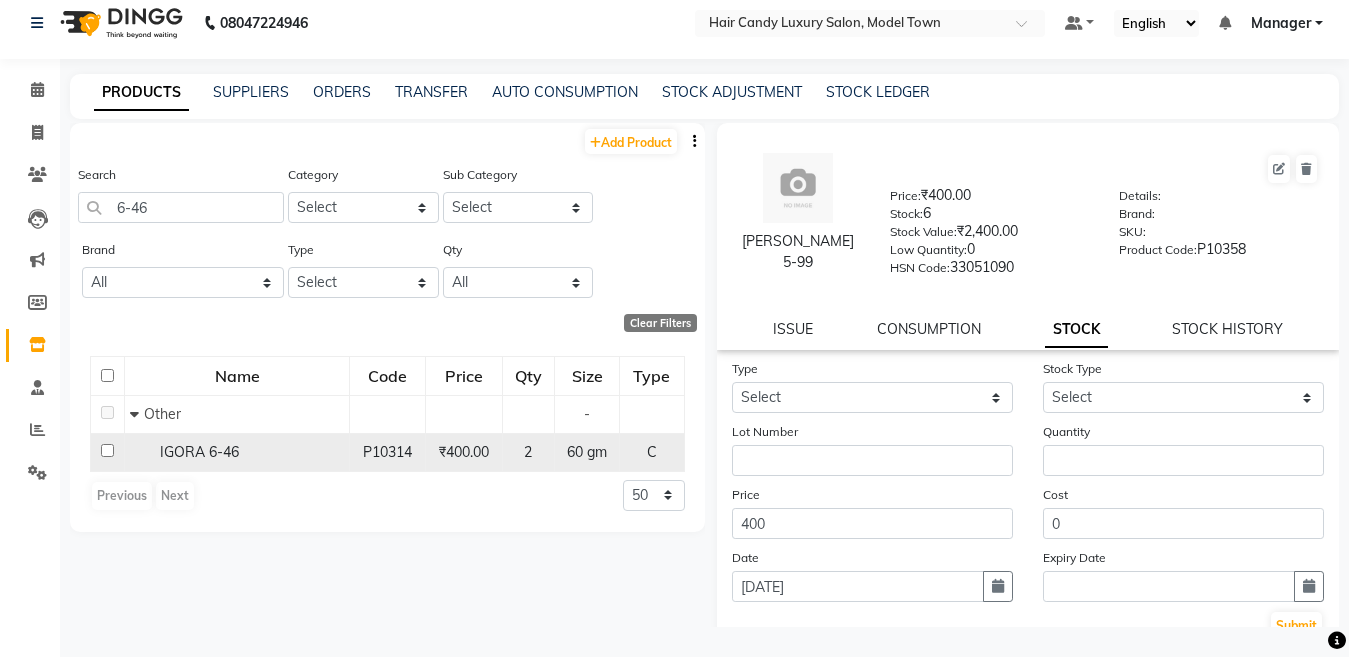 click on "IGORA 6-46" 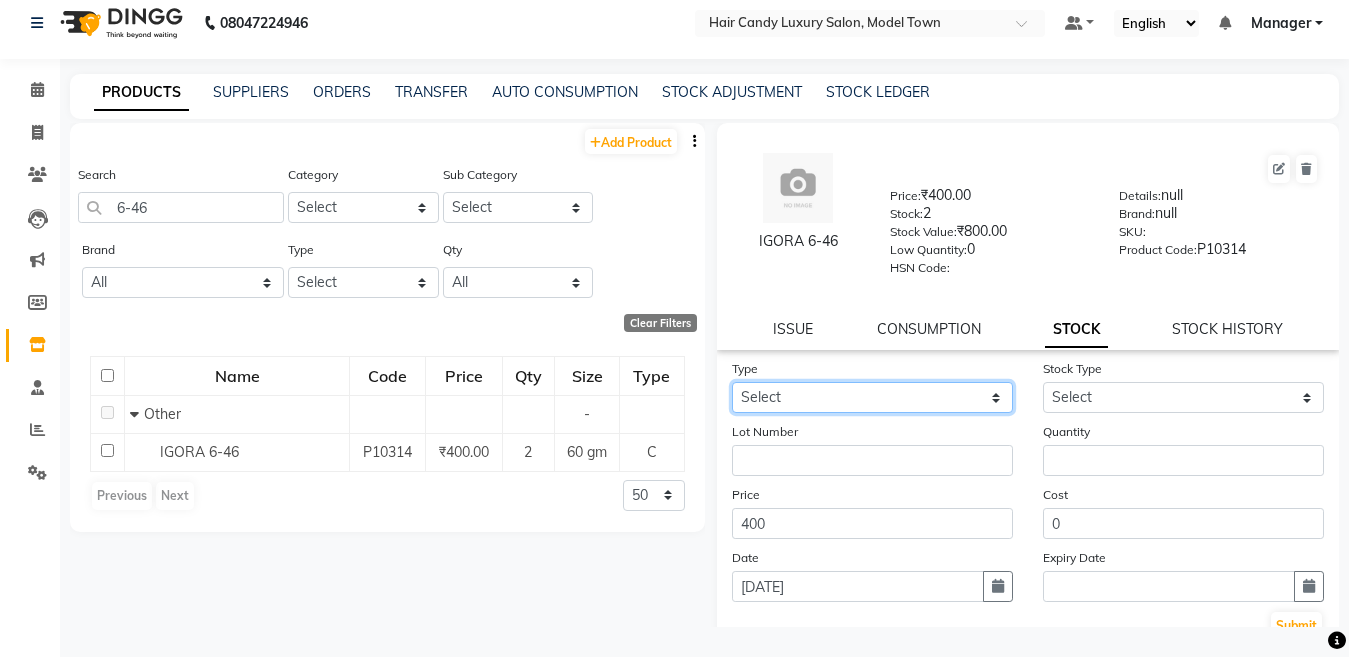 click on "Select In Out" 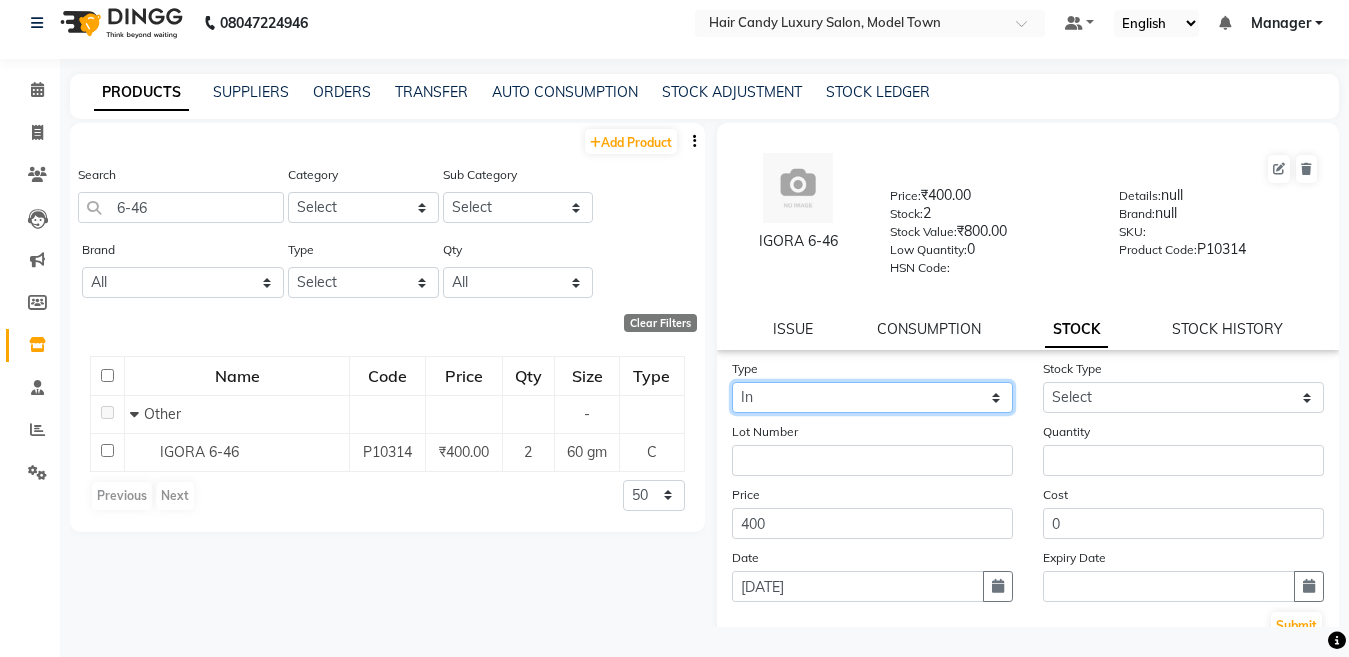 click on "Select In Out" 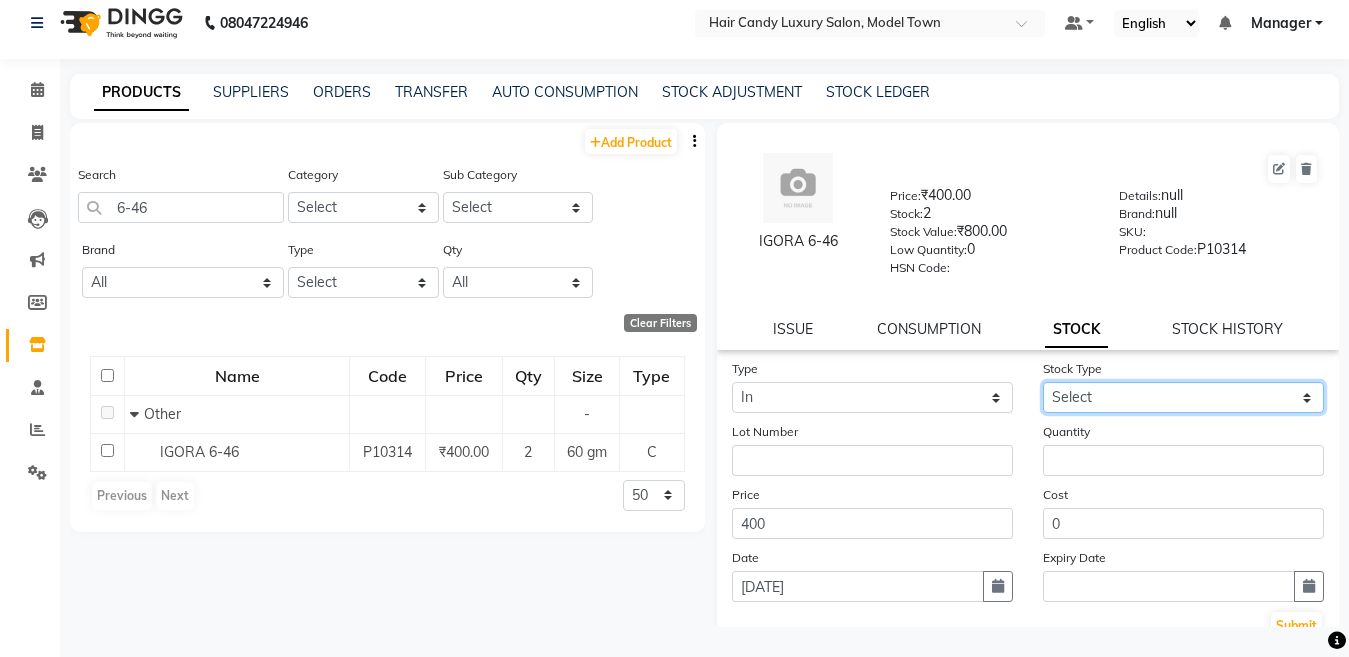 click on "Select New Stock Adjustment Return Other" 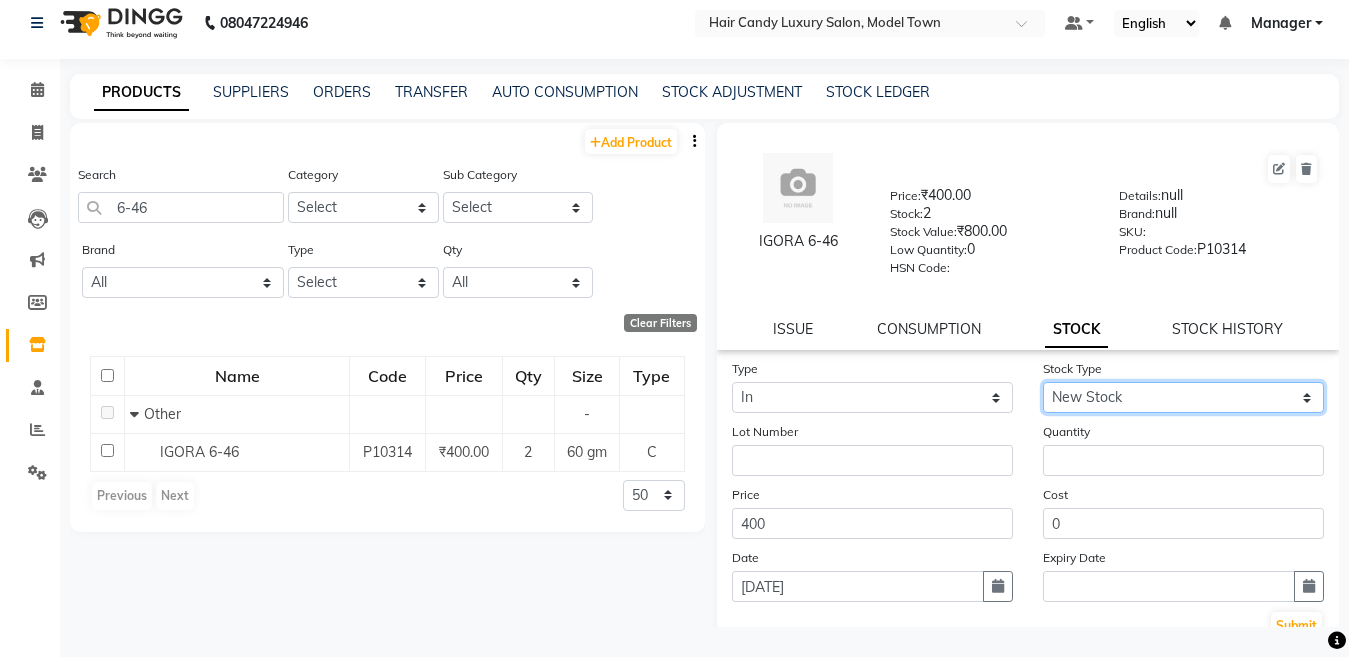 click on "Select New Stock Adjustment Return Other" 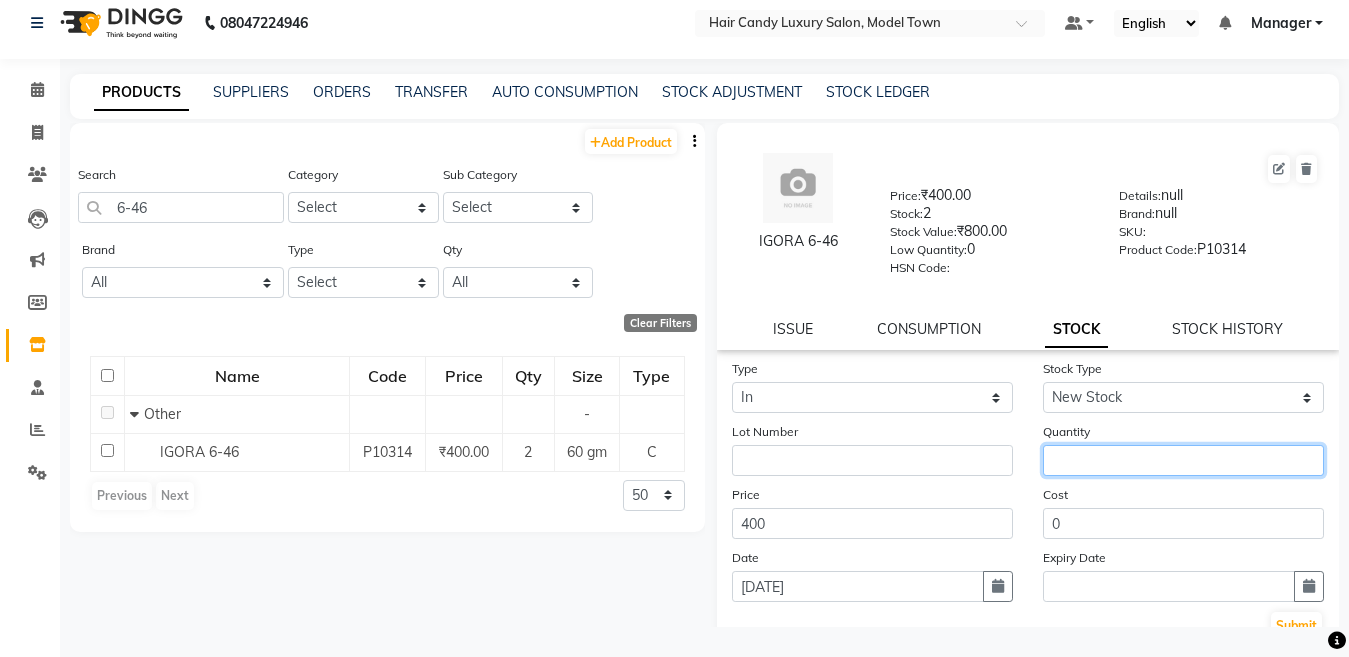 click 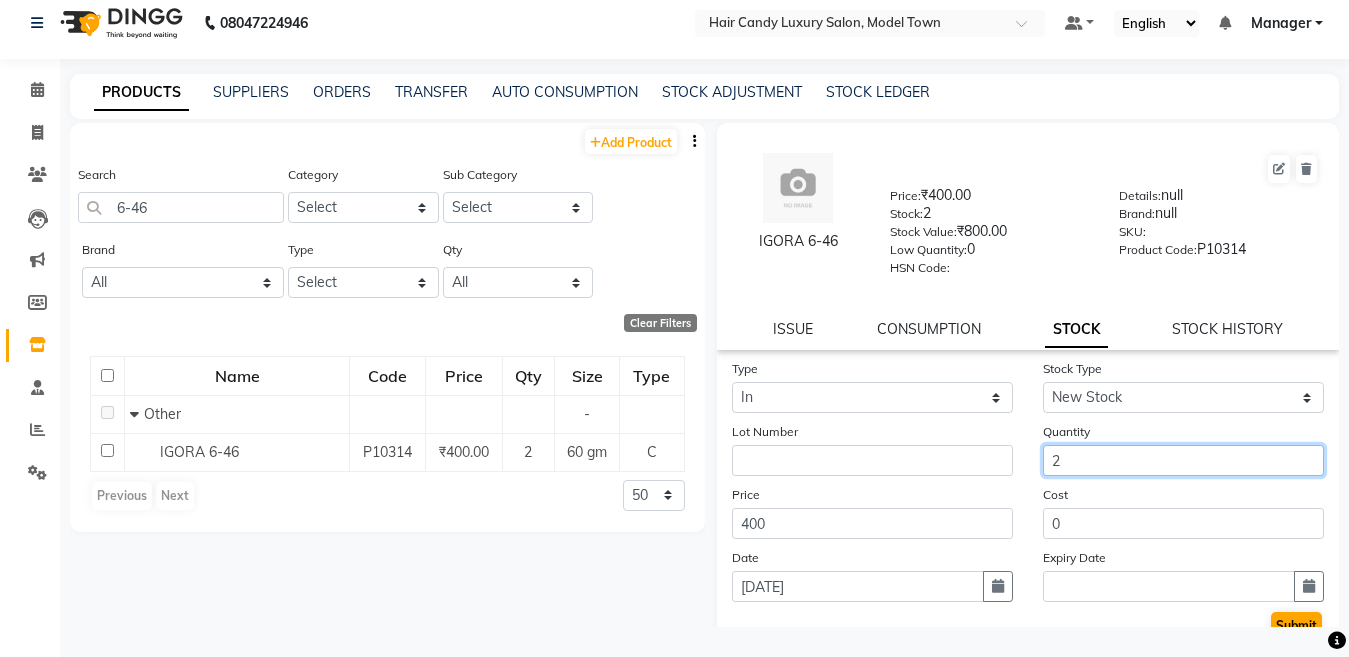 type on "2" 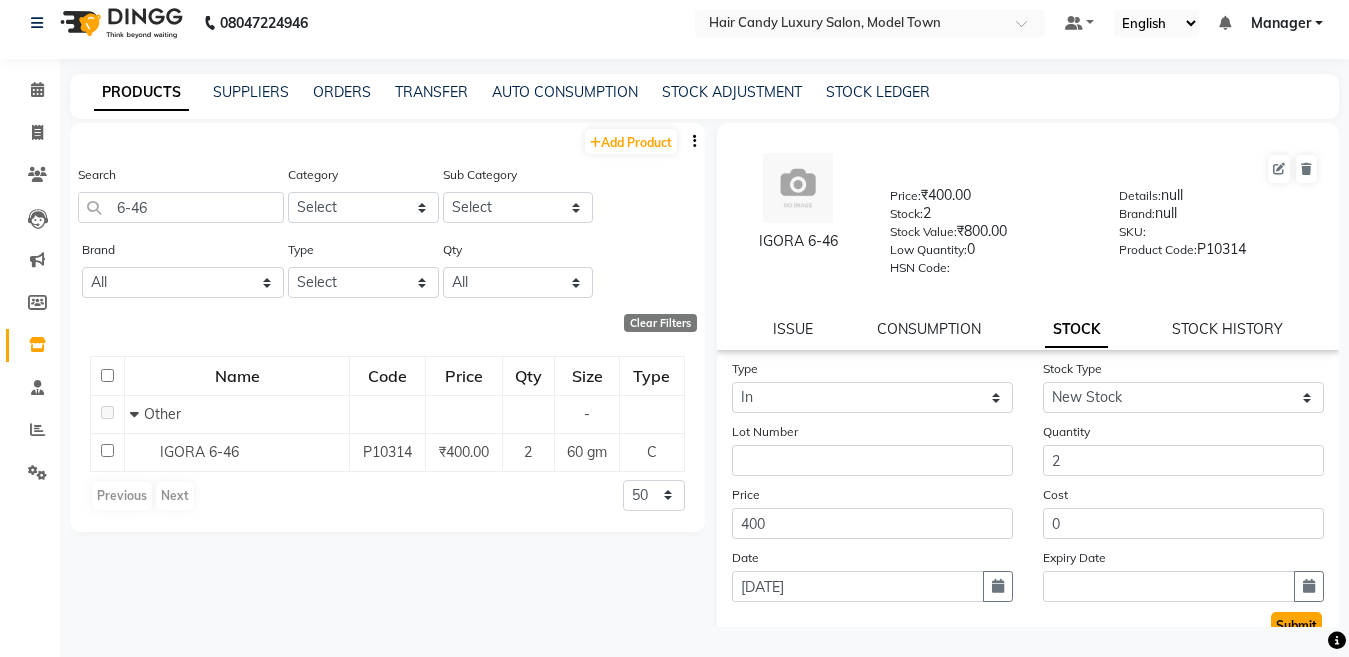 click on "Submit" 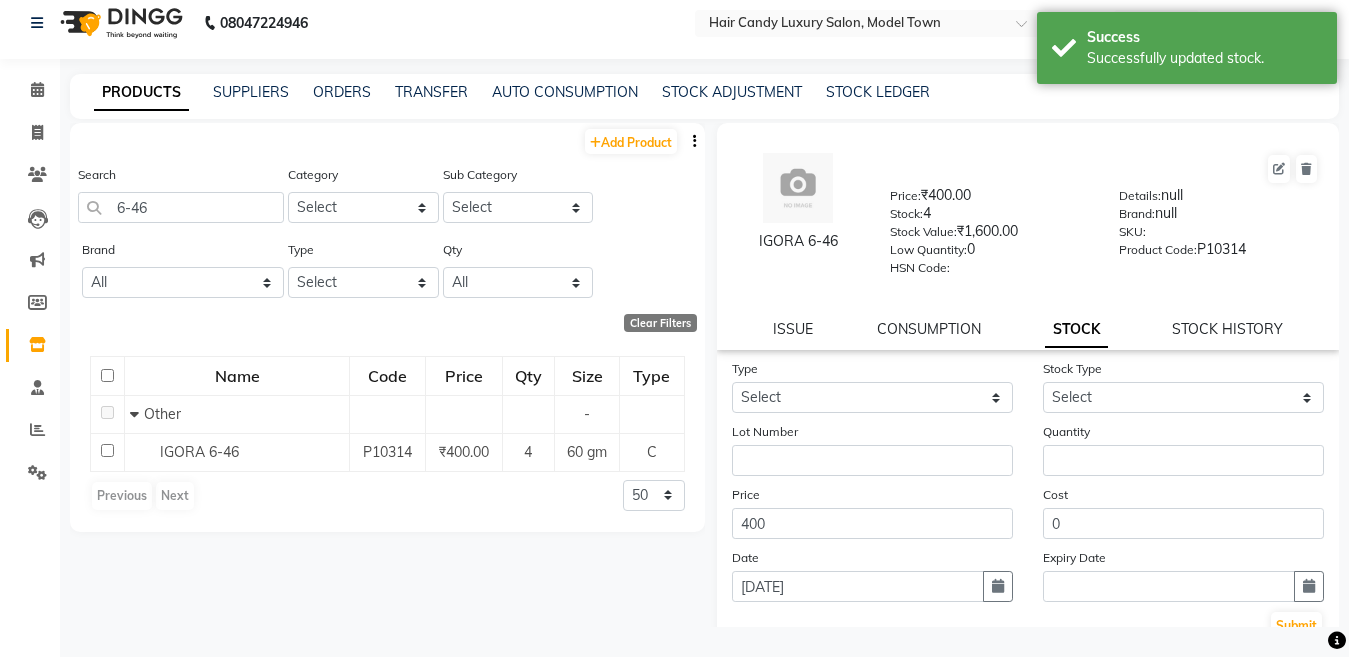 click on "Search 6-46" 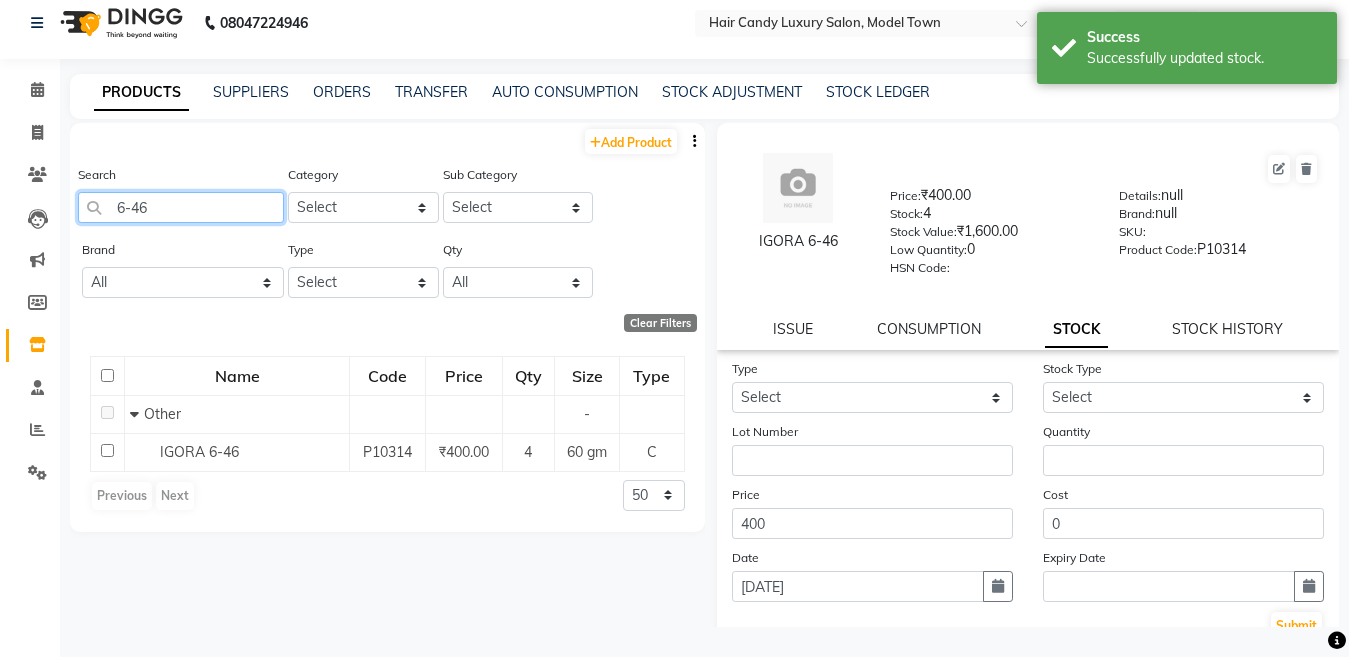 click on "6-46" 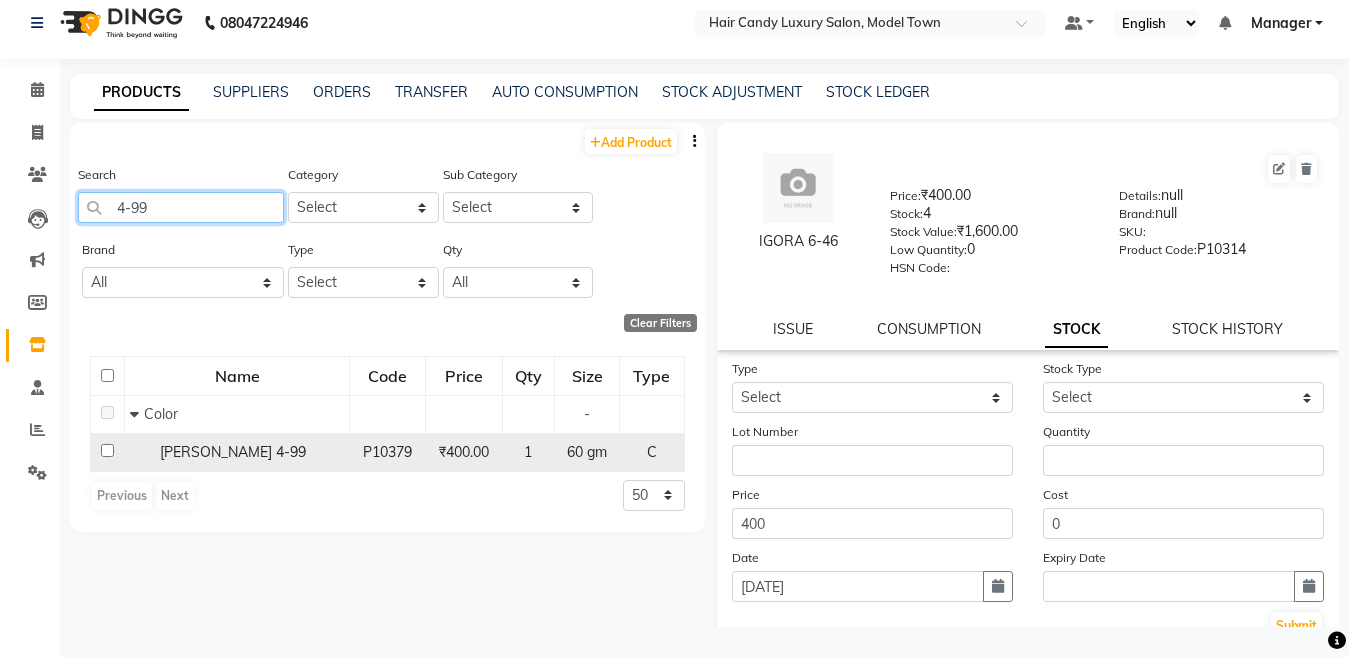 type on "4-99" 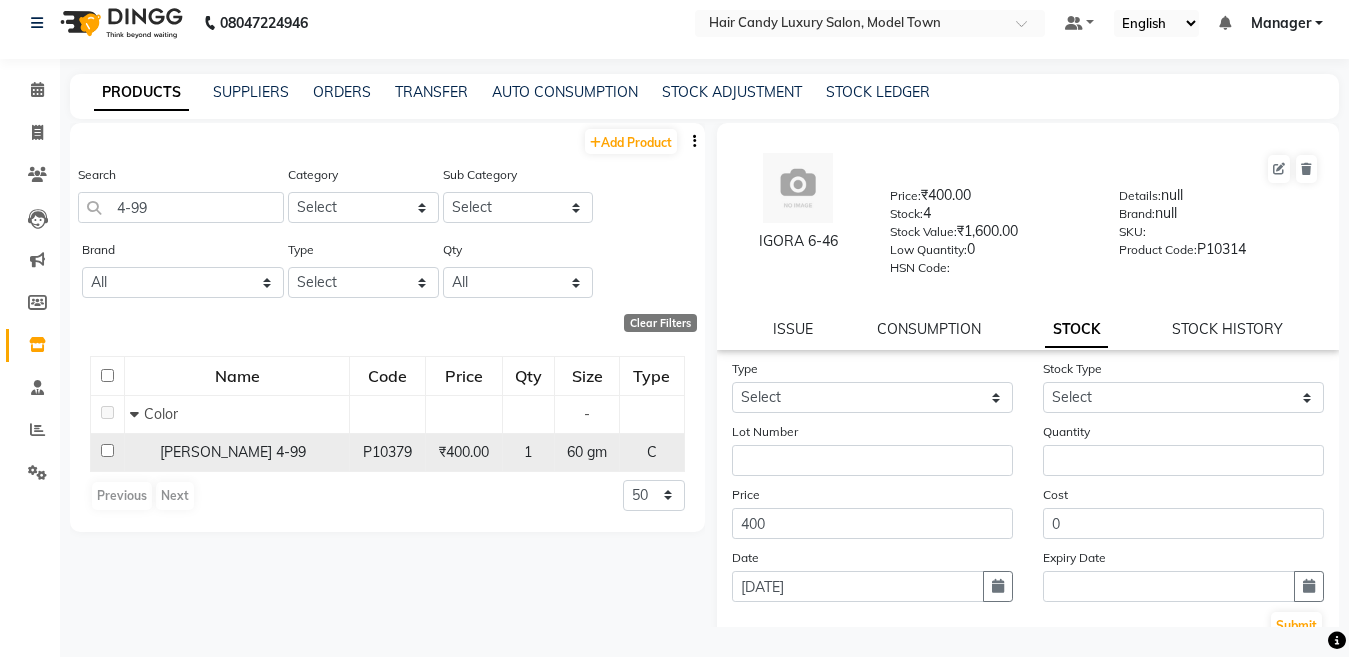 click on "igora 4-99" 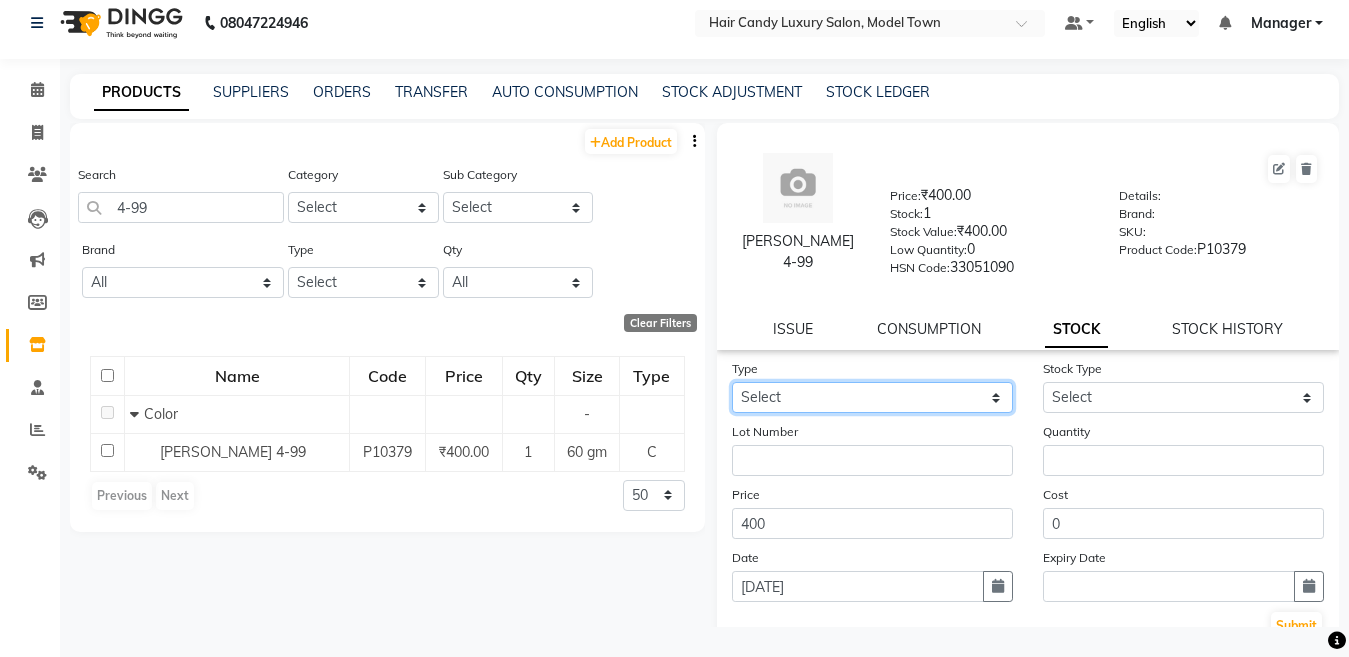 click on "Select In Out" 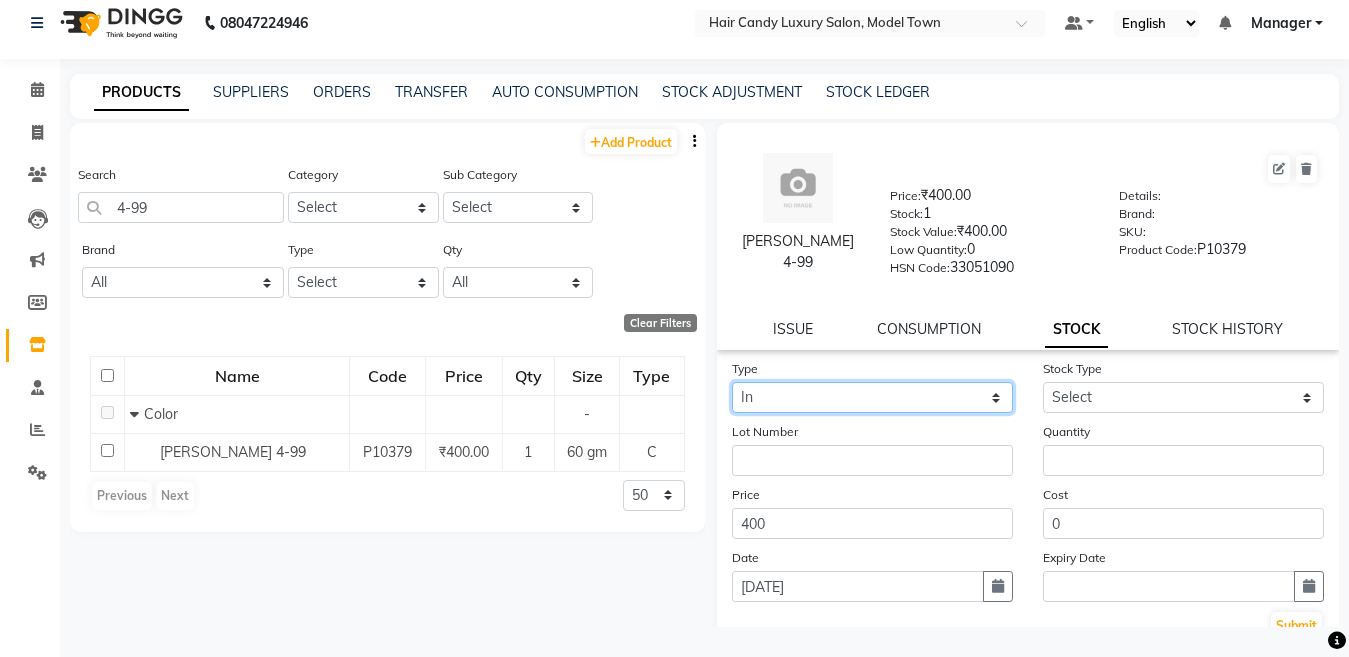 click on "Select In Out" 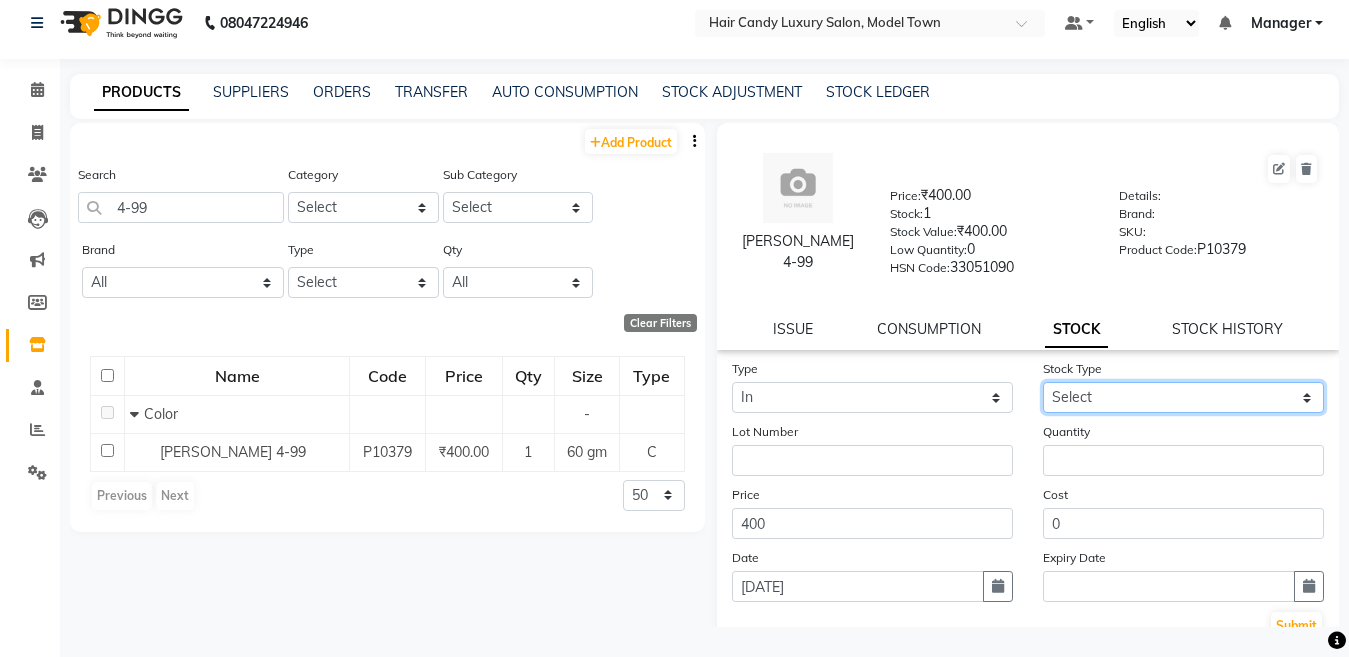 click on "Select New Stock Adjustment Return Other" 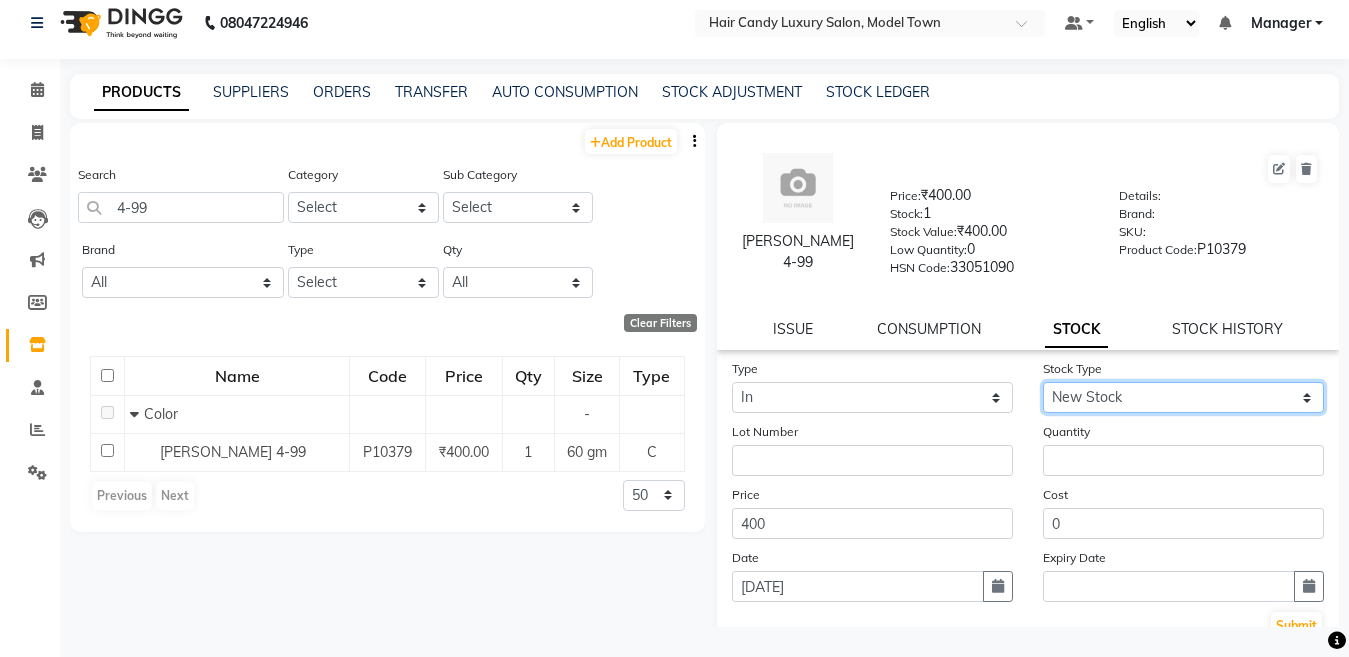 click on "Select New Stock Adjustment Return Other" 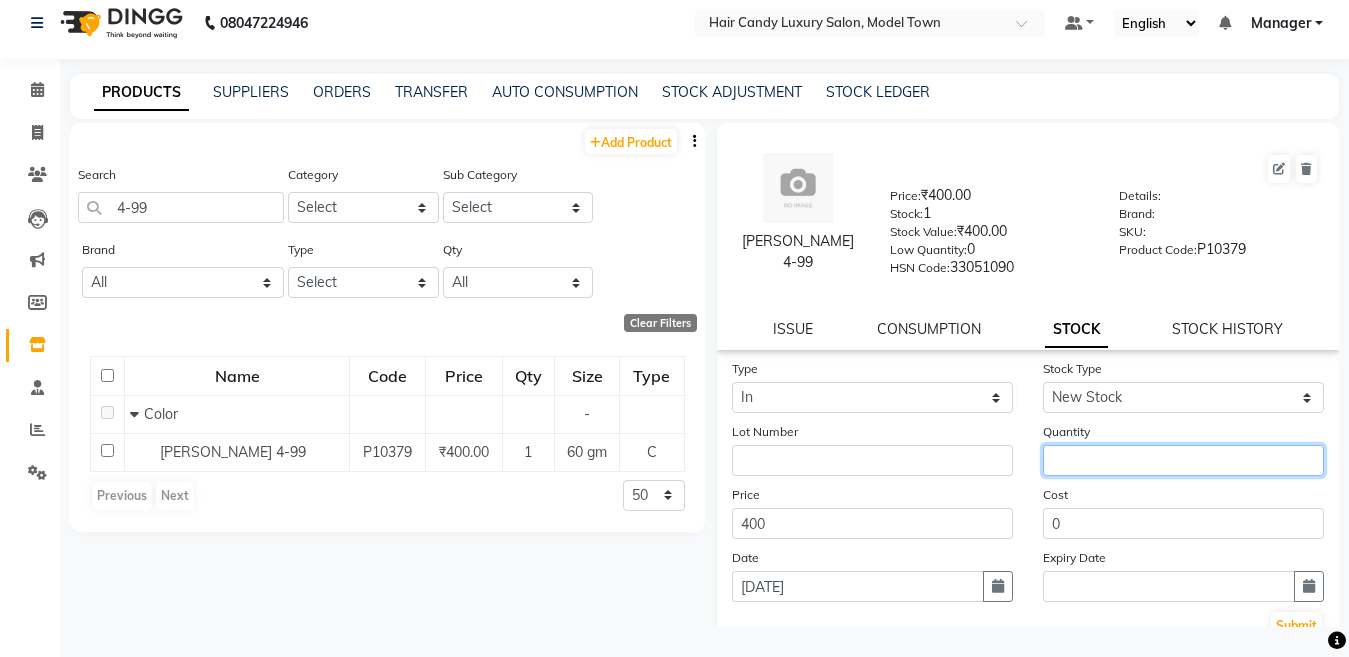 click 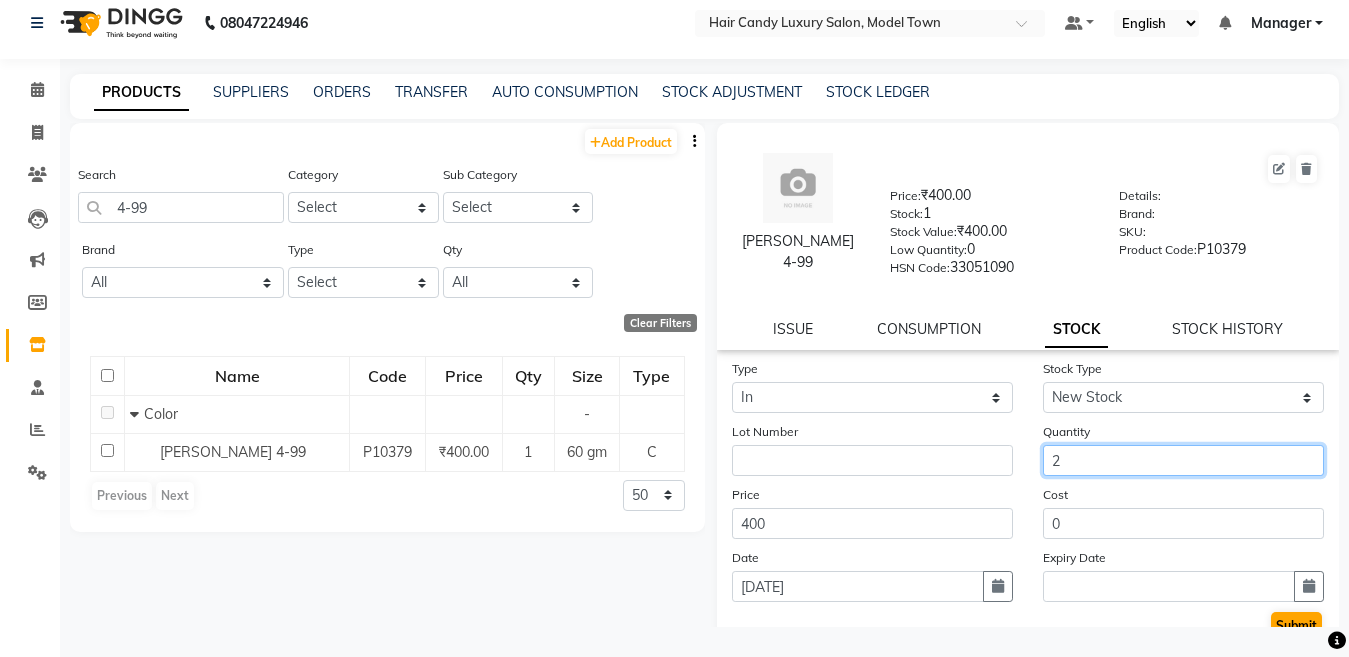 type on "2" 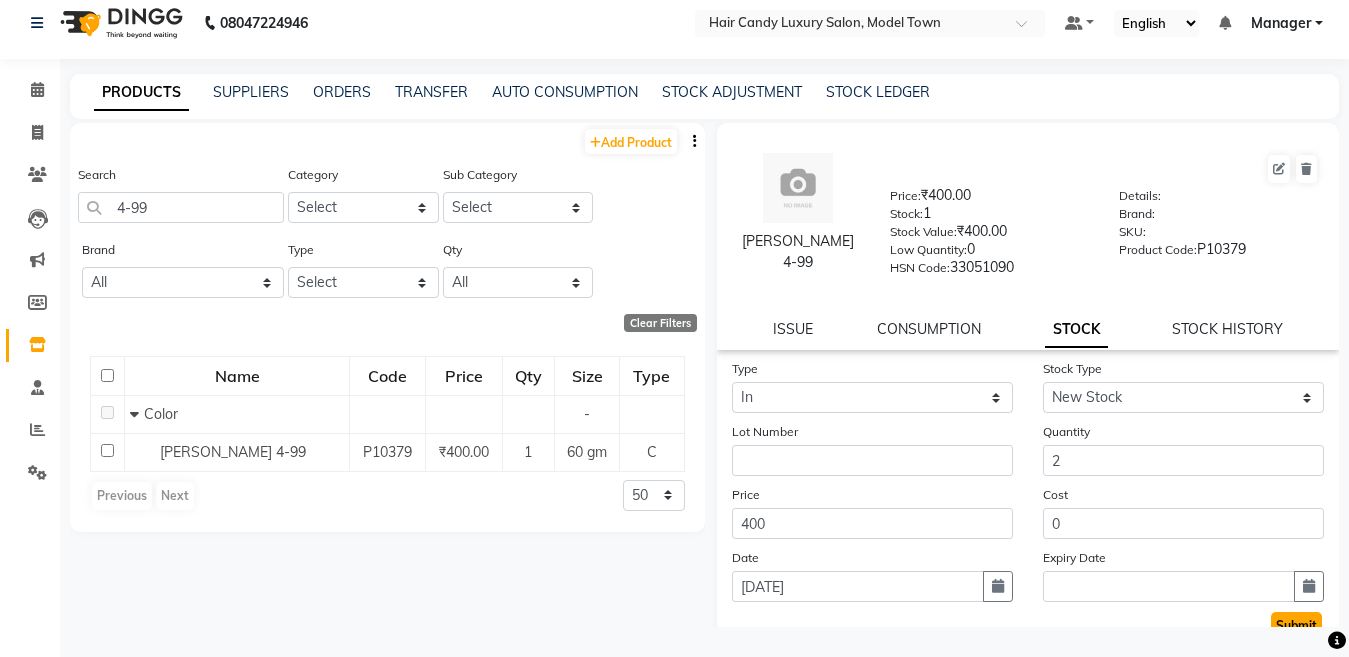 click on "Submit" 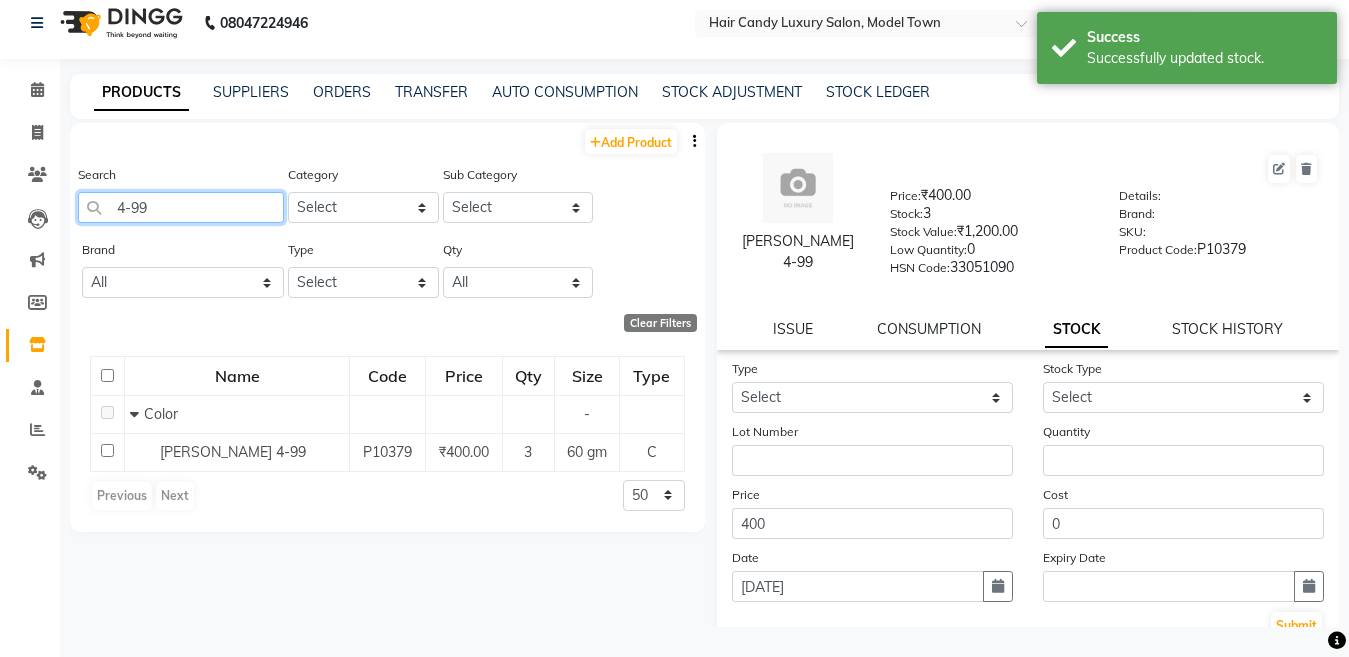 click on "4-99" 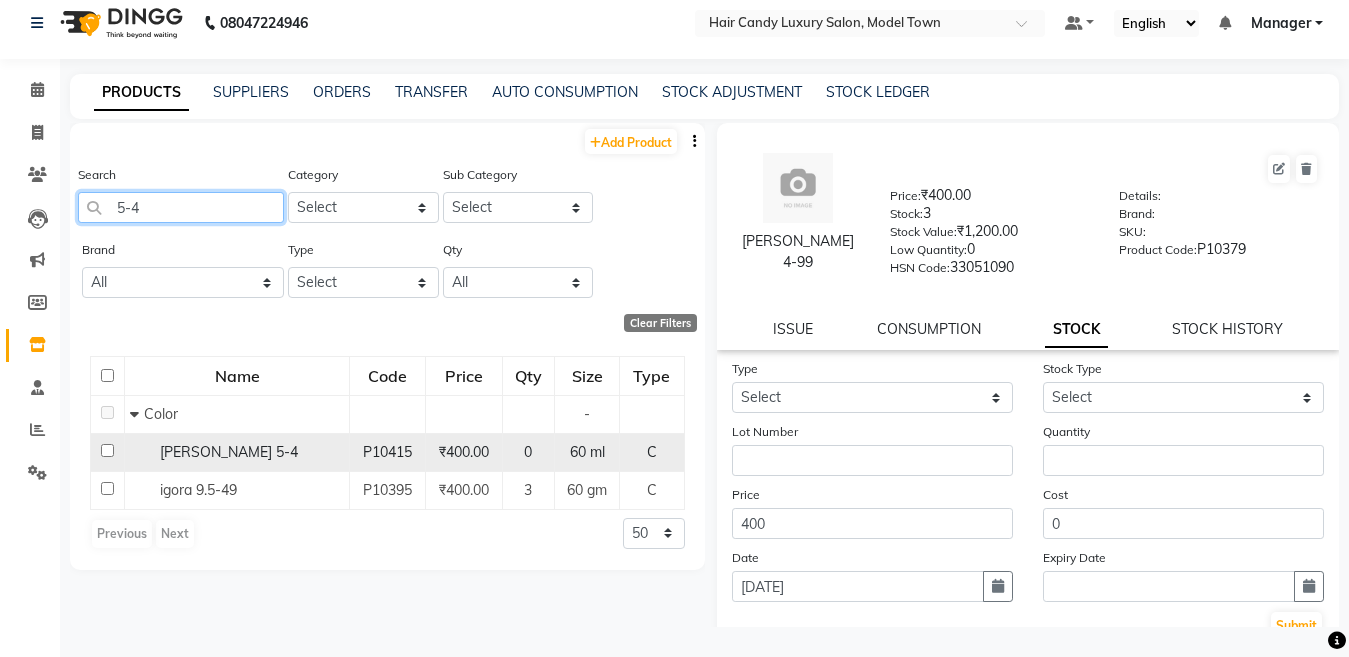 type on "5-4" 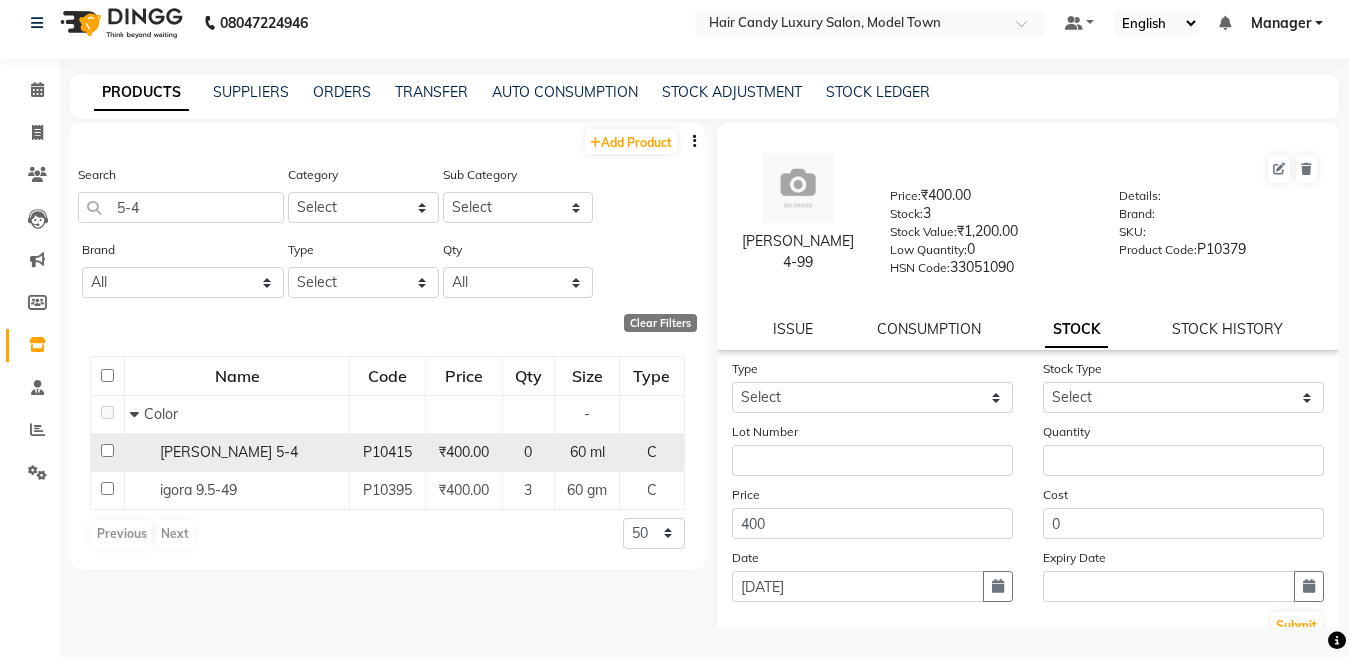 click on "igora 5-4" 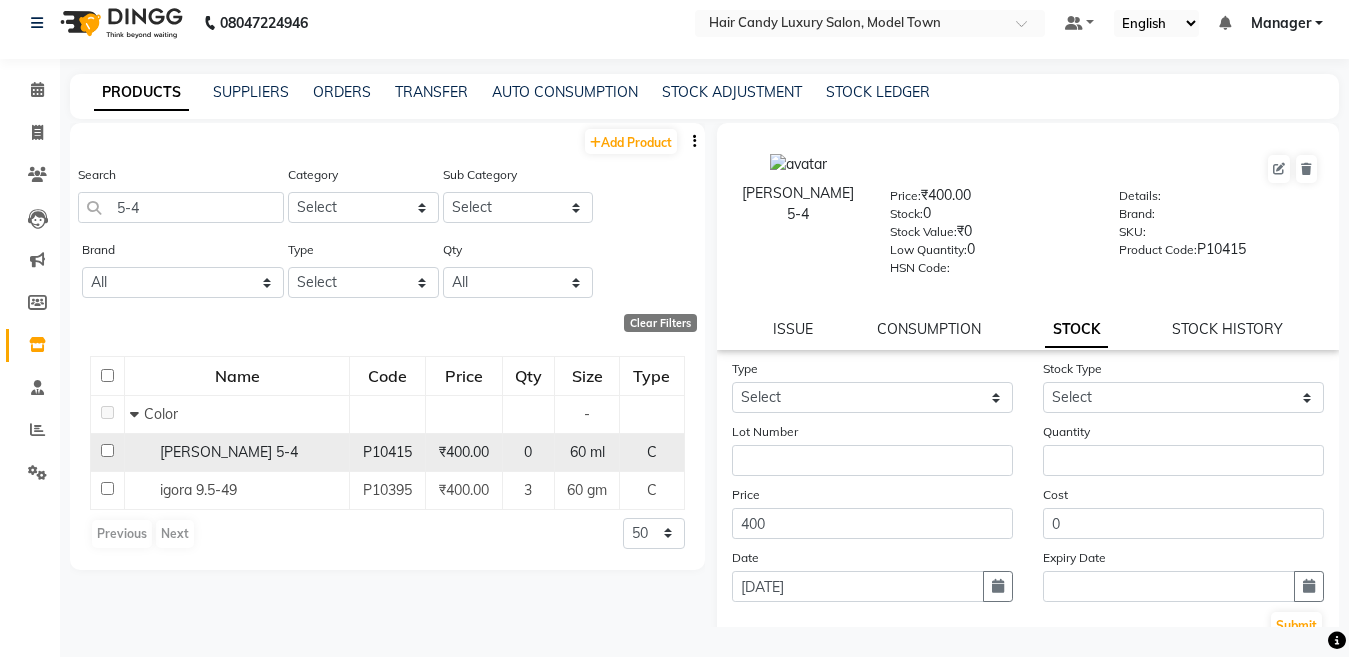 click on "igora 5-4" 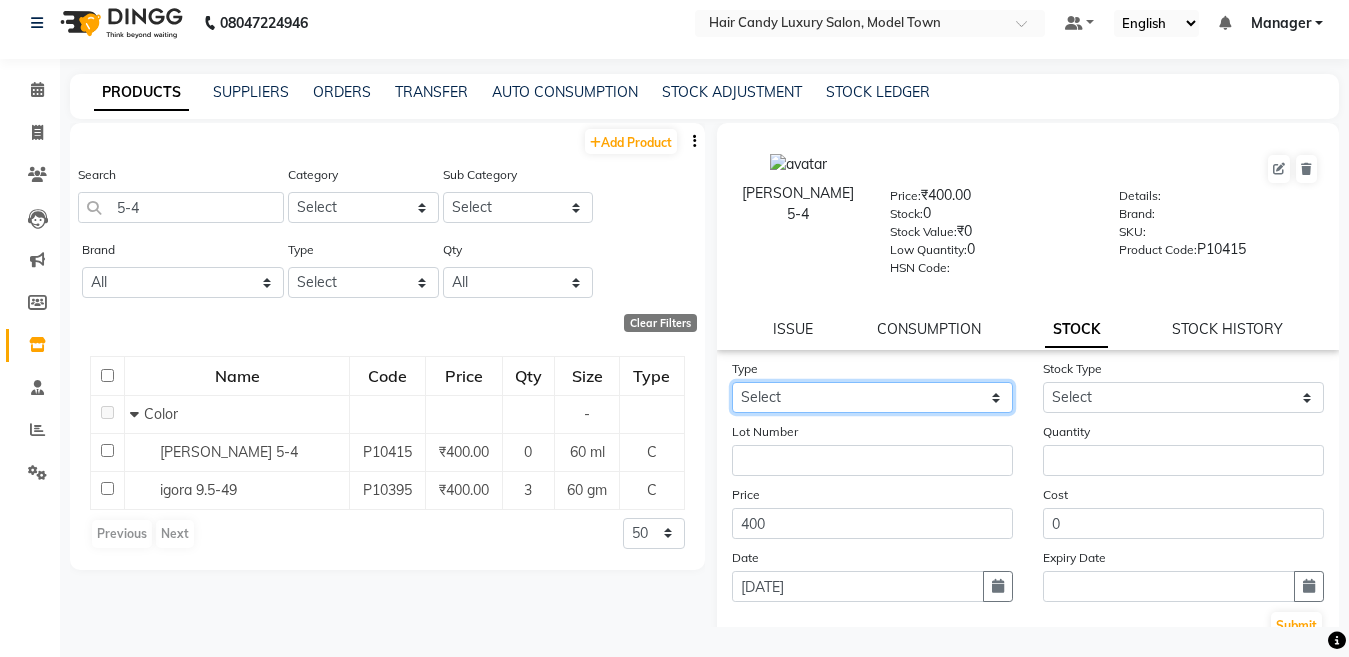click on "Select In Out" 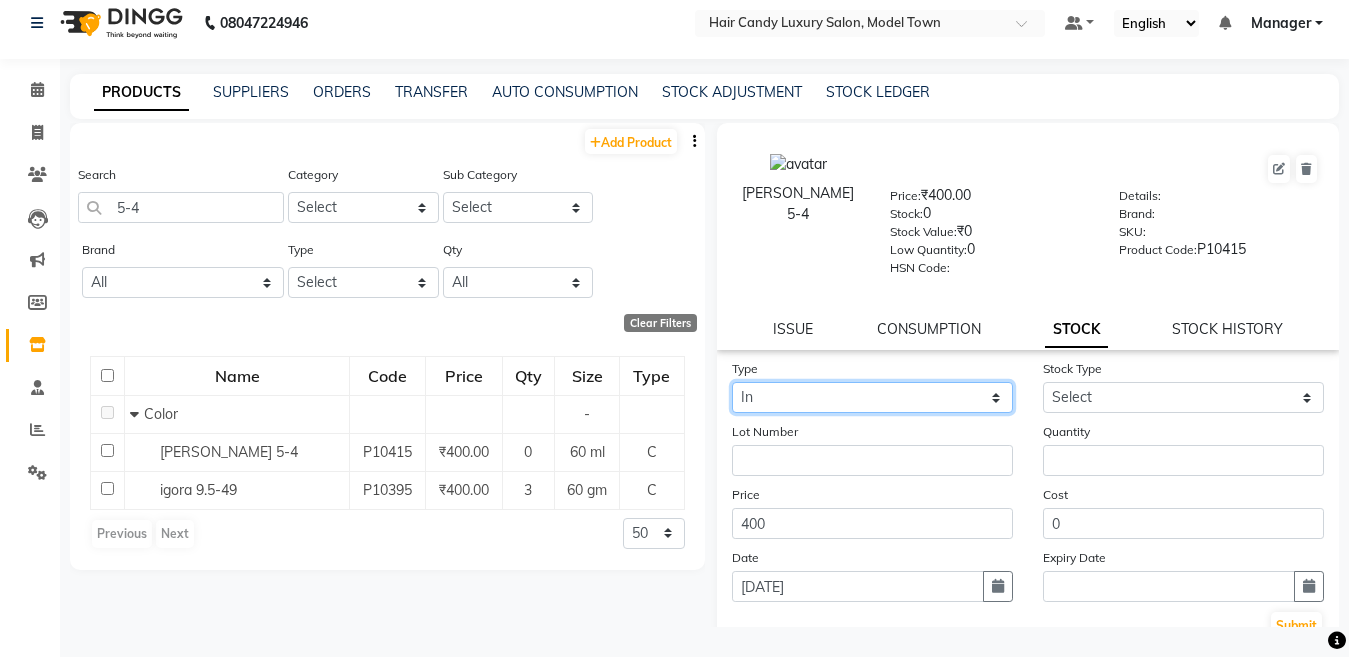 click on "Select In Out" 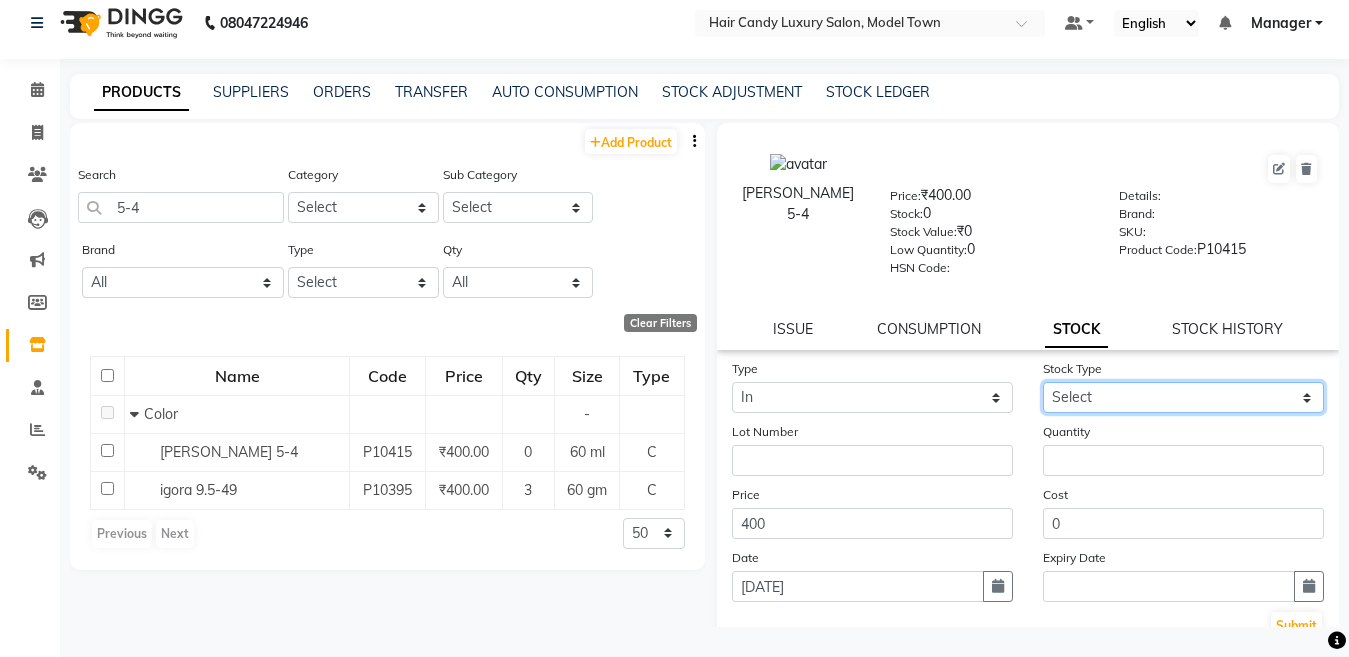 click on "Select New Stock Adjustment Return Other" 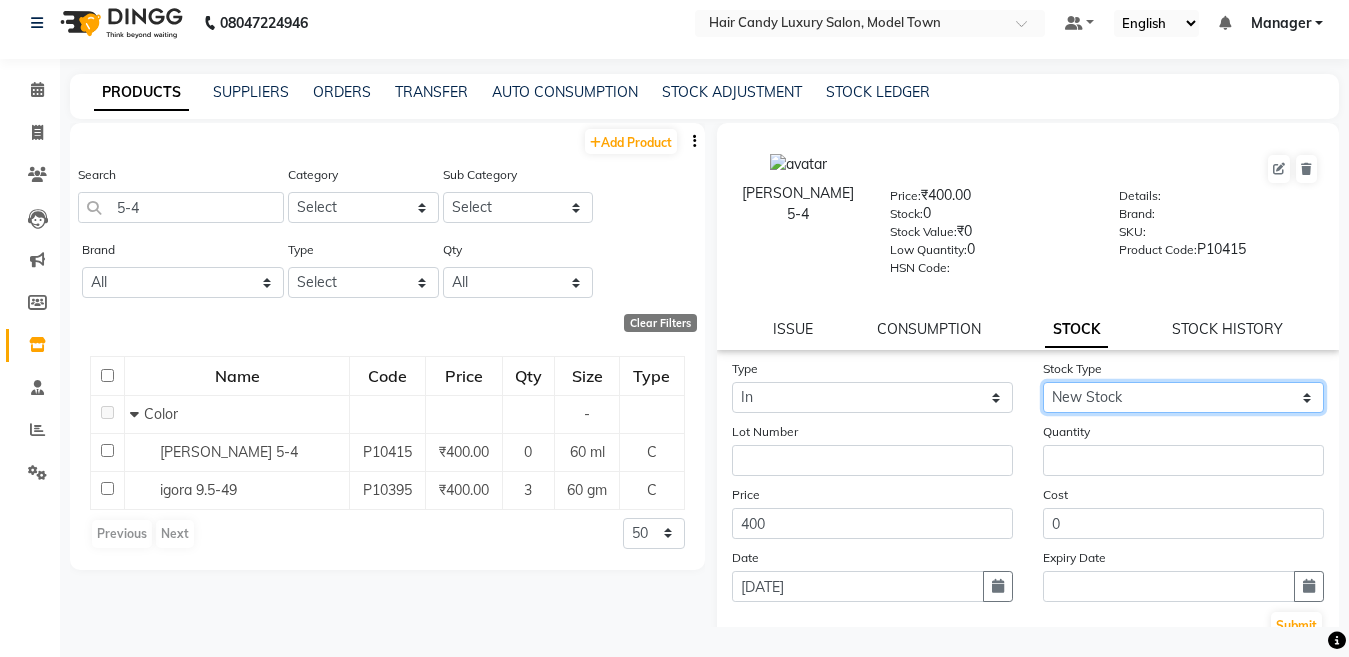 click on "Select New Stock Adjustment Return Other" 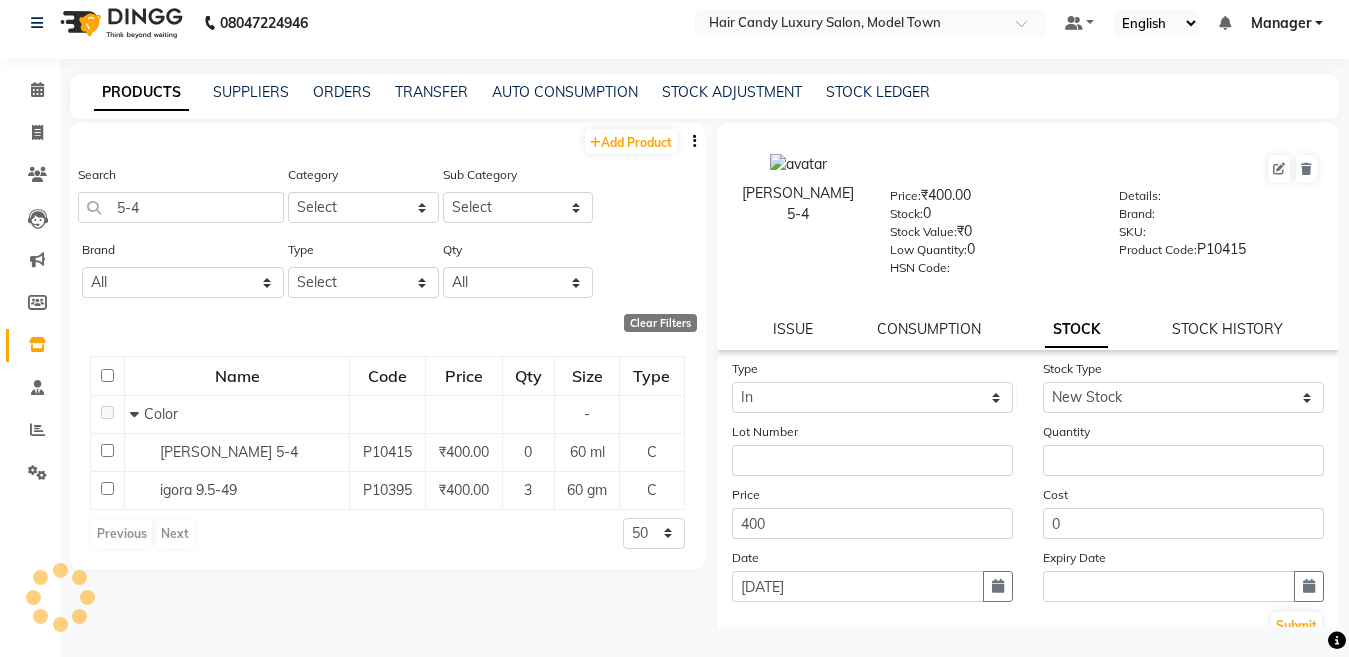 drag, startPoint x: 1074, startPoint y: 478, endPoint x: 1074, endPoint y: 466, distance: 12 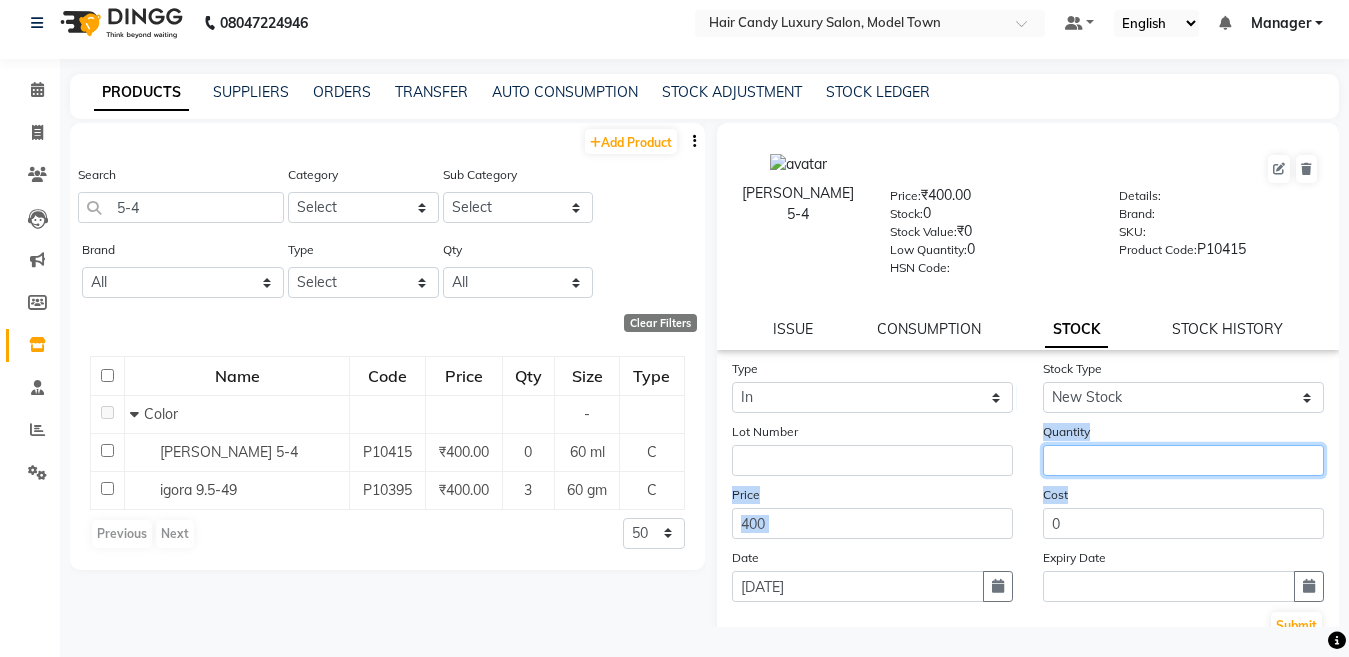 click 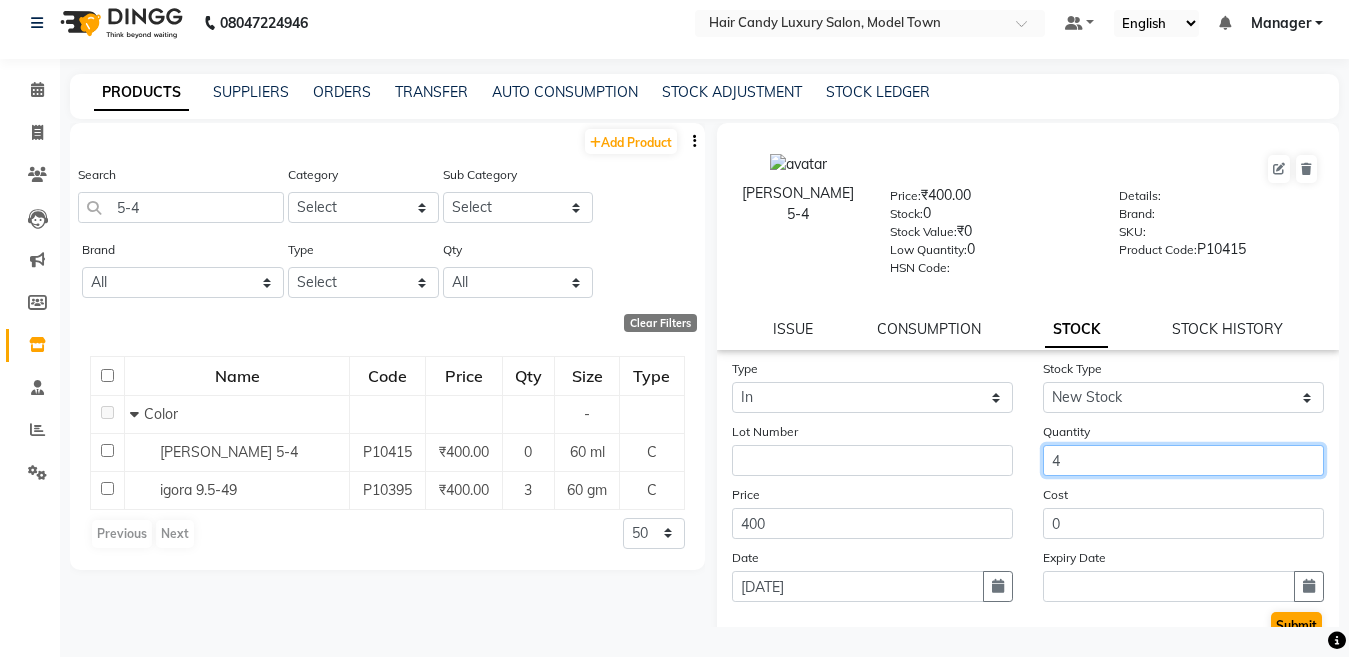 type on "4" 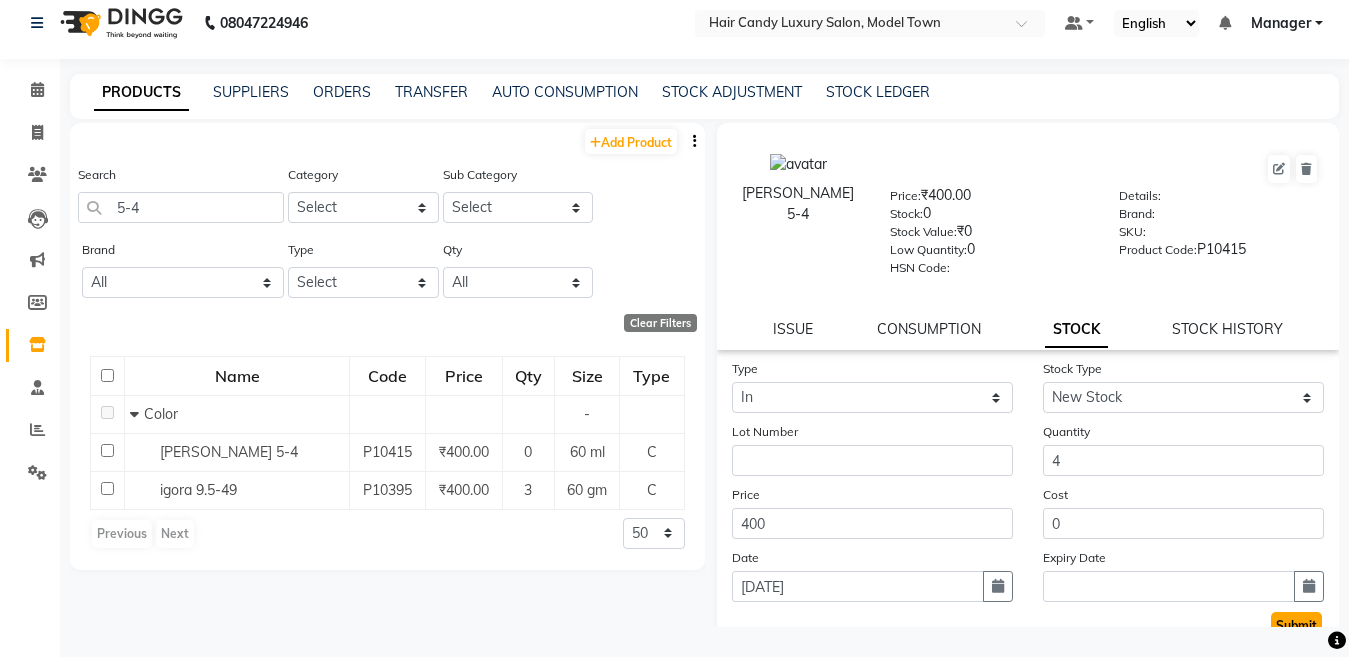 click on "Submit" 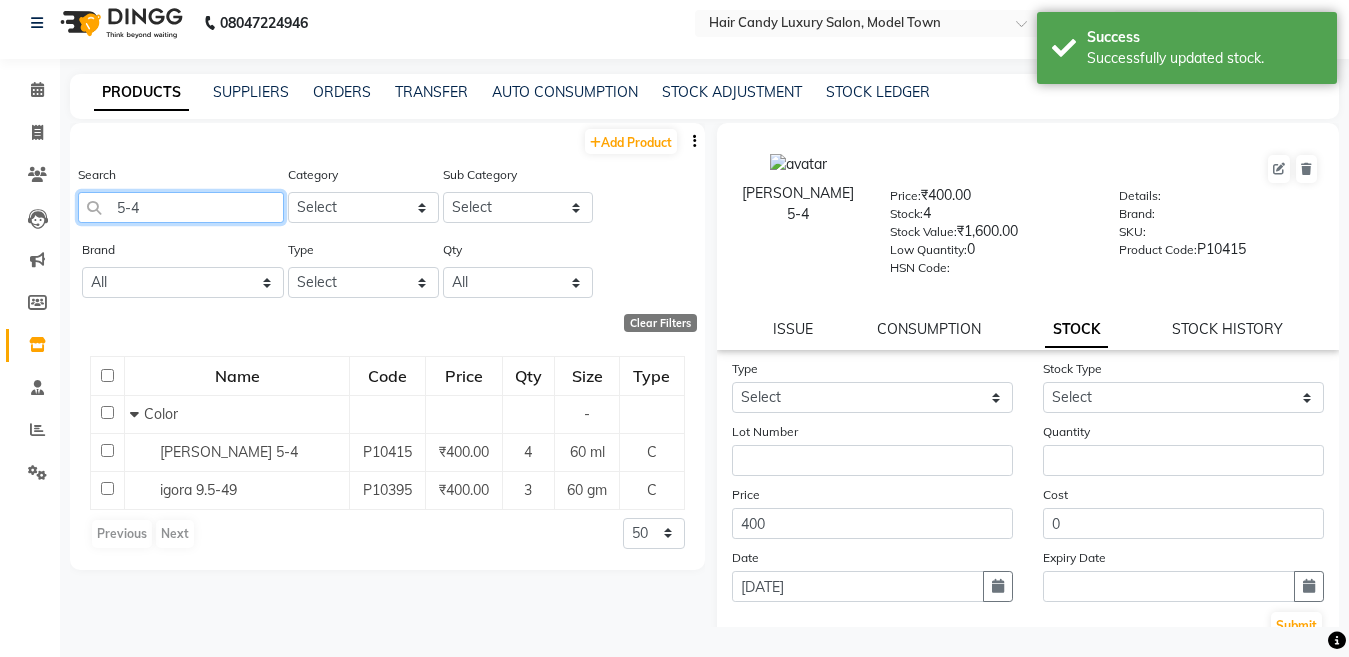 click on "5-4" 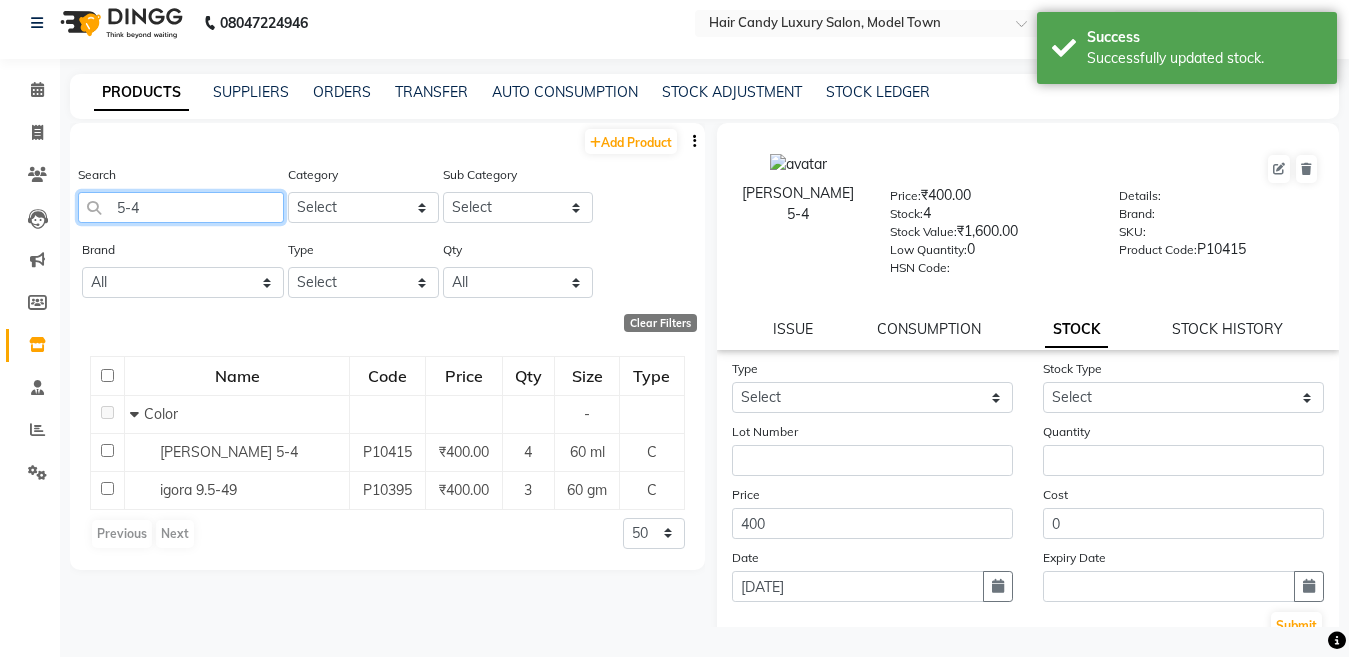 click on "5-4" 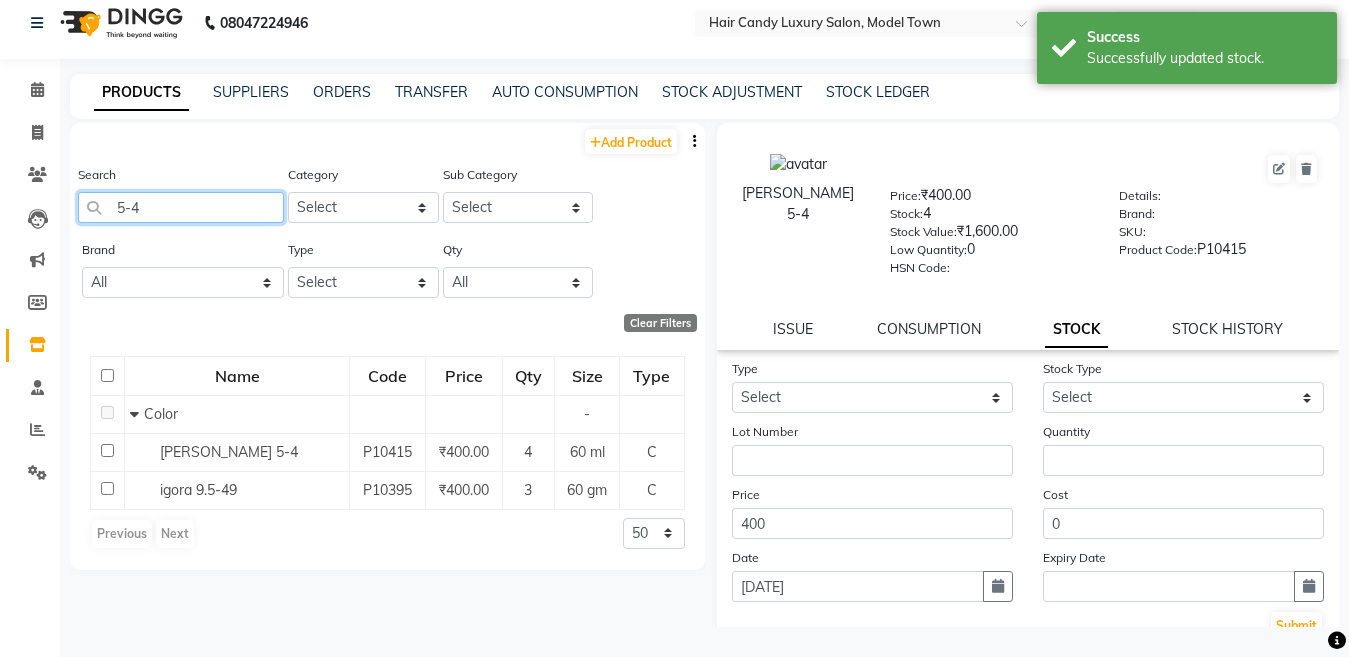click on "5-4" 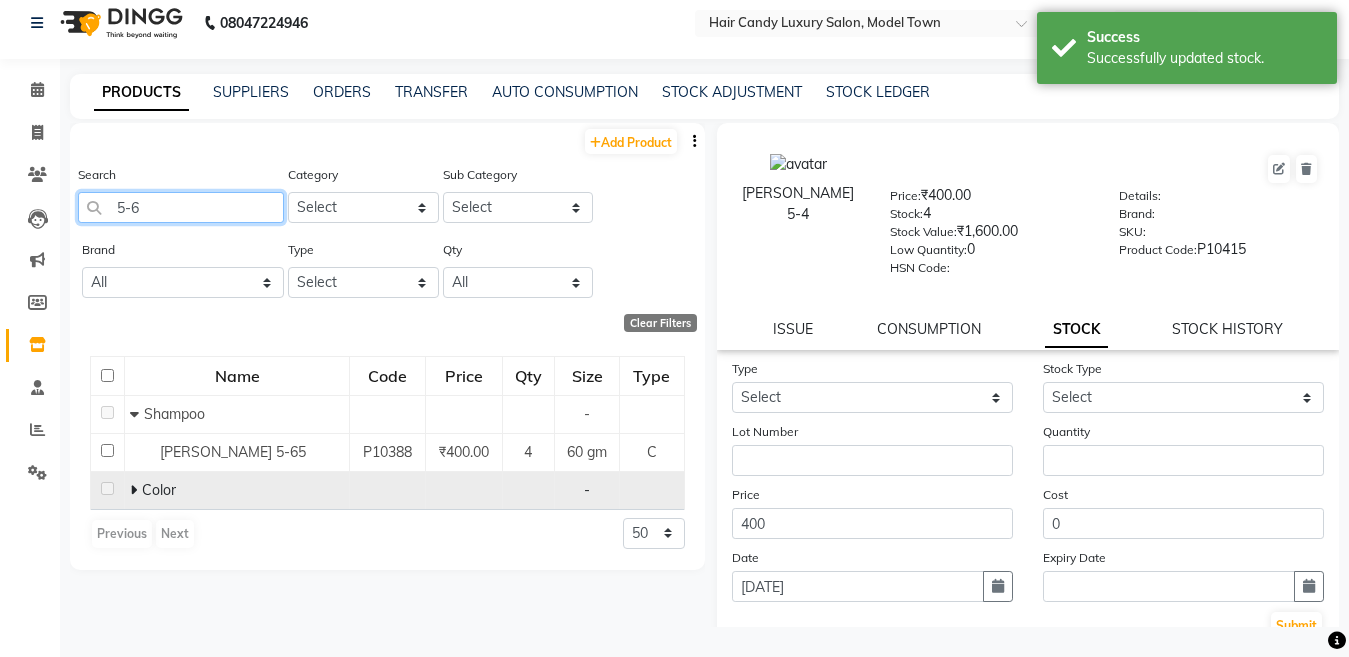 type on "5-6" 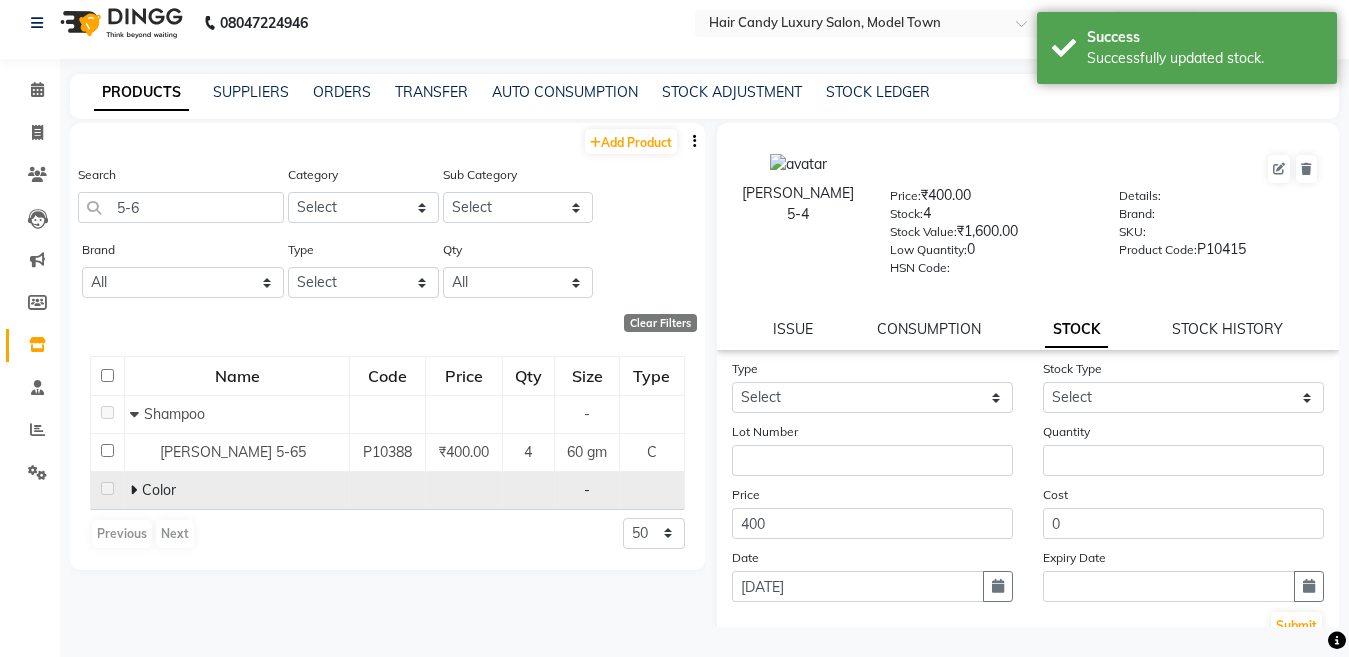 click 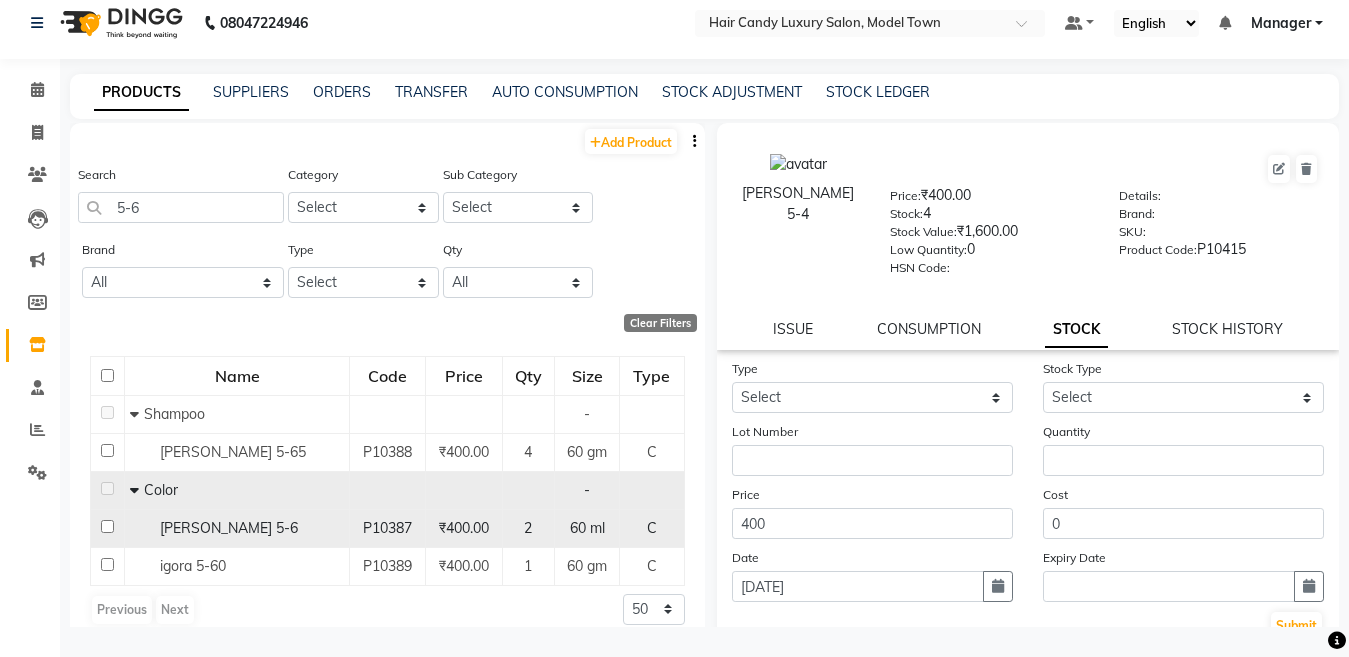 click on "igora 5-6" 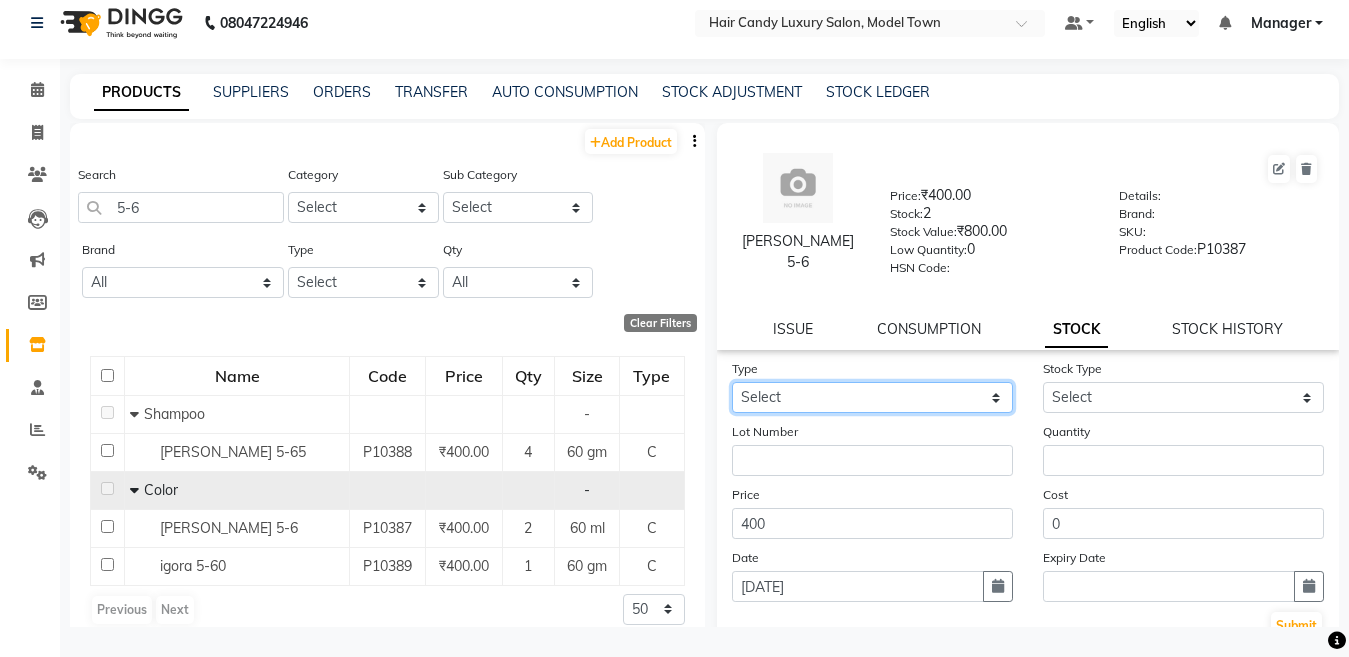 click on "Select In Out" 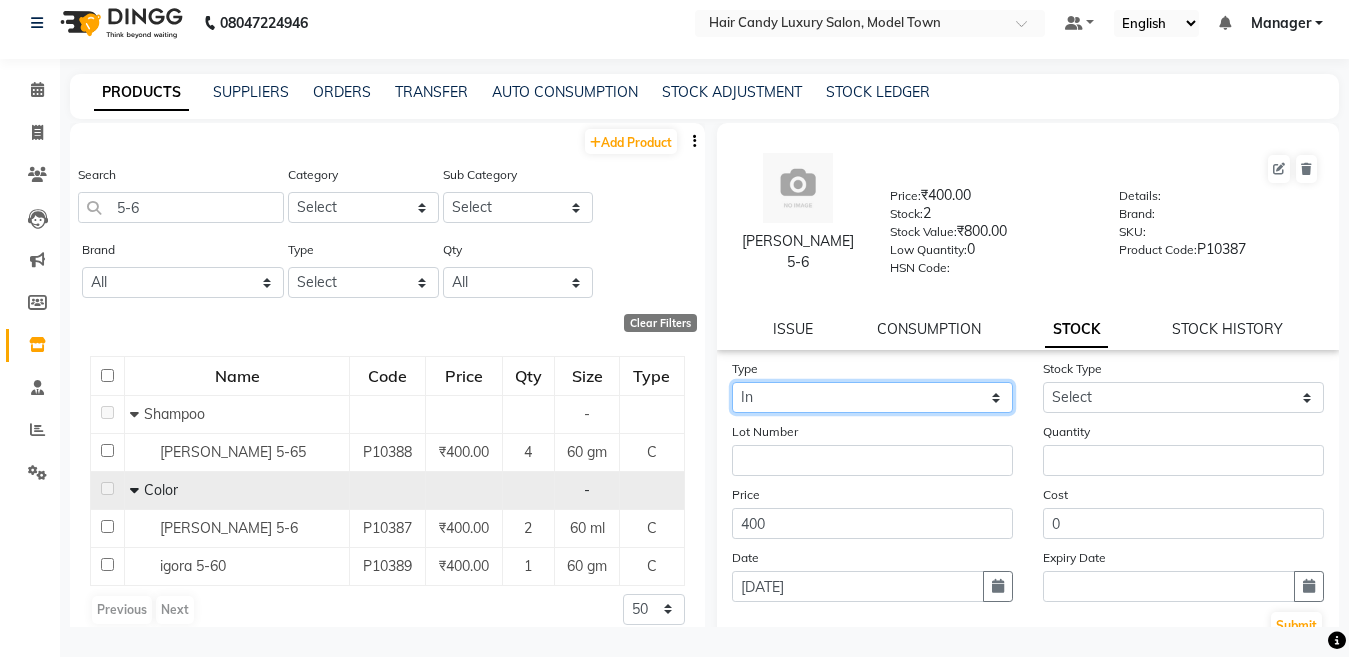 click on "Select In Out" 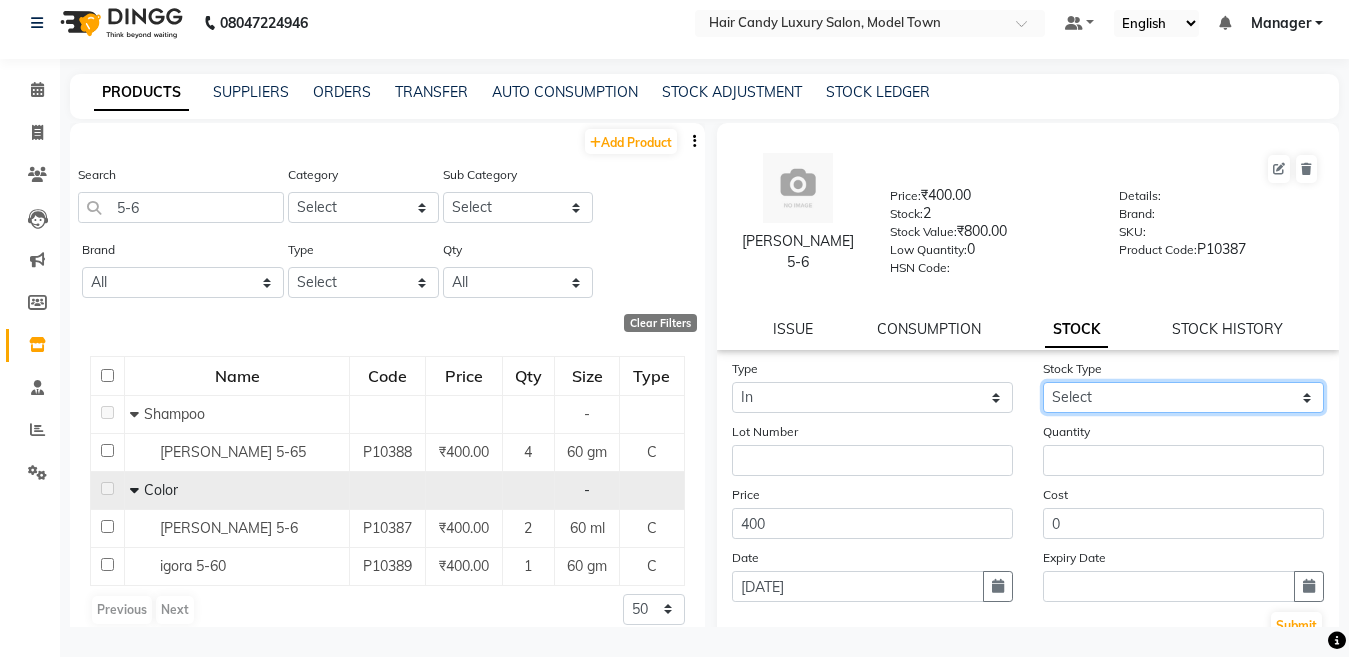 click on "Select New Stock Adjustment Return Other" 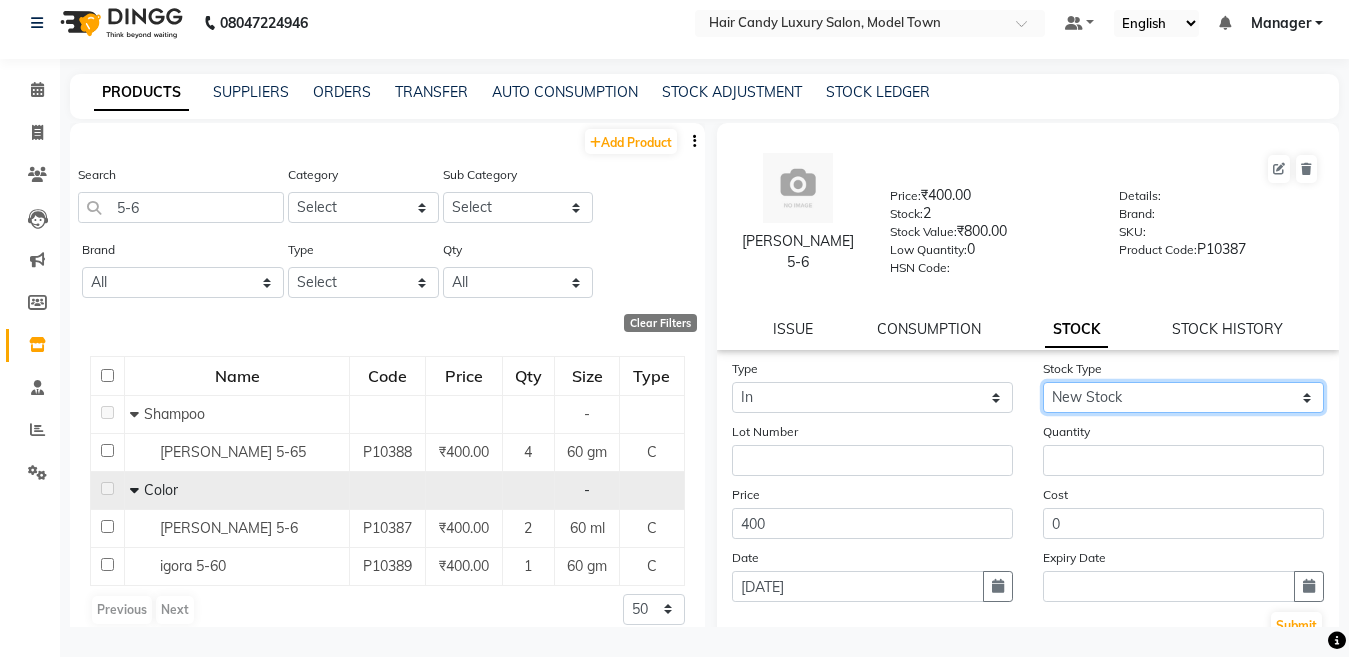 click on "Select New Stock Adjustment Return Other" 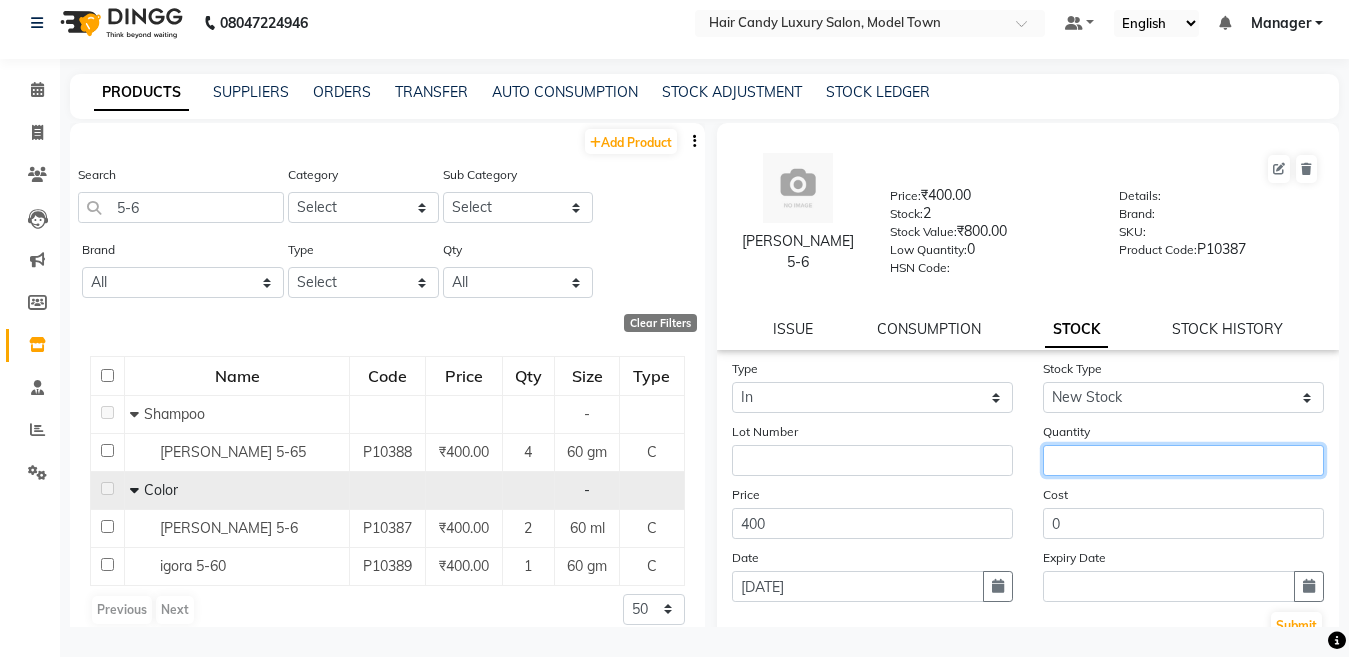 click 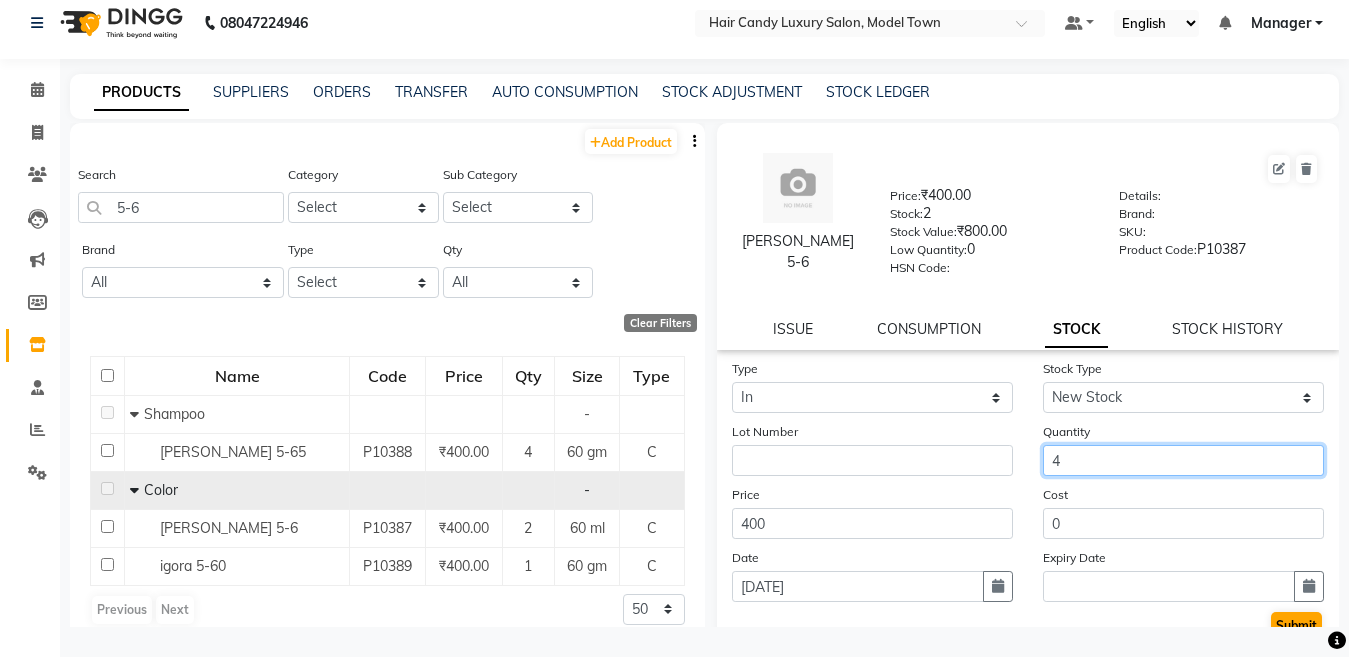 type on "4" 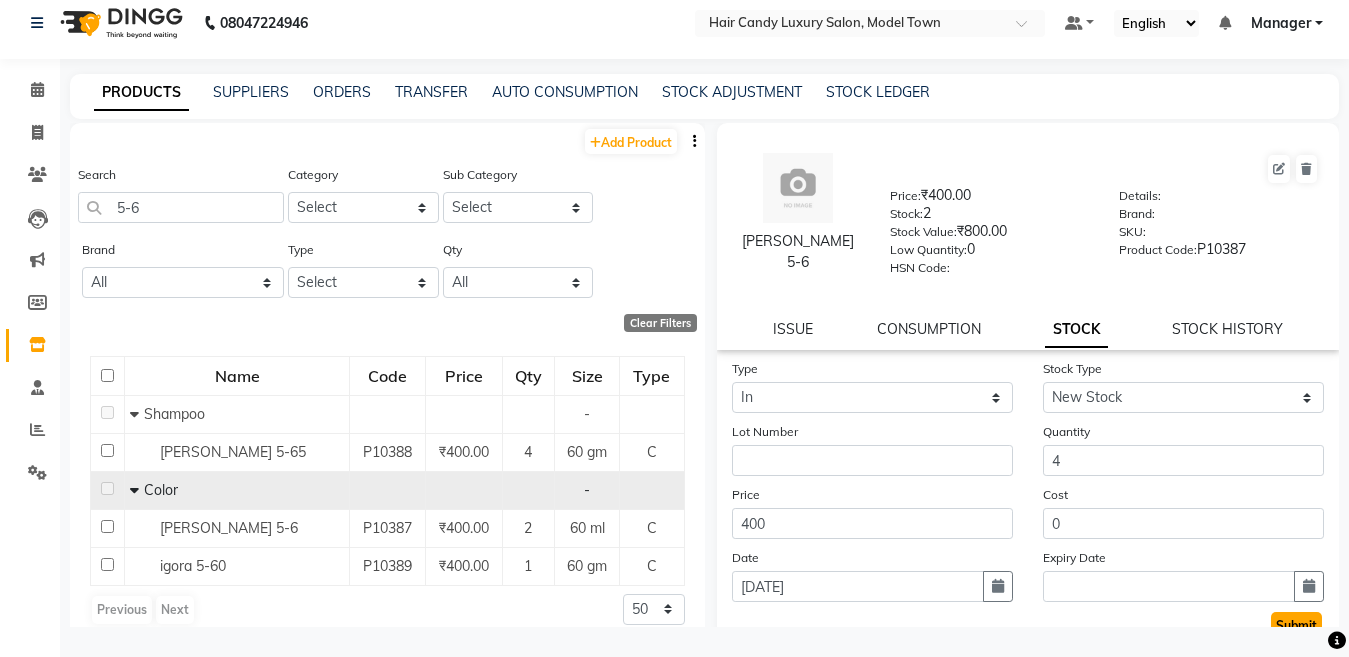 click on "Submit" 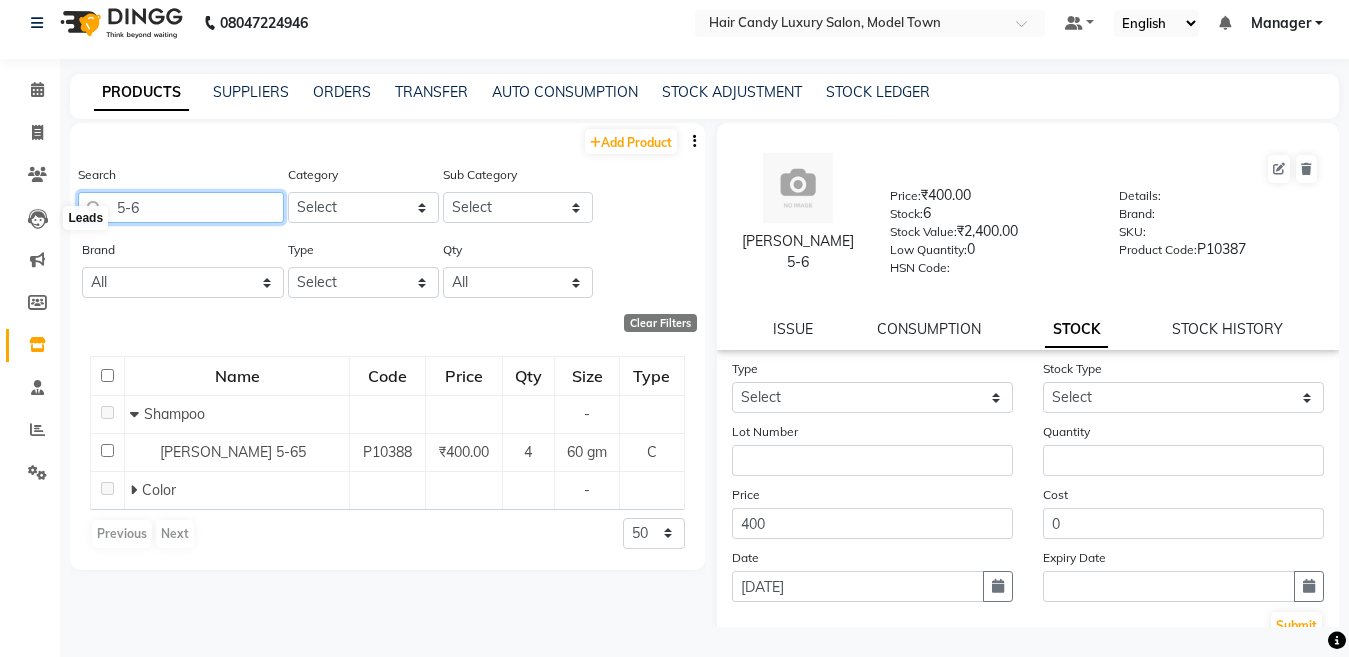 drag, startPoint x: 182, startPoint y: 209, endPoint x: 0, endPoint y: 228, distance: 182.98907 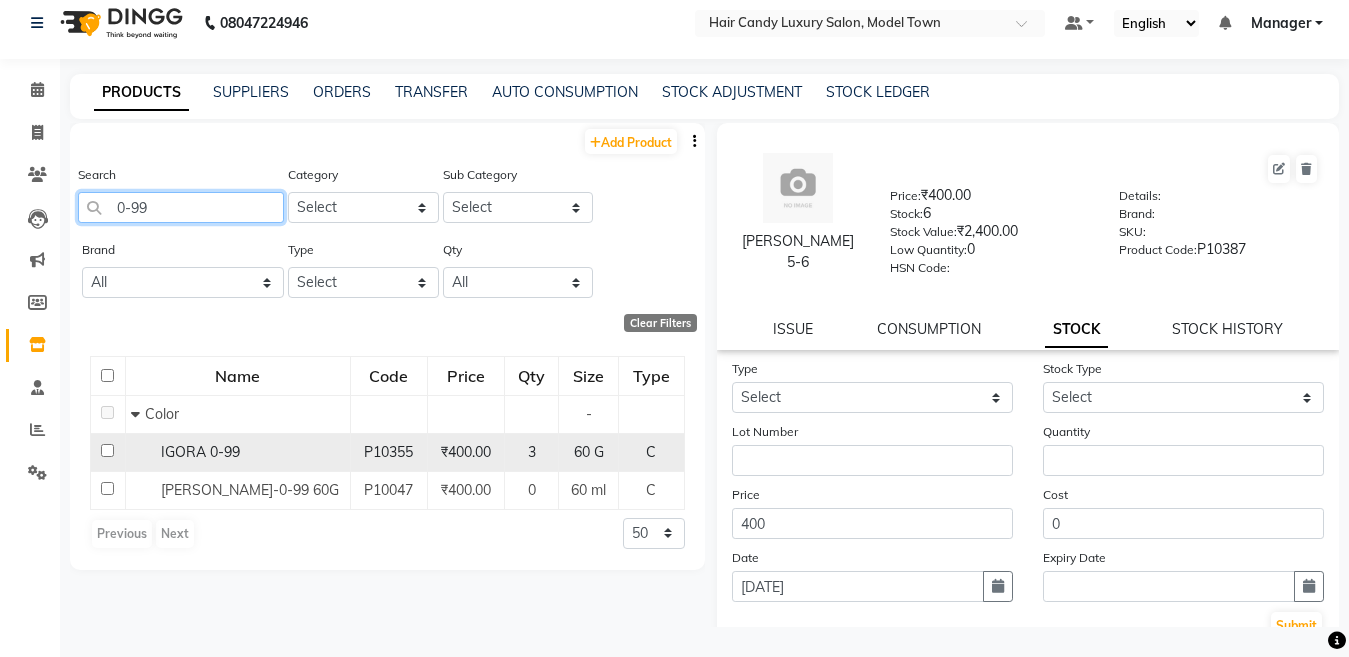 type on "0-99" 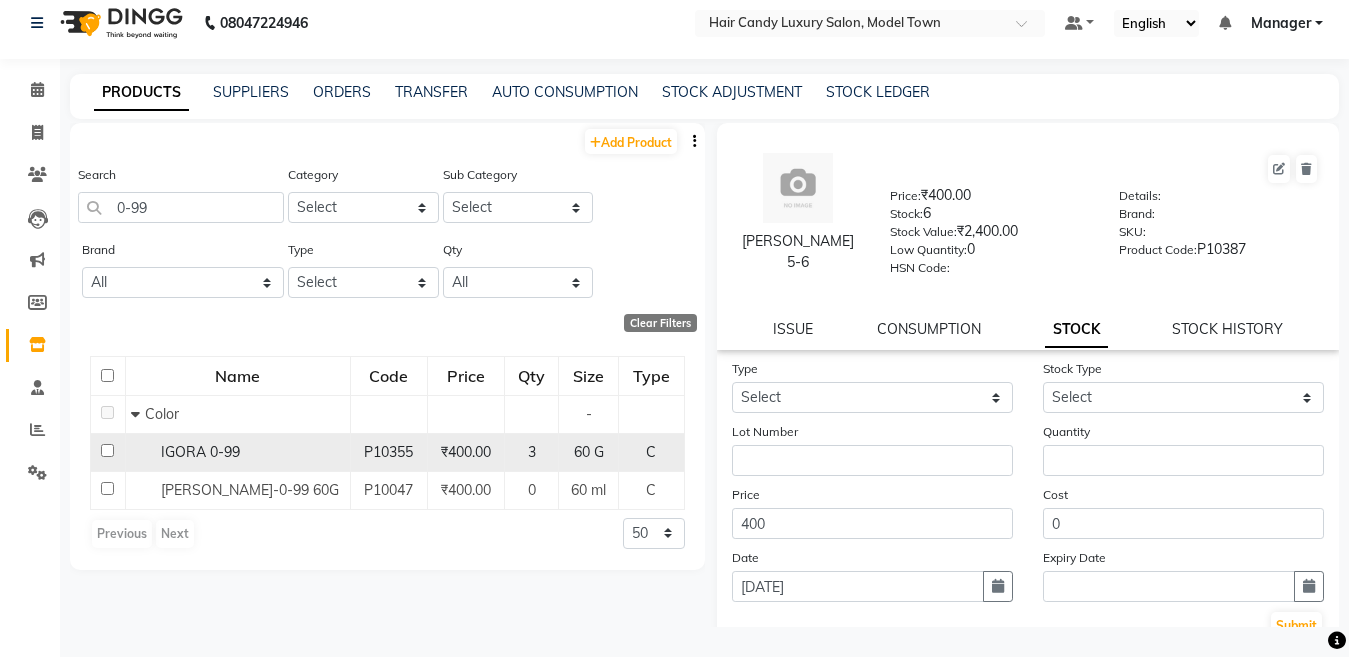 click on "IGORA 0-99" 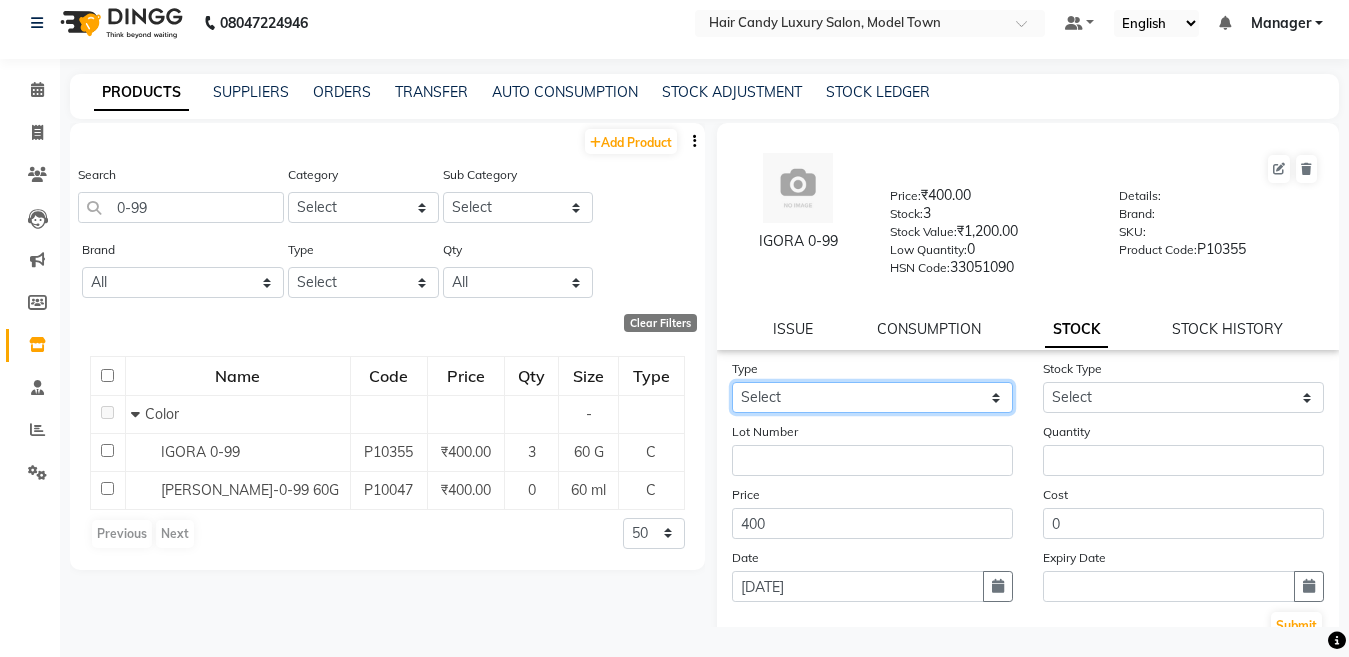 click on "Select In Out" 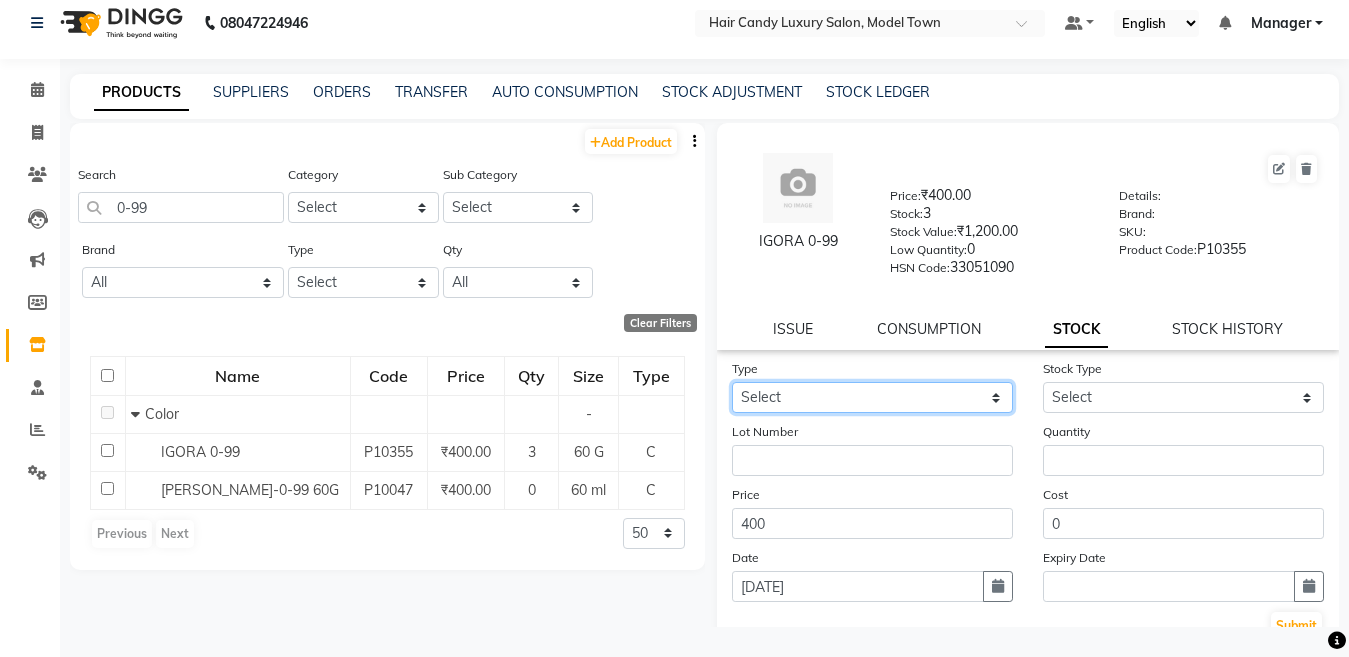 select on "in" 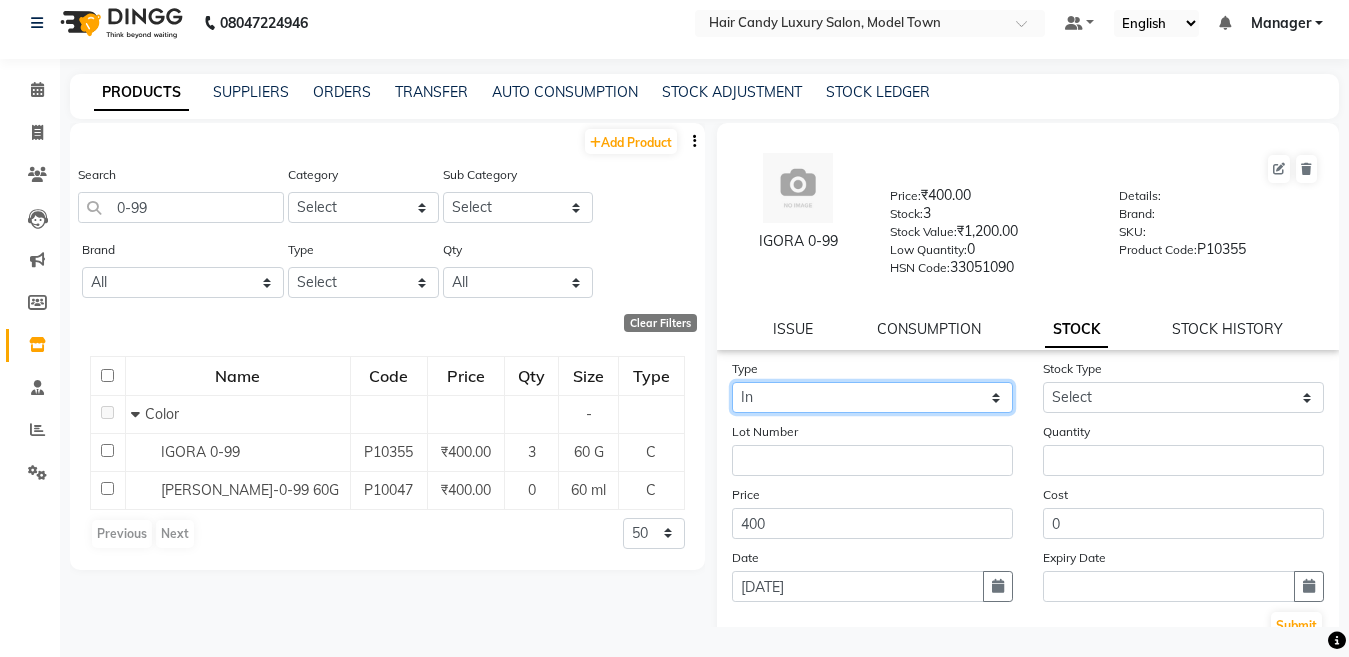 click on "Select In Out" 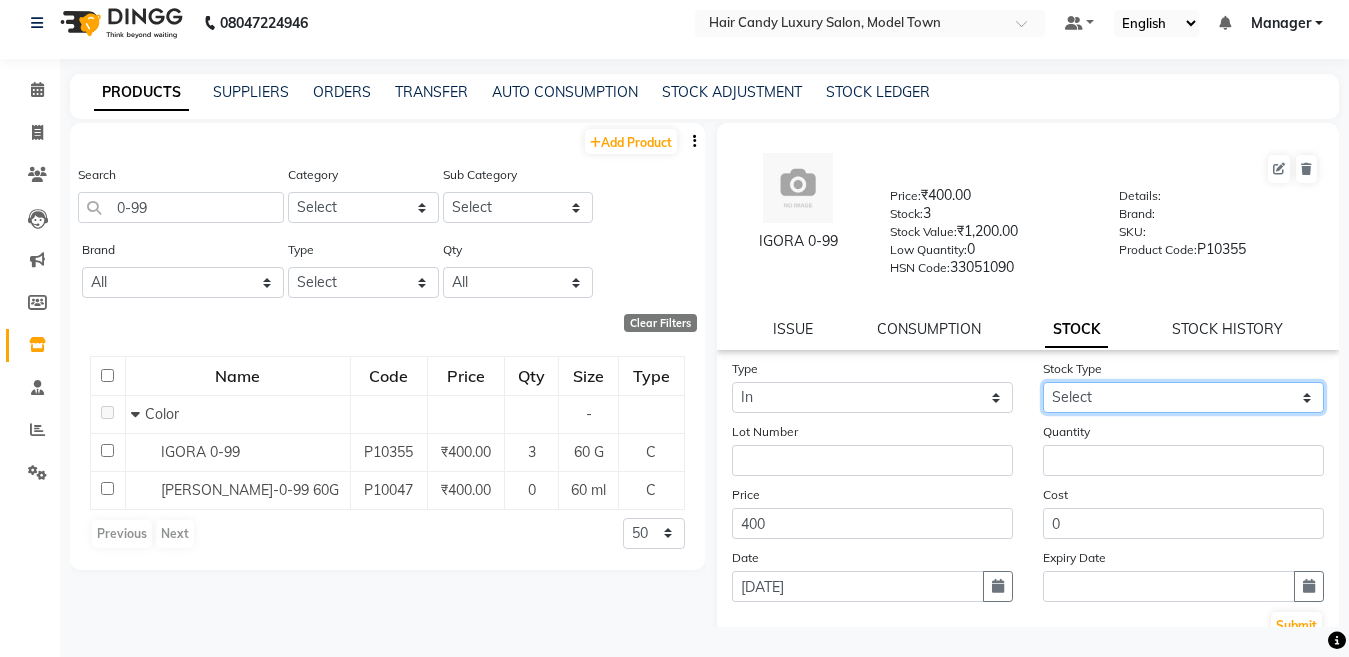 click on "Select New Stock Adjustment Return Other" 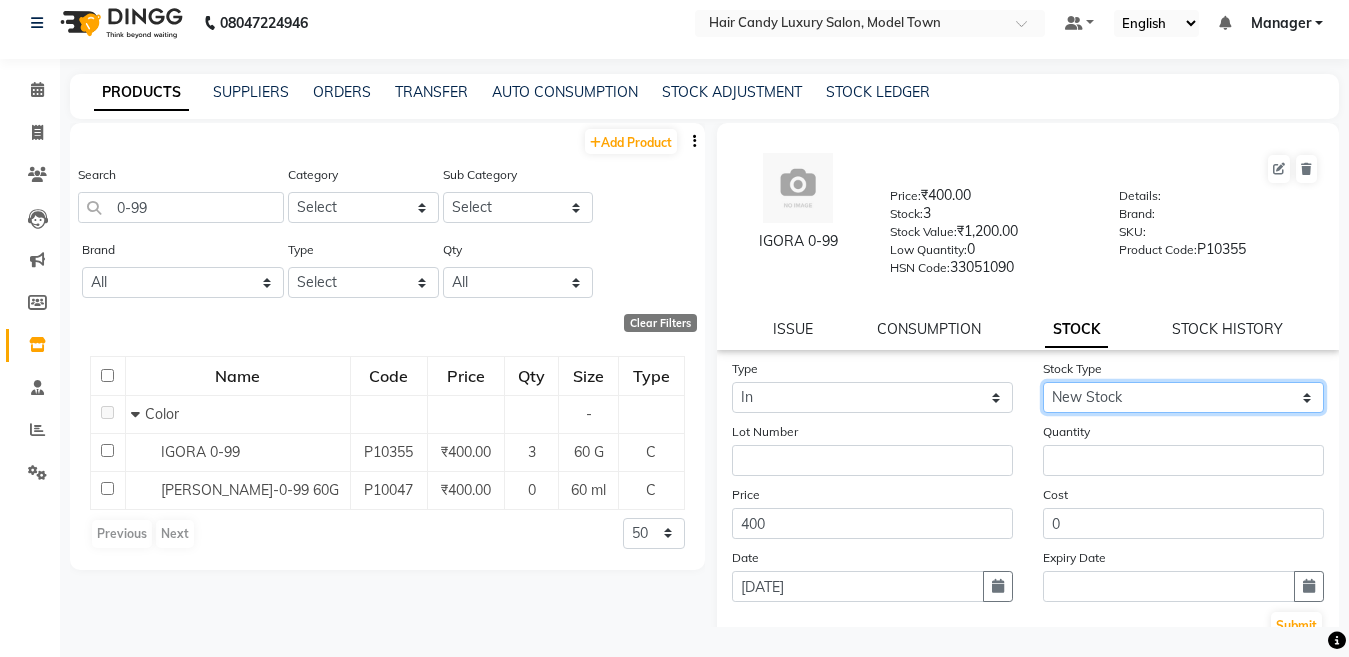 click on "Select New Stock Adjustment Return Other" 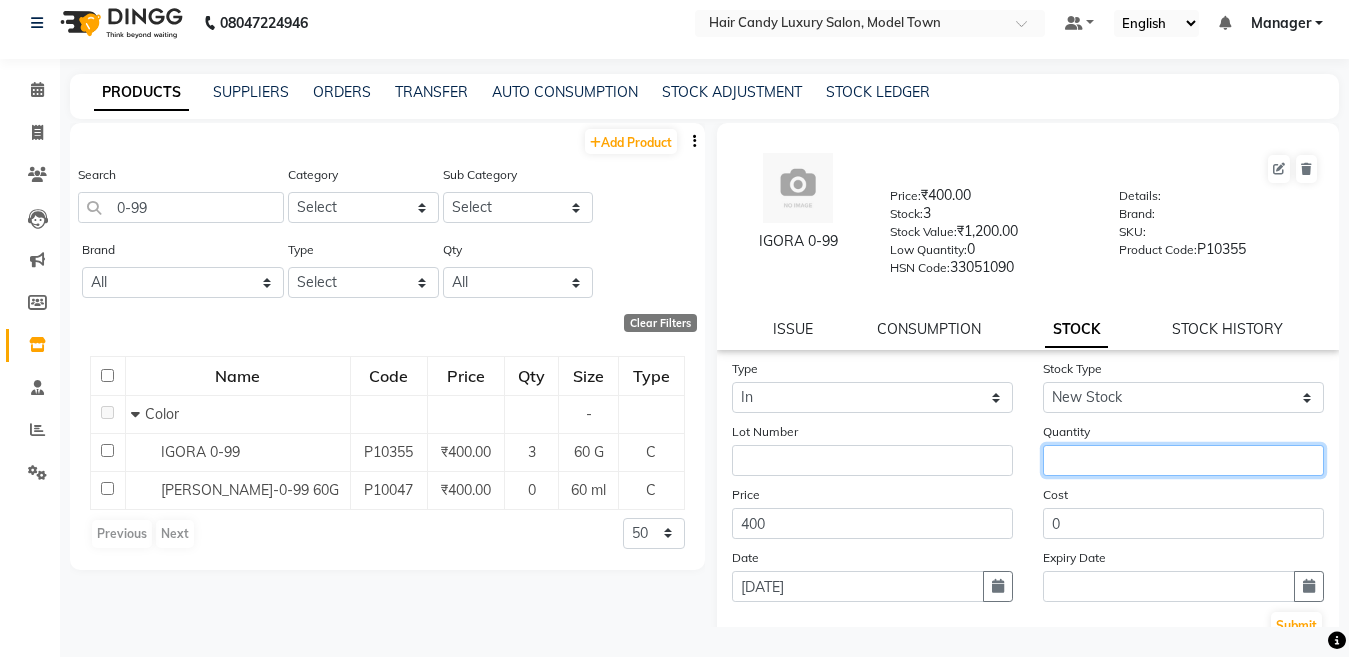 click 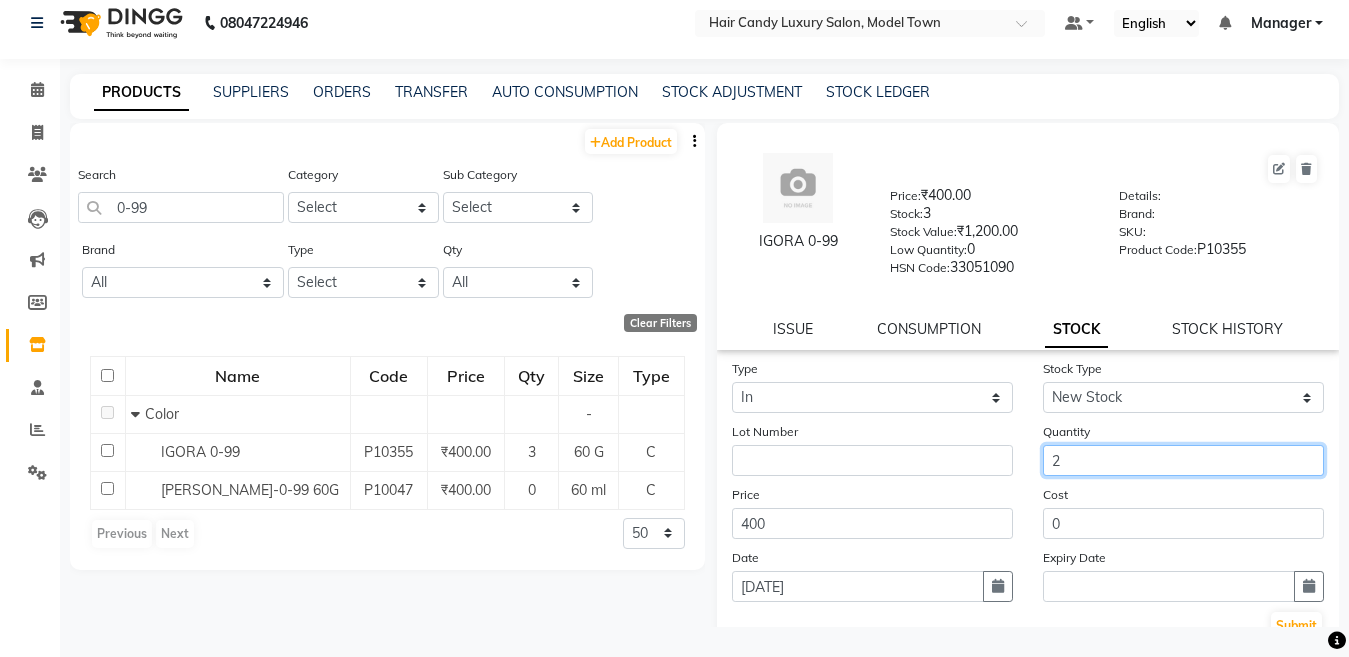 type on "2" 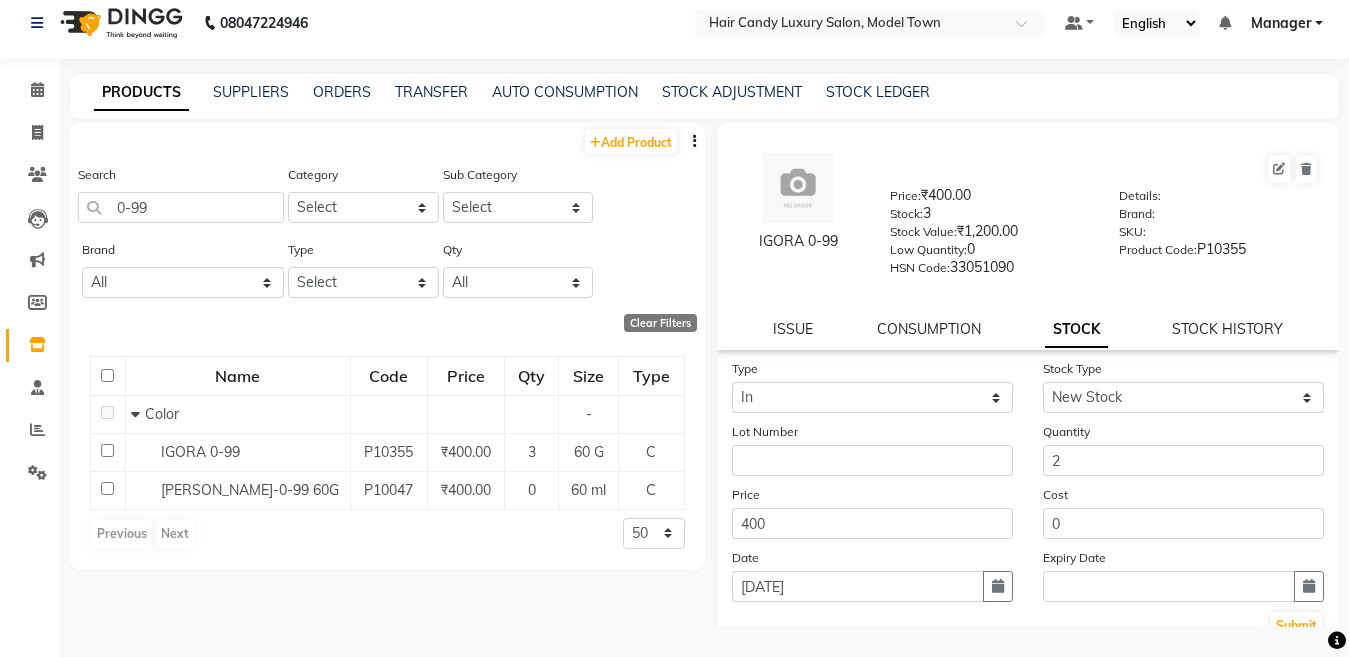 click on "PRODUCTS SUPPLIERS ORDERS TRANSFER AUTO CONSUMPTION STOCK ADJUSTMENT STOCK LEDGER  Add Product  Search 0-99 Category Select Hair Skin Makeup Personal Care Appliances Beard Waxing Disposable Threading Hands and Feet Beauty Planet Botox Cadiveu Casmara Cheryls Loreal Olaplex Body Nail value card Other Sub Category Select Brand All Milkshake Milk Shake Null Sch Skeyndor Type Select Both Retail Consumable Qty All Low Out Of Stock  Clear Filters  Name Code Price Qty Size Type   Color - IGORA 0-99 P10355 ₹400.00 3 60 G C igora-0-99 60G P10047 ₹400.00 0 60 ml C  Previous   Next  50 100 500  IGORA 0-99  Price:   ₹400.00  Stock:   3  Stock Value:   ₹1,200.00  Low Quantity:  0  HSN Code:  33051090  Details:     Brand:     SKU:     Product Code:   P10355  ISSUE CONSUMPTION STOCK STOCK HISTORY Type Select In Out Stock Type Select New Stock Adjustment Return Other Lot Number Quantity 2 Price 400 Cost 0 Date 11-07-2025 Expiry Date  Submit" 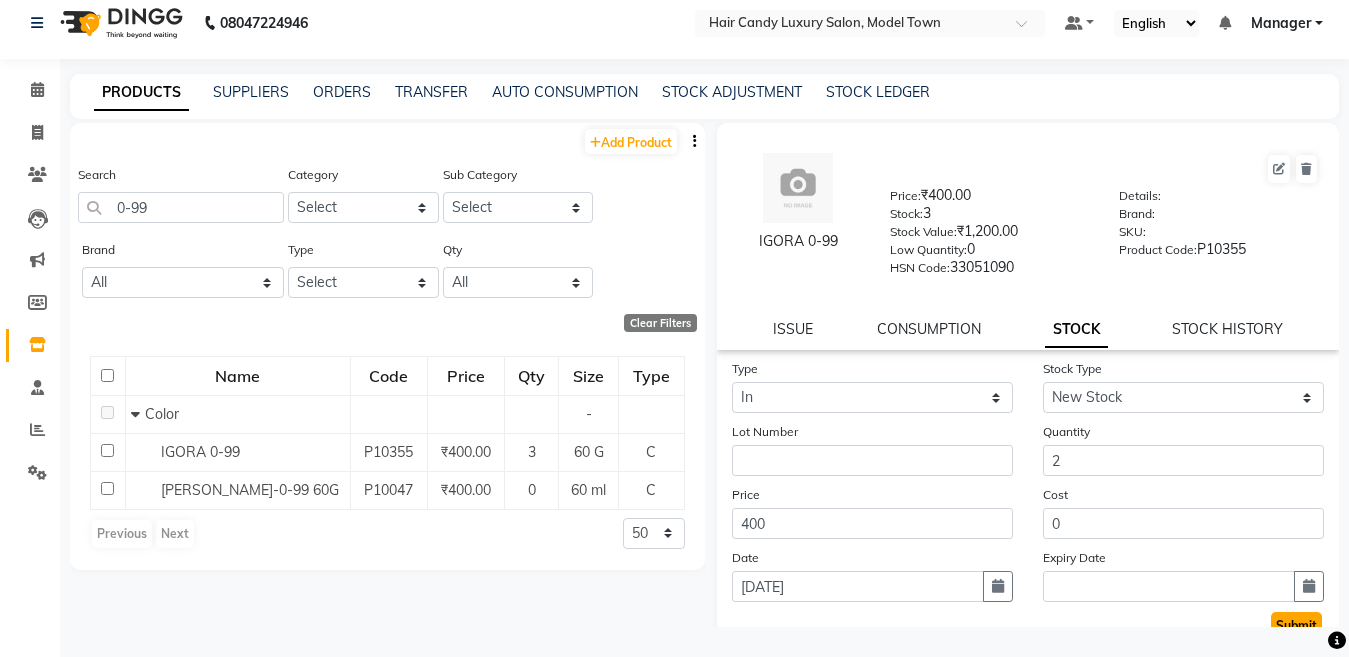 click on "Submit" 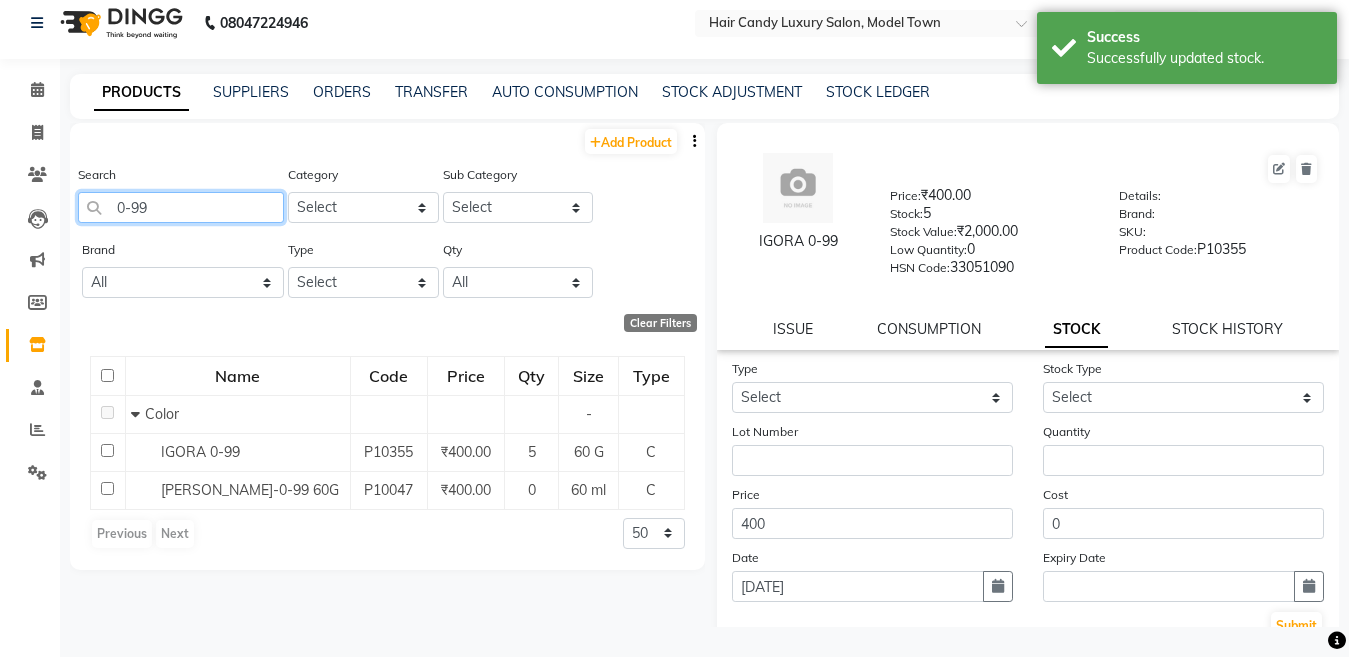click on "0-99" 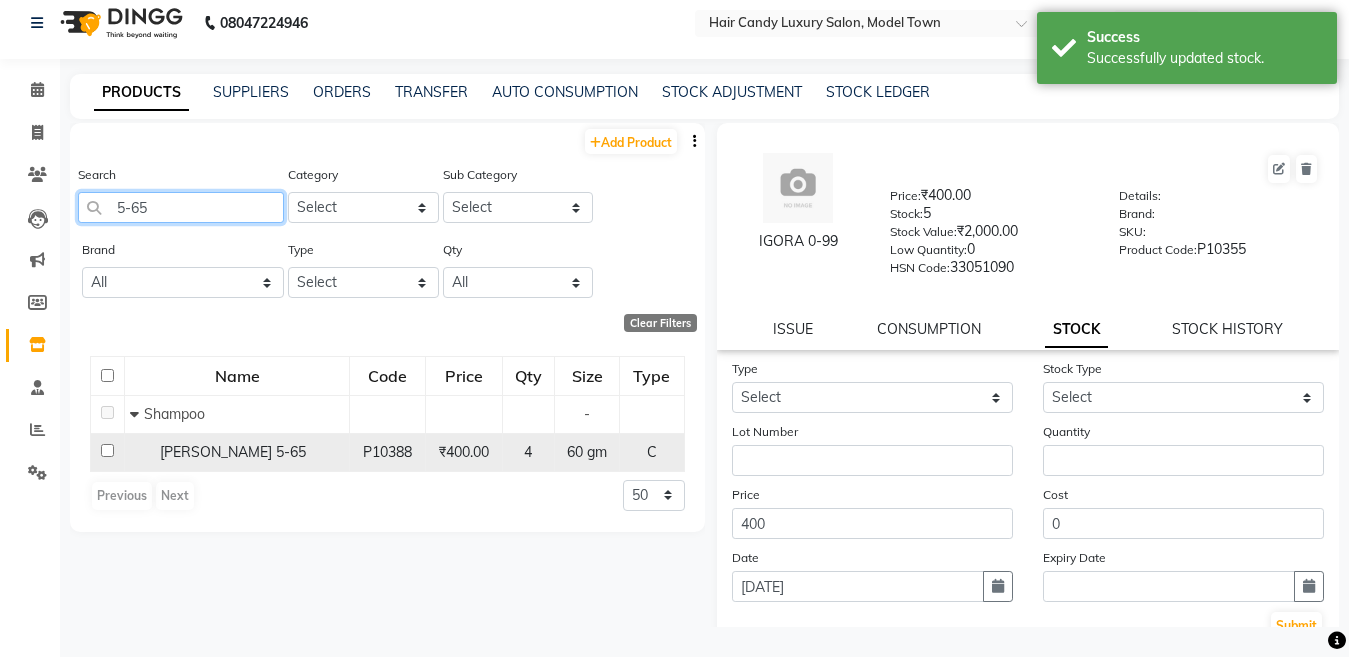 type on "5-65" 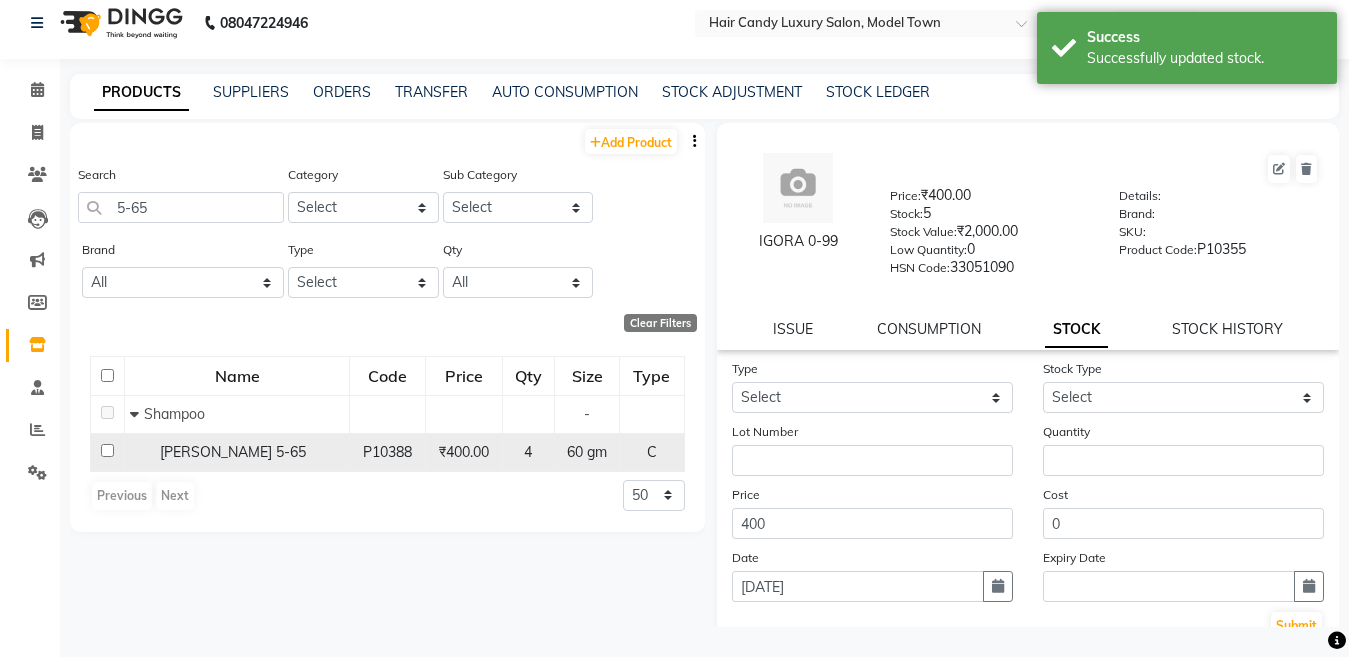 click on "igora 5-65" 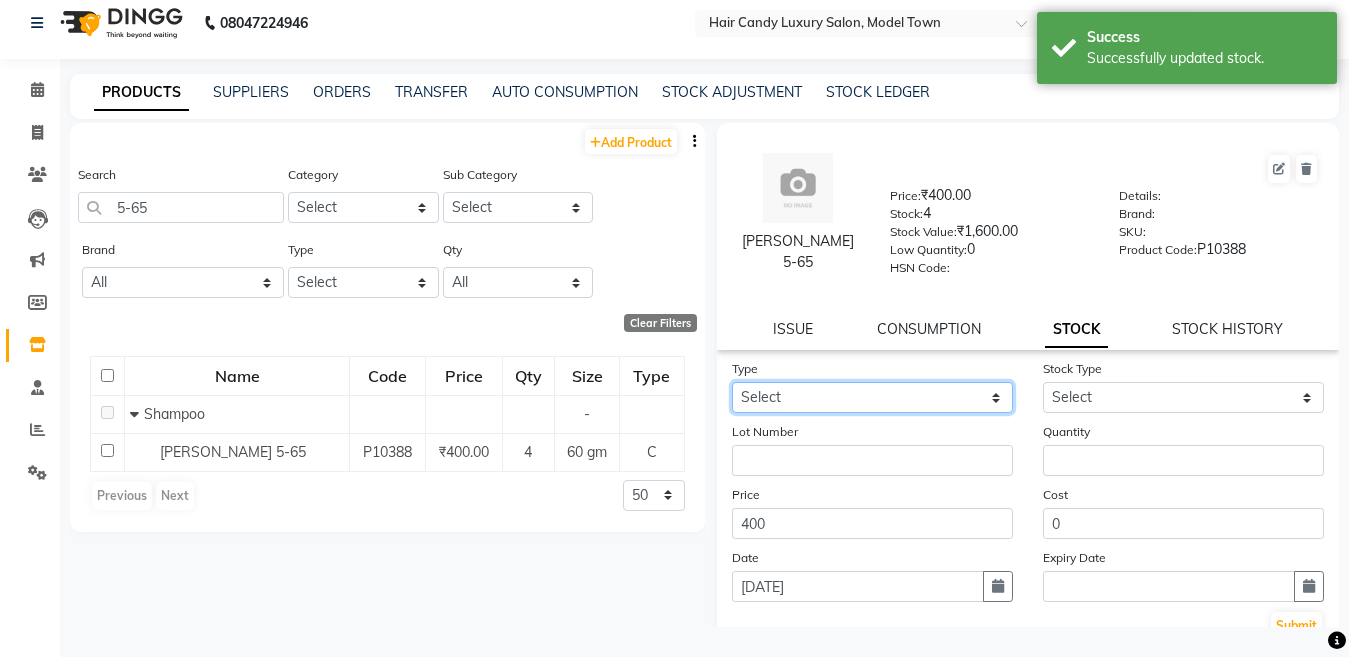 click on "Select In Out" 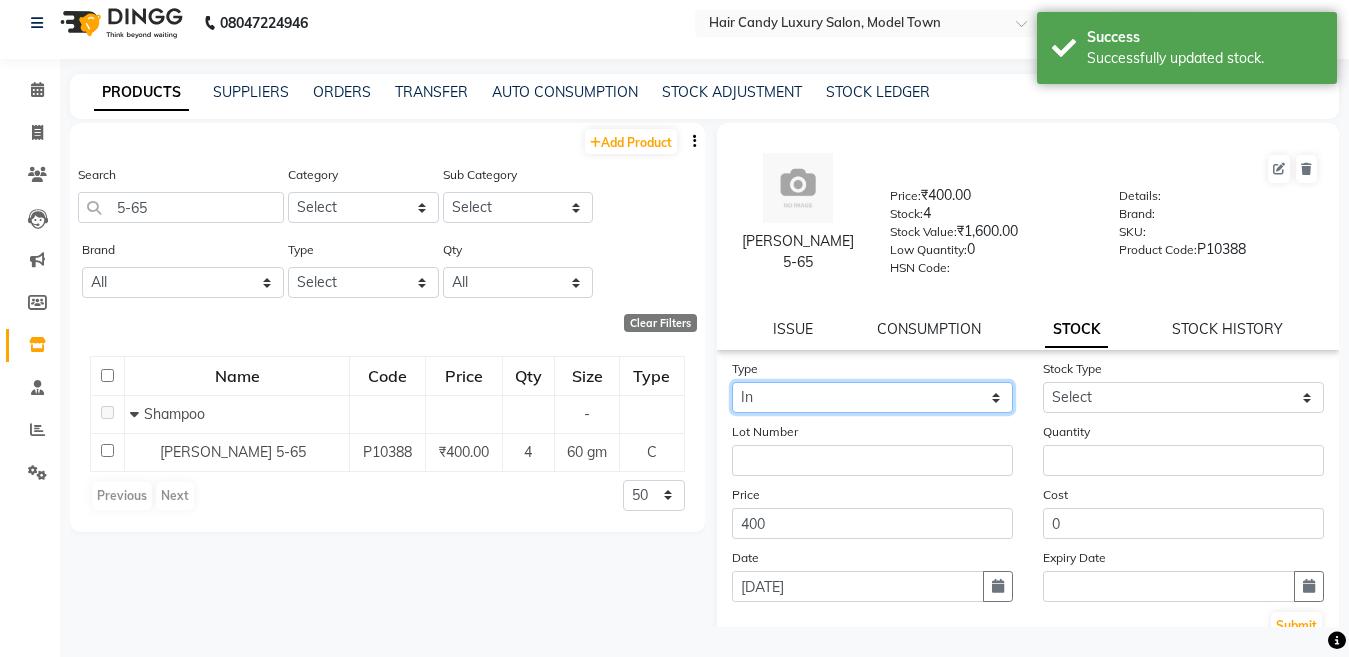 click on "Select In Out" 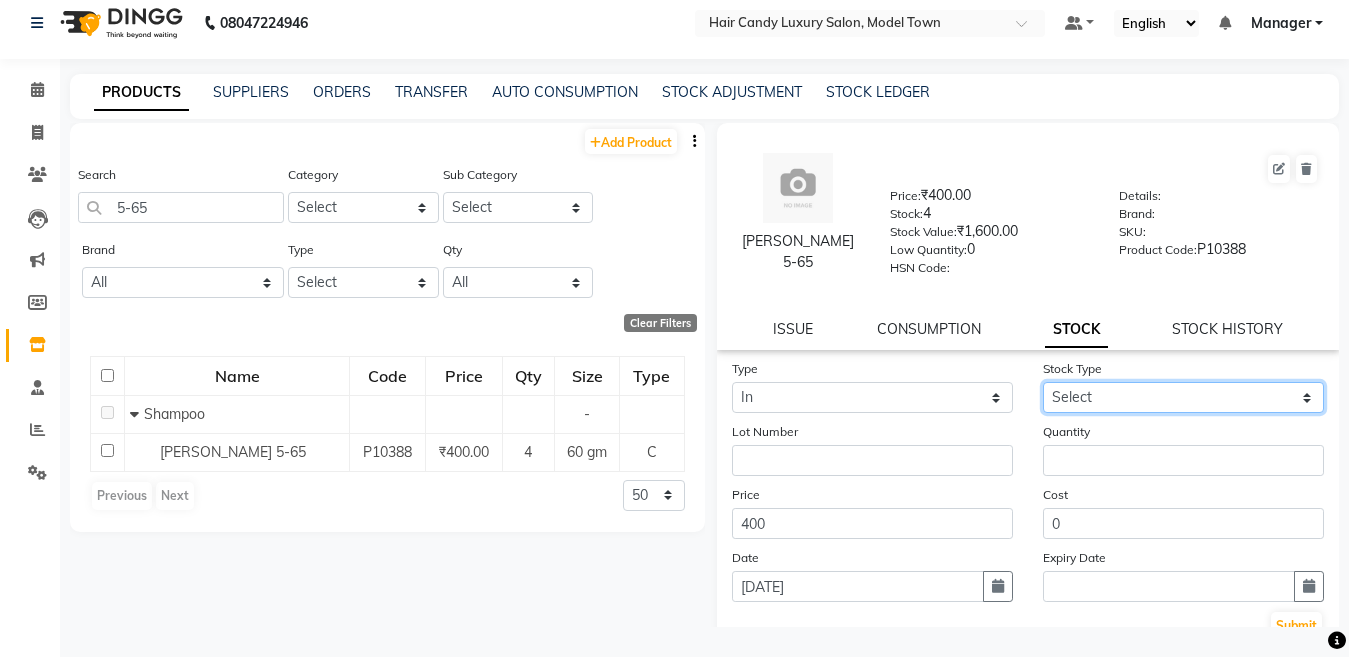 click on "Select New Stock Adjustment Return Other" 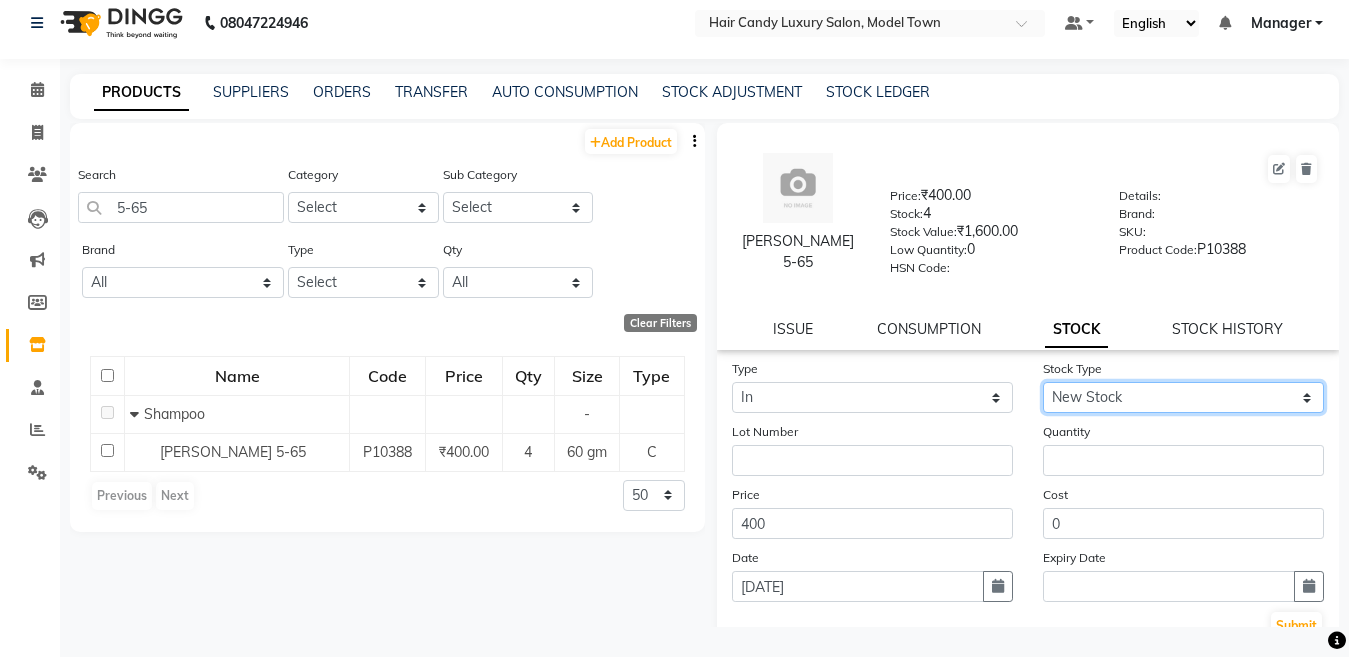 click on "Select New Stock Adjustment Return Other" 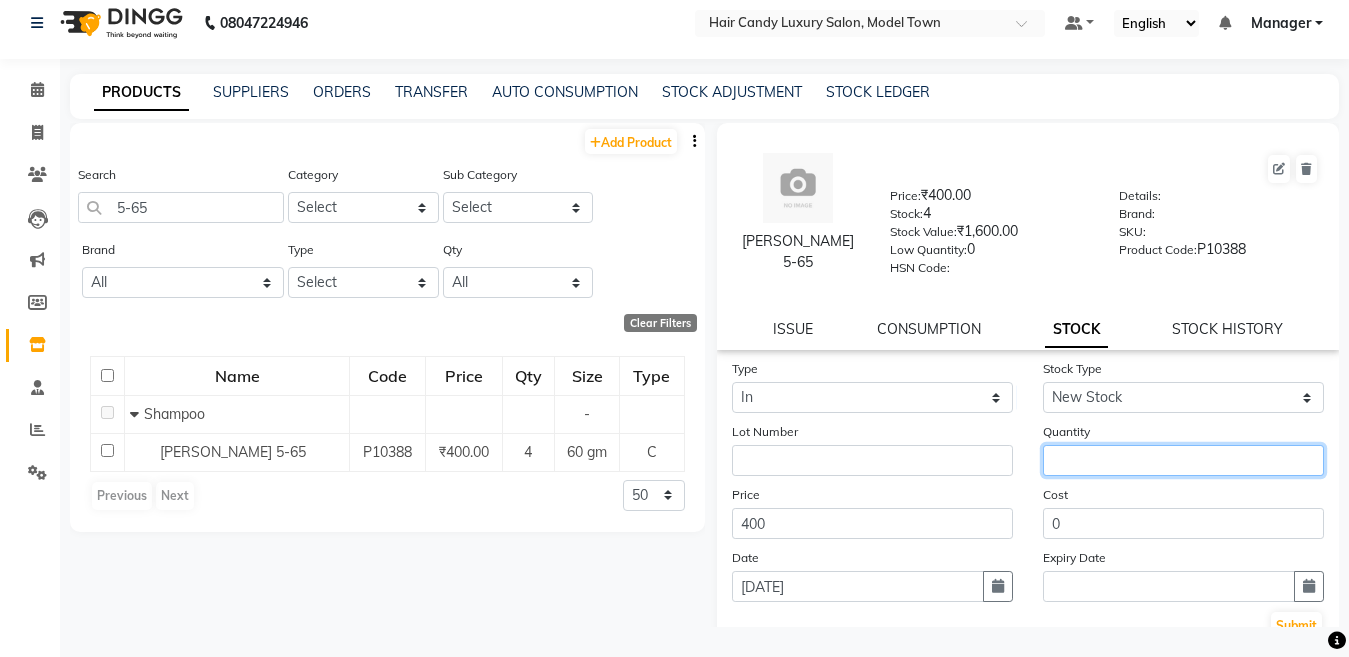 click 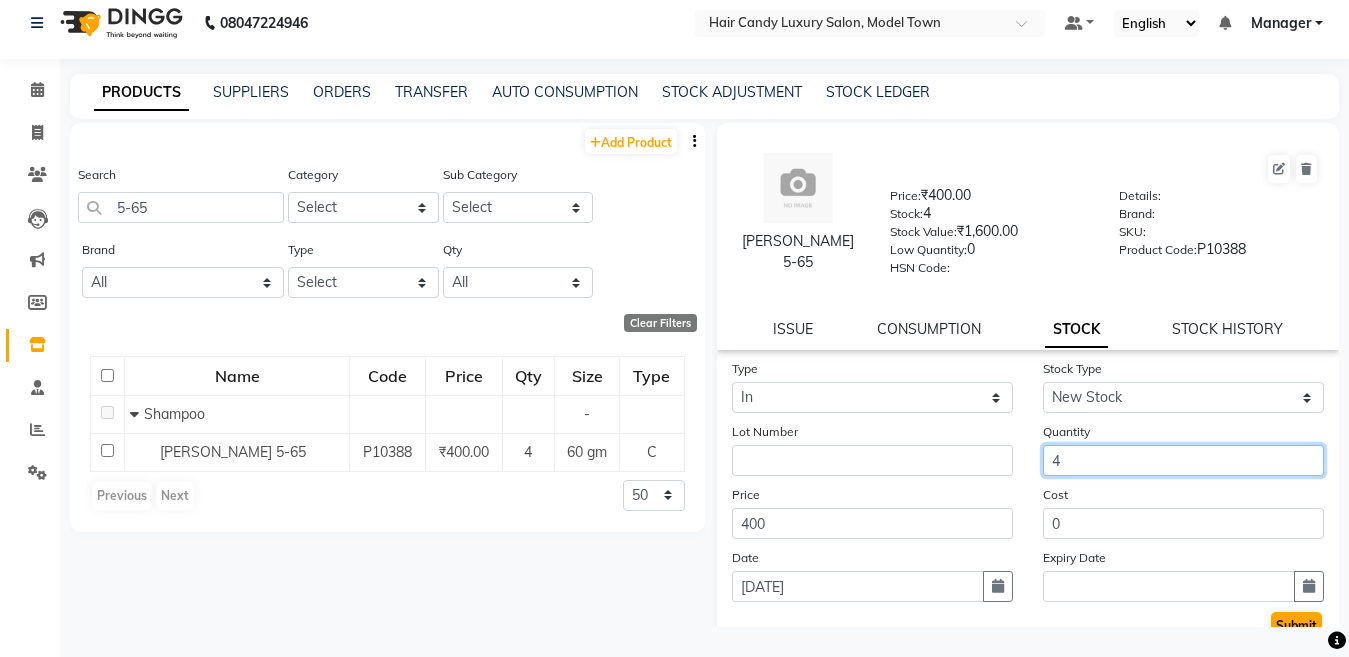 type on "4" 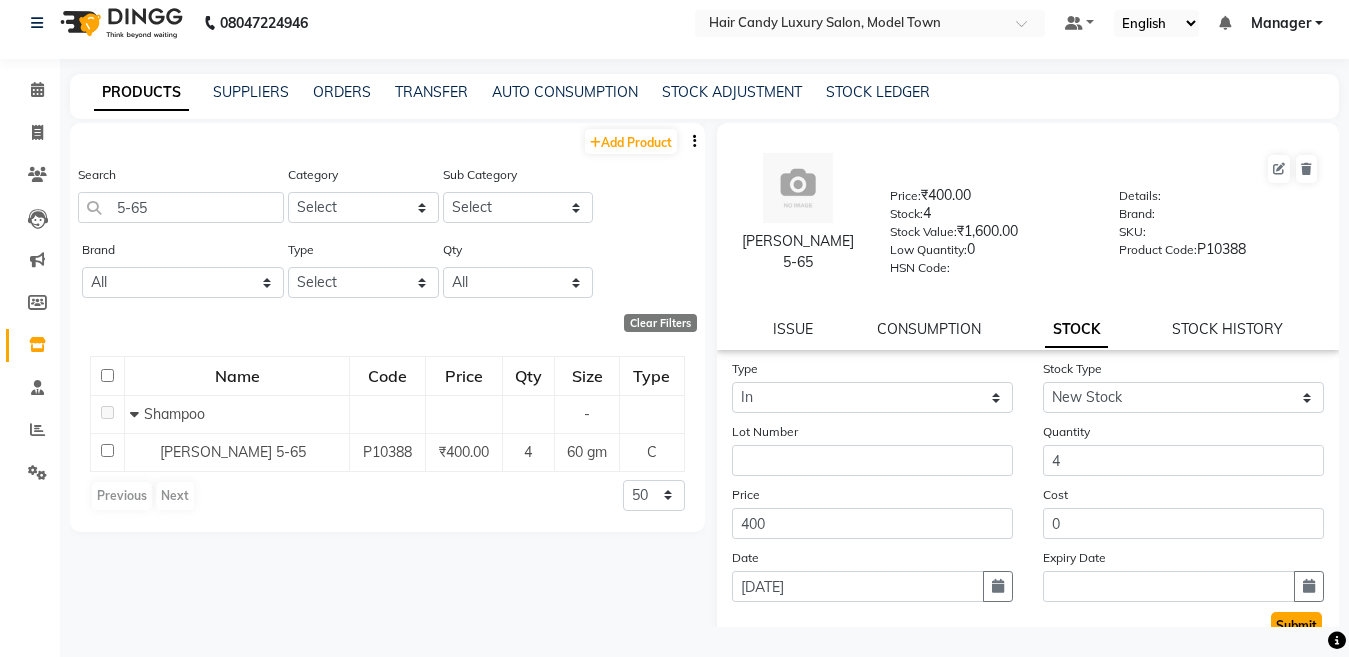 click on "Submit" 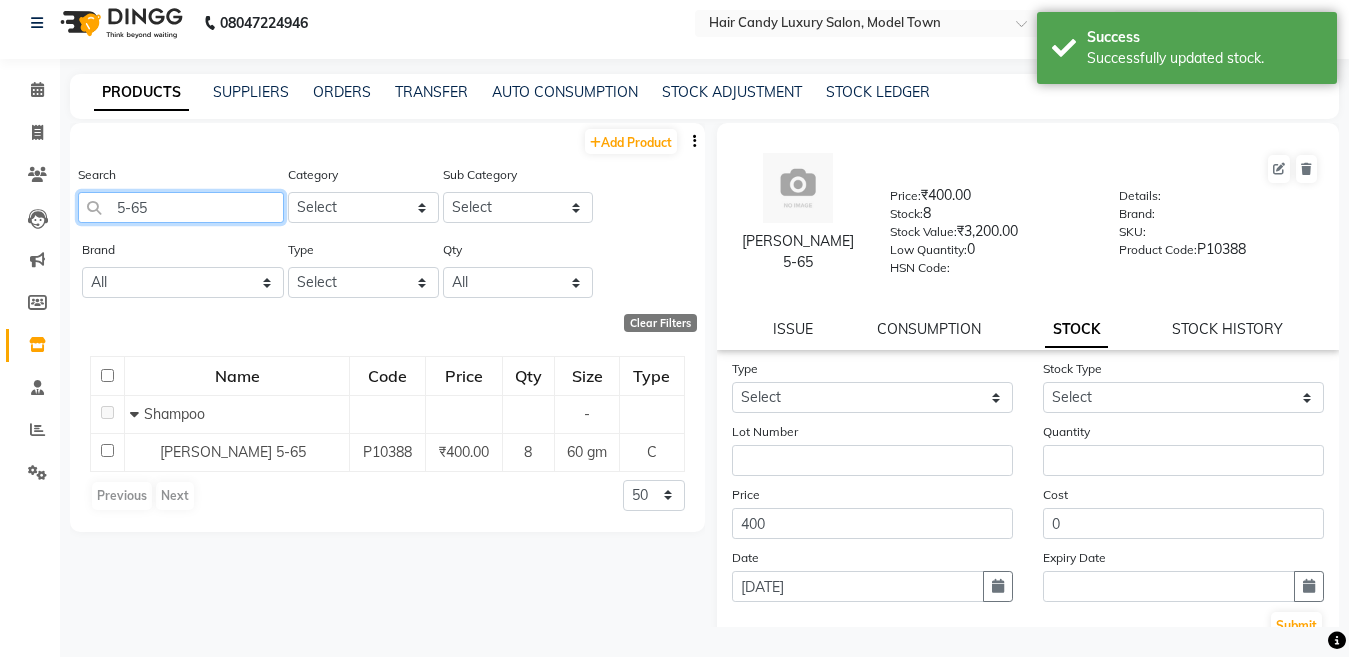 click on "5-65" 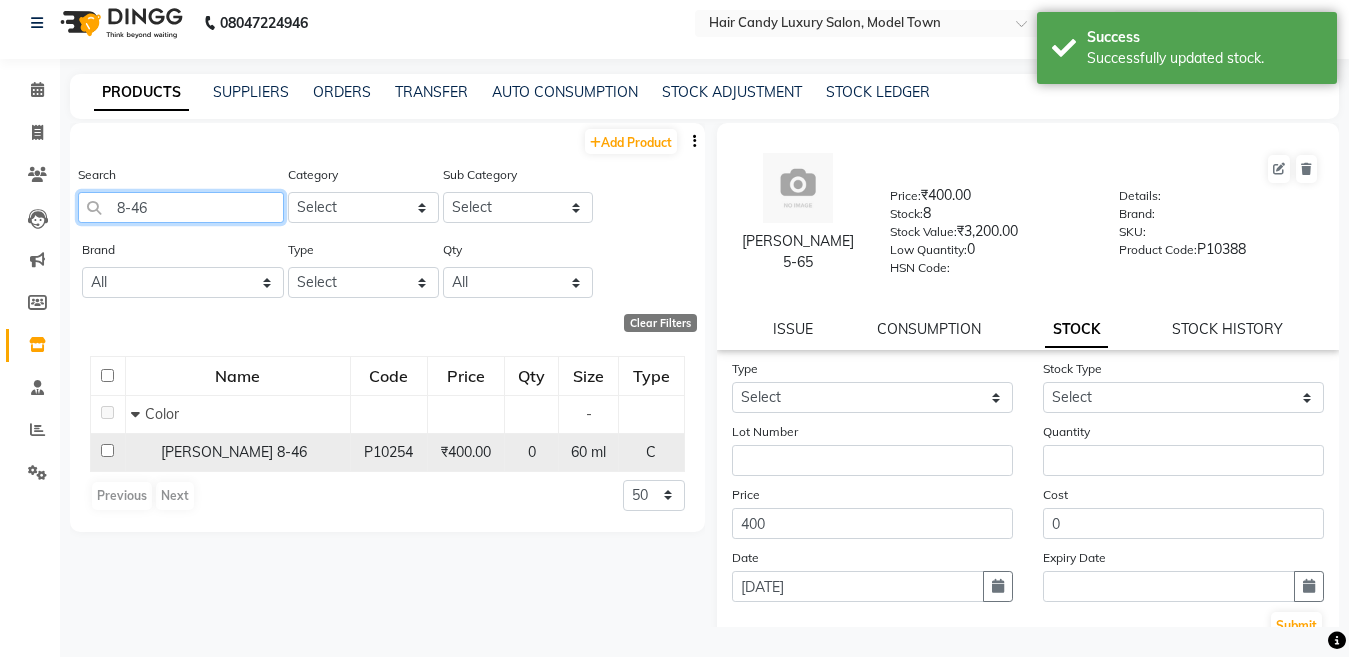 type on "8-46" 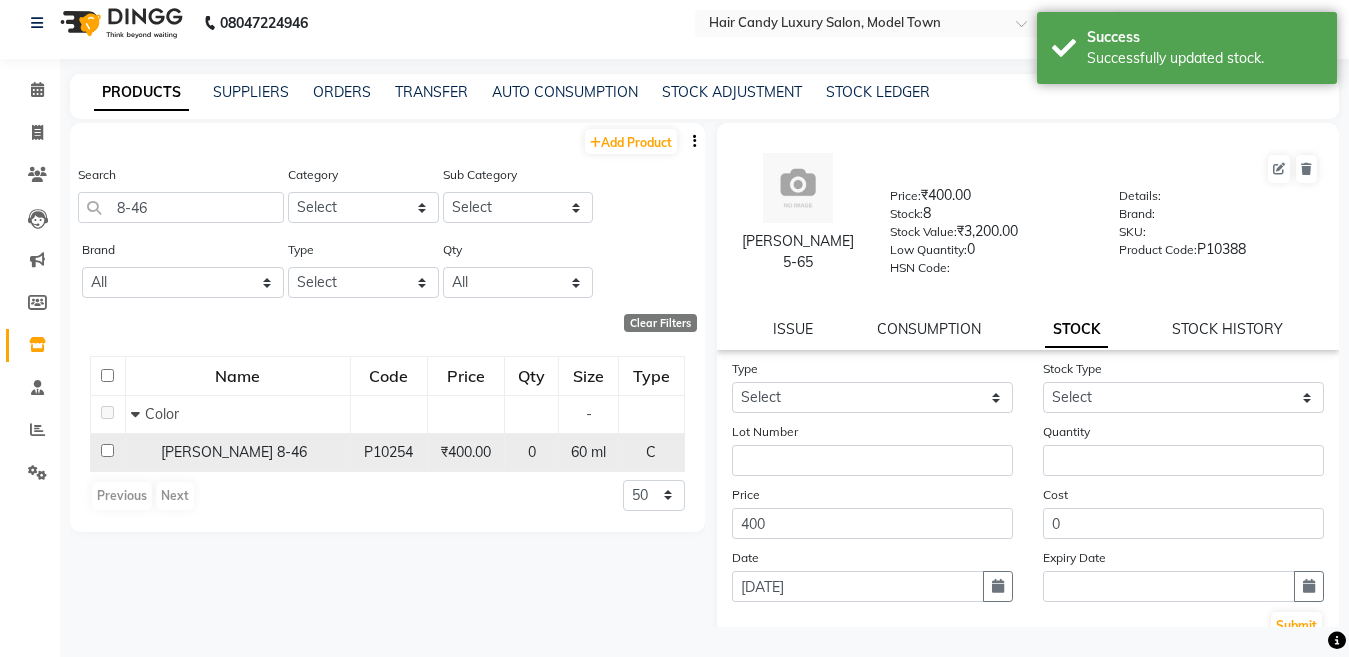click on "Igora 8-46" 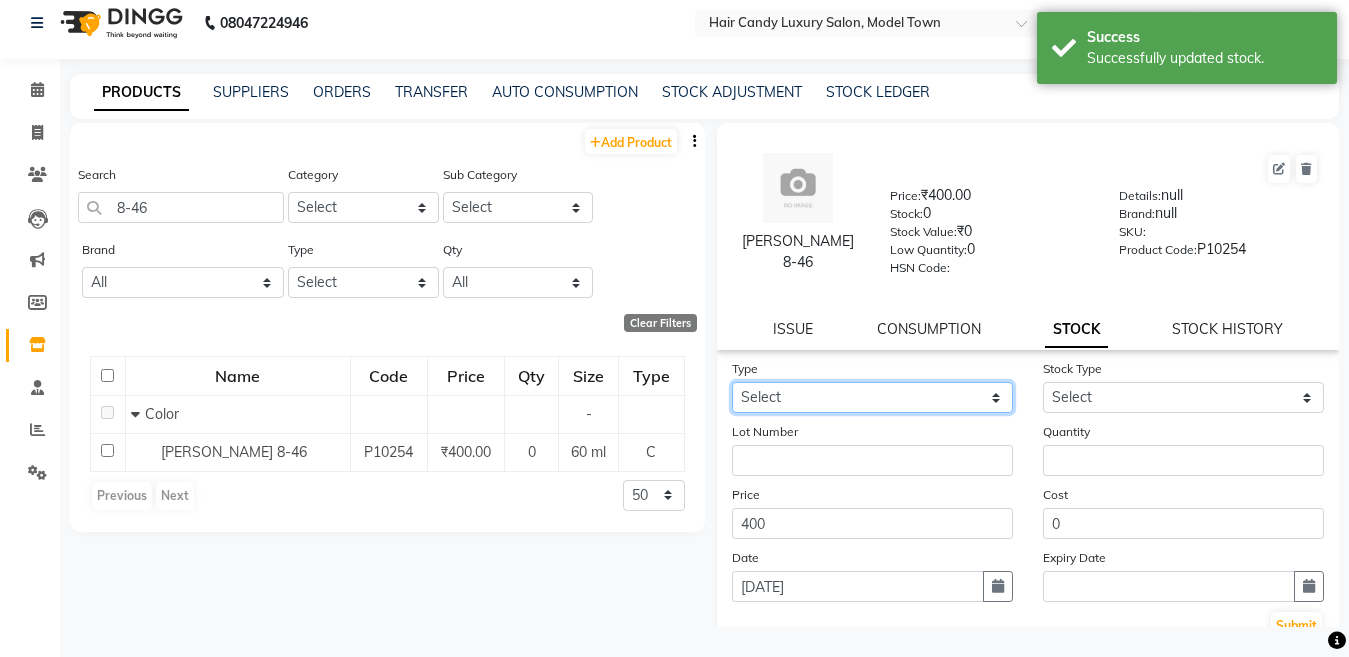 click on "Select In Out" 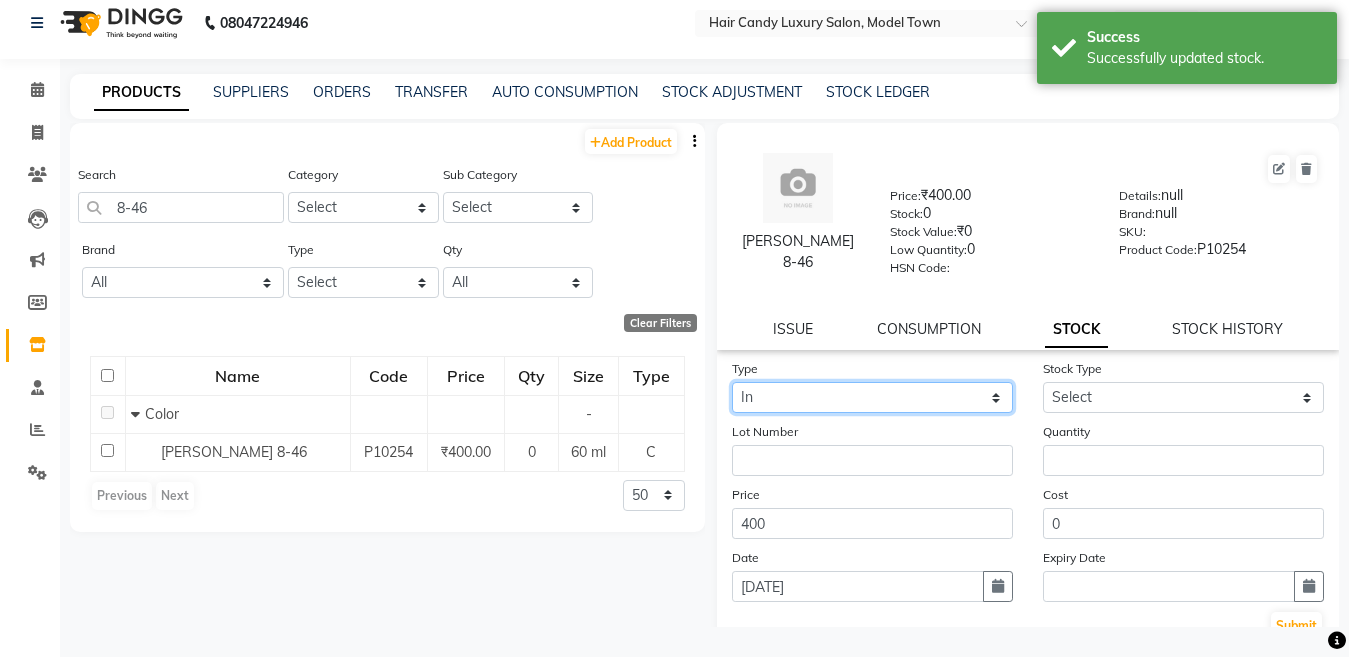 click on "Select In Out" 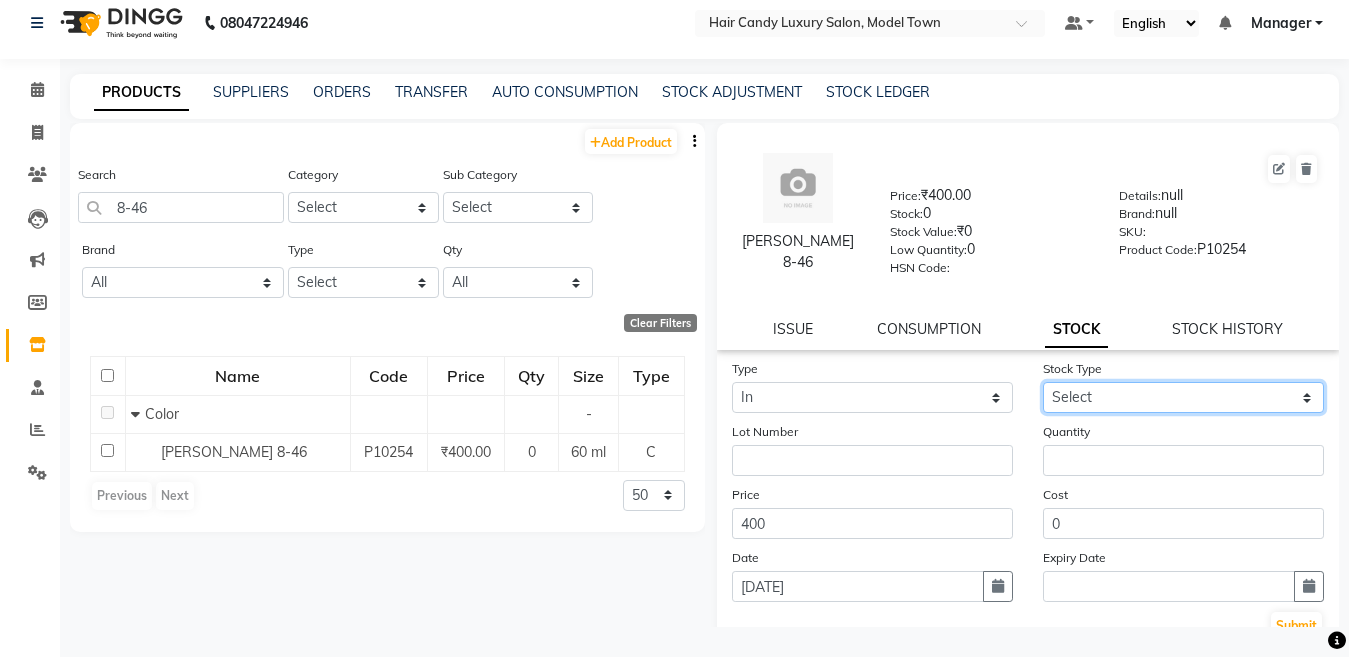 click on "Select New Stock Adjustment Return Other" 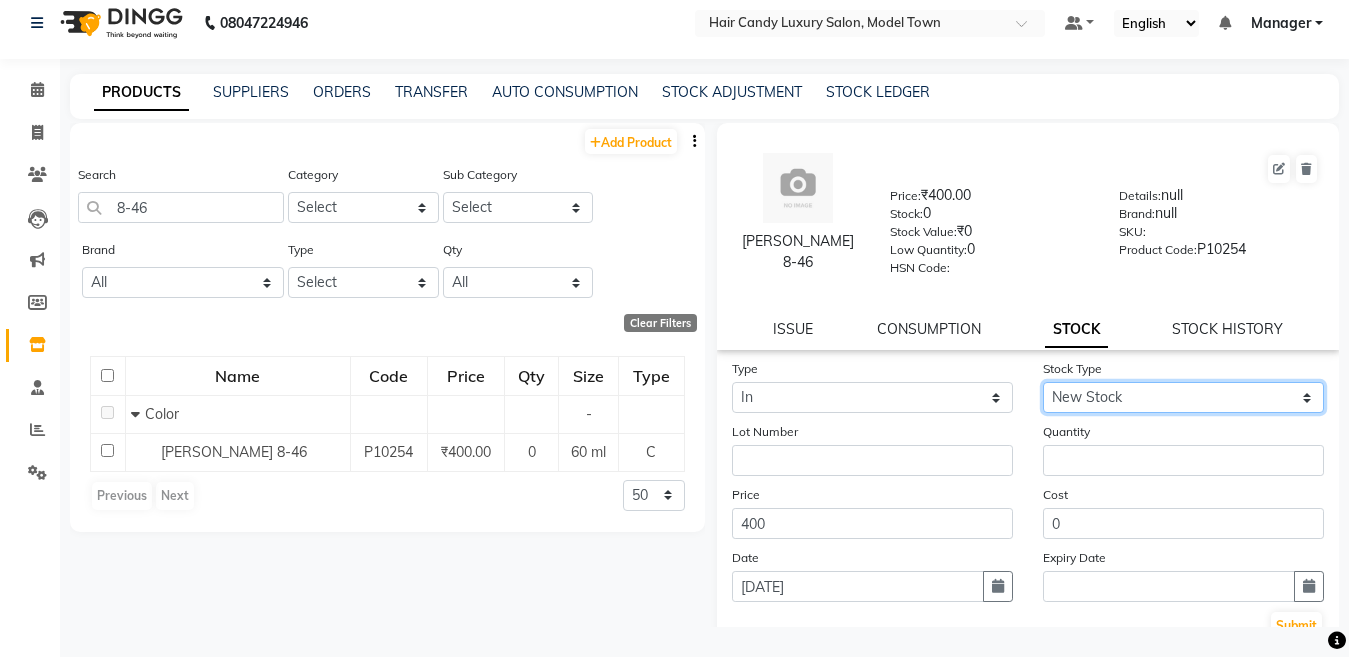 click on "Select New Stock Adjustment Return Other" 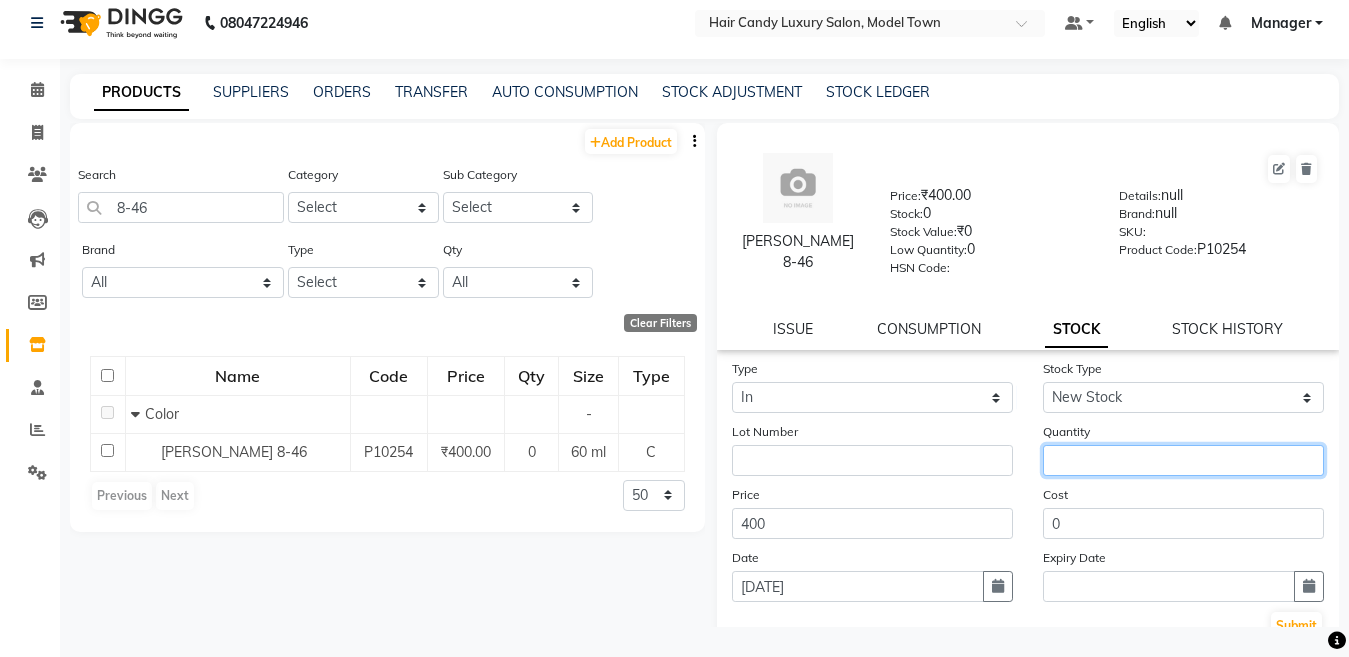 click 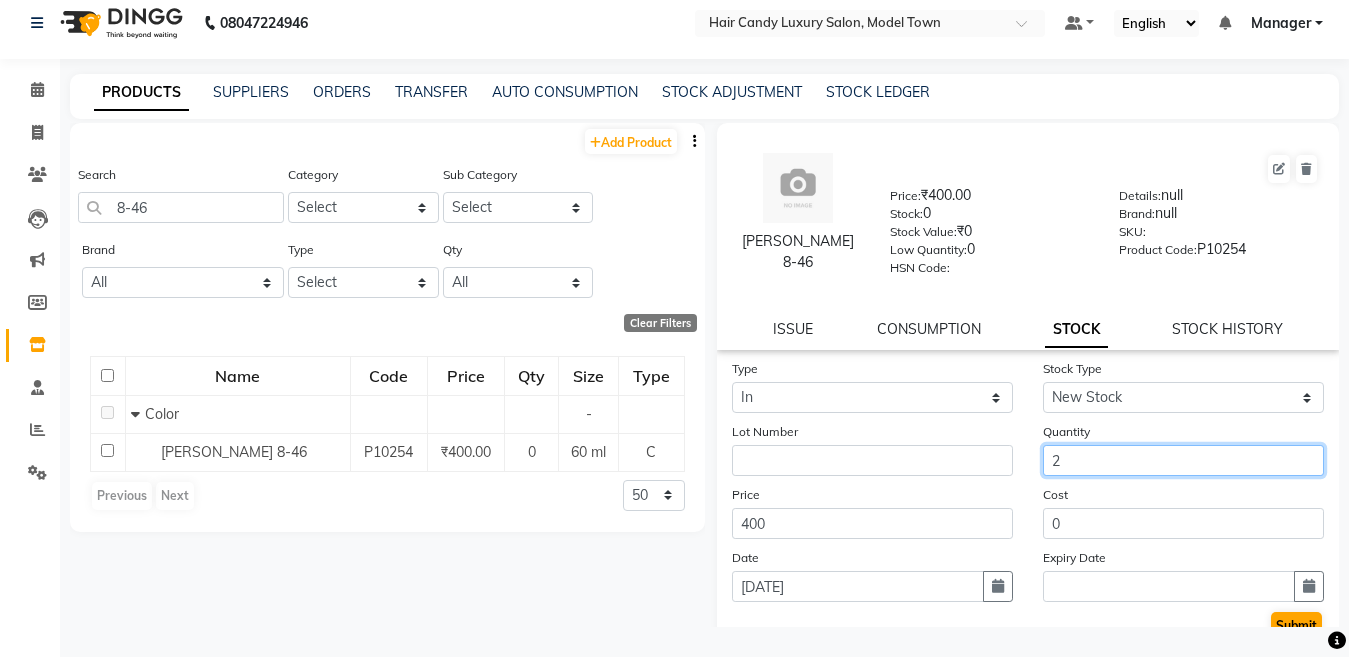 type on "2" 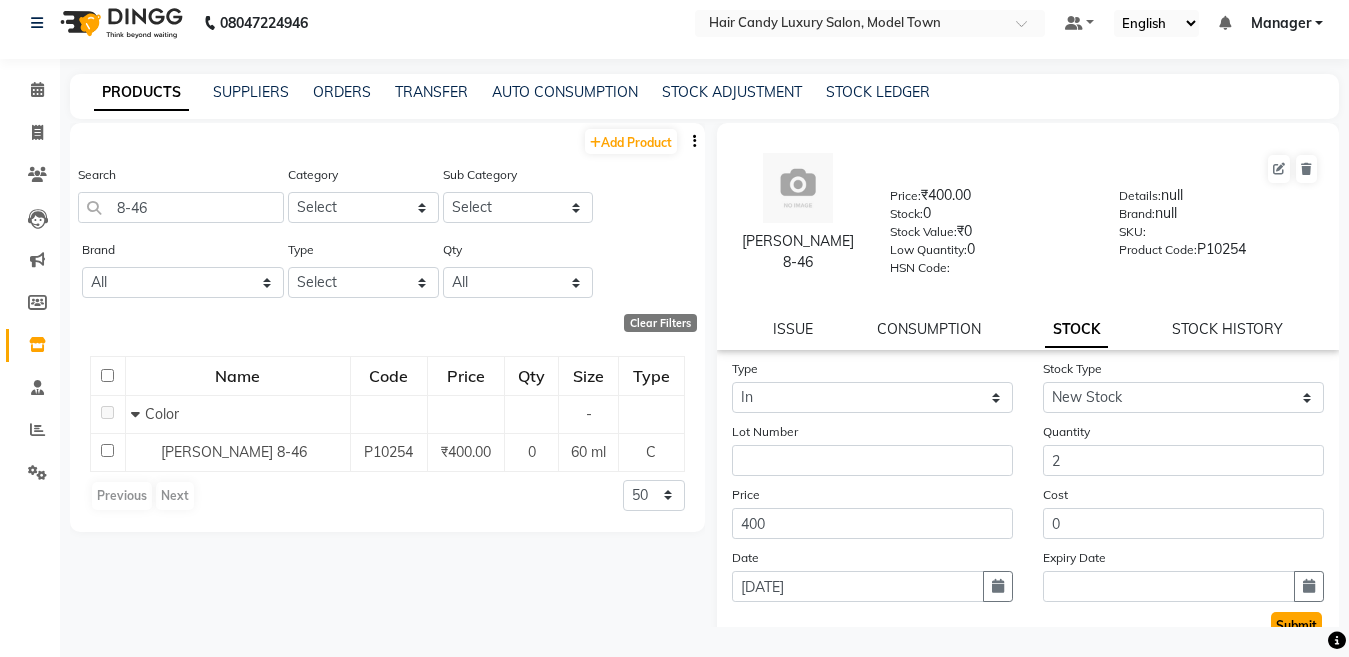 click on "Submit" 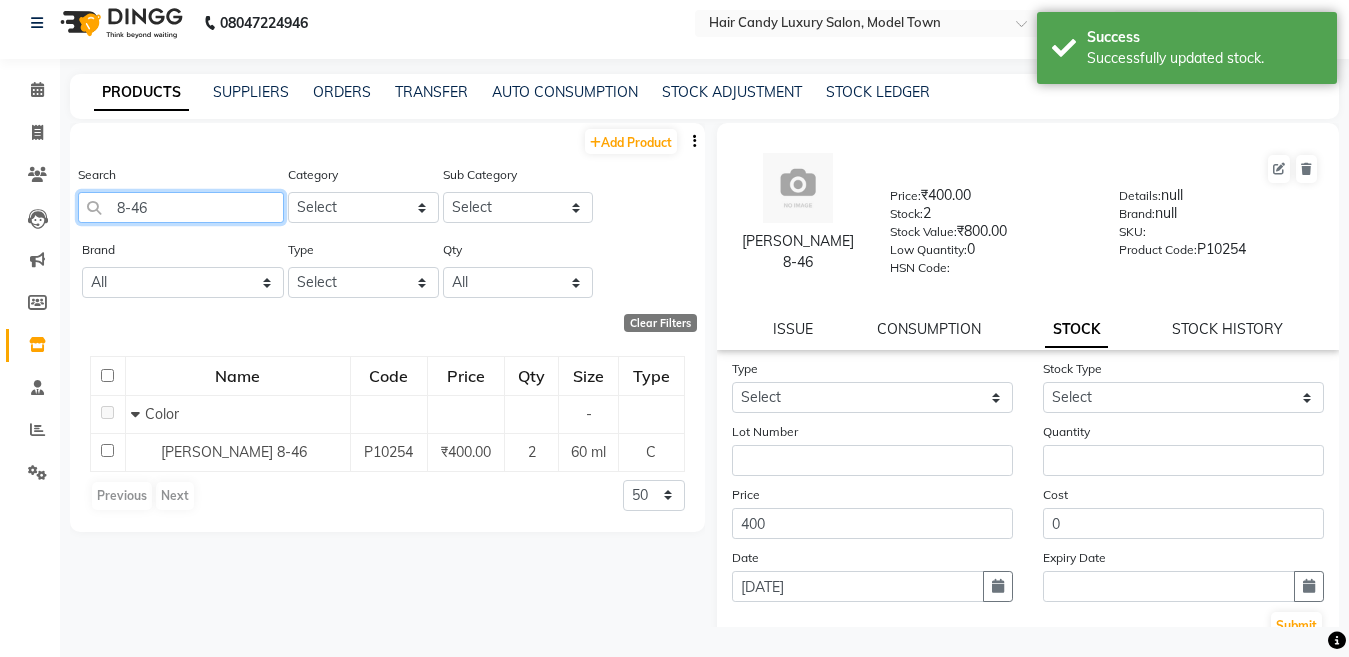 click on "8-46" 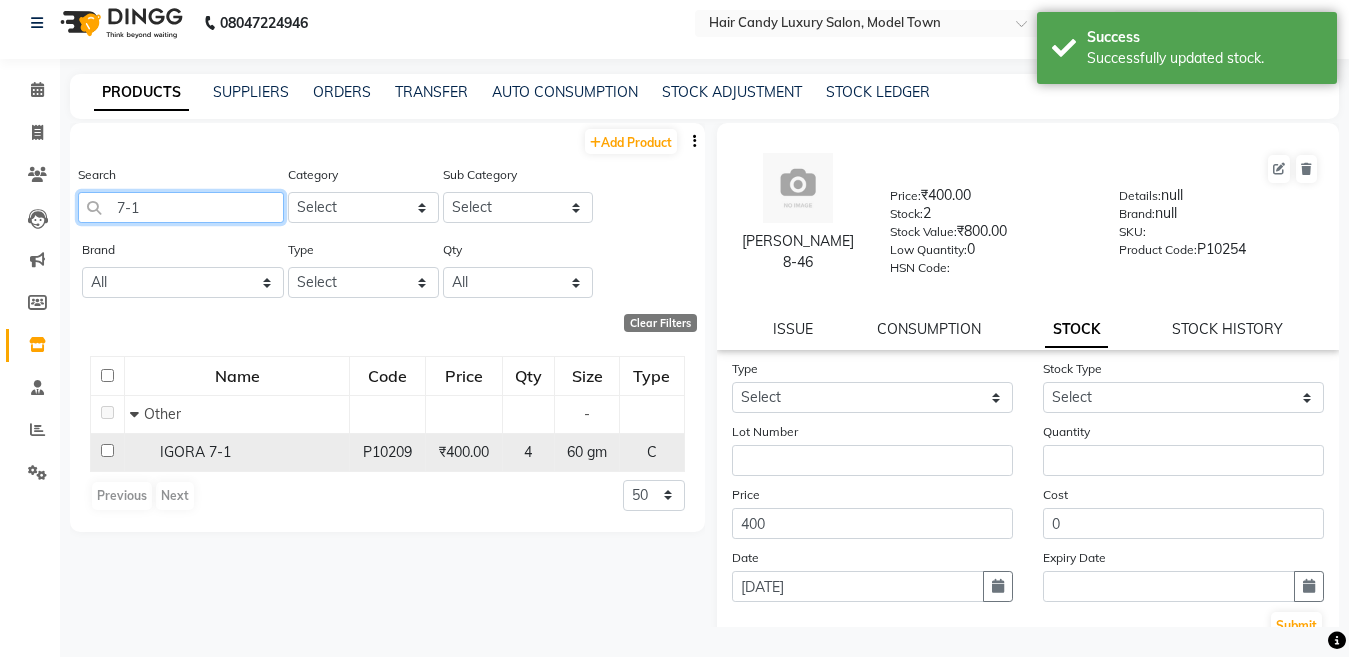 type on "7-1" 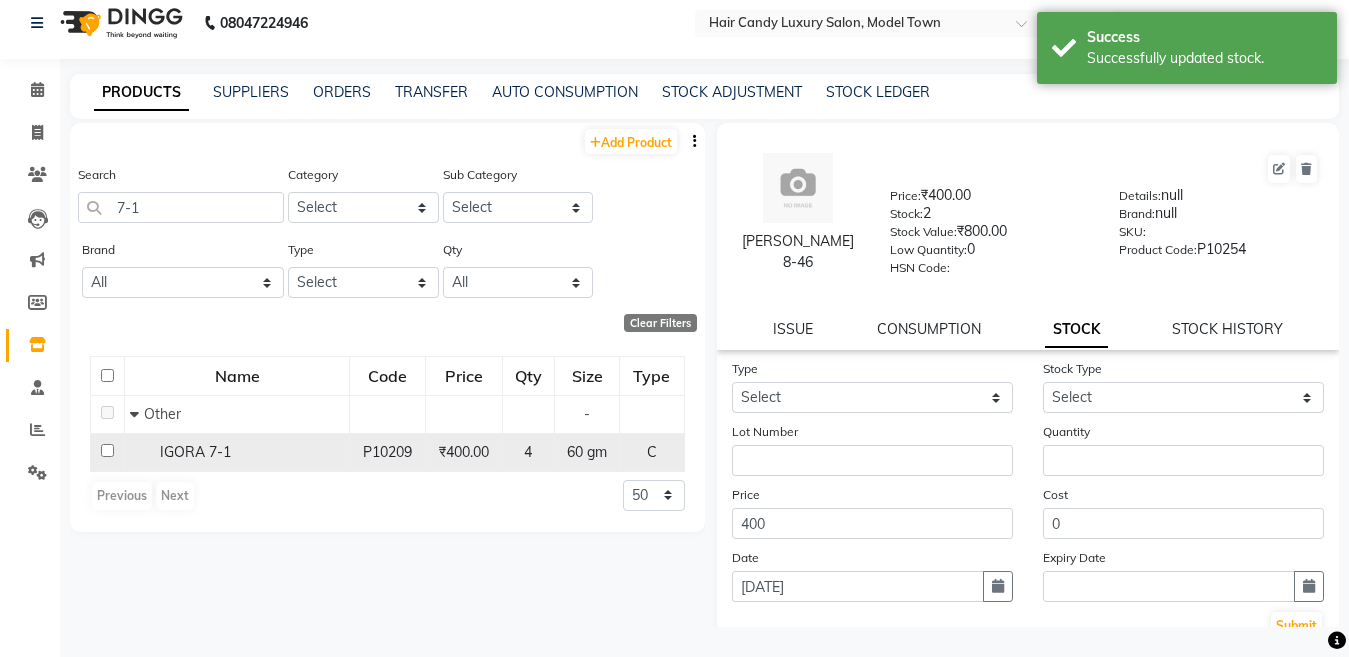 click on "IGORA 7-1" 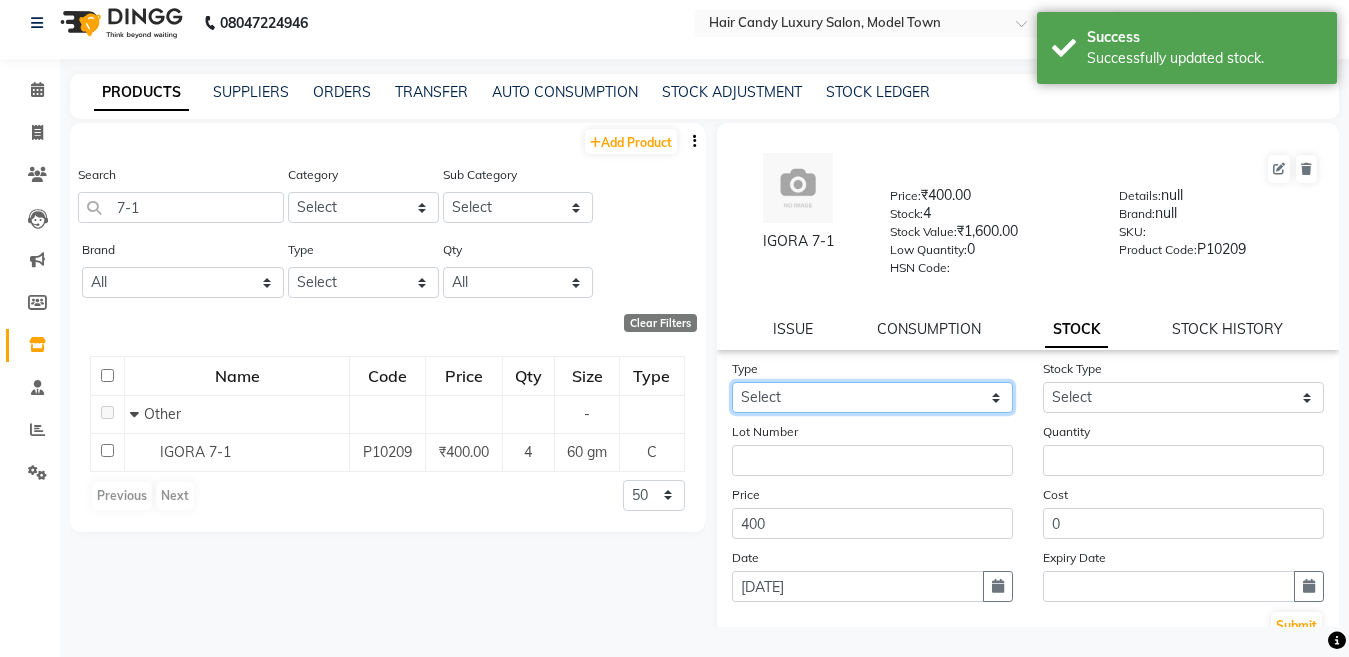 click on "Select In Out" 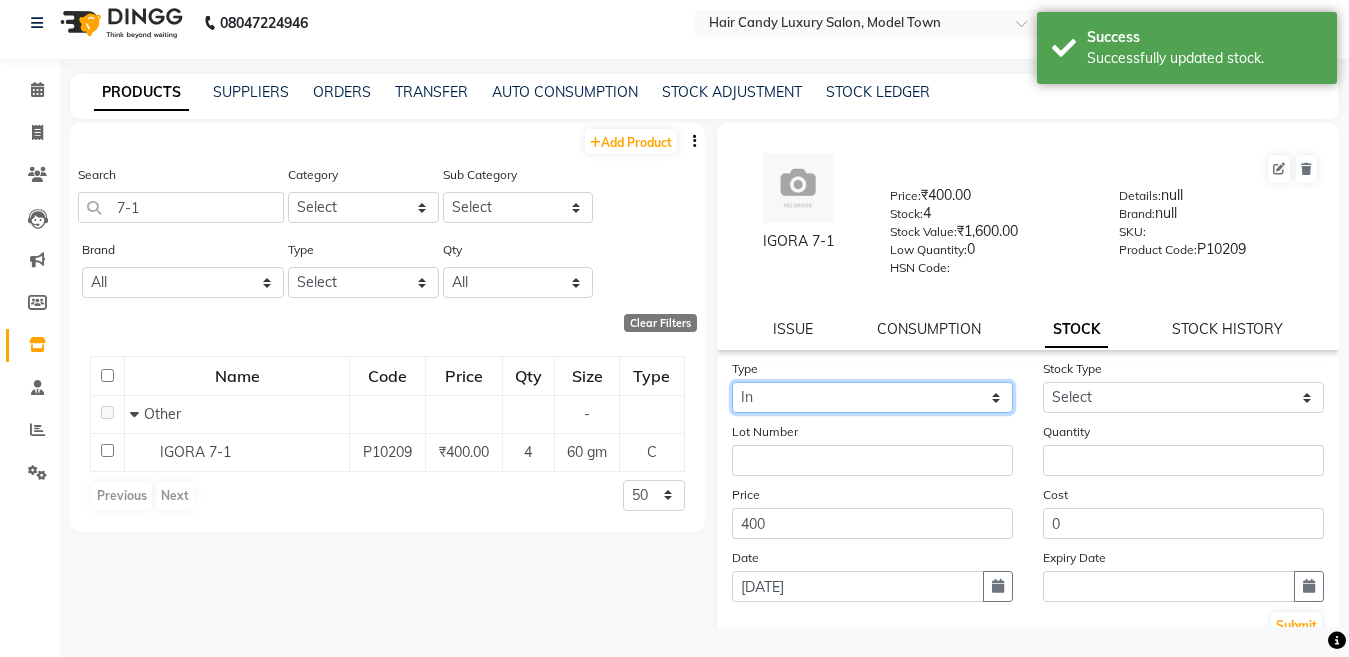 click on "Select In Out" 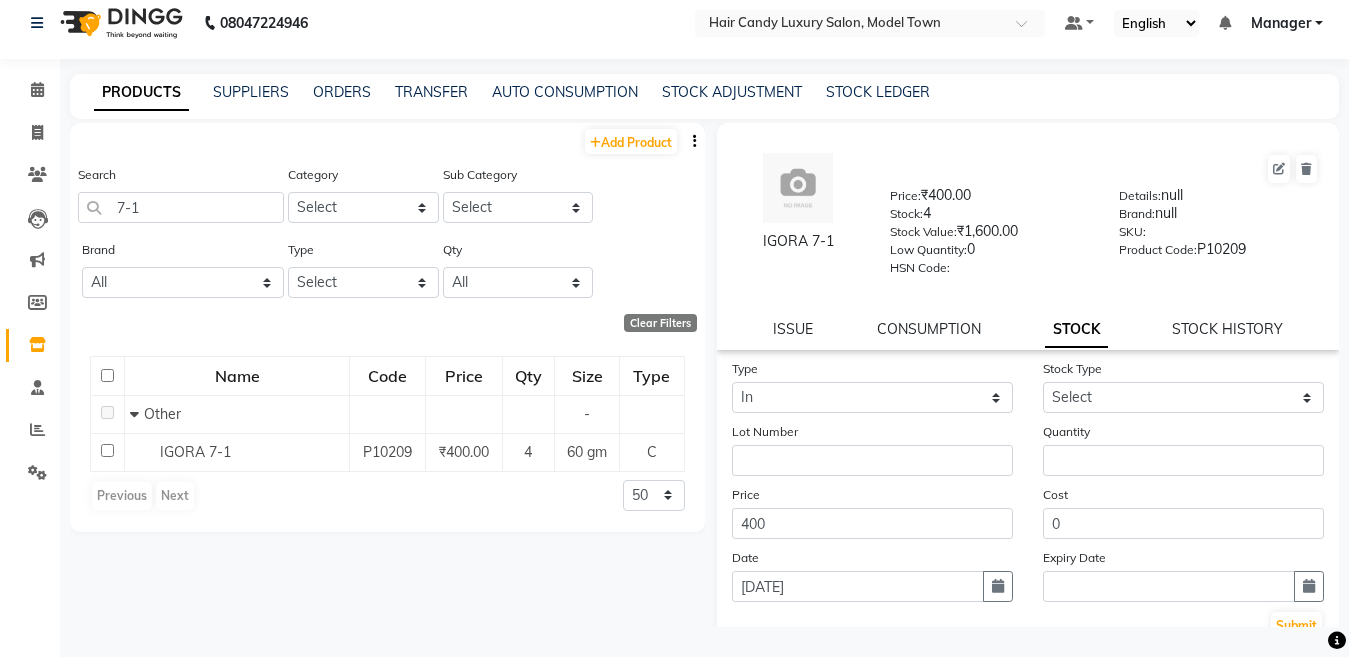 click on "Type Select In Out Stock Type Select New Stock Adjustment Return Other Lot Number Quantity Price 400 Cost 0 Date 11-07-2025 Expiry Date  Submit" 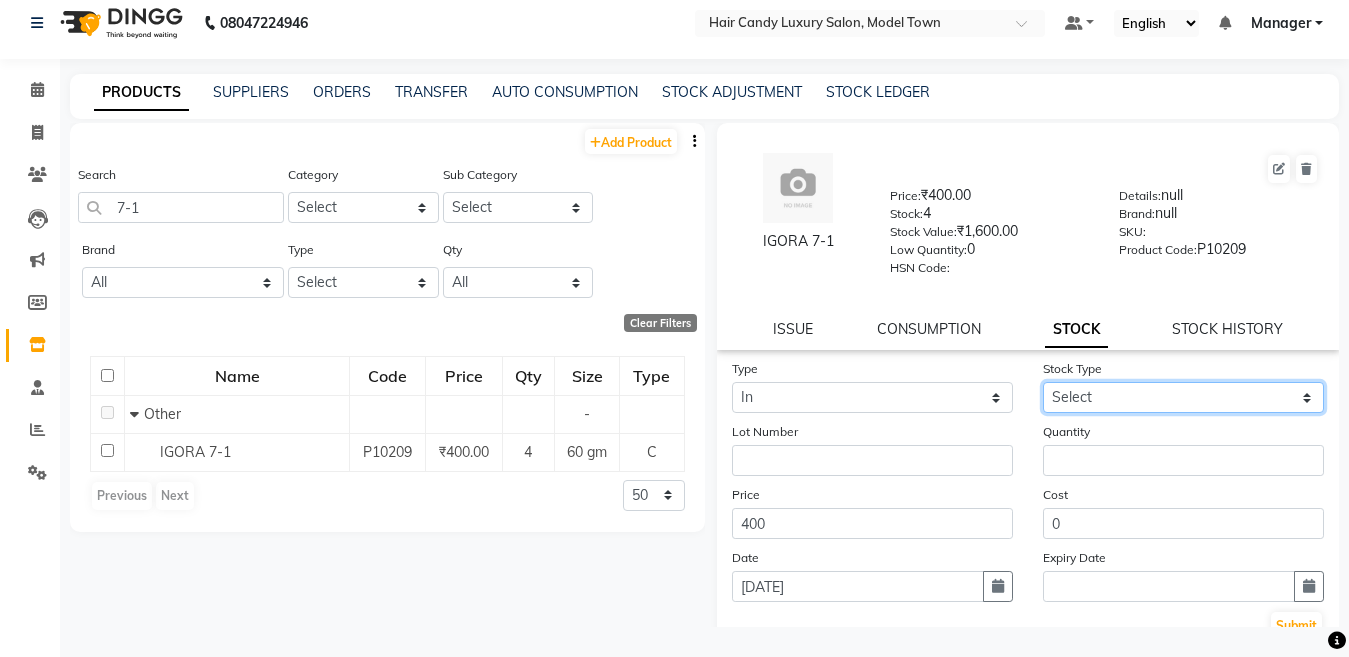 click on "Select New Stock Adjustment Return Other" 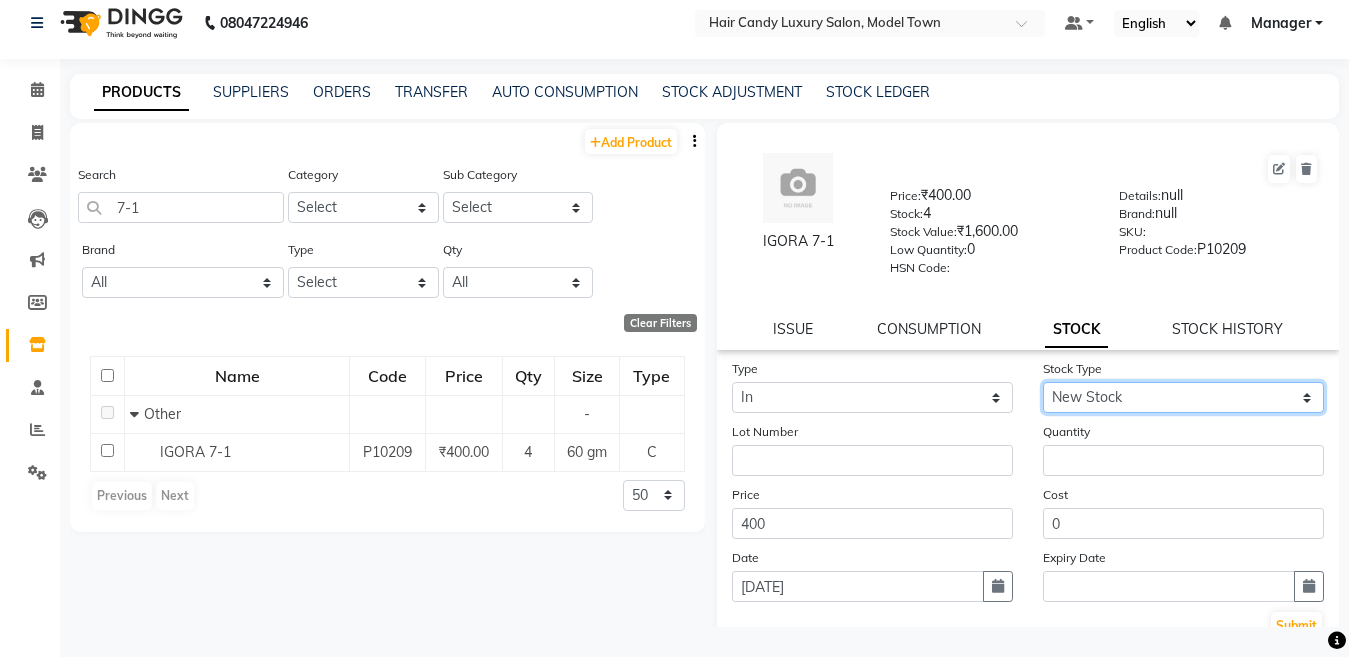 click on "Select New Stock Adjustment Return Other" 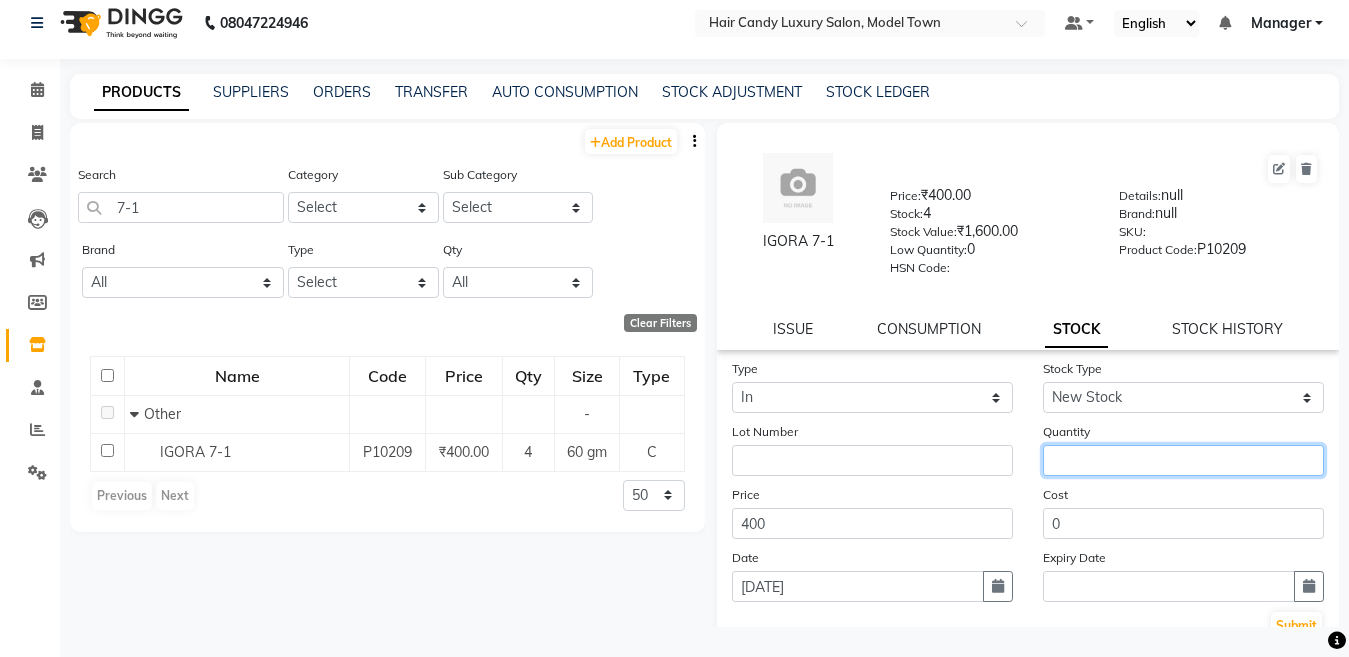 click 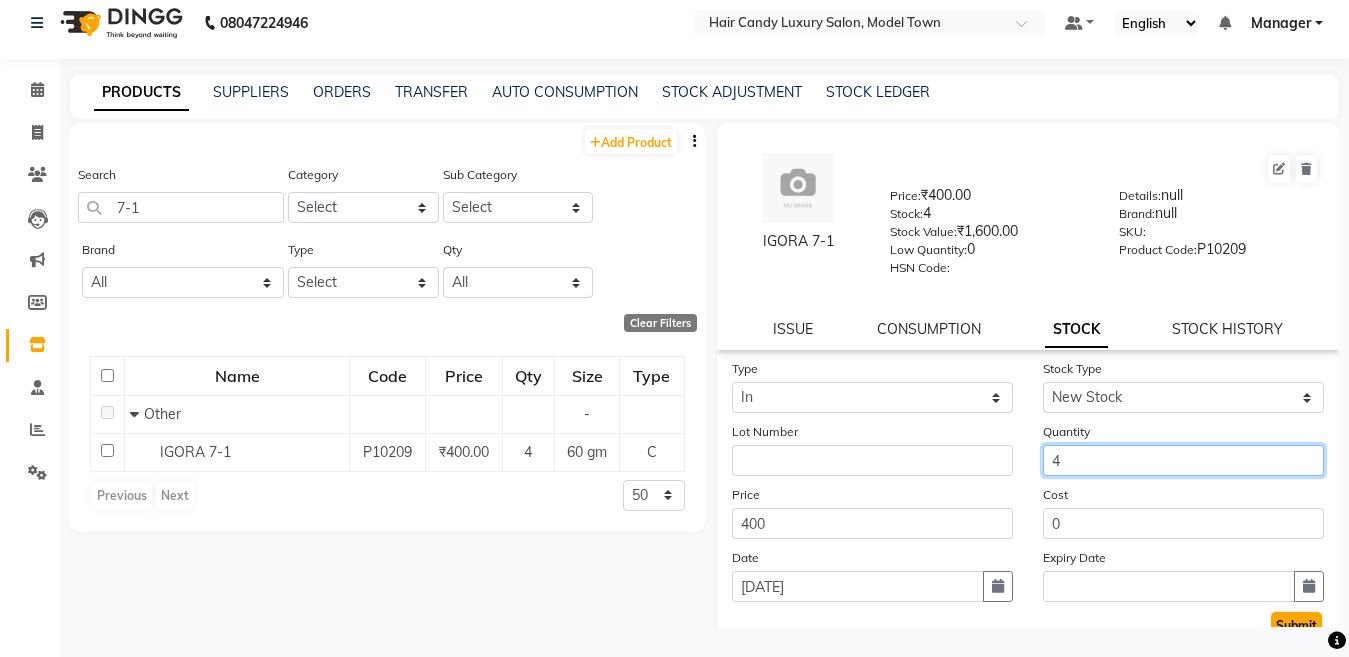 type on "4" 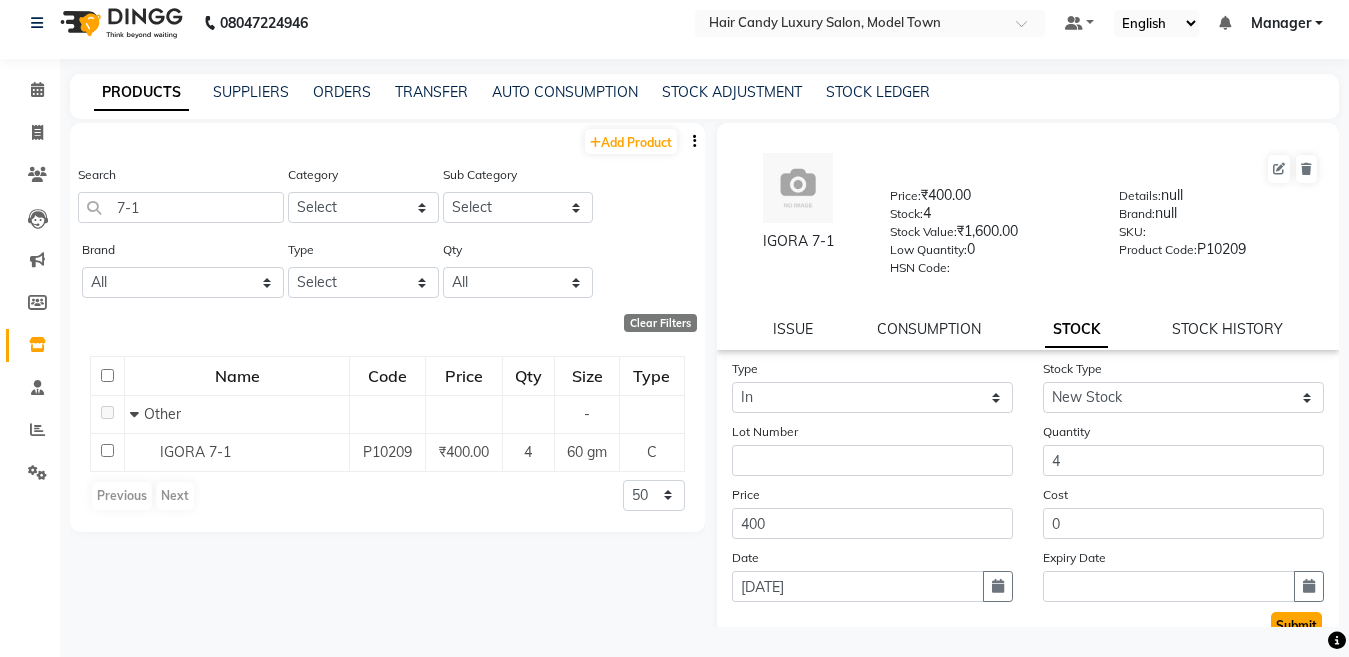 click on "Submit" 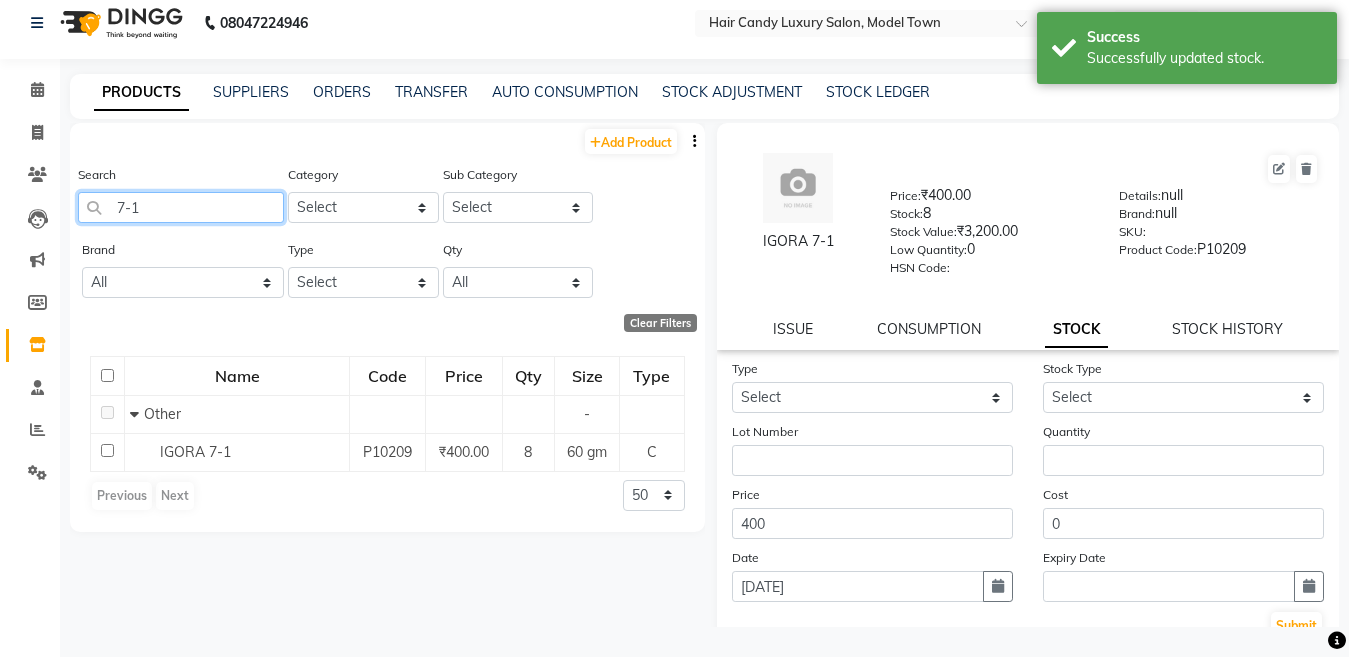 click on "7-1" 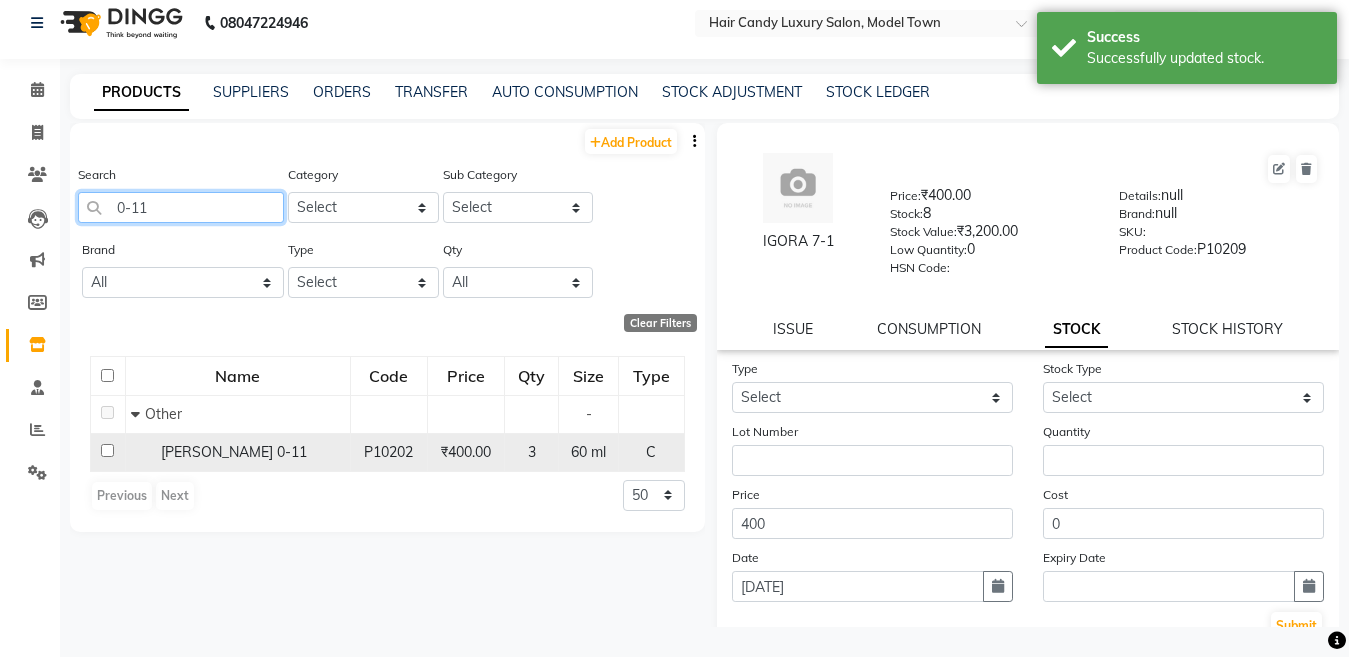 type on "0-11" 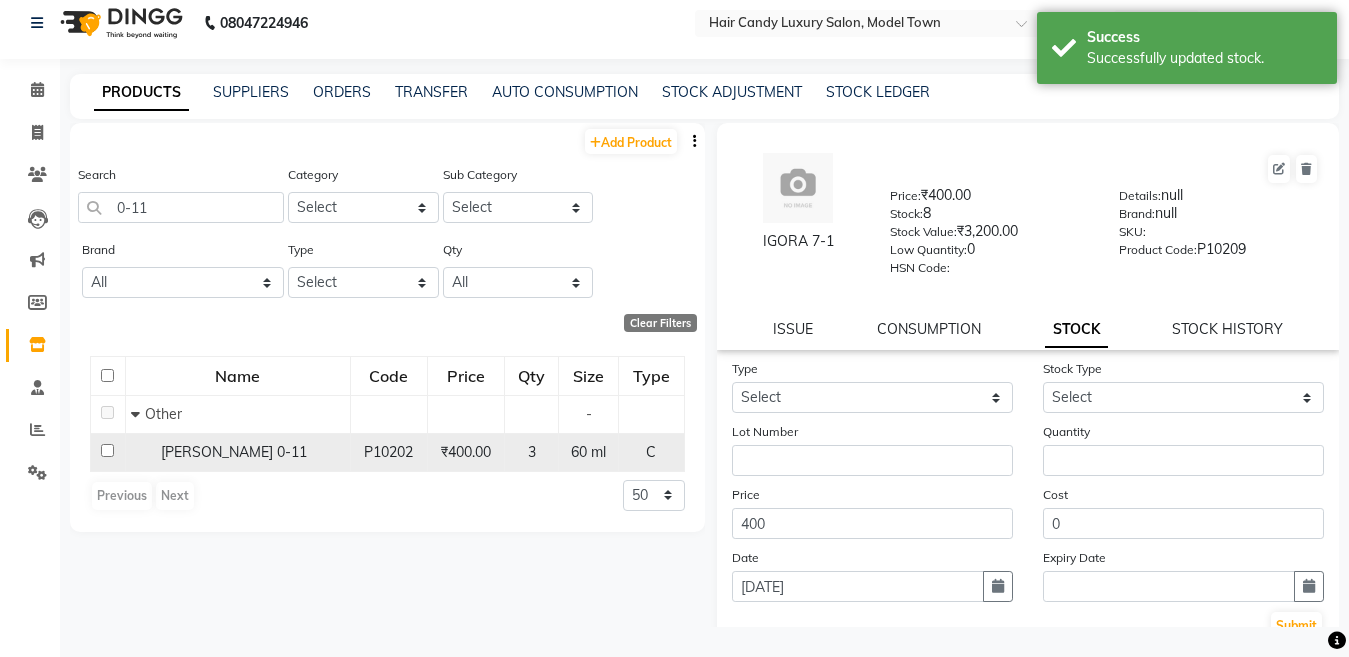 click on "IGORA 0-11" 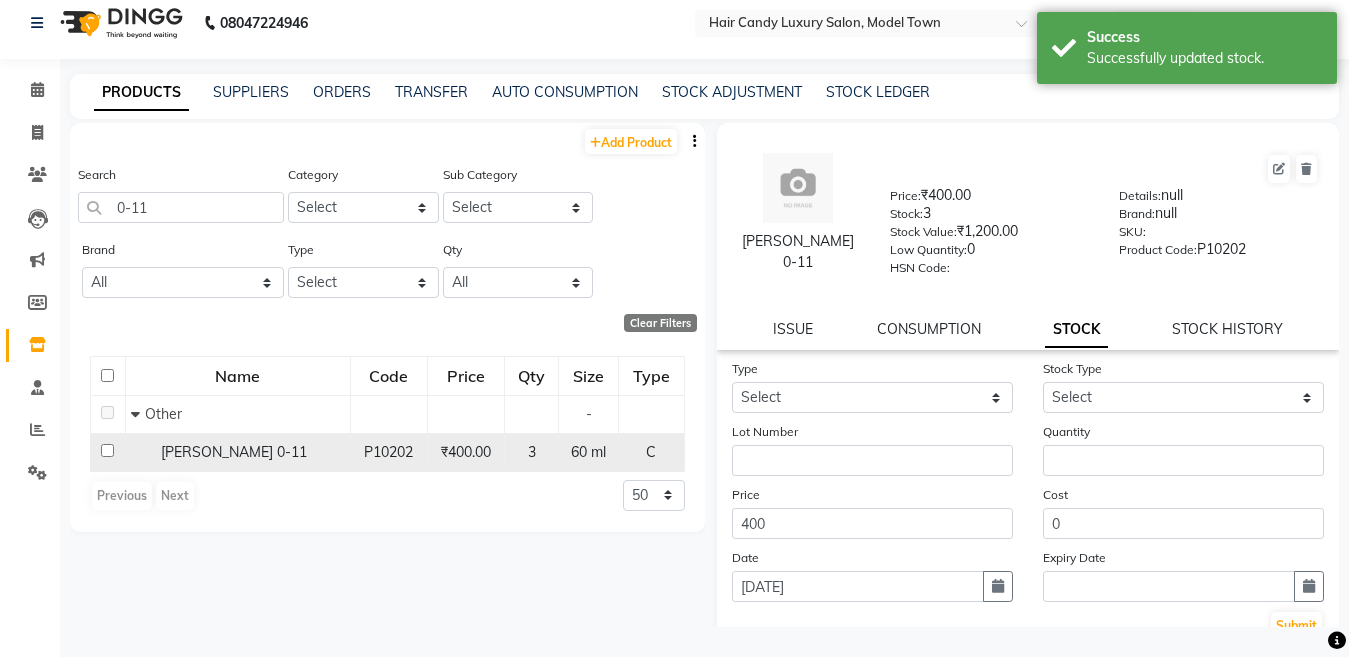 click on "IGORA 0-11" 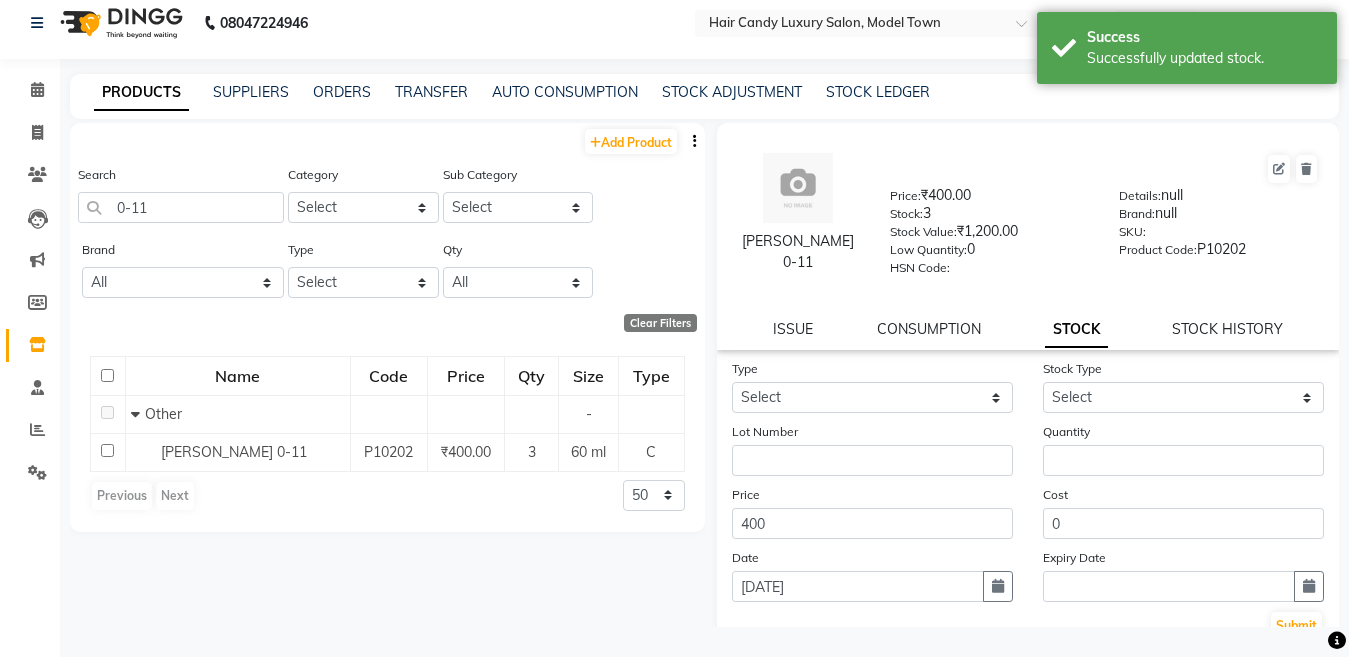 click on "Type Select In Out" 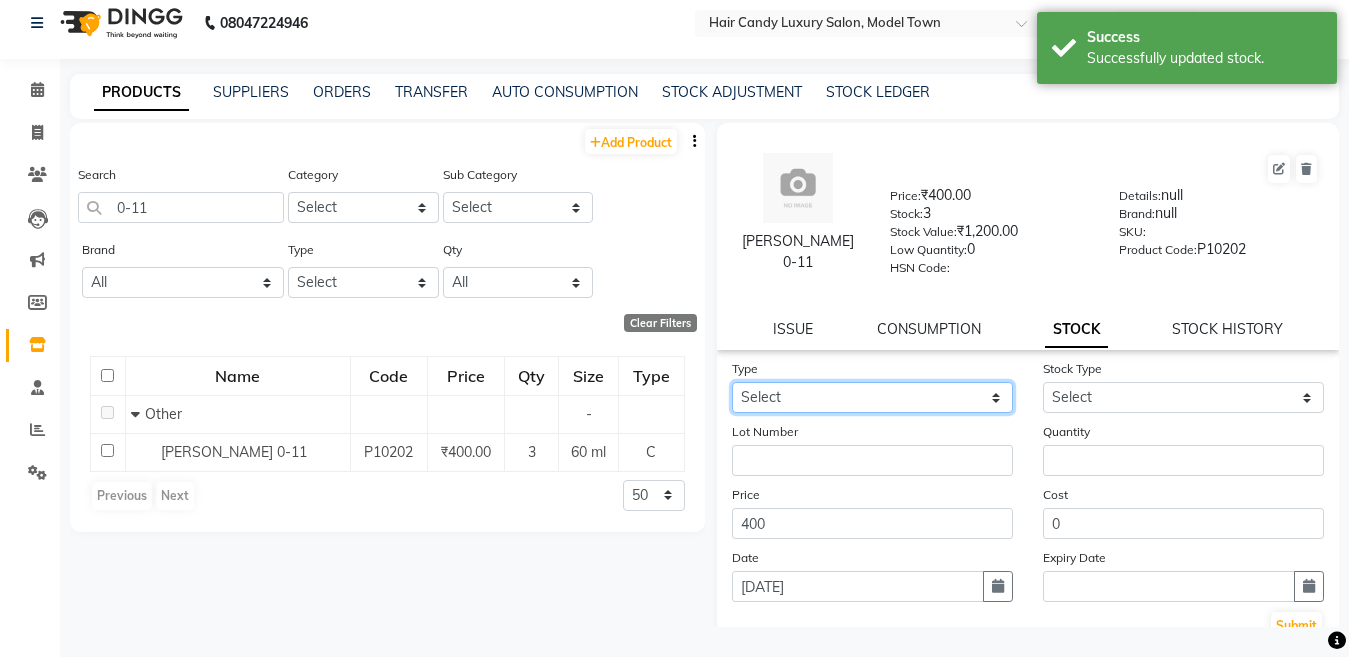 click on "Select In Out" 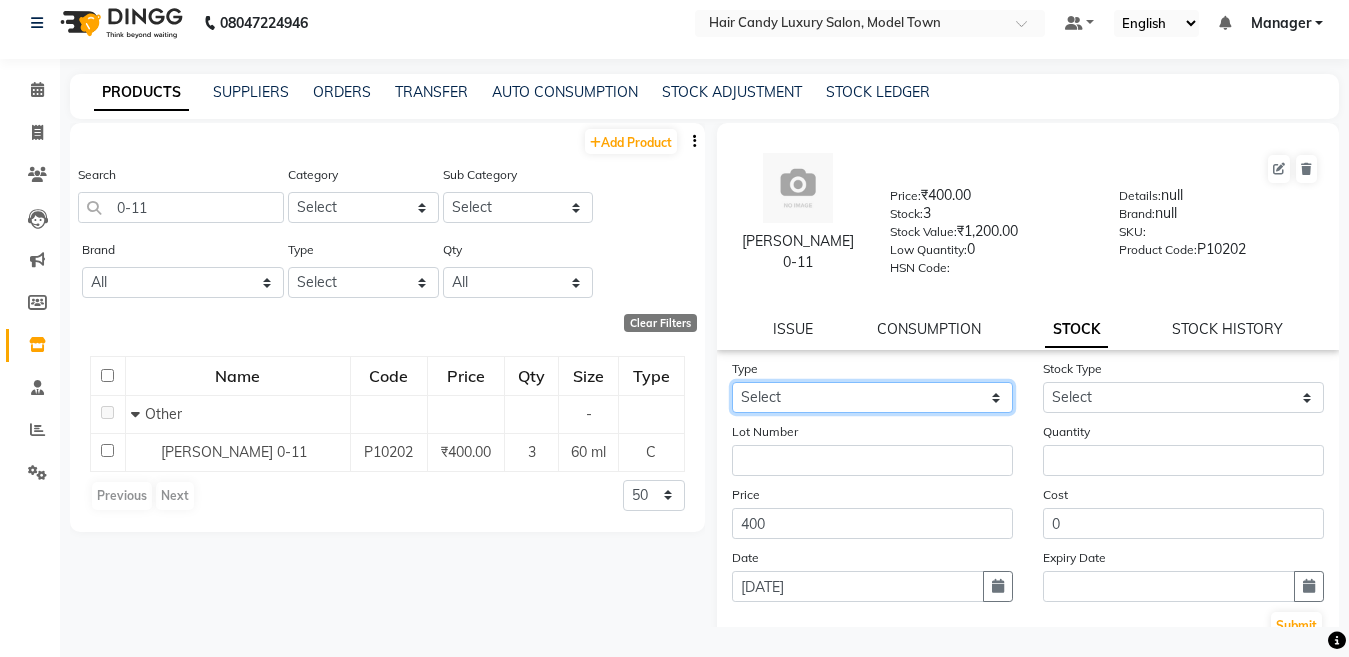 select on "in" 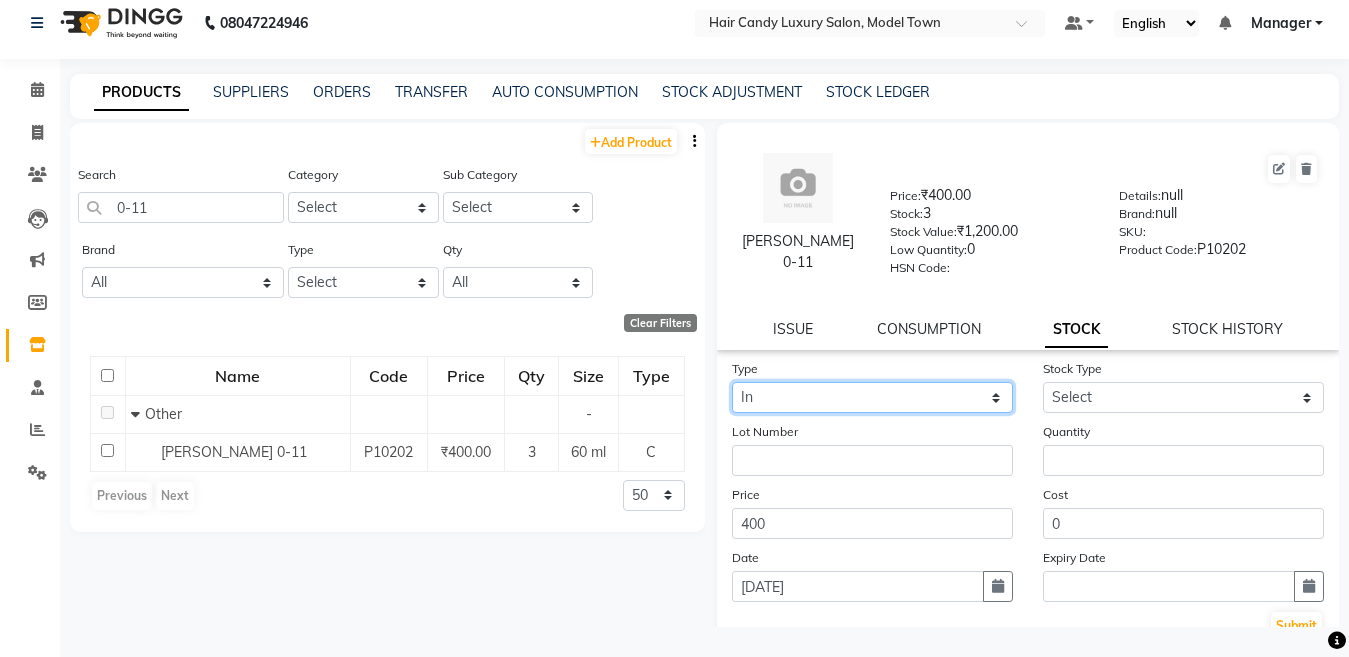 click on "Select In Out" 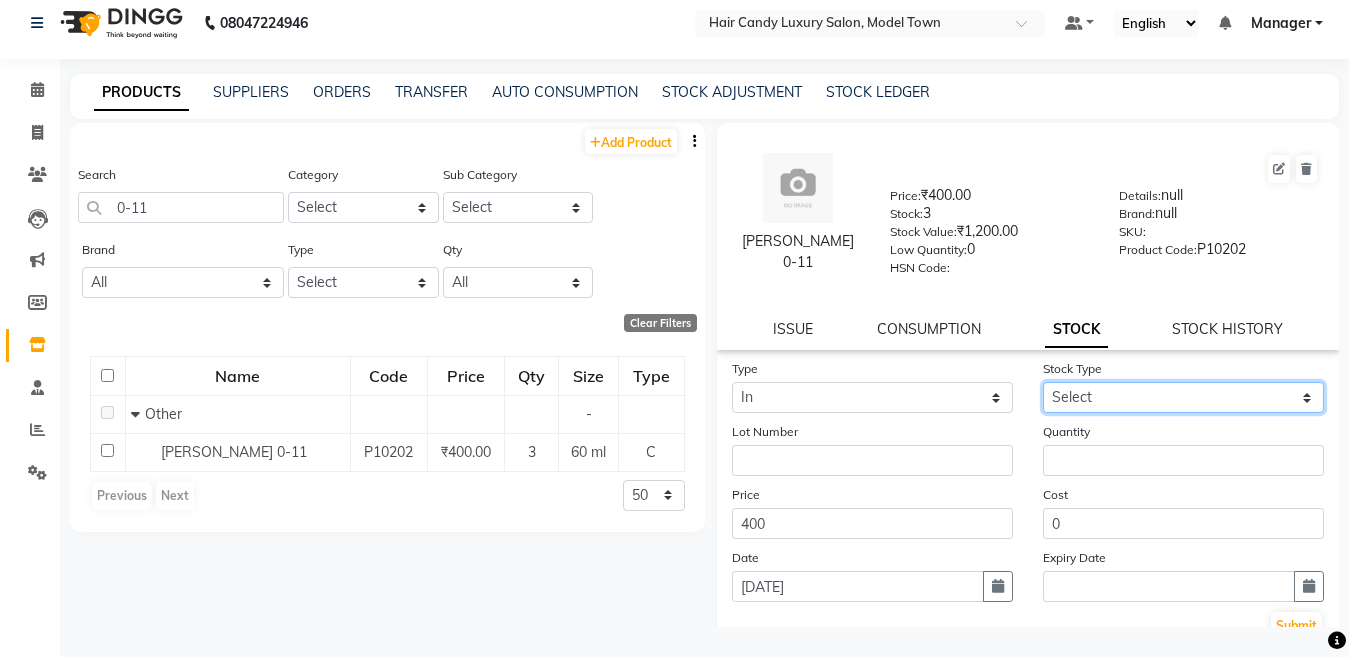 click on "Select New Stock Adjustment Return Other" 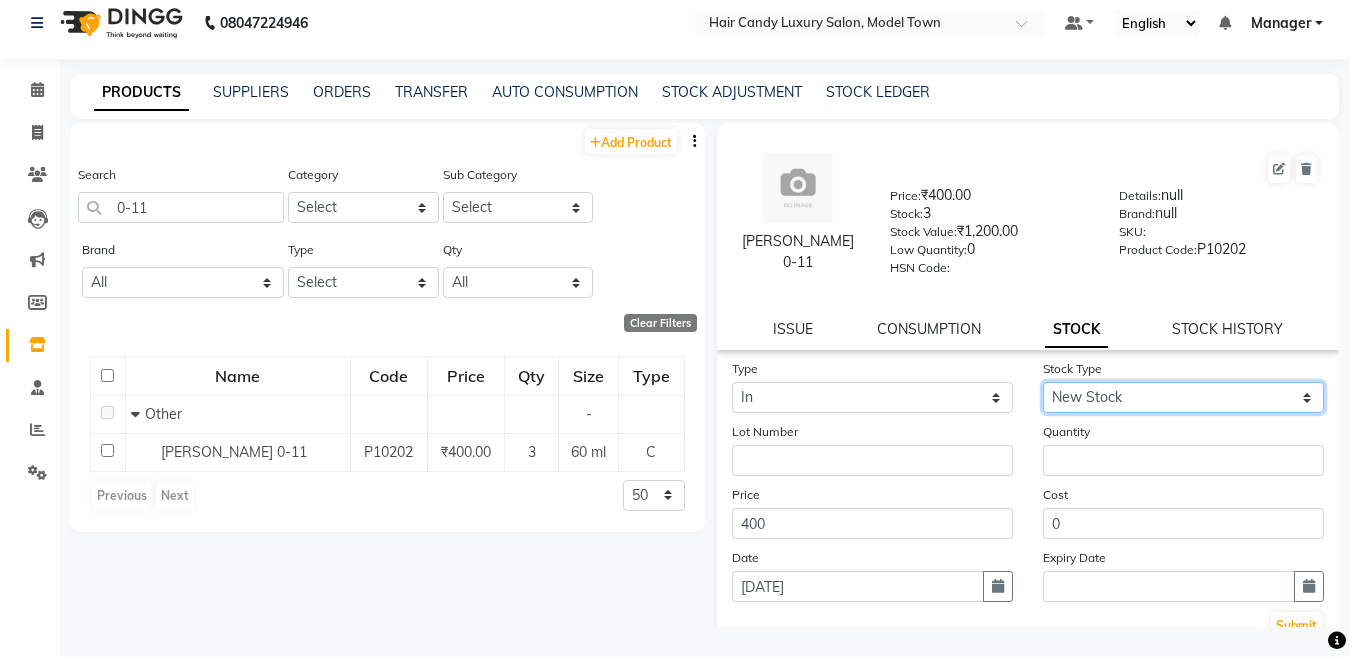 click on "Select New Stock Adjustment Return Other" 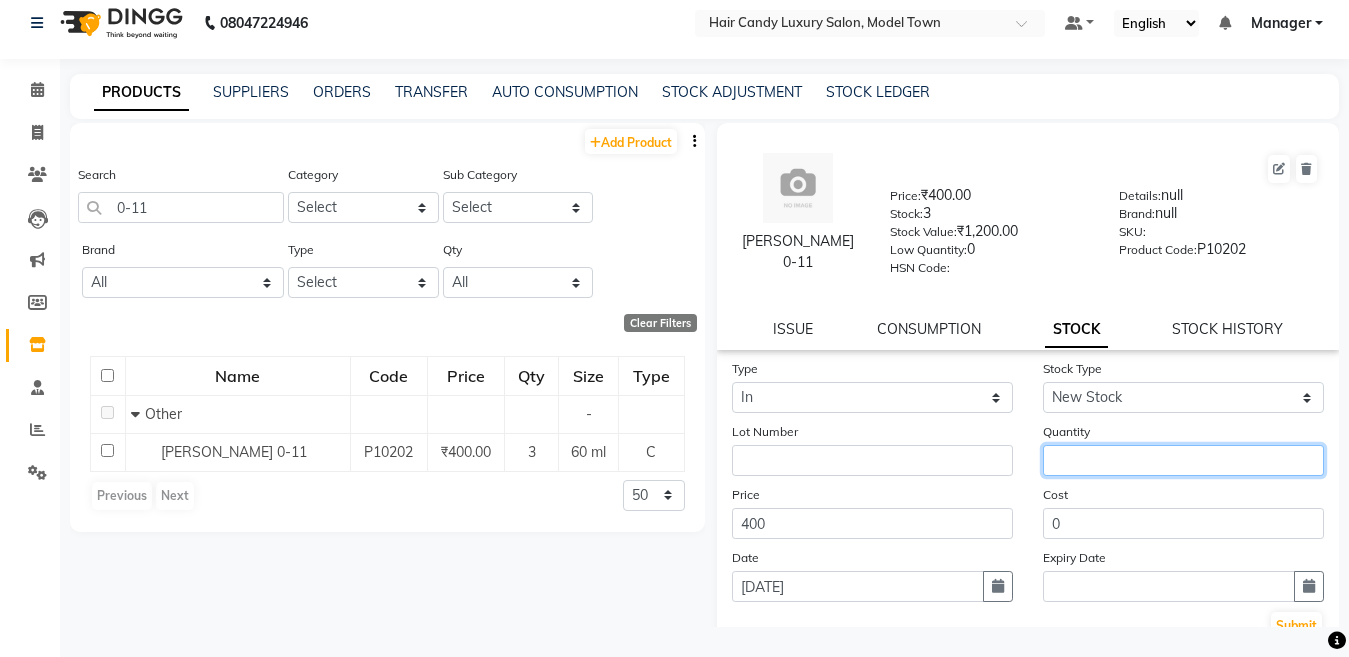click 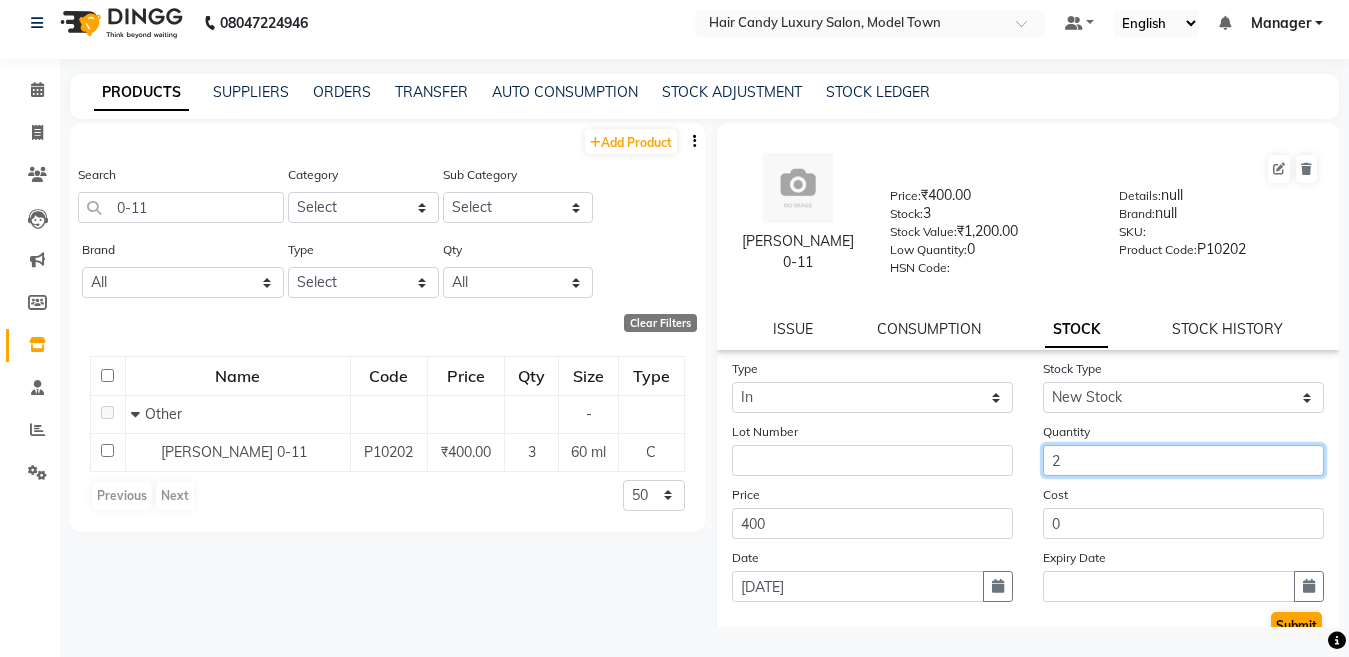 type on "2" 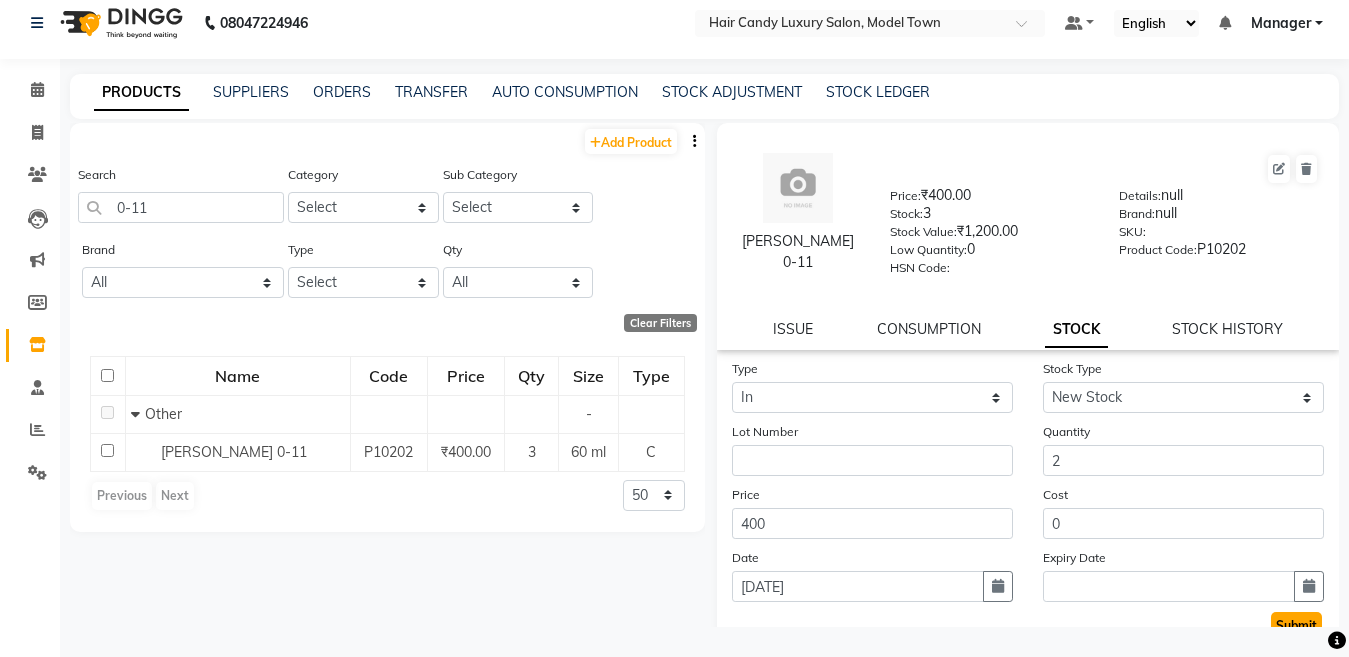 click on "Submit" 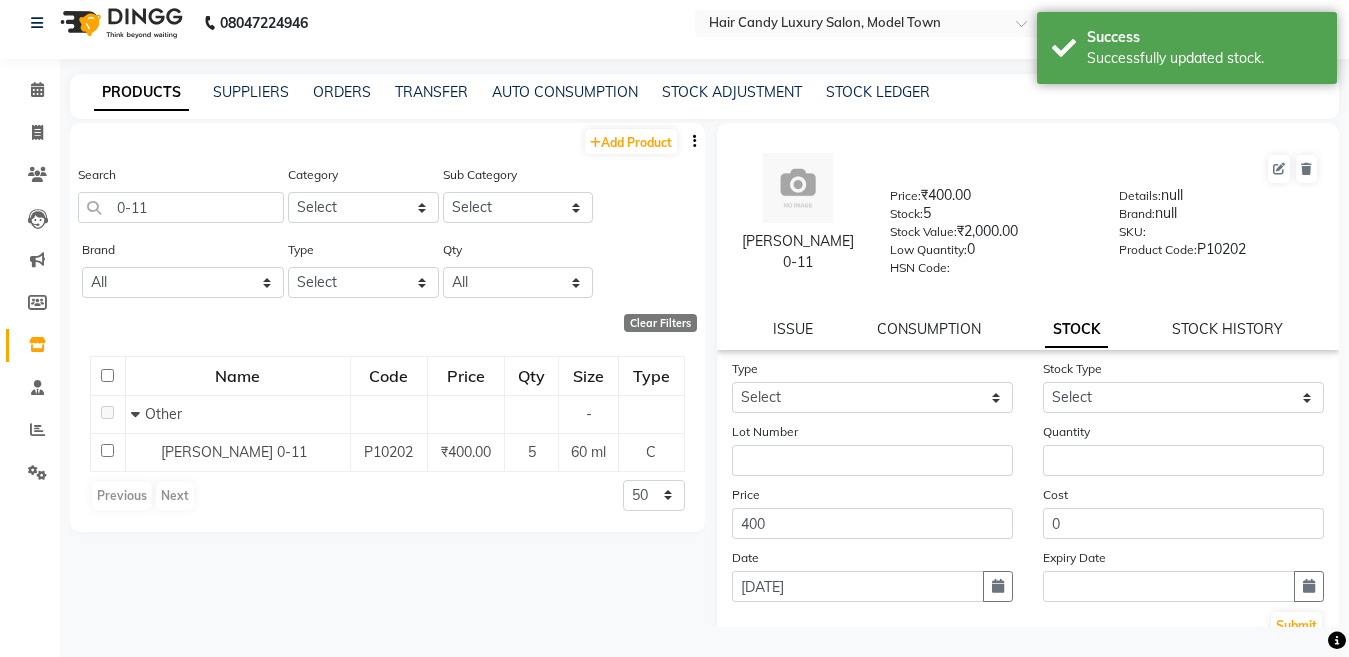 click on "Search 0-11" 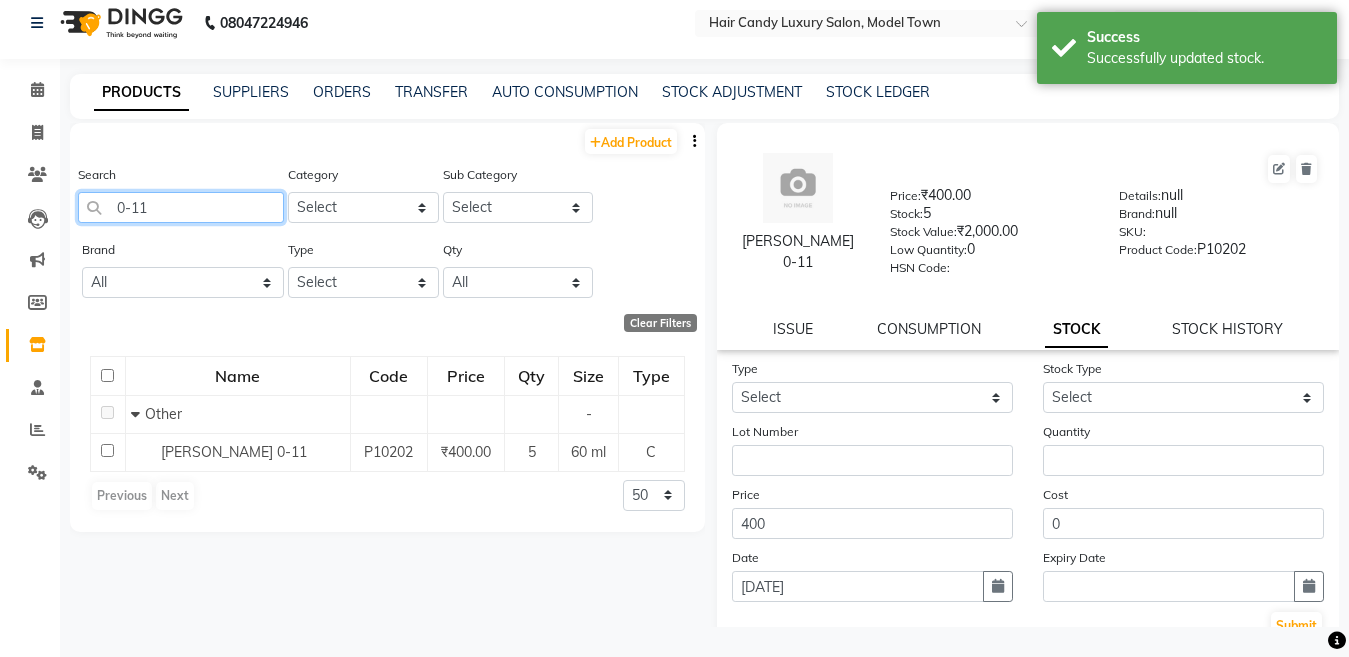 drag, startPoint x: 163, startPoint y: 202, endPoint x: 72, endPoint y: 234, distance: 96.462425 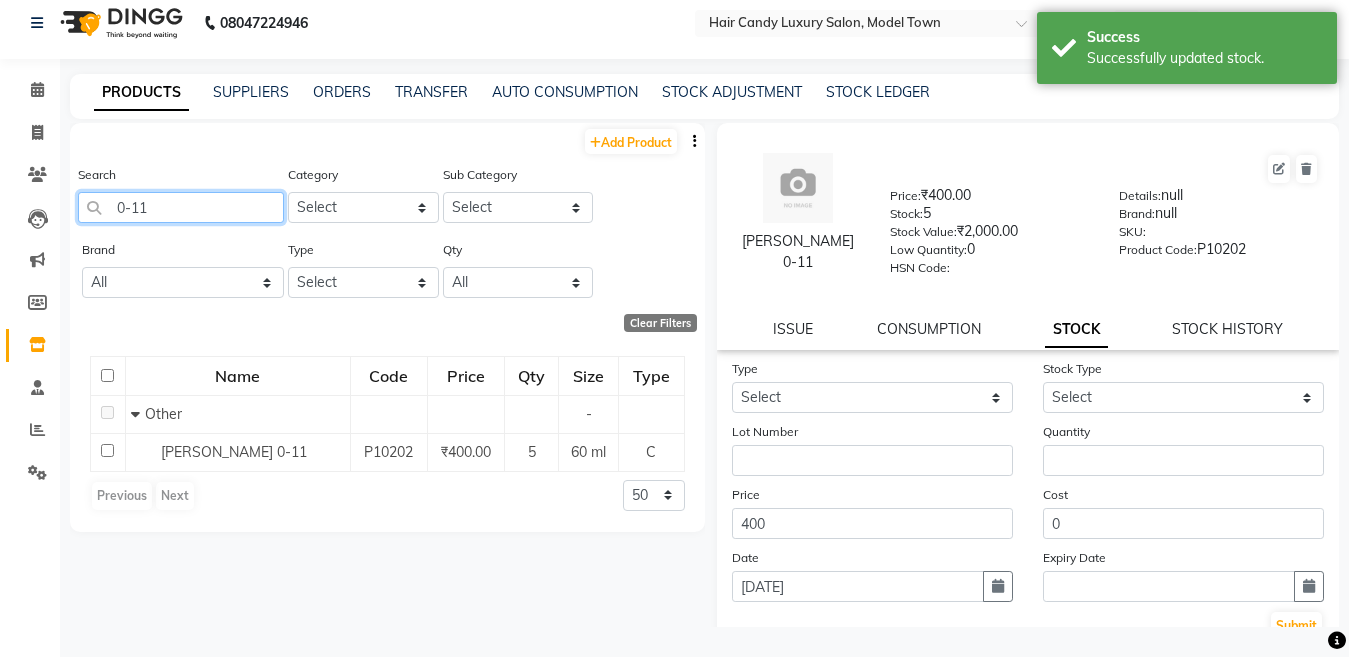 click on "0-11" 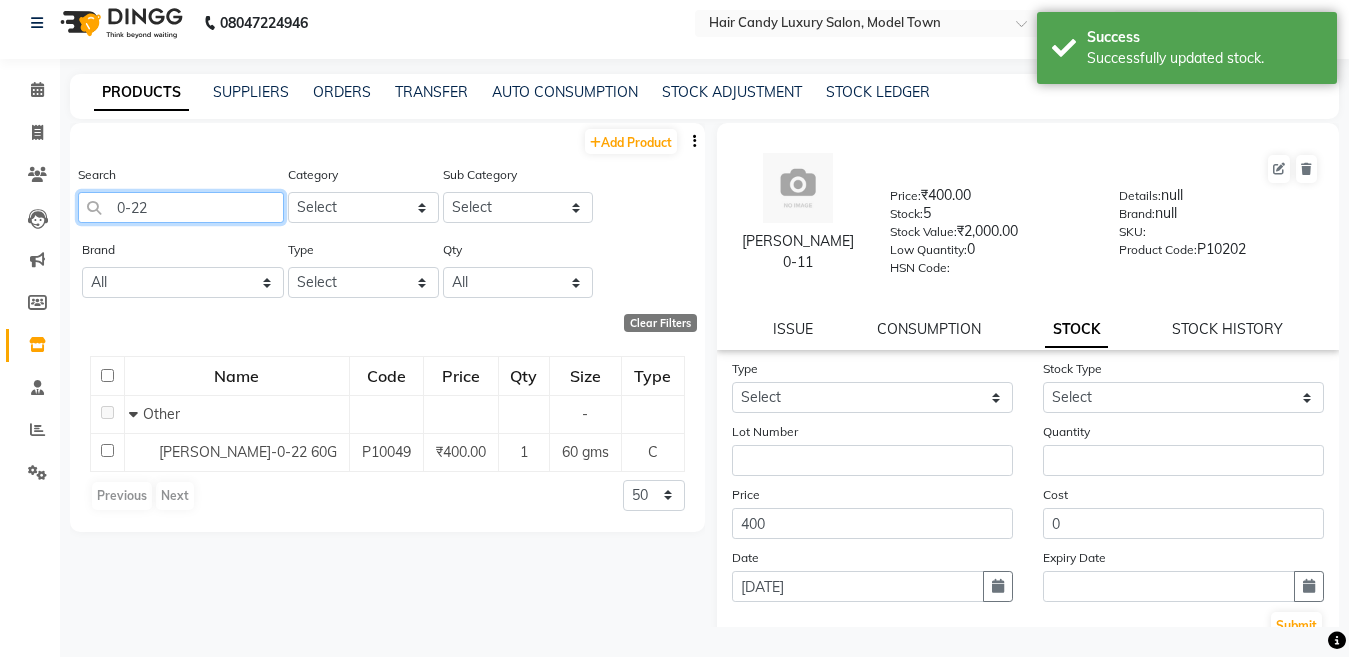 type on "0-22" 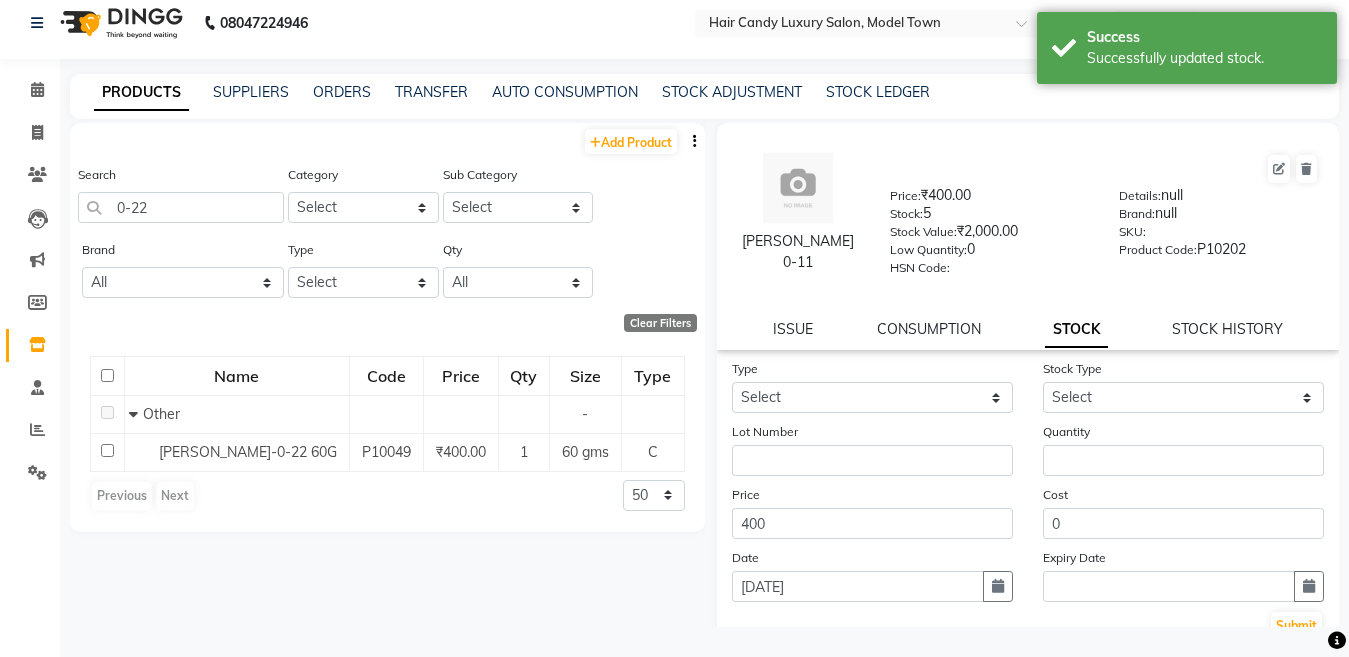 click on "igora-0-22 60G" 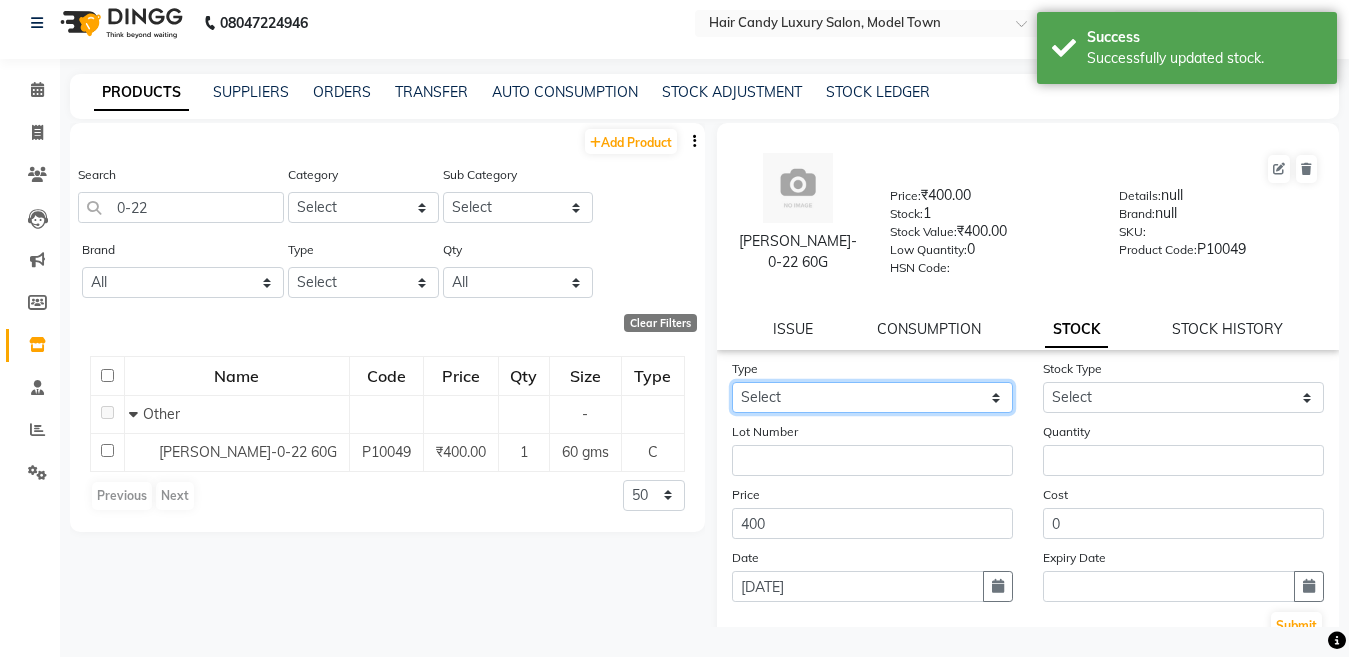 click on "Select In Out" 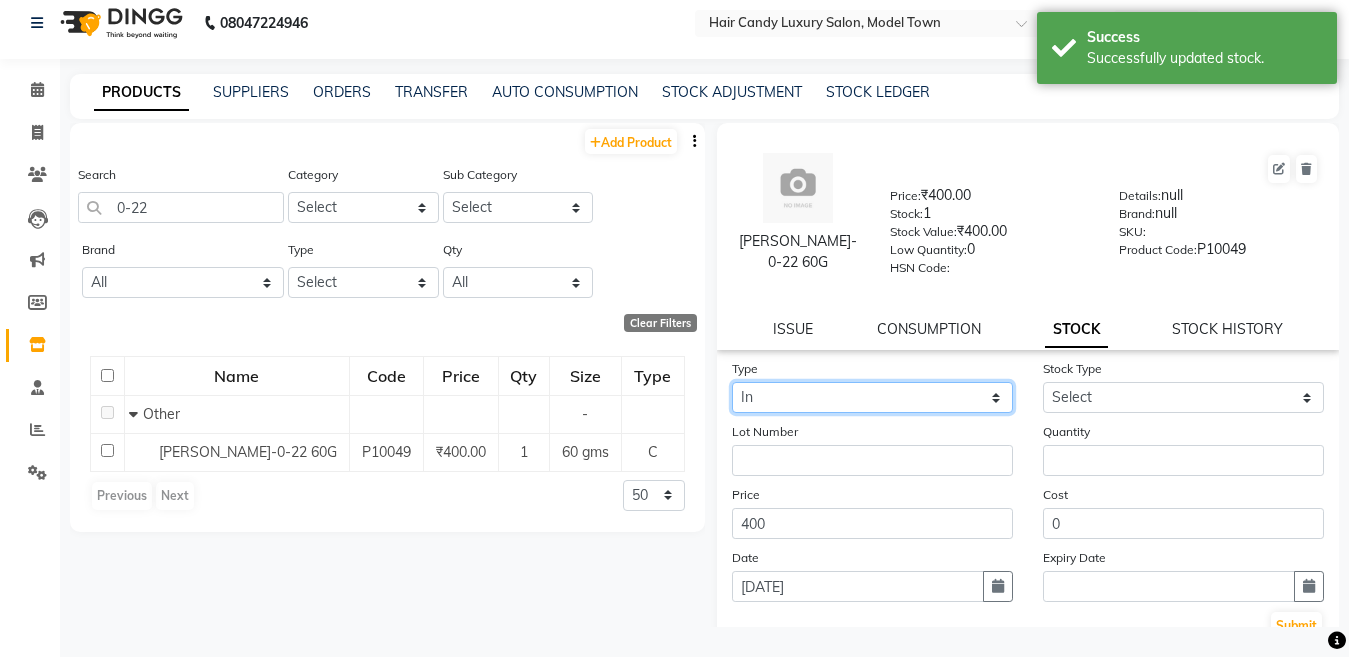click on "Select In Out" 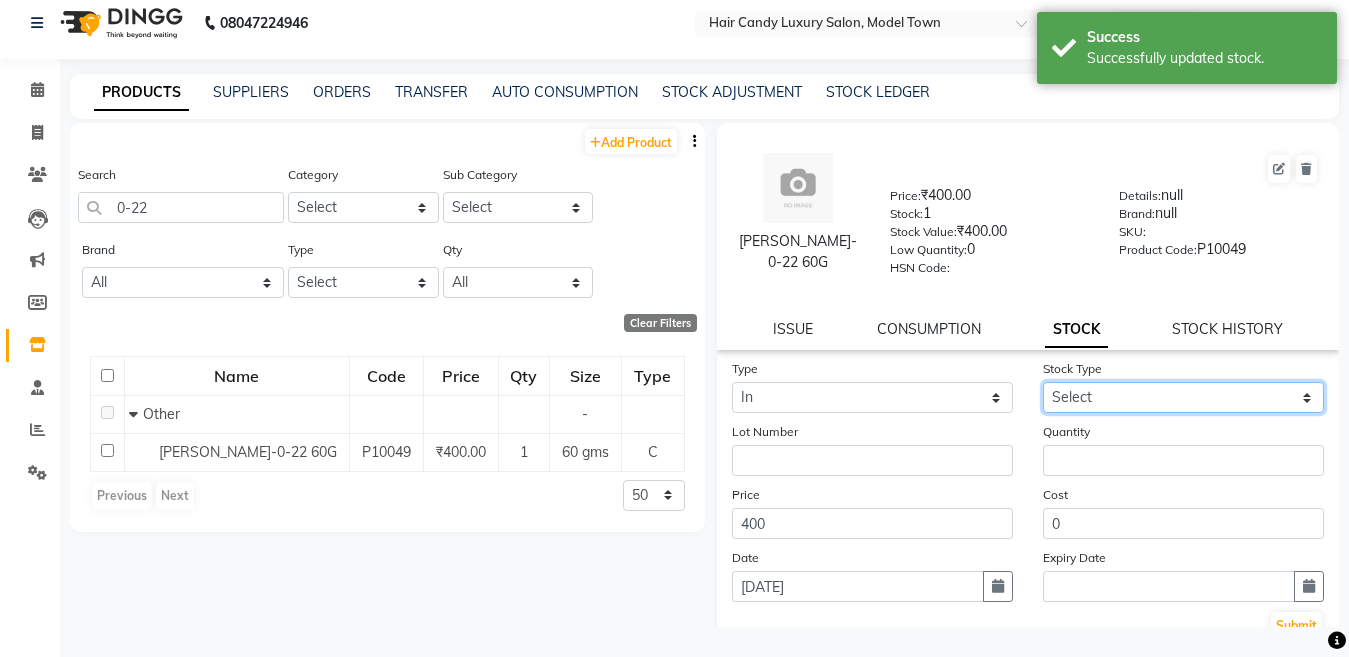 click on "Select New Stock Adjustment Return Other" 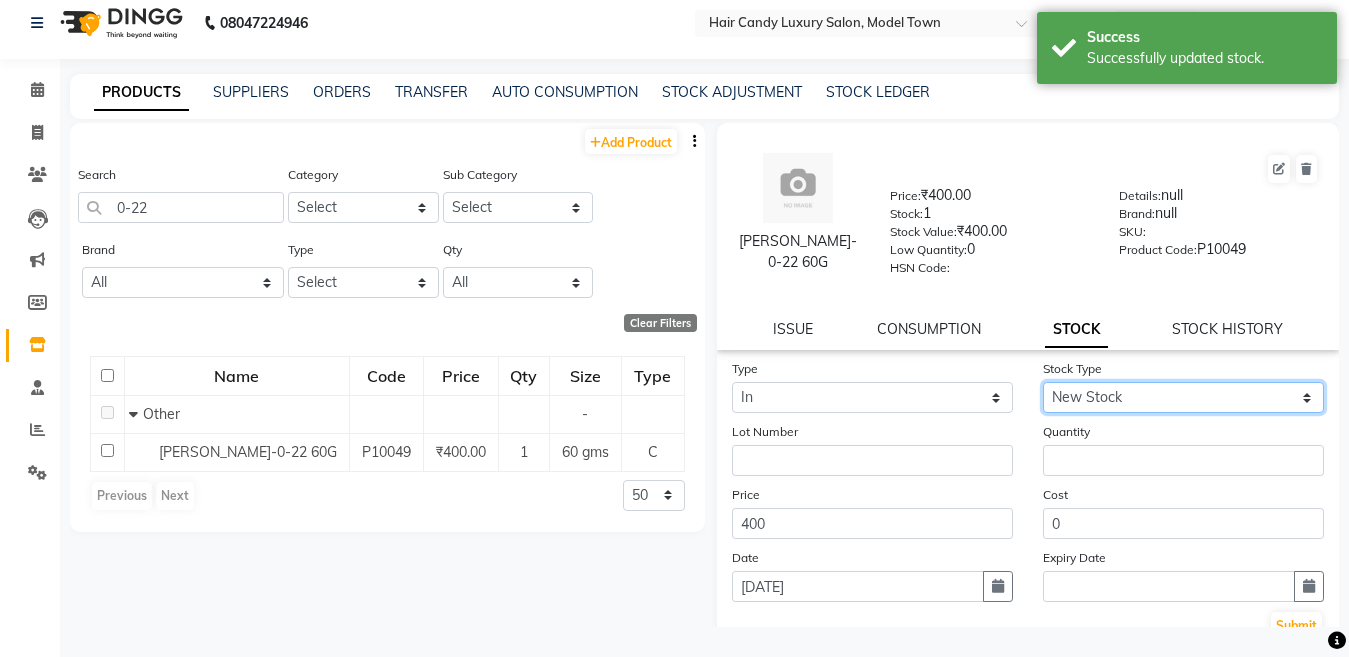 click on "Select New Stock Adjustment Return Other" 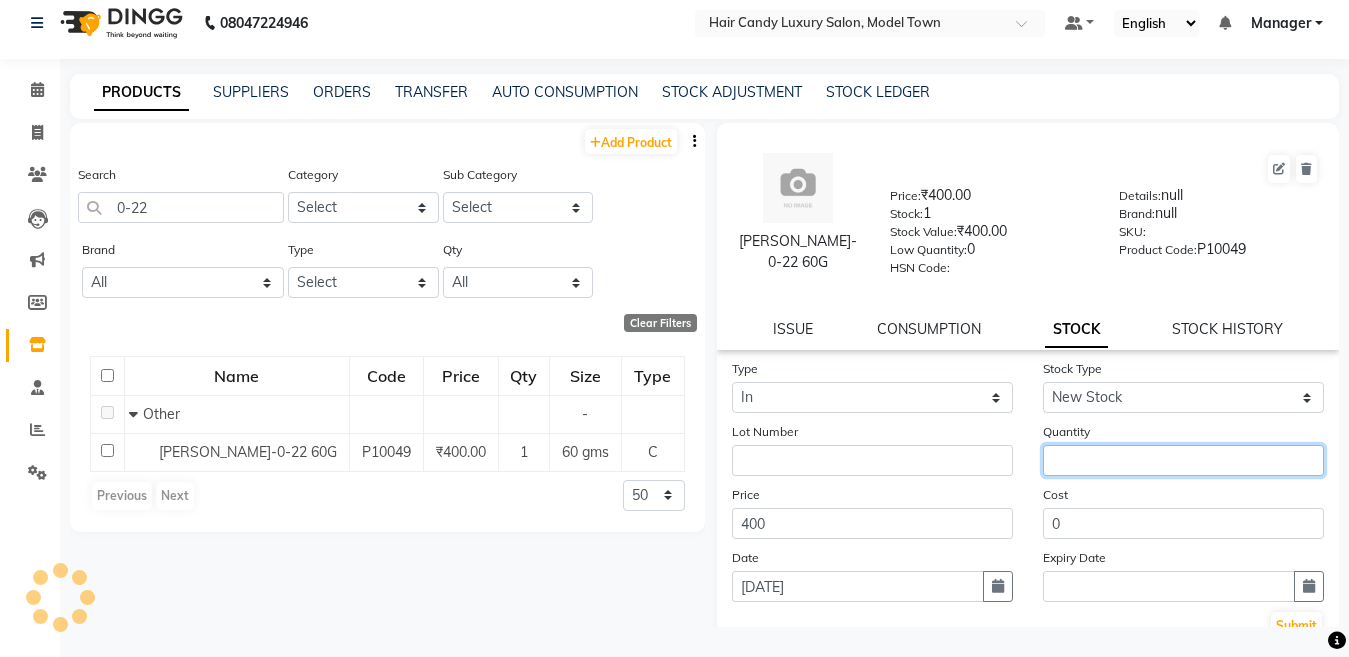 click 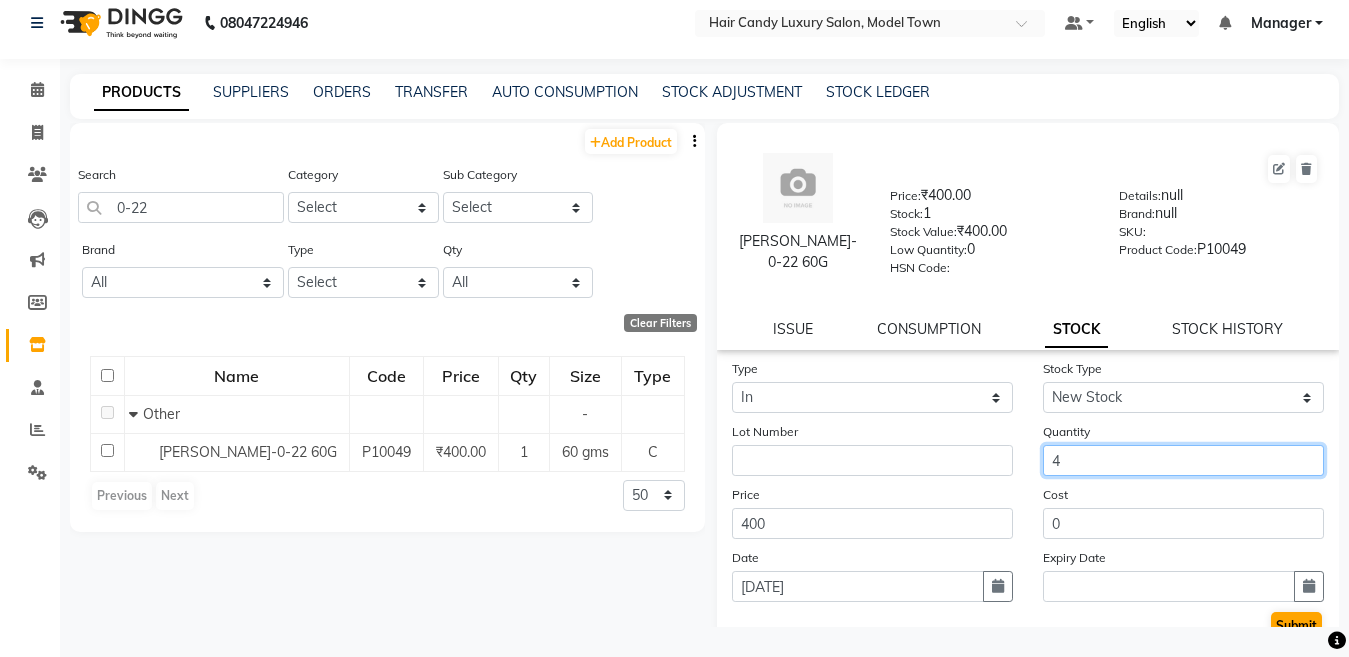 type on "4" 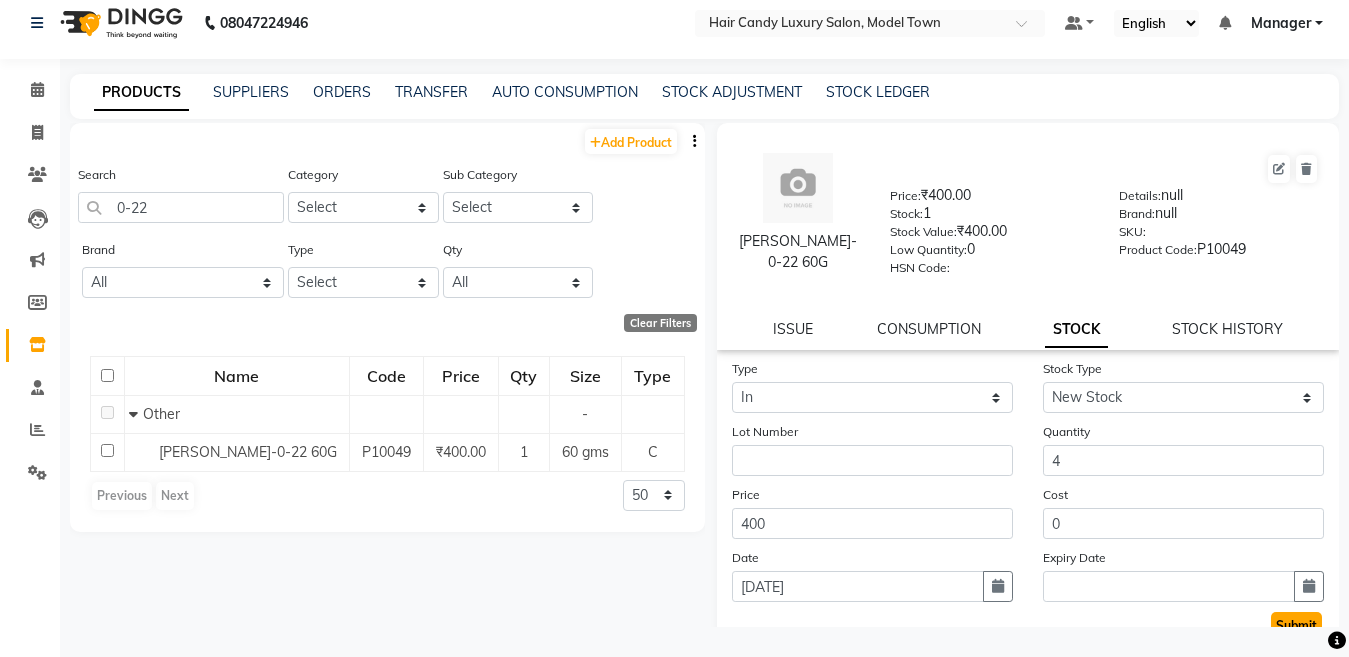 click on "Submit" 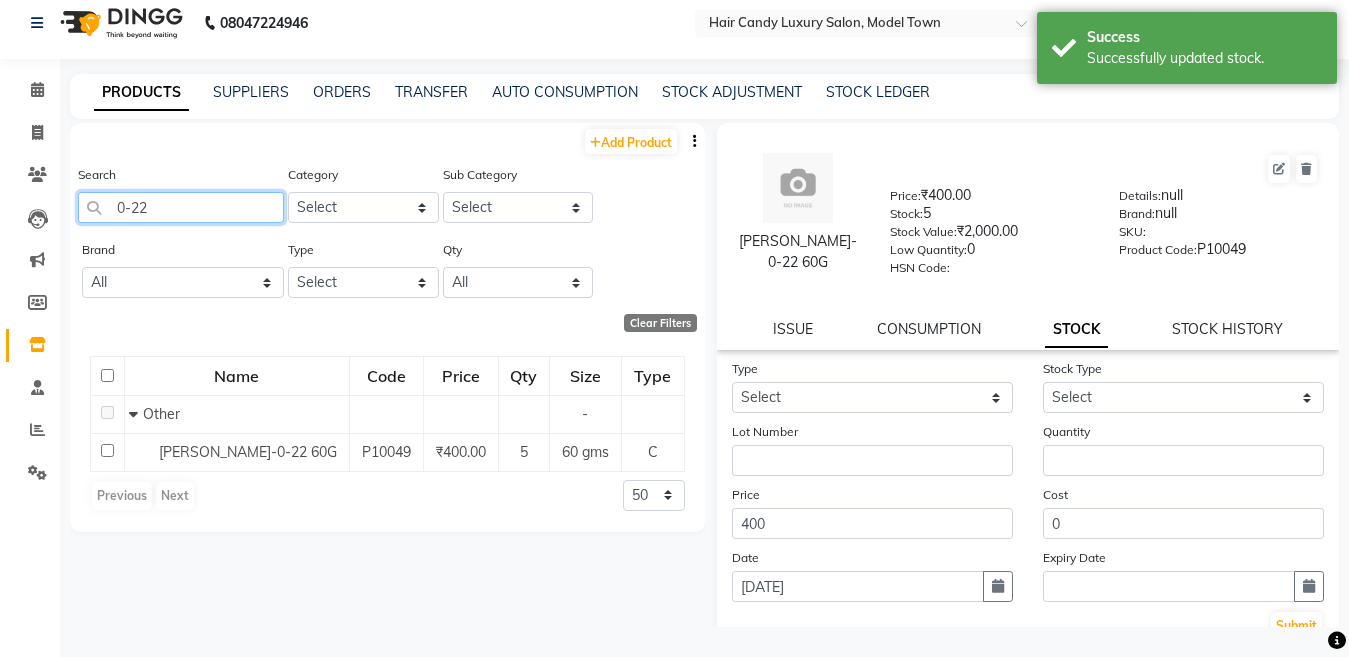 click on "0-22" 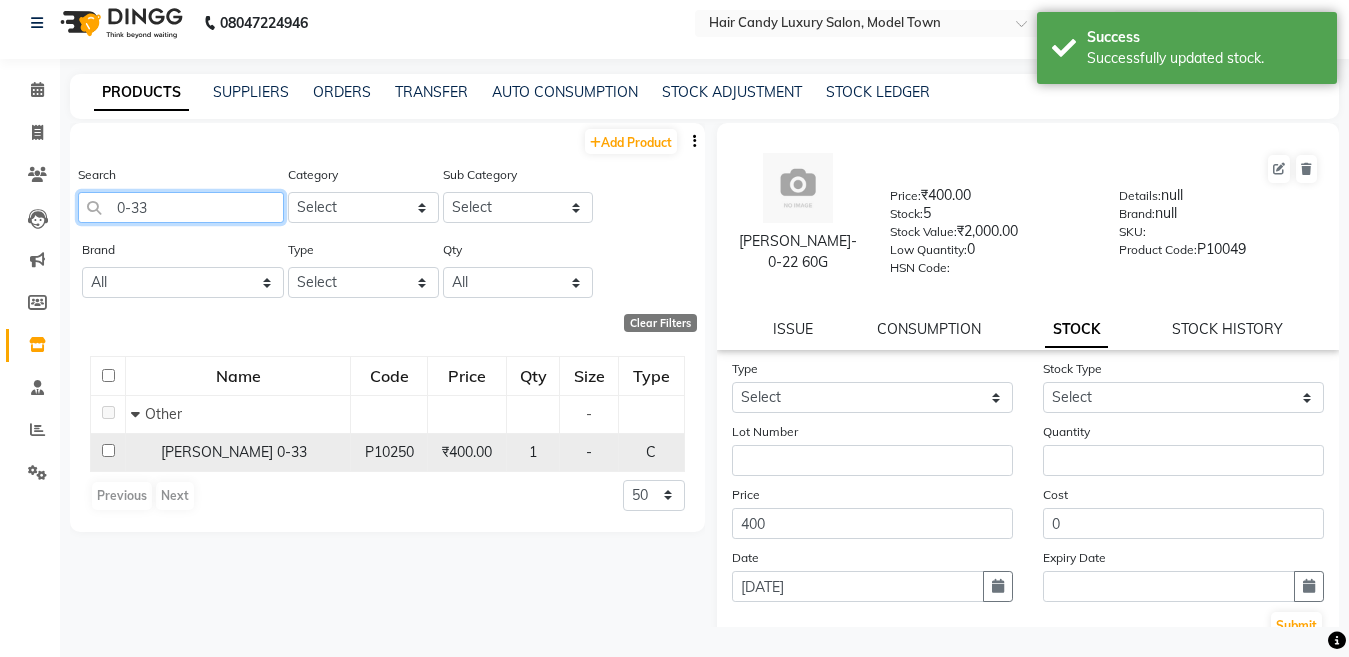 type on "0-33" 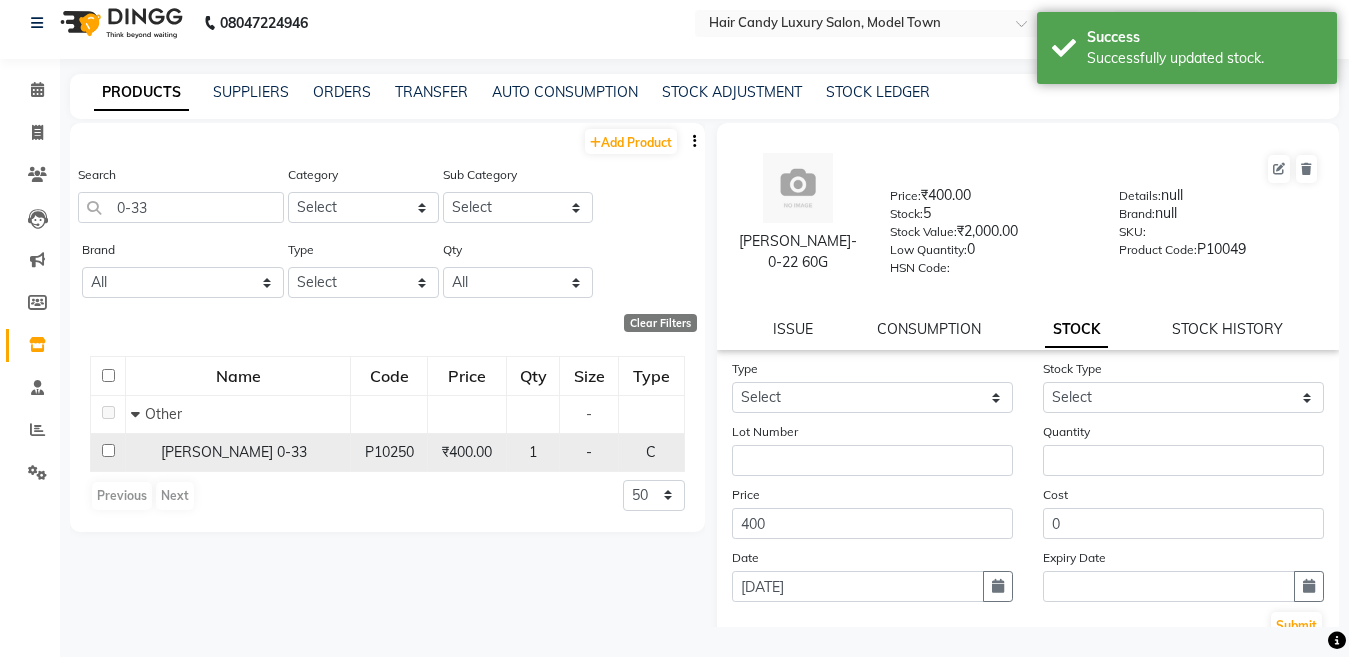 click on "Igora 0-33" 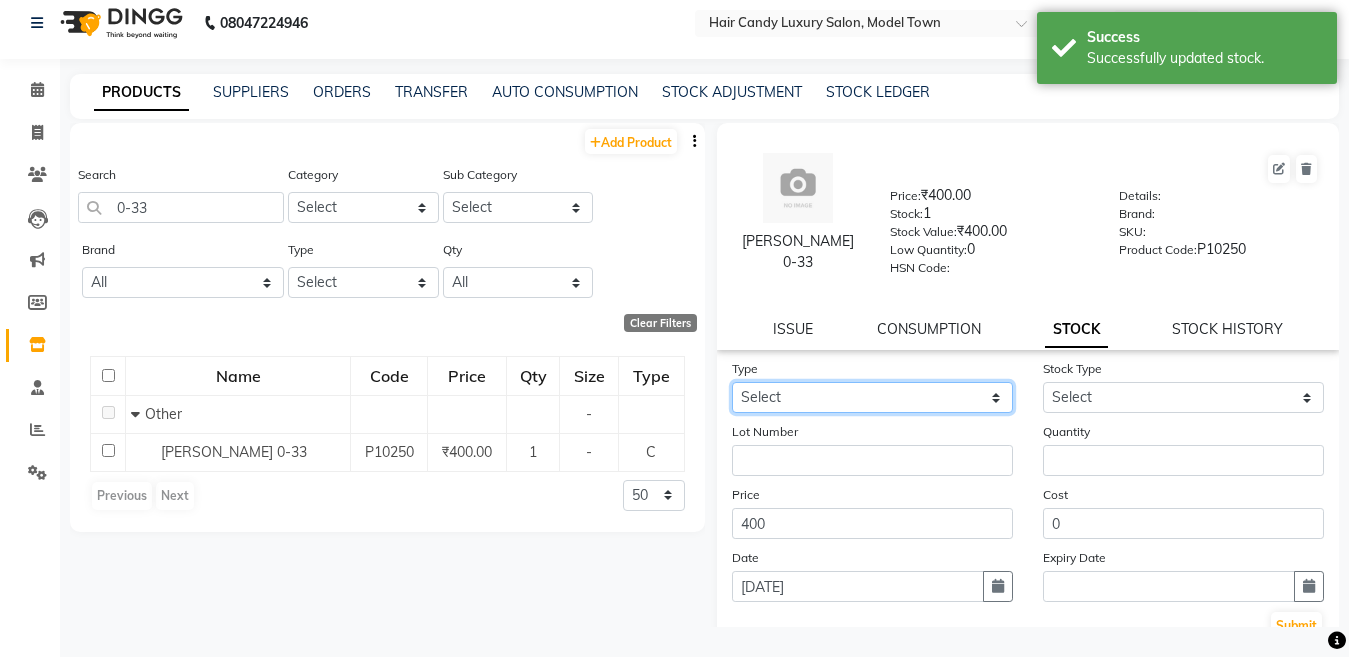 click on "Select In Out" 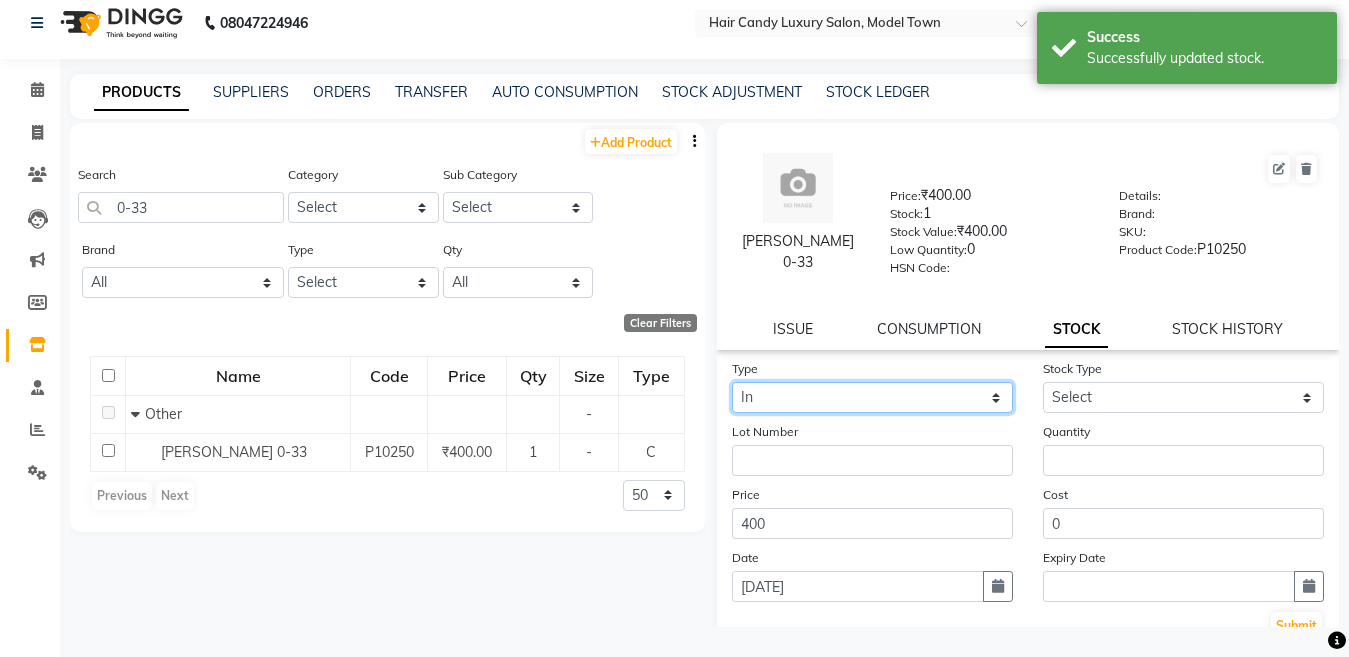 click on "Select In Out" 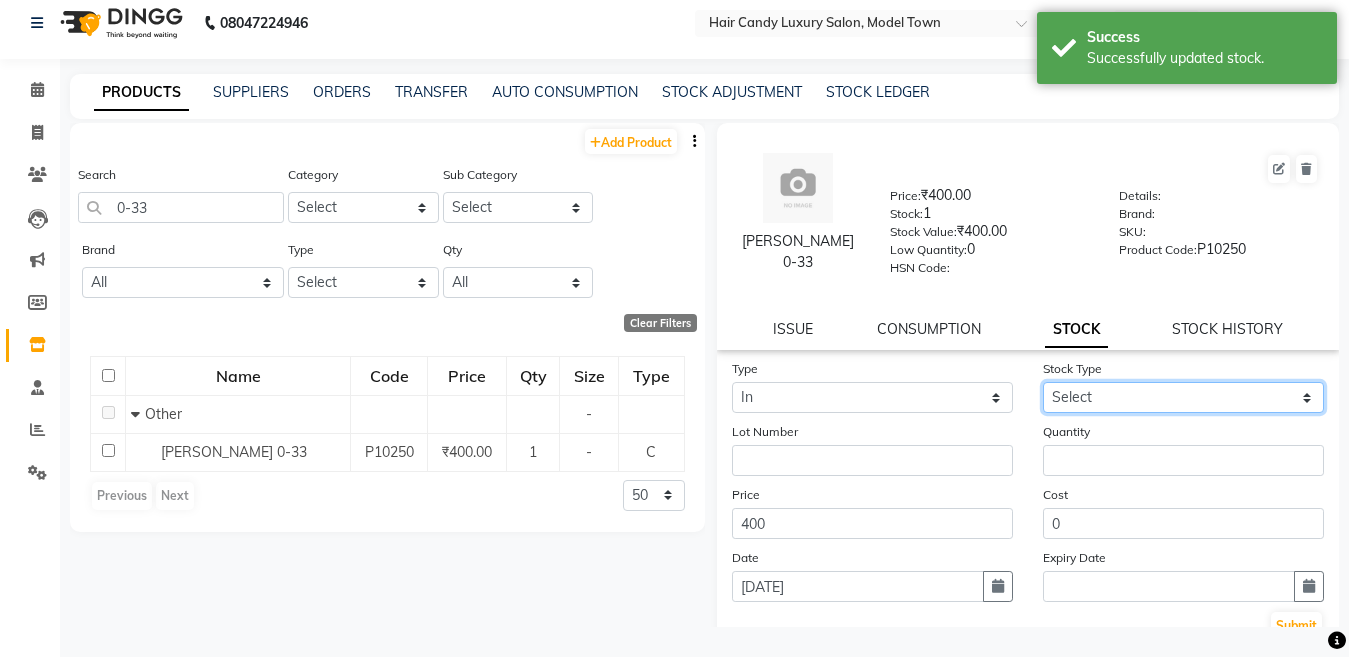 click on "Select New Stock Adjustment Return Other" 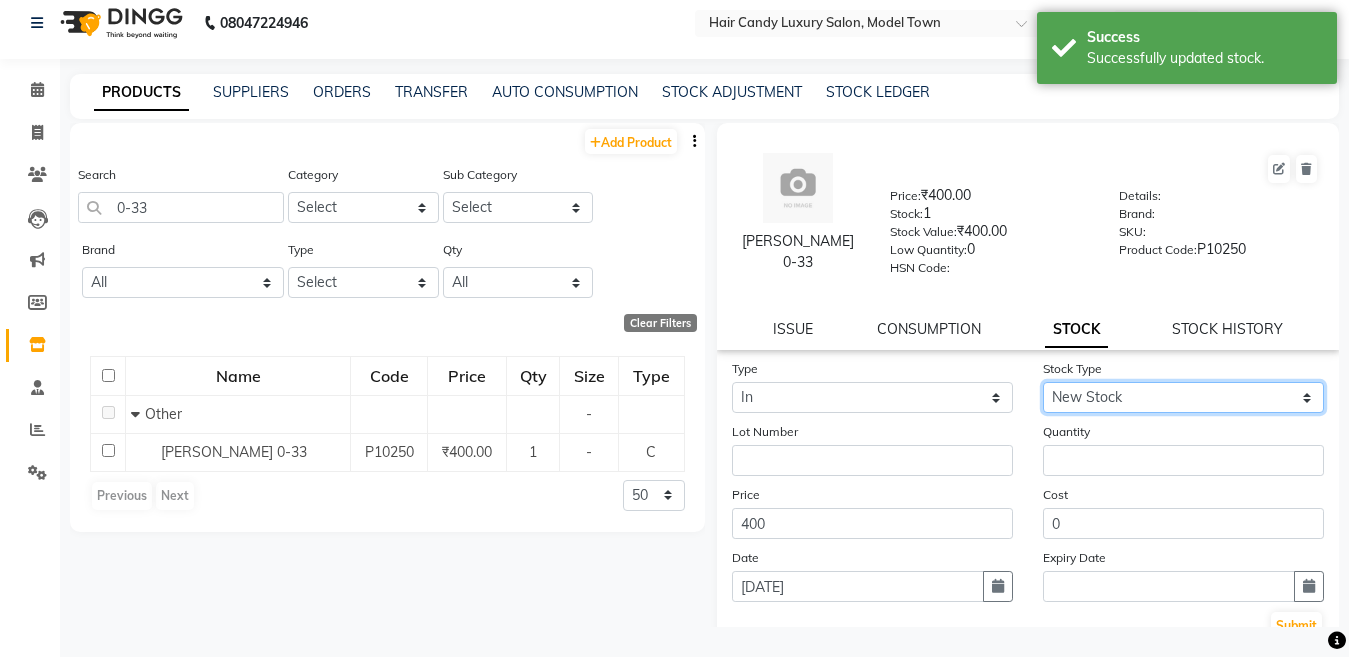 click on "Select New Stock Adjustment Return Other" 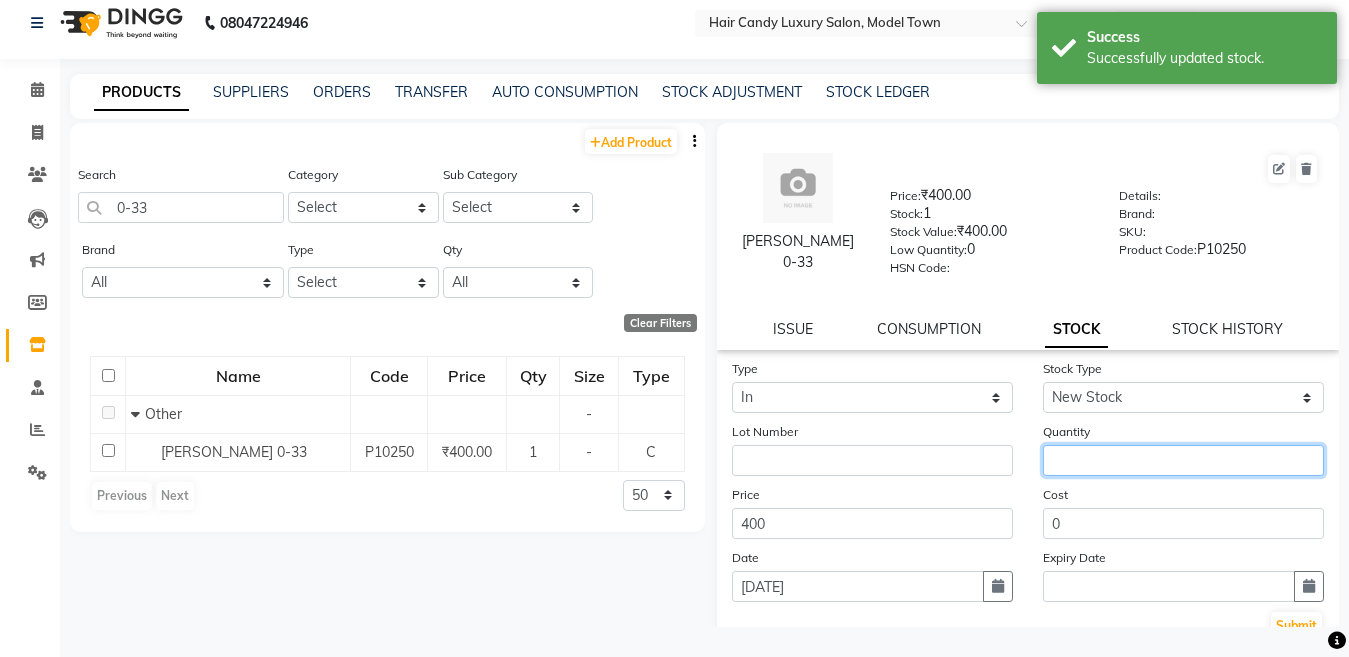 click 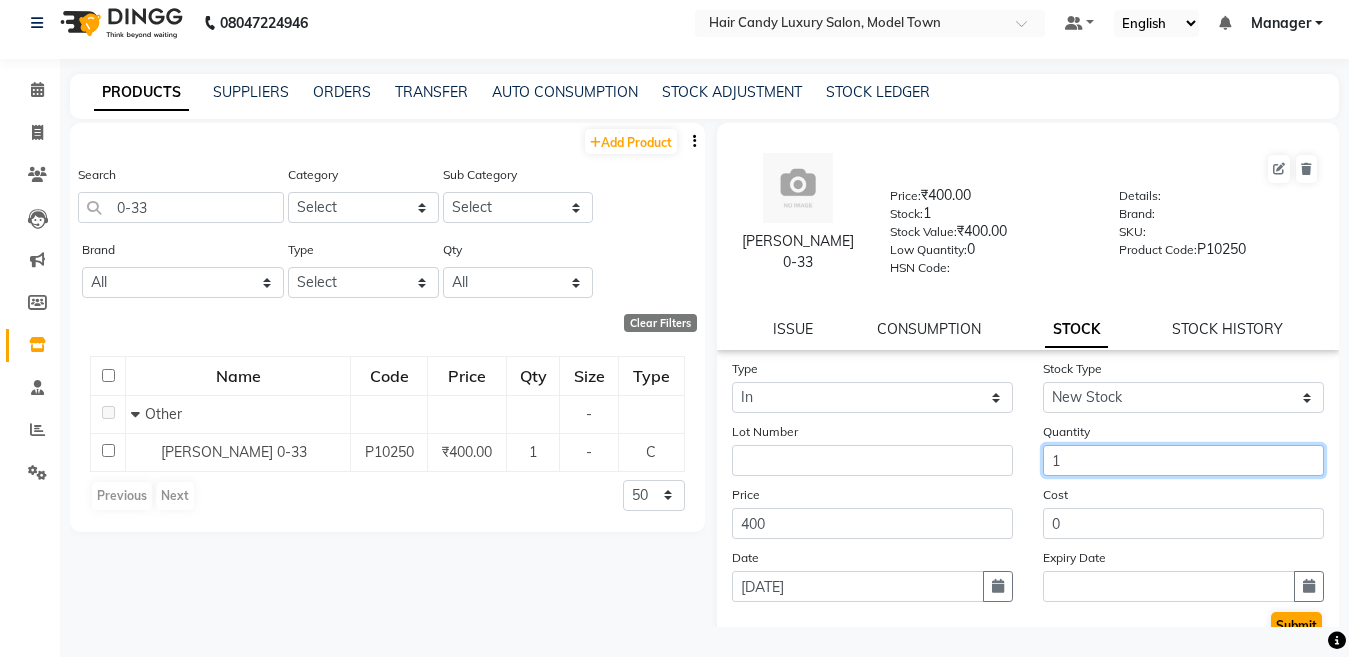 type on "1" 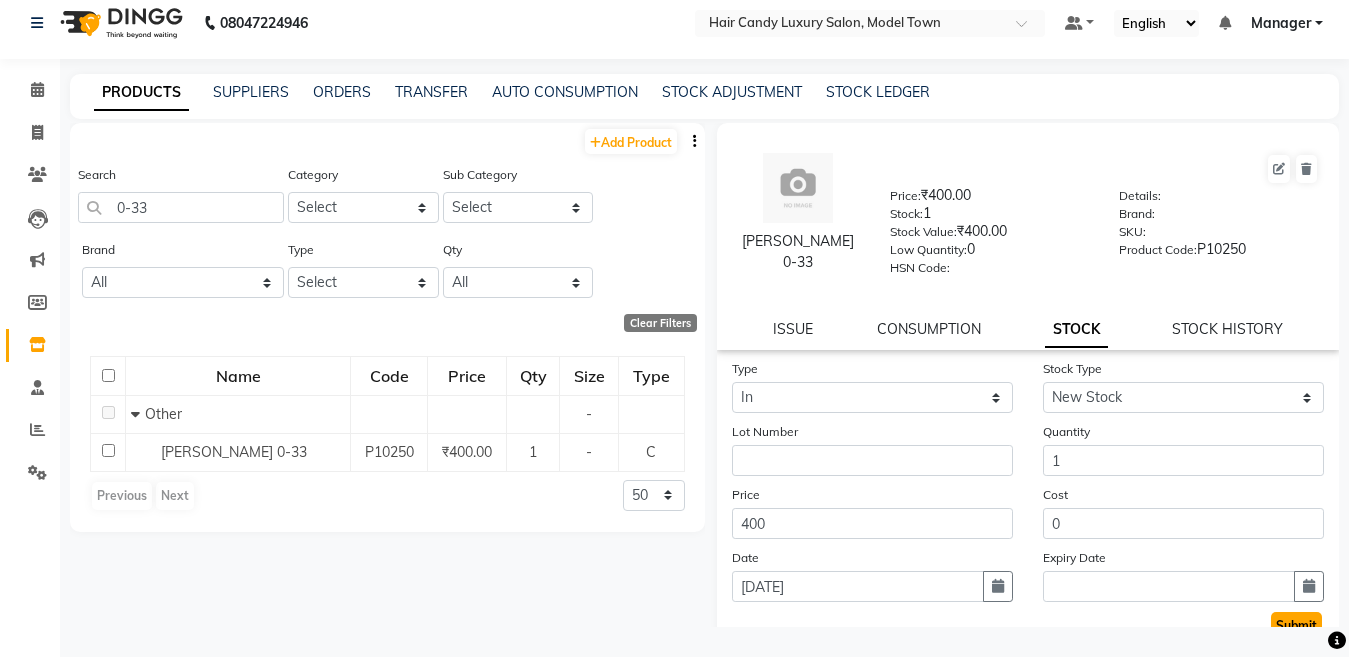 click on "Submit" 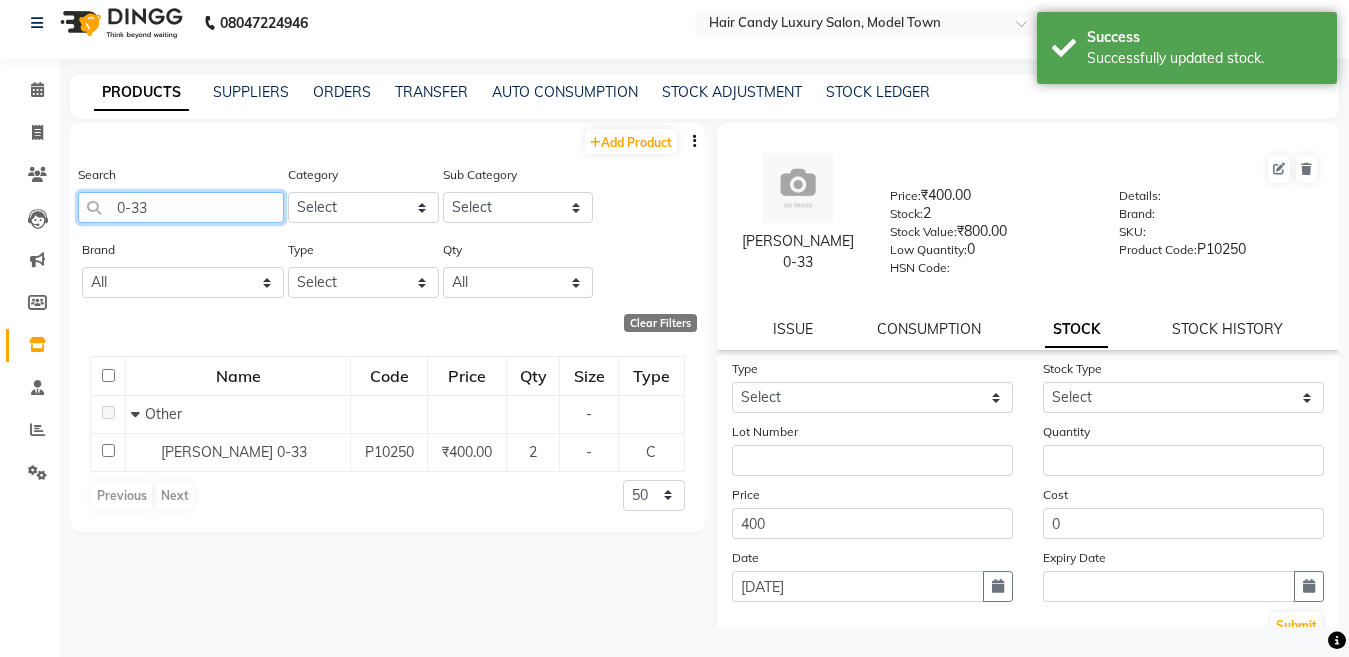 click on "0-33" 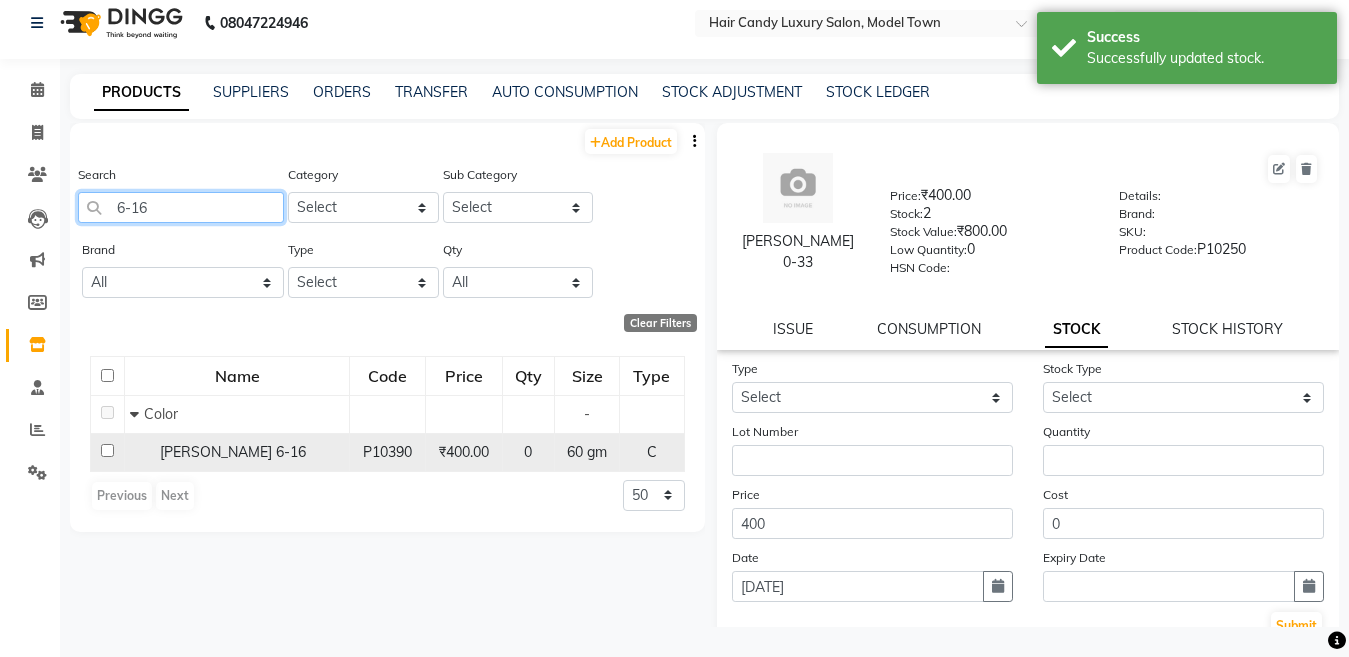 type on "6-16" 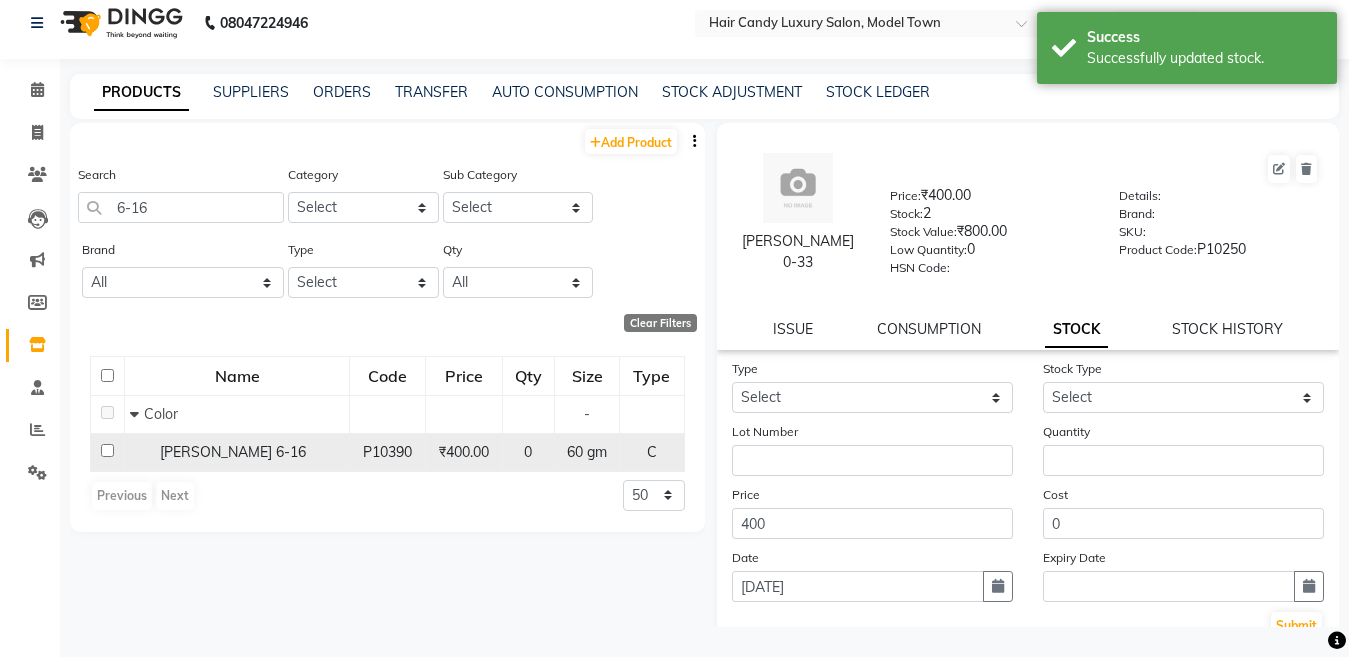 click on "igora 6-16" 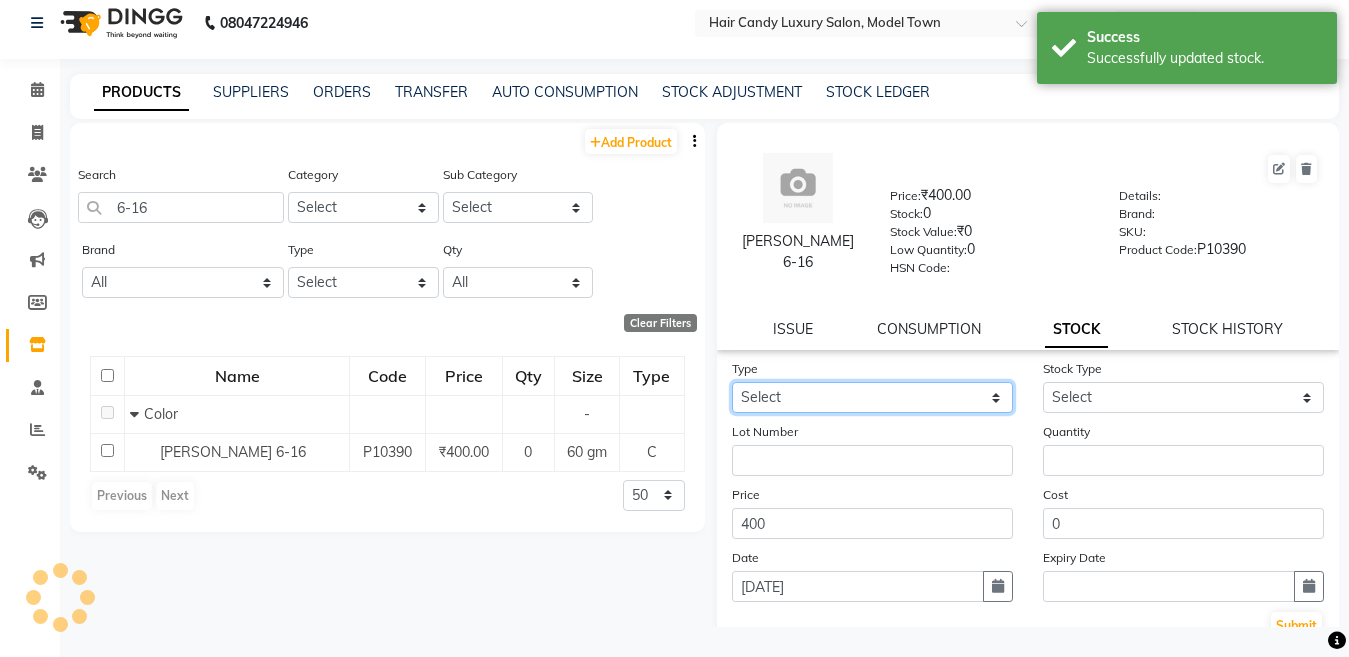 click on "Select In Out" 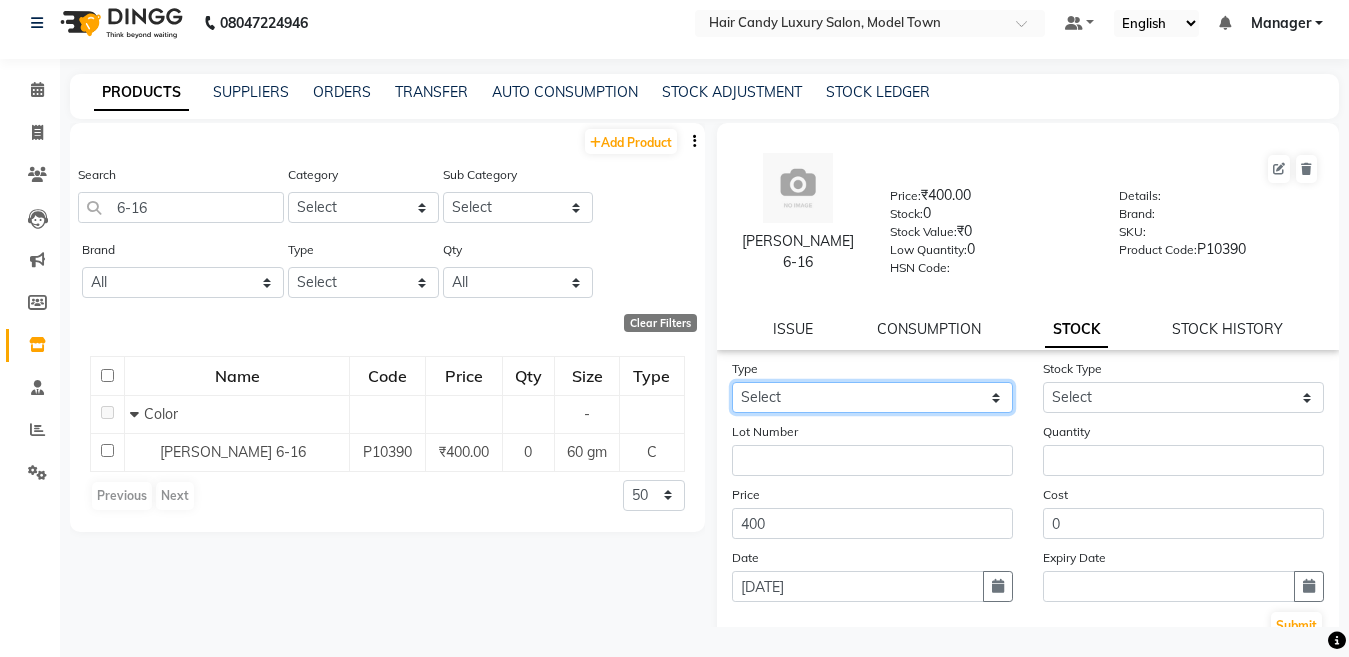 drag, startPoint x: 803, startPoint y: 408, endPoint x: 1365, endPoint y: -71, distance: 738.43414 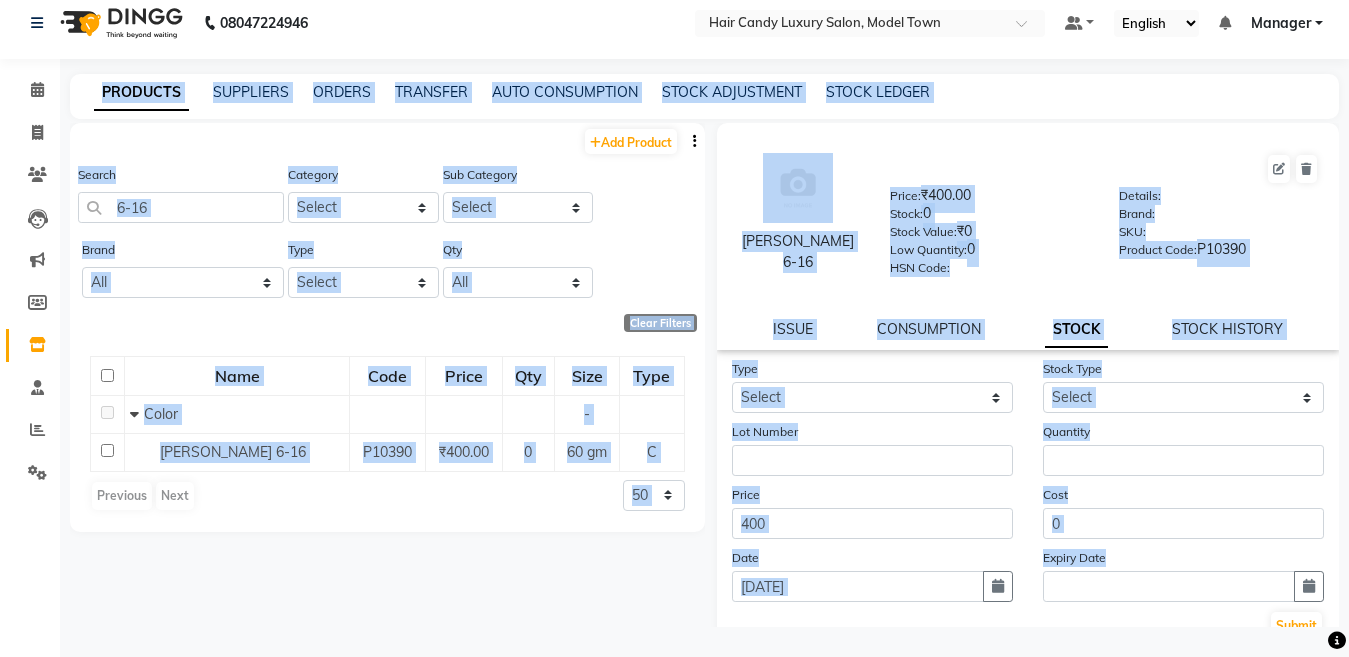drag, startPoint x: 1365, startPoint y: -71, endPoint x: 1280, endPoint y: 695, distance: 770.7016 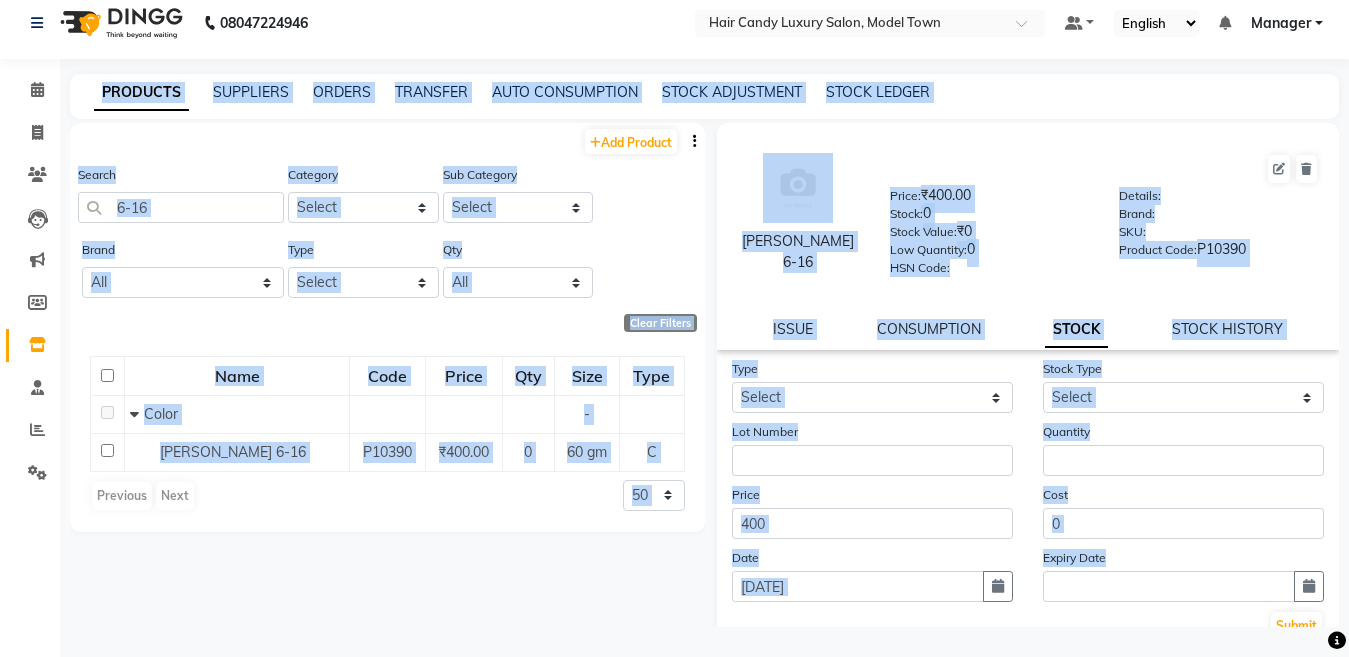 click on "Brand All Milkshake Milk Shake Null Sch Skeyndor Type Select Both Retail Consumable Qty All Low Out Of Stock" 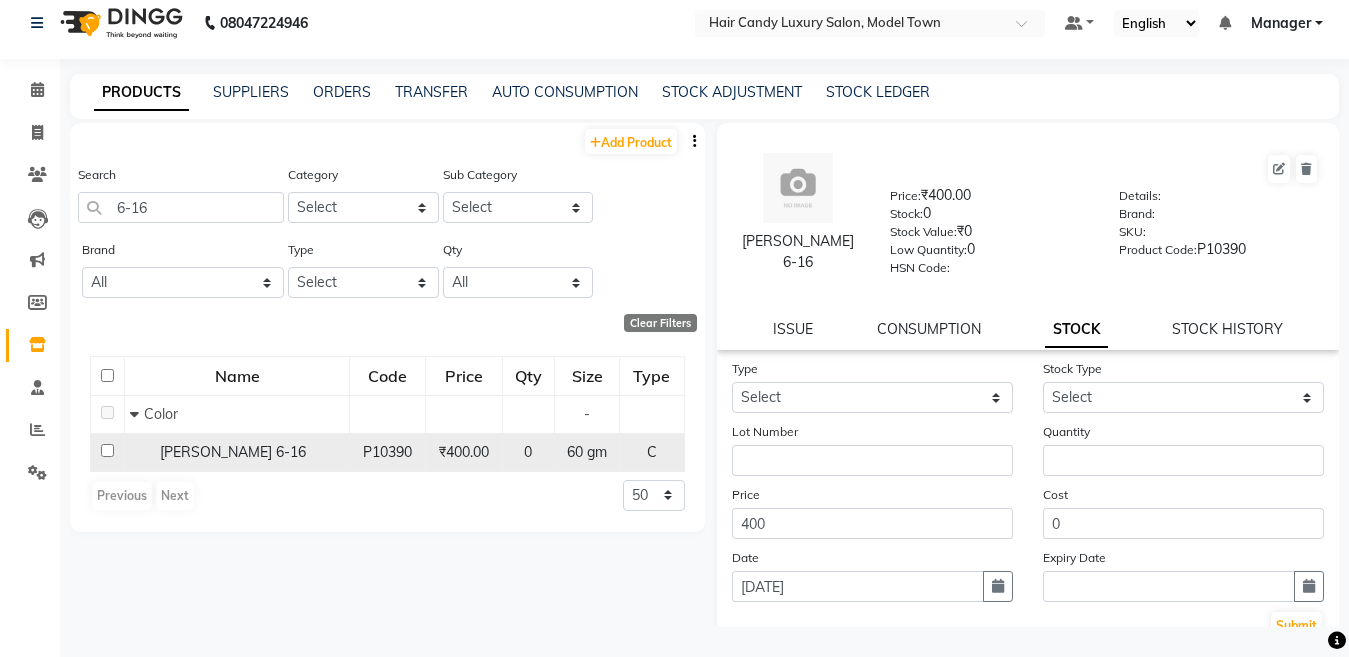 click on "igora 6-16" 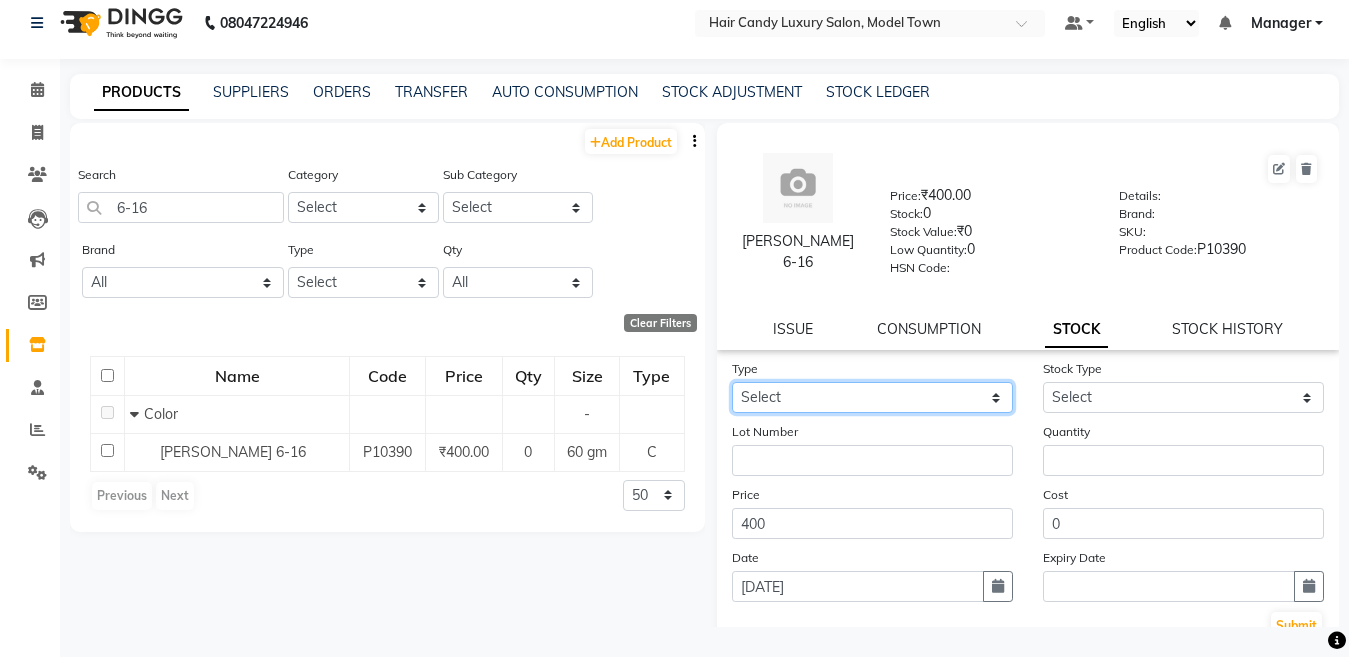 click on "Select In Out" 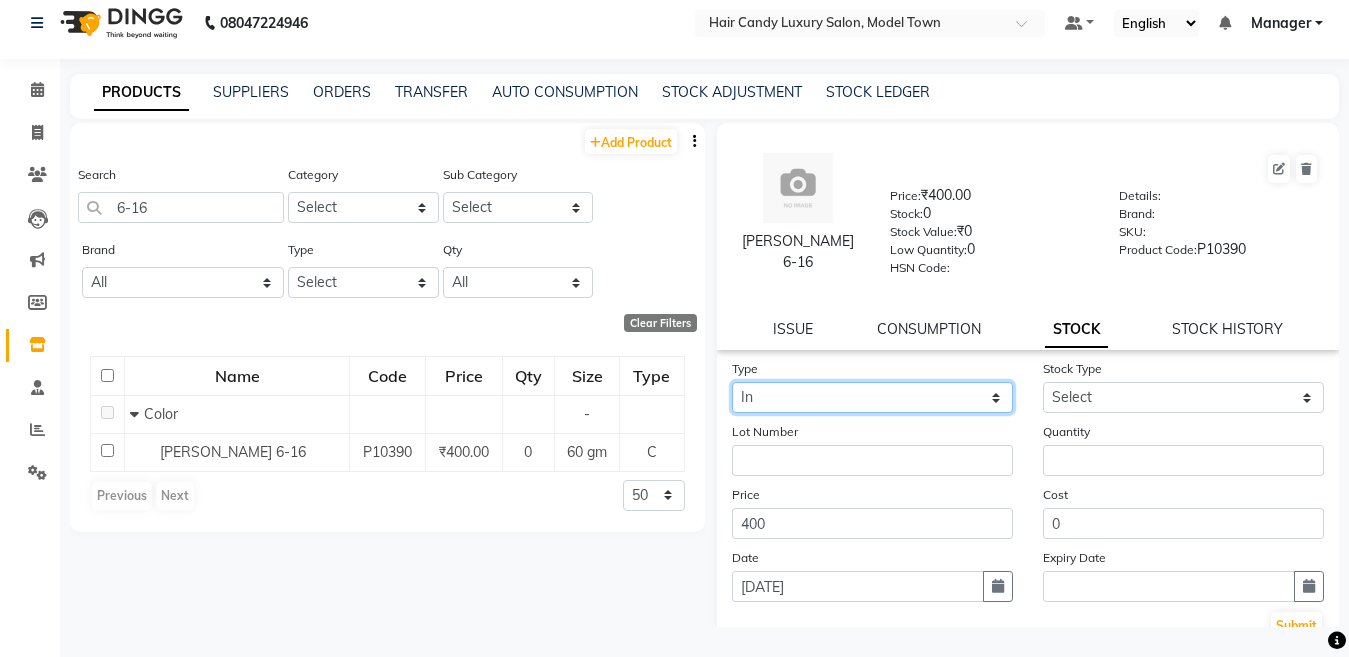 click on "Select In Out" 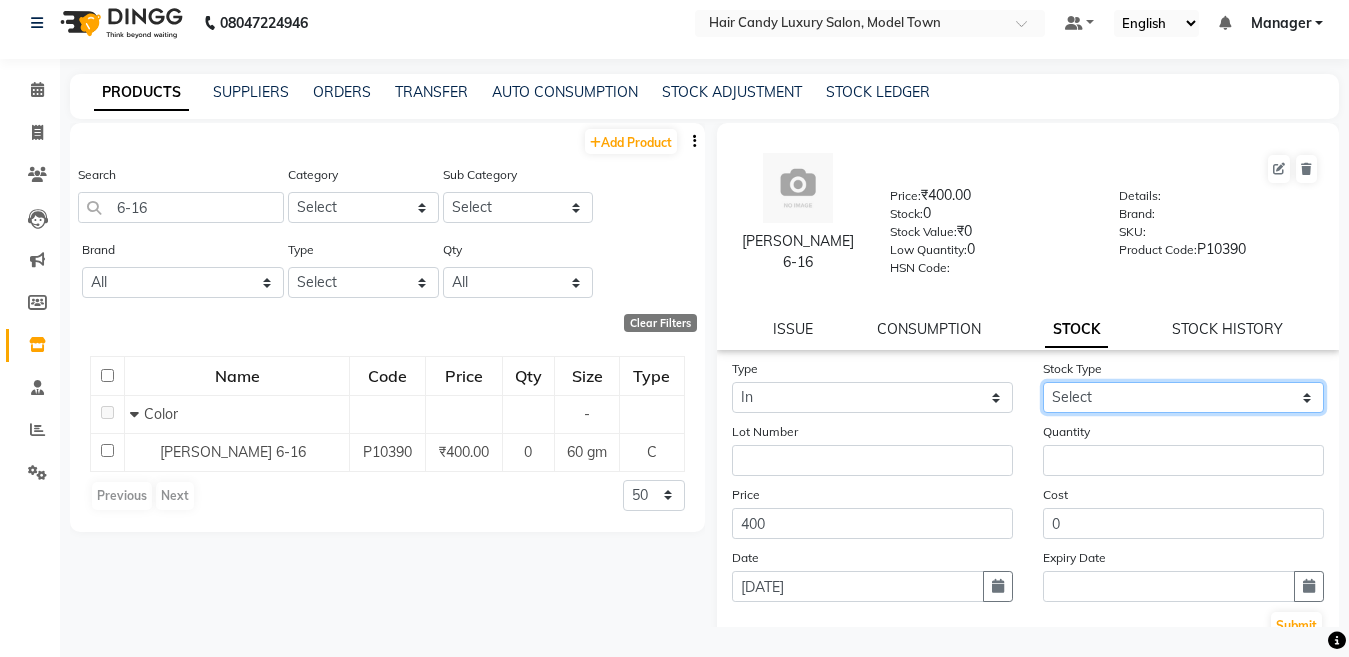 click on "Select New Stock Adjustment Return Other" 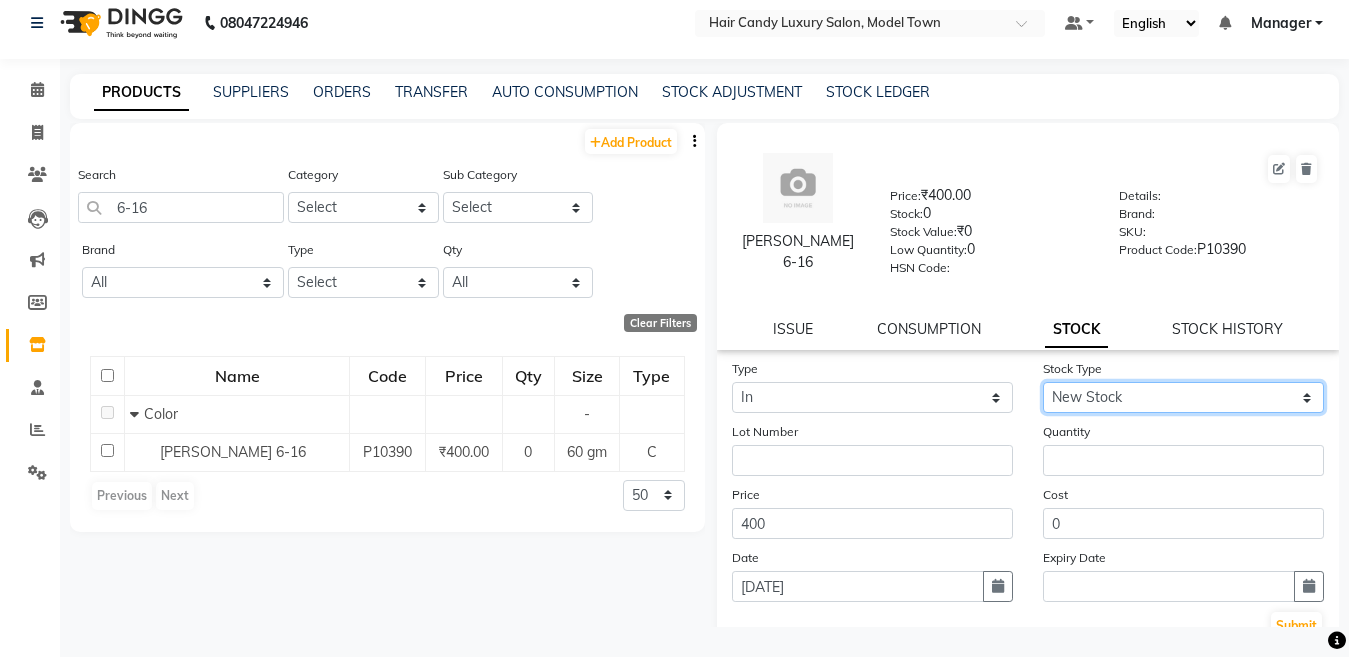 click on "Select New Stock Adjustment Return Other" 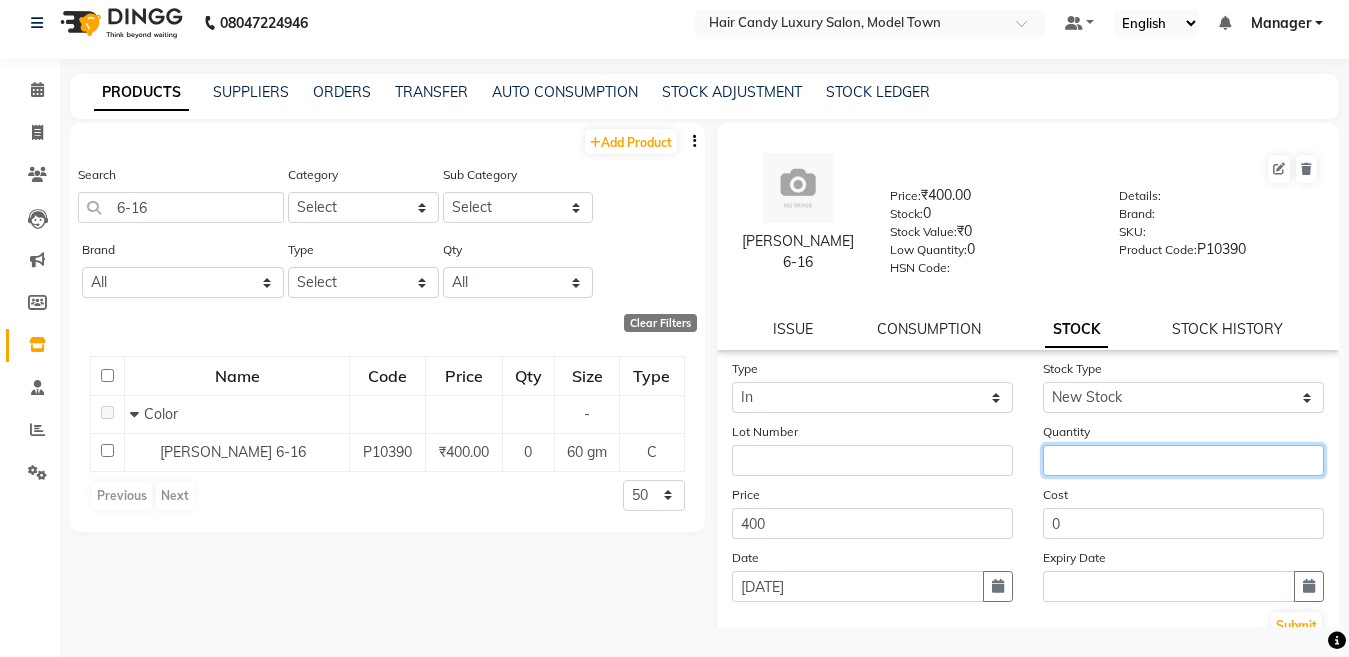 click 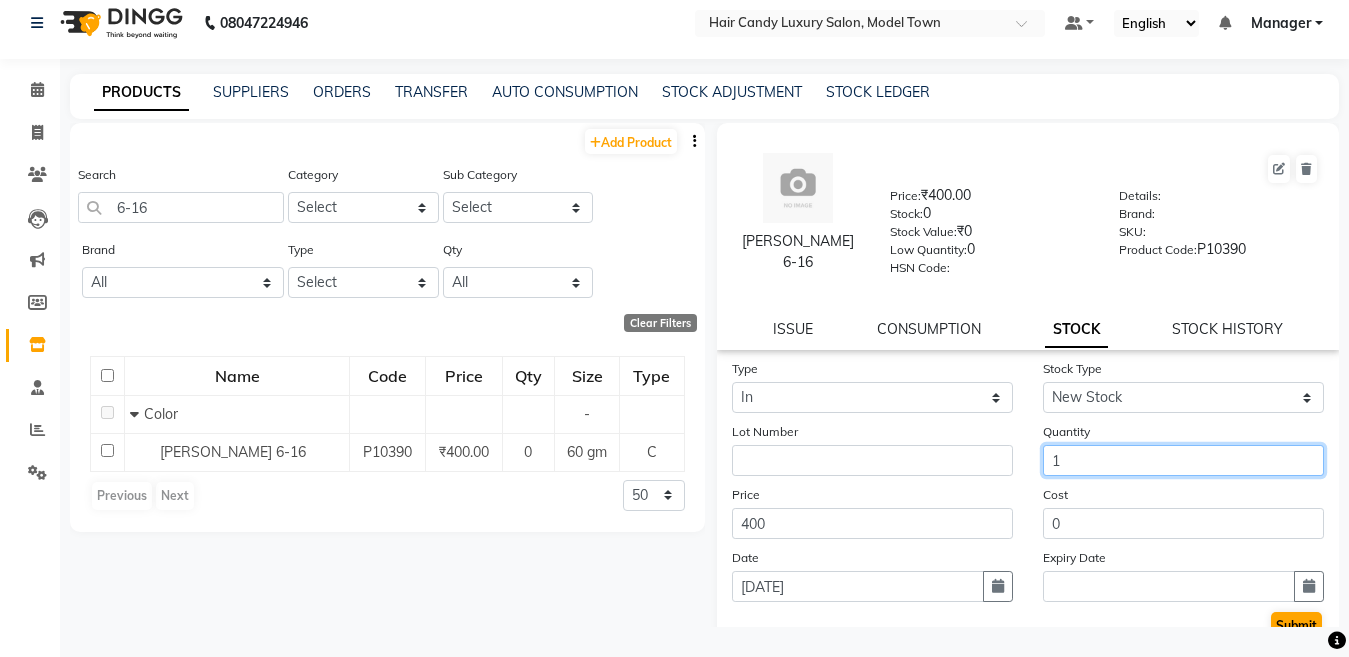 type on "1" 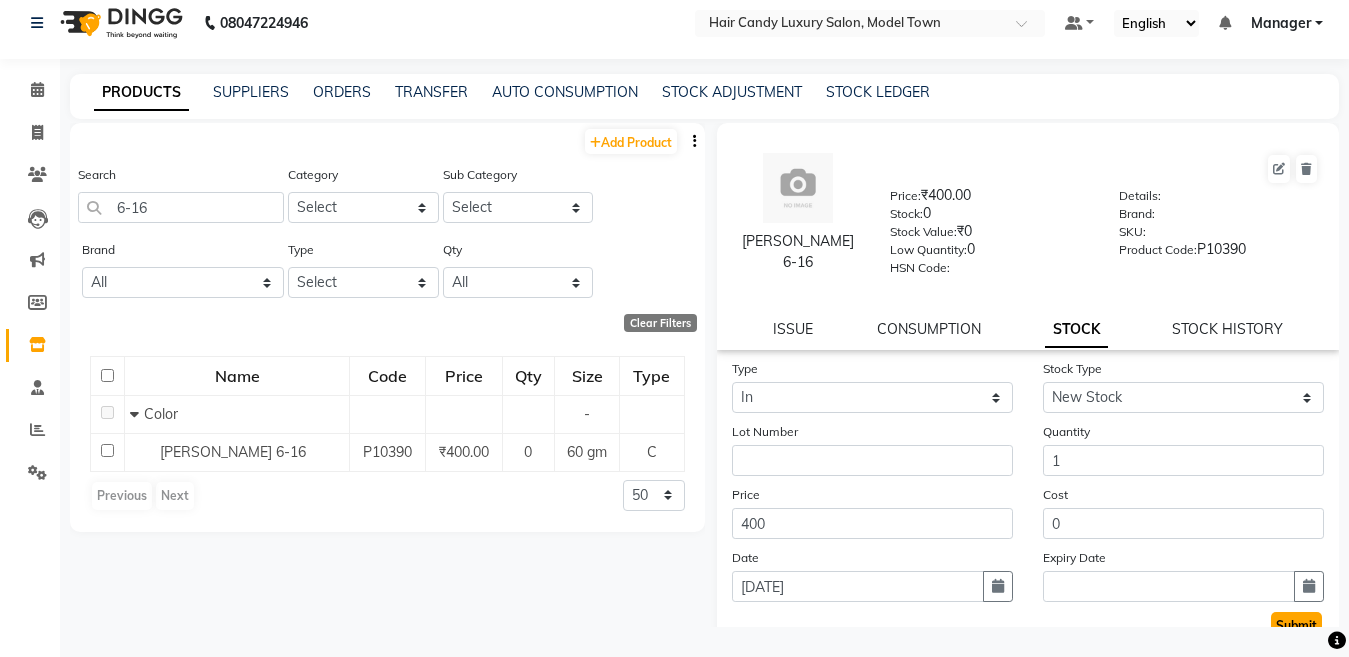 click on "Submit" 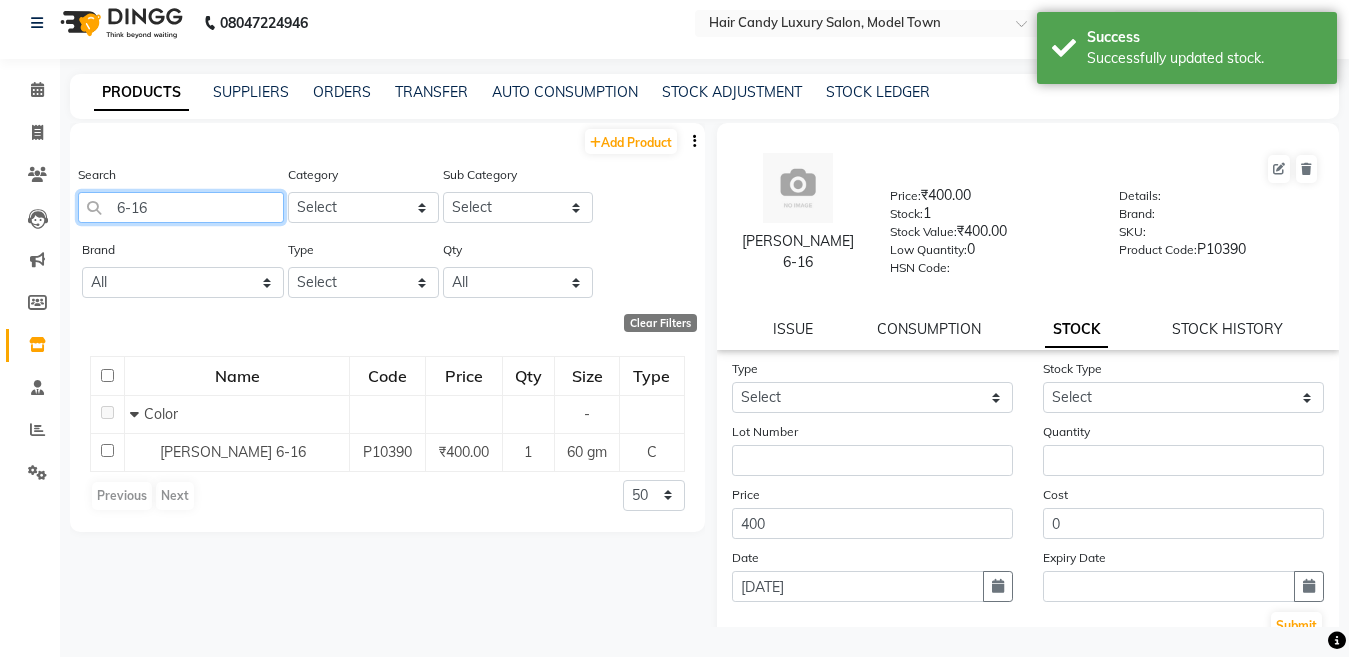 click on "6-16" 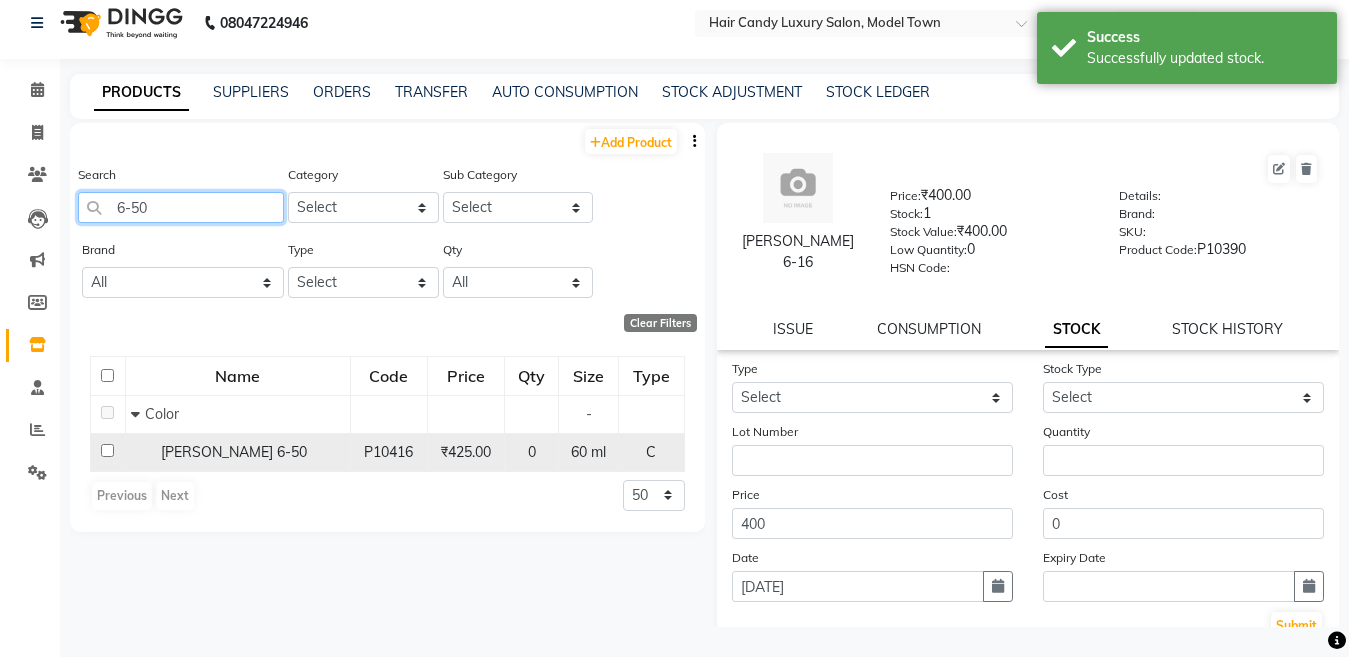 type on "6-50" 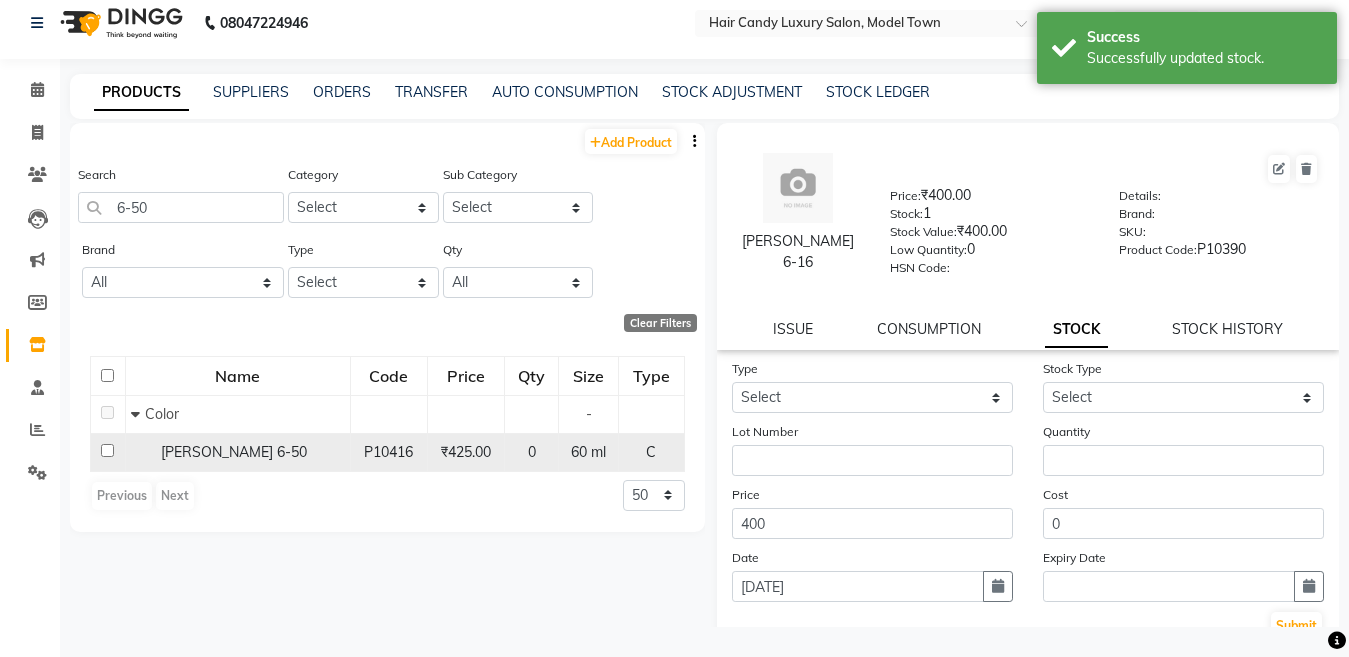 click on "igora 6-50" 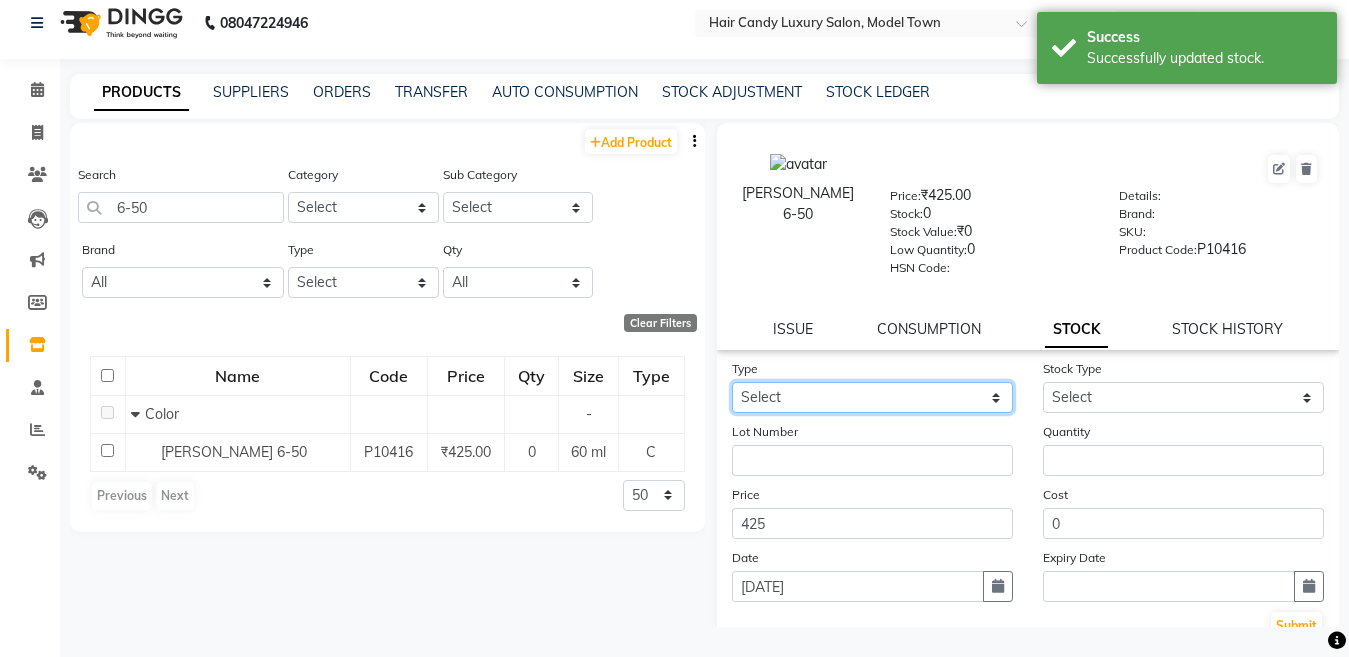 click on "Select In Out" 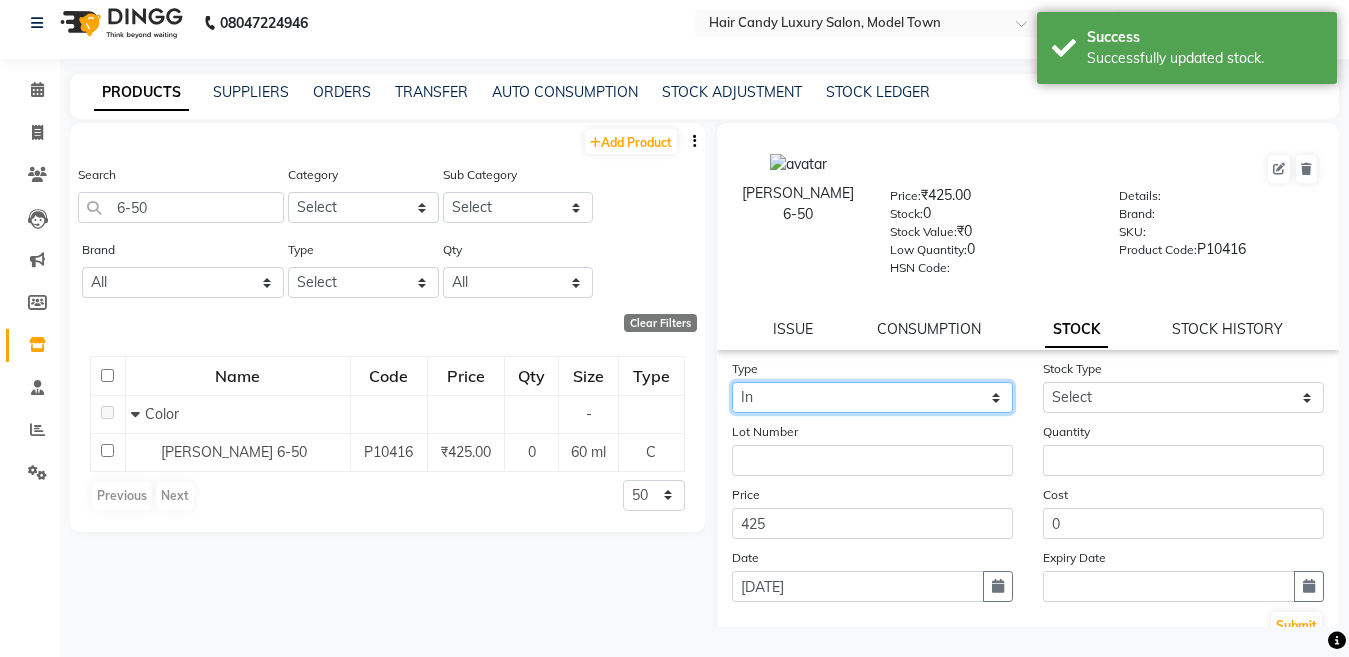 click on "Select In Out" 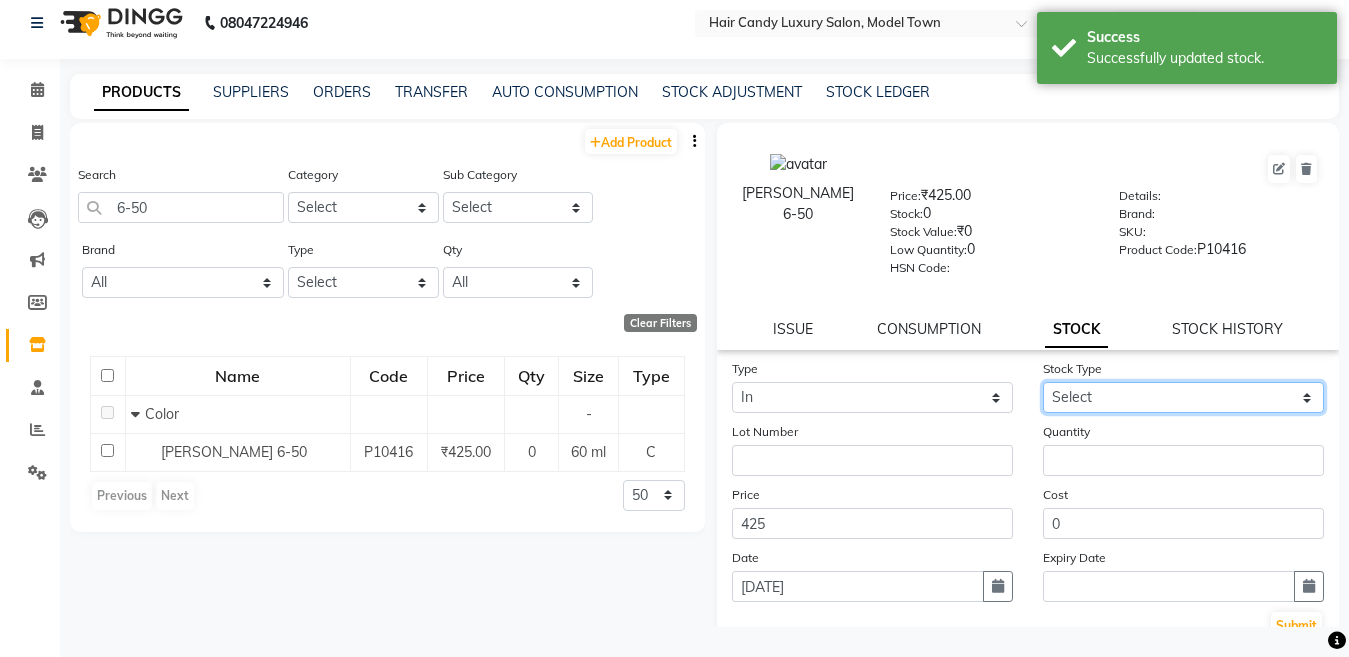 click on "Select New Stock Adjustment Return Other" 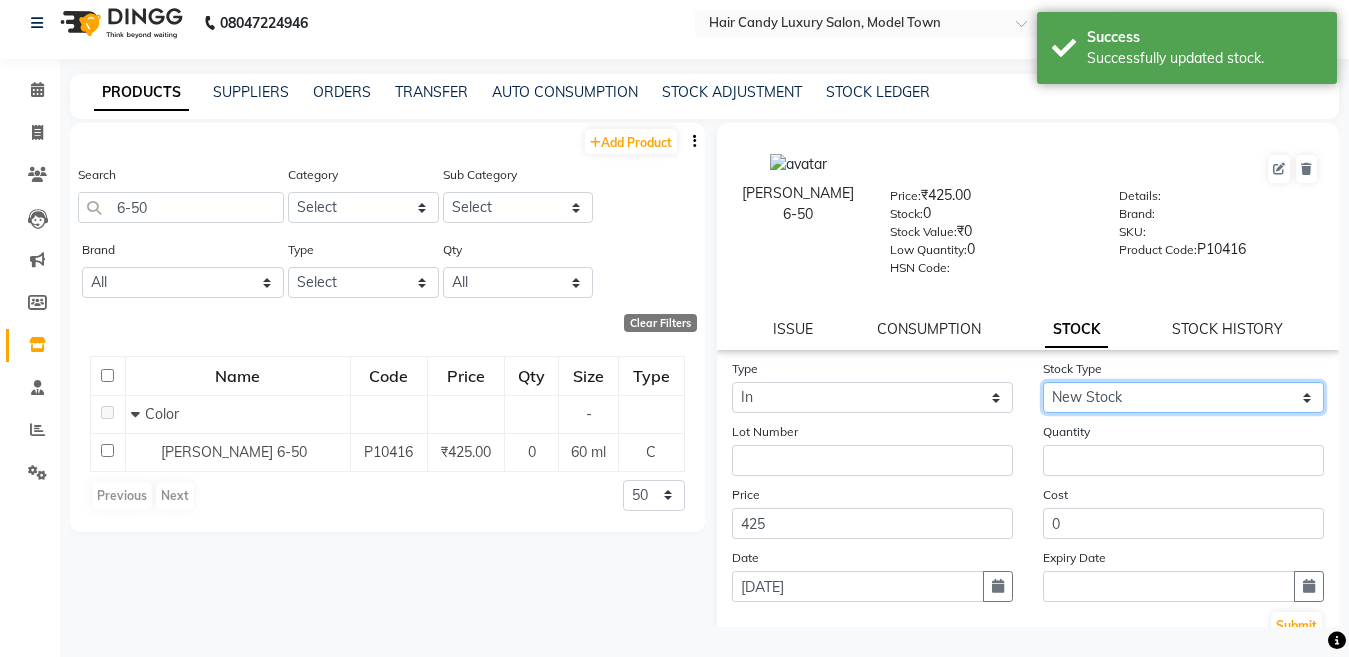 click on "Select New Stock Adjustment Return Other" 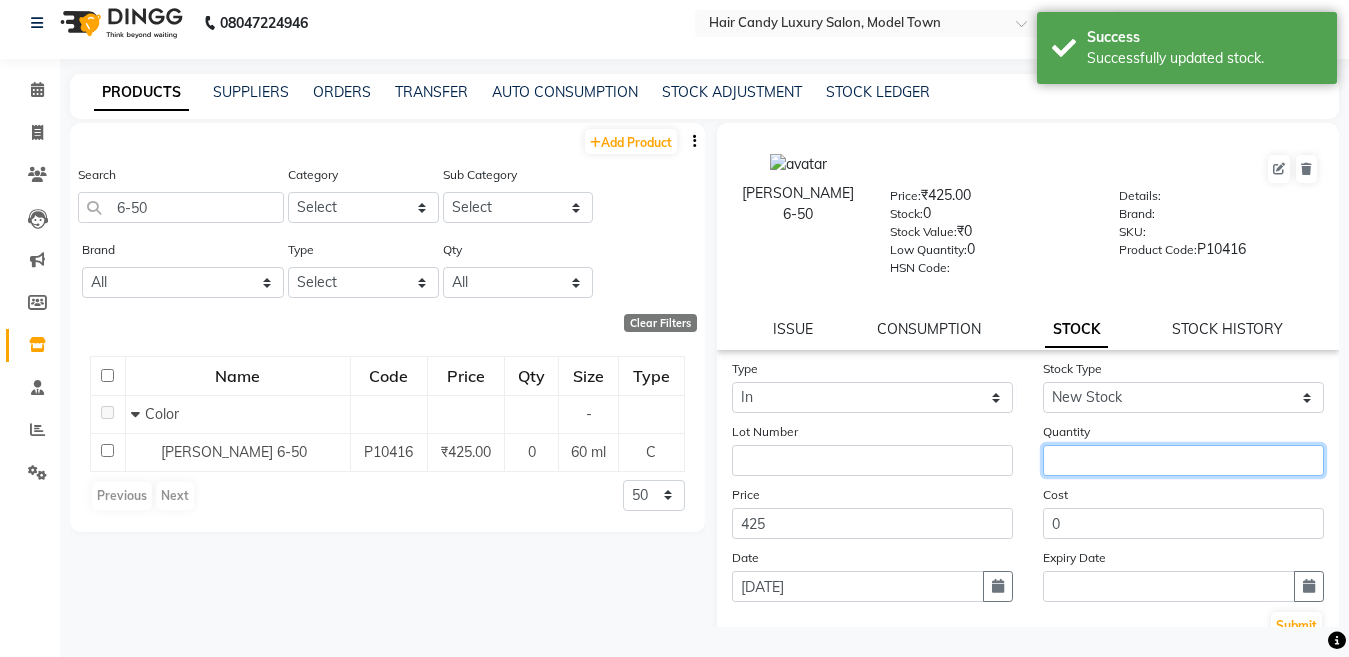 click 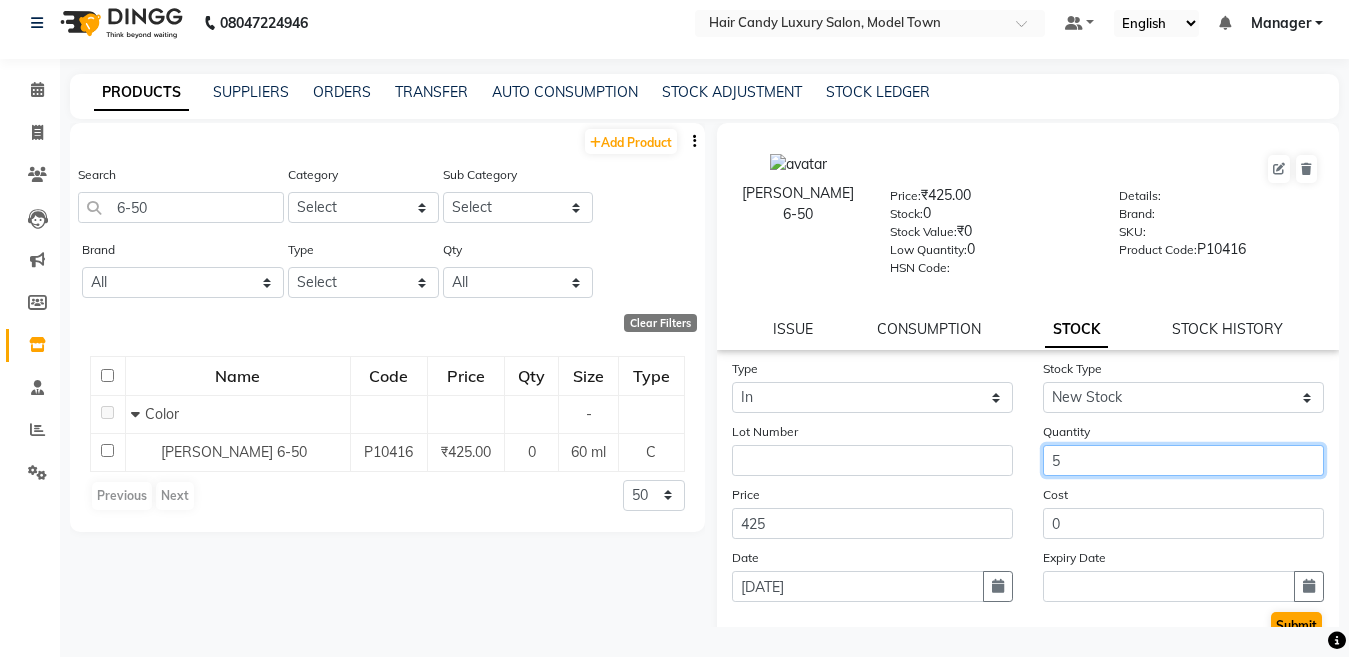 type on "5" 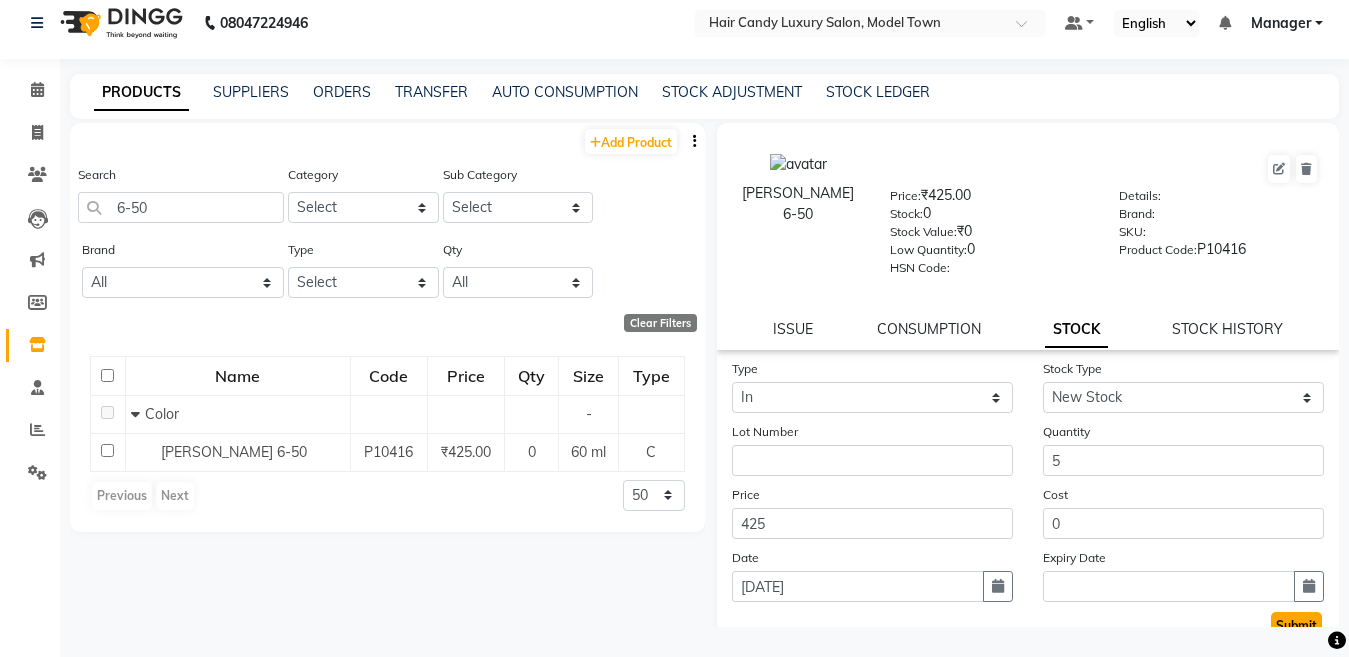 click on "Submit" 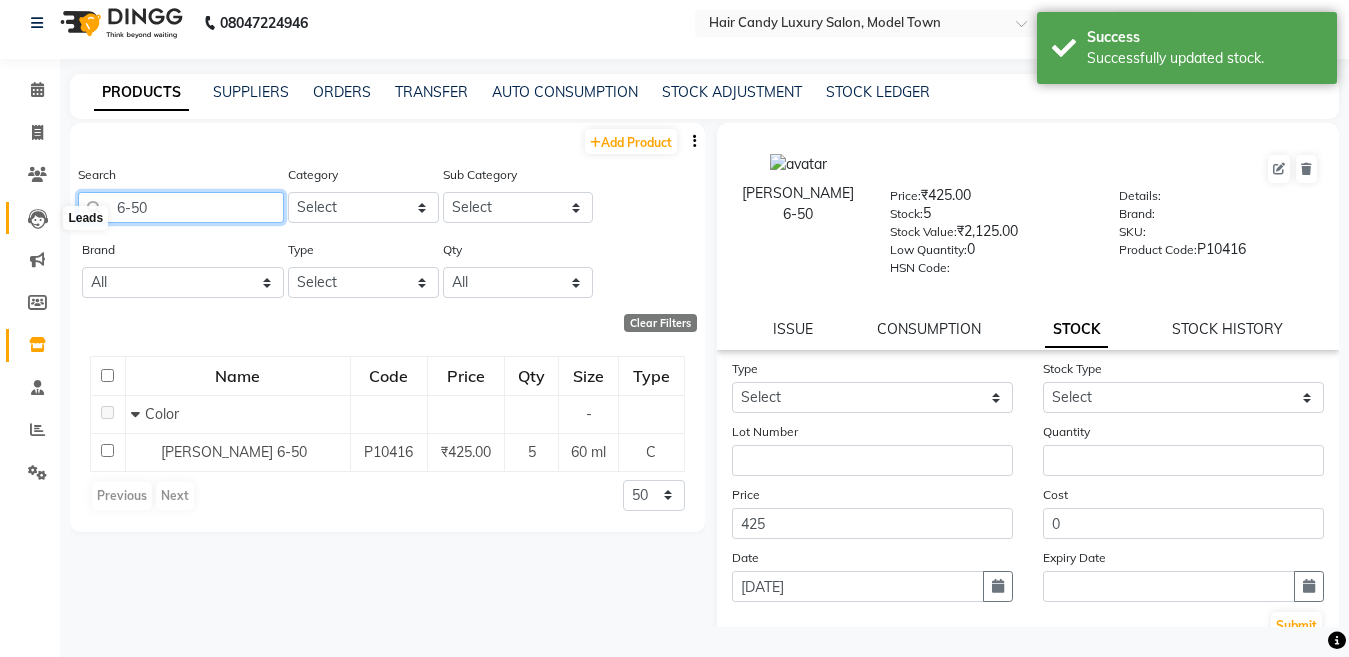 drag, startPoint x: 126, startPoint y: 207, endPoint x: 54, endPoint y: 218, distance: 72.835434 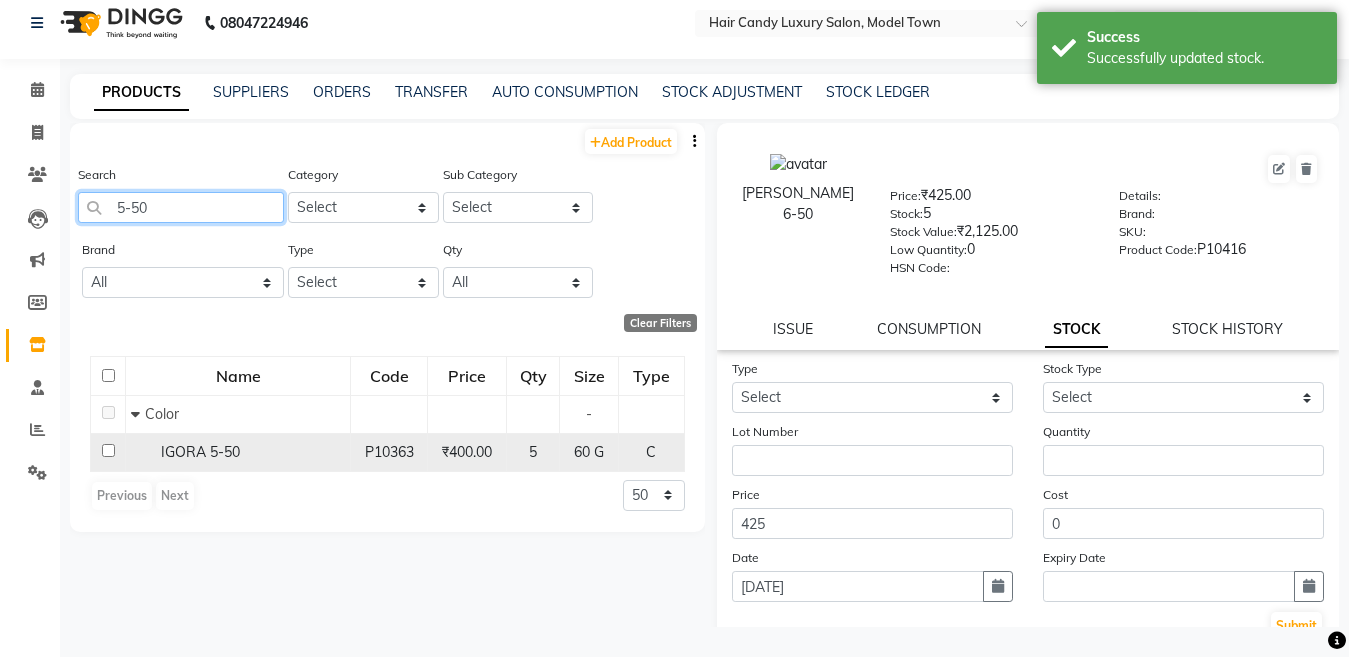 type on "5-50" 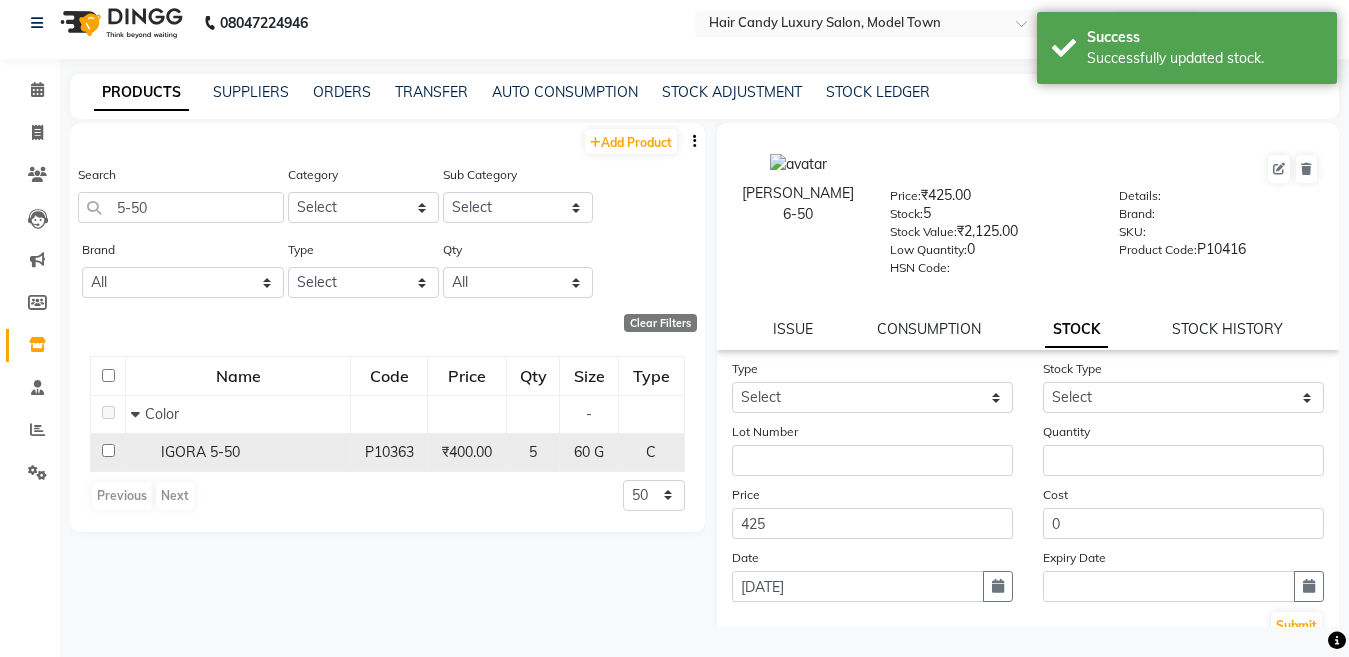 click on "IGORA 5-50" 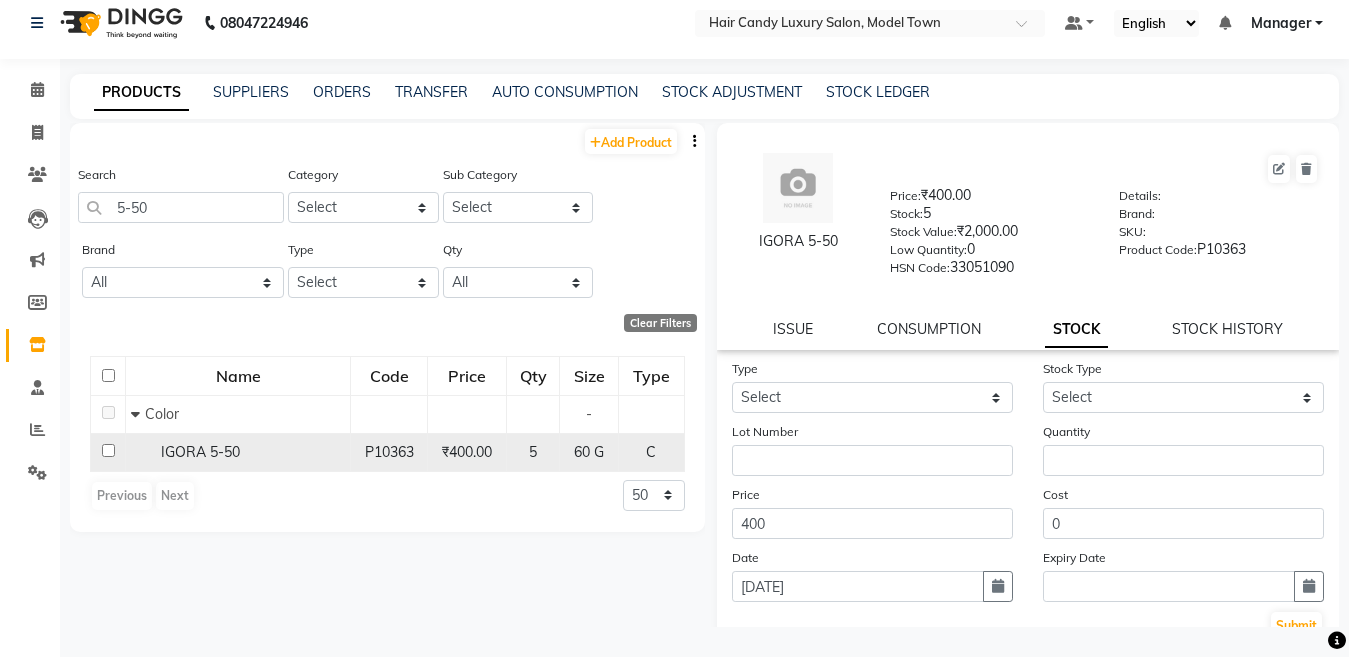click on "IGORA 5-50" 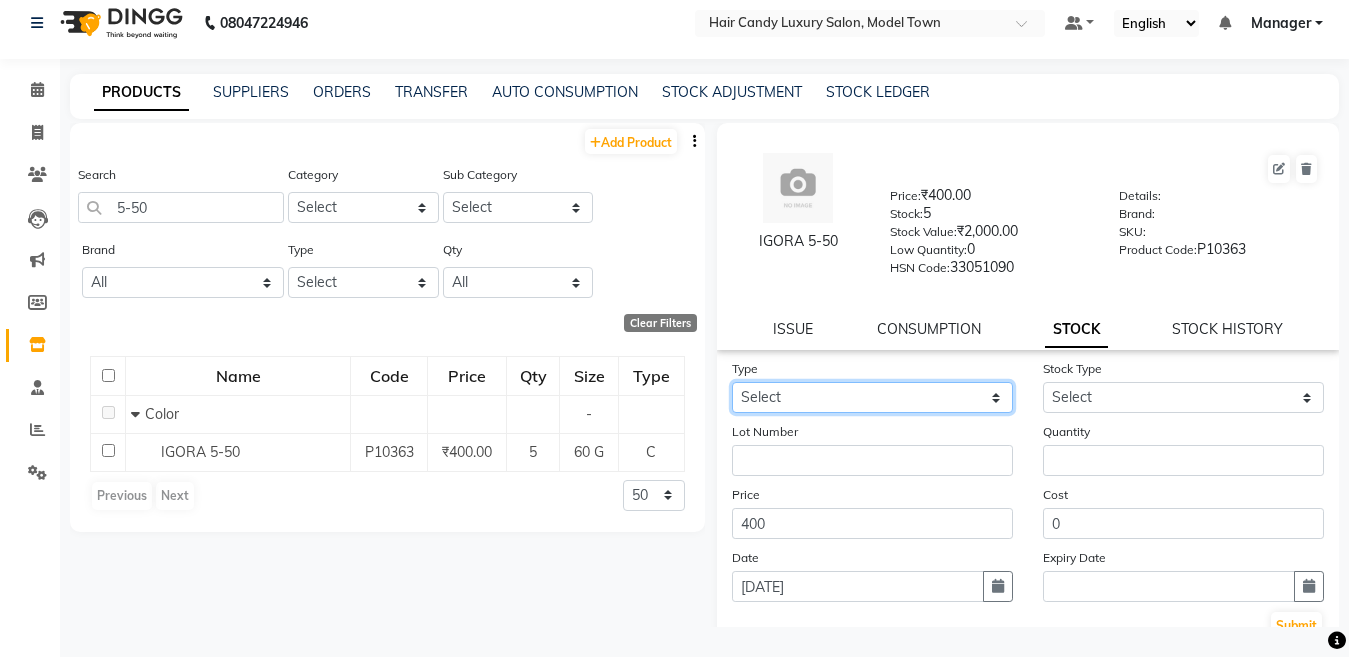 click on "Select In Out" 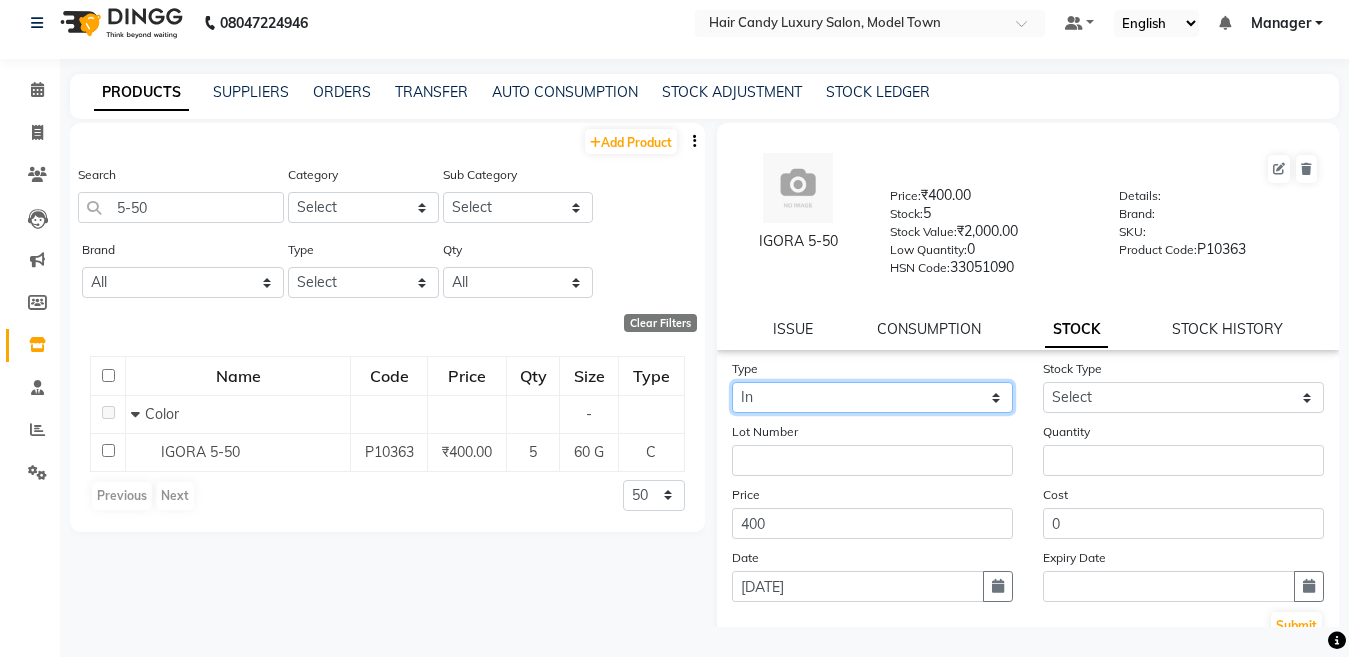 click on "Select In Out" 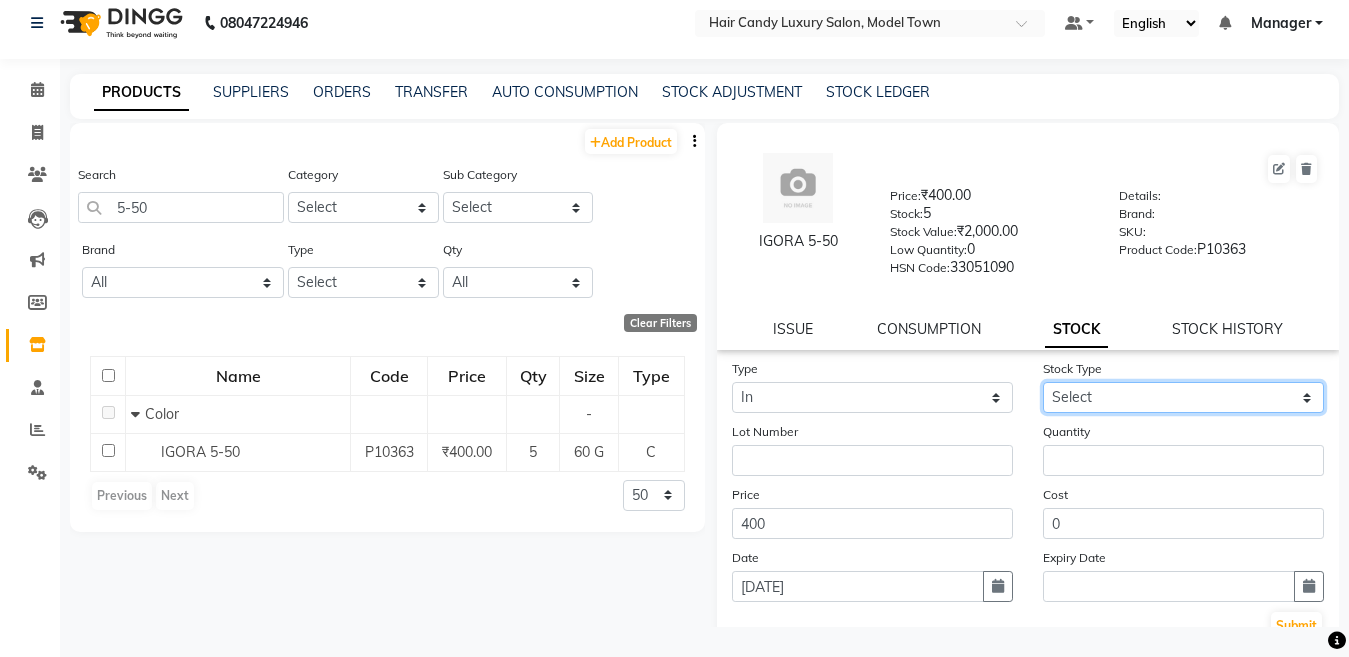 click on "Select New Stock Adjustment Return Other" 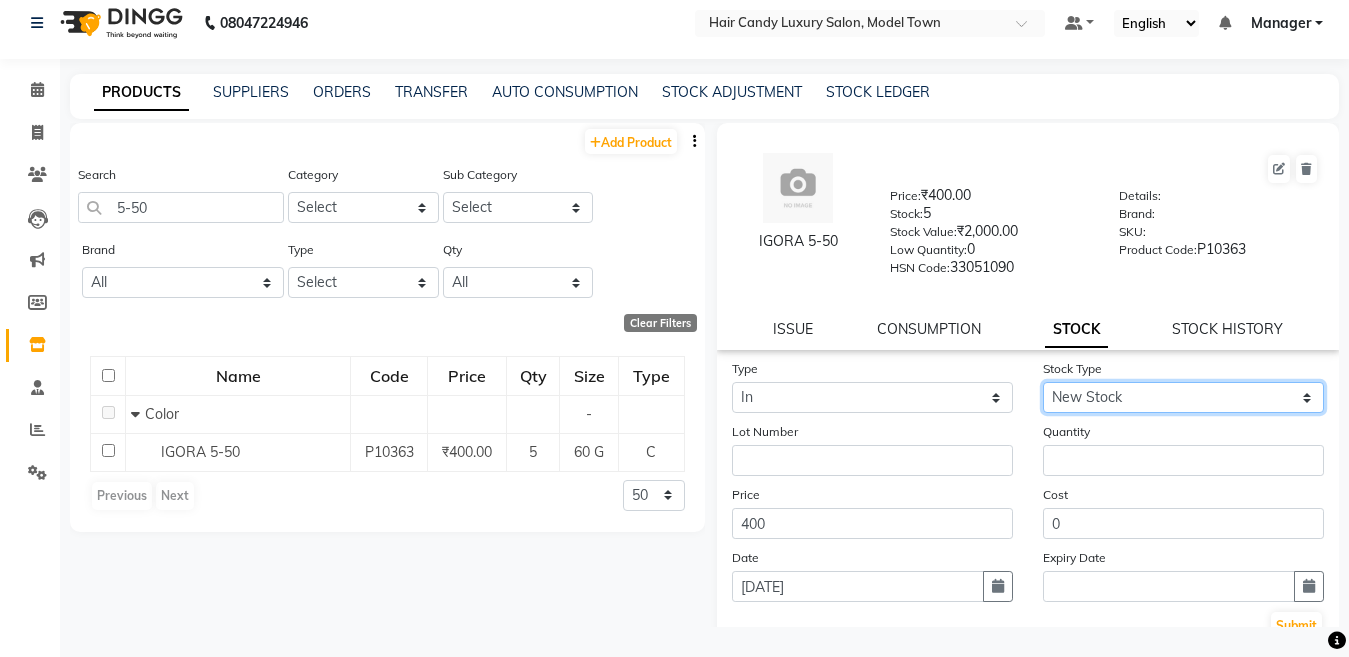 click on "Select New Stock Adjustment Return Other" 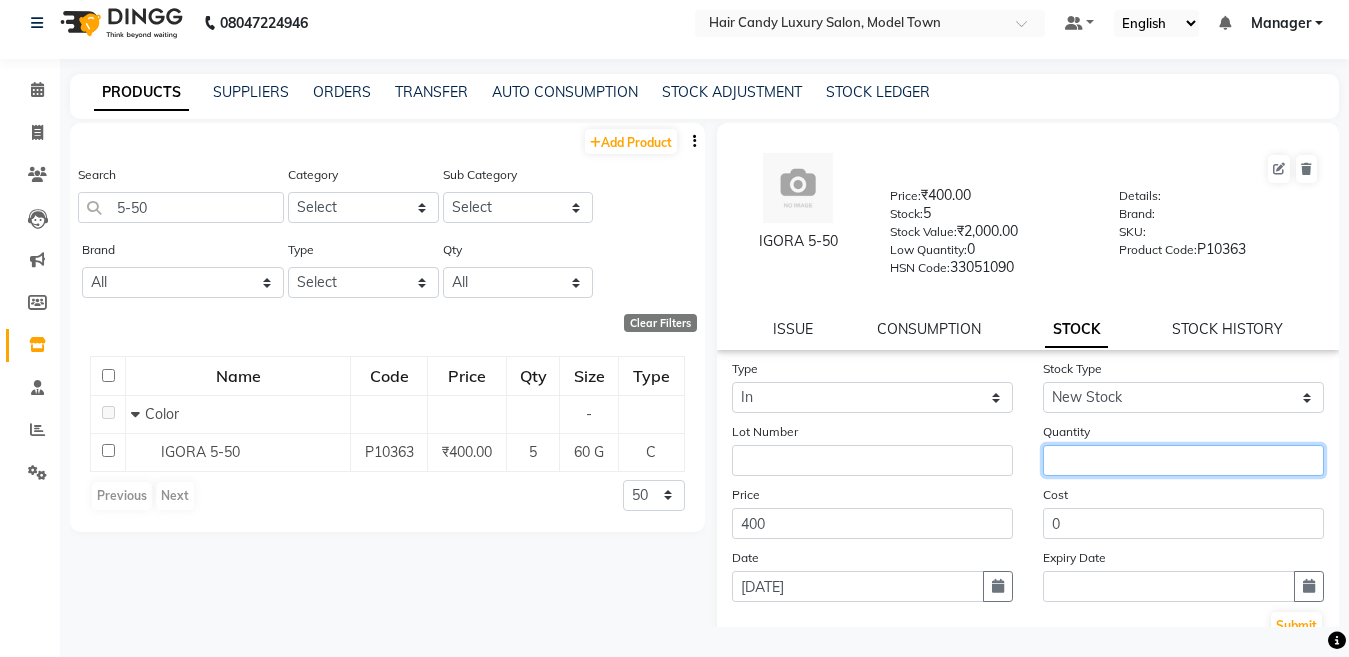 click 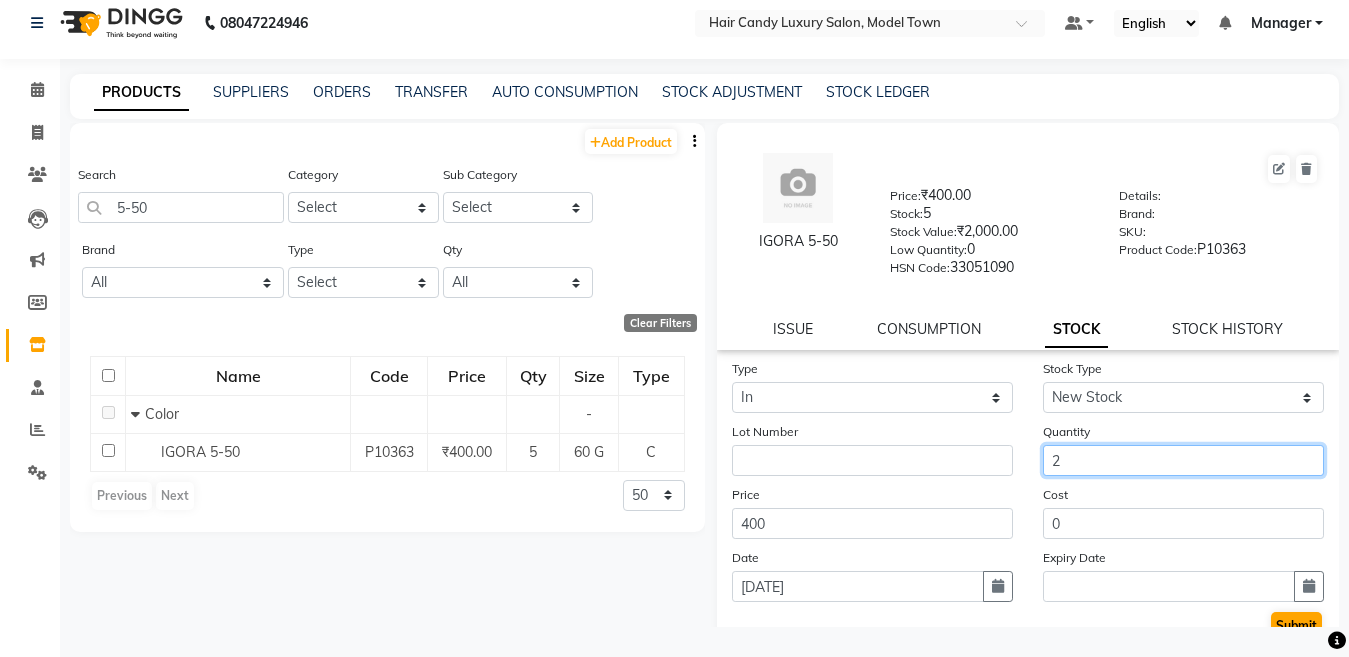 type on "2" 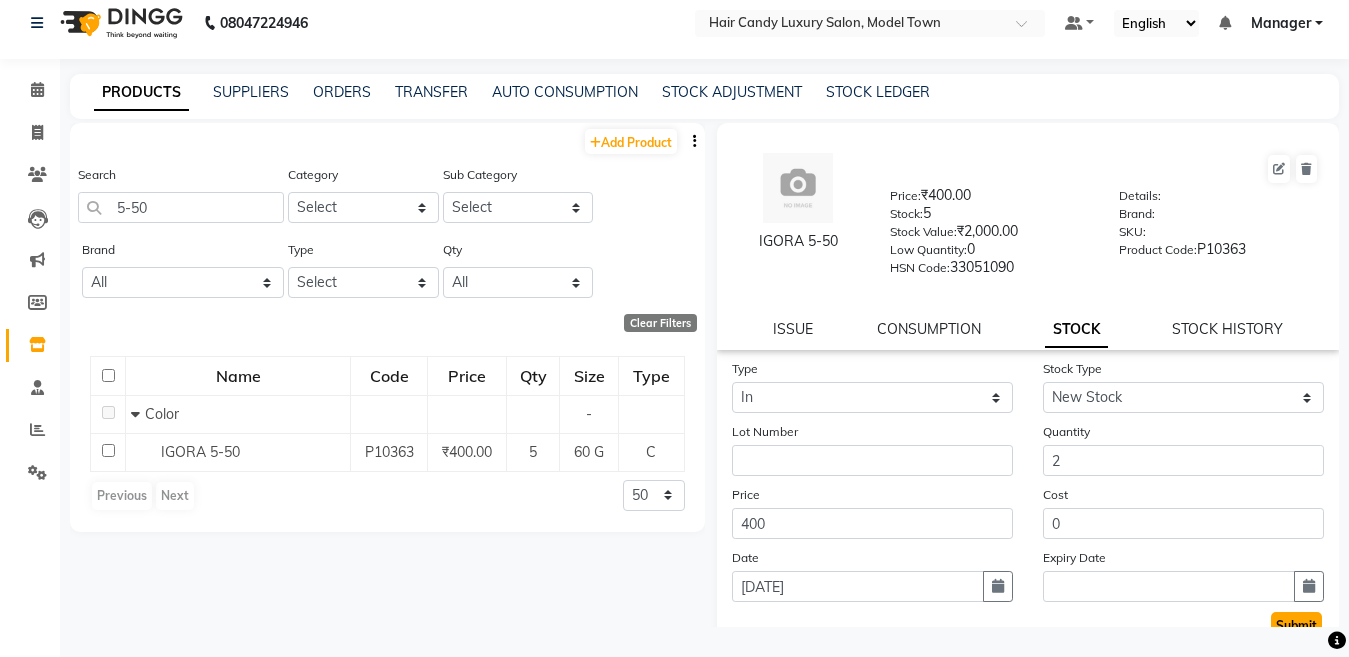 click on "Submit" 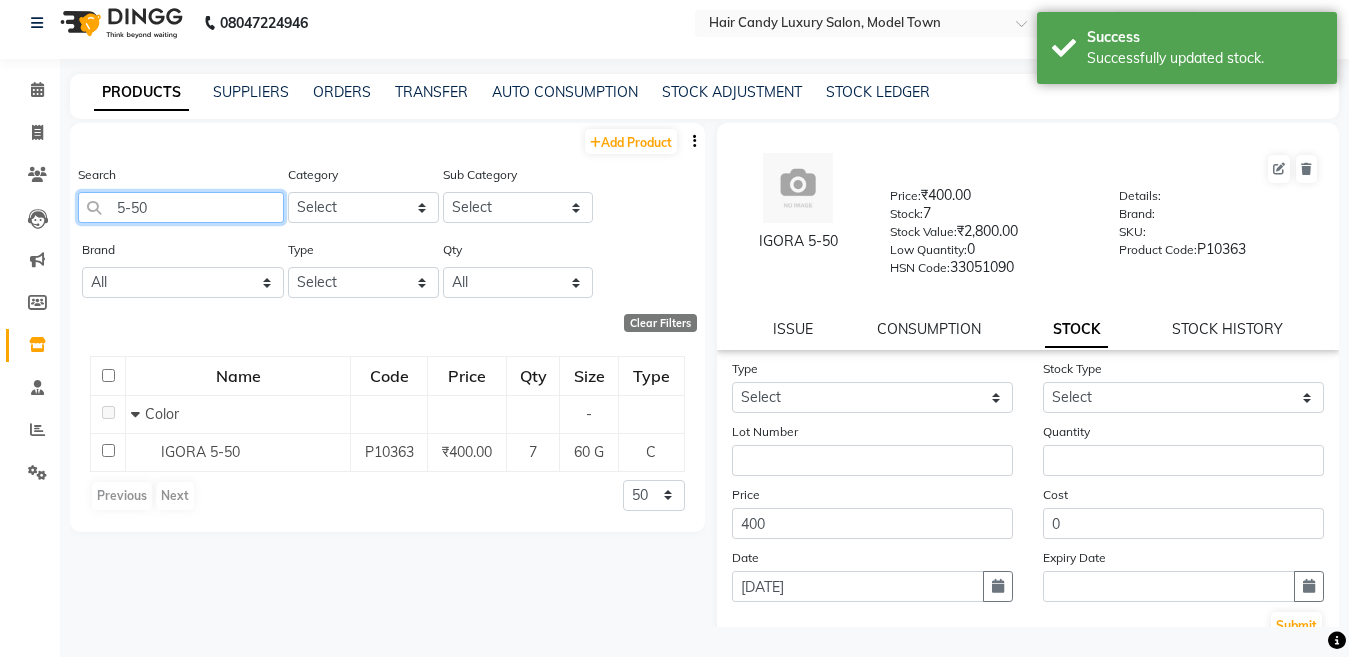 click on "5-50" 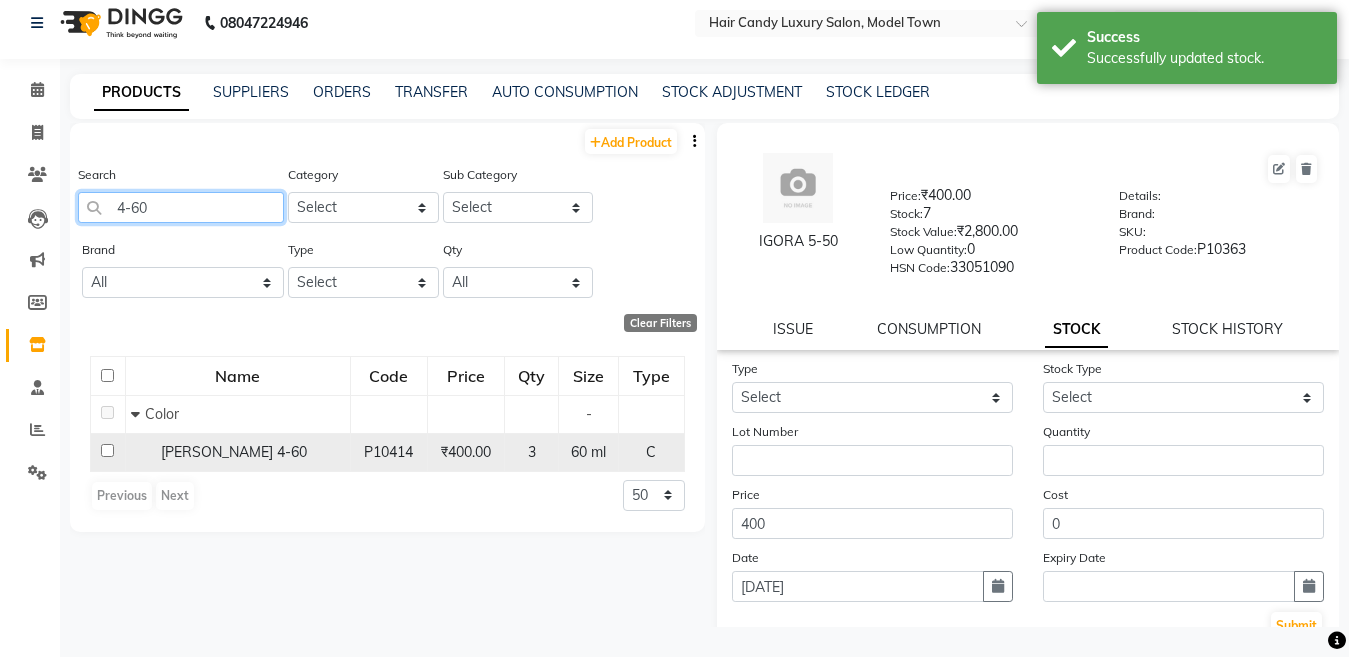 type on "4-60" 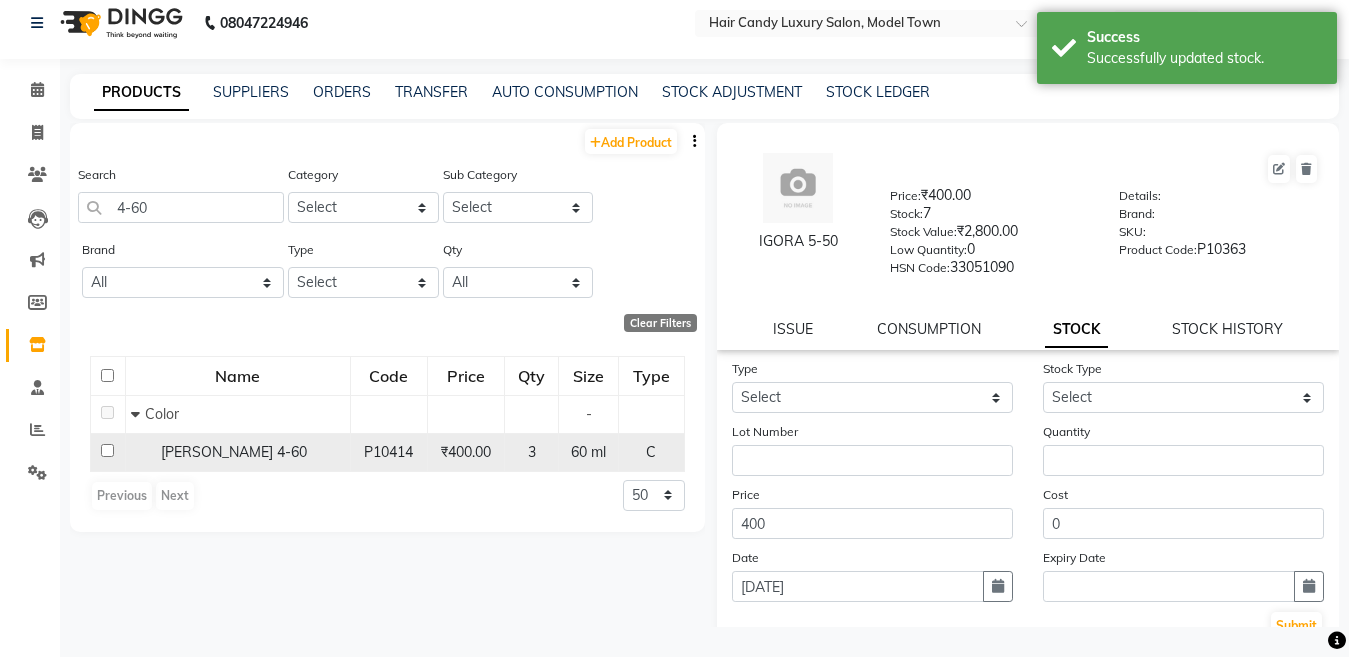 click on "igora 4-60" 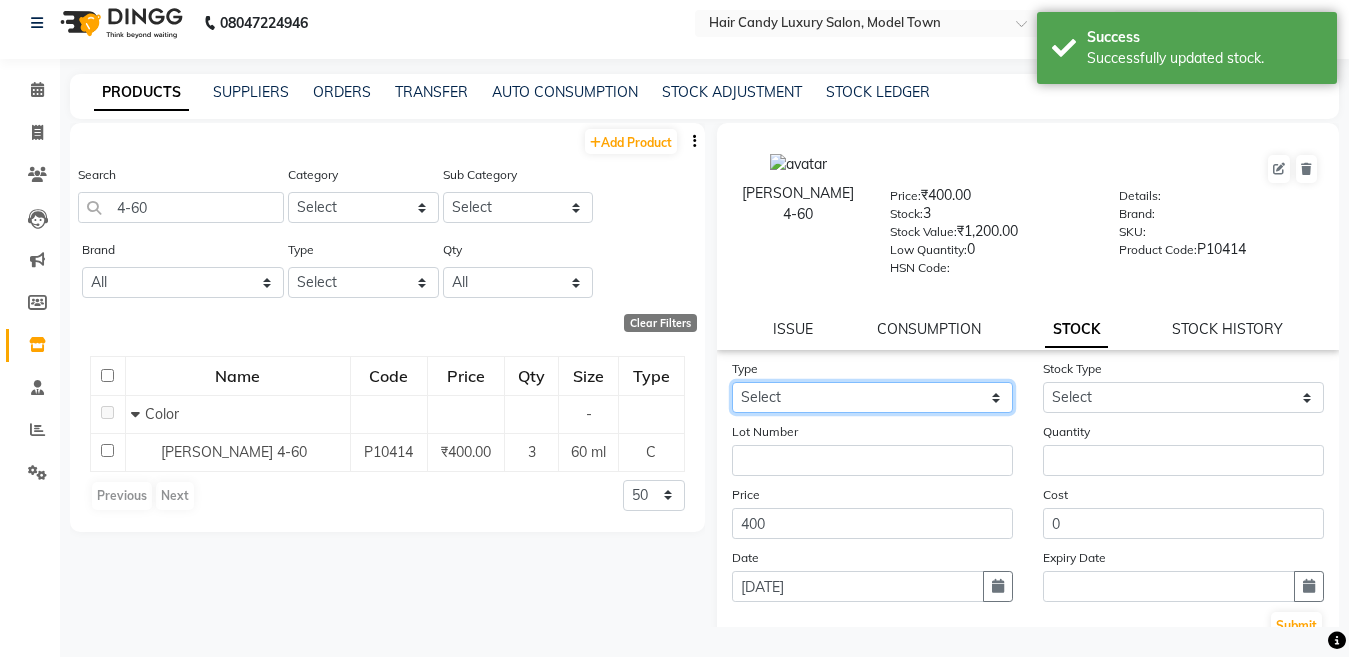 click on "Select In Out" 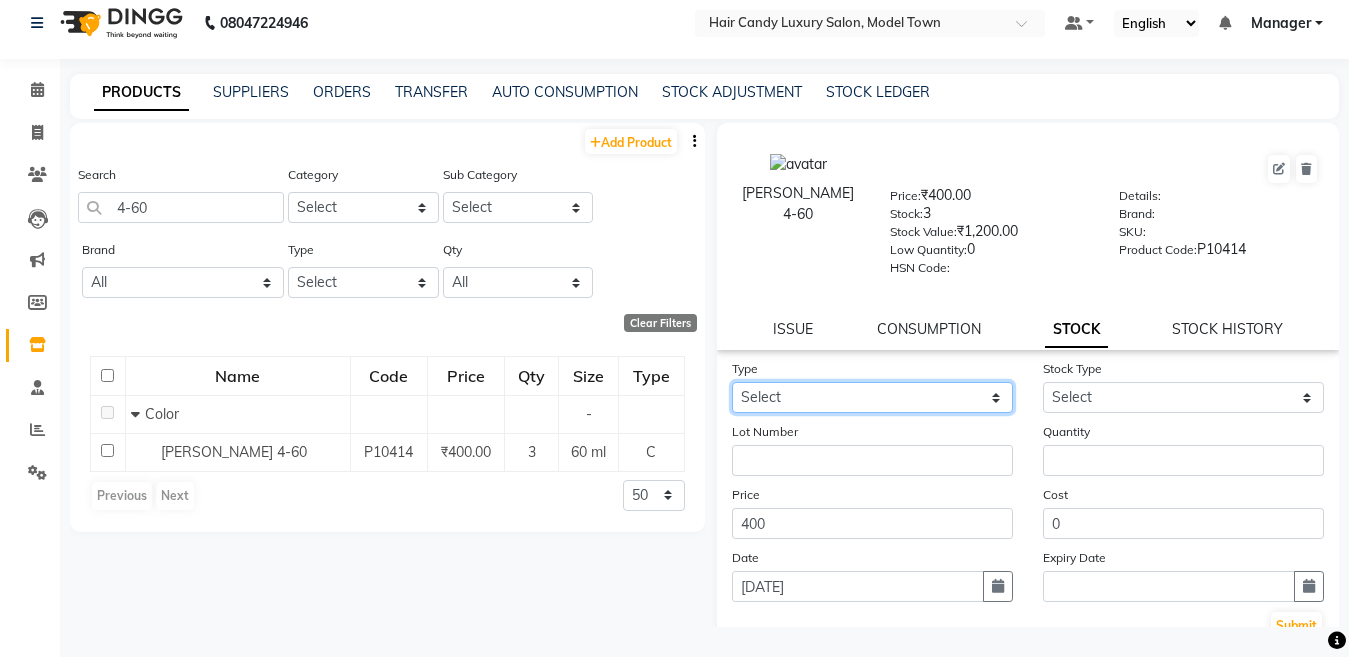 select on "in" 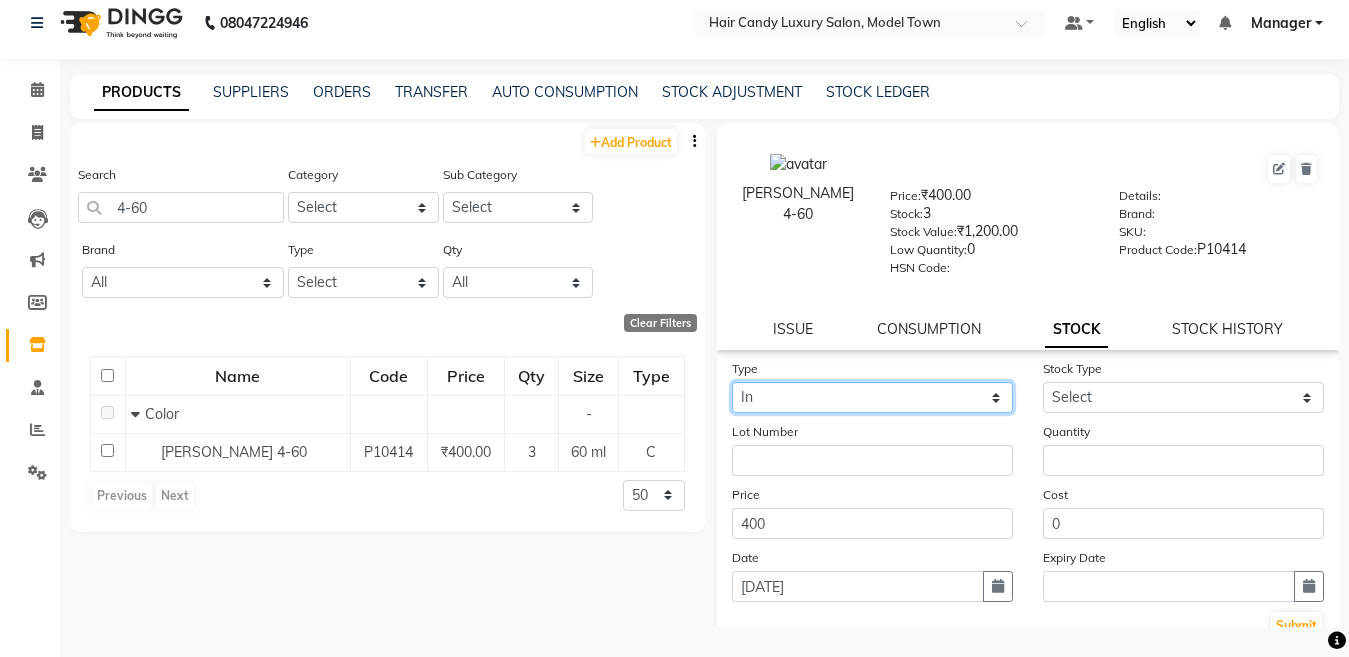 click on "Select In Out" 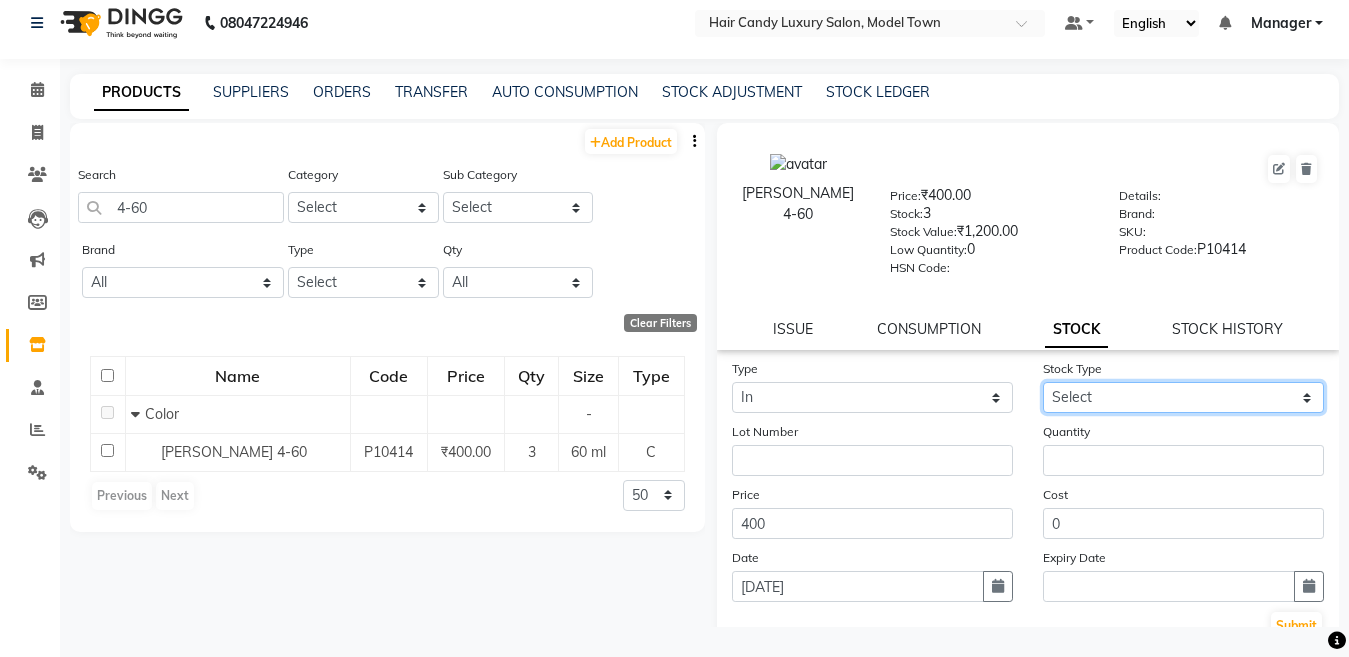 click on "Select New Stock Adjustment Return Other" 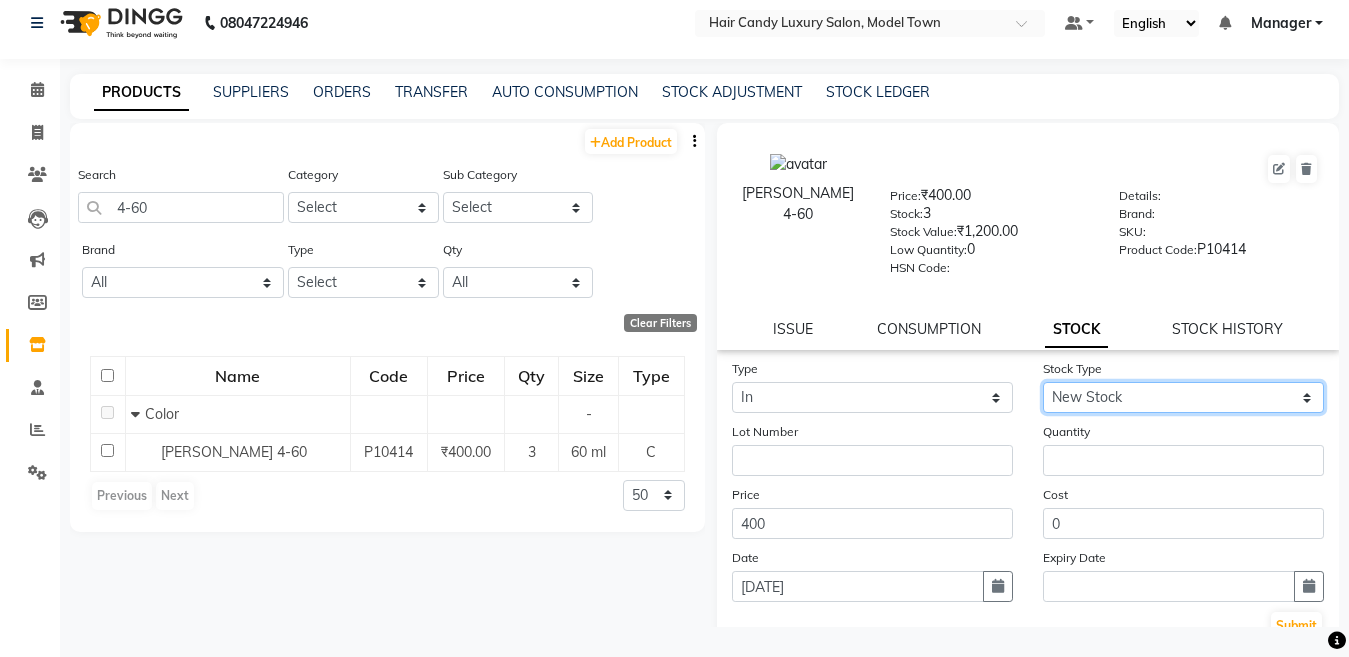 click on "Select New Stock Adjustment Return Other" 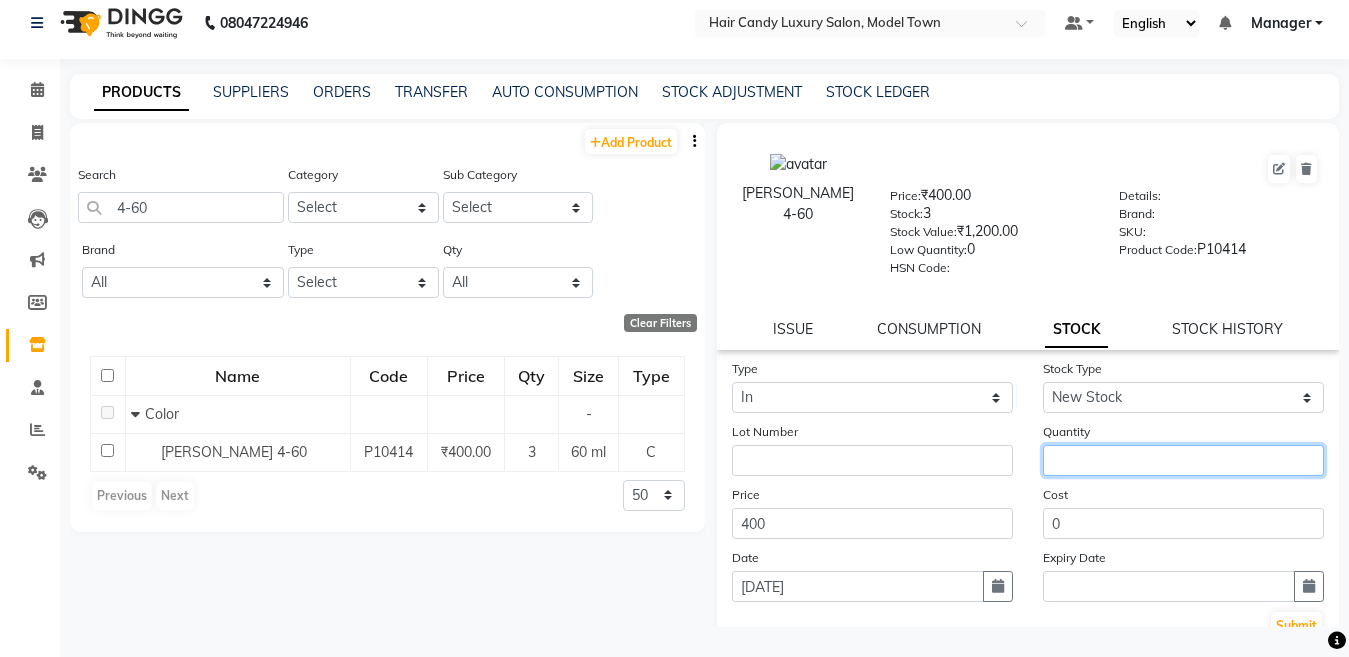 click 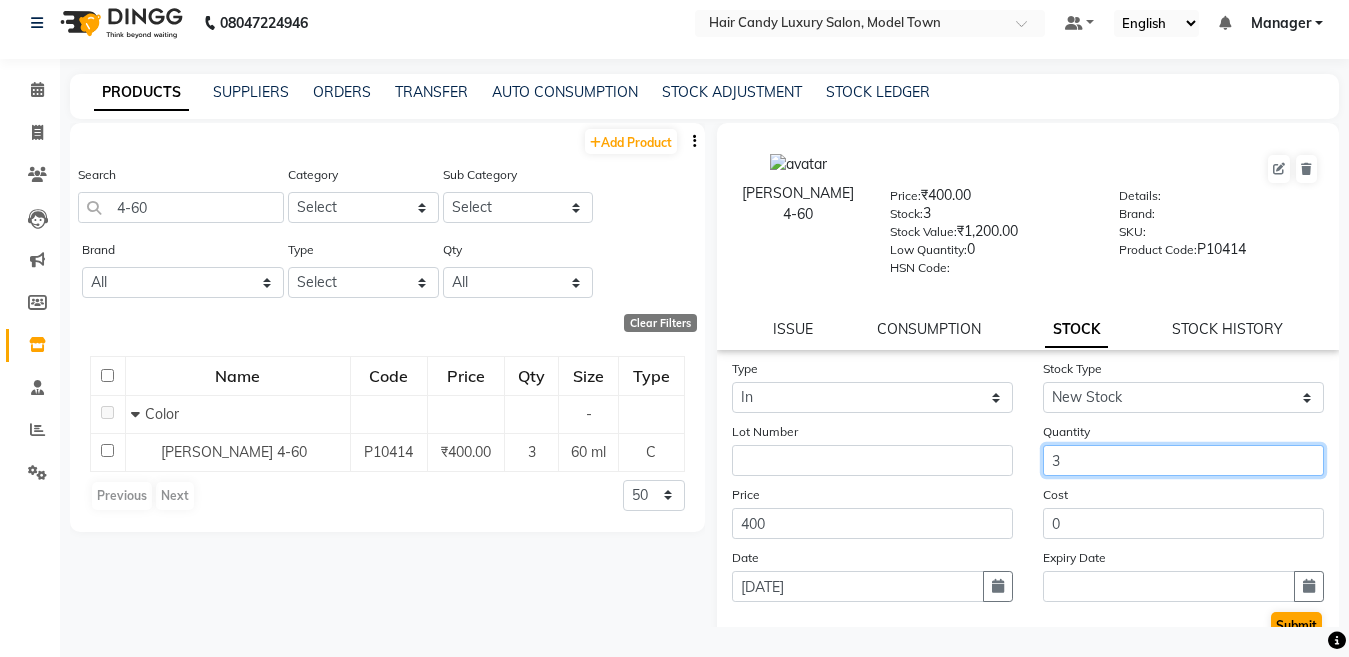 type on "3" 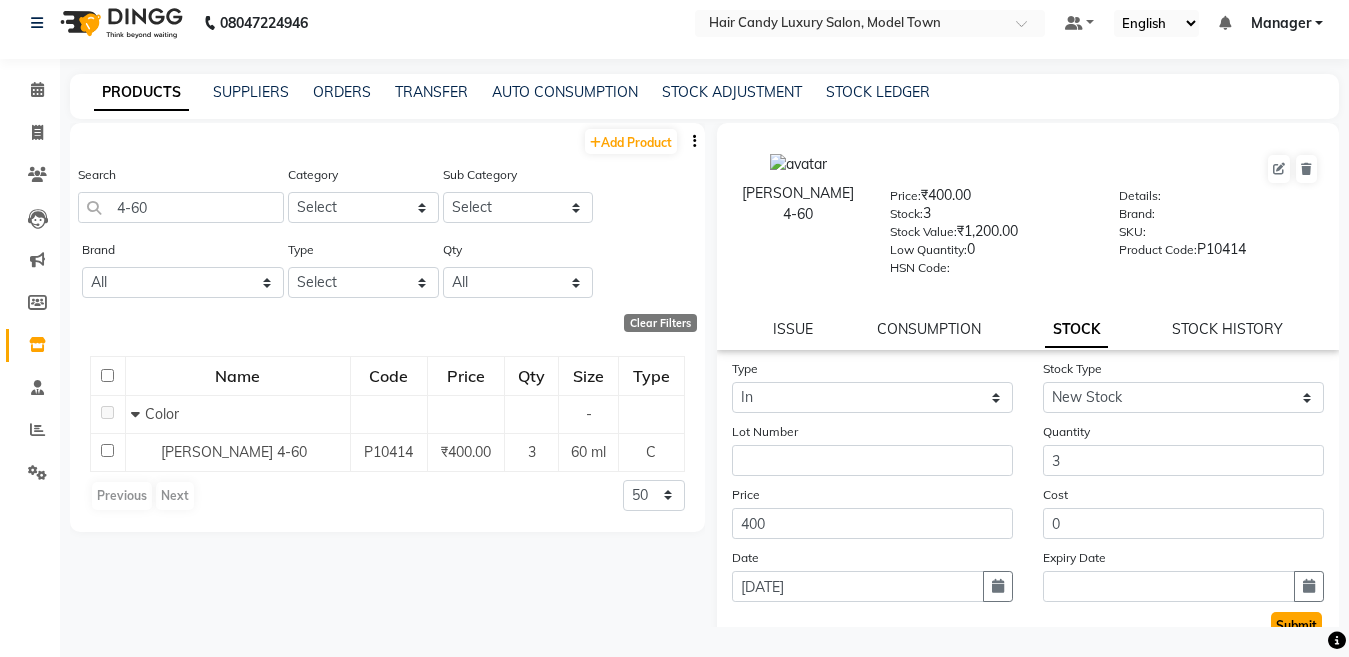 click on "Submit" 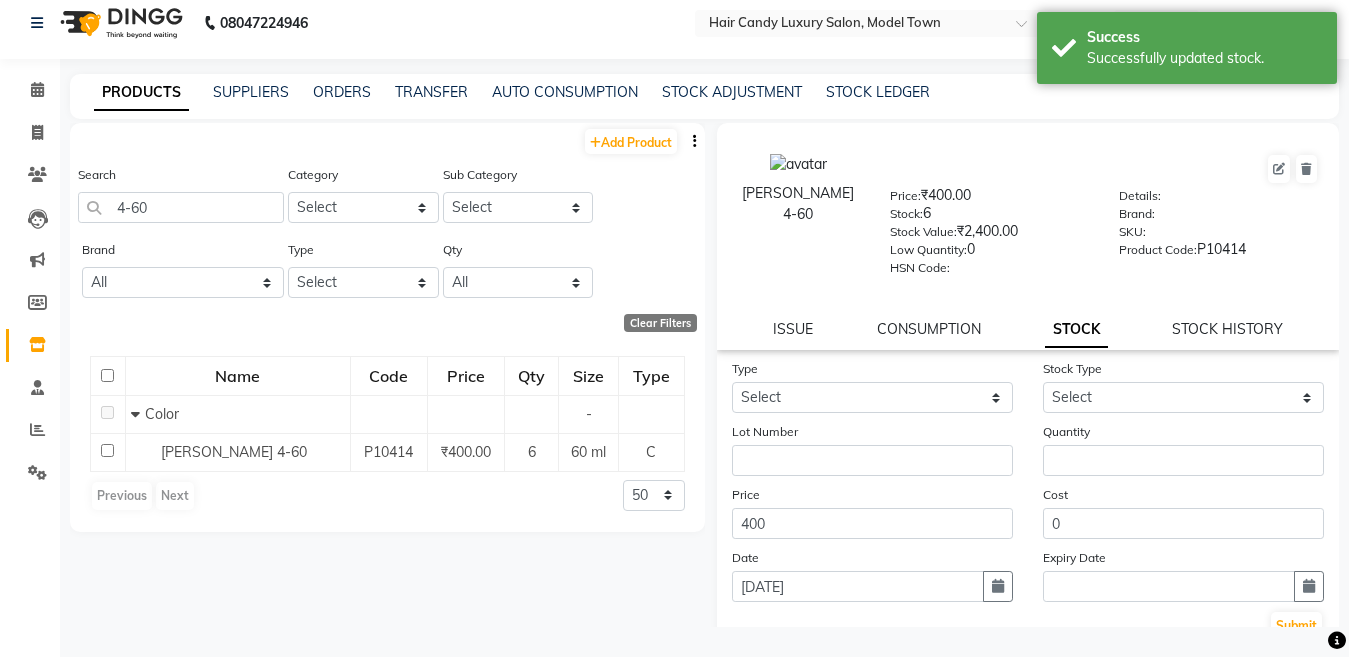 click on "Search 4-60" 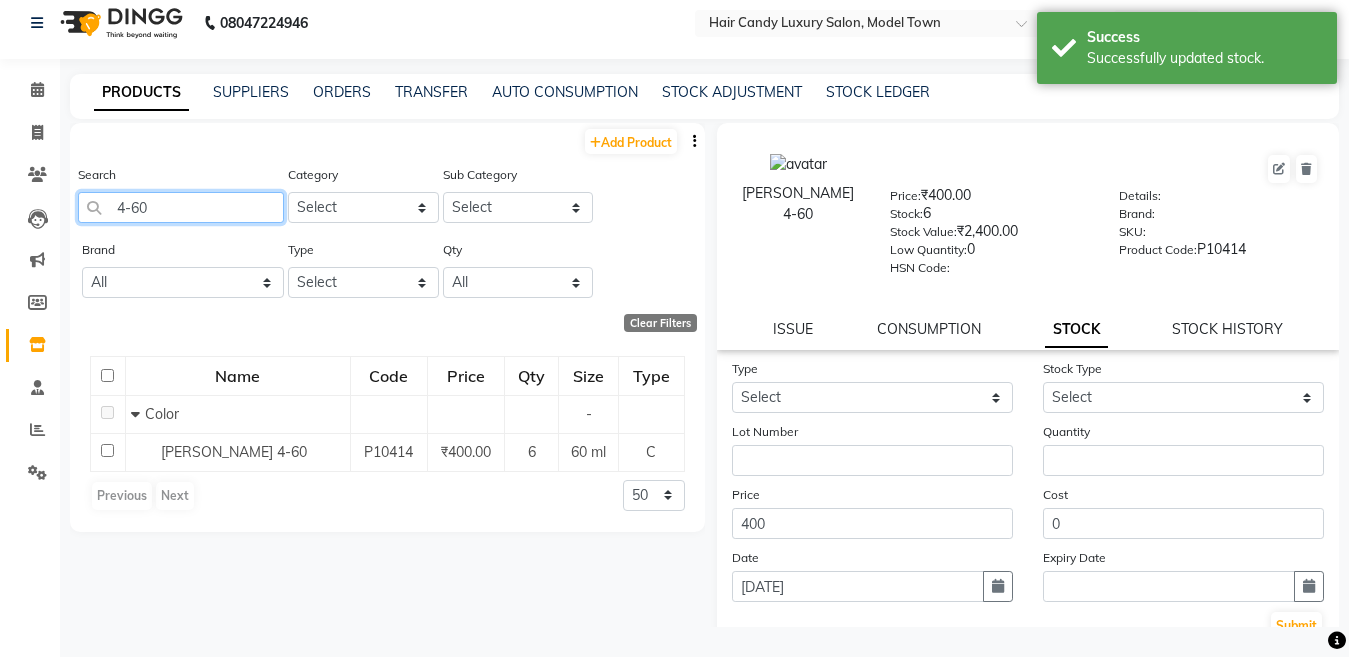click on "4-60" 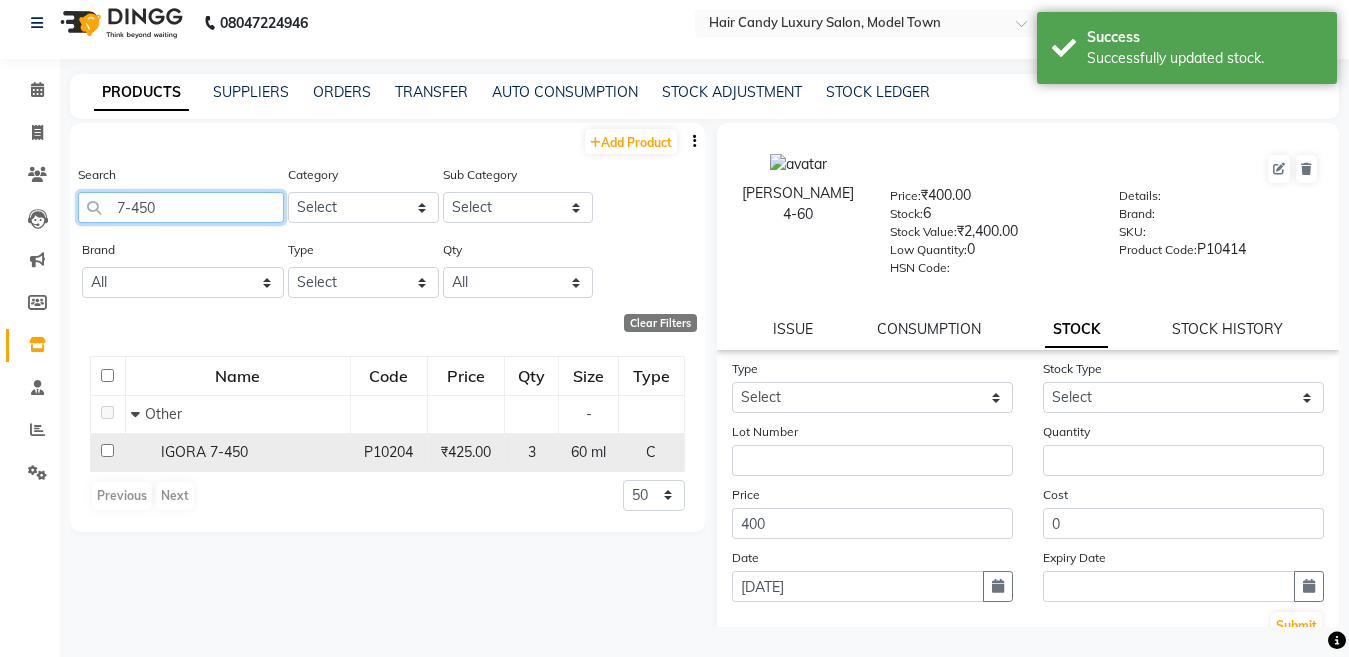 type on "7-450" 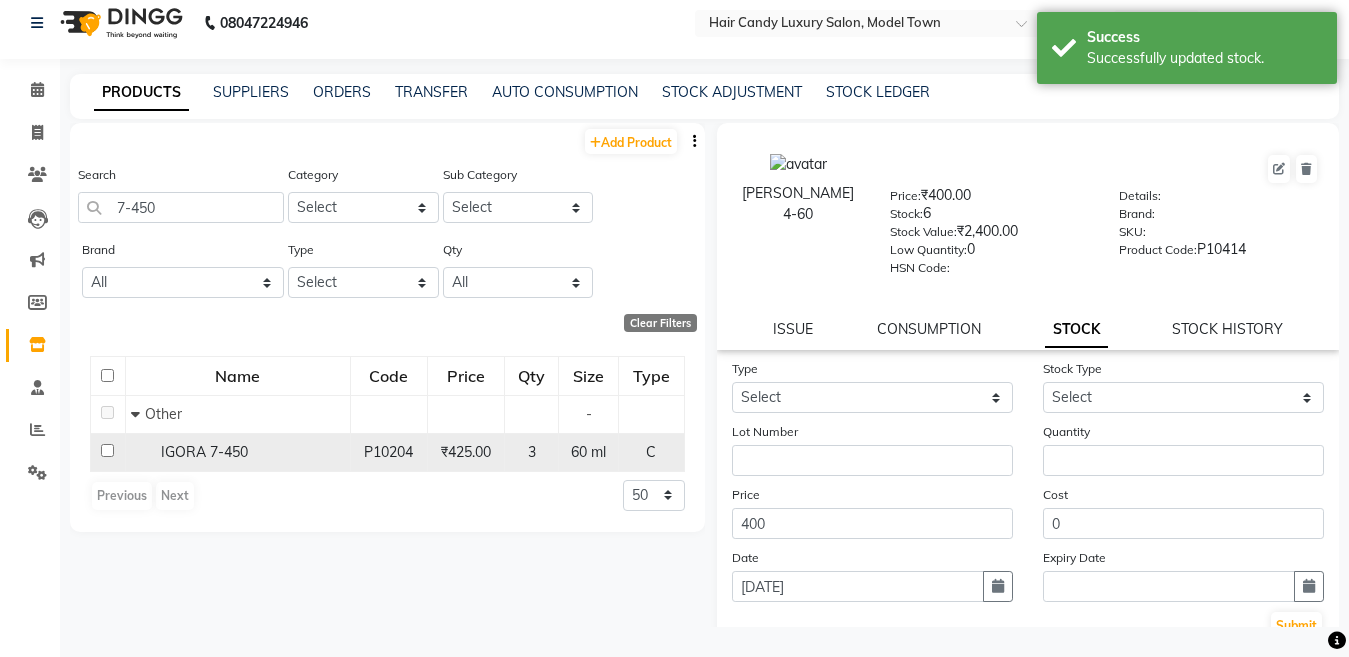 click on "IGORA 7-450" 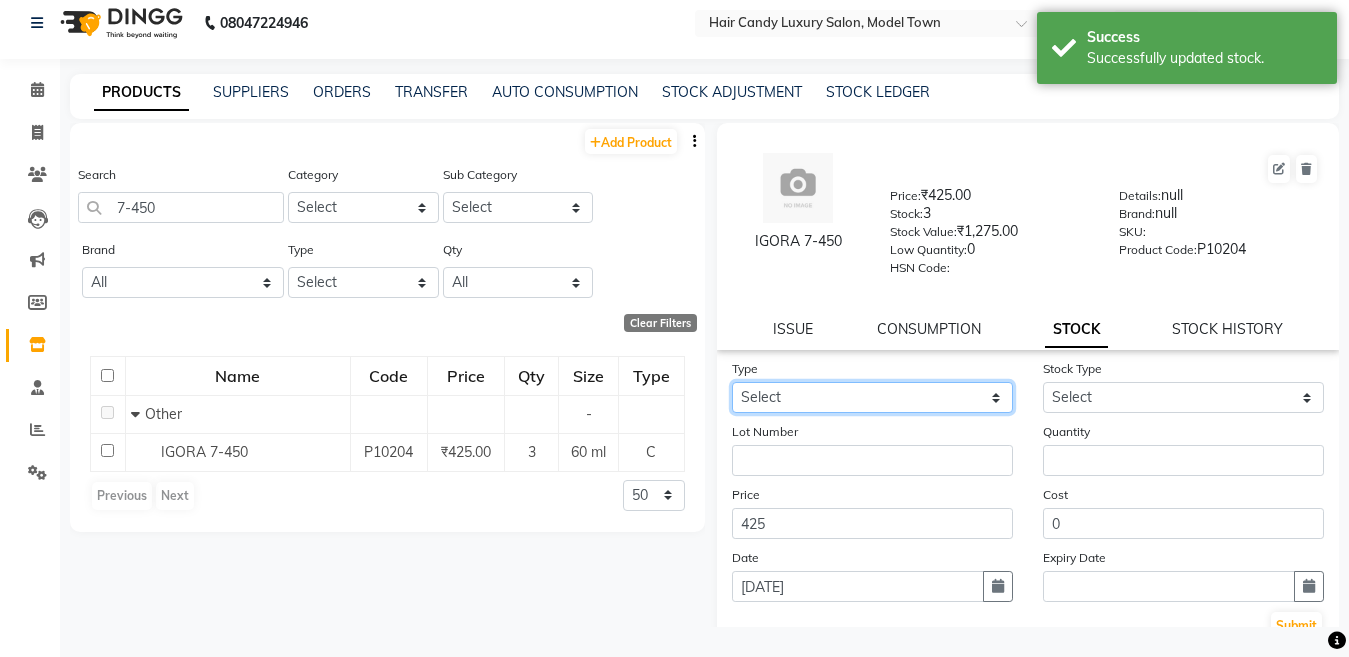 click on "Select In Out" 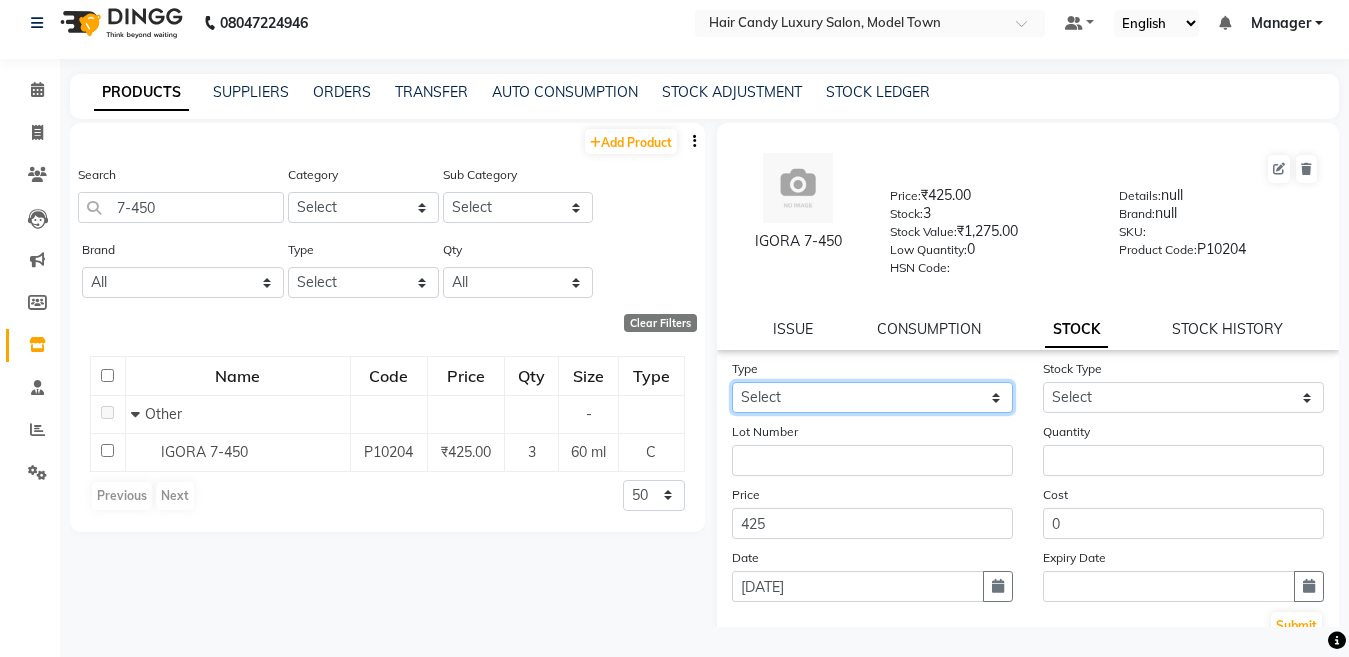 select on "in" 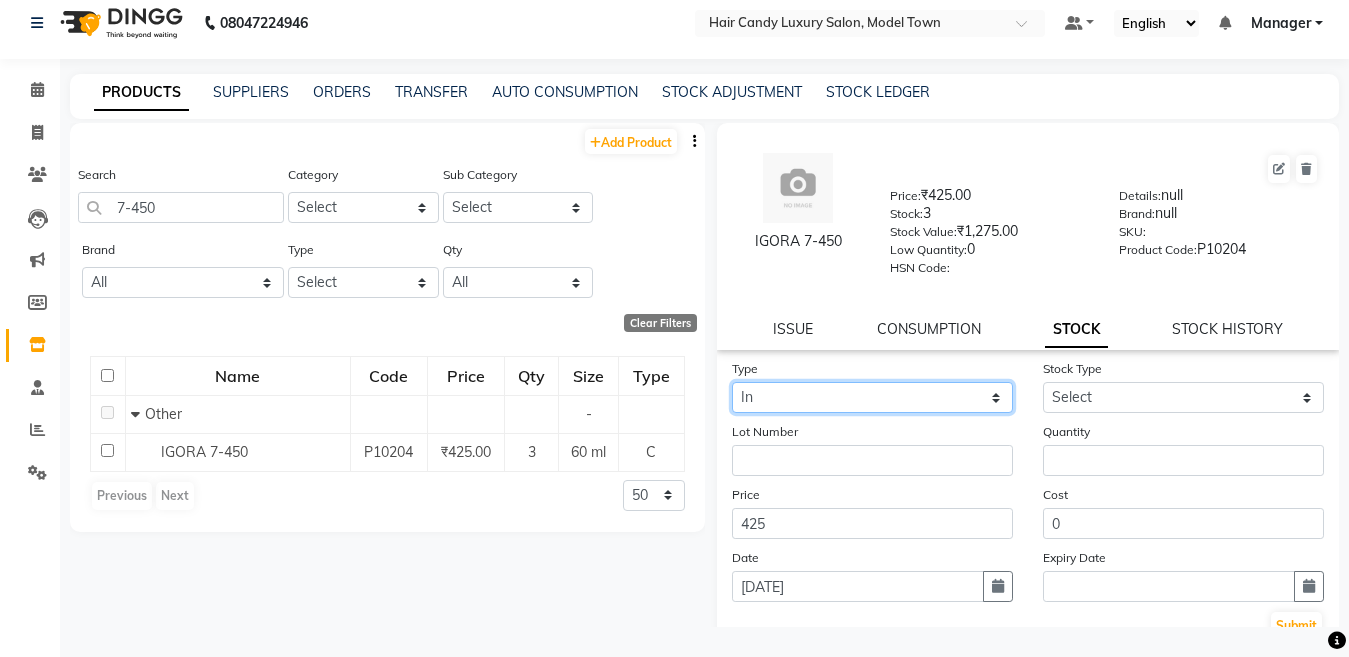 click on "Select In Out" 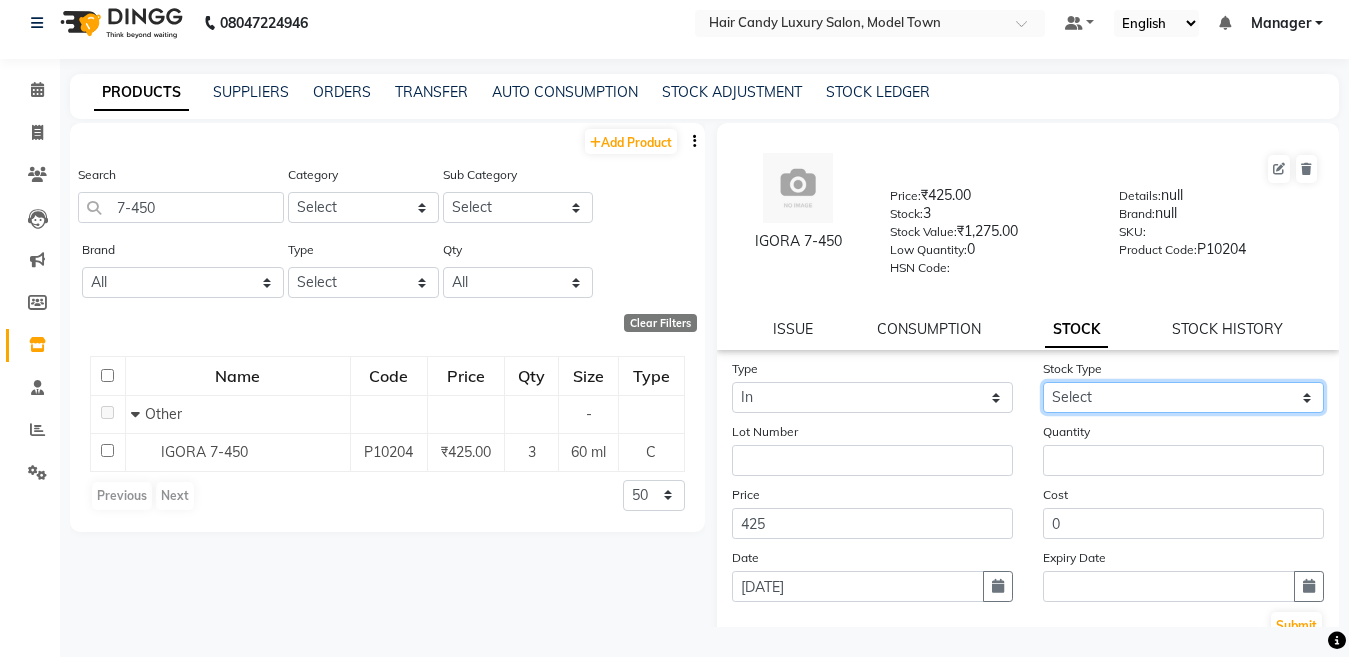 click on "Select New Stock Adjustment Return Other" 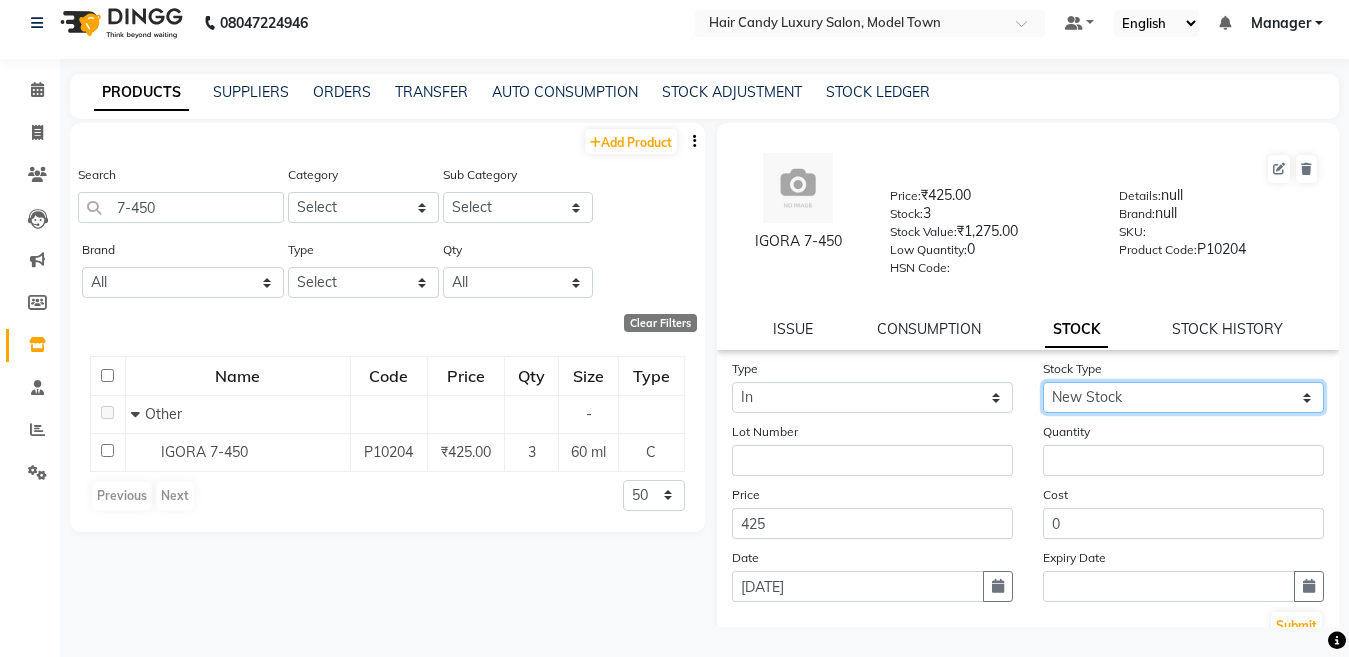 click on "Select New Stock Adjustment Return Other" 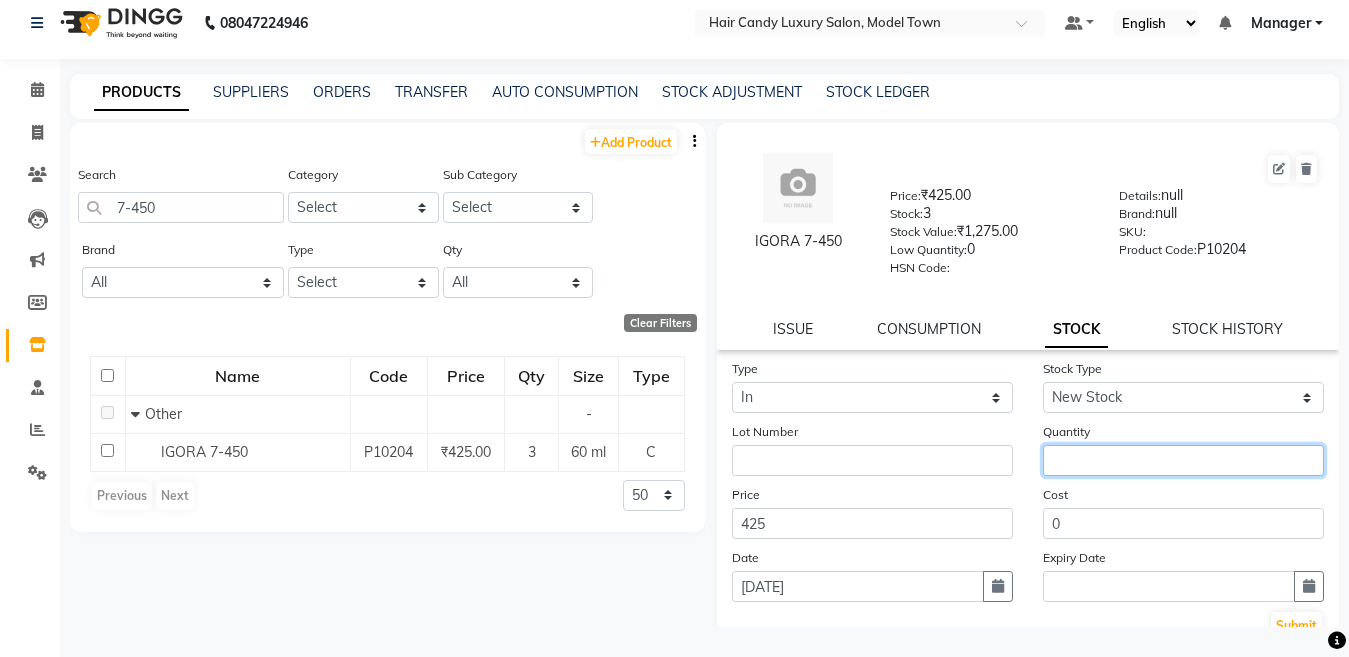 click 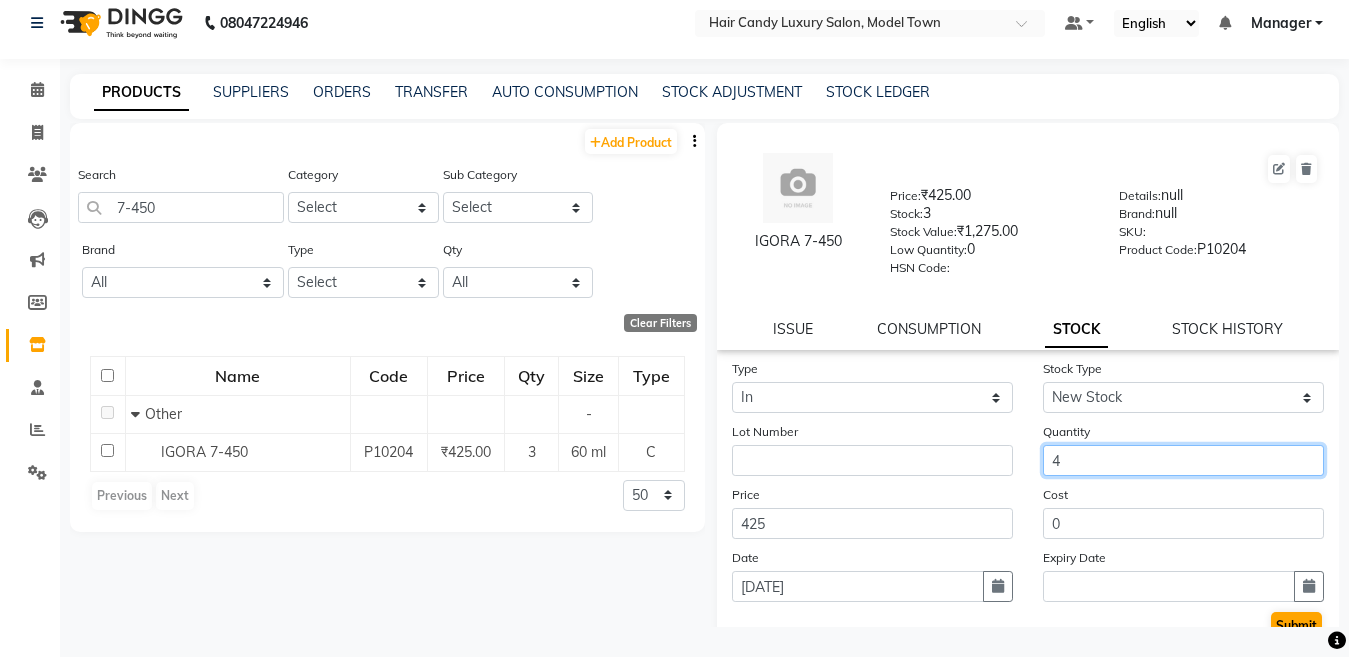 type on "4" 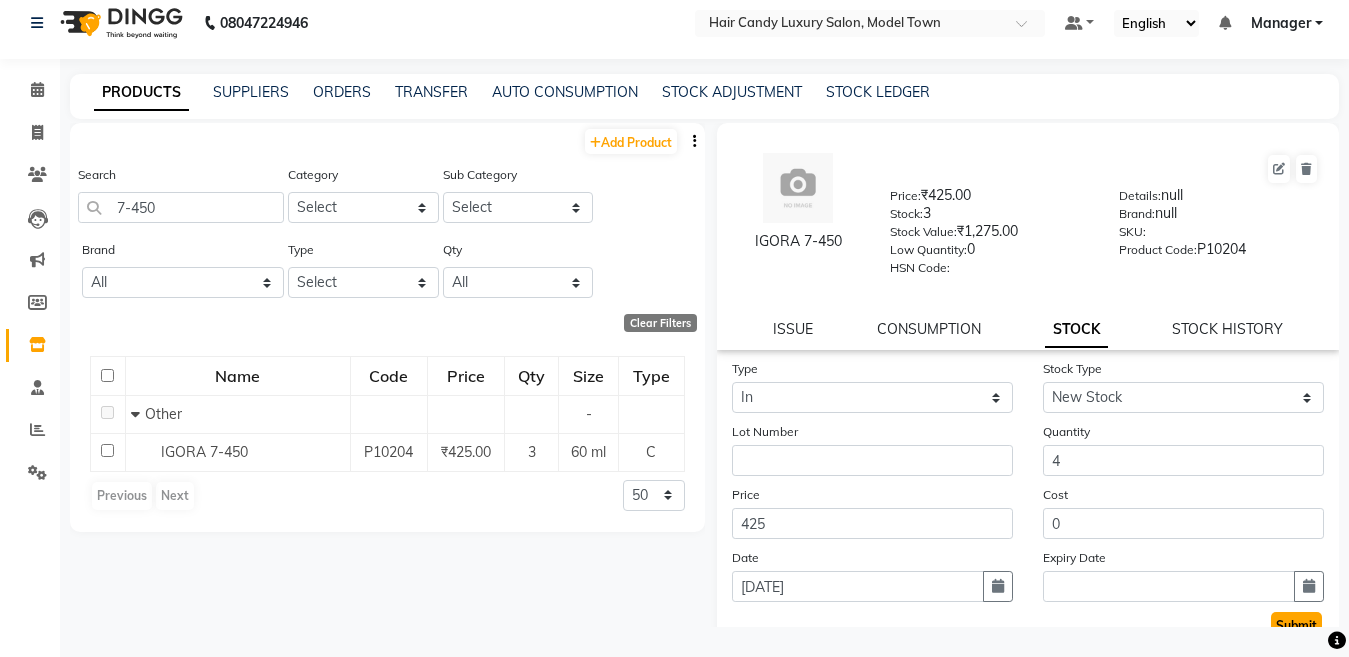 click on "Submit" 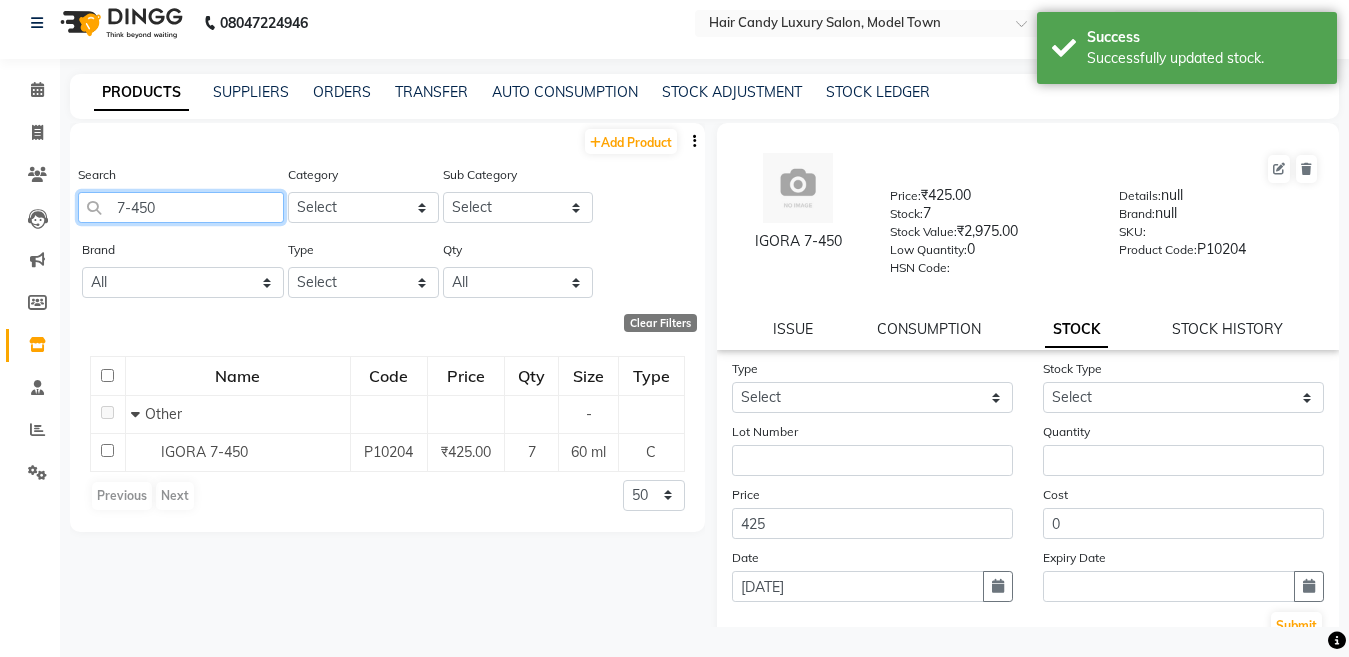 click on "7-450" 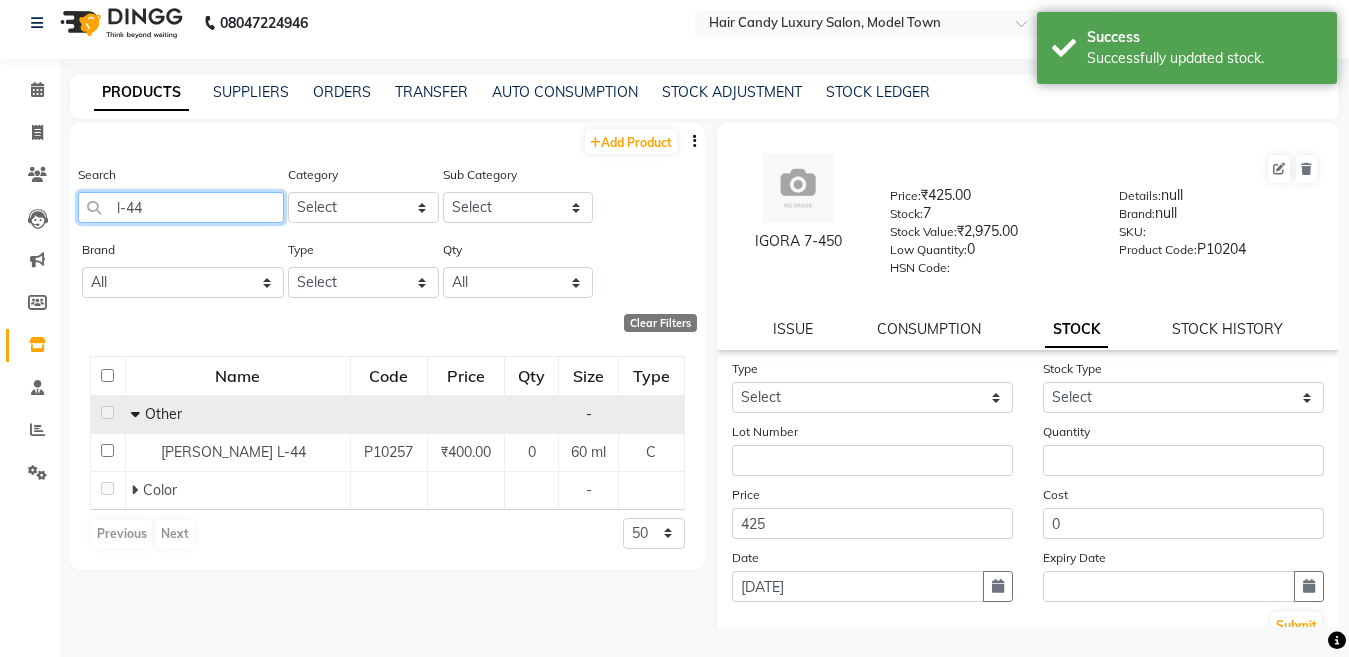 type on "l-44" 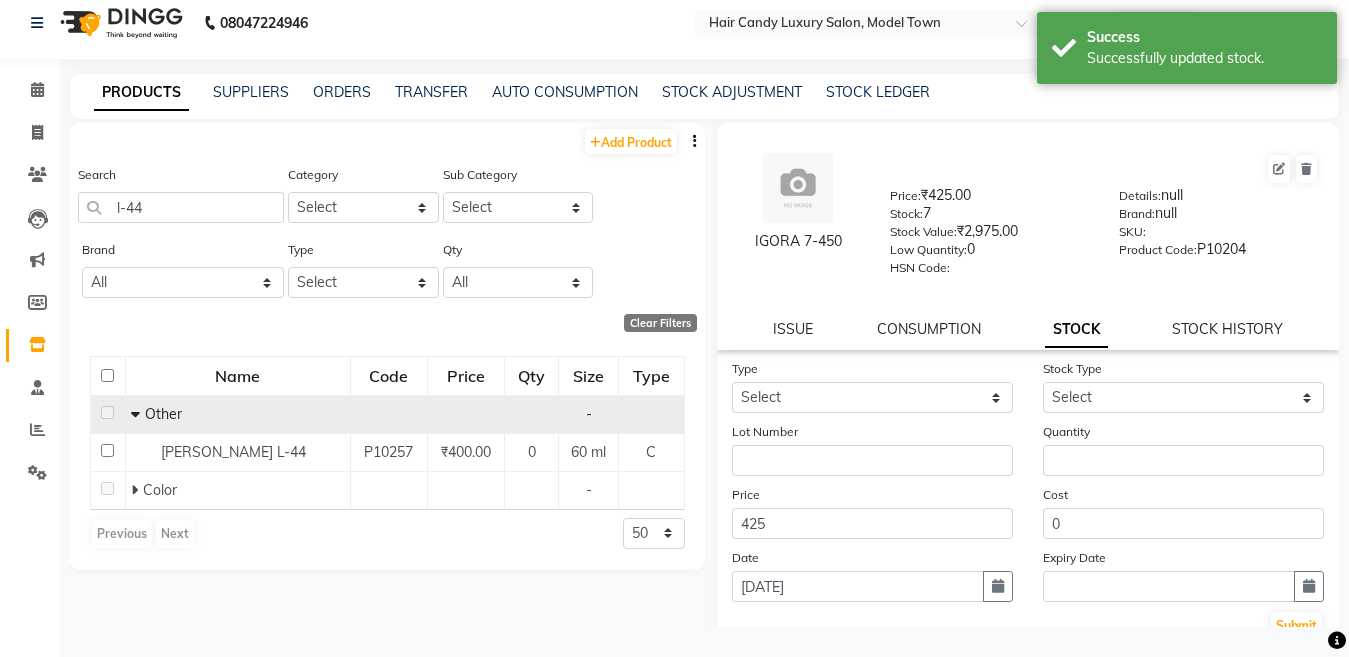 click on "Igora L-44" 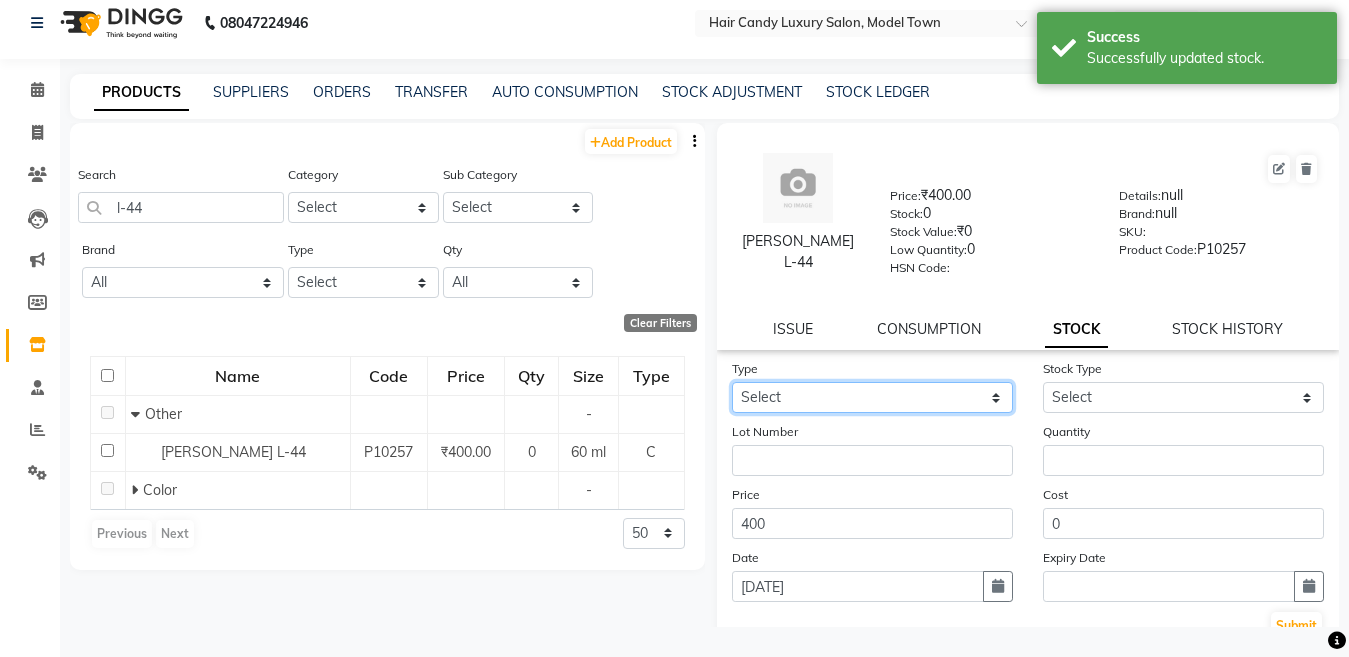 click on "Select In Out" 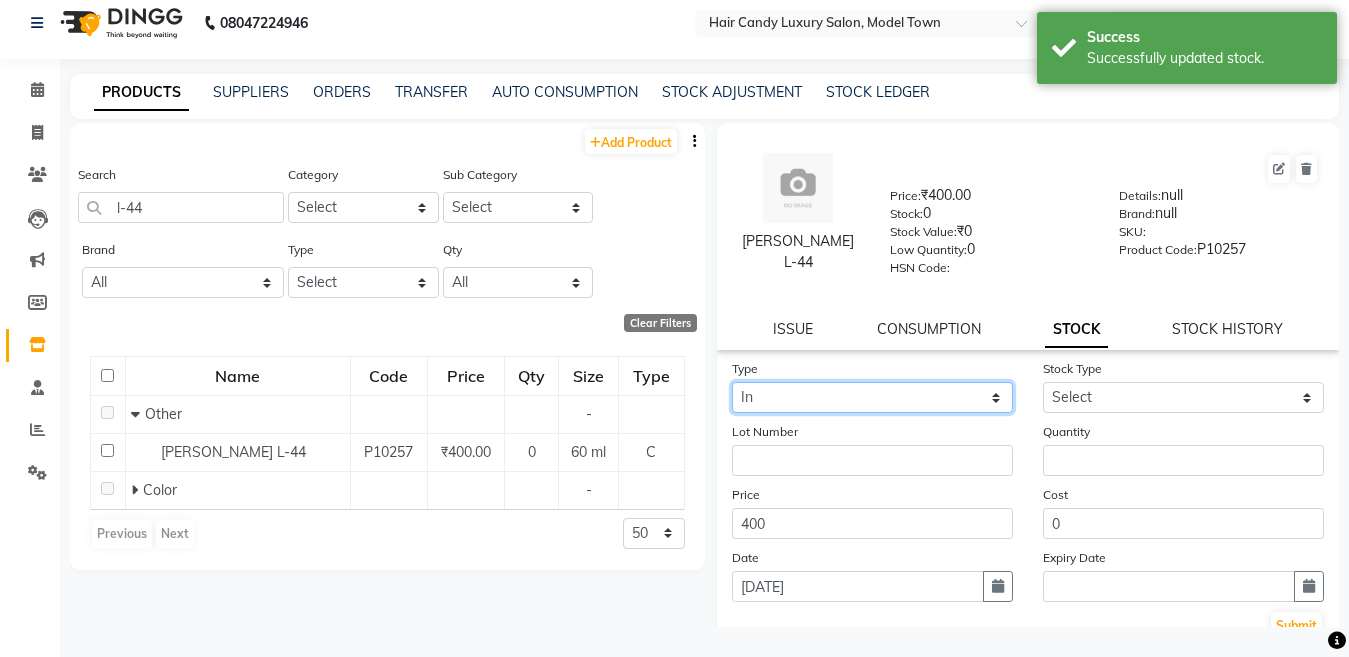 click on "Select In Out" 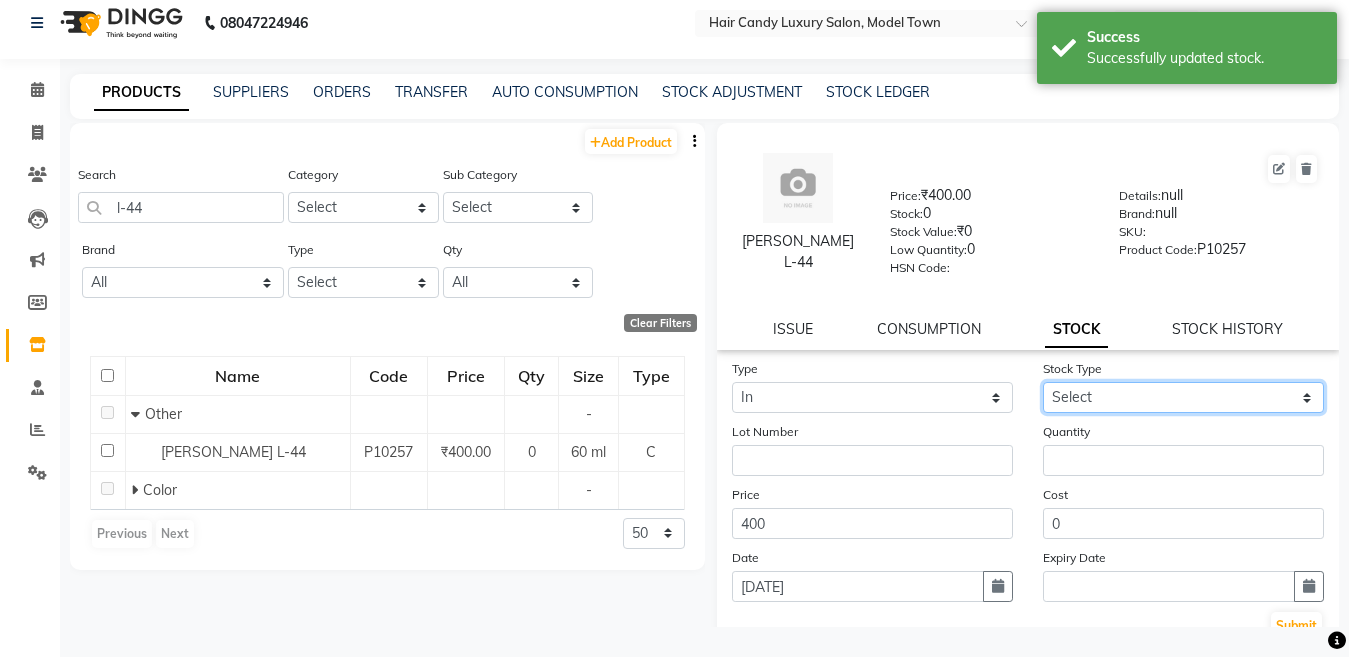 click on "Select New Stock Adjustment Return Other" 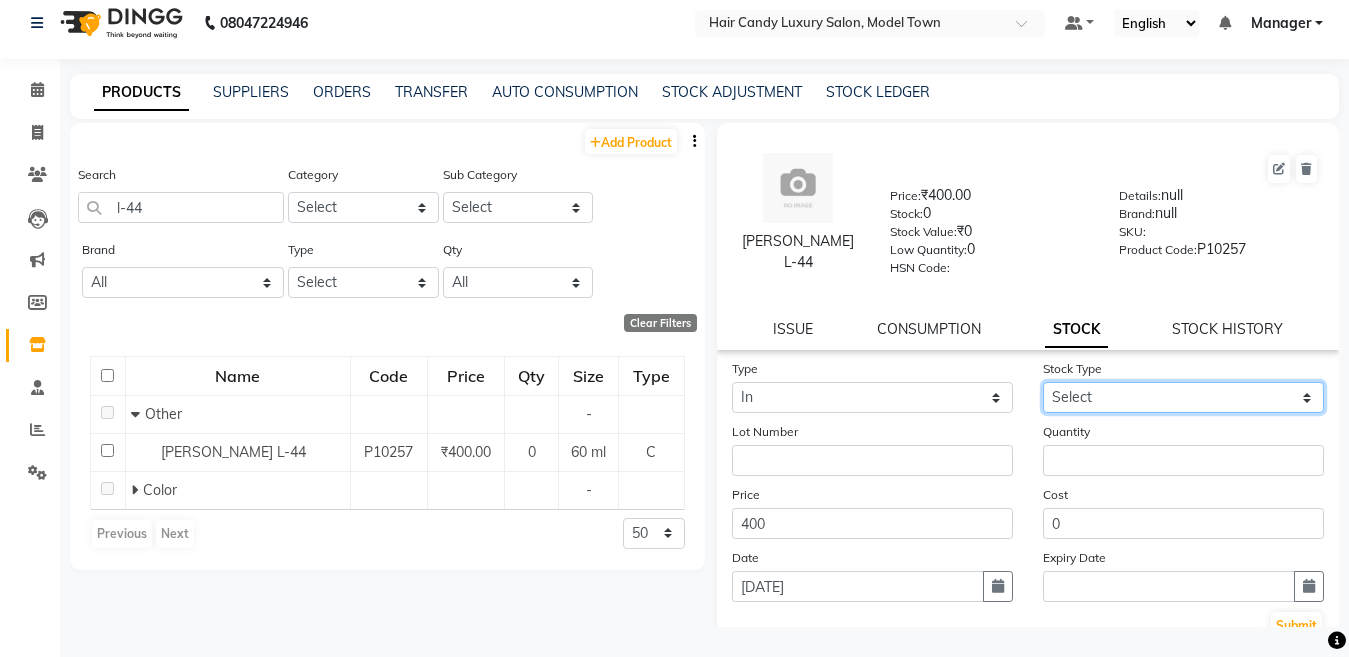 select on "new stock" 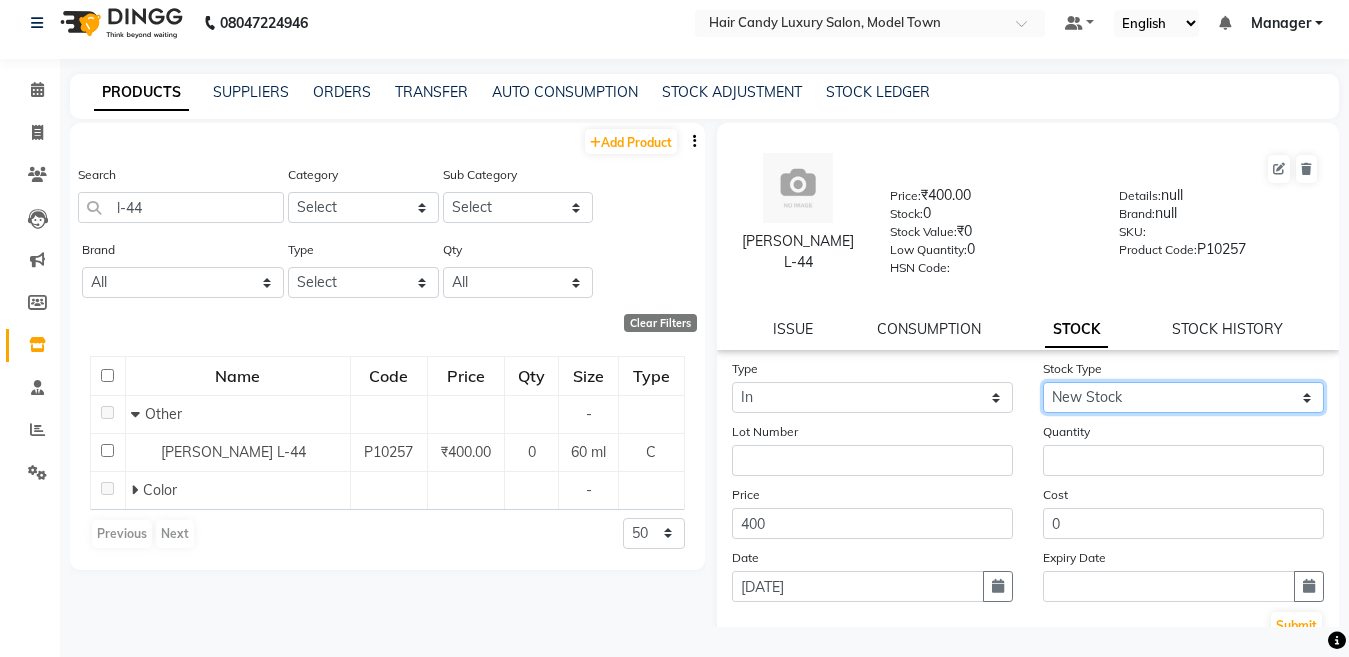 click on "Select New Stock Adjustment Return Other" 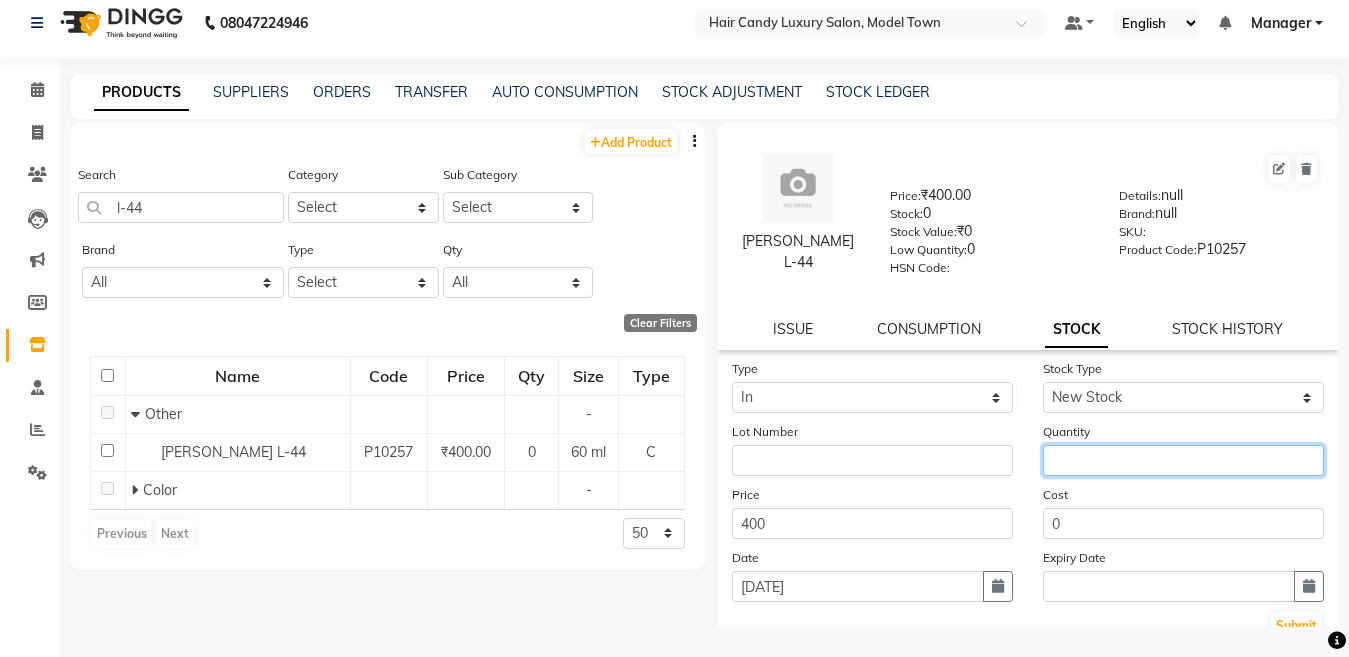 click 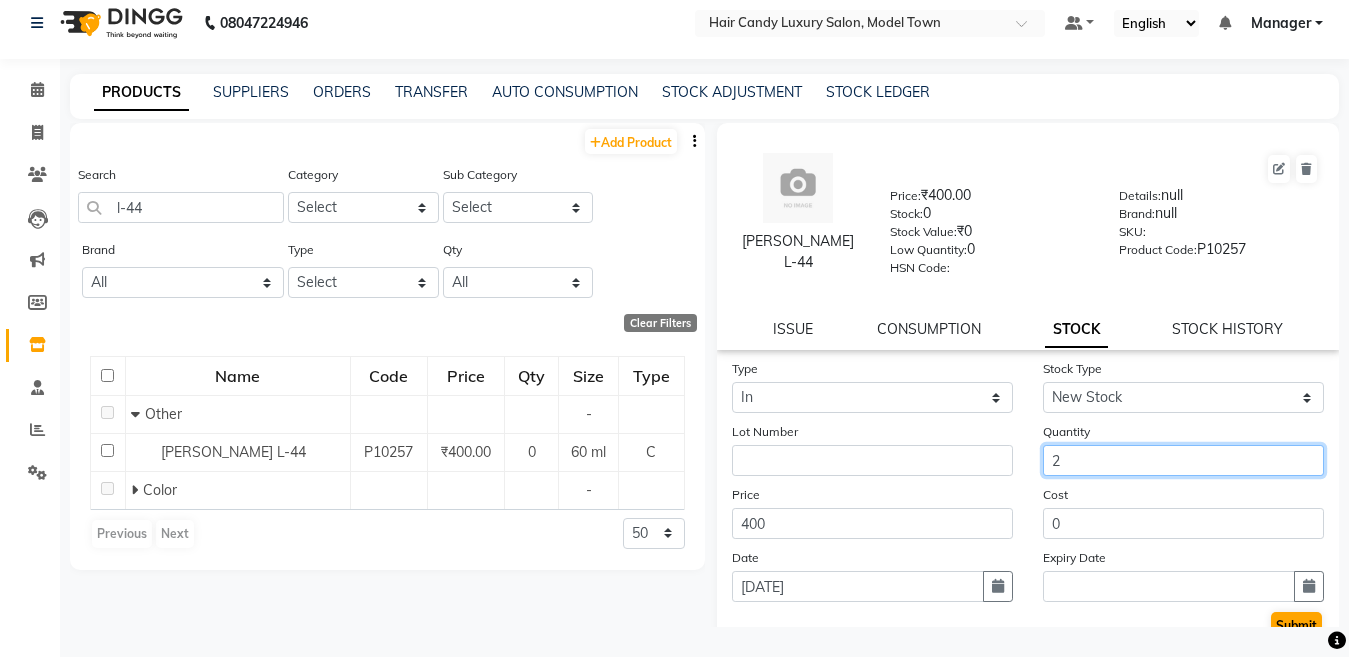 type on "2" 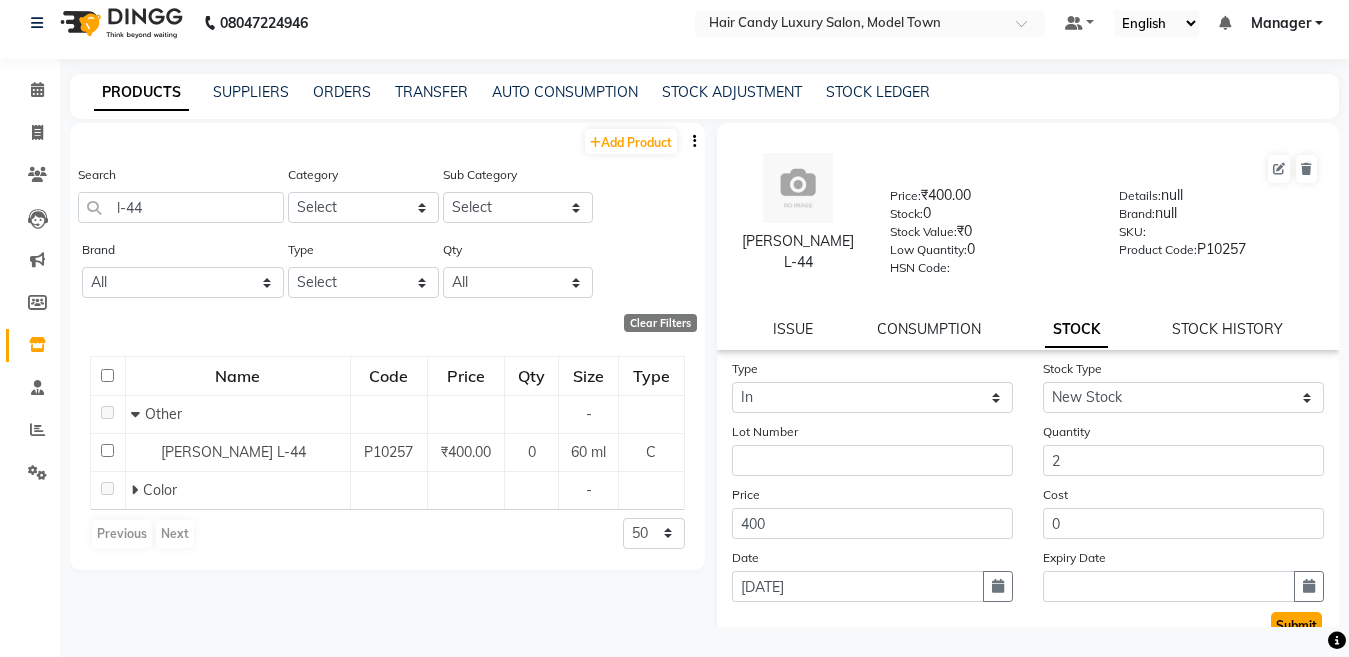 click on "Submit" 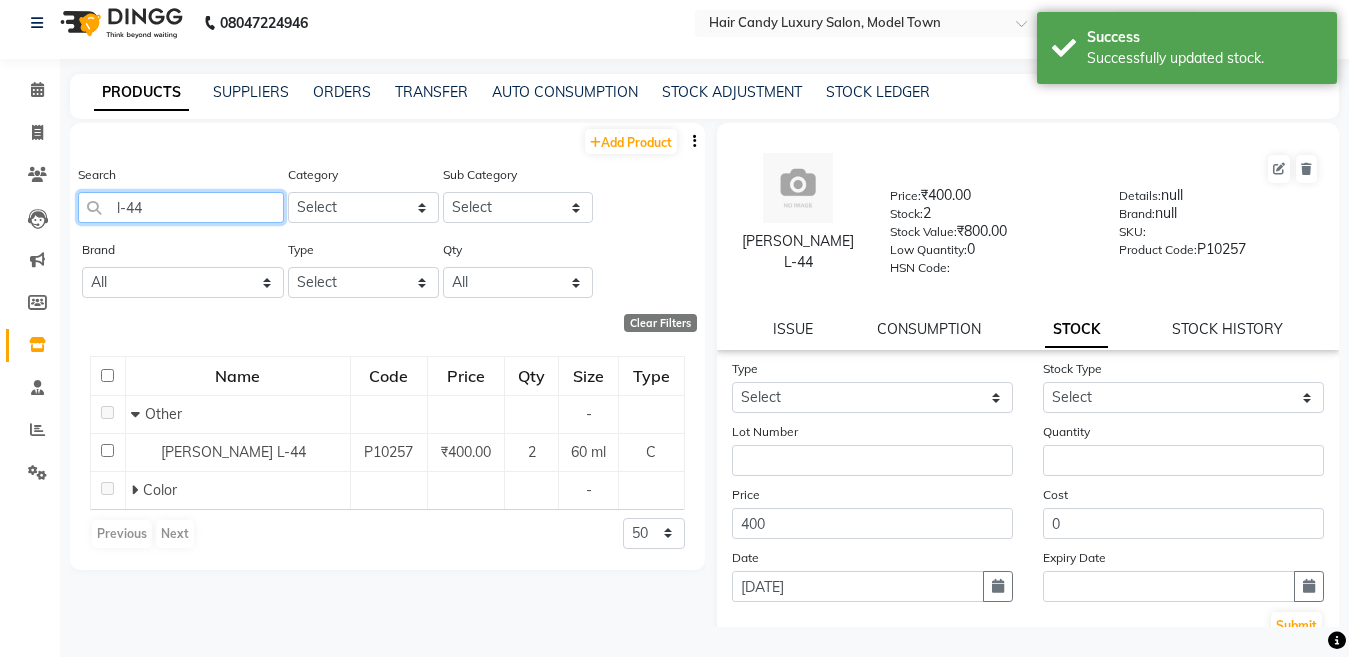 drag, startPoint x: 164, startPoint y: 208, endPoint x: 10, endPoint y: 240, distance: 157.28954 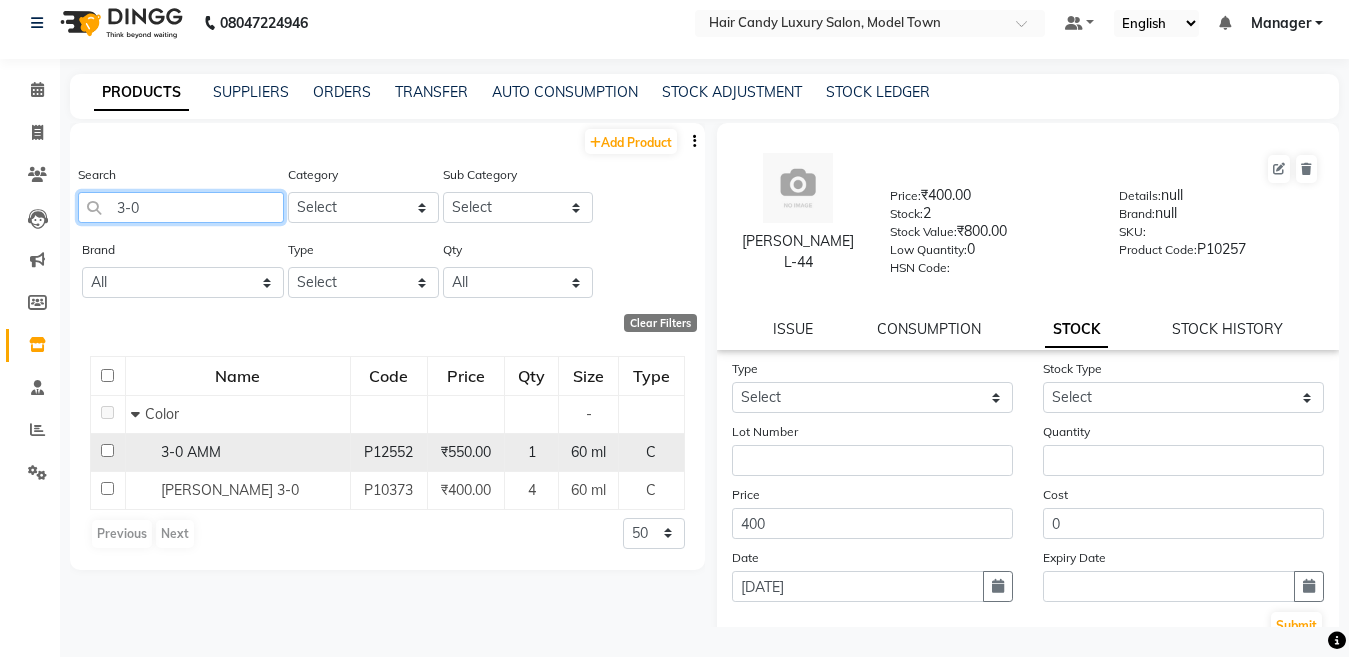 type on "3-0" 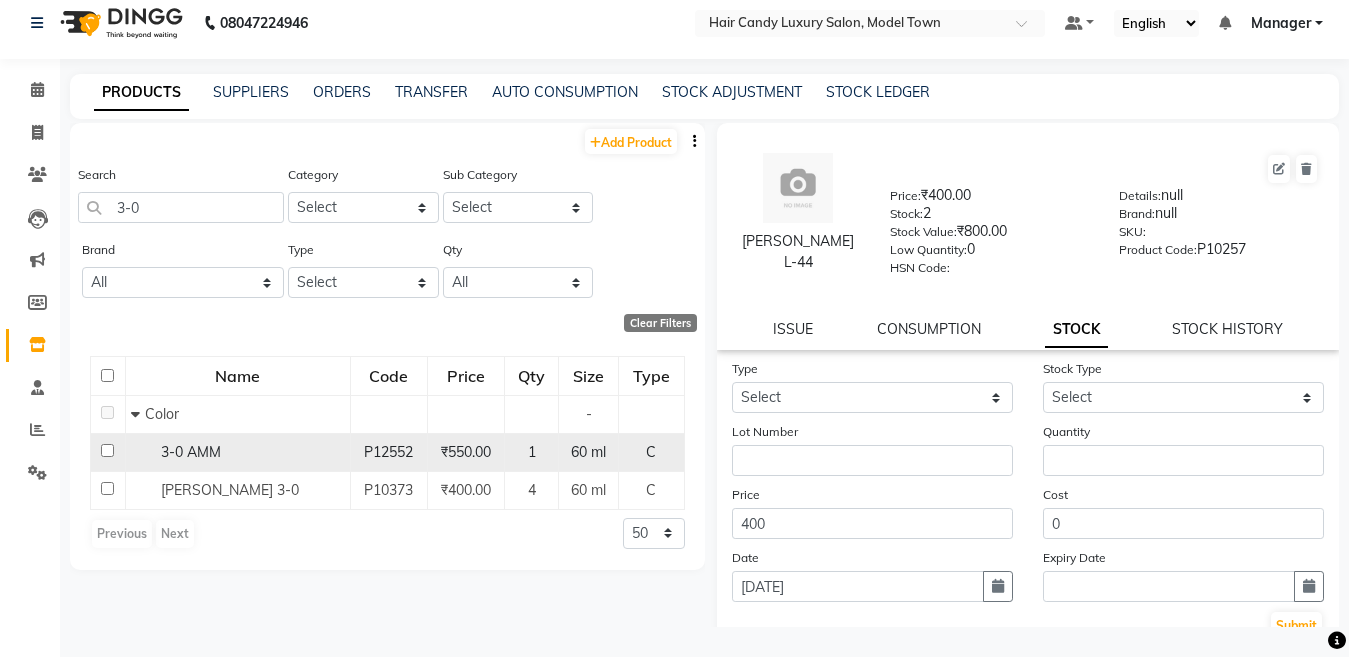 click on "3-0 AMM" 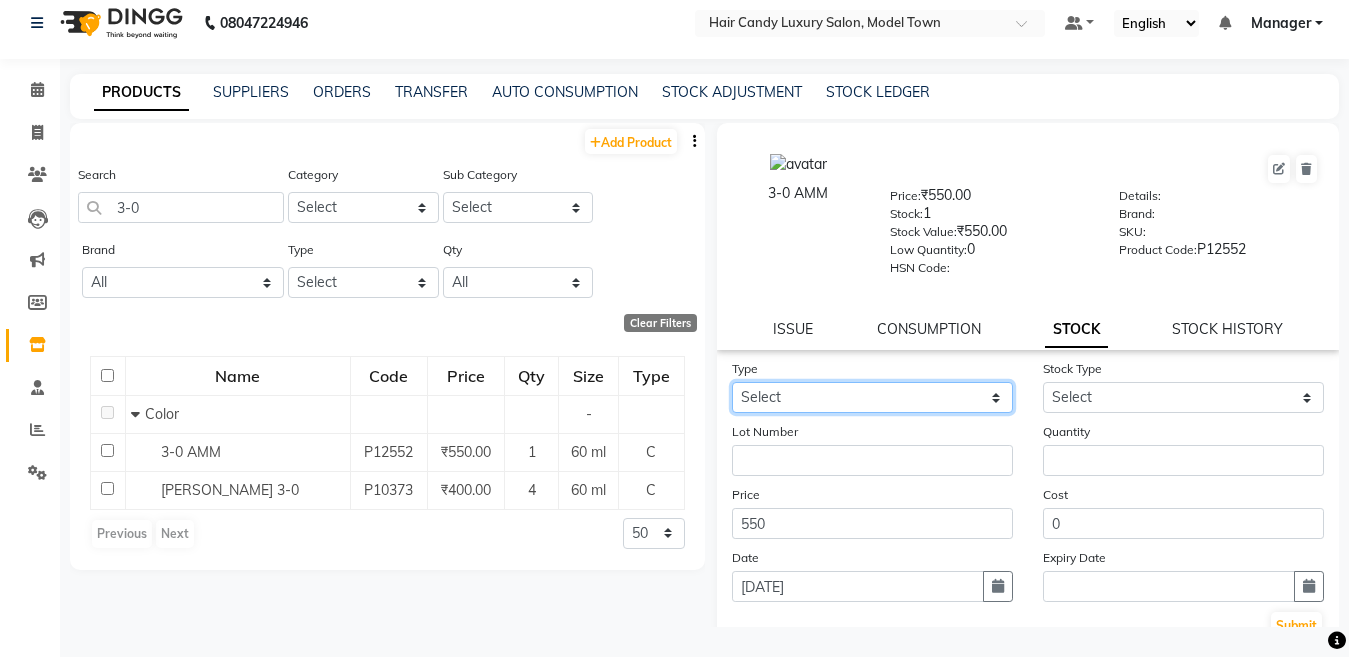 click on "Select In Out" 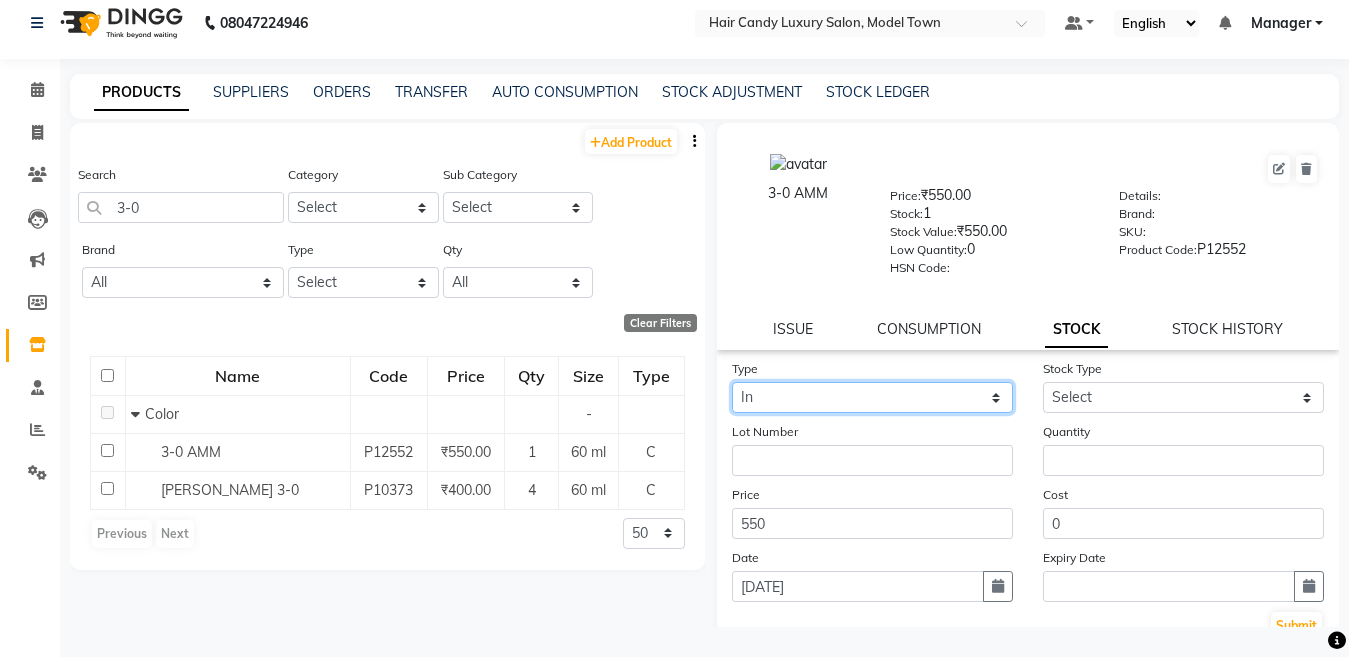 click on "Select In Out" 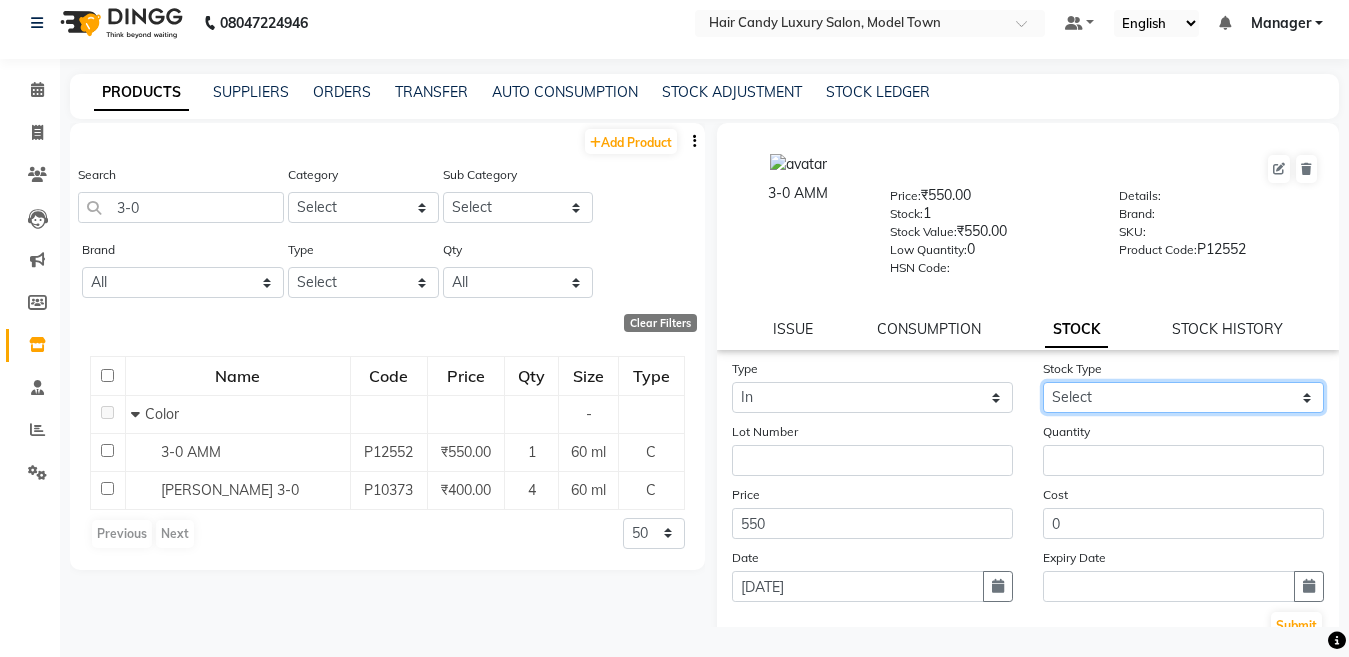 click on "Select New Stock Adjustment Return Other" 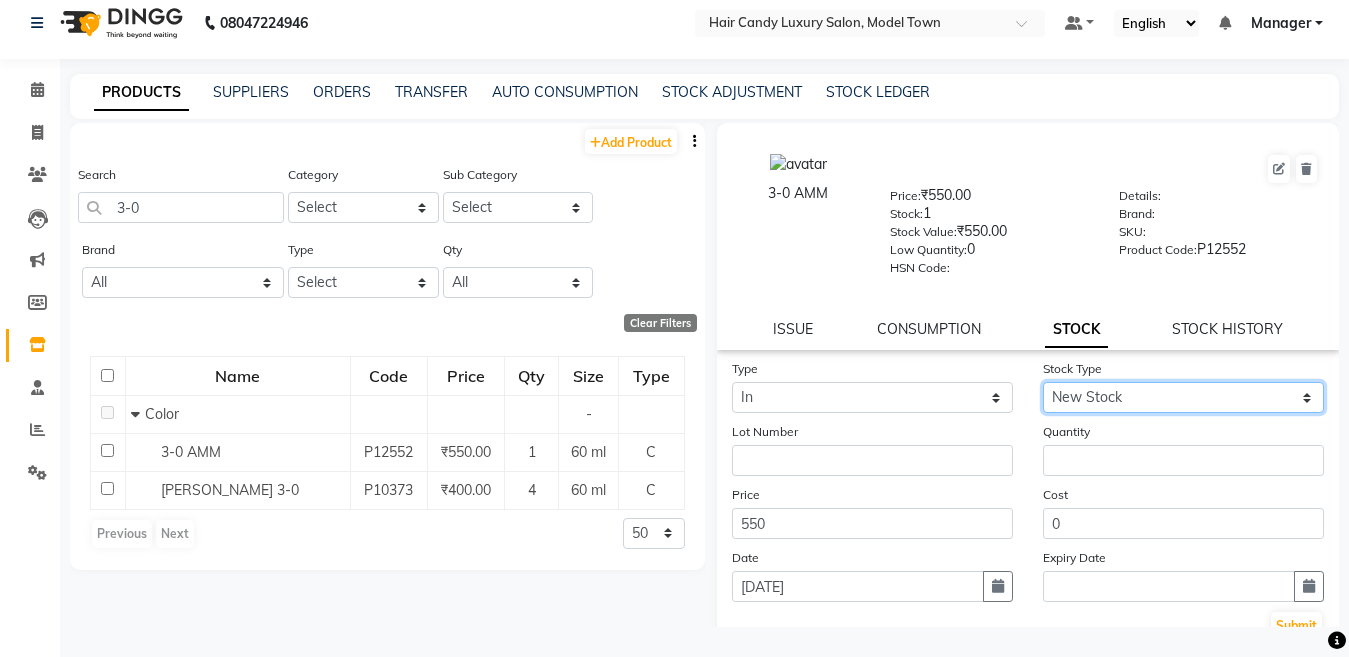 click on "Select New Stock Adjustment Return Other" 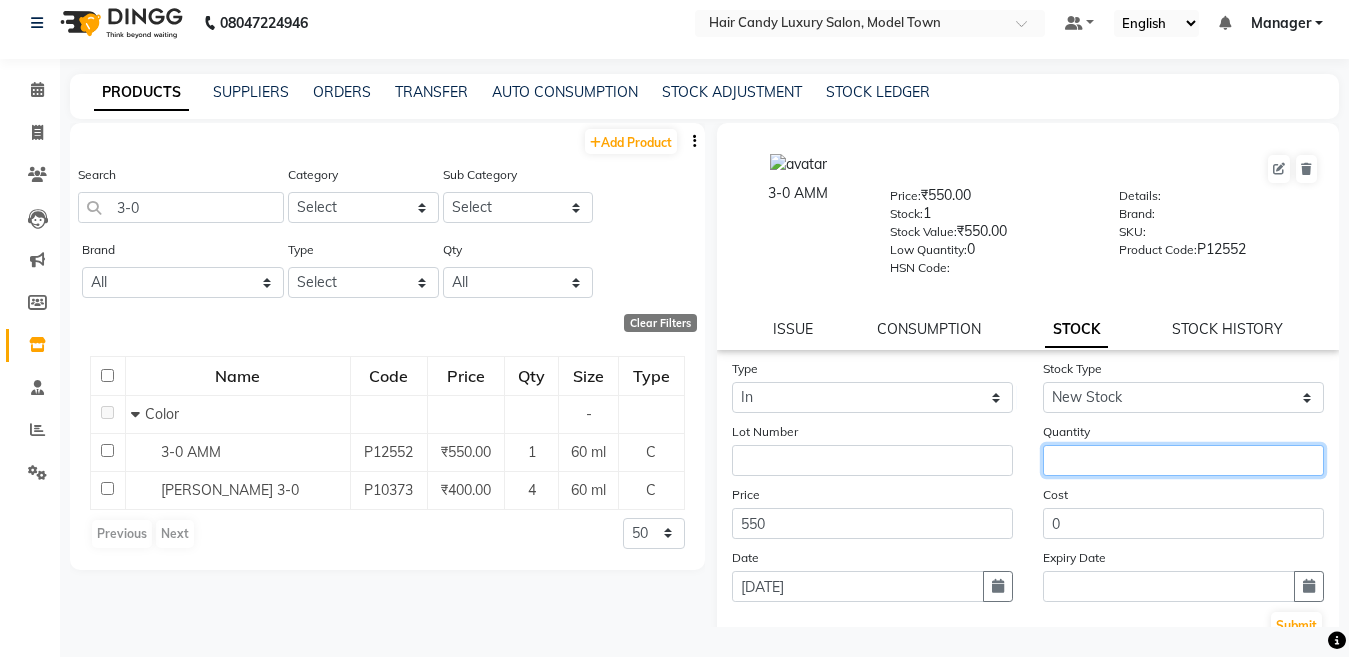 click 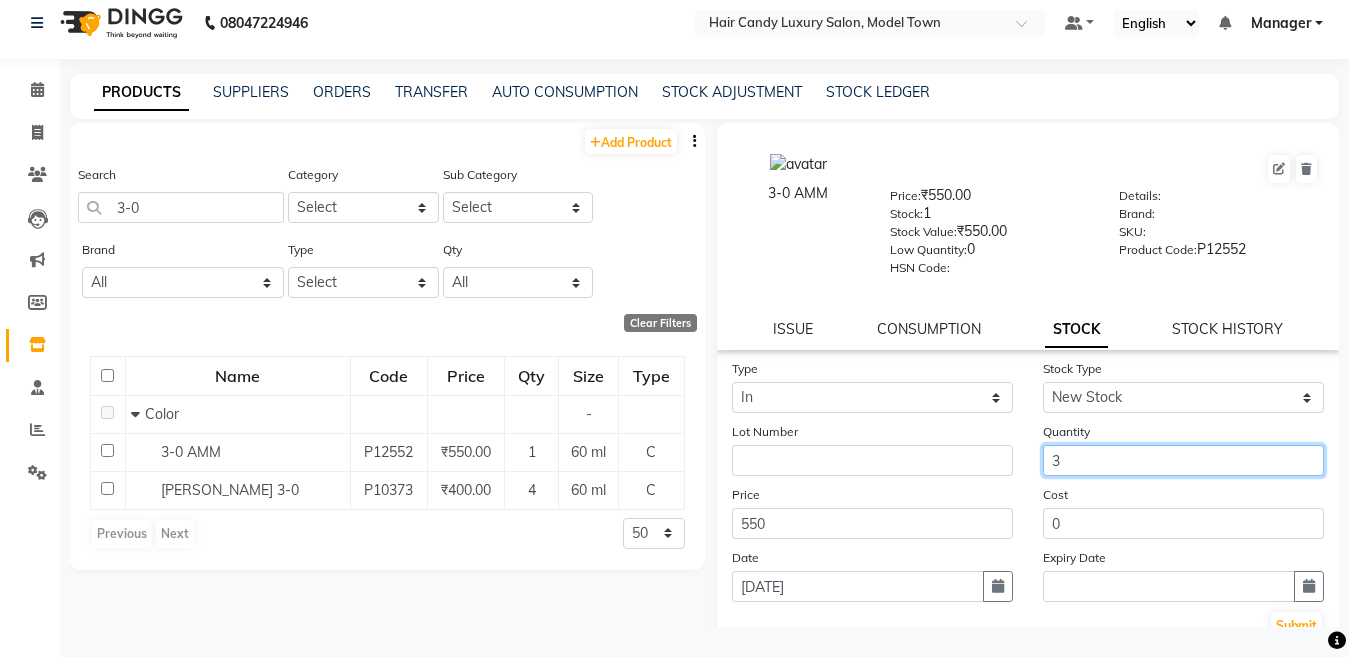type on "3" 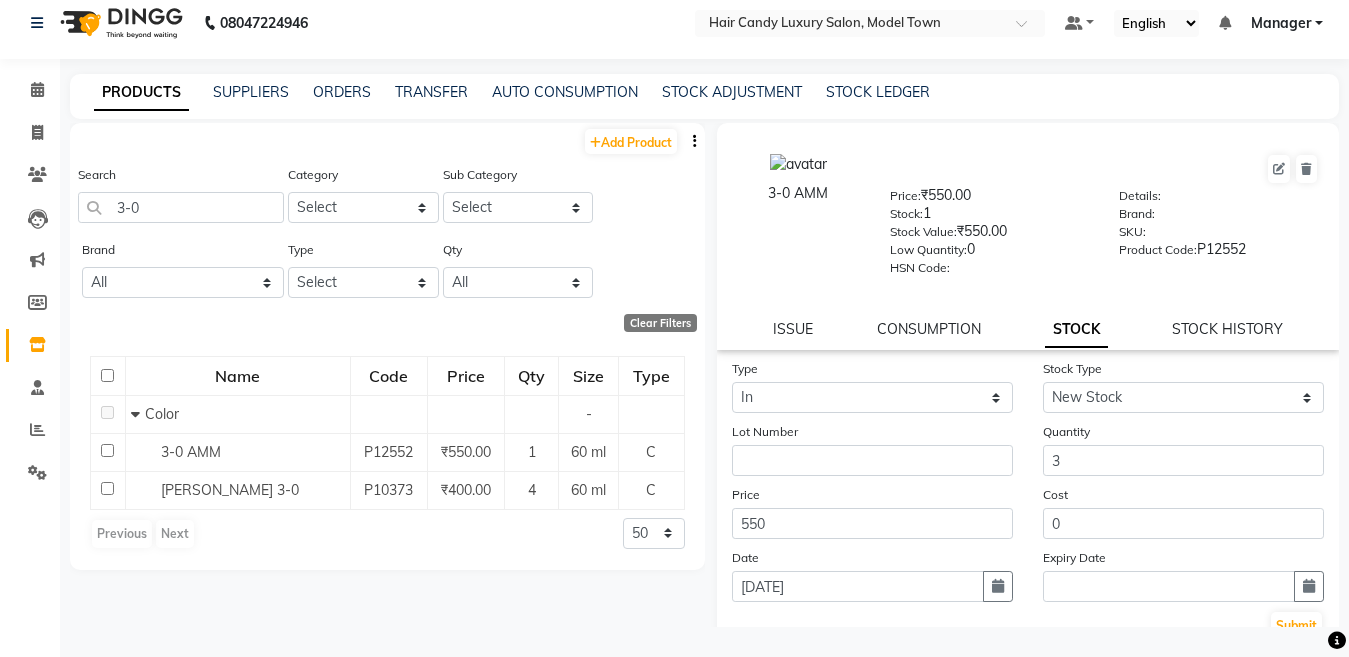 click on "PRODUCTS SUPPLIERS ORDERS TRANSFER AUTO CONSUMPTION STOCK ADJUSTMENT STOCK LEDGER  Add Product  Search 3-0 Category Select Hair Skin Makeup Personal Care Appliances Beard Waxing Disposable Threading Hands and Feet Beauty Planet Botox Cadiveu Casmara Cheryls Loreal Olaplex Body Nail value card Other Sub Category Select Brand All Milkshake Milk Shake Null Sch Skeyndor Type Select Both Retail Consumable Qty All Low Out Of Stock  Clear Filters  Name Code Price Qty Size Type   Color - 3-0 AMM P12552 ₹550.00 1 60 ml C igora 3-0 P10373 ₹400.00 4 60 ml C  Previous   Next  50 100 500  3-0 AMM  Price:   ₹550.00  Stock:   1  Stock Value:   ₹550.00  Low Quantity:  0  HSN Code:    Details:     Brand:     SKU:     Product Code:   P12552  ISSUE CONSUMPTION STOCK STOCK HISTORY Type Select In Out Stock Type Select New Stock Adjustment Return Other Lot Number Quantity 3 Price 550 Cost 0 Date 11-07-2025 Expiry Date  Submit" 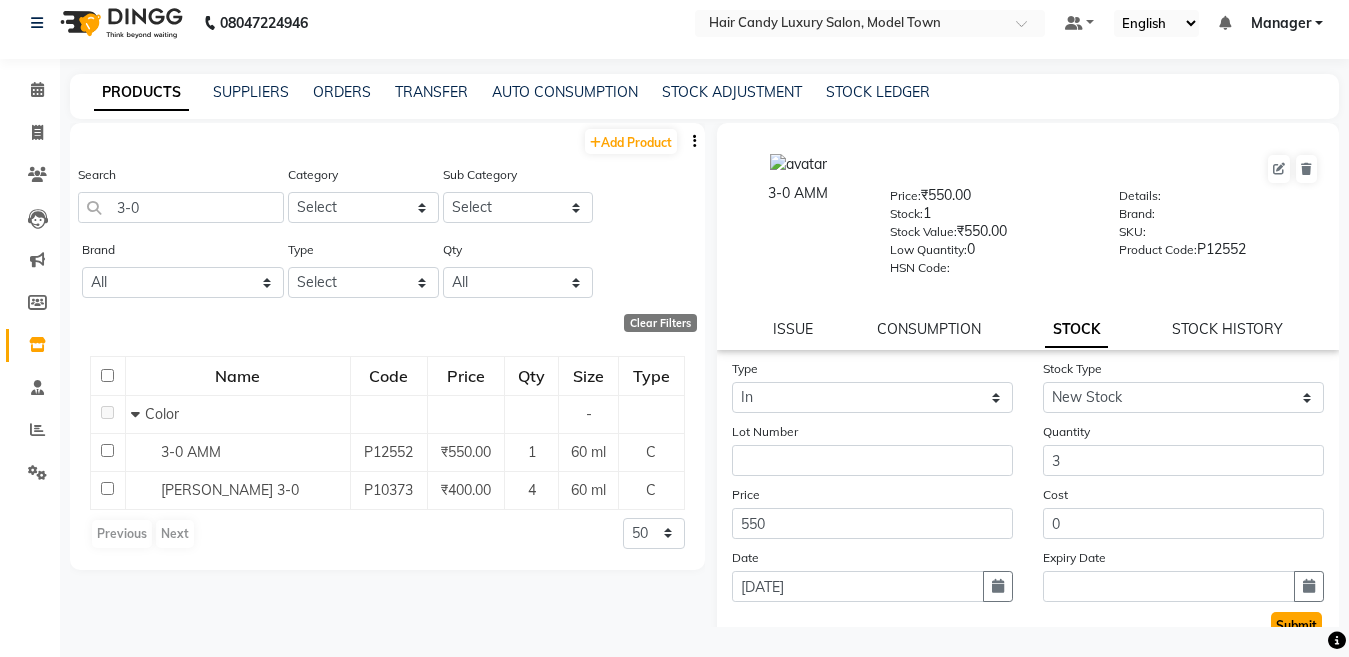 click on "Submit" 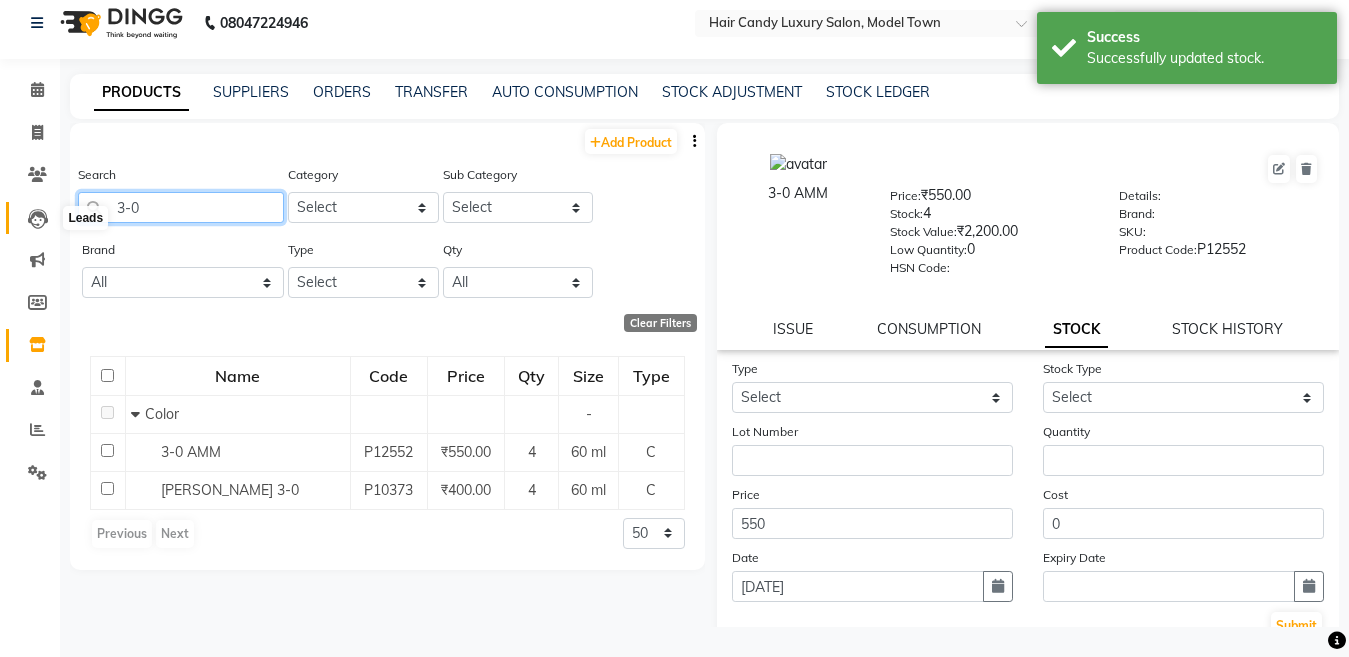 drag, startPoint x: 122, startPoint y: 209, endPoint x: 51, endPoint y: 227, distance: 73.24616 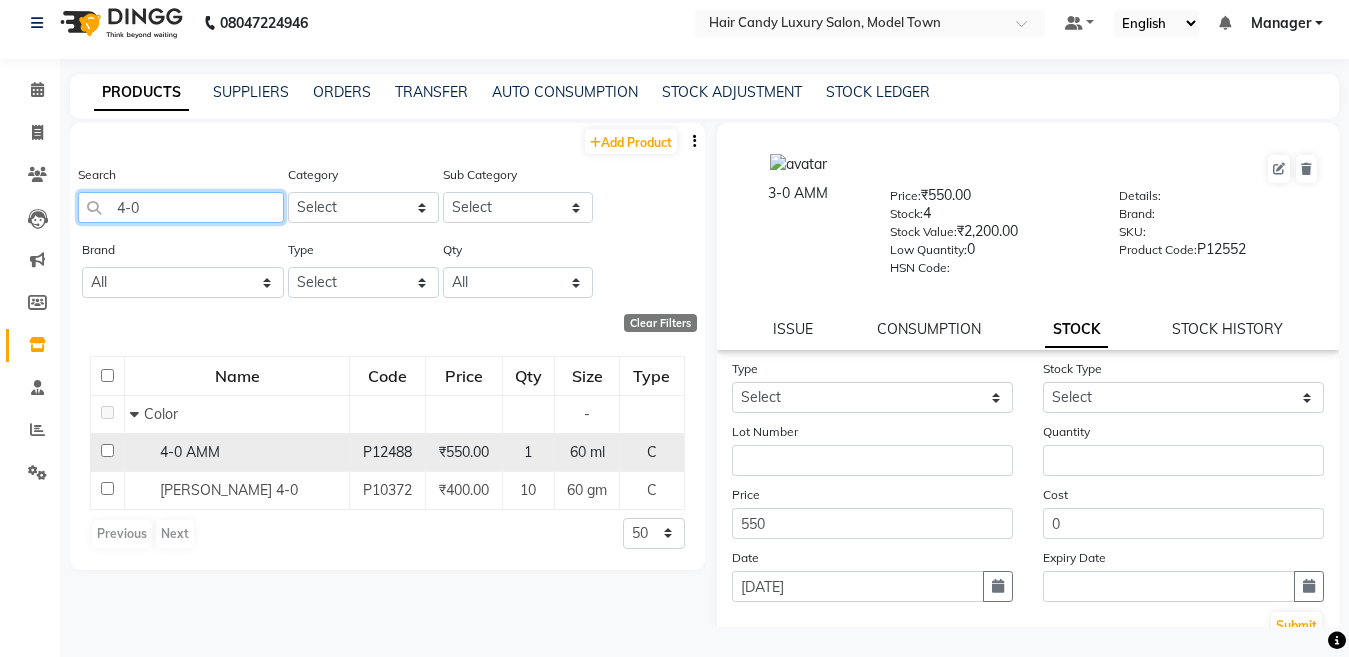 type on "4-0" 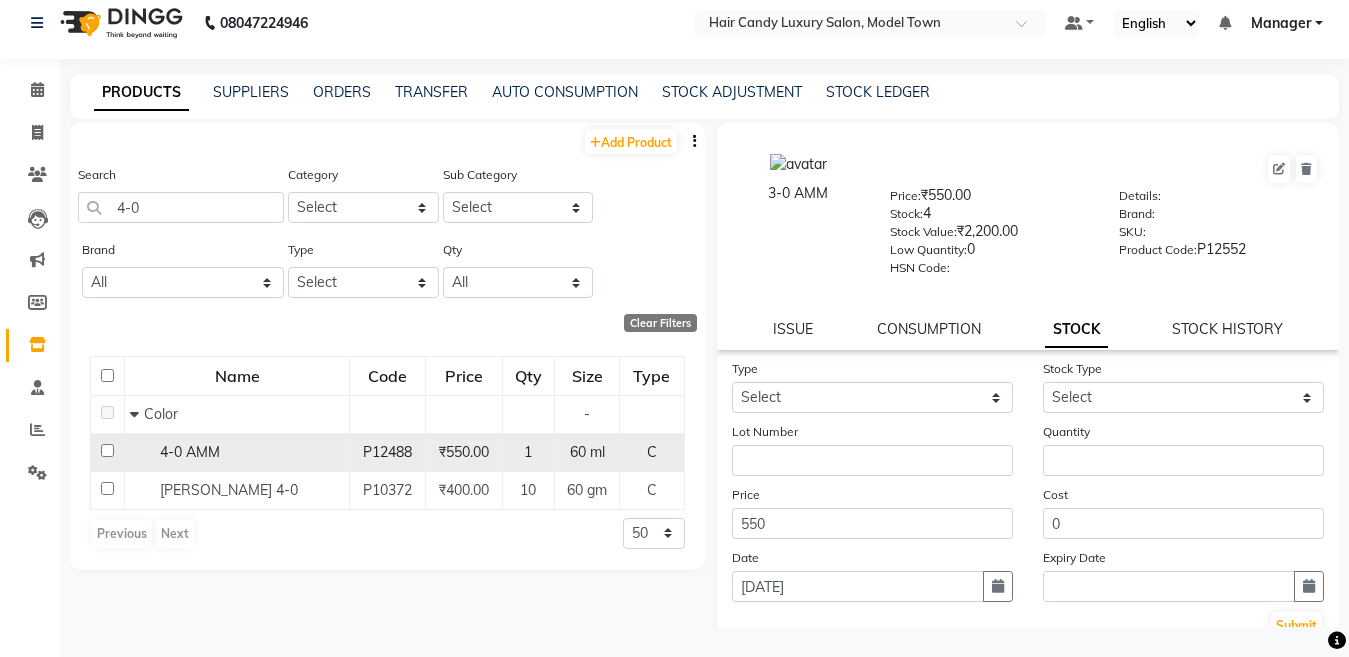 click on "4-0 AMM" 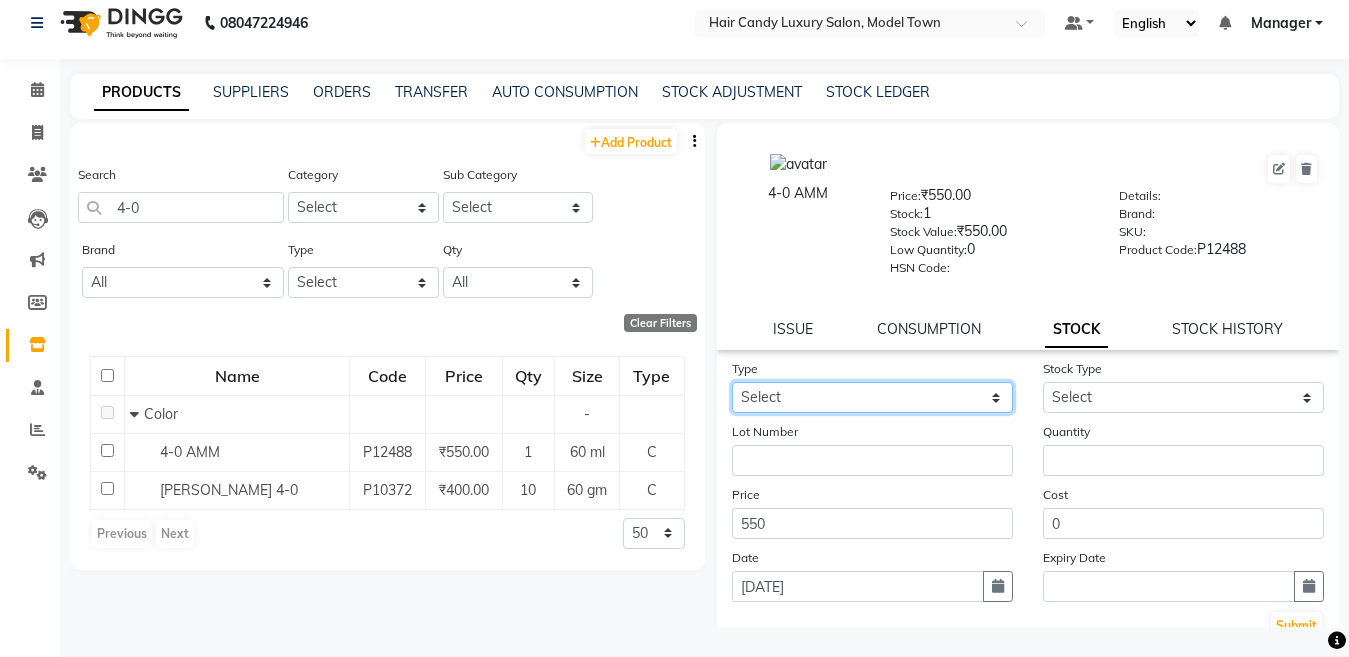 click on "Select In Out" 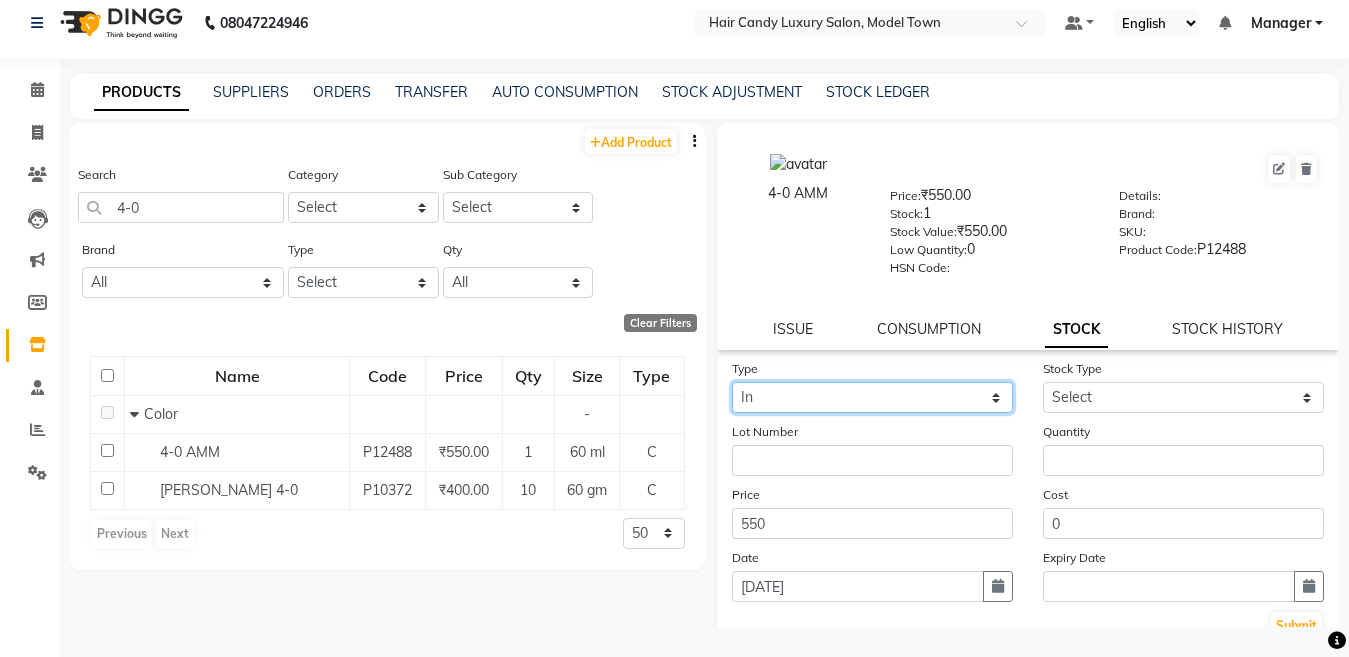 click on "Select In Out" 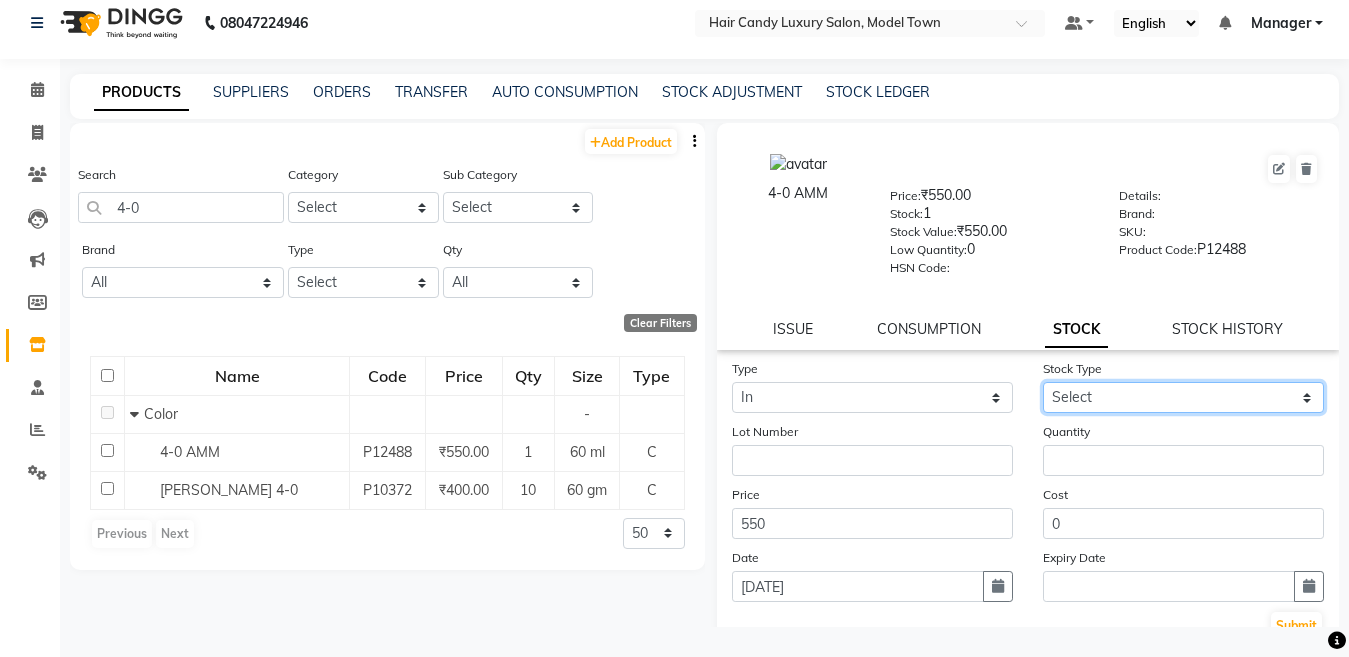 click on "Select New Stock Adjustment Return Other" 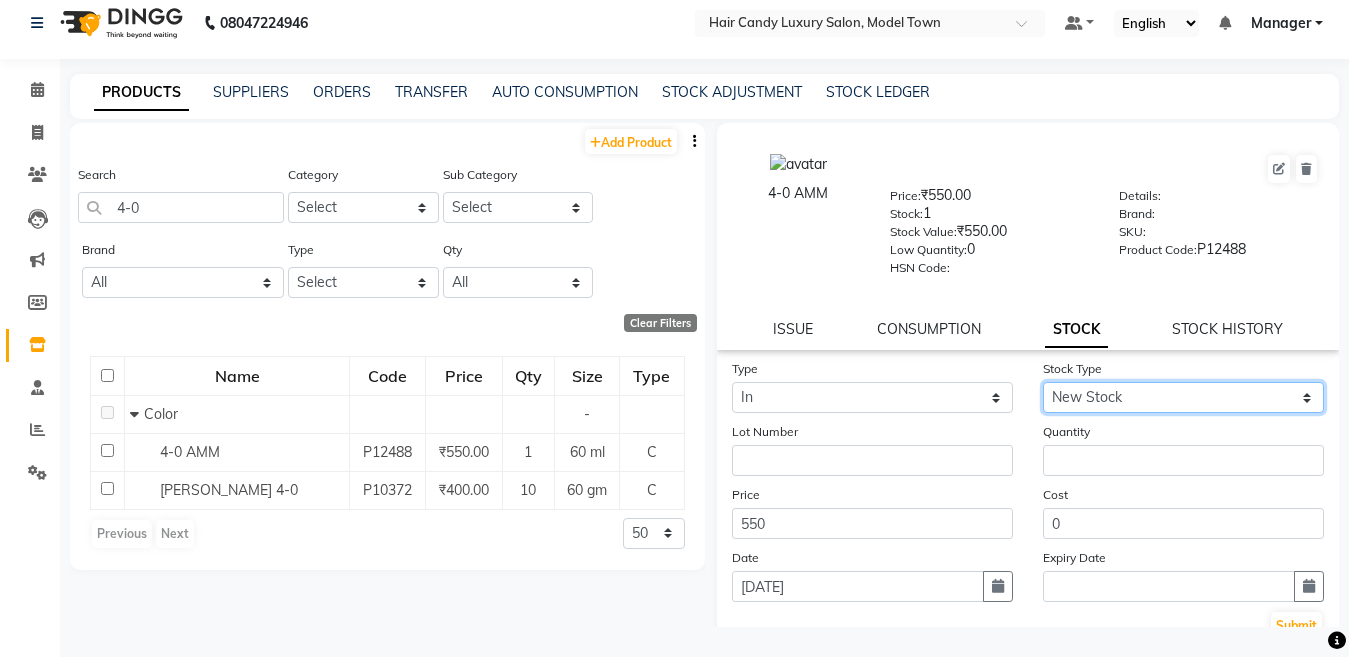 click on "Select New Stock Adjustment Return Other" 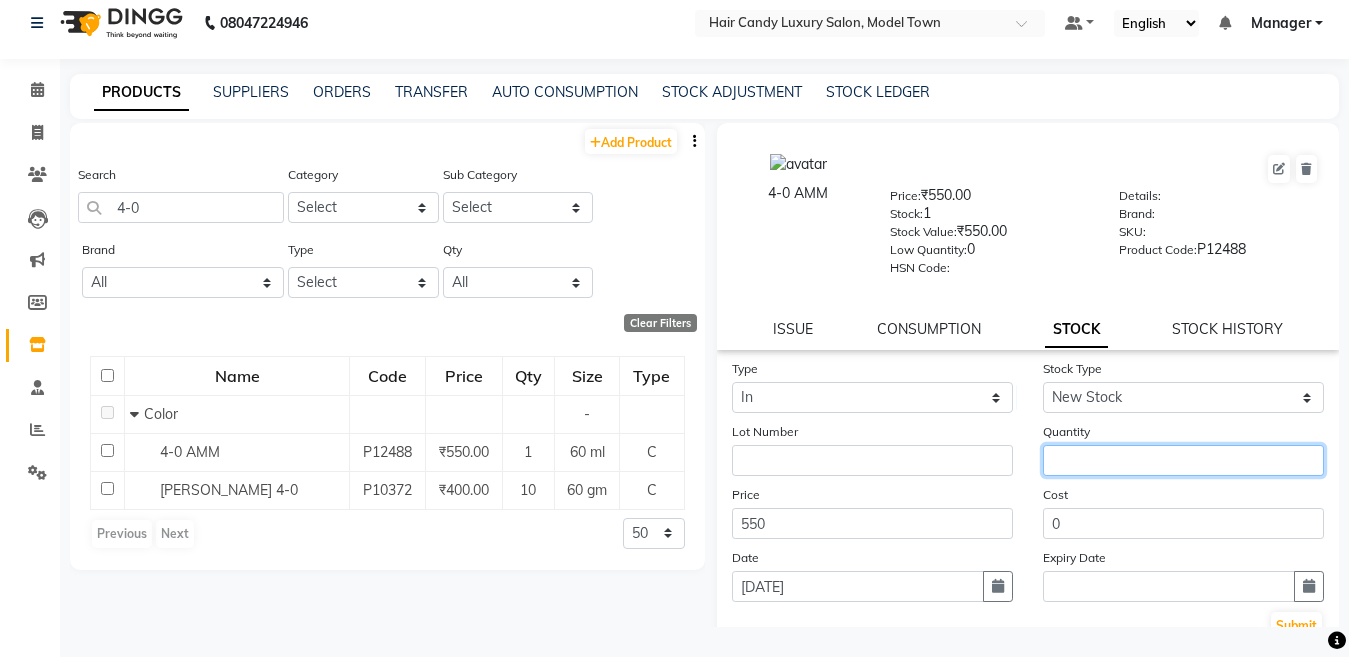 click 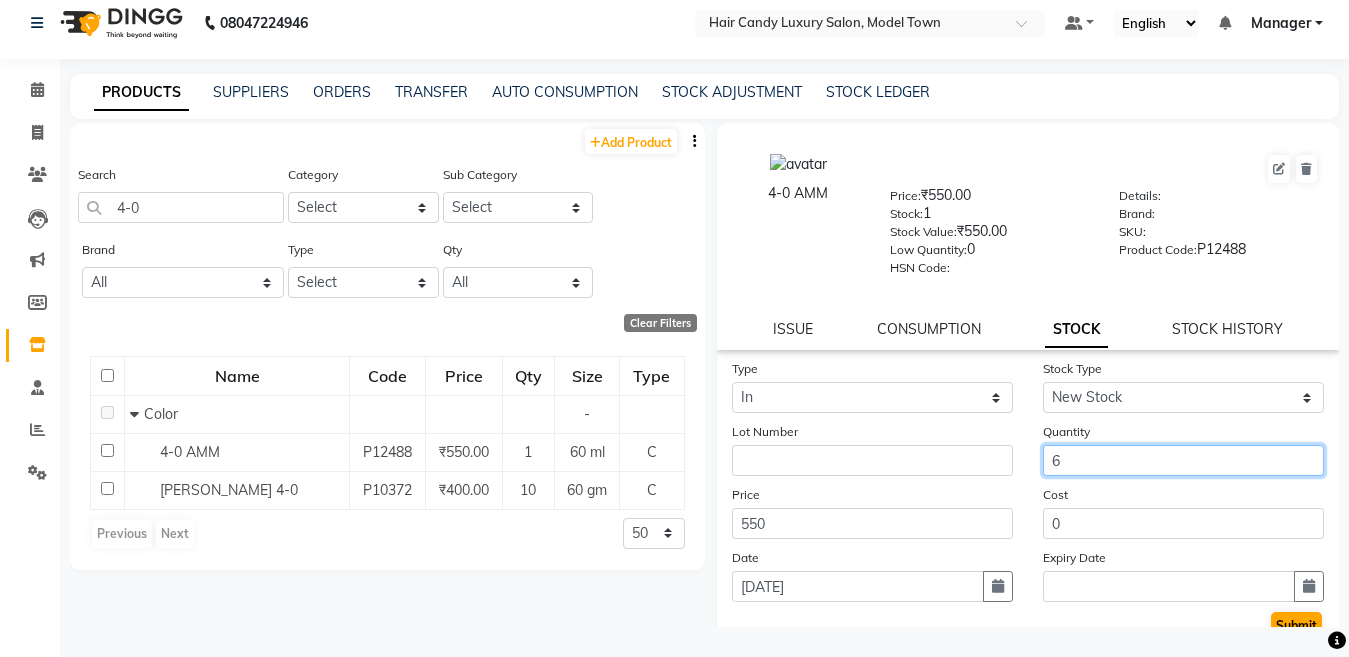 type on "6" 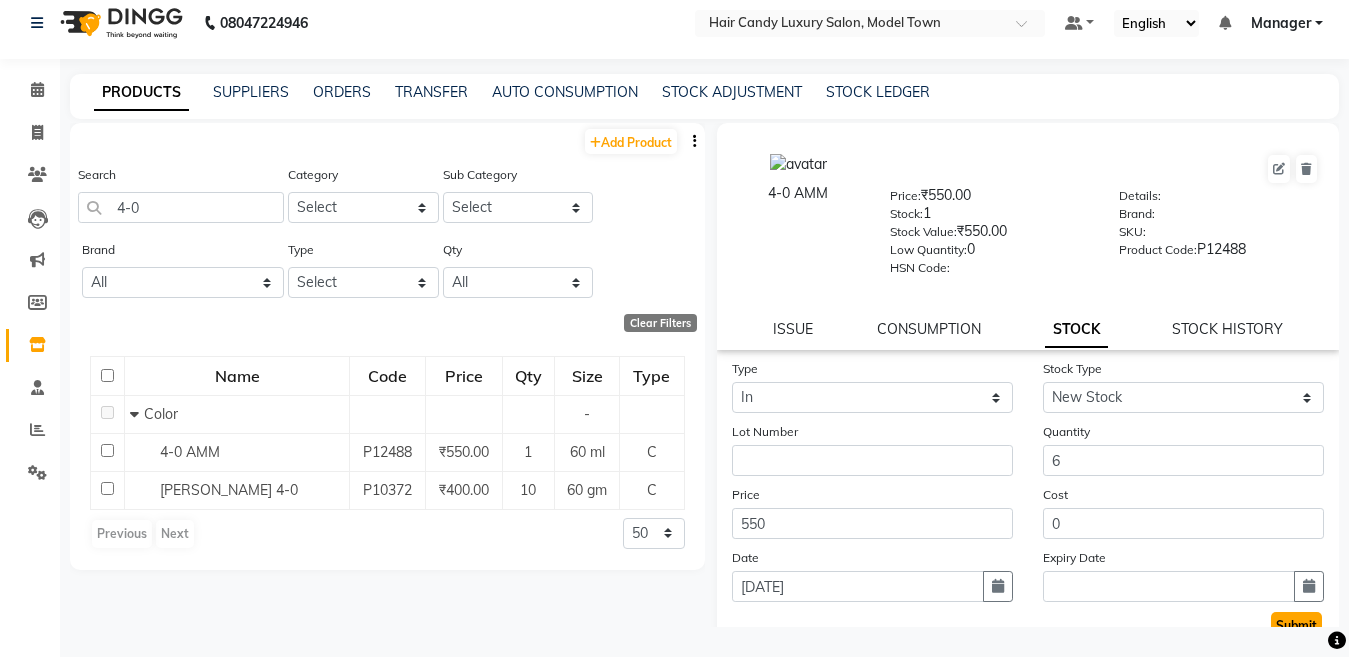 click on "Submit" 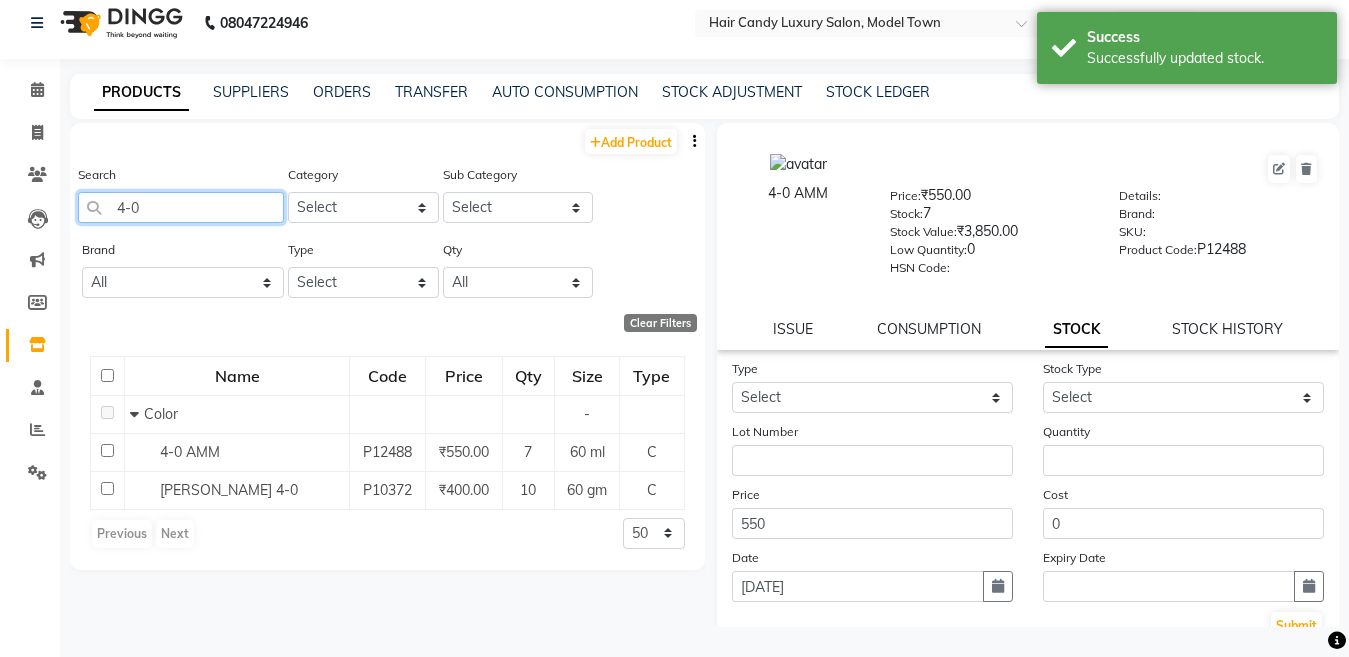 drag, startPoint x: 126, startPoint y: 203, endPoint x: 0, endPoint y: 231, distance: 129.07362 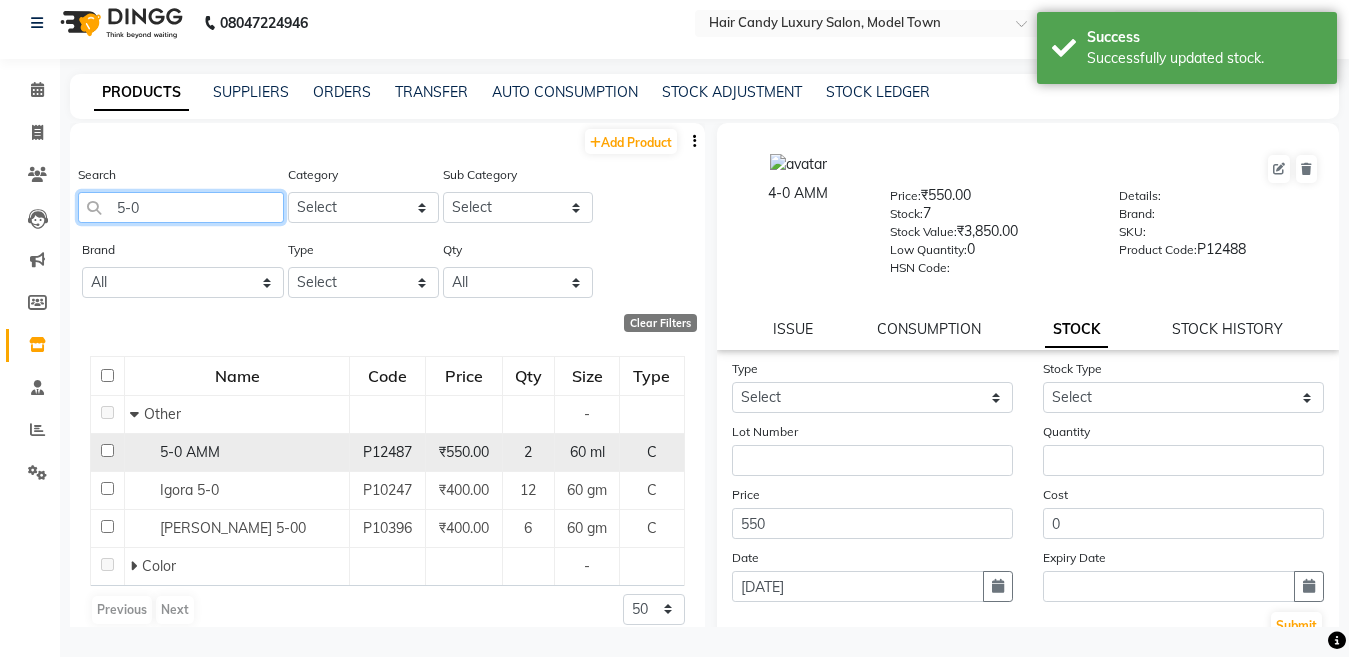 type on "5-0" 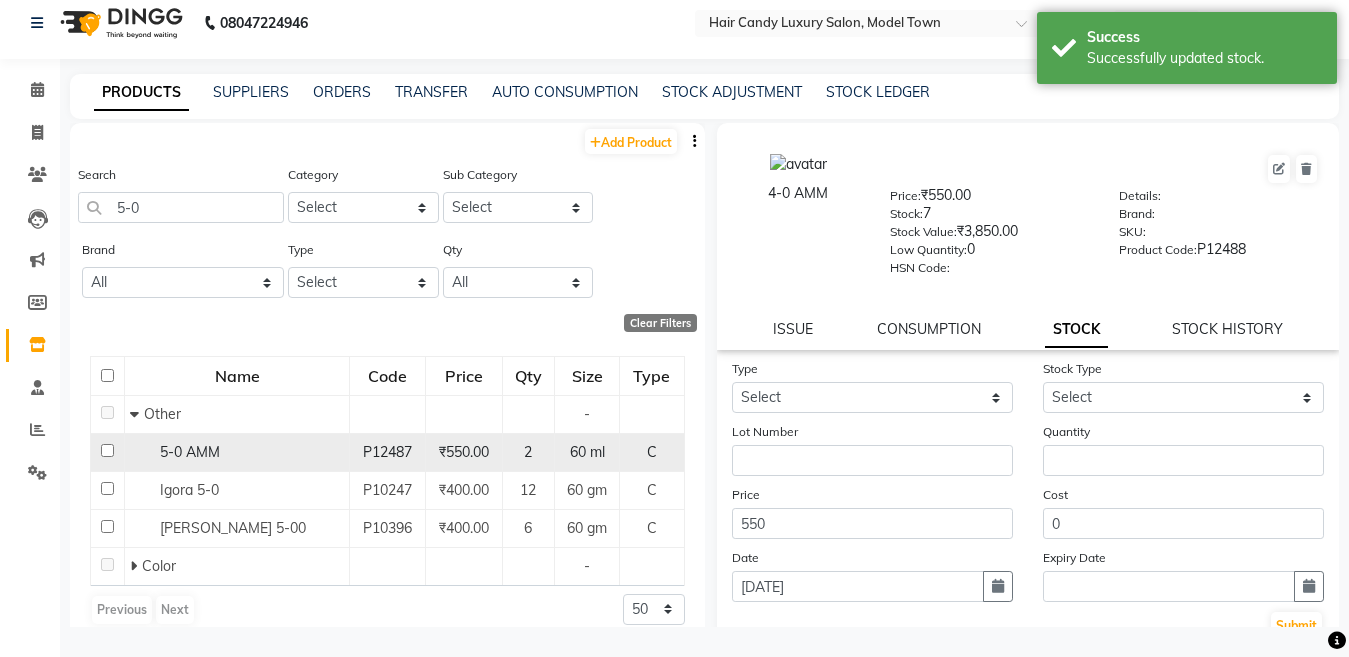 click on "5-0 AMM" 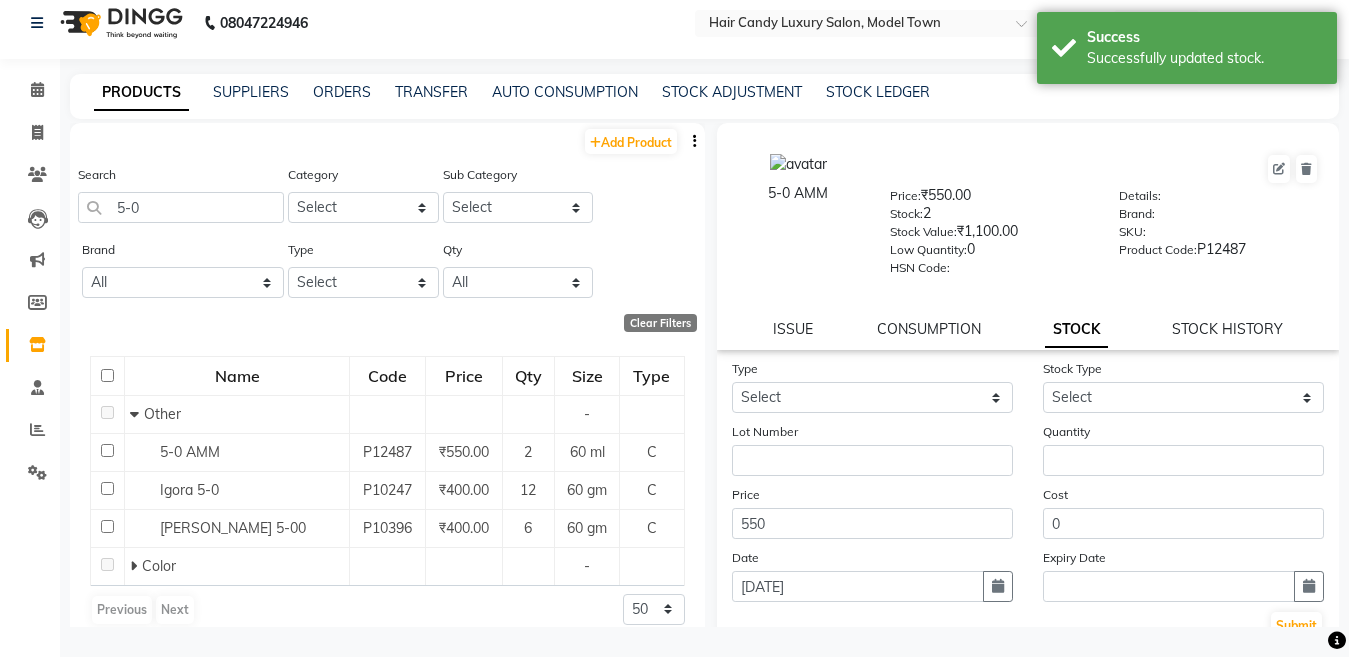 drag, startPoint x: 856, startPoint y: 354, endPoint x: 852, endPoint y: 378, distance: 24.33105 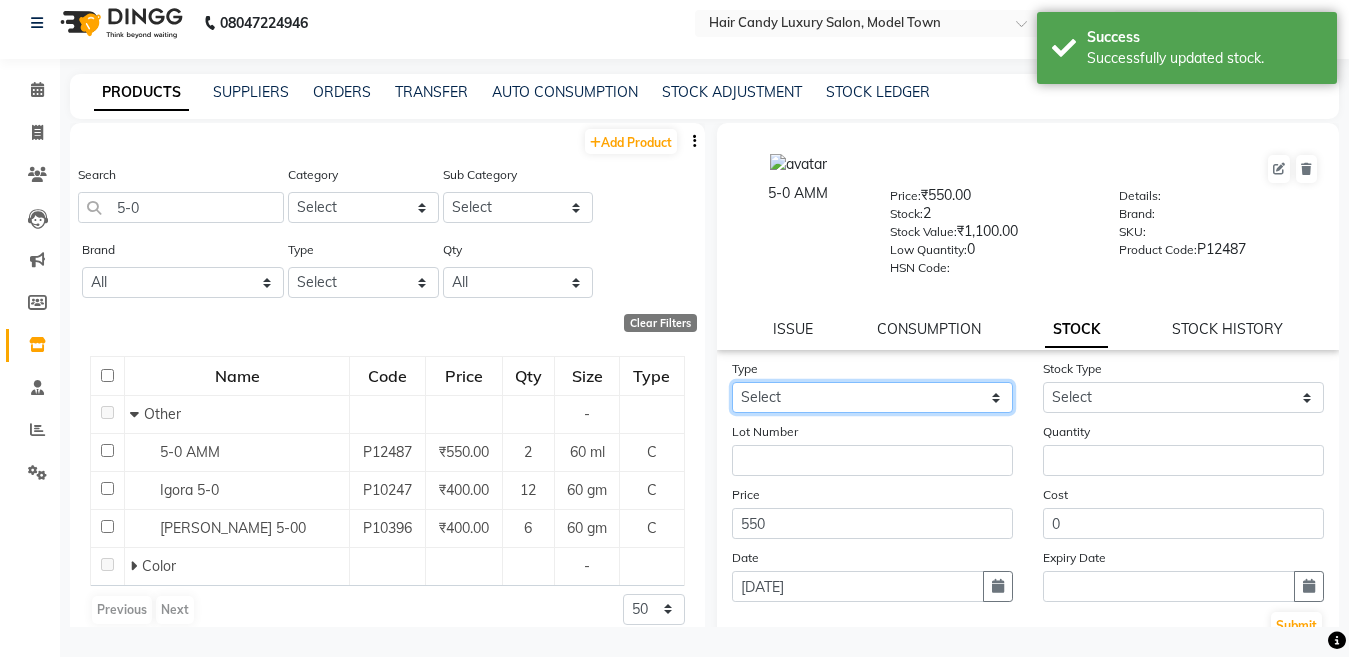 click on "Select In Out" 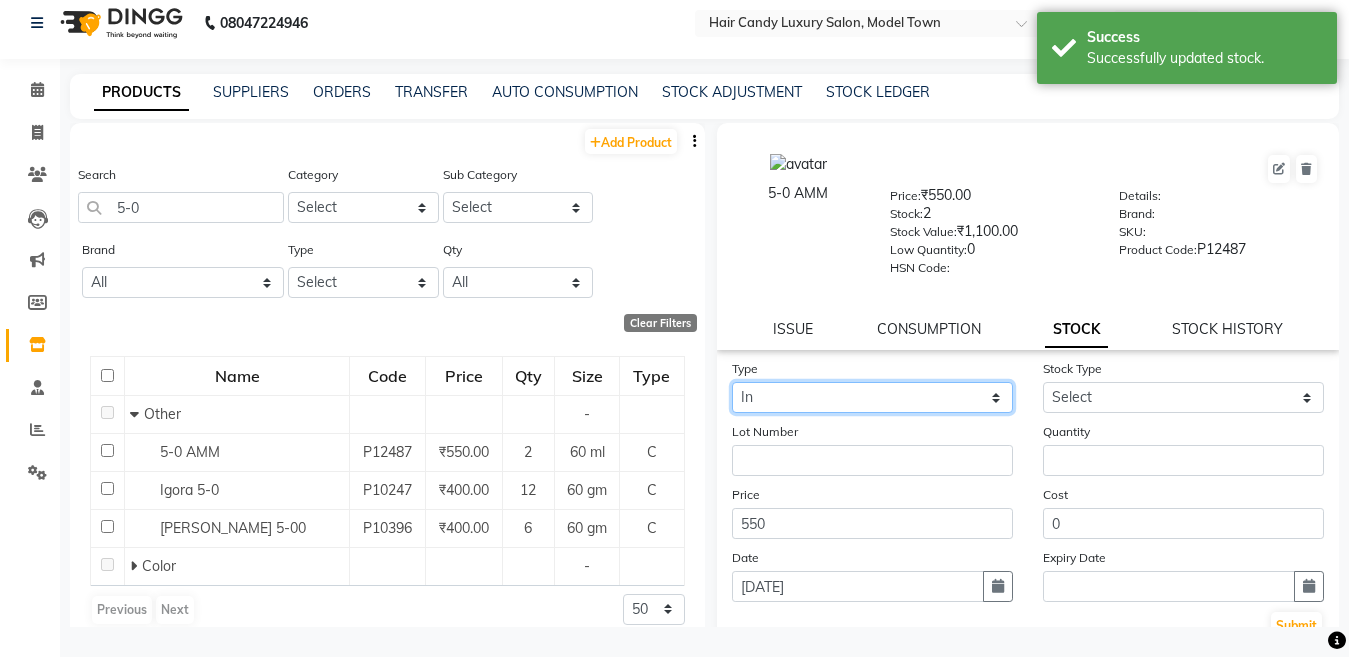 click on "Select In Out" 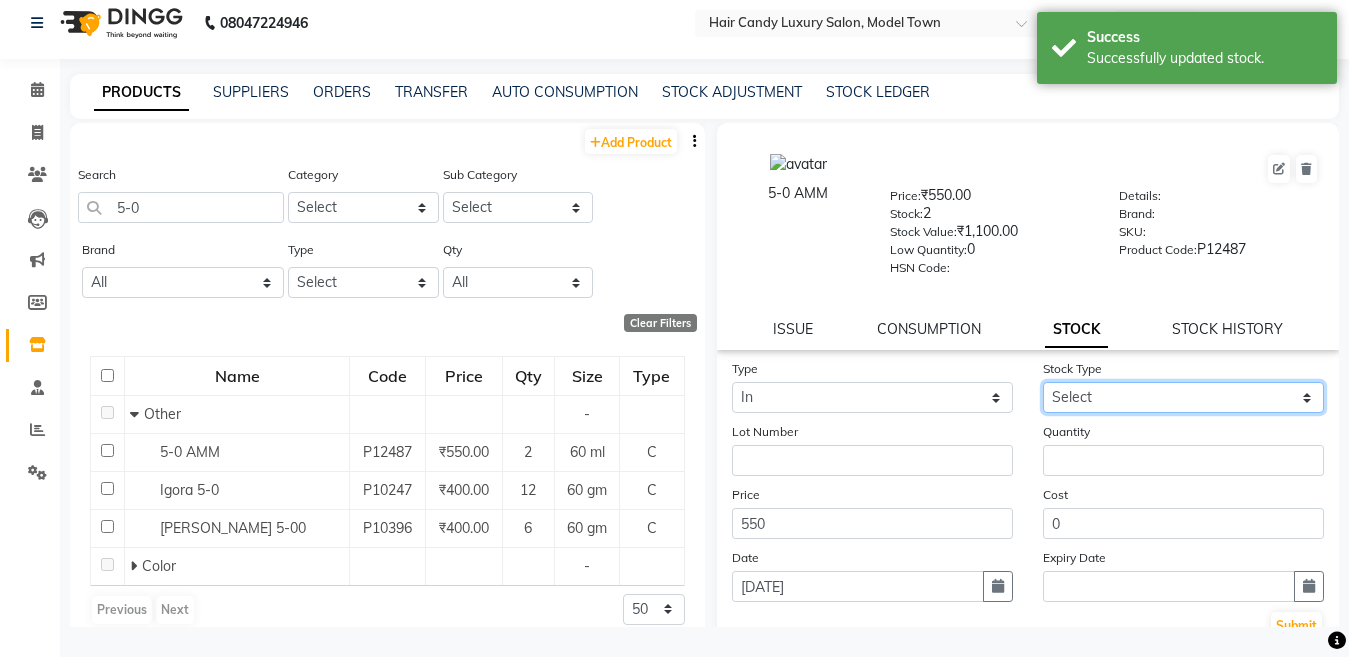 click on "Select New Stock Adjustment Return Other" 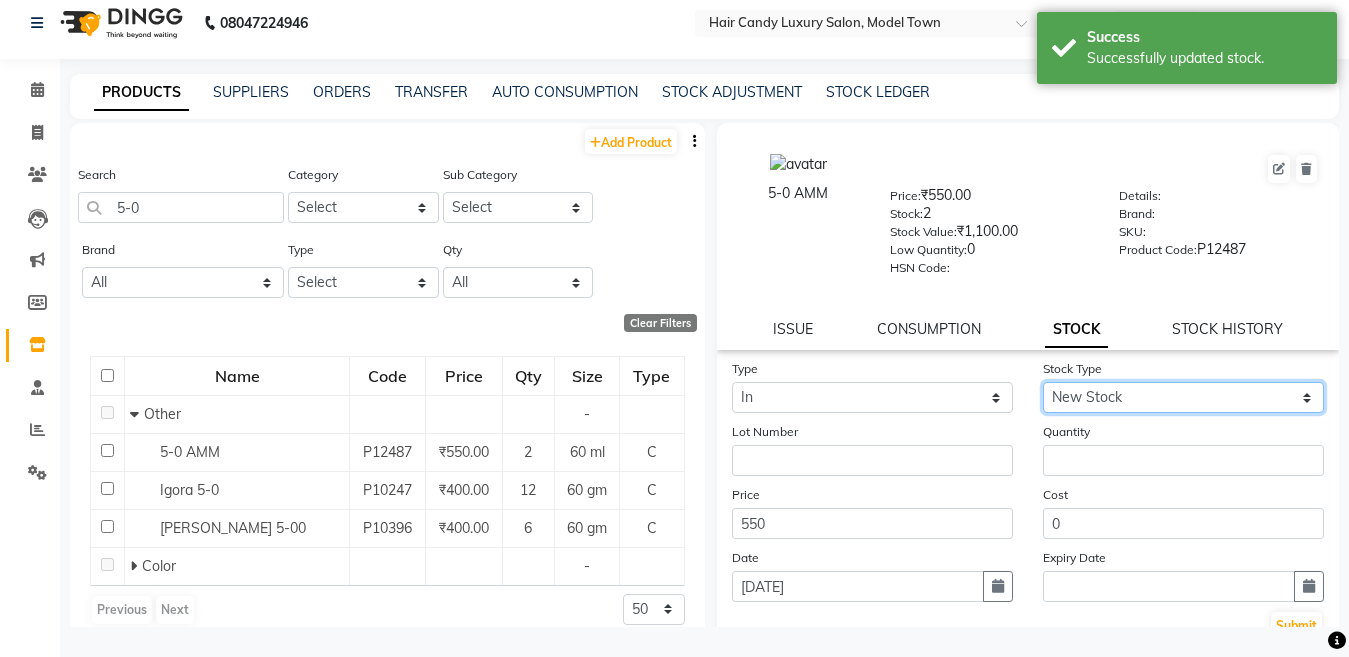 click on "Select New Stock Adjustment Return Other" 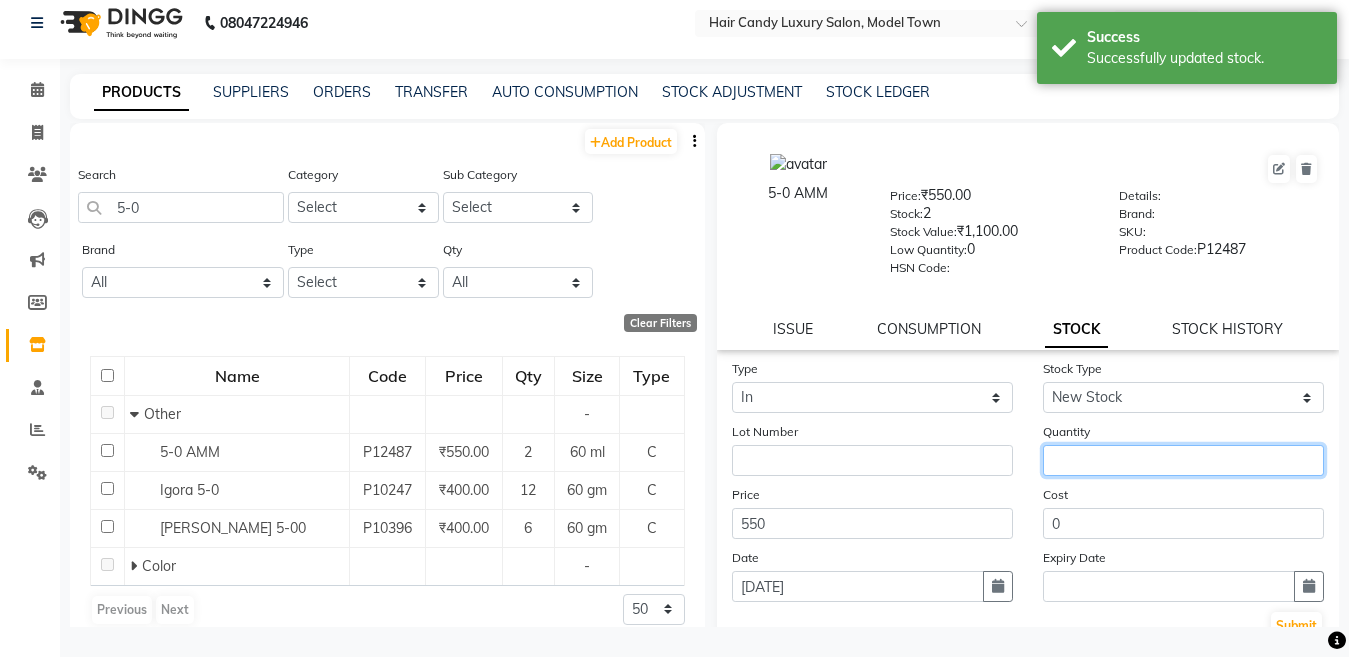 click 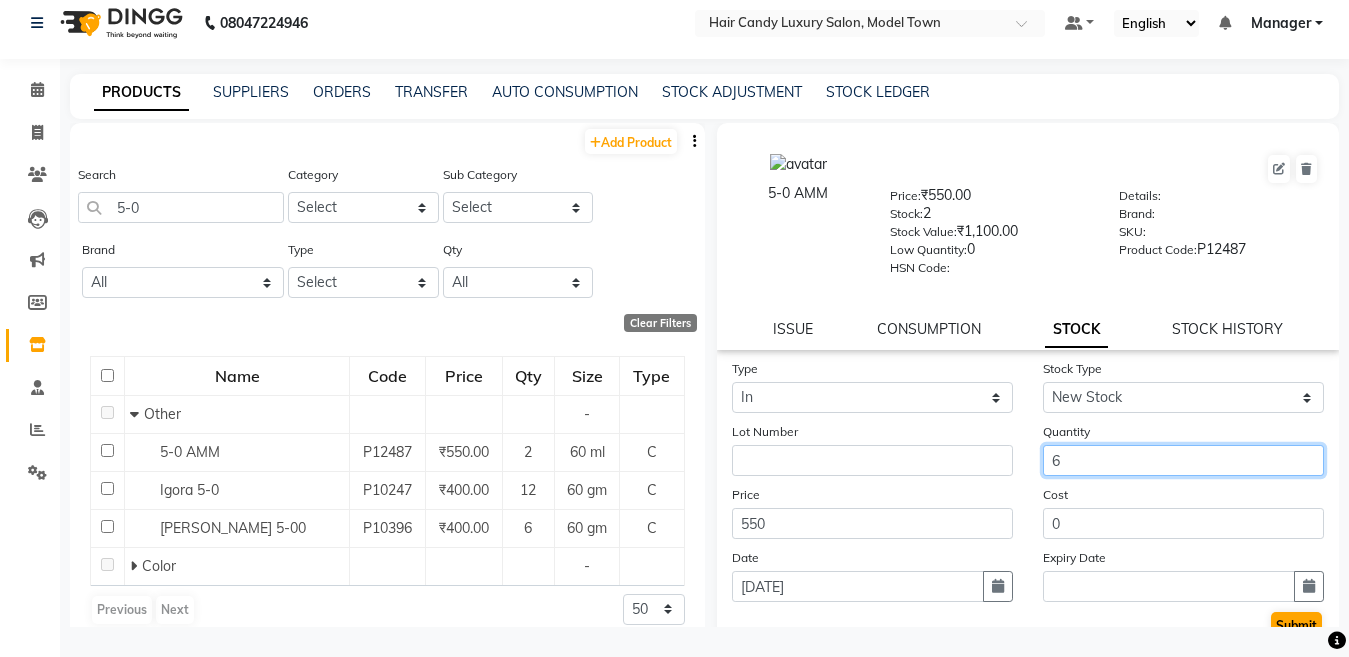 type on "6" 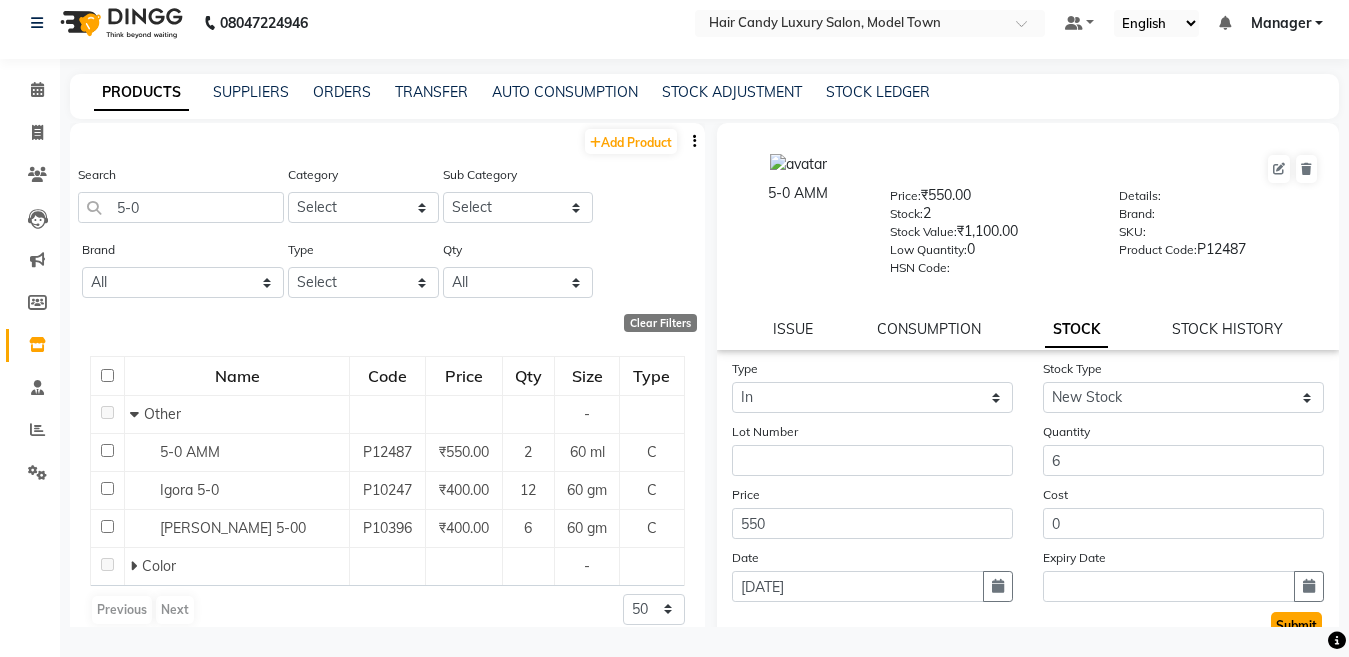 click on "Submit" 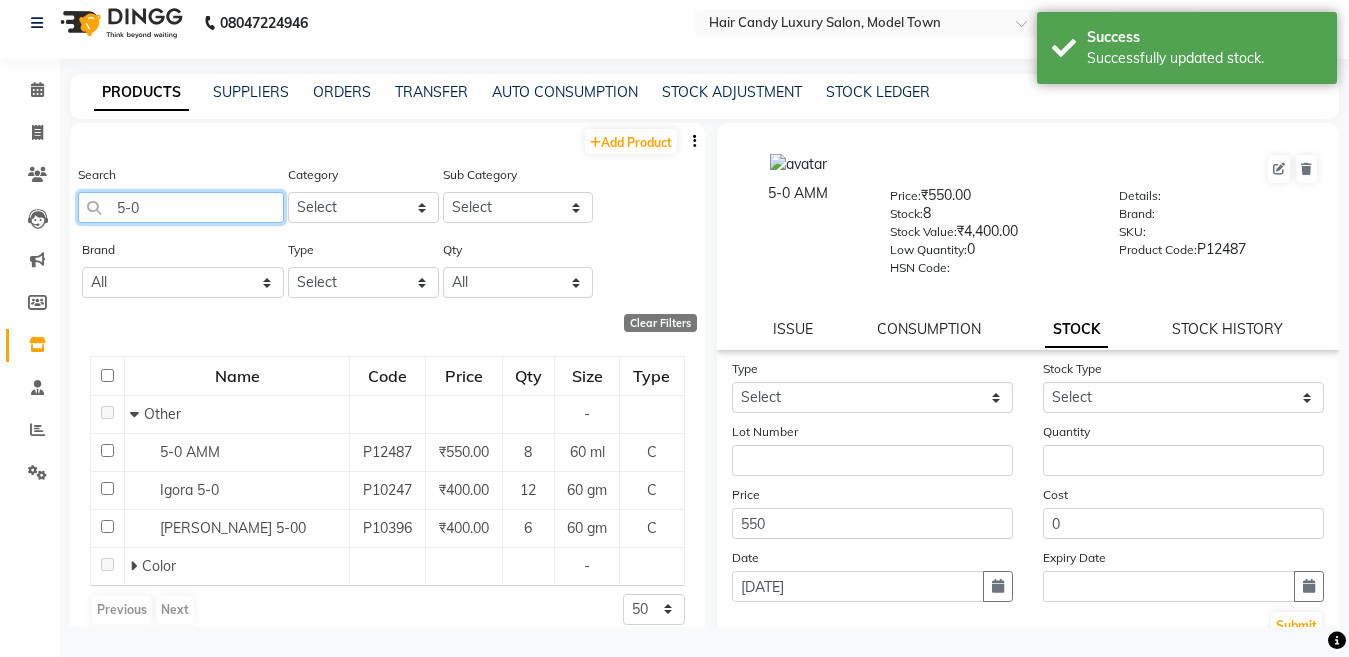 drag, startPoint x: 188, startPoint y: 194, endPoint x: 0, endPoint y: 214, distance: 189.06084 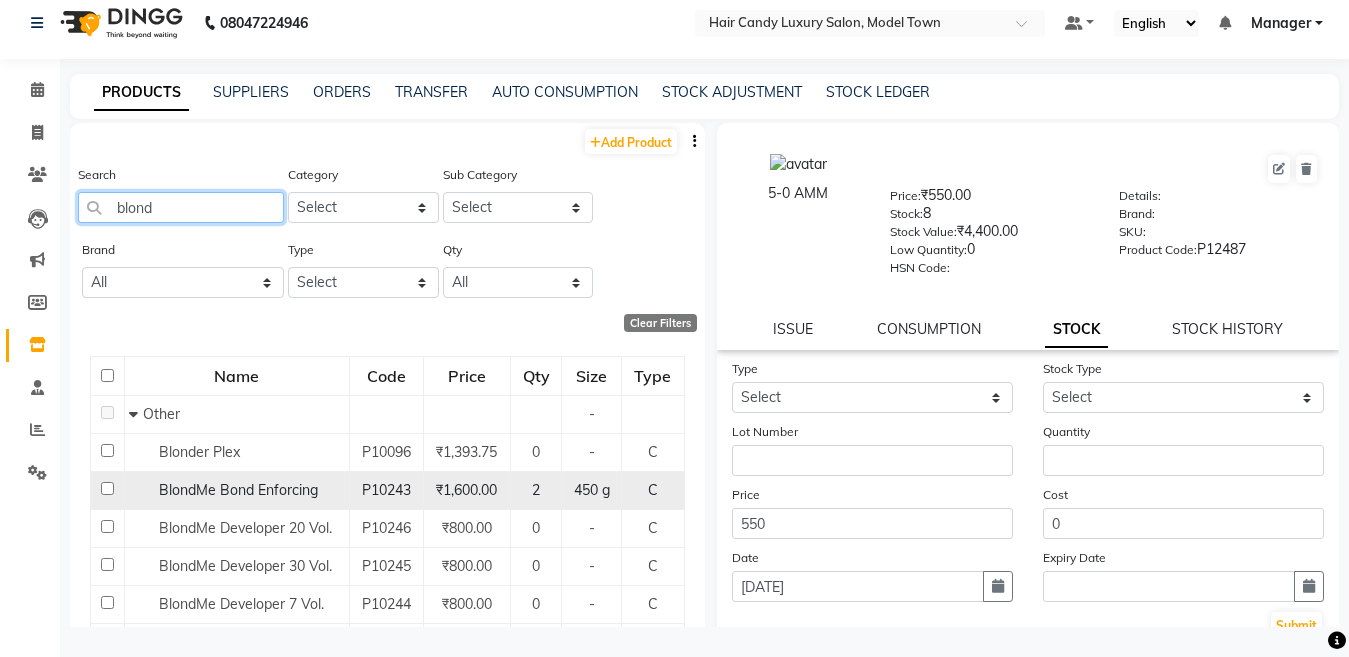 type on "blond" 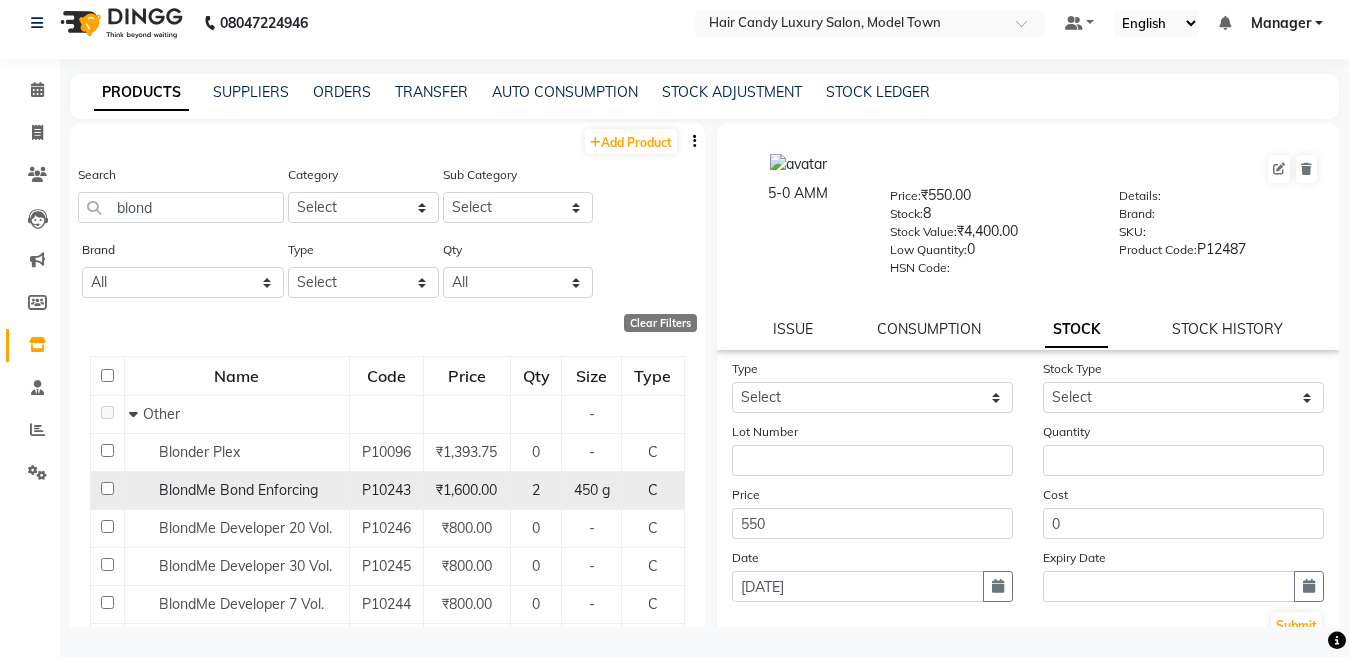 click on "BlondMe Bond Enforcing" 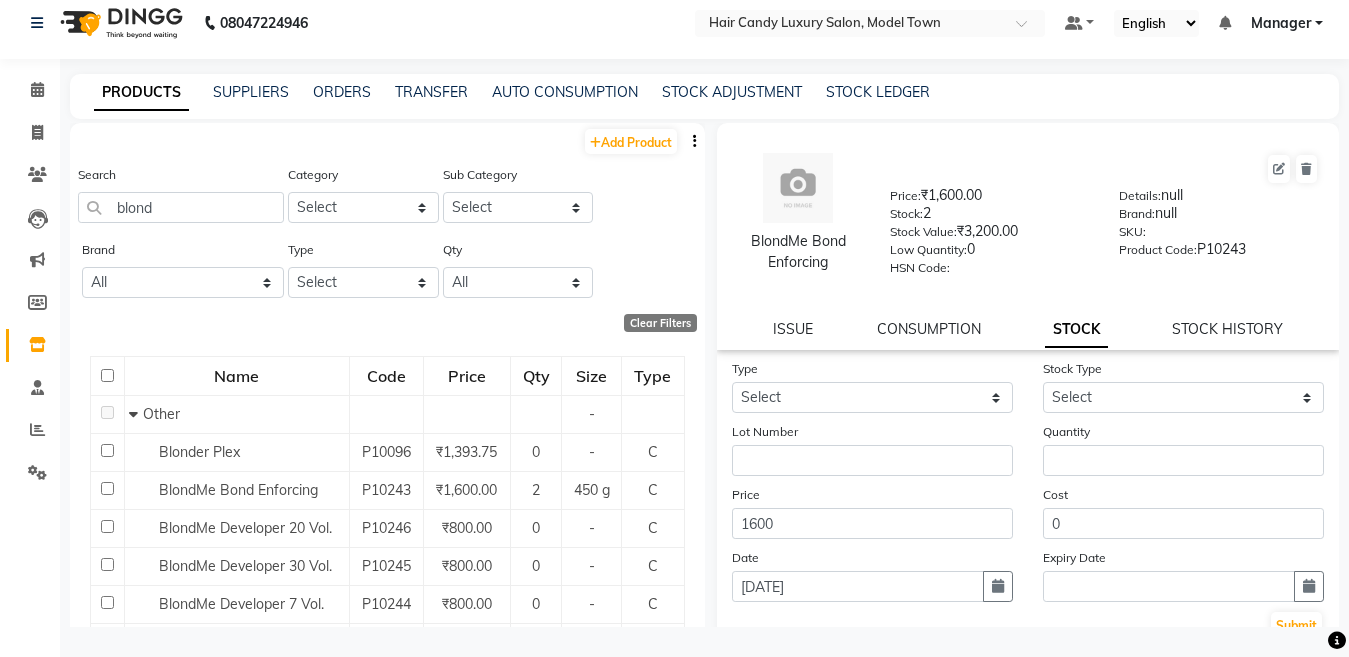 click on "Type Select In Out Stock Type Select New Stock Adjustment Return Other Lot Number Quantity Price 1600 Cost 0 Date 11-07-2025 Expiry Date  Submit" 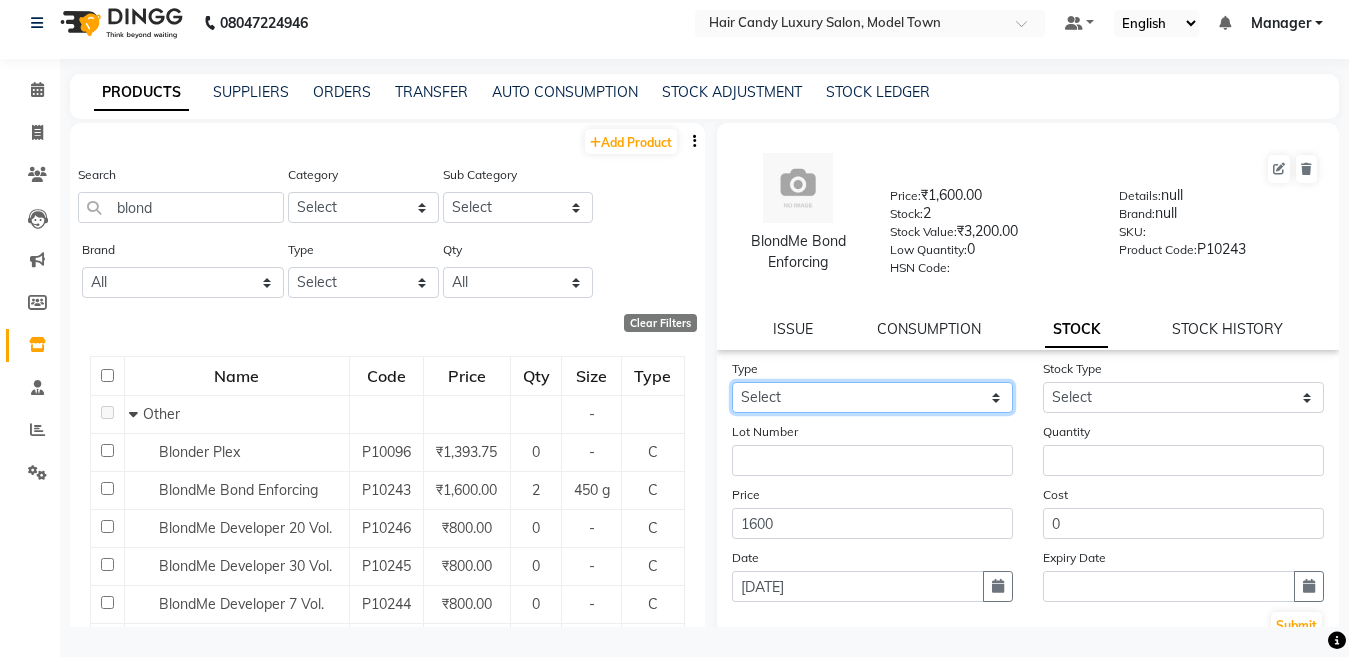 click on "Select In Out" 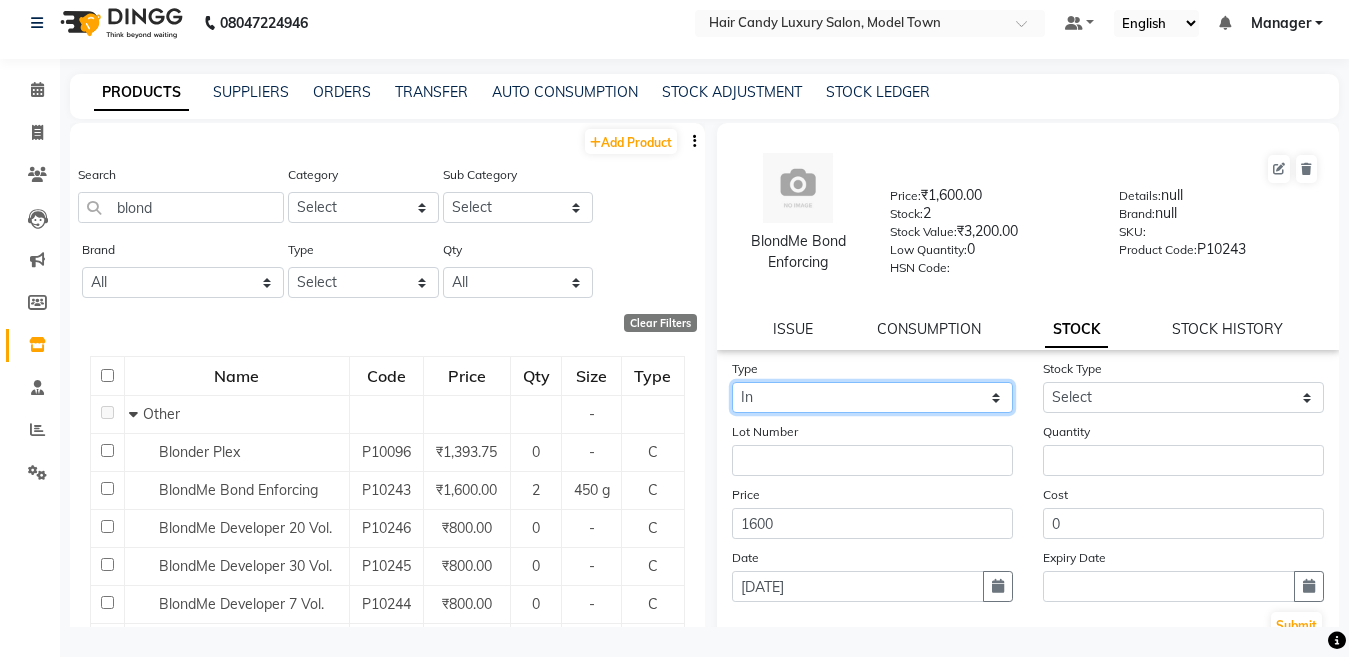 click on "Select In Out" 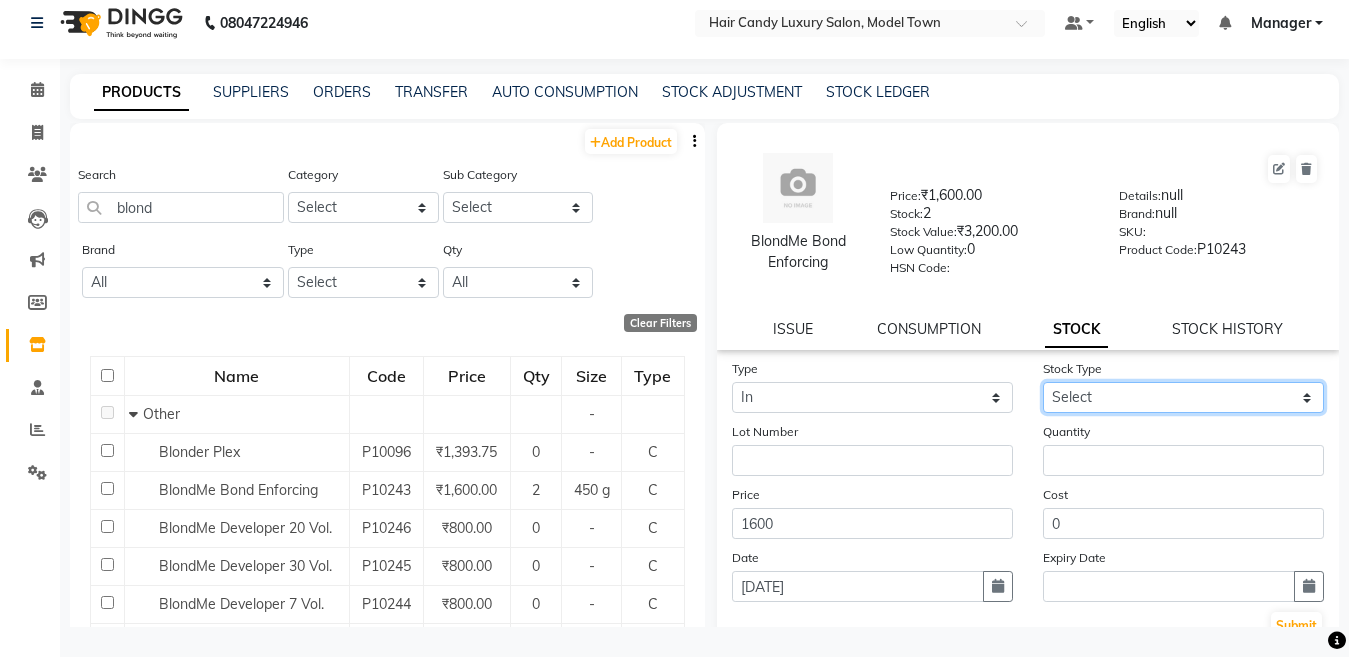 click on "Select New Stock Adjustment Return Other" 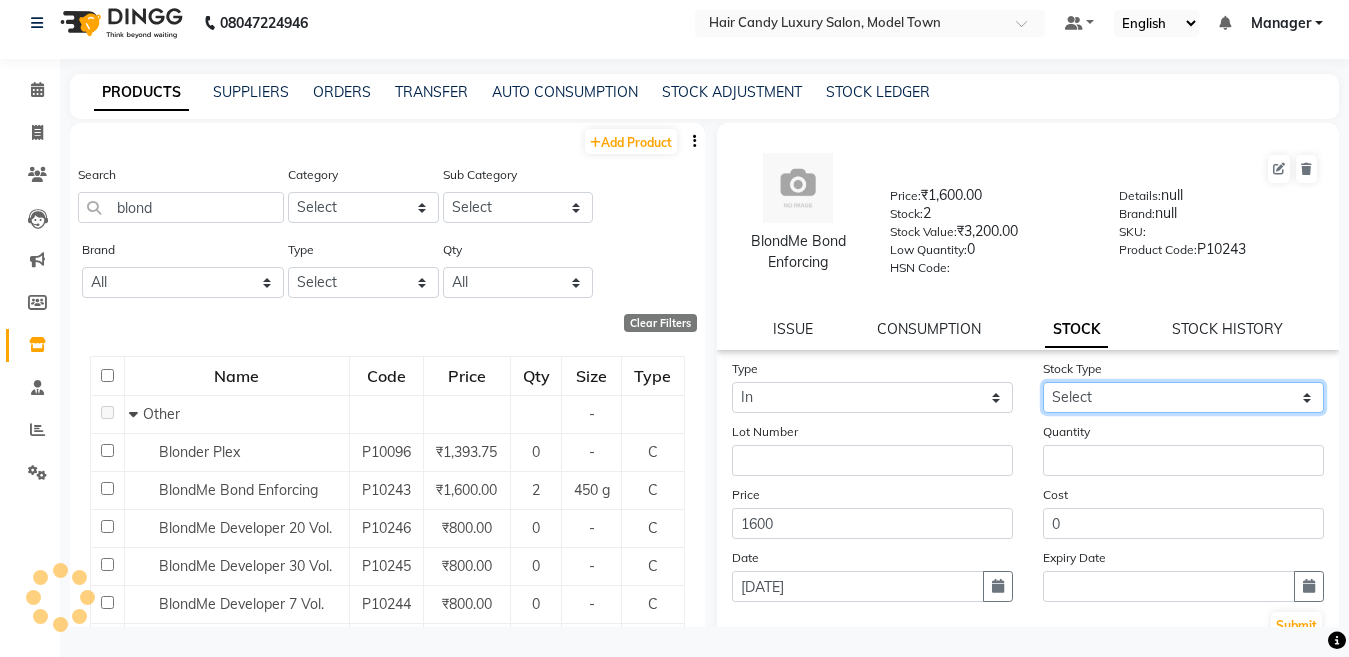 select on "new stock" 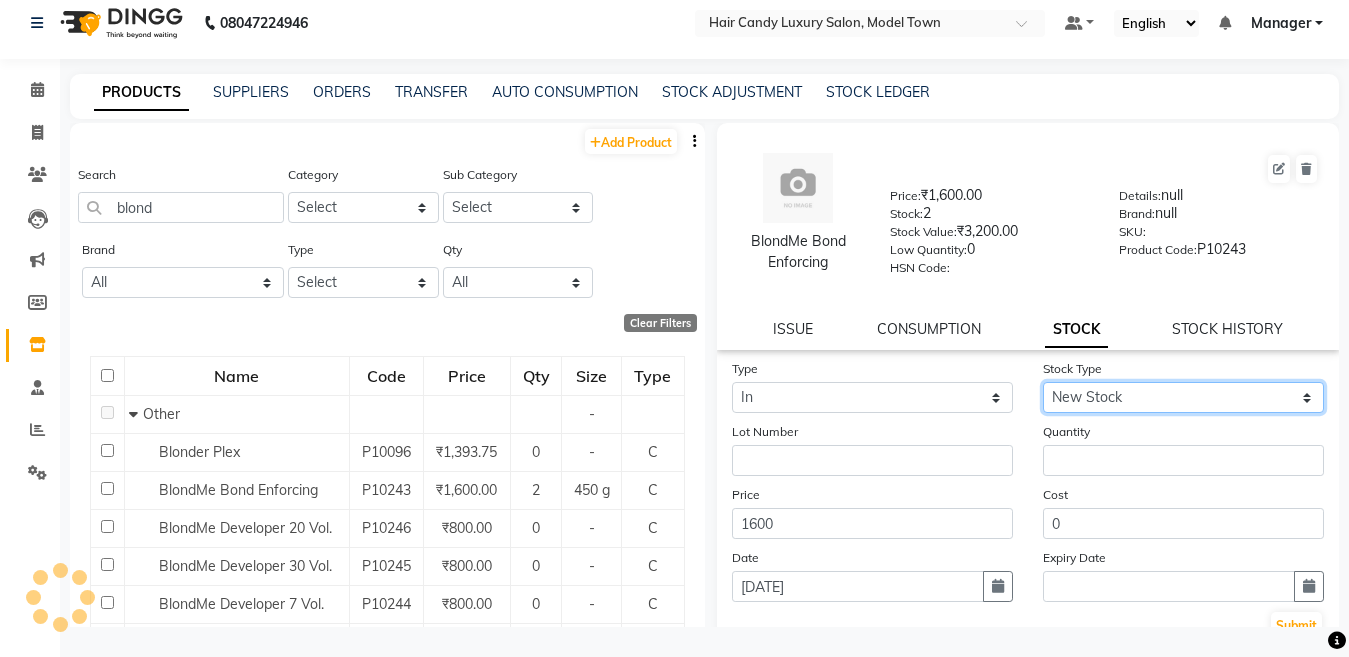 click on "Select New Stock Adjustment Return Other" 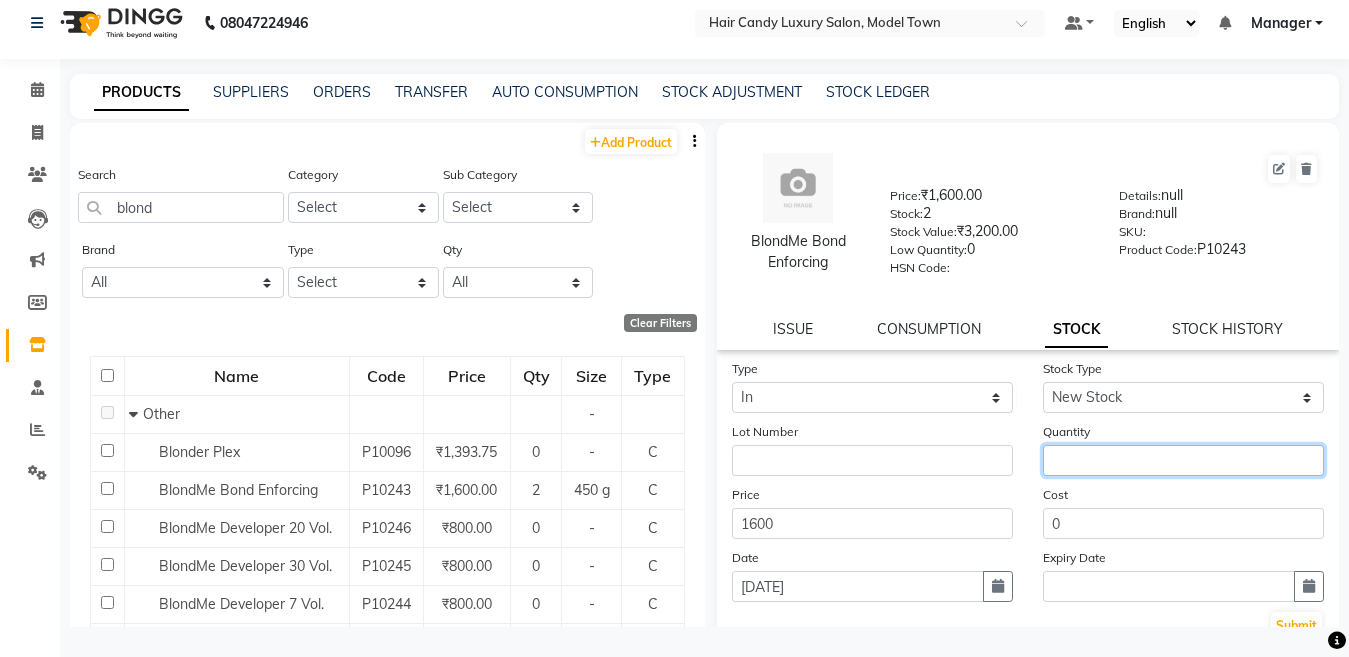 click 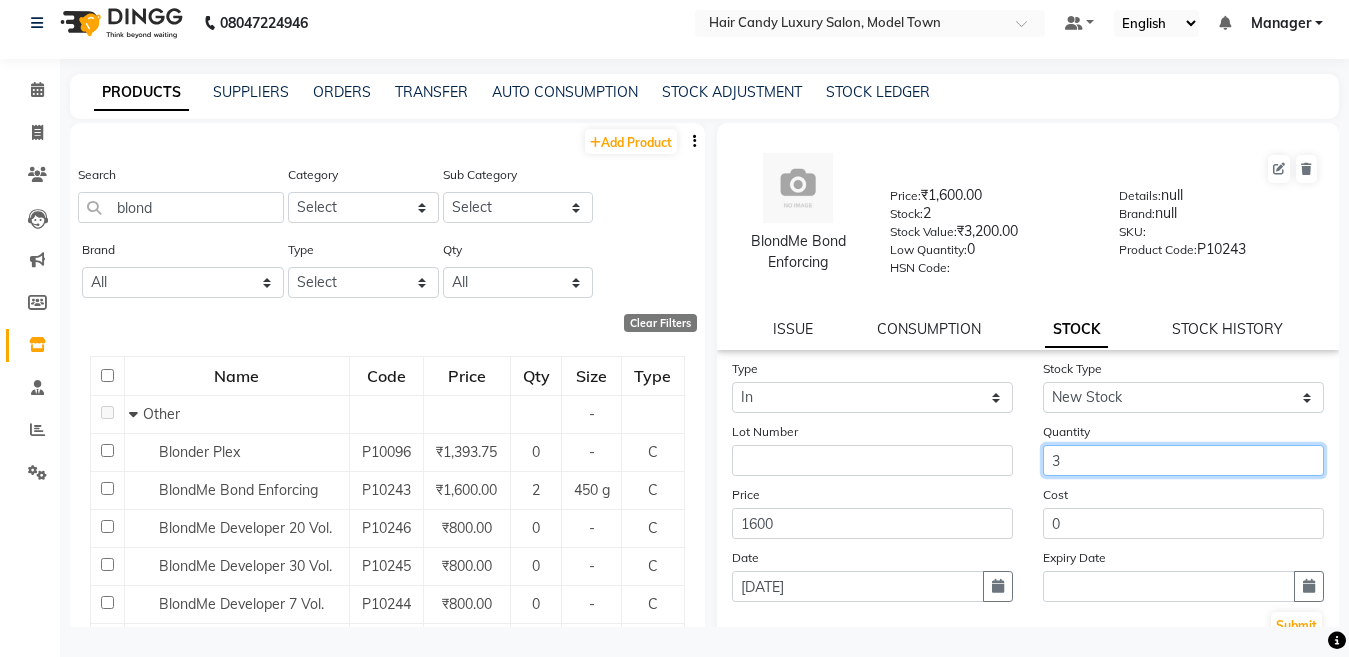 type on "3" 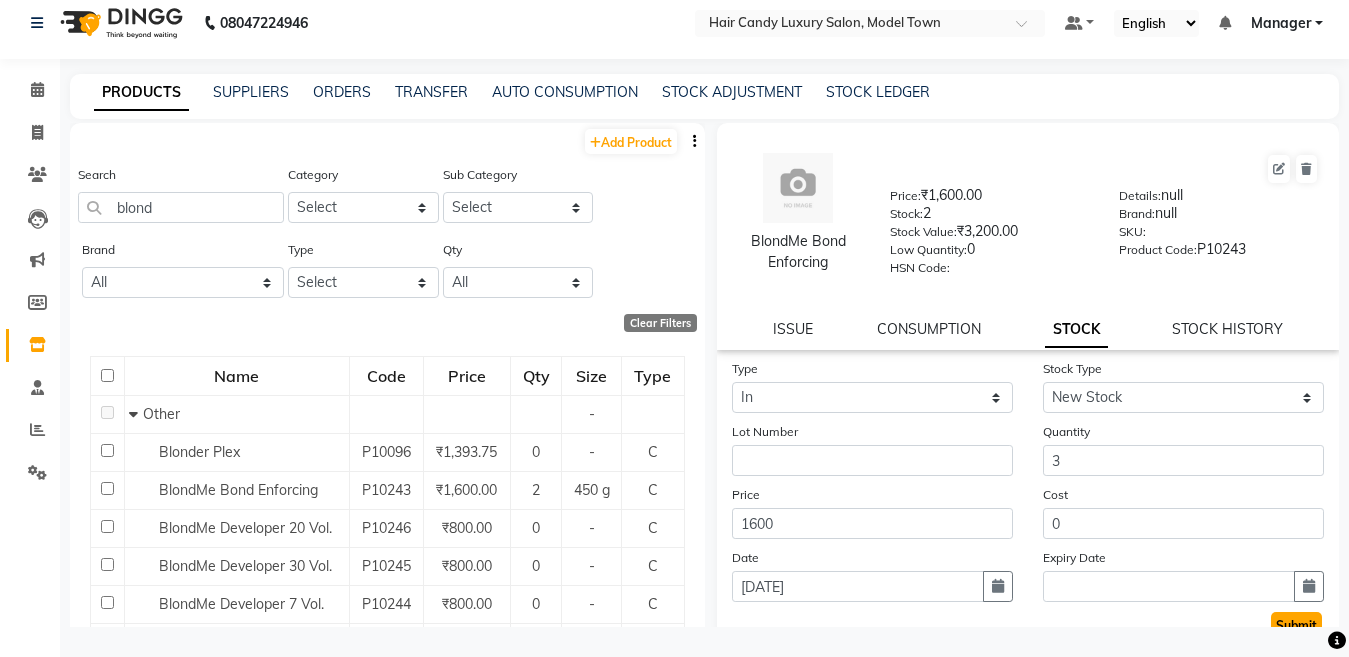 drag, startPoint x: 1114, startPoint y: 439, endPoint x: 1295, endPoint y: 619, distance: 255.26653 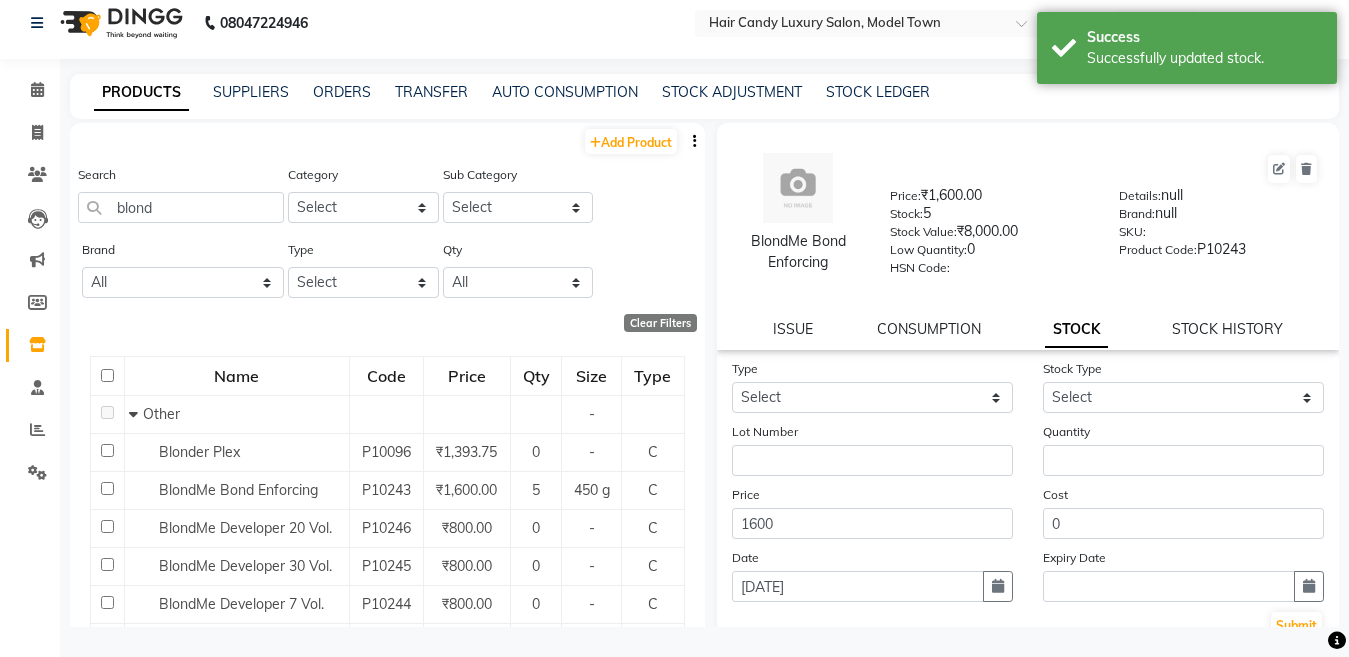 click on "BlondMe Bond Enforcing  Price:   ₹1,600.00  Stock:   5  Stock Value:   ₹8,000.00  Low Quantity:  0  HSN Code:    Details:   null  Brand:   null  SKU:     Product Code:   P10243  ISSUE CONSUMPTION STOCK STOCK HISTORY" 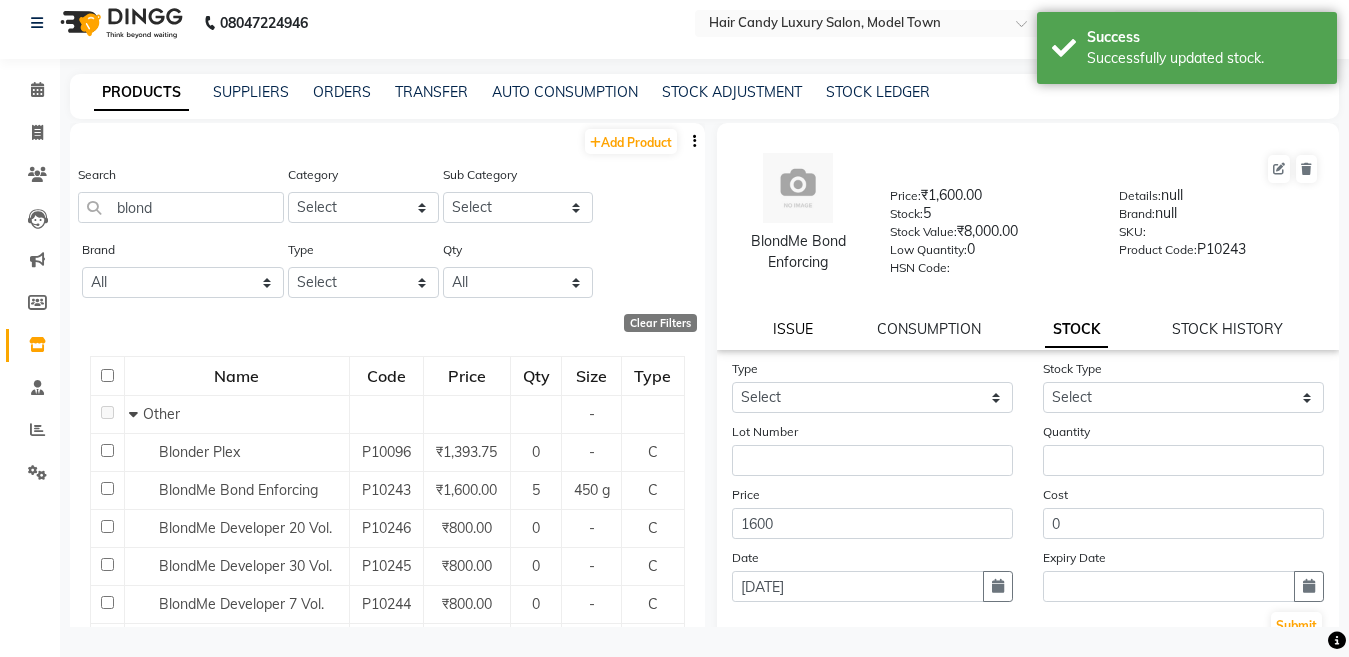 click on "ISSUE" 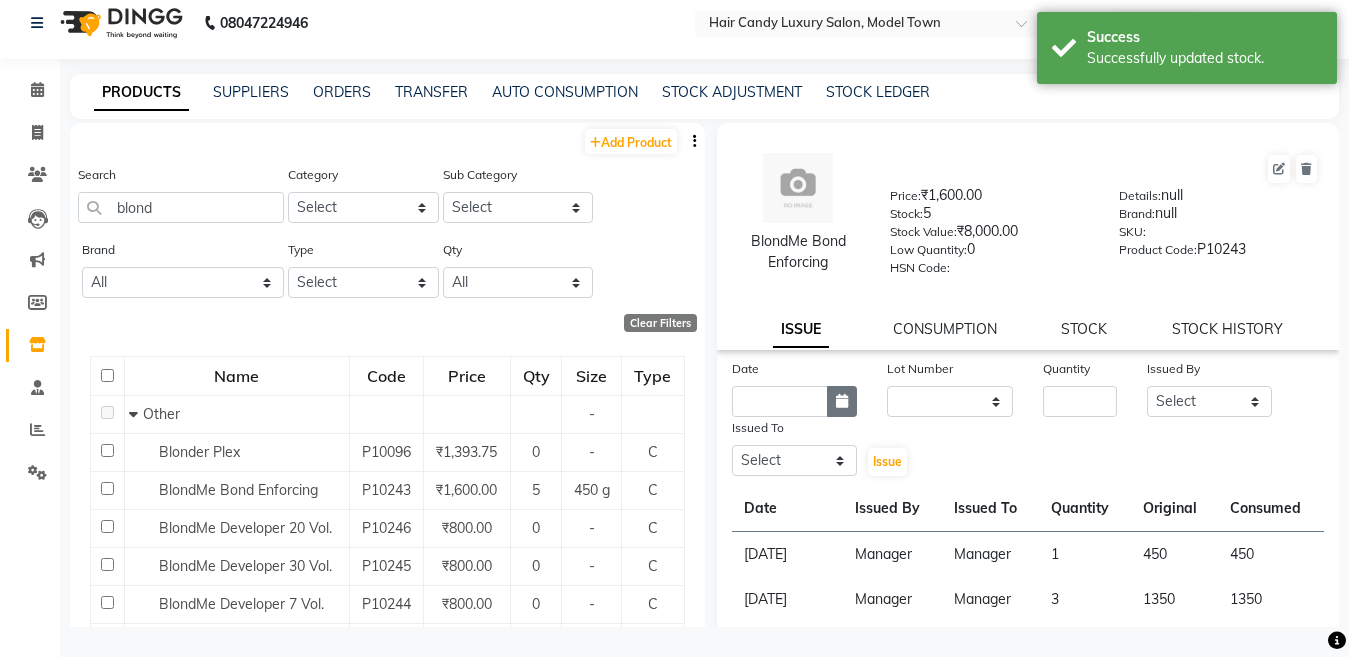 click 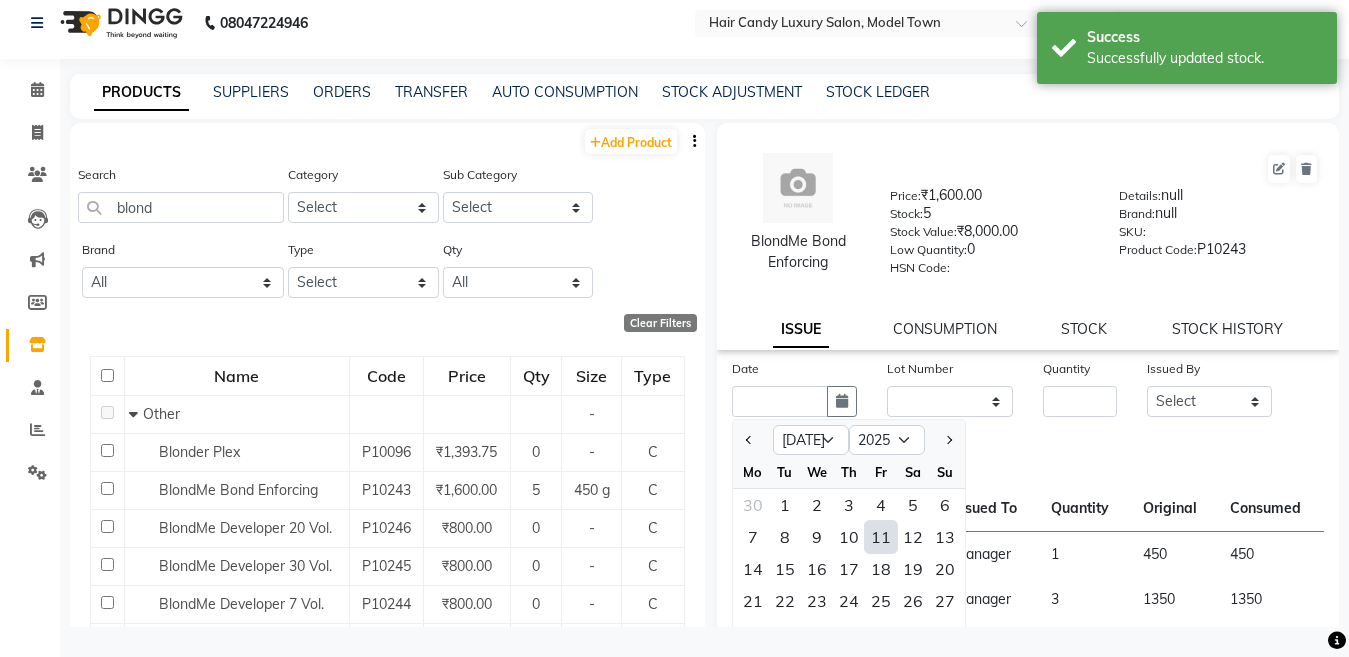 click on "11" 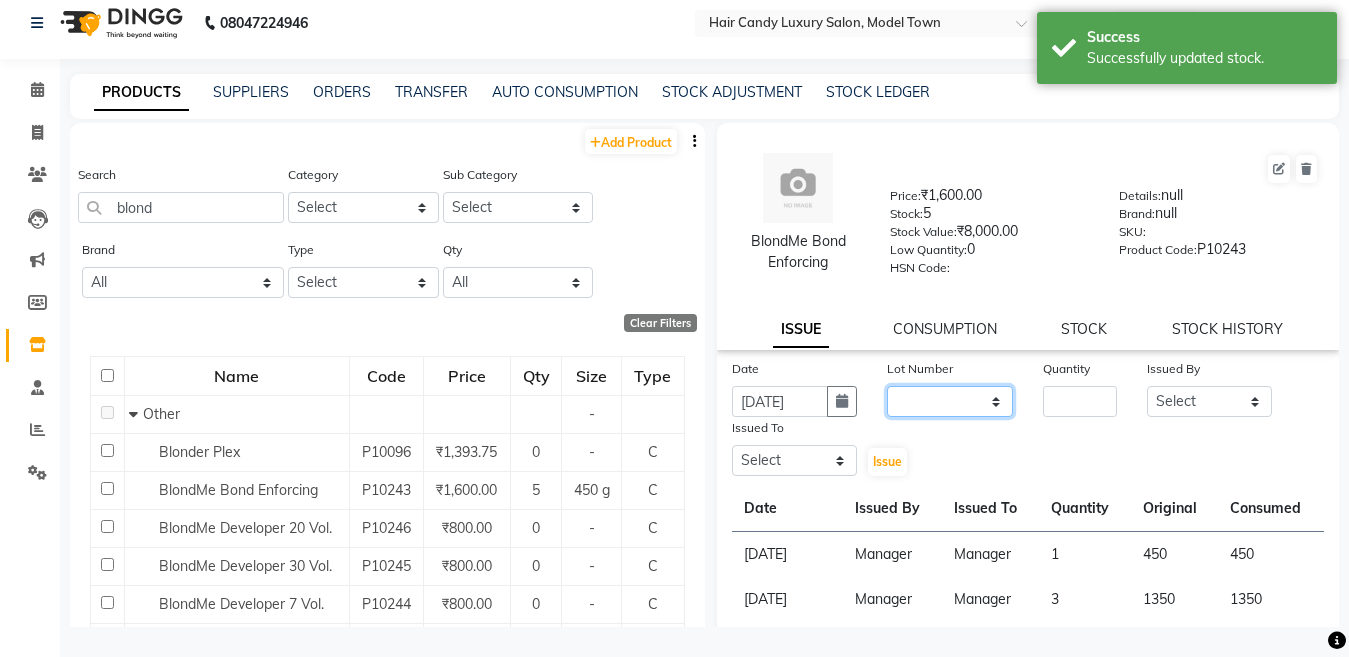 click on "None" 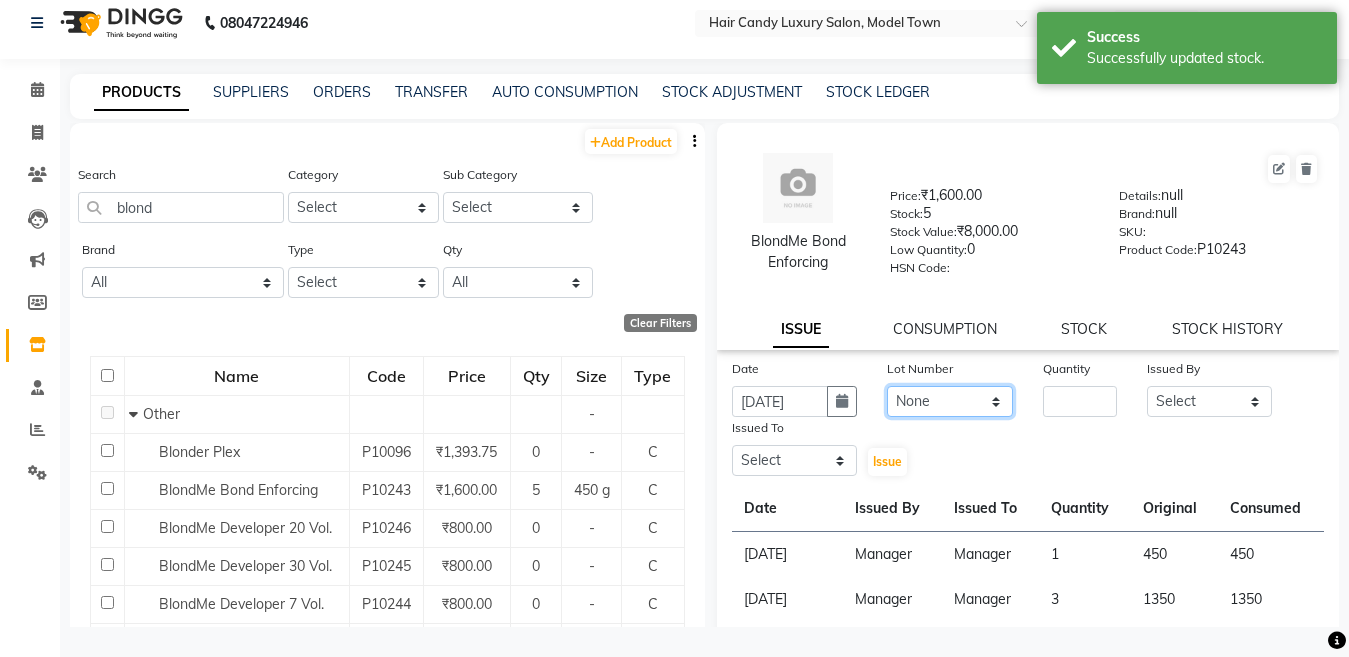 click on "None" 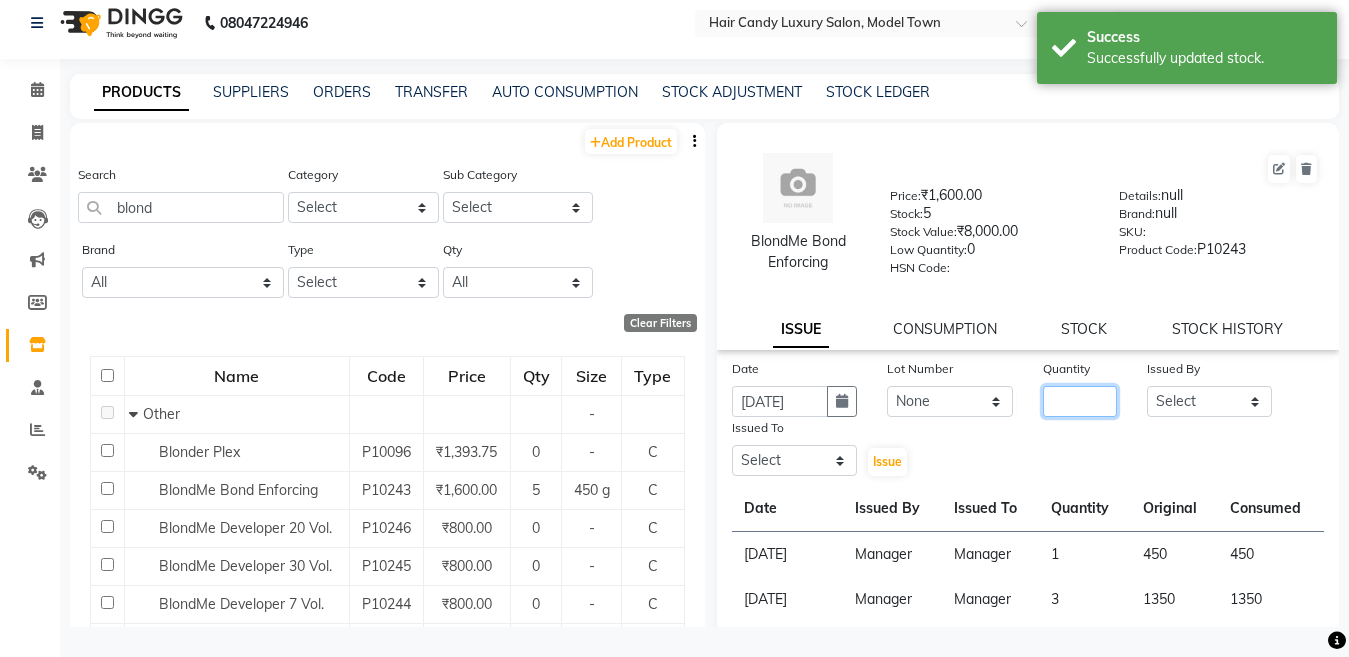 click 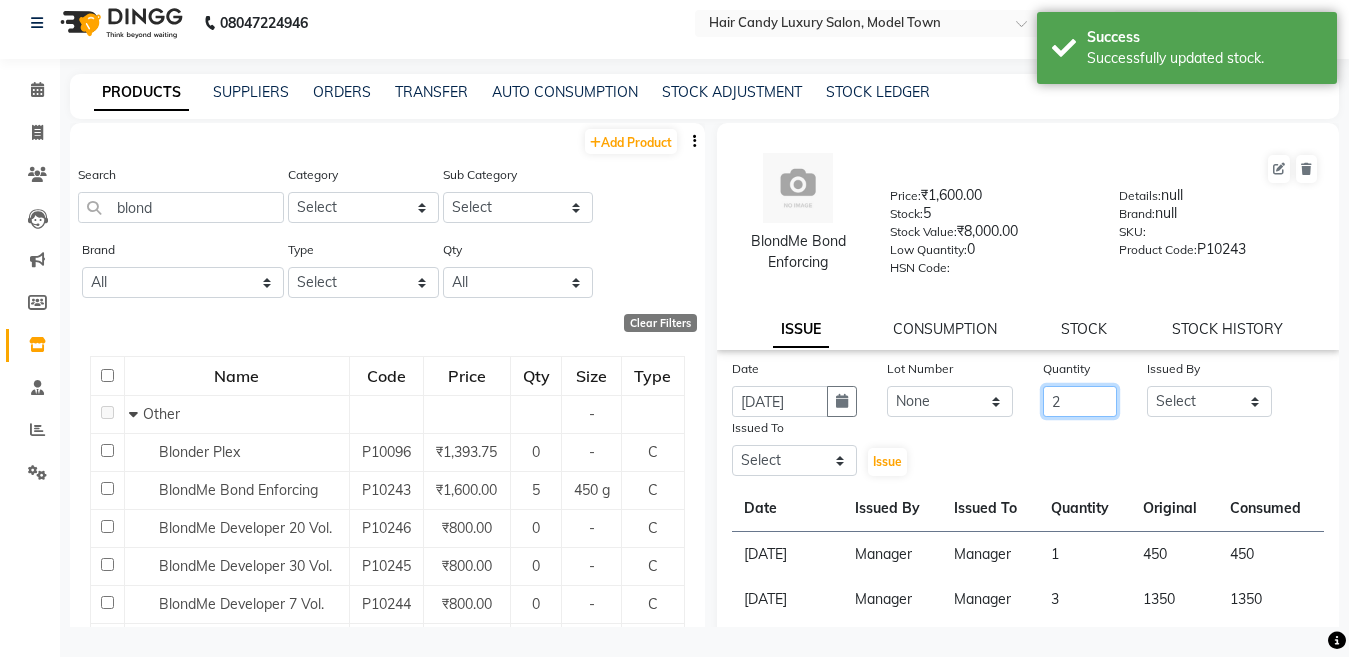 type on "2" 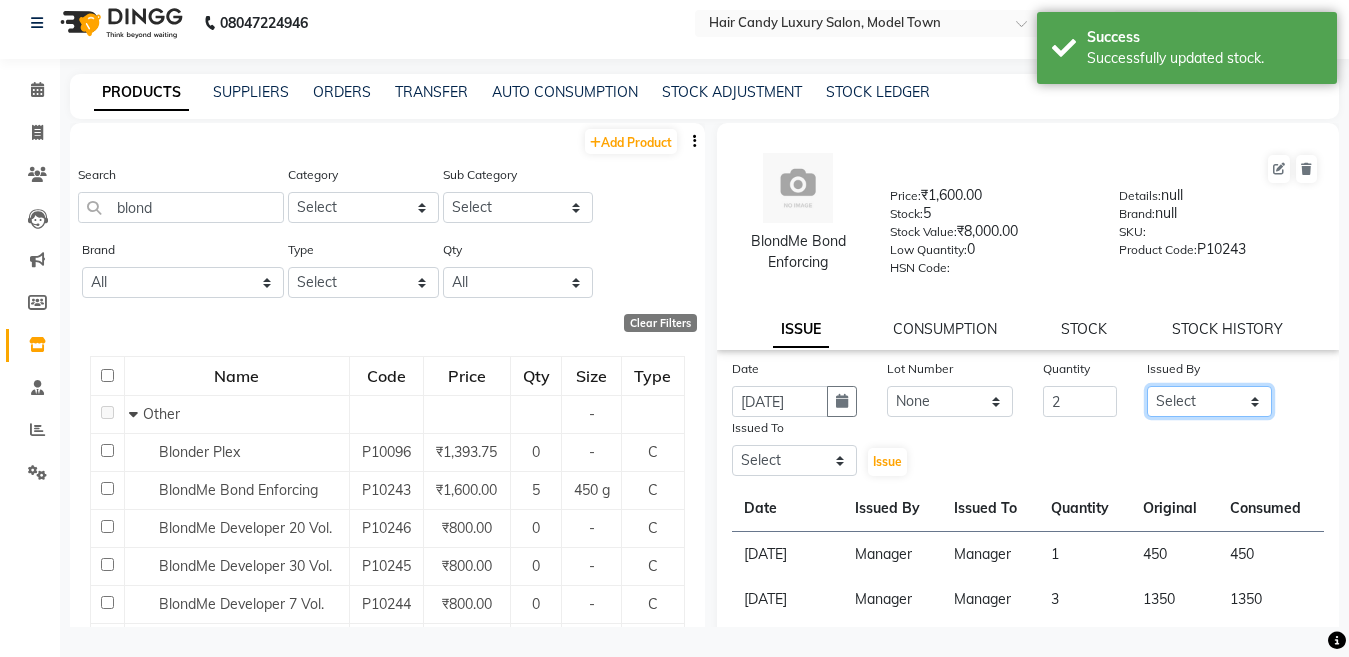 click on "Select Aakib Anas Anuradha Izhar Laiq (Rahul) Manager Neeraj parul Pawan Prakash Rajni Ranjay (Raju) RIYA Saleem sameer  stock manager surrender Vijay Gupta Vijay kumar" 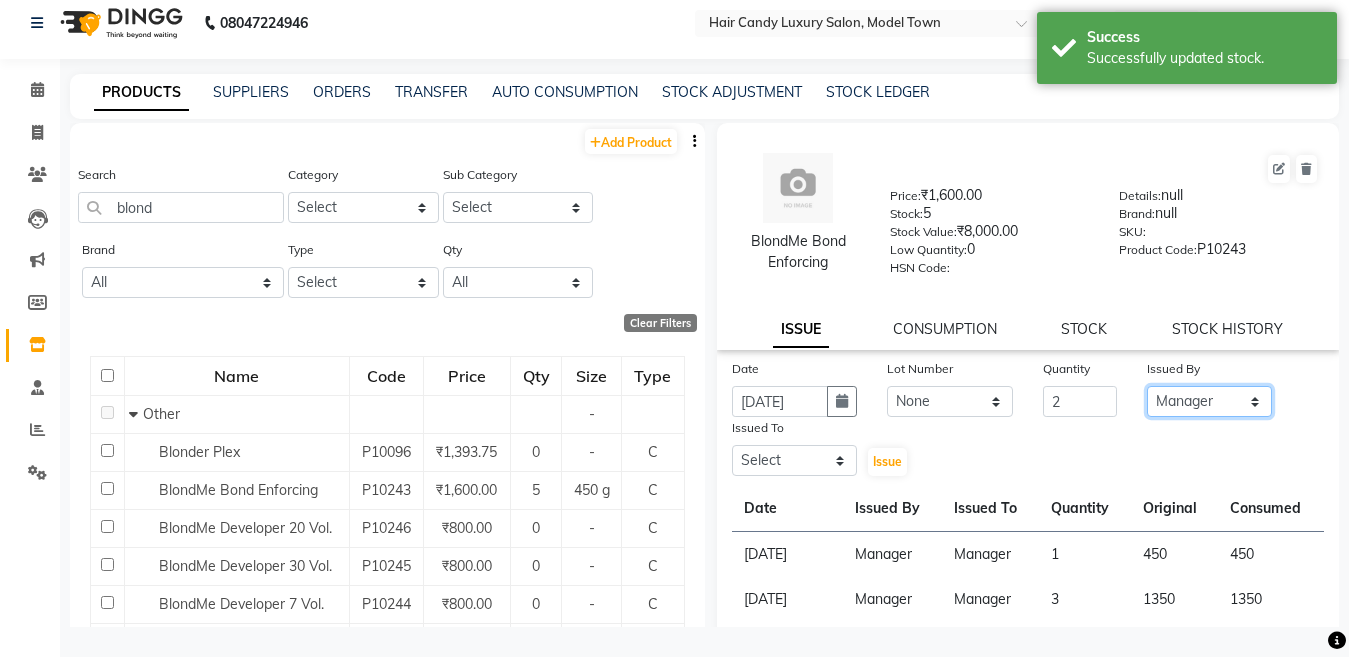 click on "Select Aakib Anas Anuradha Izhar Laiq (Rahul) Manager Neeraj parul Pawan Prakash Rajni Ranjay (Raju) RIYA Saleem sameer  stock manager surrender Vijay Gupta Vijay kumar" 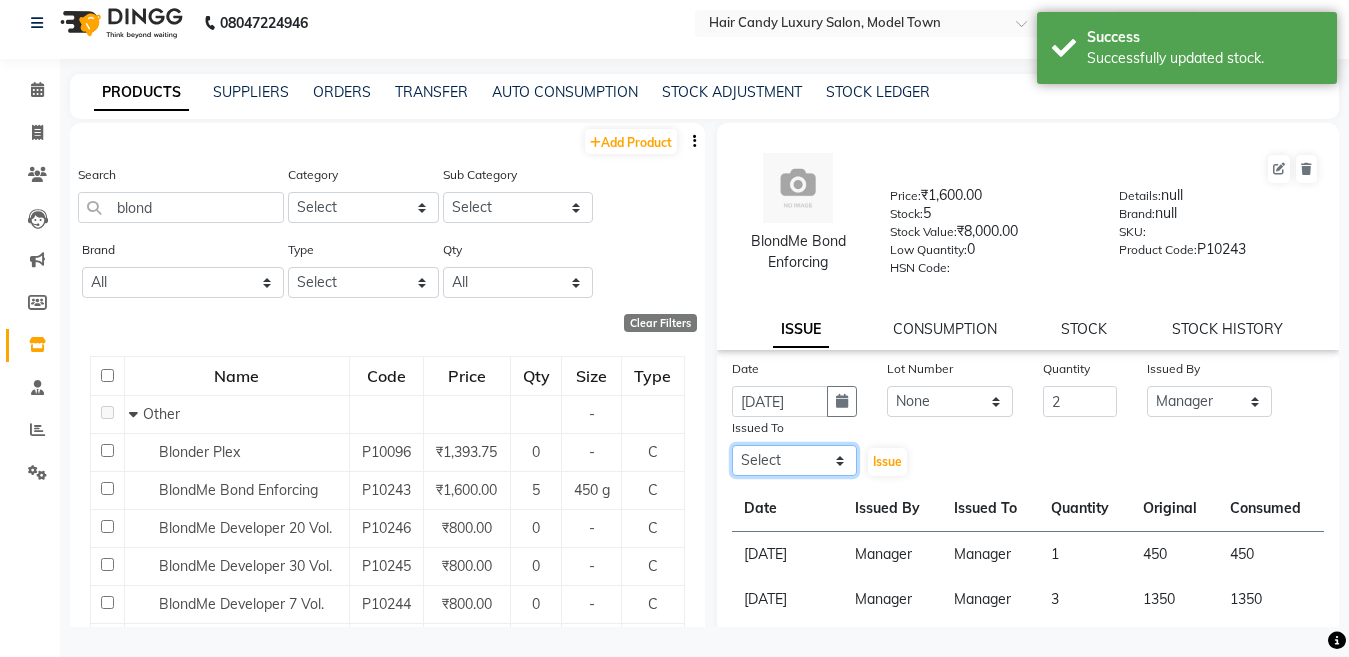 click on "Select Aakib Anas Anuradha Izhar Laiq (Rahul) Manager Neeraj parul Pawan Prakash Rajni Ranjay (Raju) RIYA Saleem sameer  stock manager surrender Vijay Gupta Vijay kumar" 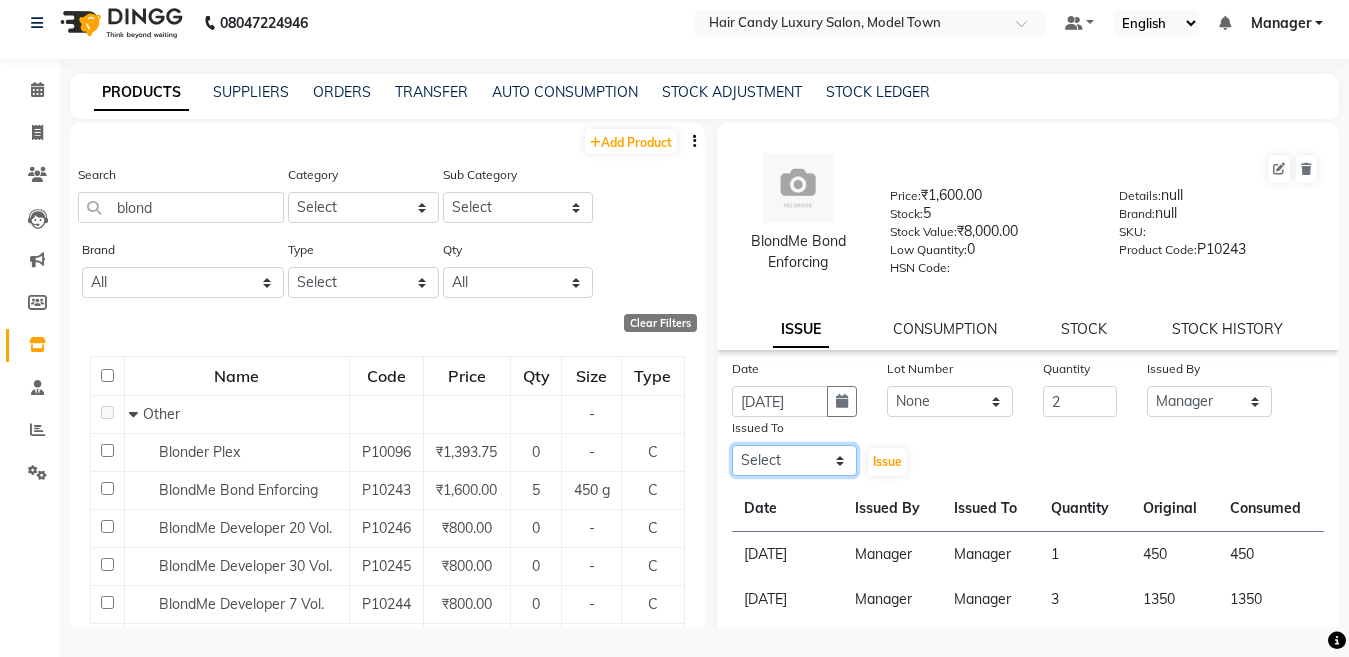 select on "28446" 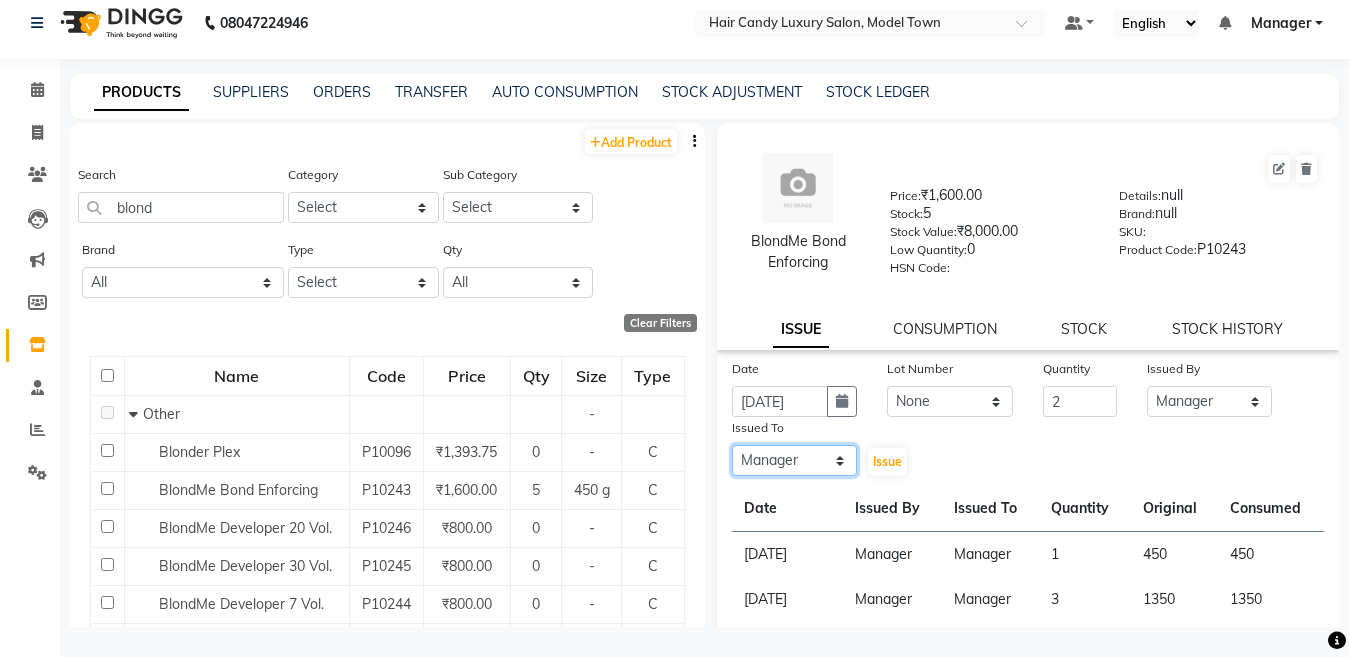 click on "Select Aakib Anas Anuradha Izhar Laiq (Rahul) Manager Neeraj parul Pawan Prakash Rajni Ranjay (Raju) RIYA Saleem sameer  stock manager surrender Vijay Gupta Vijay kumar" 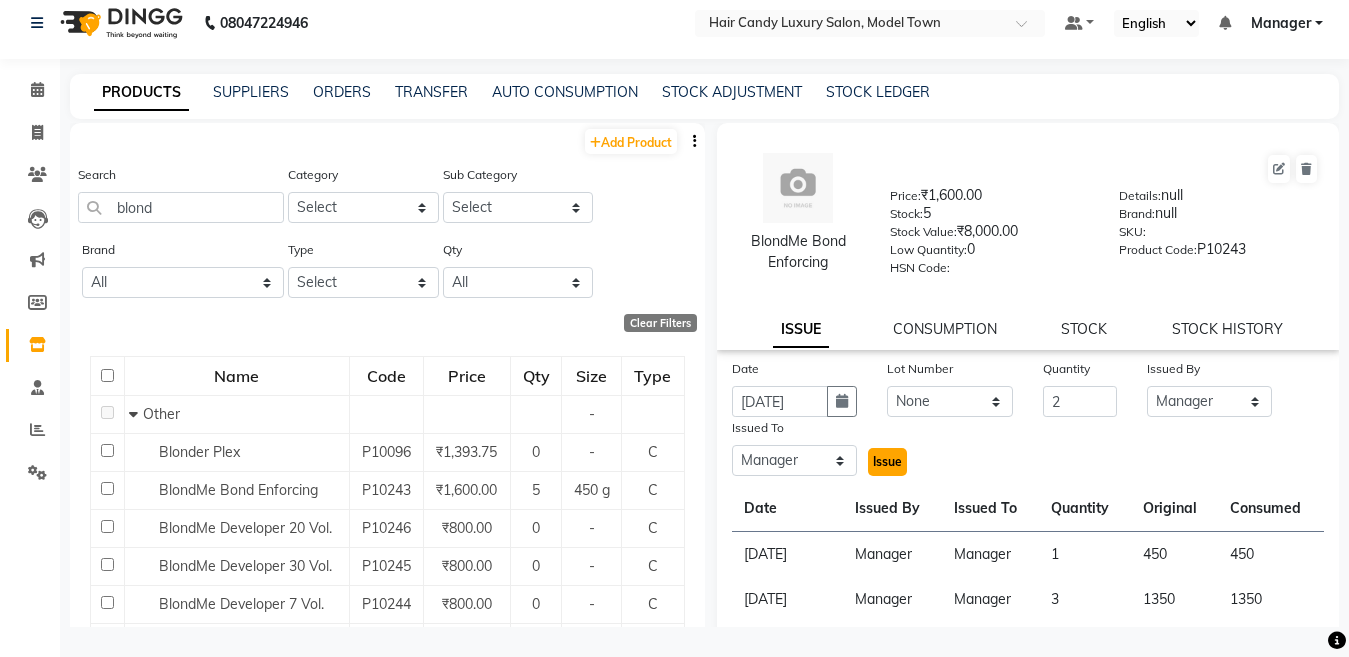 click on "Issue" 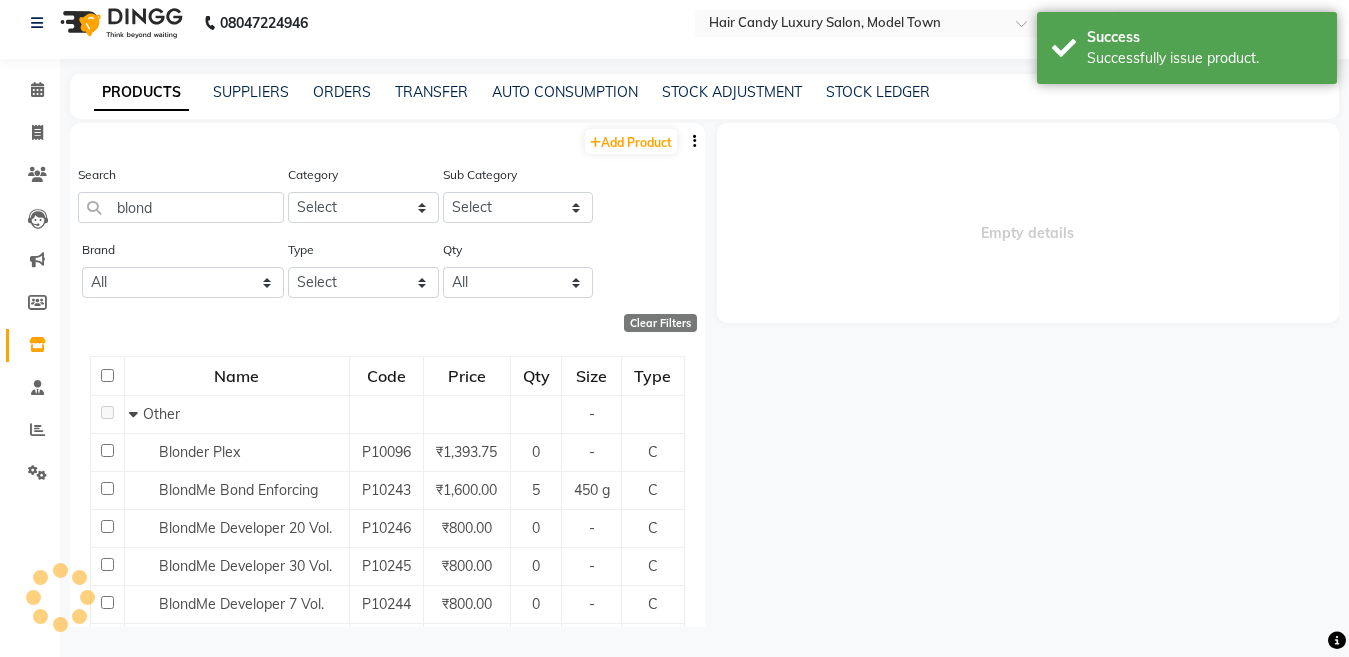 select 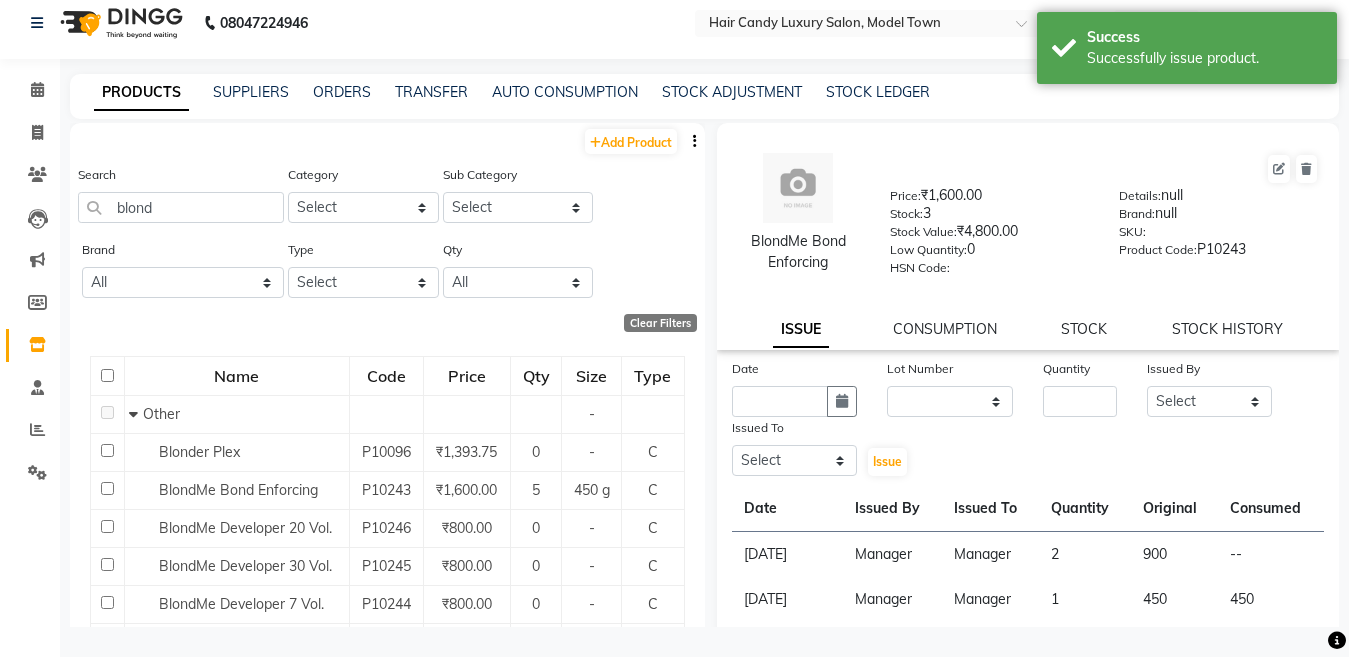 click on "BlondMe Bond Enforcing  Price:   ₹1,600.00  Stock:   3  Stock Value:   ₹4,800.00  Low Quantity:  0  HSN Code:    Details:   null  Brand:   null  SKU:     Product Code:   P10243  ISSUE CONSUMPTION STOCK STOCK HISTORY" 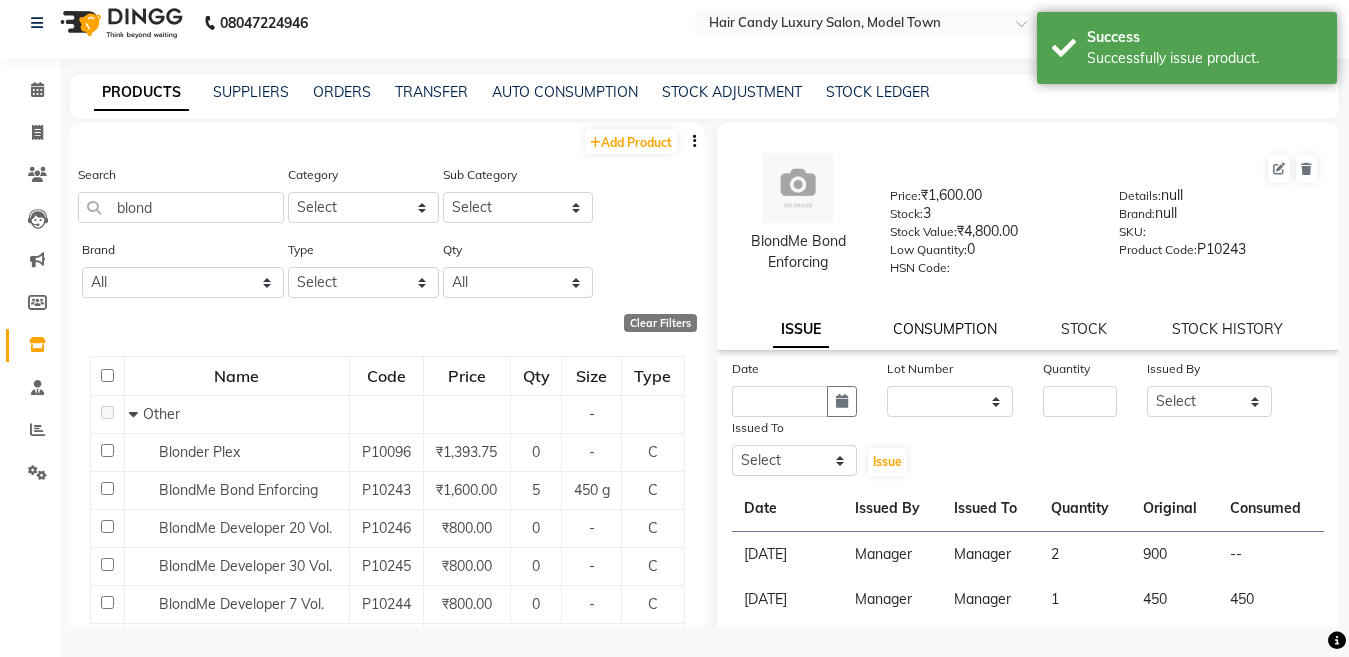 click on "CONSUMPTION" 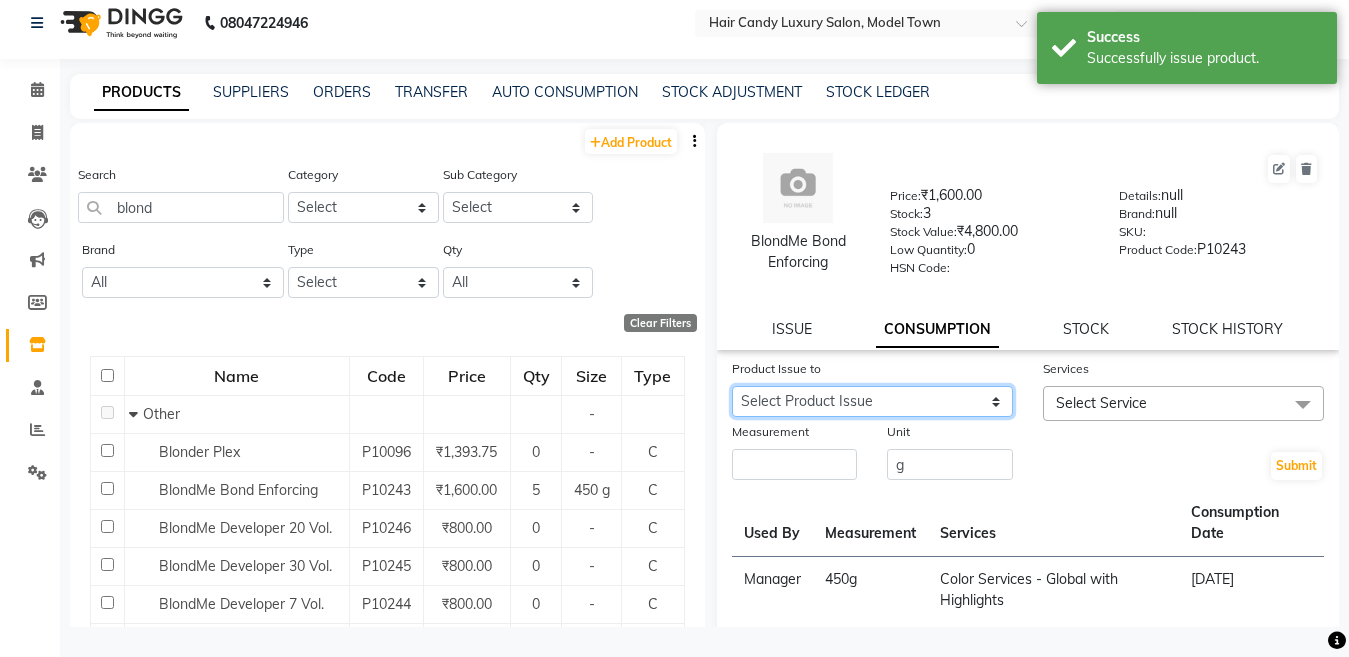 click on "Select Product Issue 2025-07-11, Issued to: Manager, Balance: 900" 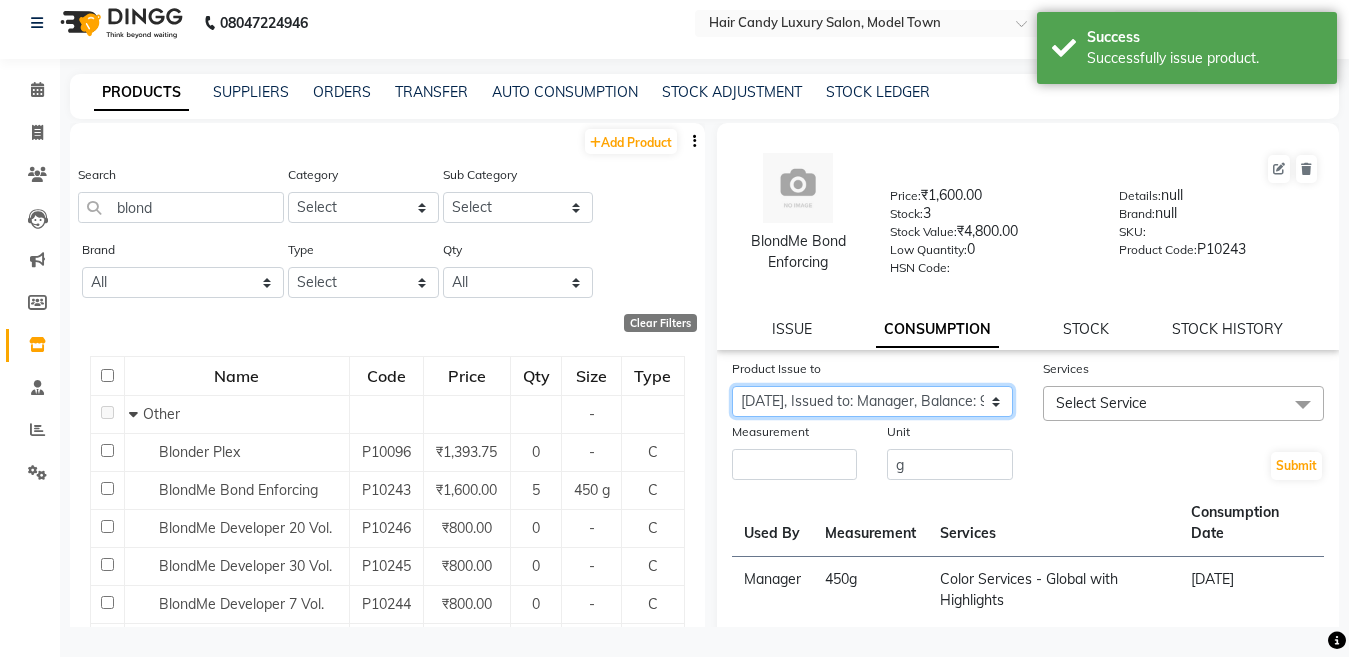 click on "Select Product Issue 2025-07-11, Issued to: Manager, Balance: 900" 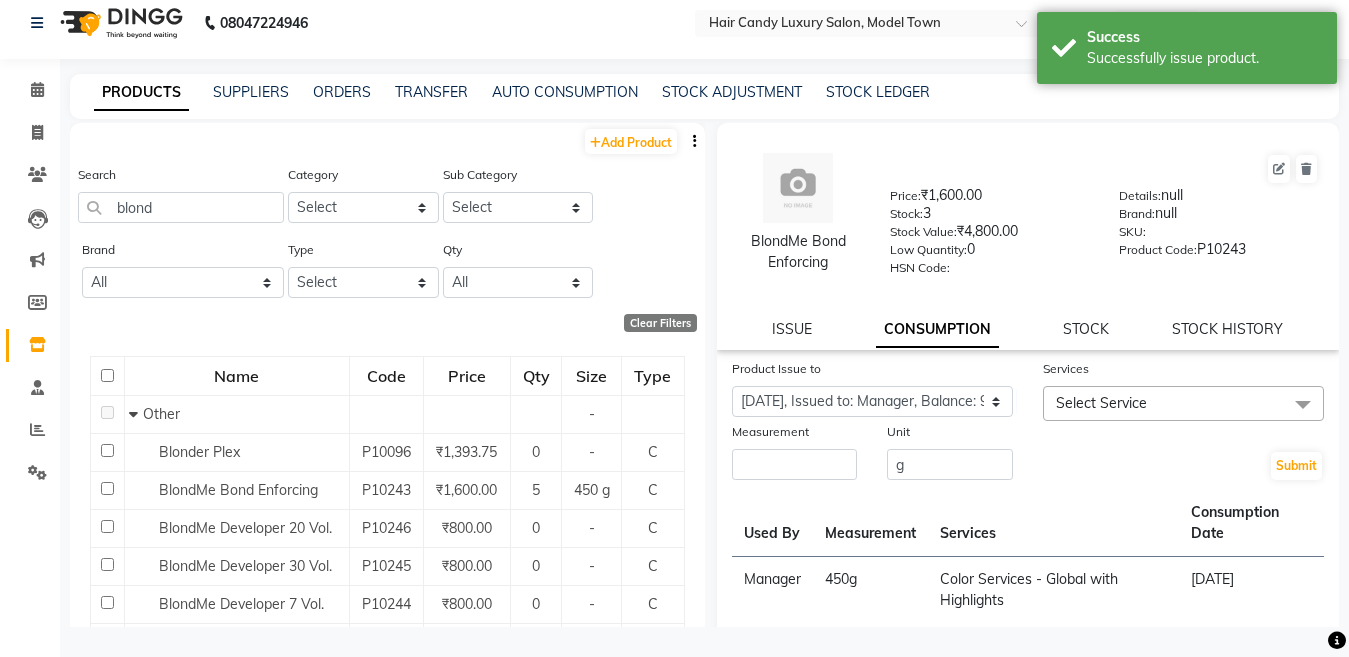 click on "Select Service" 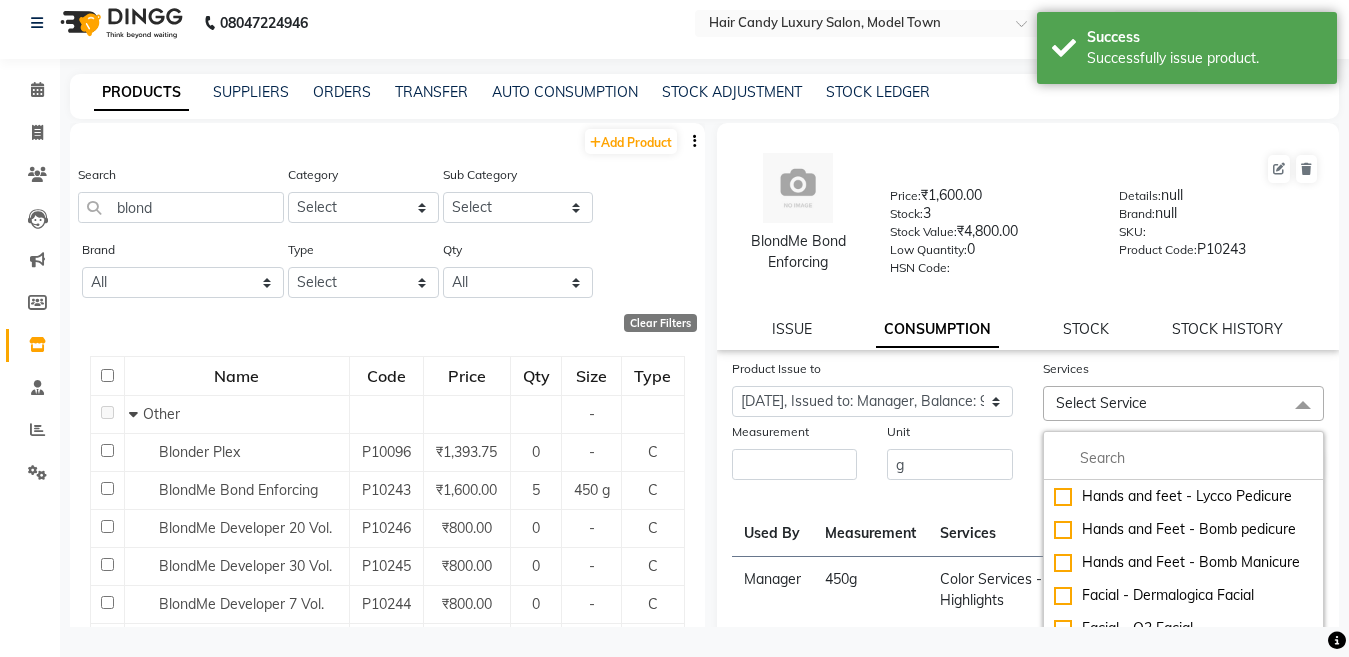 click on "Select Service" 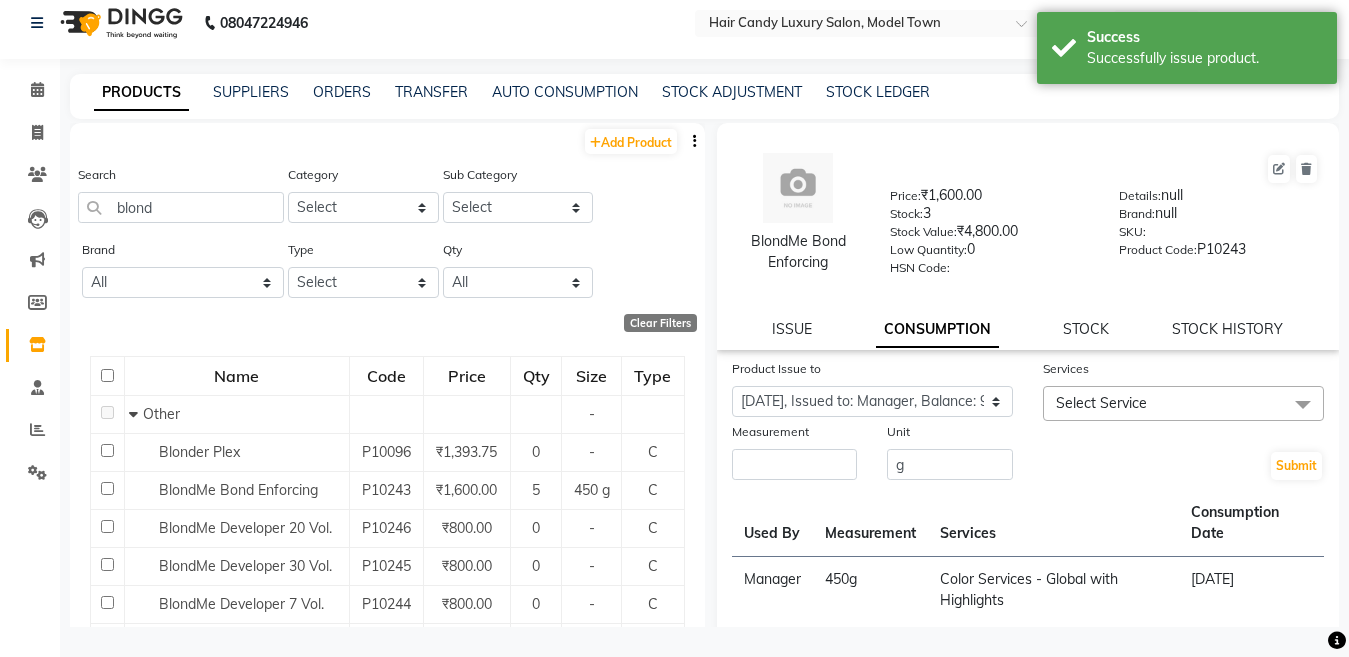 click on "Select Service" 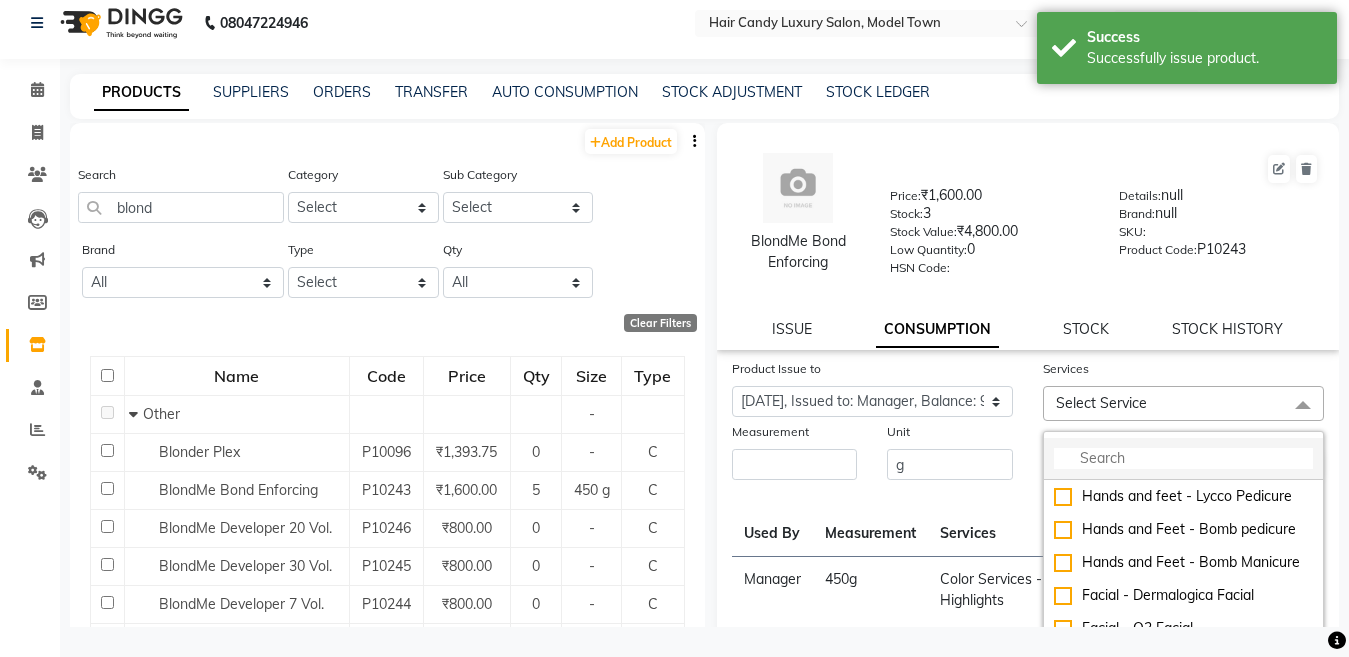 click 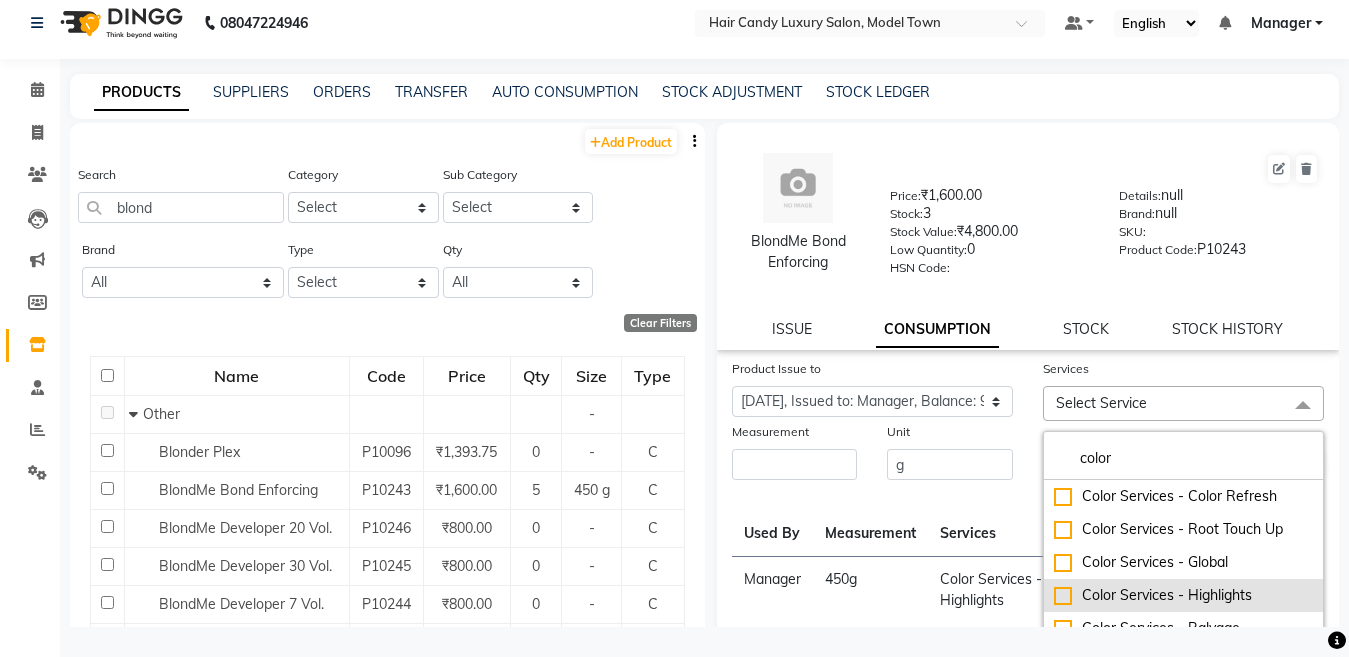 type on "color" 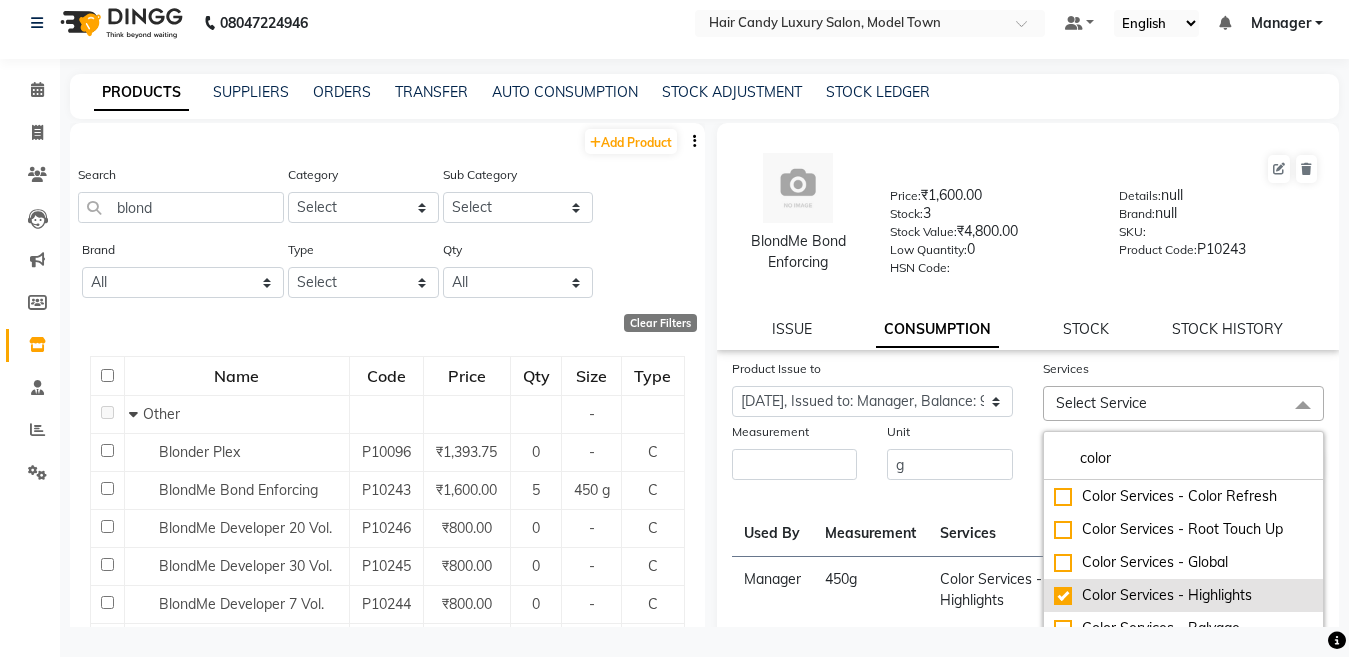 checkbox on "true" 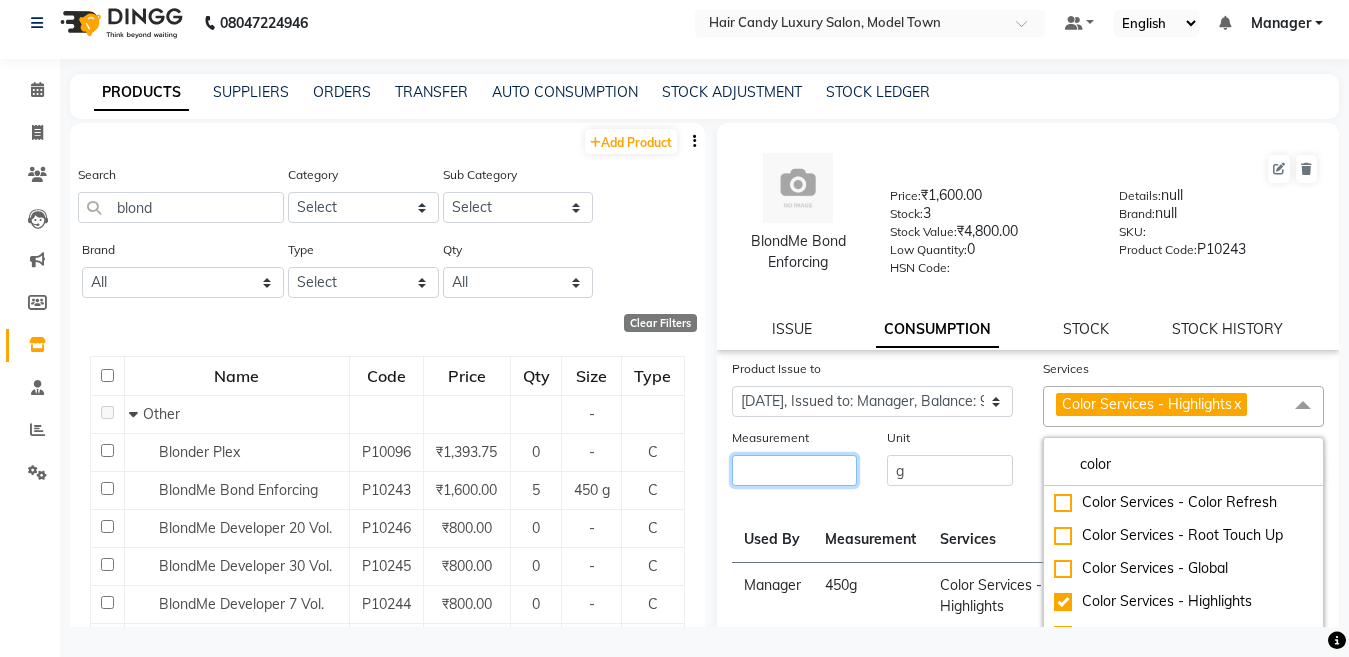 click 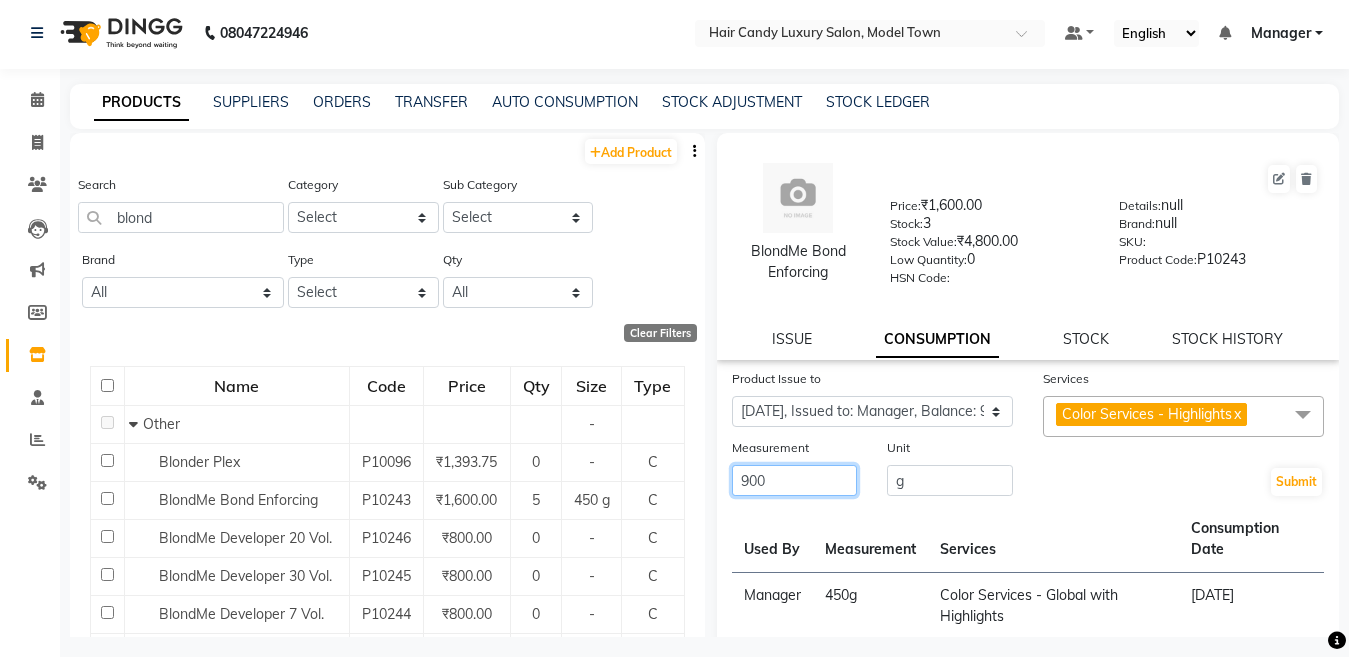 scroll, scrollTop: 0, scrollLeft: 0, axis: both 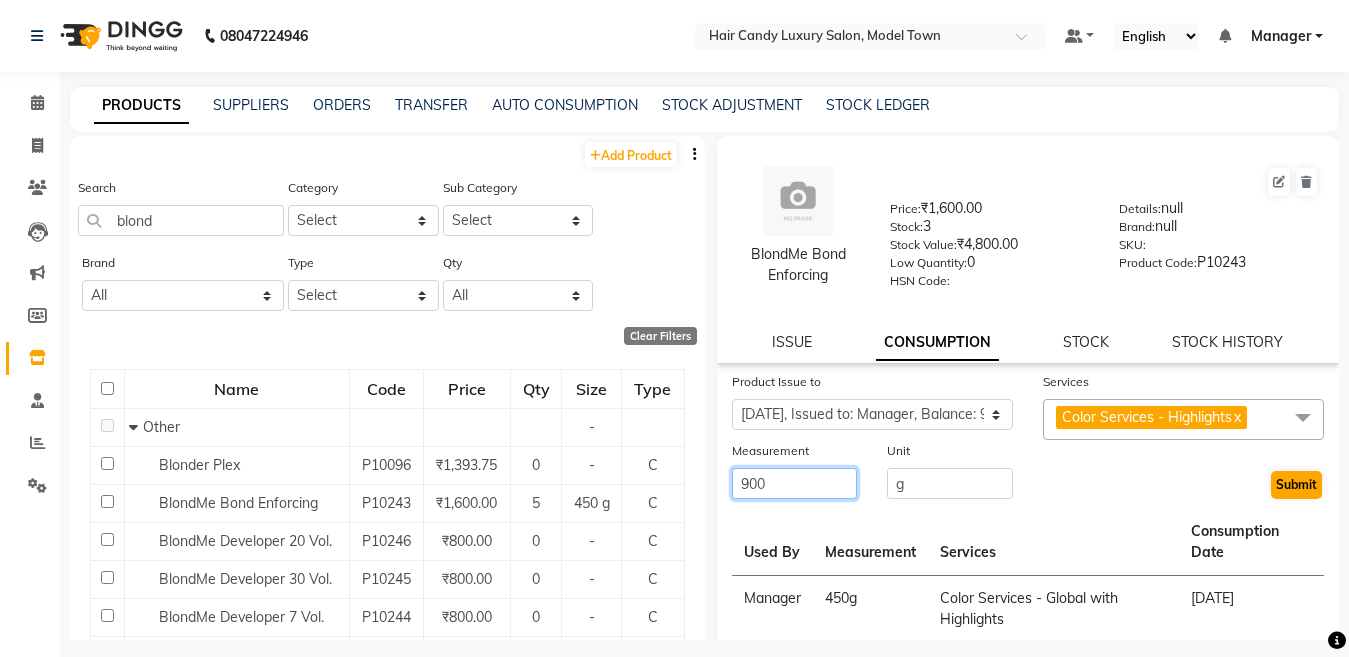 type on "900" 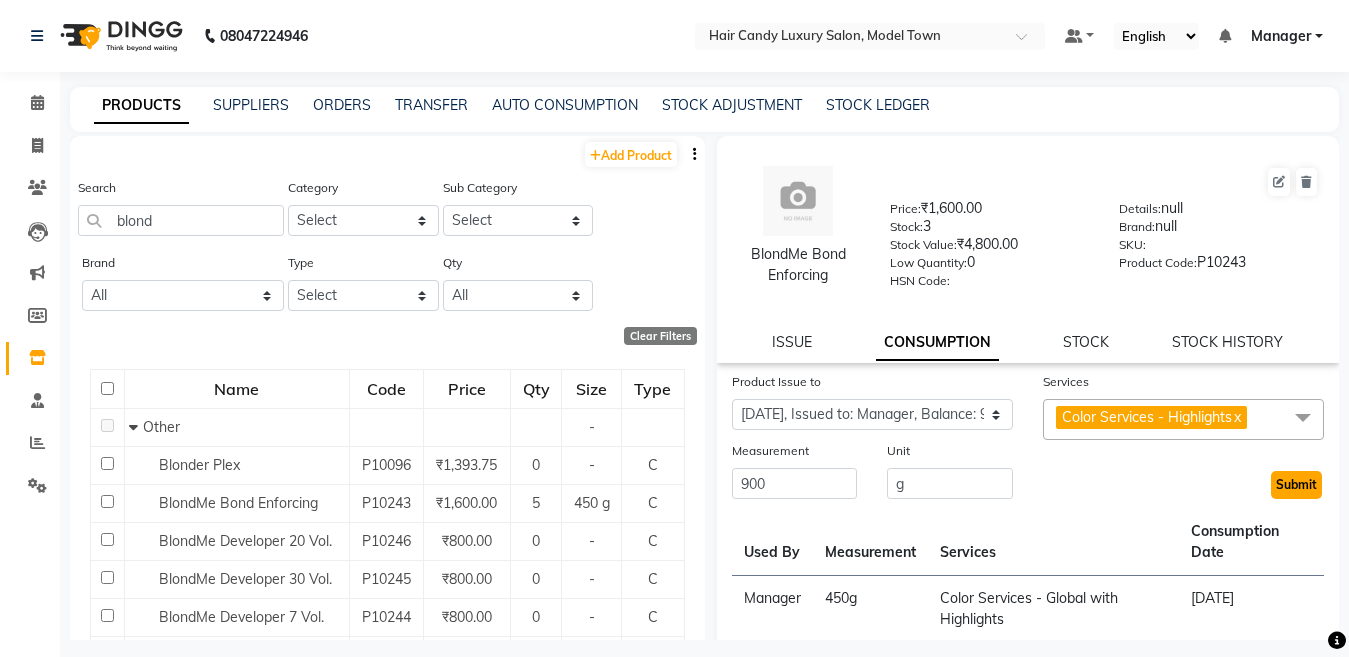 click on "Submit" 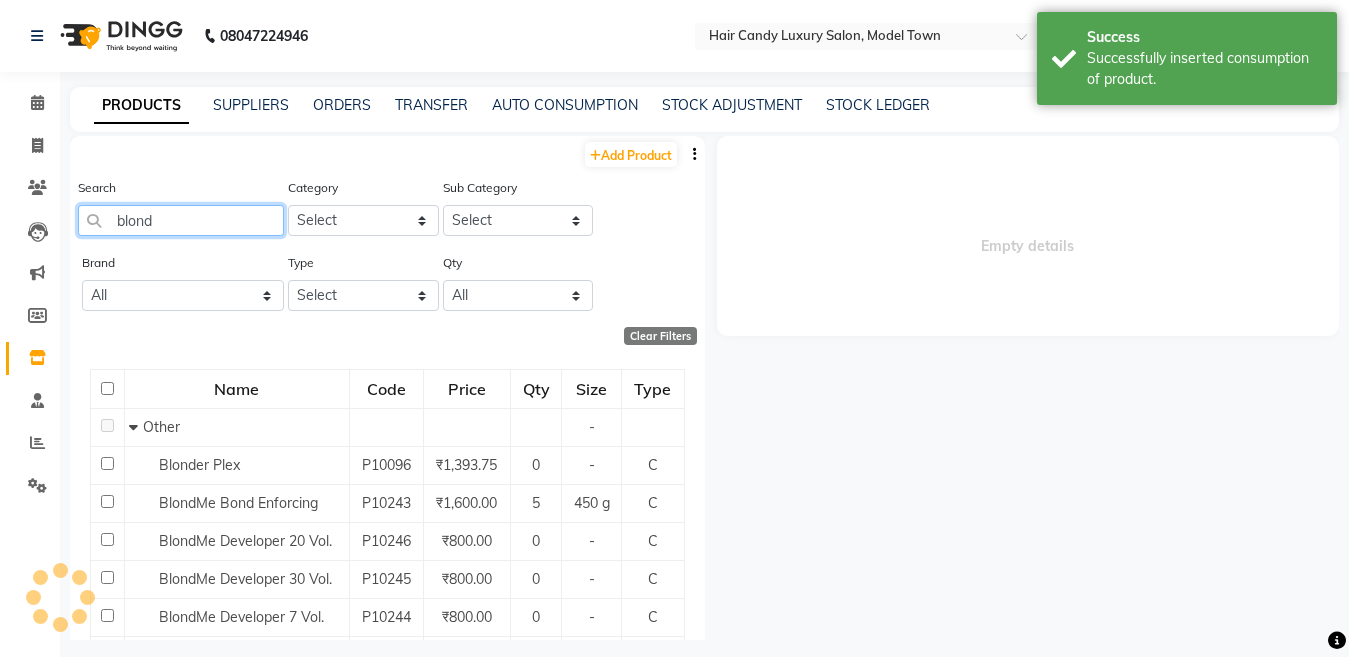 click on "blond" 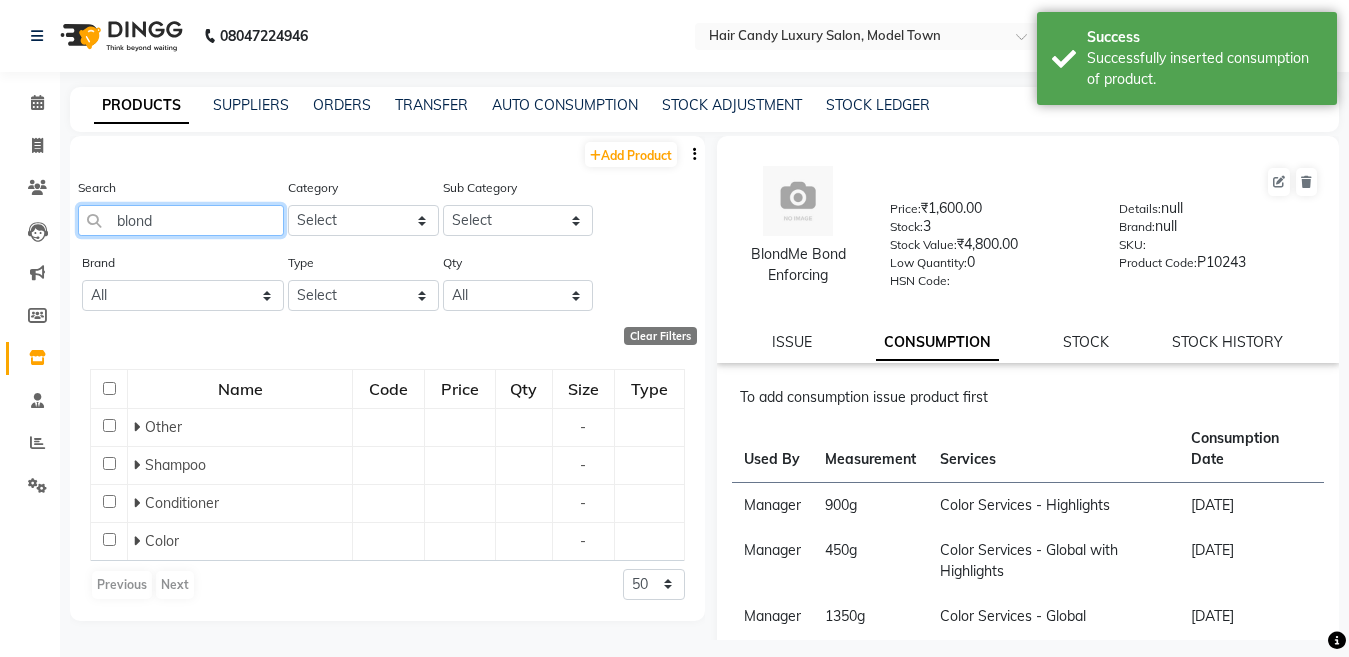 click on "blond" 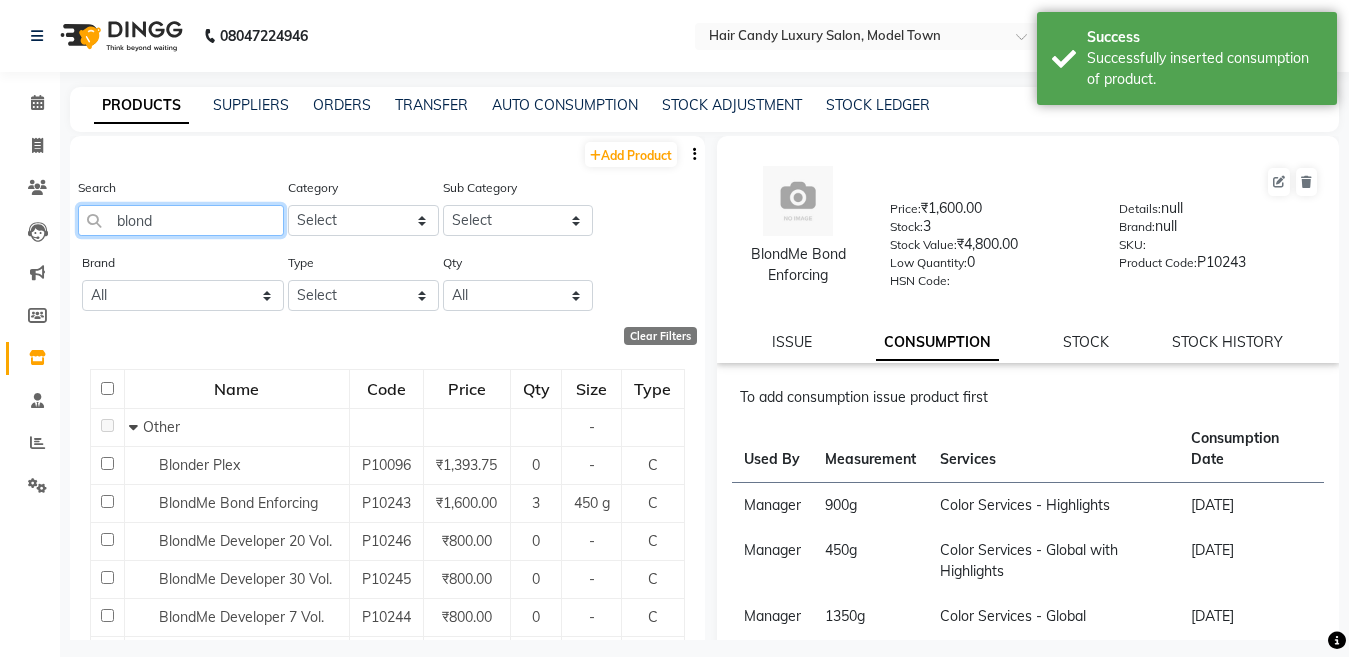 click on "blond" 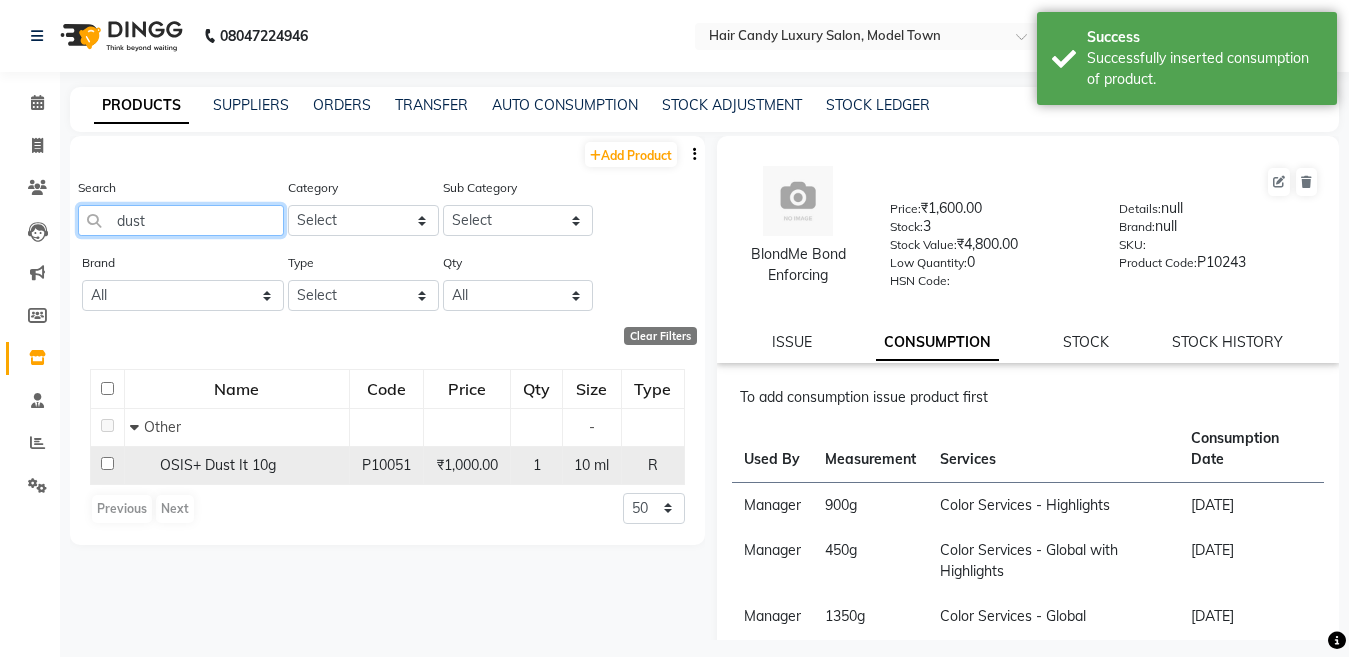 type on "dust" 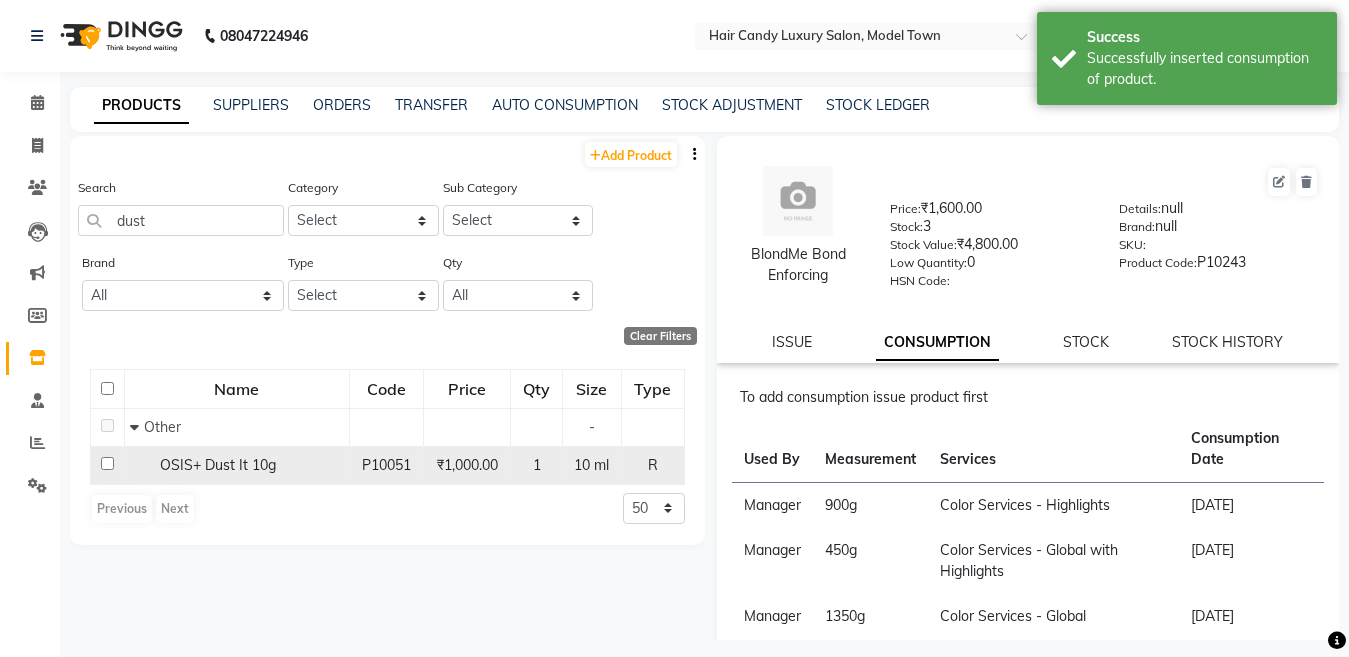 click on "OSIS+ Dust It 10g" 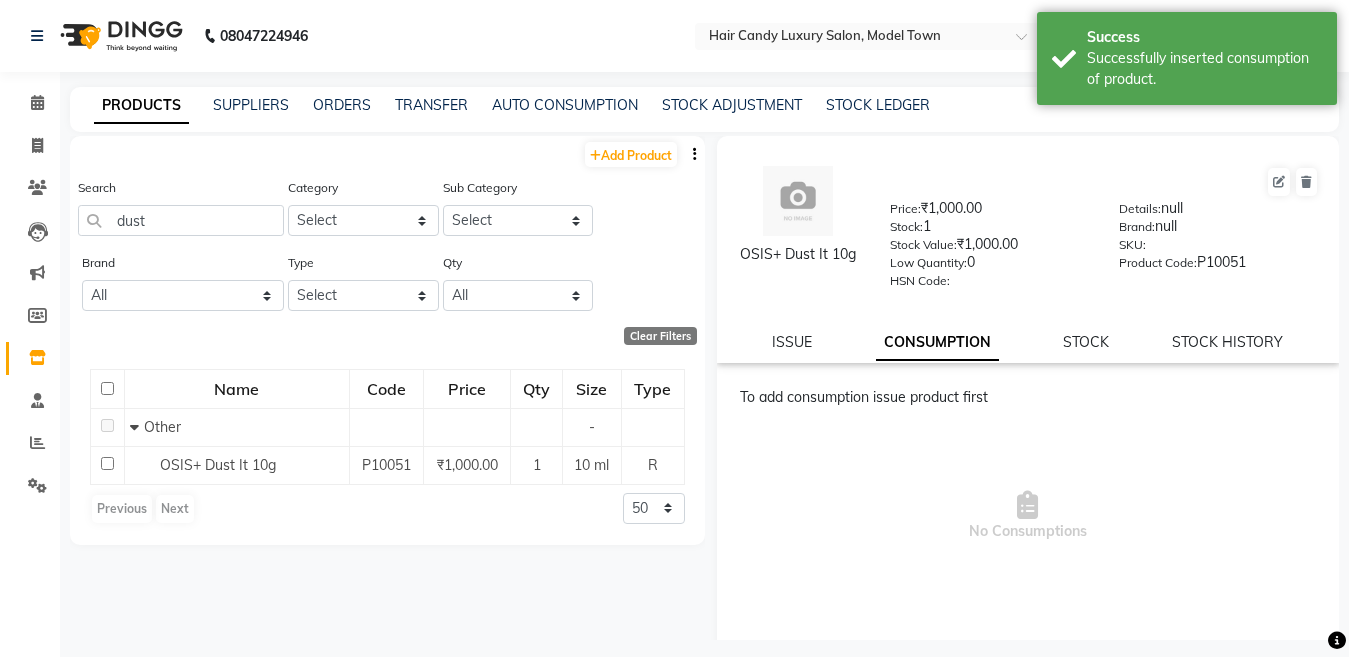click on "ISSUE" 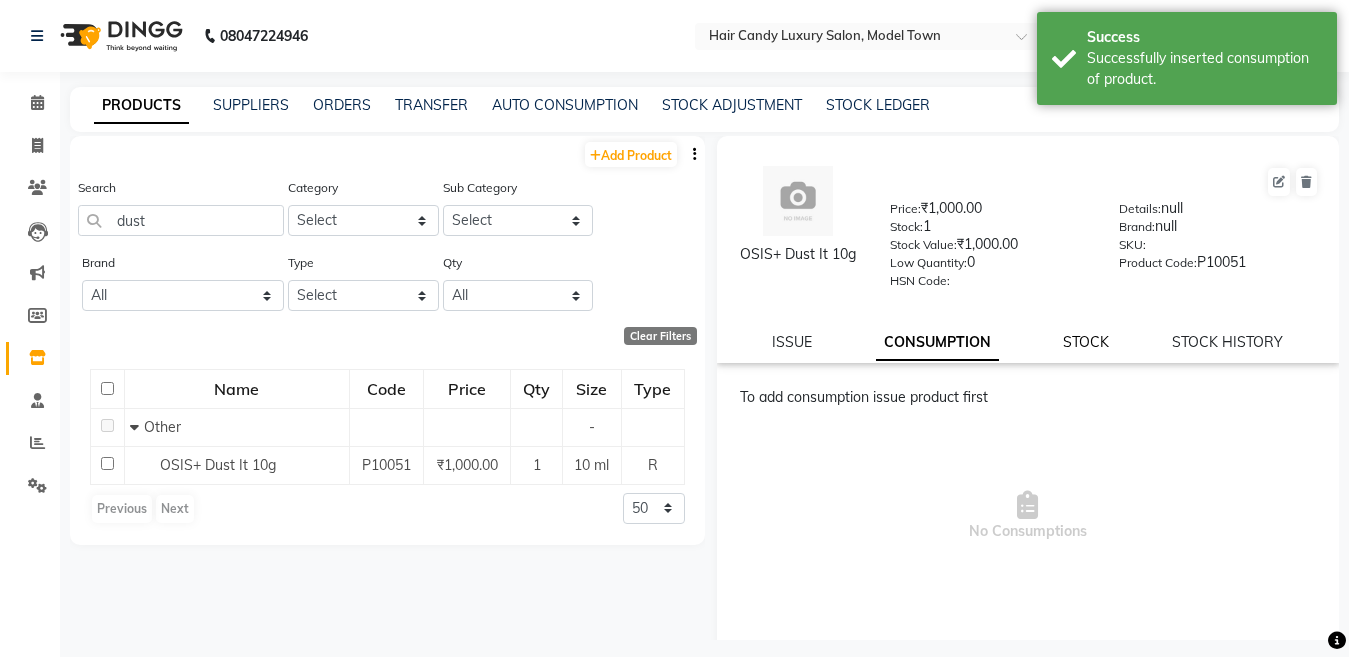 click on "STOCK" 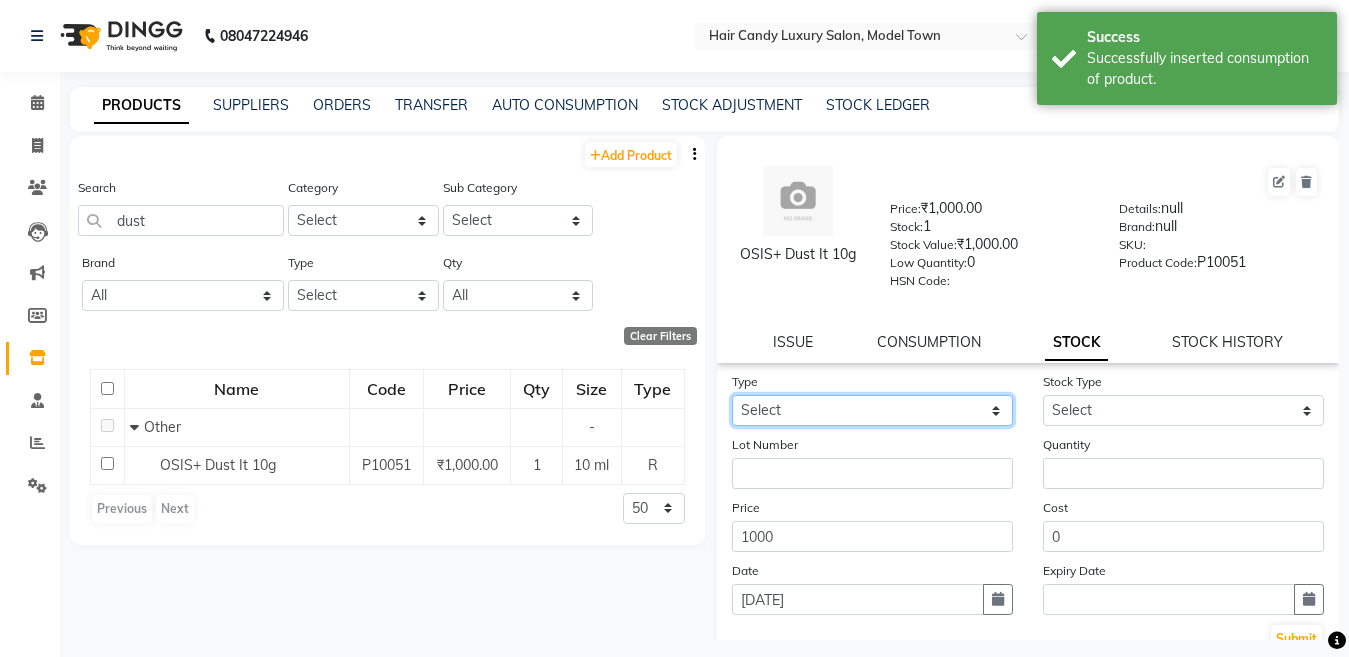 click on "Select In Out" 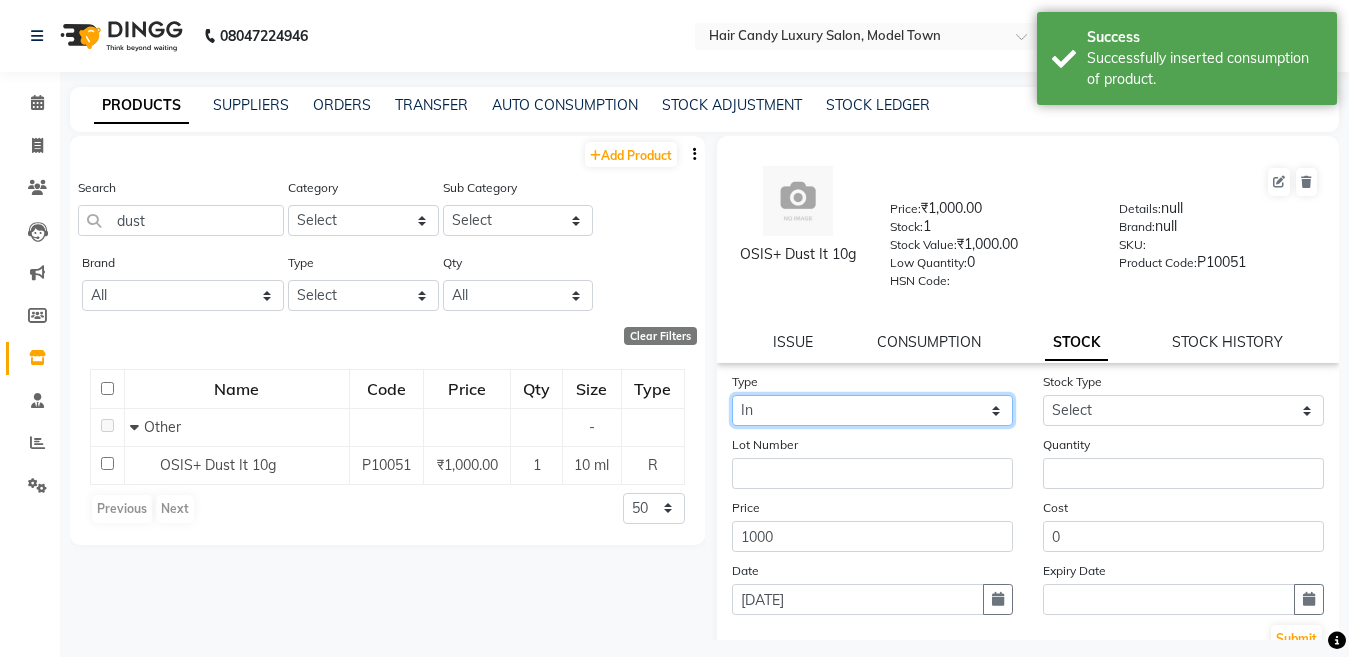 click on "Select In Out" 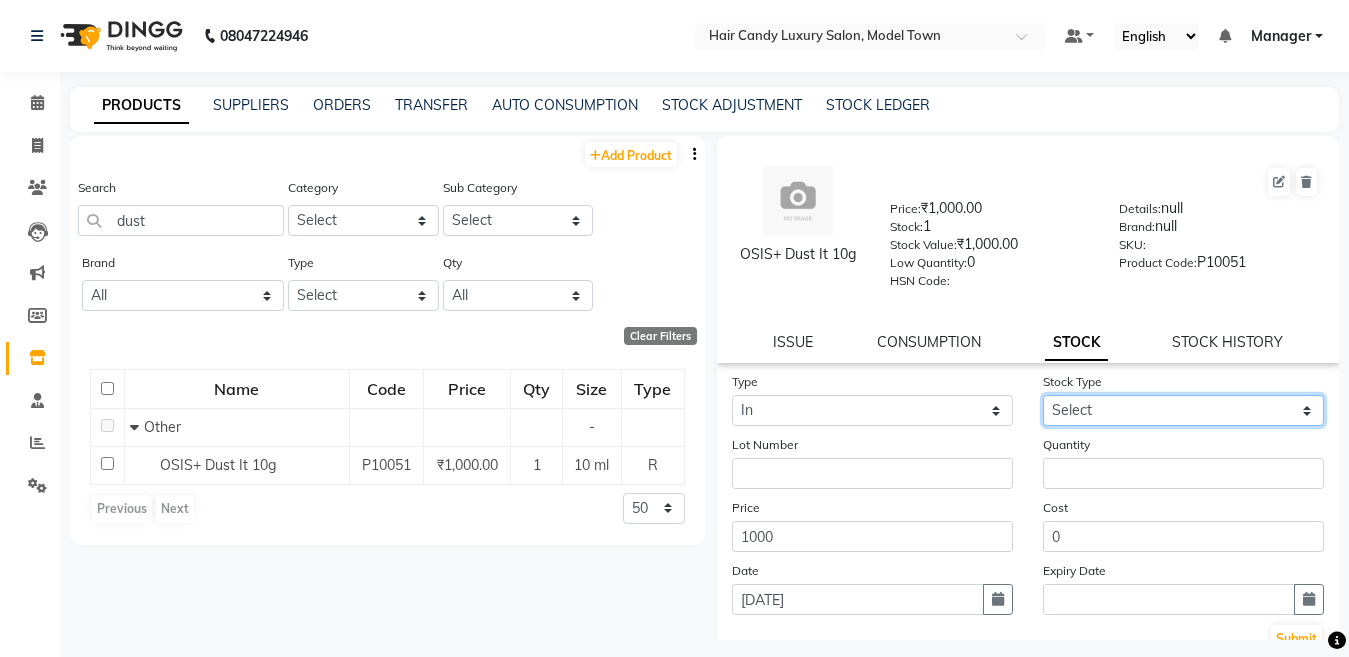 click on "Select New Stock Adjustment Return Other" 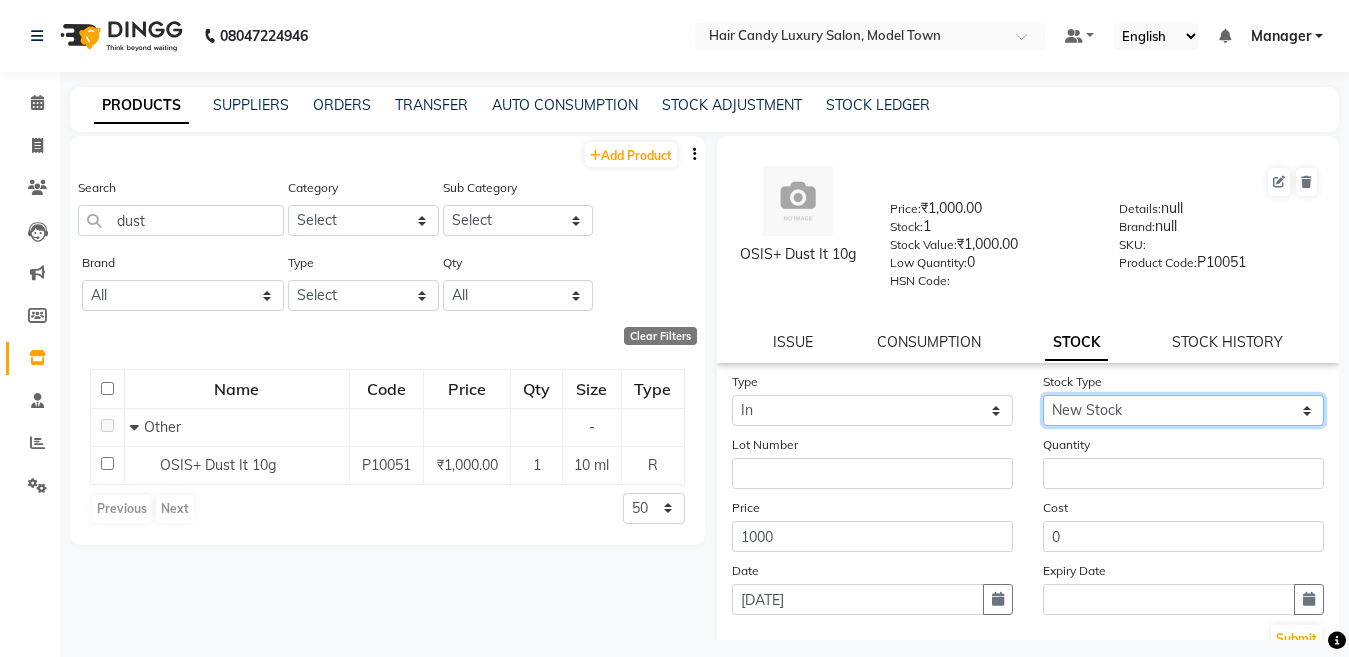 click on "Select New Stock Adjustment Return Other" 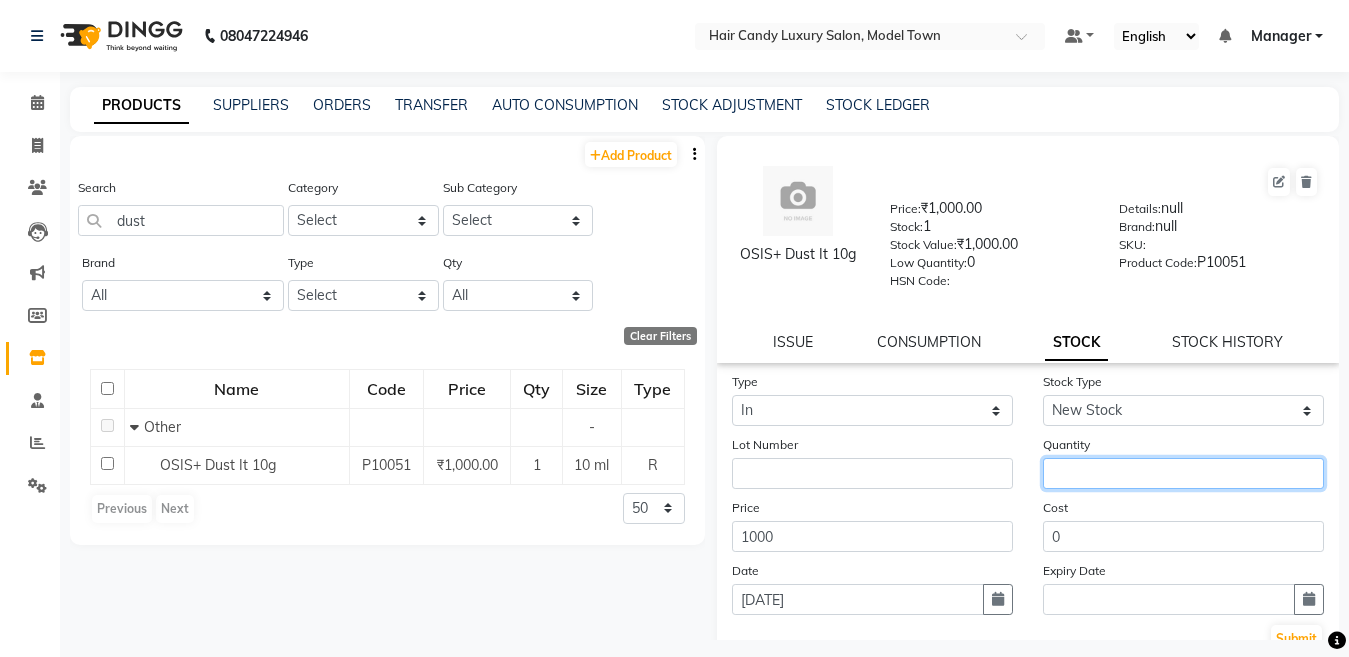 click 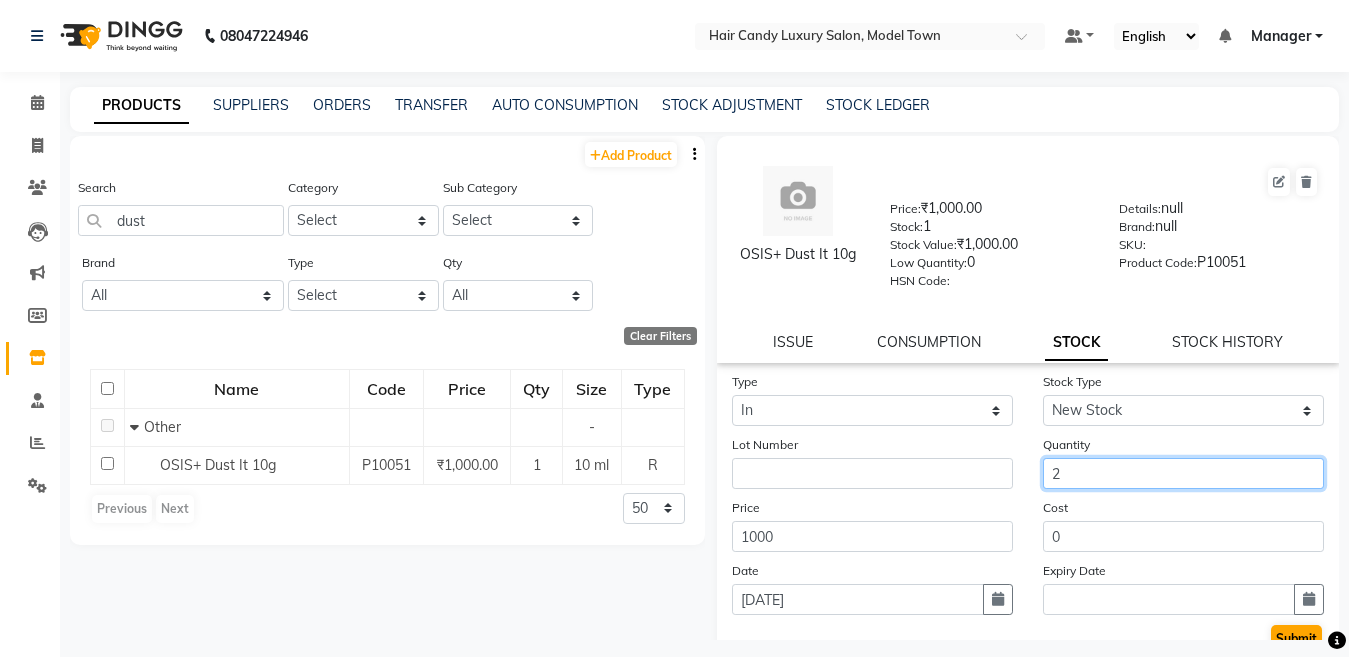 type on "2" 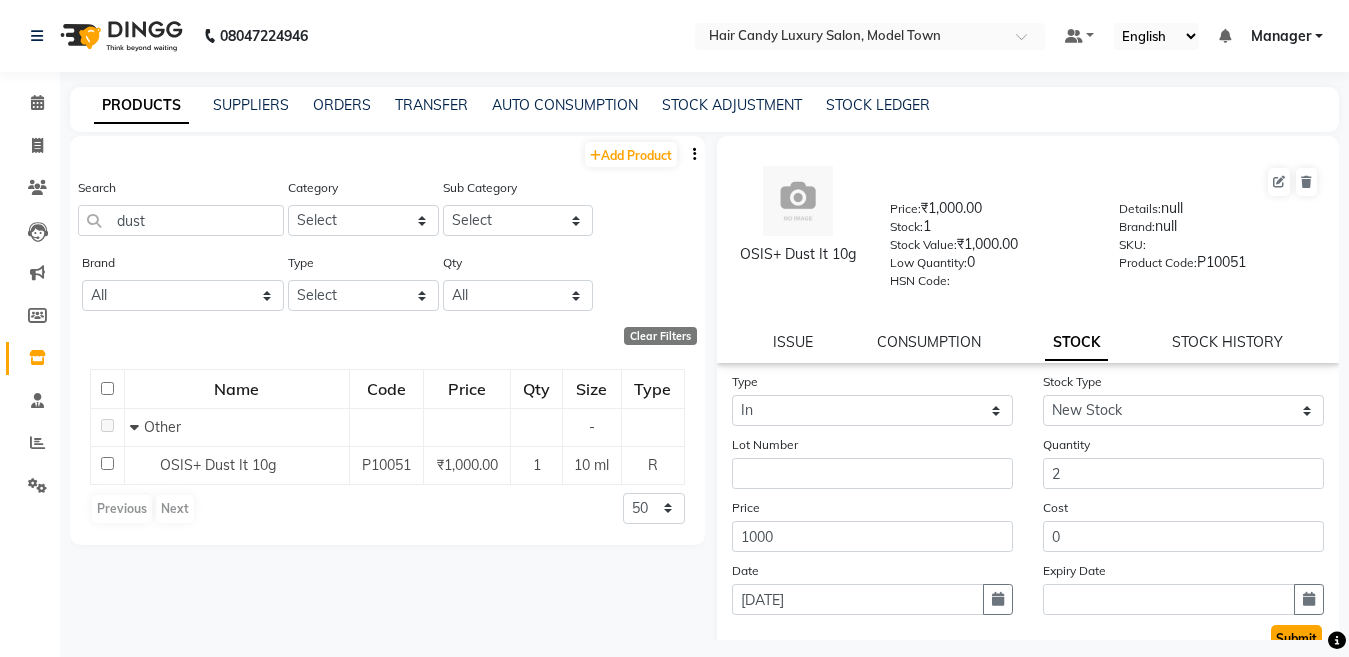 click on "Submit" 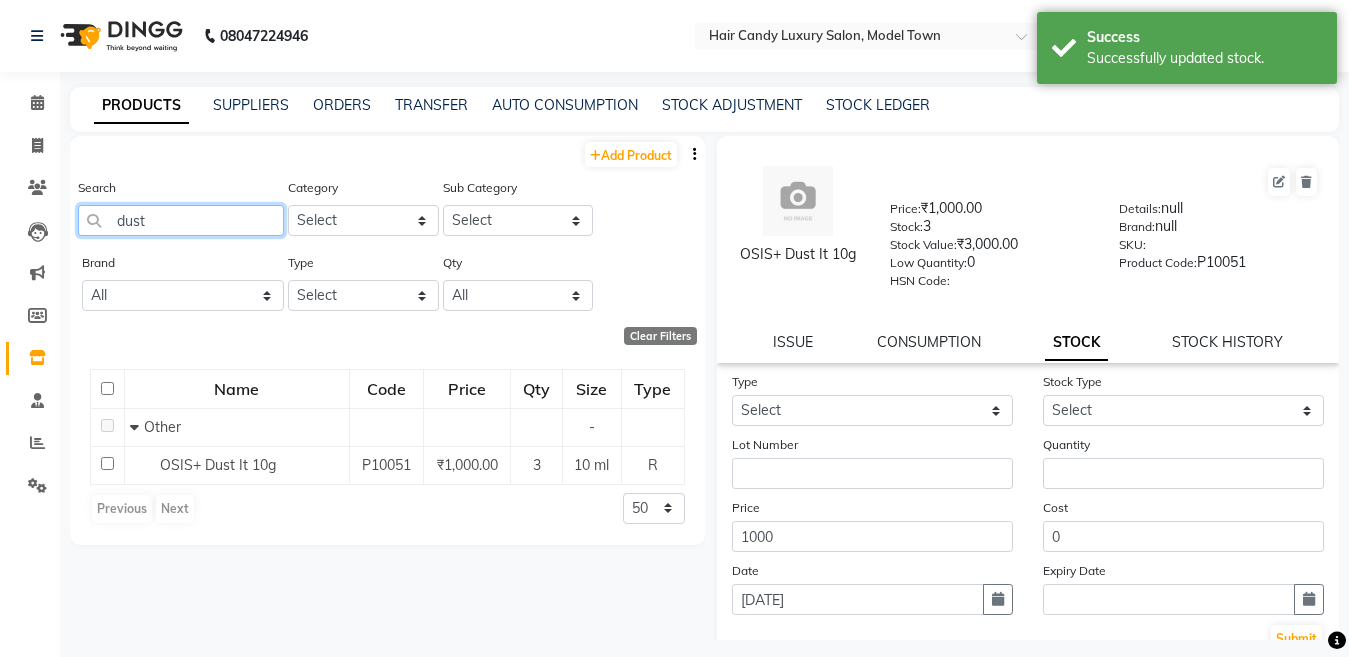 drag, startPoint x: 182, startPoint y: 221, endPoint x: 0, endPoint y: 242, distance: 183.20753 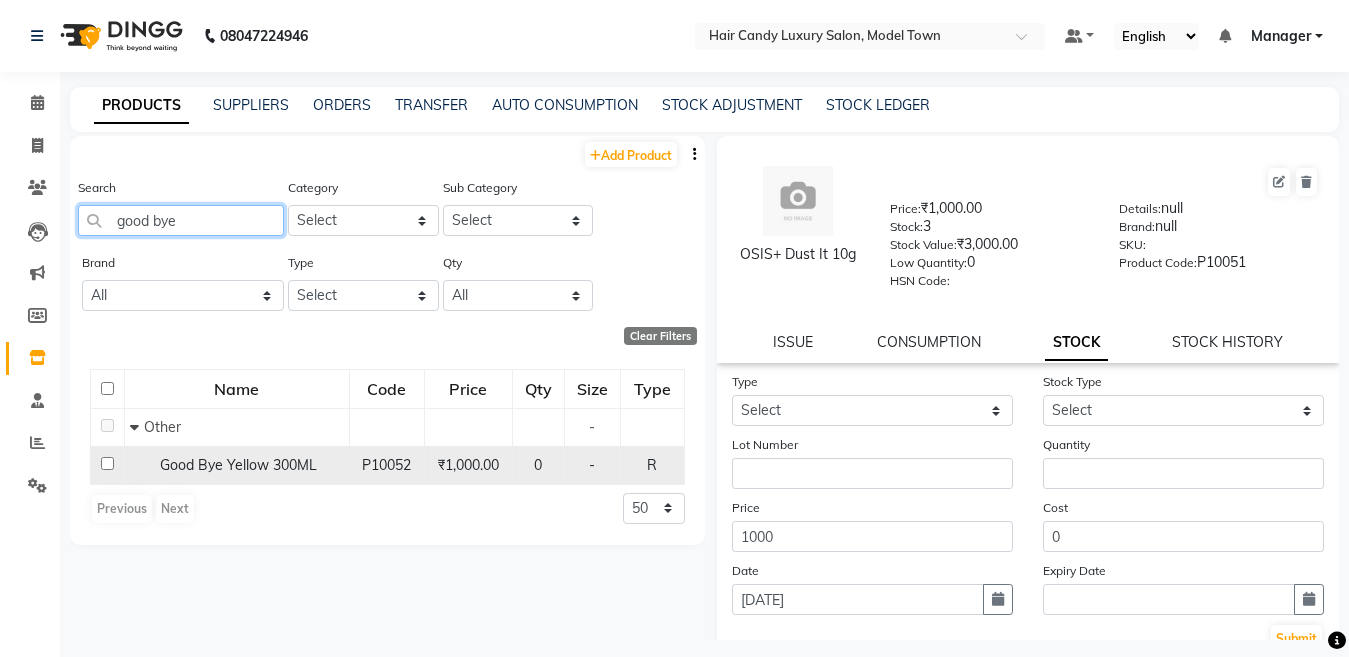 type on "good bye" 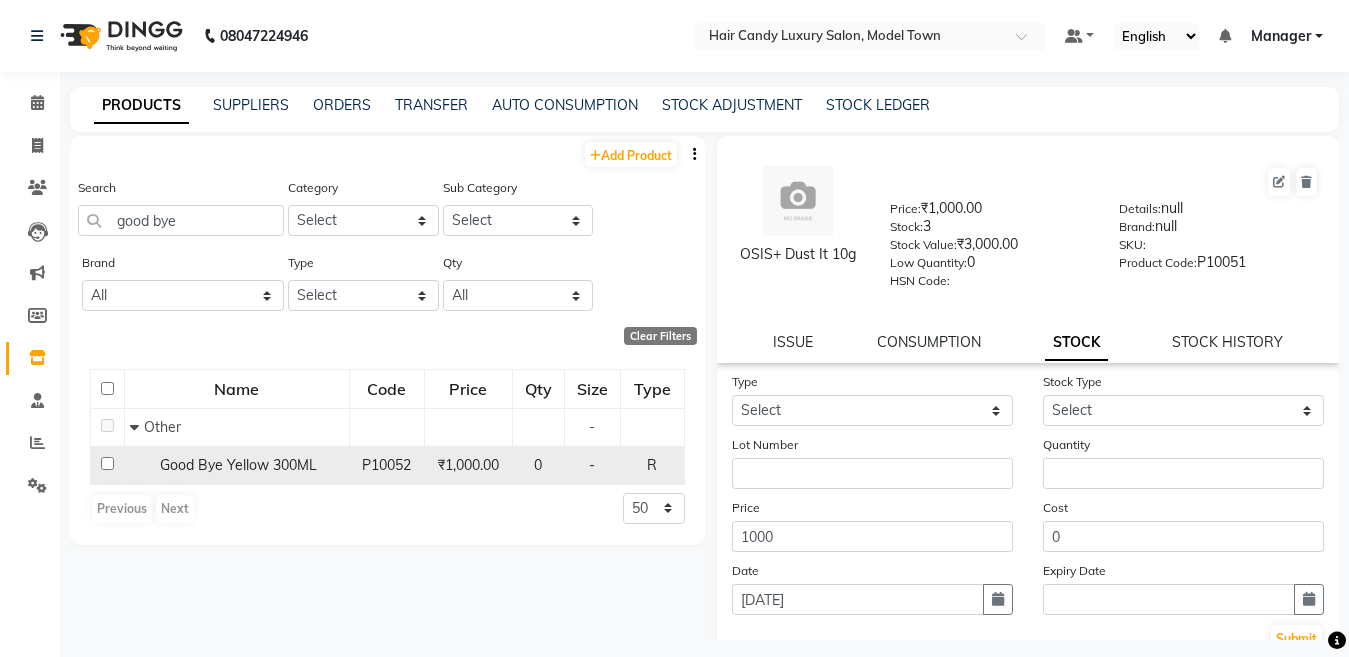 click on "Good Bye Yellow 300ML" 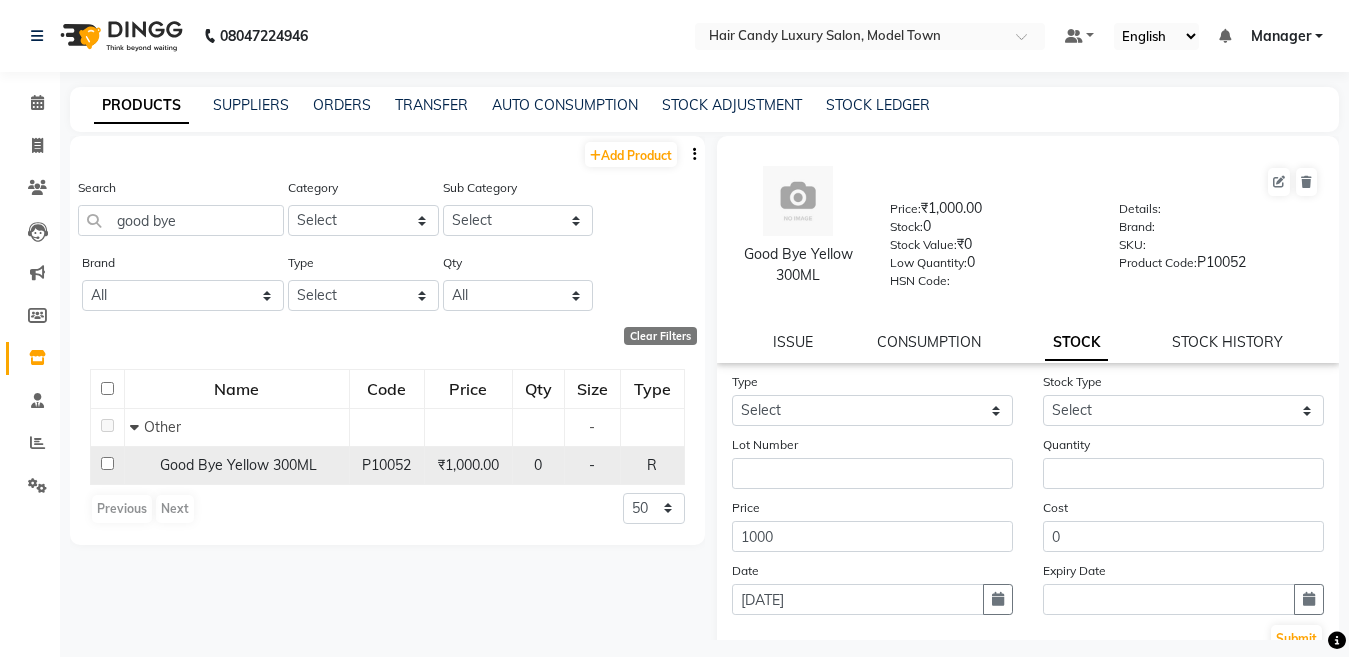 click on "Good Bye Yellow 300ML" 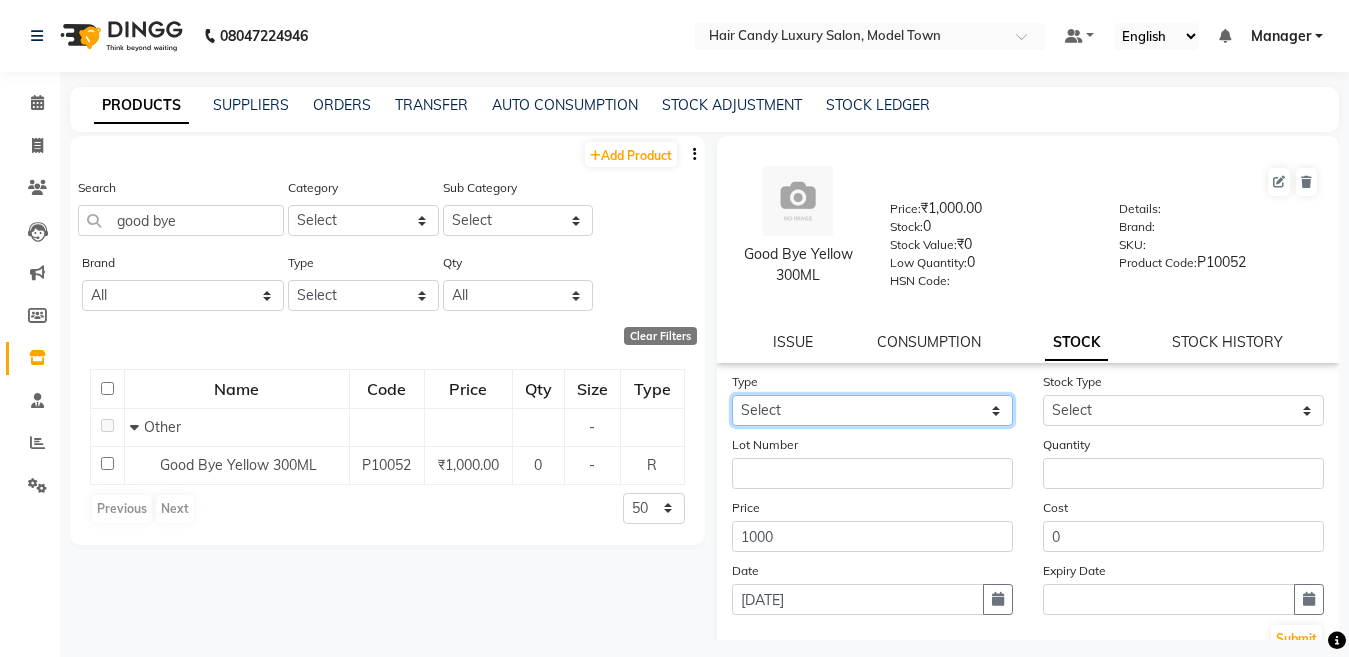 click on "Select In Out" 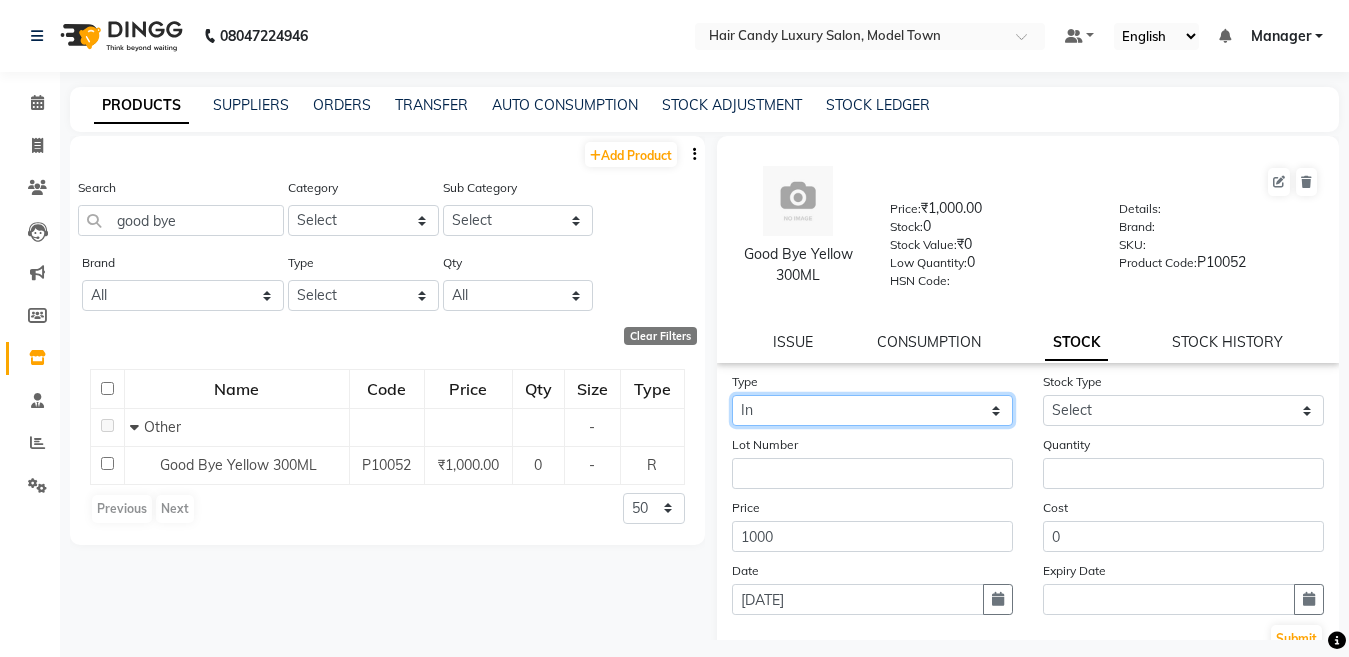 click on "Select In Out" 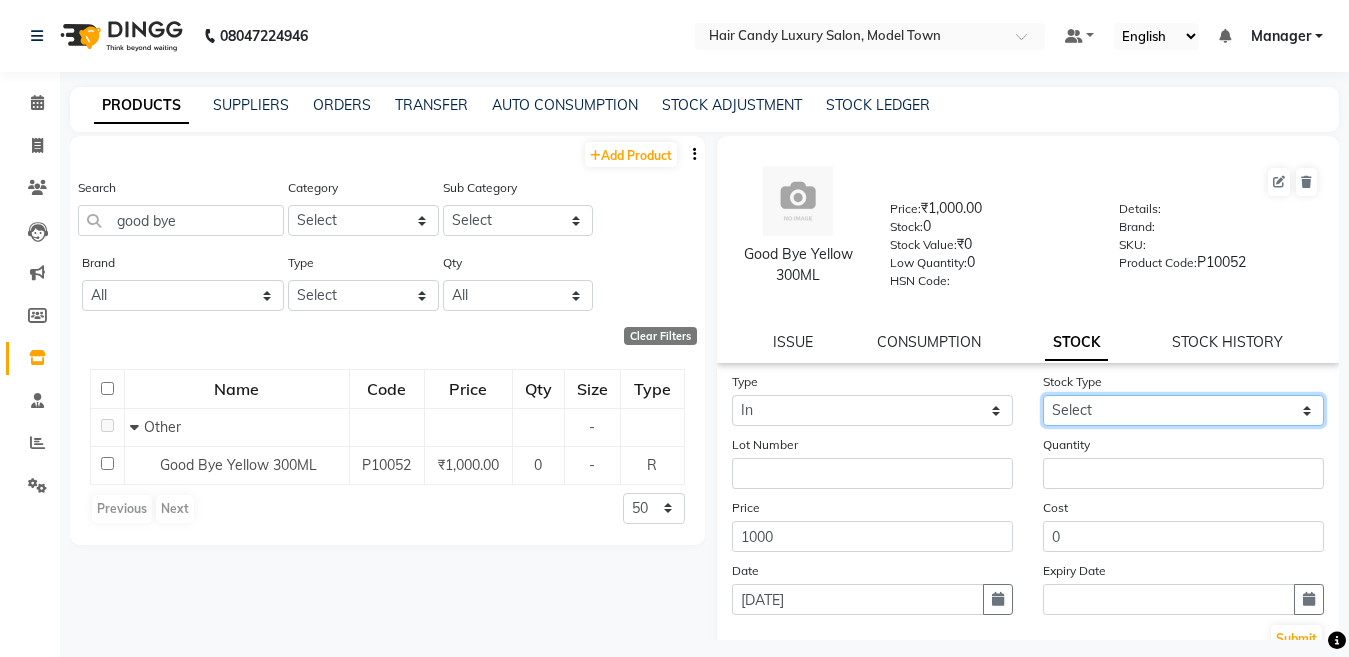 click on "Select New Stock Adjustment Return Other" 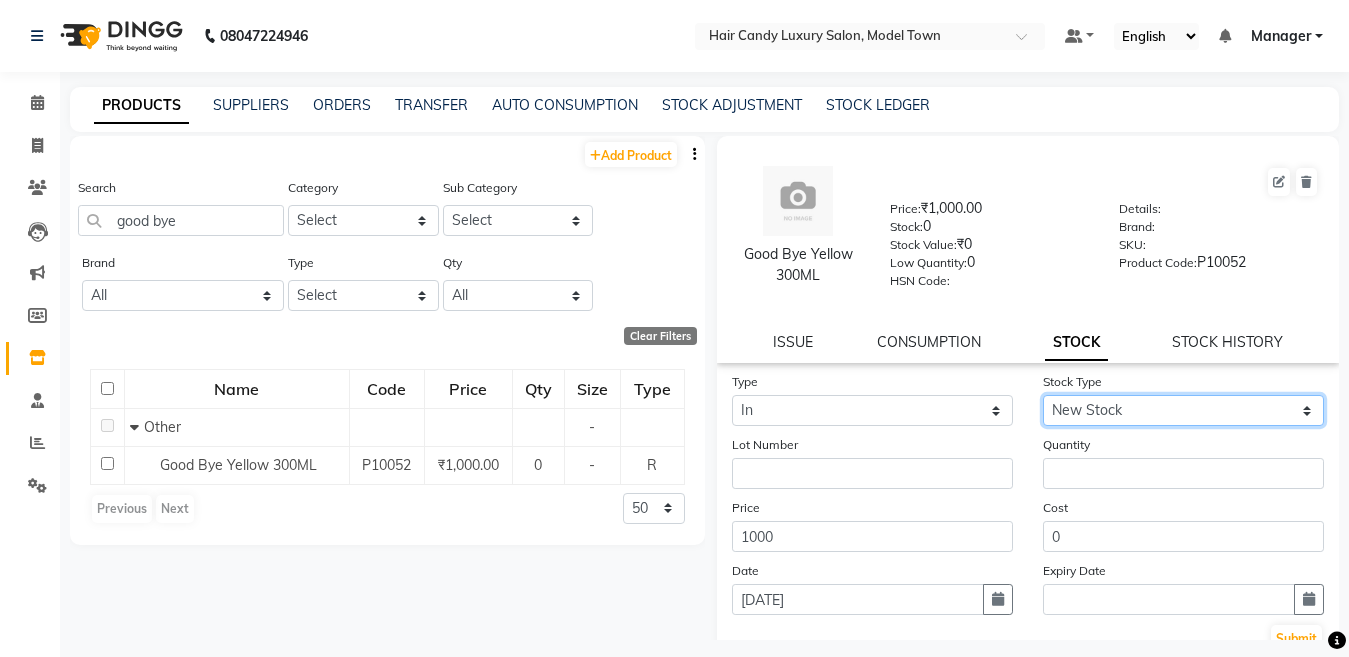 click on "Select New Stock Adjustment Return Other" 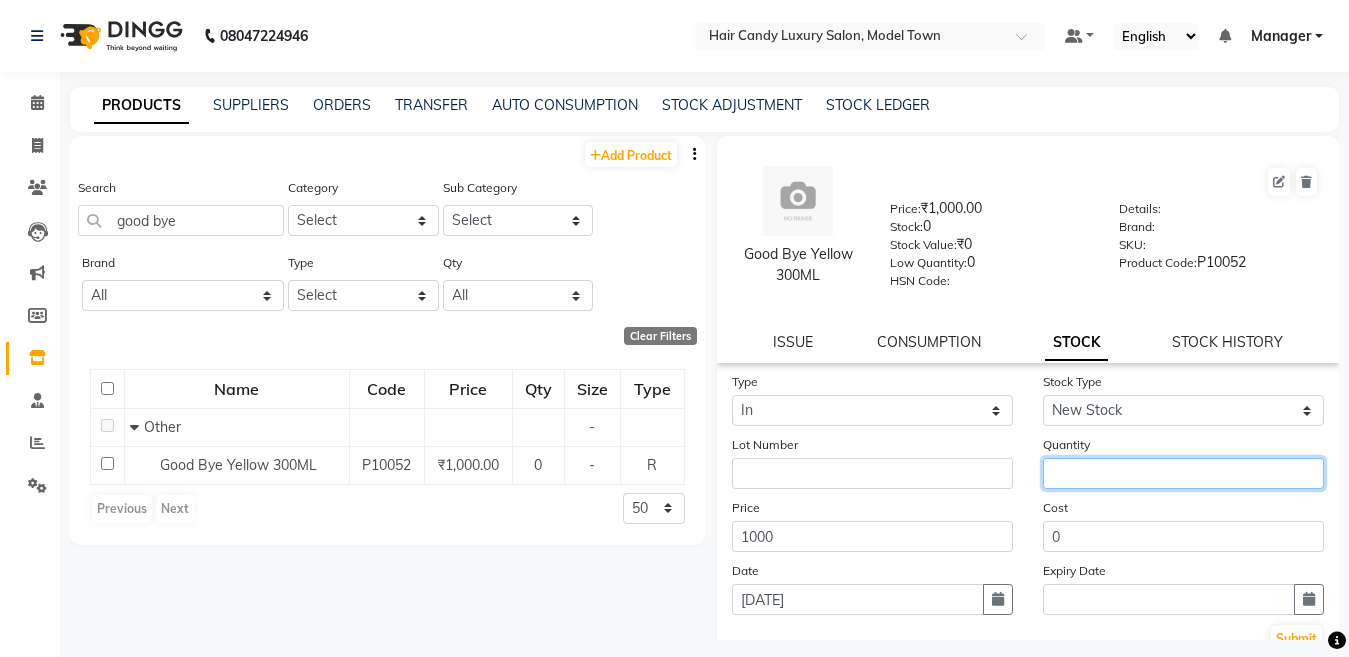 click 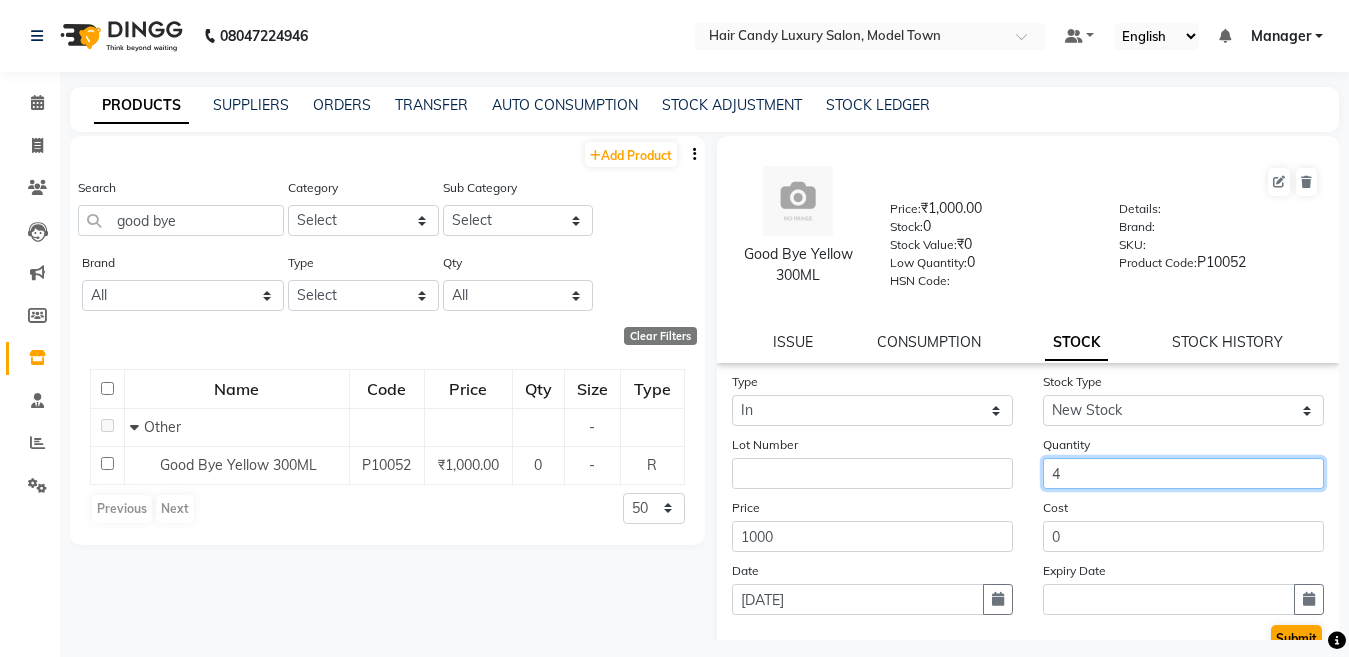 type on "4" 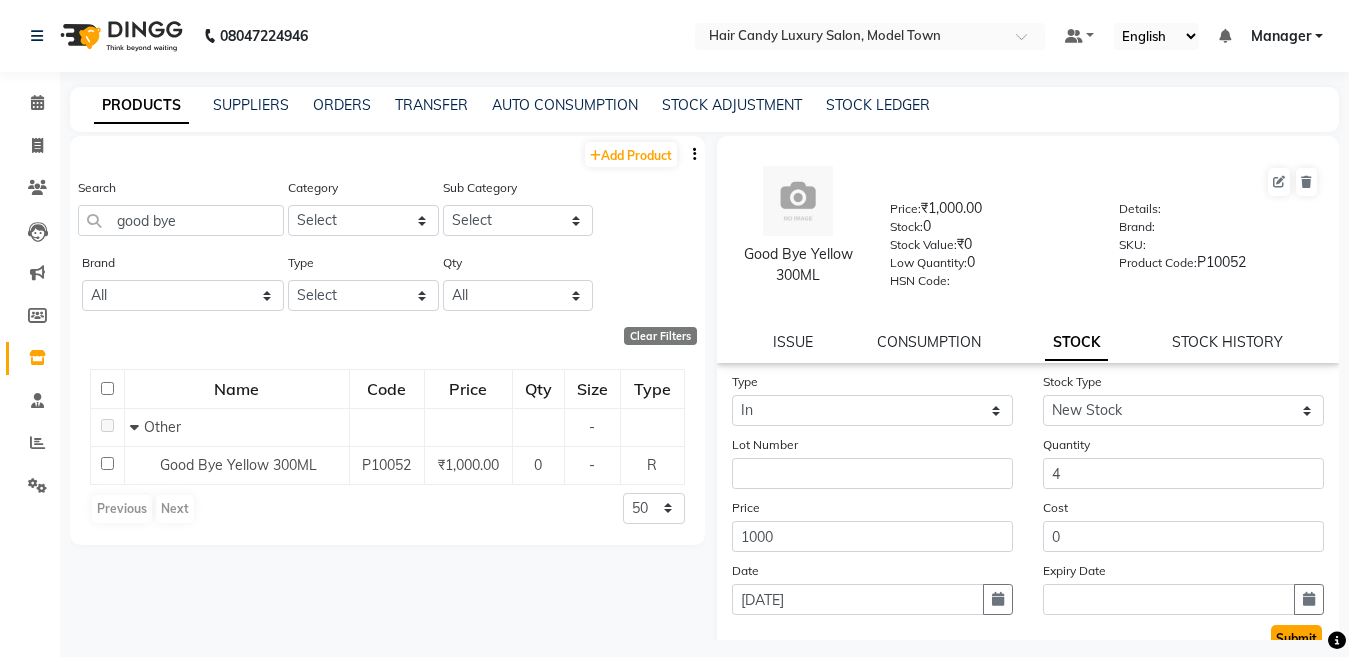 click on "Submit" 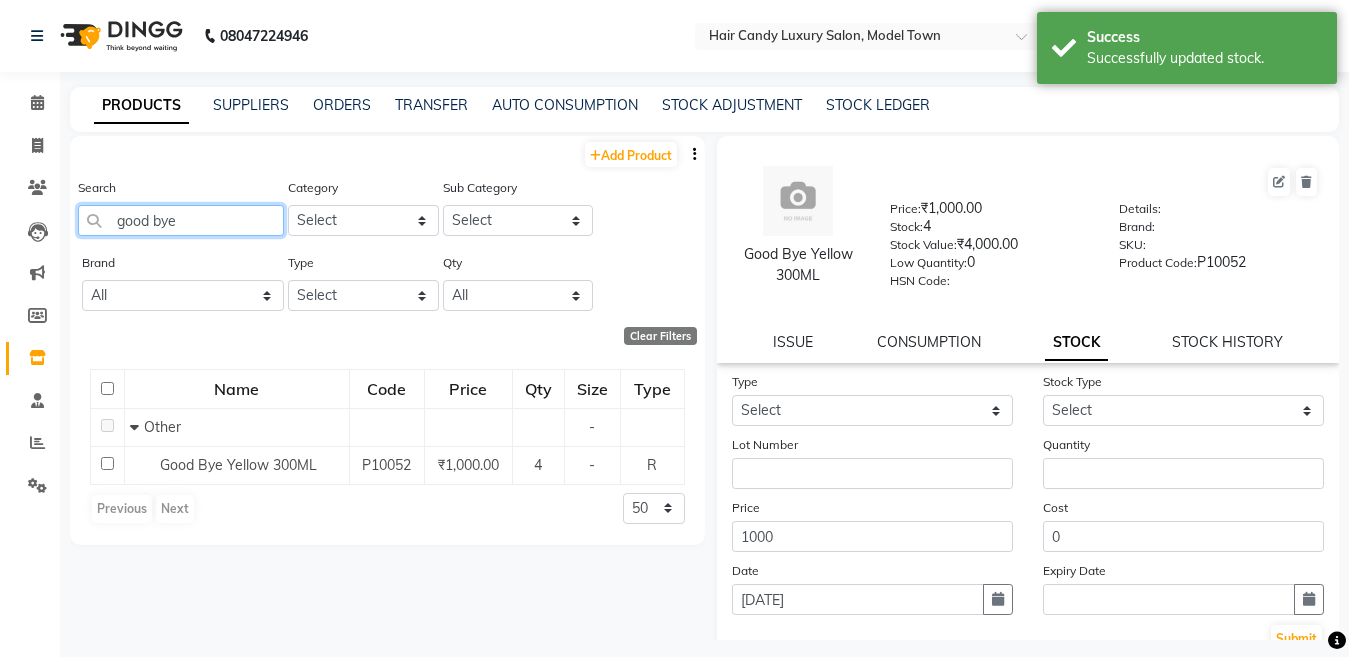 click on "good bye" 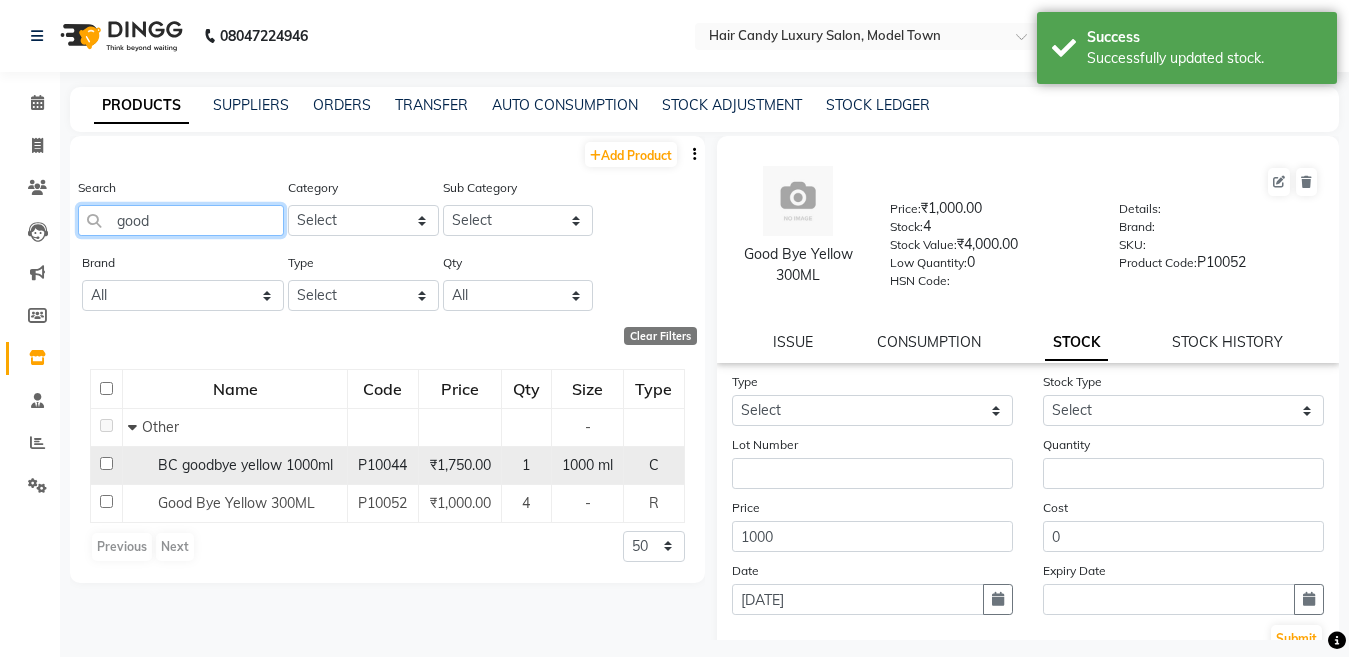 type on "good" 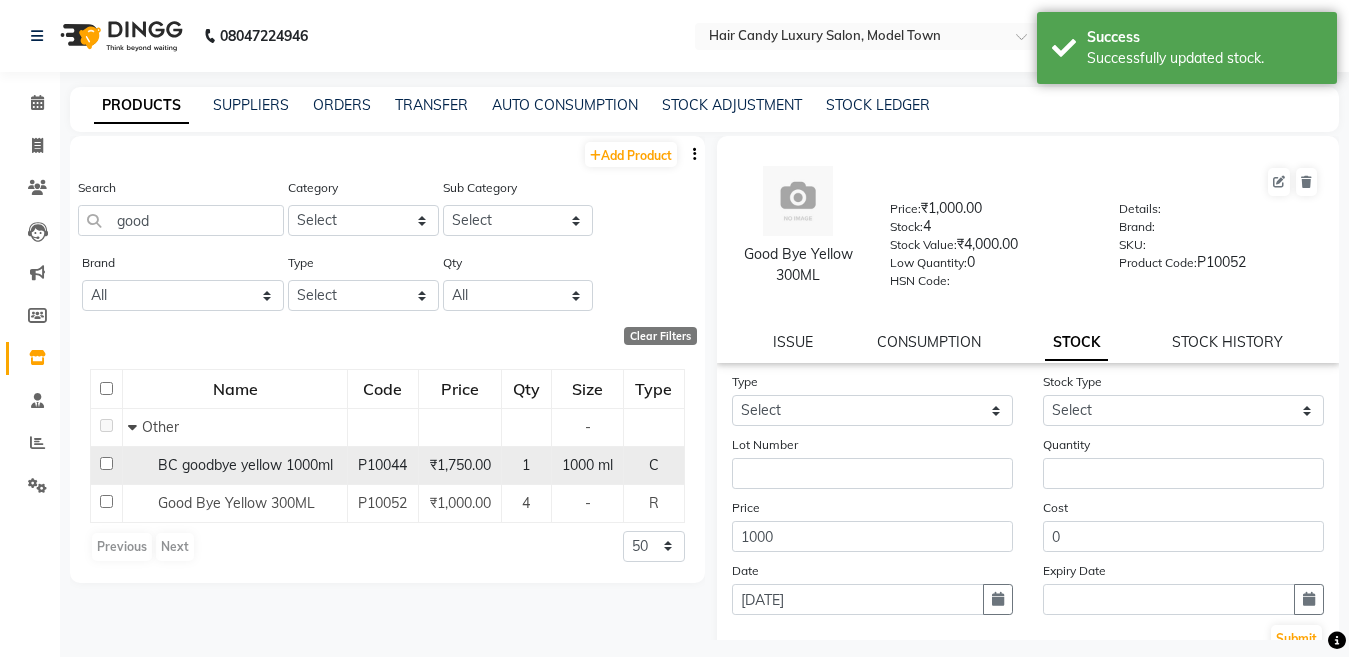 click on "BC goodbye yellow 1000ml" 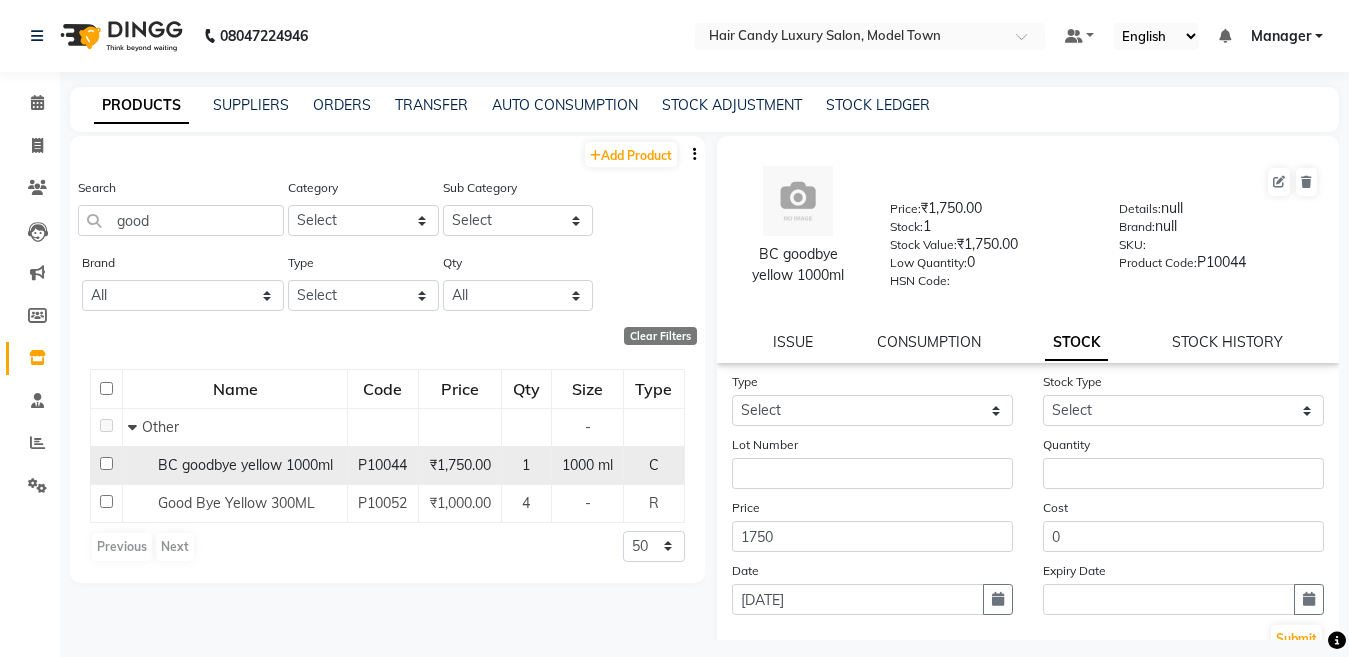 click on "BC goodbye yellow 1000ml" 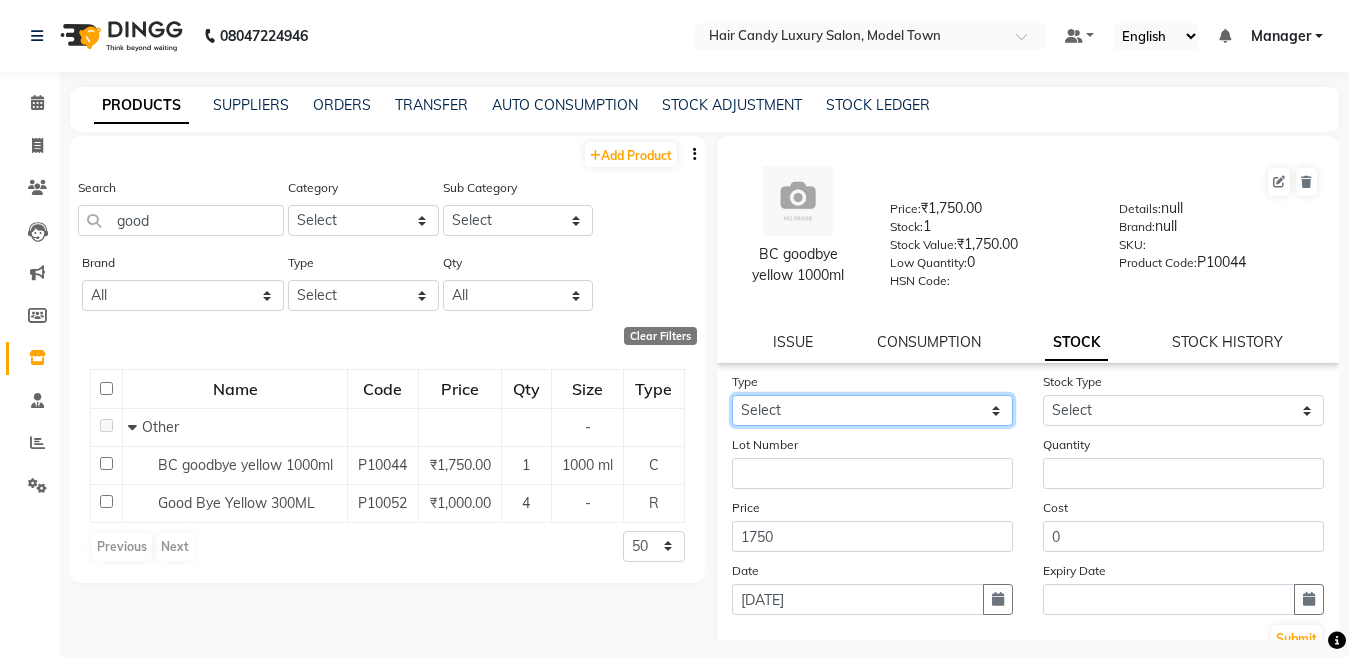 click on "Select In Out" 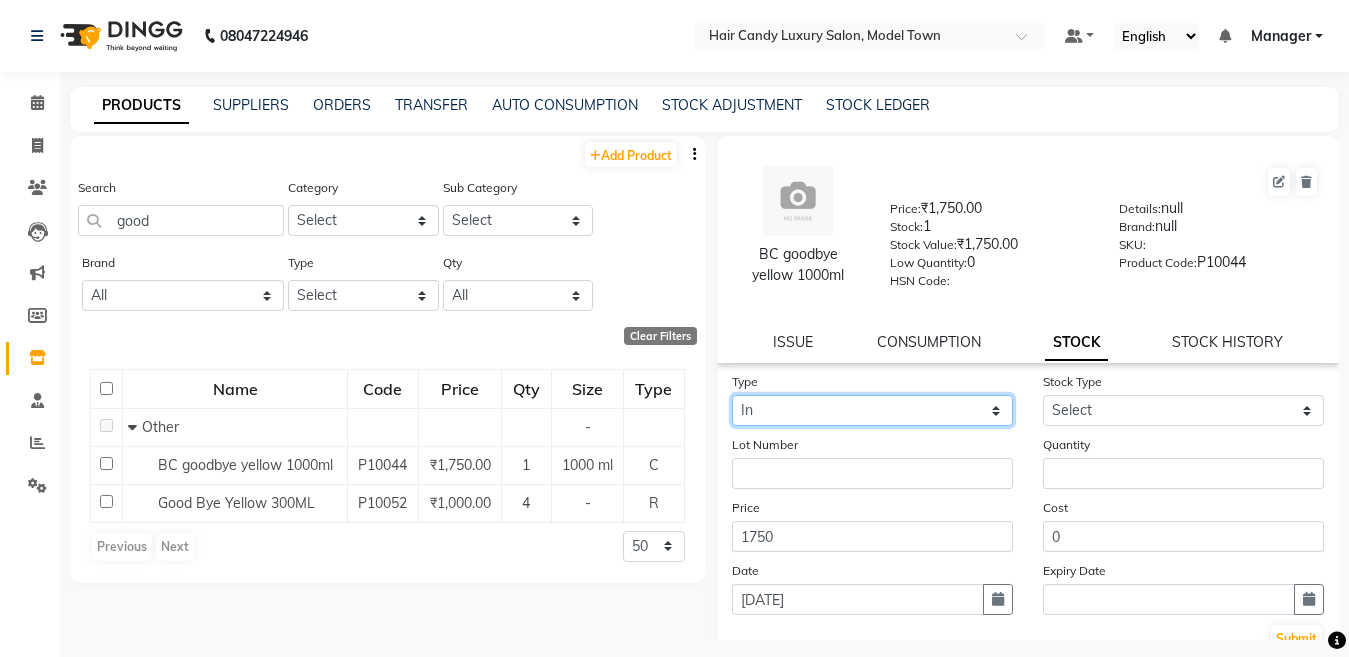 click on "Select In Out" 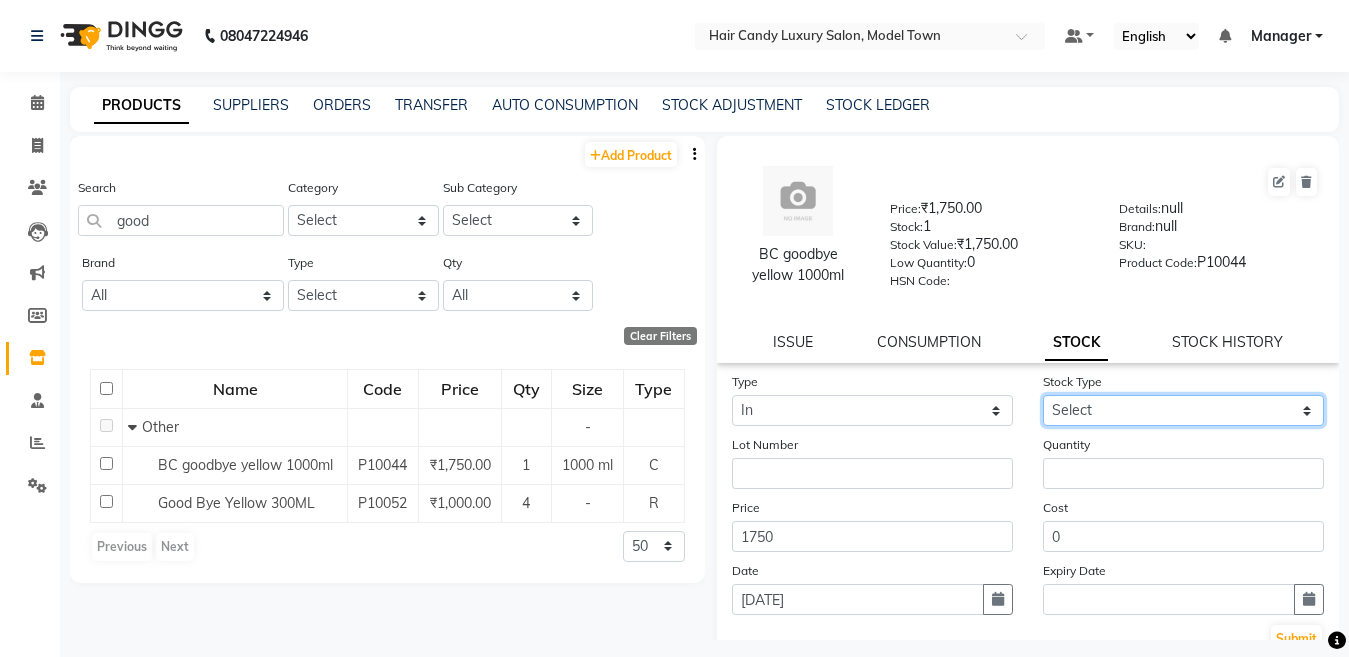 click on "Select New Stock Adjustment Return Other" 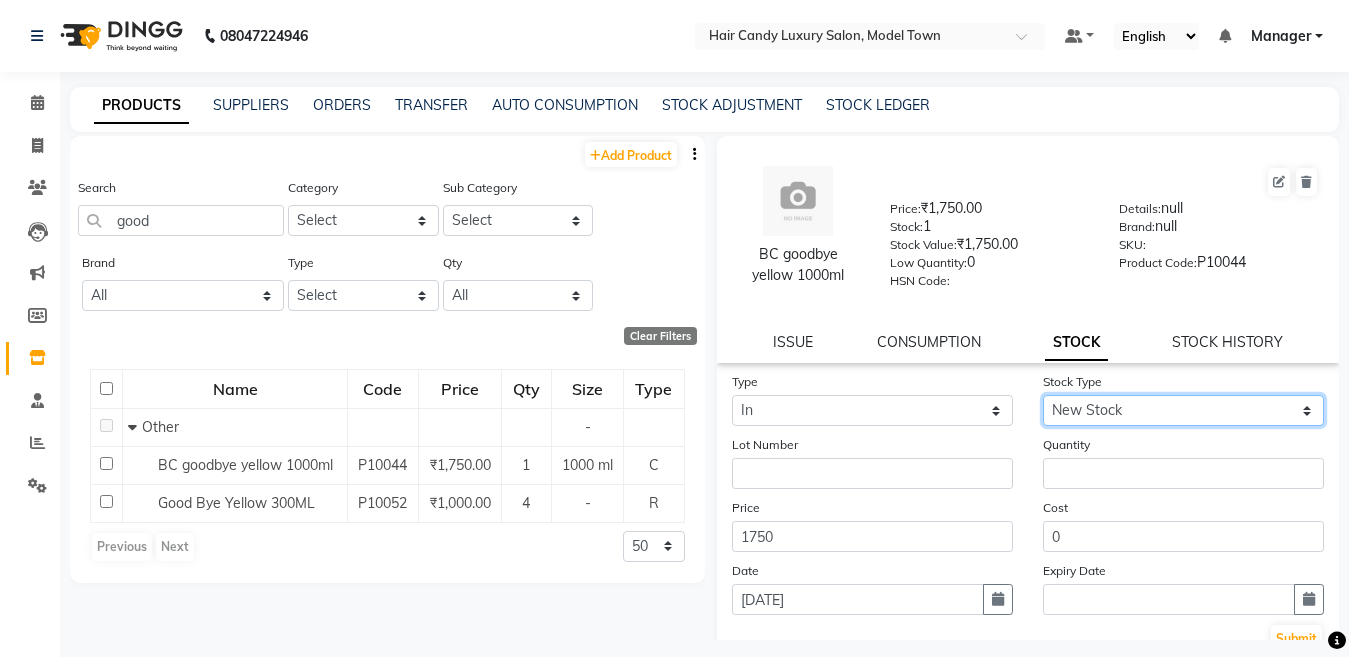 click on "Select New Stock Adjustment Return Other" 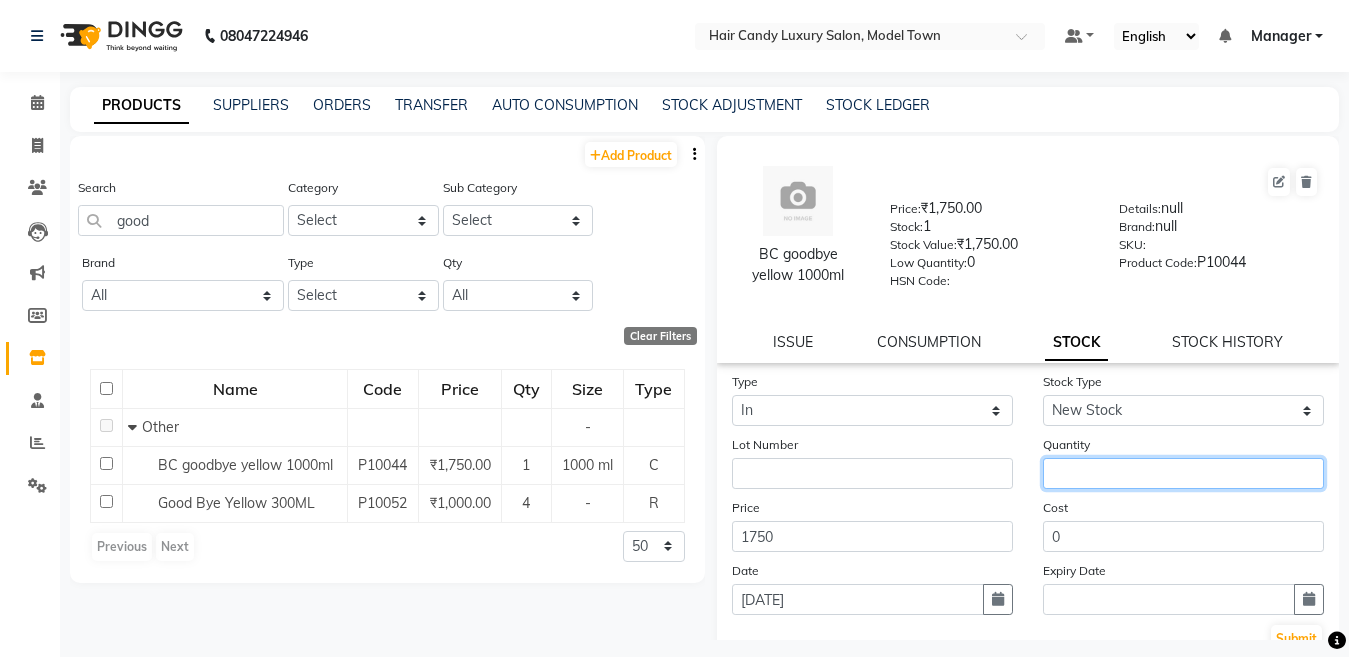click 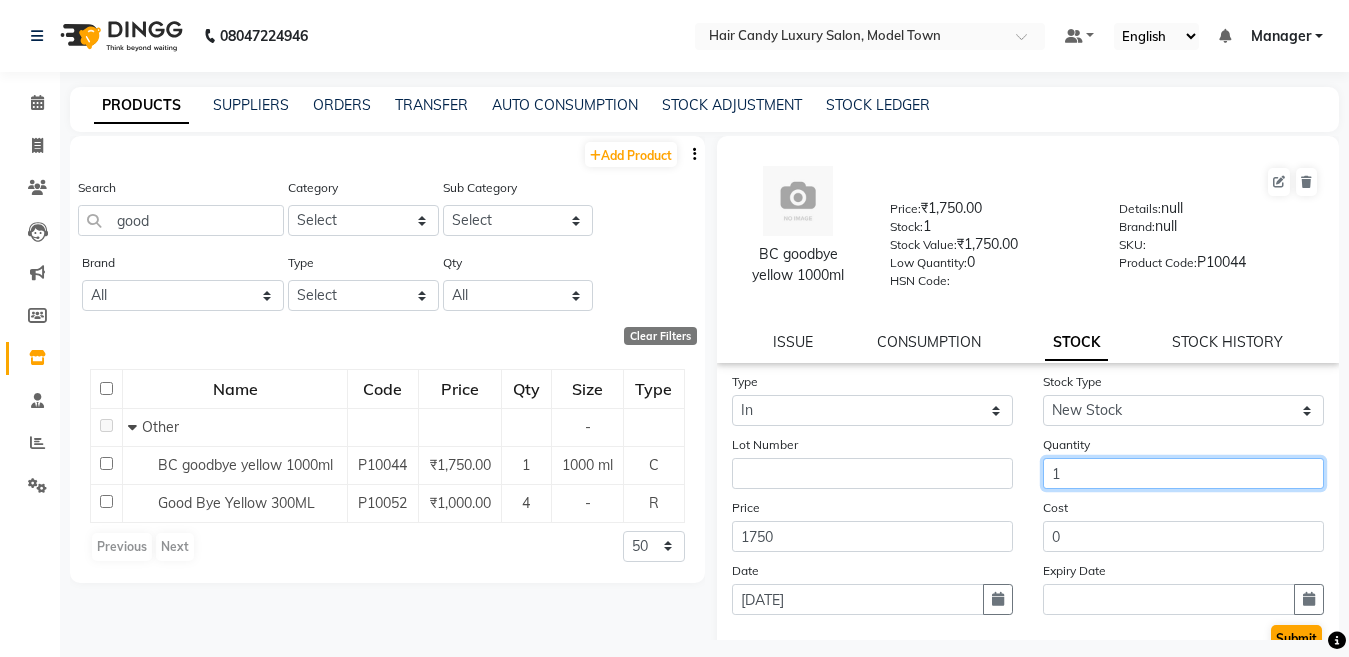 type on "1" 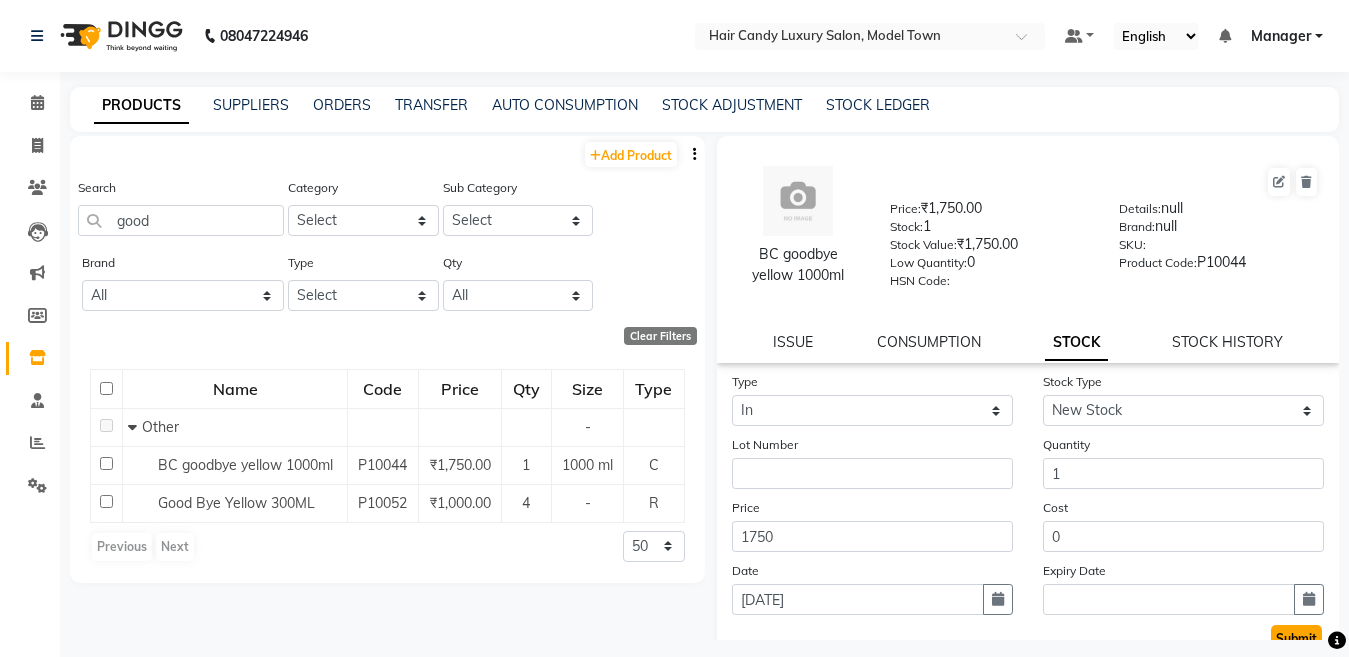 click on "Submit" 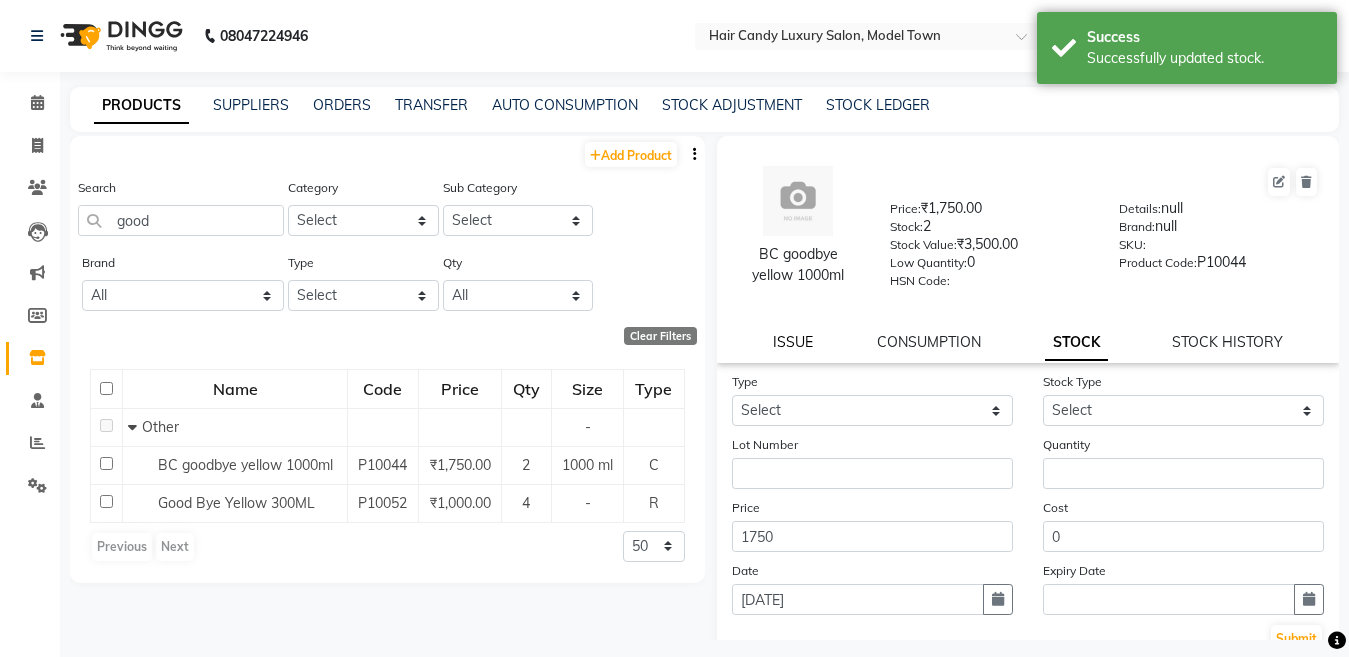 click on "ISSUE" 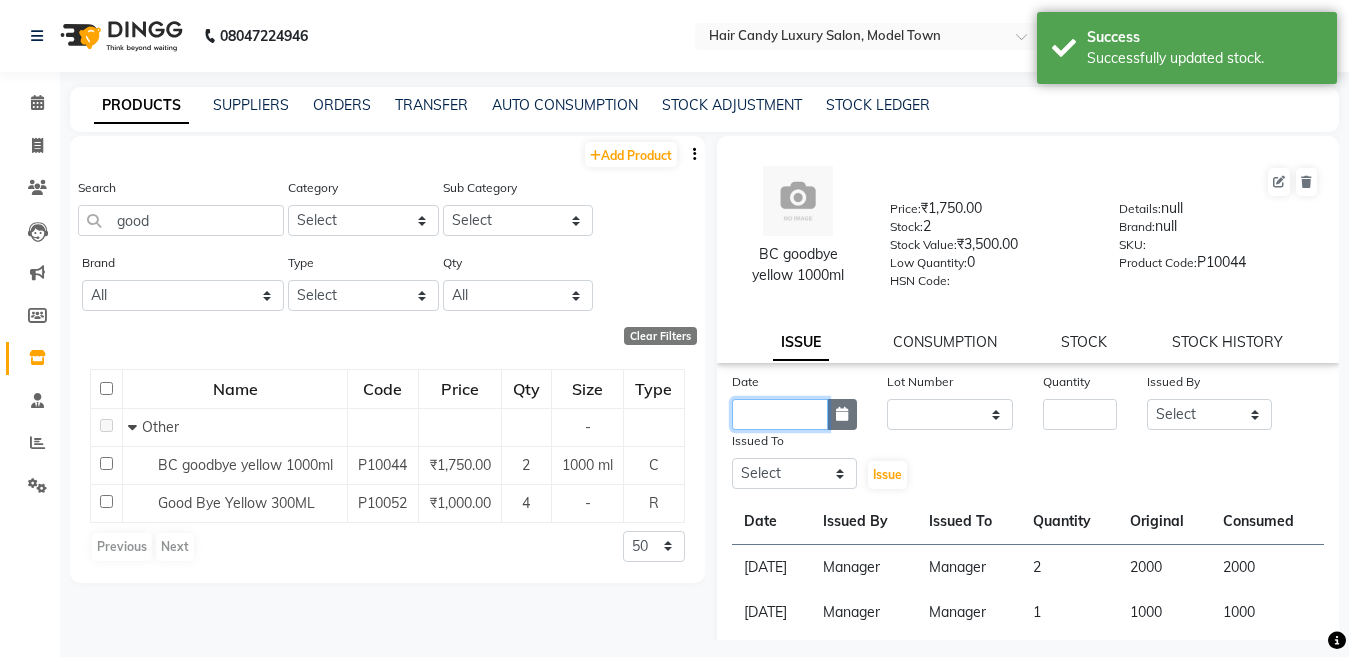 drag, startPoint x: 767, startPoint y: 422, endPoint x: 826, endPoint y: 415, distance: 59.413803 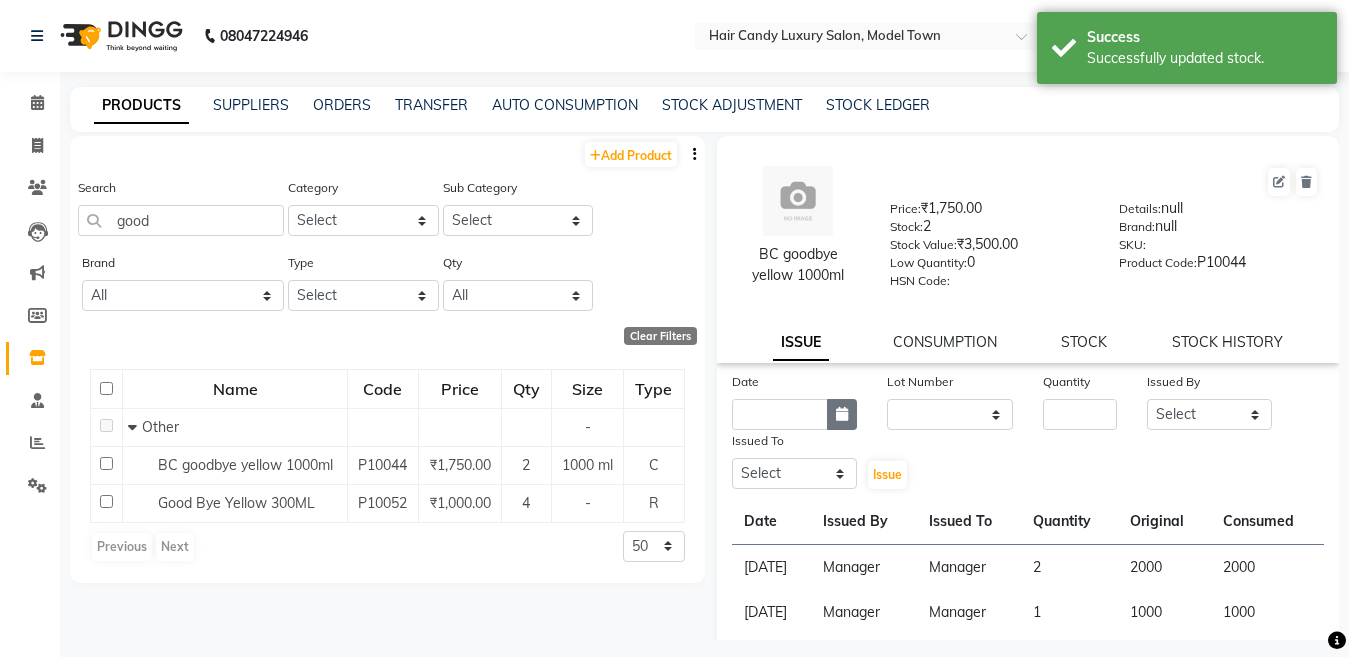 select on "7" 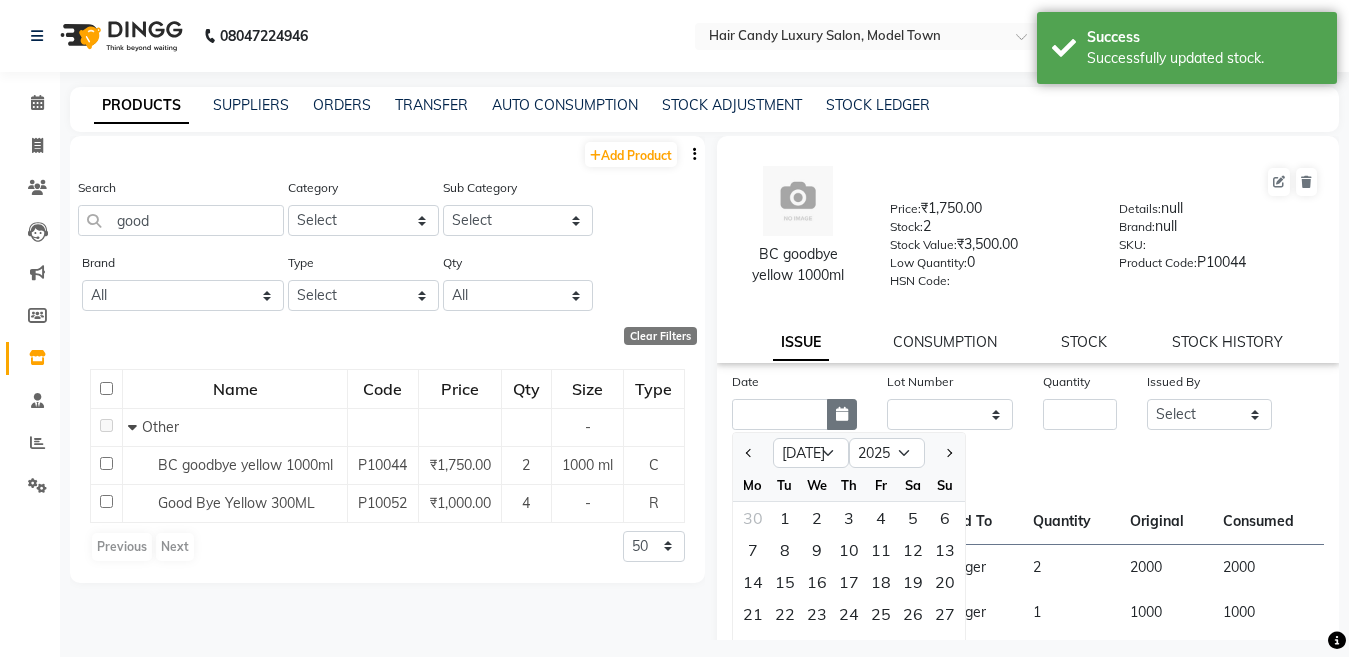 click 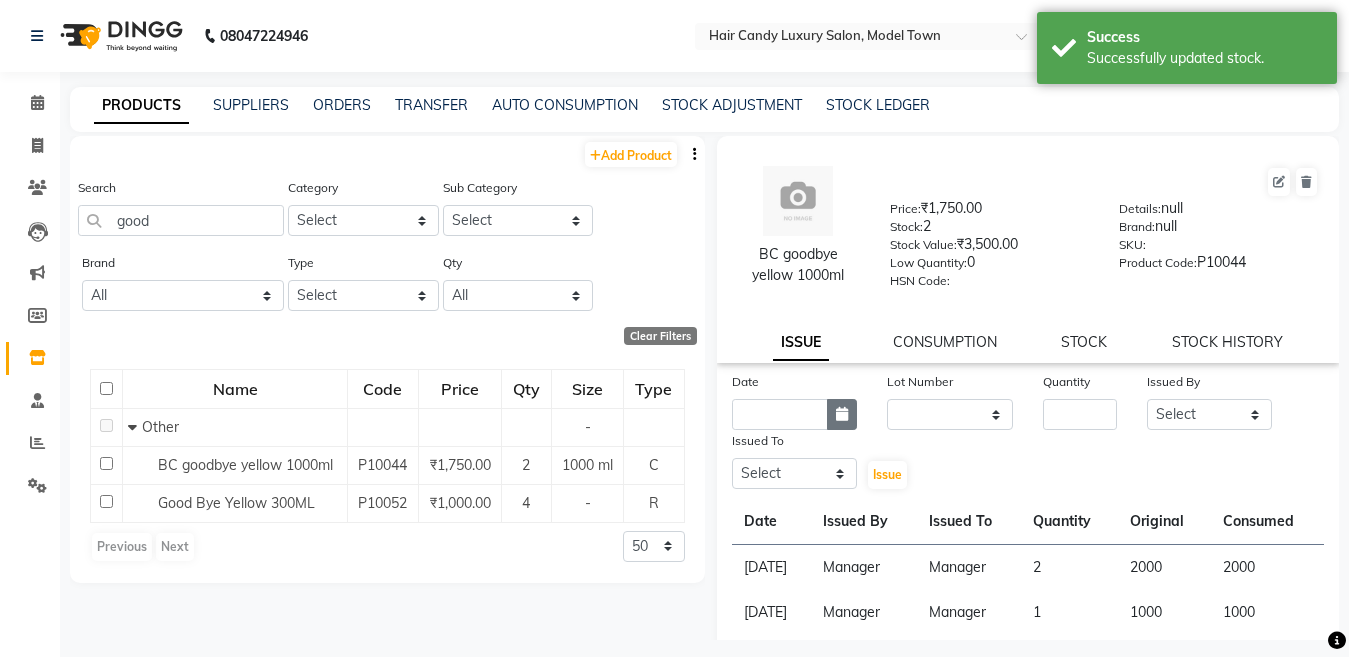 click 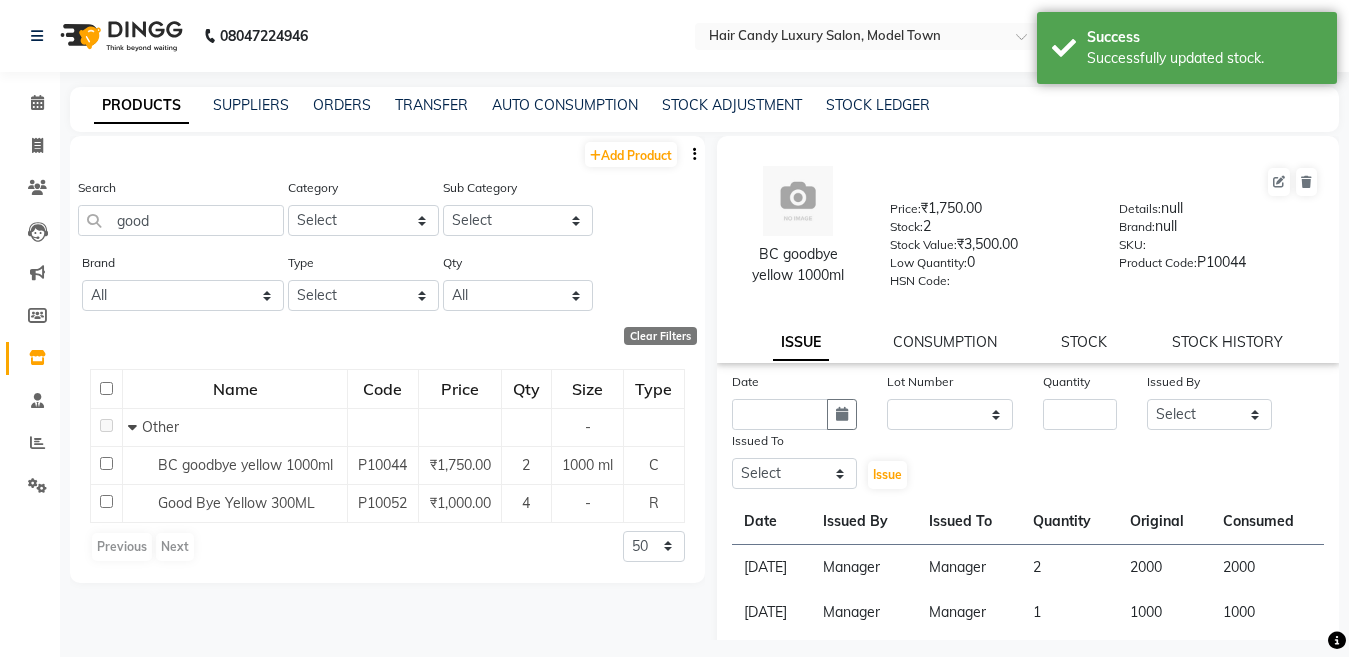 select on "7" 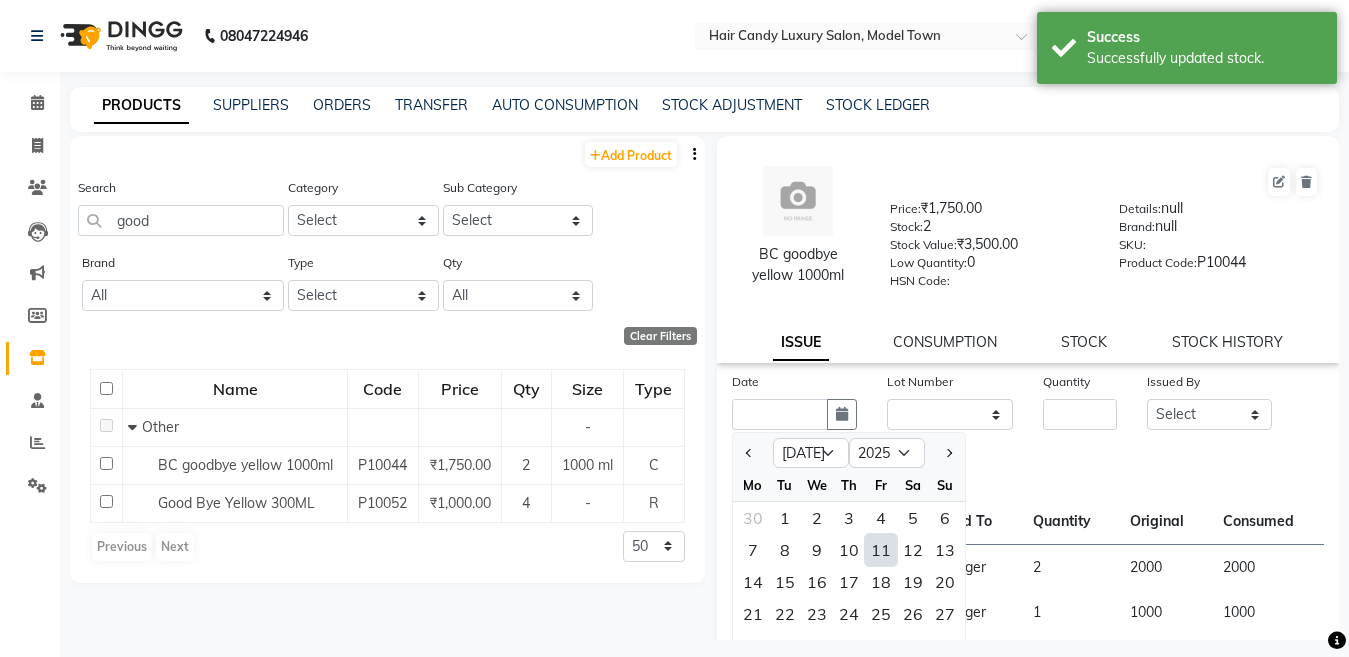 click on "11" 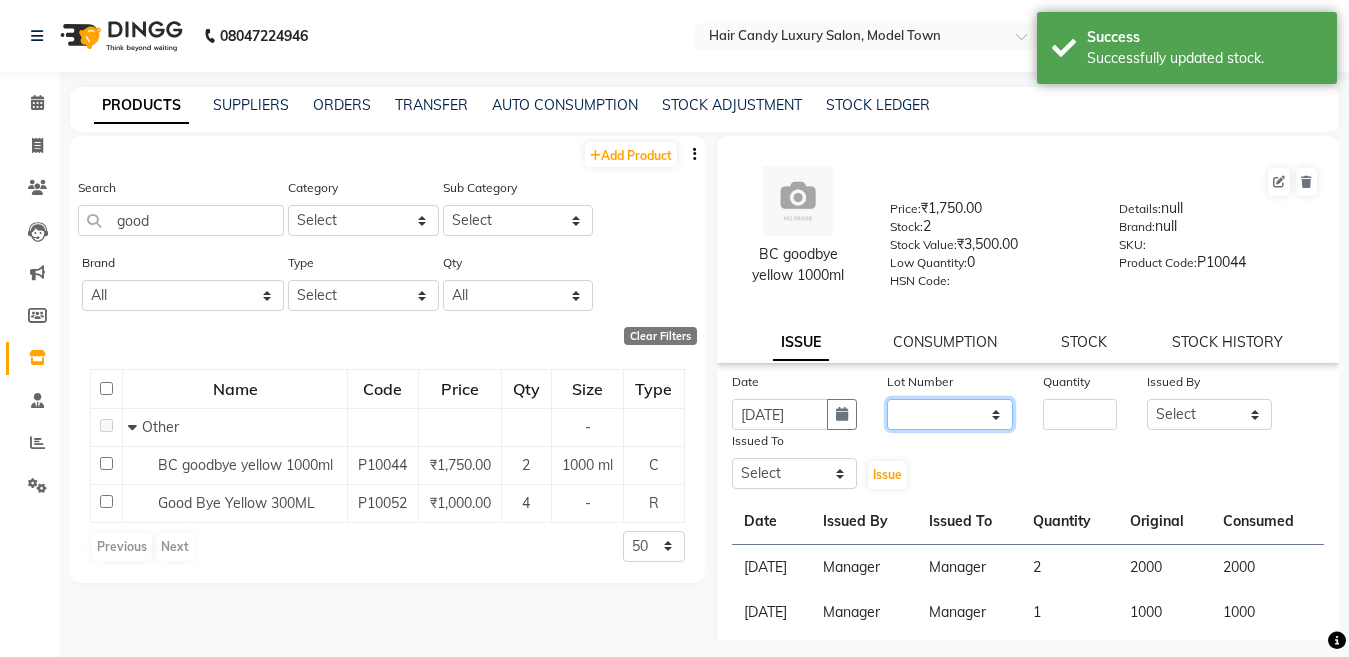click on "None" 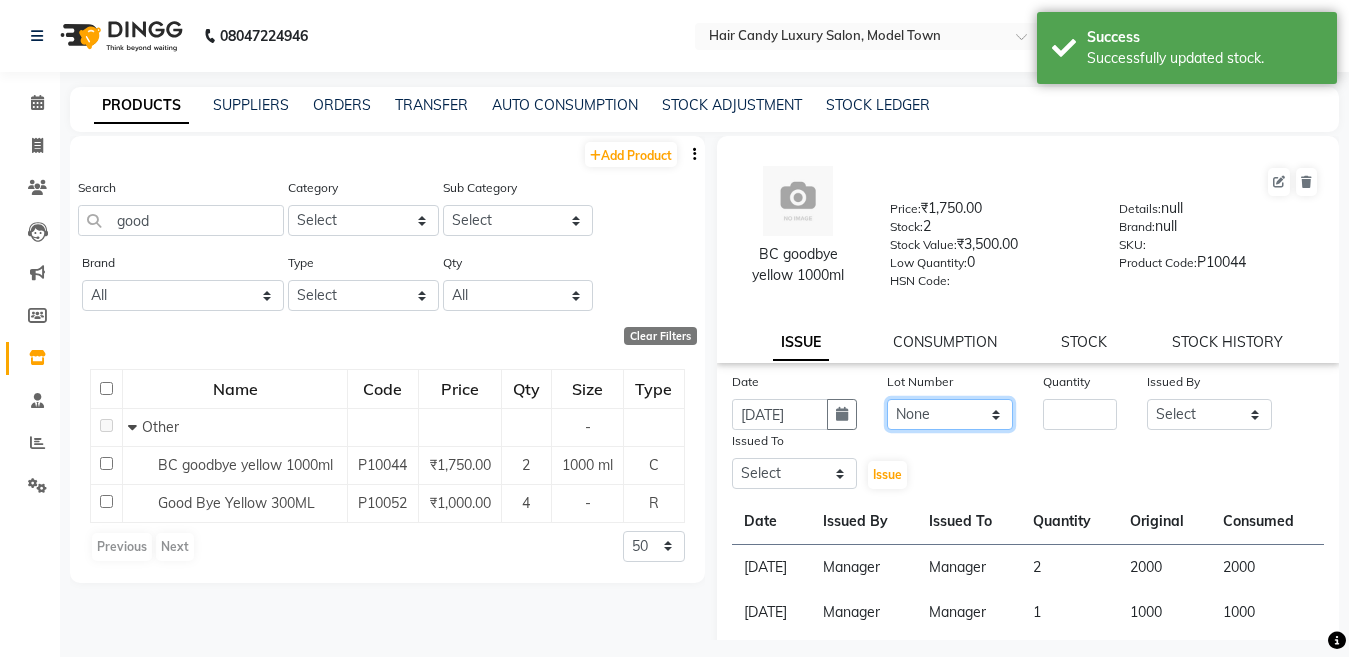 click on "None" 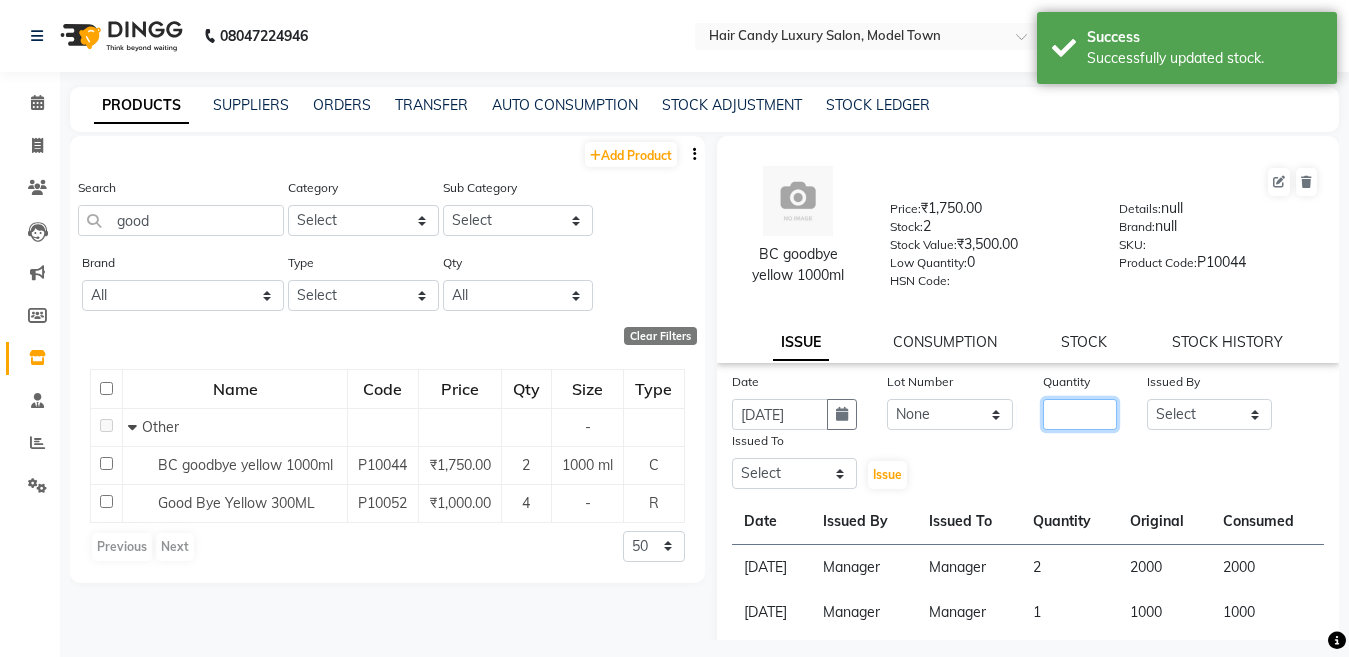 click 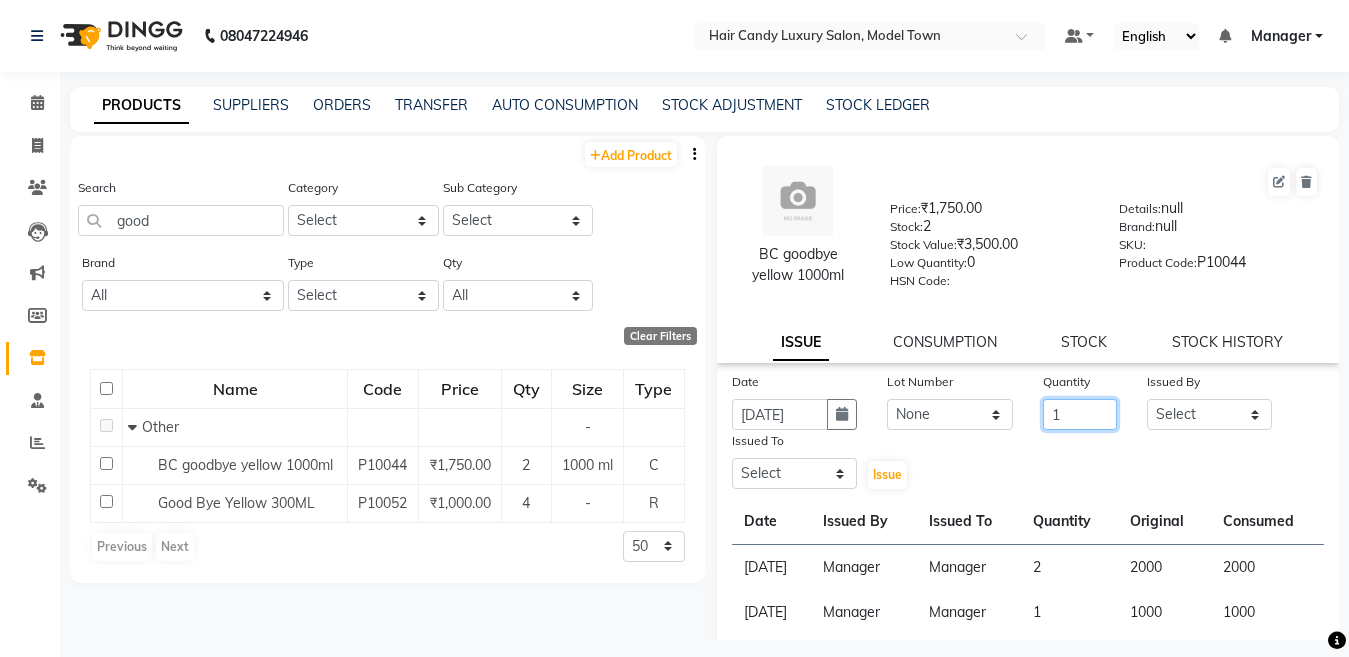 type on "1" 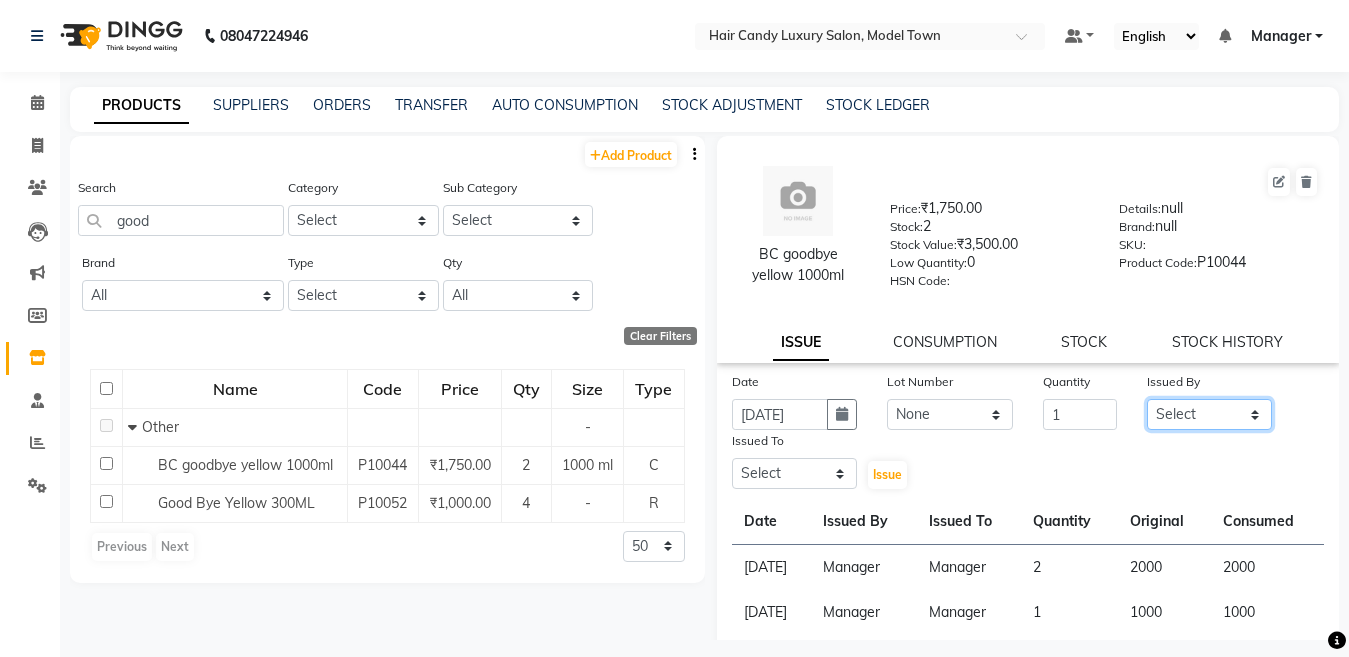 click on "Select Aakib Anas Anuradha Izhar Laiq (Rahul) Manager Neeraj parul Pawan Prakash Rajni Ranjay (Raju) RIYA Saleem sameer  stock manager surrender Vijay Gupta Vijay kumar" 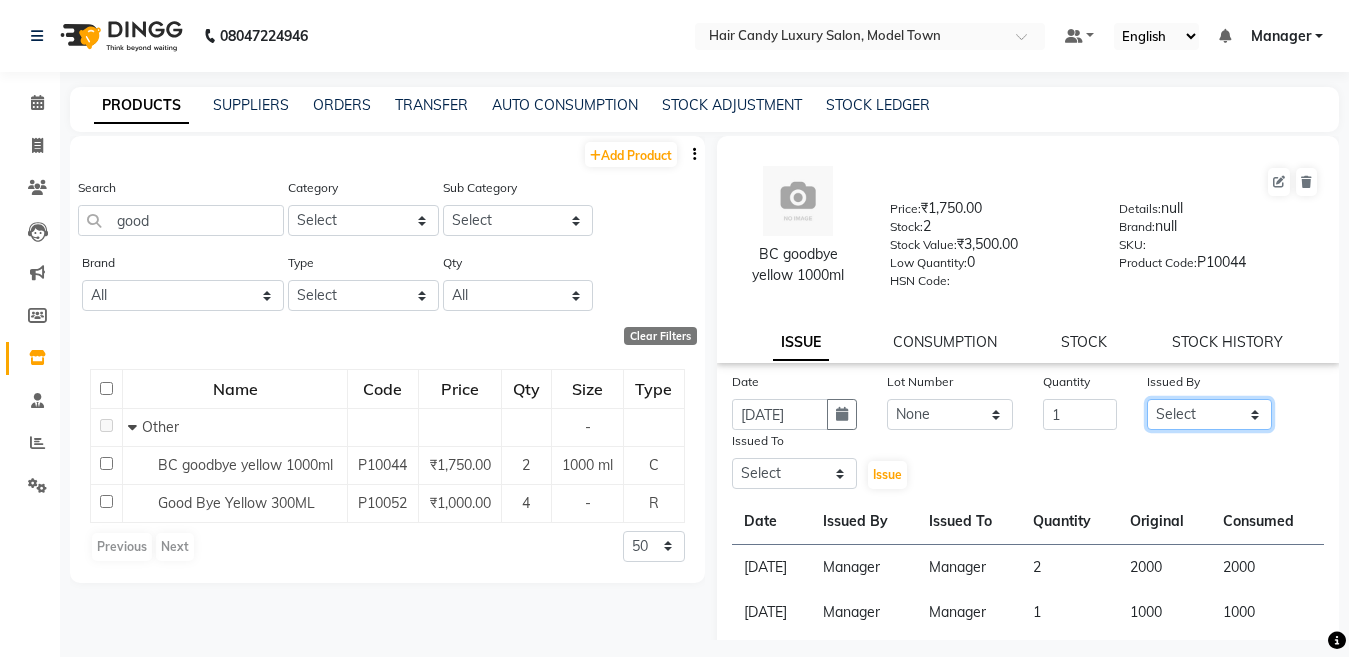 select on "28446" 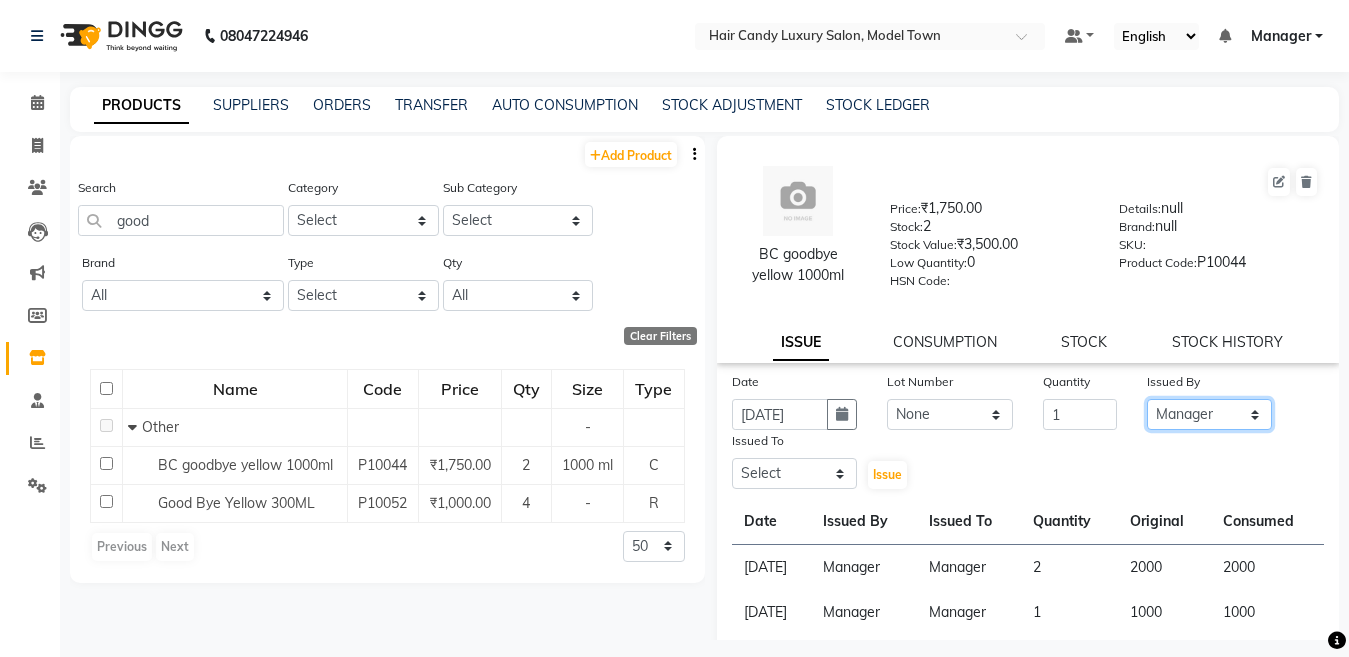 click on "Select Aakib Anas Anuradha Izhar Laiq (Rahul) Manager Neeraj parul Pawan Prakash Rajni Ranjay (Raju) RIYA Saleem sameer  stock manager surrender Vijay Gupta Vijay kumar" 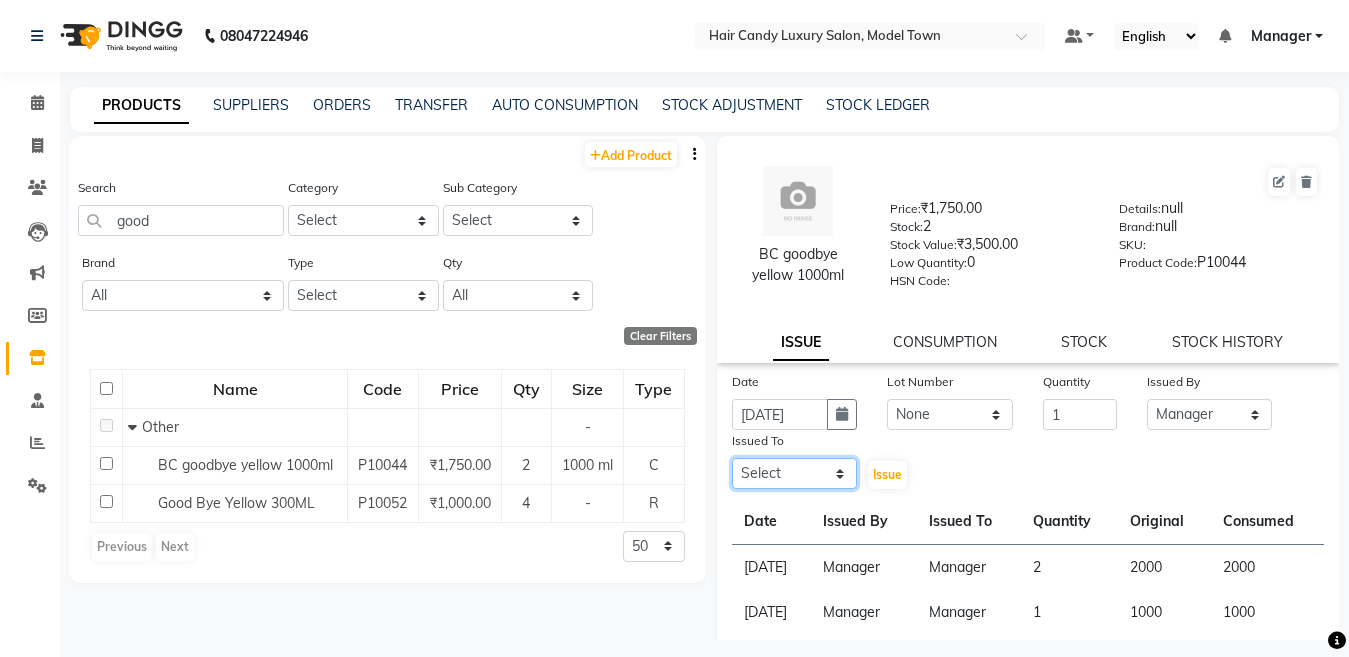 click on "Select Aakib Anas Anuradha Izhar Laiq (Rahul) Manager Neeraj parul Pawan Prakash Rajni Ranjay (Raju) RIYA Saleem sameer  stock manager surrender Vijay Gupta Vijay kumar" 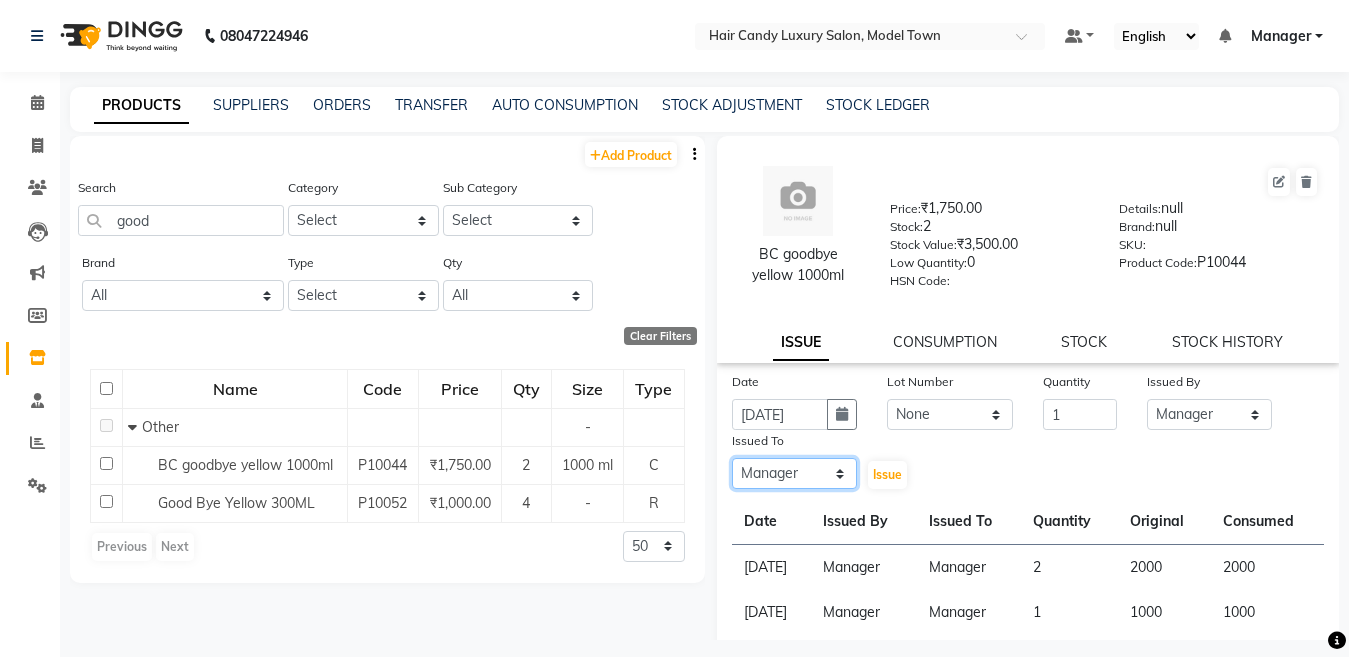 click on "Select Aakib Anas Anuradha Izhar Laiq (Rahul) Manager Neeraj parul Pawan Prakash Rajni Ranjay (Raju) RIYA Saleem sameer  stock manager surrender Vijay Gupta Vijay kumar" 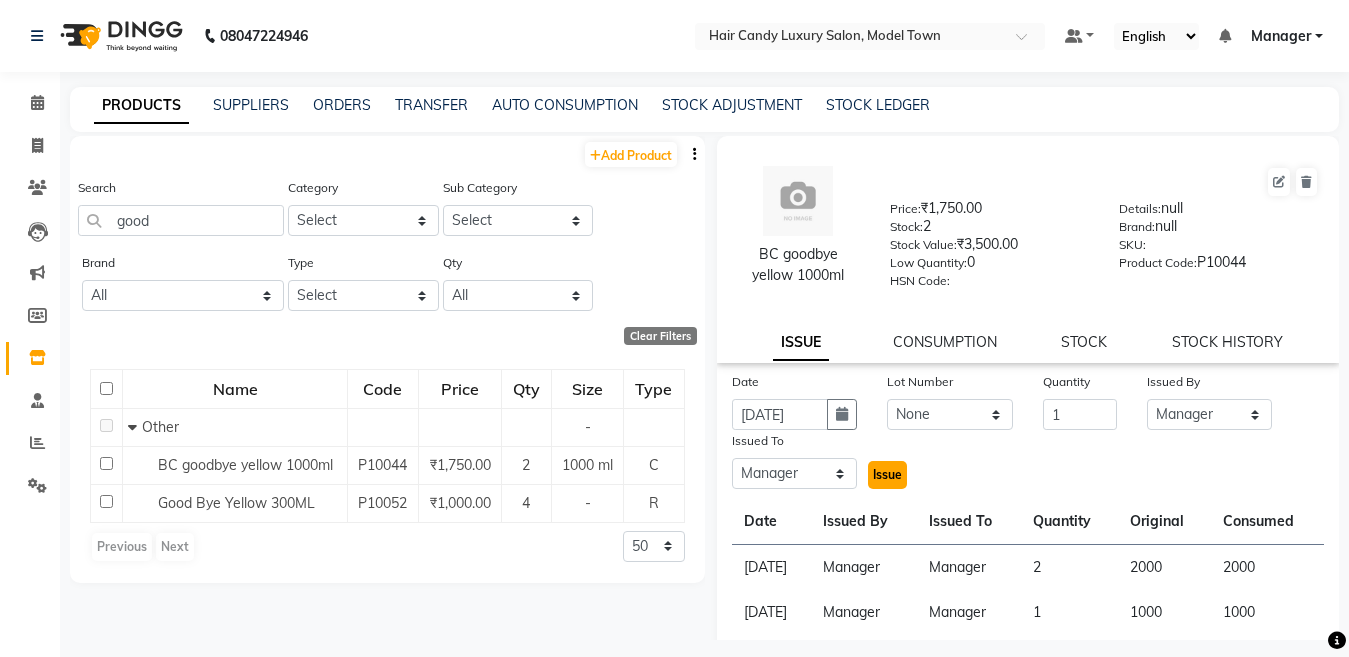 click on "Issue" 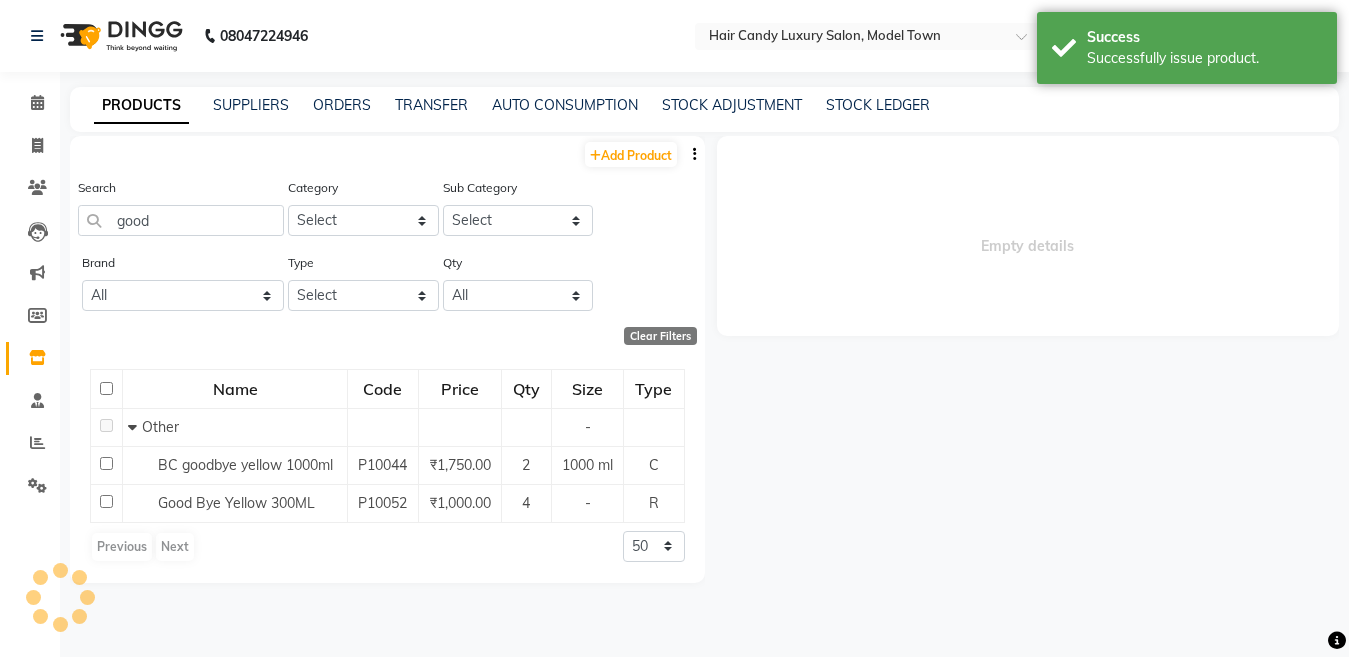 select 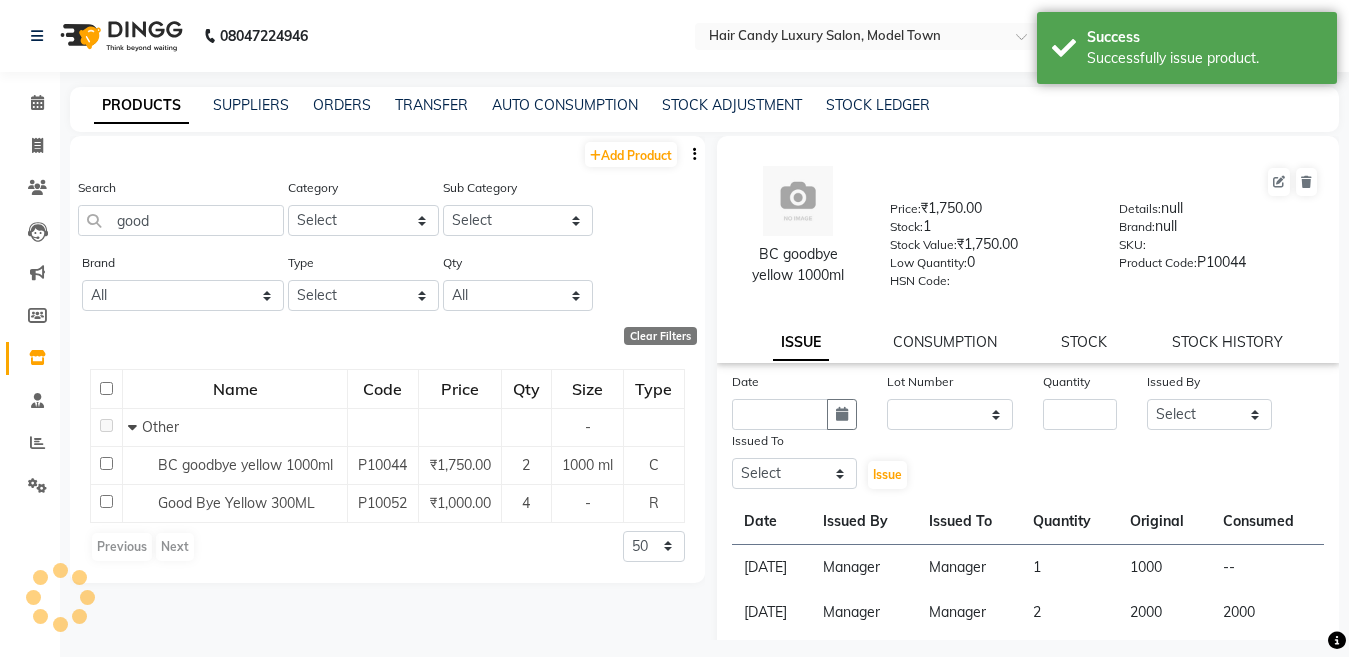 click on "CONSUMPTION" 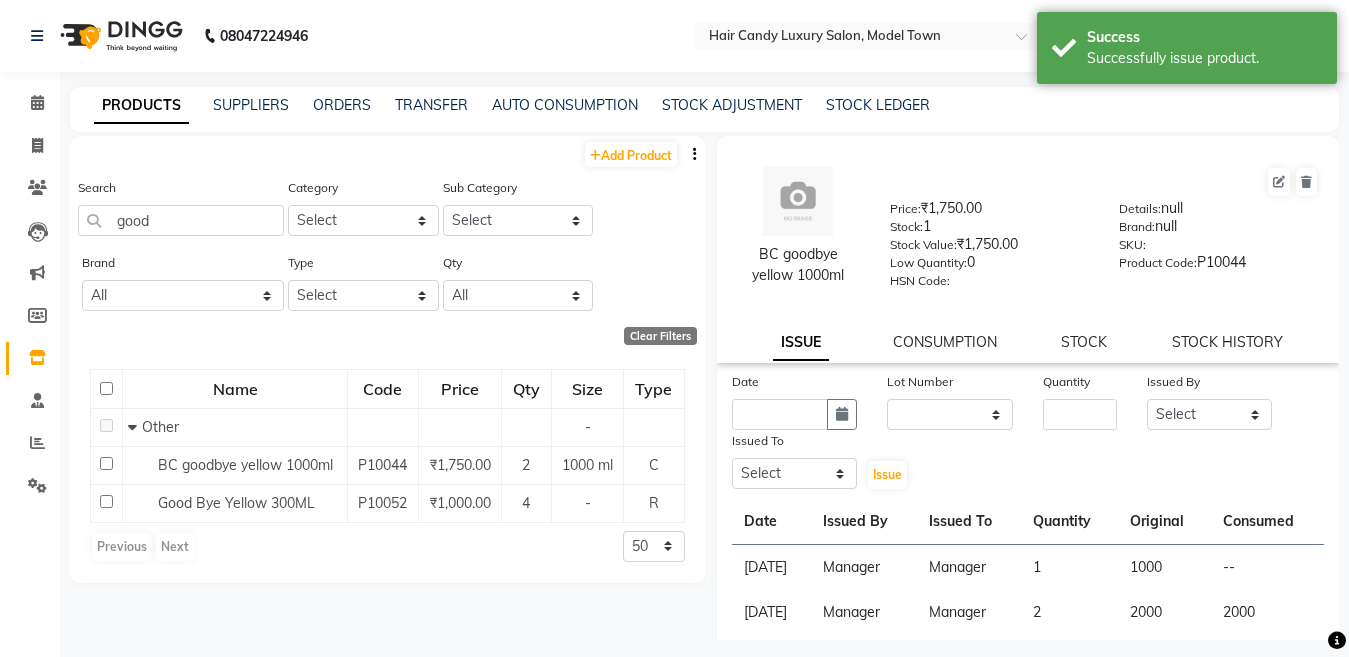 click on "CONSUMPTION" 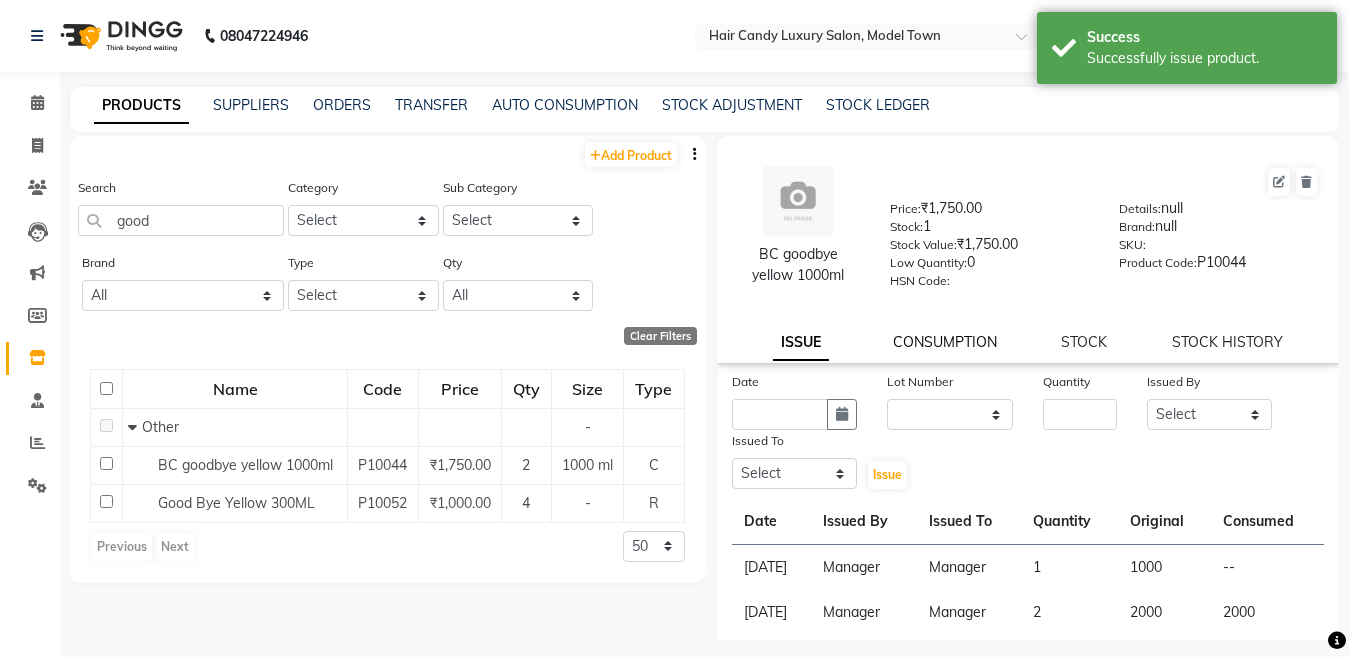click on "CONSUMPTION" 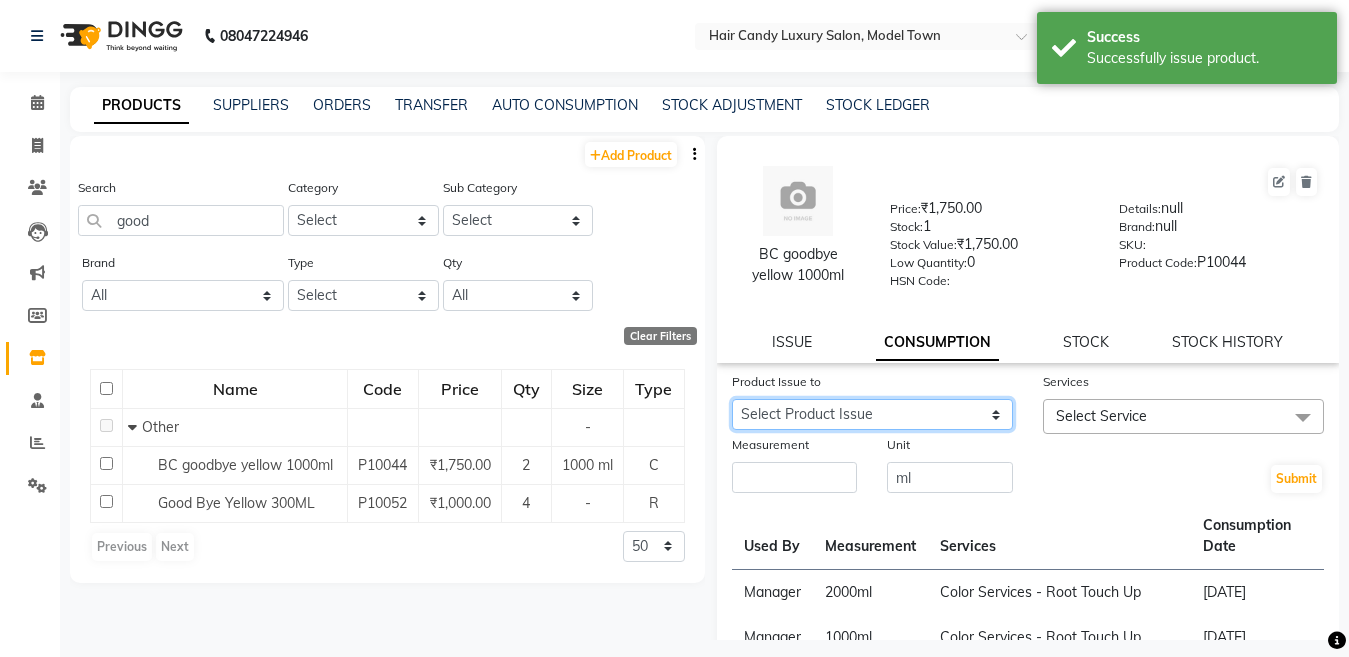 click on "Select Product Issue 2025-07-11, Issued to: Manager, Balance: 1000" 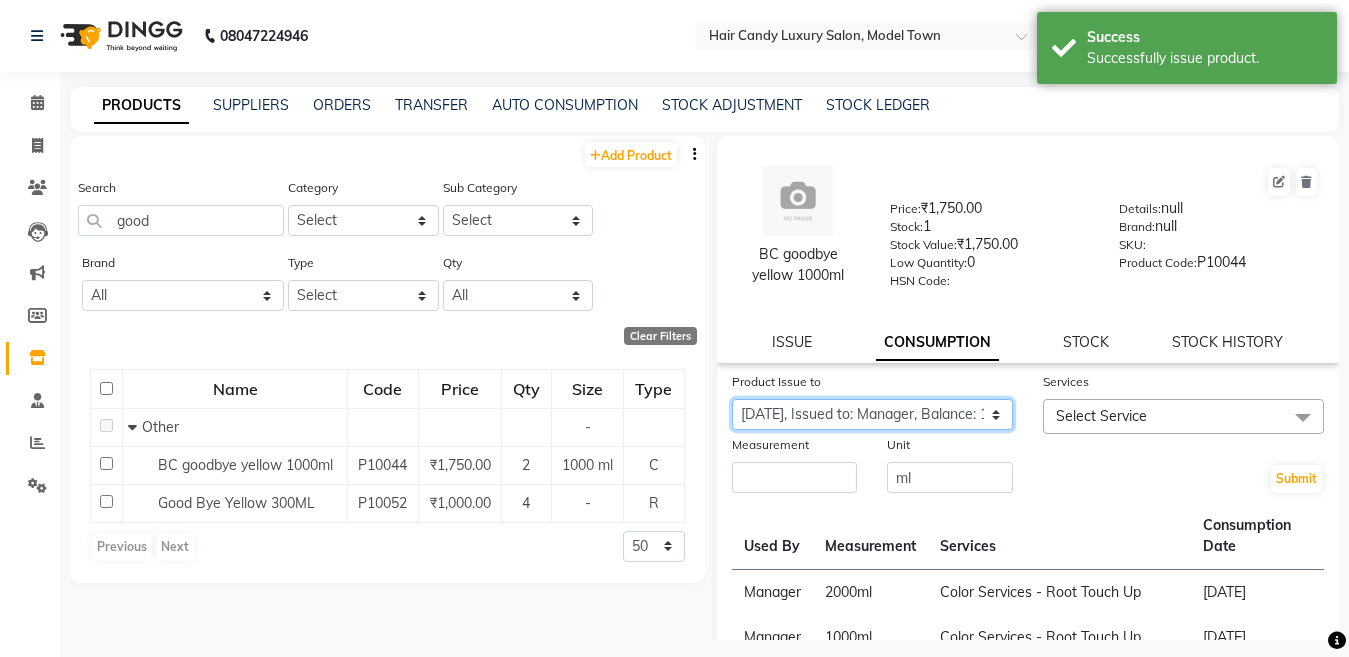 click on "Select Product Issue 2025-07-11, Issued to: Manager, Balance: 1000" 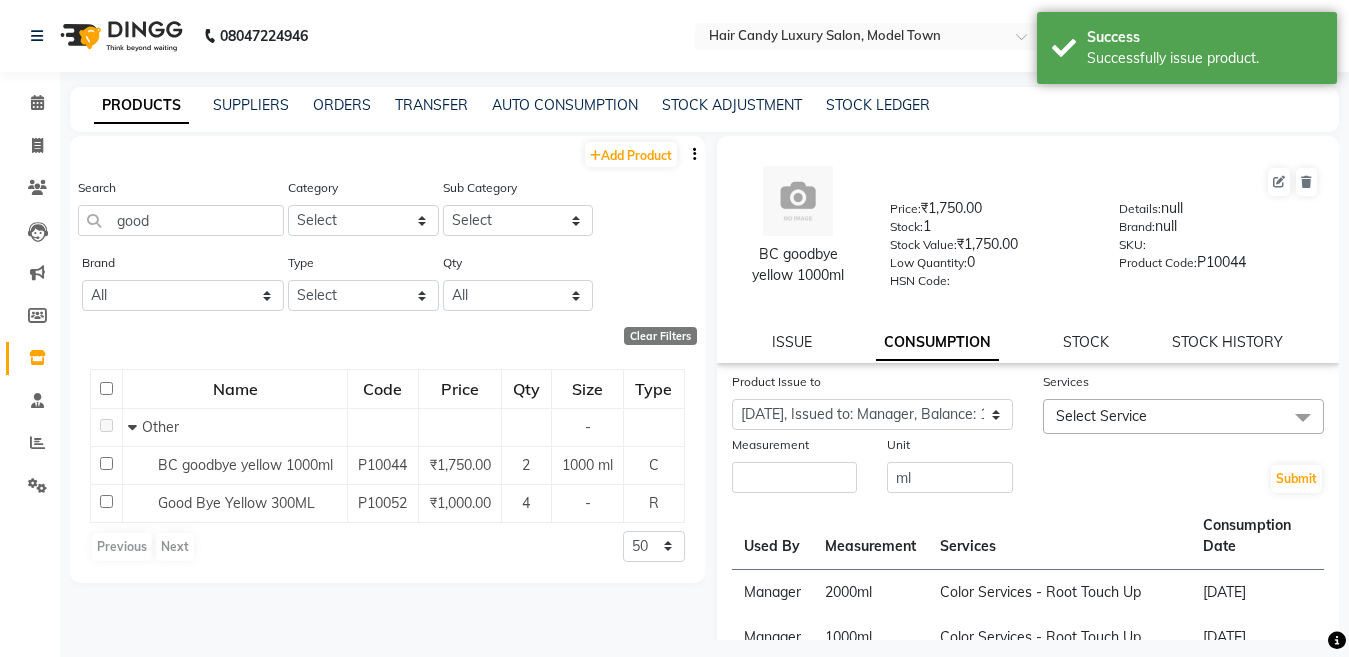 click on "Select Service" 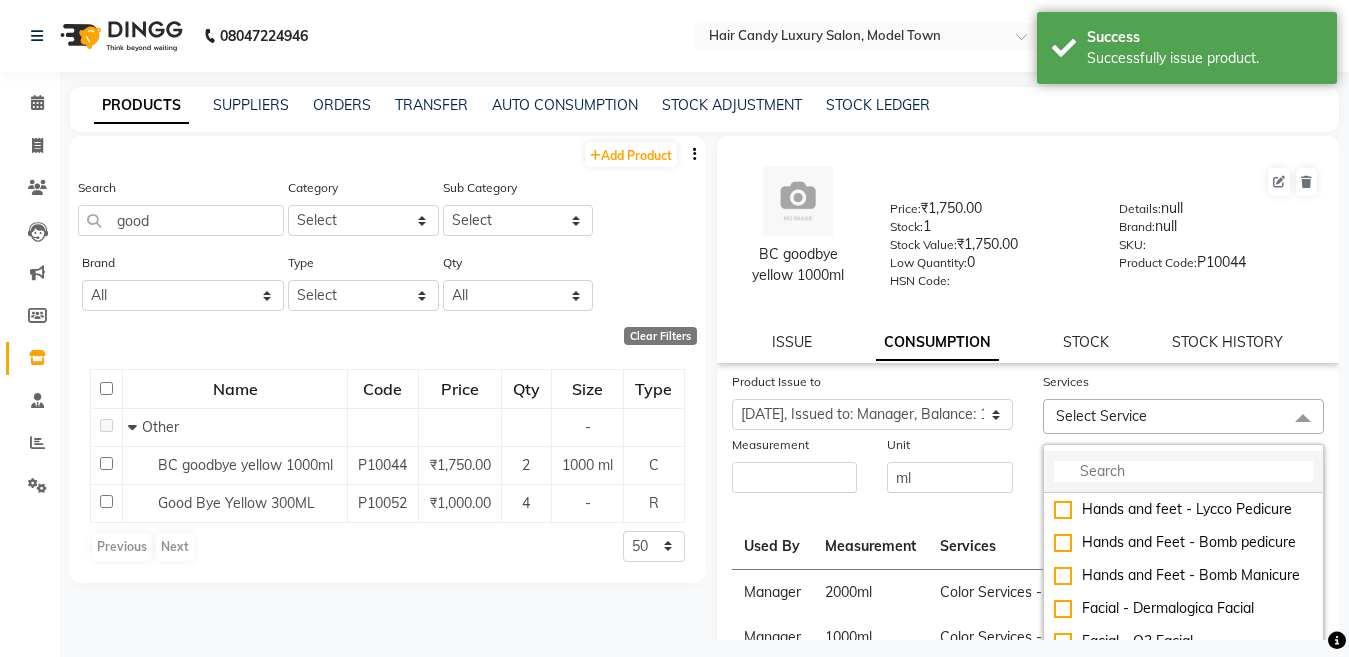 click 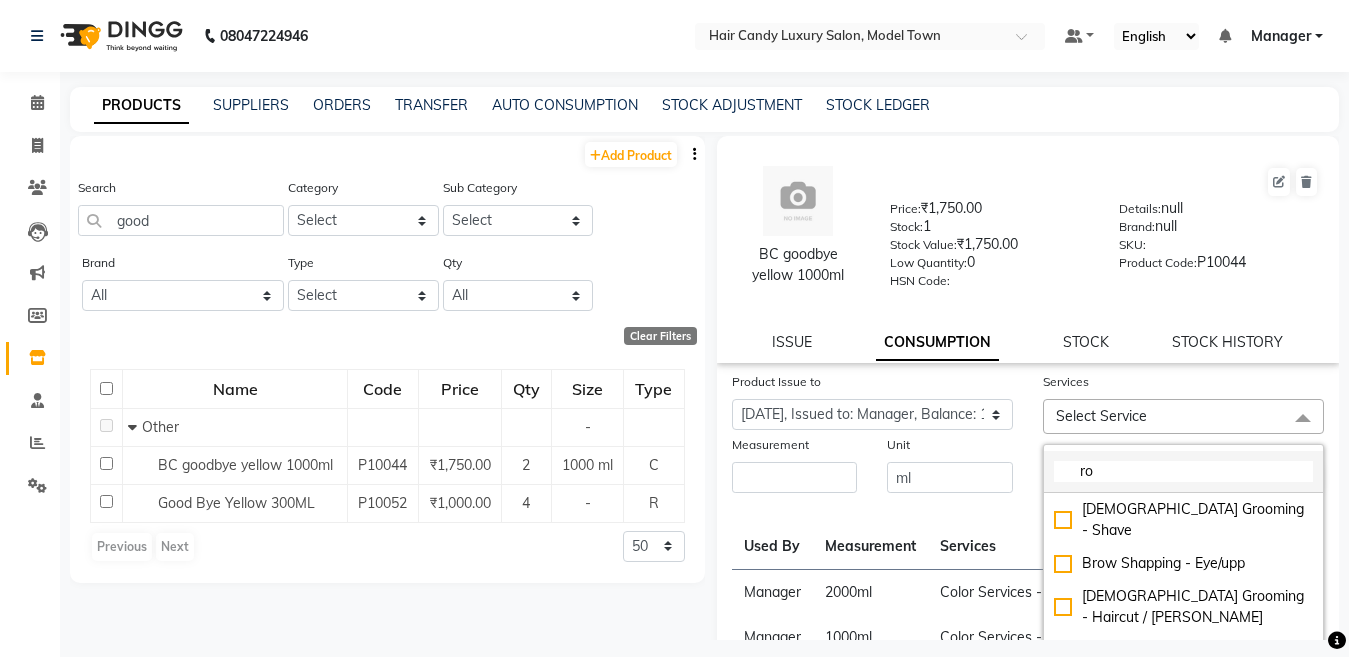 type on "r" 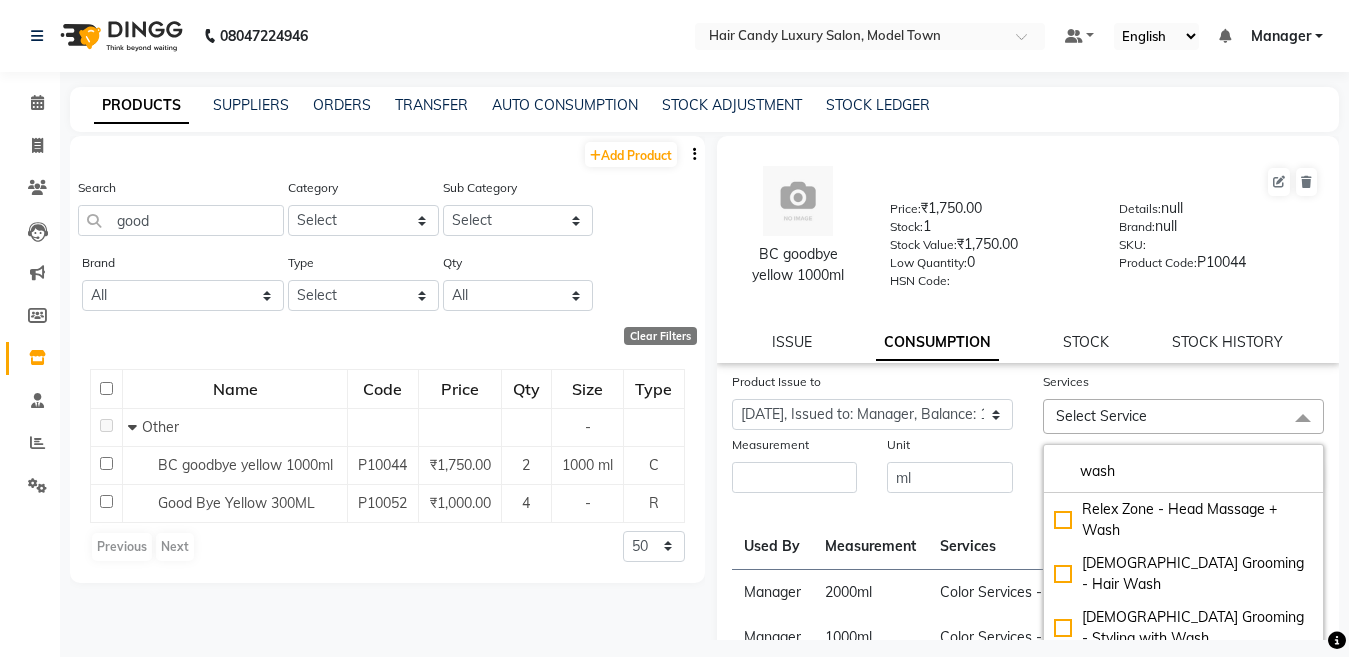 type on "wash" 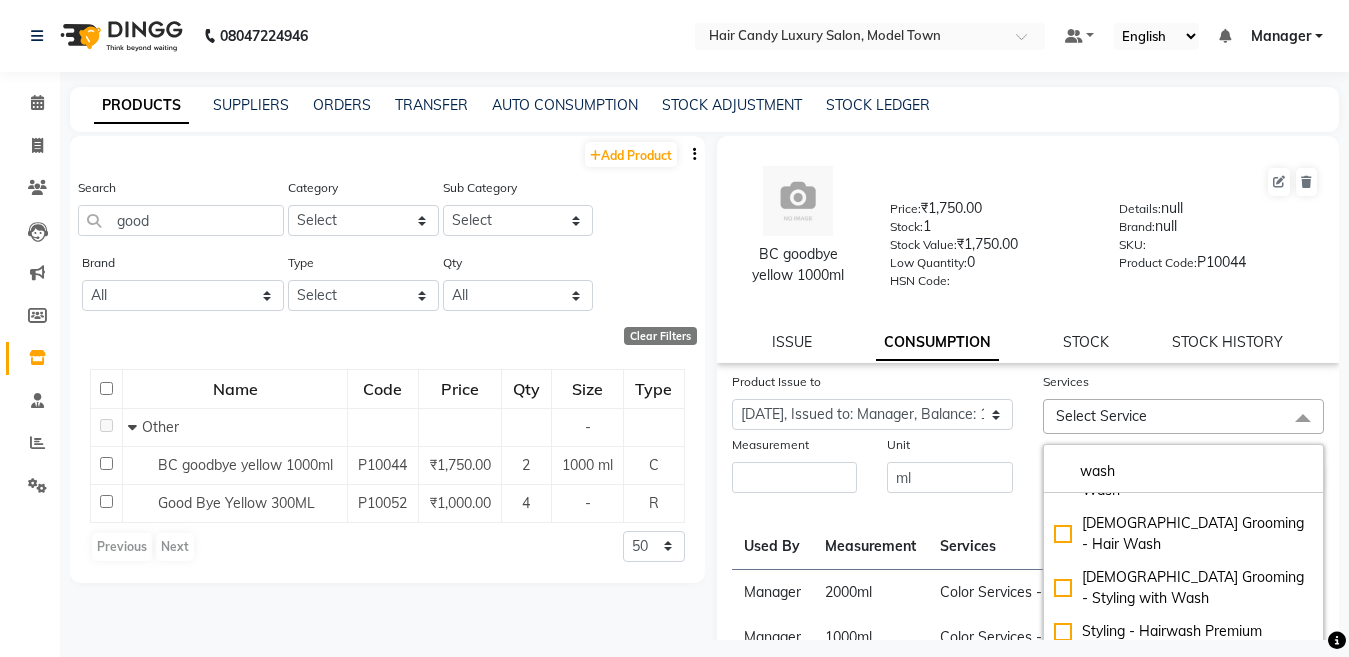 scroll, scrollTop: 43, scrollLeft: 0, axis: vertical 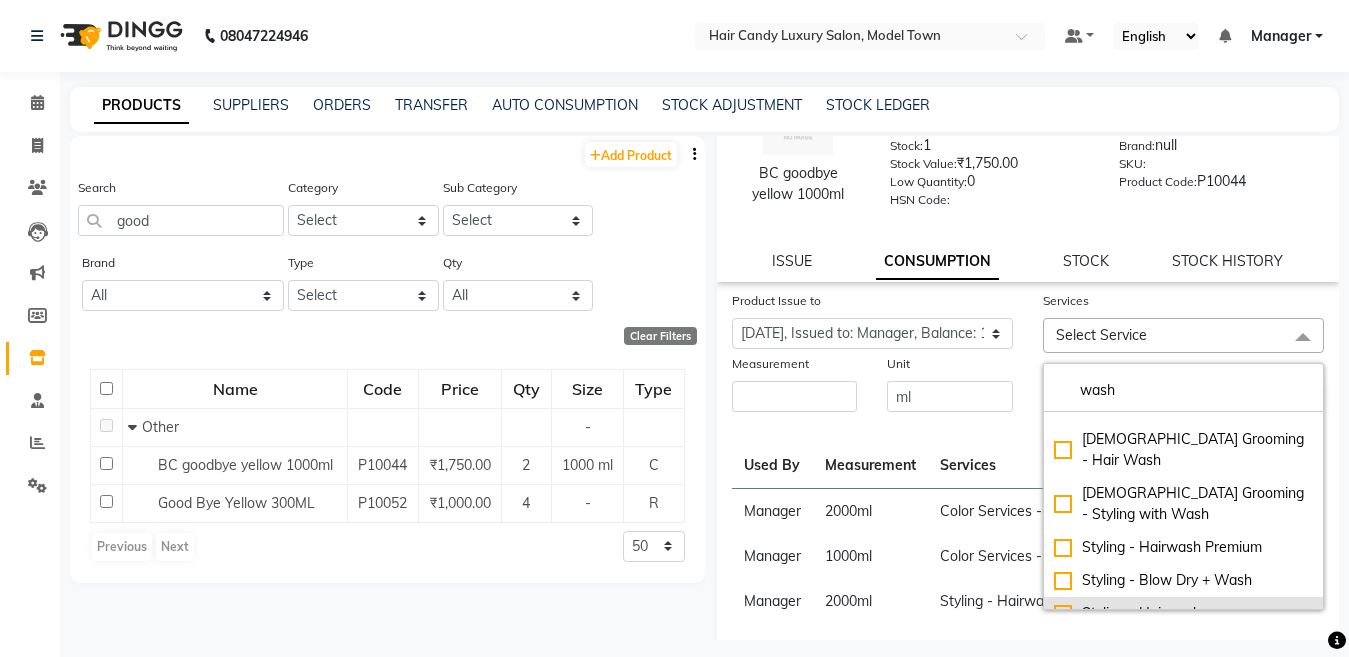 click on "Styling - Hairwash" 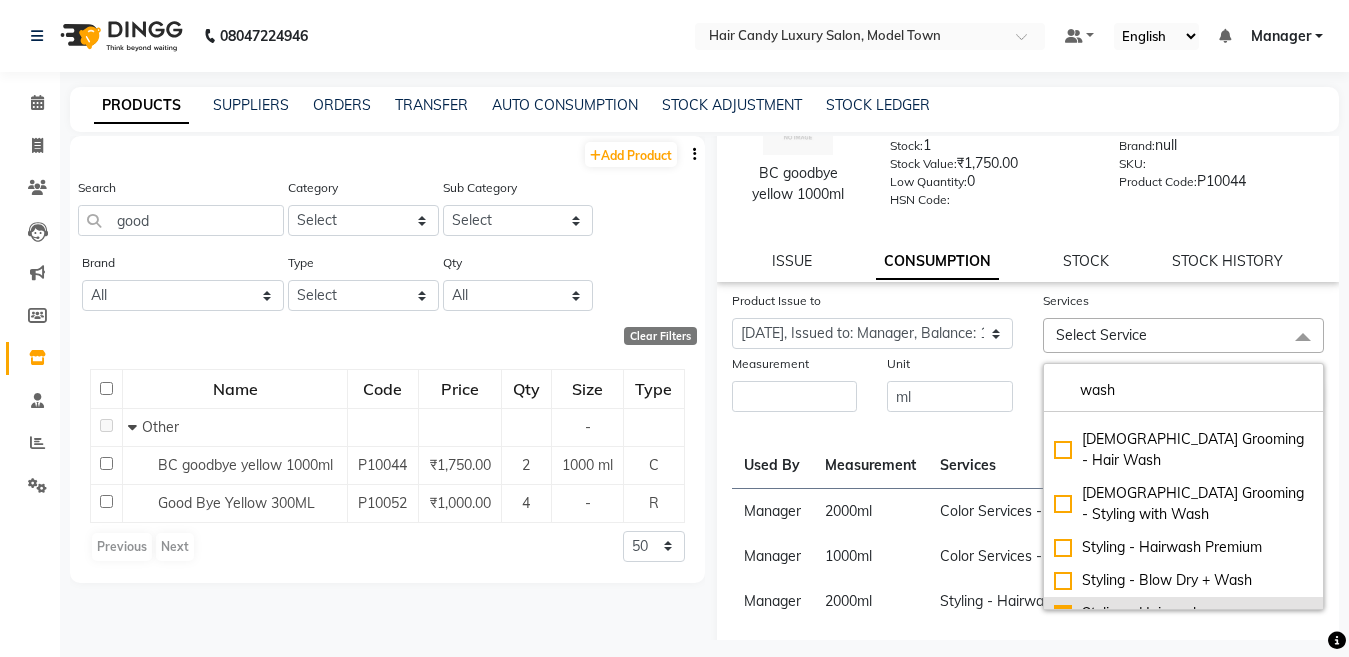 checkbox on "true" 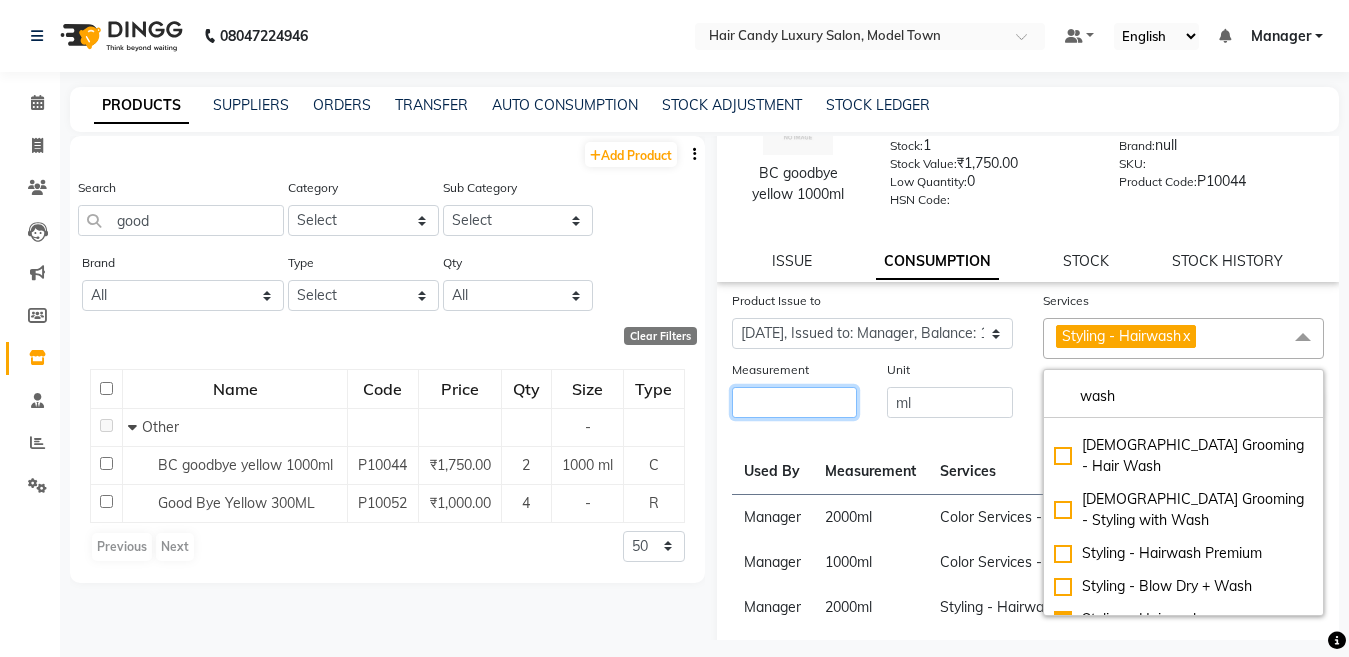 click 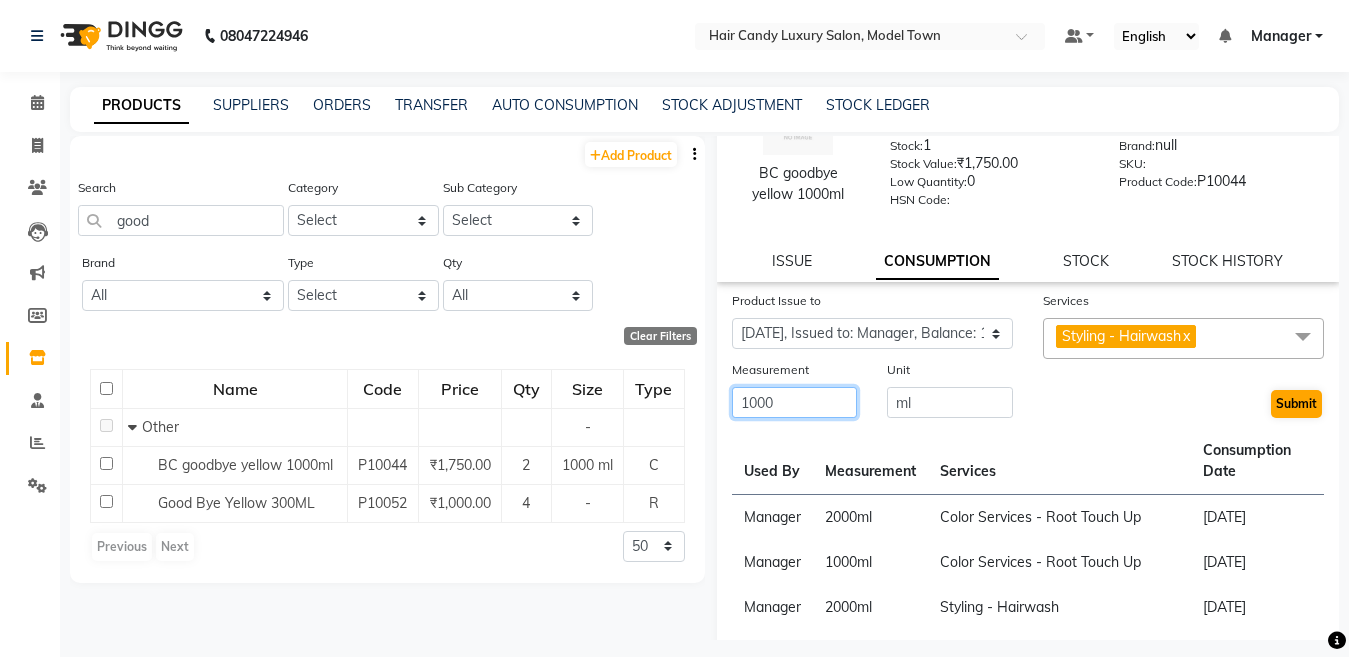 type on "1000" 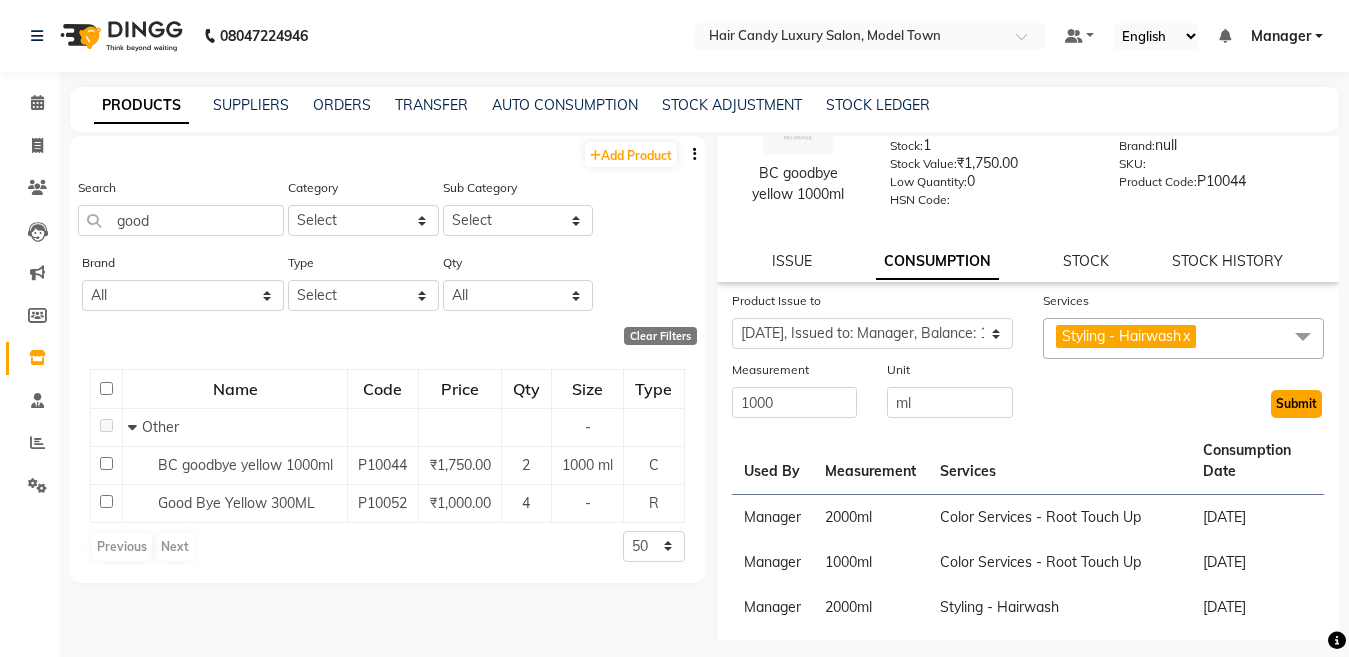 click on "Submit" 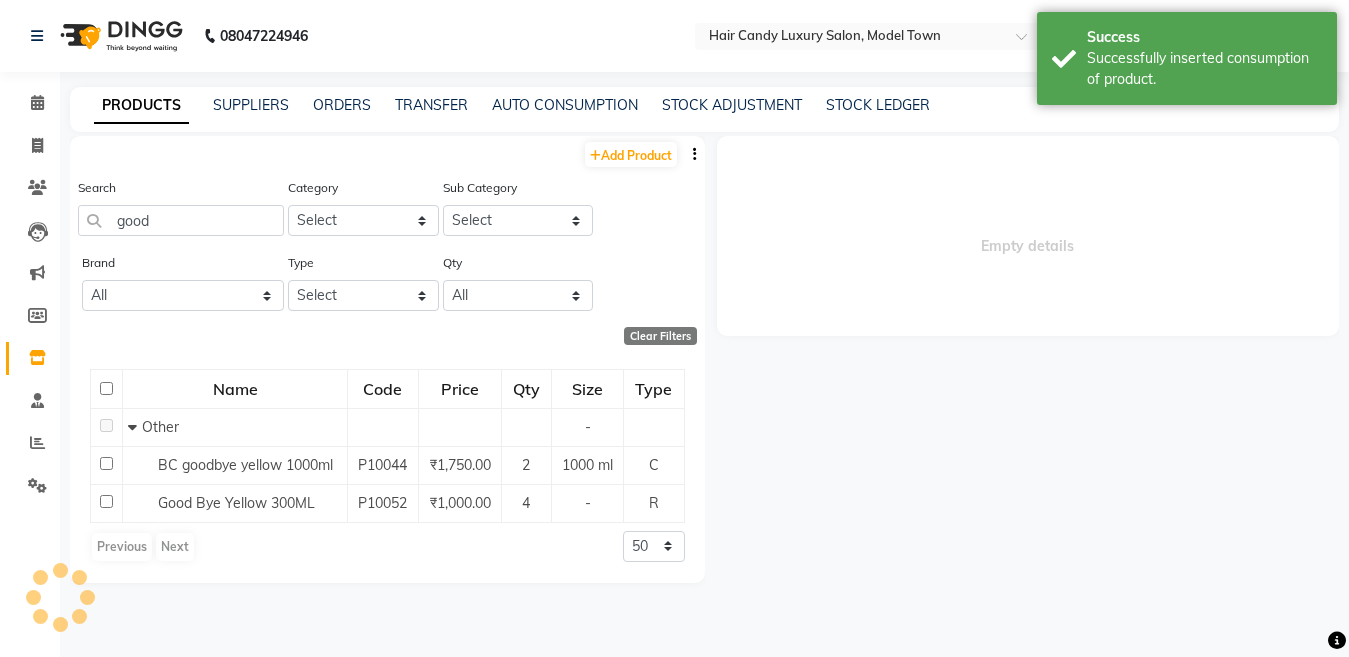 scroll, scrollTop: 0, scrollLeft: 0, axis: both 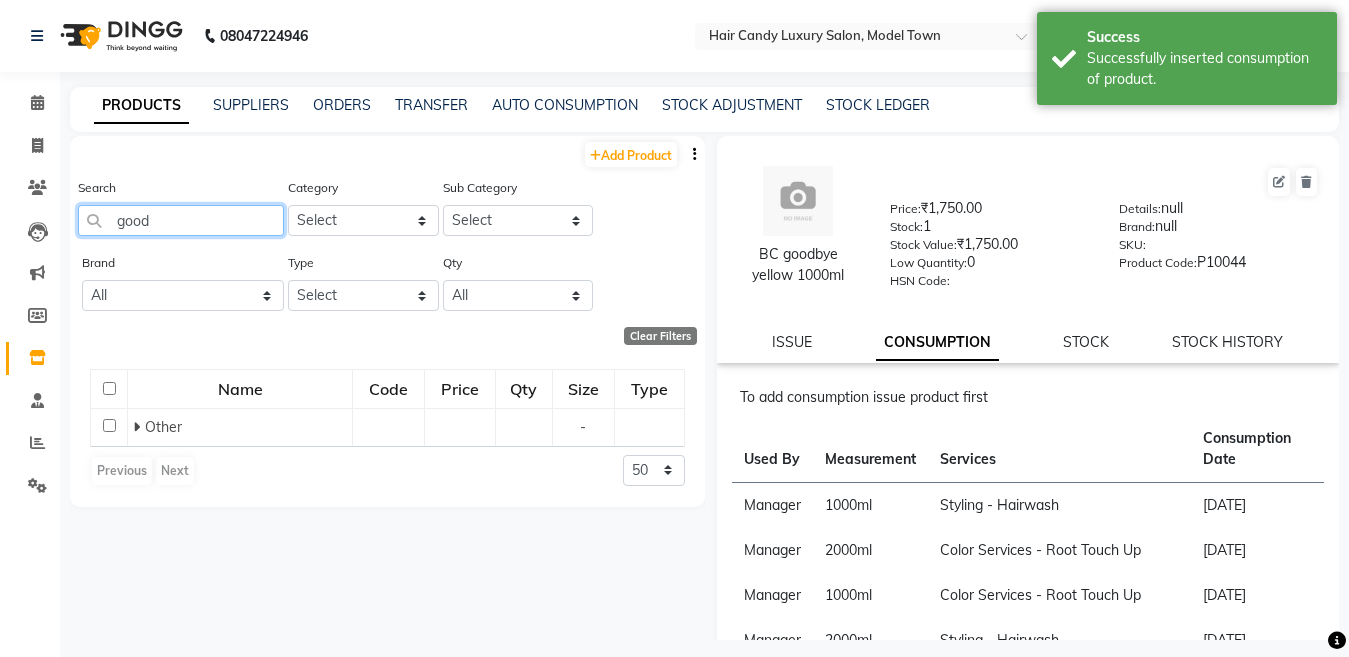 click on "good" 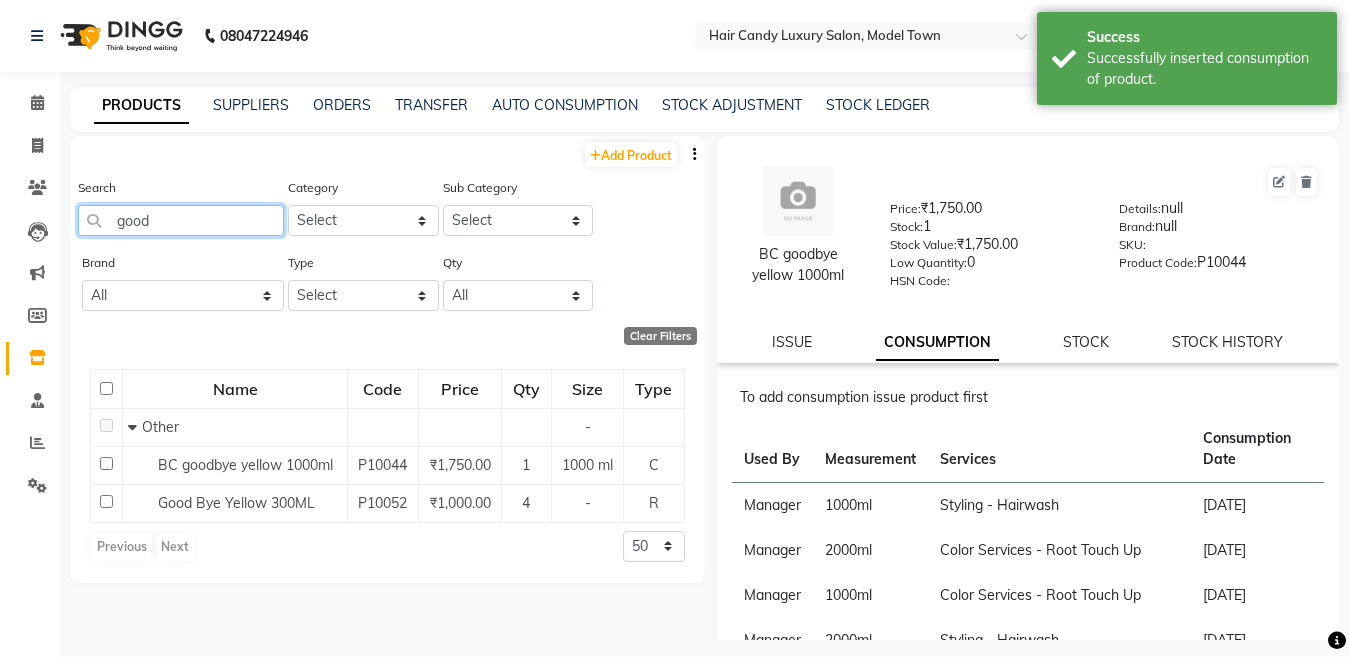 click on "good" 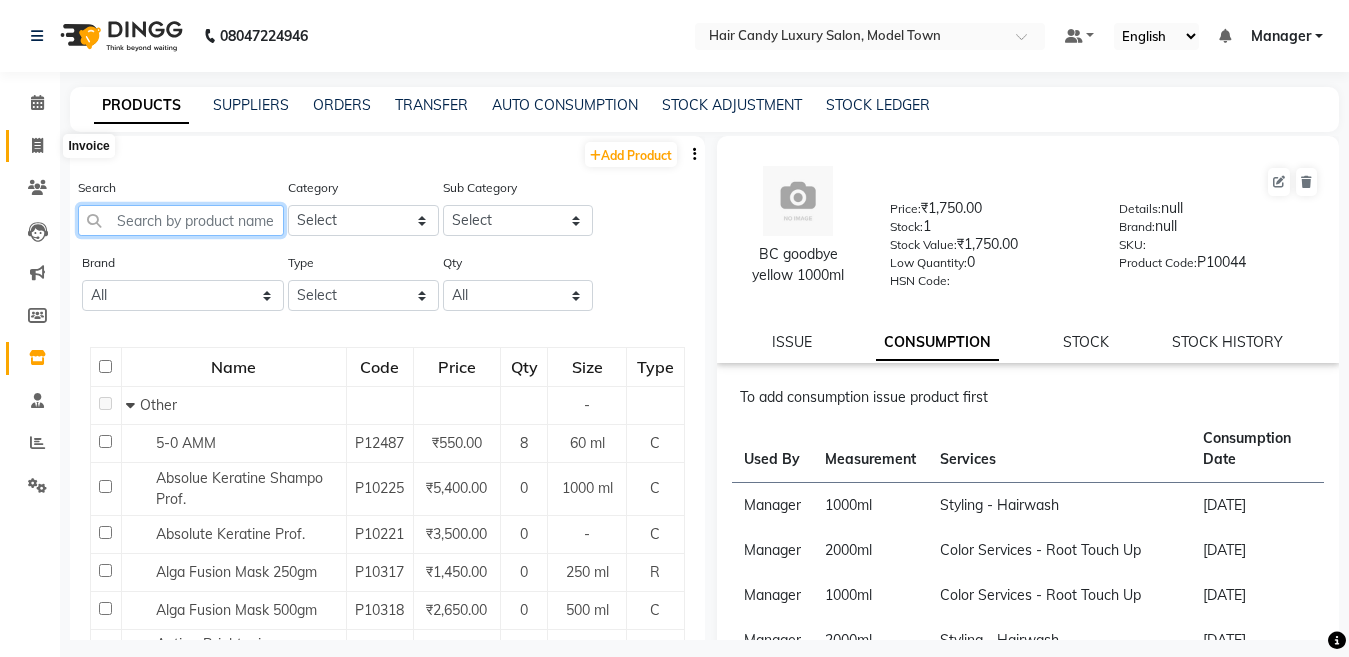 type 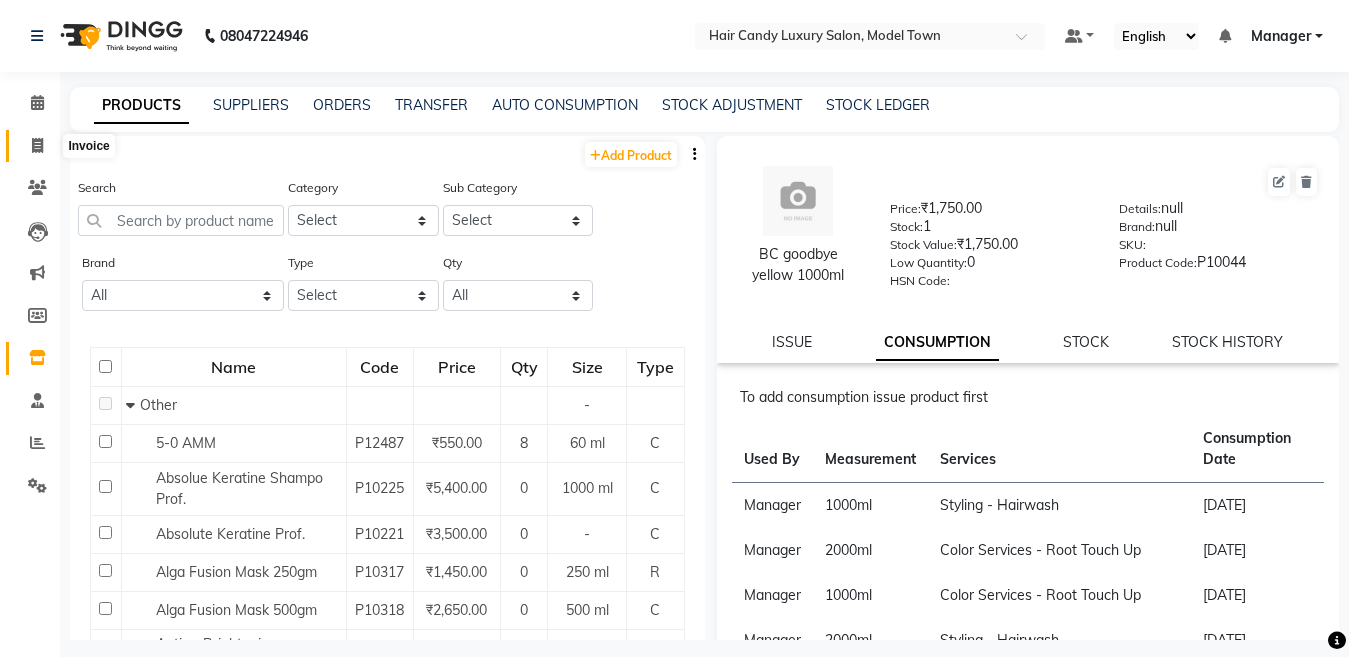 click 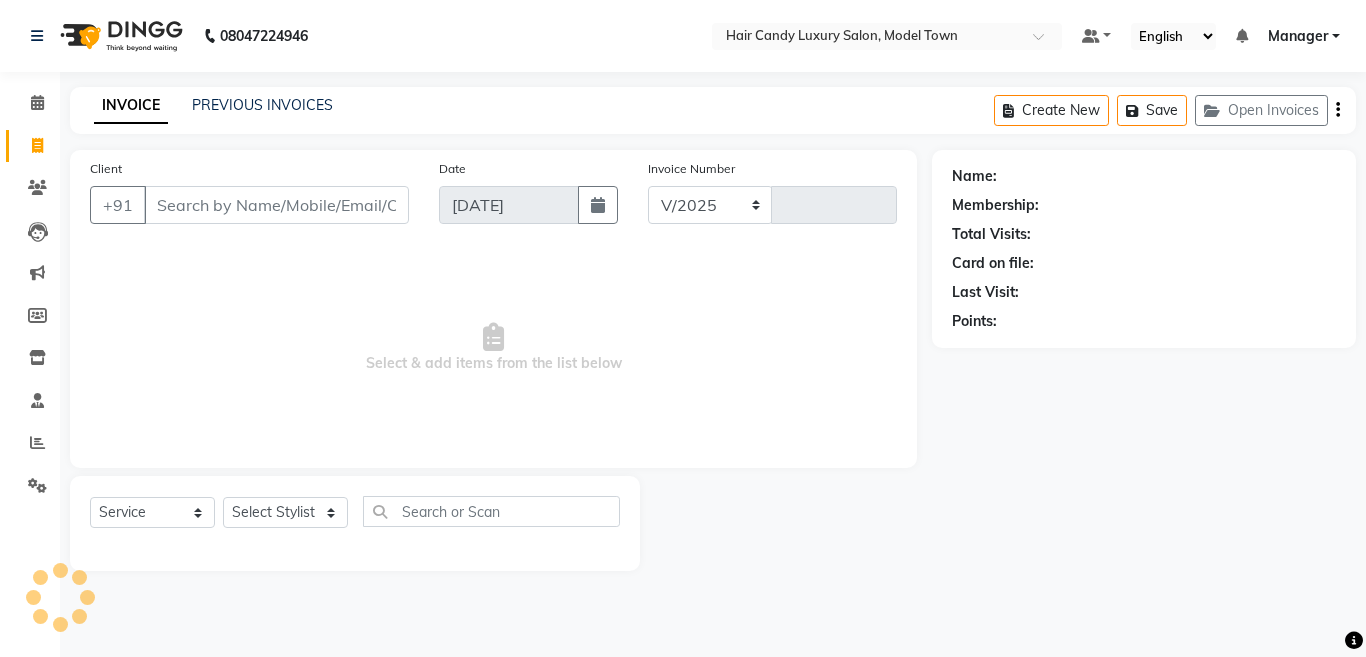 select on "4716" 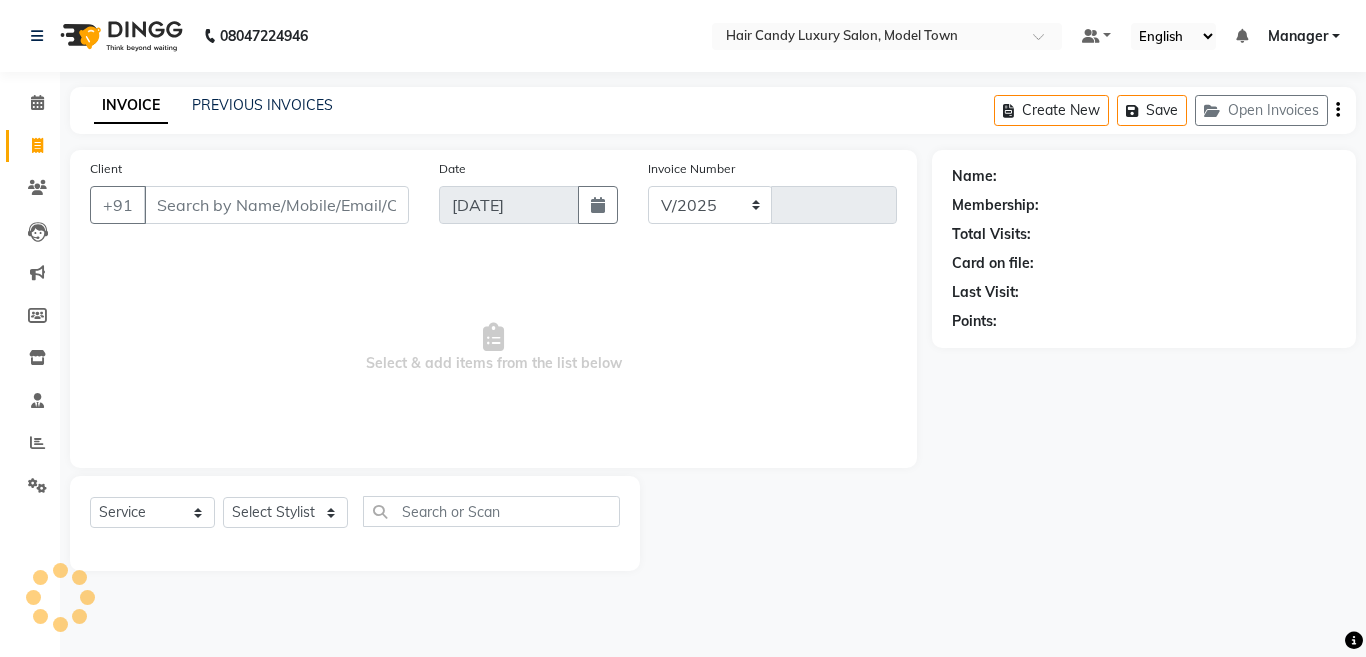 type on "2501" 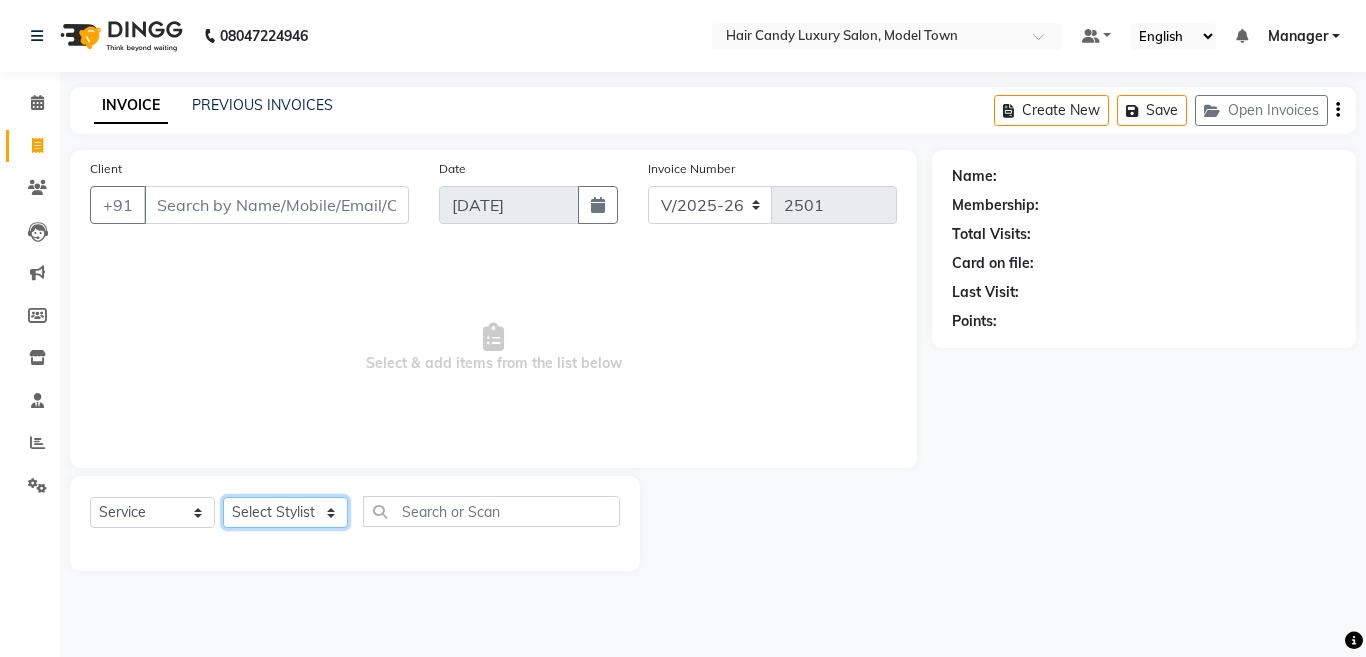 click on "Select Stylist Aakib Anas Anuradha Izhar Laiq (Rahul) Manager Neeraj parul Pawan Prakash Rajni Ranjay (Raju) RIYA Saleem sameer  stock manager surrender Vijay Gupta Vijay kumar" 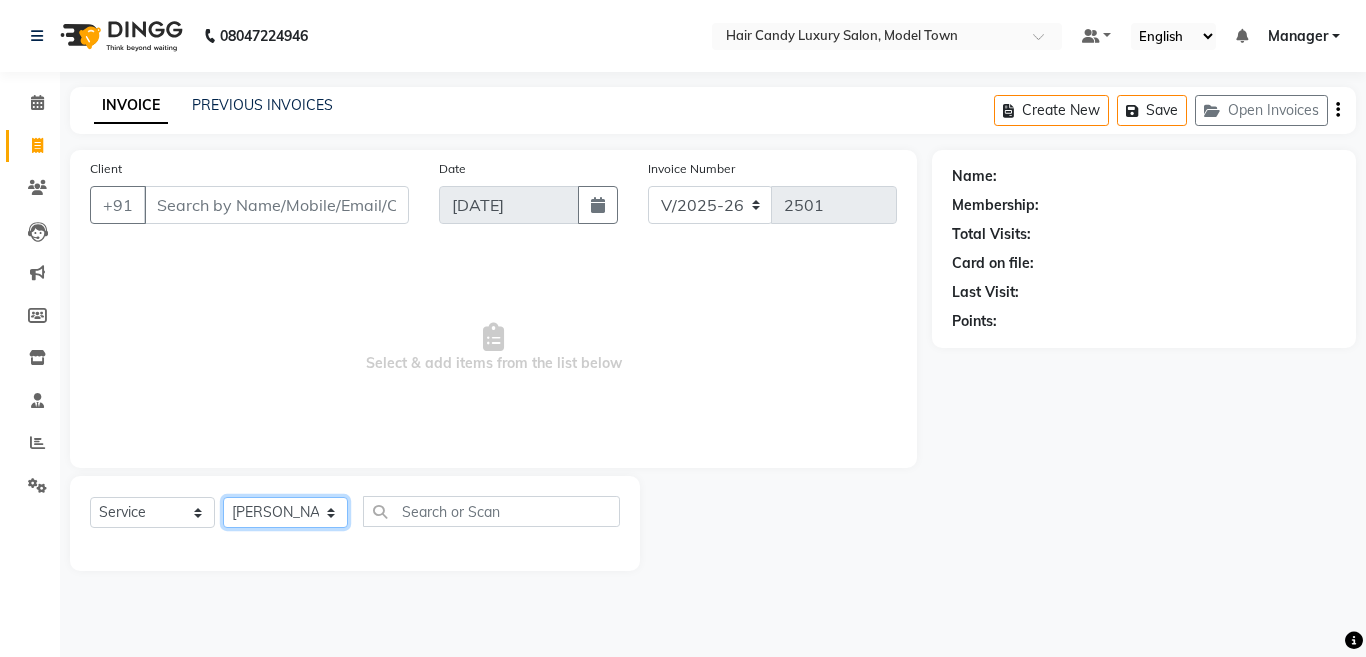 click on "Select Stylist Aakib Anas Anuradha Izhar Laiq (Rahul) Manager Neeraj parul Pawan Prakash Rajni Ranjay (Raju) RIYA Saleem sameer  stock manager surrender Vijay Gupta Vijay kumar" 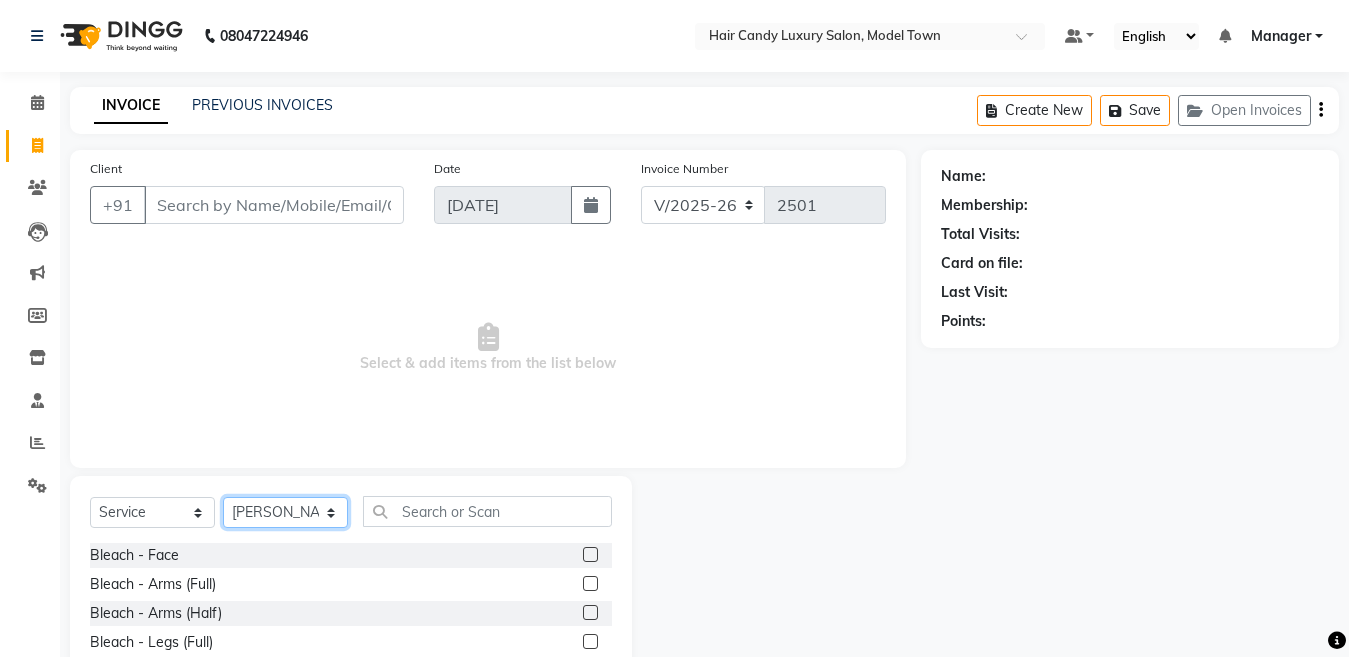 click on "Select Stylist Aakib Anas Anuradha Izhar Laiq (Rahul) Manager Neeraj parul Pawan Prakash Rajni Ranjay (Raju) RIYA Saleem sameer  stock manager surrender Vijay Gupta Vijay kumar" 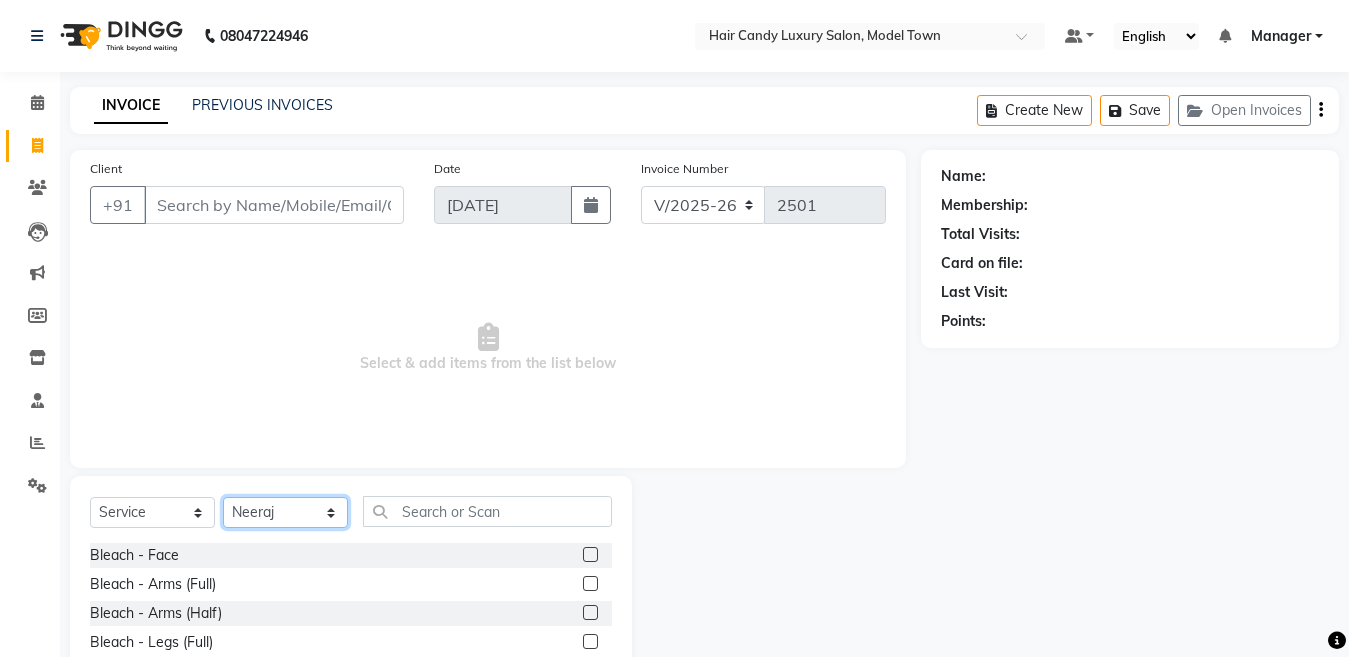click on "Select Stylist Aakib Anas Anuradha Izhar Laiq (Rahul) Manager Neeraj parul Pawan Prakash Rajni Ranjay (Raju) RIYA Saleem sameer  stock manager surrender Vijay Gupta Vijay kumar" 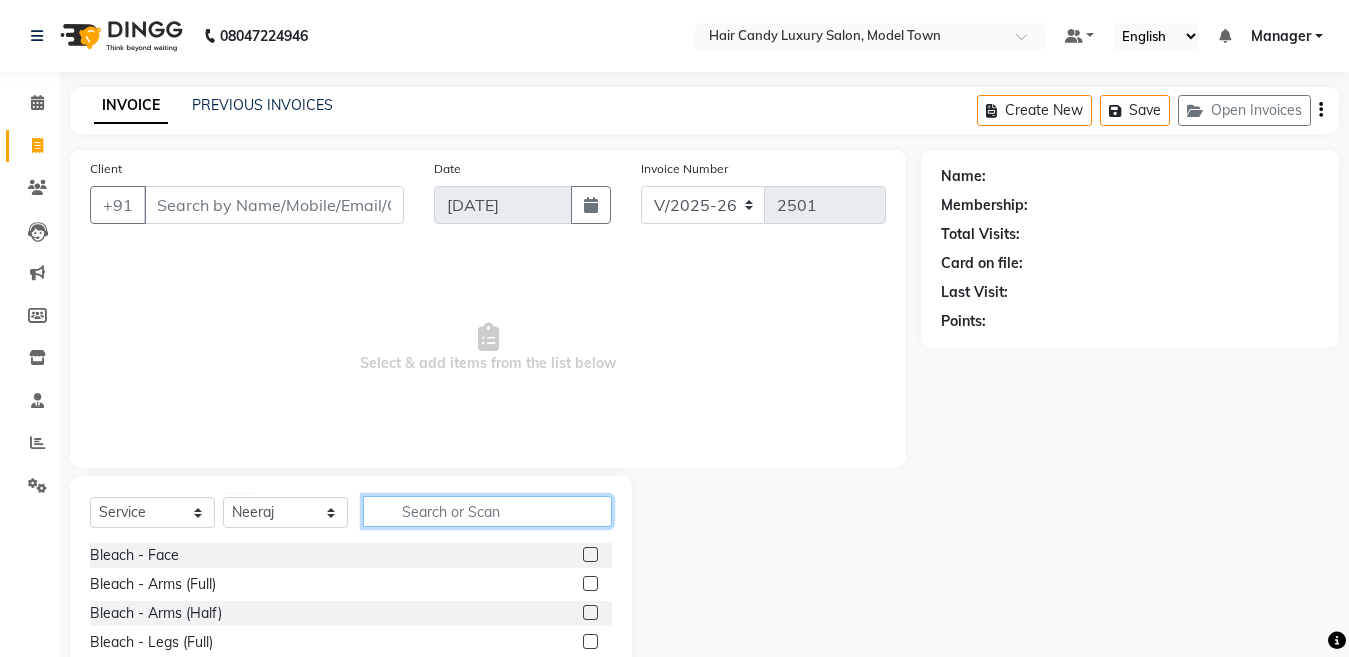 click 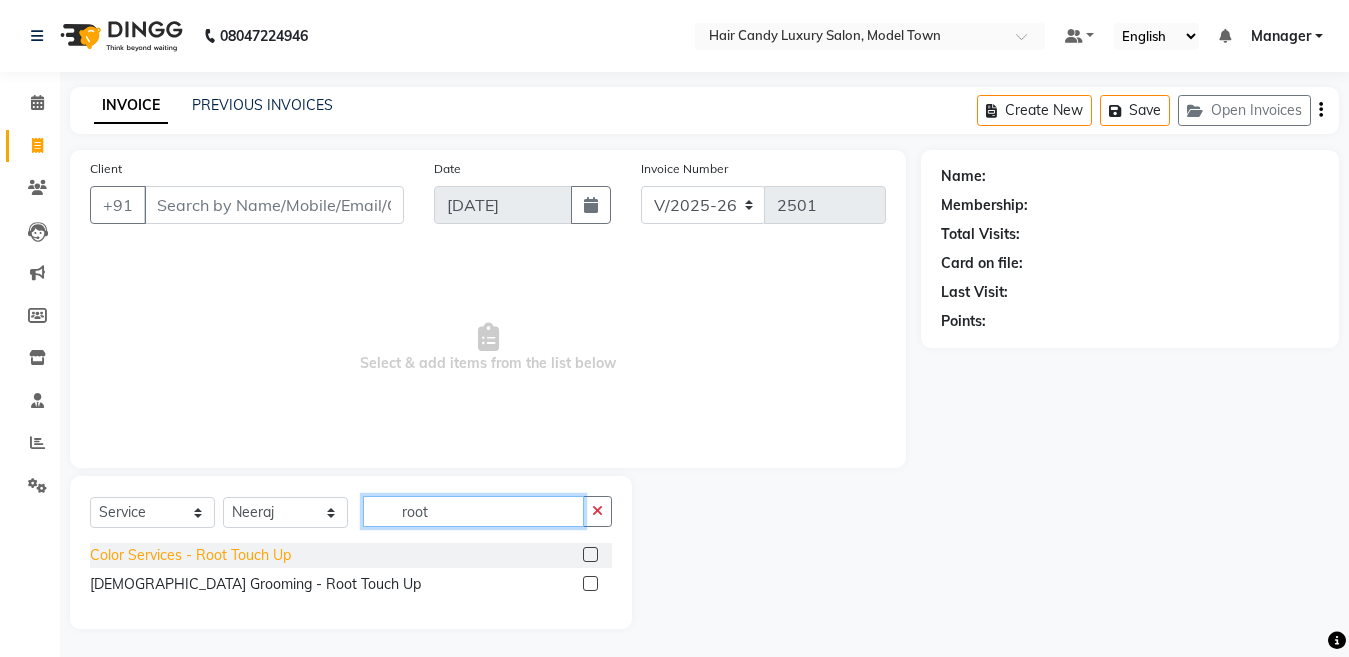 type on "root" 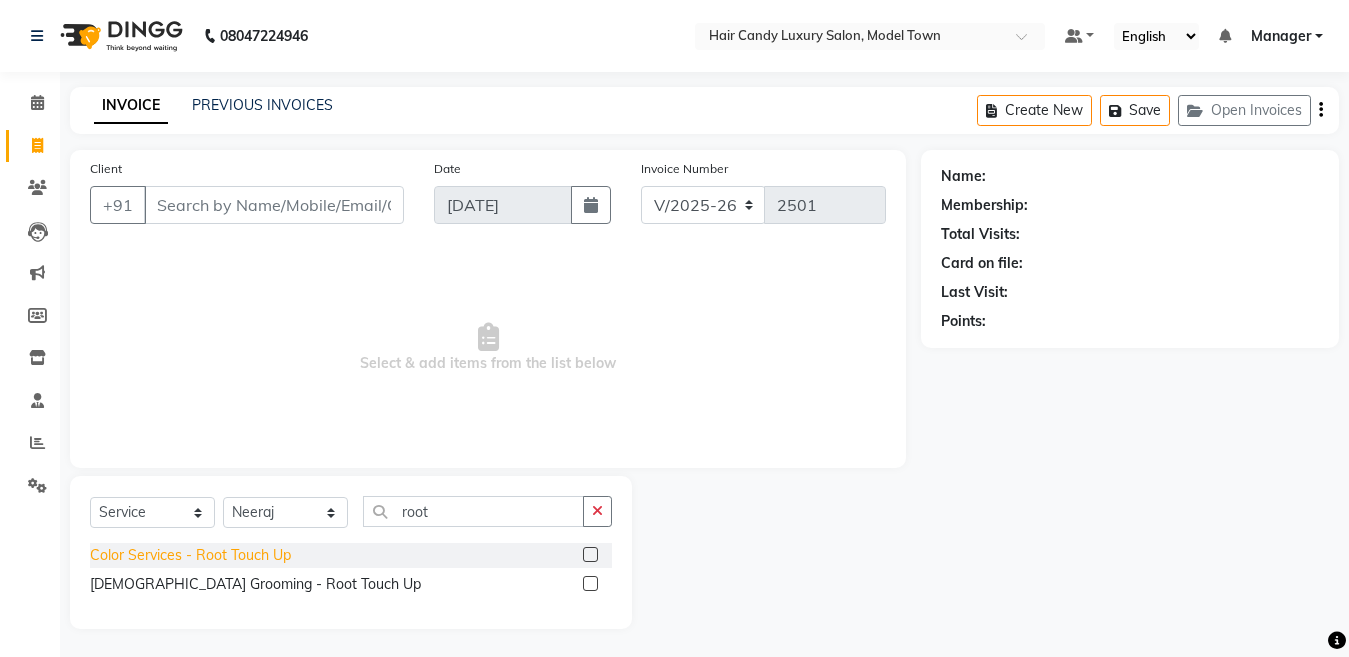 click on "Color Services - Root Touch Up" 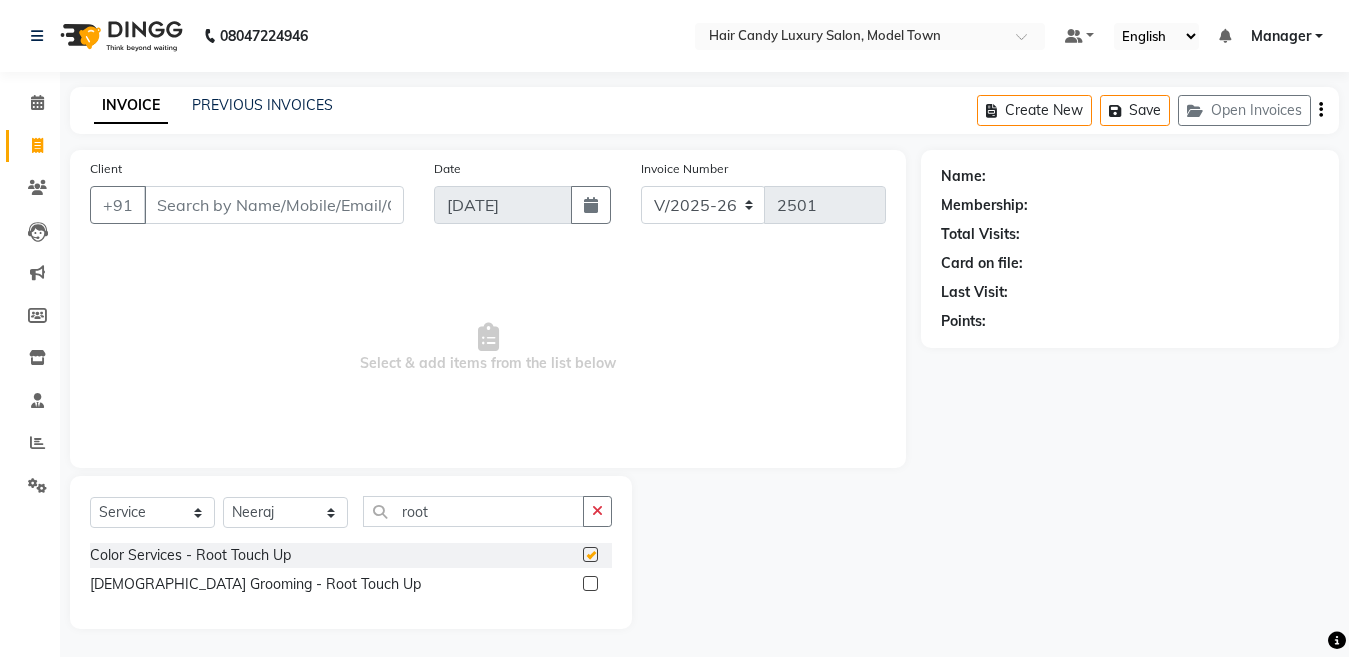 checkbox on "false" 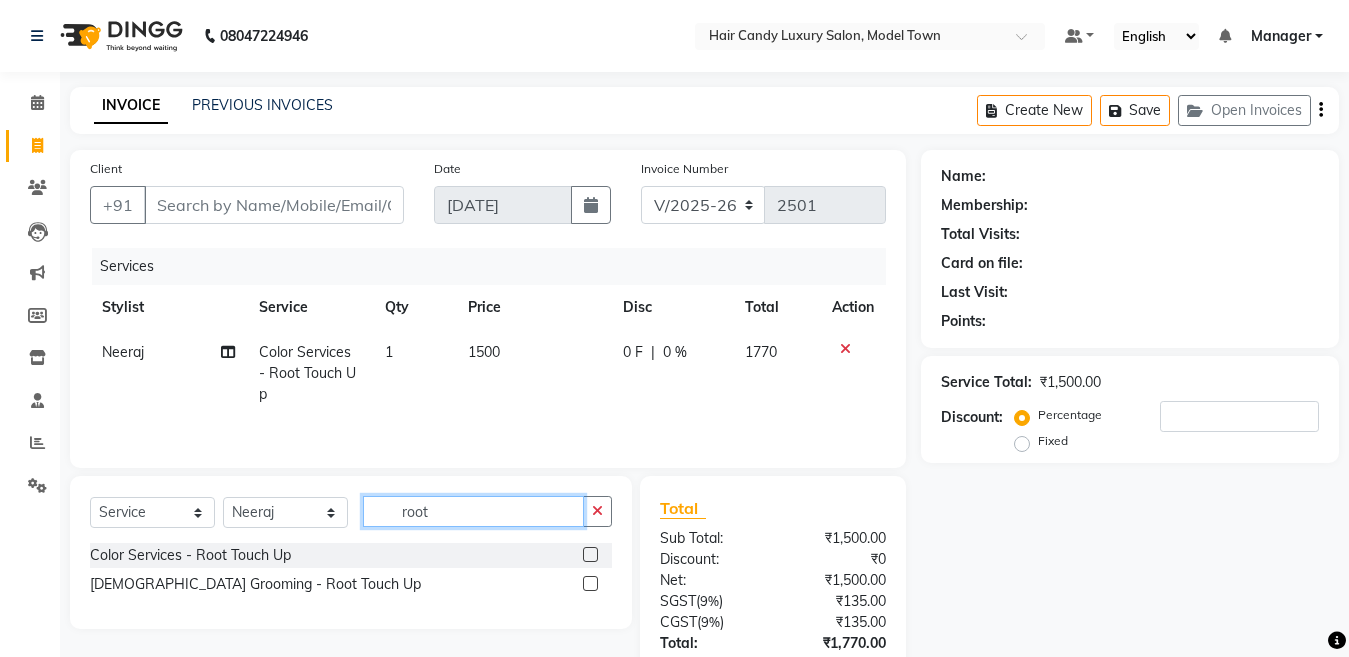click on "root" 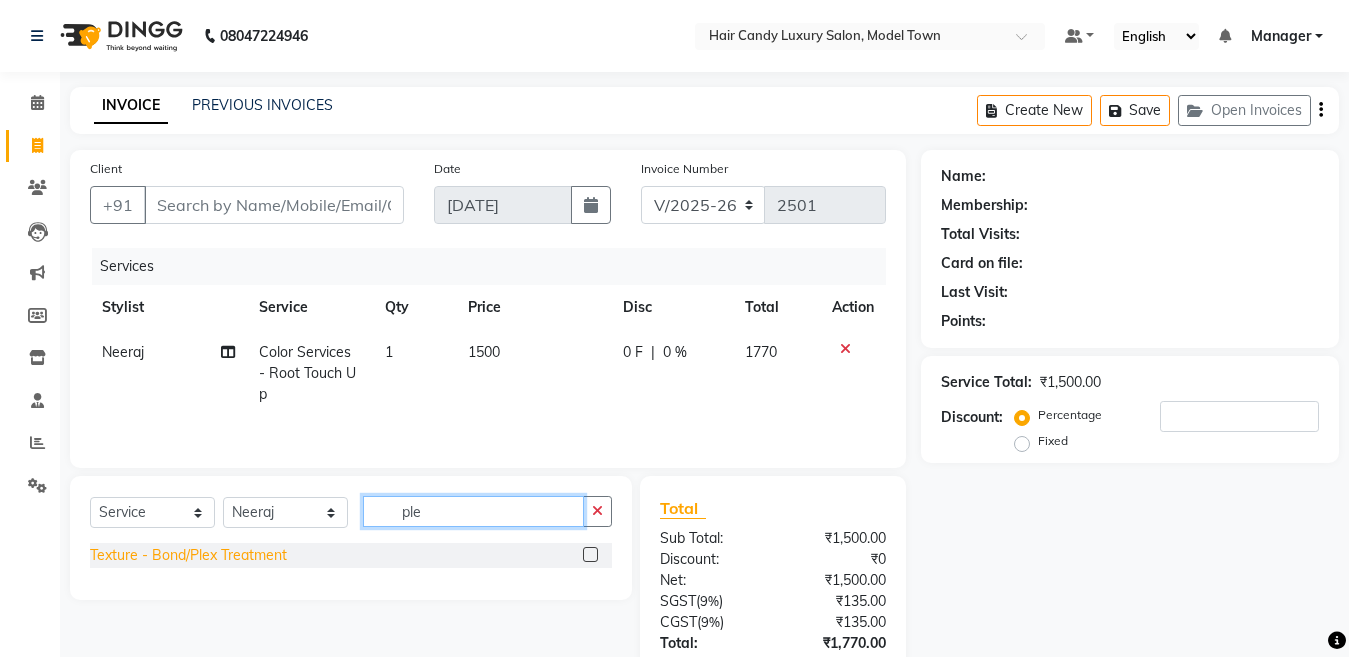 type on "ple" 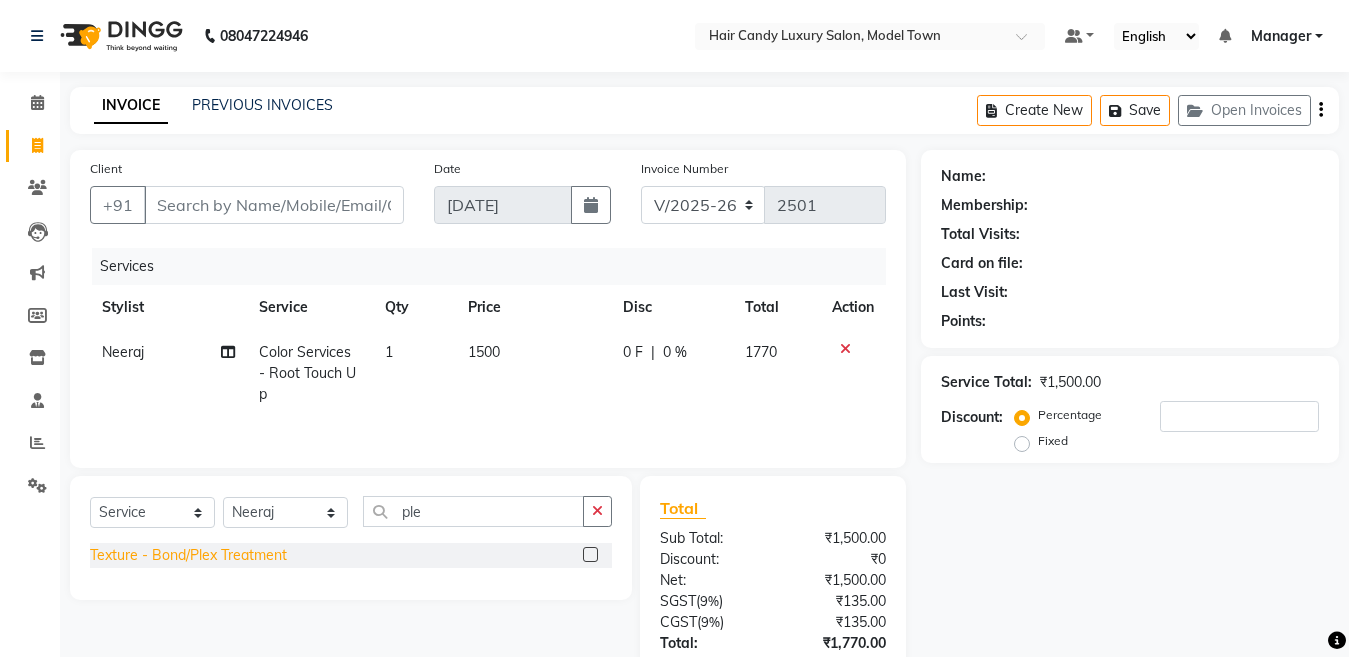 click on "Texture - Bond/Plex Treatment" 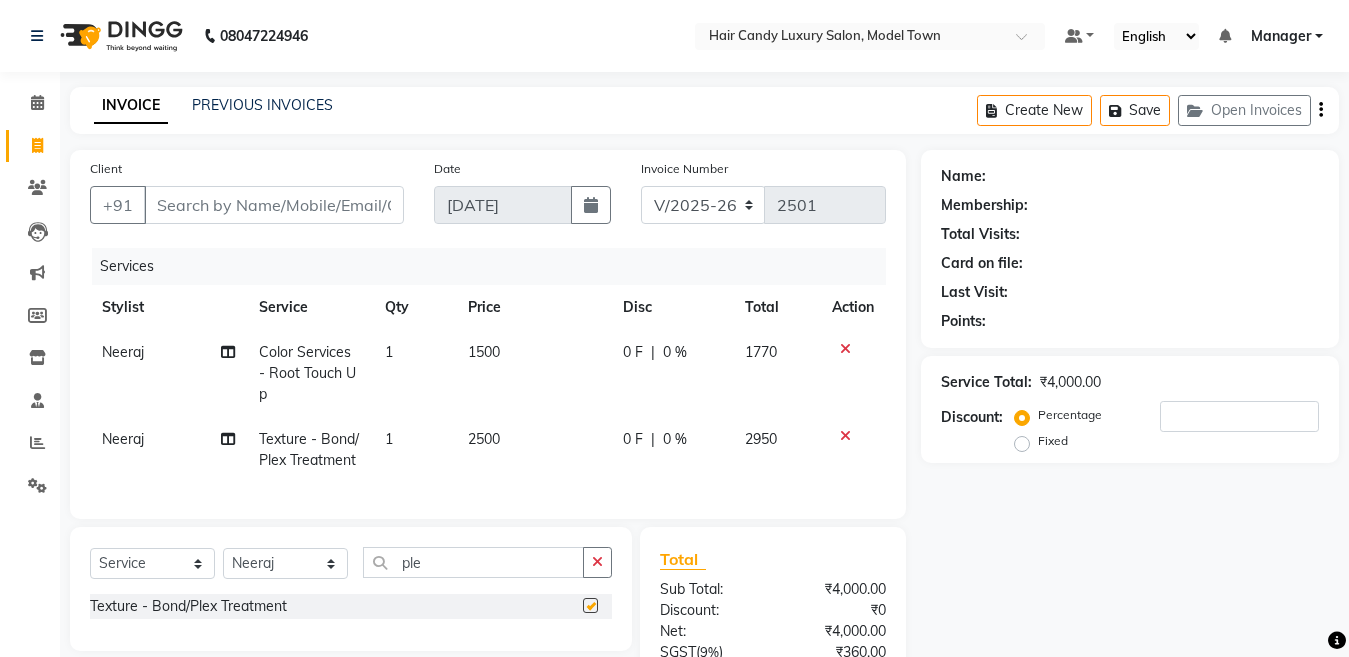 checkbox on "false" 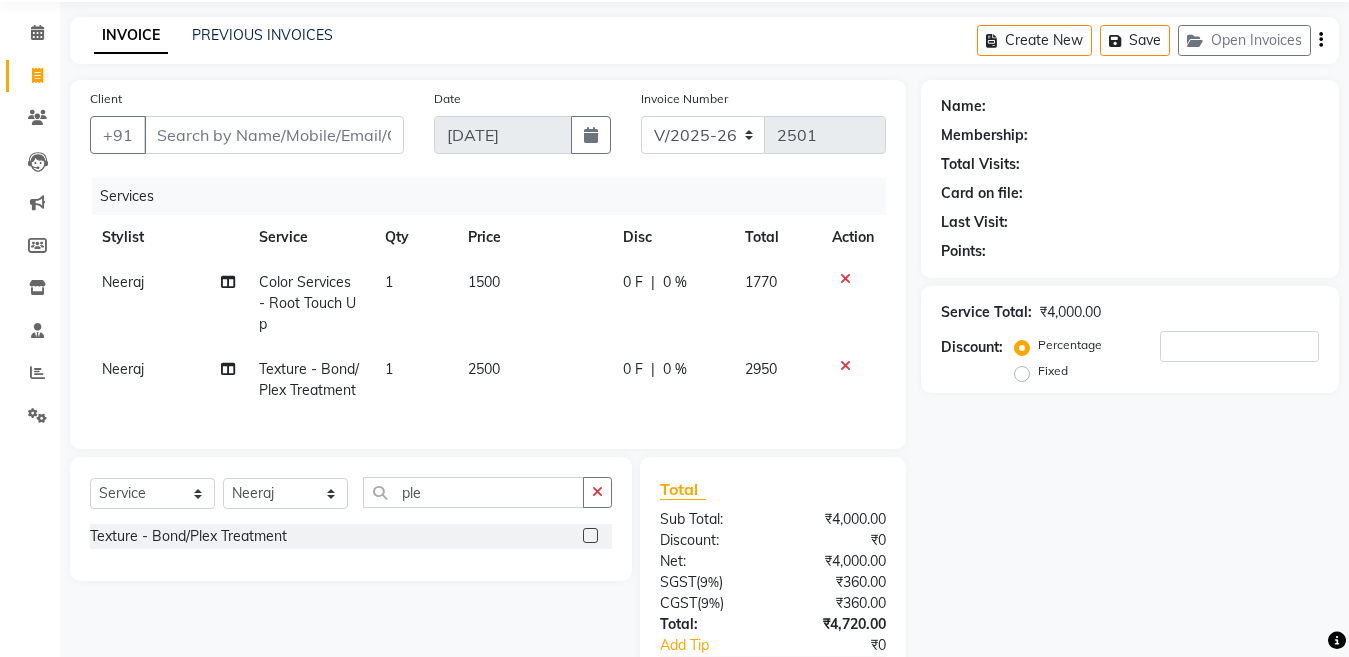 scroll, scrollTop: 95, scrollLeft: 0, axis: vertical 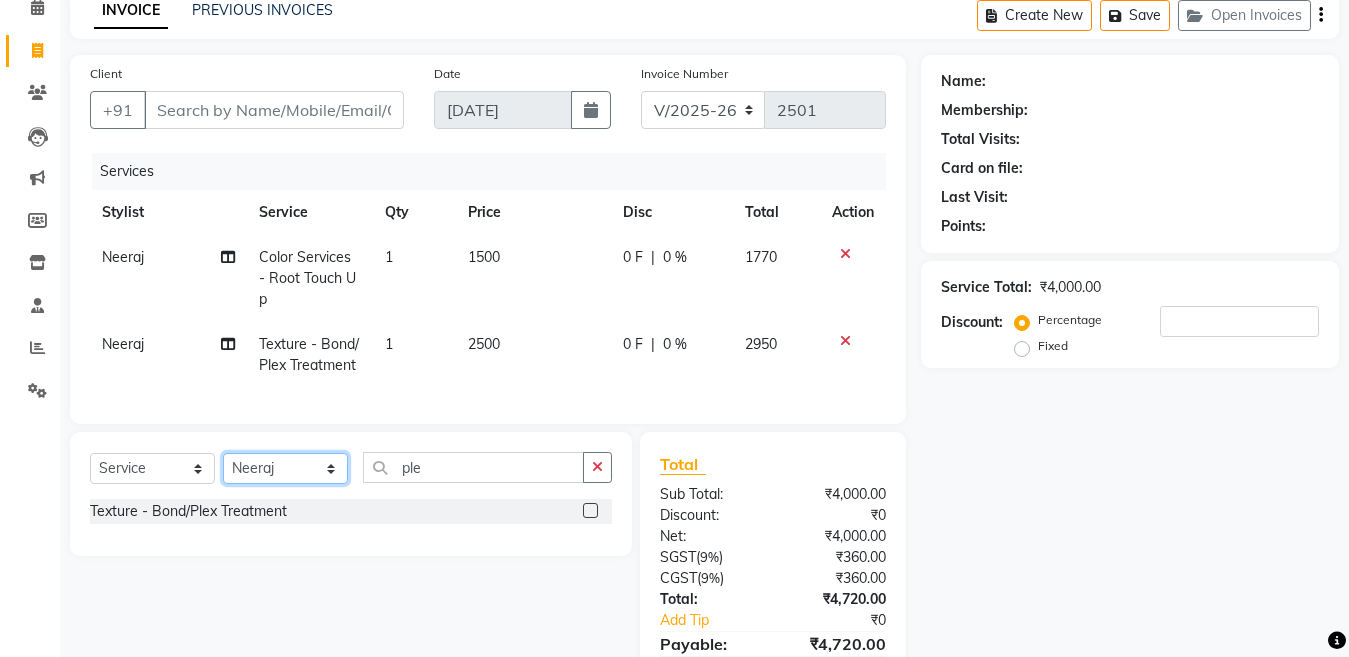 click on "Select Stylist Aakib Anas Anuradha Izhar Laiq (Rahul) Manager Neeraj parul Pawan Prakash Rajni Ranjay (Raju) RIYA Saleem sameer  stock manager surrender Vijay Gupta Vijay kumar" 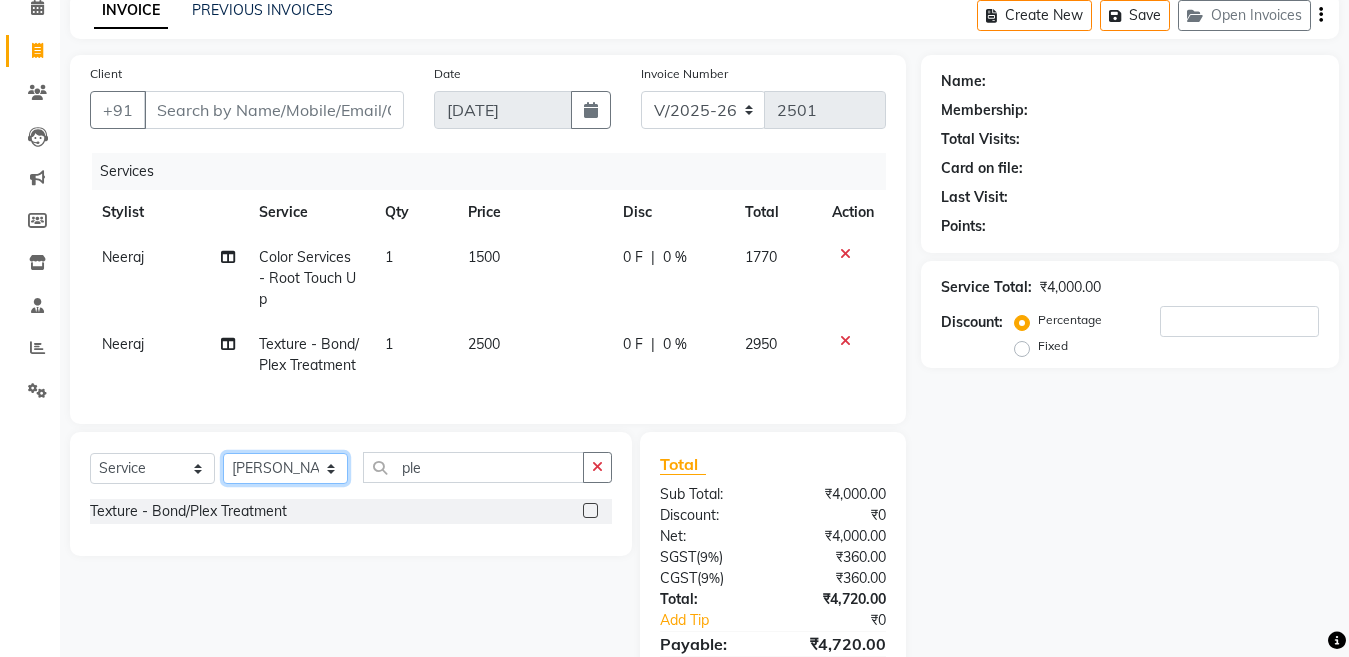 click on "Select Stylist Aakib Anas Anuradha Izhar Laiq (Rahul) Manager Neeraj parul Pawan Prakash Rajni Ranjay (Raju) RIYA Saleem sameer  stock manager surrender Vijay Gupta Vijay kumar" 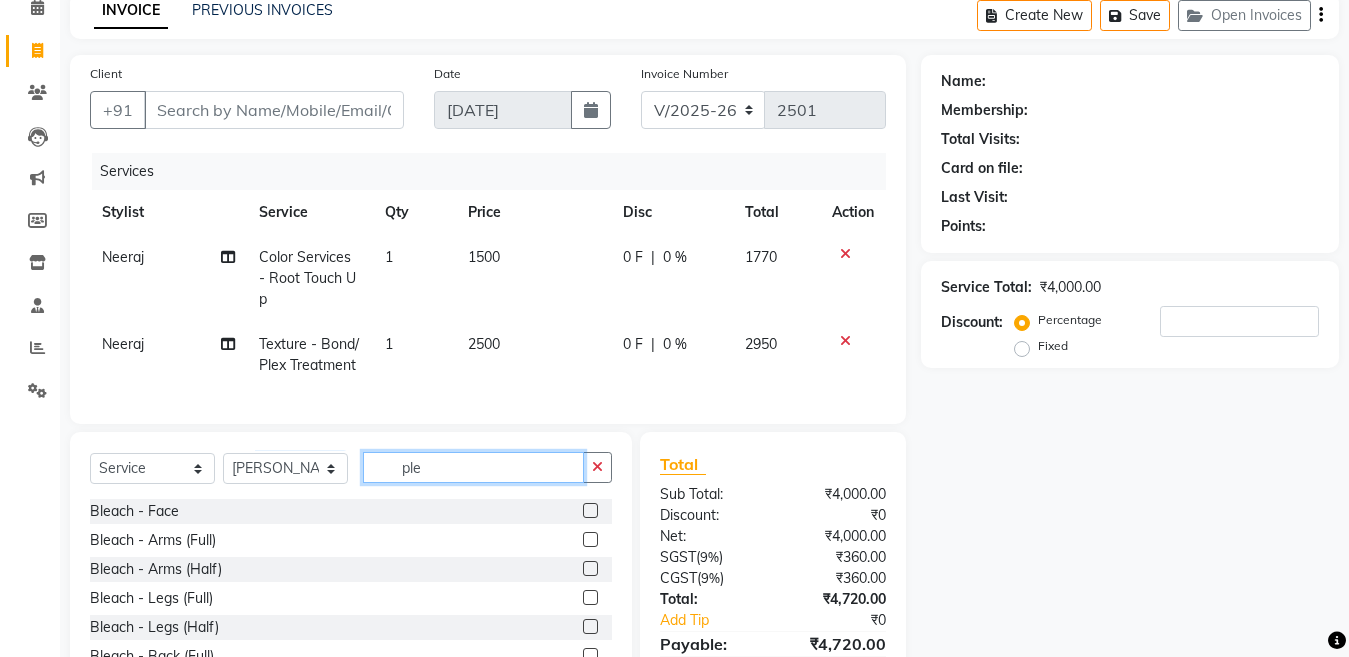 click on "ple" 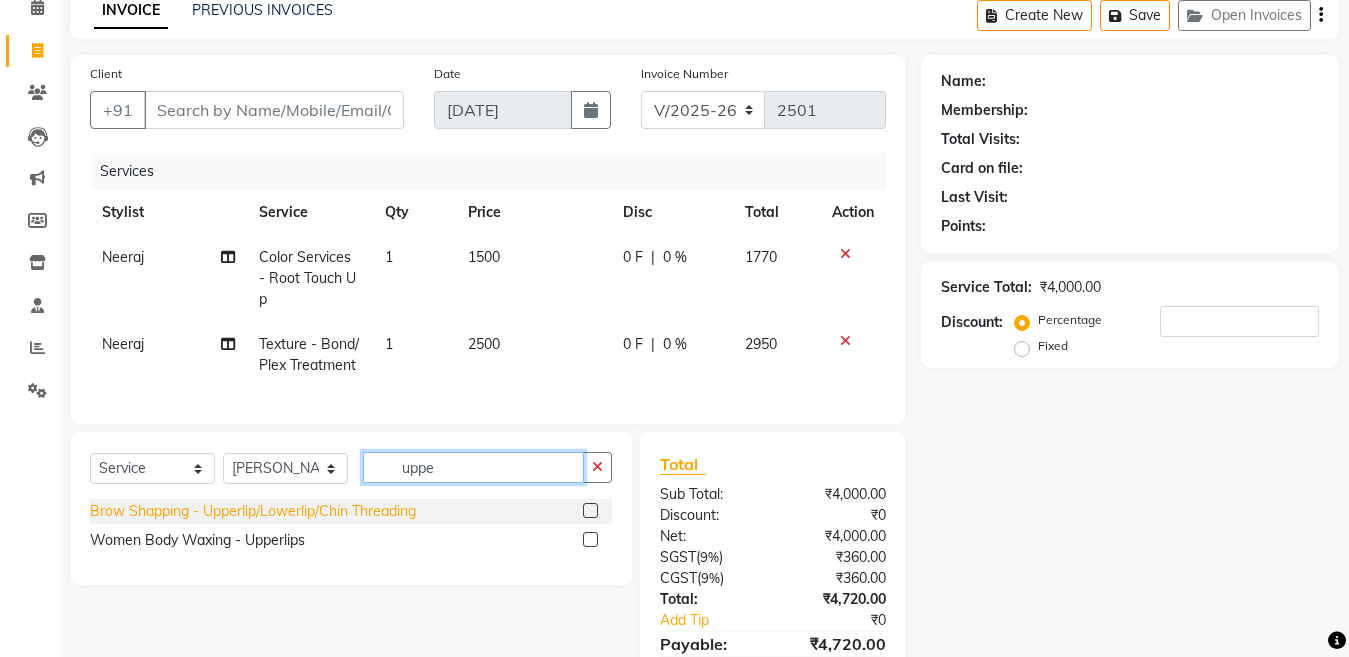type on "uppe" 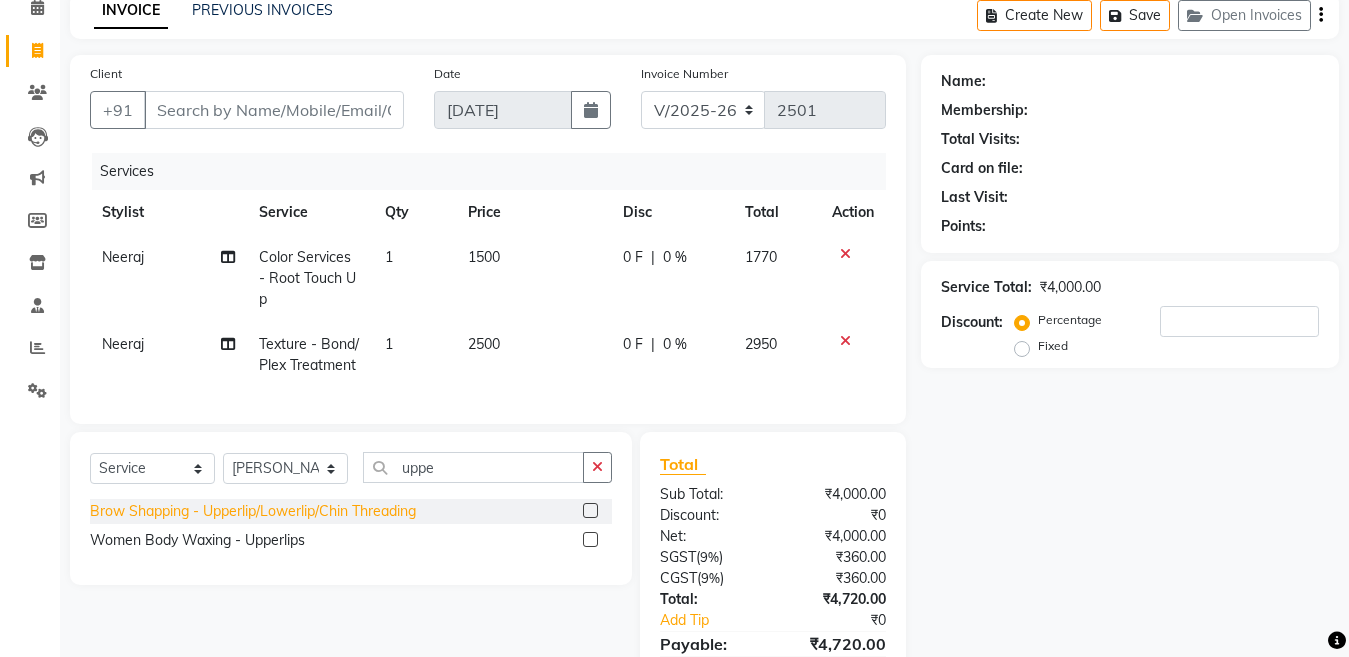 click on "Brow Shapping - Upperlip/Lowerlip/Chin Threading" 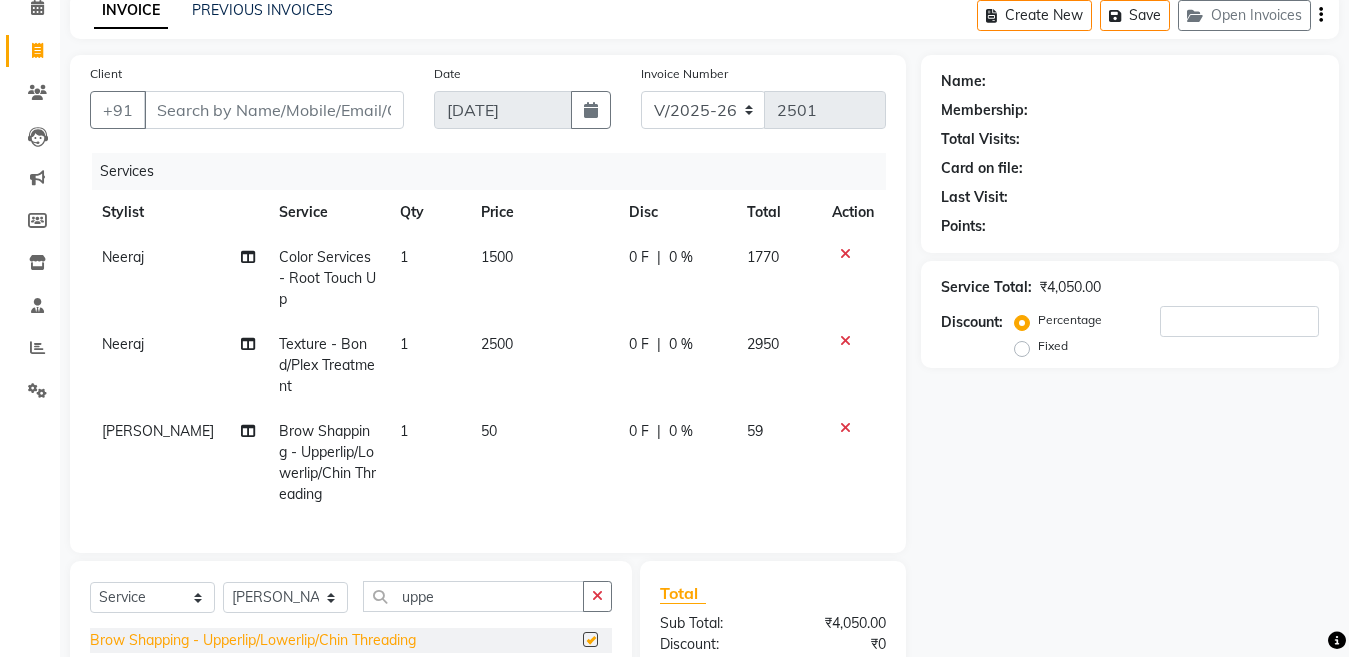 checkbox on "false" 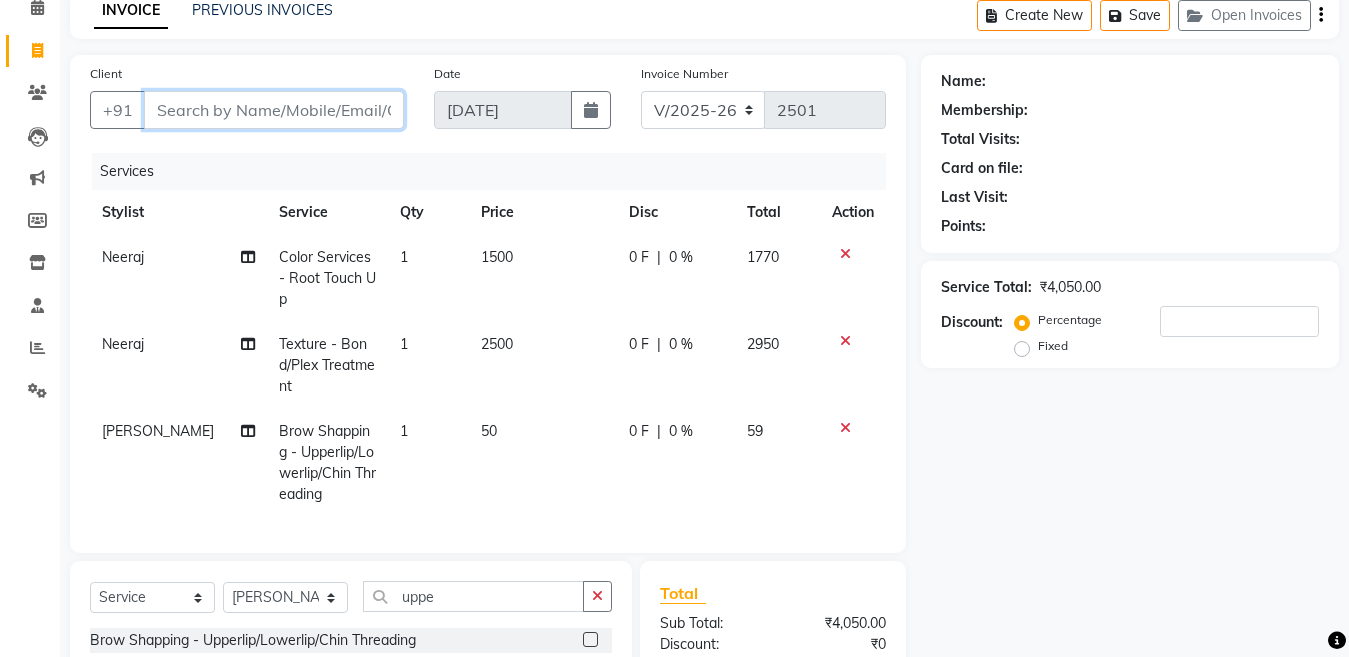 click on "Client" at bounding box center [274, 110] 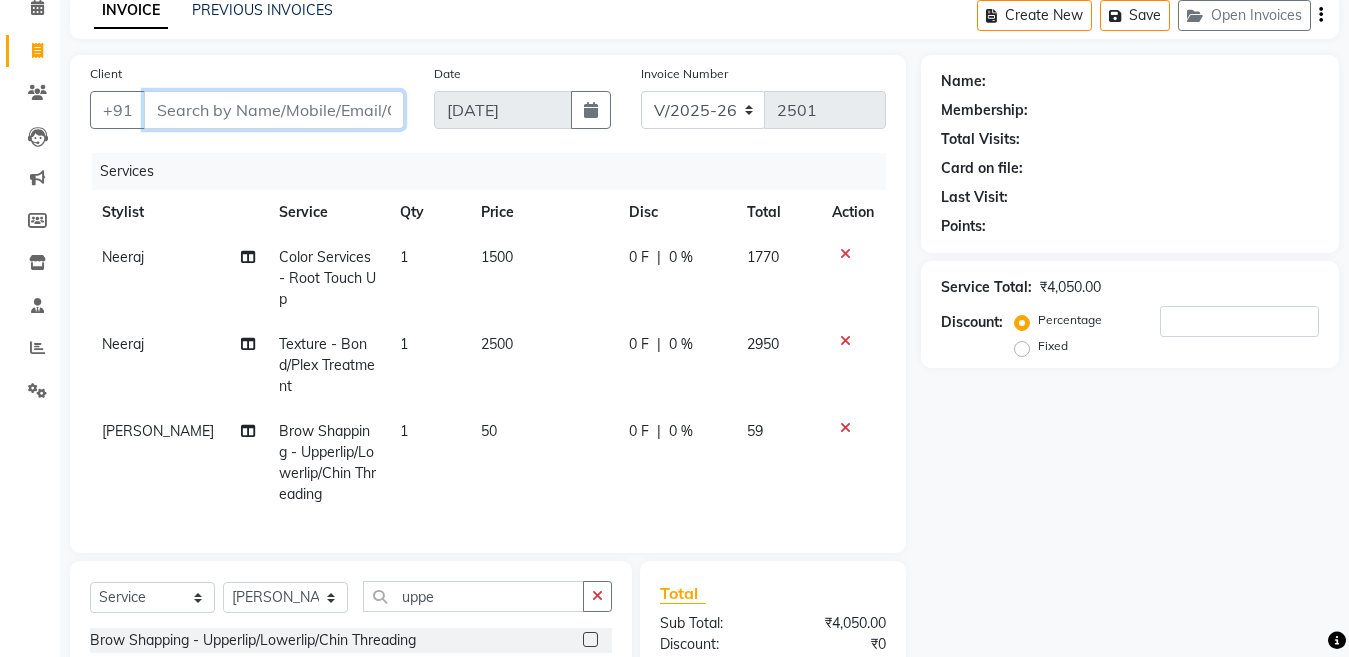 click on "Client" at bounding box center [274, 110] 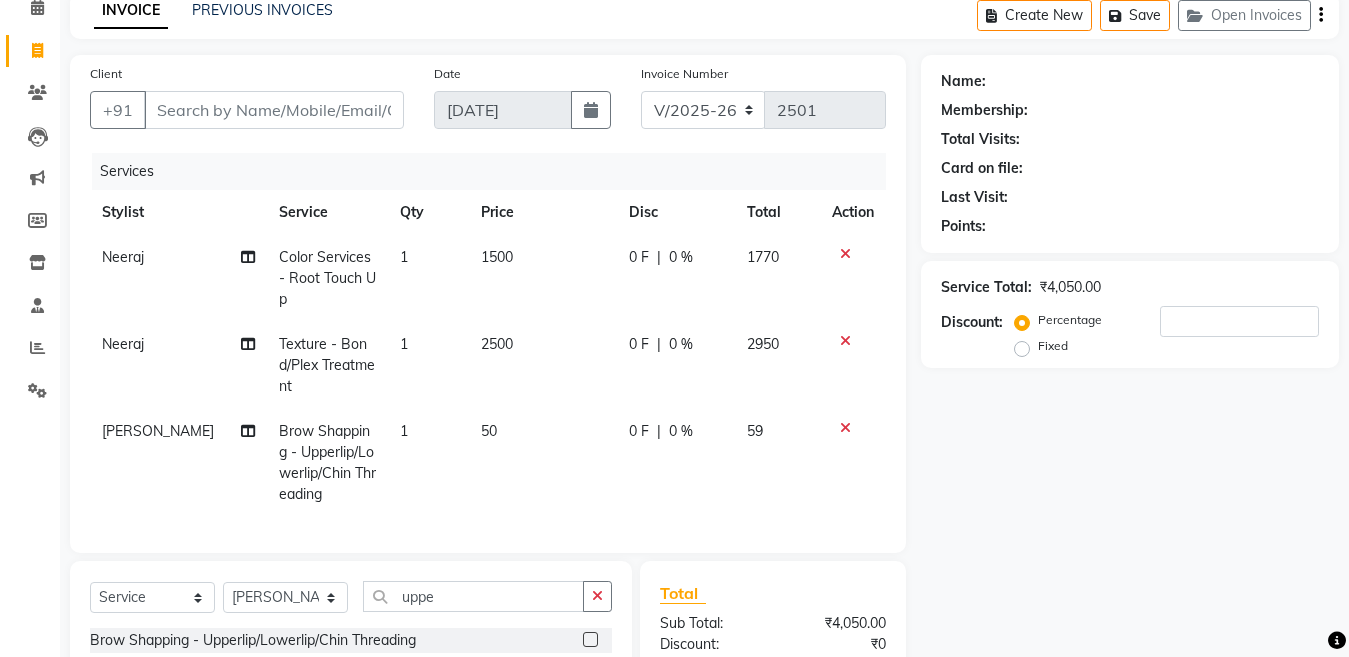 click on "Neeraj" 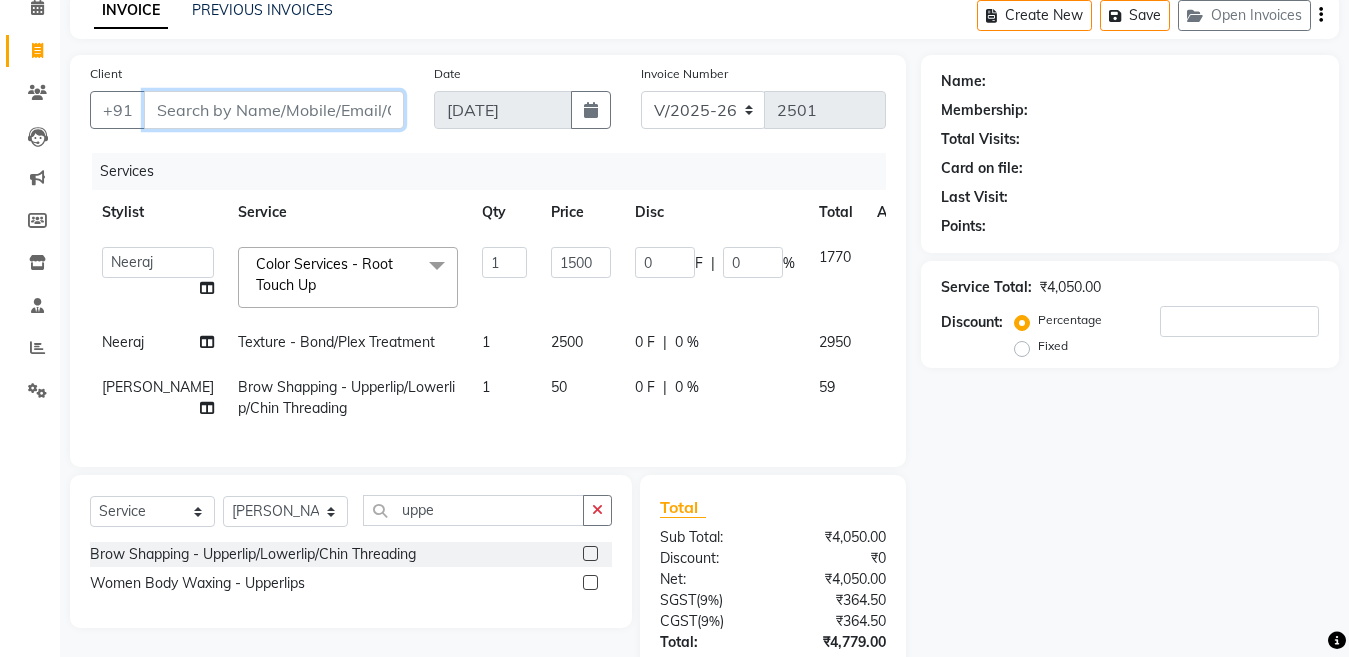 click on "Client" at bounding box center [274, 110] 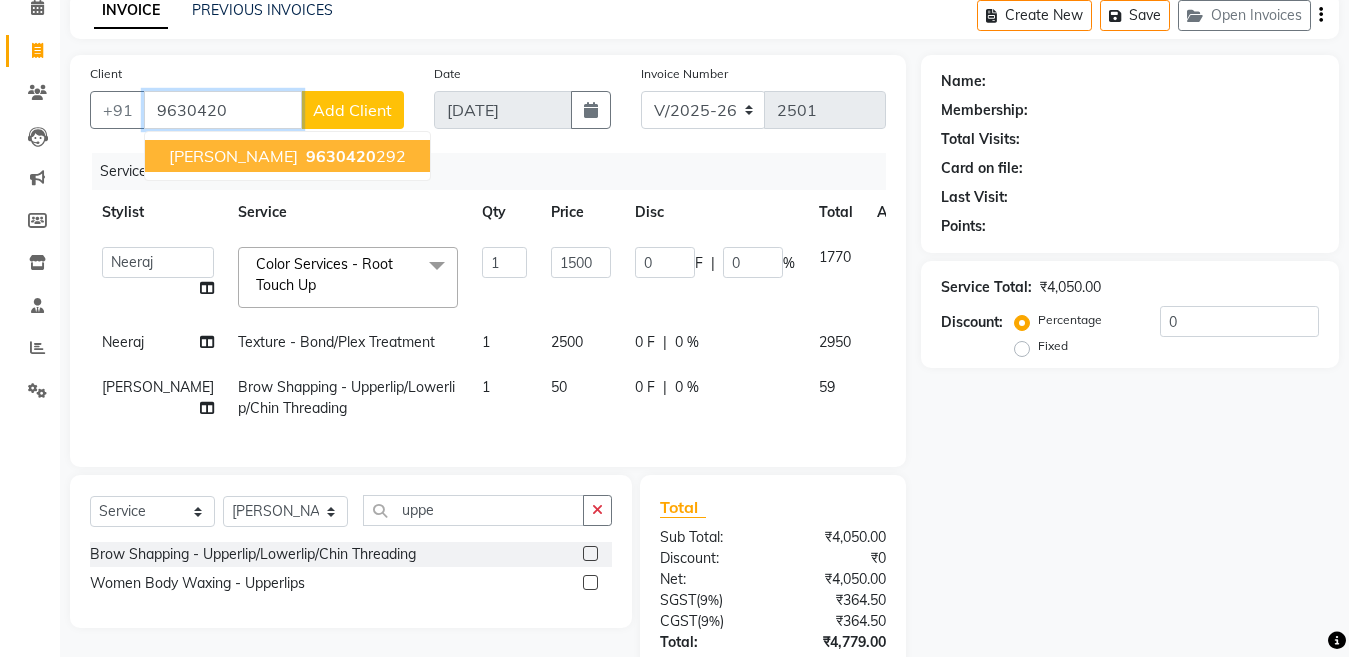 click on "9630420" at bounding box center [341, 156] 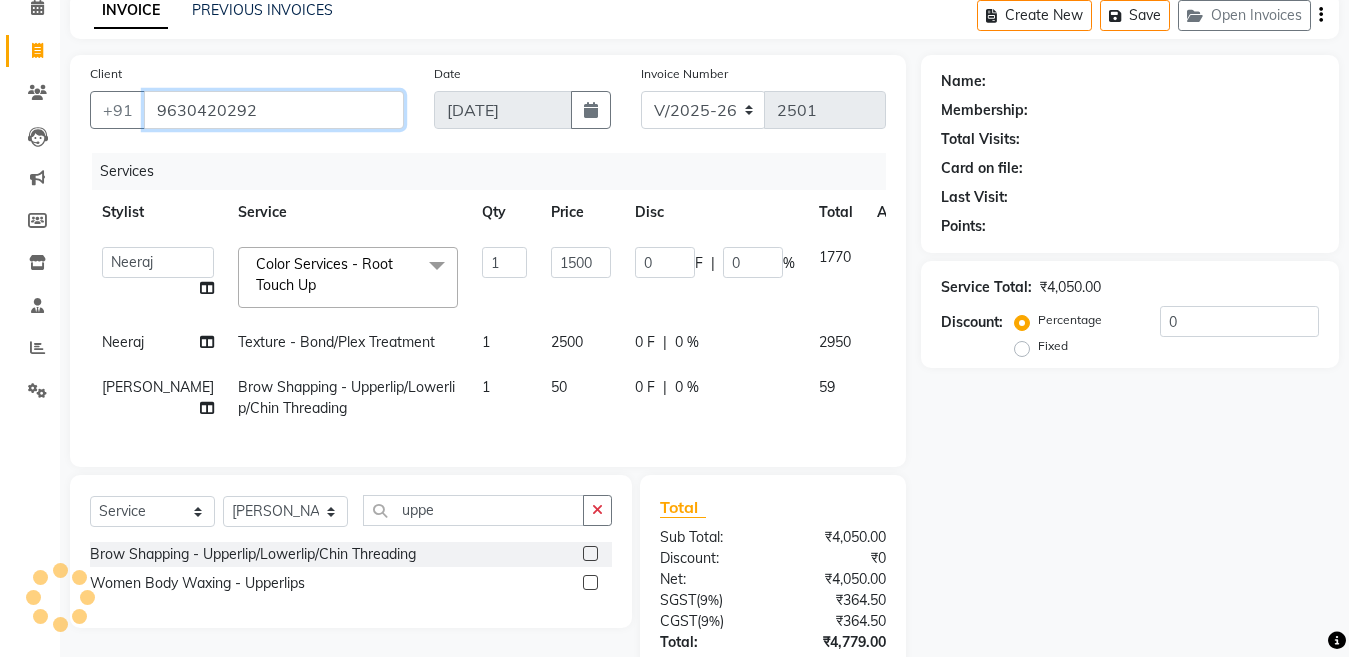 type on "9630420292" 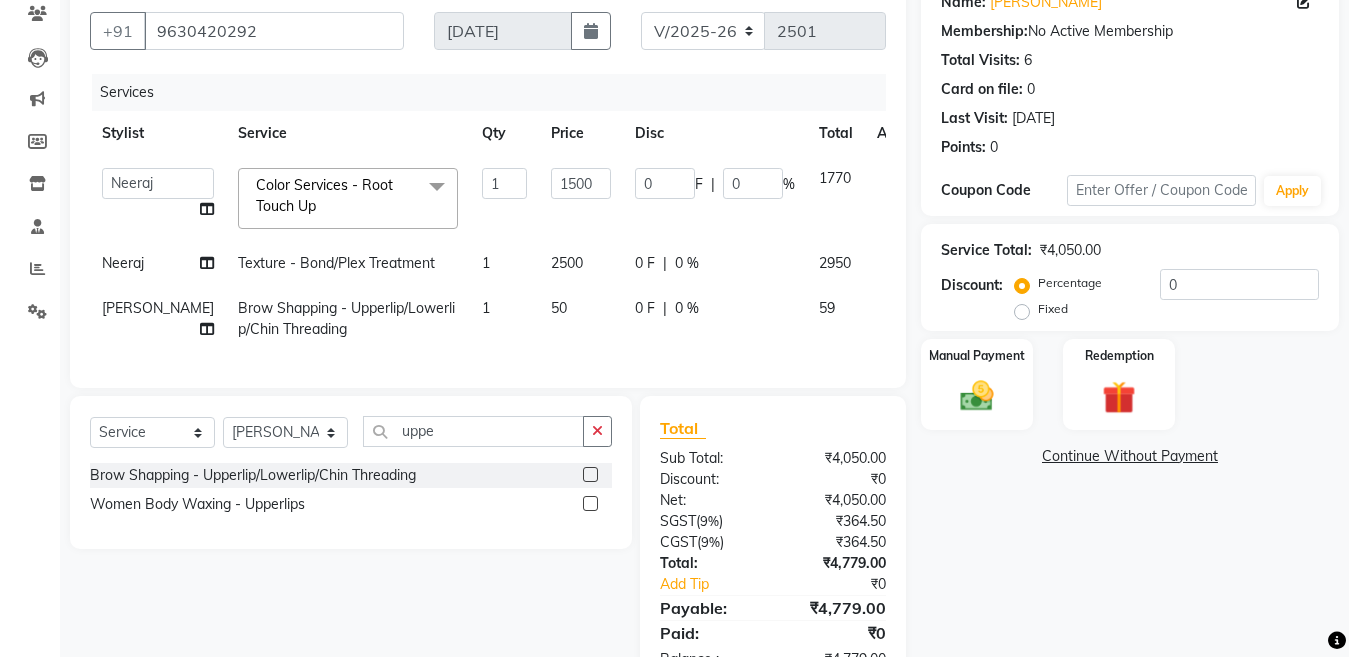 scroll, scrollTop: 191, scrollLeft: 0, axis: vertical 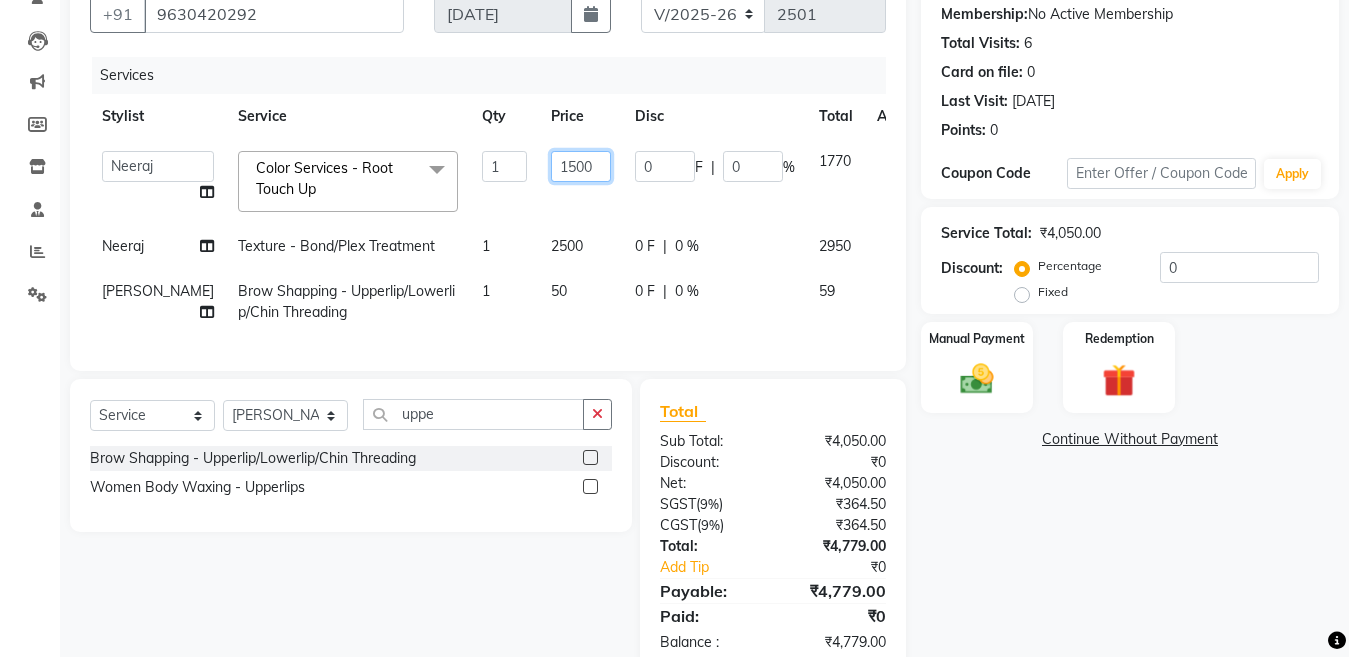 click on "1500" 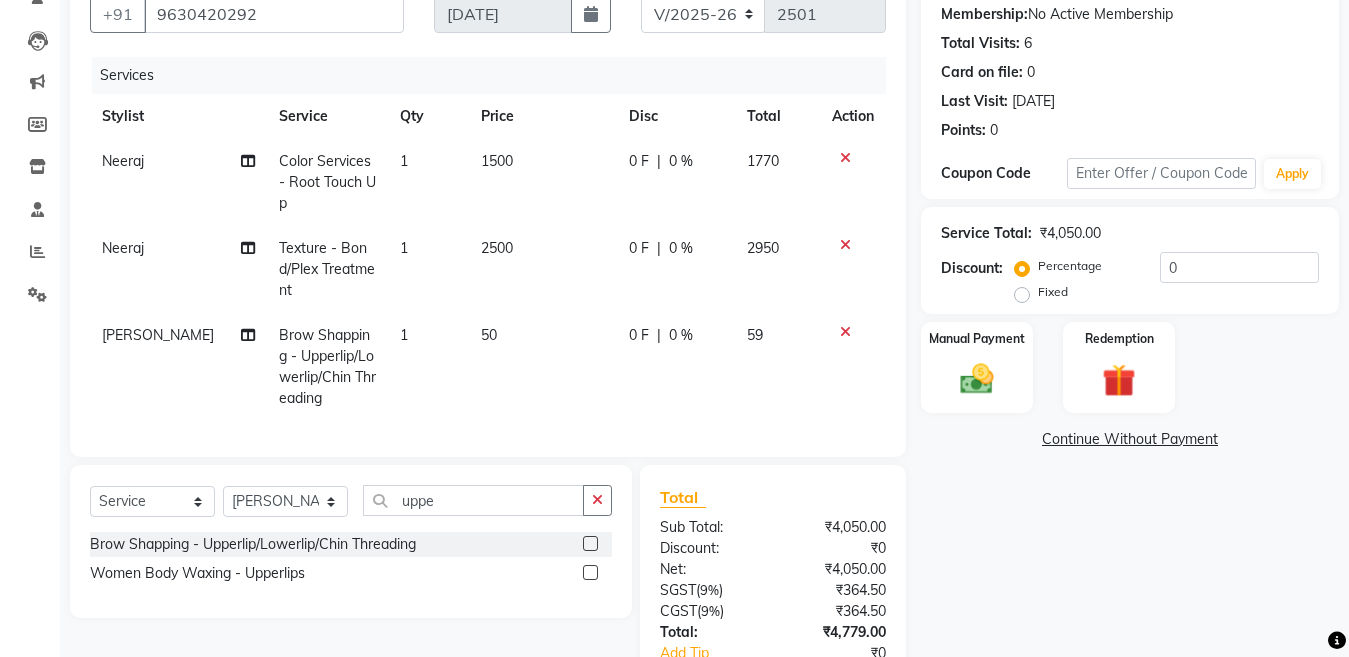 click on "Total Sub Total: ₹4,050.00 Discount: ₹0 Net: ₹4,050.00 SGST  ( 9% ) ₹364.50 CGST  ( 9% ) ₹364.50 Total: ₹4,779.00 Add Tip ₹0 Payable: ₹4,779.00 Paid: ₹0 Balance   : ₹4,779.00" 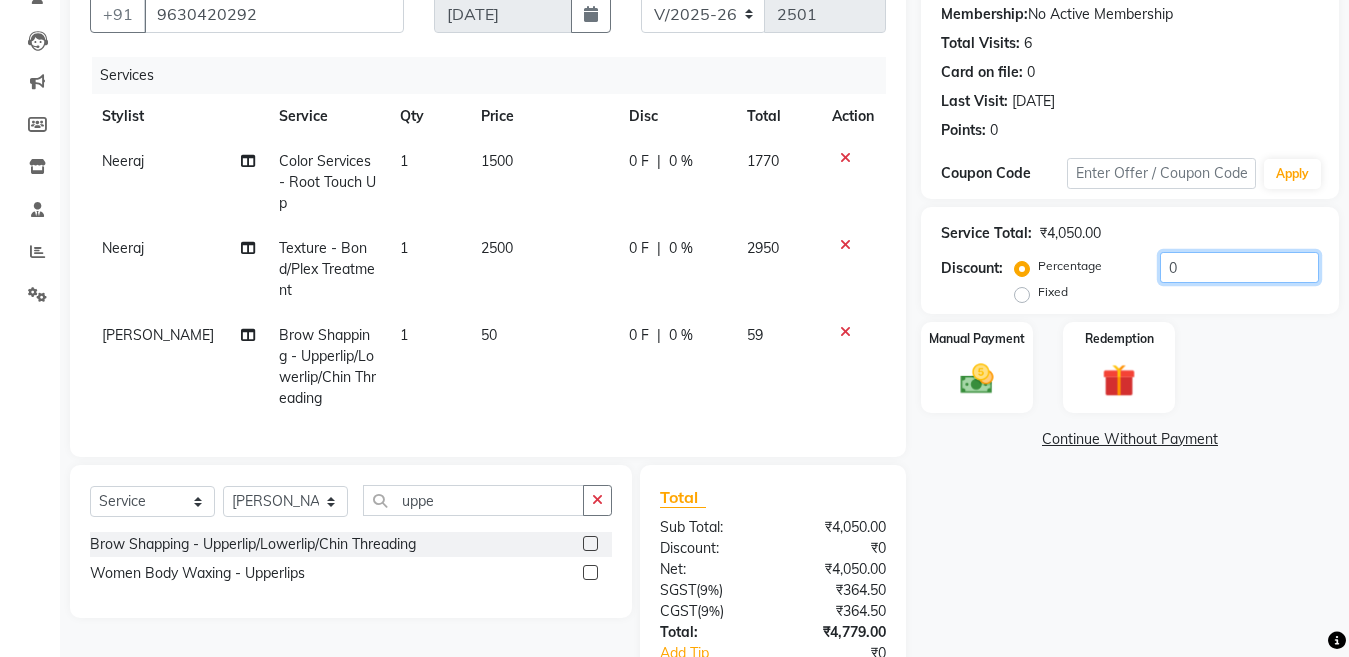 click on "0" 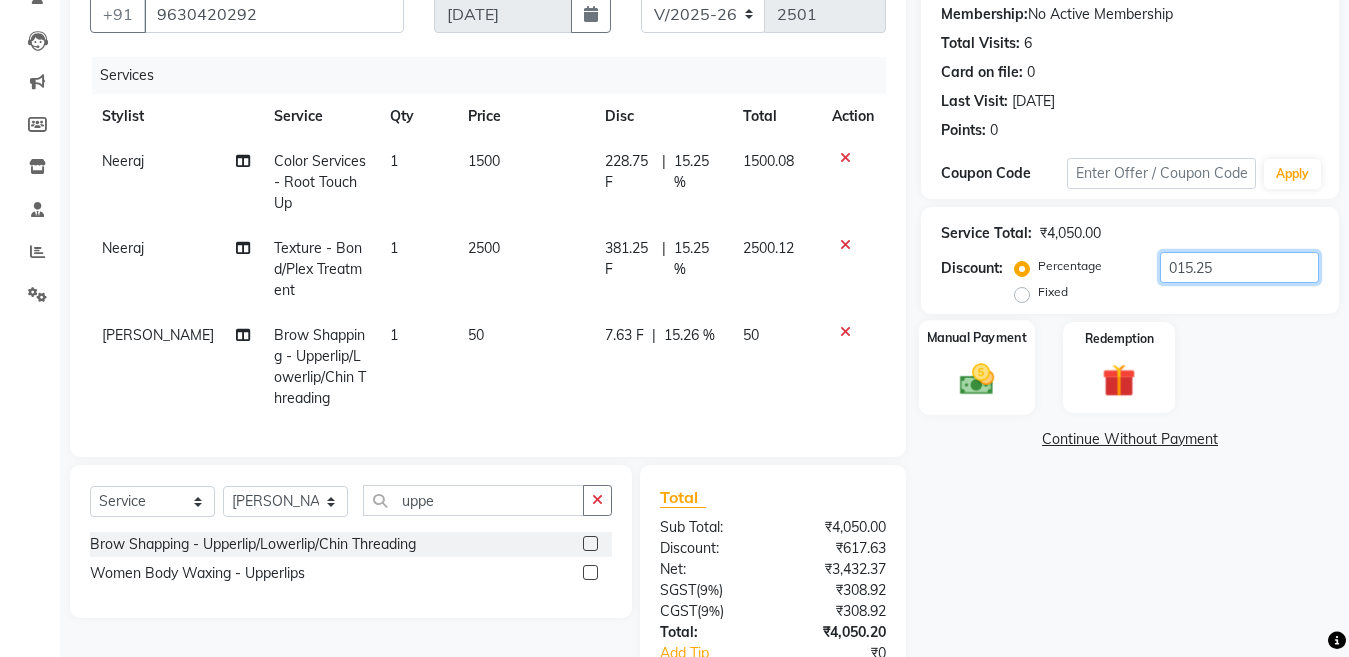 type on "015.25" 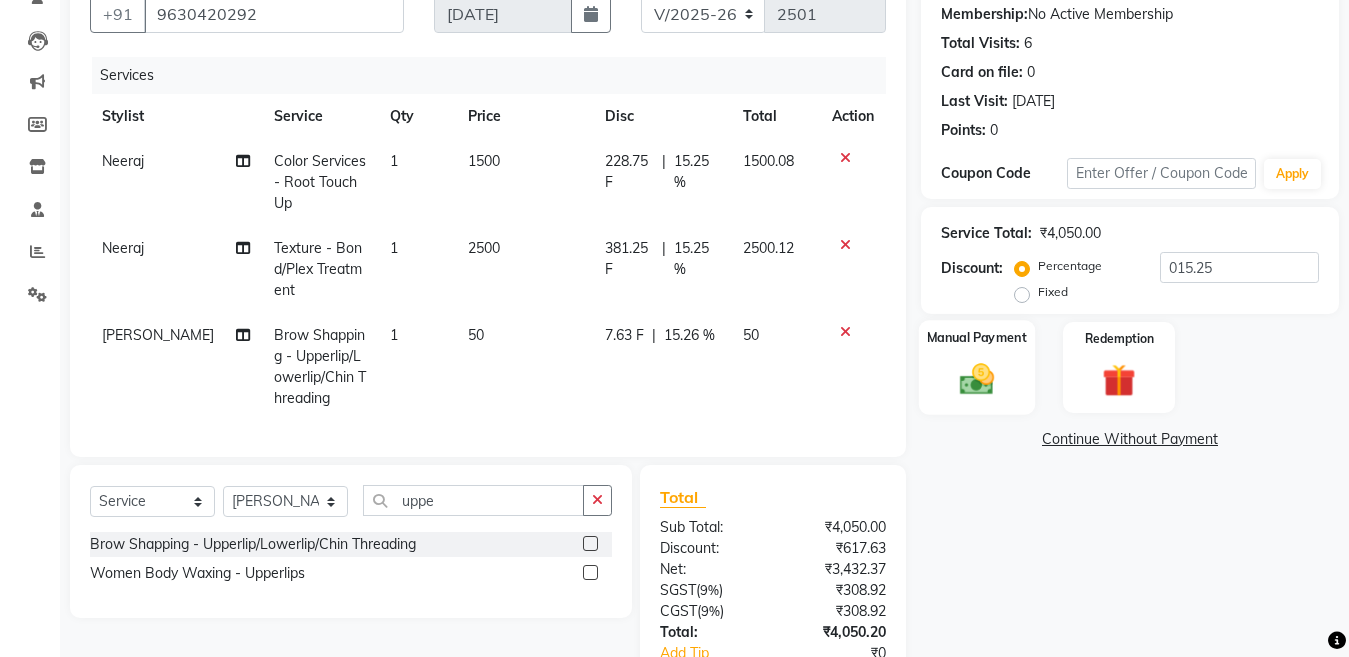 click 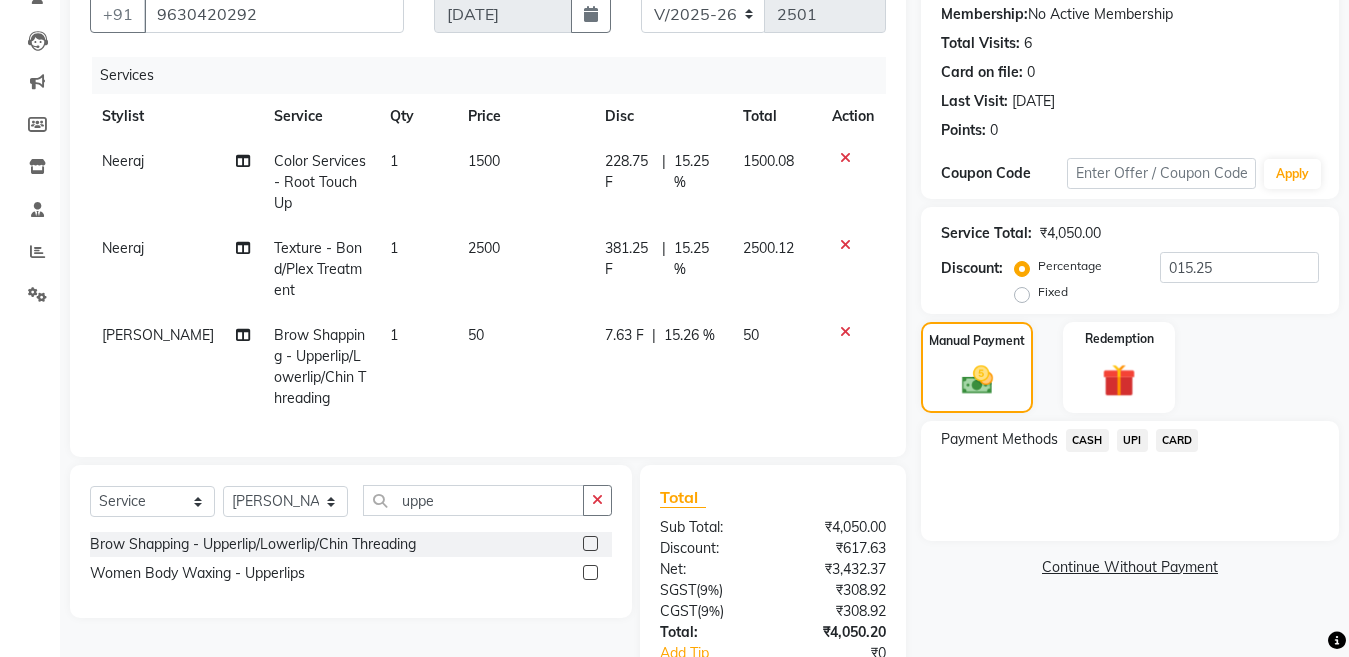 click on "UPI" 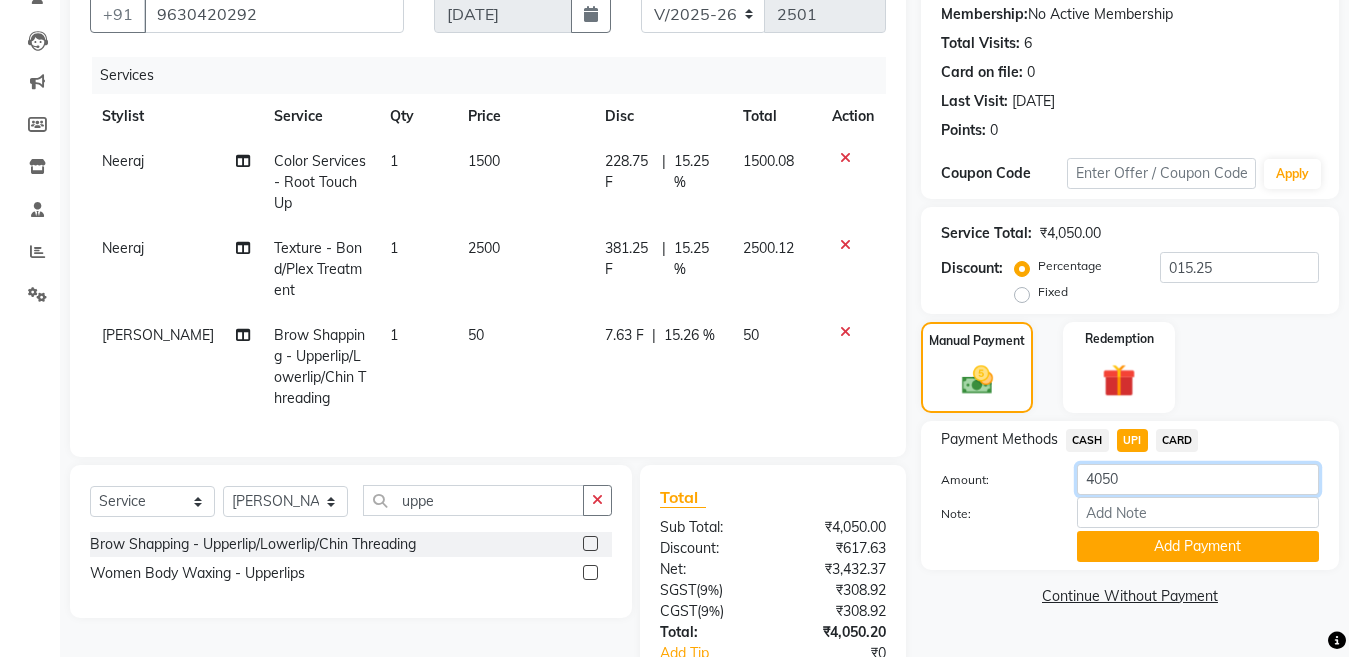 drag, startPoint x: 1137, startPoint y: 476, endPoint x: 851, endPoint y: 511, distance: 288.13364 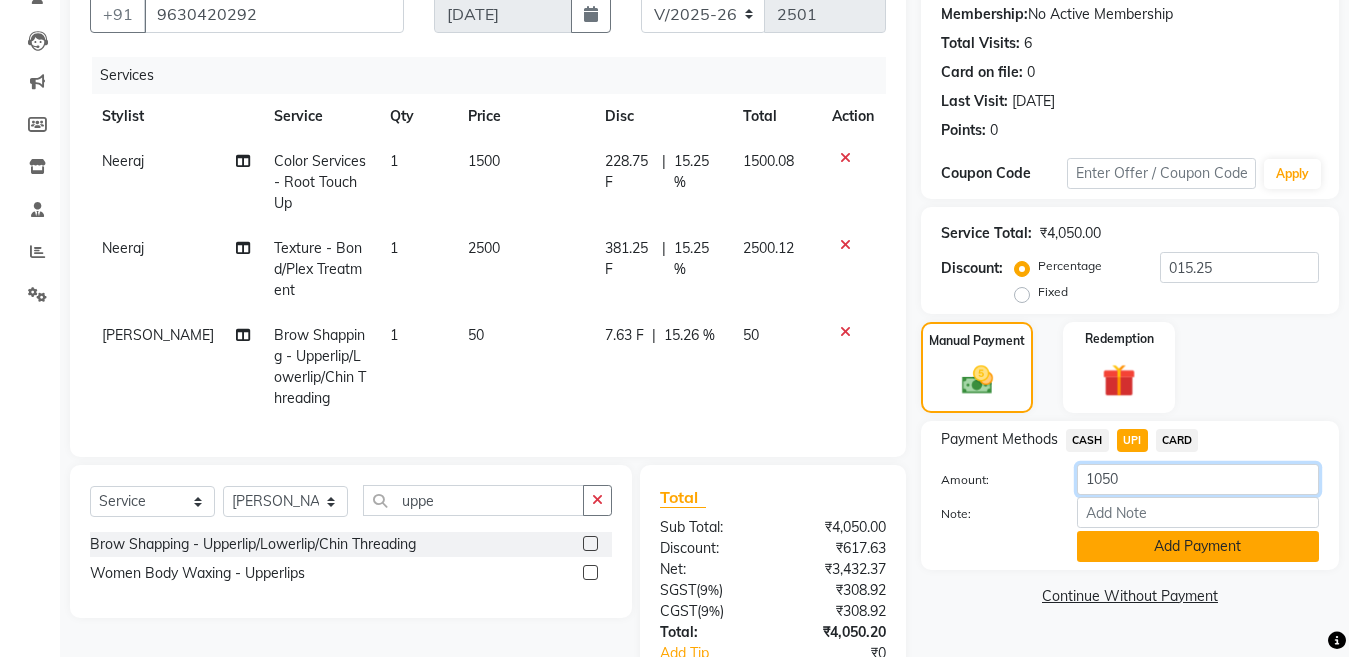type on "1050" 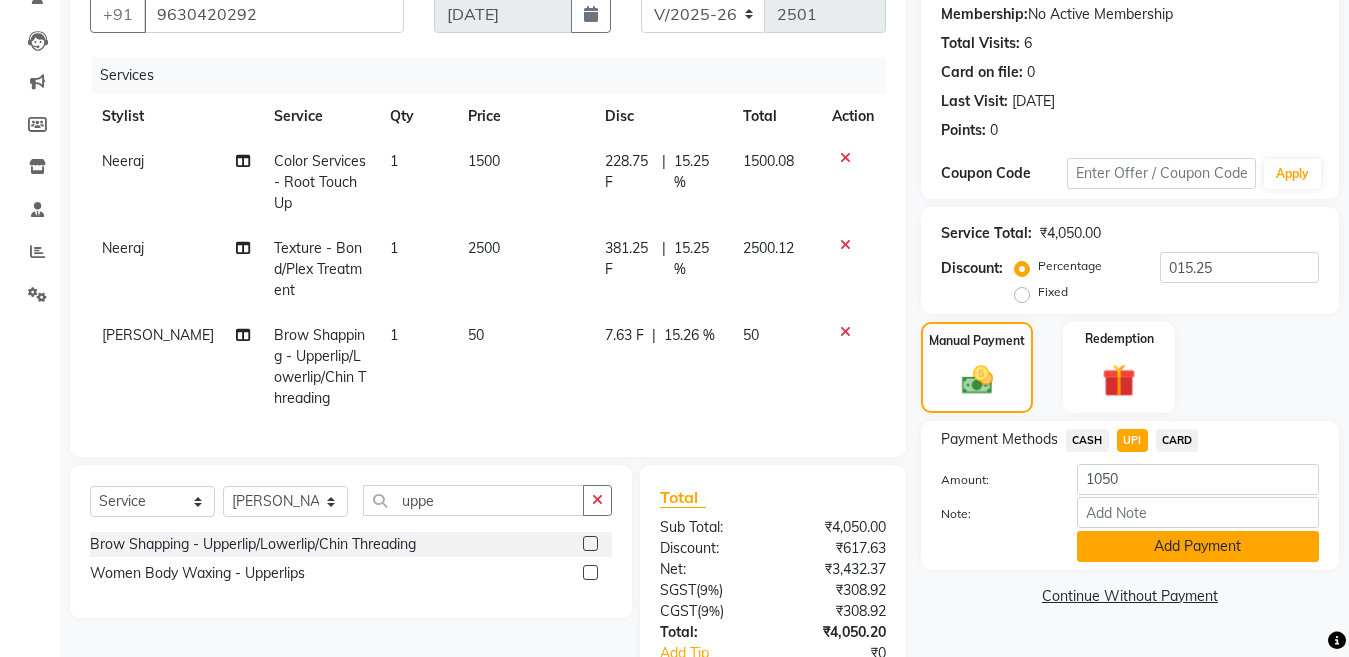 click on "Add Payment" 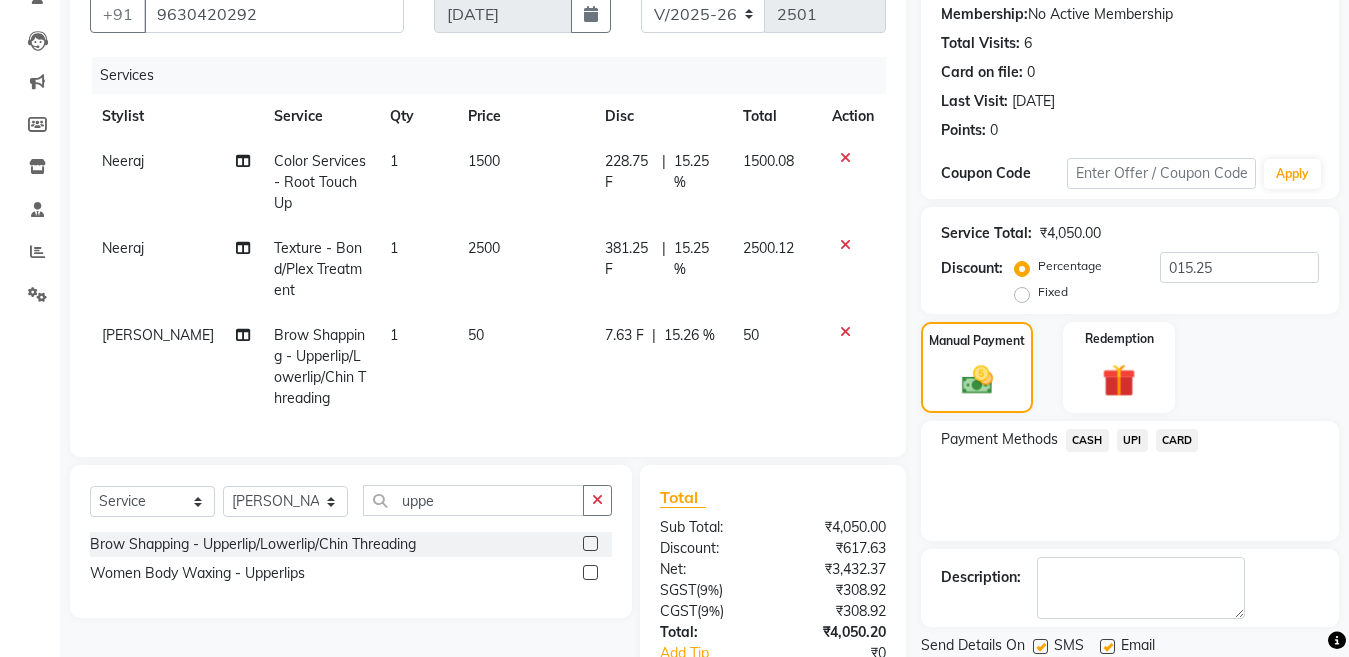 click on "CASH" 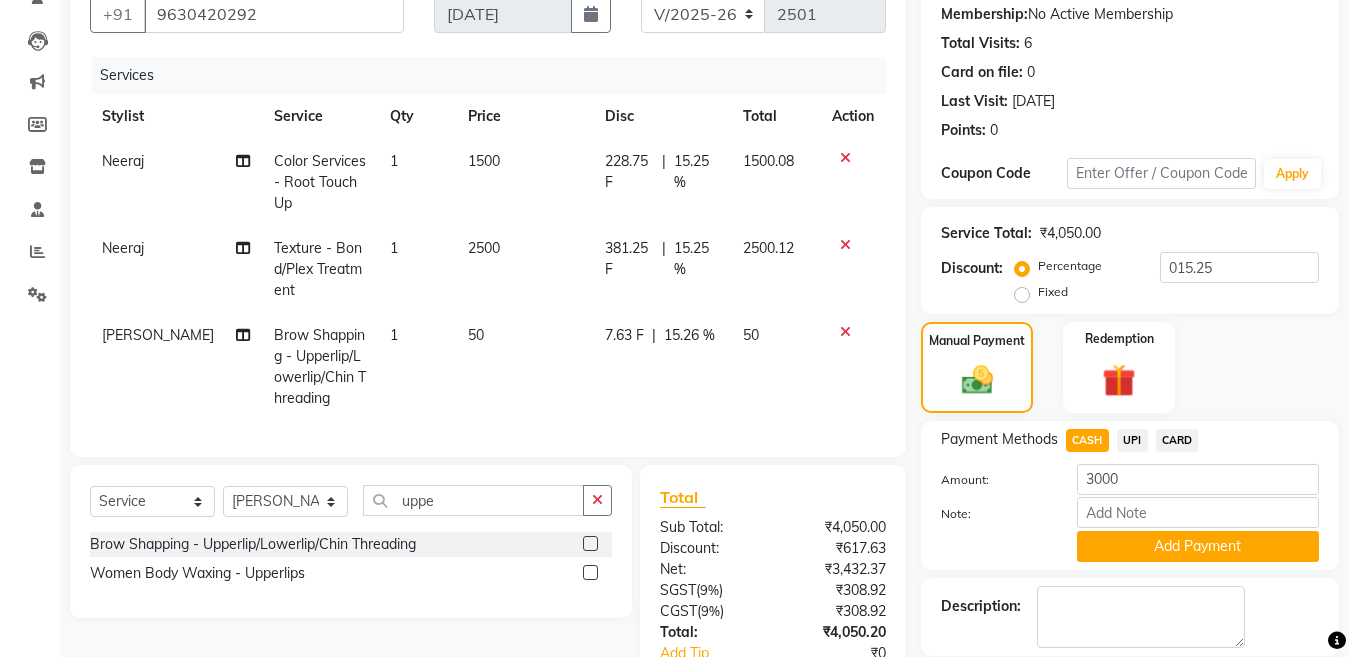 scroll, scrollTop: 403, scrollLeft: 0, axis: vertical 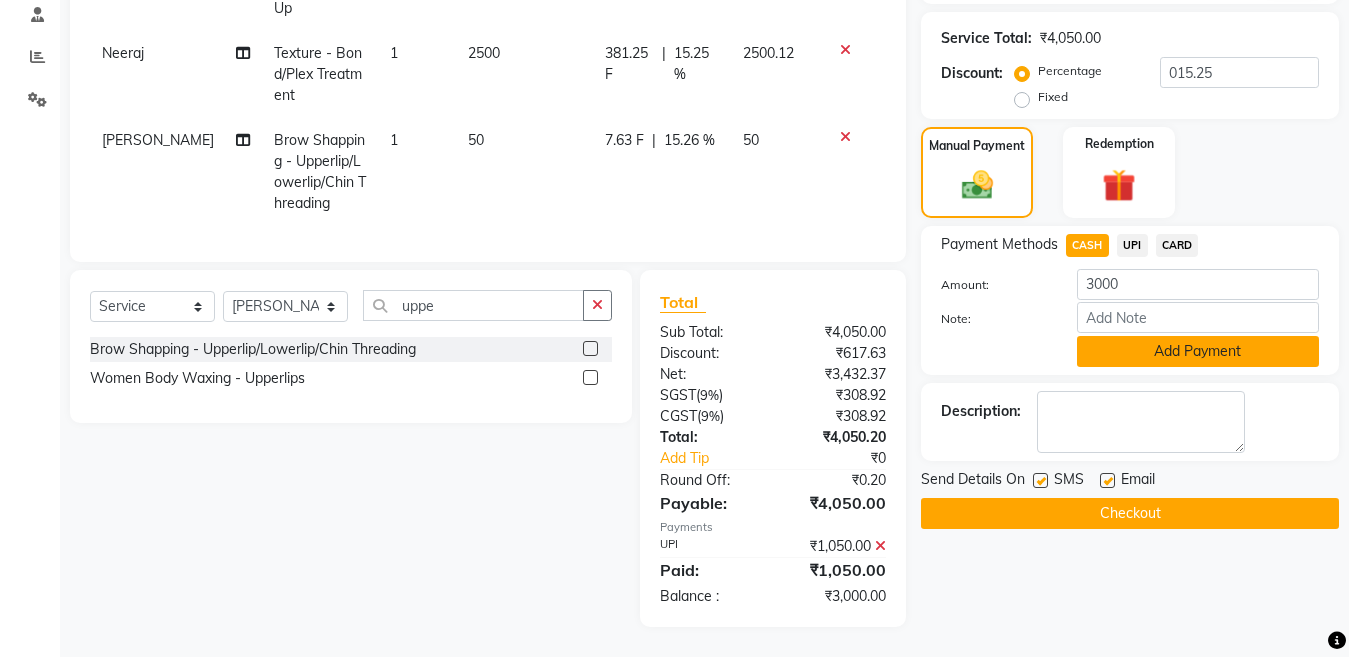 click on "Add Payment" 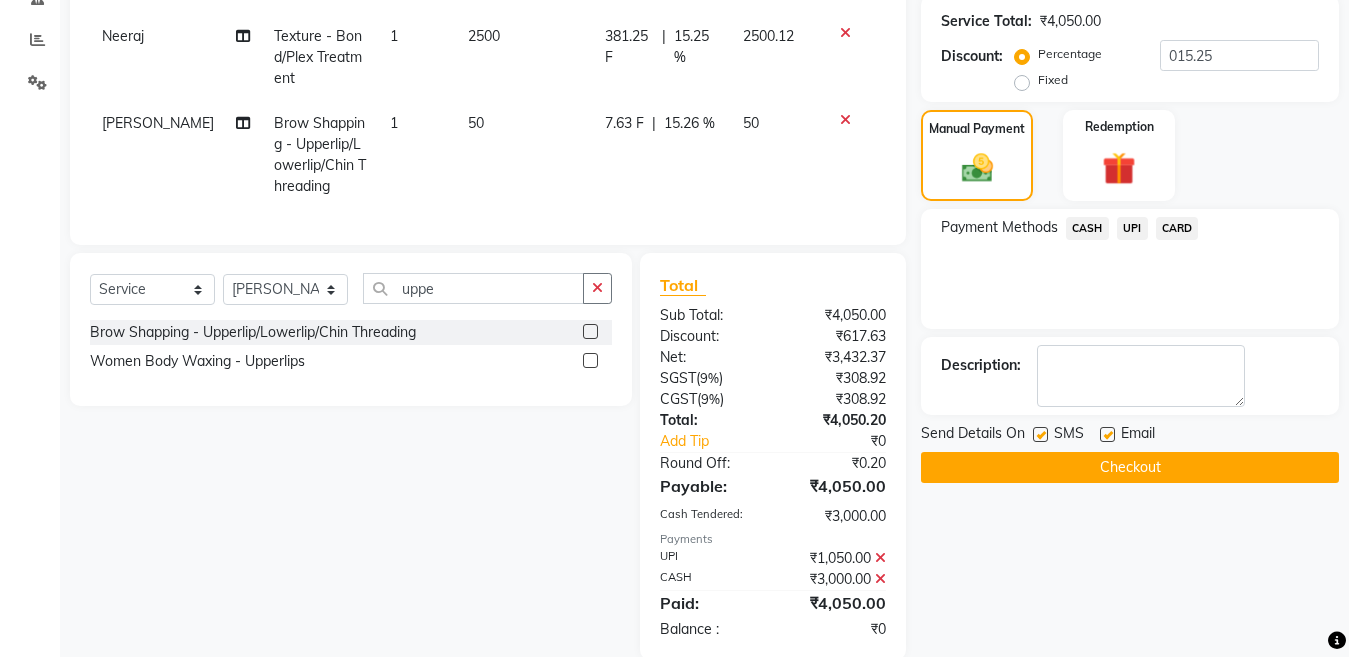 click 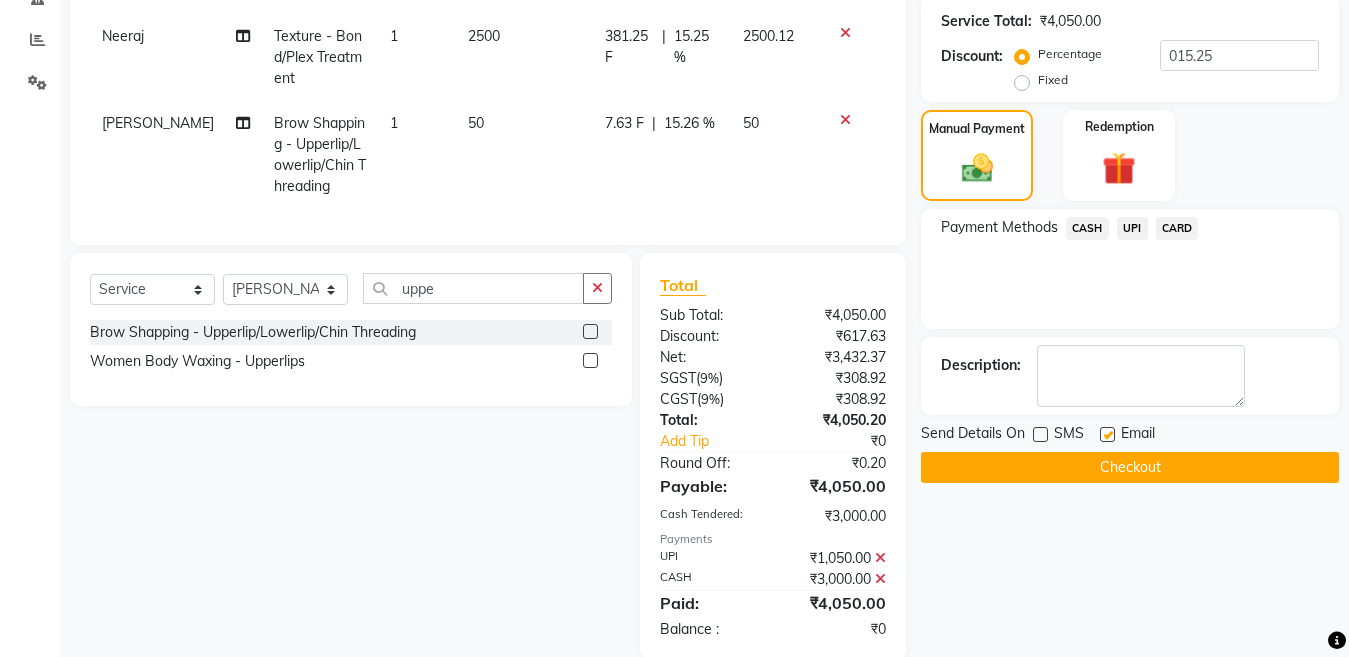 scroll, scrollTop: 453, scrollLeft: 0, axis: vertical 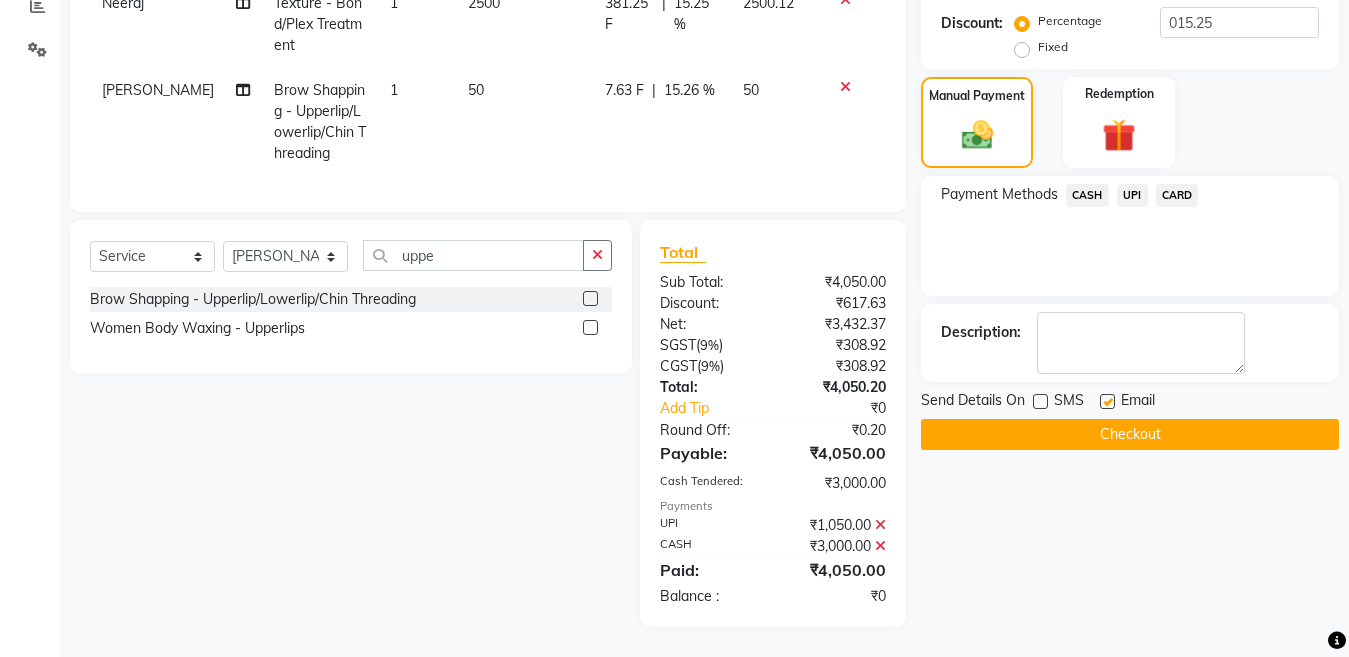 click on "Checkout" 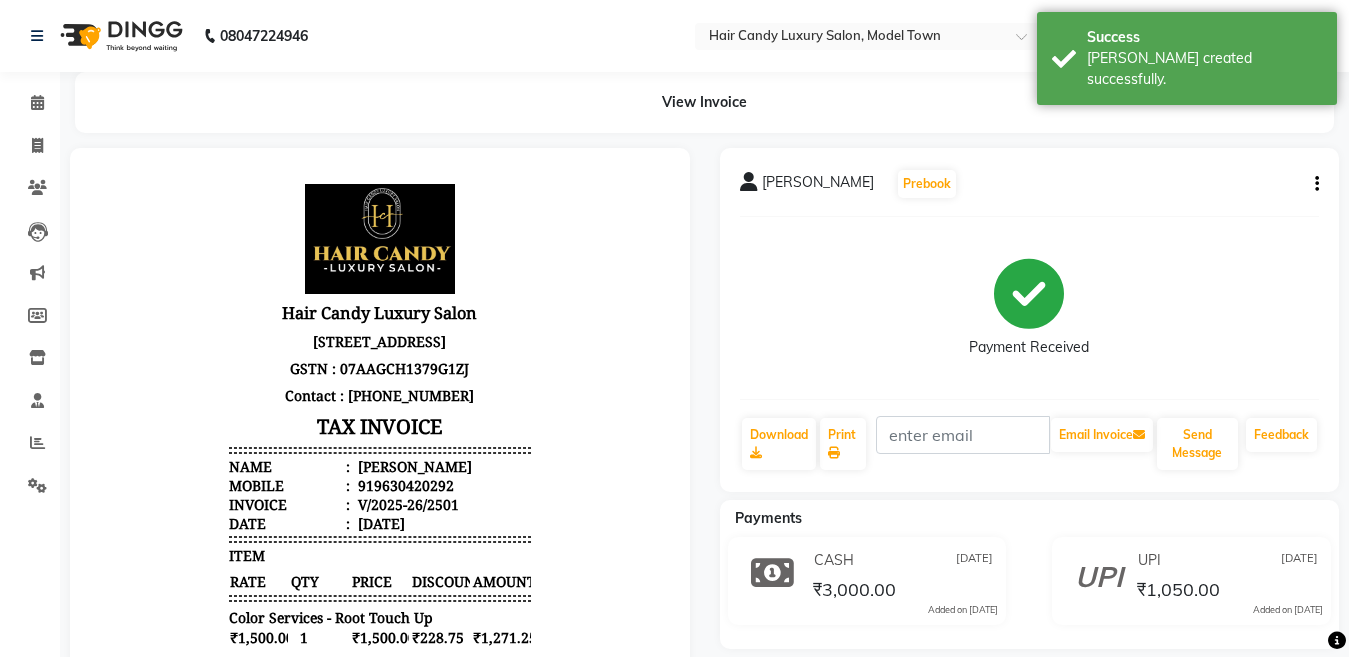 scroll, scrollTop: 0, scrollLeft: 0, axis: both 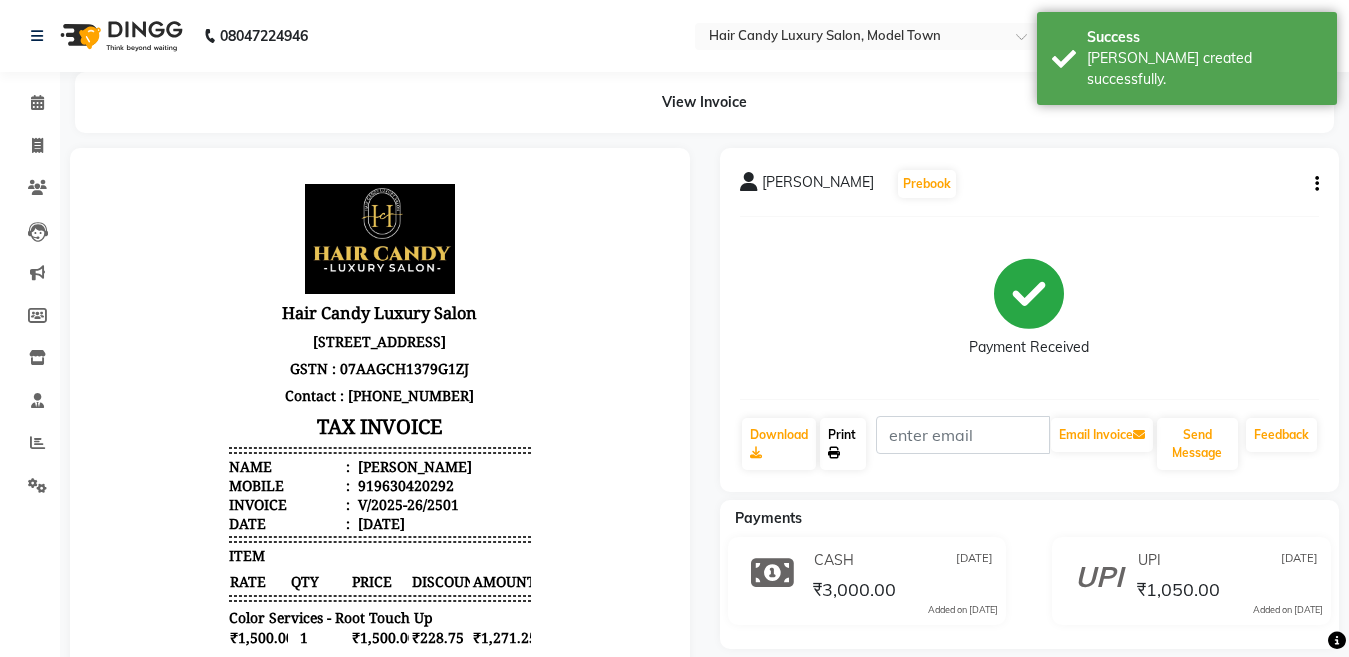 click on "Print" 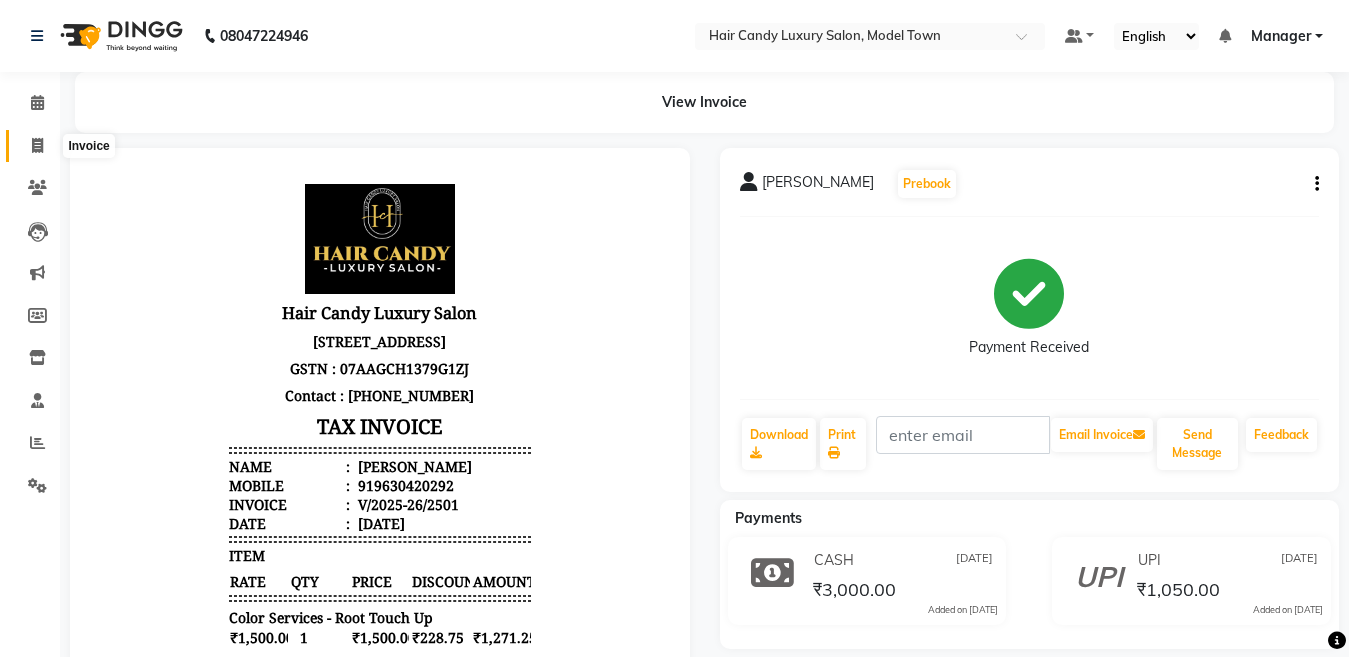 click 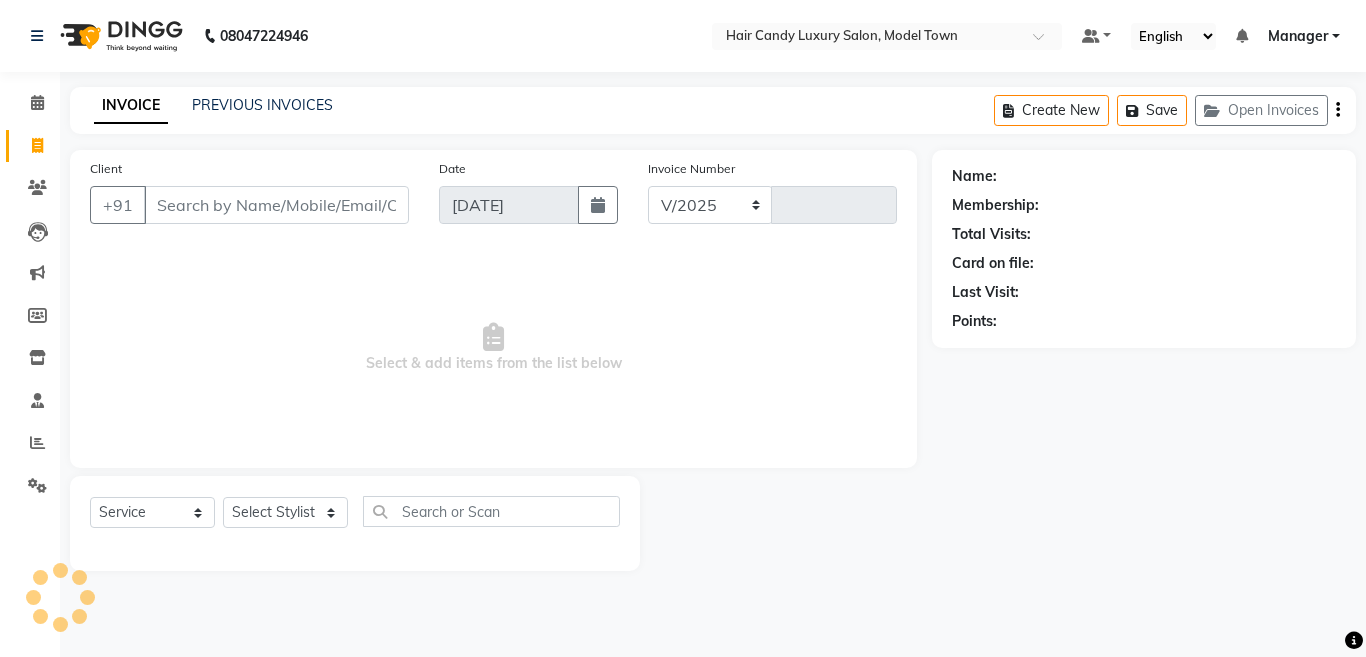select on "4716" 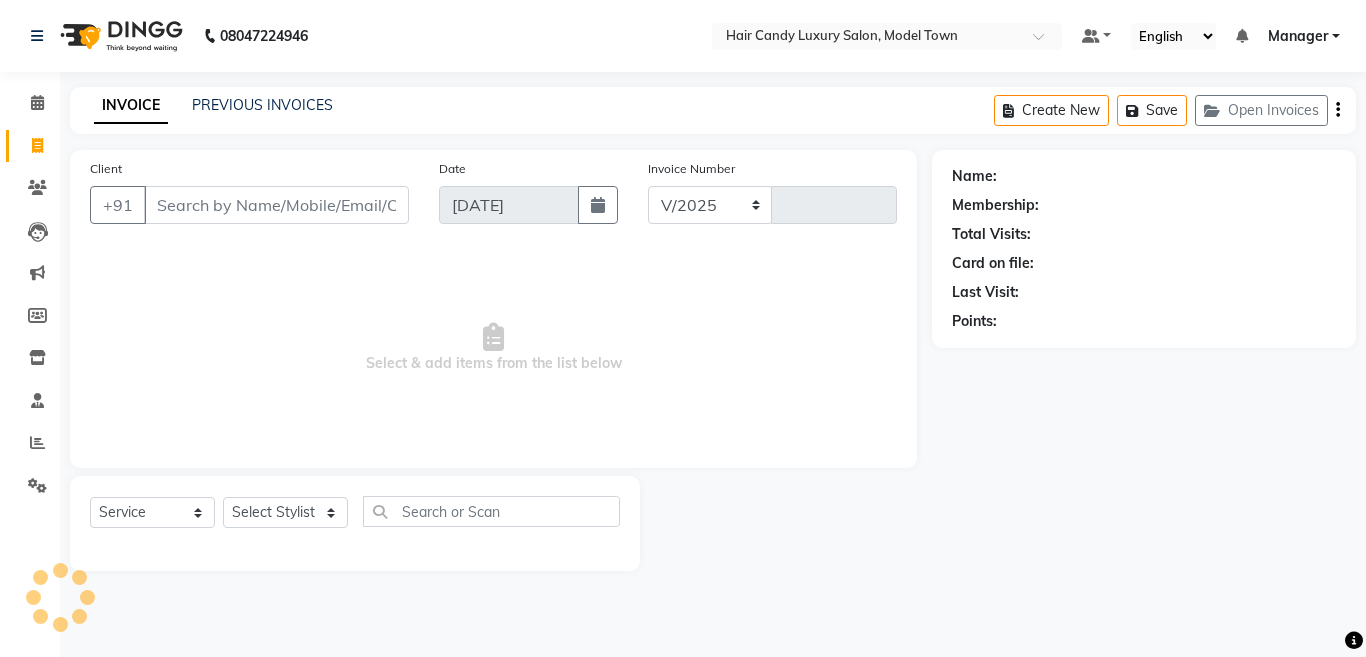 type on "2502" 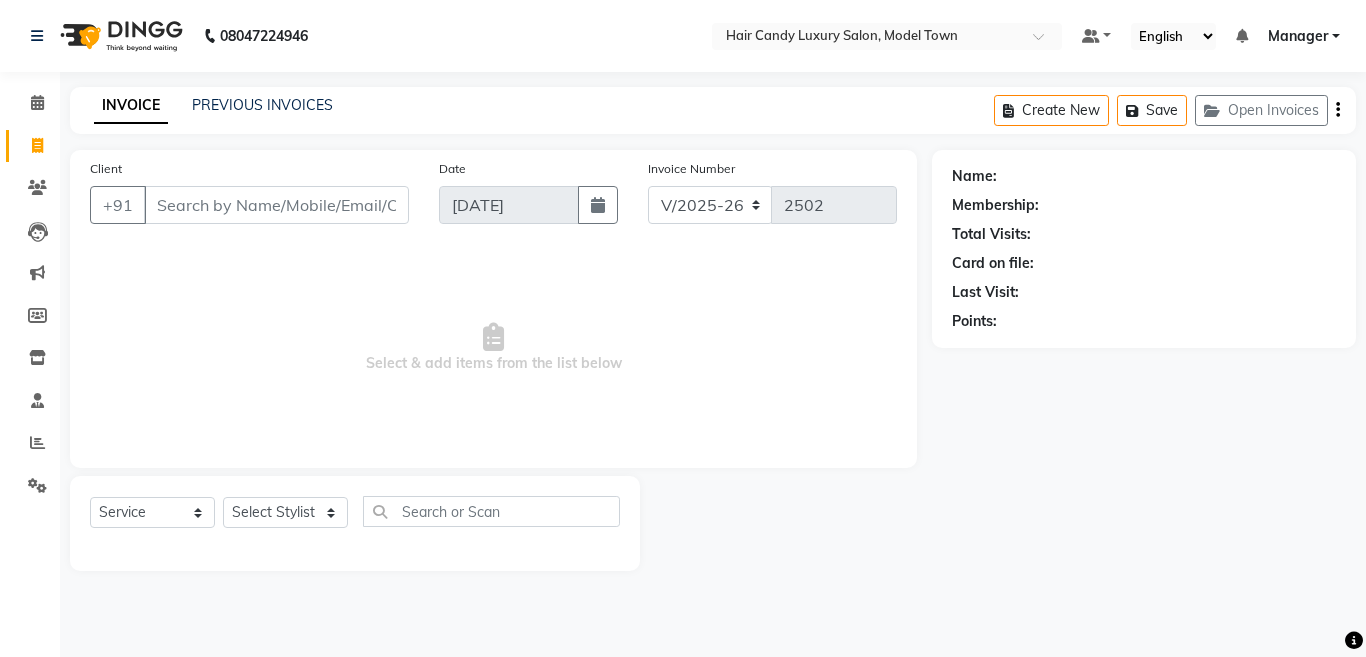 click on "Client" at bounding box center (276, 205) 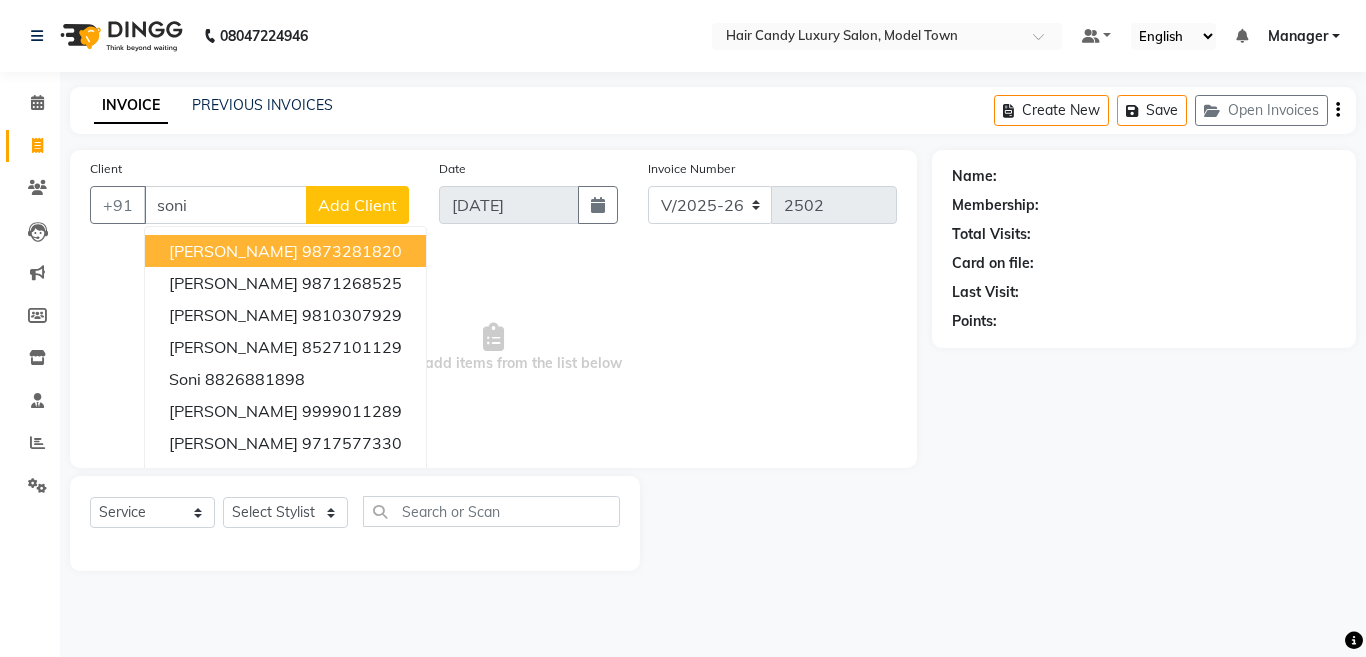 click on "soni" at bounding box center [225, 205] 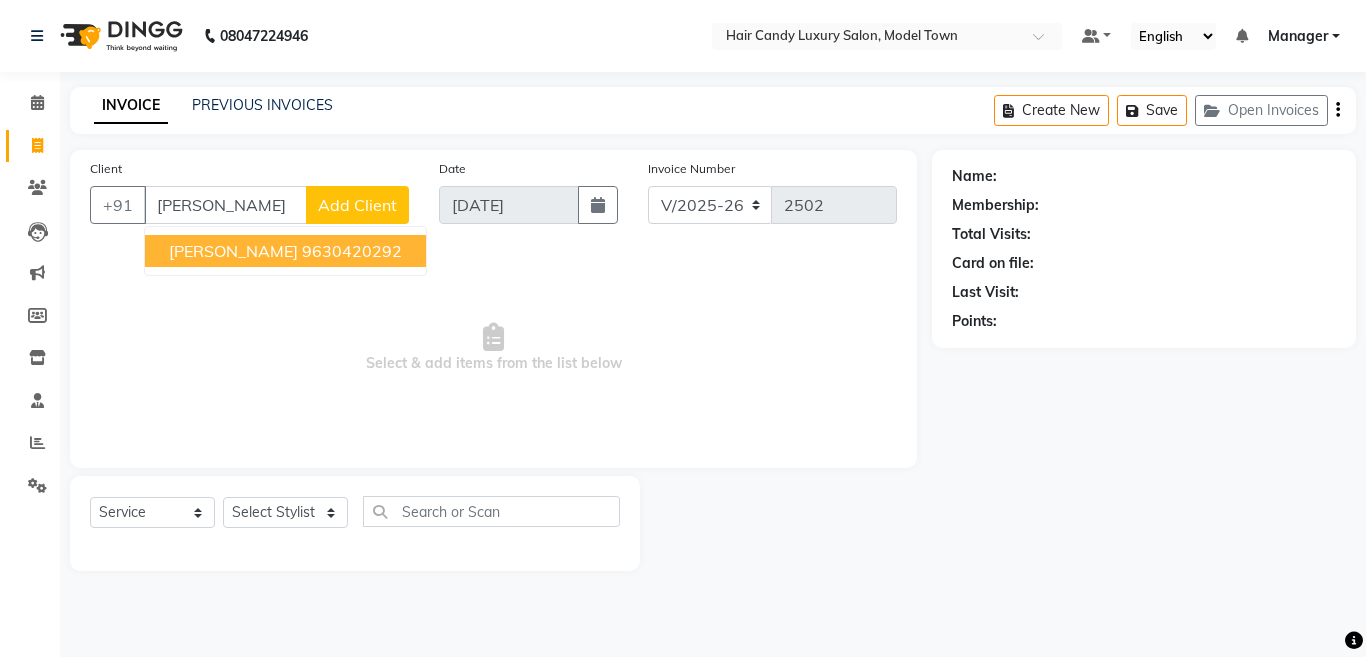 click on "9630420292" at bounding box center [352, 251] 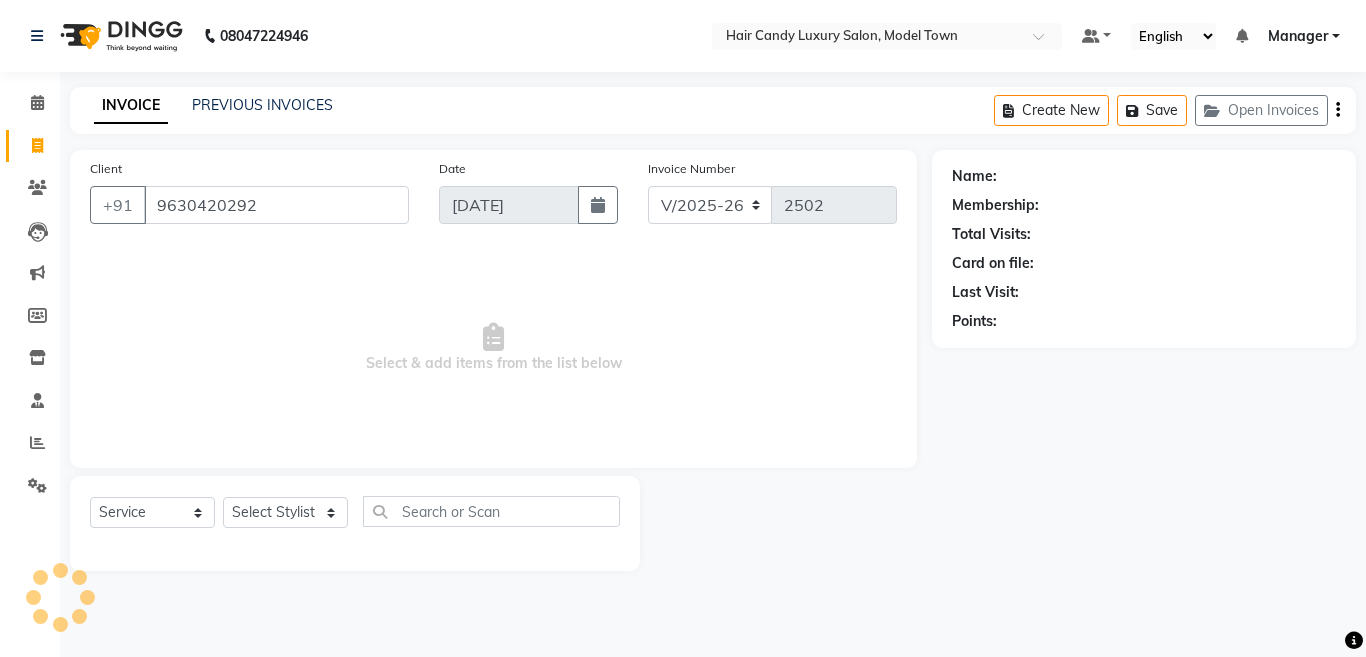 type on "9630420292" 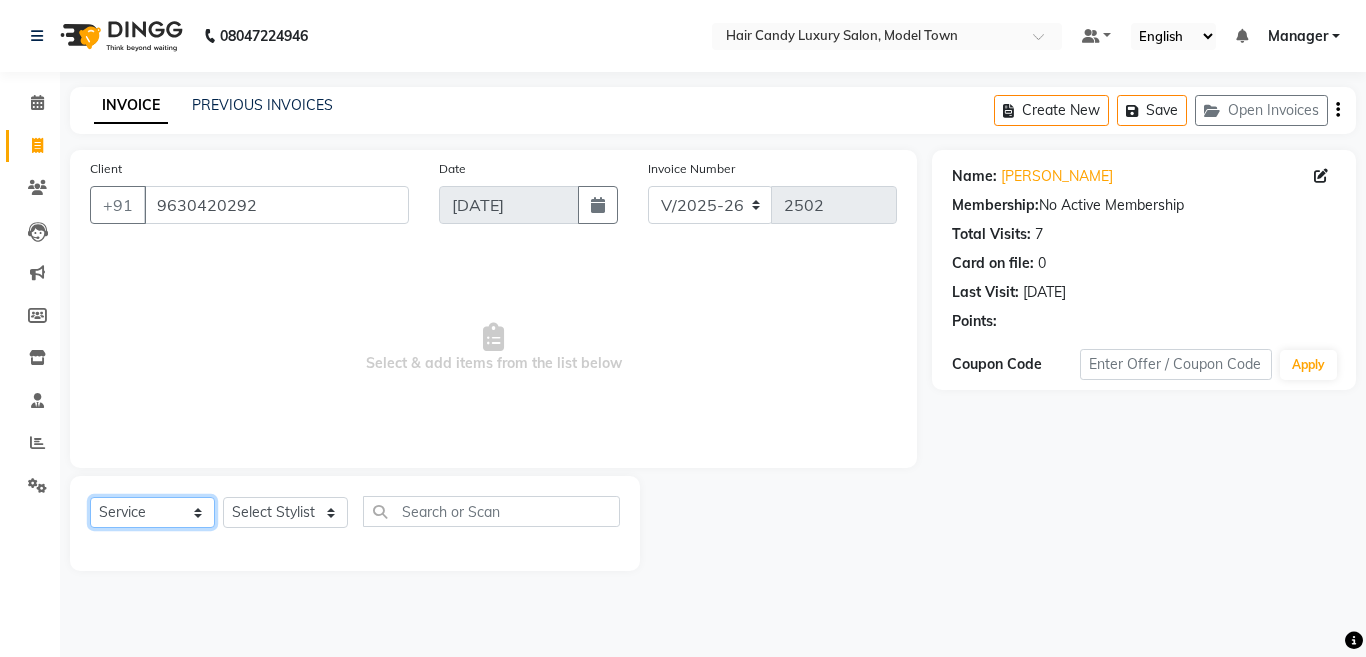 click on "Select  Service  Product  Membership  Package Voucher Prepaid Gift Card" 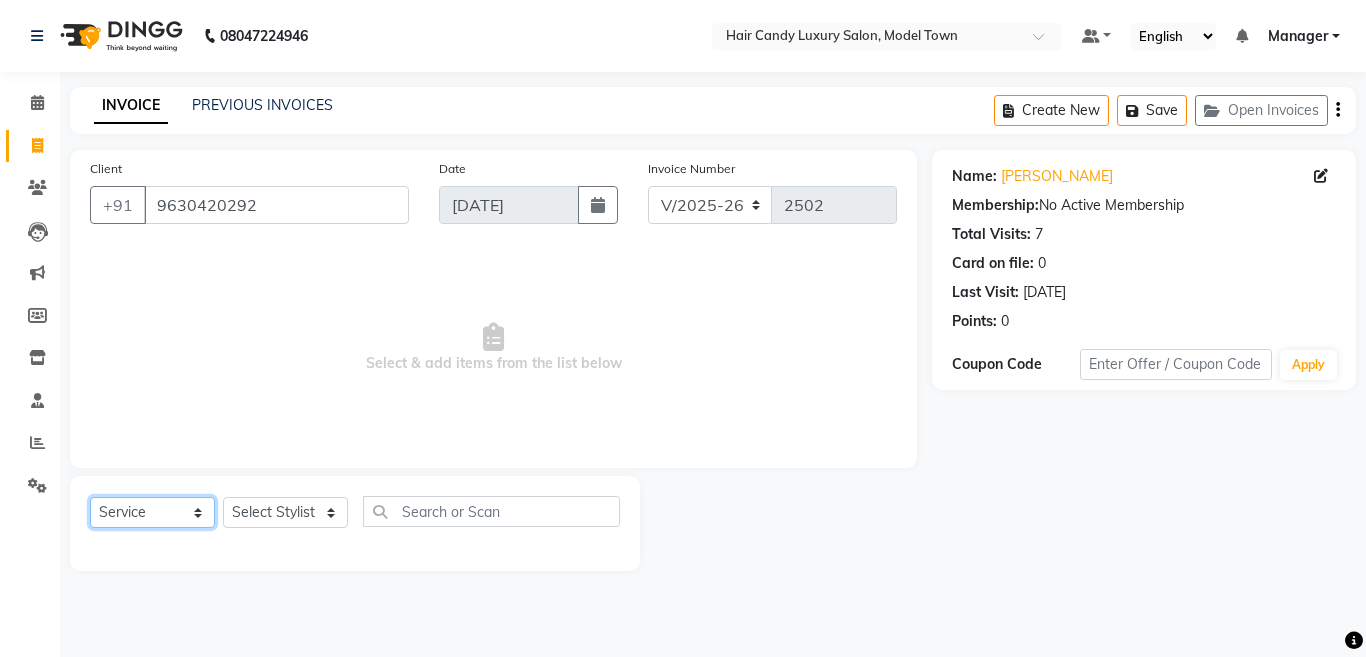 select on "product" 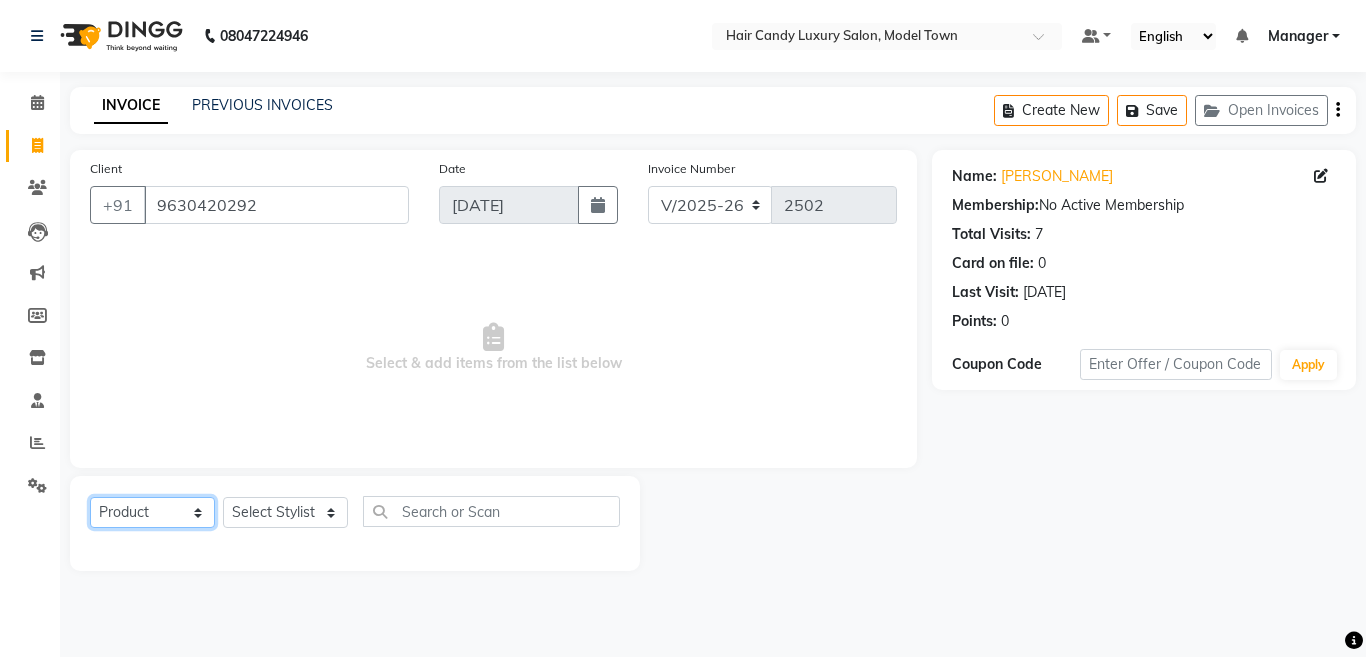 click on "Select  Service  Product  Membership  Package Voucher Prepaid Gift Card" 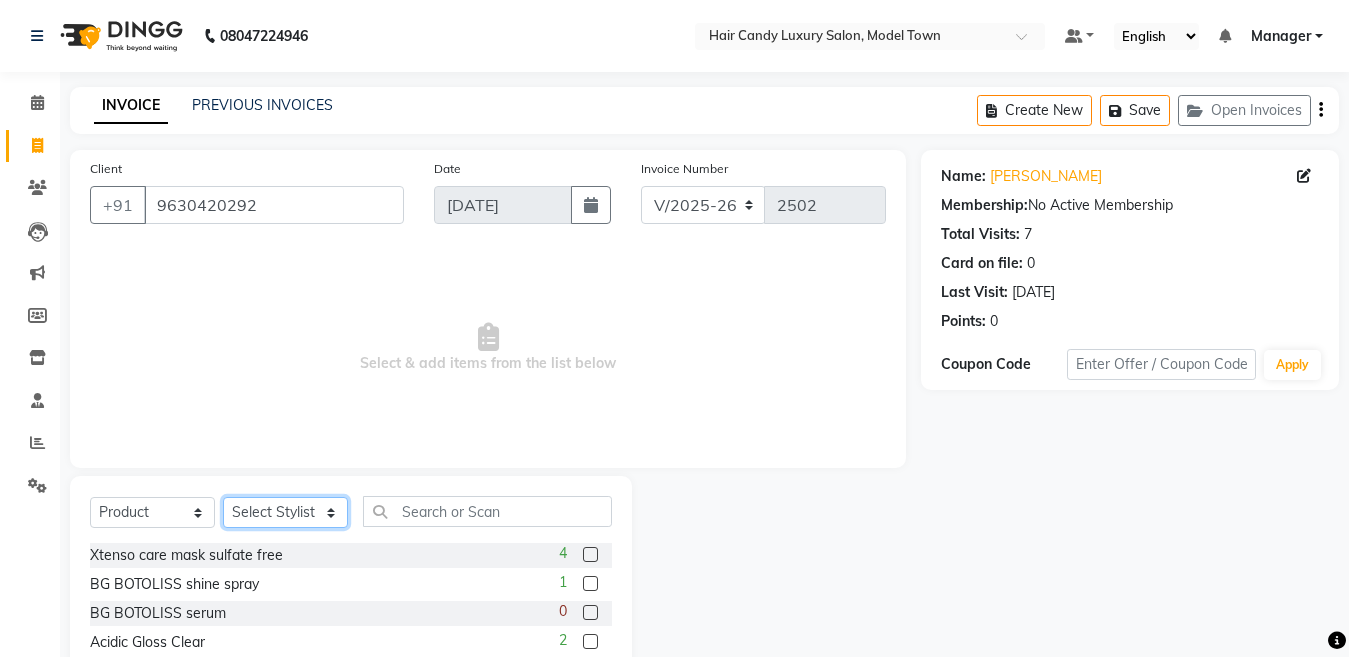 click on "Select Stylist Aakib Anas Anuradha Izhar Laiq (Rahul) Manager Neeraj parul Pawan Prakash Rajni Ranjay (Raju) RIYA Saleem sameer  stock manager surrender Vijay Gupta Vijay kumar" 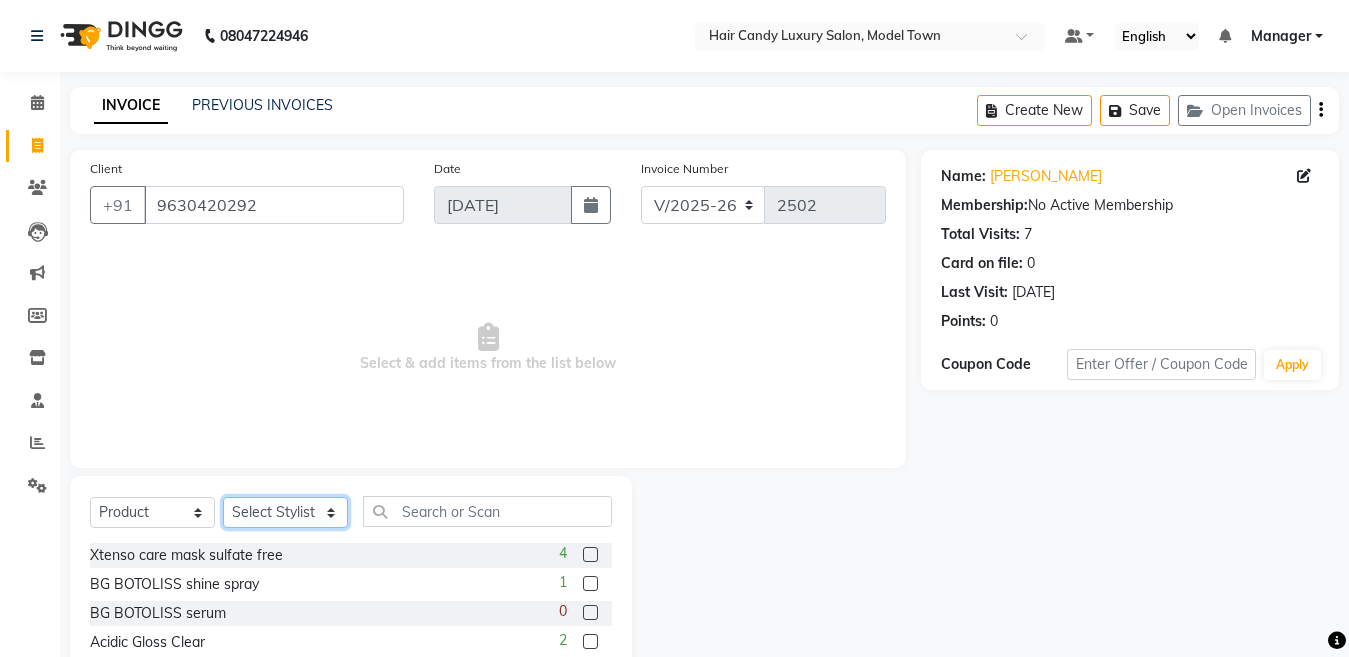 select on "28001" 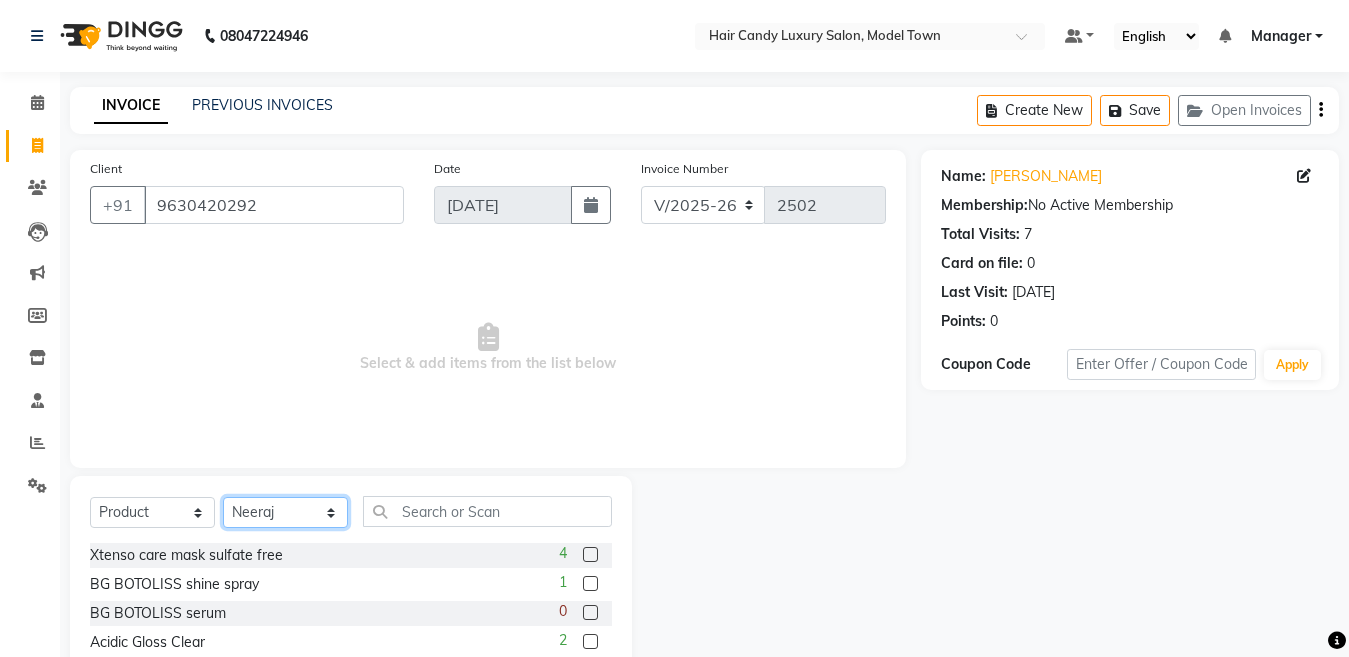 click on "Select Stylist Aakib Anas Anuradha Izhar Laiq (Rahul) Manager Neeraj parul Pawan Prakash Rajni Ranjay (Raju) RIYA Saleem sameer  stock manager surrender Vijay Gupta Vijay kumar" 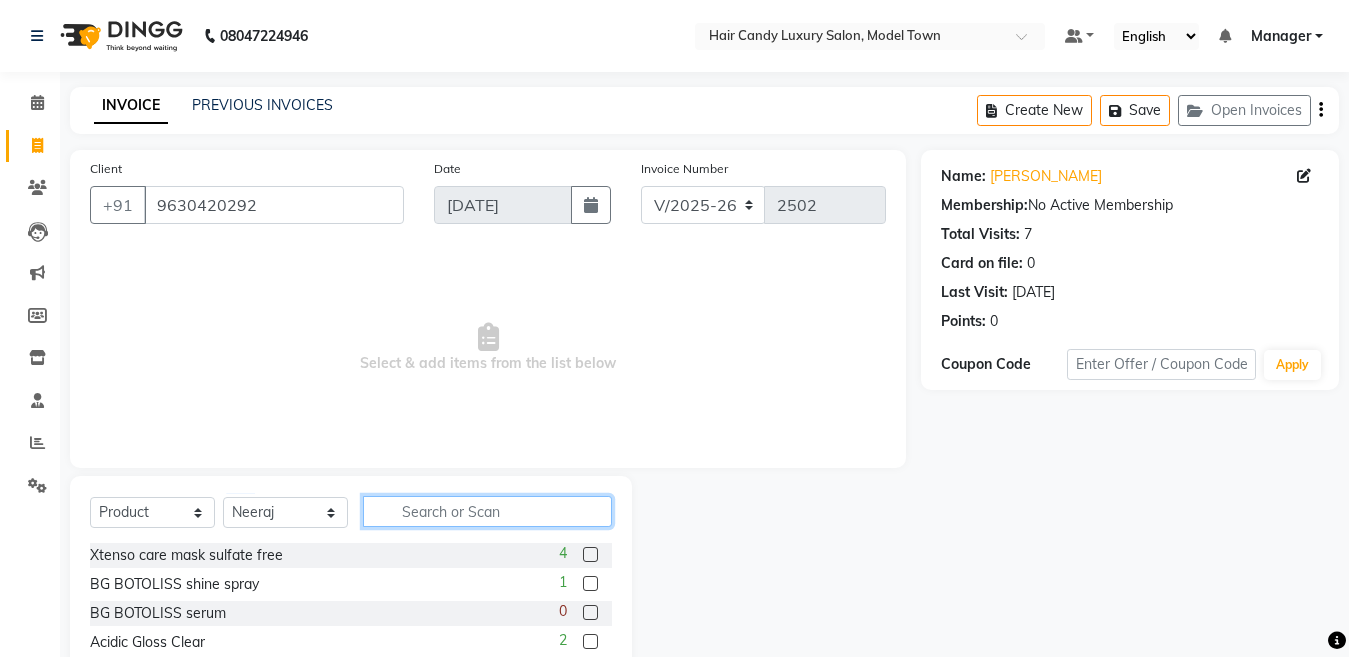 click 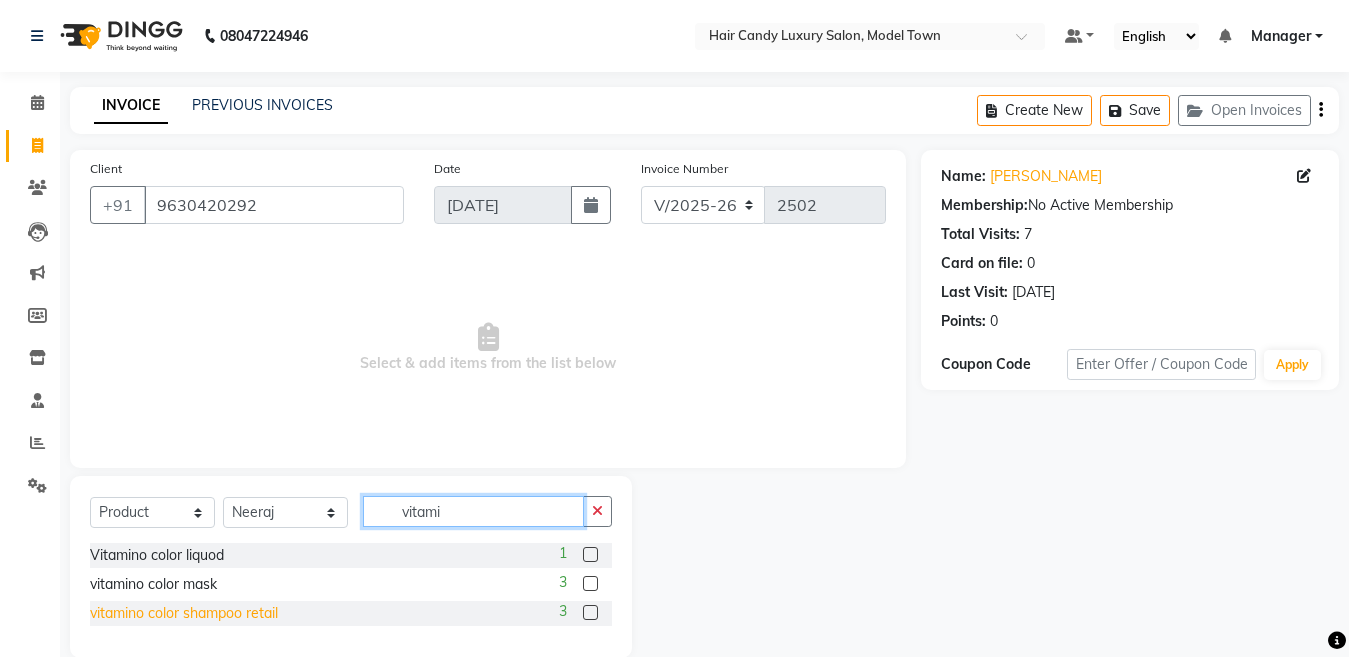 type on "vitami" 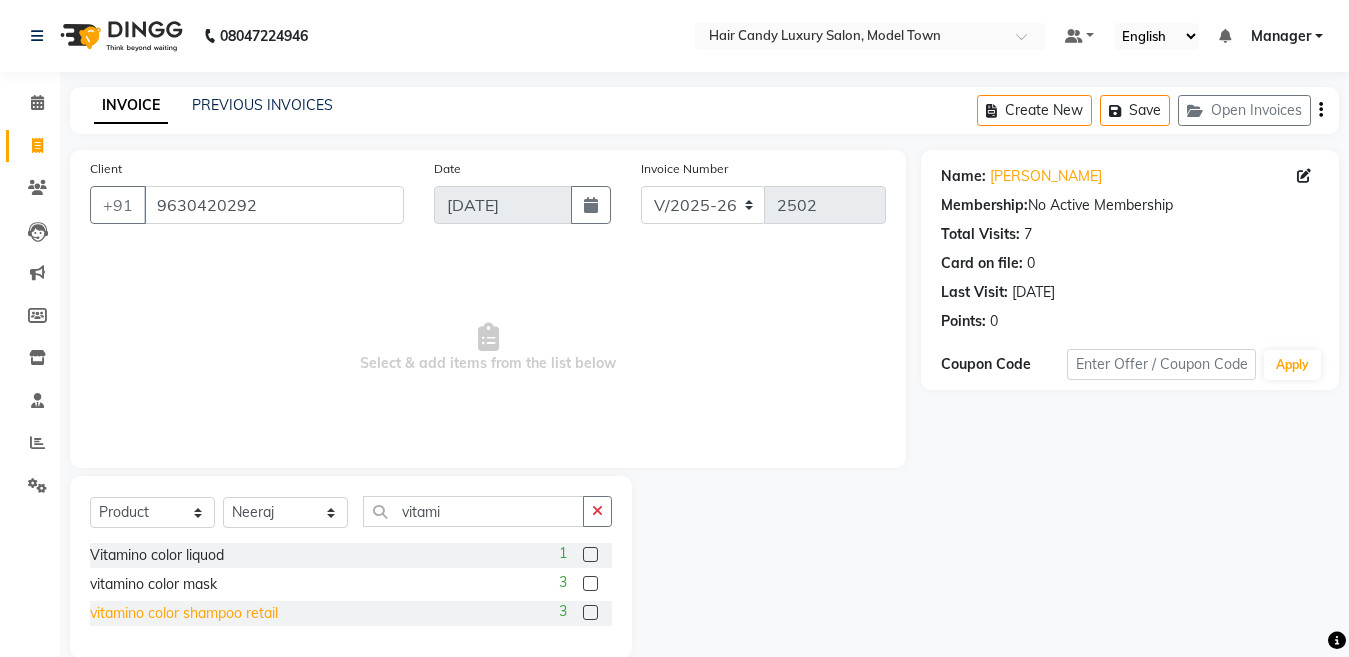 click on "vitamino color shampoo retail" 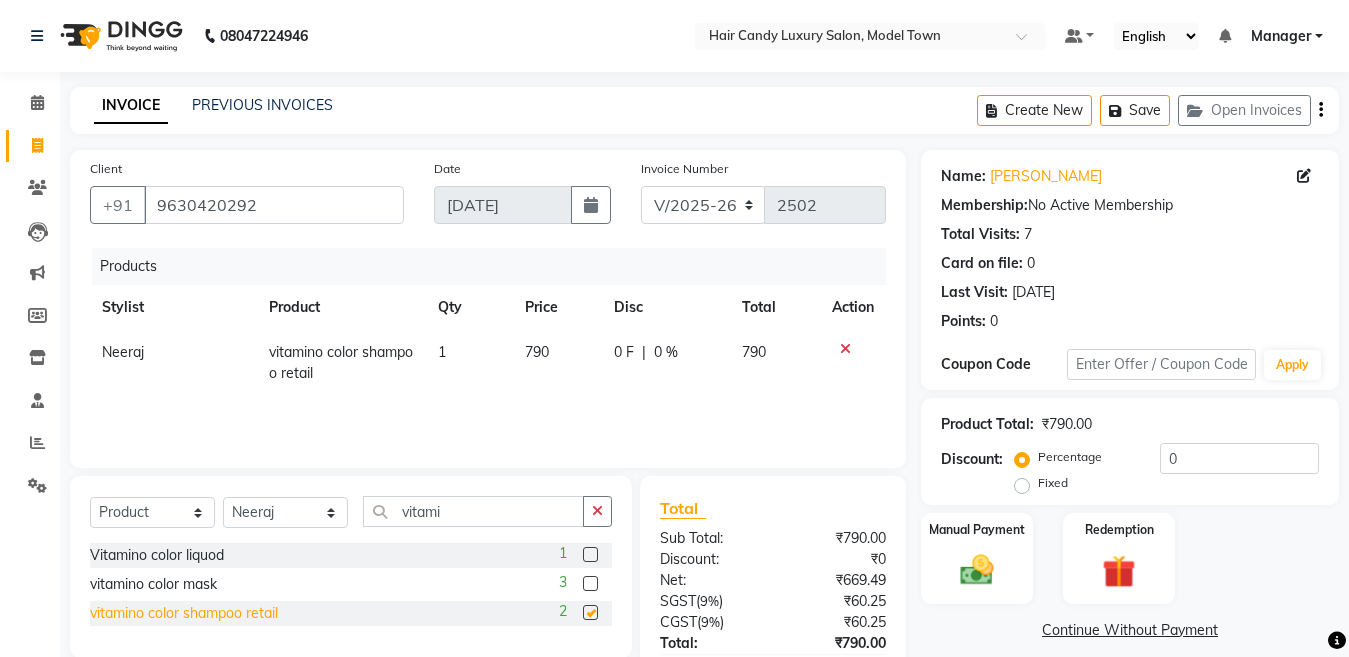 checkbox on "false" 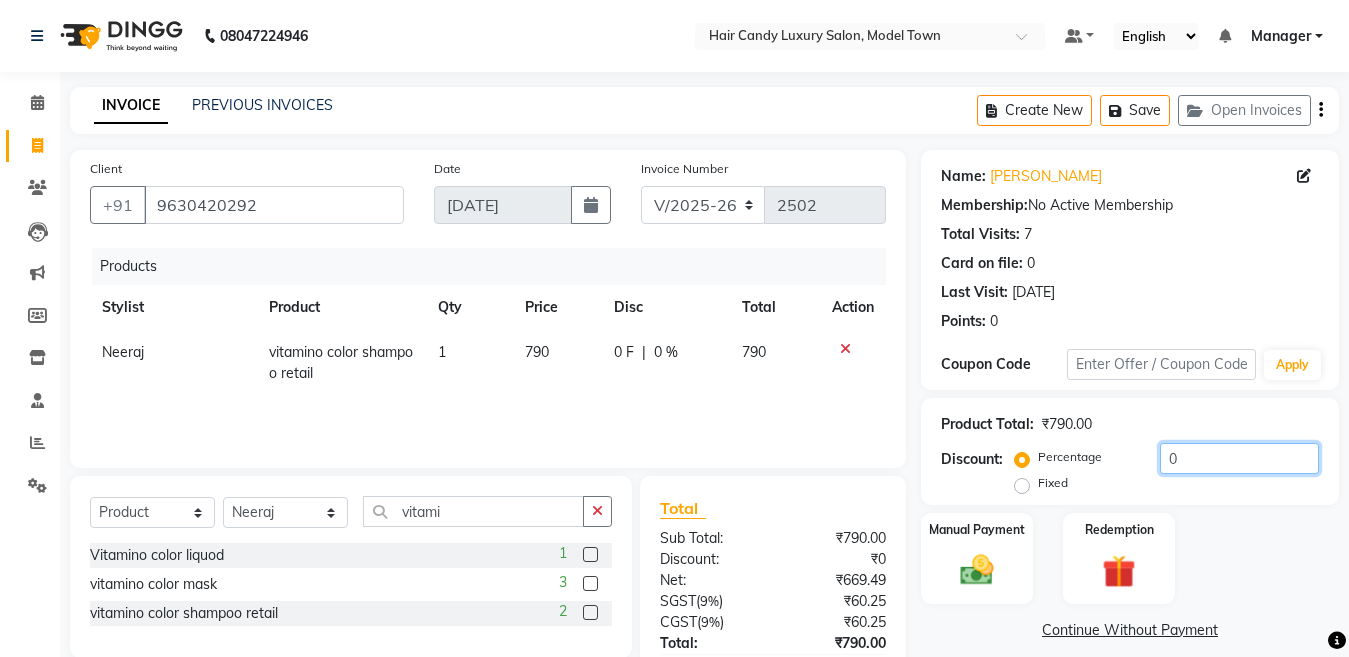 click on "0" 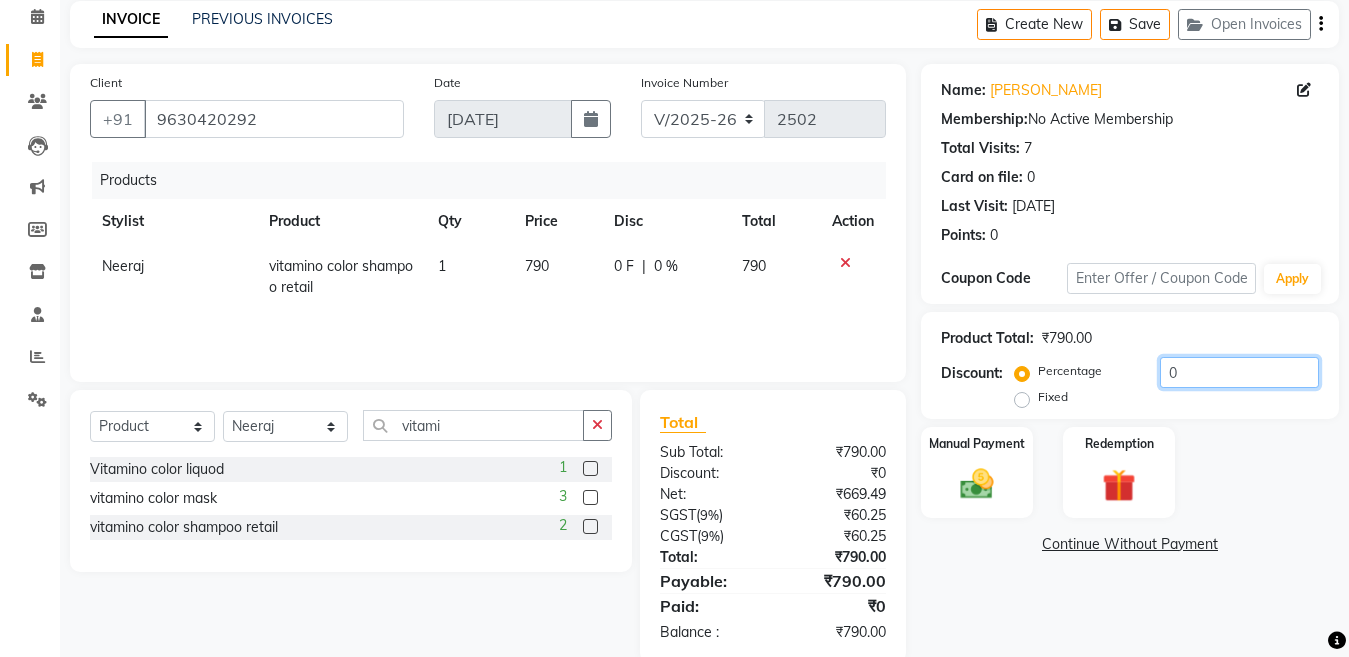 scroll, scrollTop: 118, scrollLeft: 0, axis: vertical 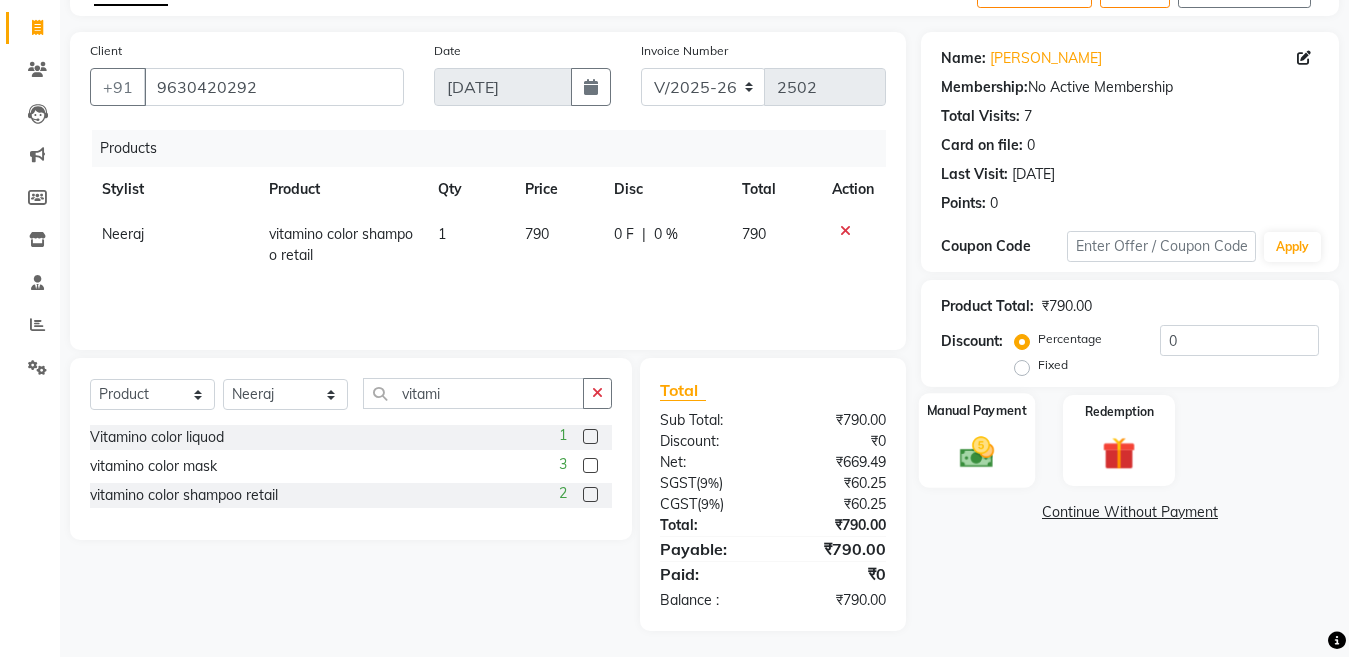 click 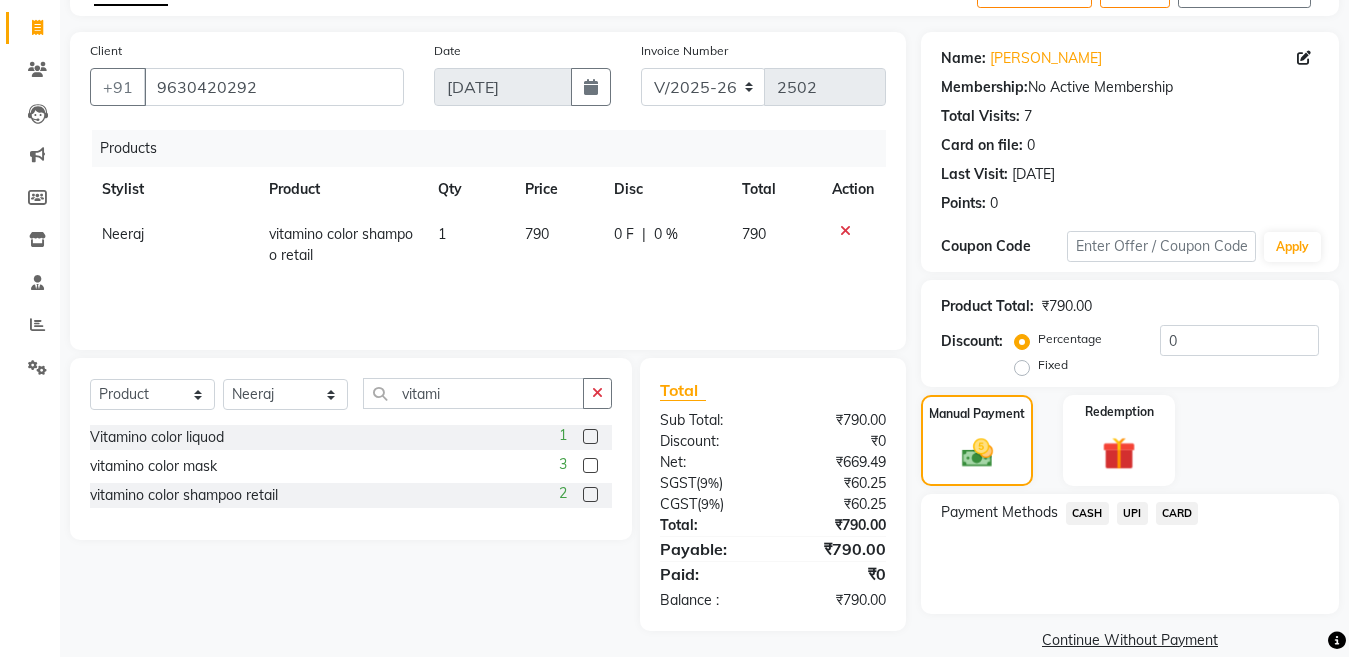 click on "CASH" 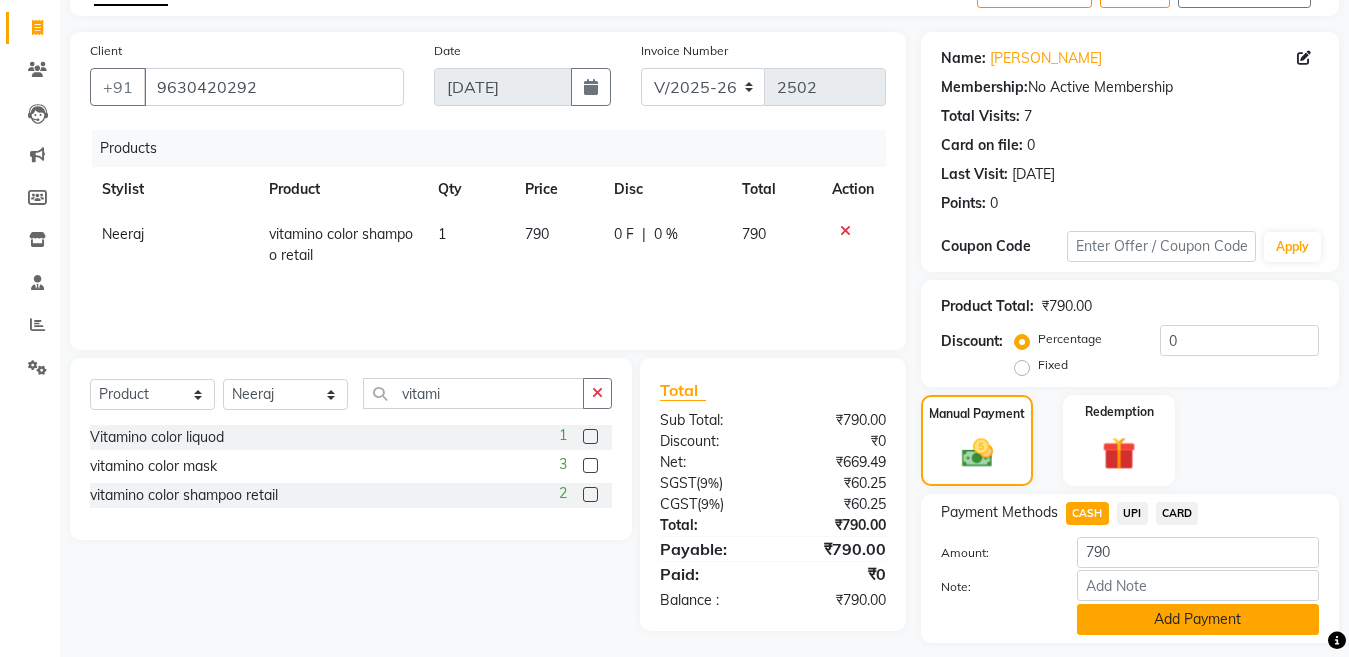 click on "Add Payment" 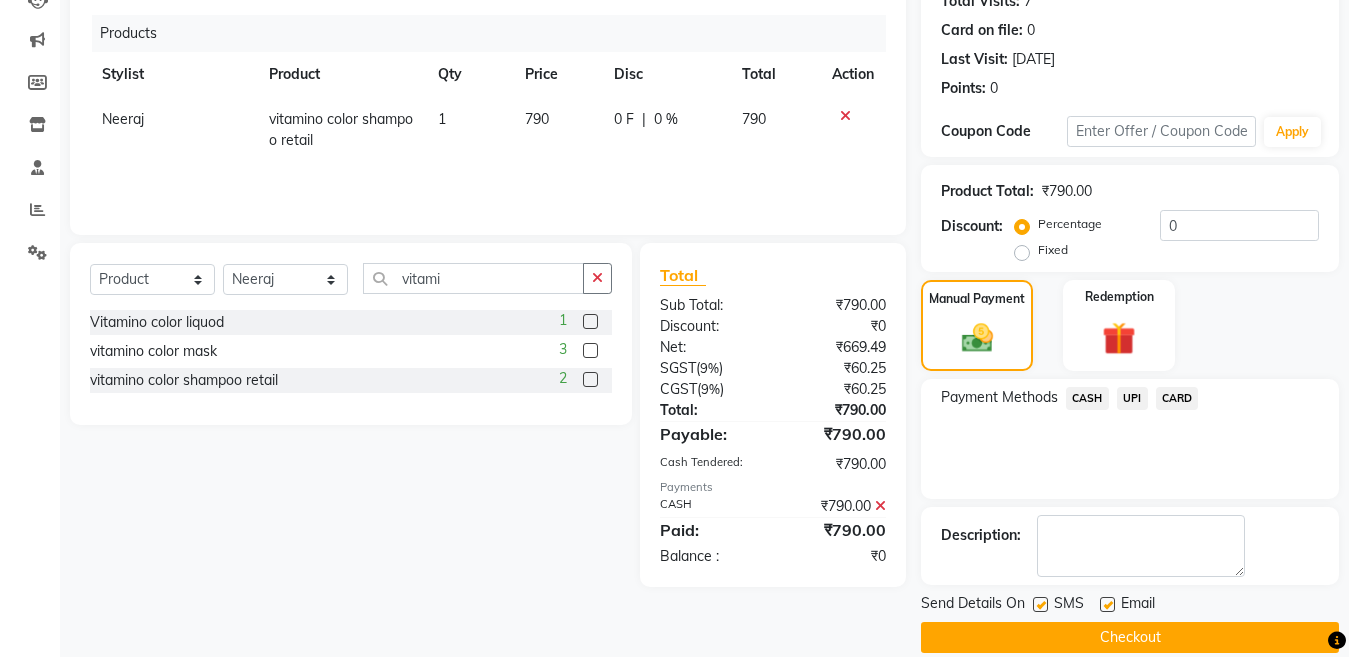 scroll, scrollTop: 252, scrollLeft: 0, axis: vertical 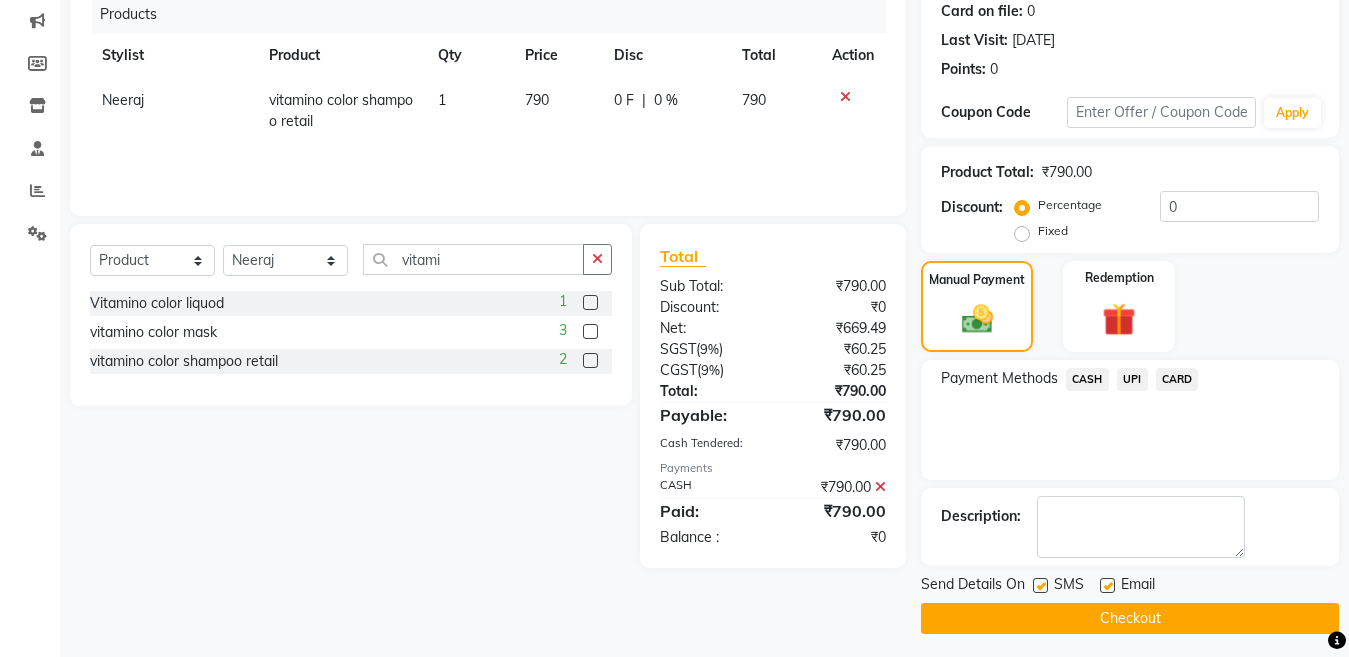 click 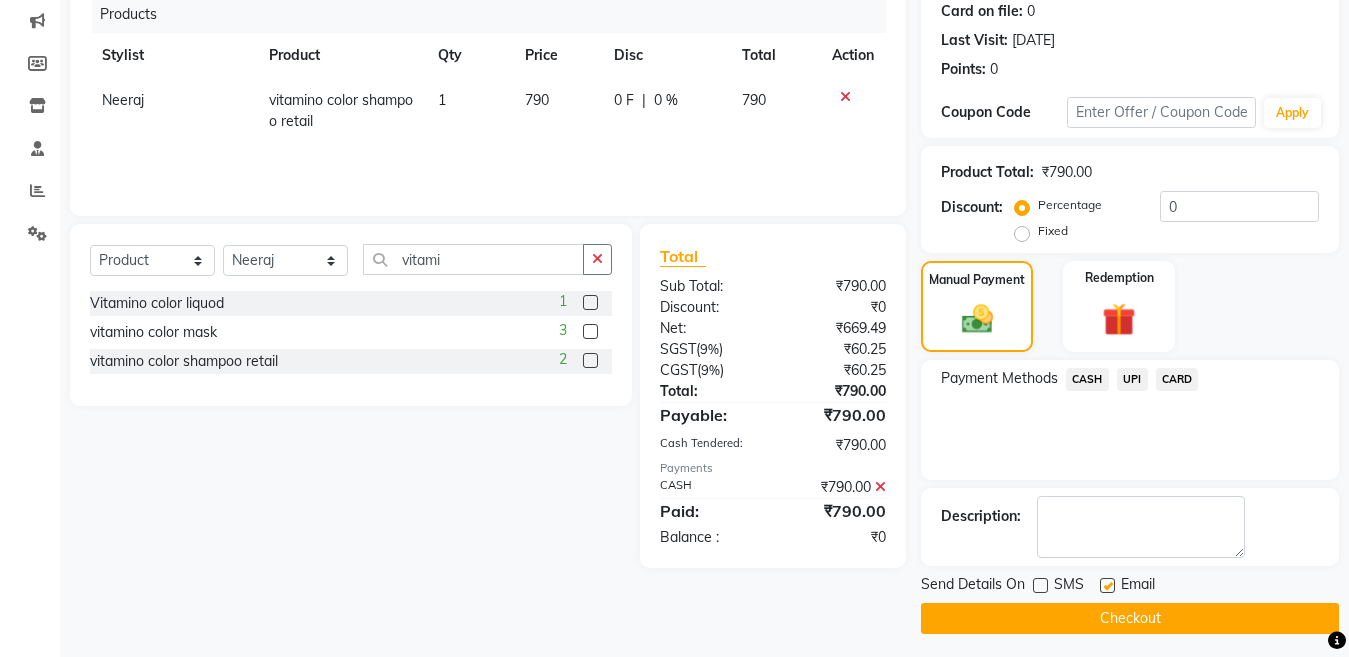 click on "Checkout" 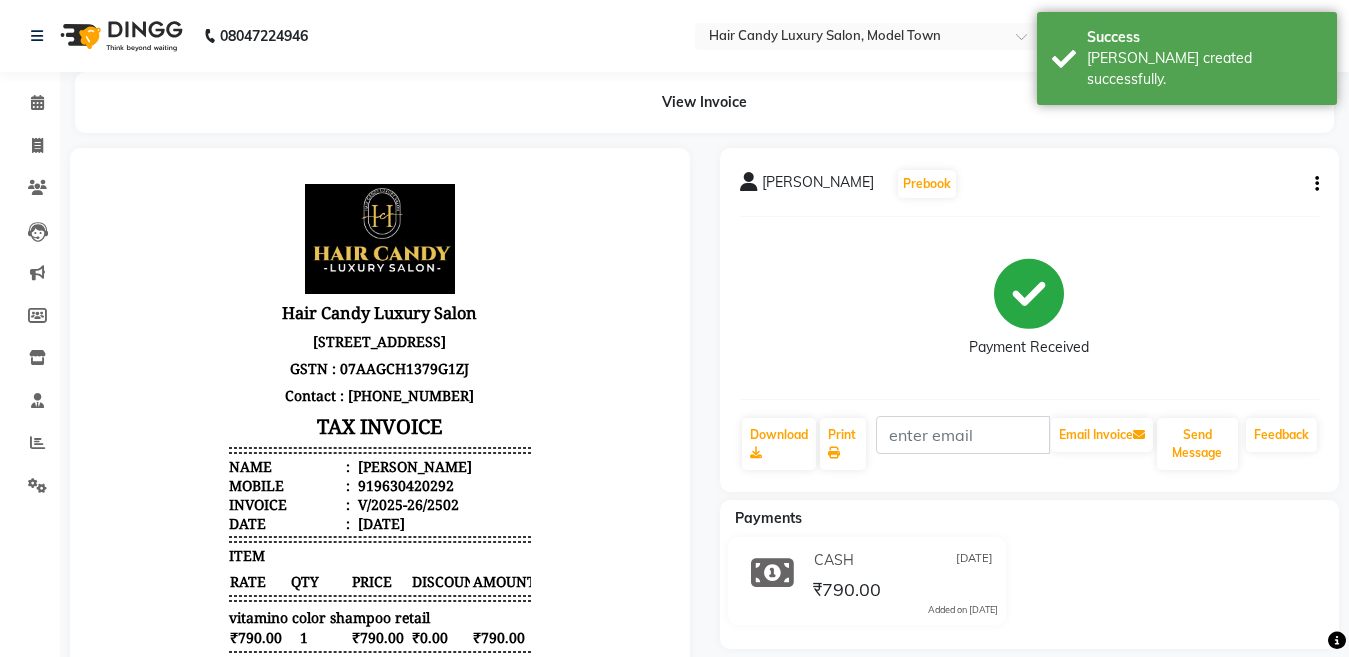 scroll, scrollTop: 0, scrollLeft: 0, axis: both 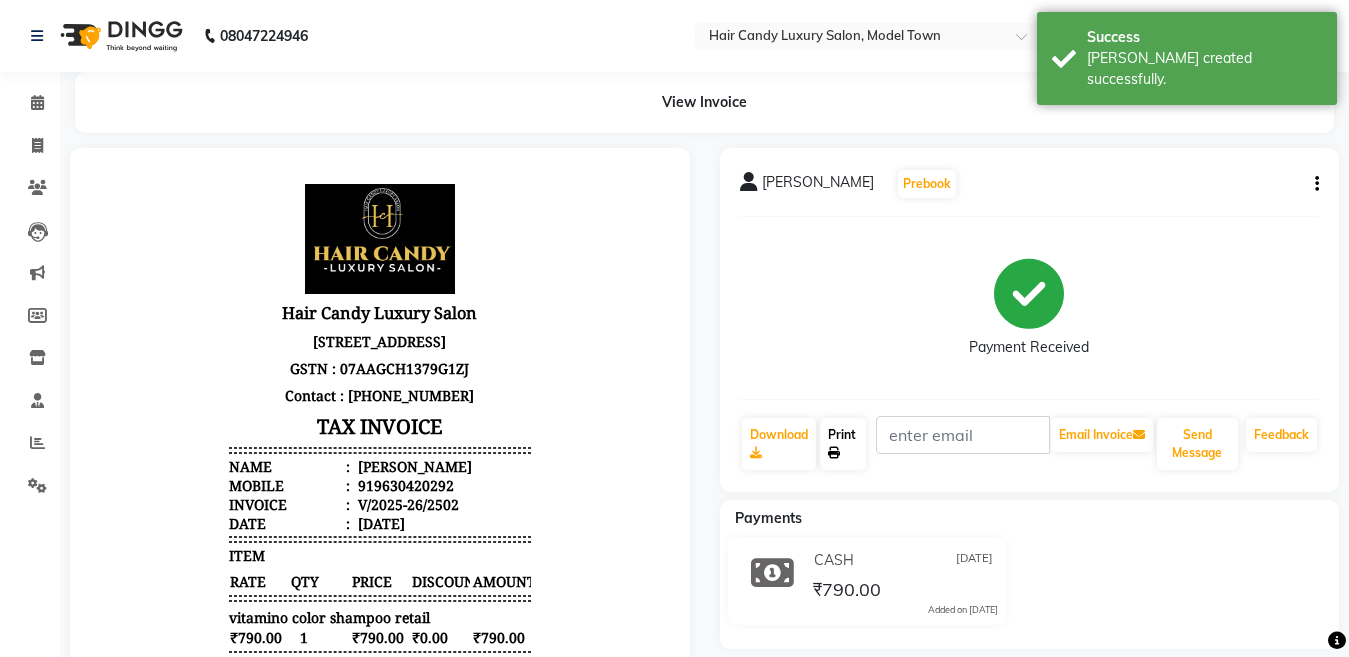 click on "Print" 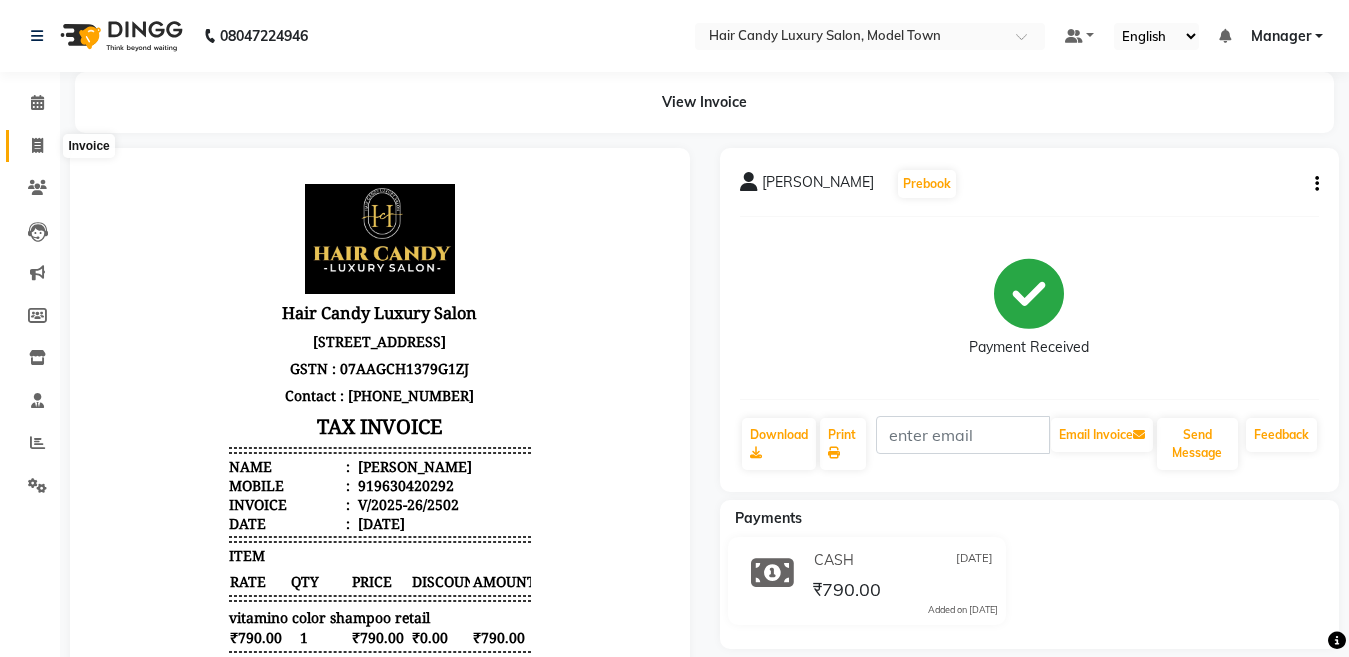 click 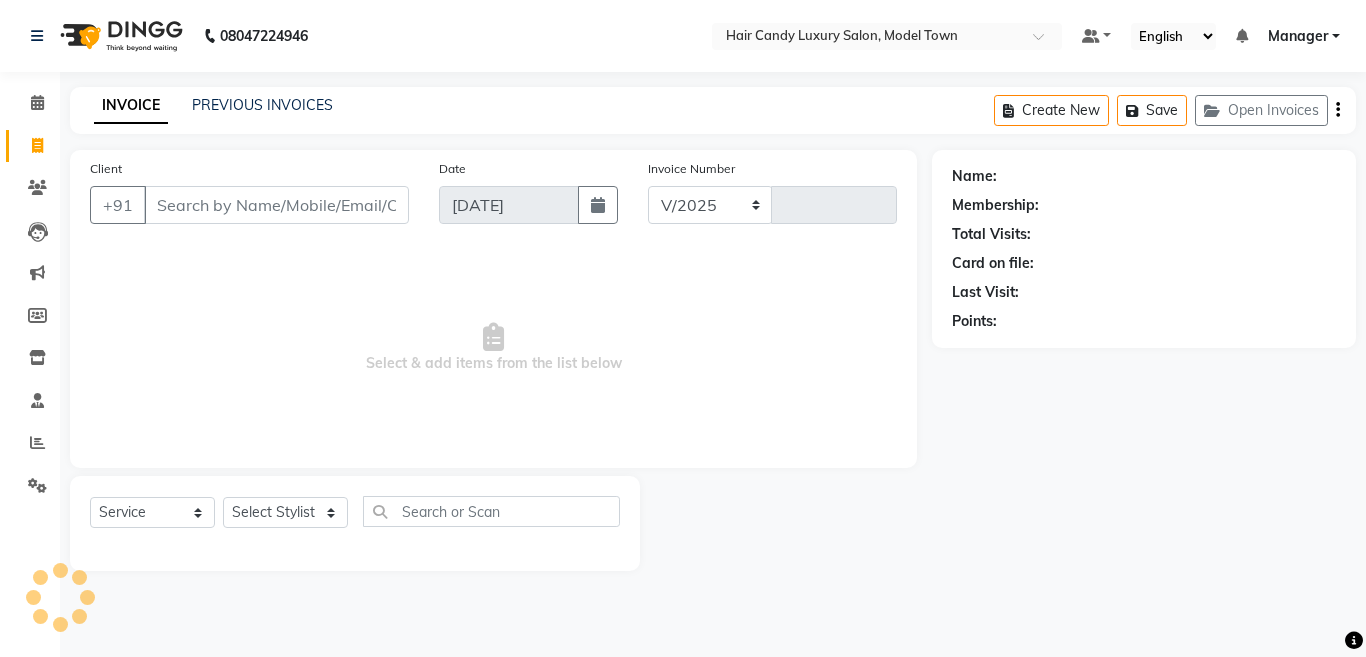 select on "4716" 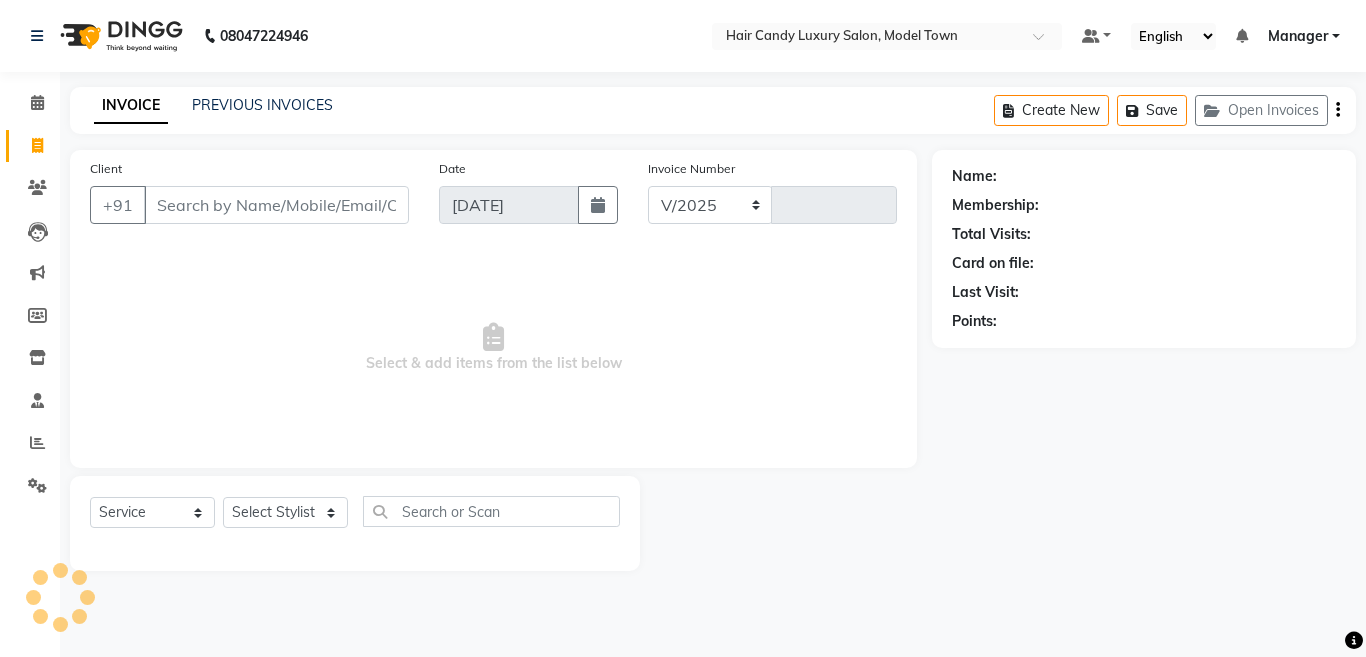 type on "2503" 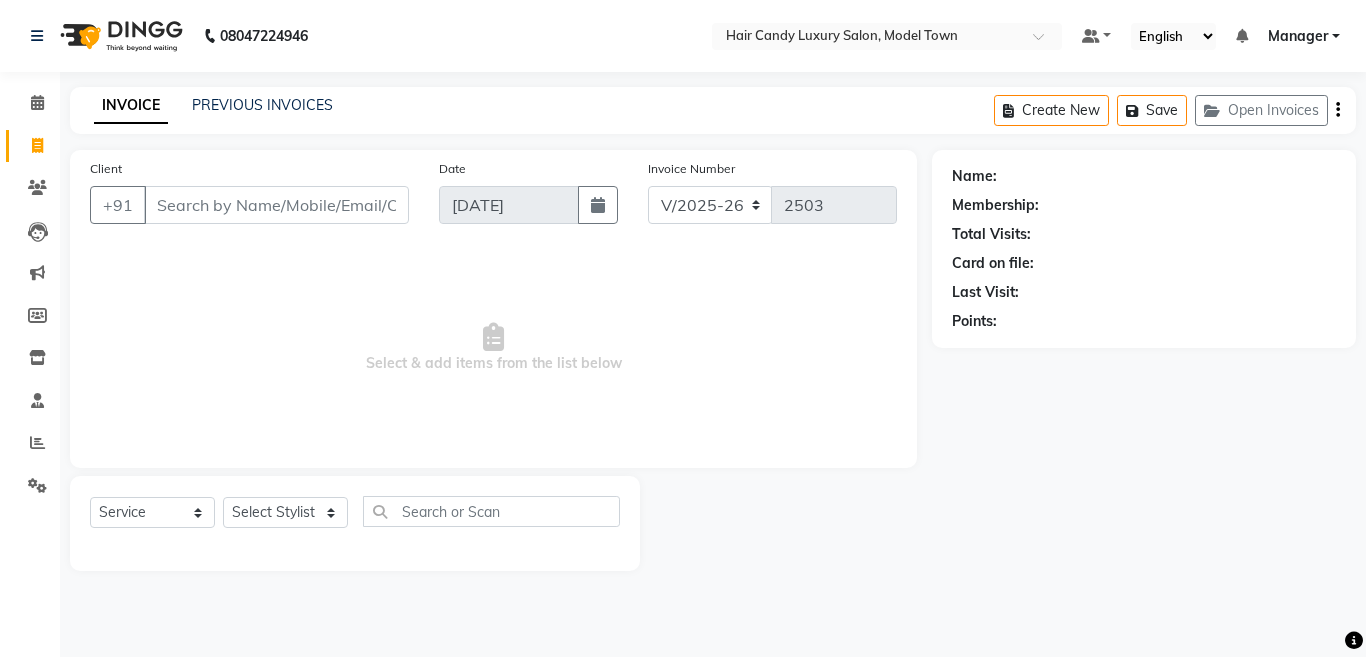 click on "Client" at bounding box center [276, 205] 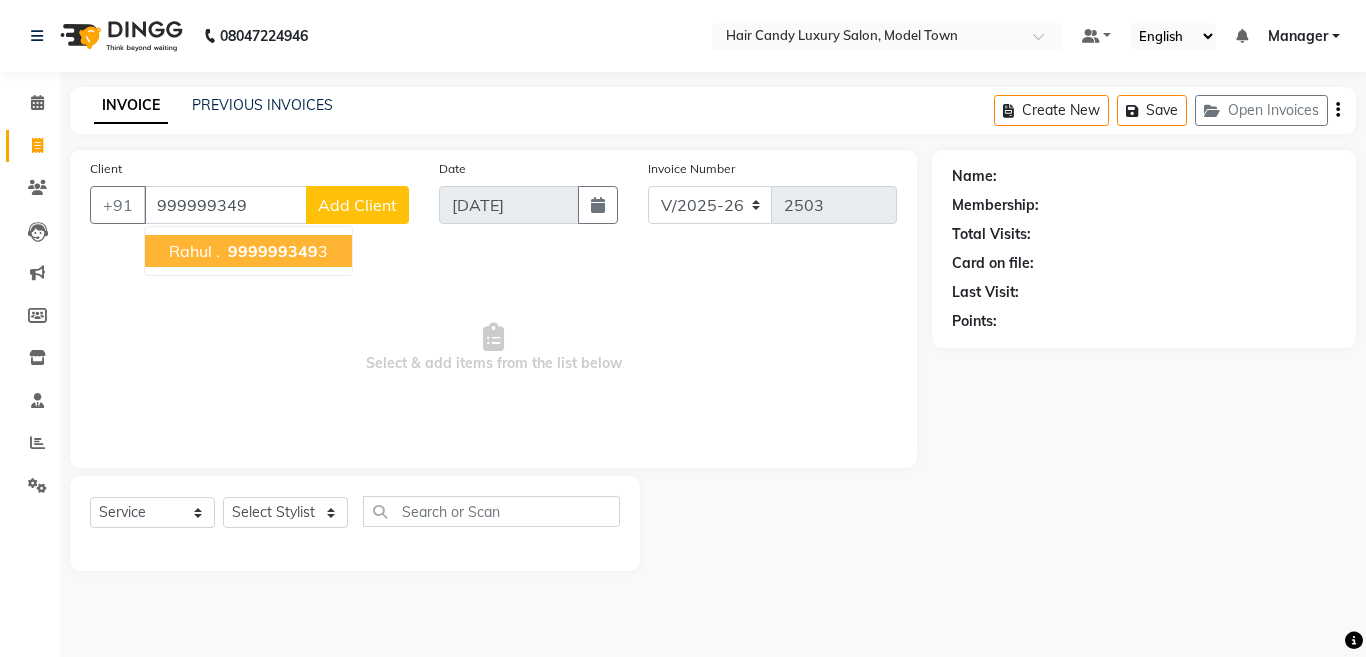 click on "999999349" at bounding box center [273, 251] 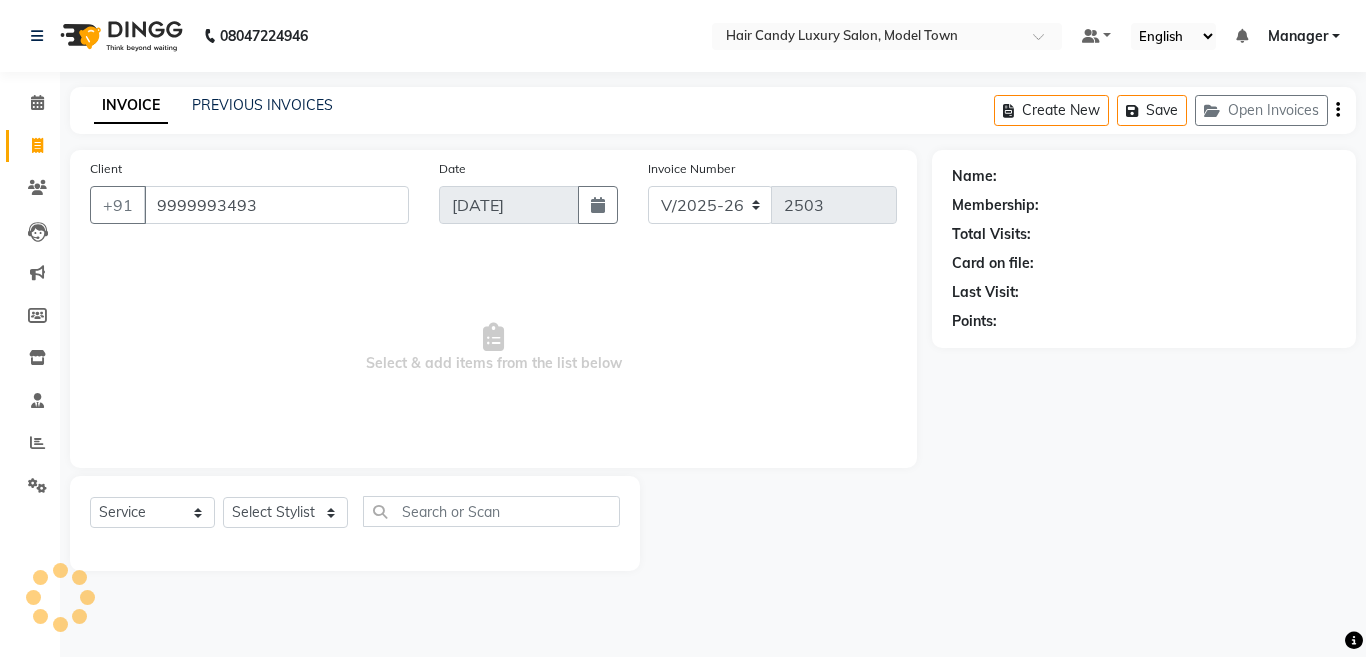 type on "9999993493" 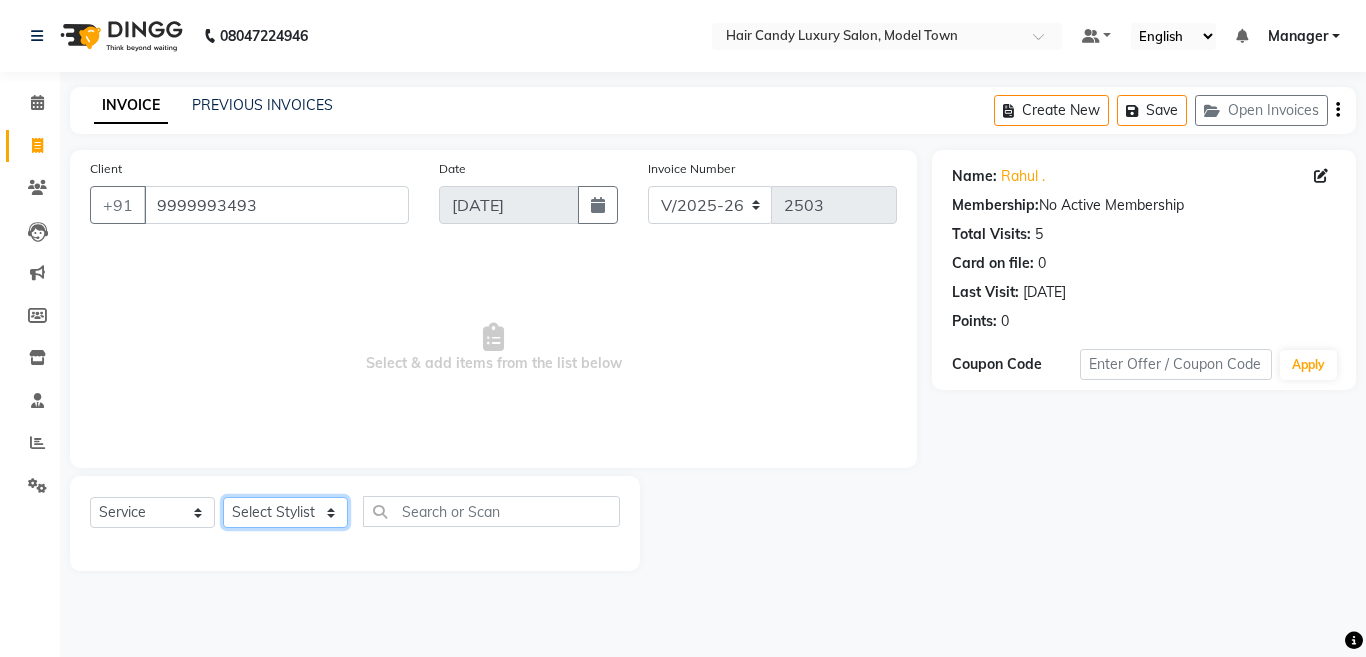 click on "Select Stylist Aakib Anas Anuradha Izhar Laiq (Rahul) Manager Neeraj parul Pawan Prakash Rajni Ranjay (Raju) RIYA Saleem sameer  stock manager surrender Vijay Gupta Vijay kumar" 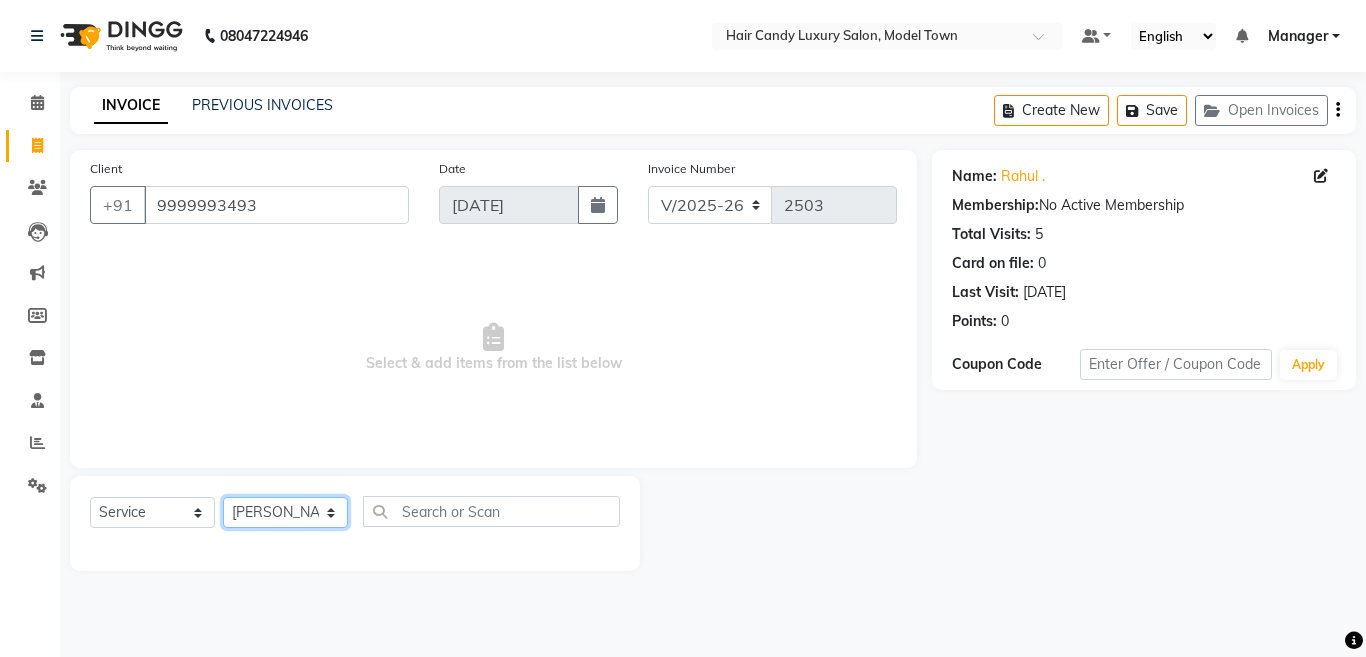click on "Select Stylist Aakib Anas Anuradha Izhar Laiq (Rahul) Manager Neeraj parul Pawan Prakash Rajni Ranjay (Raju) RIYA Saleem sameer  stock manager surrender Vijay Gupta Vijay kumar" 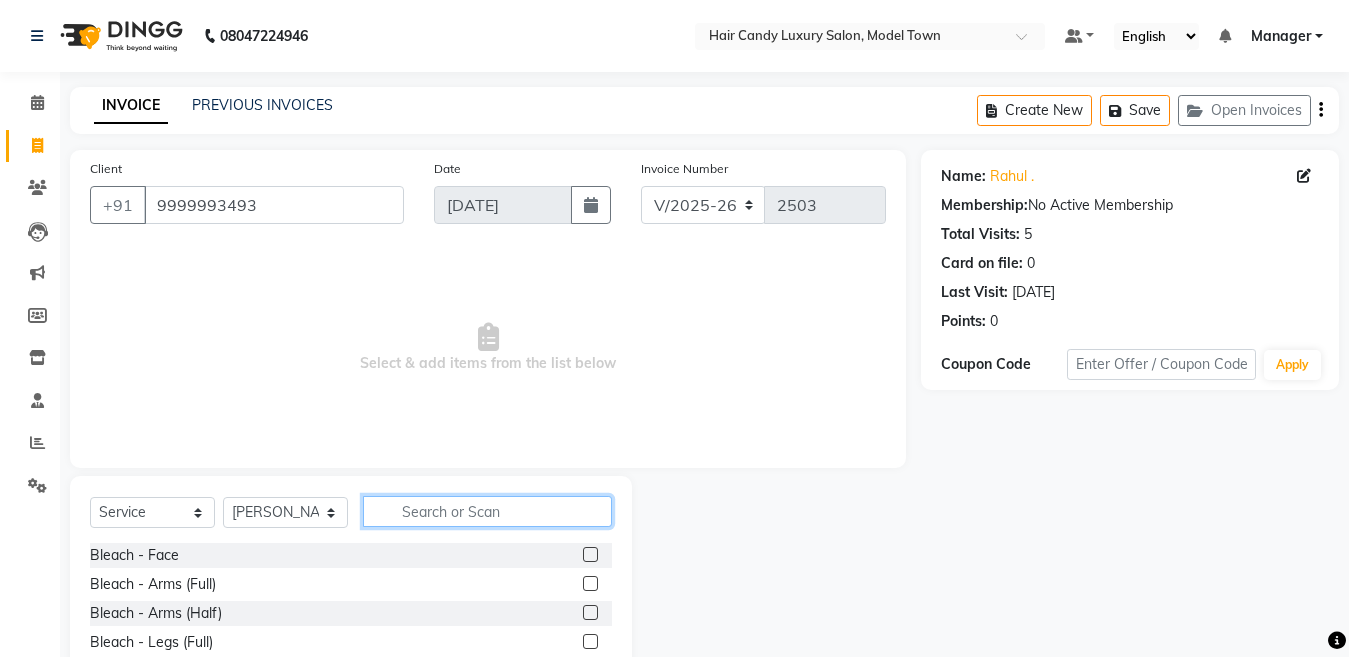 click 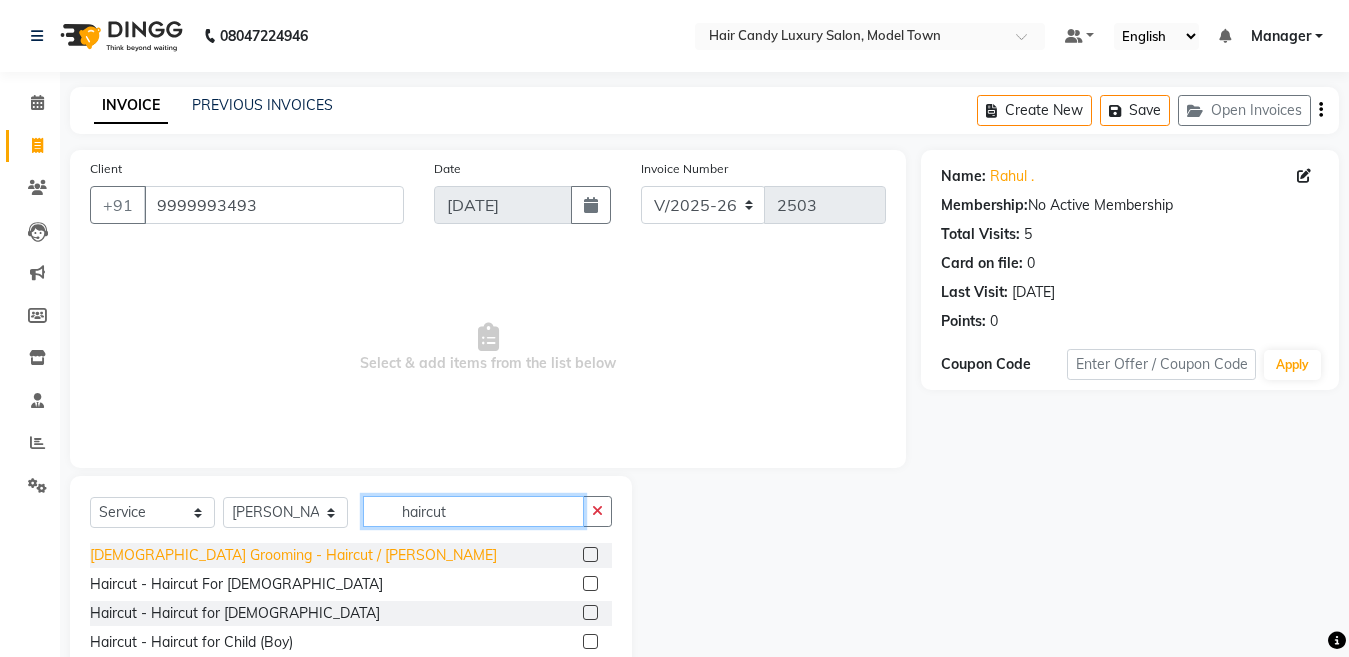 type 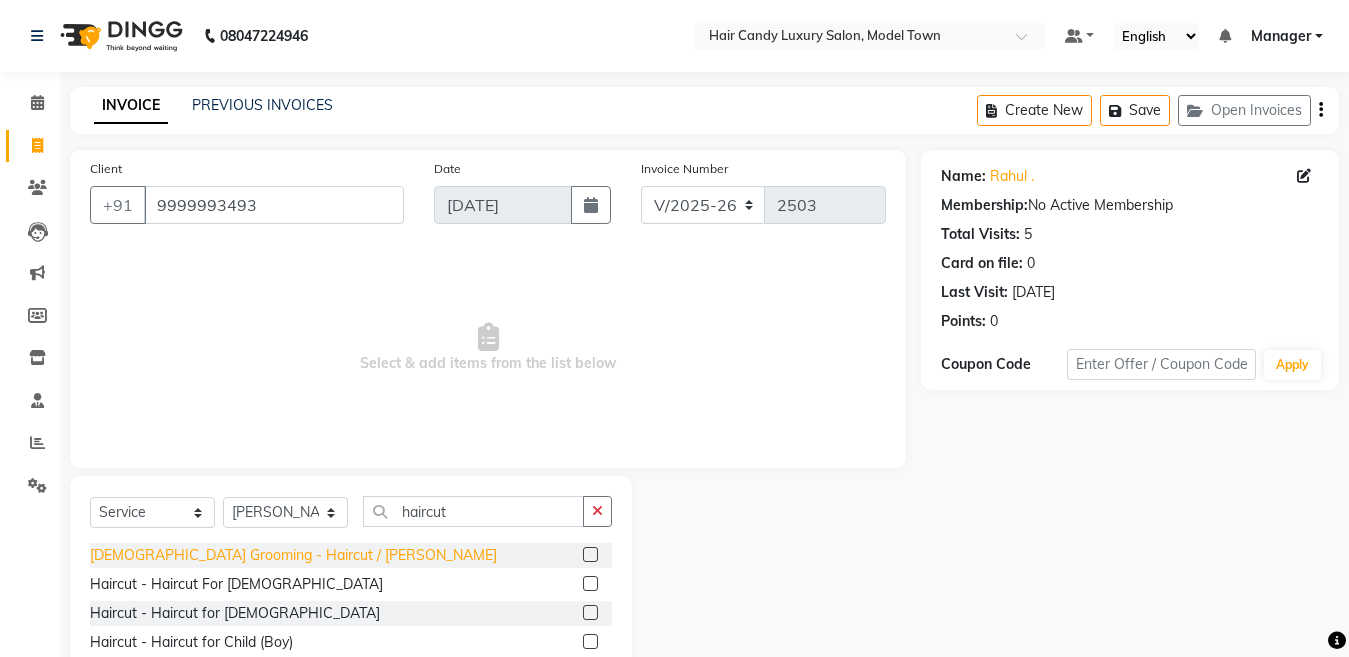 click on "[DEMOGRAPHIC_DATA] Grooming - Haircut / [PERSON_NAME]" 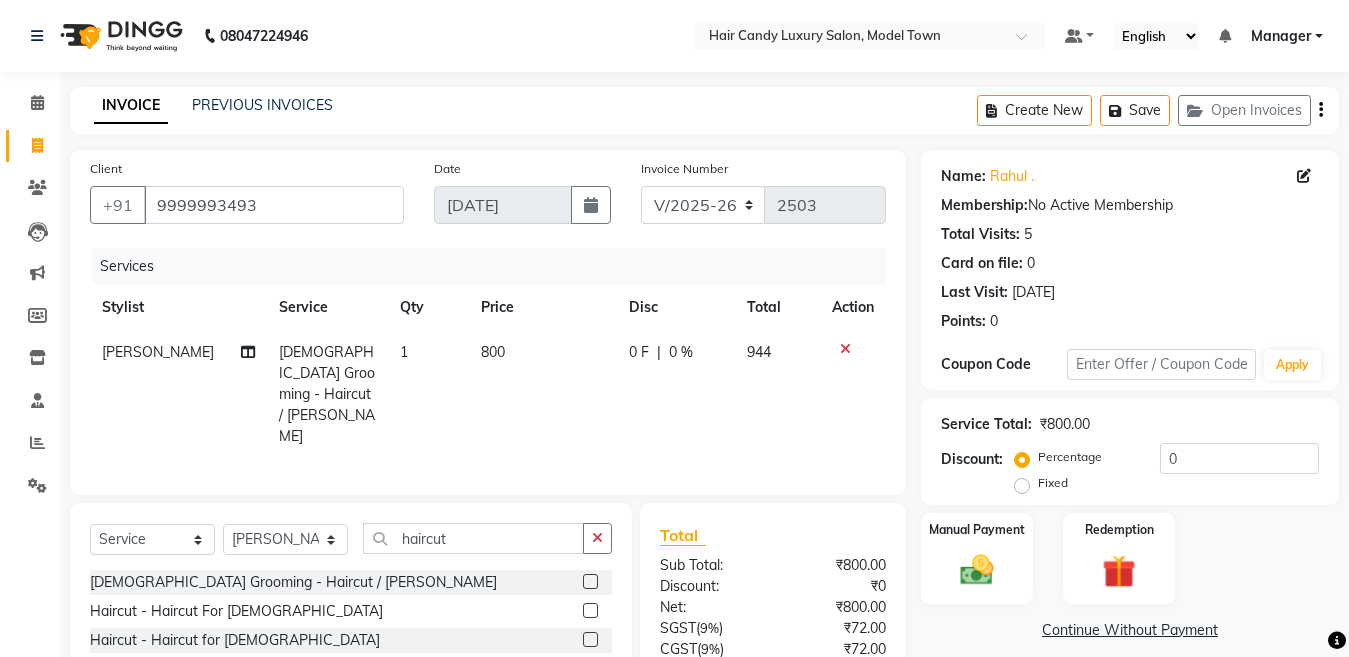 click on "800" 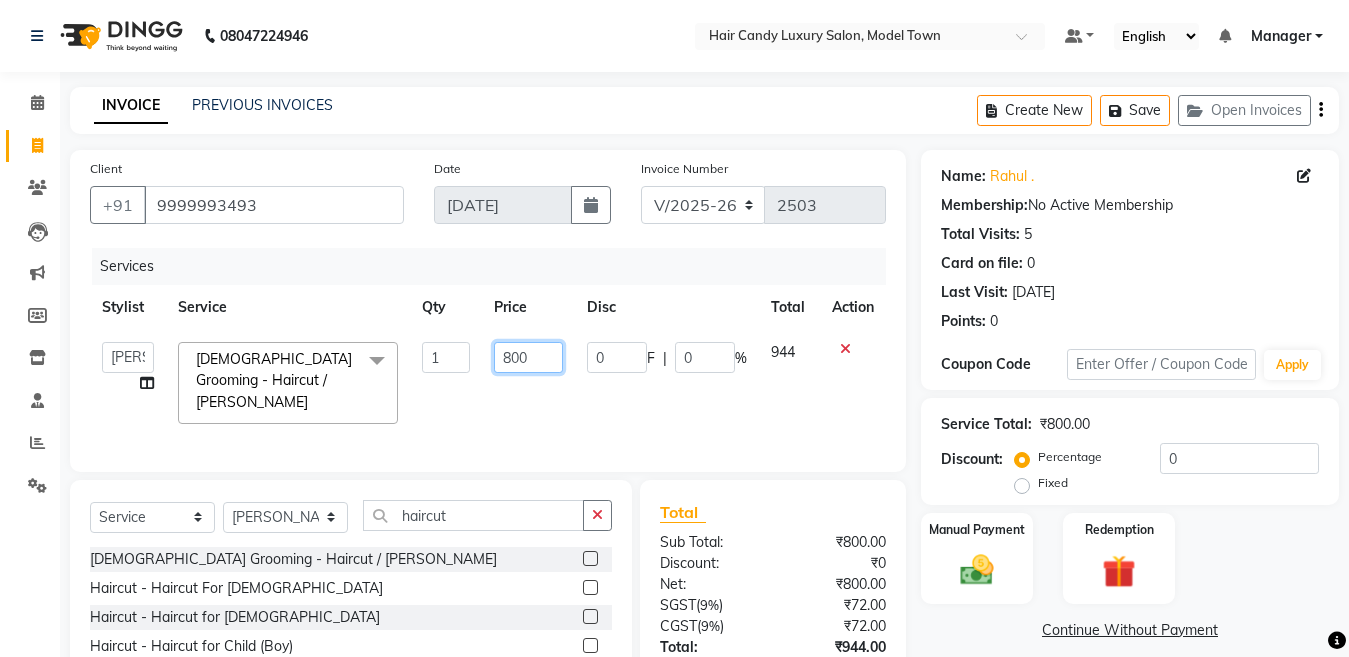 drag, startPoint x: 509, startPoint y: 366, endPoint x: 490, endPoint y: 367, distance: 19.026299 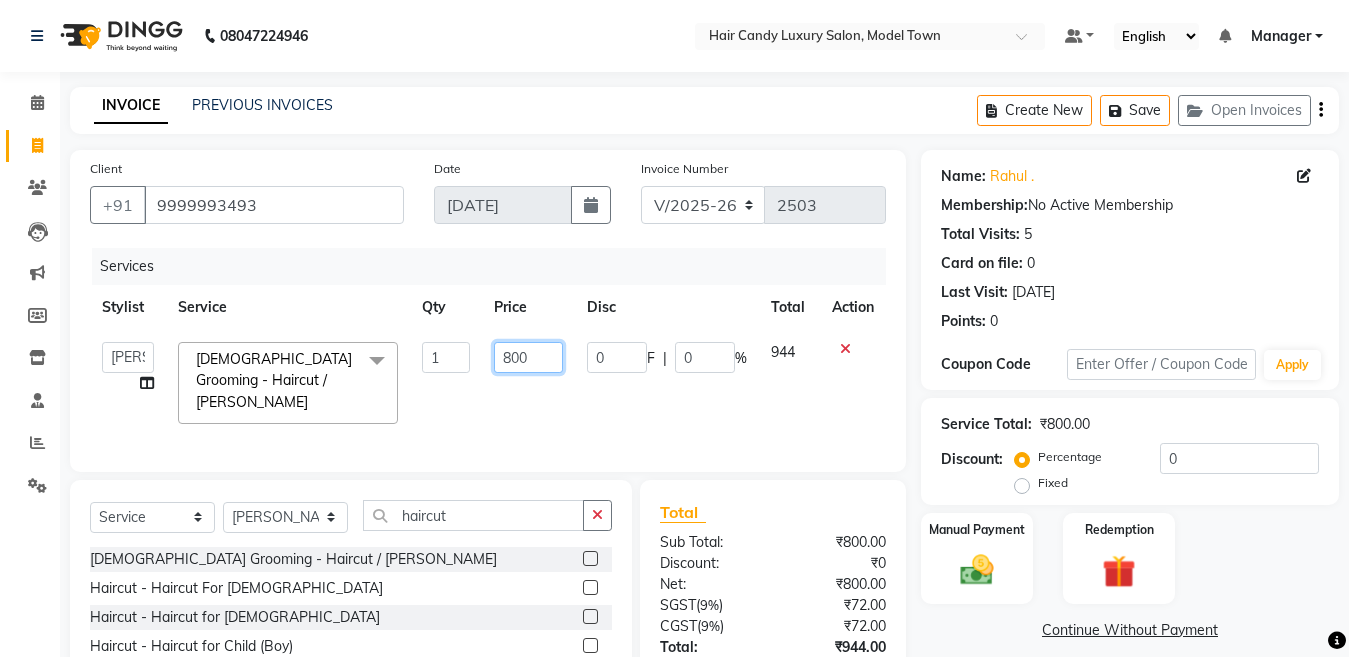 click on "800" 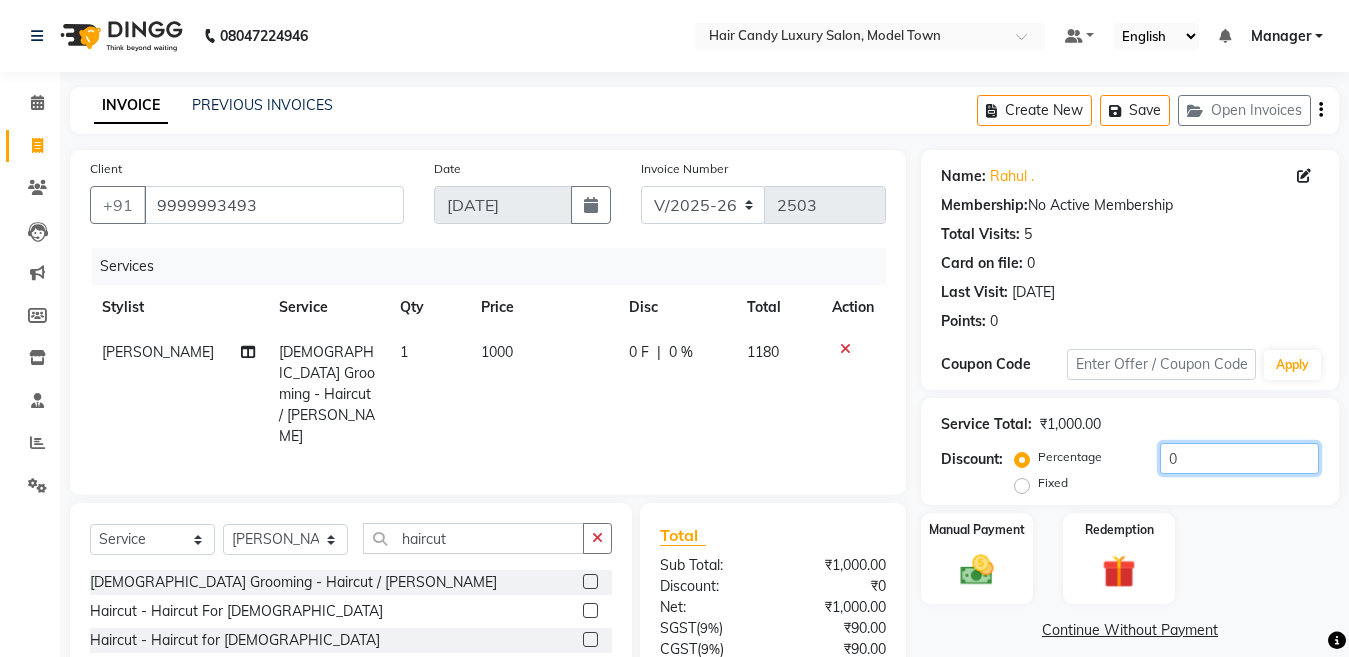 click on "0" 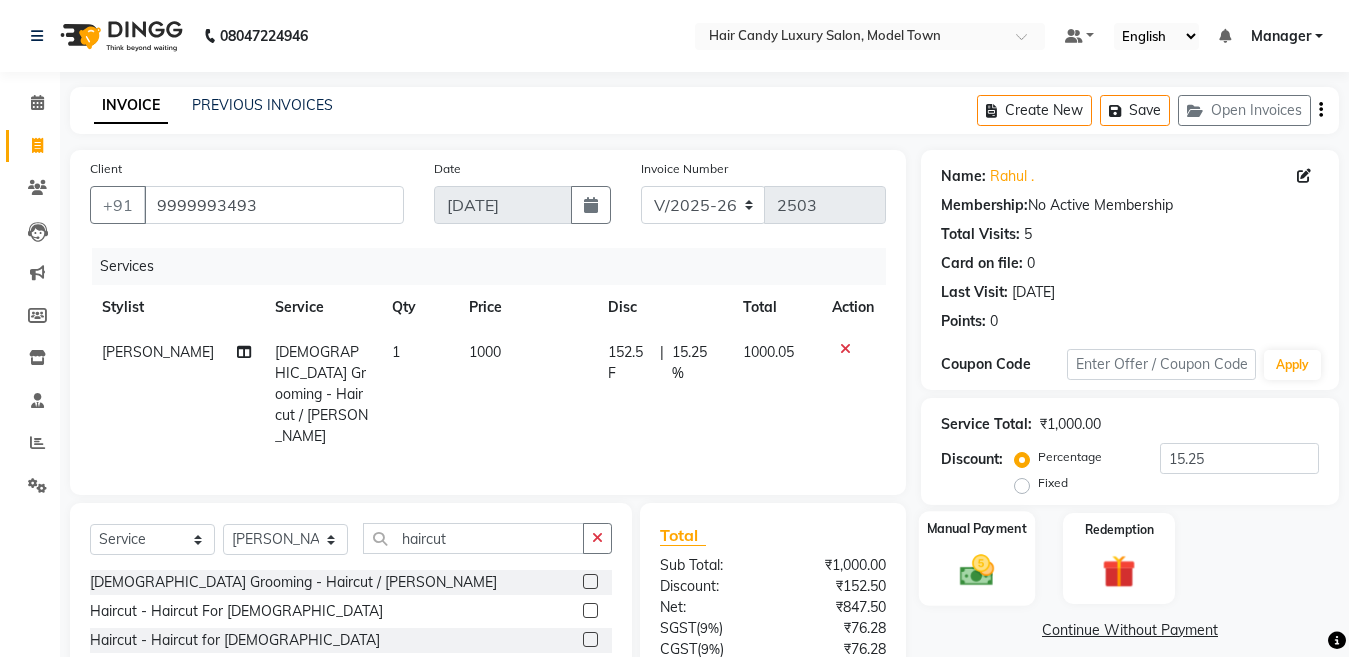 click on "Manual Payment" 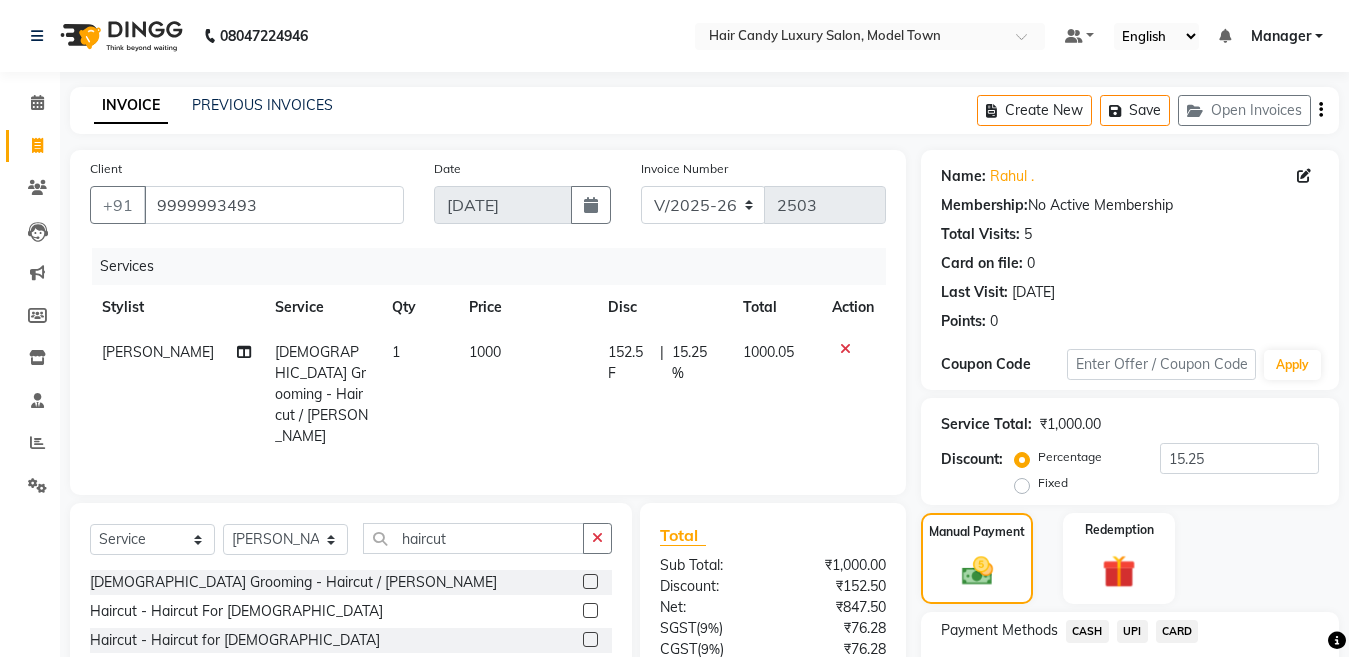 scroll, scrollTop: 166, scrollLeft: 0, axis: vertical 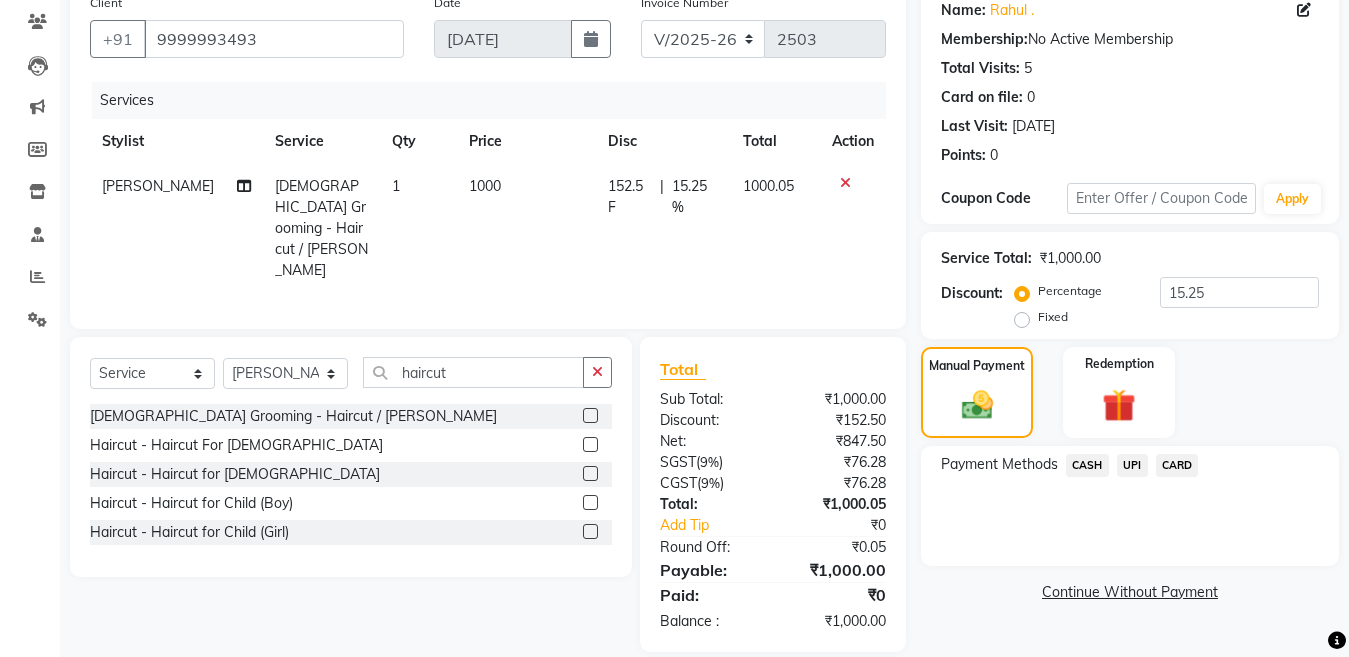 click on "CASH" 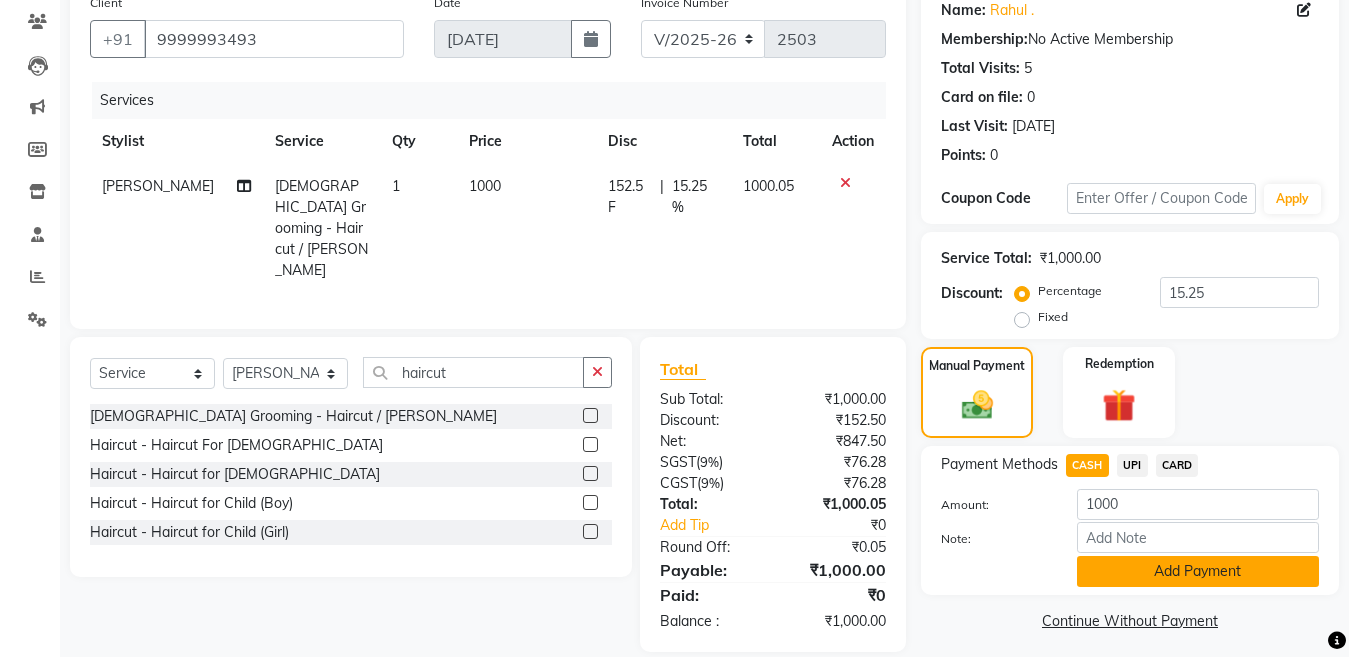 click on "Add Payment" 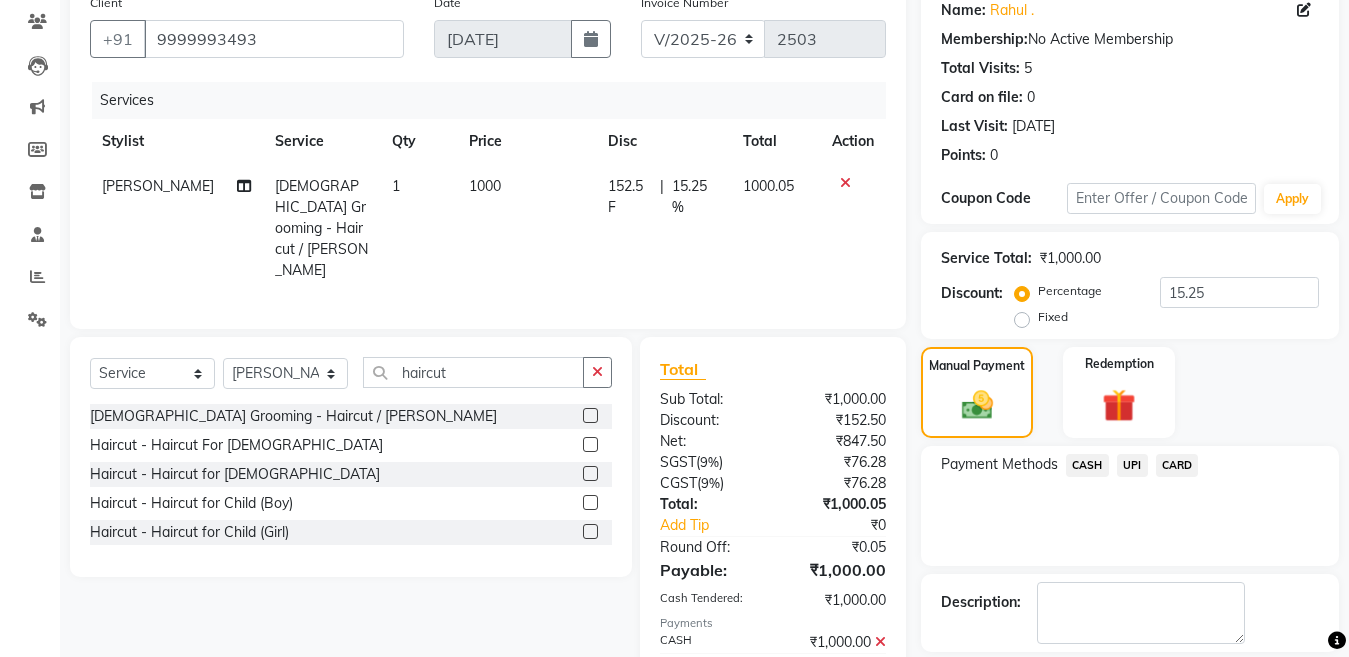scroll, scrollTop: 259, scrollLeft: 0, axis: vertical 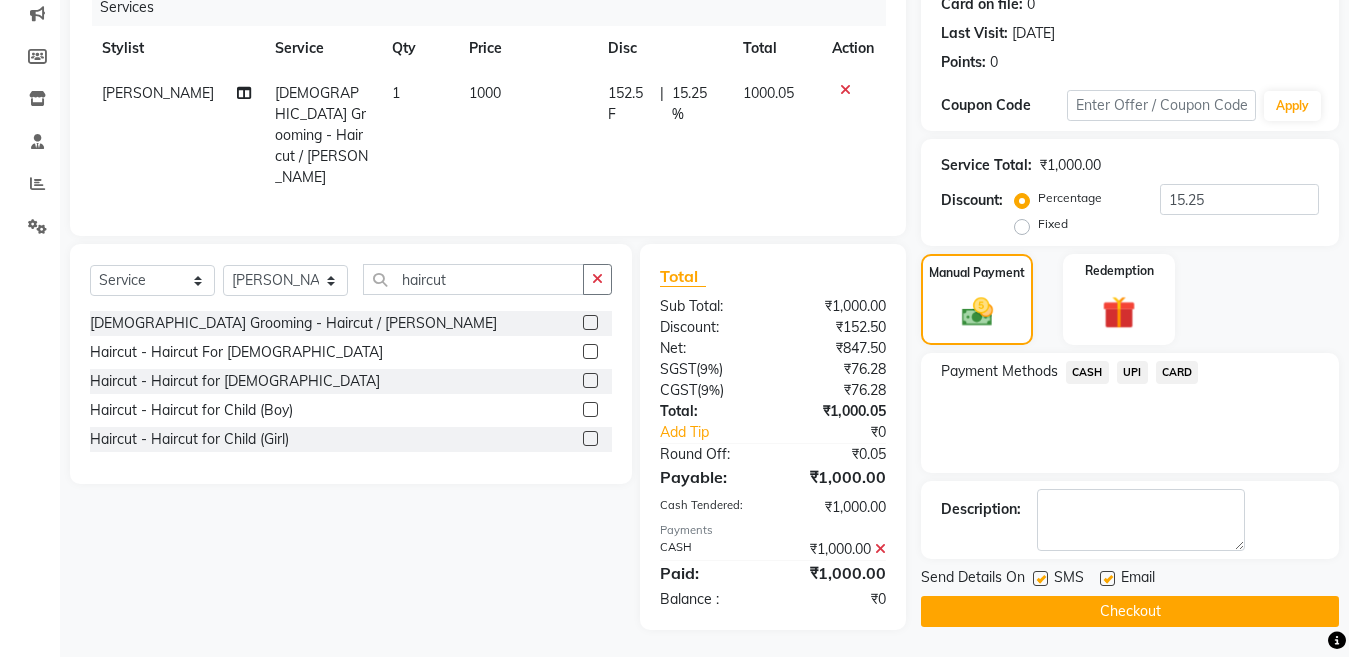 click on "Checkout" 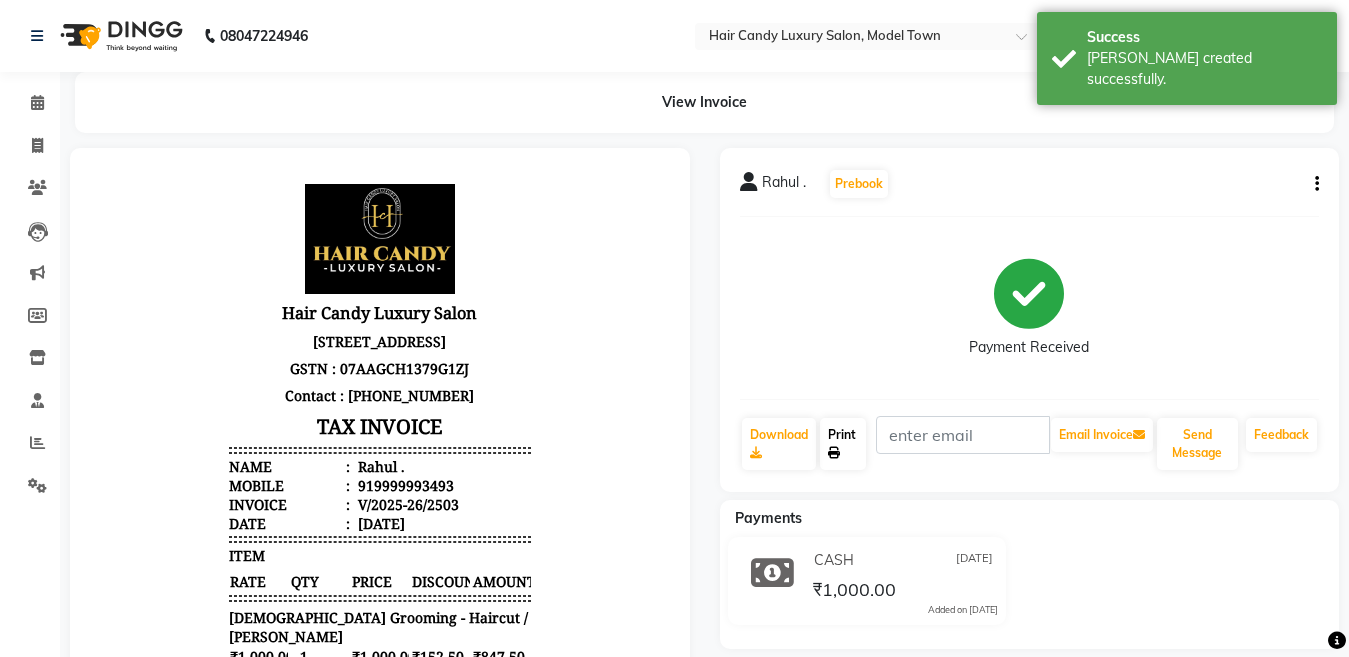 scroll, scrollTop: 0, scrollLeft: 0, axis: both 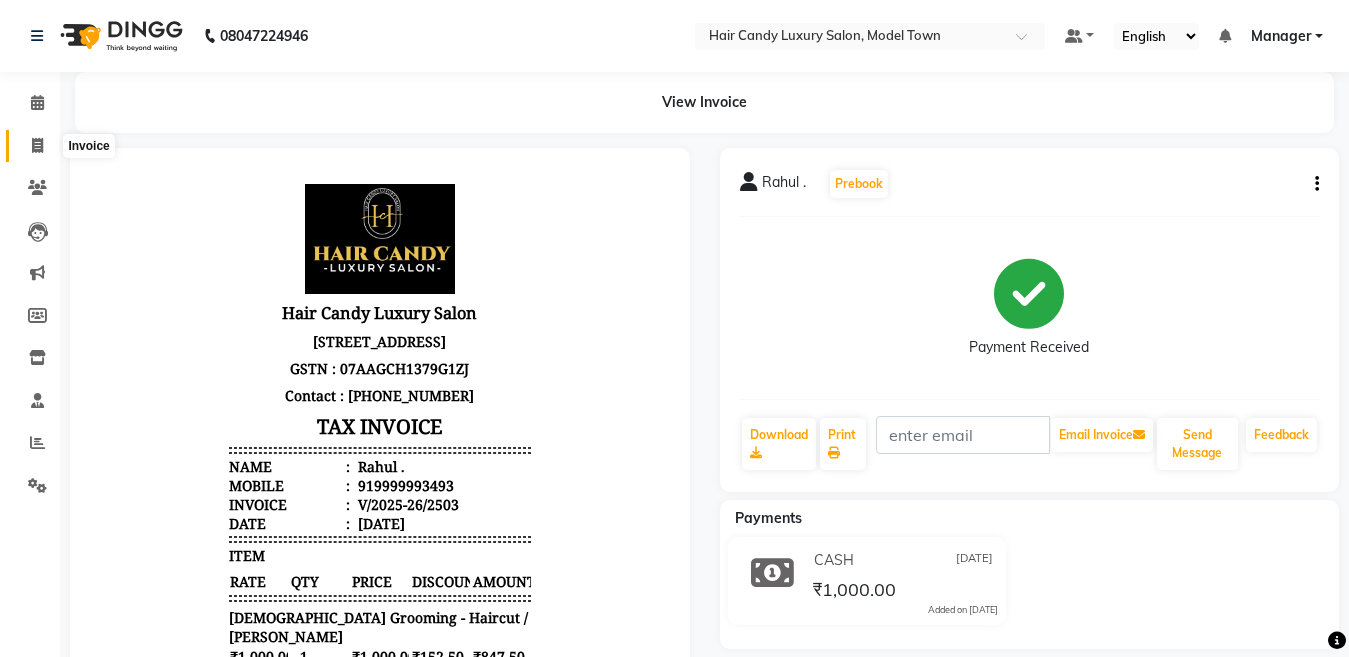 click 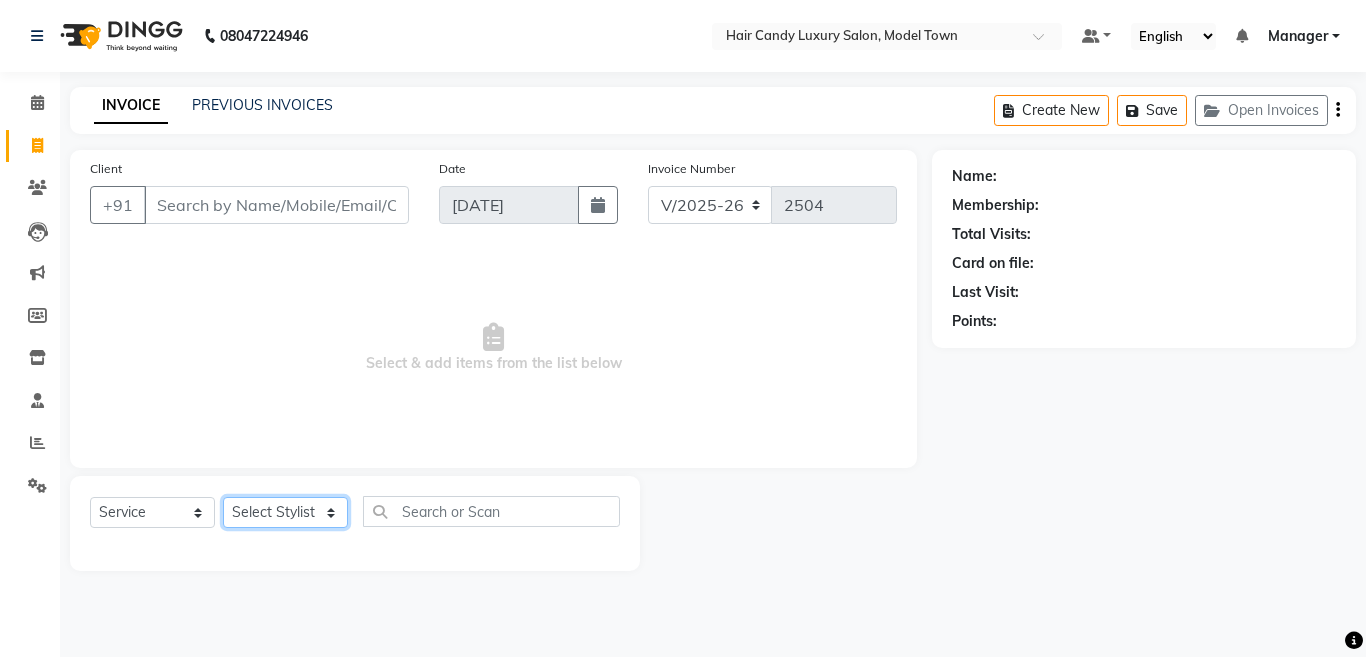 click on "Select Stylist Aakib Anas Anuradha Izhar Laiq (Rahul) Manager Neeraj parul Pawan Prakash Rajni Ranjay (Raju) RIYA Saleem sameer  stock manager surrender Vijay Gupta Vijay kumar" 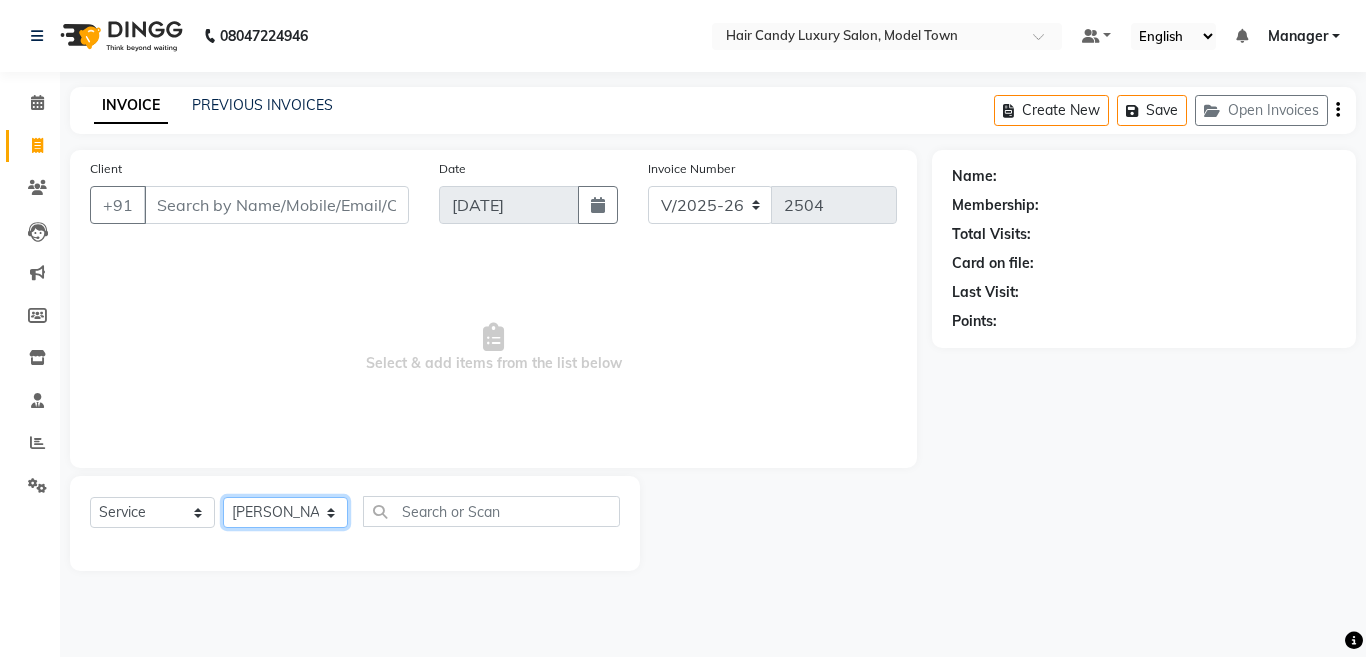click on "Select Stylist Aakib Anas Anuradha Izhar Laiq (Rahul) Manager Neeraj parul Pawan Prakash Rajni Ranjay (Raju) RIYA Saleem sameer  stock manager surrender Vijay Gupta Vijay kumar" 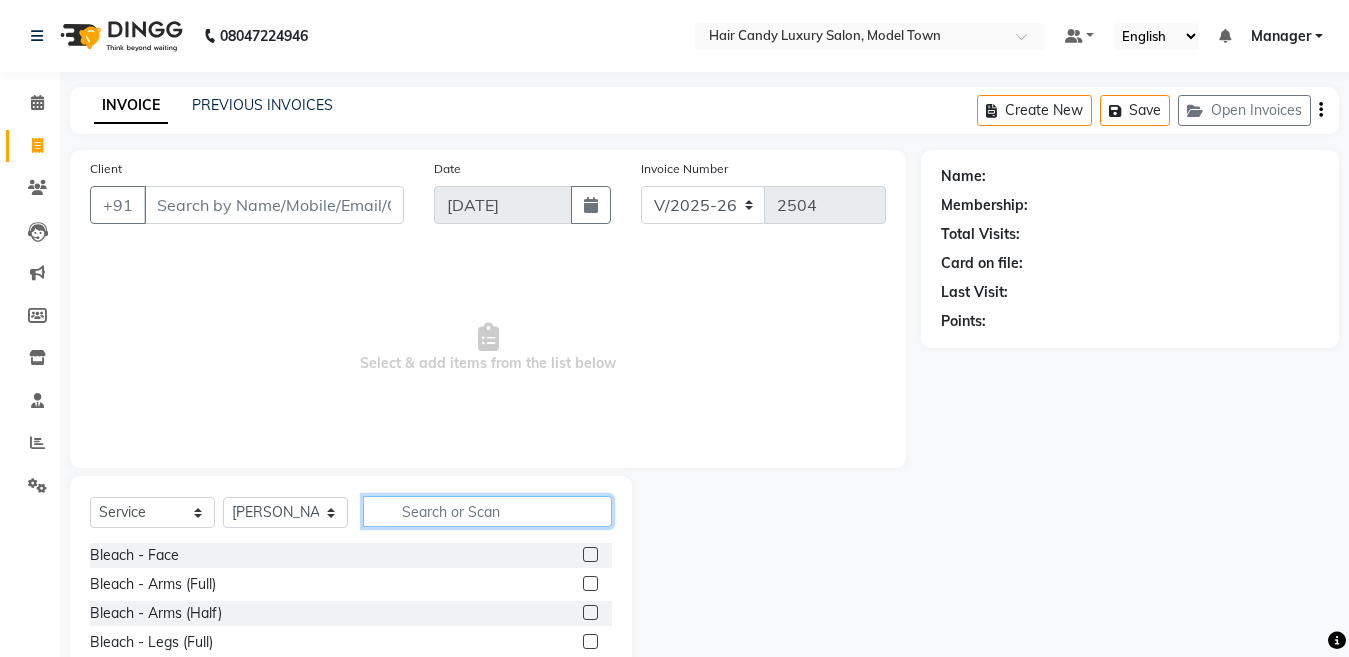 click 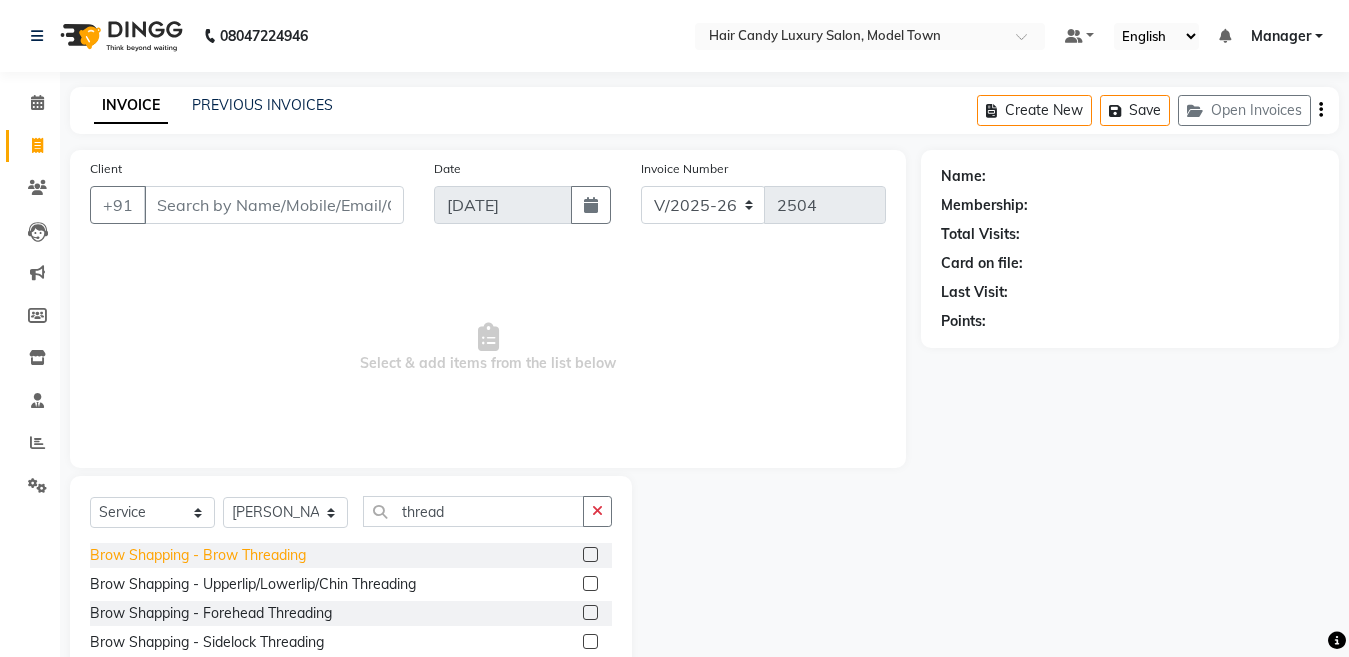 click on "Brow Shapping - Brow Threading" 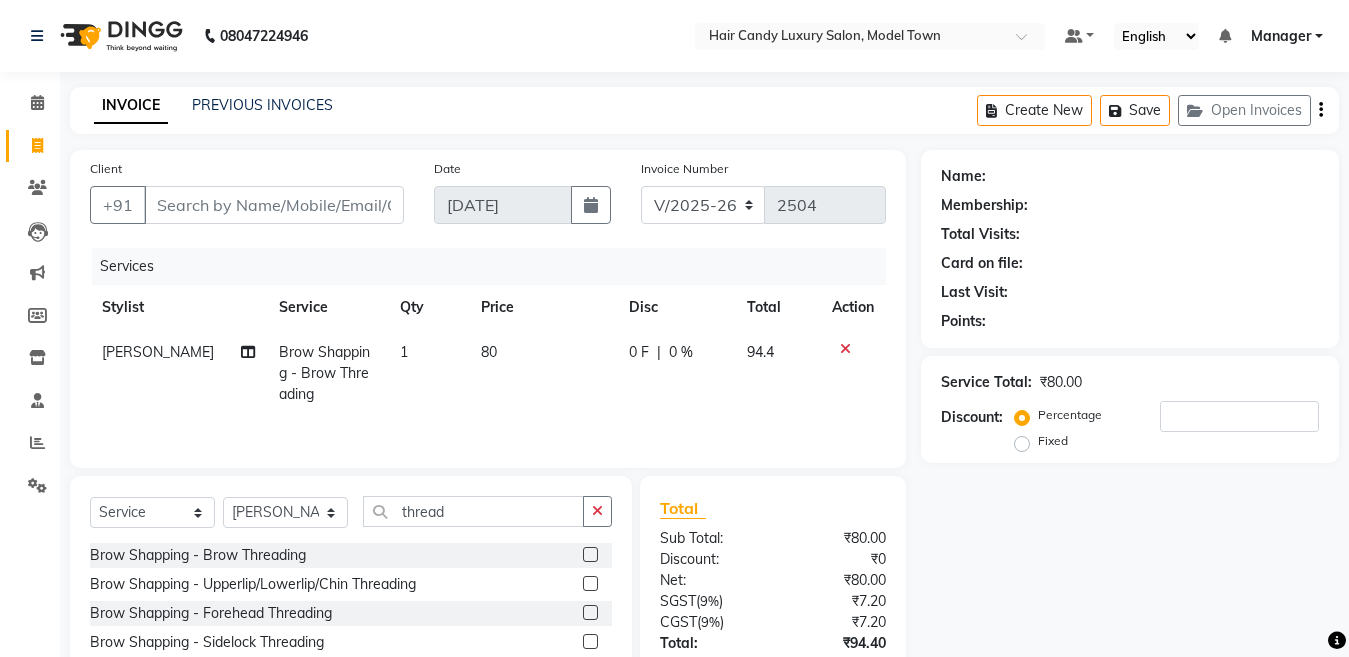 click on "80" 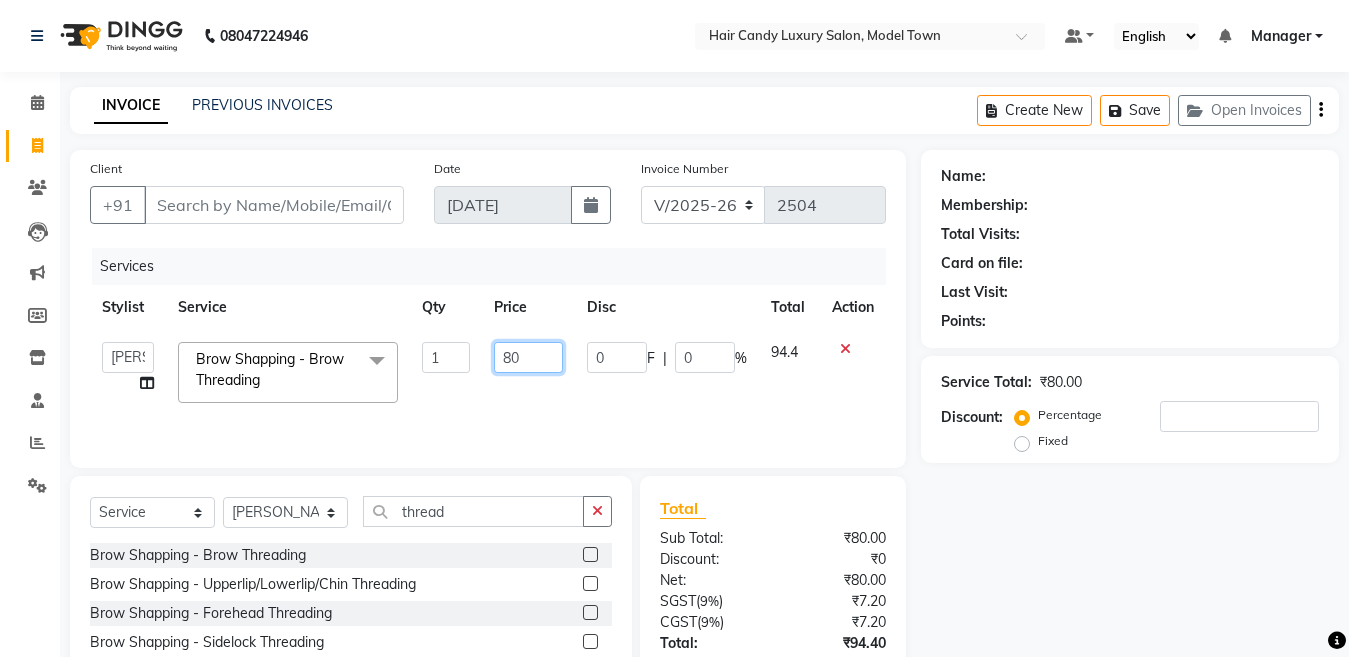 drag, startPoint x: 529, startPoint y: 361, endPoint x: 458, endPoint y: 362, distance: 71.00704 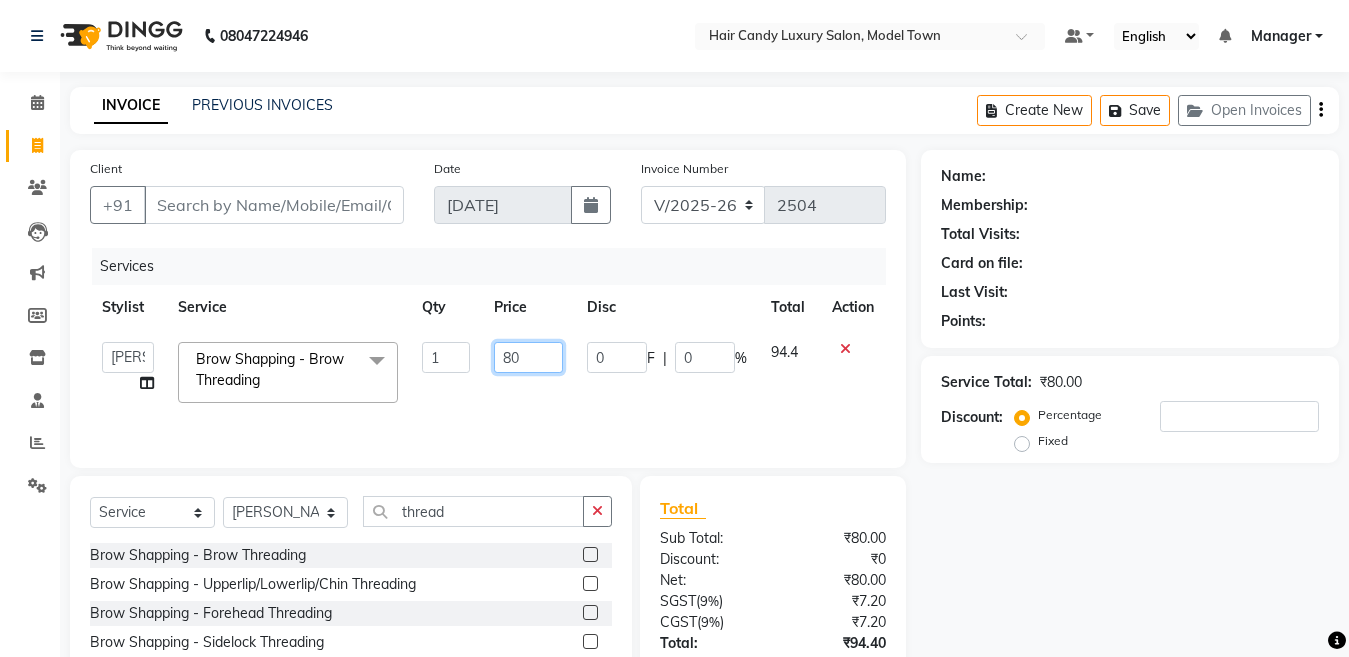 click on "Aakib   Anas   Anuradha   Izhar   Laiq (Rahul)   Manager   Neeraj   parul   Pawan   Prakash   Rajni   Ranjay (Raju)   RIYA   Saleem   sameer    stock manager   surrender   Vijay Gupta   Vijay kumar  Brow Shapping - Brow Threading  x Bleach - Face Bleach - Arms (Full) Bleach - Arms (Half) Bleach - Legs (Full) Bleach - Legs (Half) Bleach - Back (Full) Bleach - Back (Half) Bleach - Front (Full) Bleach - Front (Half) Bleach - Full Body Mango-Pedicure Detan - Face Detan - Arms (Full) Detan - Arms (Half) Detan - Legs (Full) Detan - Legs (Half) Detan - Back (Full) Detan - Back (Half) Detan - Front (Full) Detan - Front (Half) Detan - Full Body Facial - Face Massage Facial - Face Cleaning Facial - Face D-Tan Facial - Face Bleach Facial - Casmara Facial Facial - O3 Cleanup Facial - O3 Facial Facial - Skeyndor Cleanup Facial - Skeyndor Facial Facial - Face Mask Facial - Dermalogica Facial Facial - Dermalogica Clean up Hands and Feet - Express Menicure Hands and Feet - Express Pedicure Hands and Feet - Spa Menicure 1" 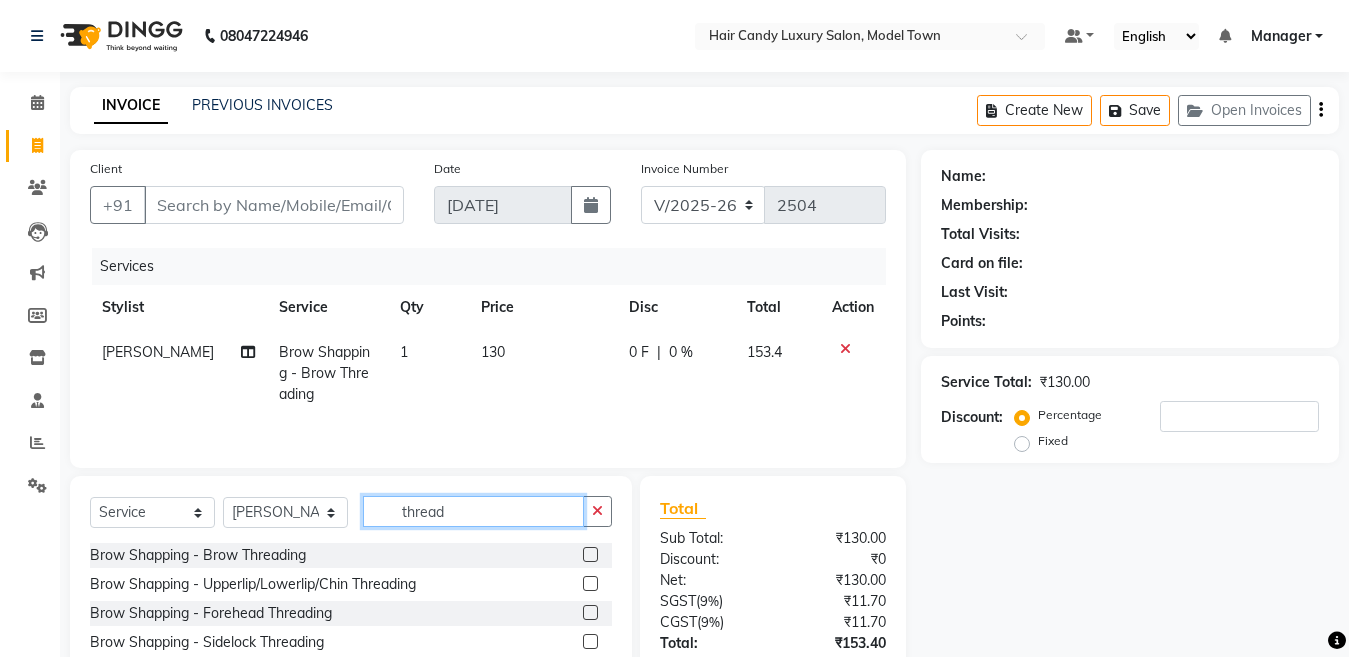 click on "thread" 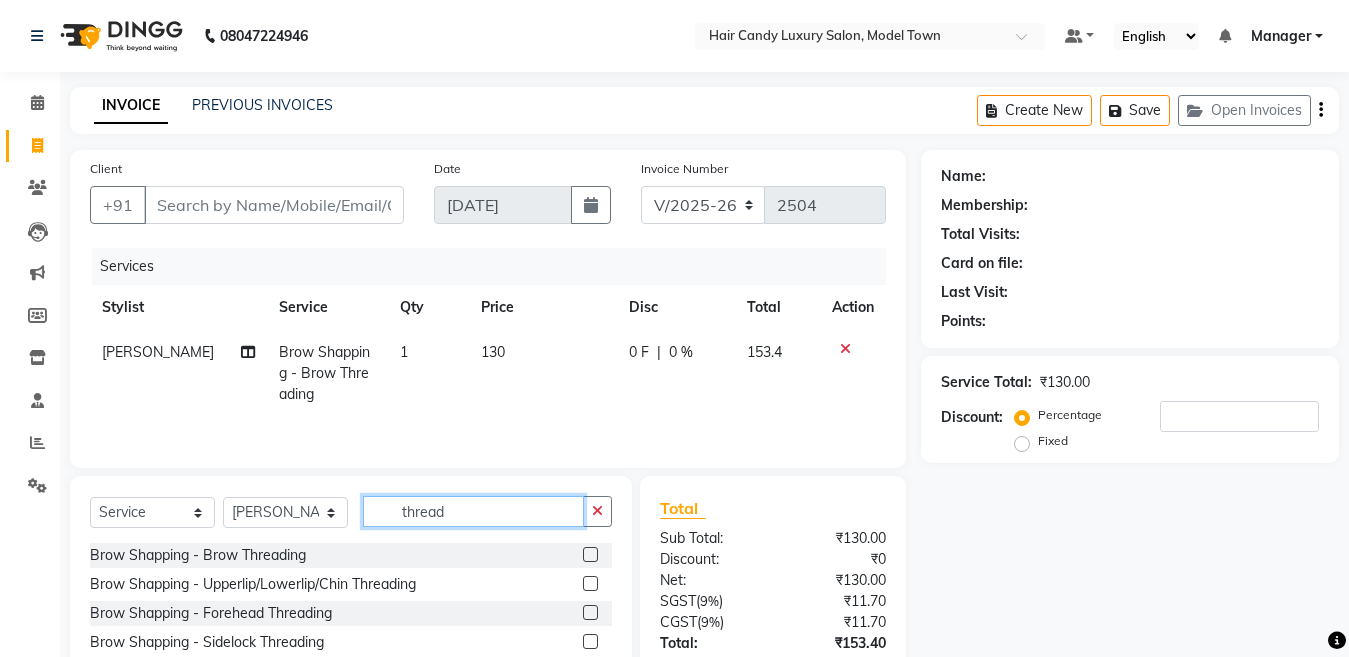 click on "thread" 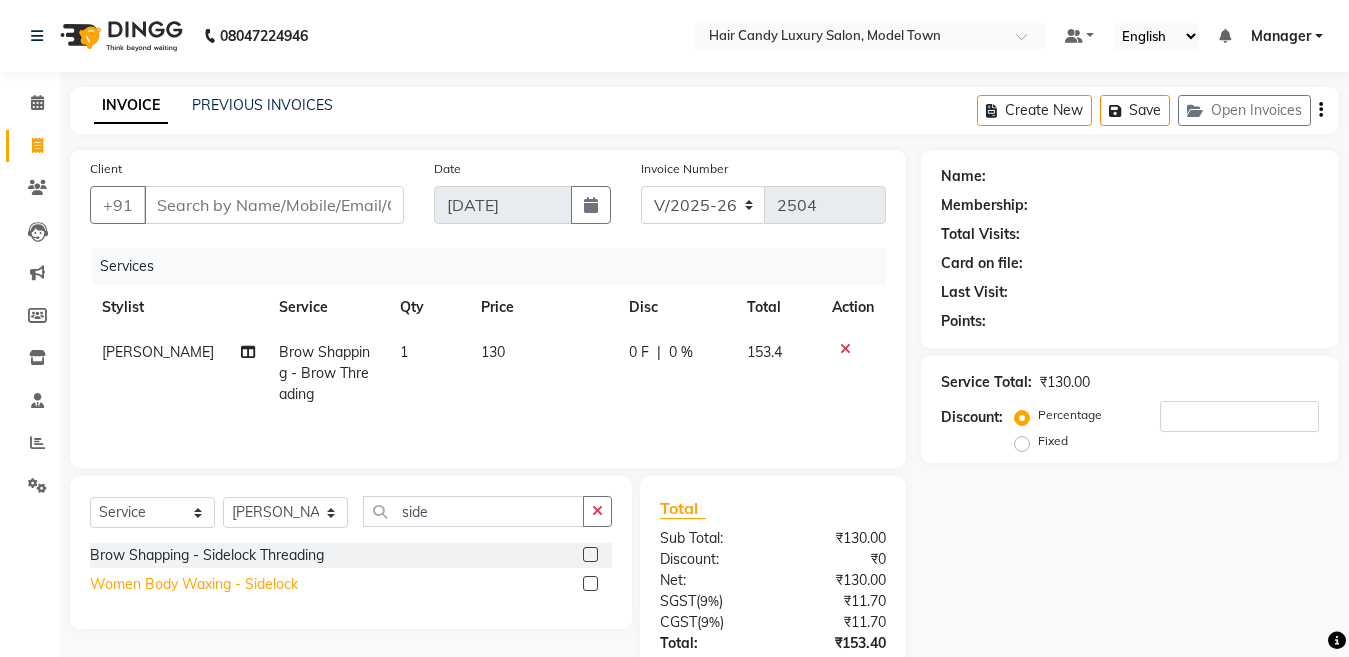 click on "Women Body Waxing - Sidelock" 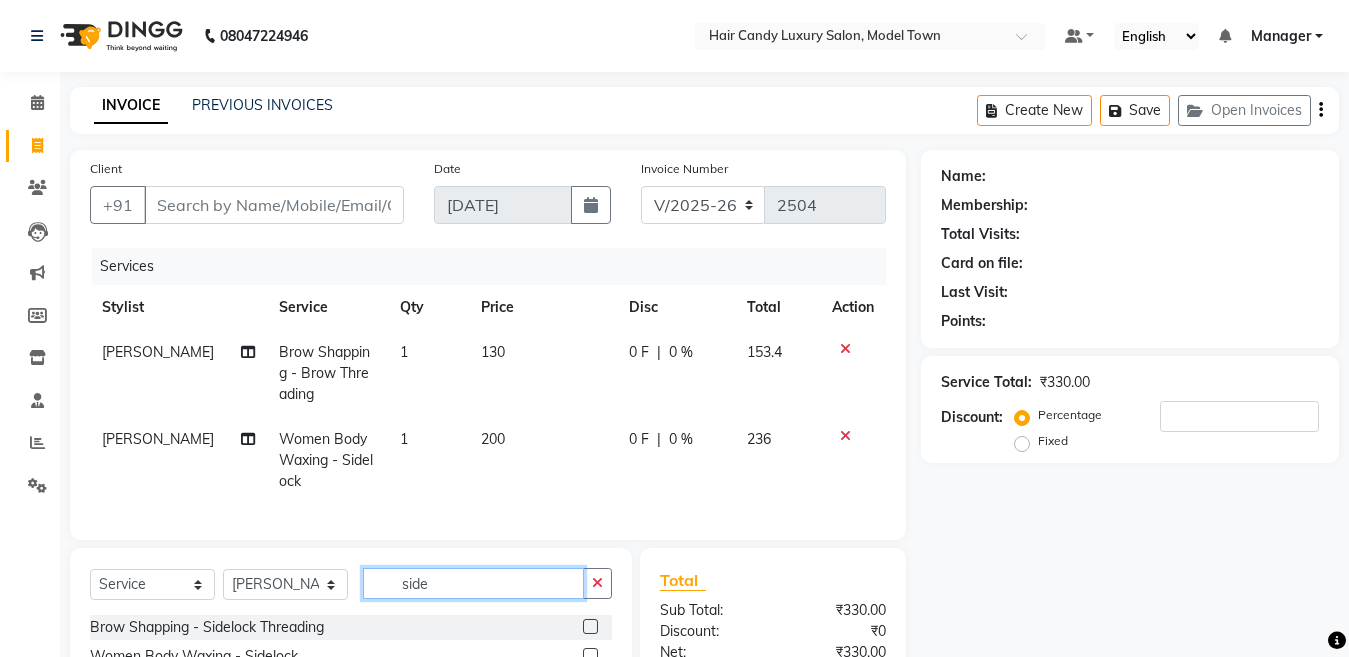 drag, startPoint x: 268, startPoint y: 615, endPoint x: 250, endPoint y: 615, distance: 18 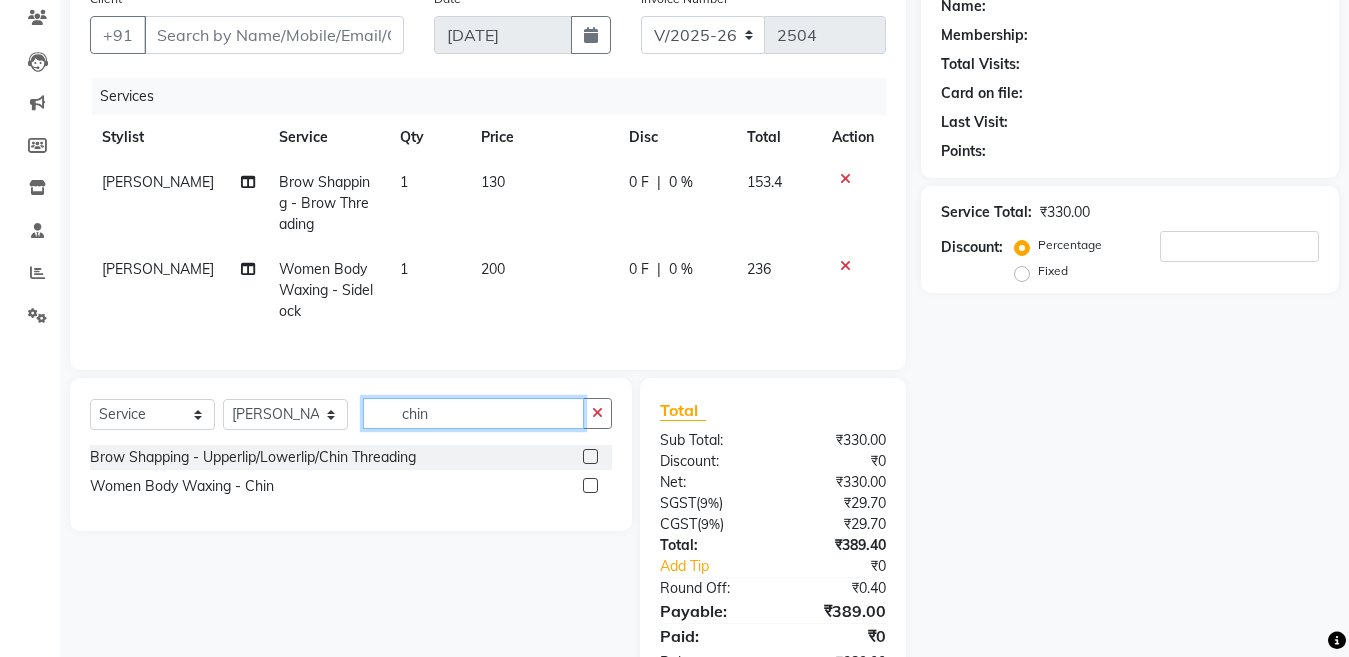 scroll, scrollTop: 219, scrollLeft: 0, axis: vertical 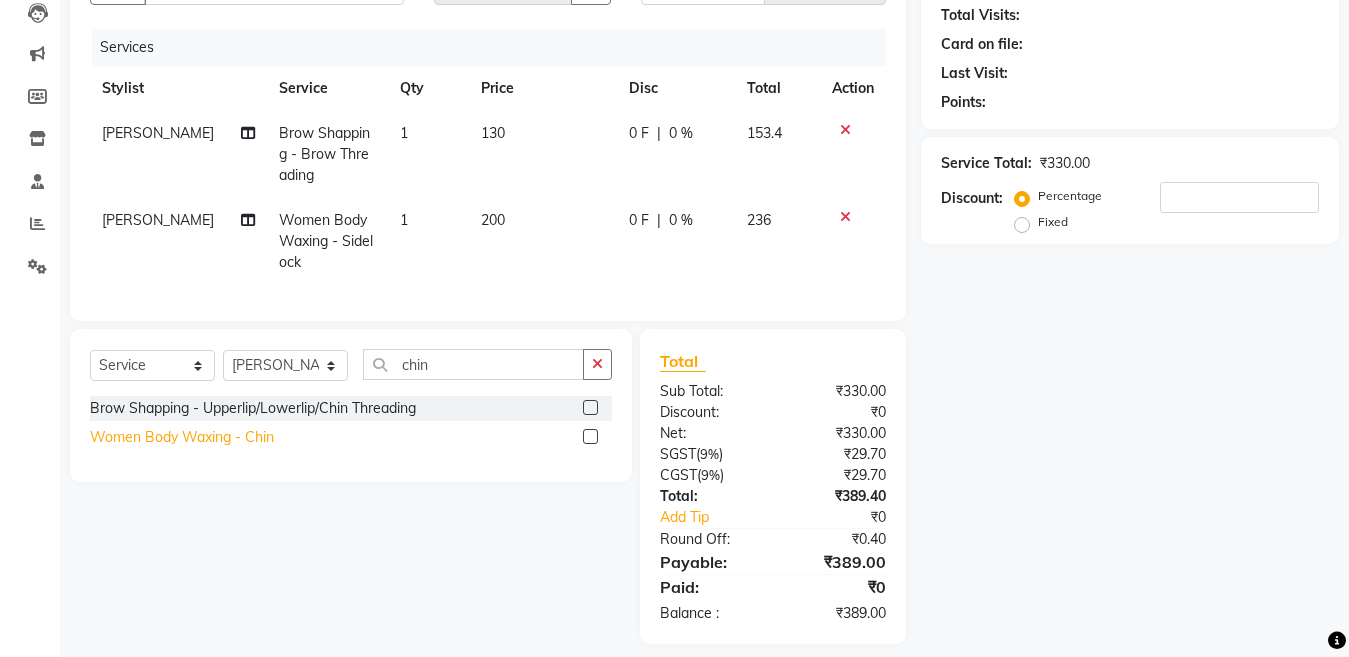 click on "Women Body Waxing - Chin" 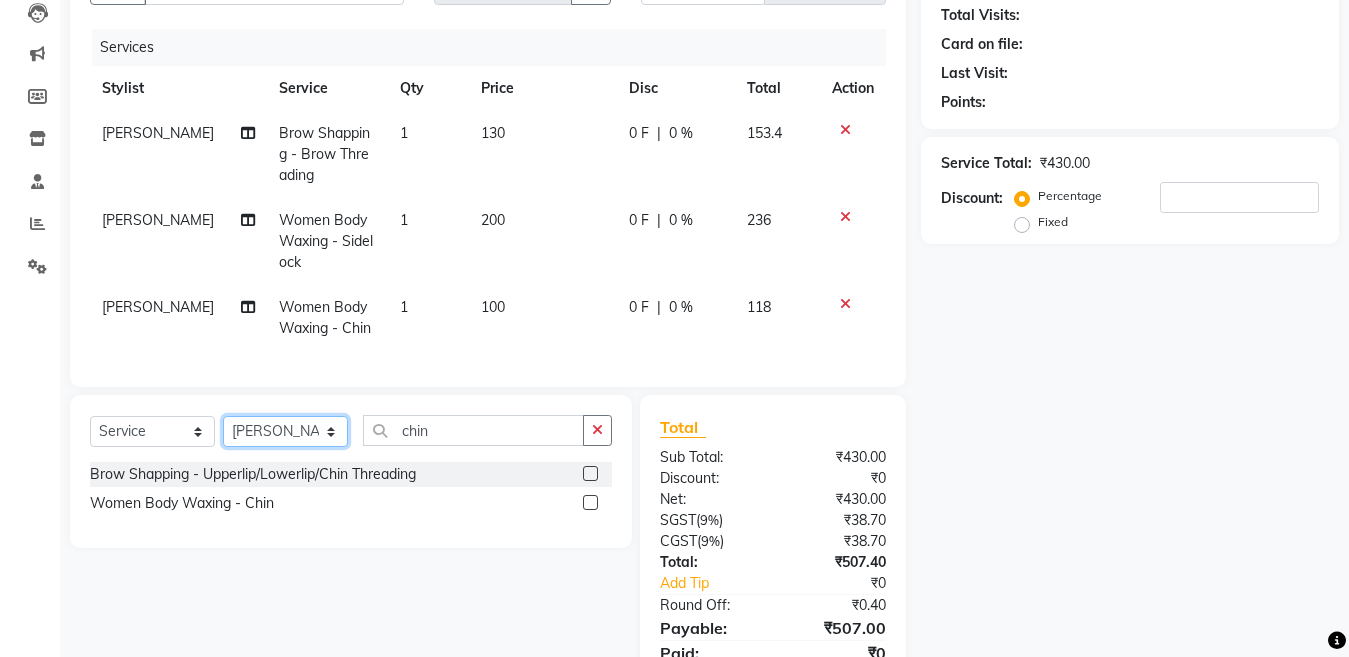 click on "Select Stylist Aakib Anas Anuradha Izhar Laiq (Rahul) Manager Neeraj parul Pawan Prakash Rajni Ranjay (Raju) RIYA Saleem sameer  stock manager surrender Vijay Gupta Vijay kumar" 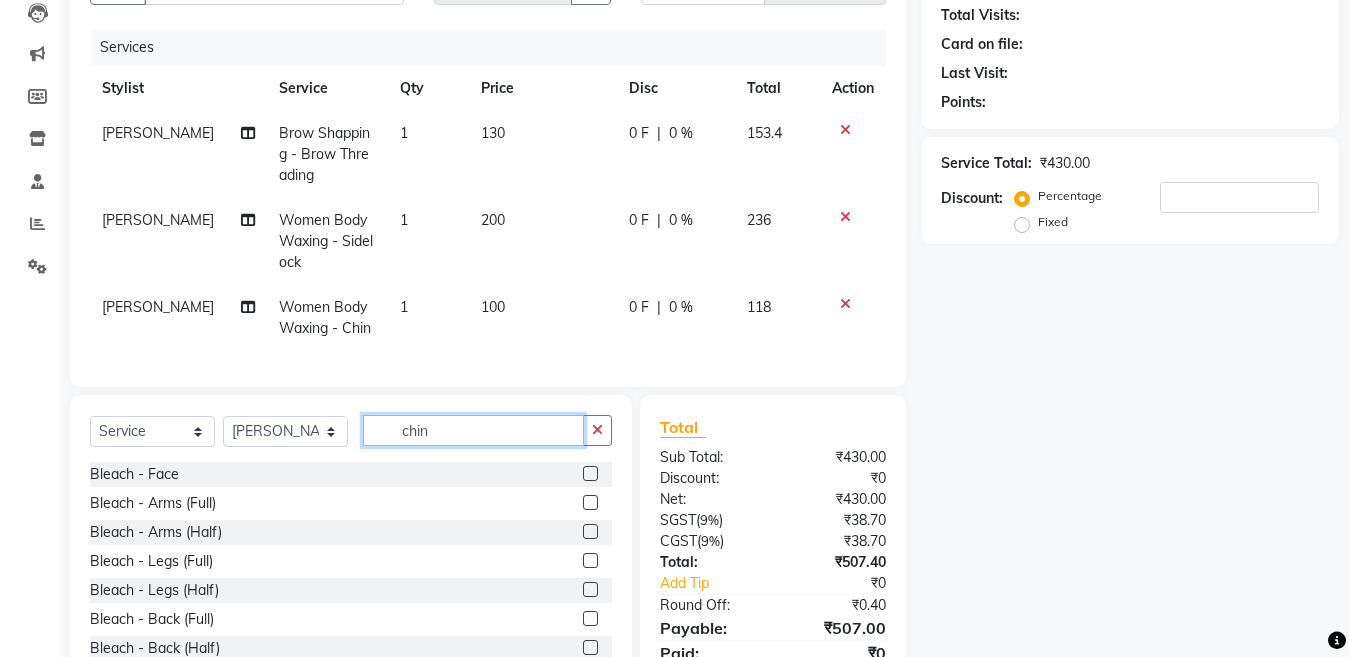 click on "chin" 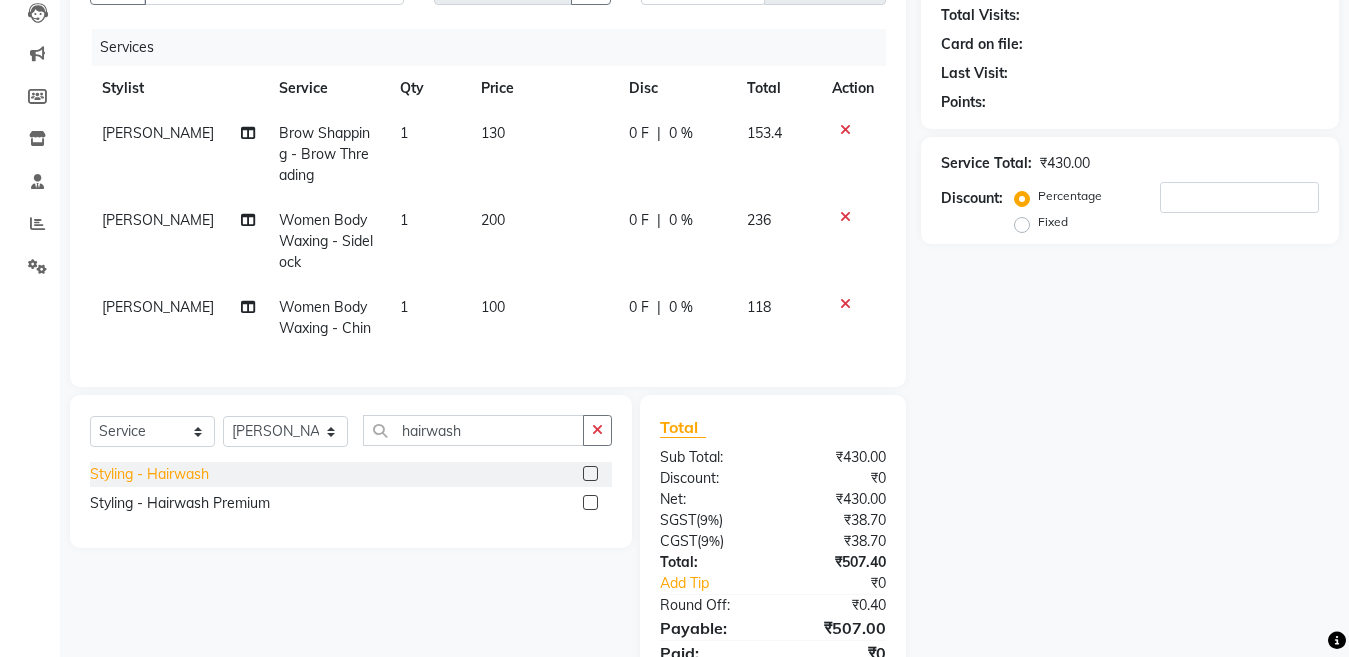 click on "Styling - Hairwash" 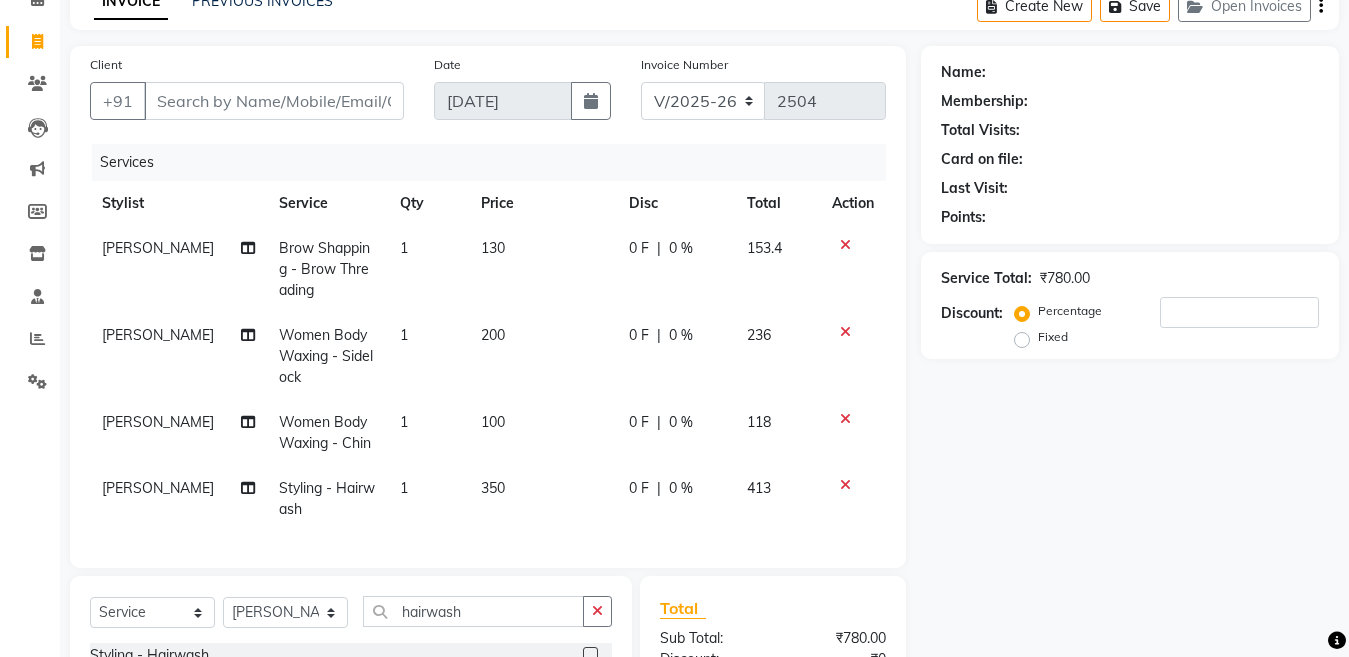 scroll, scrollTop: 90, scrollLeft: 0, axis: vertical 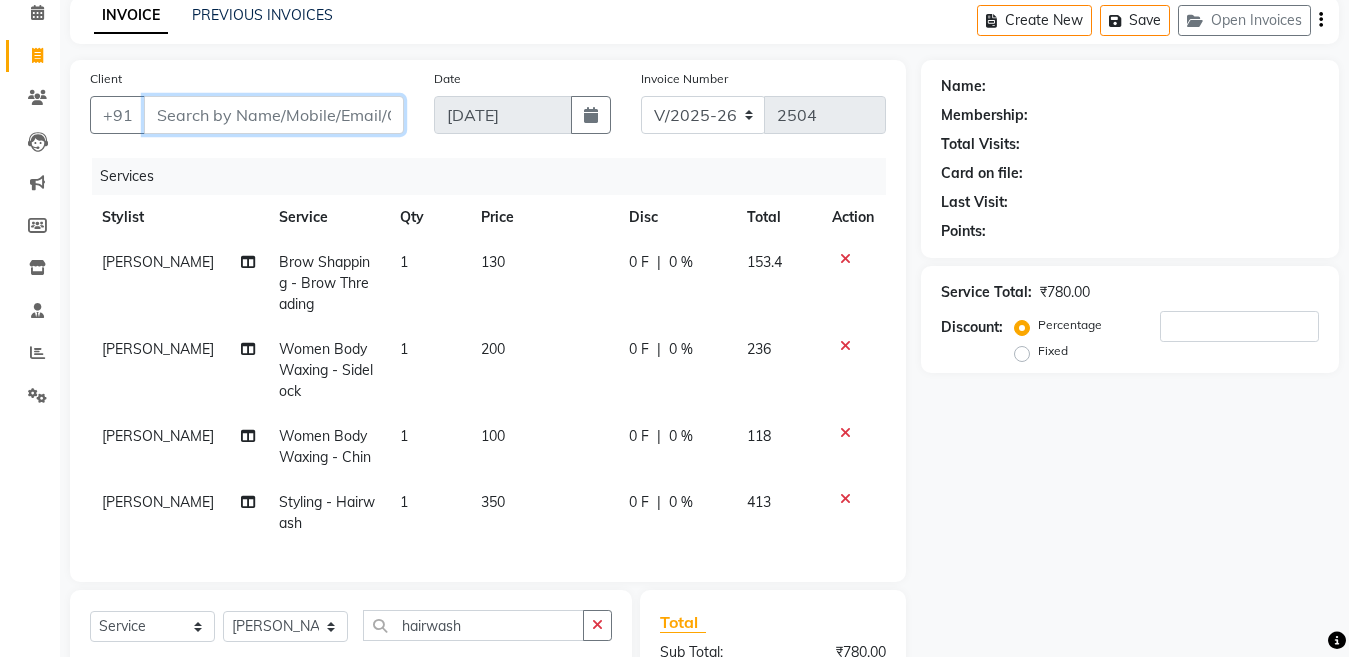 click on "Client" at bounding box center [274, 115] 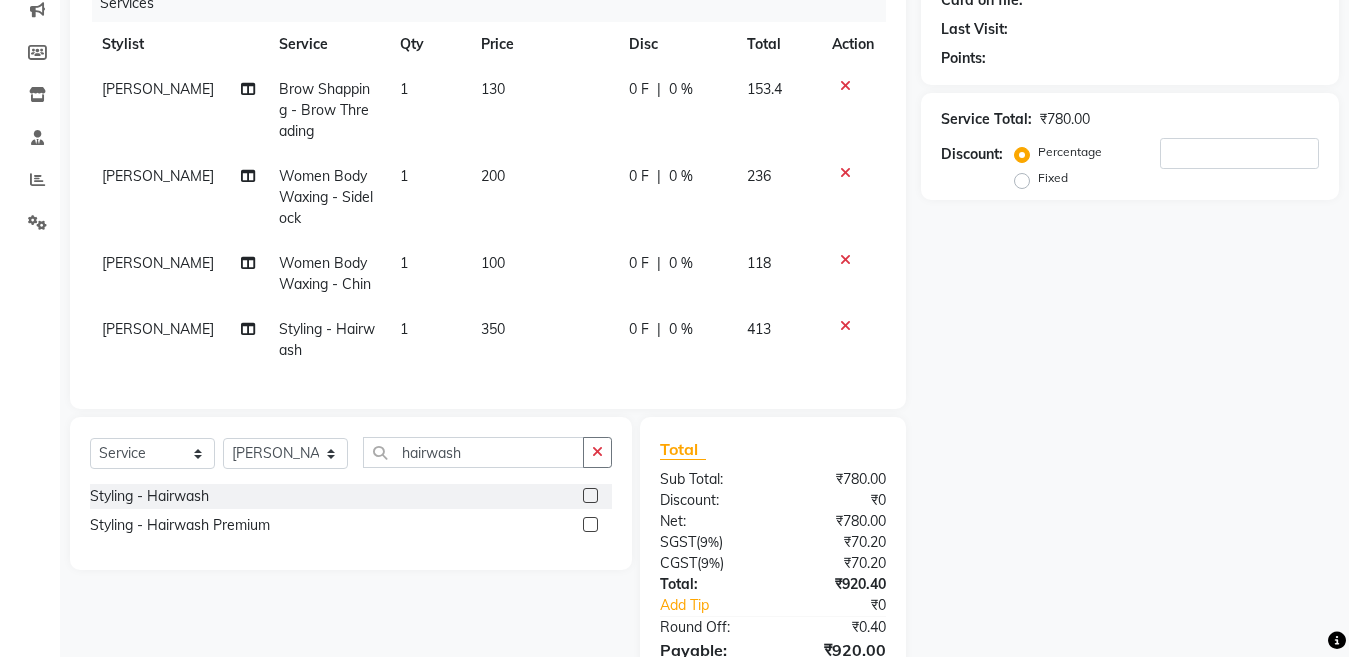 scroll, scrollTop: 213, scrollLeft: 0, axis: vertical 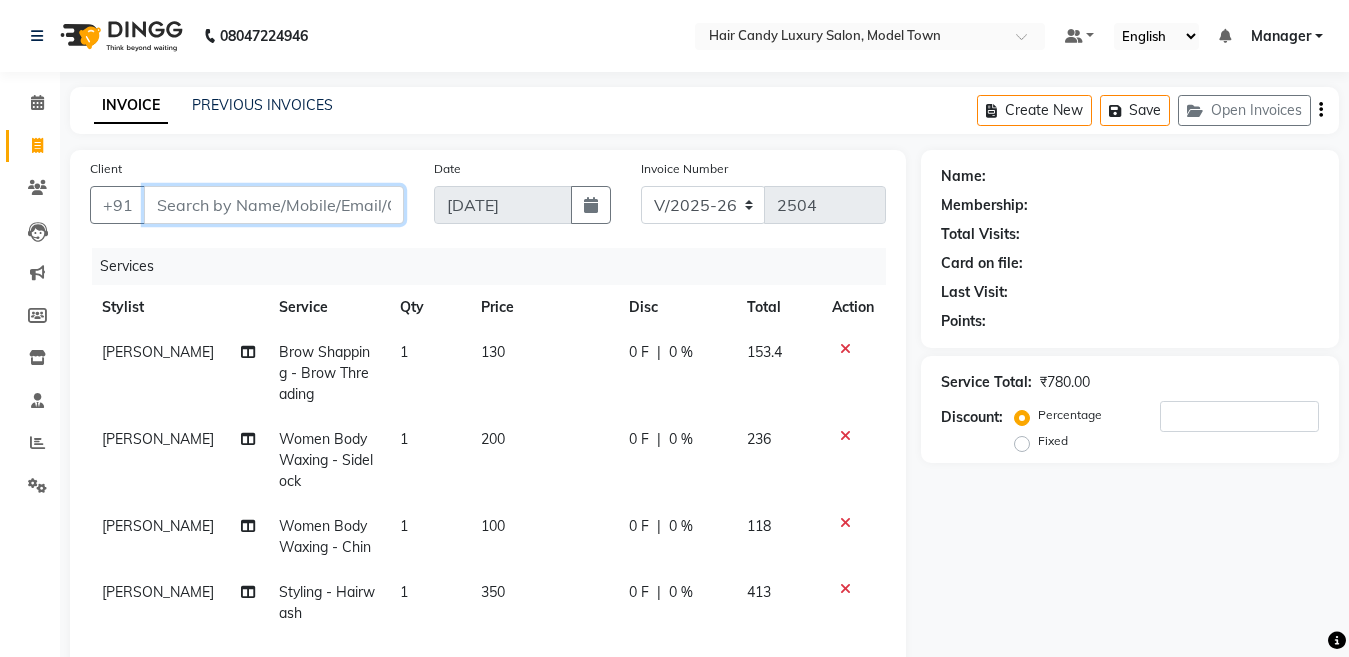 click on "Client" at bounding box center [274, 205] 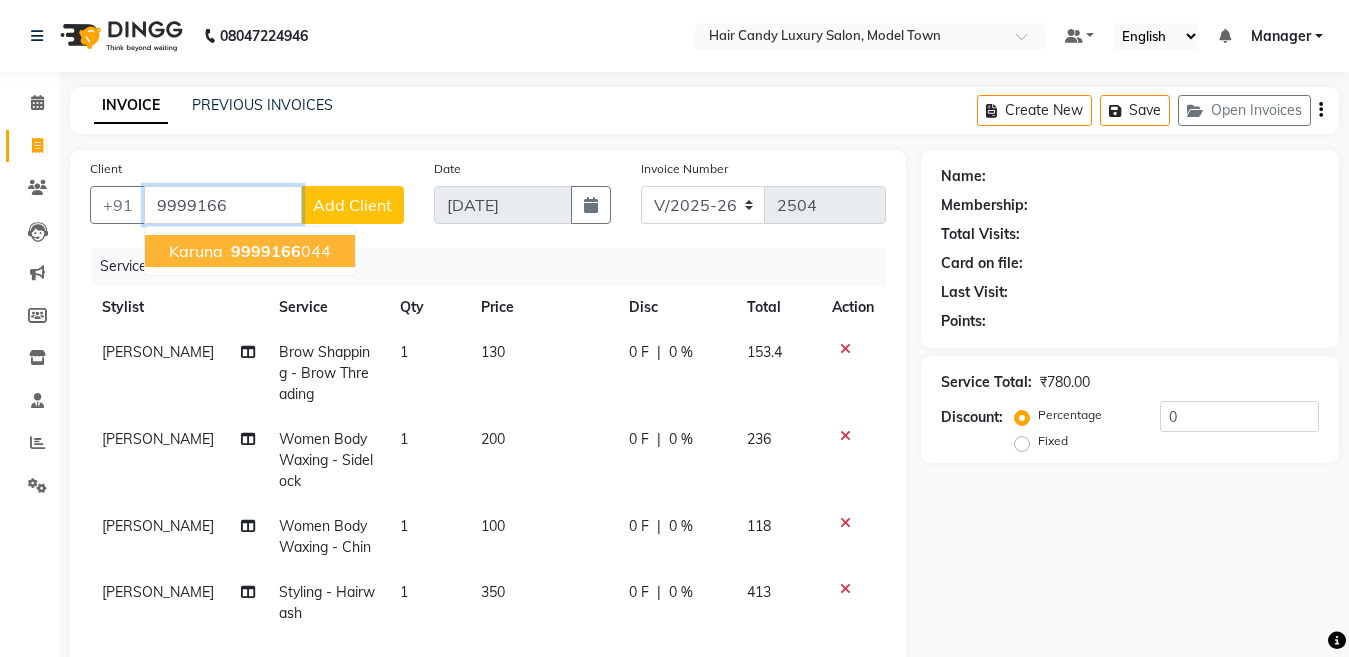 click on "9999166" at bounding box center (266, 251) 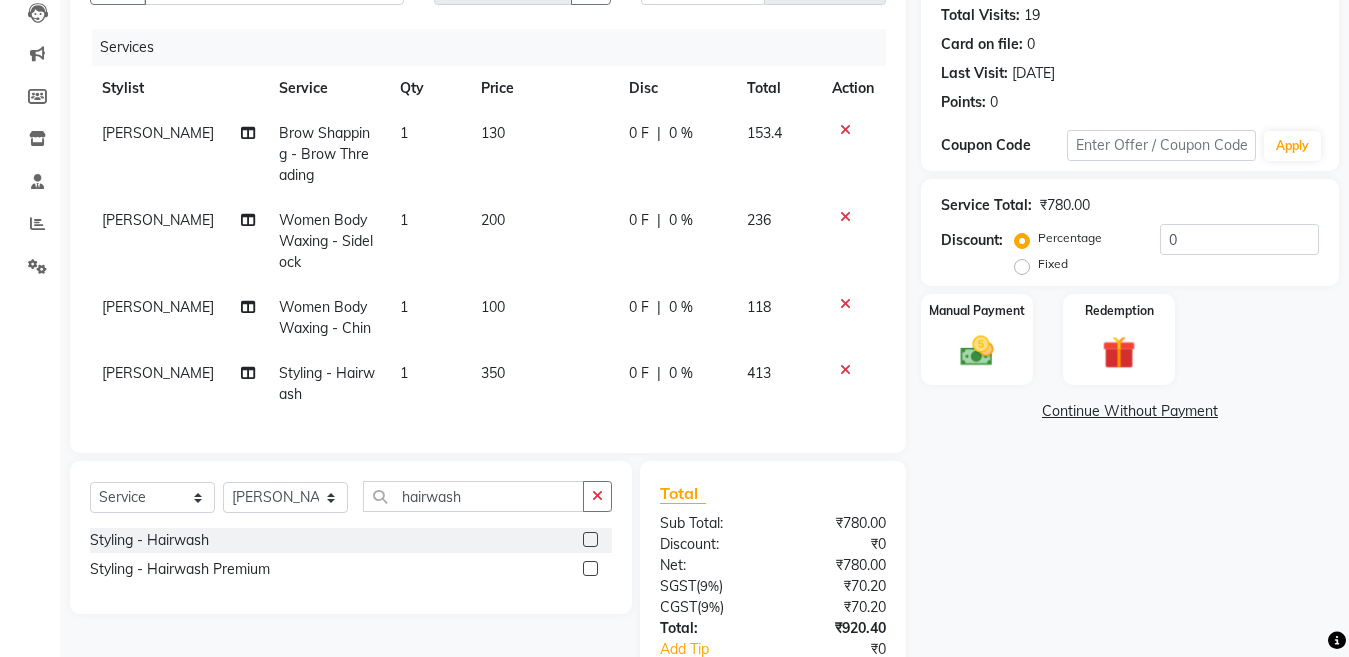 scroll, scrollTop: 238, scrollLeft: 0, axis: vertical 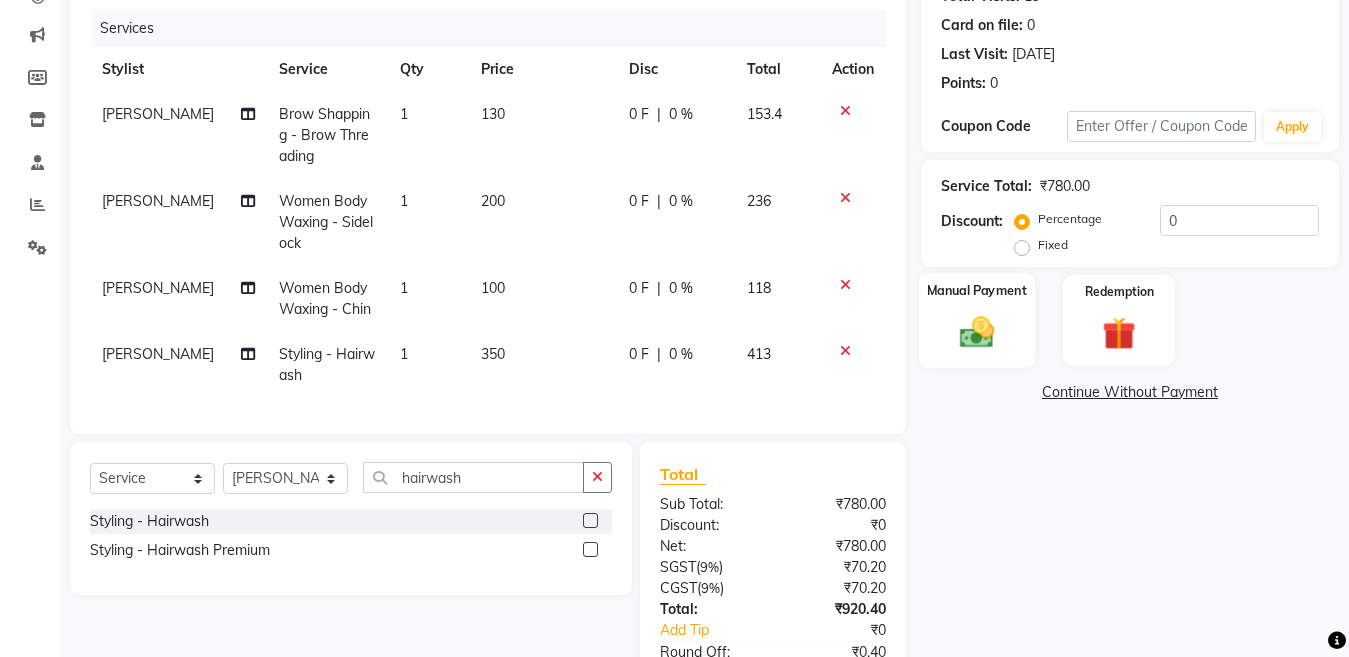 click on "Manual Payment" 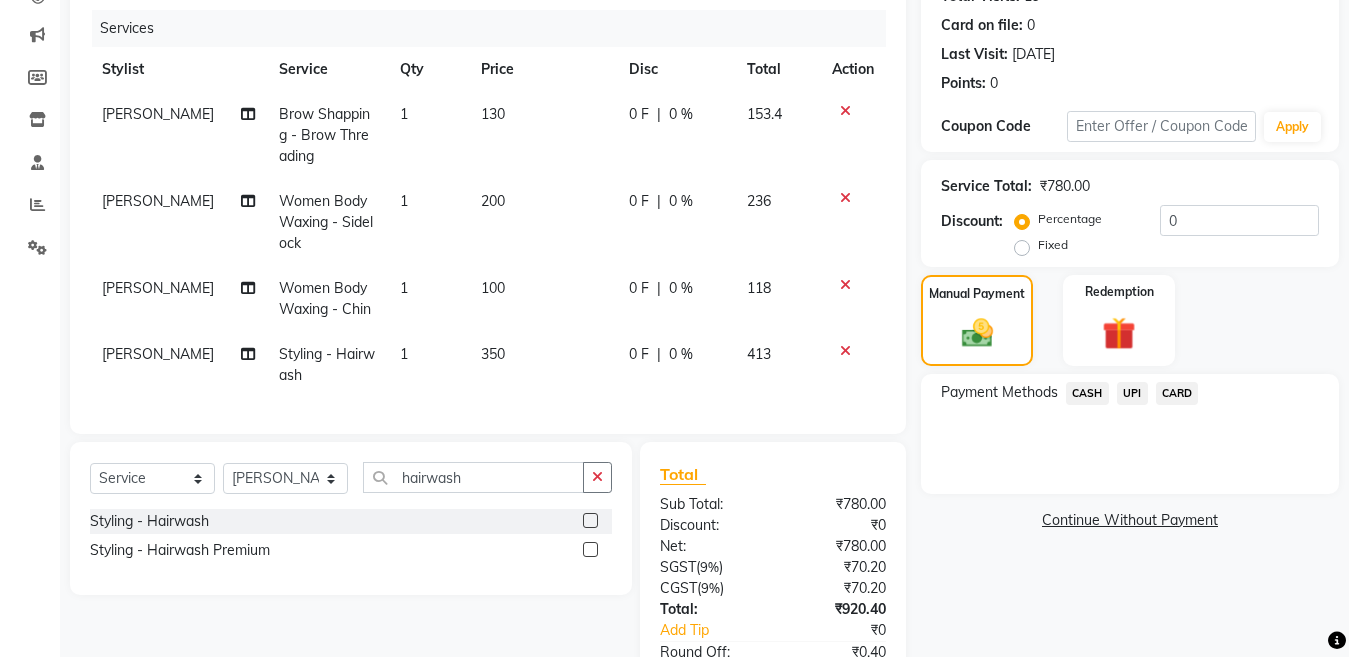 click on "CASH" 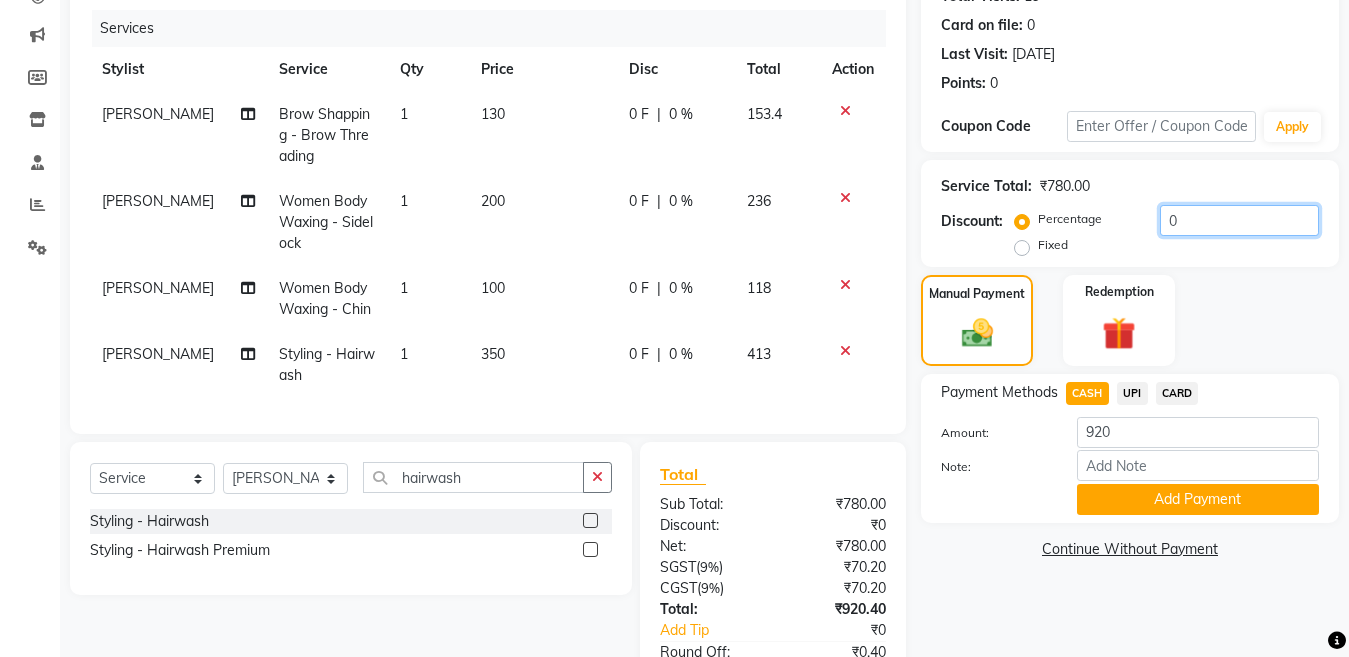 drag, startPoint x: 1183, startPoint y: 223, endPoint x: 1105, endPoint y: 223, distance: 78 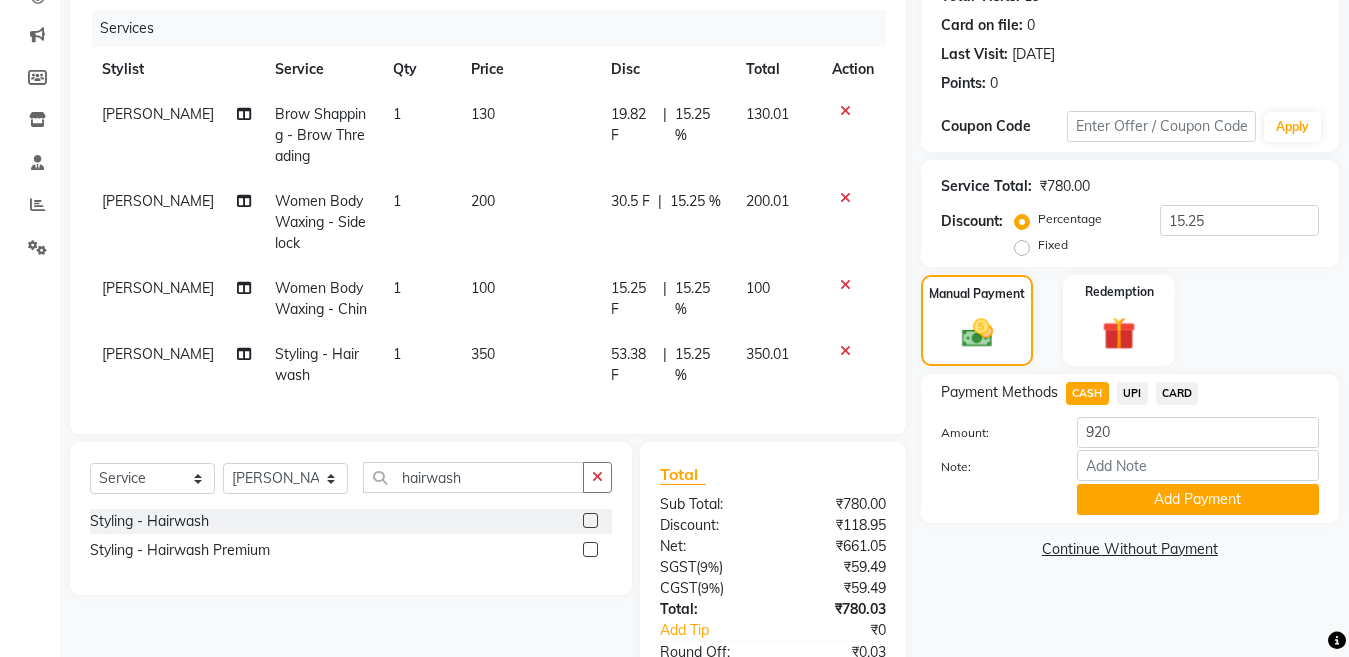 click on "CASH" 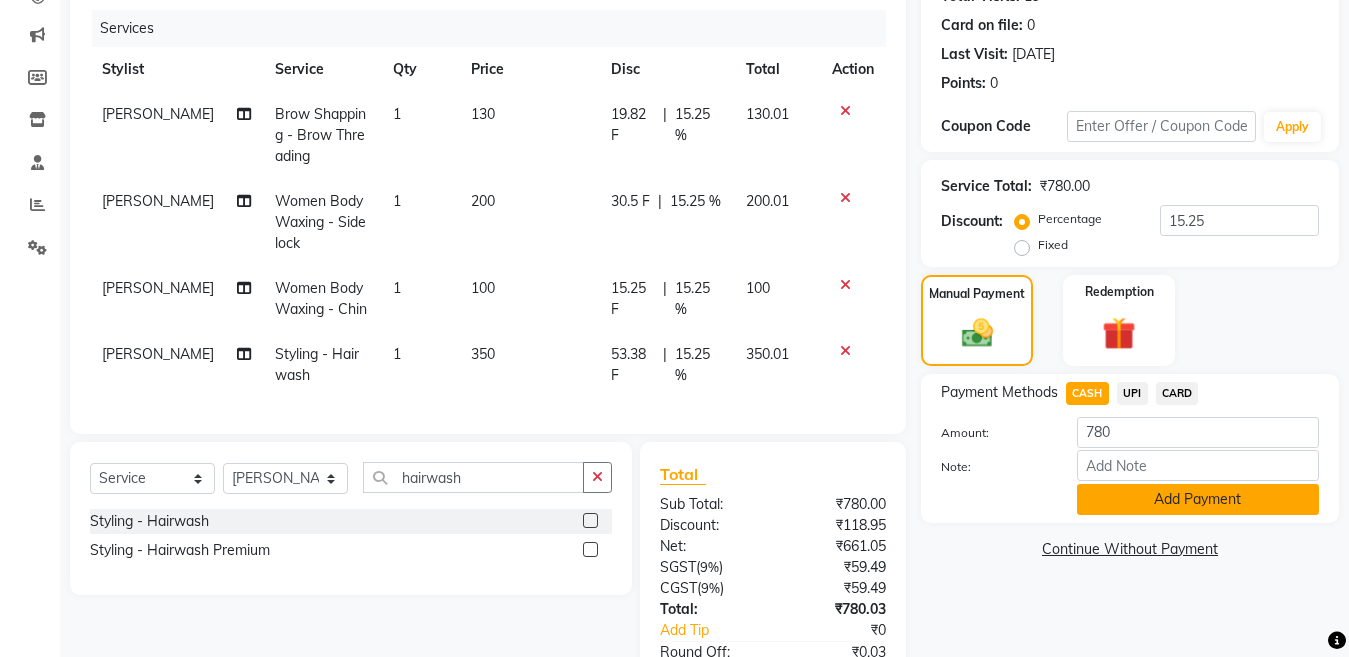 click on "Add Payment" 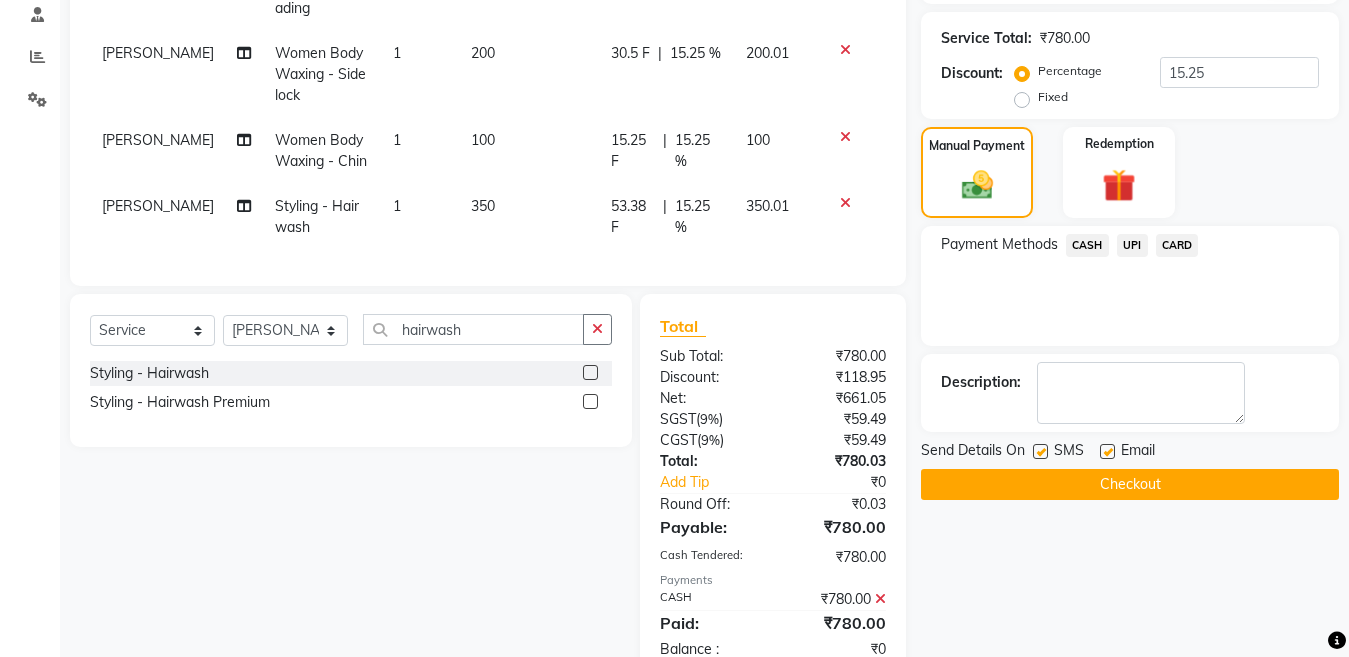 scroll, scrollTop: 456, scrollLeft: 0, axis: vertical 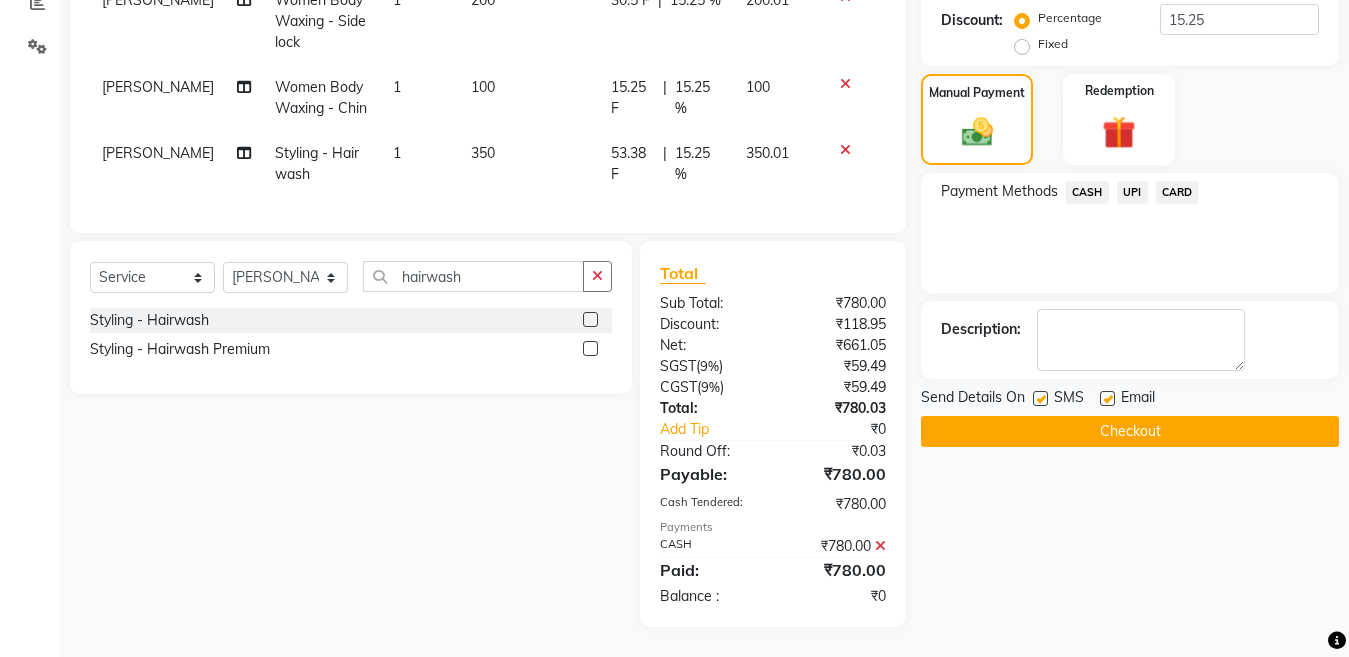 click on "Name: Karuna  Membership:  No Active Membership  Total Visits:  19 Card on file:  0 Last Visit:   05-07-2025 Points:   0  Coupon Code Apply Service Total:  ₹780.00  Discount:  Percentage   Fixed  15.25 Manual Payment Redemption Payment Methods  CASH   UPI   CARD  Description:                  Send Details On SMS Email  Checkout" 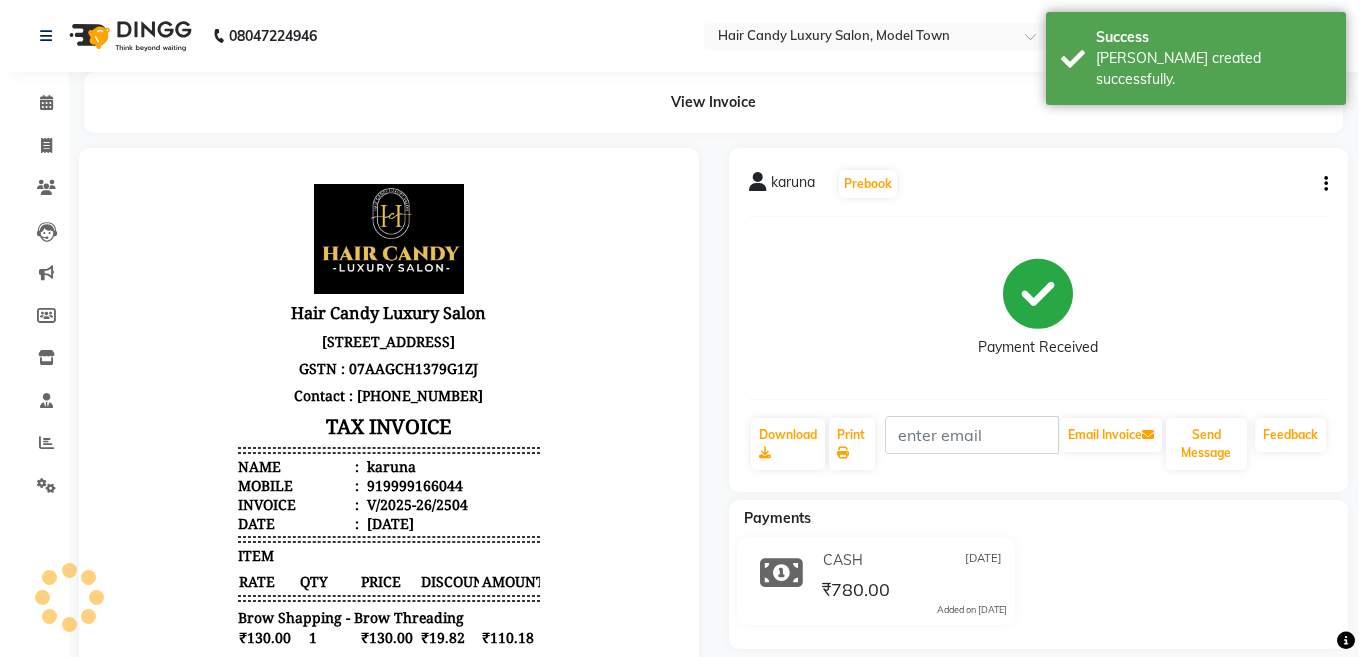 scroll, scrollTop: 0, scrollLeft: 0, axis: both 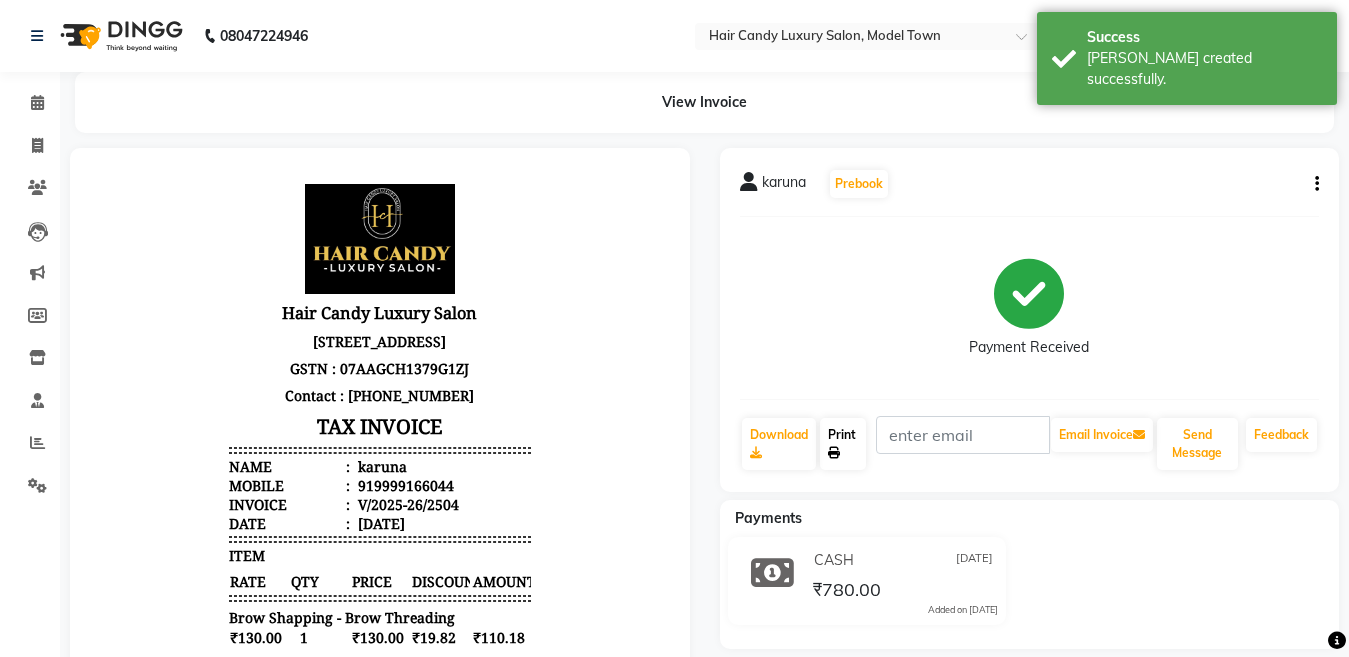 click on "Print" 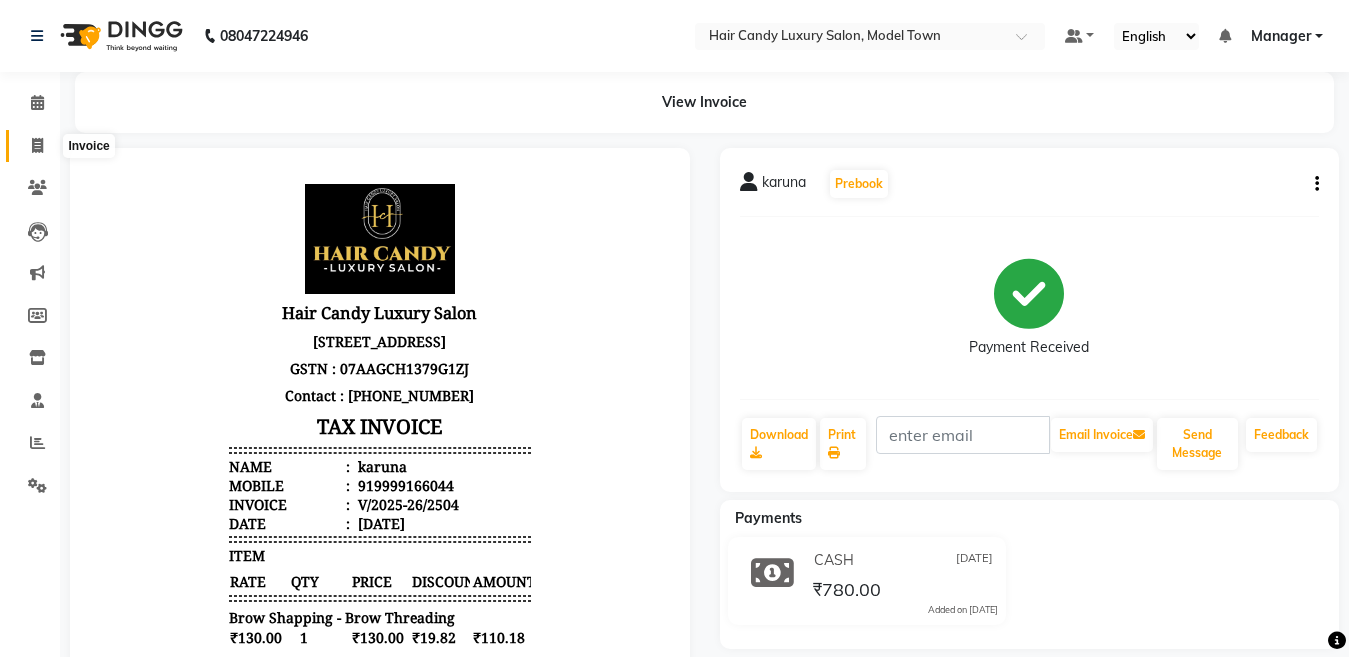 click 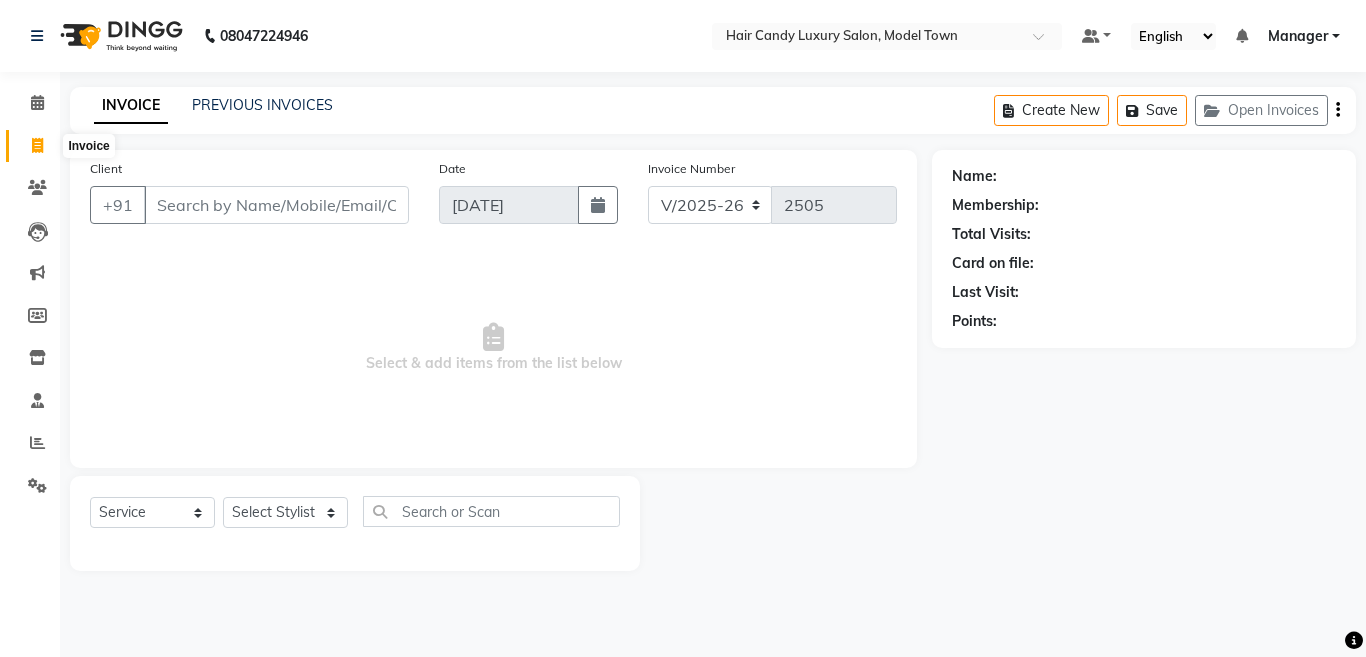 click 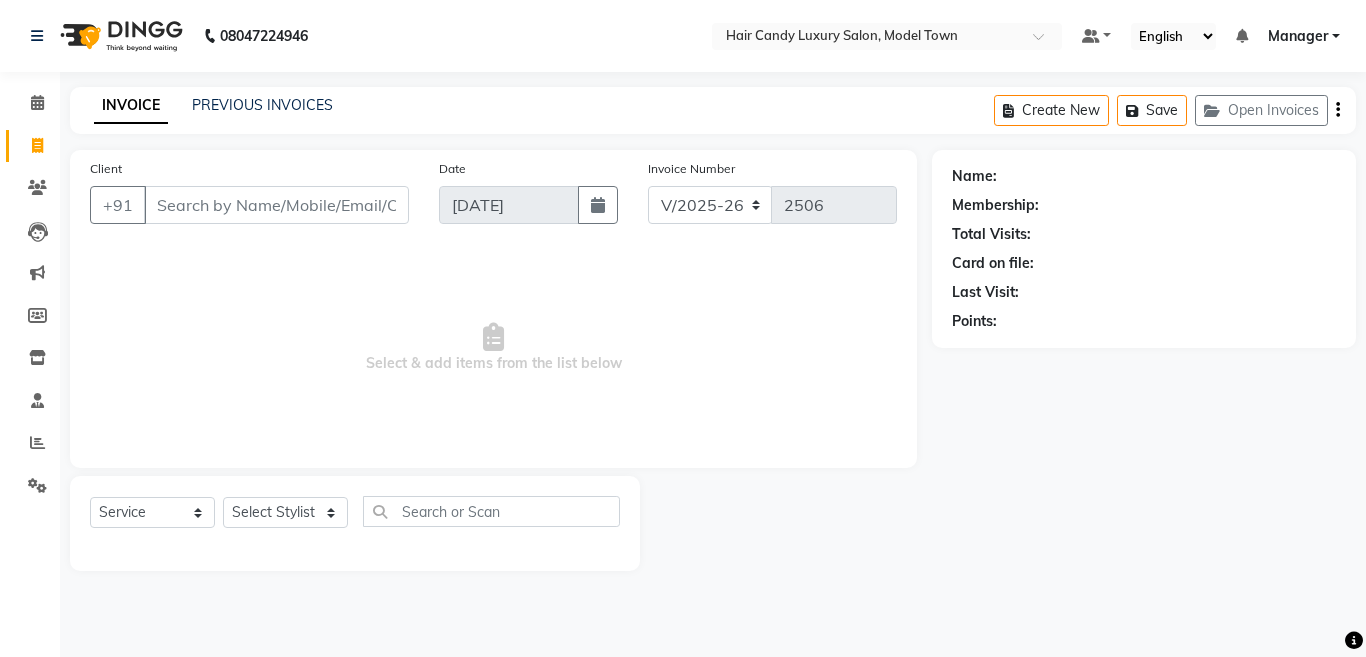 click 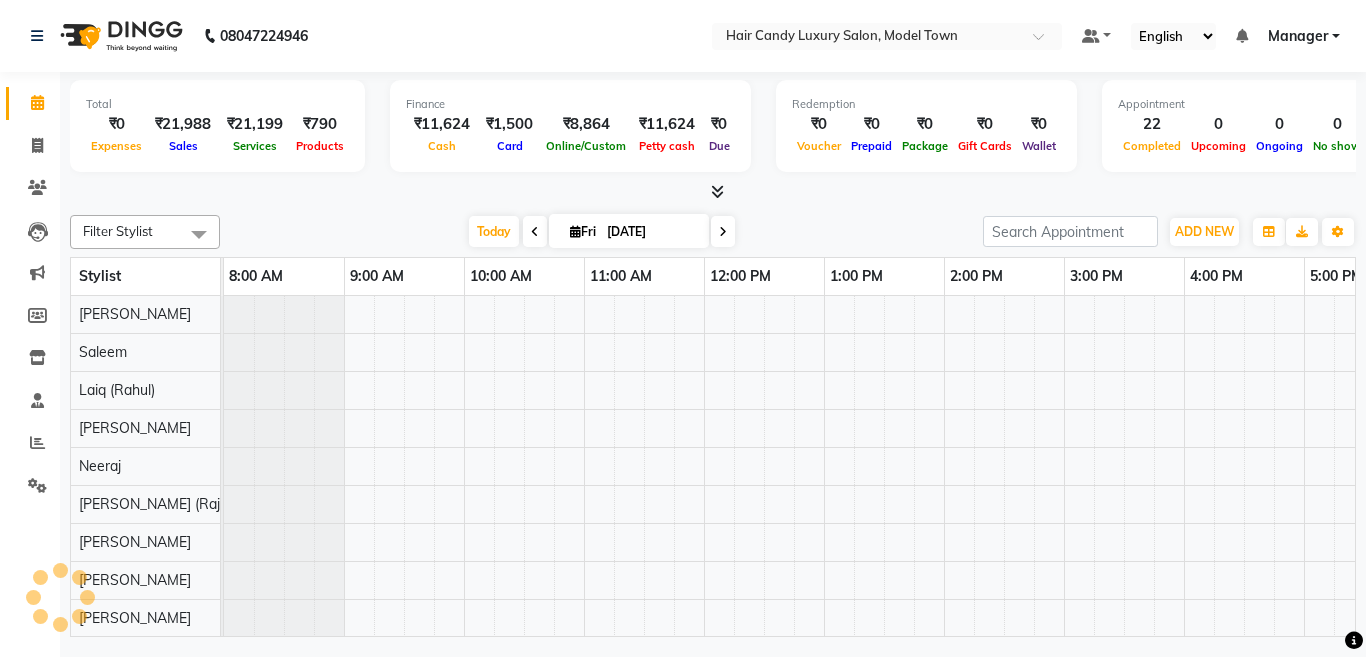 scroll, scrollTop: 0, scrollLeft: 0, axis: both 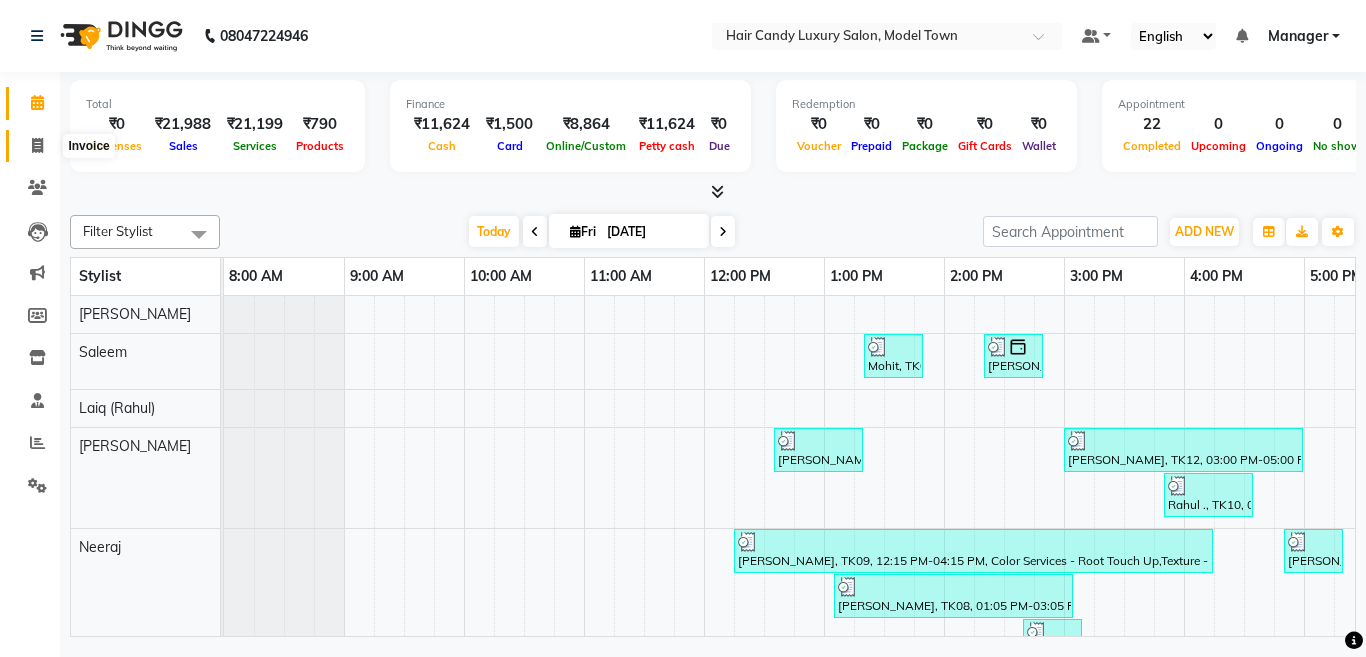 click 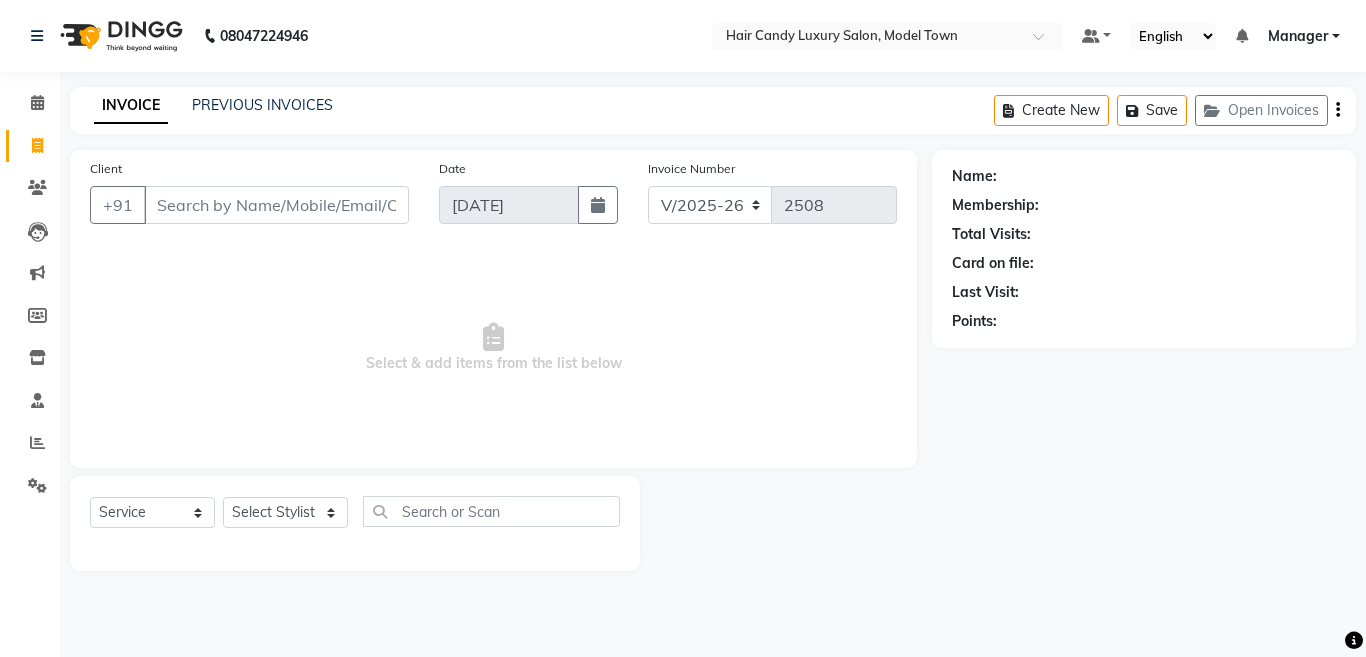 click 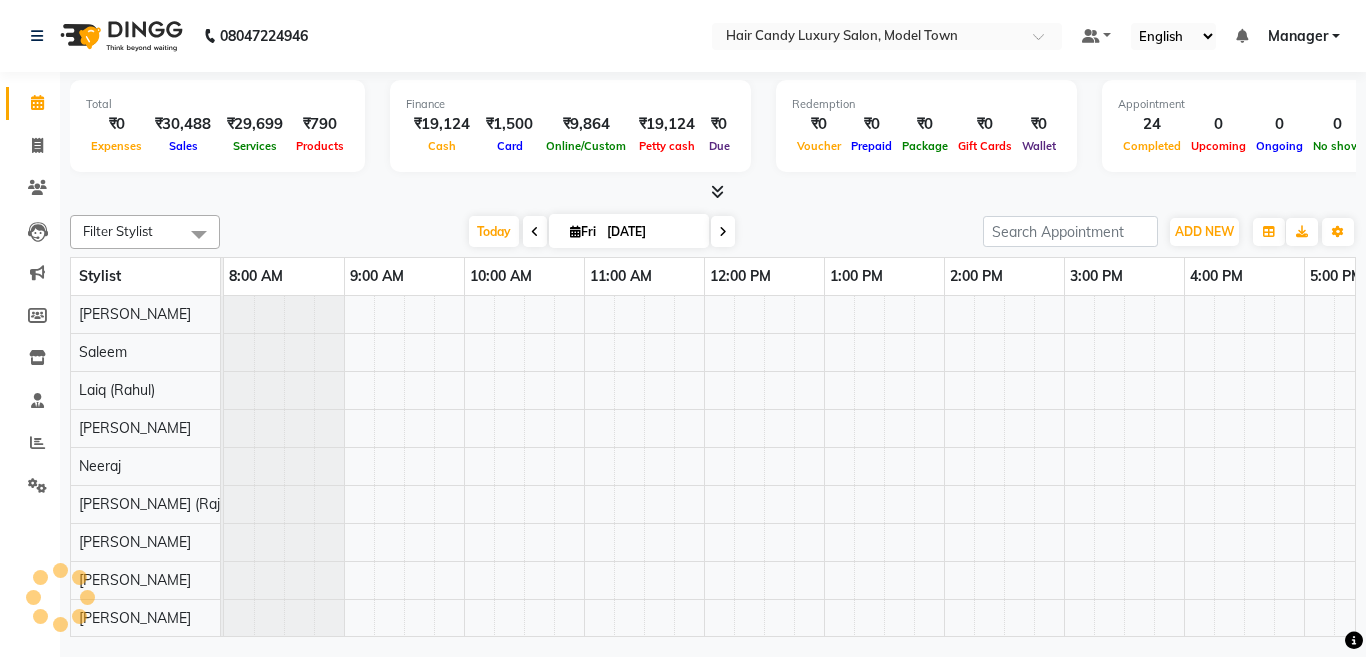 scroll, scrollTop: 0, scrollLeft: 0, axis: both 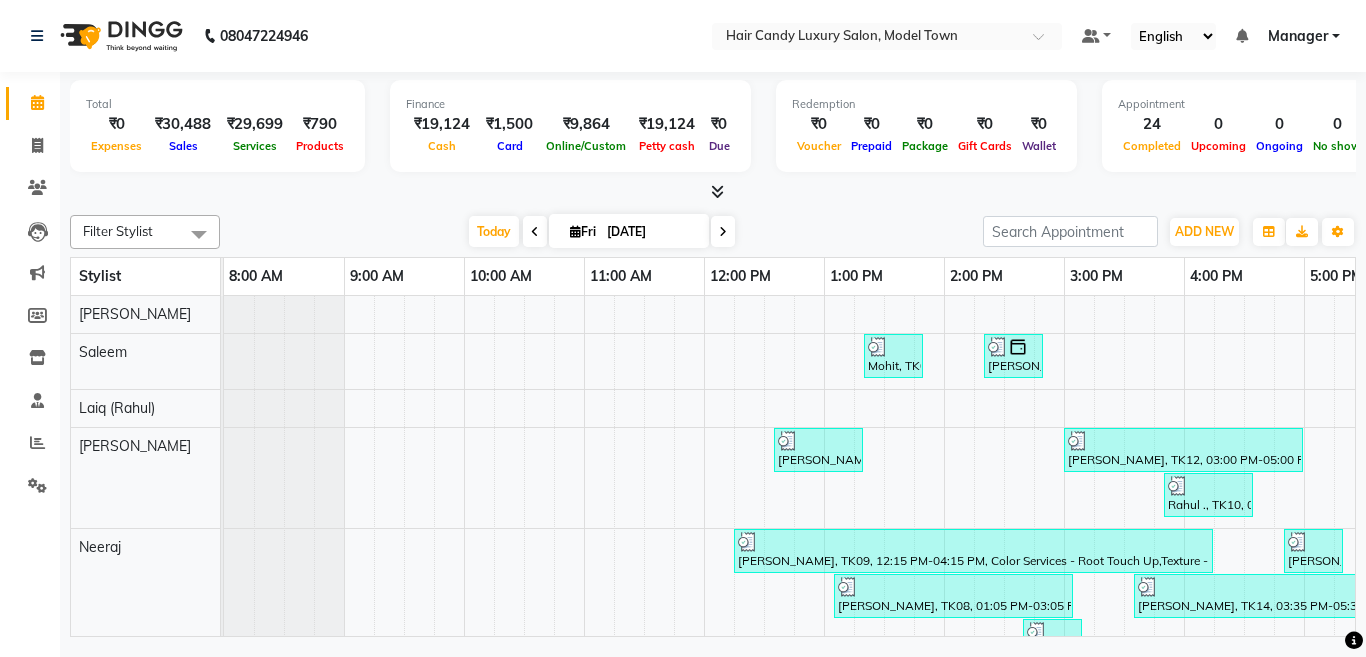 click 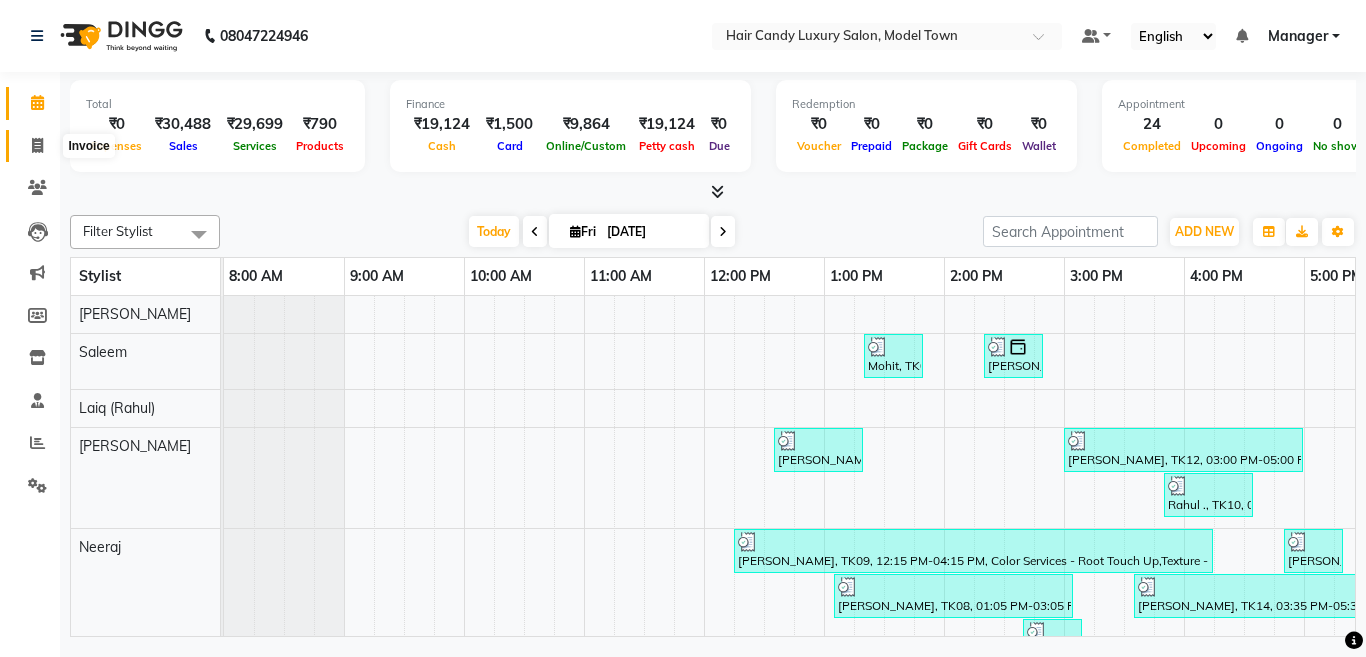 click 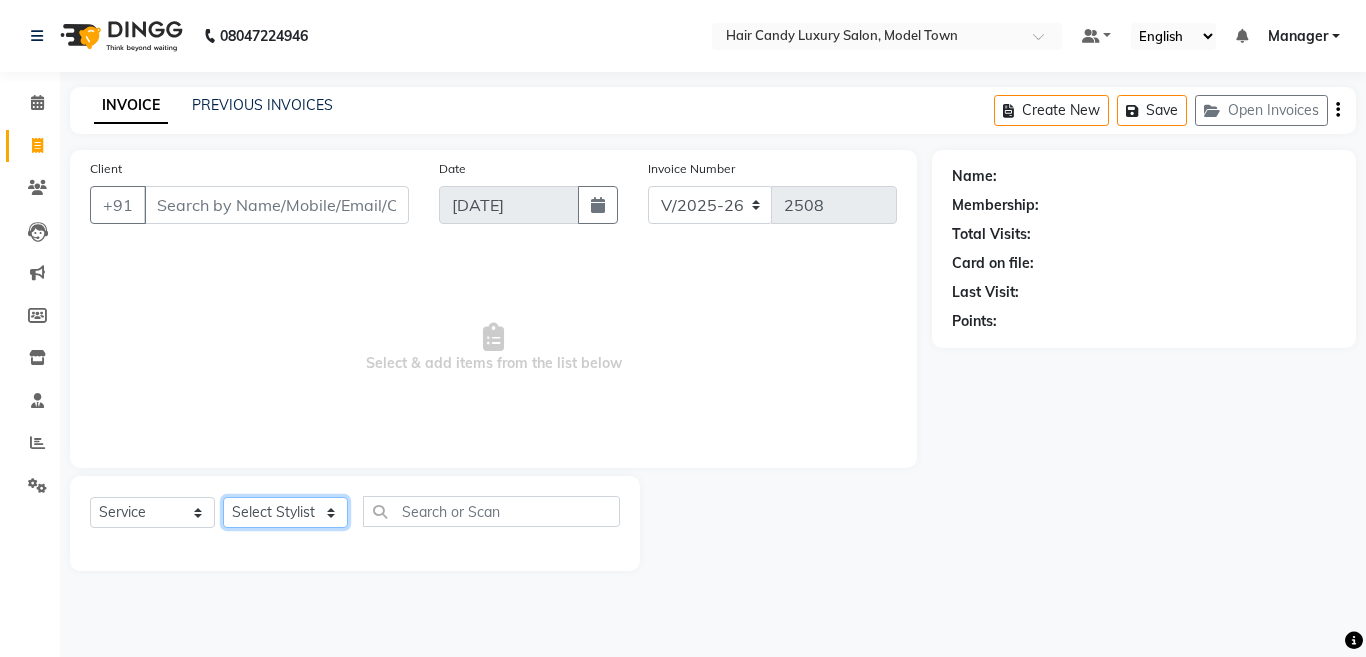 click on "Select Stylist Aakib Anas Anuradha Izhar Laiq (Rahul) Manager Neeraj parul Pawan Prakash Rajni Ranjay (Raju) RIYA Saleem sameer  stock manager surrender Vijay Gupta Vijay kumar" 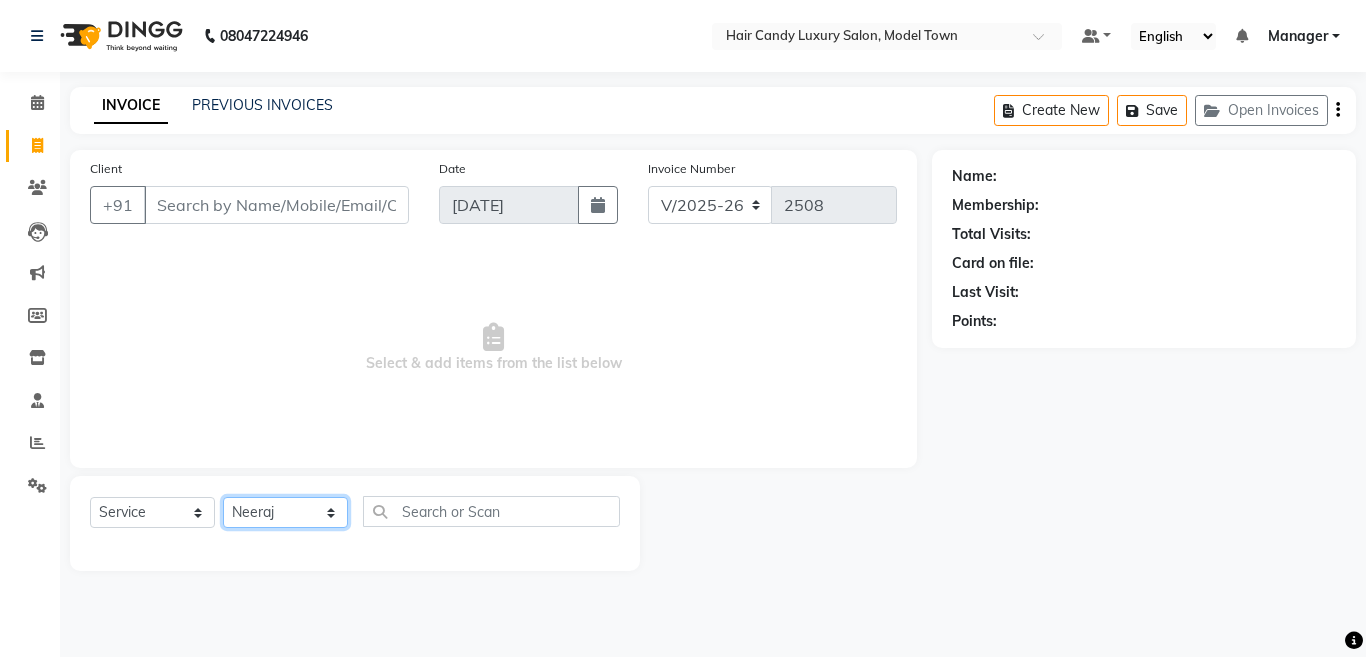click on "Select Stylist Aakib Anas Anuradha Izhar Laiq (Rahul) Manager Neeraj parul Pawan Prakash Rajni Ranjay (Raju) RIYA Saleem sameer  stock manager surrender Vijay Gupta Vijay kumar" 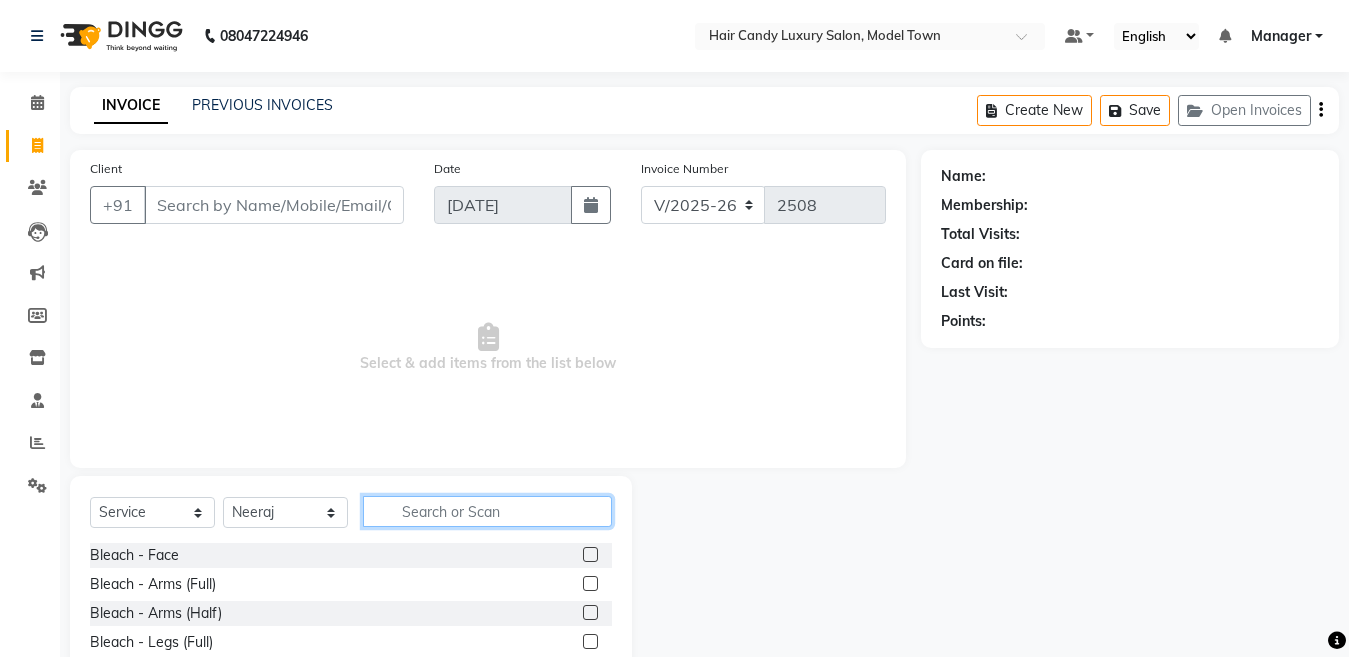 click 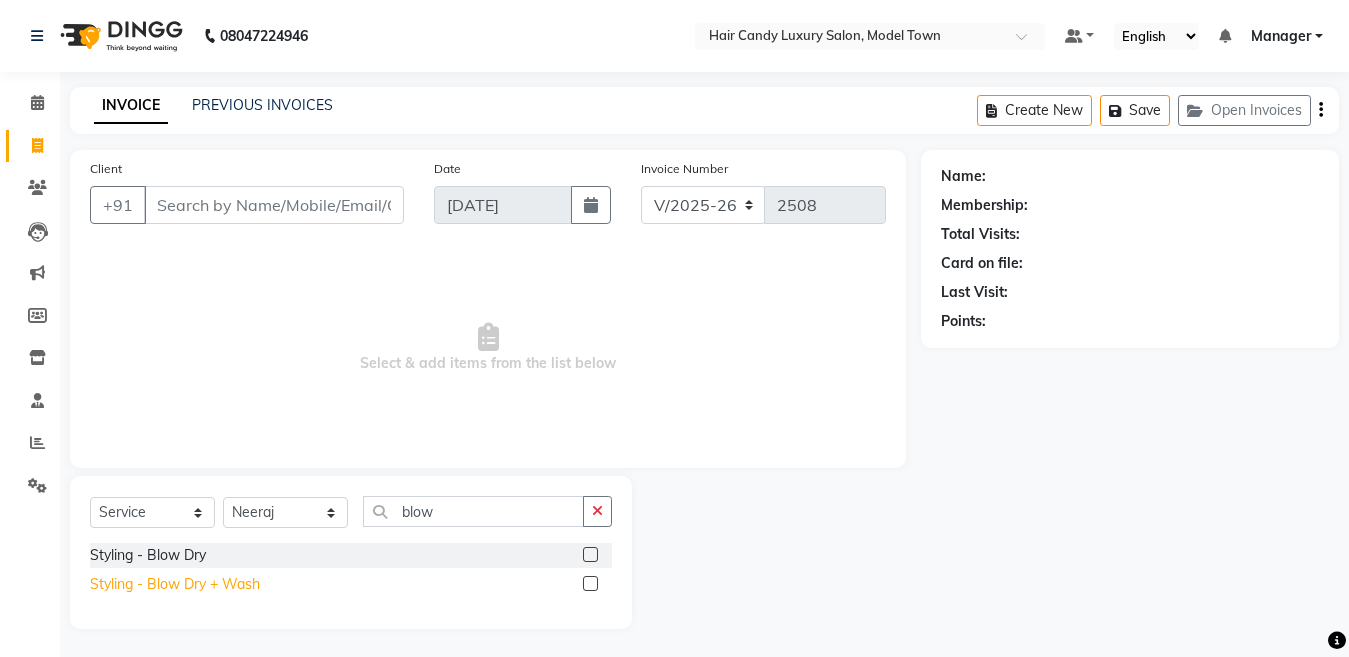 click on "Styling - Blow Dry + Wash" 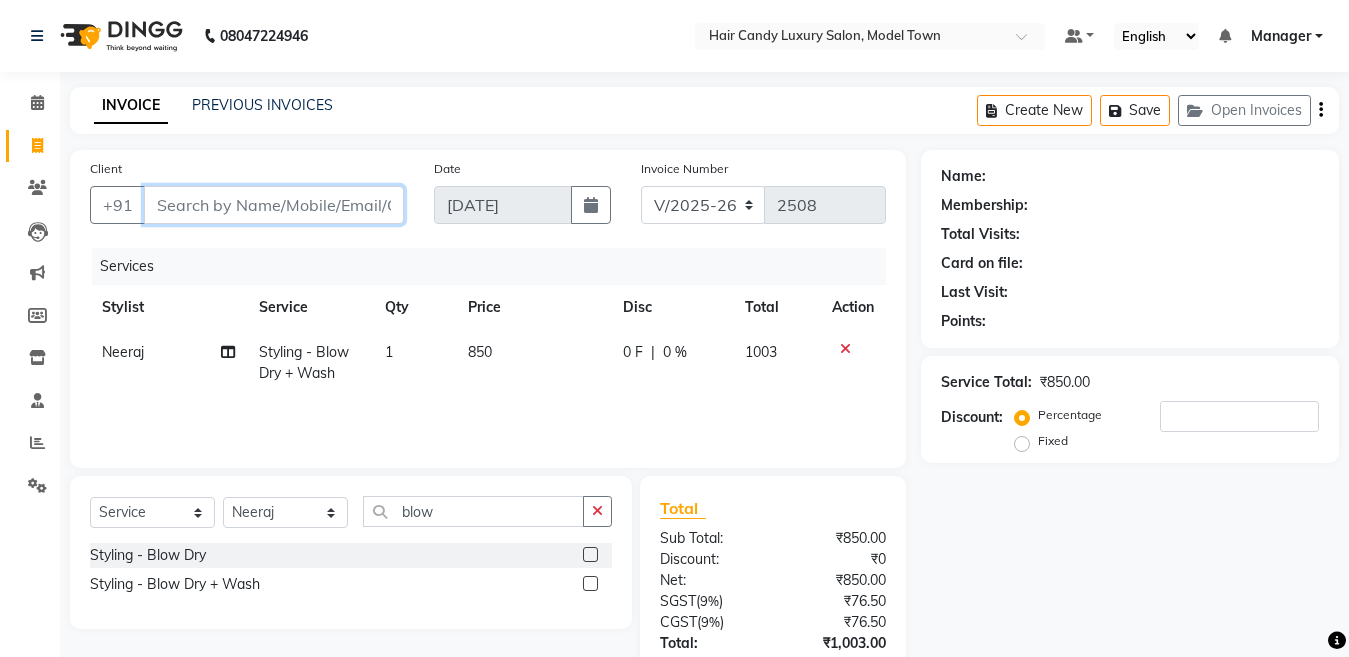 click on "Client" at bounding box center (274, 205) 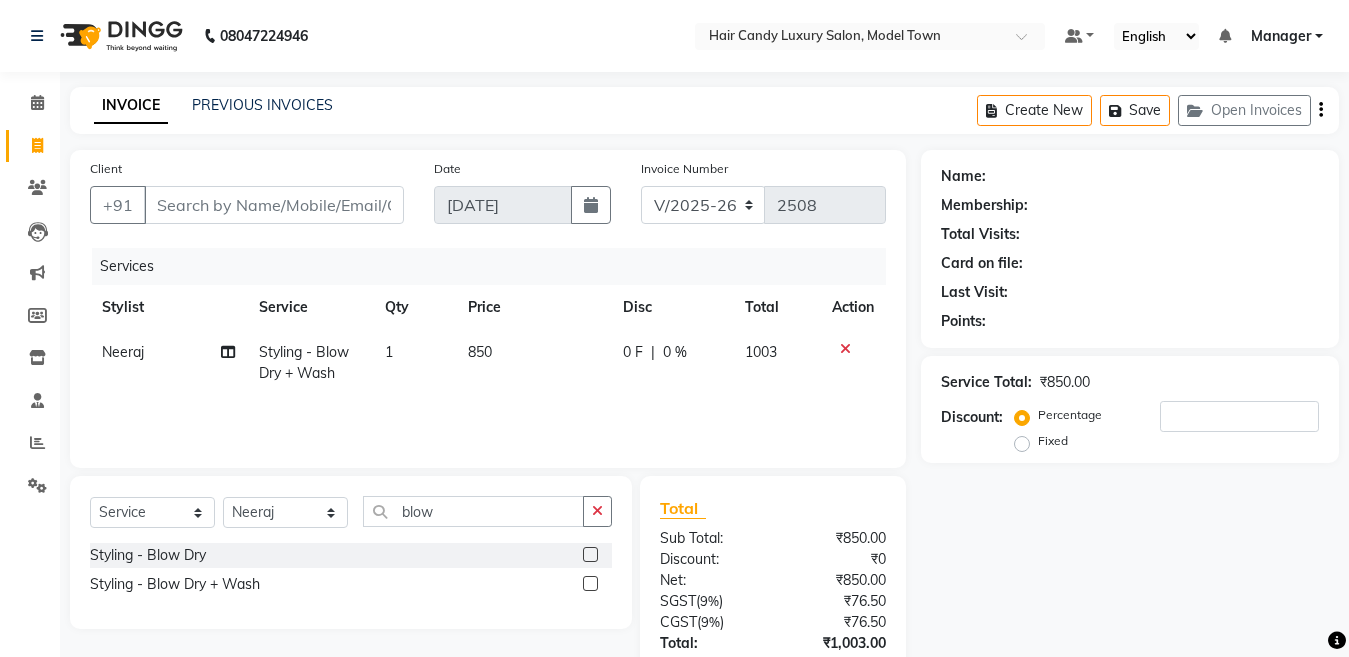 click 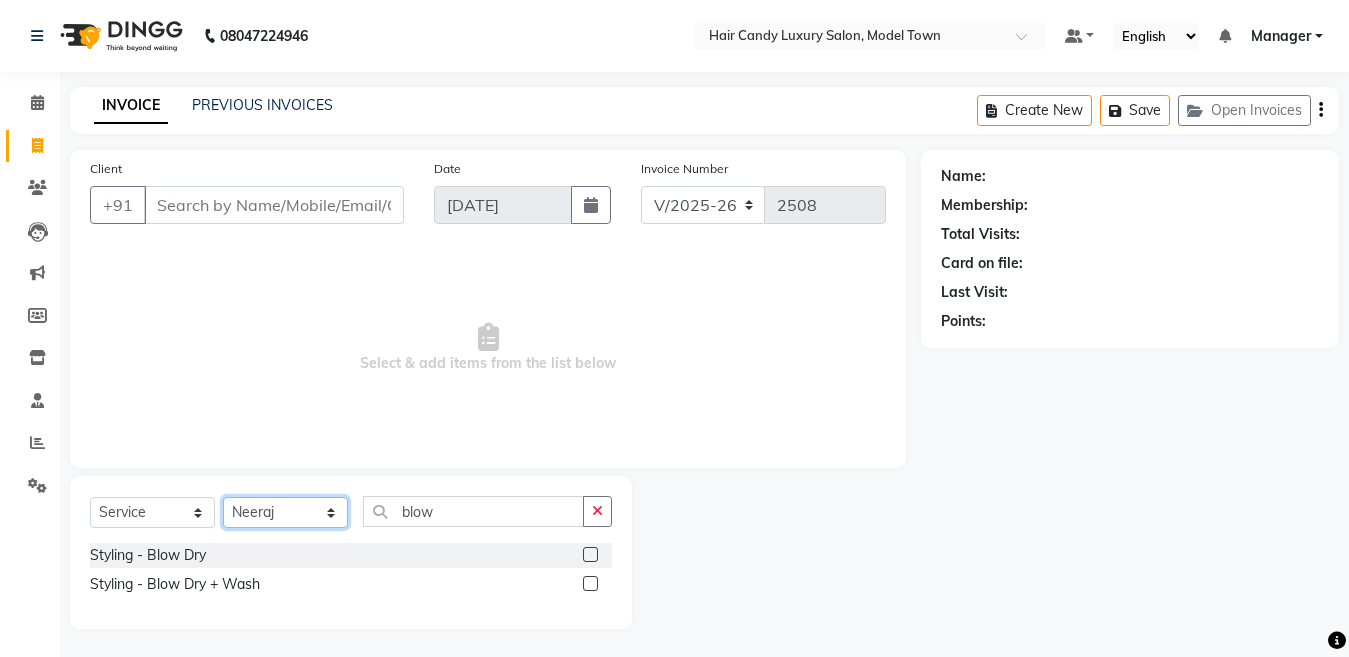 click on "Select Stylist Aakib Anas Anuradha Izhar Laiq (Rahul) Manager Neeraj parul Pawan Prakash Rajni Ranjay (Raju) RIYA Saleem sameer  stock manager surrender Vijay Gupta Vijay kumar" 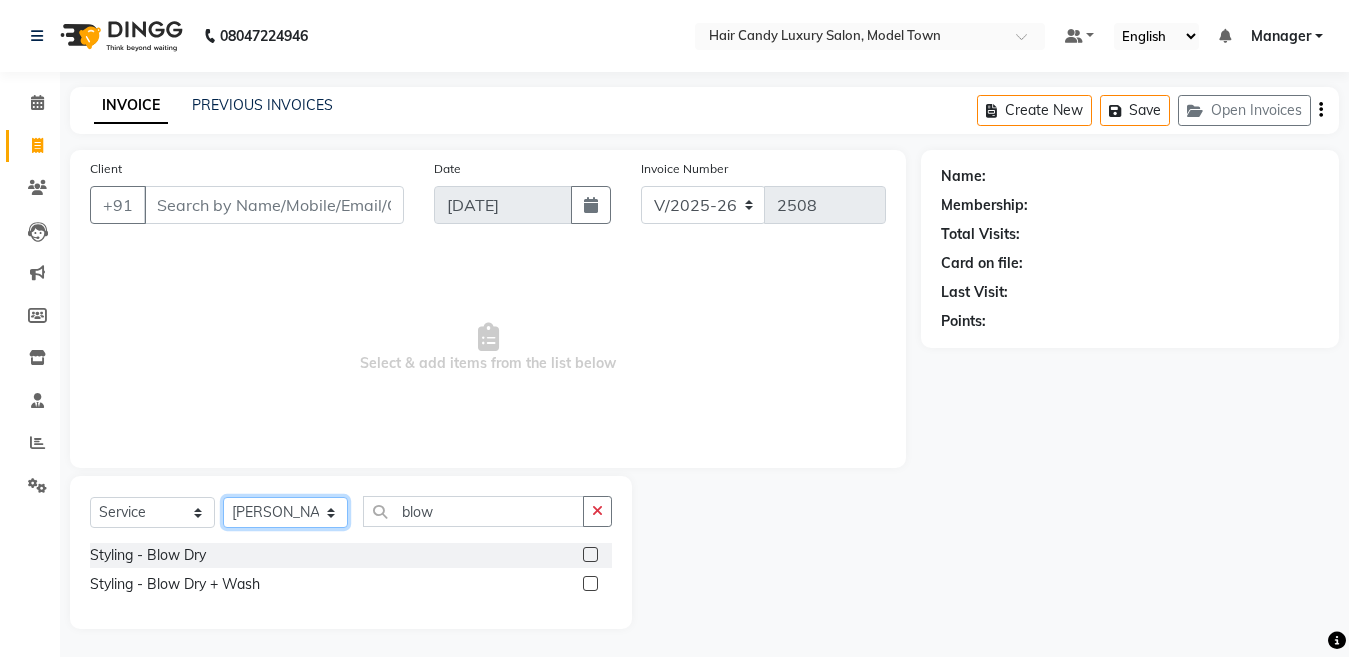 click on "Select Stylist Aakib Anas Anuradha Izhar Laiq (Rahul) Manager Neeraj parul Pawan Prakash Rajni Ranjay (Raju) RIYA Saleem sameer  stock manager surrender Vijay Gupta Vijay kumar" 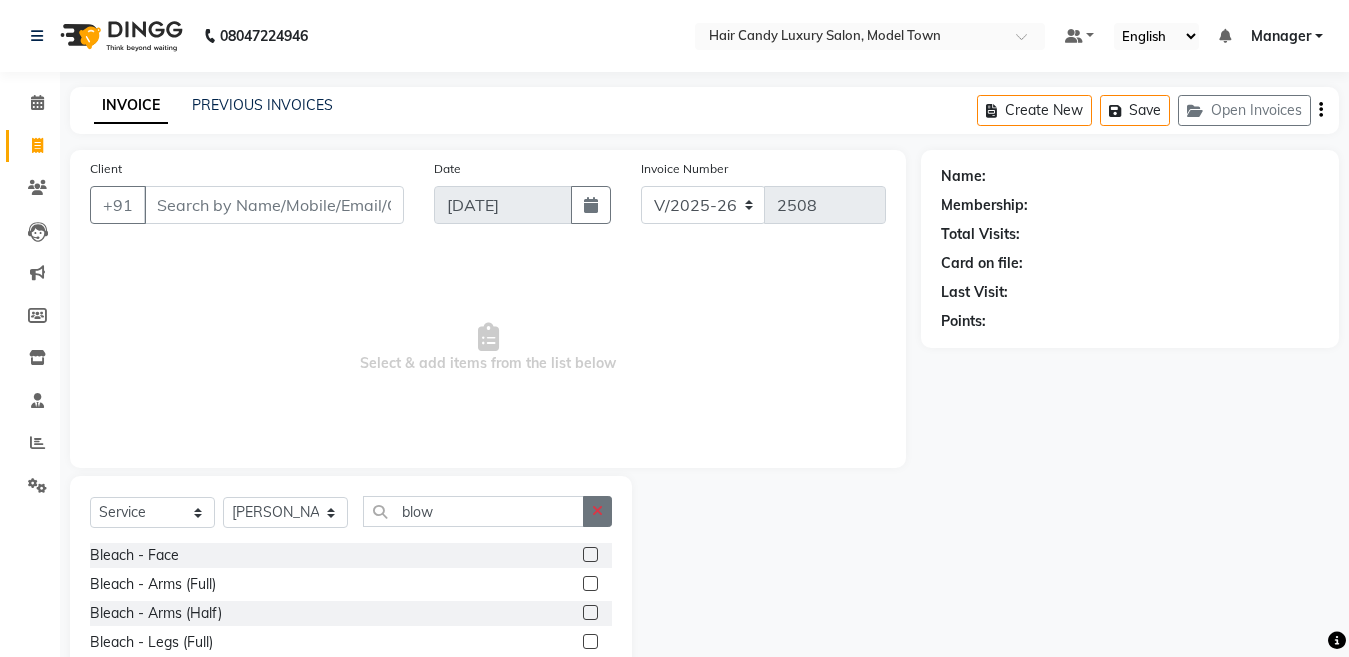 click 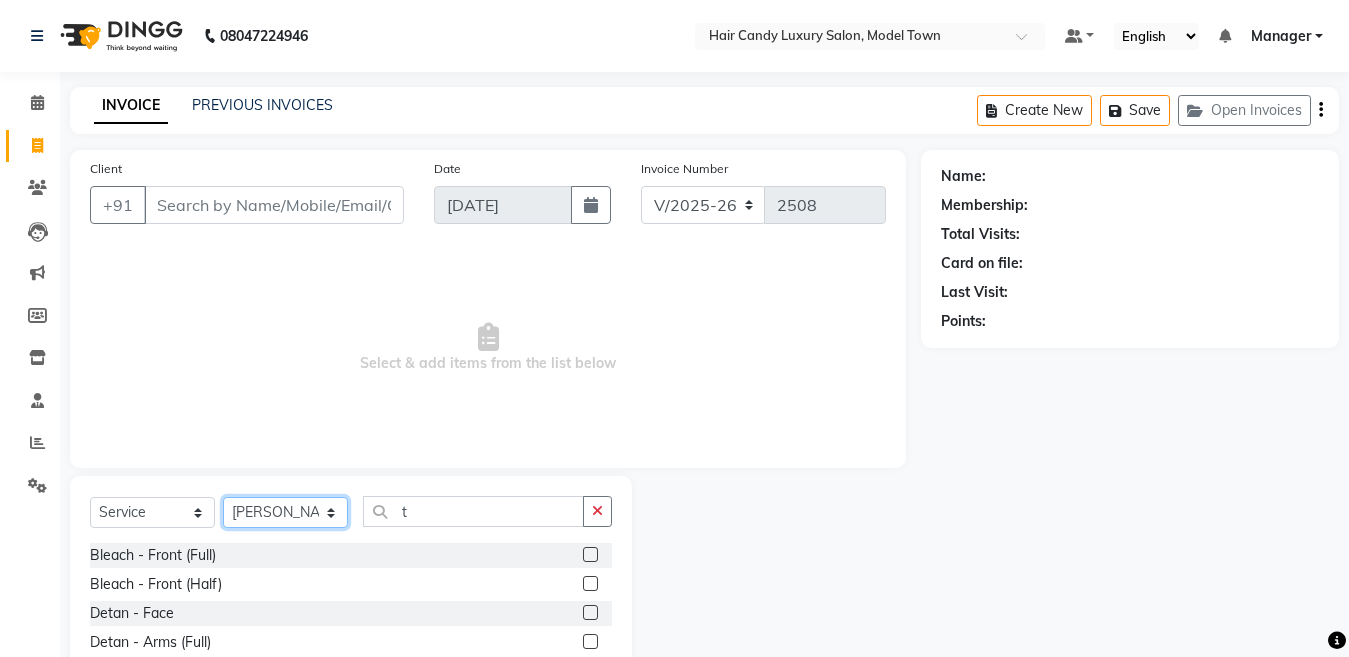 click on "Select Stylist Aakib Anas Anuradha Izhar Laiq (Rahul) Manager Neeraj parul Pawan Prakash Rajni Ranjay (Raju) RIYA Saleem sameer  stock manager surrender Vijay Gupta Vijay kumar" 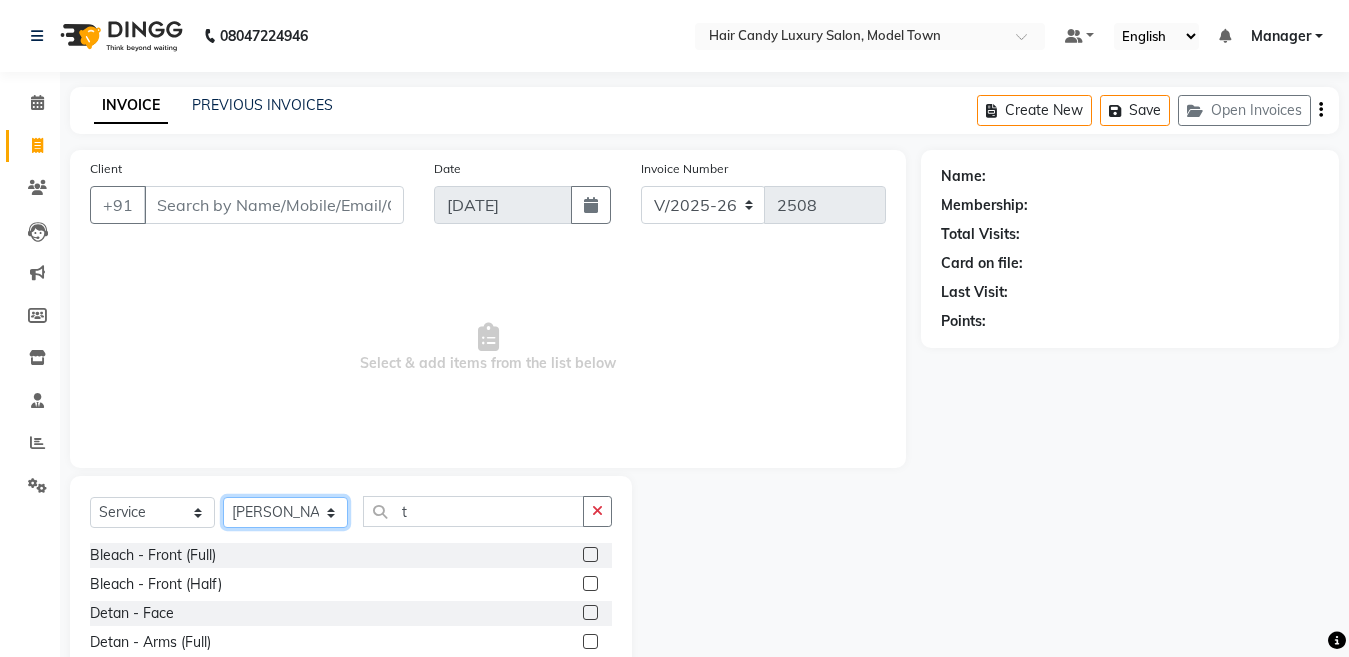 click on "Select Stylist Aakib Anas Anuradha Izhar Laiq (Rahul) Manager Neeraj parul Pawan Prakash Rajni Ranjay (Raju) RIYA Saleem sameer  stock manager surrender Vijay Gupta Vijay kumar" 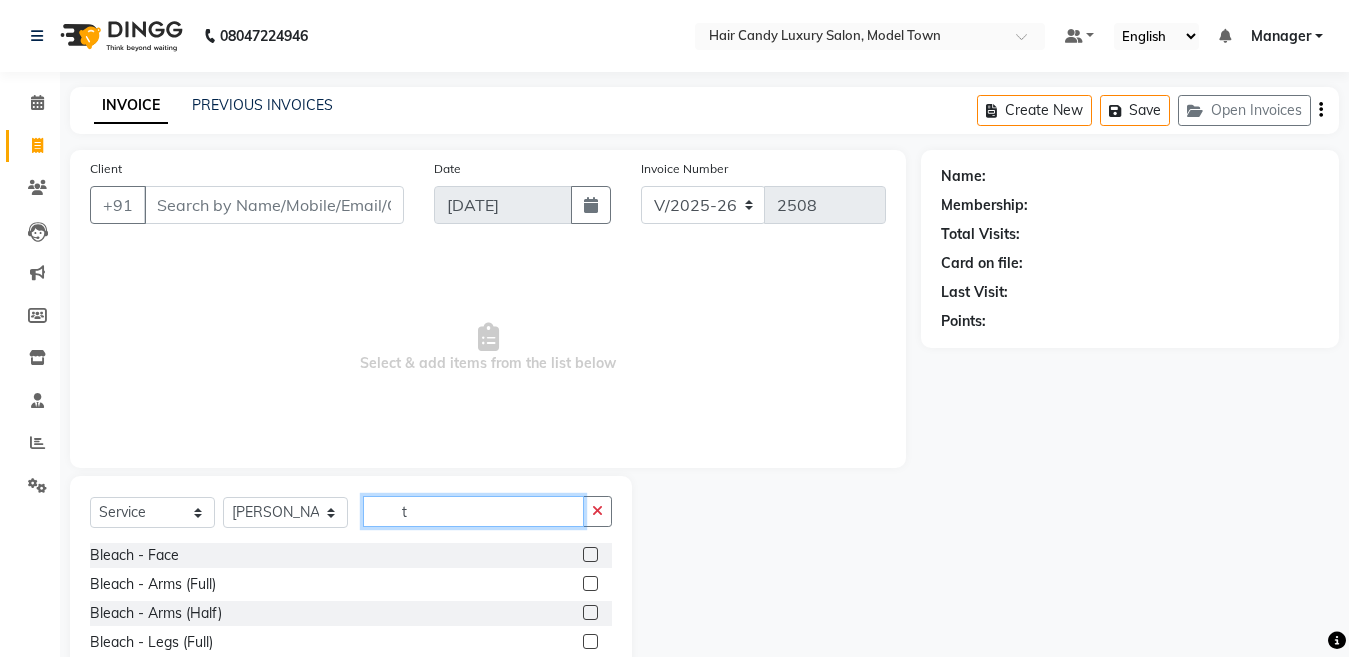 click on "t" 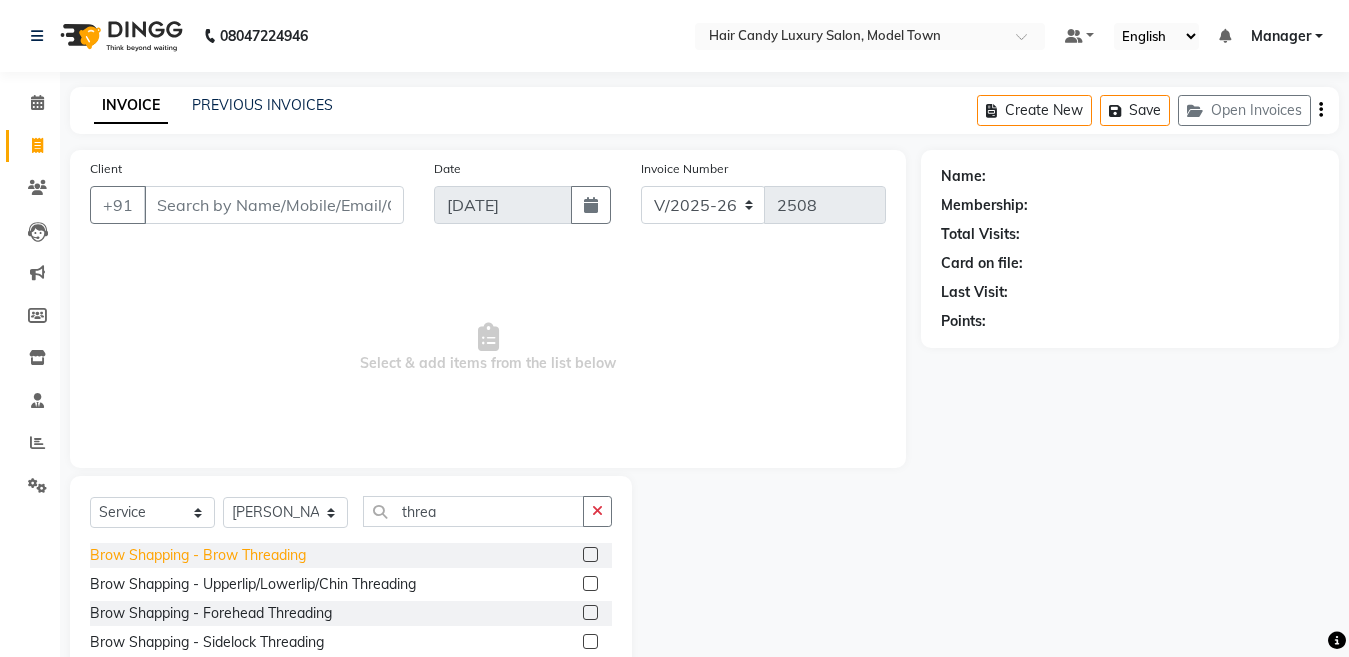 click on "Brow Shapping - Brow Threading" 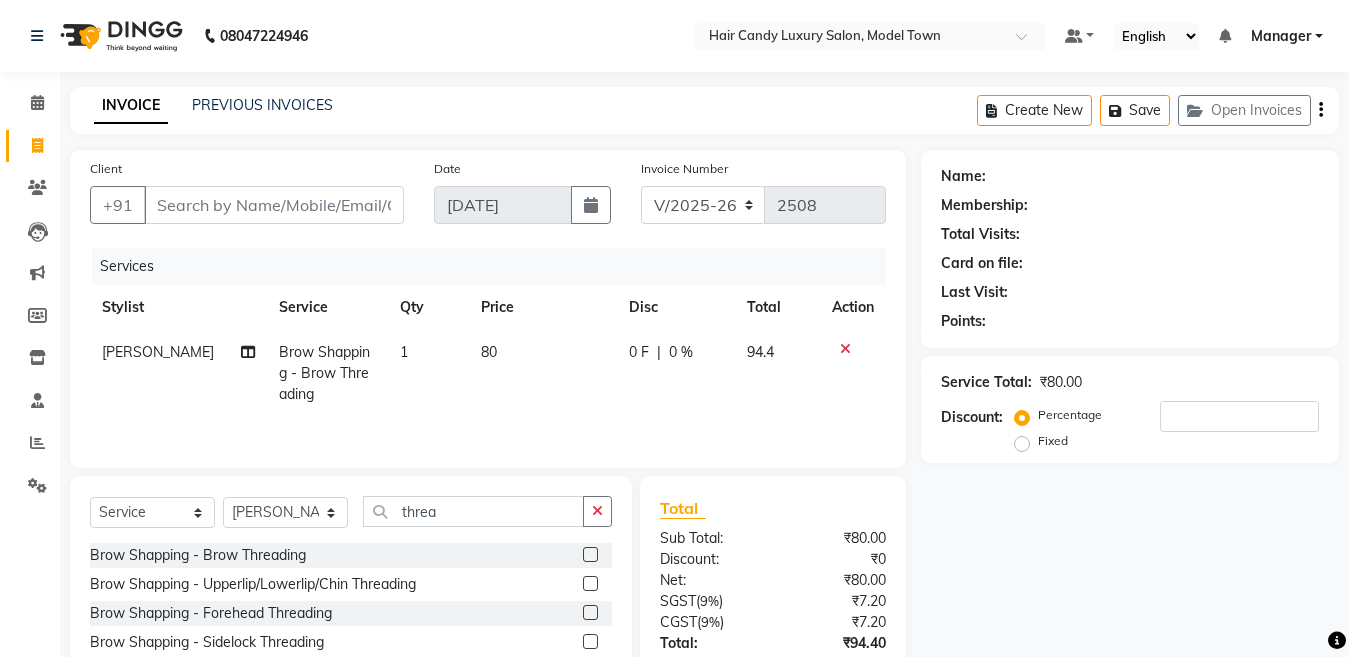 click on "80" 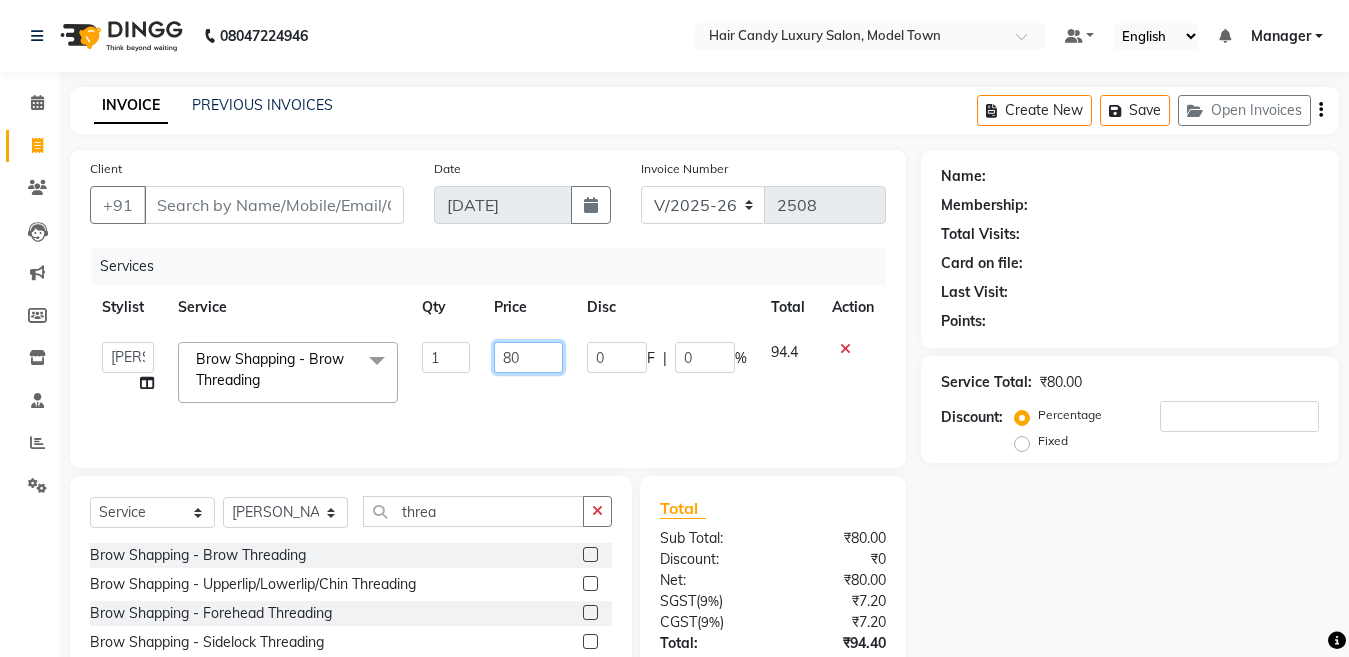 drag, startPoint x: 509, startPoint y: 367, endPoint x: 480, endPoint y: 369, distance: 29.068884 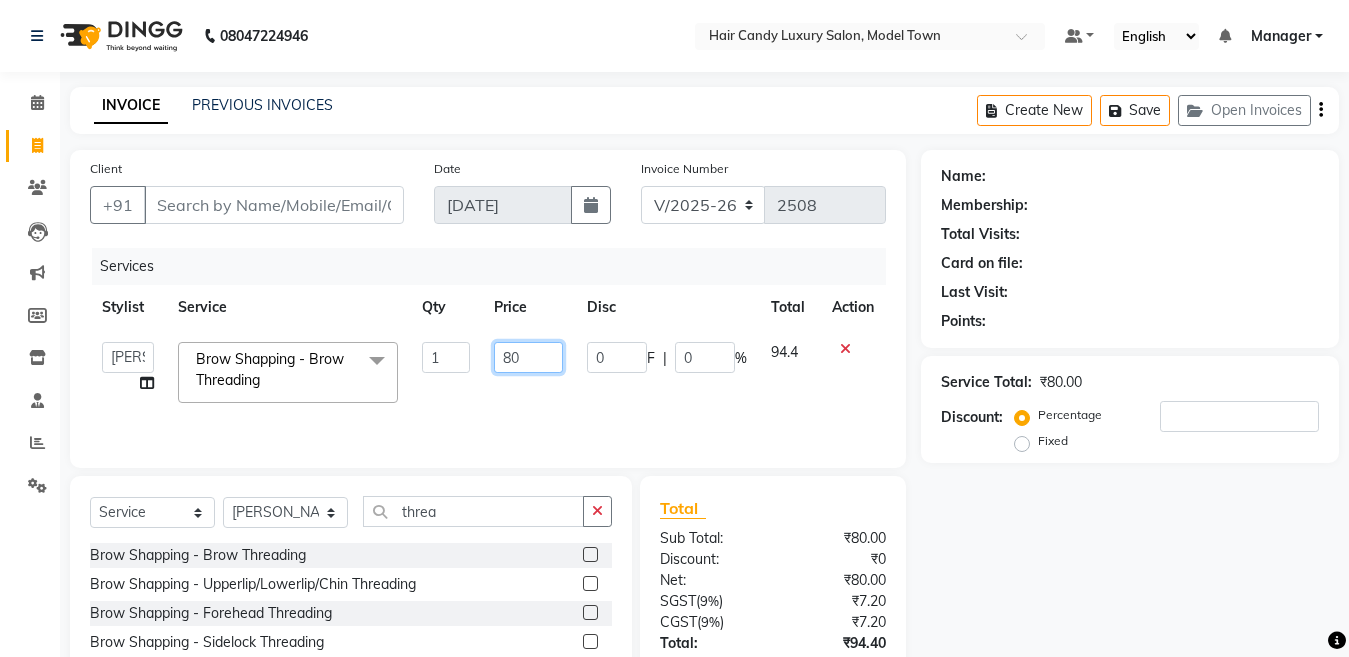 click on "Aakib   Anas   Anuradha   Izhar   Laiq (Rahul)   Manager   Neeraj   parul   Pawan   Prakash   Rajni   Ranjay (Raju)   RIYA   Saleem   sameer    stock manager   surrender   Vijay Gupta   Vijay kumar  Brow Shapping - Brow Threading  x Bleach - Face Bleach - Arms (Full) Bleach - Arms (Half) Bleach - Legs (Full) Bleach - Legs (Half) Bleach - Back (Full) Bleach - Back (Half) Bleach - Front (Full) Bleach - Front (Half) Bleach - Full Body Mango-Pedicure Detan - Face Detan - Arms (Full) Detan - Arms (Half) Detan - Legs (Full) Detan - Legs (Half) Detan - Back (Full) Detan - Back (Half) Detan - Front (Full) Detan - Front (Half) Detan - Full Body Facial - Face Massage Facial - Face Cleaning Facial - Face D-Tan Facial - Face Bleach Facial - Casmara Facial Facial - O3 Cleanup Facial - O3 Facial Facial - Skeyndor Cleanup Facial - Skeyndor Facial Facial - Face Mask Facial - Dermalogica Facial Facial - Dermalogica Clean up Hands and Feet - Express Menicure Hands and Feet - Express Pedicure Hands and Feet - Spa Menicure 1" 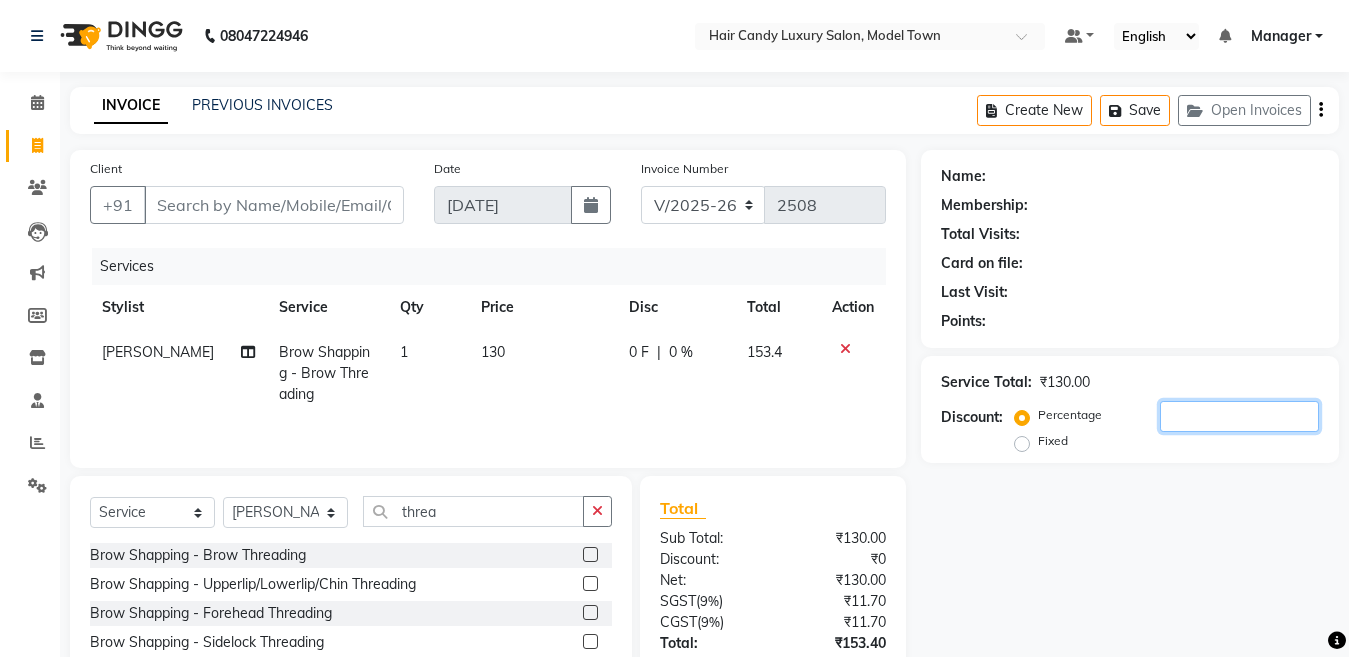click 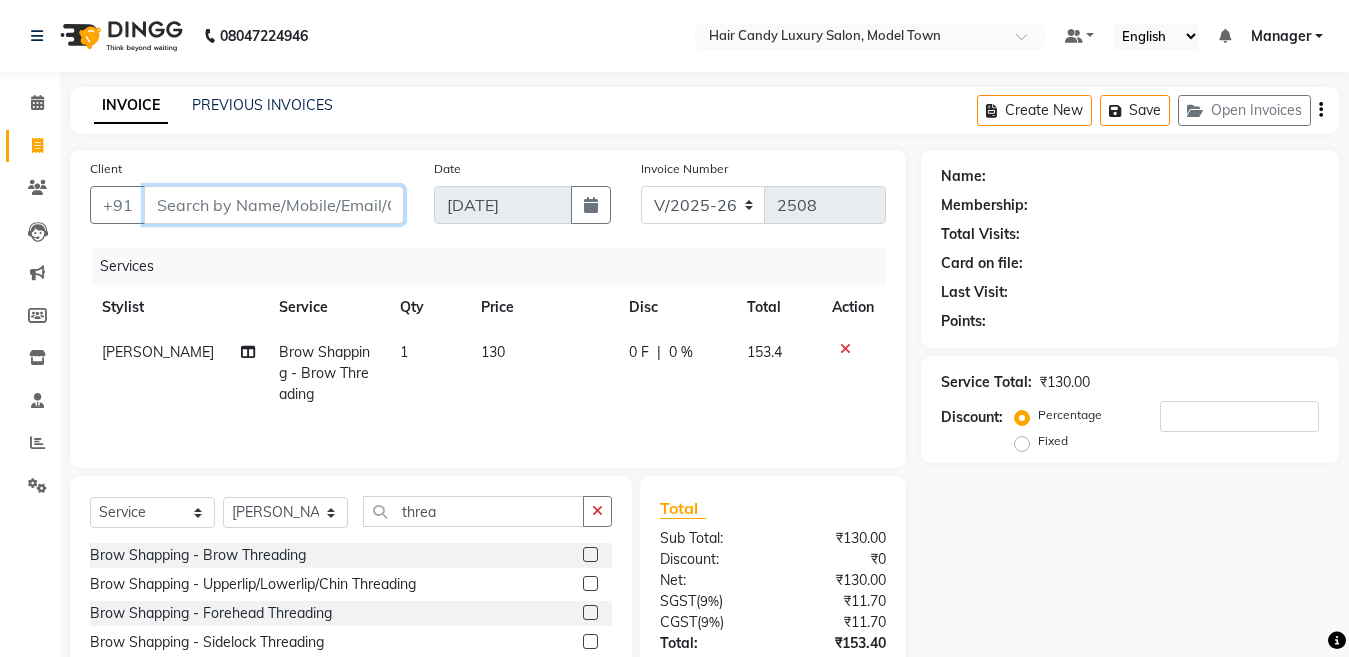 click on "Client" at bounding box center [274, 205] 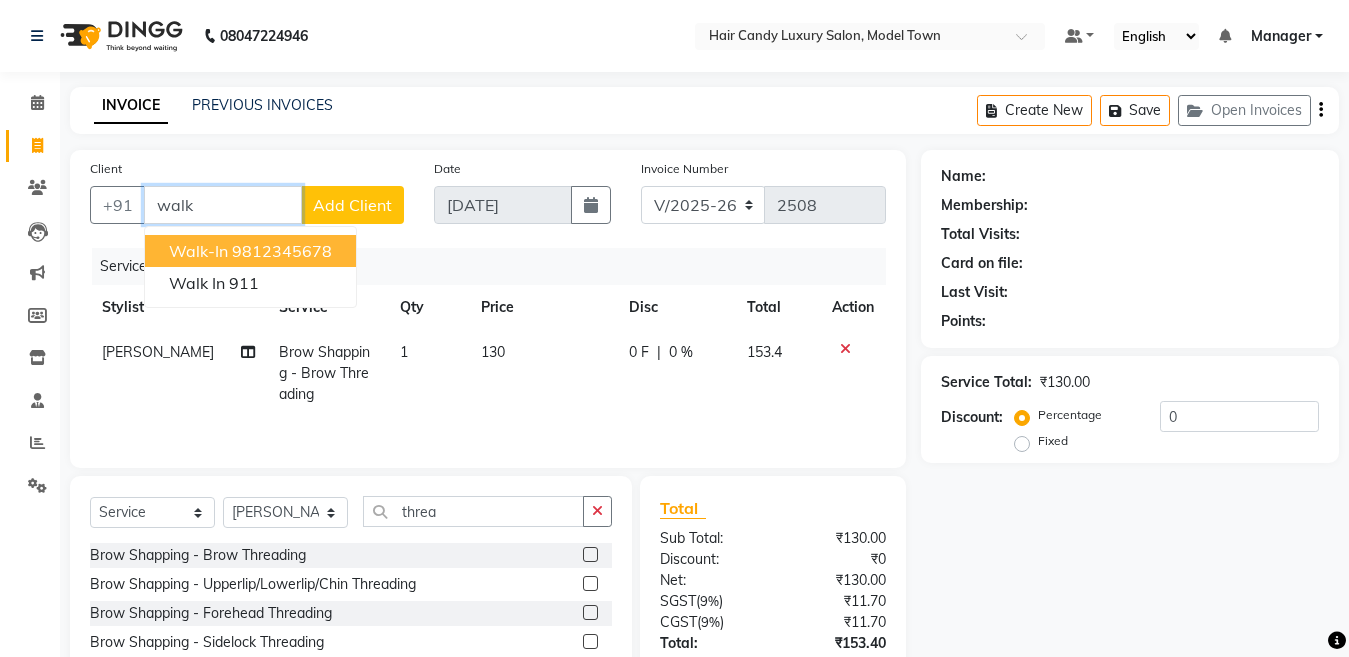 click on "9812345678" at bounding box center [282, 251] 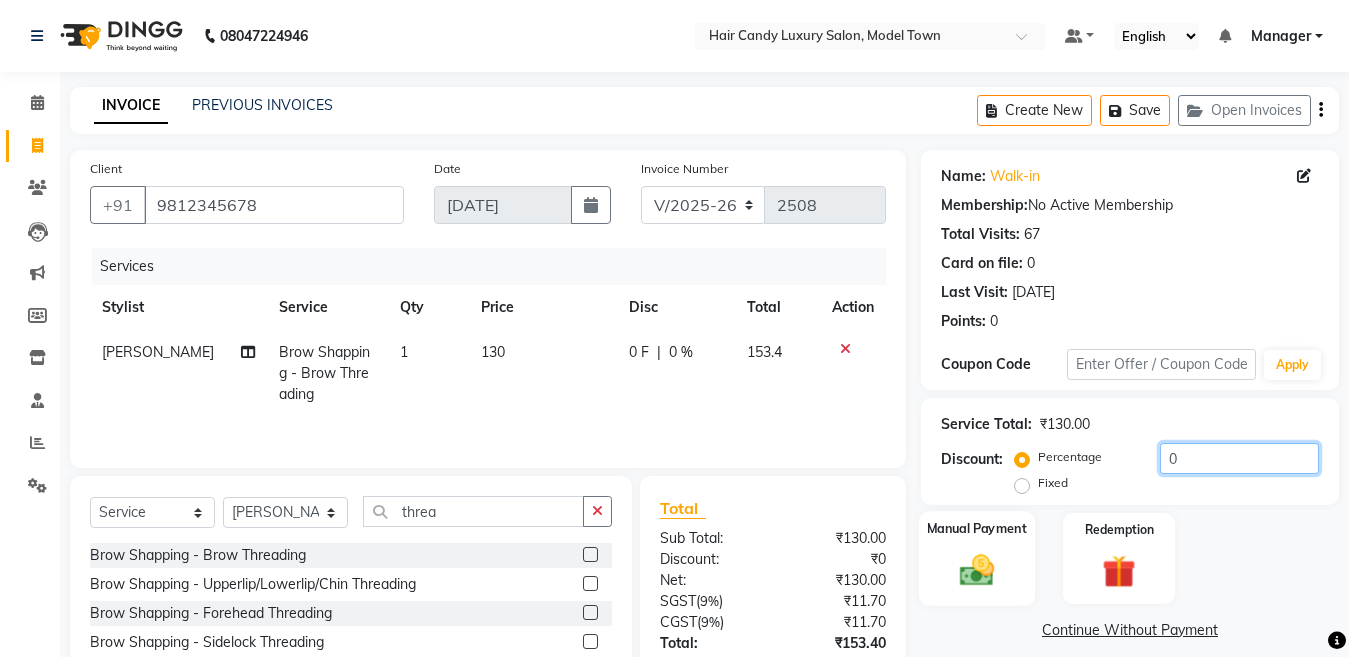 drag, startPoint x: 1193, startPoint y: 463, endPoint x: 984, endPoint y: 521, distance: 216.89859 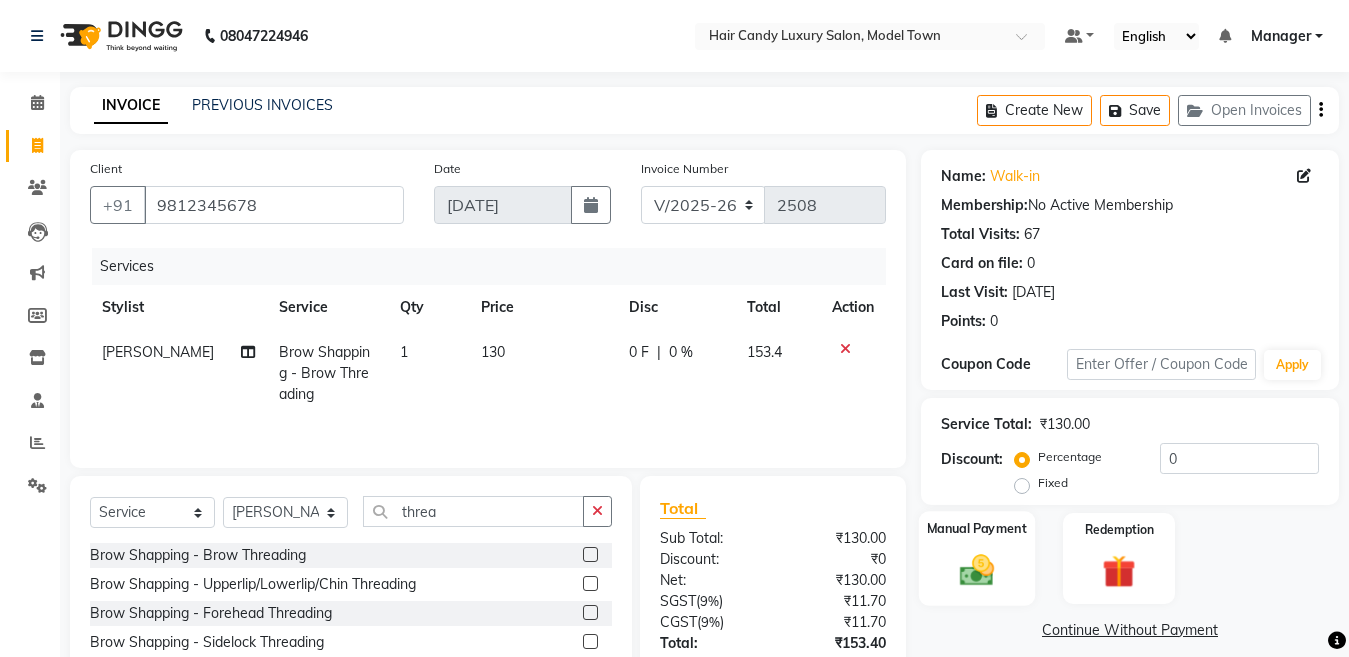 click on "Manual Payment" 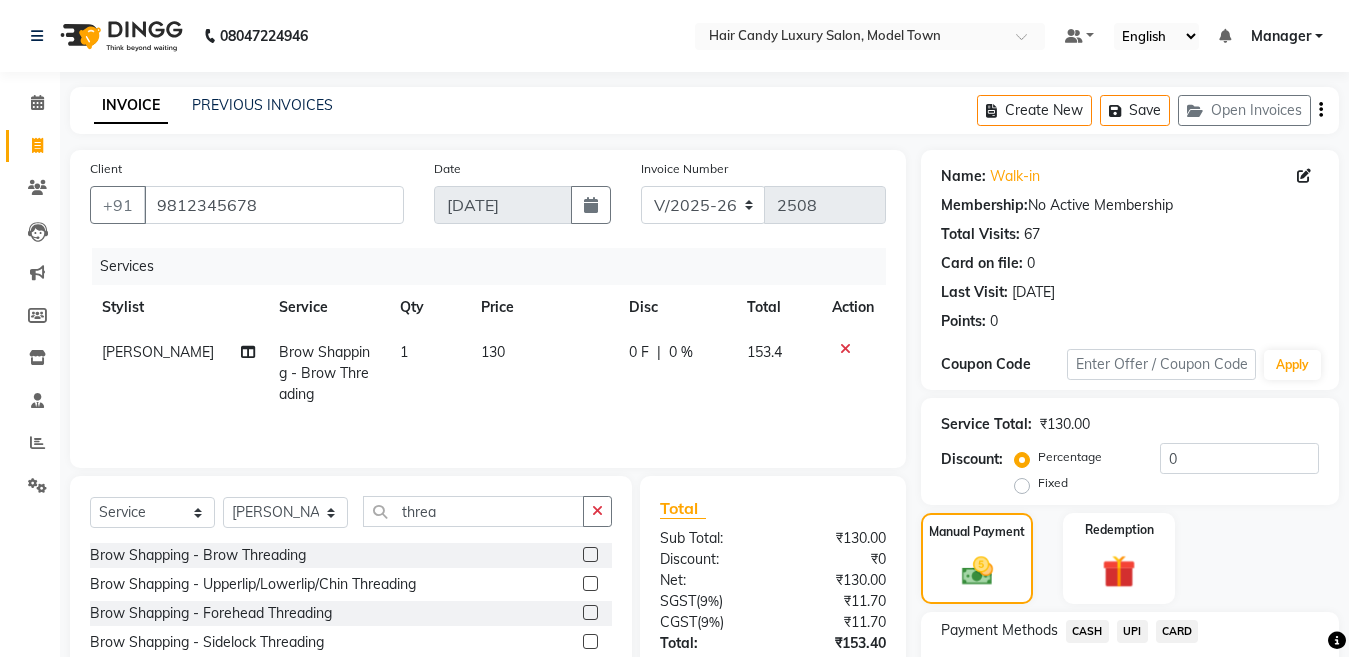 scroll, scrollTop: 166, scrollLeft: 0, axis: vertical 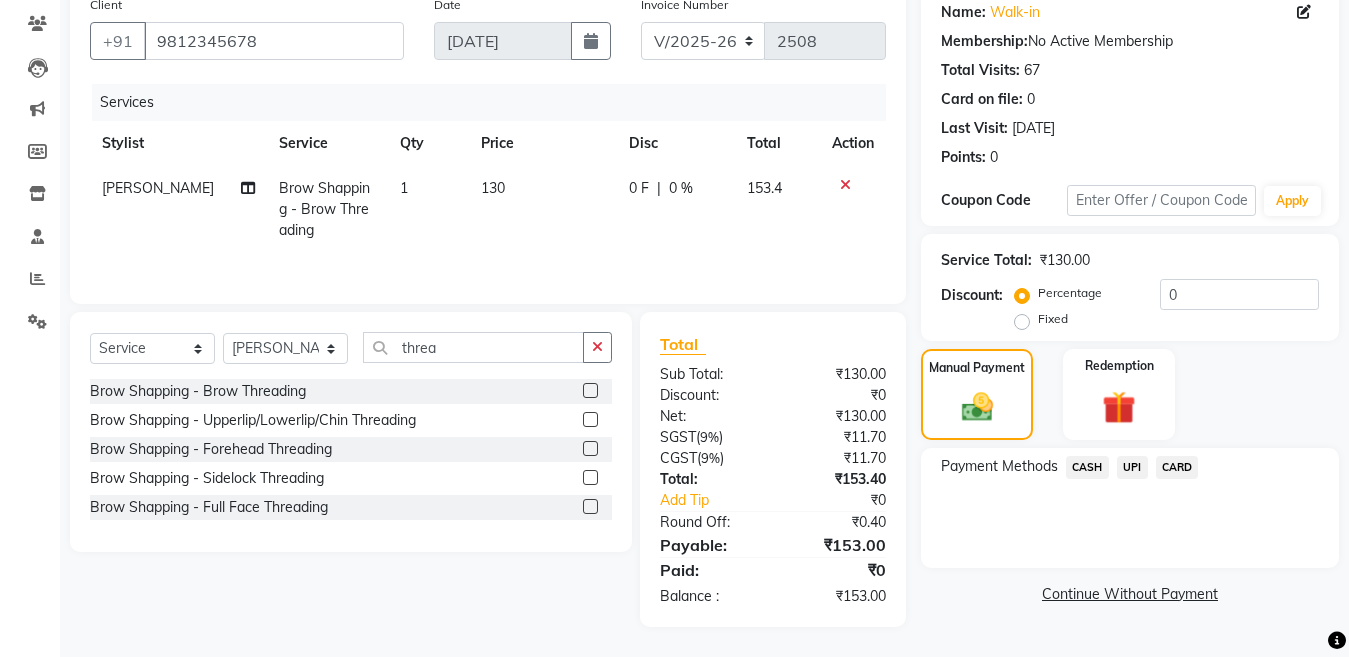 click on "CASH" 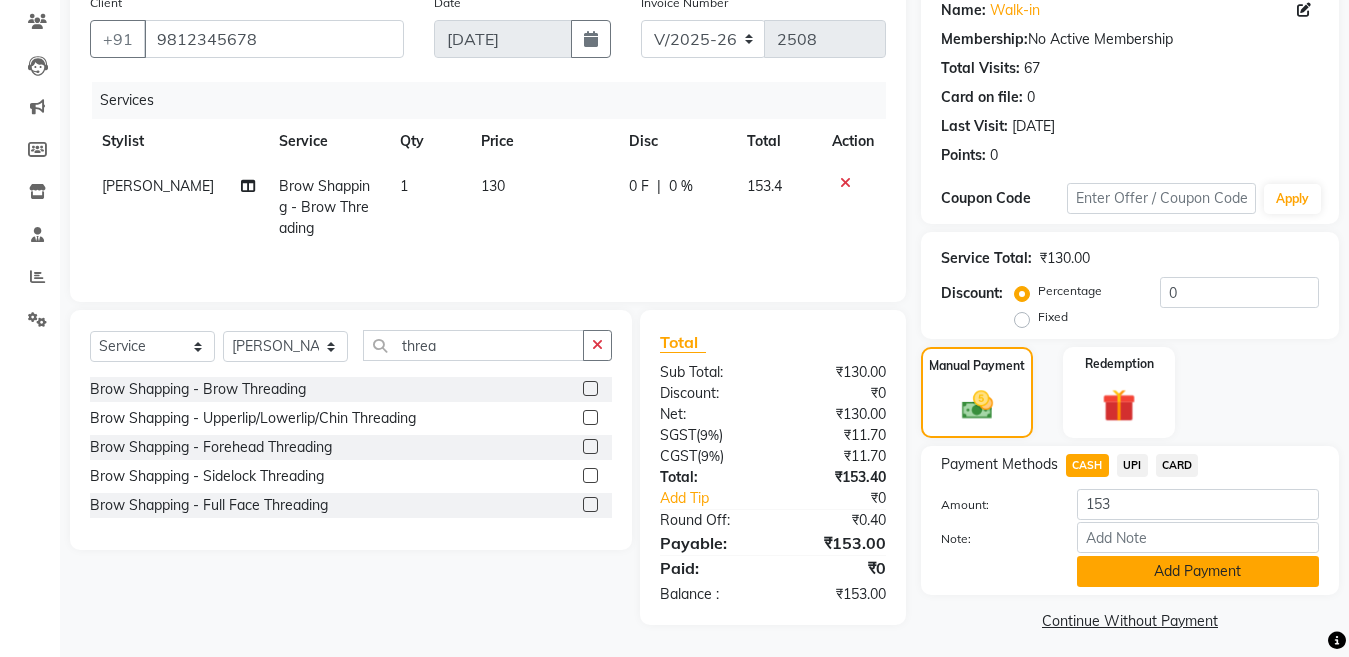 click on "Add Payment" 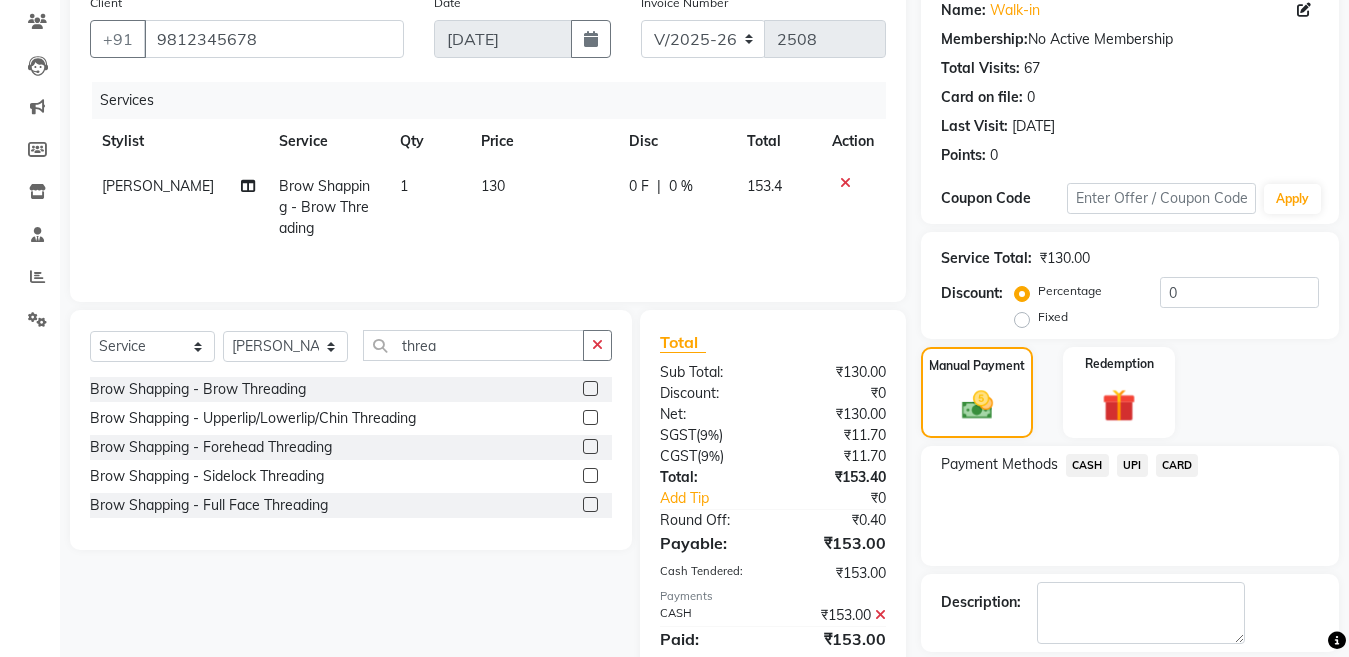 scroll, scrollTop: 259, scrollLeft: 0, axis: vertical 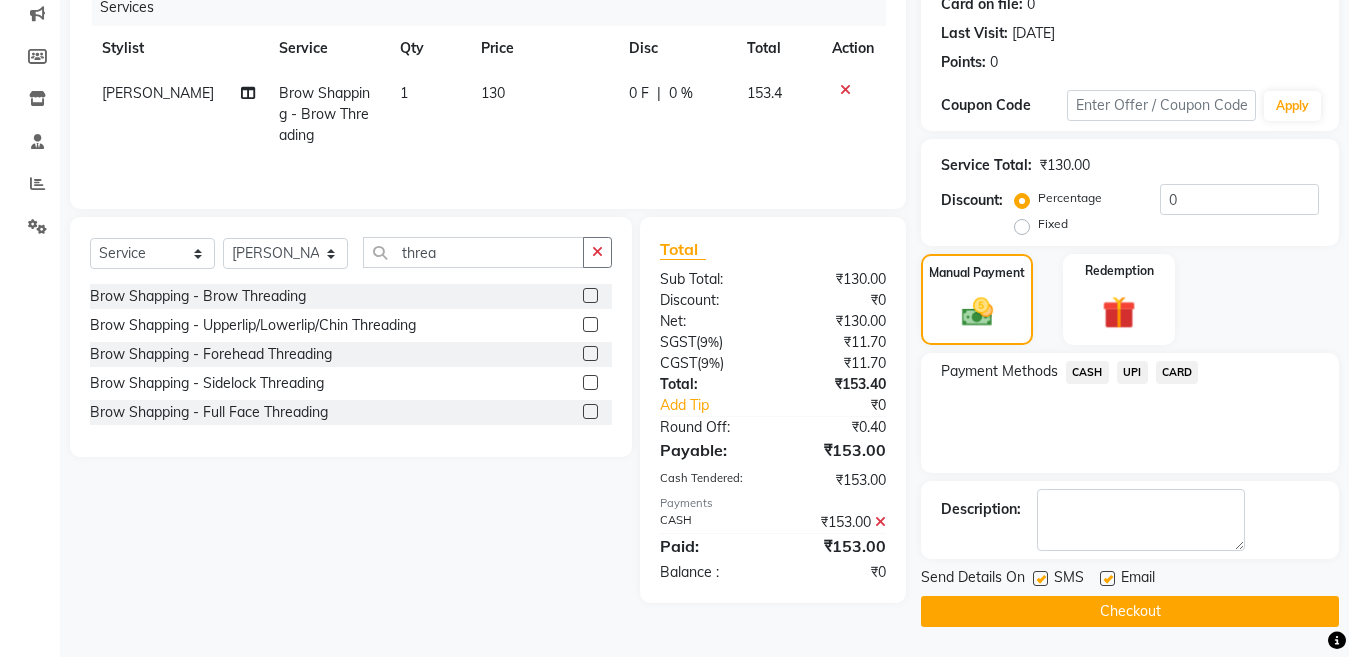 click 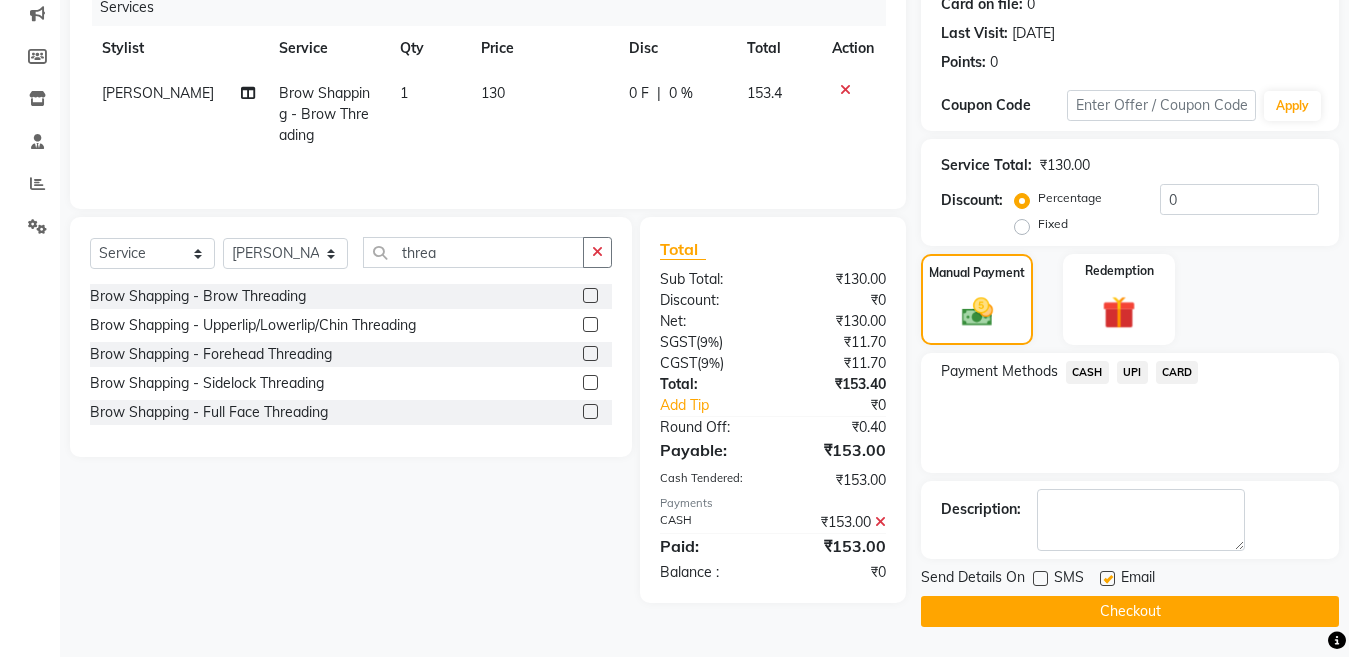 click on "Checkout" 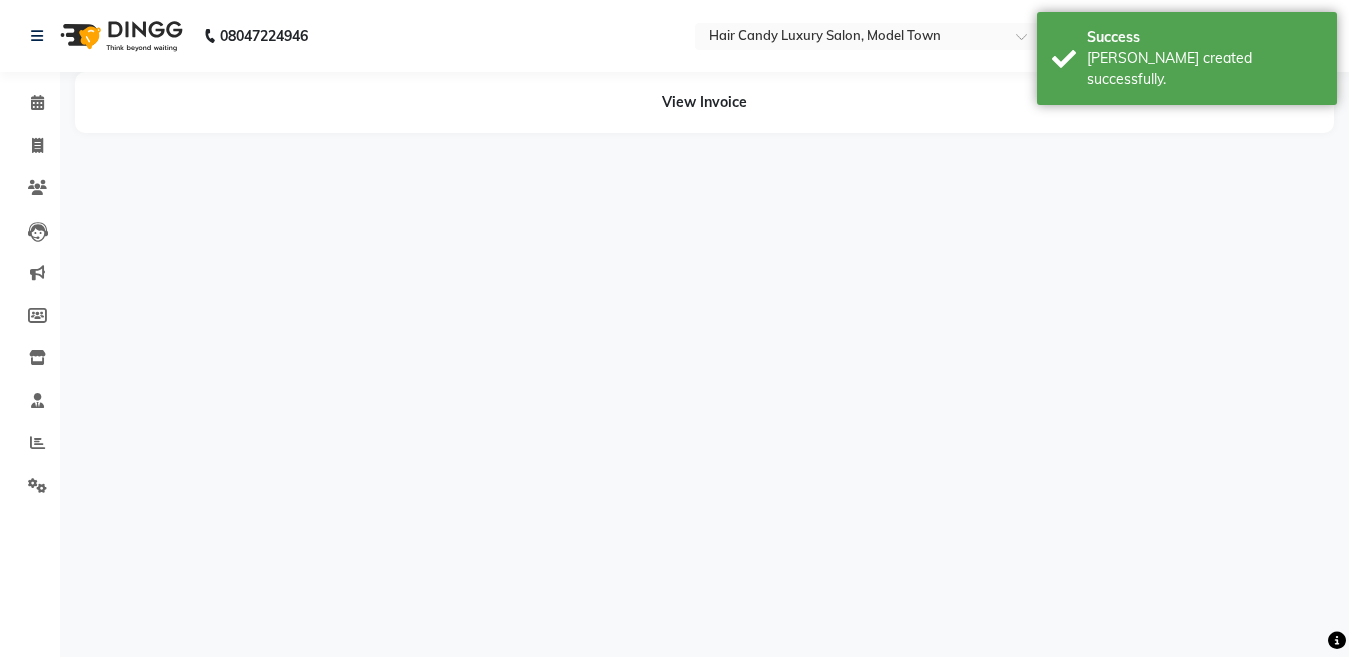 scroll, scrollTop: 0, scrollLeft: 0, axis: both 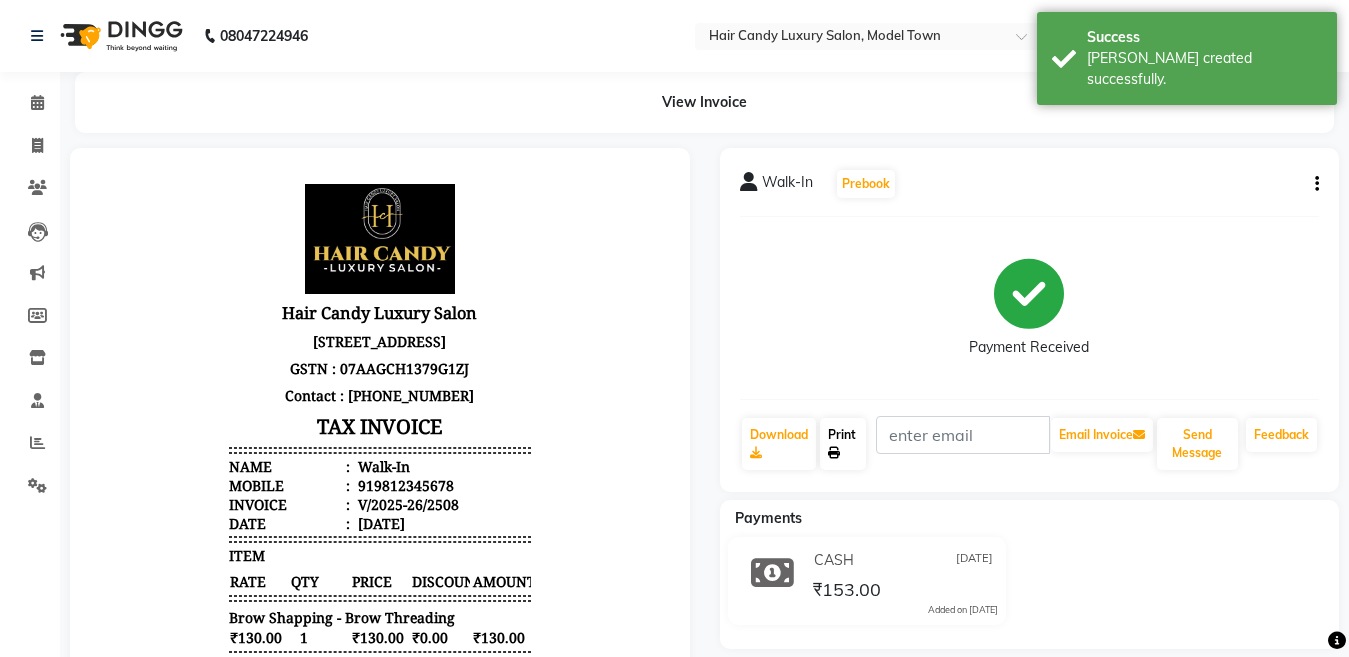 click on "Print" 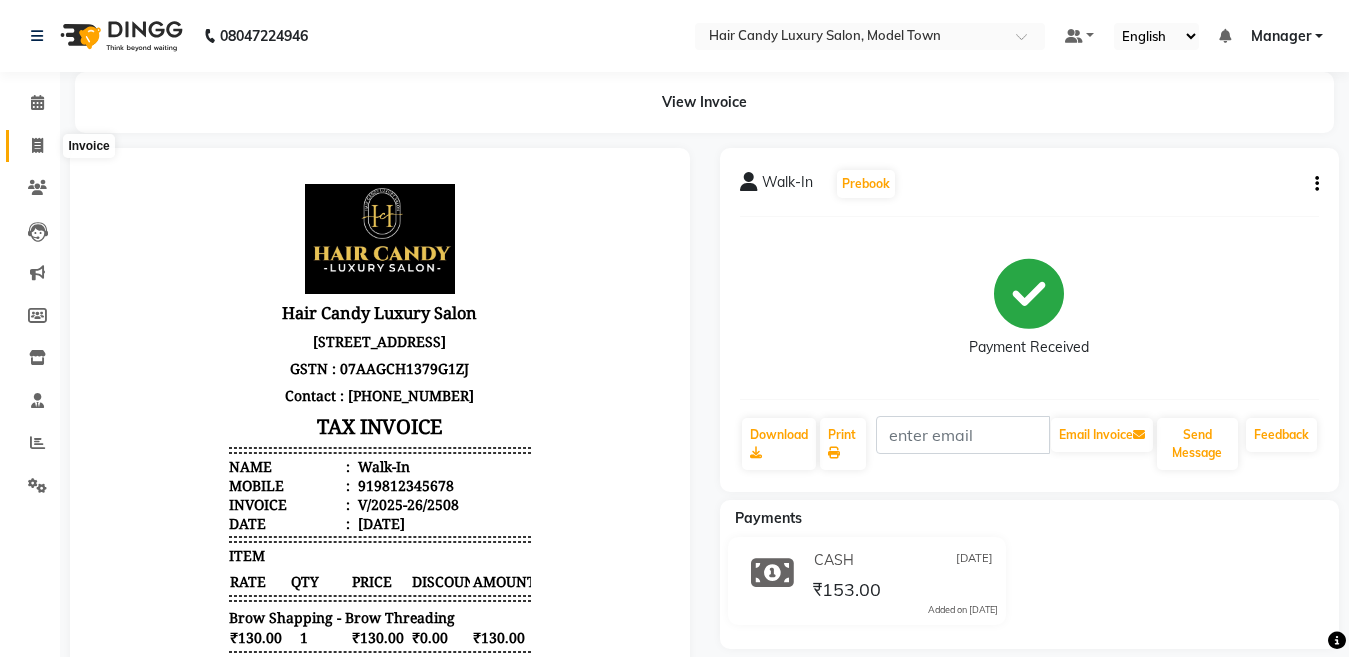 click 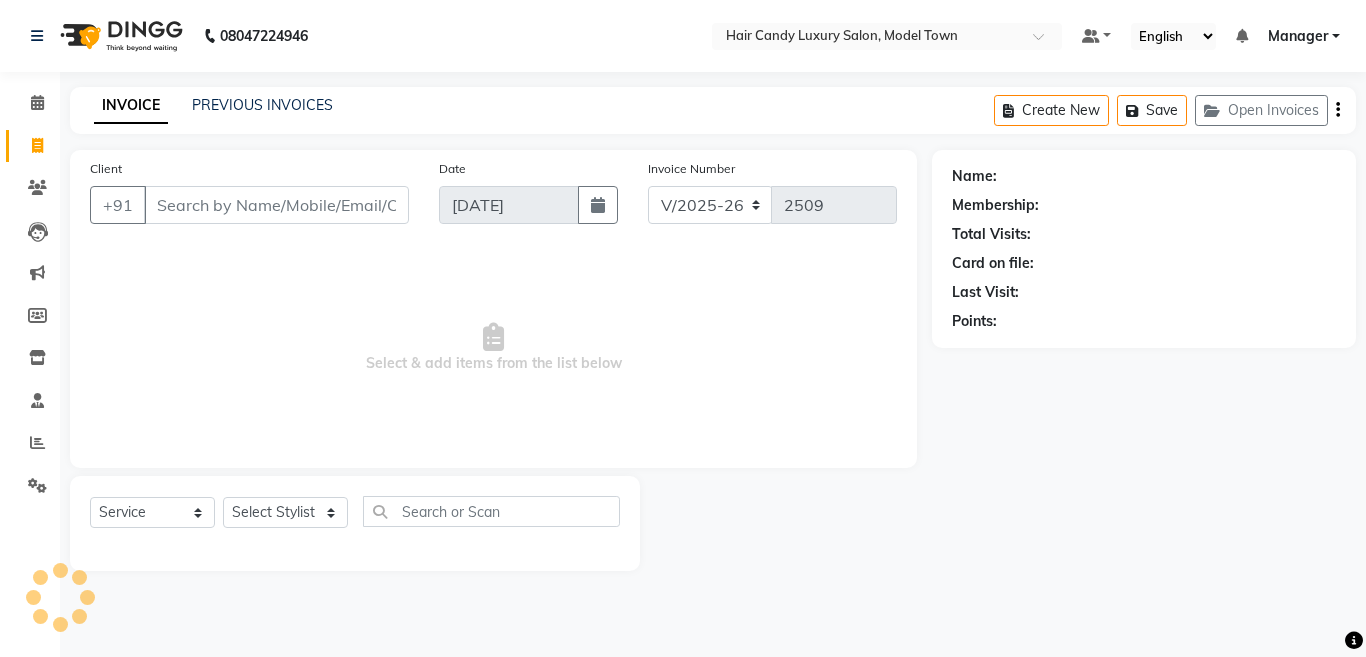 click on "Client" at bounding box center (276, 205) 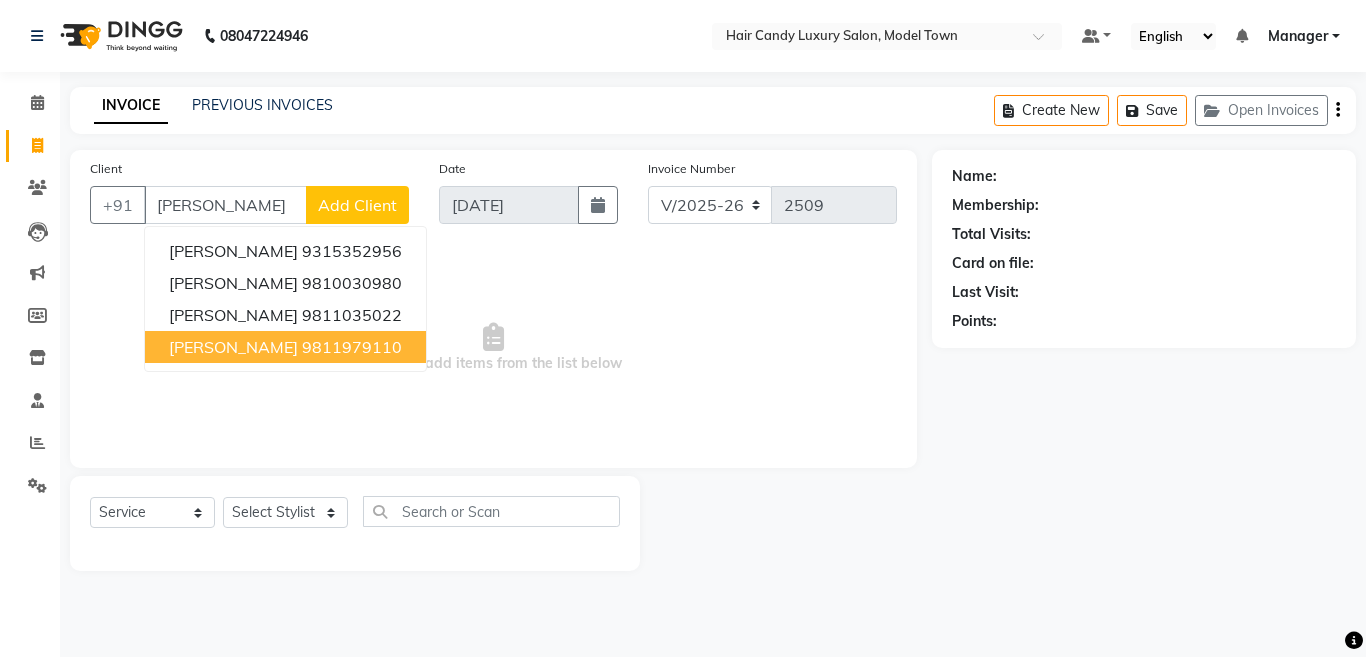 click on "9811979110" at bounding box center (352, 347) 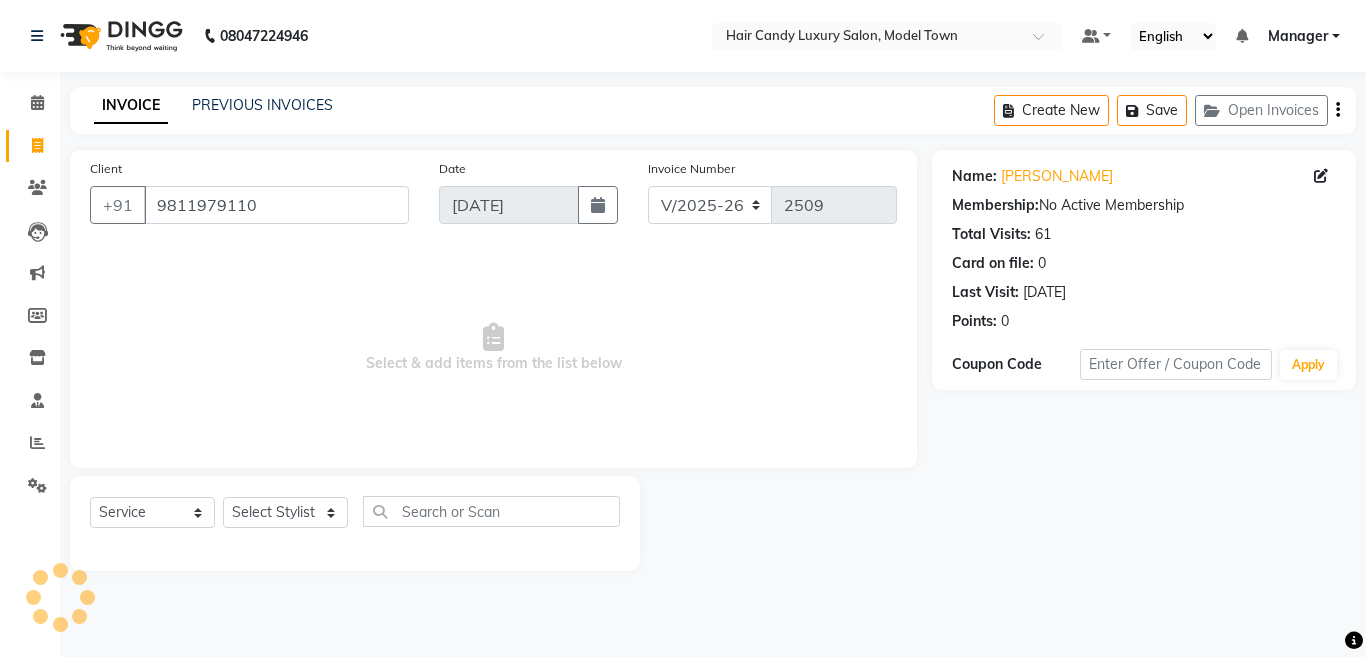 click on "Select  Service  Product  Membership  Package Voucher Prepaid Gift Card  Select Stylist Aakib Anas Anuradha Izhar Laiq (Rahul) Manager Neeraj parul Pawan Prakash Rajni Ranjay (Raju) RIYA Saleem sameer  stock manager surrender Vijay Gupta Vijay kumar" 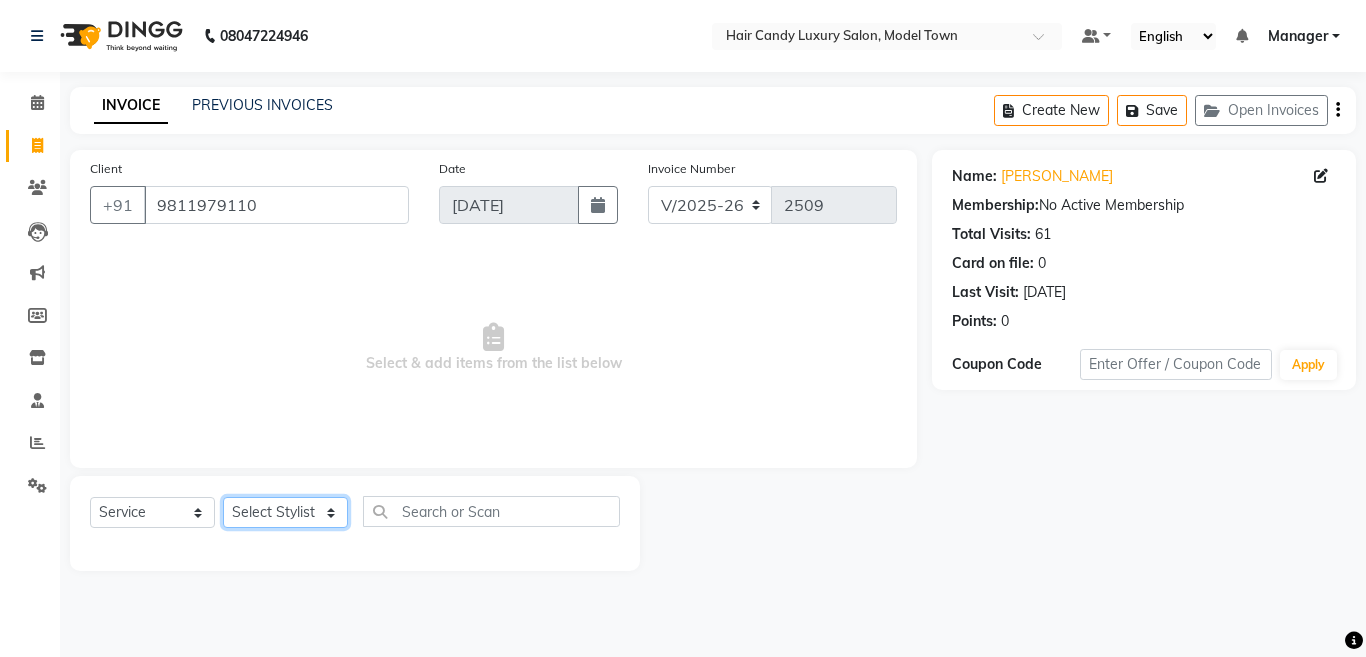 click on "Select Stylist Aakib Anas Anuradha Izhar Laiq (Rahul) Manager Neeraj parul Pawan Prakash Rajni Ranjay (Raju) RIYA Saleem sameer  stock manager surrender Vijay Gupta Vijay kumar" 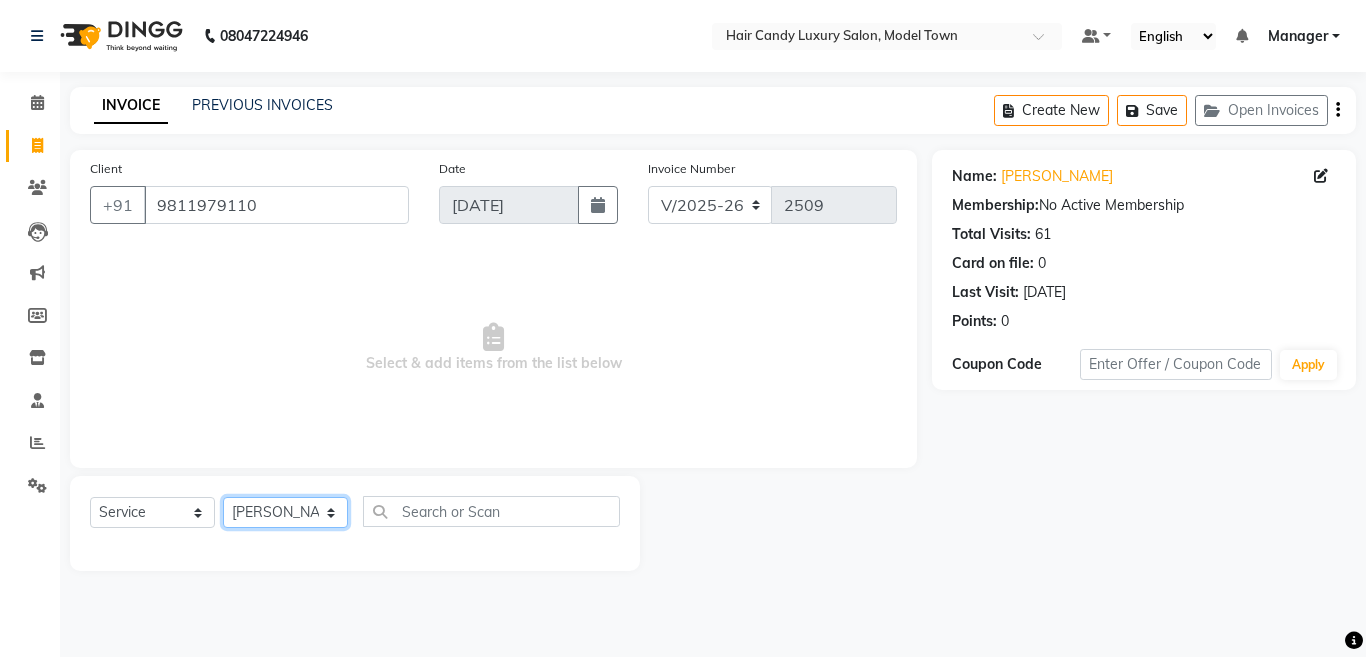 click on "Select Stylist Aakib Anas Anuradha Izhar Laiq (Rahul) Manager Neeraj parul Pawan Prakash Rajni Ranjay (Raju) RIYA Saleem sameer  stock manager surrender Vijay Gupta Vijay kumar" 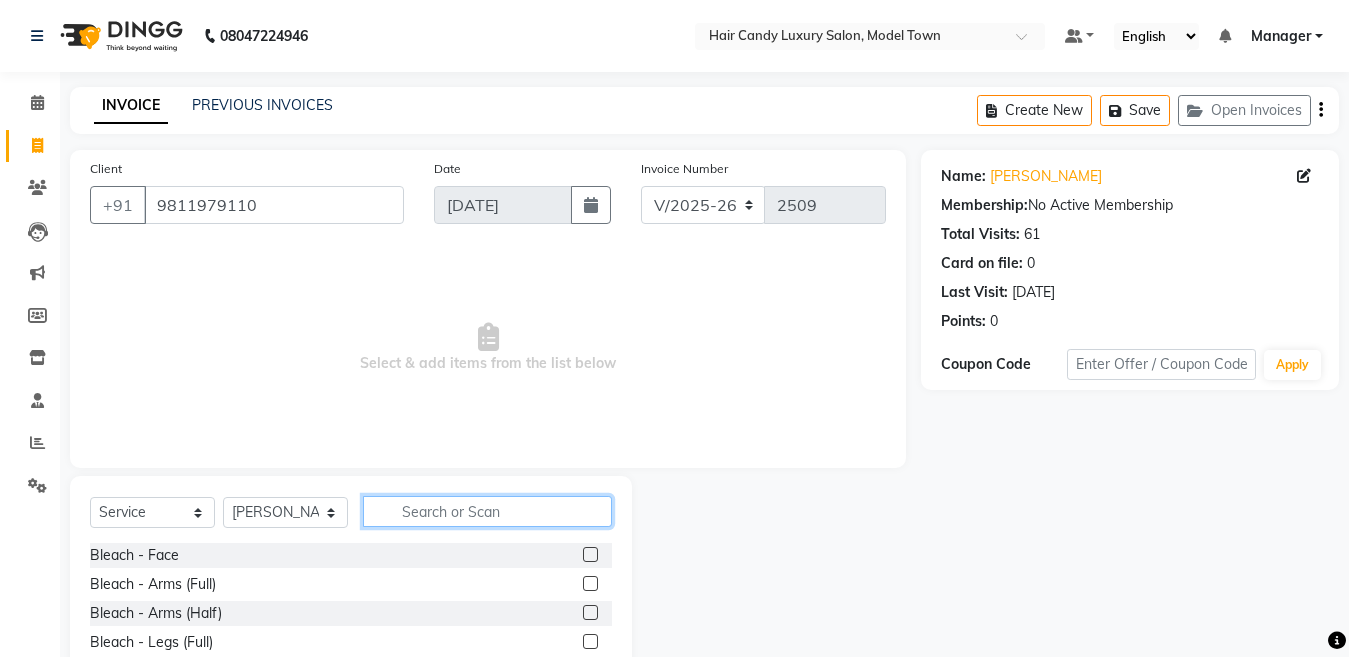 click 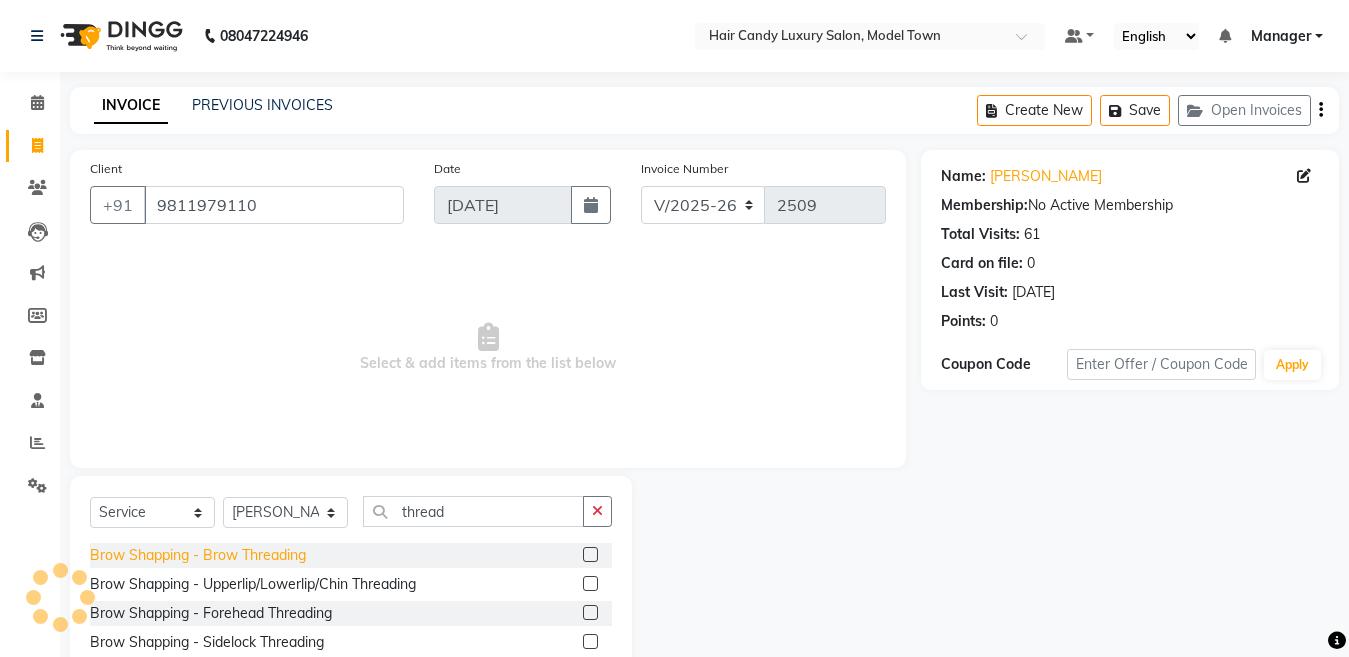 click on "Brow Shapping - Brow Threading" 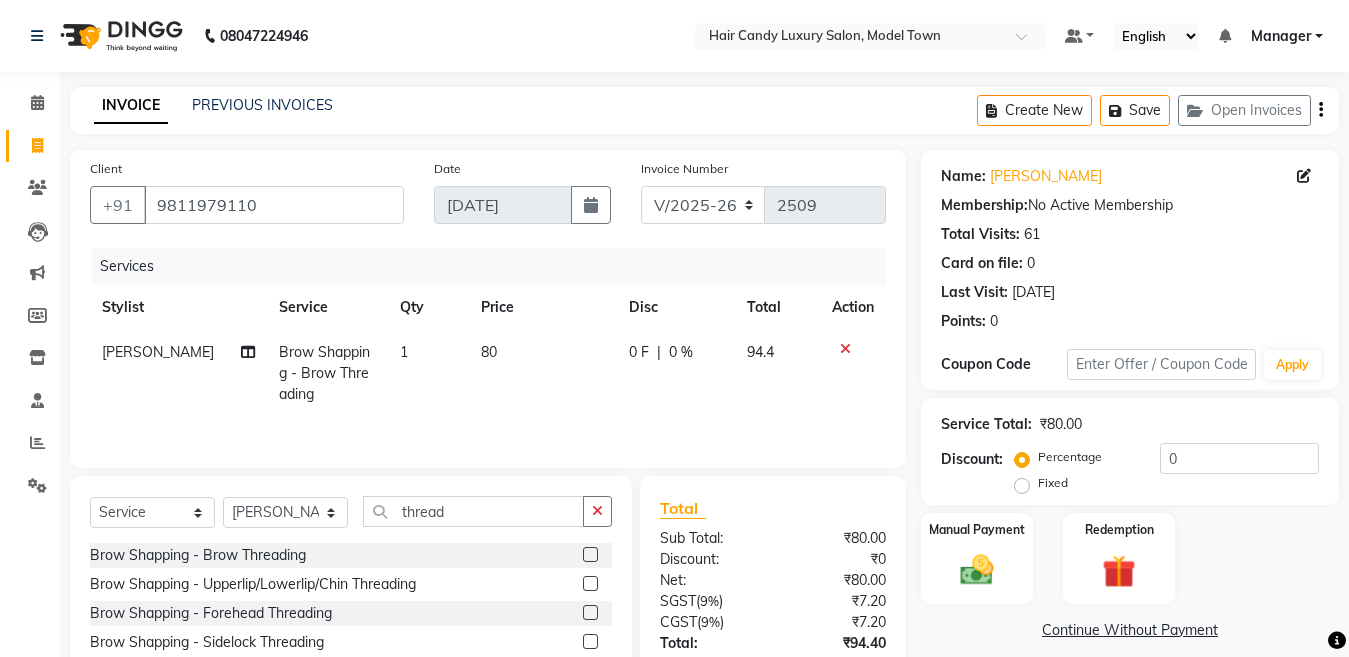 click on "80" 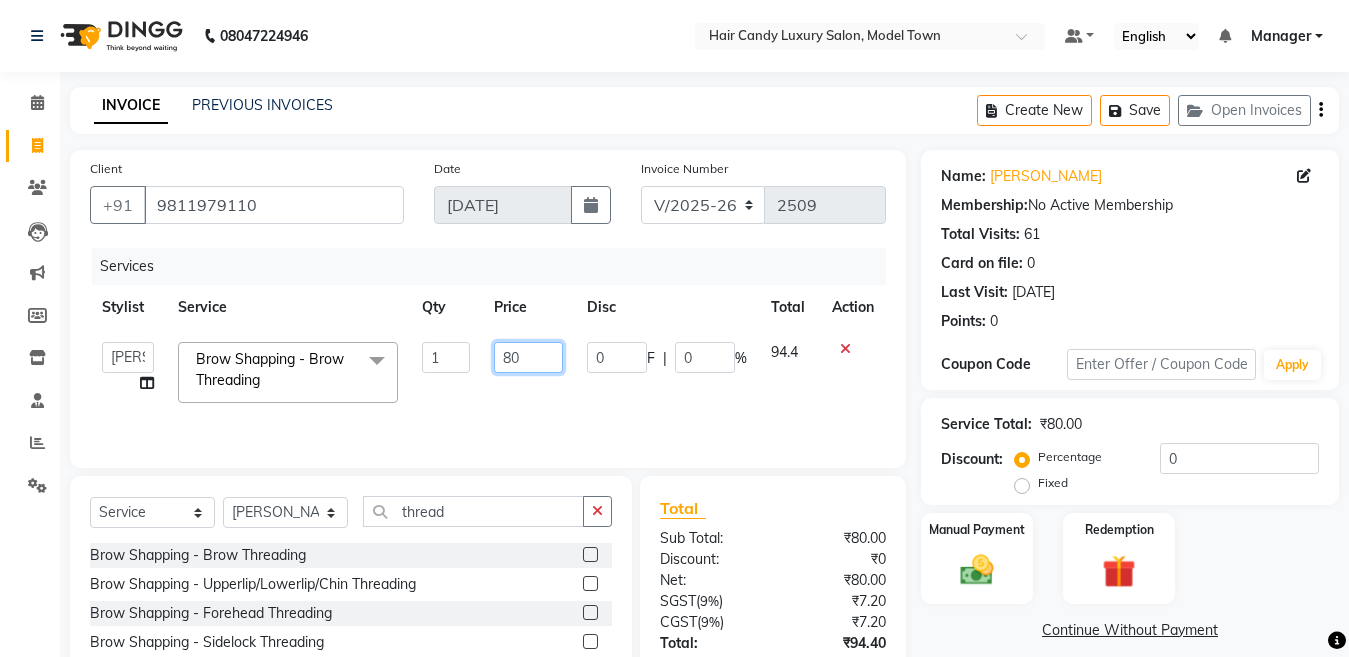 drag, startPoint x: 533, startPoint y: 356, endPoint x: 403, endPoint y: 359, distance: 130.0346 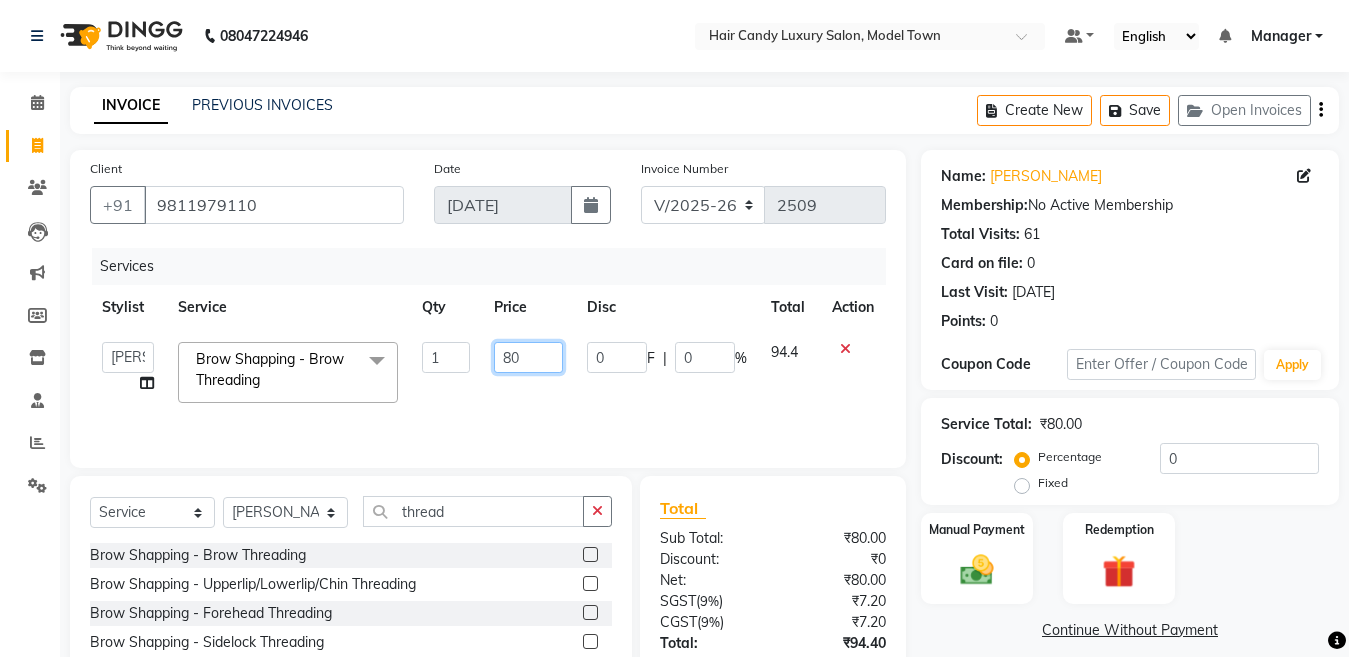 click on "Aakib   Anas   Anuradha   Izhar   Laiq (Rahul)   Manager   Neeraj   parul   Pawan   Prakash   Rajni   Ranjay (Raju)   RIYA   Saleem   sameer    stock manager   surrender   Vijay Gupta   Vijay kumar  Brow Shapping - Brow Threading  x Bleach - Face Bleach - Arms (Full) Bleach - Arms (Half) Bleach - Legs (Full) Bleach - Legs (Half) Bleach - Back (Full) Bleach - Back (Half) Bleach - Front (Full) Bleach - Front (Half) Bleach - Full Body Mango-Pedicure Detan - Face Detan - Arms (Full) Detan - Arms (Half) Detan - Legs (Full) Detan - Legs (Half) Detan - Back (Full) Detan - Back (Half) Detan - Front (Full) Detan - Front (Half) Detan - Full Body Facial - Face Massage Facial - Face Cleaning Facial - Face D-Tan Facial - Face Bleach Facial - Casmara Facial Facial - O3 Cleanup Facial - O3 Facial Facial - Skeyndor Cleanup Facial - Skeyndor Facial Facial - Face Mask Facial - Dermalogica Facial Facial - Dermalogica Clean up Hands and Feet - Express Menicure Hands and Feet - Express Pedicure Hands and Feet - Spa Menicure 1" 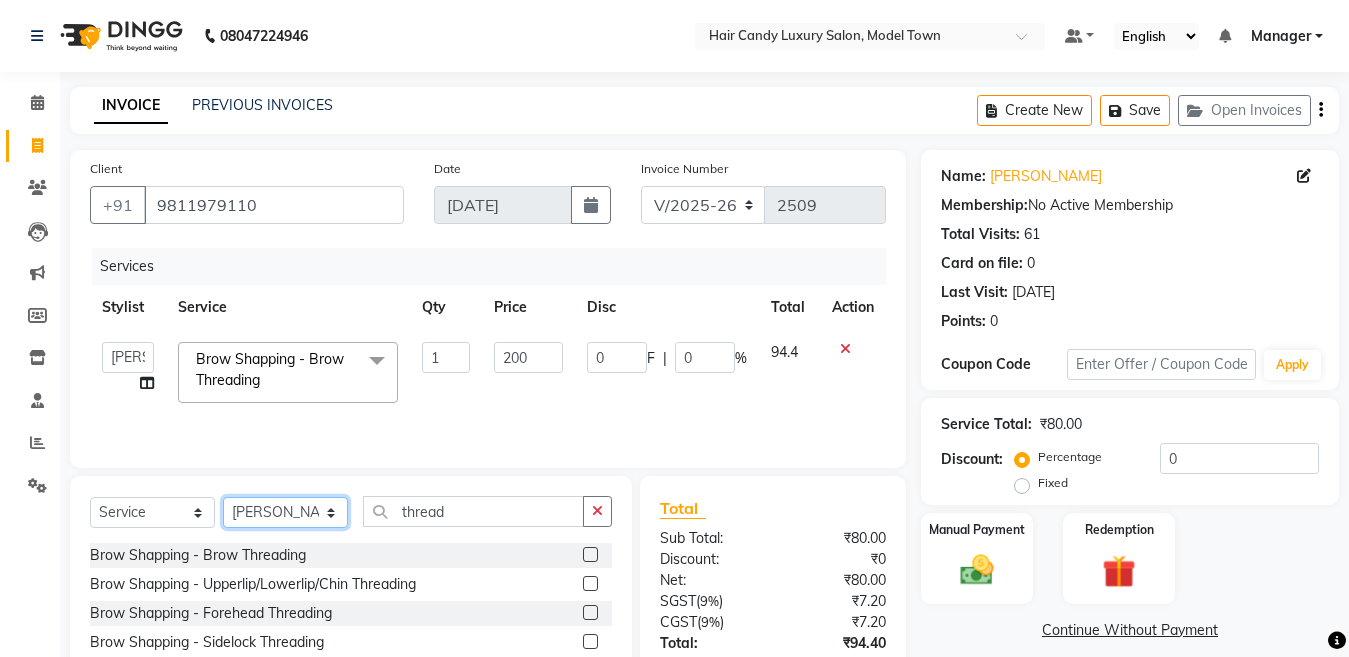 click on "Select Stylist Aakib Anas Anuradha Izhar Laiq (Rahul) Manager Neeraj parul Pawan Prakash Rajni Ranjay (Raju) RIYA Saleem sameer  stock manager surrender Vijay Gupta Vijay kumar" 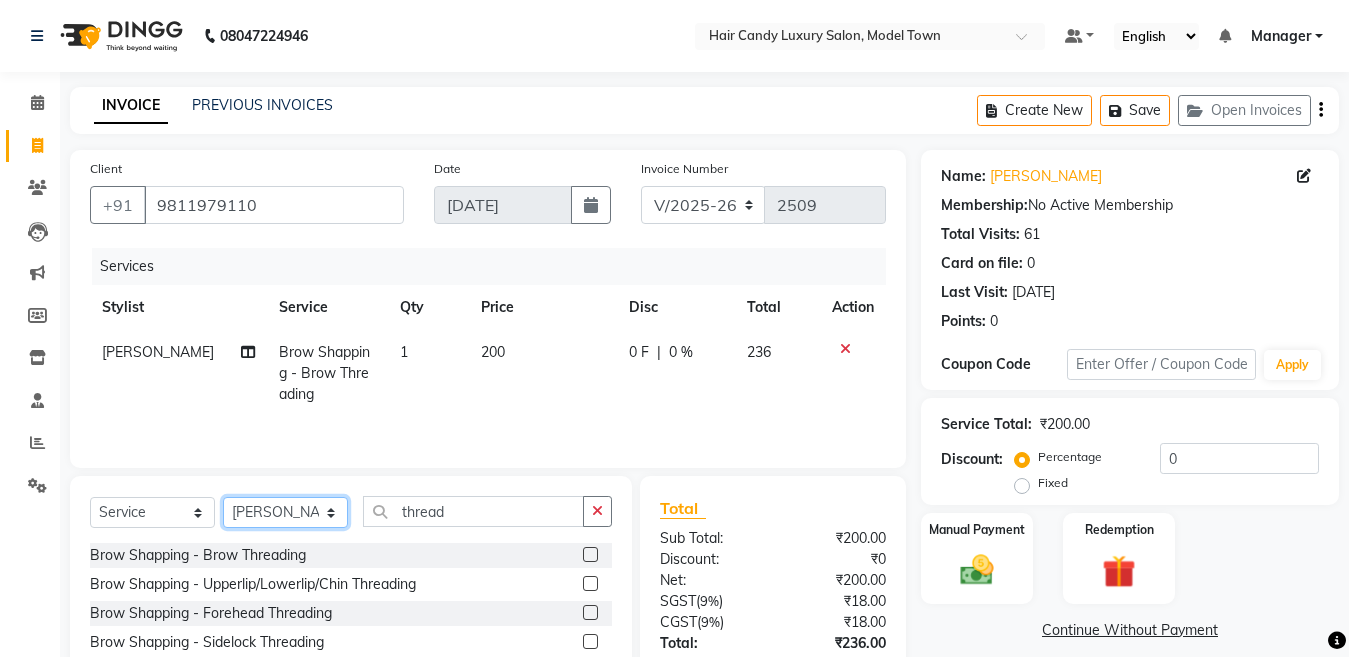 click on "Select Stylist Aakib Anas Anuradha Izhar Laiq (Rahul) Manager Neeraj parul Pawan Prakash Rajni Ranjay (Raju) RIYA Saleem sameer  stock manager surrender Vijay Gupta Vijay kumar" 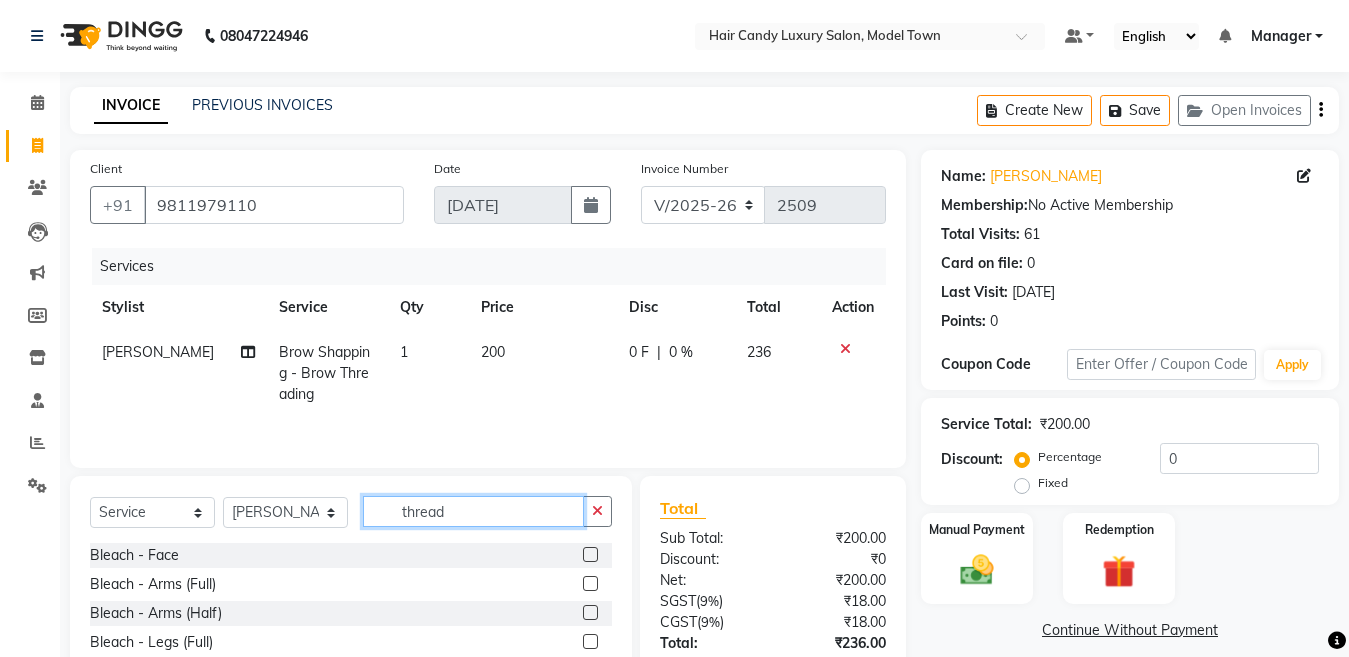click on "thread" 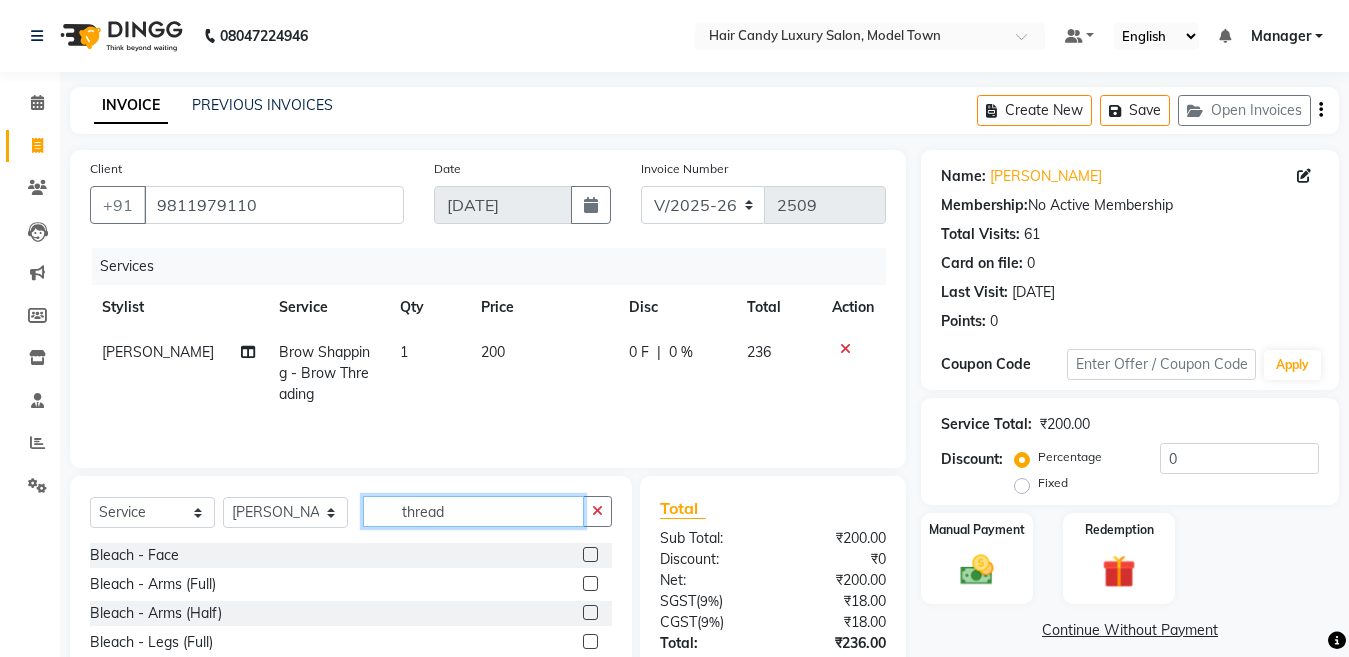 click on "thread" 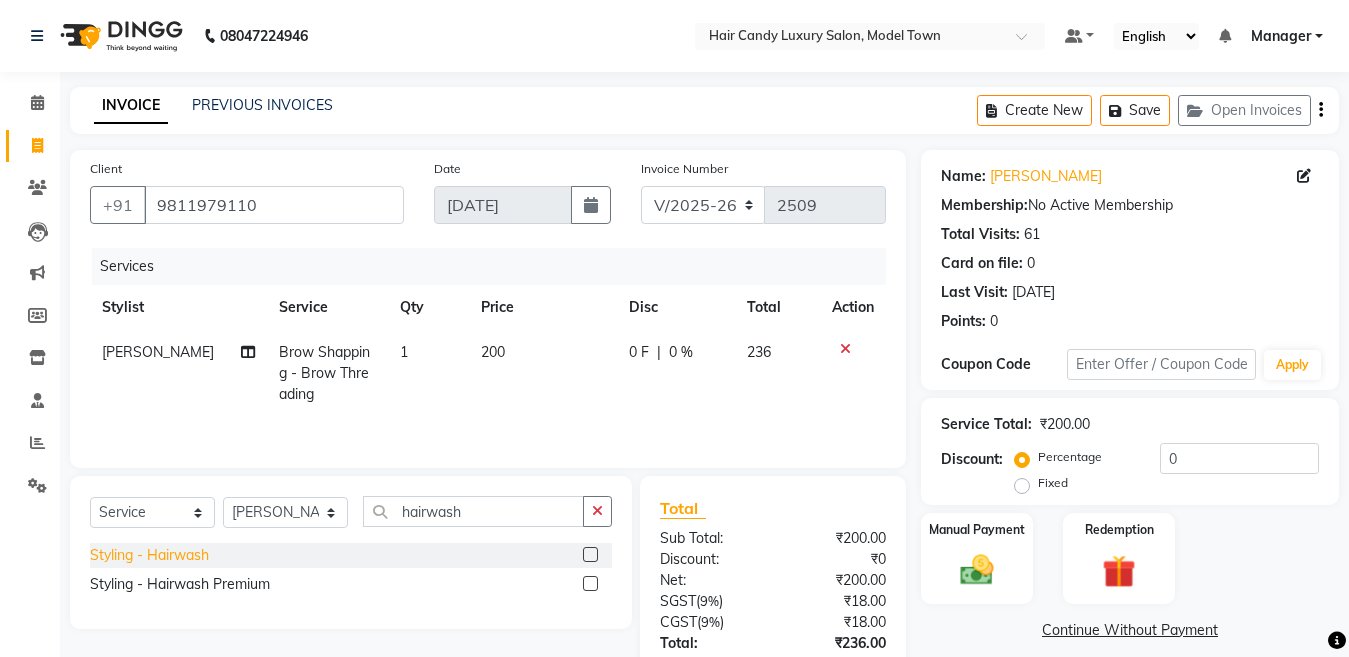click on "Styling - Hairwash" 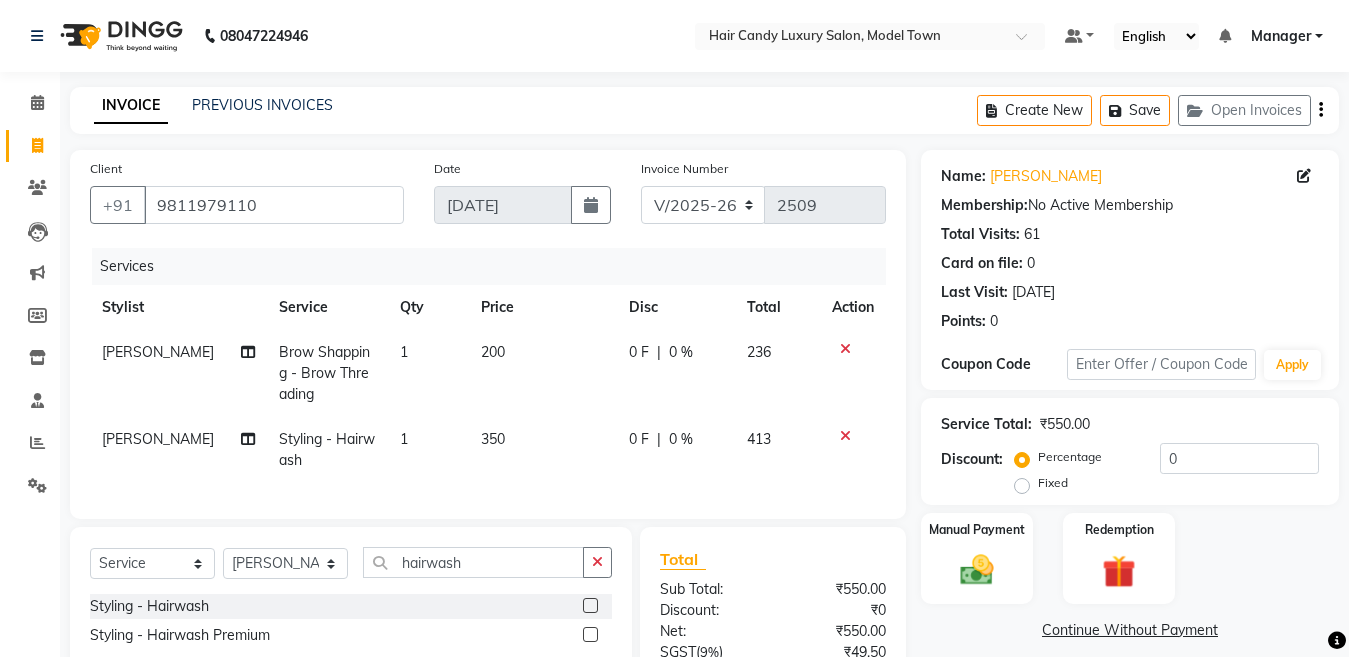 scroll, scrollTop: 74, scrollLeft: 0, axis: vertical 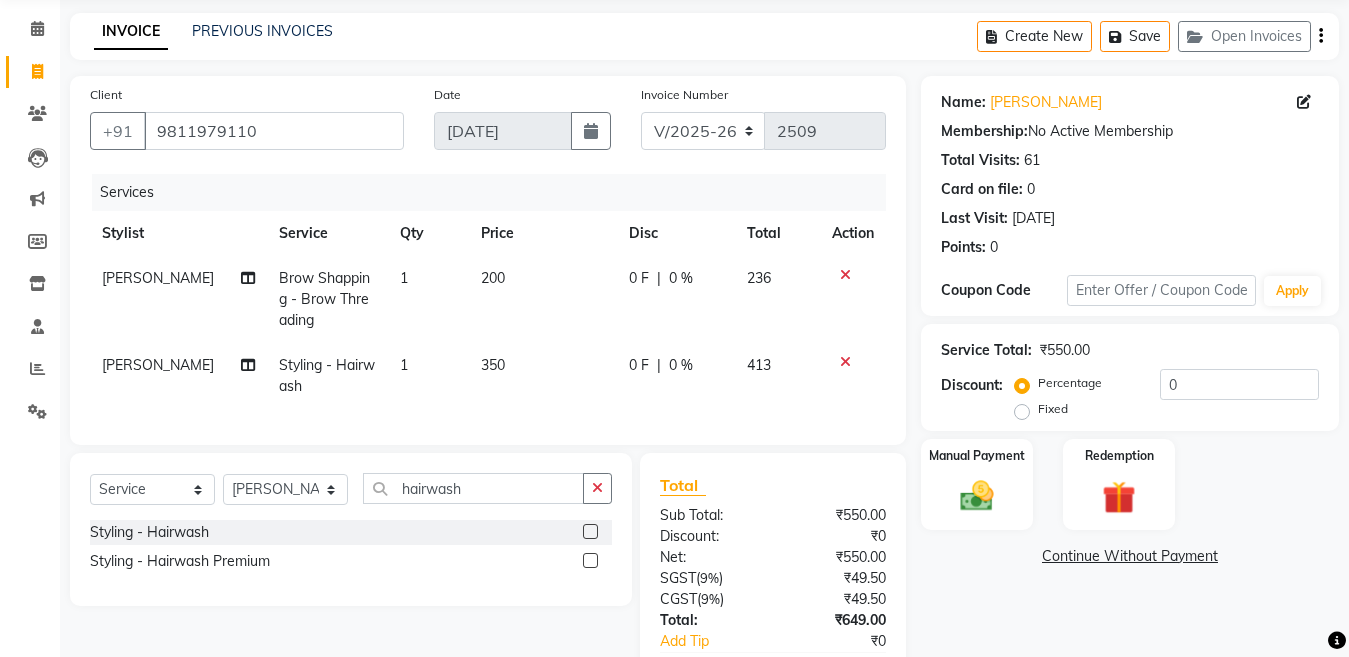 drag, startPoint x: 1219, startPoint y: 357, endPoint x: 1209, endPoint y: 368, distance: 14.866069 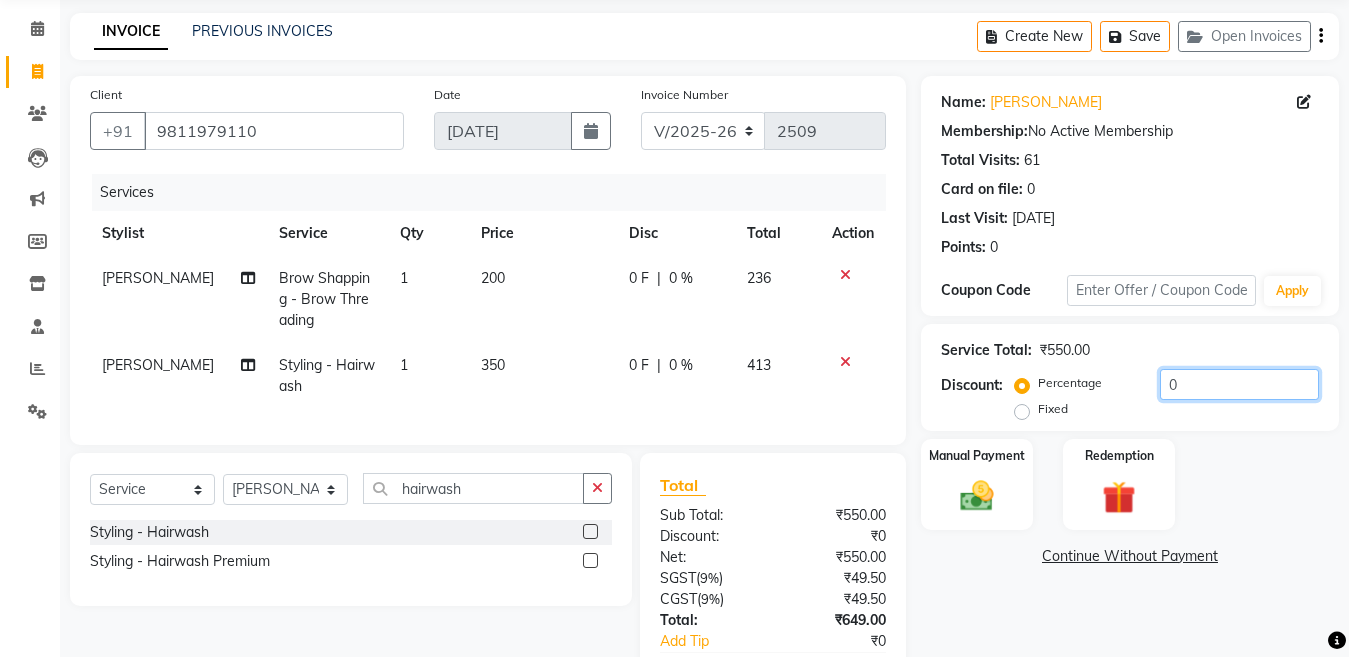 drag, startPoint x: 1209, startPoint y: 374, endPoint x: 1066, endPoint y: 387, distance: 143.58969 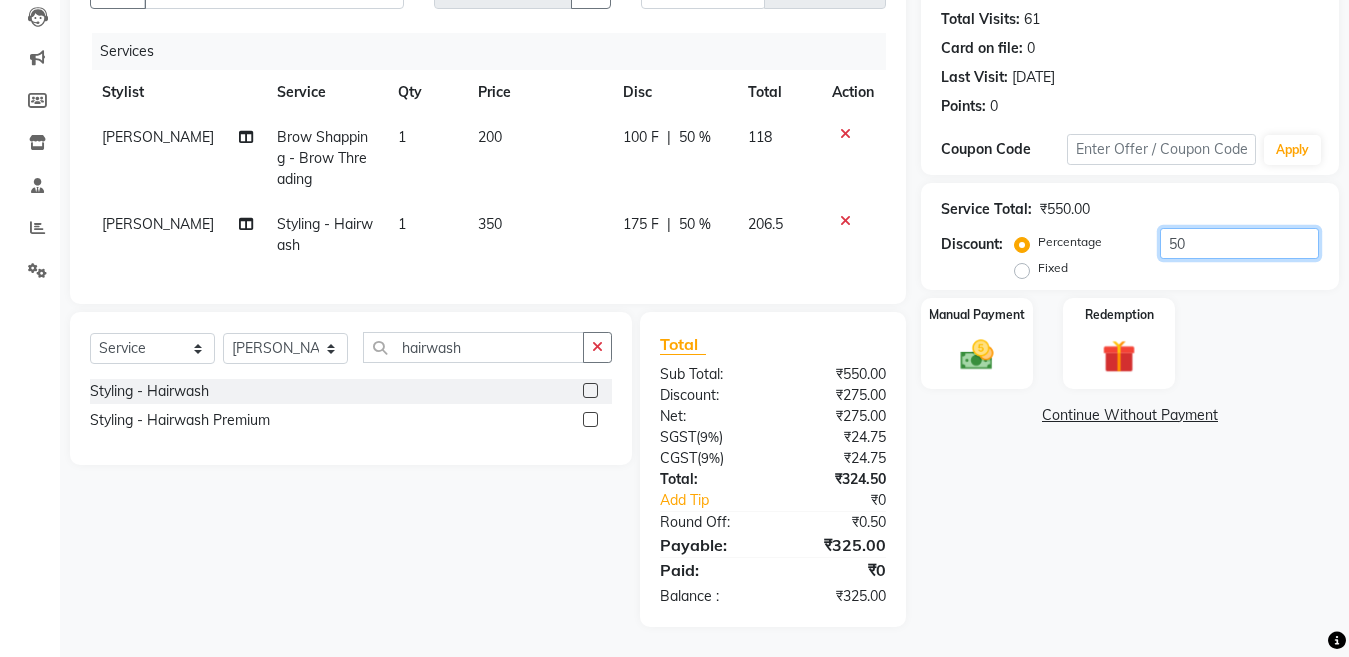 scroll, scrollTop: 232, scrollLeft: 0, axis: vertical 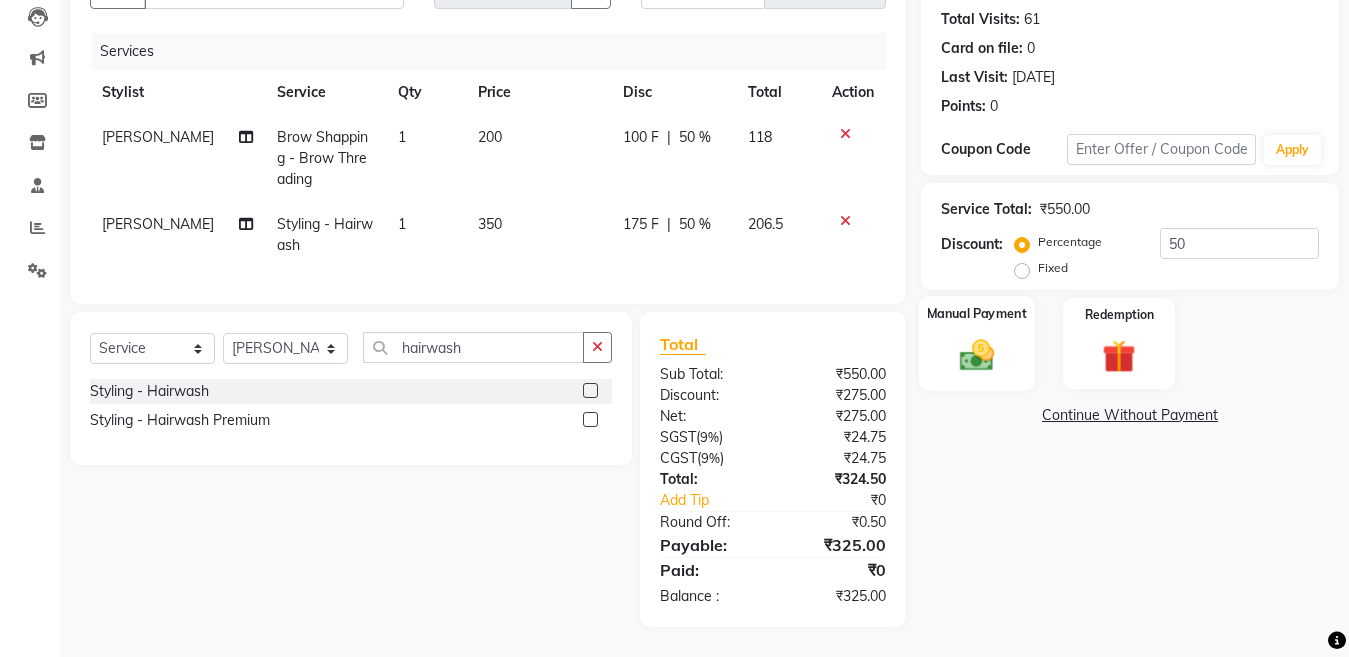 click 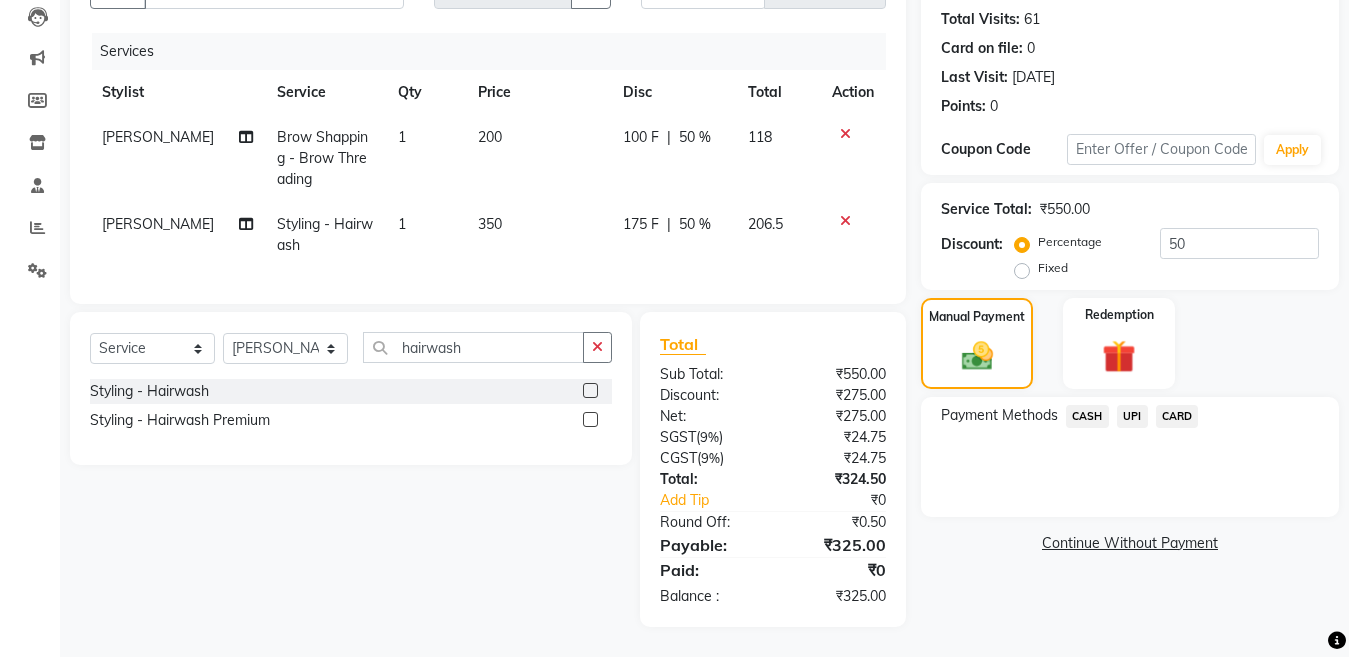 click on "UPI" 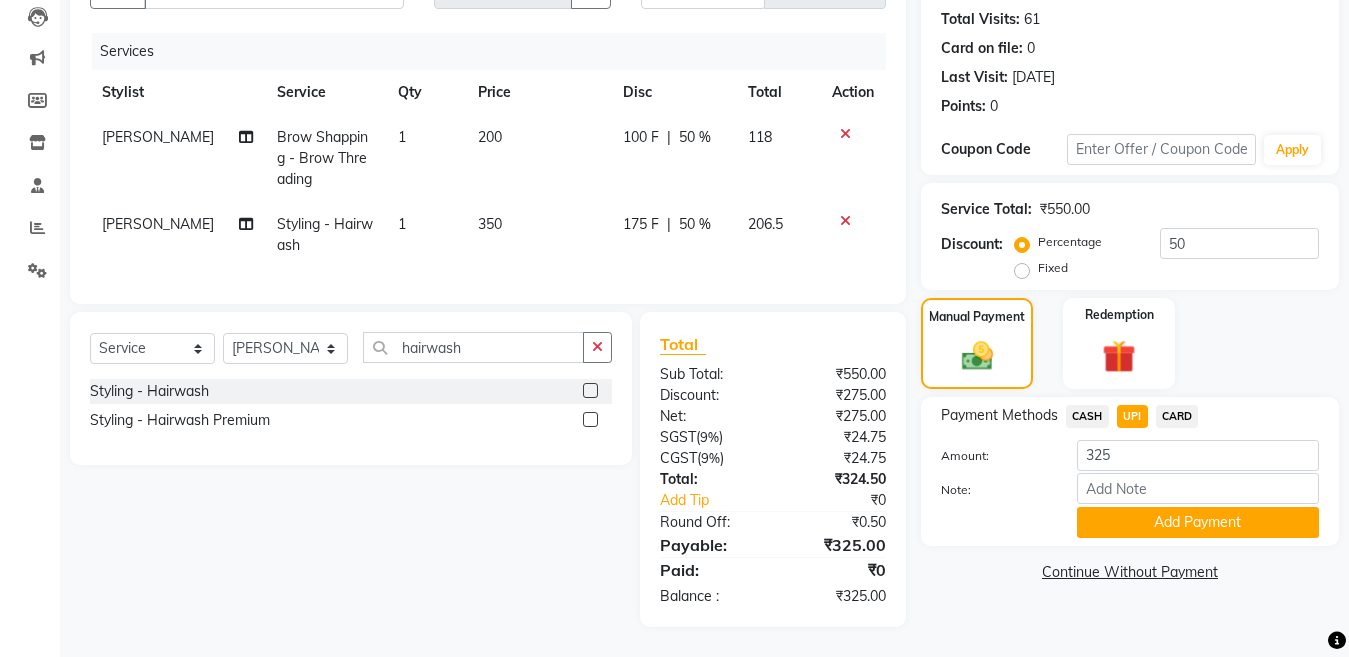 click on "Payment Methods" 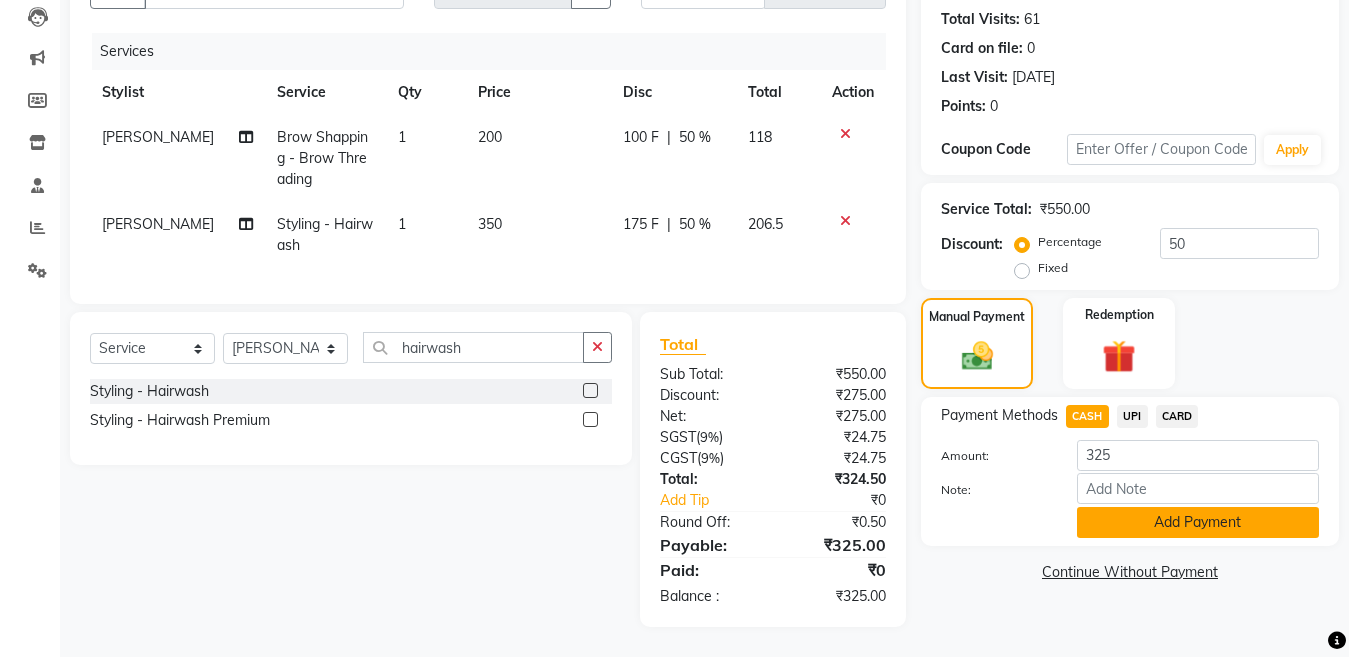 click on "Add Payment" 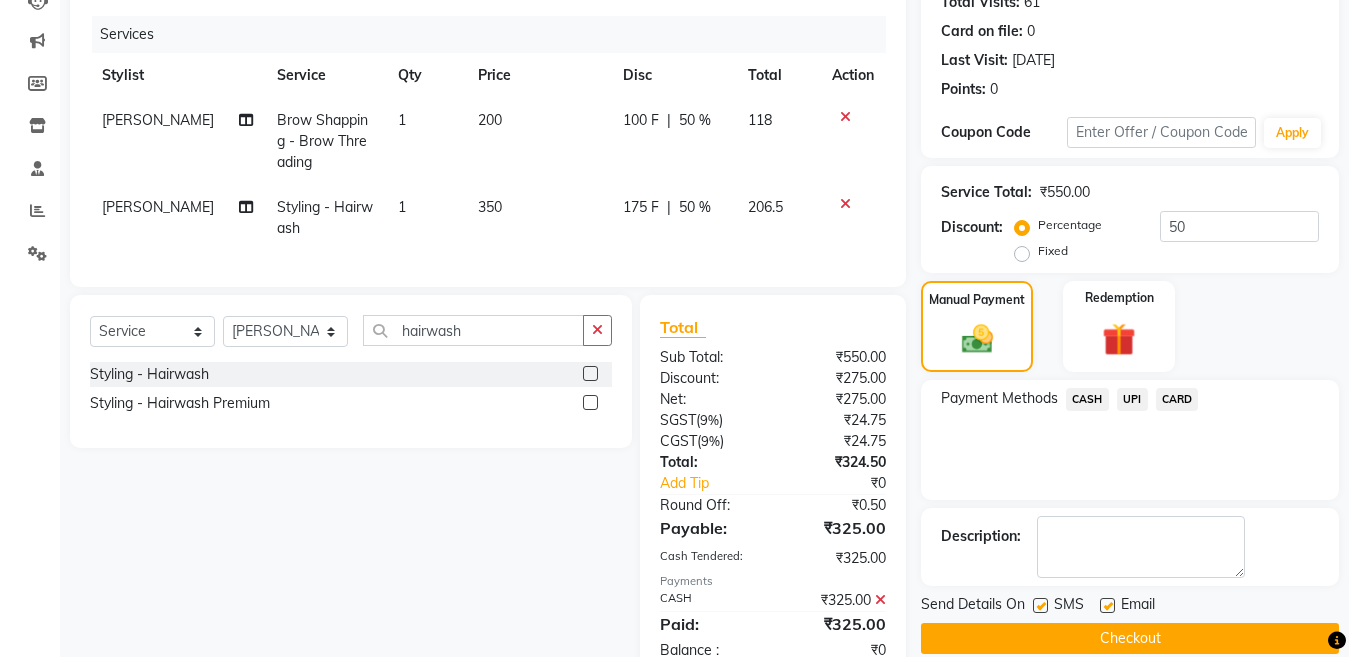 scroll, scrollTop: 303, scrollLeft: 0, axis: vertical 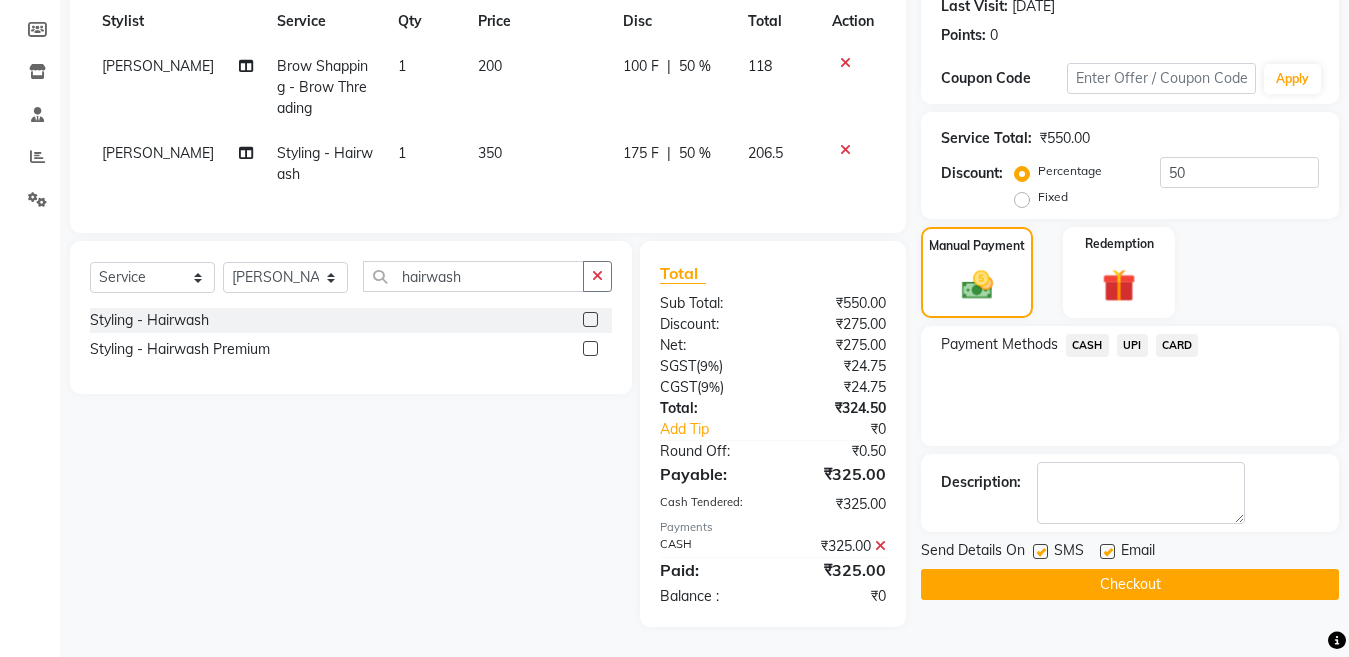 click 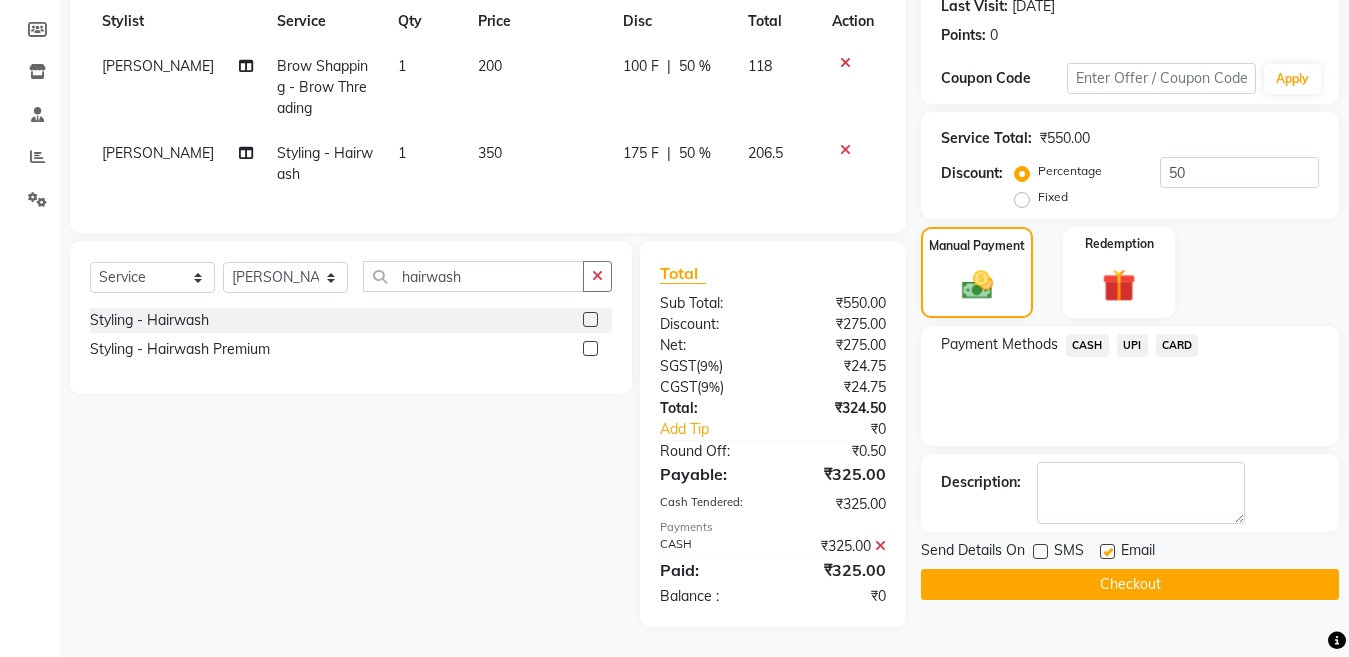 click on "Checkout" 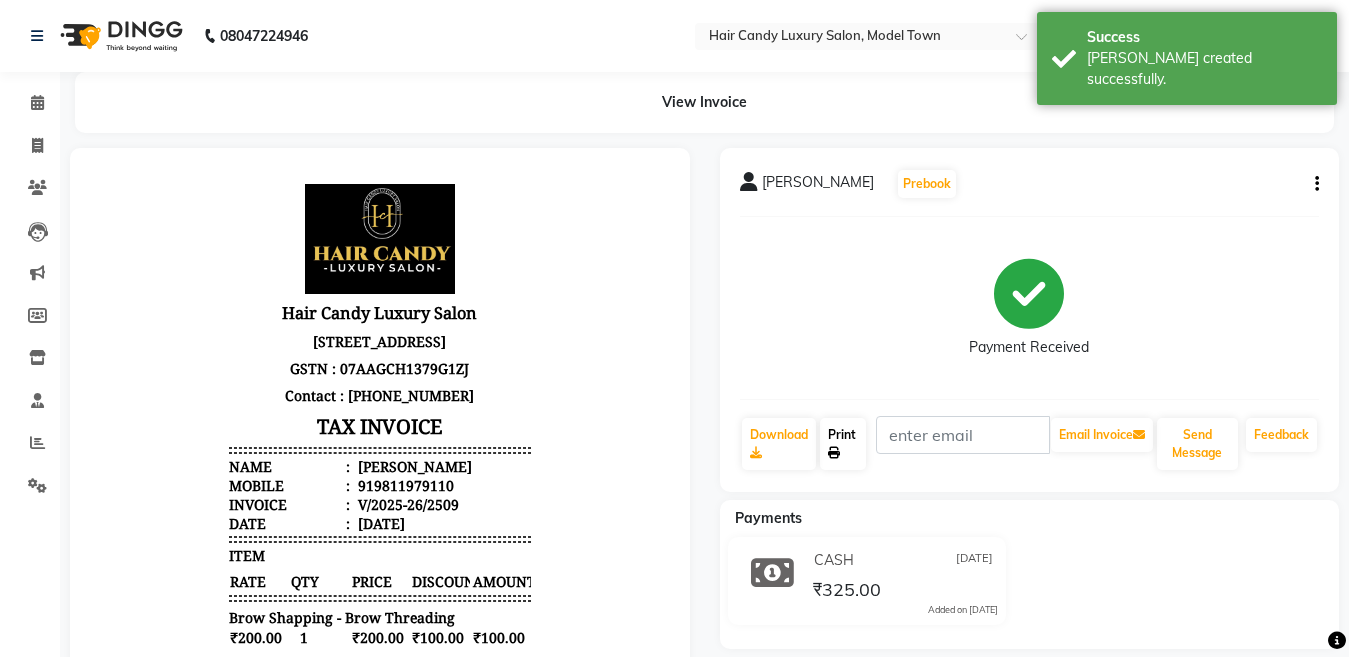 scroll, scrollTop: 0, scrollLeft: 0, axis: both 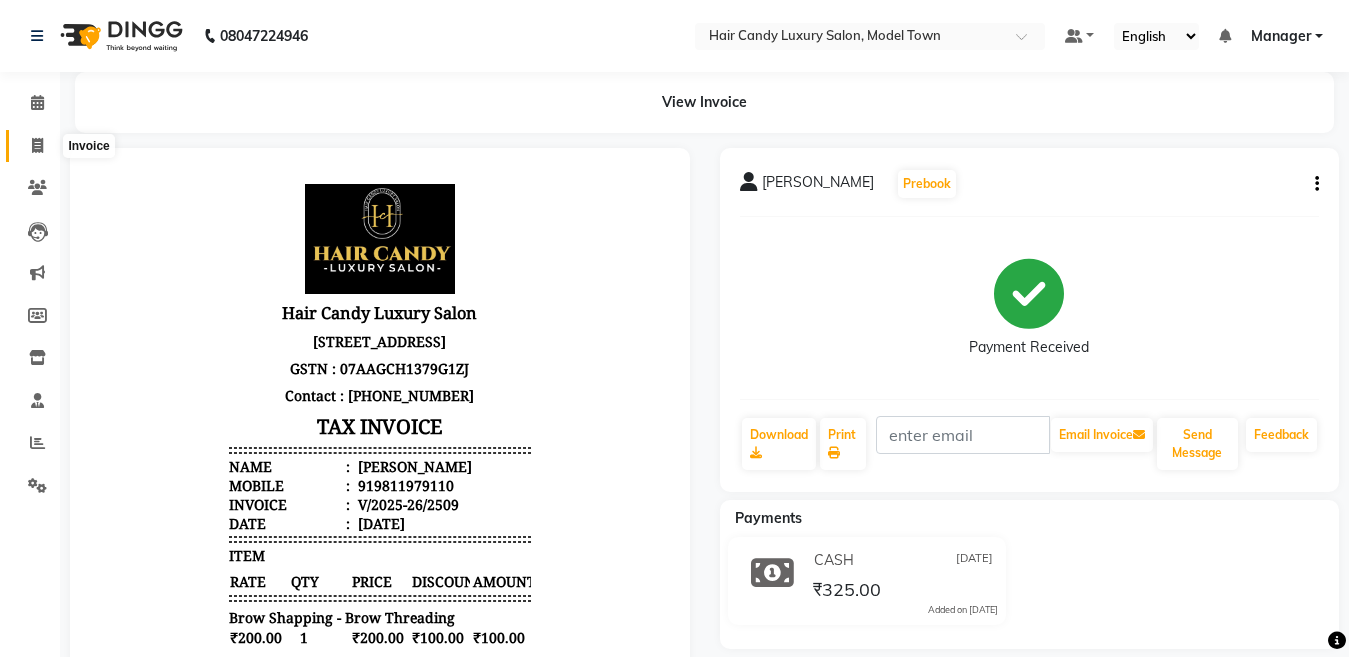 click 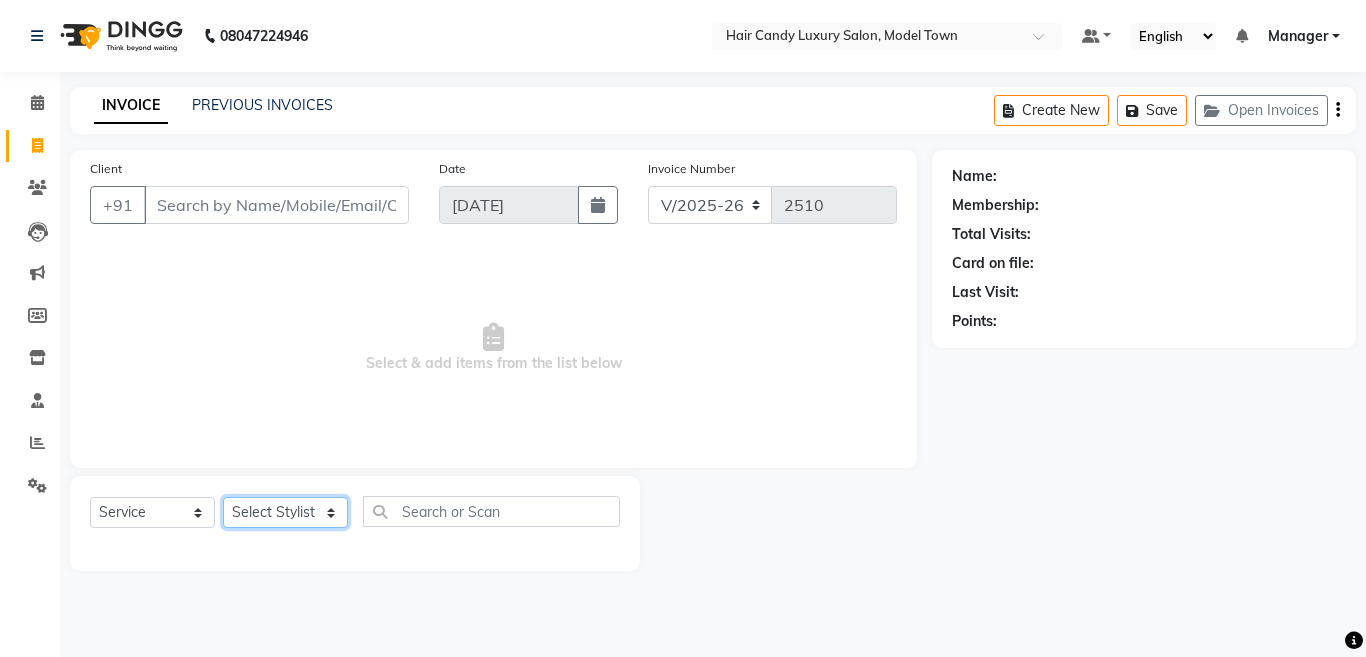 click on "Select Stylist Aakib Anas Anuradha Izhar Laiq (Rahul) Manager Neeraj parul Pawan Prakash Rajni Ranjay (Raju) RIYA Saleem sameer  stock manager surrender Vijay Gupta Vijay kumar" 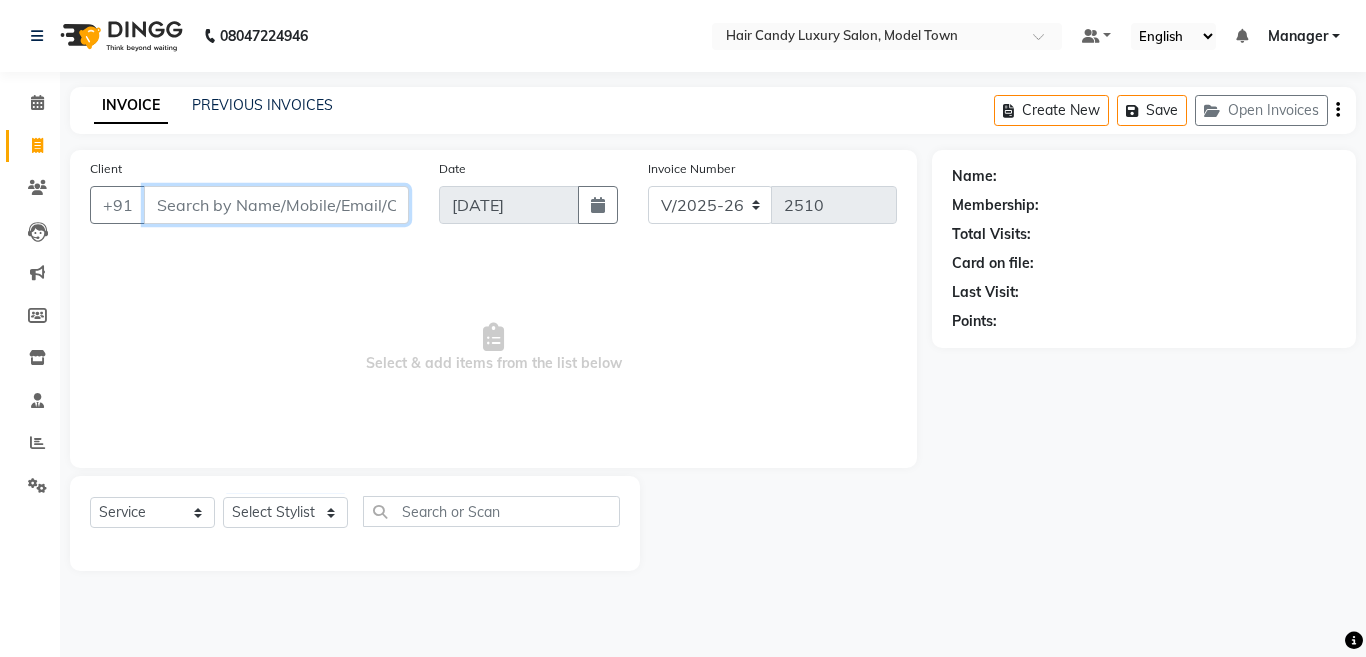 click on "Client" at bounding box center (276, 205) 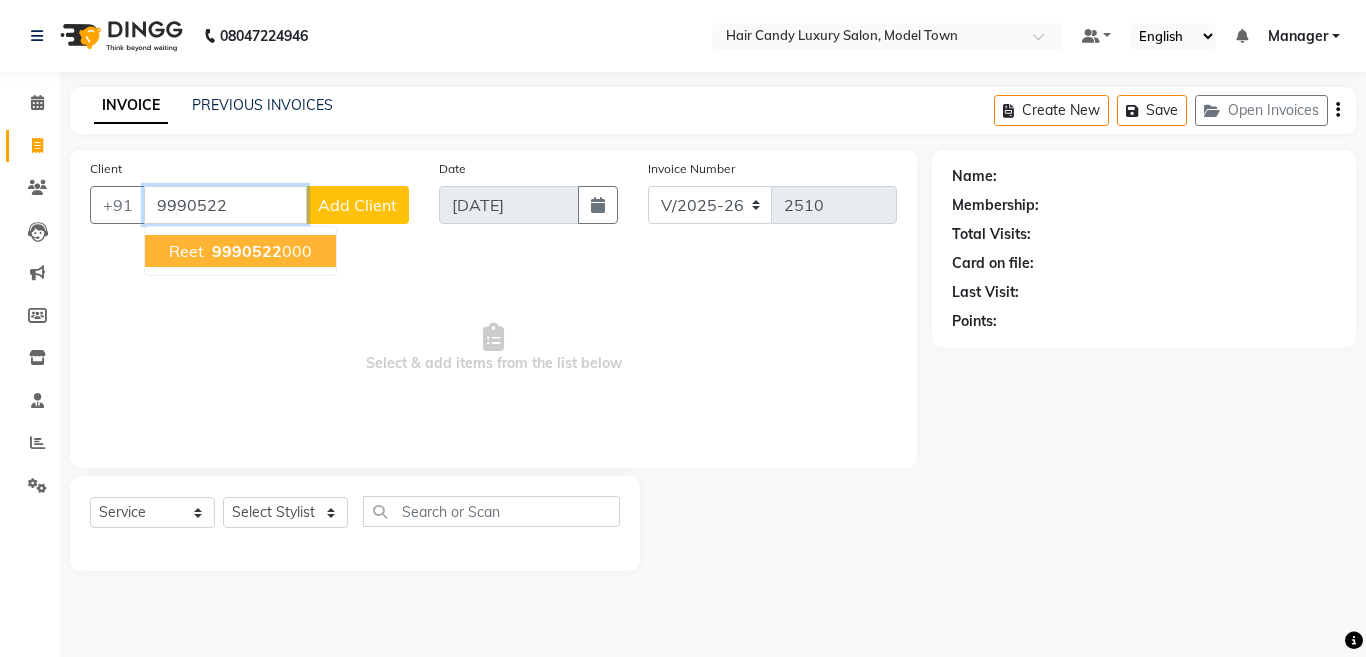 click on "9990522" at bounding box center (247, 251) 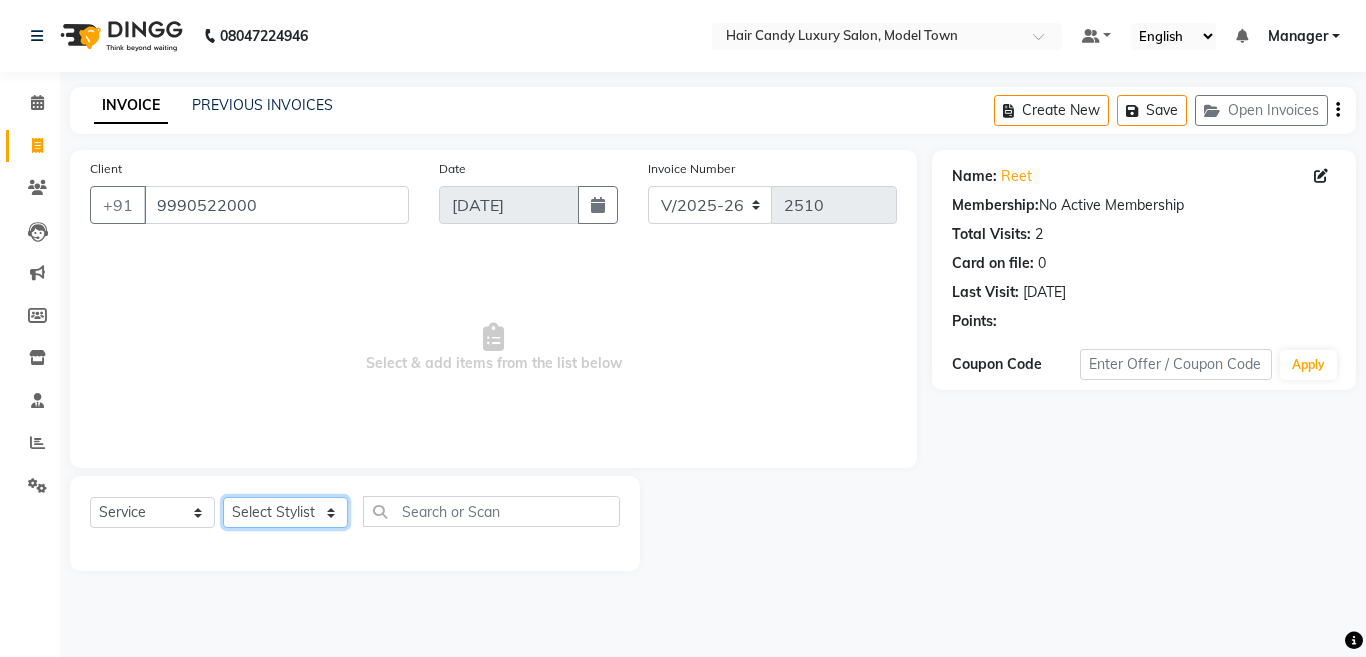 click on "Select Stylist Aakib Anas Anuradha Izhar Laiq (Rahul) Manager Neeraj parul Pawan Prakash Rajni Ranjay (Raju) RIYA Saleem sameer  stock manager surrender Vijay Gupta Vijay kumar" 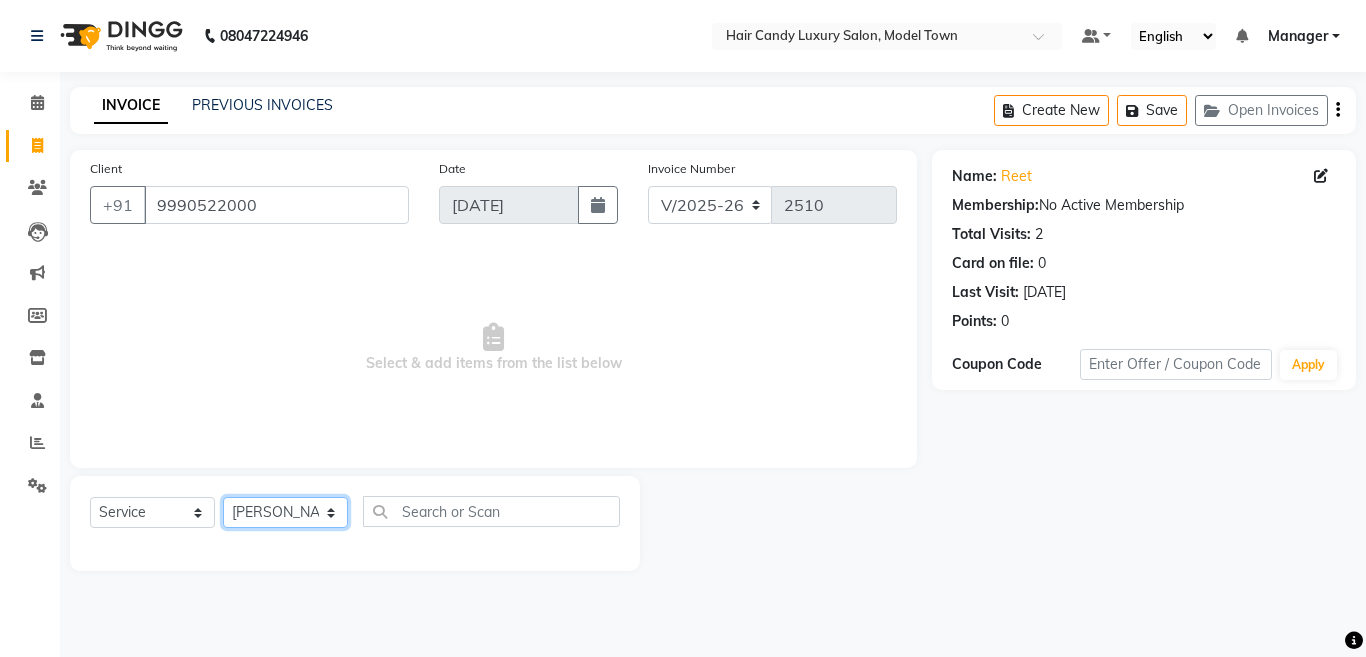 click on "Select Stylist Aakib Anas Anuradha Izhar Laiq (Rahul) Manager Neeraj parul Pawan Prakash Rajni Ranjay (Raju) RIYA Saleem sameer  stock manager surrender Vijay Gupta Vijay kumar" 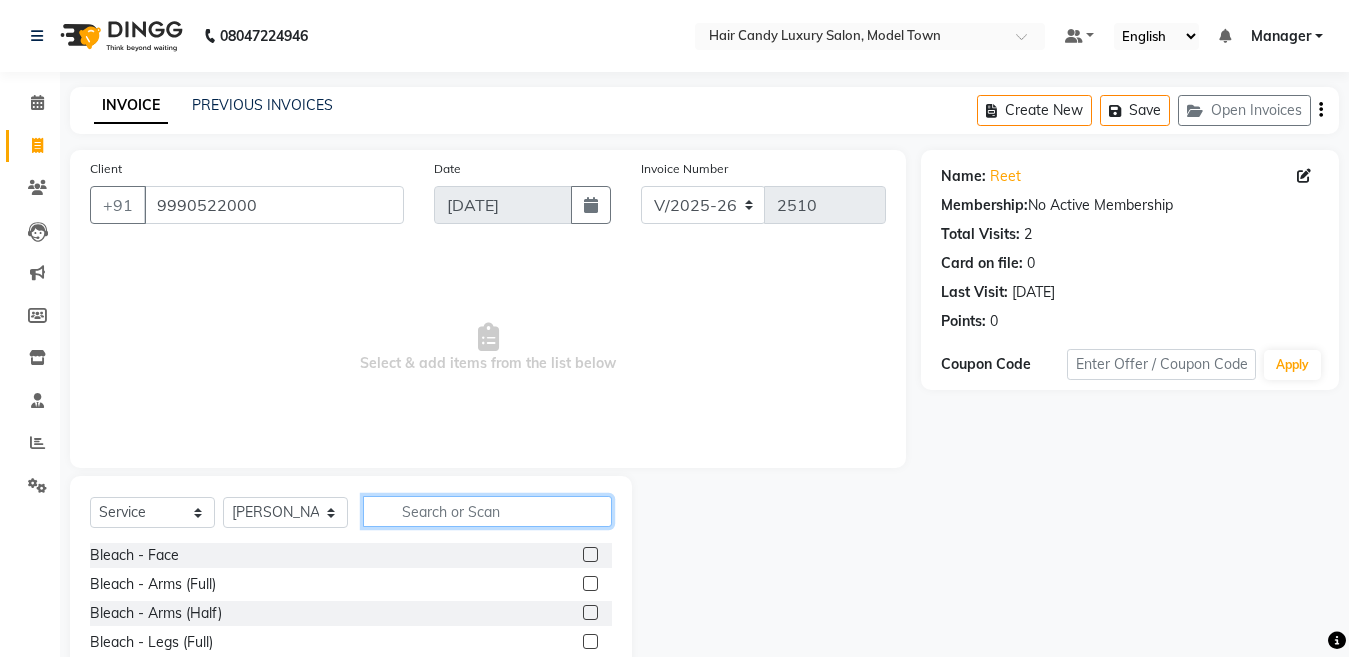 click 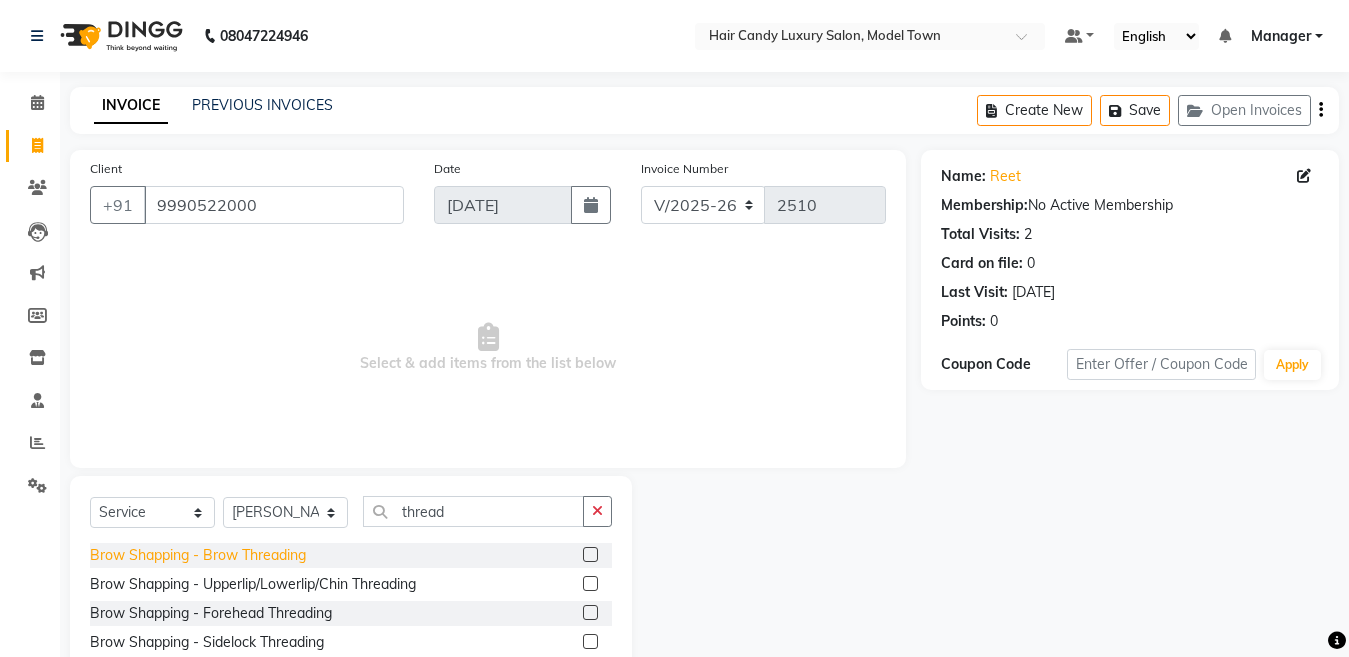 click on "Brow Shapping - Brow Threading" 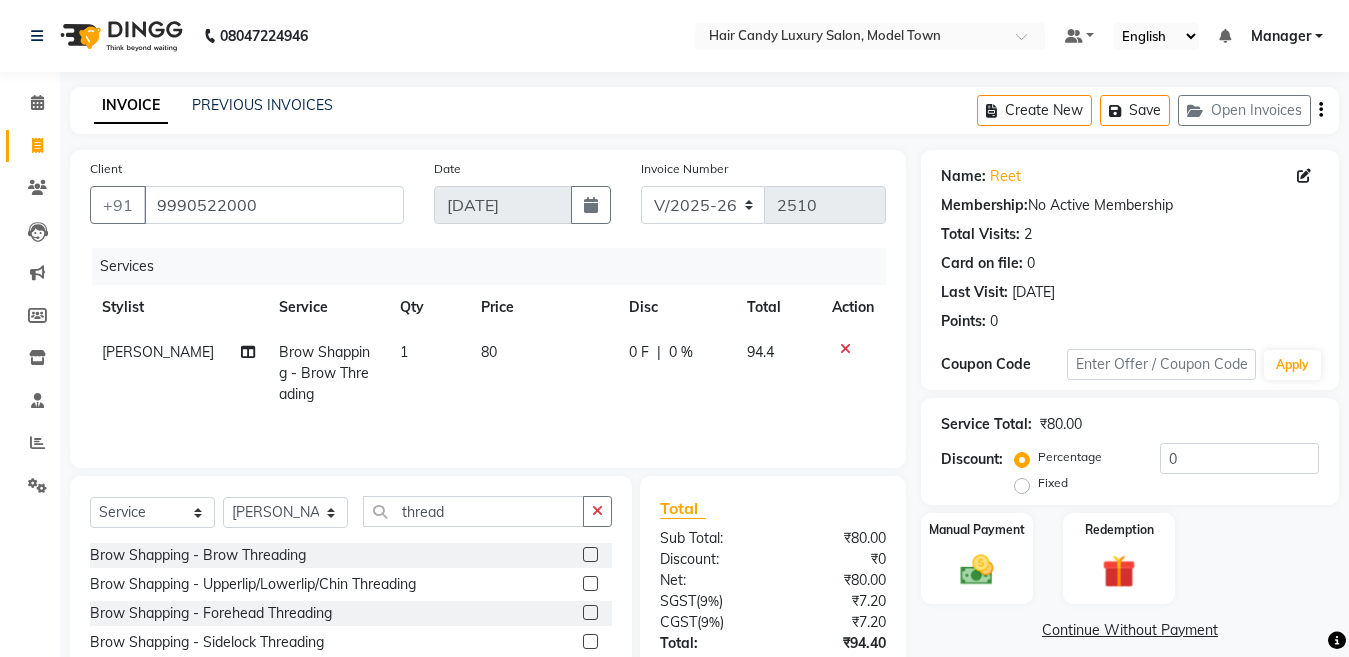 click on "80" 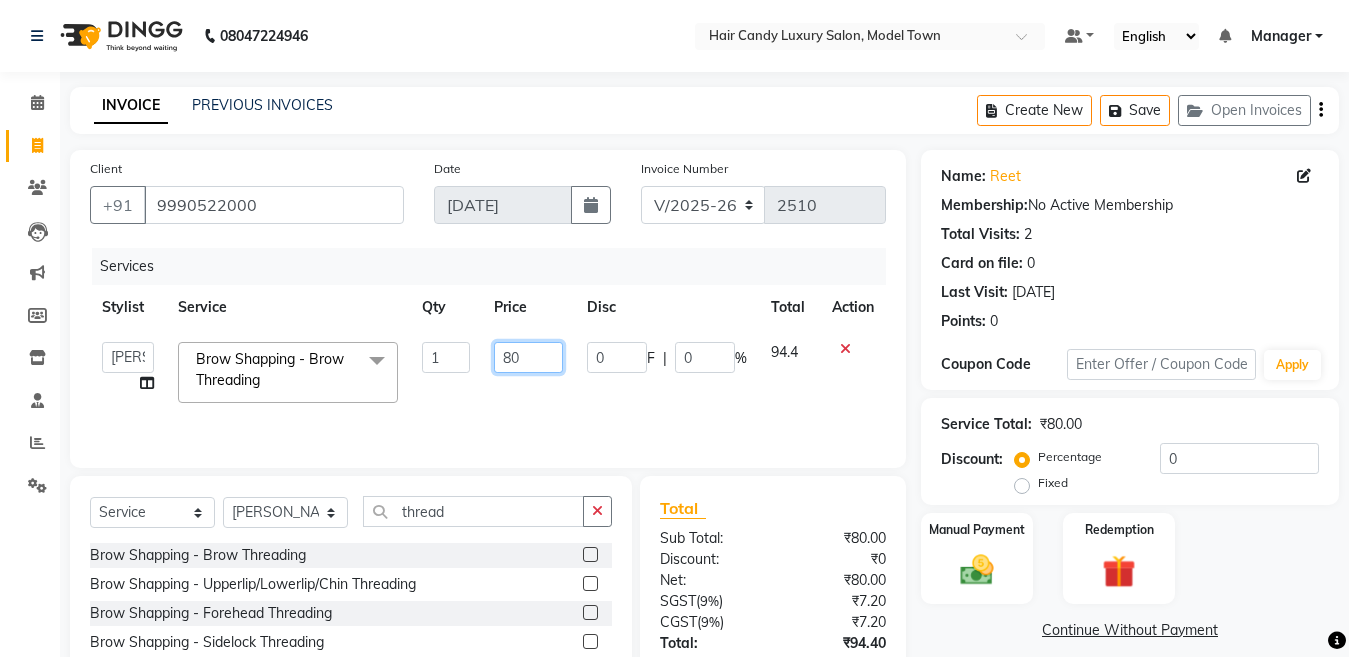 drag, startPoint x: 508, startPoint y: 362, endPoint x: 496, endPoint y: 362, distance: 12 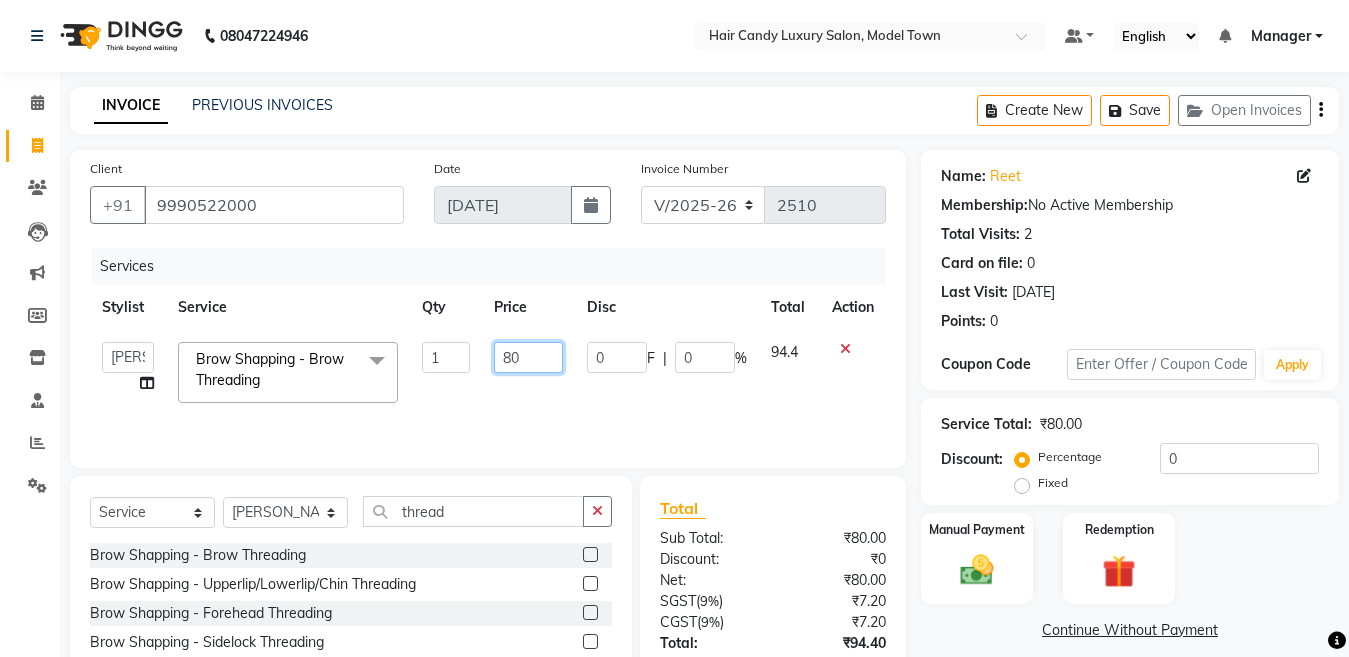 click on "80" 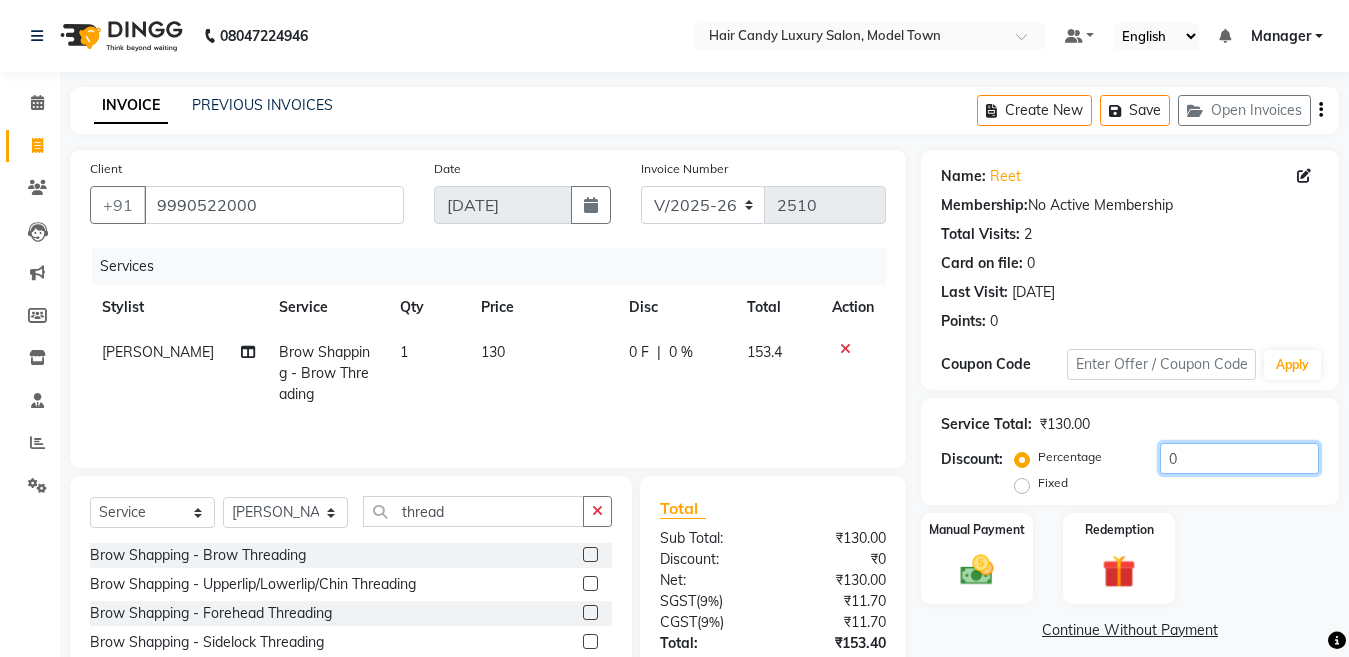 click on "0" 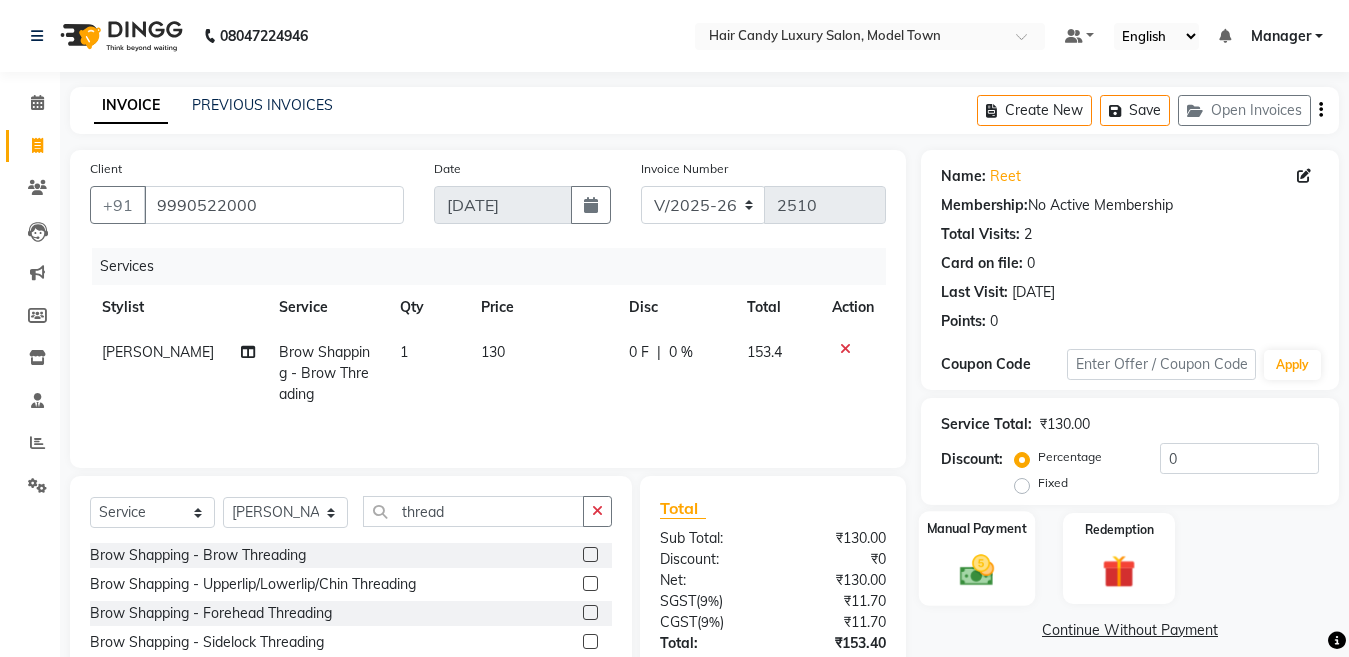 click on "Manual Payment" 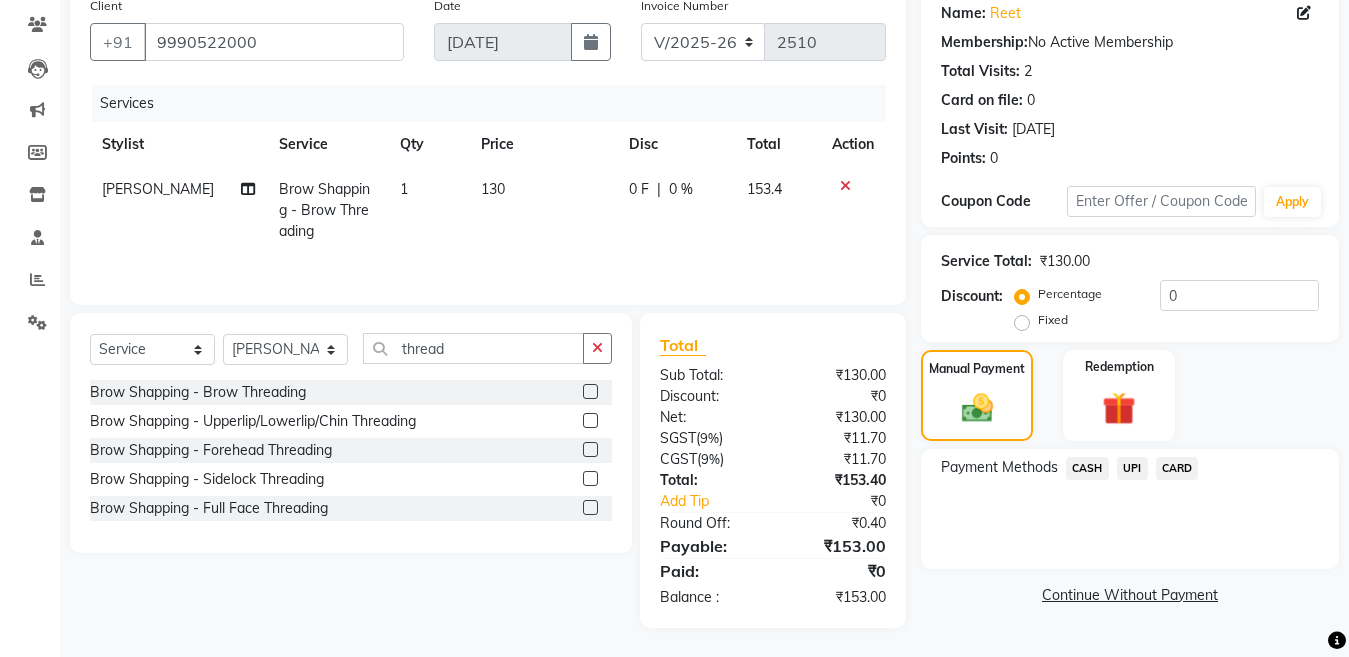 scroll, scrollTop: 166, scrollLeft: 0, axis: vertical 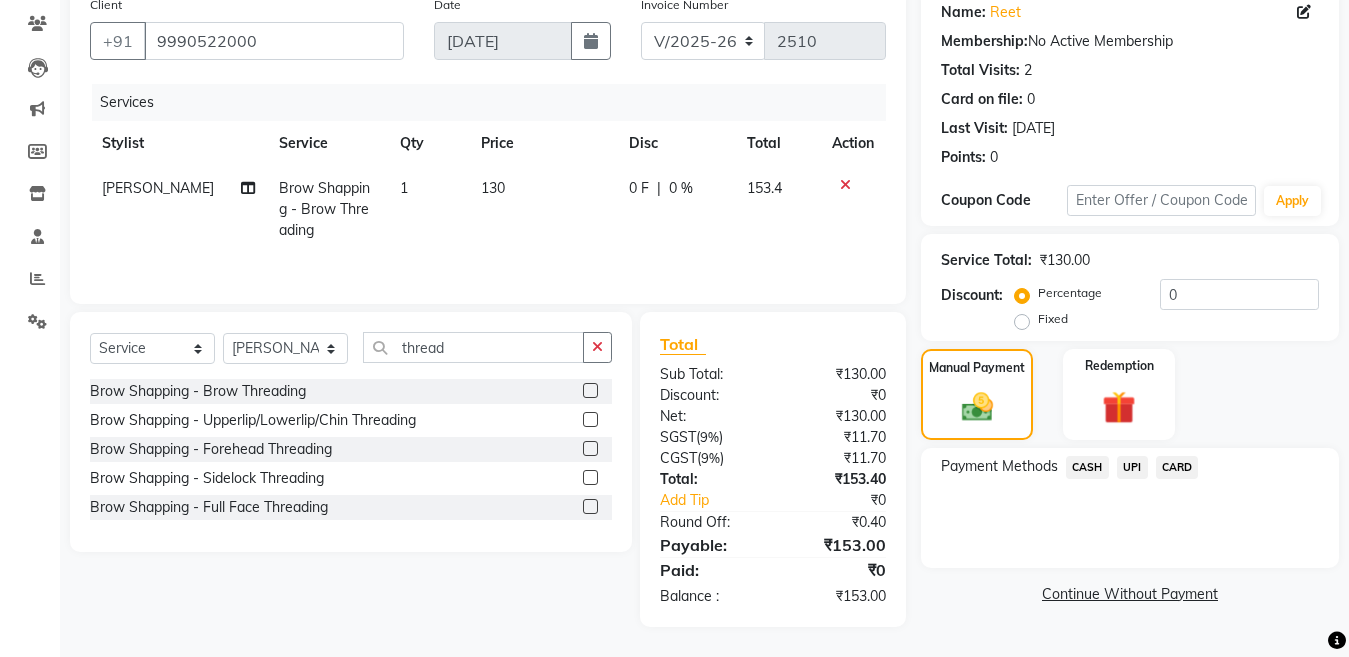 click on "CASH" 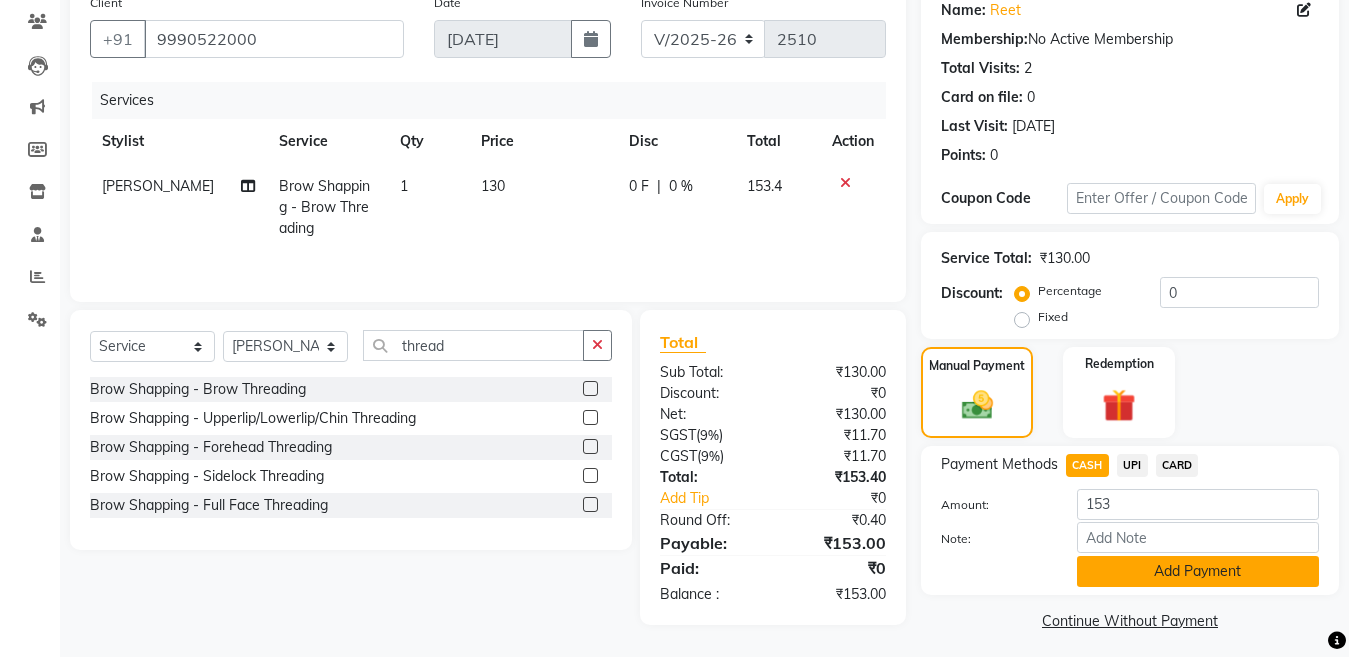 click on "Add Payment" 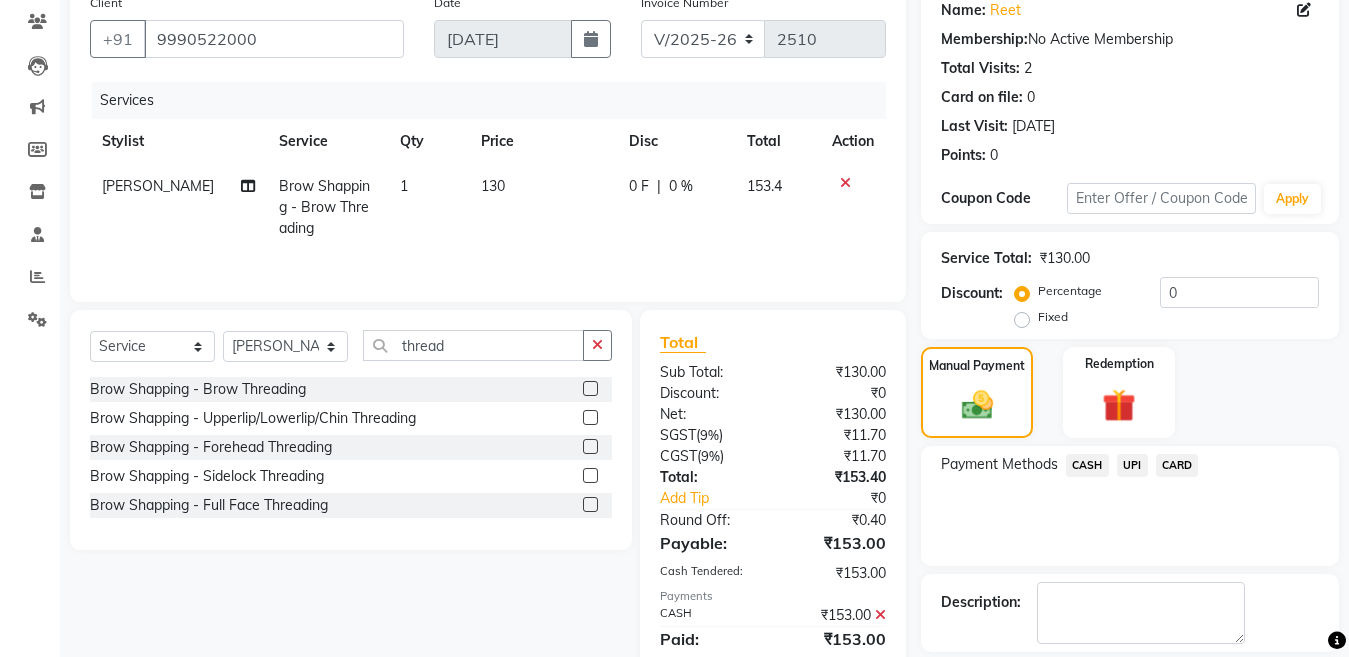 scroll, scrollTop: 259, scrollLeft: 0, axis: vertical 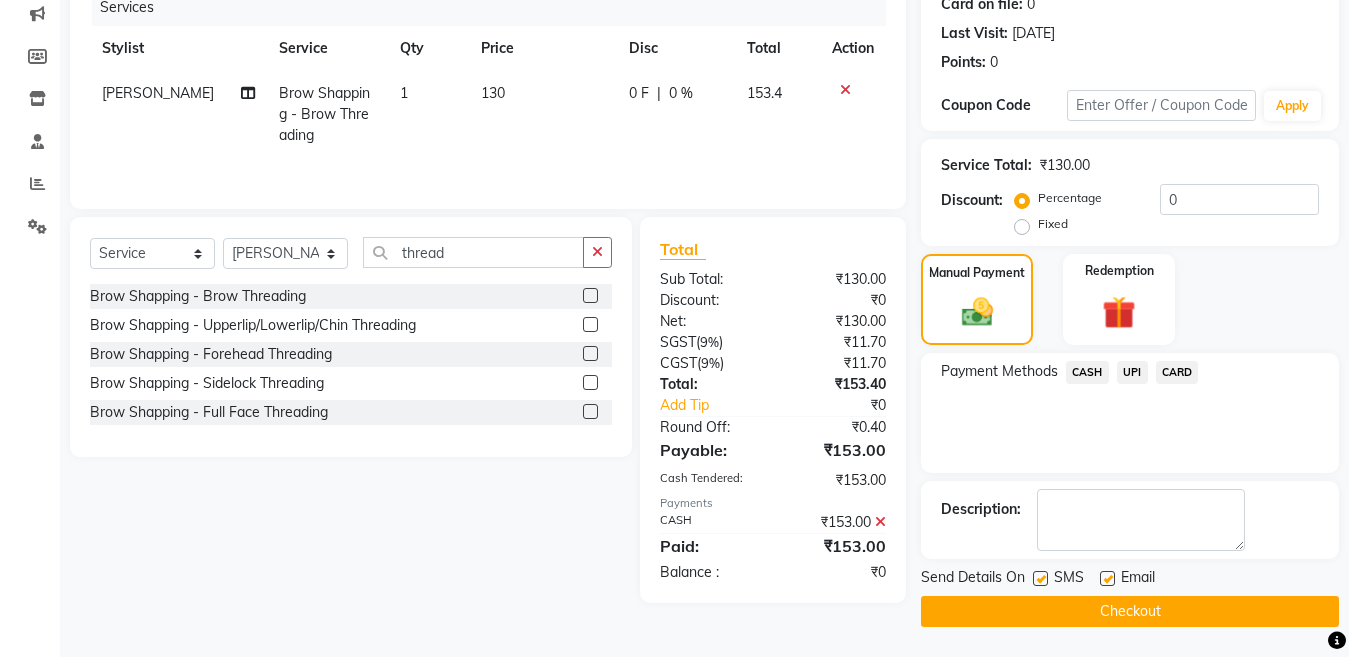 click on "Checkout" 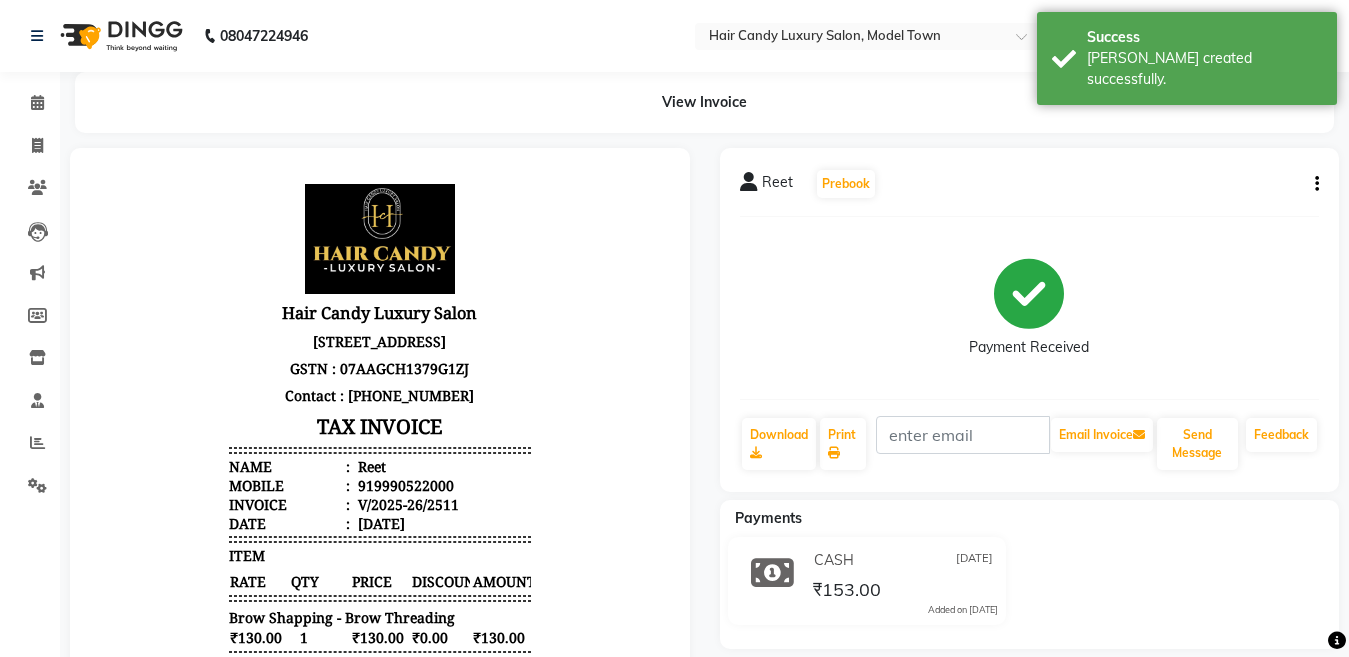 scroll, scrollTop: 0, scrollLeft: 0, axis: both 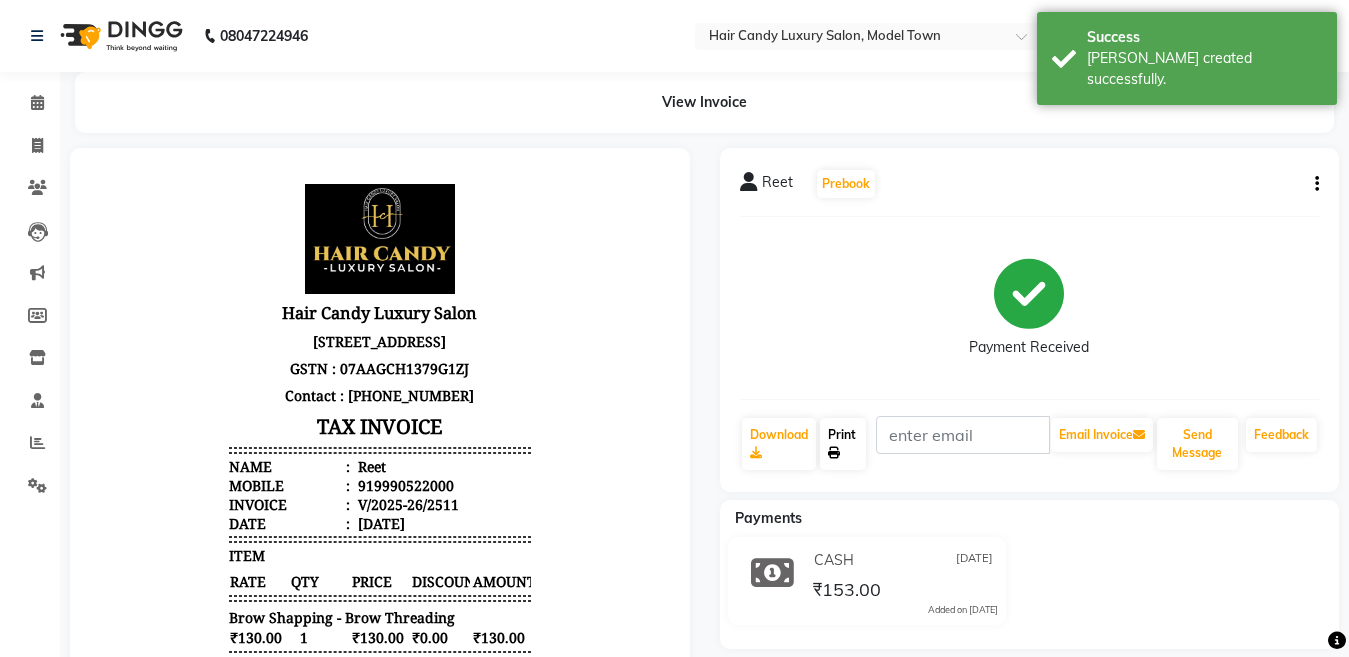 click on "Print" 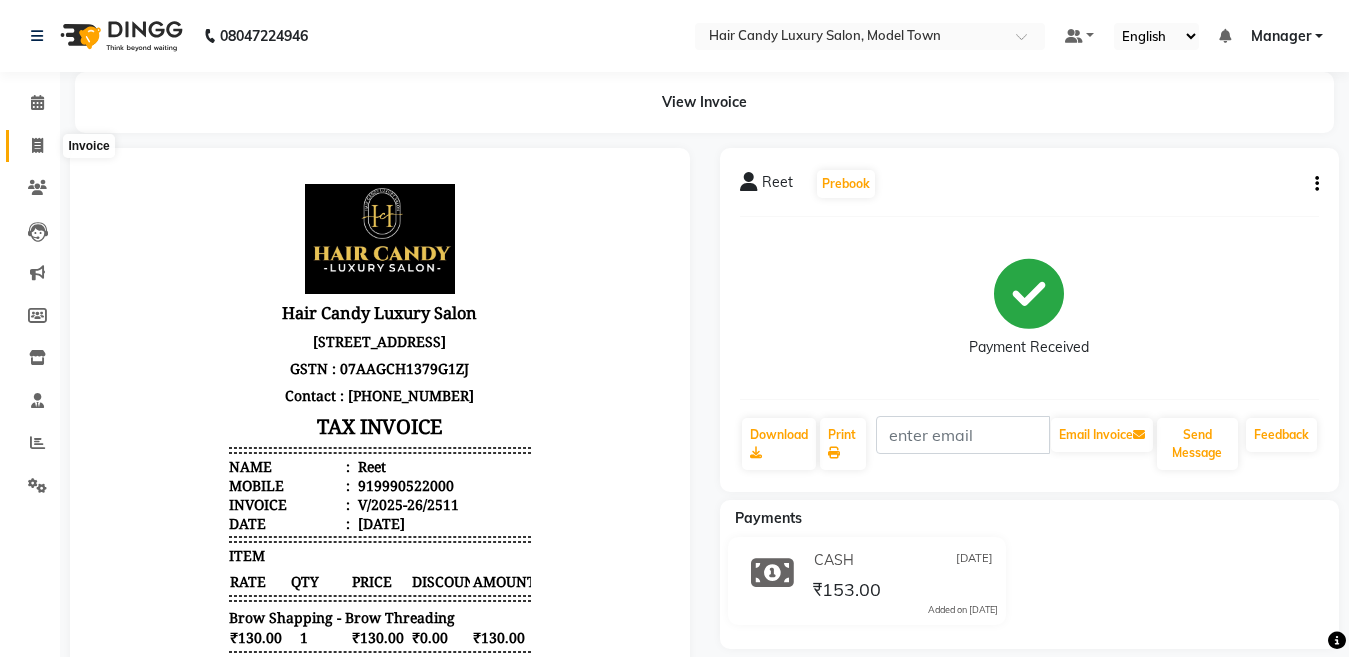 click 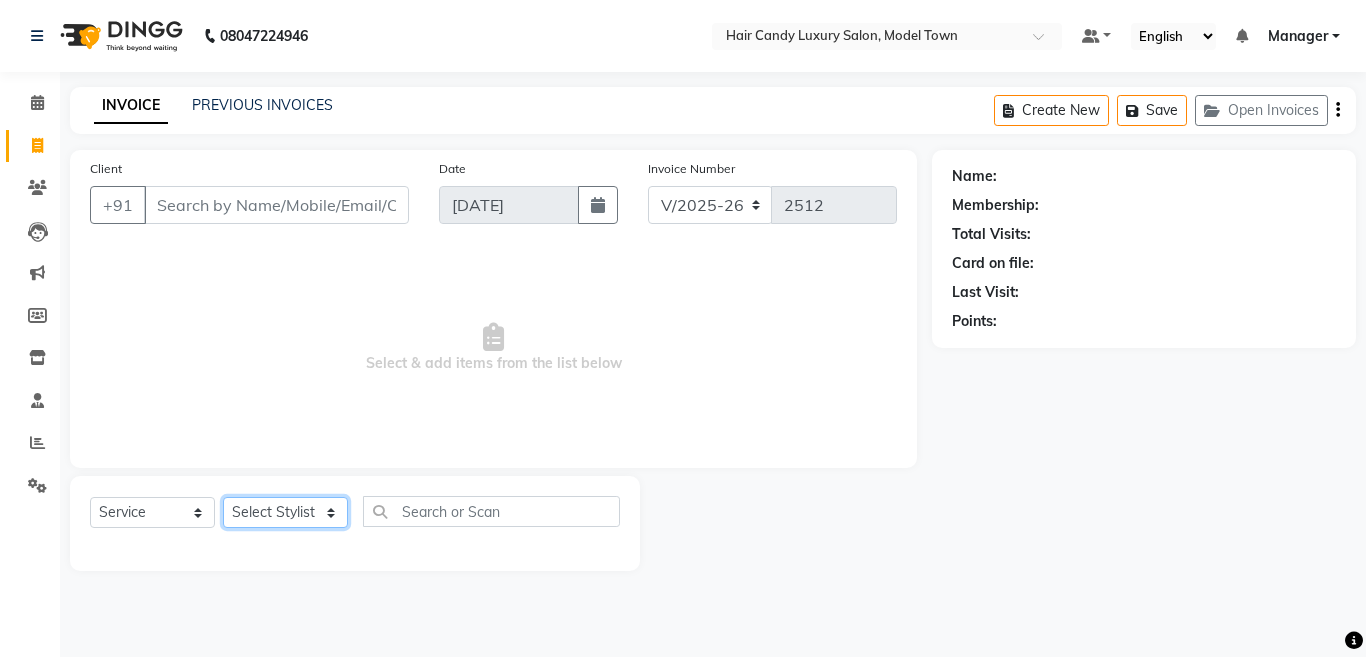 click on "Select Stylist Aakib Anas Anuradha Izhar Laiq (Rahul) Manager Neeraj parul Pawan Prakash Rajni Ranjay (Raju) RIYA Saleem sameer  stock manager surrender Vijay Gupta Vijay kumar" 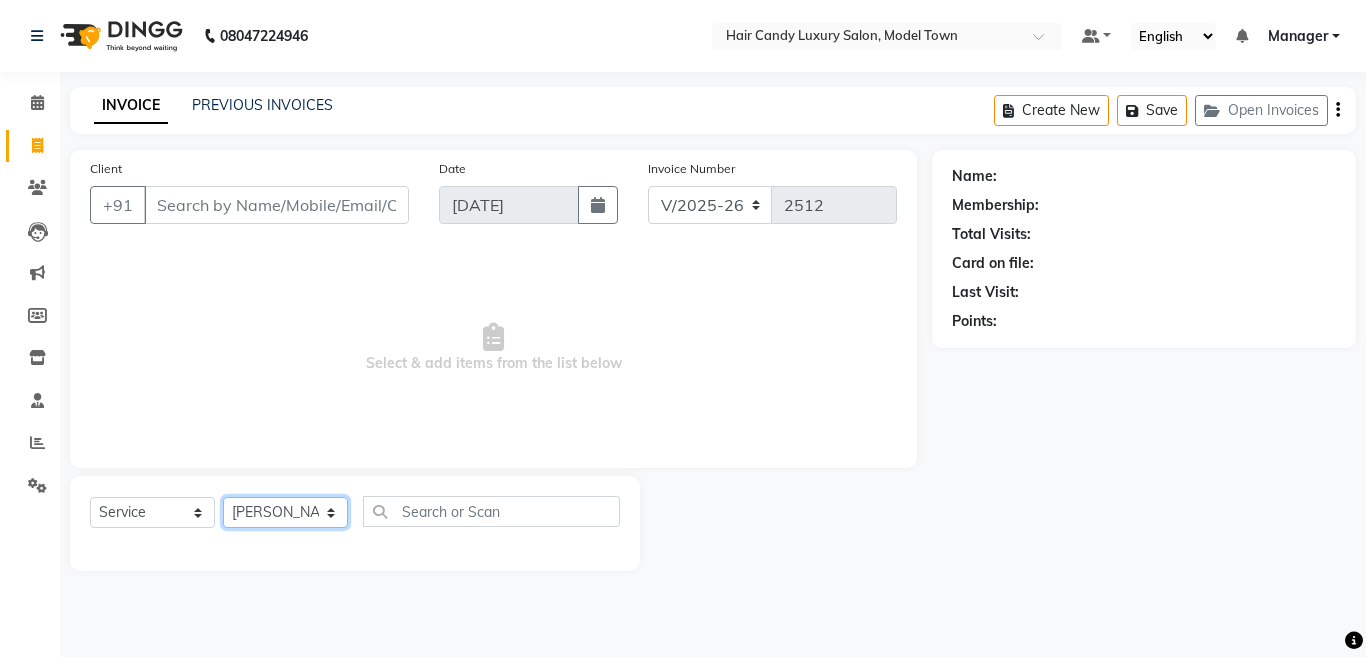 click on "Select Stylist Aakib Anas Anuradha Izhar Laiq (Rahul) Manager Neeraj parul Pawan Prakash Rajni Ranjay (Raju) RIYA Saleem sameer  stock manager surrender Vijay Gupta Vijay kumar" 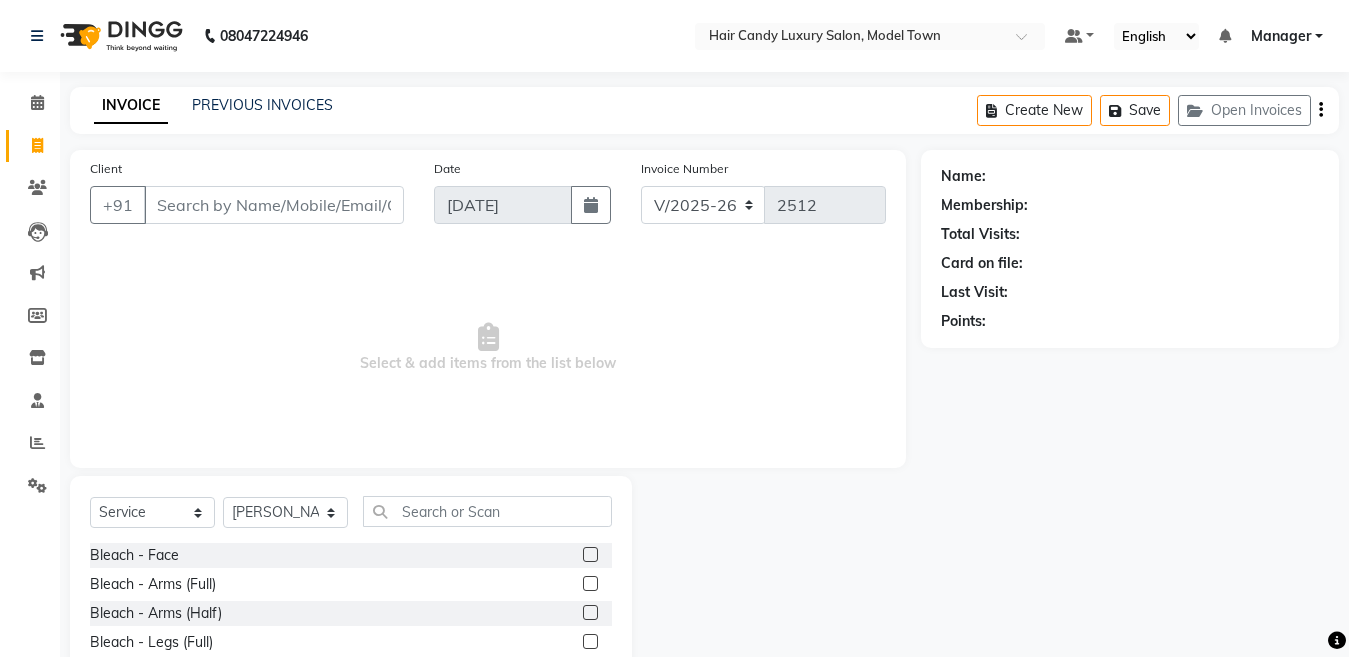 drag, startPoint x: 533, startPoint y: 528, endPoint x: 520, endPoint y: 517, distance: 17.029387 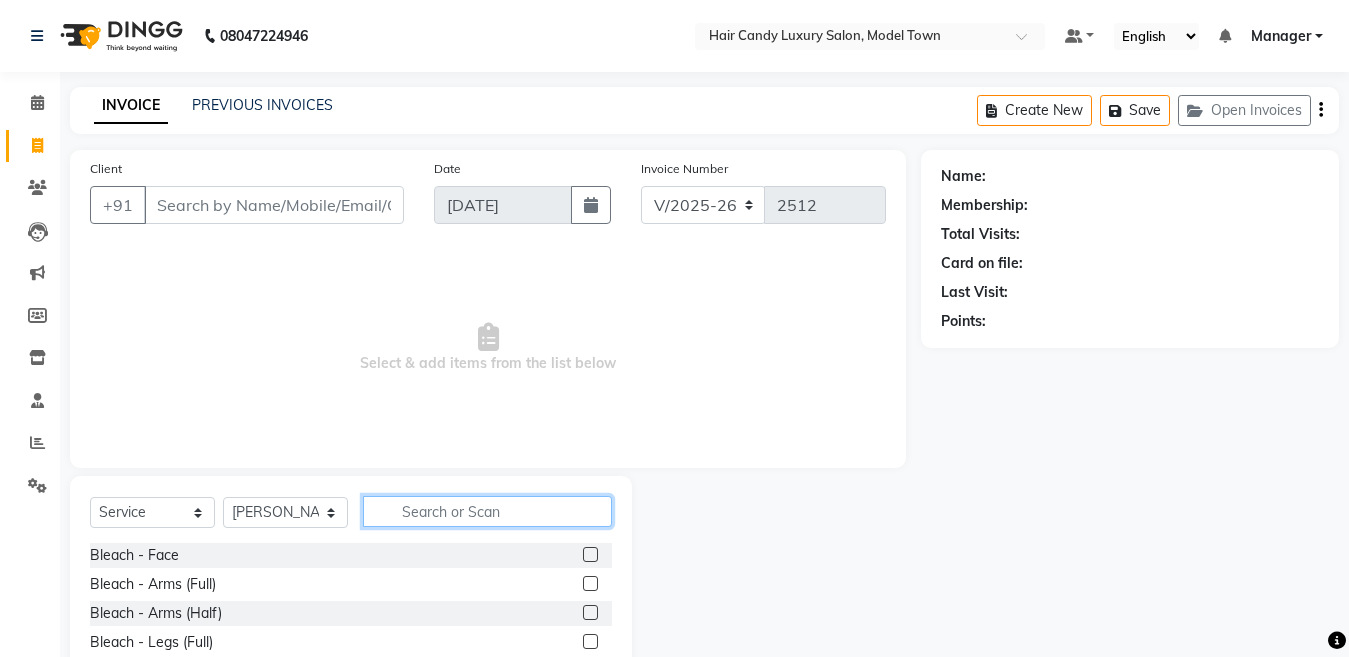 click 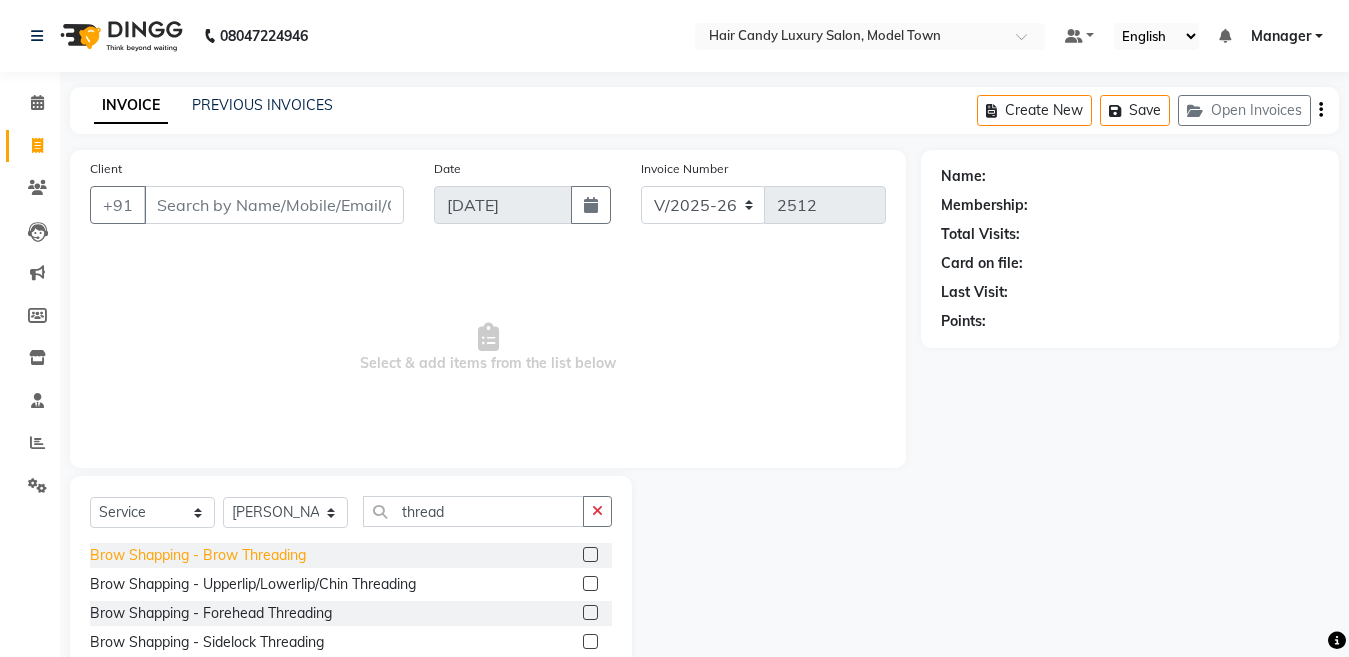 click on "Brow Shapping - Brow Threading" 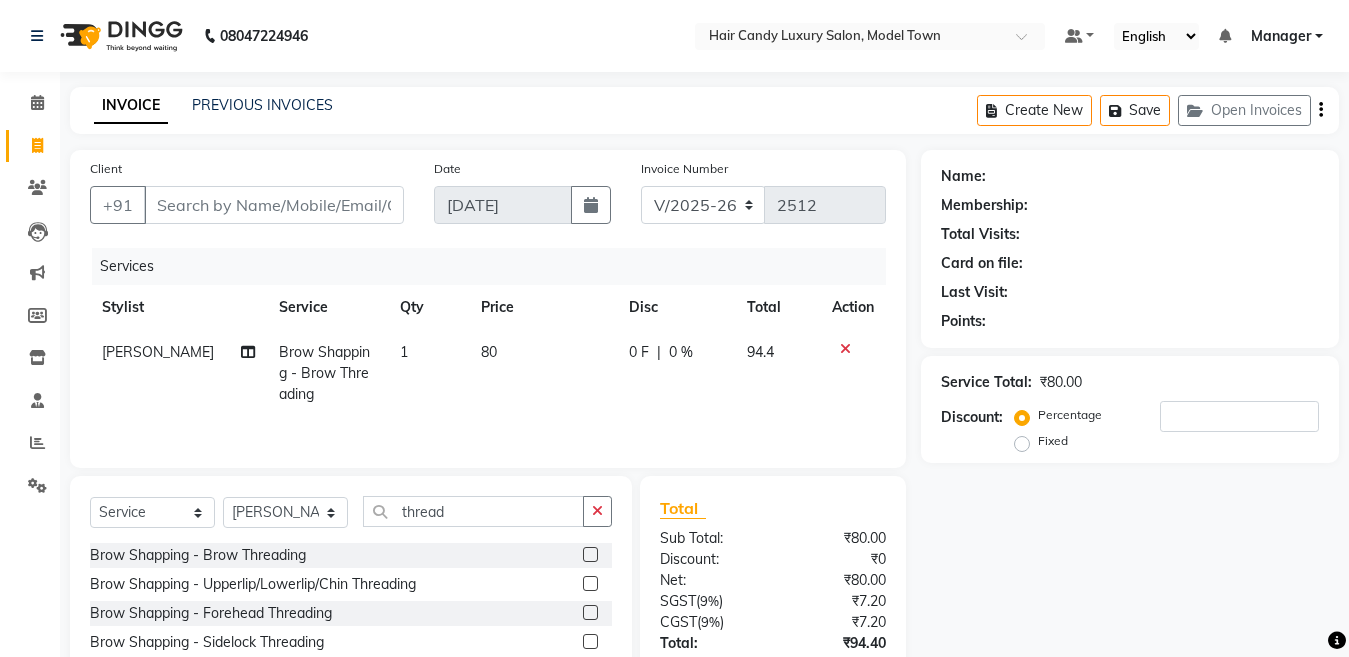 click on "1" 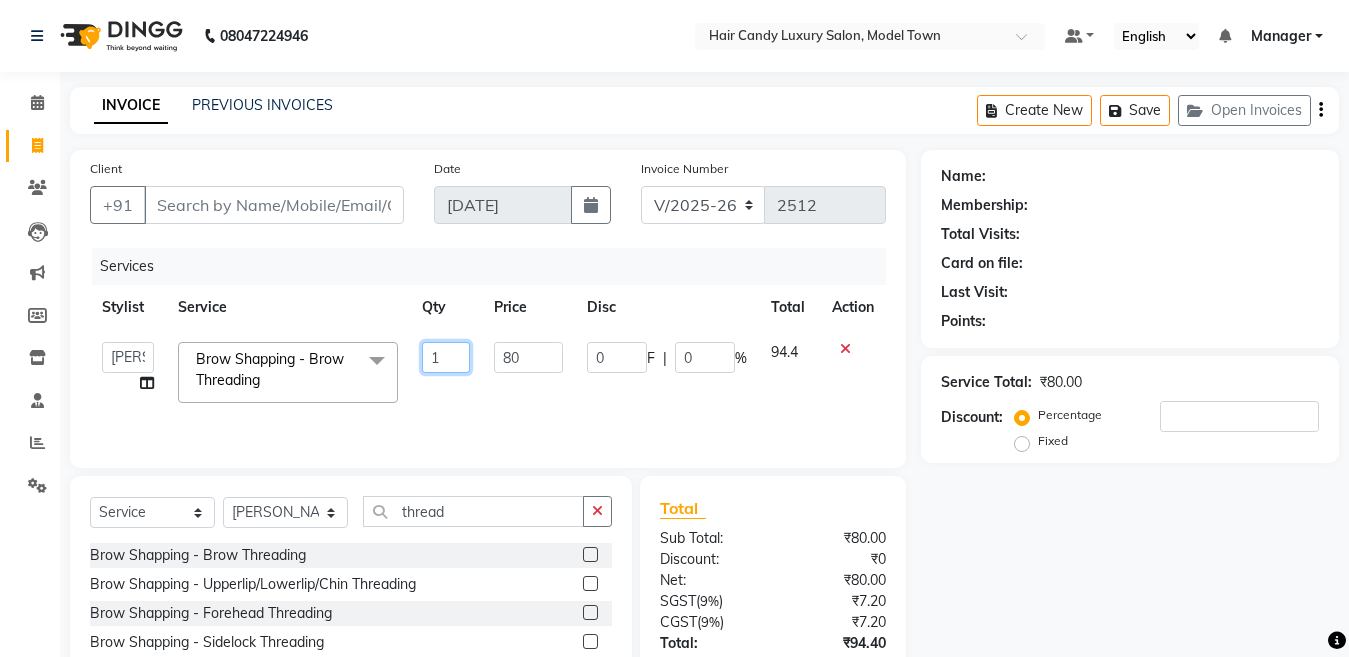 drag, startPoint x: 443, startPoint y: 356, endPoint x: 389, endPoint y: 356, distance: 54 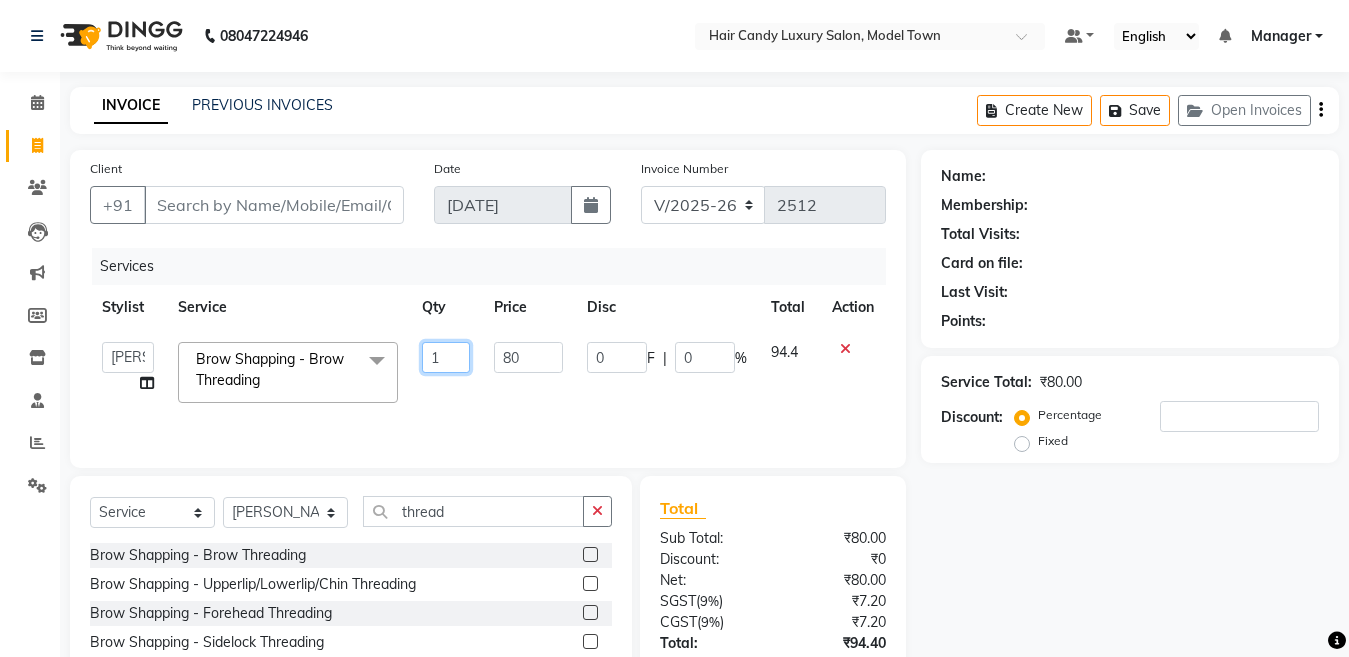 click on "Aakib   Anas   Anuradha   Izhar   Laiq (Rahul)   Manager   Neeraj   parul   Pawan   Prakash   Rajni   Ranjay (Raju)   RIYA   Saleem   sameer    stock manager   surrender   Vijay Gupta   Vijay kumar  Brow Shapping - Brow Threading  x Bleach - Face Bleach - Arms (Full) Bleach - Arms (Half) Bleach - Legs (Full) Bleach - Legs (Half) Bleach - Back (Full) Bleach - Back (Half) Bleach - Front (Full) Bleach - Front (Half) Bleach - Full Body Mango-Pedicure Detan - Face Detan - Arms (Full) Detan - Arms (Half) Detan - Legs (Full) Detan - Legs (Half) Detan - Back (Full) Detan - Back (Half) Detan - Front (Full) Detan - Front (Half) Detan - Full Body Facial - Face Massage Facial - Face Cleaning Facial - Face D-Tan Facial - Face Bleach Facial - Casmara Facial Facial - O3 Cleanup Facial - O3 Facial Facial - Skeyndor Cleanup Facial - Skeyndor Facial Facial - Face Mask Facial - Dermalogica Facial Facial - Dermalogica Clean up Hands and Feet - Express Menicure Hands and Feet - Express Pedicure Hands and Feet - Spa Menicure 1" 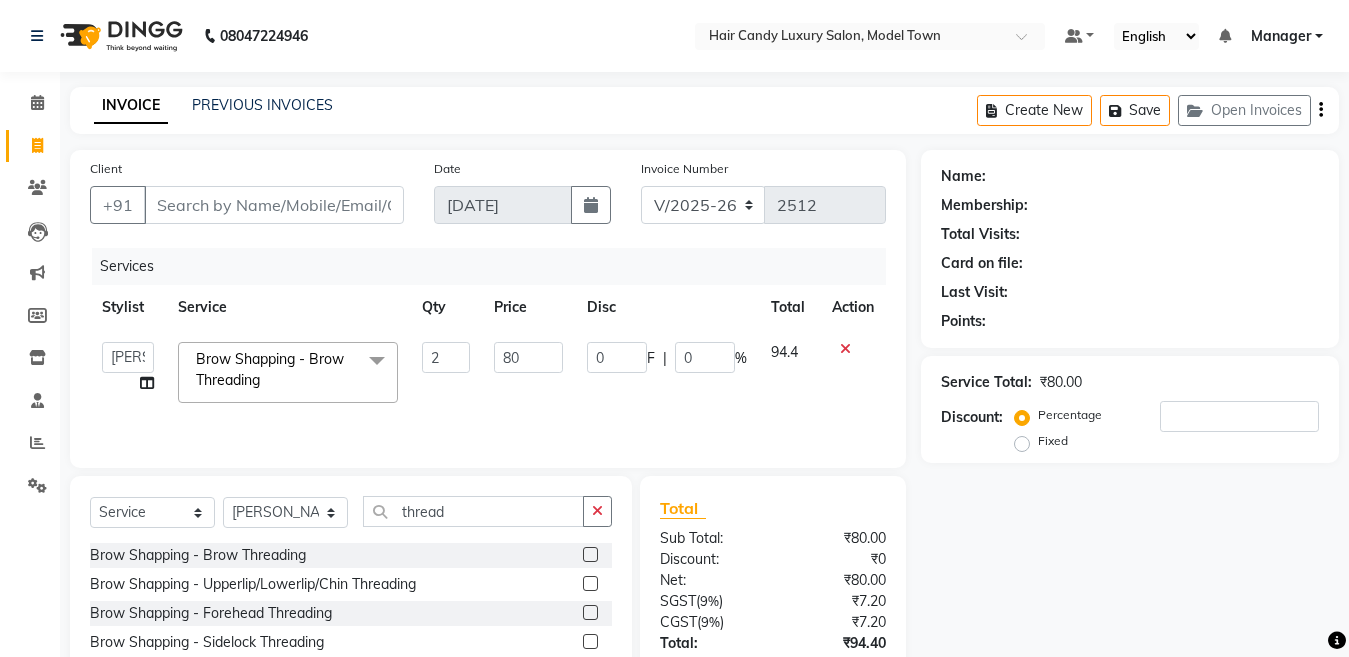 click on "80" 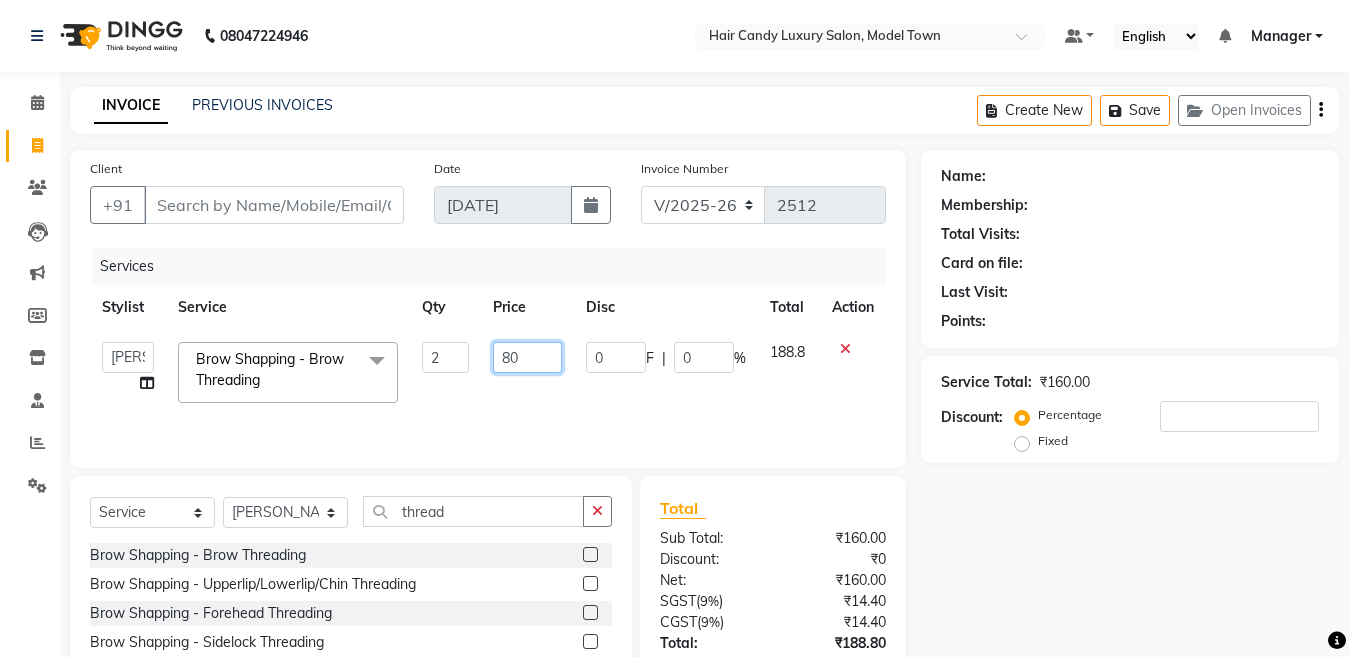 click on "80" 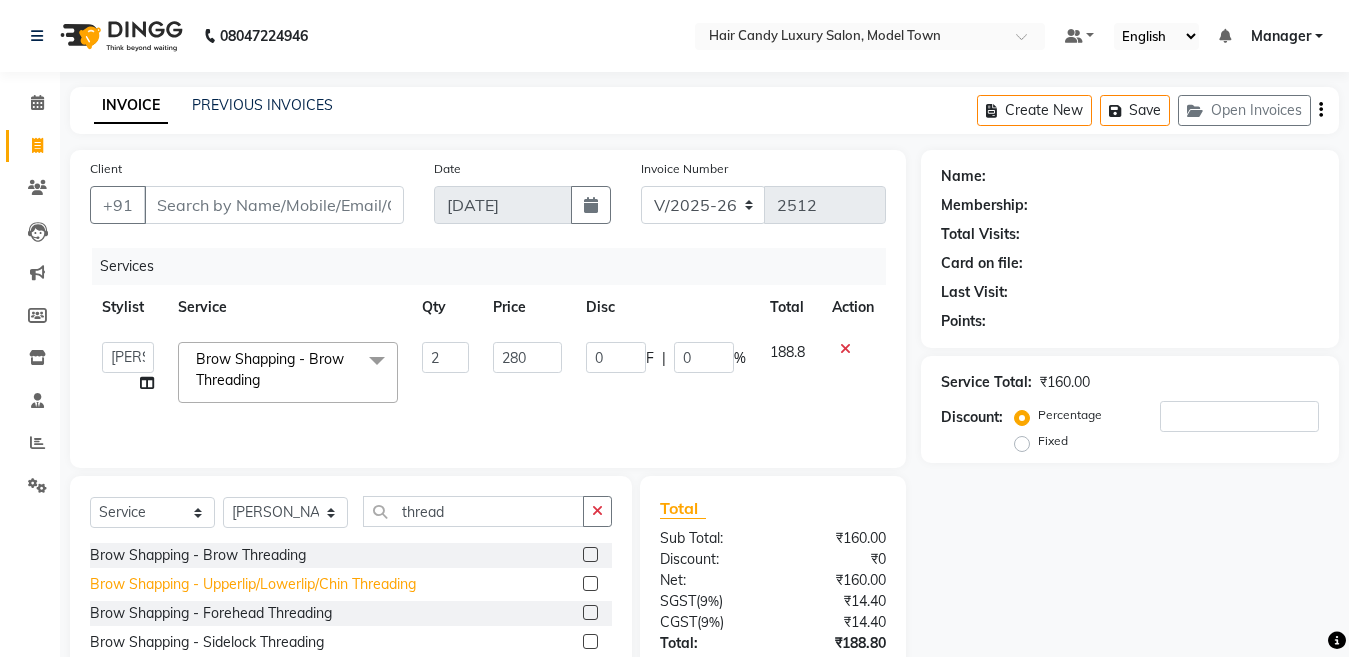 click on "Brow Shapping - Upperlip/Lowerlip/Chin Threading" 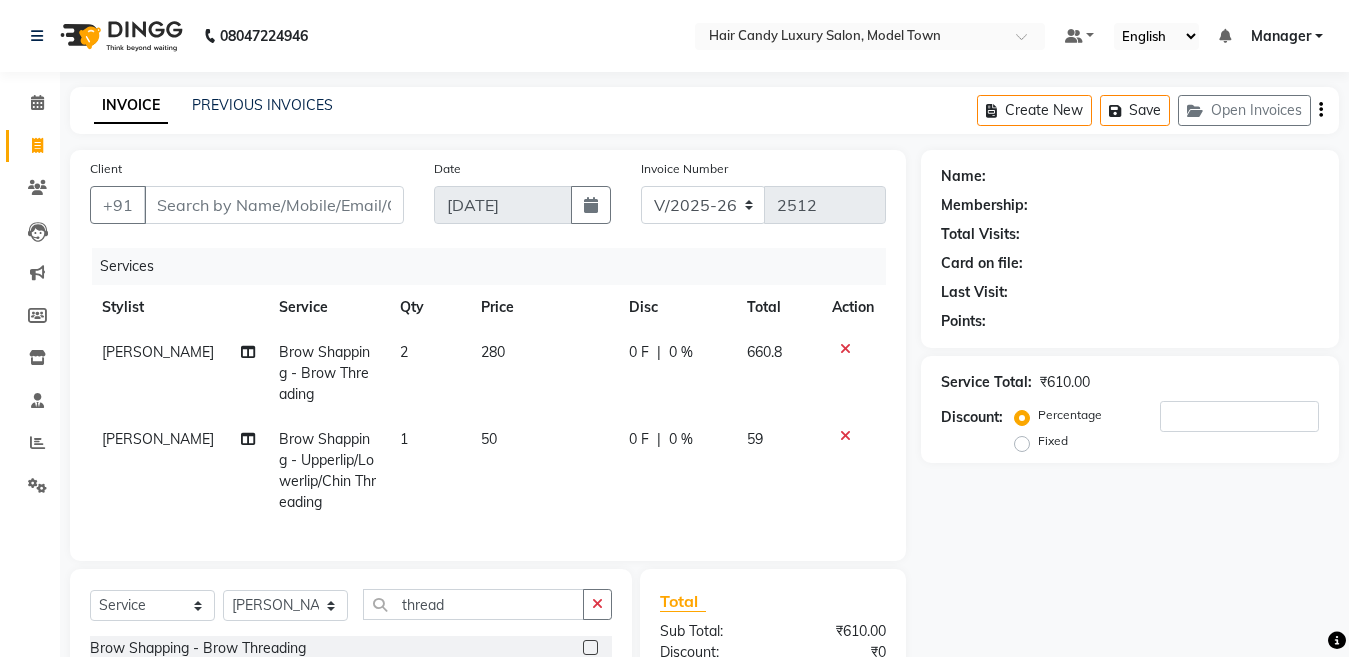 click on "1" 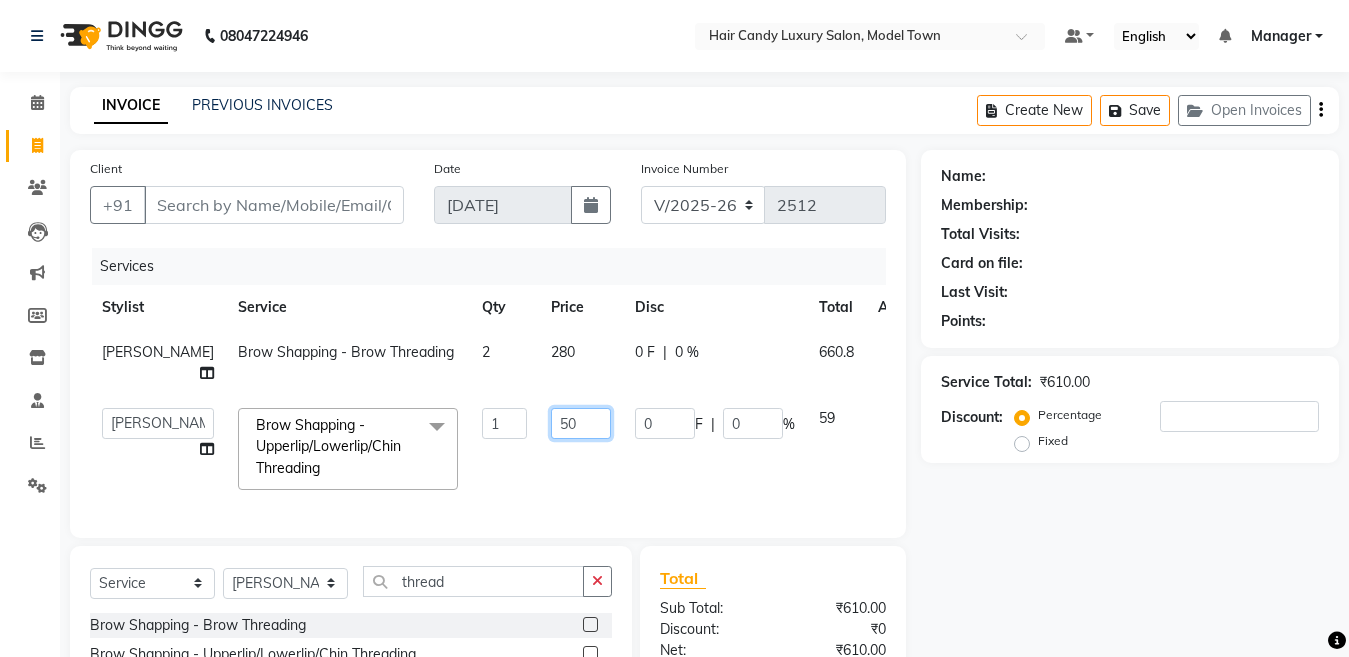 drag, startPoint x: 520, startPoint y: 401, endPoint x: 465, endPoint y: 399, distance: 55.03635 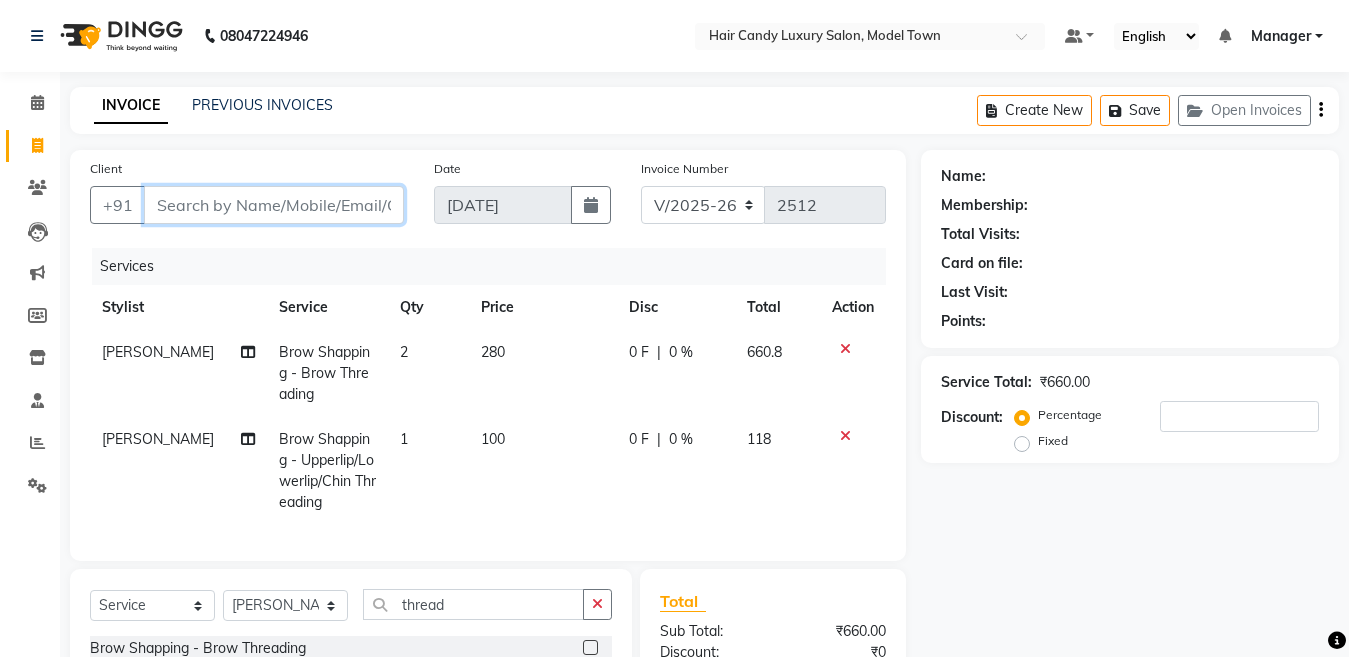 click on "Client" at bounding box center [274, 205] 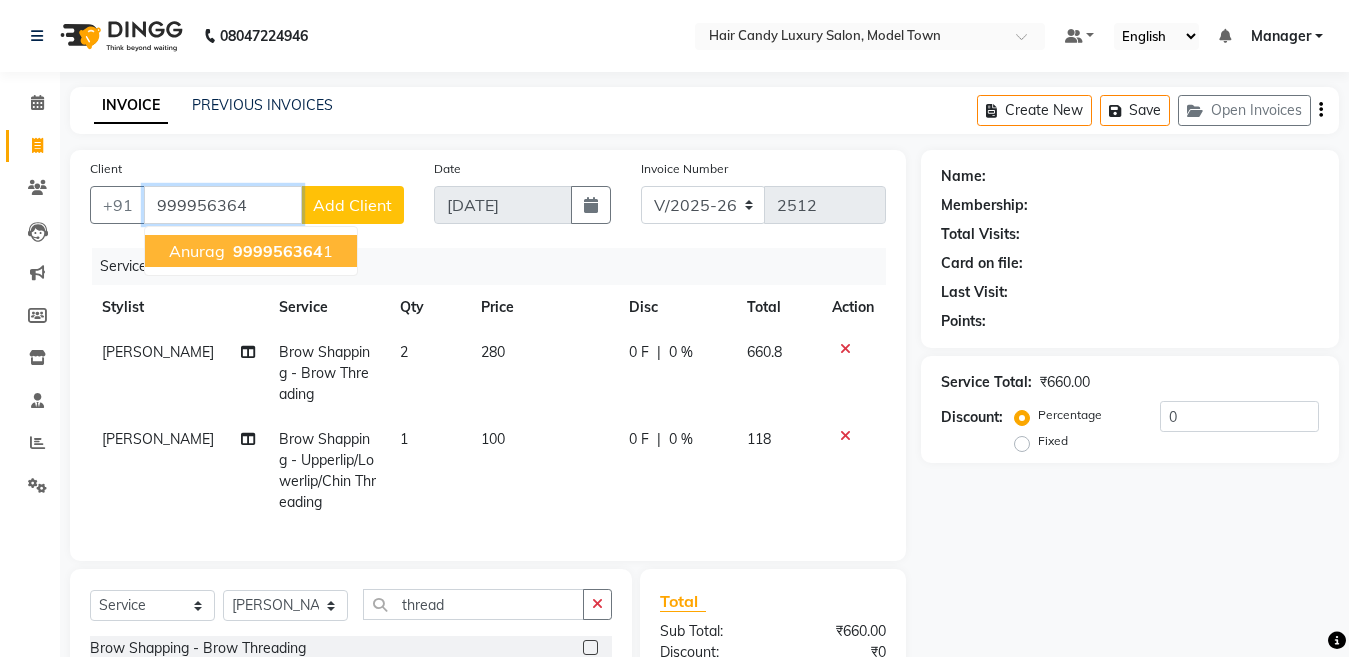 click on "999956364" at bounding box center [278, 251] 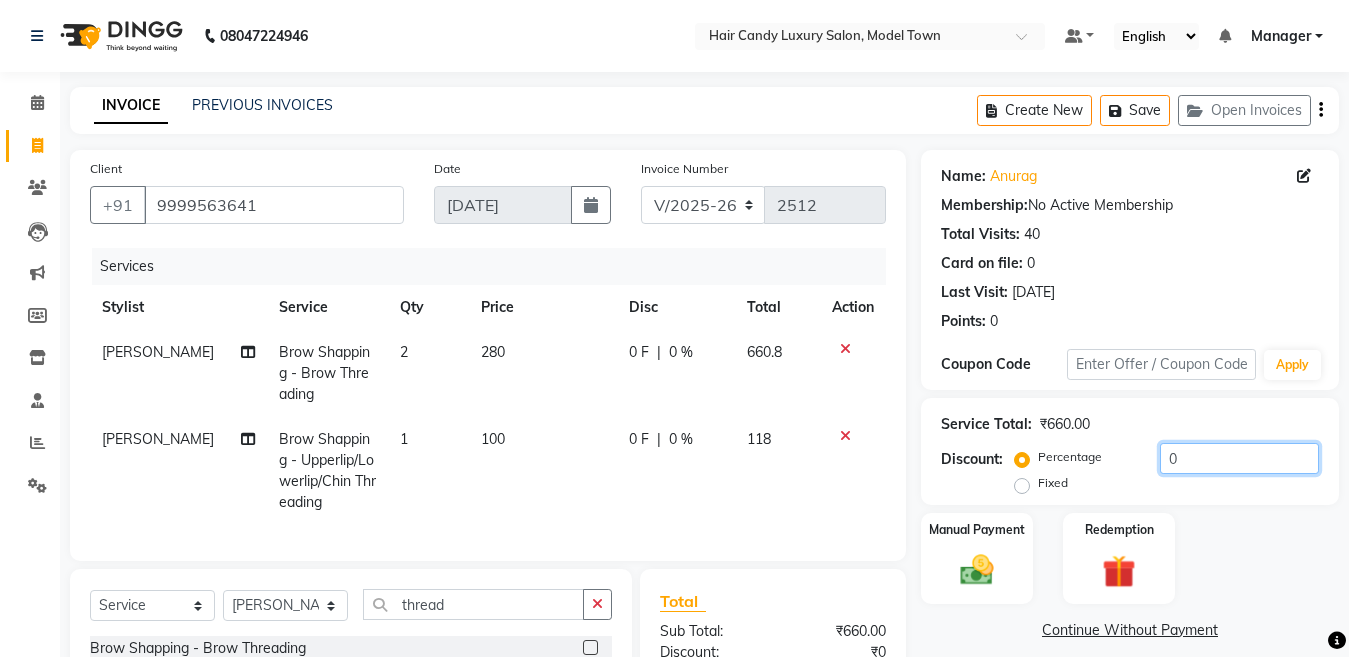 drag, startPoint x: 1209, startPoint y: 456, endPoint x: 938, endPoint y: 470, distance: 271.3614 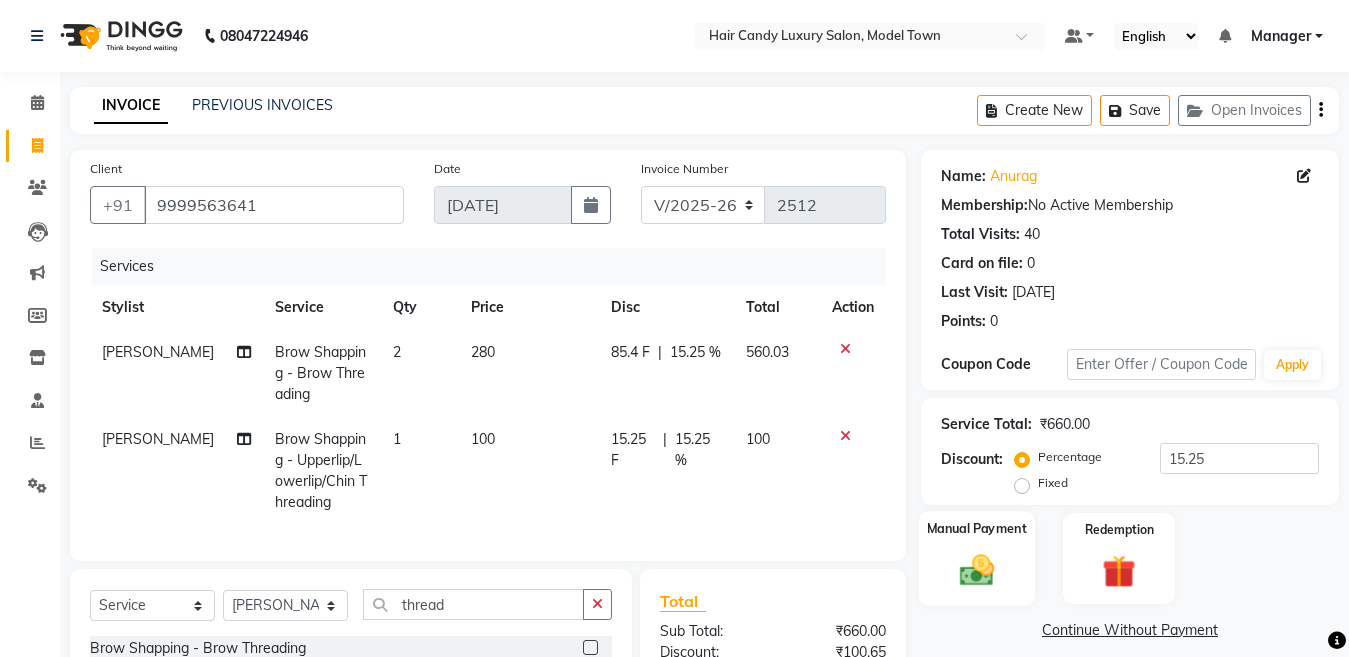 click on "Manual Payment" 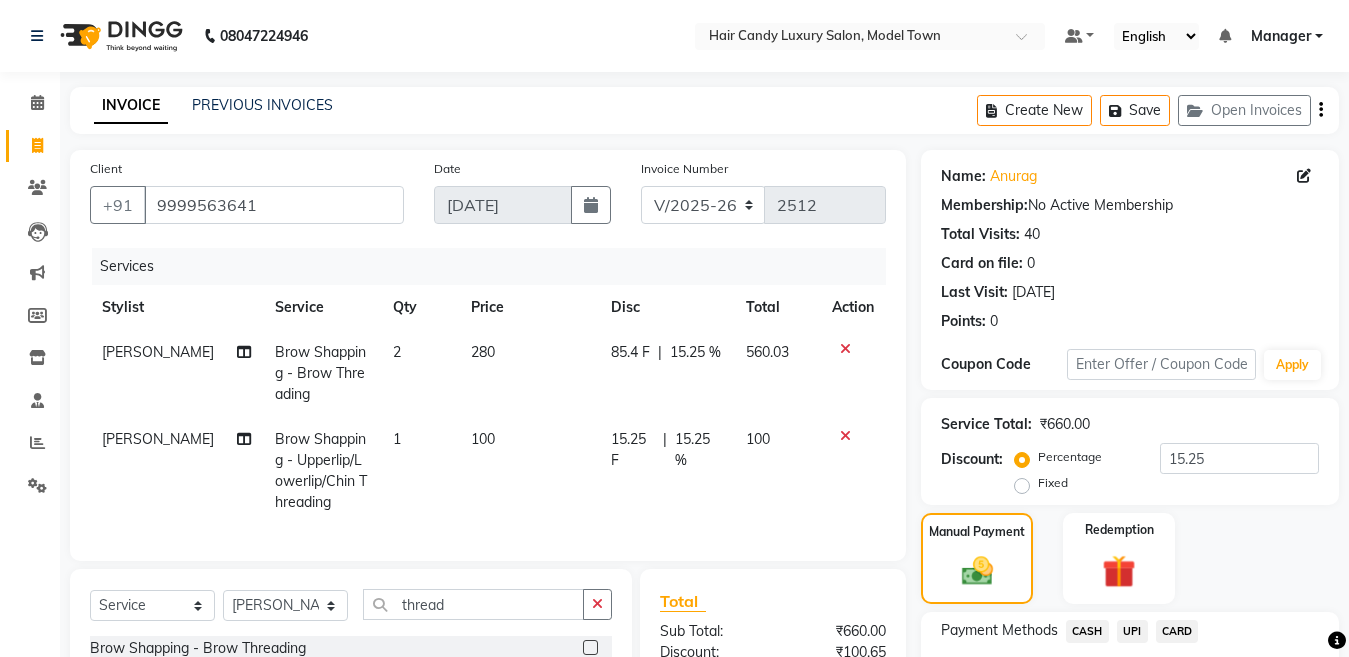 scroll, scrollTop: 234, scrollLeft: 0, axis: vertical 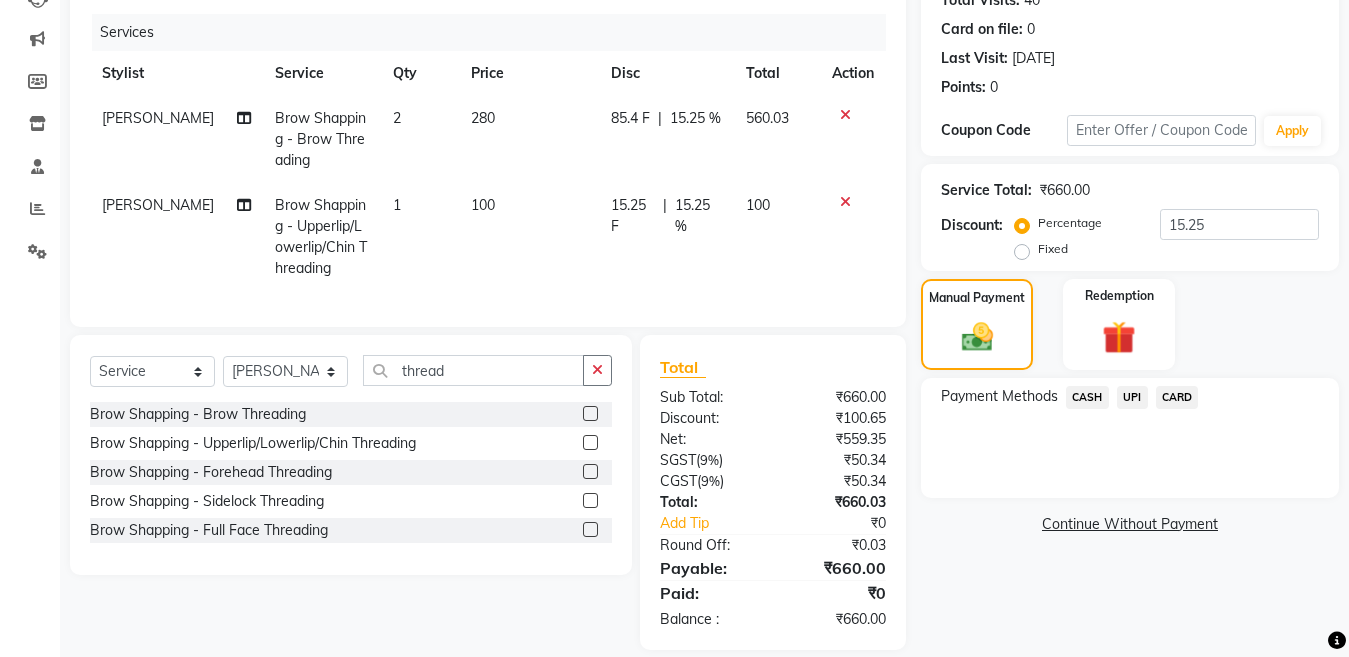 click on "UPI" 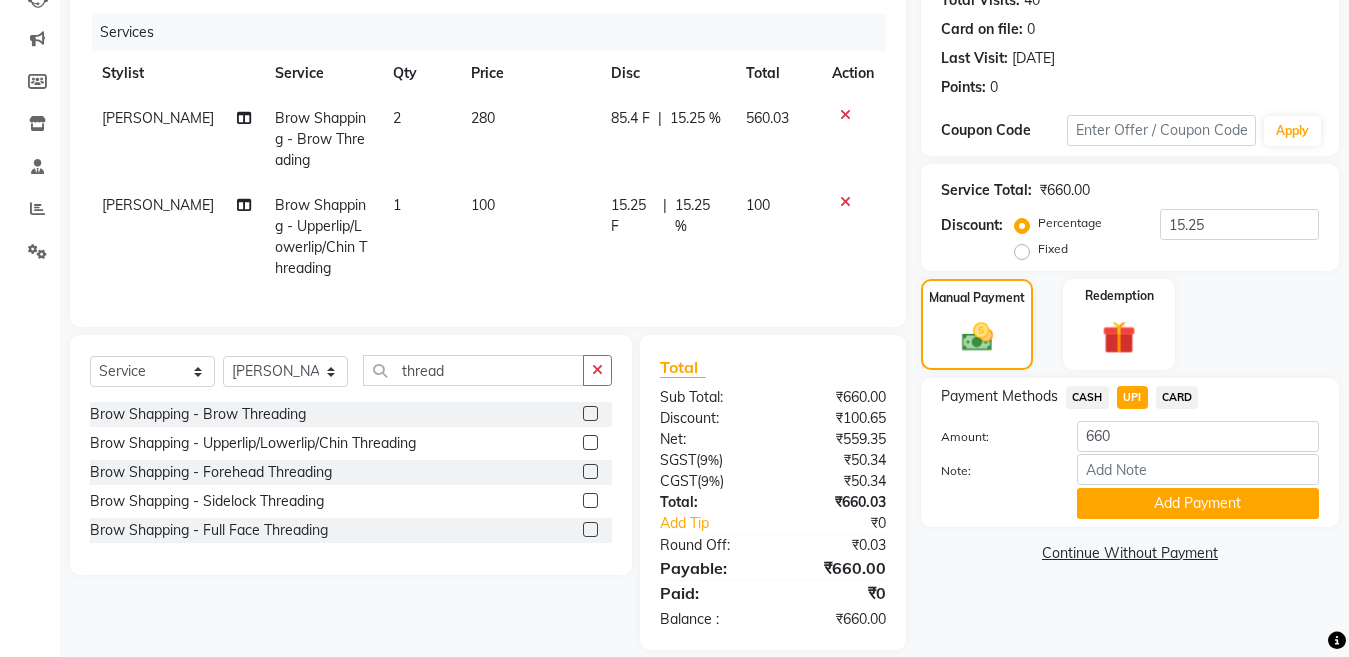 click on "CARD" 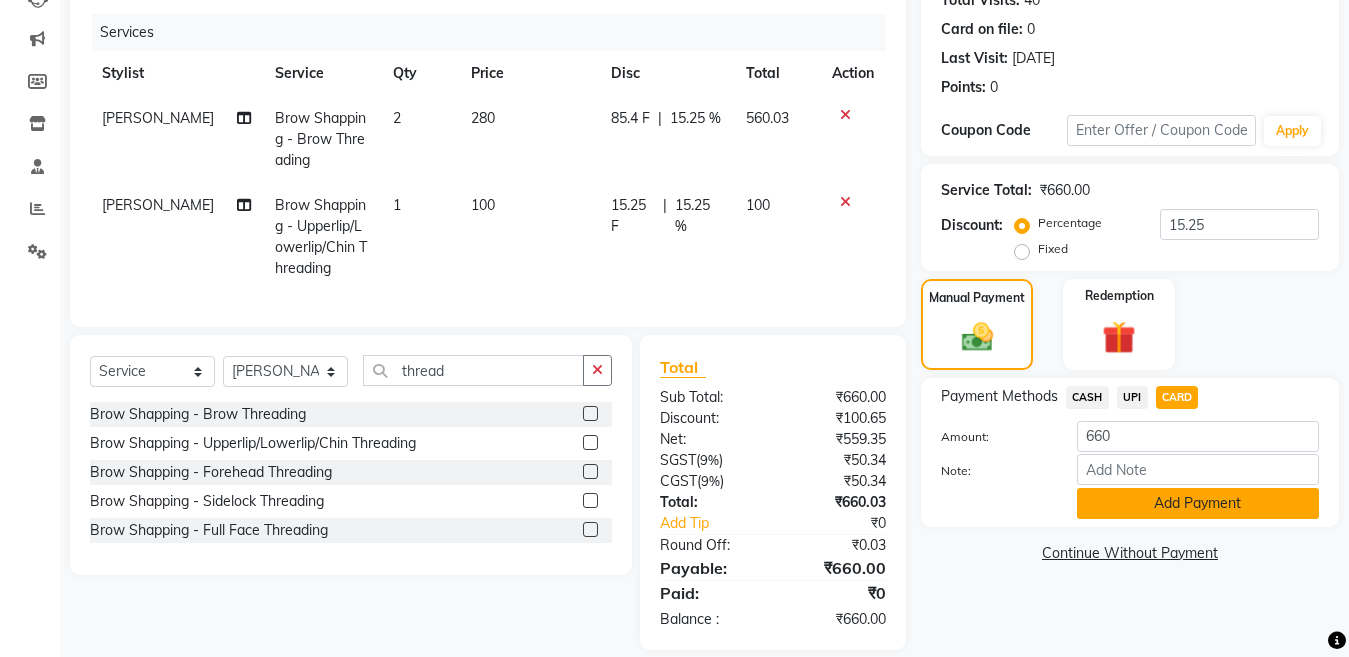 click on "Add Payment" 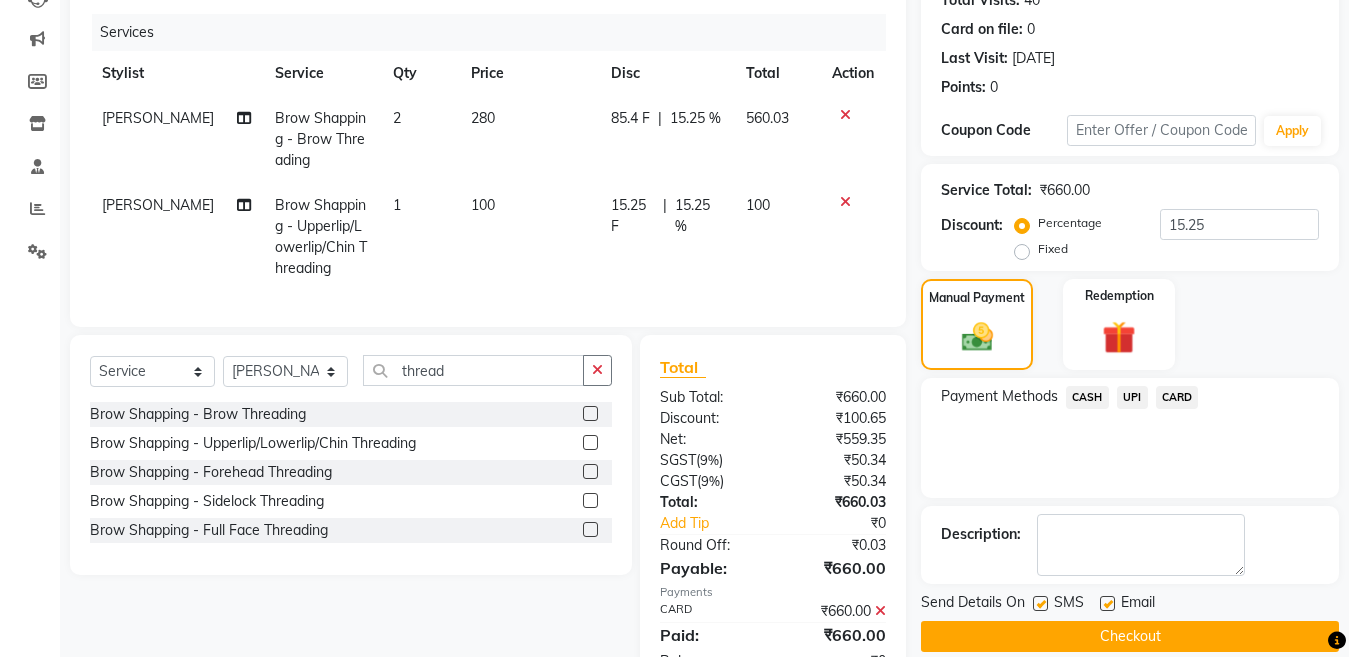 scroll, scrollTop: 316, scrollLeft: 0, axis: vertical 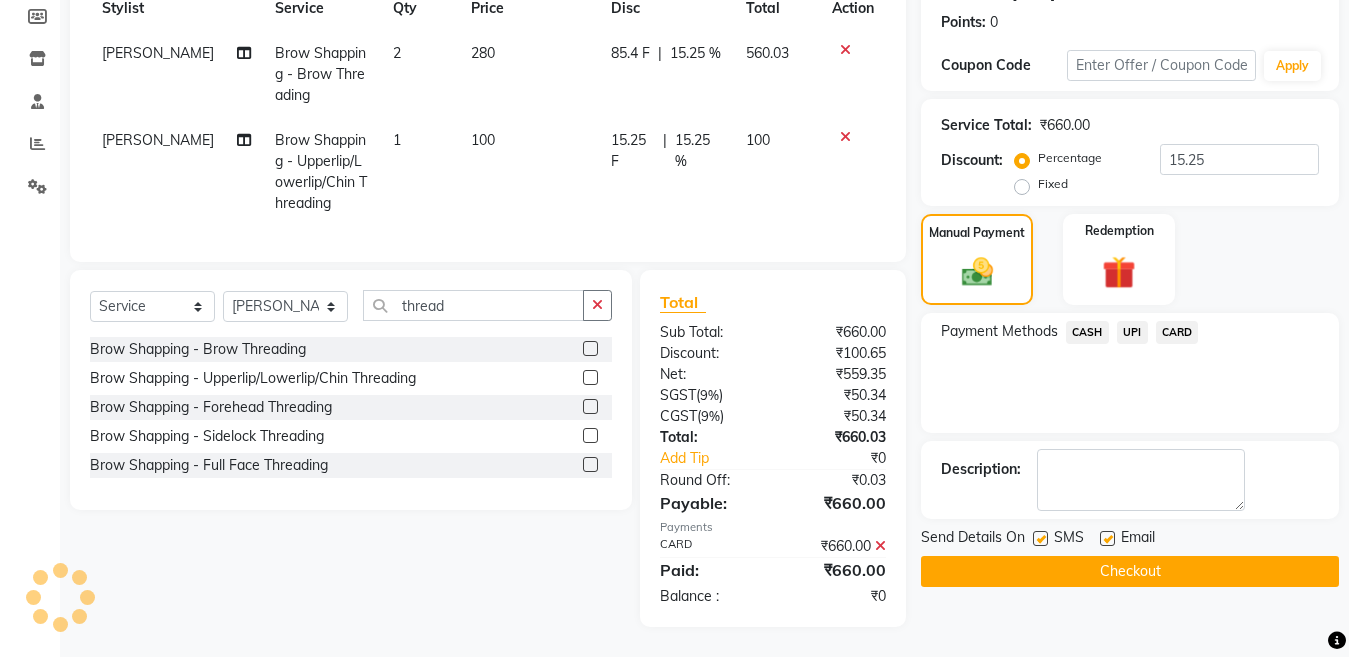 click 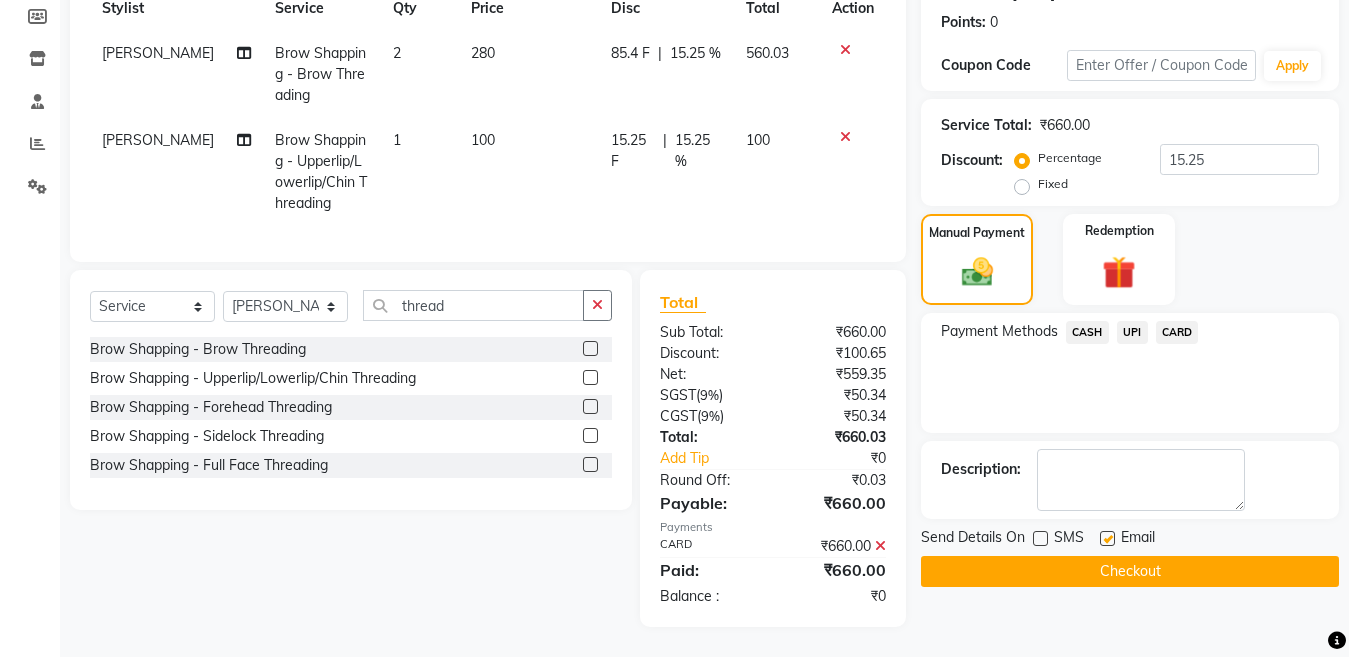 click on "Checkout" 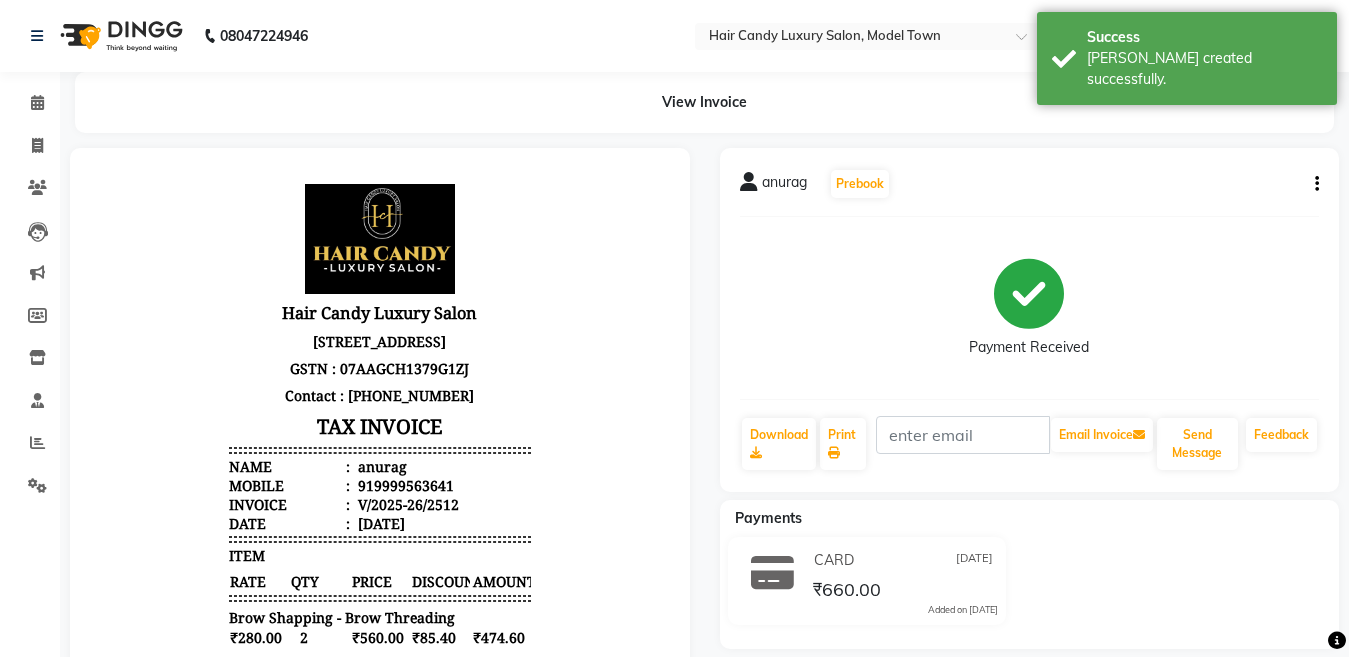 scroll, scrollTop: 0, scrollLeft: 0, axis: both 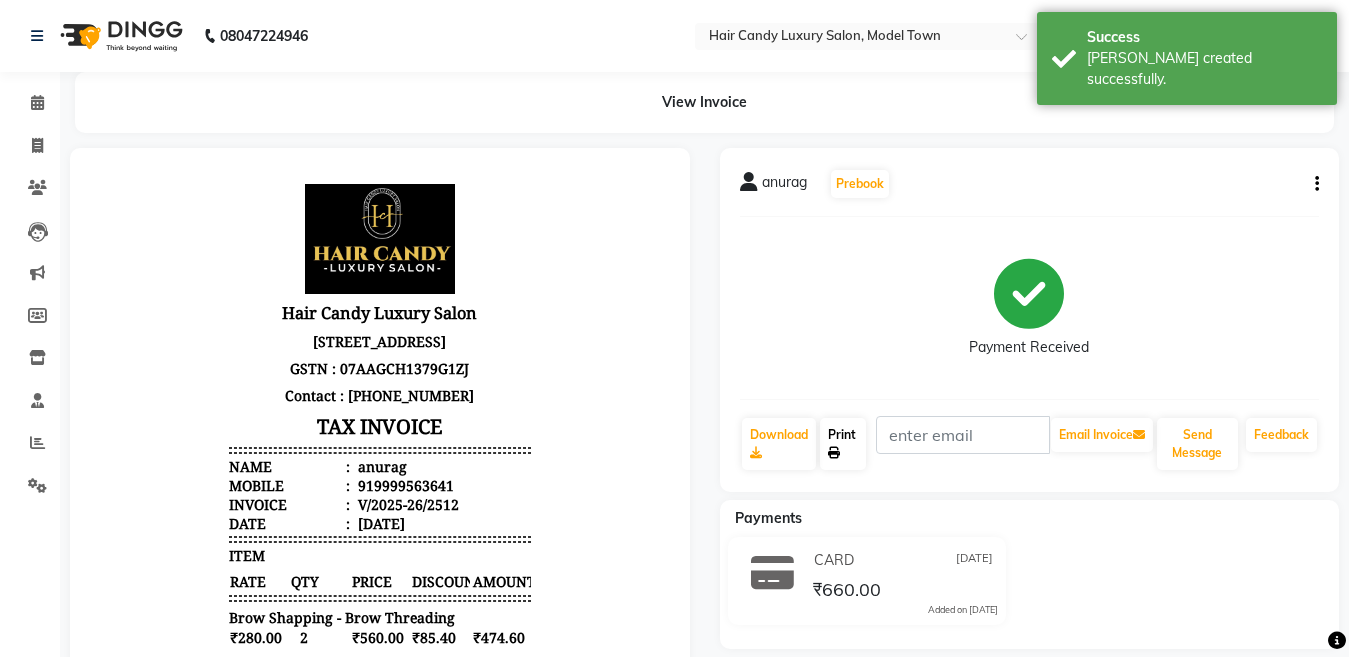 click on "Print" 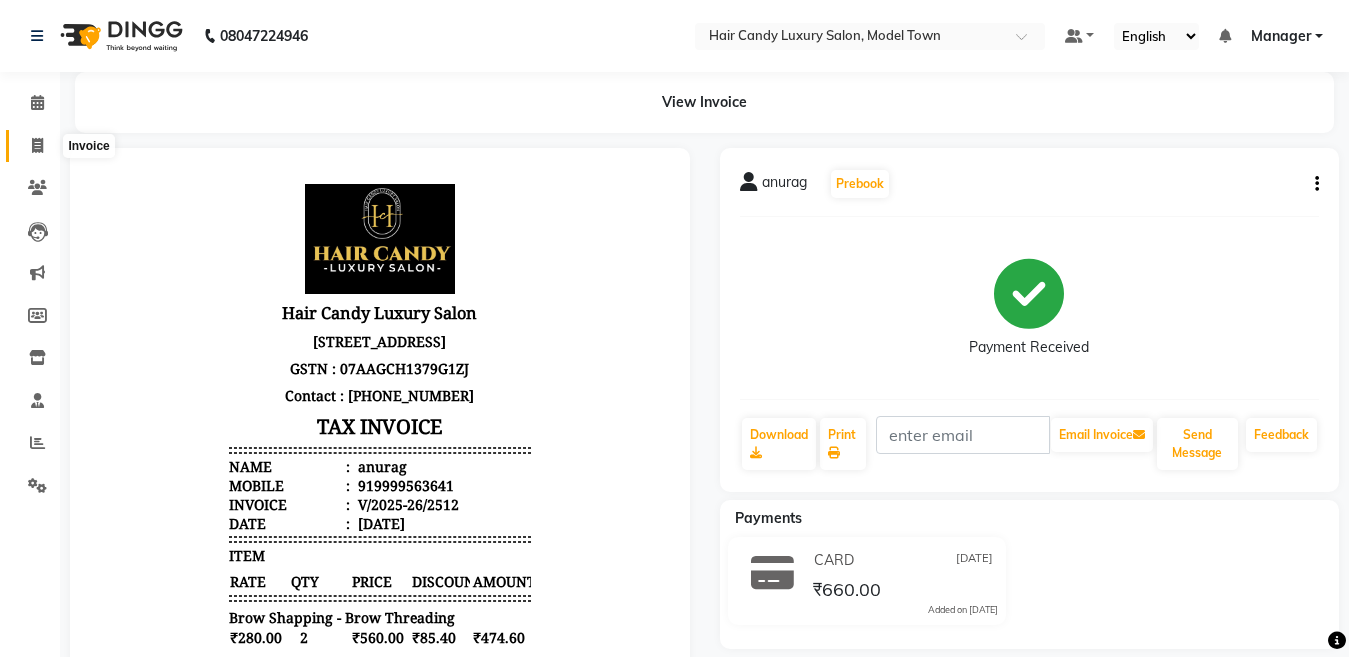 click 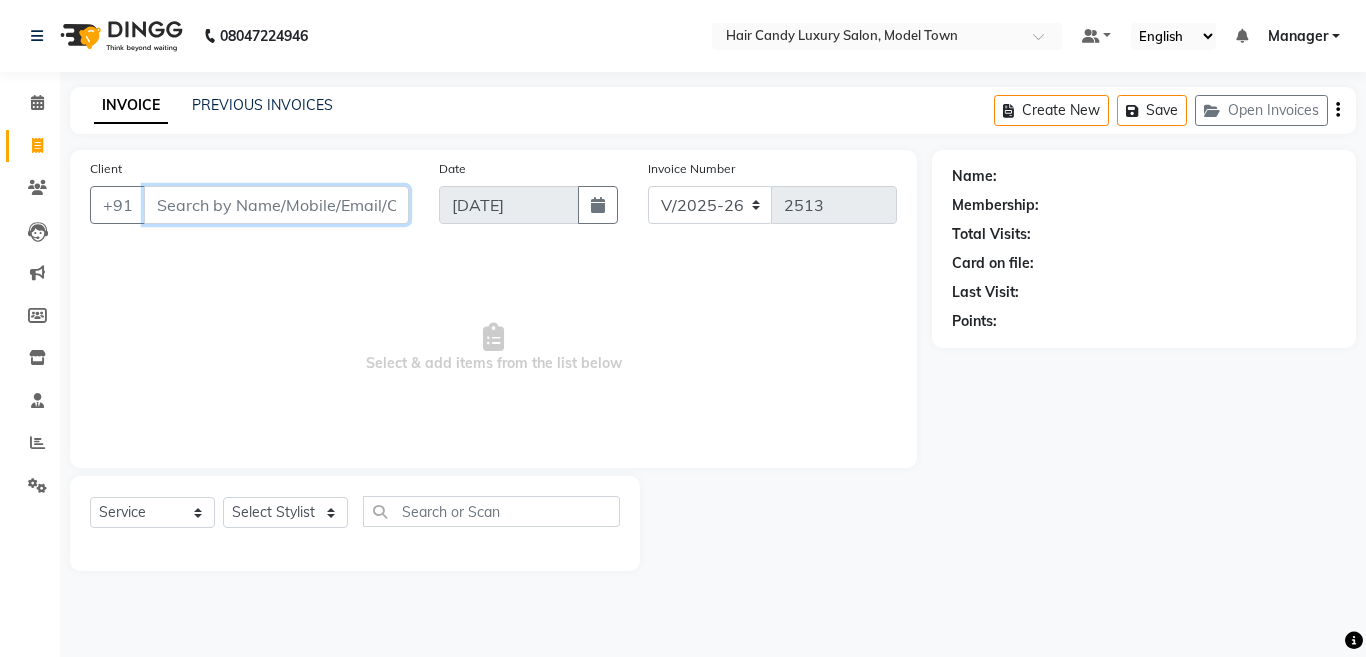 click on "Client" at bounding box center (276, 205) 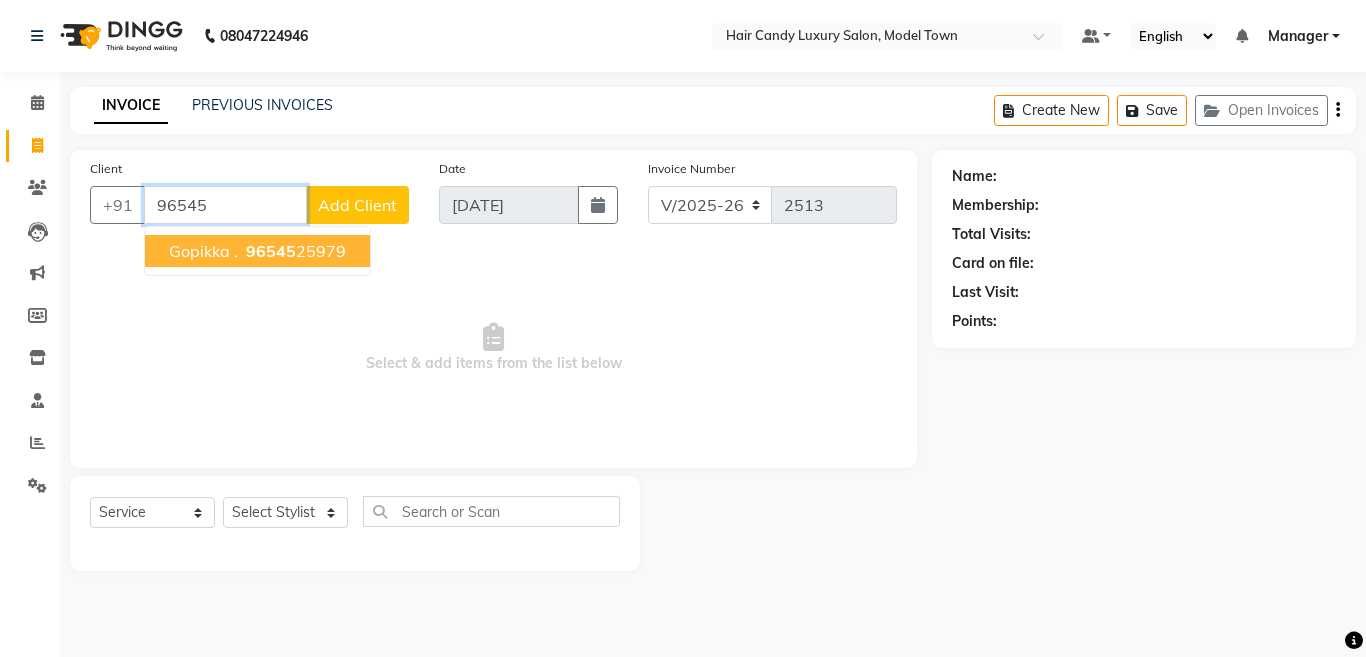 click on "96545" at bounding box center (271, 251) 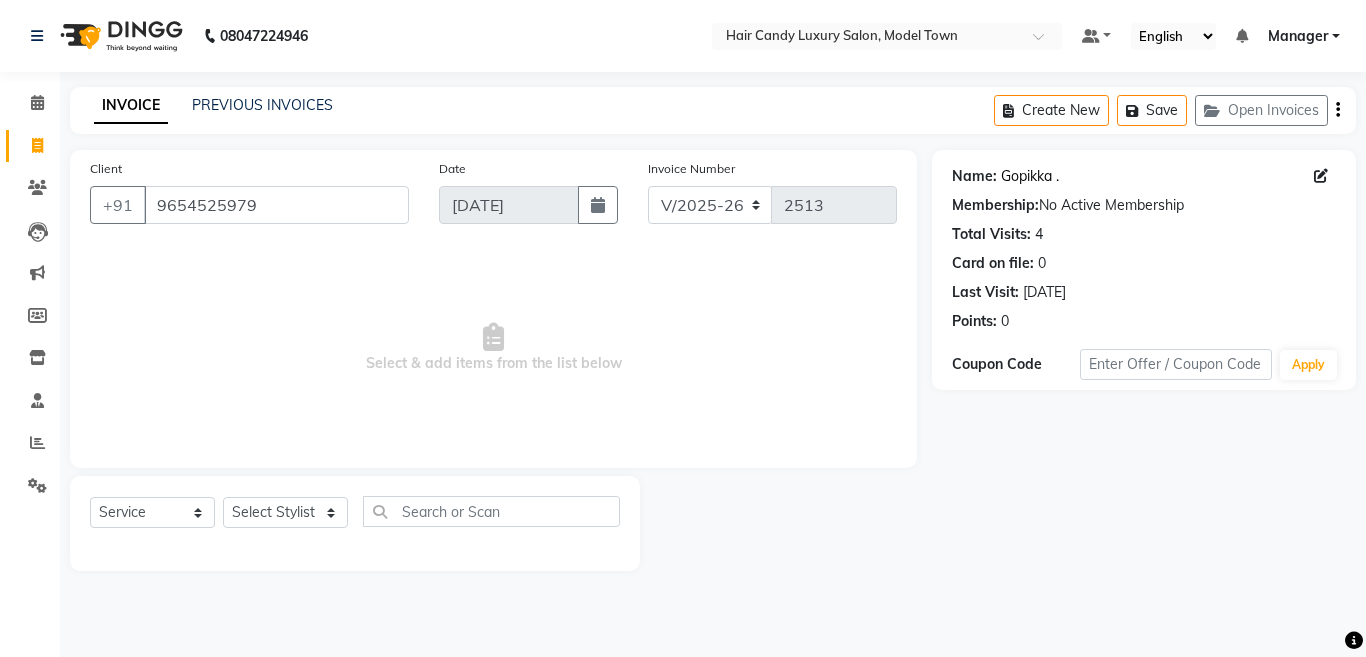 click on "Gopikka ." 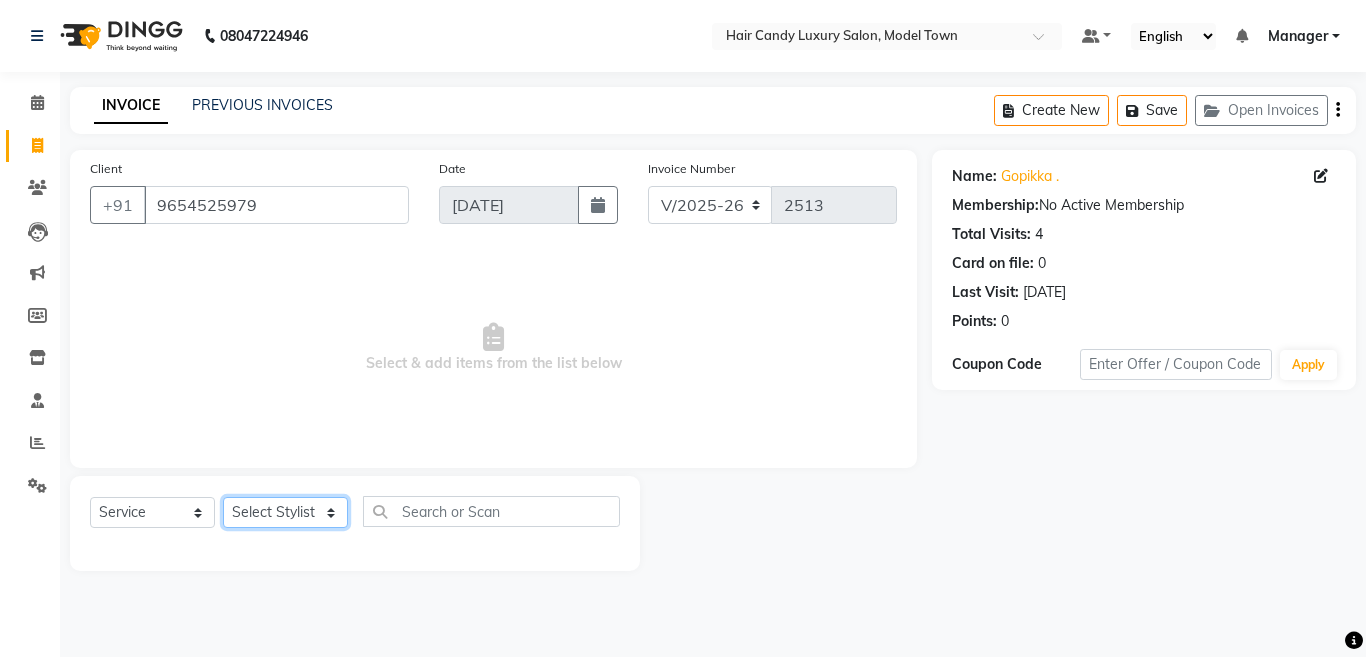 click on "Select Stylist Aakib Anas Anuradha Izhar Laiq (Rahul) Manager Neeraj parul Pawan Prakash Rajni Ranjay (Raju) RIYA Saleem sameer  stock manager surrender Vijay Gupta Vijay kumar" 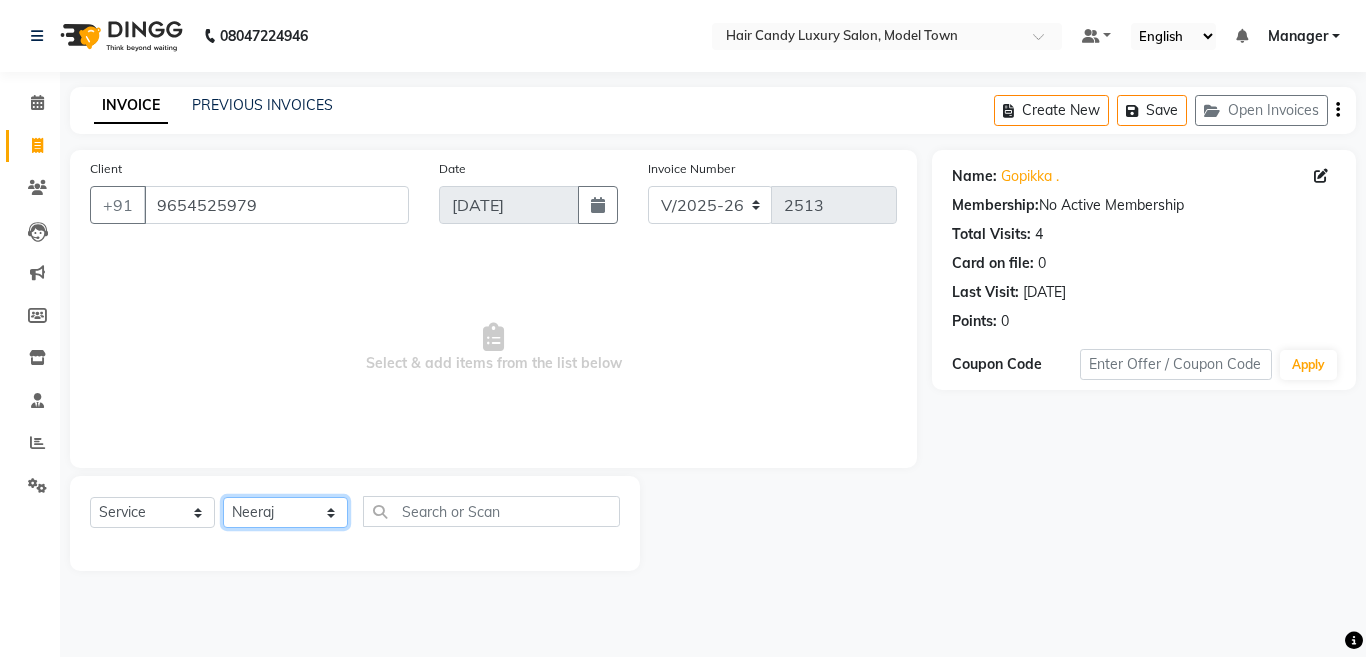 click on "Select Stylist Aakib Anas Anuradha Izhar Laiq (Rahul) Manager Neeraj parul Pawan Prakash Rajni Ranjay (Raju) RIYA Saleem sameer  stock manager surrender Vijay Gupta Vijay kumar" 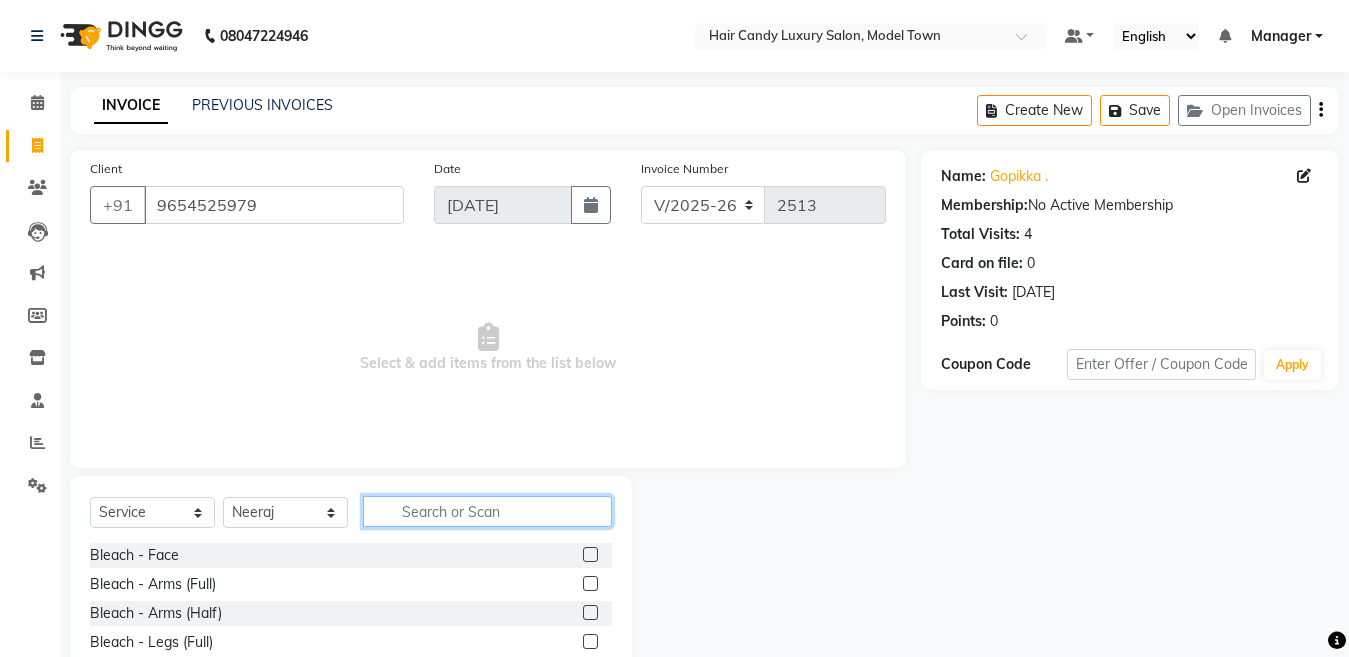 click 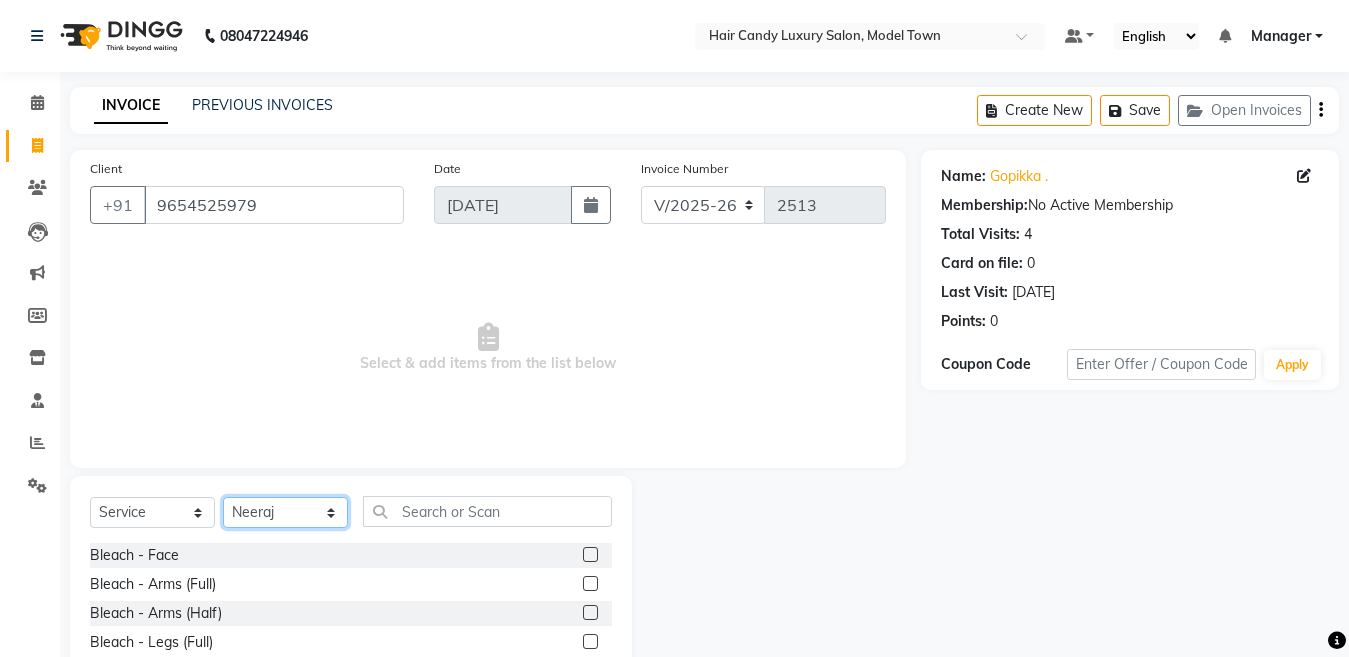 click on "Select Stylist Aakib Anas Anuradha Izhar Laiq (Rahul) Manager Neeraj parul Pawan Prakash Rajni Ranjay (Raju) RIYA Saleem sameer  stock manager surrender Vijay Gupta Vijay kumar" 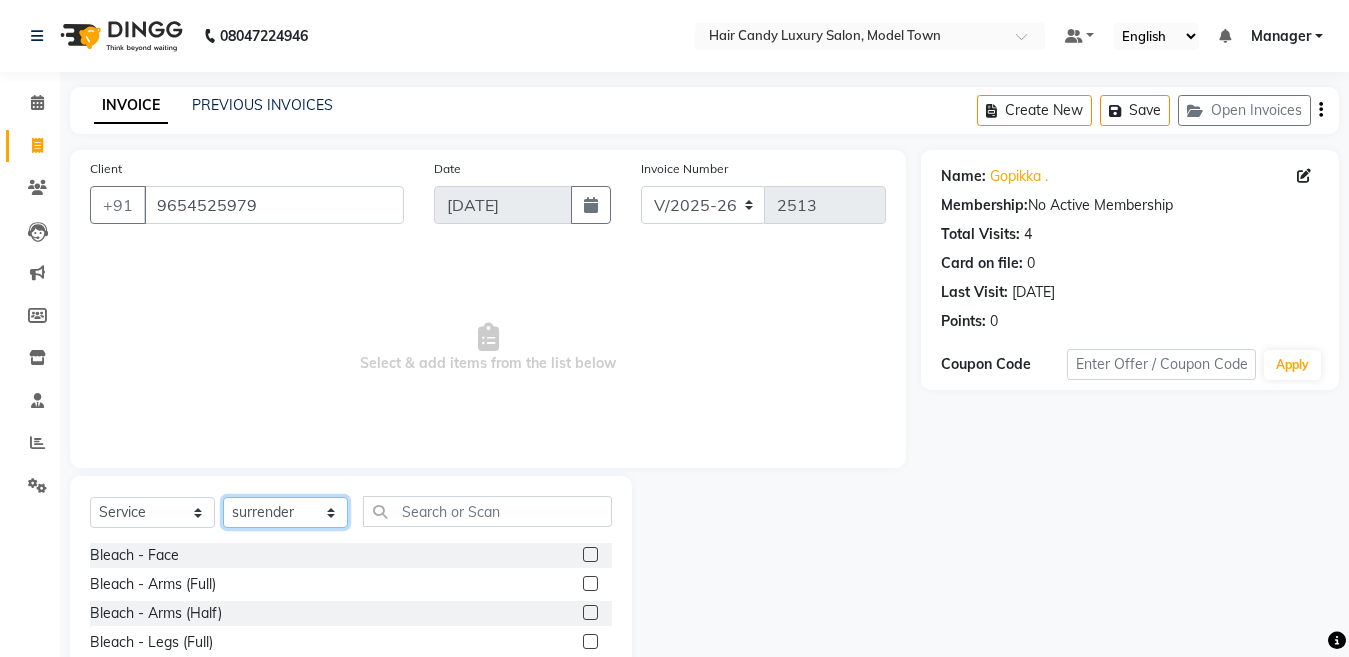 click on "Select Stylist Aakib Anas Anuradha Izhar Laiq (Rahul) Manager Neeraj parul Pawan Prakash Rajni Ranjay (Raju) RIYA Saleem sameer  stock manager surrender Vijay Gupta Vijay kumar" 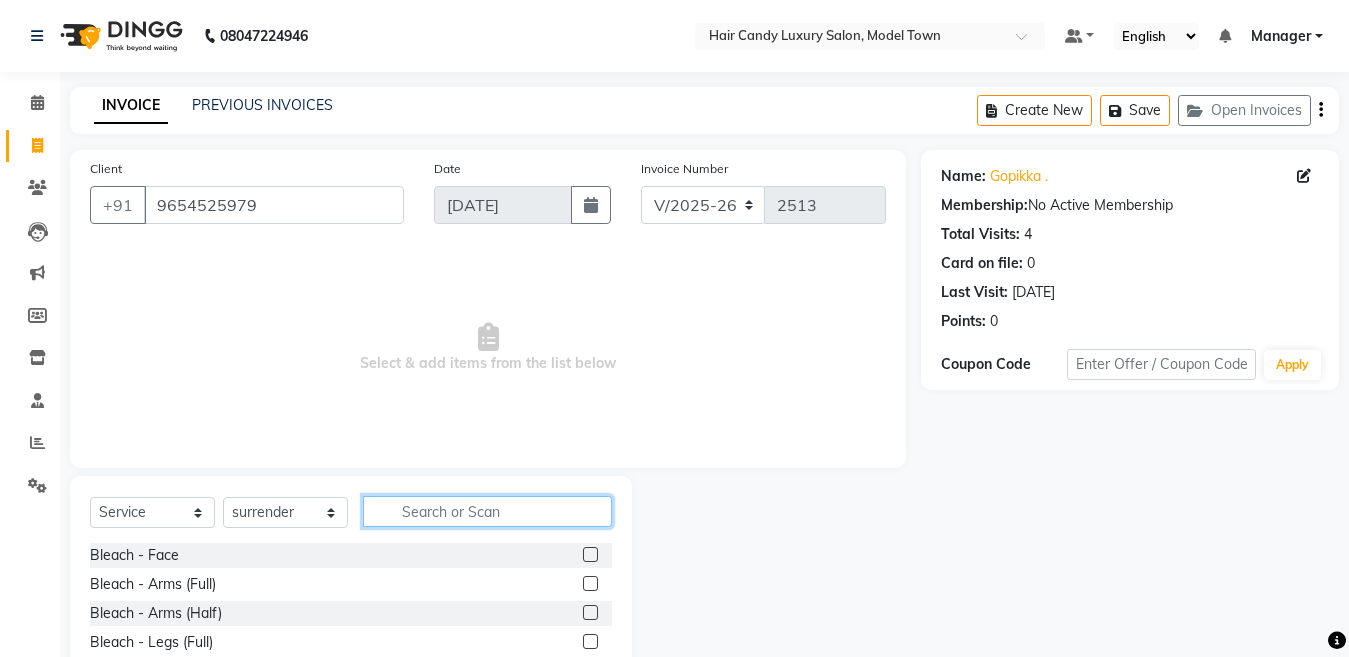click 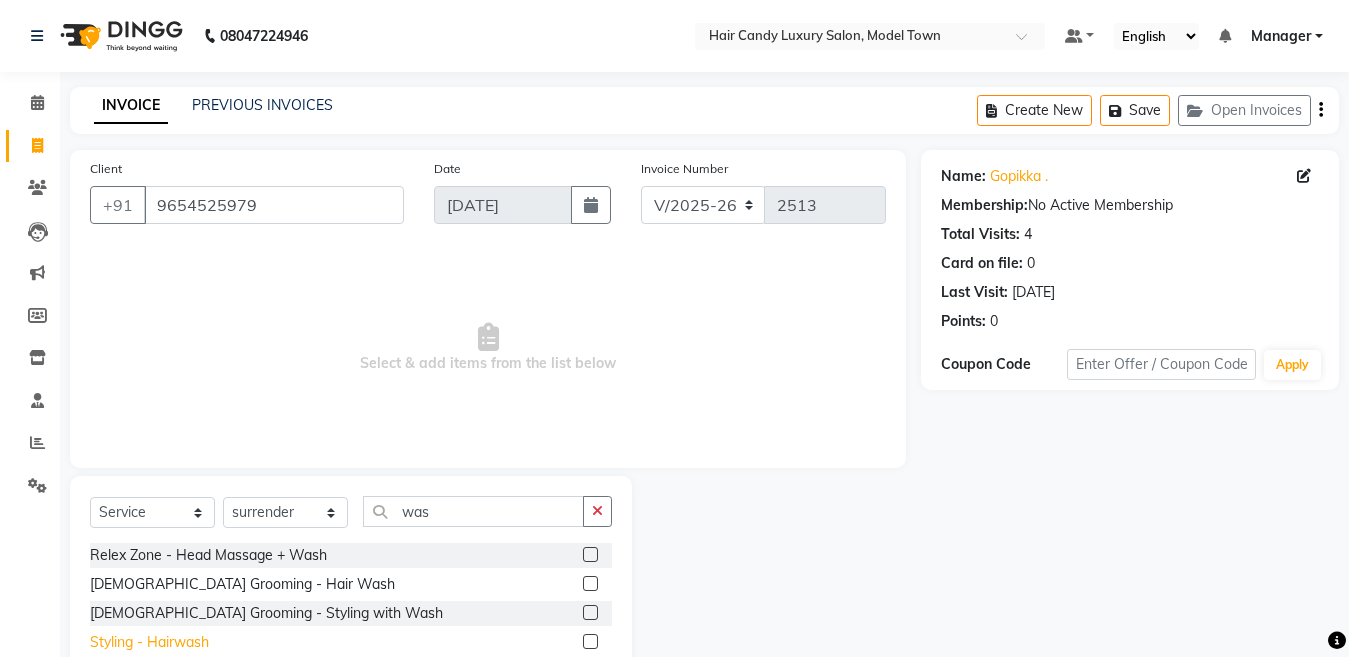 click on "Styling - Hairwash" 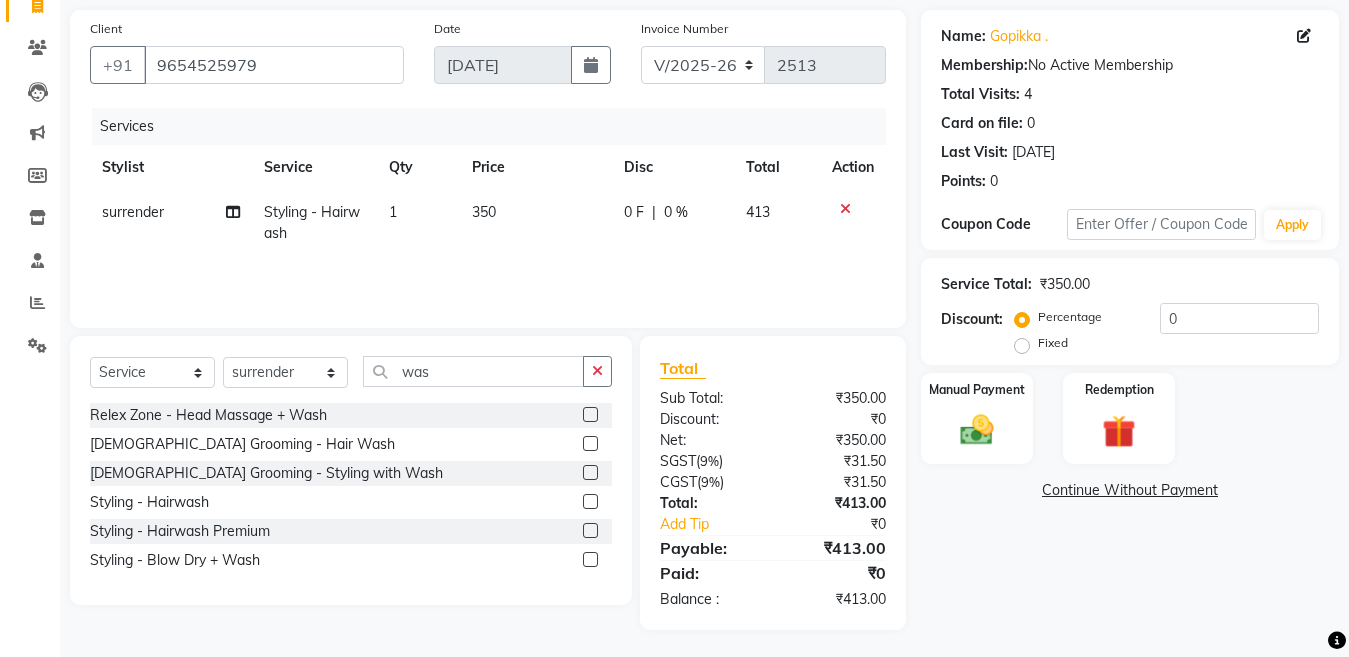 scroll, scrollTop: 143, scrollLeft: 0, axis: vertical 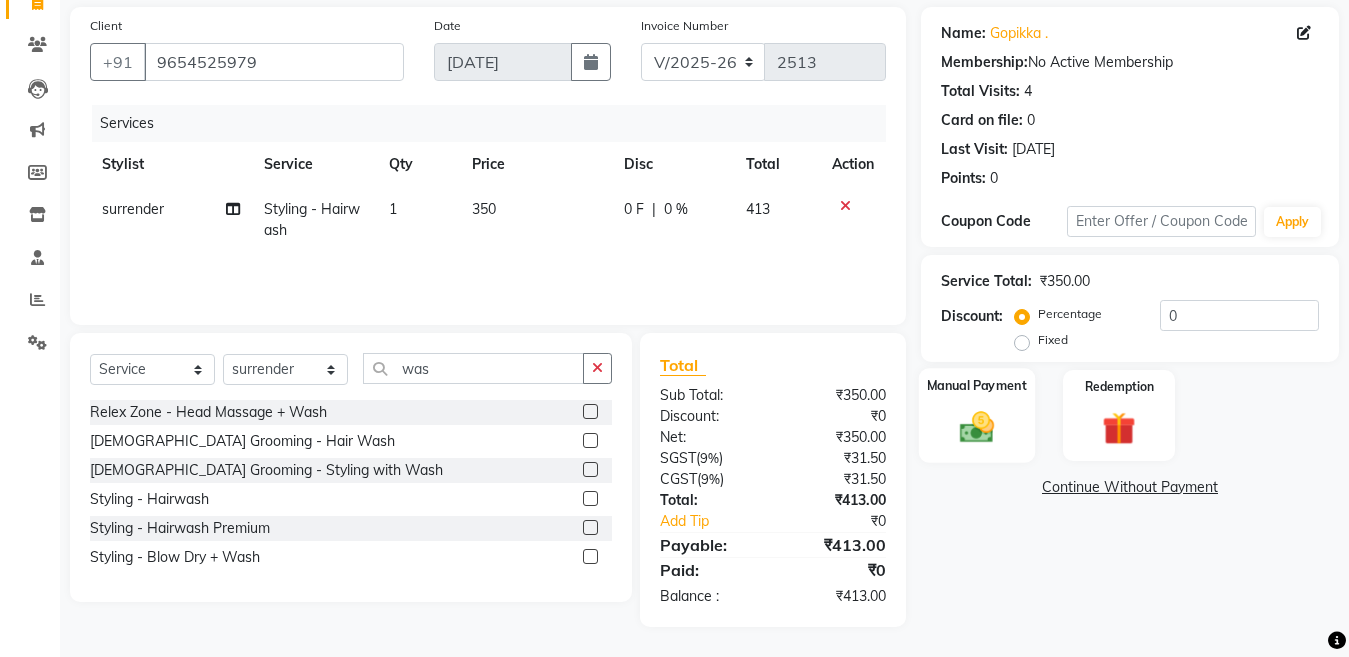 click on "Manual Payment" 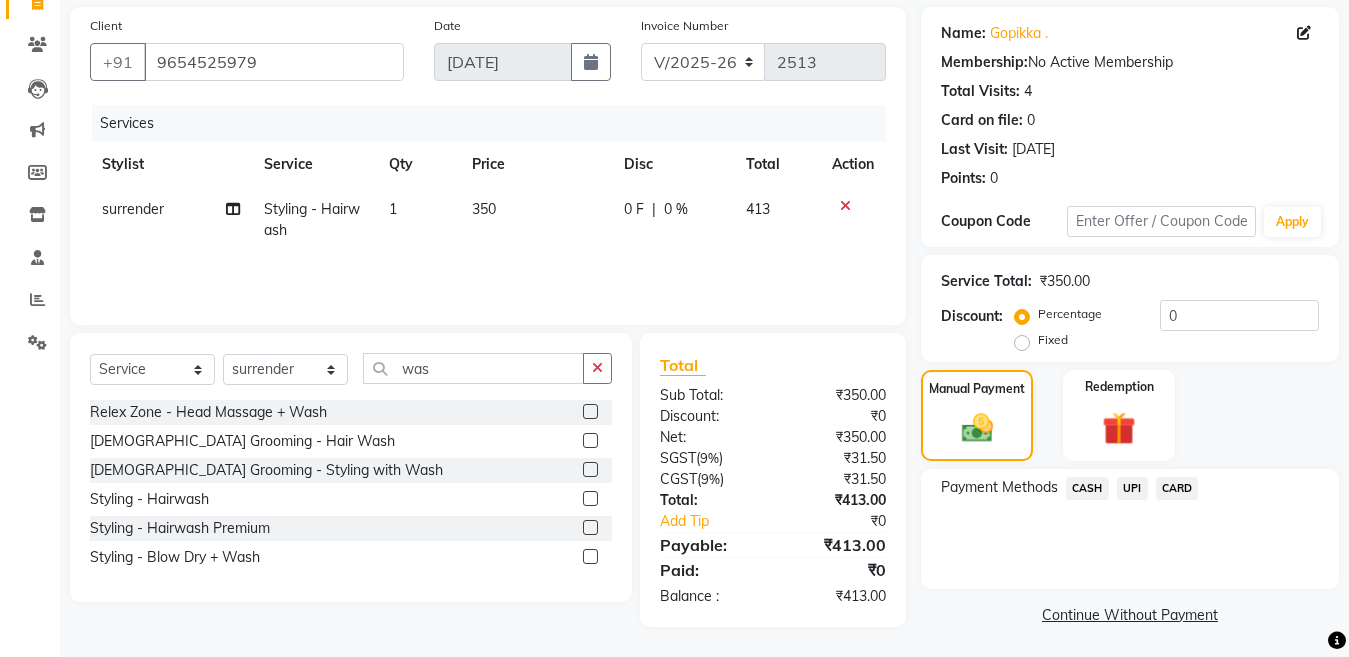 click on "CASH" 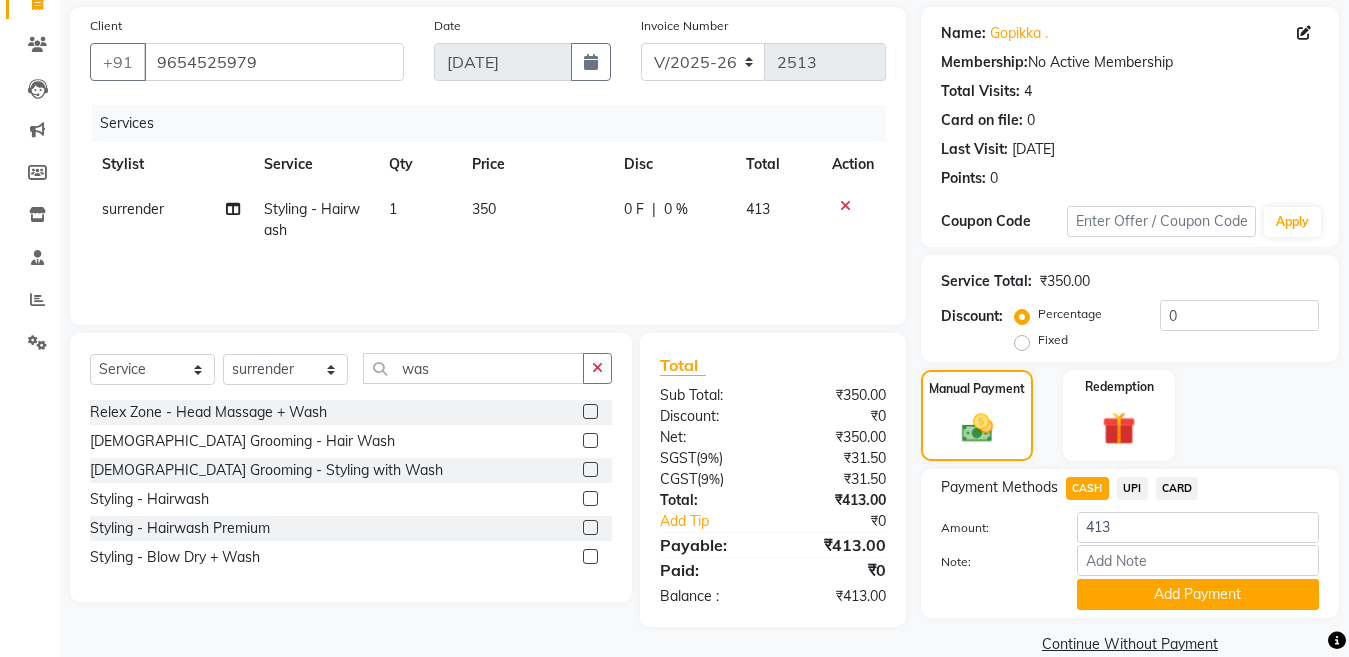scroll, scrollTop: 175, scrollLeft: 0, axis: vertical 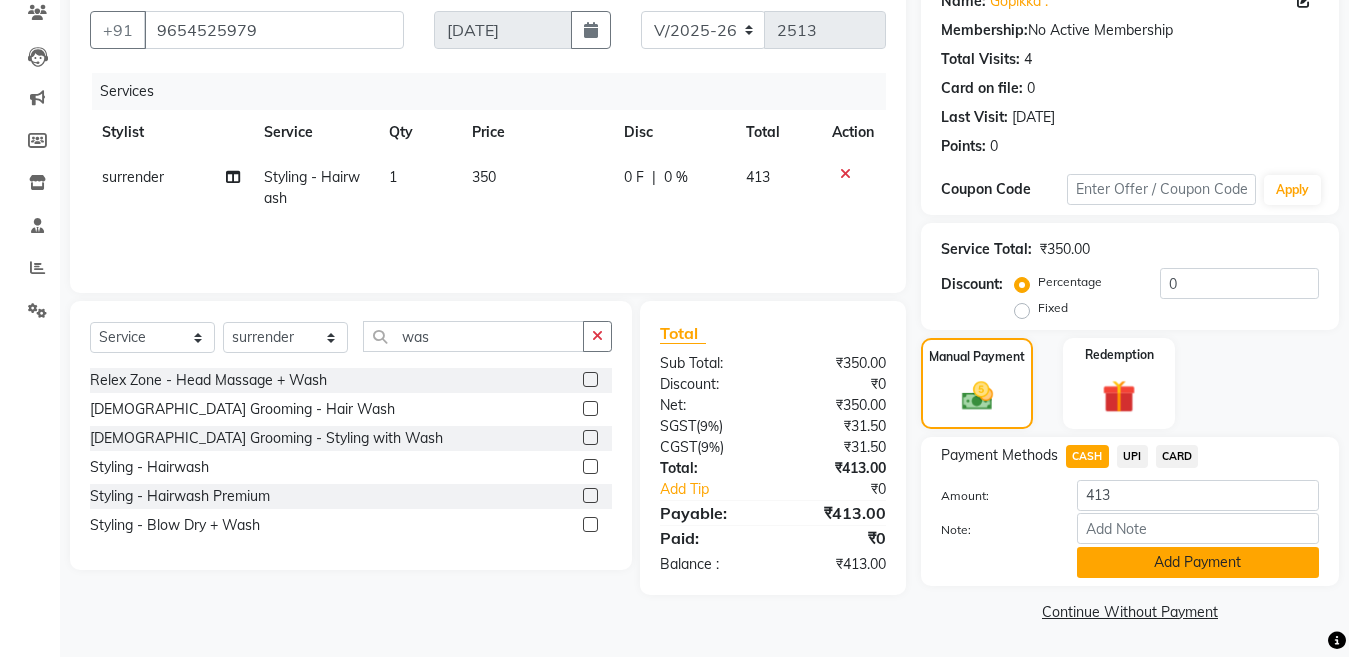 click on "Add Payment" 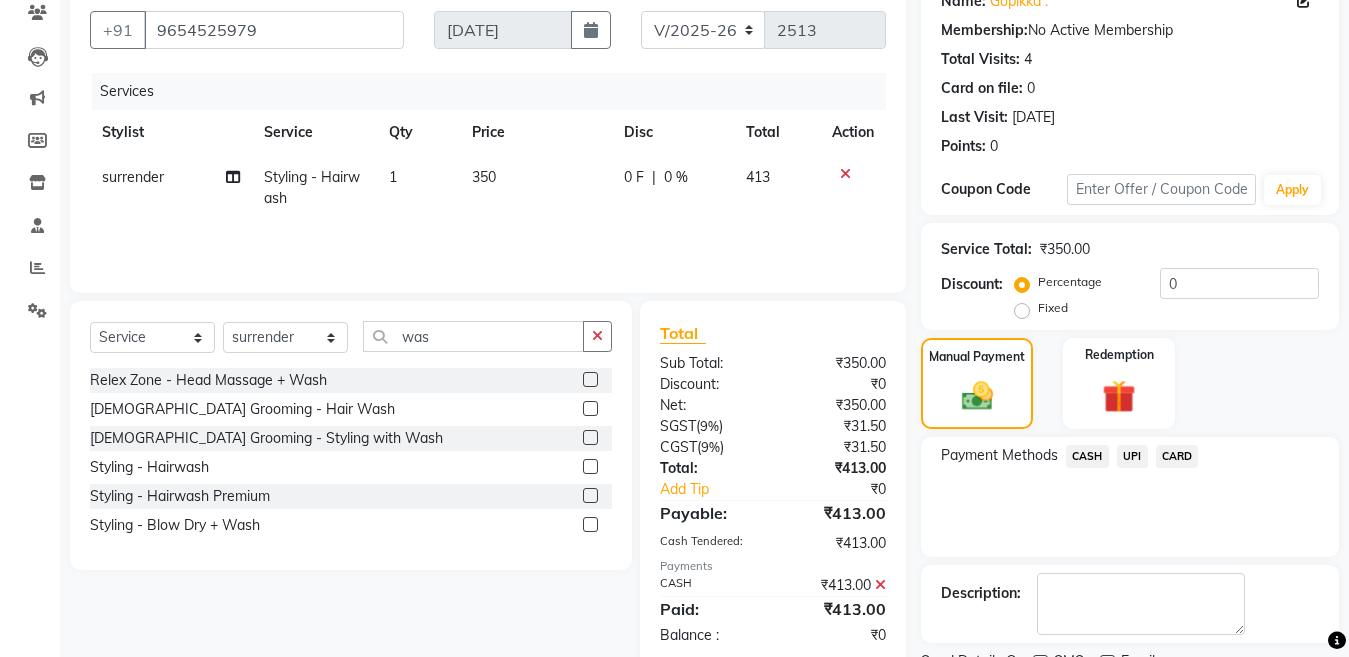 scroll, scrollTop: 259, scrollLeft: 0, axis: vertical 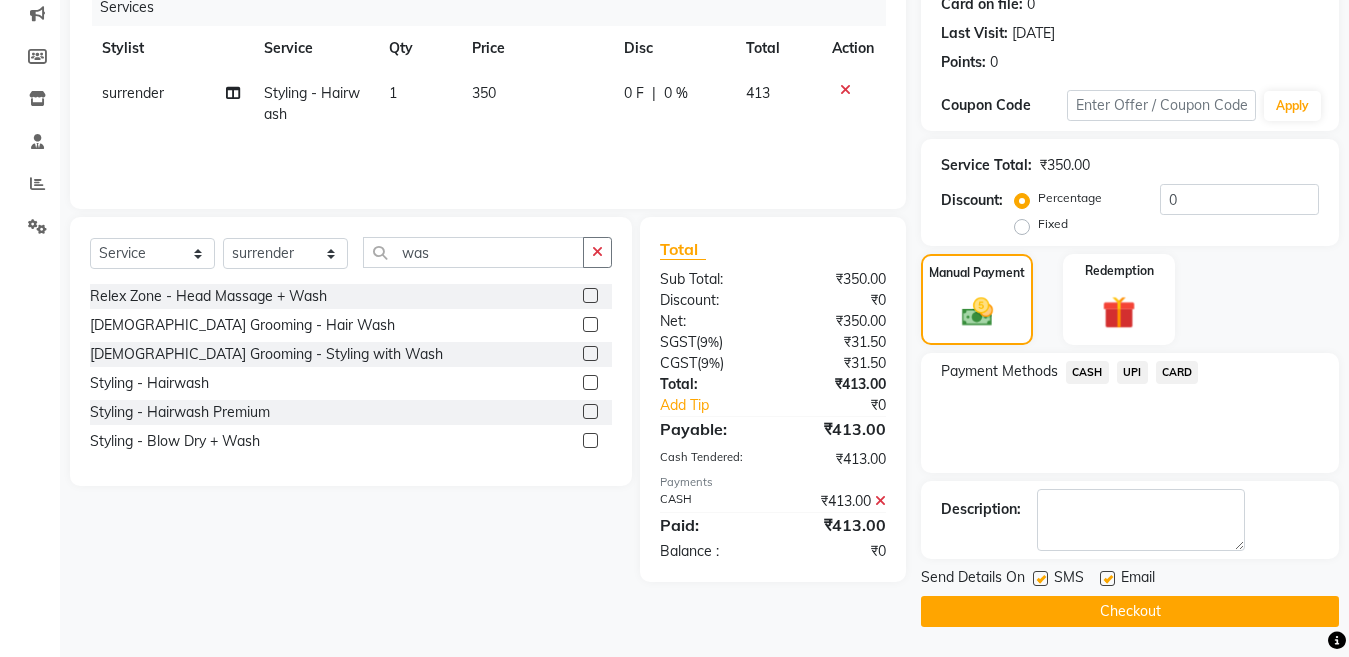 drag, startPoint x: 1037, startPoint y: 575, endPoint x: 1046, endPoint y: 601, distance: 27.513634 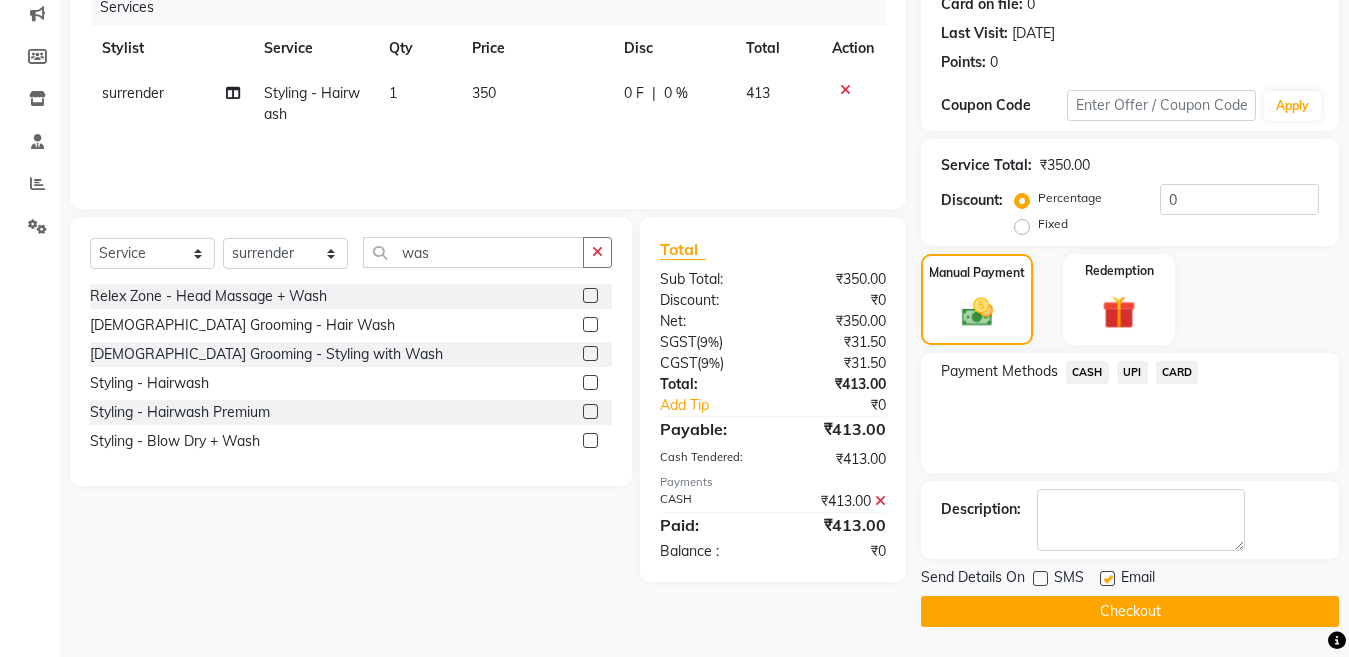 click on "Checkout" 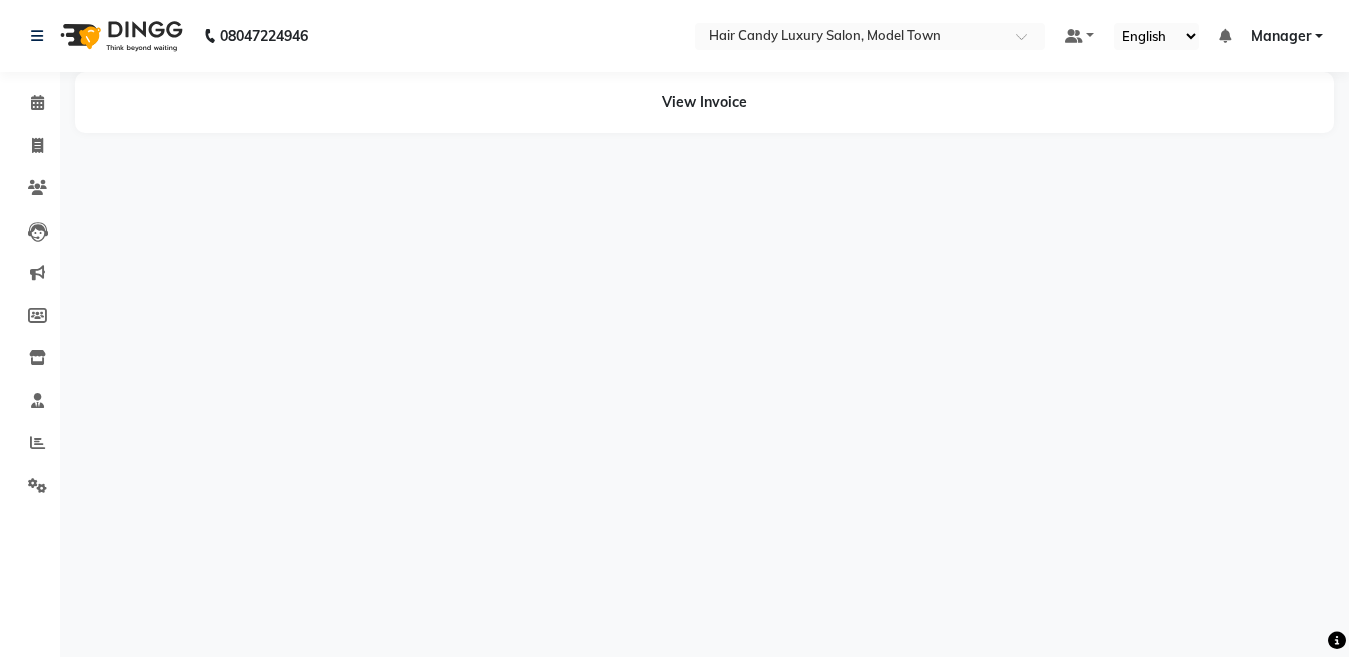 scroll, scrollTop: 0, scrollLeft: 0, axis: both 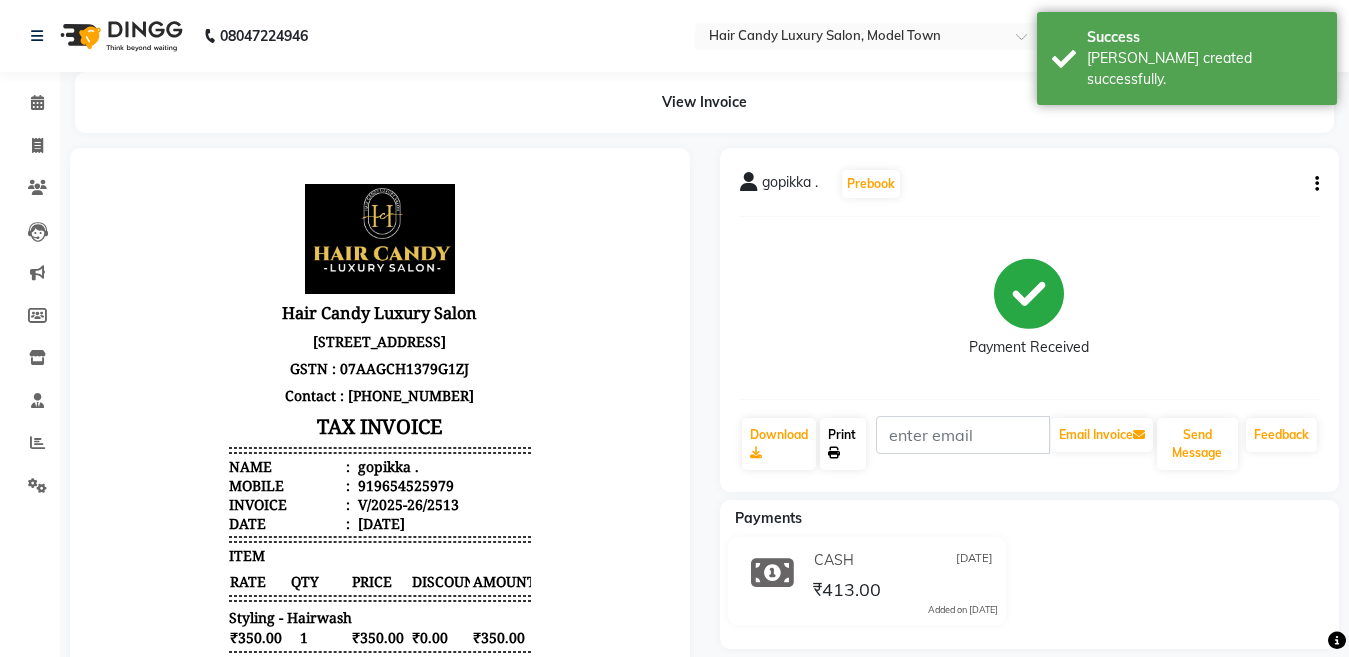 click on "Print" 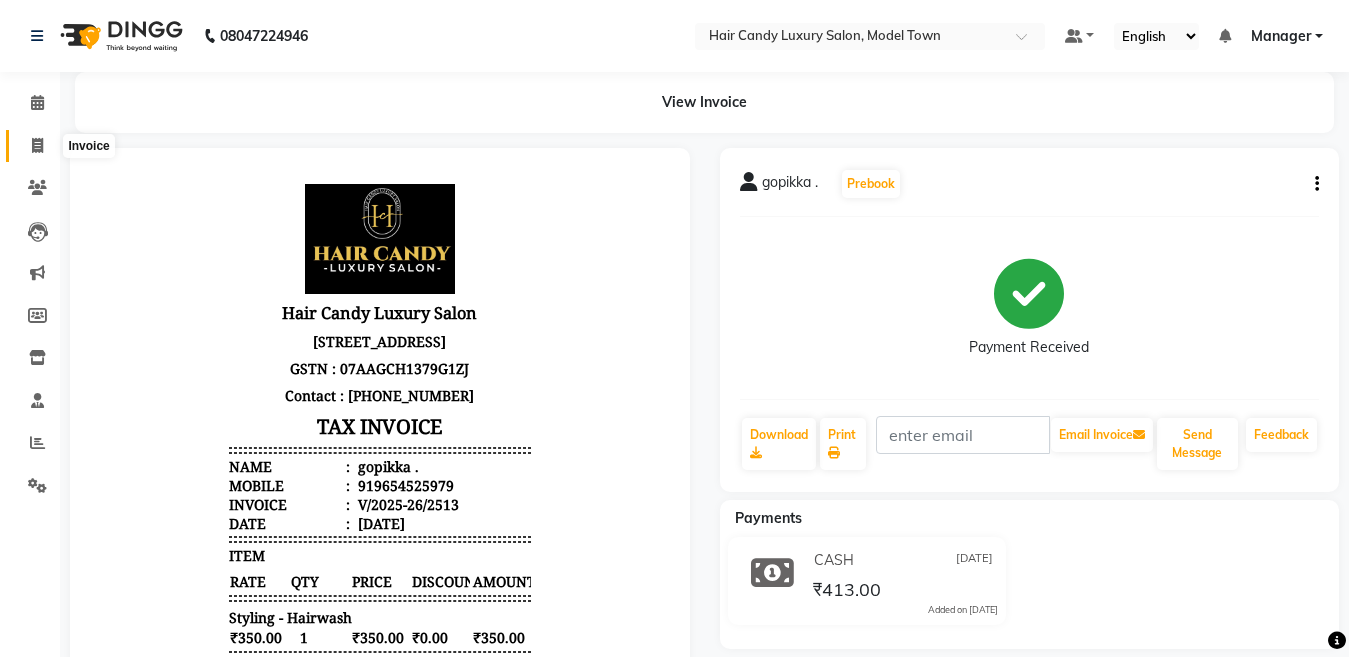 click 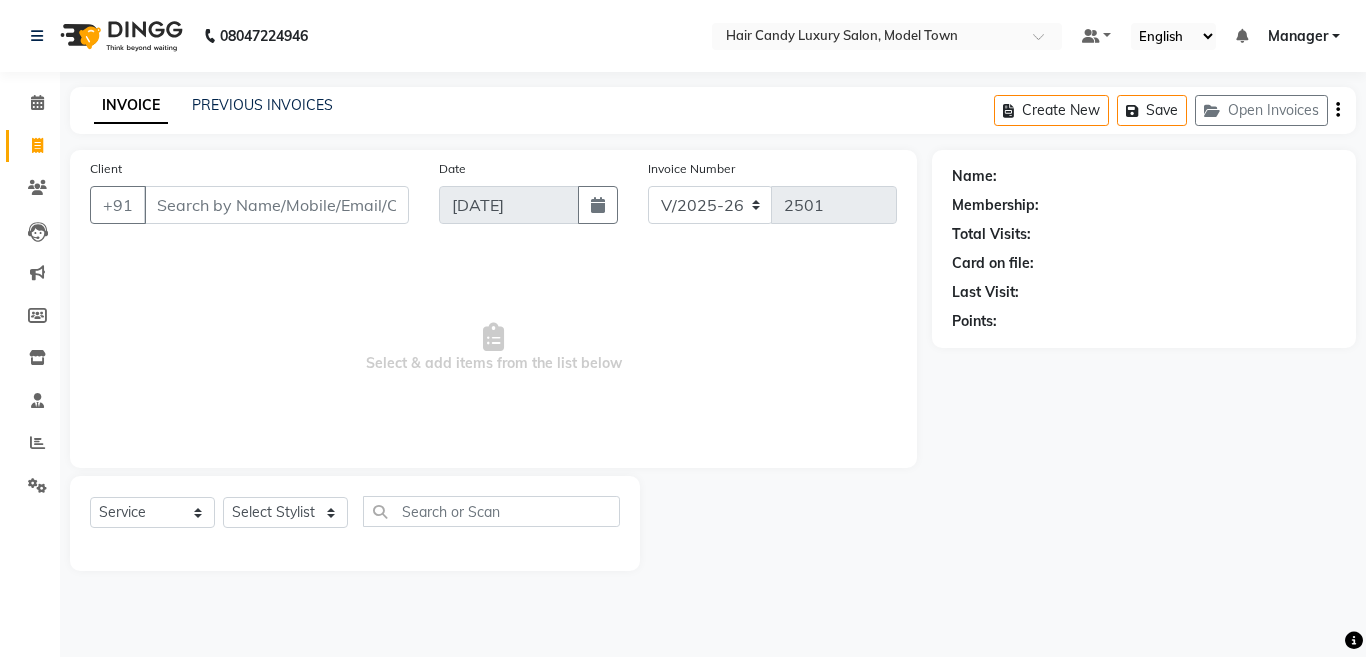 select on "4716" 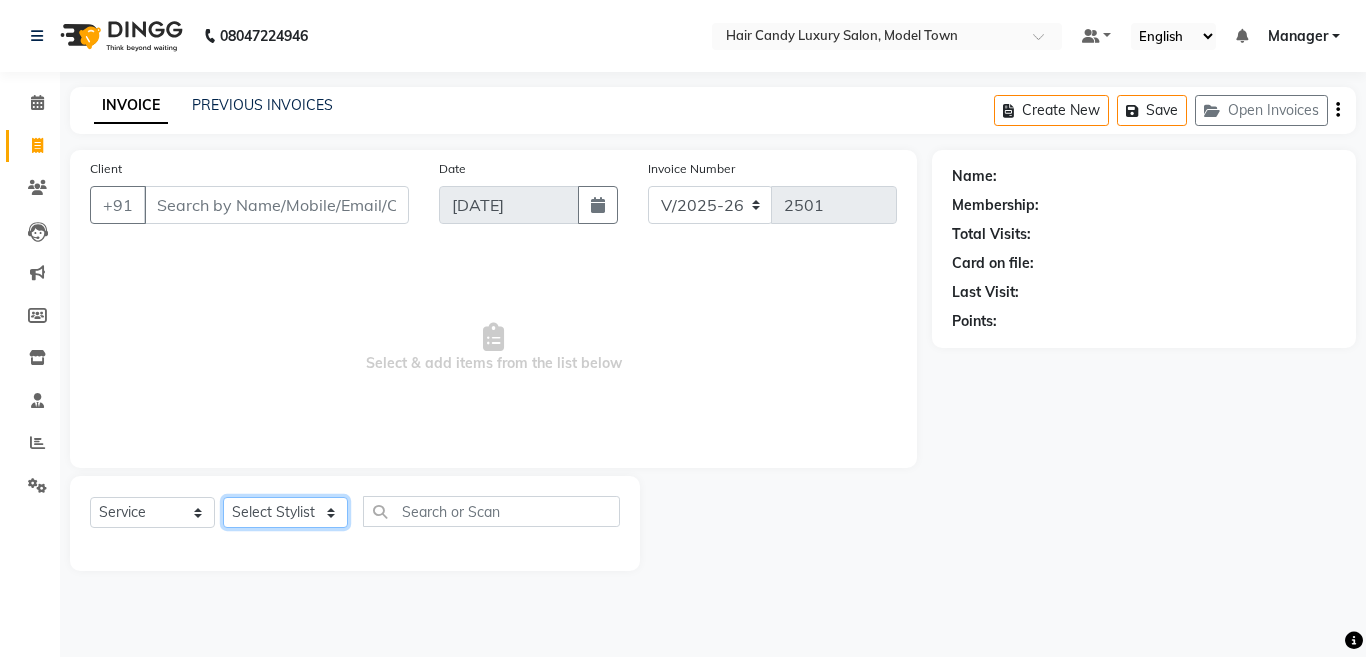 click on "Select Stylist [PERSON_NAME] [PERSON_NAME] ([PERSON_NAME]) Manager [PERSON_NAME] [PERSON_NAME] [PERSON_NAME] [PERSON_NAME] ([PERSON_NAME]) [PERSON_NAME]  stock manager surrender [PERSON_NAME] [PERSON_NAME]" 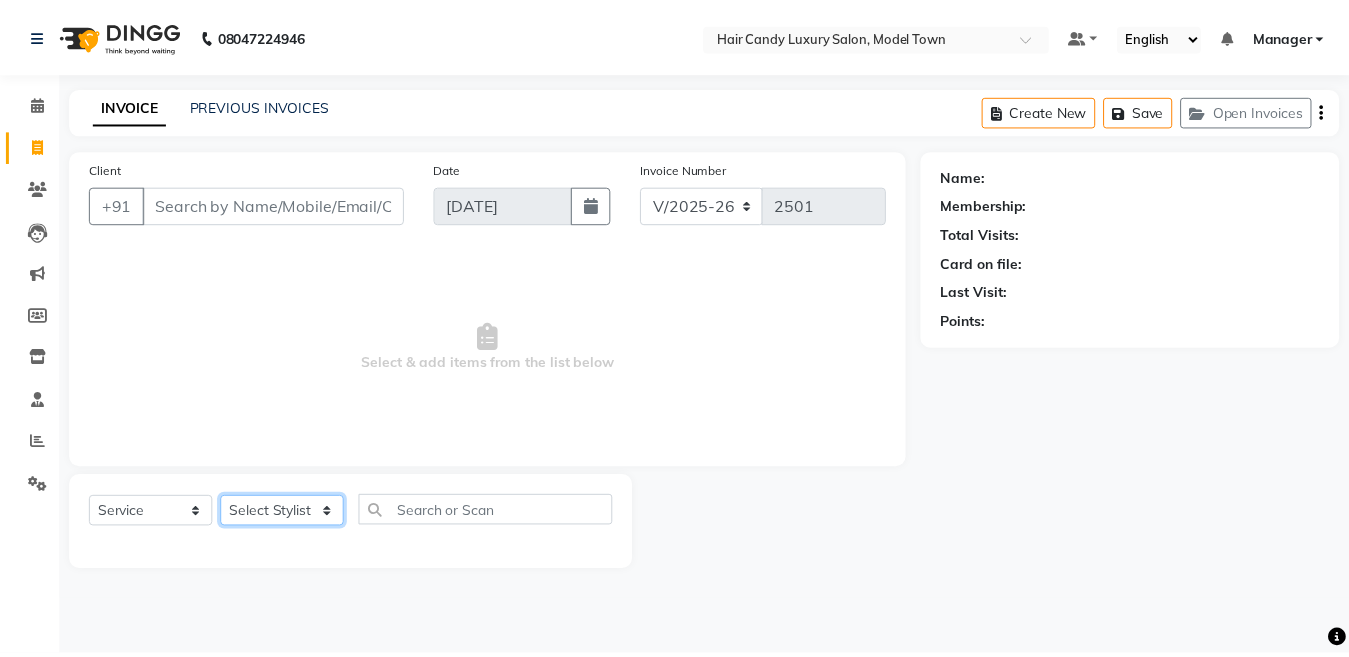 scroll, scrollTop: 0, scrollLeft: 0, axis: both 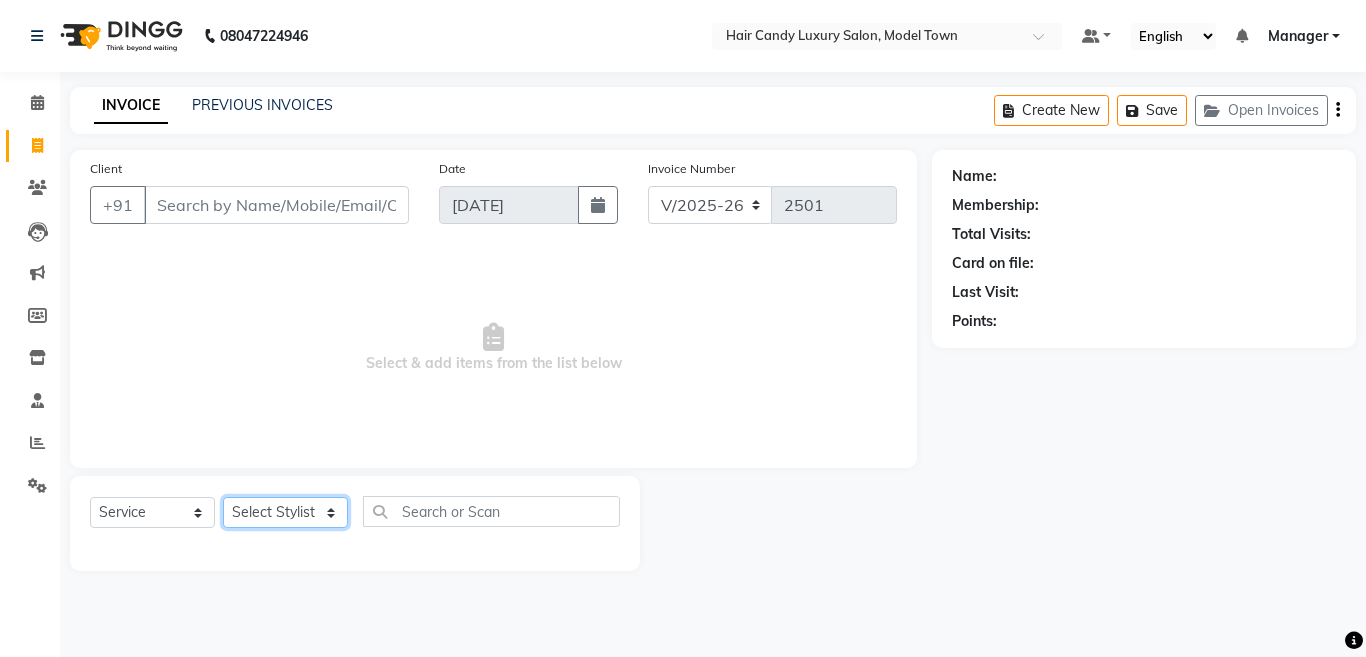select on "28000" 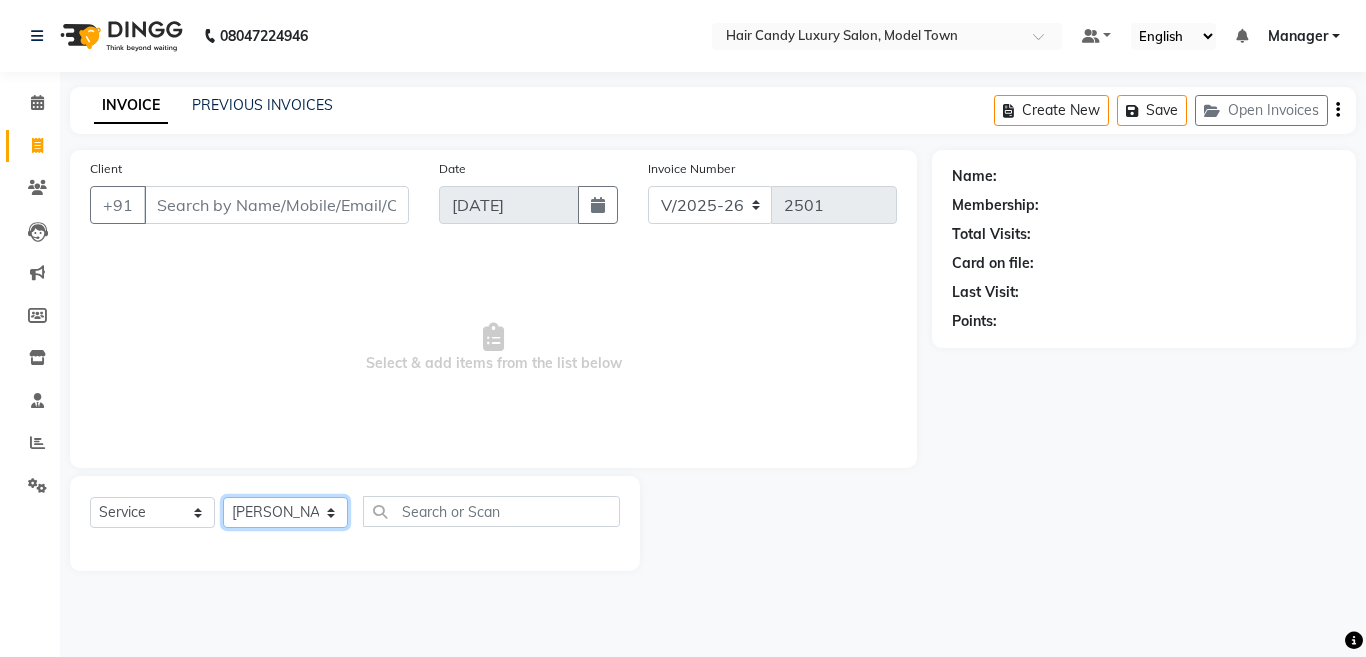 click on "Select Stylist [PERSON_NAME] [PERSON_NAME] ([PERSON_NAME]) Manager [PERSON_NAME] [PERSON_NAME] [PERSON_NAME] [PERSON_NAME] ([PERSON_NAME]) [PERSON_NAME]  stock manager surrender [PERSON_NAME] [PERSON_NAME]" 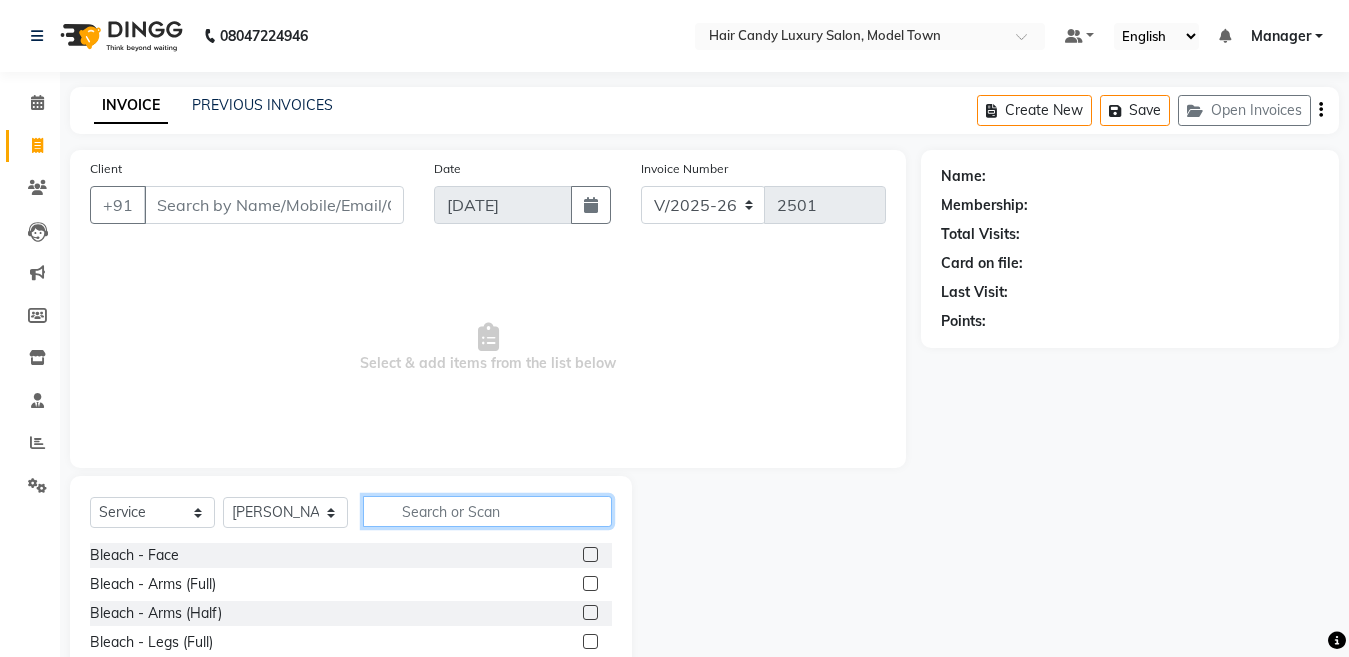 click 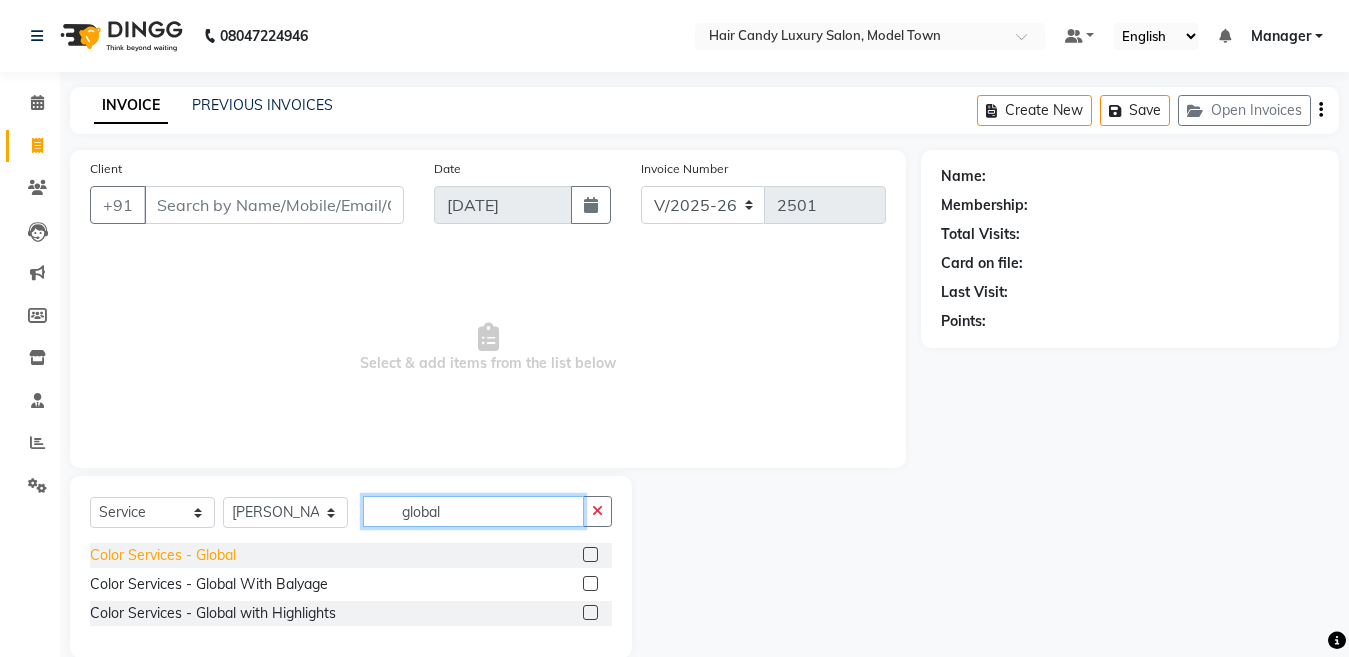 type on "global" 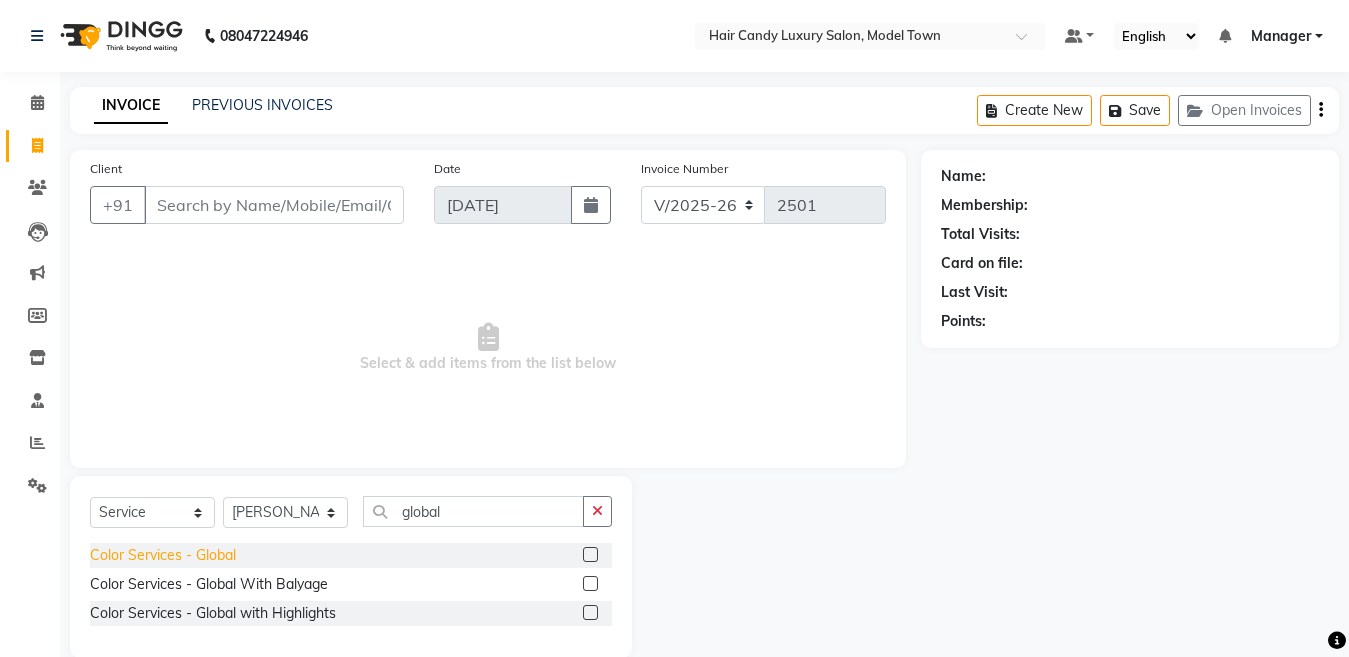 click on "Color Services - Global" 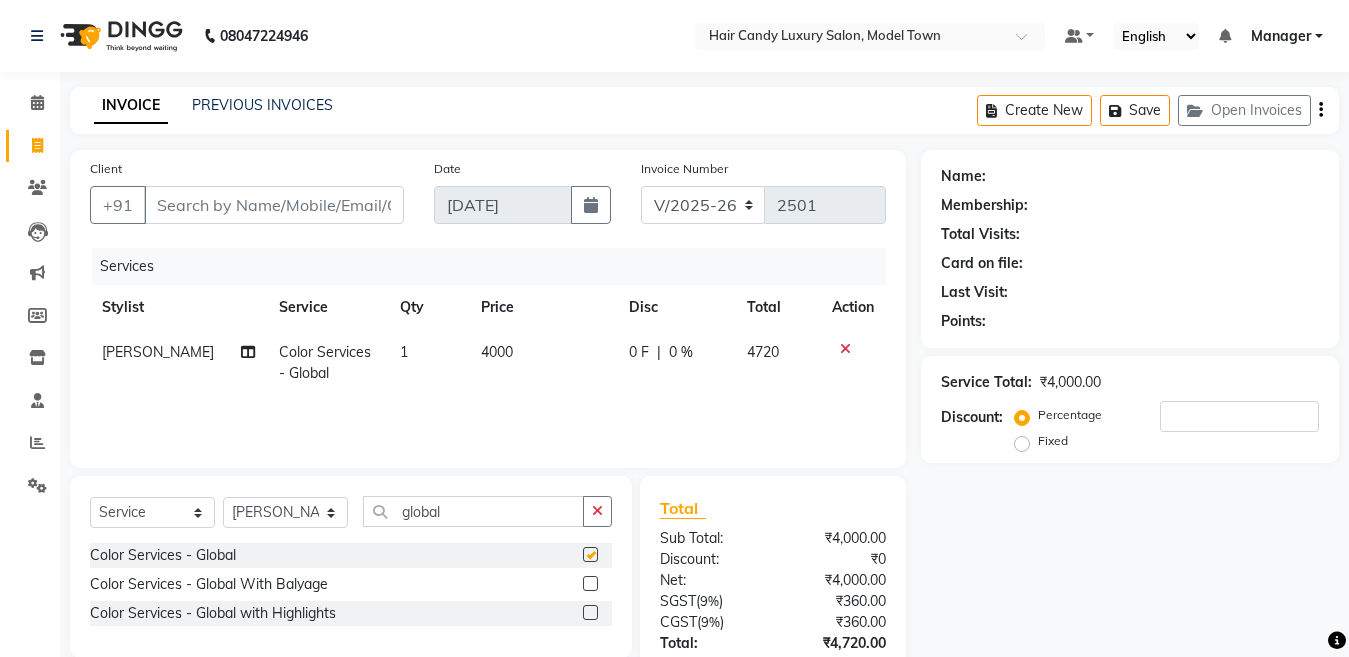 checkbox on "false" 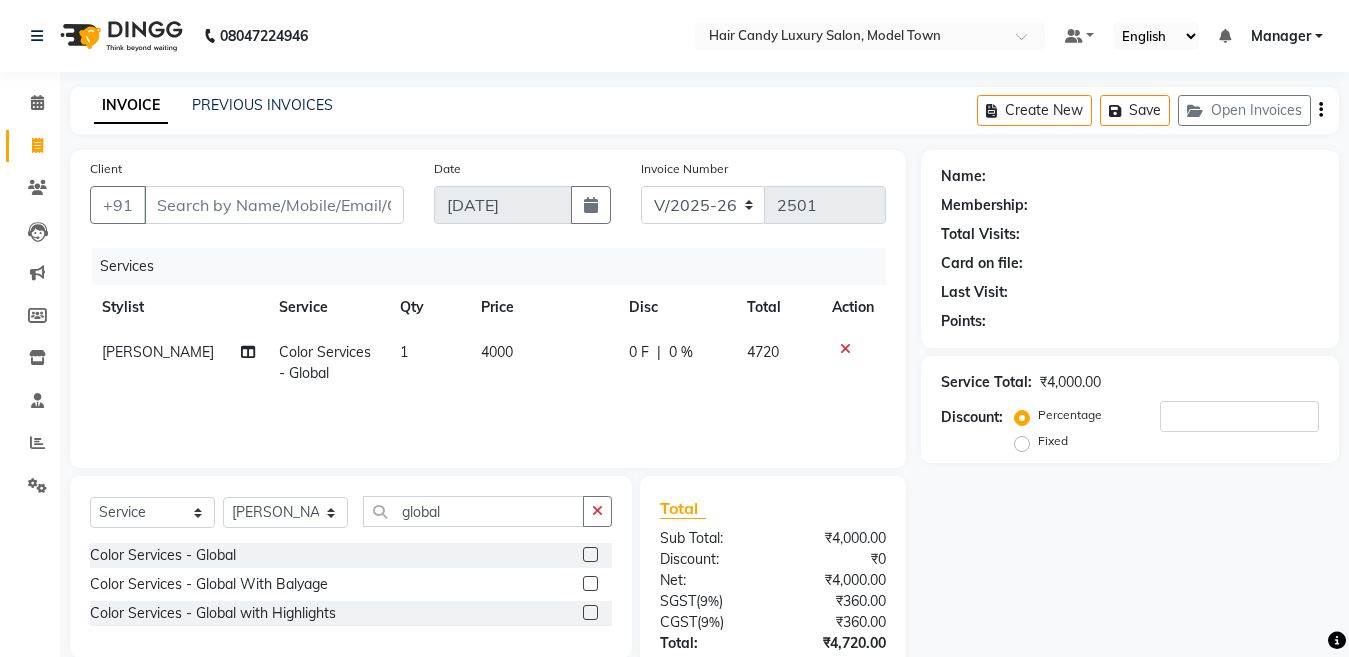 click on "4000" 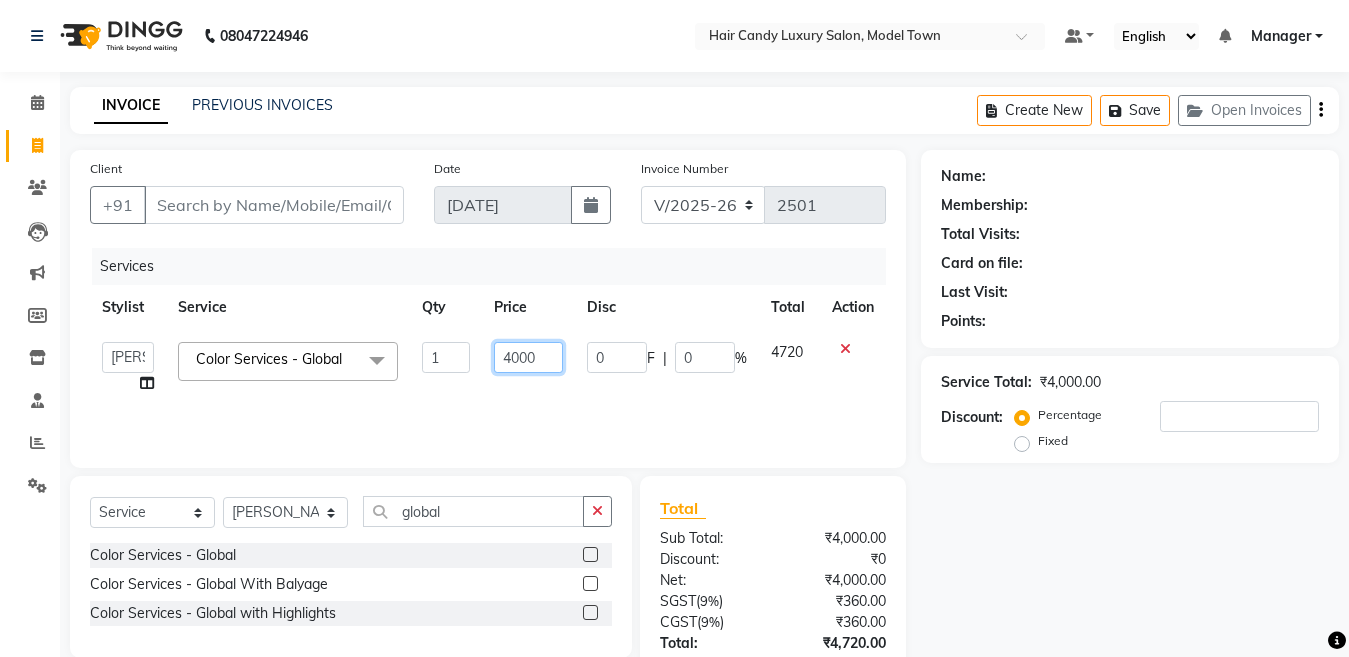 drag, startPoint x: 509, startPoint y: 369, endPoint x: 498, endPoint y: 368, distance: 11.045361 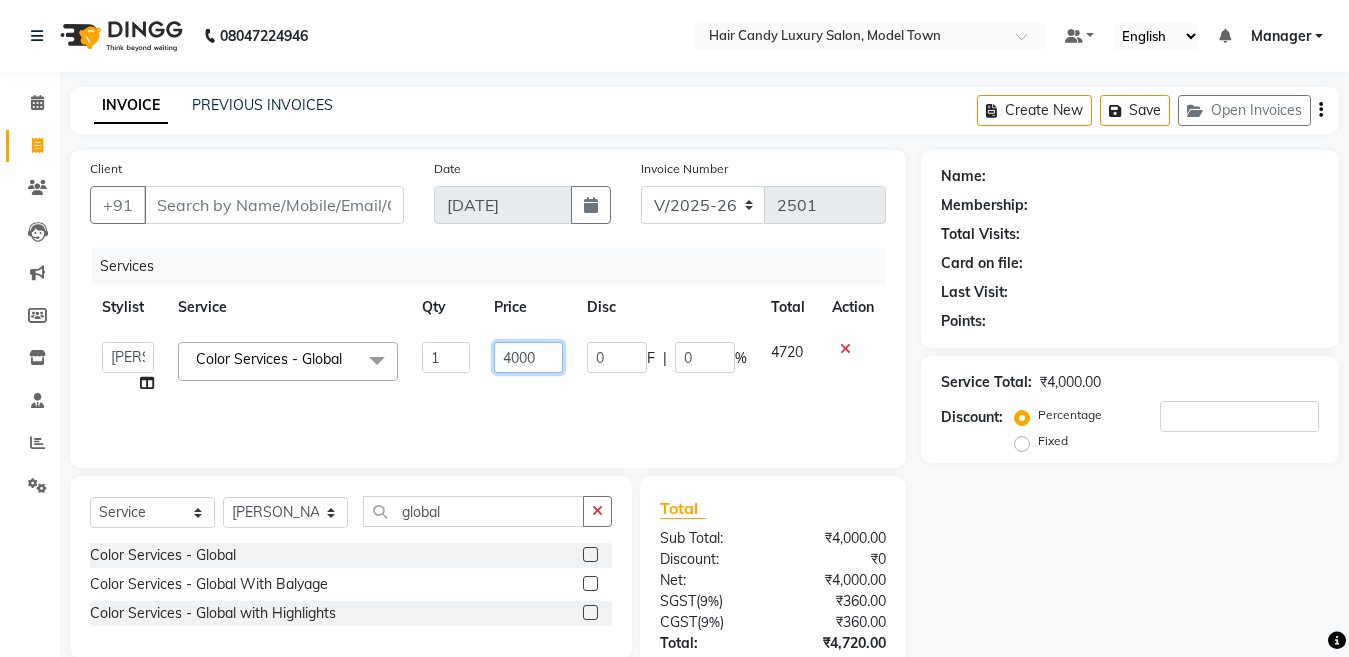 click on "4000" 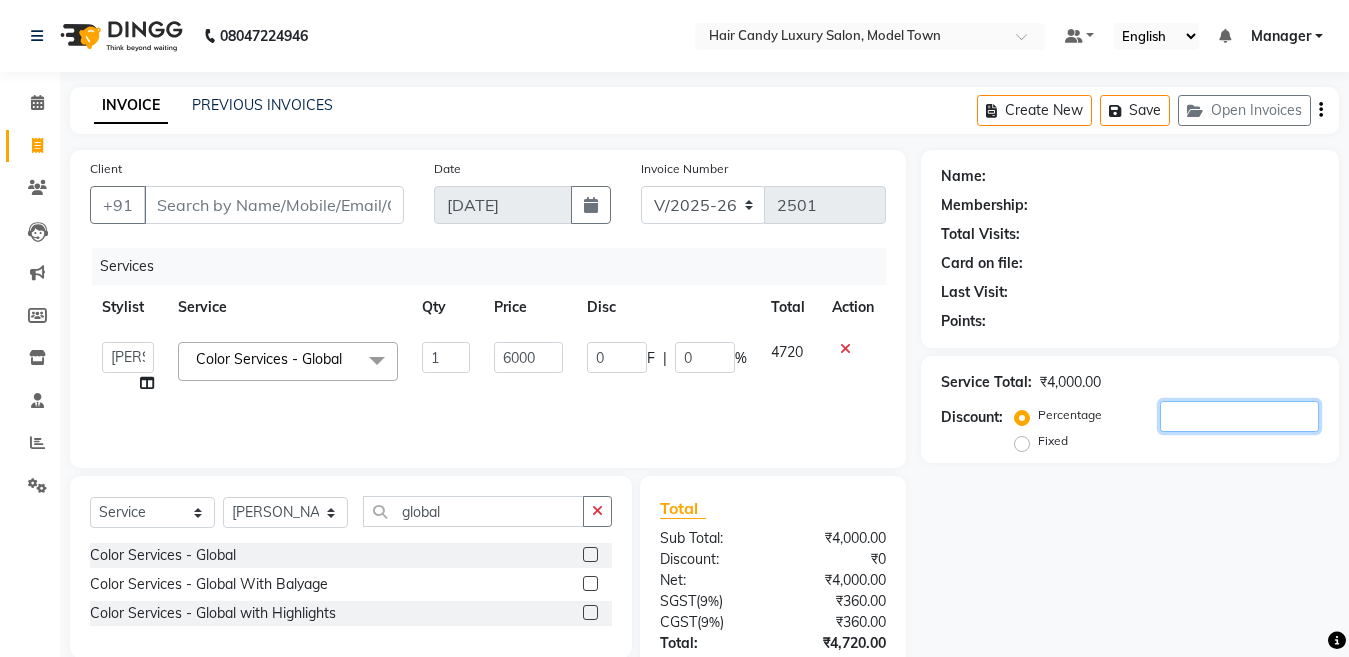 click 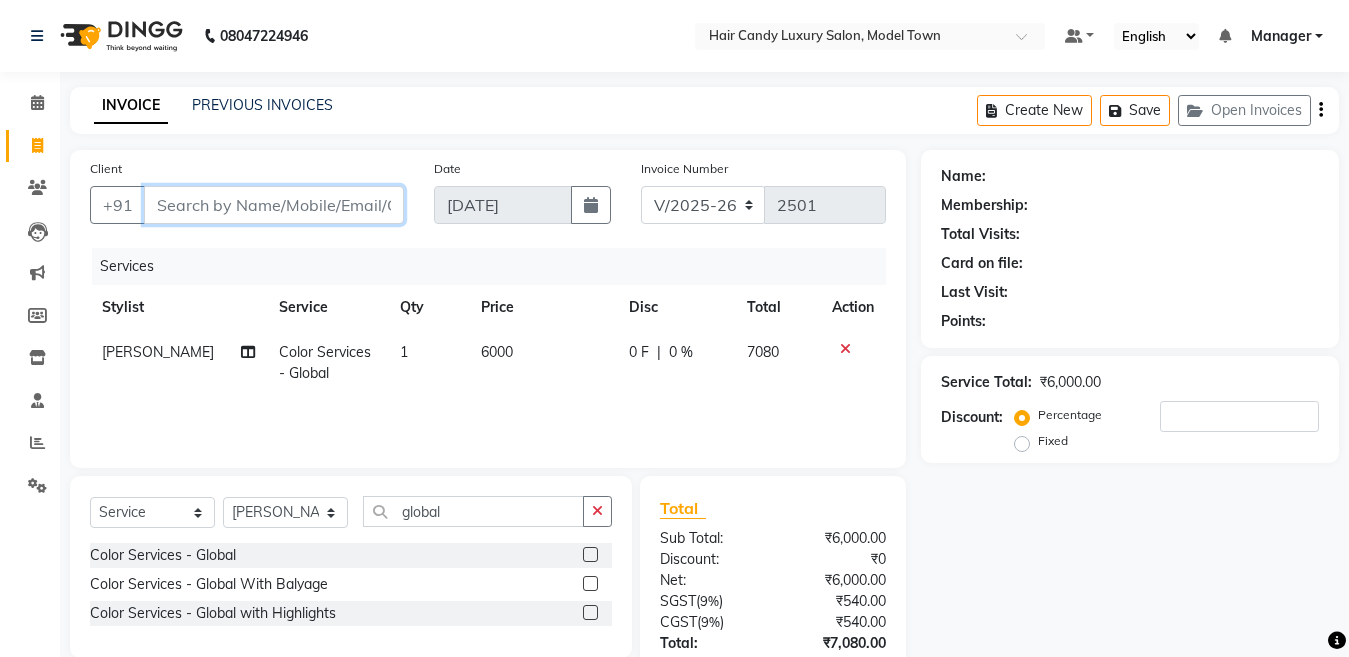 click on "Client" at bounding box center [274, 205] 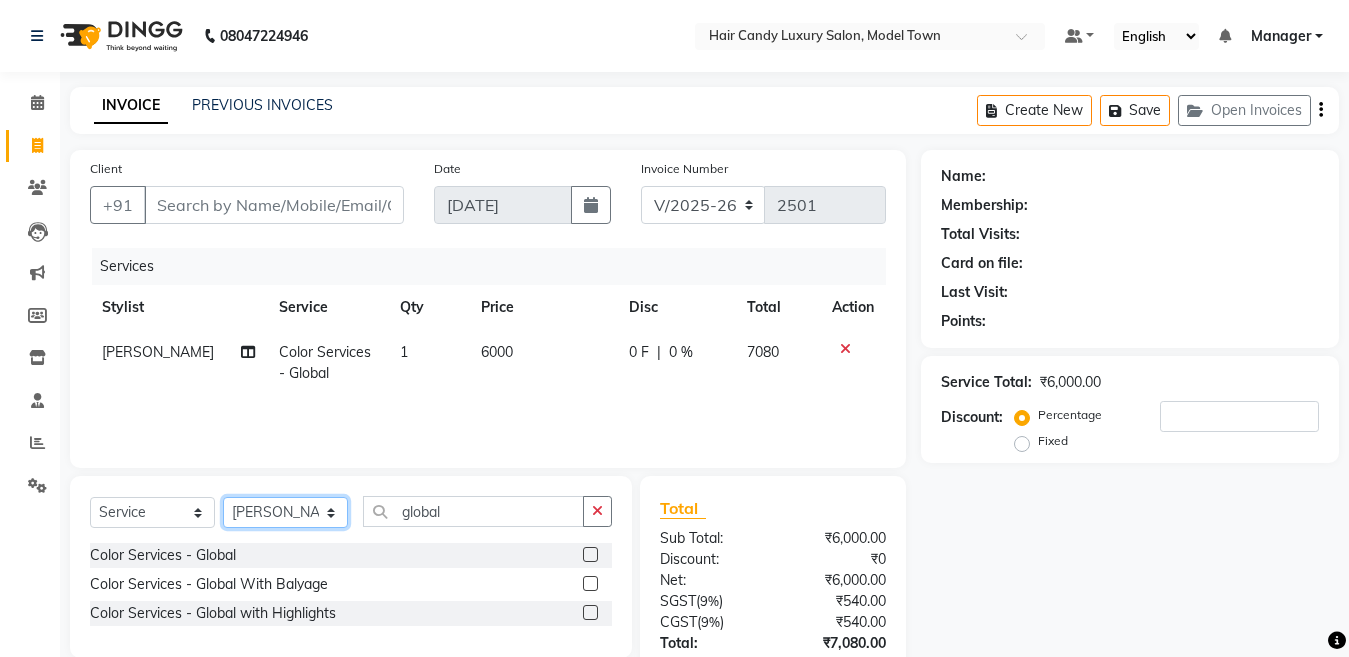 click on "Select Stylist Aakib Anas Anuradha Izhar Laiq (Rahul) Manager Neeraj parul Pawan Prakash Rajni Ranjay (Raju) RIYA Saleem sameer  stock manager surrender Vijay Gupta Vijay kumar" 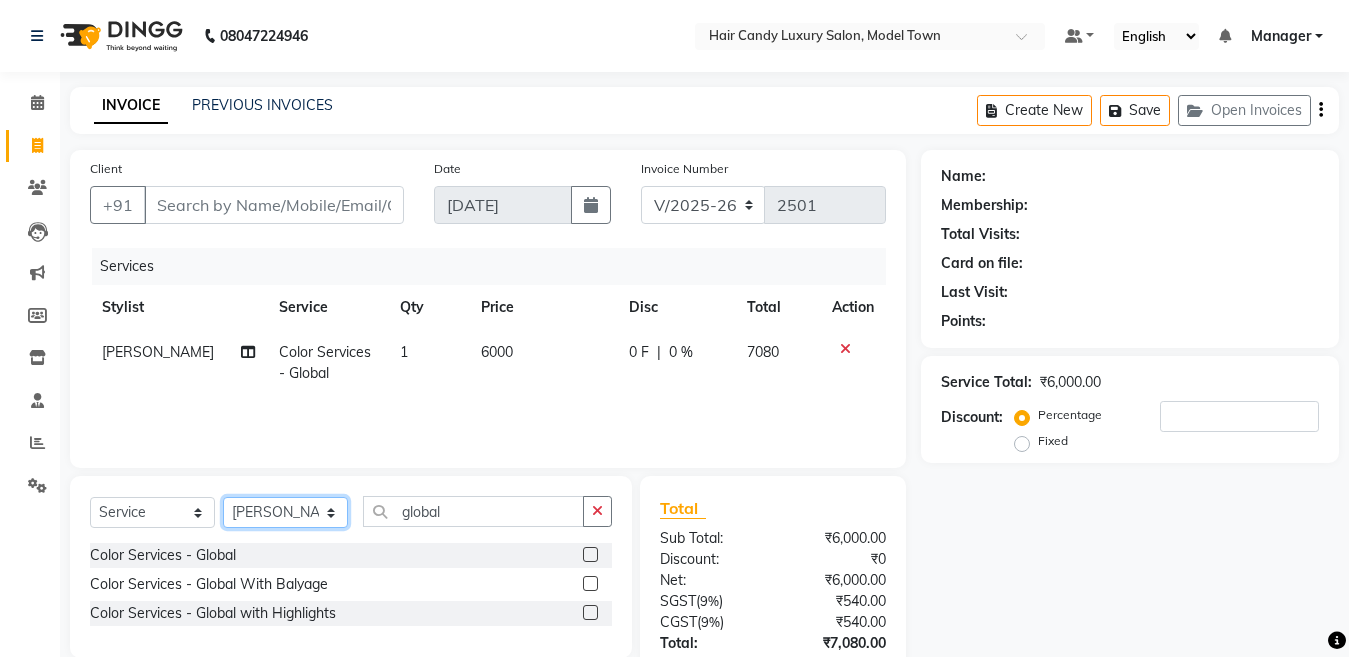 select on "28756" 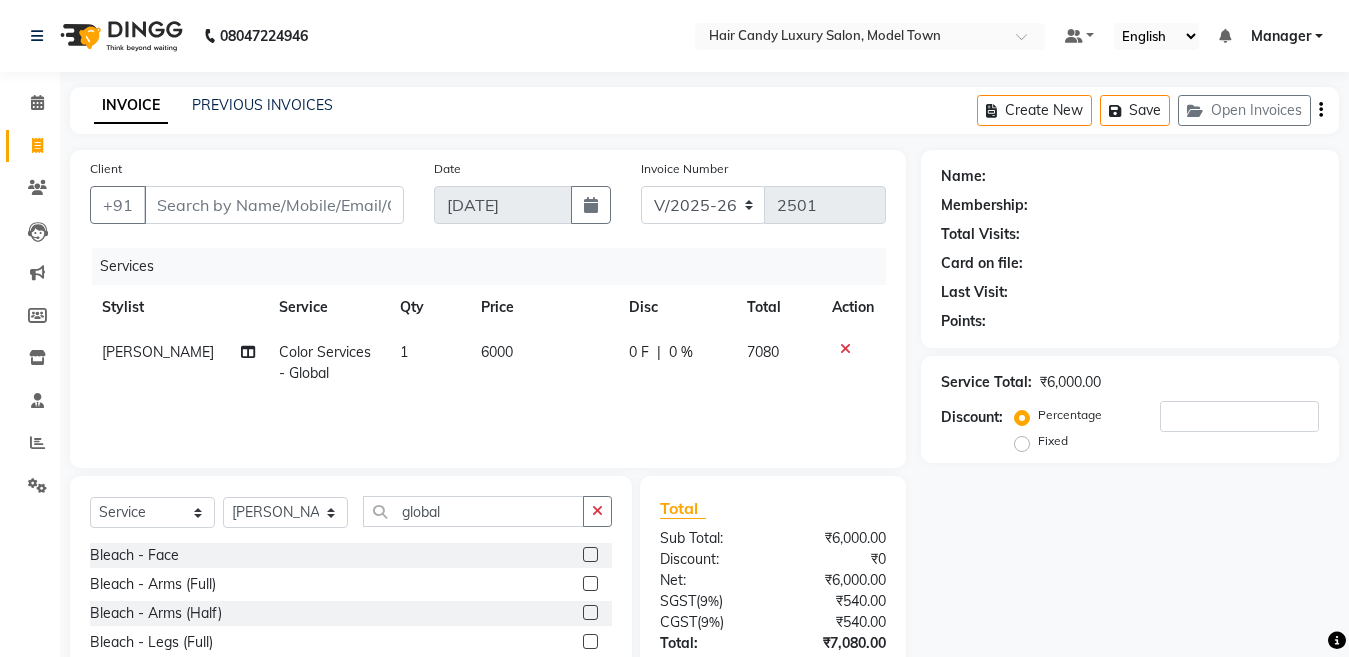 click 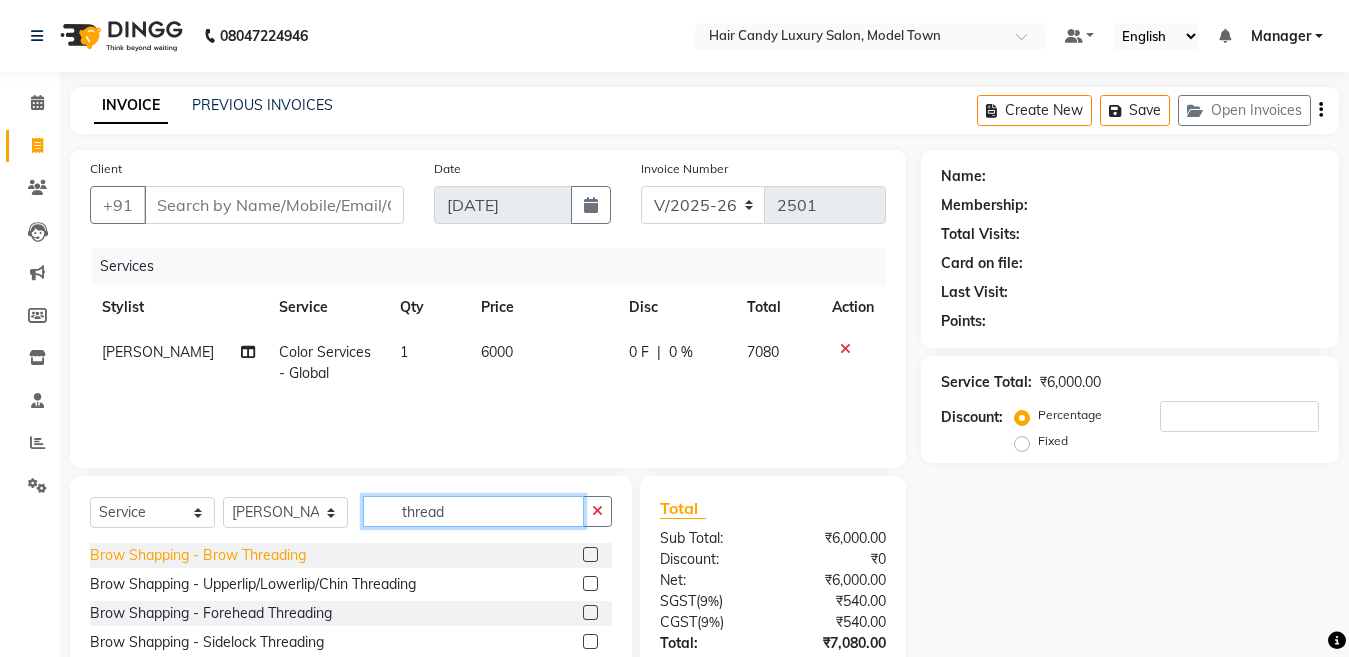 type on "thread" 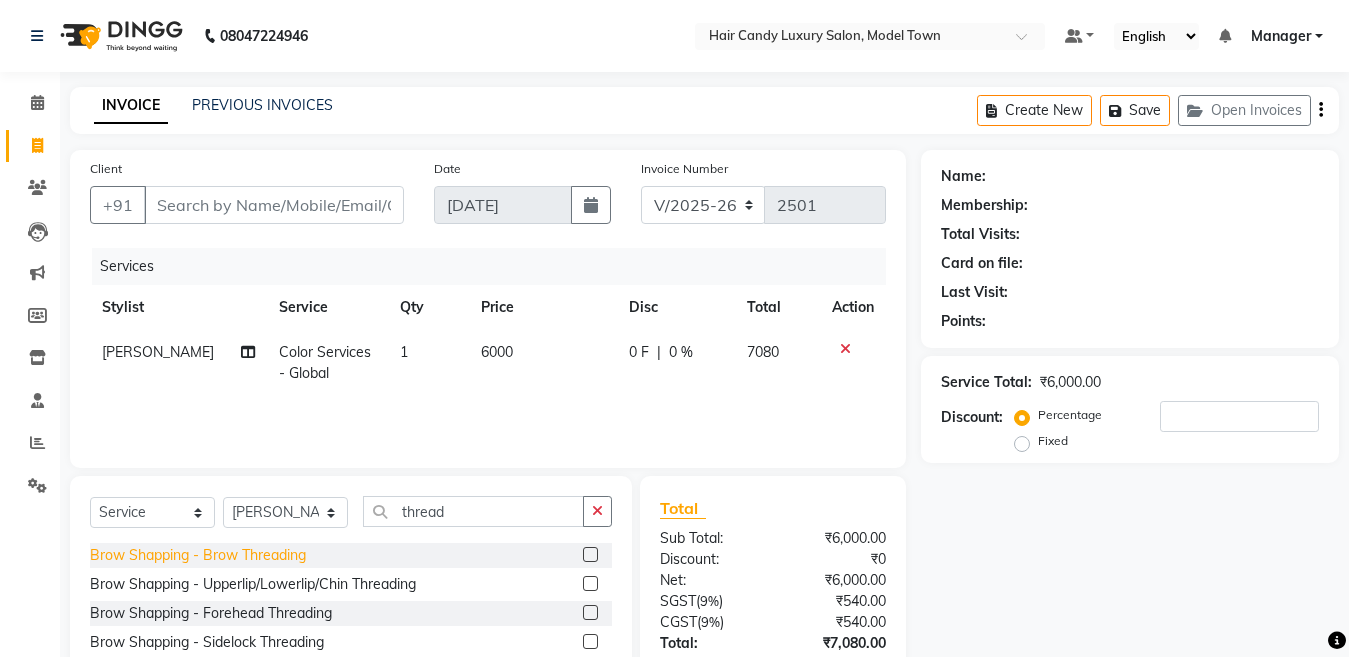 click on "Brow Shapping - Brow Threading" 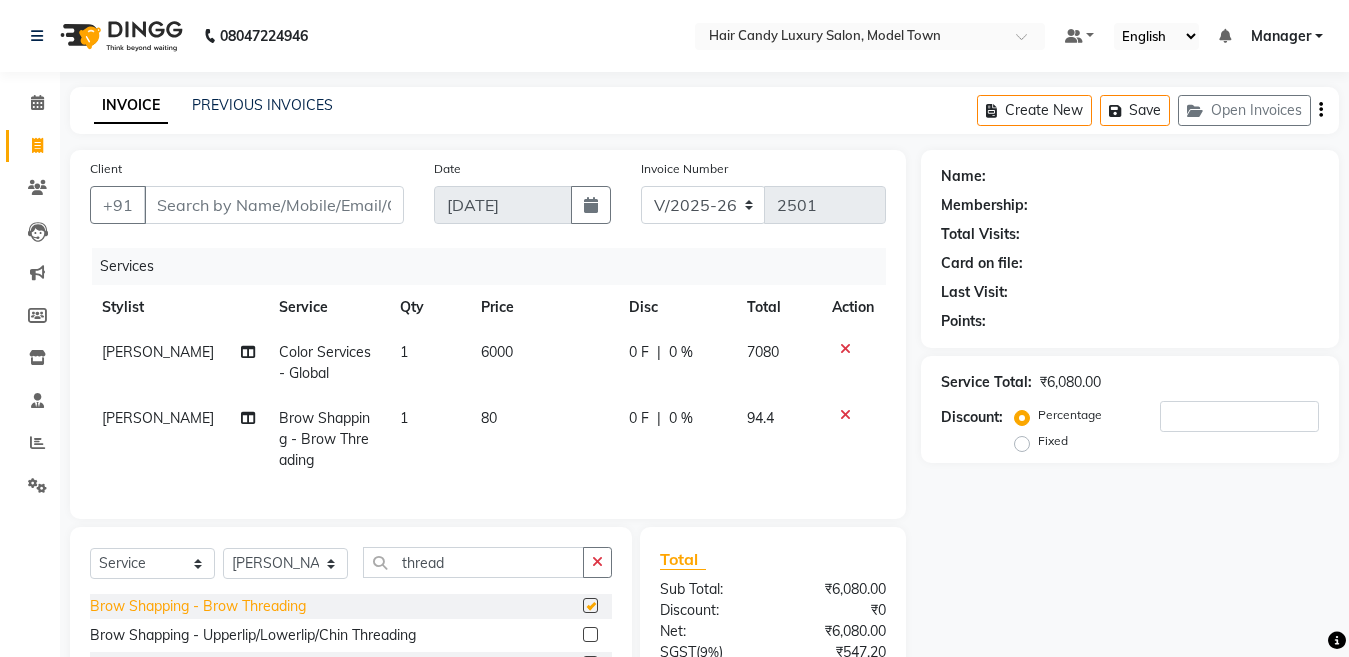 checkbox on "false" 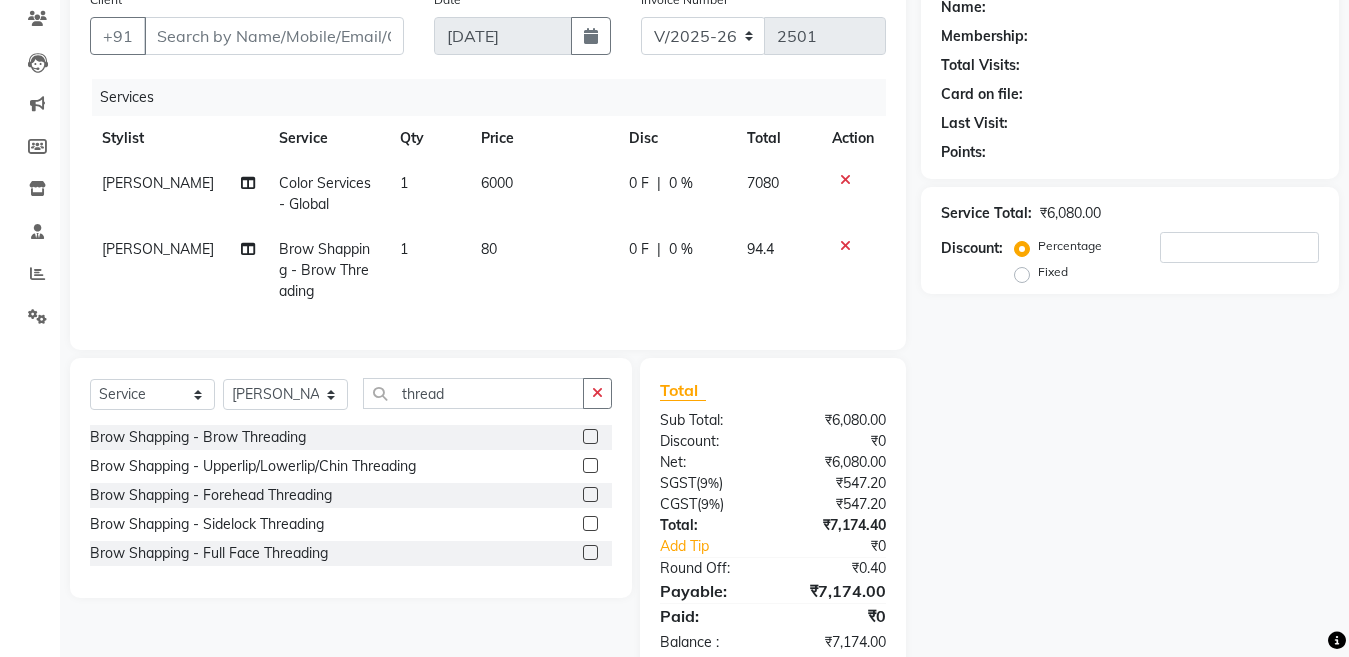 scroll, scrollTop: 232, scrollLeft: 0, axis: vertical 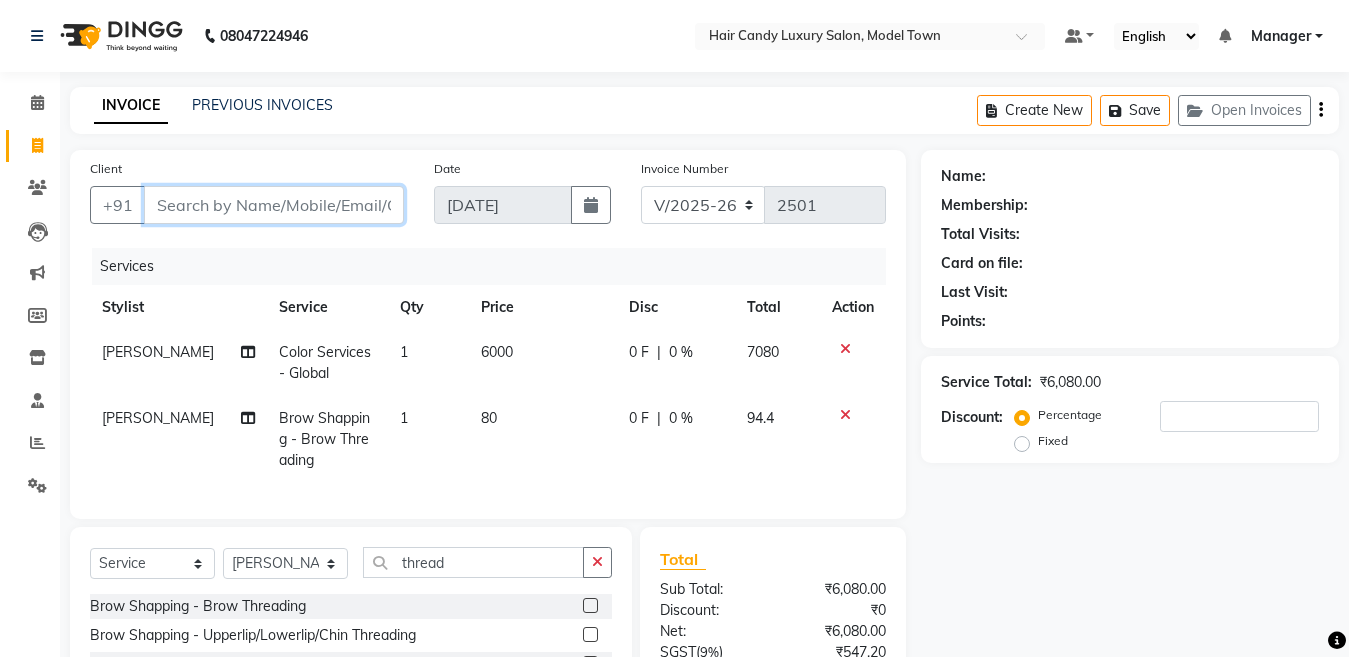 click on "Client" at bounding box center [274, 205] 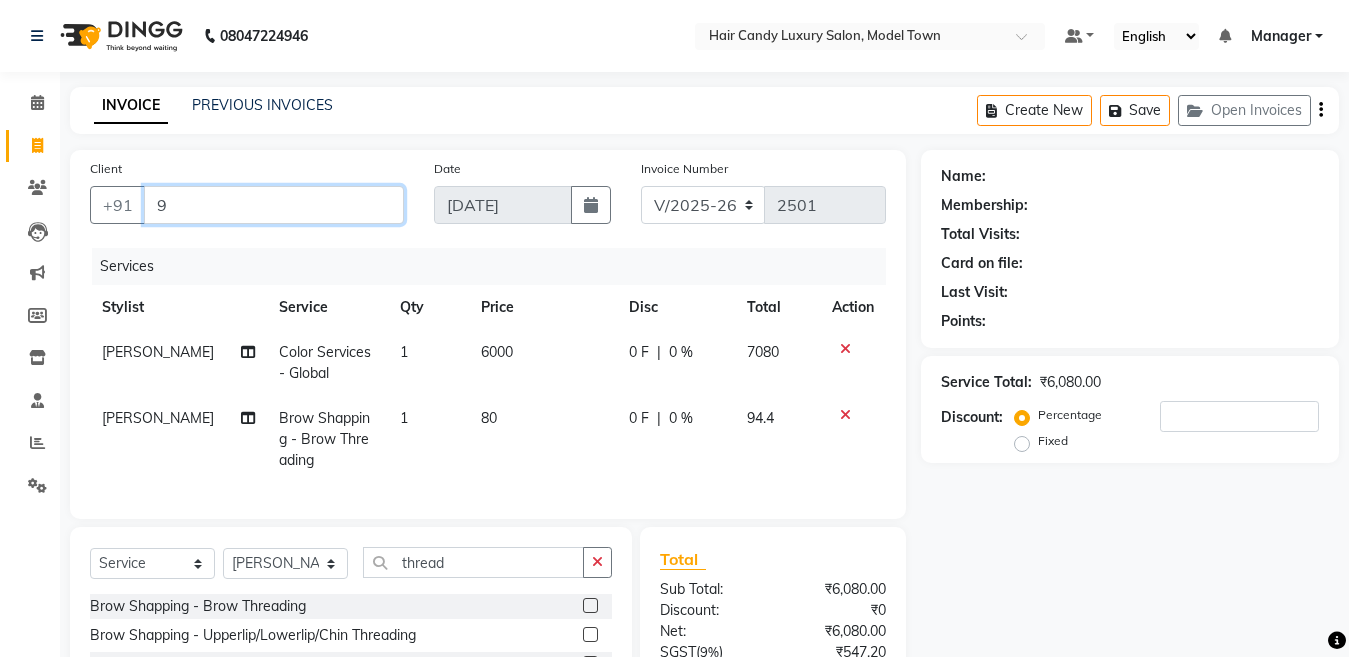 type on "0" 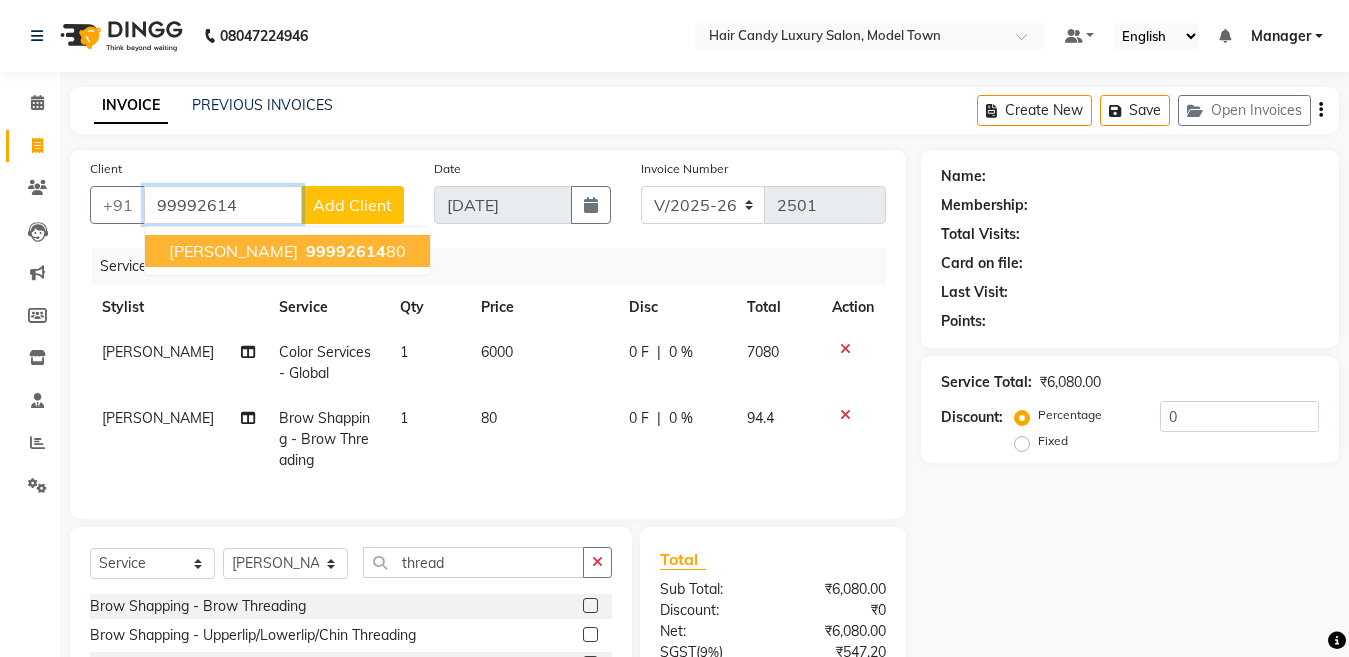 click on "99992614" at bounding box center (346, 251) 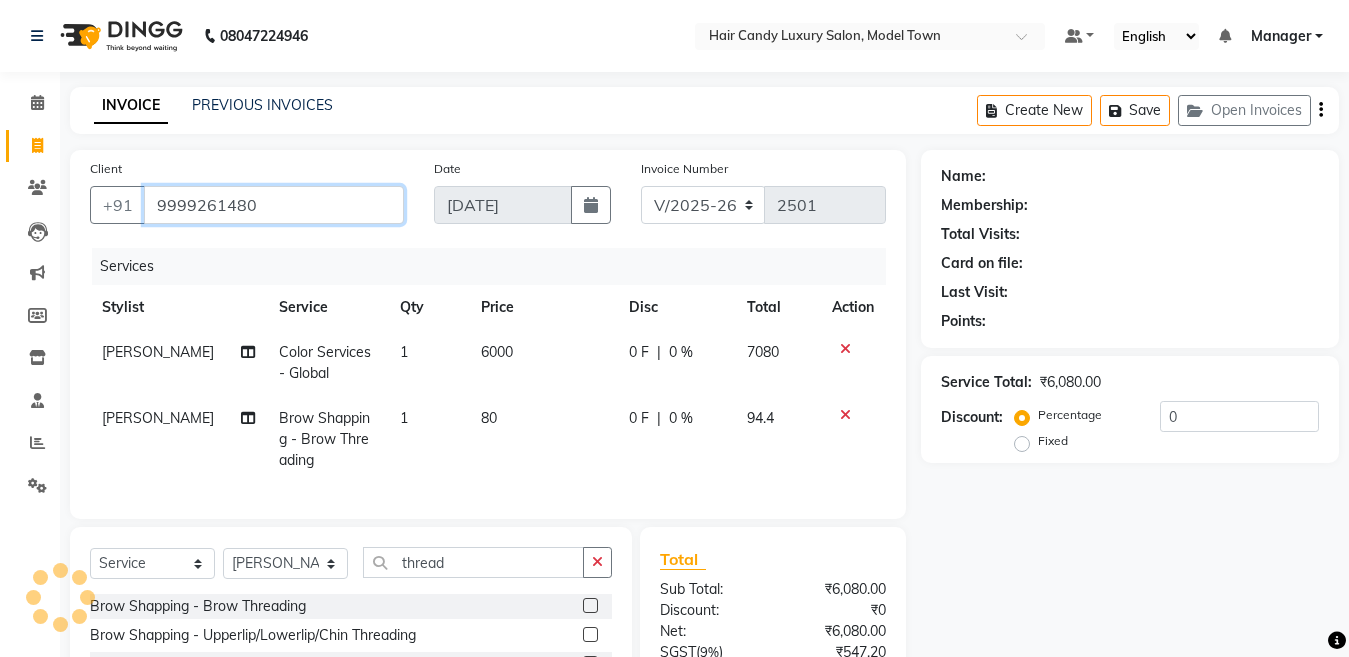 type on "9999261480" 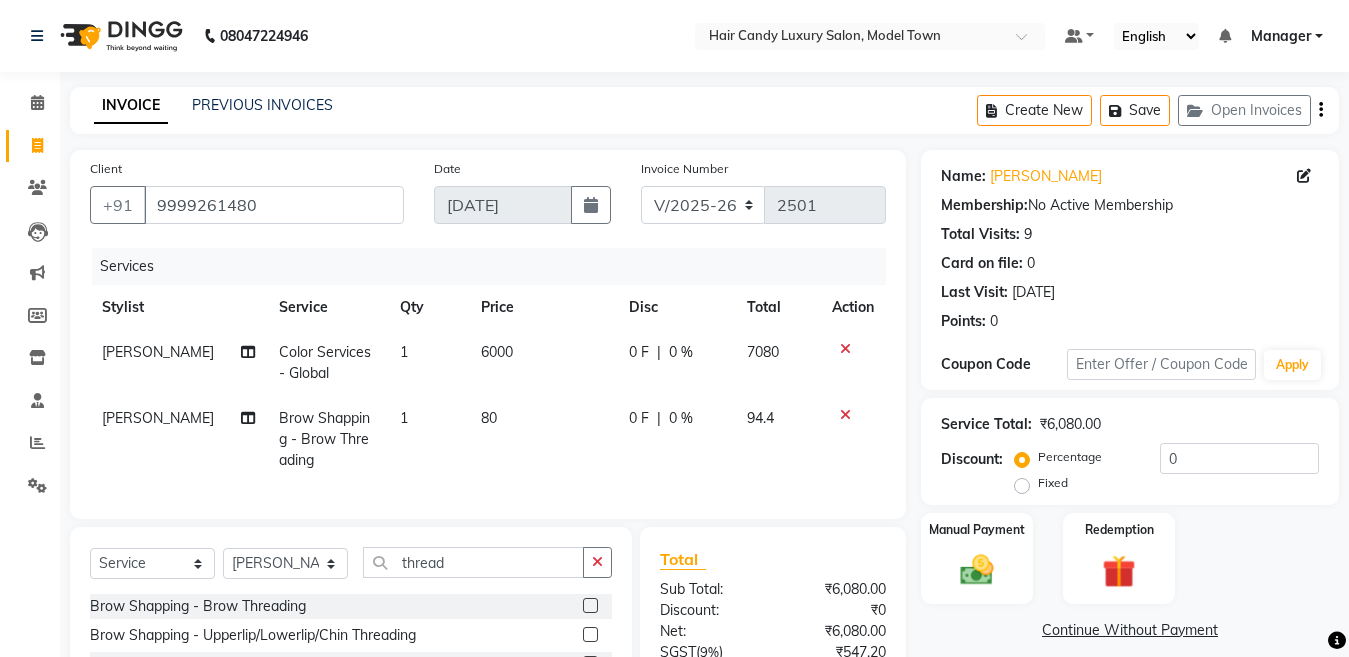 click on "6000" 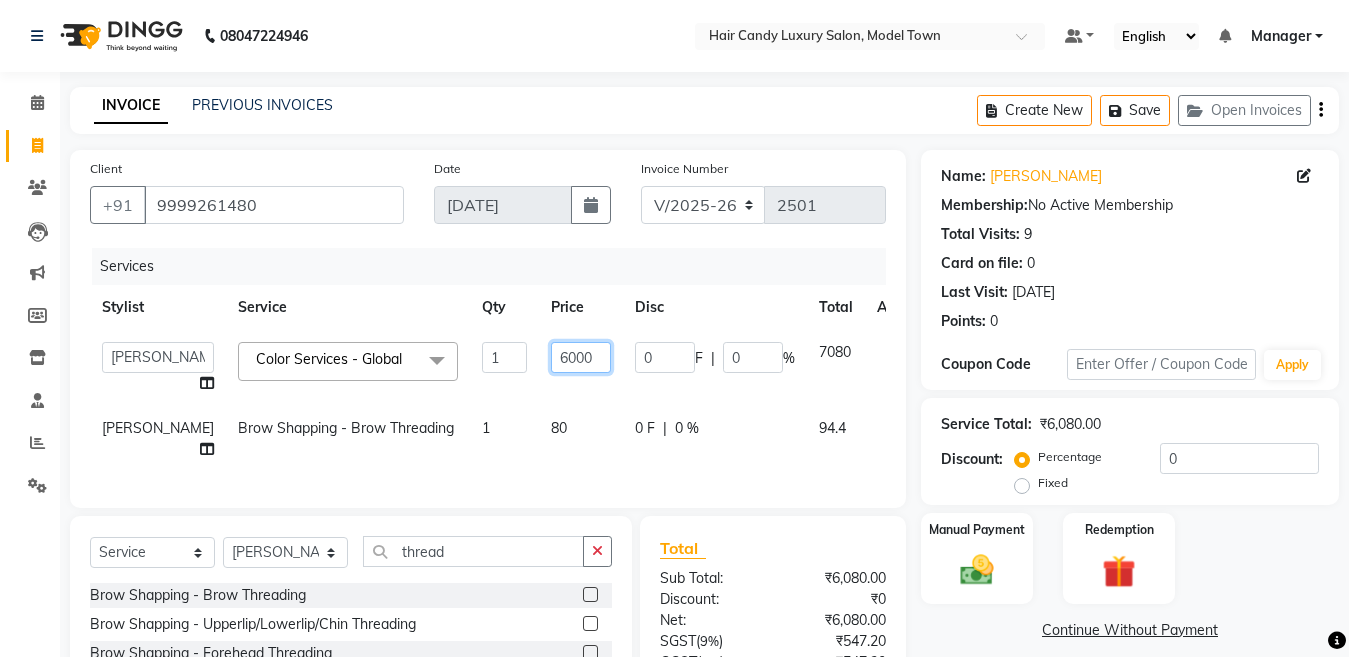 click on "6000" 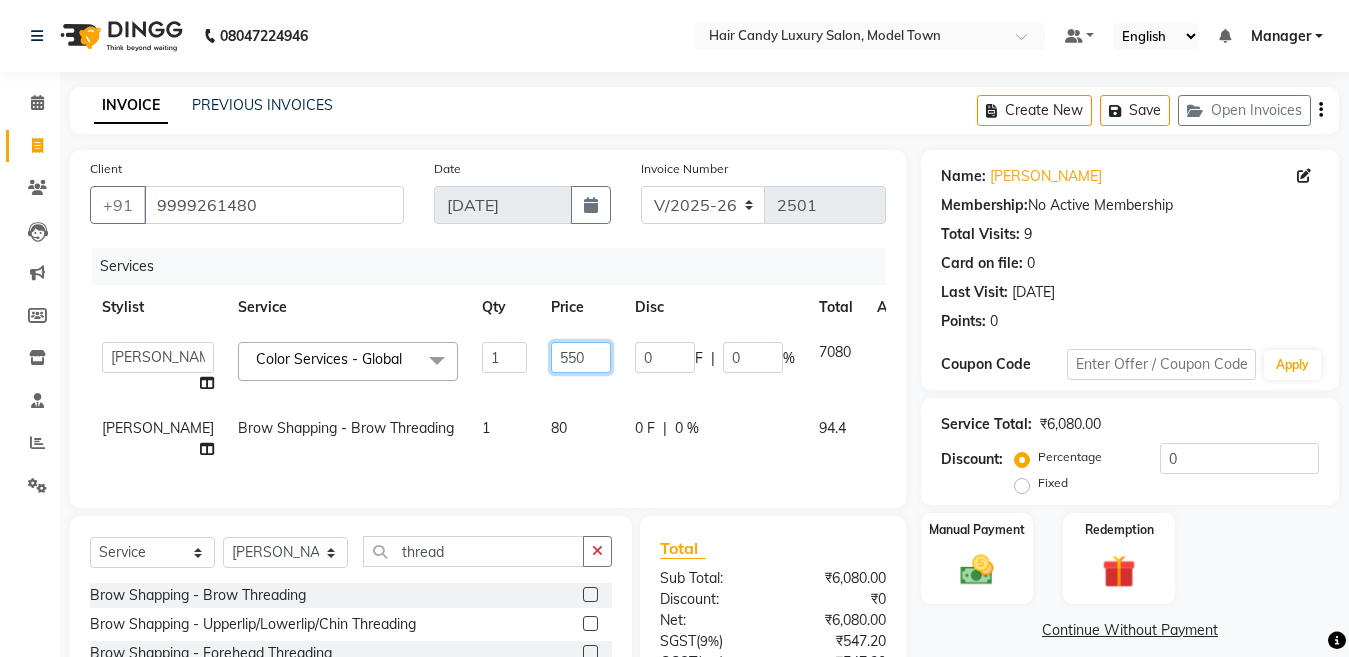 type on "5500" 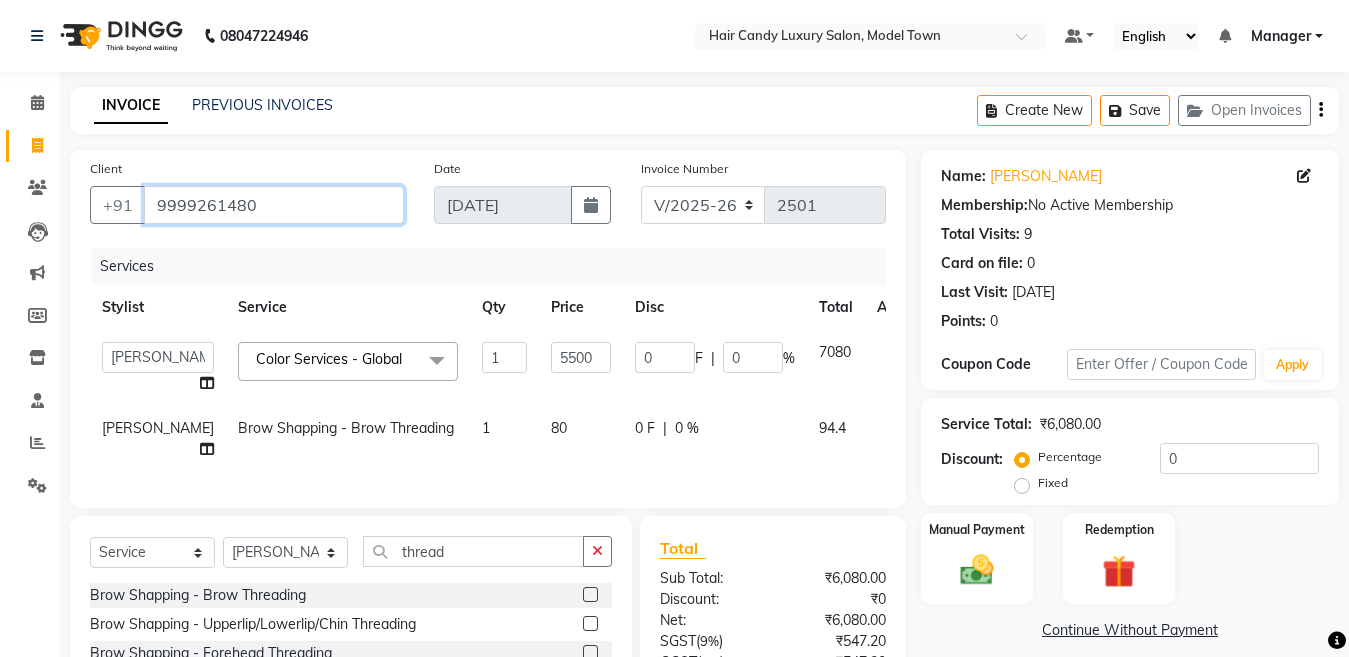 click on "9999261480" at bounding box center [274, 205] 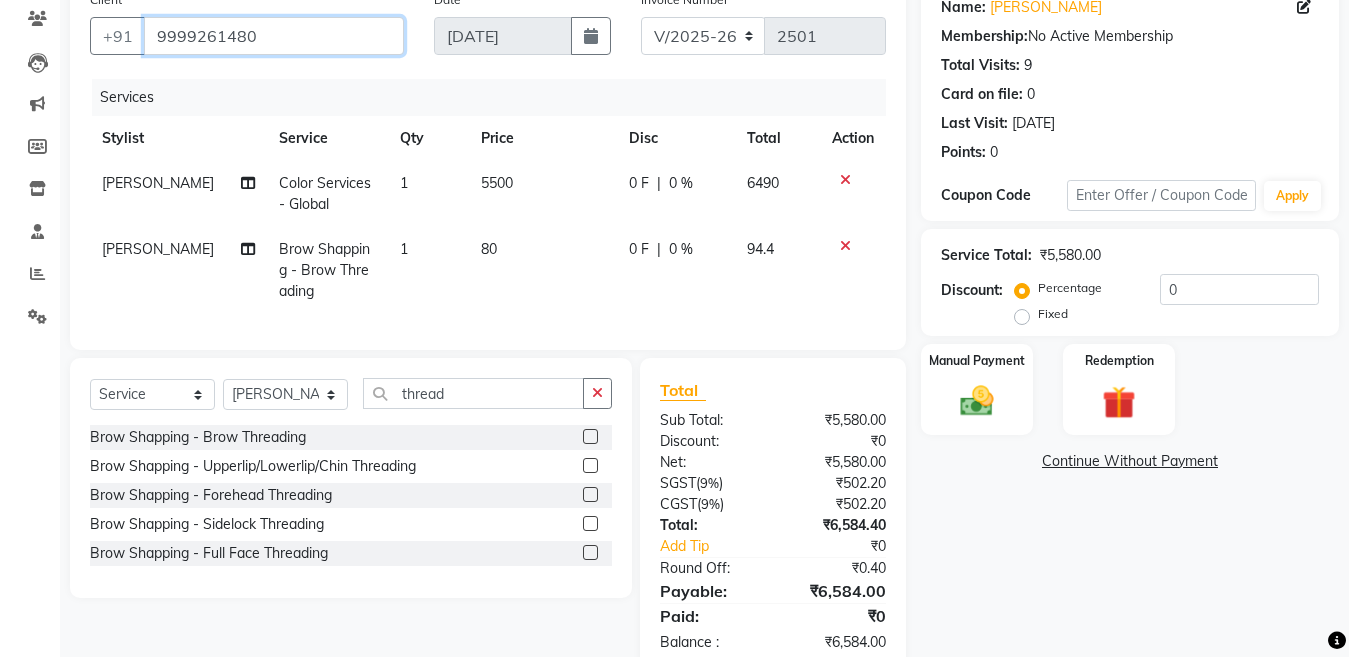 scroll, scrollTop: 137, scrollLeft: 0, axis: vertical 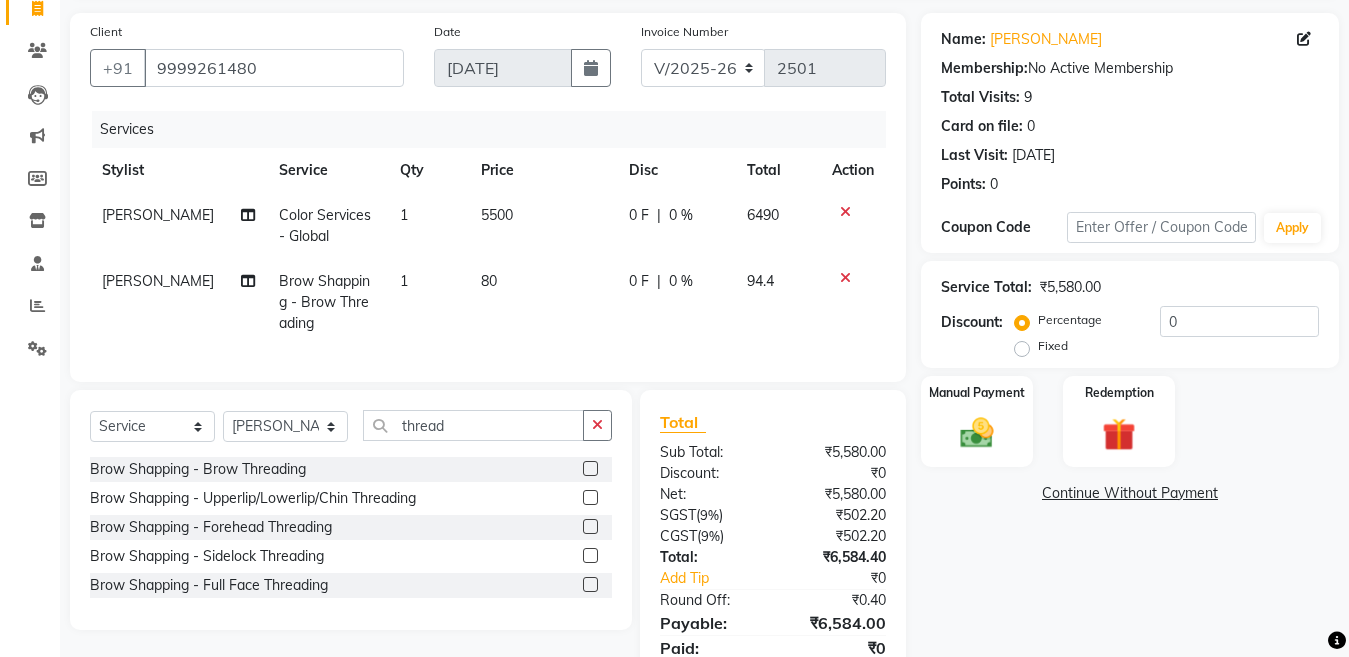 click on "5500" 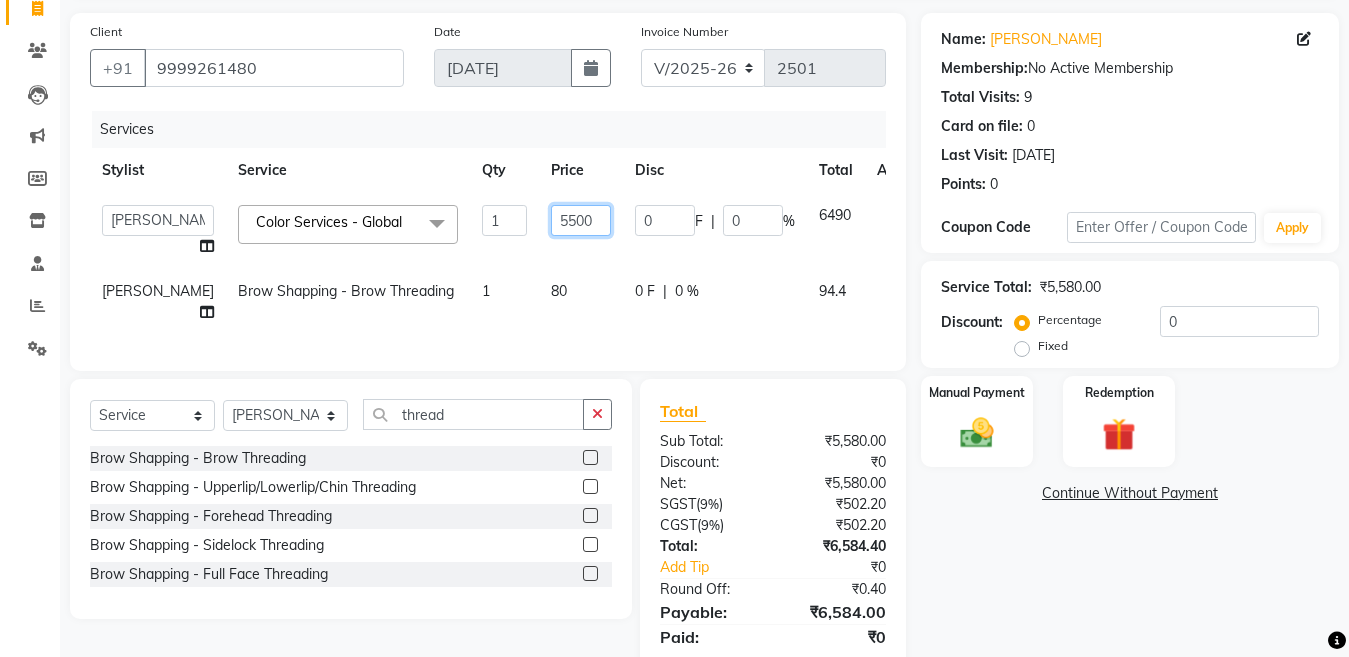 drag, startPoint x: 509, startPoint y: 230, endPoint x: 488, endPoint y: 230, distance: 21 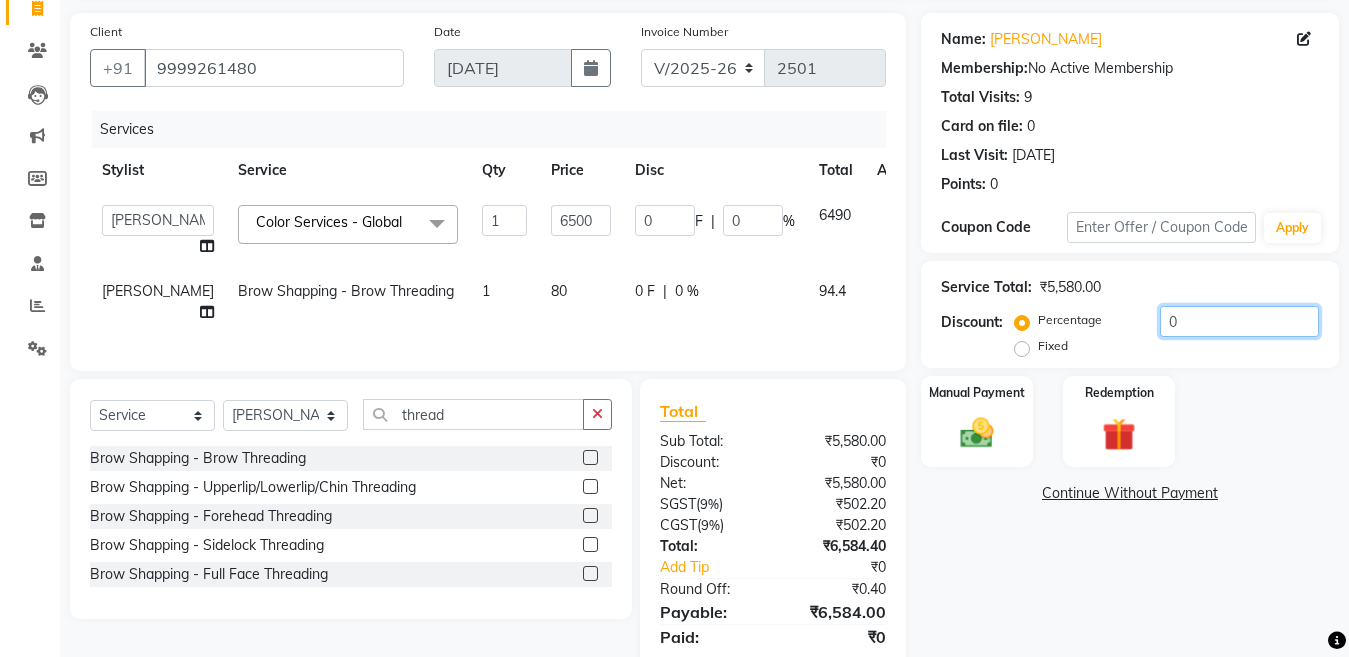 click on "0" 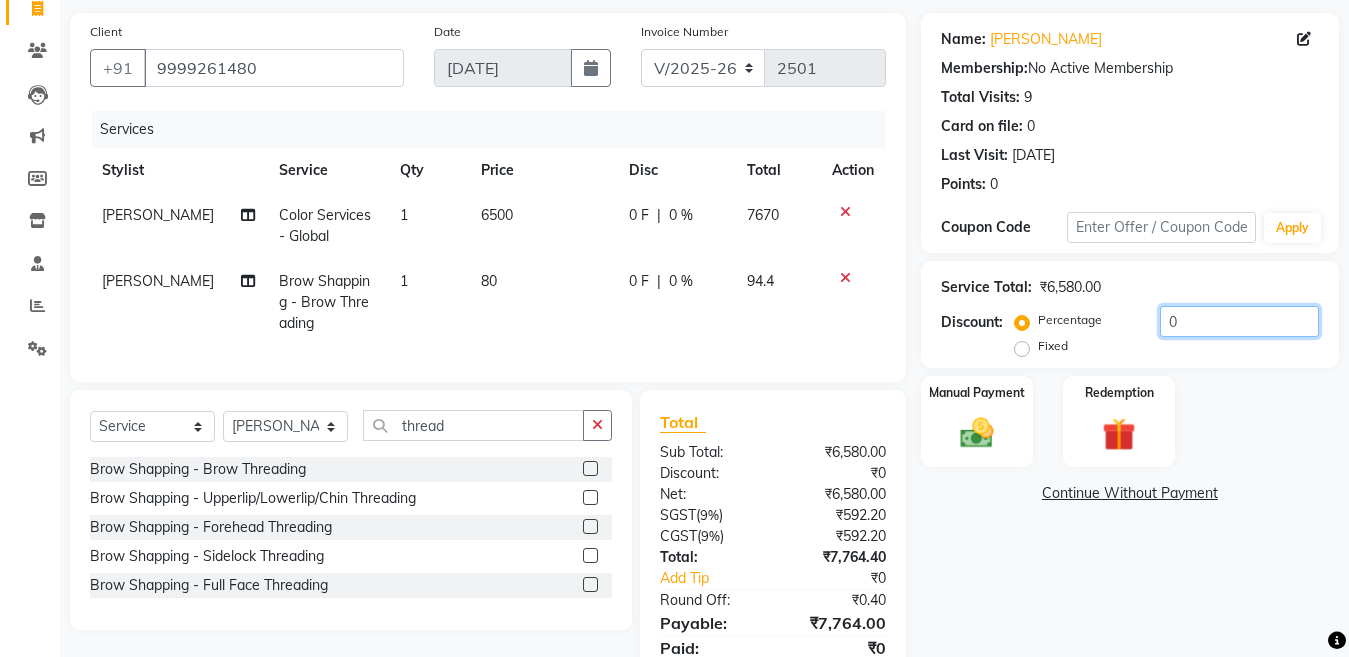 scroll, scrollTop: 232, scrollLeft: 0, axis: vertical 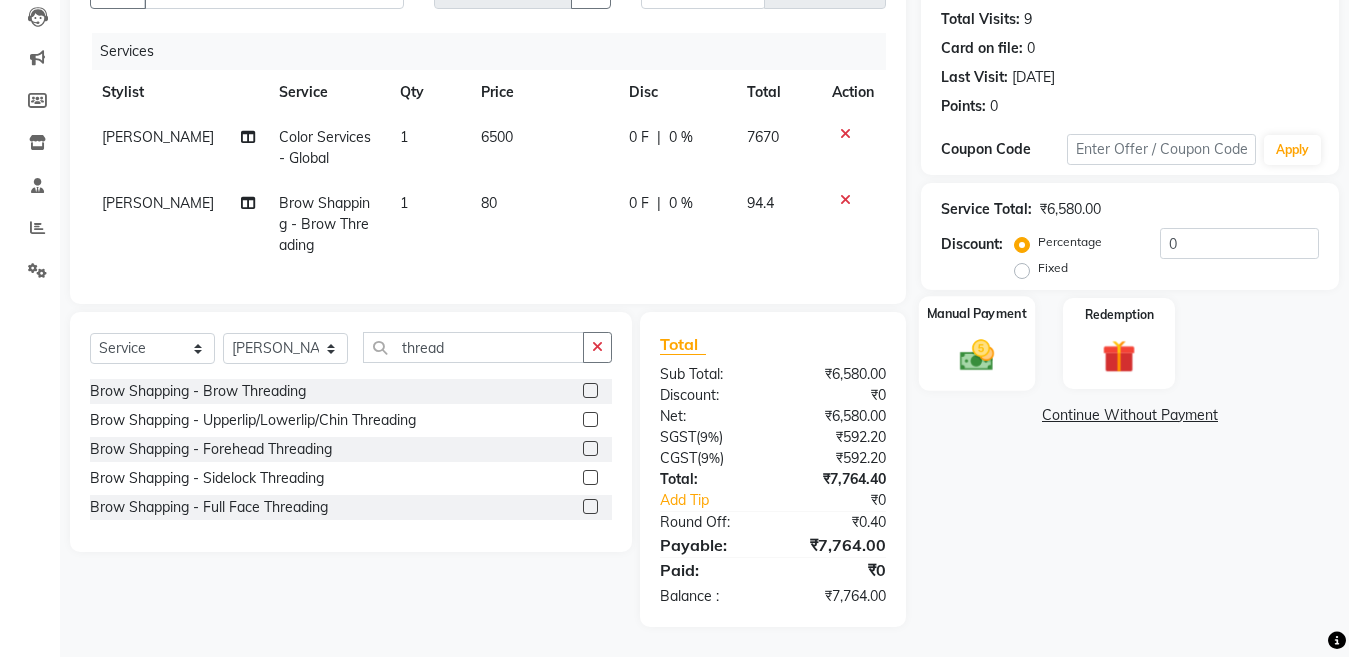 click 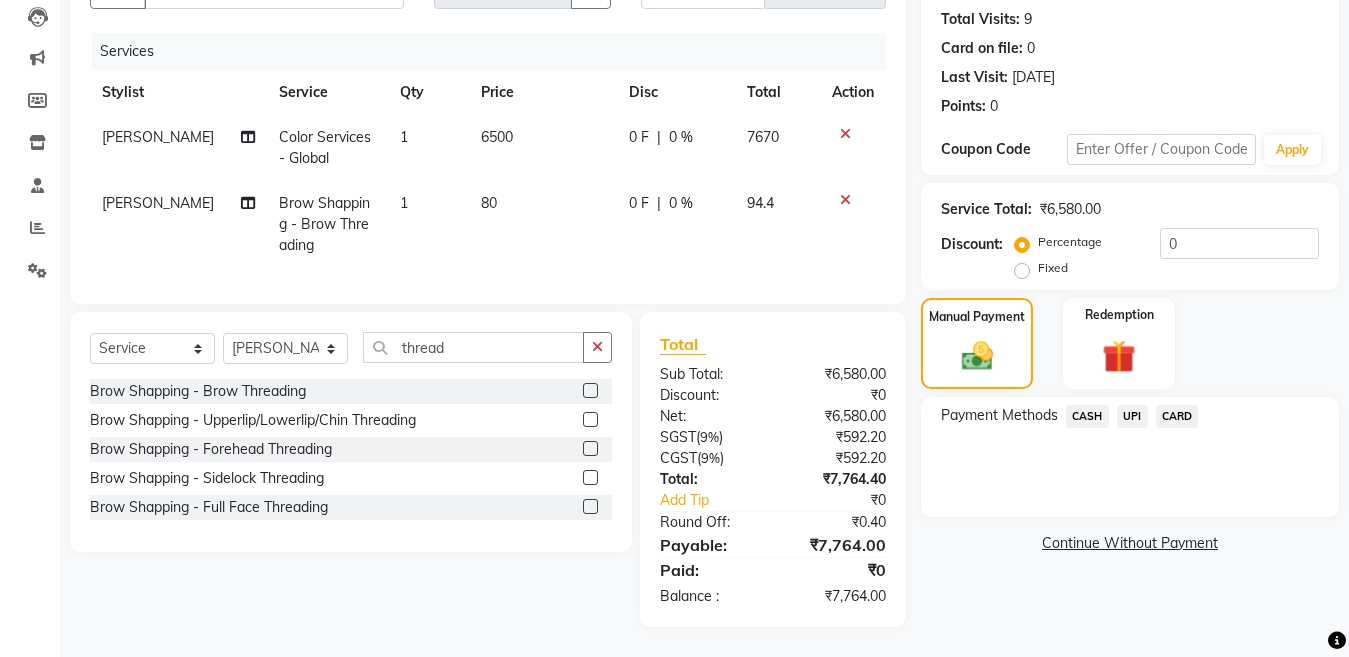 click on "UPI" 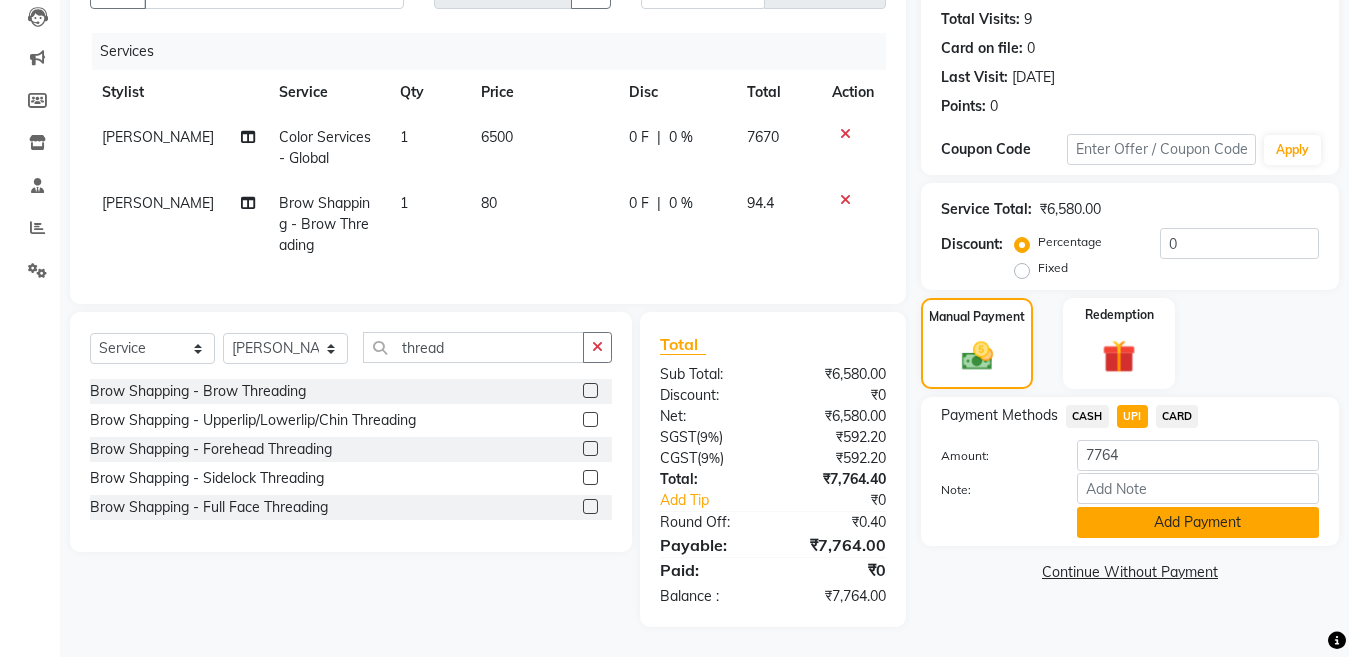 click on "Add Payment" 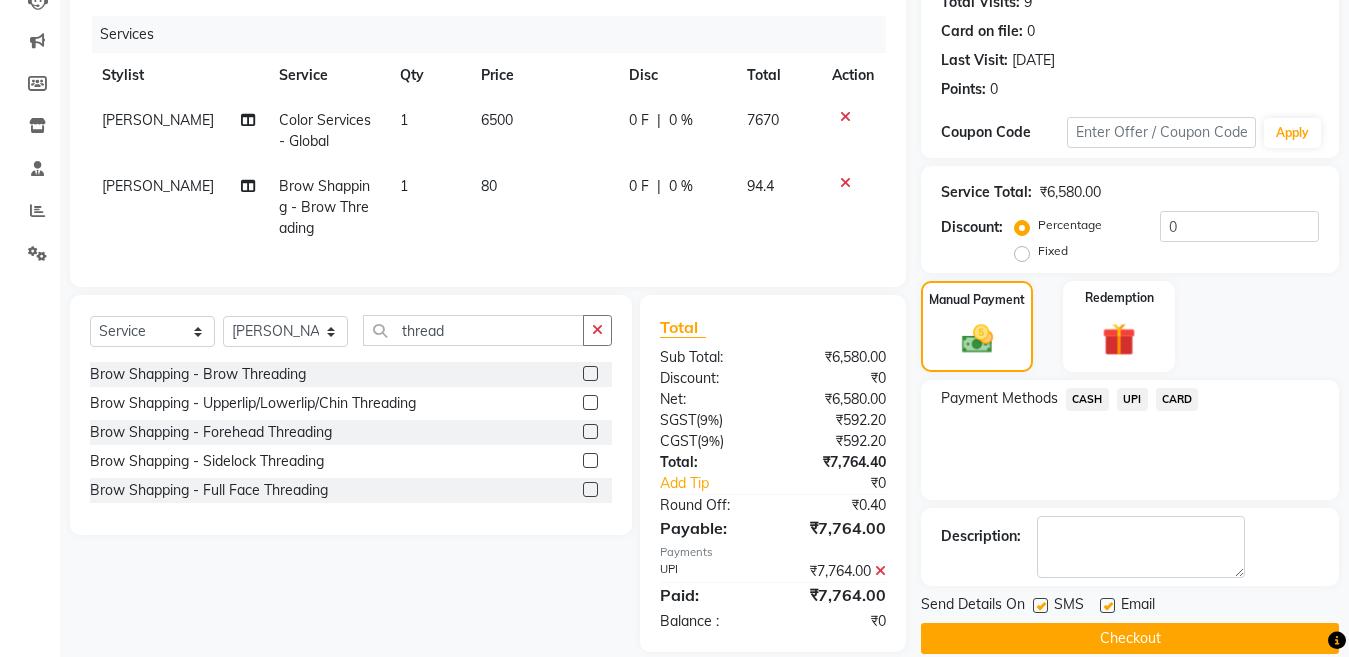 scroll, scrollTop: 274, scrollLeft: 0, axis: vertical 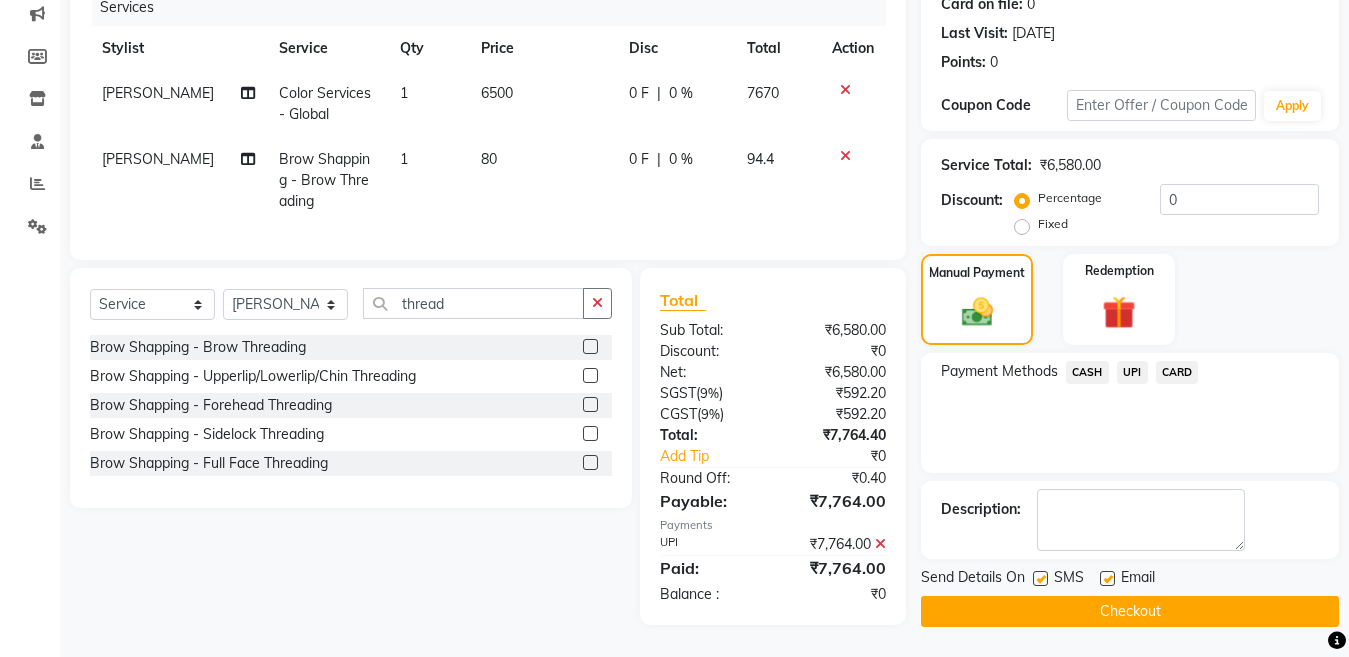 click on "Checkout" 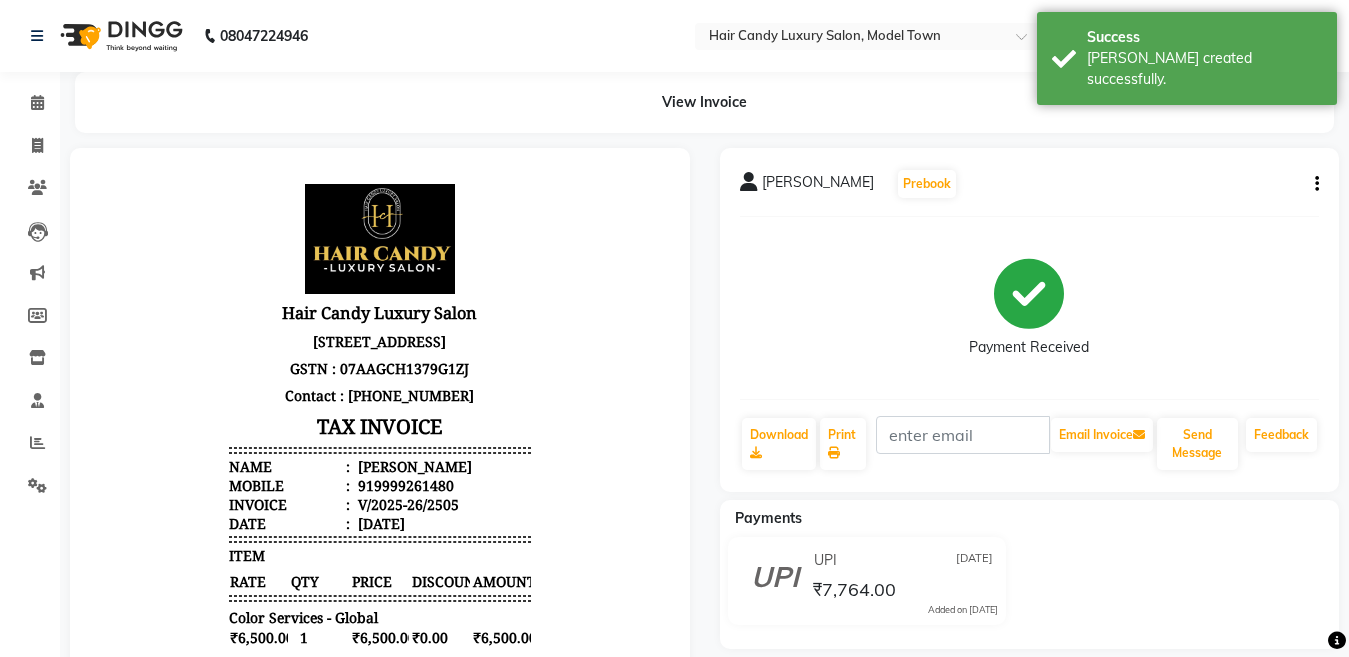 scroll, scrollTop: 0, scrollLeft: 0, axis: both 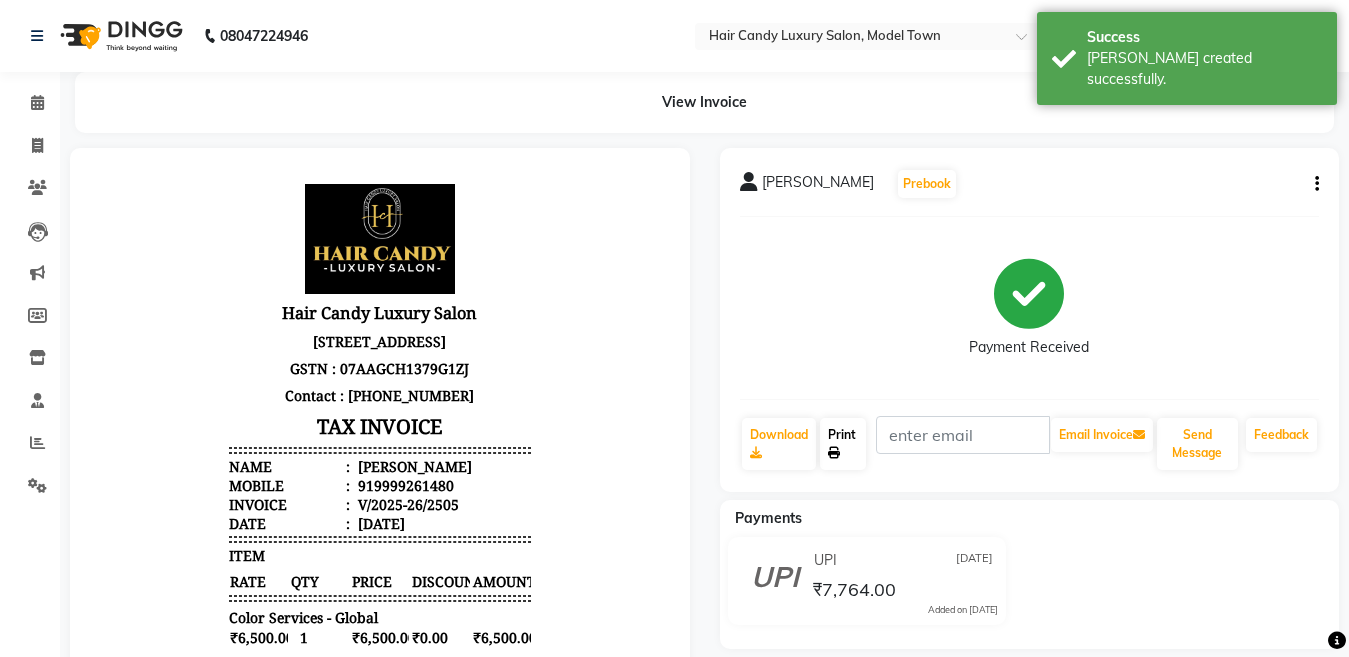 click on "Print" 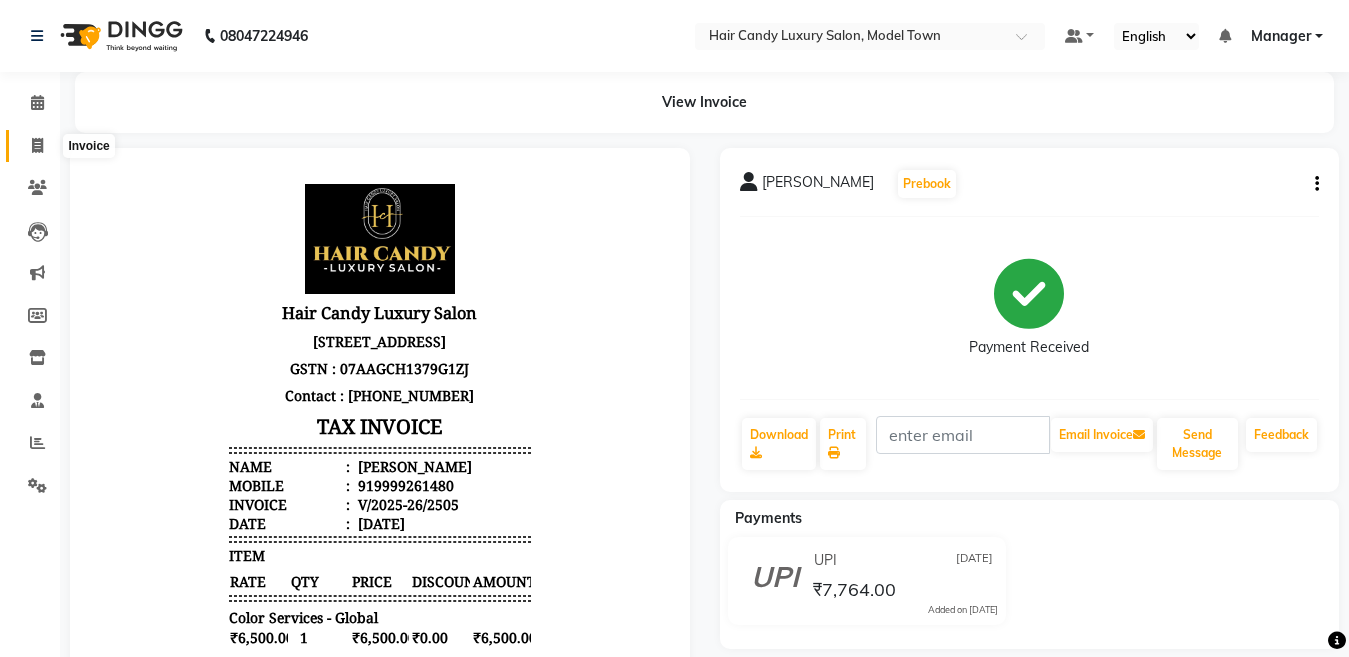 click 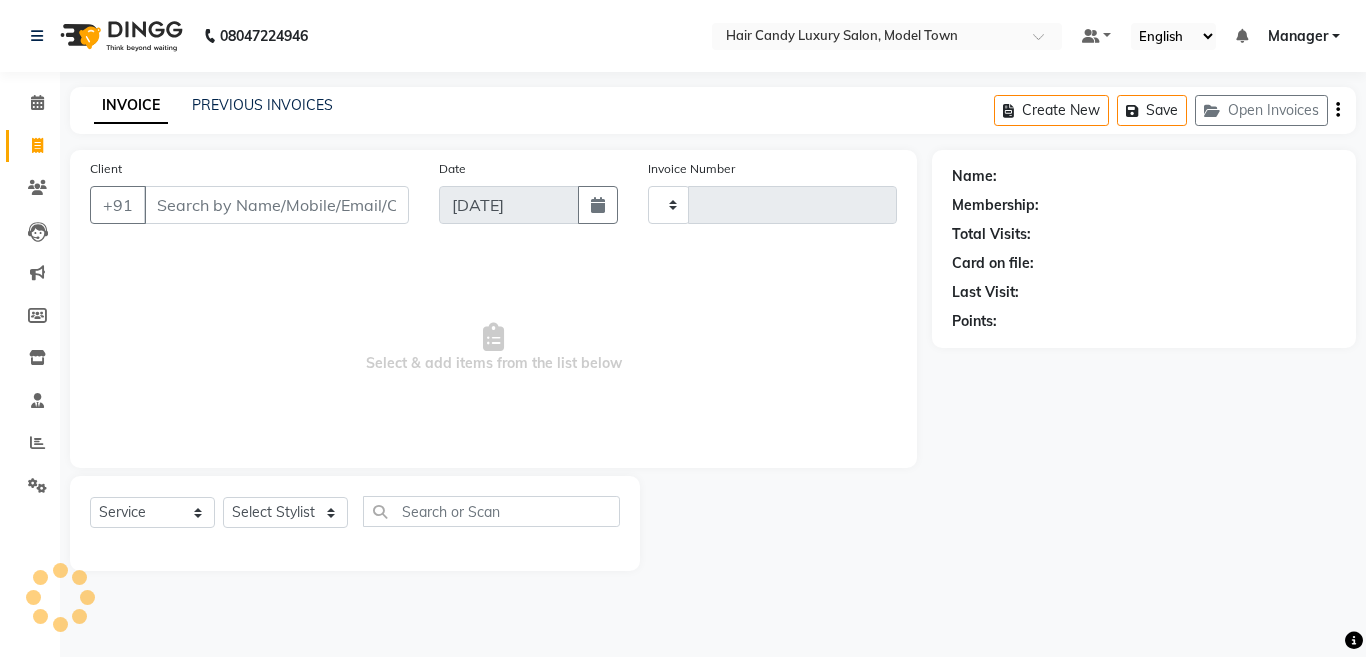 type on "2506" 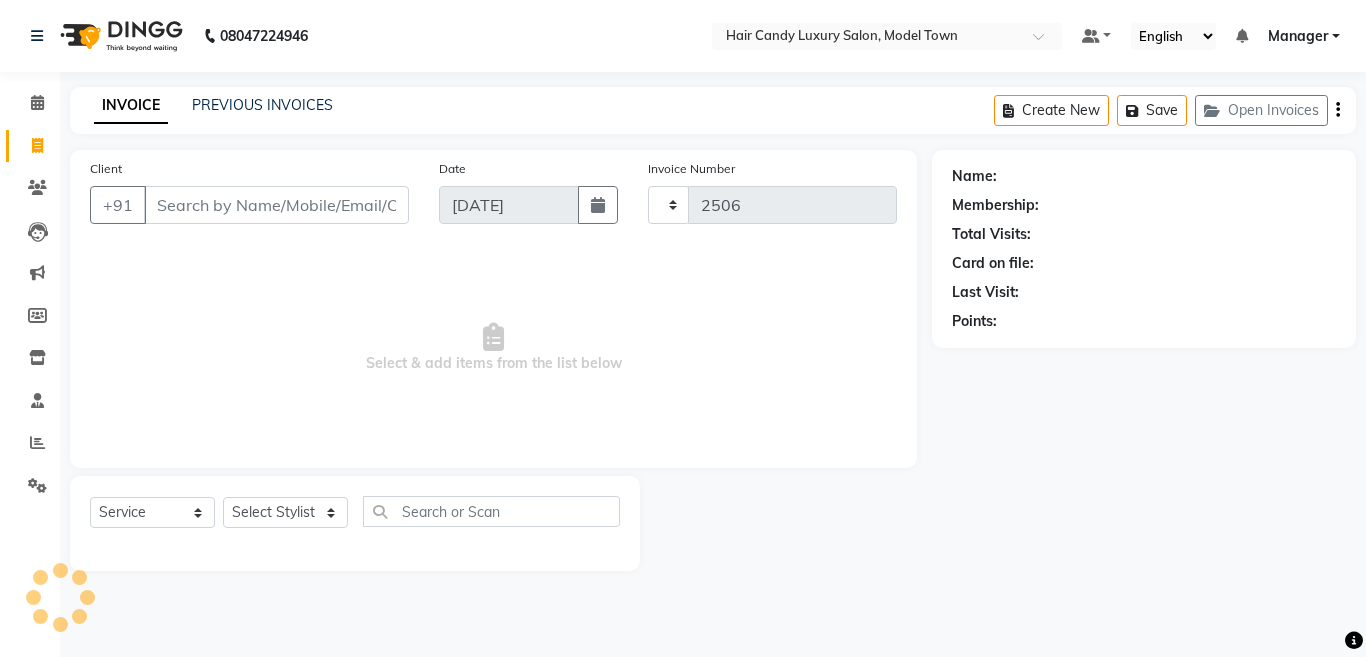 select on "4716" 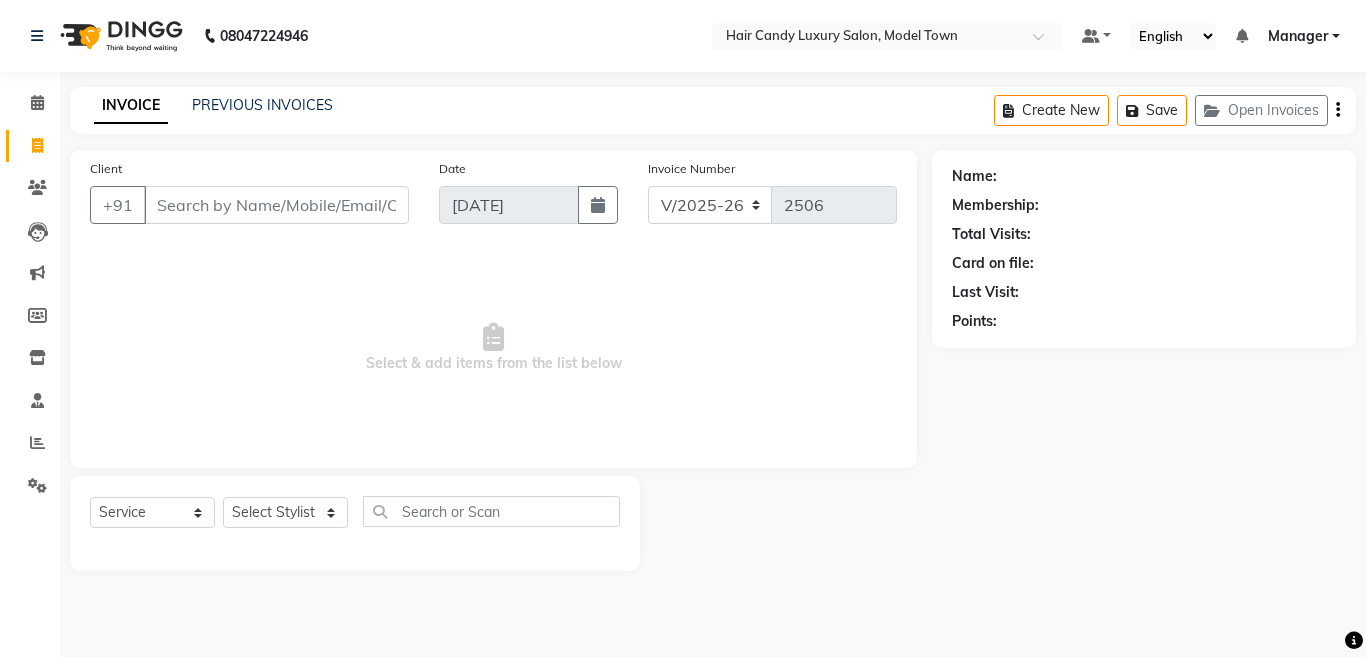 click on "Select  Service  Product  Membership  Package Voucher Prepaid Gift Card  Select Stylist Aakib Anas Anuradha Izhar Laiq (Rahul) Manager Neeraj parul Pawan Prakash Rajni Ranjay (Raju) RIYA Saleem sameer  stock manager surrender Vijay Gupta Vijay kumar" 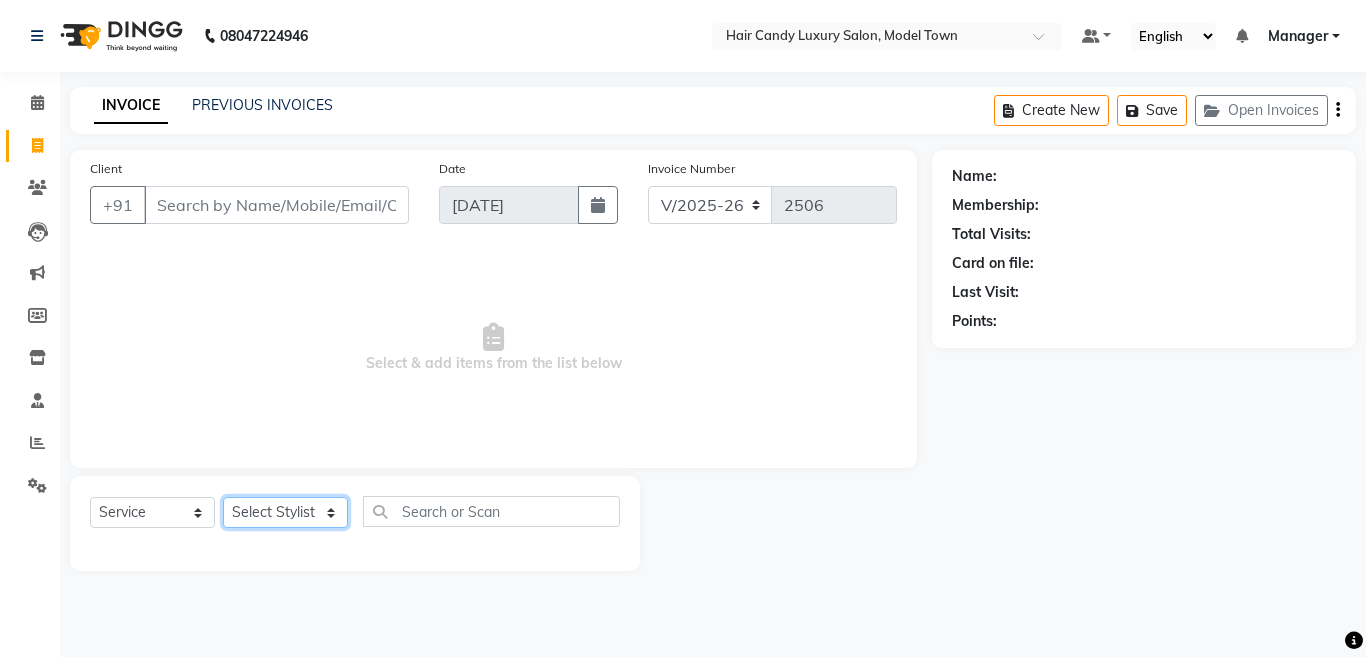 click on "Select Stylist [PERSON_NAME] [PERSON_NAME] ([PERSON_NAME]) Manager [PERSON_NAME] [PERSON_NAME] [PERSON_NAME] [PERSON_NAME] ([PERSON_NAME]) [PERSON_NAME]  stock manager surrender [PERSON_NAME] [PERSON_NAME]" 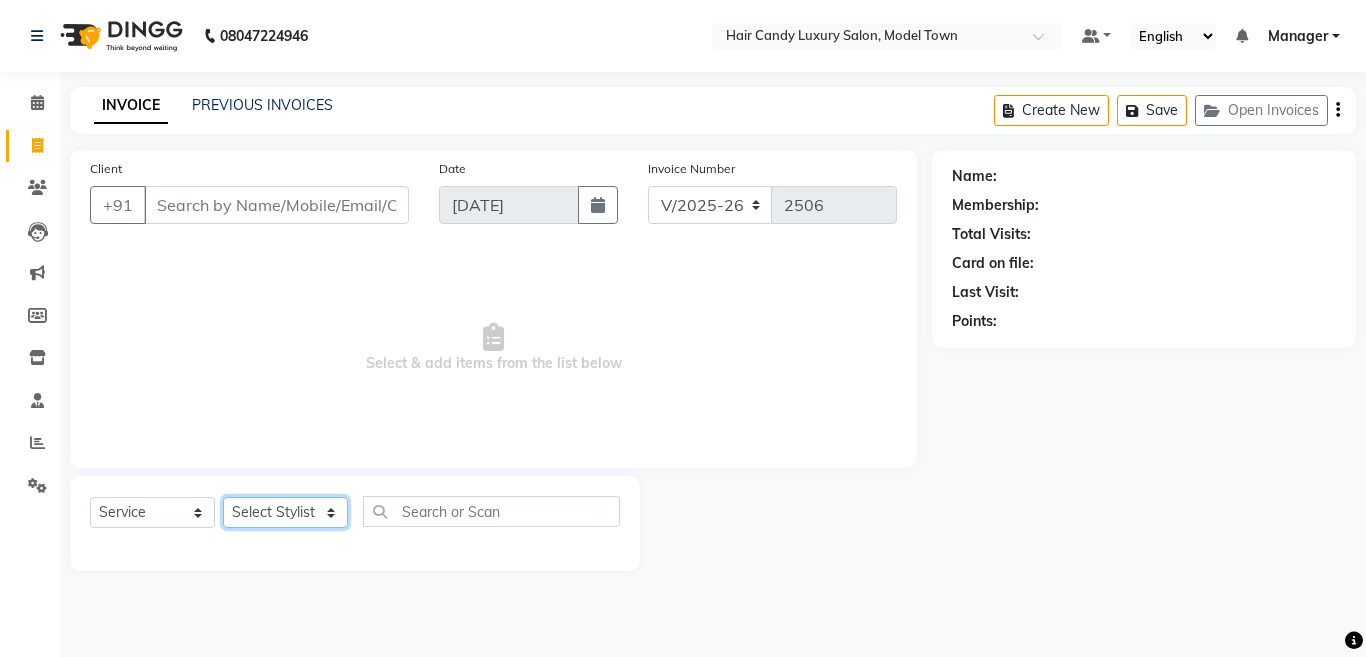 select on "27999" 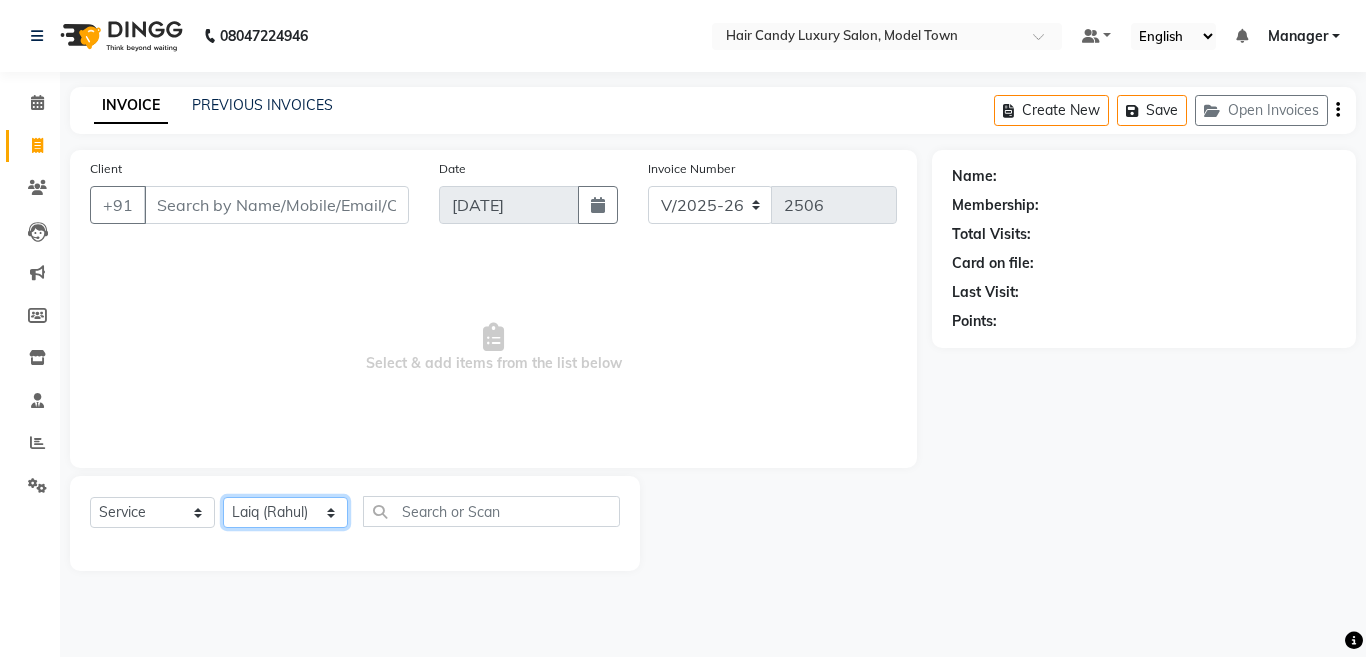click on "Select Stylist [PERSON_NAME] [PERSON_NAME] ([PERSON_NAME]) Manager [PERSON_NAME] [PERSON_NAME] [PERSON_NAME] [PERSON_NAME] ([PERSON_NAME]) [PERSON_NAME]  stock manager surrender [PERSON_NAME] [PERSON_NAME]" 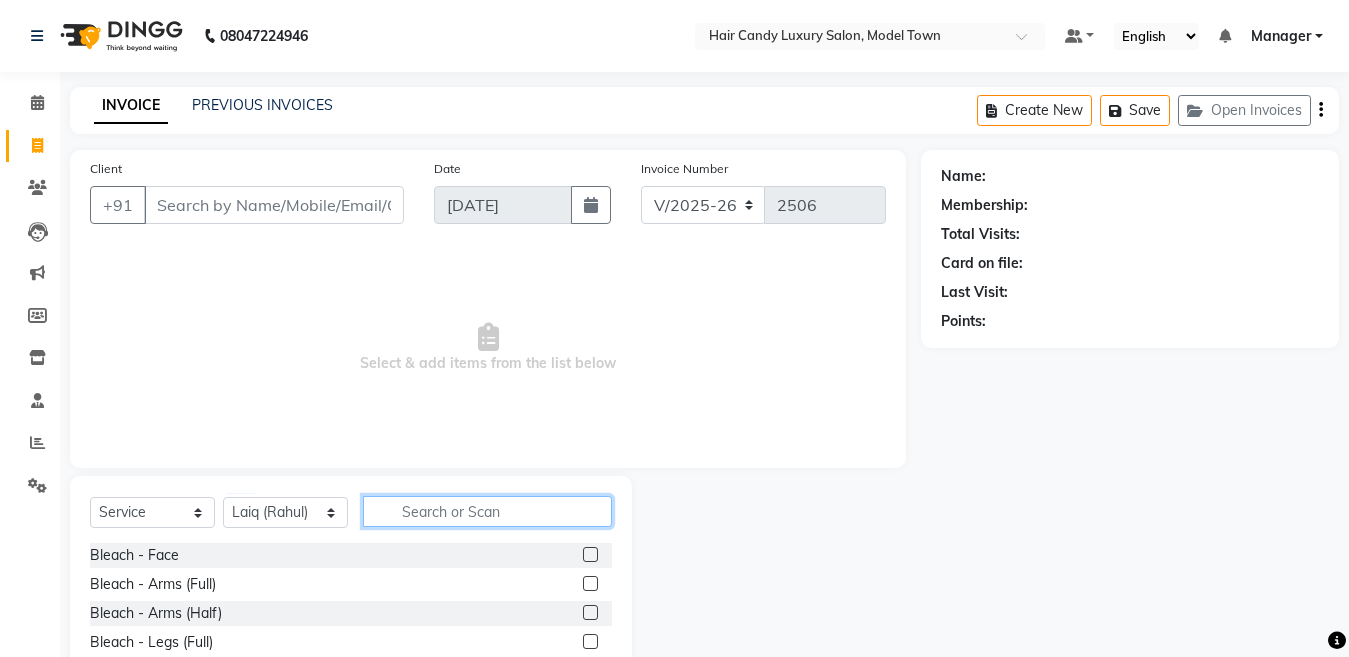 click 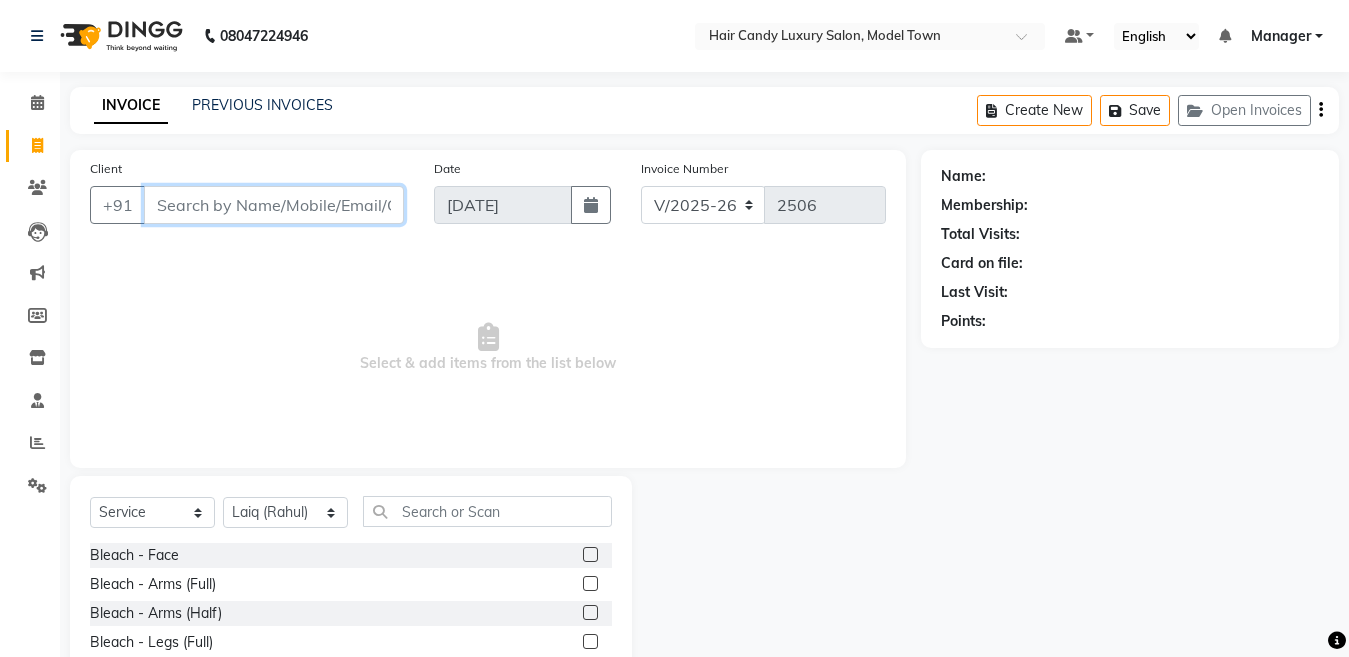 click on "Client" at bounding box center (274, 205) 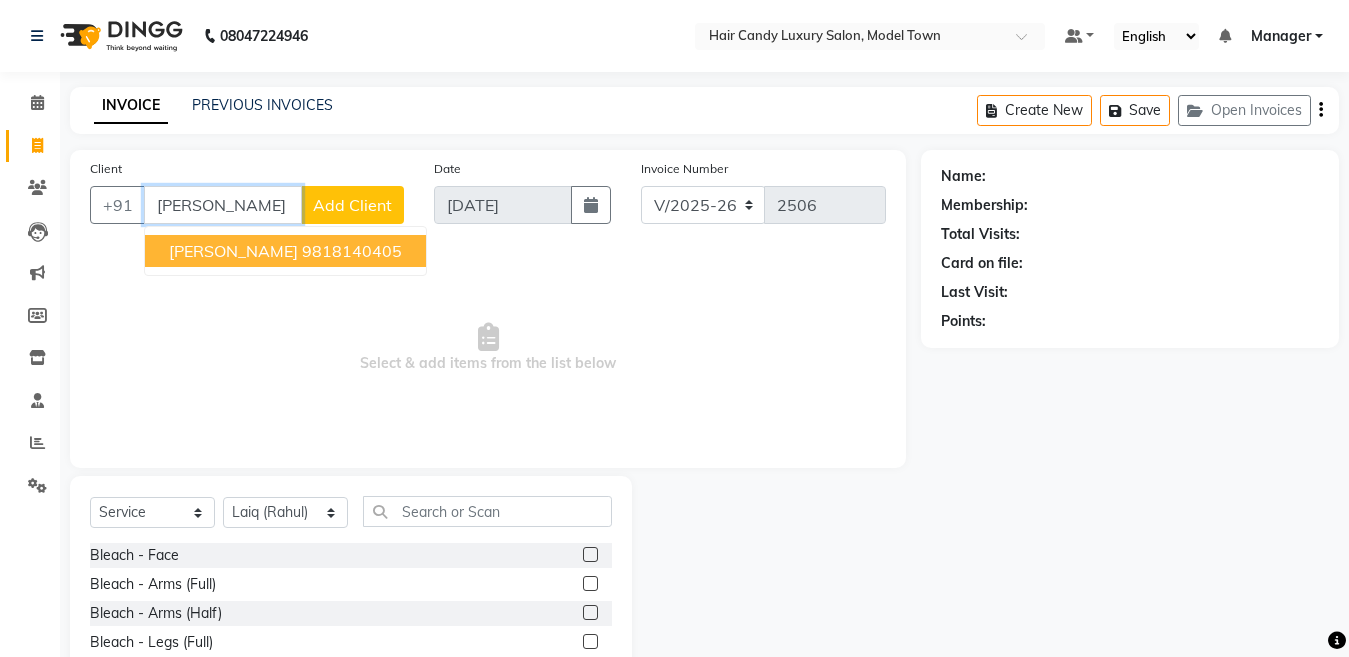 click on "9818140405" at bounding box center (352, 251) 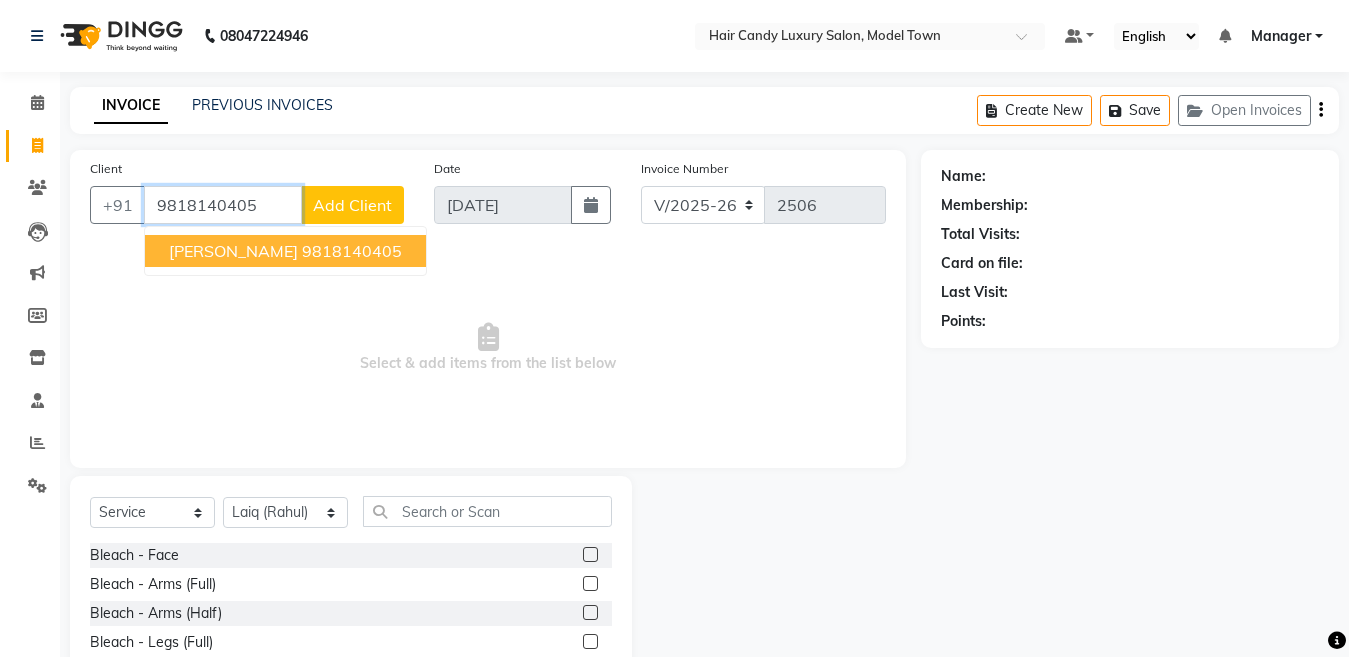 type on "9818140405" 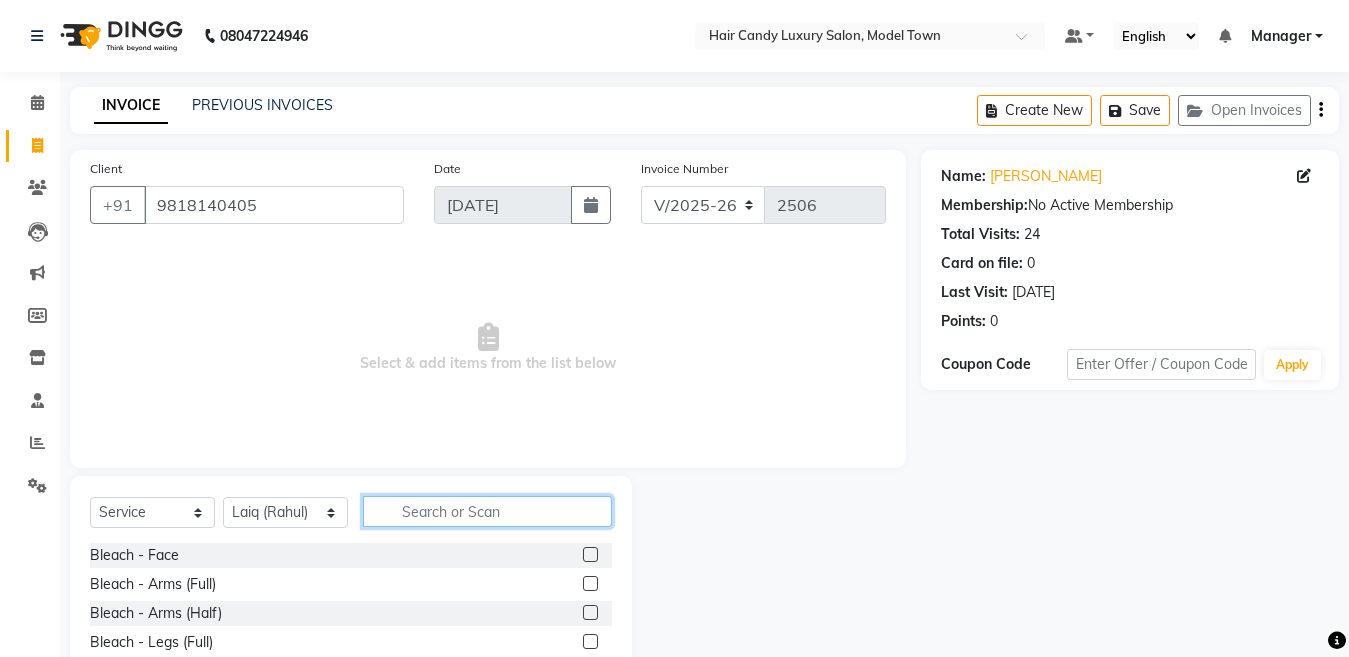 click 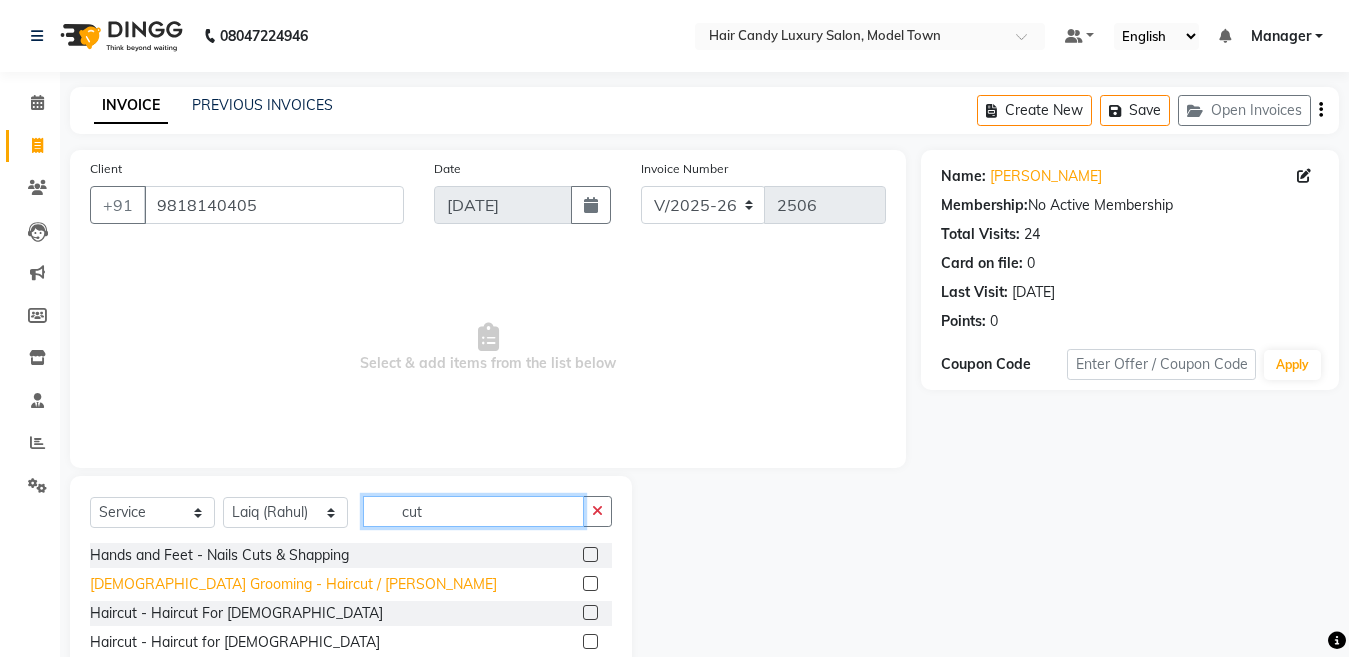 type on "cut" 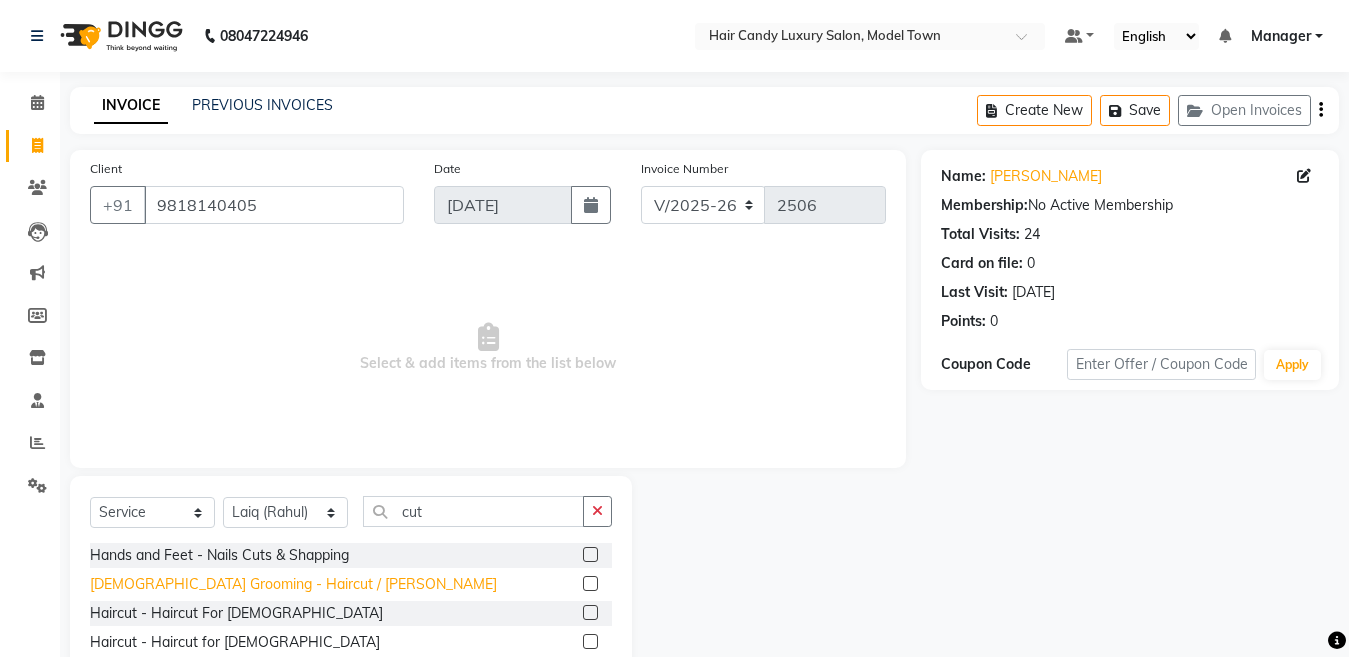 click on "[DEMOGRAPHIC_DATA] Grooming - Haircut / [PERSON_NAME]" 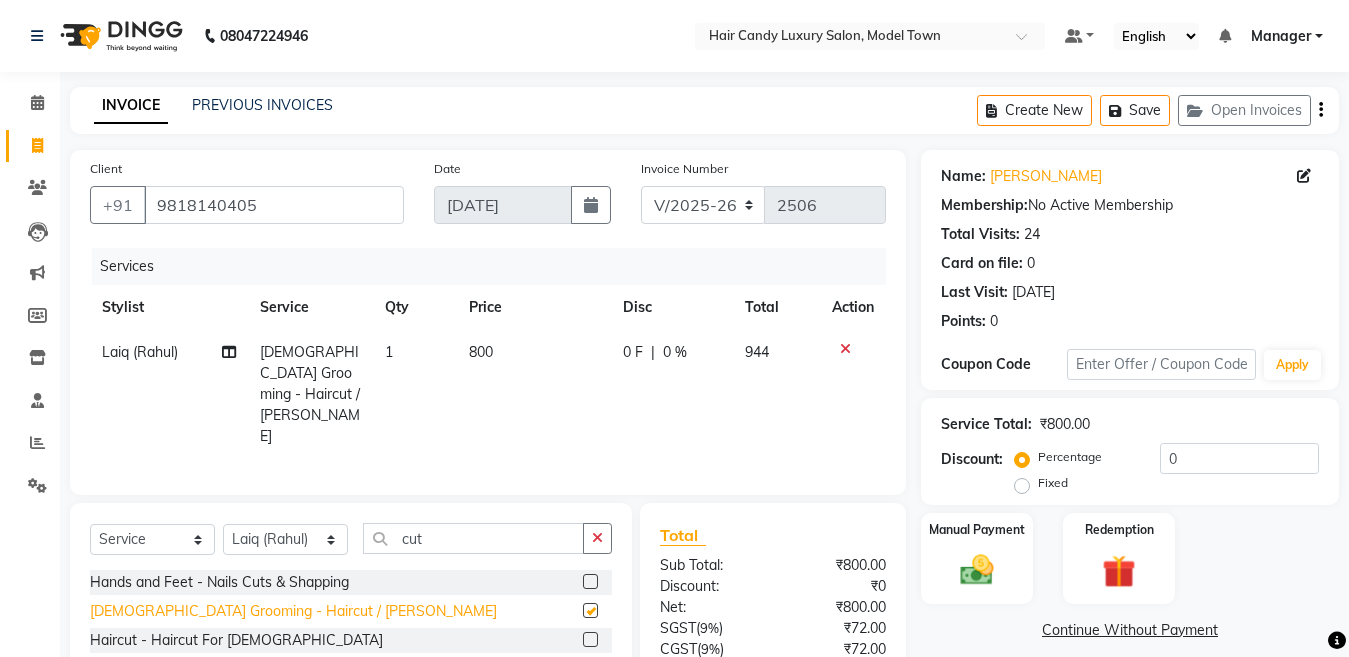 checkbox on "false" 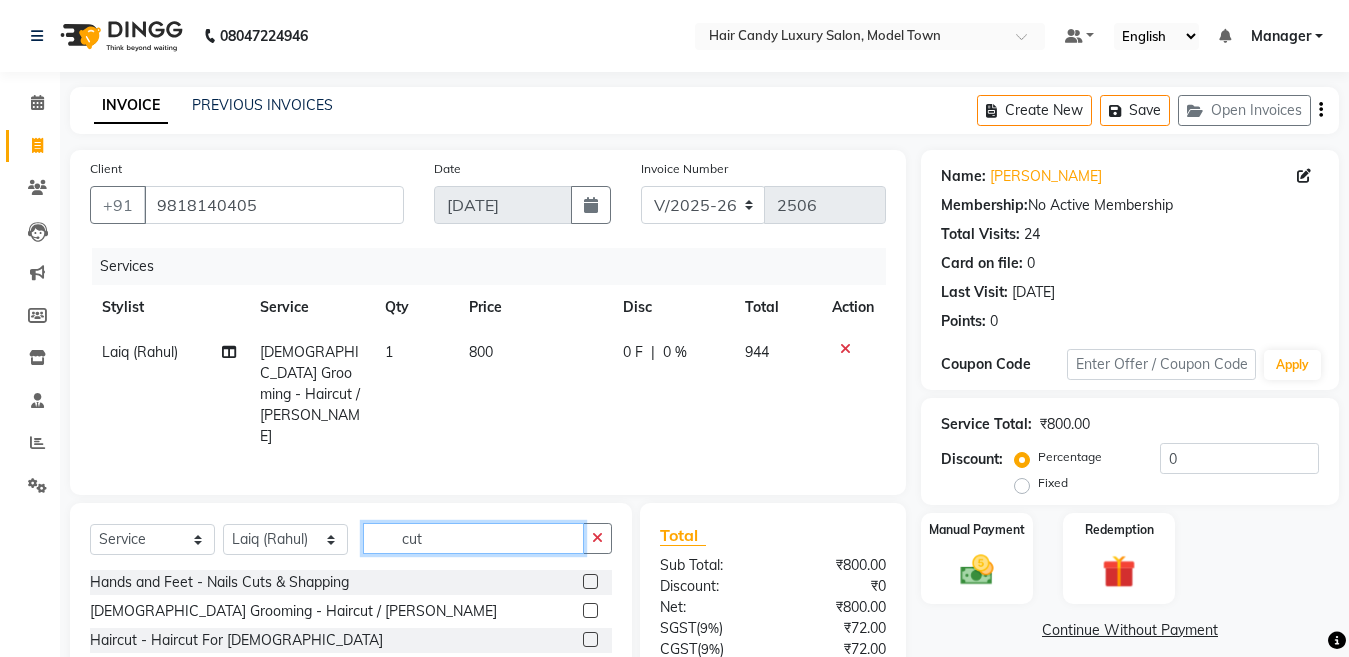 click on "cut" 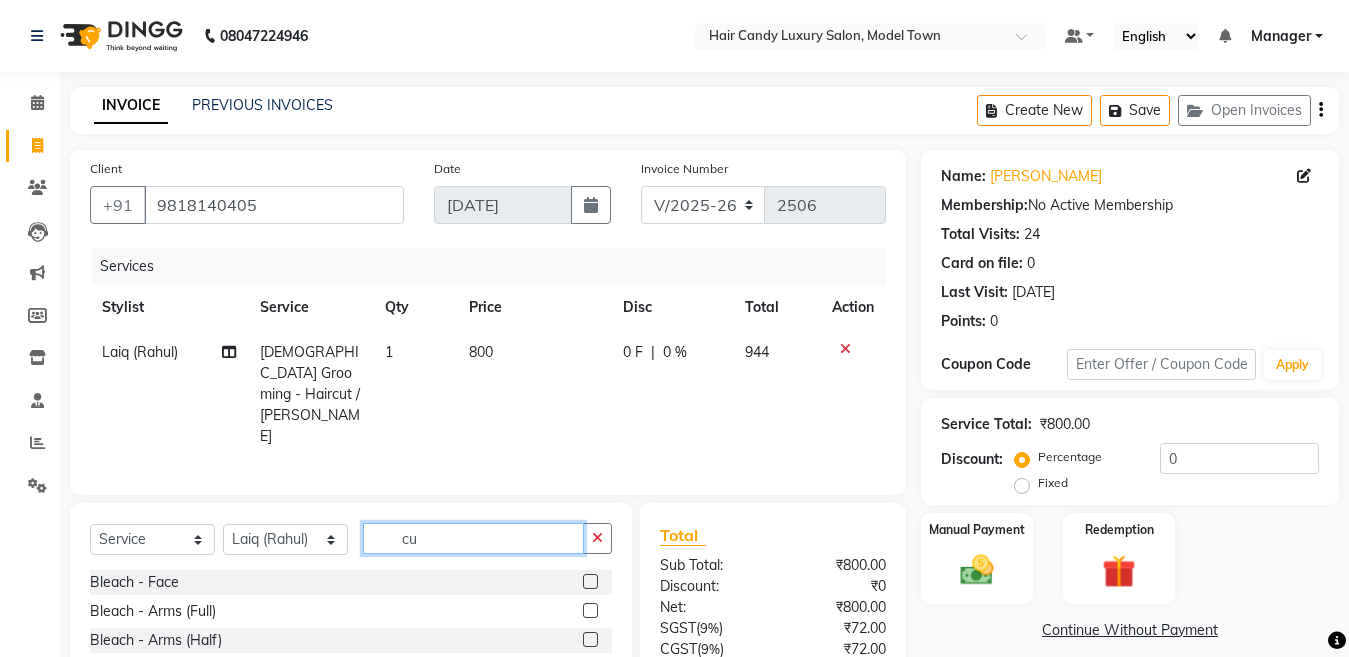 type on "cut" 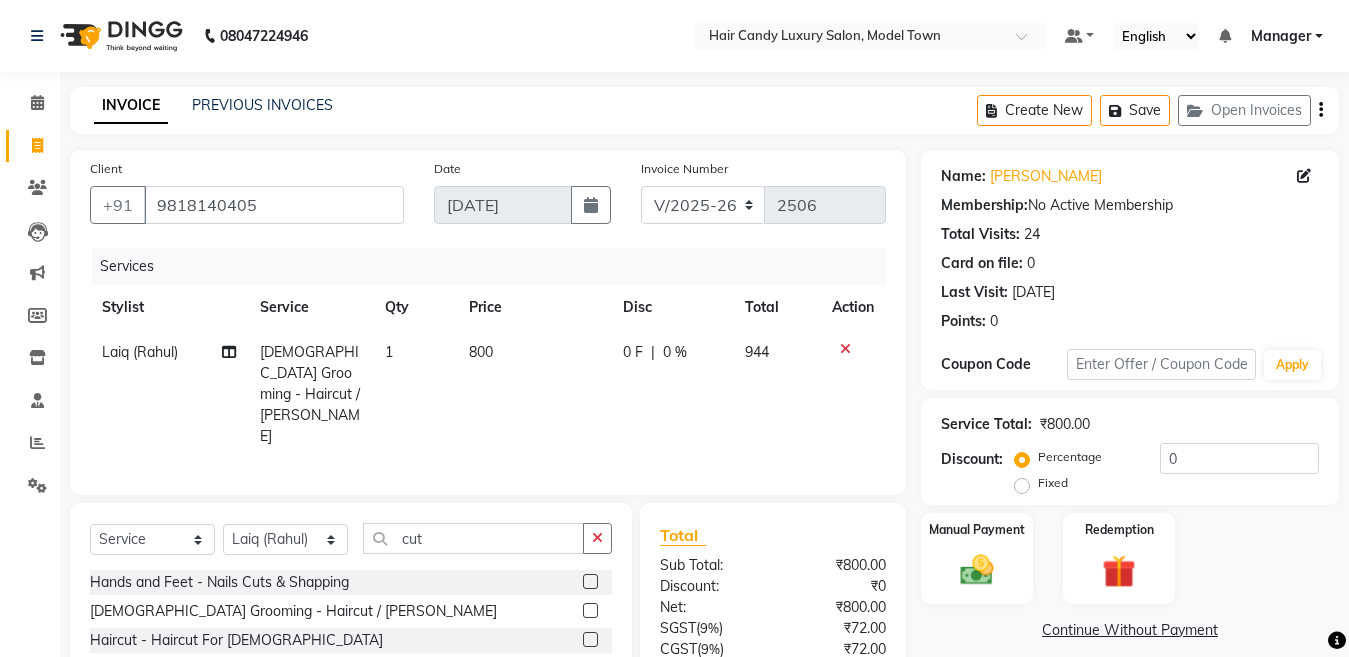 click on "Haircut - Haircut for [DEMOGRAPHIC_DATA]" 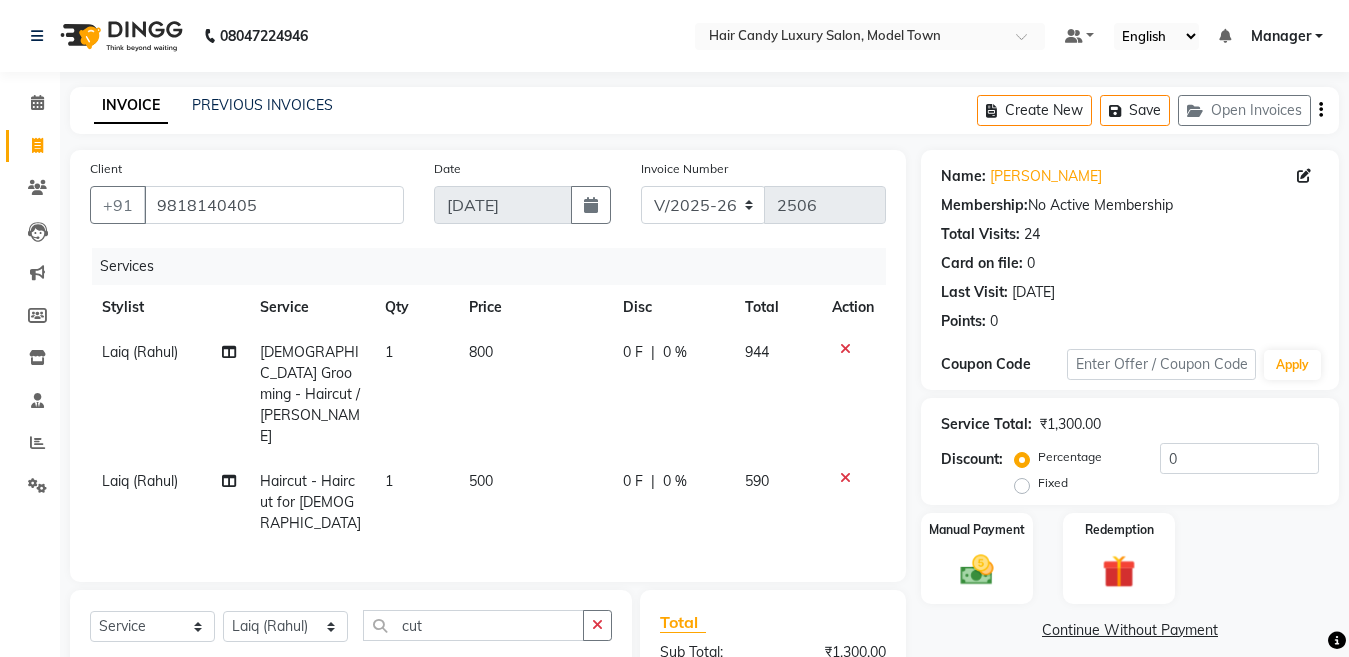 checkbox on "false" 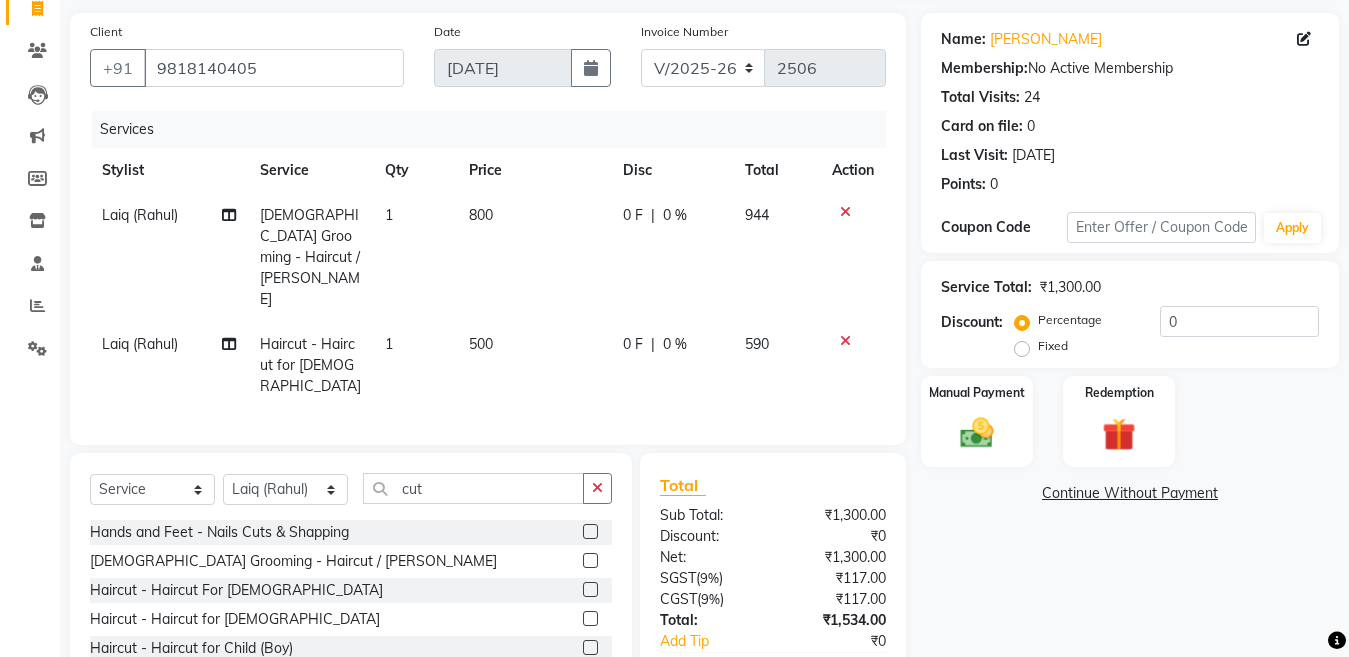 scroll, scrollTop: 140, scrollLeft: 0, axis: vertical 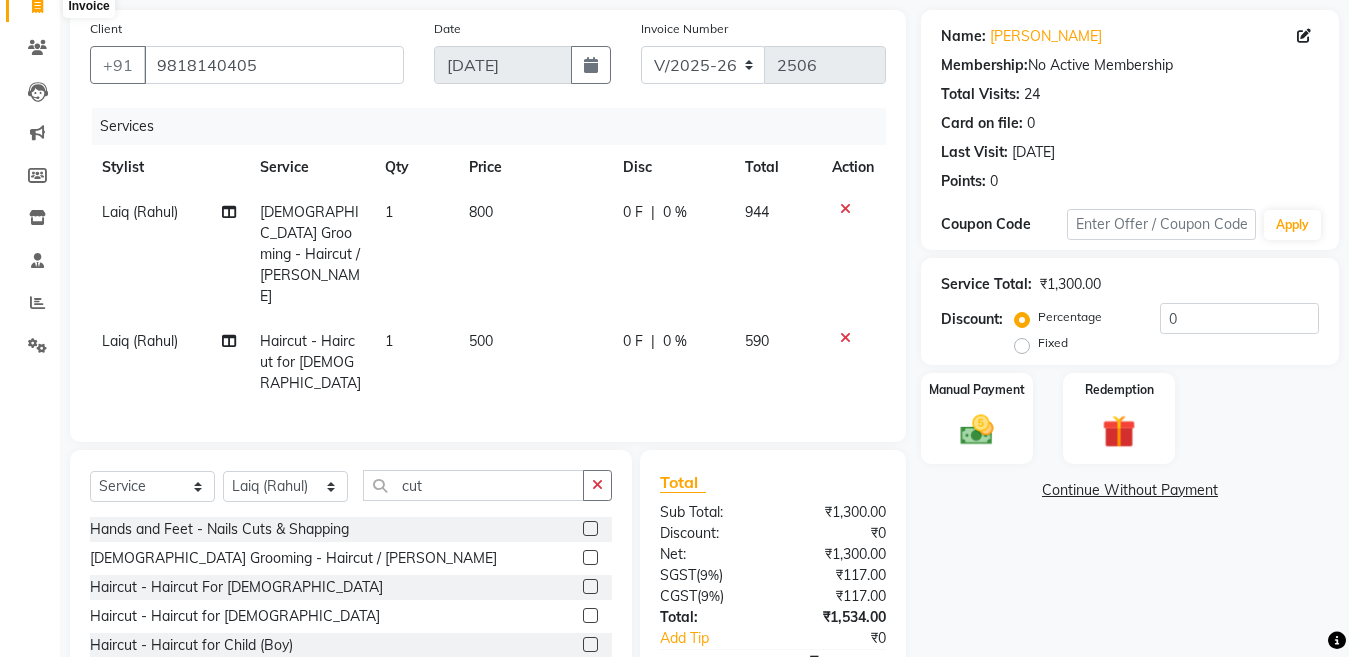 click 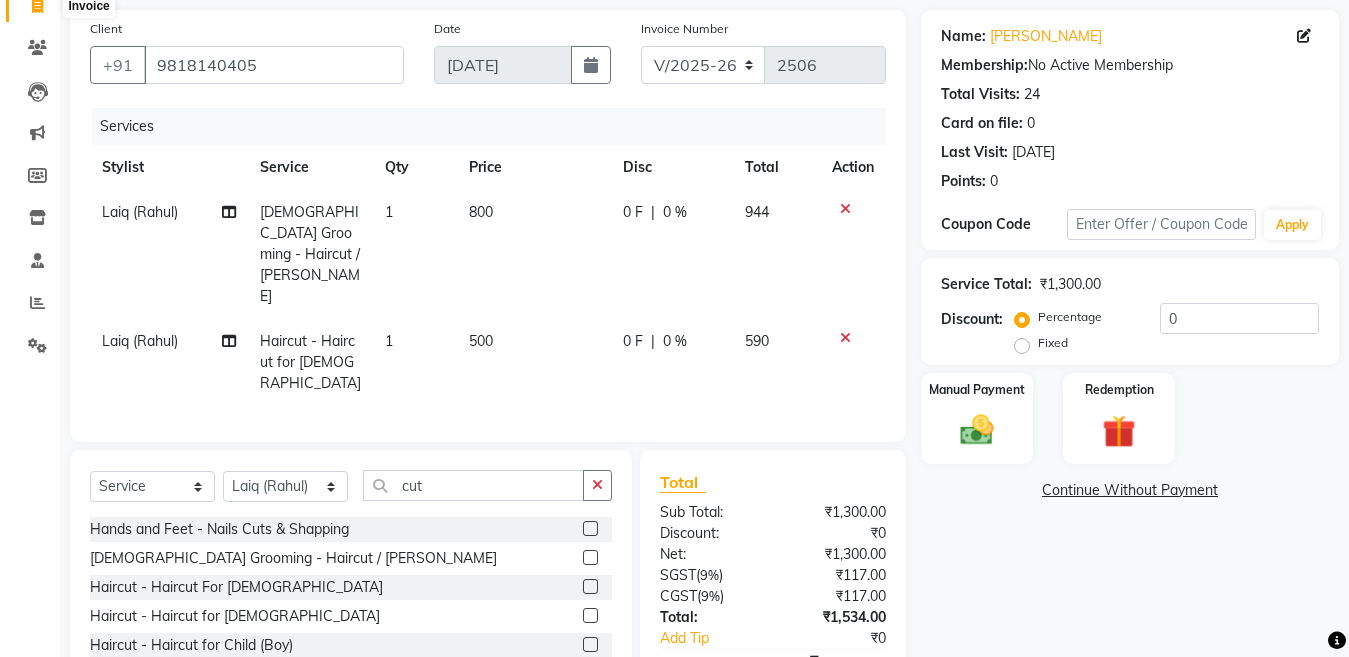select on "service" 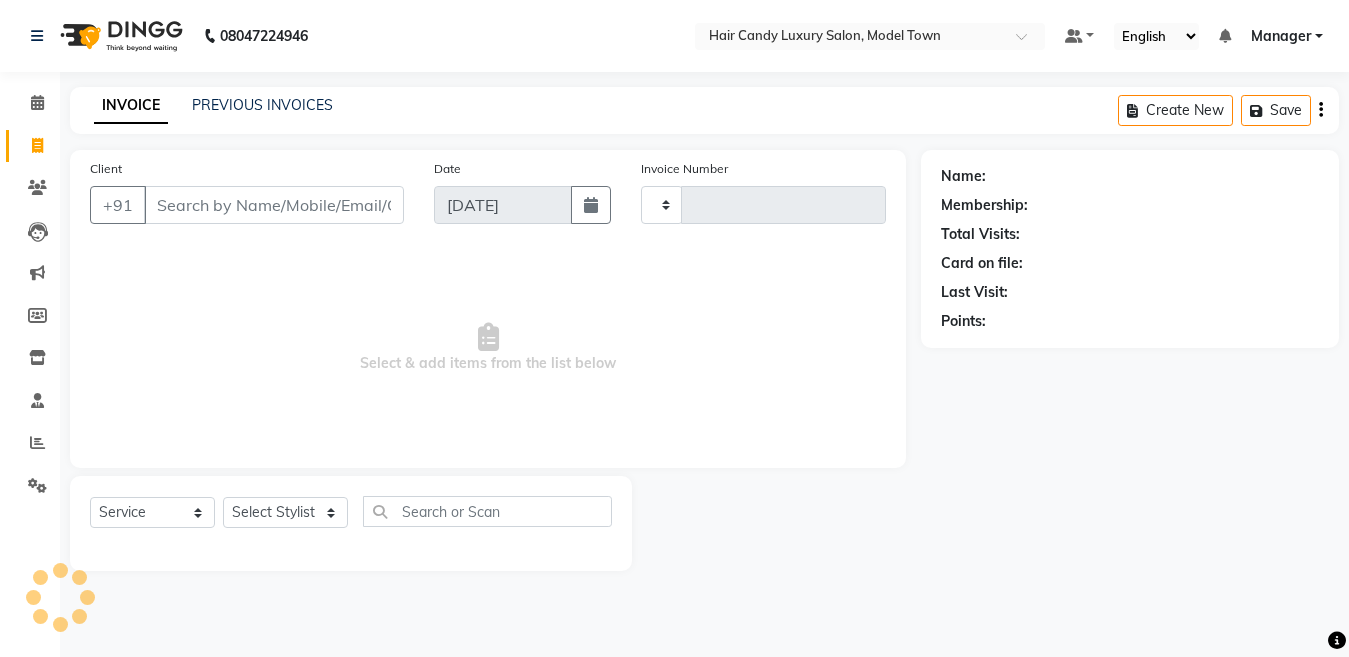 scroll, scrollTop: 0, scrollLeft: 0, axis: both 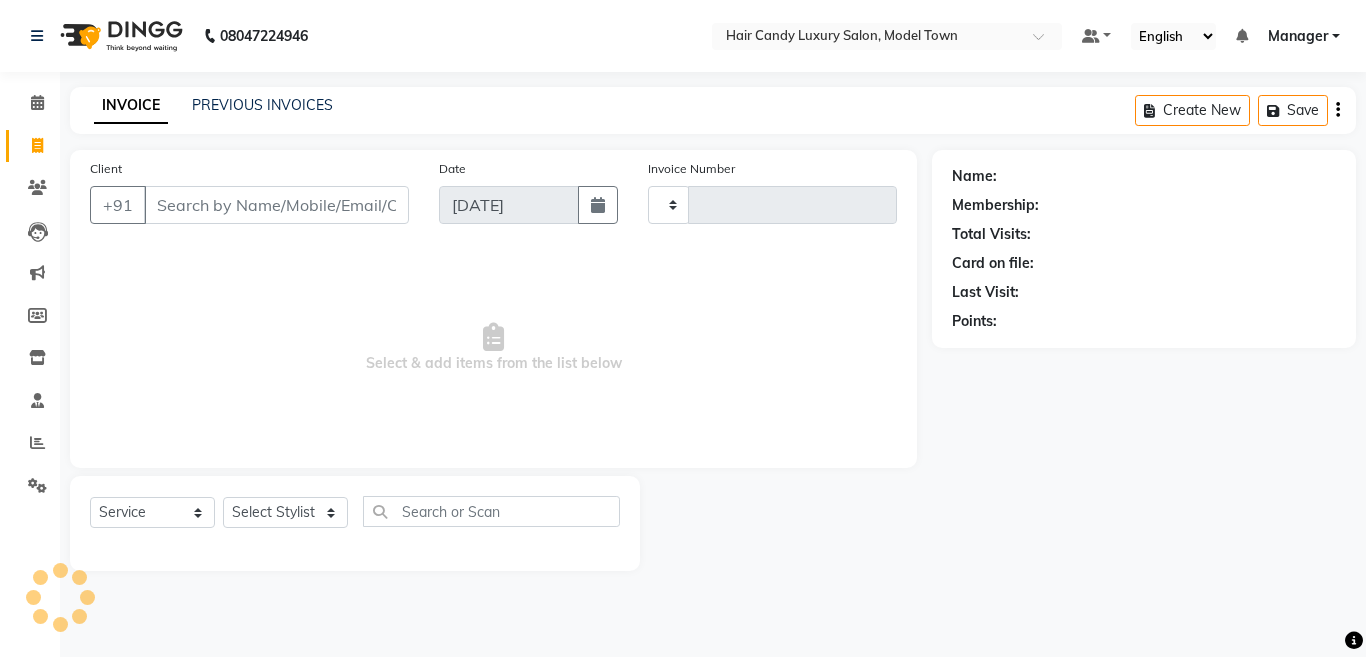 type on "2506" 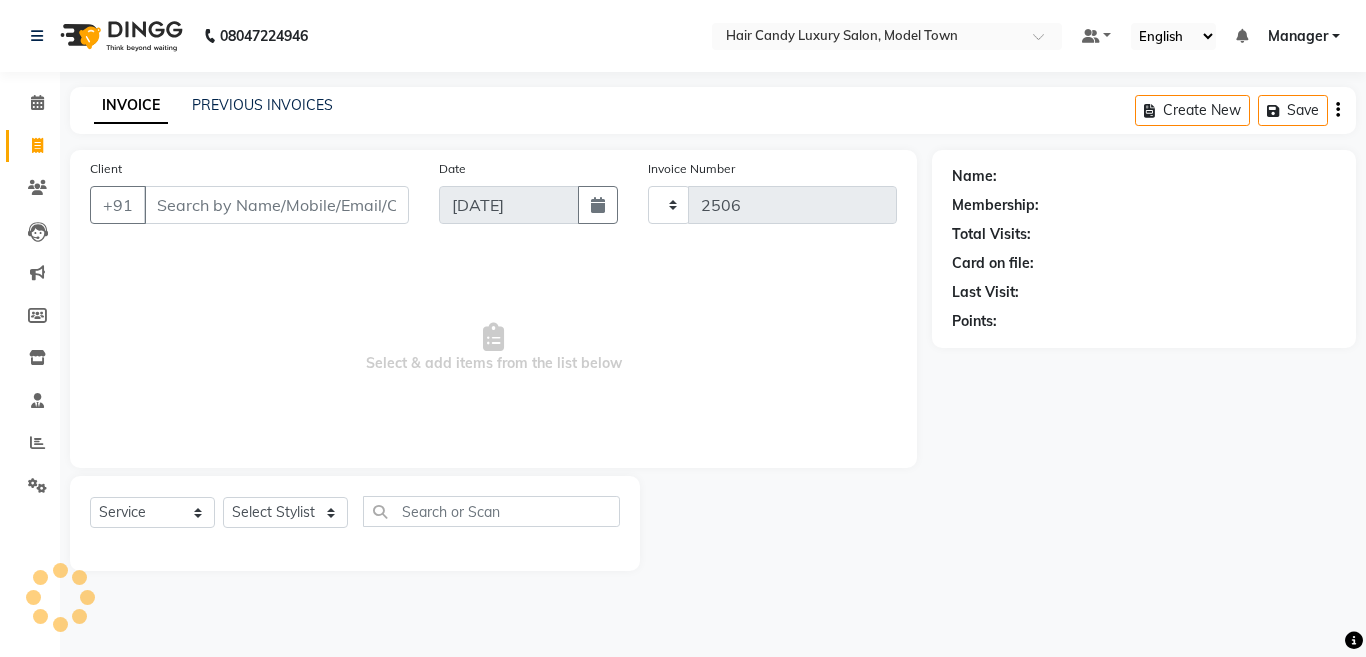 select on "4716" 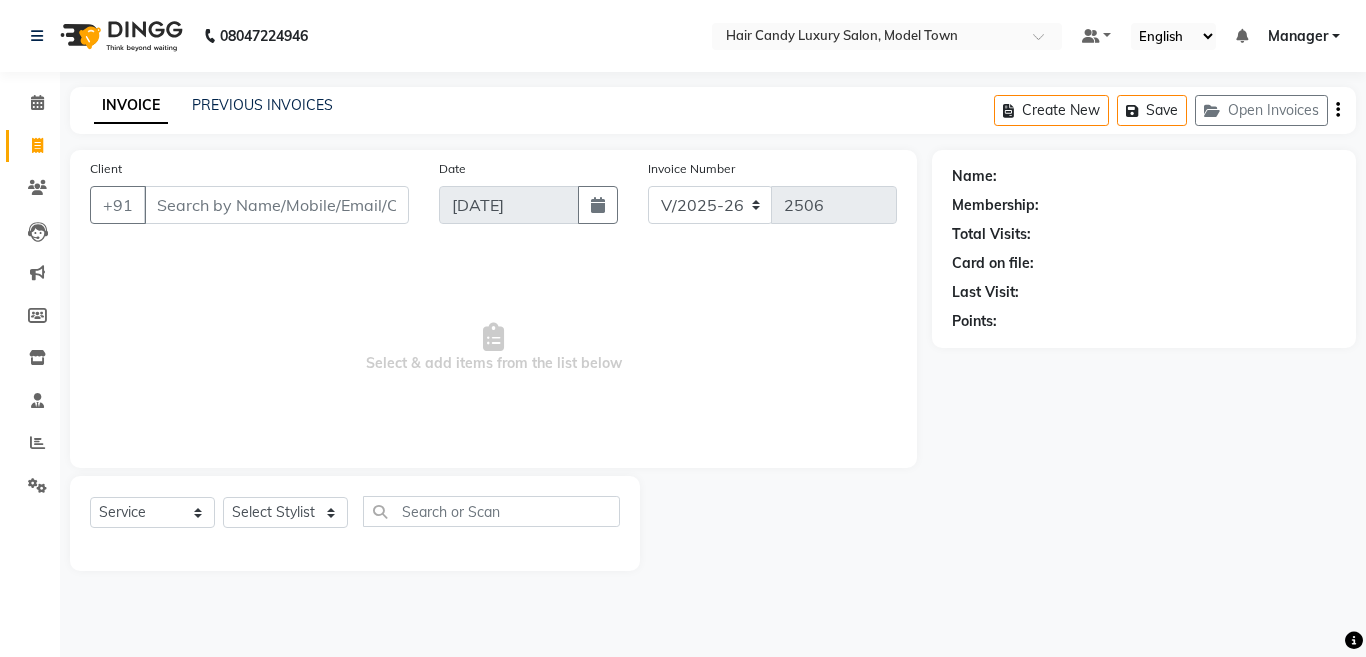 drag, startPoint x: 335, startPoint y: 345, endPoint x: 684, endPoint y: 373, distance: 350.1214 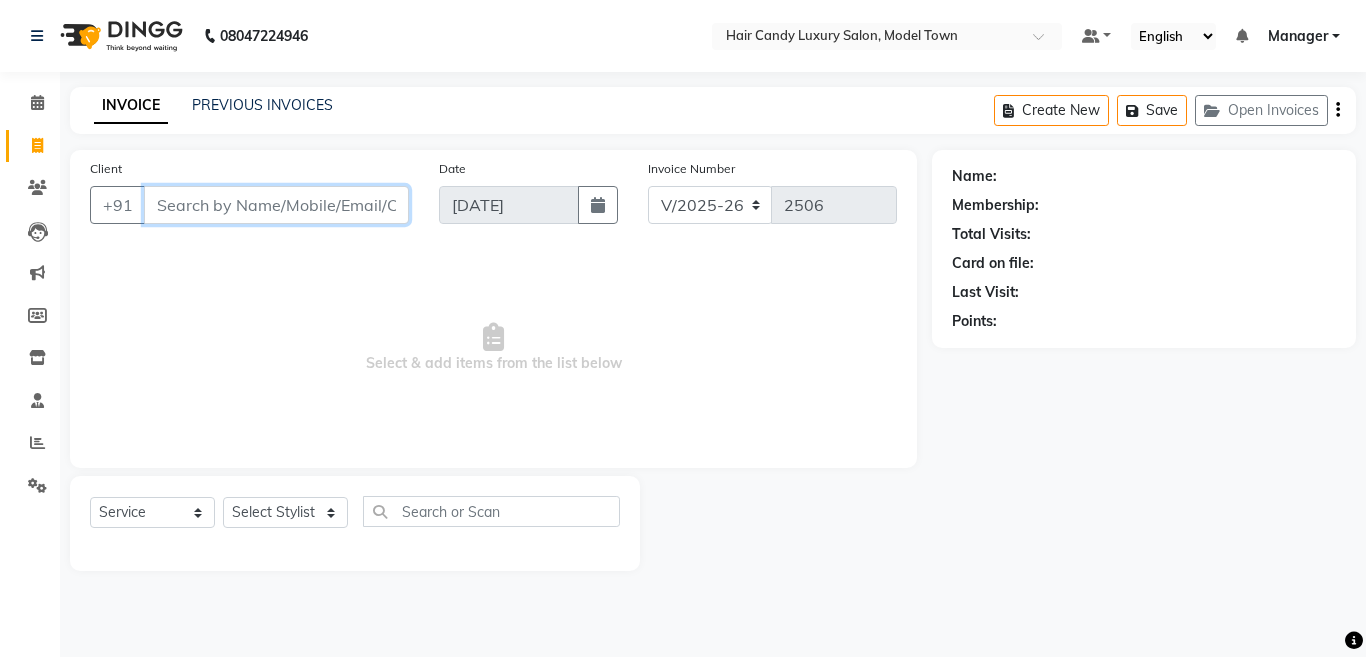 click on "Client" at bounding box center [276, 205] 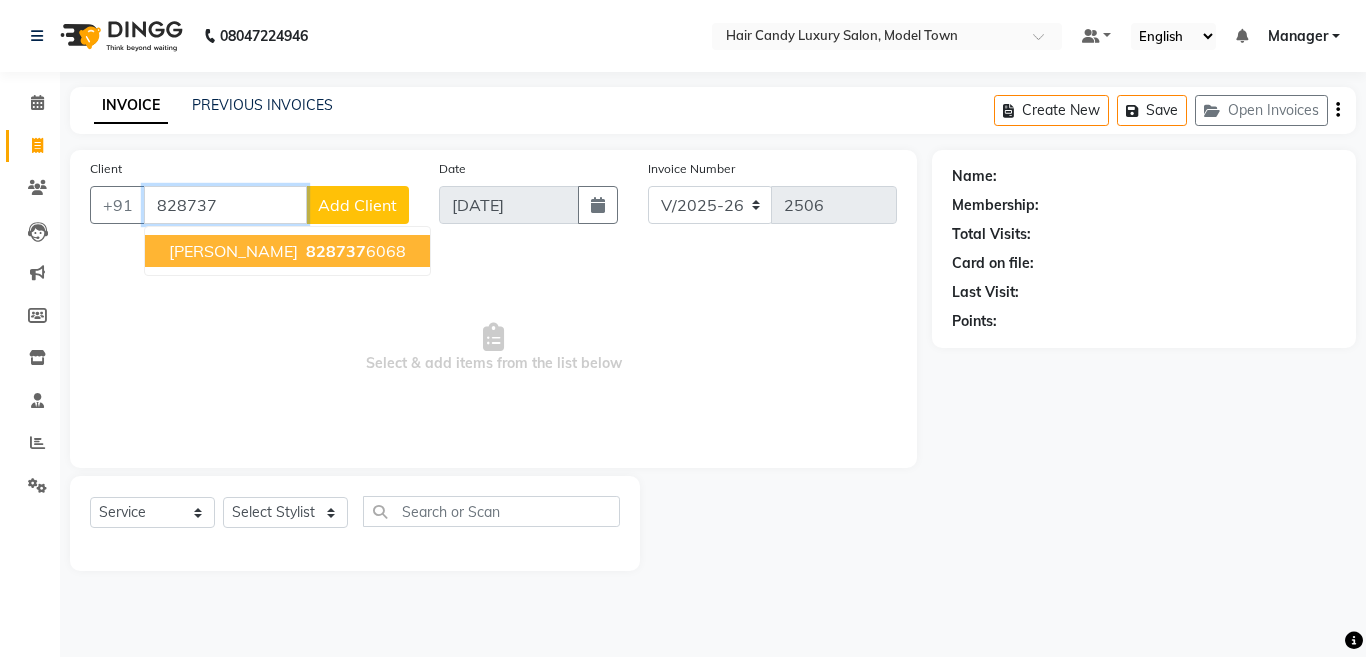 click on "828737" at bounding box center [336, 251] 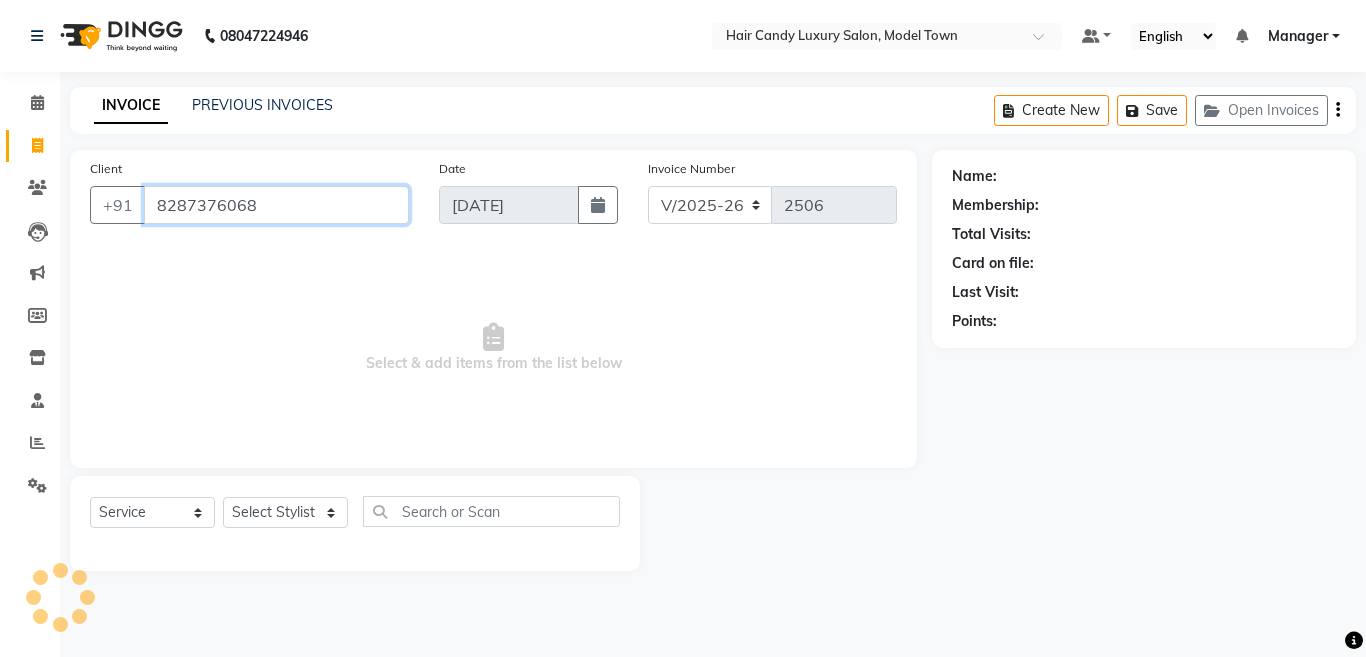 type on "8287376068" 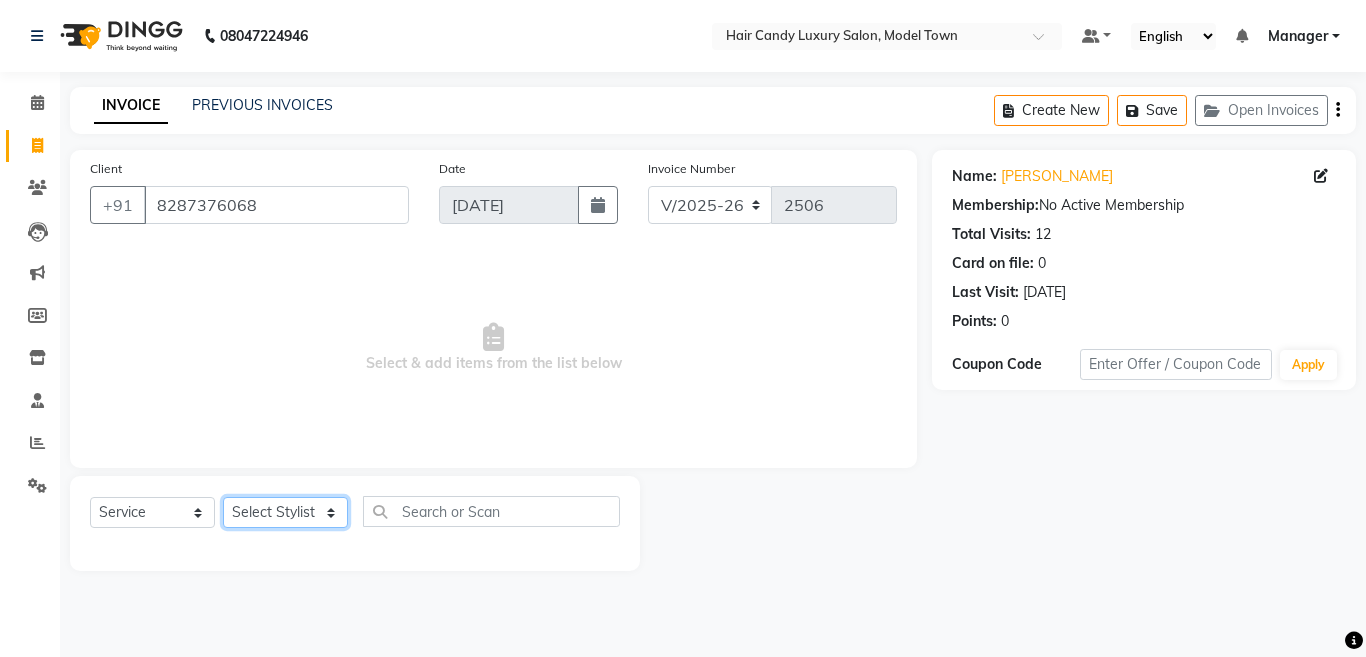 click on "Select Stylist Aakib Anas Anuradha Izhar Laiq (Rahul) Manager Neeraj parul Pawan Prakash Rajni Ranjay (Raju) RIYA Saleem sameer  stock manager surrender Vijay Gupta Vijay kumar" 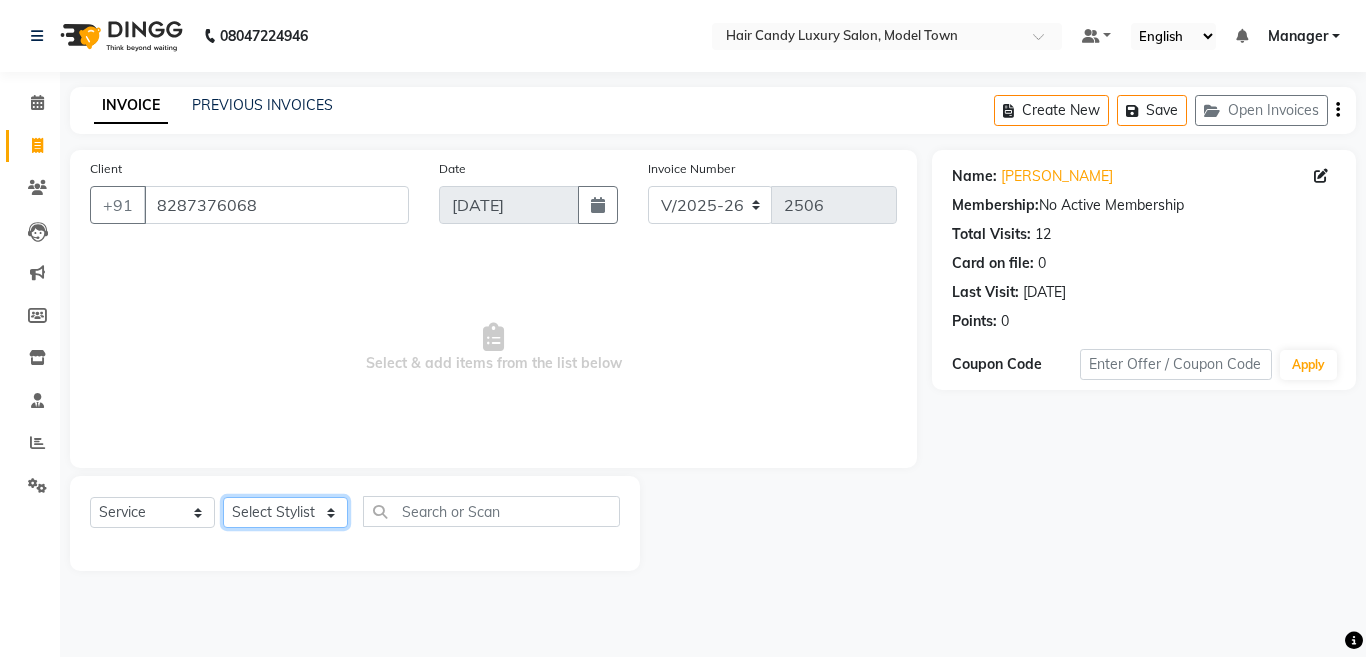select on "28001" 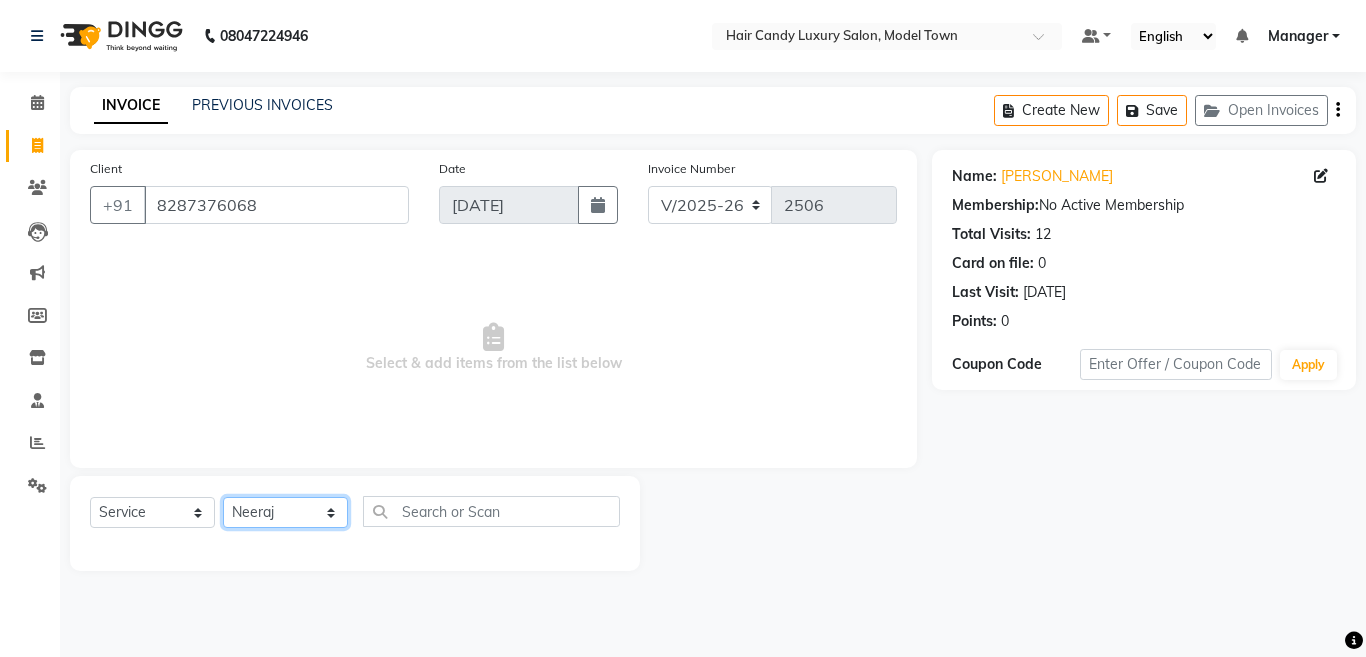 click on "Select Stylist Aakib Anas Anuradha Izhar Laiq (Rahul) Manager Neeraj parul Pawan Prakash Rajni Ranjay (Raju) RIYA Saleem sameer  stock manager surrender Vijay Gupta Vijay kumar" 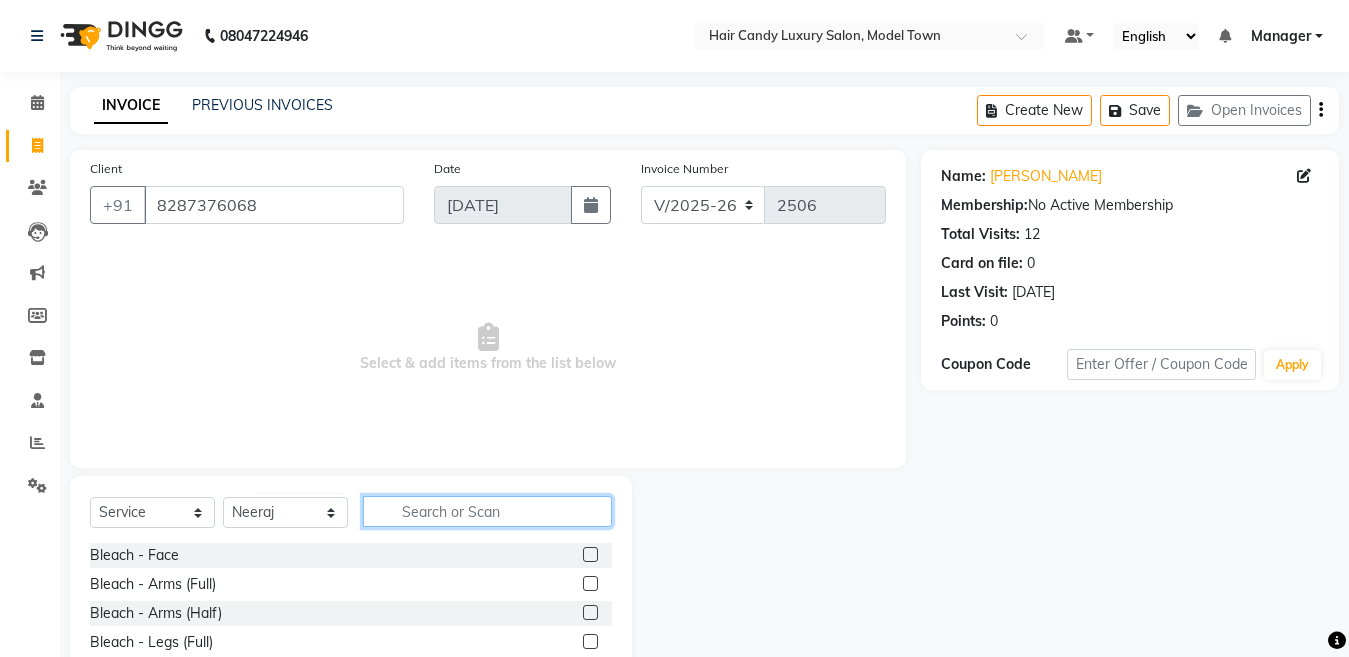 click 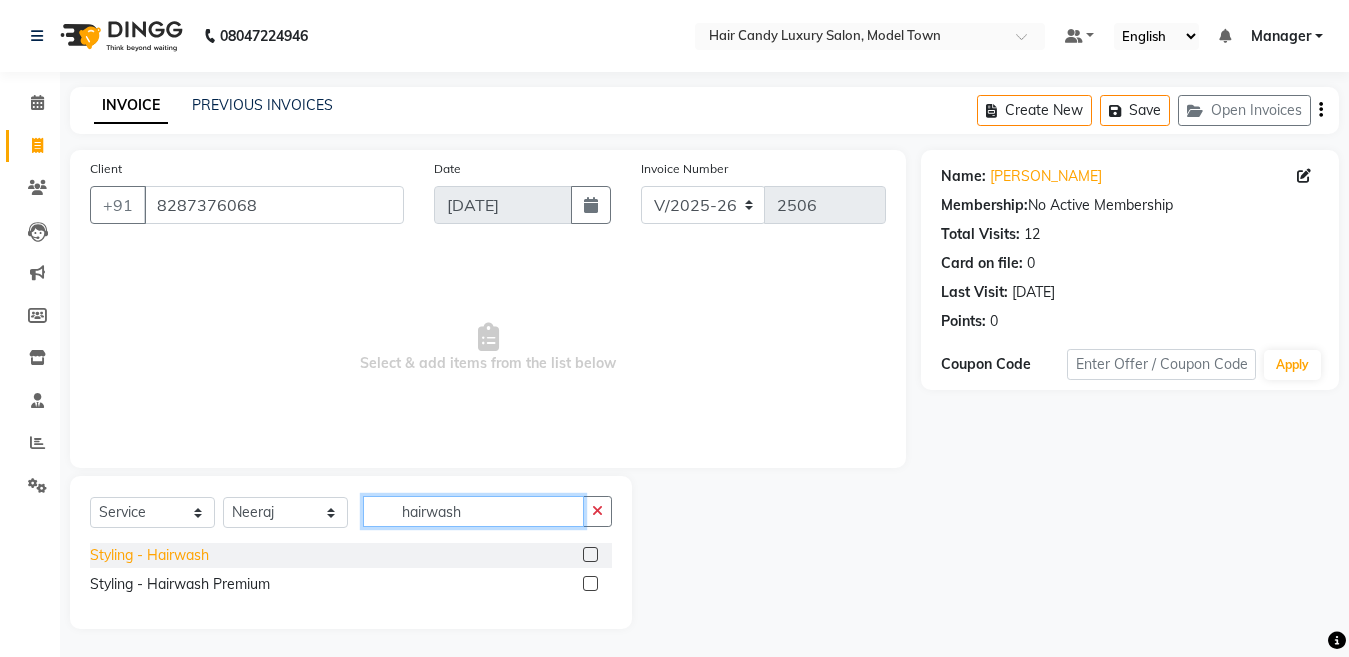 type on "hairwash" 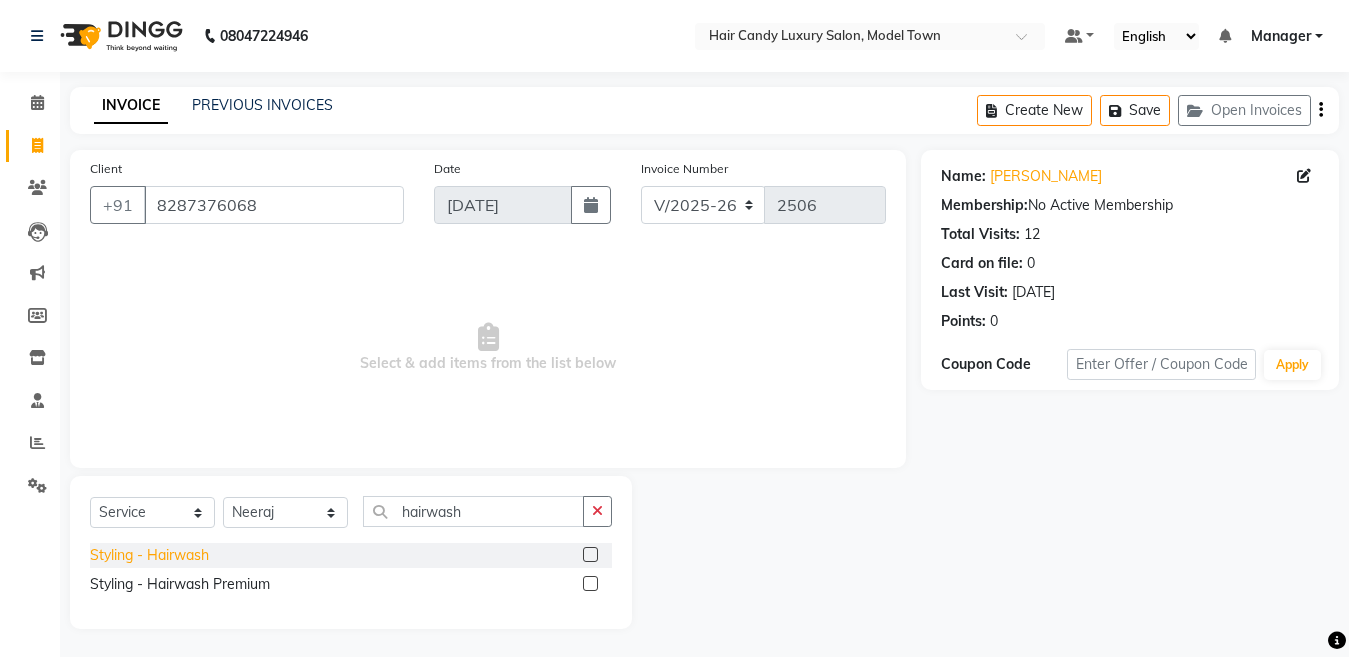 click on "Styling - Hairwash" 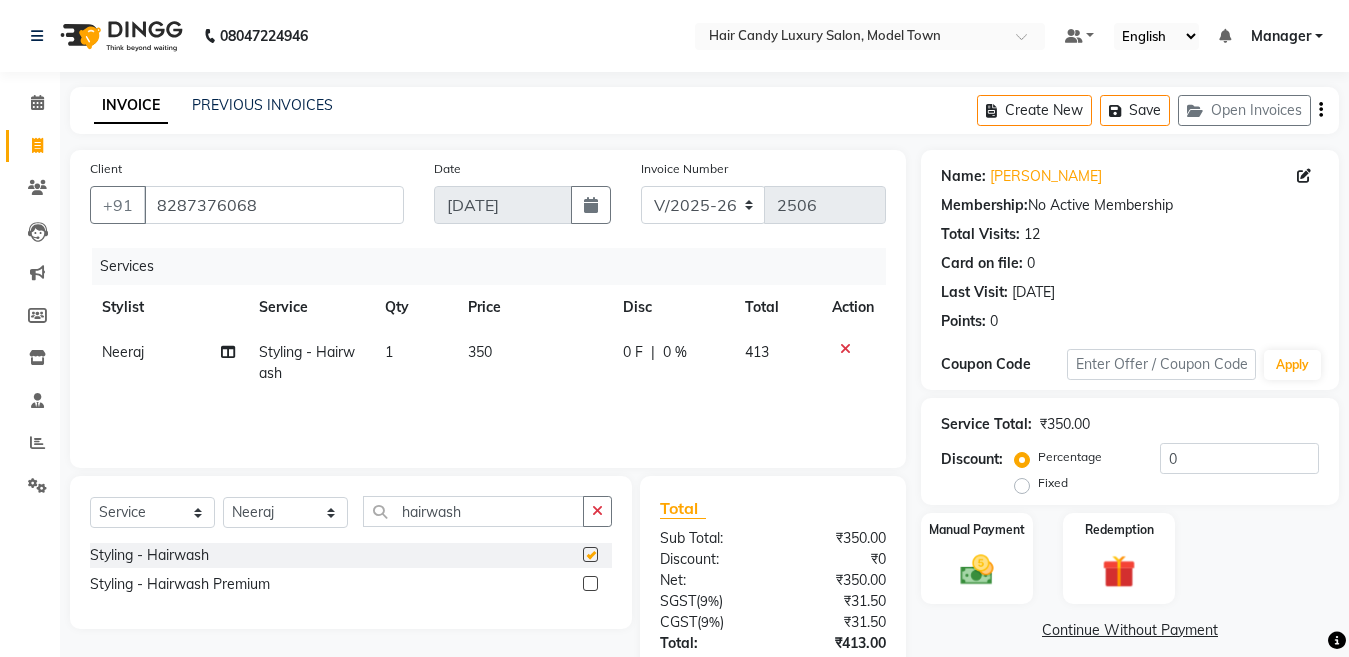 checkbox on "false" 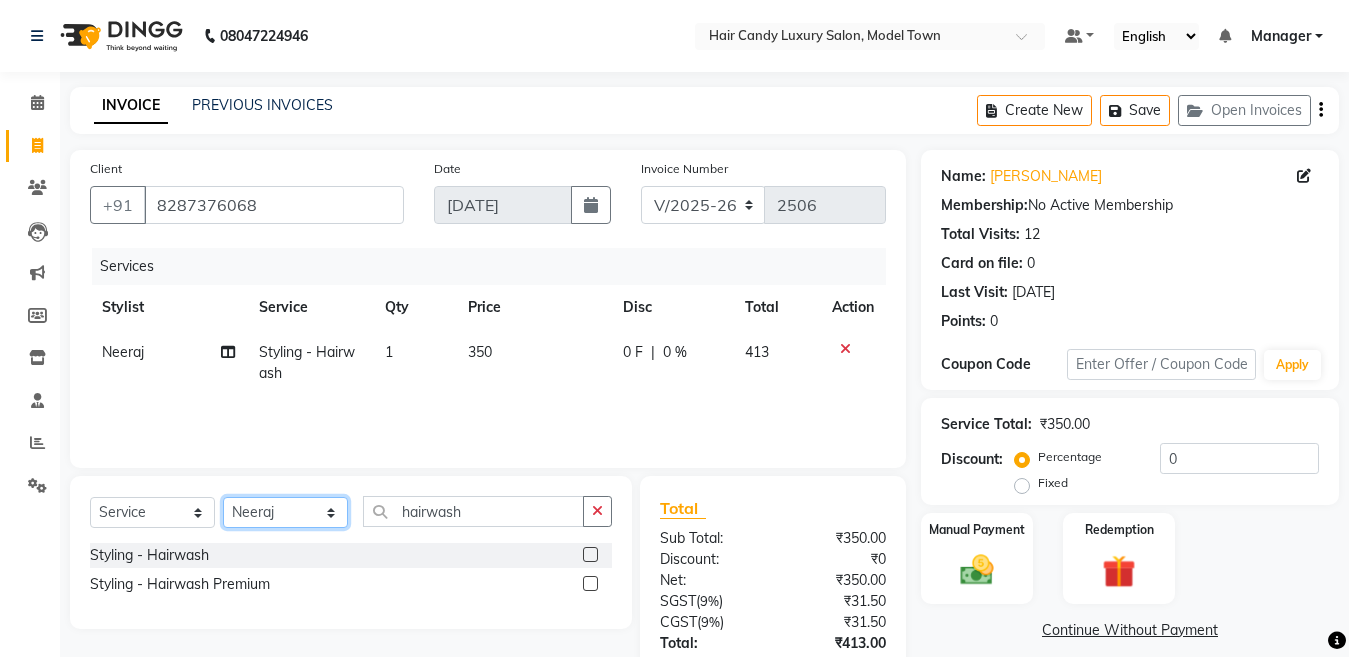 click on "Select Stylist Aakib Anas Anuradha Izhar Laiq (Rahul) Manager Neeraj parul Pawan Prakash Rajni Ranjay (Raju) RIYA Saleem sameer  stock manager surrender Vijay Gupta Vijay kumar" 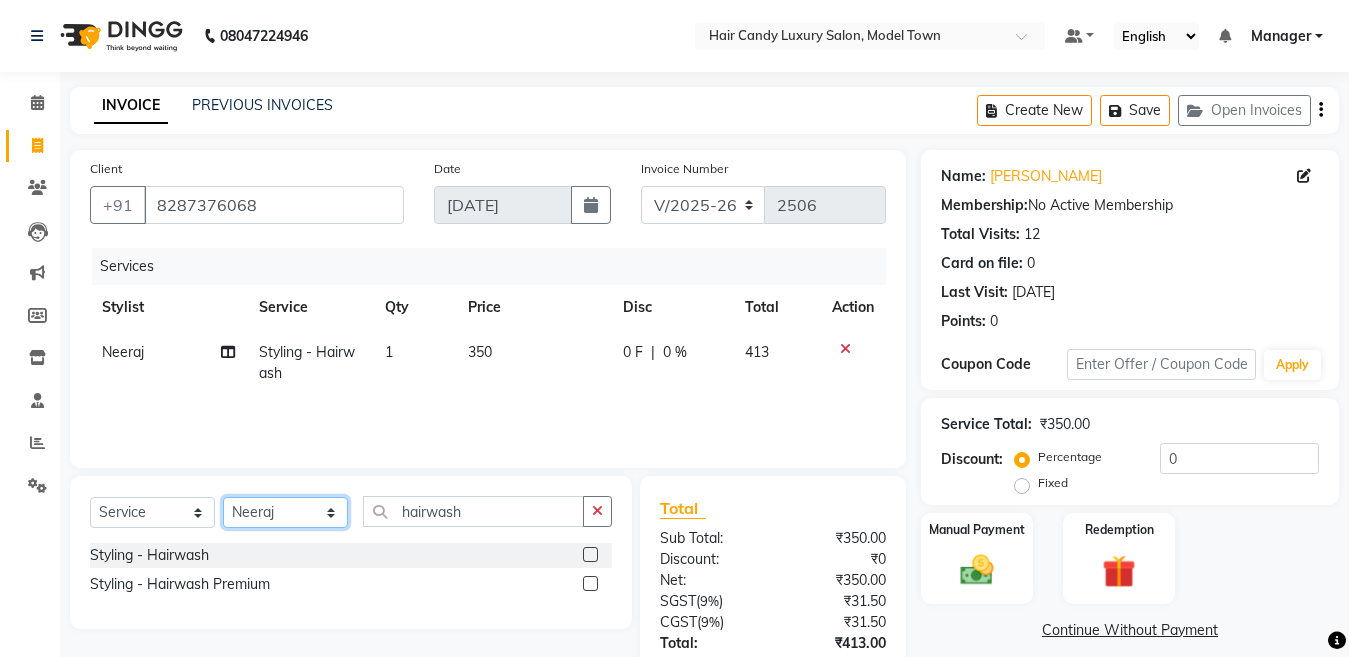 select on "28756" 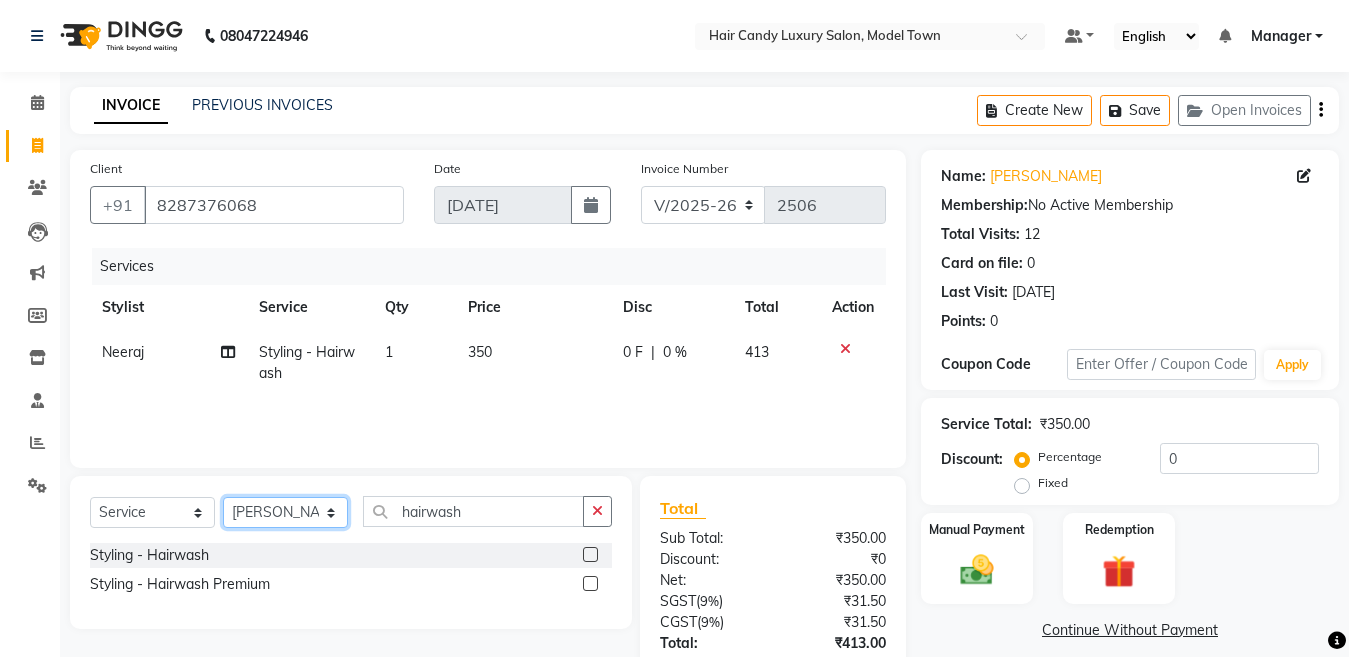 click on "Select Stylist Aakib Anas Anuradha Izhar Laiq (Rahul) Manager Neeraj parul Pawan Prakash Rajni Ranjay (Raju) RIYA Saleem sameer  stock manager surrender Vijay Gupta Vijay kumar" 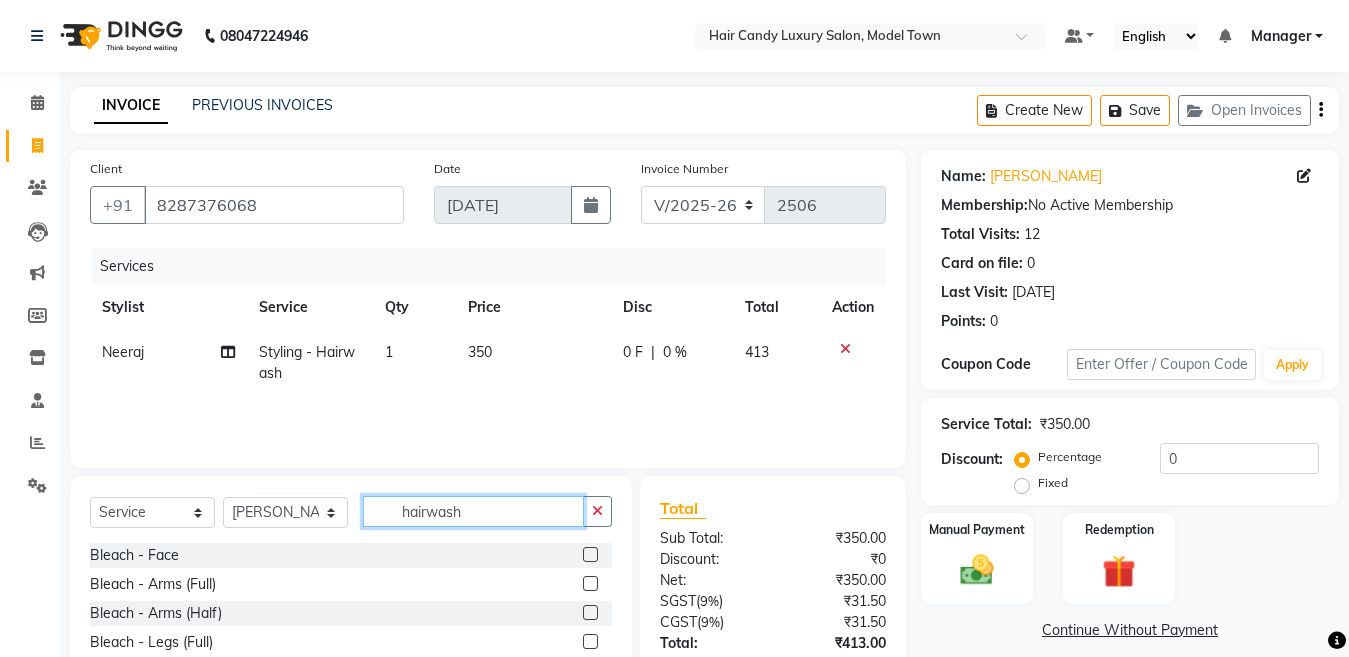 click on "hairwash" 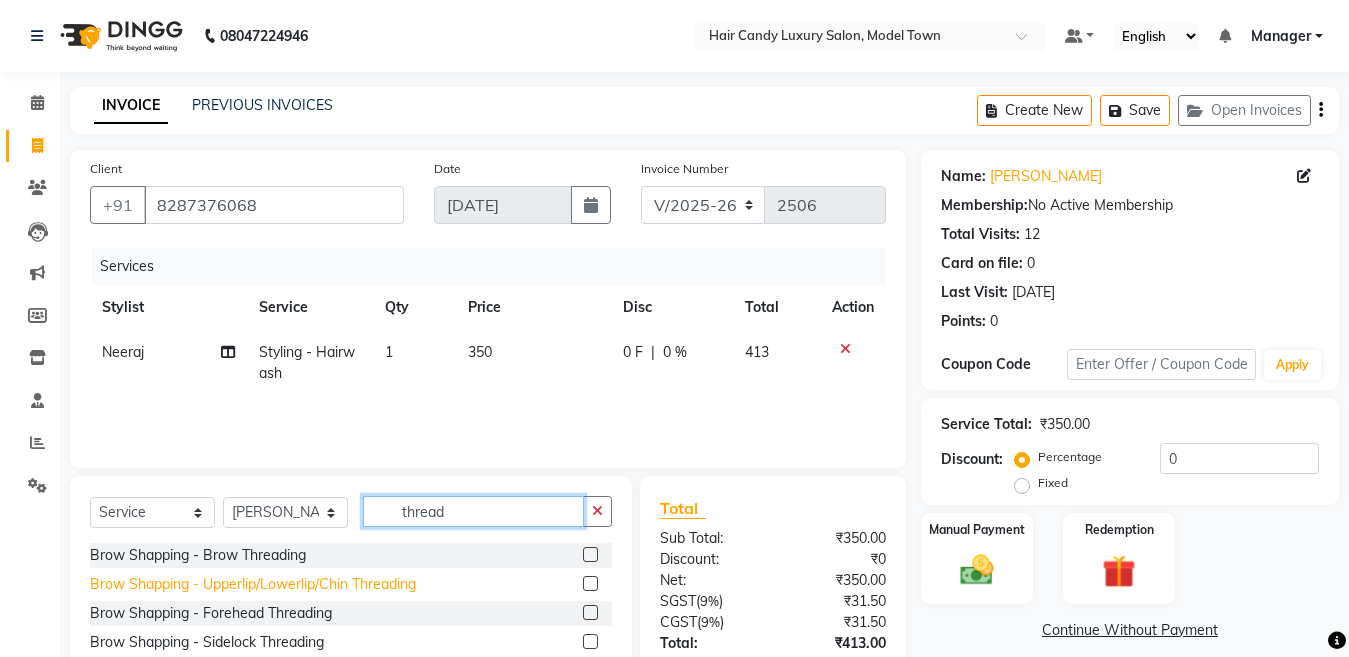 type on "thread" 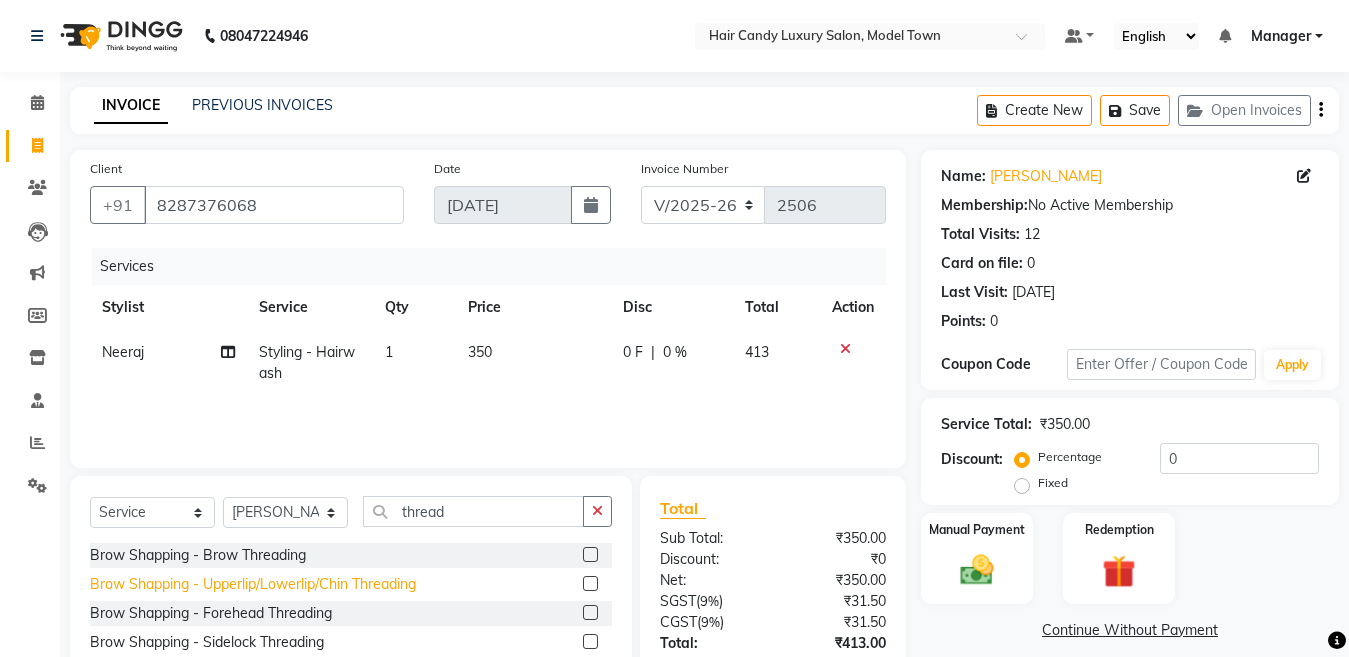 click on "Brow Shapping - Upperlip/Lowerlip/Chin Threading" 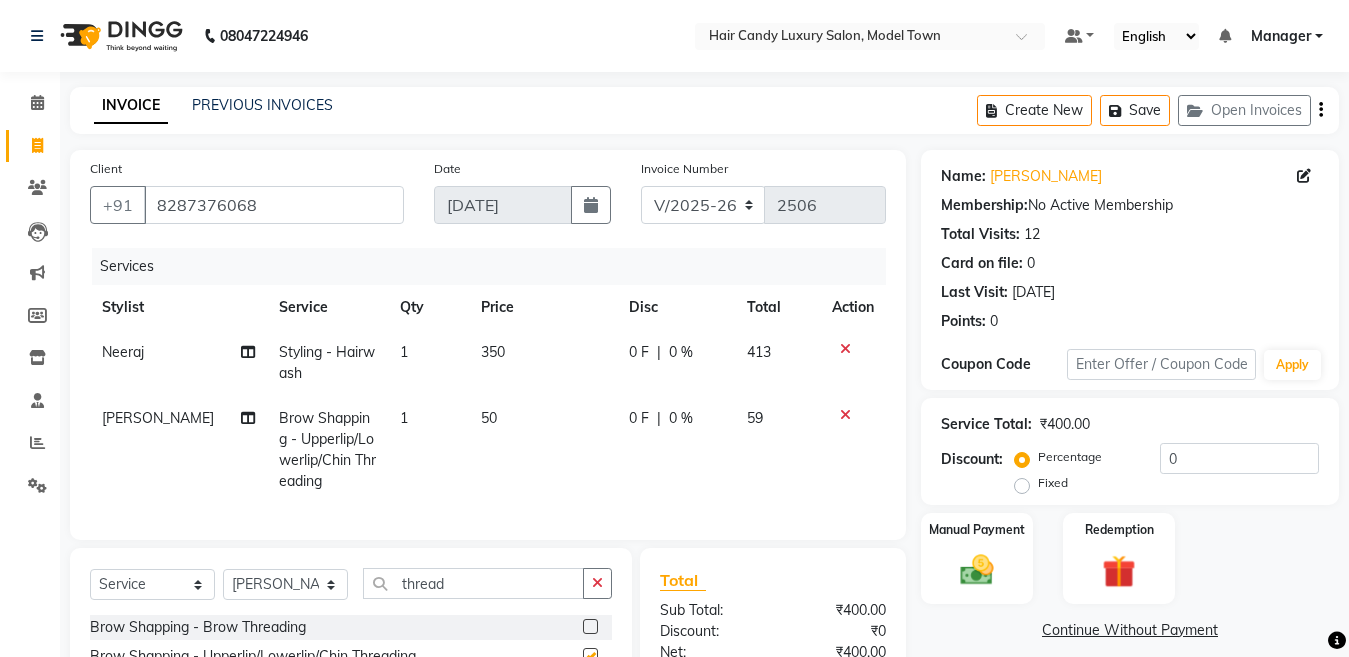 checkbox on "false" 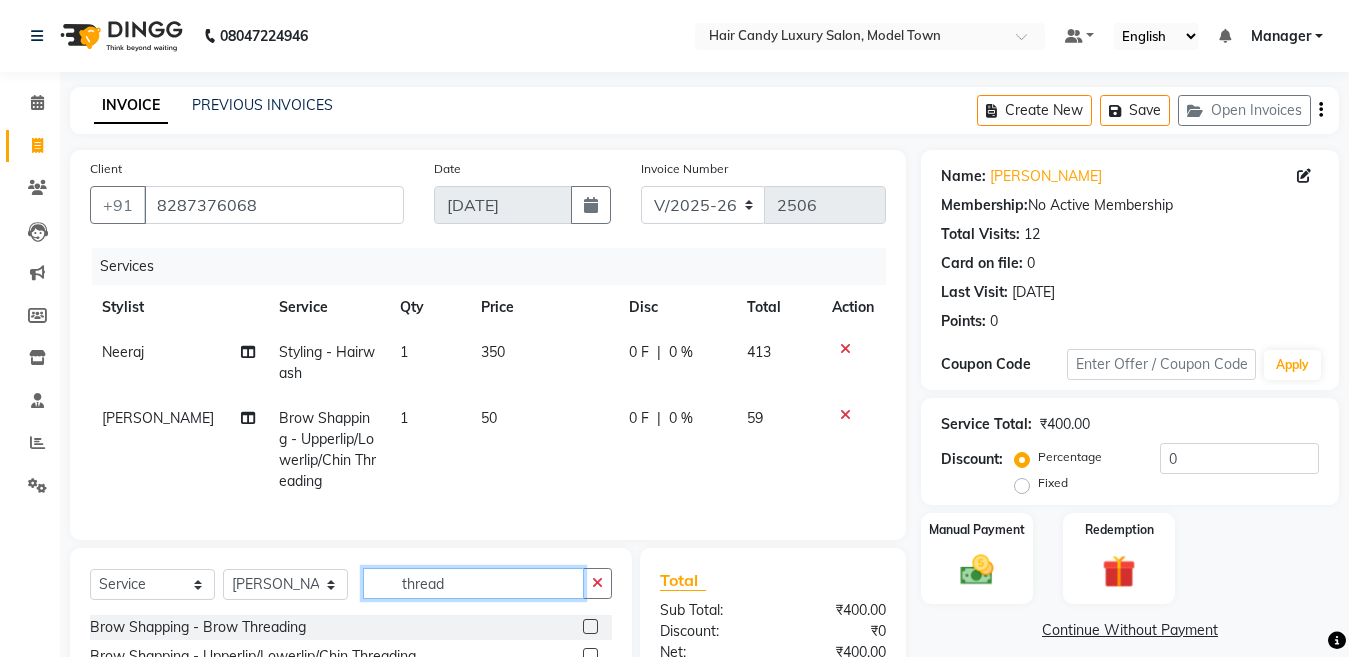 drag, startPoint x: 326, startPoint y: 609, endPoint x: 184, endPoint y: 620, distance: 142.42542 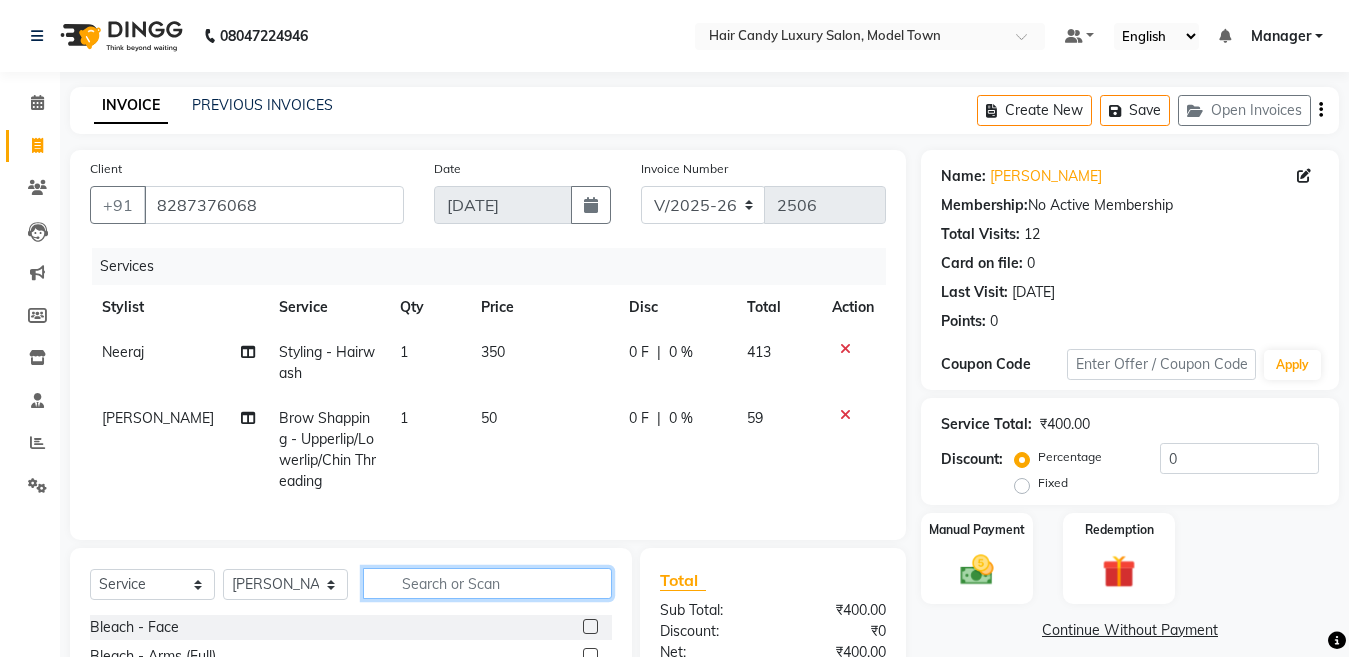type 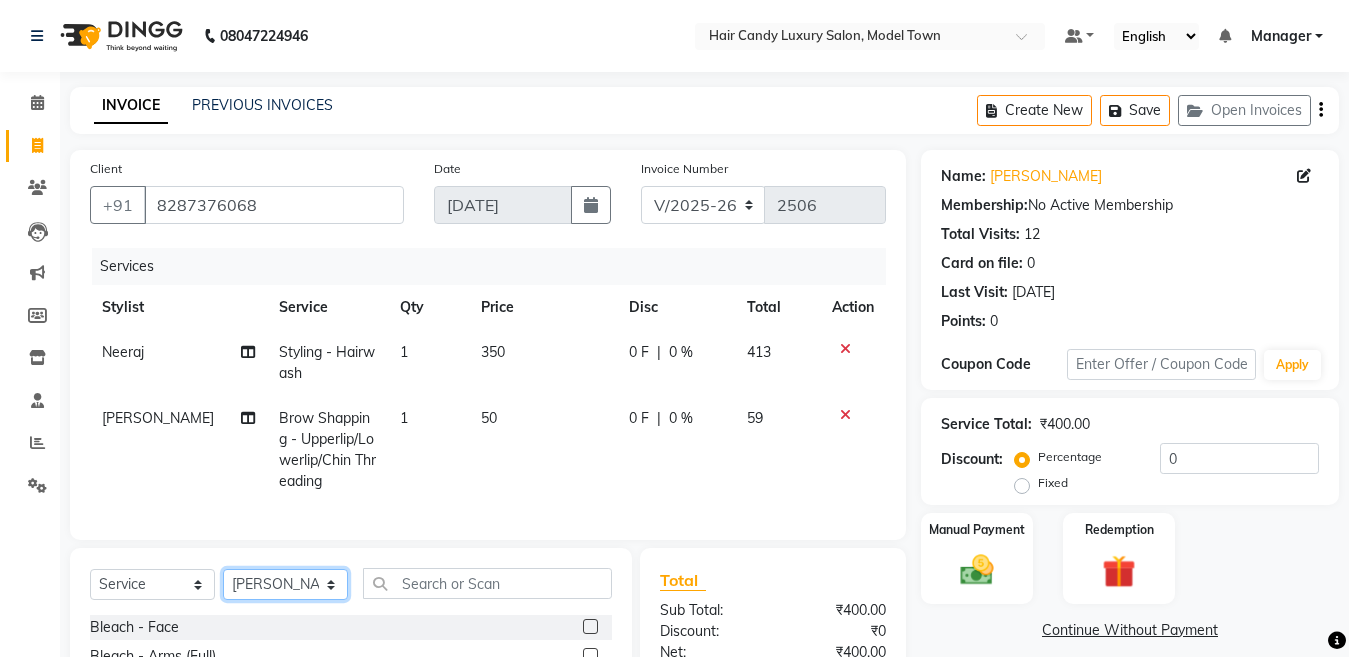 click on "Select Stylist Aakib Anas Anuradha Izhar Laiq (Rahul) Manager Neeraj parul Pawan Prakash Rajni Ranjay (Raju) RIYA Saleem sameer  stock manager surrender Vijay Gupta Vijay kumar" 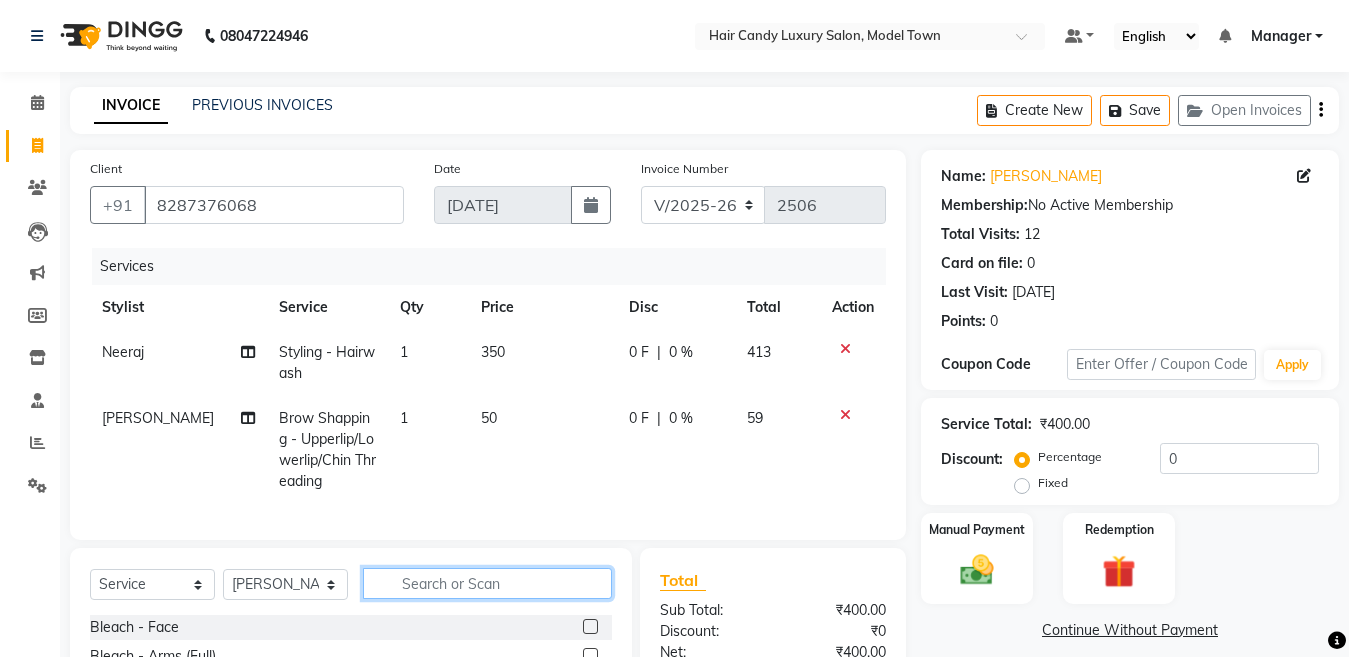 click 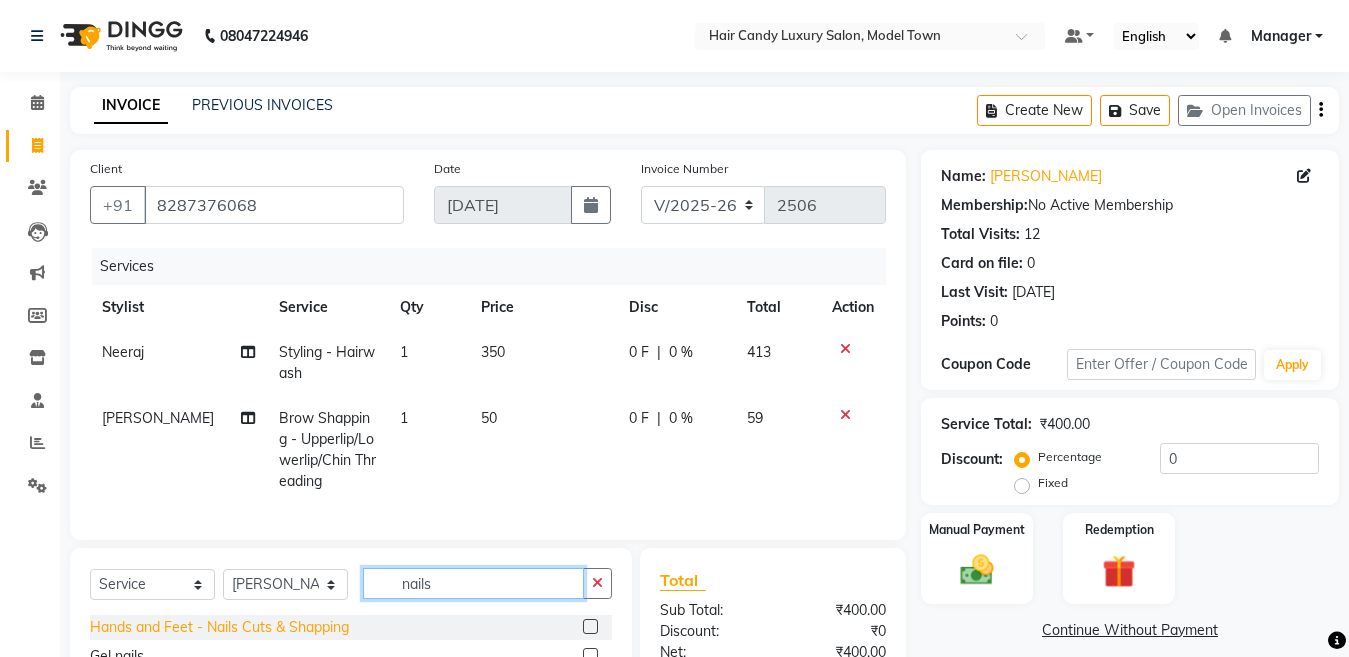 type on "nails" 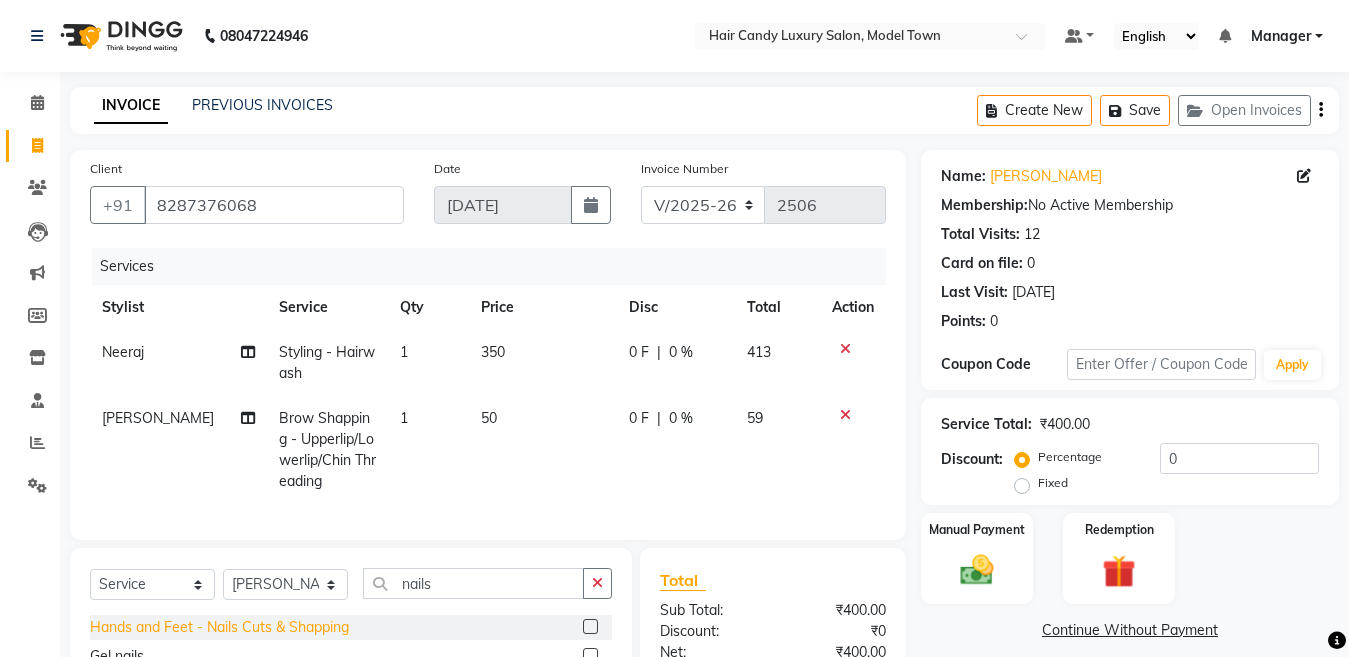 click on "Hands and Feet - Nails Cuts & Shapping" 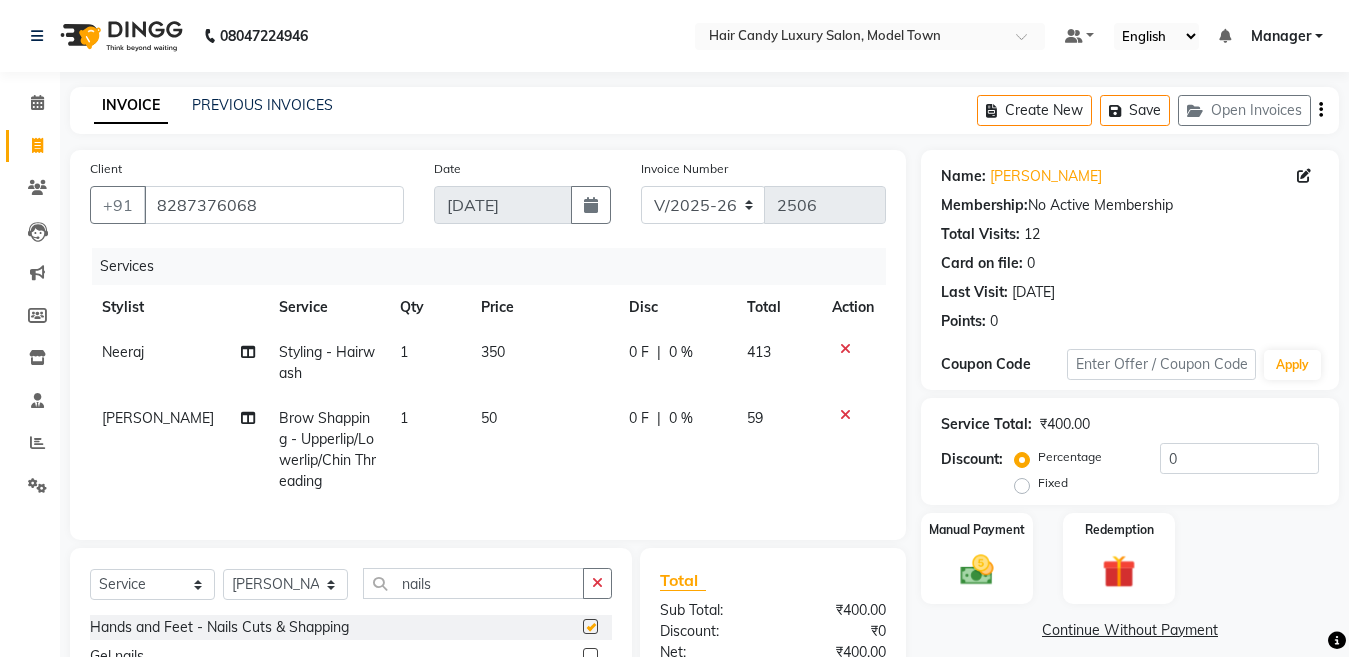 checkbox on "false" 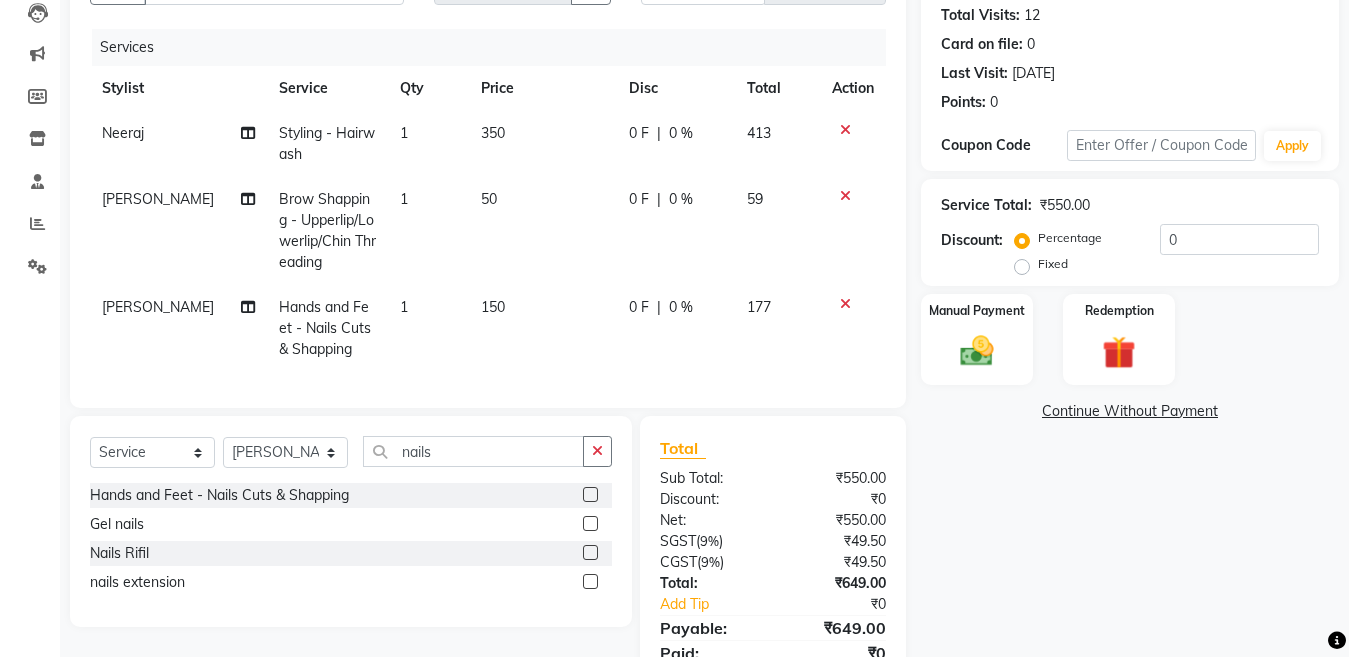 scroll, scrollTop: 220, scrollLeft: 0, axis: vertical 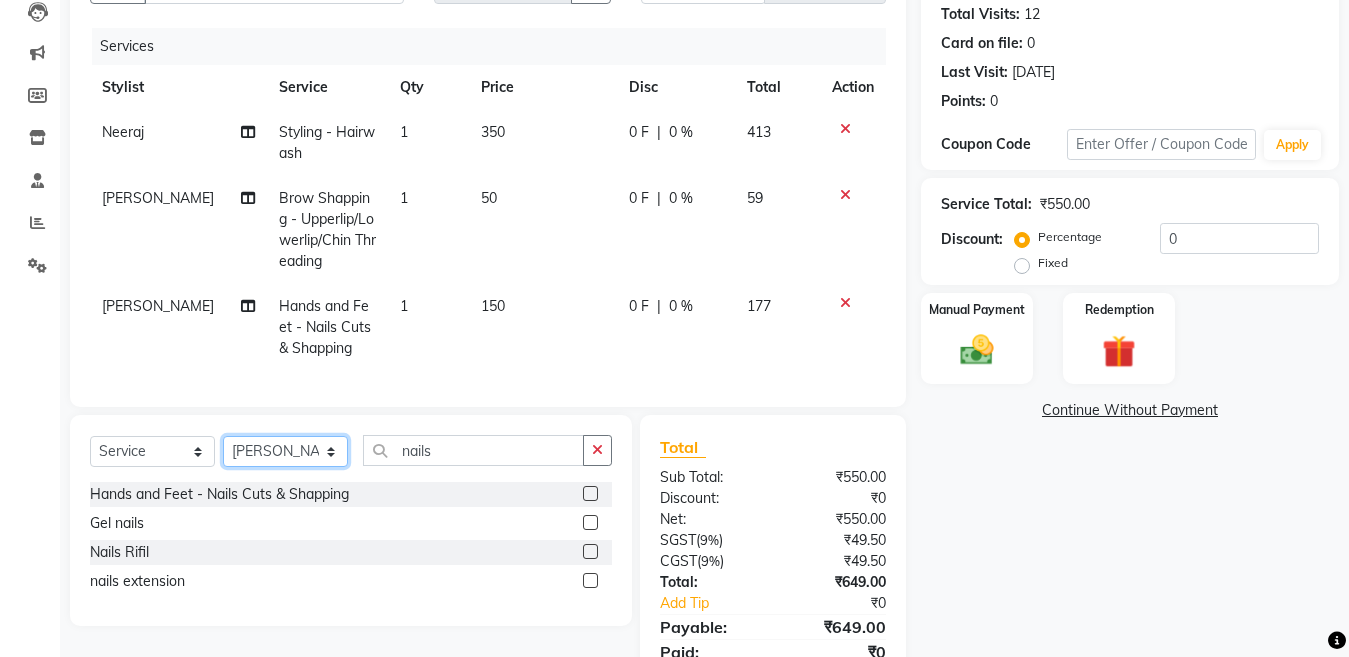 click on "Select Stylist Aakib Anas Anuradha Izhar Laiq (Rahul) Manager Neeraj parul Pawan Prakash Rajni Ranjay (Raju) RIYA Saleem sameer  stock manager surrender Vijay Gupta Vijay kumar" 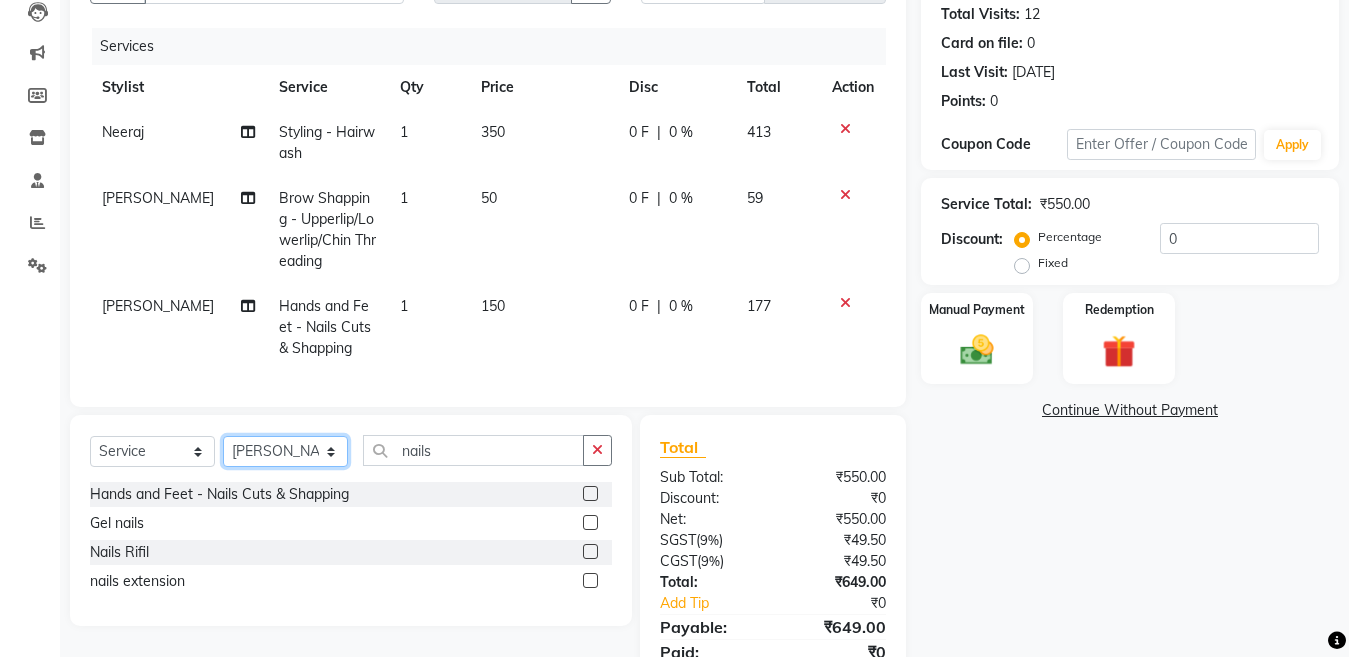 select on "64092" 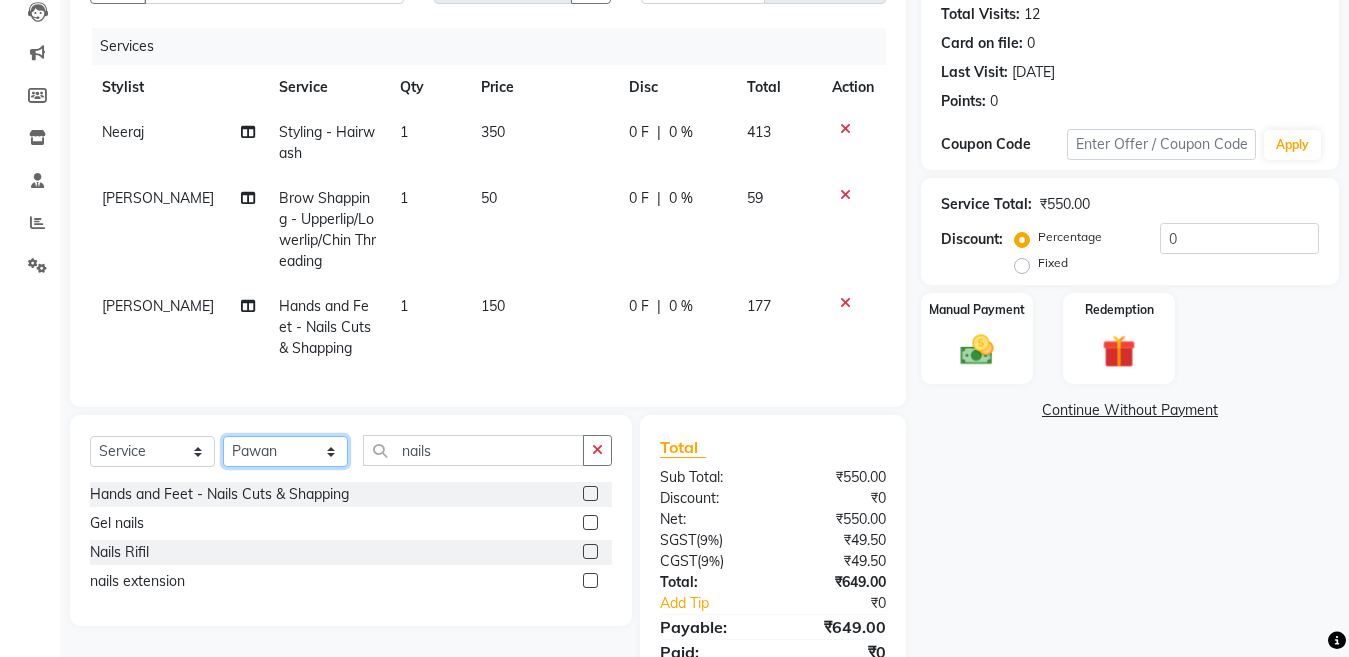 click on "Select Stylist Aakib Anas Anuradha Izhar Laiq (Rahul) Manager Neeraj parul Pawan Prakash Rajni Ranjay (Raju) RIYA Saleem sameer  stock manager surrender Vijay Gupta Vijay kumar" 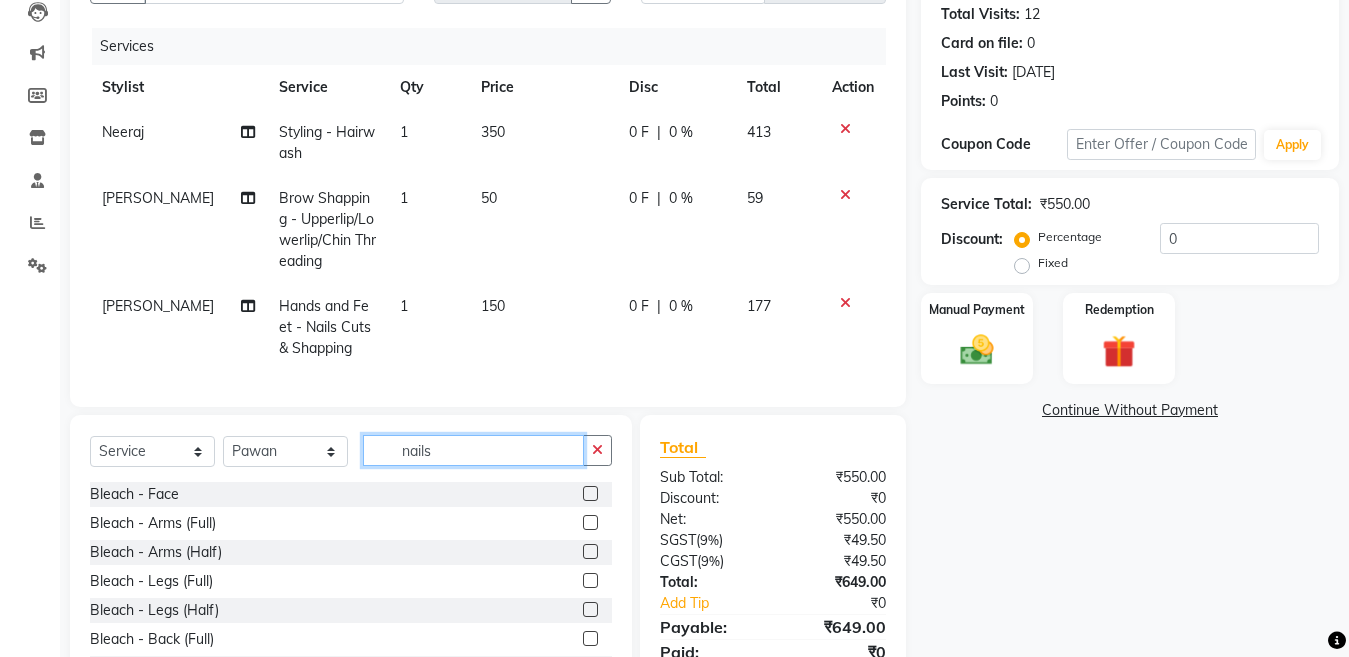click on "nails" 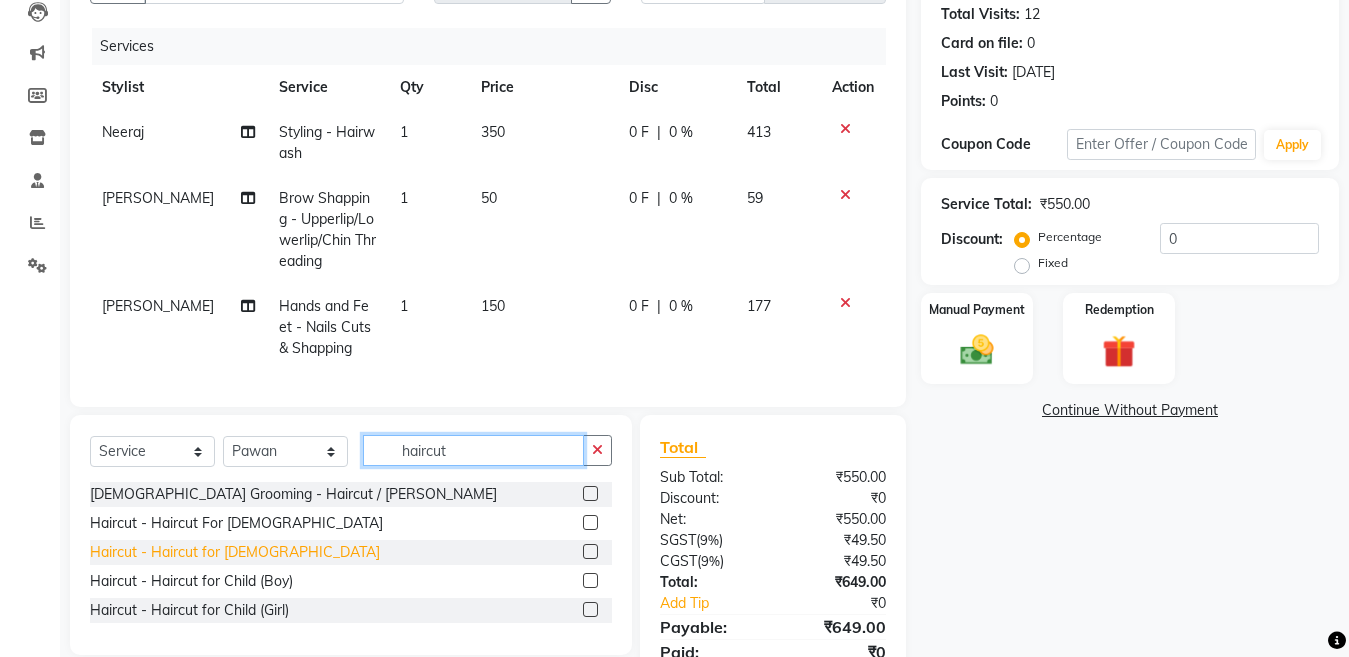 type on "haircut" 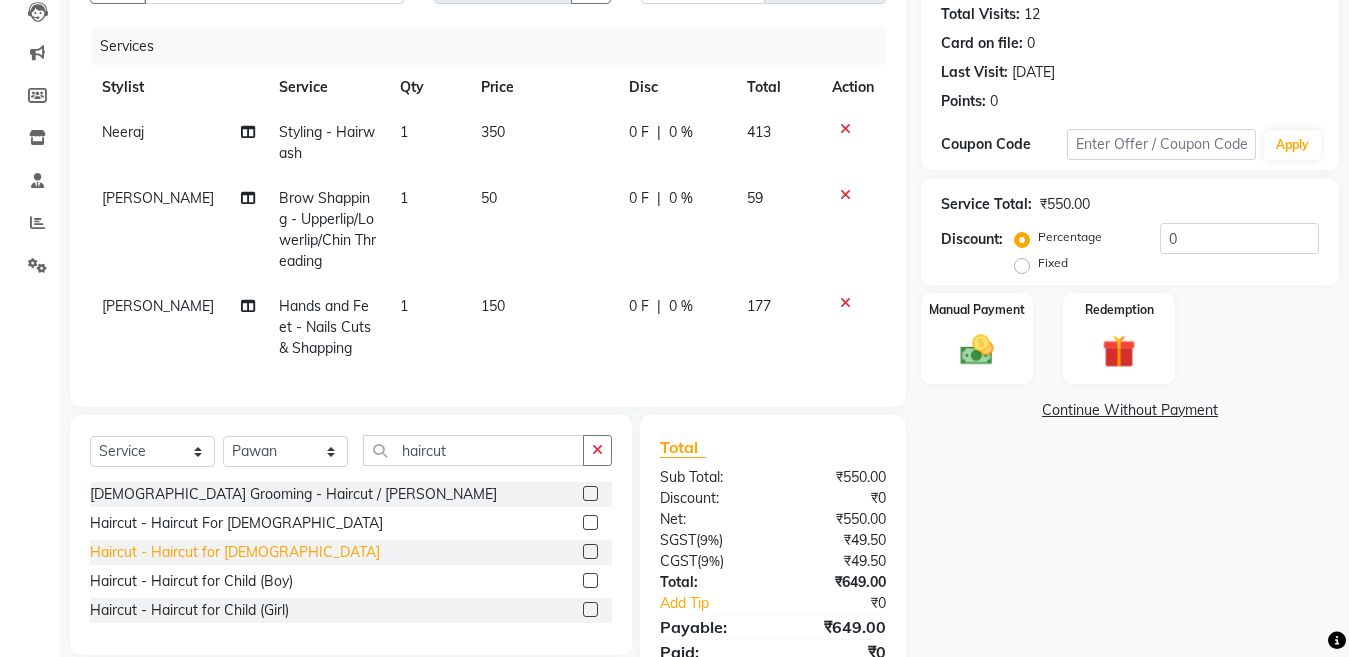 click on "Haircut - Haircut for [DEMOGRAPHIC_DATA]" 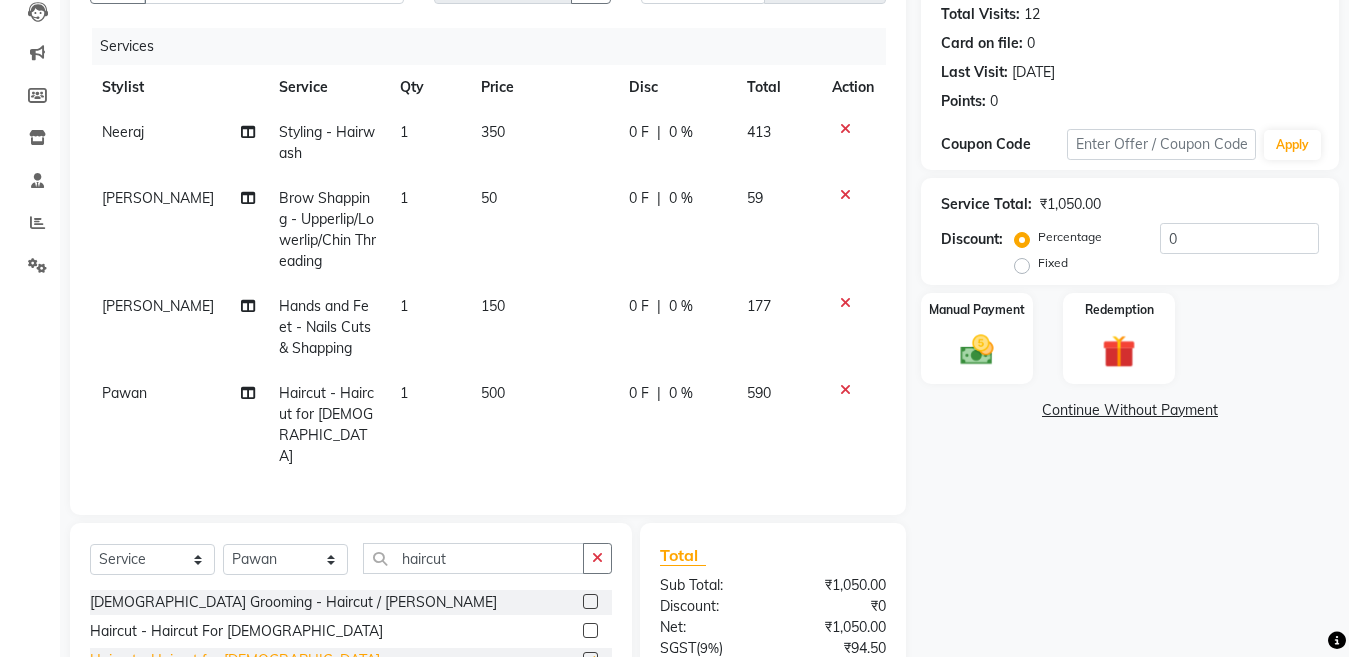 checkbox on "false" 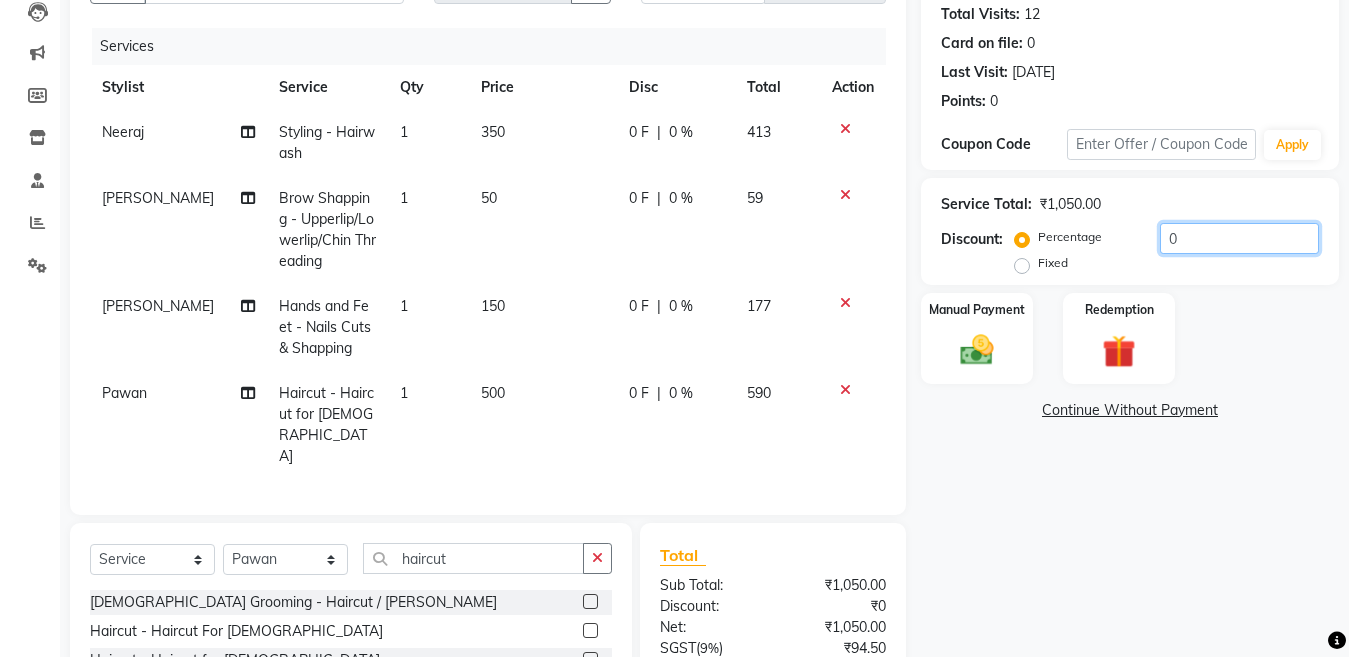 drag, startPoint x: 1137, startPoint y: 250, endPoint x: 1124, endPoint y: 251, distance: 13.038404 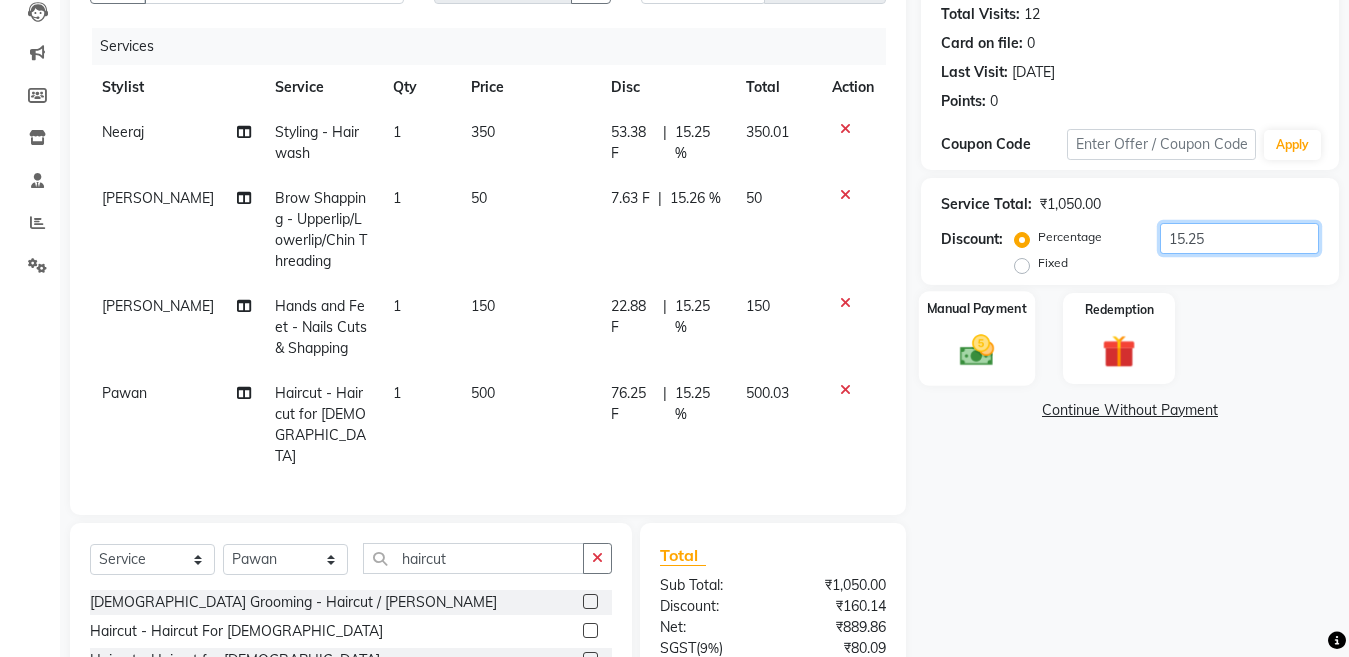 type on "15.25" 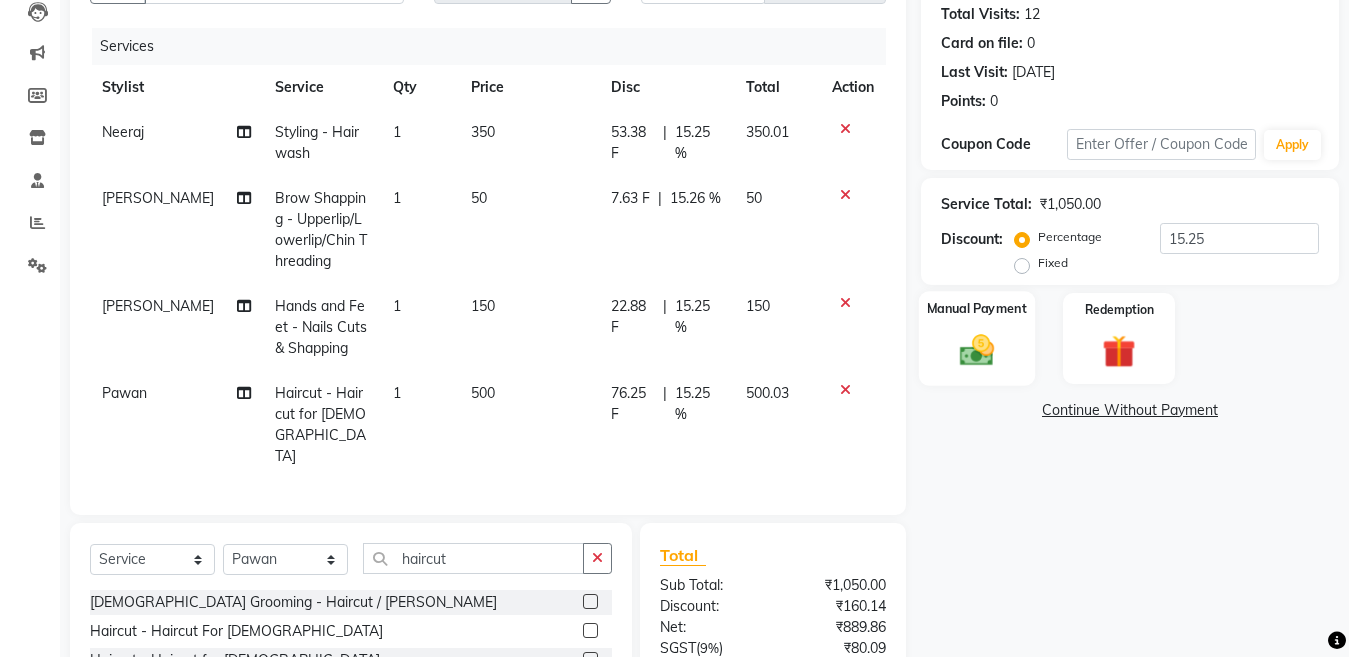 click on "Manual Payment" 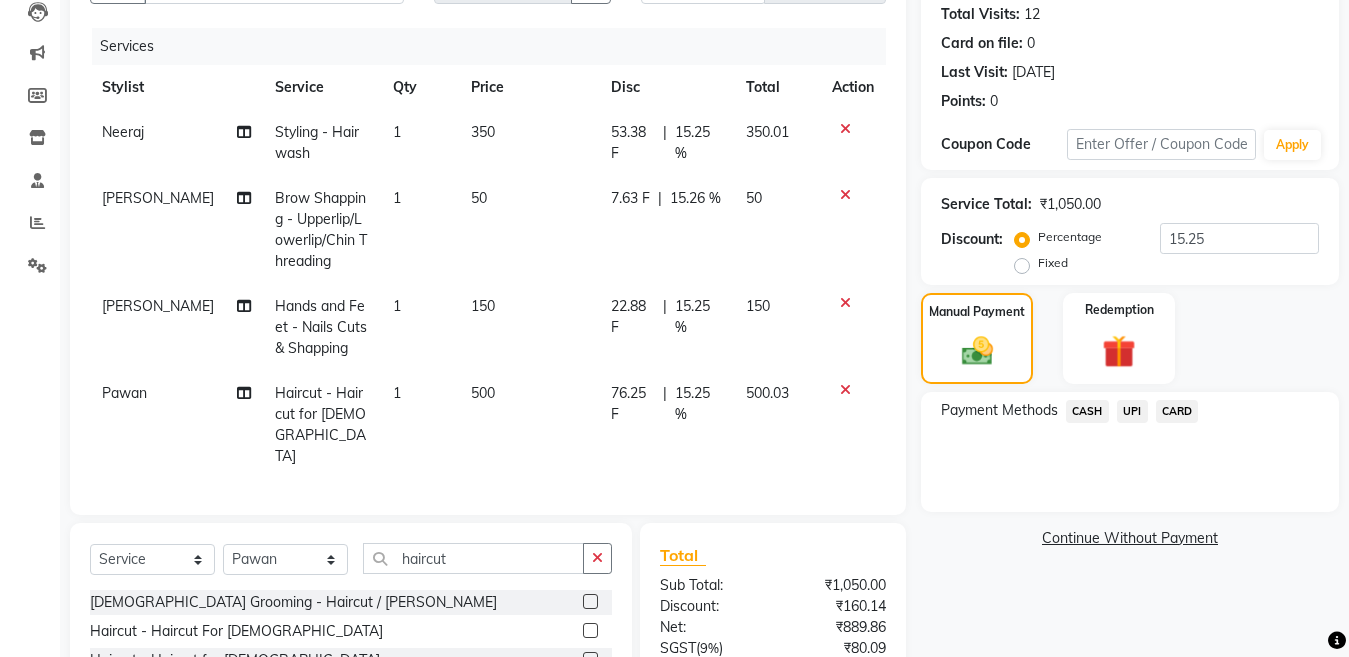 scroll, scrollTop: 406, scrollLeft: 0, axis: vertical 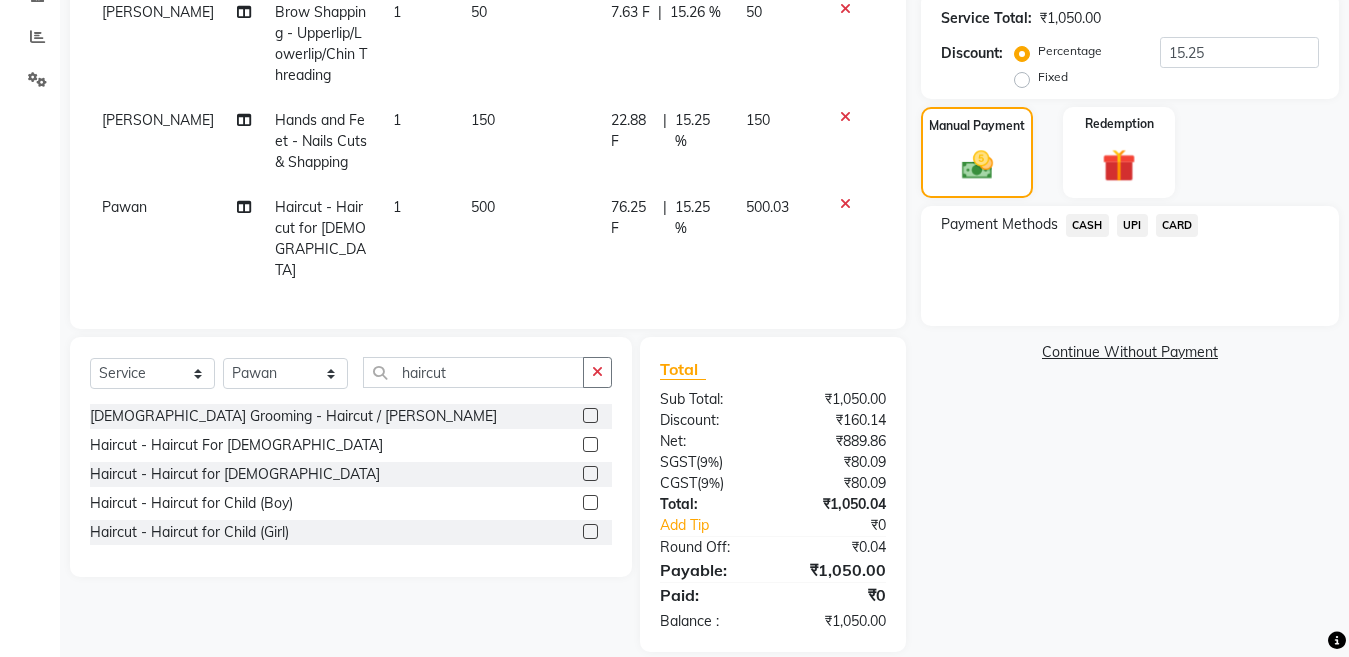 click on "CASH" 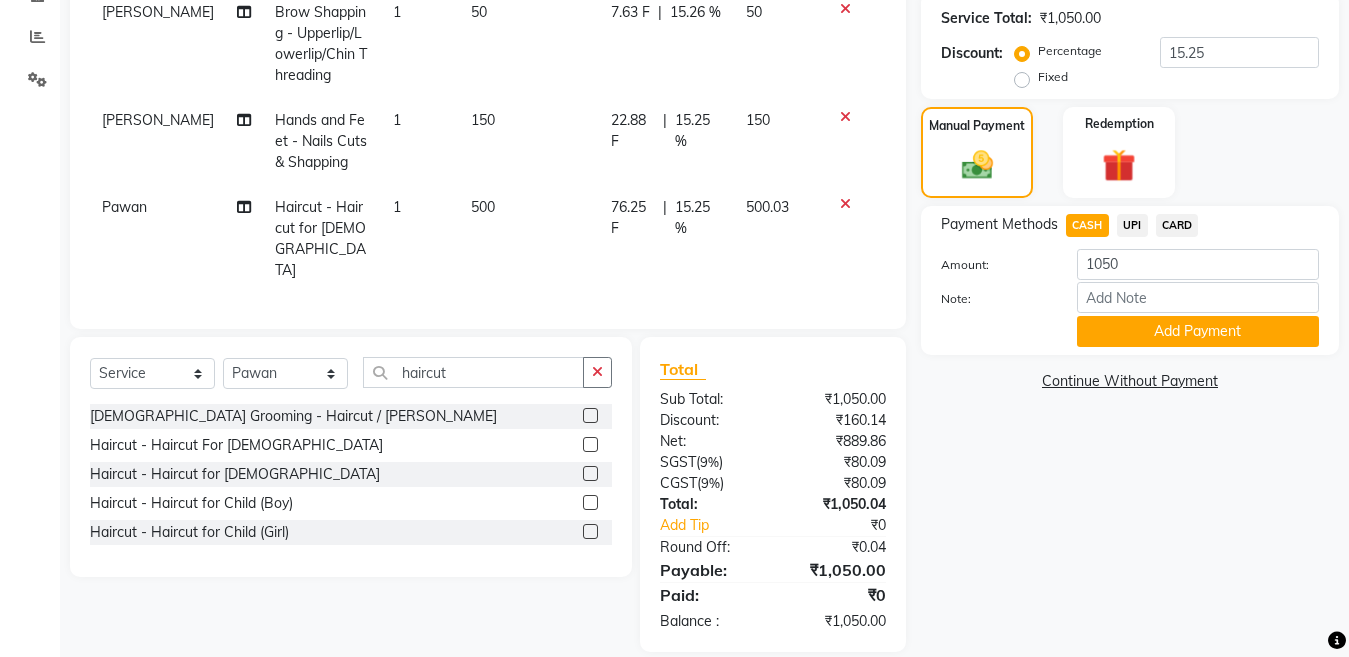click on "UPI" 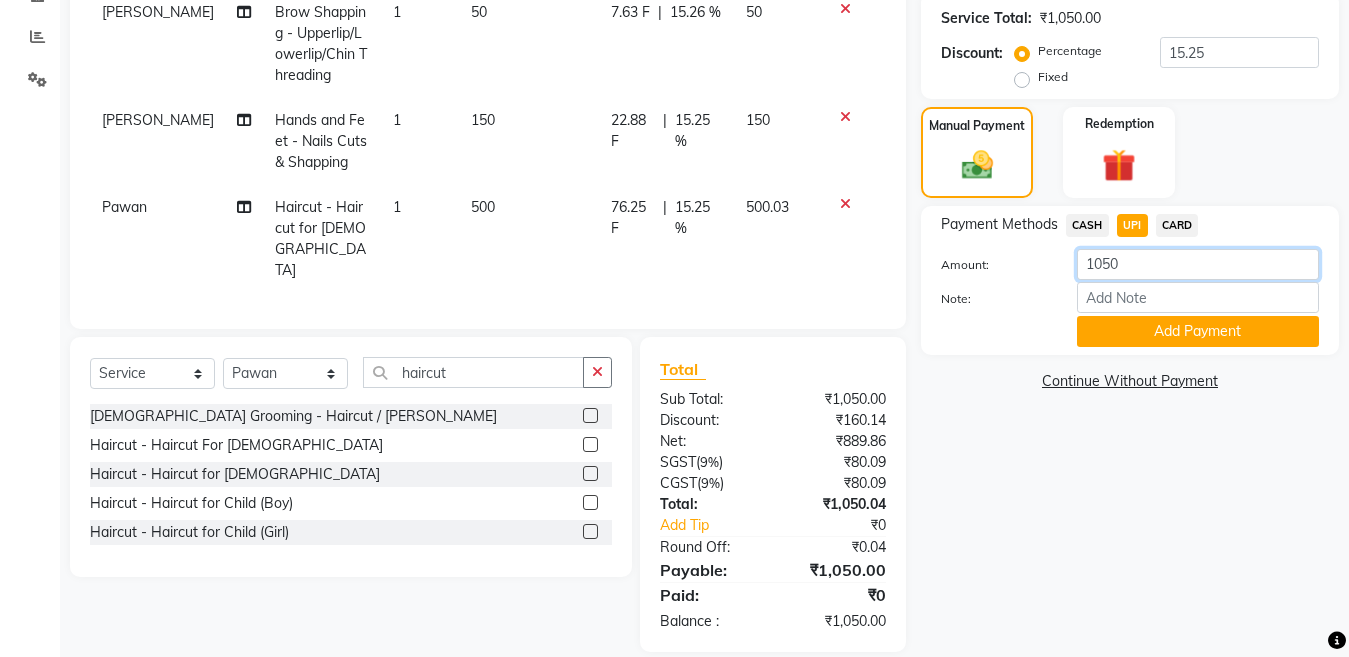 drag, startPoint x: 1134, startPoint y: 263, endPoint x: 939, endPoint y: 286, distance: 196.35173 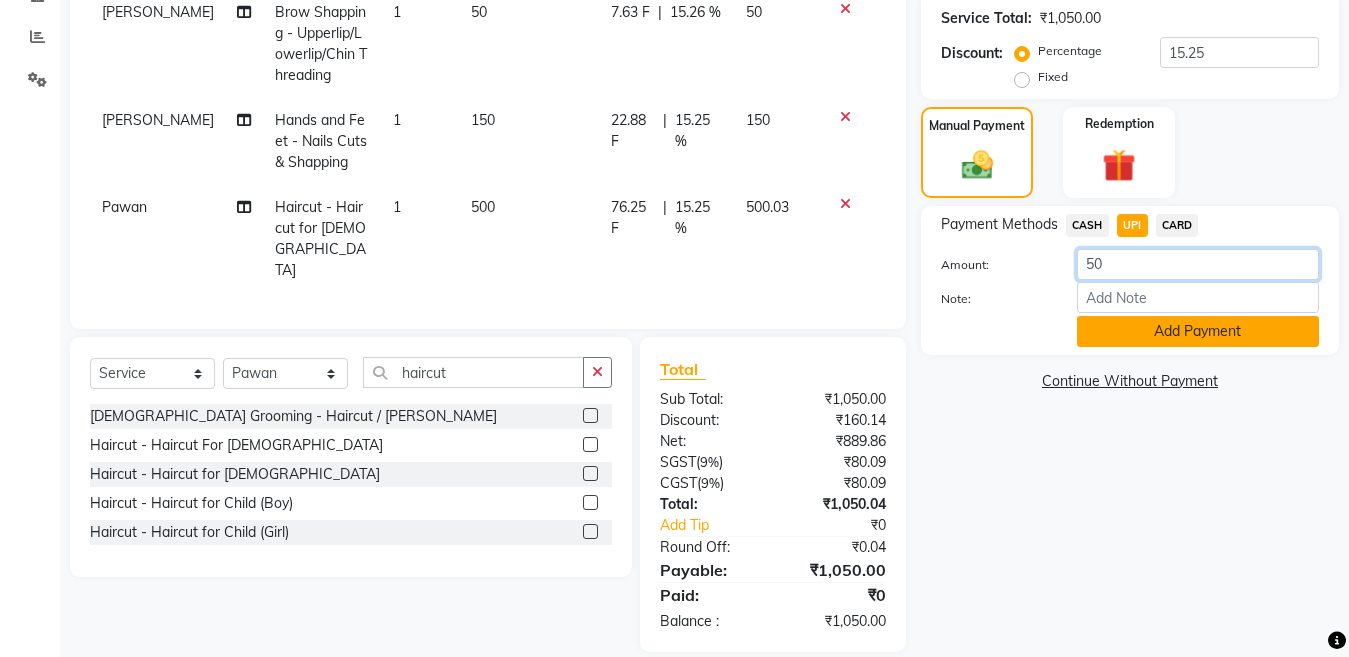 type on "50" 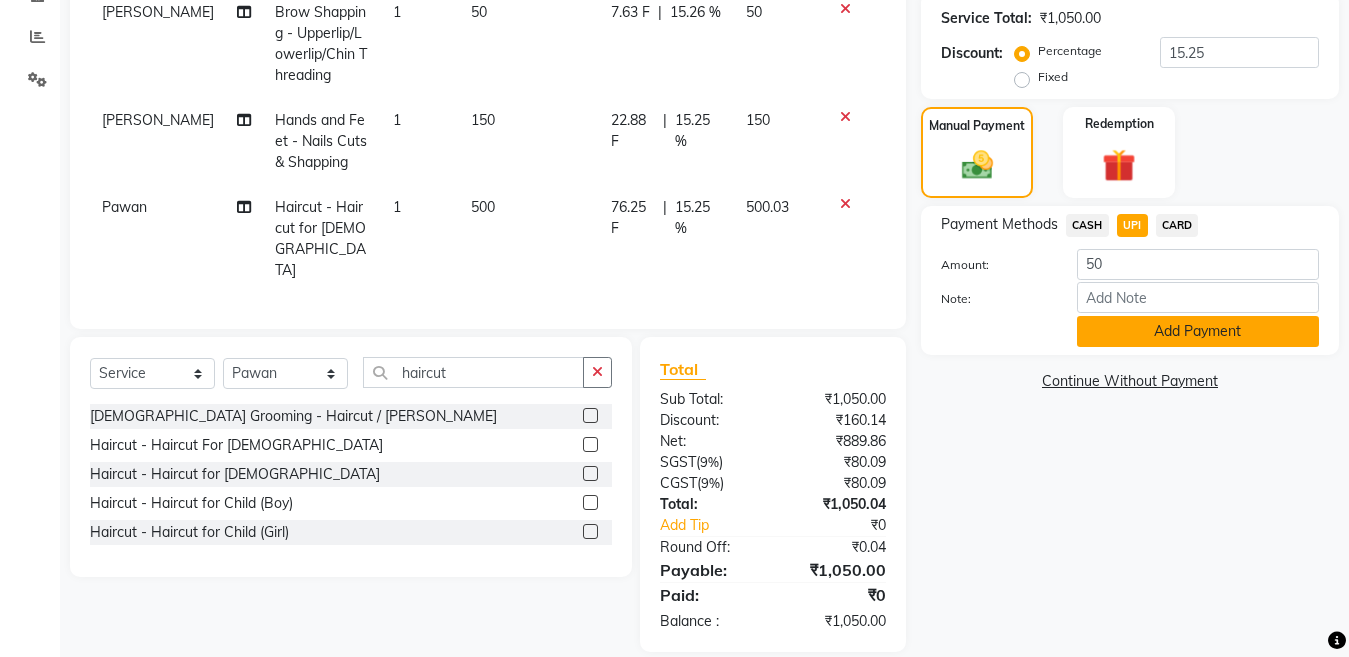 click on "Add Payment" 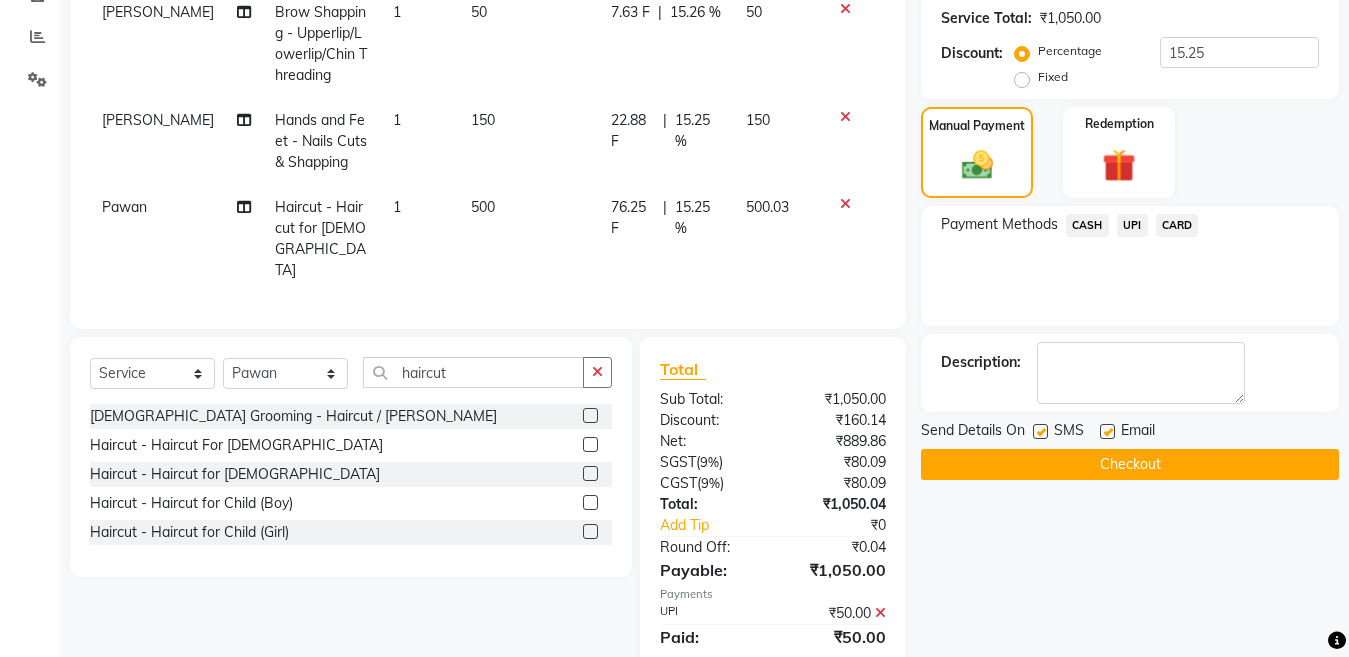 scroll, scrollTop: 448, scrollLeft: 0, axis: vertical 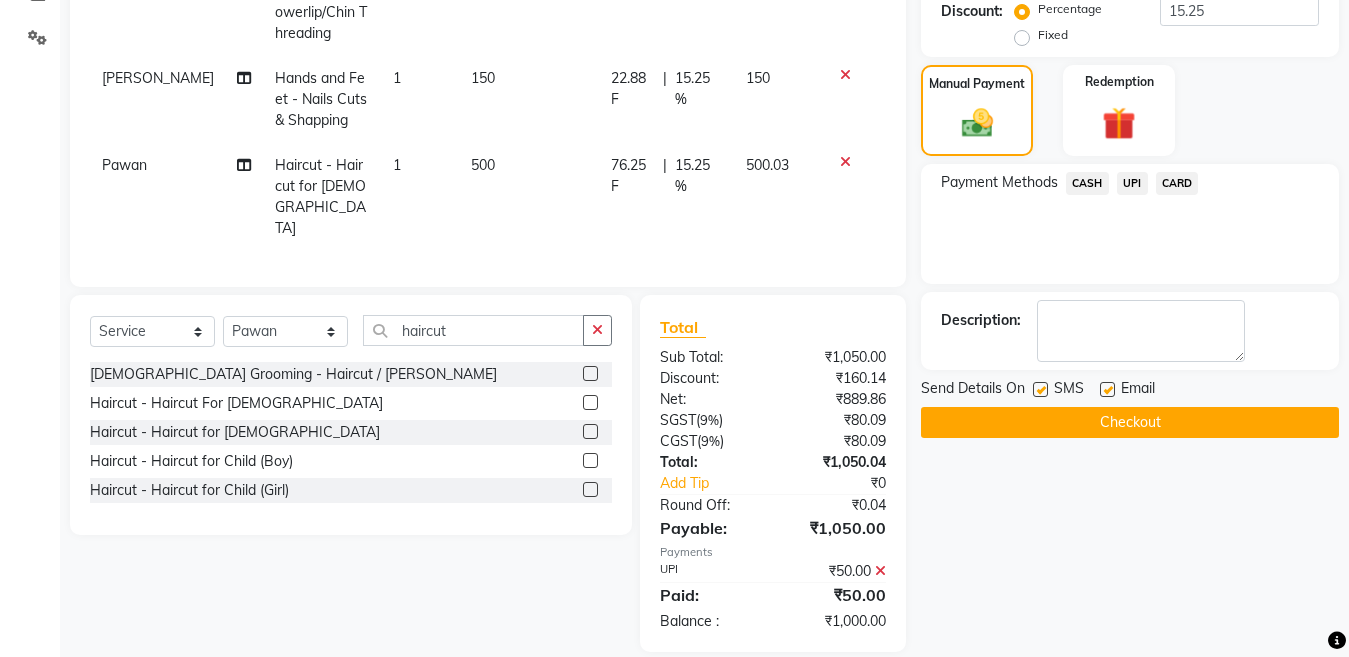 click on "CASH" 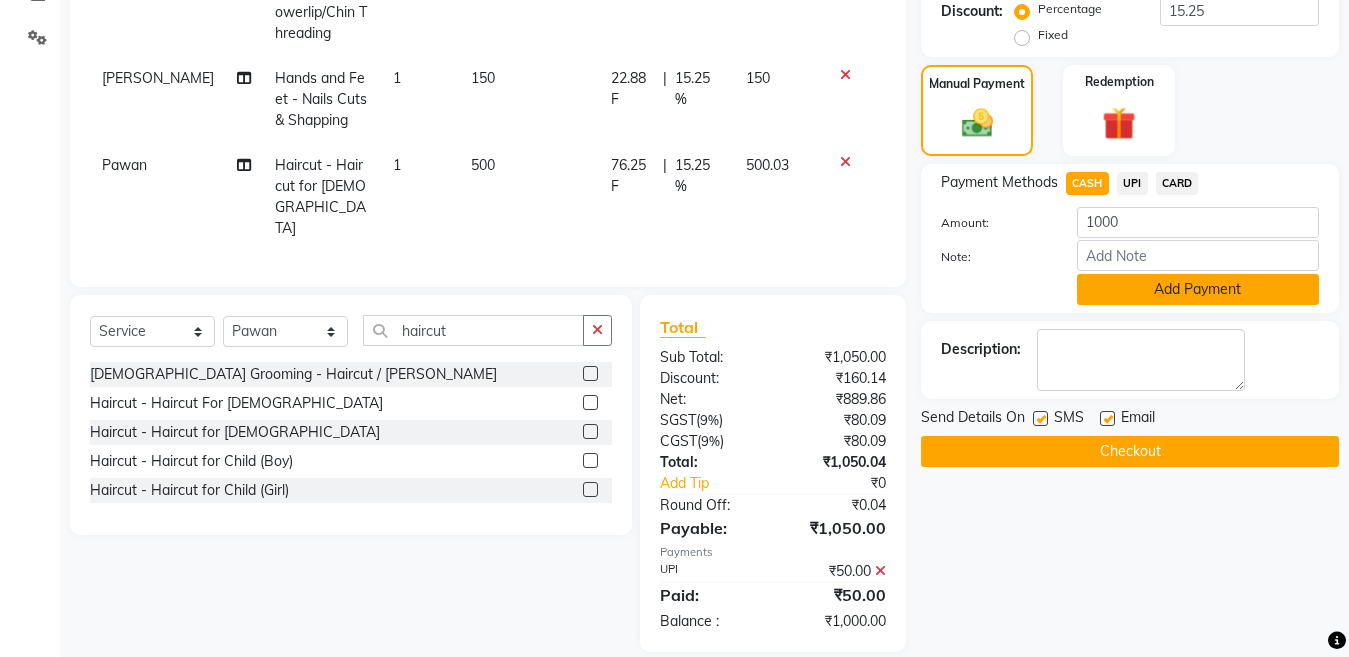 click on "Add Payment" 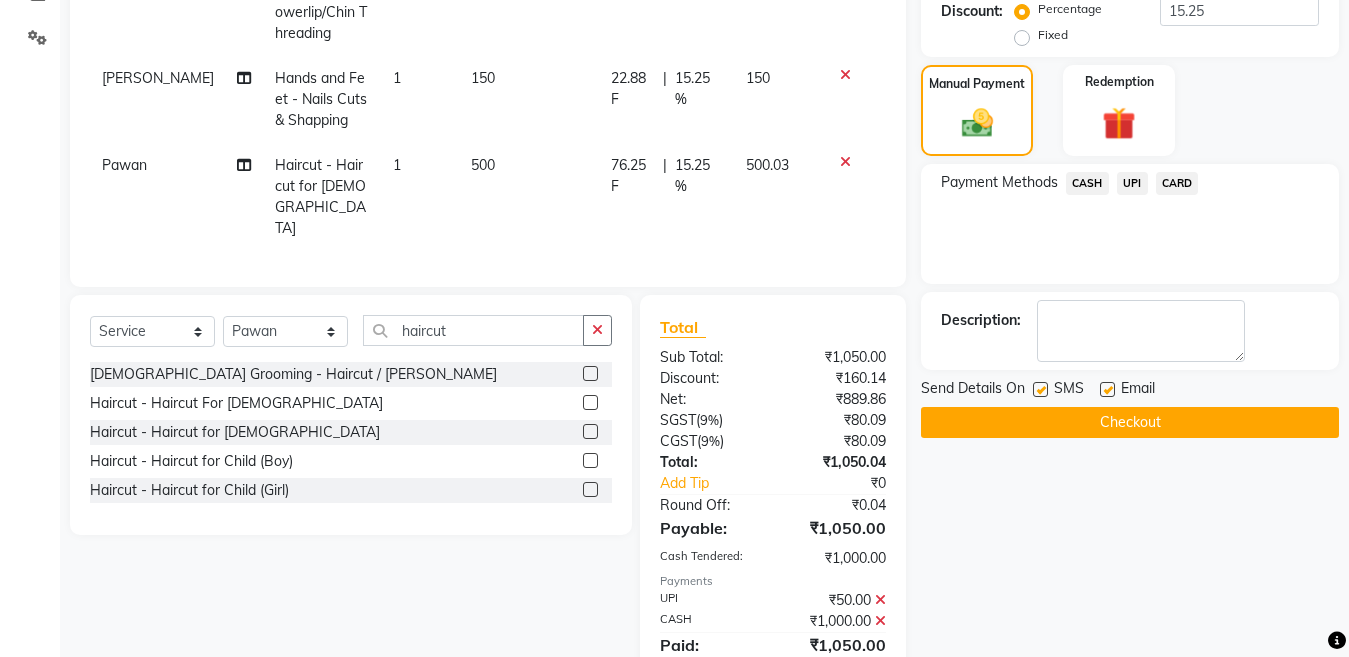 scroll, scrollTop: 498, scrollLeft: 0, axis: vertical 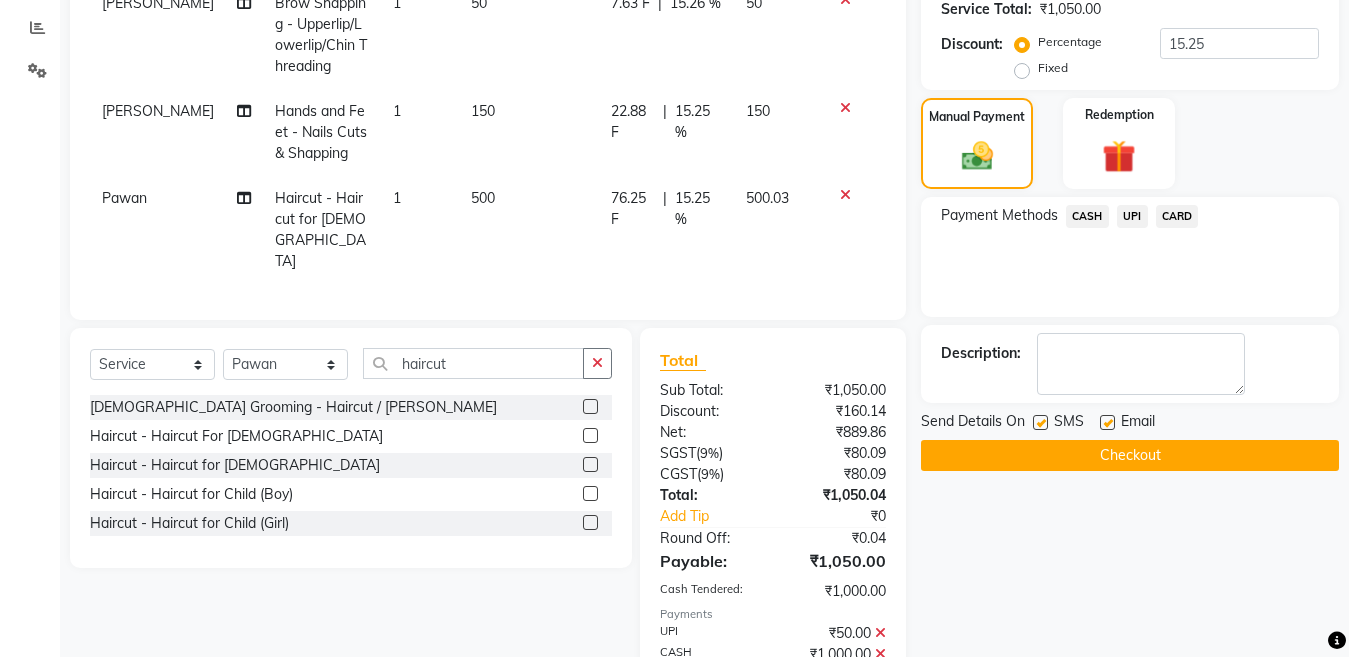 click on "Checkout" 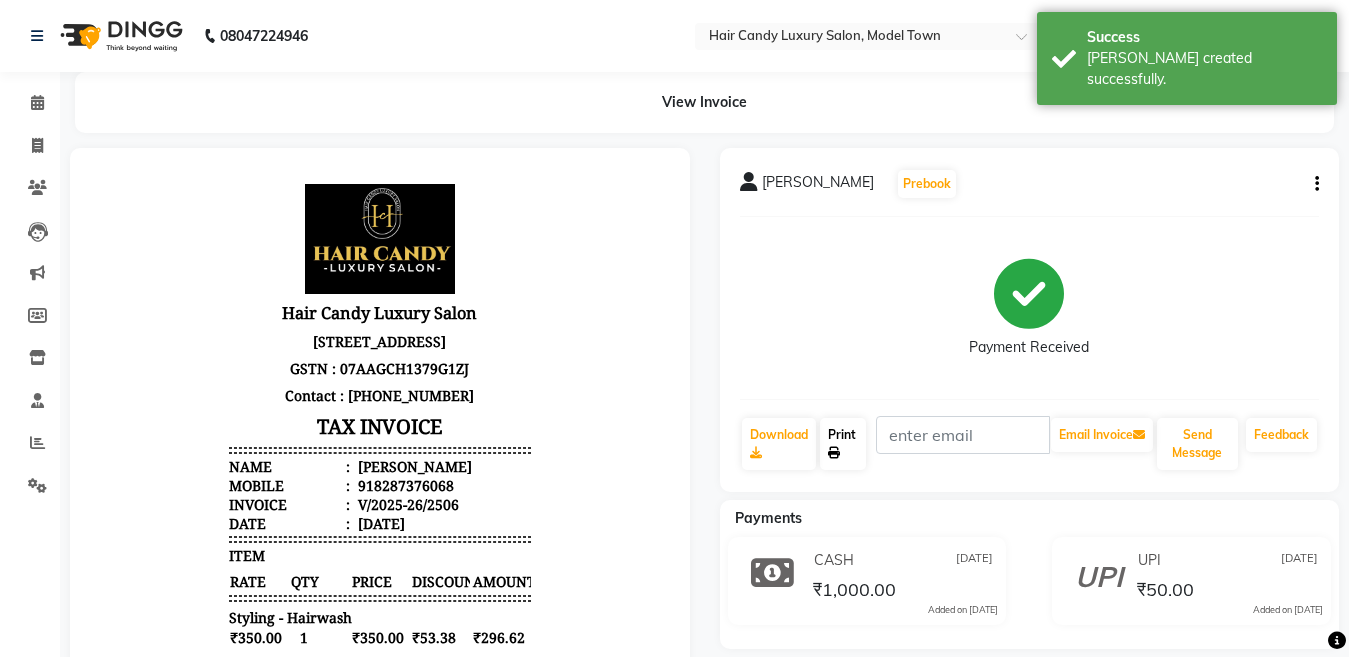 scroll, scrollTop: 0, scrollLeft: 0, axis: both 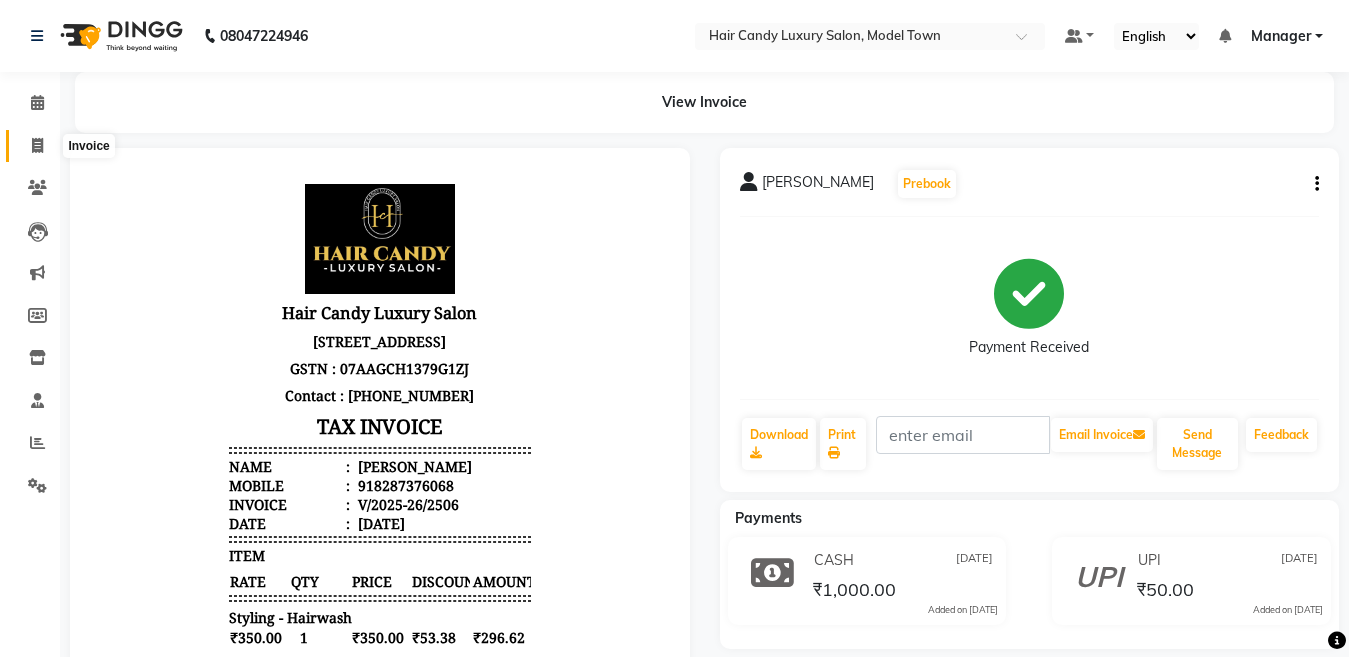 click 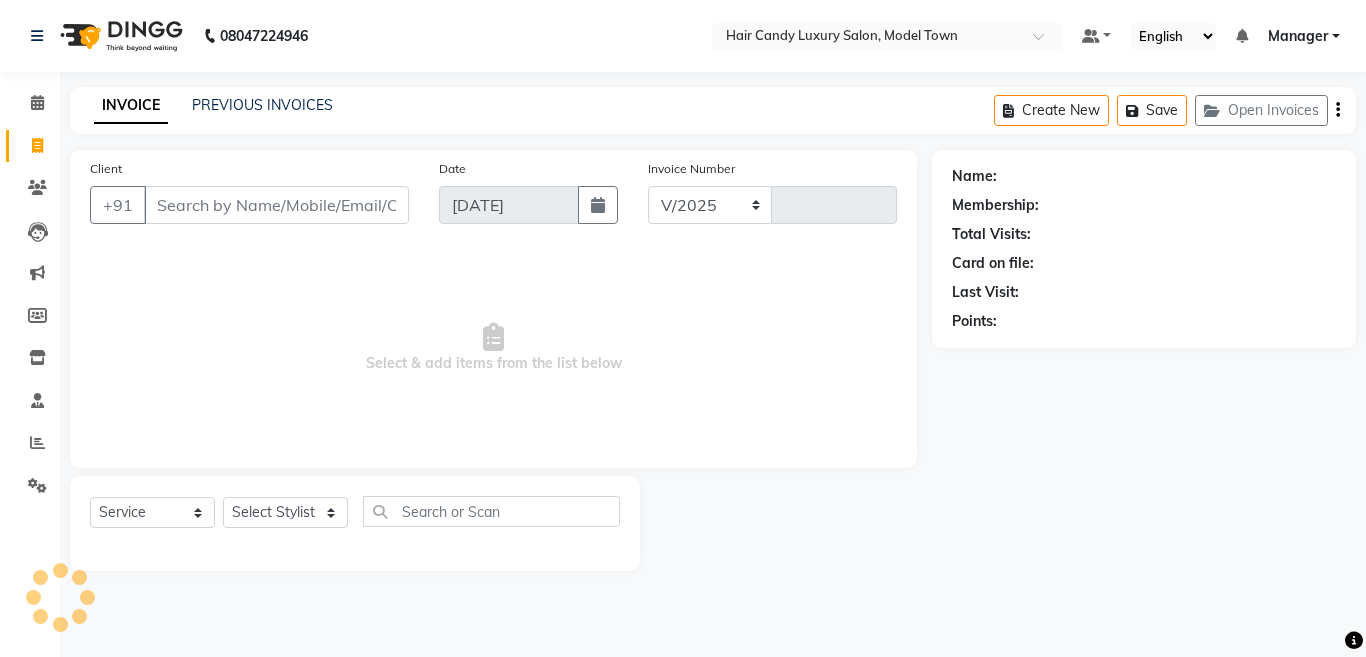 select on "4716" 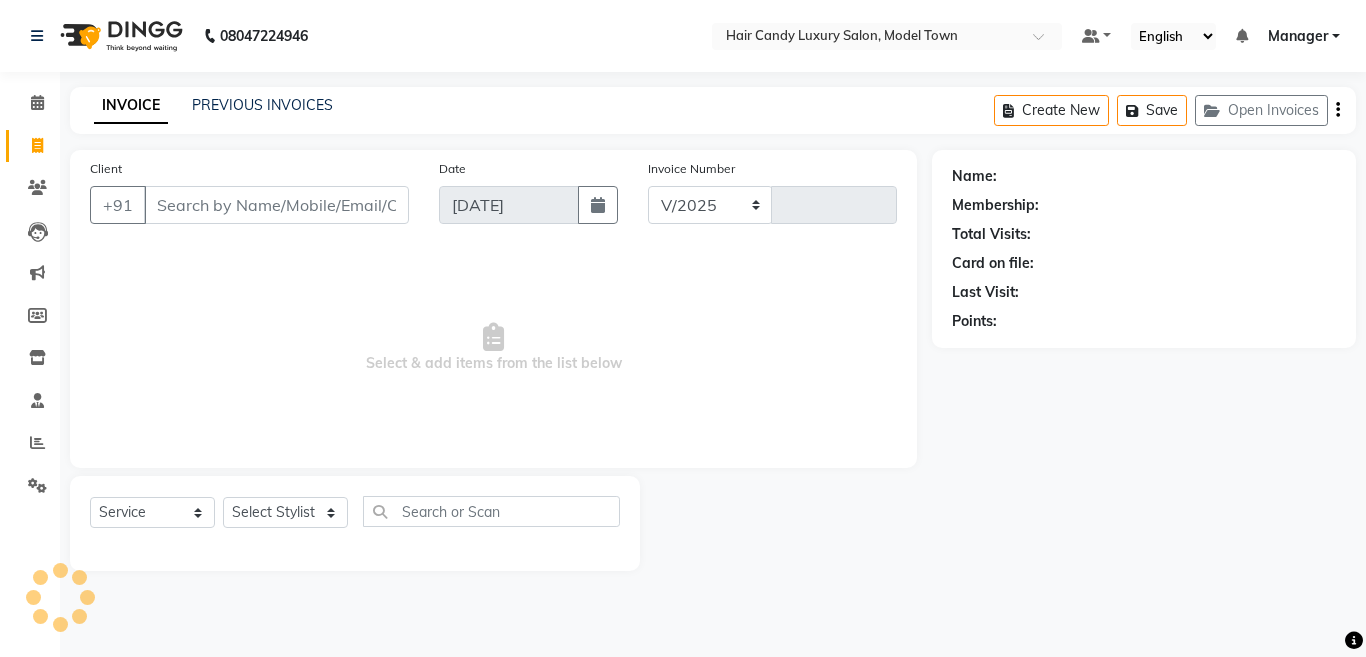 type on "2507" 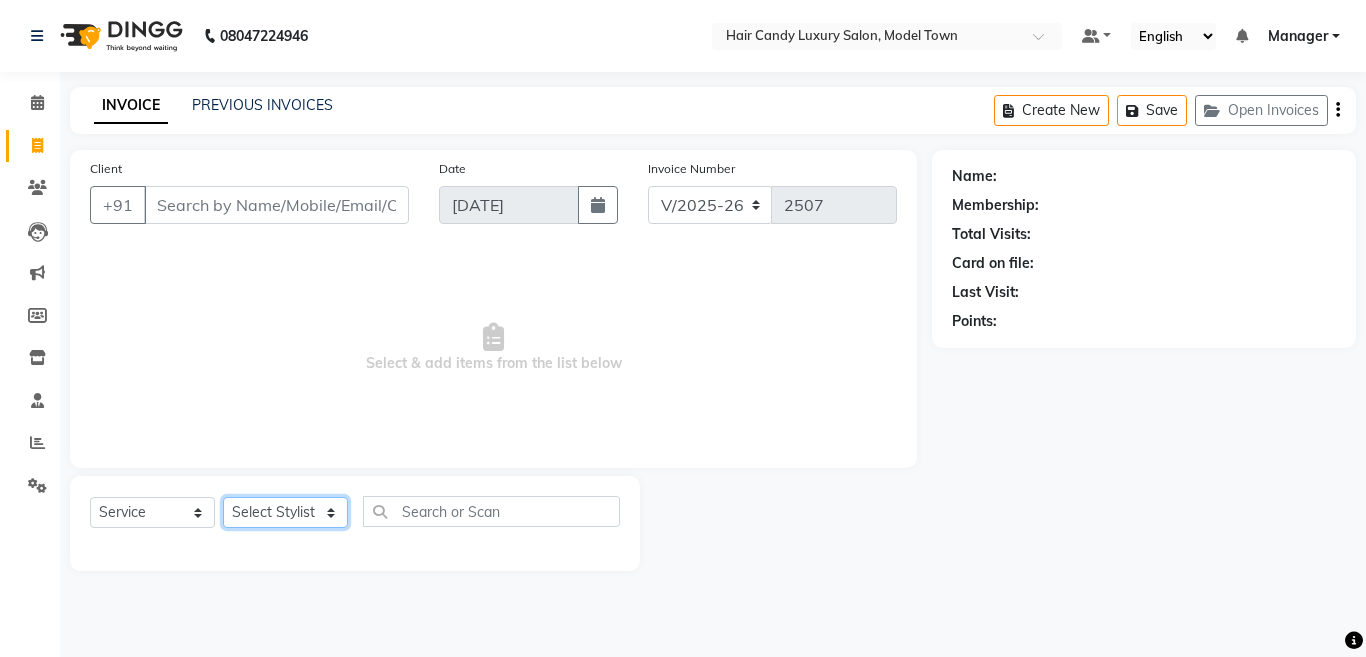 click on "Select Stylist Aakib Anas Anuradha Izhar Laiq (Rahul) Manager Neeraj parul Pawan Prakash Rajni Ranjay (Raju) RIYA Saleem sameer  stock manager surrender Vijay Gupta Vijay kumar" 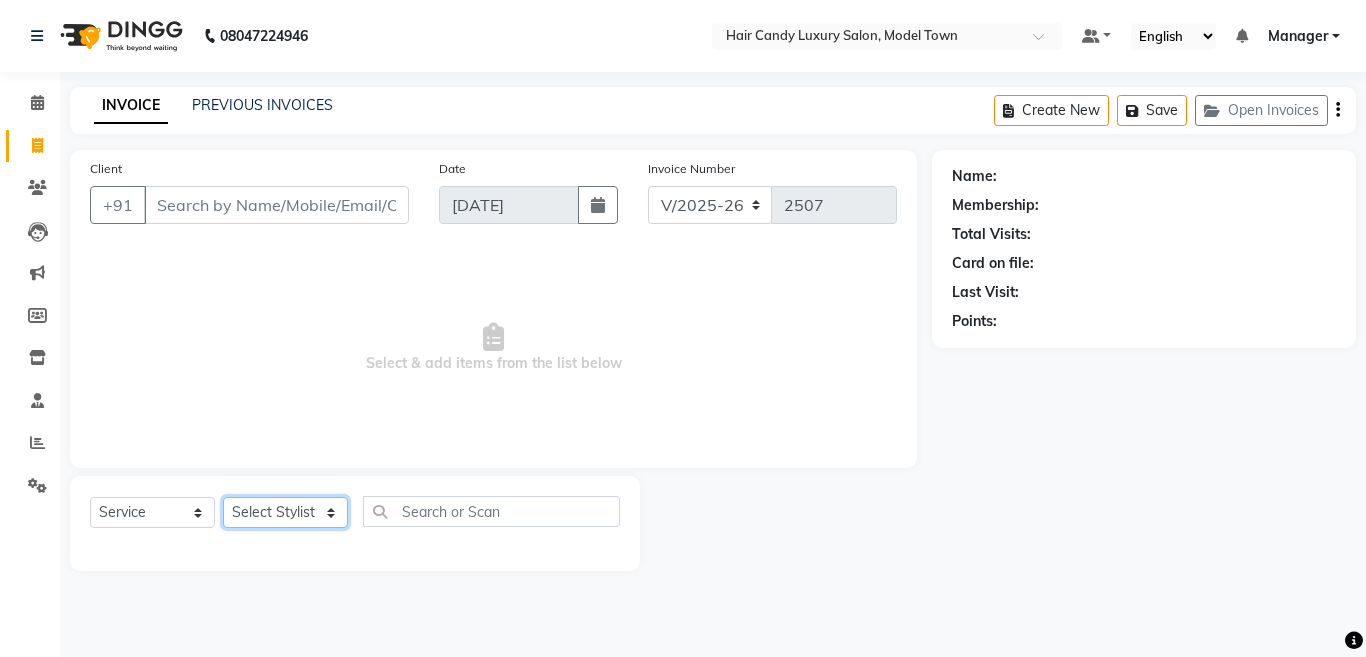 select on "28001" 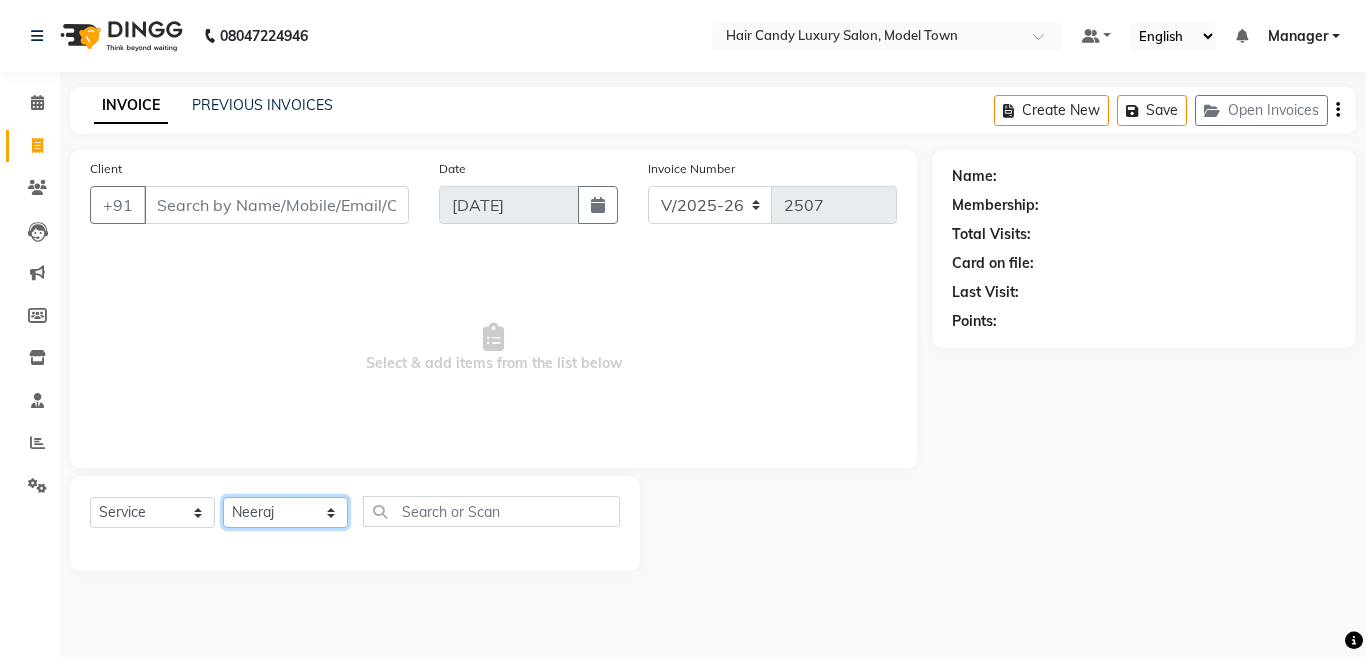 click on "Select Stylist Aakib Anas Anuradha Izhar Laiq (Rahul) Manager Neeraj parul Pawan Prakash Rajni Ranjay (Raju) RIYA Saleem sameer  stock manager surrender Vijay Gupta Vijay kumar" 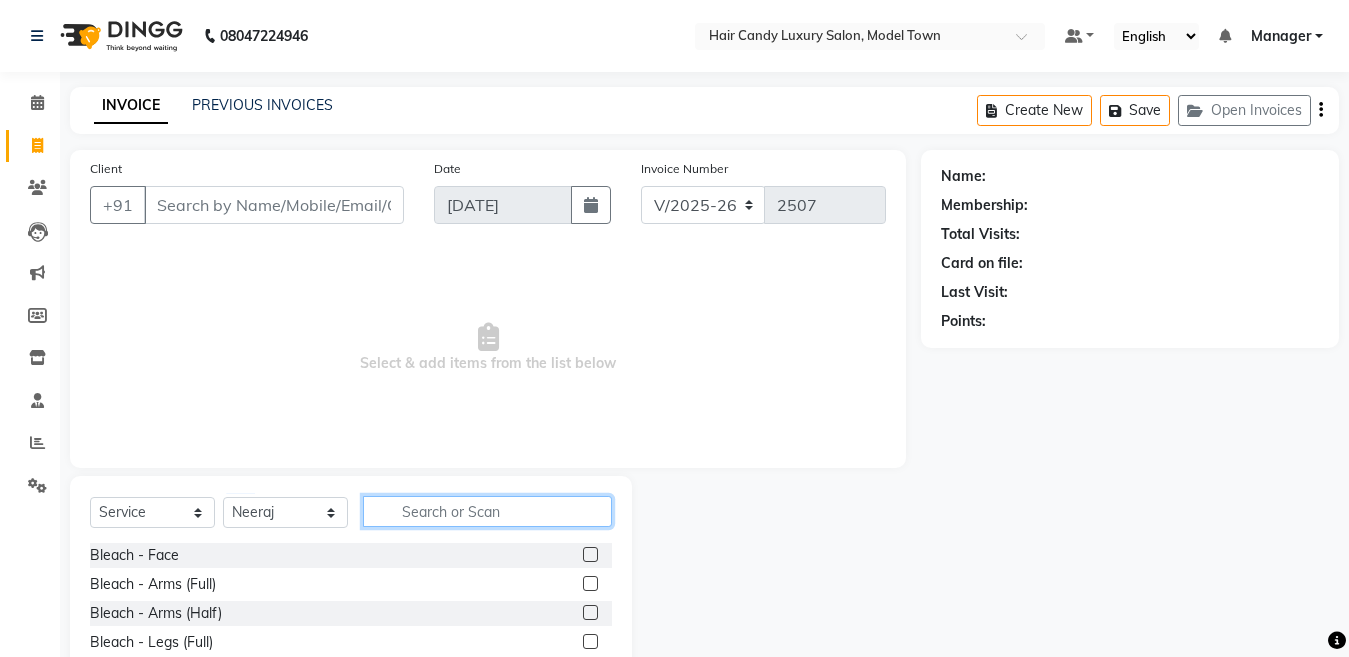 click 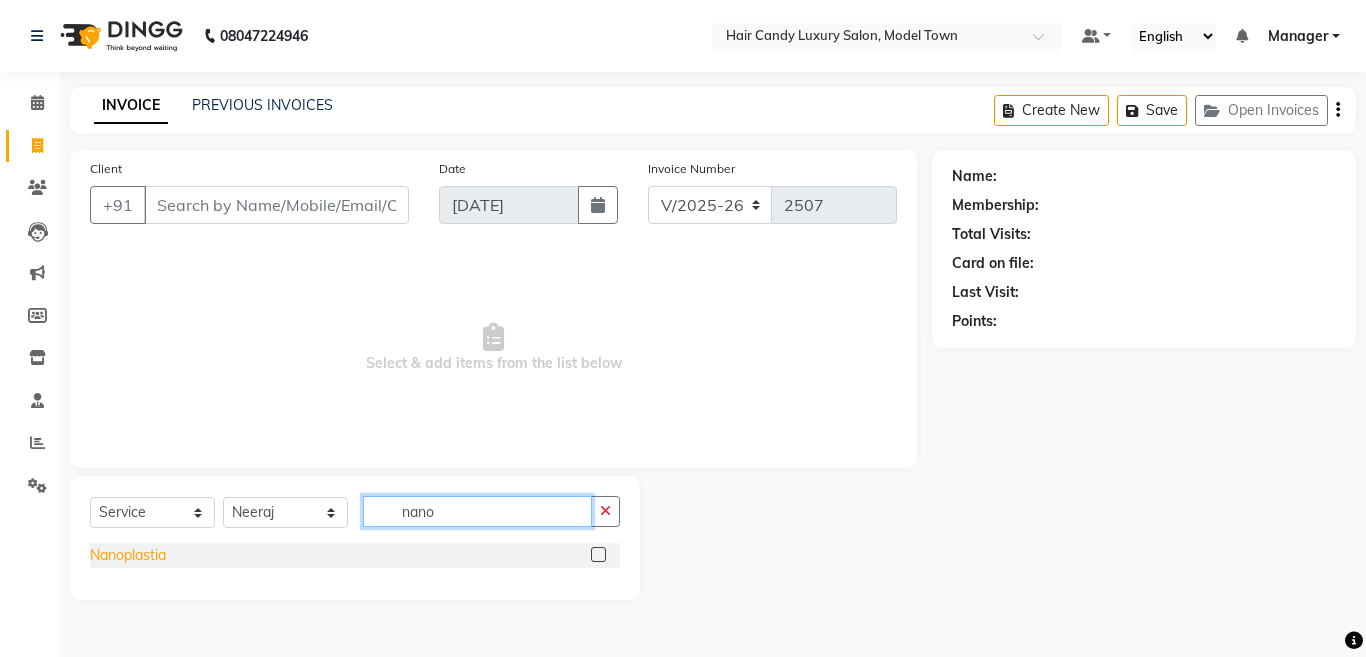 type on "nano" 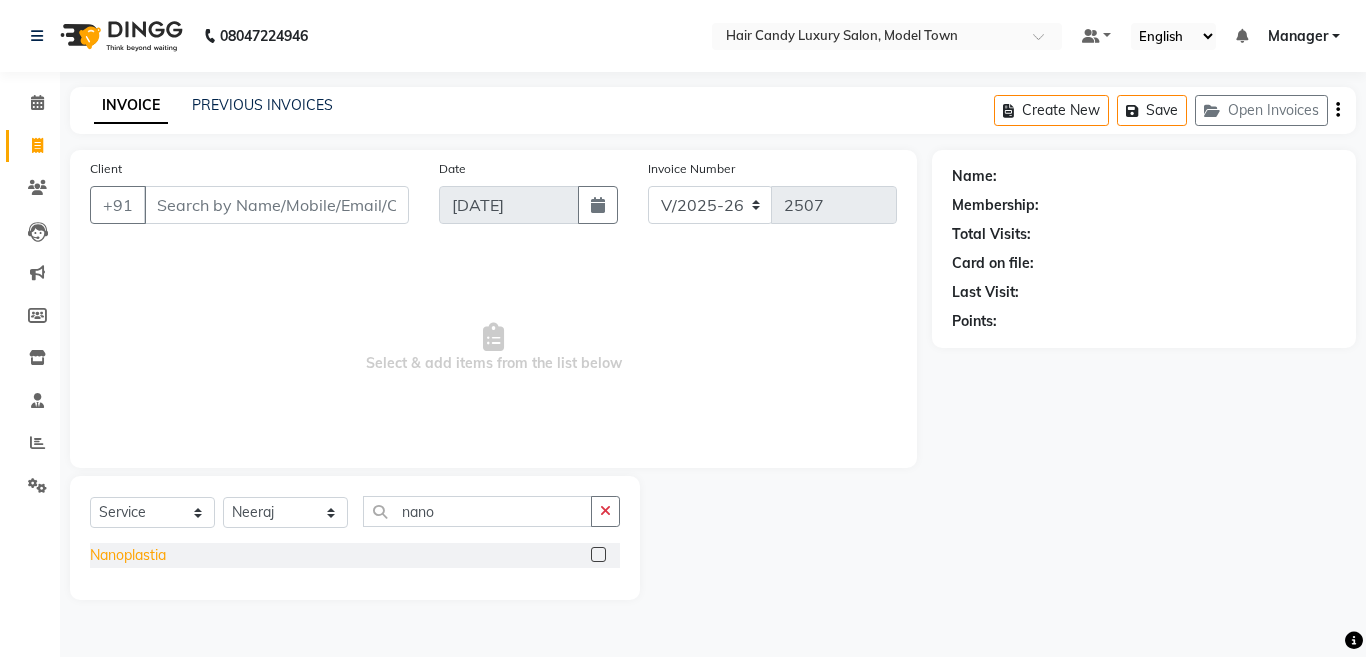 click on "Nanoplastia" 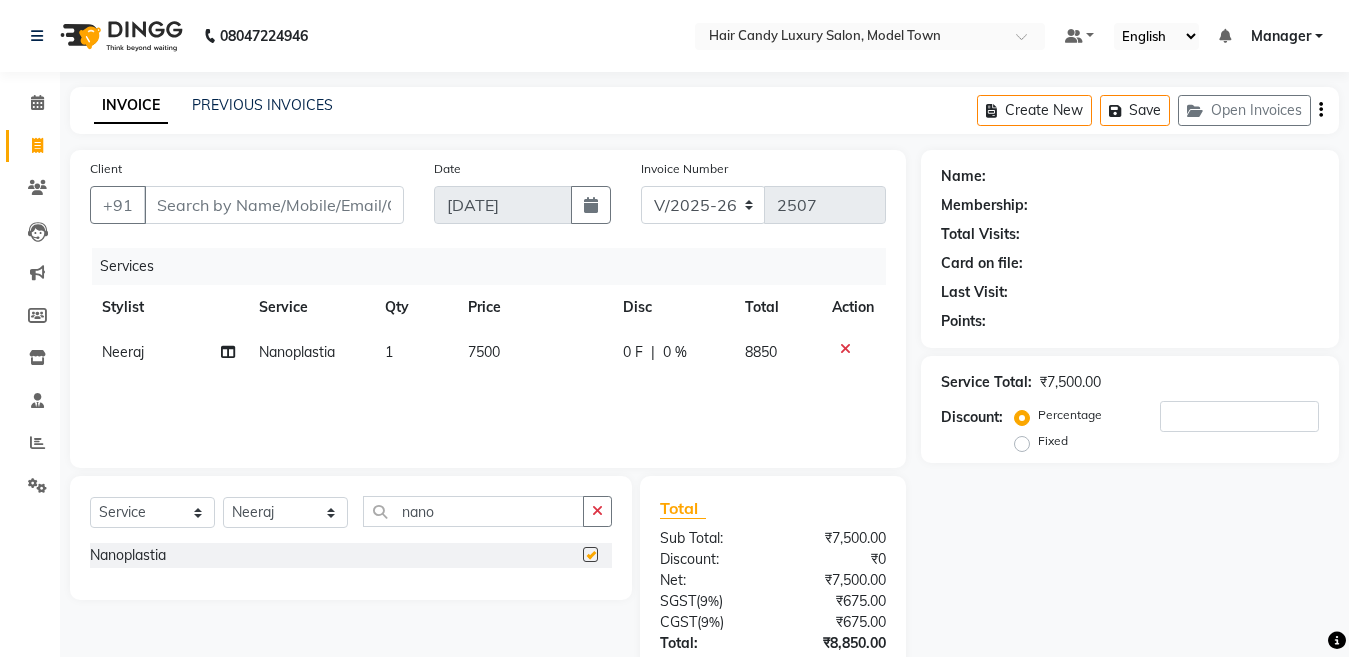 checkbox on "false" 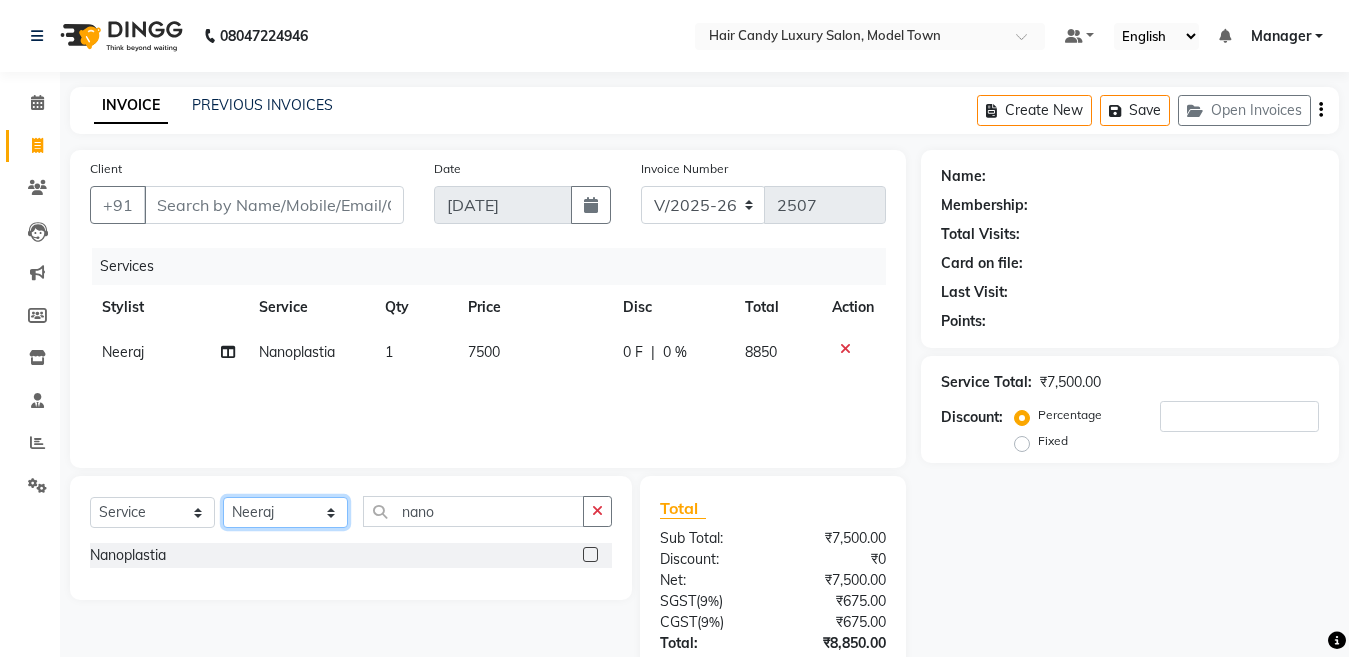 click on "Select Stylist Aakib Anas Anuradha Izhar Laiq (Rahul) Manager Neeraj parul Pawan Prakash Rajni Ranjay (Raju) RIYA Saleem sameer  stock manager surrender Vijay Gupta Vijay kumar" 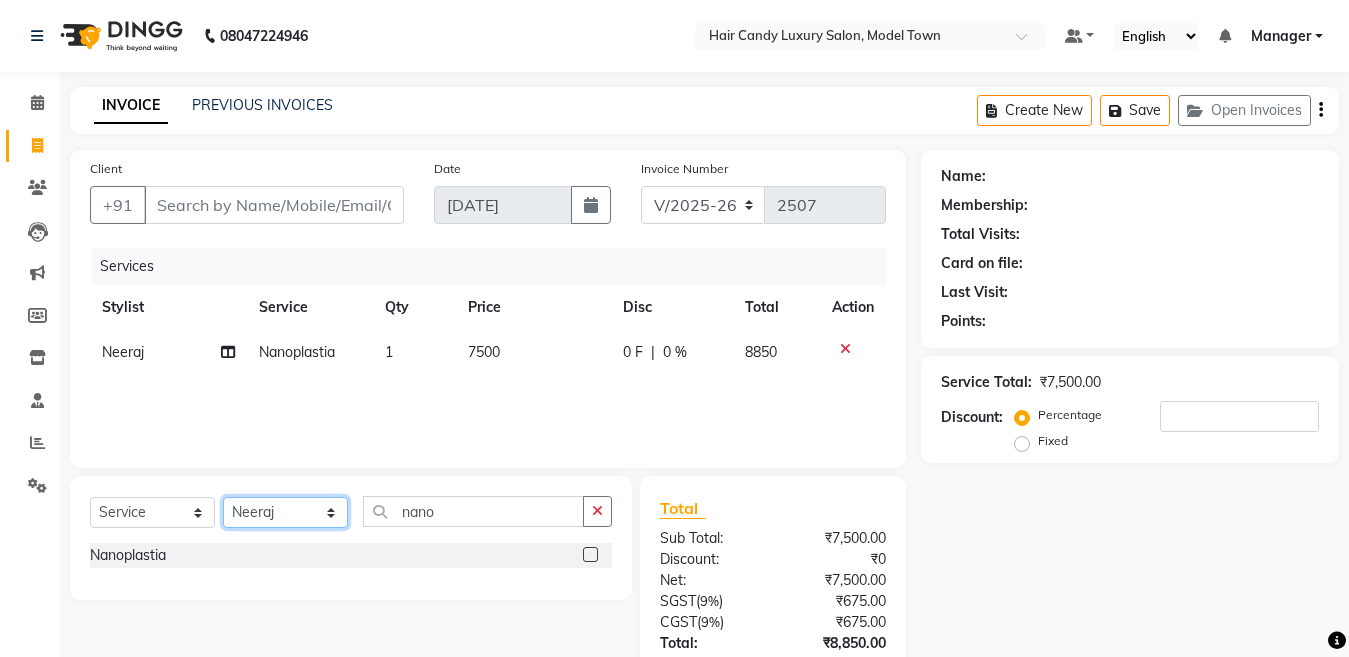select on "28006" 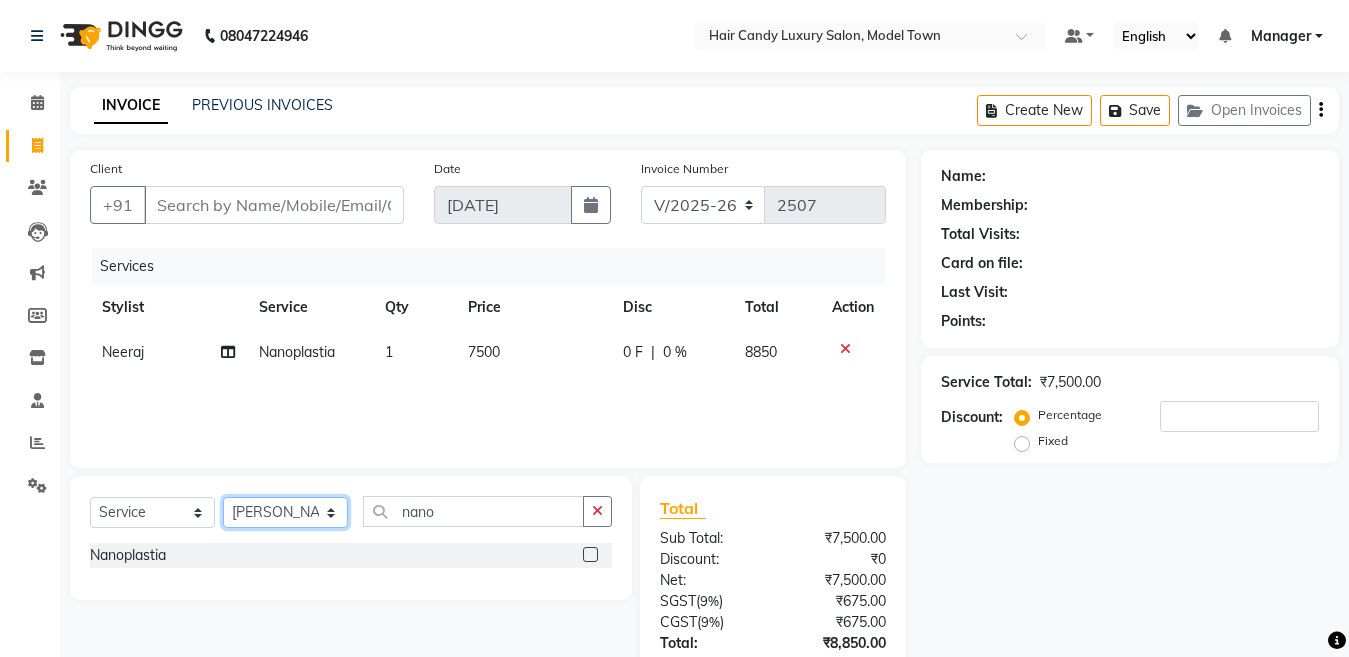 click on "Select Stylist Aakib Anas Anuradha Izhar Laiq (Rahul) Manager Neeraj parul Pawan Prakash Rajni Ranjay (Raju) RIYA Saleem sameer  stock manager surrender Vijay Gupta Vijay kumar" 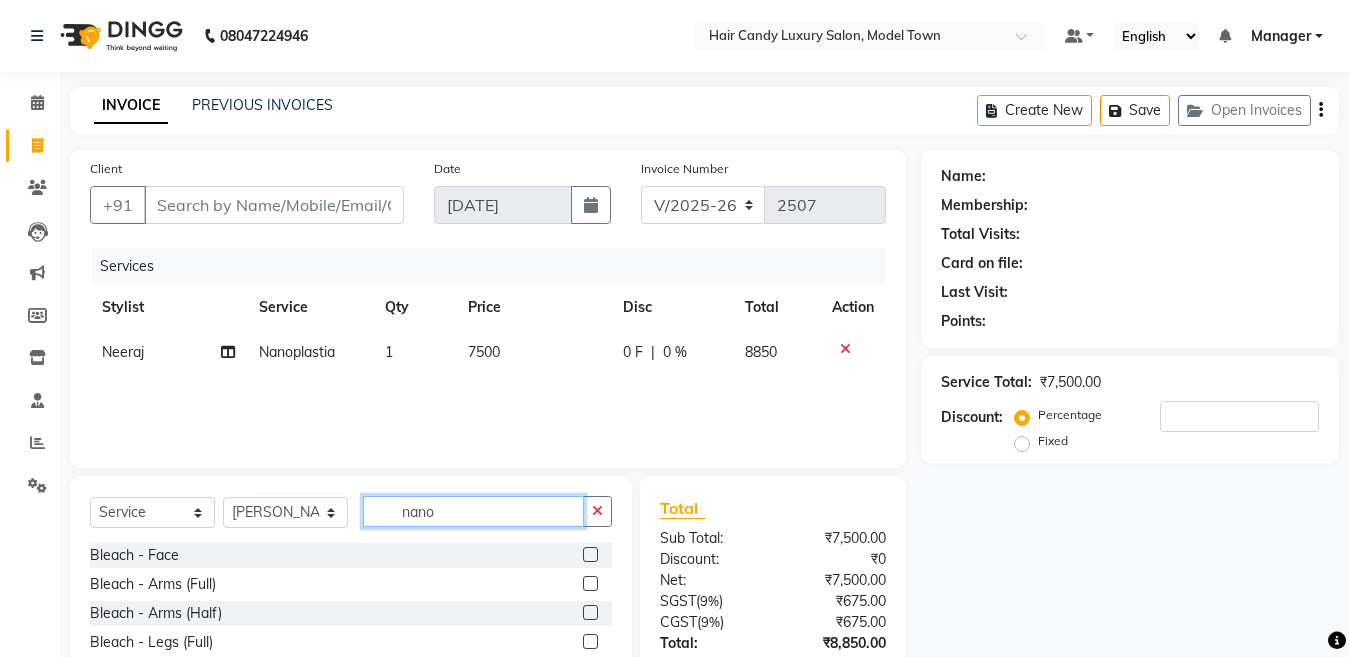 click on "nano" 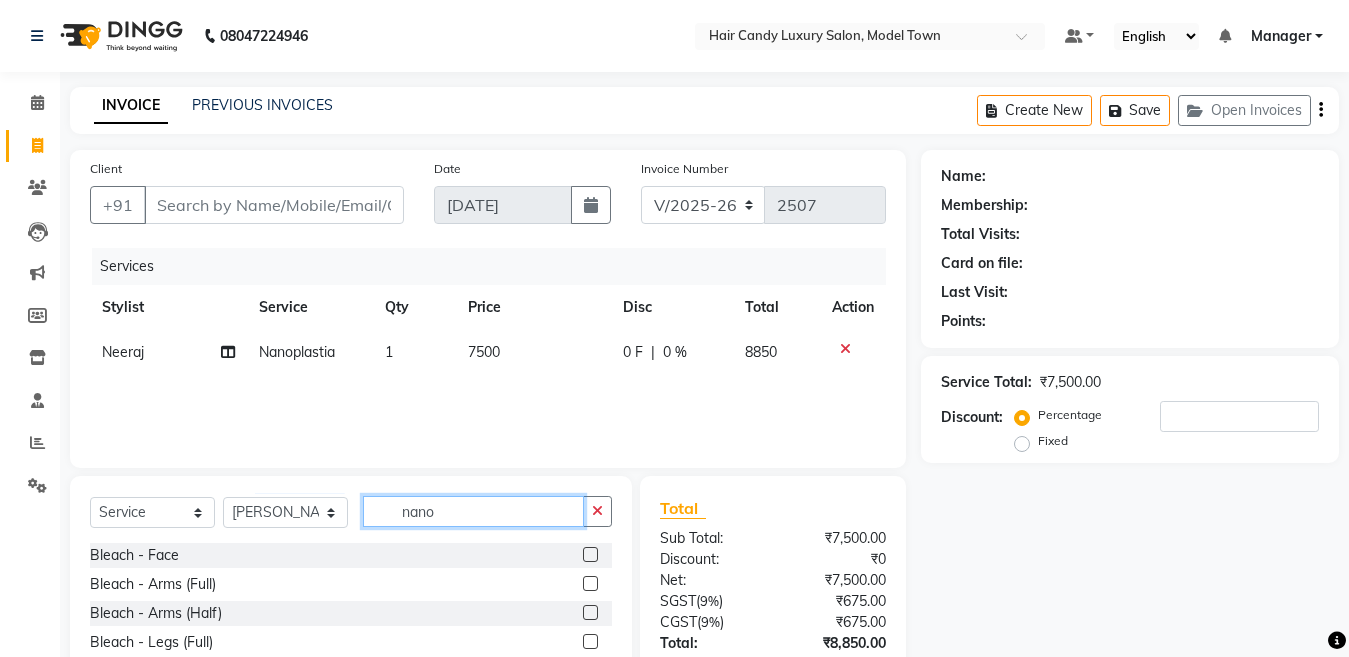 click on "nano" 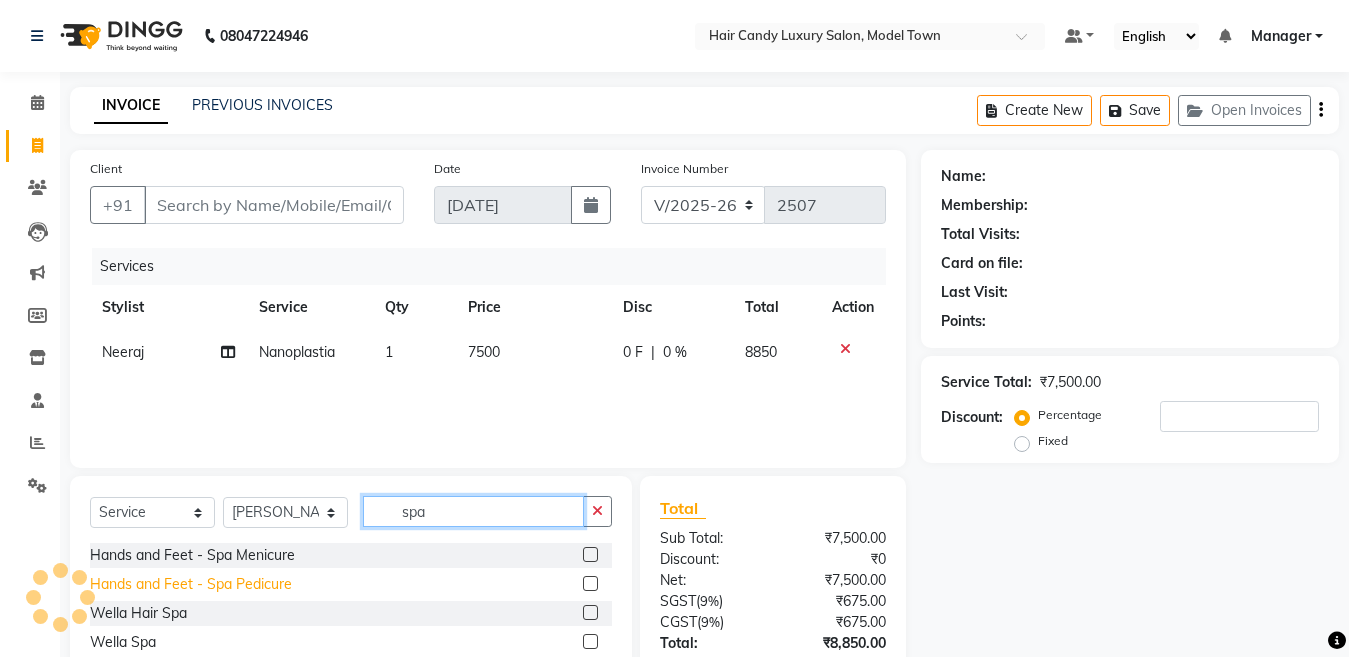 type on "spa" 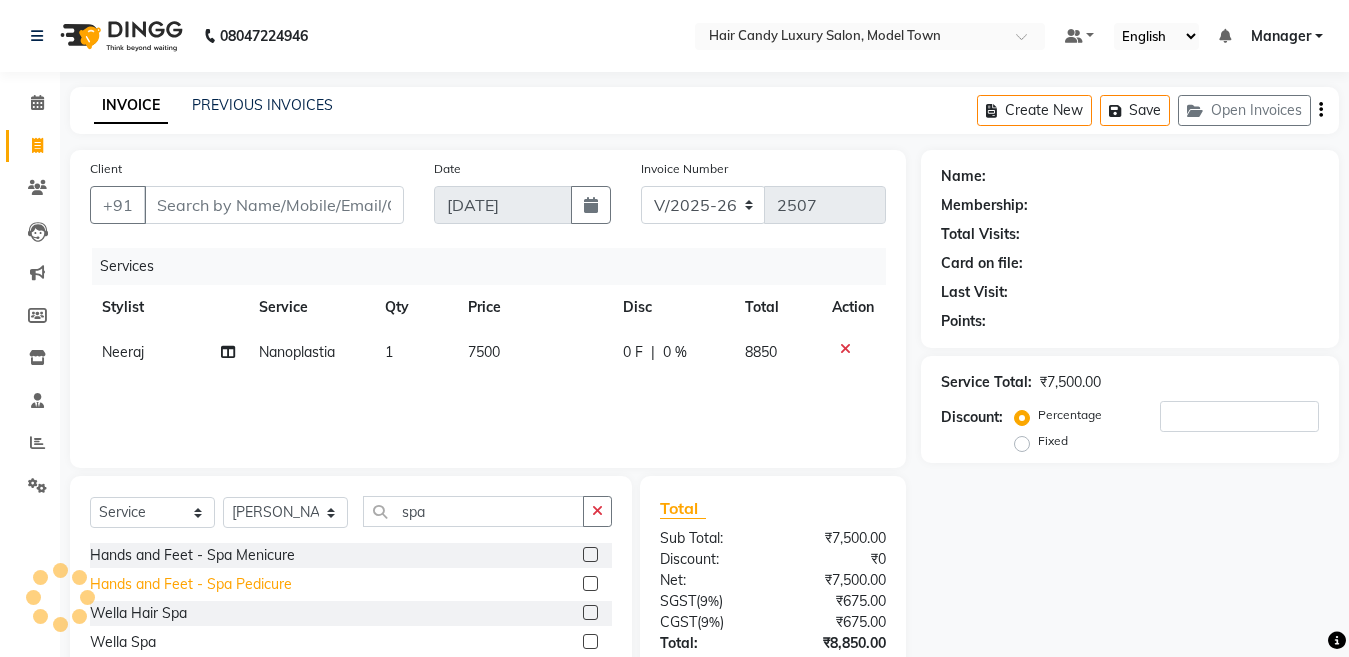 click on "Hands and Feet - Spa Pedicure" 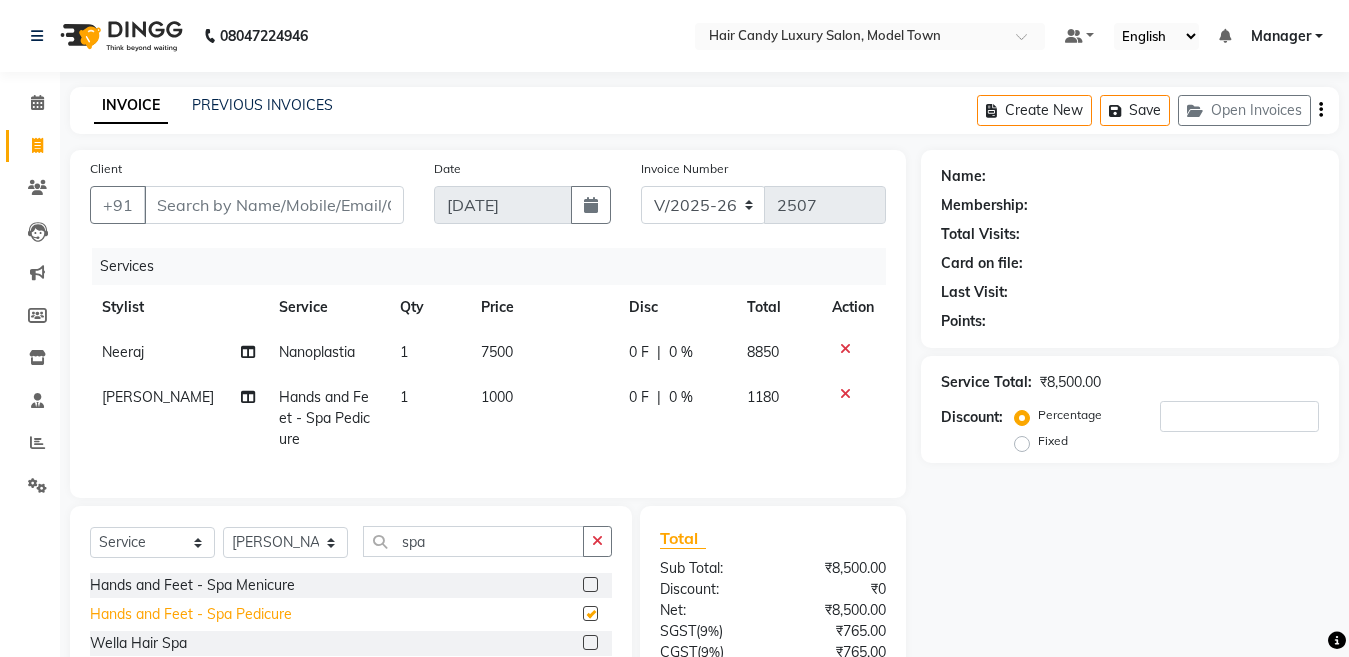 checkbox on "false" 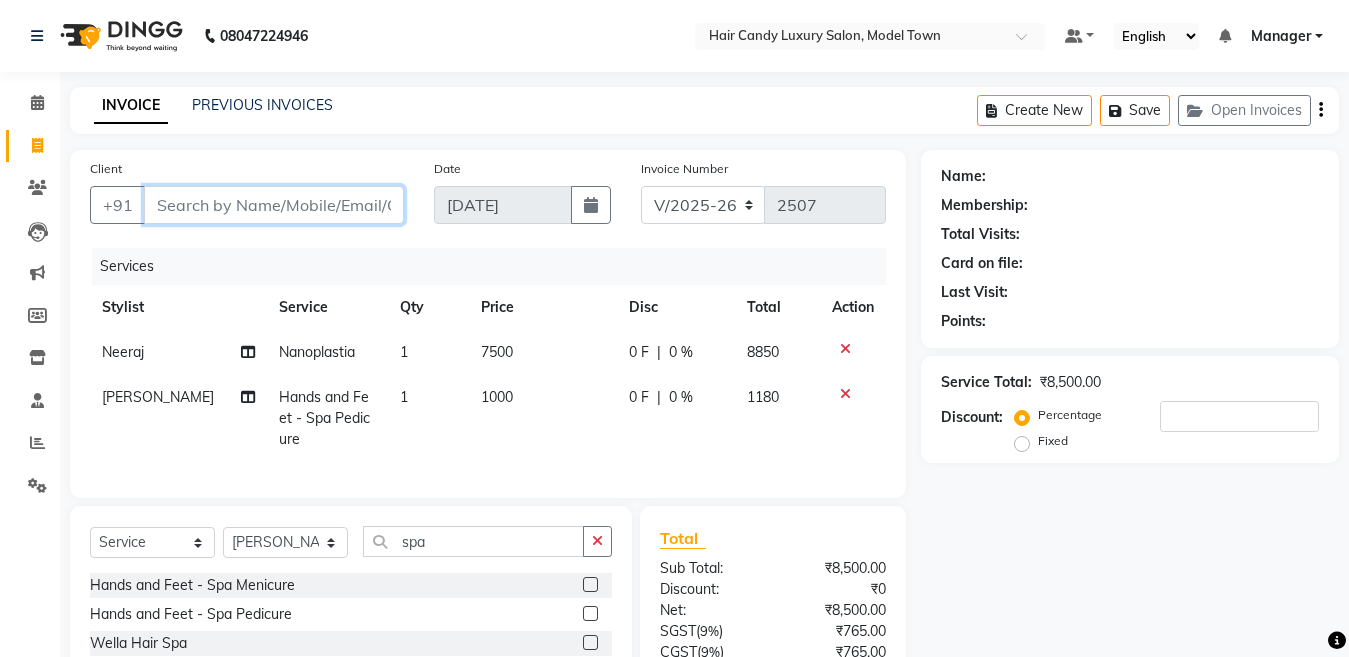 click on "Client" at bounding box center (274, 205) 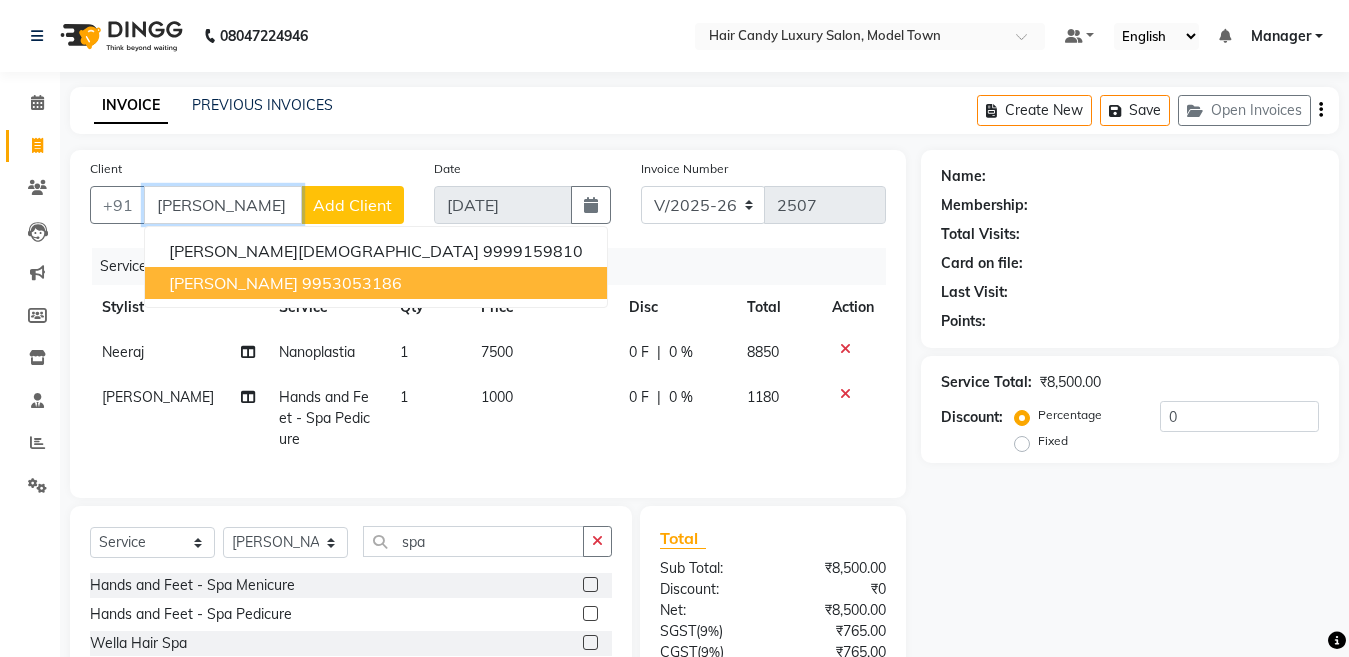 click on "9953053186" at bounding box center (352, 283) 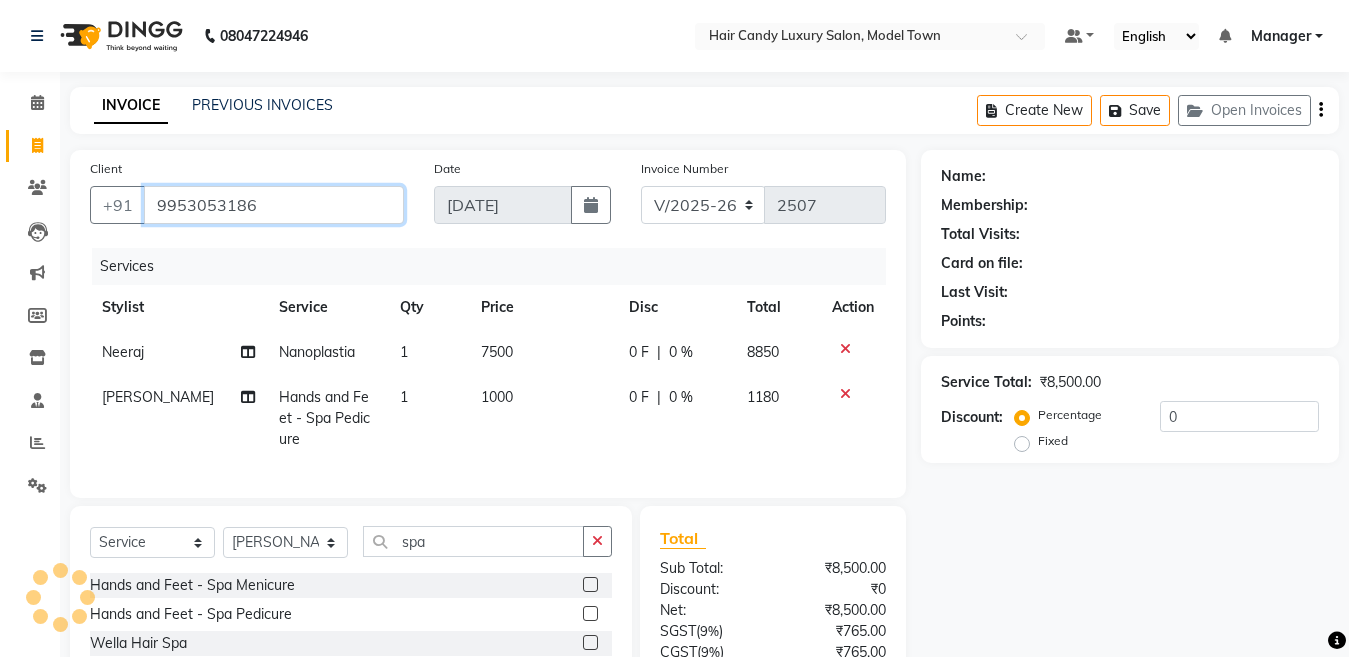 type on "9953053186" 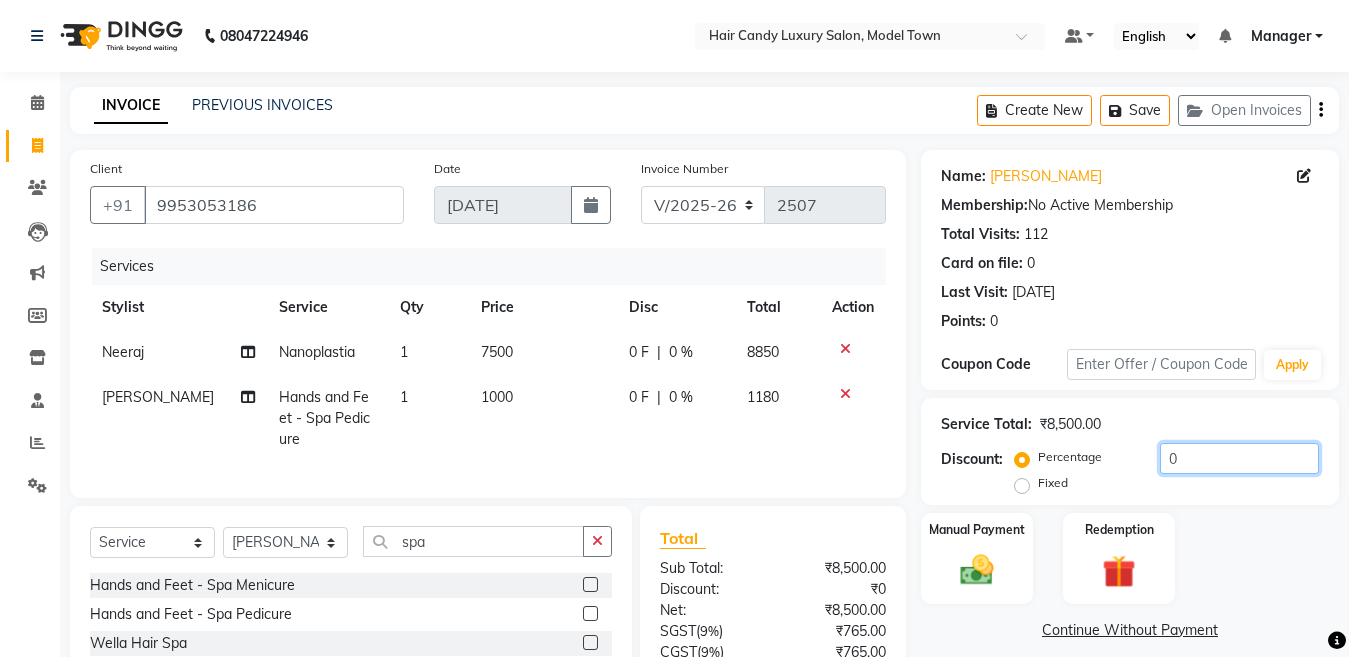 drag, startPoint x: 1213, startPoint y: 448, endPoint x: 995, endPoint y: 444, distance: 218.0367 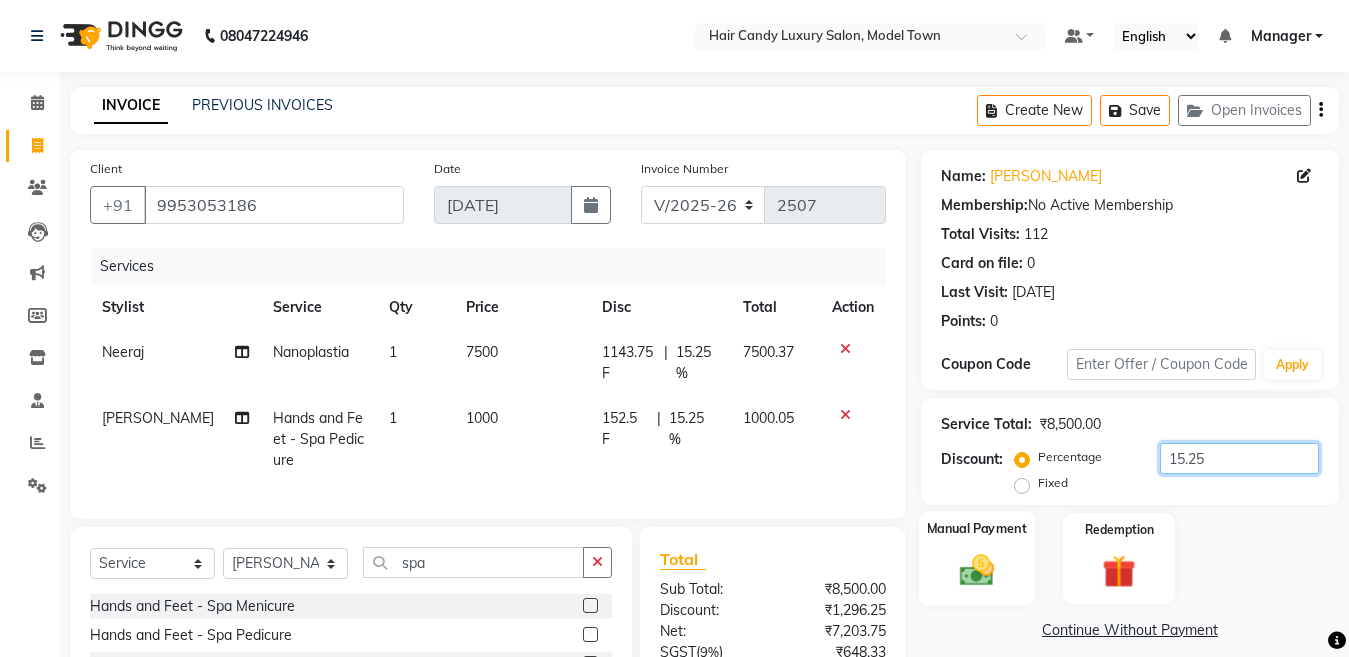 type on "15.25" 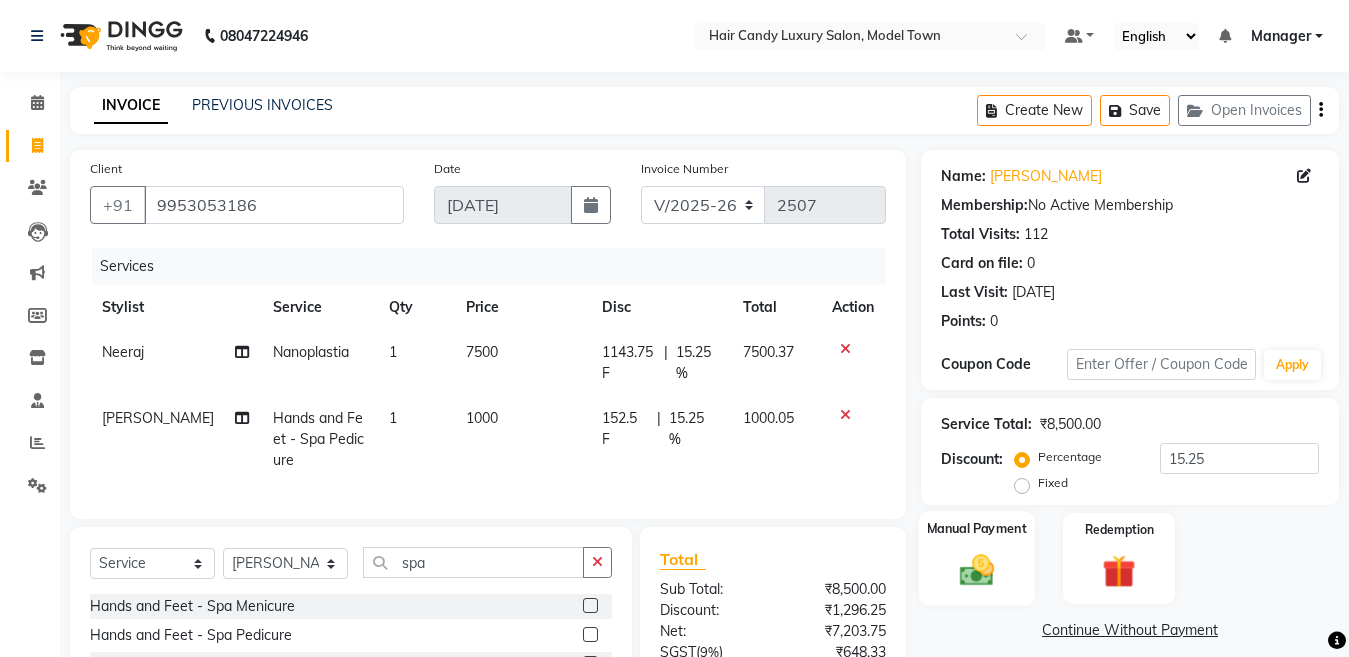 click on "Manual Payment" 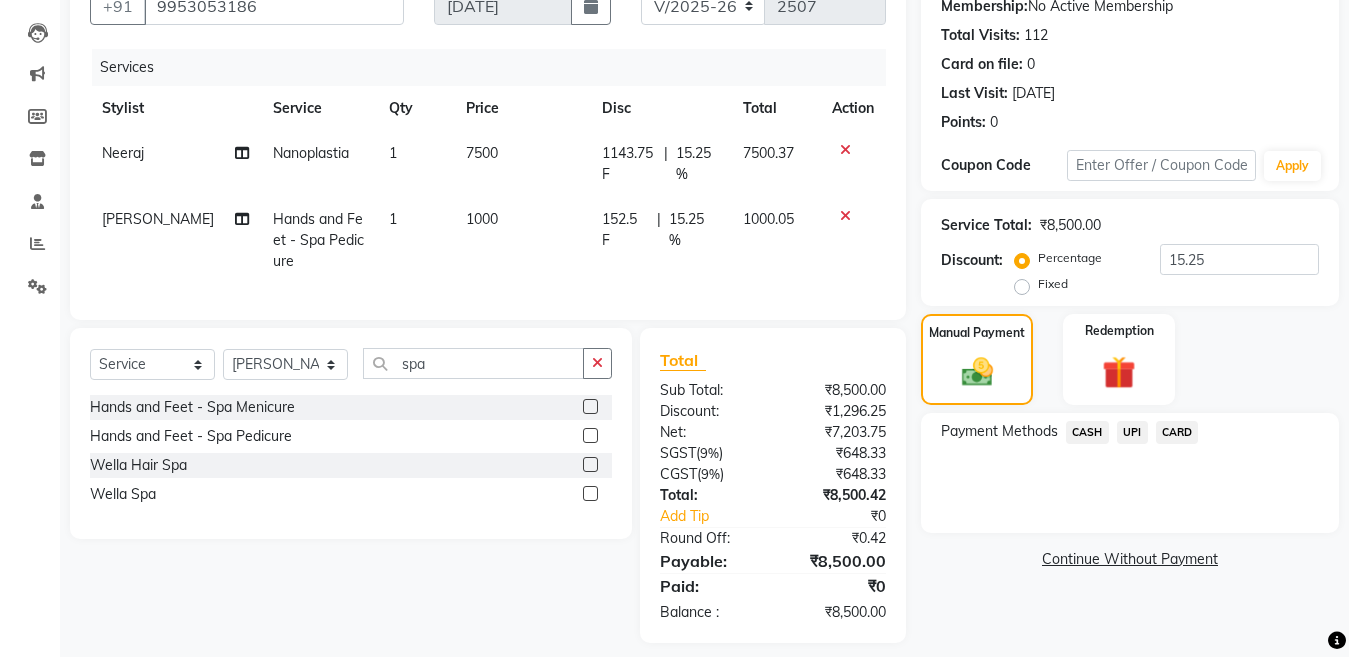 scroll, scrollTop: 232, scrollLeft: 0, axis: vertical 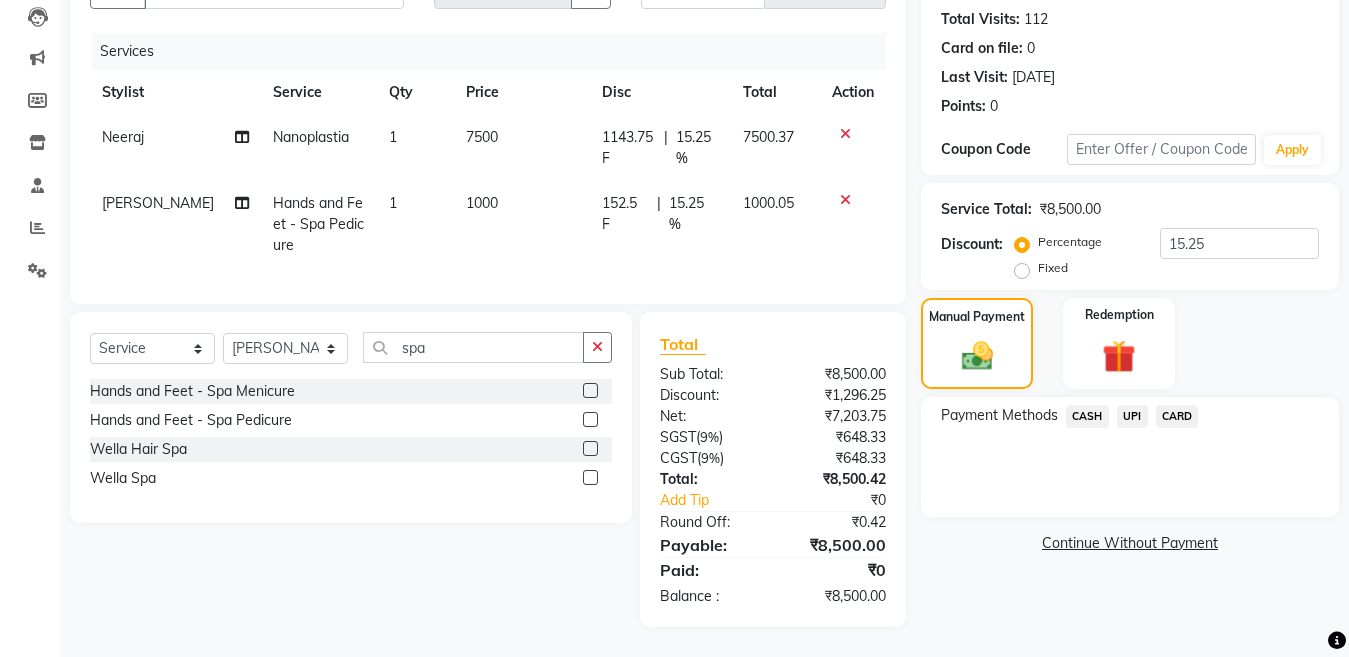 click on "CASH" 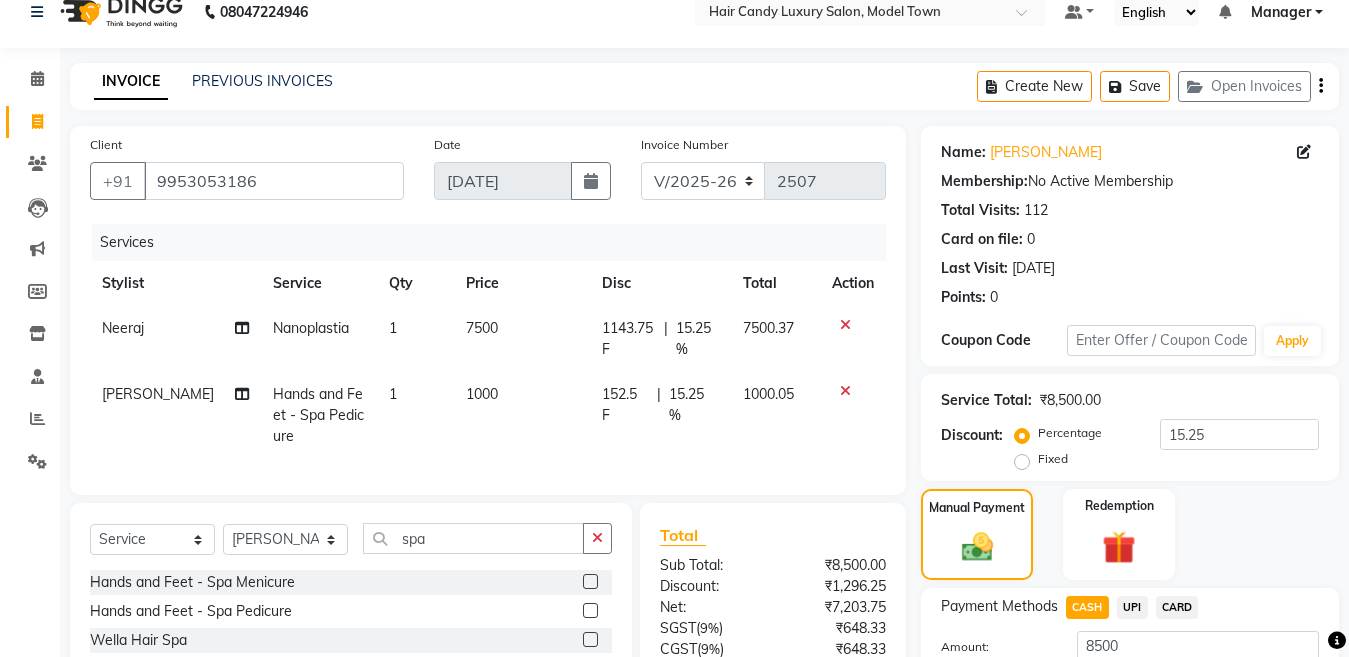 scroll, scrollTop: 0, scrollLeft: 0, axis: both 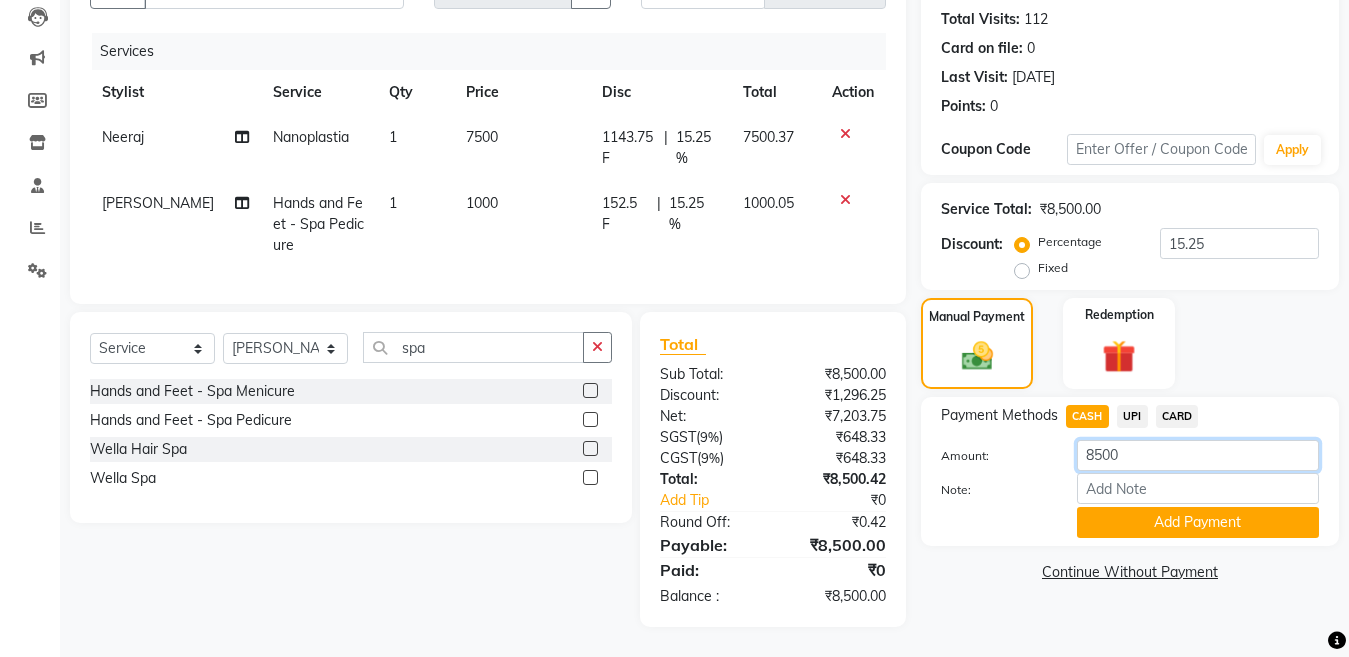 drag, startPoint x: 1091, startPoint y: 445, endPoint x: 1079, endPoint y: 445, distance: 12 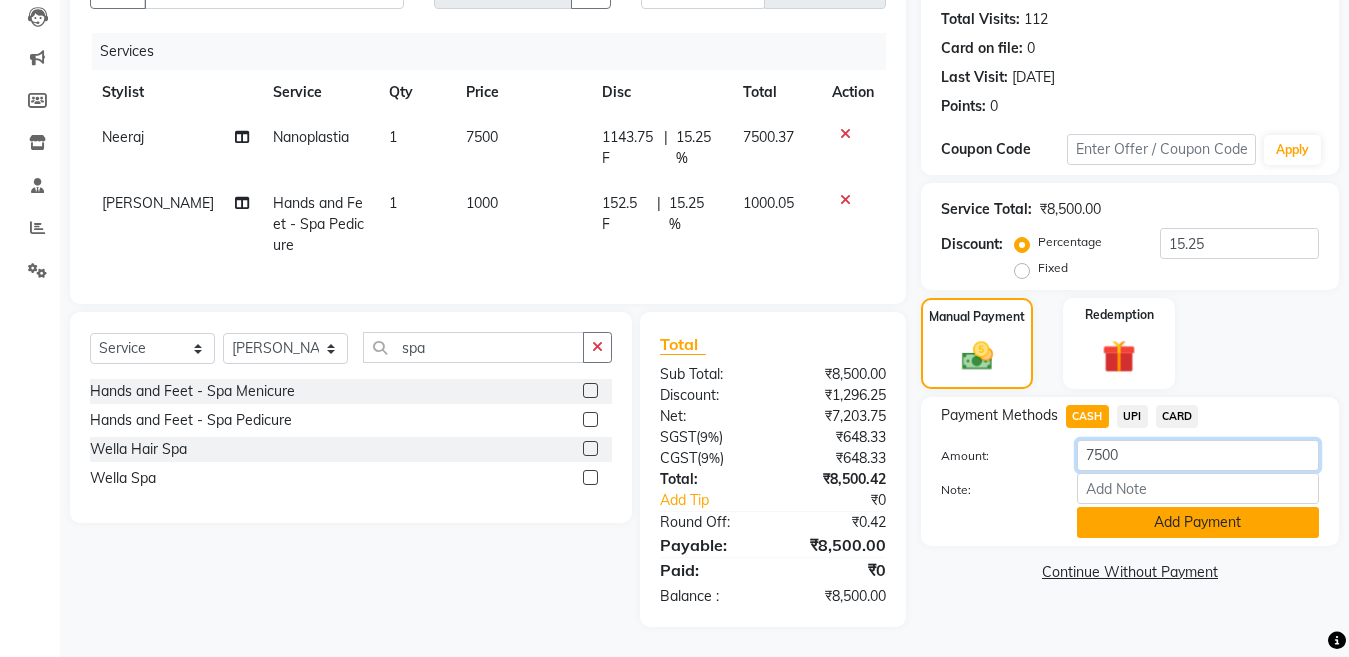type on "7500" 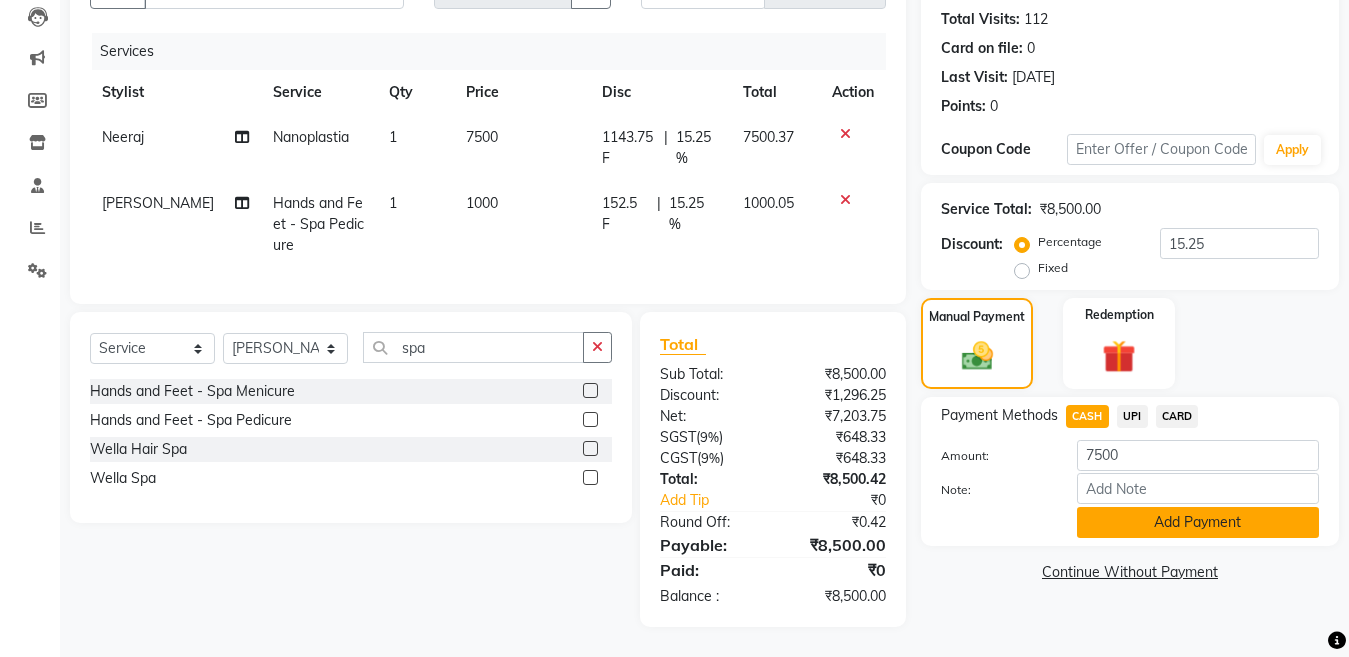 click on "Add Payment" 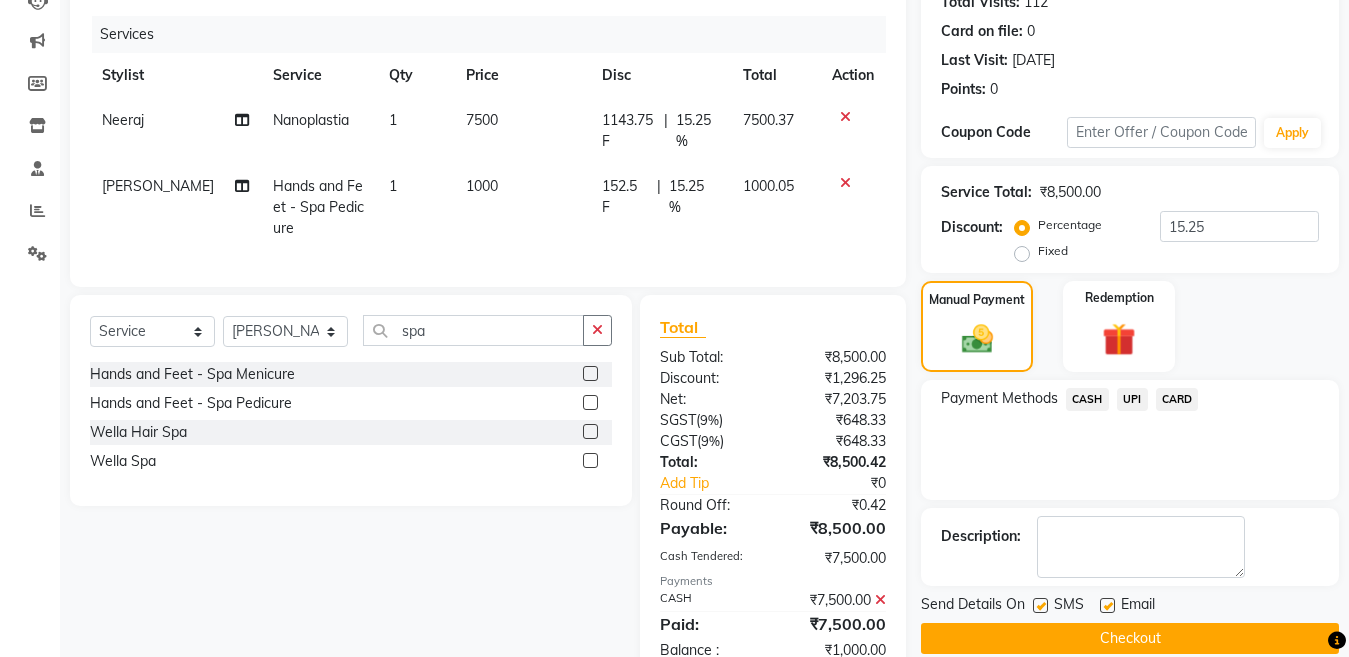 click on "UPI" 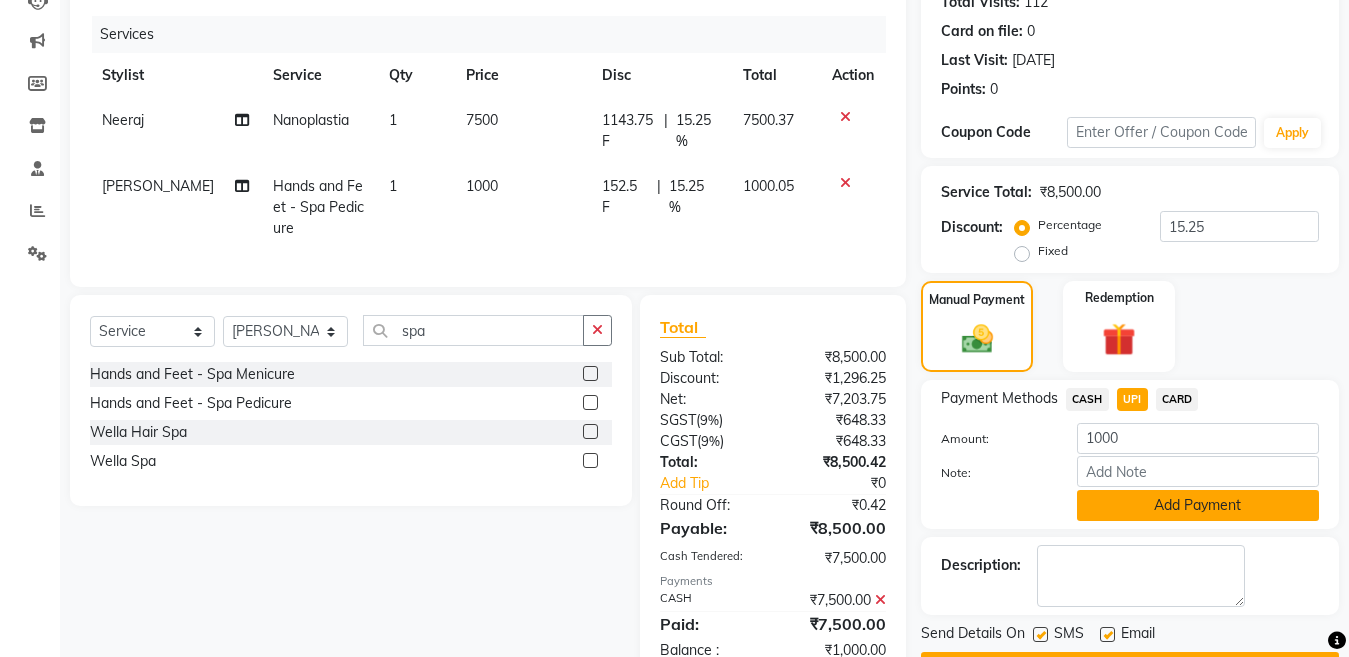 click on "Add Payment" 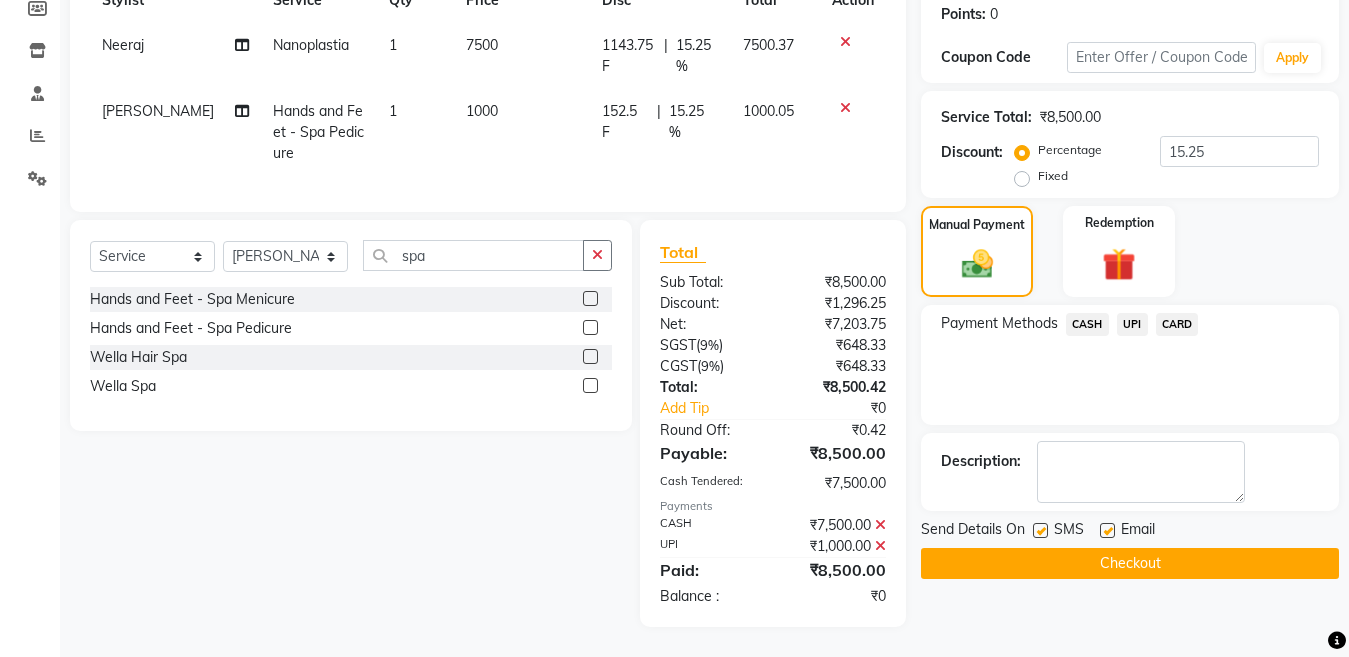 scroll, scrollTop: 324, scrollLeft: 0, axis: vertical 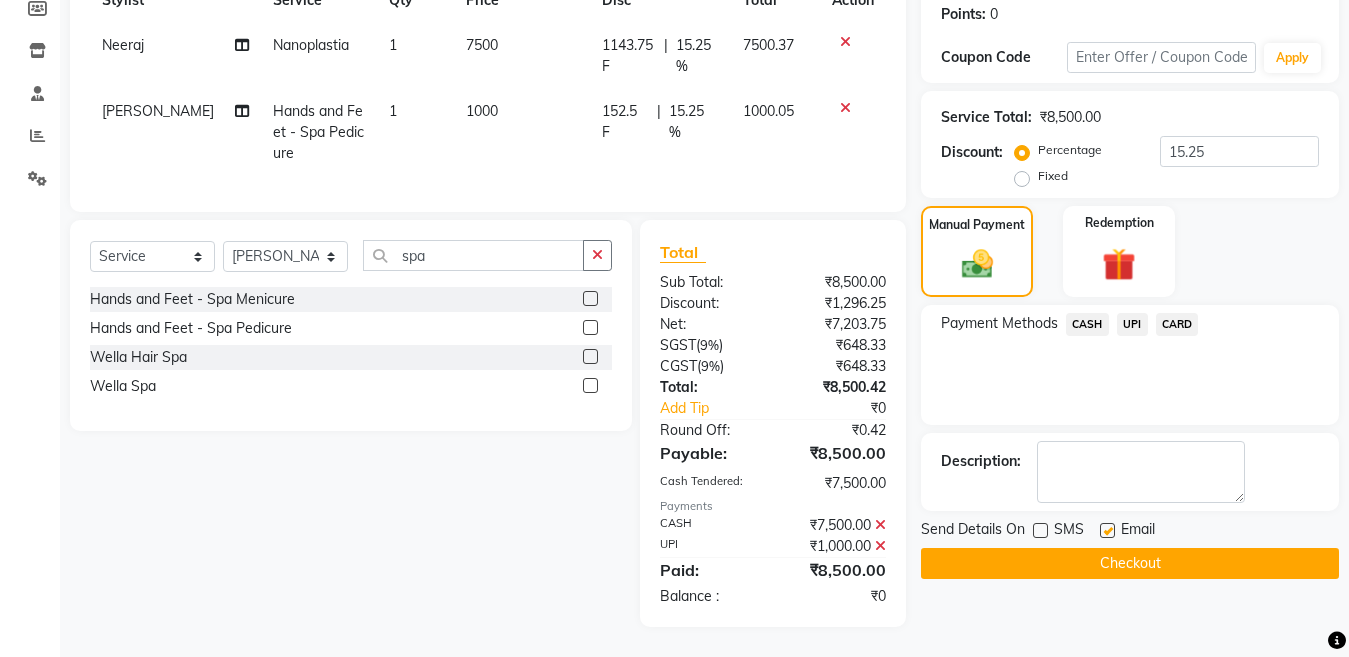 click 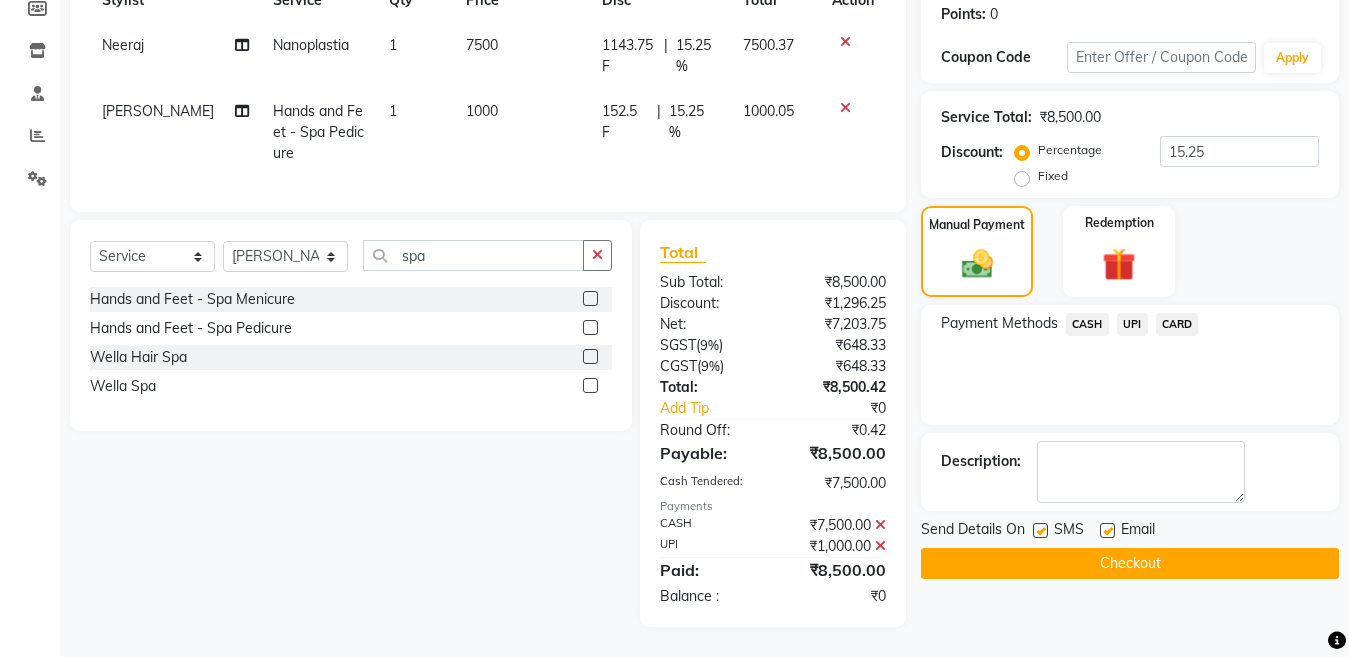 click 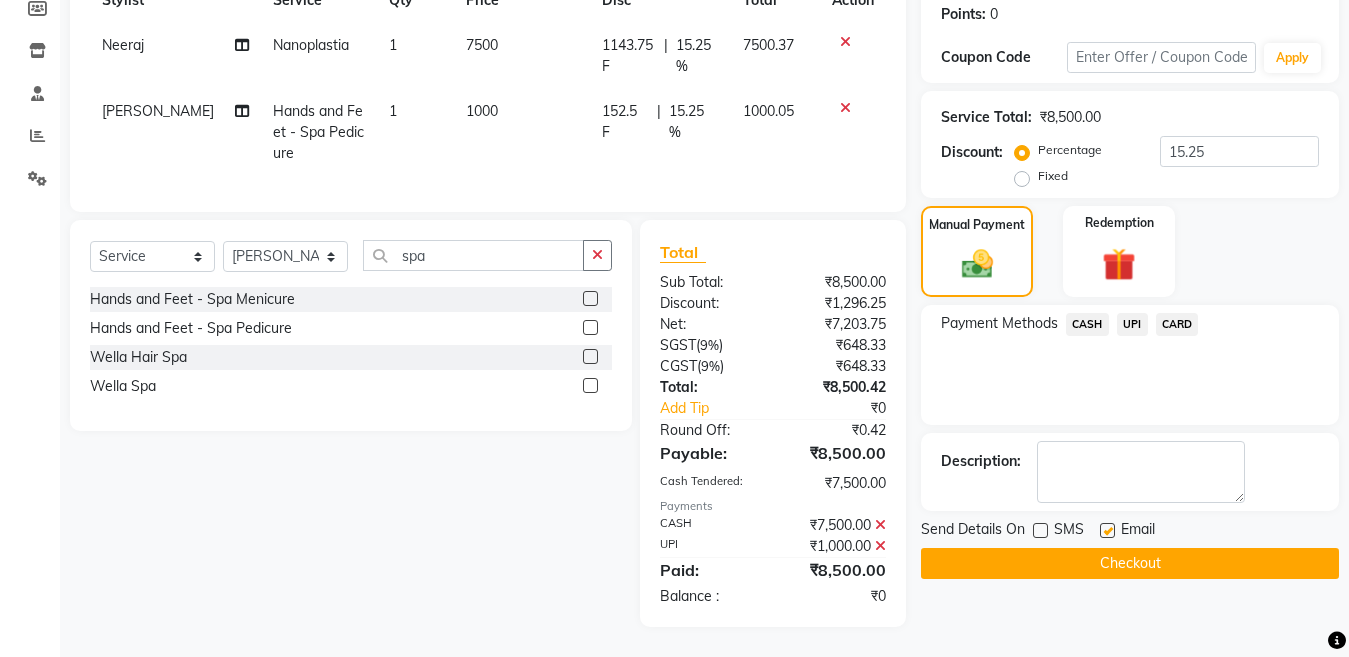 click 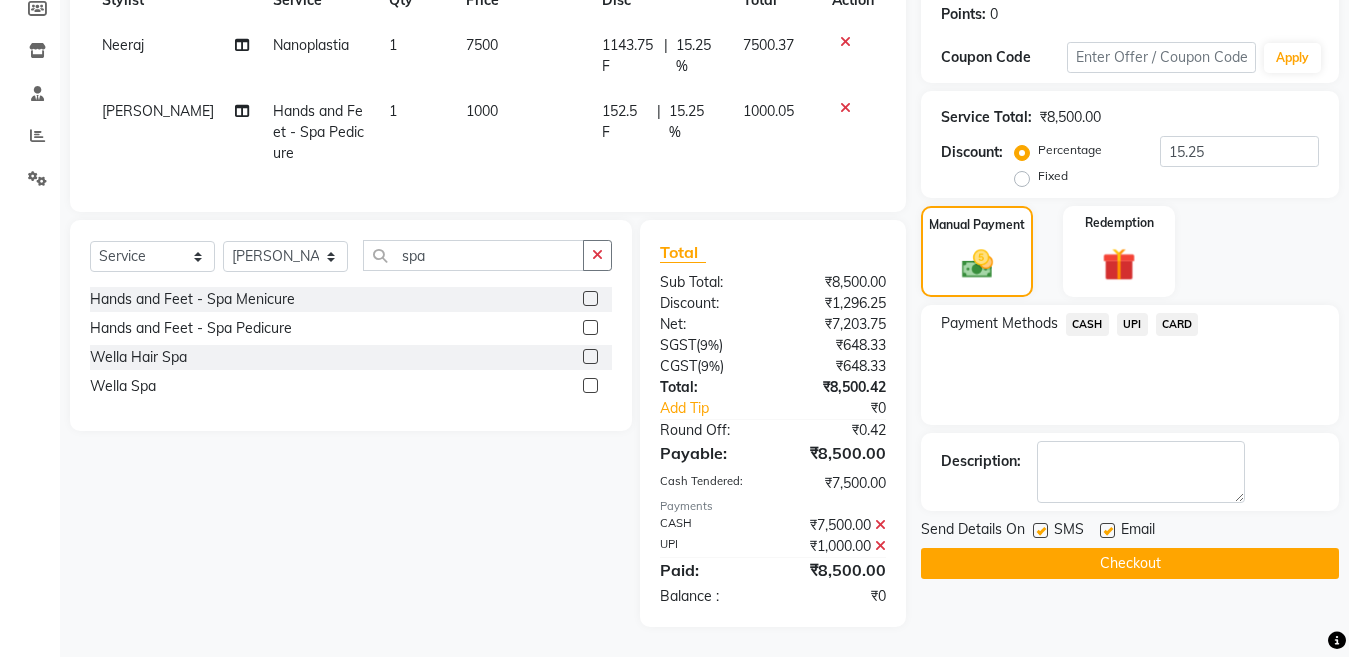 click 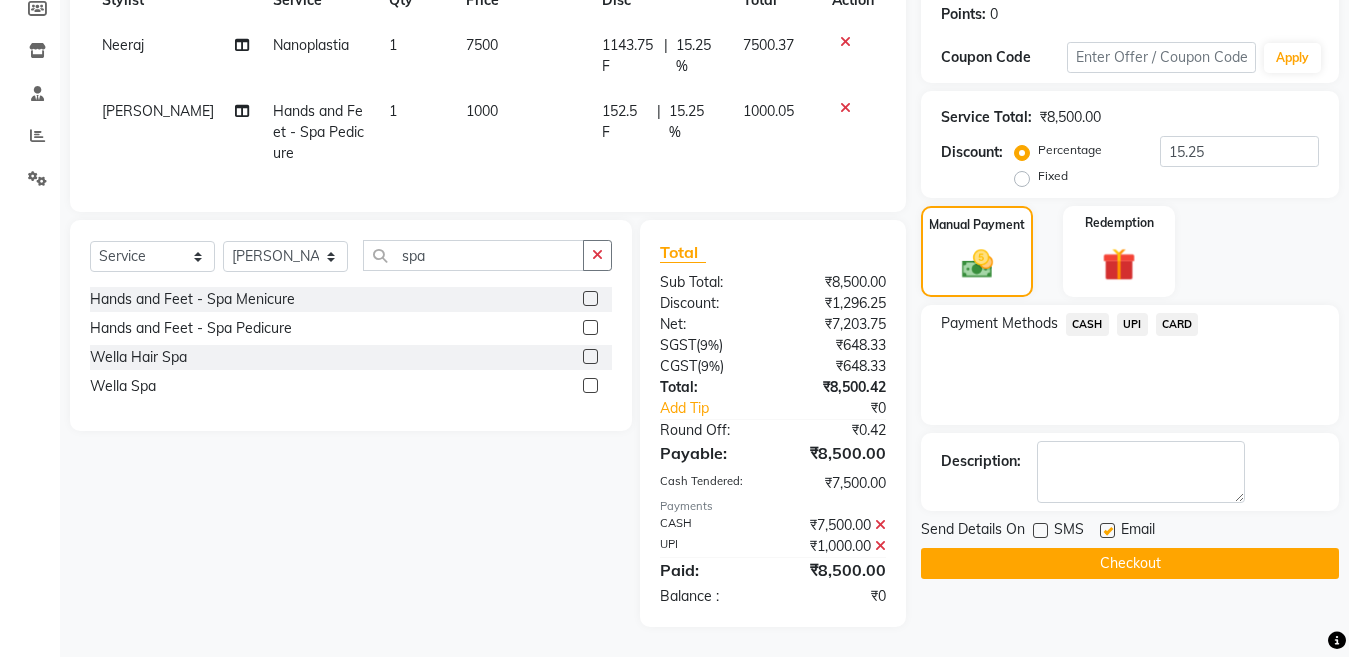 click on "SMS" 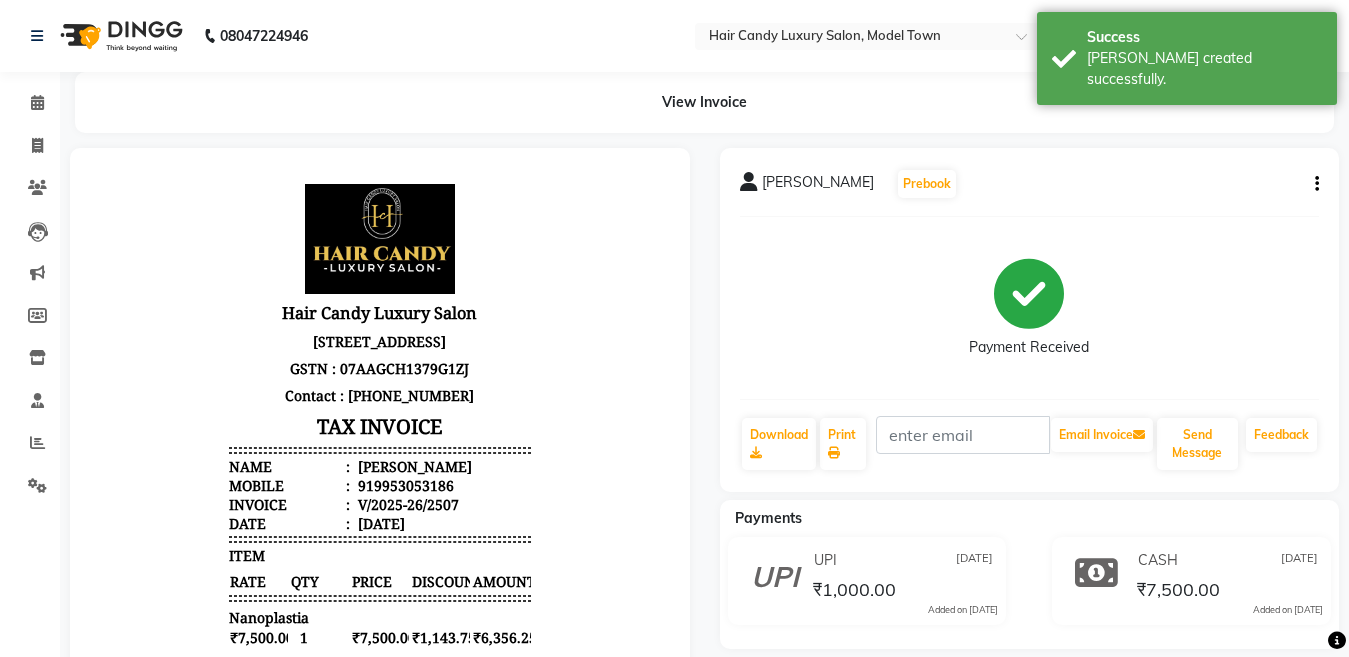 scroll, scrollTop: 0, scrollLeft: 0, axis: both 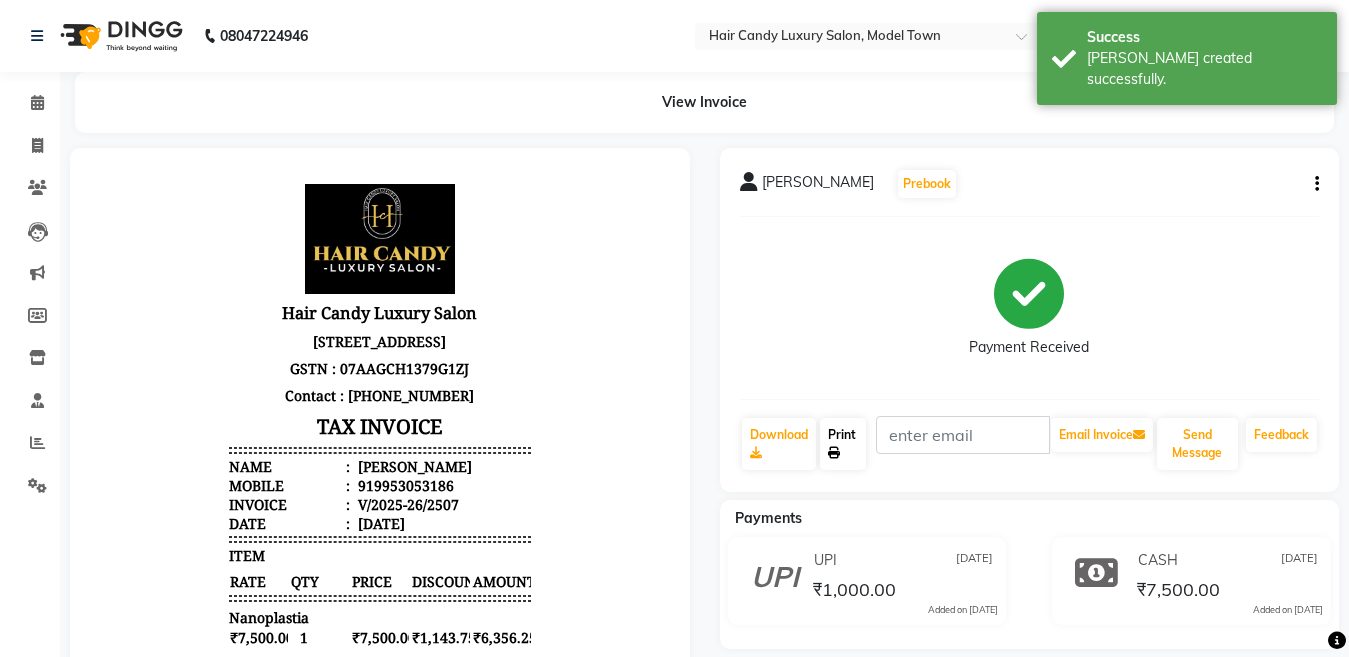 click on "Print" 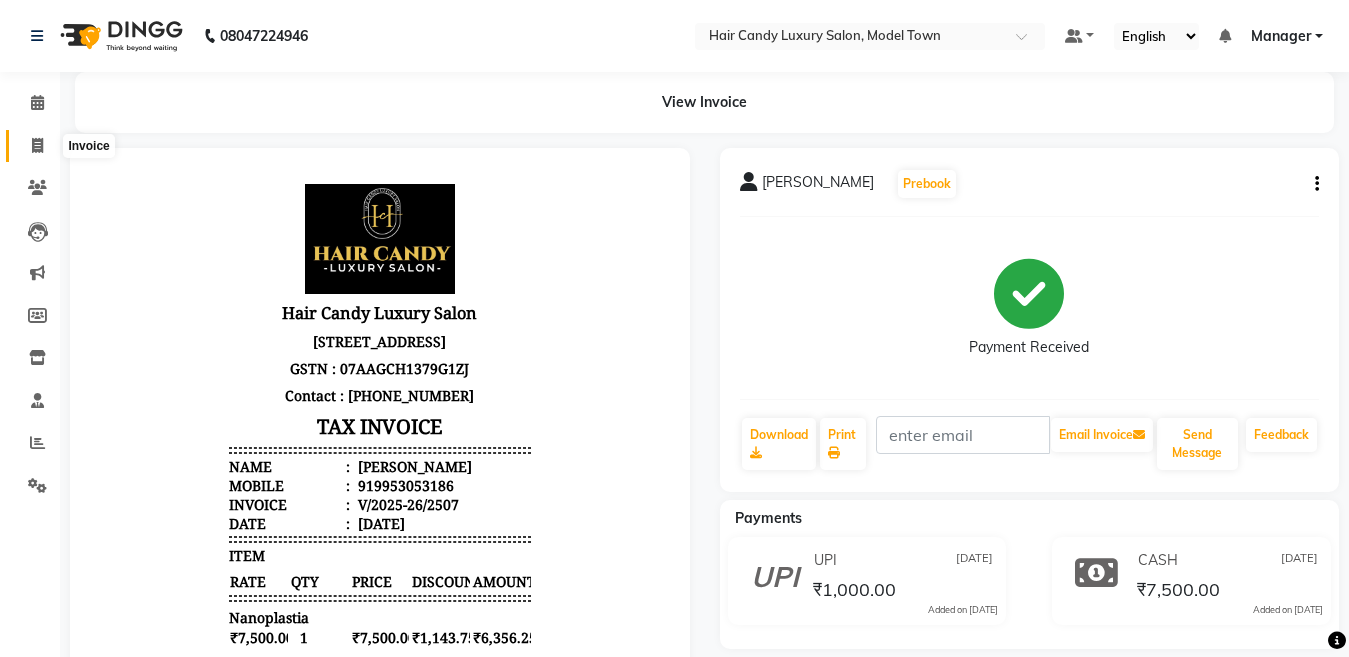 click 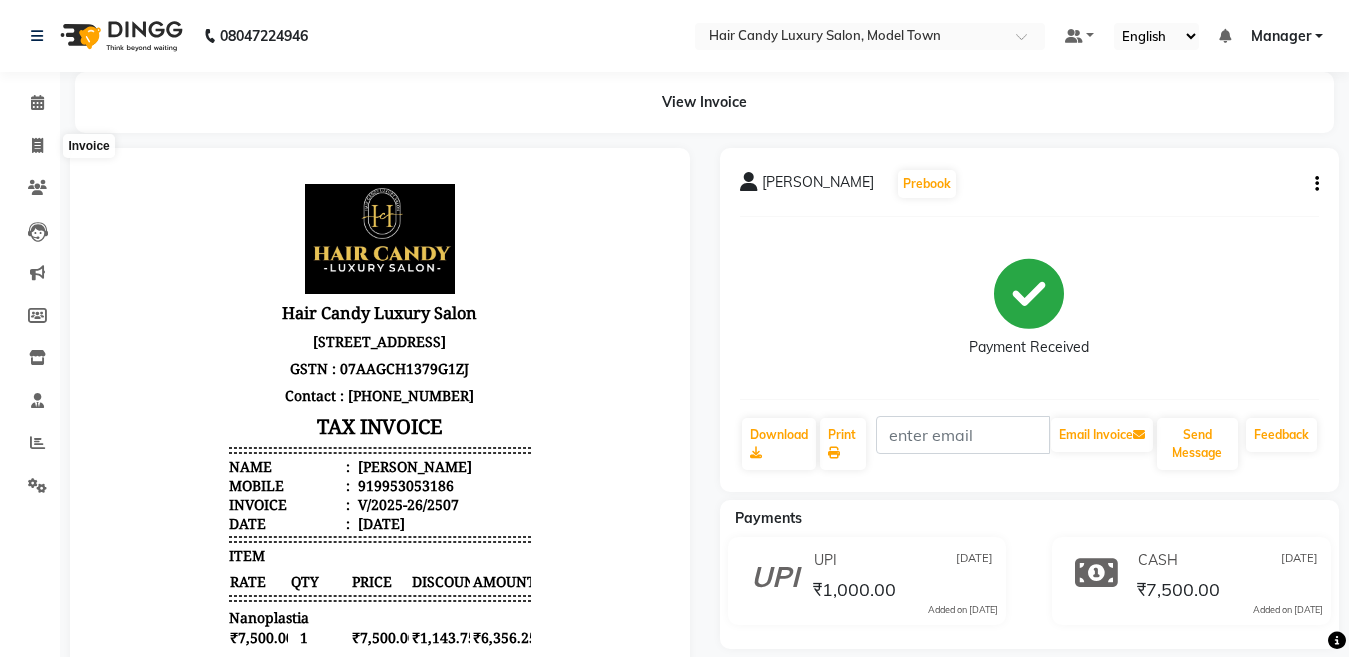 select on "service" 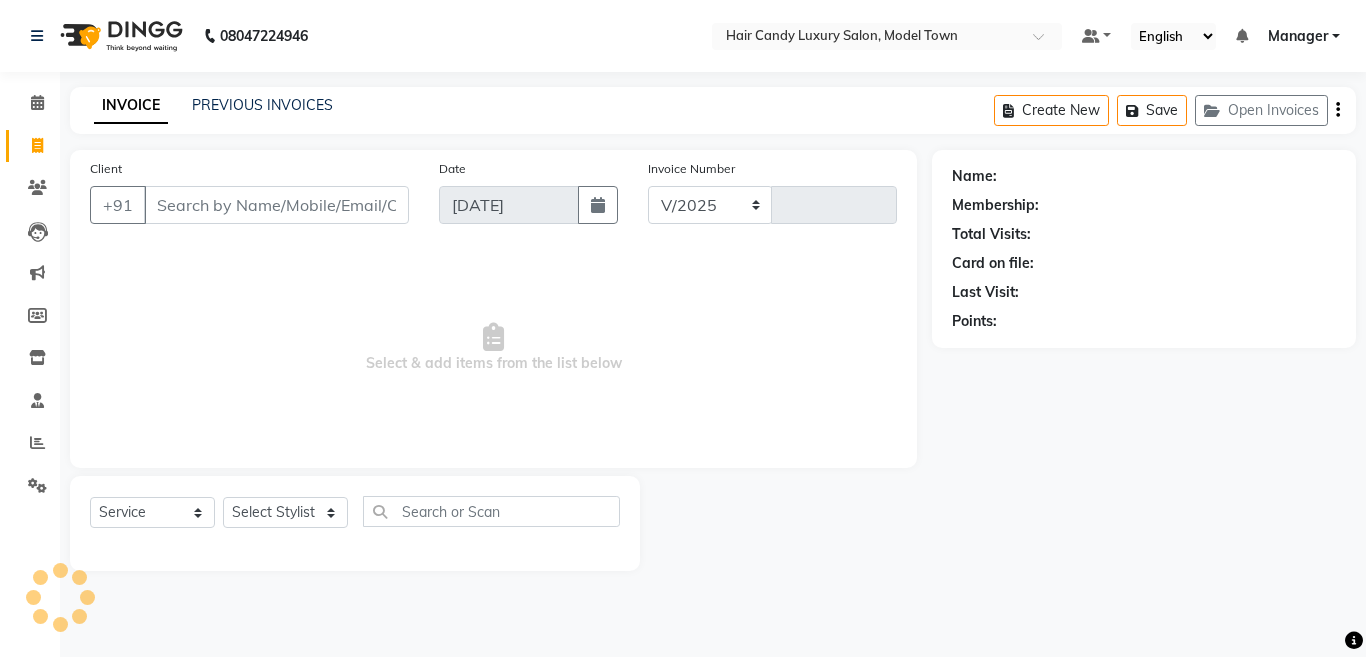 select on "4716" 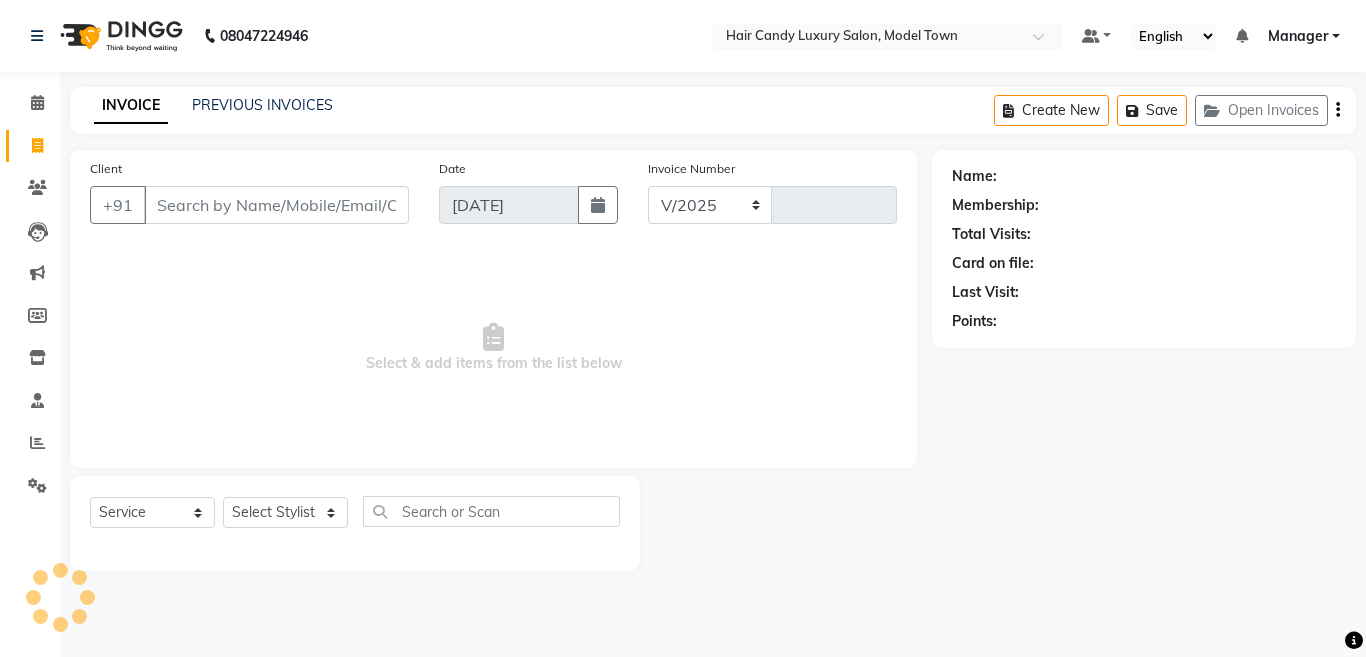 type on "2508" 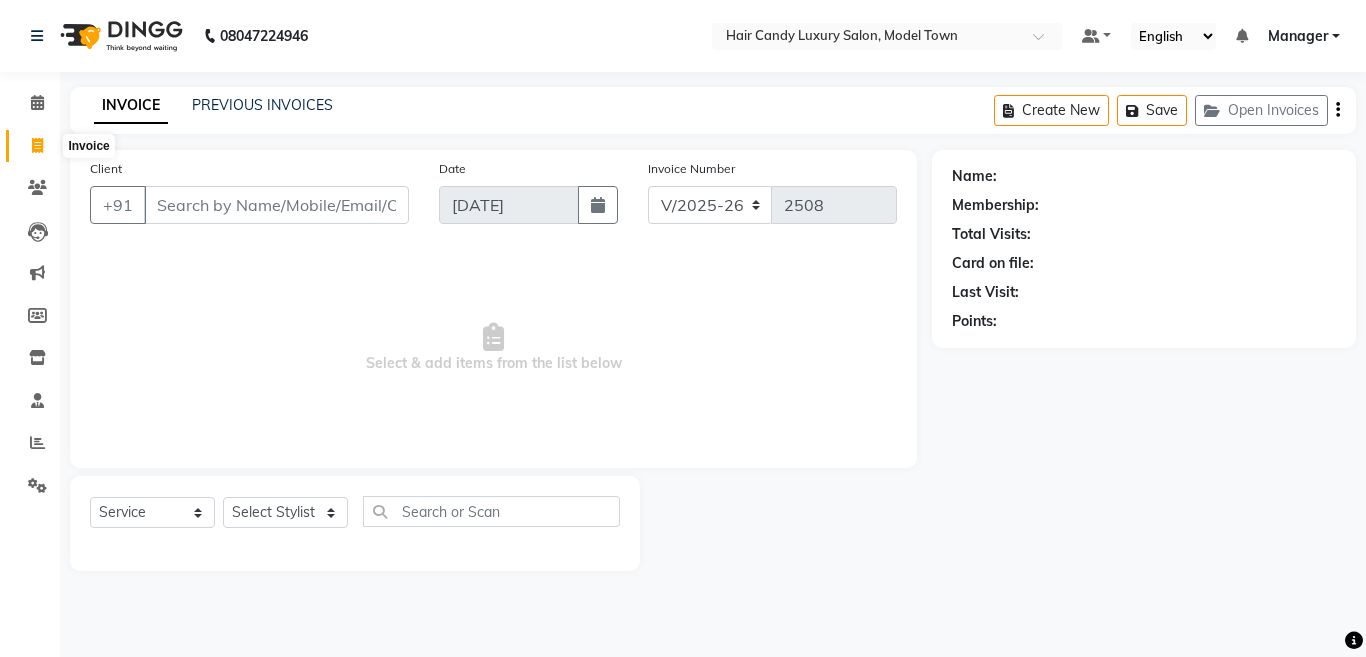 click 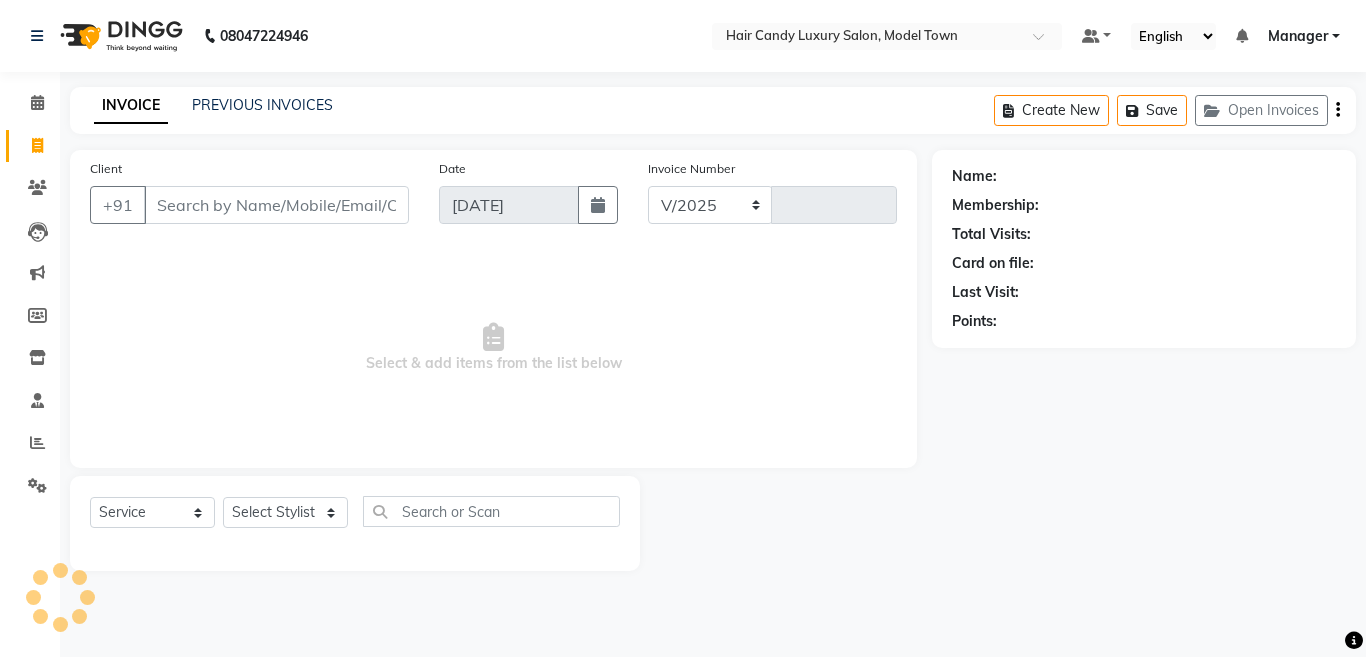select on "4716" 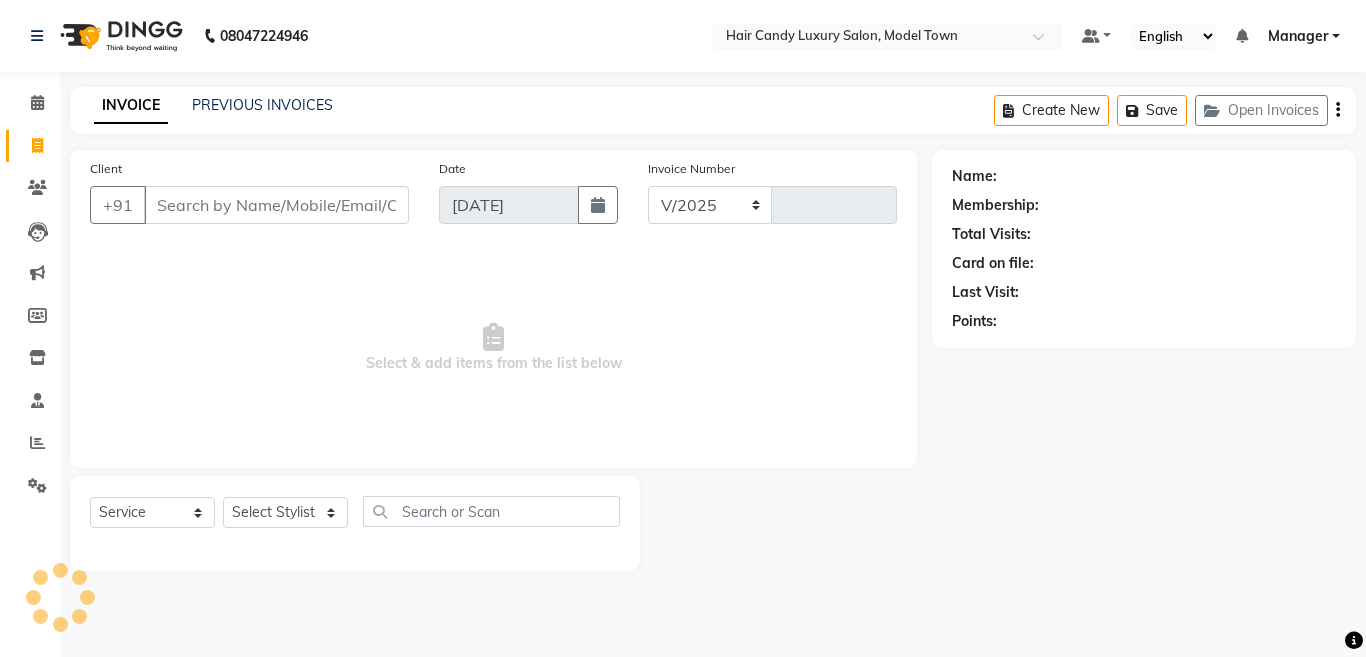 type on "2508" 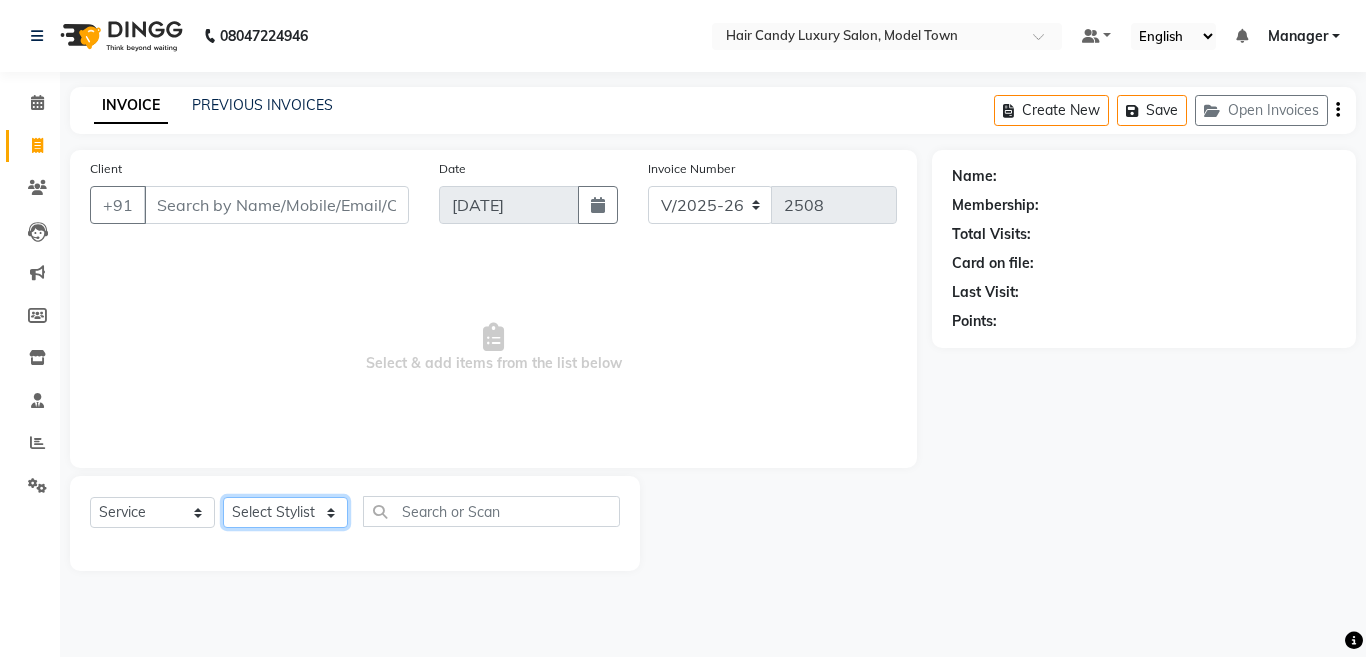click on "Select Stylist Aakib Anas Anuradha Izhar Laiq (Rahul) Manager Neeraj parul Pawan Prakash Rajni Ranjay (Raju) RIYA Saleem sameer  stock manager surrender Vijay Gupta Vijay kumar" 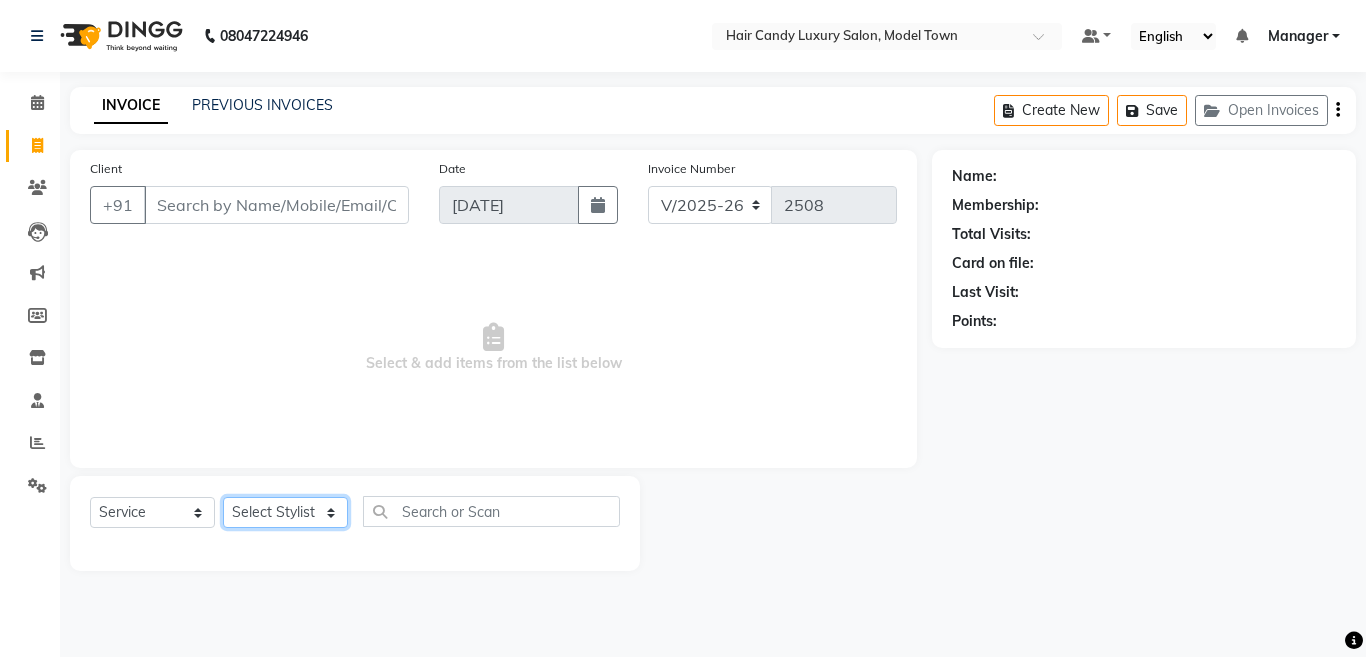 select on "28000" 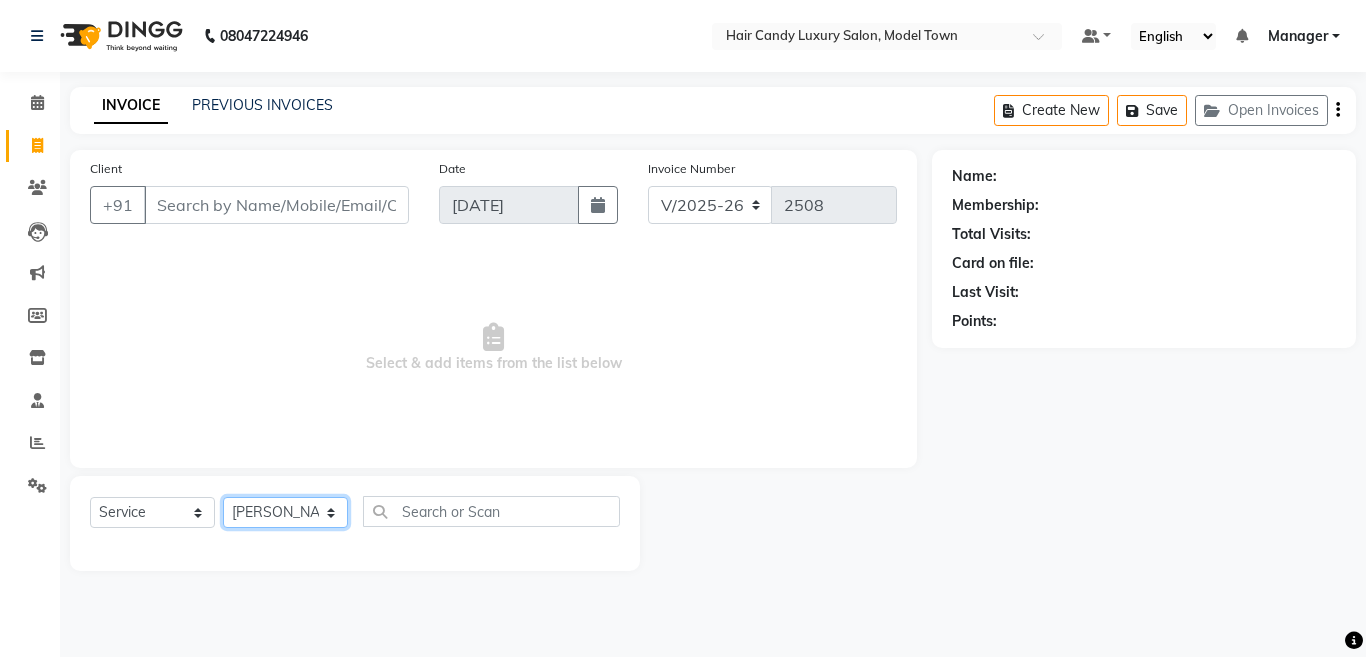 click on "Select Stylist Aakib Anas Anuradha Izhar Laiq (Rahul) Manager Neeraj parul Pawan Prakash Rajni Ranjay (Raju) RIYA Saleem sameer  stock manager surrender Vijay Gupta Vijay kumar" 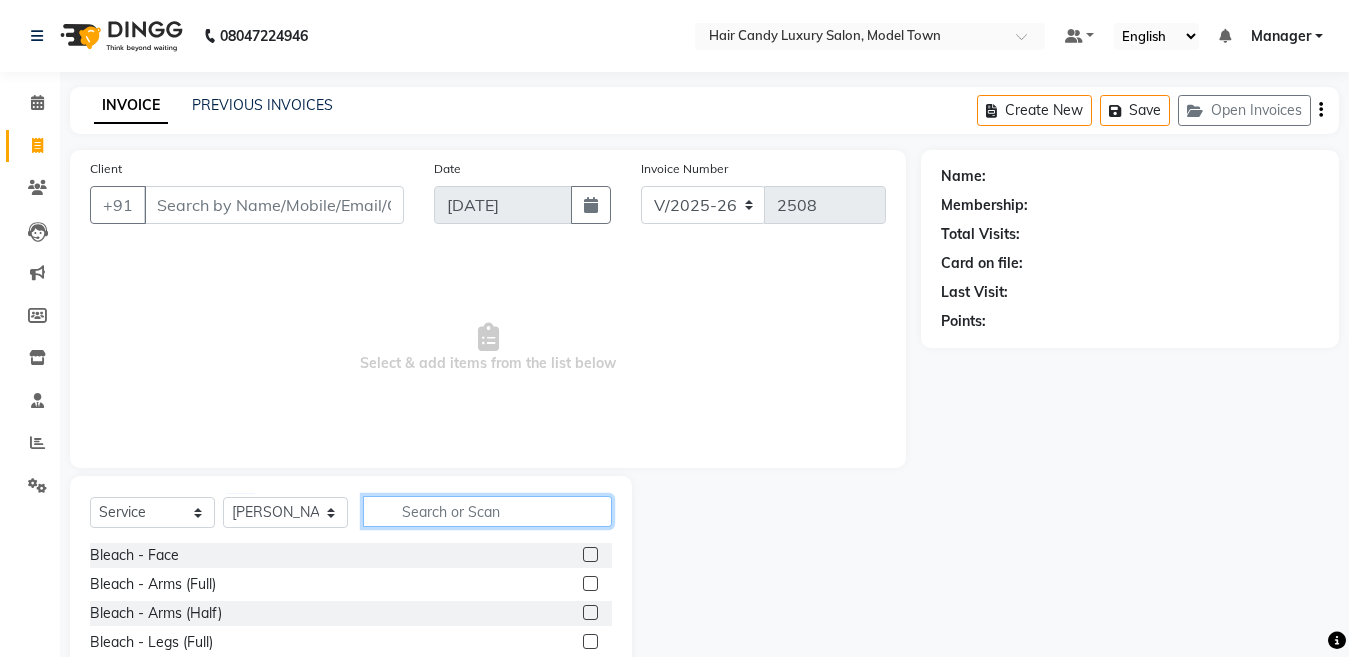 click 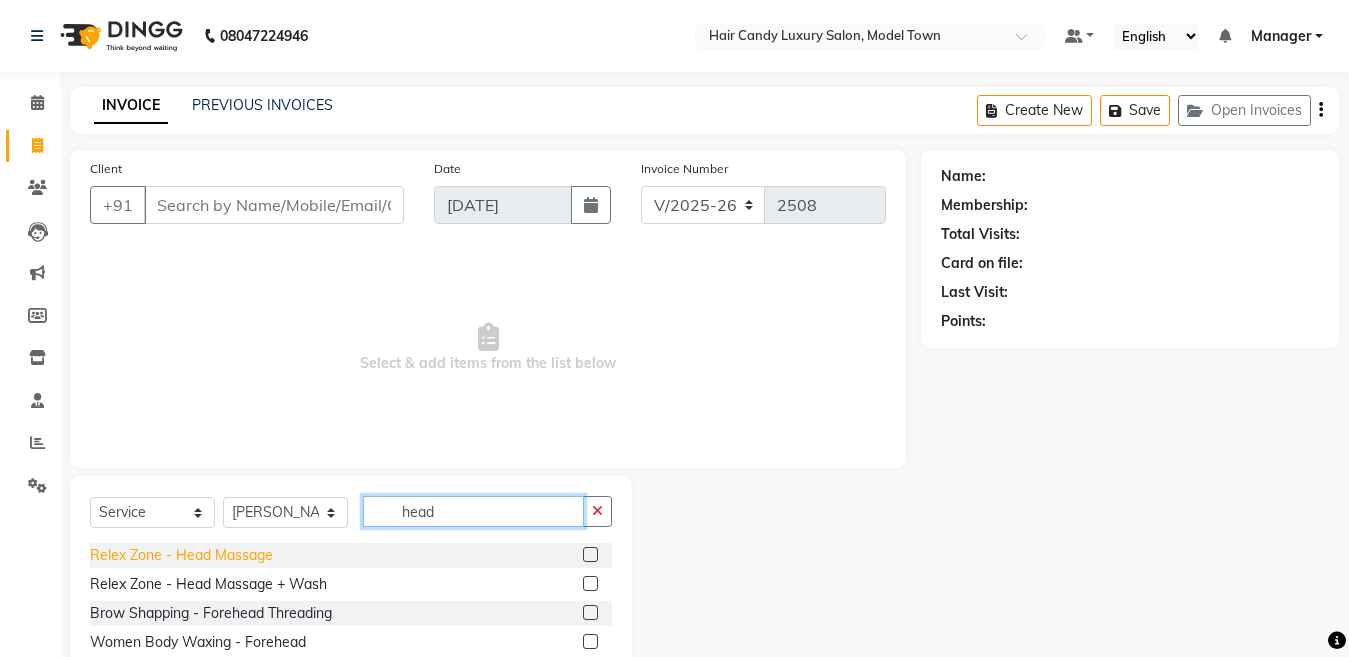 type on "head" 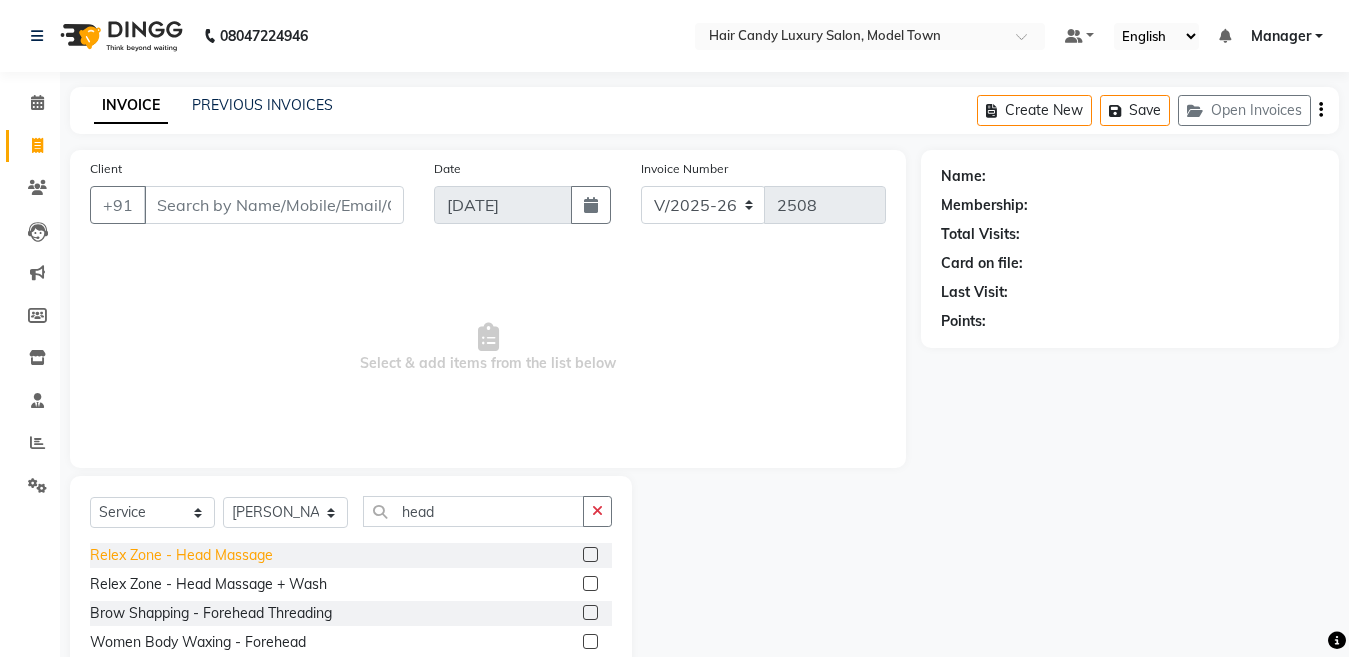 click on "Relex Zone - Head Massage" 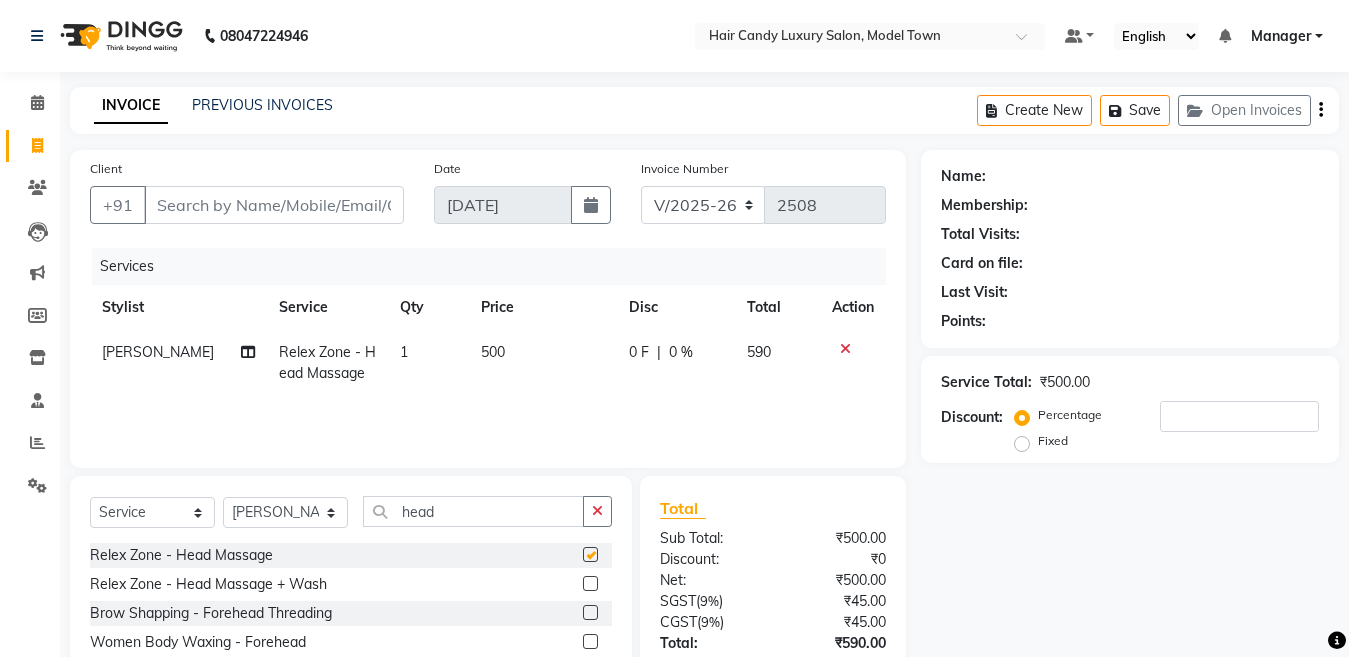 checkbox on "false" 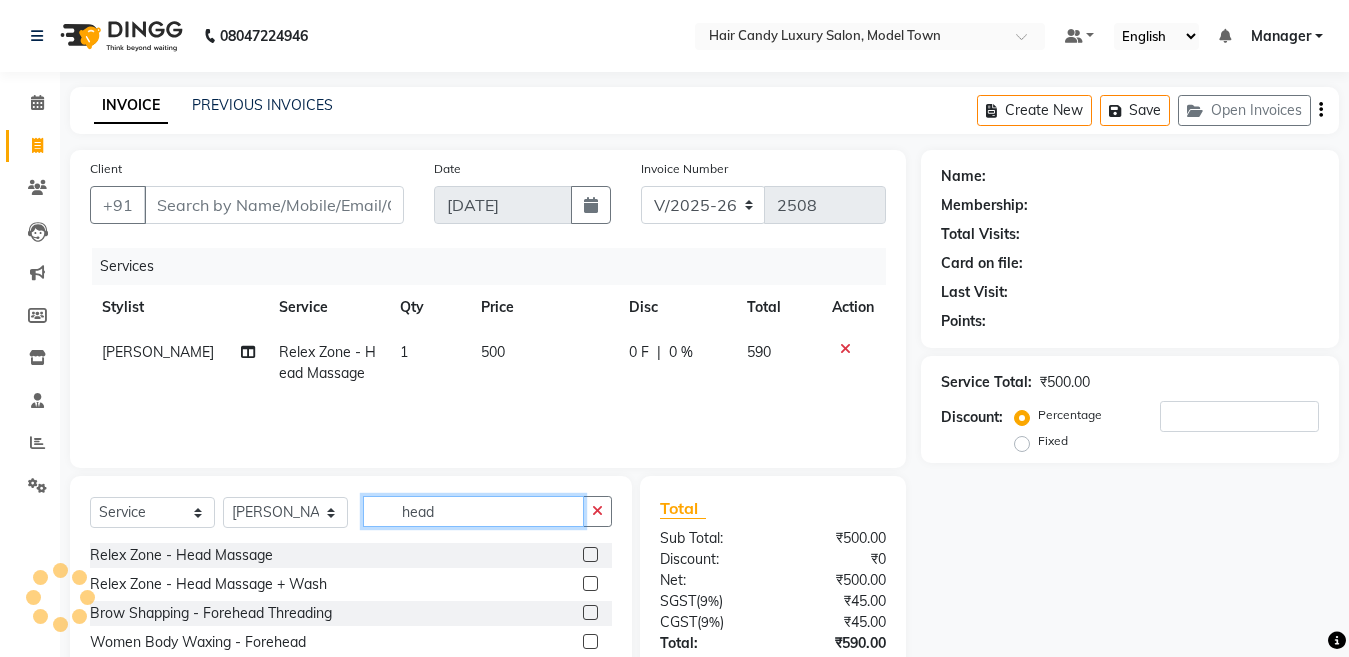 drag, startPoint x: 508, startPoint y: 510, endPoint x: 201, endPoint y: 538, distance: 308.27423 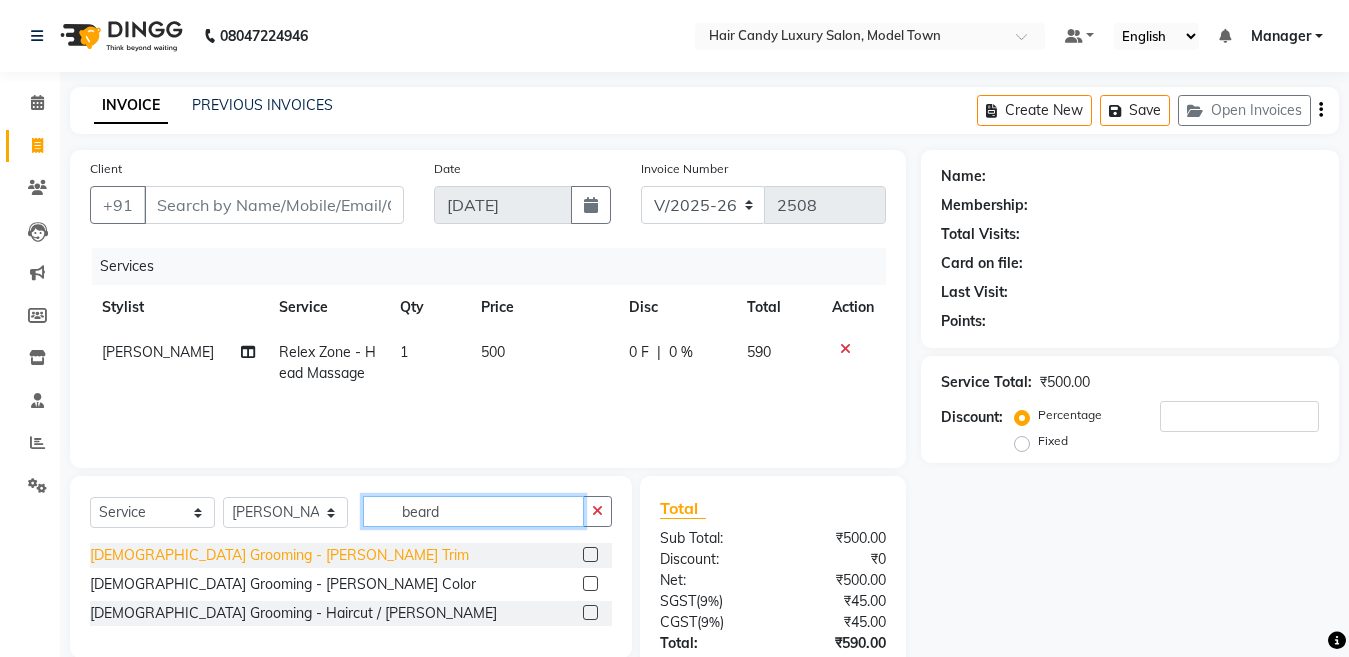 type on "beard" 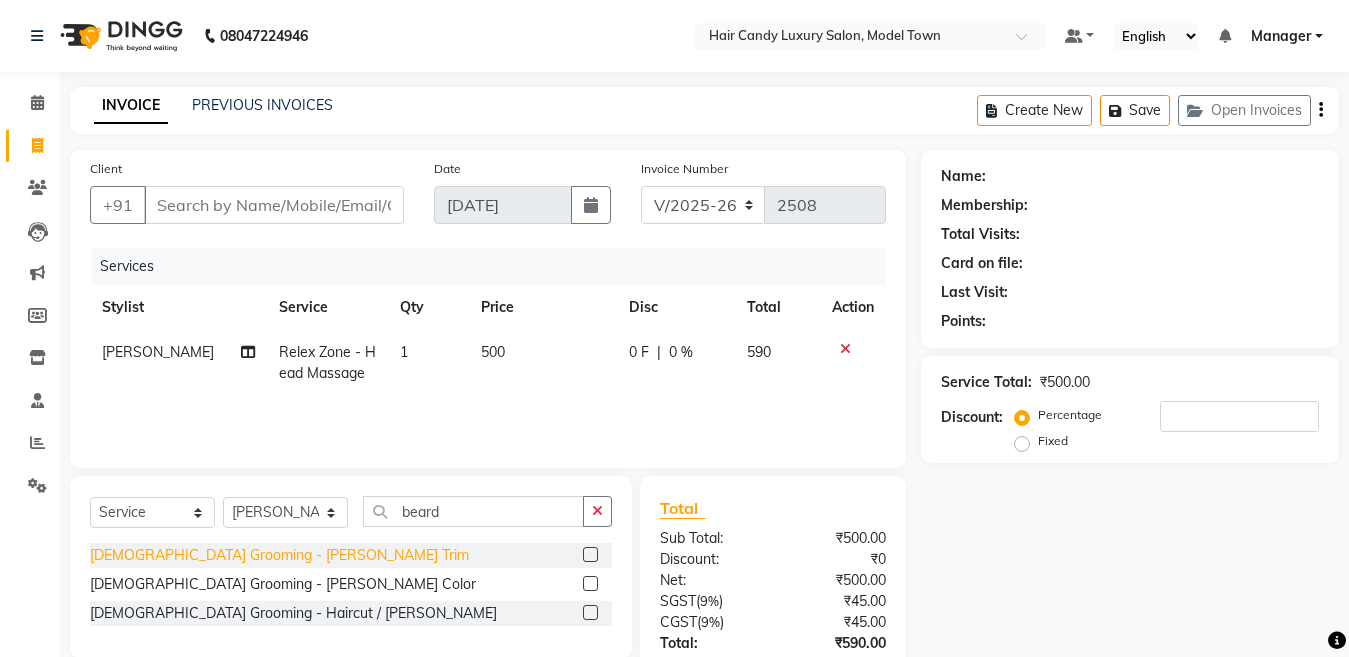 click on "Male Grooming - Beard Trim" 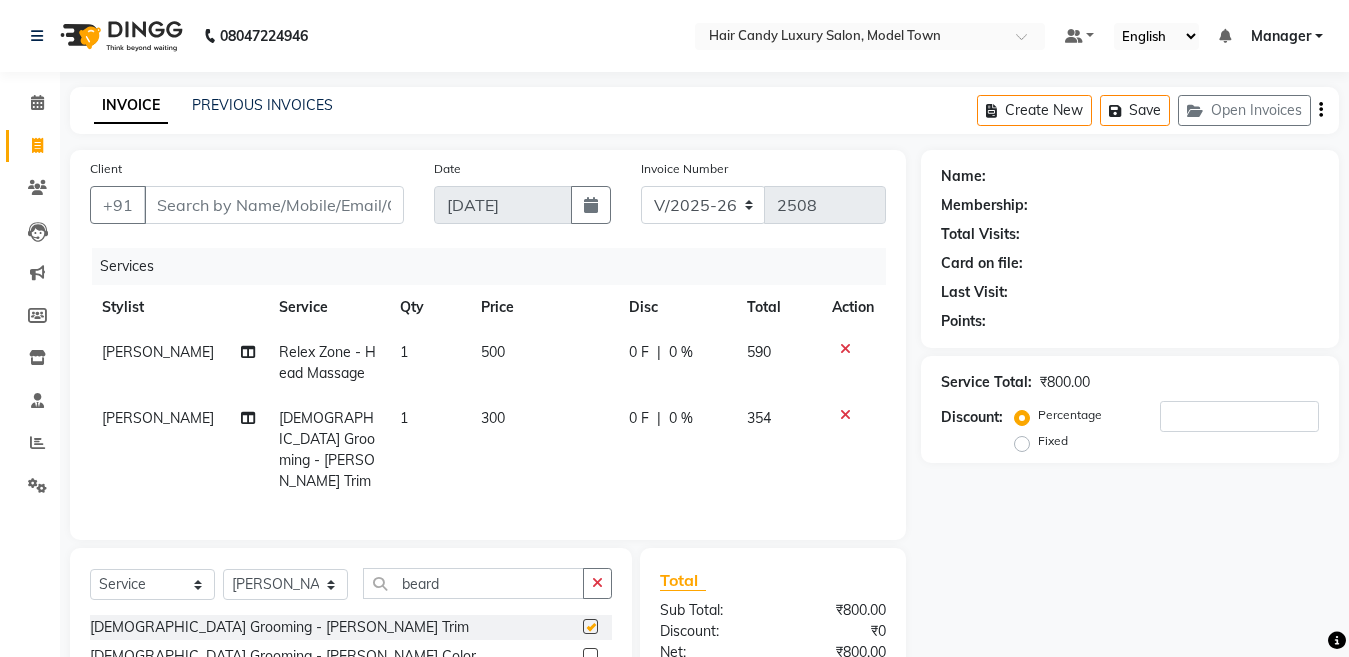 checkbox on "false" 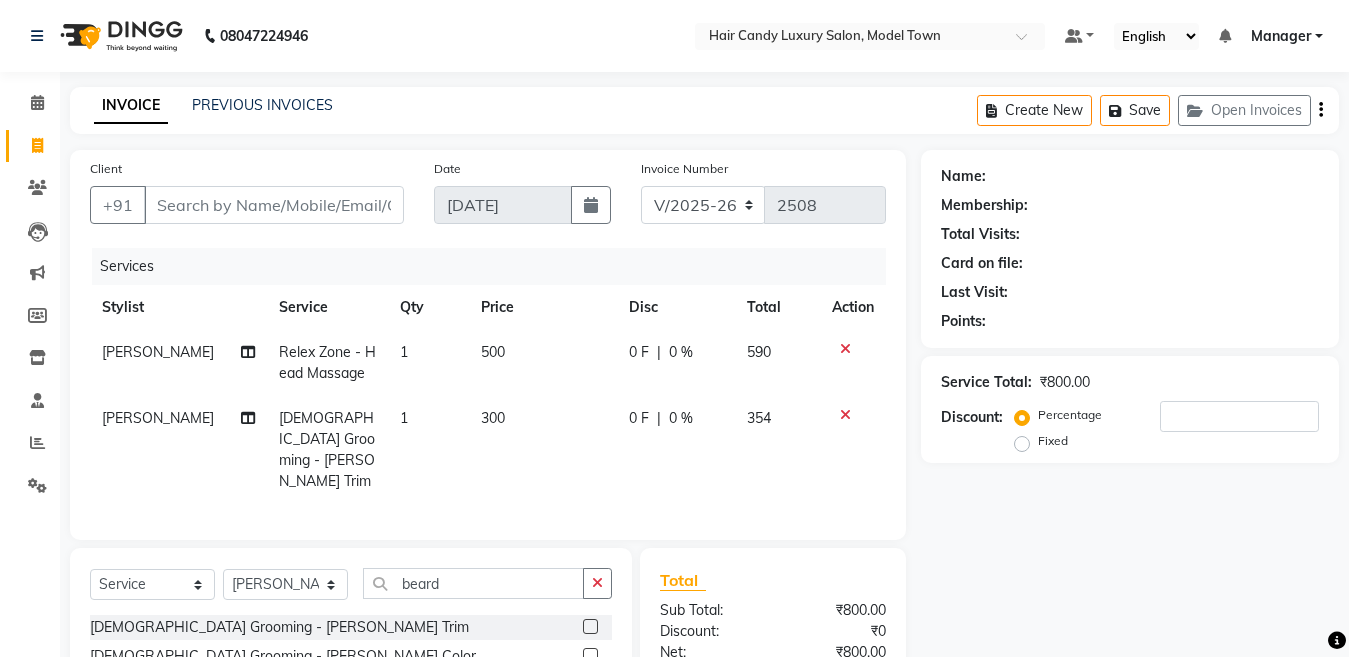 click on "300" 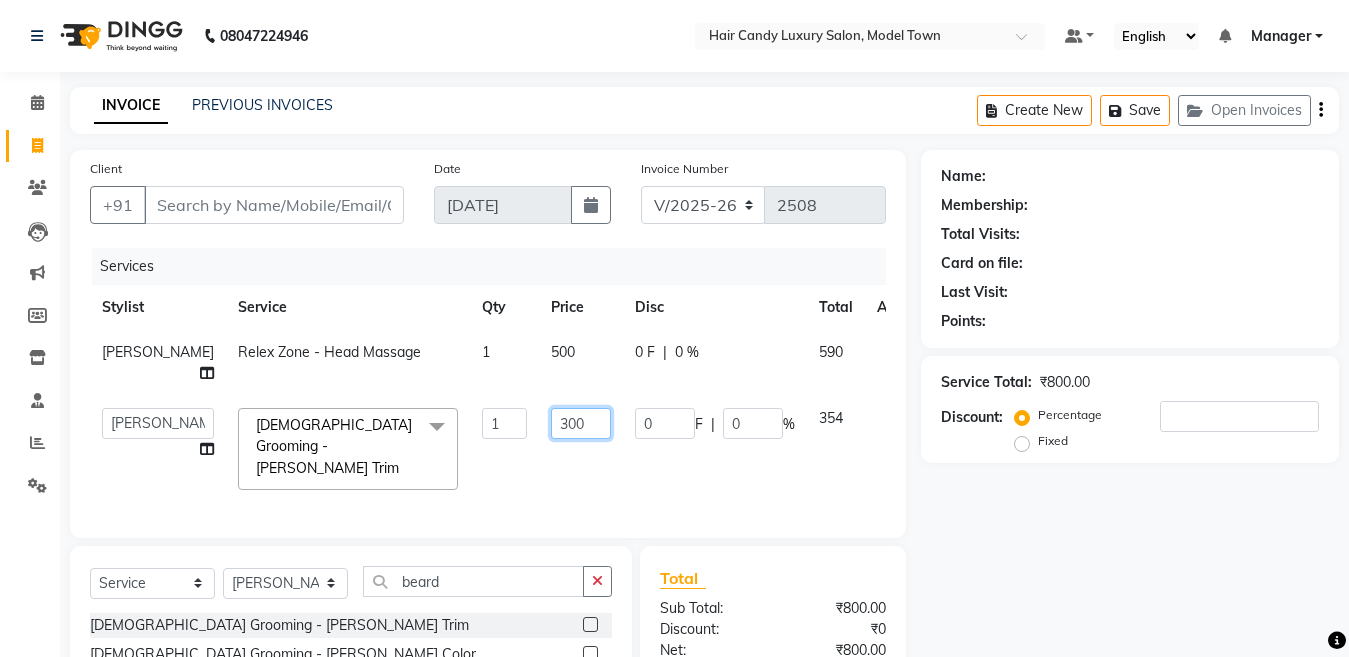 drag, startPoint x: 513, startPoint y: 417, endPoint x: 492, endPoint y: 418, distance: 21.023796 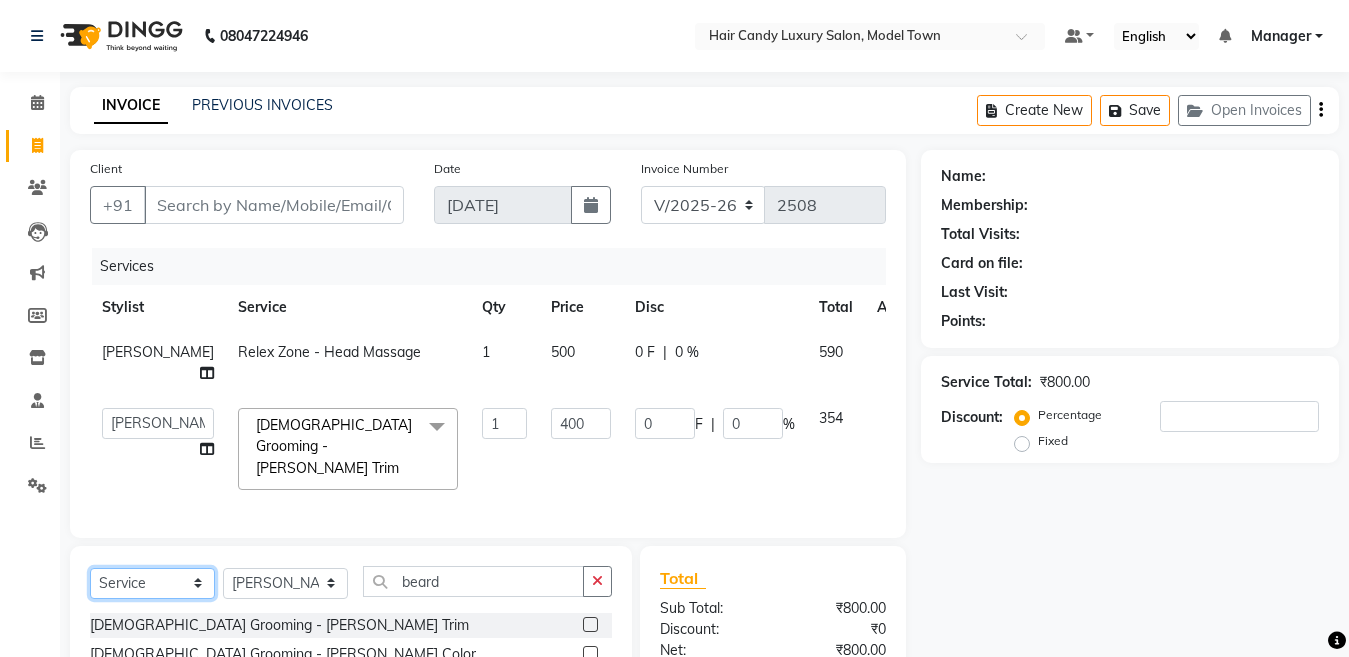 click on "Select  Service  Product  Membership  Package Voucher Prepaid Gift Card" 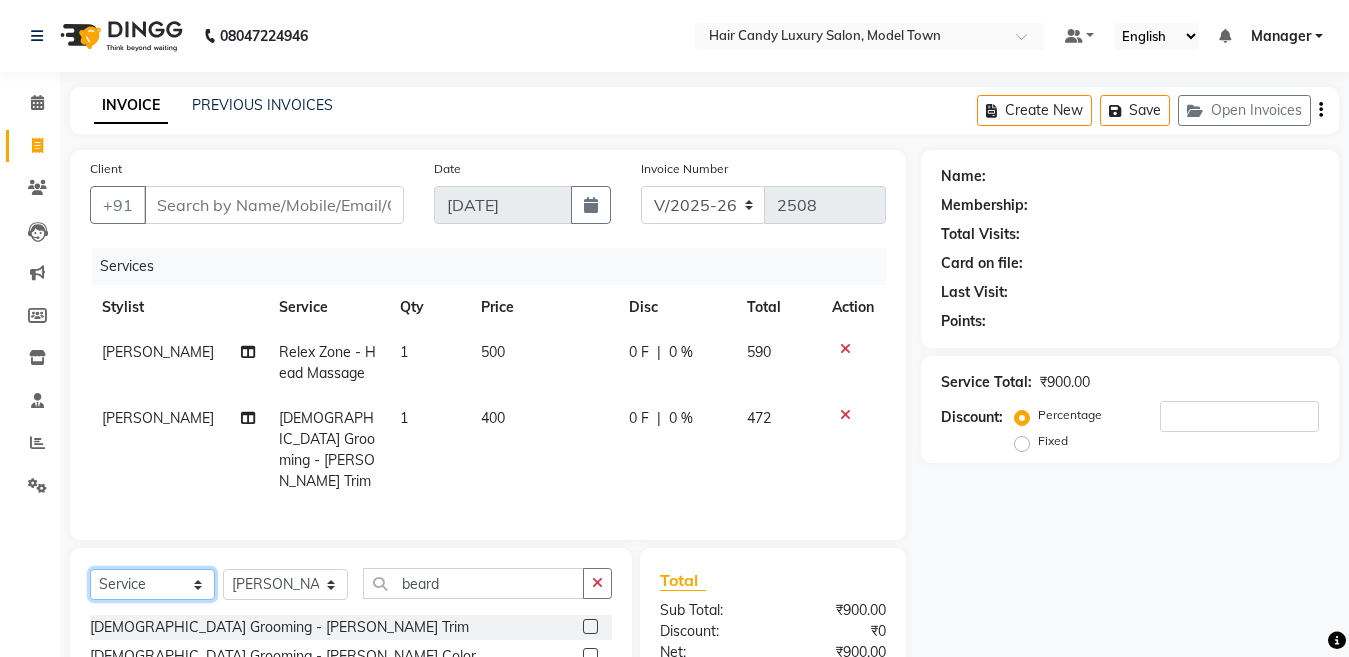 select on "product" 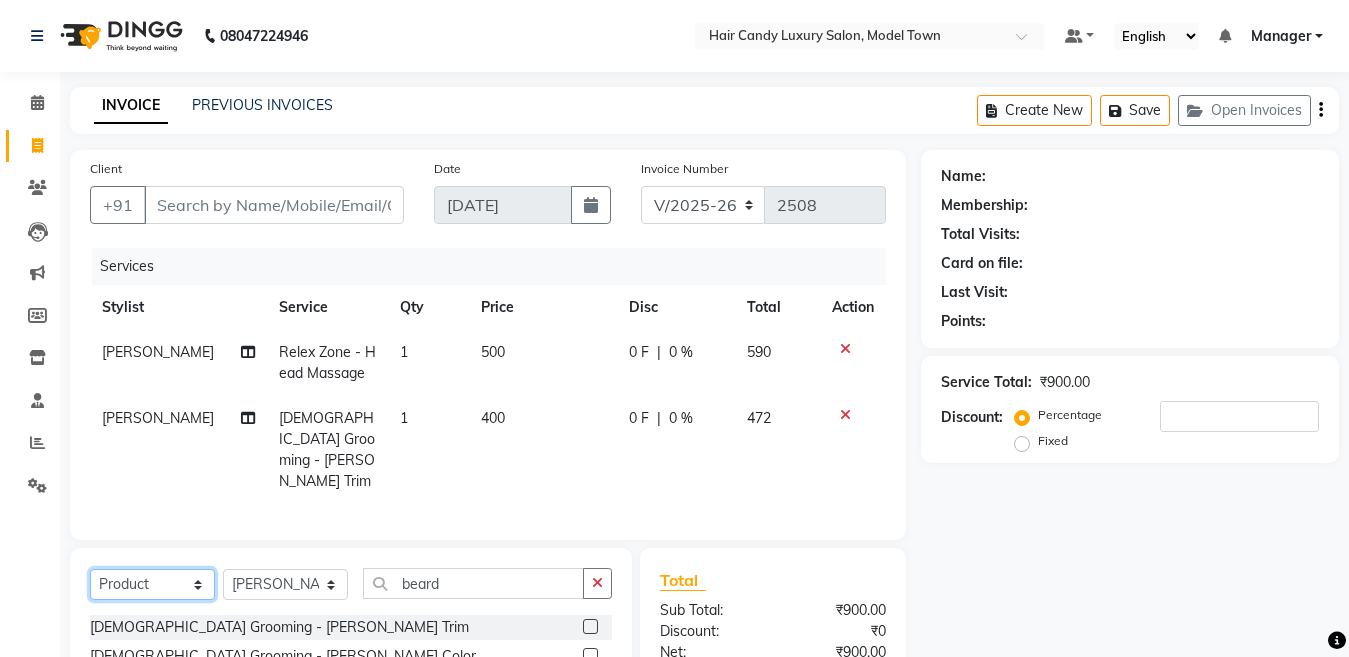 click on "Select  Service  Product  Membership  Package Voucher Prepaid Gift Card" 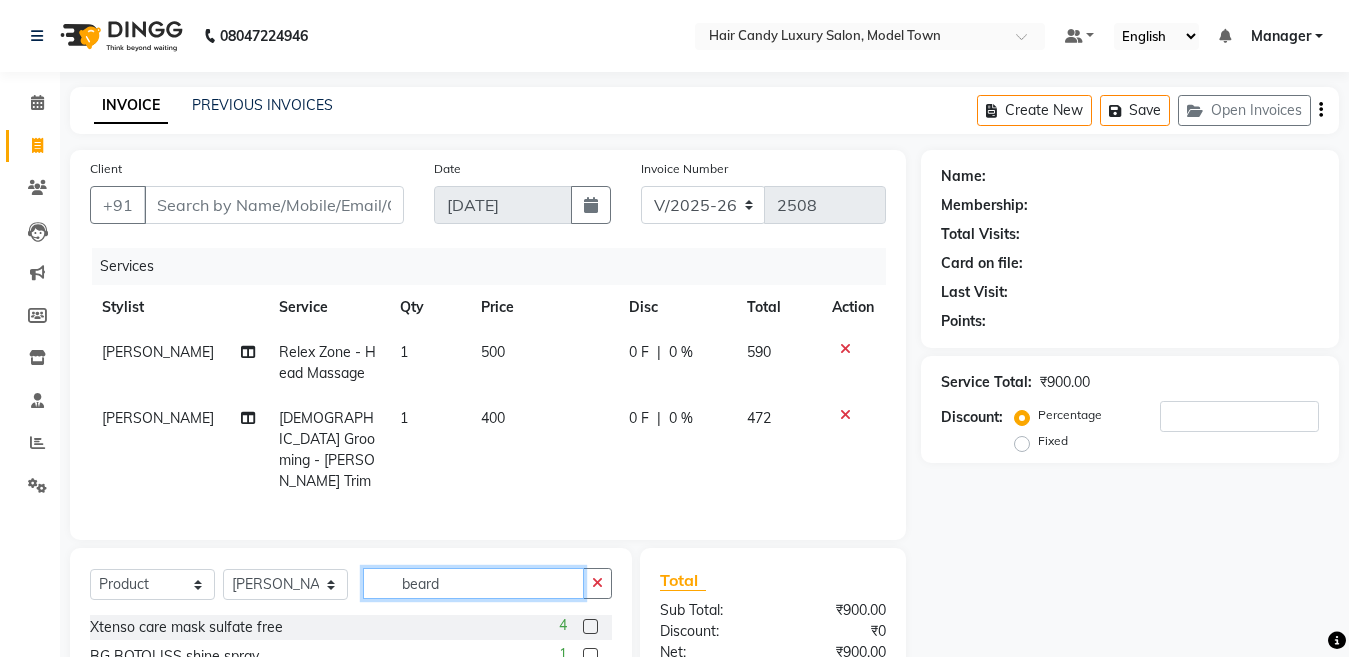 click on "beard" 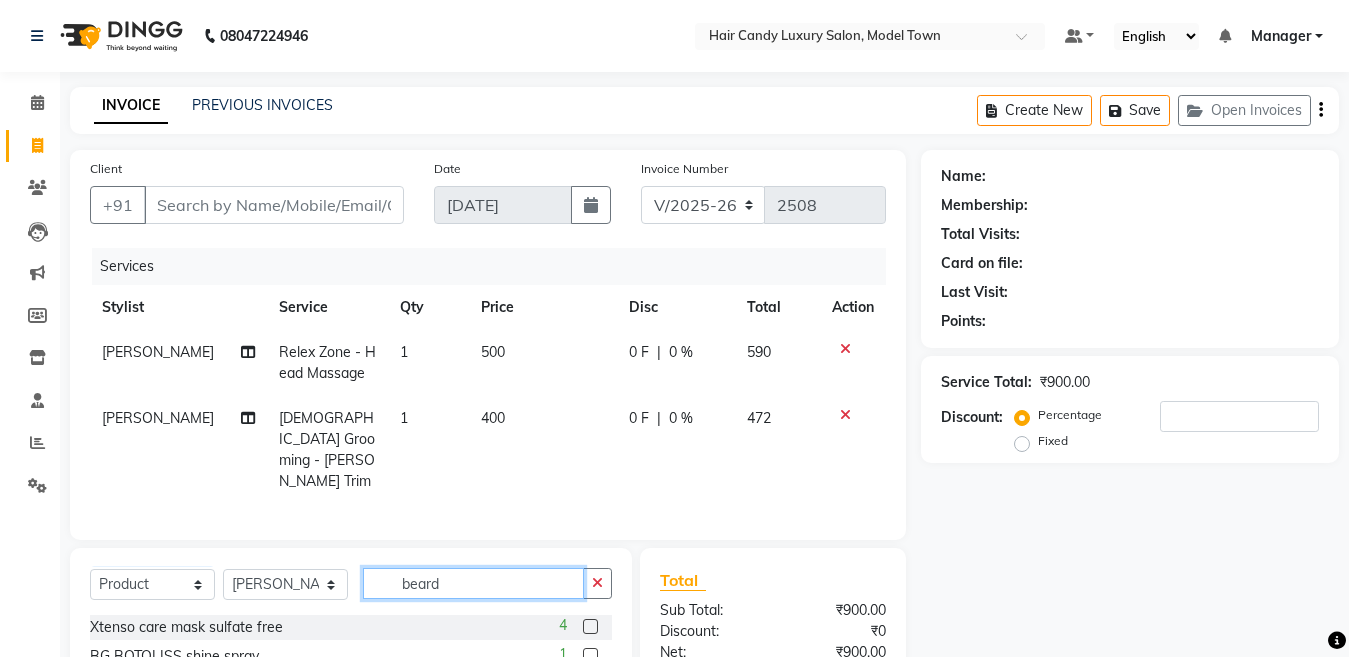 click on "beard" 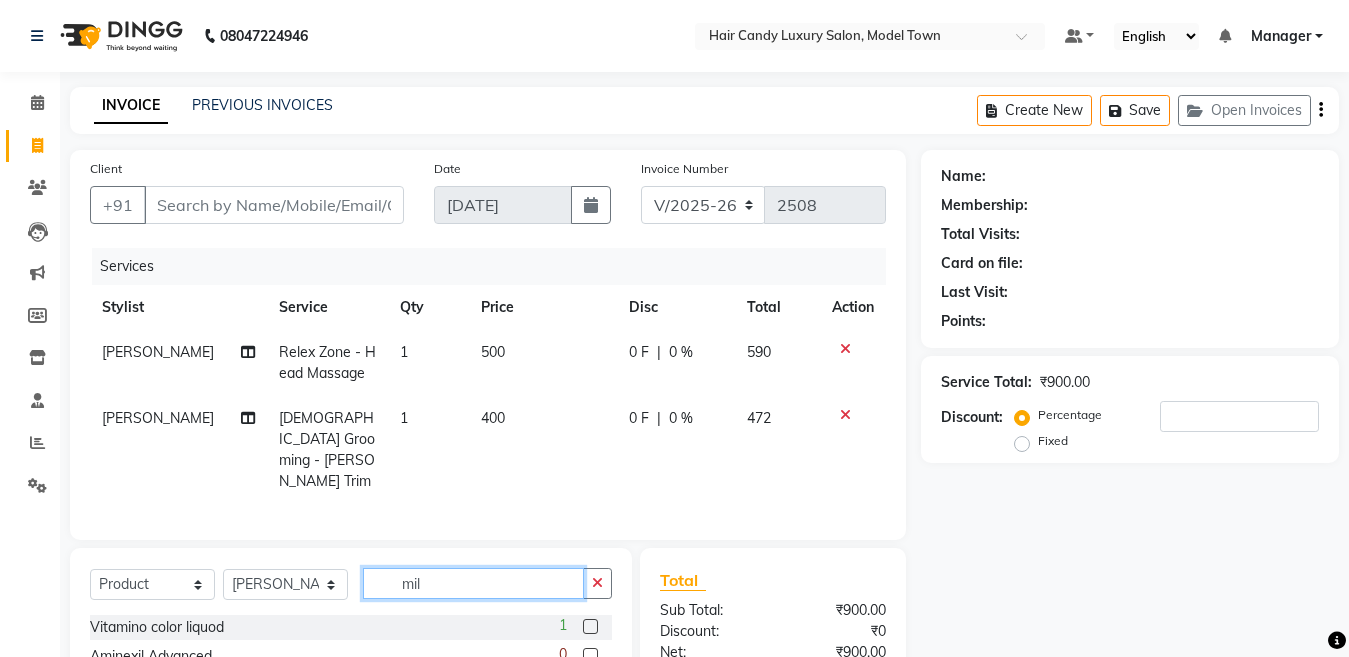 type on "milk" 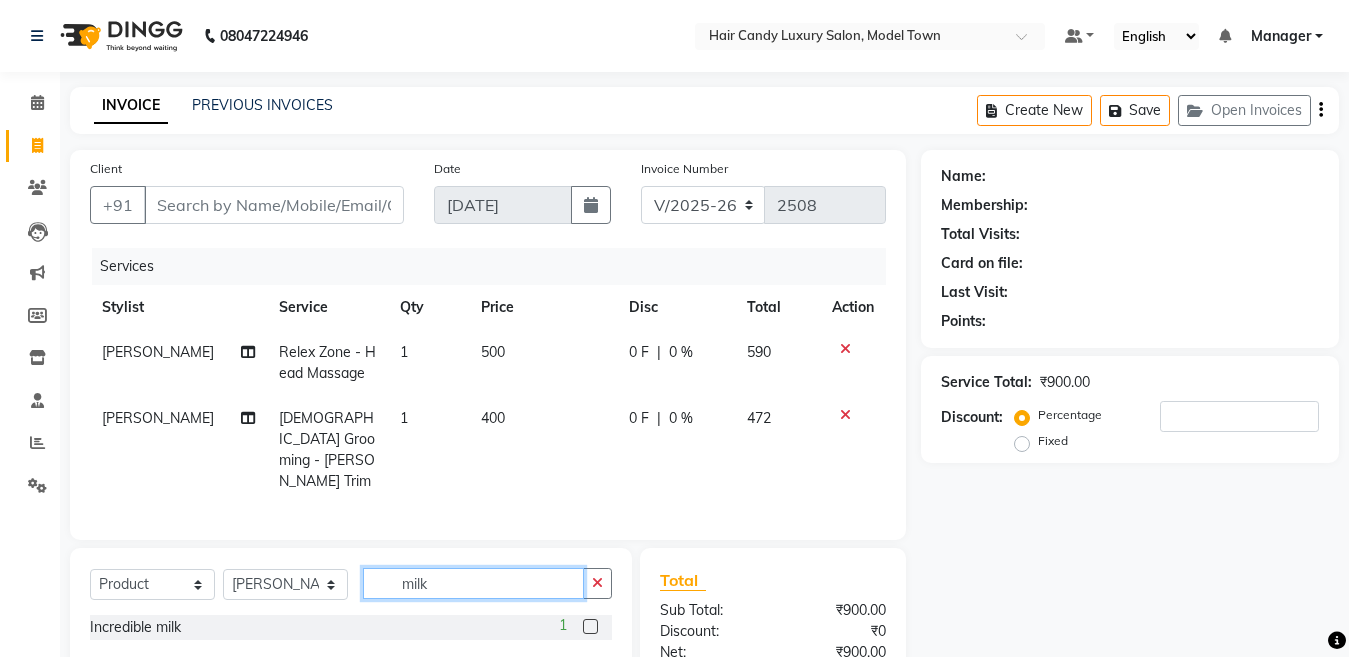 drag, startPoint x: 504, startPoint y: 567, endPoint x: 305, endPoint y: 578, distance: 199.30379 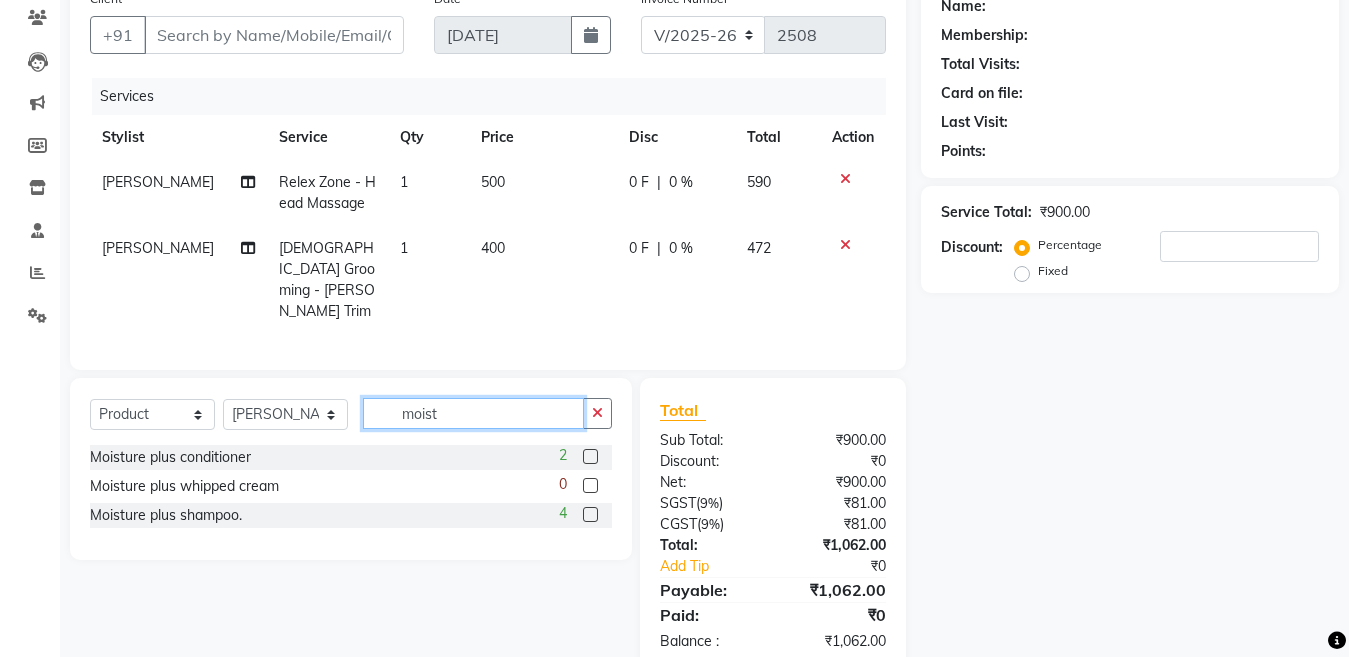 scroll, scrollTop: 174, scrollLeft: 0, axis: vertical 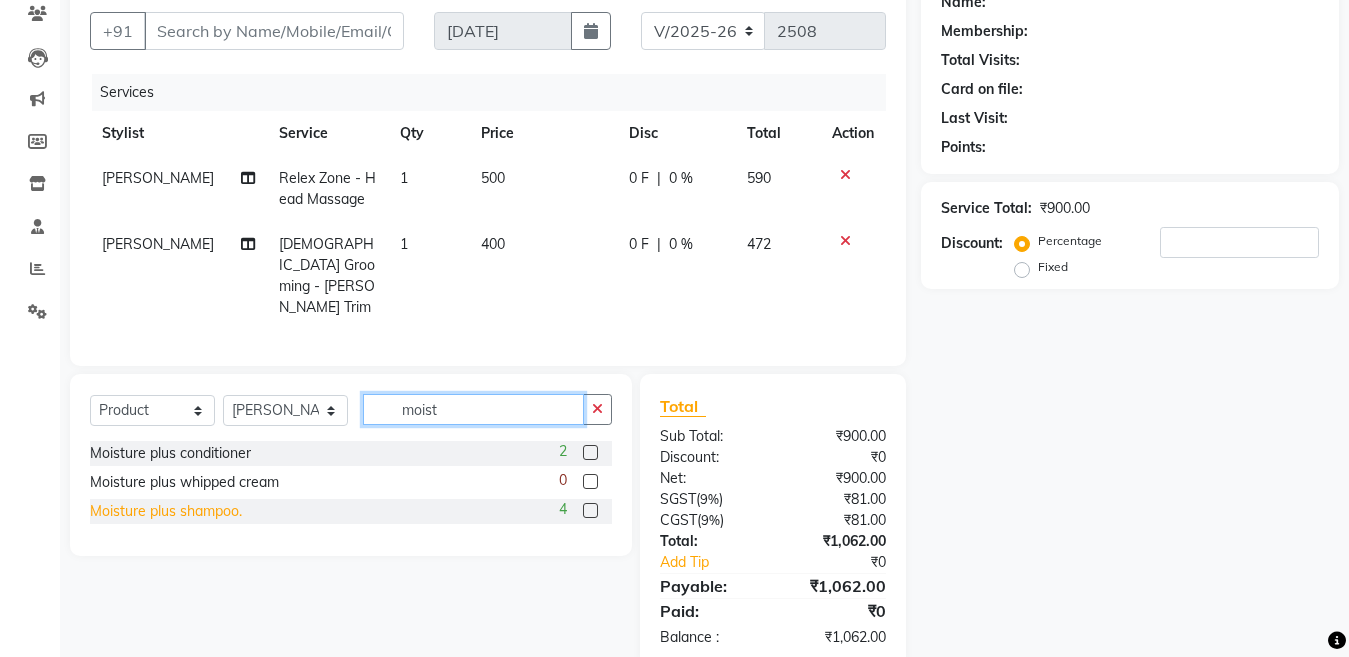 type on "moist" 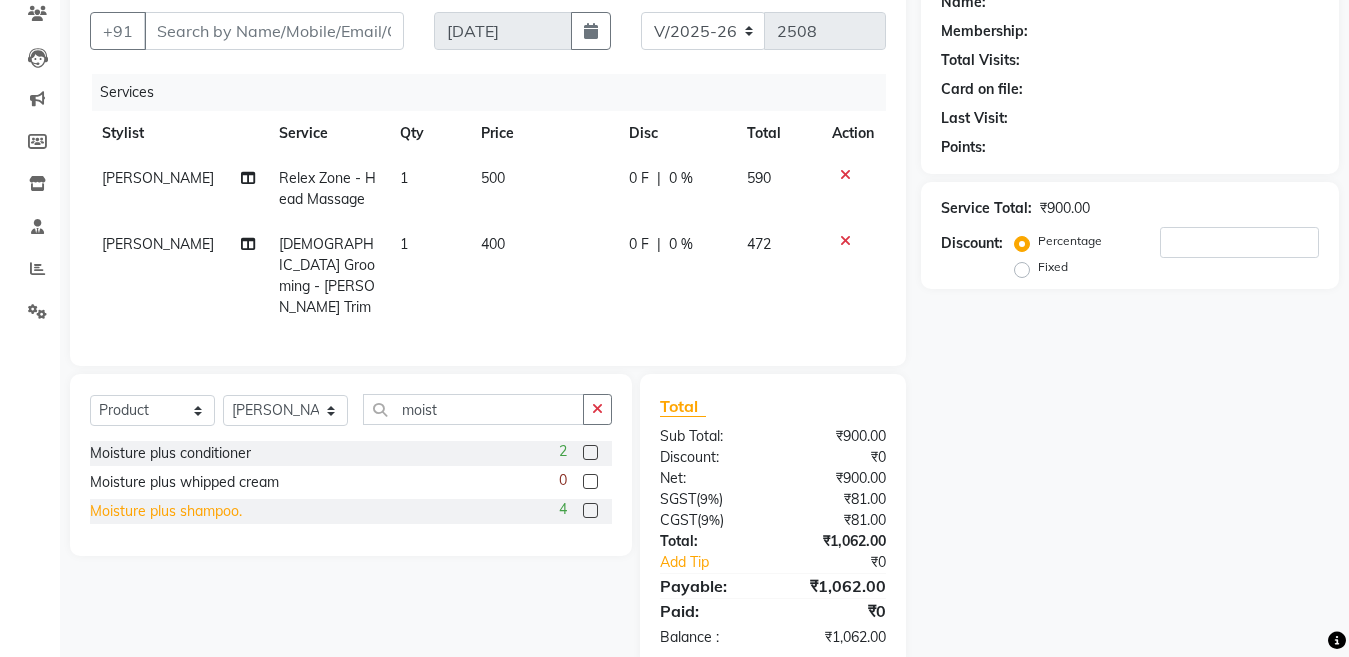 click on "Moisture plus shampoo." 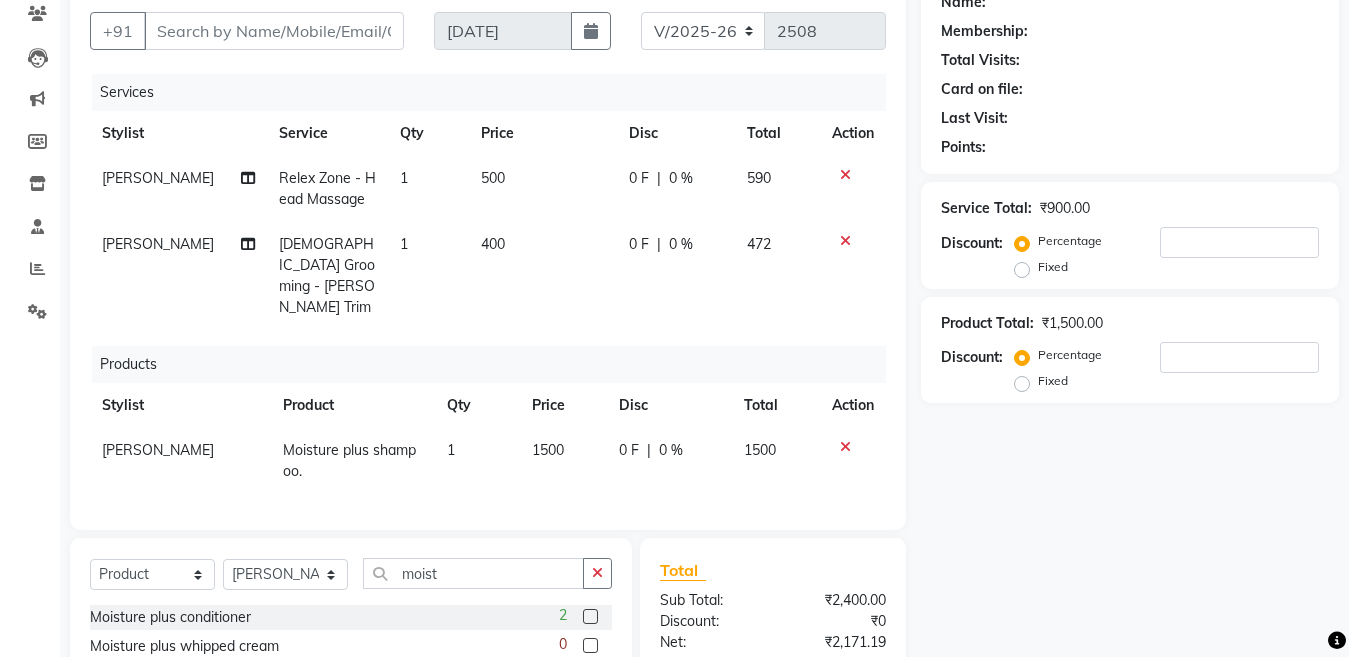checkbox on "false" 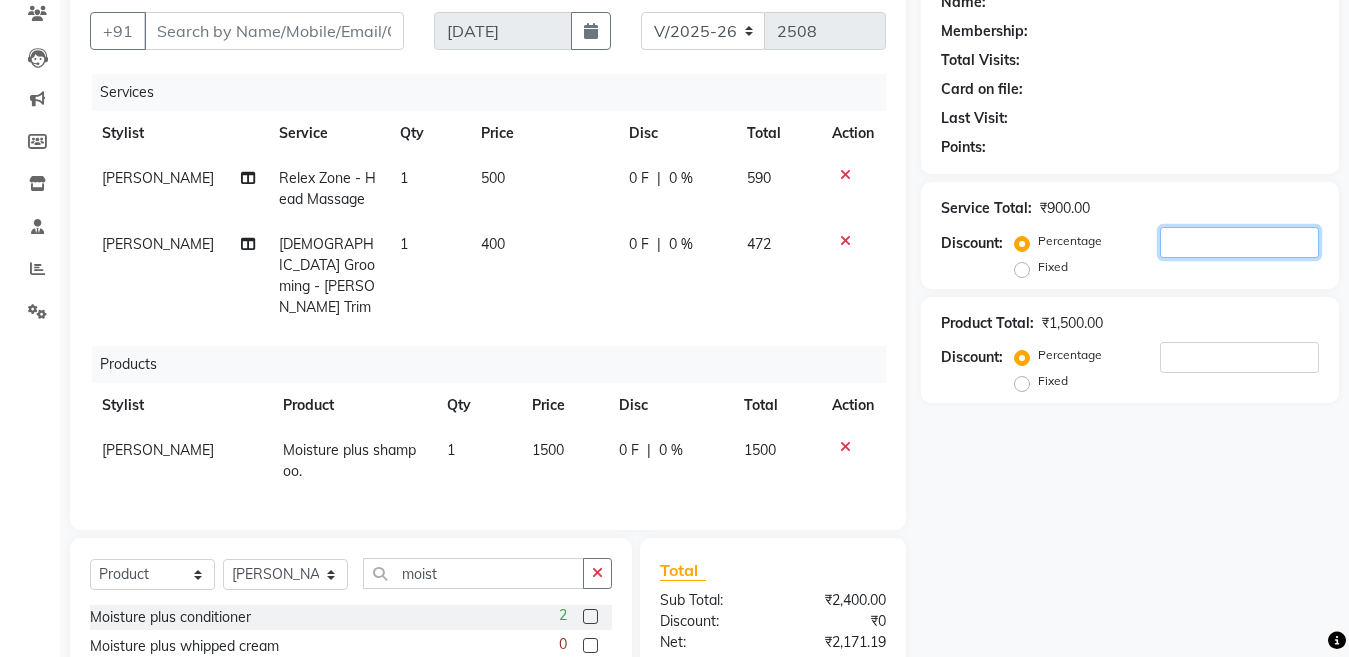 click 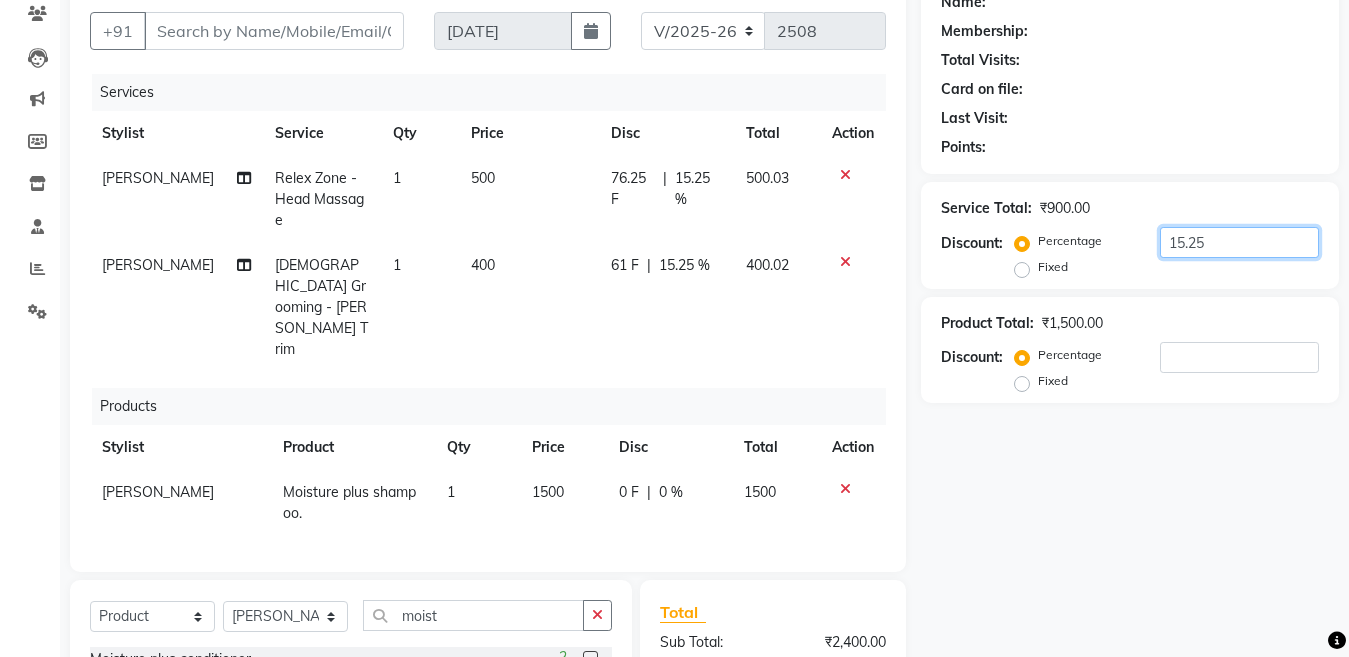 type on "15.25" 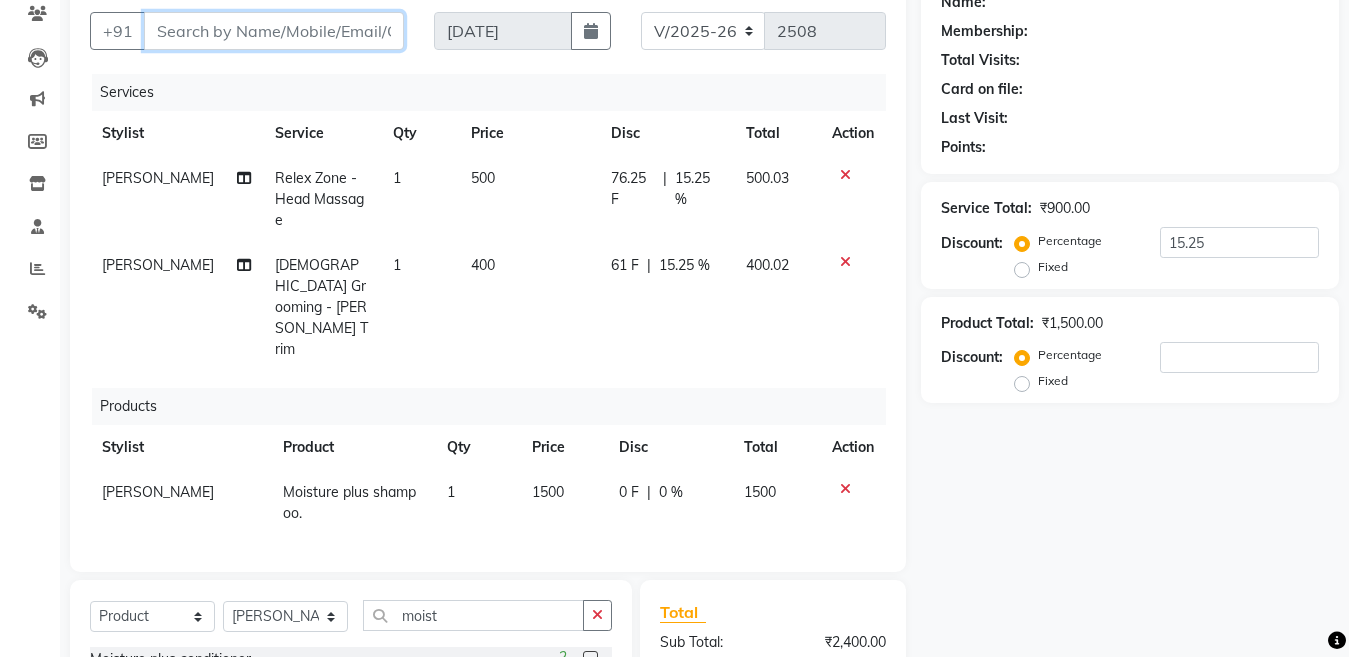 click on "Client" at bounding box center (274, 31) 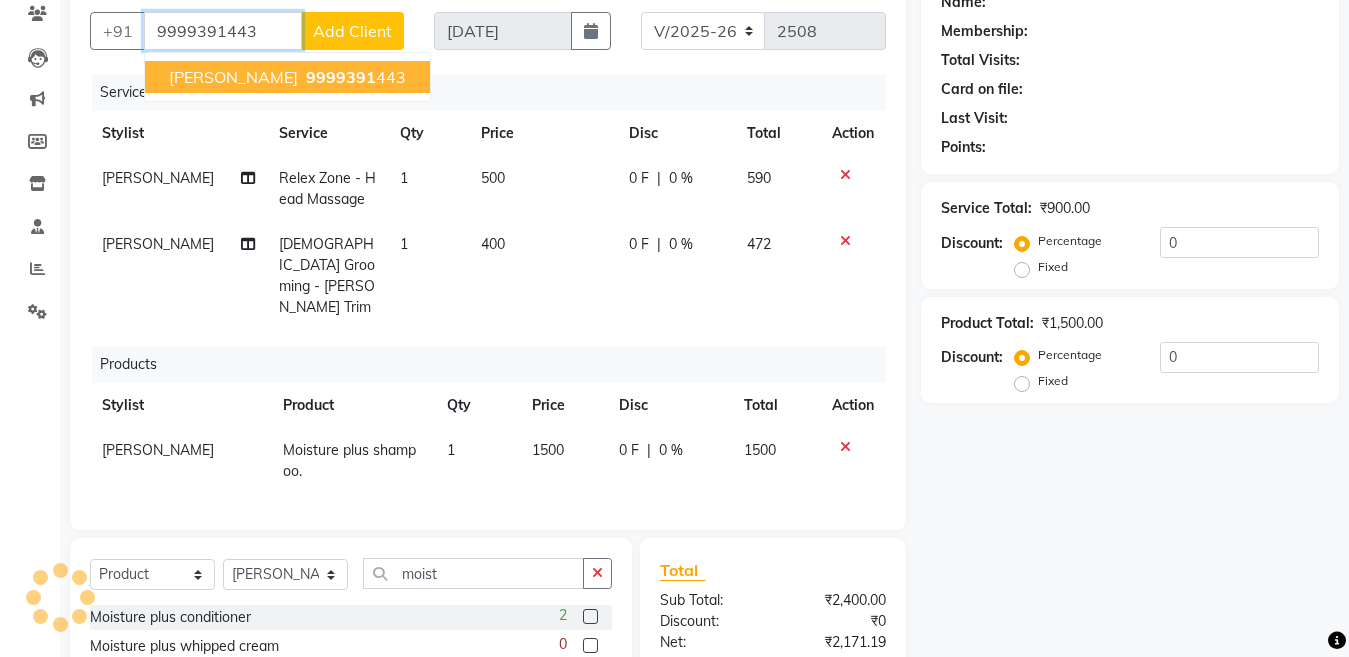 type on "9999391443" 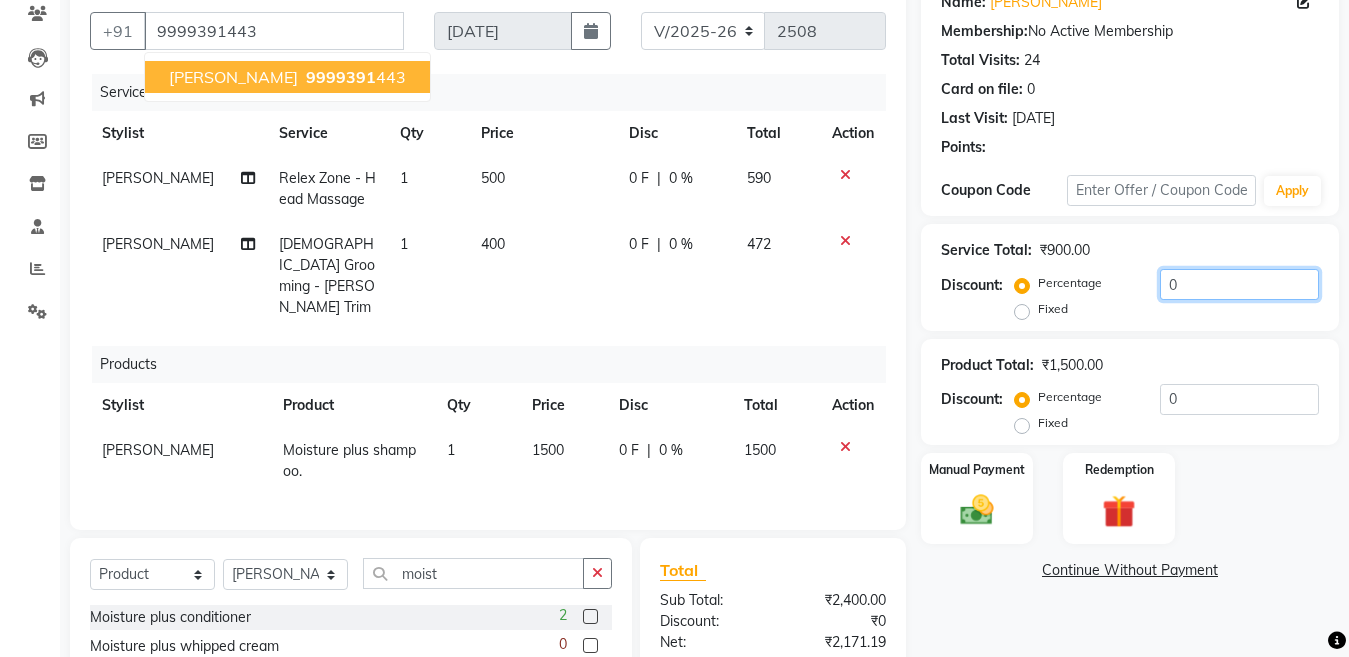 click on "0" 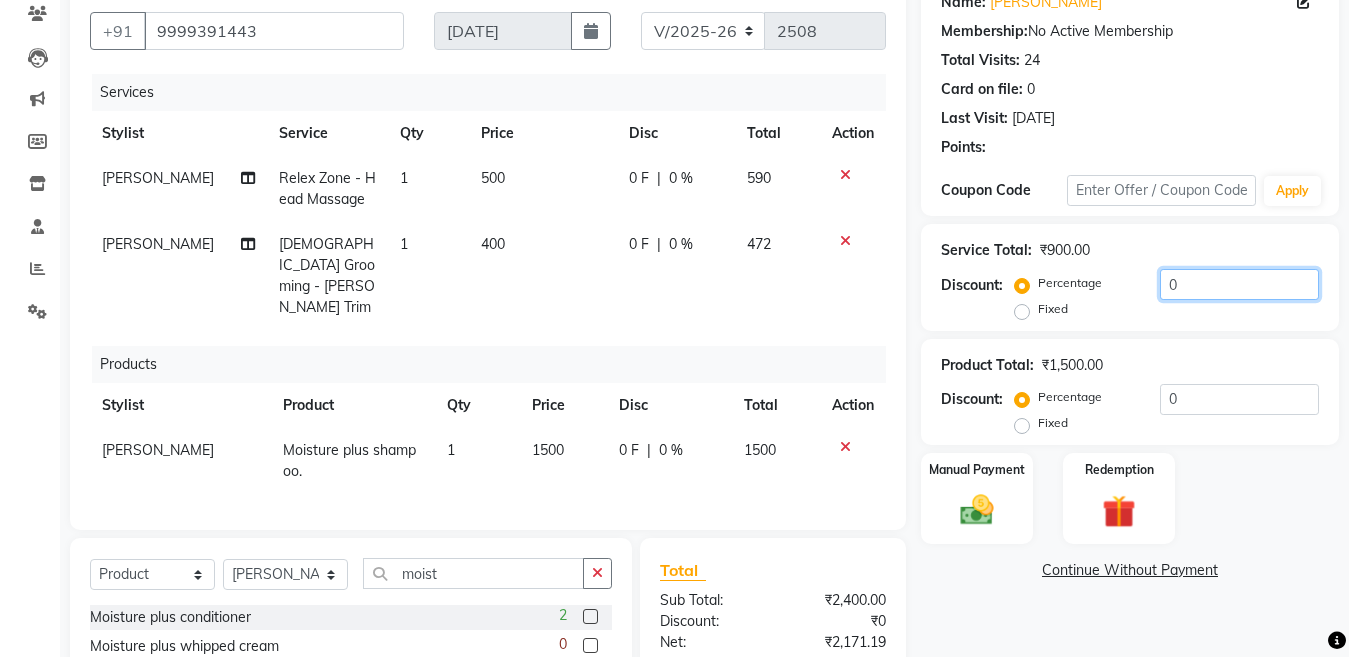 drag, startPoint x: 1084, startPoint y: 306, endPoint x: 876, endPoint y: 327, distance: 209.0574 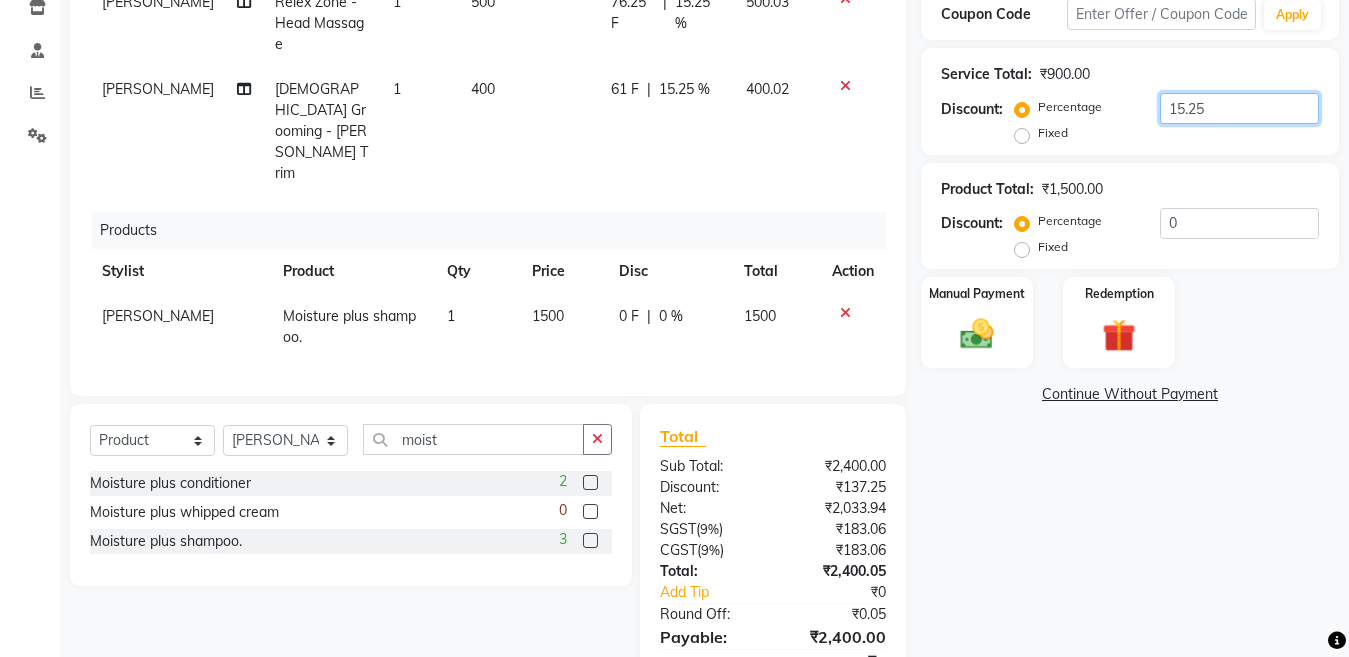 scroll, scrollTop: 375, scrollLeft: 0, axis: vertical 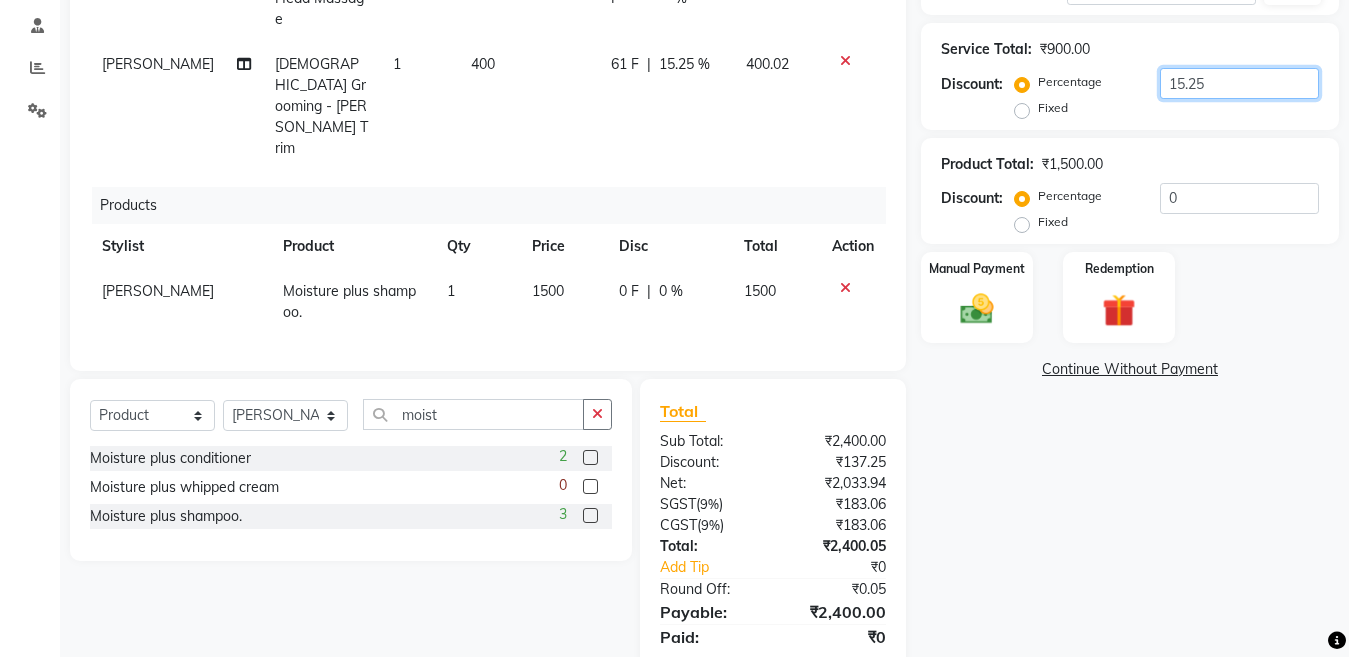 type on "15.25" 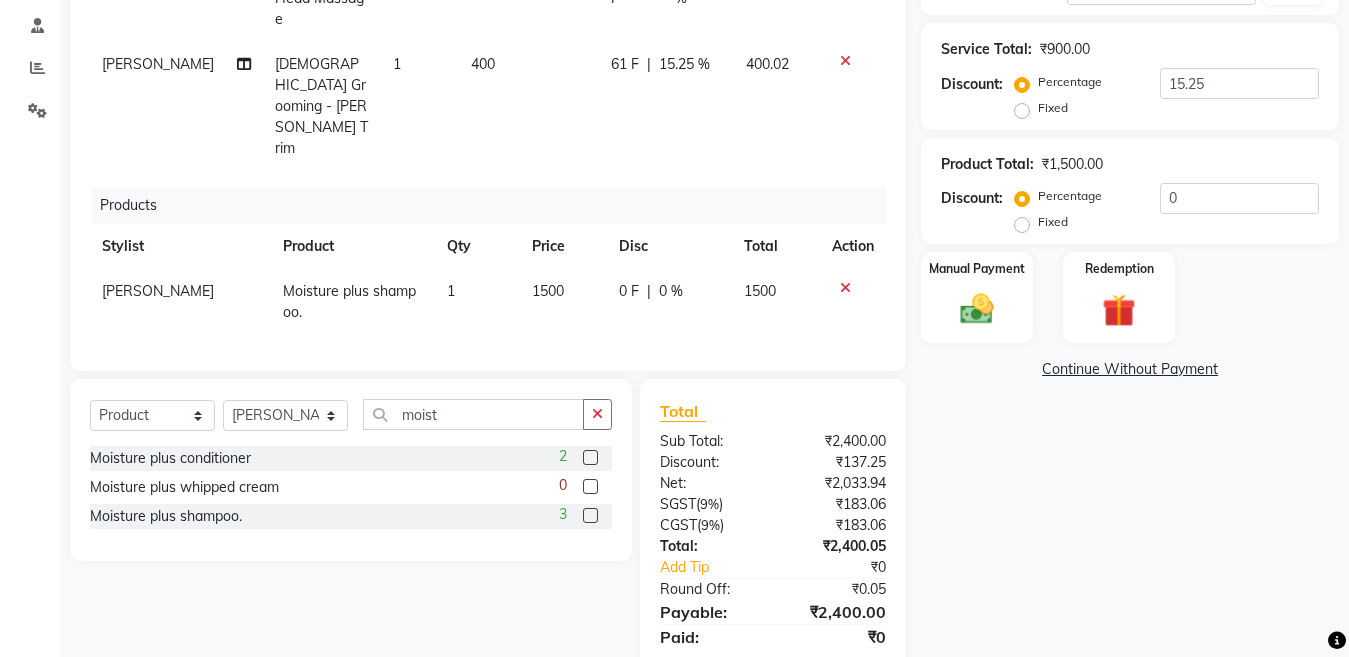 click on "Manual Payment Redemption" 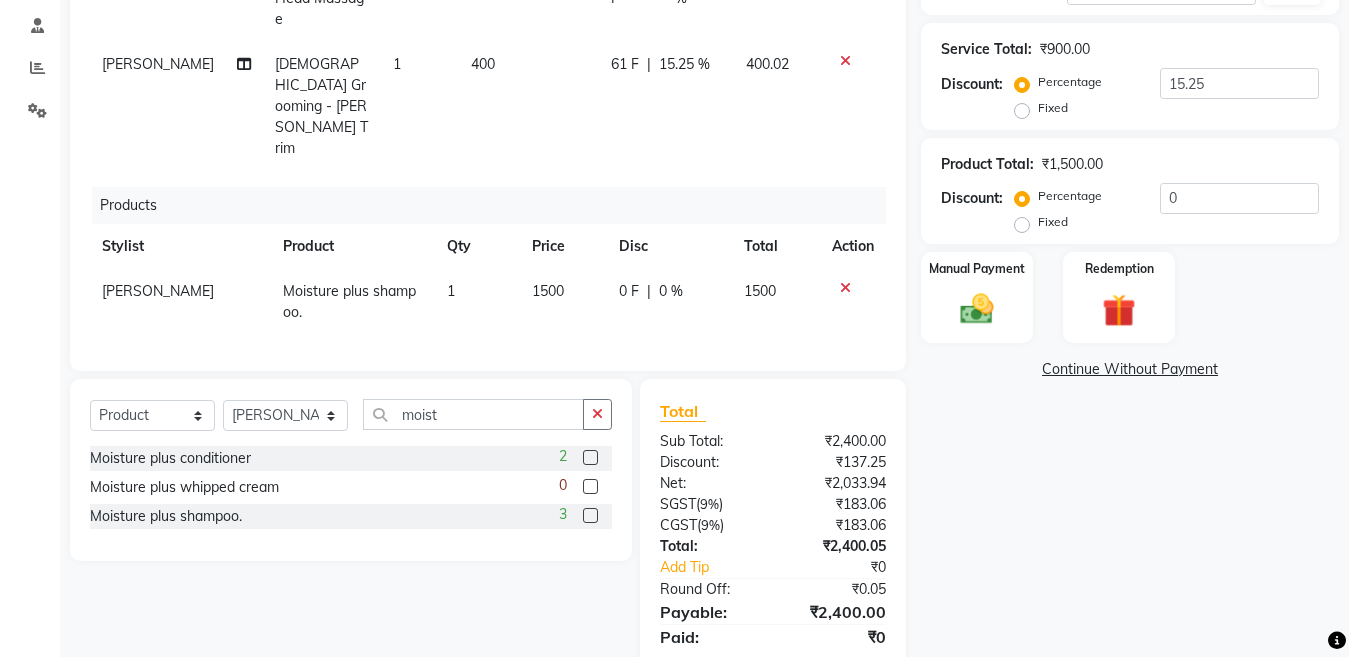 click on "1500" 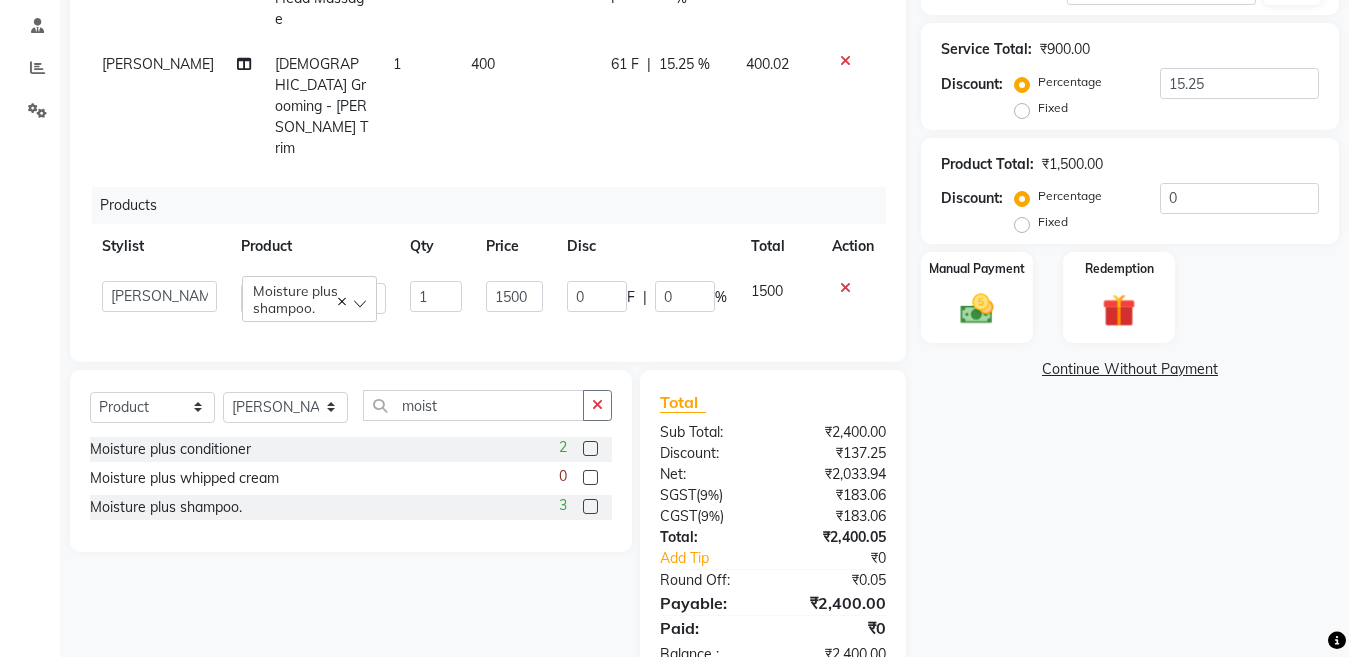 scroll, scrollTop: 366, scrollLeft: 0, axis: vertical 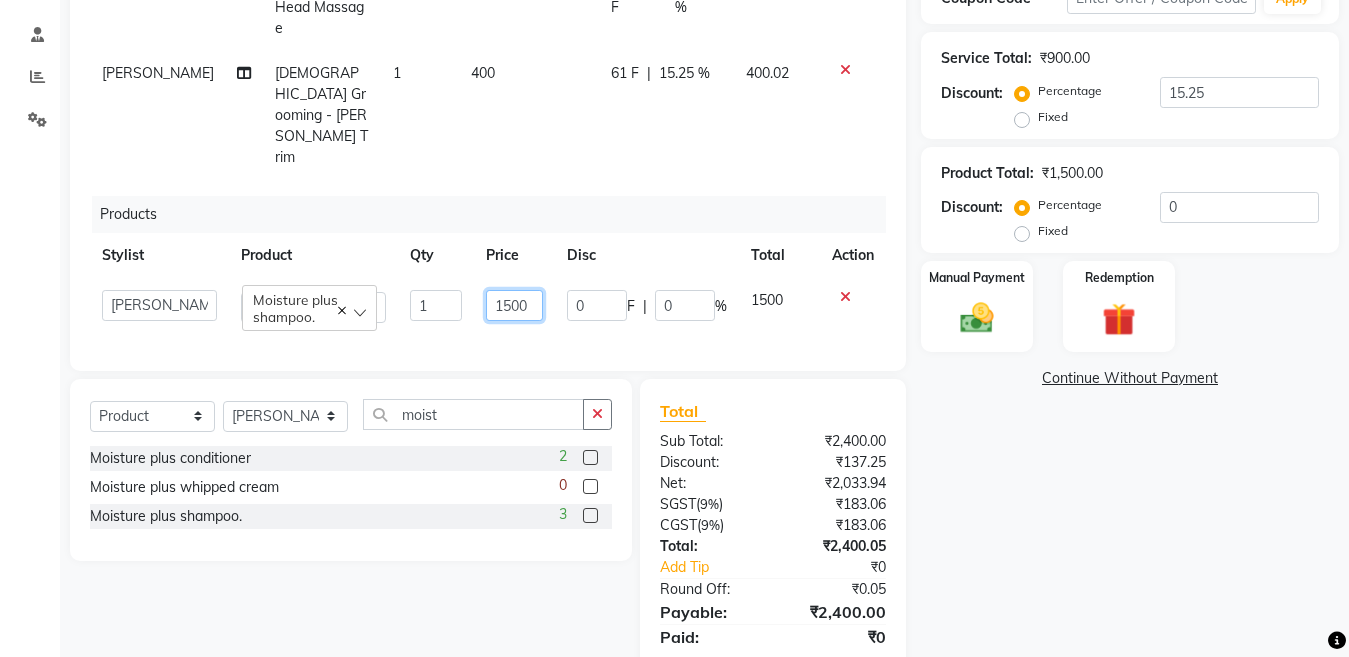 click on "1500" 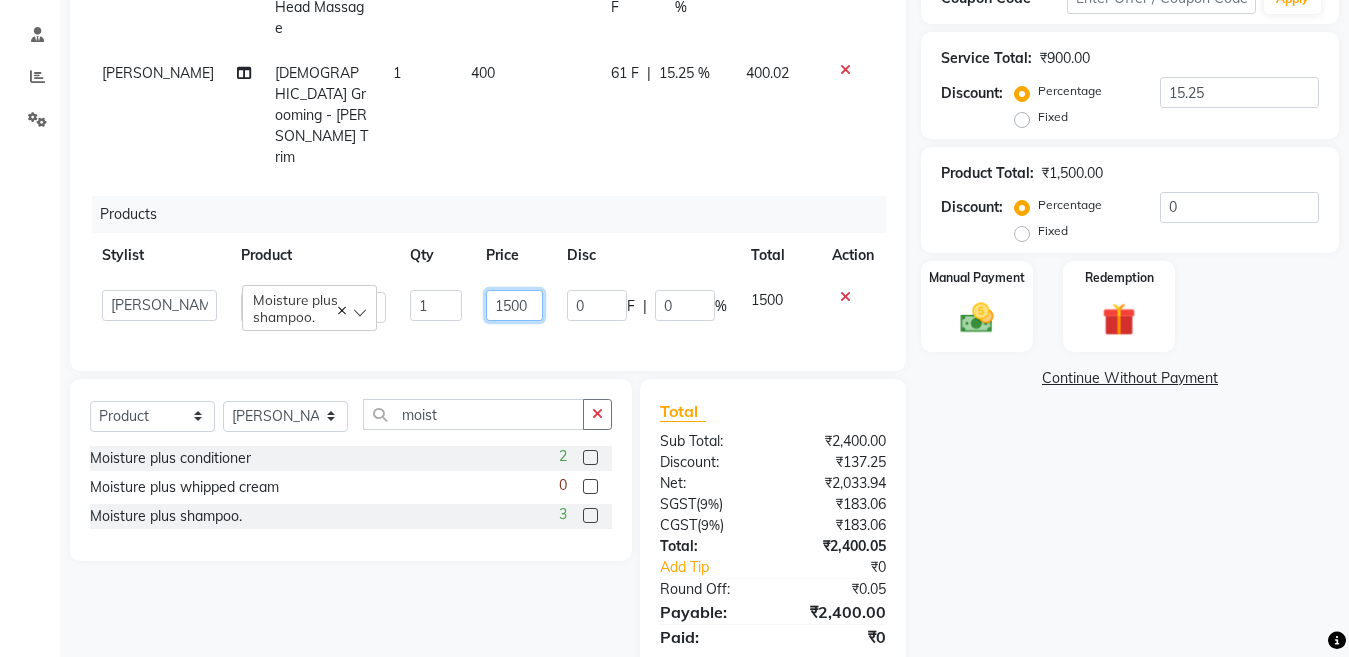 type on "1600" 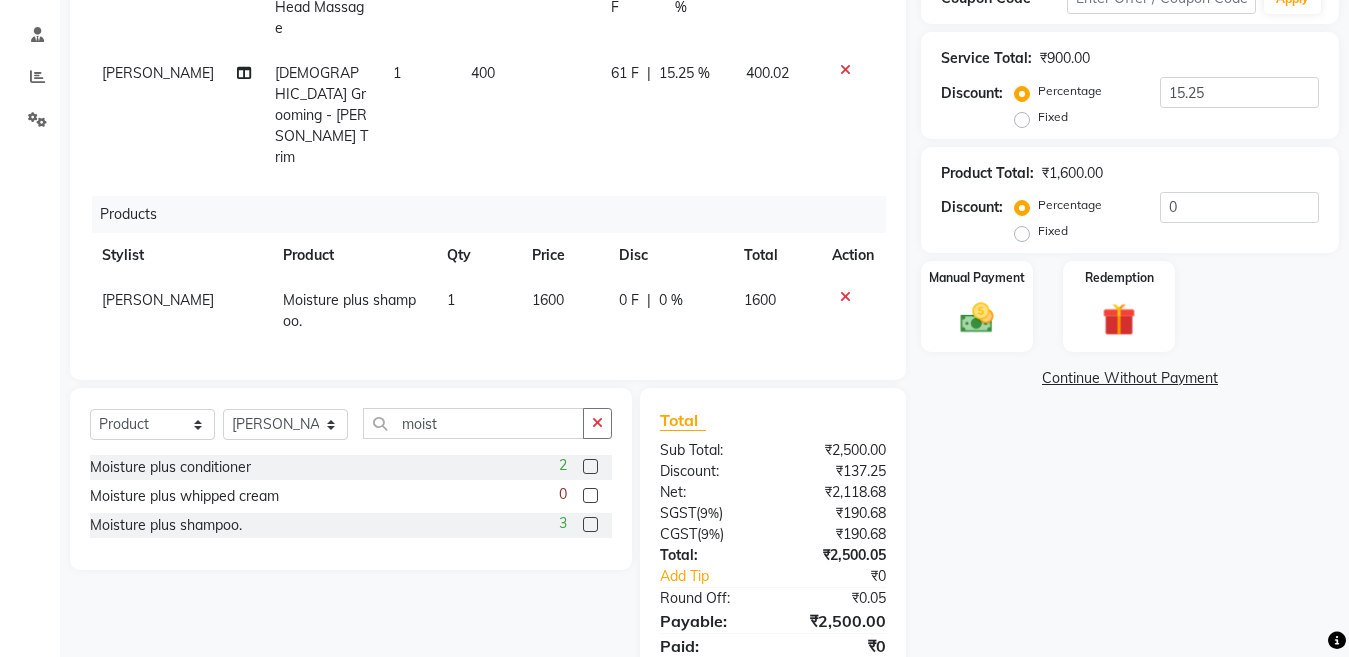 click on "Name: Aman Singh Membership:  No Active Membership  Total Visits:  24 Card on file:  0 Last Visit:   04-07-2025 Points:   0  Coupon Code Apply Service Total:  ₹900.00  Discount:  Percentage   Fixed  15.25 Product Total:  ₹1,600.00  Discount:  Percentage   Fixed  0 Manual Payment Redemption  Continue Without Payment" 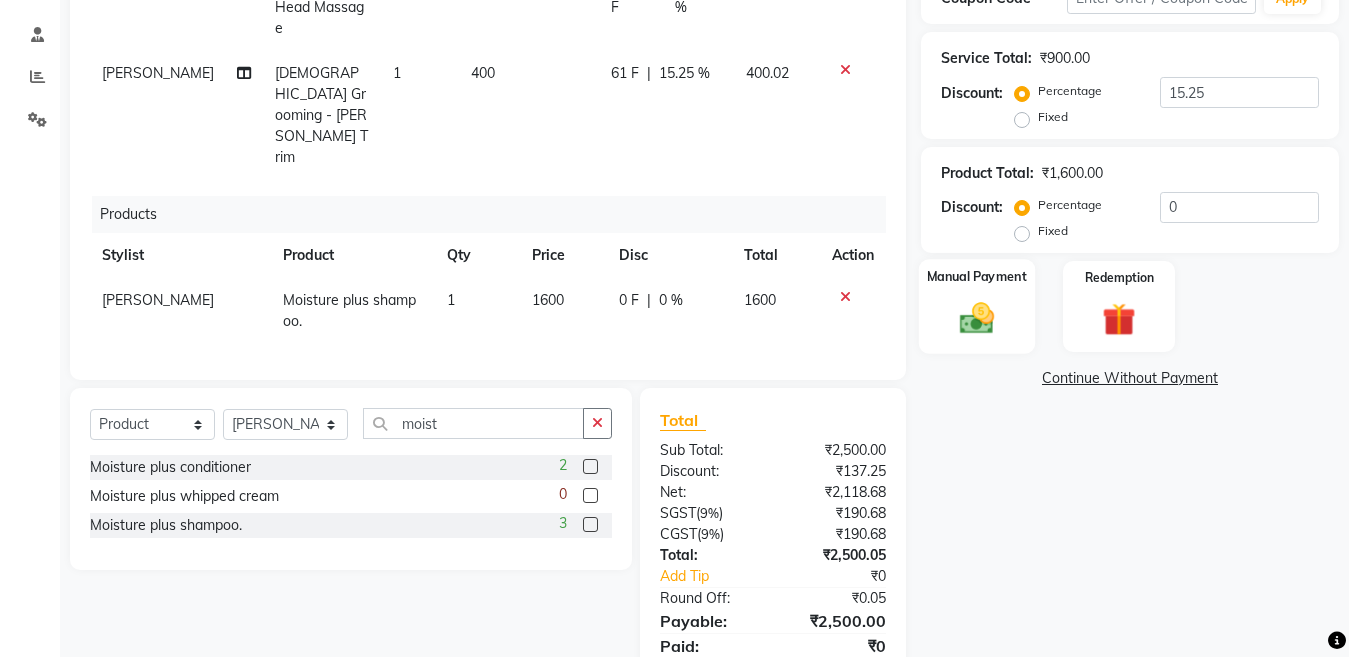 click 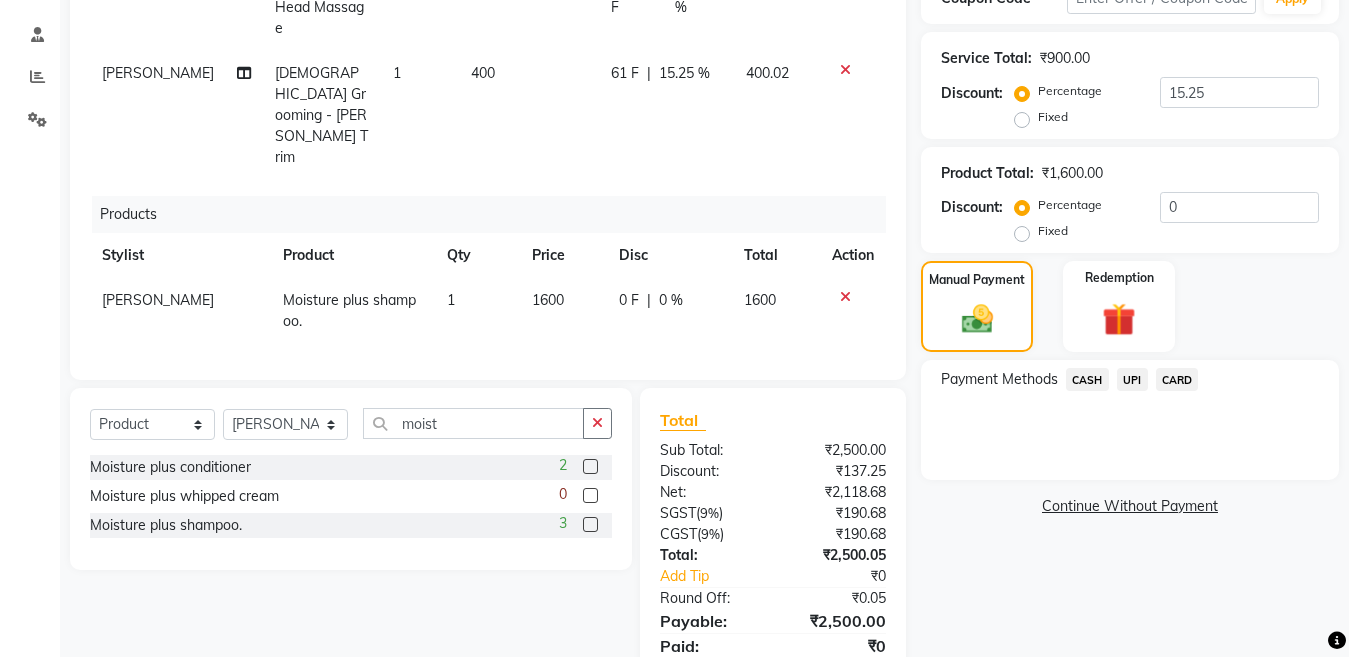 click on "UPI" 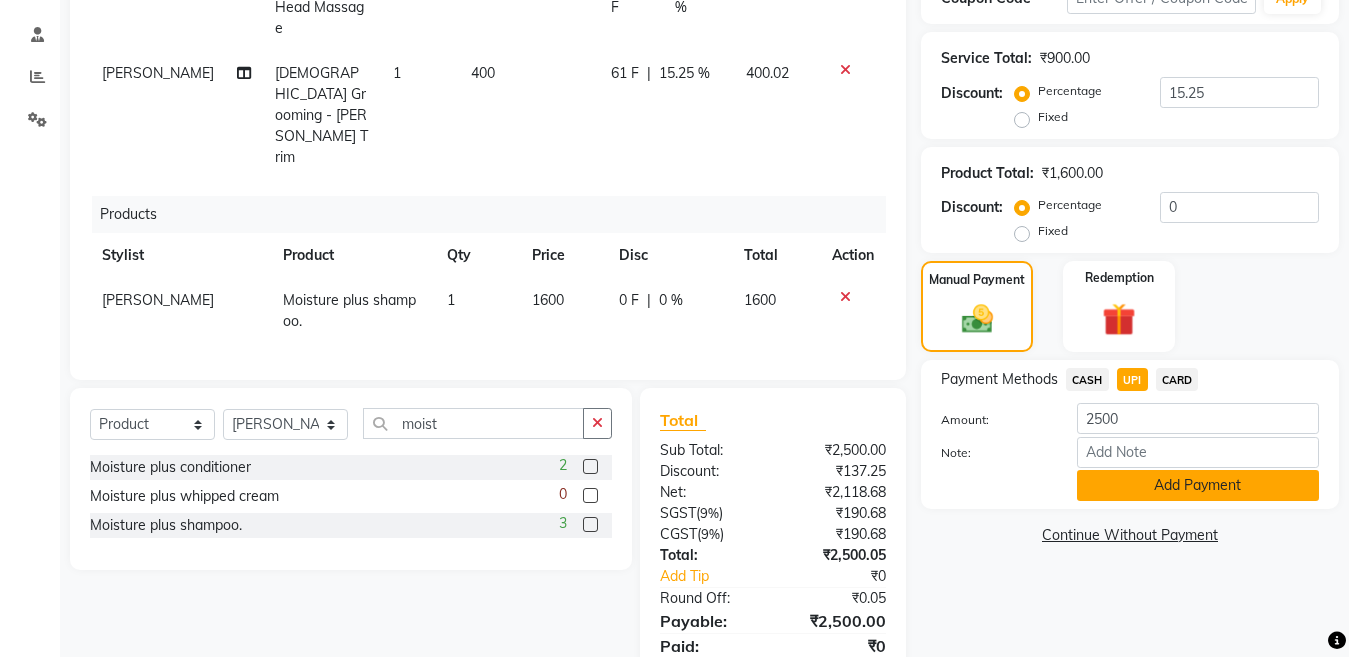 click on "Add Payment" 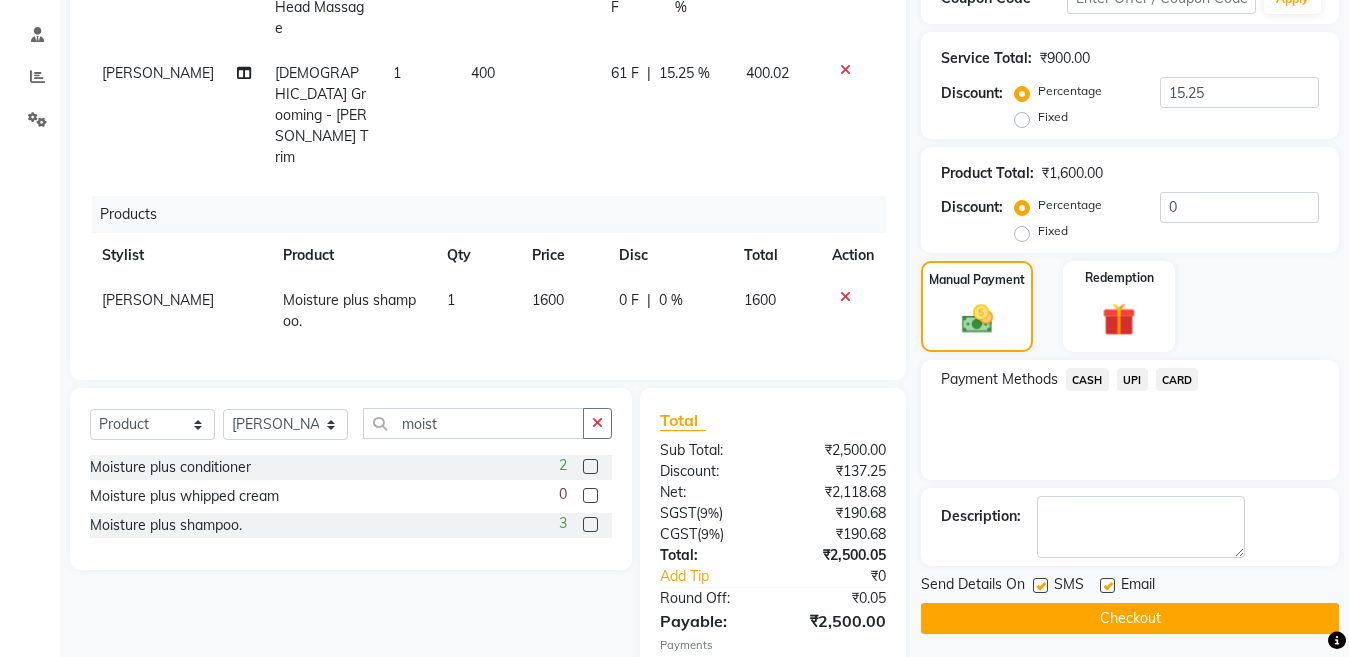 scroll, scrollTop: 417, scrollLeft: 0, axis: vertical 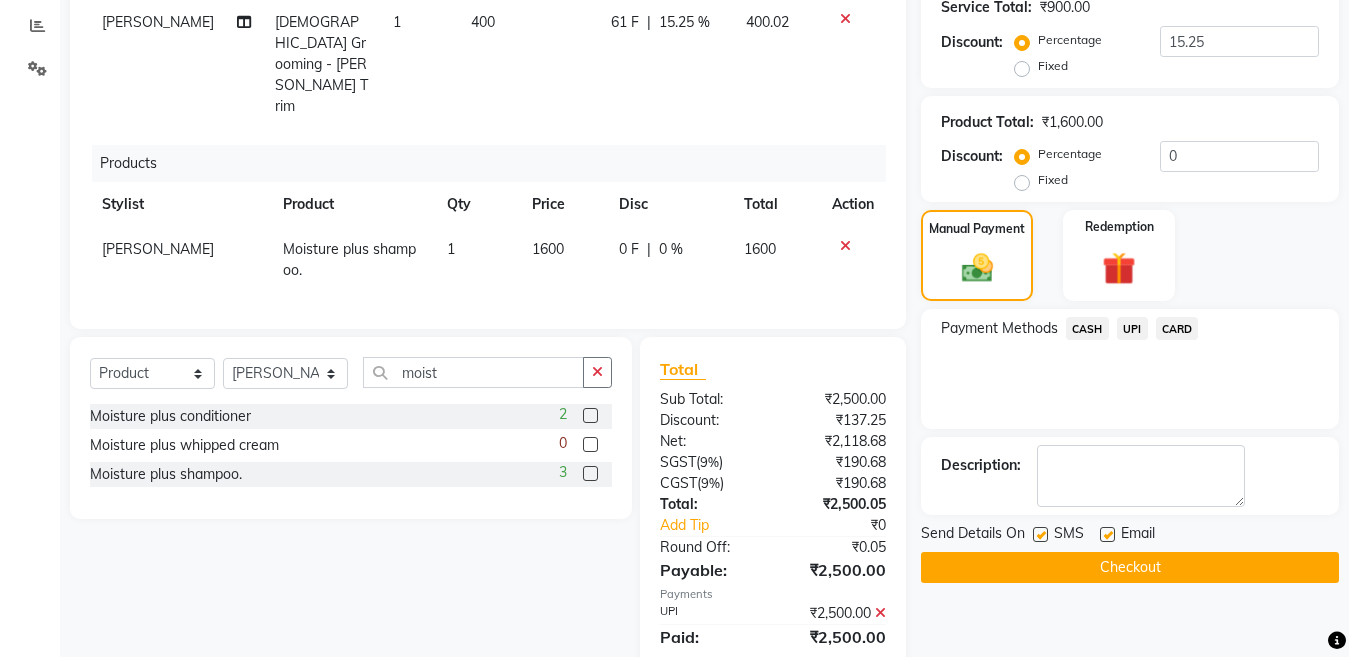click 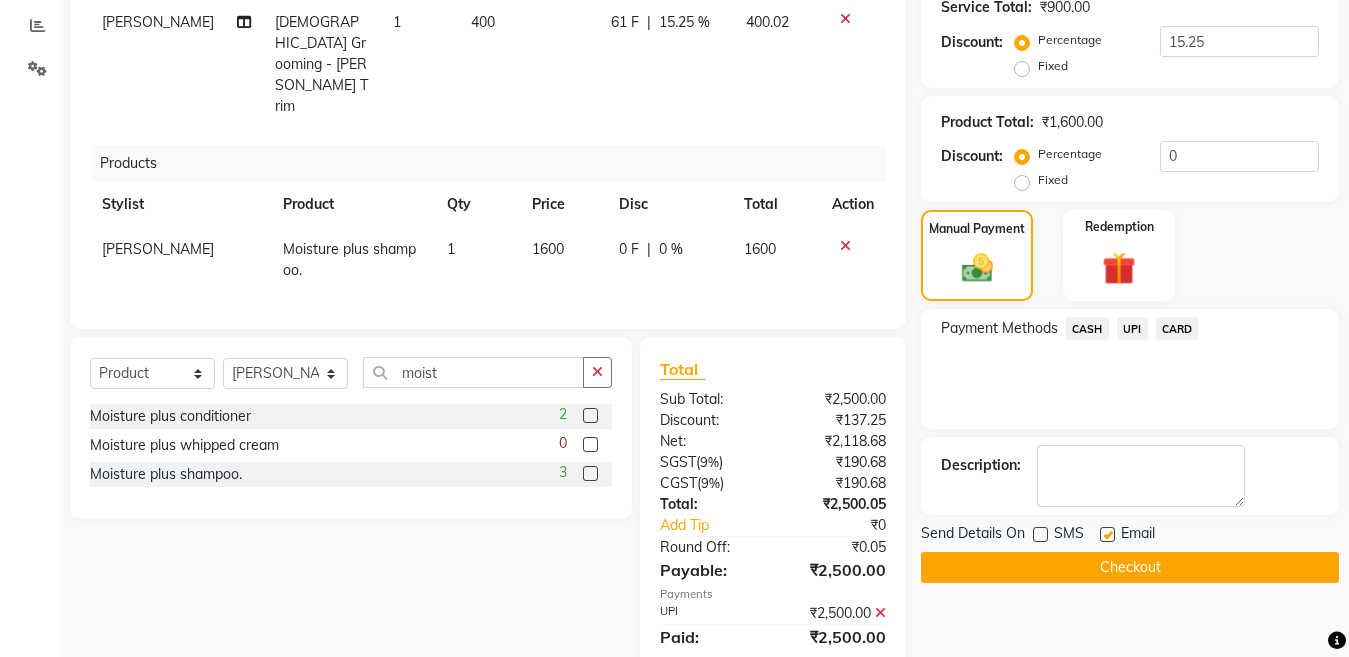 click 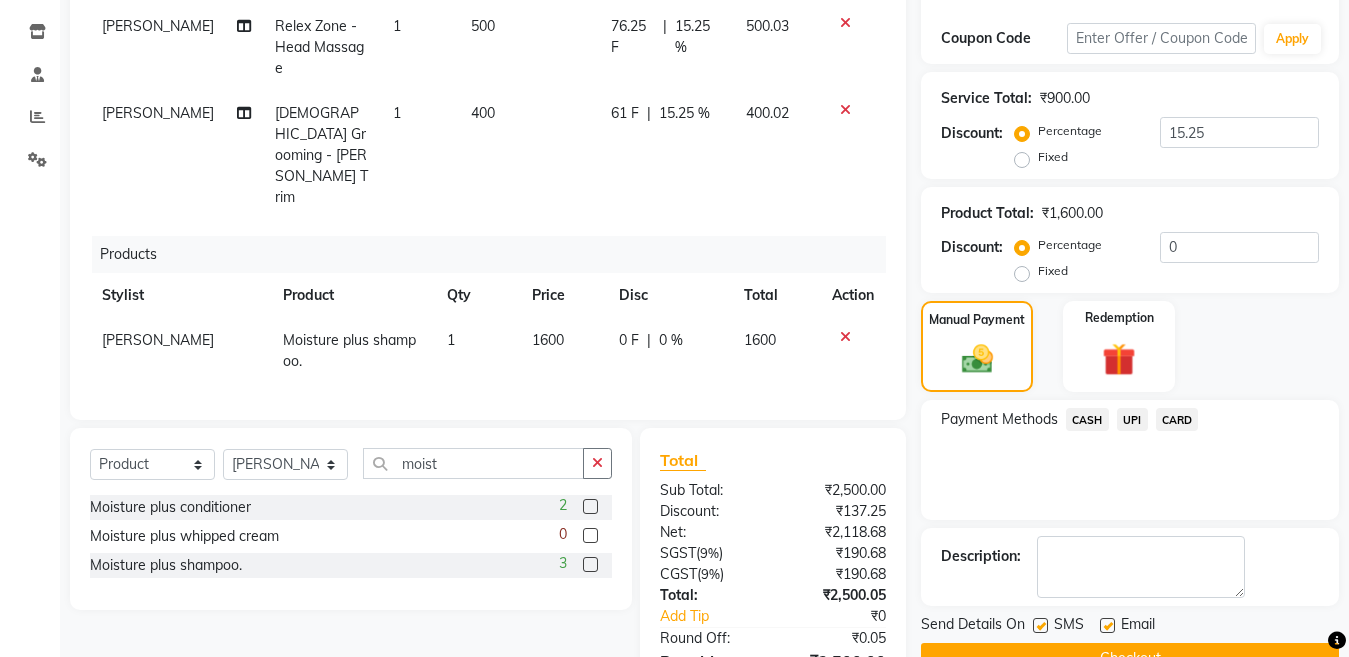 scroll, scrollTop: 417, scrollLeft: 0, axis: vertical 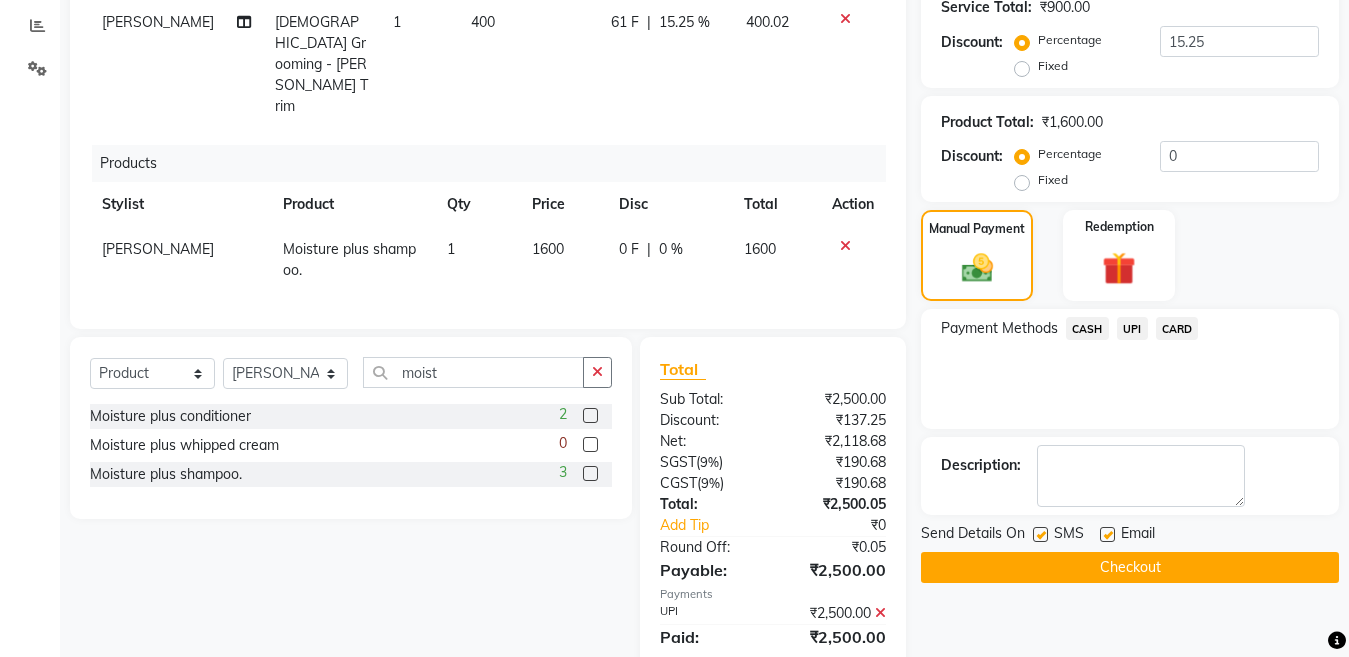 click 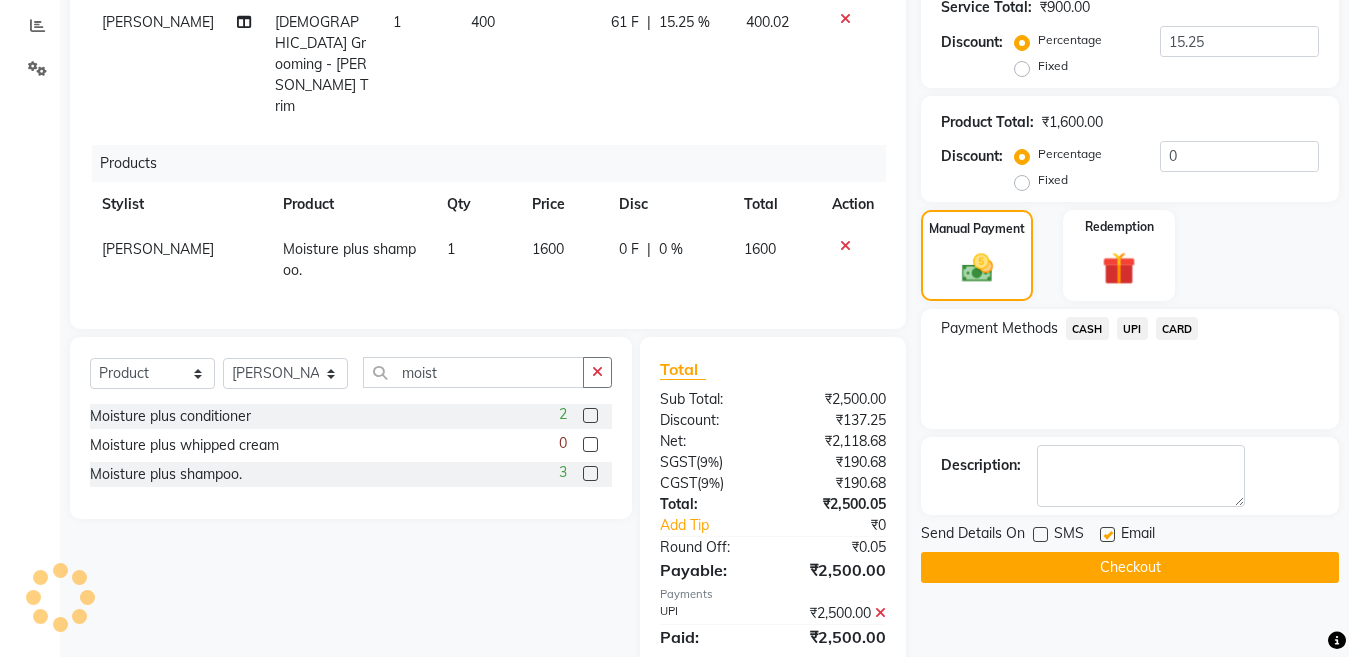 click on "Checkout" 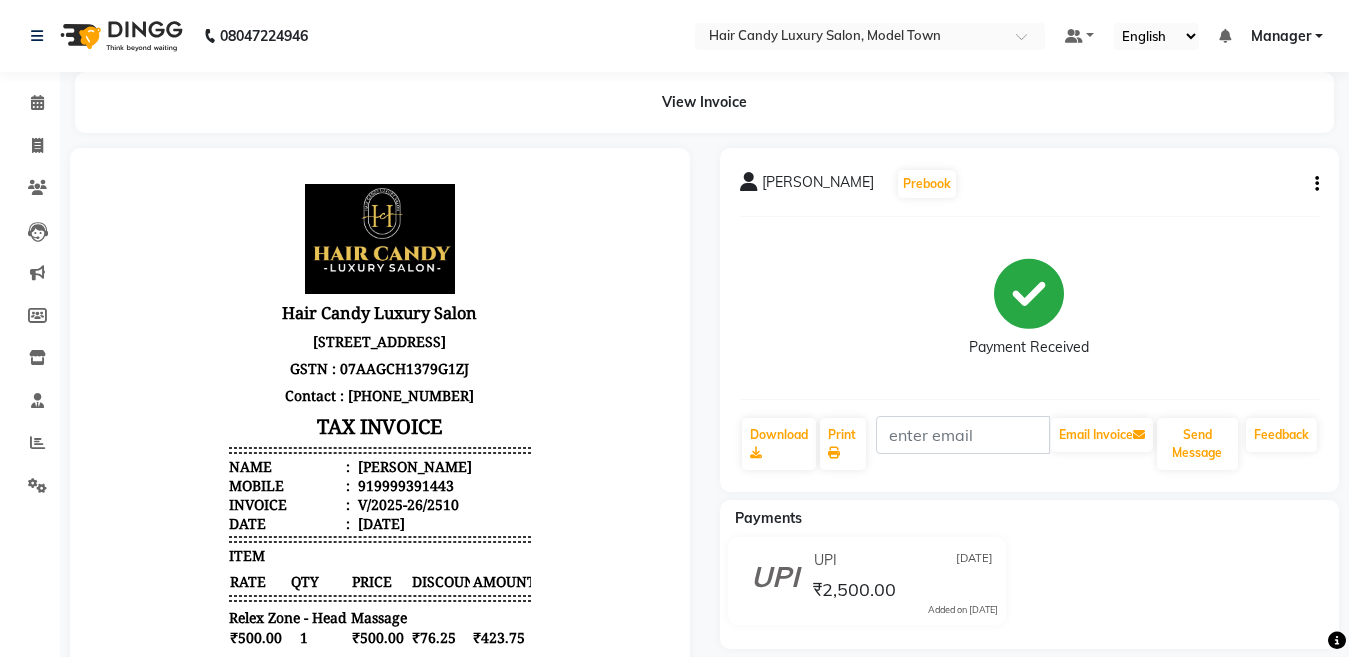 scroll, scrollTop: 0, scrollLeft: 0, axis: both 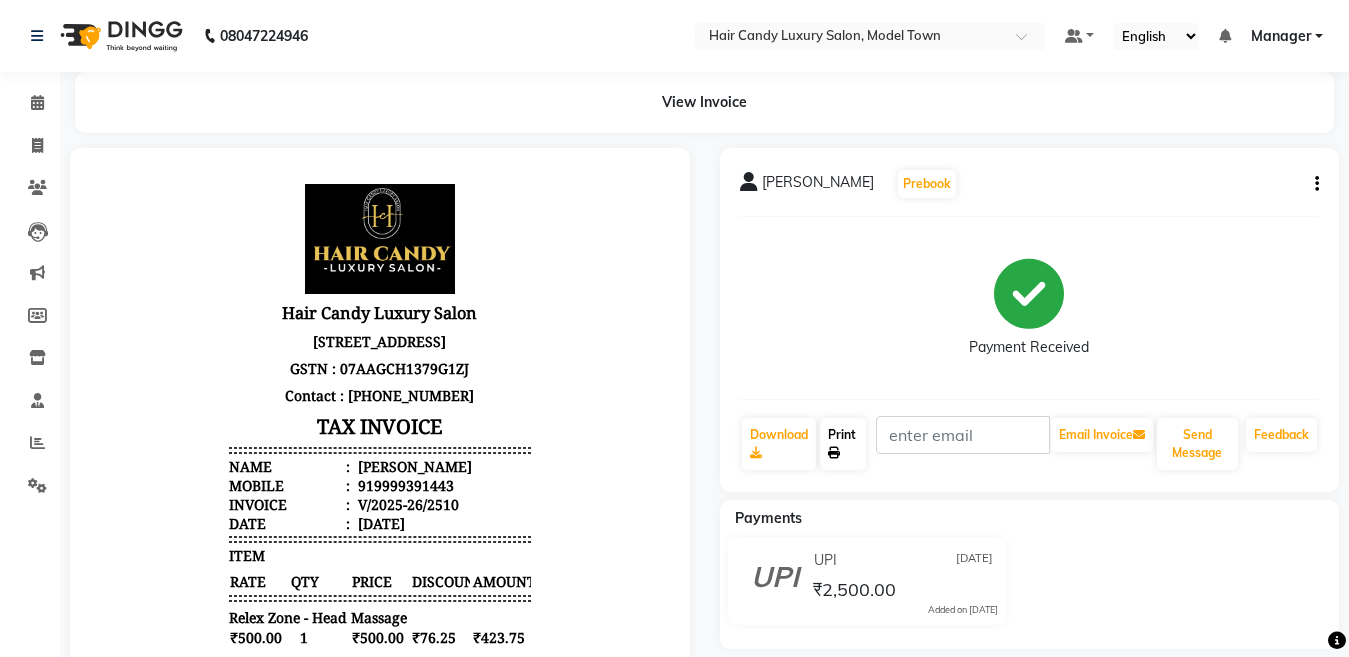 click on "Print" 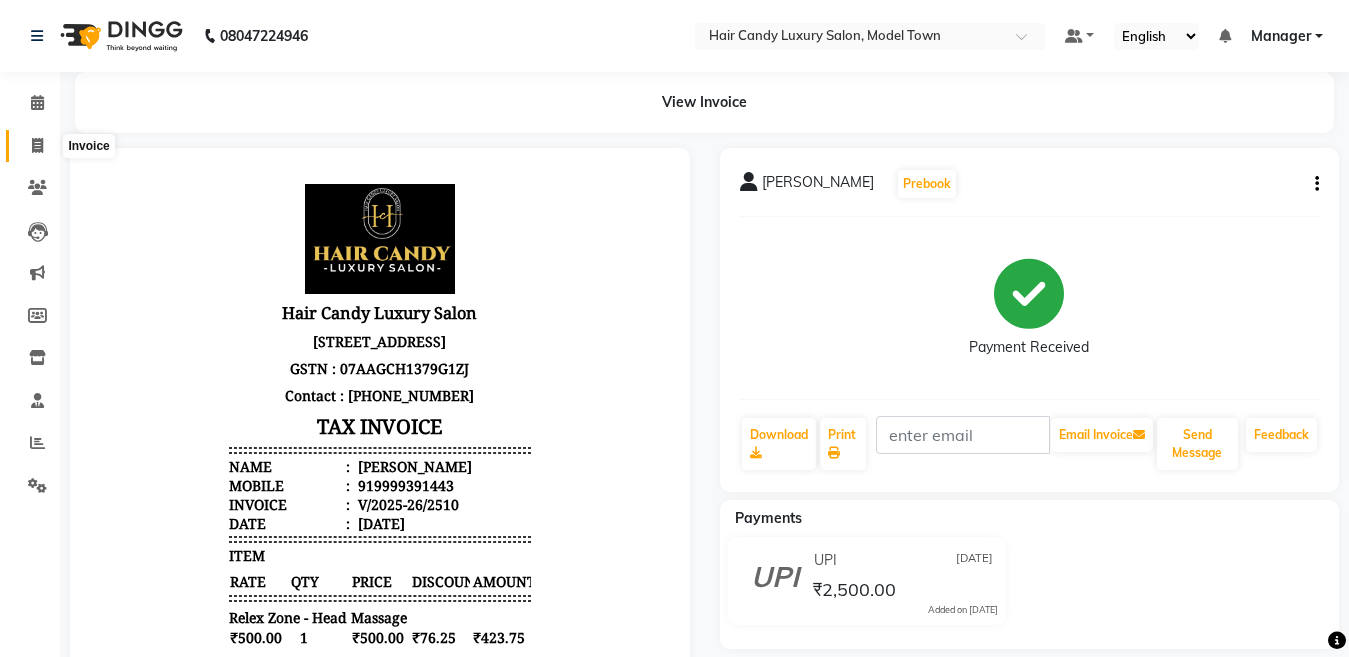 click 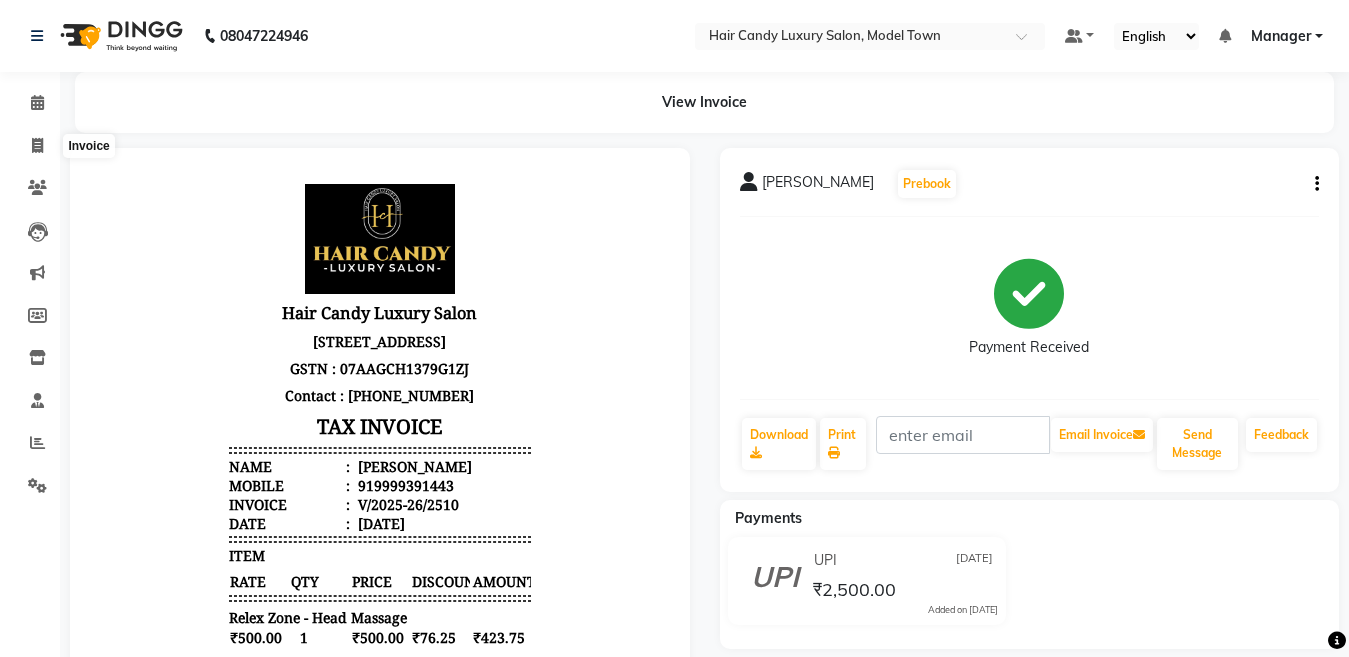 select on "service" 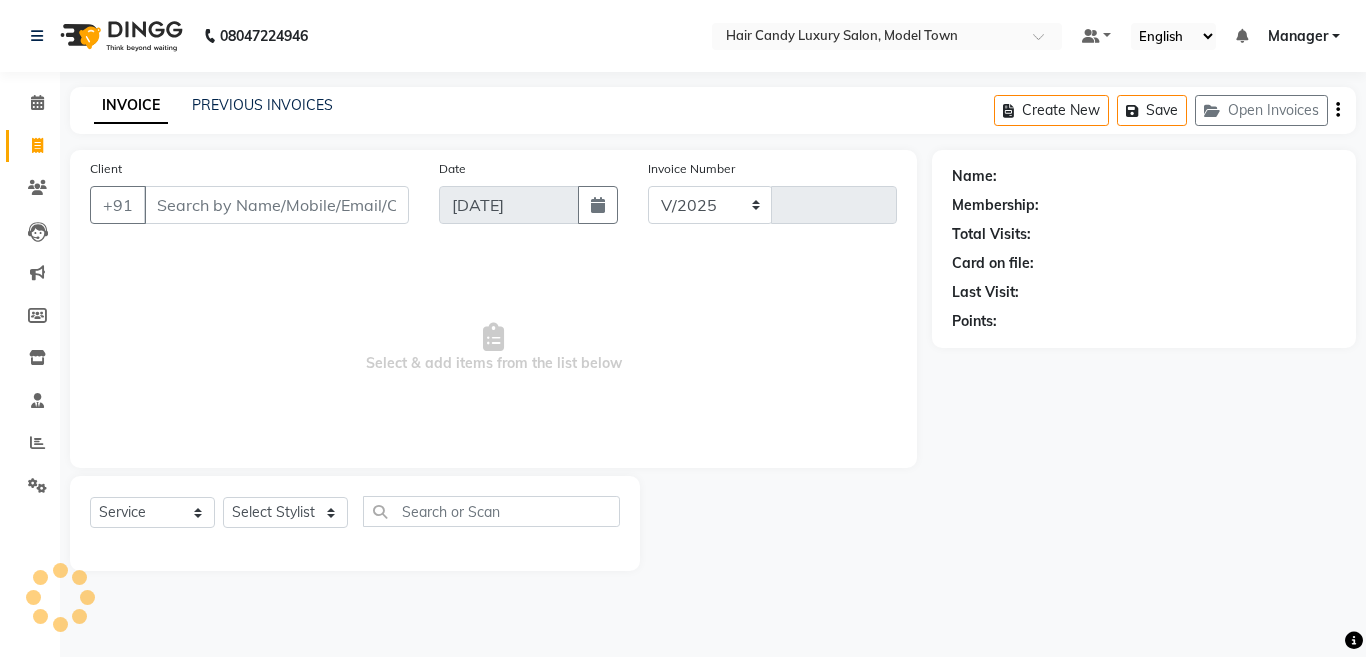 select on "4716" 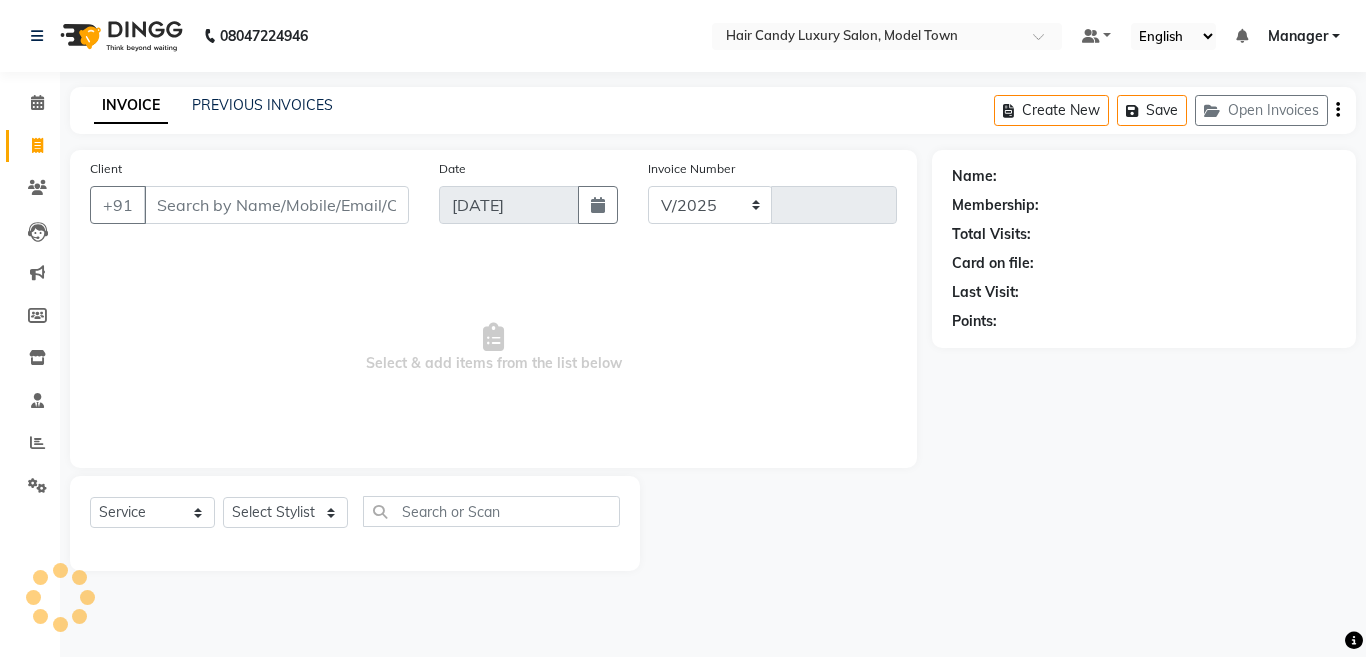 type on "2512" 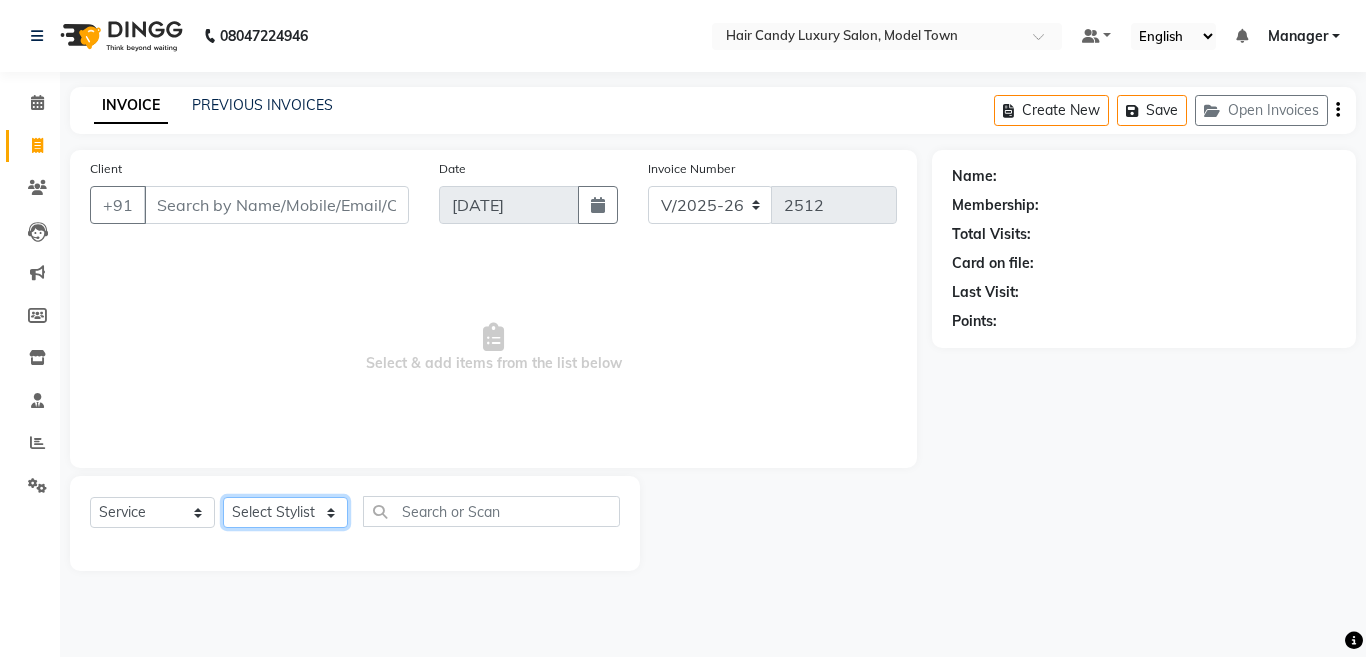 click on "Select Stylist Aakib Anas Anuradha Izhar Laiq (Rahul) Manager Neeraj parul Pawan Prakash Rajni Ranjay (Raju) RIYA Saleem sameer  stock manager surrender Vijay Gupta Vijay kumar" 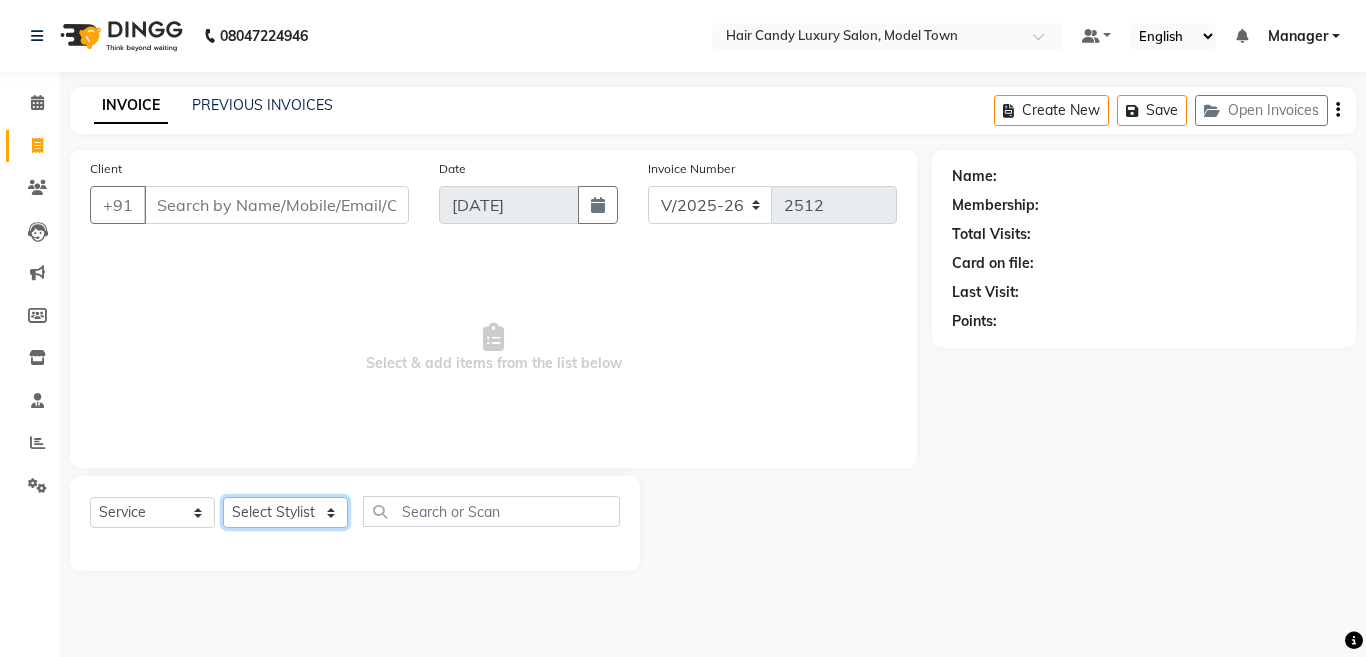 select on "28001" 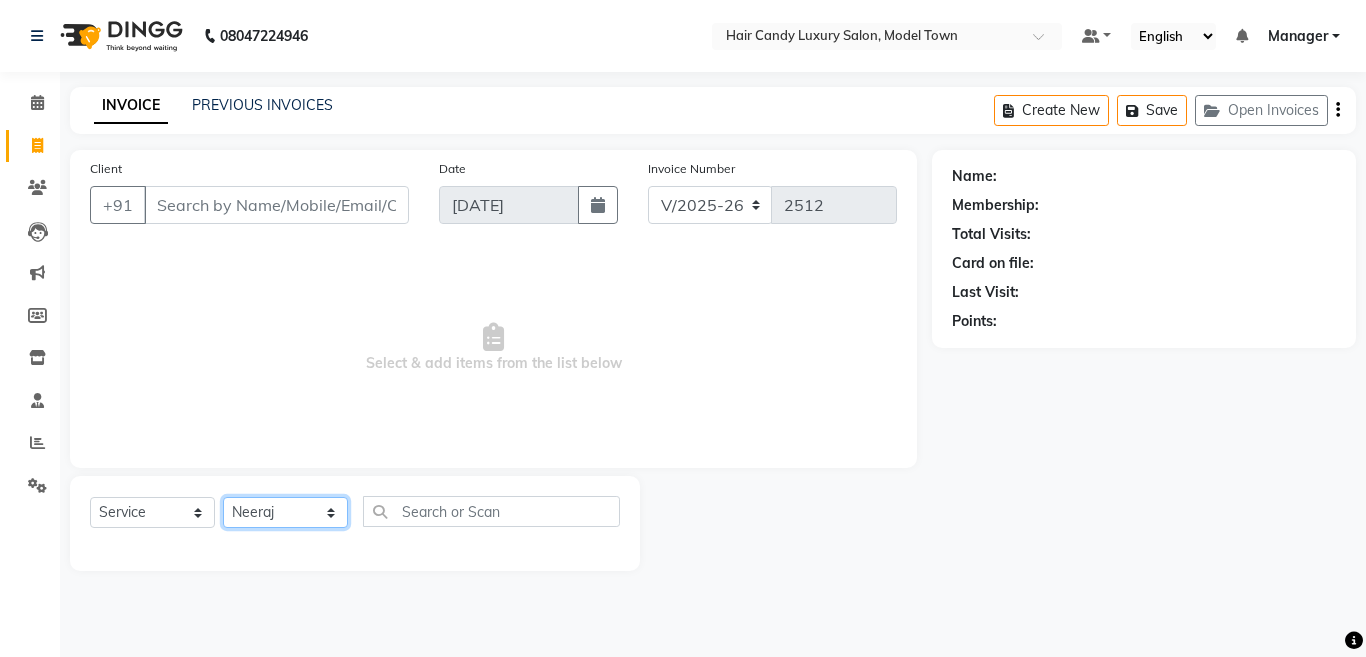 click on "Select Stylist Aakib Anas Anuradha Izhar Laiq (Rahul) Manager Neeraj parul Pawan Prakash Rajni Ranjay (Raju) RIYA Saleem sameer  stock manager surrender Vijay Gupta Vijay kumar" 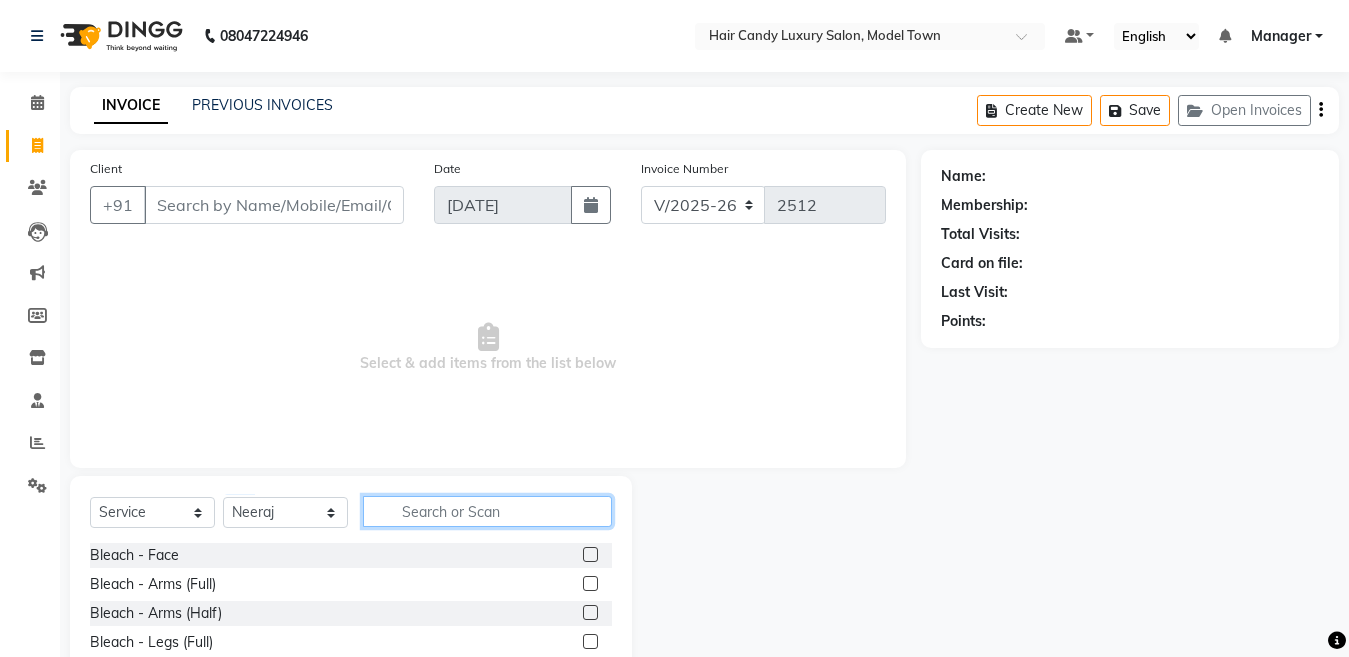 click 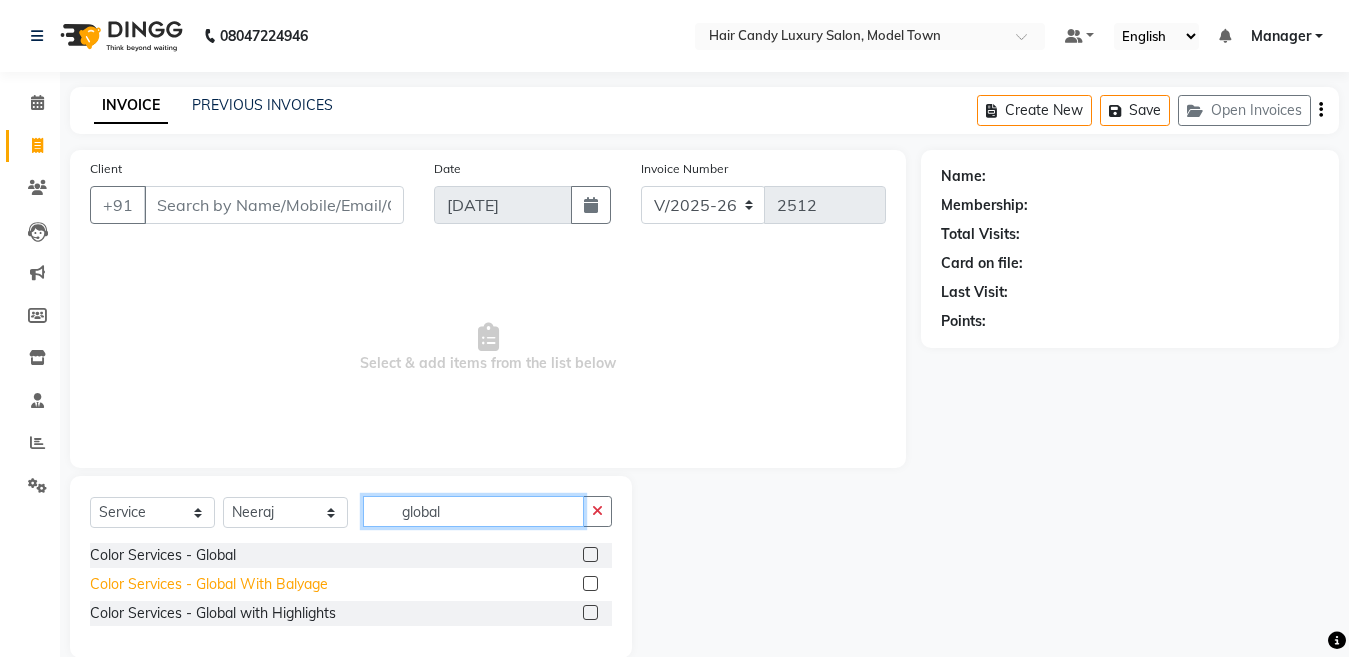 type on "global" 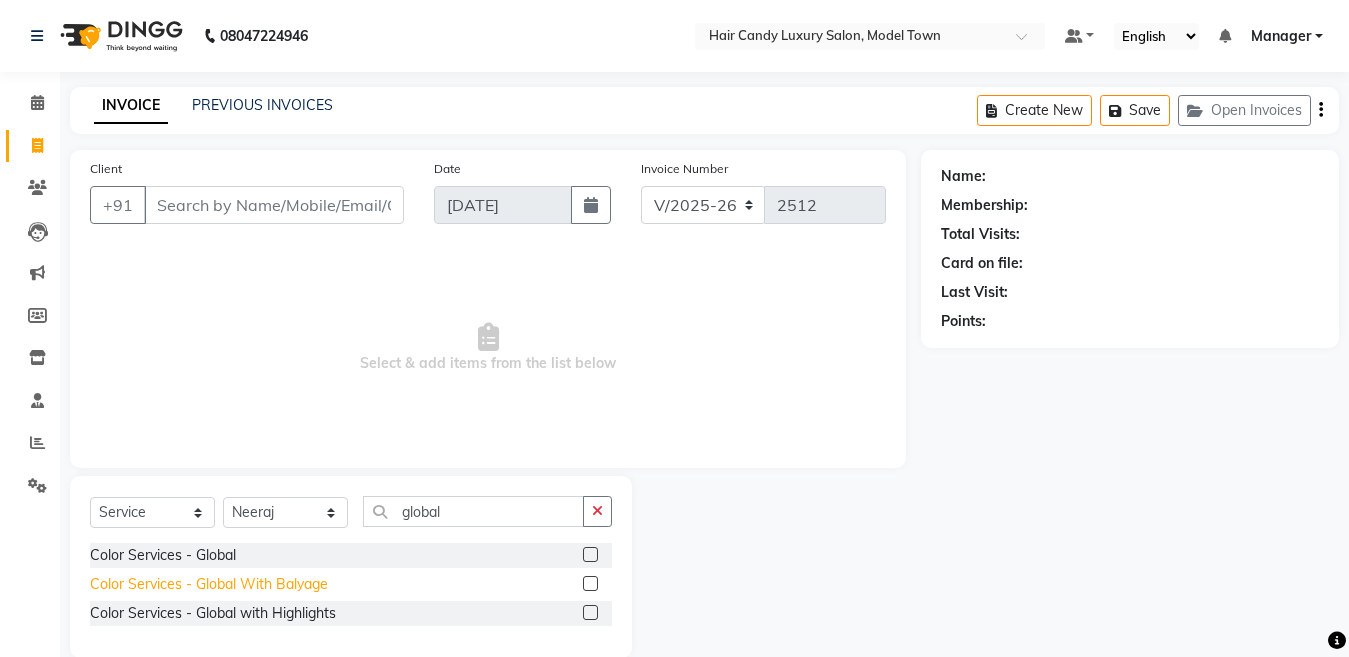 click on "Color Services - Global With Balyage" 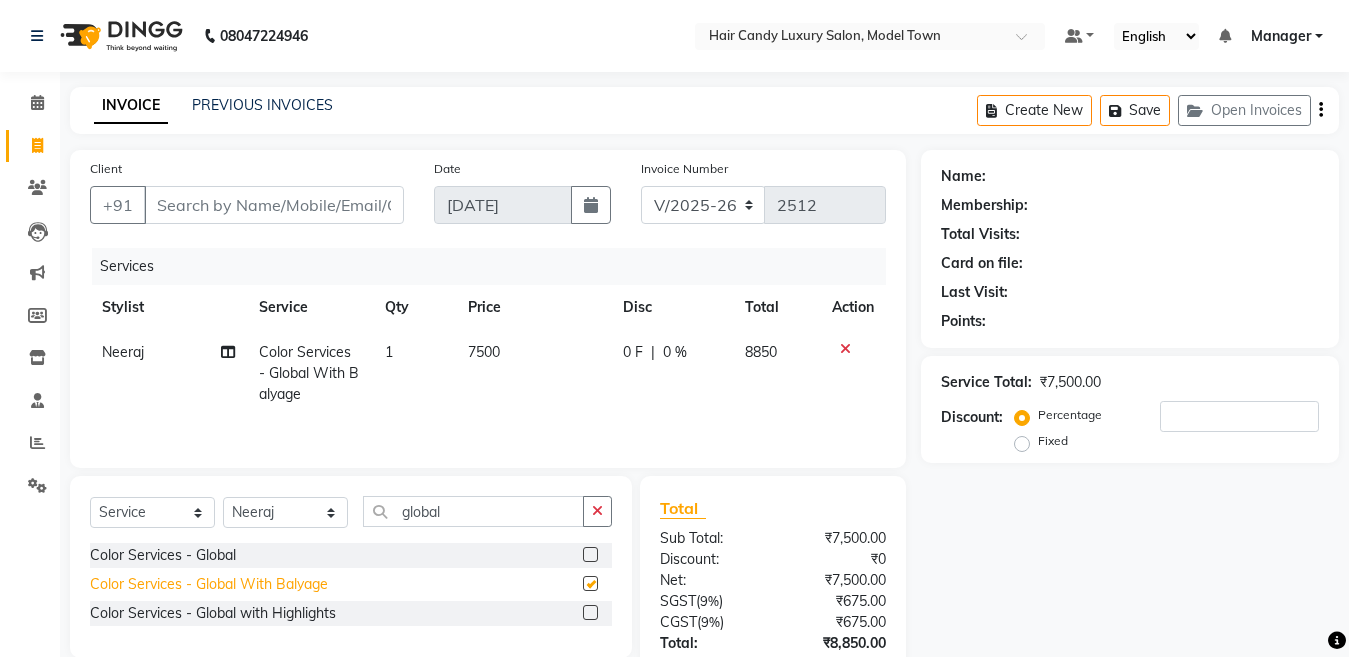 checkbox on "false" 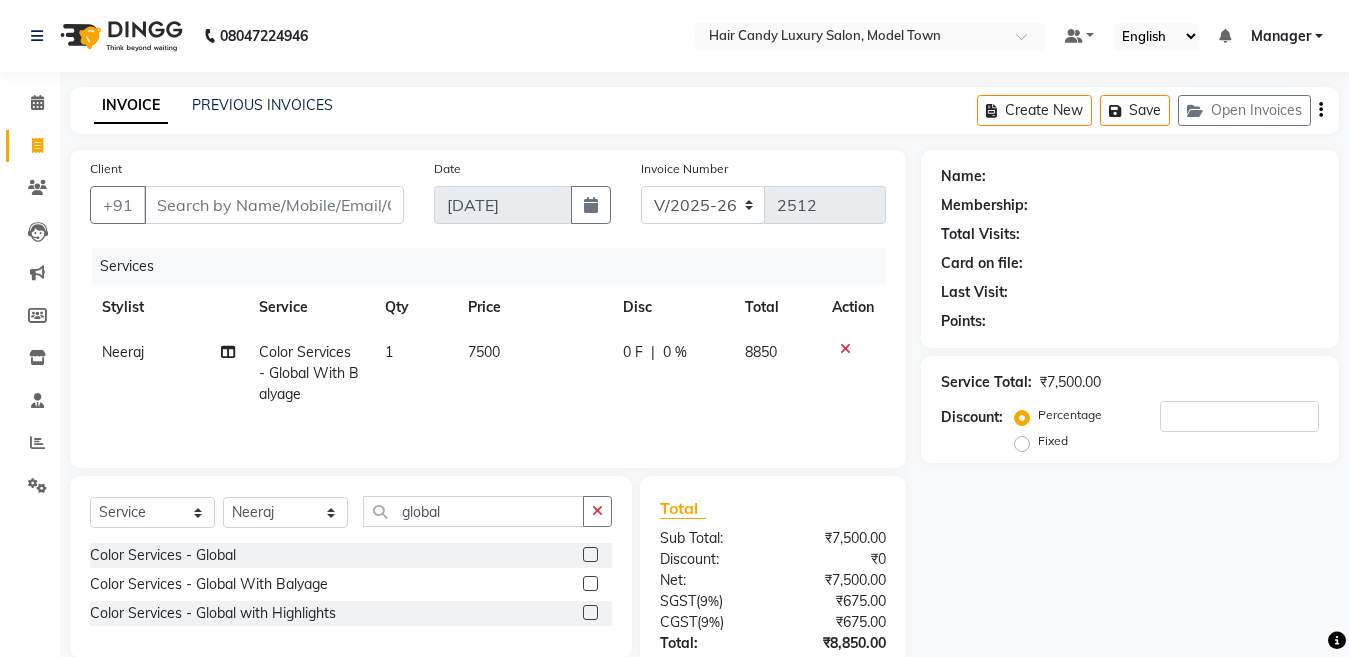 click on "7500" 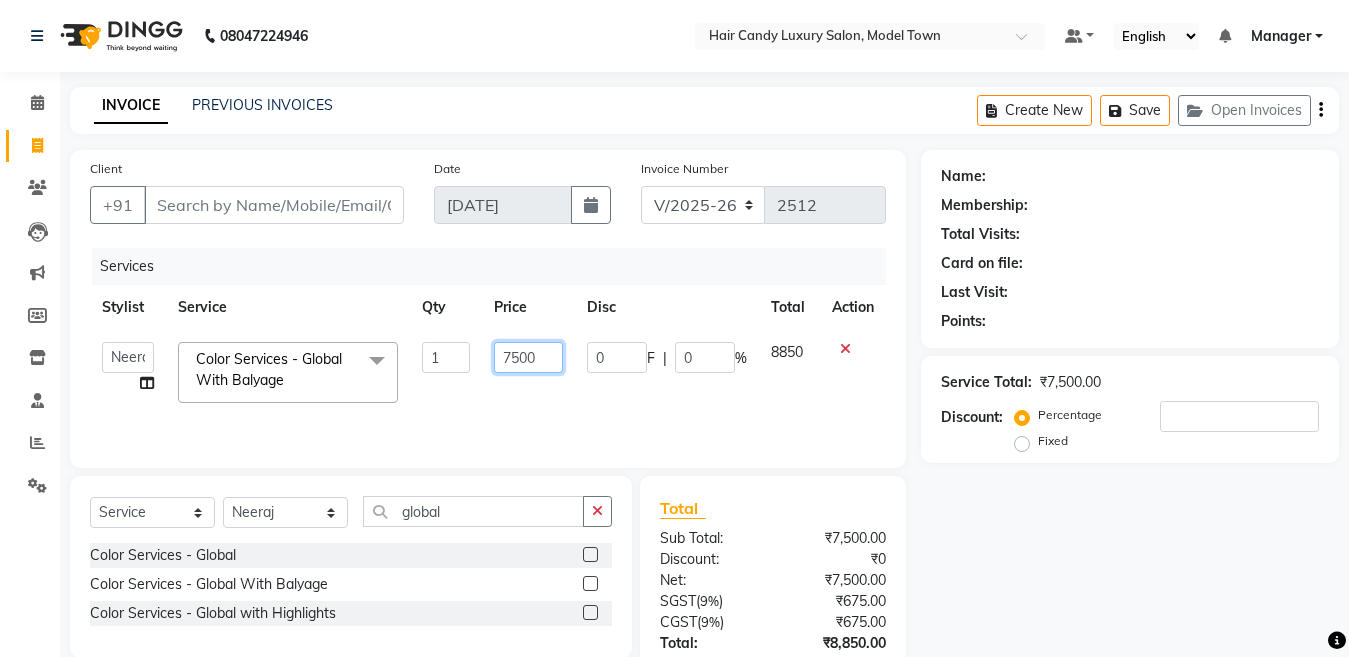 drag, startPoint x: 510, startPoint y: 364, endPoint x: 487, endPoint y: 364, distance: 23 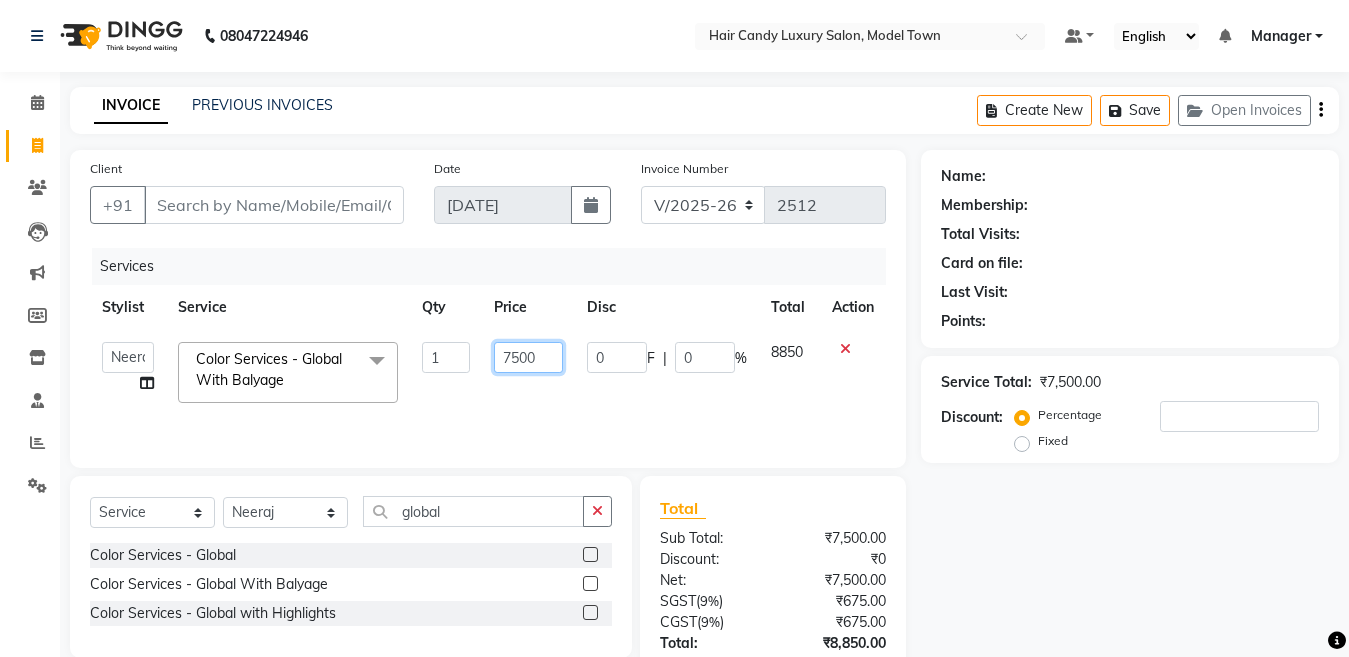 click on "7500" 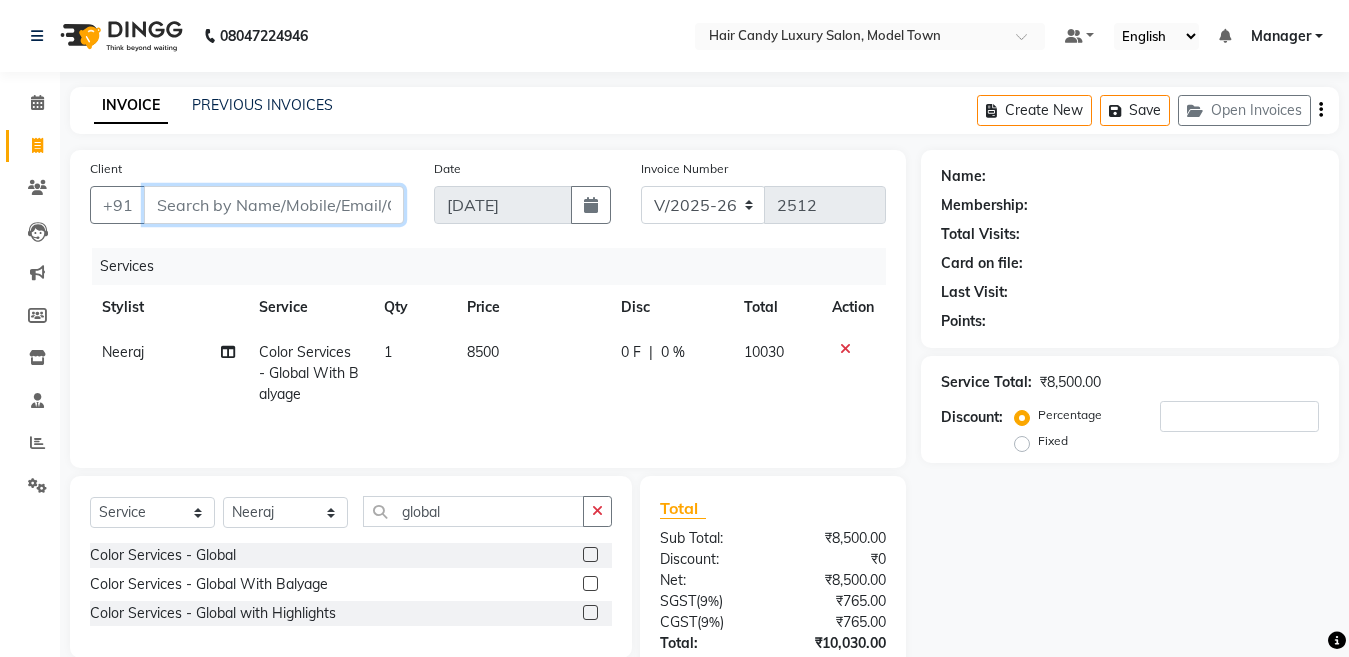 click on "Client" at bounding box center (274, 205) 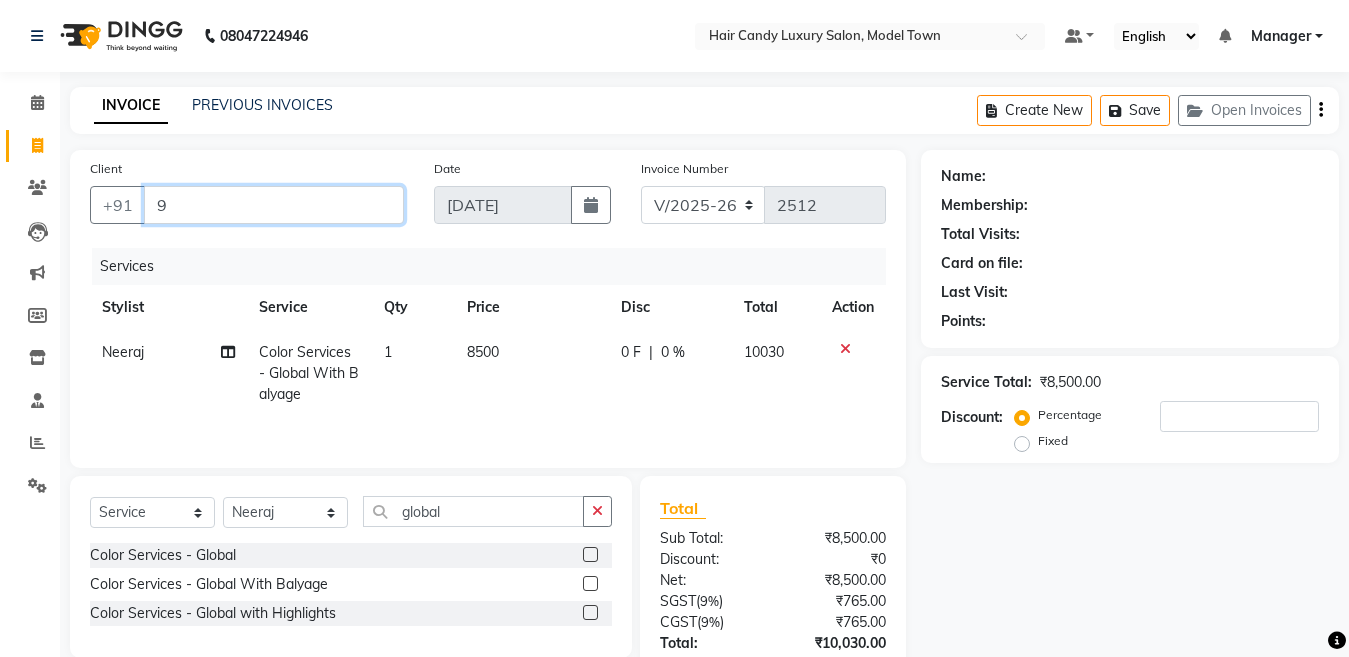 type on "0" 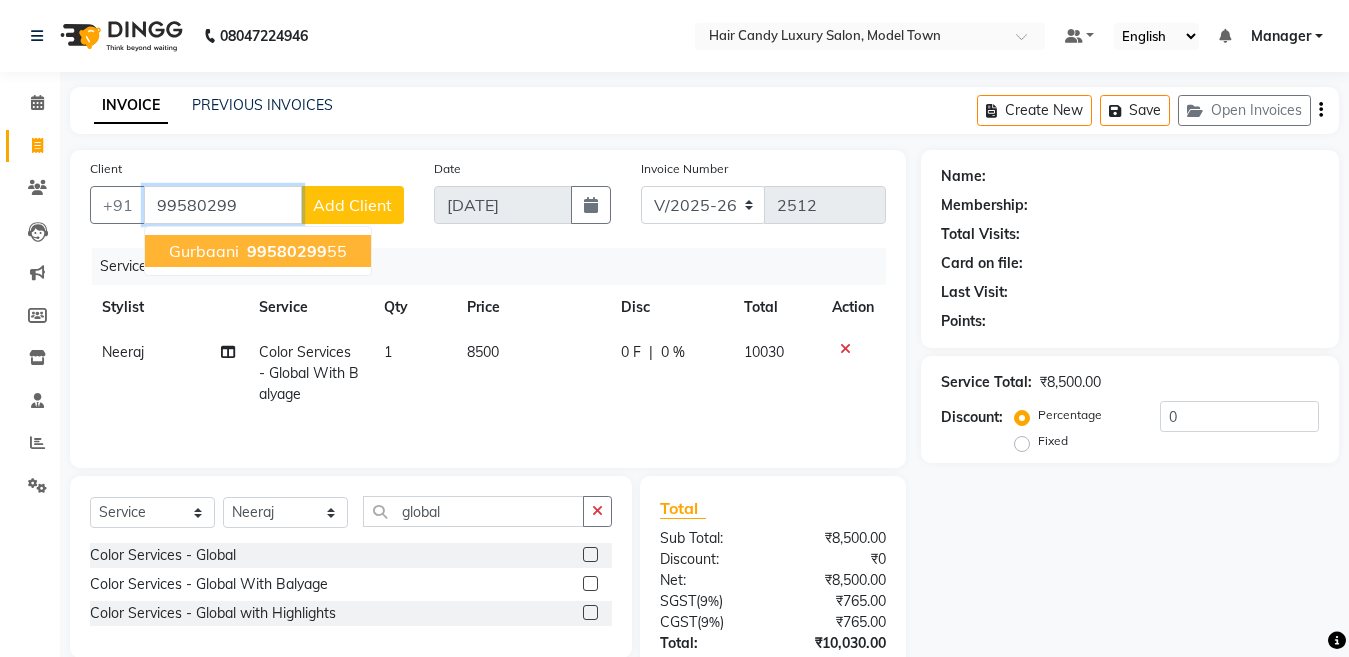 click on "99580299" at bounding box center [287, 251] 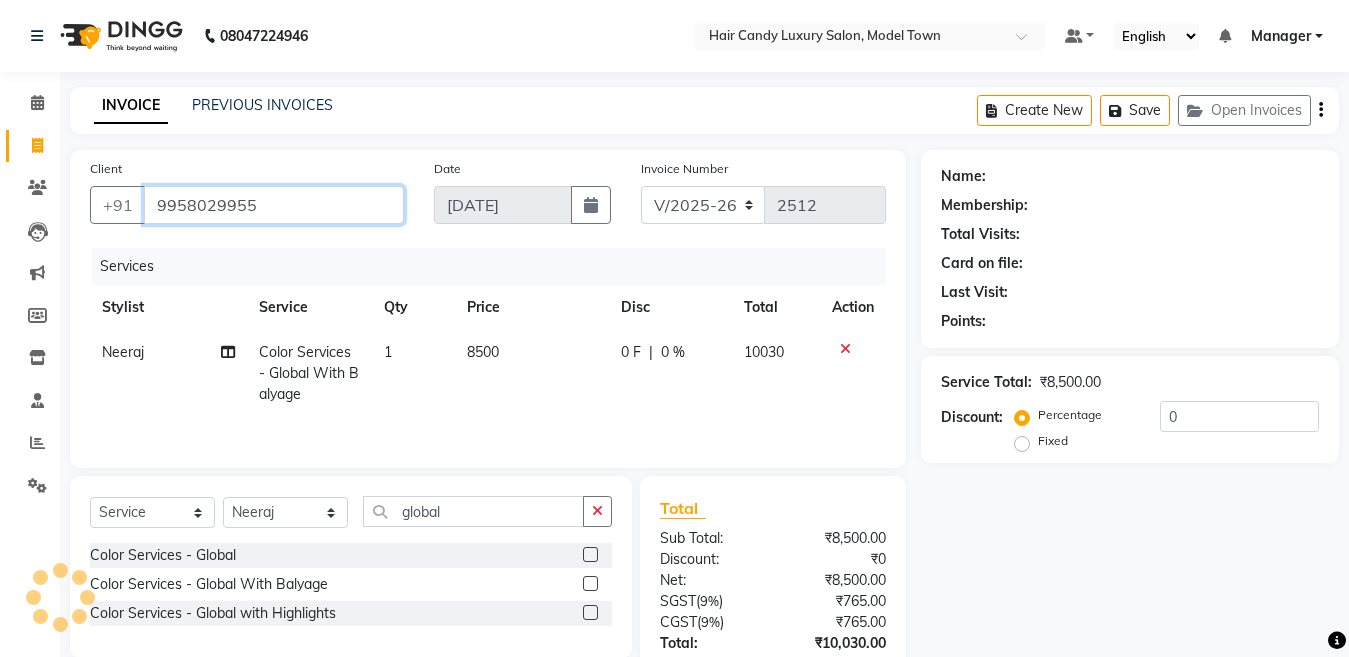 type on "9958029955" 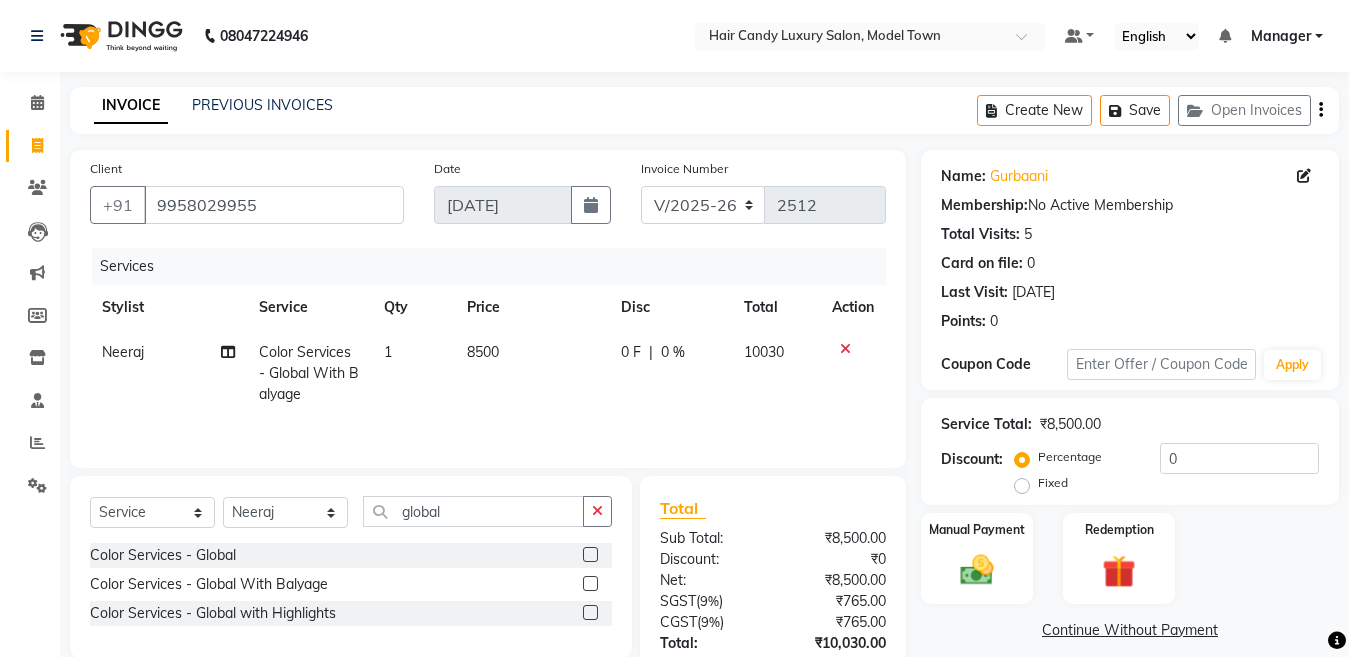 click on "Percentage   Fixed  0" 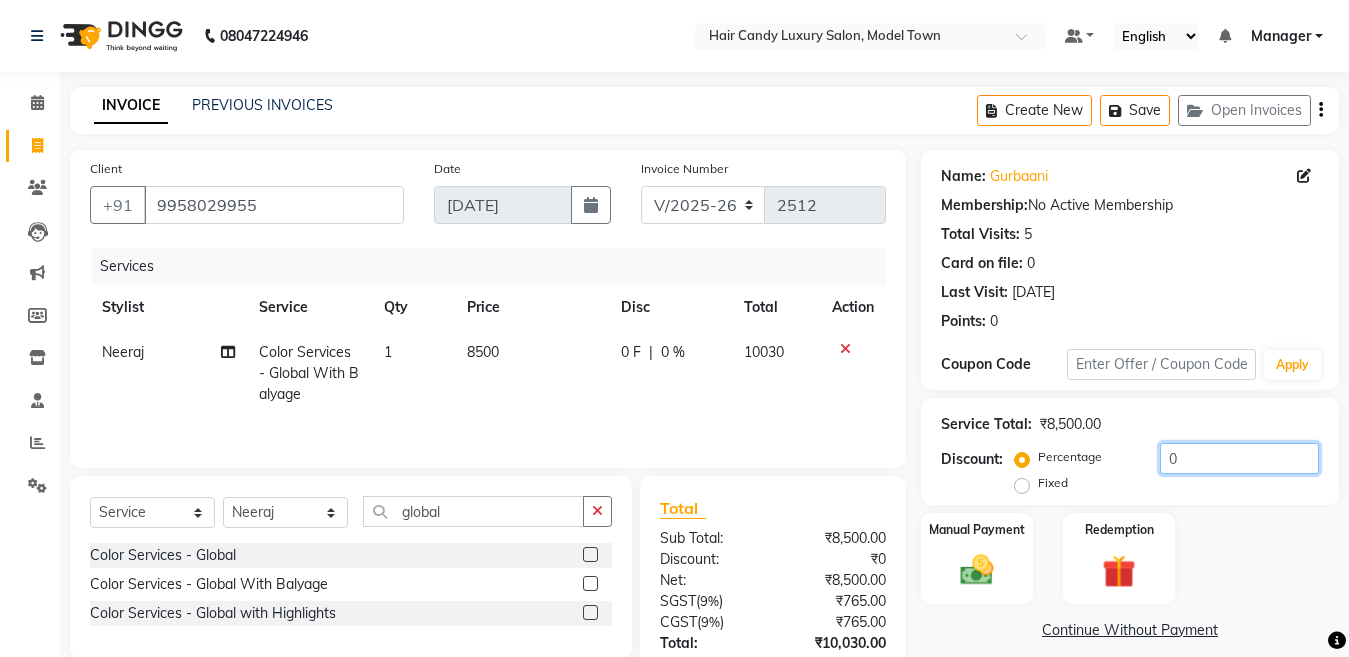 click on "0" 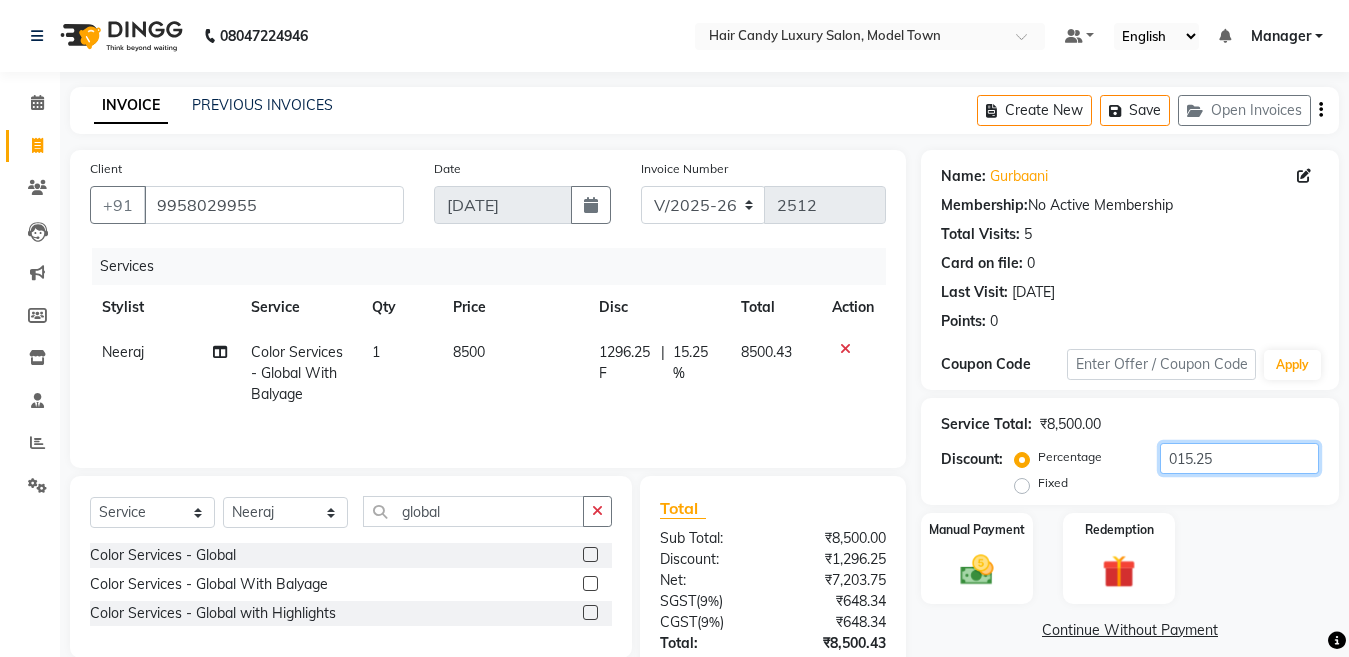 scroll, scrollTop: 166, scrollLeft: 0, axis: vertical 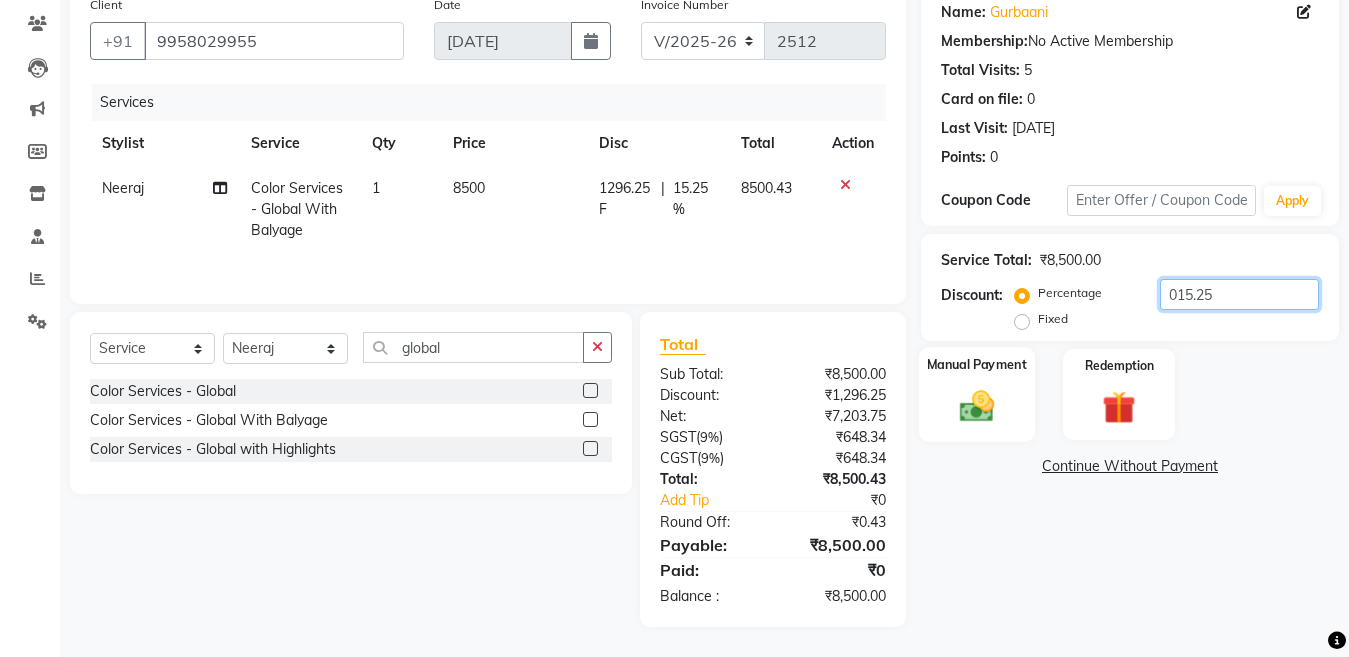 type on "015.25" 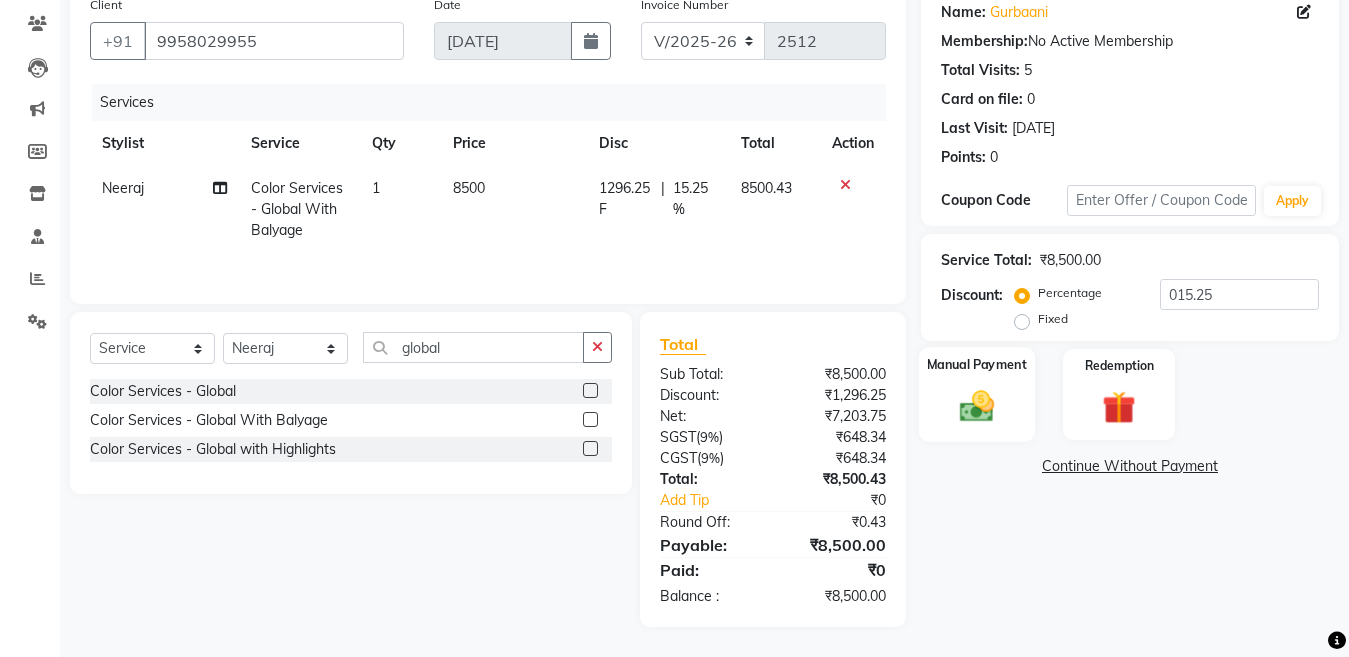 click on "Manual Payment" 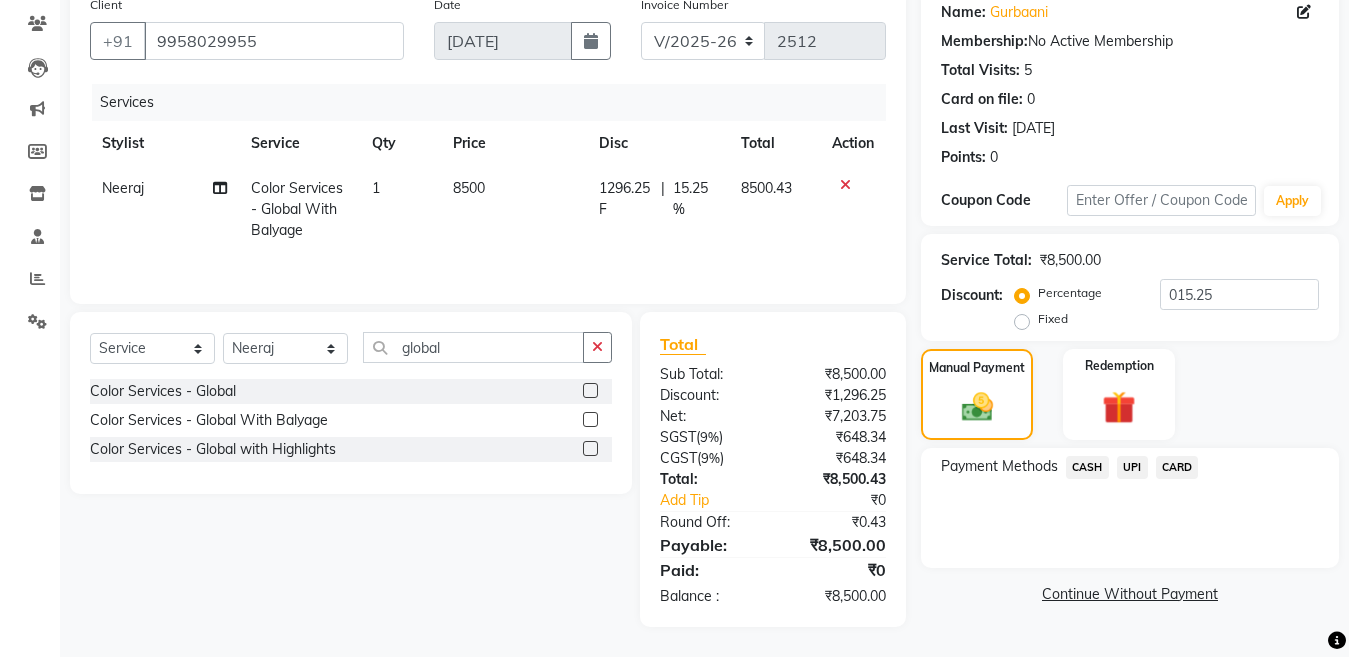 click on "CARD" 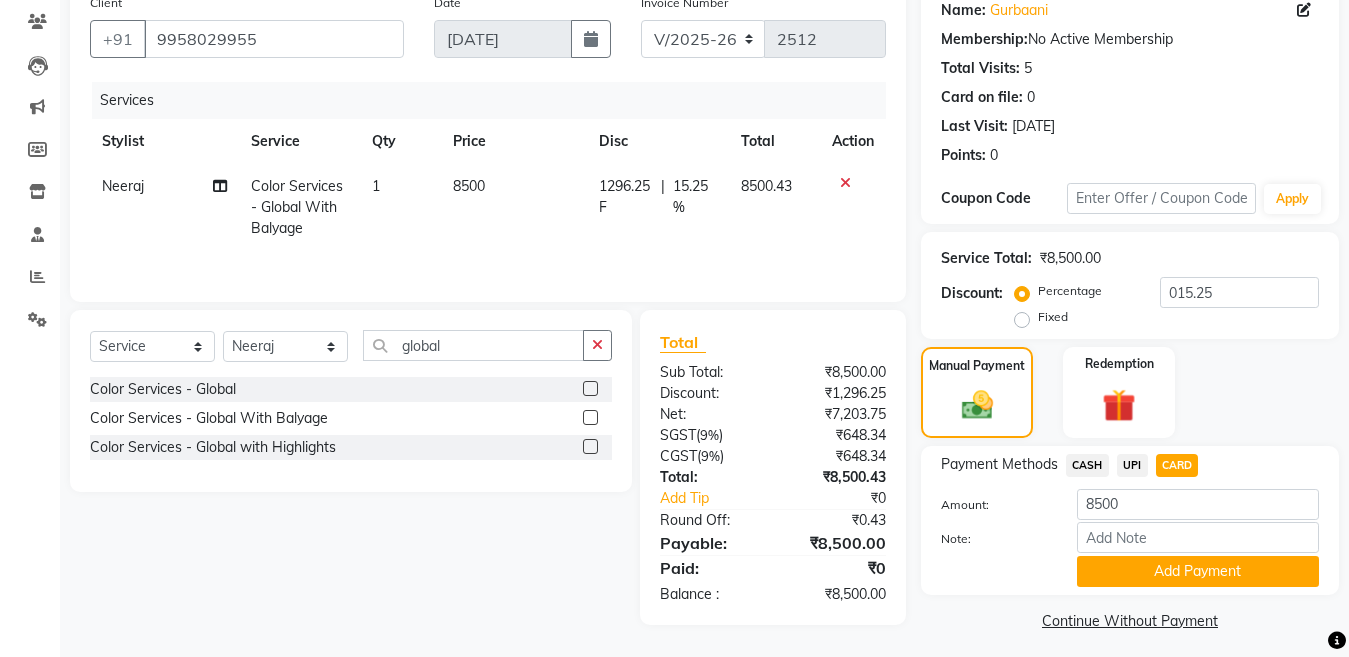 drag, startPoint x: 1134, startPoint y: 576, endPoint x: 1365, endPoint y: 506, distance: 241.37315 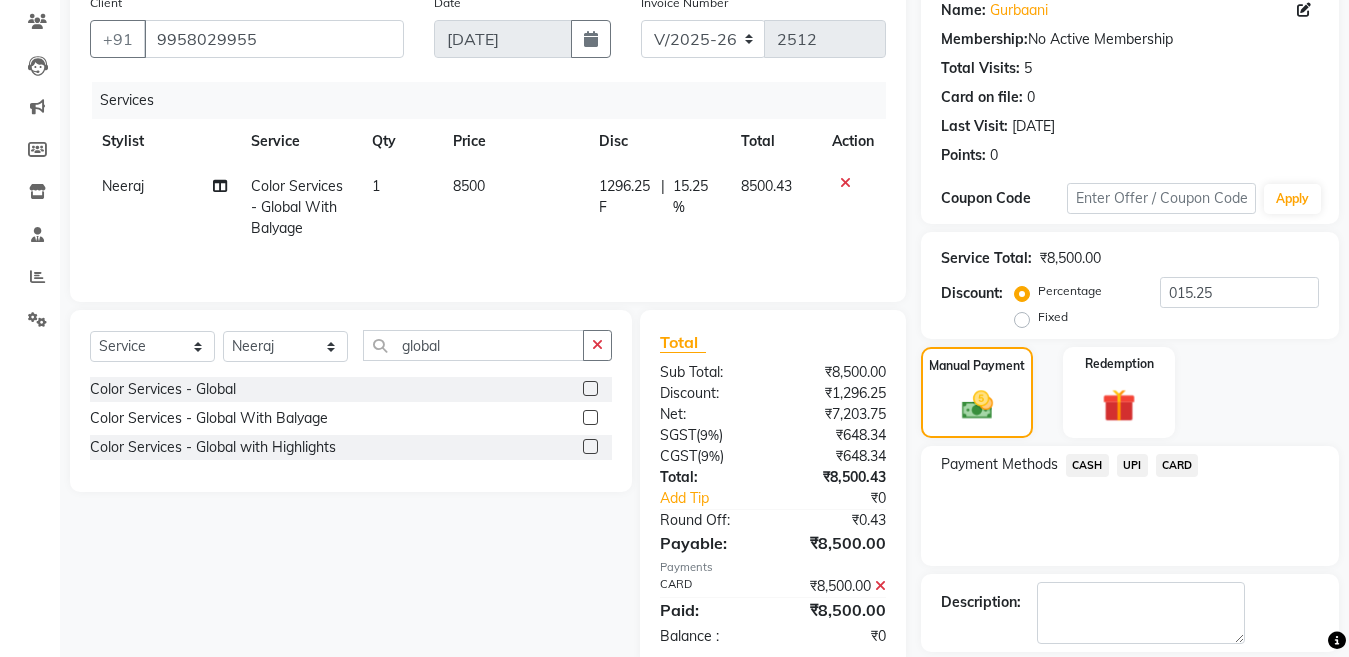 scroll, scrollTop: 259, scrollLeft: 0, axis: vertical 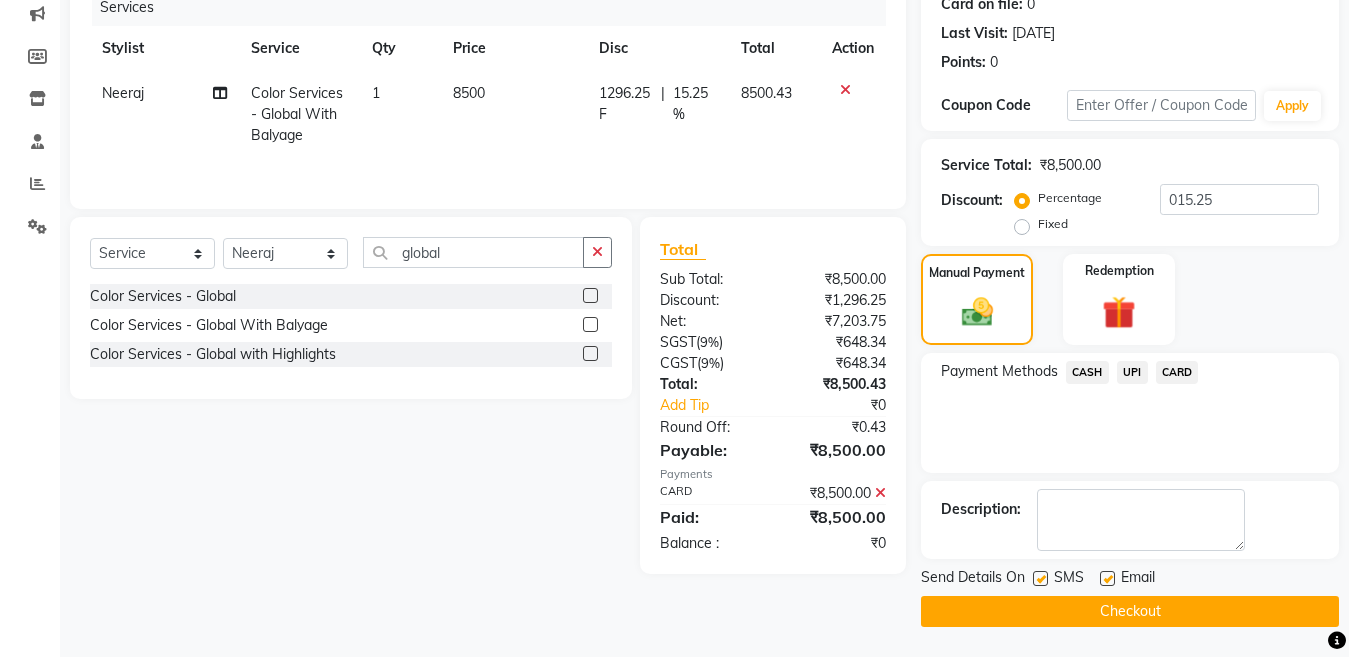 click 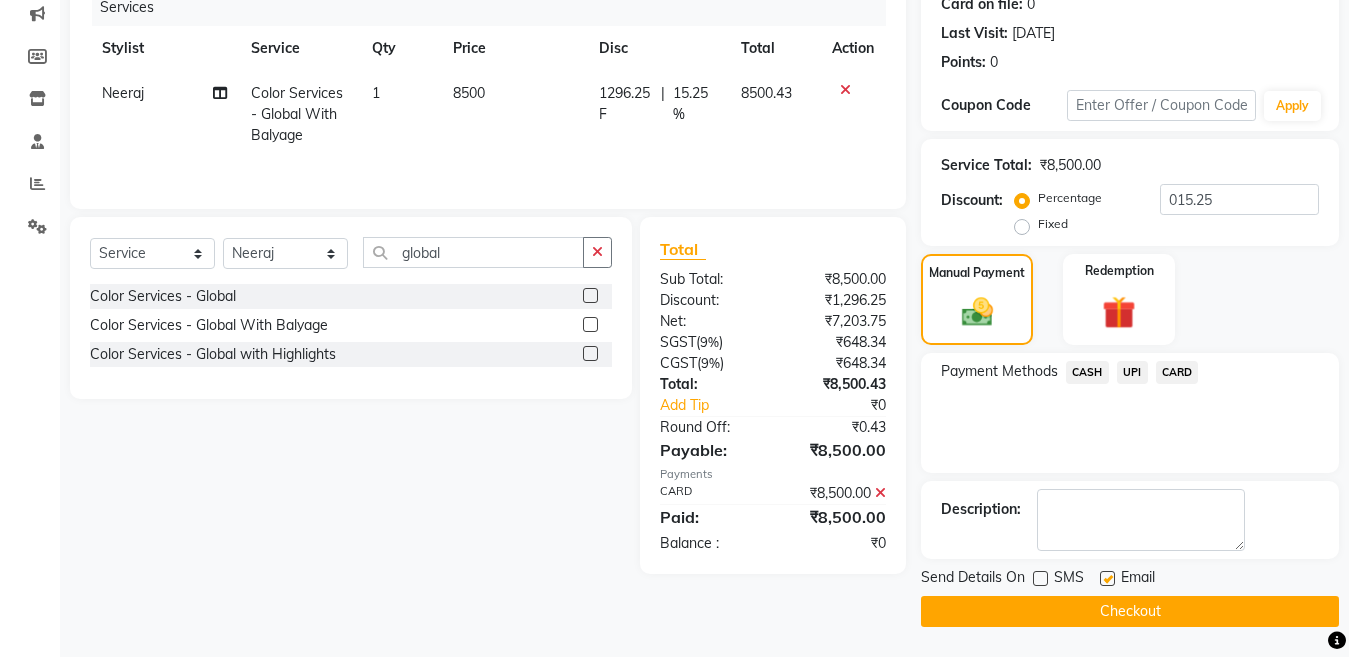 click on "Checkout" 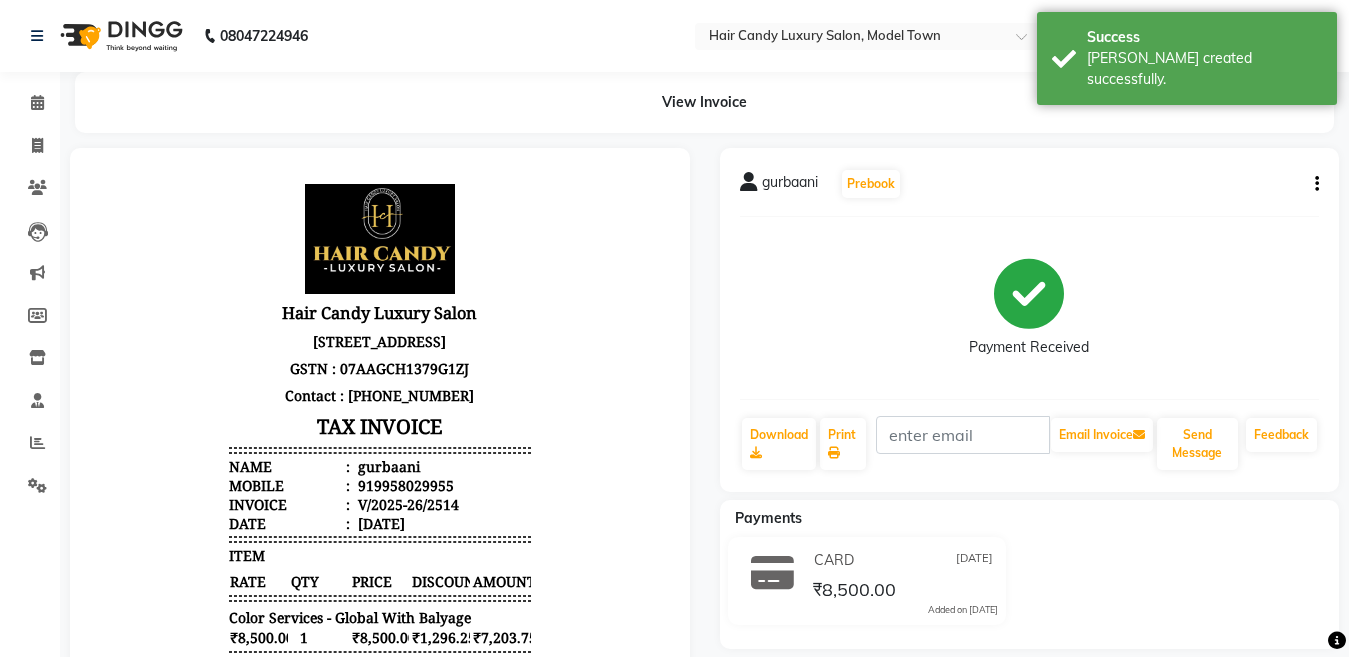 scroll, scrollTop: 0, scrollLeft: 0, axis: both 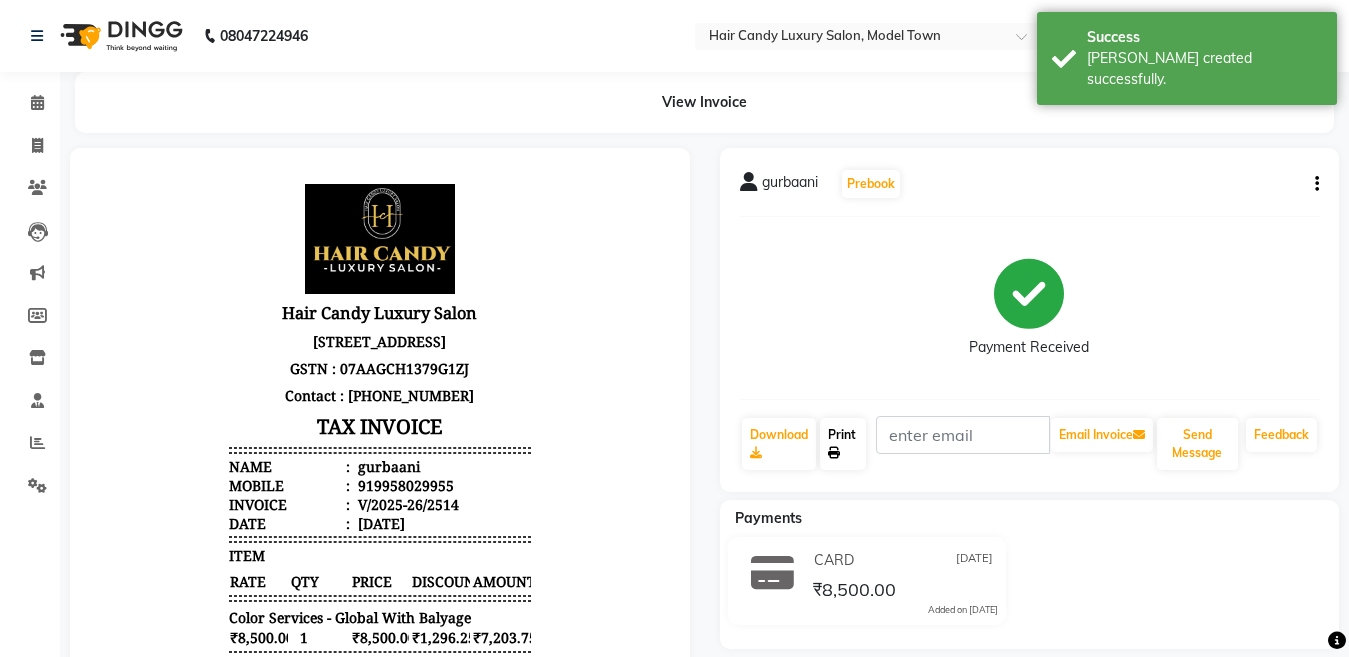click on "Print" 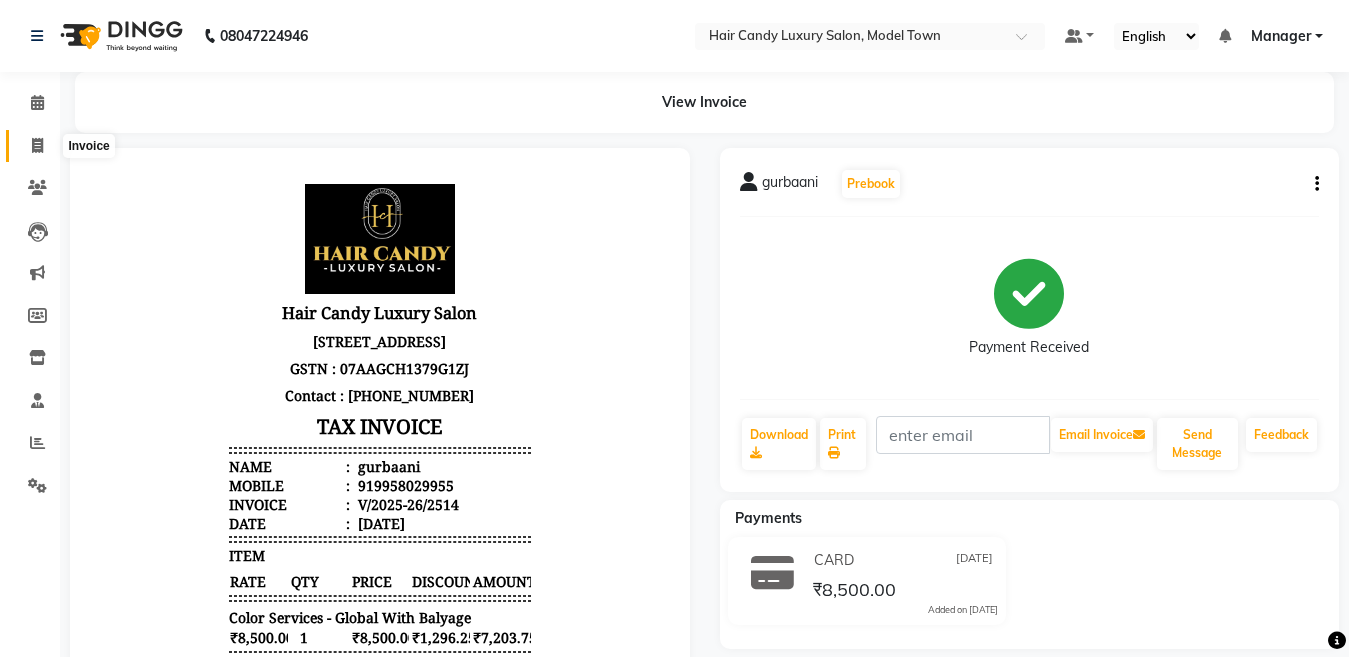 click 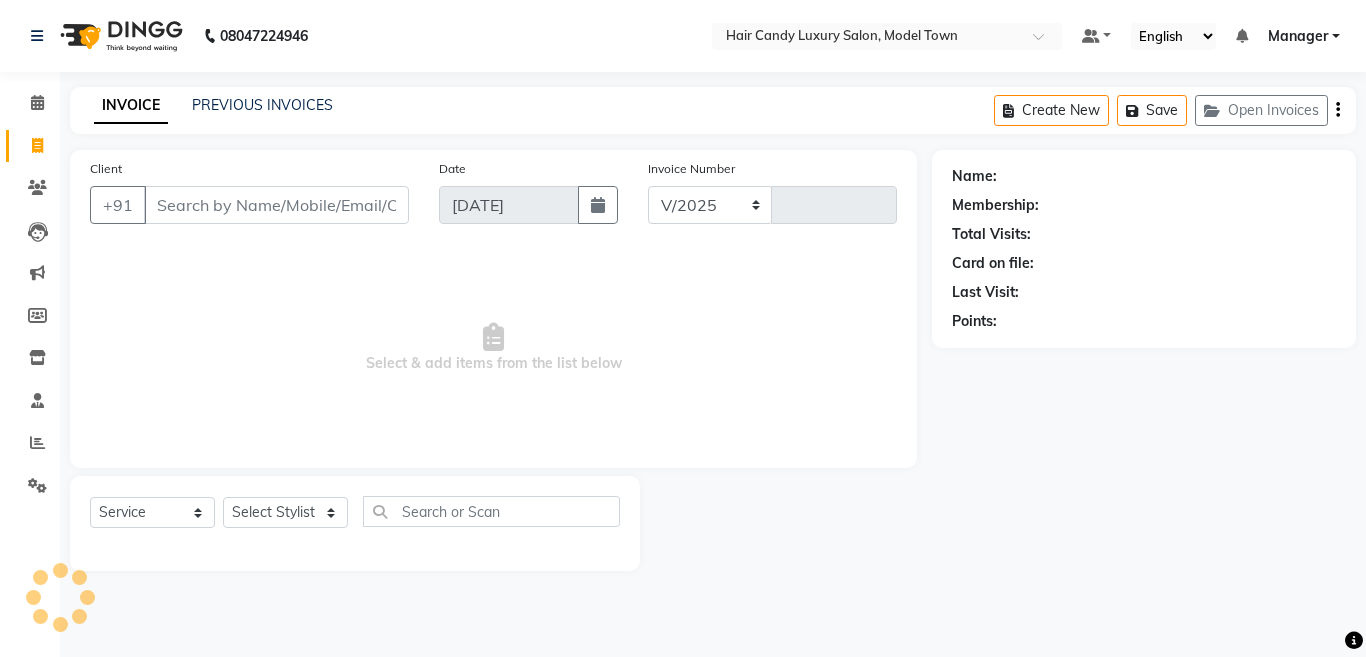 select on "4716" 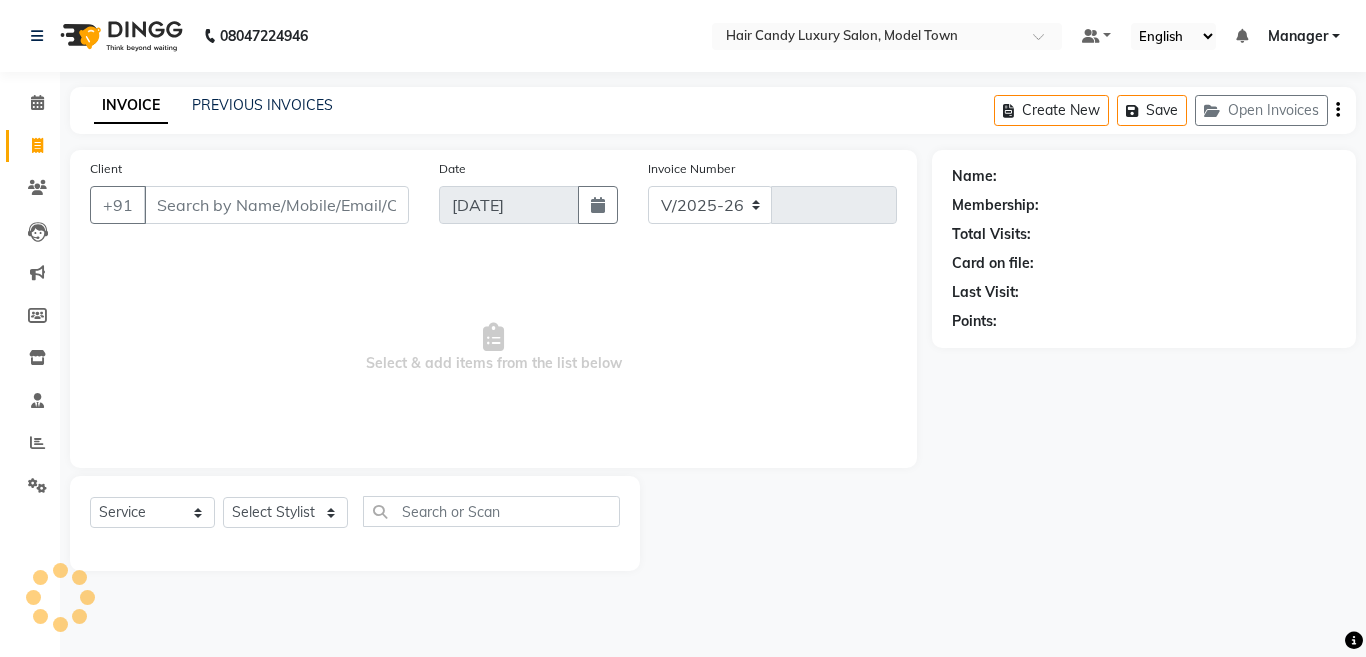 type on "2515" 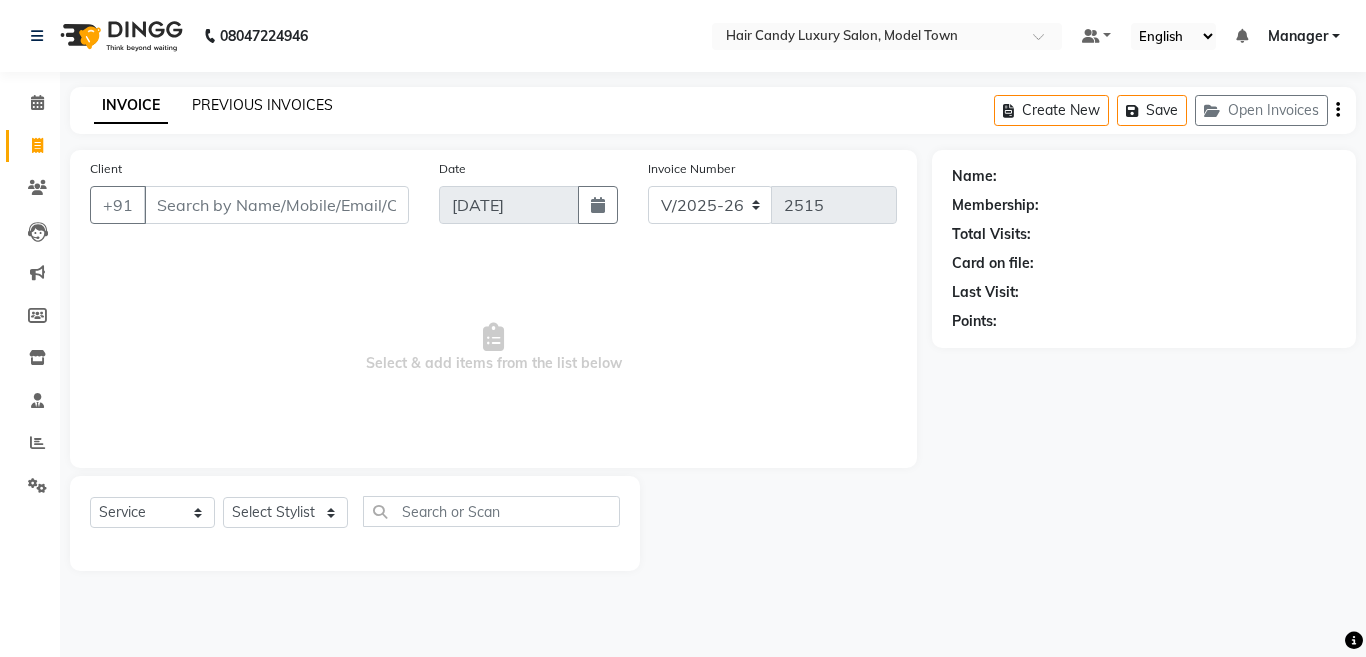 click on "PREVIOUS INVOICES" 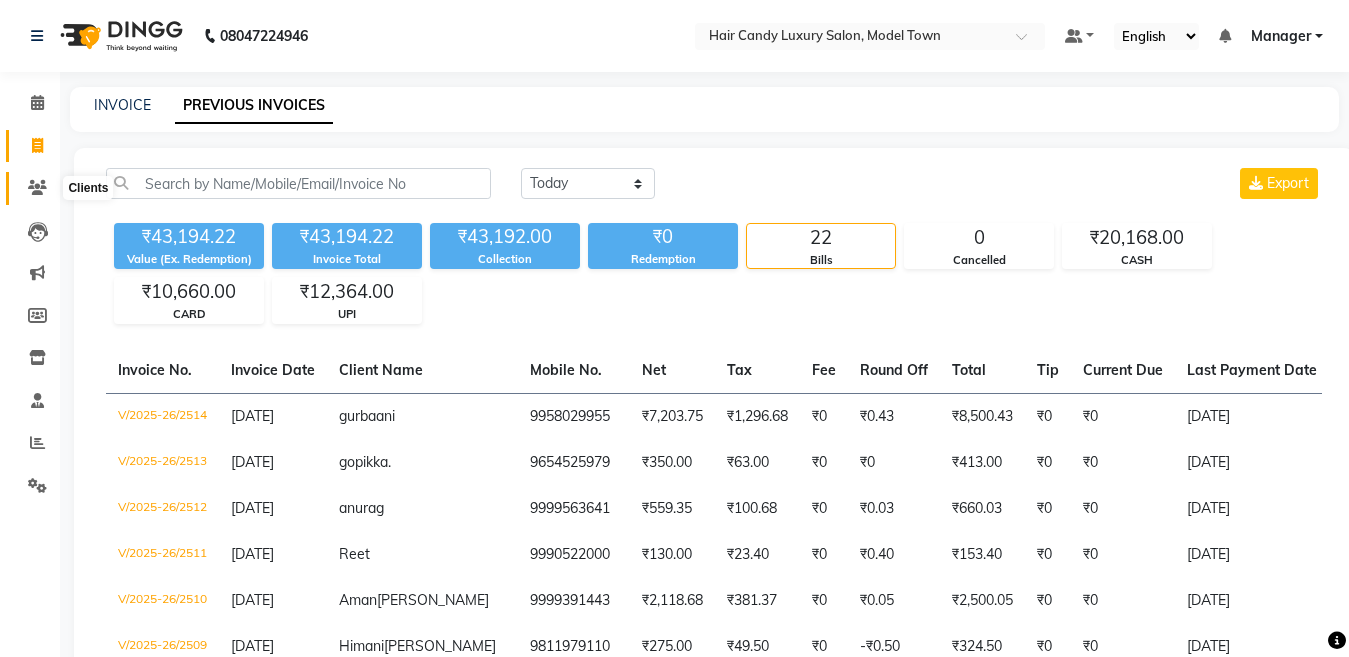 click 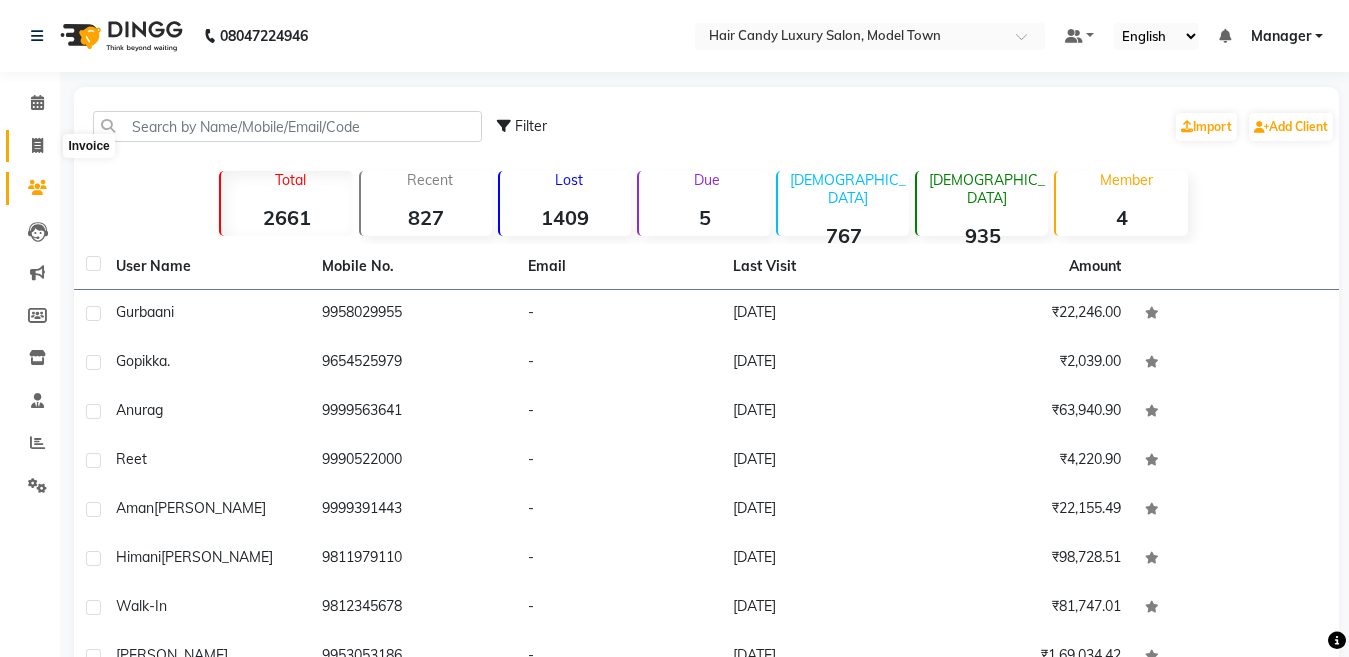click 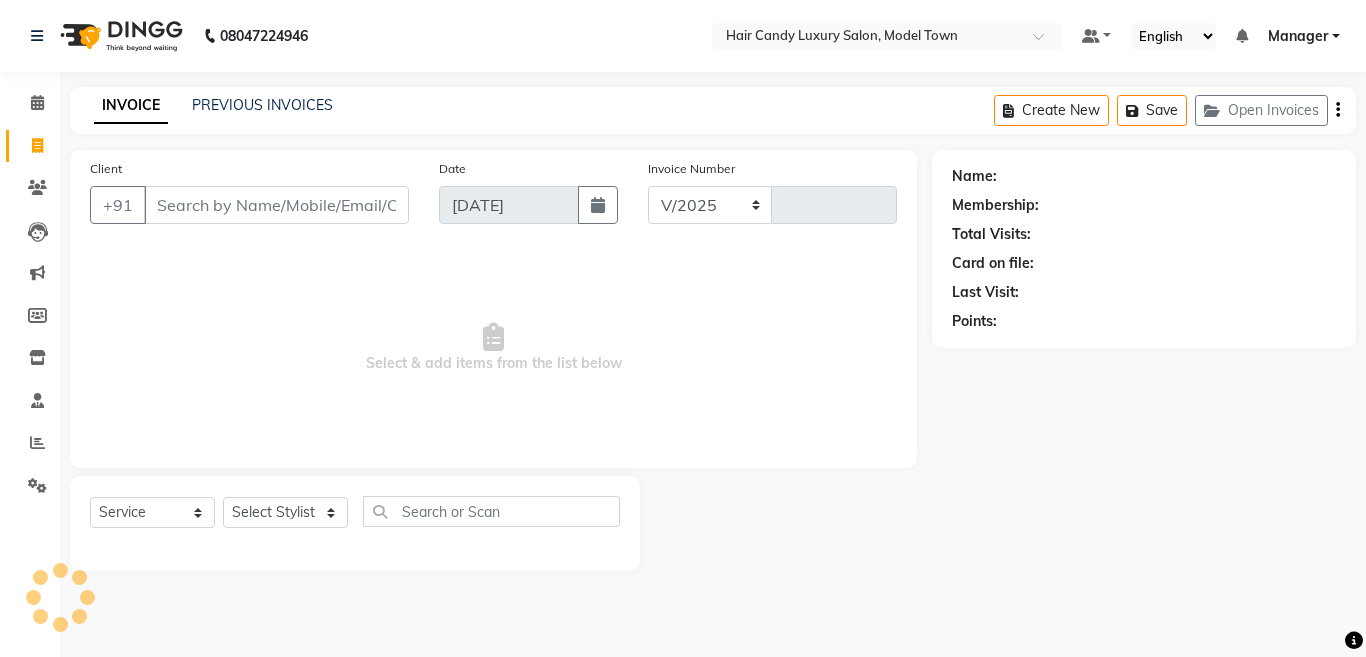 select on "4716" 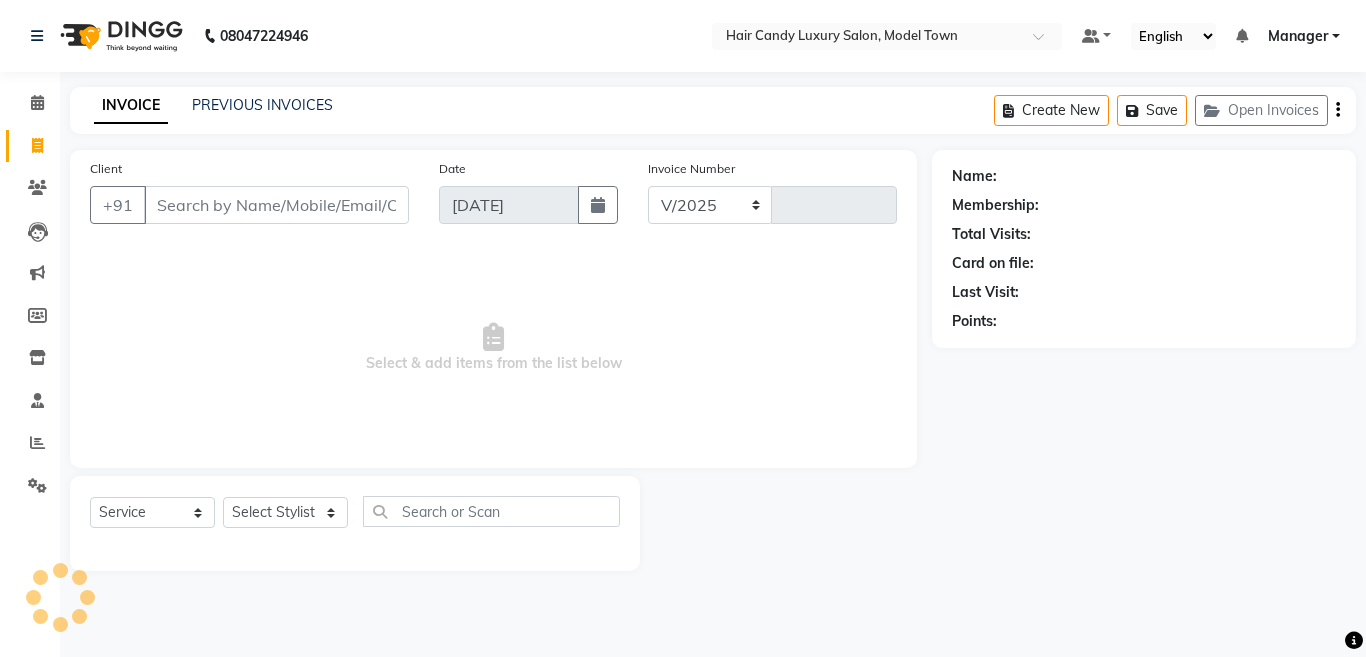 type on "2515" 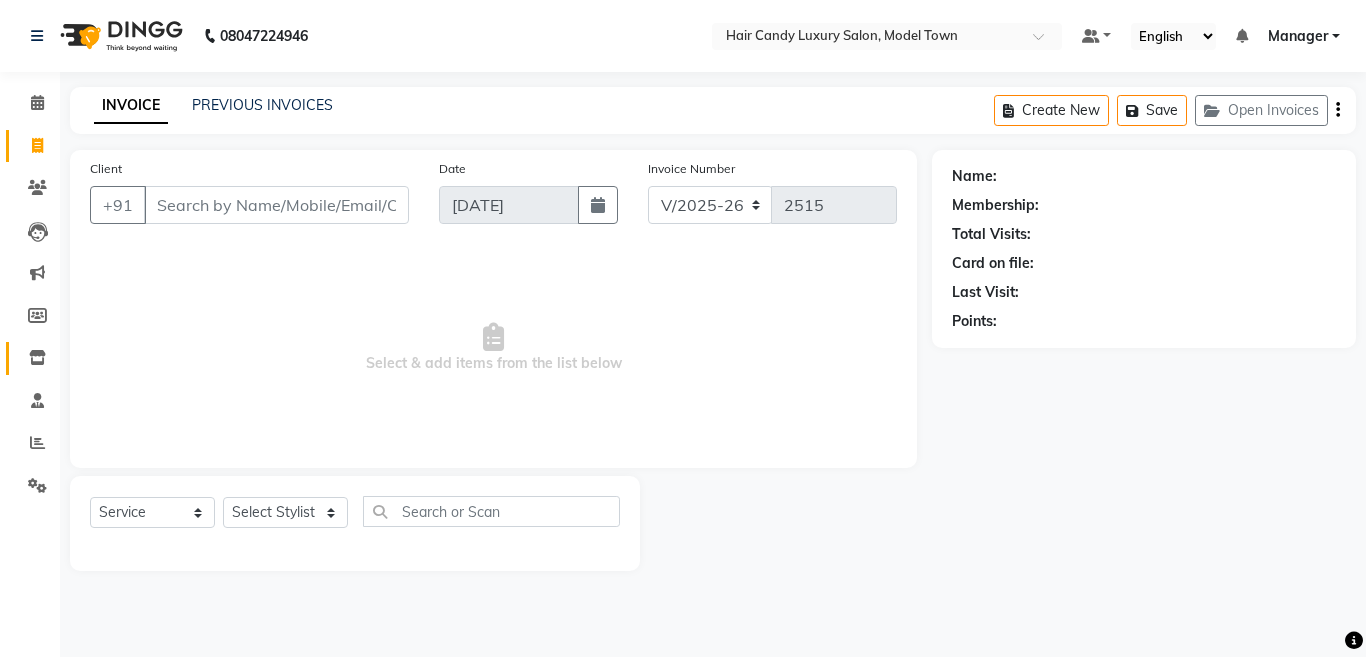 click on "Inventory" 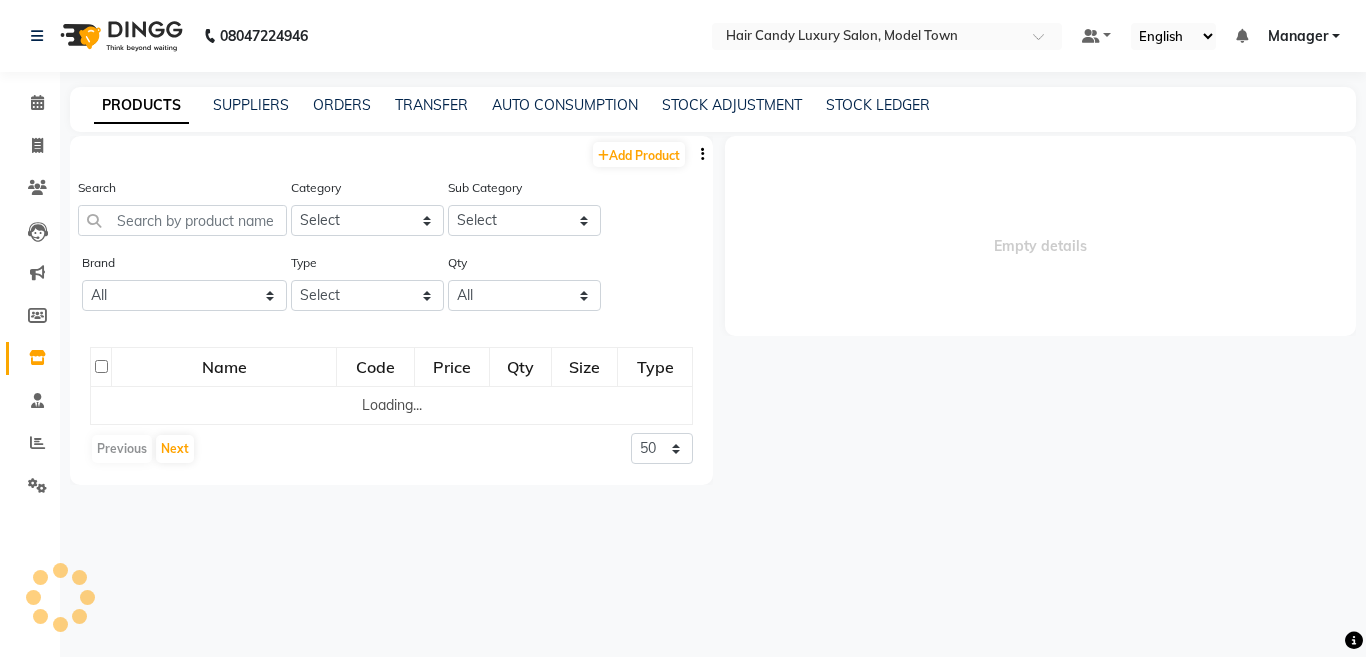select 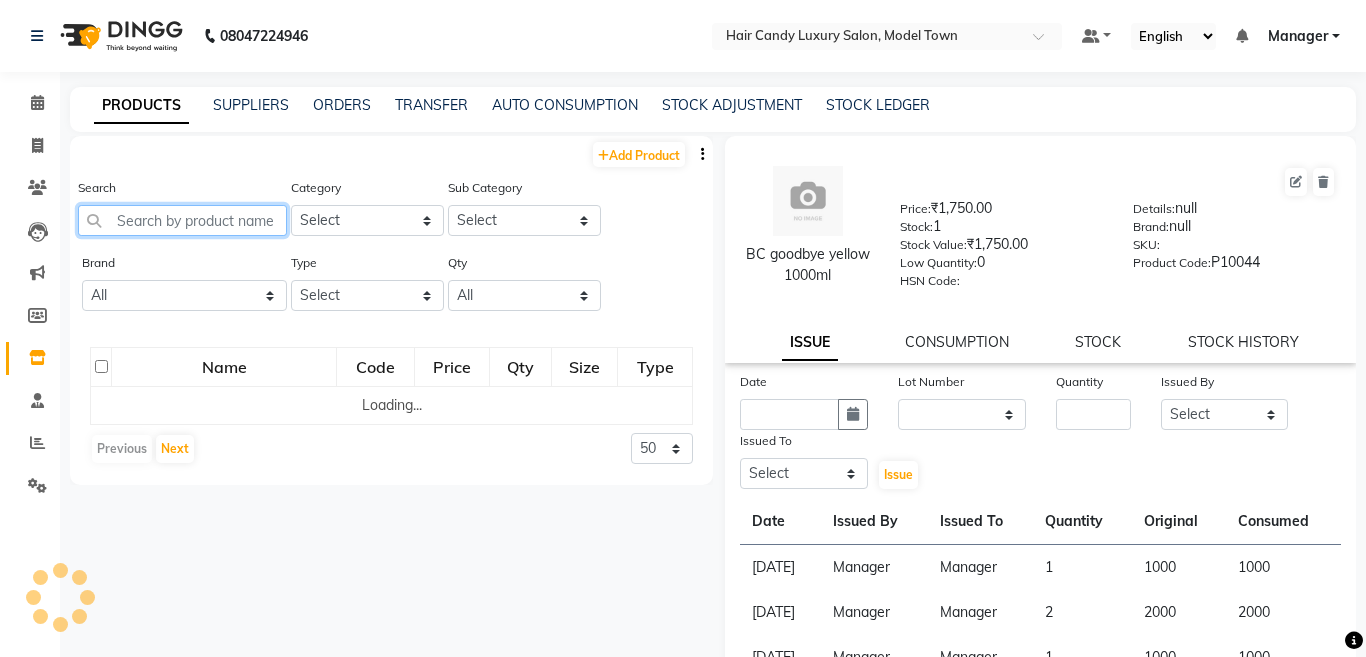 click 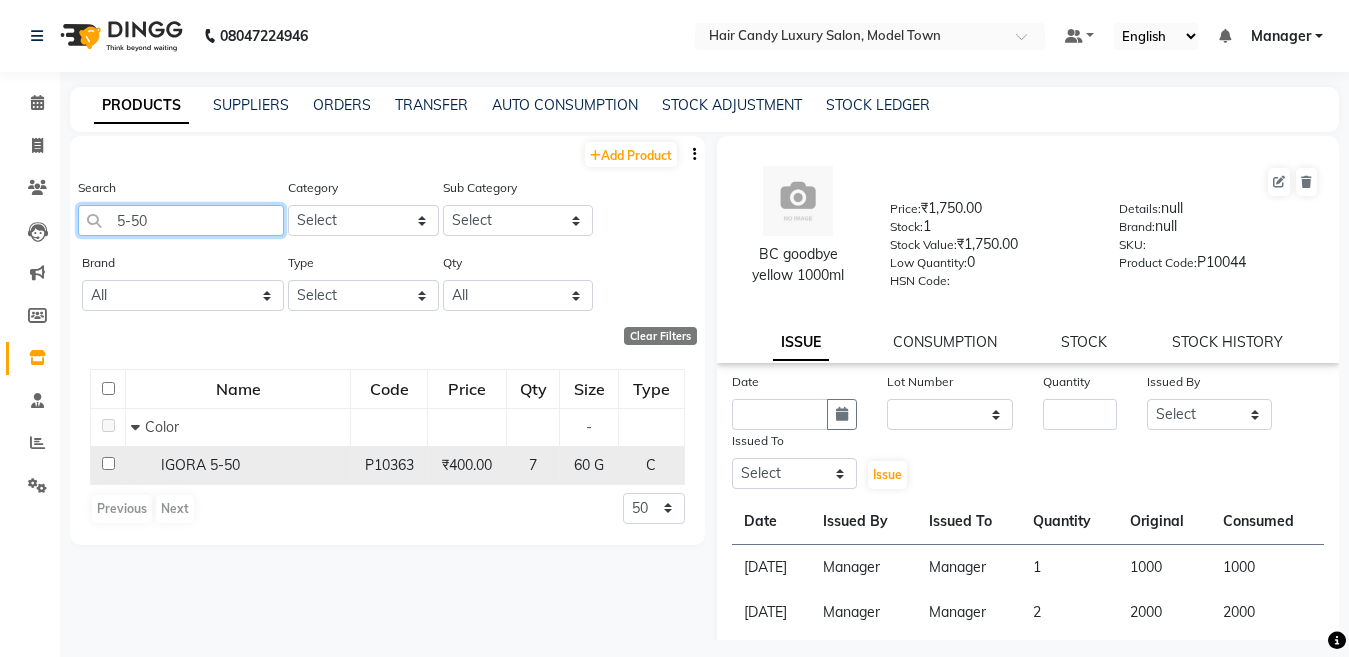type on "5-50" 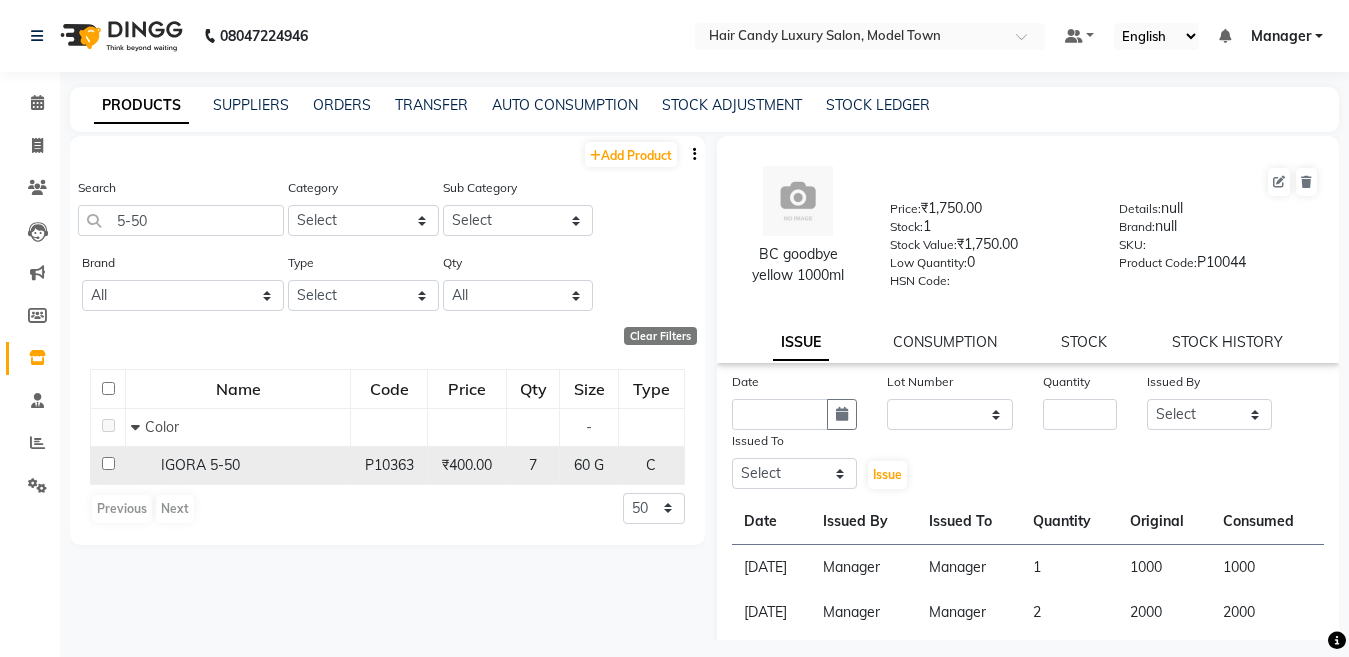click 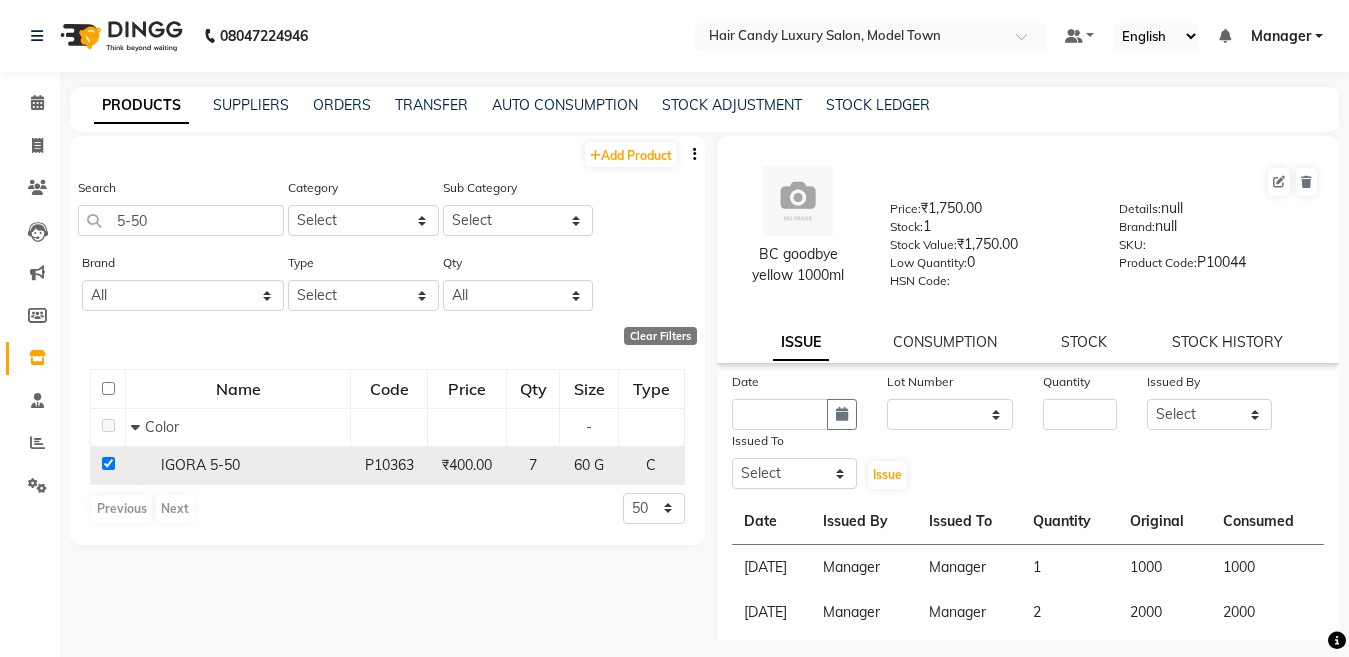 checkbox on "true" 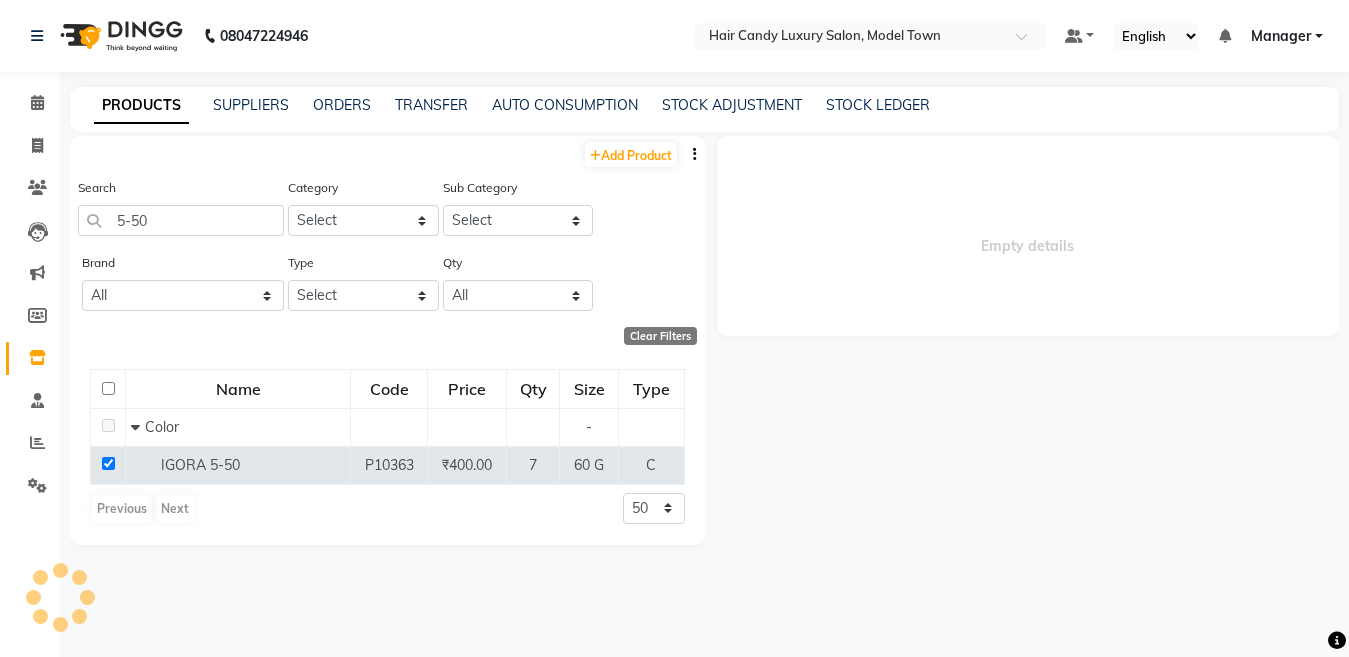 select 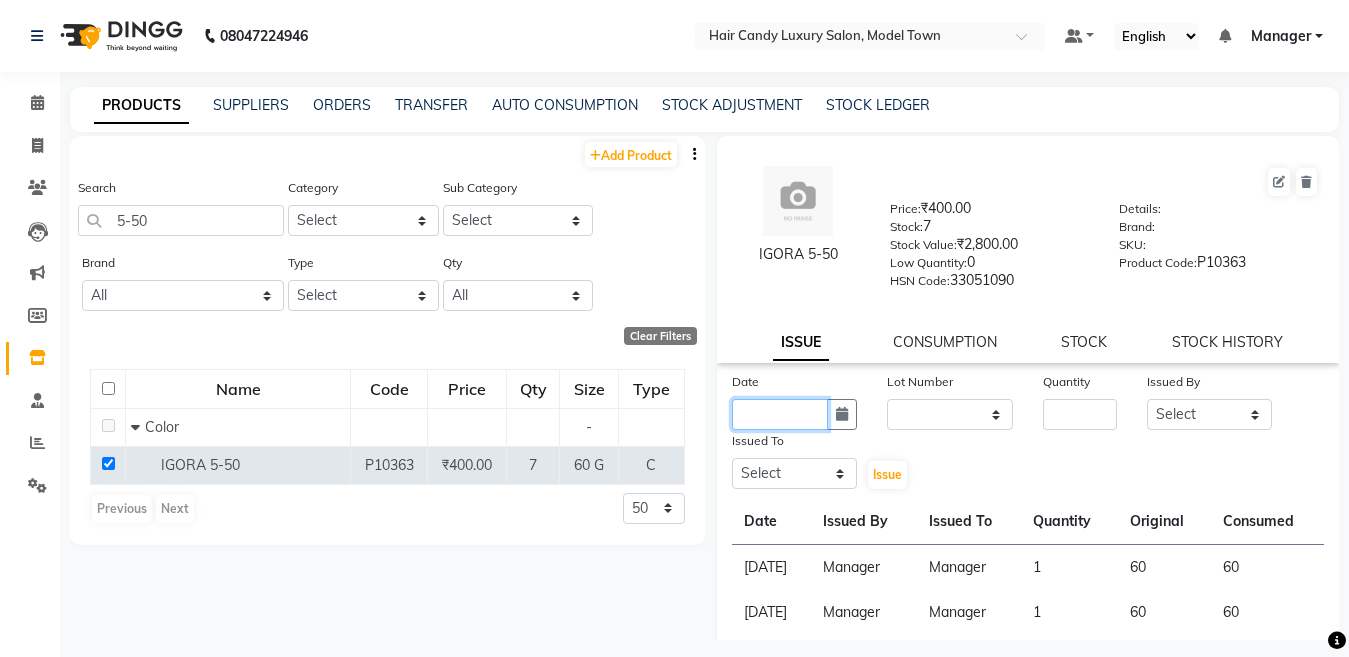 click 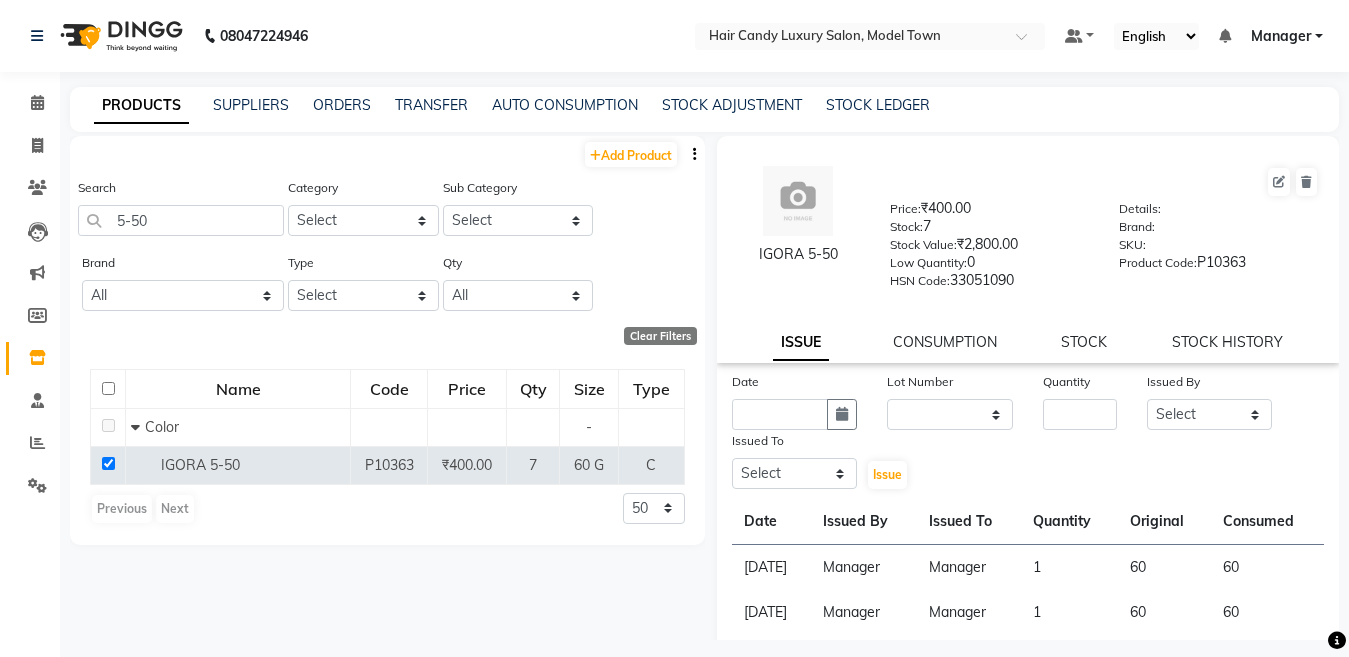 select on "7" 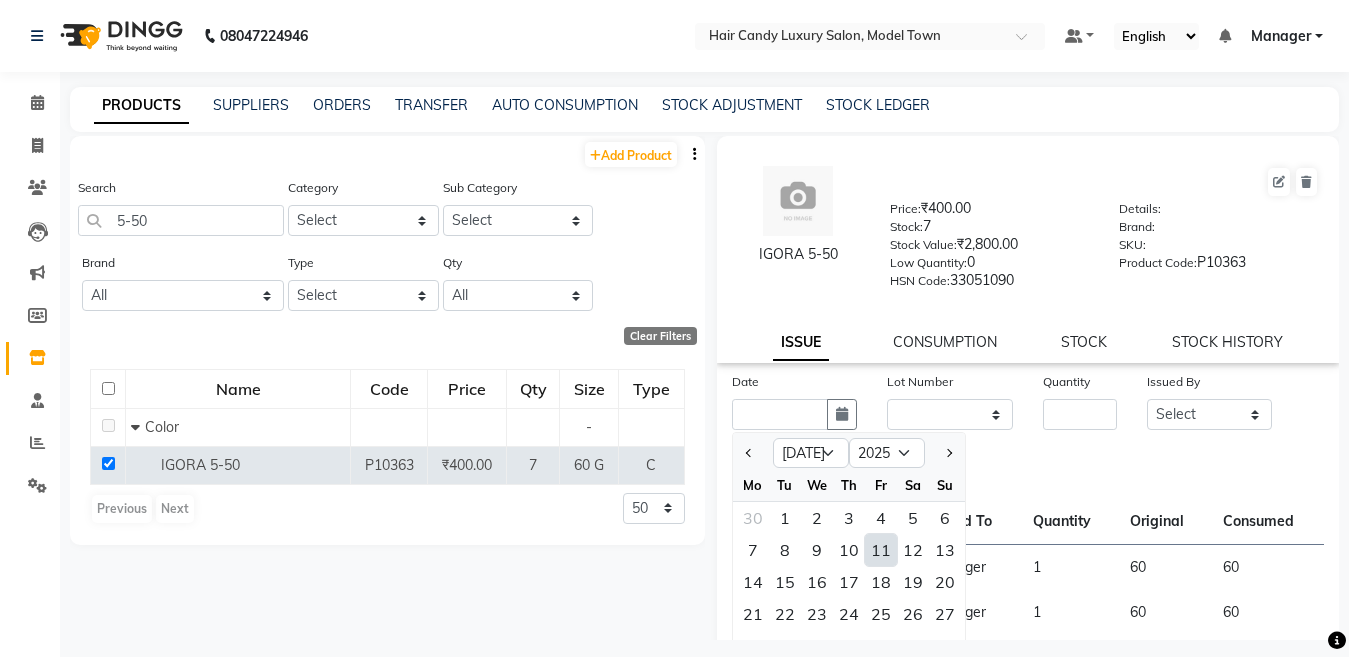 click on "11" 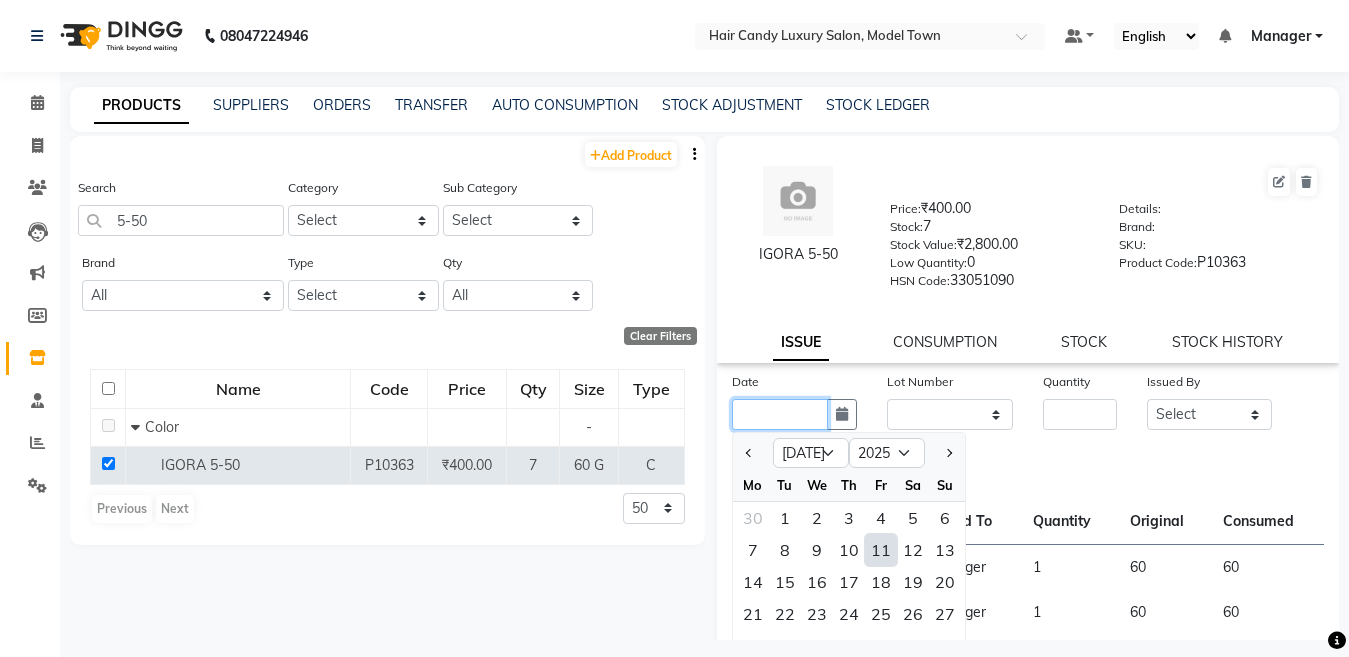 type on "[DATE]" 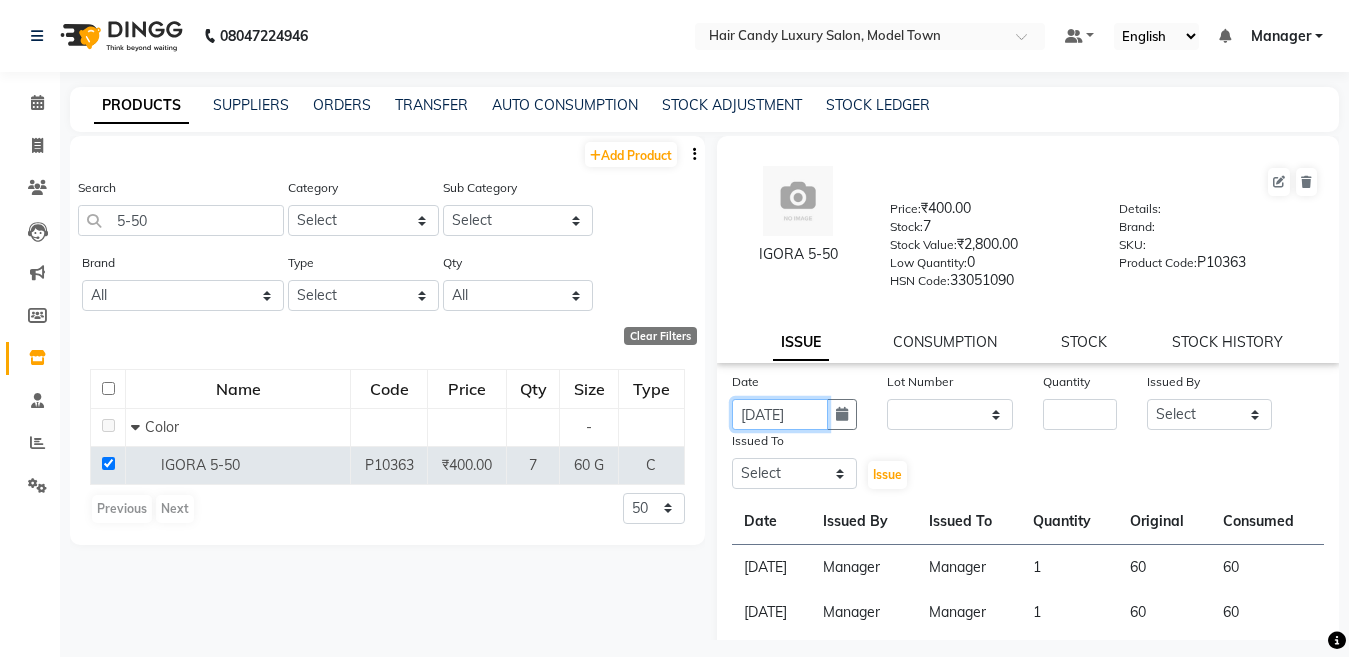 scroll, scrollTop: 0, scrollLeft: 2, axis: horizontal 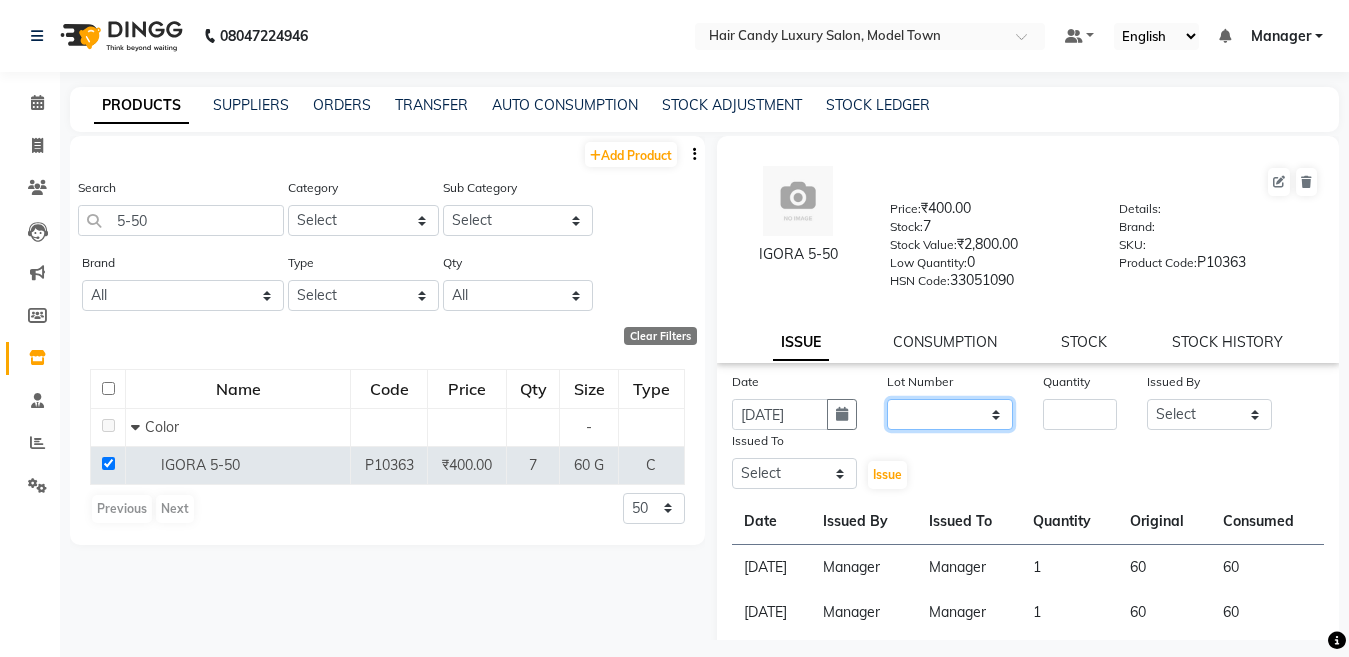 click on "None" 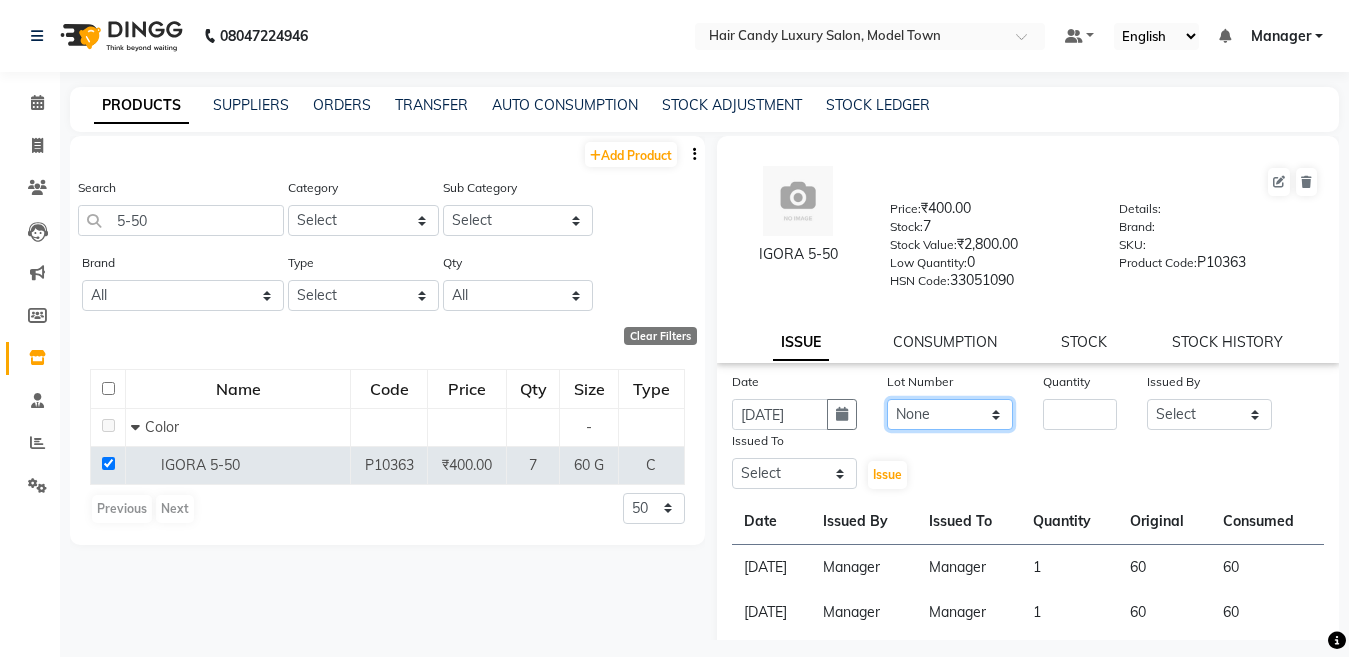 click on "None" 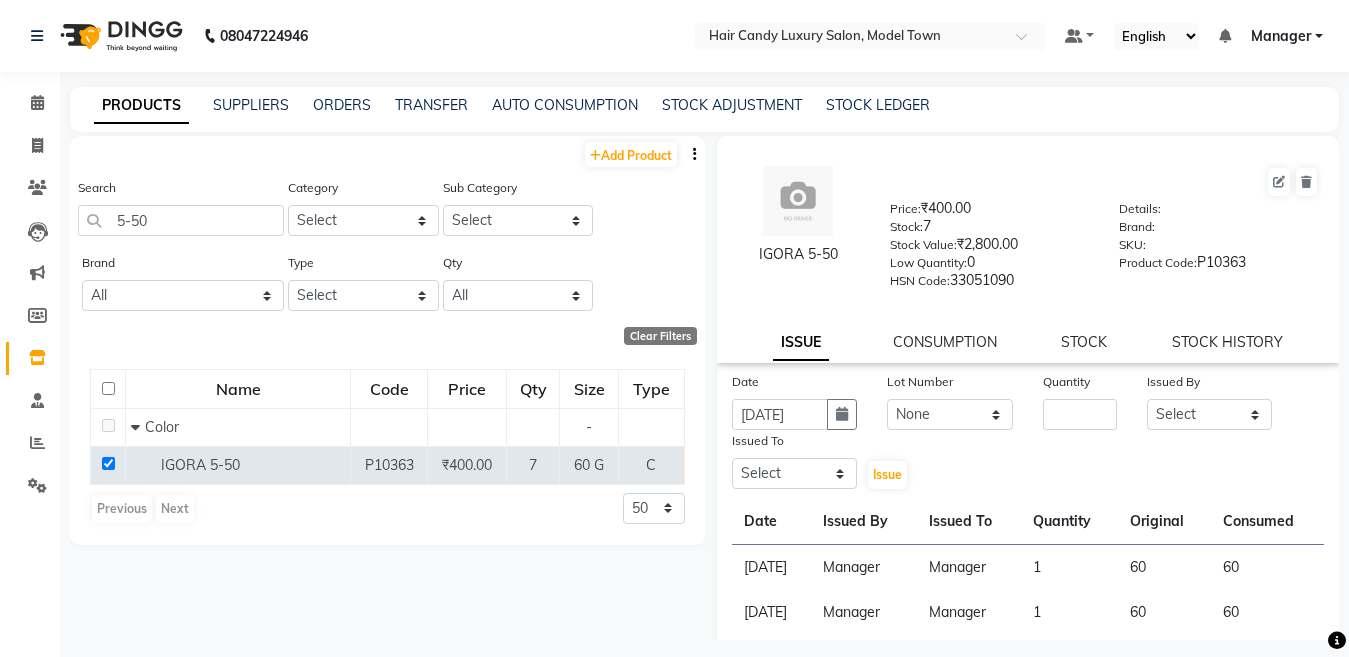 click on "Quantity" 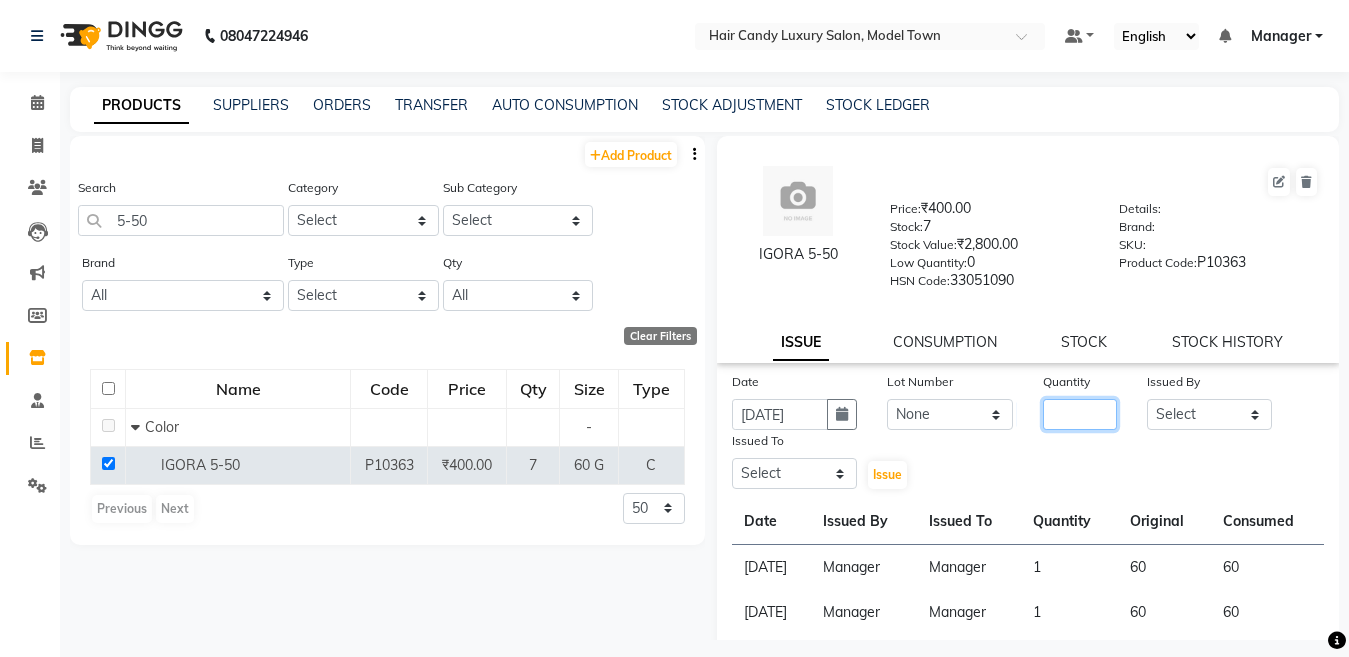 click 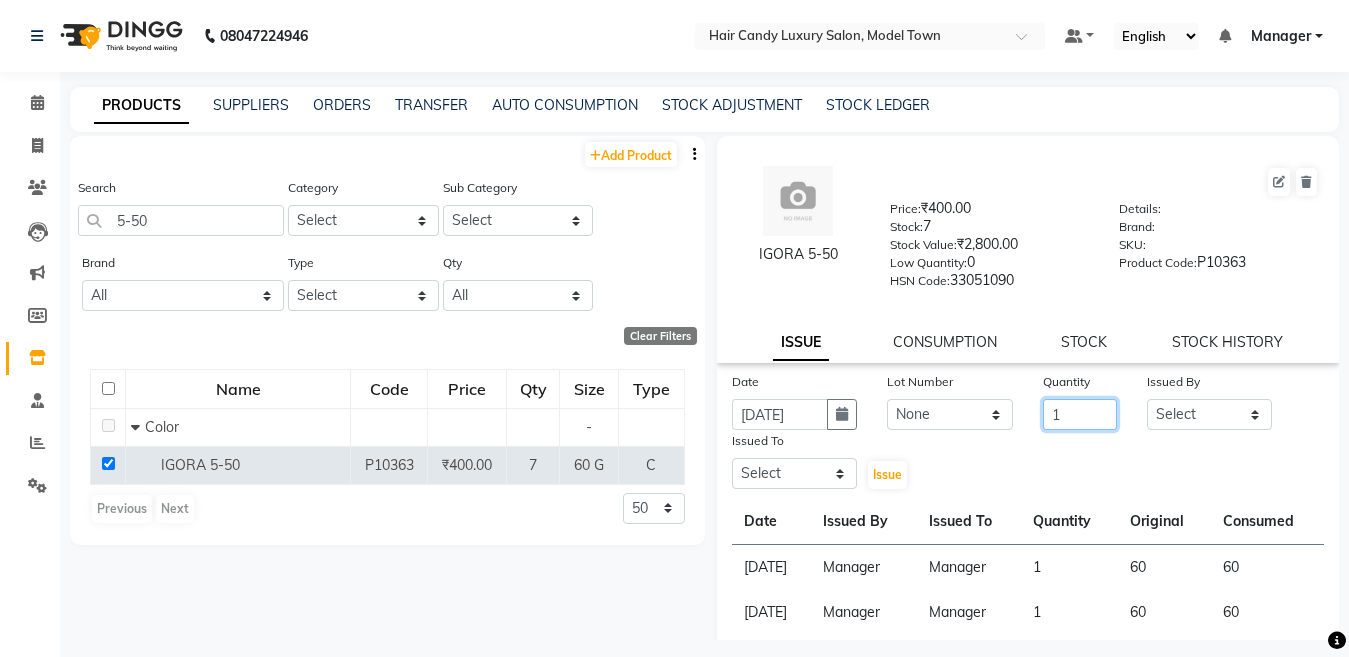 type on "1" 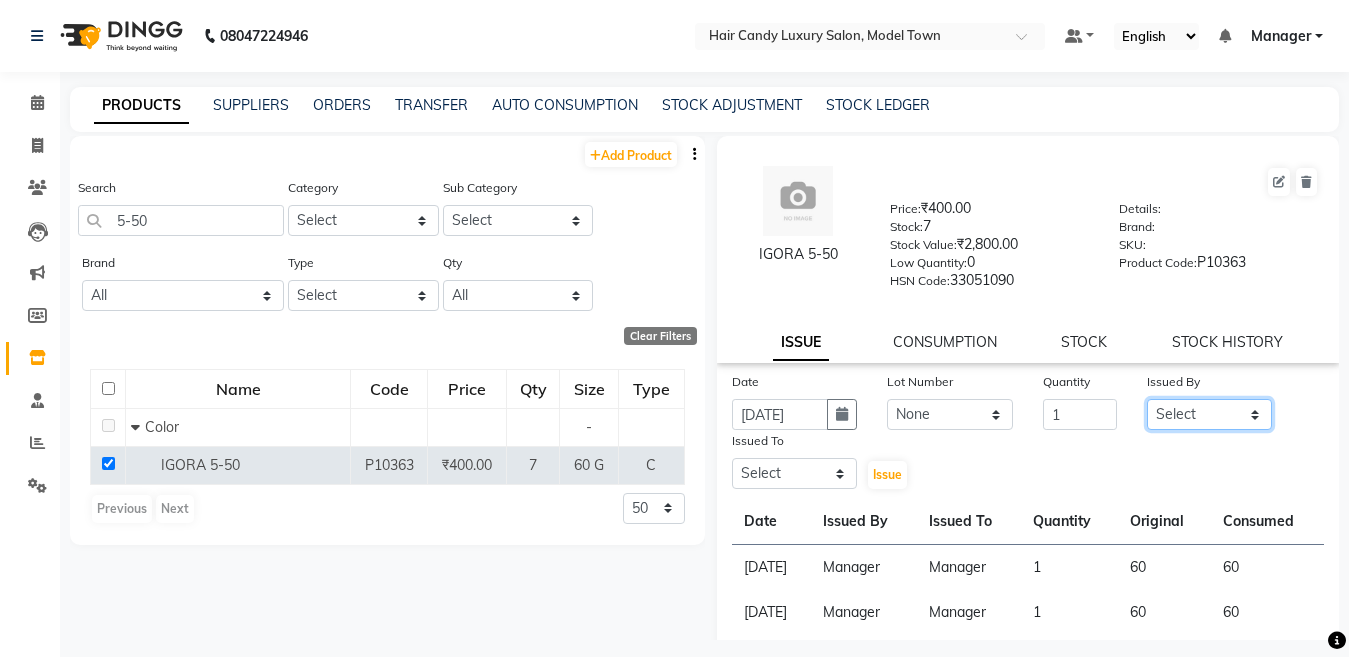 click on "Select Aakib Anas Anuradha Izhar Laiq (Rahul) Manager Neeraj parul Pawan Prakash Rajni Ranjay (Raju) RIYA Saleem sameer  stock manager surrender Vijay Gupta Vijay kumar" 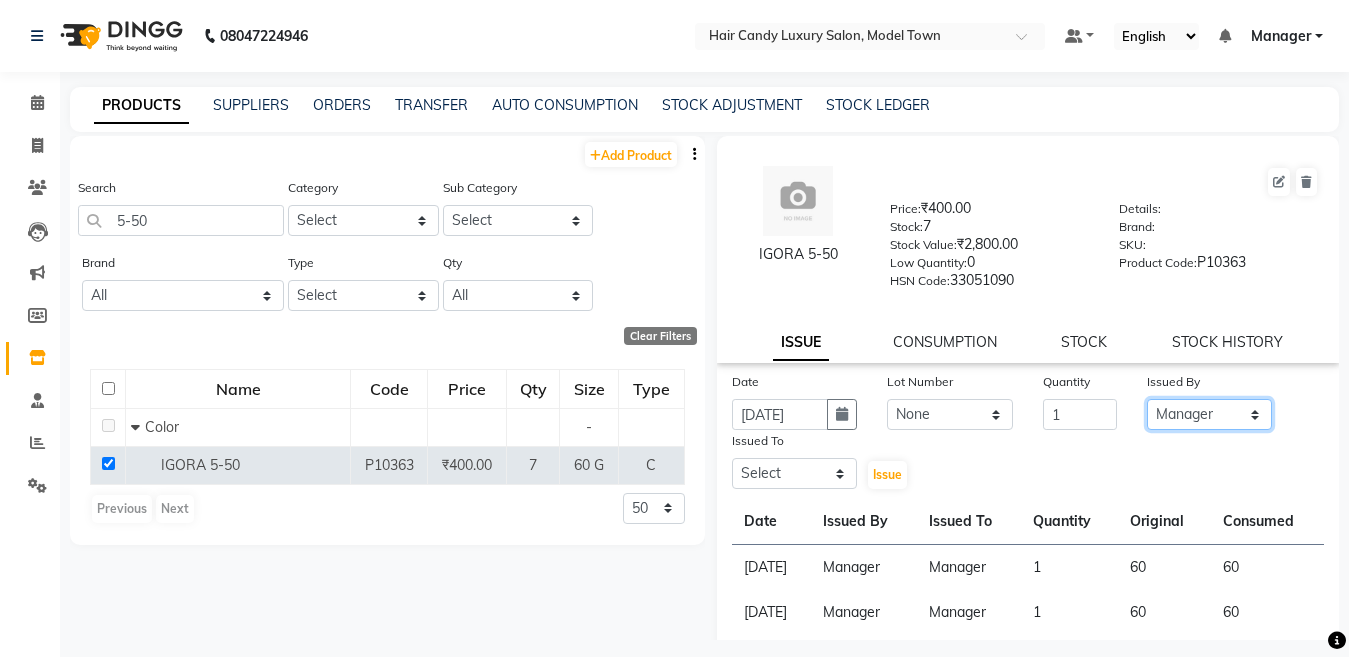 click on "Select Aakib Anas Anuradha Izhar Laiq (Rahul) Manager Neeraj parul Pawan Prakash Rajni Ranjay (Raju) RIYA Saleem sameer  stock manager surrender Vijay Gupta Vijay kumar" 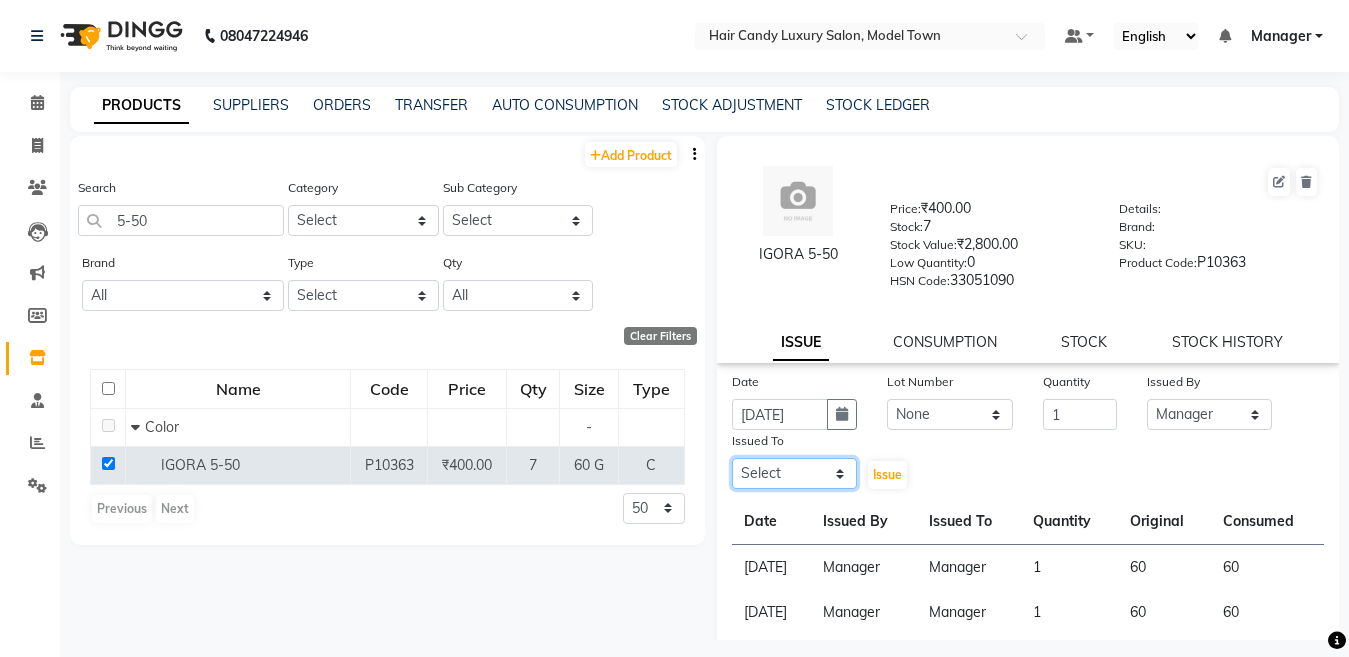 click on "Select Aakib Anas Anuradha Izhar Laiq (Rahul) Manager Neeraj parul Pawan Prakash Rajni Ranjay (Raju) RIYA Saleem sameer  stock manager surrender Vijay Gupta Vijay kumar" 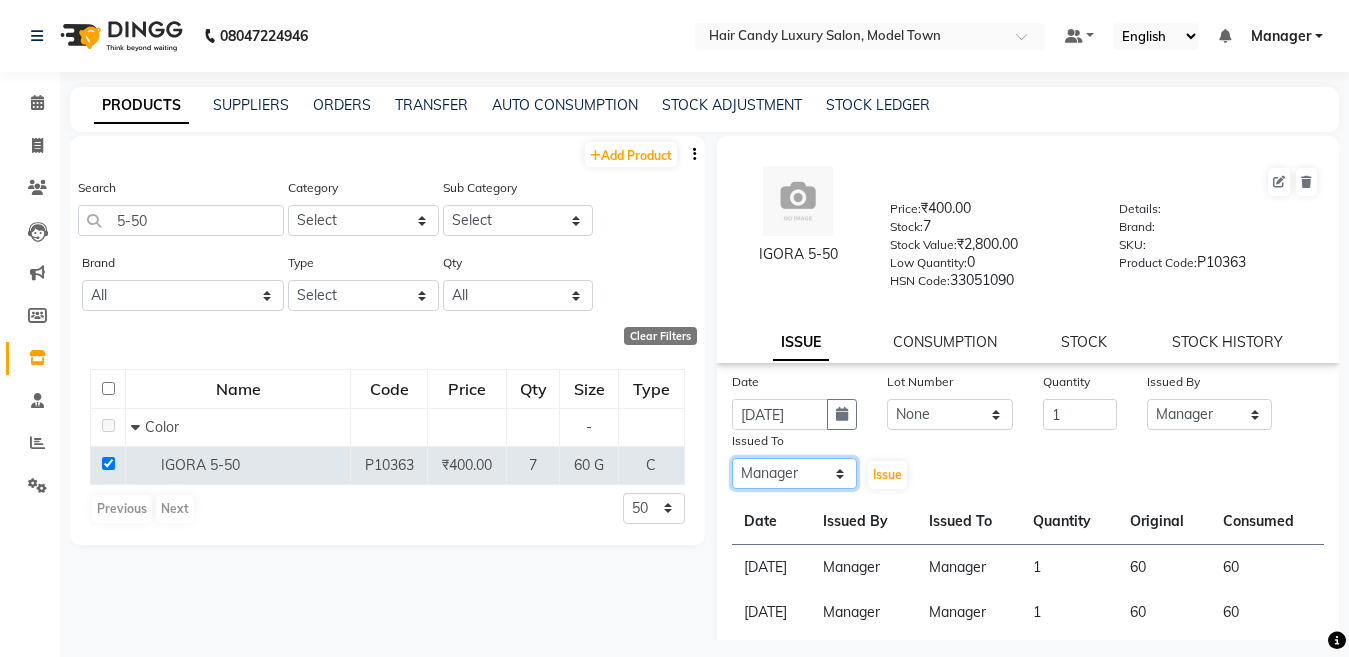 click on "Select Aakib Anas Anuradha Izhar Laiq (Rahul) Manager Neeraj parul Pawan Prakash Rajni Ranjay (Raju) RIYA Saleem sameer  stock manager surrender Vijay Gupta Vijay kumar" 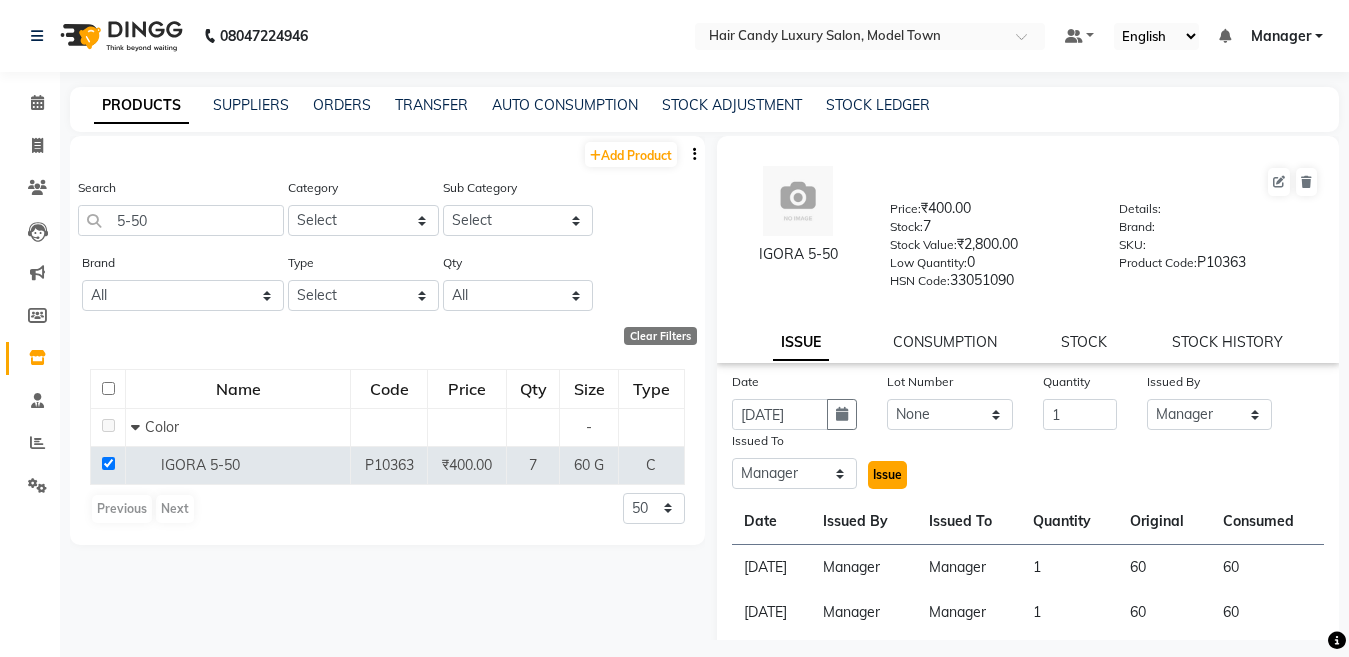 click on "Issue" 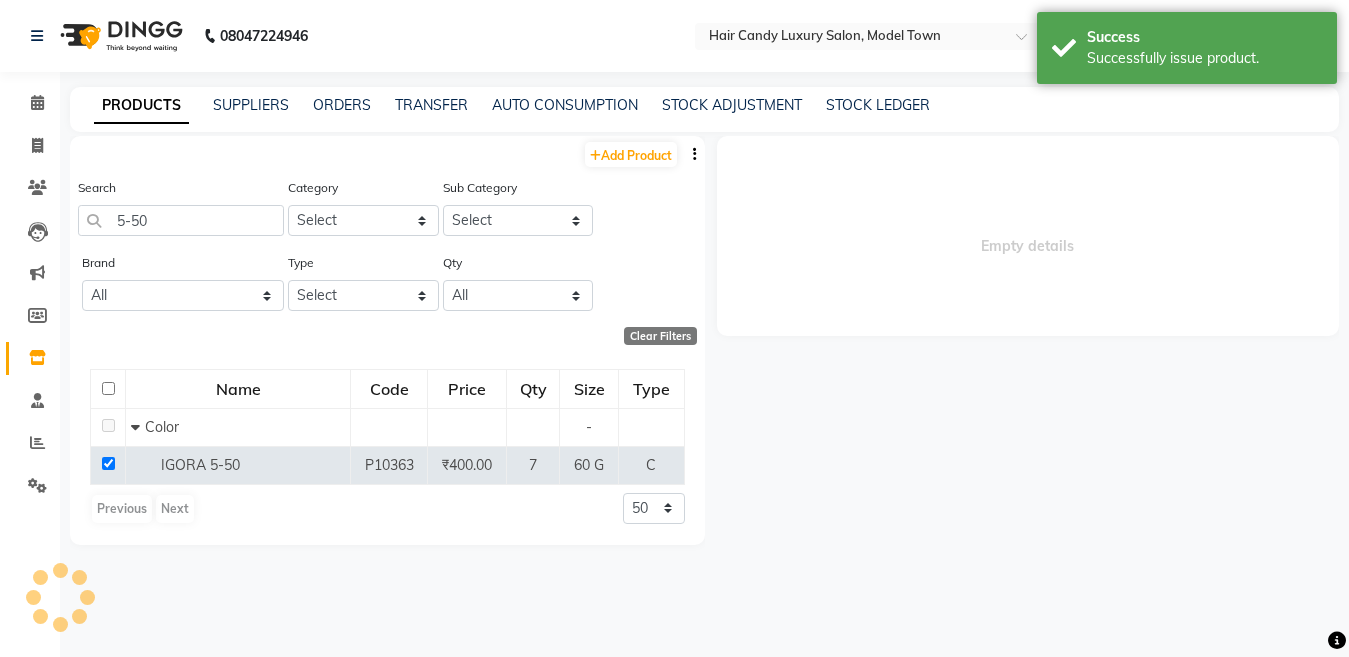 select 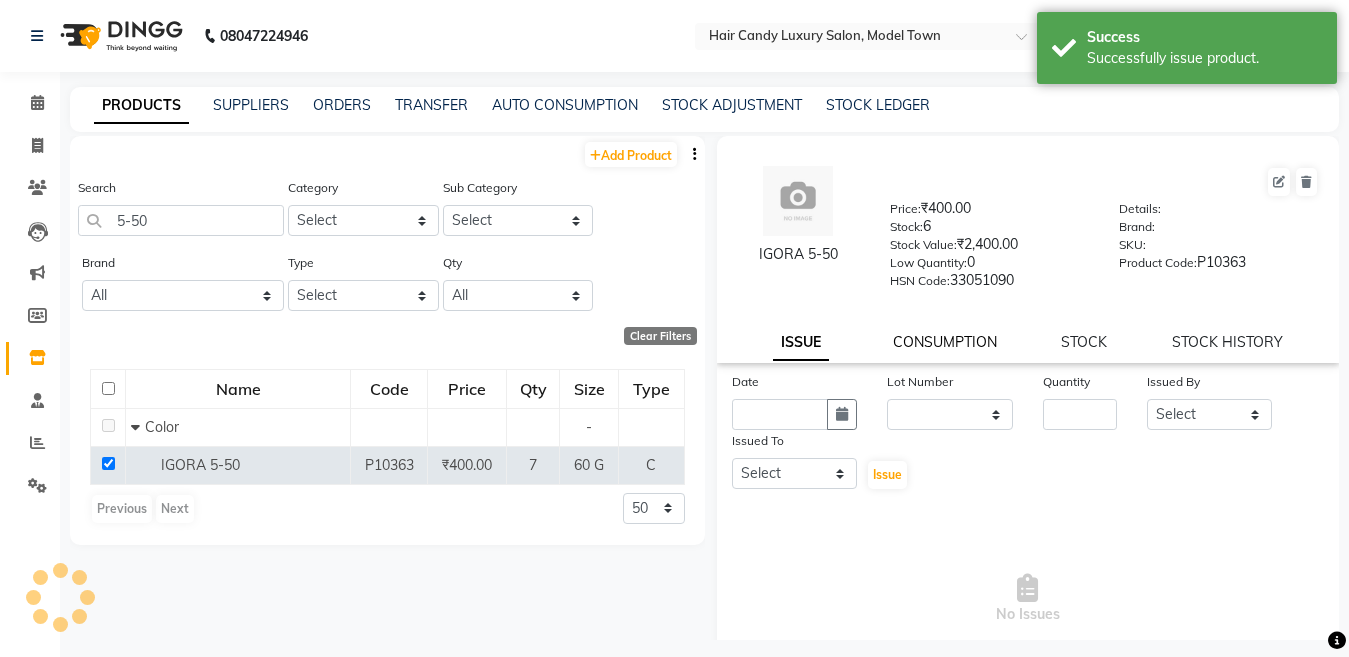 click on "CONSUMPTION" 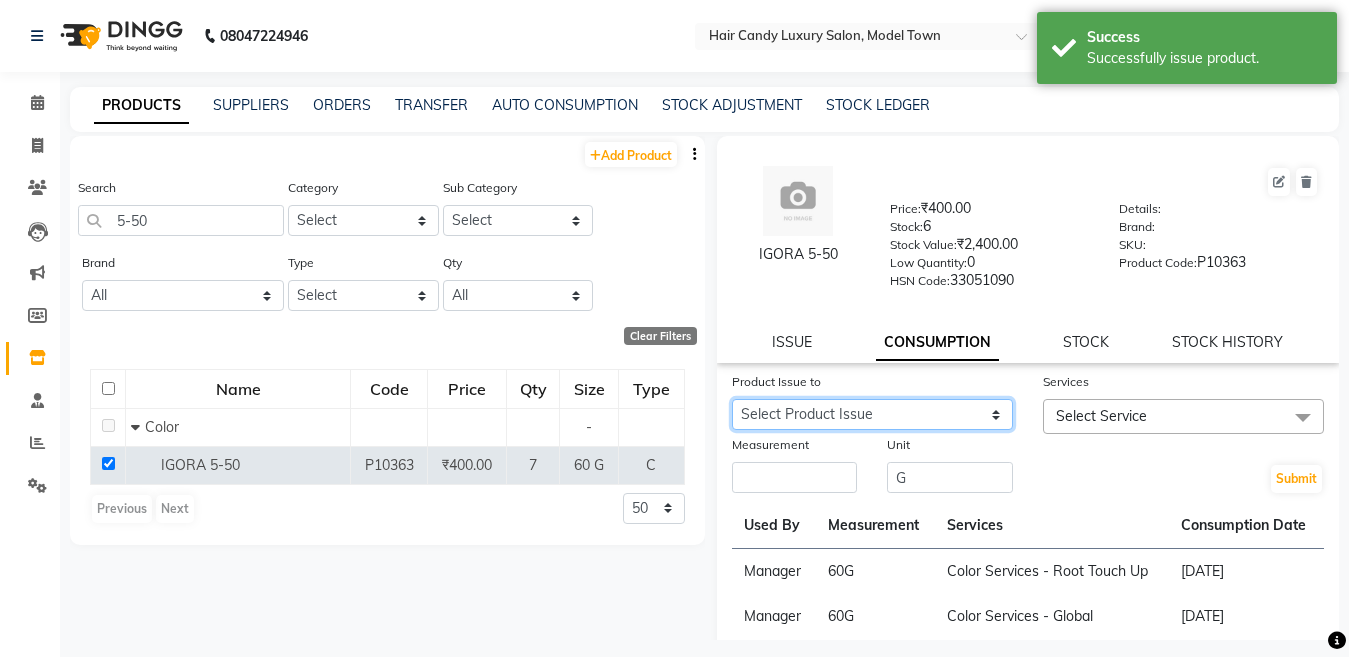 click on "Select Product Issue 2025-07-11, Issued to: Manager, Balance: 60" 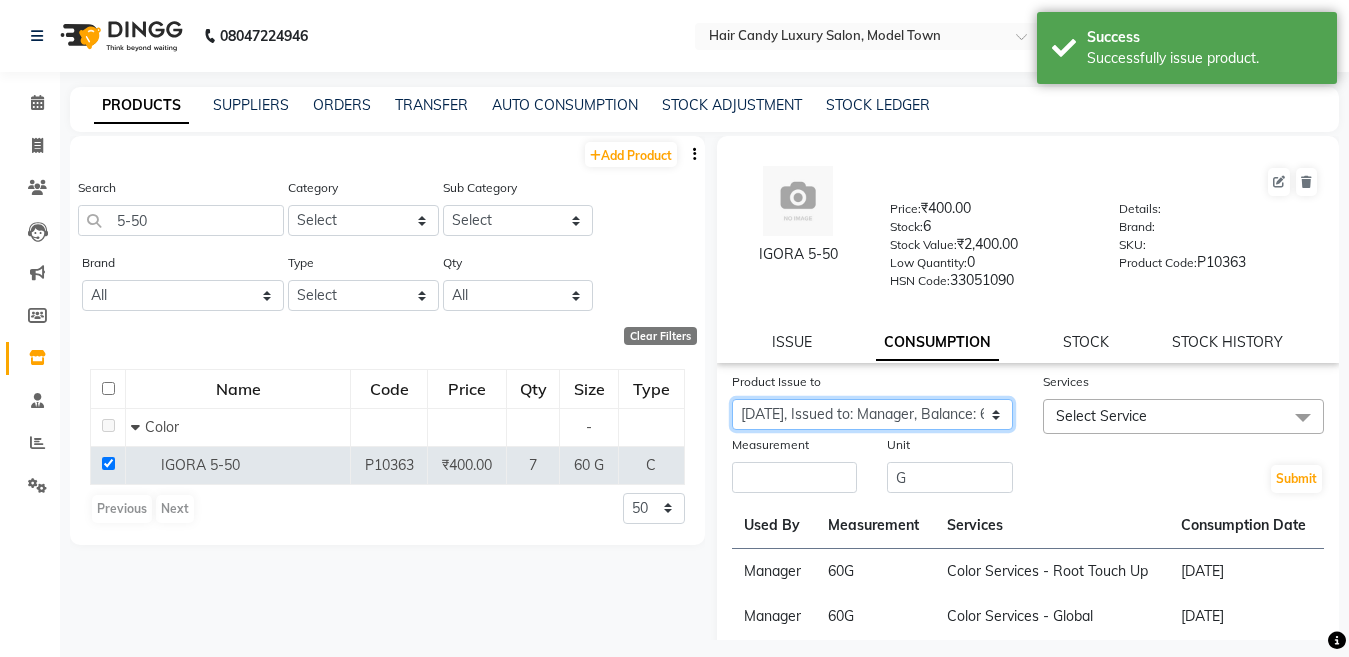 click on "Select Product Issue 2025-07-11, Issued to: Manager, Balance: 60" 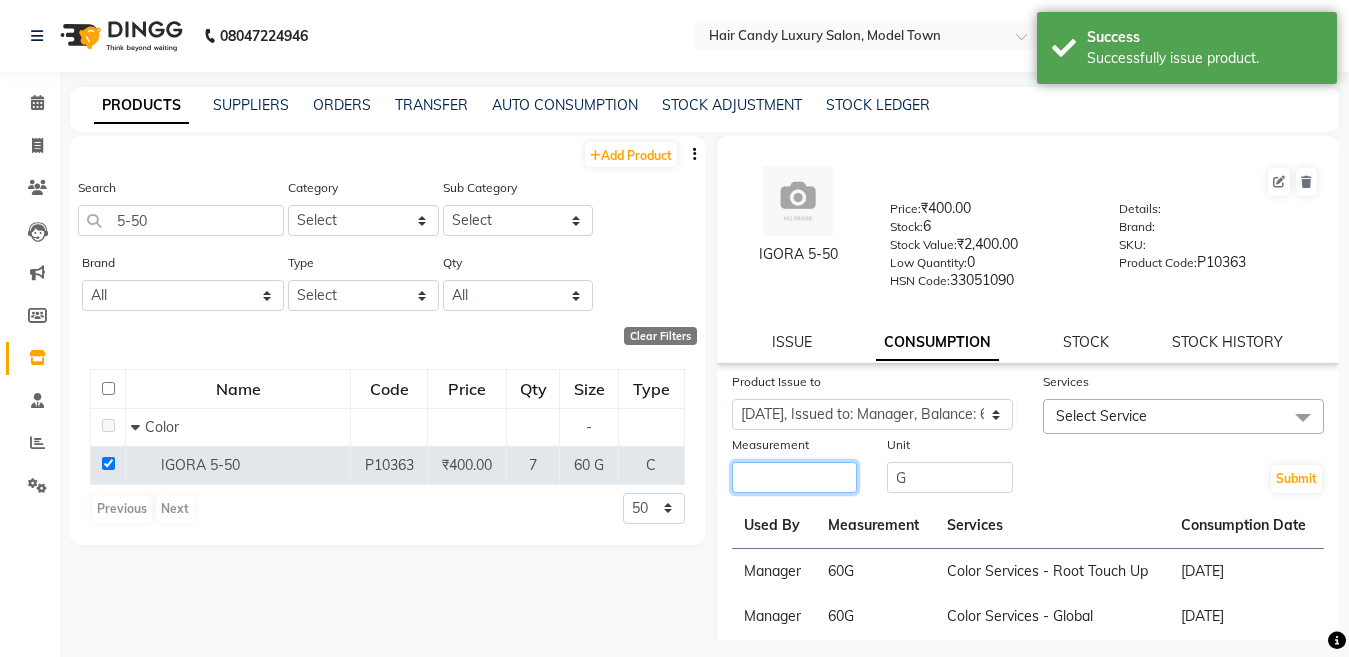 click 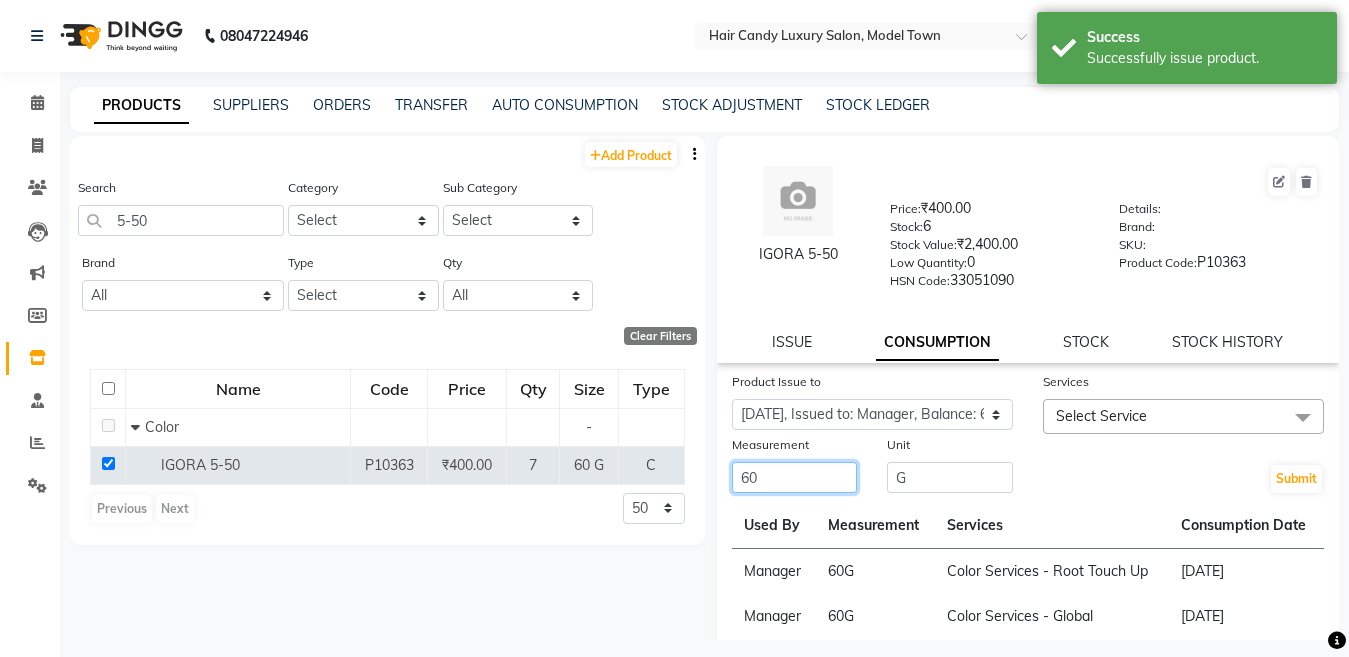 type on "60" 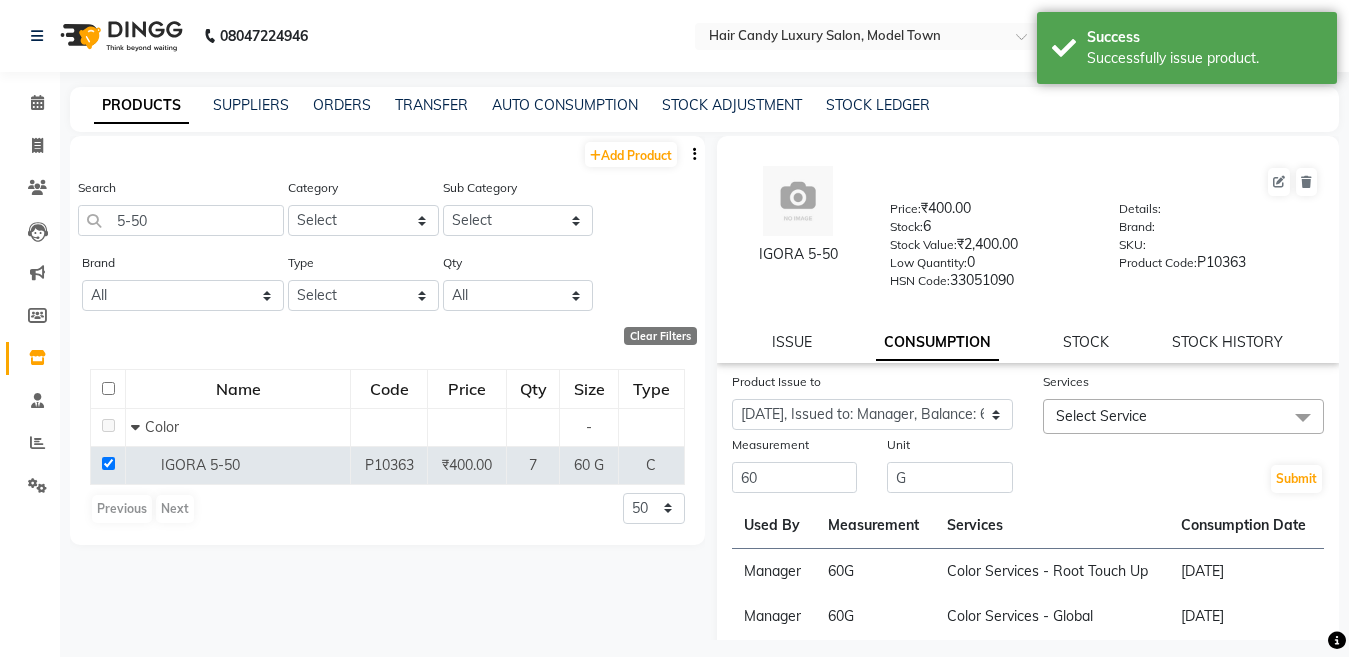 click on "Select Service" 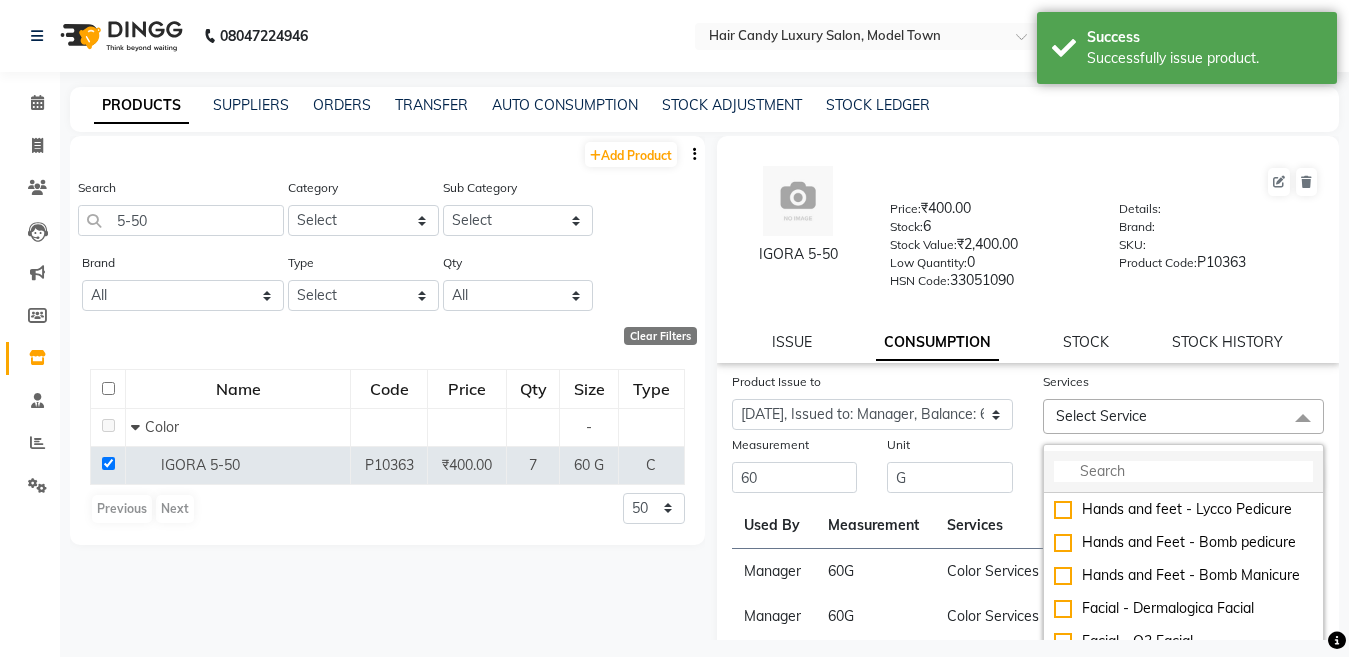 click 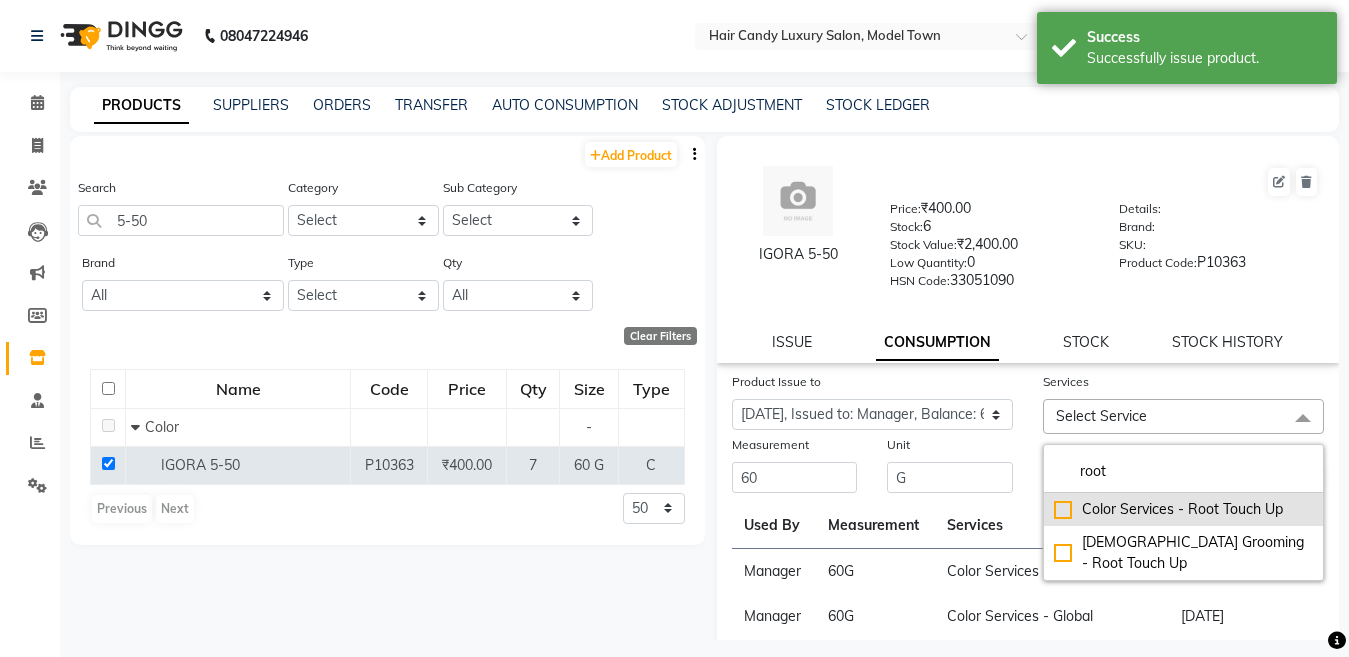 type on "root" 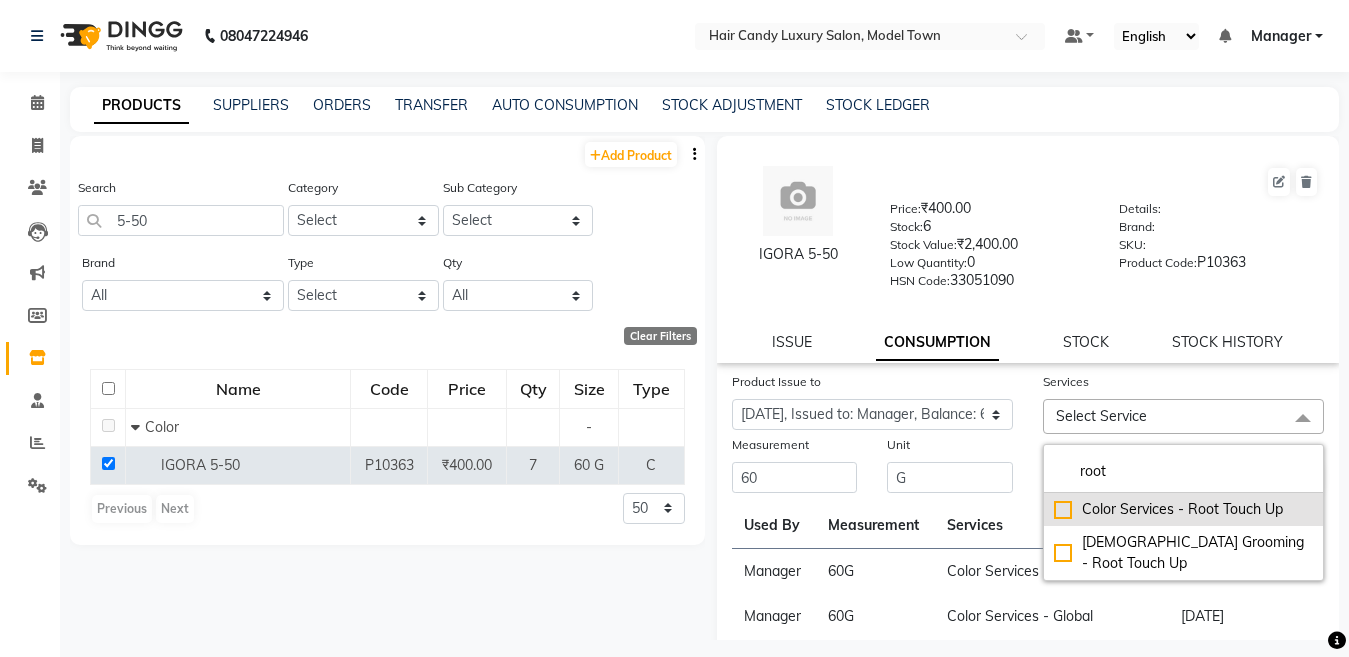 click on "Color Services - Root Touch Up" 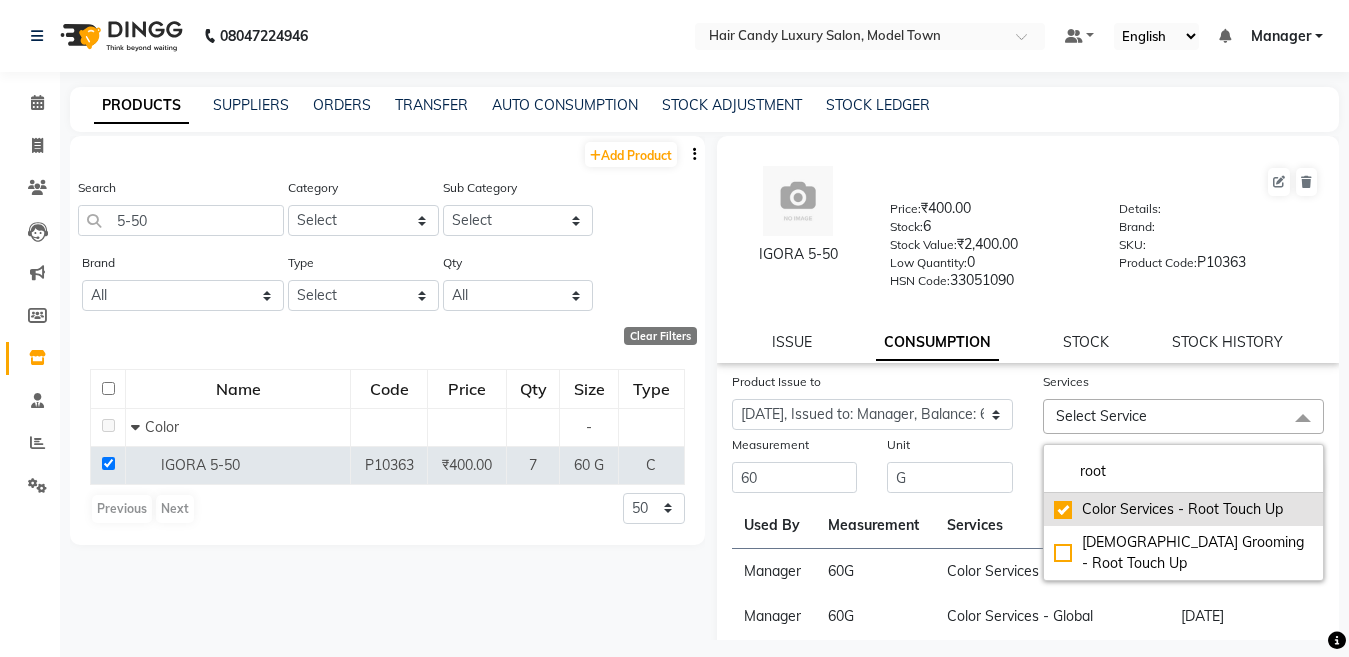 checkbox on "true" 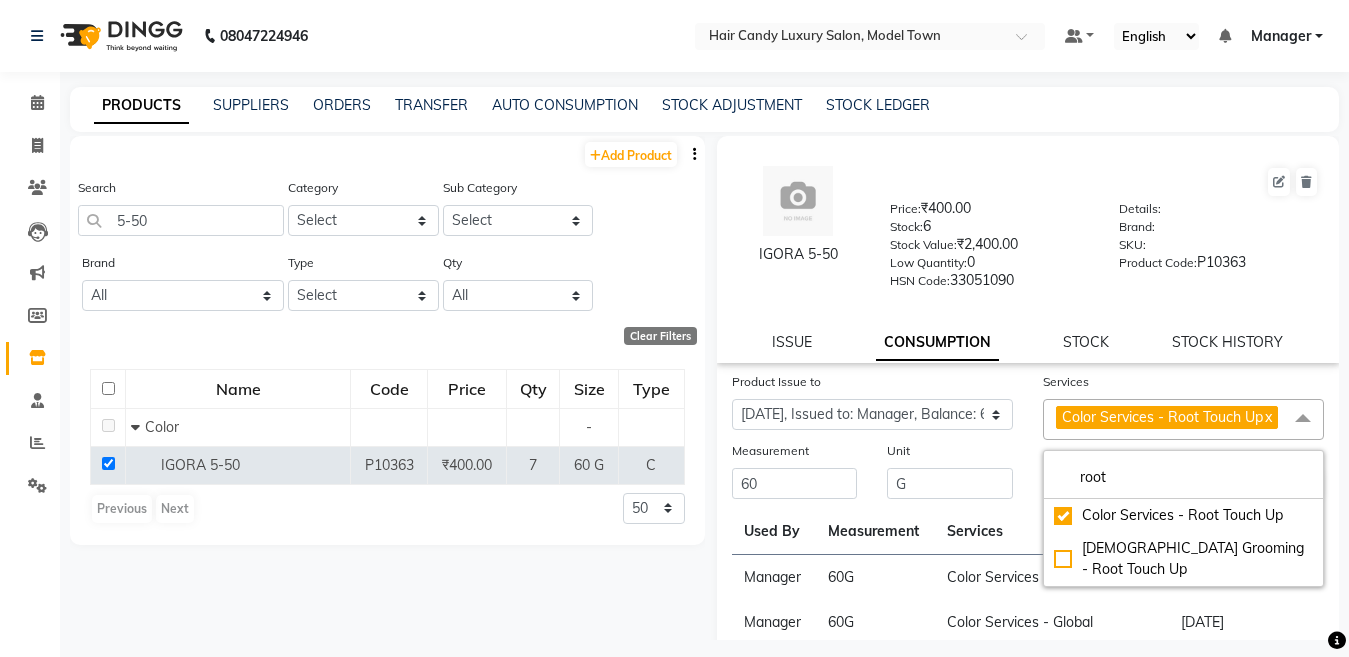 click on "Unit" 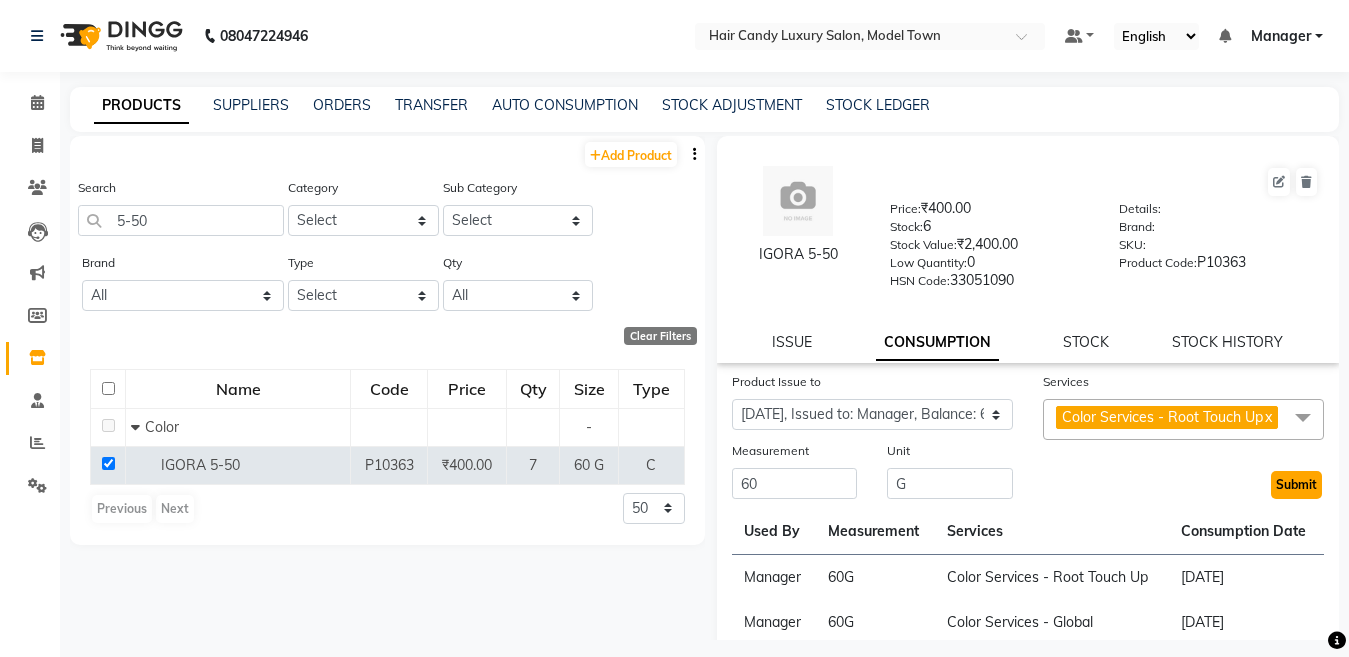 click on "Submit" 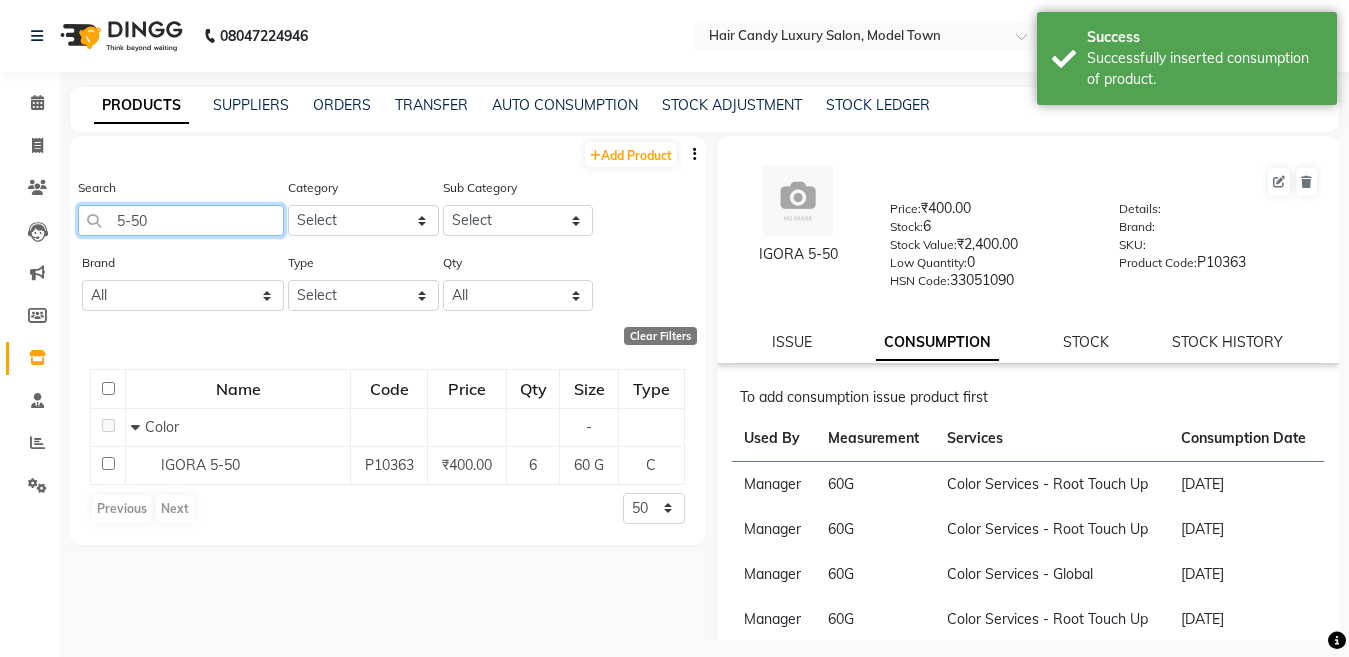 drag, startPoint x: 163, startPoint y: 206, endPoint x: 90, endPoint y: 206, distance: 73 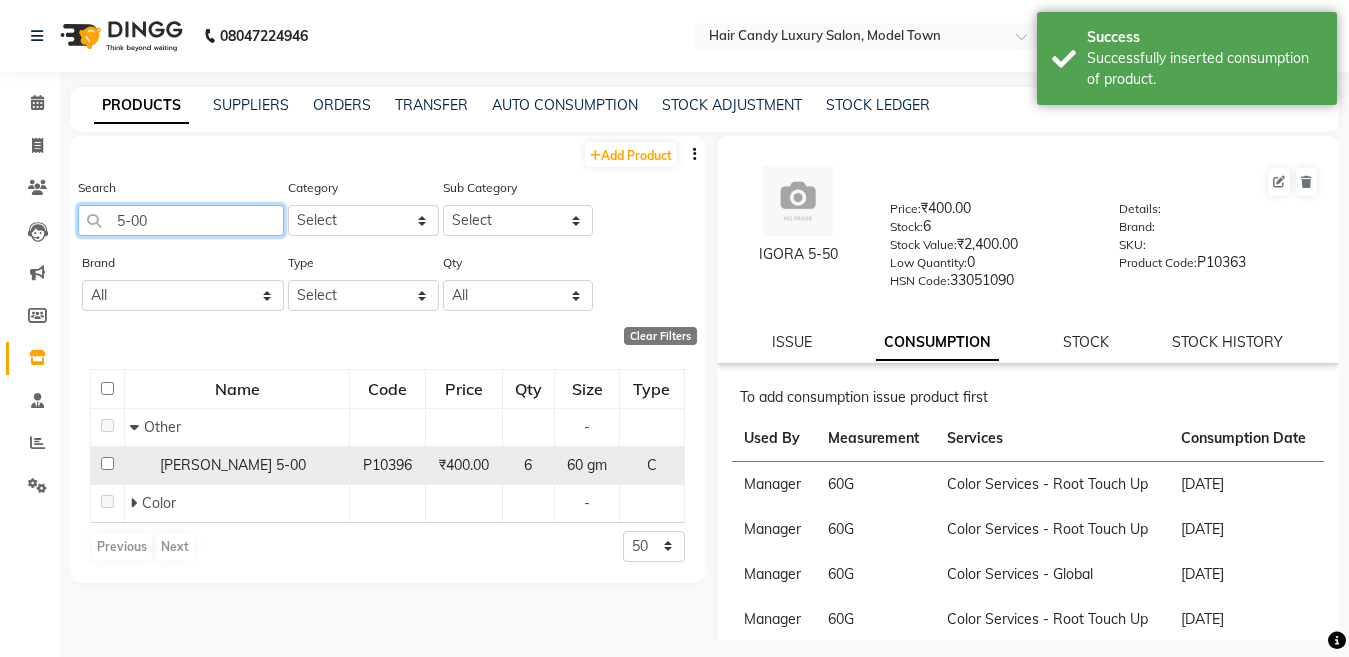 type on "5-00" 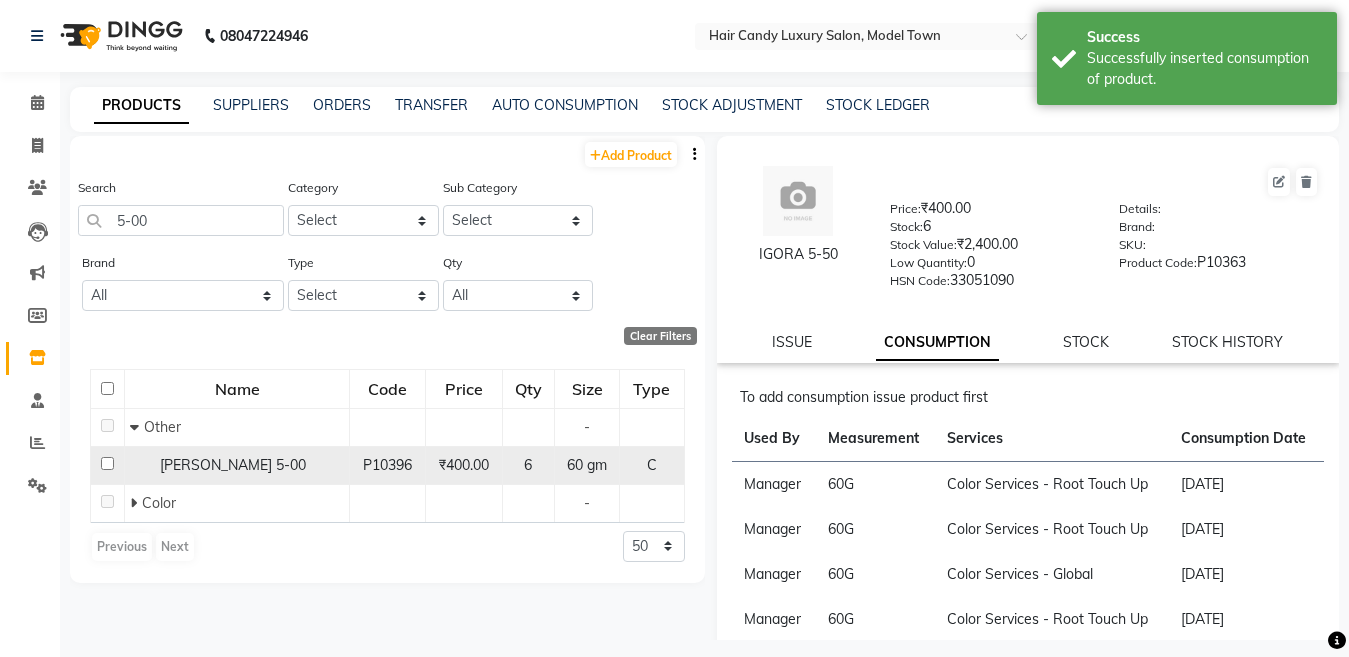 click 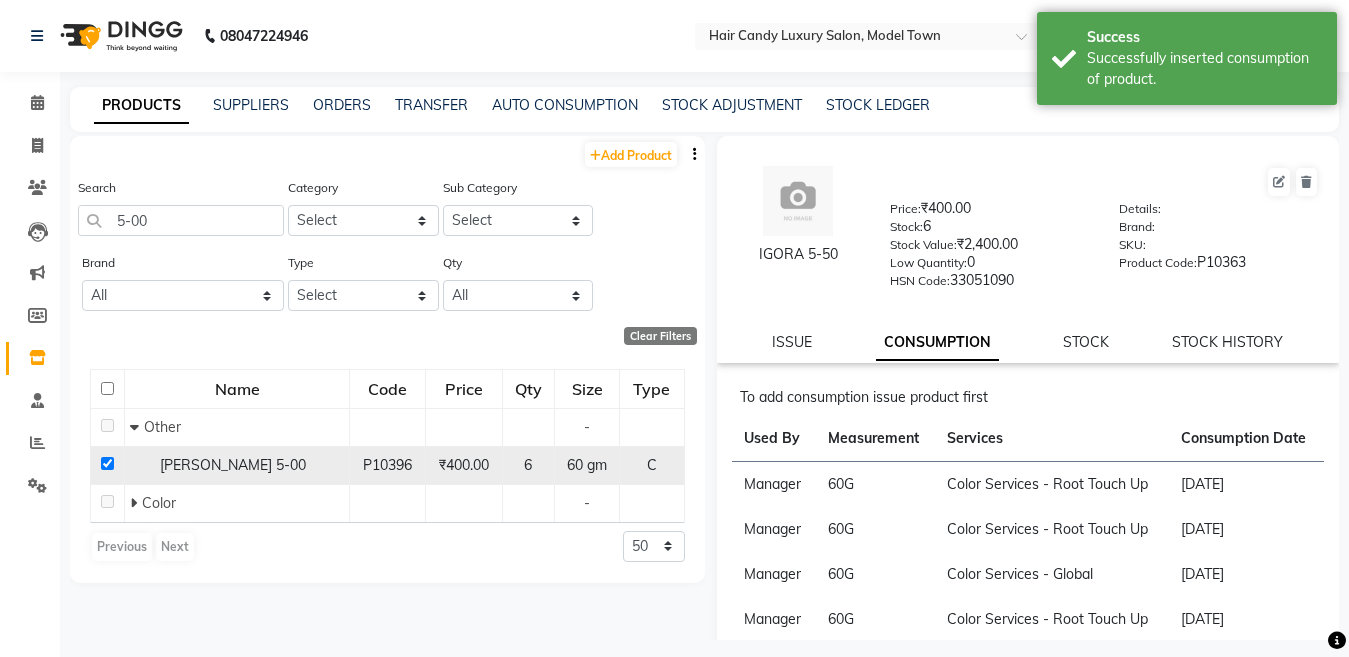 checkbox on "true" 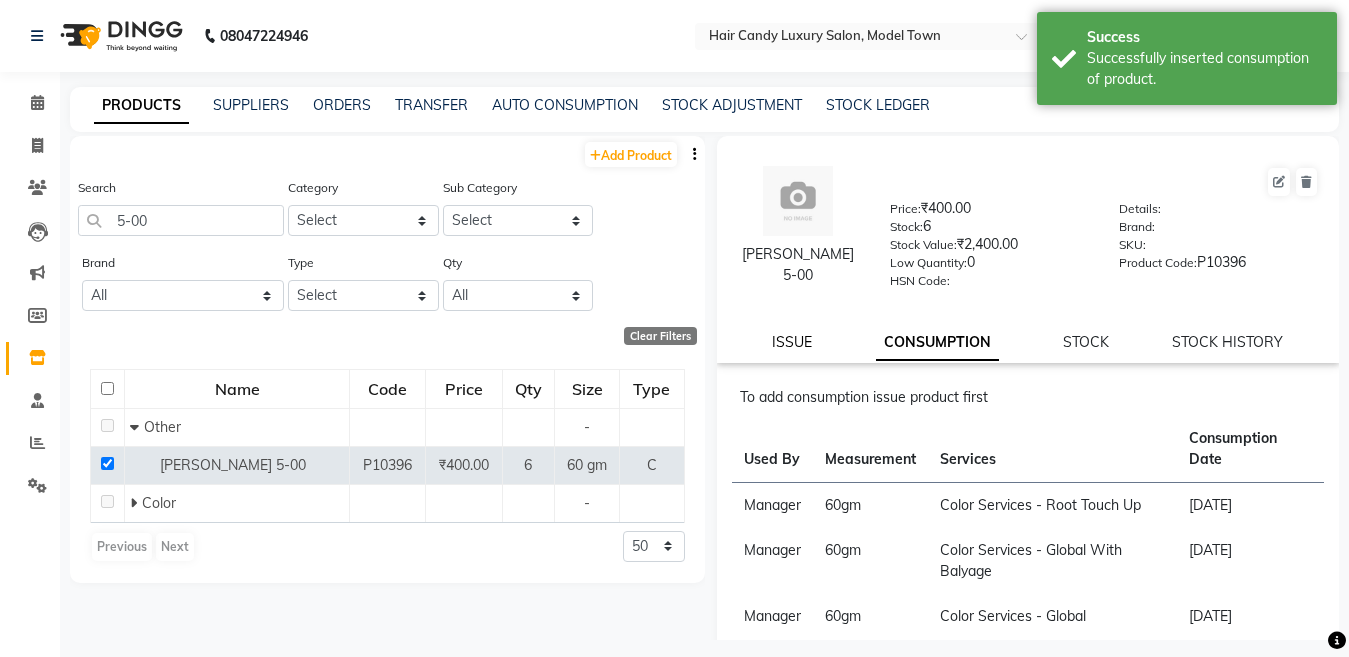 click on "ISSUE" 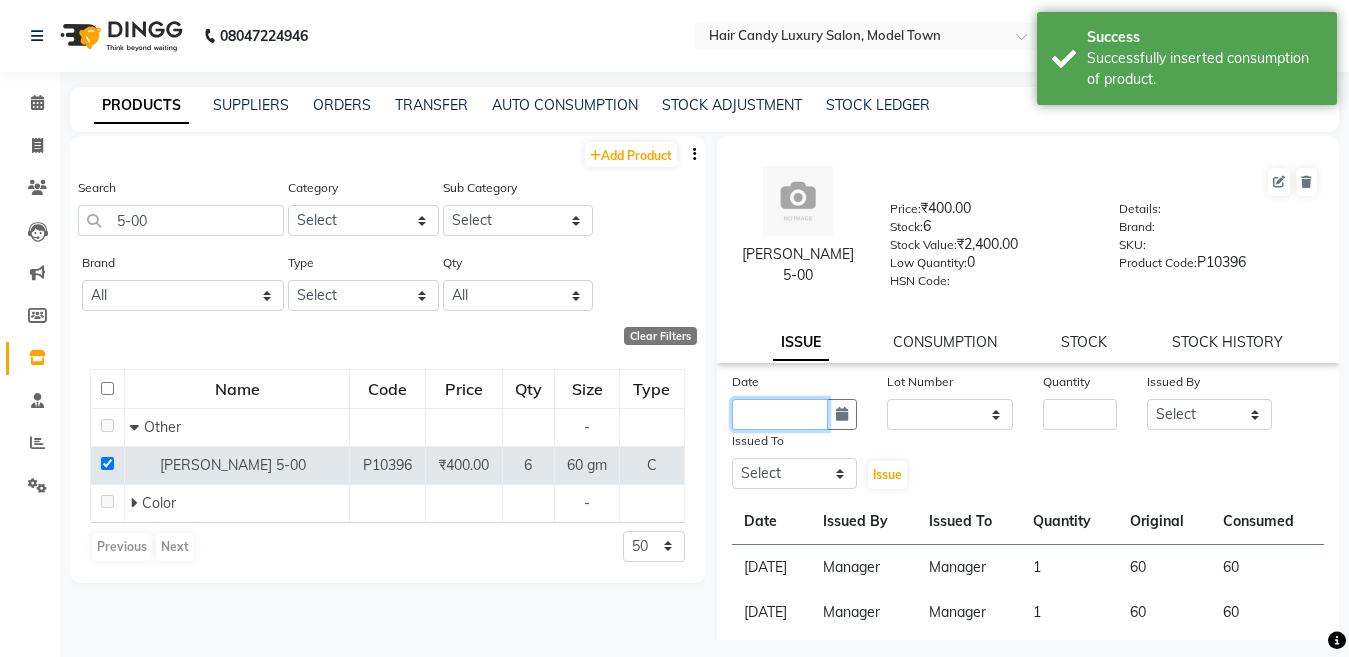 click 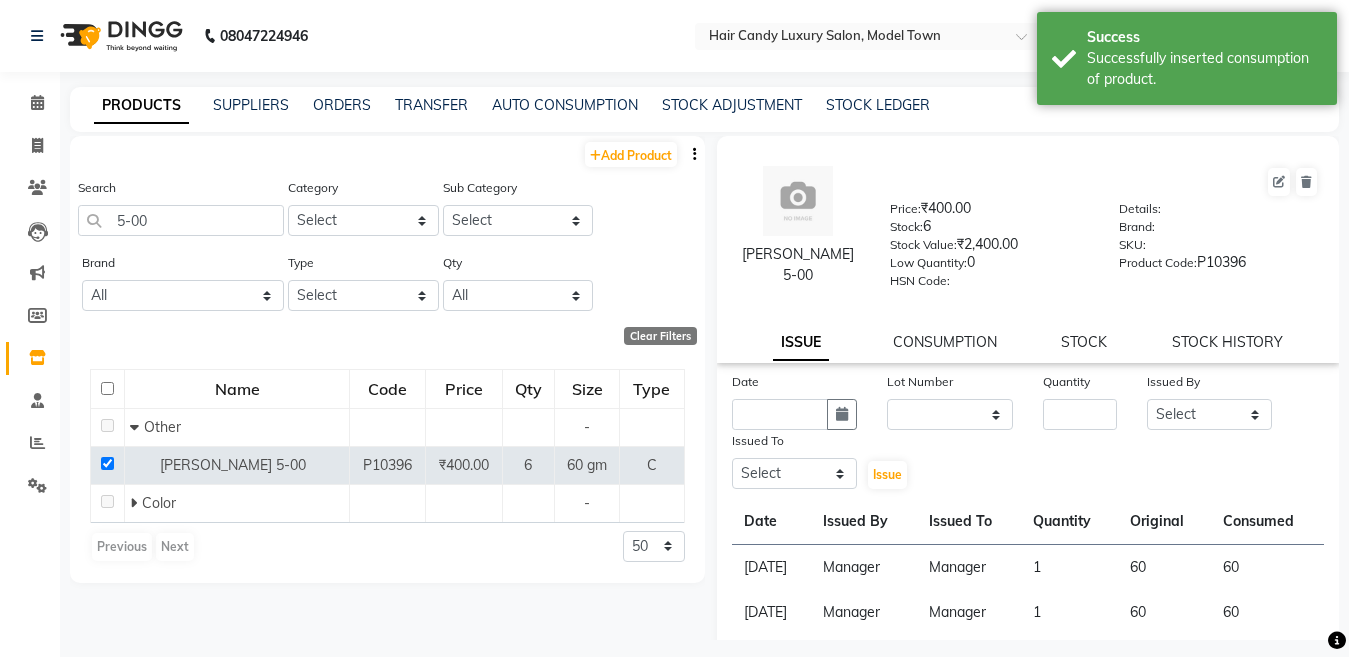 select on "7" 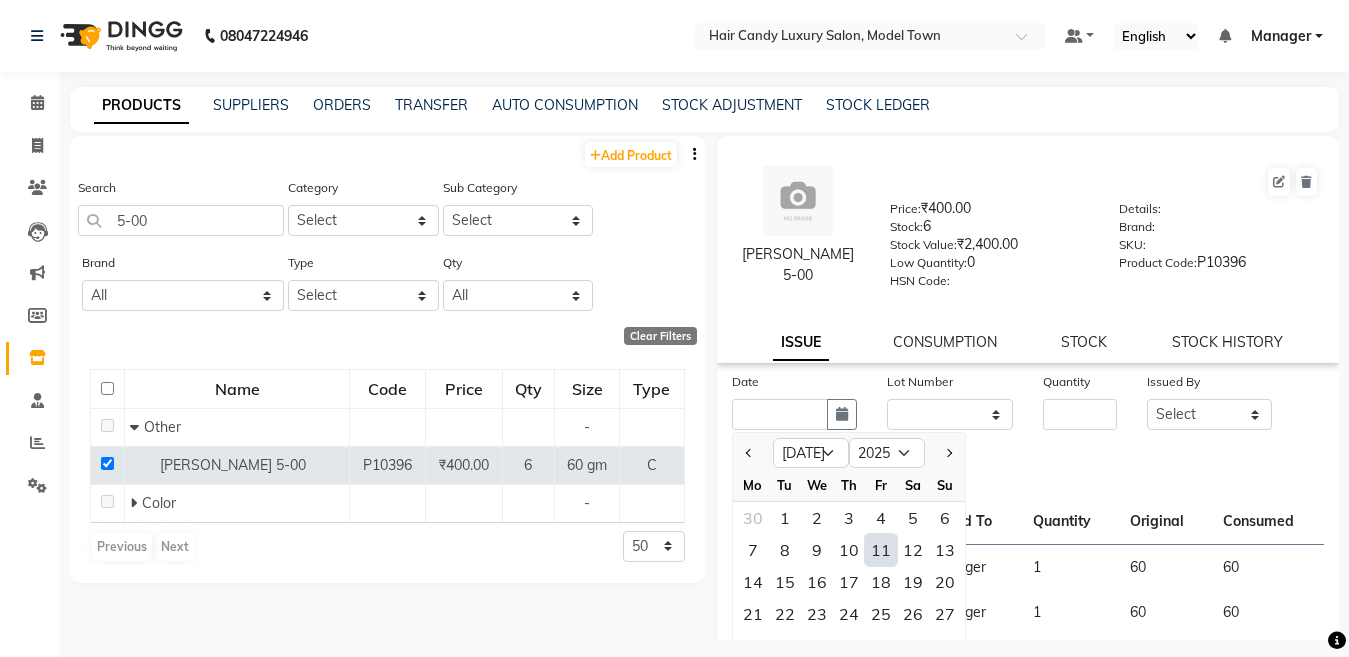 click on "11" 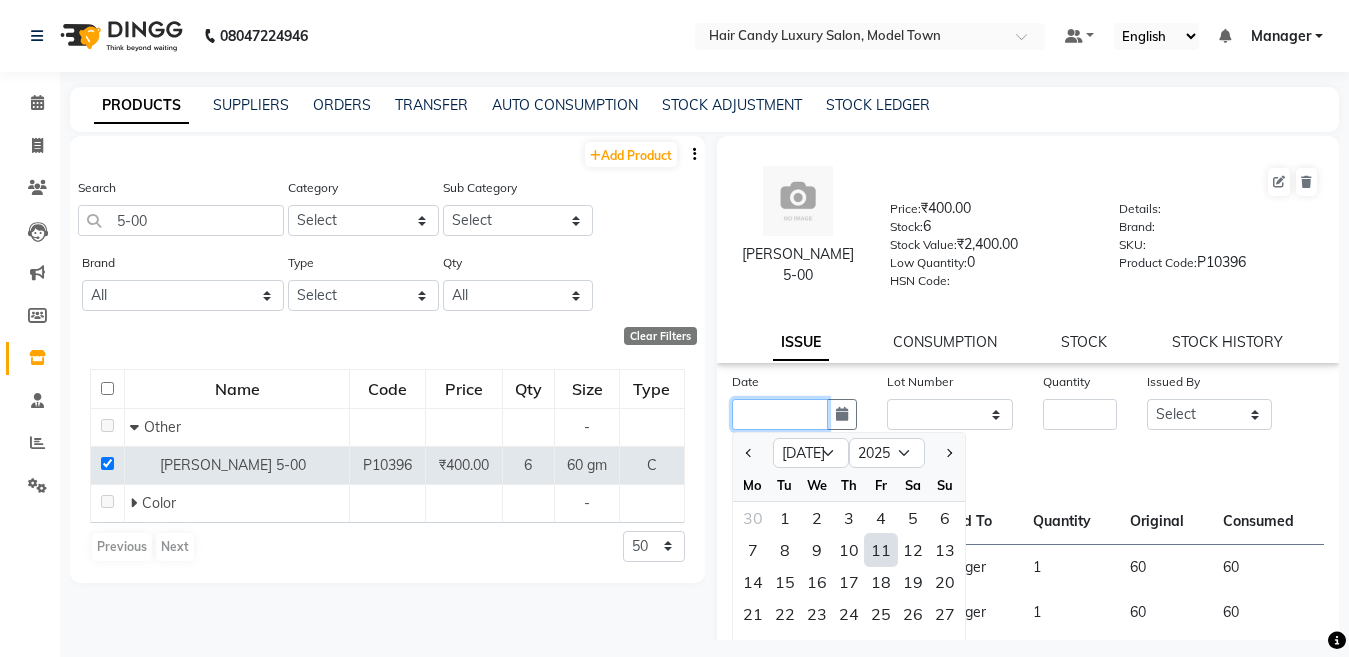 type on "[DATE]" 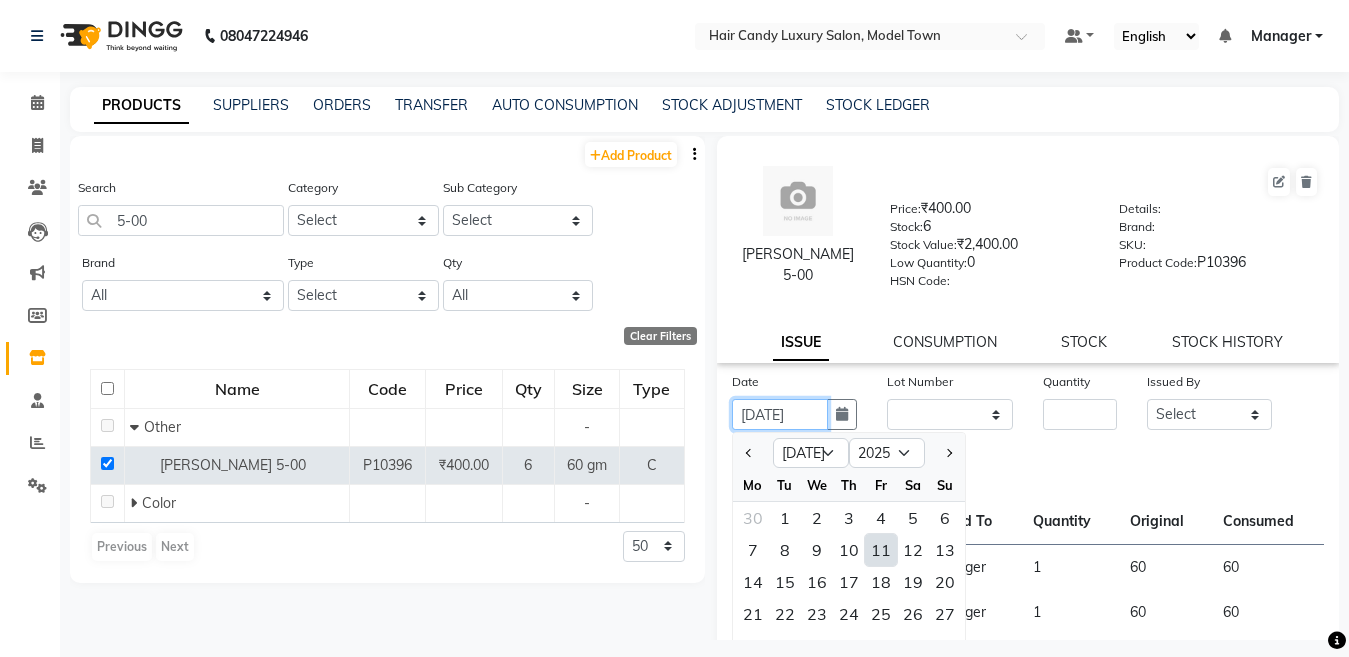 scroll, scrollTop: 0, scrollLeft: 2, axis: horizontal 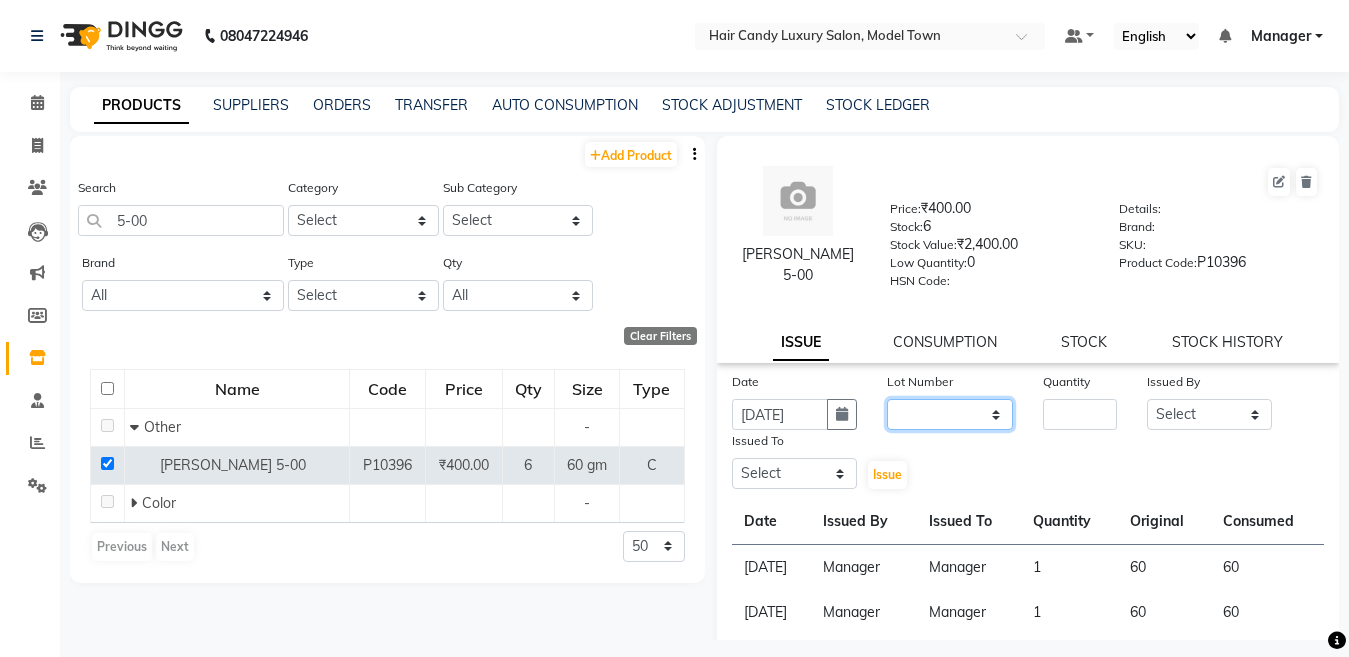 click on "None" 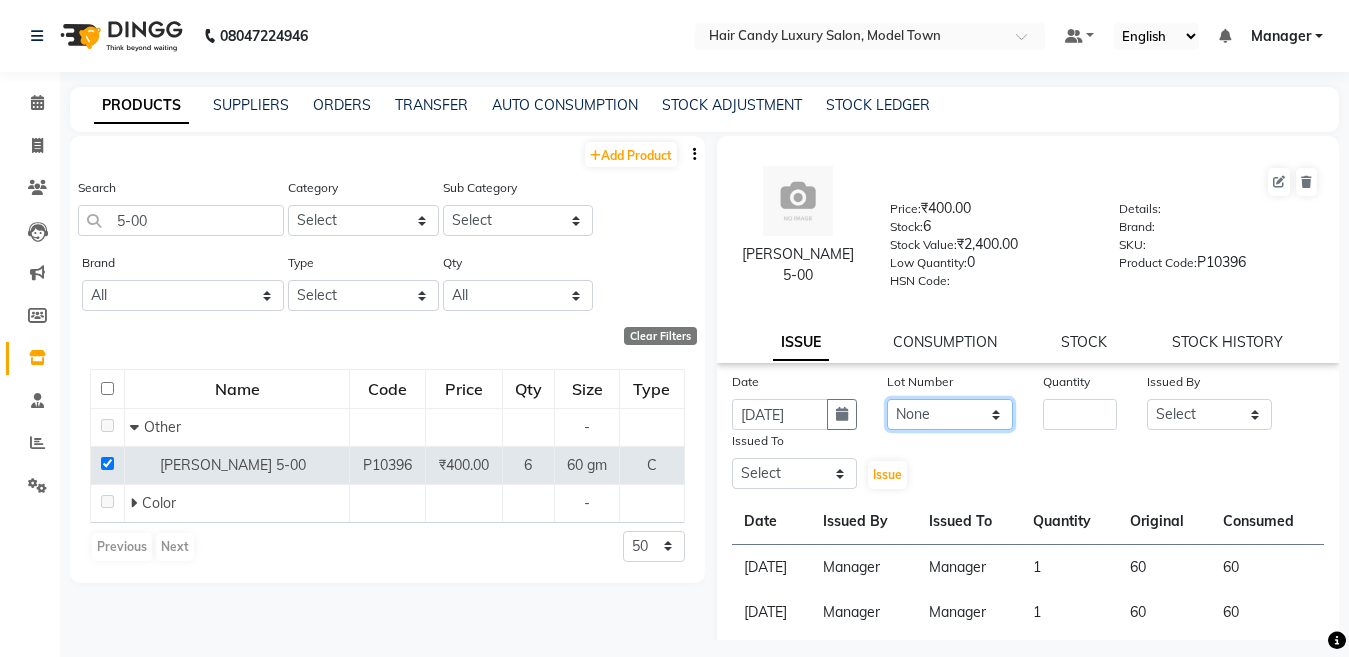 click on "None" 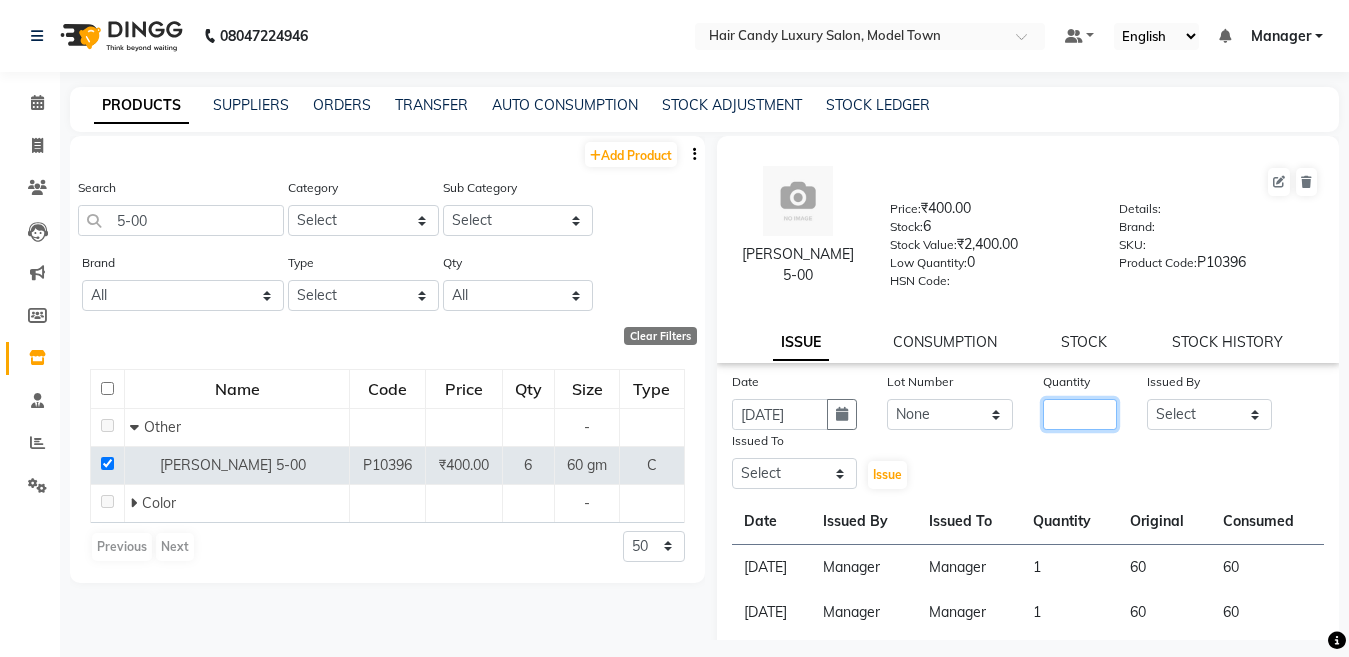 click 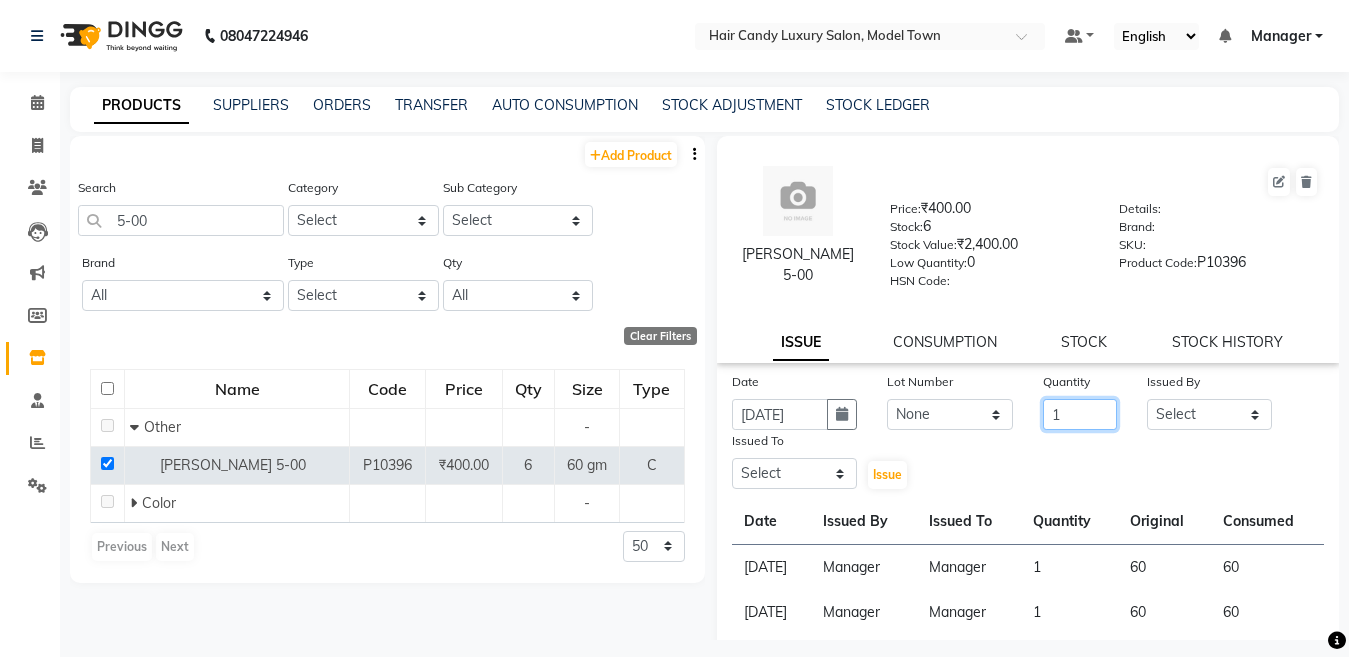 type on "1" 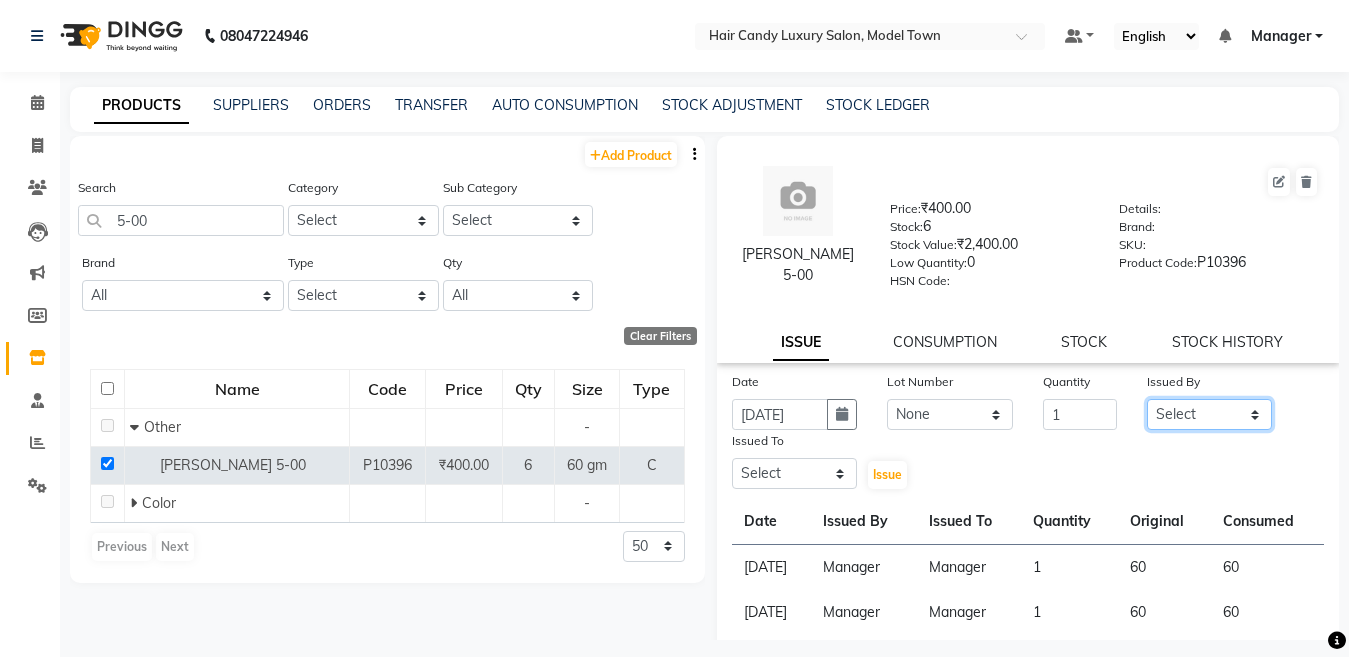 click on "Select Aakib Anas Anuradha Izhar Laiq (Rahul) Manager Neeraj parul Pawan Prakash Rajni Ranjay (Raju) RIYA Saleem sameer  stock manager surrender Vijay Gupta Vijay kumar" 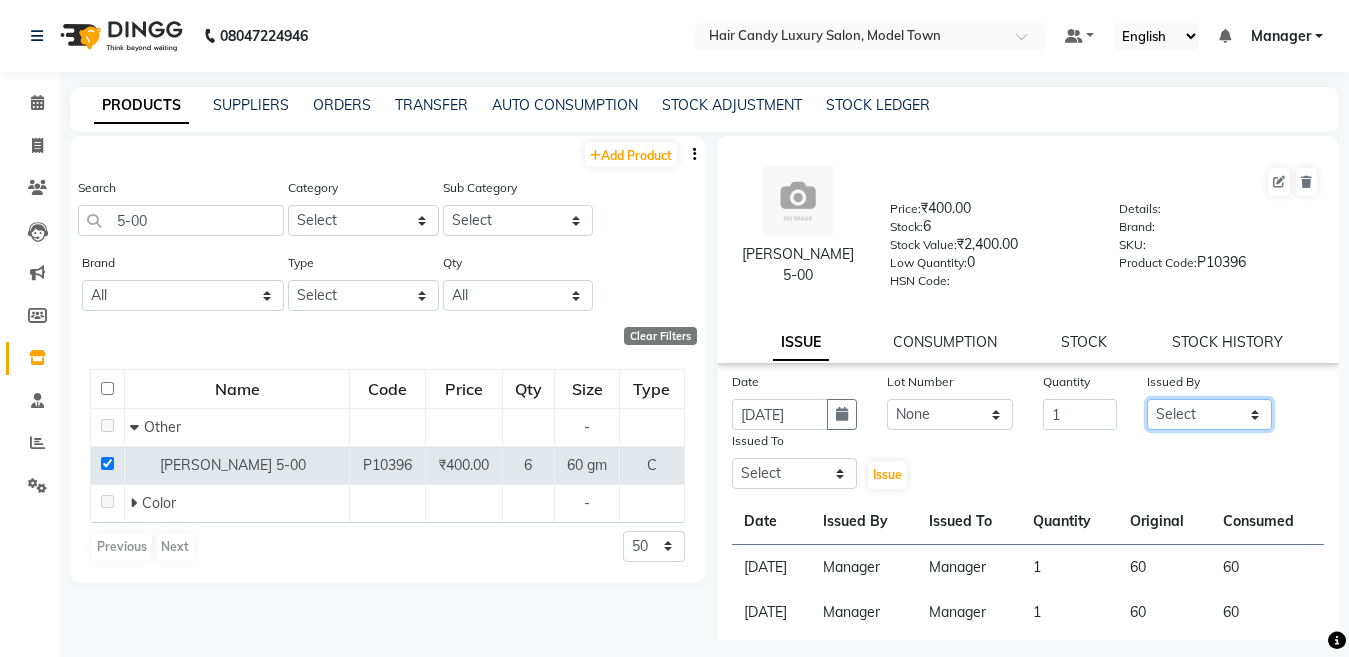 select on "28446" 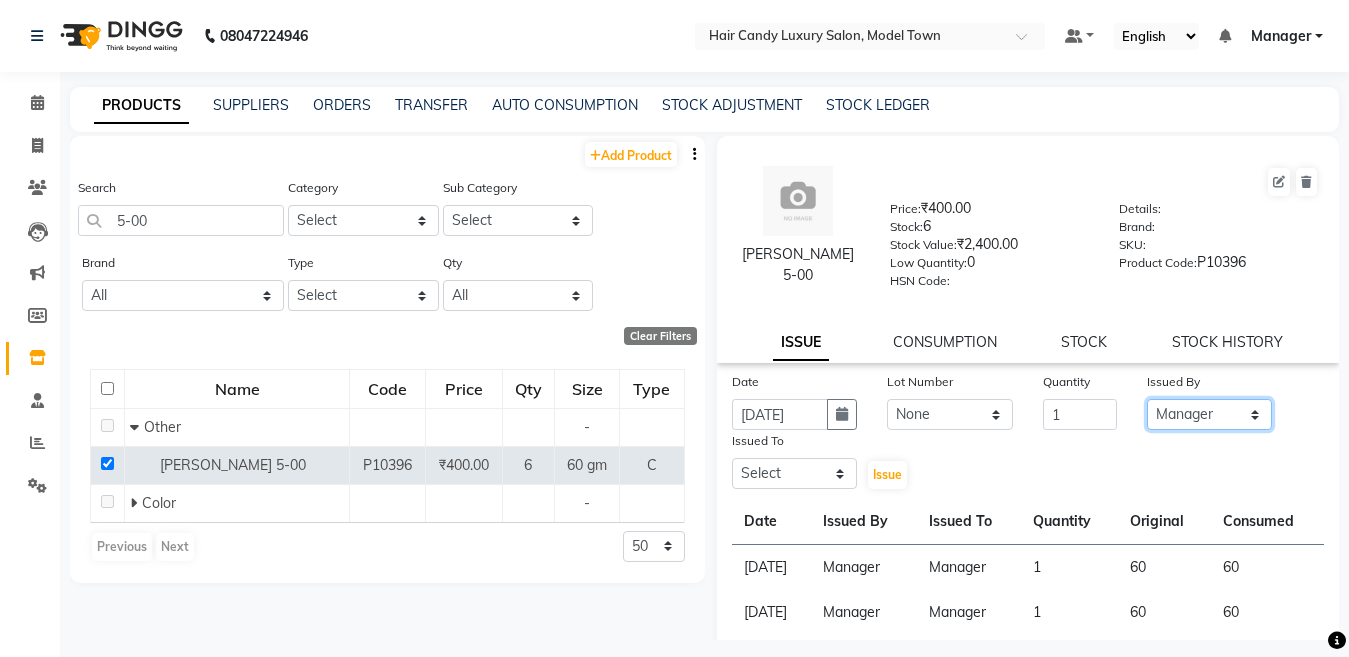 click on "Select Aakib Anas Anuradha Izhar Laiq (Rahul) Manager Neeraj parul Pawan Prakash Rajni Ranjay (Raju) RIYA Saleem sameer  stock manager surrender Vijay Gupta Vijay kumar" 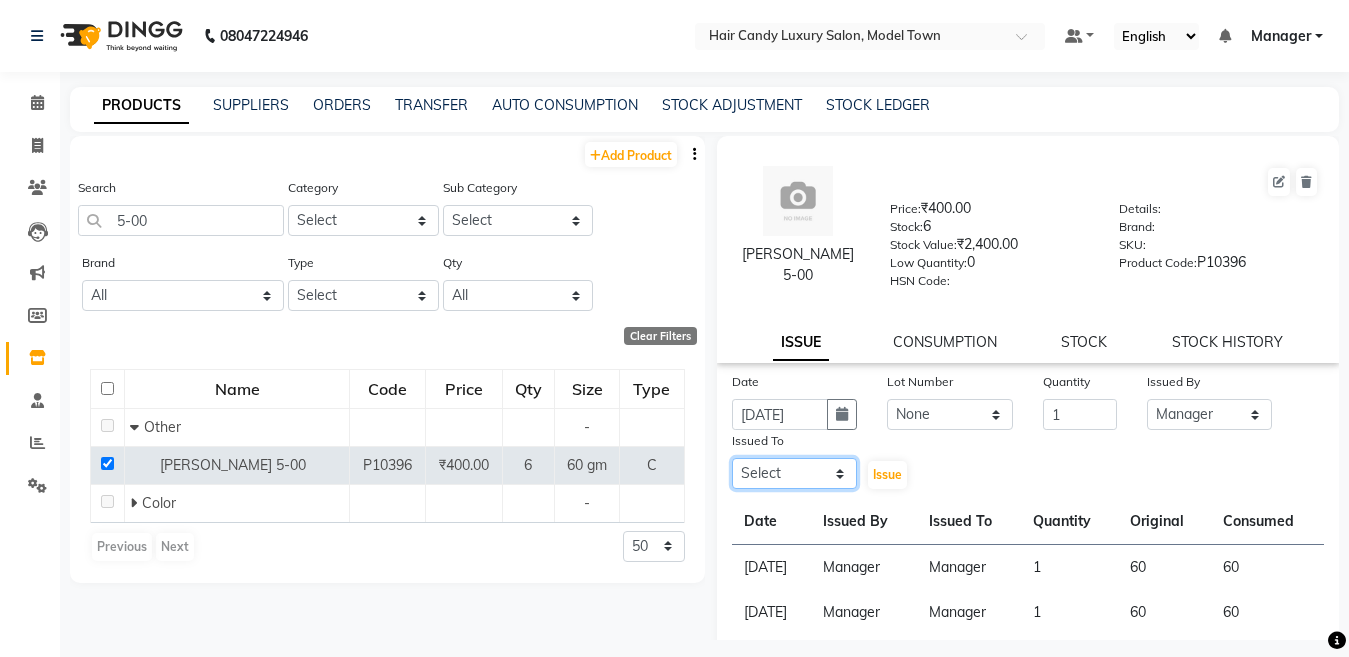 click on "Select Aakib Anas Anuradha Izhar Laiq (Rahul) Manager Neeraj parul Pawan Prakash Rajni Ranjay (Raju) RIYA Saleem sameer  stock manager surrender Vijay Gupta Vijay kumar" 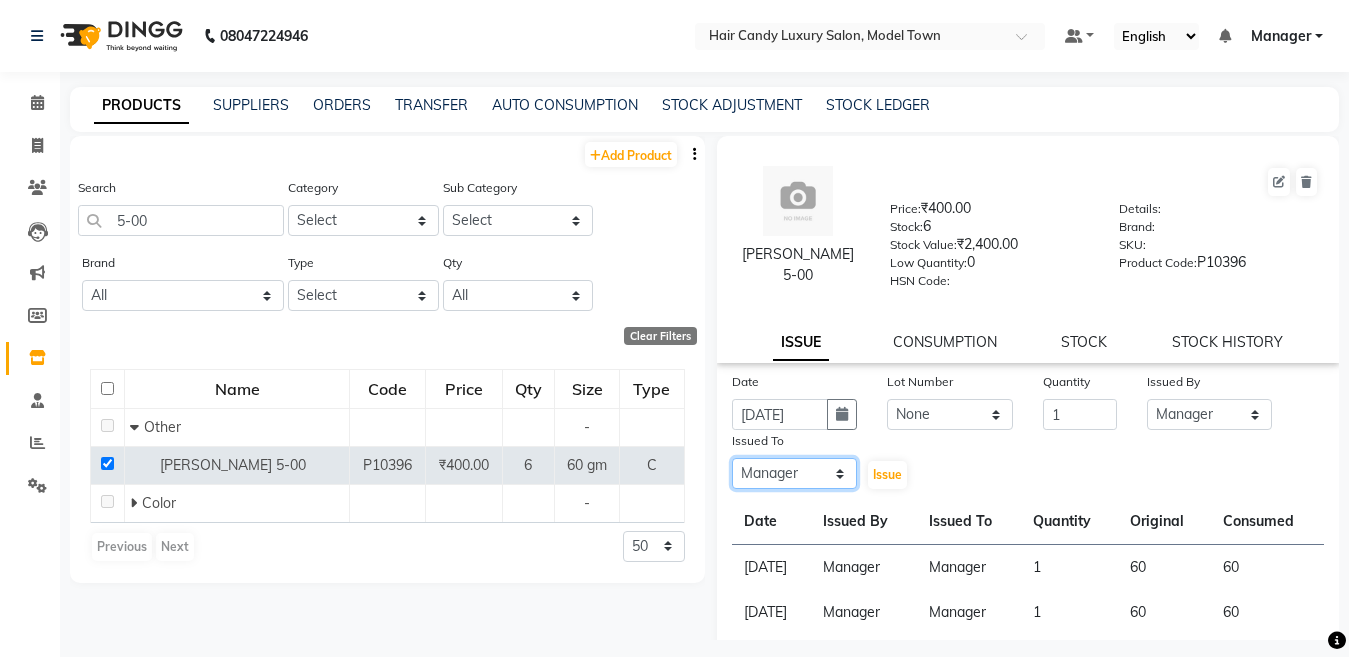 click on "Select Aakib Anas Anuradha Izhar Laiq (Rahul) Manager Neeraj parul Pawan Prakash Rajni Ranjay (Raju) RIYA Saleem sameer  stock manager surrender Vijay Gupta Vijay kumar" 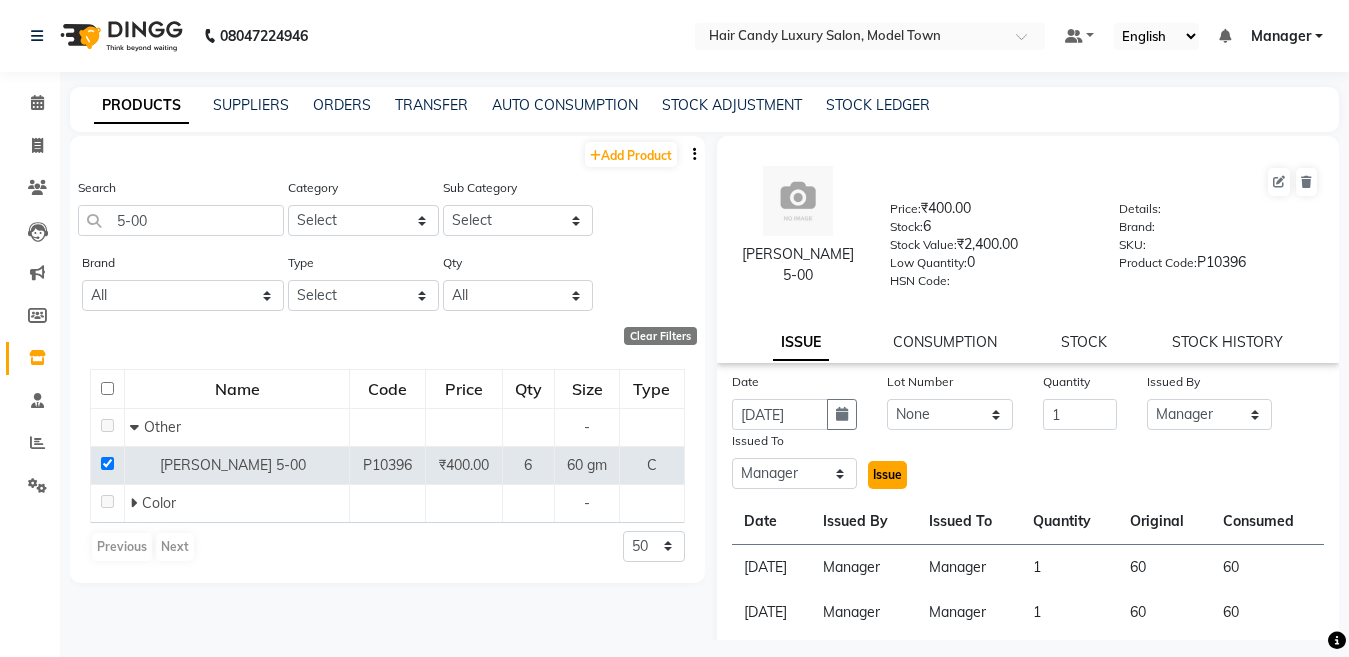 click on "Issue" 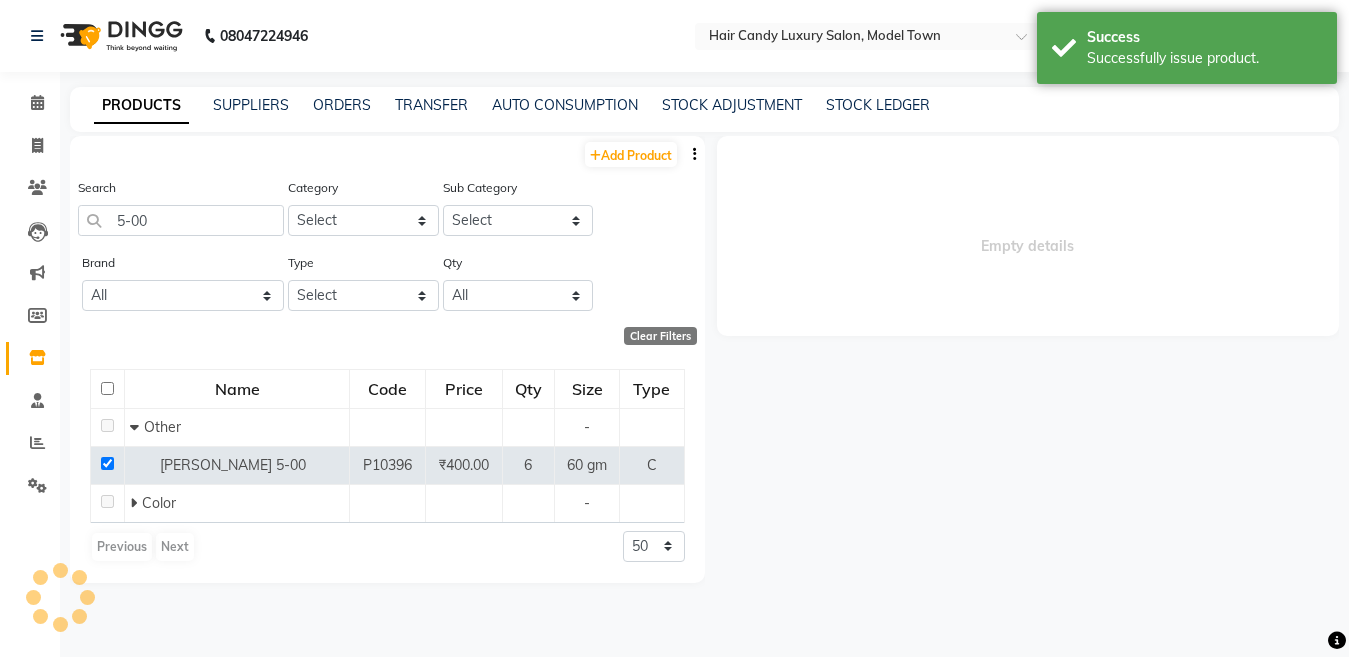 select 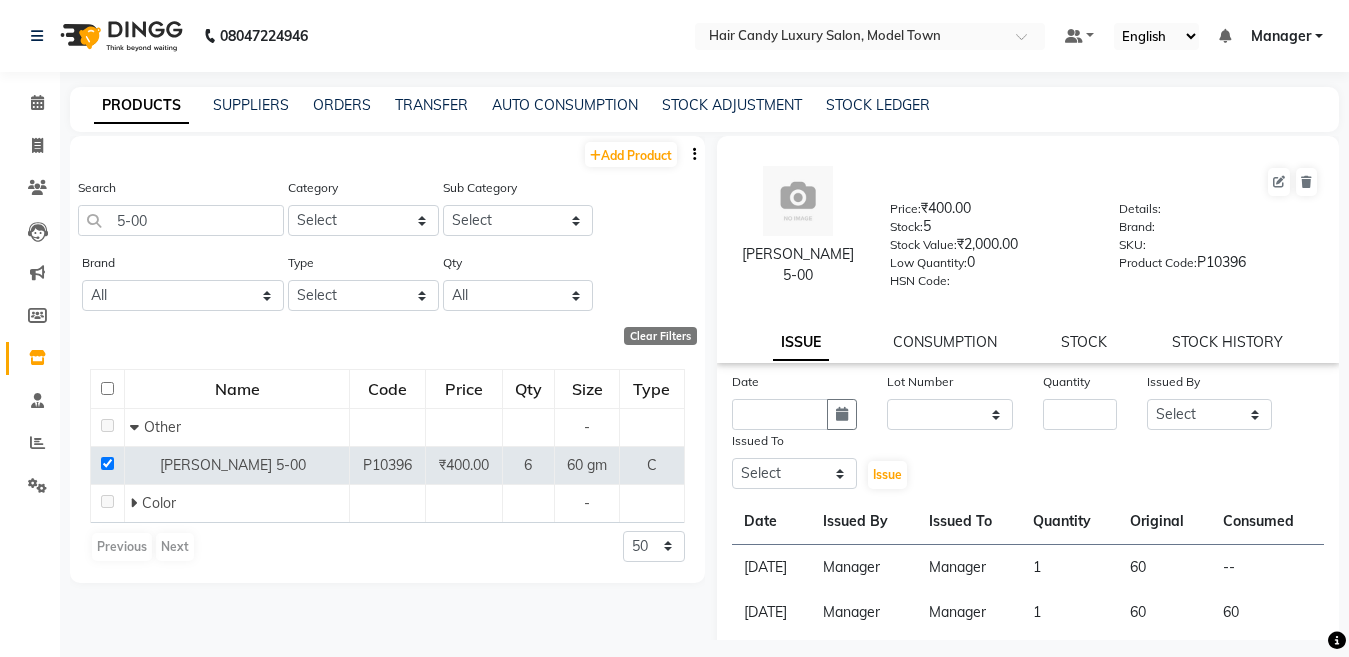 click on "igora 5-00  Price:   ₹400.00  Stock:   5  Stock Value:   ₹2,000.00  Low Quantity:  0  HSN Code:    Details:     Brand:     SKU:     Product Code:   P10396  ISSUE CONSUMPTION STOCK STOCK HISTORY" 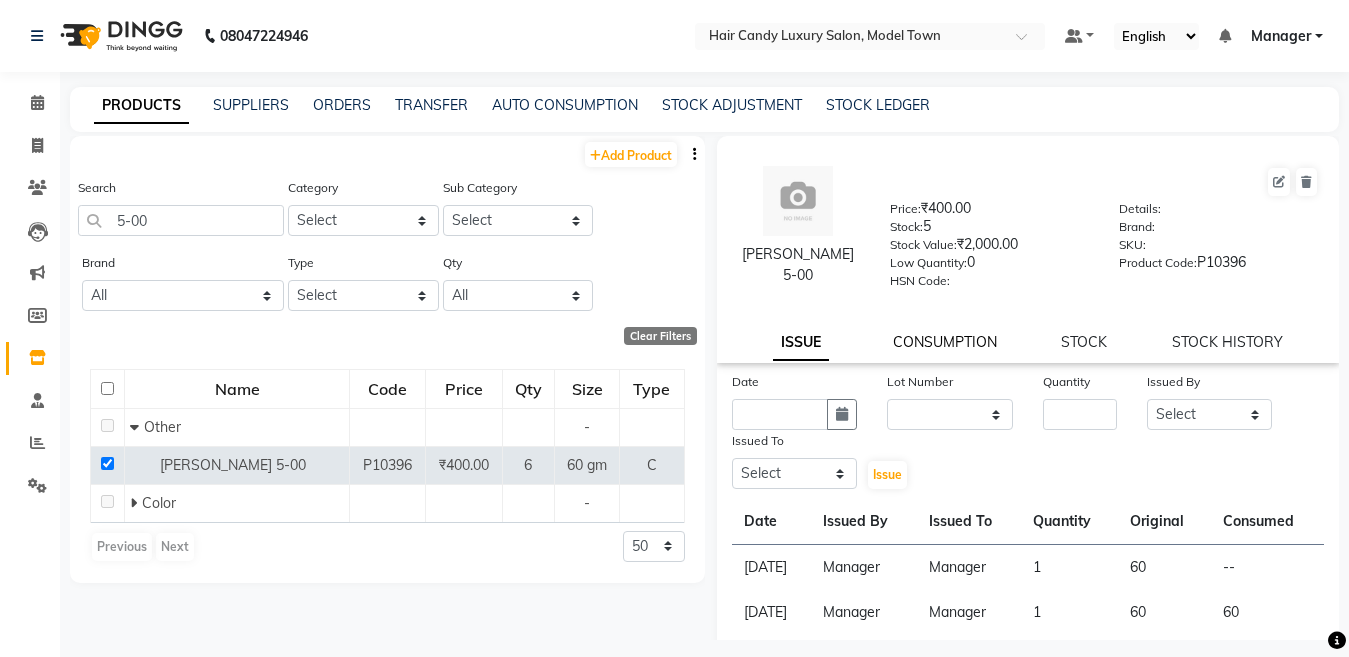click on "CONSUMPTION" 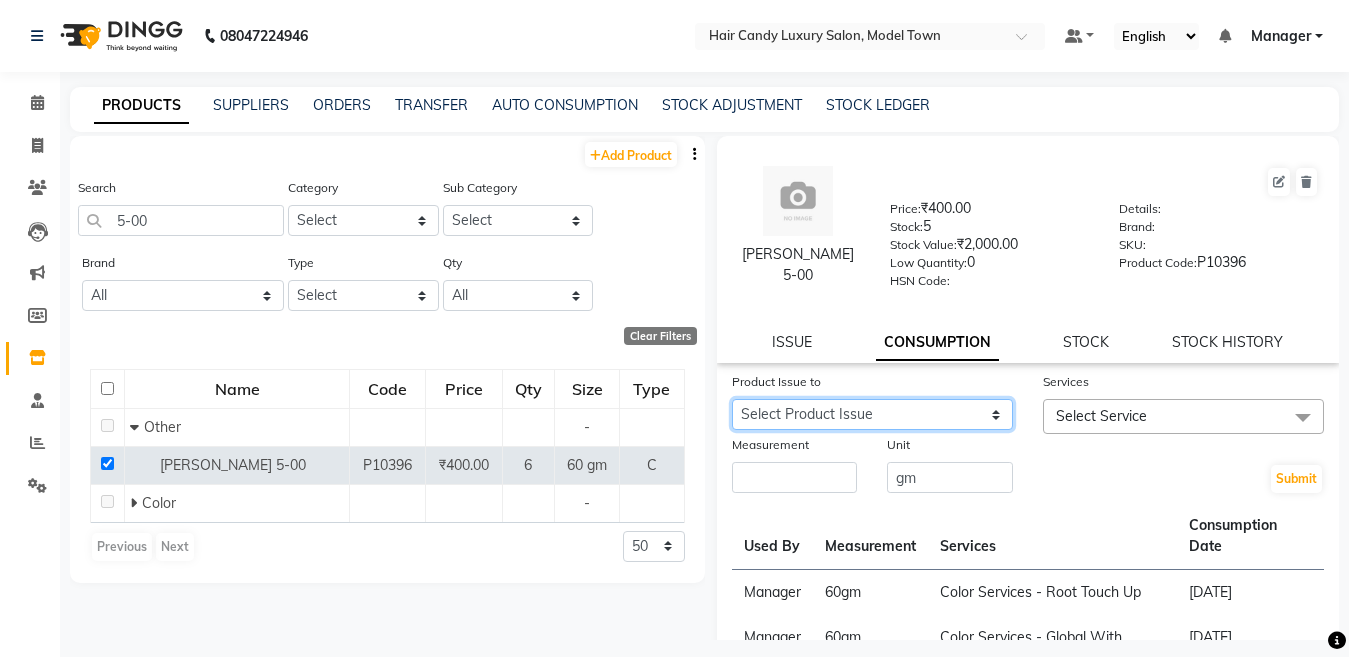 click on "Select Product Issue 2025-07-11, Issued to: Manager, Balance: 60" 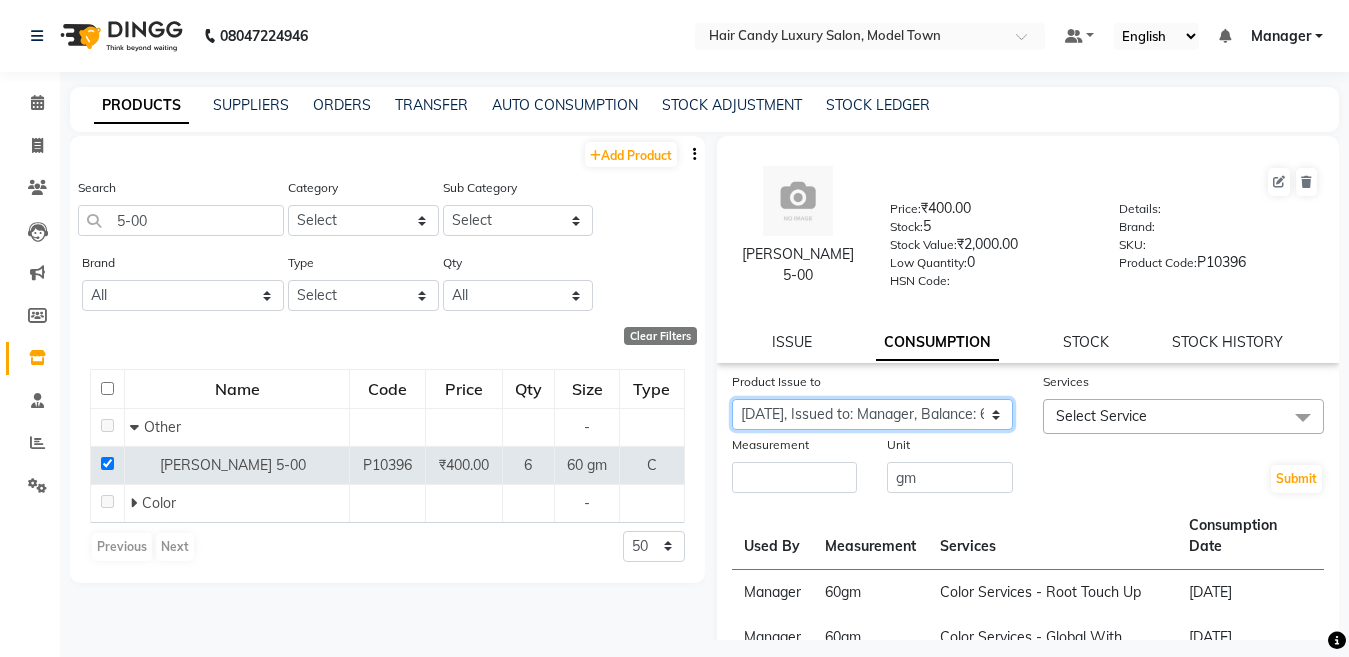 click on "Select Product Issue 2025-07-11, Issued to: Manager, Balance: 60" 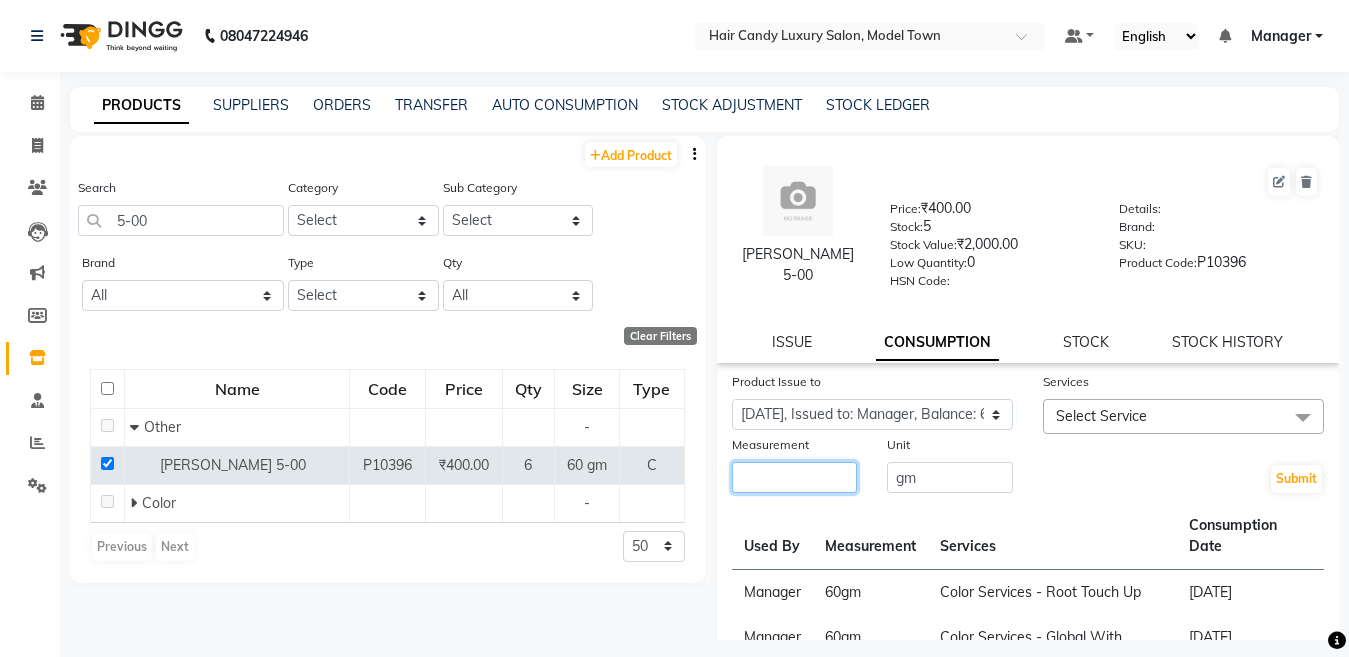 click 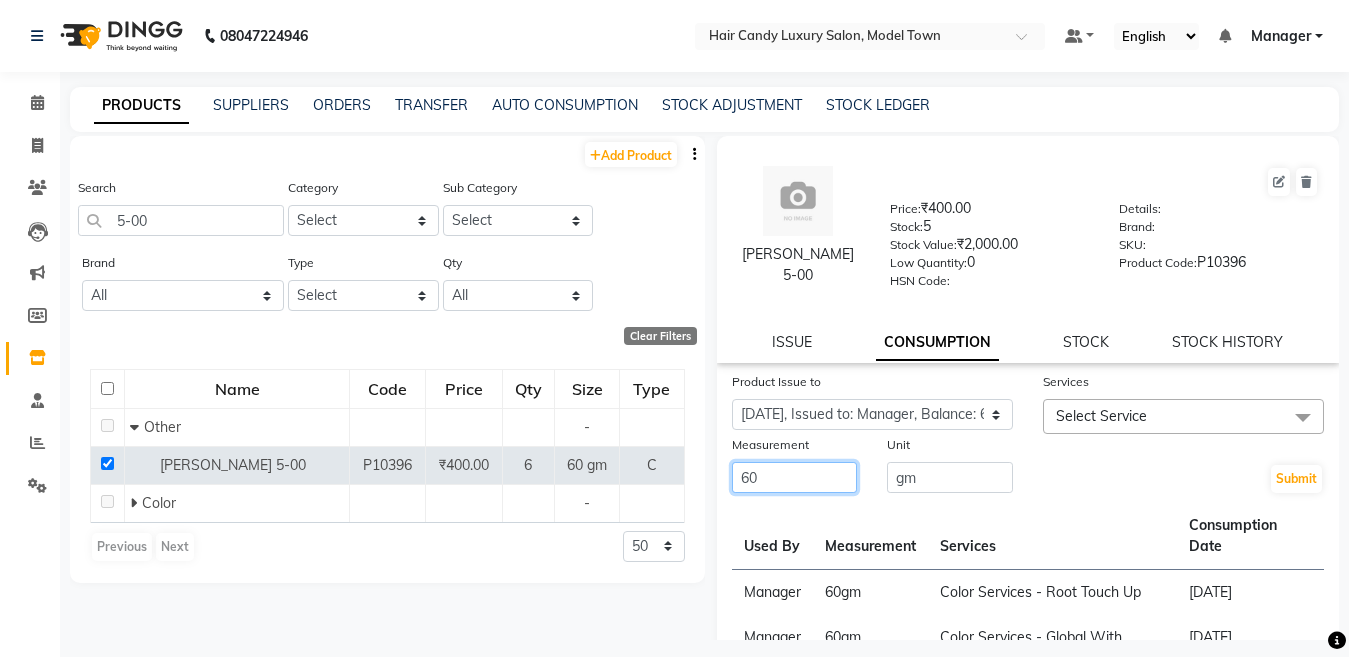 type on "60" 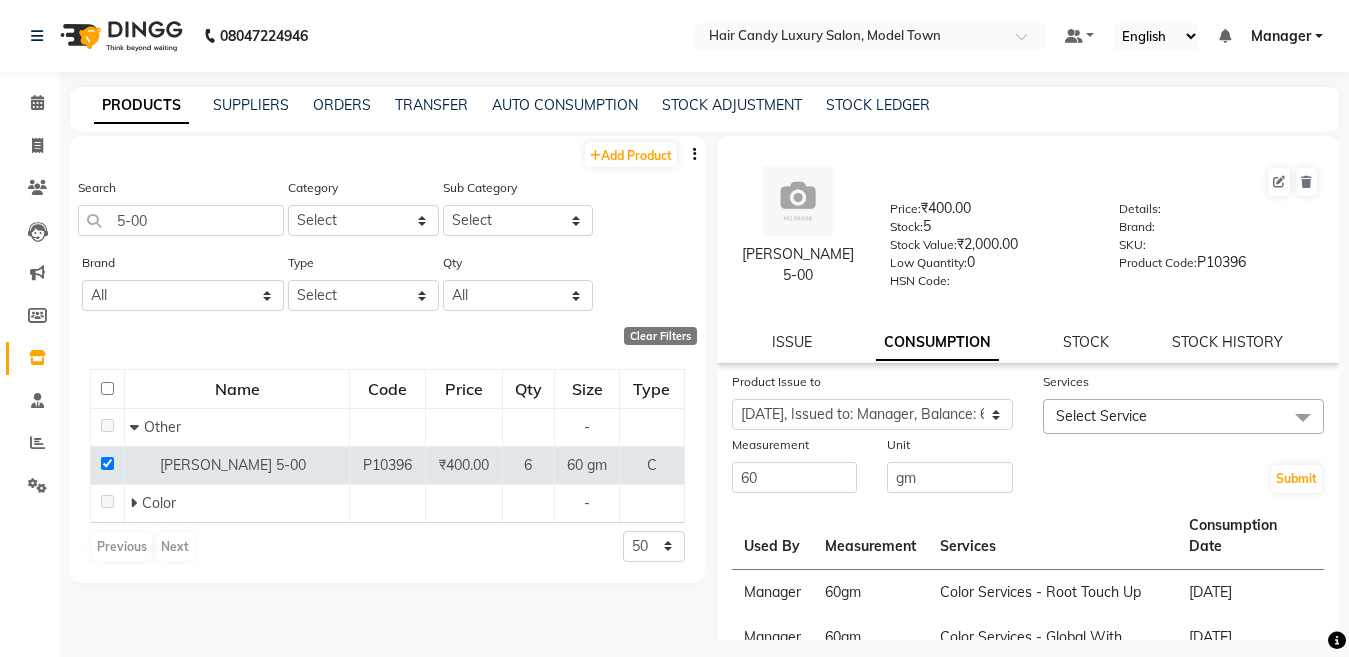 click on "Select Service" 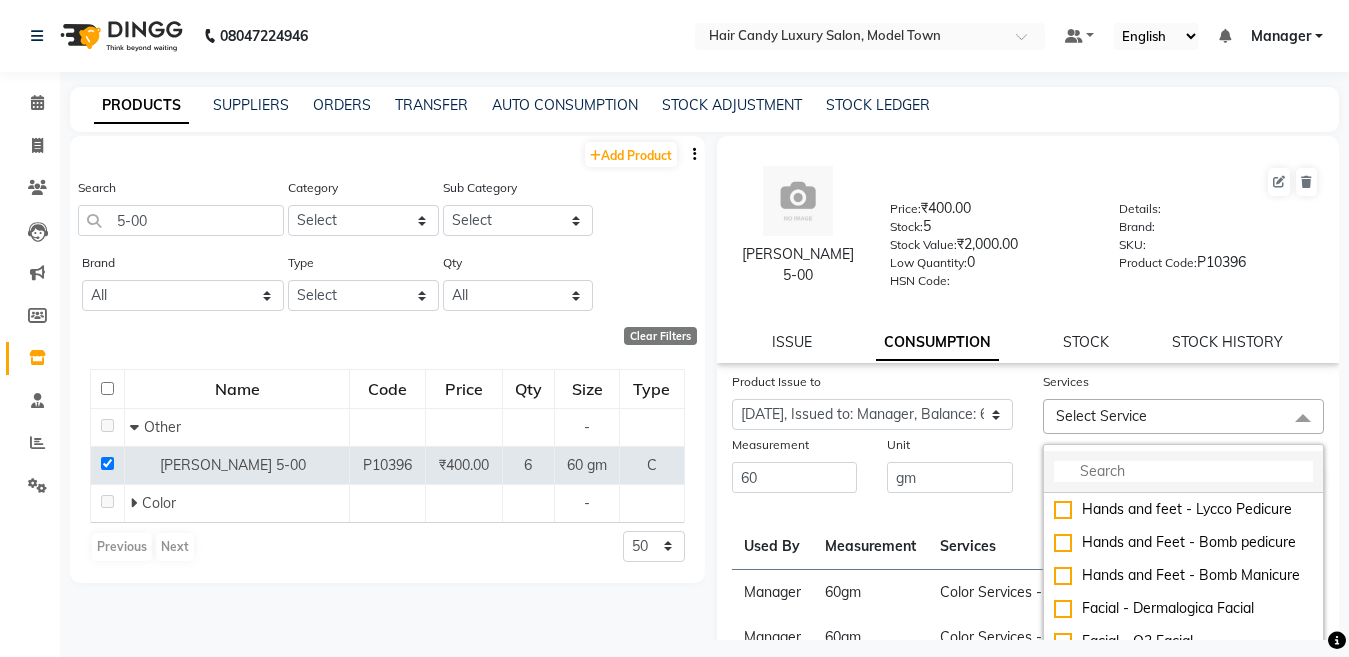 click 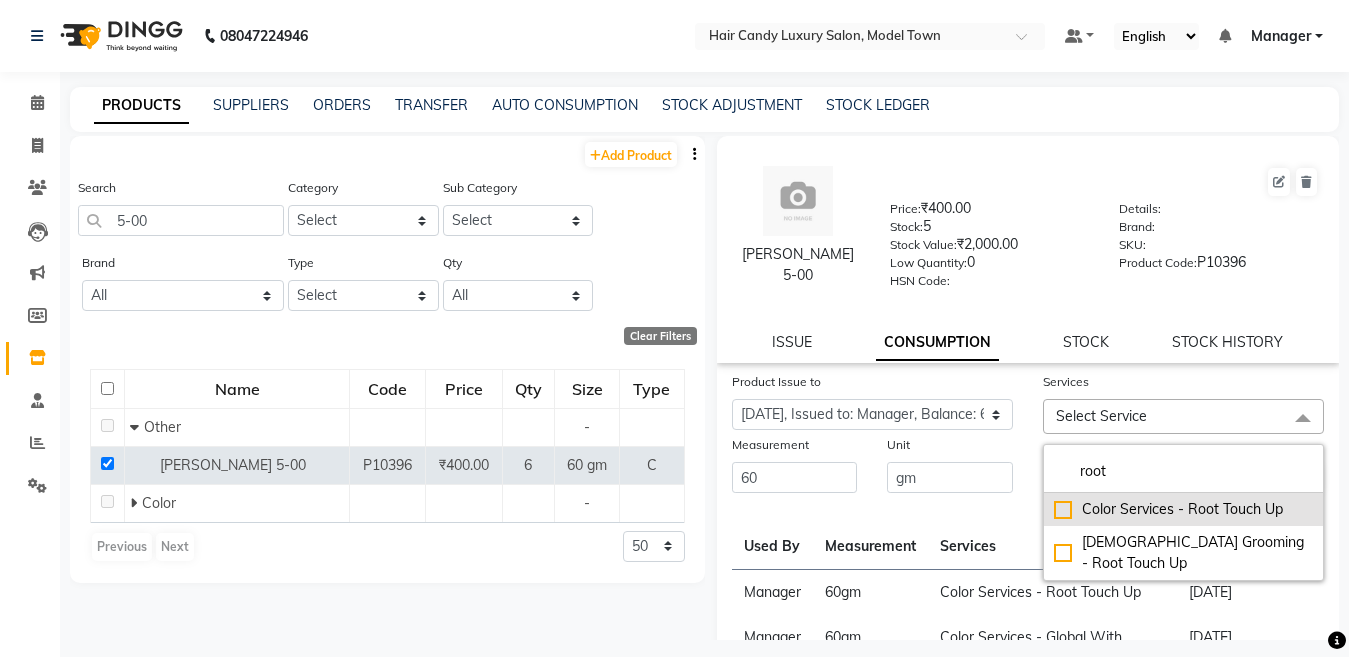 type on "root" 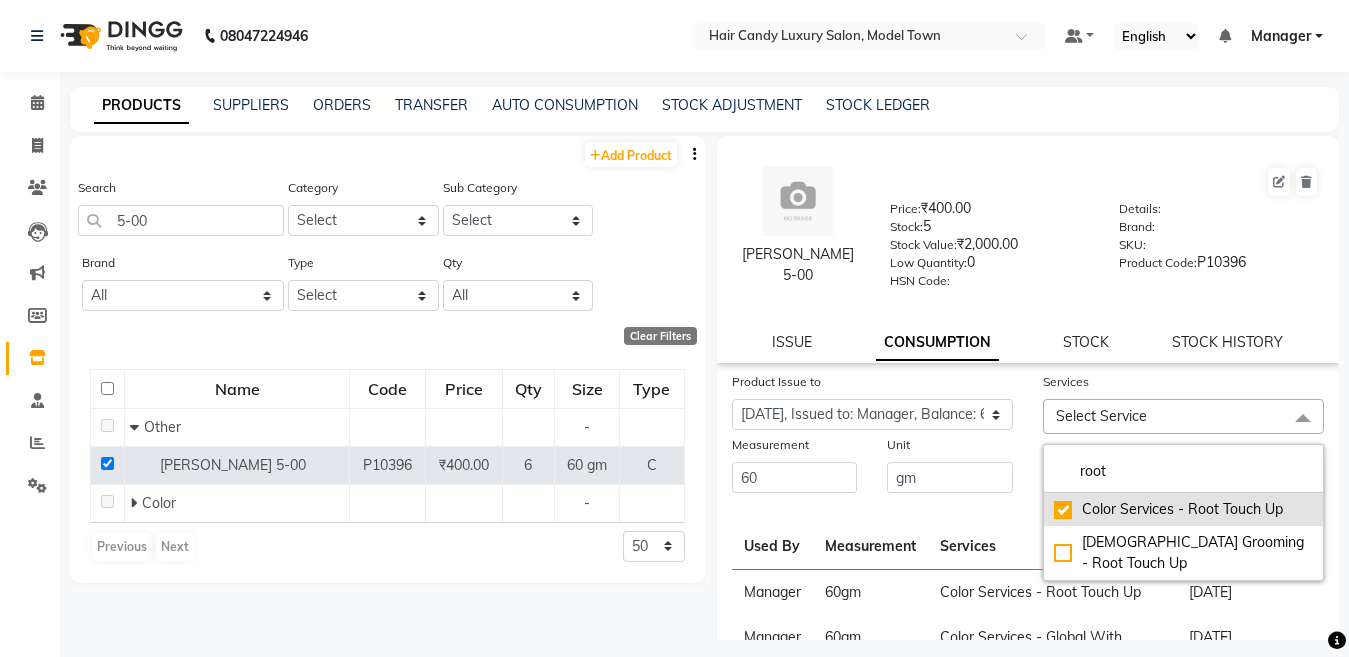 checkbox on "true" 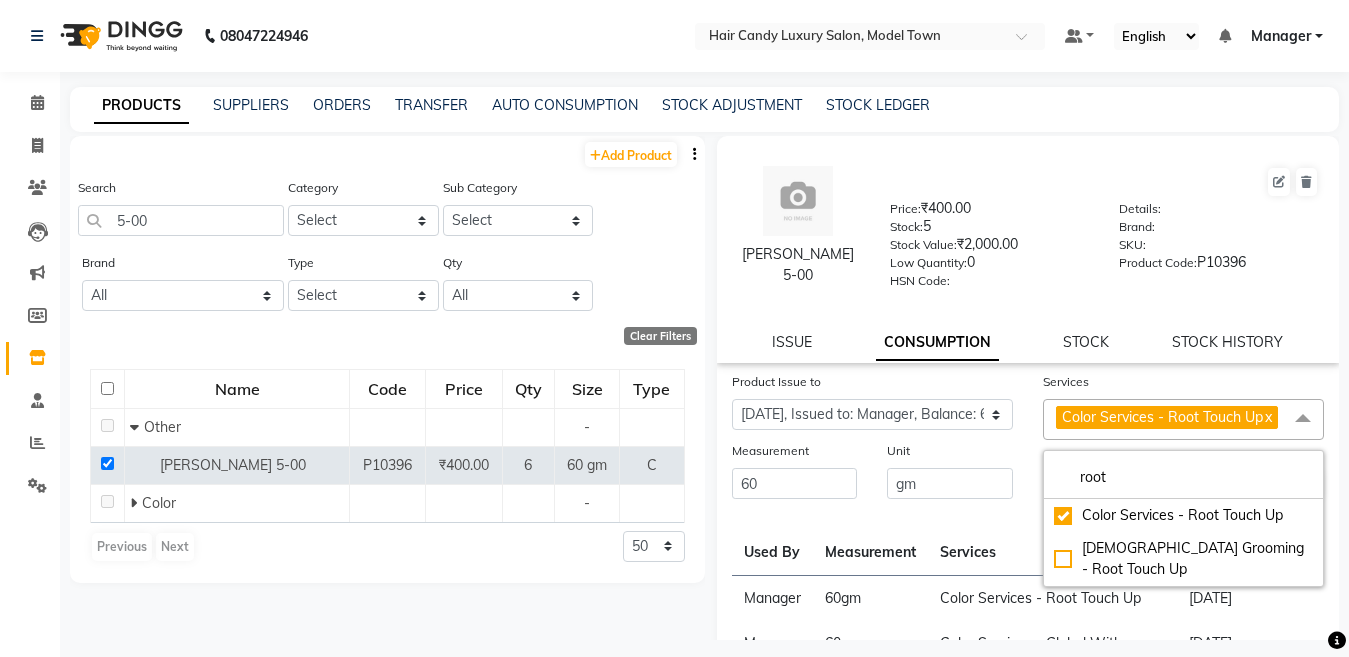 click on "Product Issue to Select Product Issue 2025-07-11, Issued to: Manager, Balance: 60" 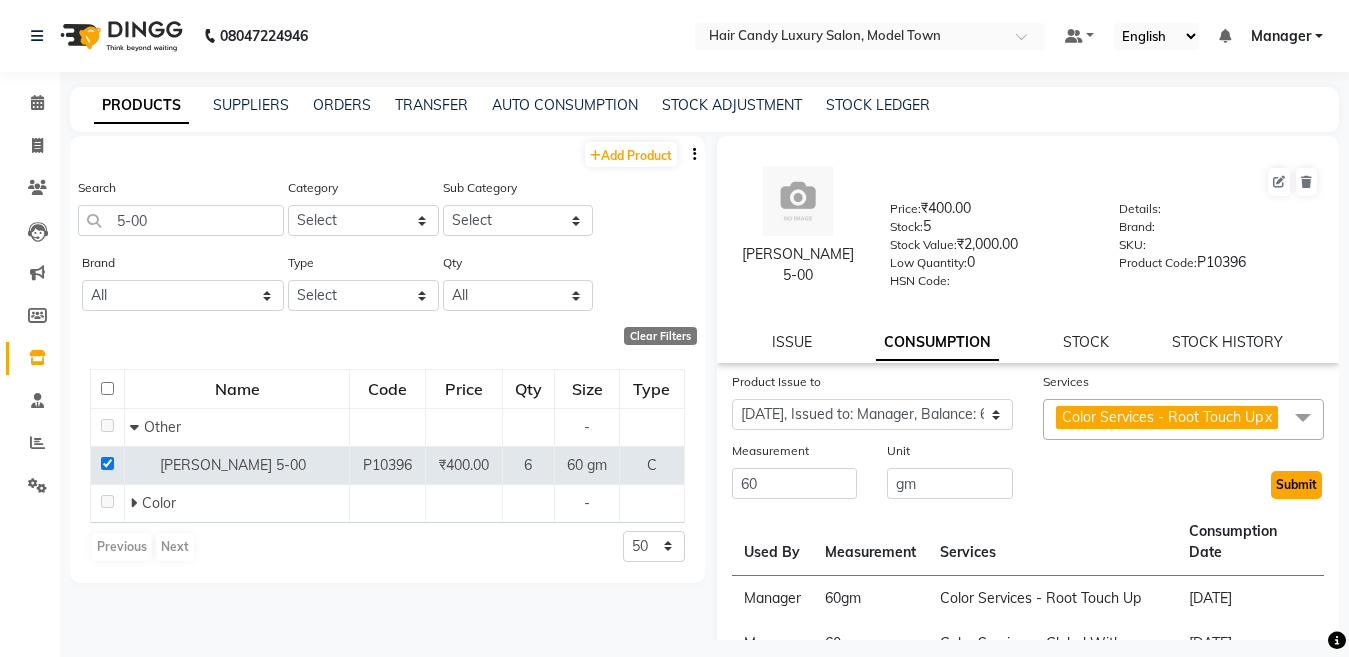 click on "Submit" 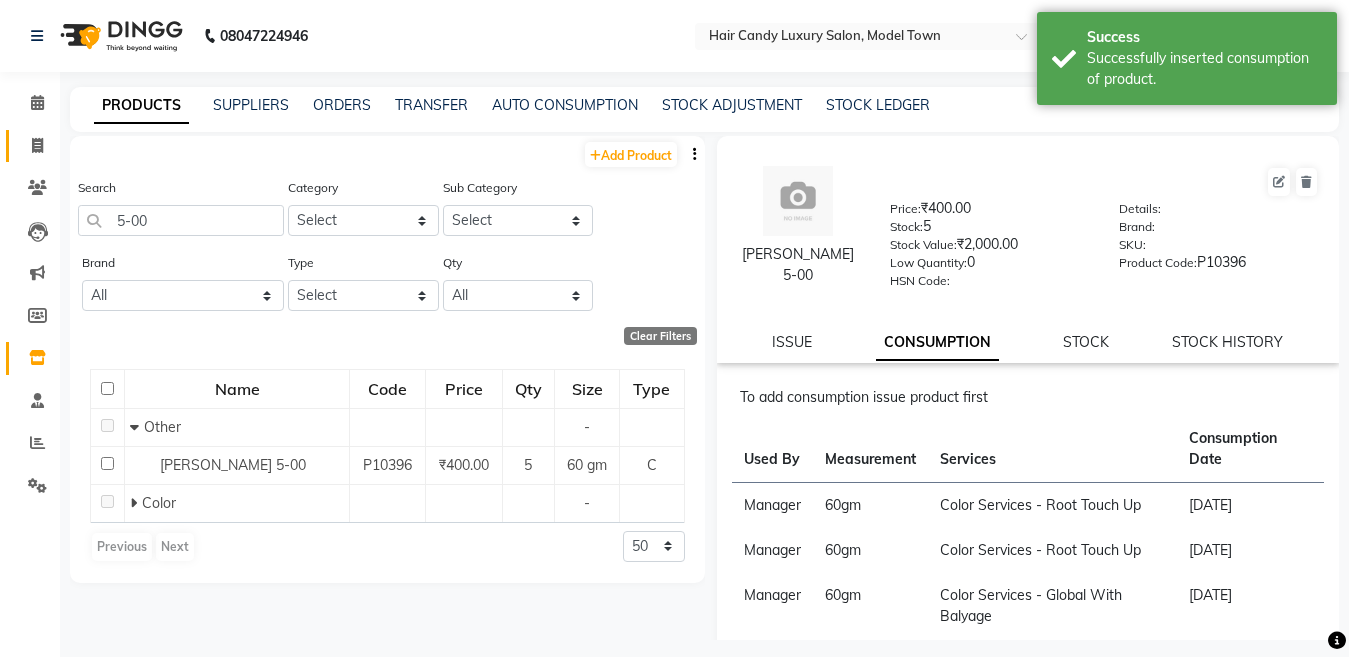 click 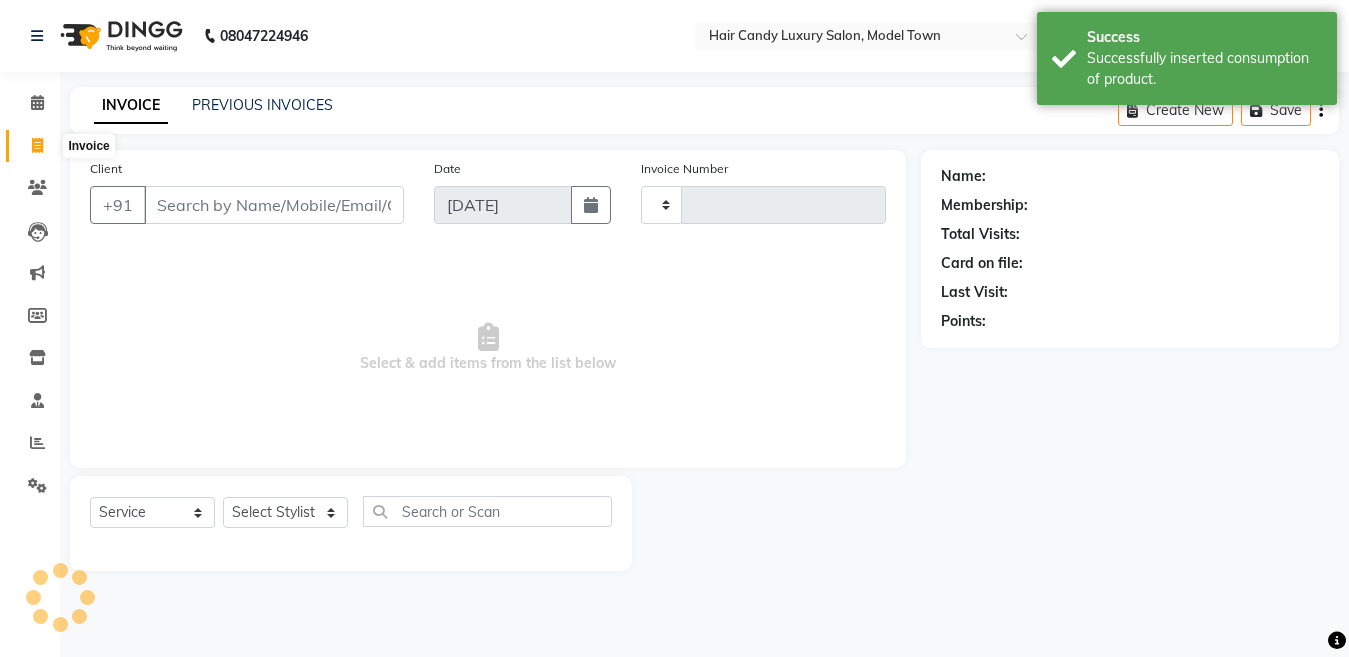 type on "2515" 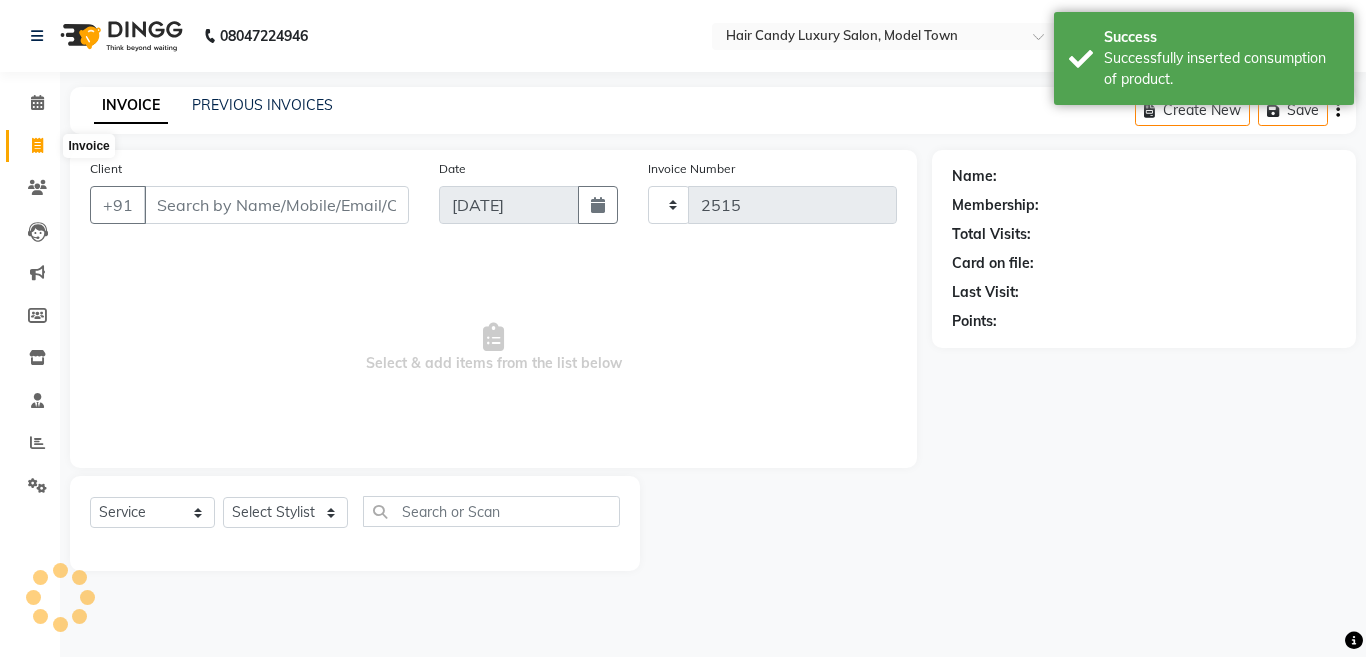 select on "4716" 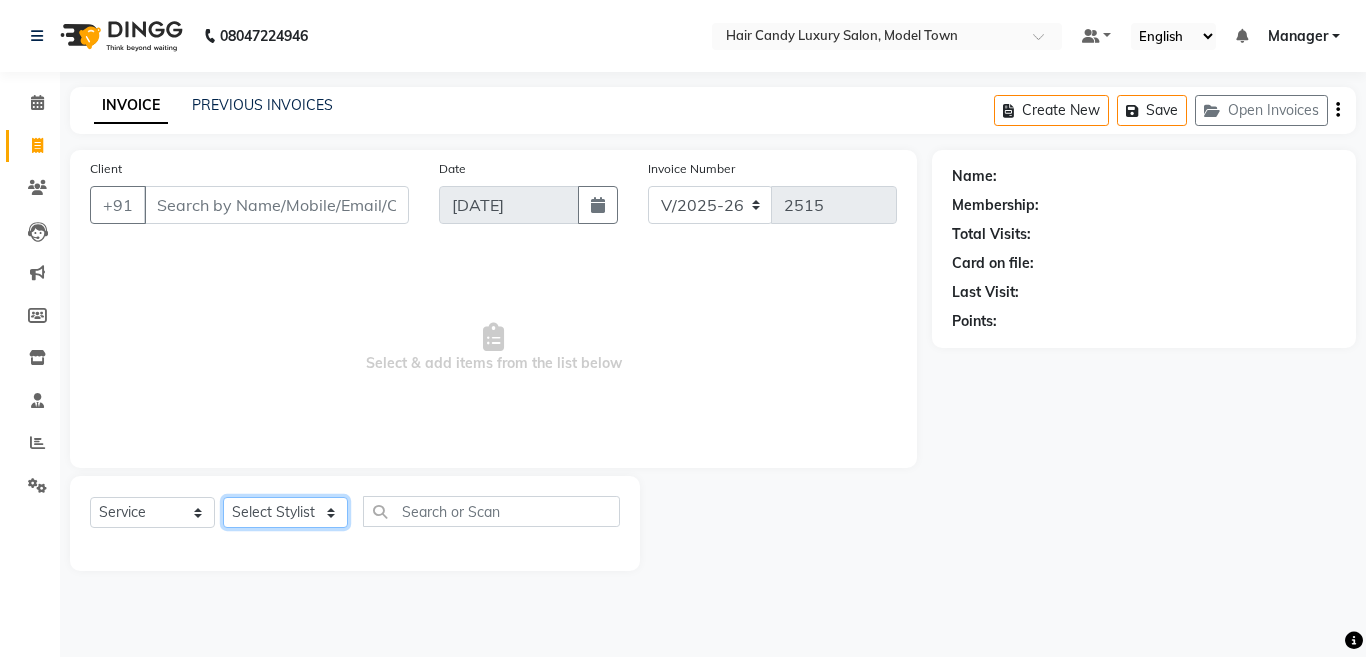 click on "Select Stylist Aakib Anas Anuradha Izhar Laiq (Rahul) Manager Neeraj parul Pawan Prakash Rajni Ranjay (Raju) RIYA Saleem sameer  stock manager surrender Vijay Gupta Vijay kumar" 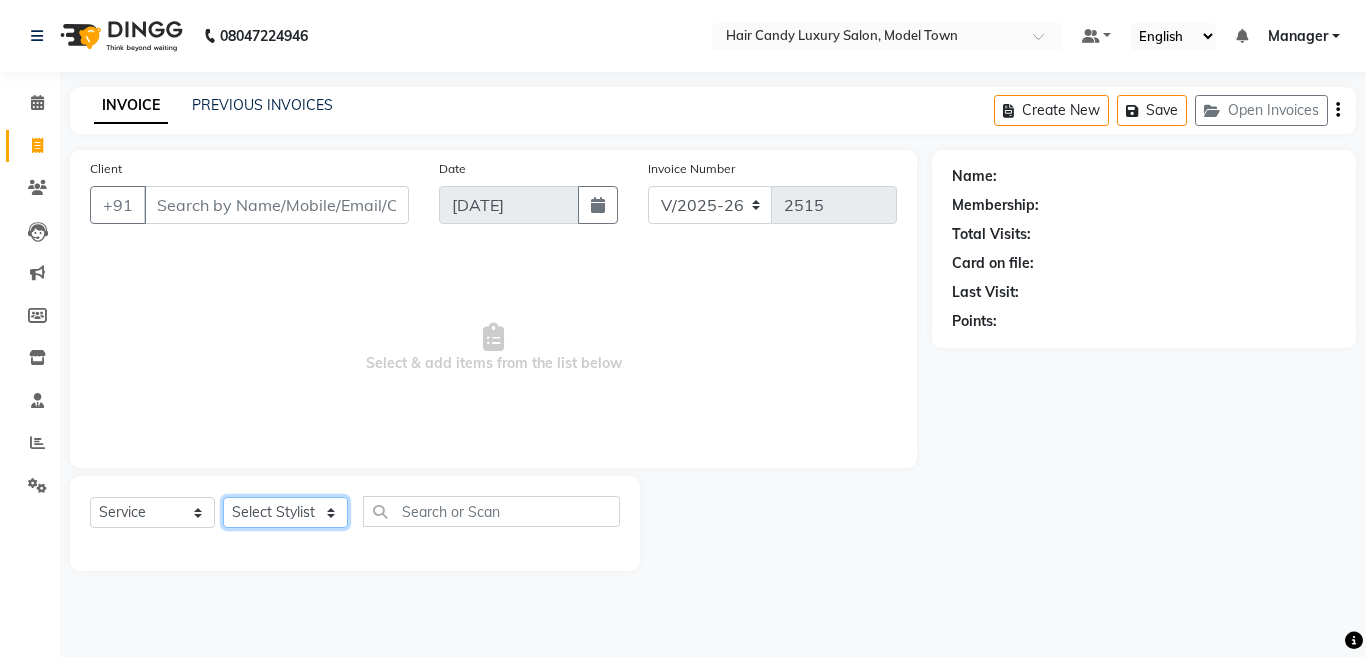 select on "27994" 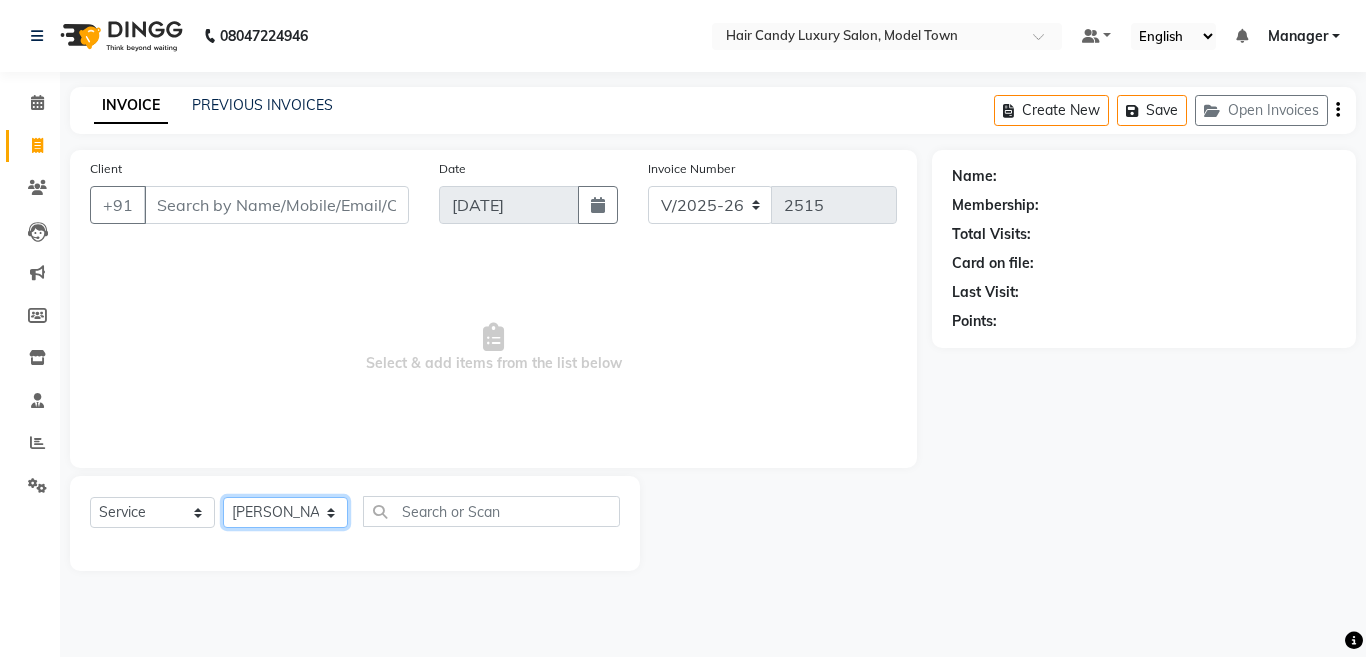 click on "Select Stylist Aakib Anas Anuradha Izhar Laiq (Rahul) Manager Neeraj parul Pawan Prakash Rajni Ranjay (Raju) RIYA Saleem sameer  stock manager surrender Vijay Gupta Vijay kumar" 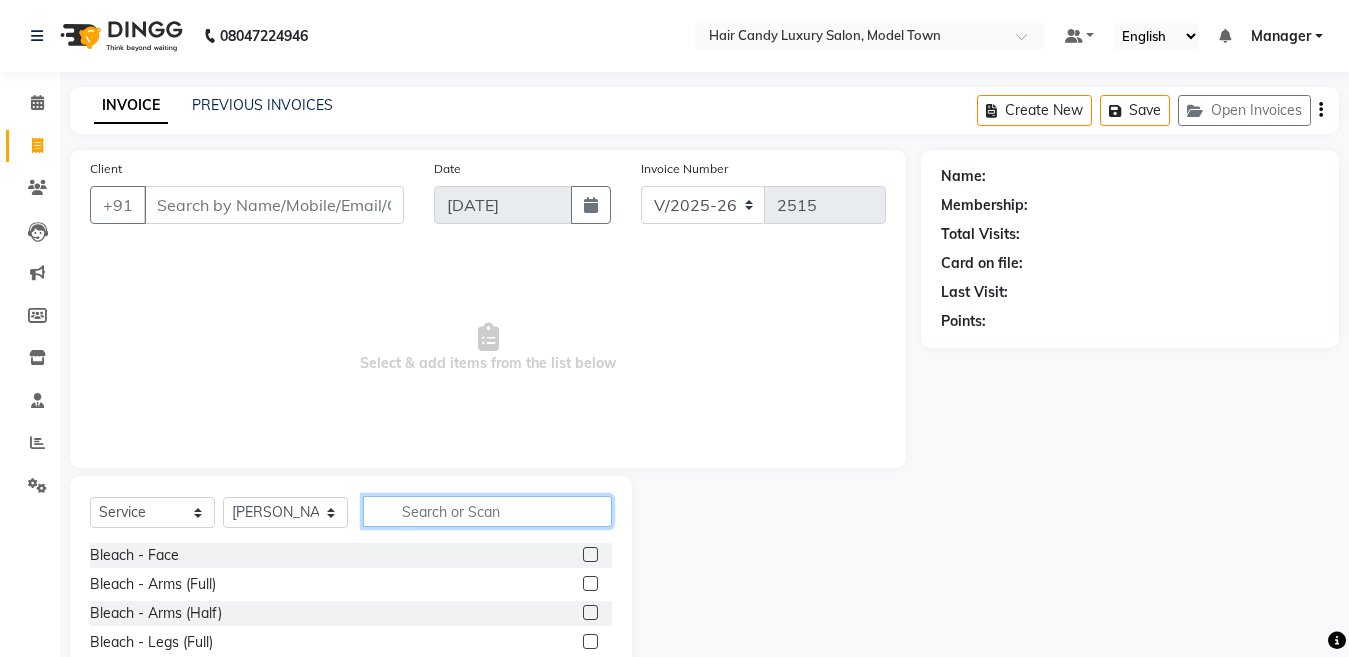 click 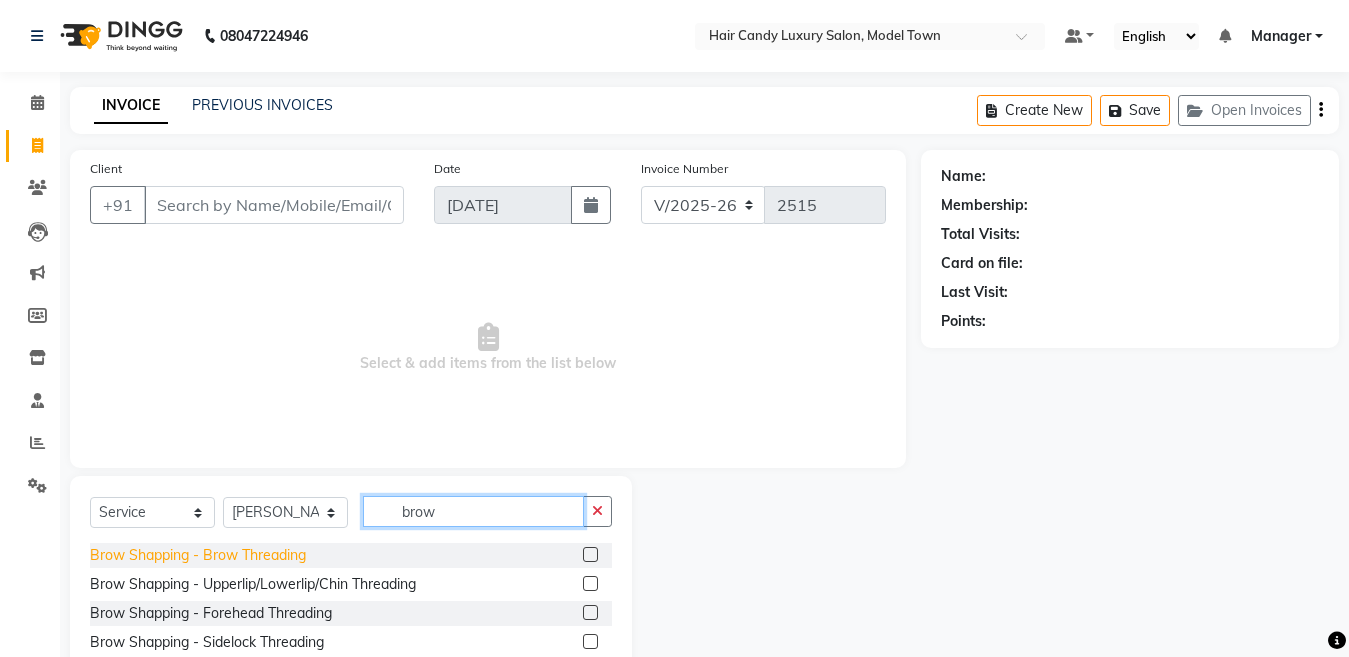 type on "brow" 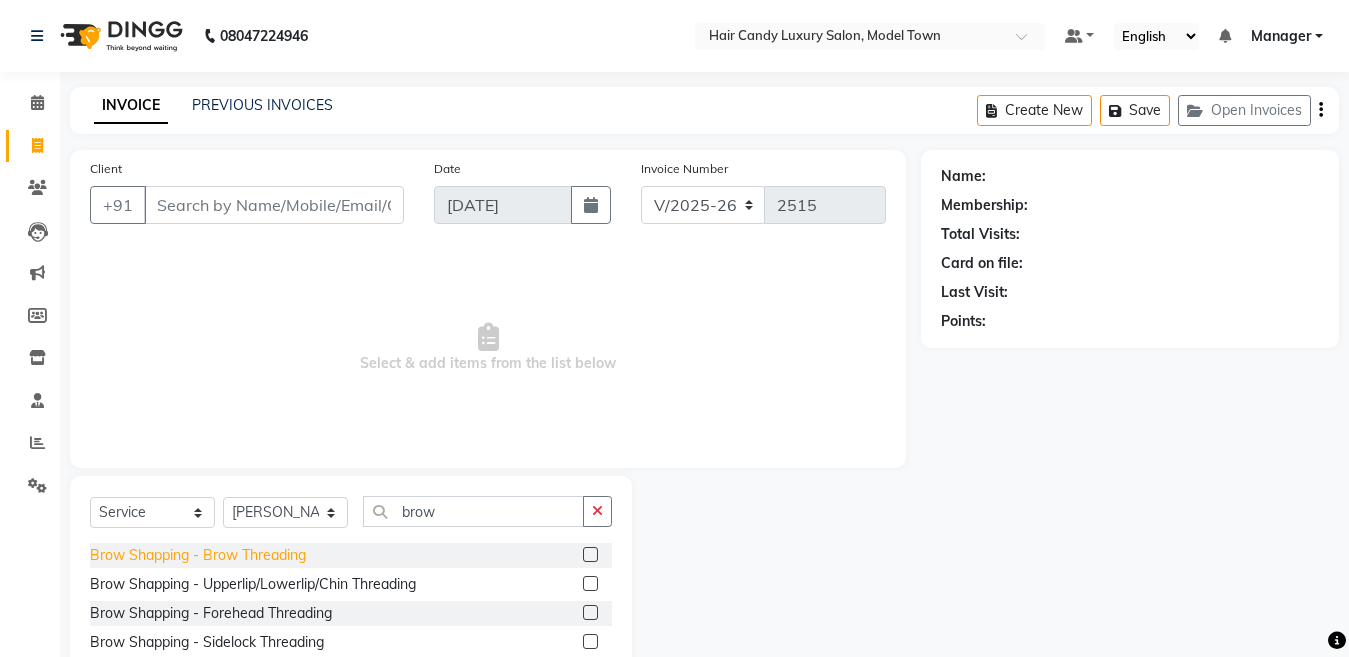 click on "Brow Shapping - Brow Threading" 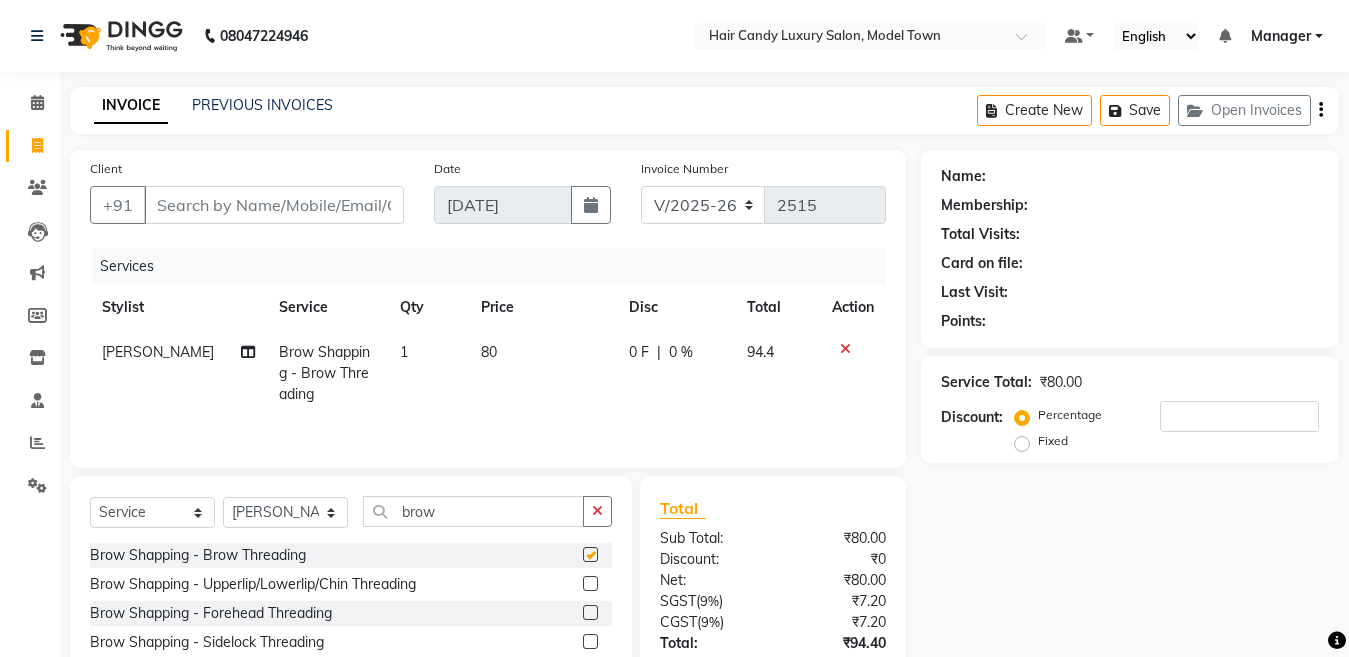 checkbox on "false" 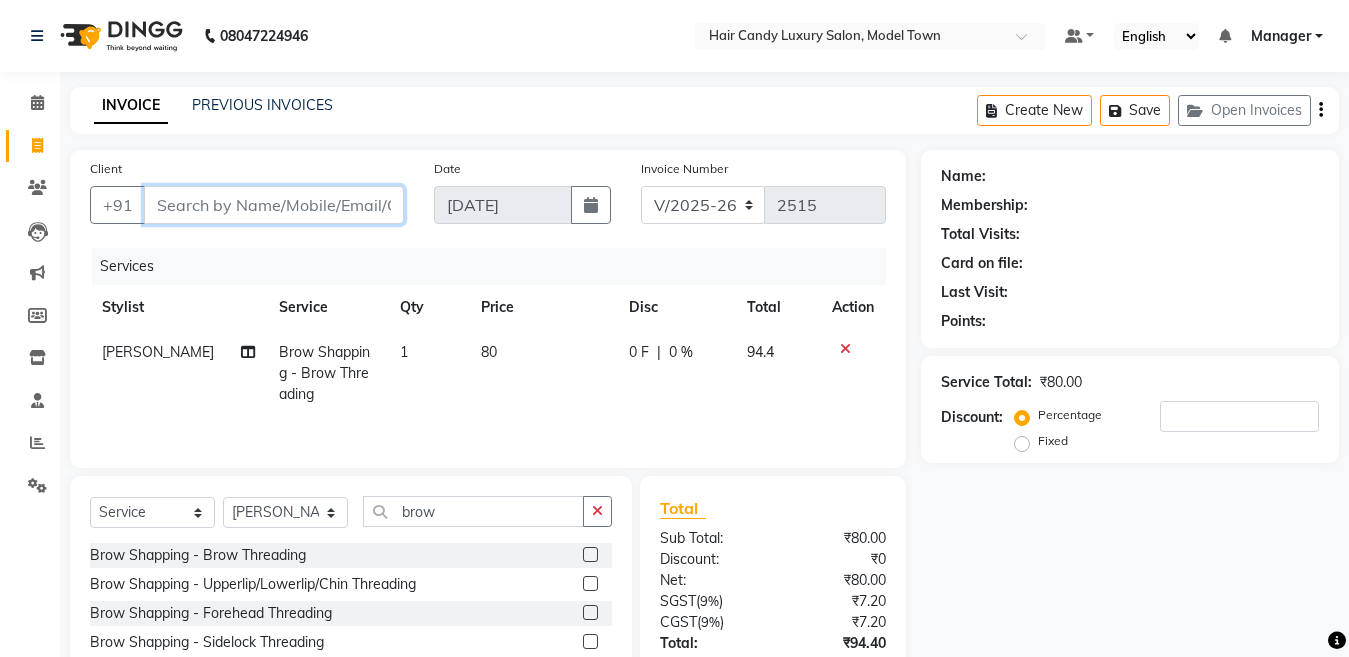 click on "Client" at bounding box center (274, 205) 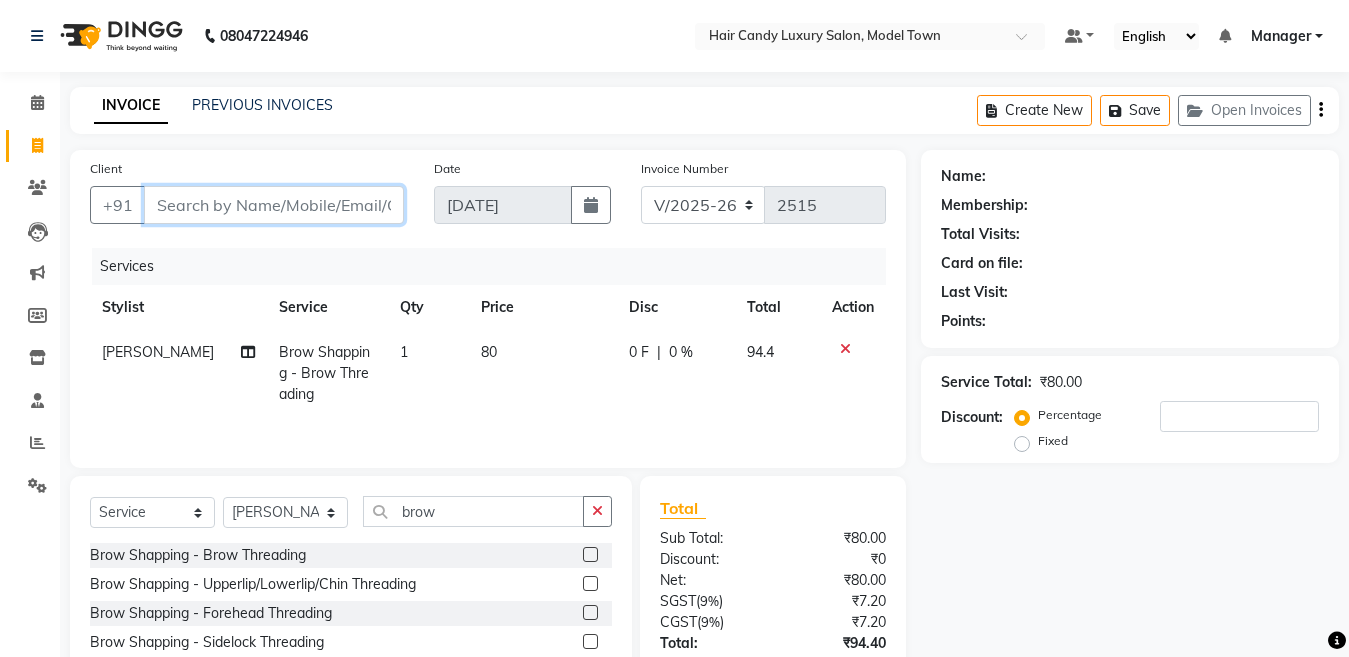 type on "9" 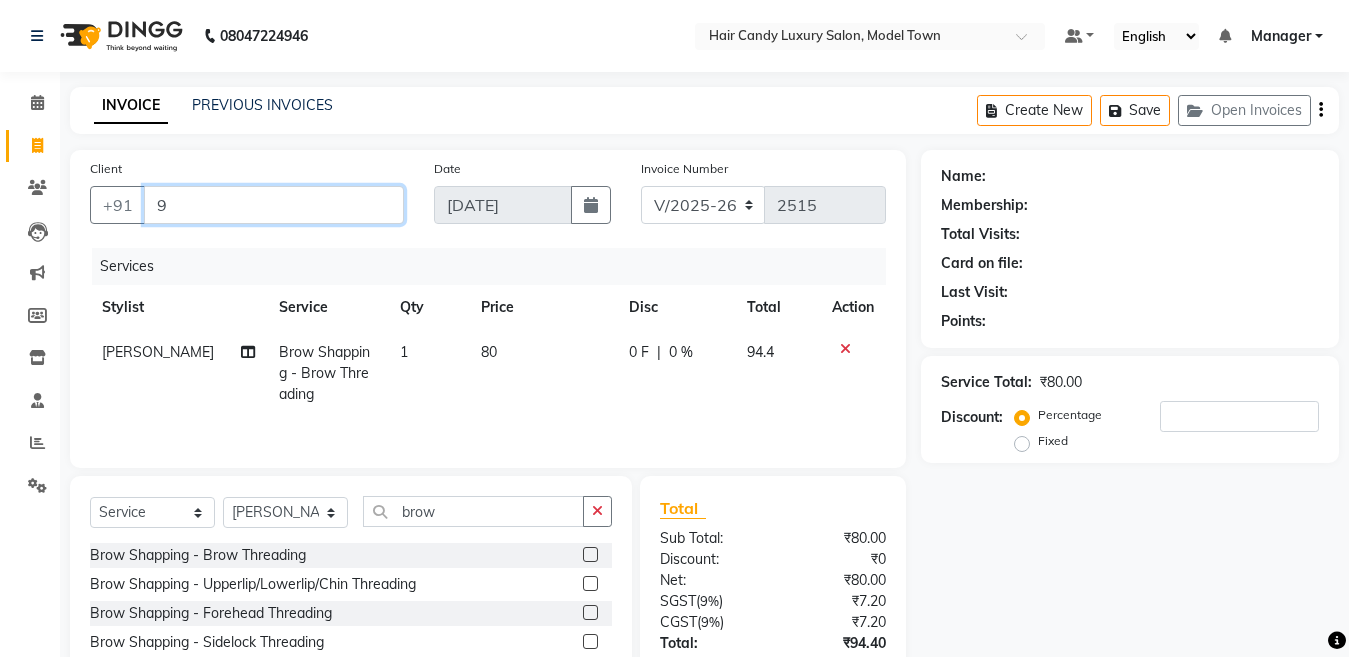 type on "0" 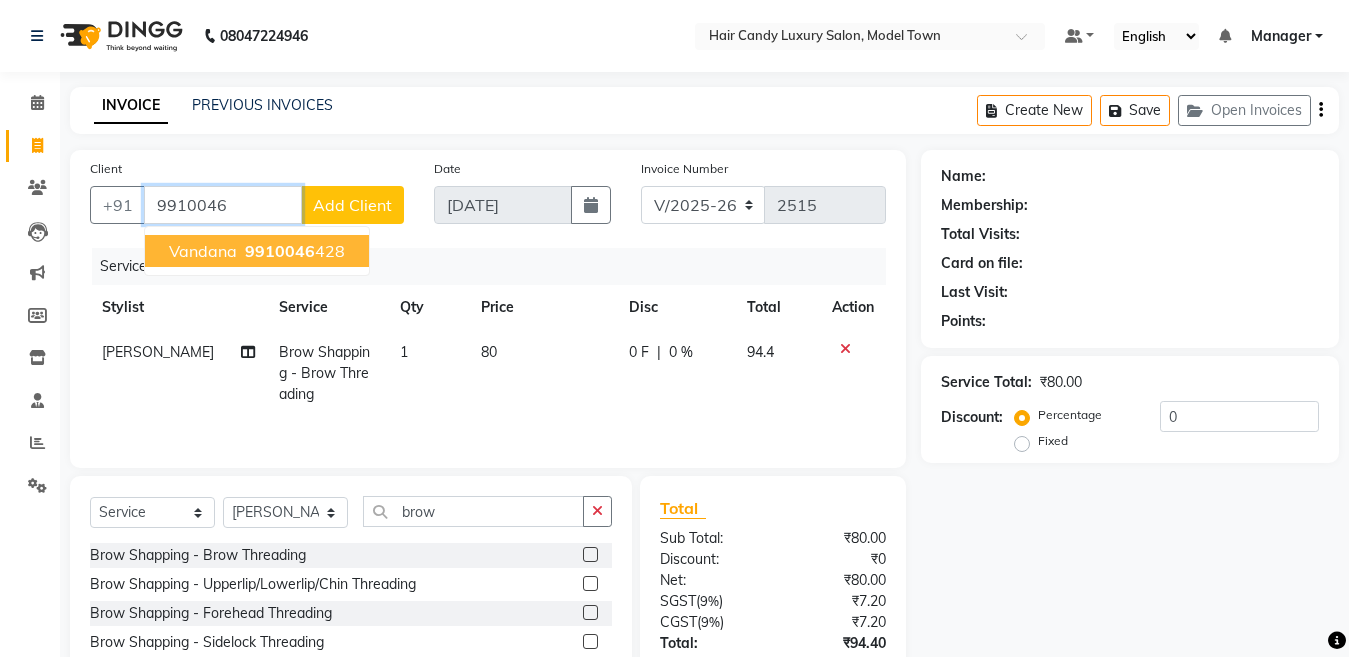click on "9910046" at bounding box center (280, 251) 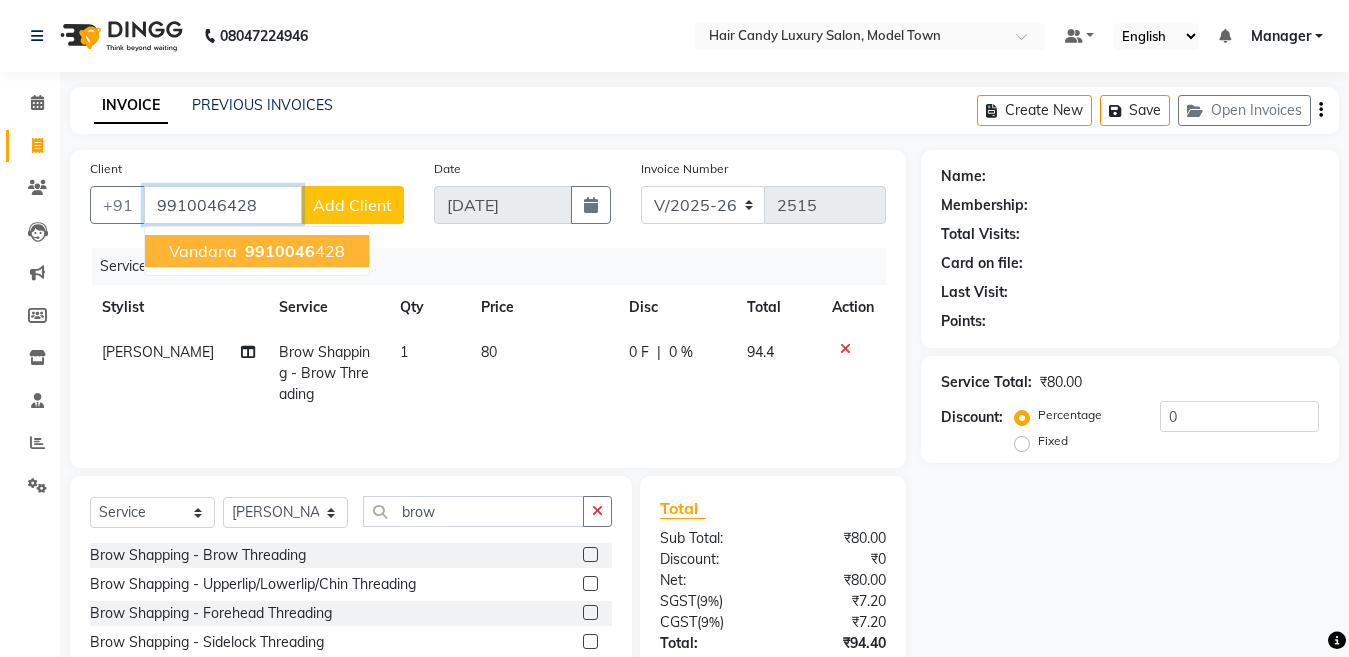 type on "9910046428" 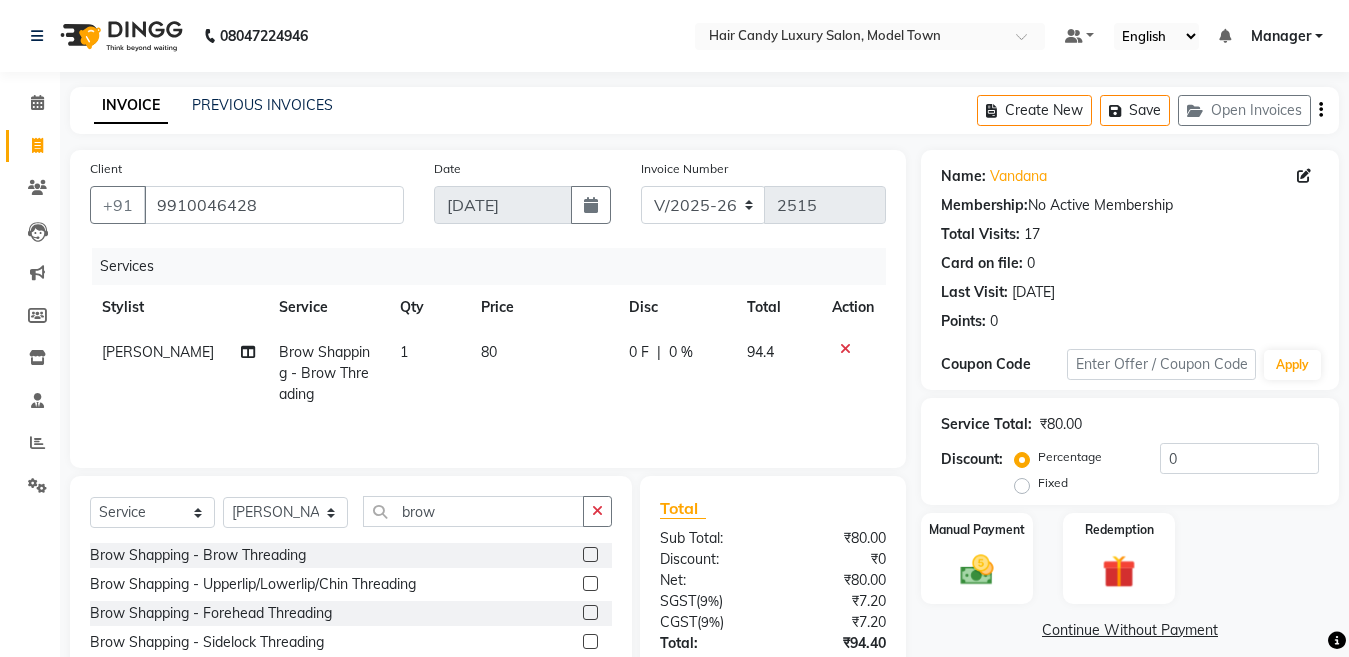 scroll, scrollTop: 166, scrollLeft: 0, axis: vertical 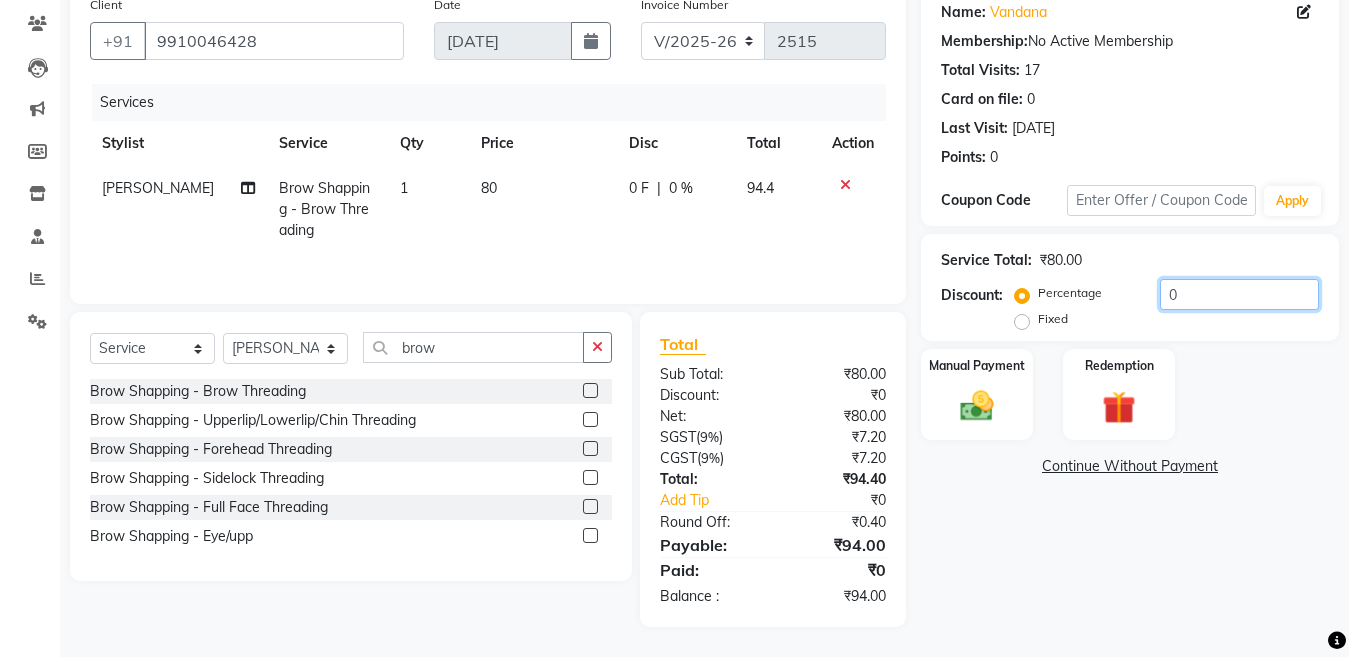 click on "0" 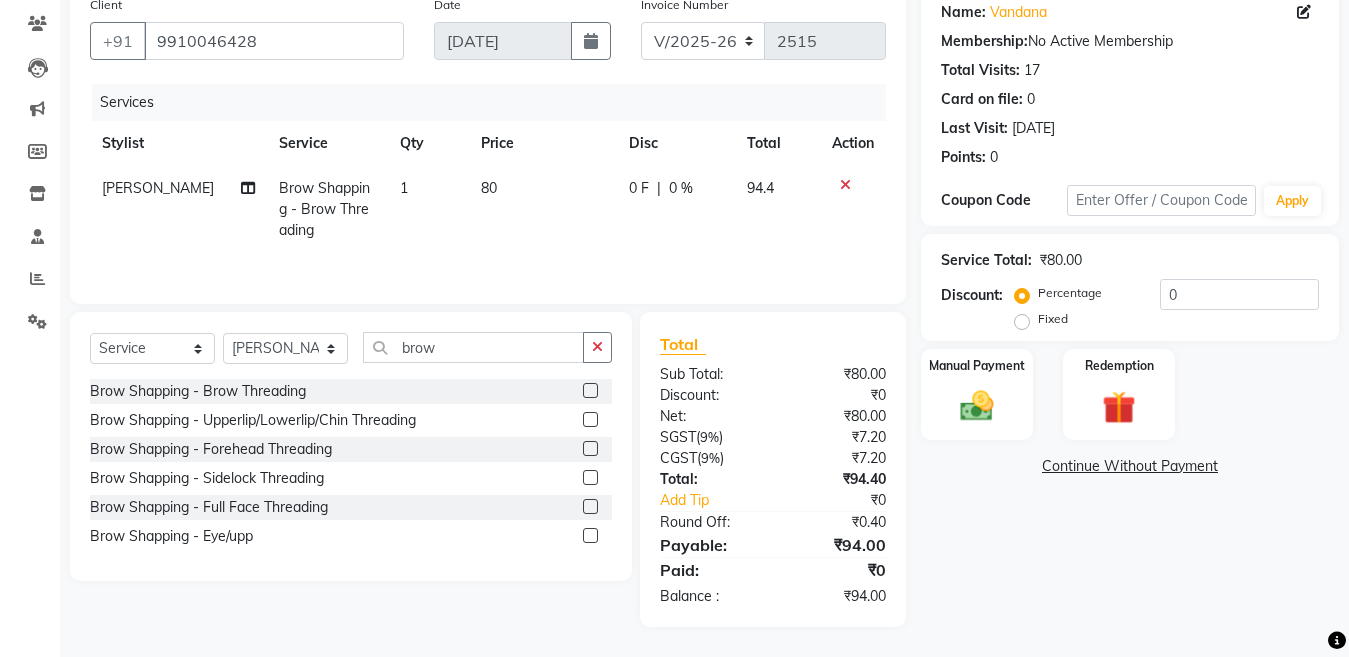 click on "80" 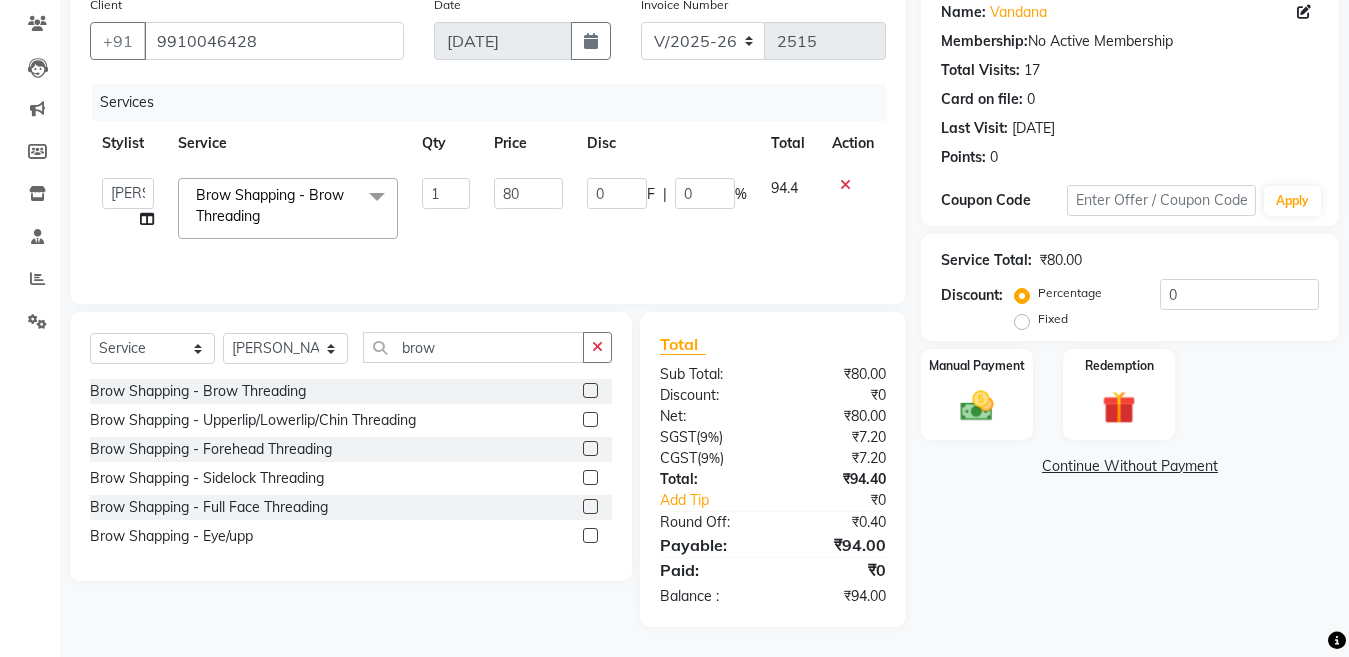 scroll, scrollTop: 164, scrollLeft: 0, axis: vertical 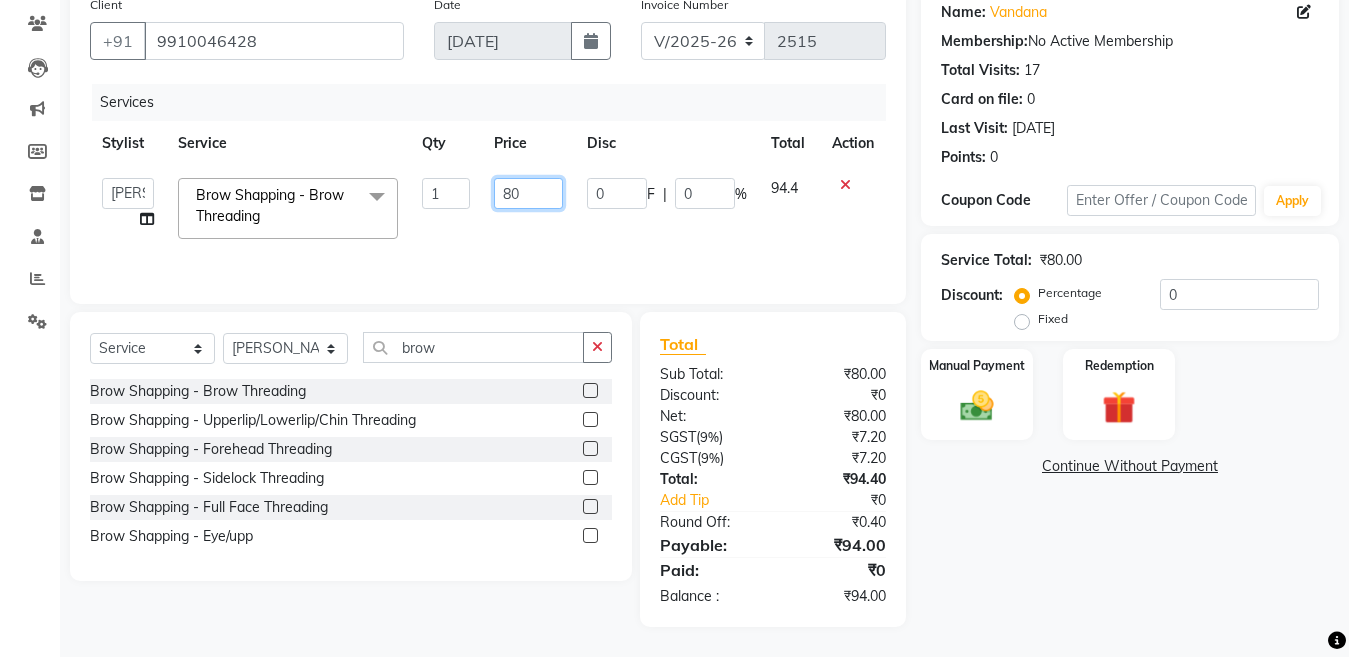 drag, startPoint x: 542, startPoint y: 193, endPoint x: 442, endPoint y: 195, distance: 100.02 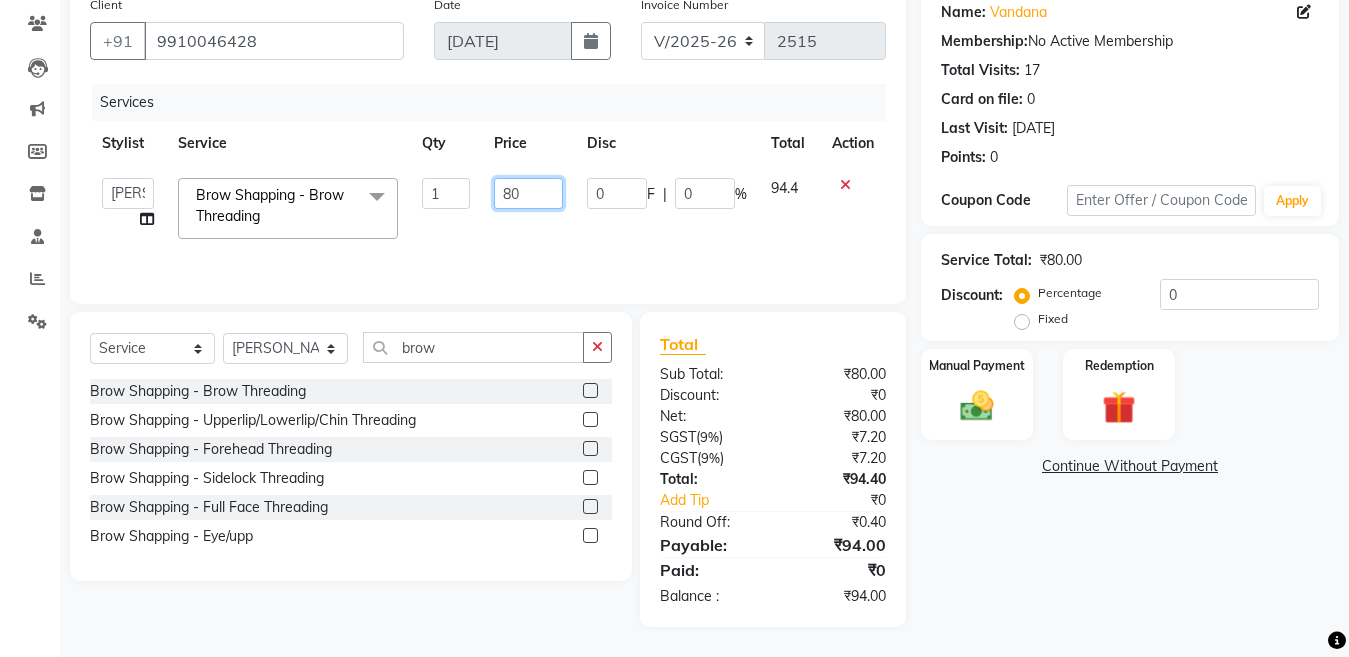 click on "Aakib   Anas   Anuradha   Izhar   Laiq (Rahul)   Manager   Neeraj   parul   Pawan   Prakash   Rajni   Ranjay (Raju)   RIYA   Saleem   sameer    stock manager   surrender   Vijay Gupta   Vijay kumar  Brow Shapping - Brow Threading  x Bleach - Face Bleach - Arms (Full) Bleach - Arms (Half) Bleach - Legs (Full) Bleach - Legs (Half) Bleach - Back (Full) Bleach - Back (Half) Bleach - Front (Full) Bleach - Front (Half) Bleach - Full Body Mango-Pedicure Detan - Face Detan - Arms (Full) Detan - Arms (Half) Detan - Legs (Full) Detan - Legs (Half) Detan - Back (Full) Detan - Back (Half) Detan - Front (Full) Detan - Front (Half) Detan - Full Body Facial - Face Massage Facial - Face Cleaning Facial - Face D-Tan Facial - Face Bleach Facial - Casmara Facial Facial - O3 Cleanup Facial - O3 Facial Facial - Skeyndor Cleanup Facial - Skeyndor Facial Facial - Face Mask Facial - Dermalogica Facial Facial - Dermalogica Clean up Hands and Feet - Express Menicure Hands and Feet - Express Pedicure Hands and Feet - Spa Menicure 1" 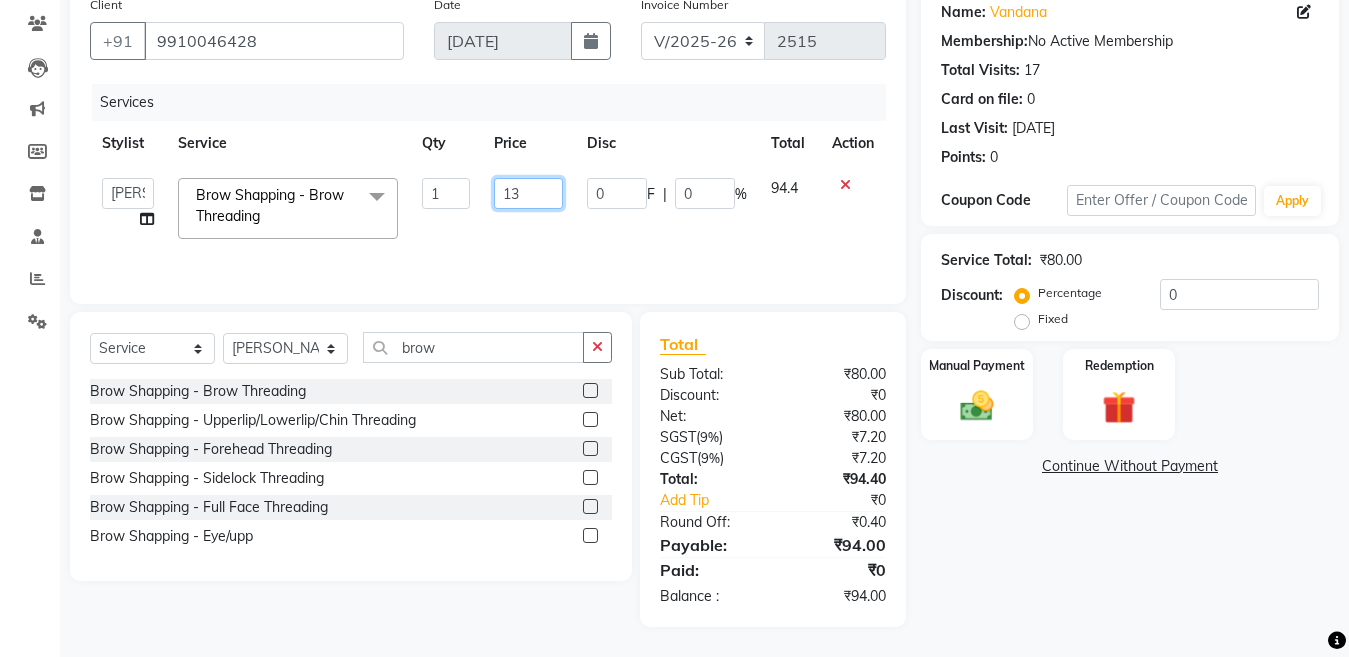 type on "130" 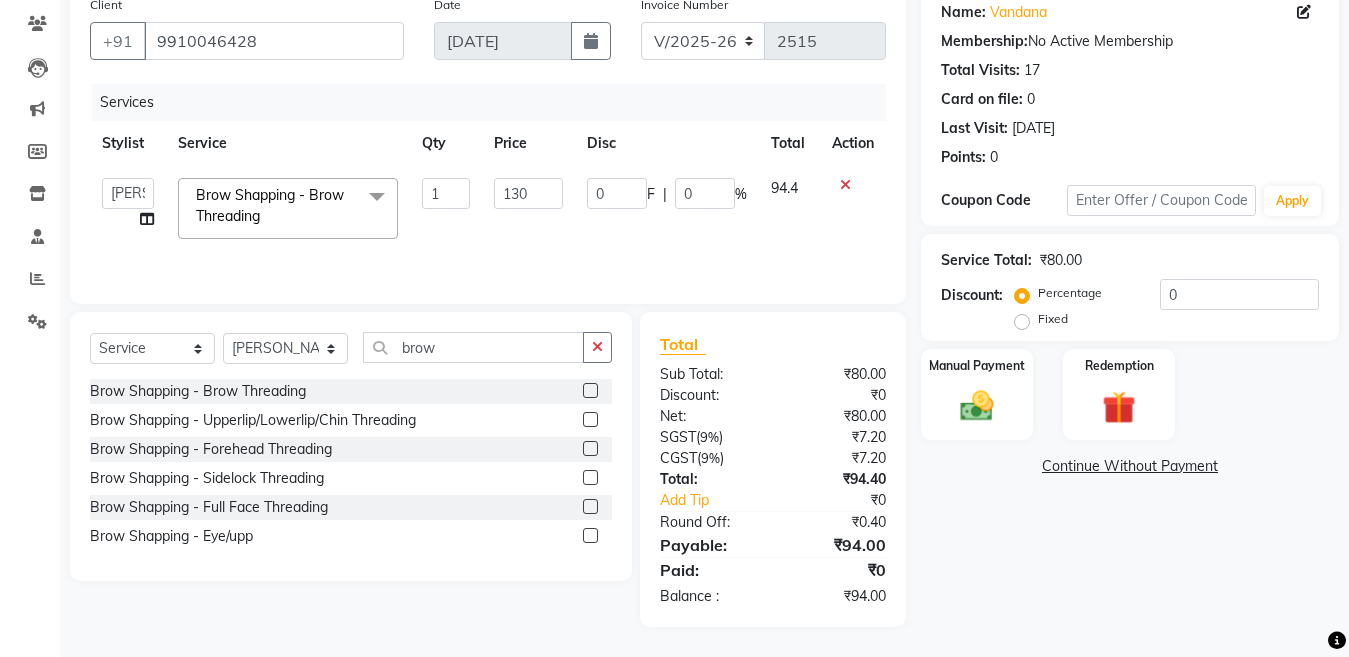 click on "₹94.40" 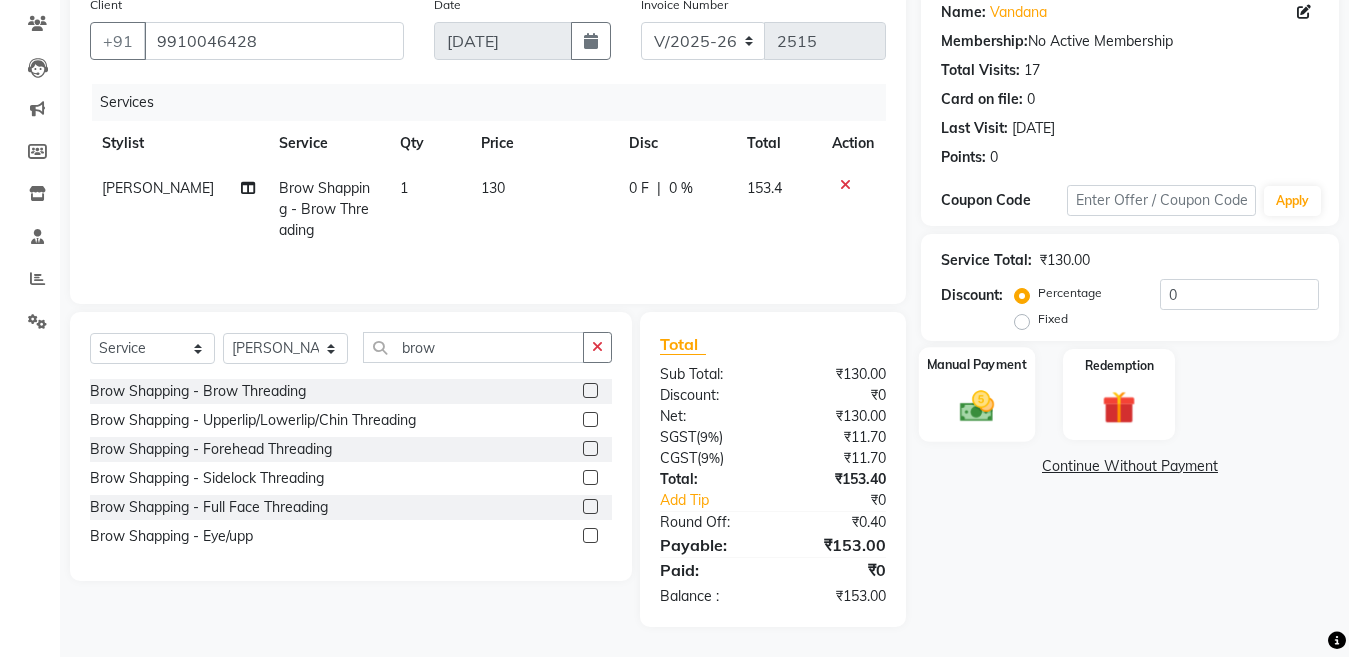 drag, startPoint x: 1065, startPoint y: 403, endPoint x: 993, endPoint y: 410, distance: 72.33948 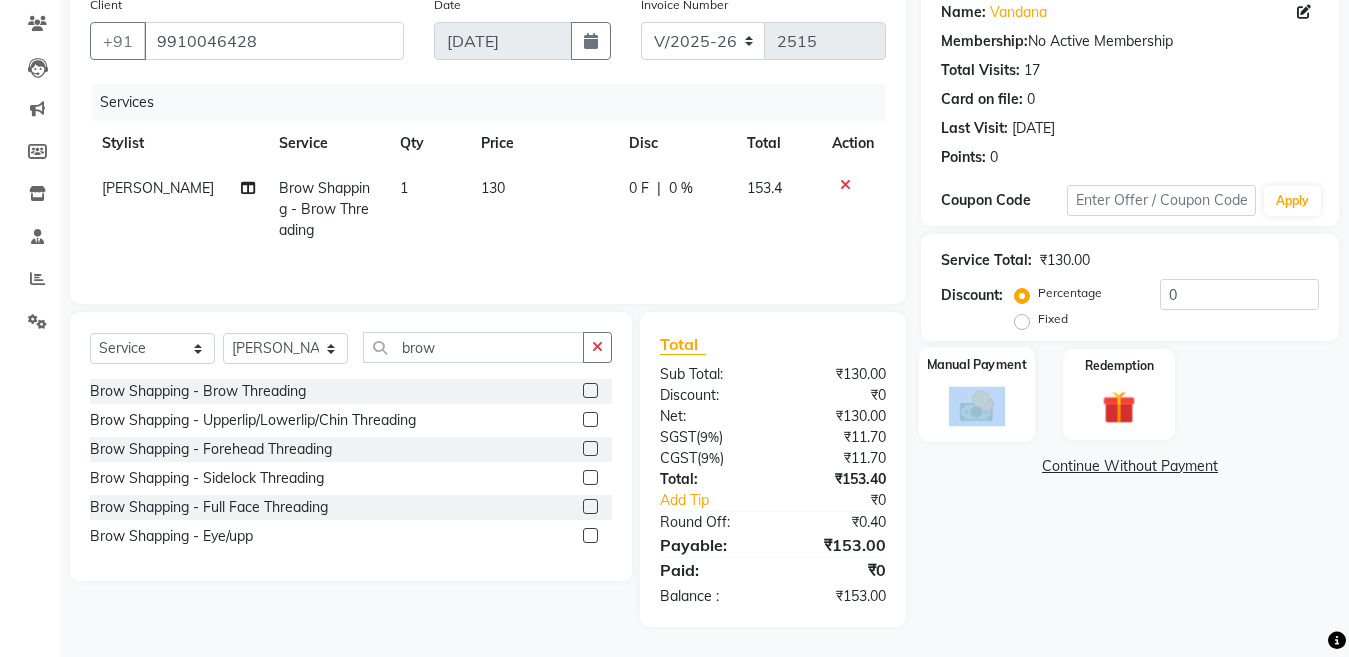 click 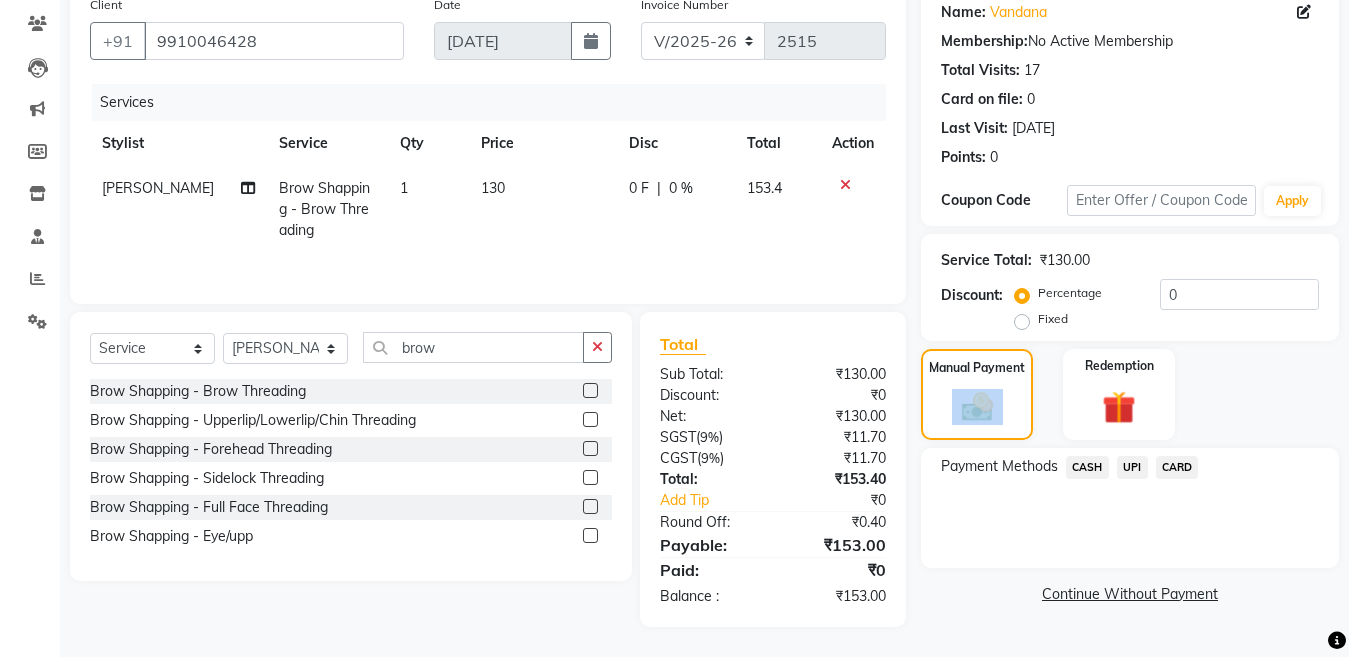 scroll, scrollTop: 166, scrollLeft: 0, axis: vertical 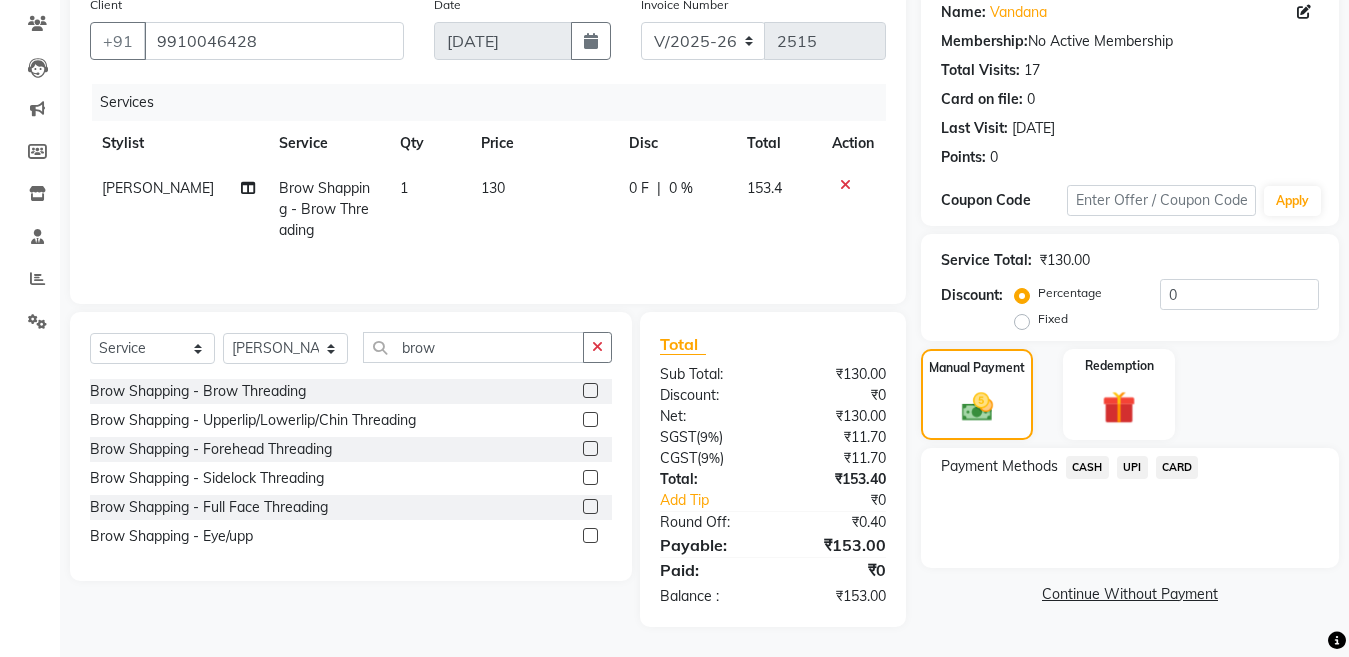 click on "CASH" 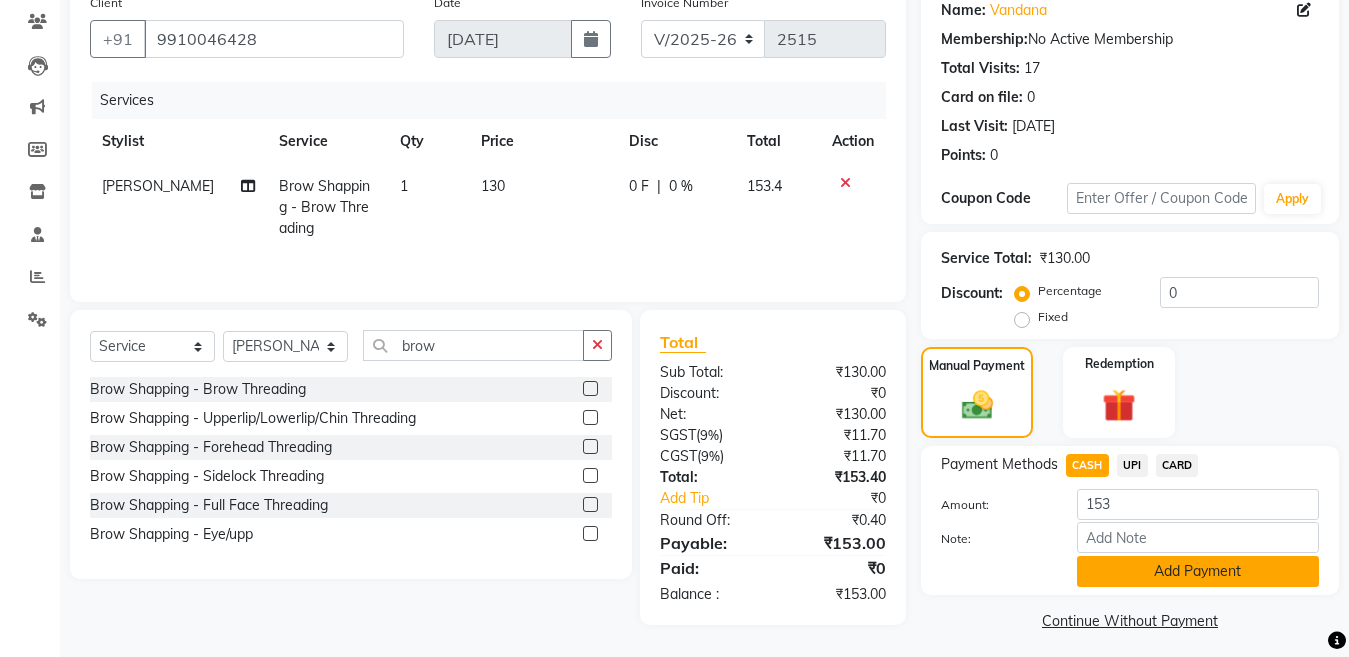 click on "Add Payment" 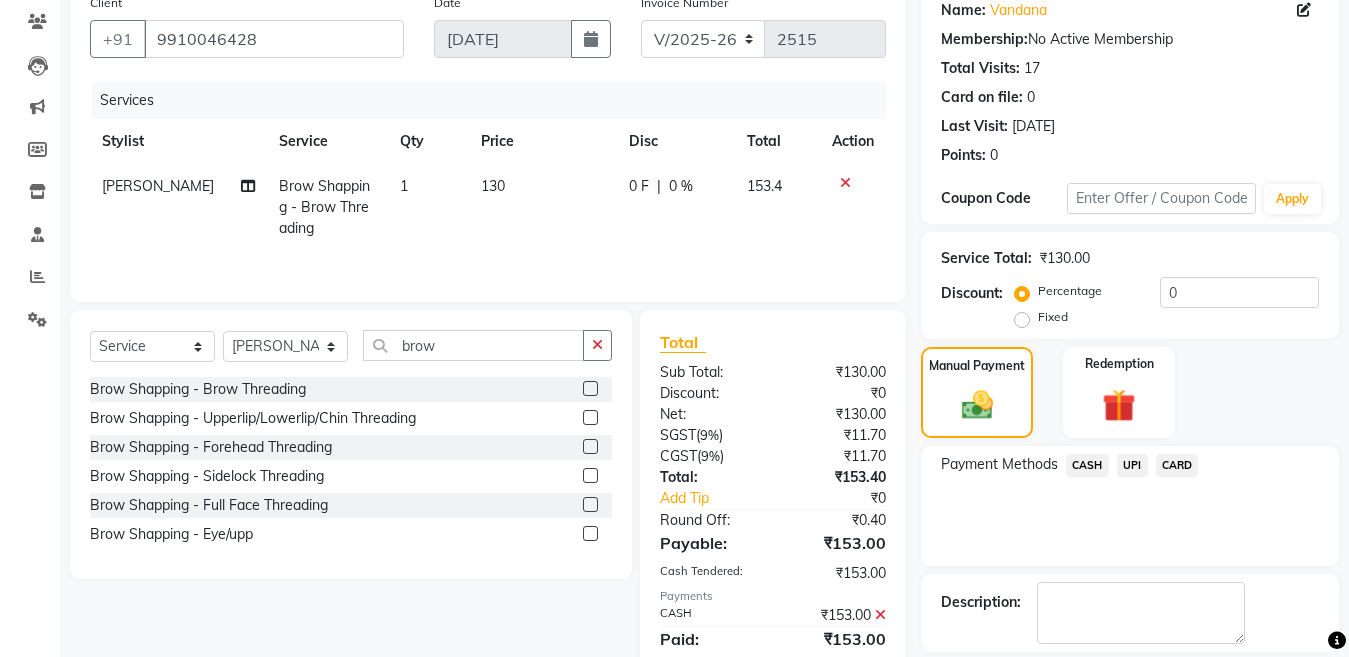 scroll, scrollTop: 259, scrollLeft: 0, axis: vertical 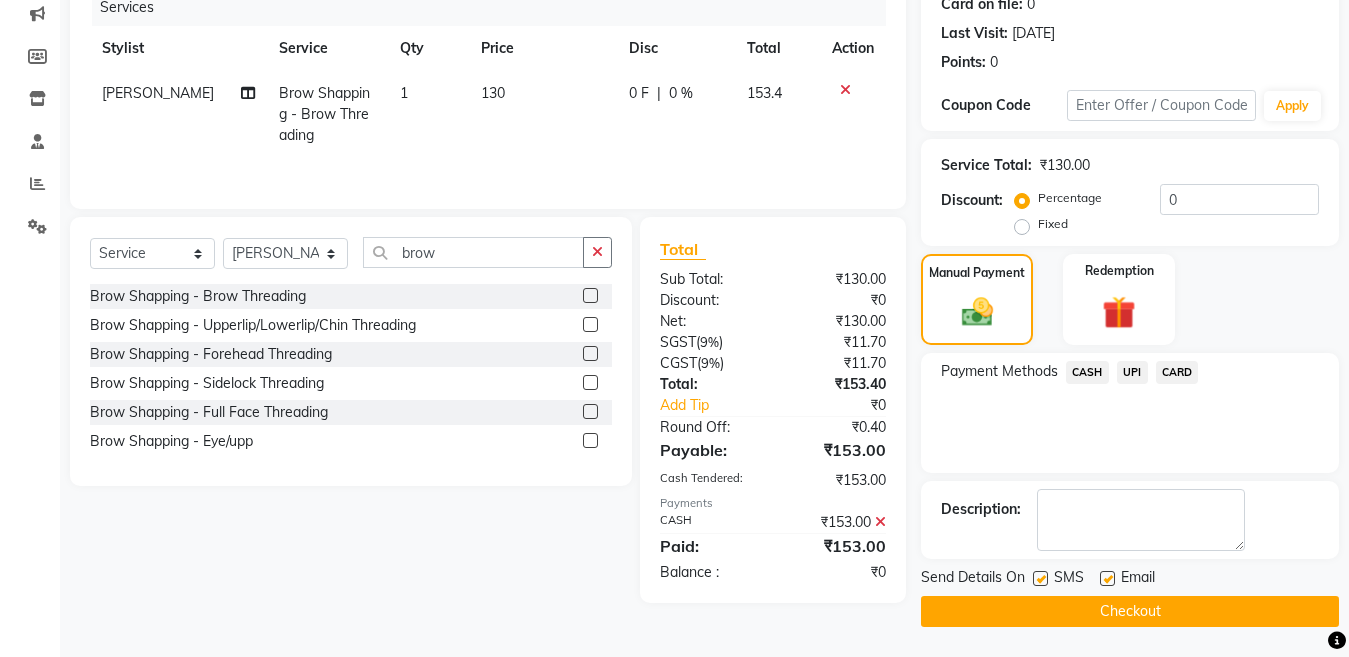 click 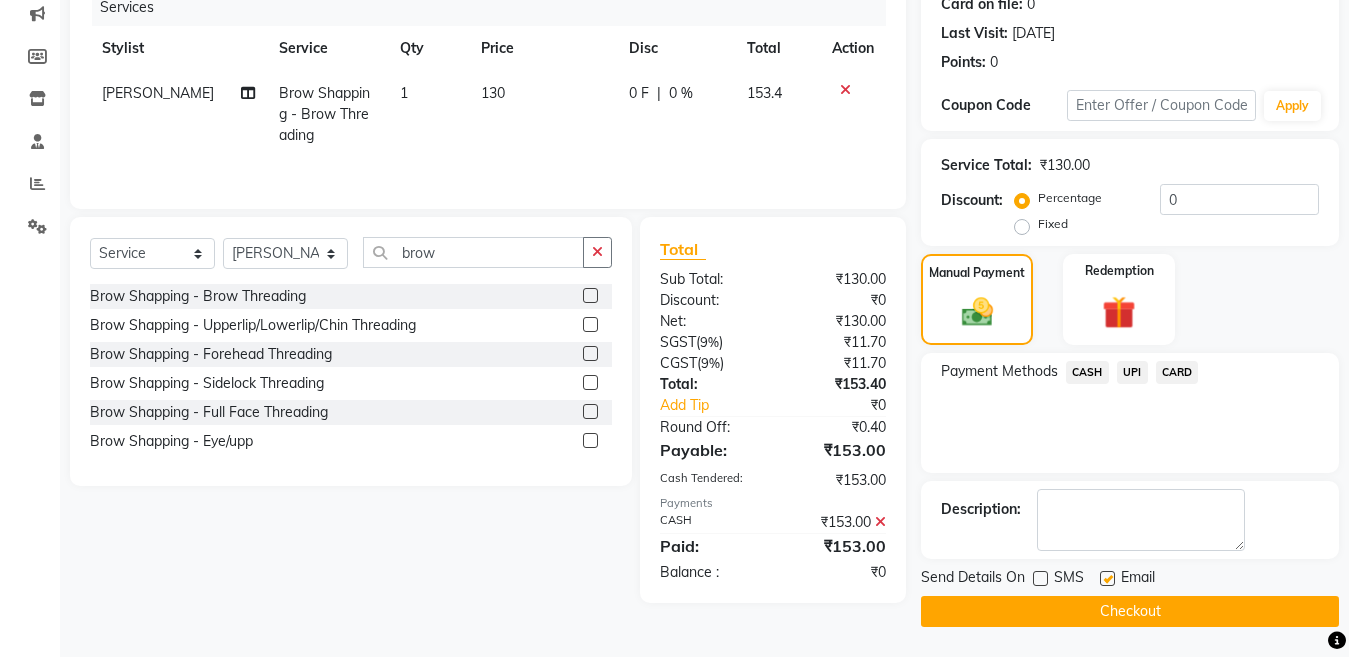 click on "Checkout" 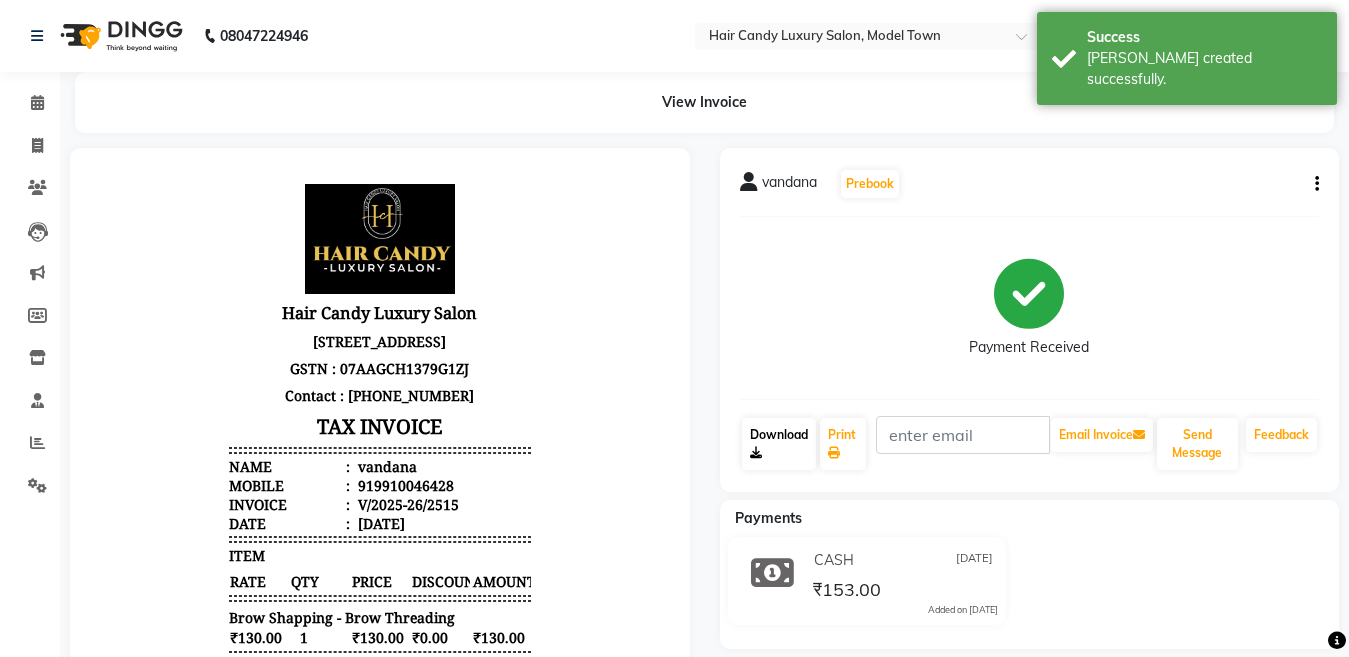 scroll, scrollTop: 0, scrollLeft: 0, axis: both 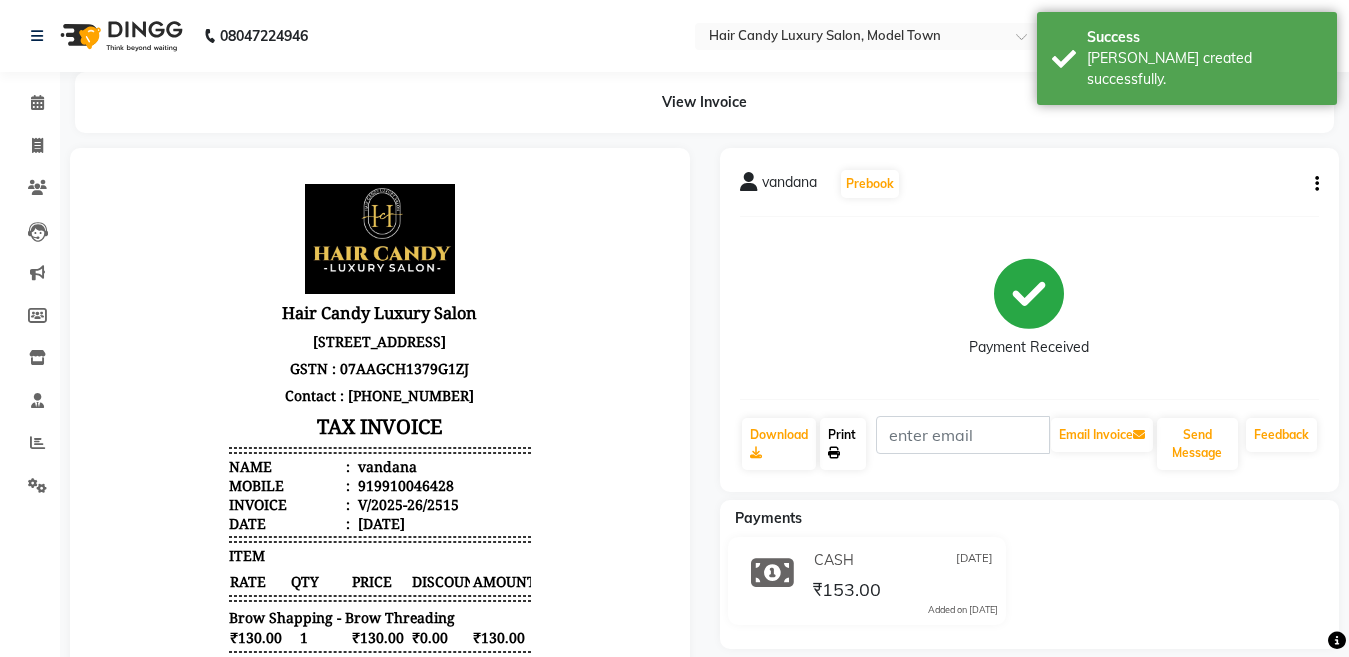 click on "Print" 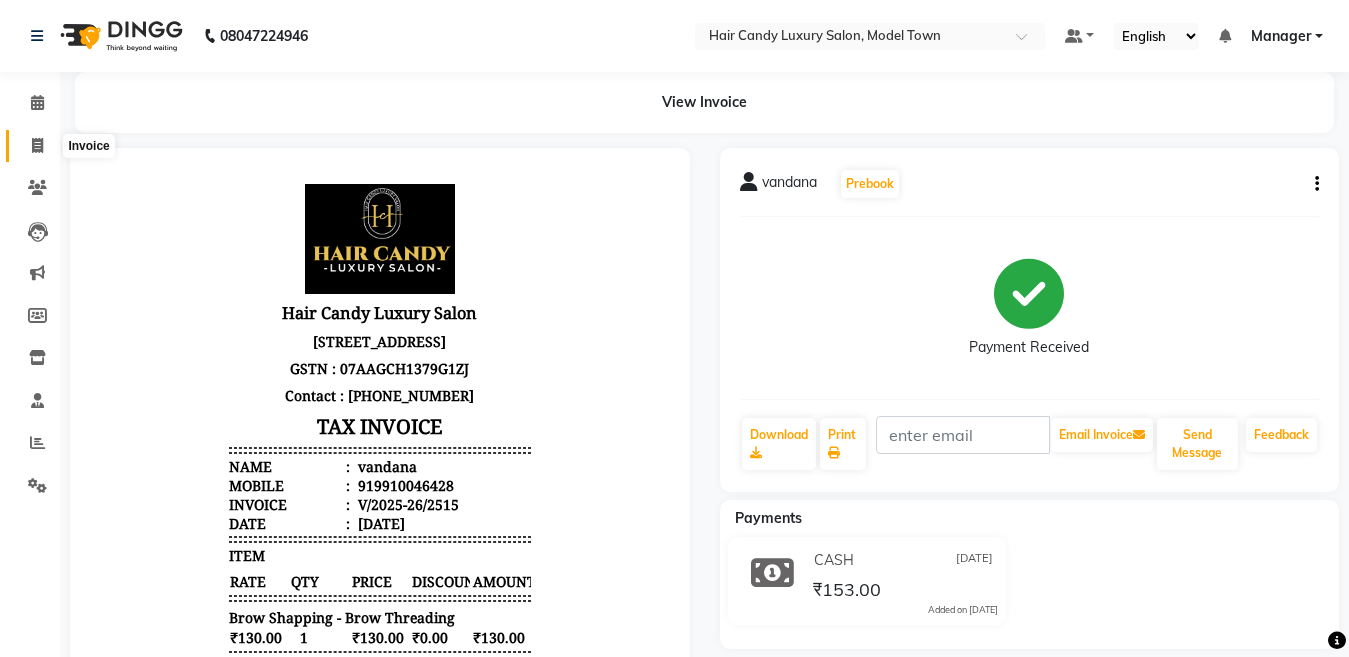 click 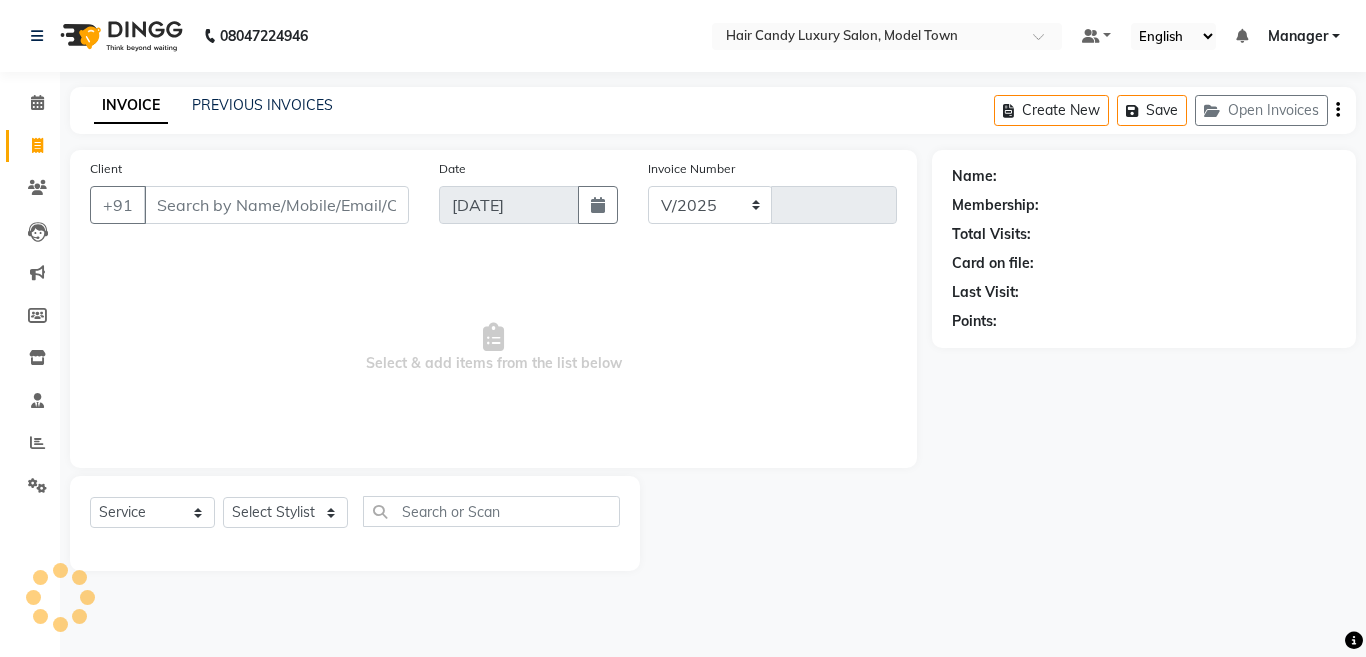 select on "4716" 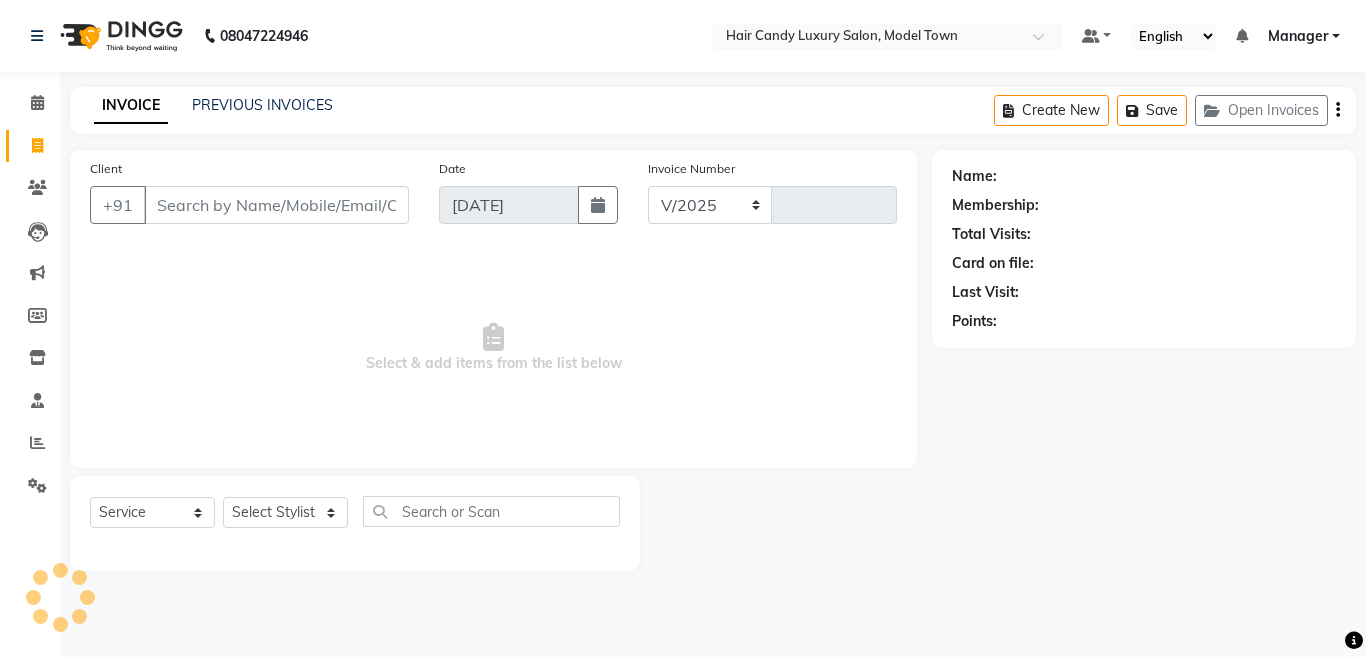 type on "2516" 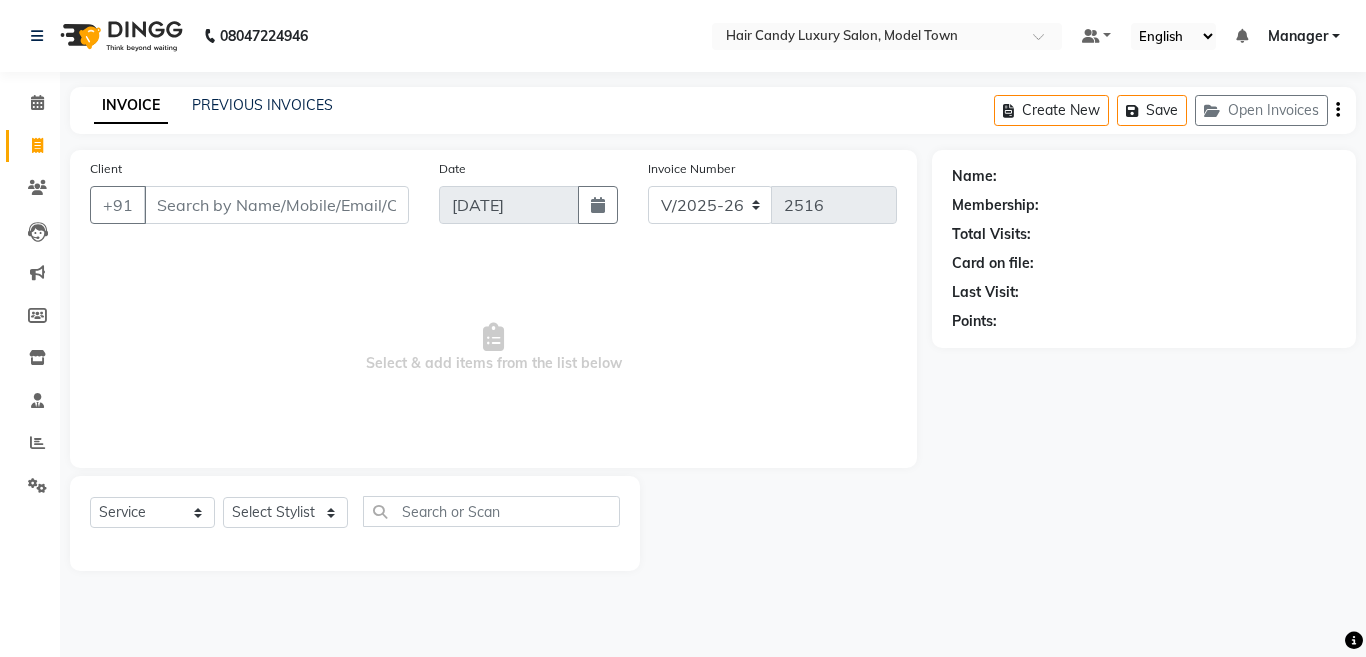 click on "Client" at bounding box center (276, 205) 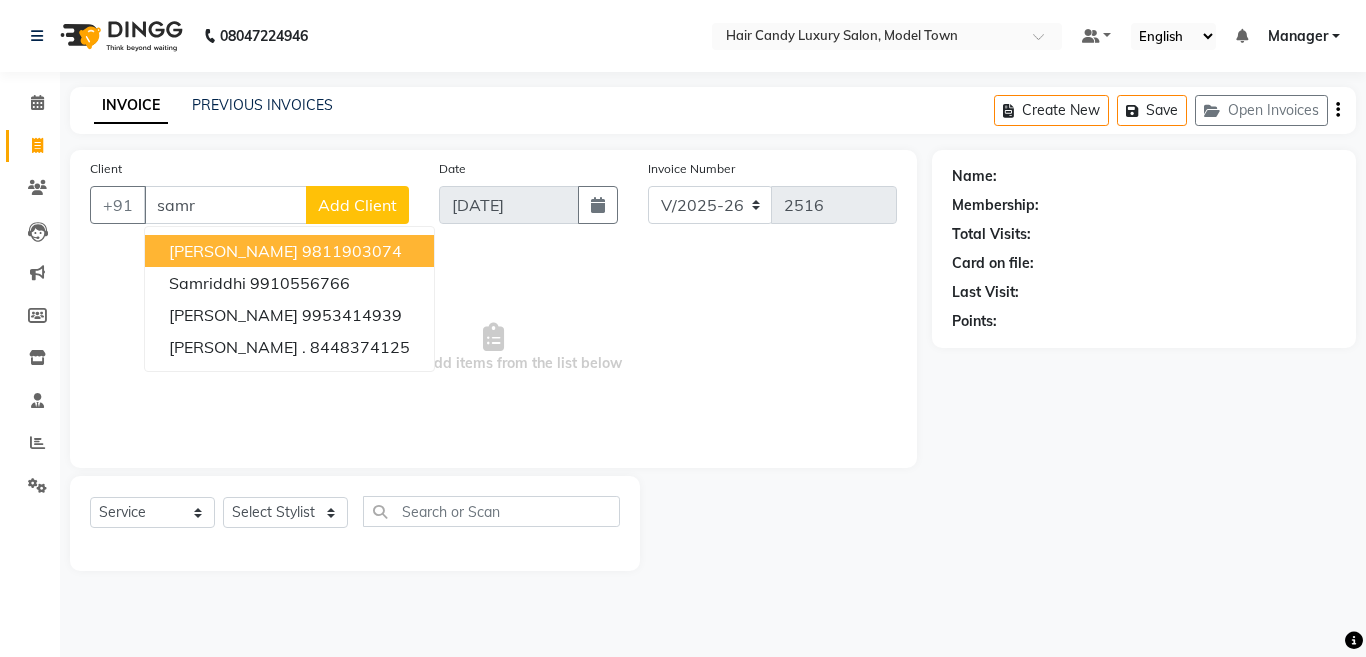 click on "Samridhi Kohli" at bounding box center [233, 251] 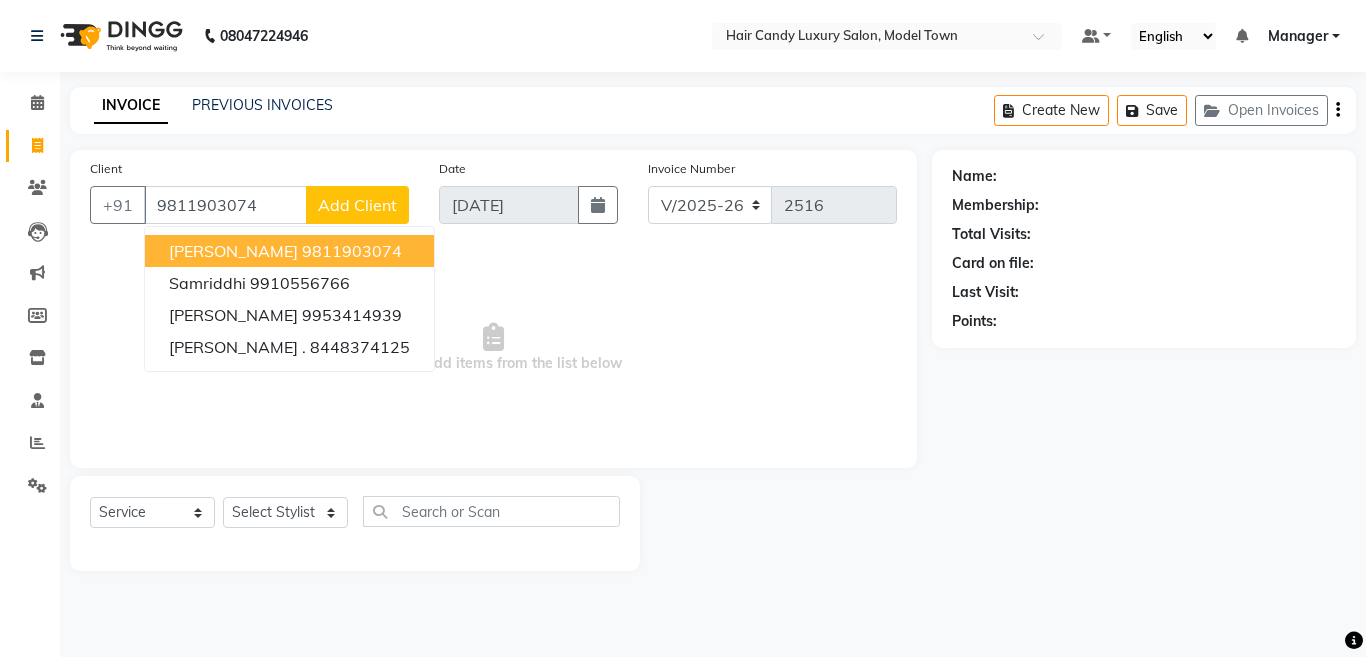 type on "9811903074" 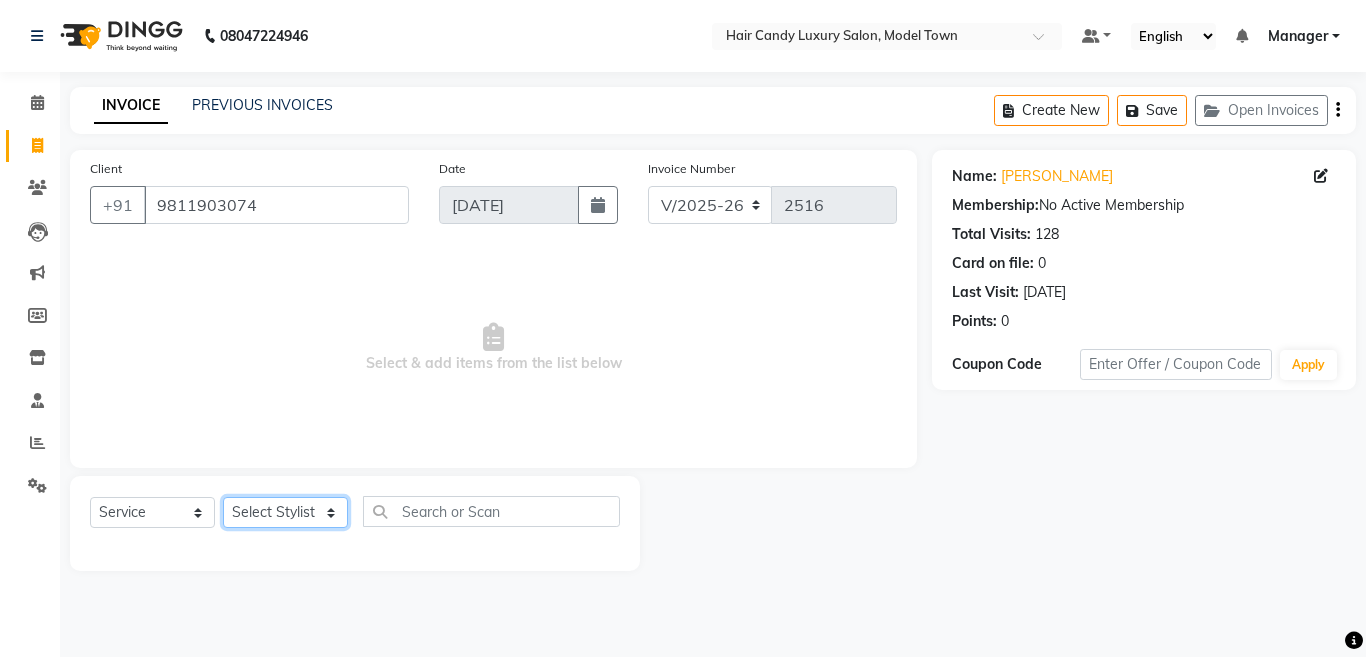 click on "Select Stylist Aakib Anas Anuradha Izhar Laiq (Rahul) Manager Neeraj parul Pawan Prakash Rajni Ranjay (Raju) RIYA Saleem sameer  stock manager surrender Vijay Gupta Vijay kumar" 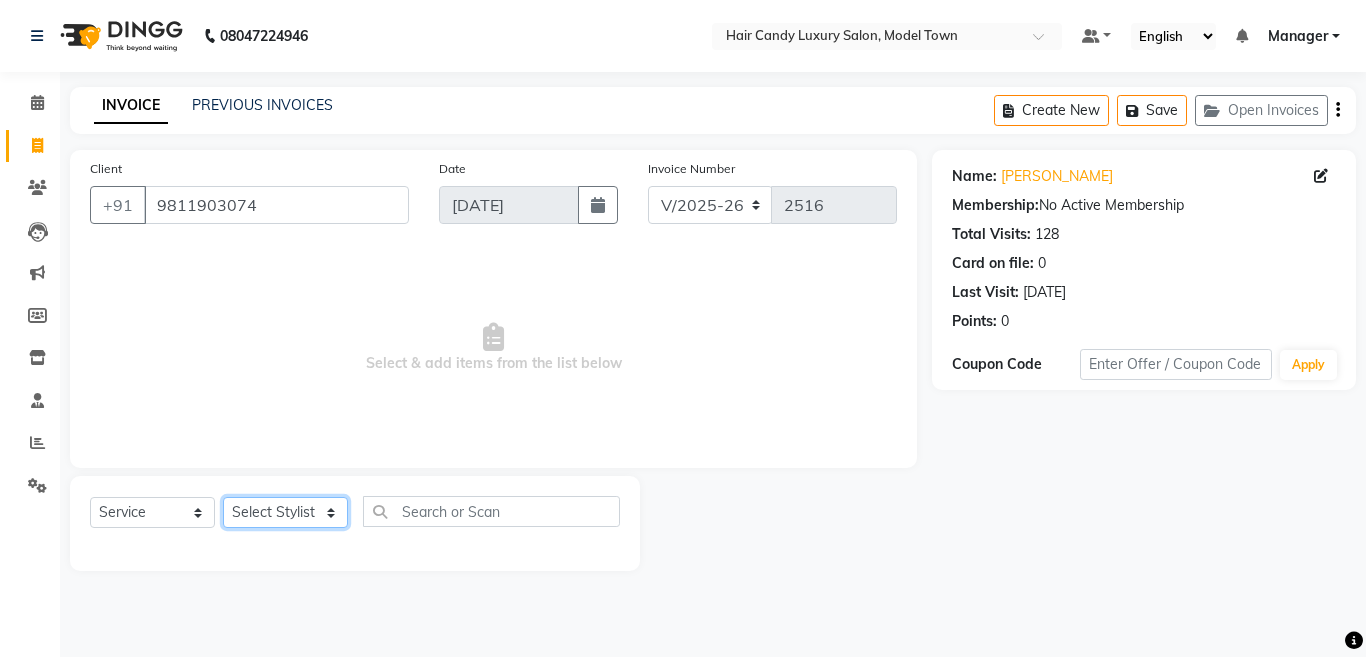 select on "28003" 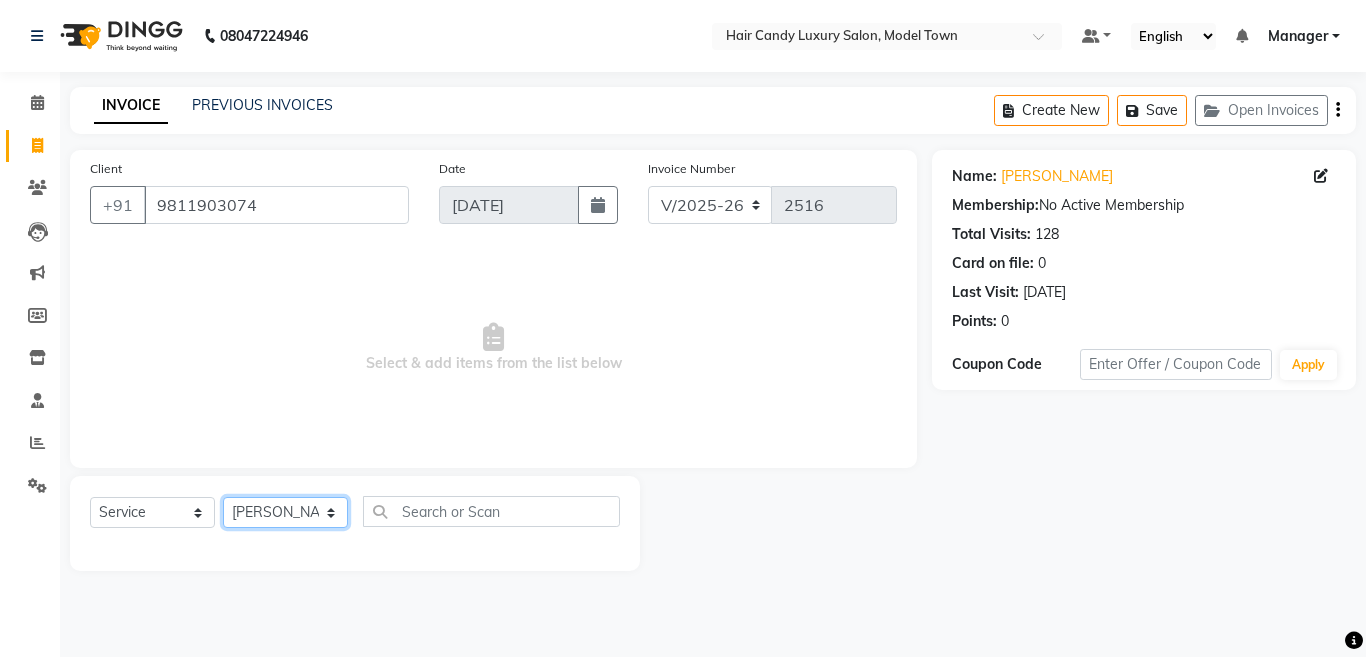 click on "Select Stylist Aakib Anas Anuradha Izhar Laiq (Rahul) Manager Neeraj parul Pawan Prakash Rajni Ranjay (Raju) RIYA Saleem sameer  stock manager surrender Vijay Gupta Vijay kumar" 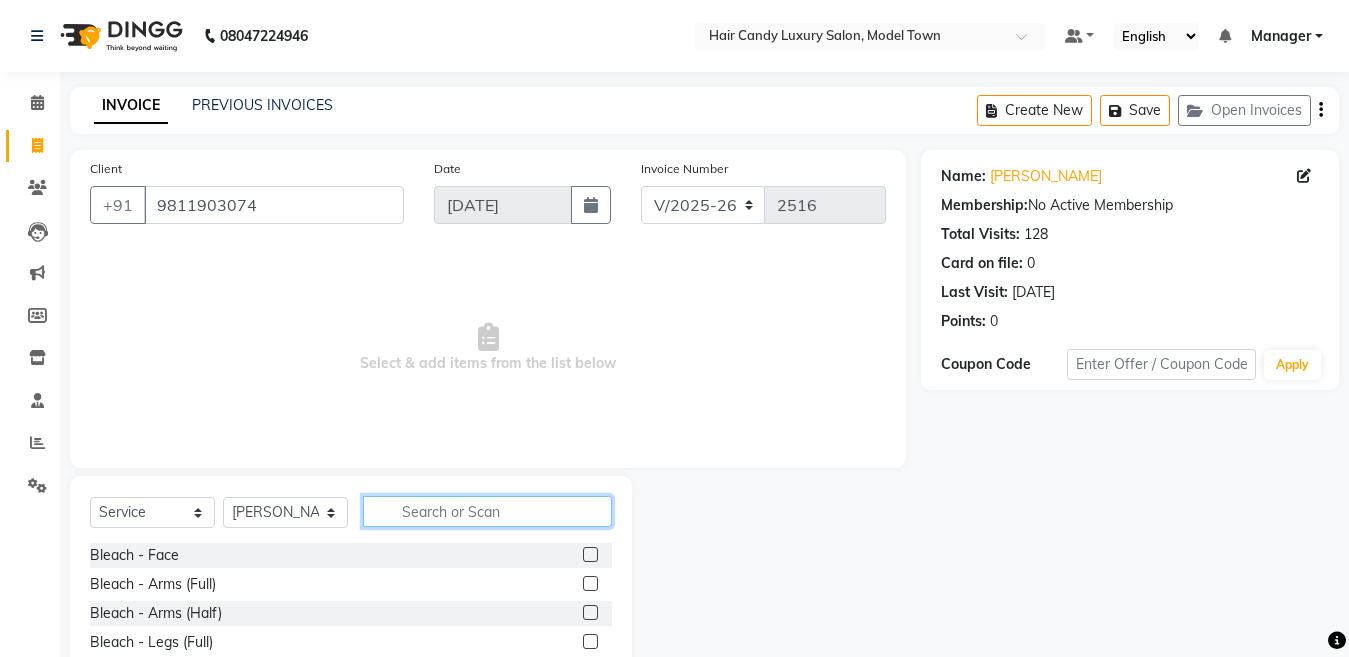 click 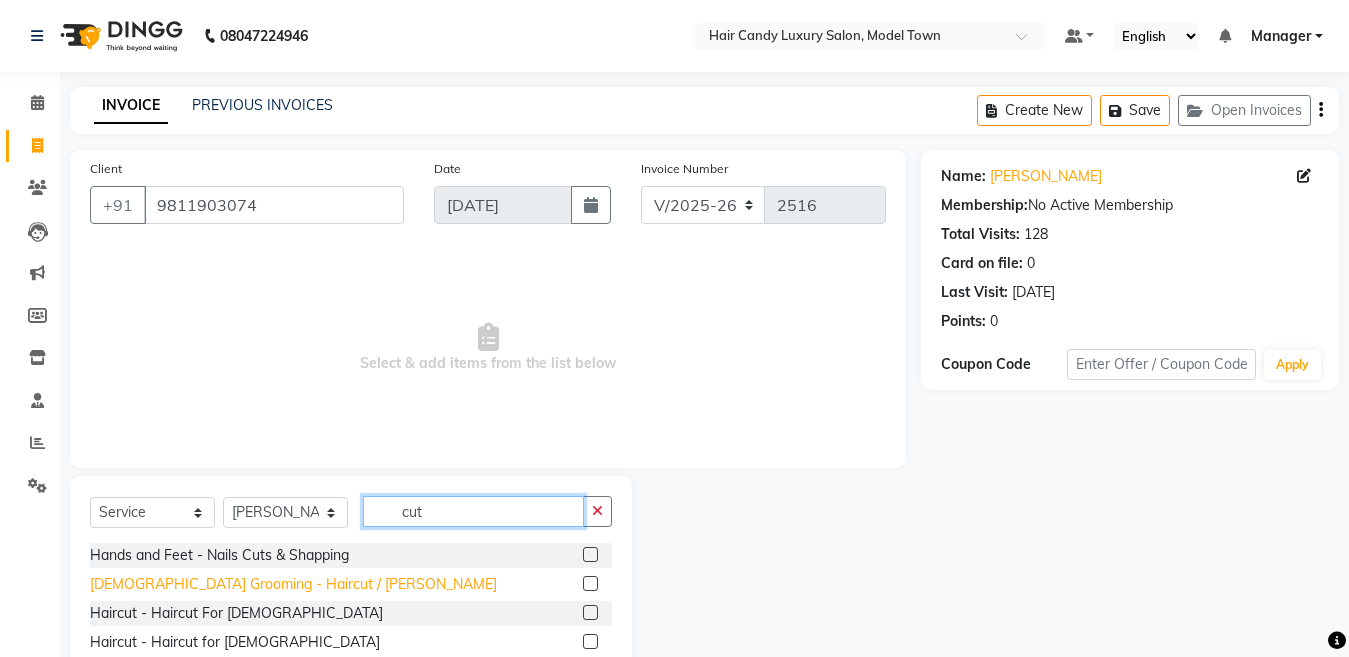 type on "cut" 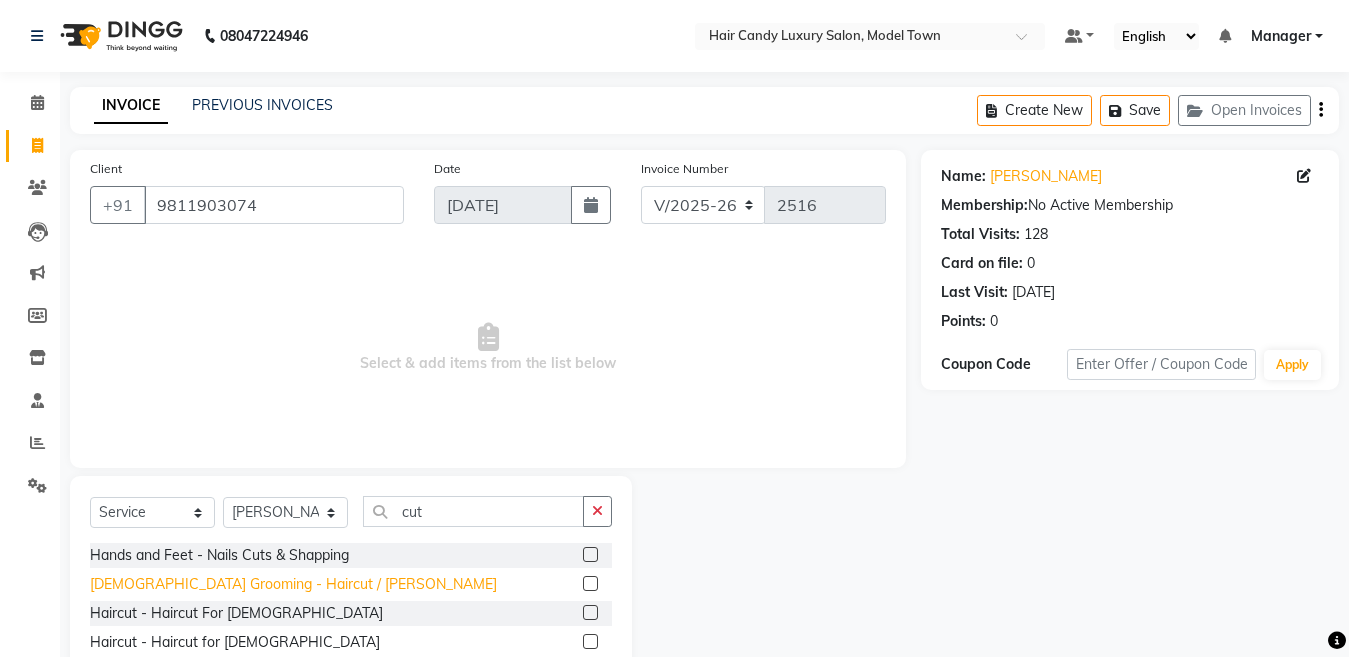 click on "[DEMOGRAPHIC_DATA] Grooming - Haircut / [PERSON_NAME]" 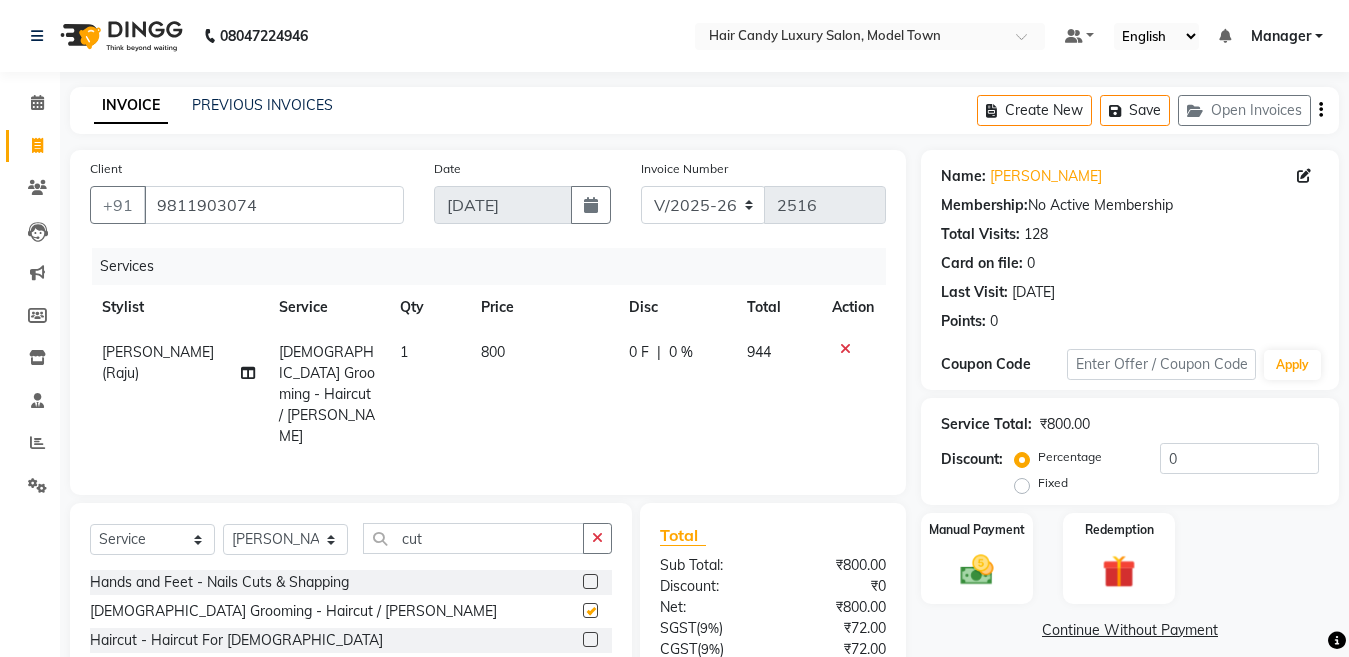 checkbox on "false" 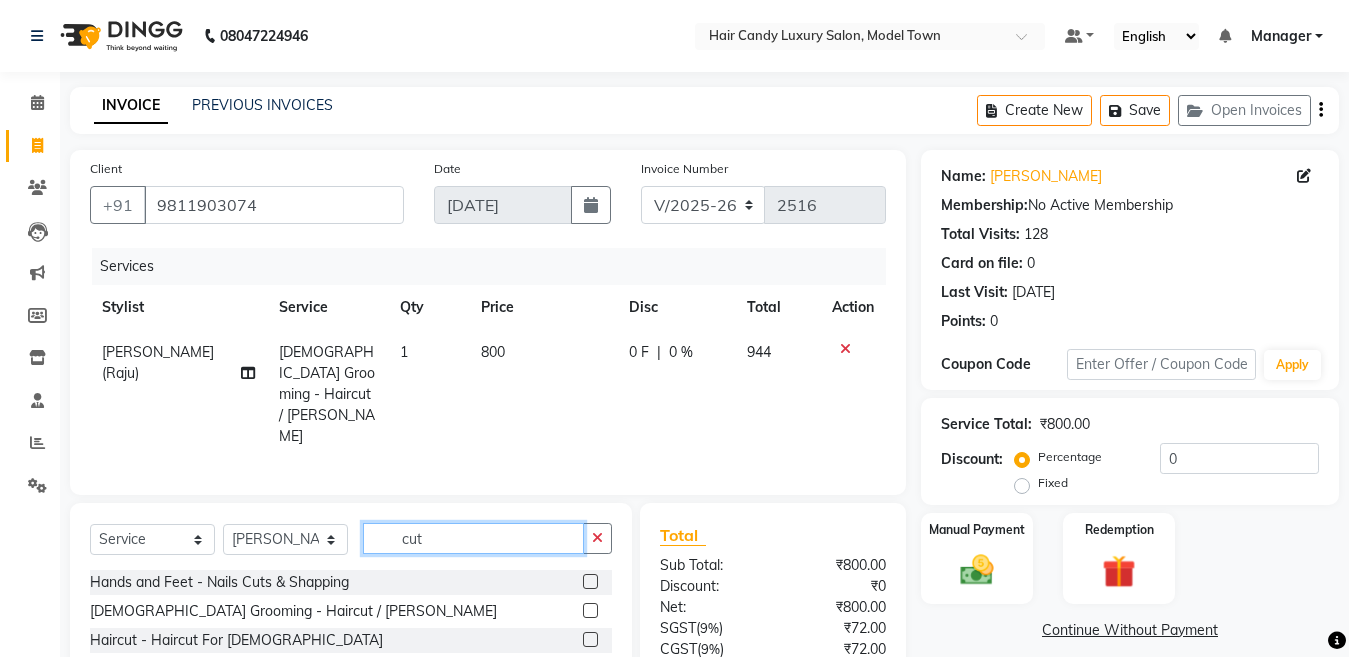 click on "cut" 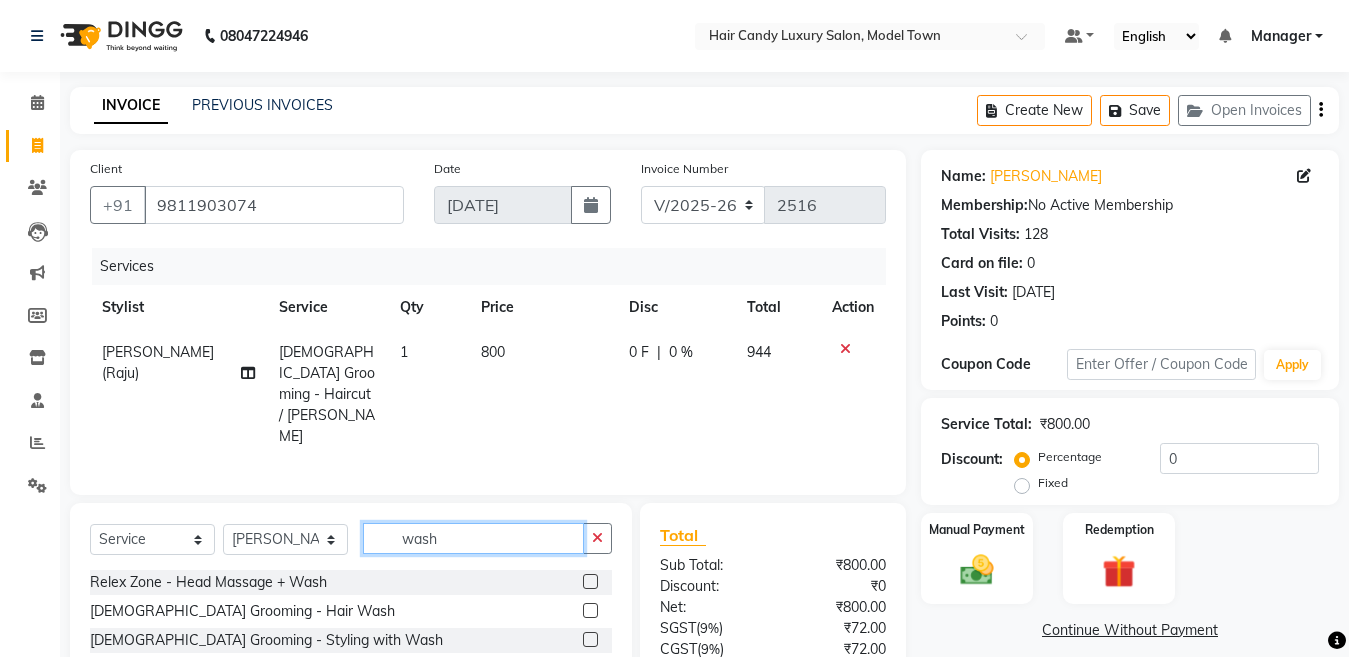 type on "wash" 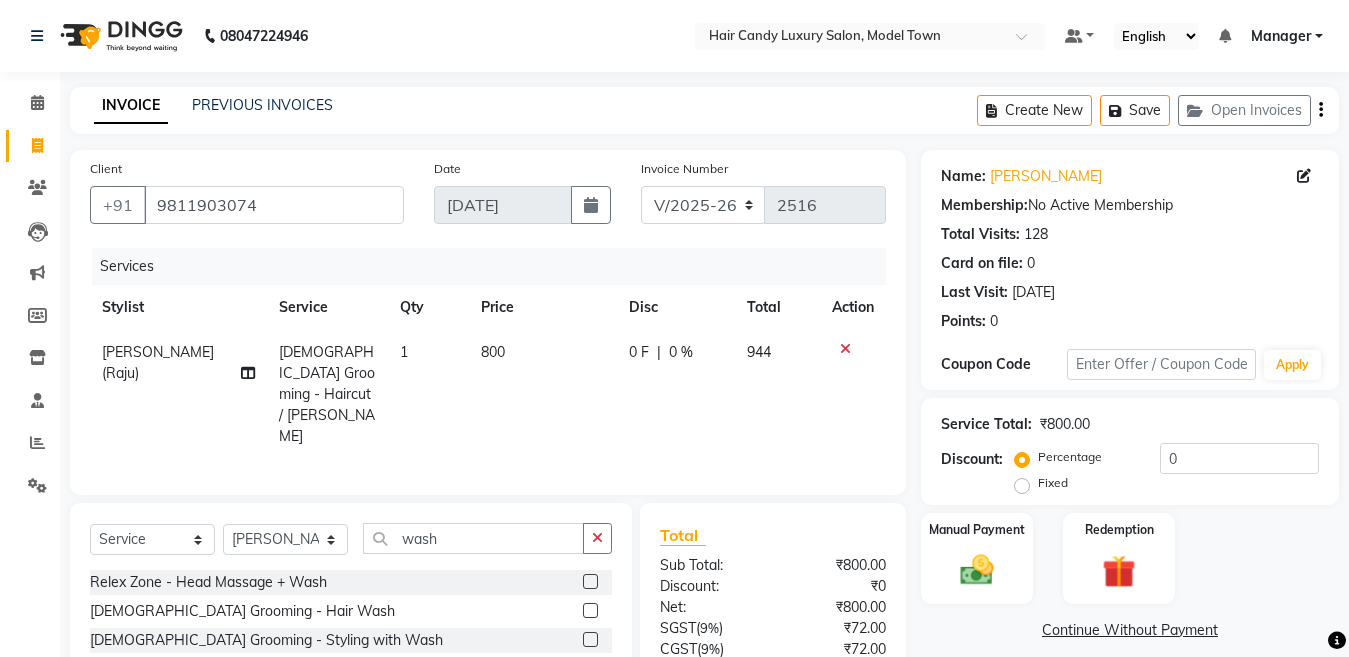 click on "Styling - Hairwash" 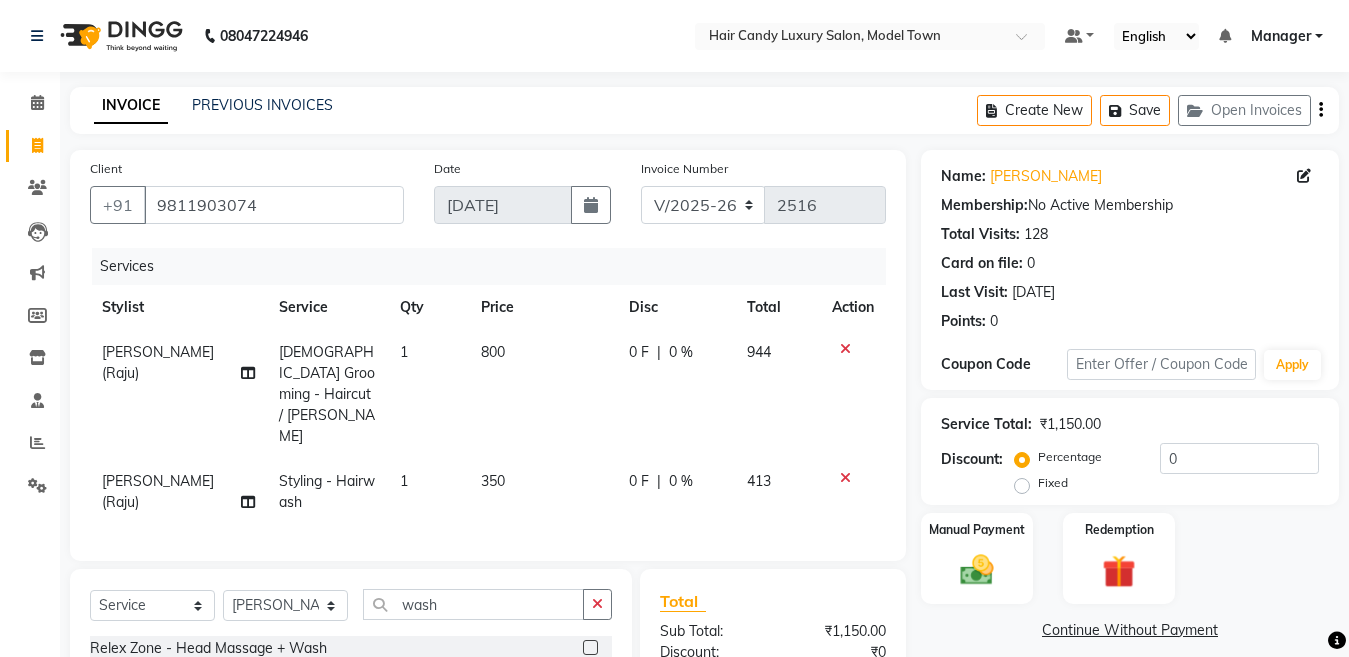 checkbox on "false" 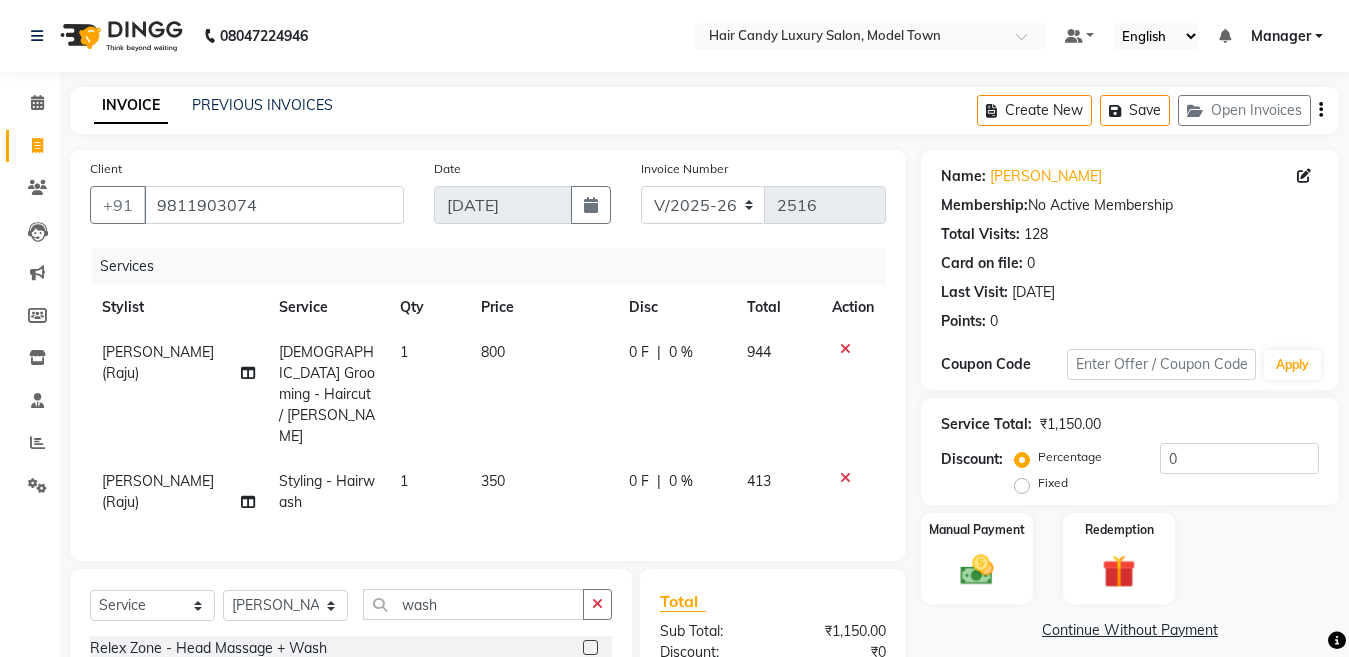 scroll, scrollTop: 211, scrollLeft: 0, axis: vertical 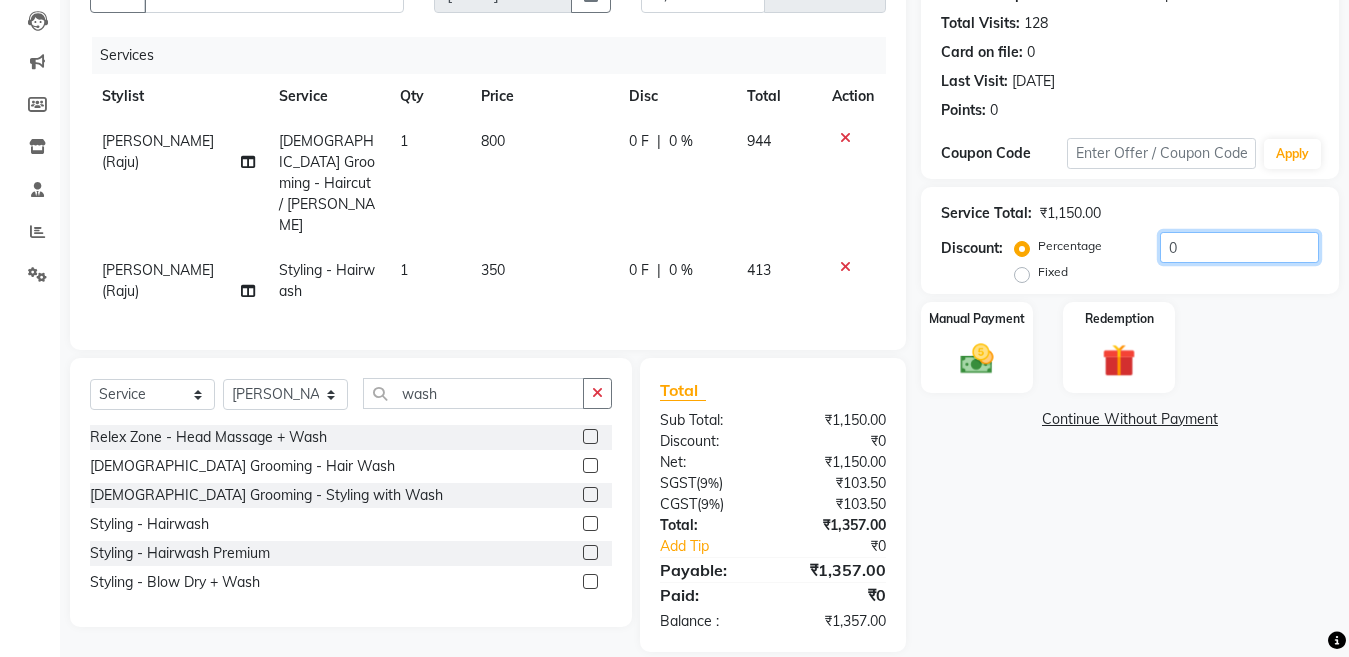 click on "0" 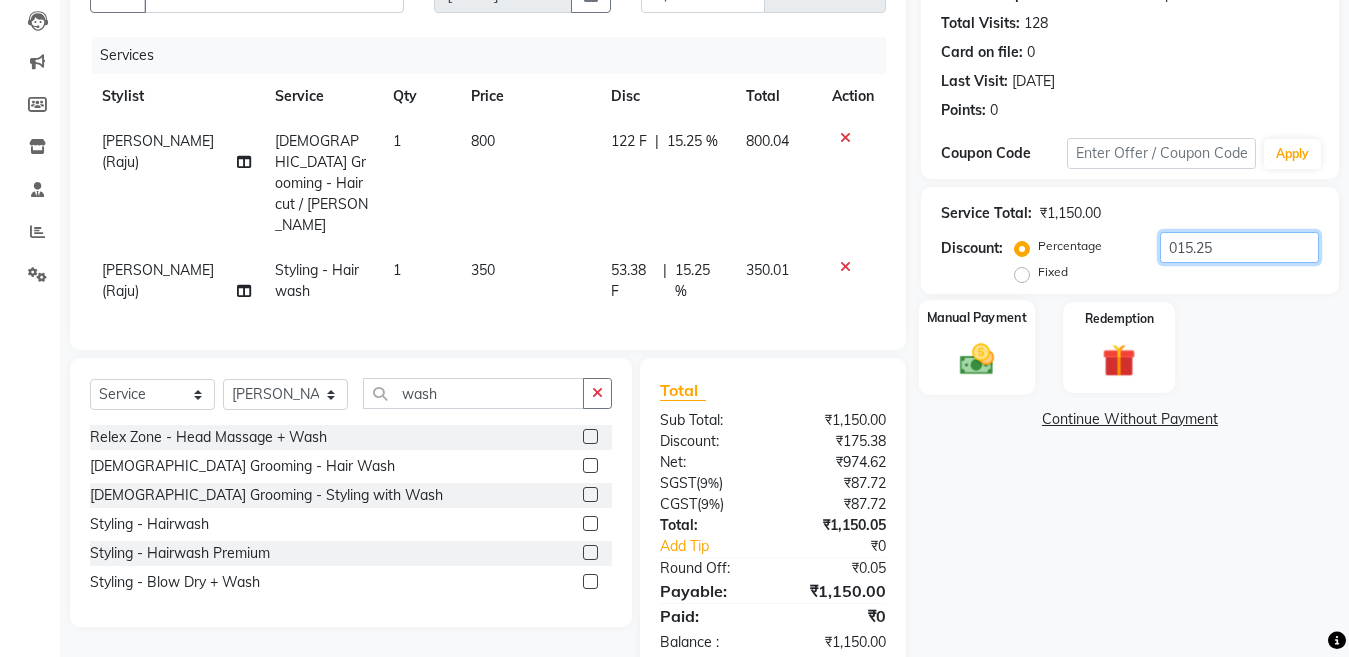 type on "015.25" 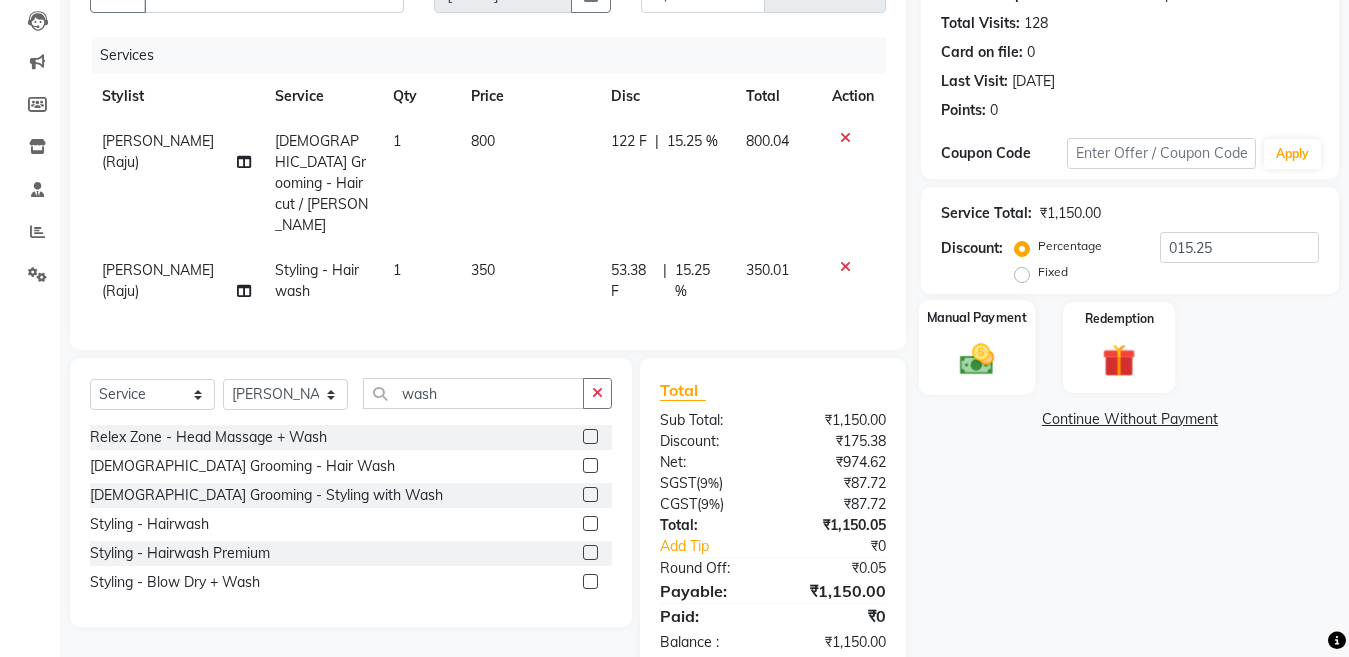 click 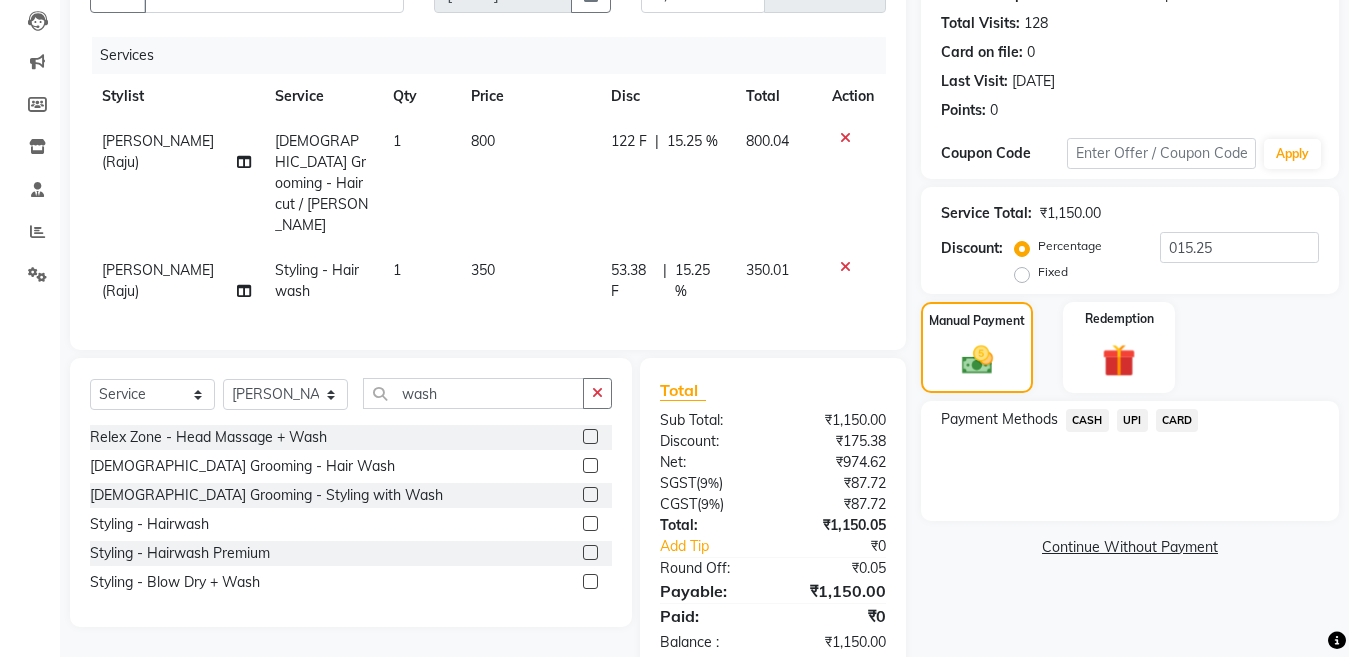 scroll, scrollTop: 232, scrollLeft: 0, axis: vertical 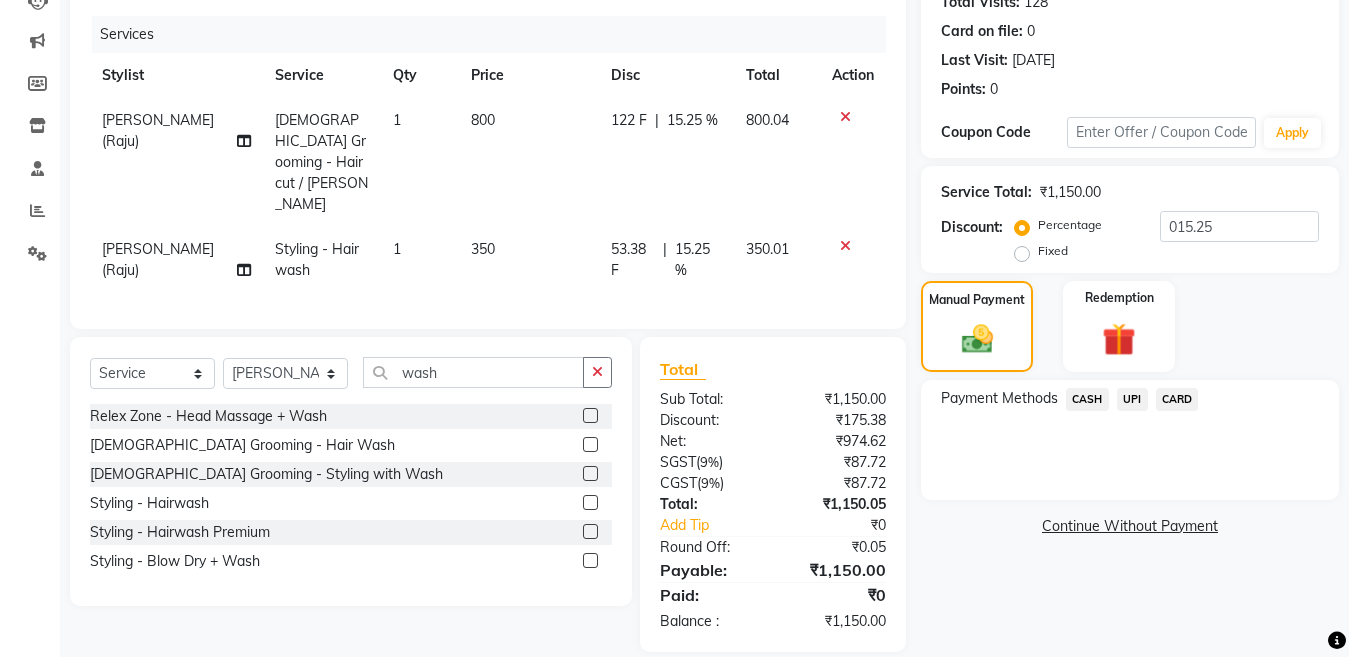 drag, startPoint x: 1089, startPoint y: 402, endPoint x: 1086, endPoint y: 412, distance: 10.440307 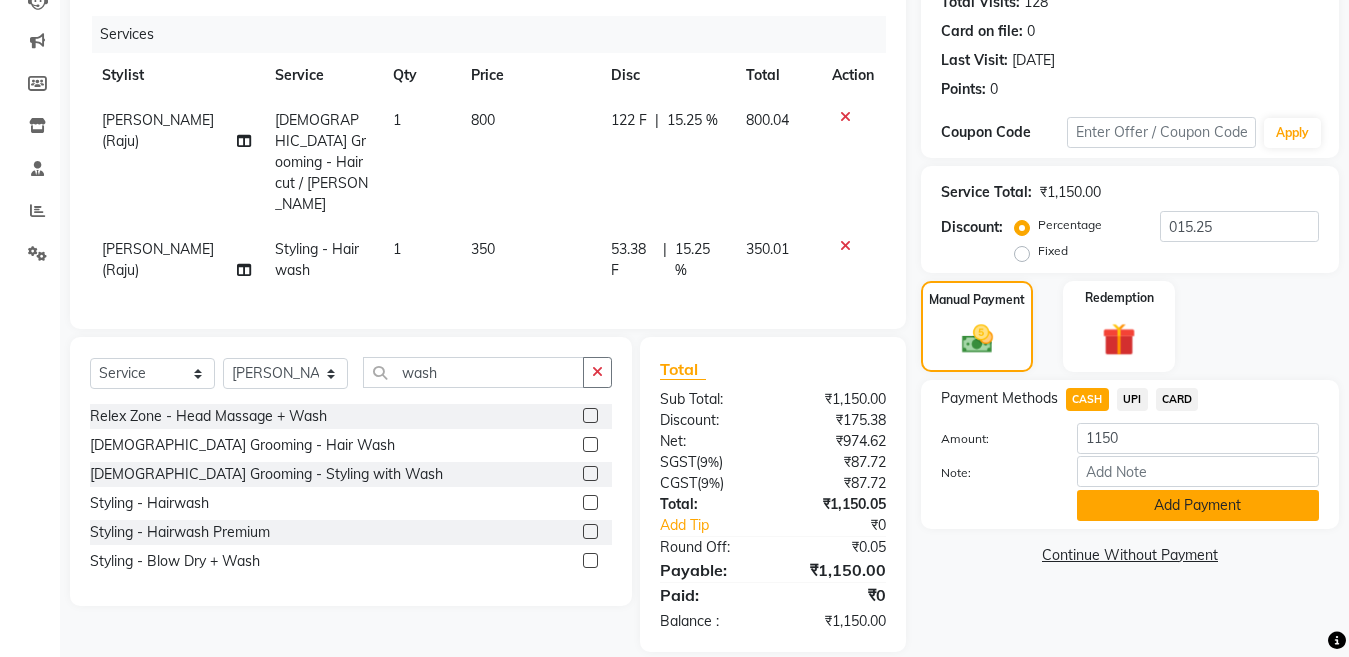 click on "Add Payment" 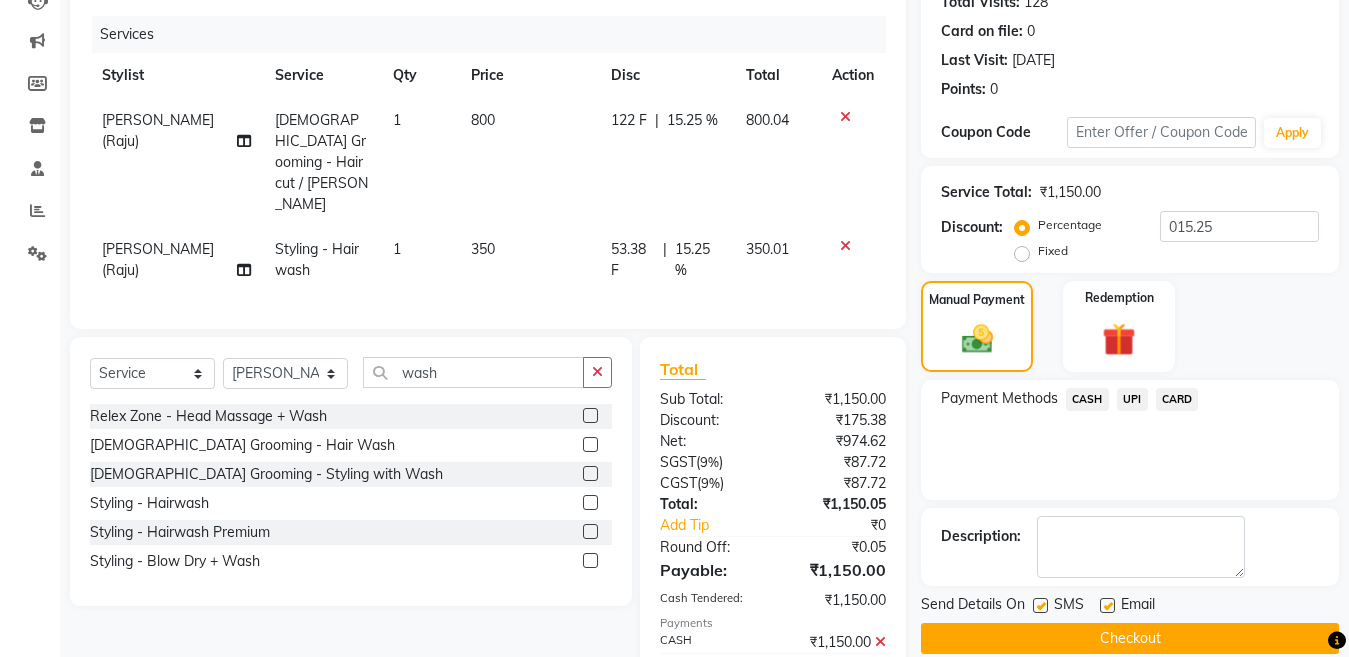 scroll, scrollTop: 303, scrollLeft: 0, axis: vertical 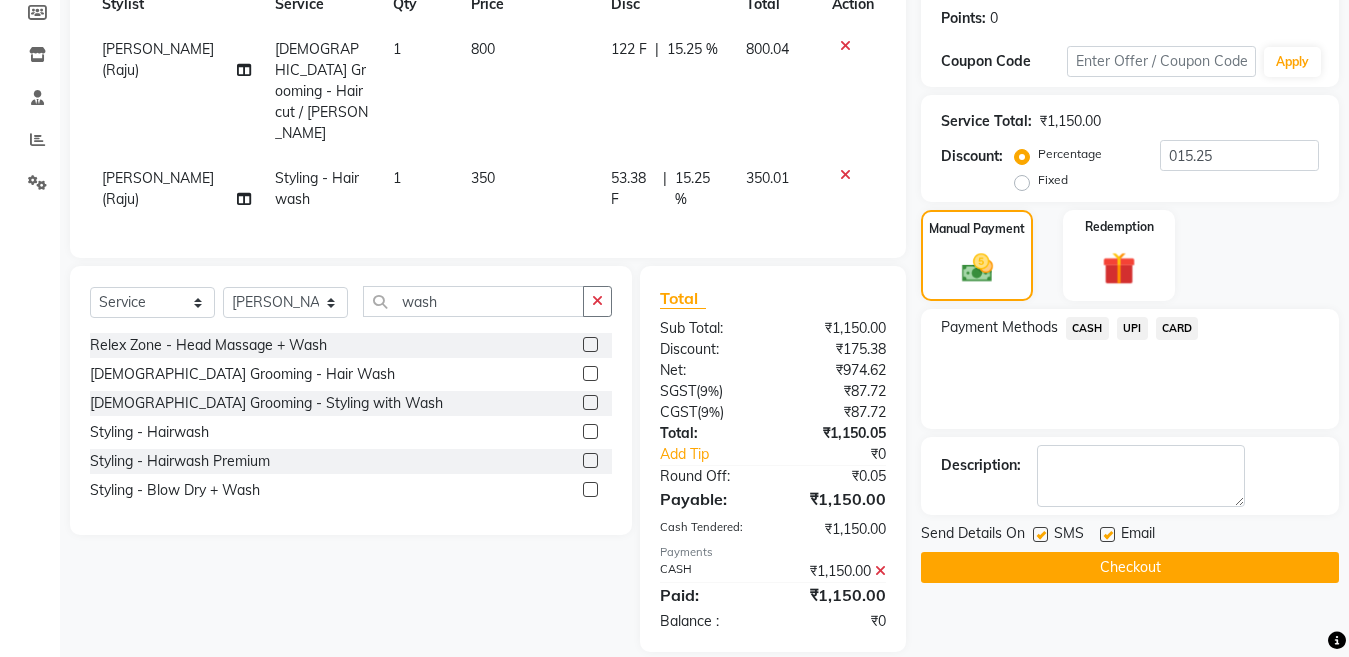 click on "SMS" 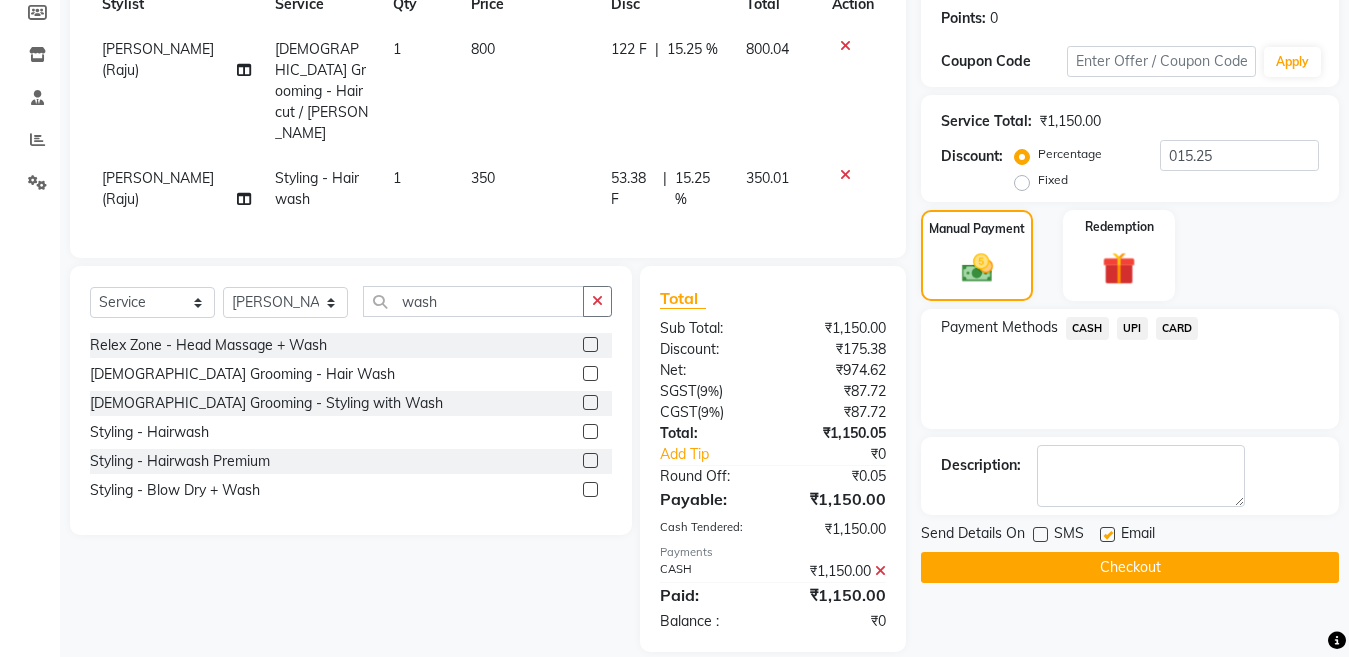 click on "Checkout" 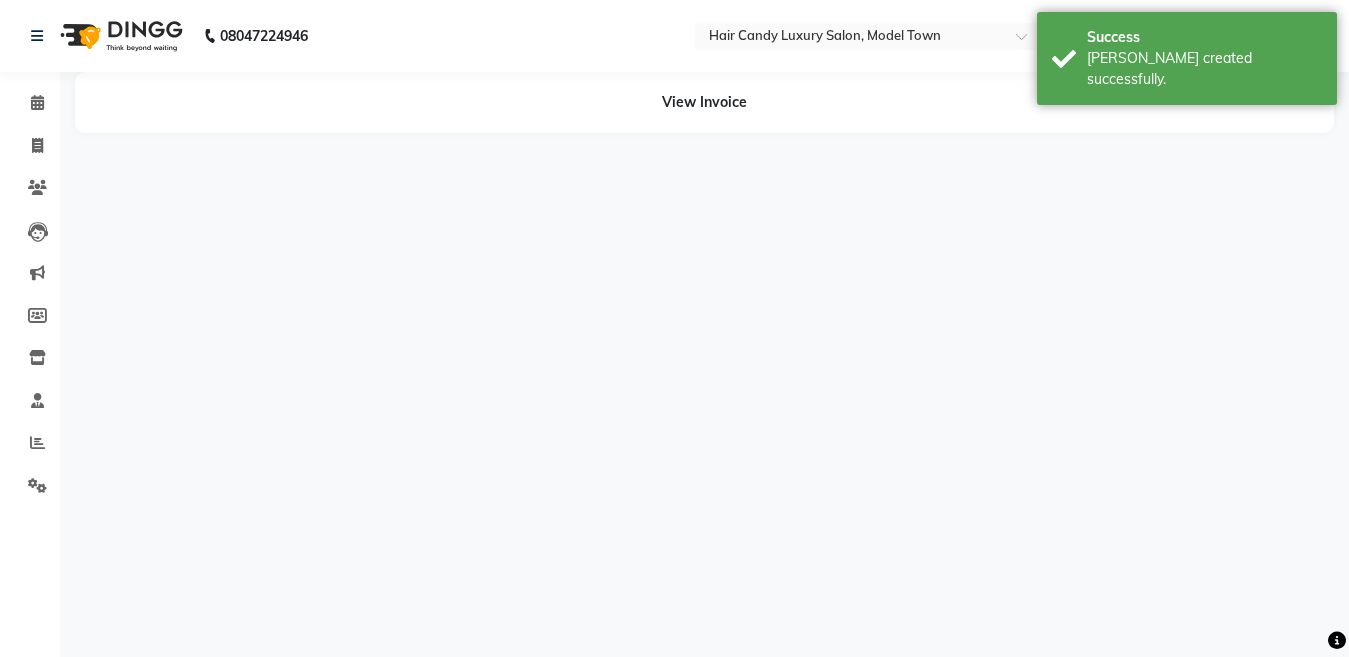 scroll, scrollTop: 0, scrollLeft: 0, axis: both 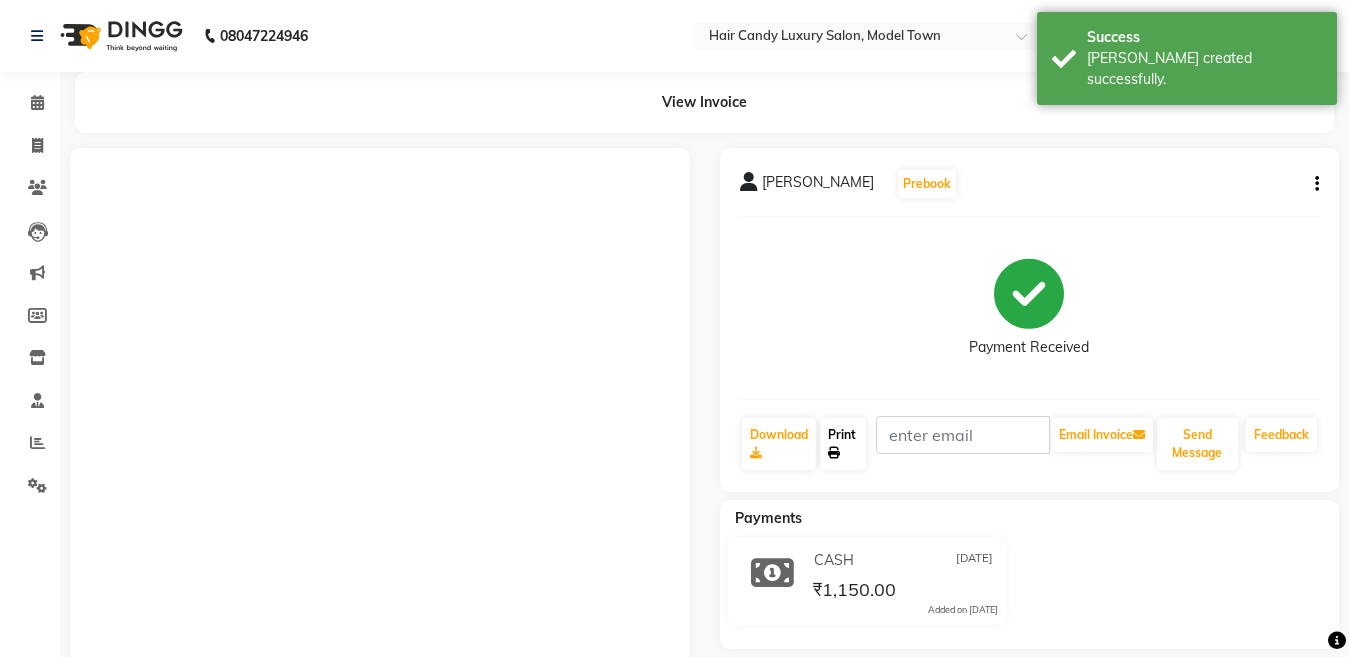 click on "Print" 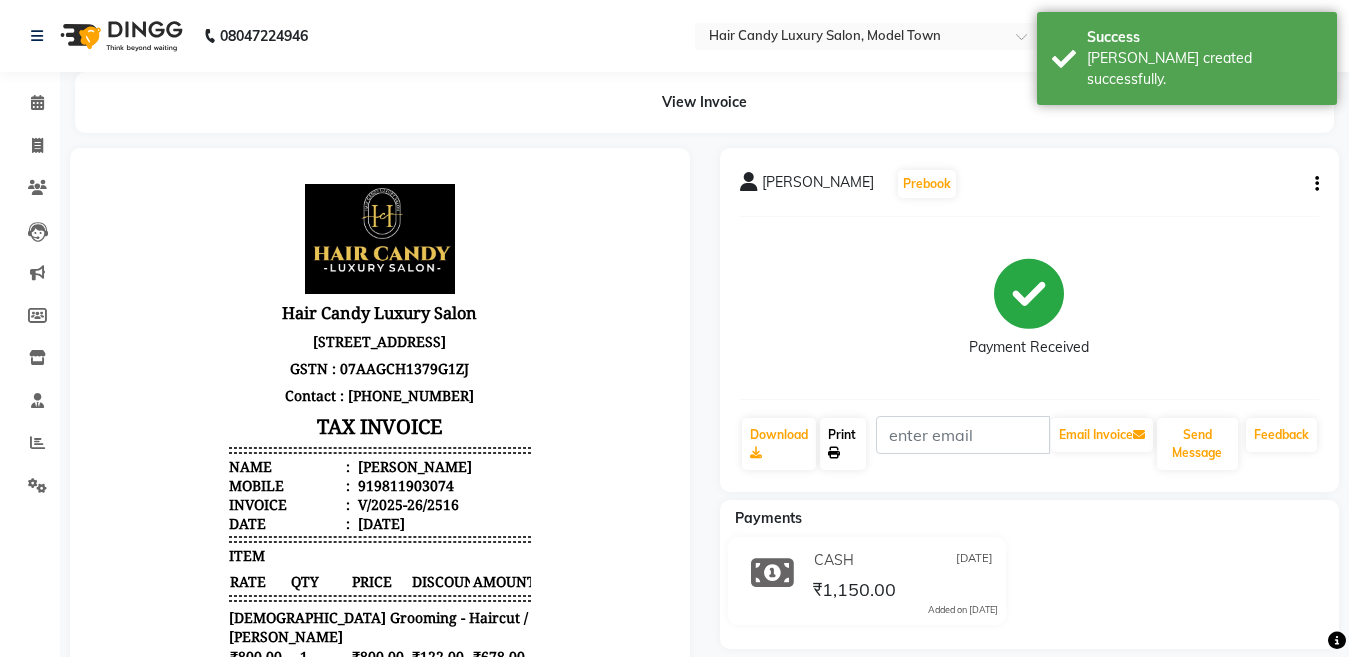 scroll, scrollTop: 0, scrollLeft: 0, axis: both 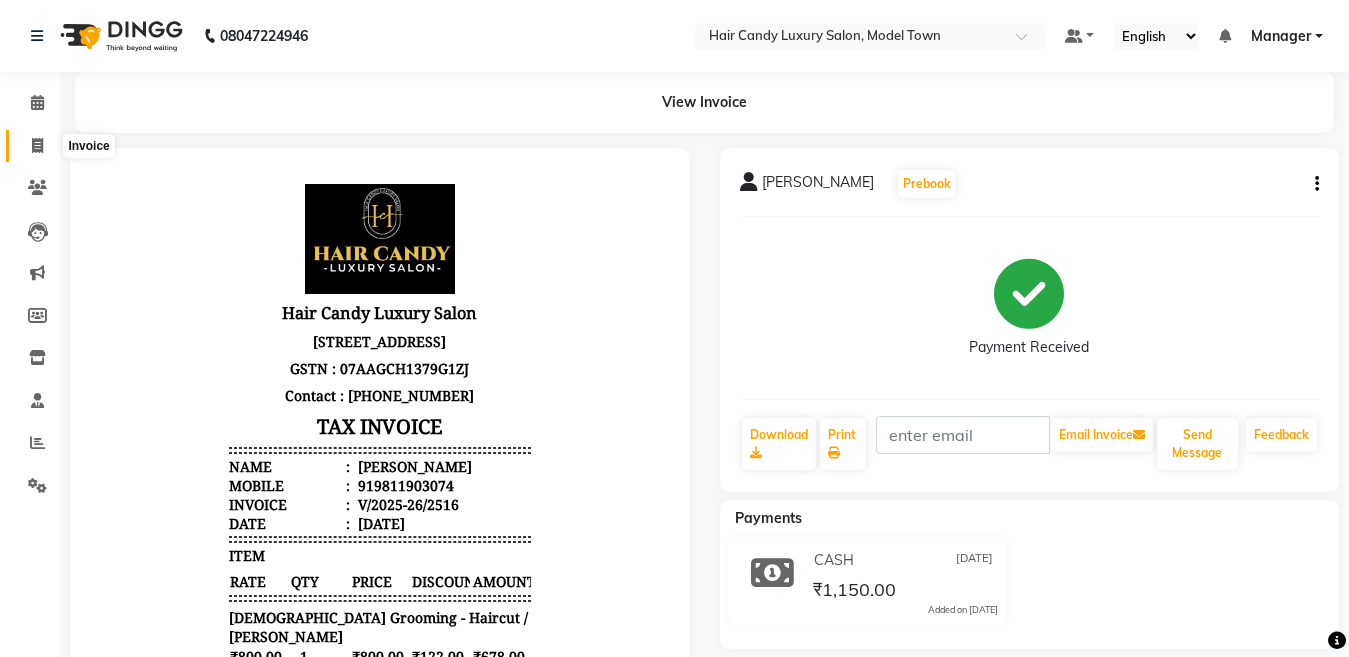 click 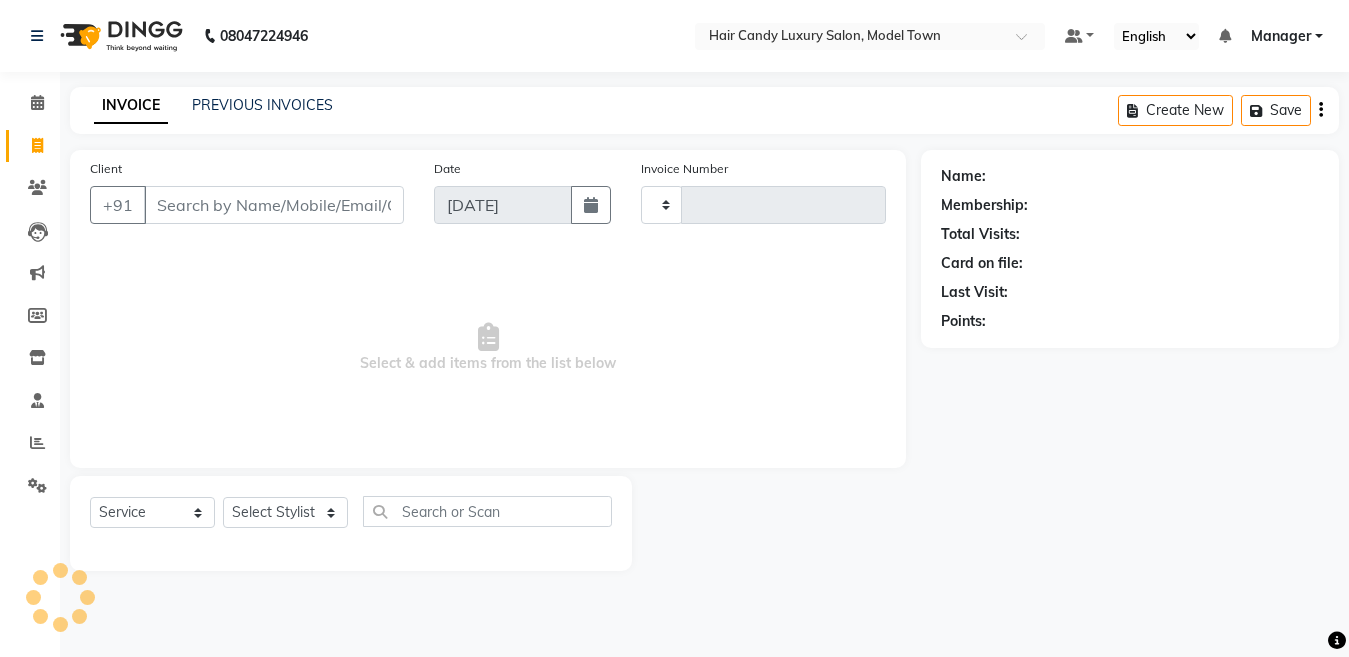 type on "2517" 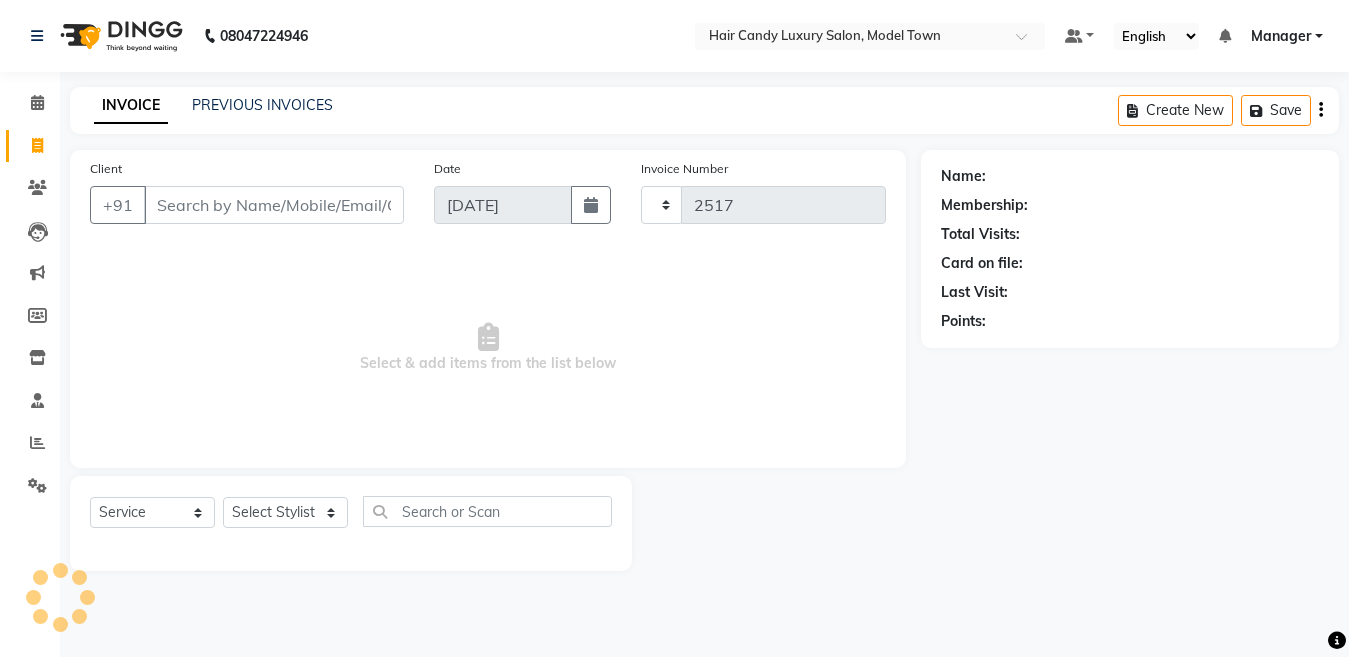 select on "4716" 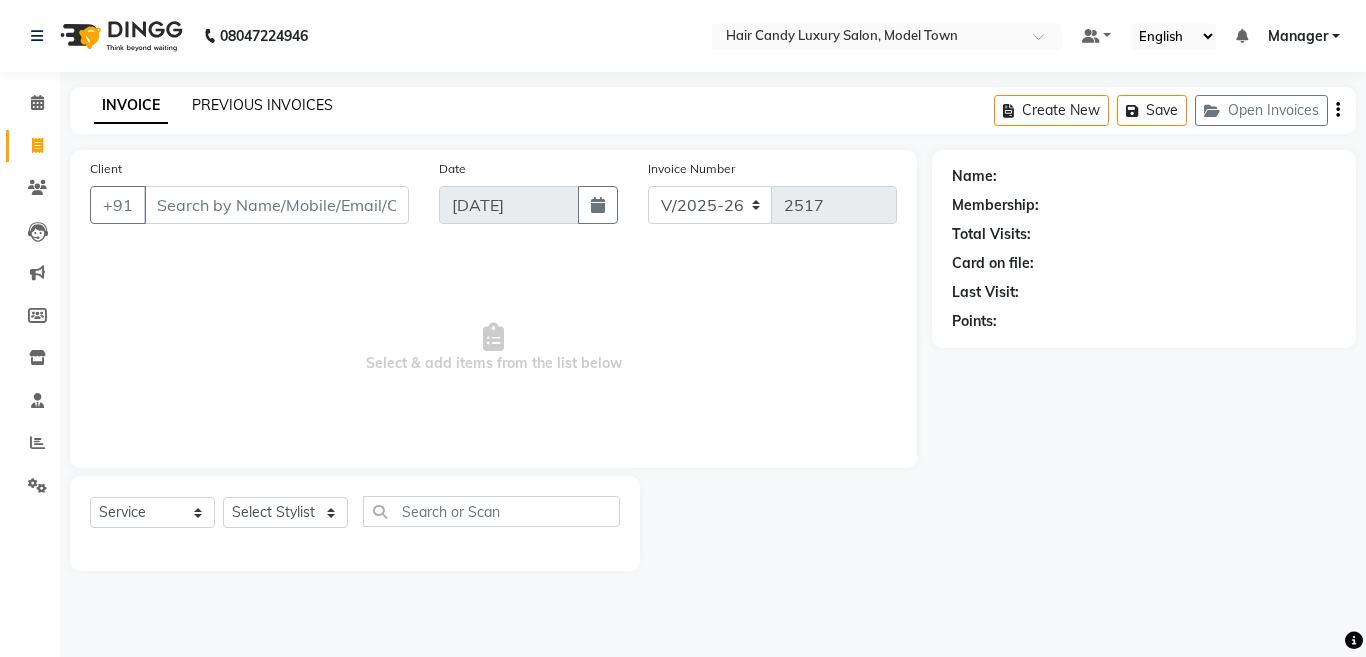 click on "PREVIOUS INVOICES" 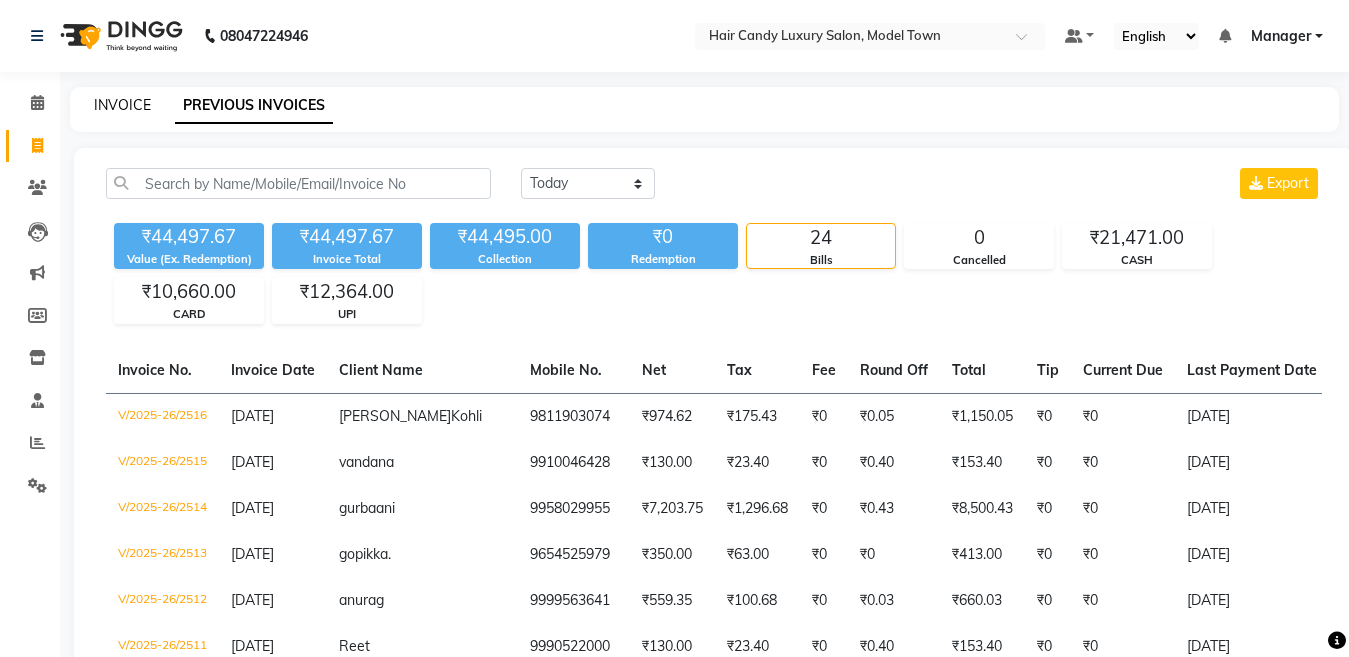 click on "INVOICE" 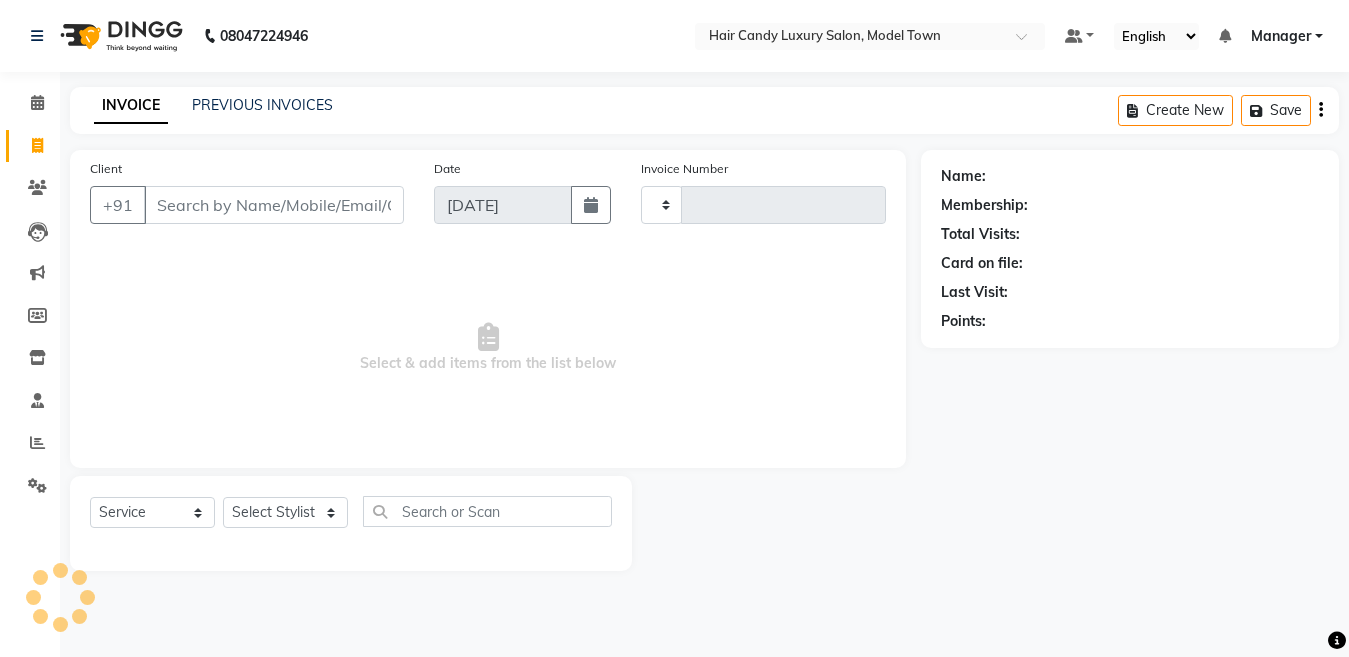 type on "2517" 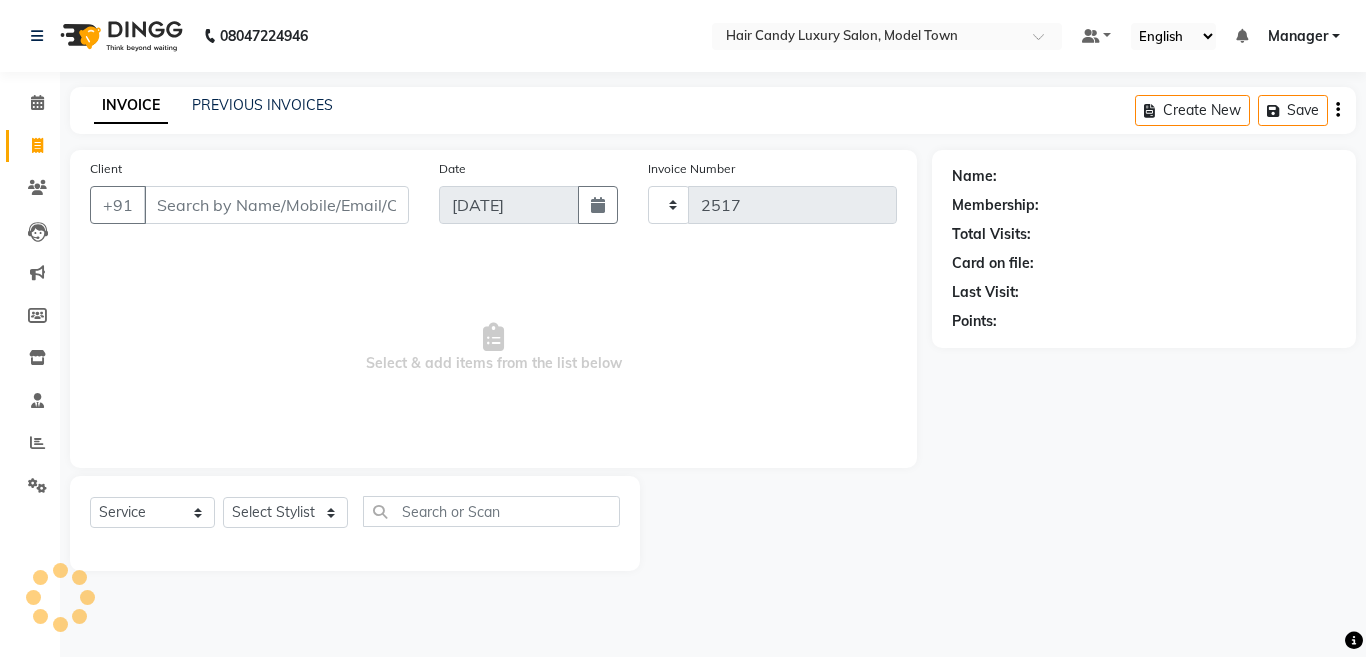 select on "4716" 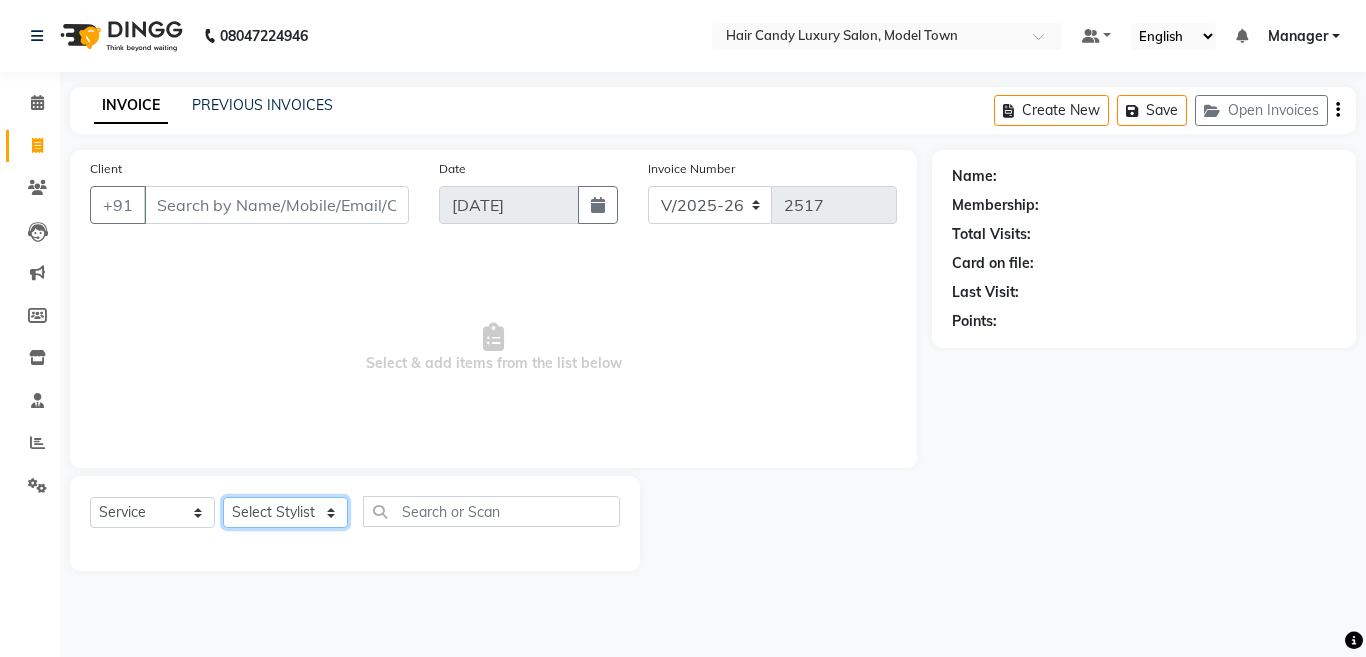 click on "Select Stylist Aakib Anas Anuradha Izhar Laiq (Rahul) Manager Neeraj parul Pawan Prakash Rajni Ranjay (Raju) RIYA Saleem sameer  stock manager surrender Vijay Gupta Vijay kumar" 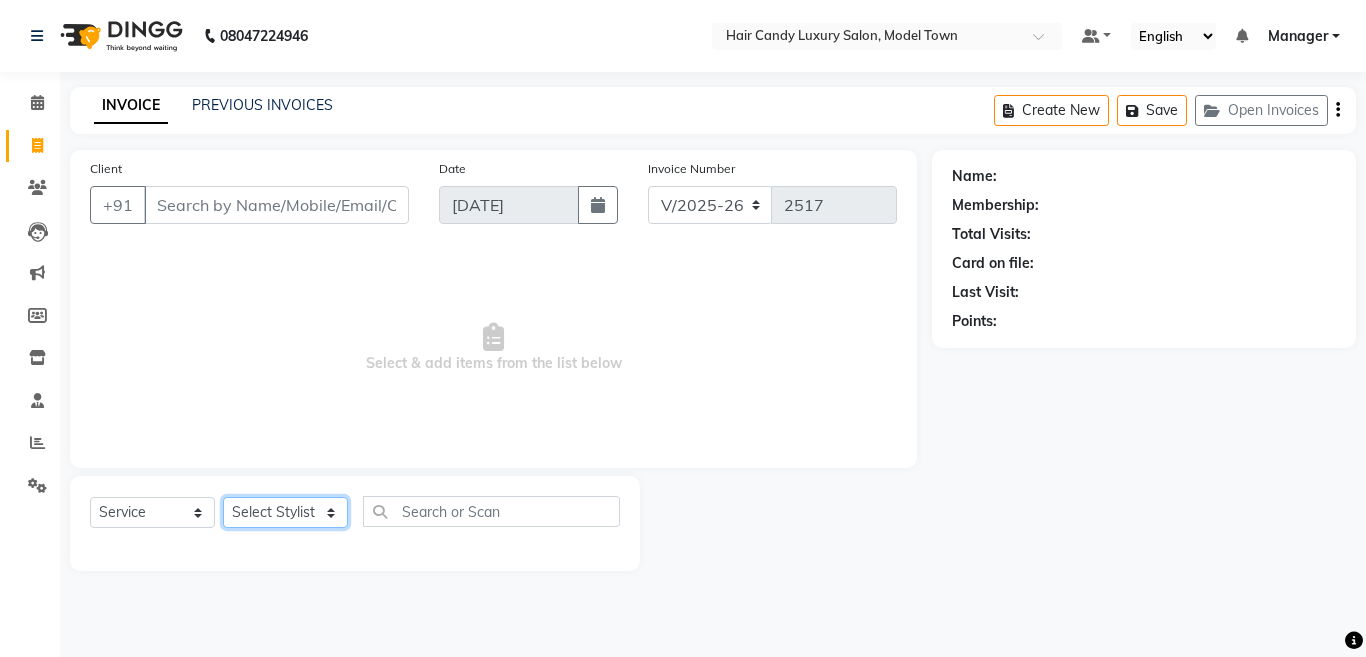 select on "34279" 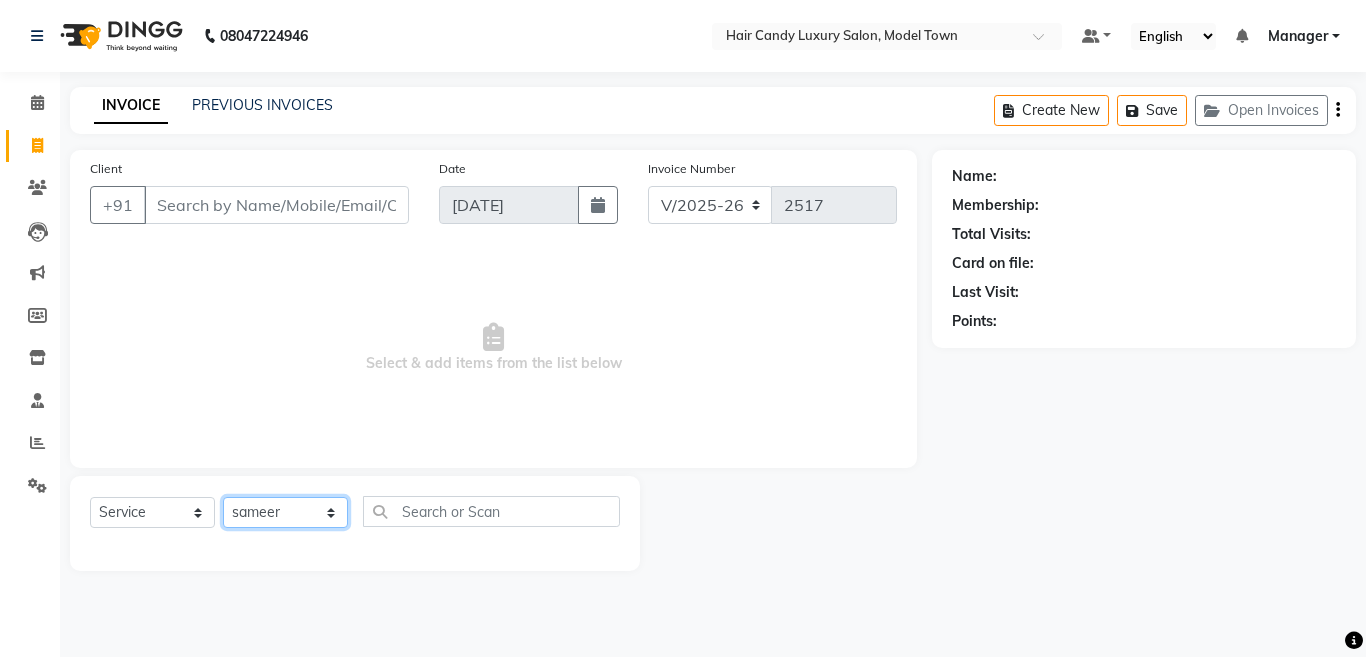 click on "Select Stylist Aakib Anas Anuradha Izhar Laiq (Rahul) Manager Neeraj parul Pawan Prakash Rajni Ranjay (Raju) RIYA Saleem sameer  stock manager surrender Vijay Gupta Vijay kumar" 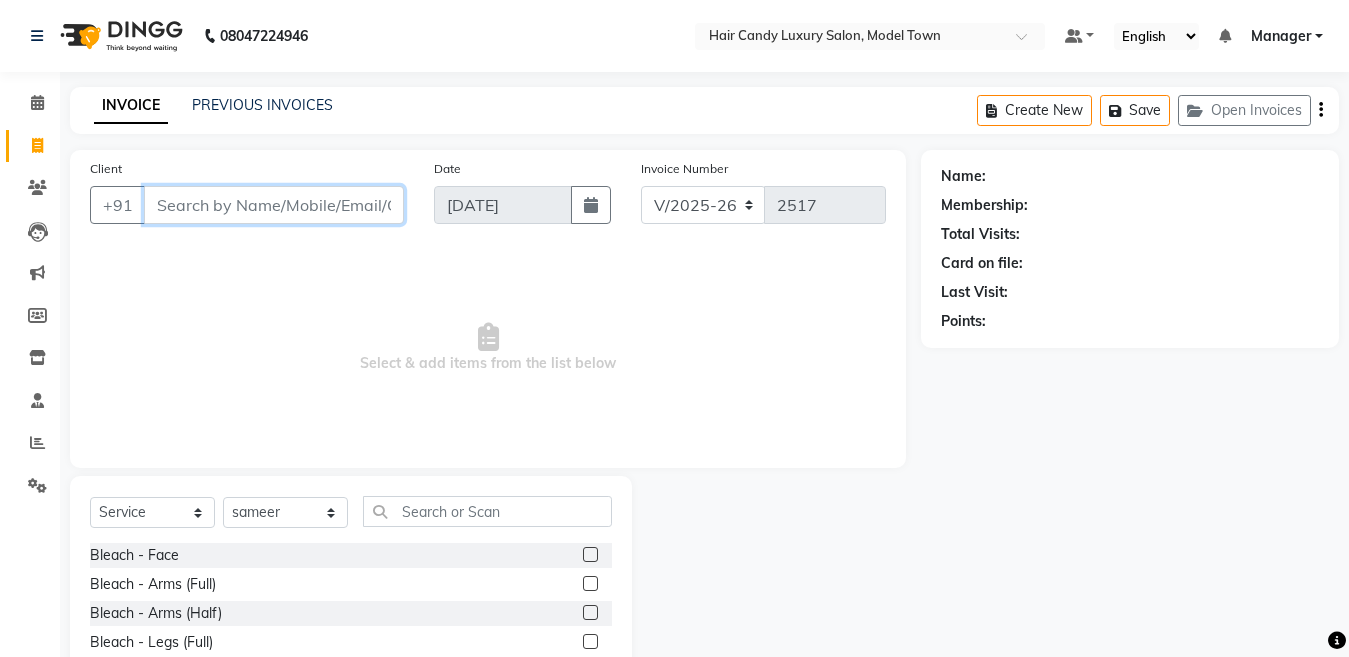 click on "Client" at bounding box center [274, 205] 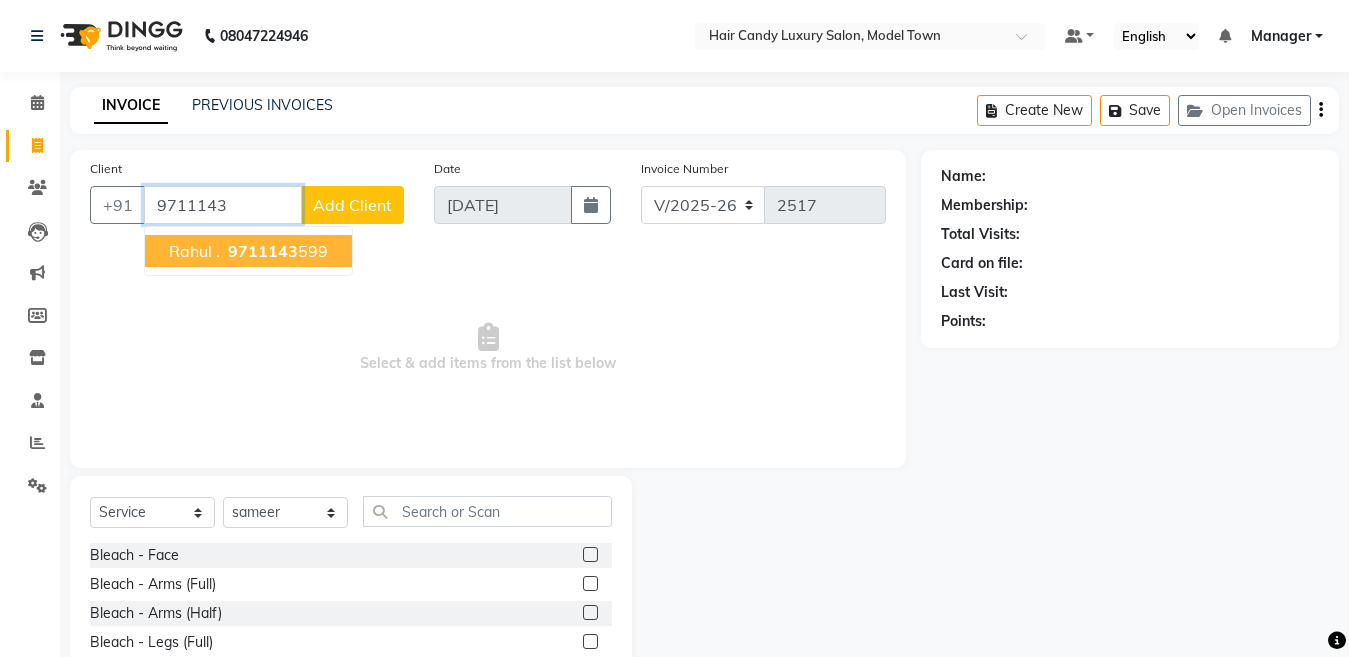 click on "9711143 599" at bounding box center [276, 251] 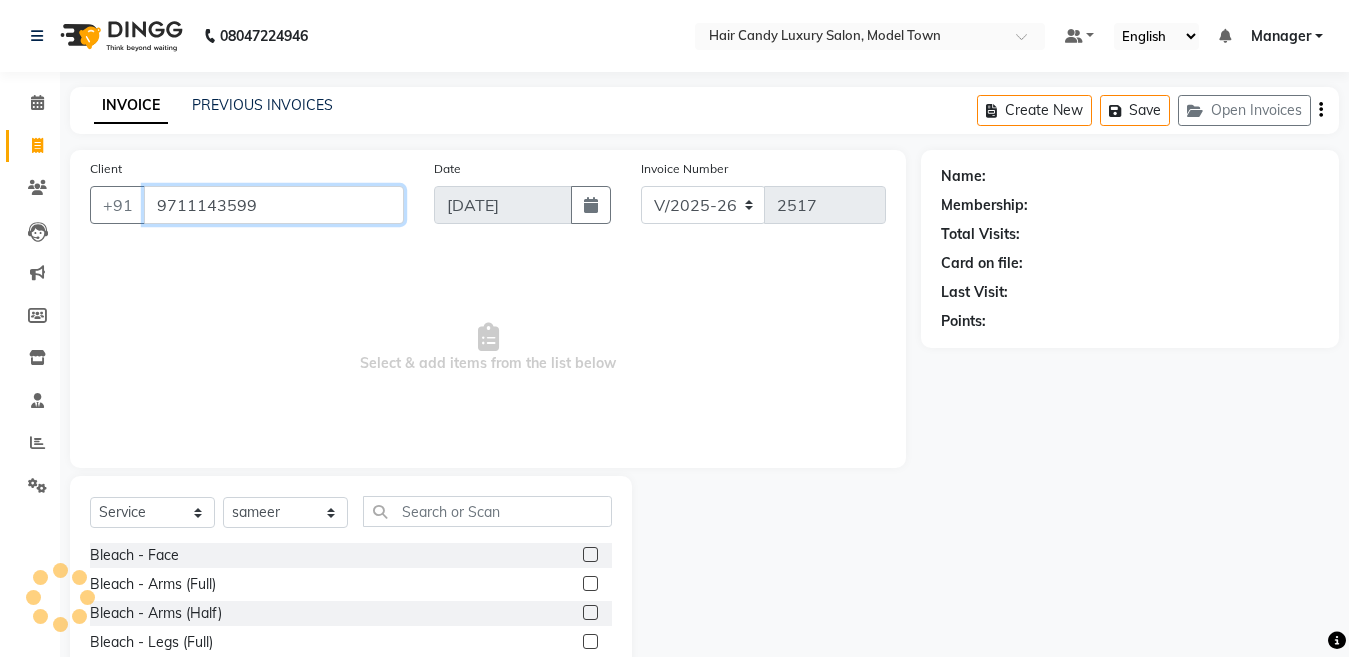 type on "9711143599" 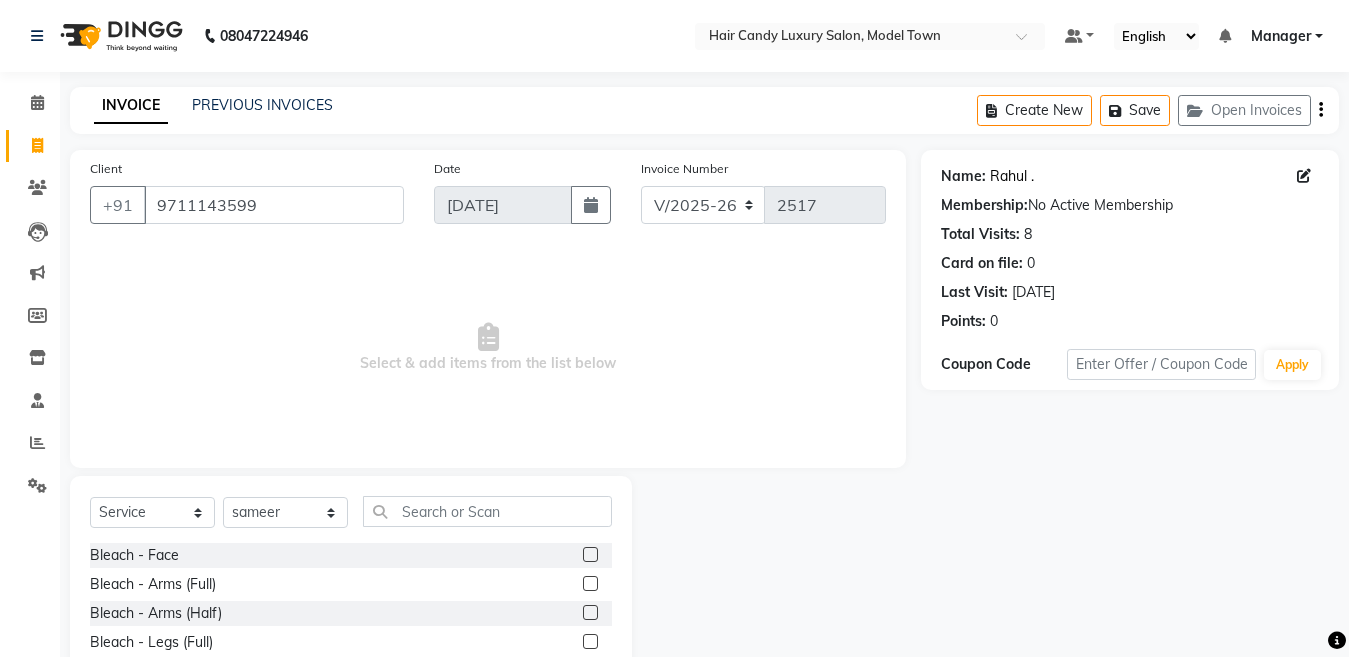 click on "Rahul ." 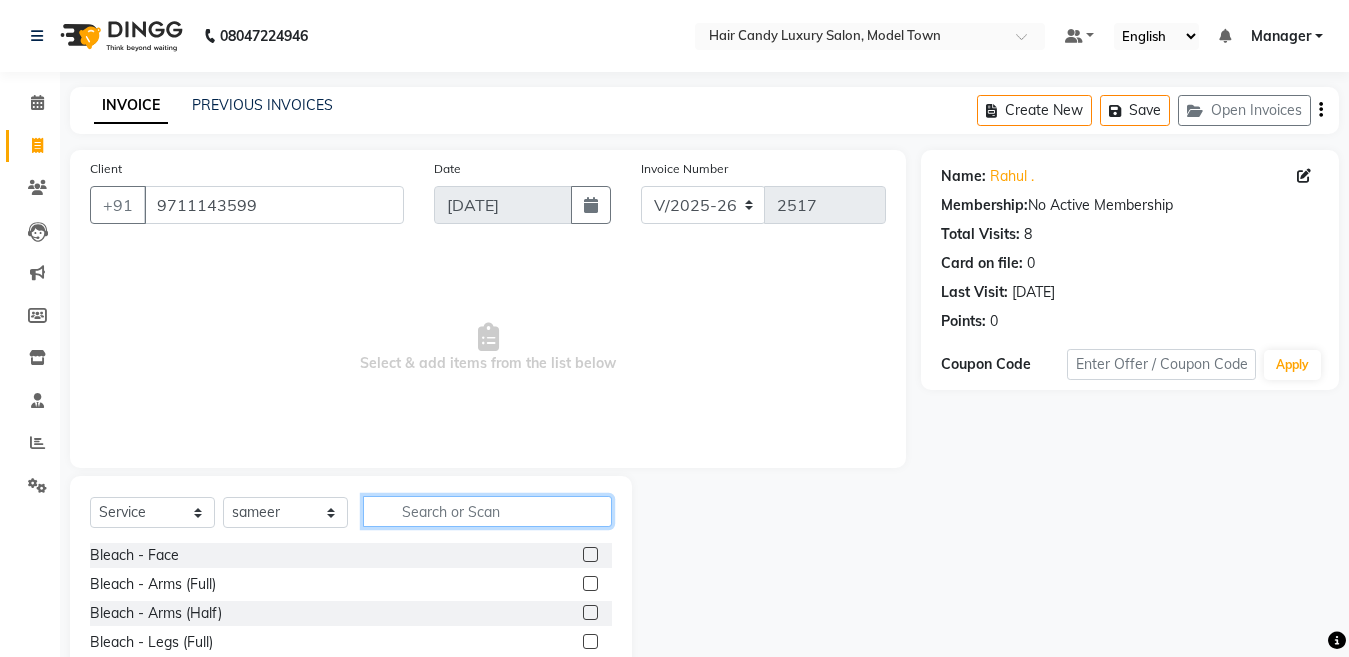 click 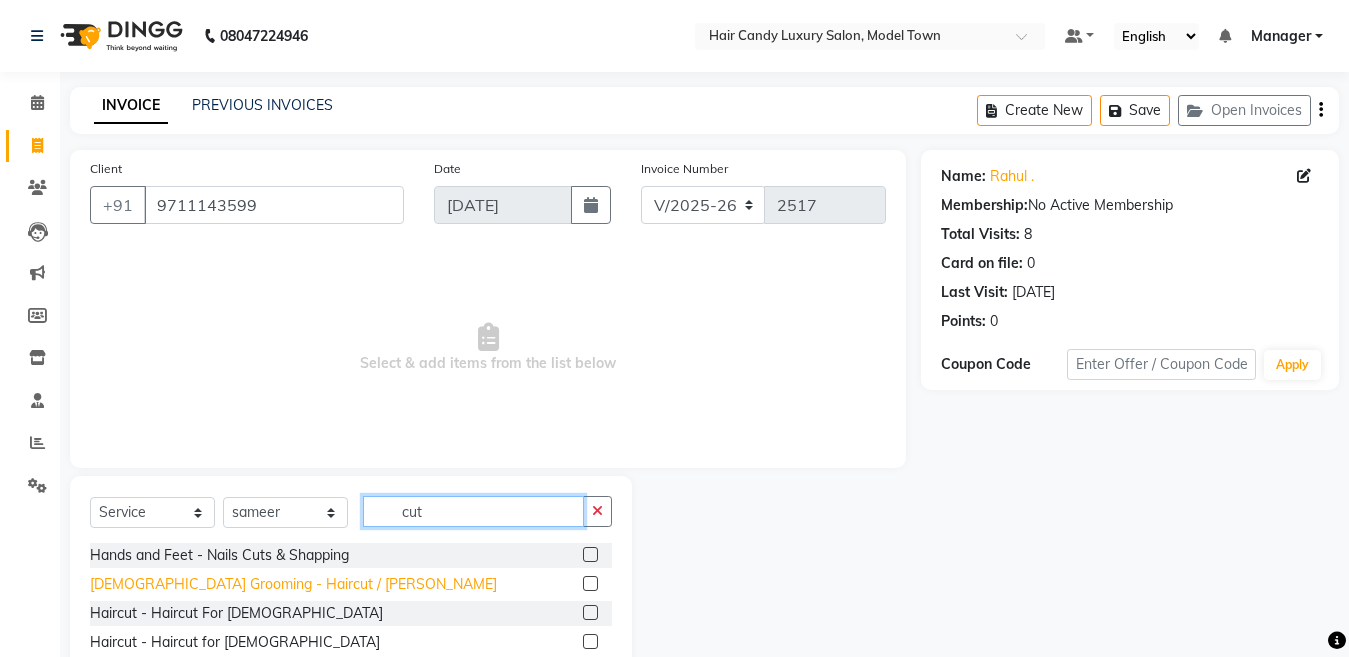type on "cut" 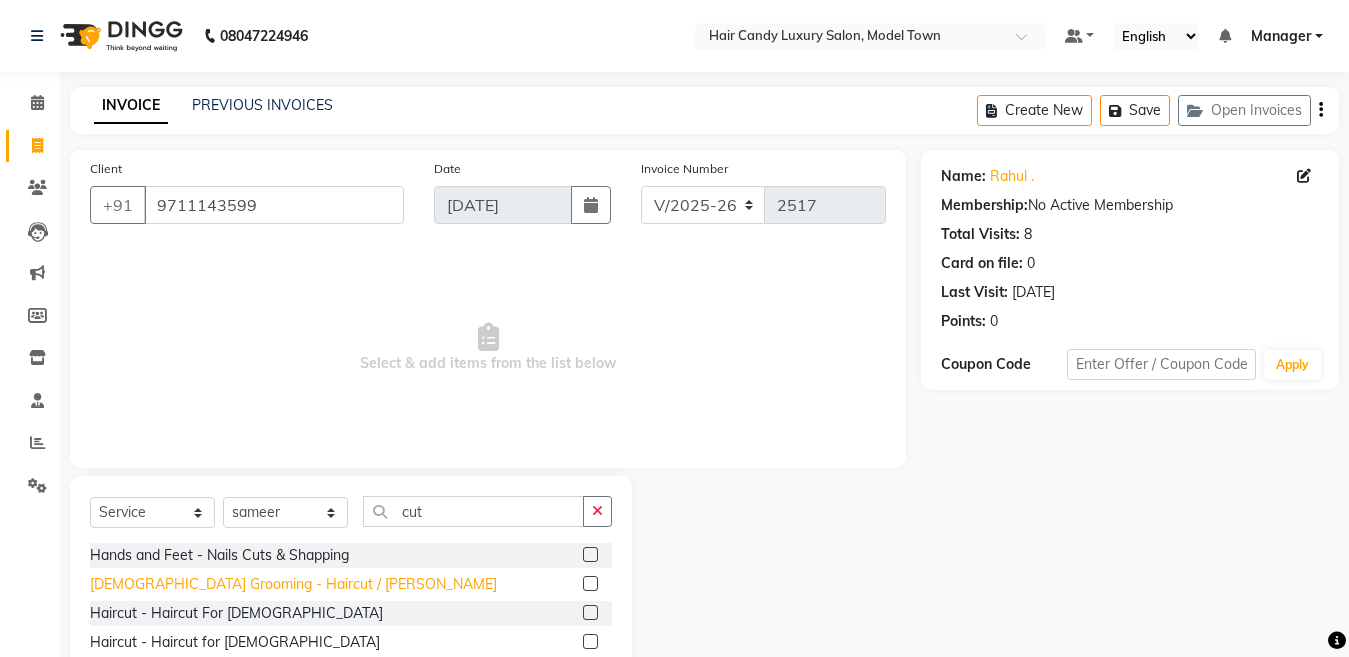 click on "[DEMOGRAPHIC_DATA] Grooming - Haircut / [PERSON_NAME]" 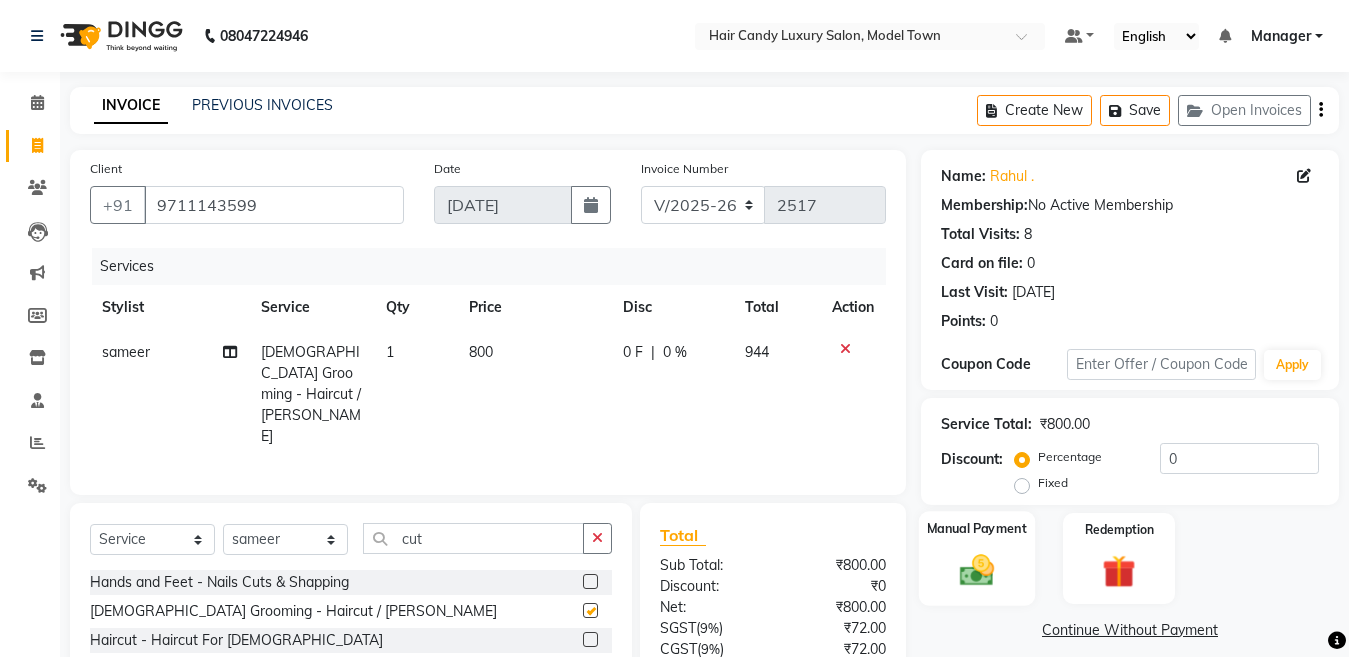 checkbox on "false" 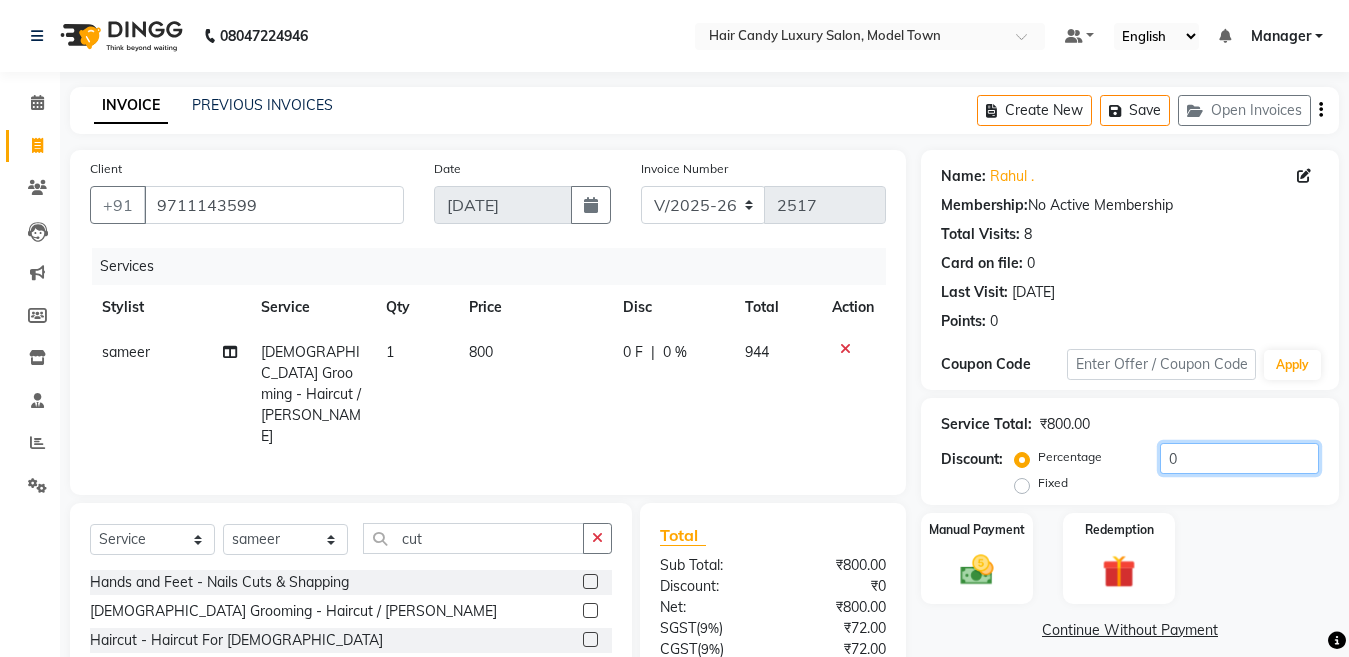 click on "0" 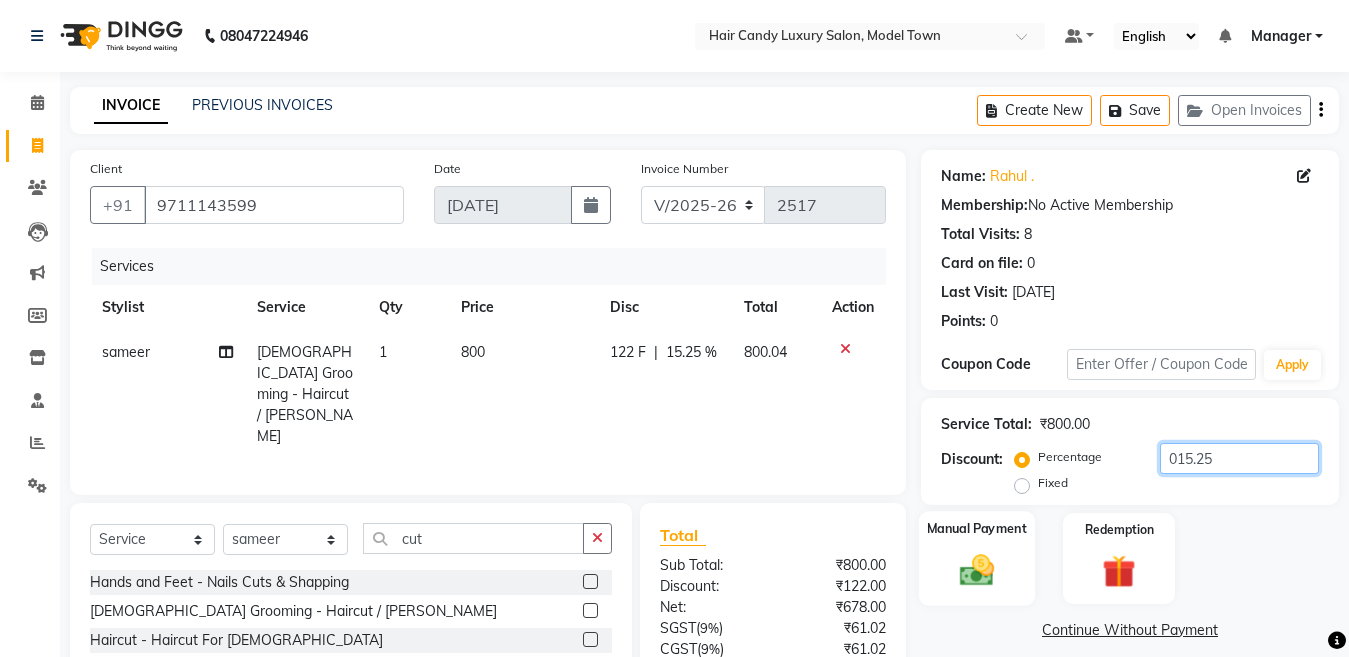 type on "015.25" 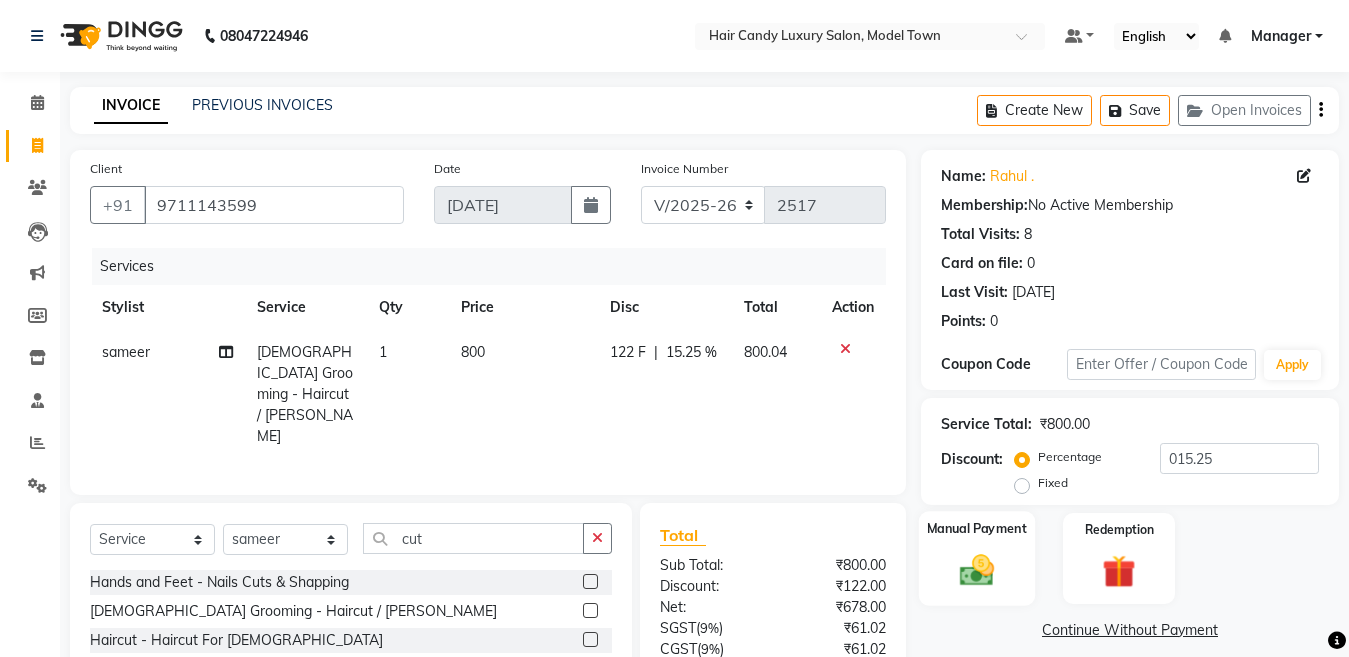 click 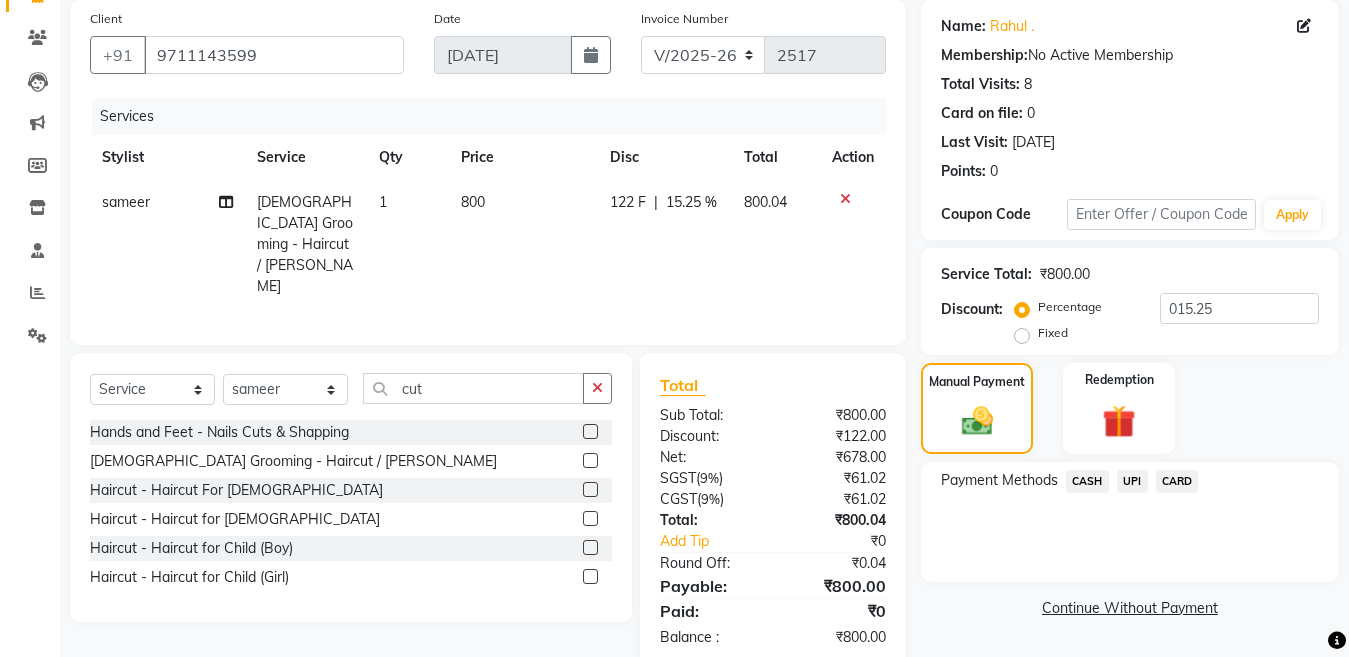 scroll, scrollTop: 166, scrollLeft: 0, axis: vertical 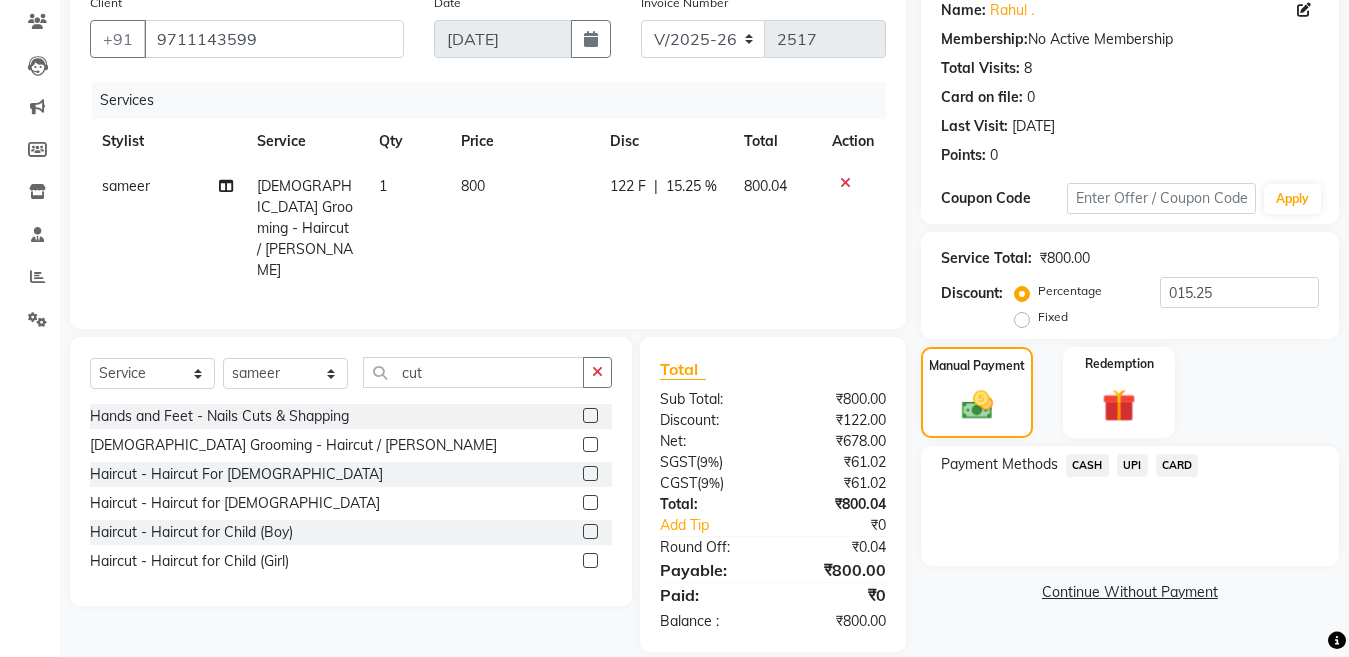 click on "CASH" 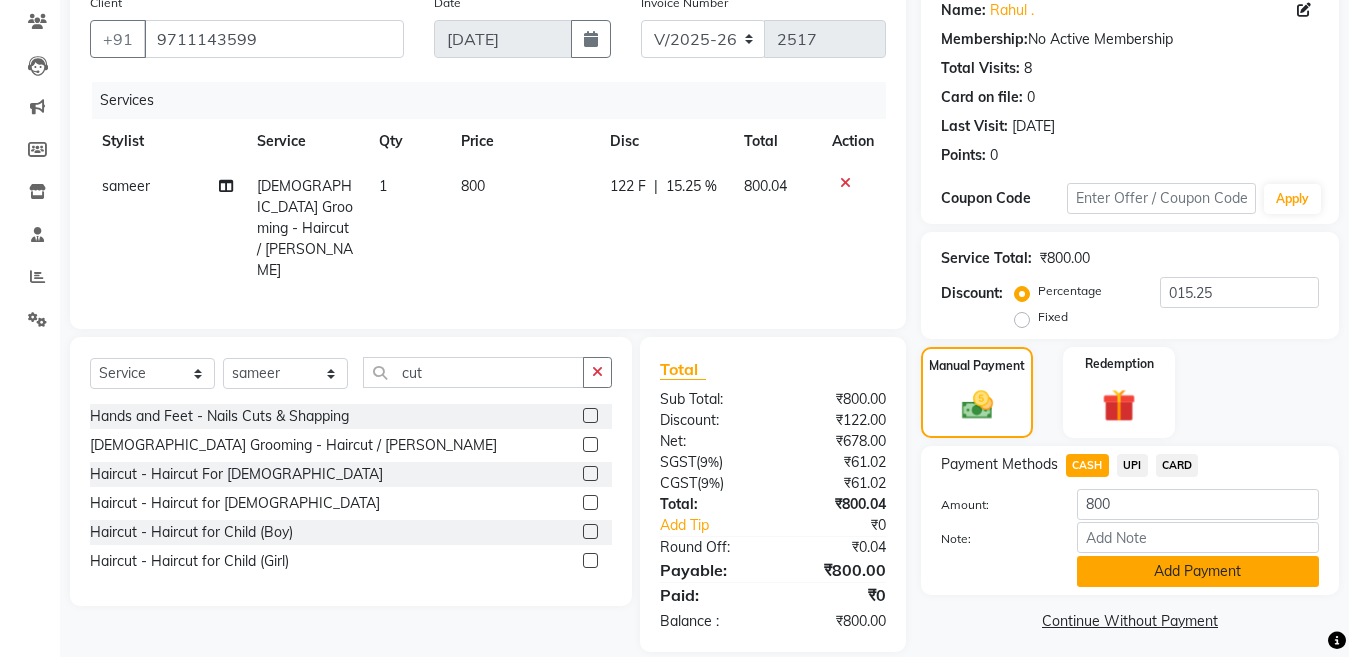 click on "Add Payment" 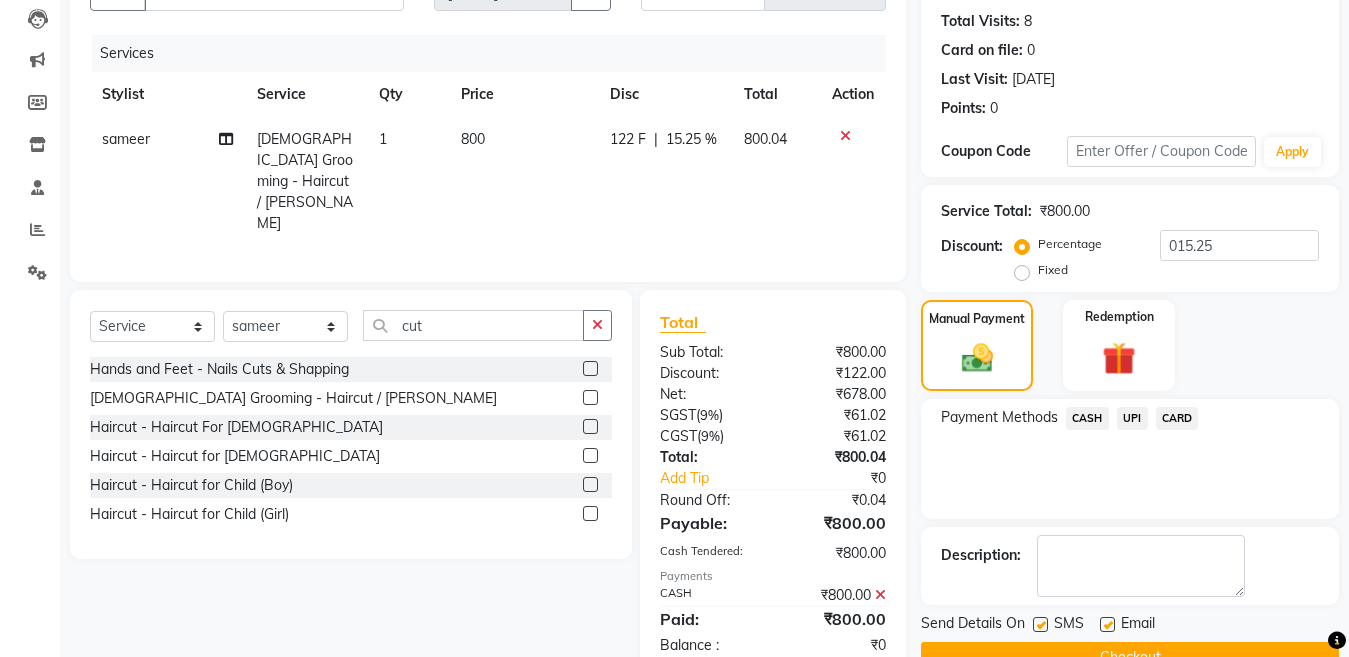 scroll, scrollTop: 259, scrollLeft: 0, axis: vertical 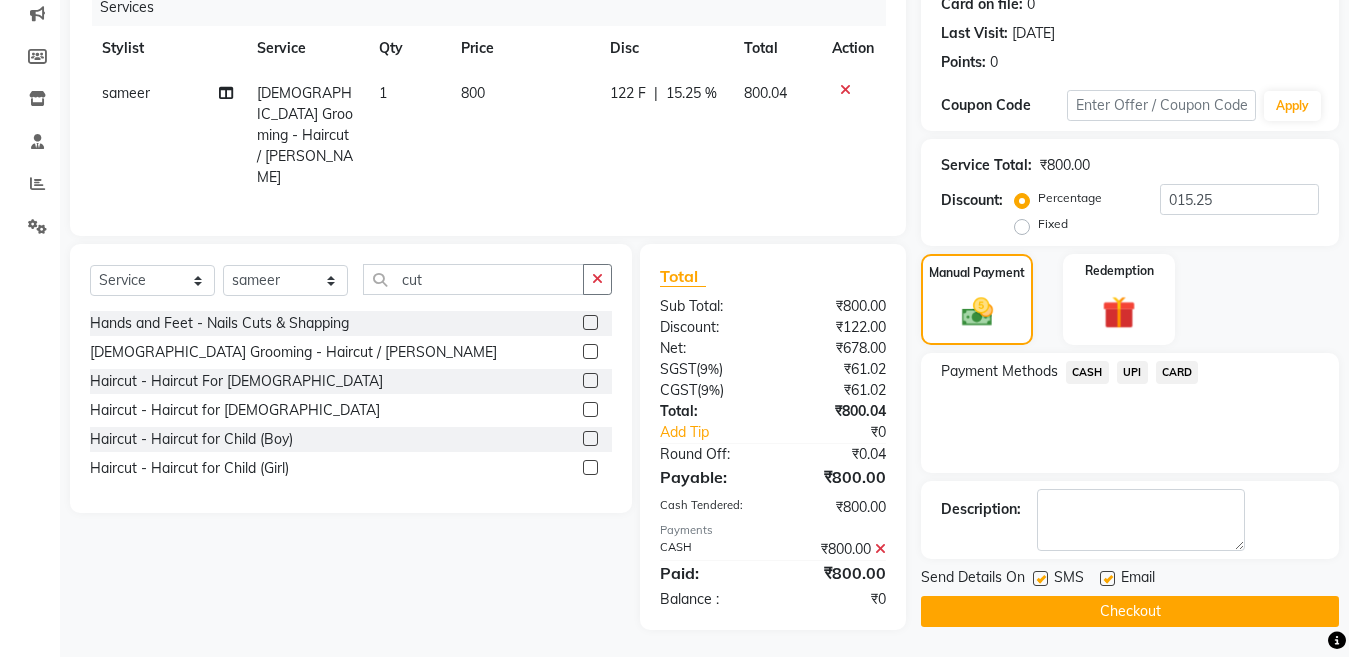click 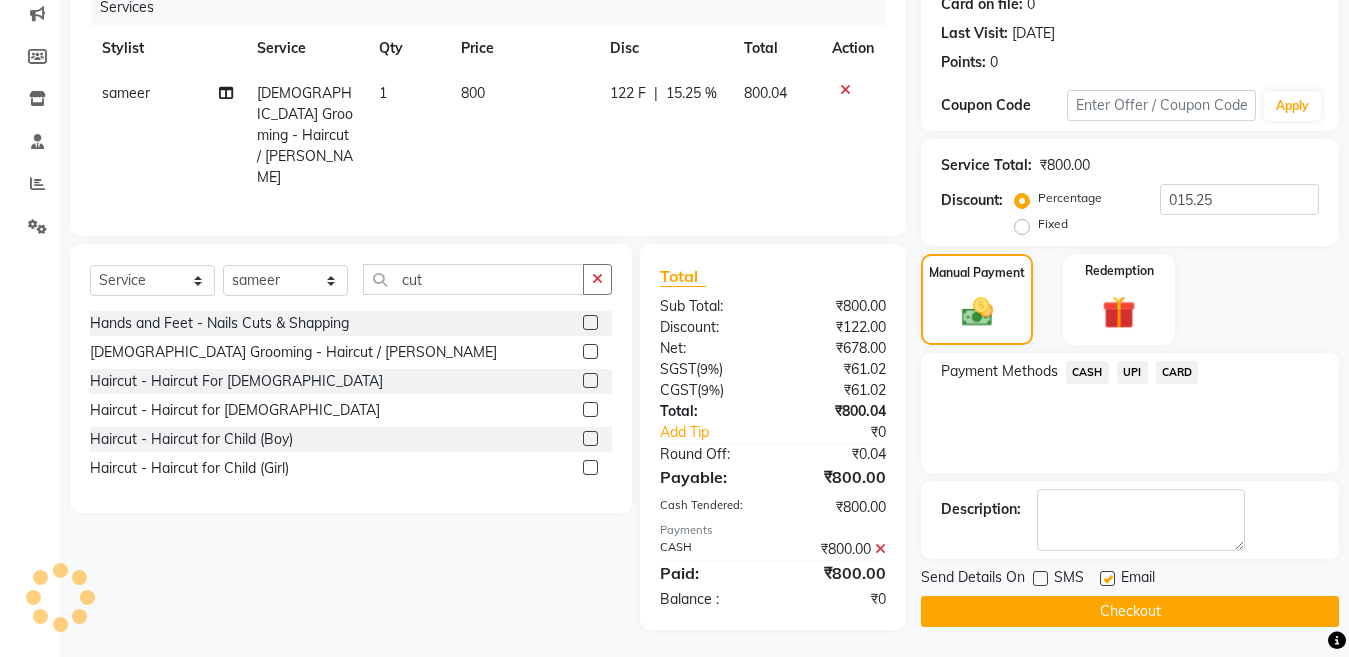 click on "Checkout" 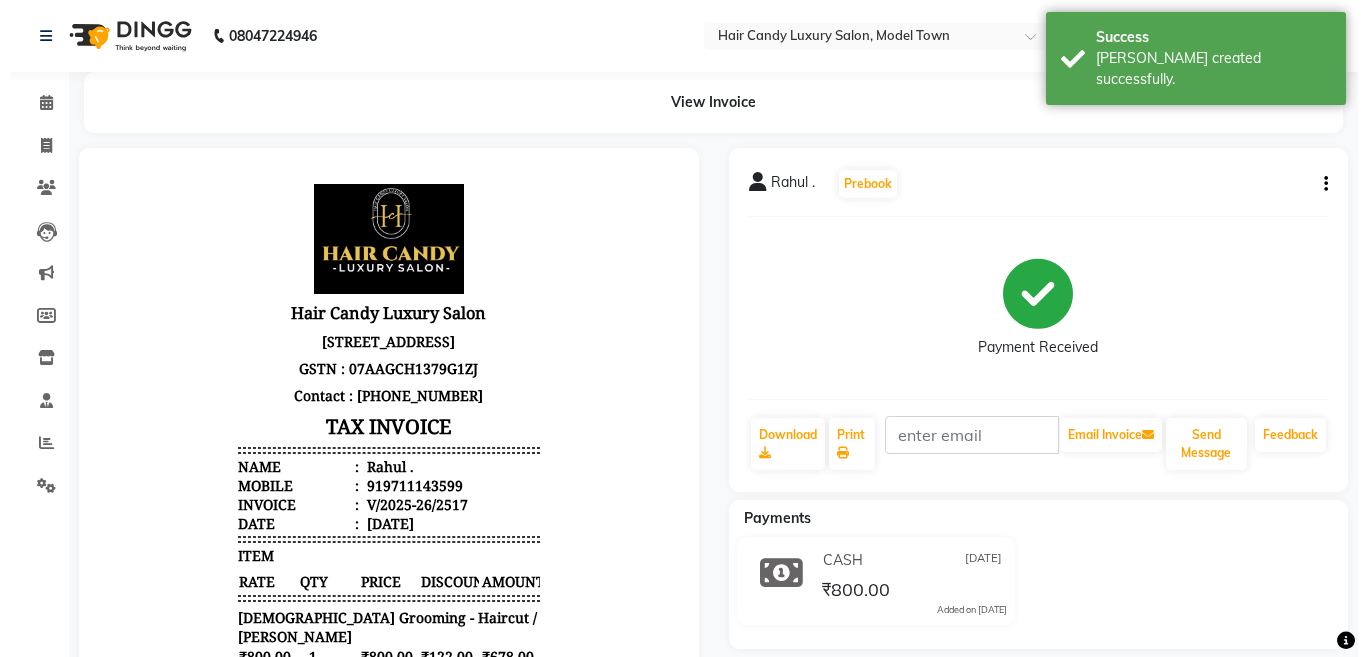 scroll, scrollTop: 0, scrollLeft: 0, axis: both 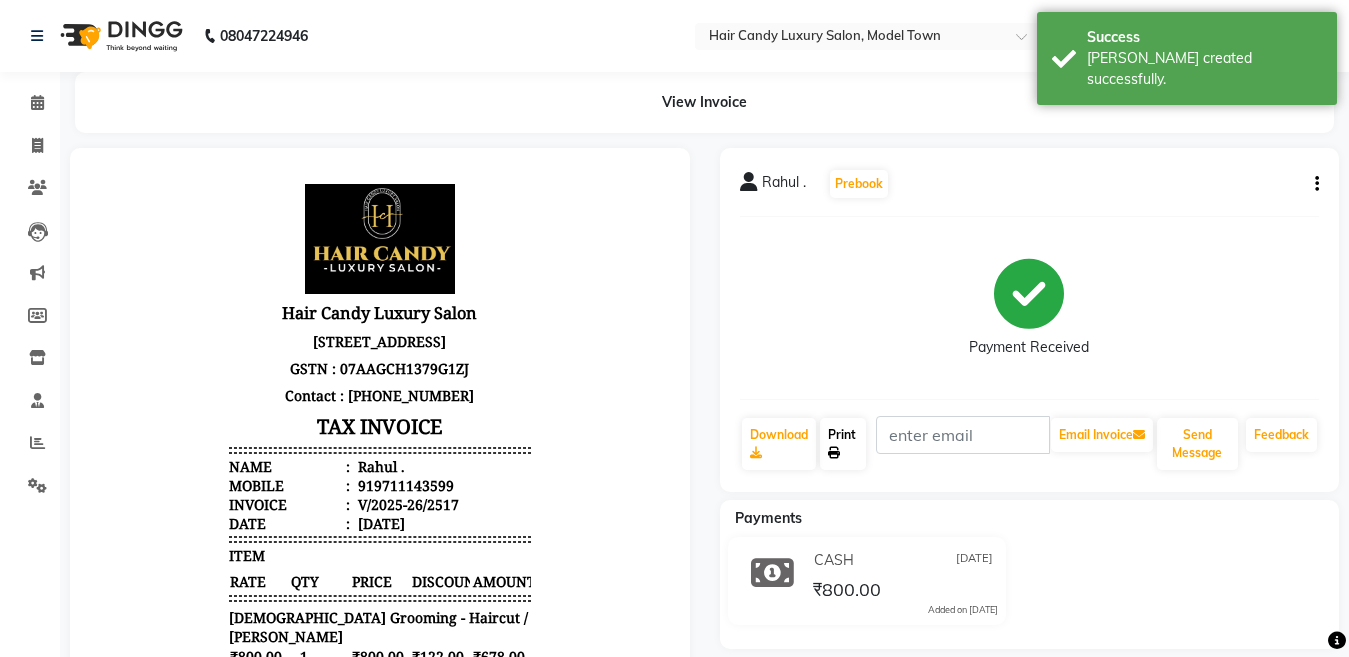 click on "Print" 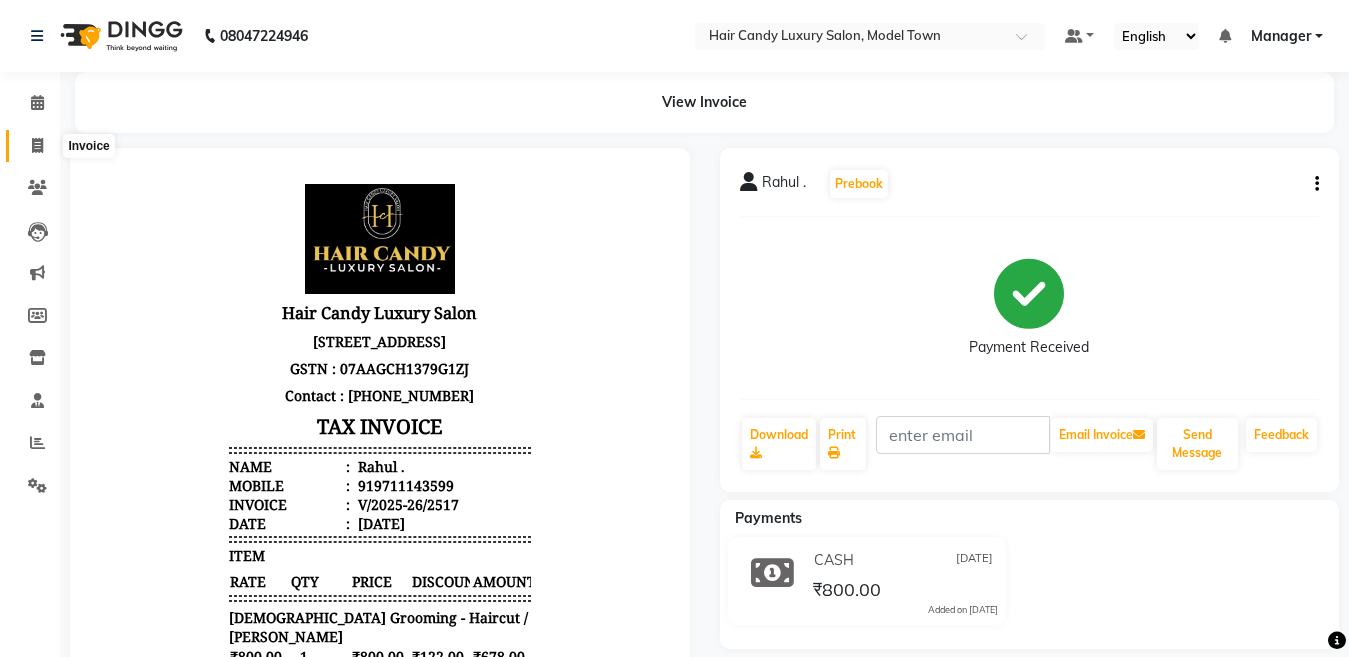 click 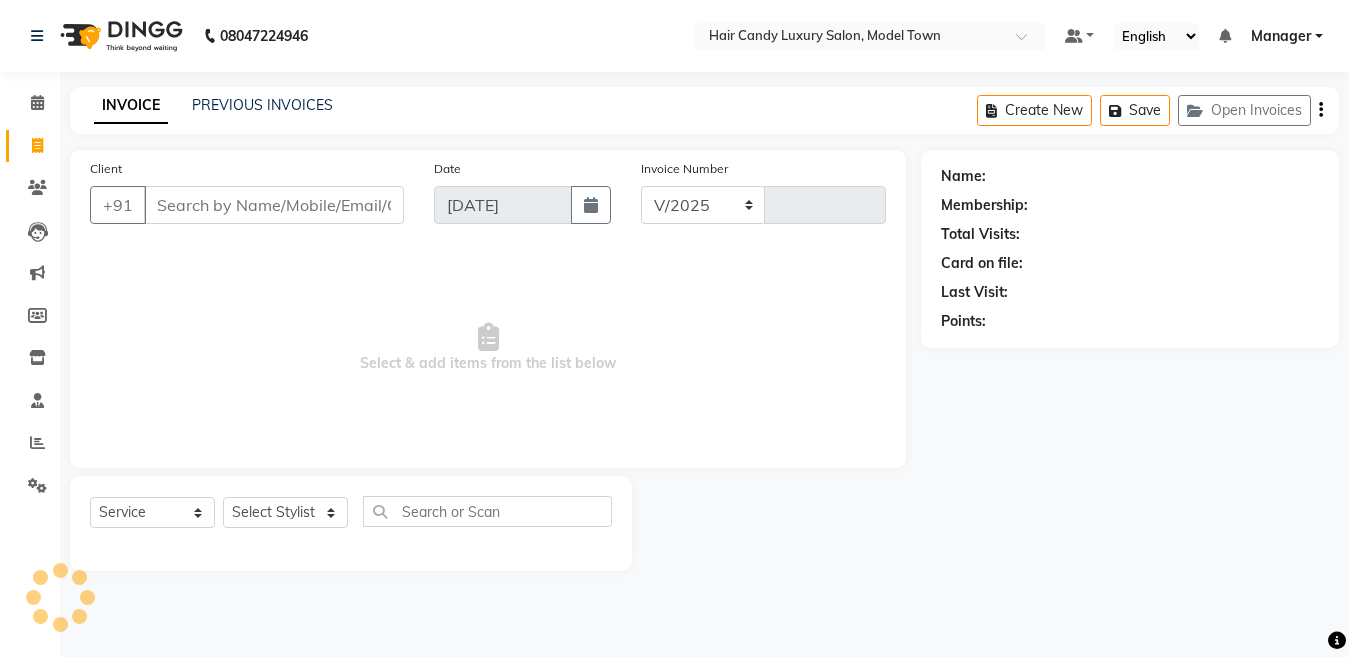 select on "4716" 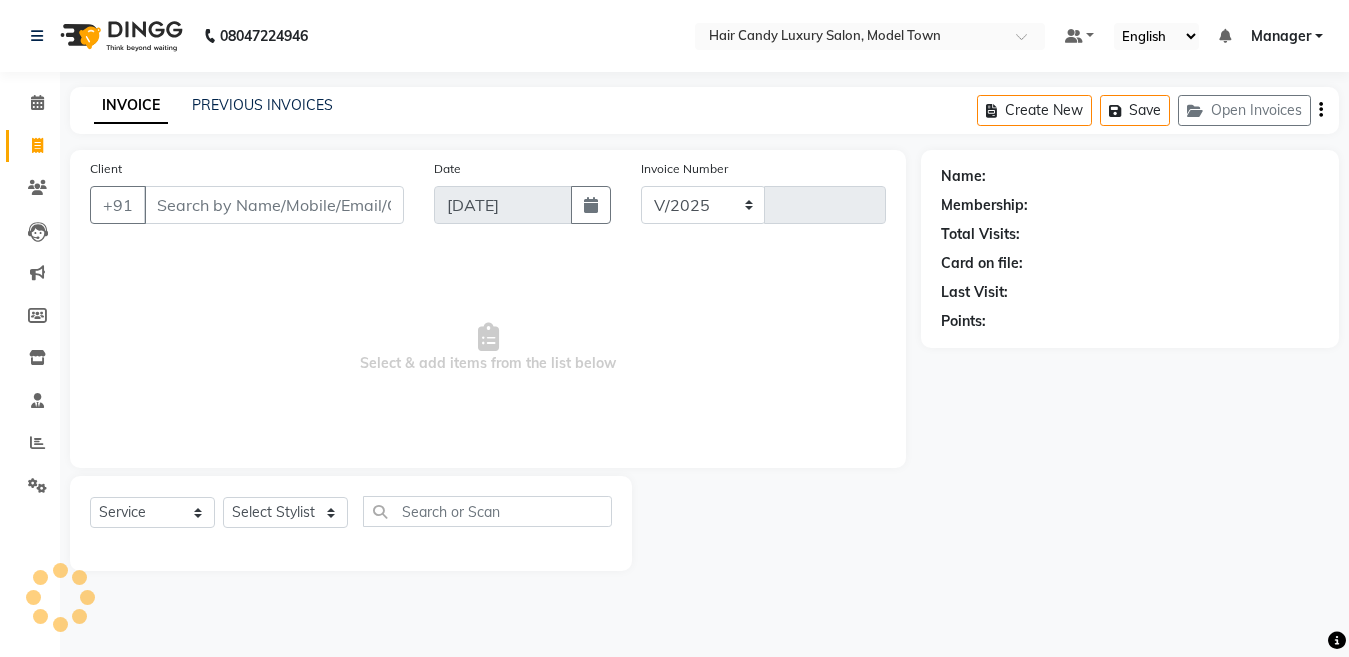 type on "2518" 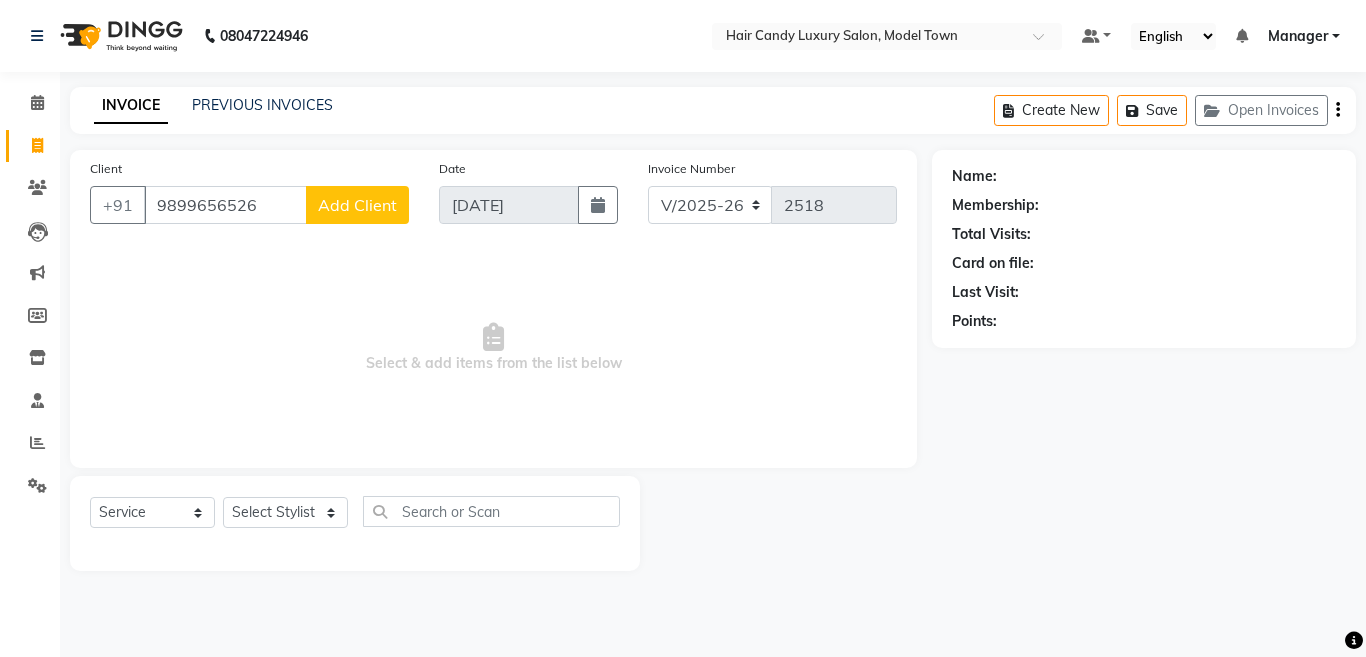 click on "9899656526" at bounding box center (225, 205) 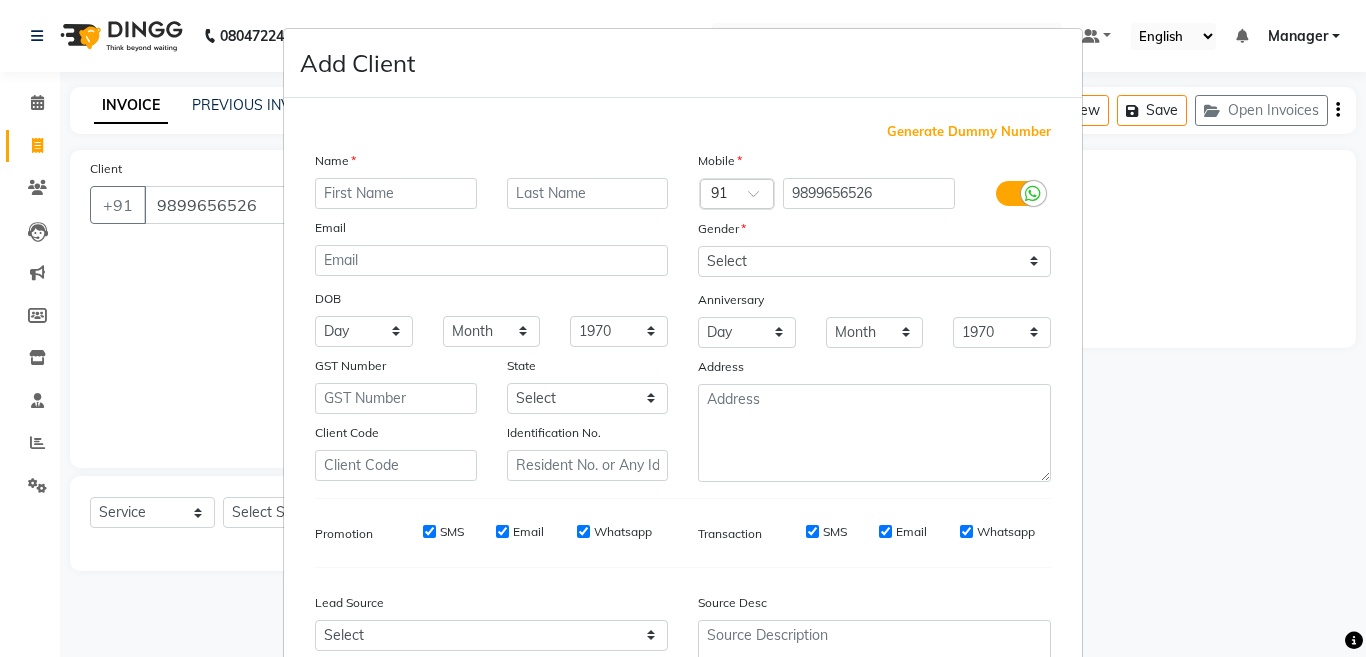 click at bounding box center [396, 193] 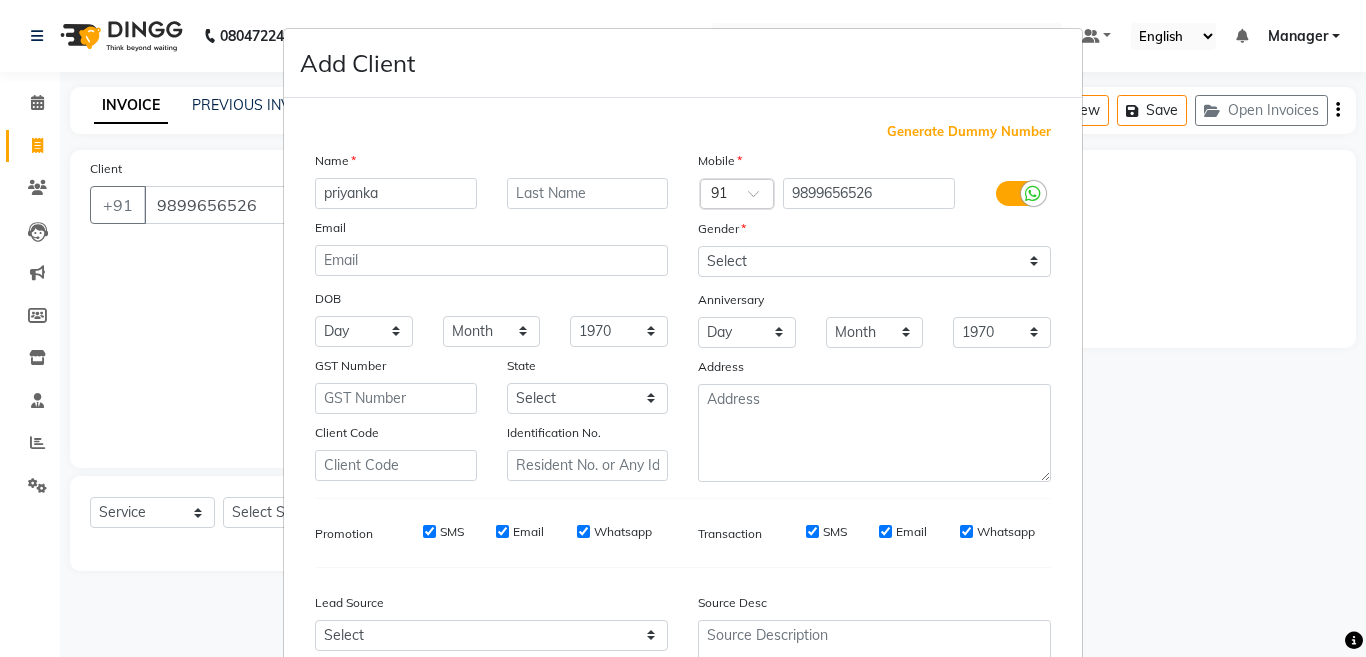 type on "priyanka" 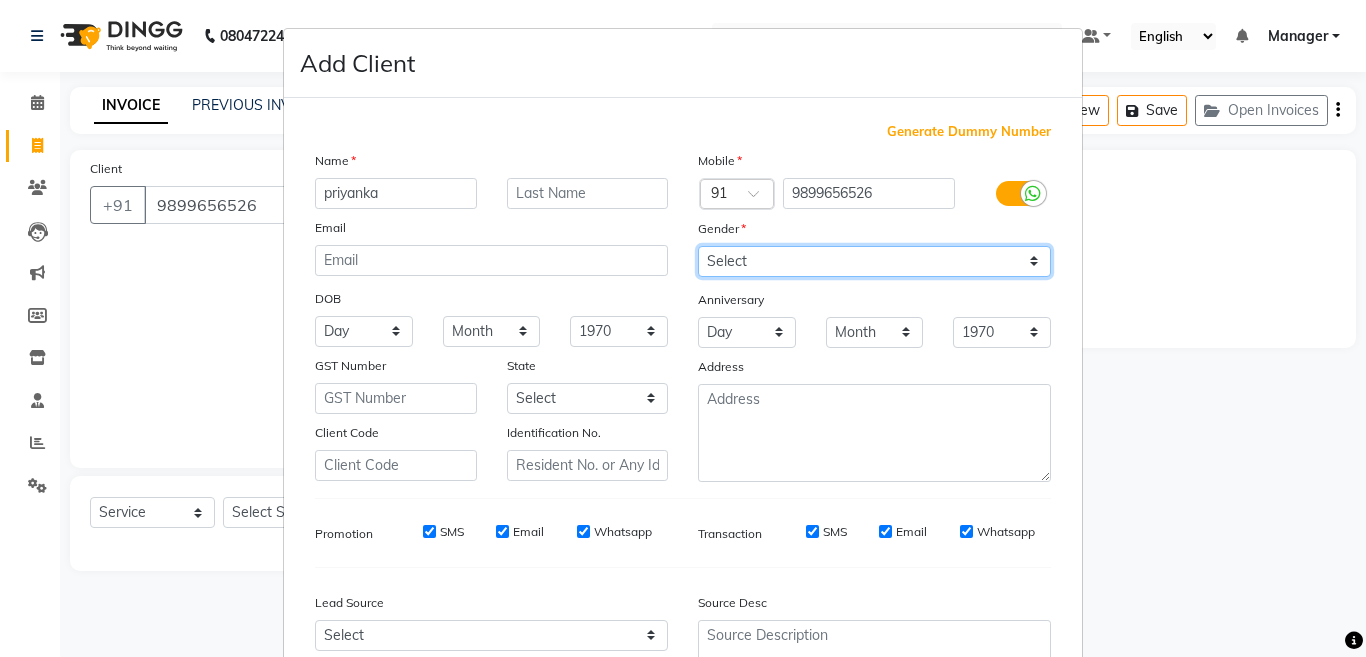 click on "Select Male Female Other Prefer Not To Say" at bounding box center (874, 261) 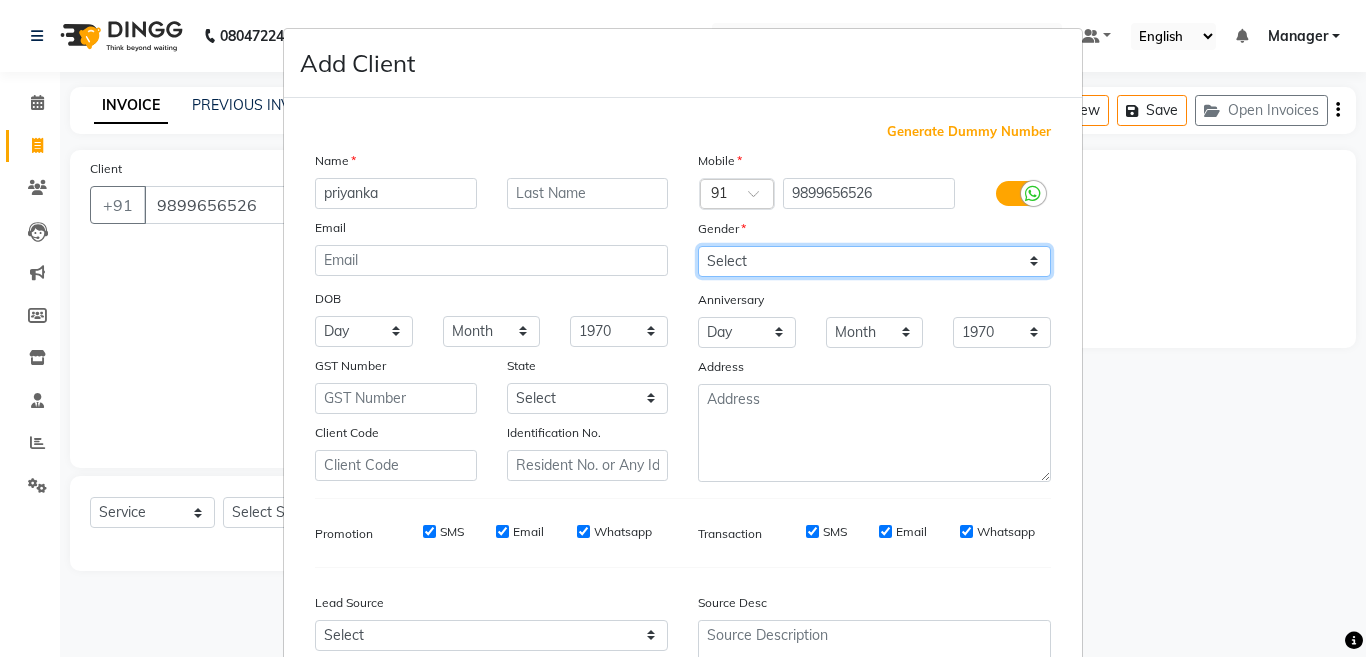 select on "female" 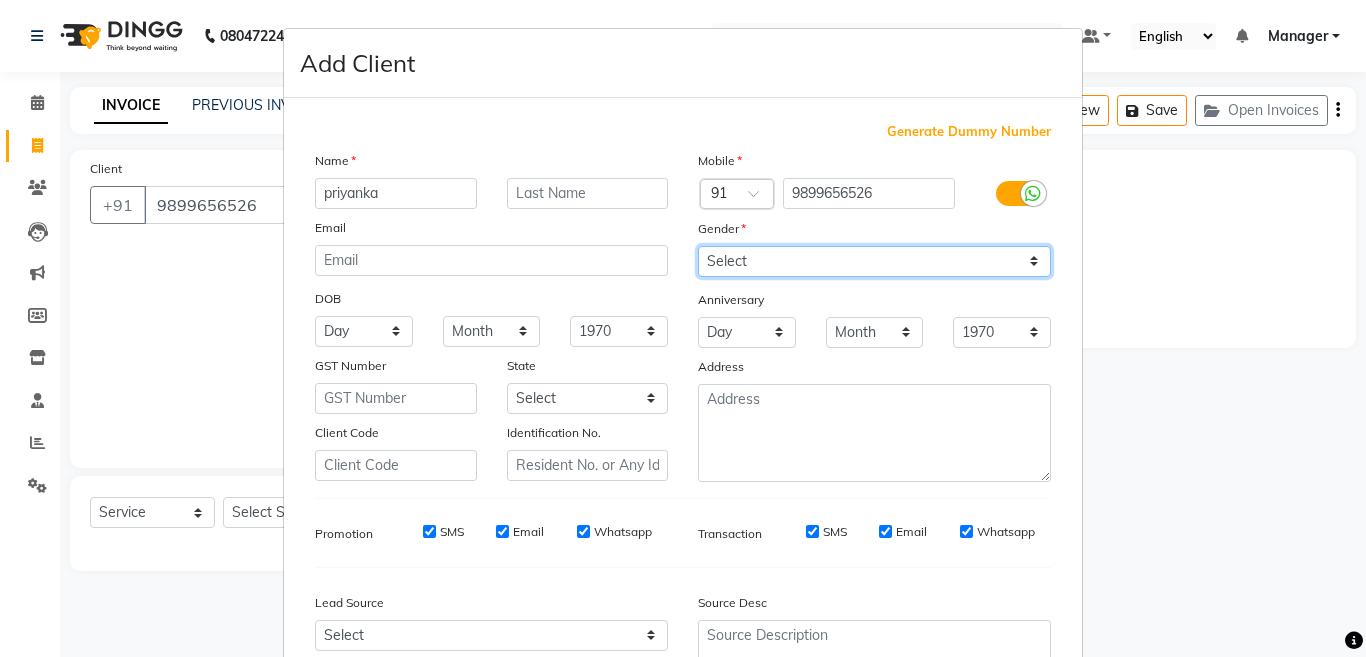 click on "Select Male Female Other Prefer Not To Say" at bounding box center (874, 261) 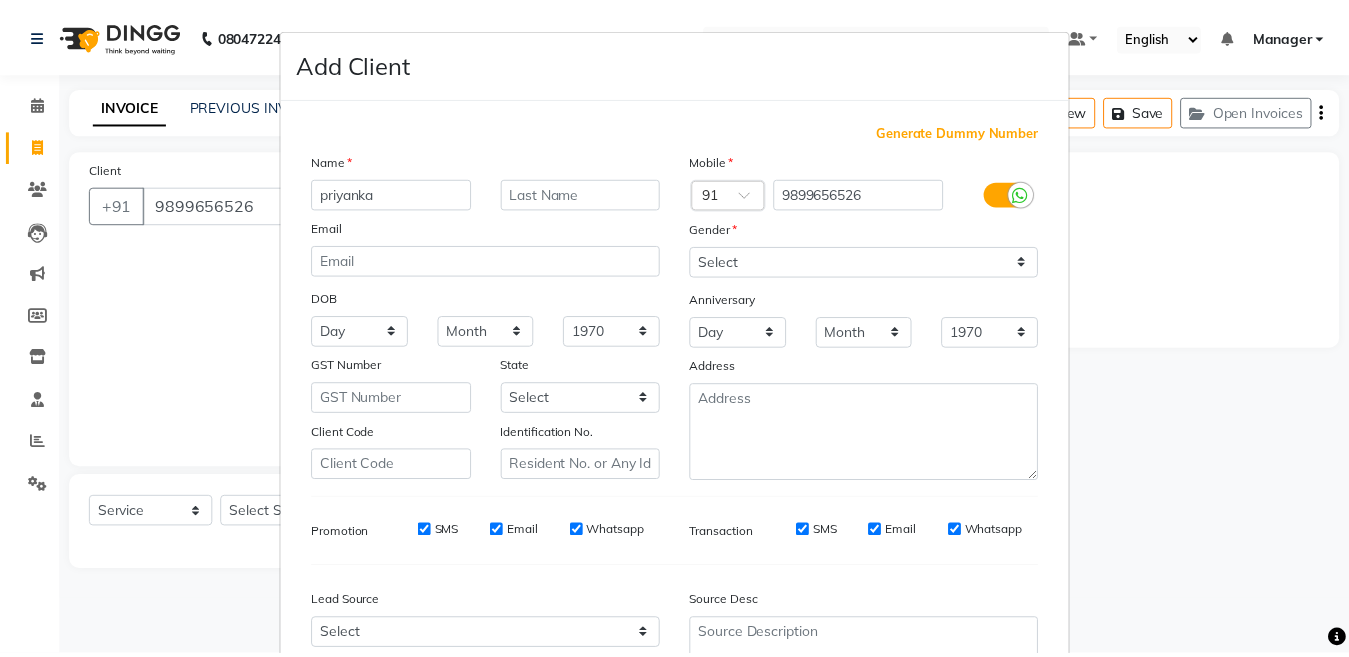 scroll, scrollTop: 192, scrollLeft: 0, axis: vertical 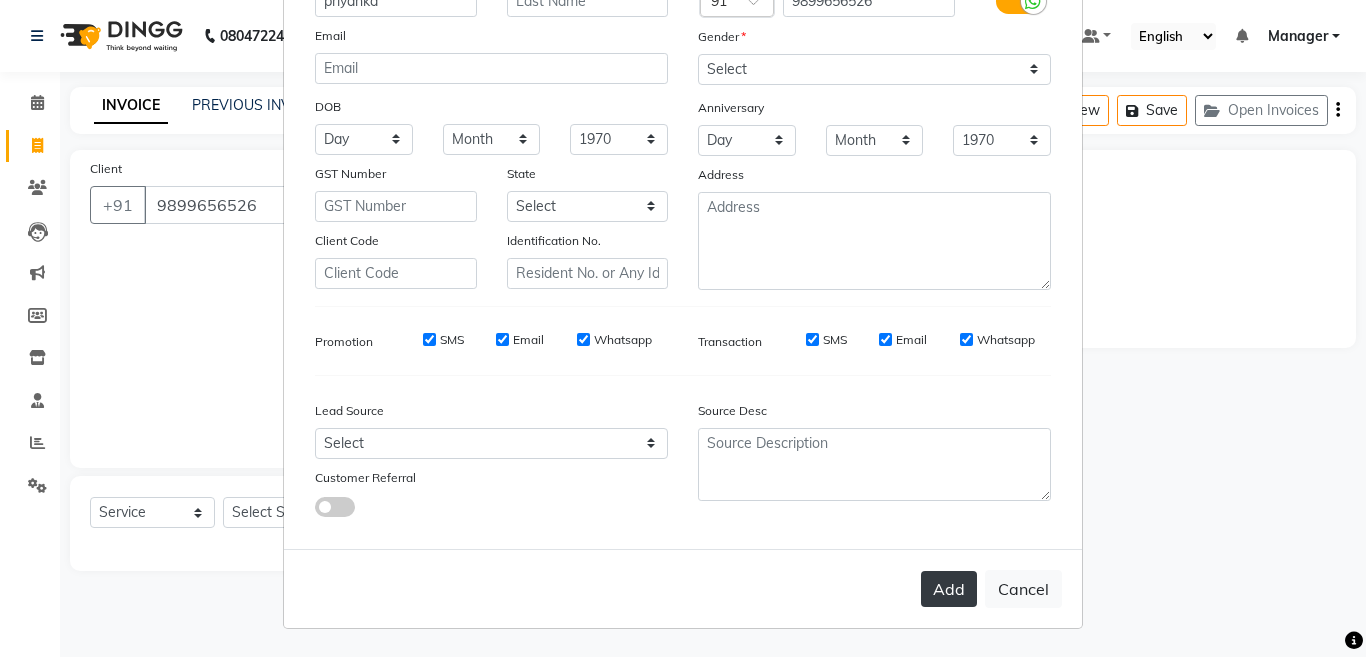 click on "Add" at bounding box center (949, 589) 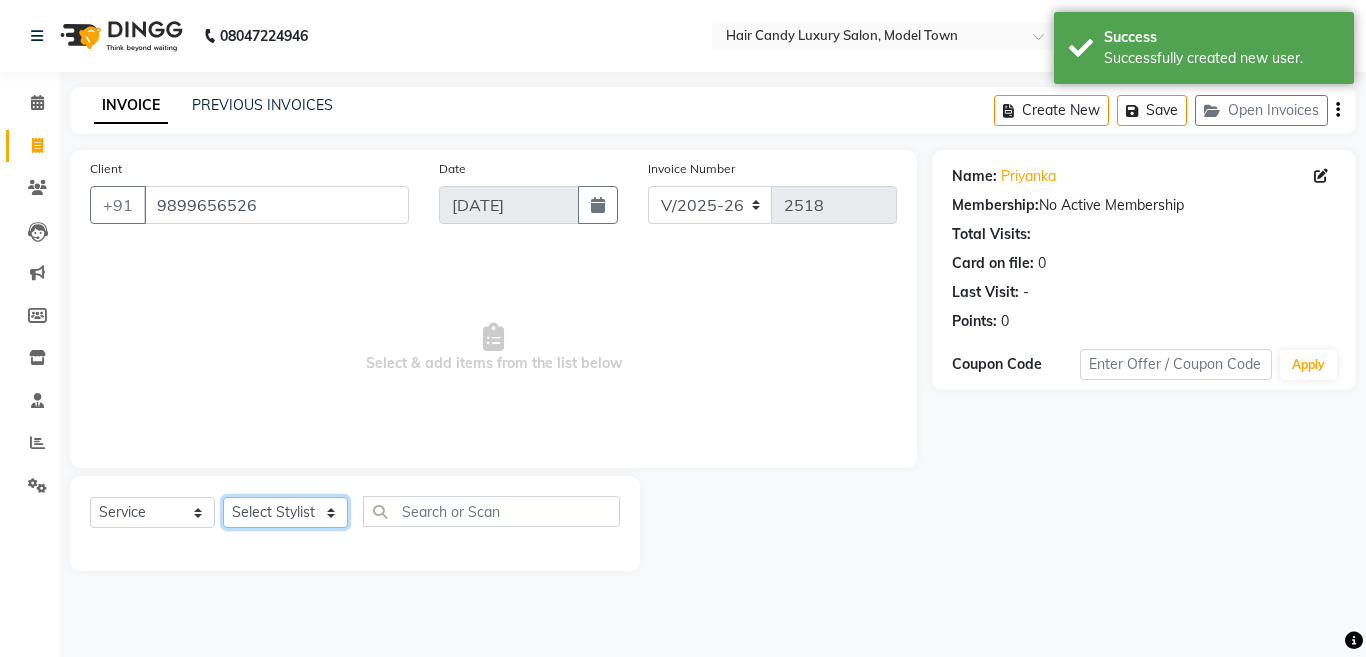 click on "Select Stylist Aakib Anas Anuradha Izhar Laiq (Rahul) Manager Neeraj parul Pawan Prakash Rajni Ranjay (Raju) RIYA Saleem sameer  stock manager surrender Vijay Gupta Vijay kumar" 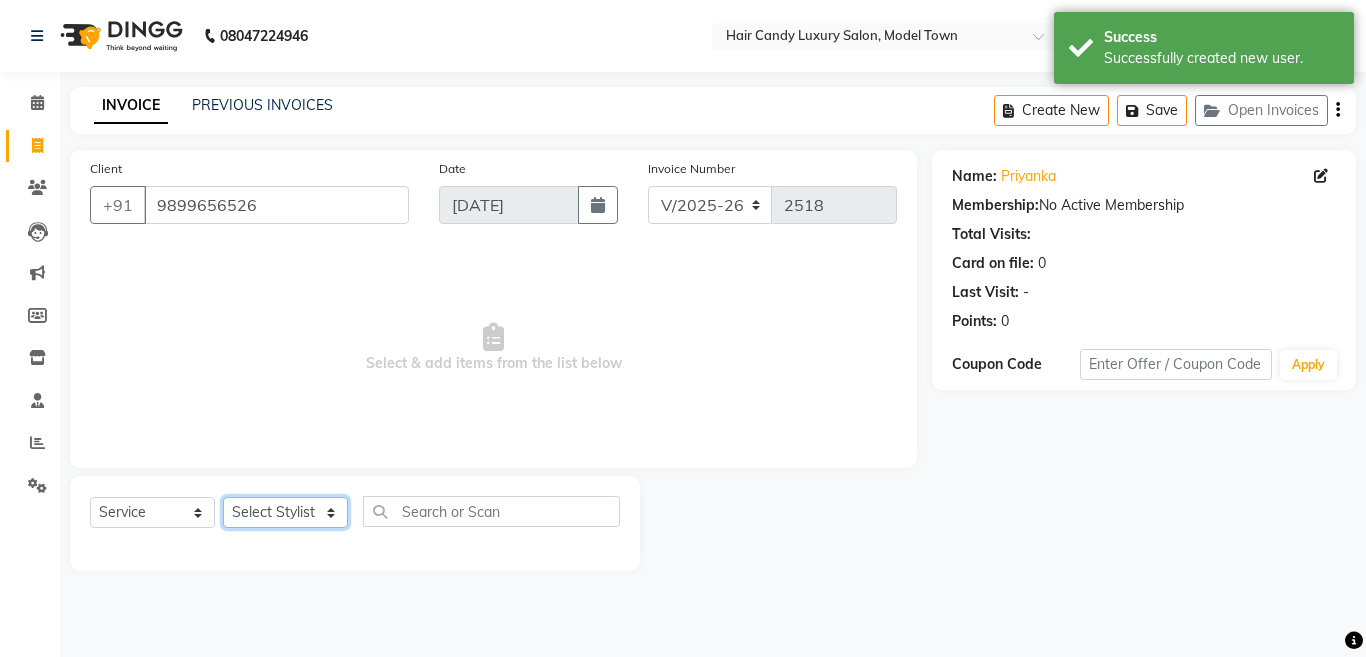 select on "28001" 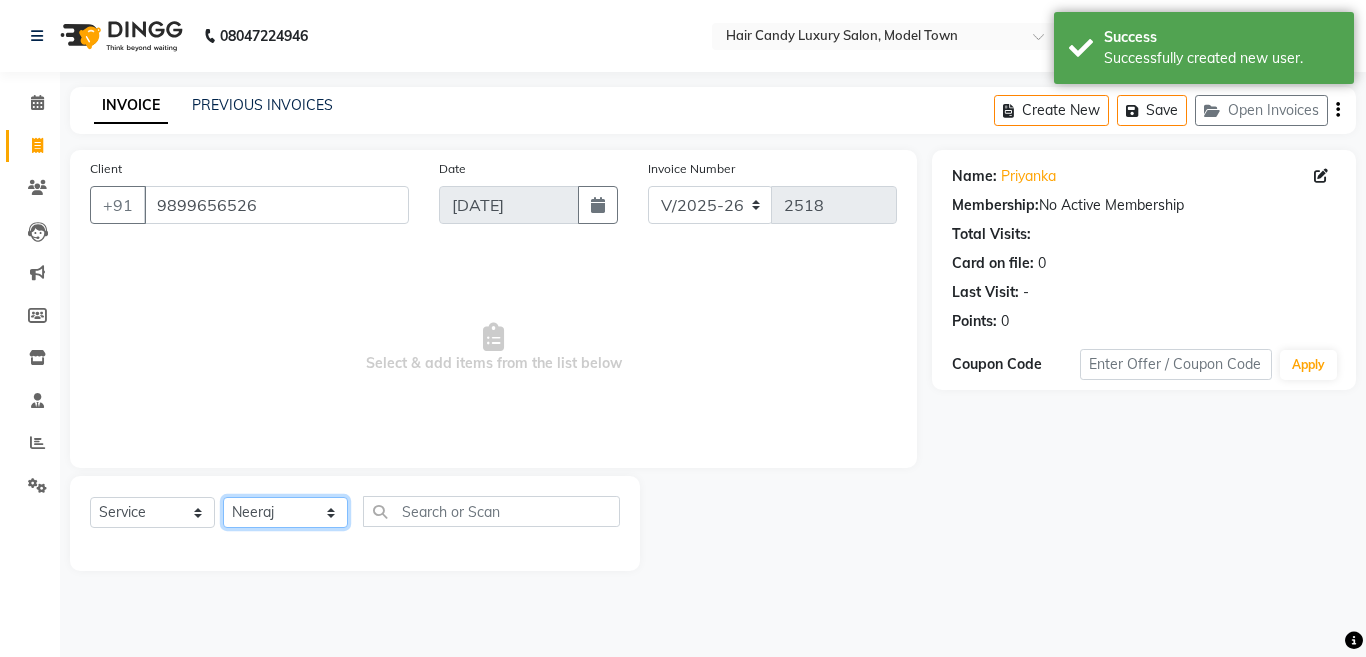 click on "Select Stylist Aakib Anas Anuradha Izhar Laiq (Rahul) Manager Neeraj parul Pawan Prakash Rajni Ranjay (Raju) RIYA Saleem sameer  stock manager surrender Vijay Gupta Vijay kumar" 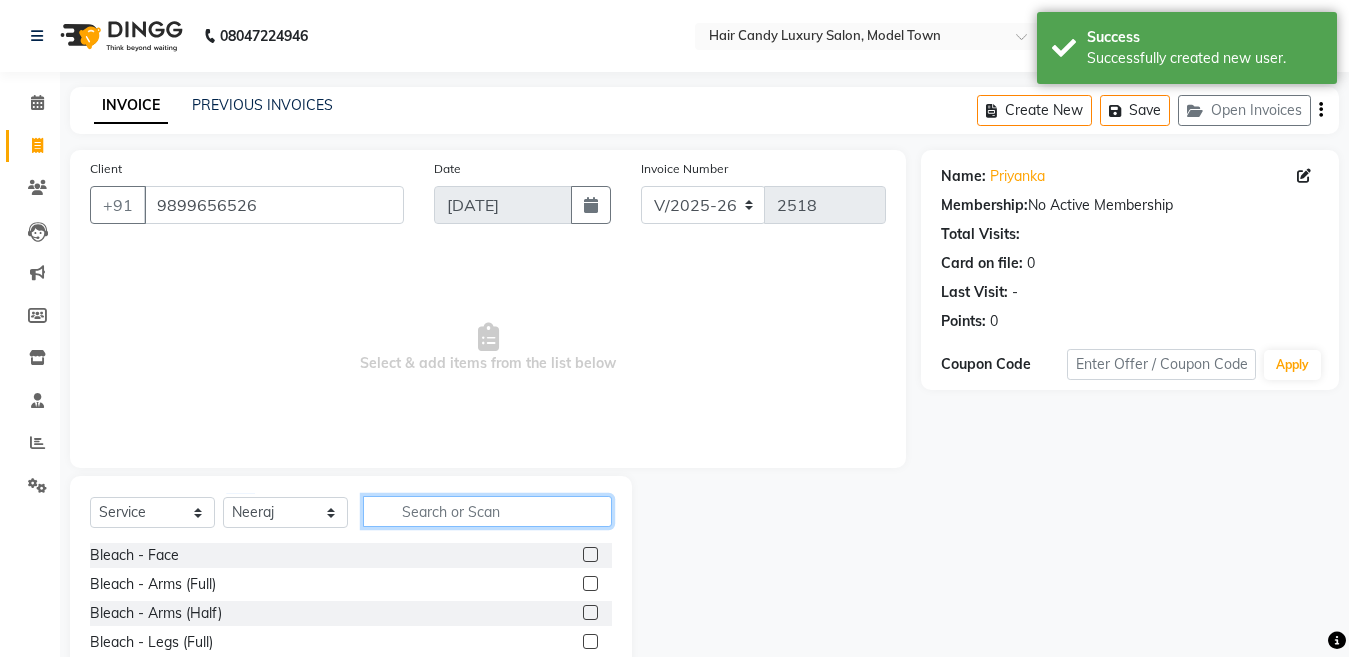 click 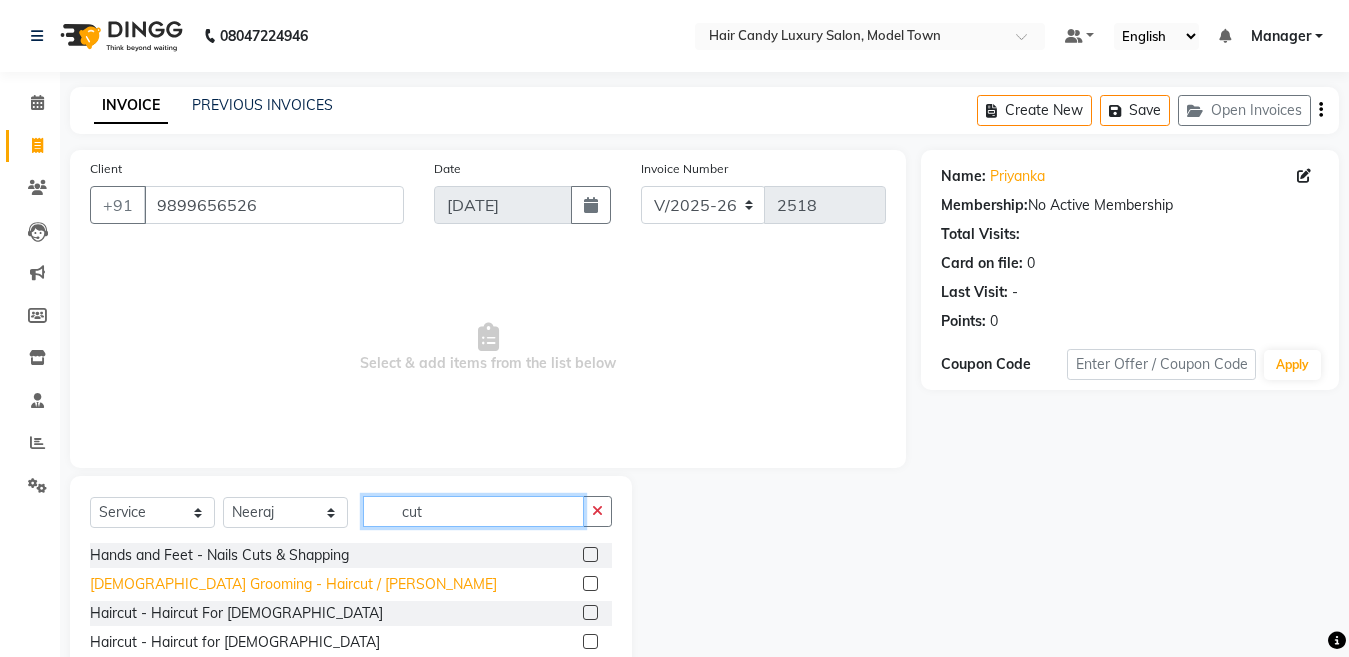 type on "cut" 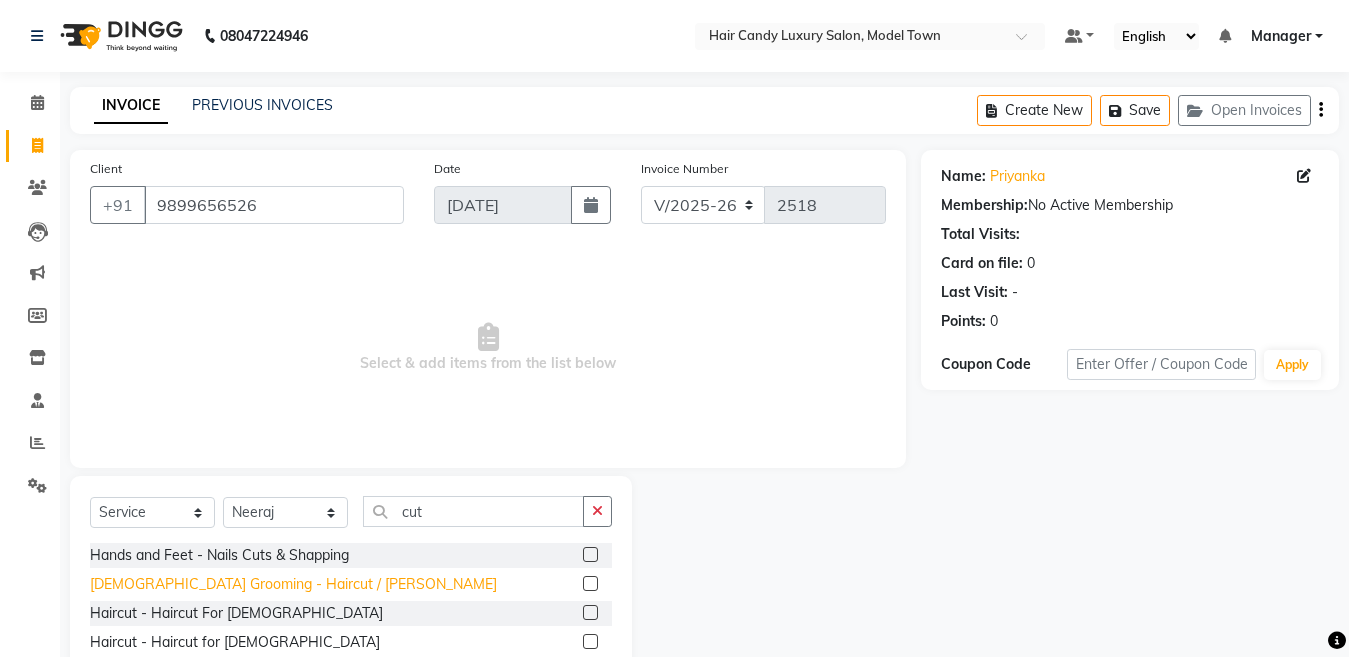 click on "[DEMOGRAPHIC_DATA] Grooming - Haircut / [PERSON_NAME]" 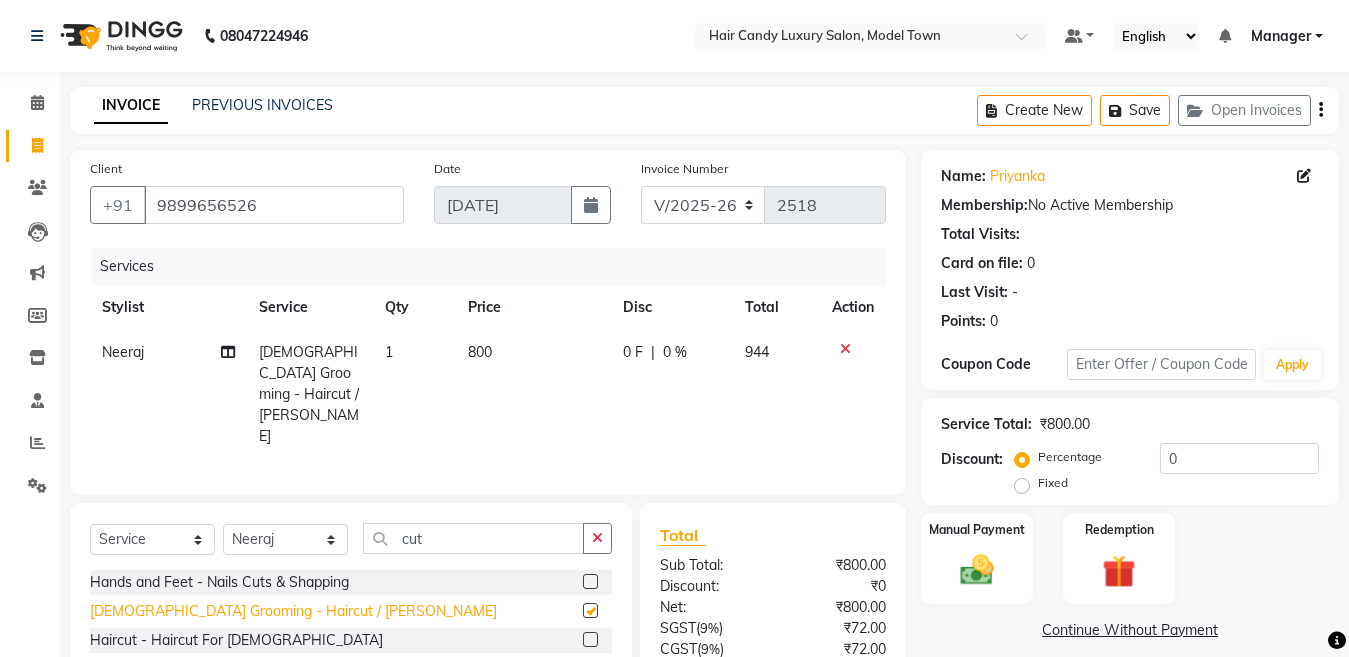 checkbox on "false" 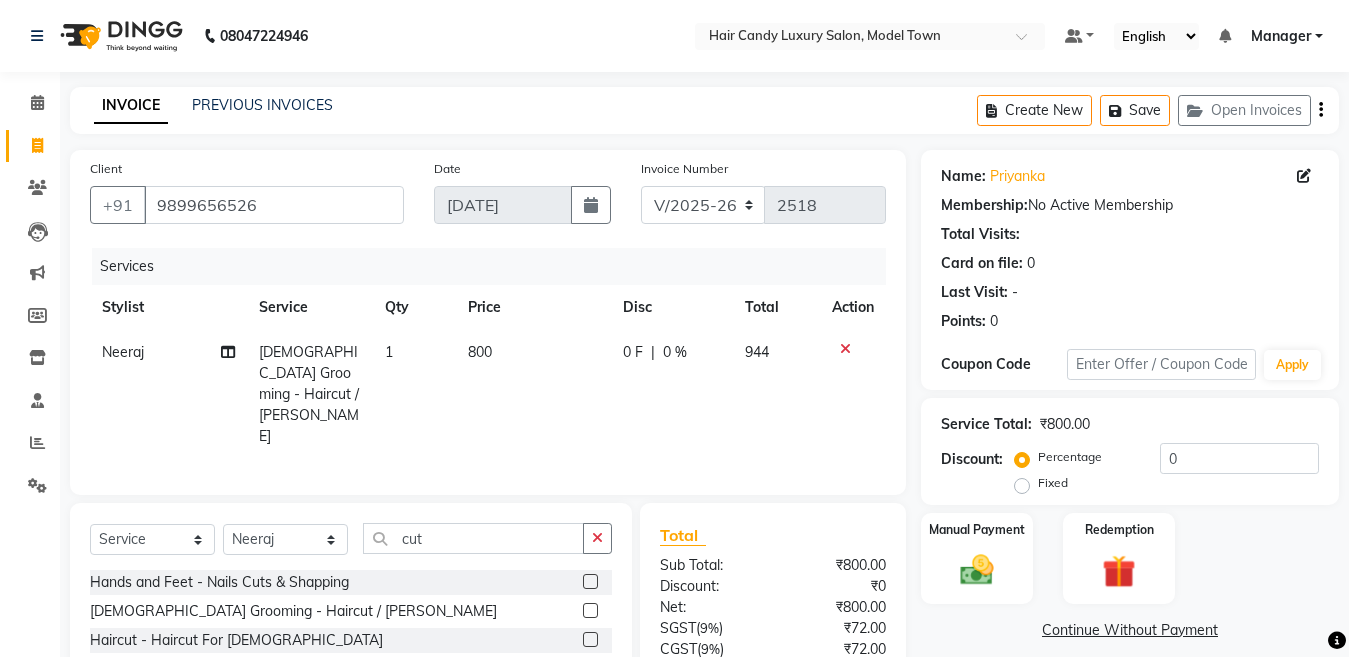 click on "800" 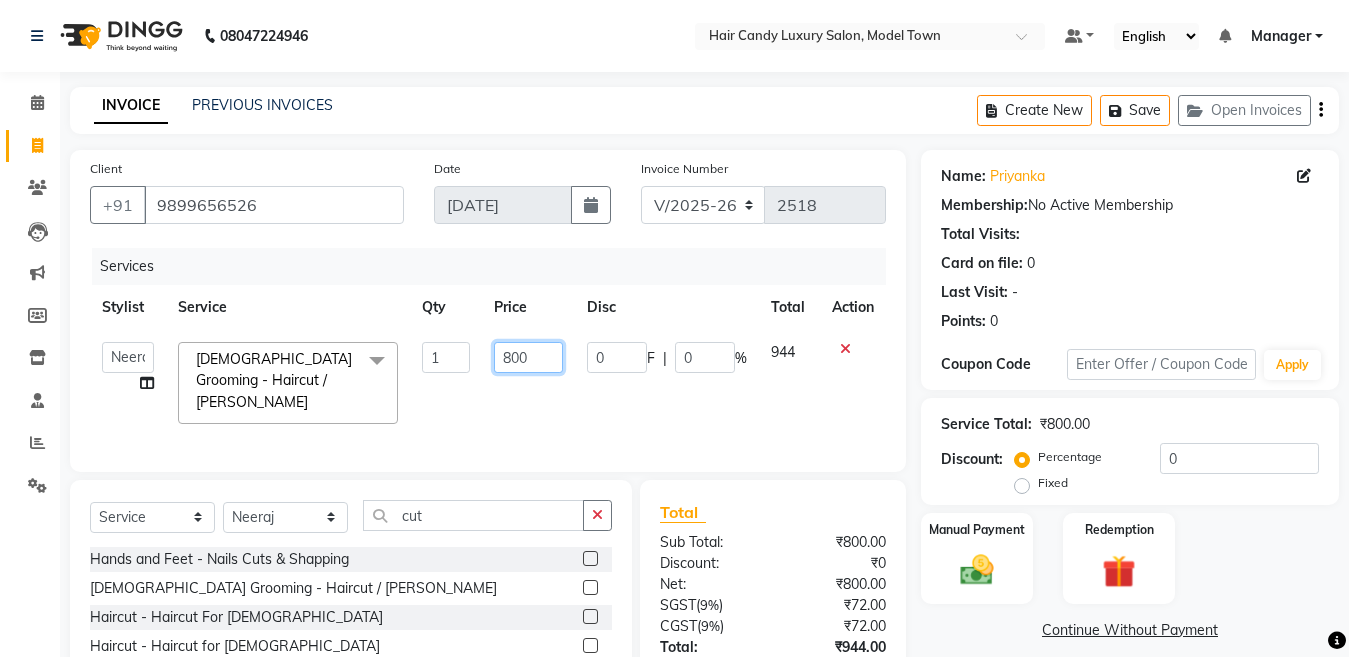 drag, startPoint x: 554, startPoint y: 358, endPoint x: 400, endPoint y: 377, distance: 155.16765 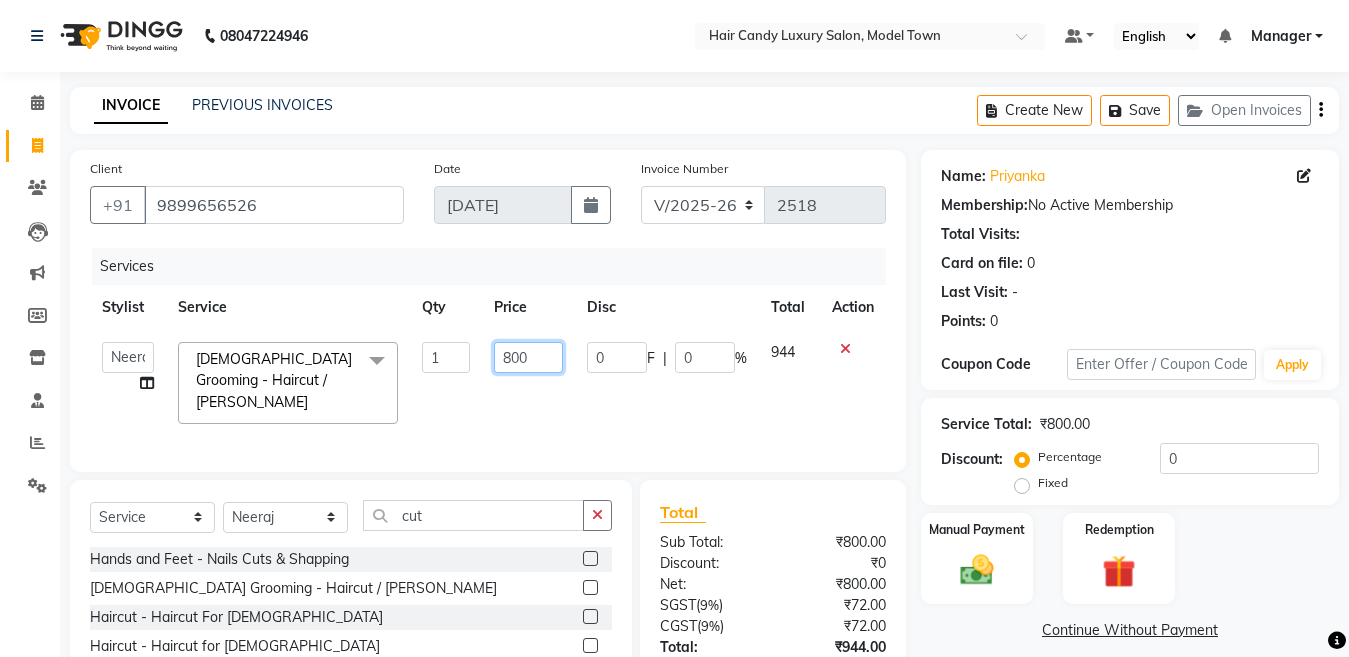 click on "Aakib   Anas   Anuradha   Izhar   Laiq (Rahul)   Manager   Neeraj   parul   Pawan   Prakash   Rajni   Ranjay (Raju)   RIYA   Saleem   sameer    stock manager   surrender   Vijay Gupta   Vijay kumar  Male Grooming - Haircut / beard  x Bleach - Face Bleach - Arms (Full) Bleach - Arms (Half) Bleach - Legs (Full) Bleach - Legs (Half) Bleach - Back (Full) Bleach - Back (Half) Bleach - Front (Full) Bleach - Front (Half) Bleach - Full Body Mango-Pedicure Detan - Face Detan - Arms (Full) Detan - Arms (Half) Detan - Legs (Full) Detan - Legs (Half) Detan - Back (Full) Detan - Back (Half) Detan - Front (Full) Detan - Front (Half) Detan - Full Body Facial - Face Massage Facial - Face Cleaning Facial - Face D-Tan Facial - Face Bleach Facial - Casmara Facial Facial - O3 Cleanup Facial - O3 Facial Facial - Skeyndor Cleanup Facial - Skeyndor Facial Facial - Face Mask Facial - Dermalogica Facial Facial - Dermalogica Clean up Hands and Feet - Express Menicure Hands and Feet - Express Pedicure Hands and Feet - Spa Menicure 1" 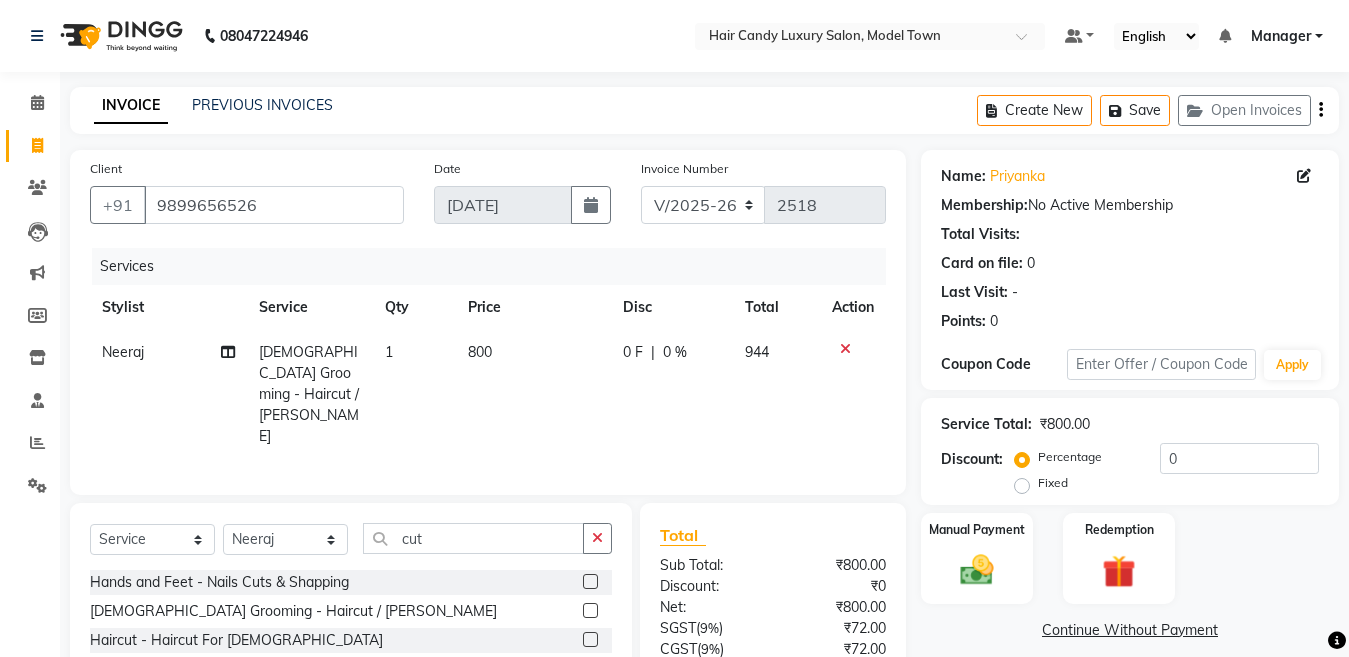 click 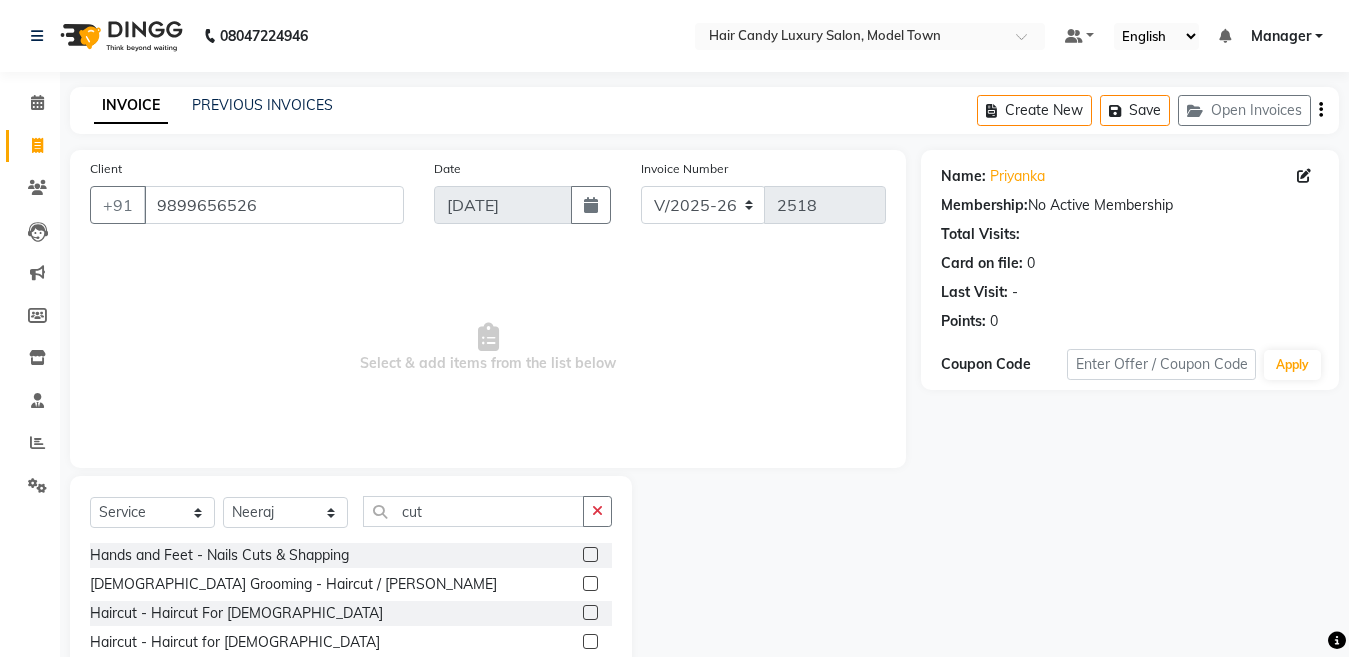 scroll, scrollTop: 118, scrollLeft: 0, axis: vertical 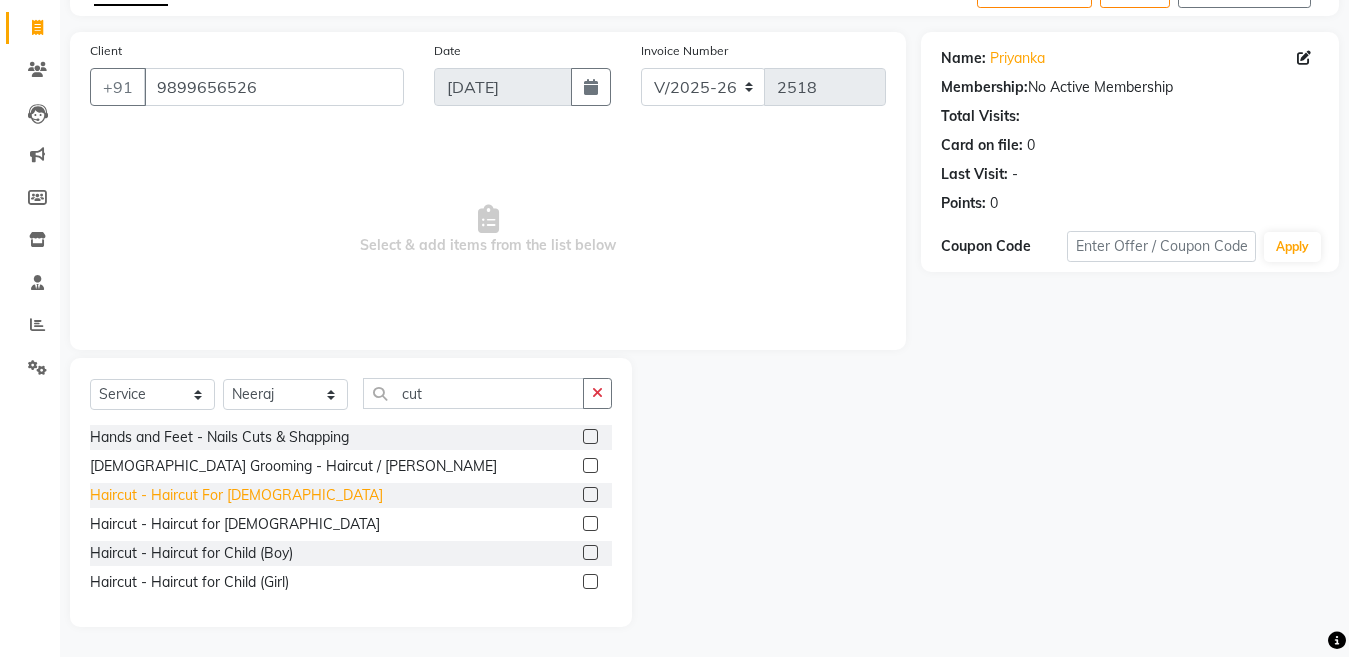 click on "Haircut - Haircut For Ladies" 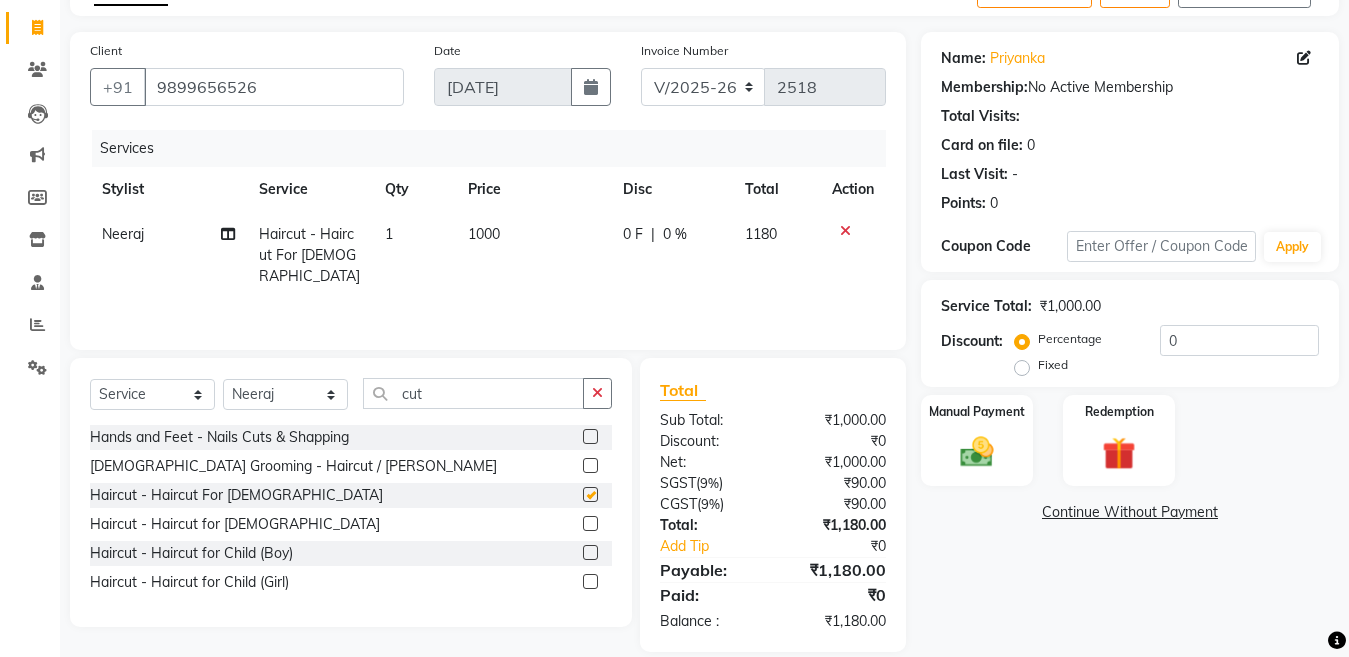 checkbox on "false" 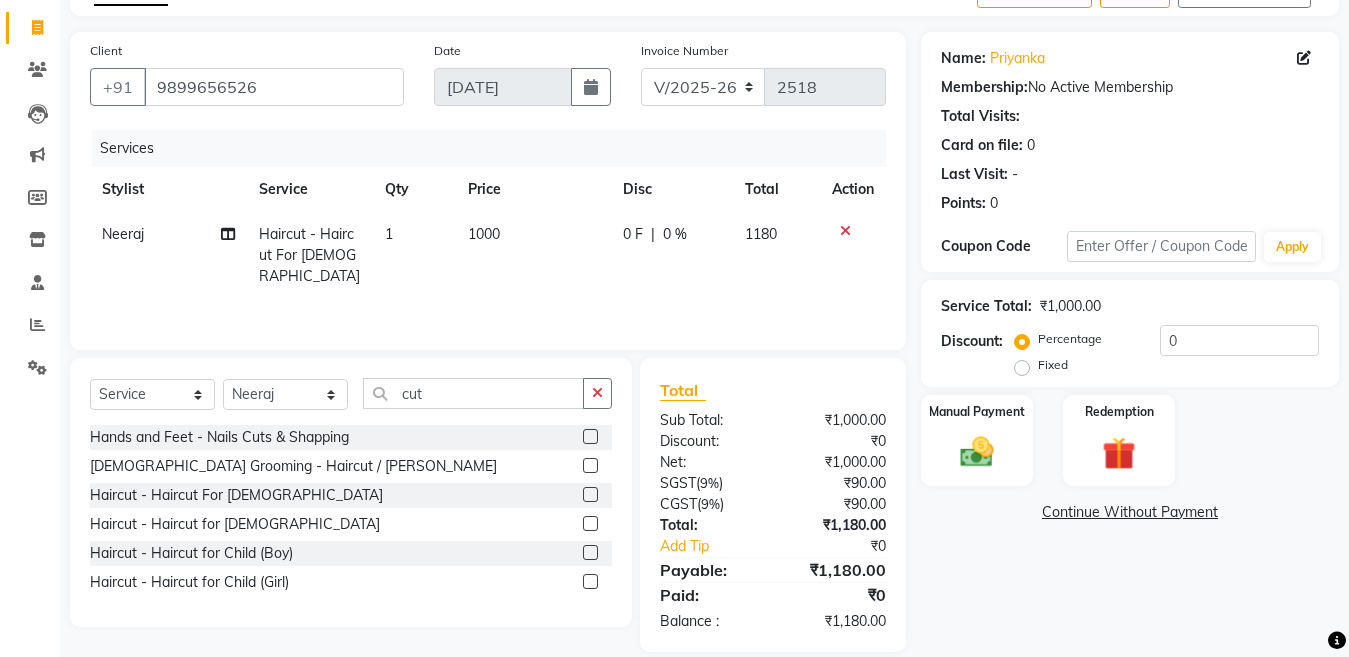 click on "1000" 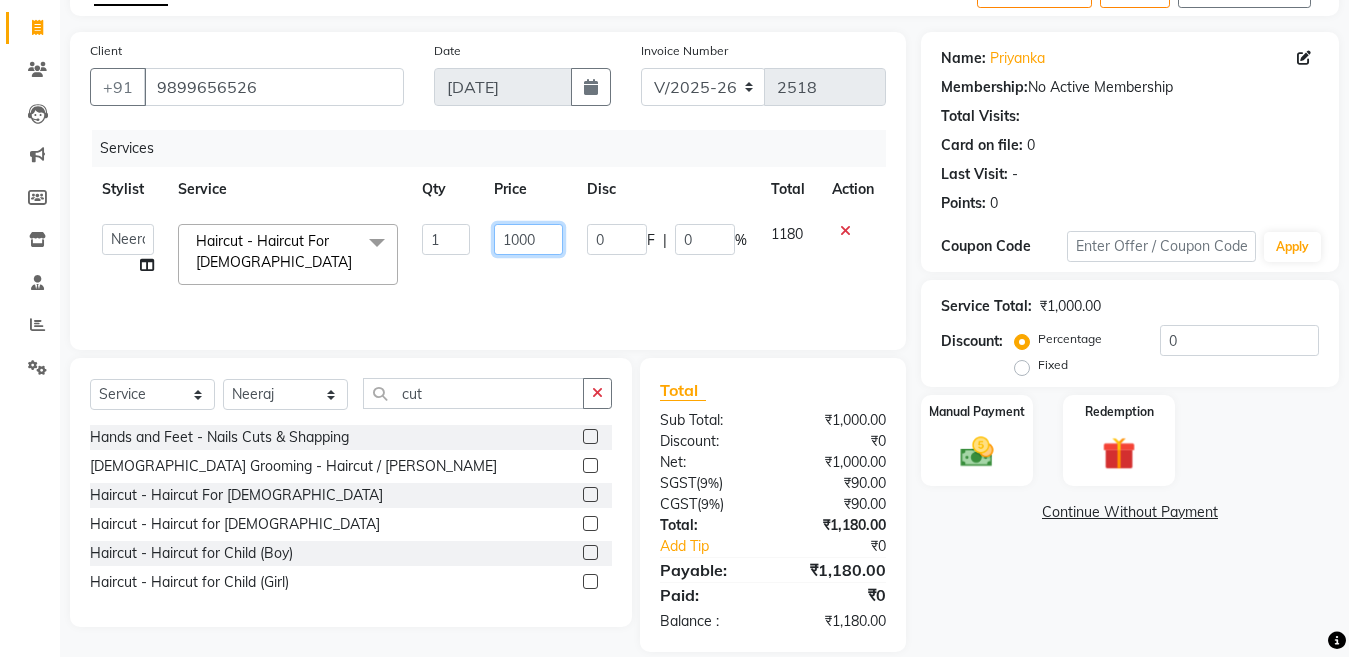drag, startPoint x: 517, startPoint y: 235, endPoint x: 348, endPoint y: 301, distance: 181.43042 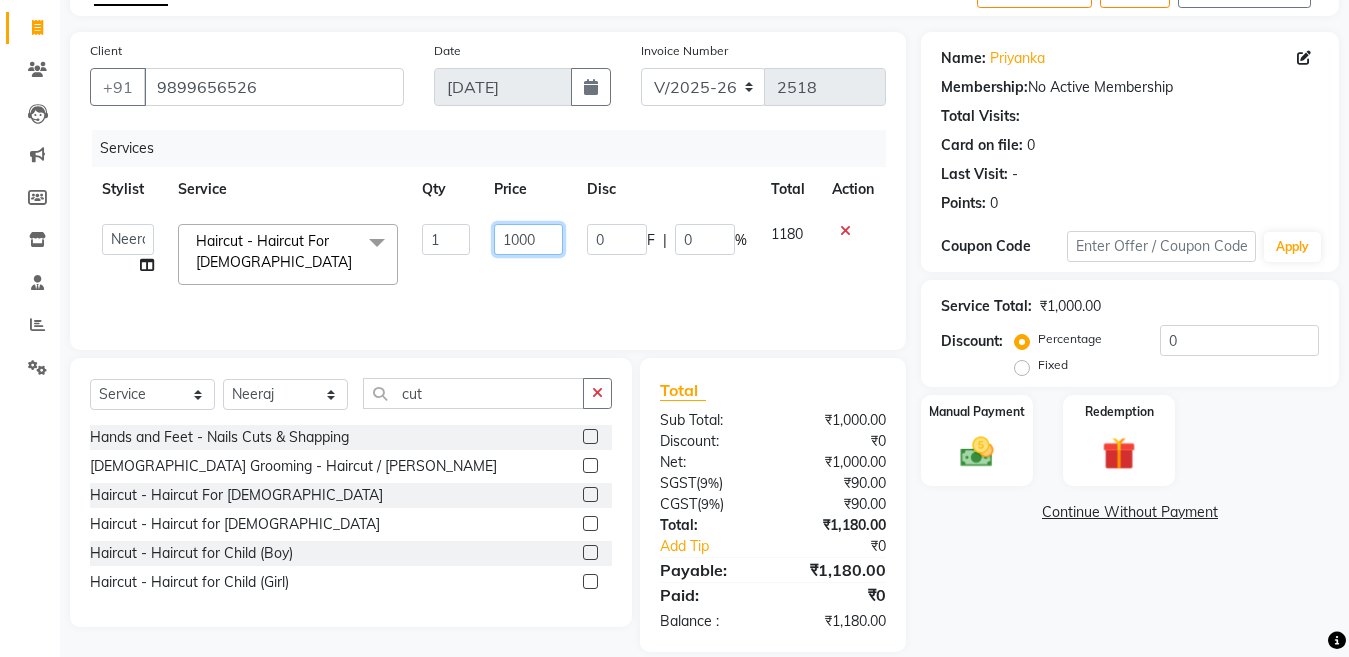 click on "Services Stylist Service Qty Price Disc Total Action  Aakib   Anas   Anuradha   Izhar   Laiq (Rahul)   Manager   Neeraj   parul   Pawan   Prakash   Rajni   Ranjay (Raju)   RIYA   Saleem   sameer    stock manager   surrender   Vijay Gupta   Vijay kumar  Haircut - Haircut For Ladies  x Bleach - Face Bleach - Arms (Full) Bleach - Arms (Half) Bleach - Legs (Full) Bleach - Legs (Half) Bleach - Back (Full) Bleach - Back (Half) Bleach - Front (Full) Bleach - Front (Half) Bleach - Full Body Mango-Pedicure Detan - Face Detan - Arms (Full) Detan - Arms (Half) Detan - Legs (Full) Detan - Legs (Half) Detan - Back (Full) Detan - Back (Half) Detan - Front (Full) Detan - Front (Half) Detan - Full Body Facial - Face Massage Facial - Face Cleaning Facial - Face D-Tan Facial - Face Bleach Facial - Casmara Facial Facial - O3 Cleanup Facial - O3 Facial Facial - Skeyndor Cleanup Facial - Skeyndor Facial Facial - Face Mask Facial - Dermalogica Facial Facial - Dermalogica Clean up Hands and Feet - Express Menicure Mango Menicure" 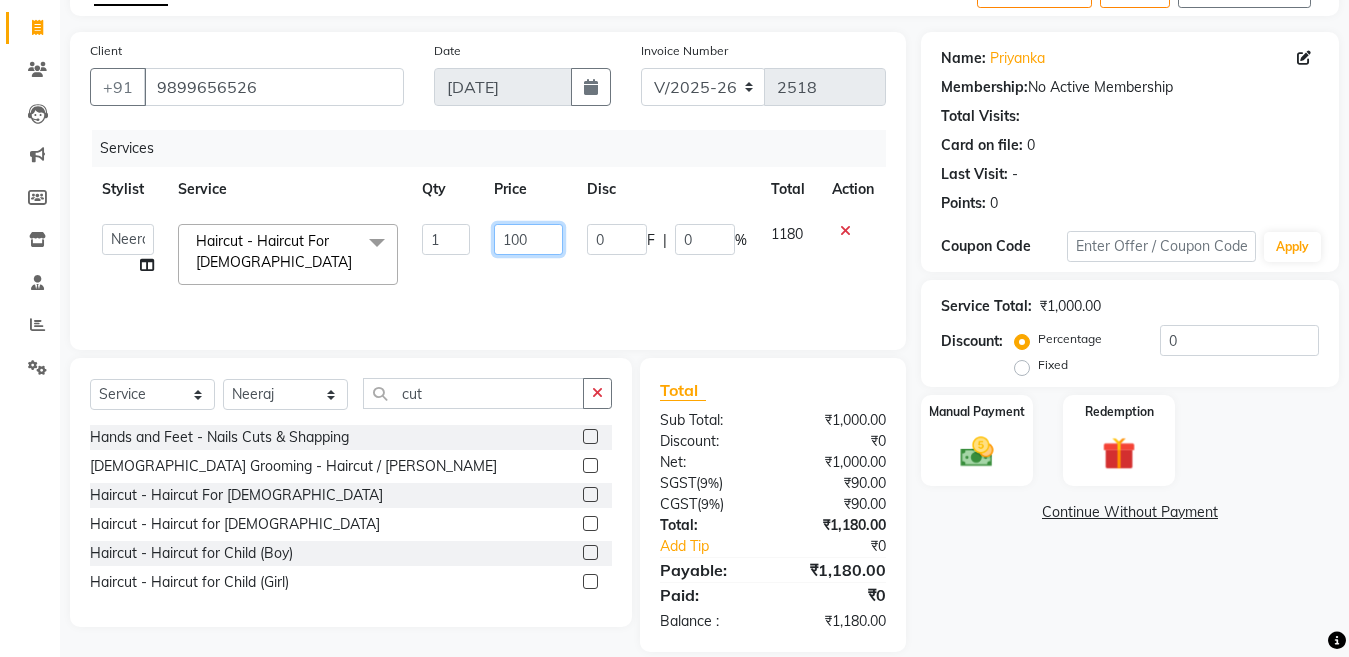type on "1200" 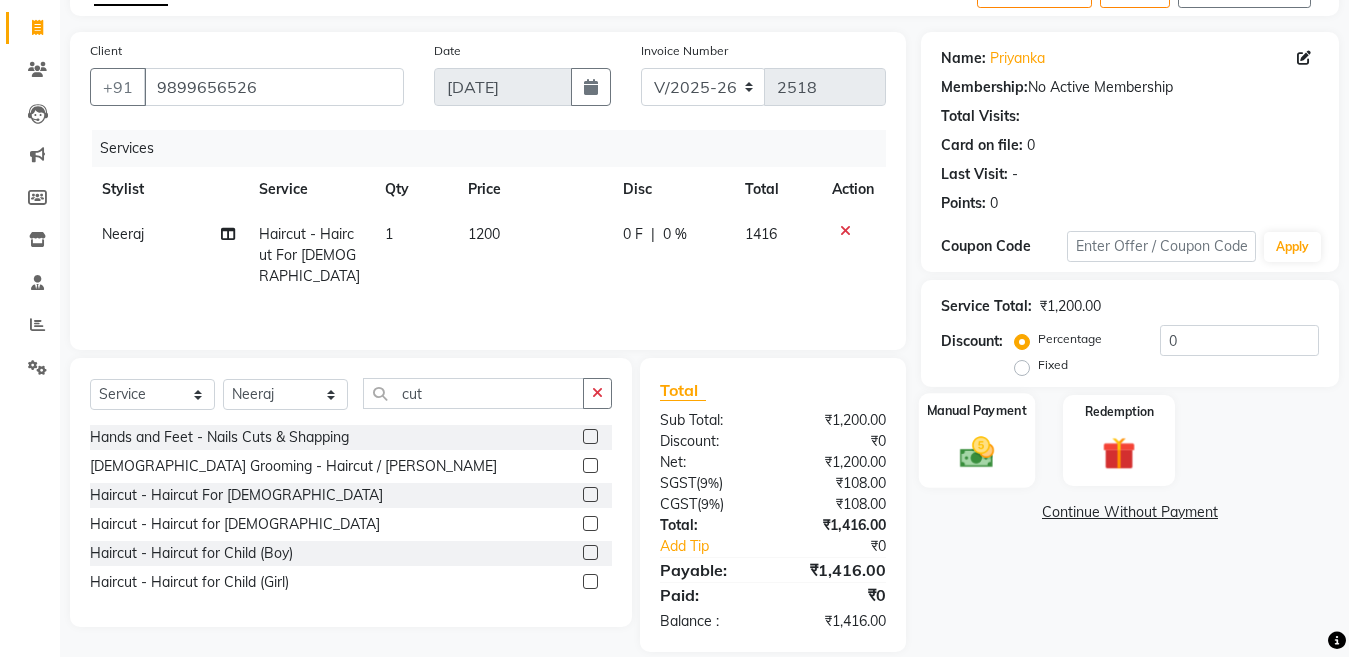 click 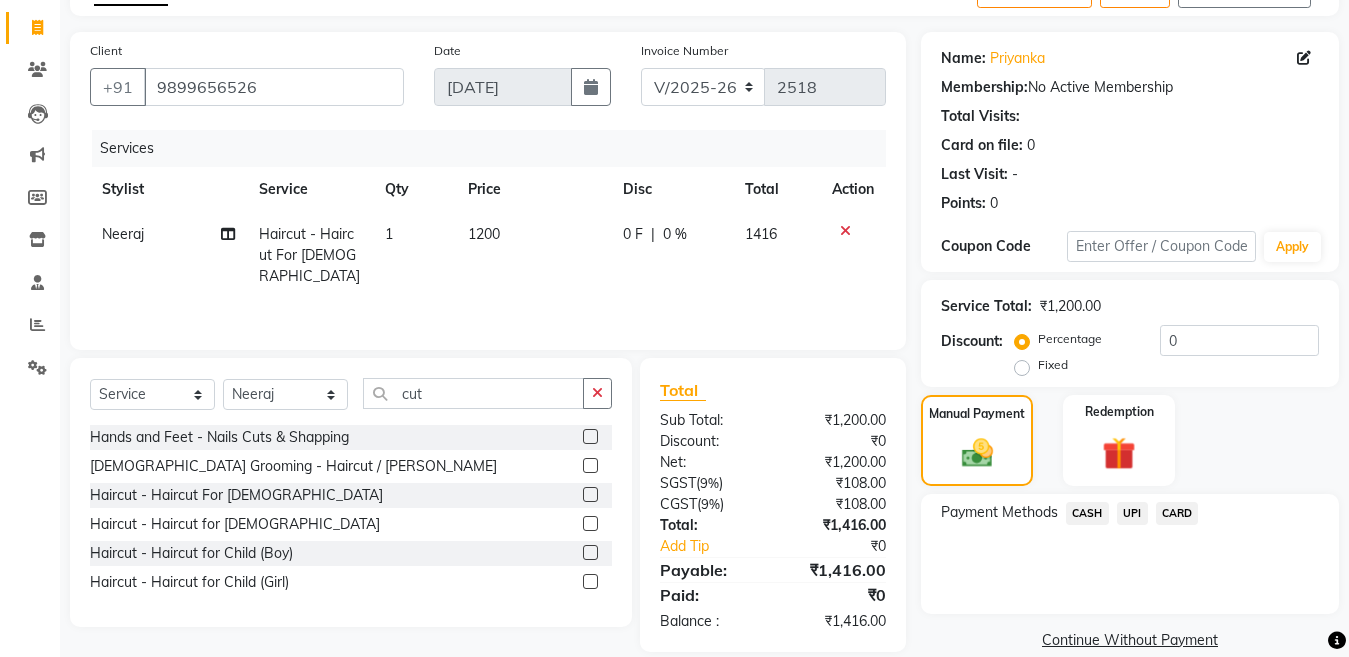 click on "CASH" 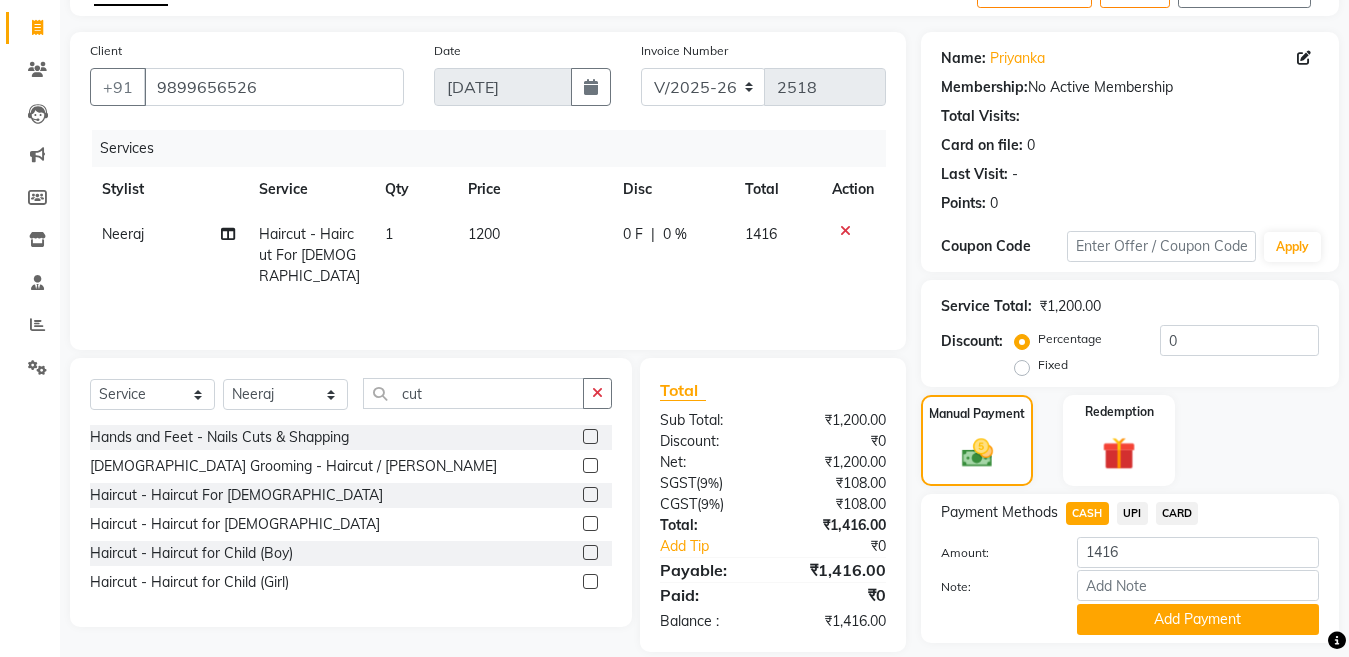 click on "UPI" 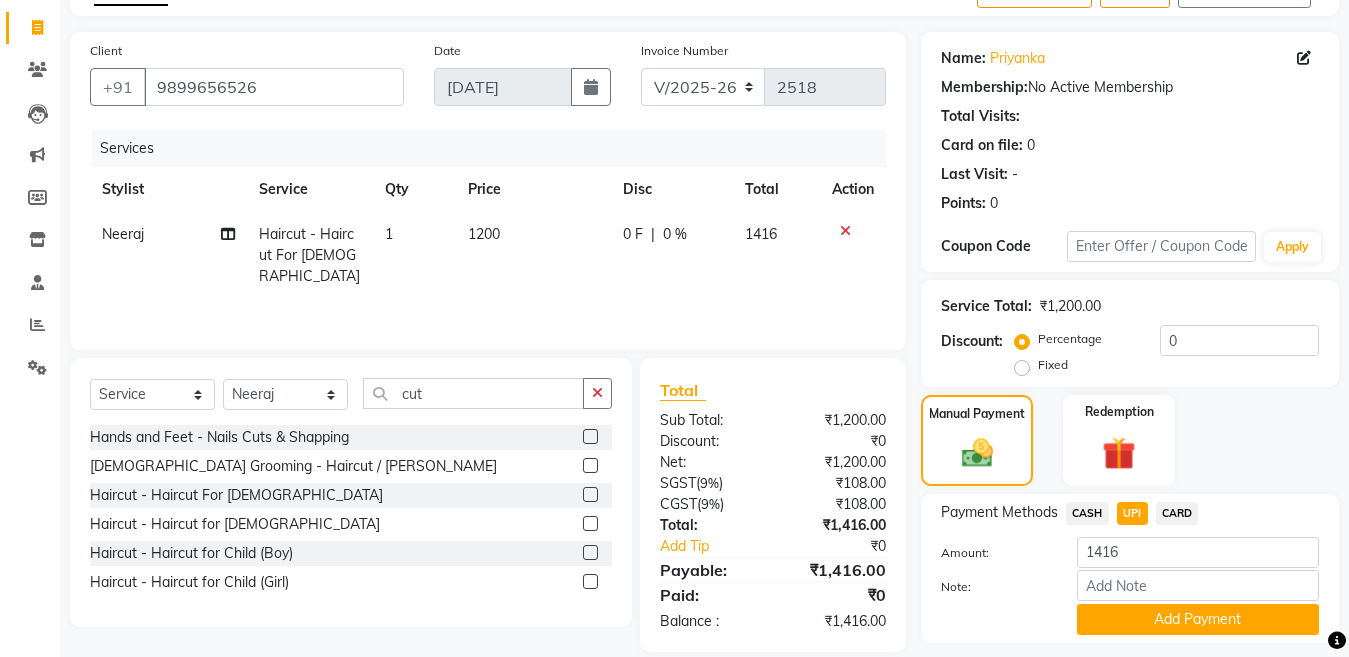 drag, startPoint x: 1328, startPoint y: 527, endPoint x: 1351, endPoint y: 627, distance: 102.610916 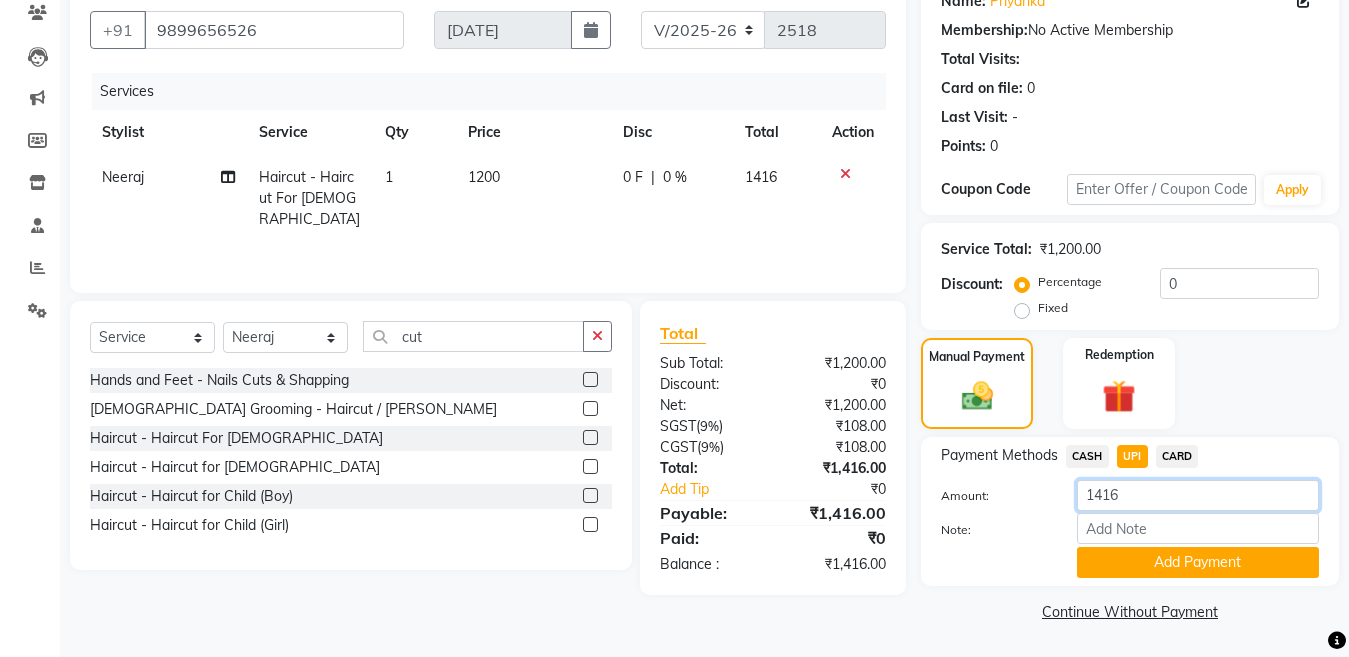 click on "1416" 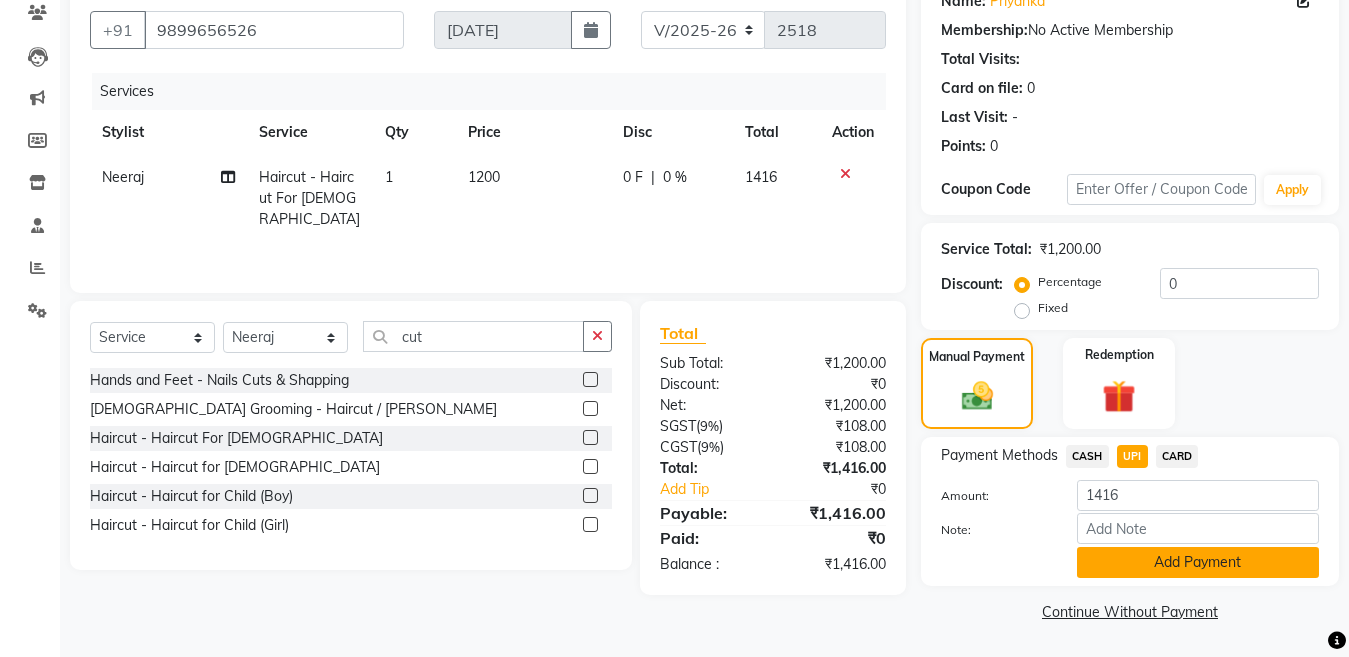 click on "Add Payment" 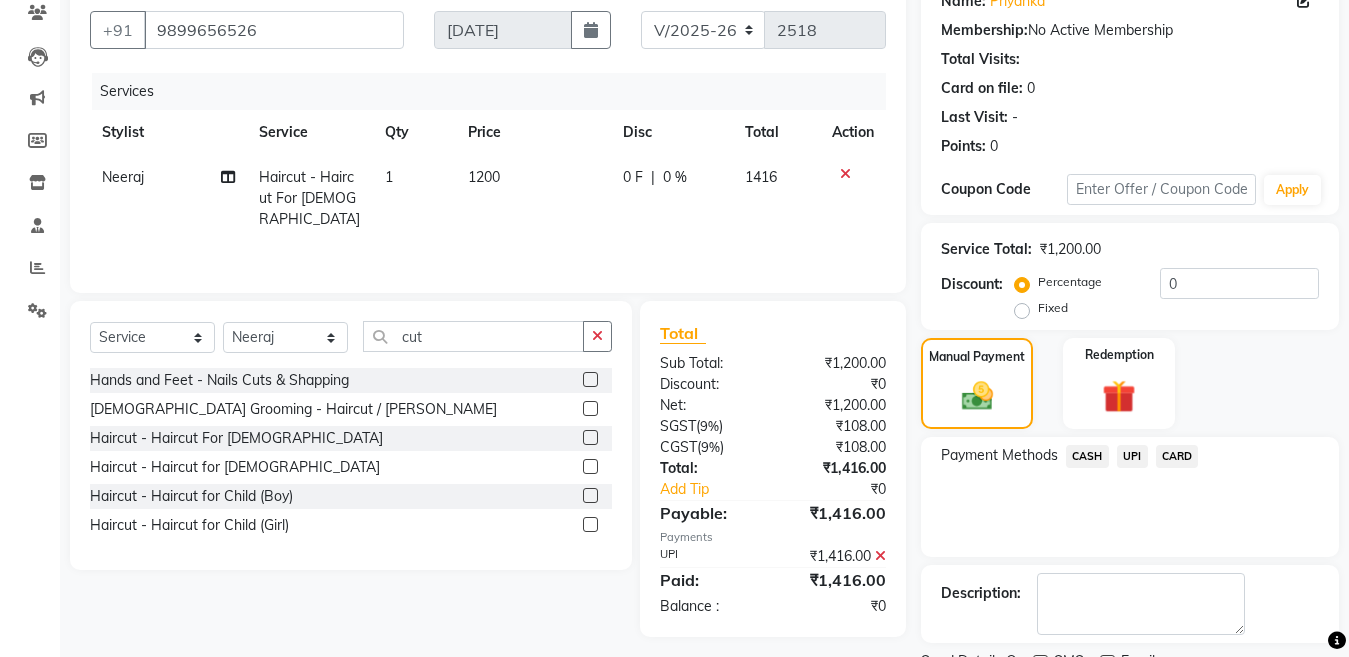 scroll, scrollTop: 259, scrollLeft: 0, axis: vertical 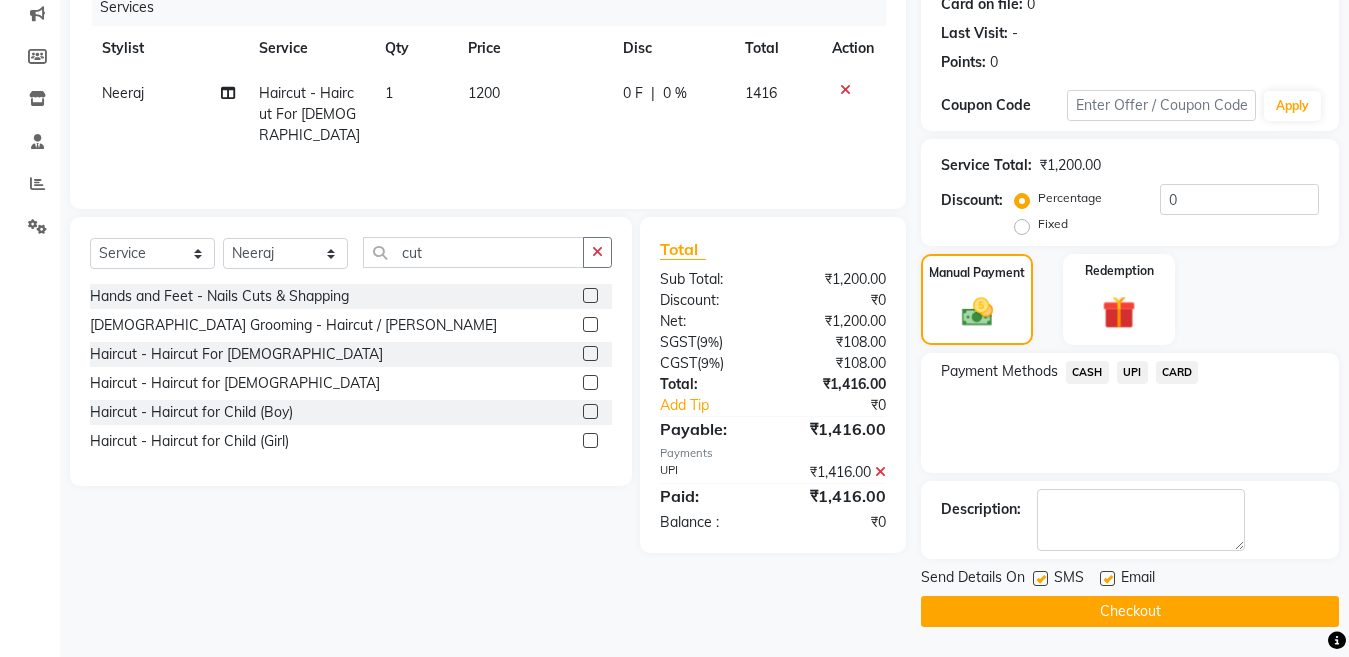 click 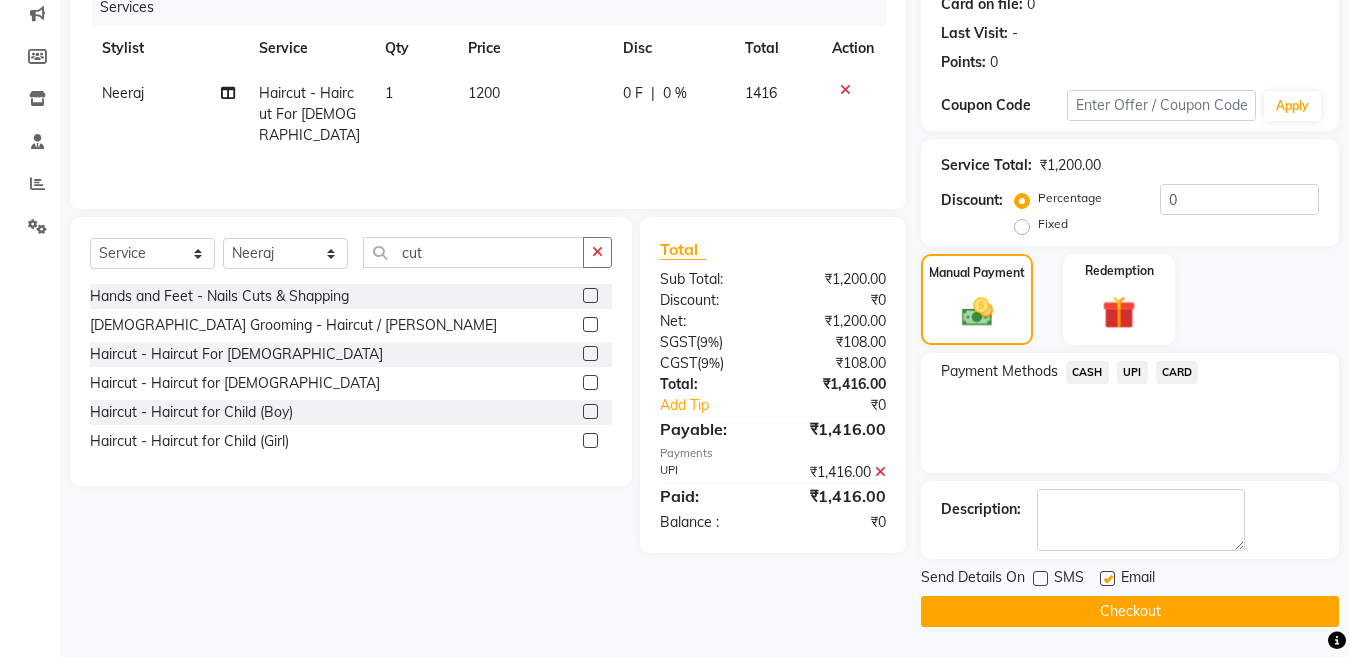 drag, startPoint x: 1102, startPoint y: 597, endPoint x: 1092, endPoint y: 607, distance: 14.142136 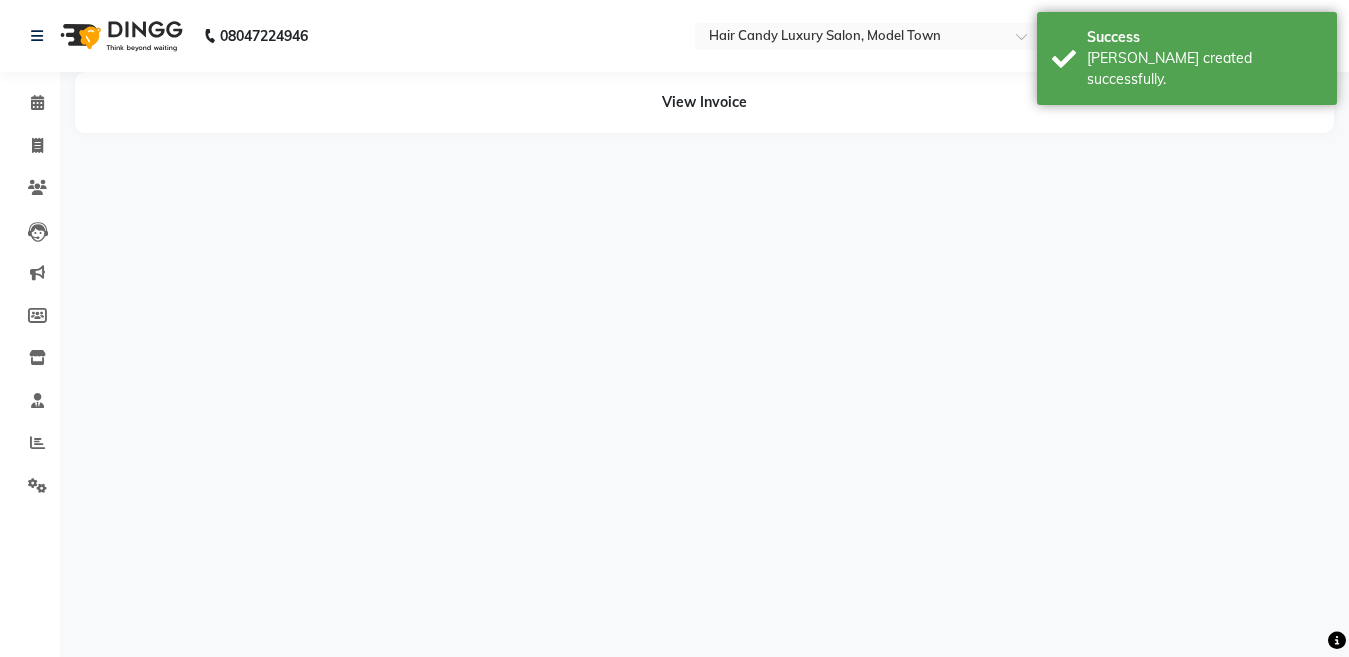 scroll, scrollTop: 0, scrollLeft: 0, axis: both 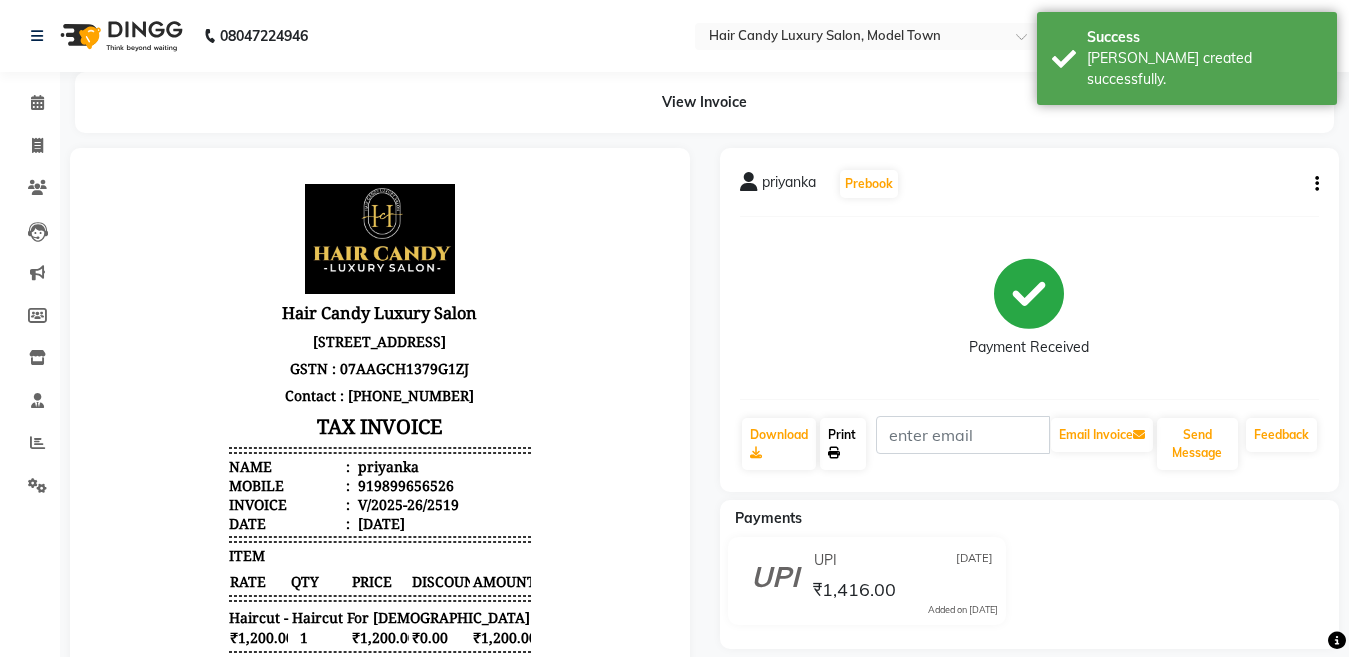 click on "Print" 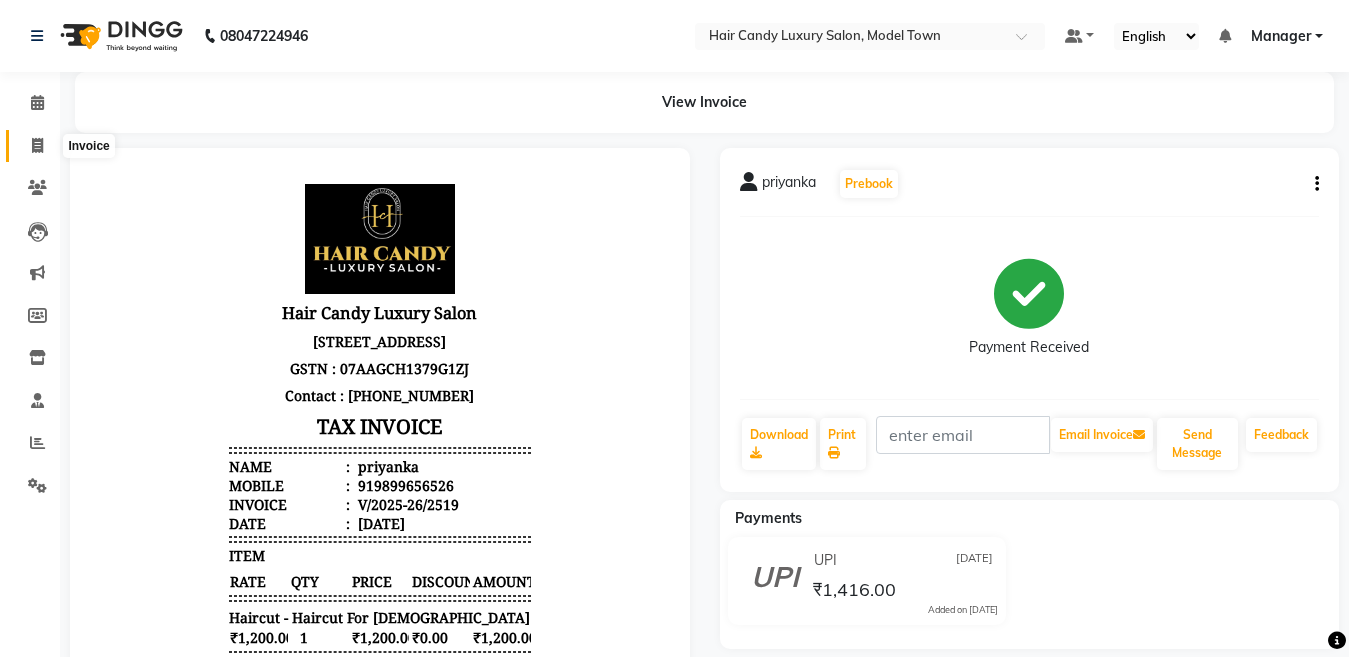 click 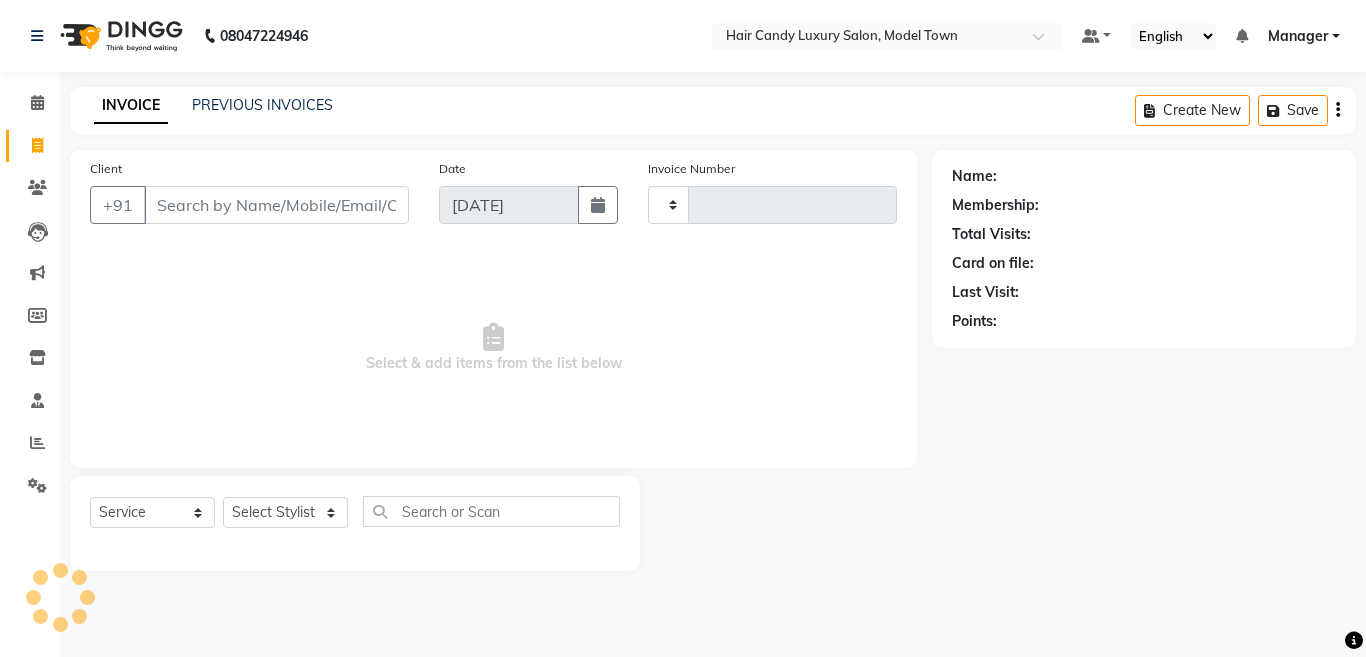 type on "2520" 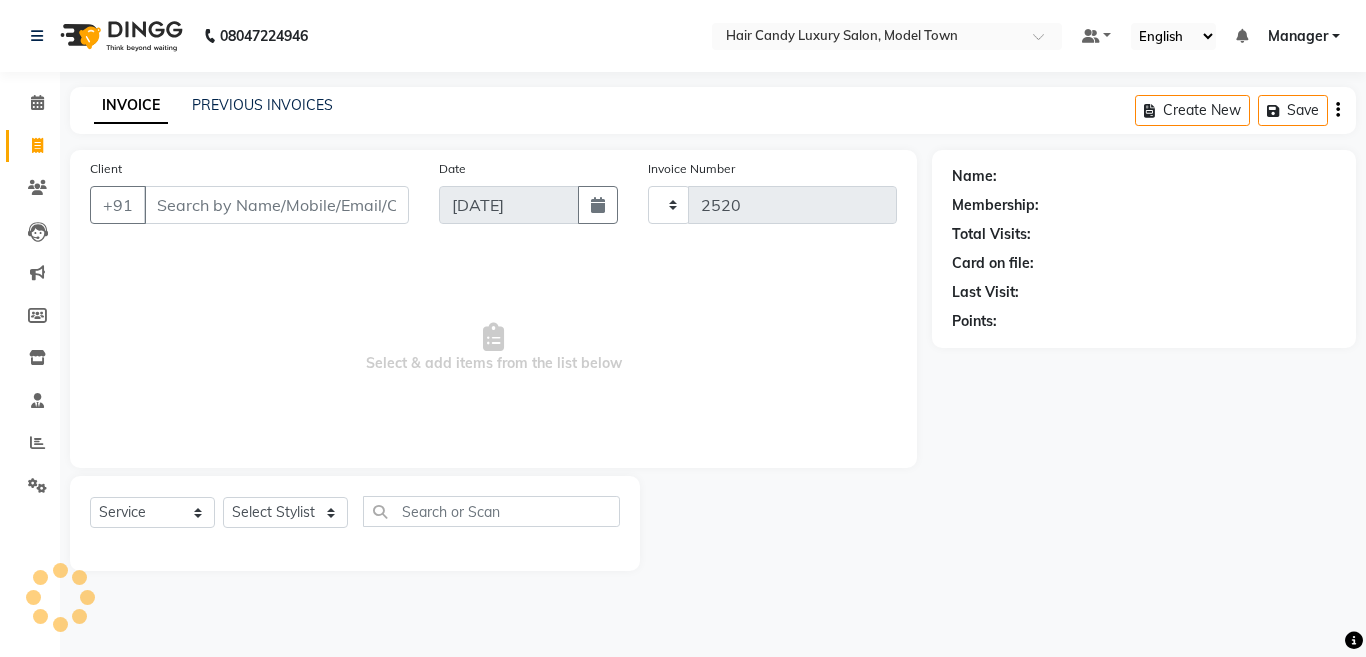 select on "4716" 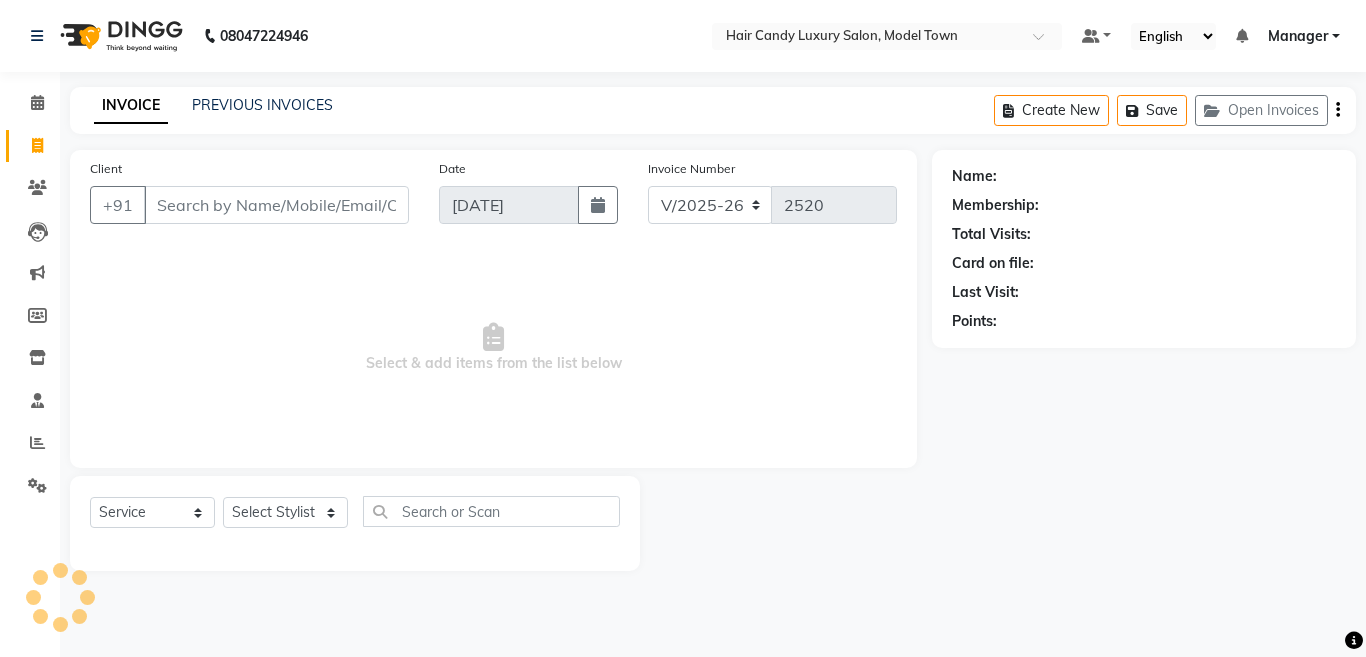 click on "Client" at bounding box center [276, 205] 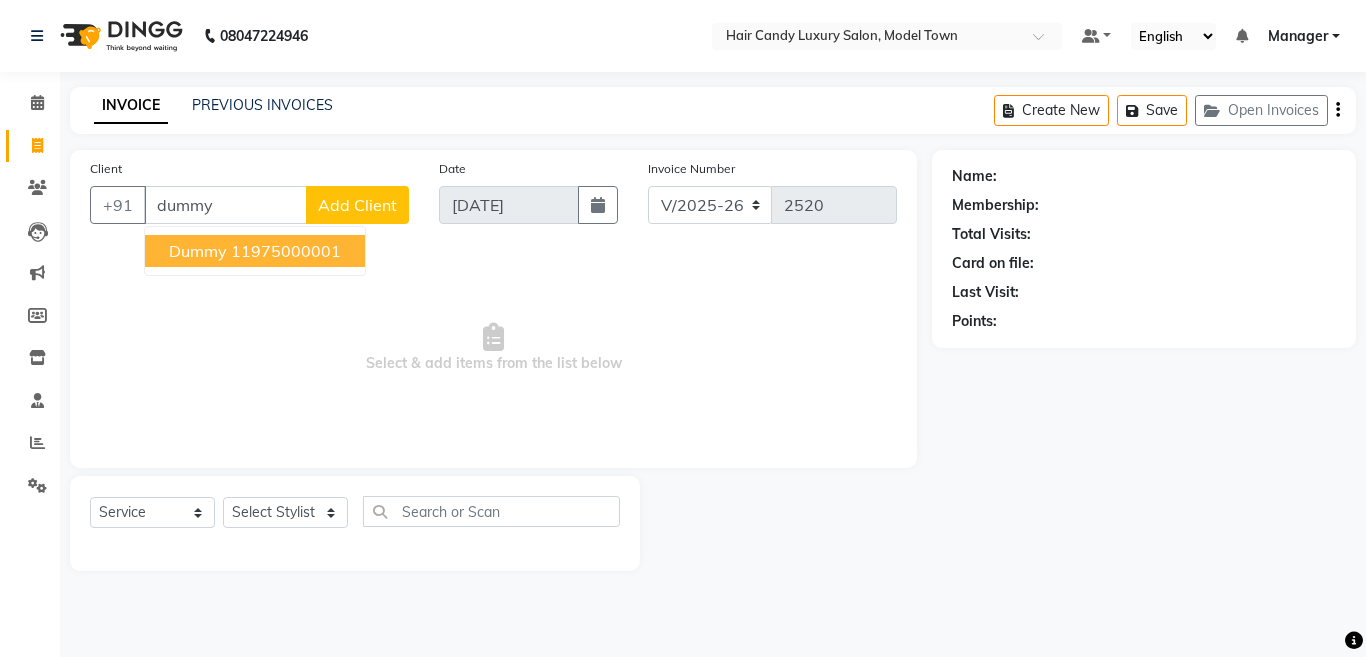 click on "11975000001" at bounding box center [286, 251] 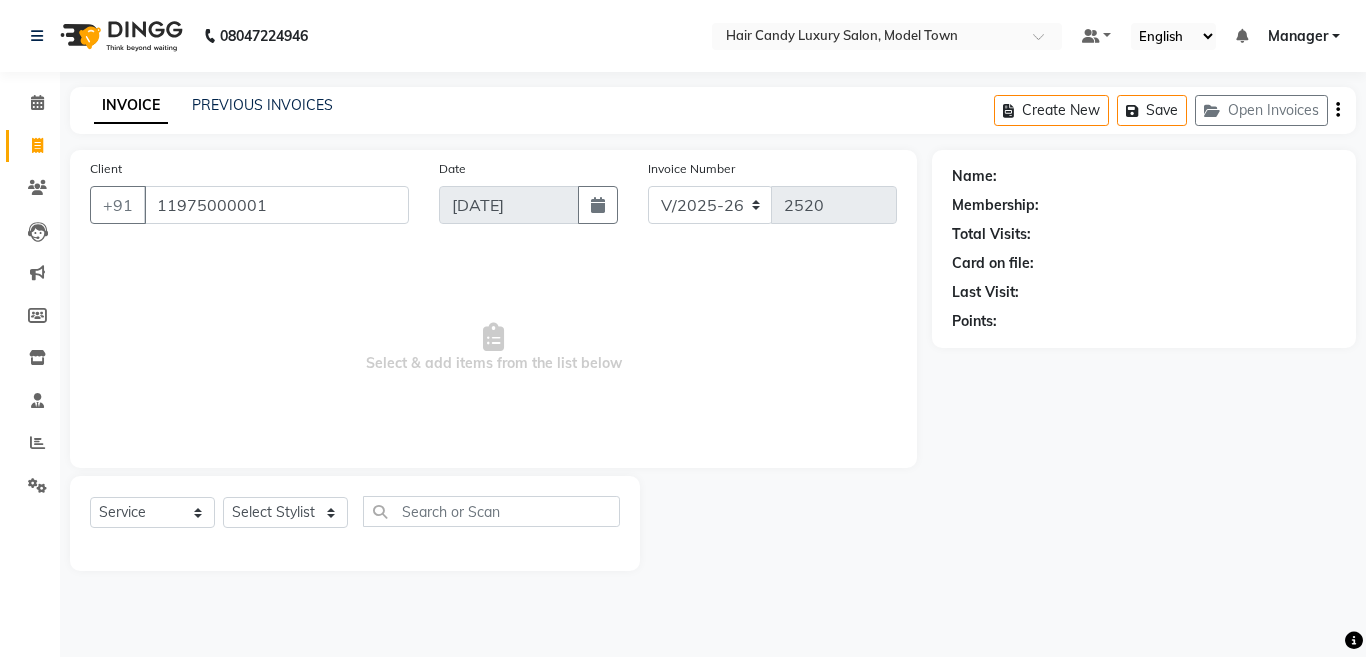 type on "11975000001" 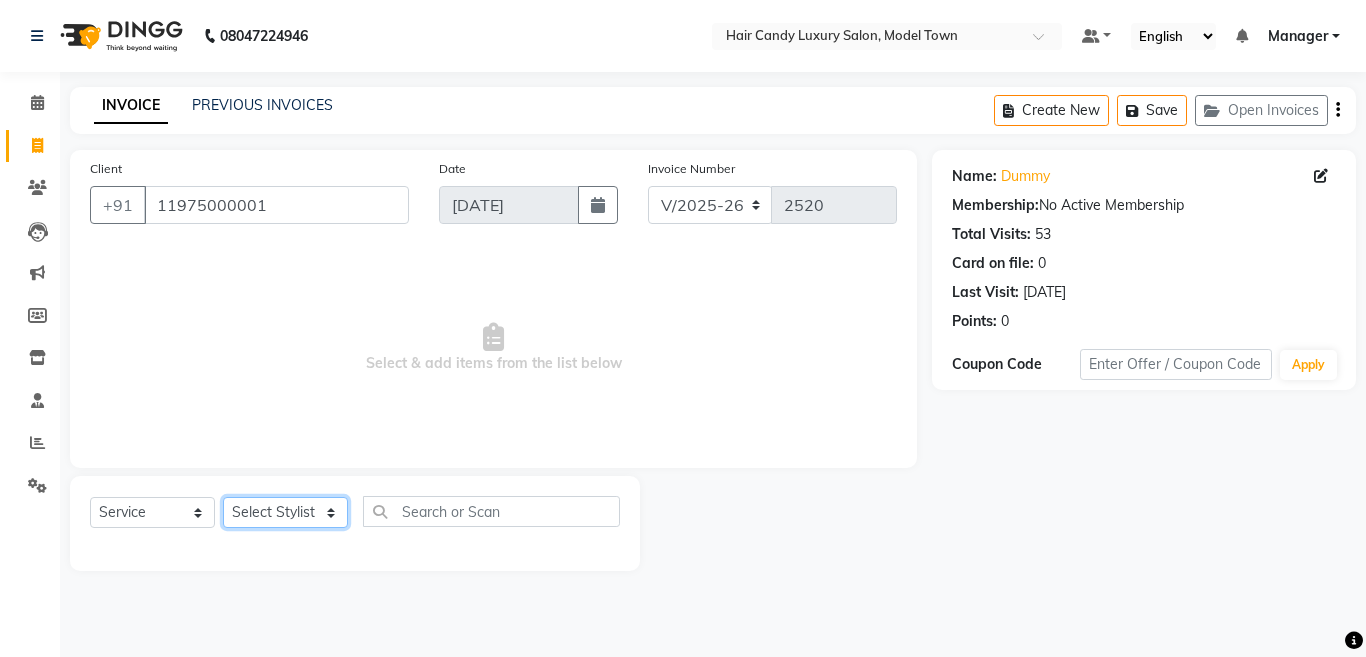 click on "Select Stylist Aakib Anas Anuradha Izhar Laiq (Rahul) Manager Neeraj parul Pawan Prakash Rajni Ranjay (Raju) RIYA Saleem sameer  stock manager surrender Vijay Gupta Vijay kumar" 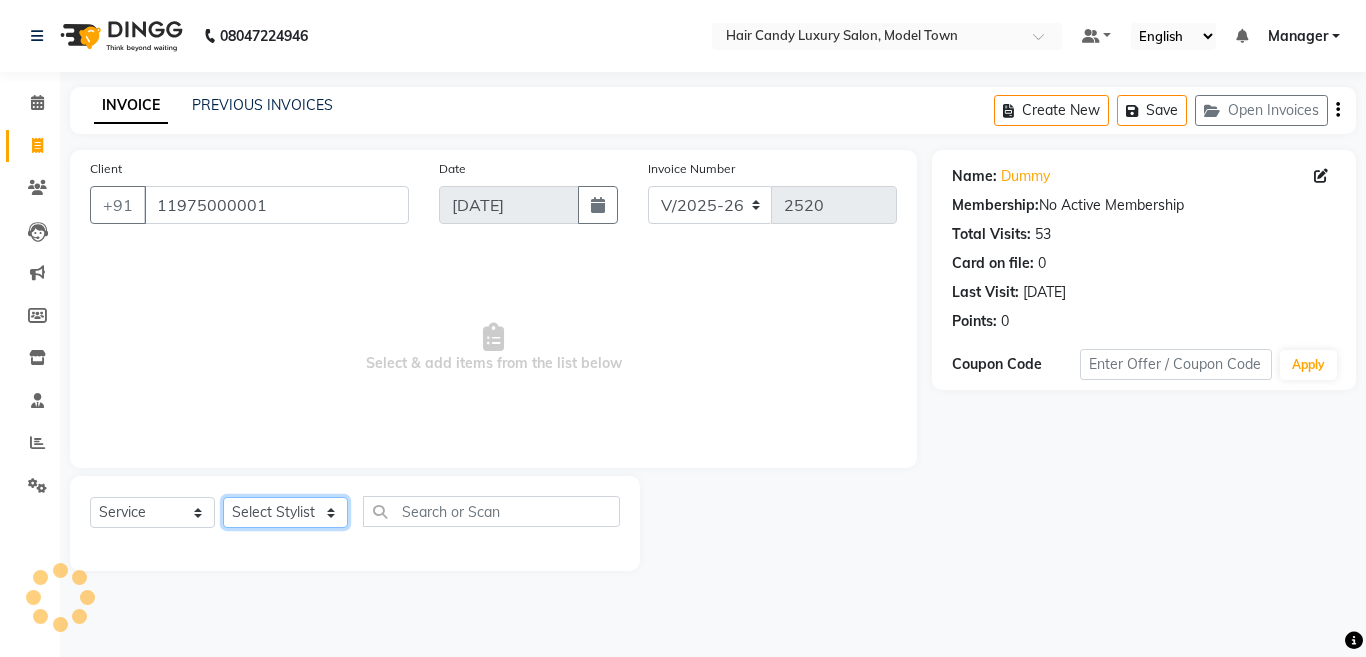 select on "28756" 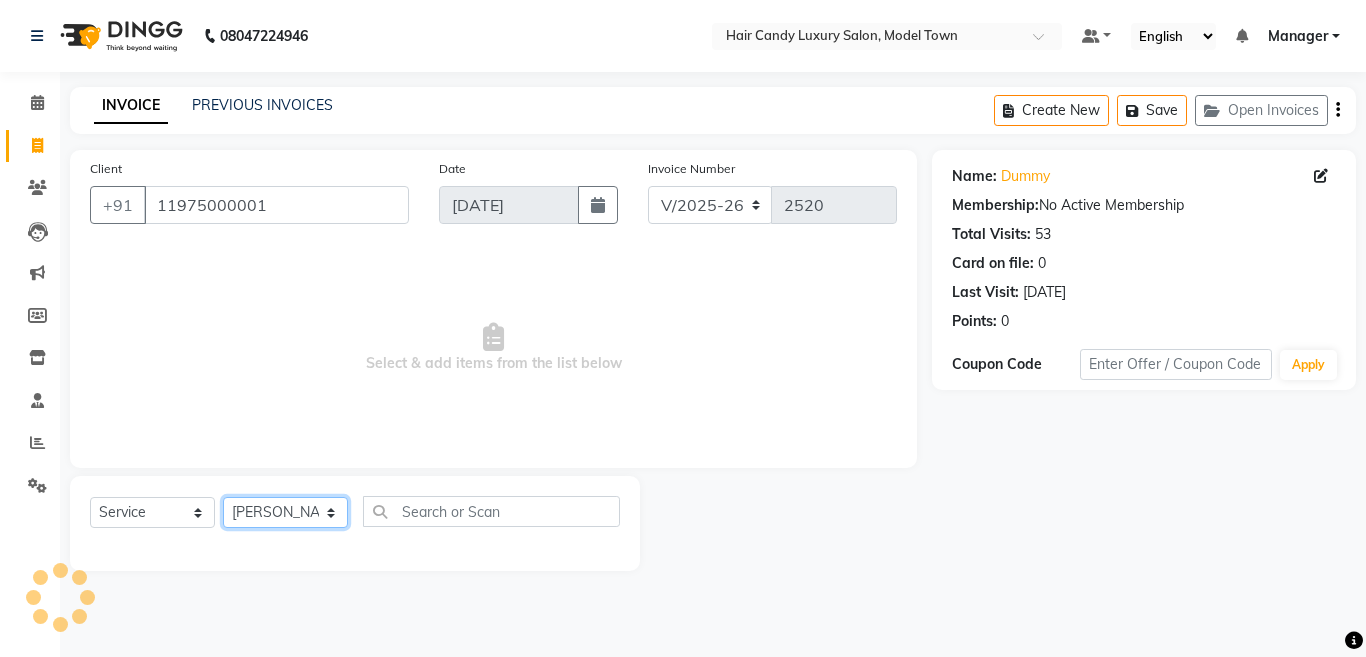 click on "Select Stylist Aakib Anas Anuradha Izhar Laiq (Rahul) Manager Neeraj parul Pawan Prakash Rajni Ranjay (Raju) RIYA Saleem sameer  stock manager surrender Vijay Gupta Vijay kumar" 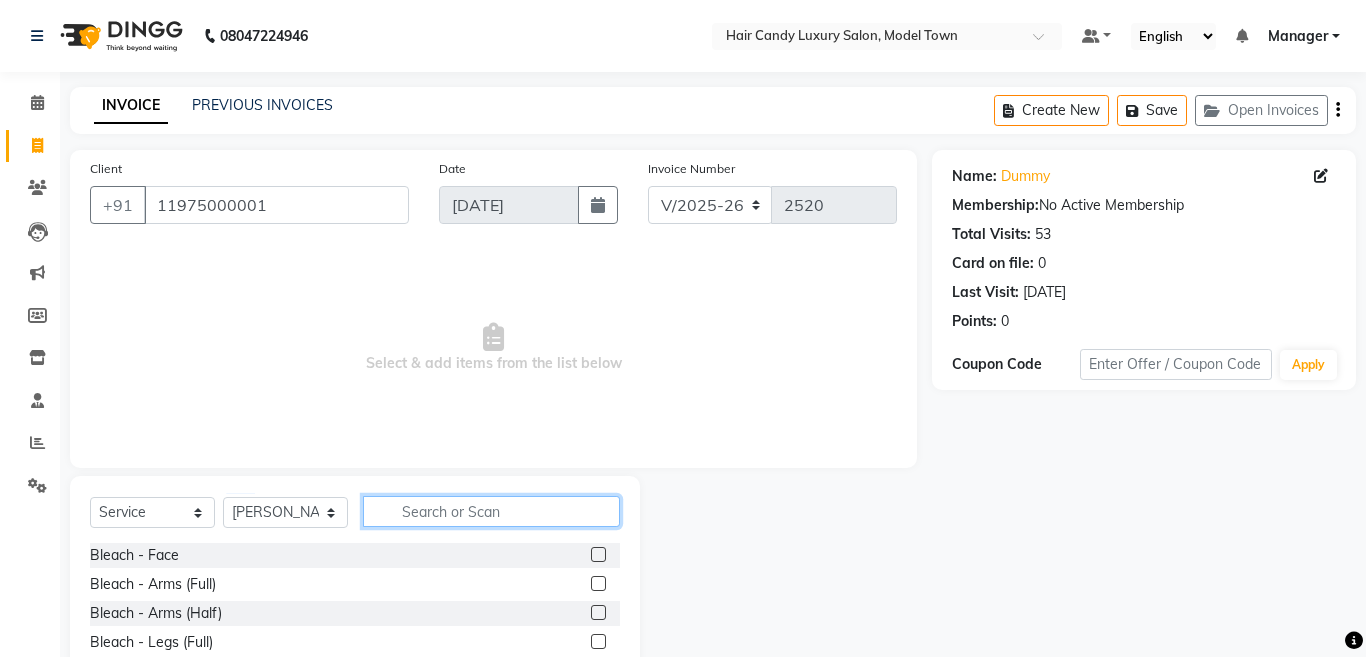 click 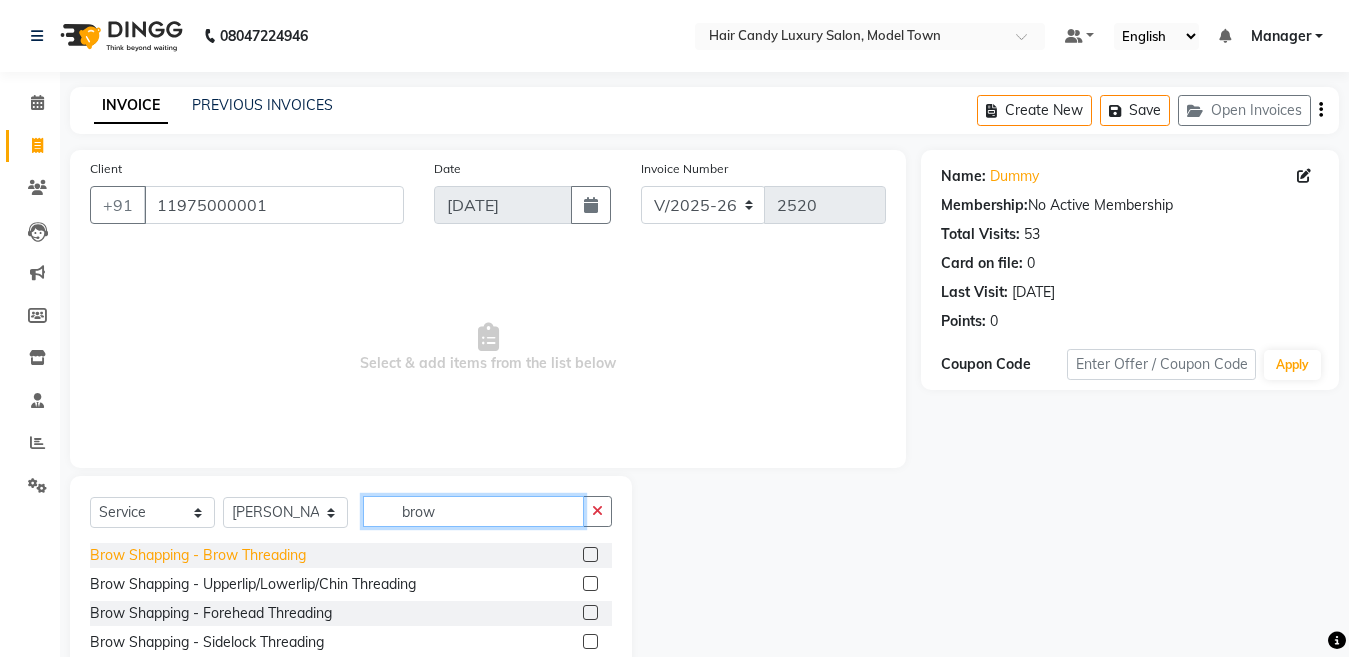 type on "brow" 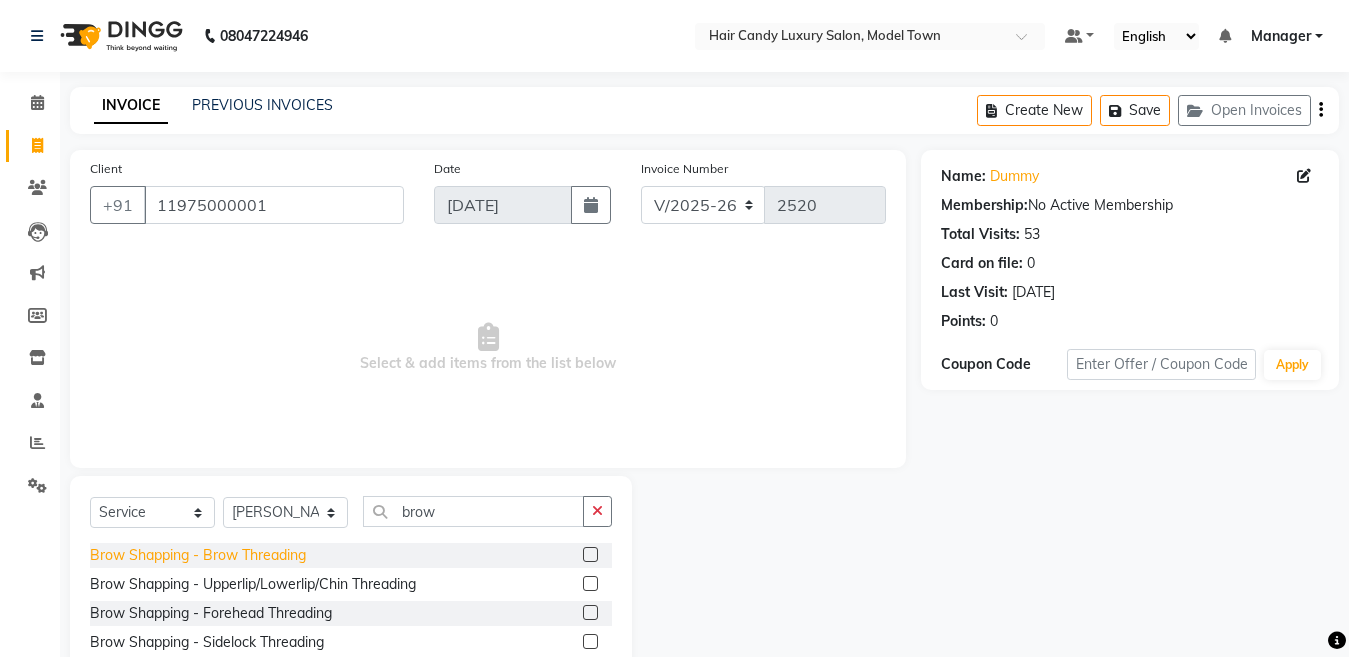 click on "Brow Shapping - Brow Threading" 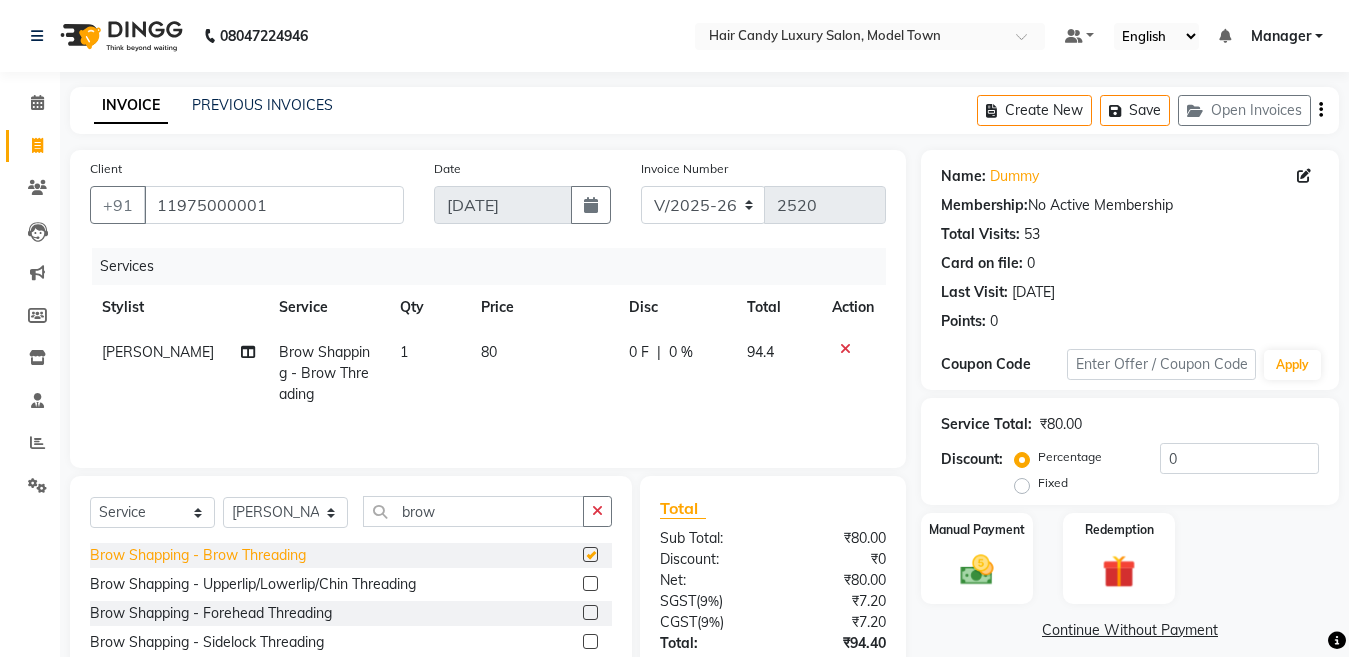 checkbox on "false" 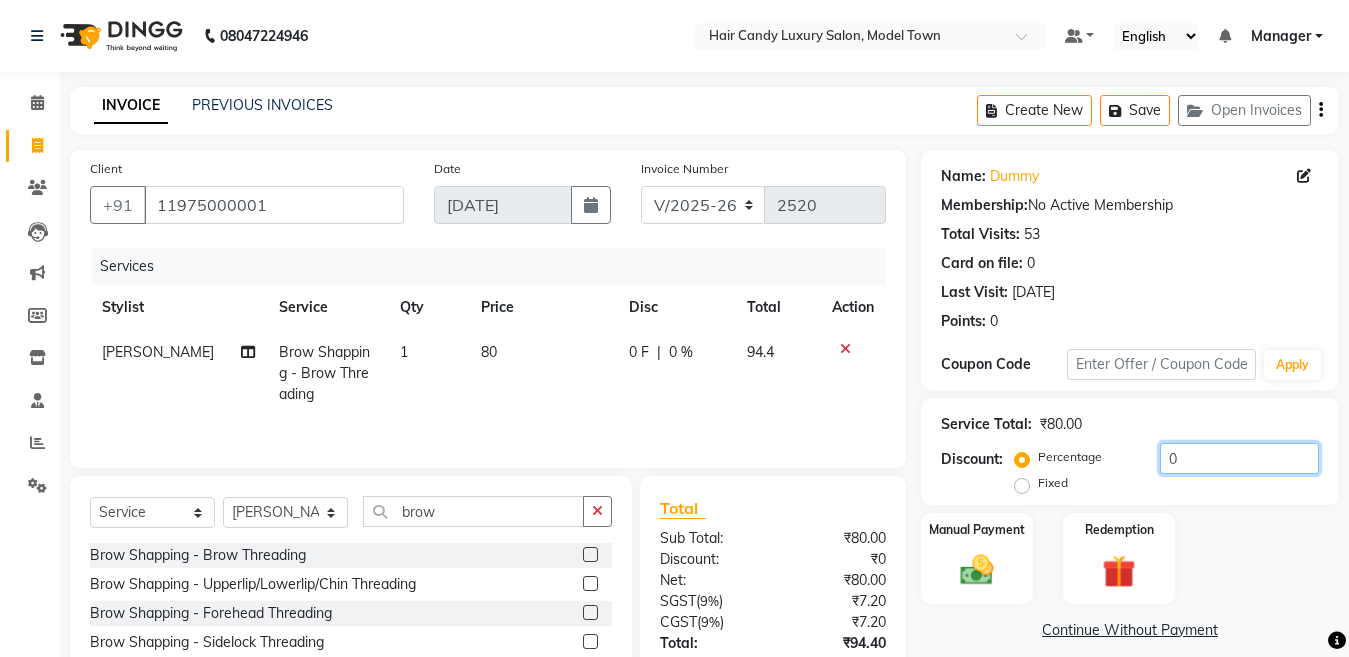 click on "0" 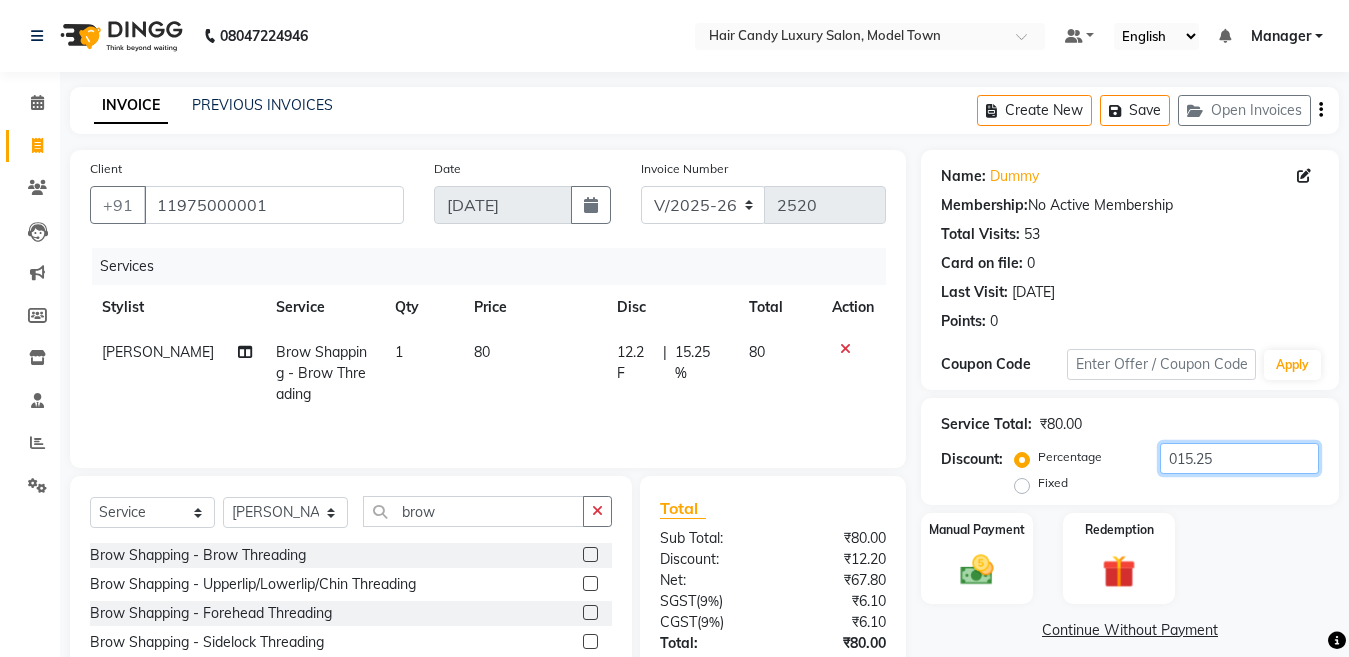 scroll, scrollTop: 145, scrollLeft: 0, axis: vertical 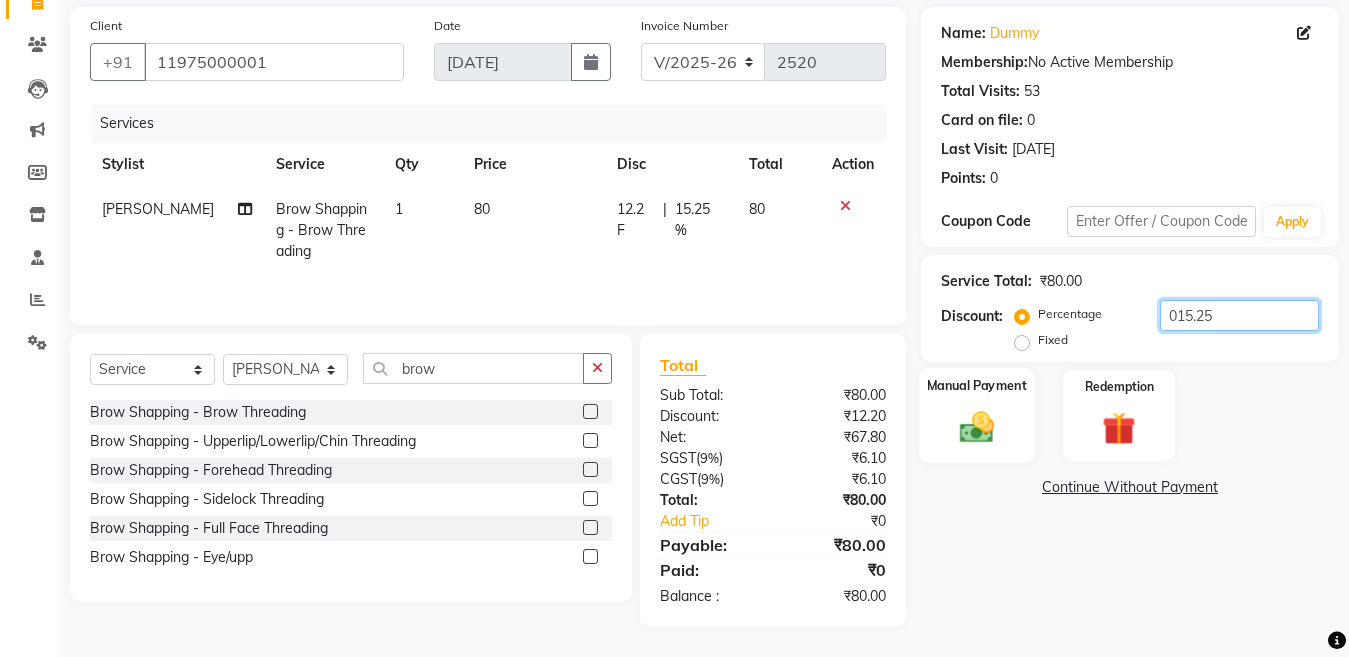 type on "015.25" 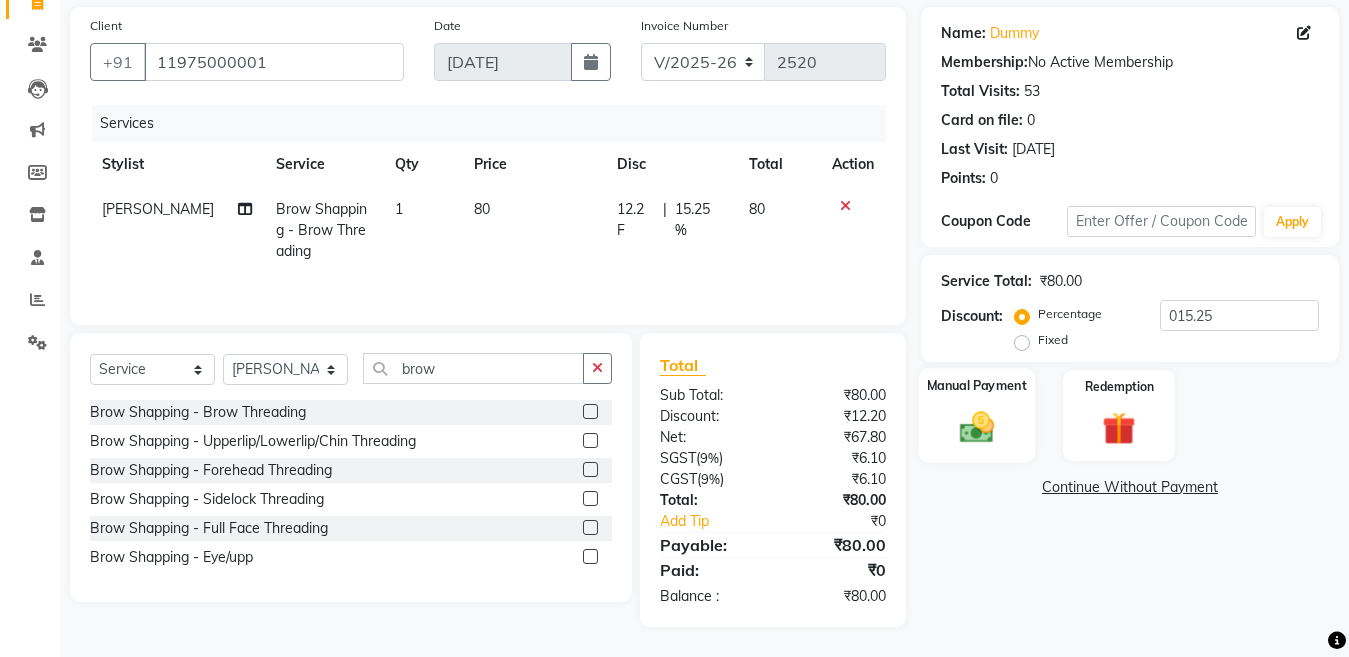 drag, startPoint x: 977, startPoint y: 413, endPoint x: 984, endPoint y: 429, distance: 17.464249 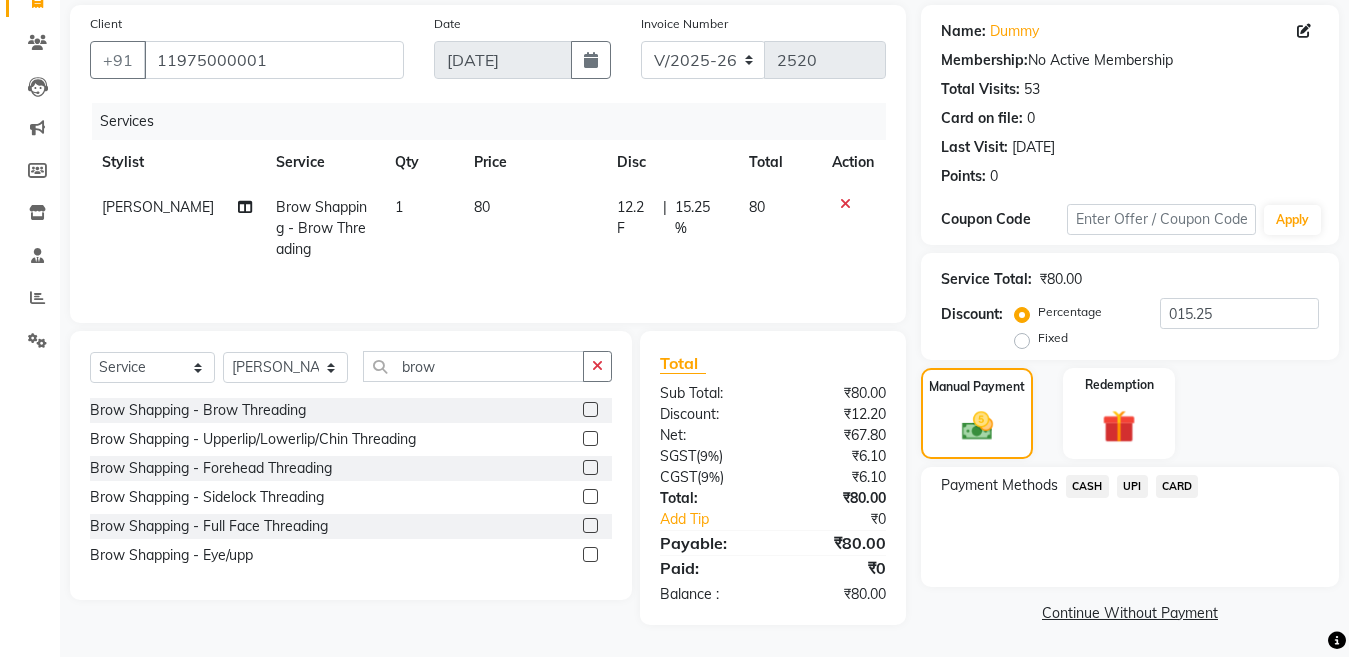 click on "UPI" 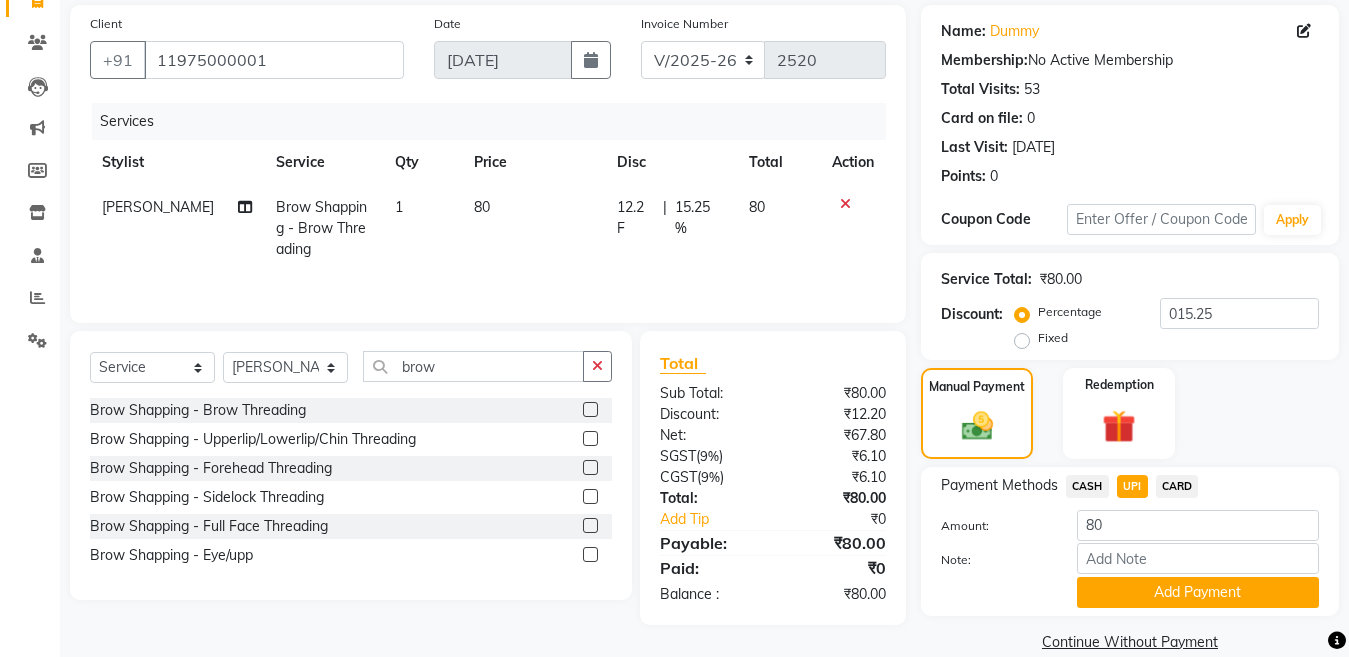 scroll, scrollTop: 175, scrollLeft: 0, axis: vertical 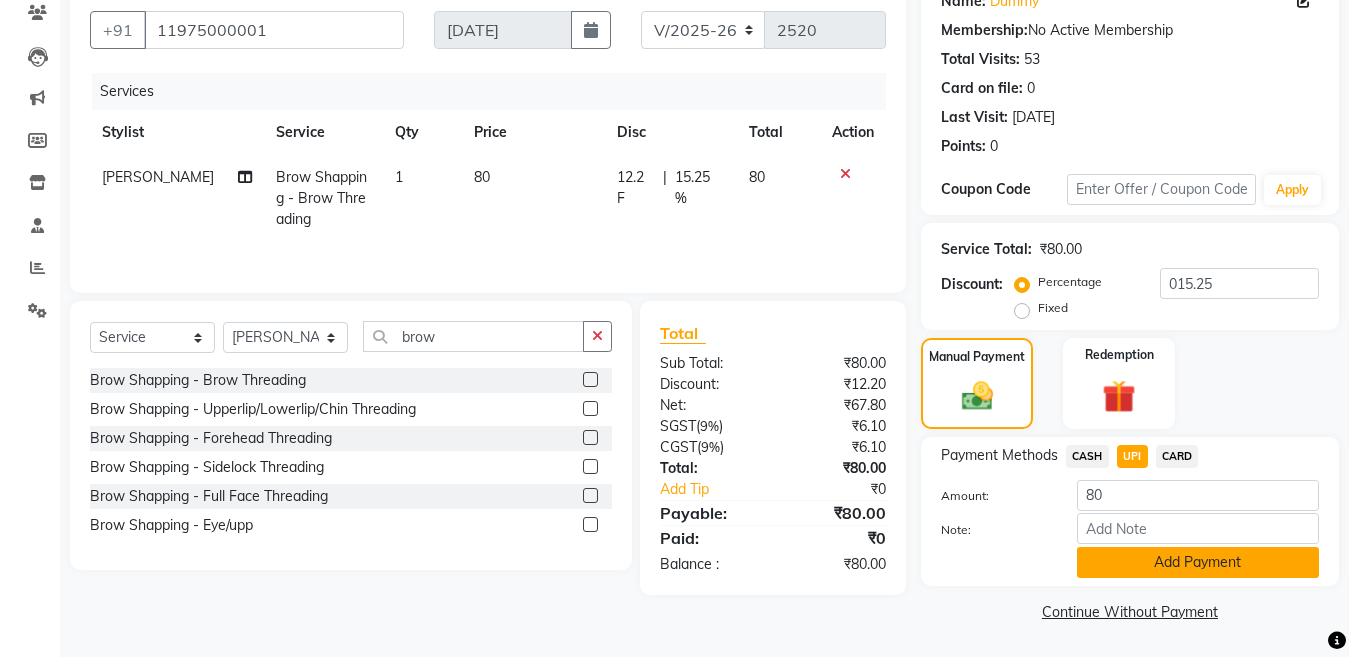 click on "Add Payment" 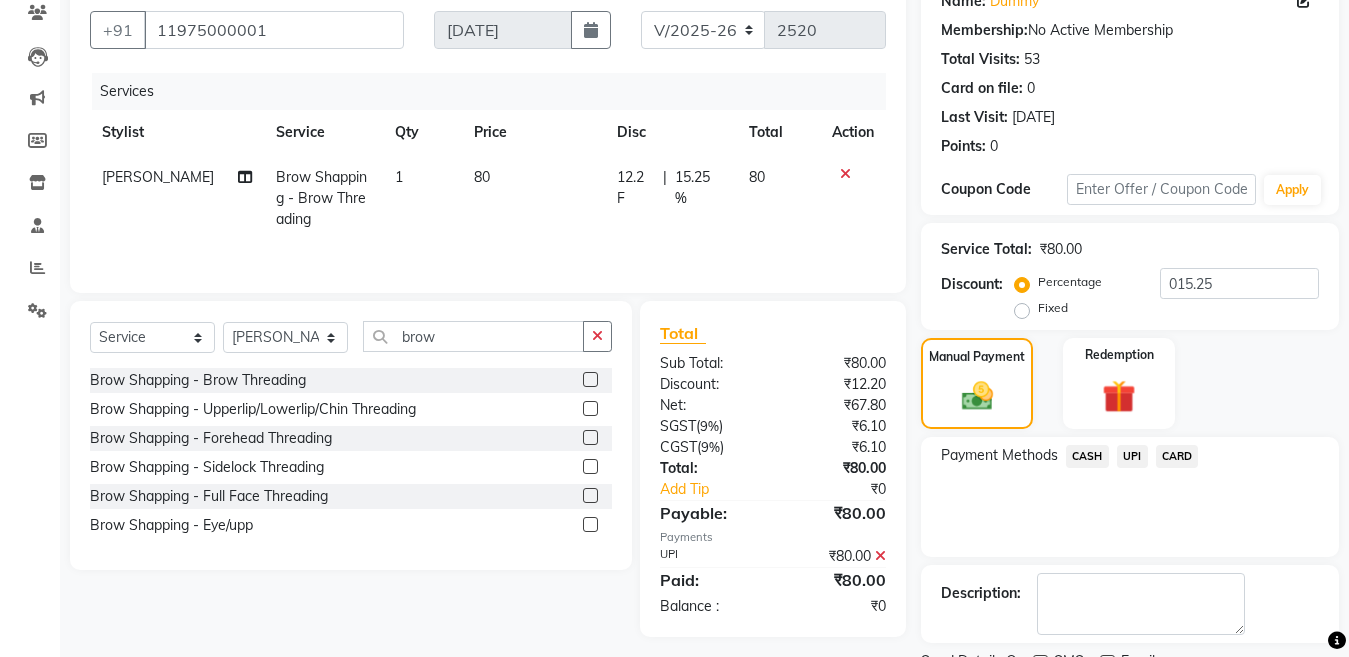 scroll, scrollTop: 259, scrollLeft: 0, axis: vertical 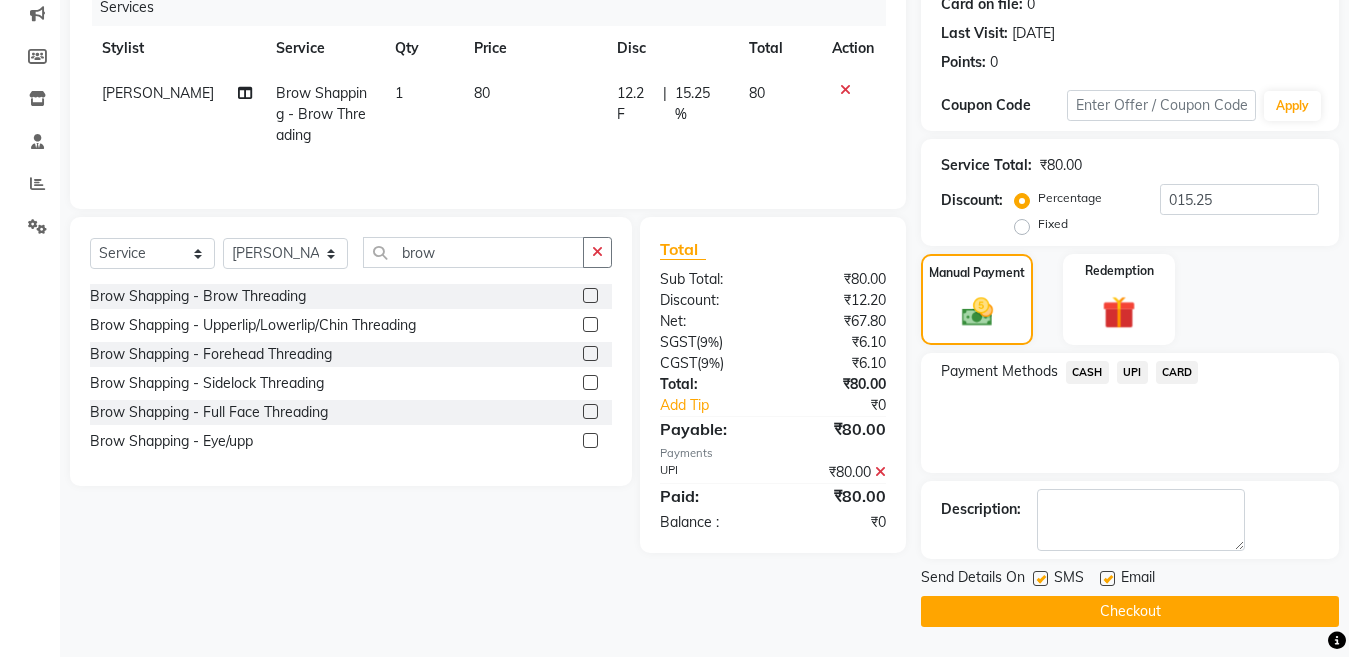 click on "SMS" 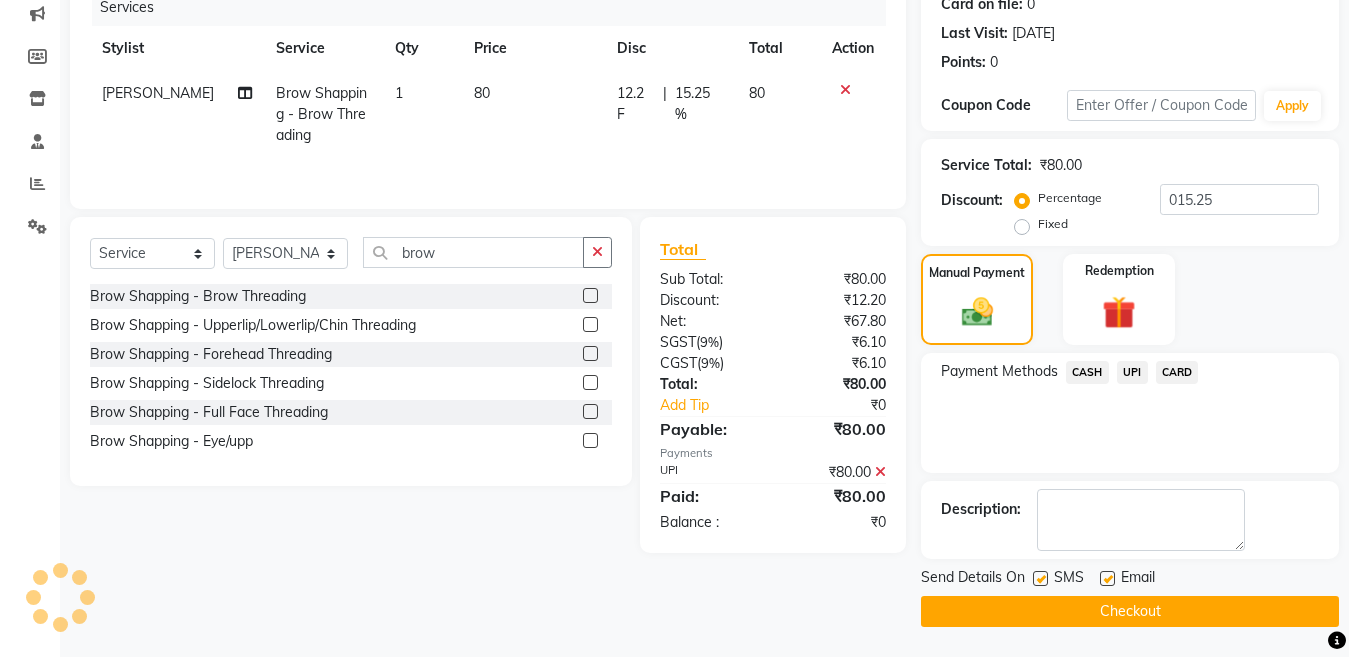 click 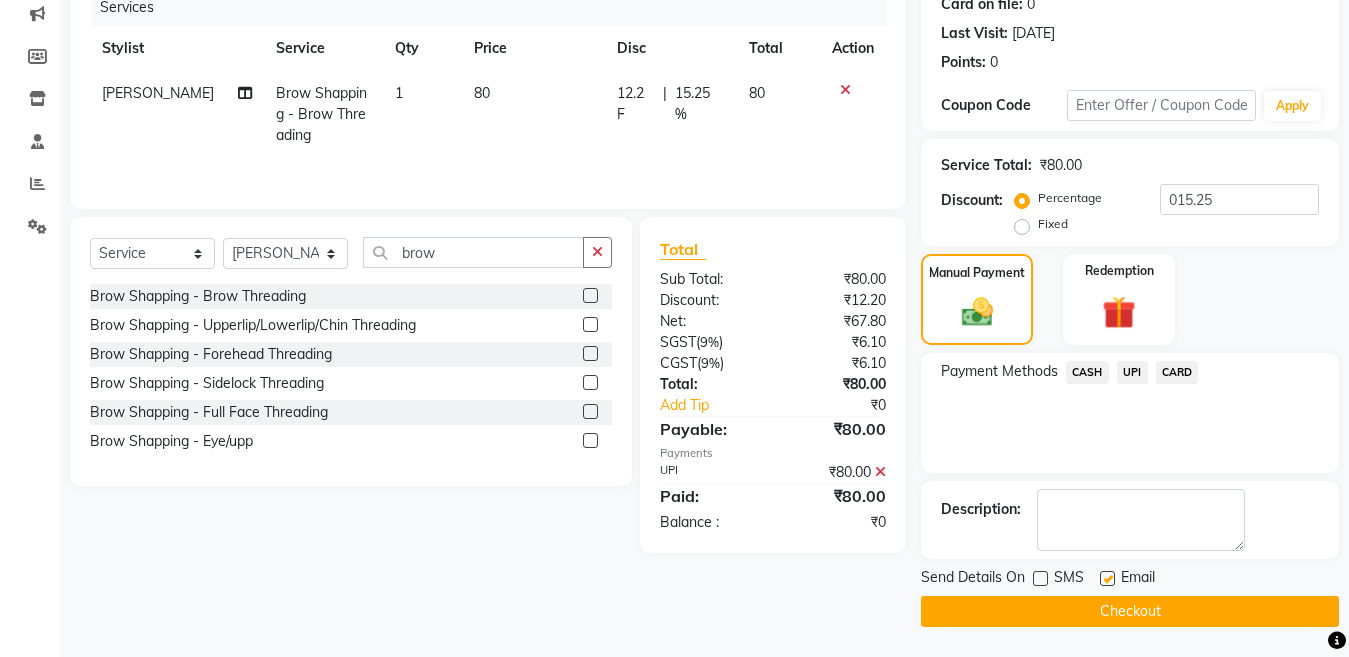 click on "Checkout" 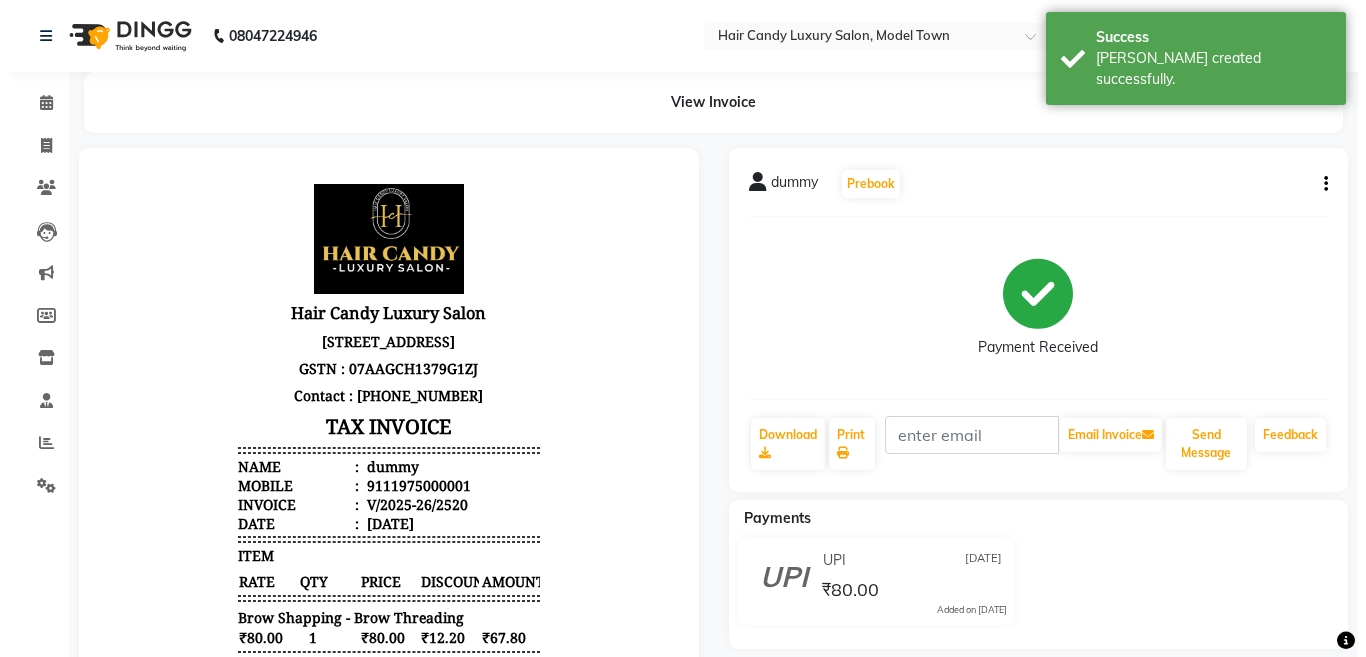 scroll, scrollTop: 0, scrollLeft: 0, axis: both 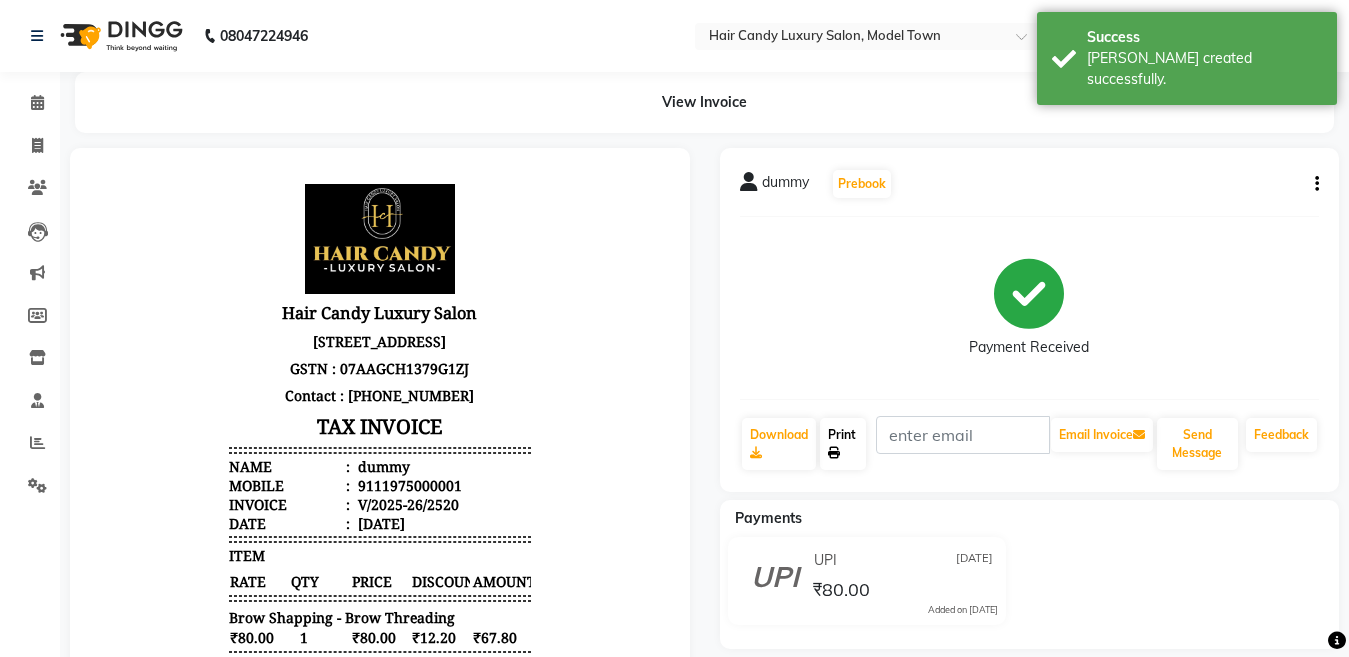 click on "Print" 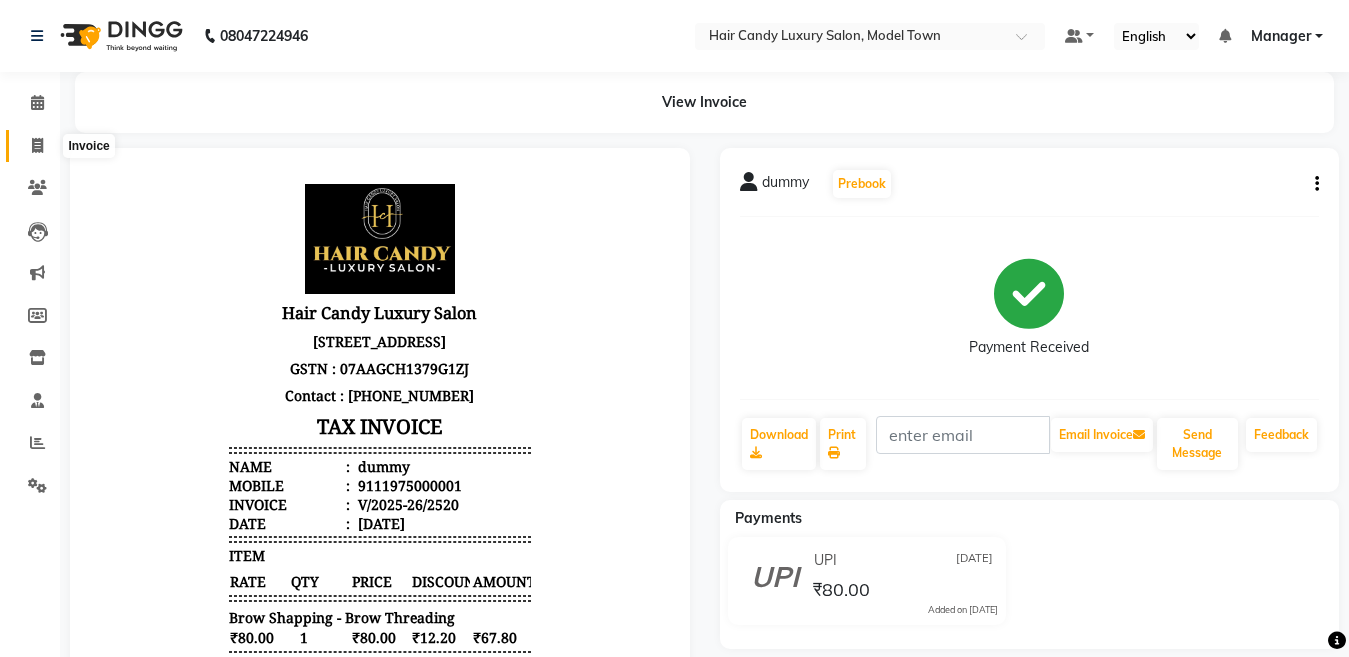 click 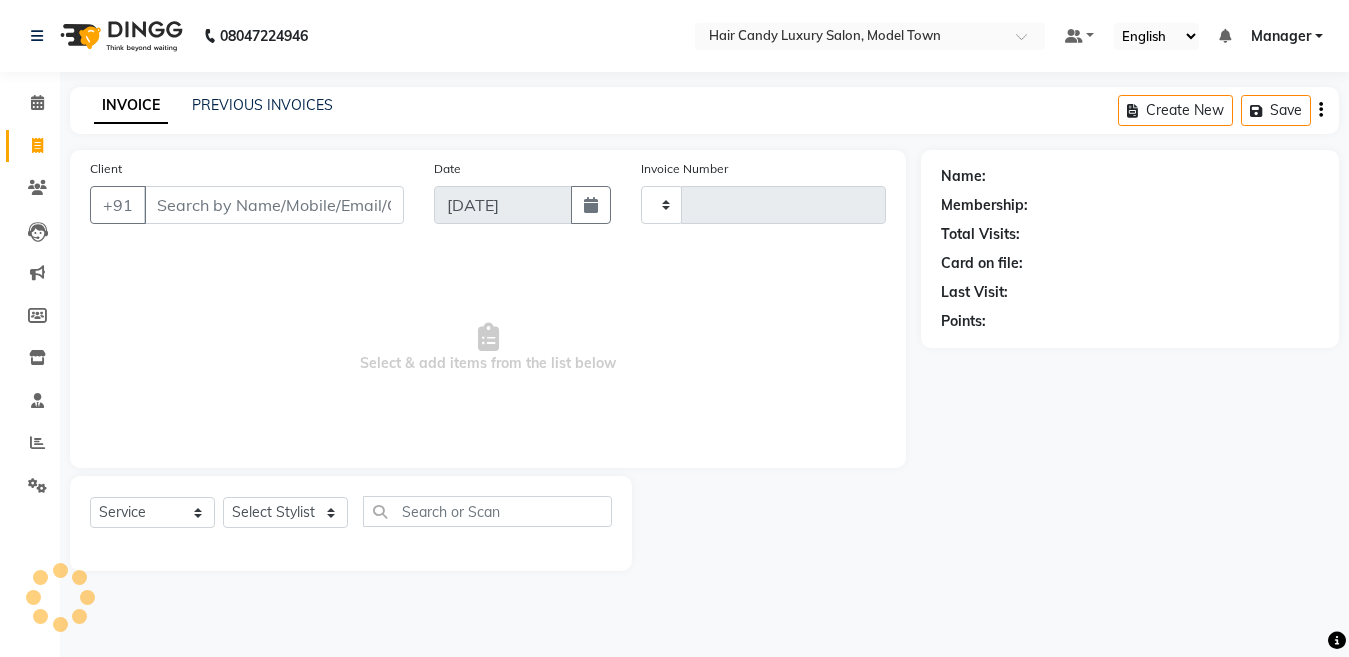 click on "Client" at bounding box center [274, 205] 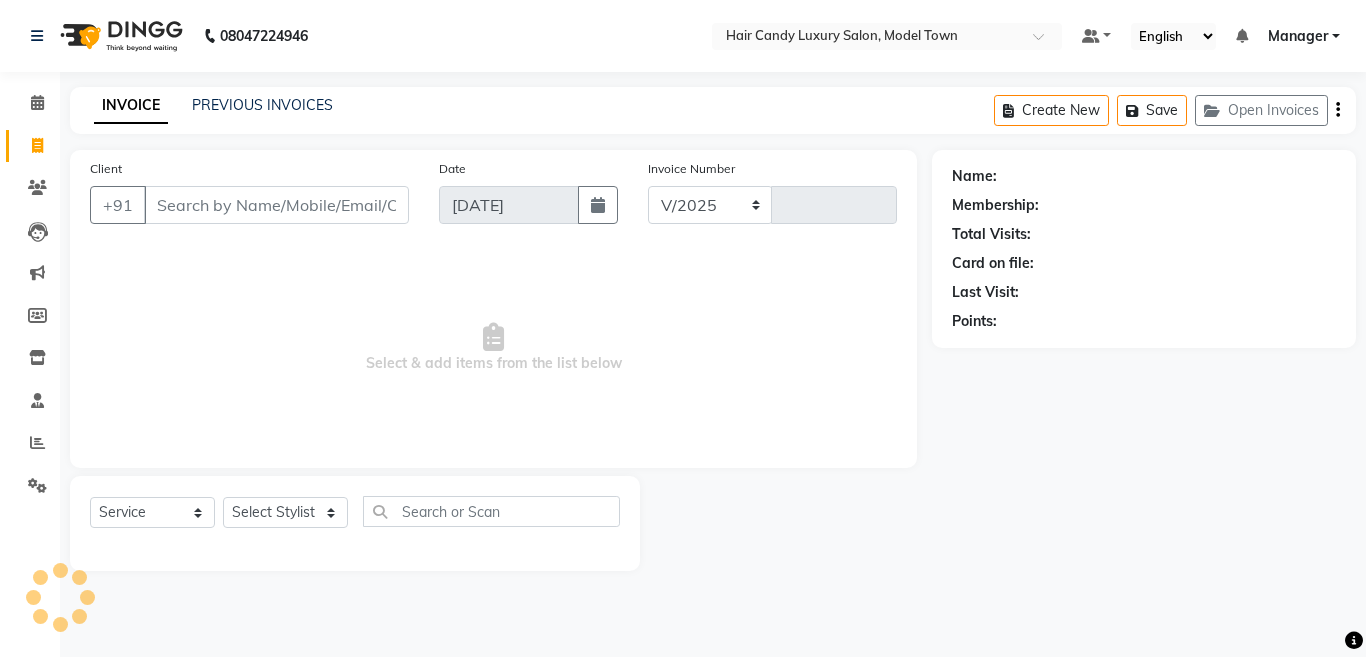 select on "4716" 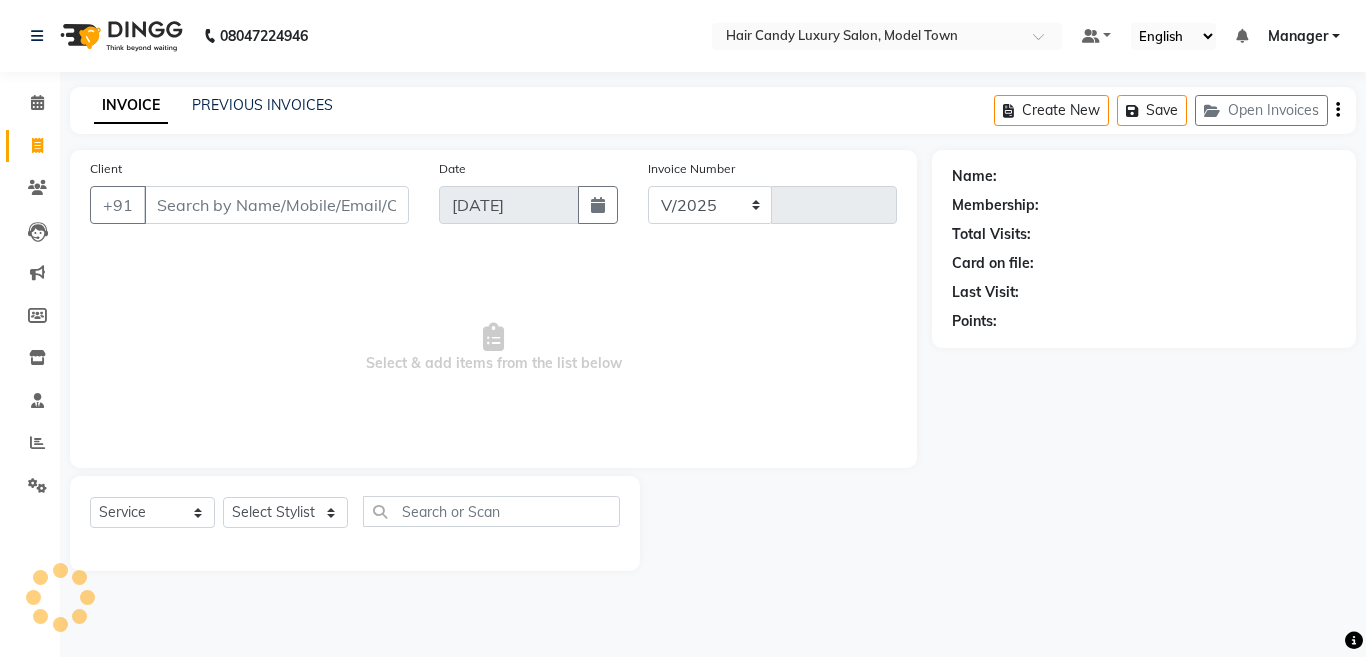 type on "2521" 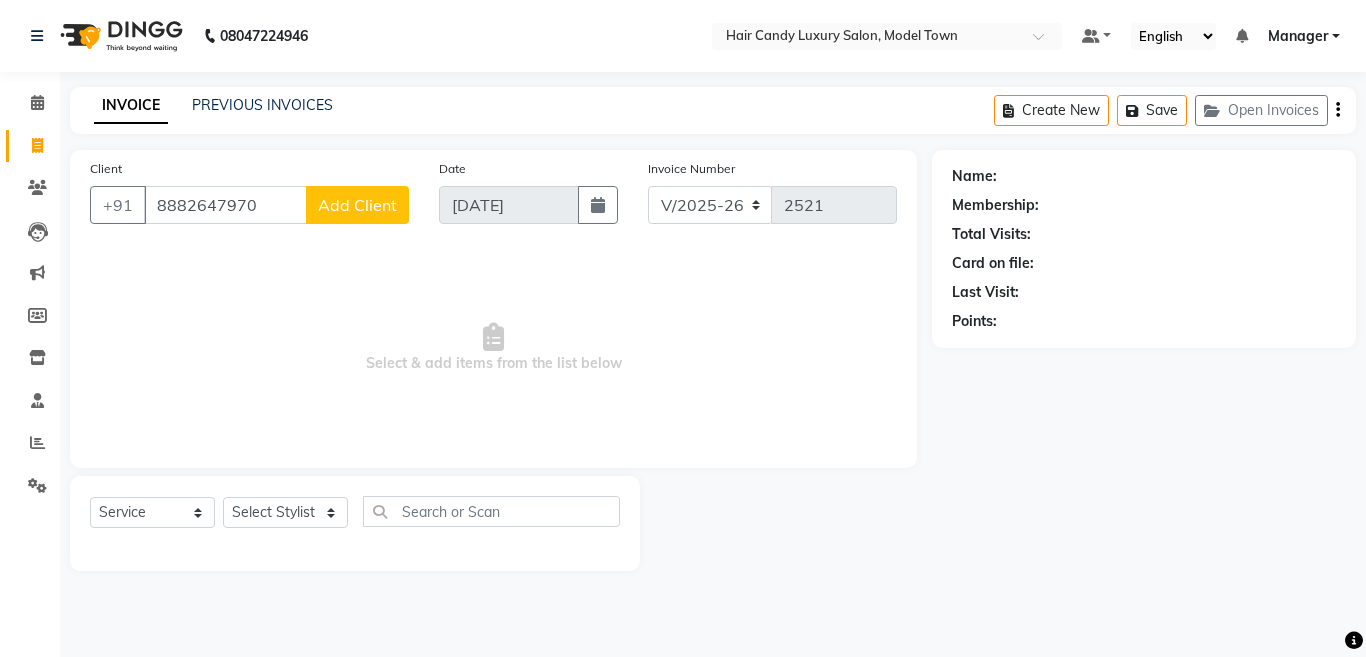 type on "8882647970" 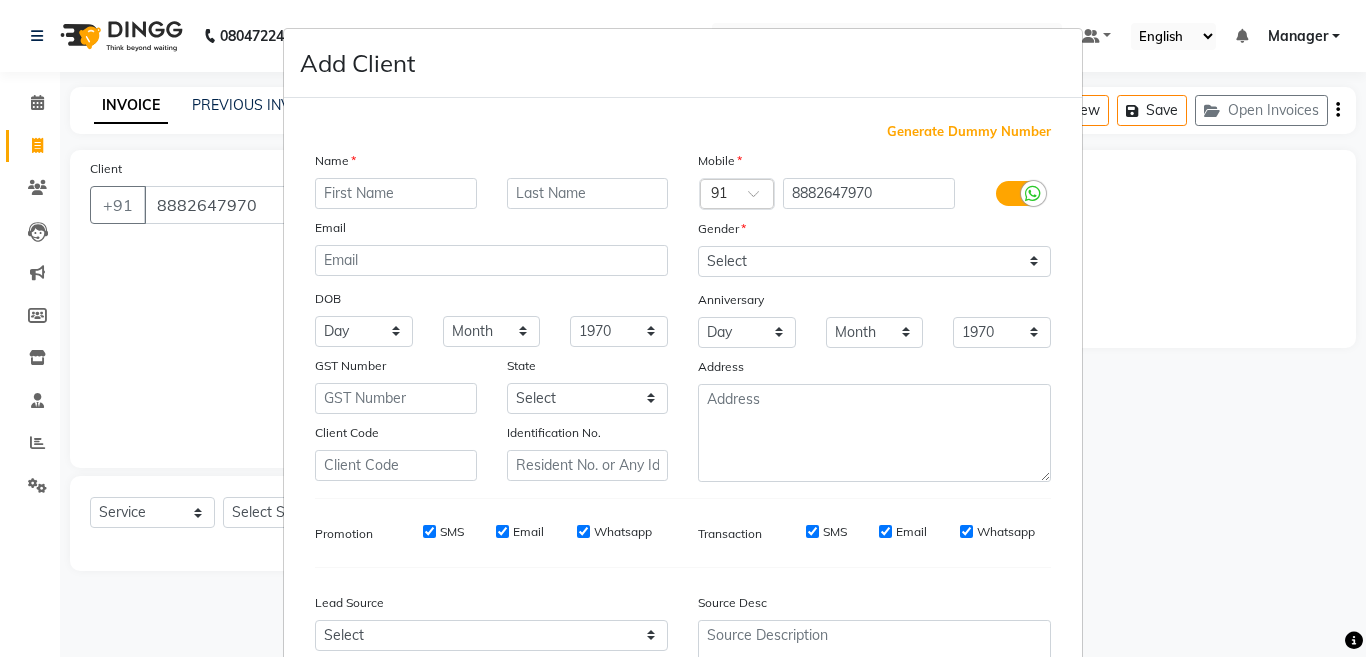 click on "Add Client Generate Dummy Number Name Email DOB Day 01 02 03 04 05 06 07 08 09 10 11 12 13 14 15 16 17 18 19 20 21 22 23 24 25 26 27 28 29 30 31 Month January February March April May June July August September October November December 1940 1941 1942 1943 1944 1945 1946 1947 1948 1949 1950 1951 1952 1953 1954 1955 1956 1957 1958 1959 1960 1961 1962 1963 1964 1965 1966 1967 1968 1969 1970 1971 1972 1973 1974 1975 1976 1977 1978 1979 1980 1981 1982 1983 1984 1985 1986 1987 1988 1989 1990 1991 1992 1993 1994 1995 1996 1997 1998 1999 2000 2001 2002 2003 2004 2005 2006 2007 2008 2009 2010 2011 2012 2013 2014 2015 2016 2017 2018 2019 2020 2021 2022 2023 2024 GST Number State Select Andaman and Nicobar Islands Andhra Pradesh Arunachal Pradesh Assam Bihar Chandigarh Chhattisgarh Dadra and Nagar Haveli Daman and Diu Delhi Goa Gujarat Haryana Himachal Pradesh Jammu and Kashmir Jharkhand Karnataka Kerala Lakshadweep Madhya Pradesh Maharashtra Manipur Meghalaya Mizoram Nagaland Odisha Pondicherry Punjab Rajasthan Sikkim" at bounding box center [683, 328] 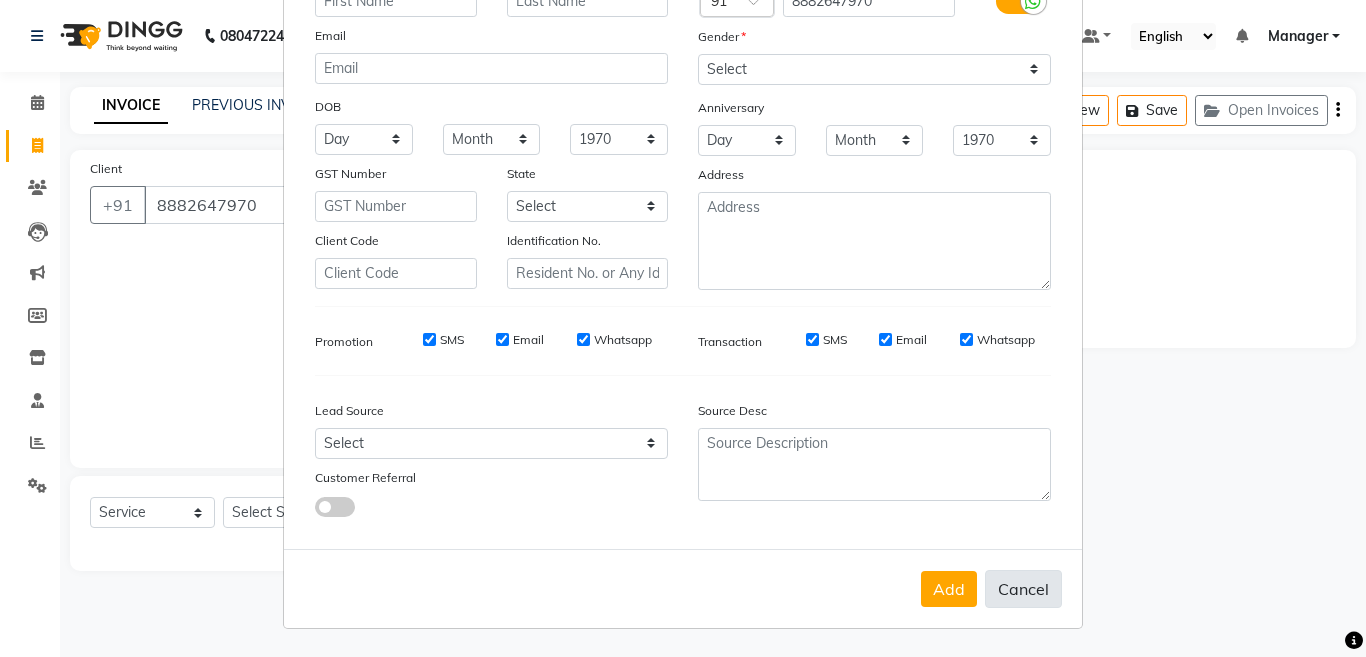 click on "Cancel" at bounding box center (1023, 589) 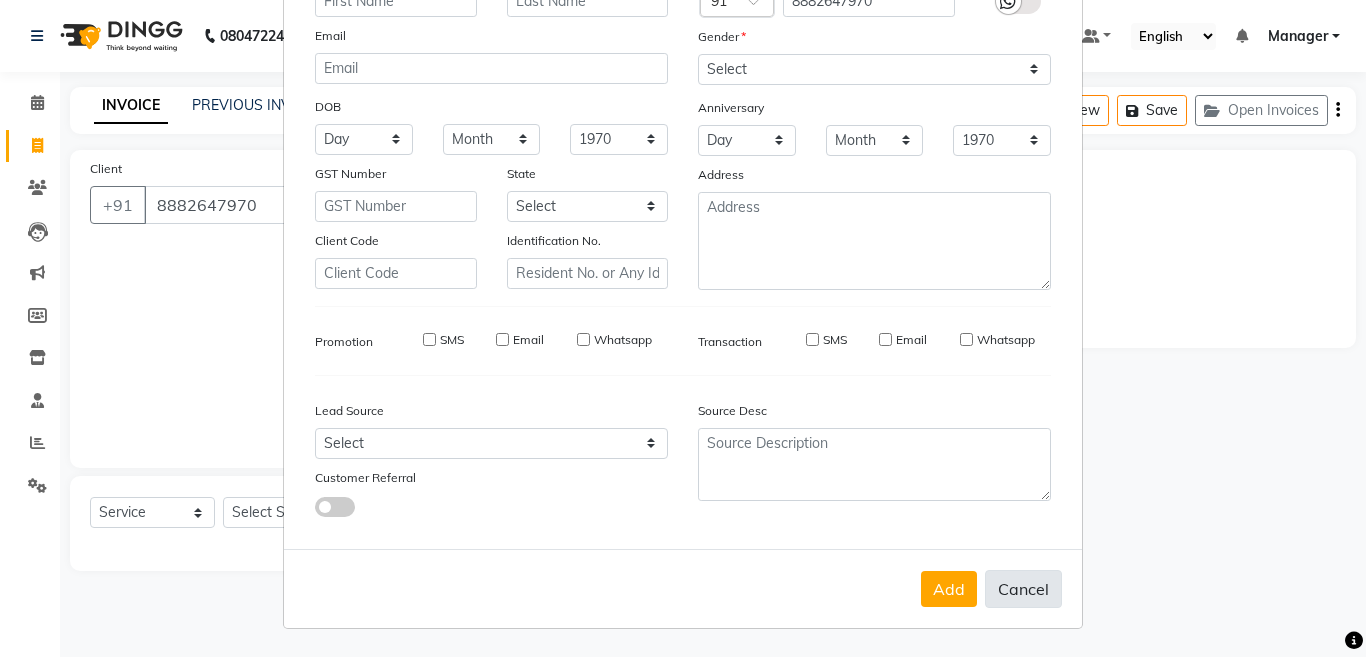 select 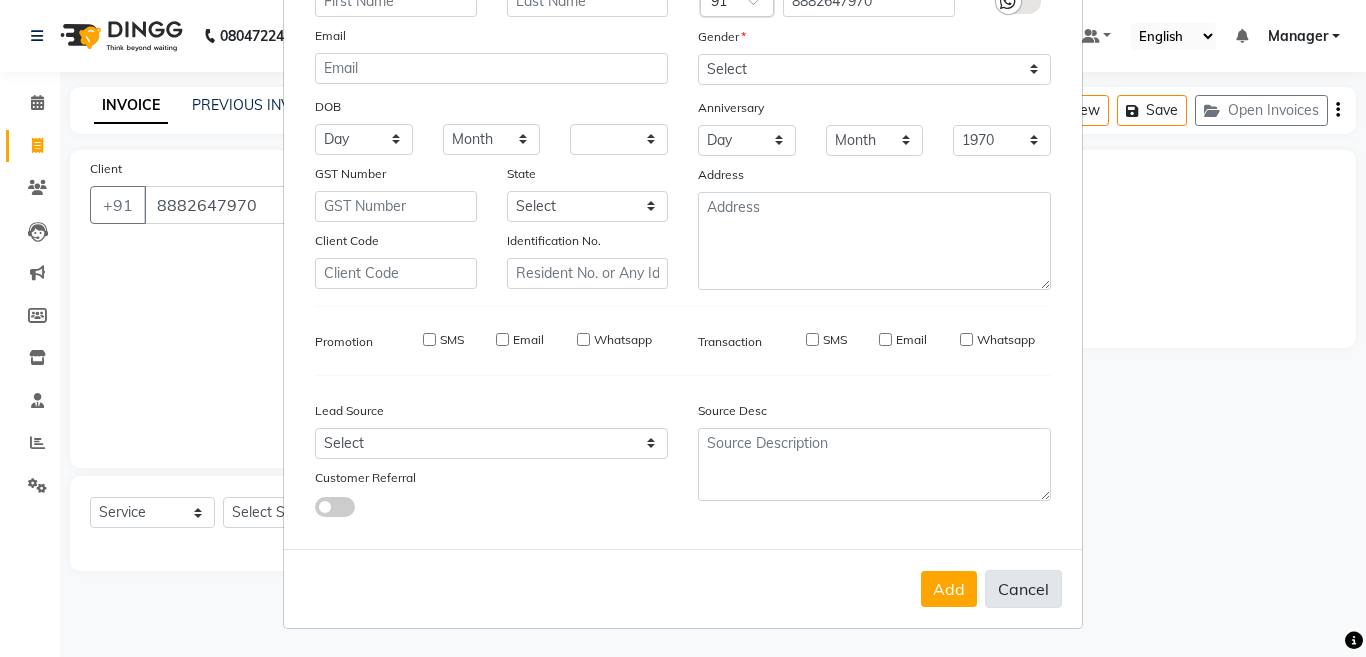 type 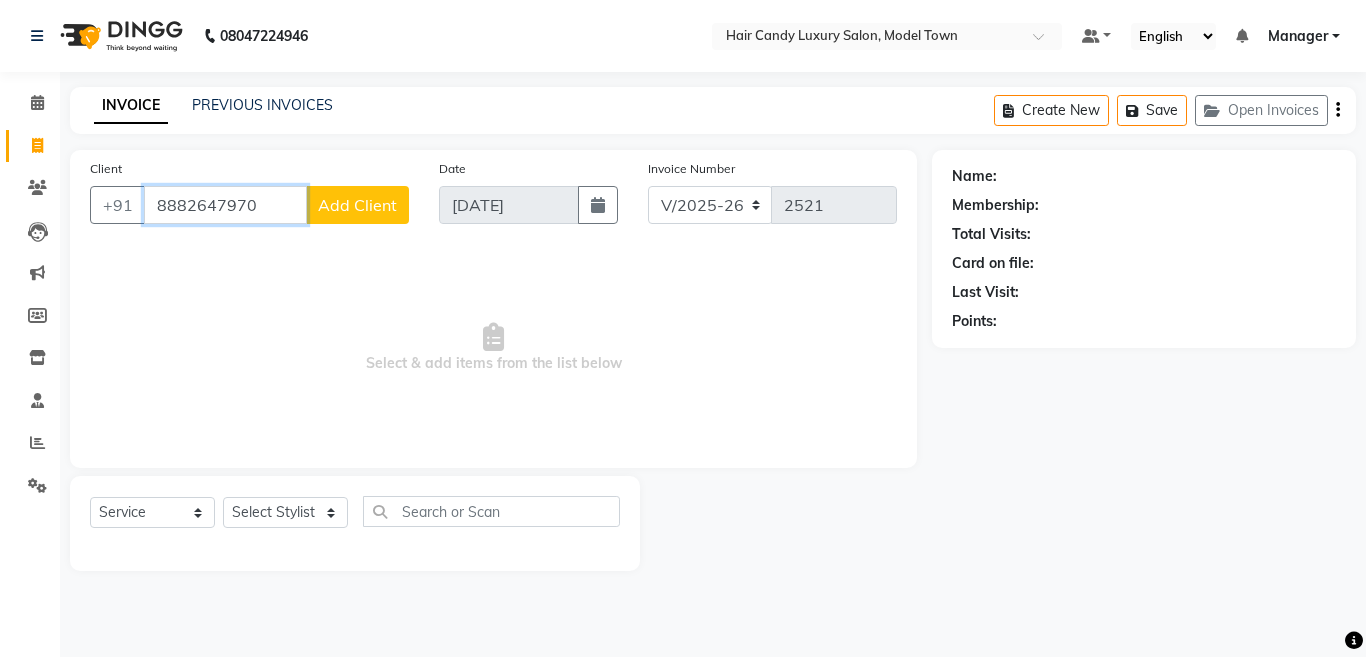 click on "8882647970" at bounding box center [225, 205] 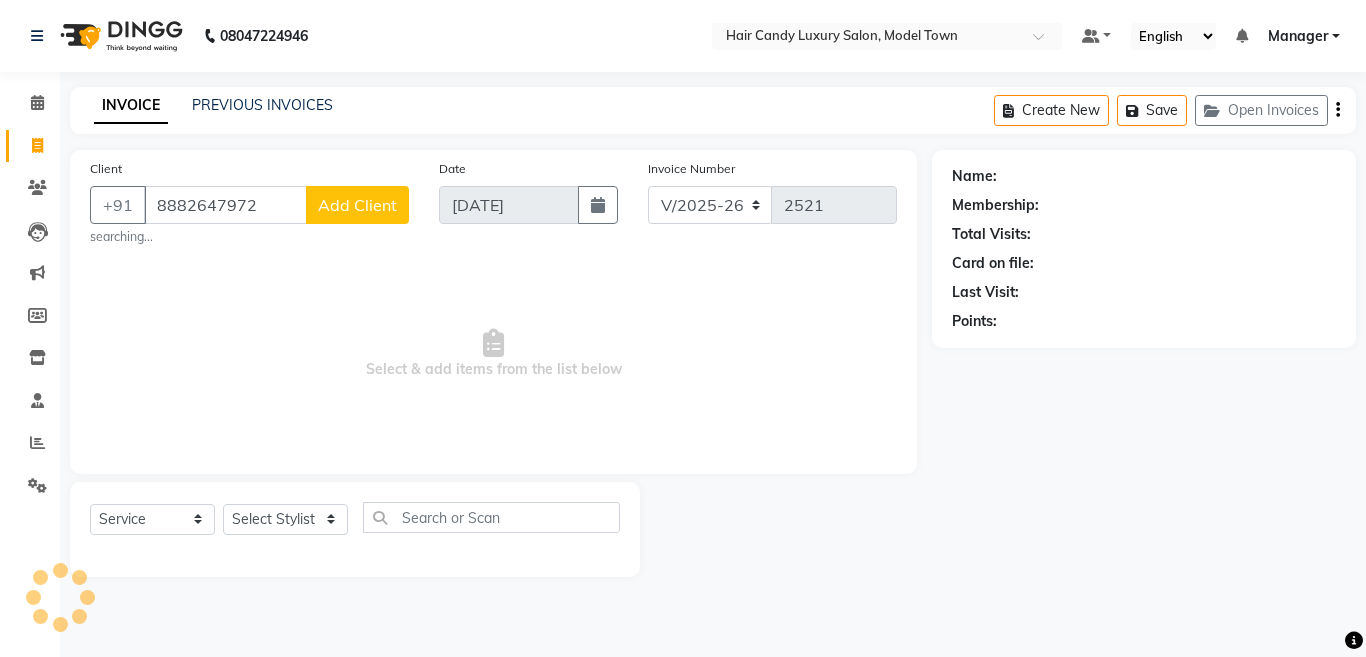 click on "Add Client" 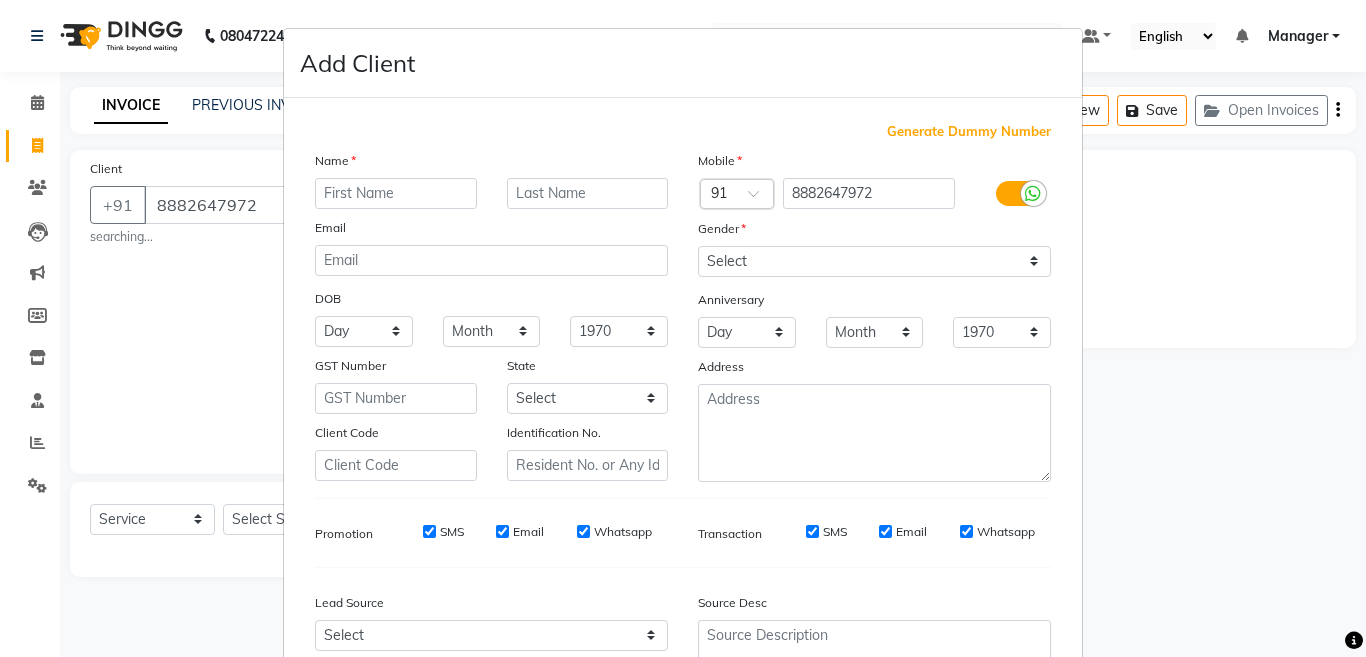 click at bounding box center [396, 193] 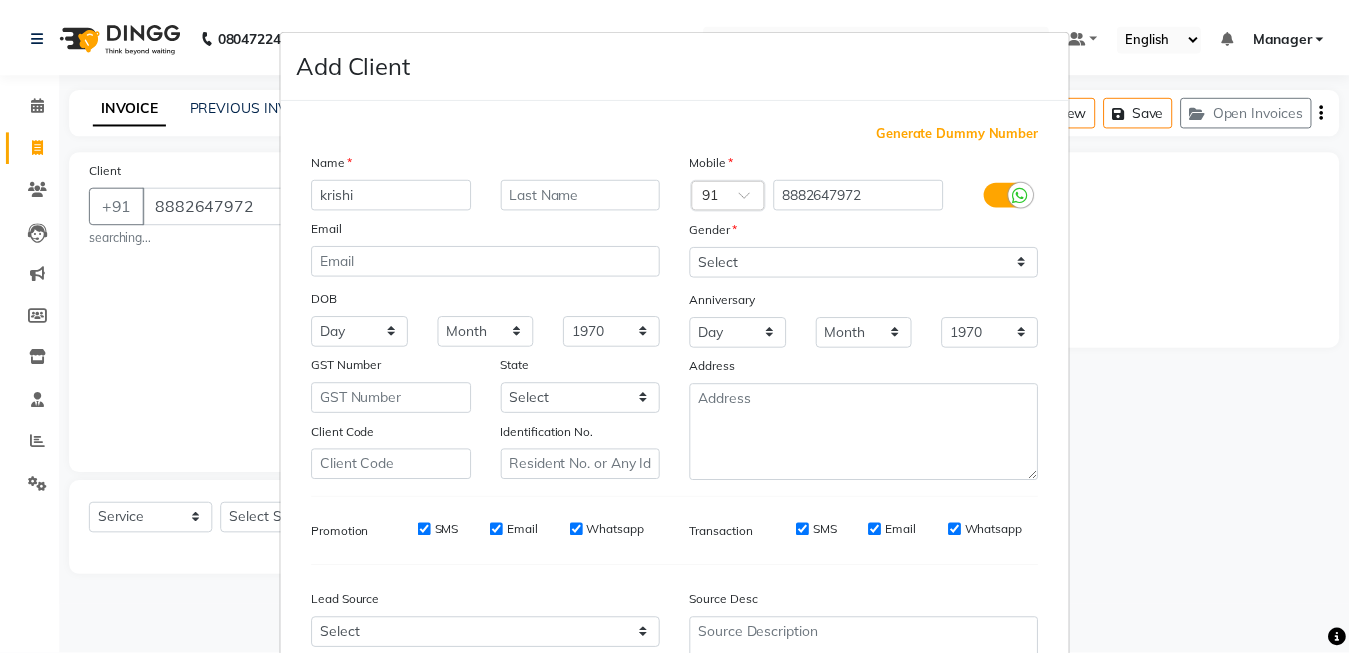 scroll, scrollTop: 192, scrollLeft: 0, axis: vertical 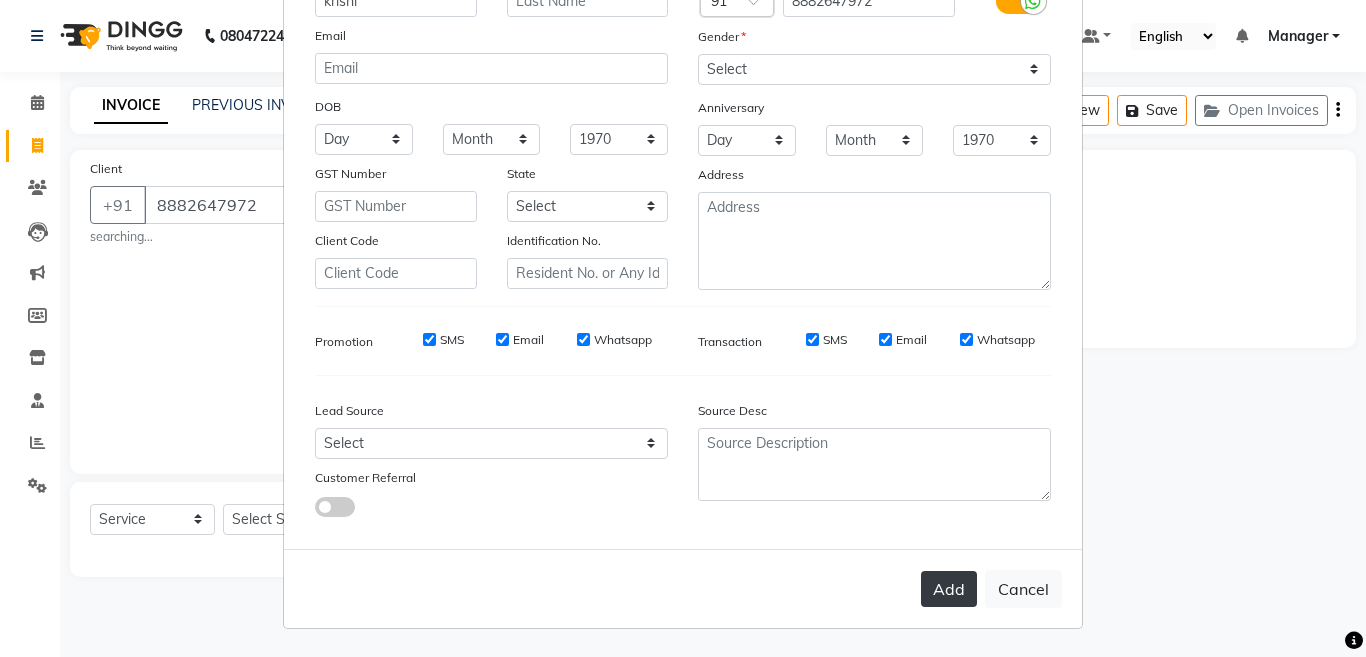 click on "Add" at bounding box center [949, 589] 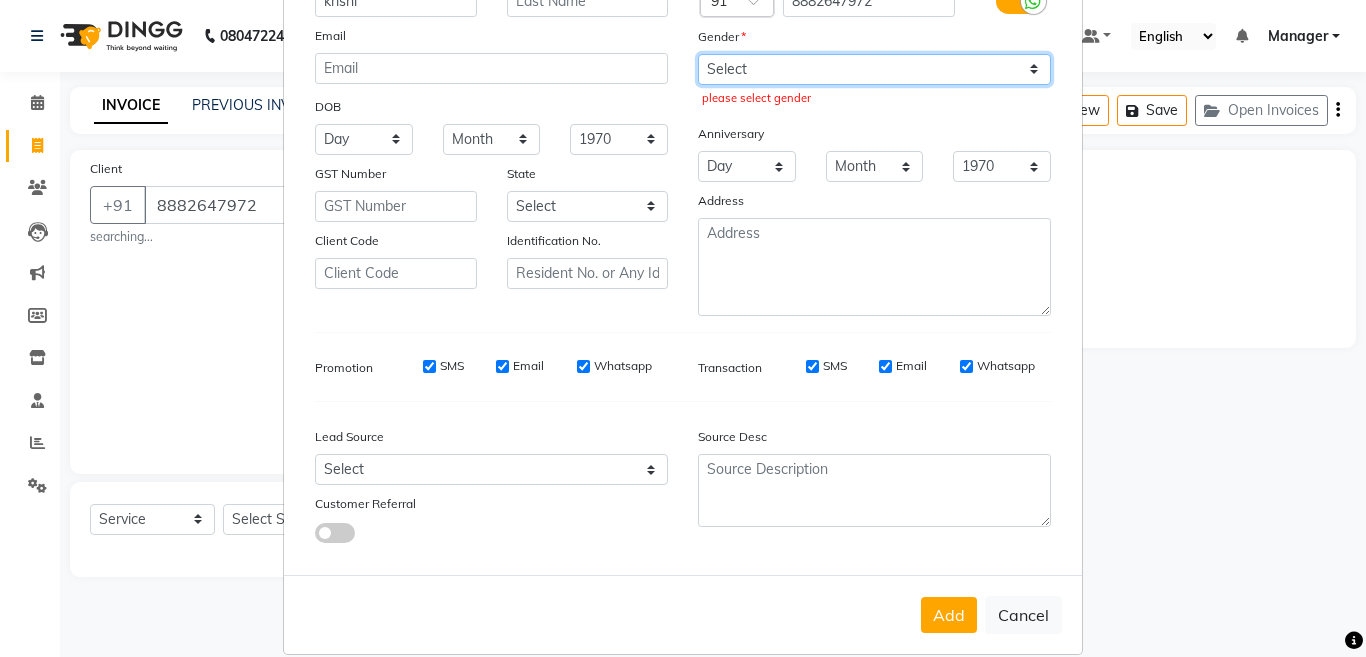 click on "Select Male Female Other Prefer Not To Say" at bounding box center (874, 69) 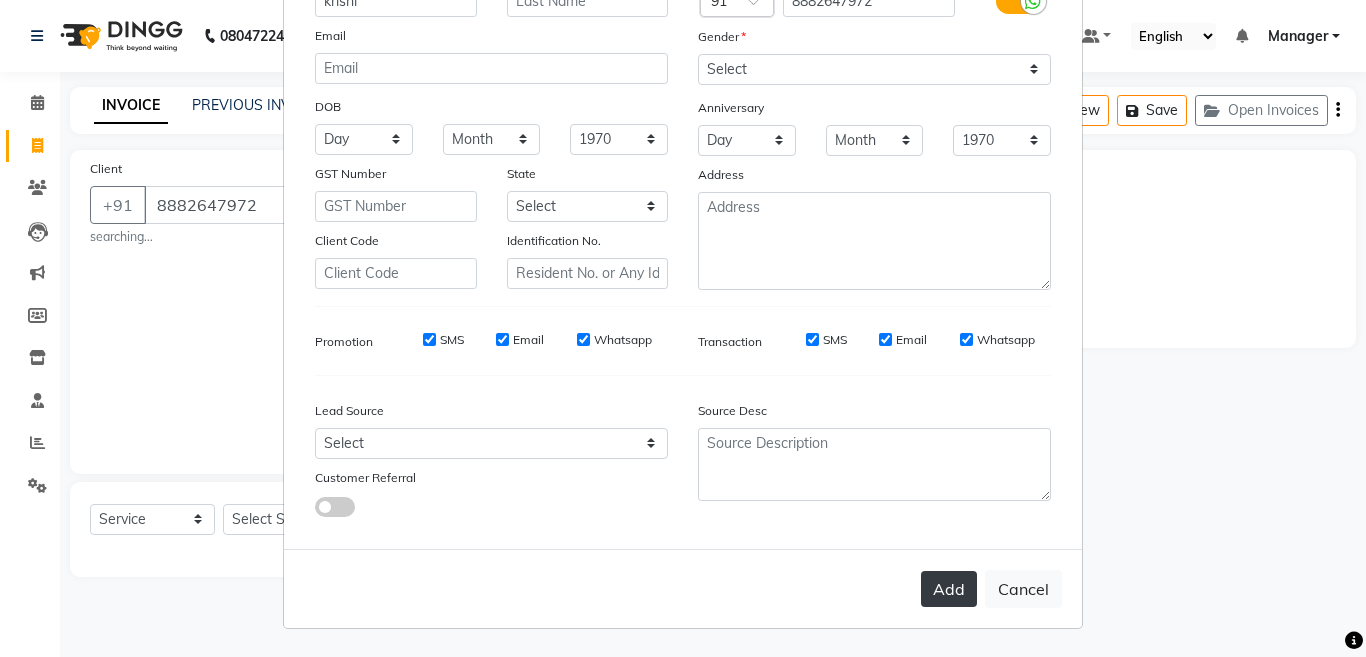 click on "Add" at bounding box center [949, 589] 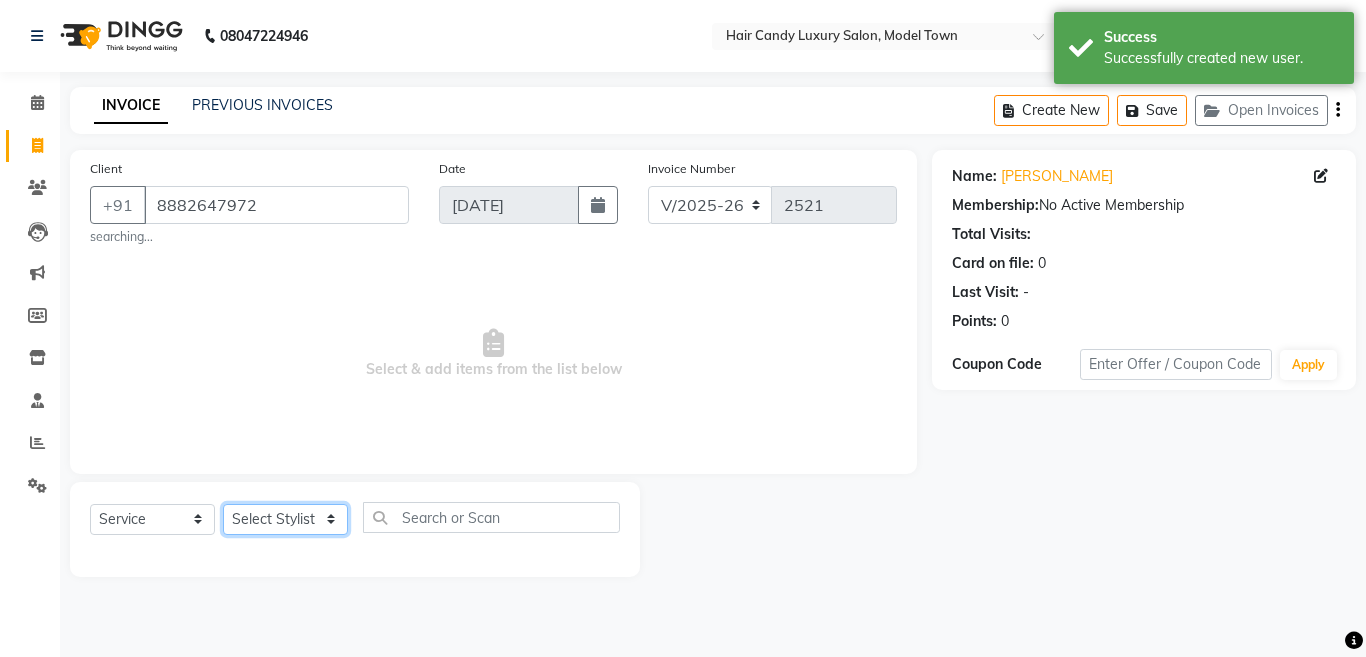 click on "Select Stylist Aakib Anas Anuradha Izhar Laiq (Rahul) Manager Neeraj parul Pawan Prakash Rajni Ranjay (Raju) RIYA Saleem sameer  stock manager surrender Vijay Gupta Vijay kumar" 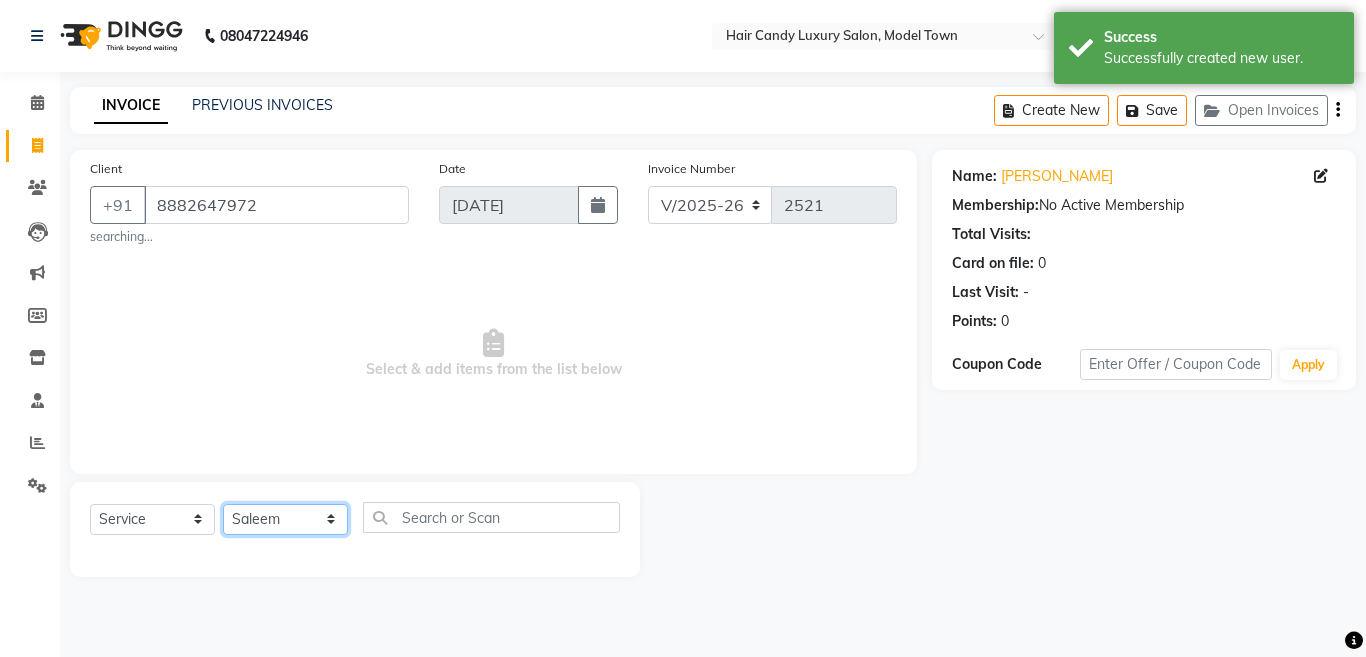 click on "Select Stylist Aakib Anas Anuradha Izhar Laiq (Rahul) Manager Neeraj parul Pawan Prakash Rajni Ranjay (Raju) RIYA Saleem sameer  stock manager surrender Vijay Gupta Vijay kumar" 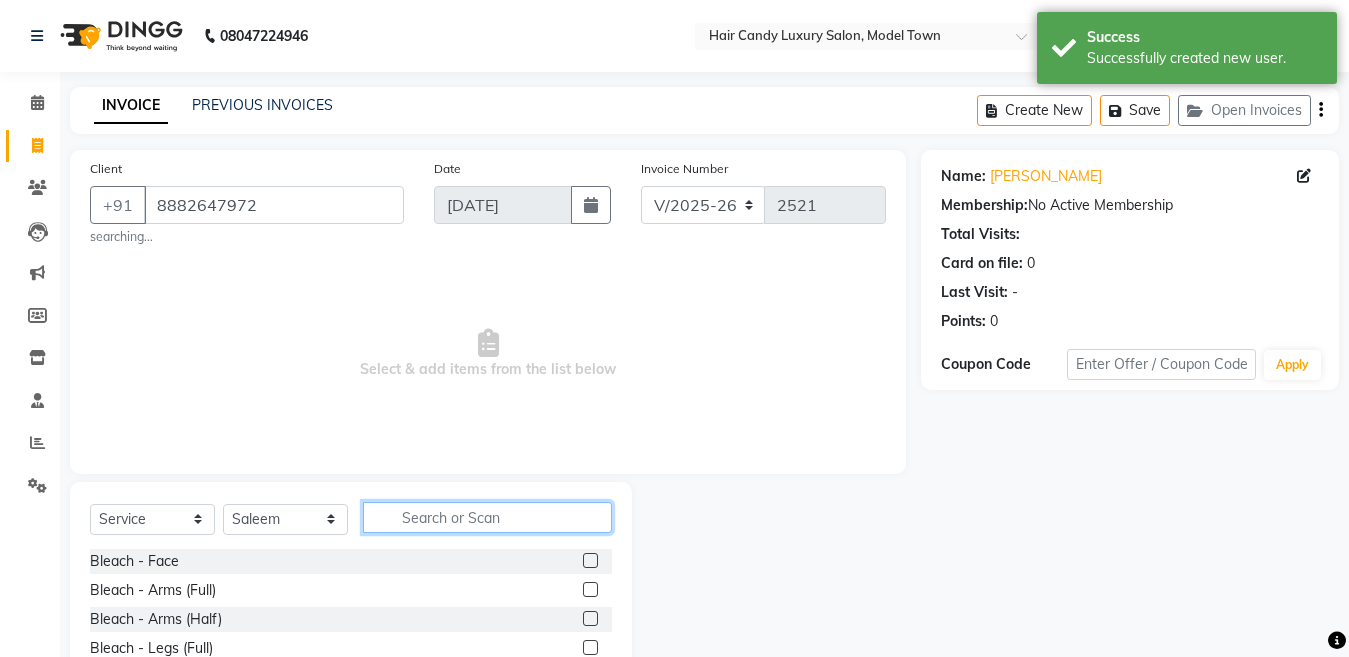 click 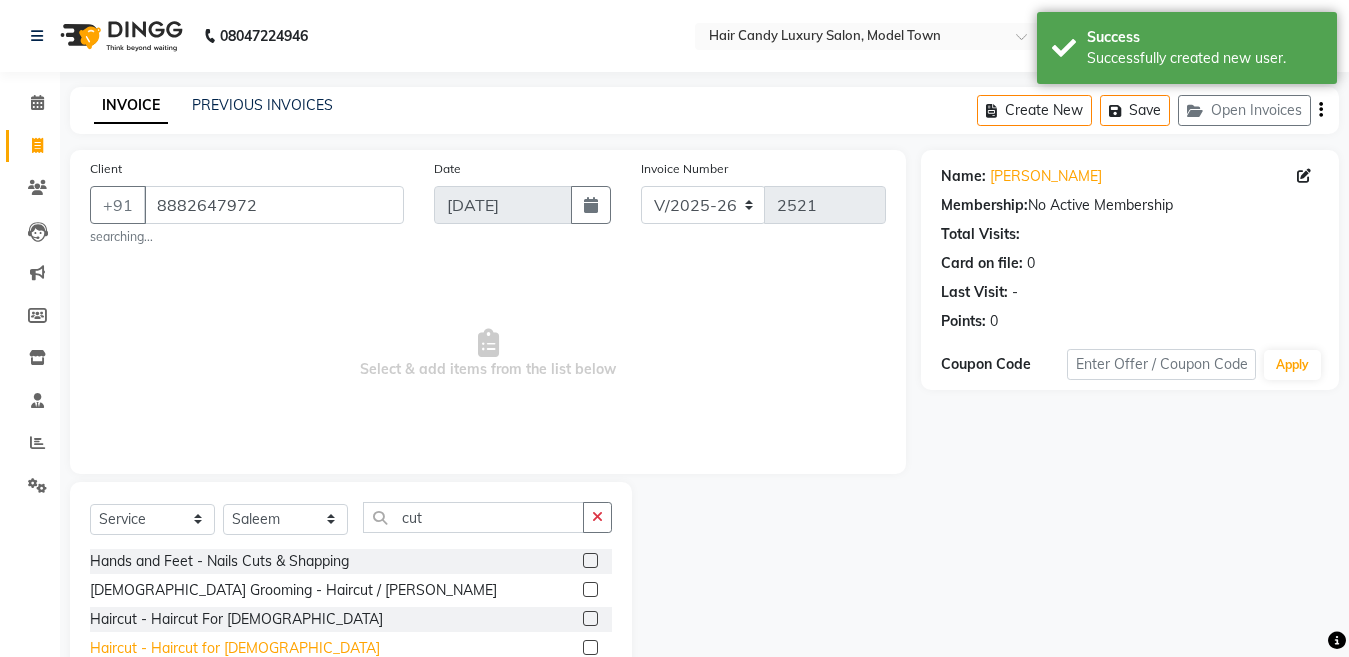 click on "Haircut - Haircut for [DEMOGRAPHIC_DATA]" 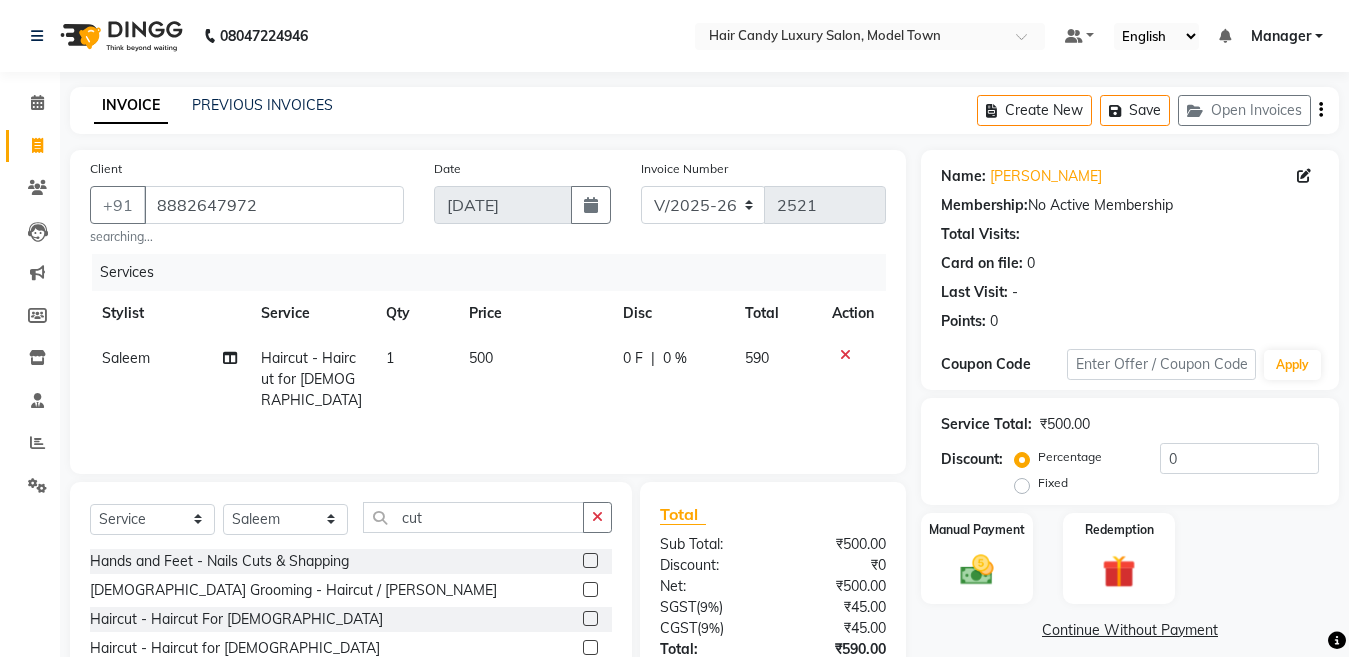 click on "Total Visits:" 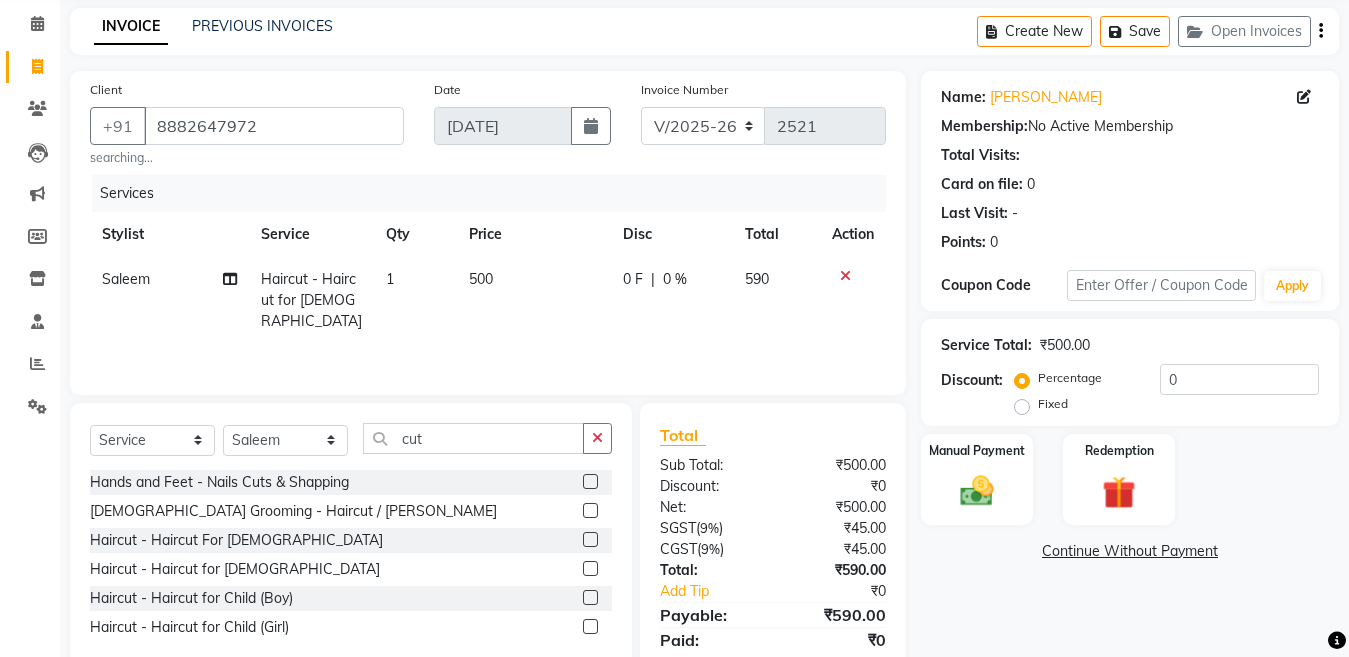 scroll, scrollTop: 149, scrollLeft: 0, axis: vertical 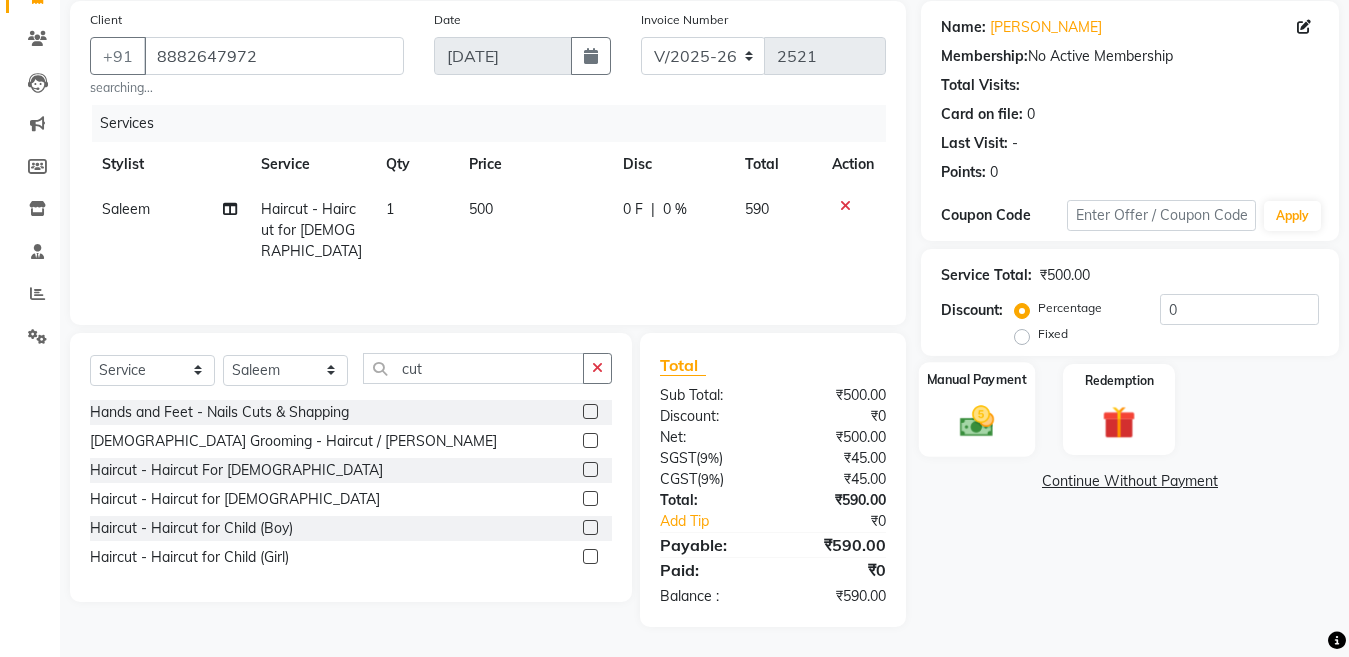 click 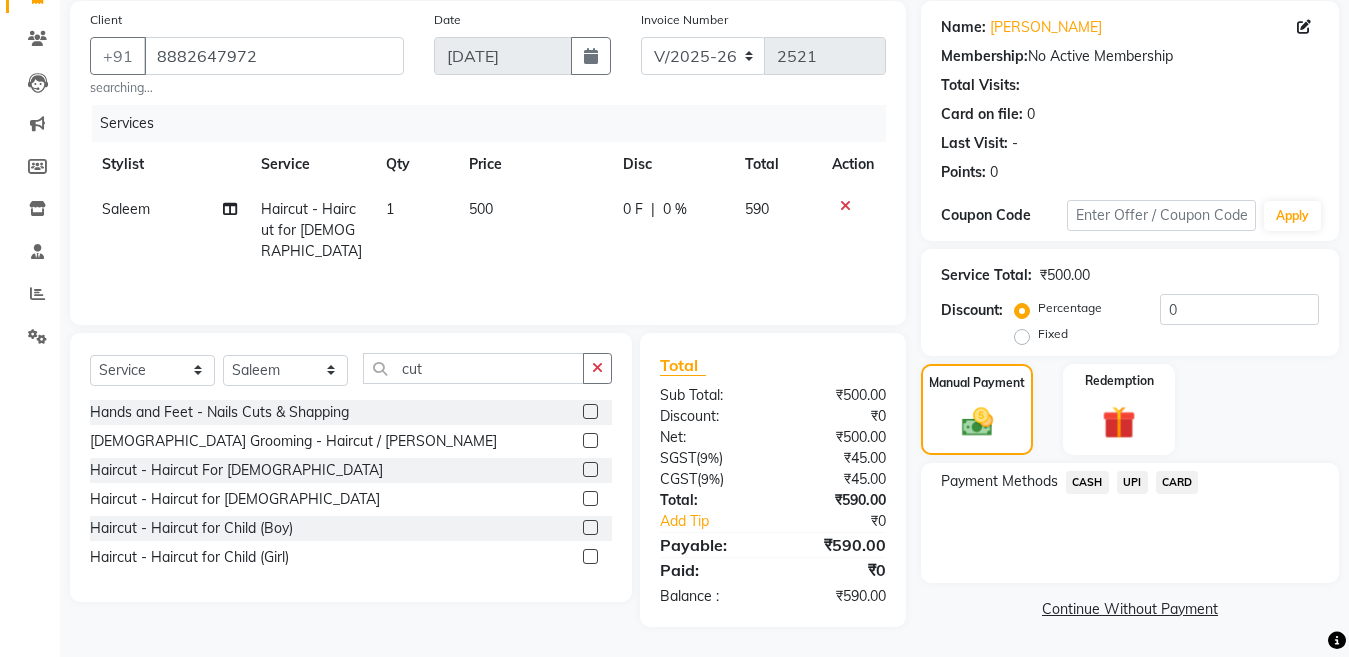 click on "CASH" 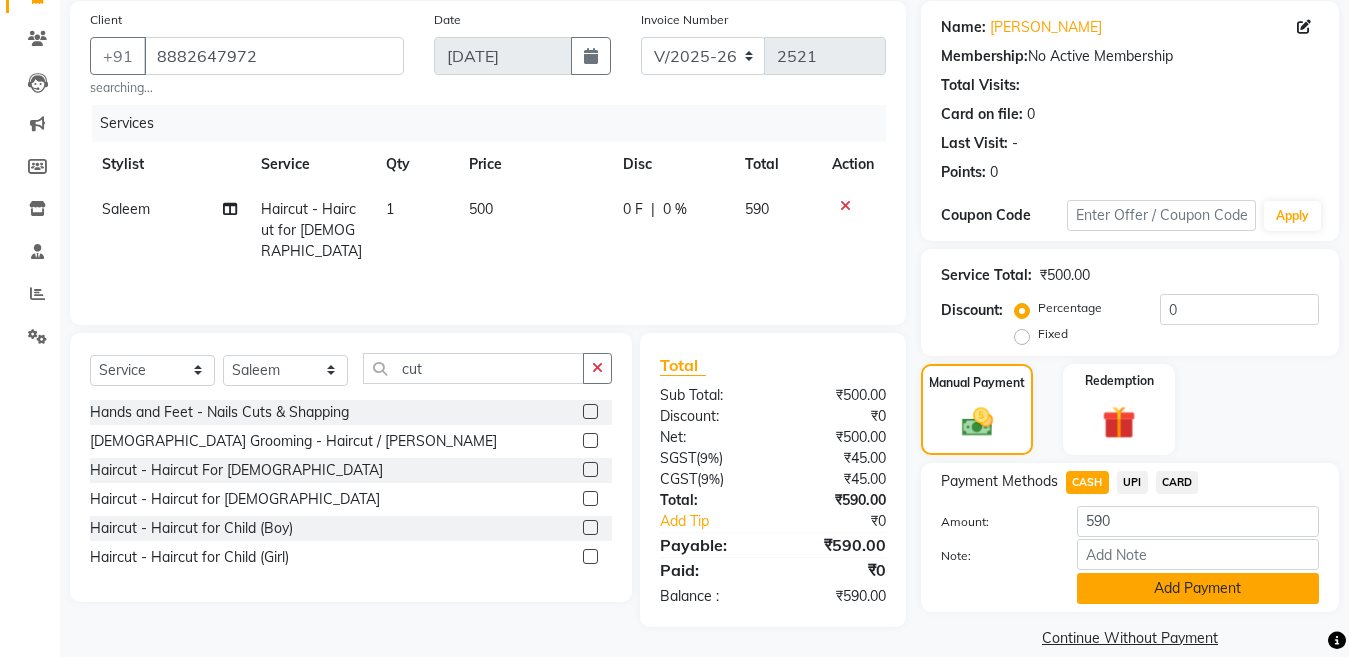 click on "Add Payment" 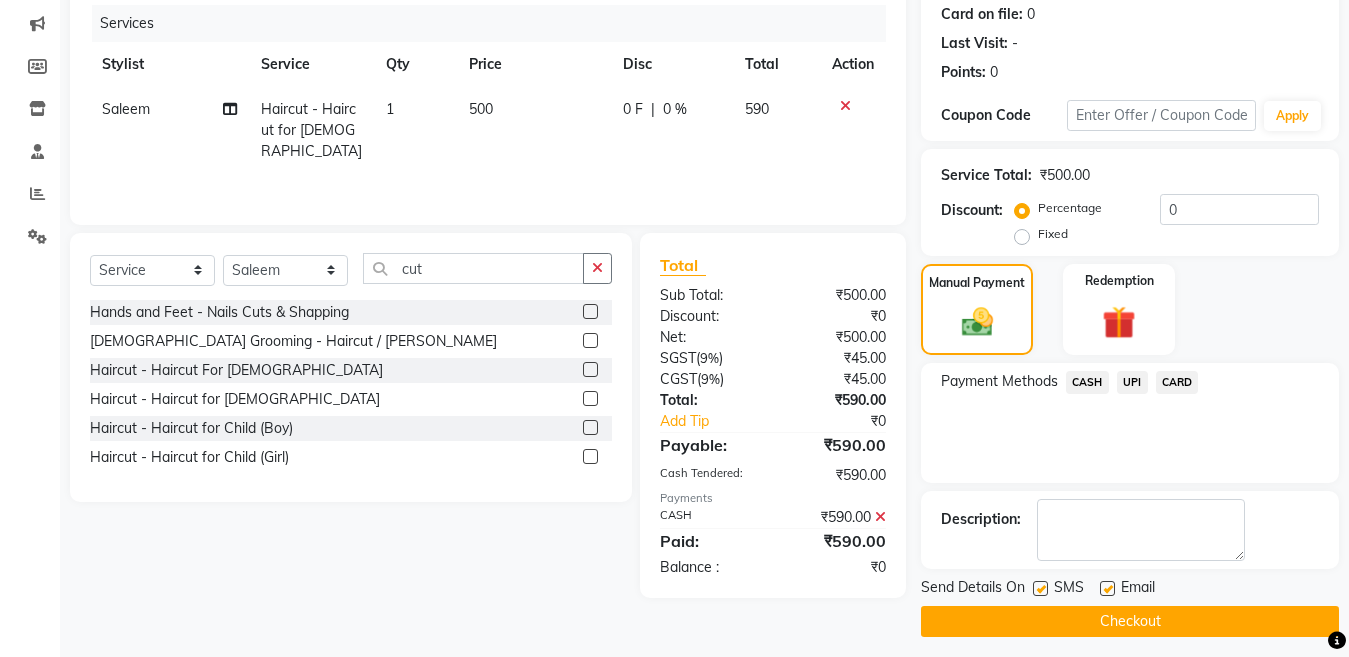 scroll, scrollTop: 259, scrollLeft: 0, axis: vertical 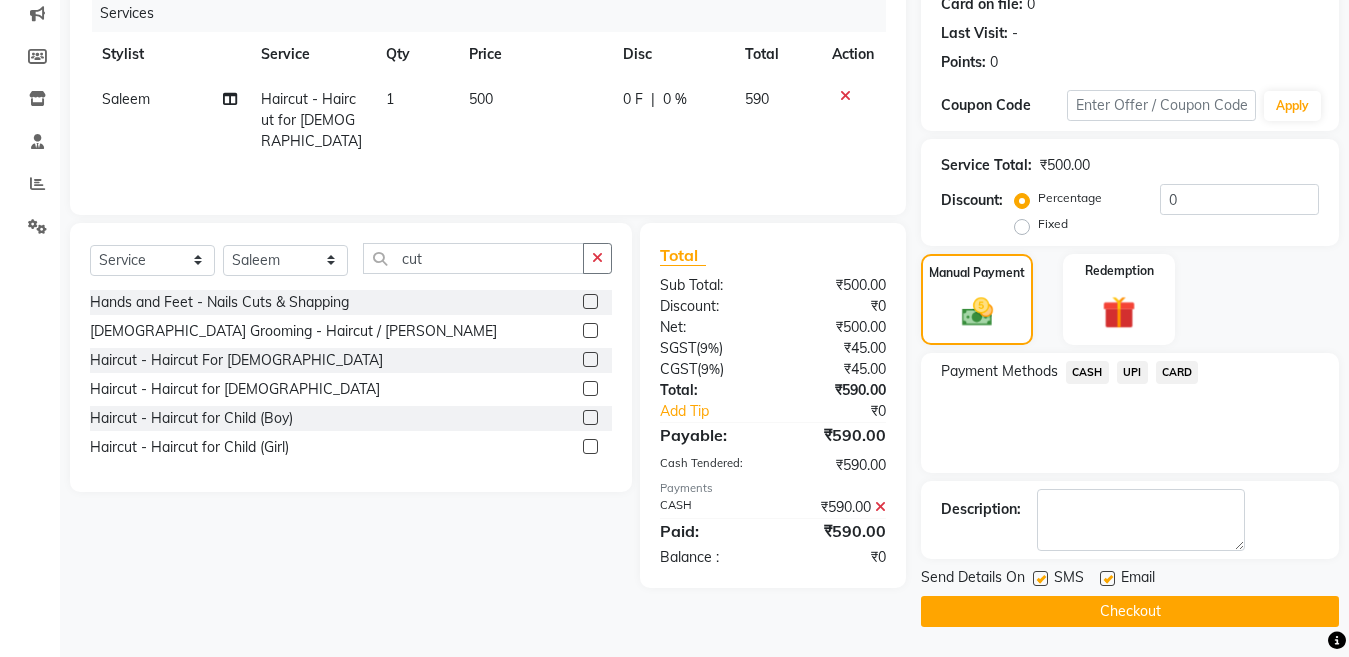 click on "SMS" 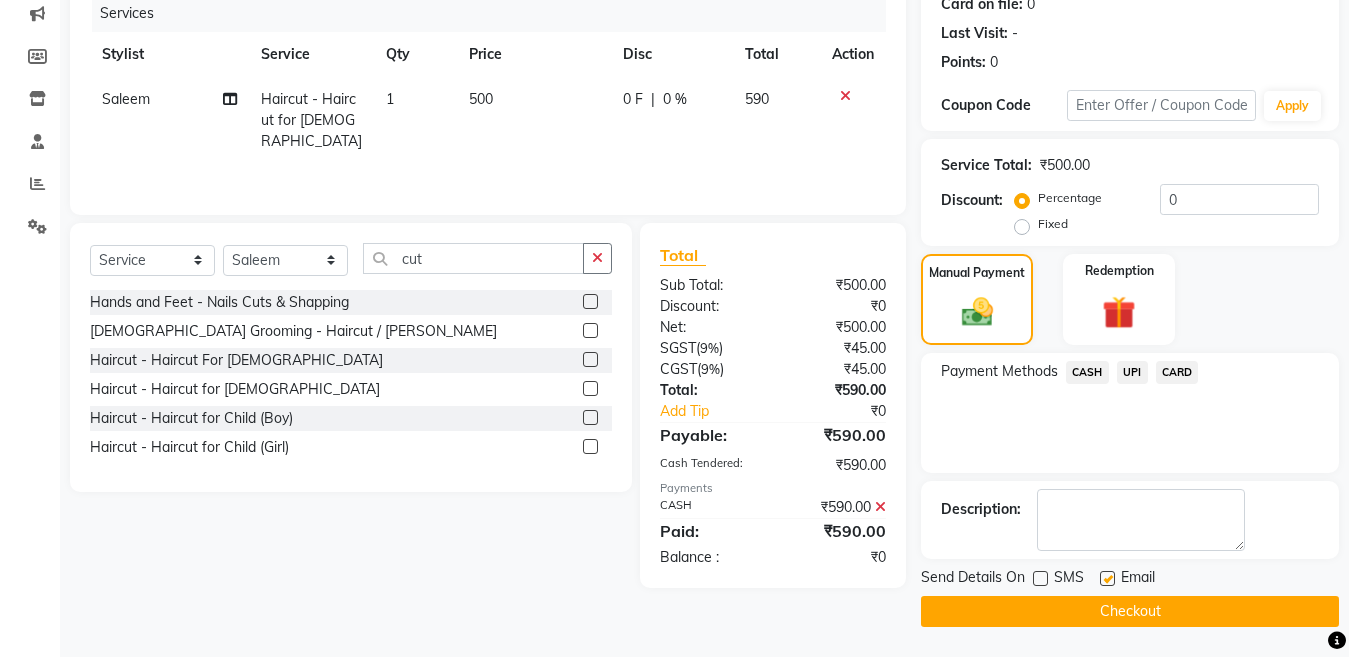 click on "Checkout" 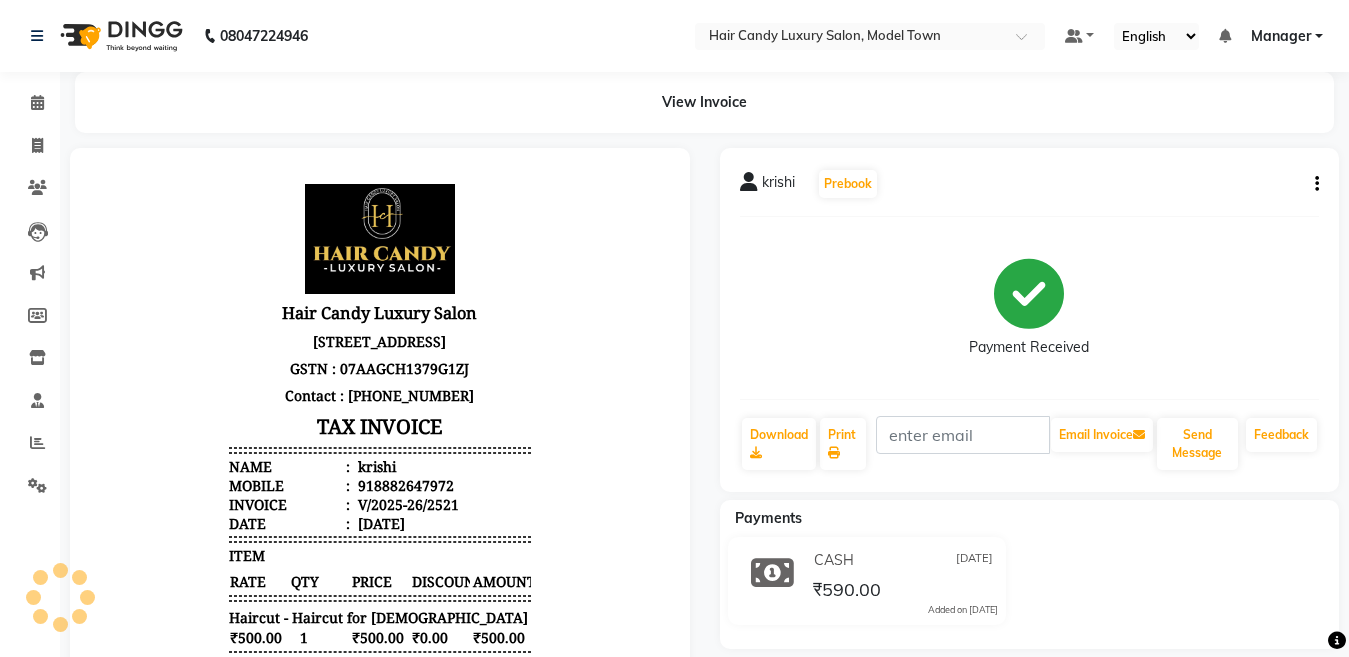 scroll, scrollTop: 0, scrollLeft: 0, axis: both 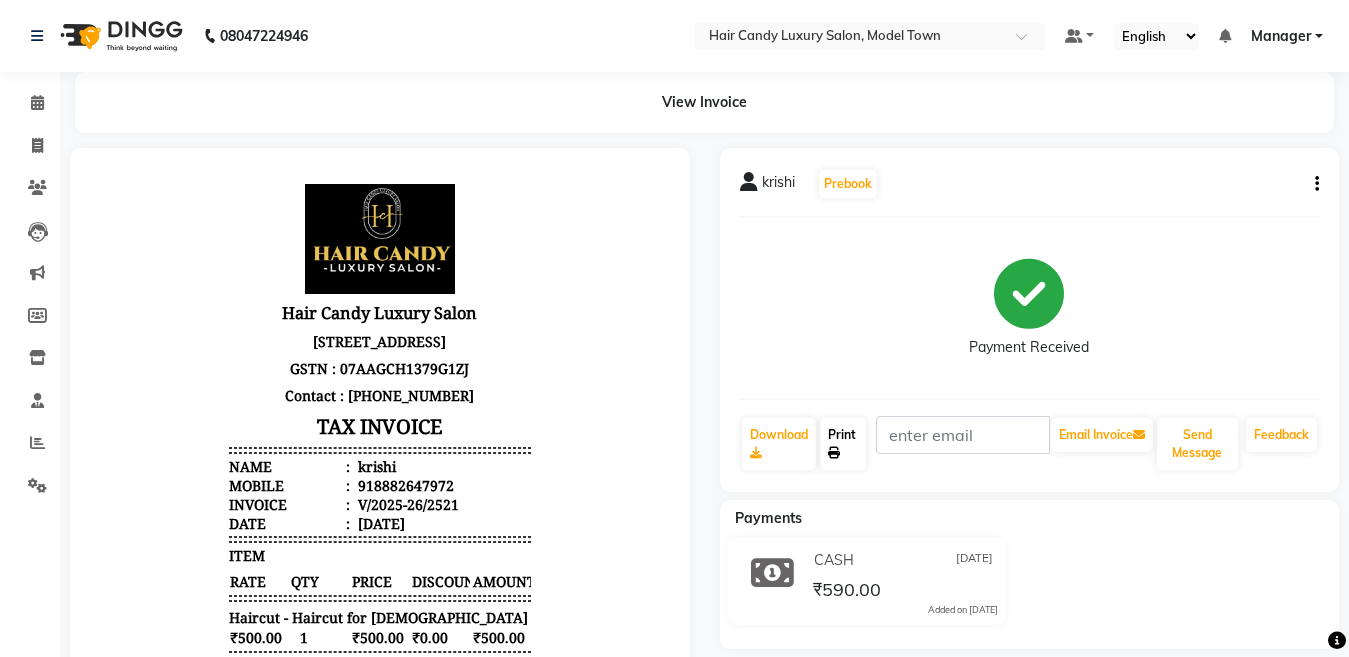 click on "Print" 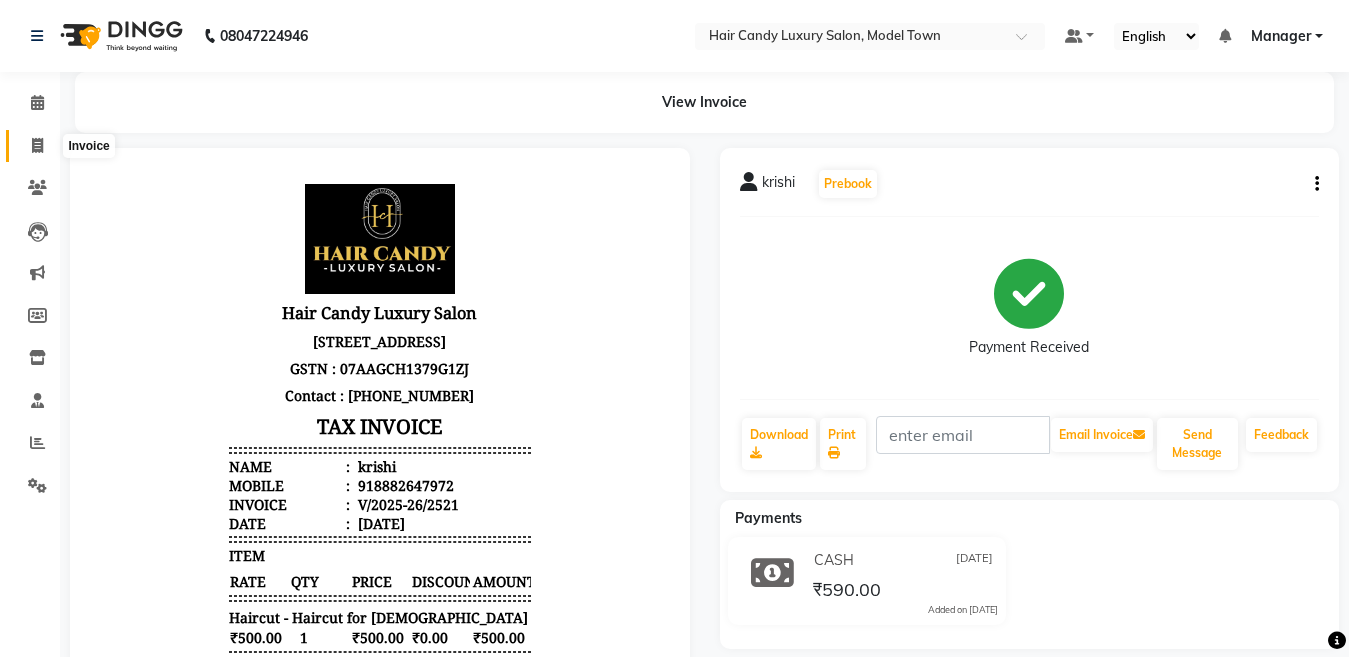 click 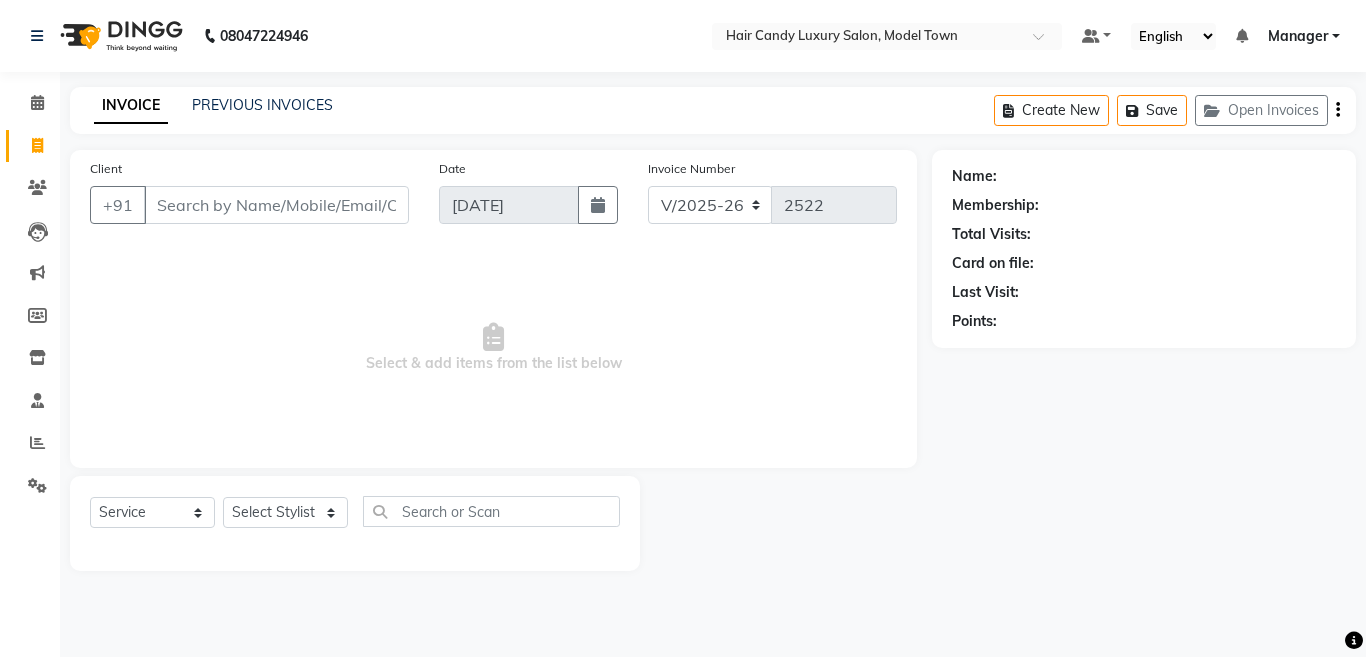 click on "Client" at bounding box center (276, 205) 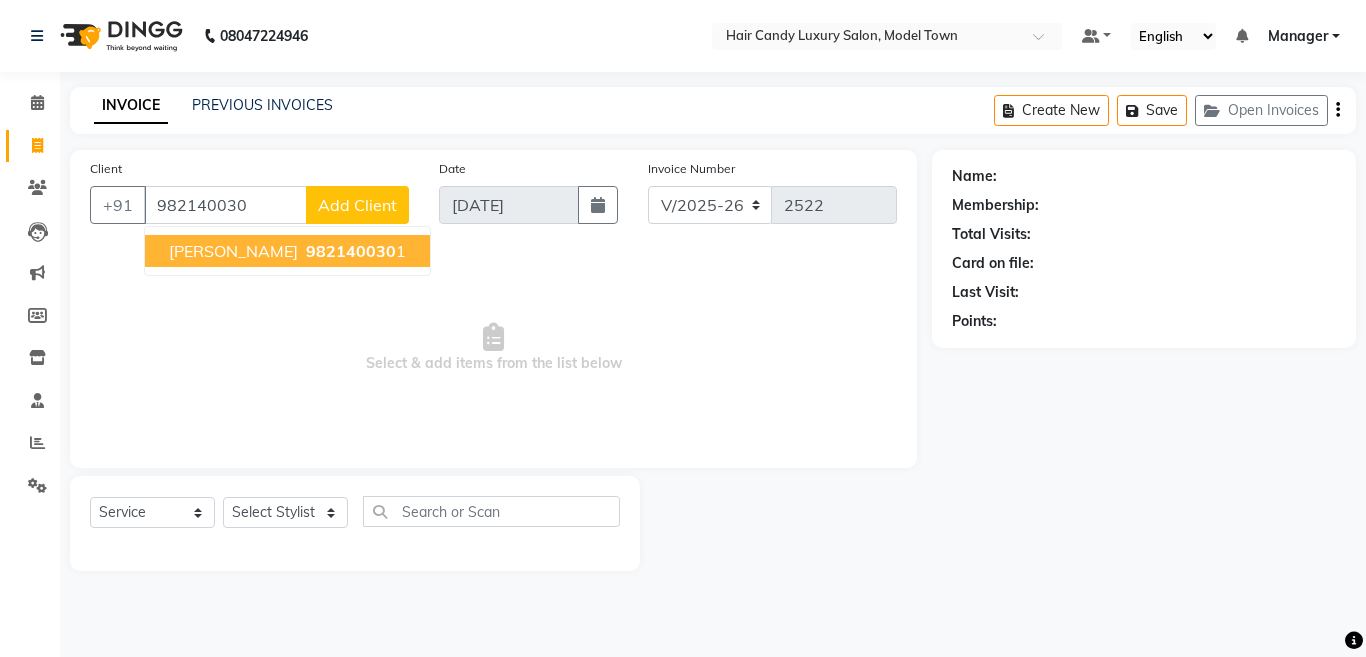 click on "nidhi   982140030 1" at bounding box center [287, 251] 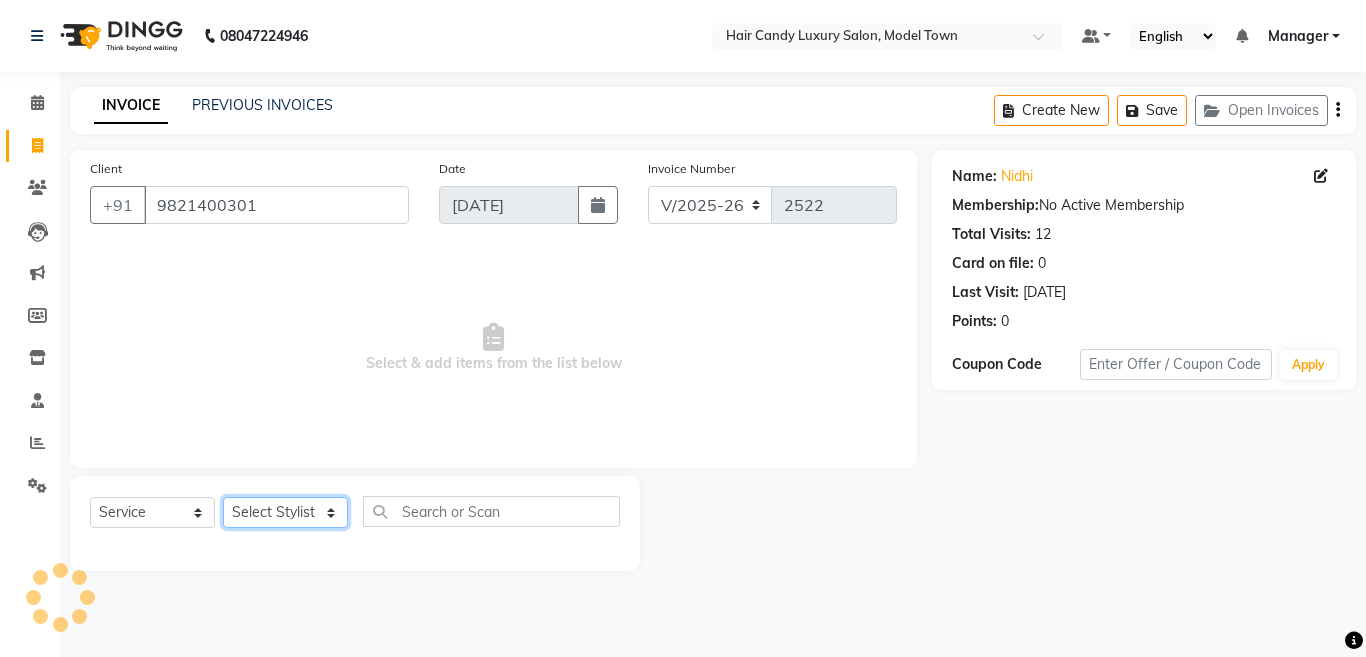 click on "Select Stylist Aakib Anas Anuradha Izhar Laiq (Rahul) Manager Neeraj parul Pawan Prakash Rajni Ranjay (Raju) RIYA Saleem sameer  stock manager surrender Vijay Gupta Vijay kumar" 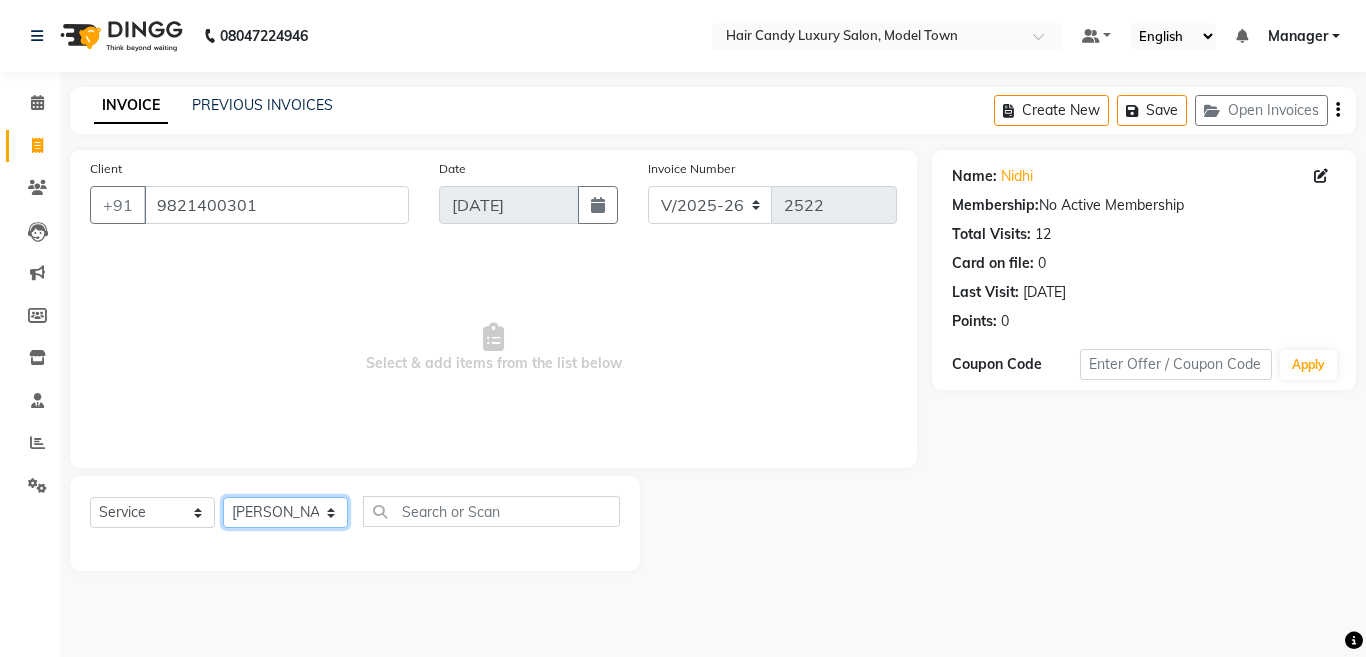 click on "Select Stylist Aakib Anas Anuradha Izhar Laiq (Rahul) Manager Neeraj parul Pawan Prakash Rajni Ranjay (Raju) RIYA Saleem sameer  stock manager surrender Vijay Gupta Vijay kumar" 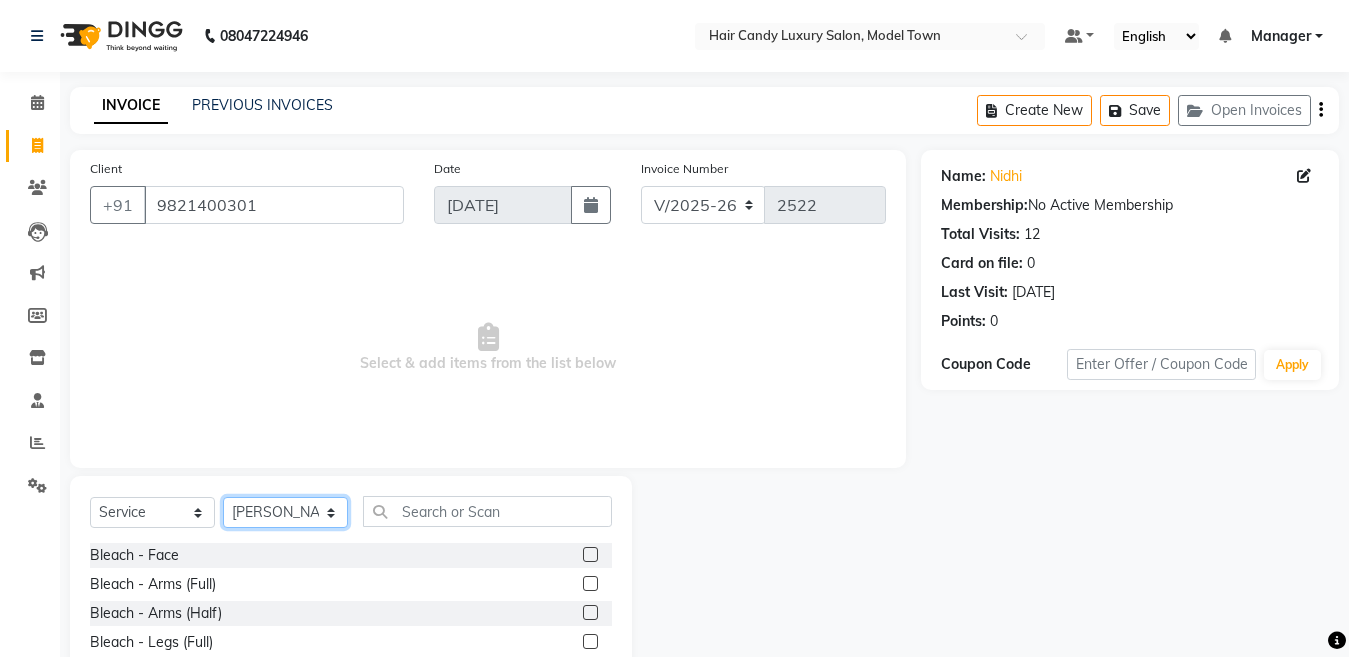 click on "Select Stylist Aakib Anas Anuradha Izhar Laiq (Rahul) Manager Neeraj parul Pawan Prakash Rajni Ranjay (Raju) RIYA Saleem sameer  stock manager surrender Vijay Gupta Vijay kumar" 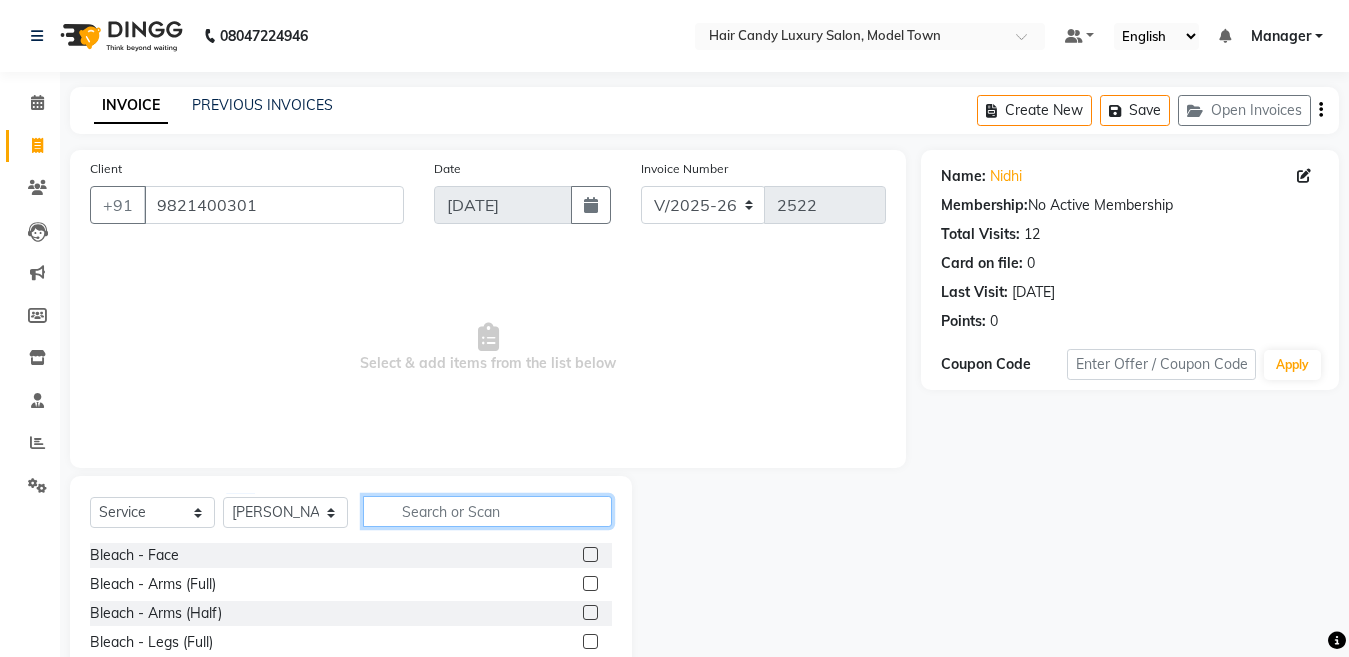 click 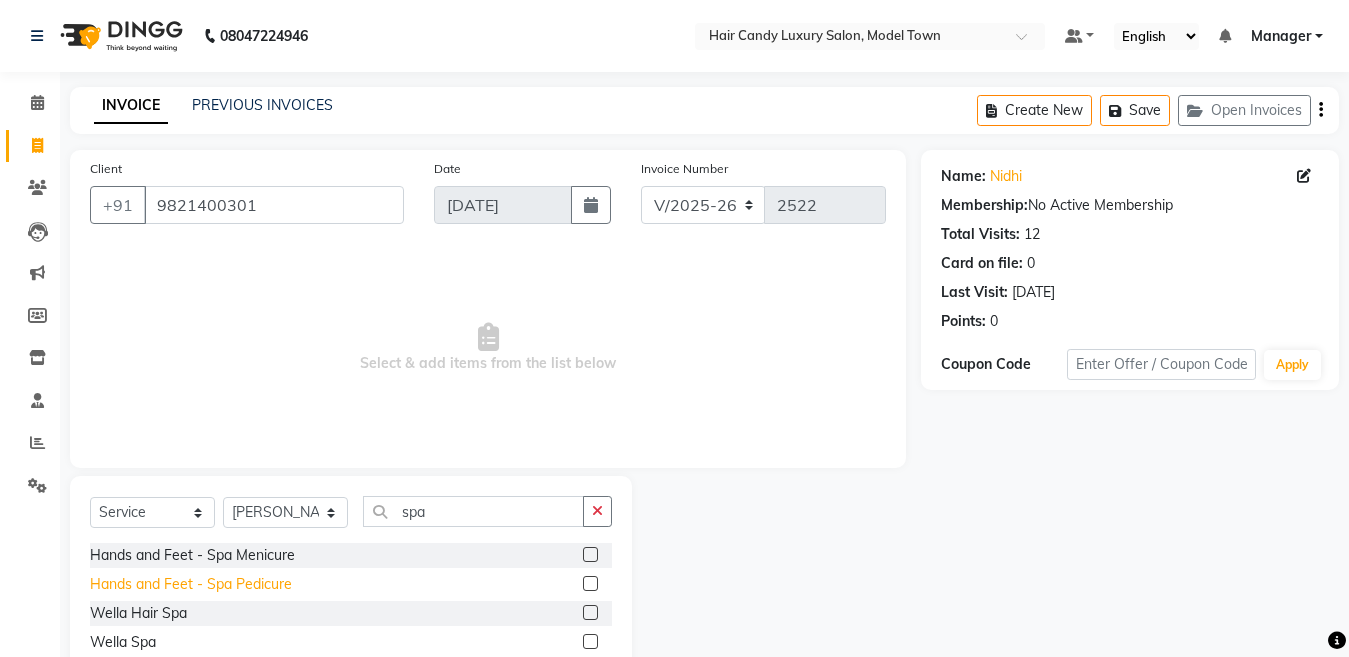 click on "Hands and Feet - Spa Pedicure" 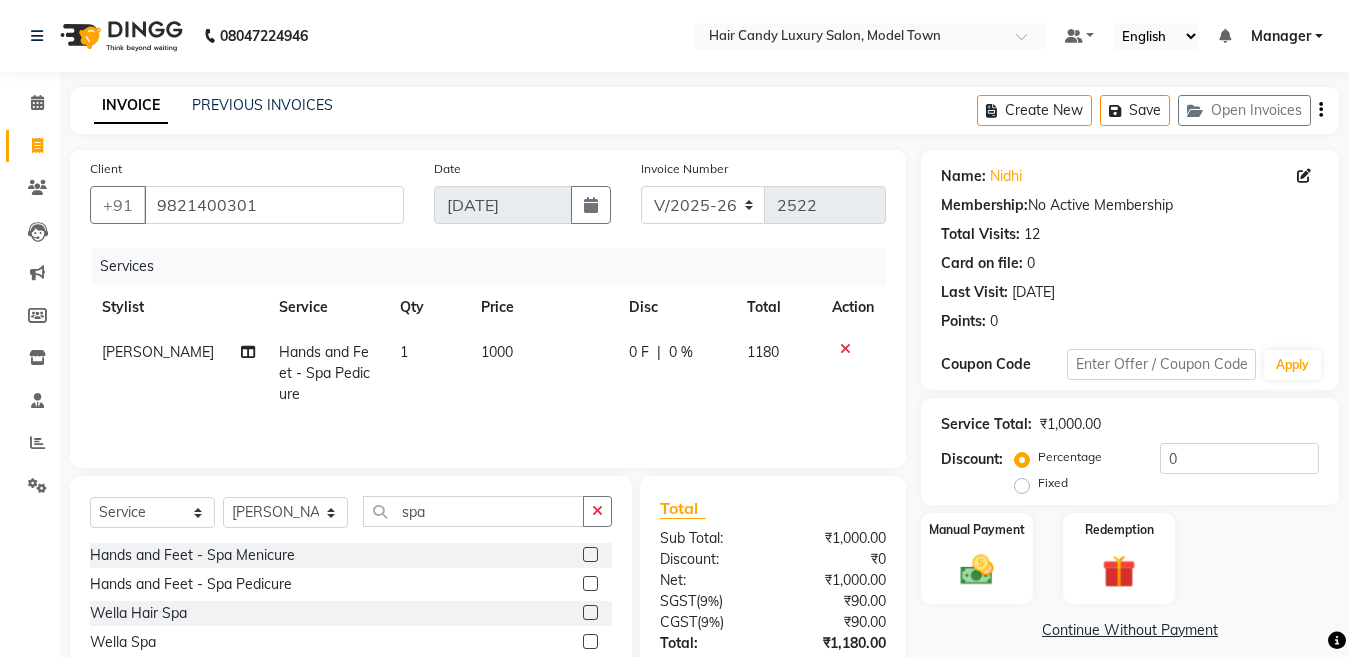 click on "1000" 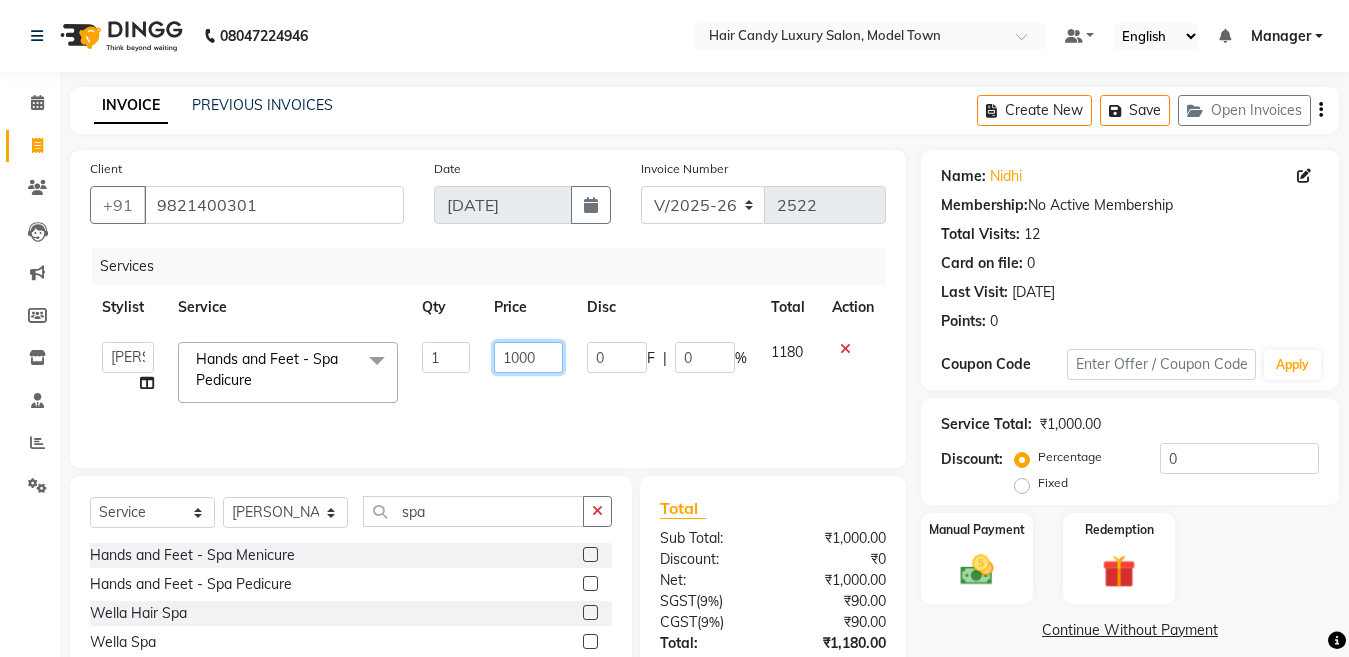 drag, startPoint x: 515, startPoint y: 357, endPoint x: 440, endPoint y: 380, distance: 78.44743 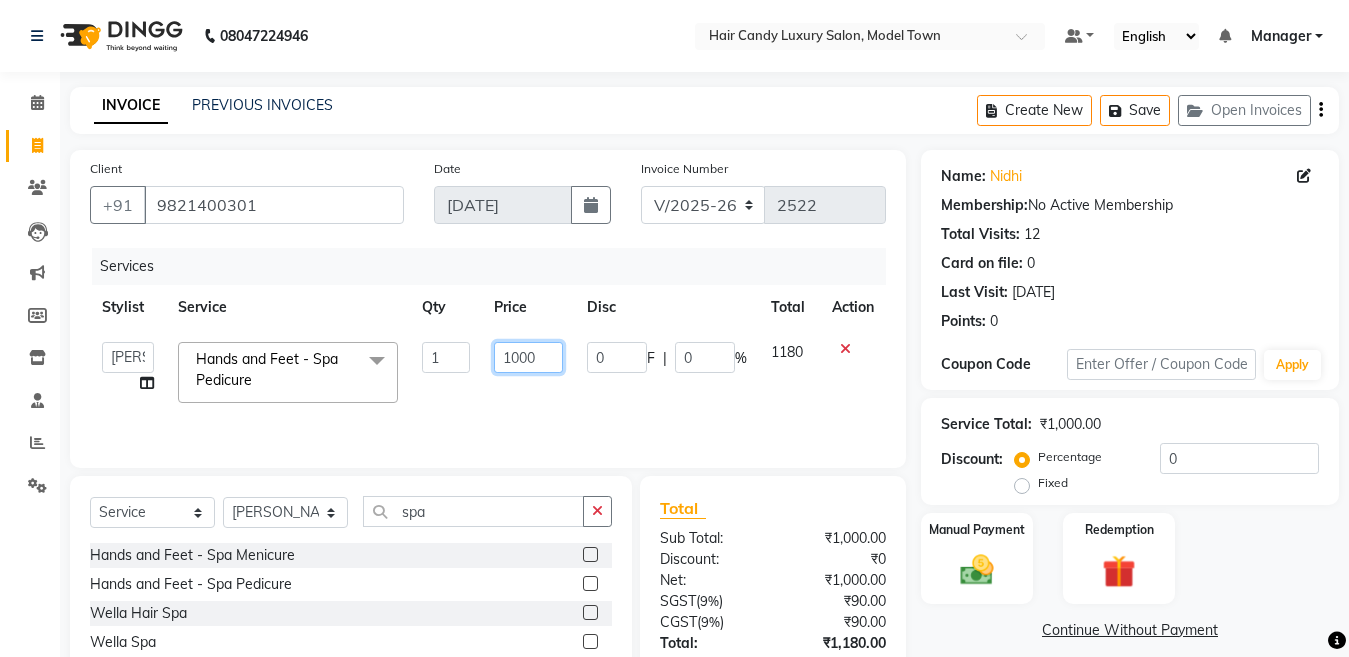 click on "Aakib   Anas   Anuradha   Izhar   Laiq (Rahul)   Manager   Neeraj   parul   Pawan   Prakash   Rajni   Ranjay (Raju)   RIYA   Saleem   sameer    stock manager   surrender   Vijay Gupta   Vijay kumar  Hands and Feet - Spa Pedicure  x Bleach - Face Bleach - Arms (Full) Bleach - Arms (Half) Bleach - Legs (Full) Bleach - Legs (Half) Bleach - Back (Full) Bleach - Back (Half) Bleach - Front (Full) Bleach - Front (Half) Bleach - Full Body Mango-Pedicure Detan - Face Detan - Arms (Full) Detan - Arms (Half) Detan - Legs (Full) Detan - Legs (Half) Detan - Back (Full) Detan - Back (Half) Detan - Front (Full) Detan - Front (Half) Detan - Full Body Facial - Face Massage Facial - Face Cleaning Facial - Face D-Tan Facial - Face Bleach Facial - Casmara Facial Facial - O3 Cleanup Facial - O3 Facial Facial - Skeyndor Cleanup Facial - Skeyndor Facial Facial - Face Mask Facial - Dermalogica Facial Facial - Dermalogica Clean up Hands and Feet - Express Menicure Hands and Feet - Express Pedicure Hands and Feet - Spa Menicure 1 0" 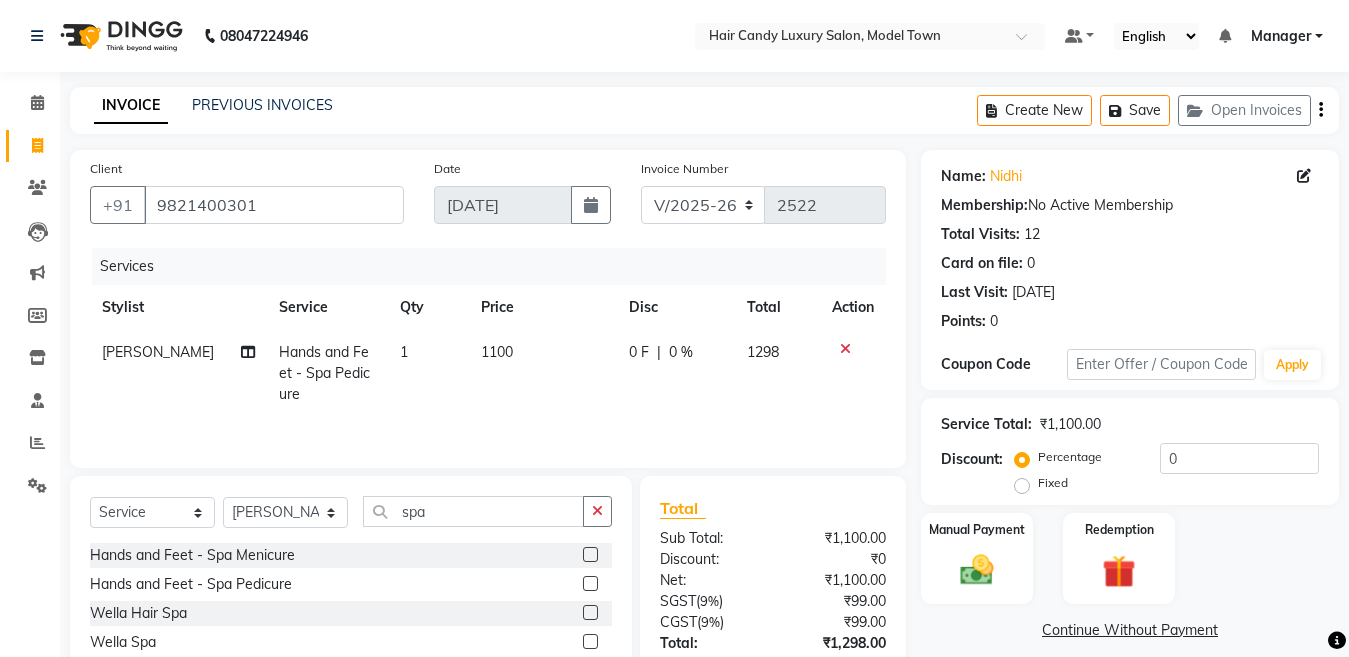 click on "Sub Total:" 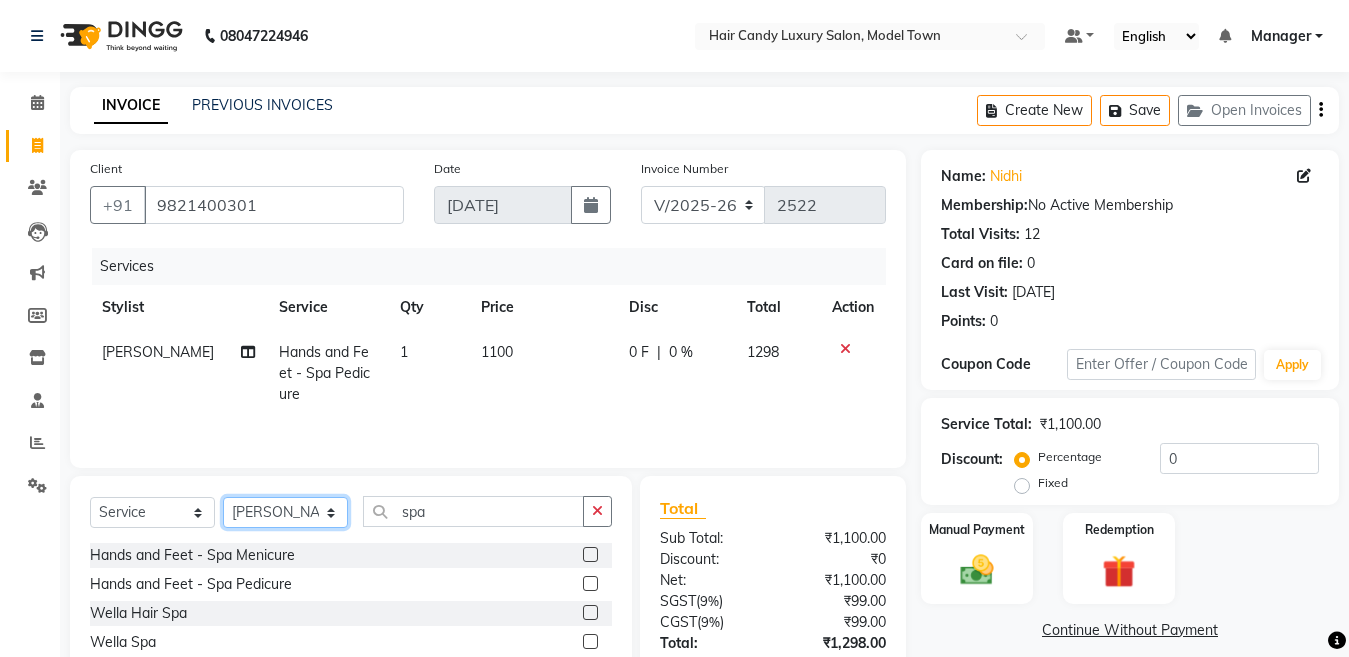 click on "Select Stylist Aakib Anas Anuradha Izhar Laiq (Rahul) Manager Neeraj parul Pawan Prakash Rajni Ranjay (Raju) RIYA Saleem sameer  stock manager surrender Vijay Gupta Vijay kumar" 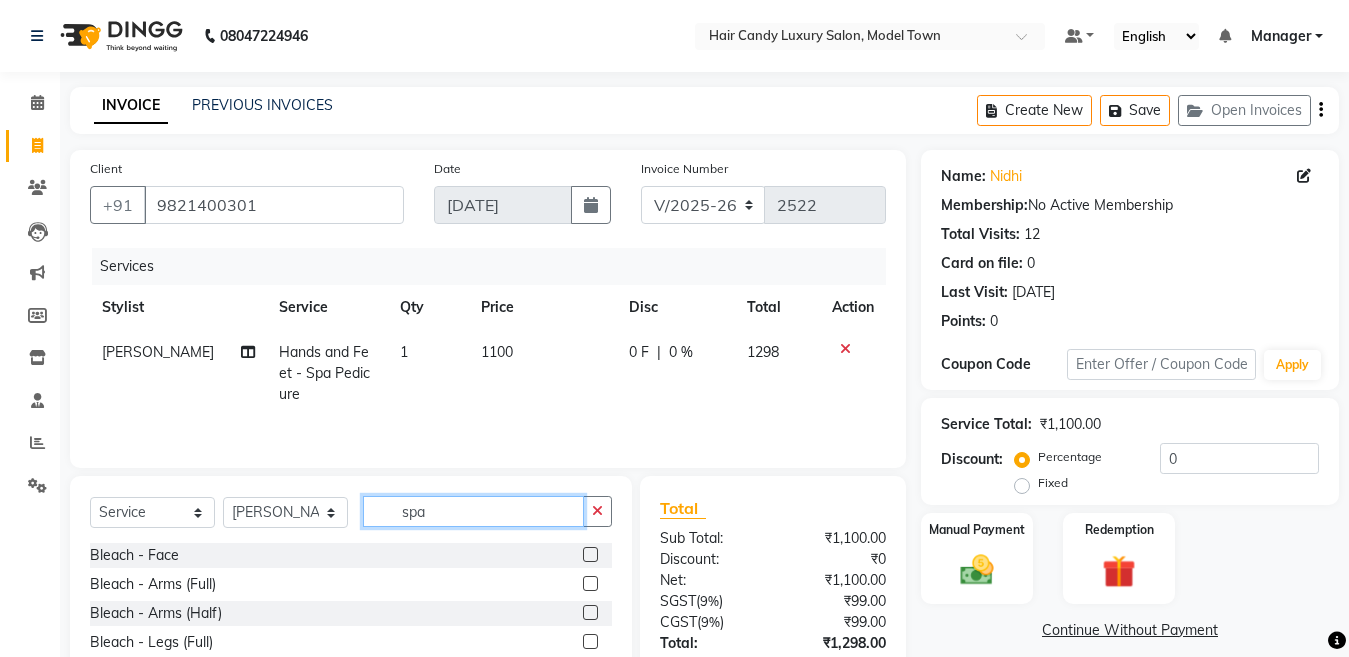 click on "spa" 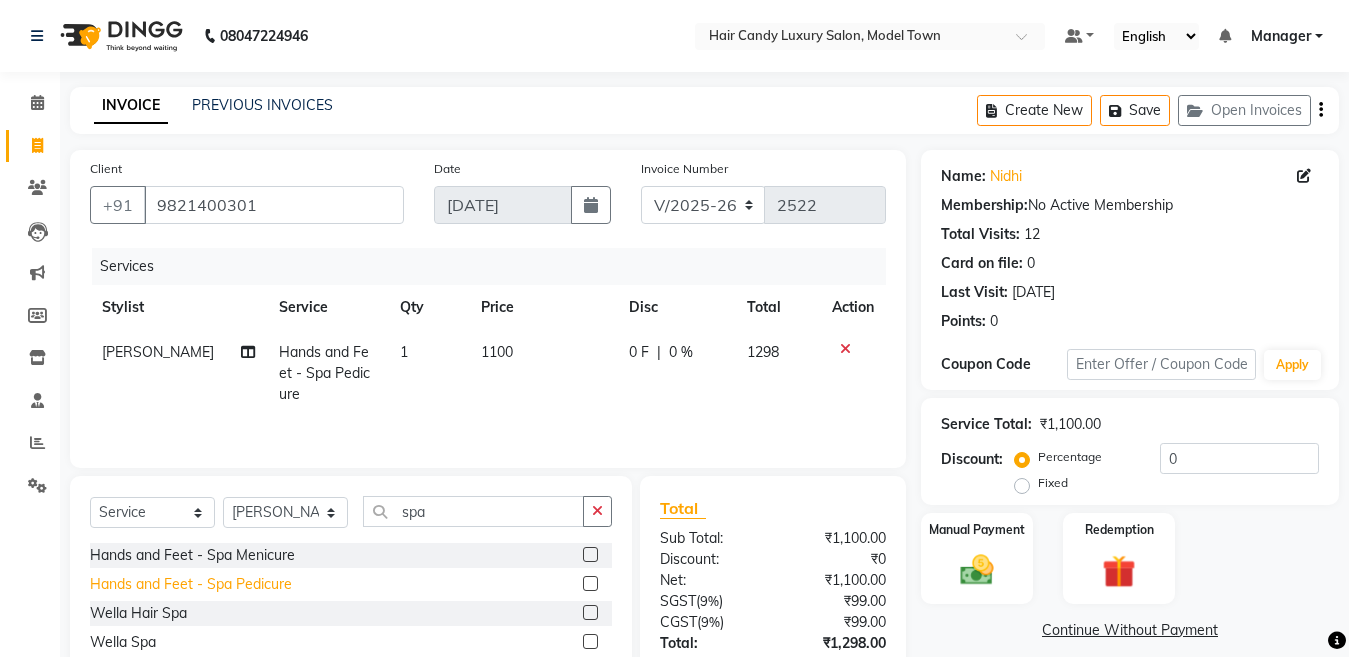 click on "Hands and Feet - Spa Pedicure" 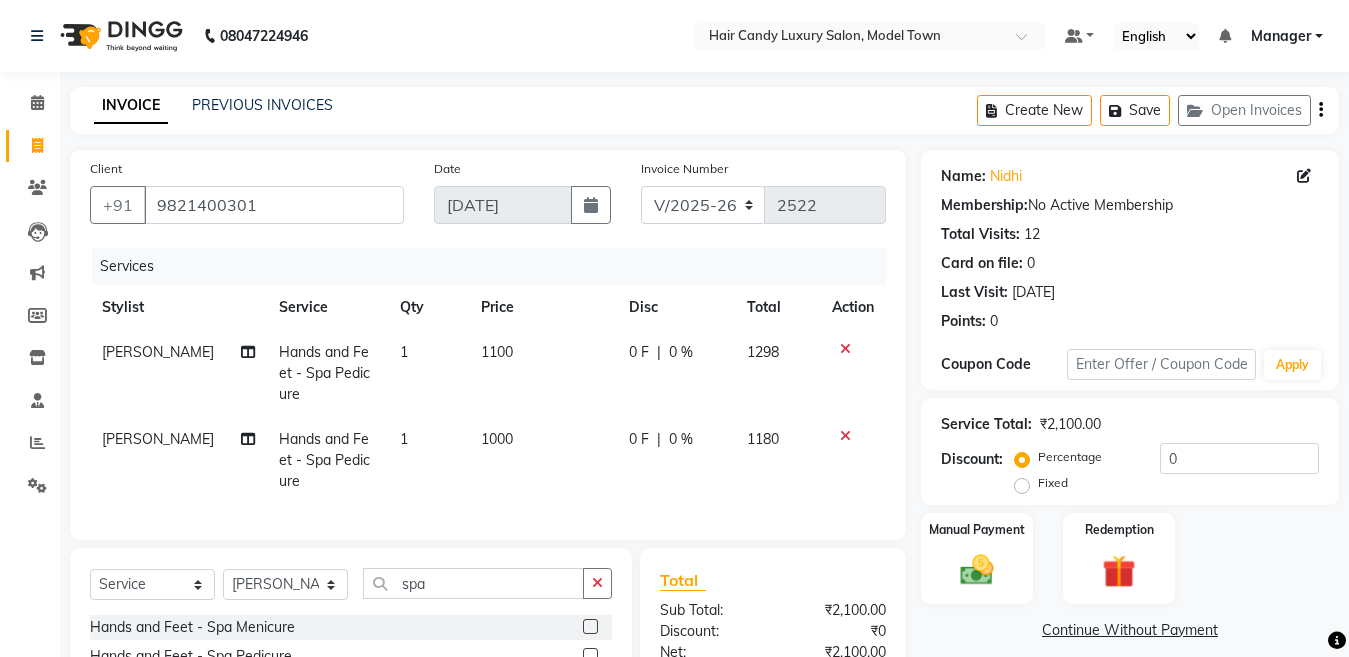 scroll, scrollTop: 228, scrollLeft: 0, axis: vertical 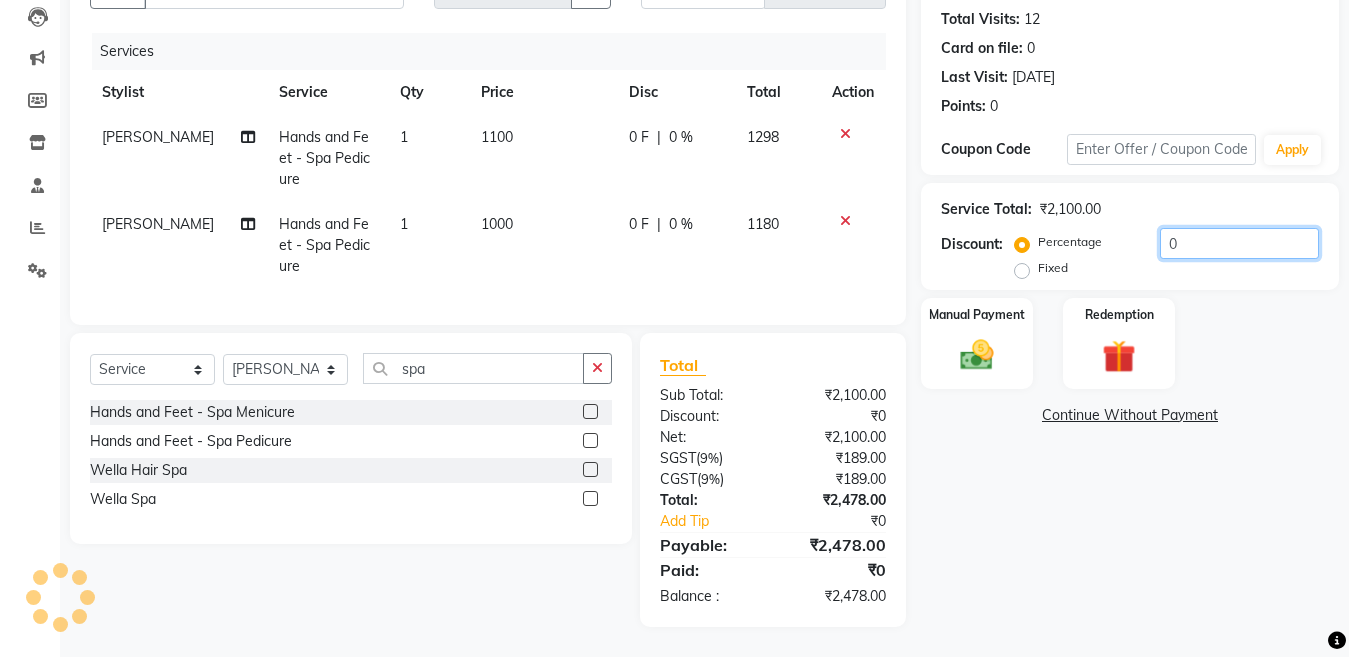 click on "0" 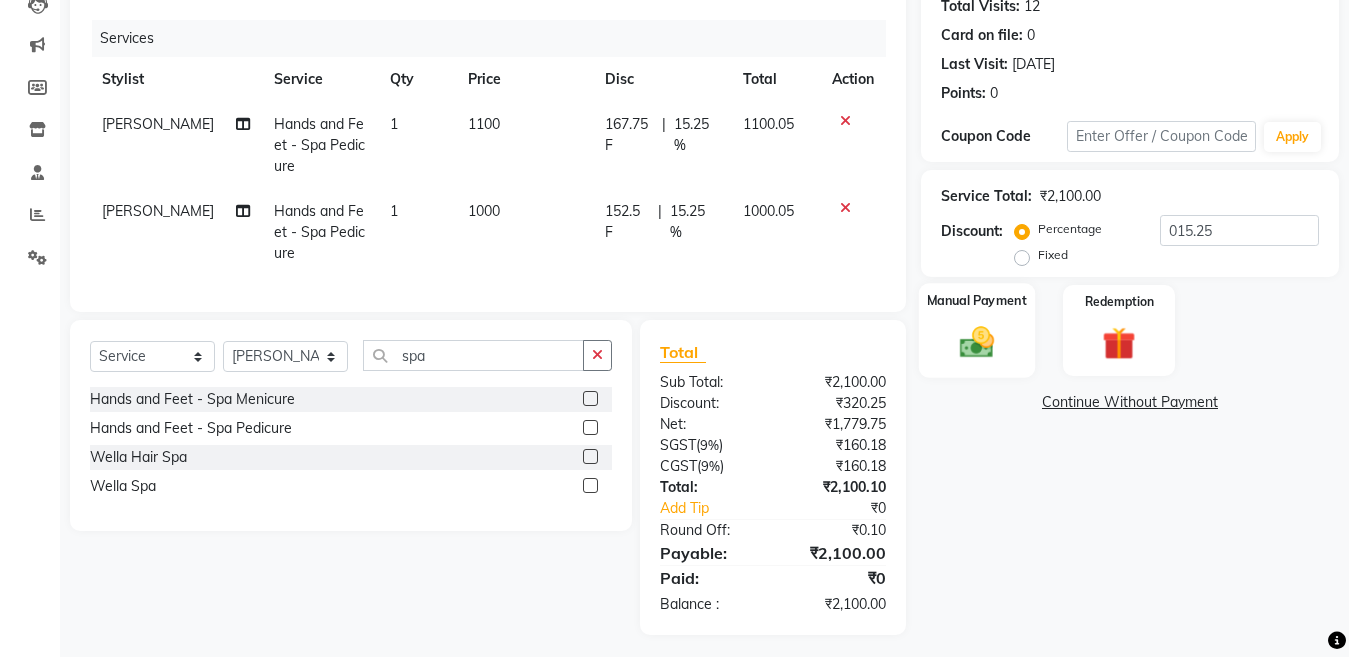 click 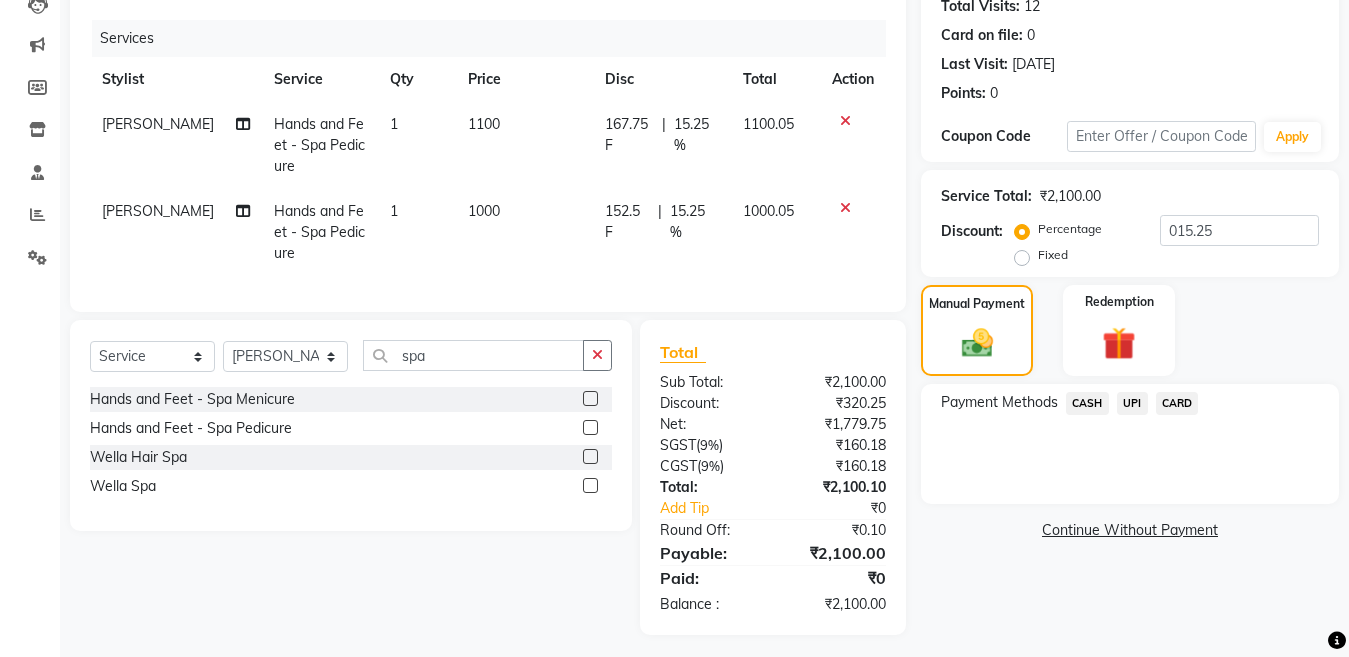 click on "CASH" 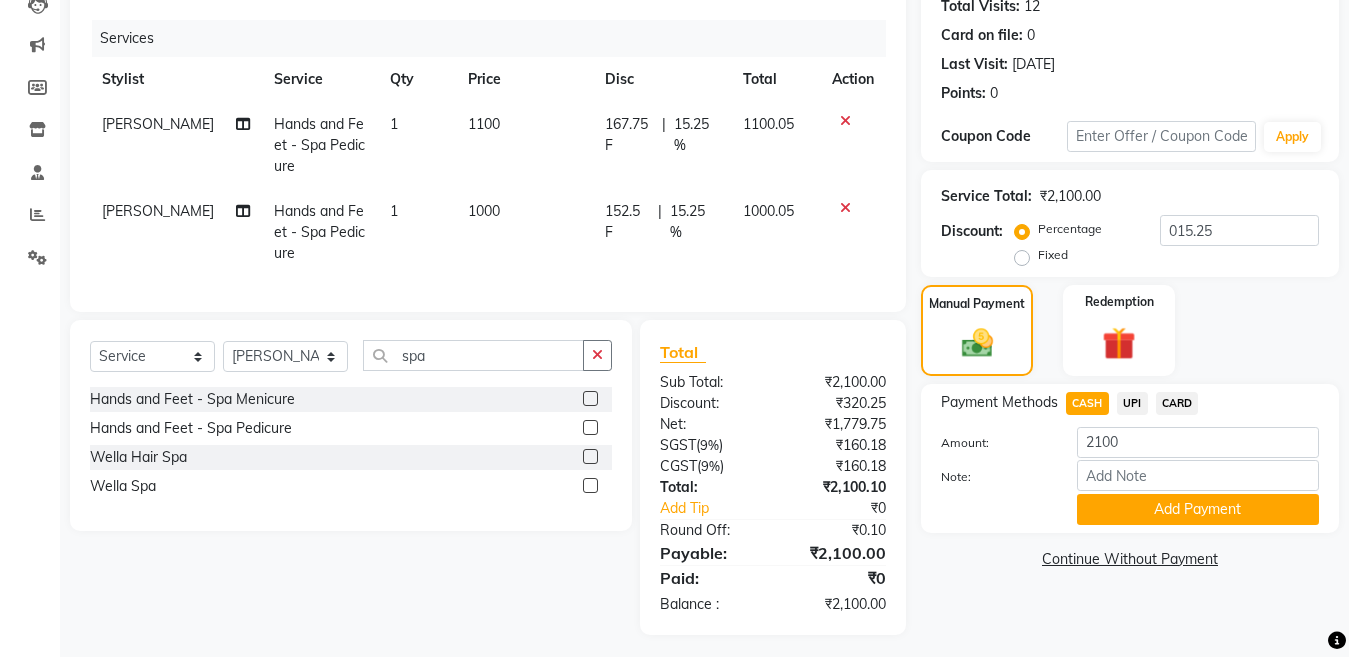 scroll, scrollTop: 253, scrollLeft: 0, axis: vertical 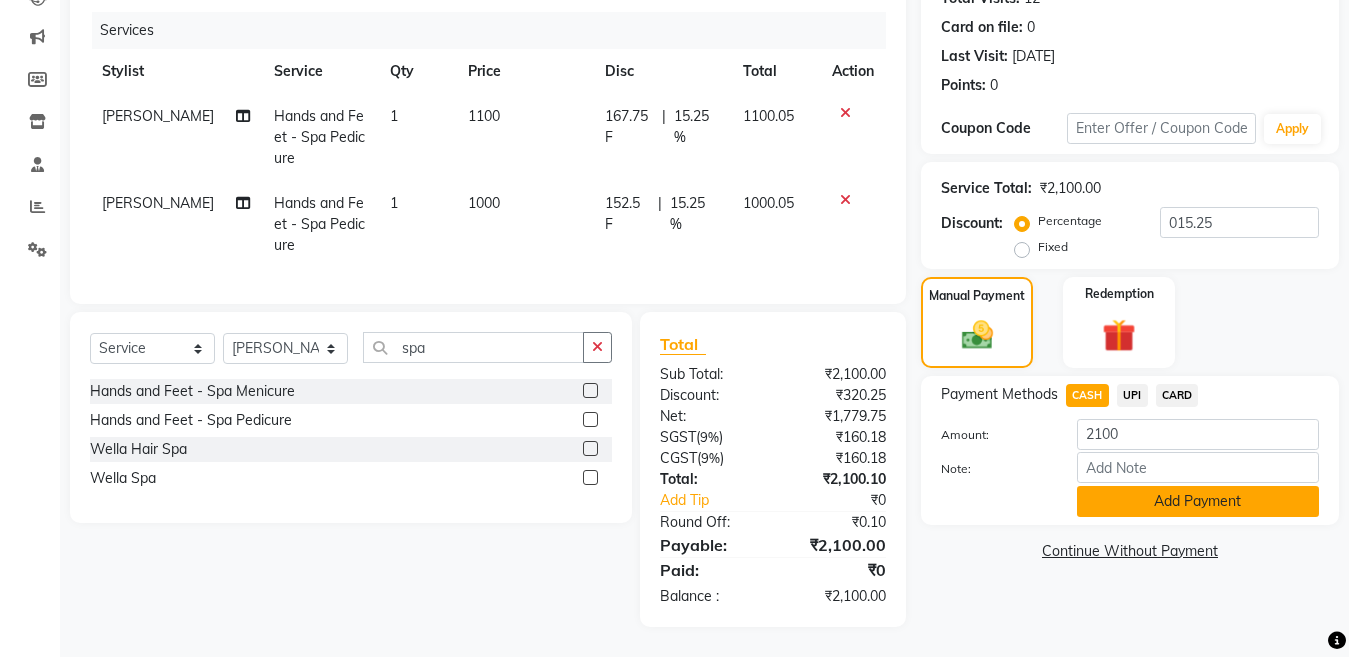 click on "Add Payment" 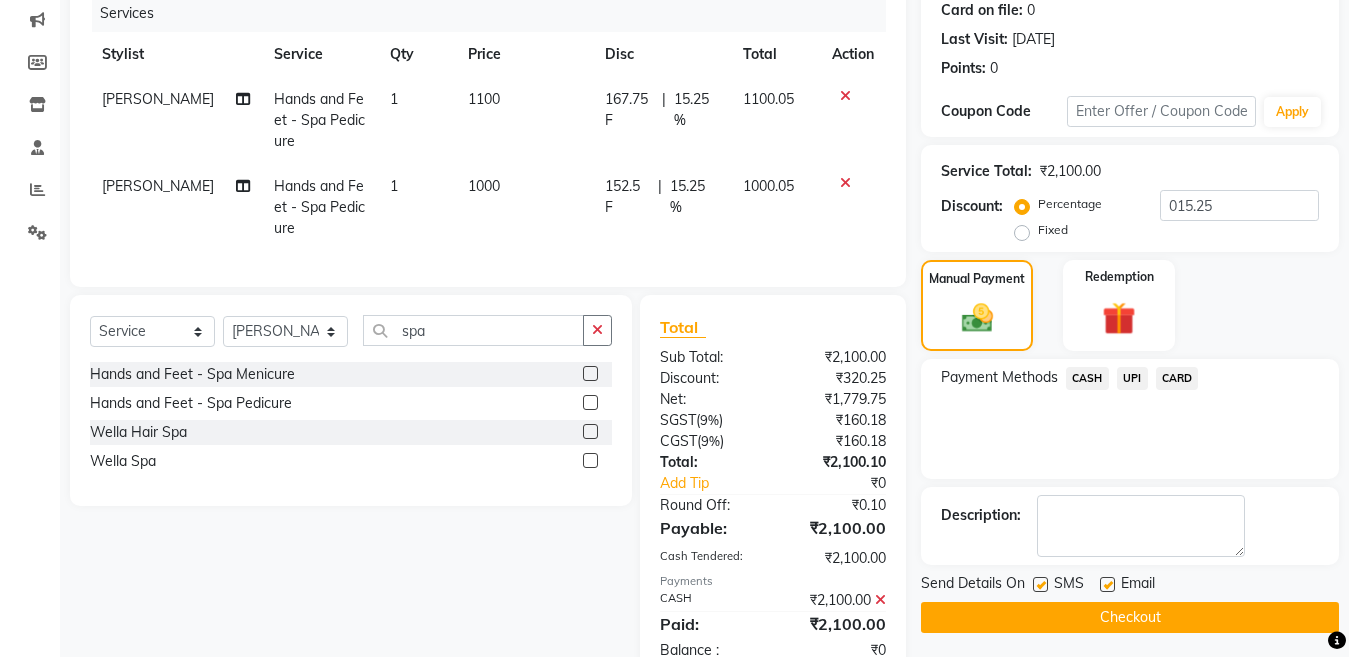 scroll, scrollTop: 324, scrollLeft: 0, axis: vertical 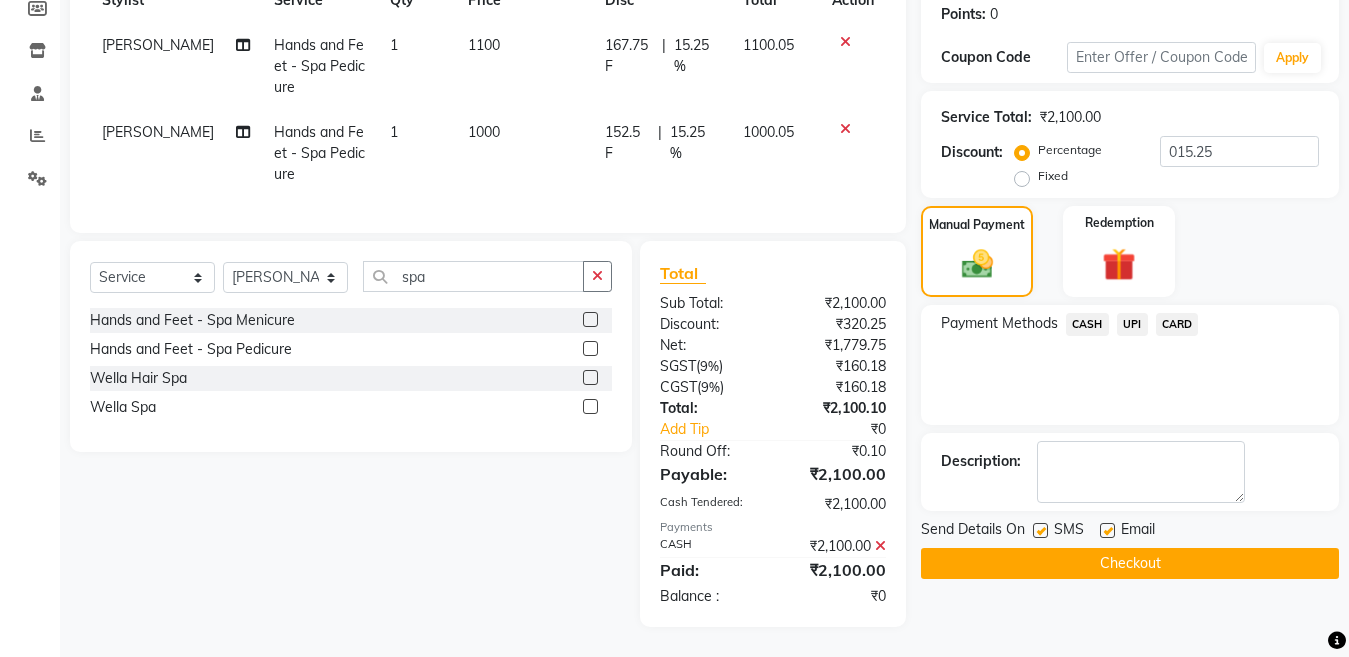 click 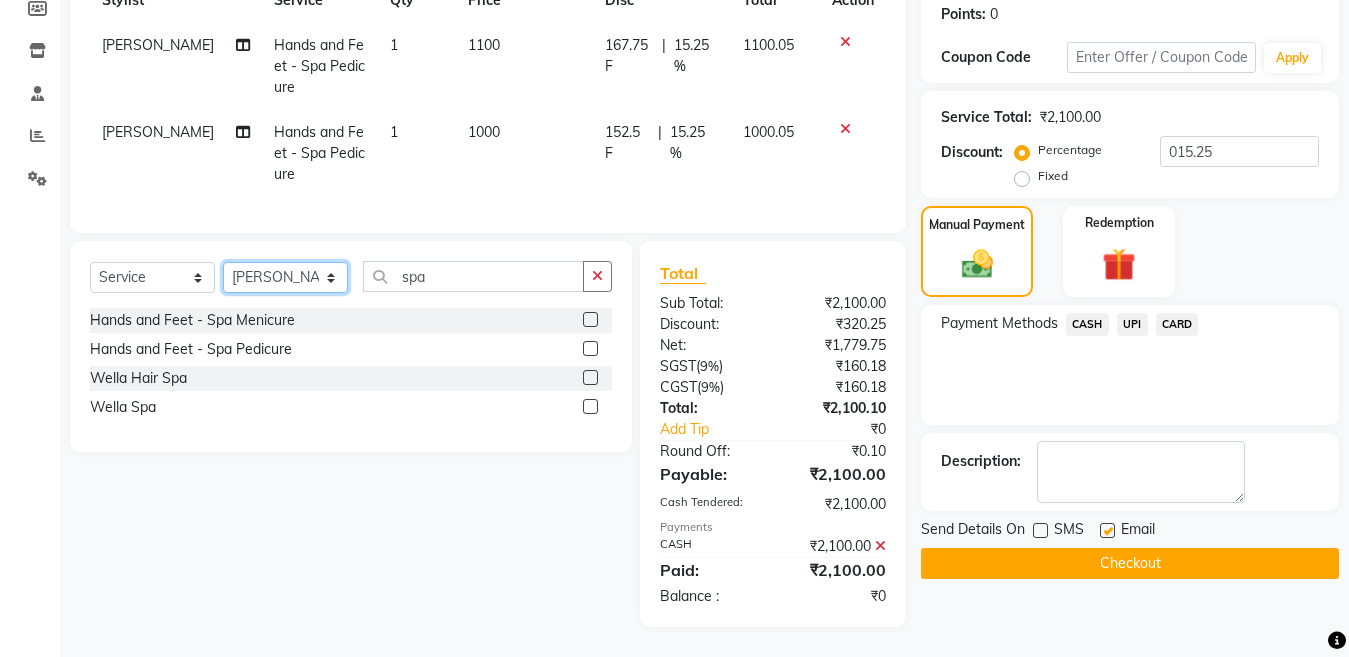 click on "Select Stylist Aakib Anas Anuradha Izhar Laiq (Rahul) Manager Neeraj parul Pawan Prakash Rajni Ranjay (Raju) RIYA Saleem sameer  stock manager surrender Vijay Gupta Vijay kumar" 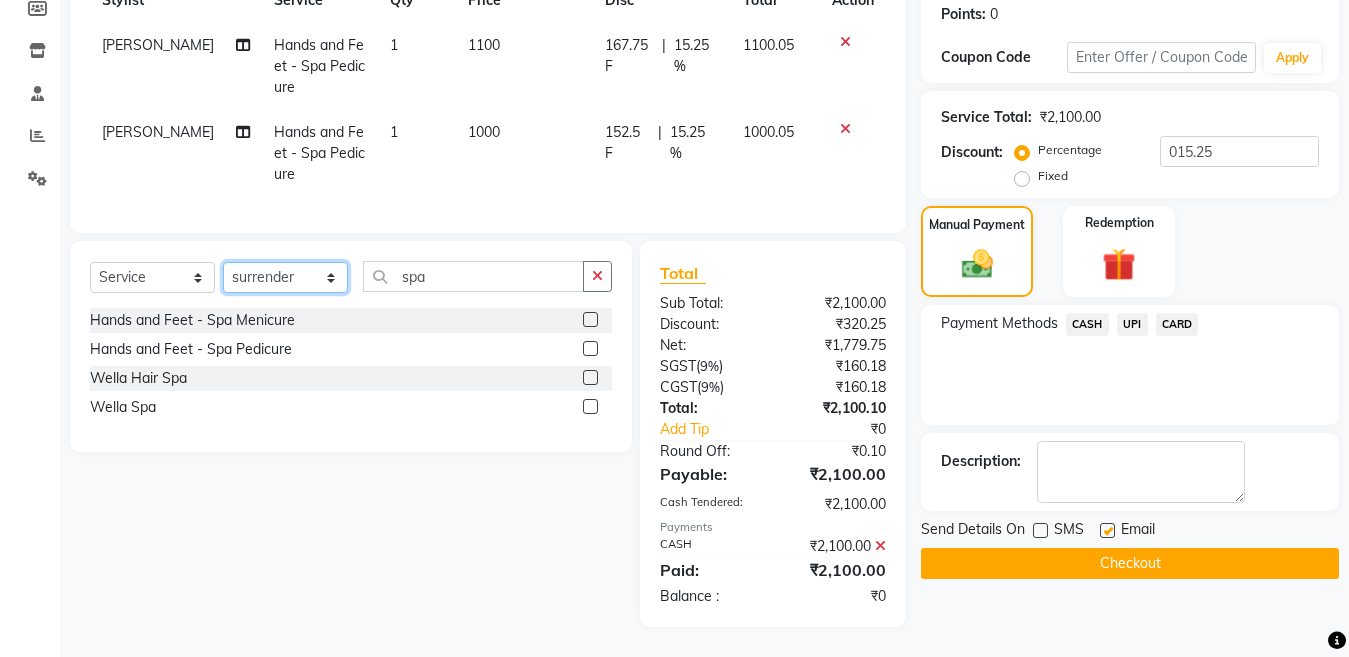 click on "Select Stylist Aakib Anas Anuradha Izhar Laiq (Rahul) Manager Neeraj parul Pawan Prakash Rajni Ranjay (Raju) RIYA Saleem sameer  stock manager surrender Vijay Gupta Vijay kumar" 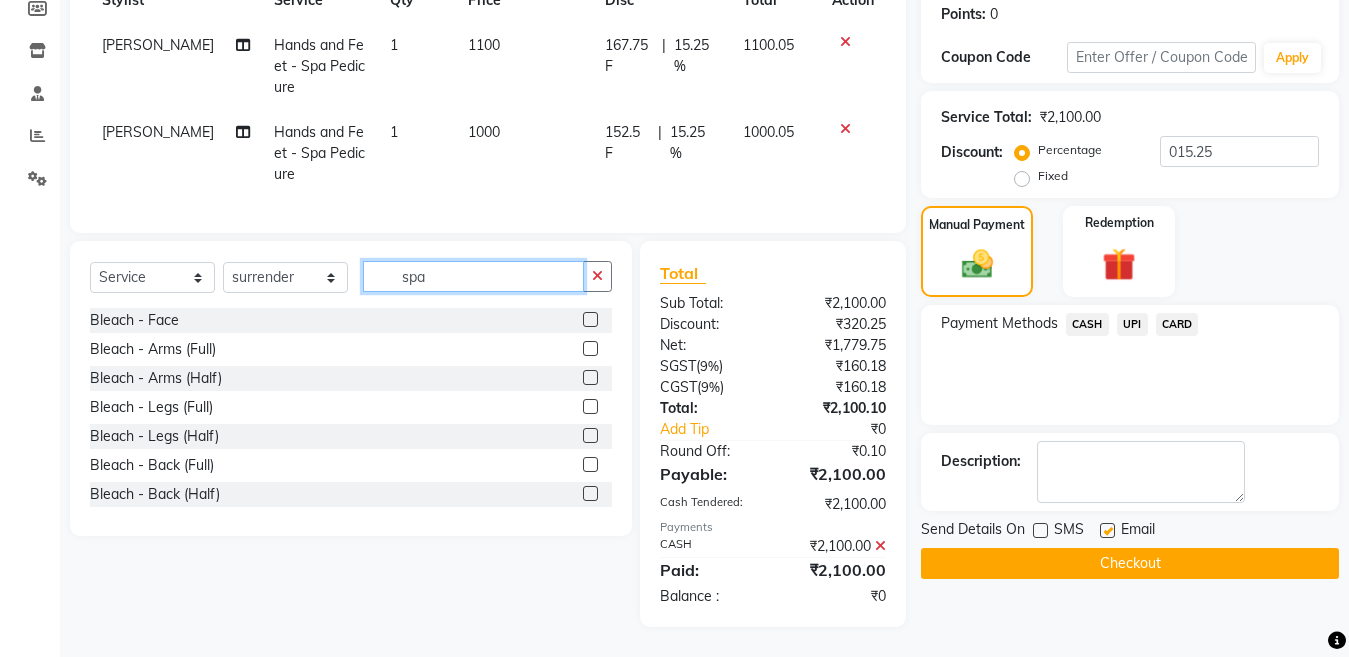 click on "spa" 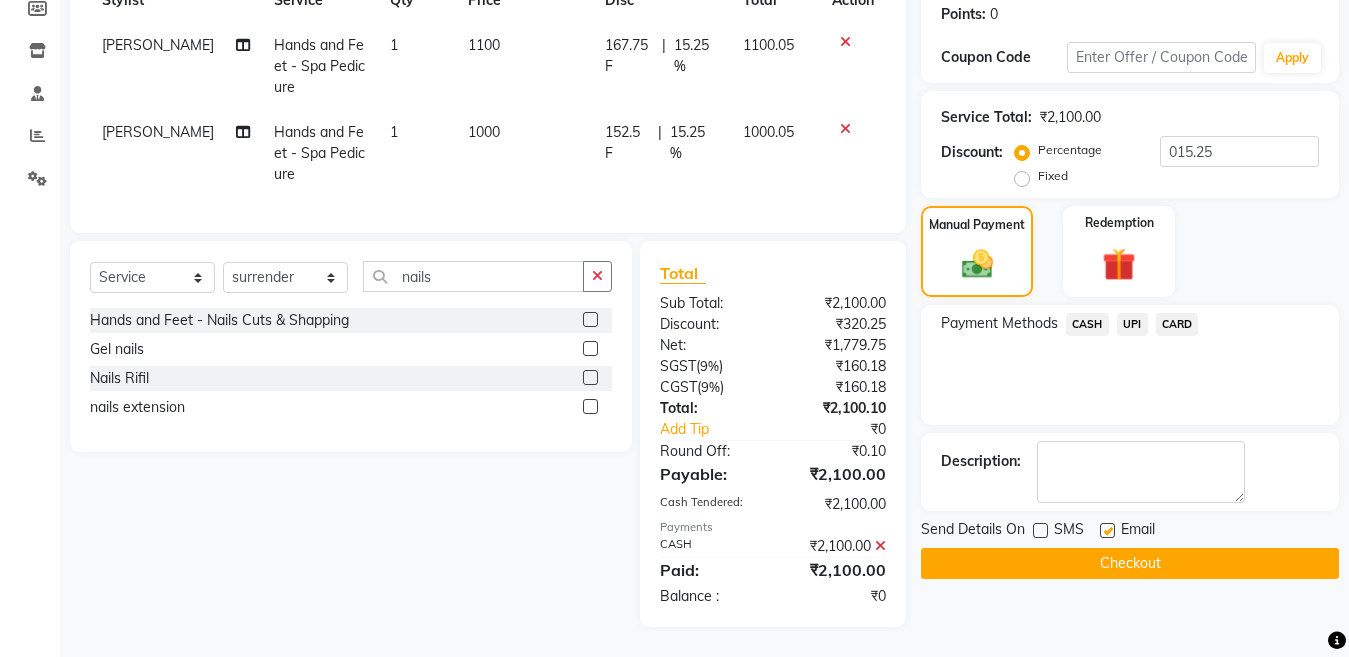 click on "Hands and Feet - Nails Cuts & Shapping" 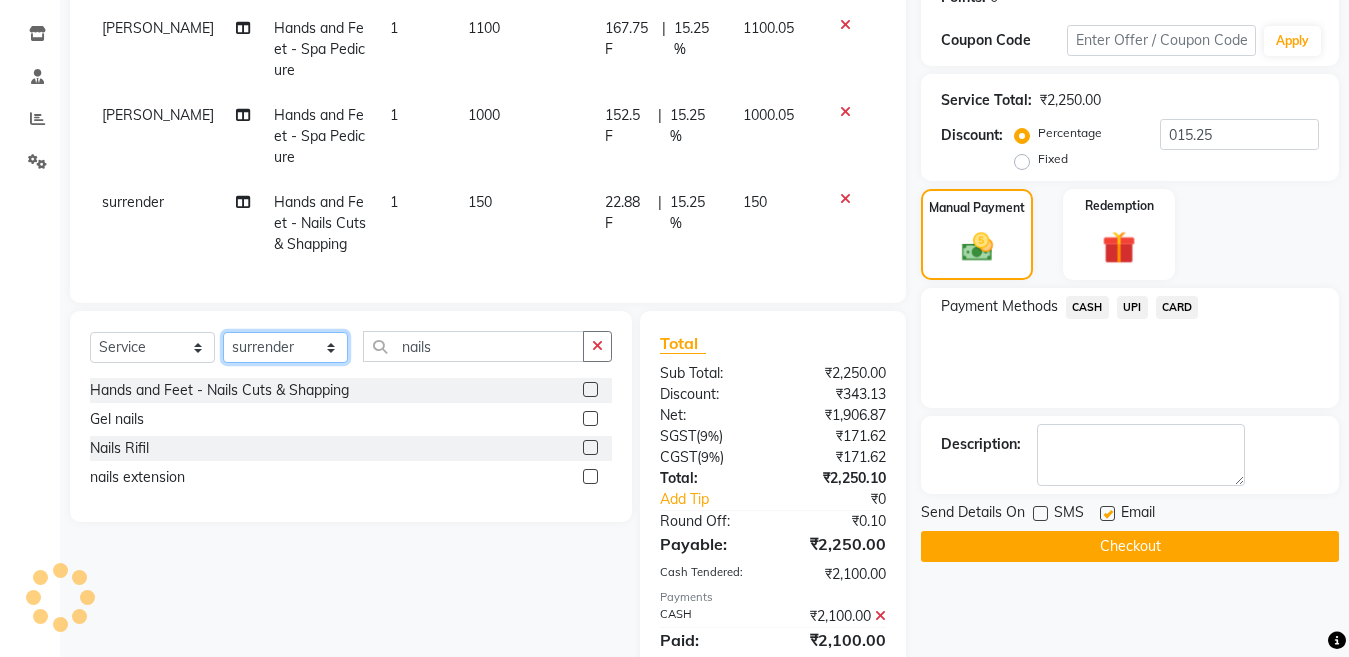 click on "Select Stylist Aakib Anas Anuradha Izhar Laiq (Rahul) Manager Neeraj parul Pawan Prakash Rajni Ranjay (Raju) RIYA Saleem sameer  stock manager surrender Vijay Gupta Vijay kumar" 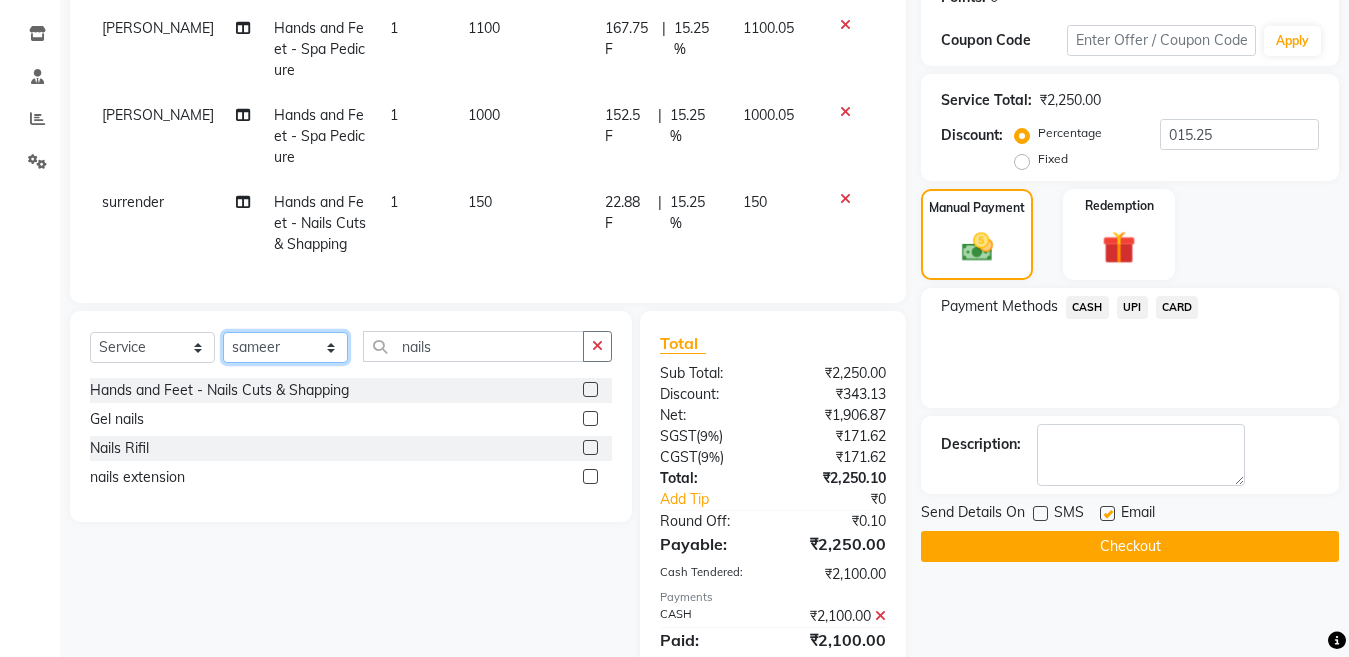 click on "Select Stylist Aakib Anas Anuradha Izhar Laiq (Rahul) Manager Neeraj parul Pawan Prakash Rajni Ranjay (Raju) RIYA Saleem sameer  stock manager surrender Vijay Gupta Vijay kumar" 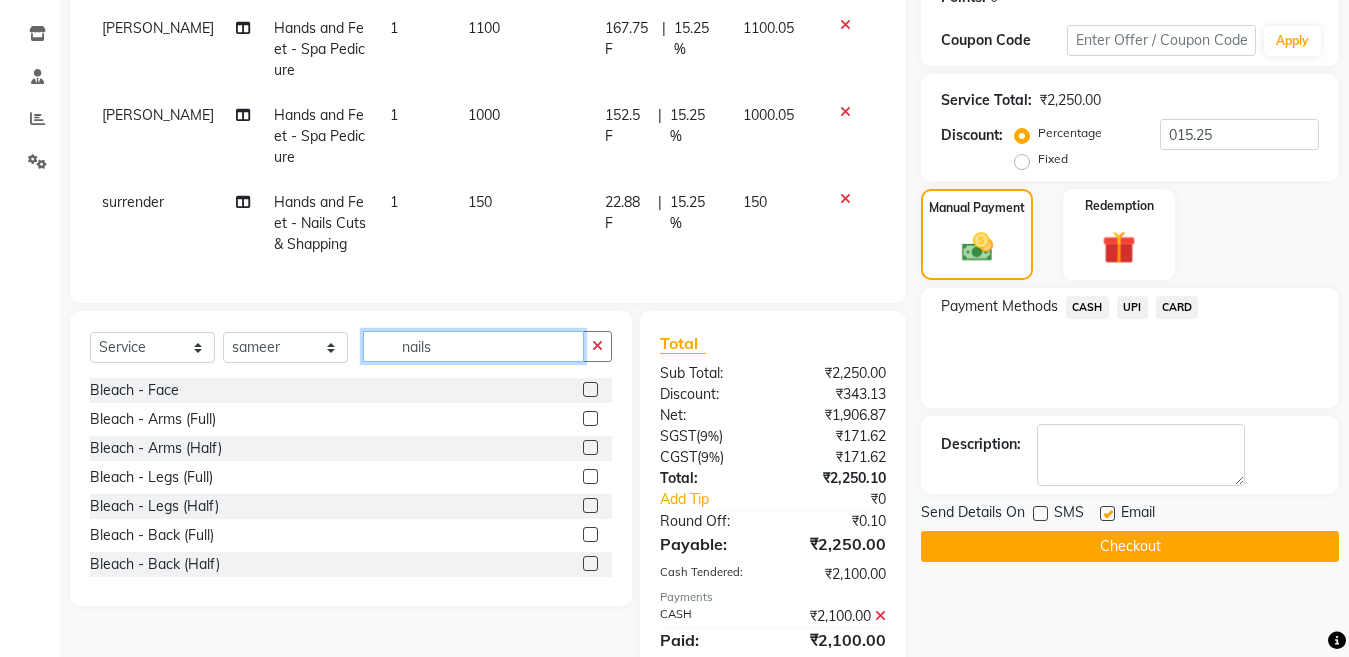click on "nails" 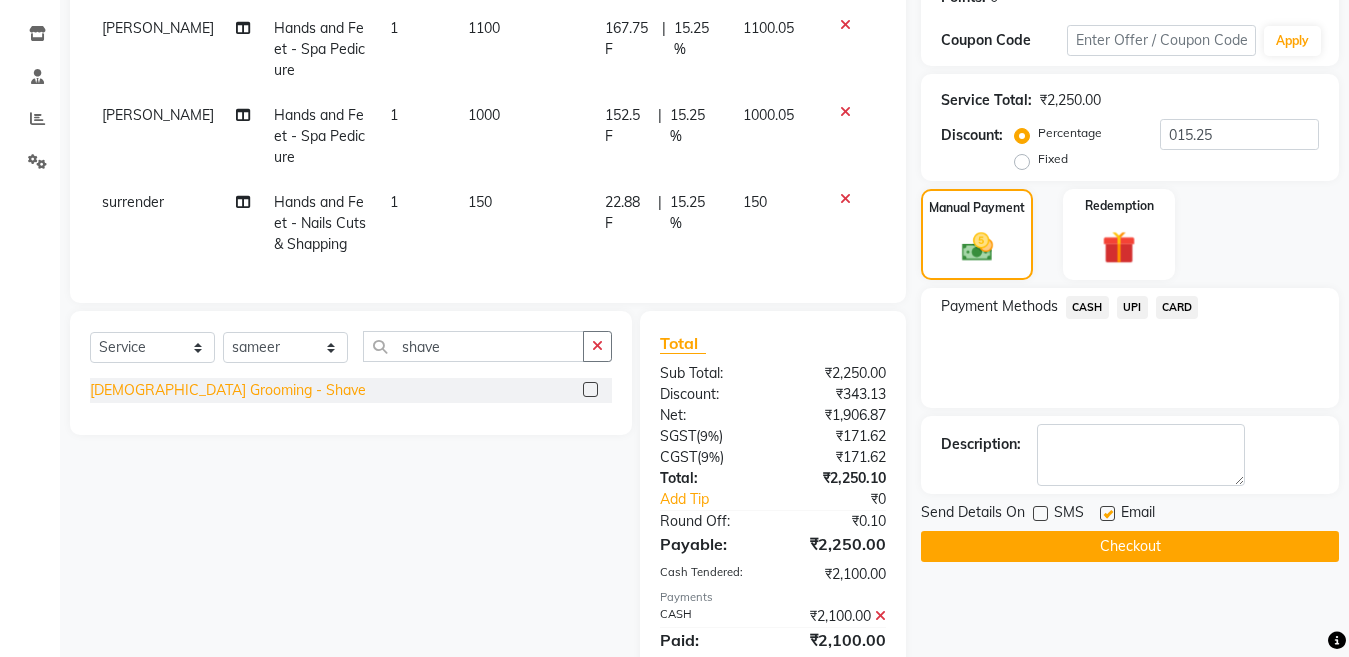 click on "Male Grooming - Shave" 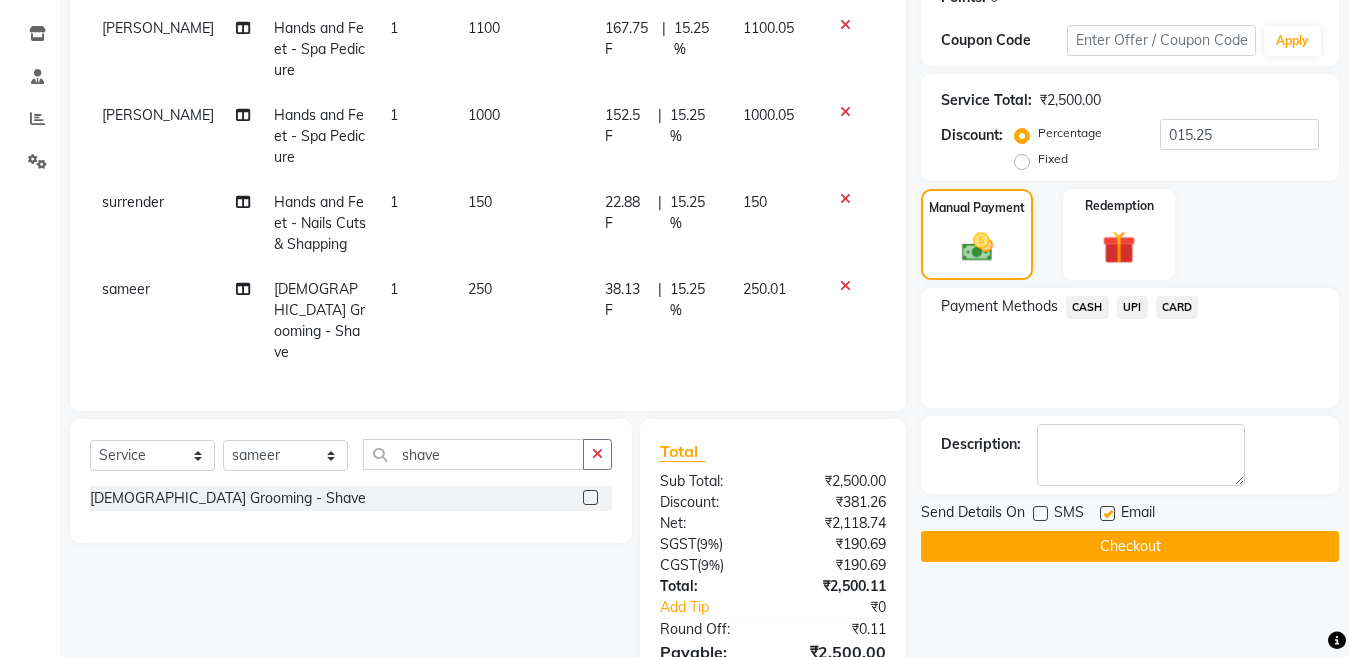click on "150" 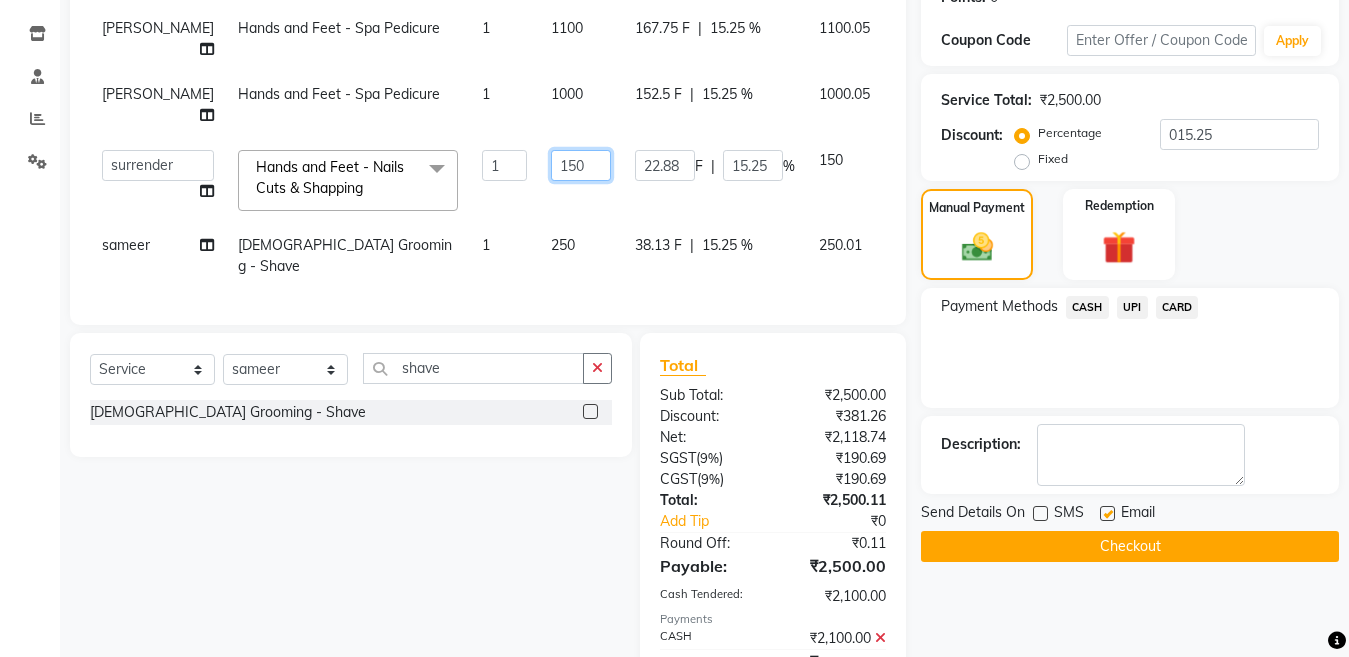 click on "150" 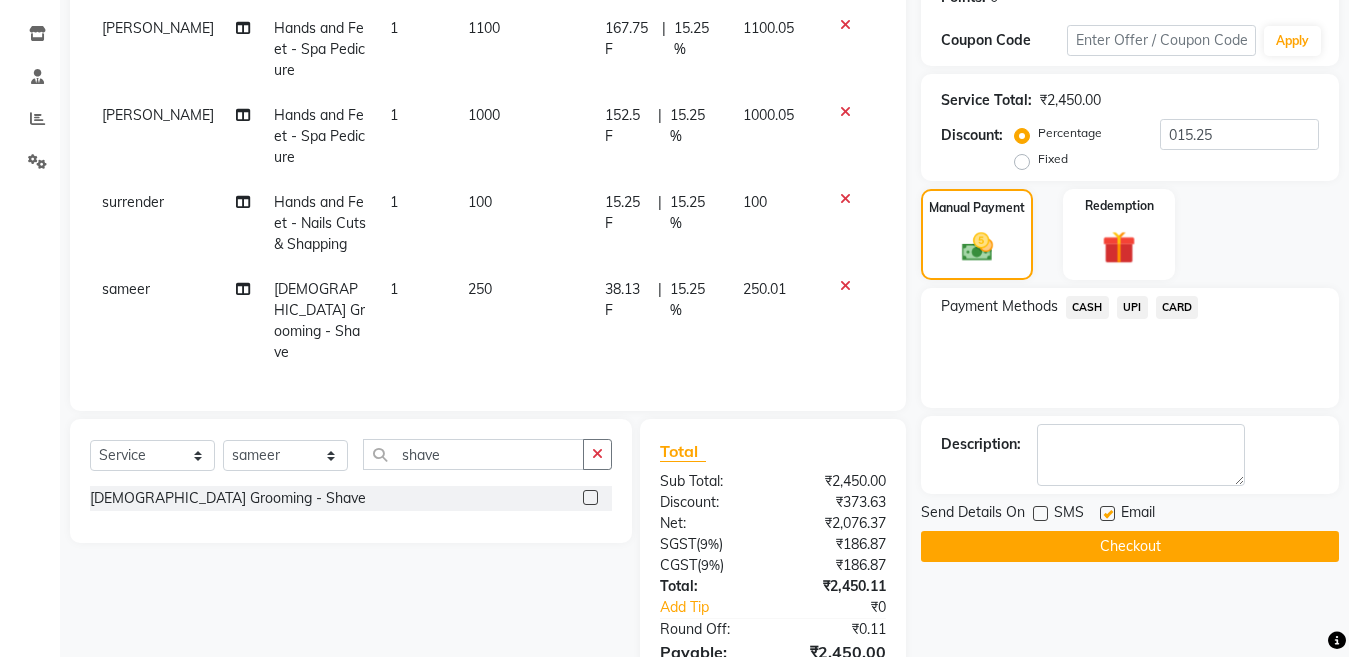 click on "Payment Methods  CASH   UPI   CARD" 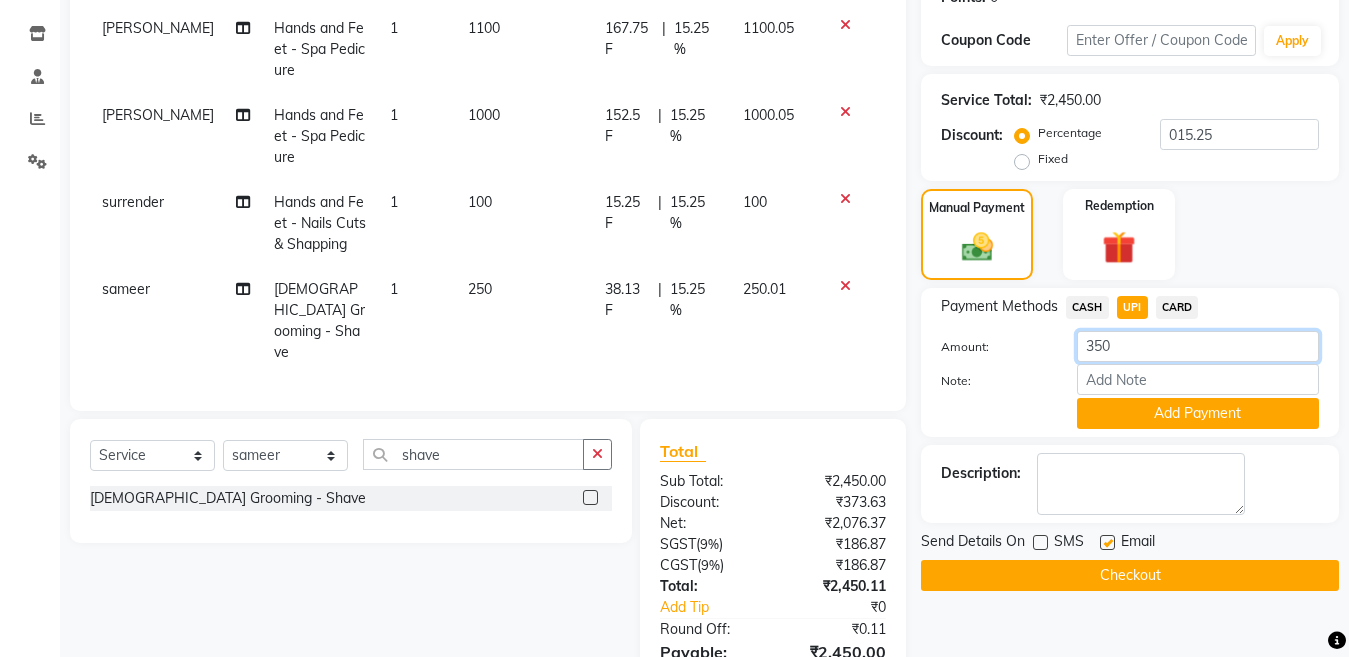 drag, startPoint x: 1131, startPoint y: 351, endPoint x: 1005, endPoint y: 349, distance: 126.01587 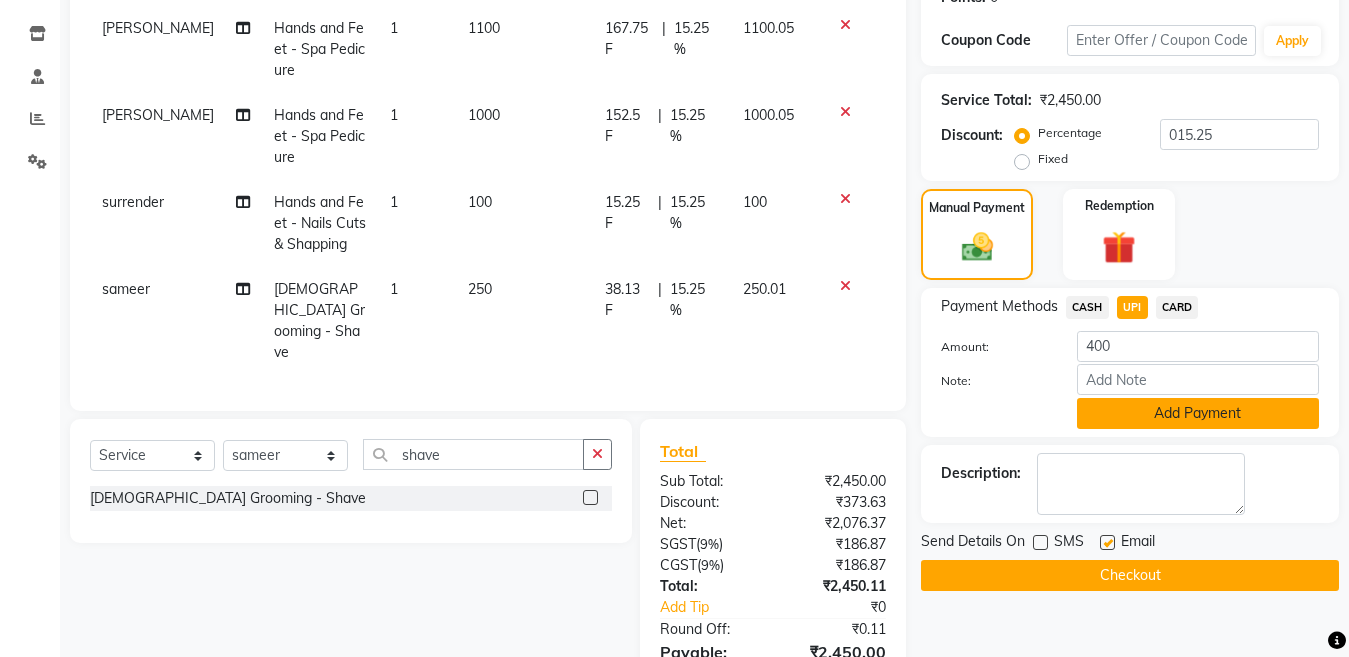 click on "Add Payment" 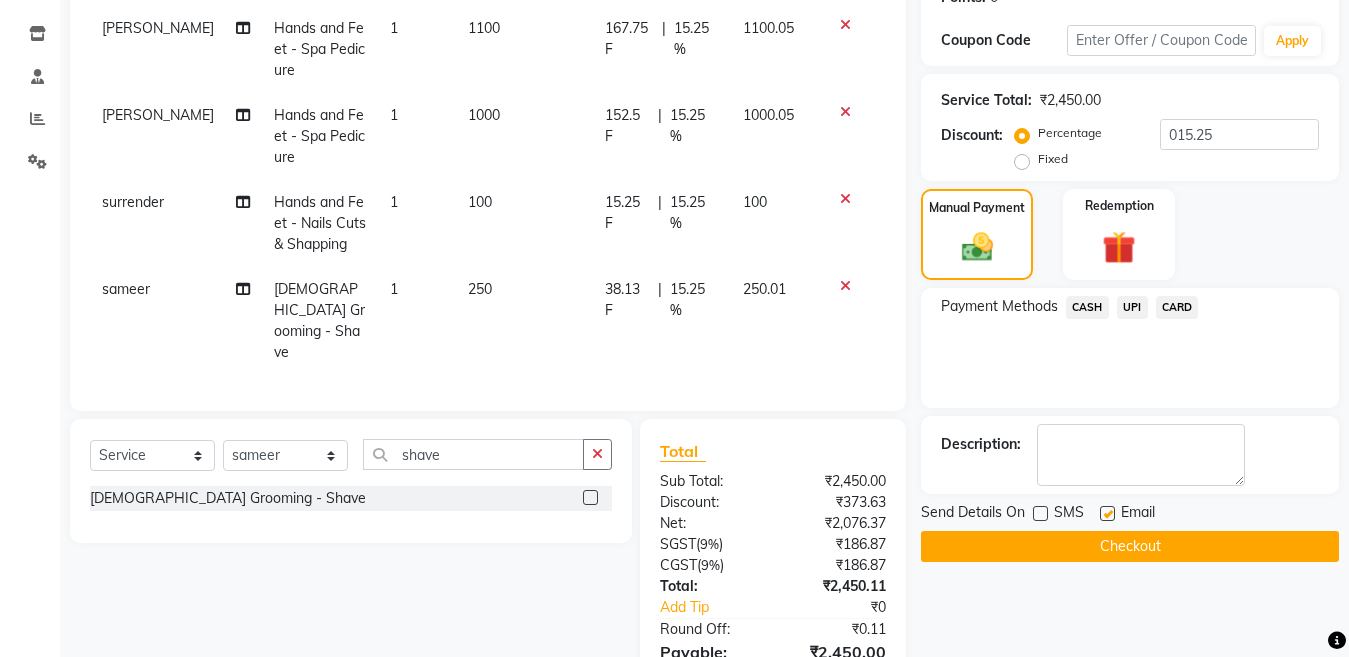 click on "CASH" 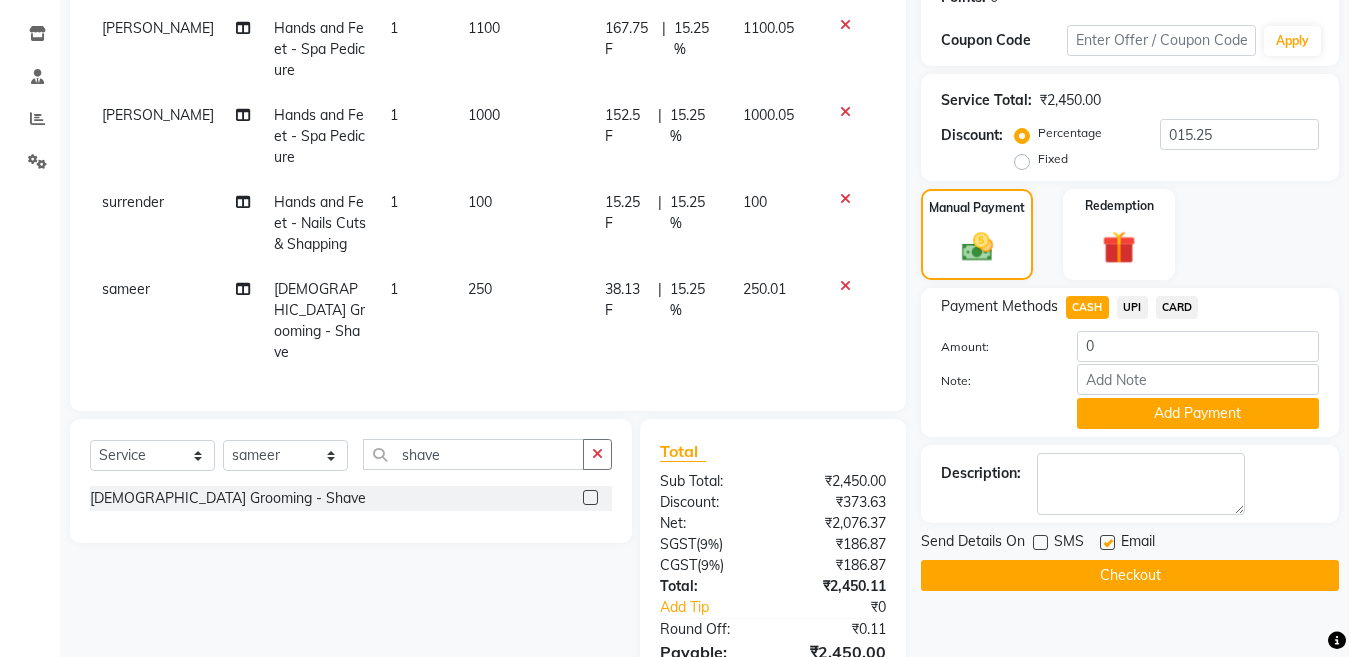 scroll, scrollTop: 515, scrollLeft: 0, axis: vertical 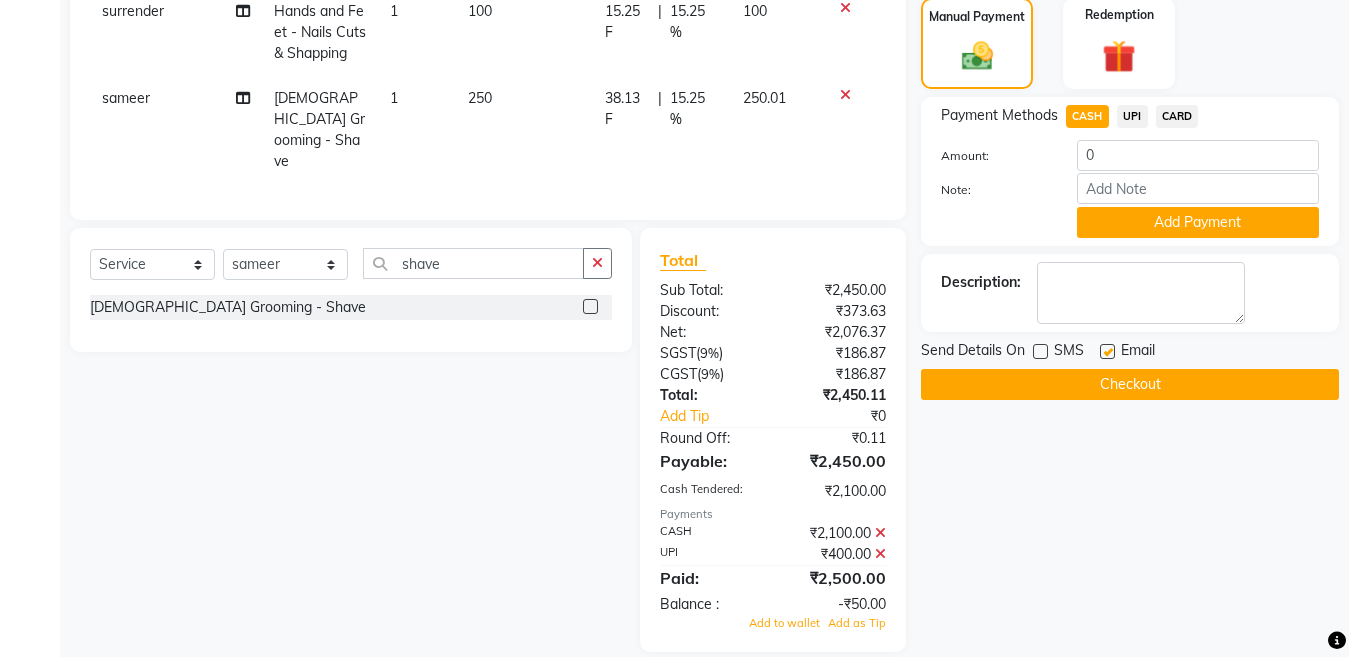 click 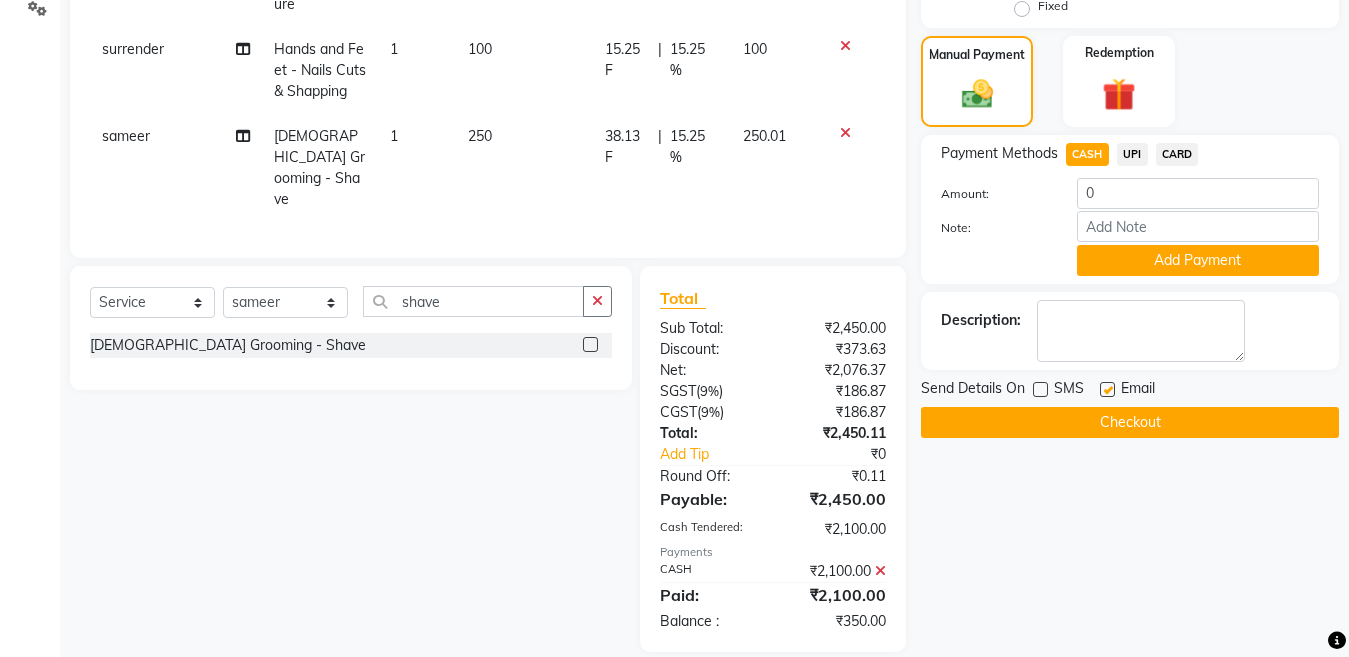 click 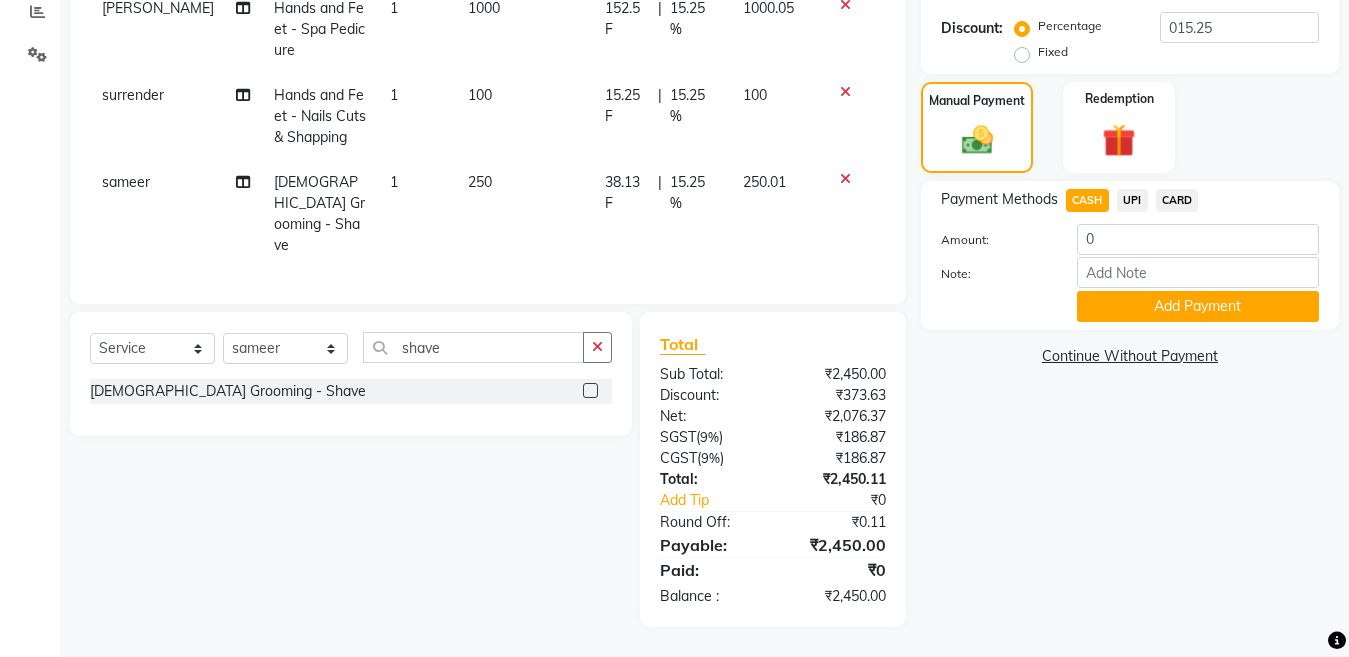 scroll, scrollTop: 406, scrollLeft: 0, axis: vertical 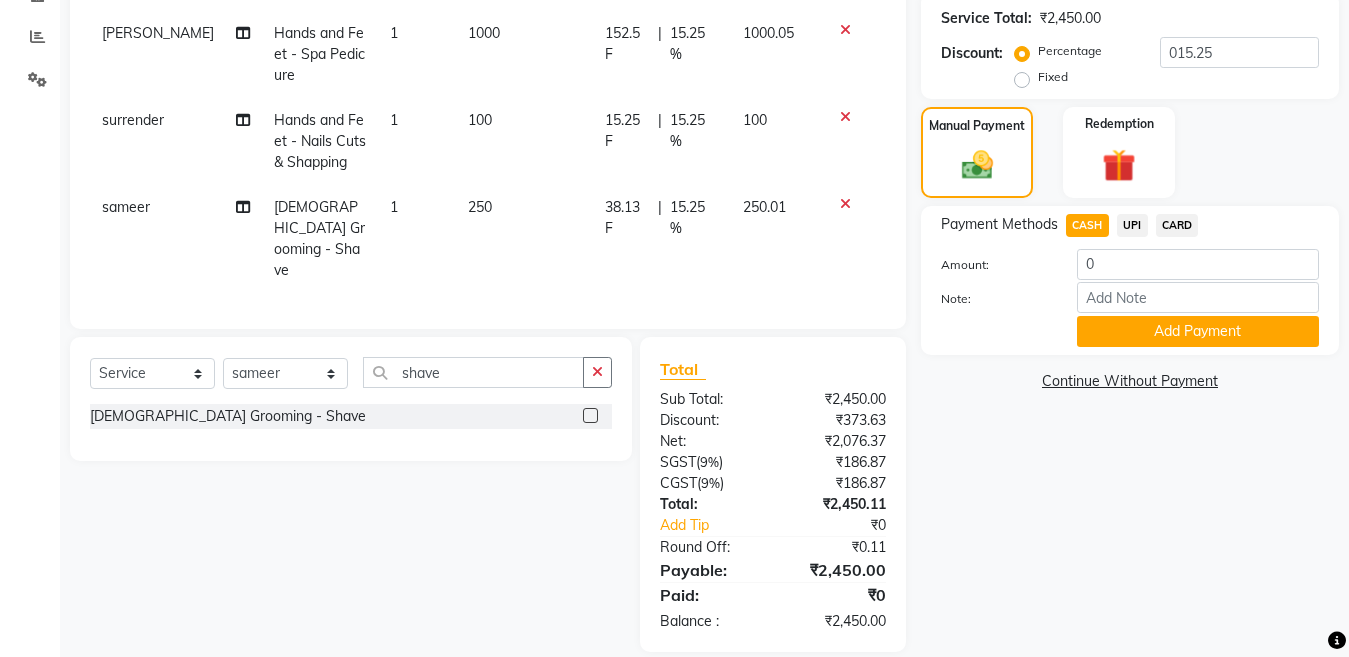 click on "UPI" 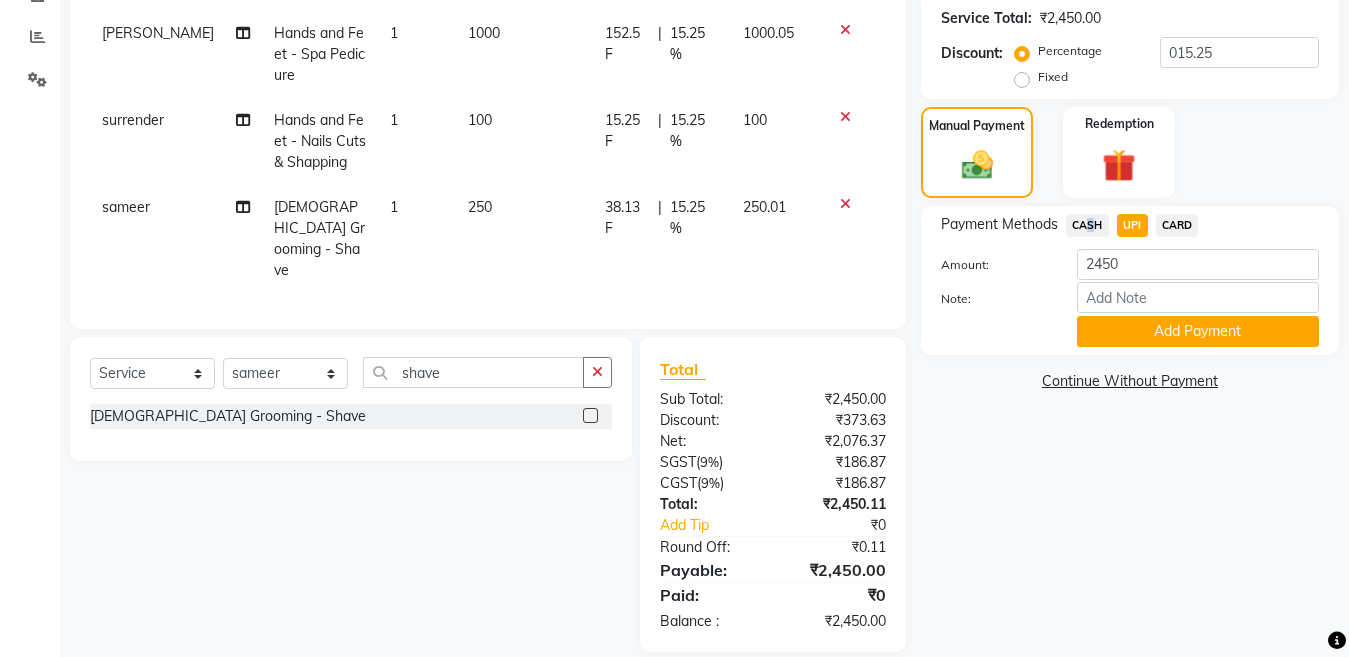 click on "CASH" 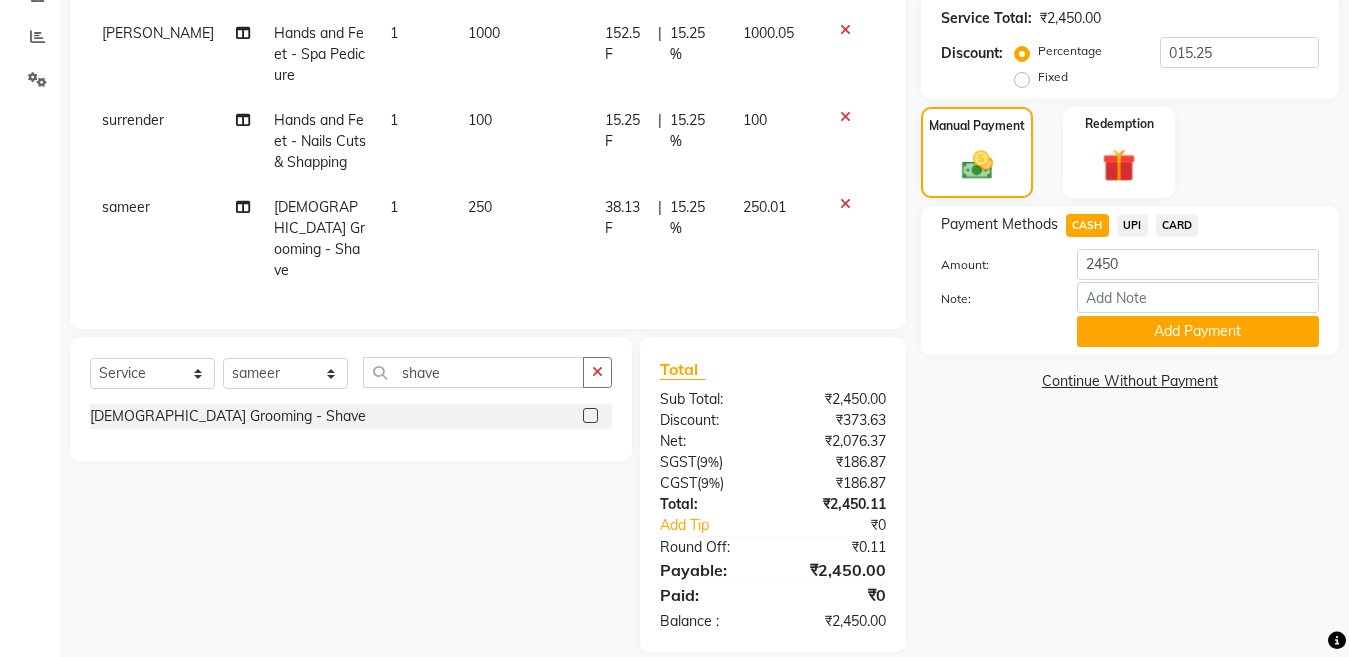 click on "UPI" 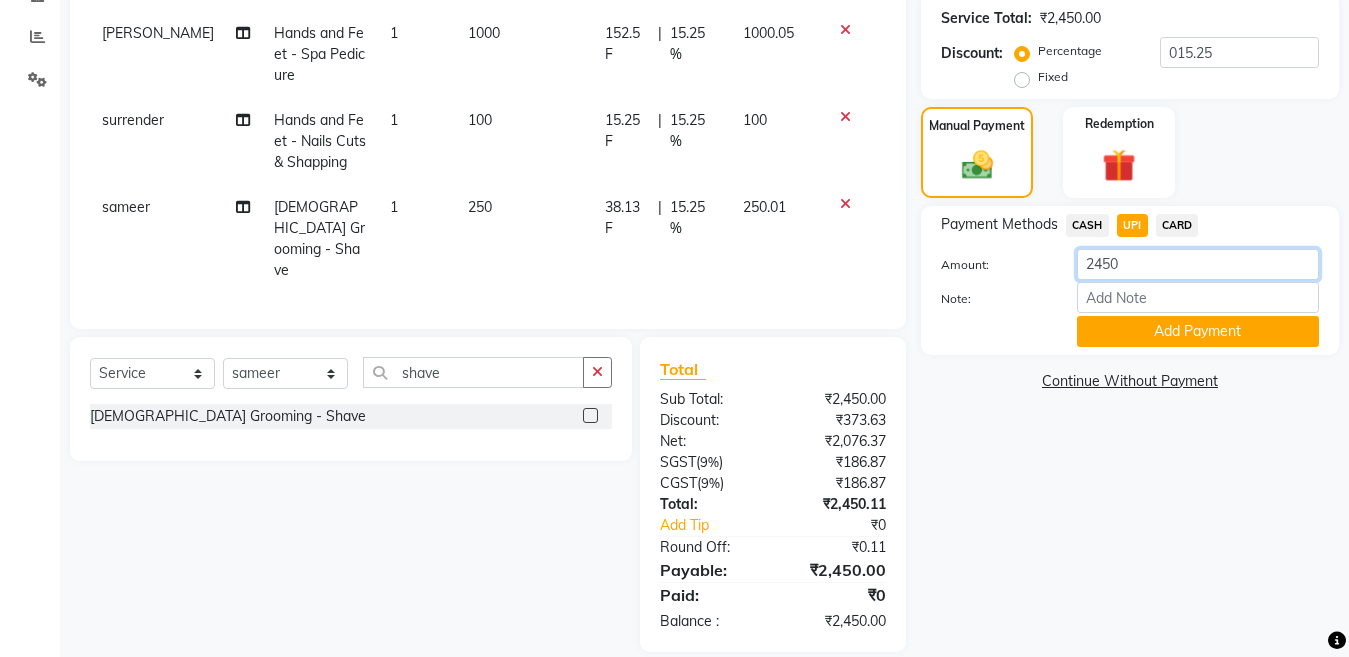 drag, startPoint x: 1155, startPoint y: 259, endPoint x: 860, endPoint y: 261, distance: 295.00677 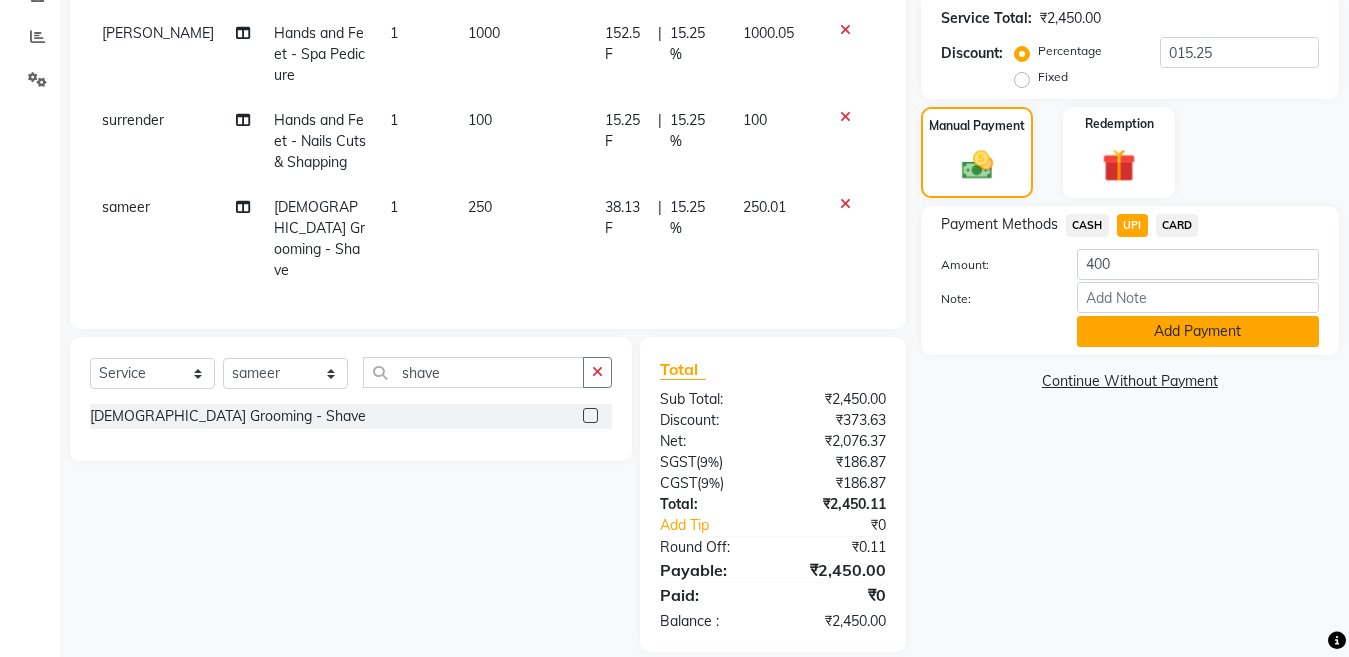 click on "Add Payment" 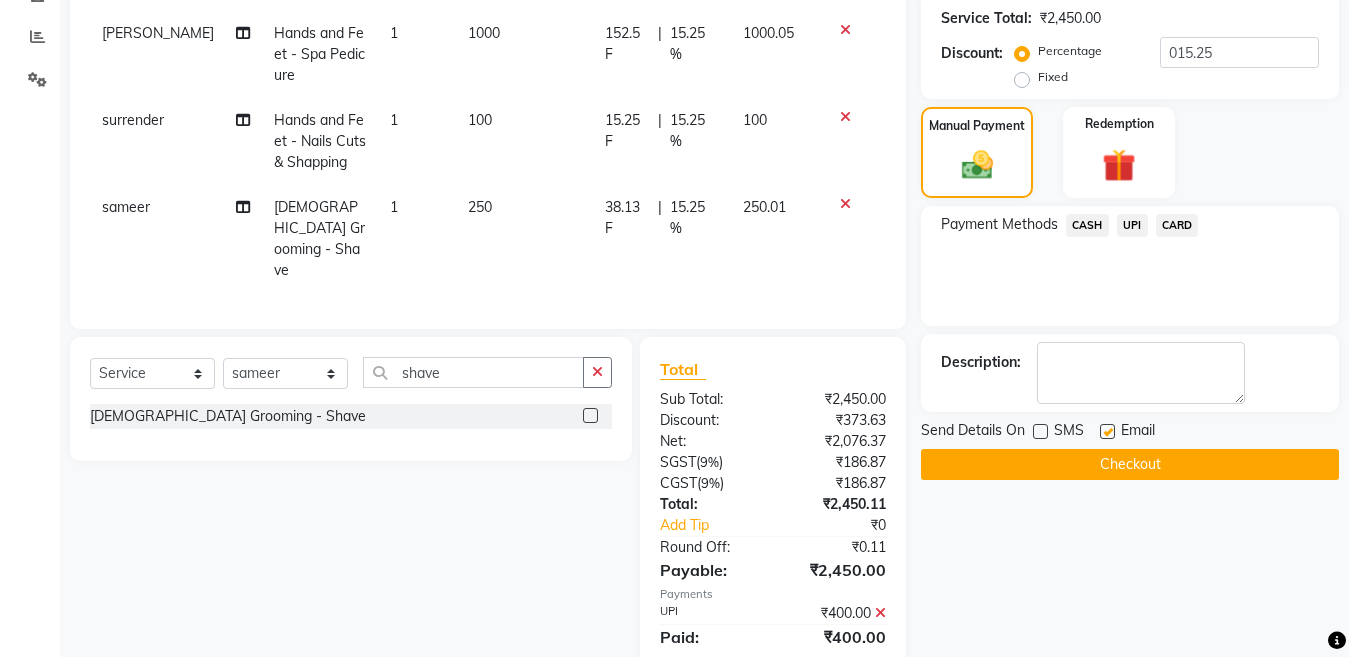 click on "CASH" 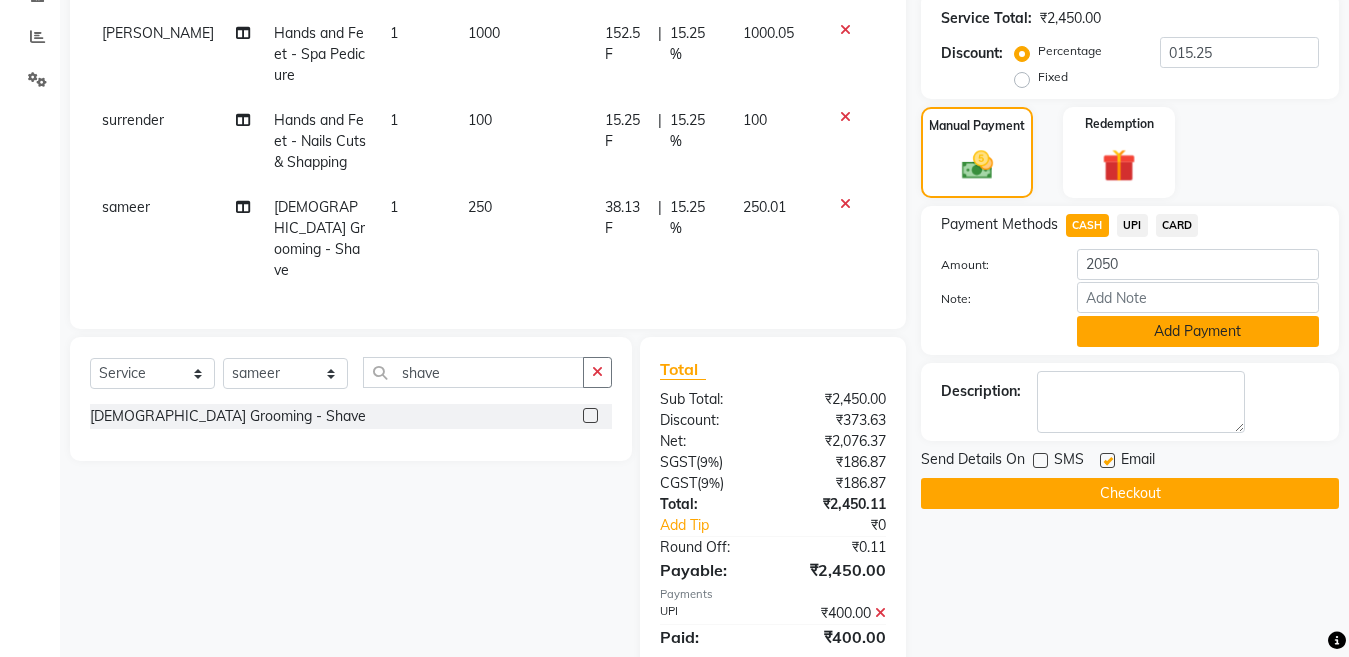 click on "Add Payment" 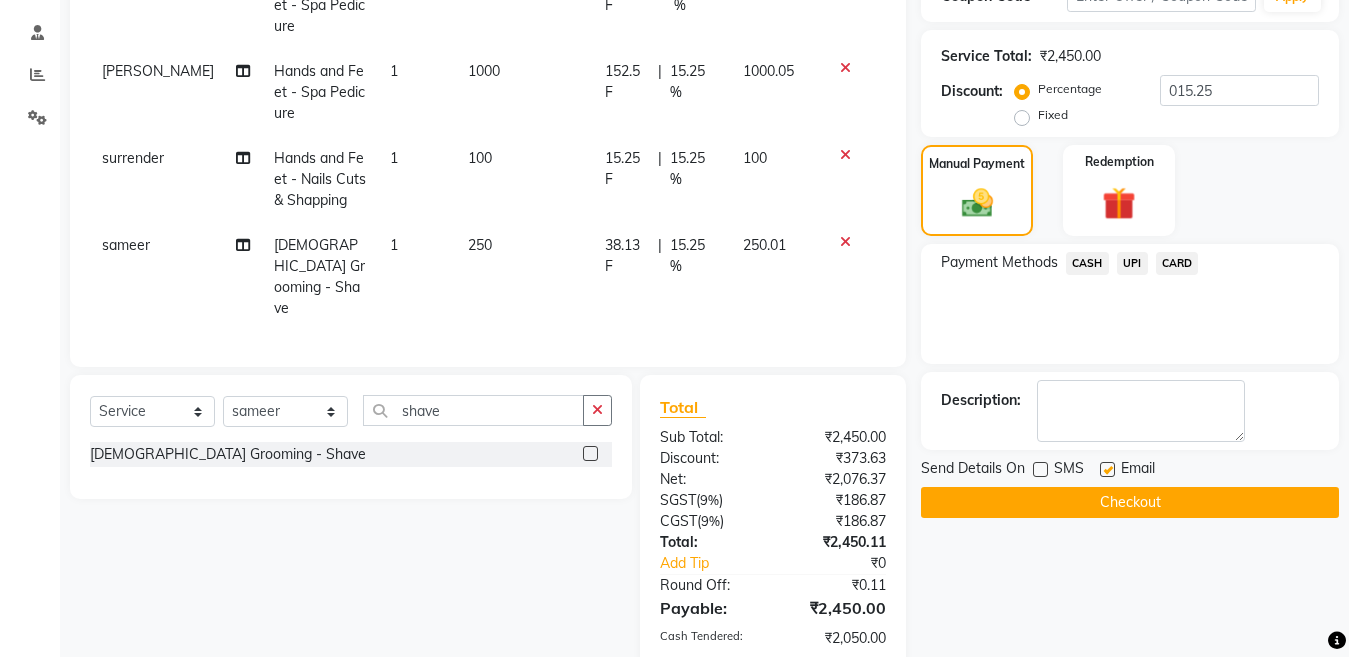 scroll, scrollTop: 380, scrollLeft: 0, axis: vertical 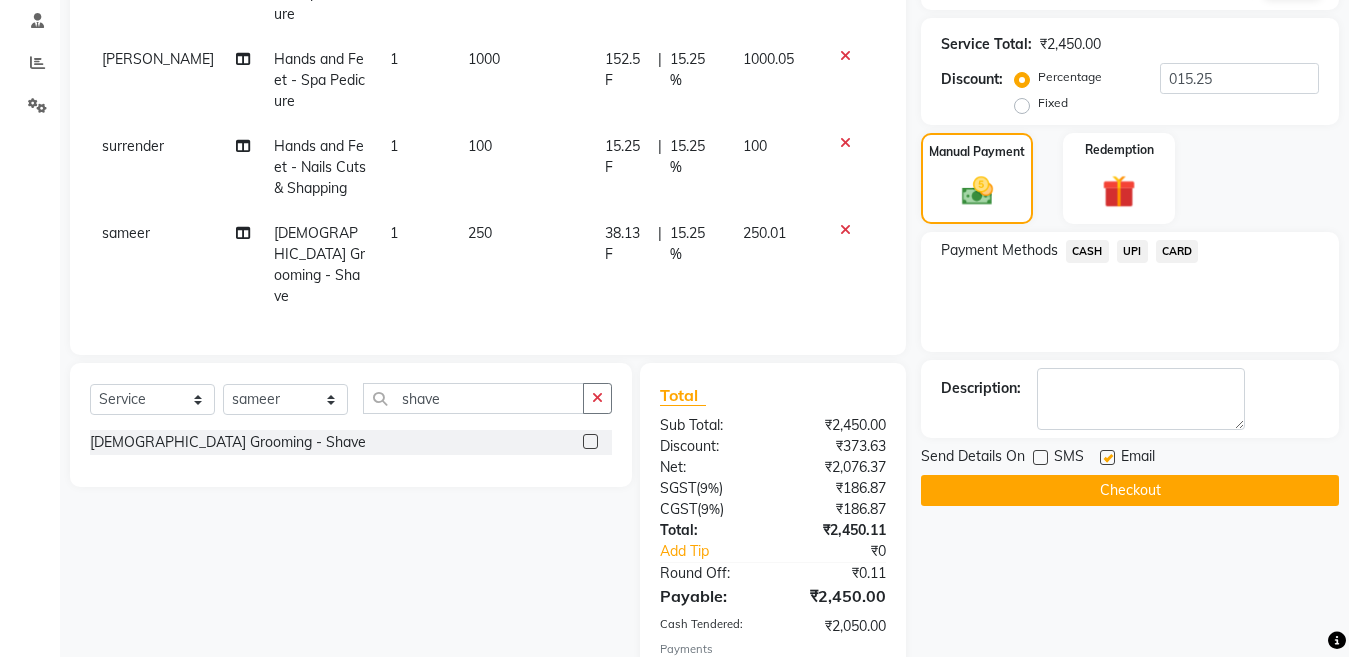 click on "Checkout" 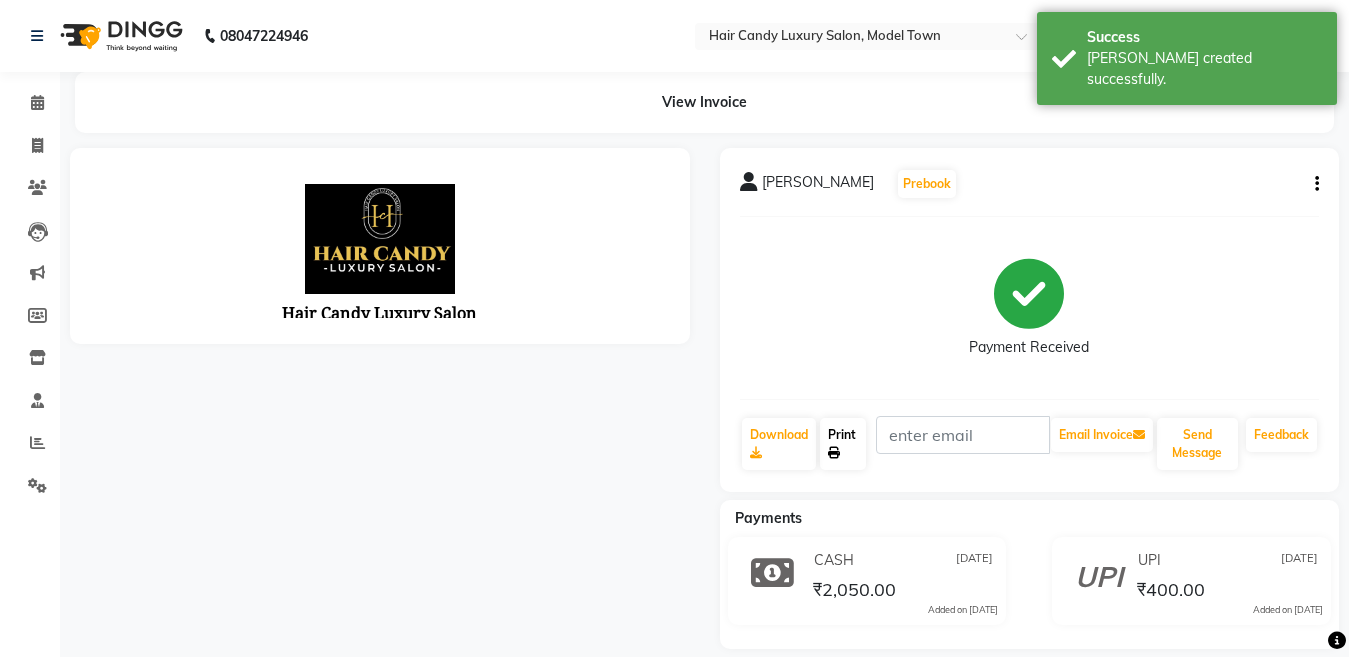 scroll, scrollTop: 0, scrollLeft: 0, axis: both 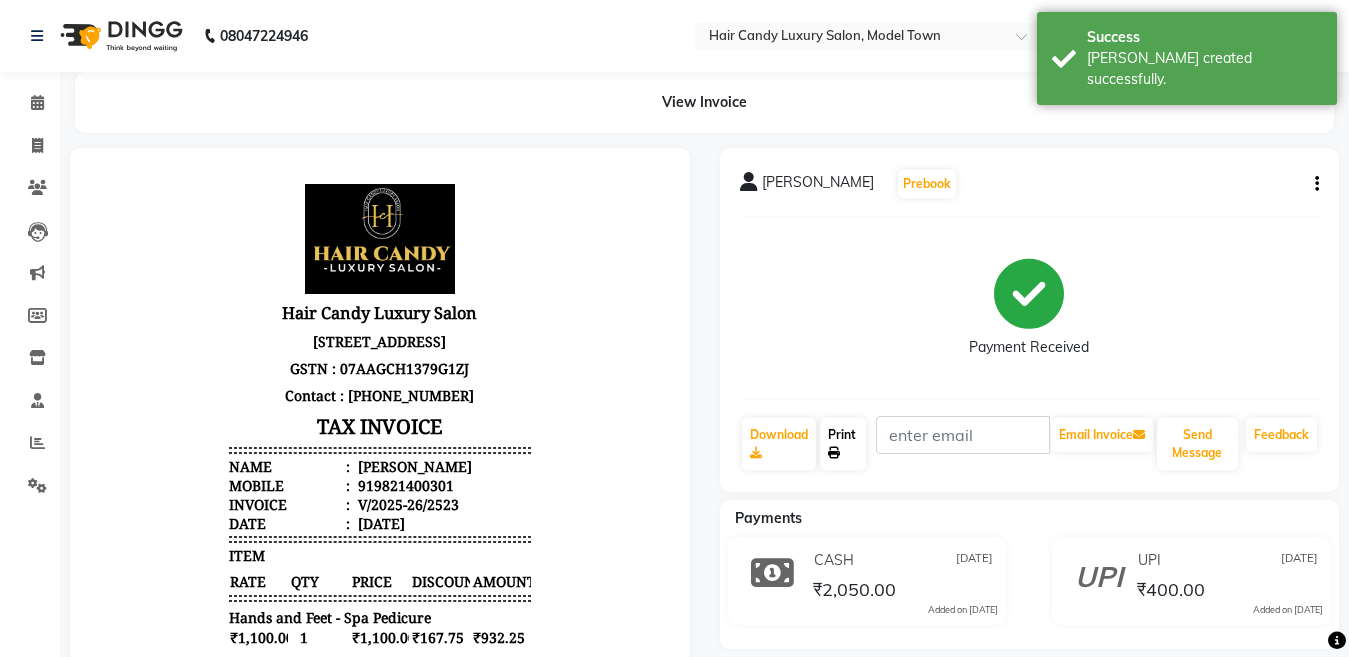 click on "Print" 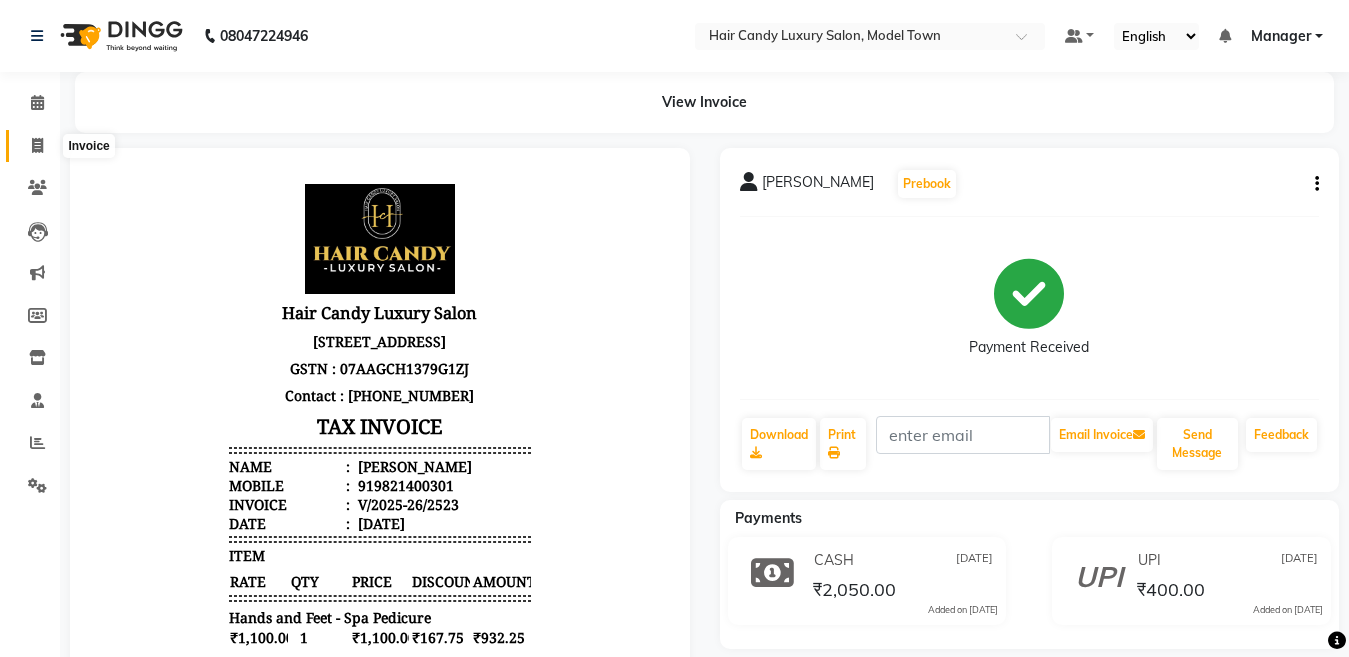 click 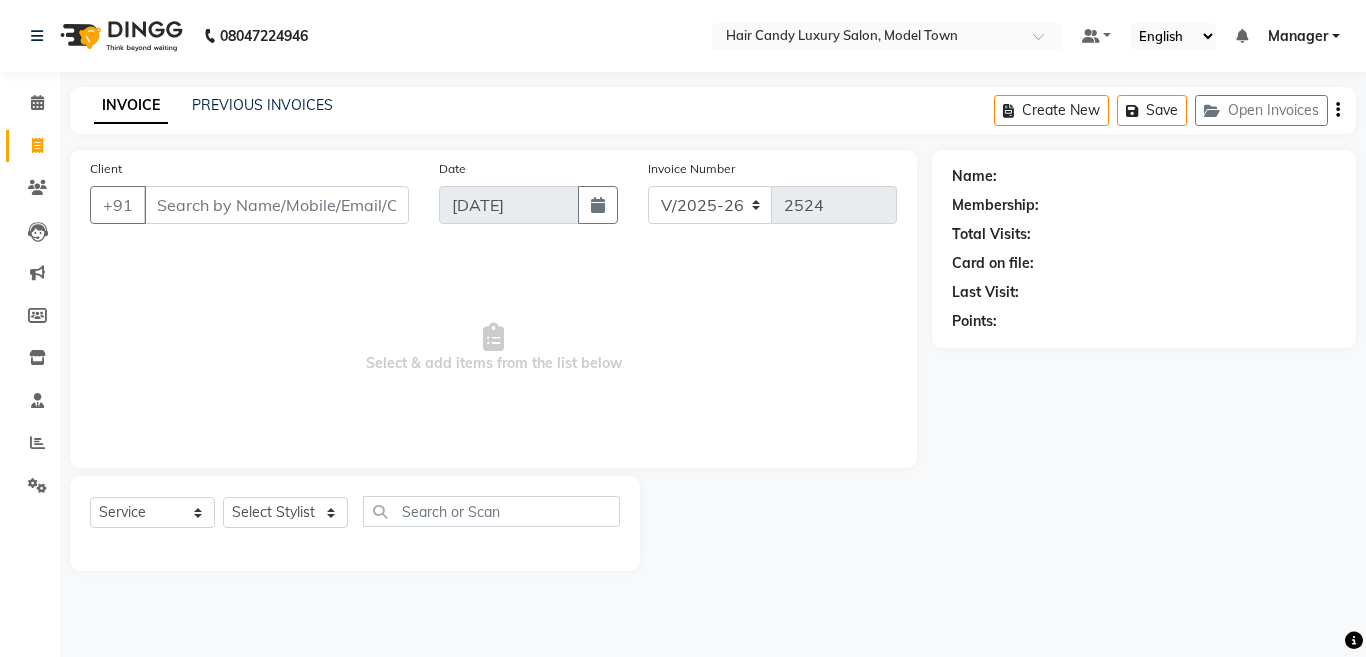 click on "Client" at bounding box center [276, 205] 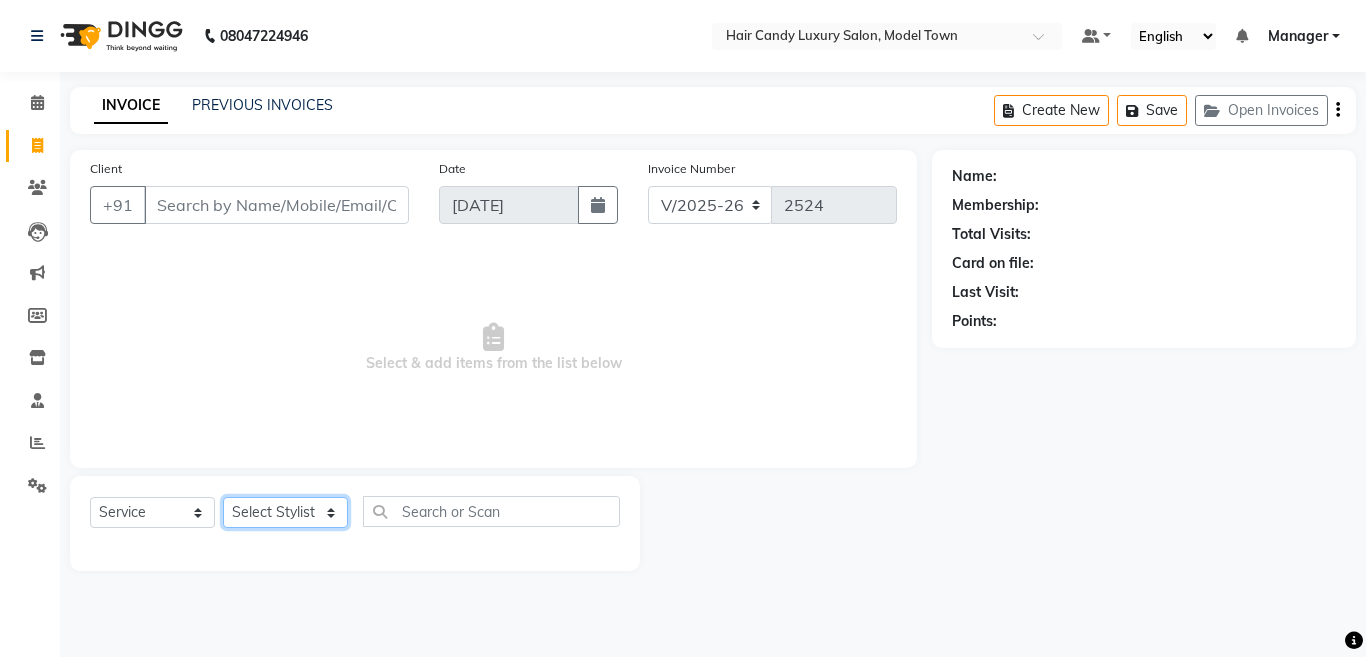 click on "Select Stylist Aakib Anas Anuradha Izhar Laiq (Rahul) Manager Neeraj parul Pawan Prakash Rajni Ranjay (Raju) RIYA Saleem sameer  stock manager surrender Vijay Gupta Vijay kumar" 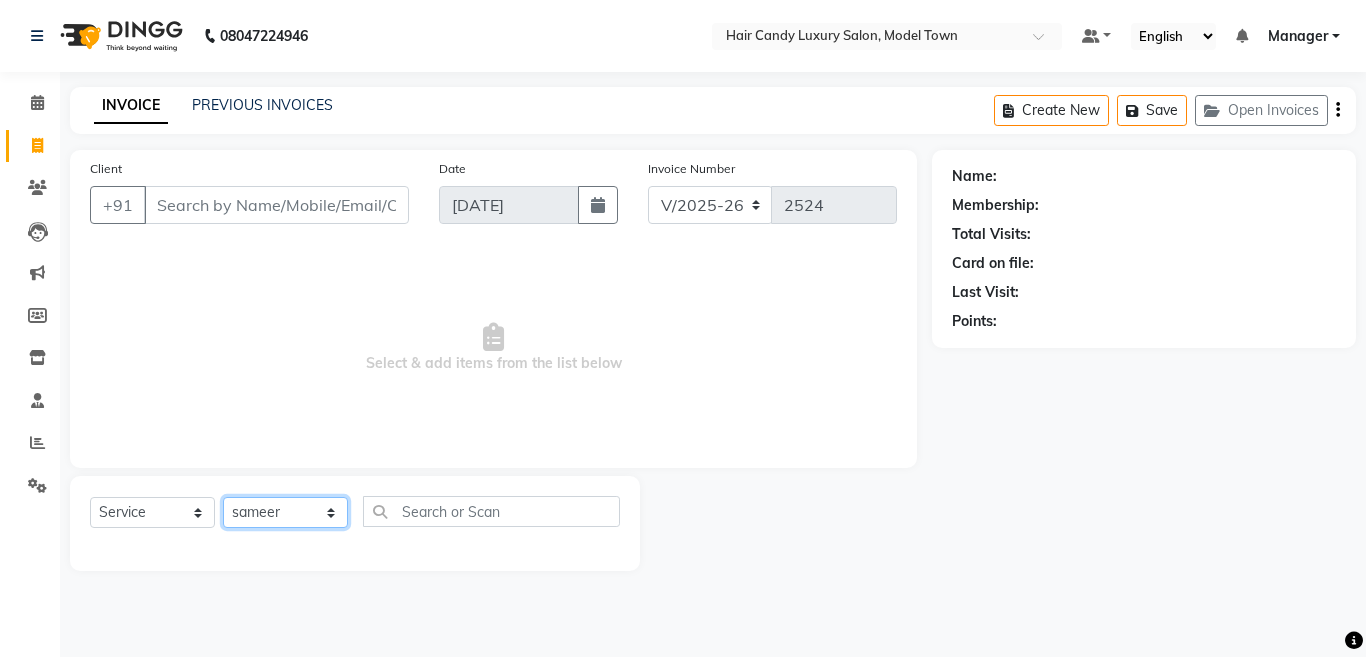 click on "Select Stylist Aakib Anas Anuradha Izhar Laiq (Rahul) Manager Neeraj parul Pawan Prakash Rajni Ranjay (Raju) RIYA Saleem sameer  stock manager surrender Vijay Gupta Vijay kumar" 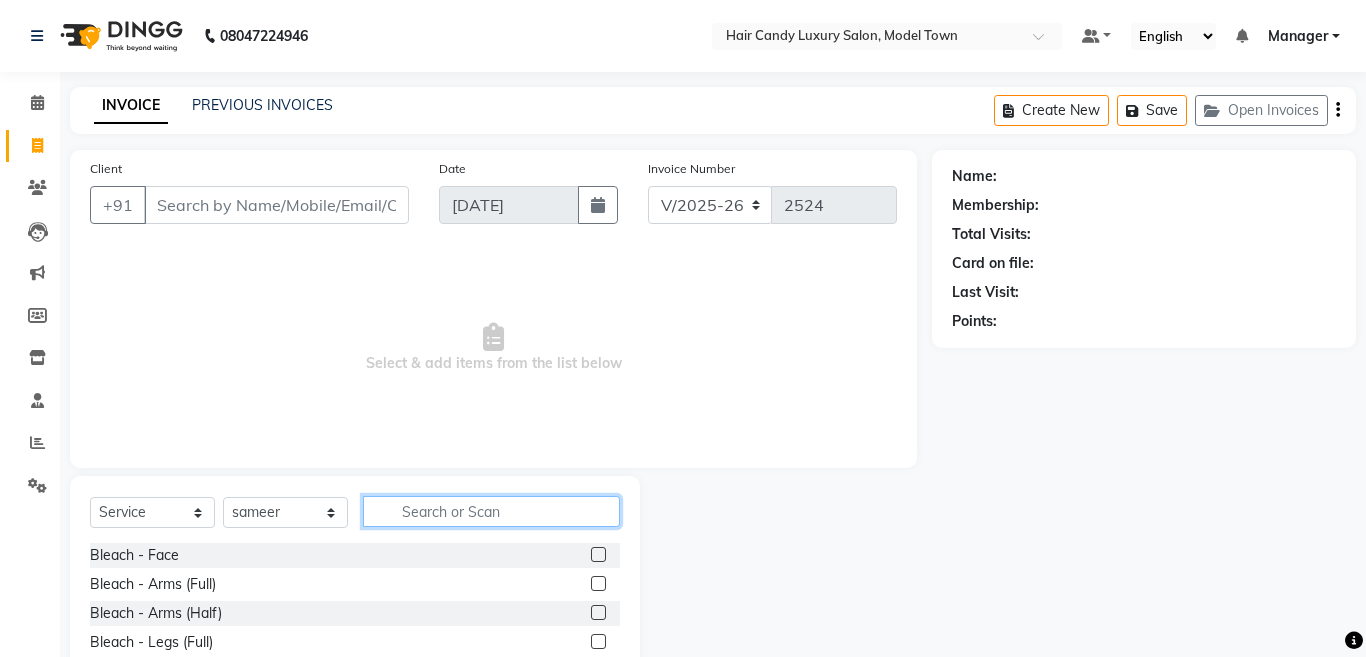 click 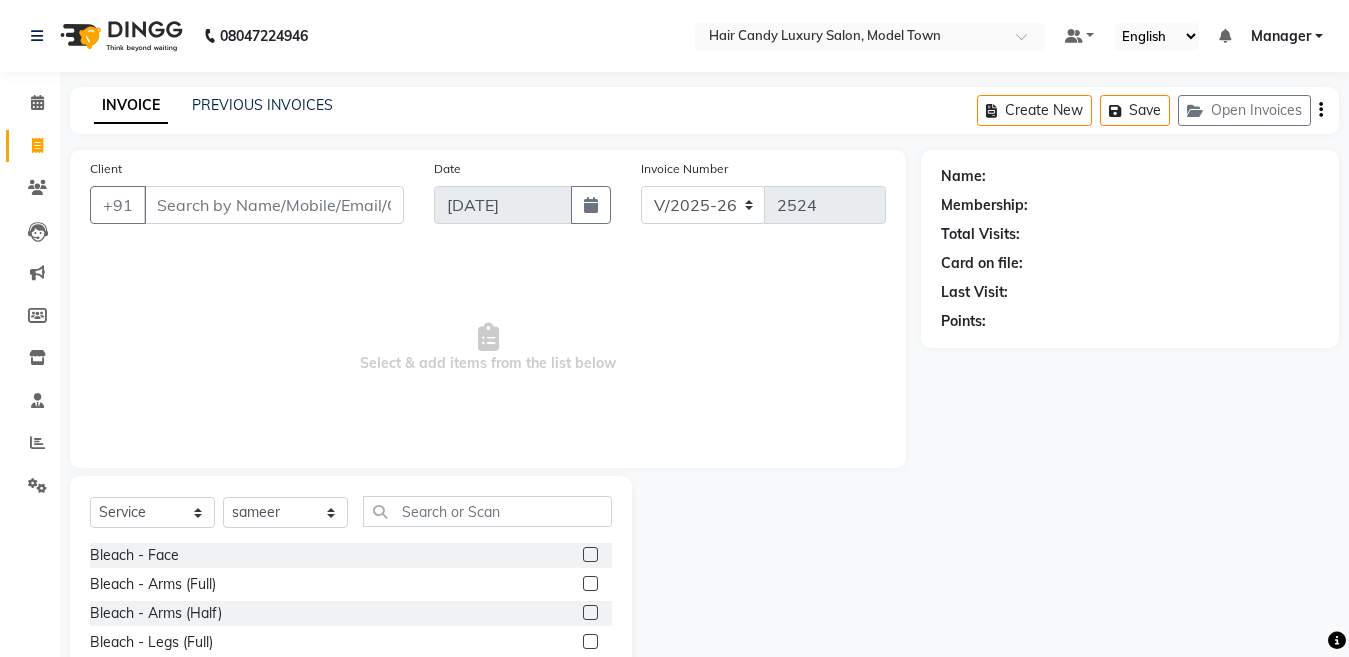 click on "Client +91" 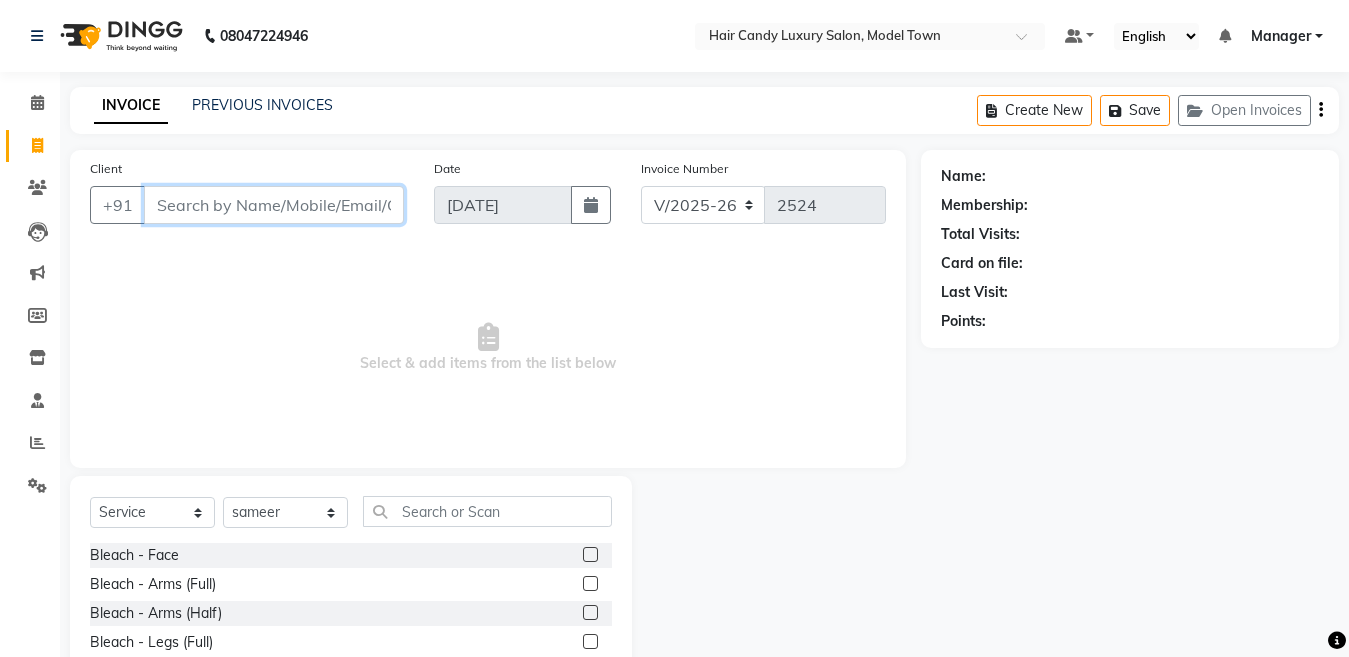 click on "Client" at bounding box center (274, 205) 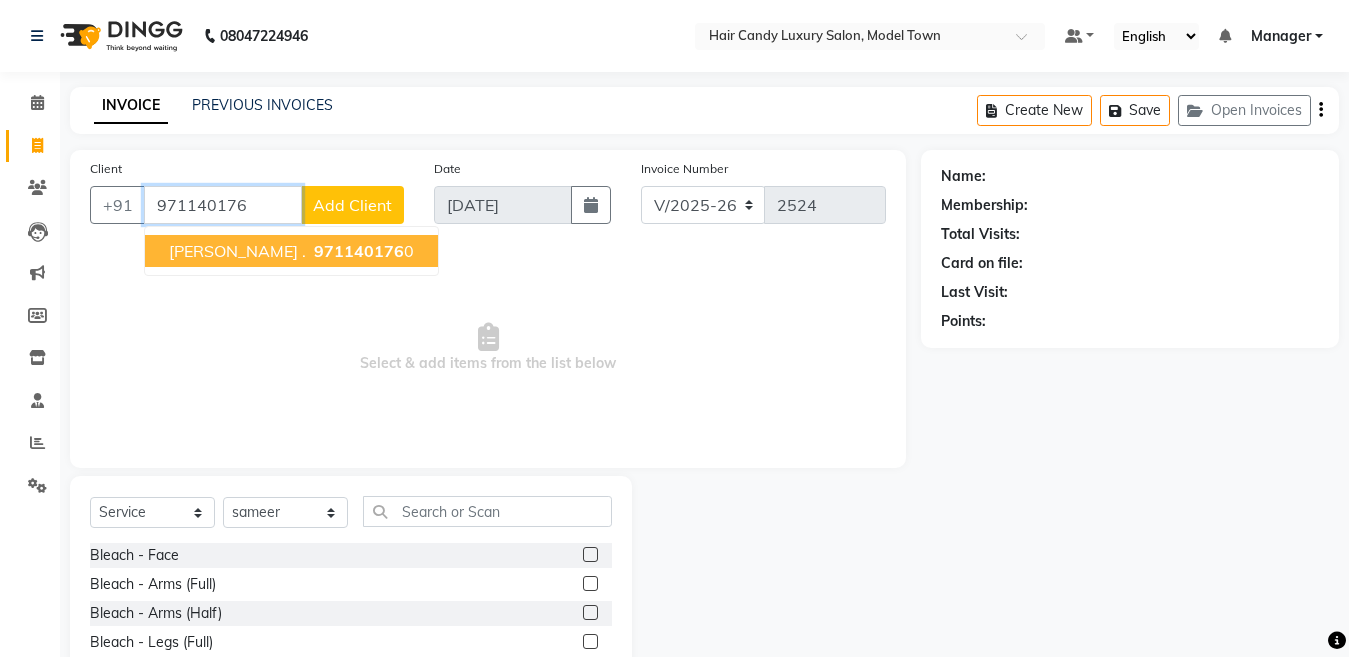 click on "971140176" at bounding box center (359, 251) 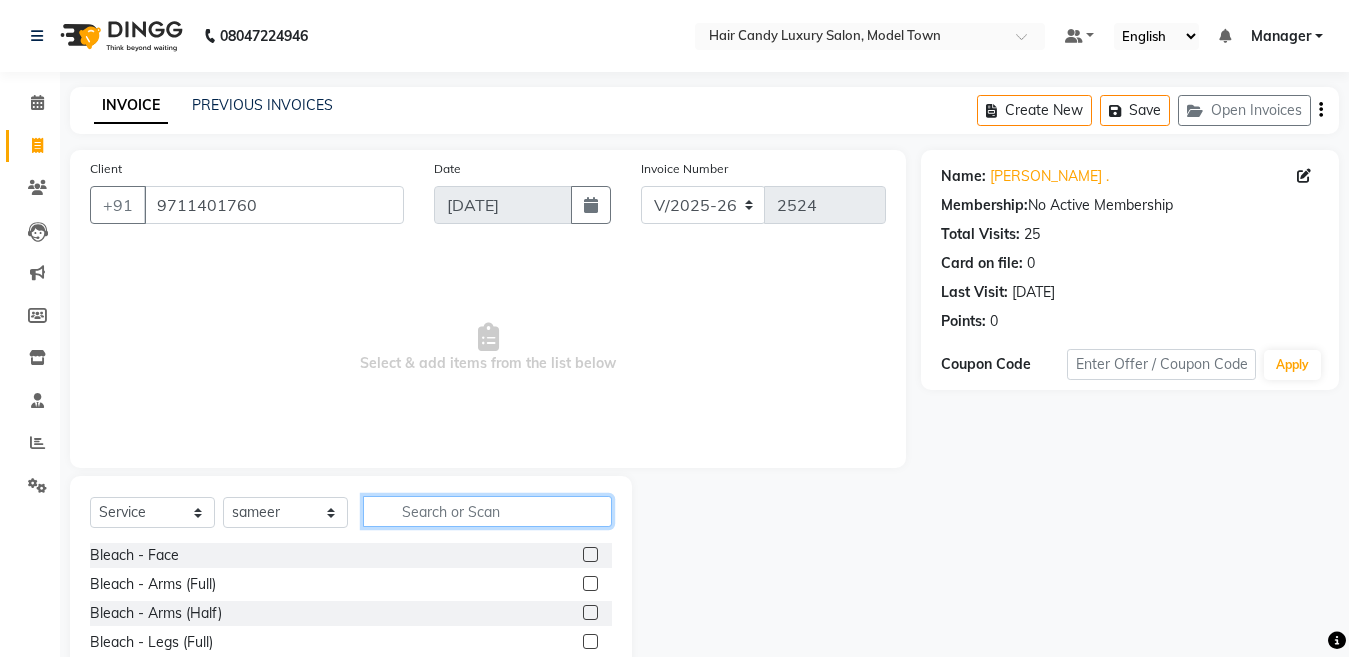 click 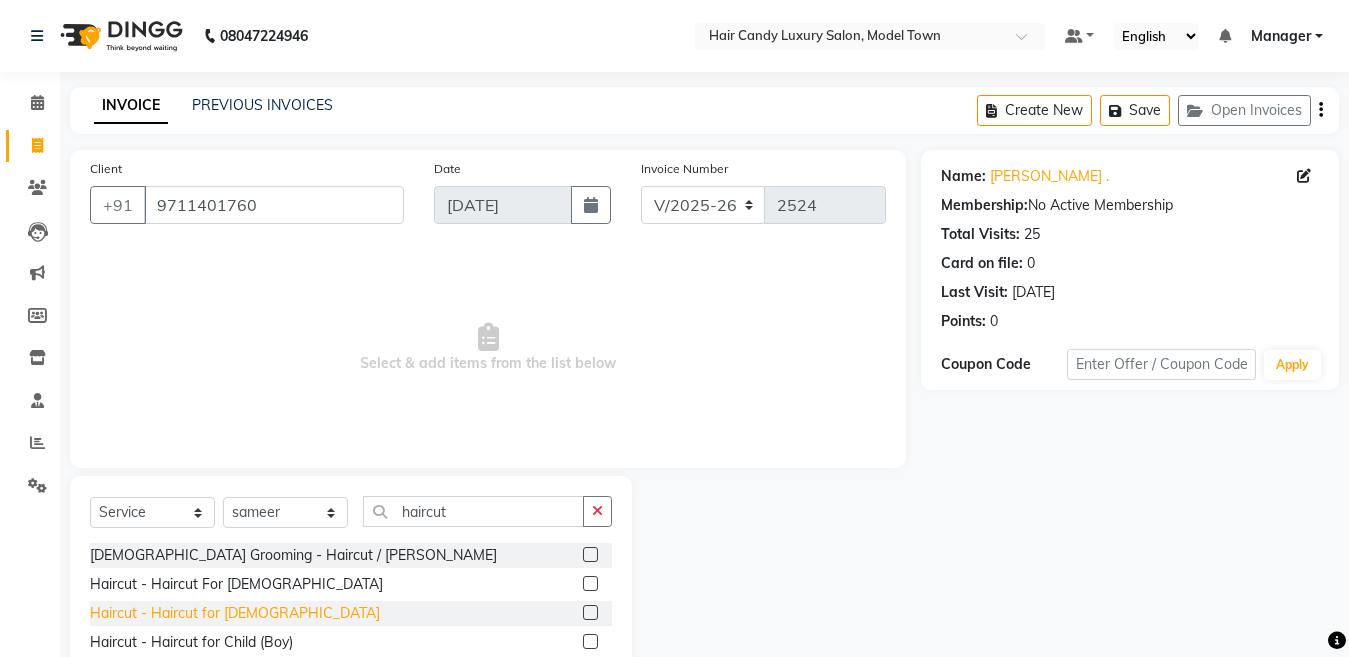 click on "Haircut - Haircut for [DEMOGRAPHIC_DATA]" 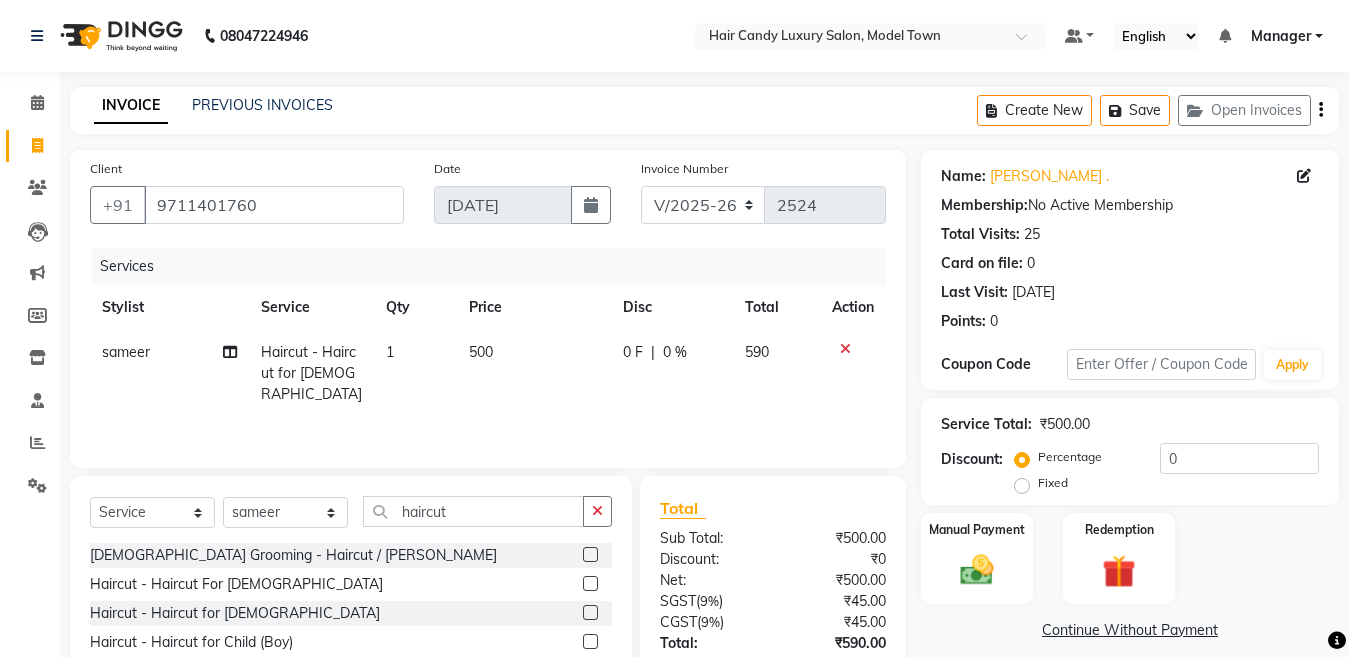 click on "500" 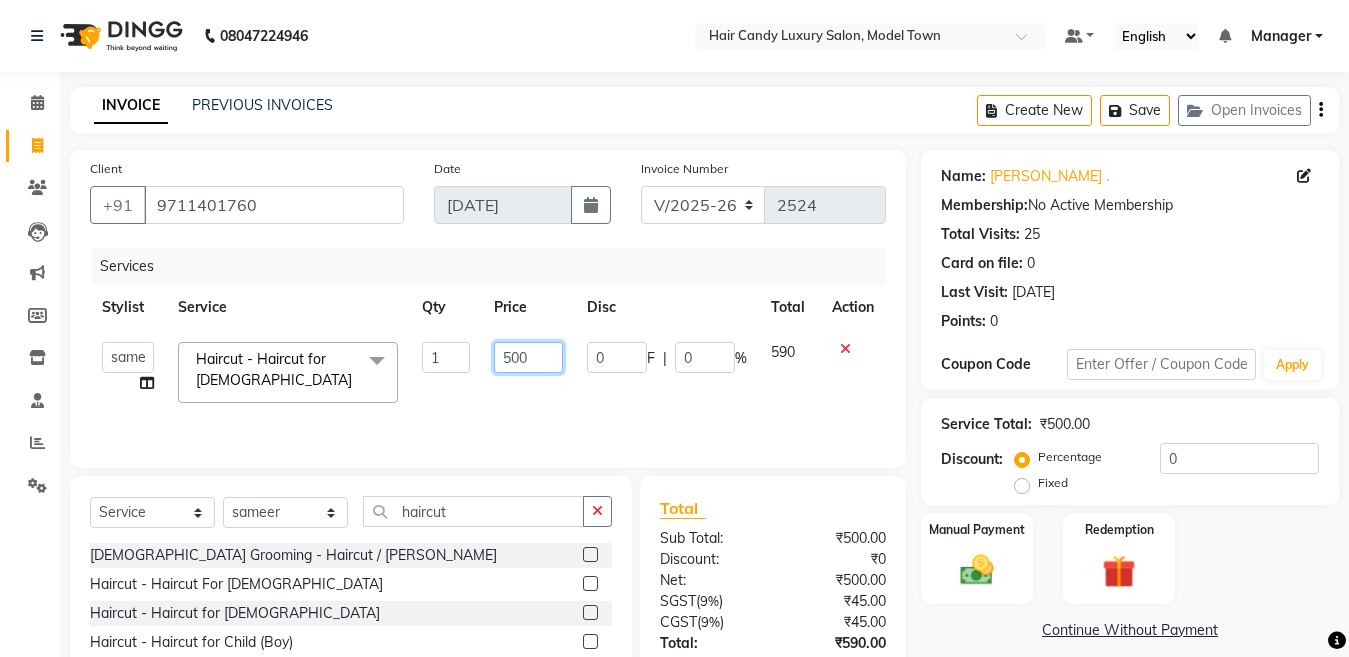 drag, startPoint x: 512, startPoint y: 364, endPoint x: 489, endPoint y: 366, distance: 23.086792 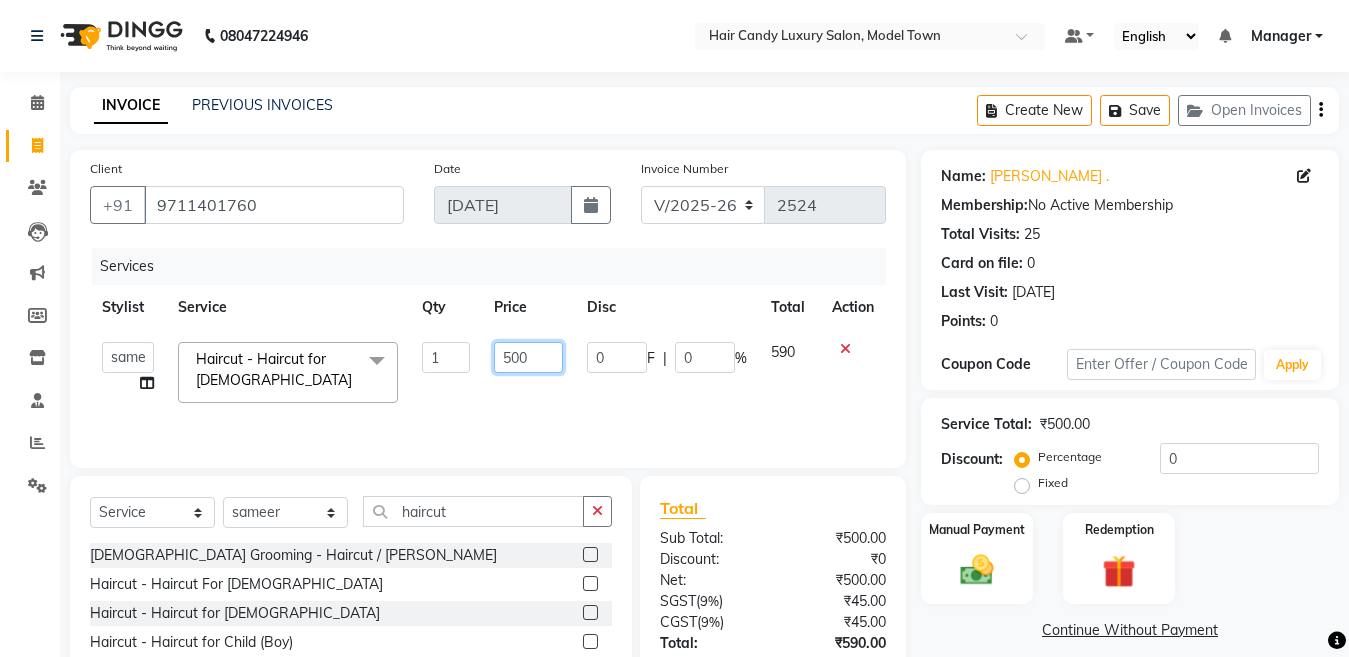 click on "500" 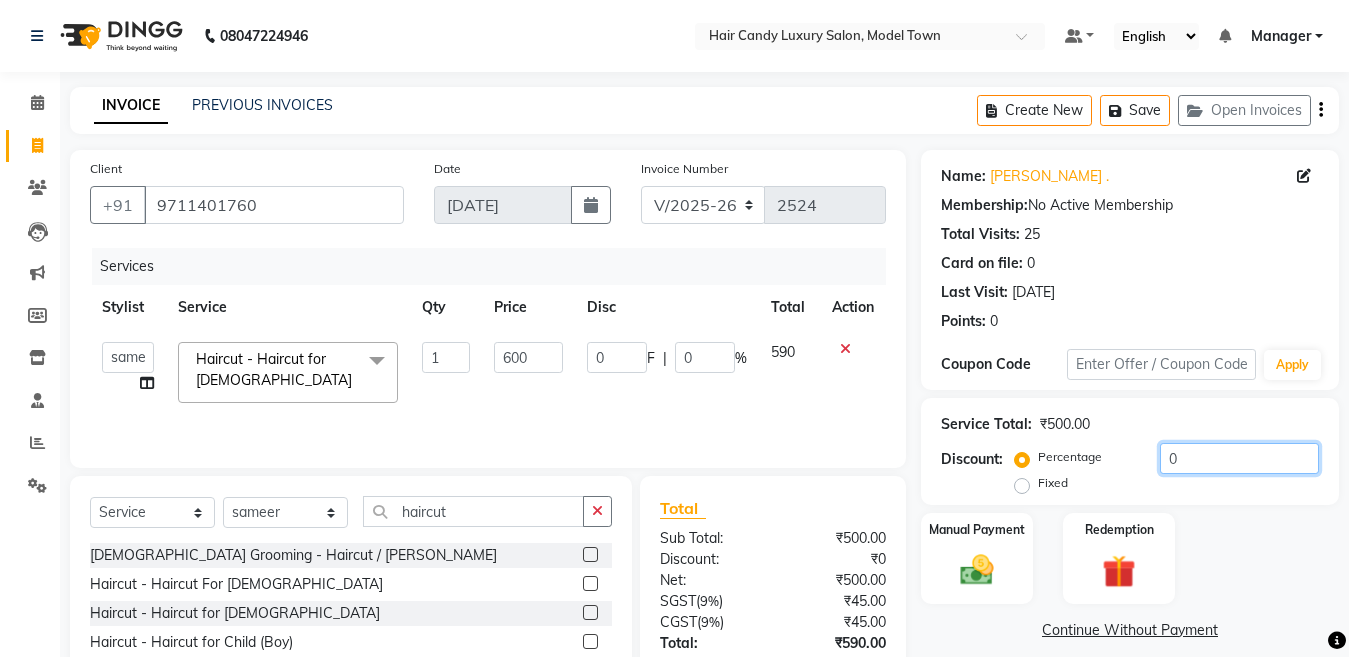 drag, startPoint x: 1216, startPoint y: 472, endPoint x: 864, endPoint y: 472, distance: 352 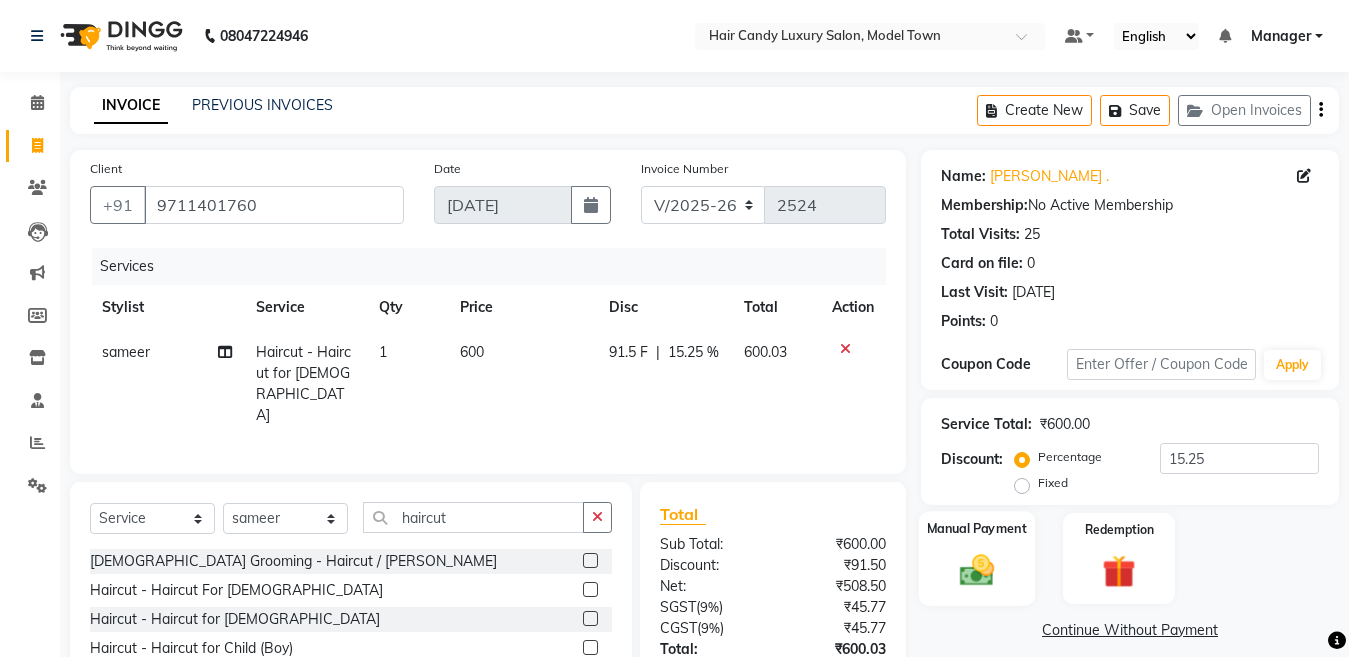 click on "Manual Payment" 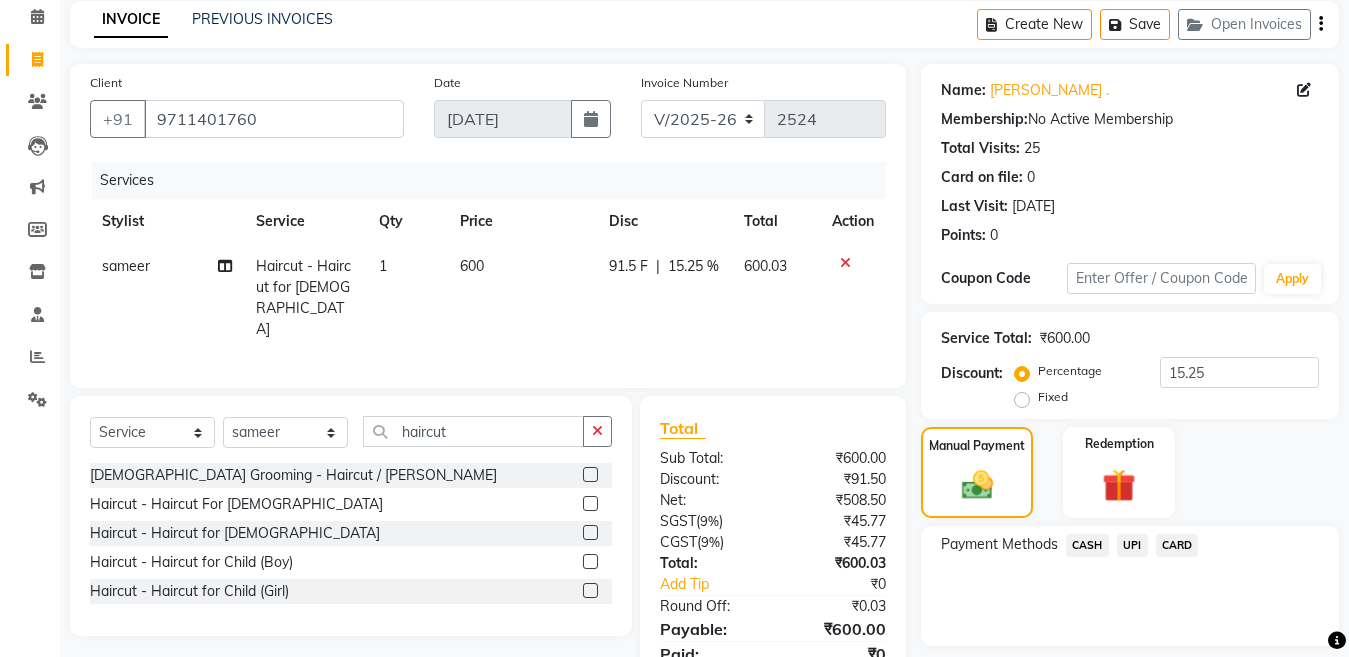 scroll, scrollTop: 164, scrollLeft: 0, axis: vertical 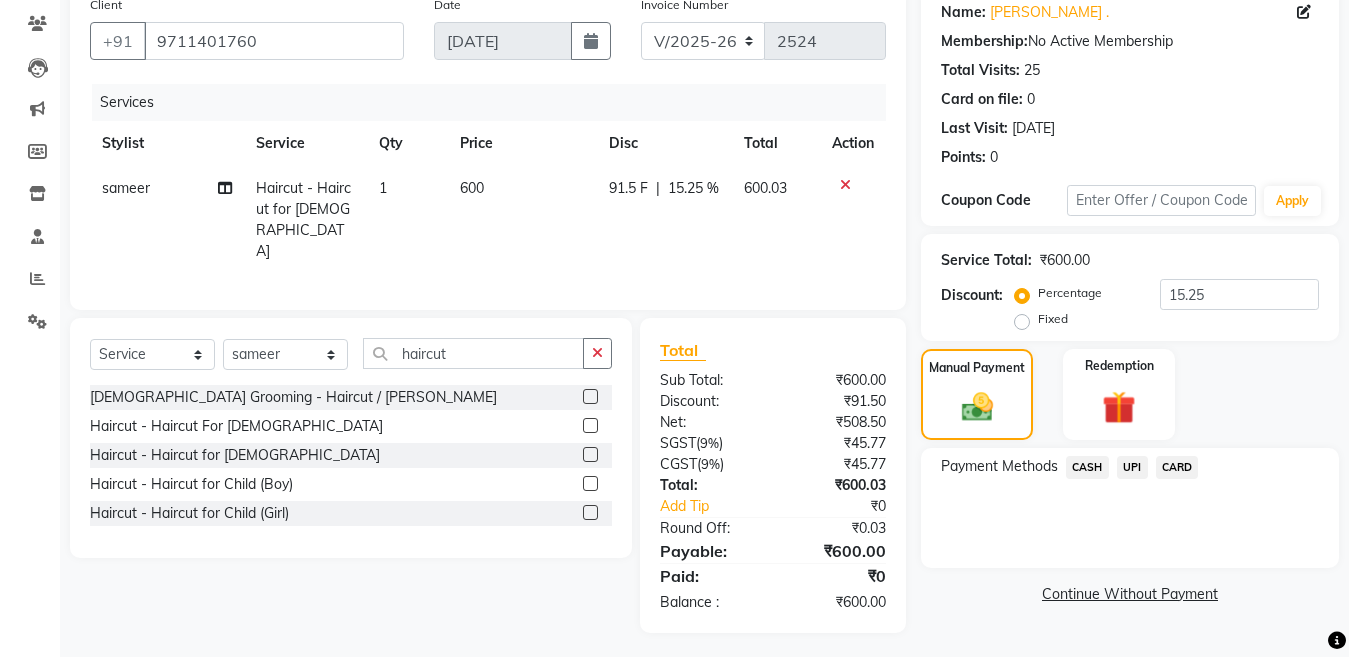 click on "UPI" 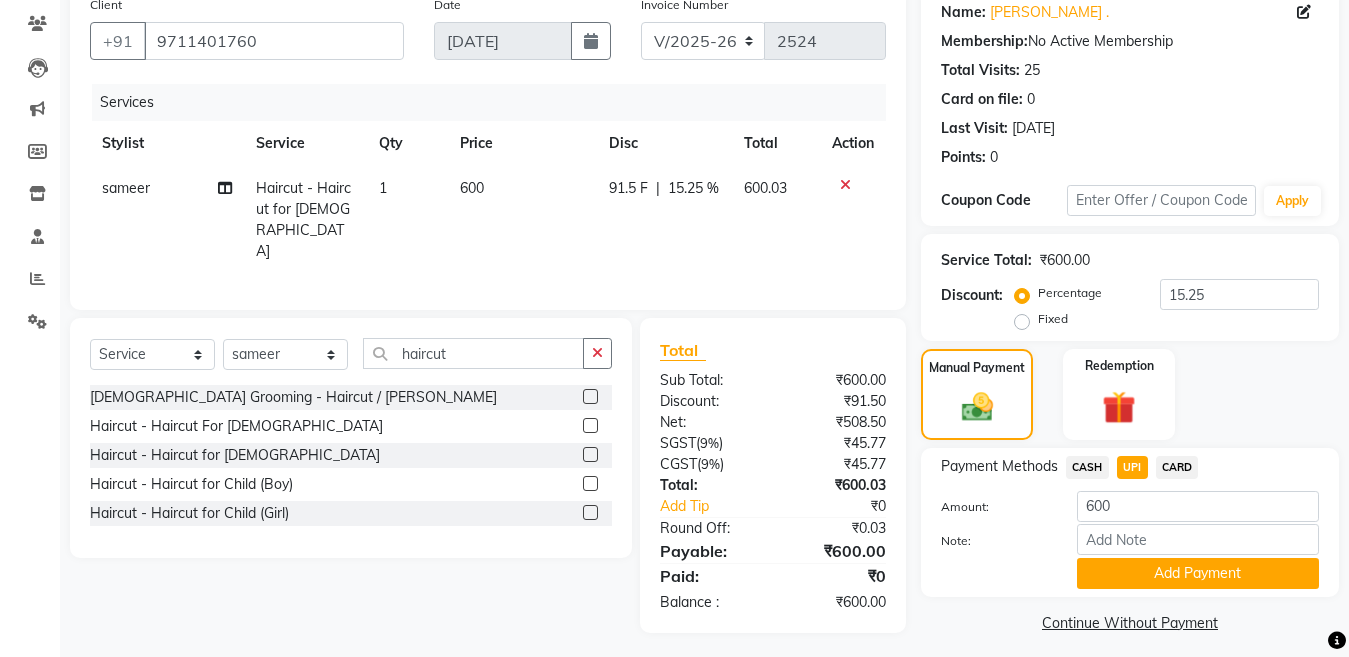 drag, startPoint x: 1196, startPoint y: 567, endPoint x: 1012, endPoint y: 593, distance: 185.82788 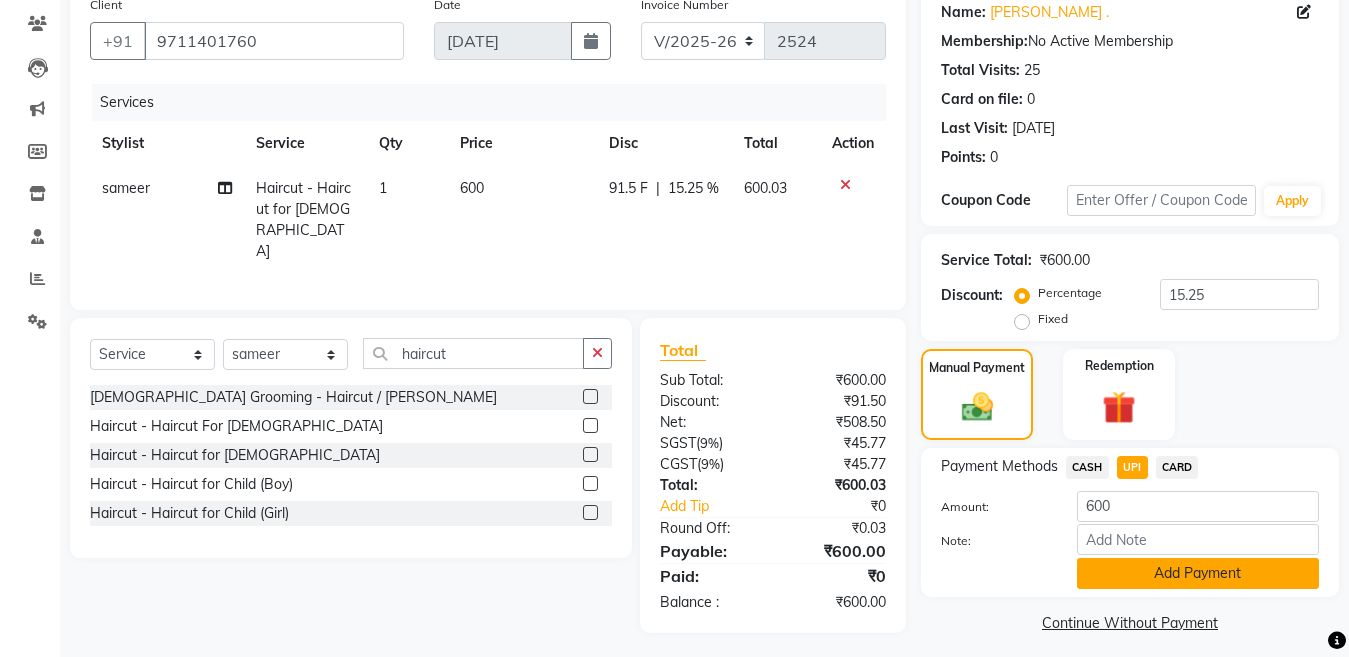click on "Add Payment" 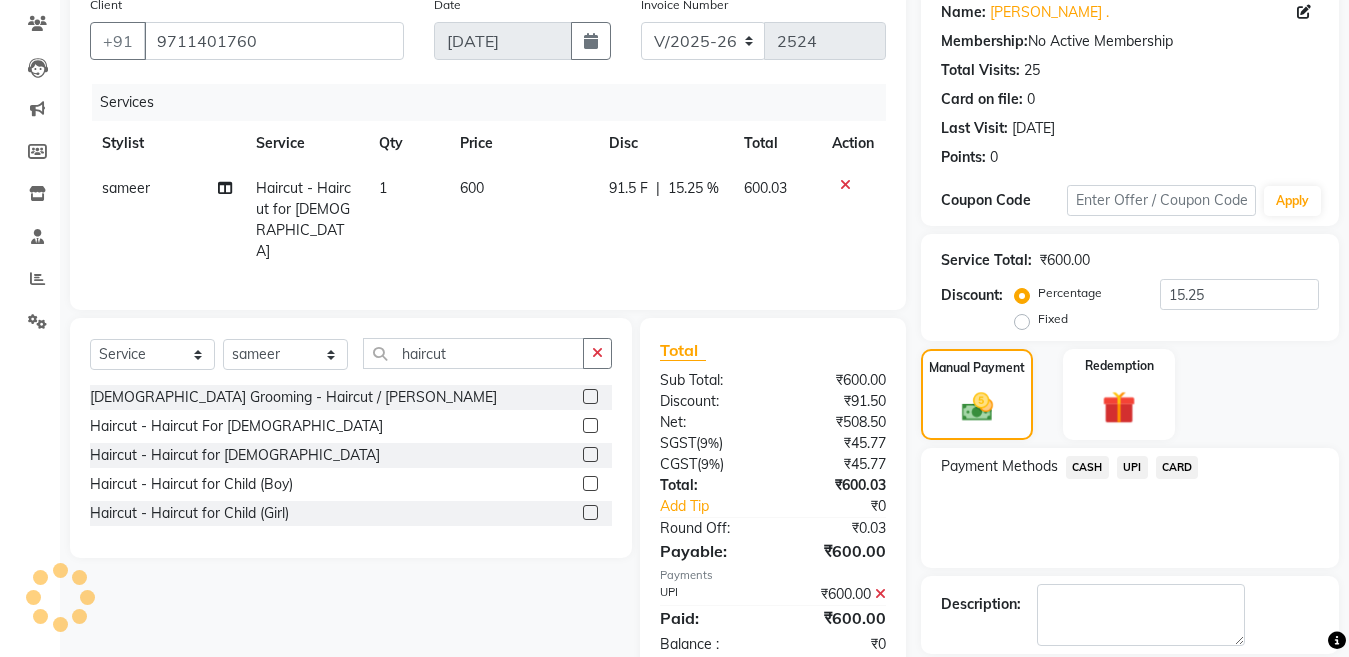 scroll, scrollTop: 259, scrollLeft: 0, axis: vertical 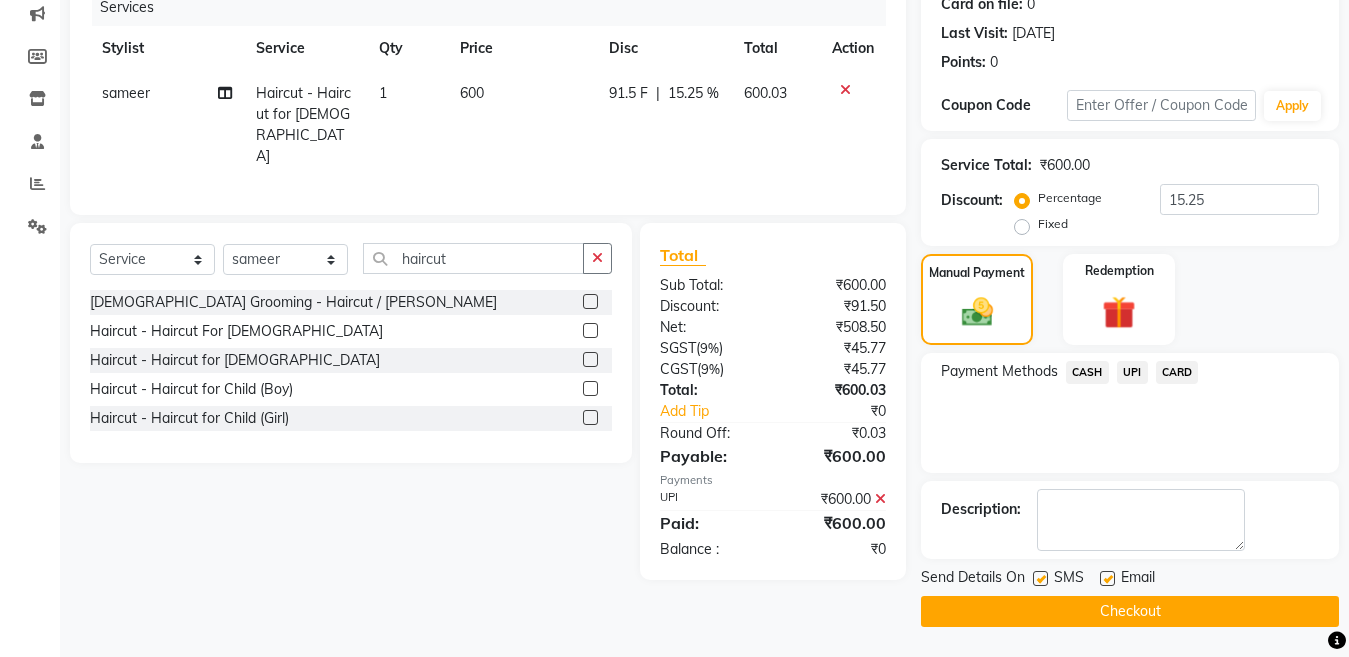 click 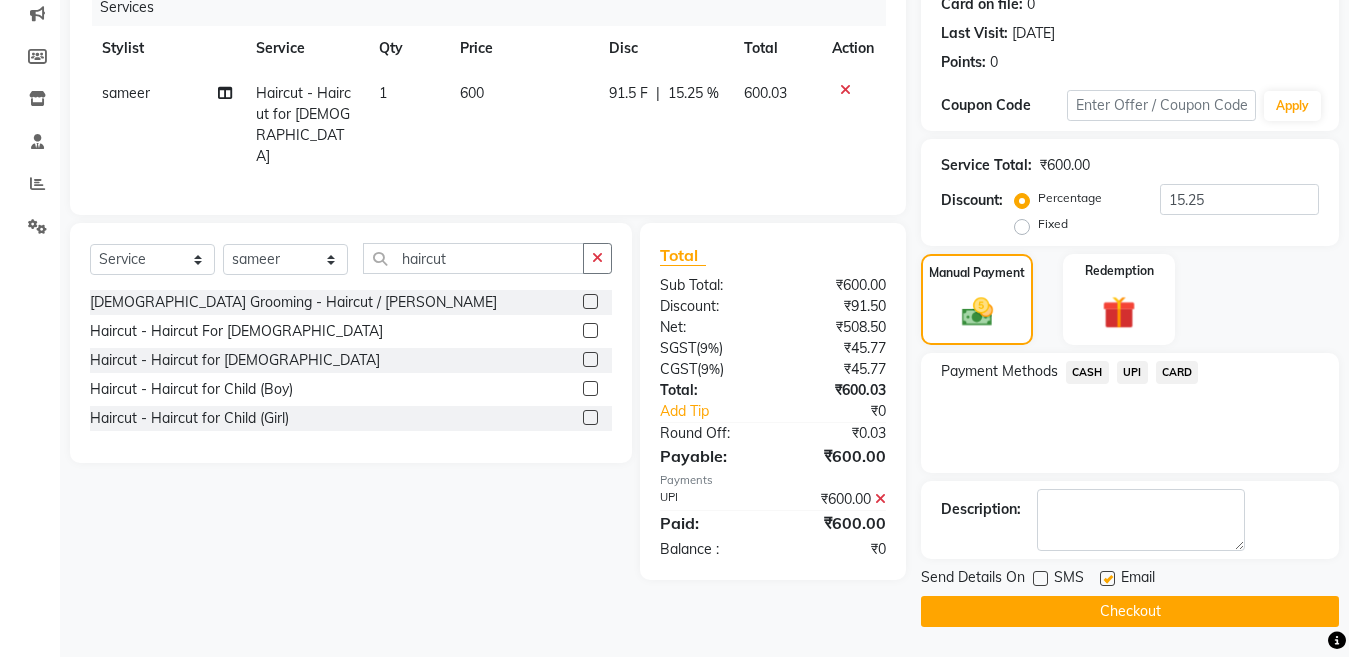 click on "Checkout" 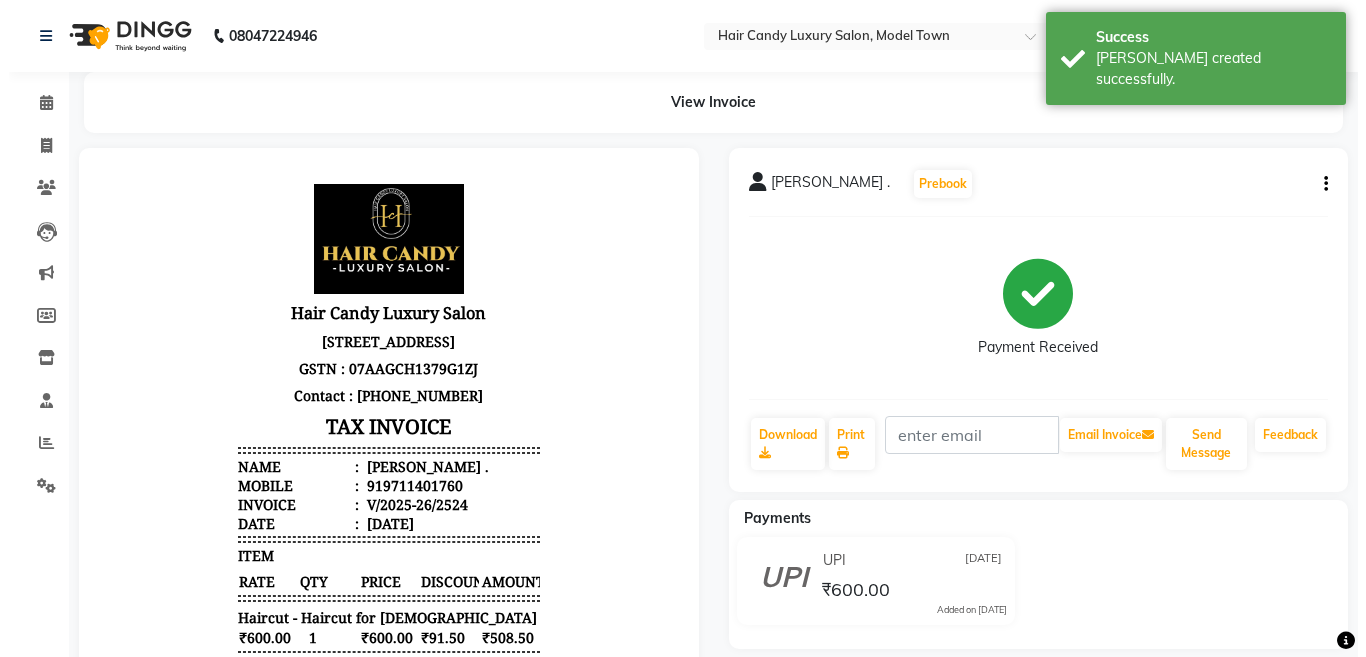 scroll, scrollTop: 0, scrollLeft: 0, axis: both 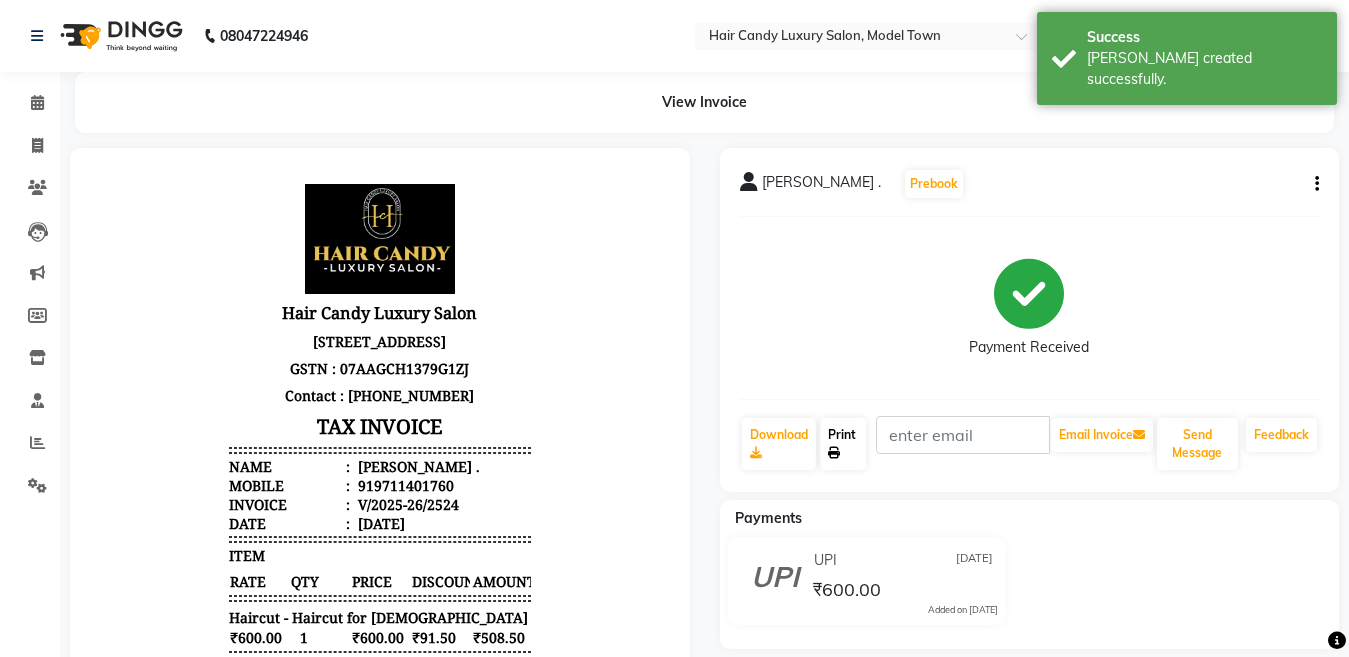 click on "Print" 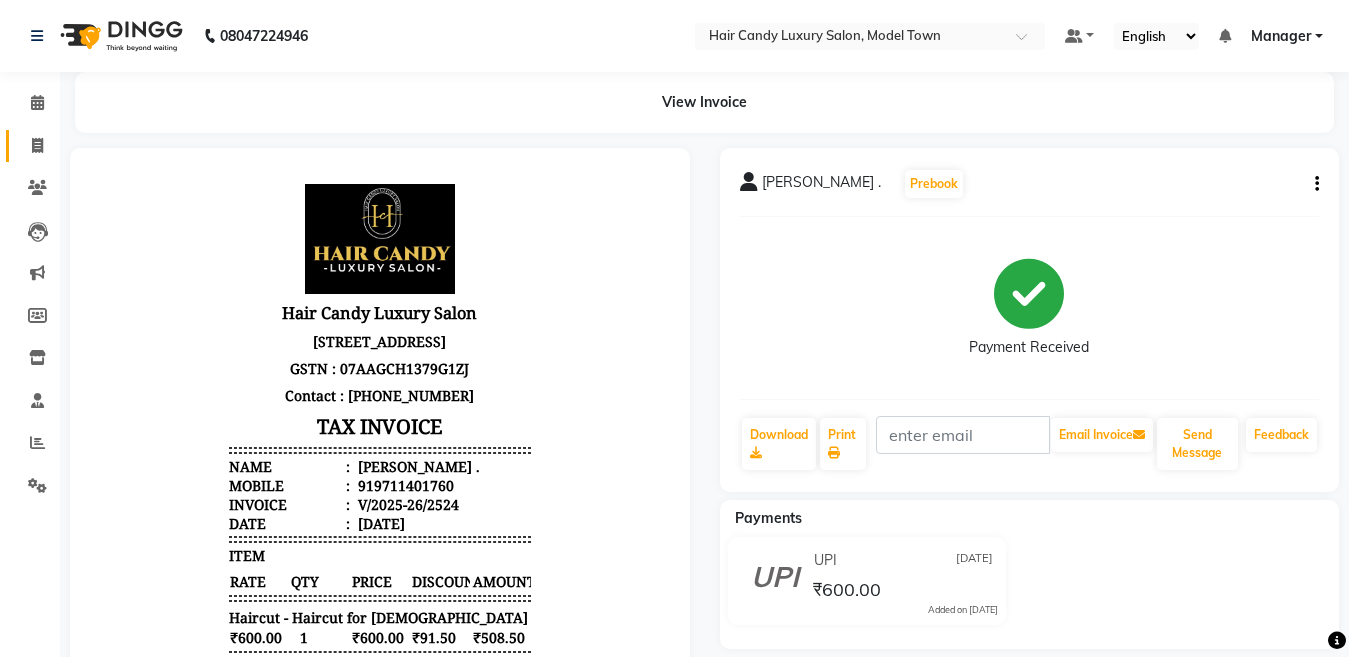 click on "Invoice" 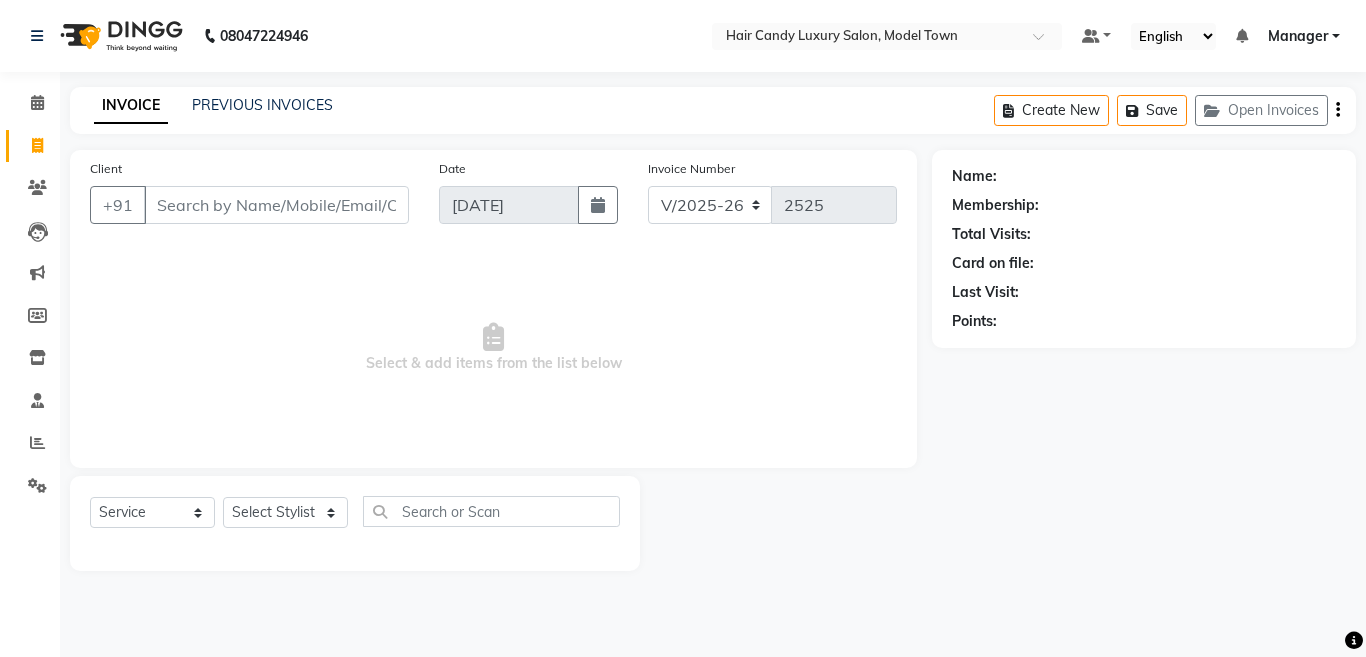click 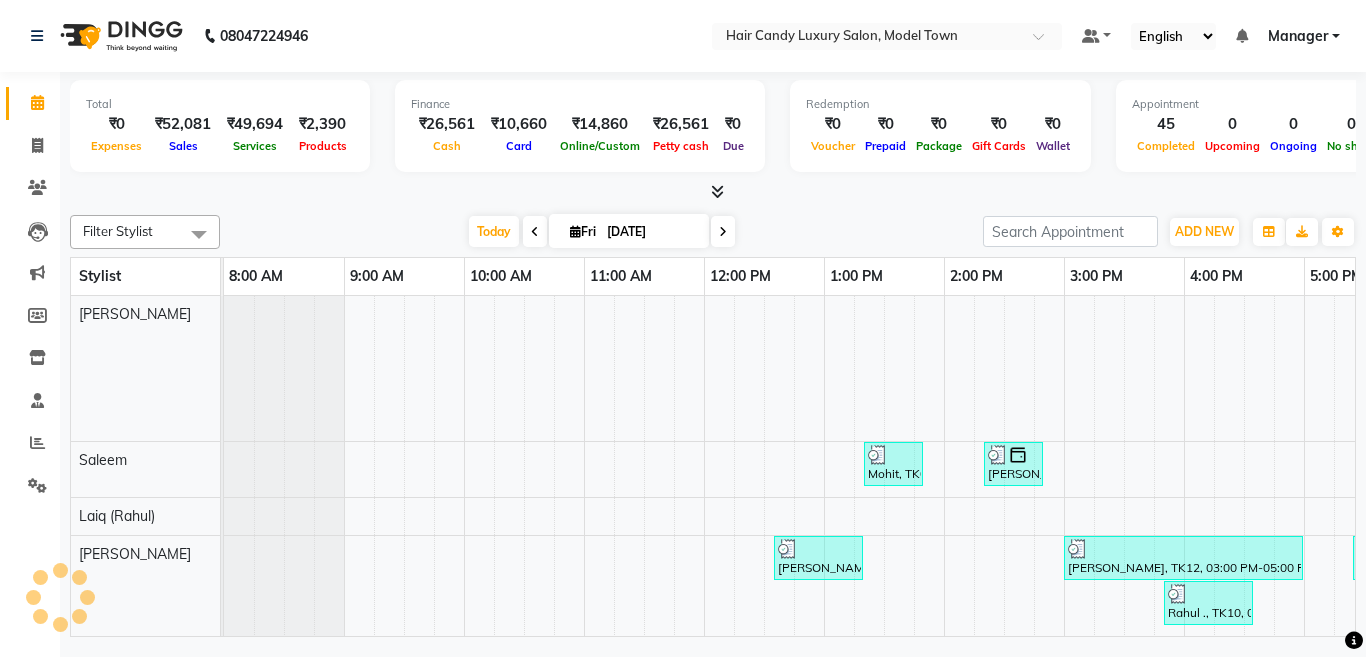 scroll, scrollTop: 0, scrollLeft: 0, axis: both 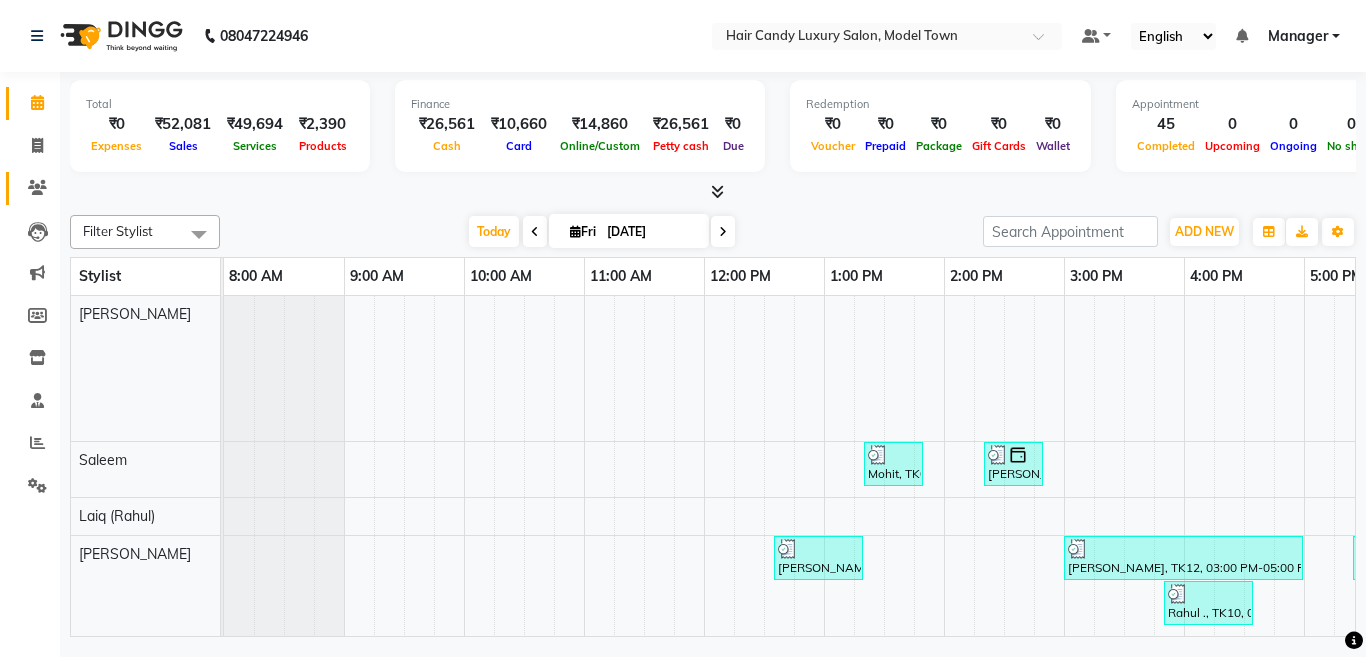click on "Clients" 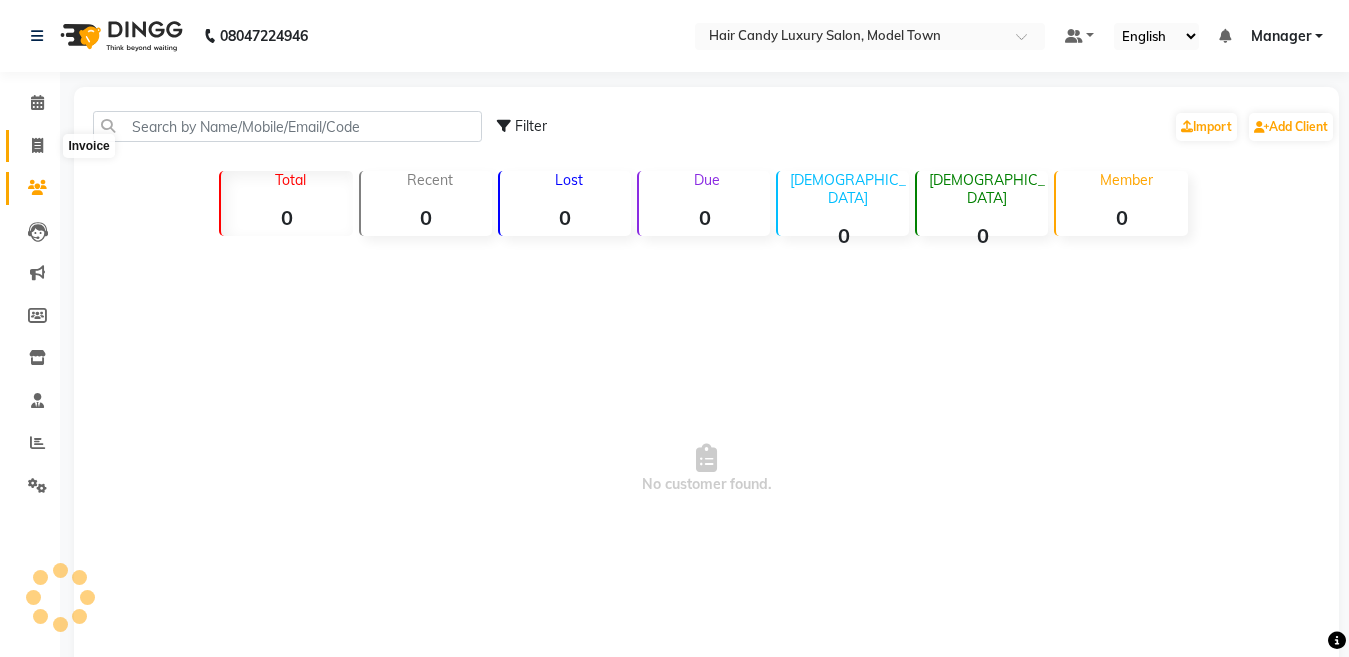 click 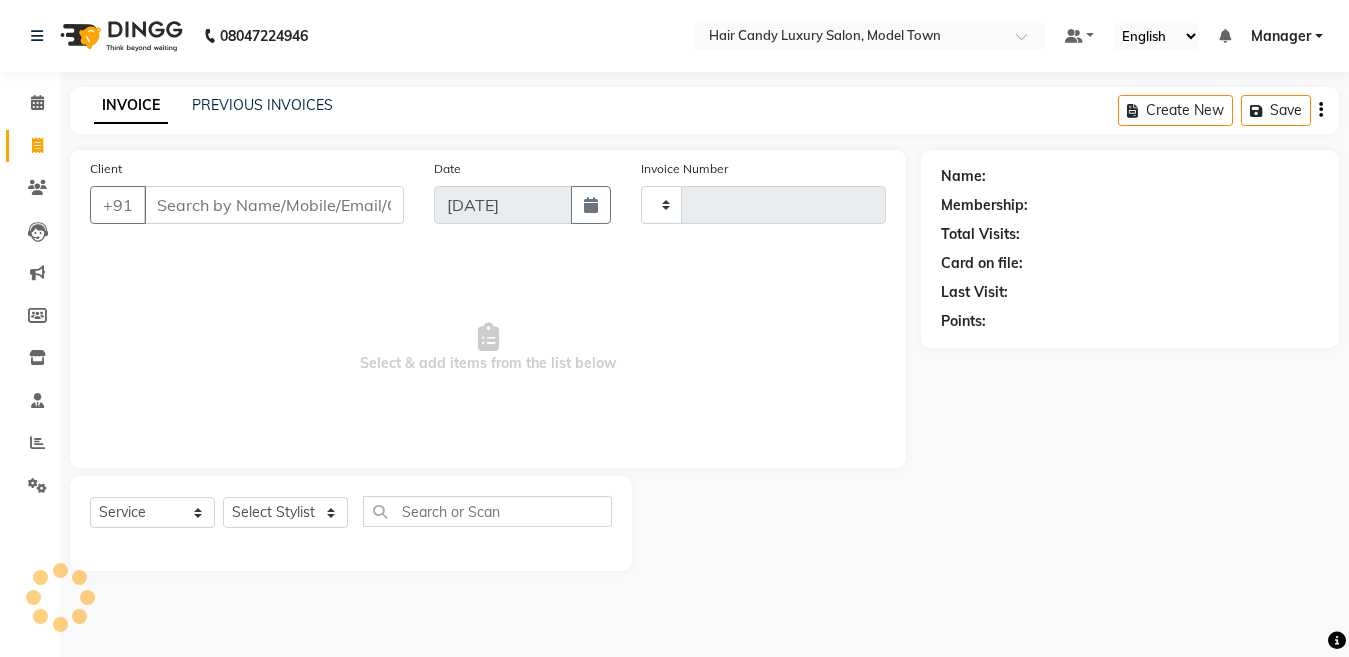 click on "Client" at bounding box center (274, 205) 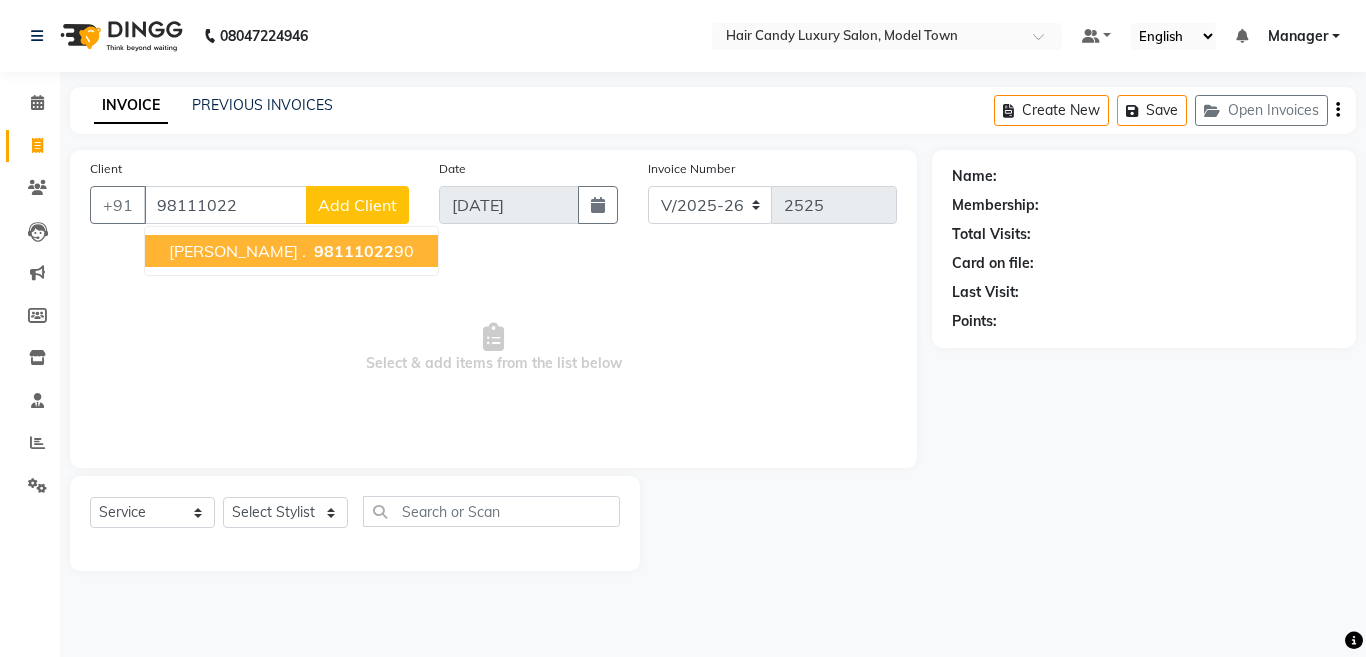 click on "98111022" at bounding box center [354, 251] 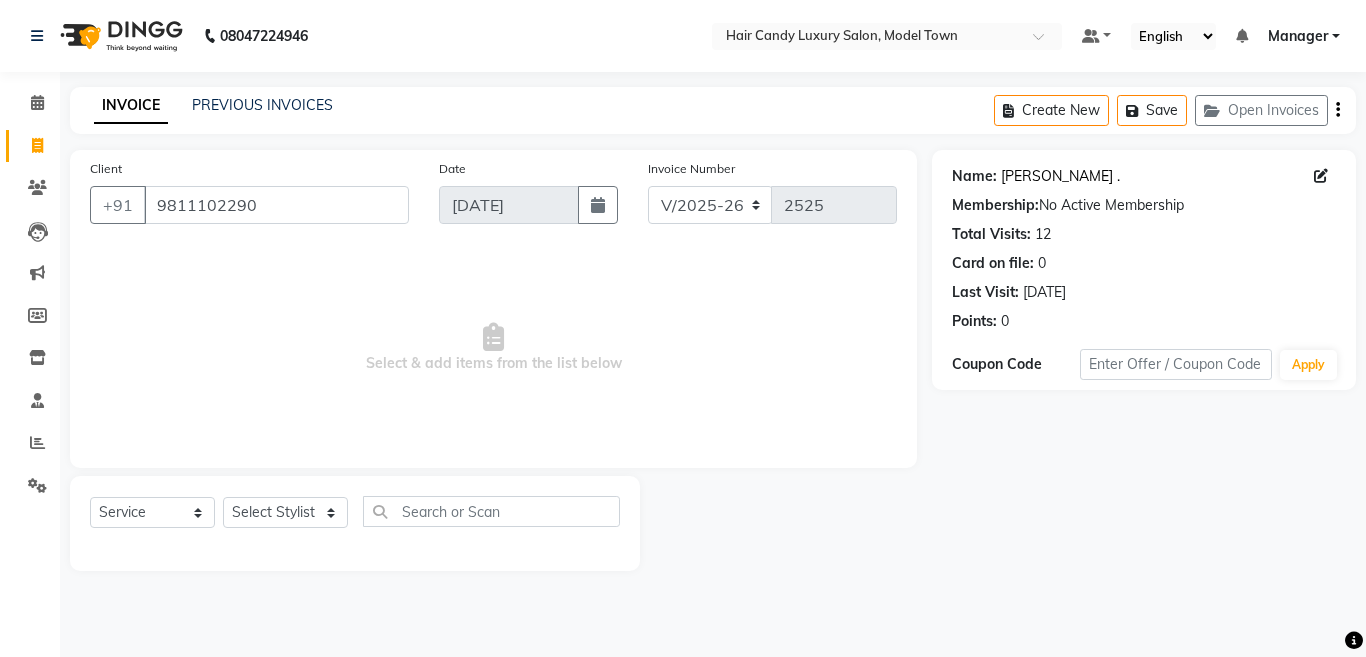 click on "Paarth ." 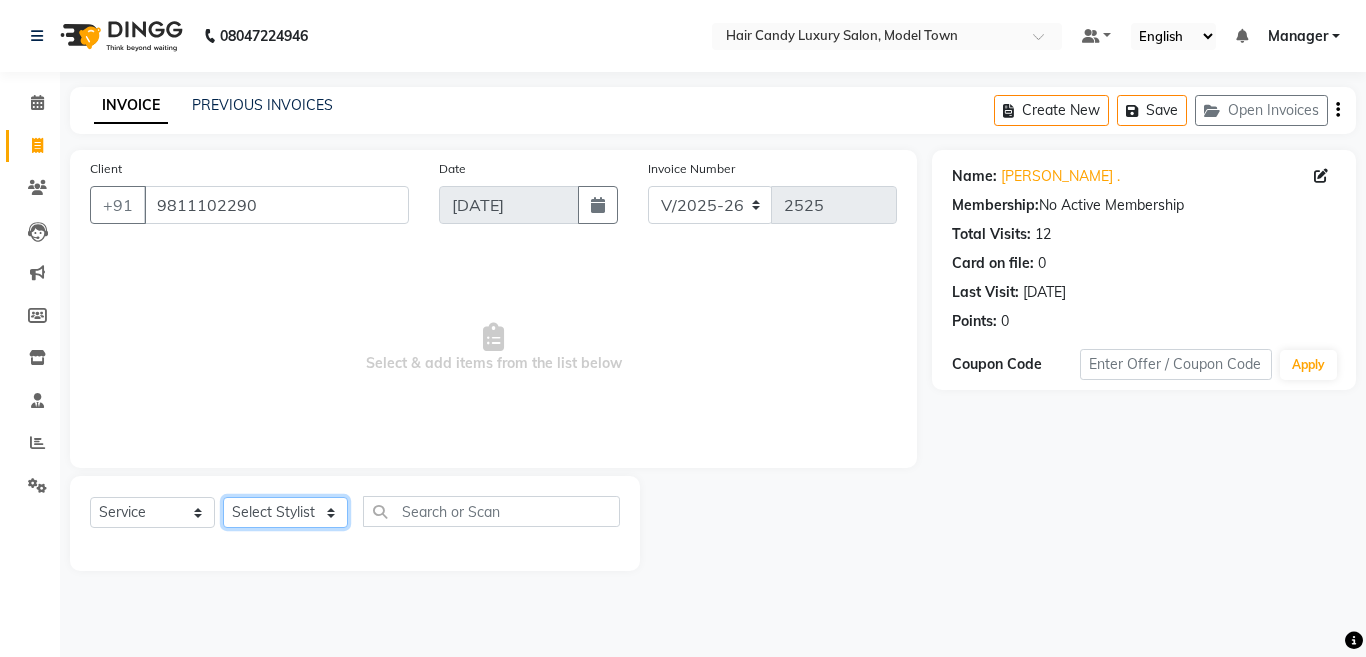 click on "Select Stylist Aakib Anas Anuradha Izhar Laiq (Rahul) Manager Neeraj parul Pawan Prakash Rajni Ranjay (Raju) RIYA Saleem sameer  stock manager surrender Vijay Gupta Vijay kumar" 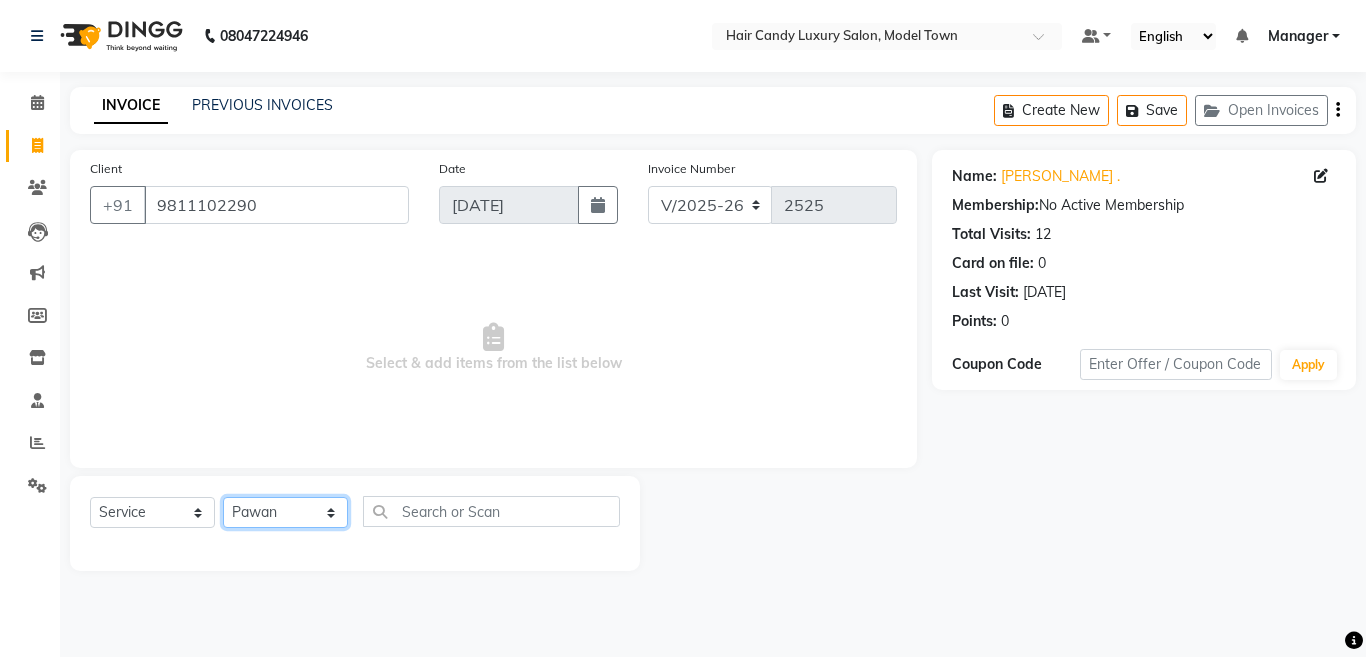 click on "Select Stylist Aakib Anas Anuradha Izhar Laiq (Rahul) Manager Neeraj parul Pawan Prakash Rajni Ranjay (Raju) RIYA Saleem sameer  stock manager surrender Vijay Gupta Vijay kumar" 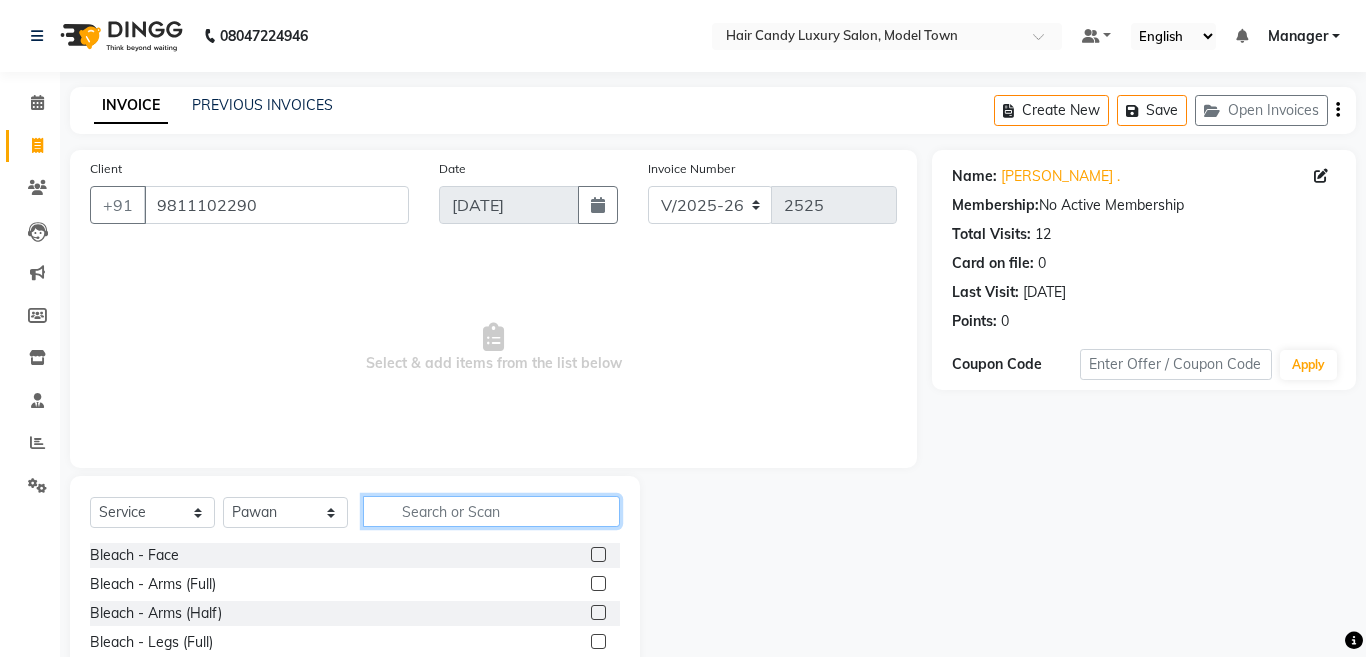 click 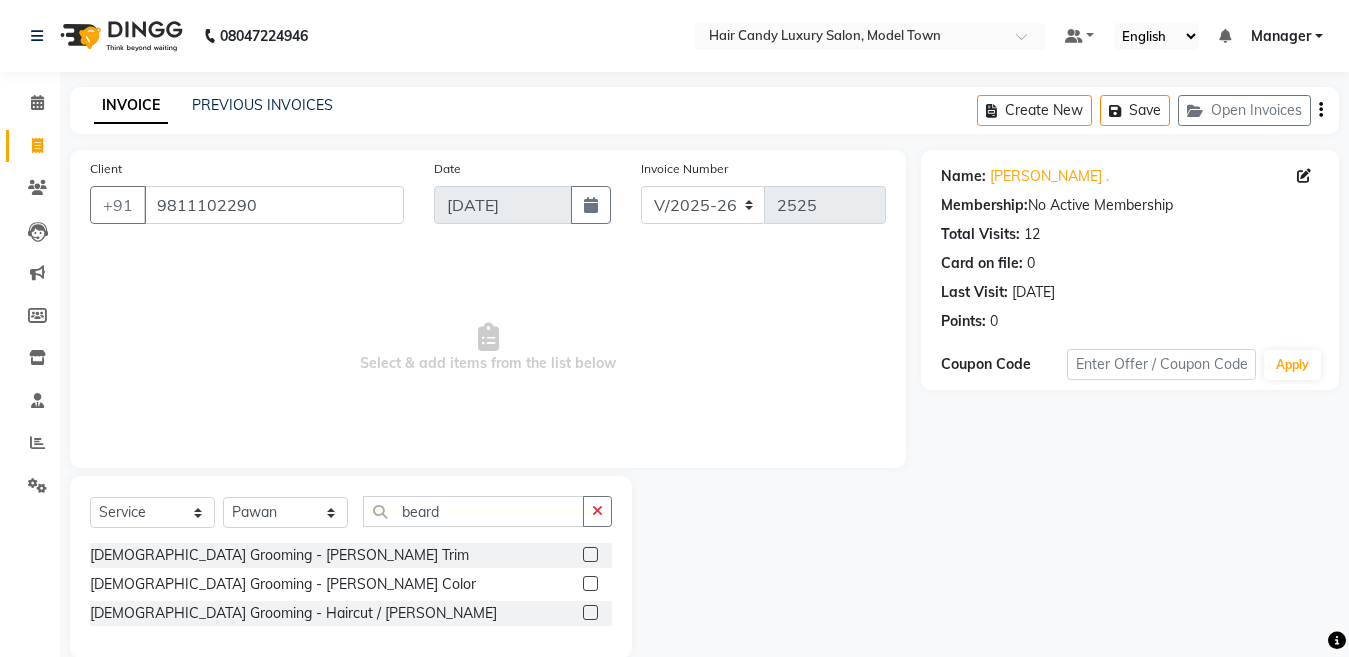click on "Male Grooming - Beard Trim" 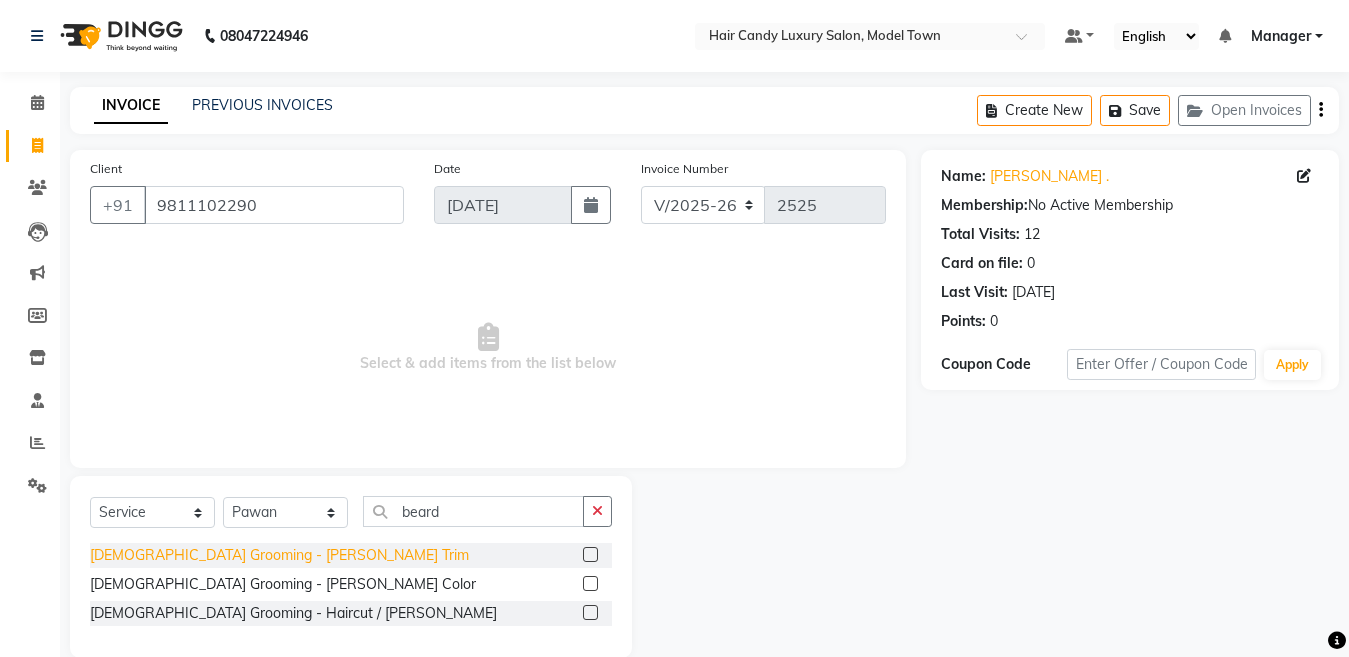 click on "Male Grooming - Beard Trim" 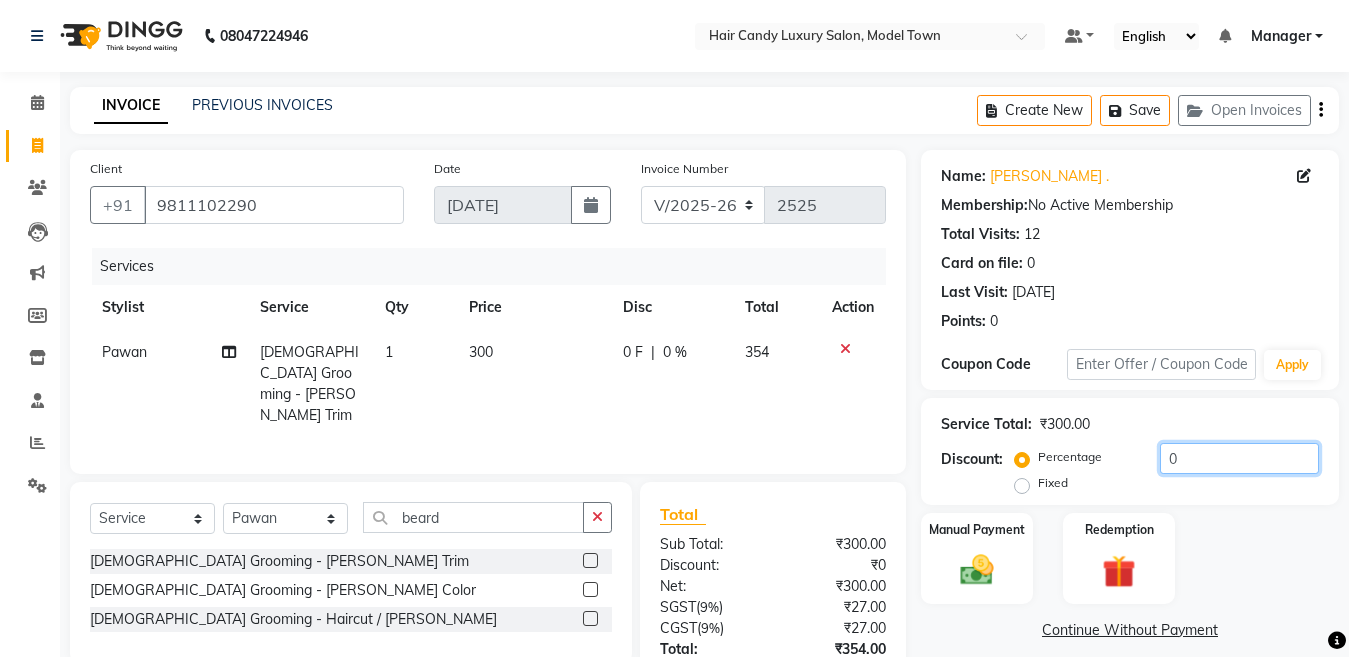 drag, startPoint x: 1229, startPoint y: 442, endPoint x: 1105, endPoint y: 475, distance: 128.31601 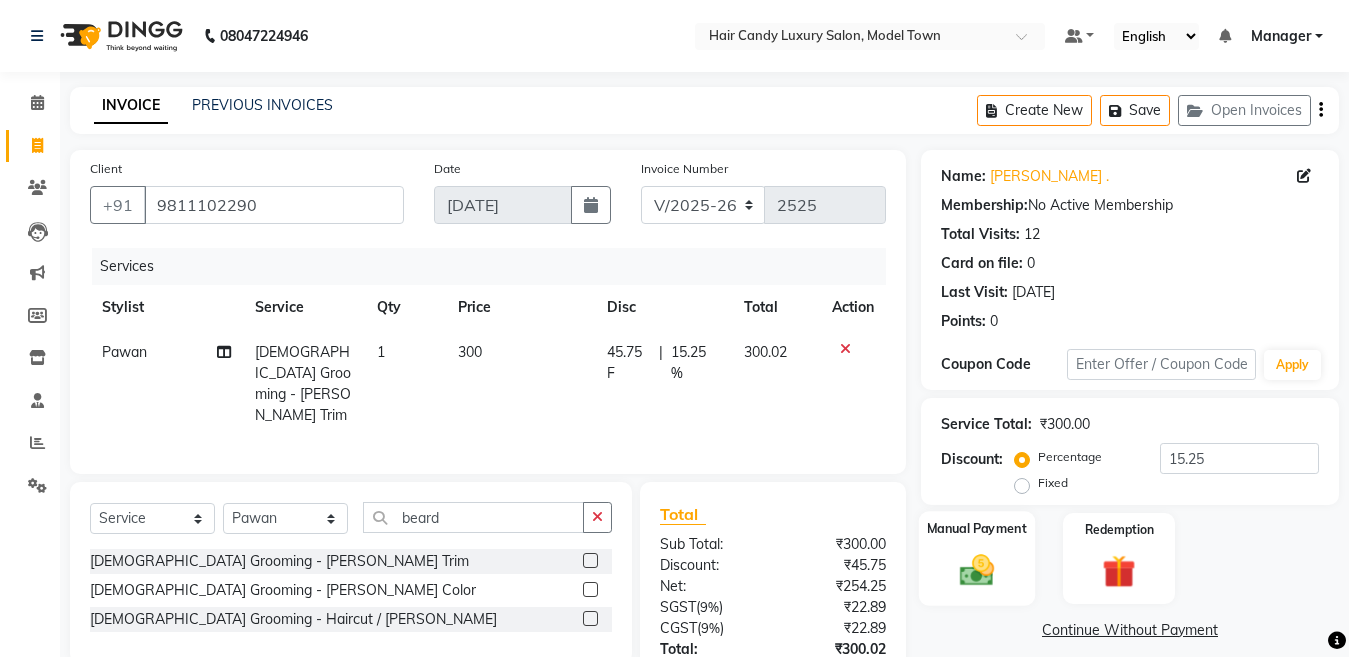 click on "Manual Payment" 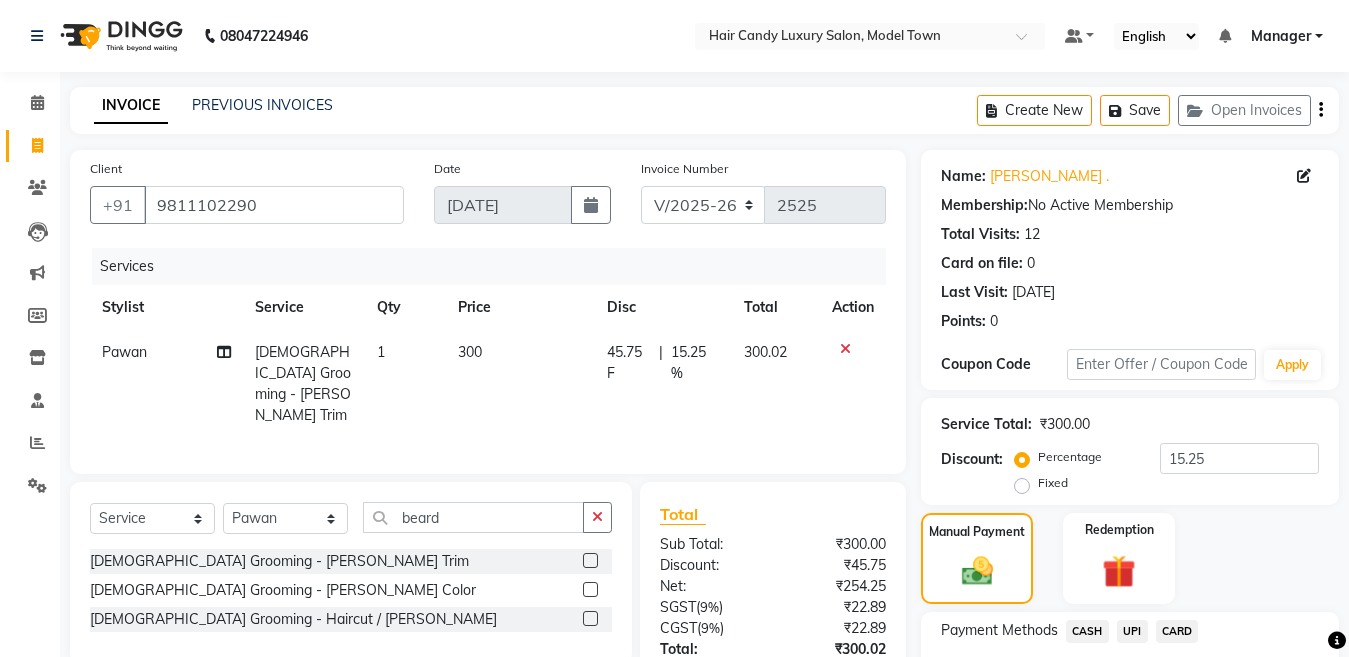 scroll, scrollTop: 164, scrollLeft: 0, axis: vertical 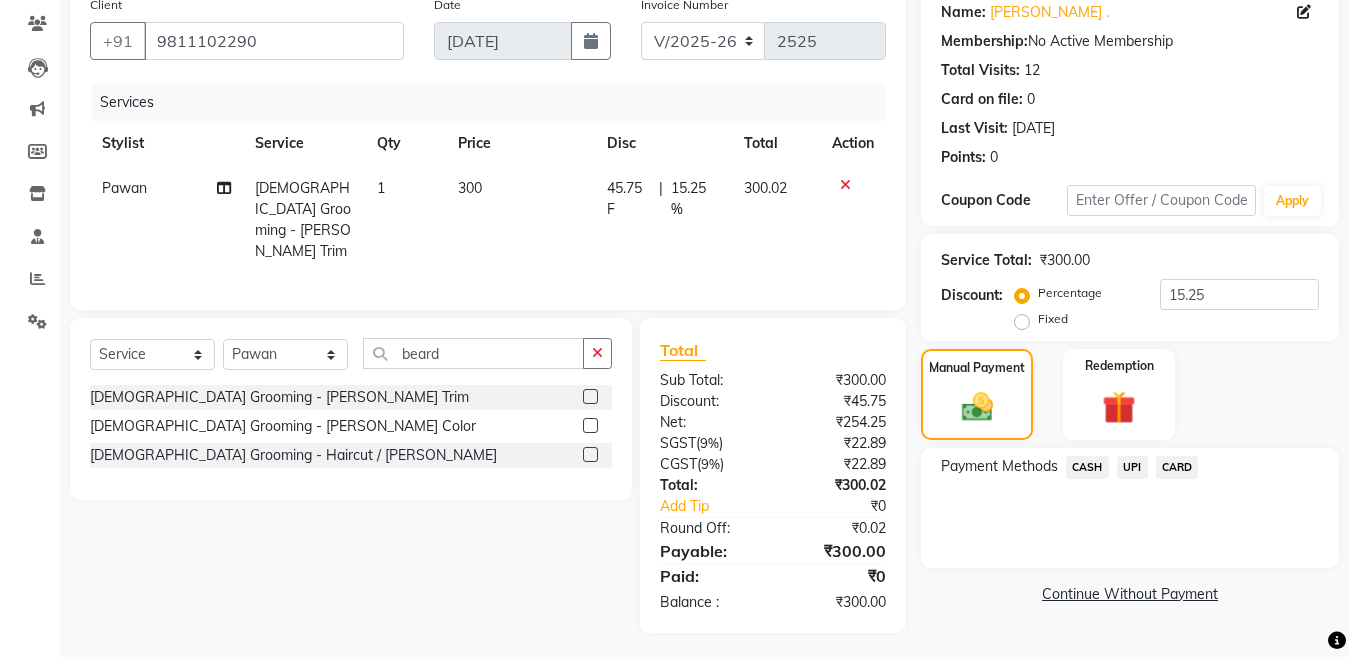 click on "CASH" 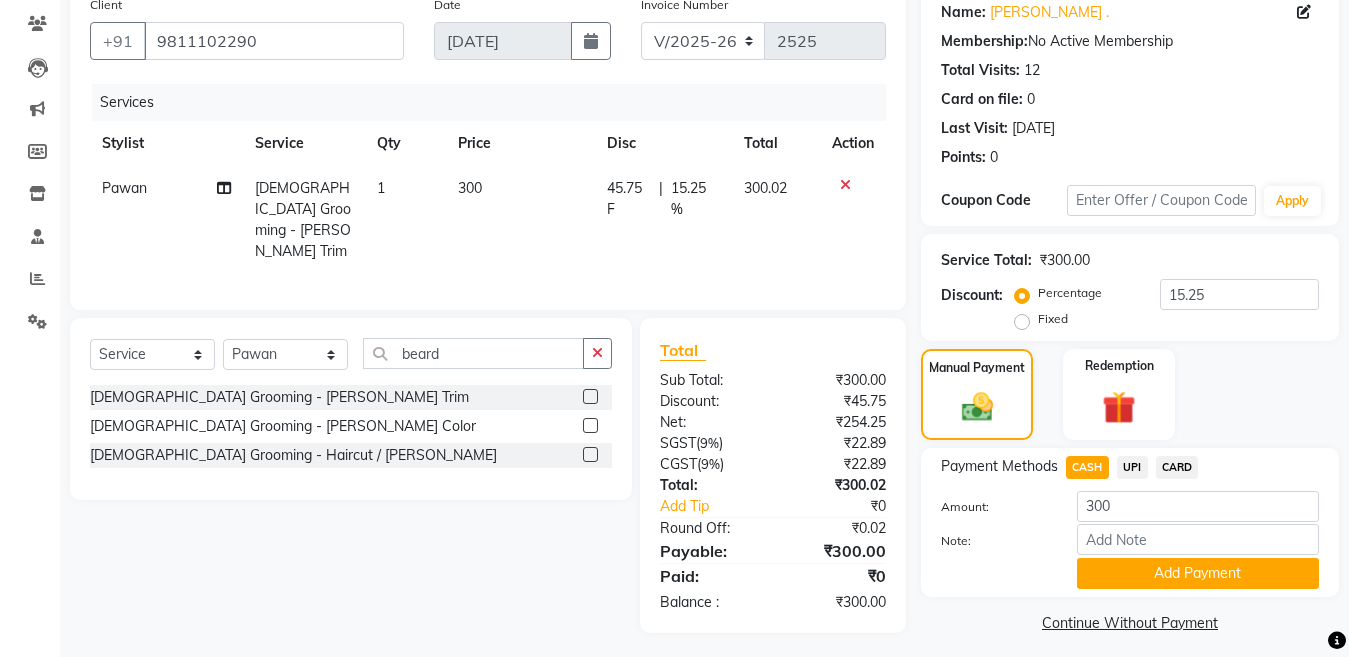 drag, startPoint x: 1152, startPoint y: 574, endPoint x: 1365, endPoint y: 461, distance: 241.11823 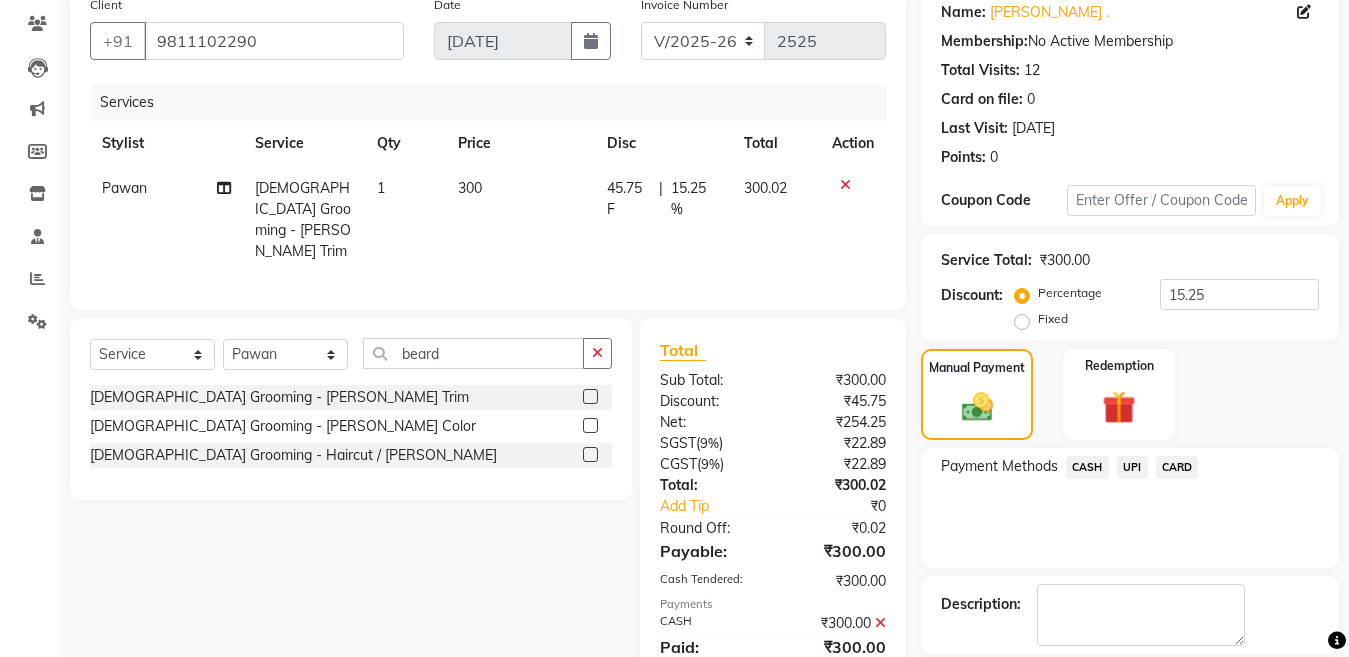 scroll, scrollTop: 259, scrollLeft: 0, axis: vertical 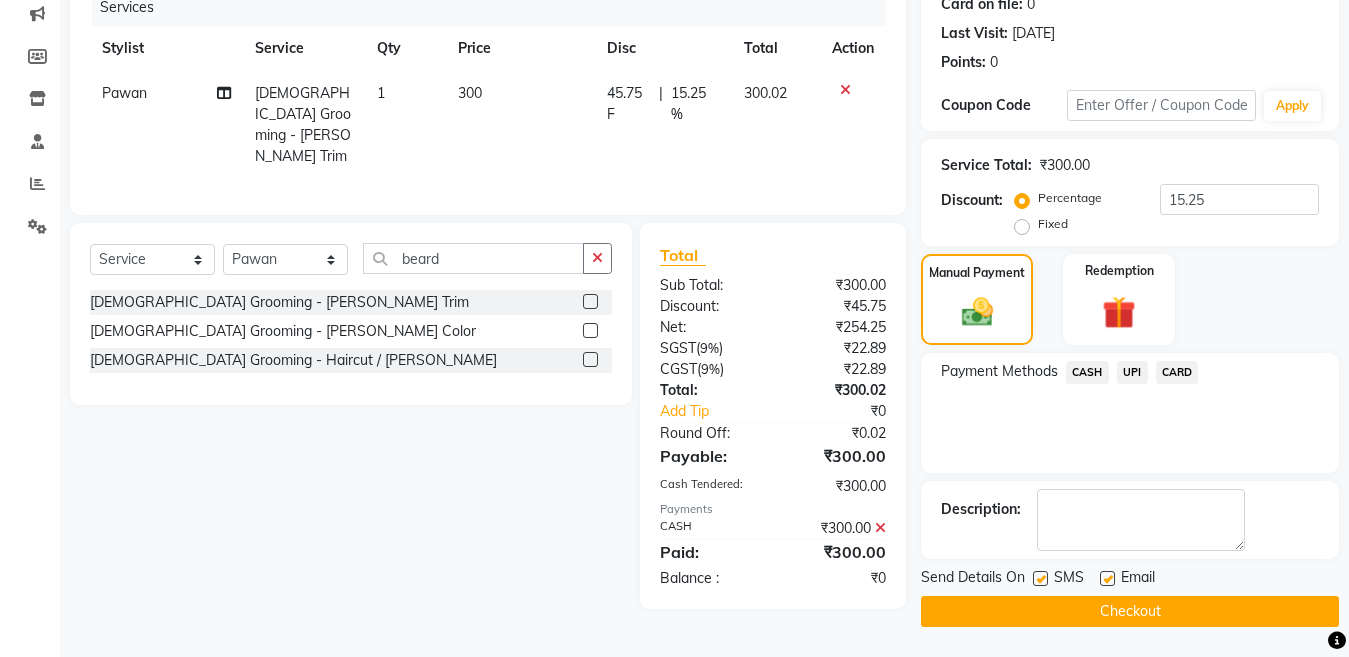 click 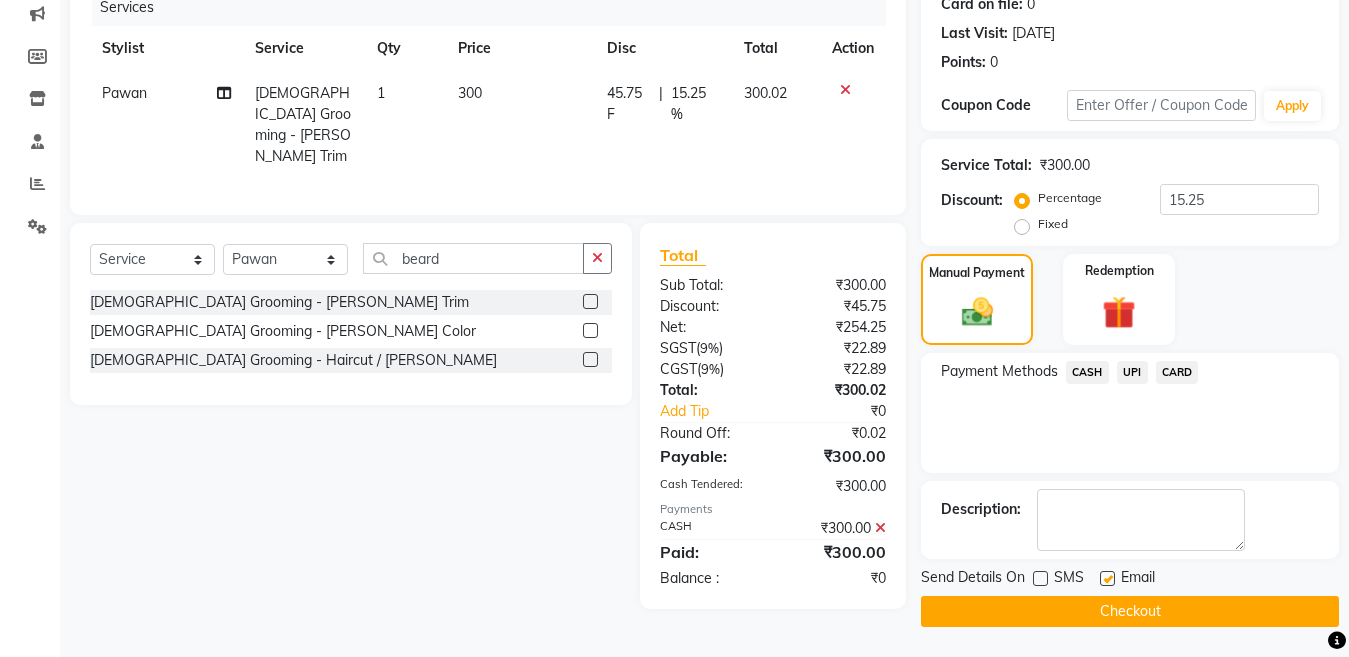 click 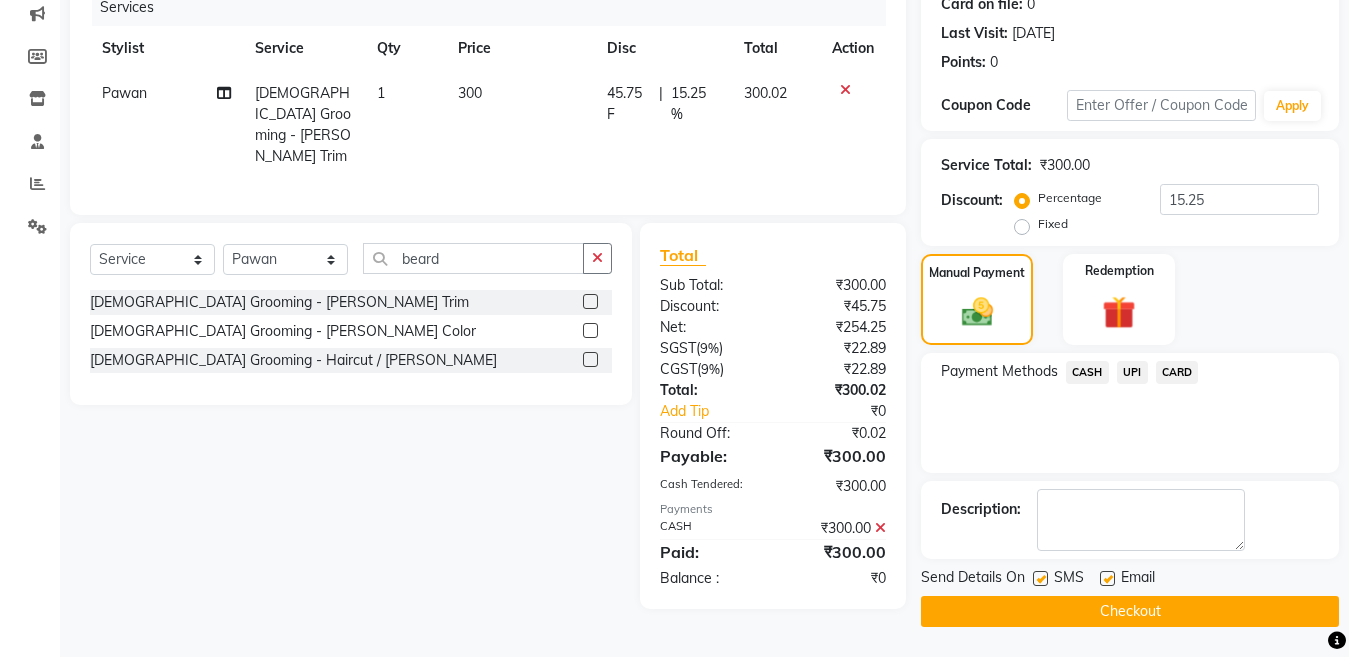 click on "Checkout" 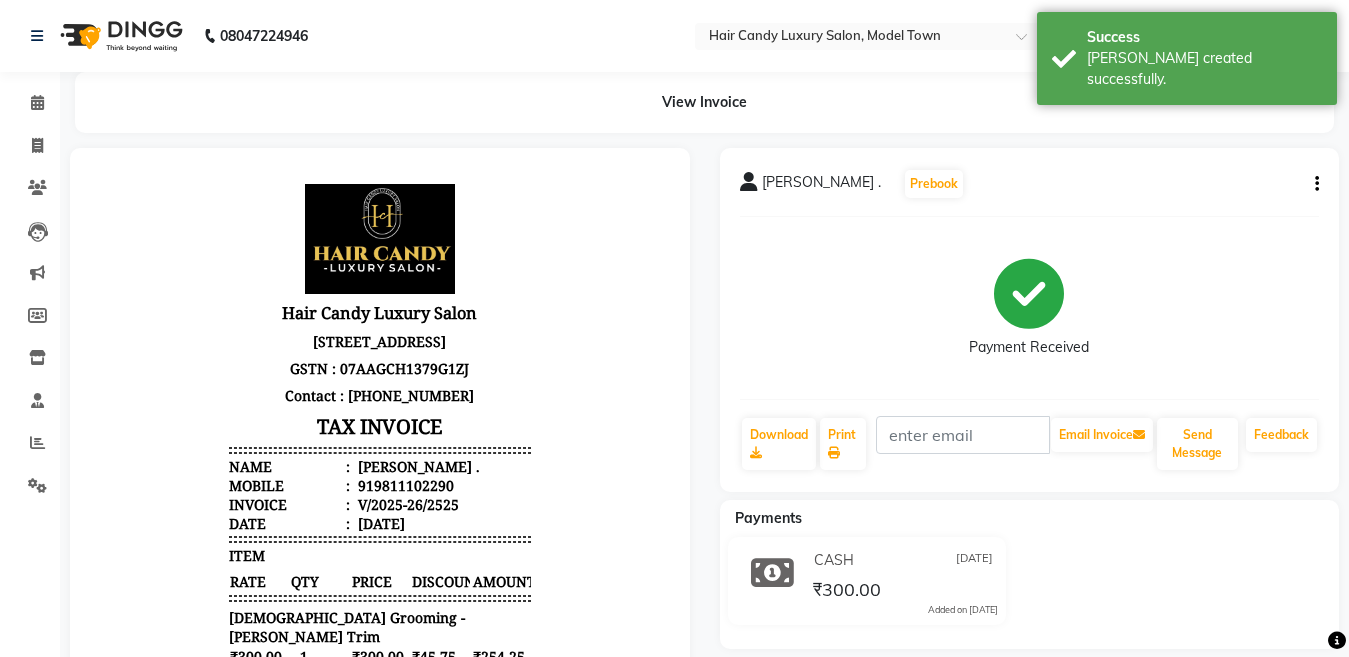 scroll, scrollTop: 0, scrollLeft: 0, axis: both 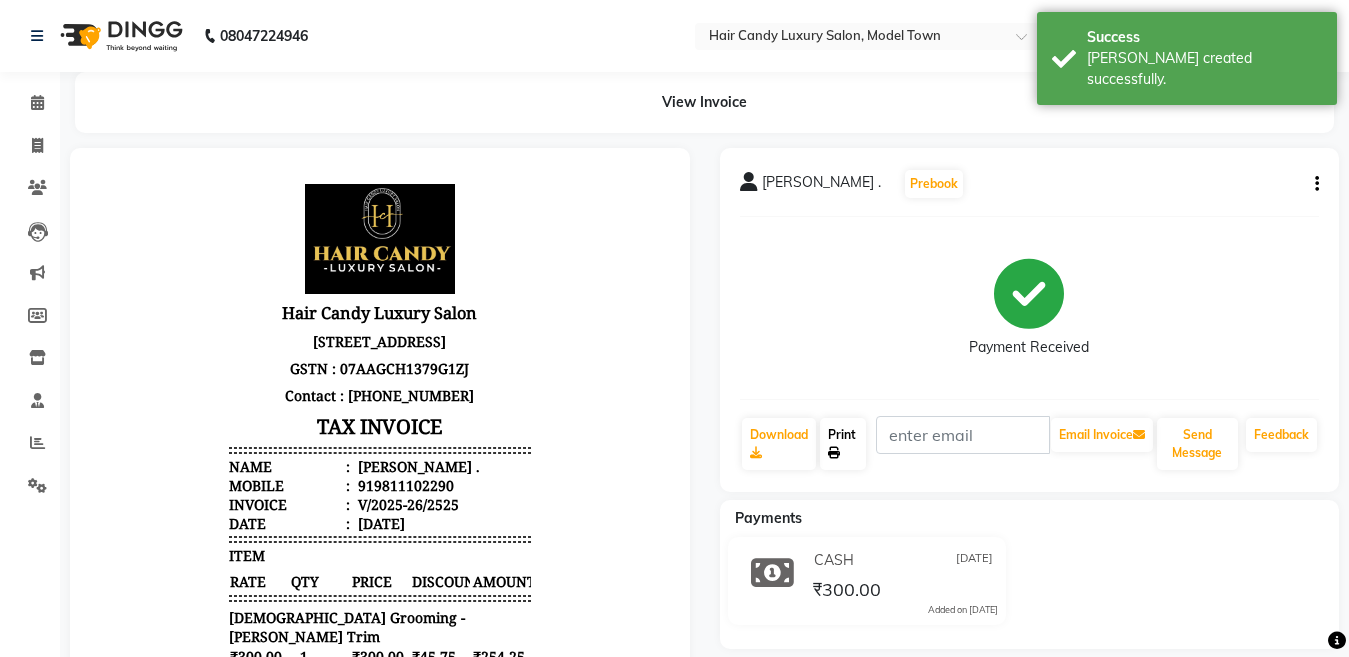 click on "Print" 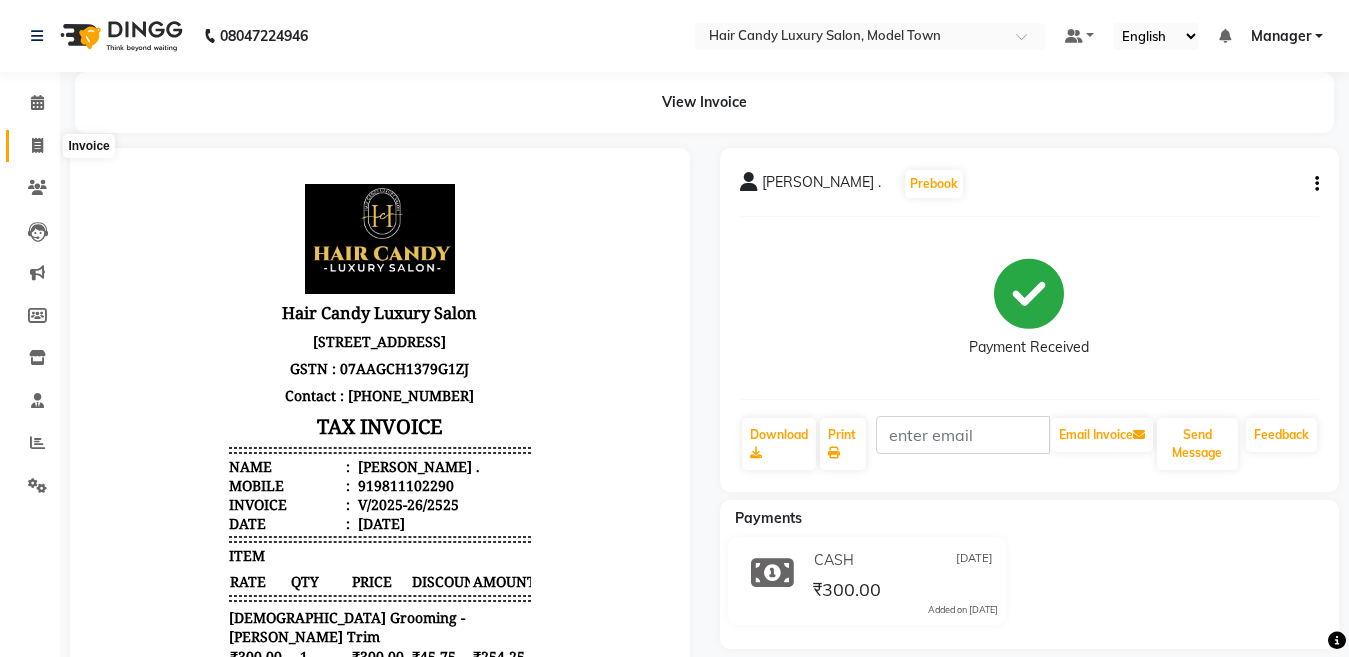 click 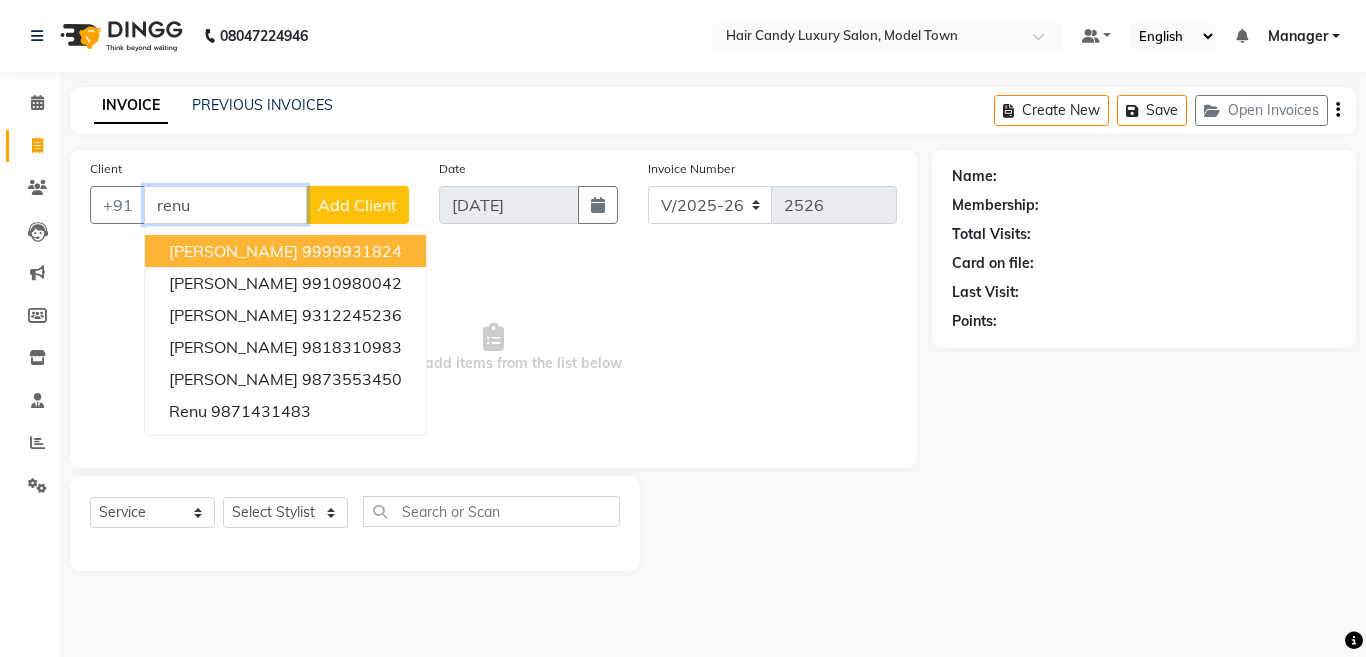 click on "9999931824" at bounding box center [352, 251] 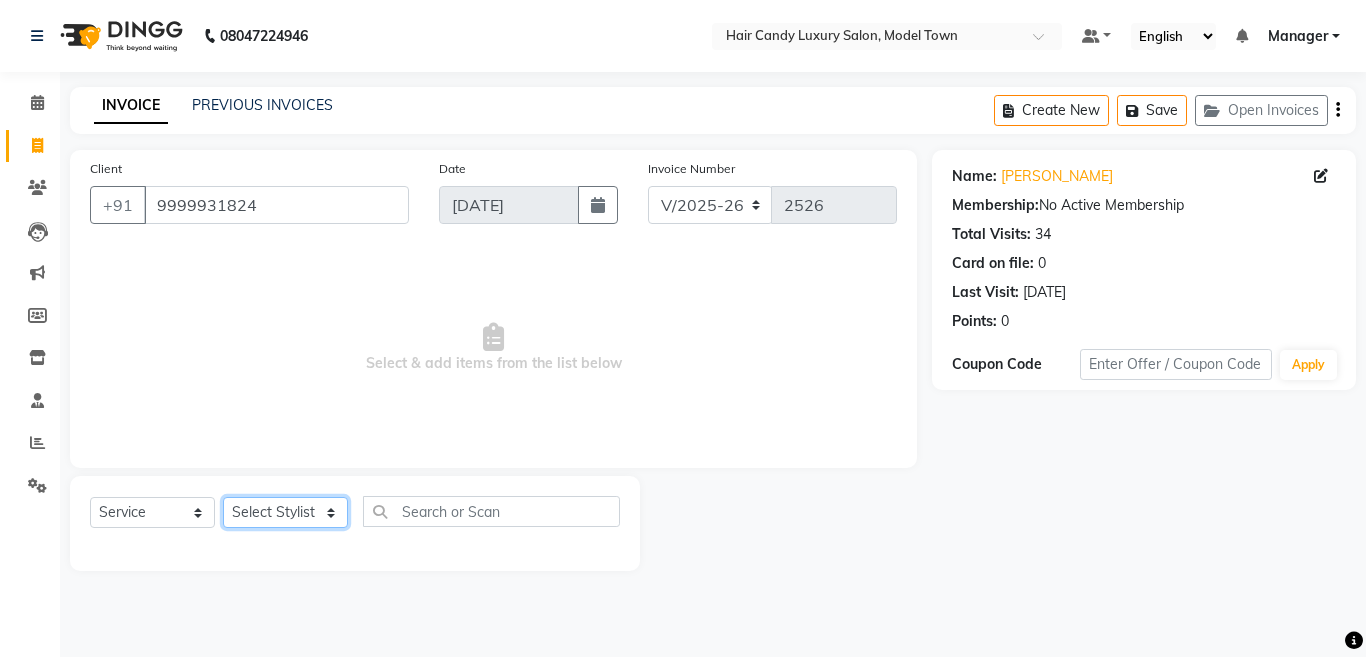 click on "Select Stylist Aakib Anas Anuradha Izhar Laiq (Rahul) Manager Neeraj parul Pawan Prakash Rajni Ranjay (Raju) RIYA Saleem sameer  stock manager surrender Vijay Gupta Vijay kumar" 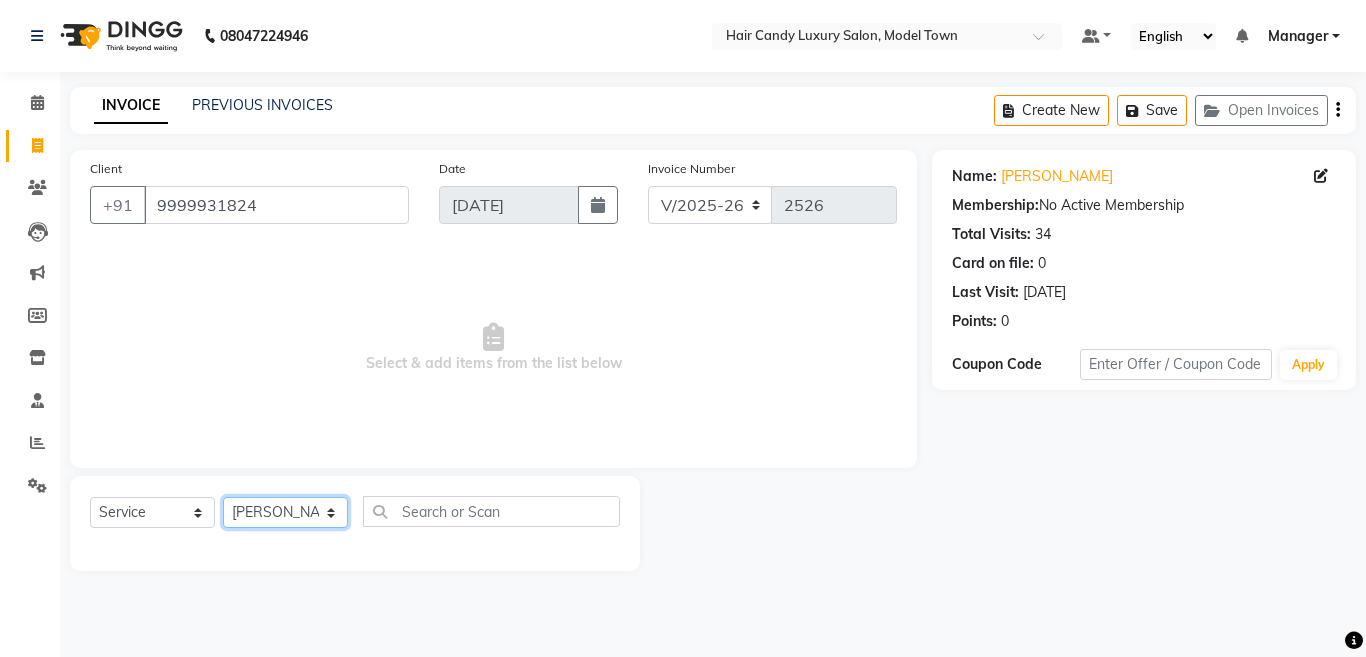click on "Select Stylist Aakib Anas Anuradha Izhar Laiq (Rahul) Manager Neeraj parul Pawan Prakash Rajni Ranjay (Raju) RIYA Saleem sameer  stock manager surrender Vijay Gupta Vijay kumar" 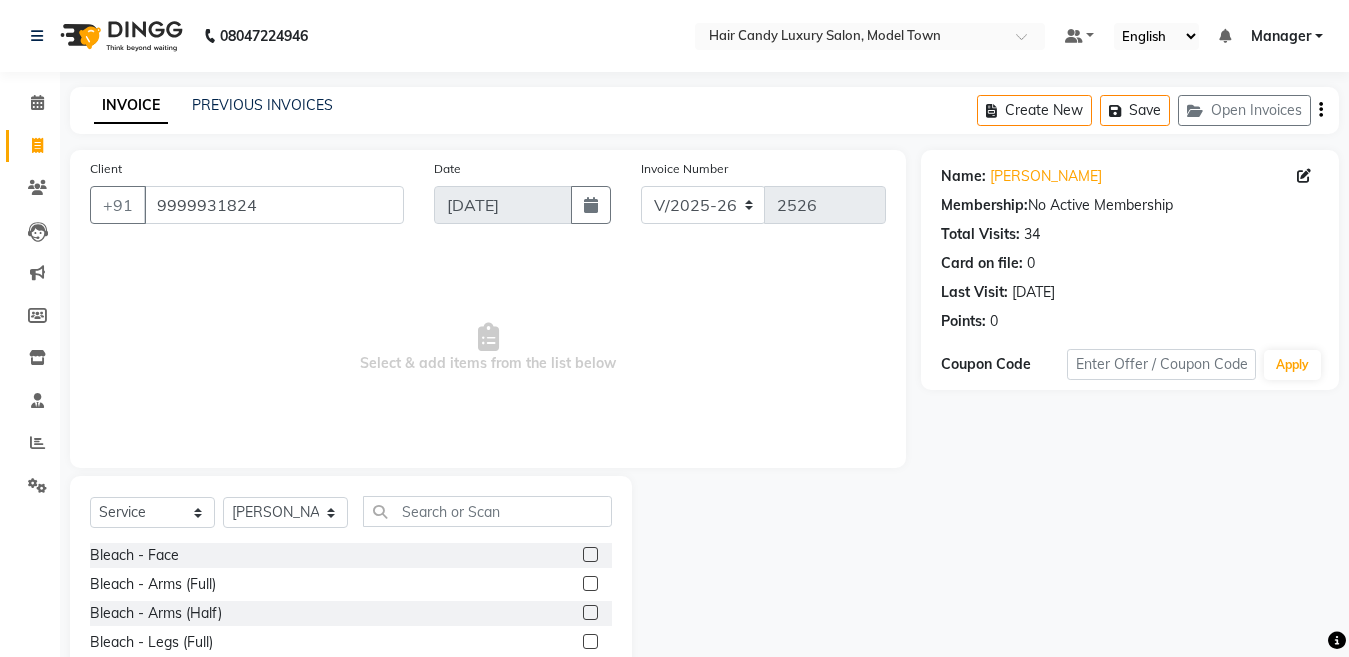 click on "Select  Service  Product  Membership  Package Voucher Prepaid Gift Card  Select Stylist Aakib Anas Anuradha Izhar Laiq (Rahul) Manager Neeraj parul Pawan Prakash Rajni Ranjay (Raju) RIYA Saleem sameer  stock manager surrender Vijay Gupta Vijay kumar" 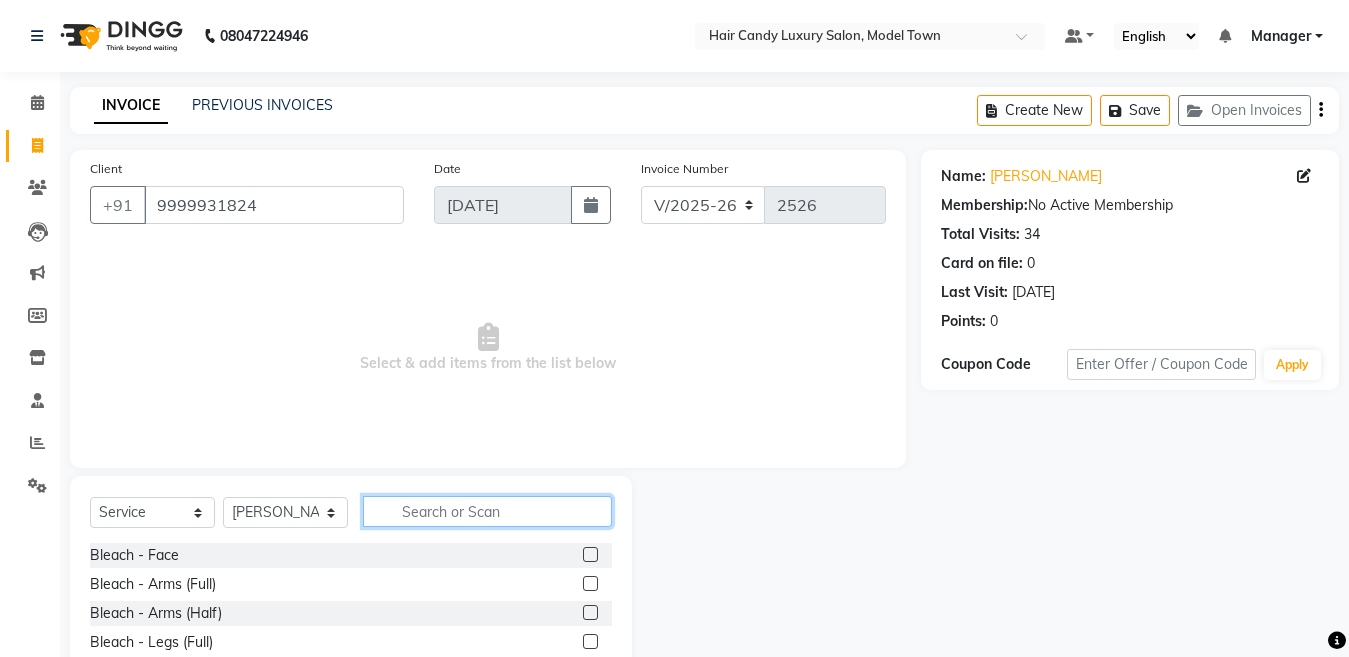 click 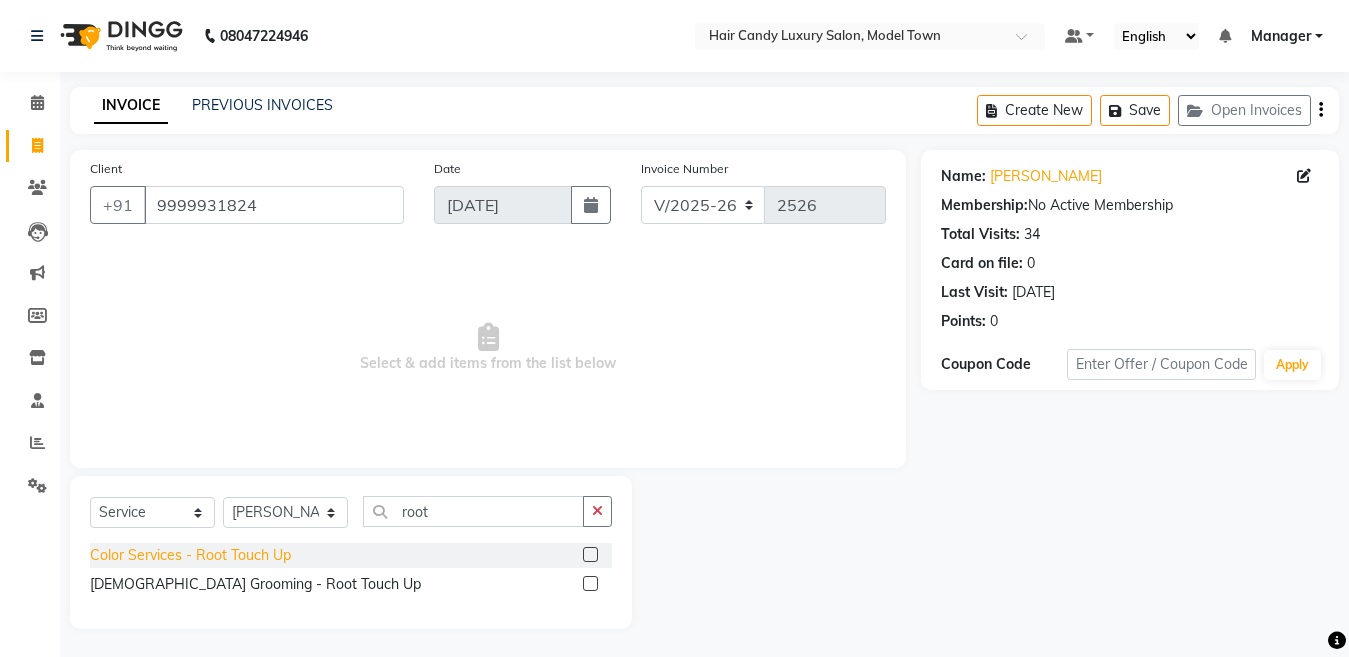 click on "Color Services - Root Touch Up" 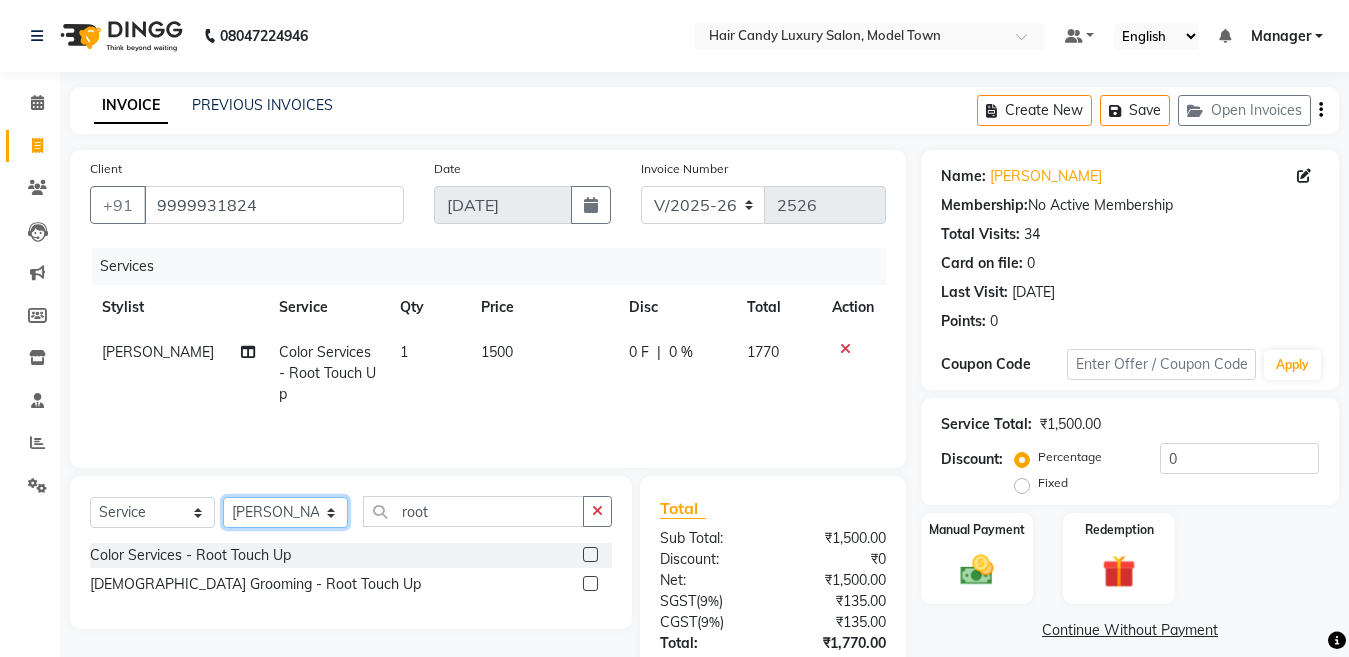 click on "Select Stylist Aakib Anas Anuradha Izhar Laiq (Rahul) Manager Neeraj parul Pawan Prakash Rajni Ranjay (Raju) RIYA Saleem sameer  stock manager surrender Vijay Gupta Vijay kumar" 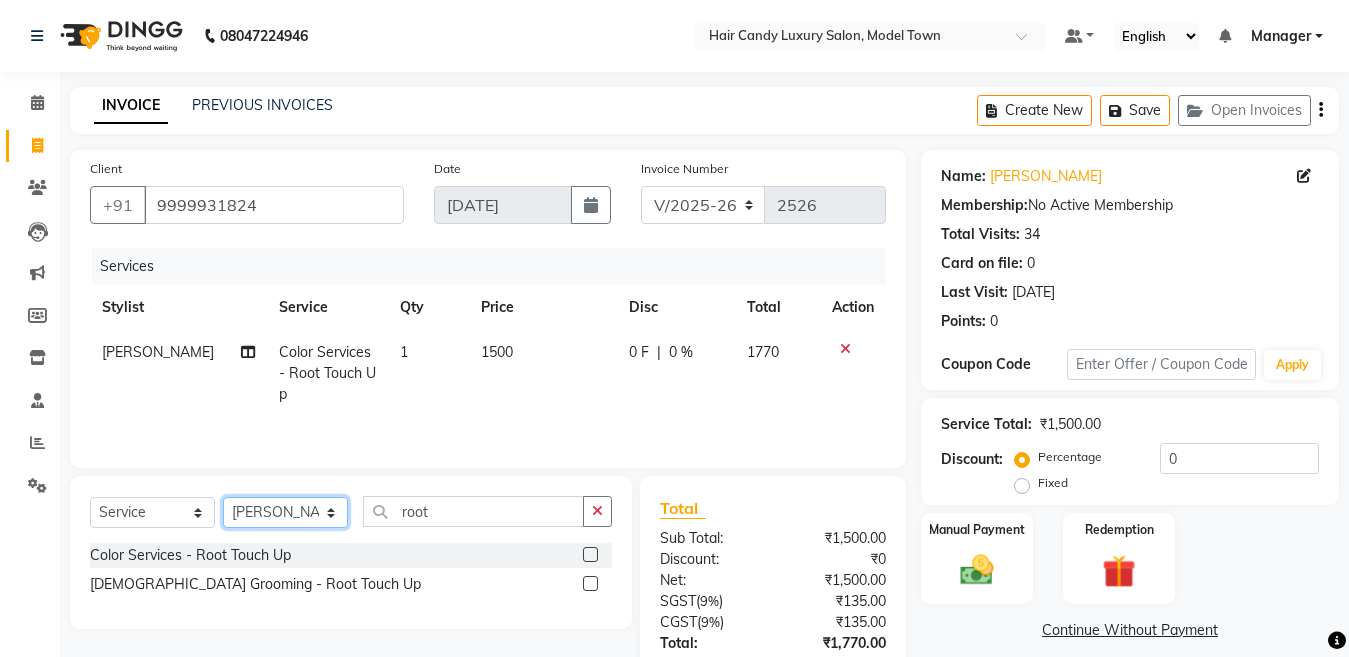 click on "Select Stylist Aakib Anas Anuradha Izhar Laiq (Rahul) Manager Neeraj parul Pawan Prakash Rajni Ranjay (Raju) RIYA Saleem sameer  stock manager surrender Vijay Gupta Vijay kumar" 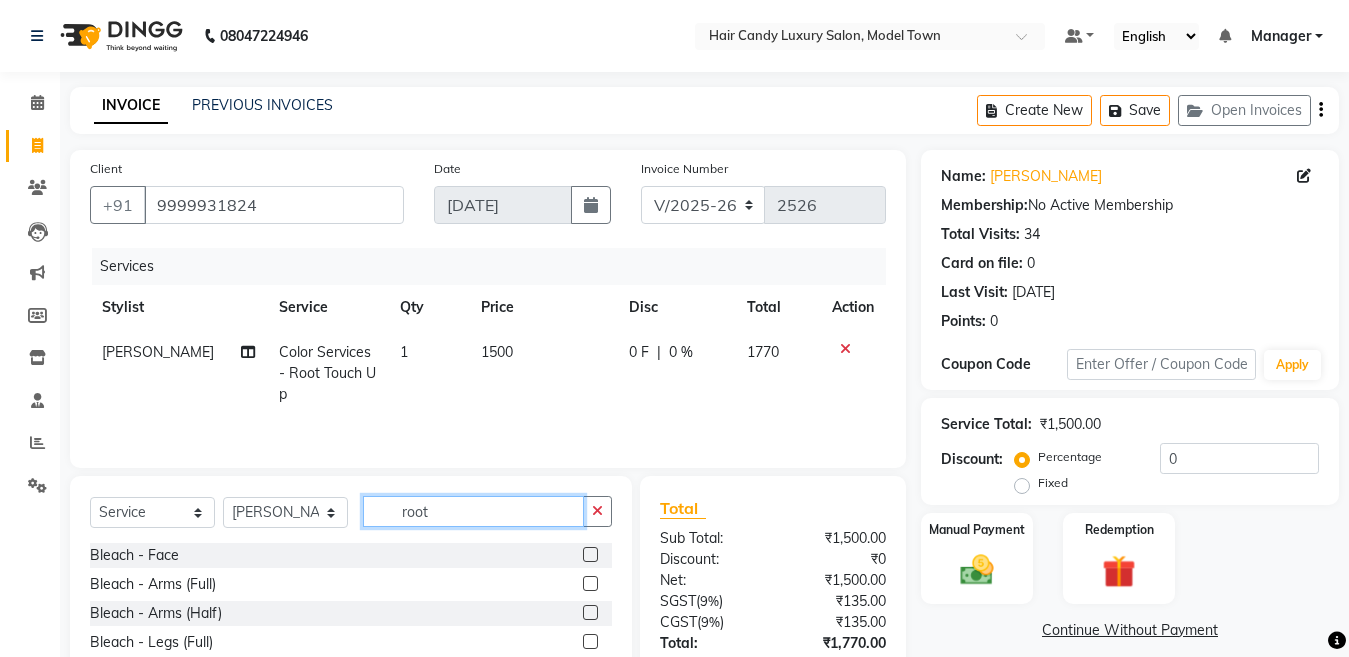 click on "root" 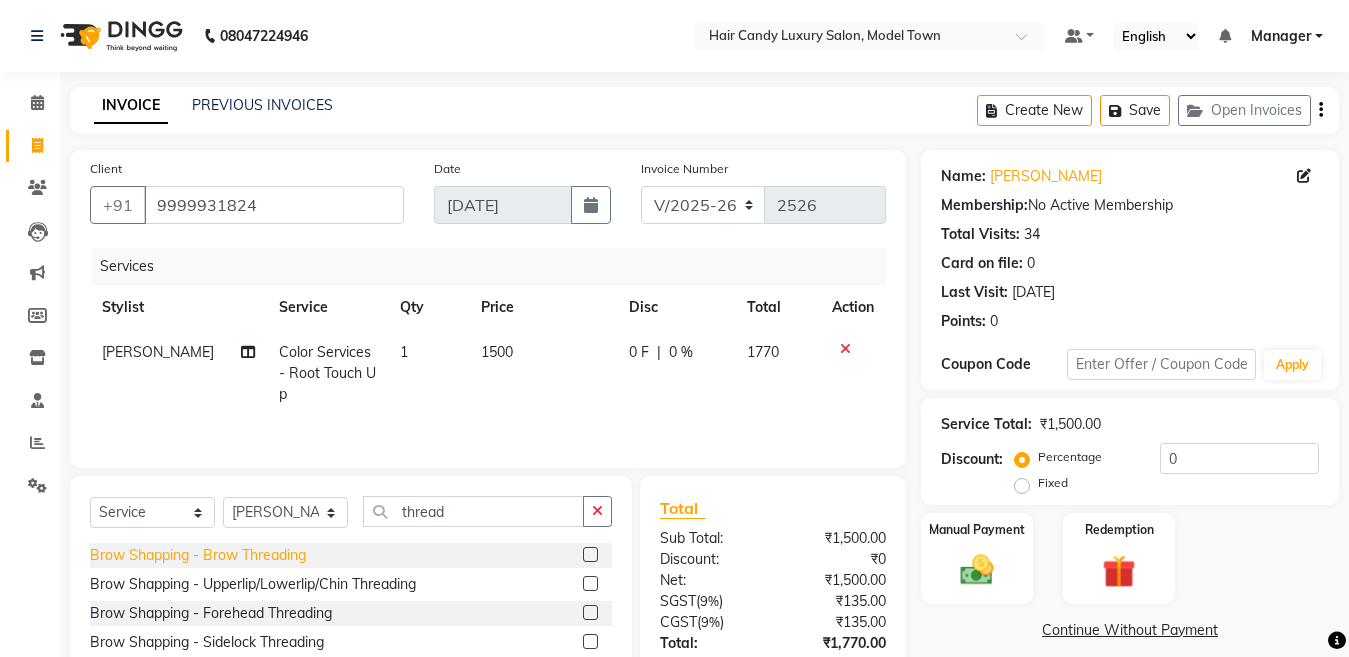 click on "Brow Shapping - Brow Threading" 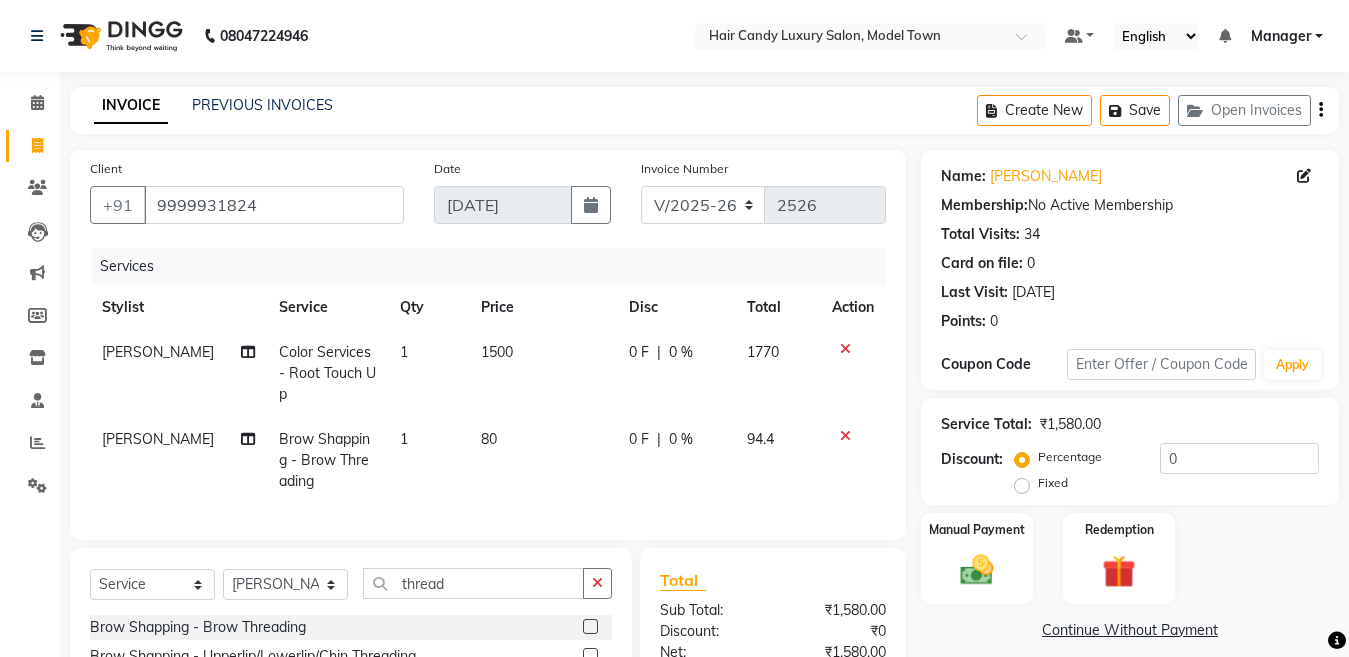 click on "80" 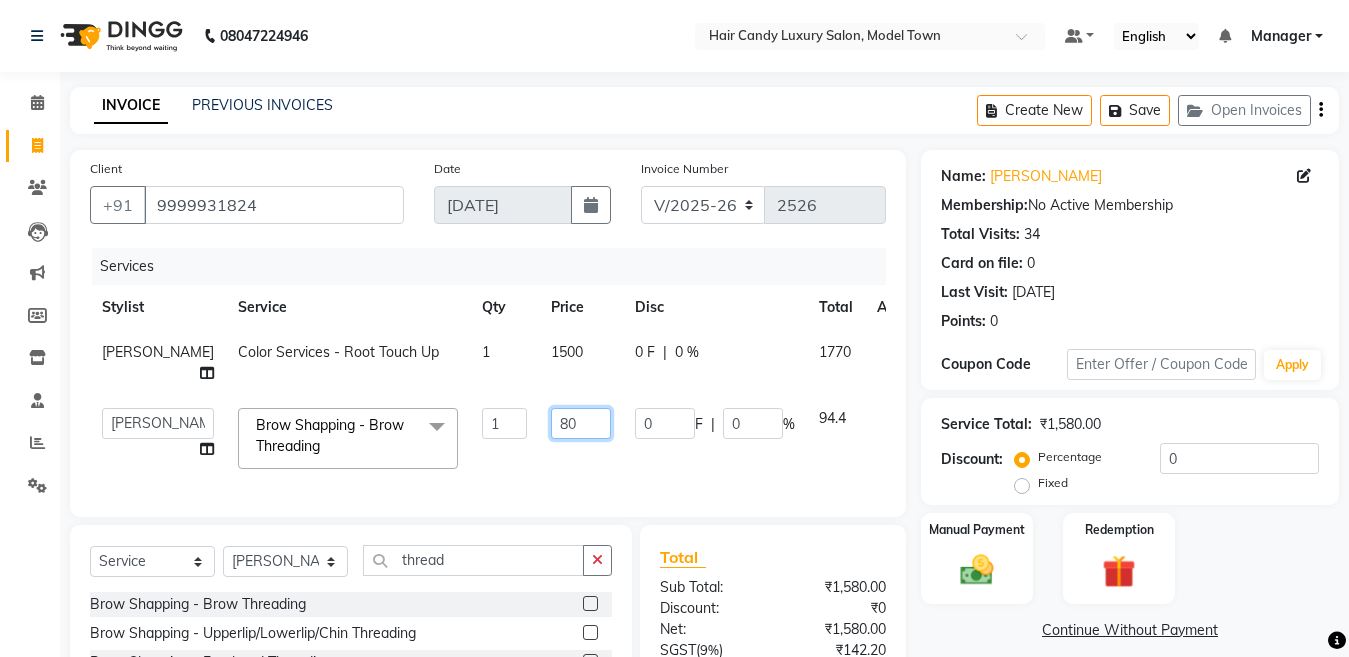 drag, startPoint x: 509, startPoint y: 407, endPoint x: 487, endPoint y: 407, distance: 22 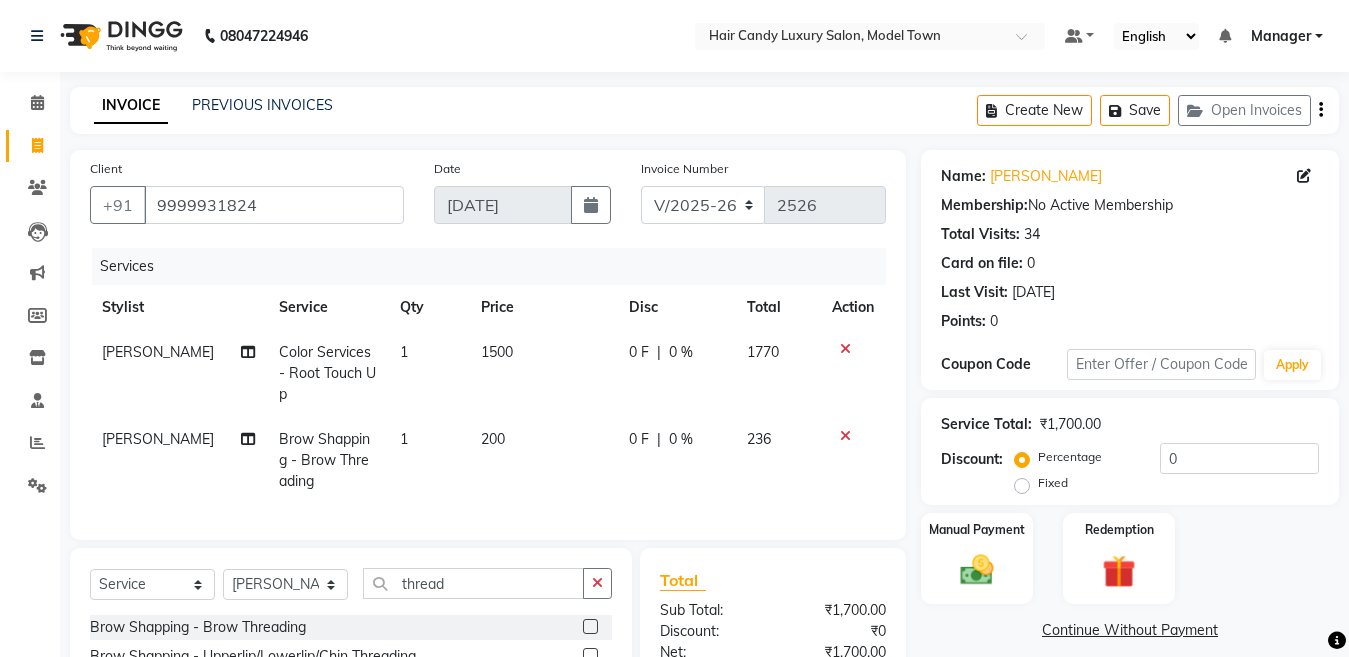 click on "Service Total:  ₹1,700.00  Discount:  Percentage   Fixed  0" 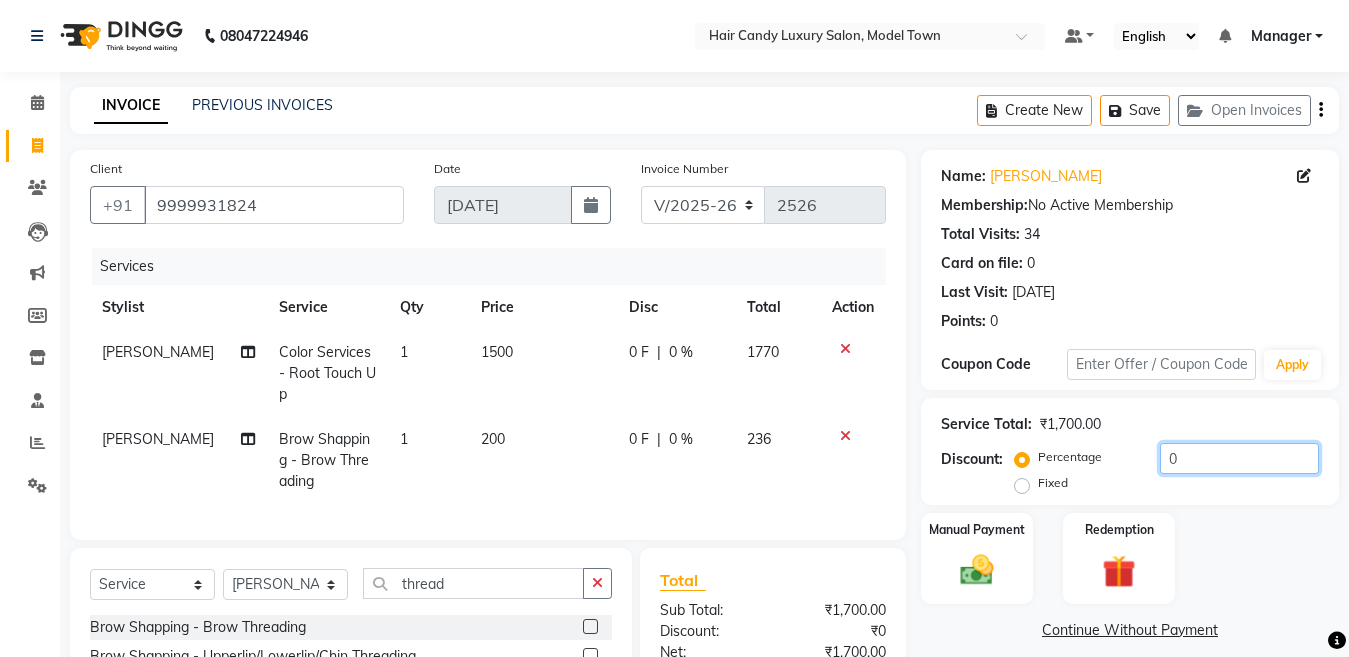 drag, startPoint x: 1248, startPoint y: 453, endPoint x: 923, endPoint y: 492, distance: 327.33163 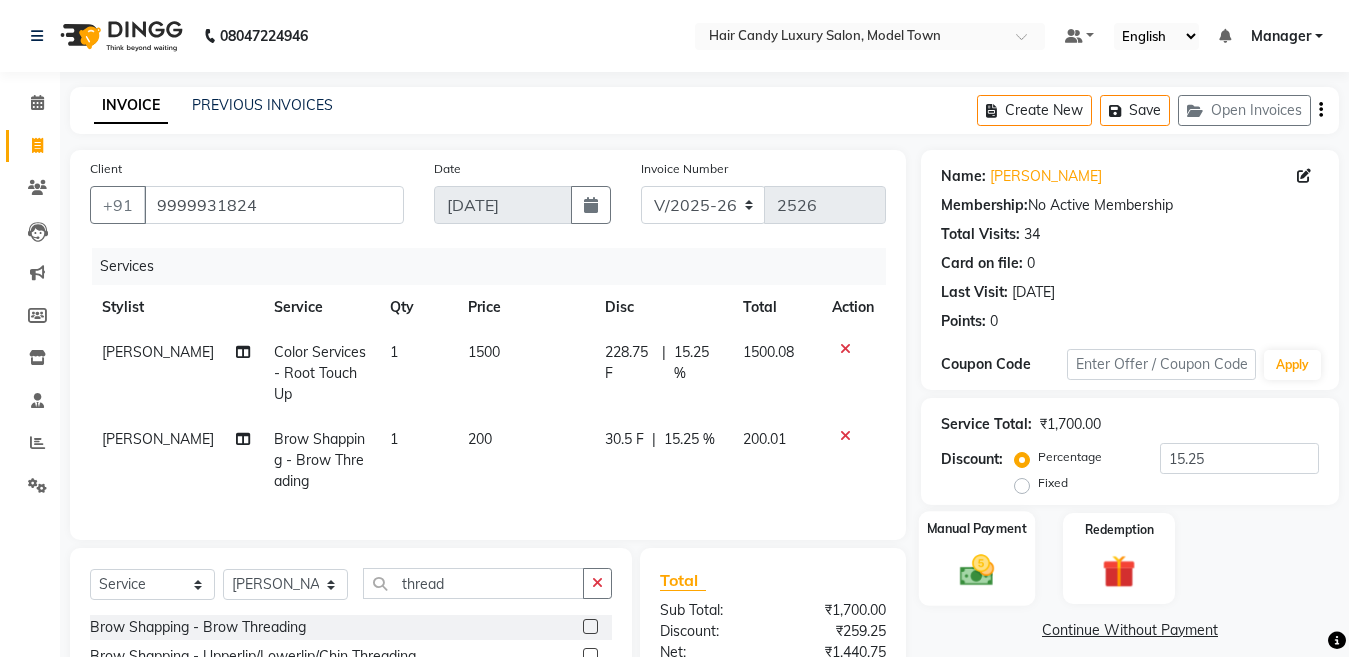 click 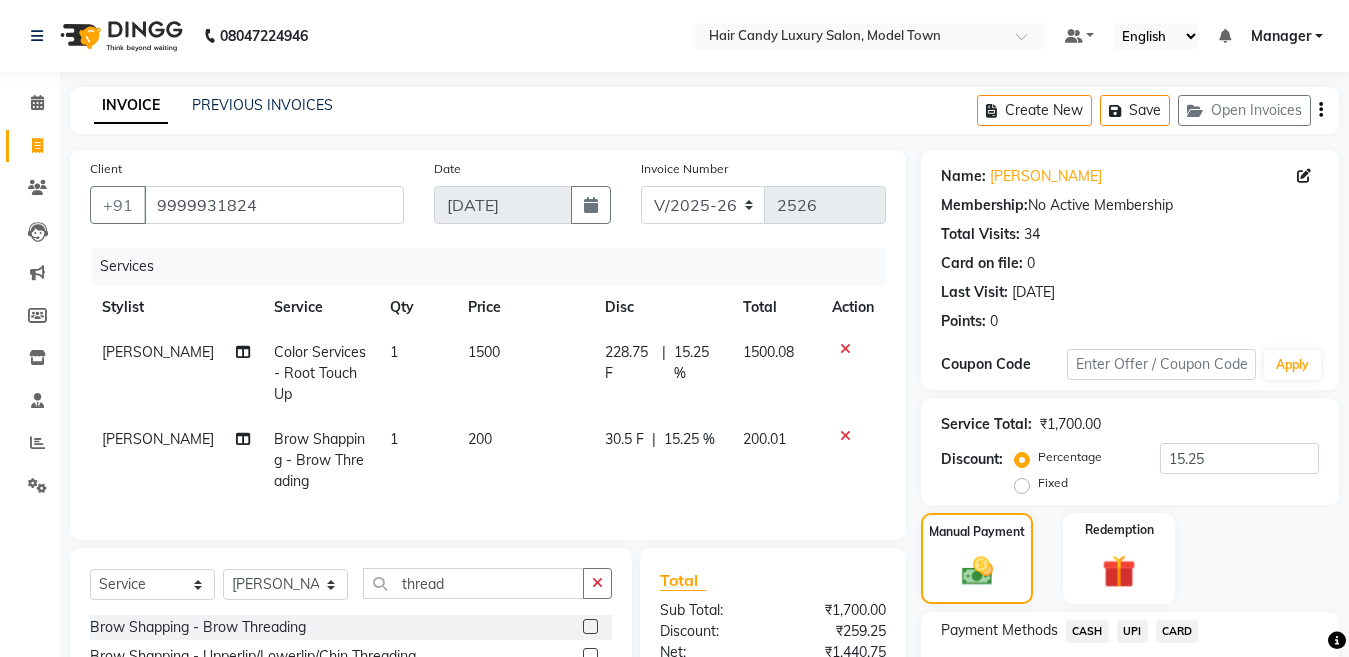 scroll, scrollTop: 253, scrollLeft: 0, axis: vertical 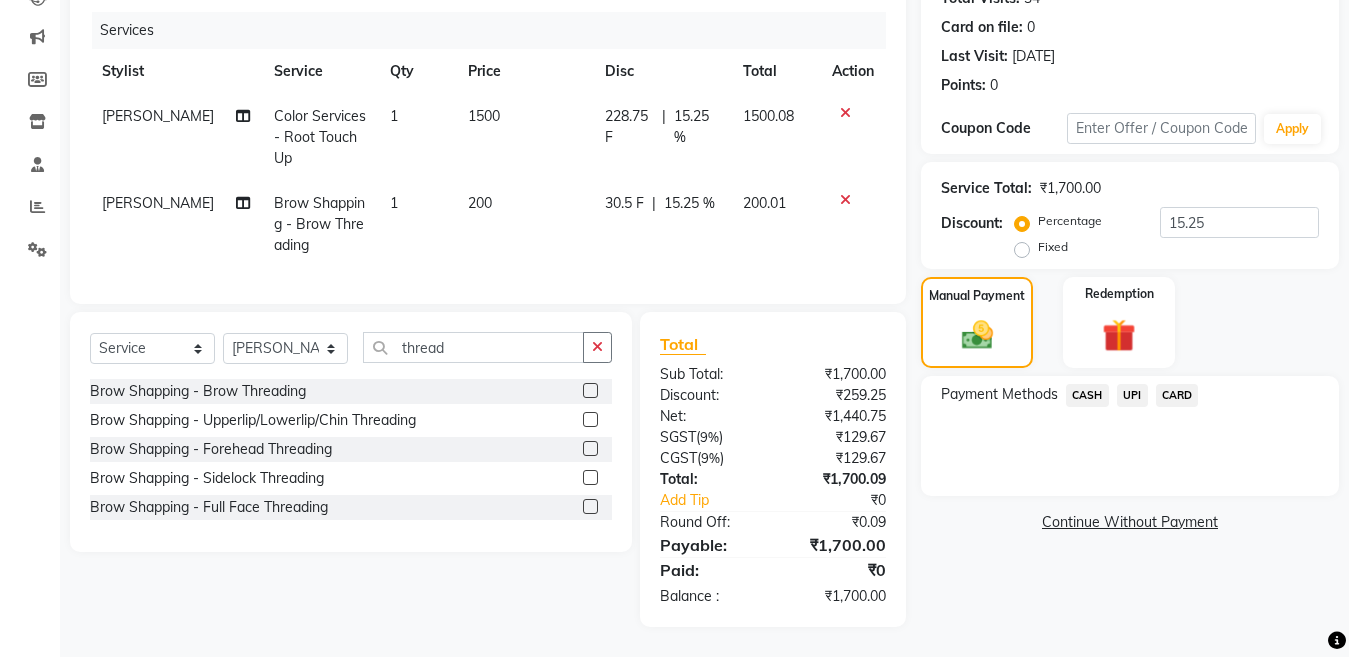 click on "CASH" 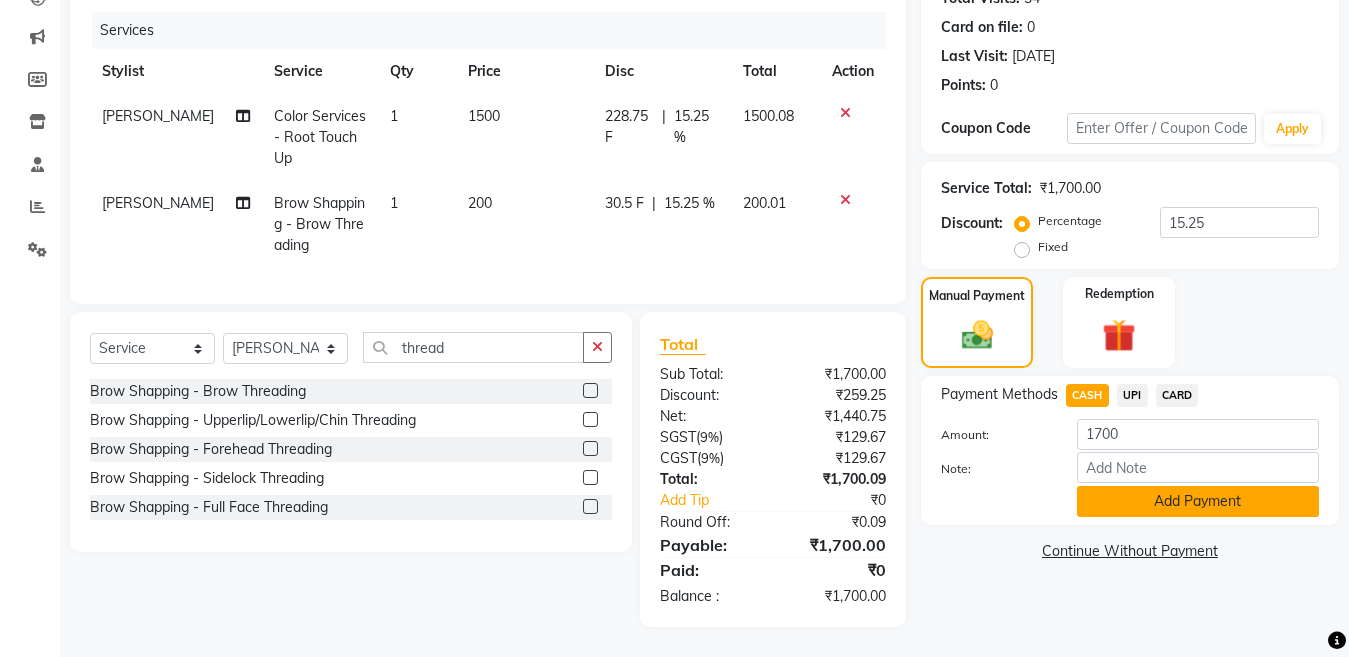 click on "Add Payment" 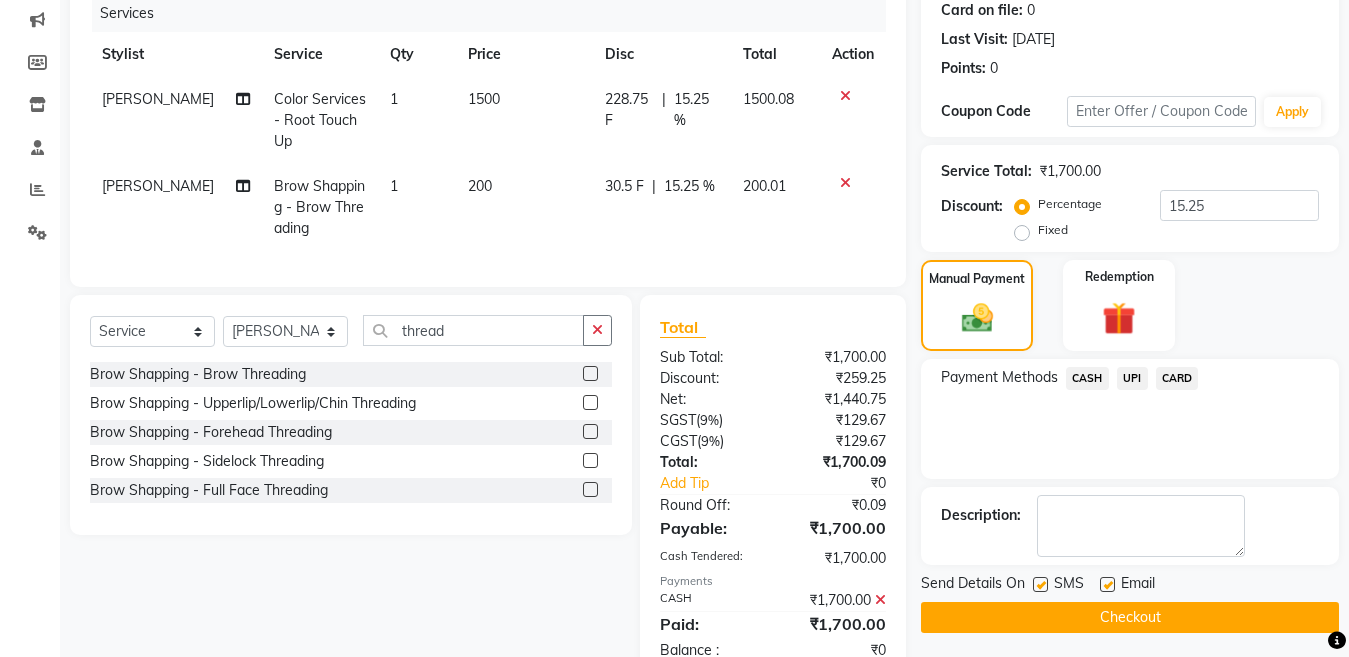 scroll, scrollTop: 324, scrollLeft: 0, axis: vertical 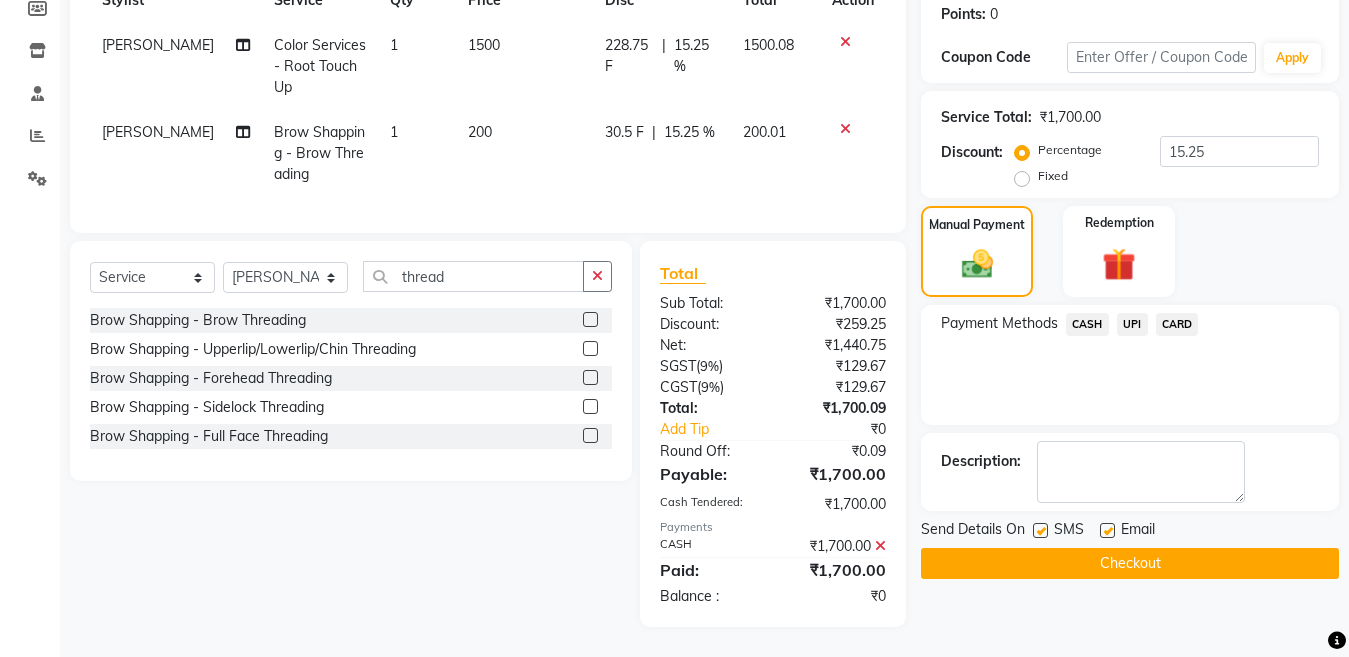 click on "Send Details On SMS Email" 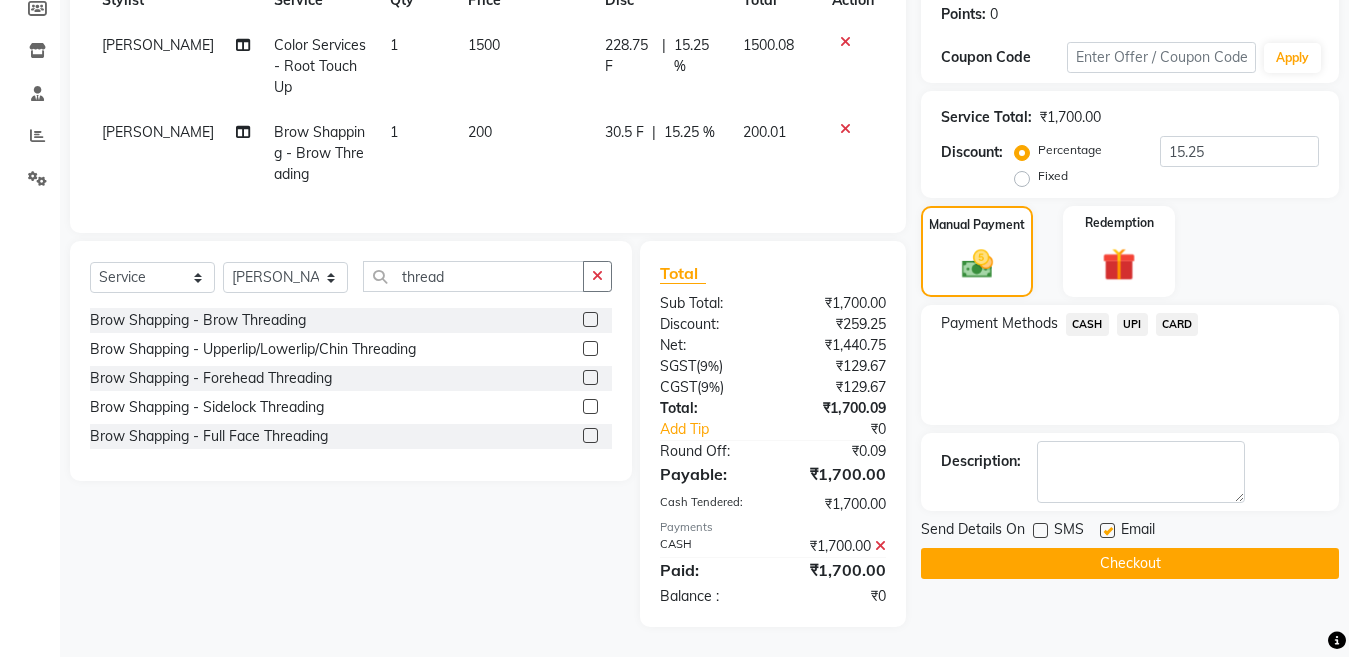 click on "Checkout" 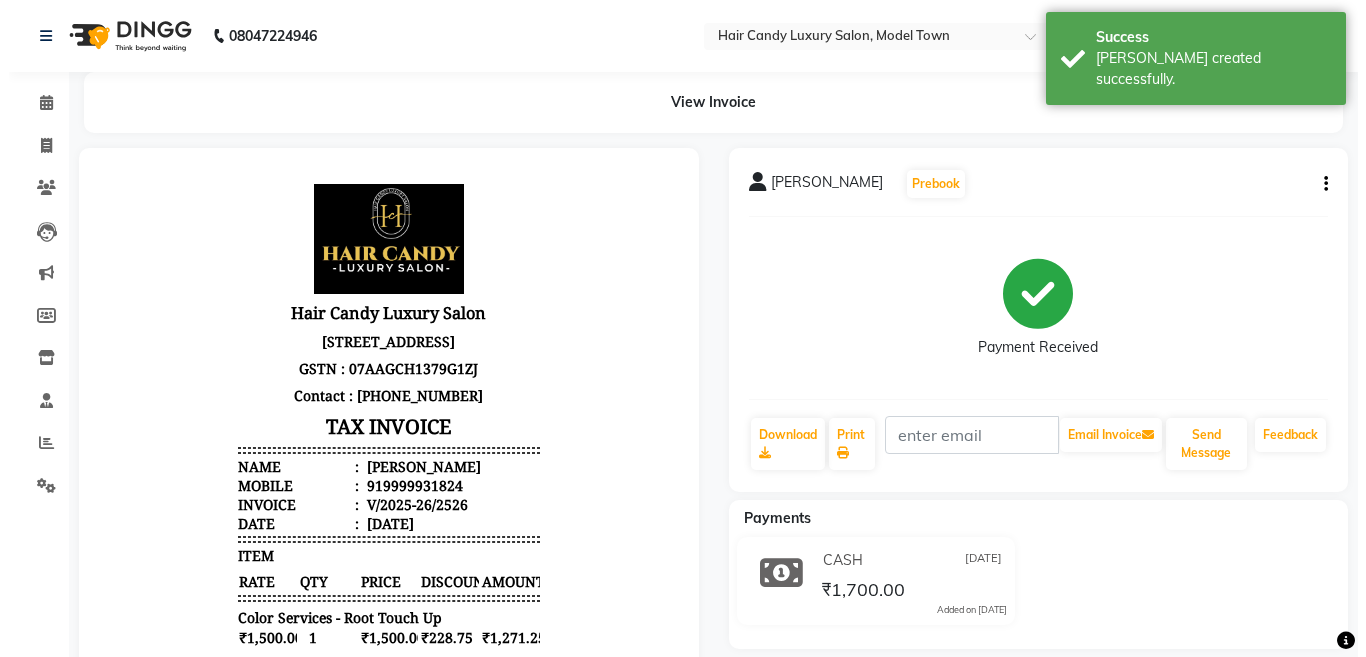scroll, scrollTop: 0, scrollLeft: 0, axis: both 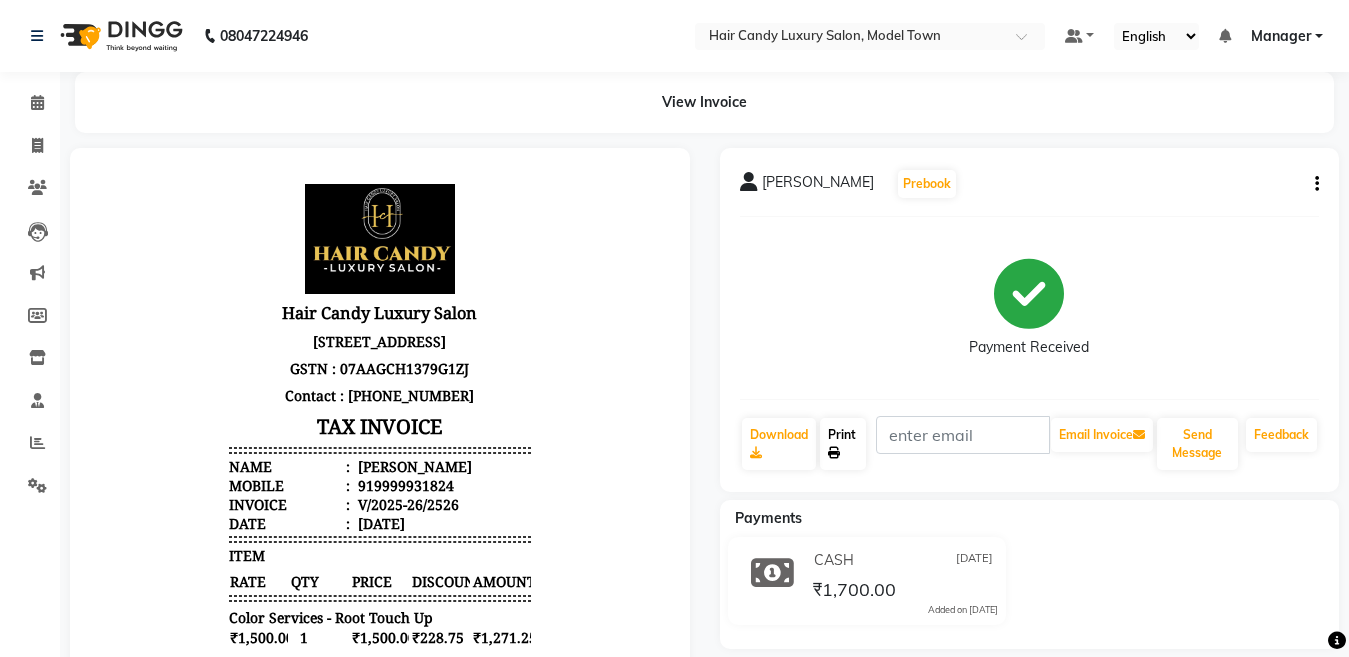 click on "Print" 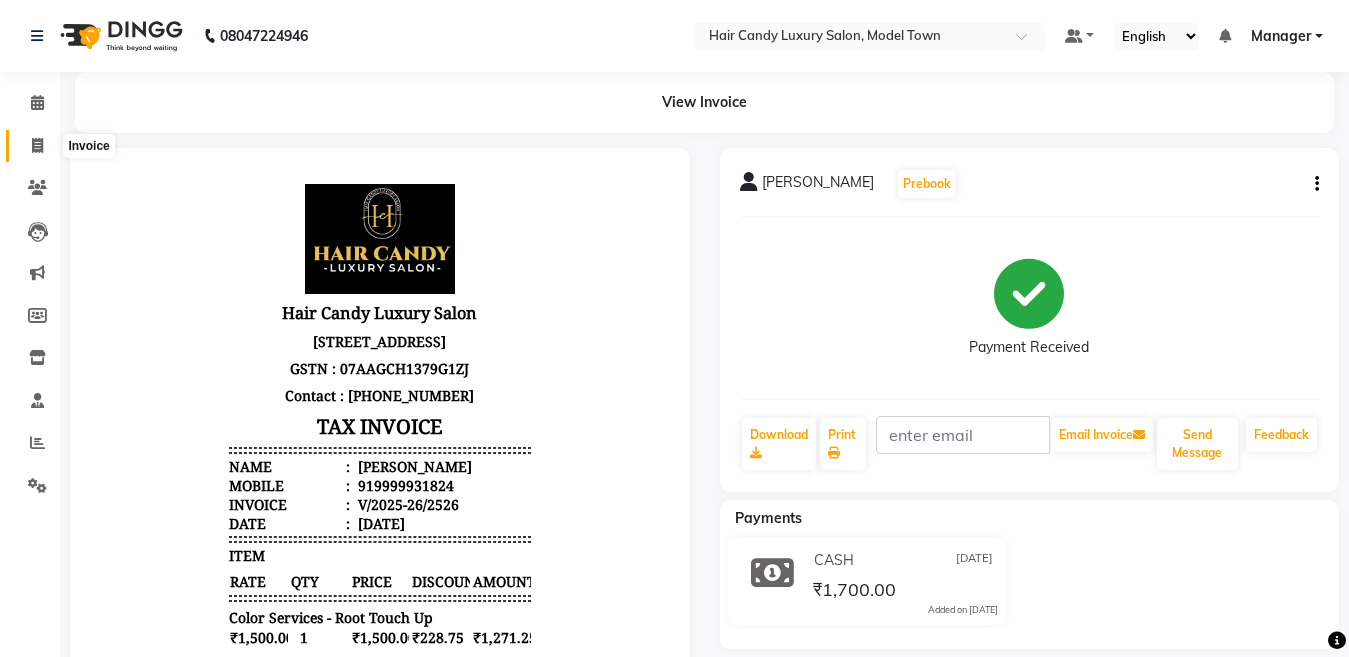 click 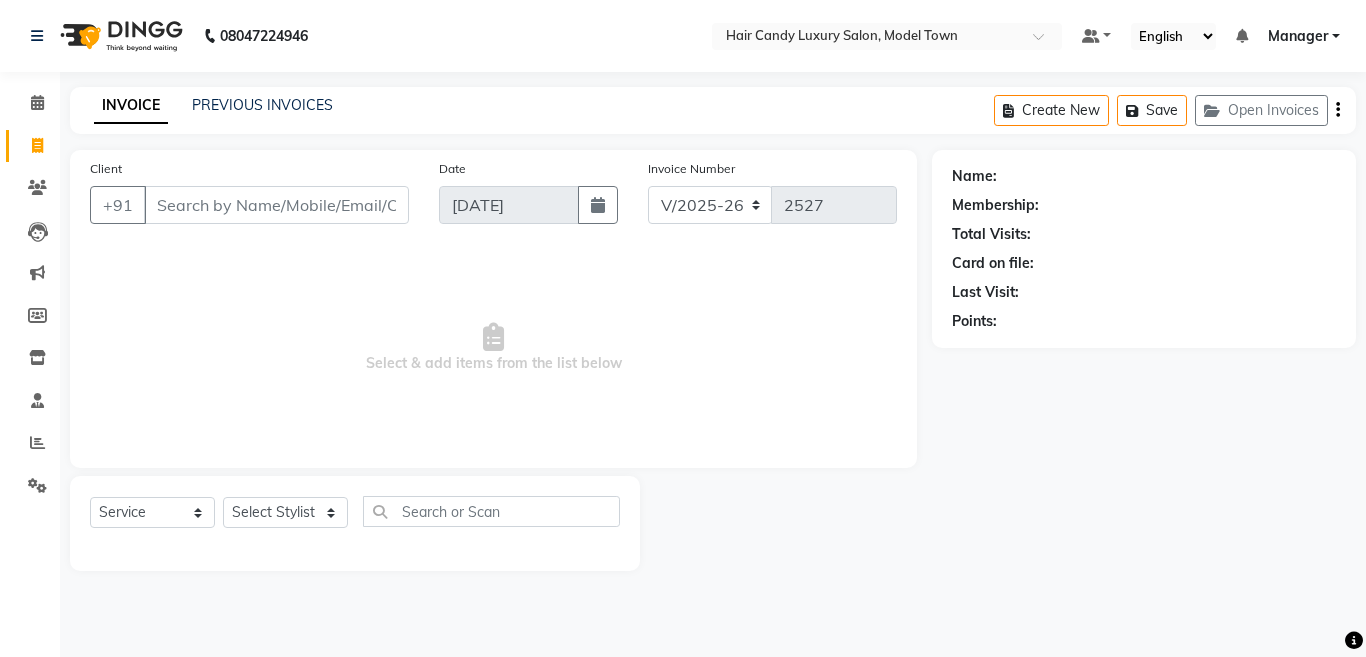click 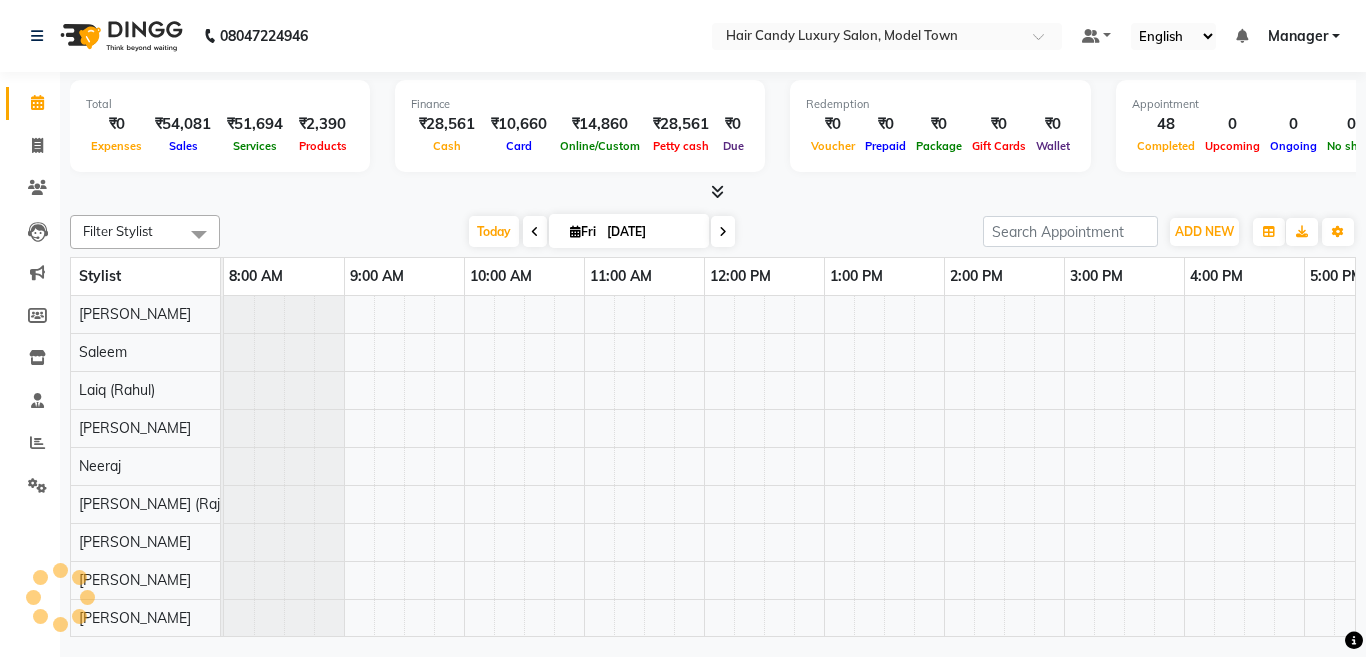 scroll, scrollTop: 0, scrollLeft: 0, axis: both 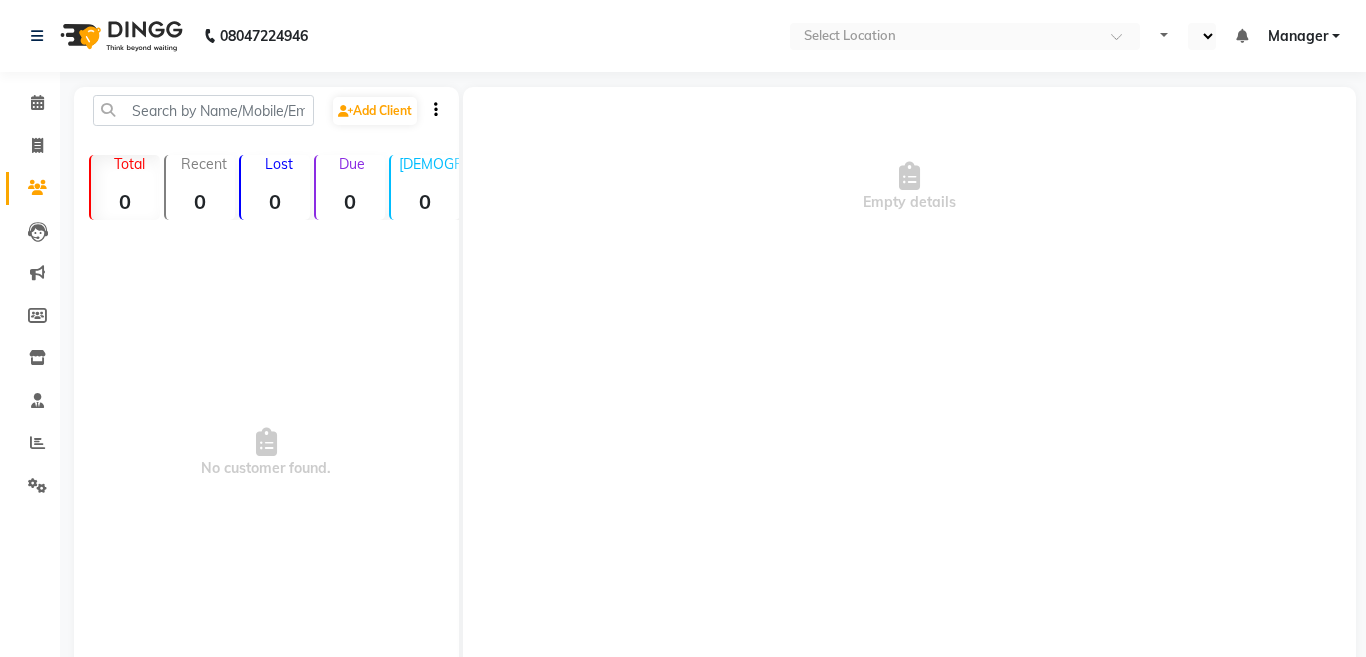 select on "en" 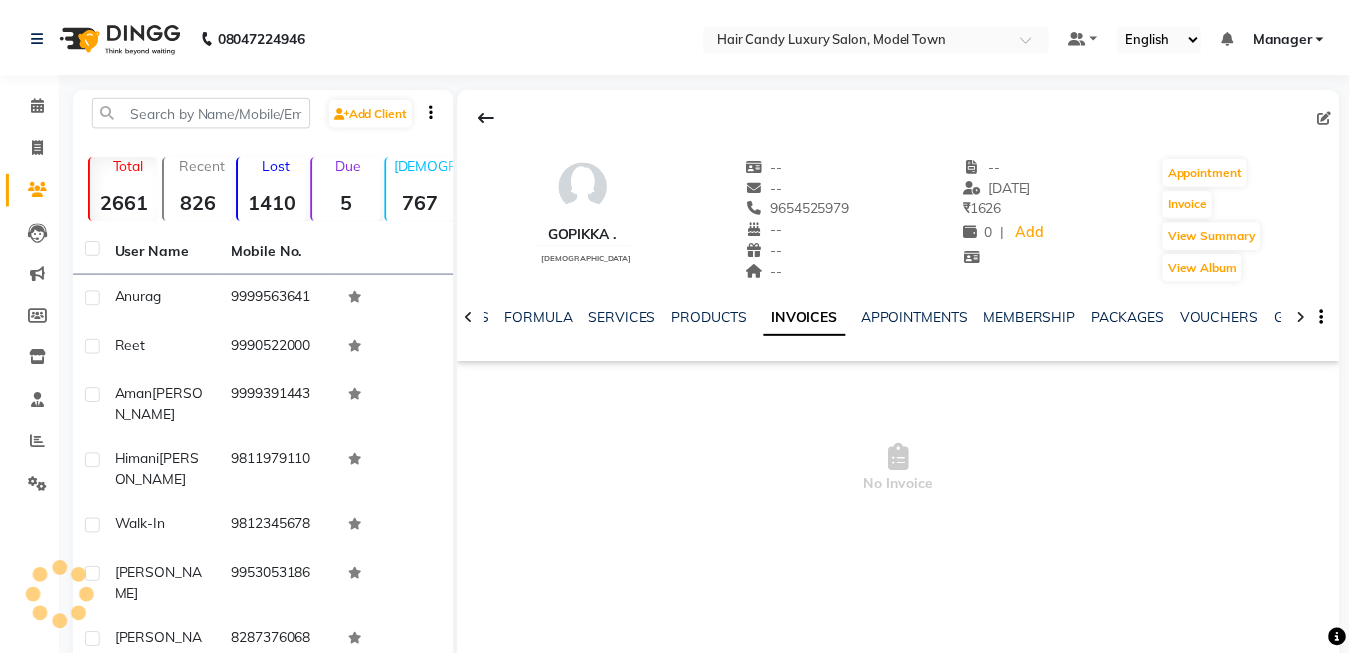scroll, scrollTop: 0, scrollLeft: 0, axis: both 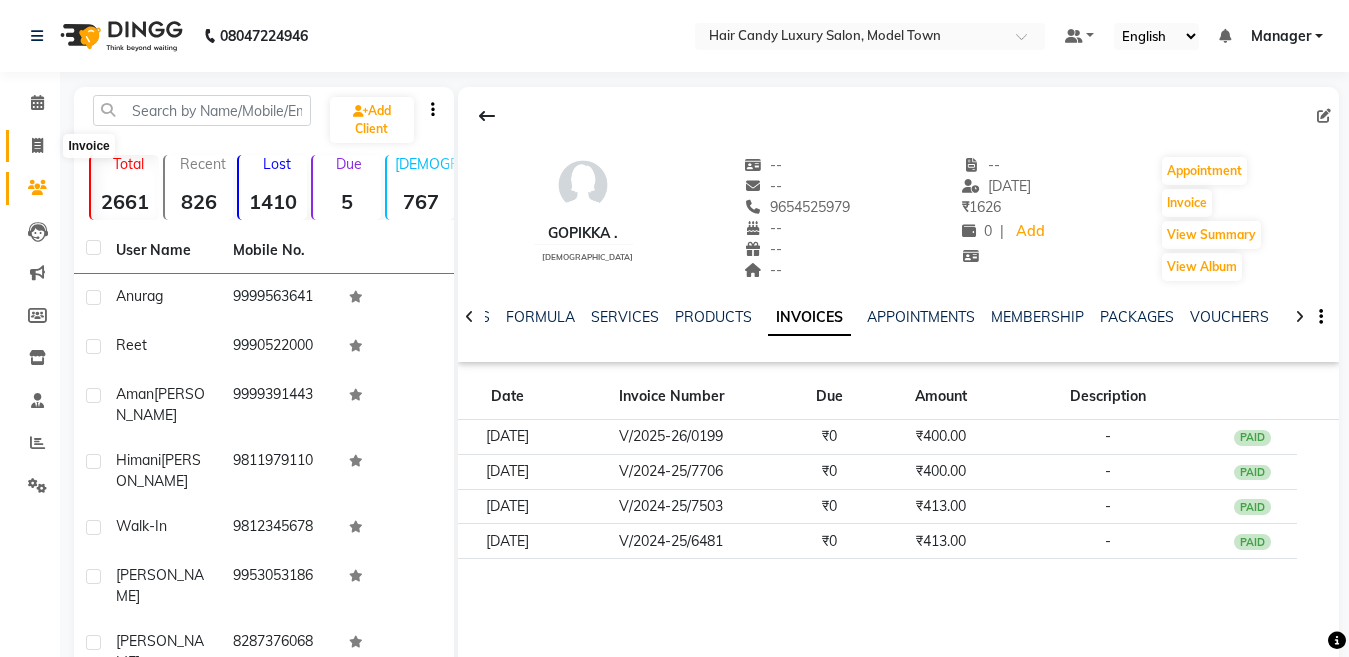 click 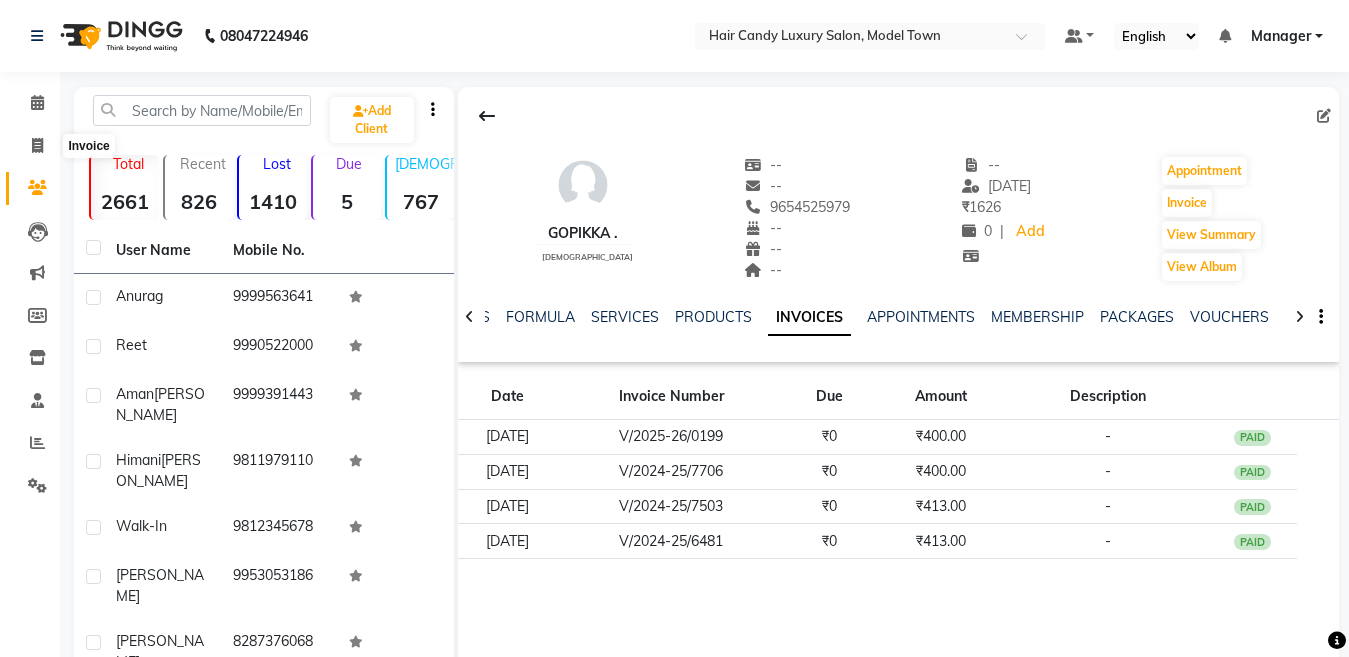 select on "service" 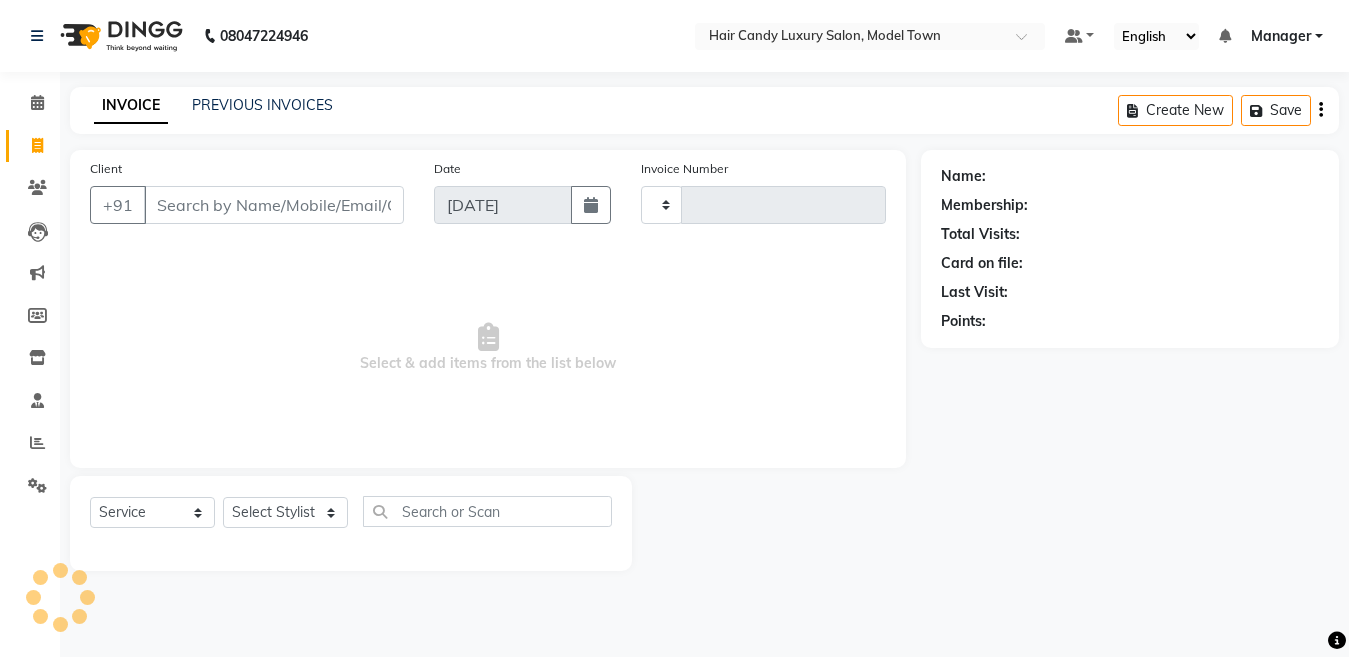 type on "2513" 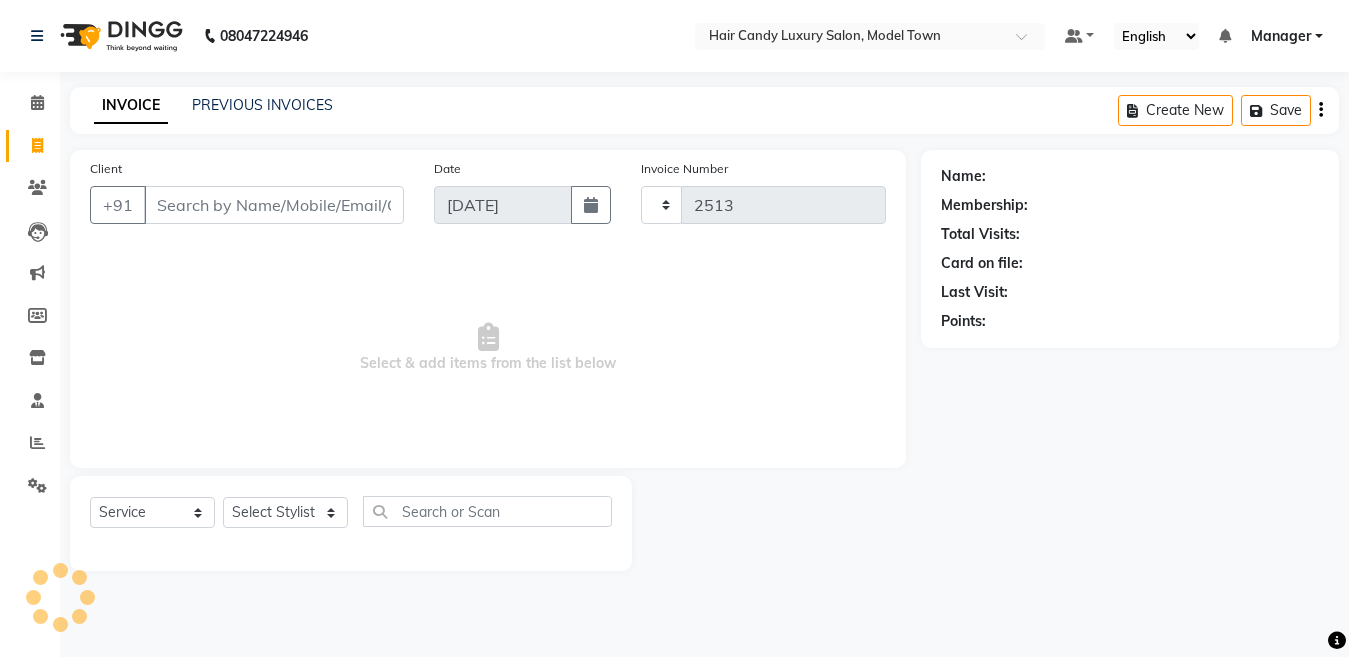 select on "4716" 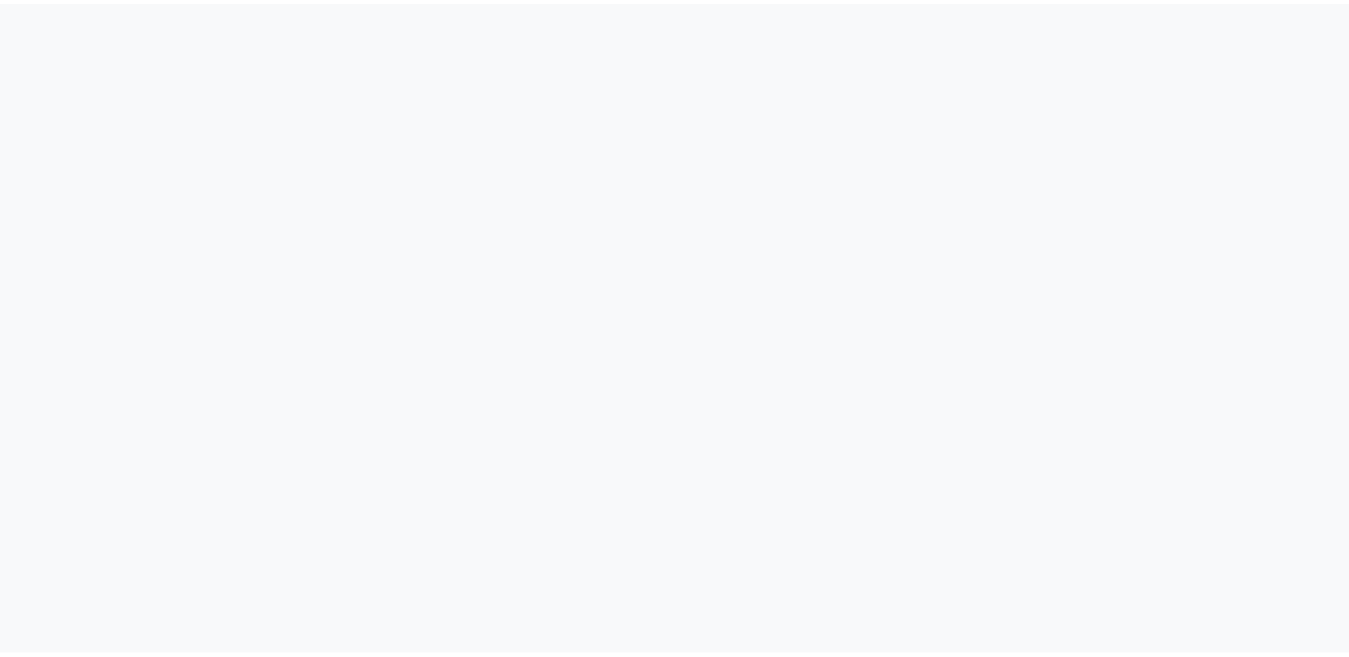scroll, scrollTop: 0, scrollLeft: 0, axis: both 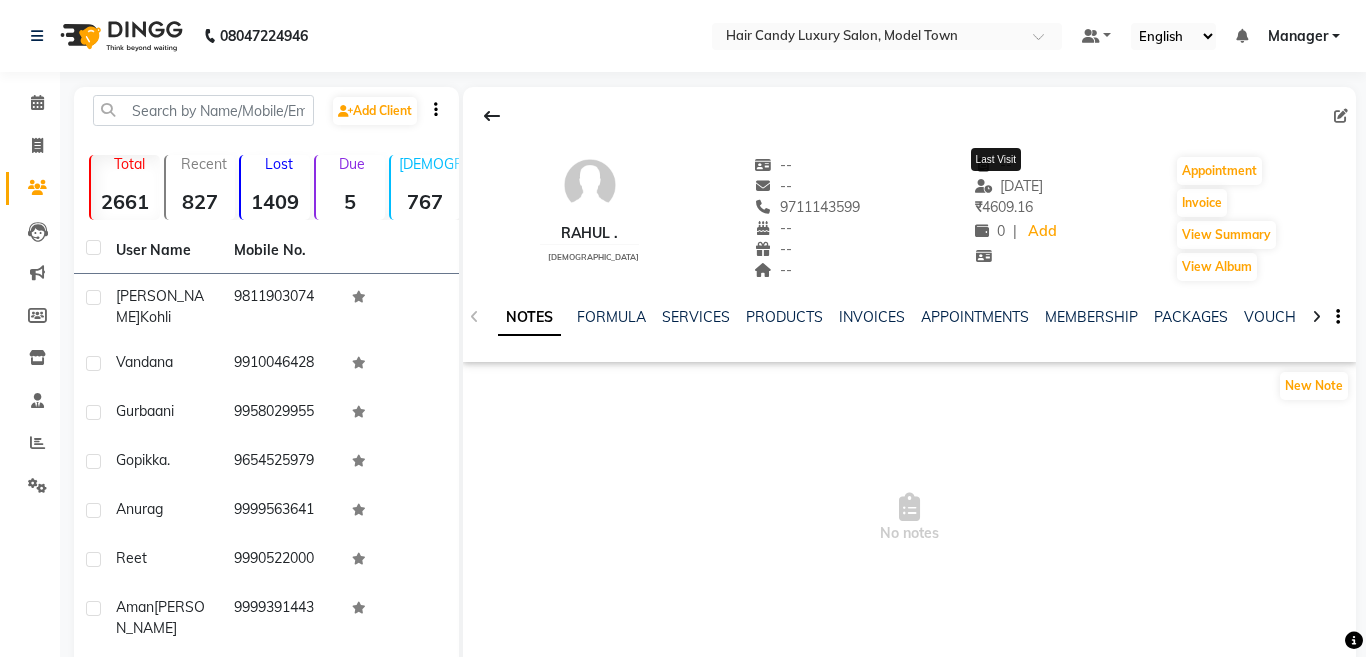 select on "en" 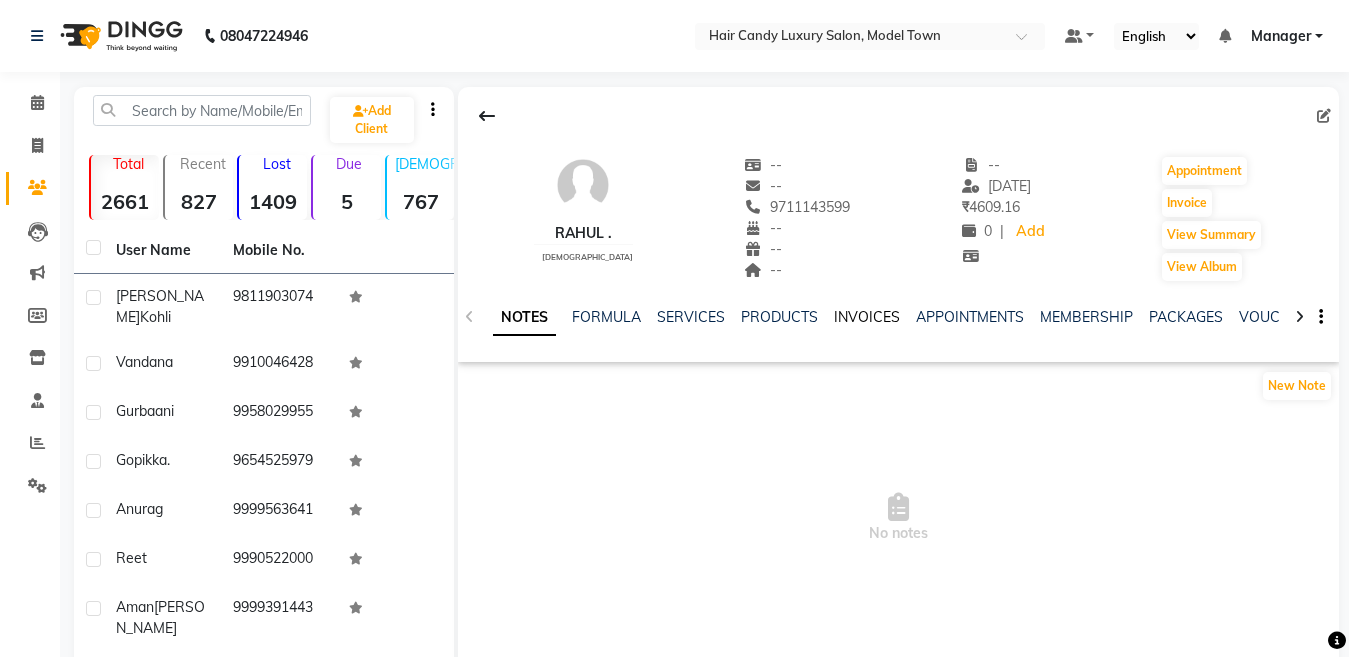 click on "INVOICES" 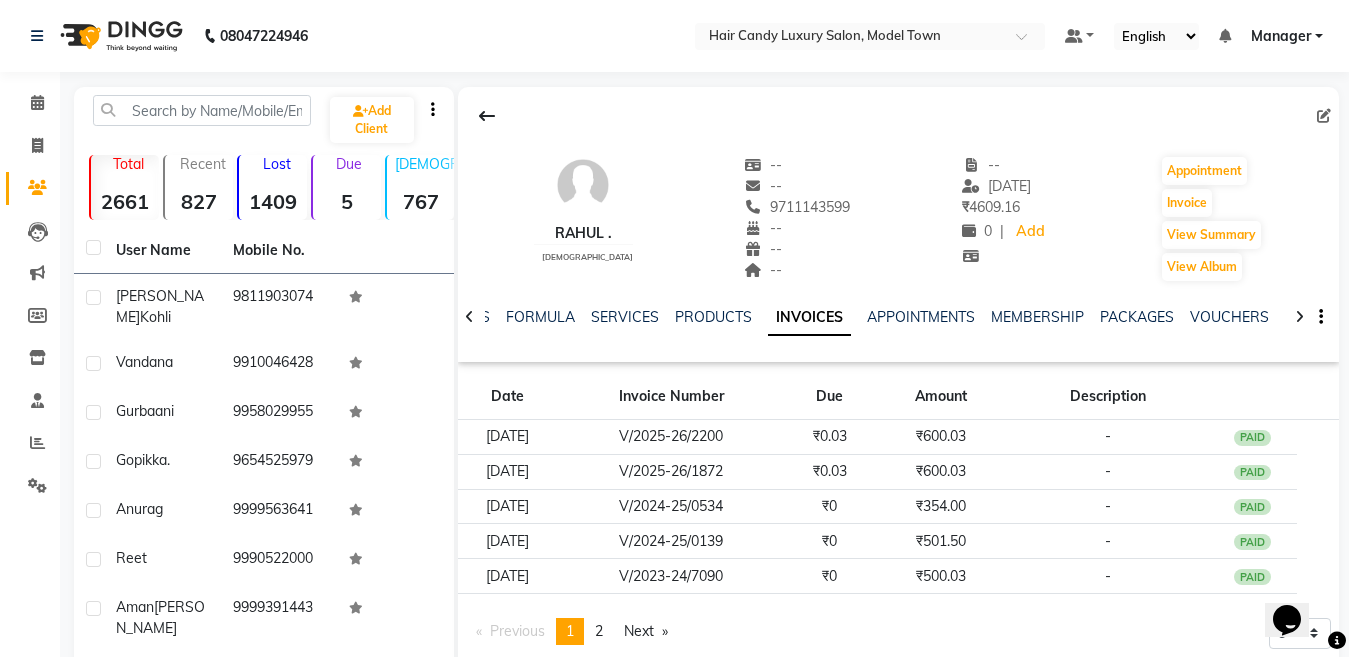 scroll, scrollTop: 0, scrollLeft: 0, axis: both 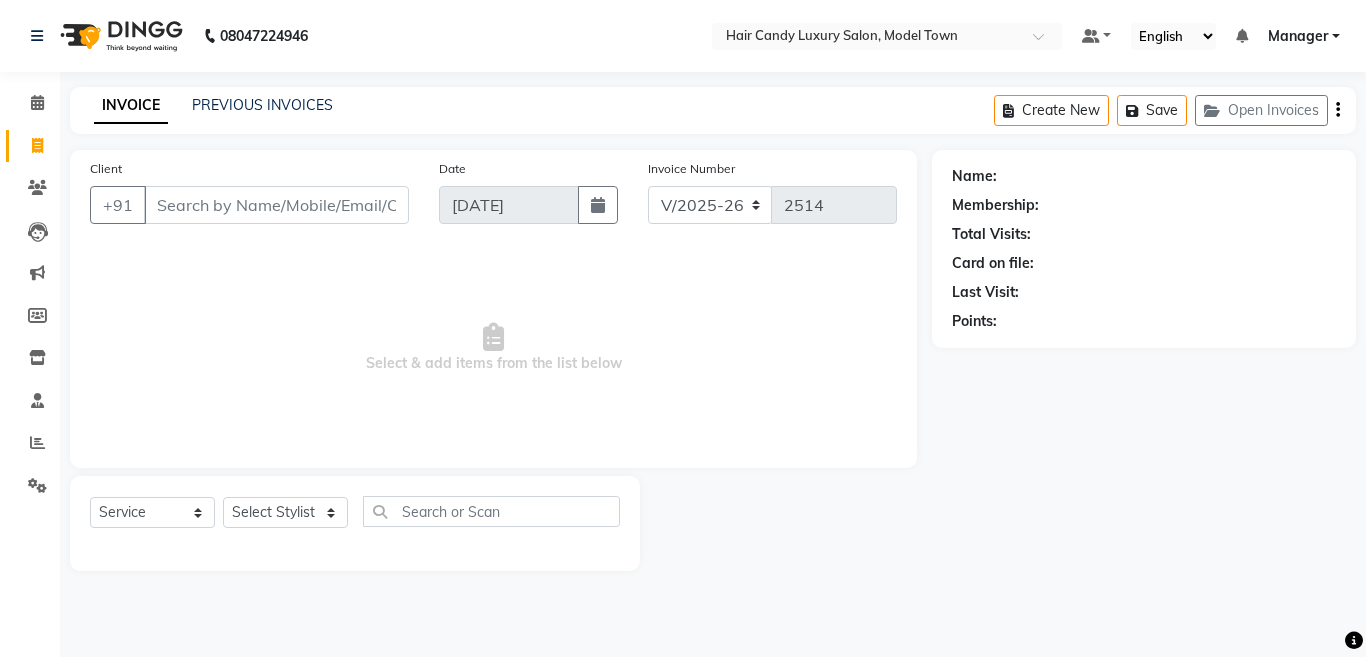 select on "4716" 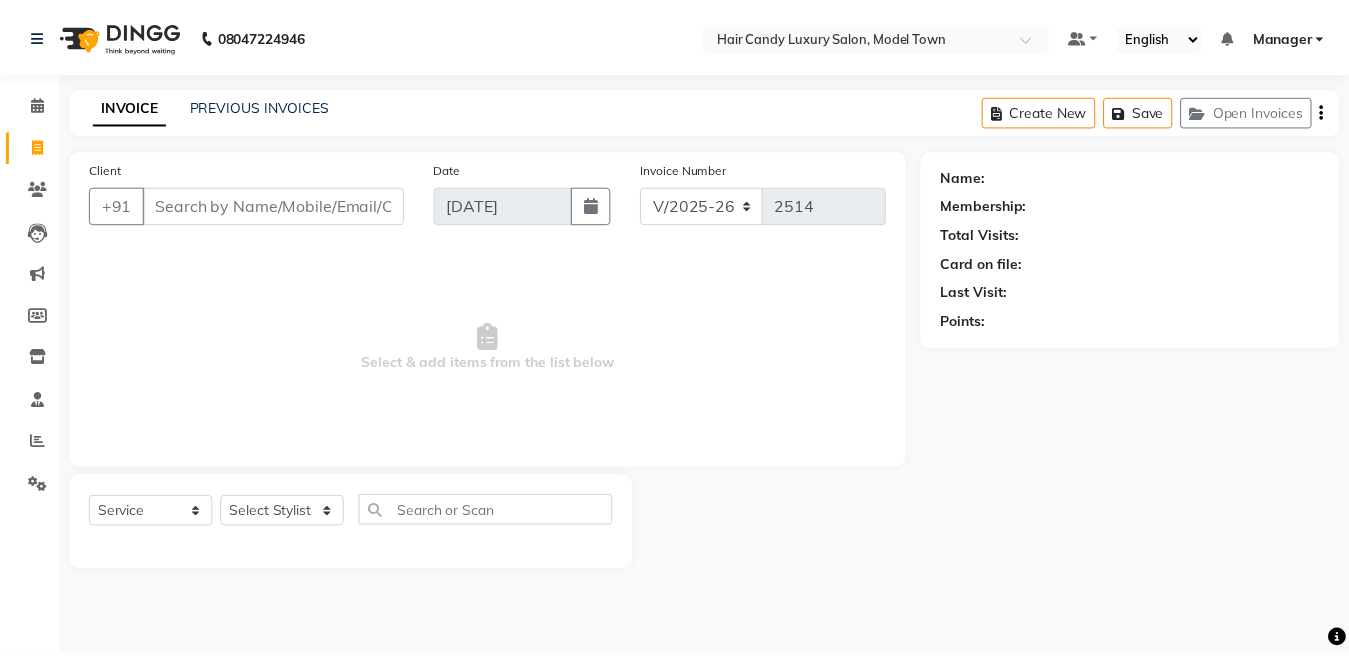 scroll, scrollTop: 0, scrollLeft: 0, axis: both 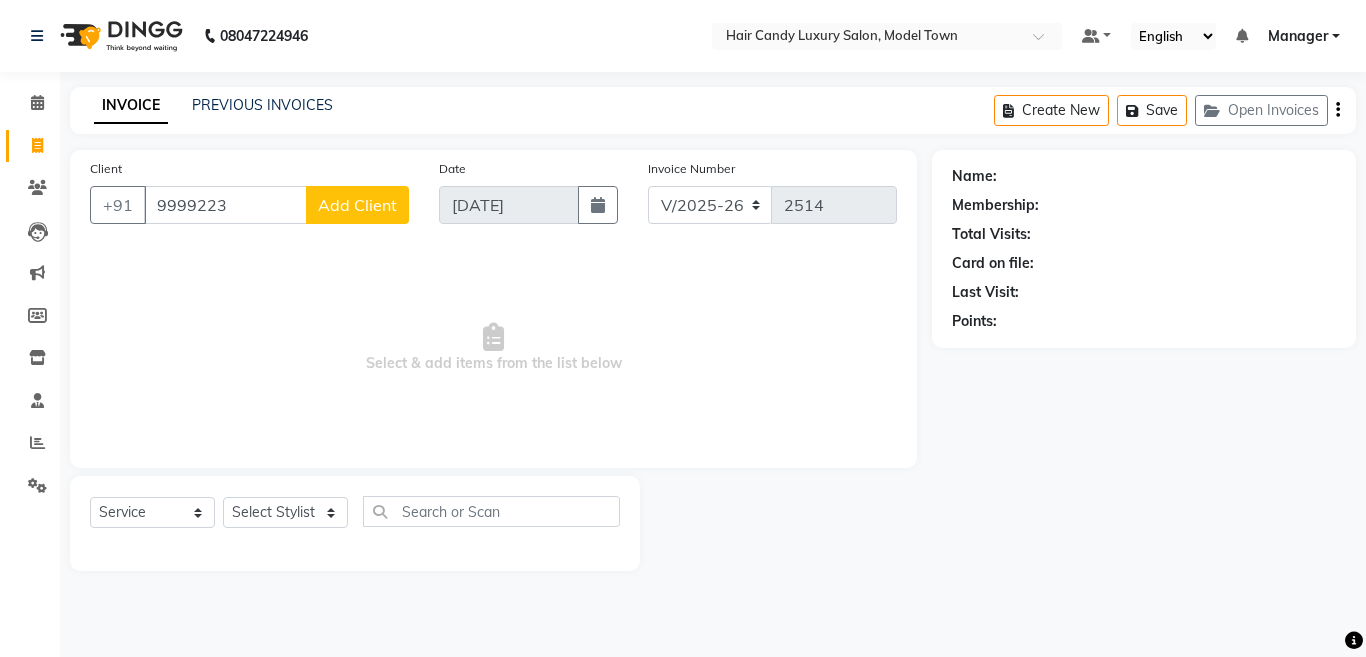 click on "9999223" at bounding box center [225, 205] 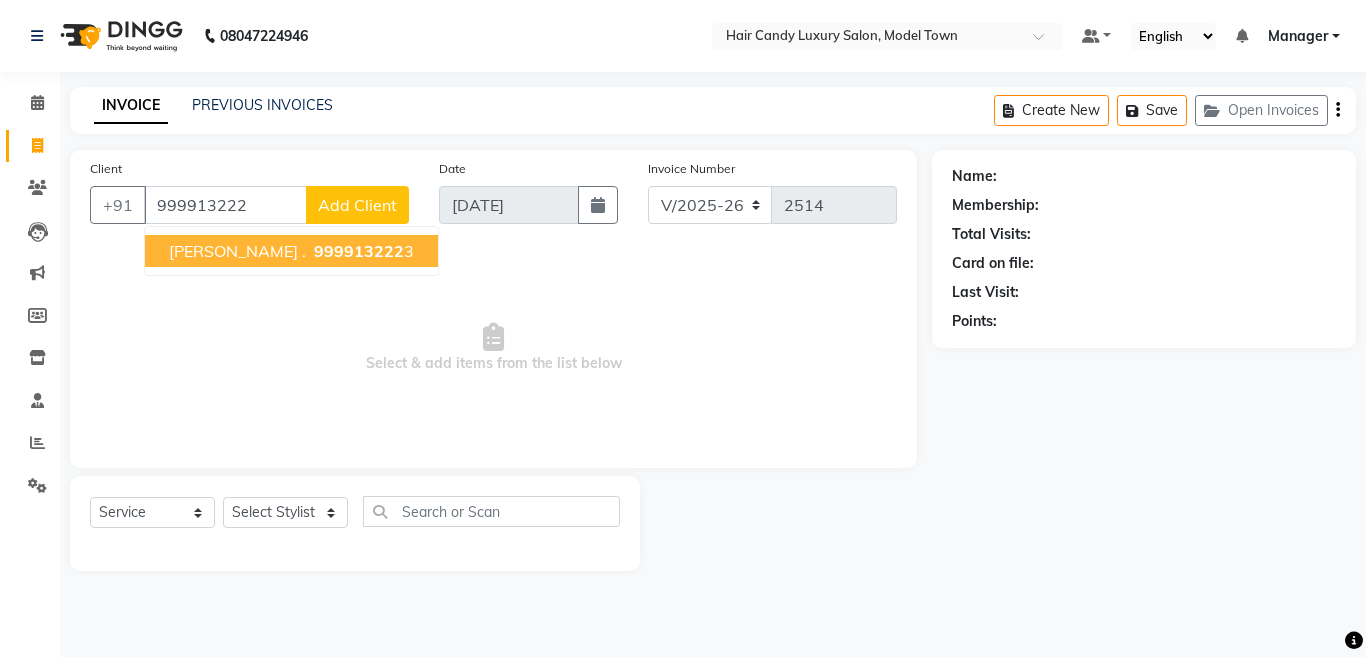 click on "999913222" at bounding box center [359, 251] 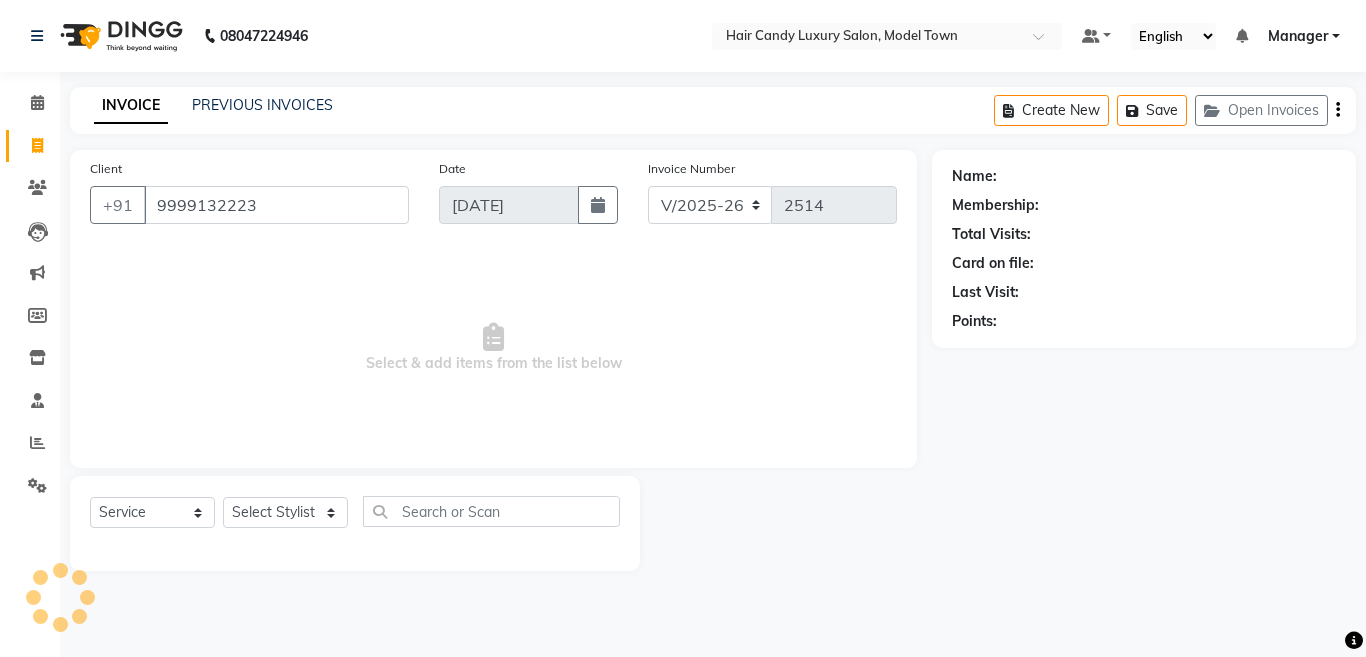 type on "9999132223" 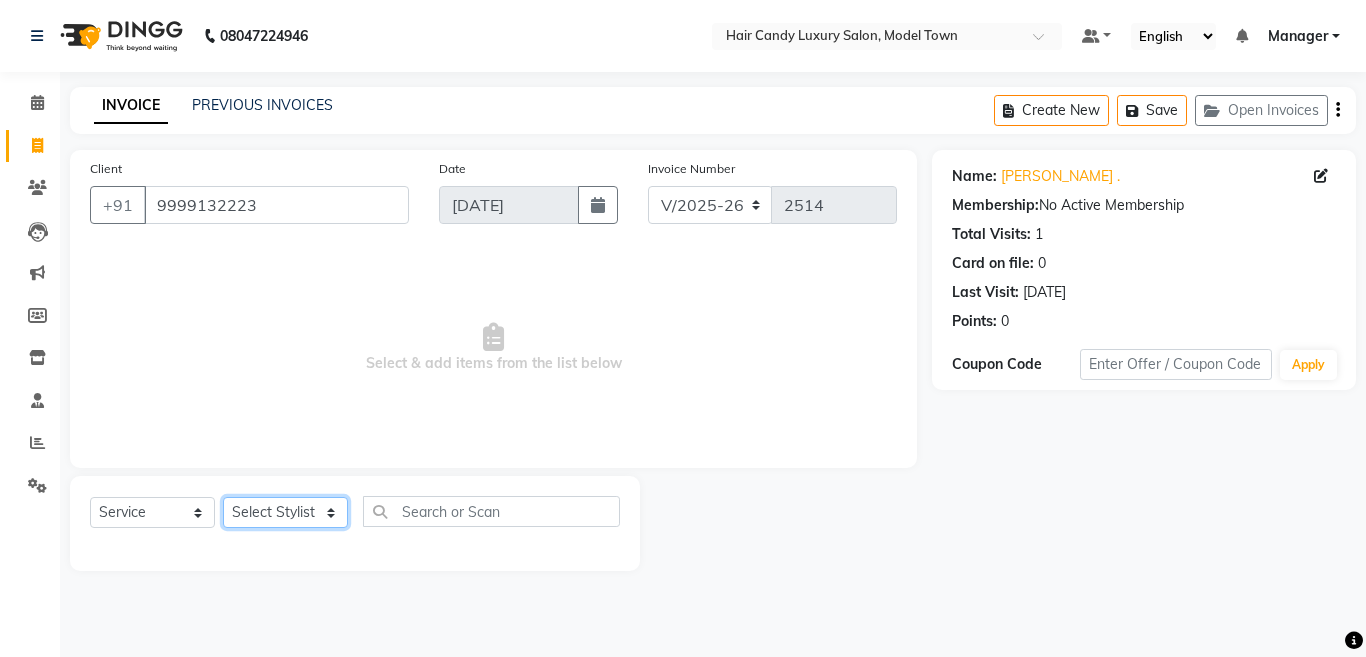 click on "Select Stylist [PERSON_NAME] [PERSON_NAME] ([PERSON_NAME]) Manager [PERSON_NAME] [PERSON_NAME] [PERSON_NAME] [PERSON_NAME] ([PERSON_NAME]) [PERSON_NAME]  stock manager surrender [PERSON_NAME] [PERSON_NAME]" 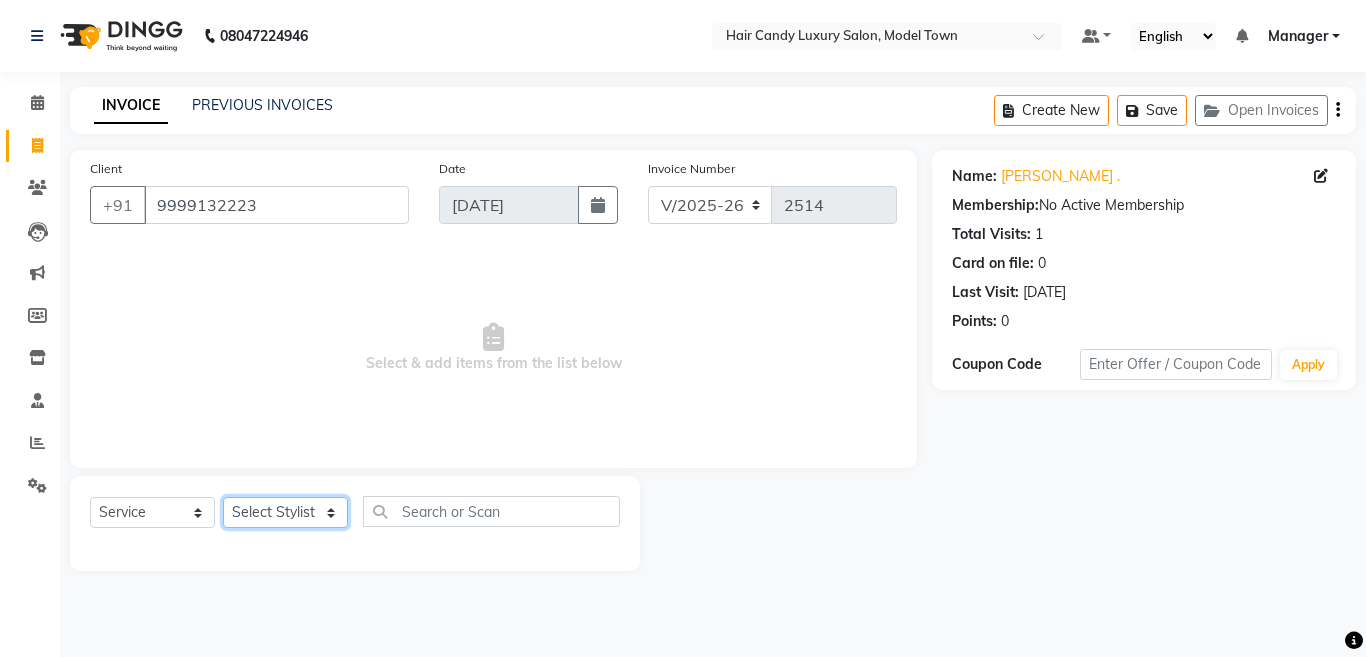select on "66355" 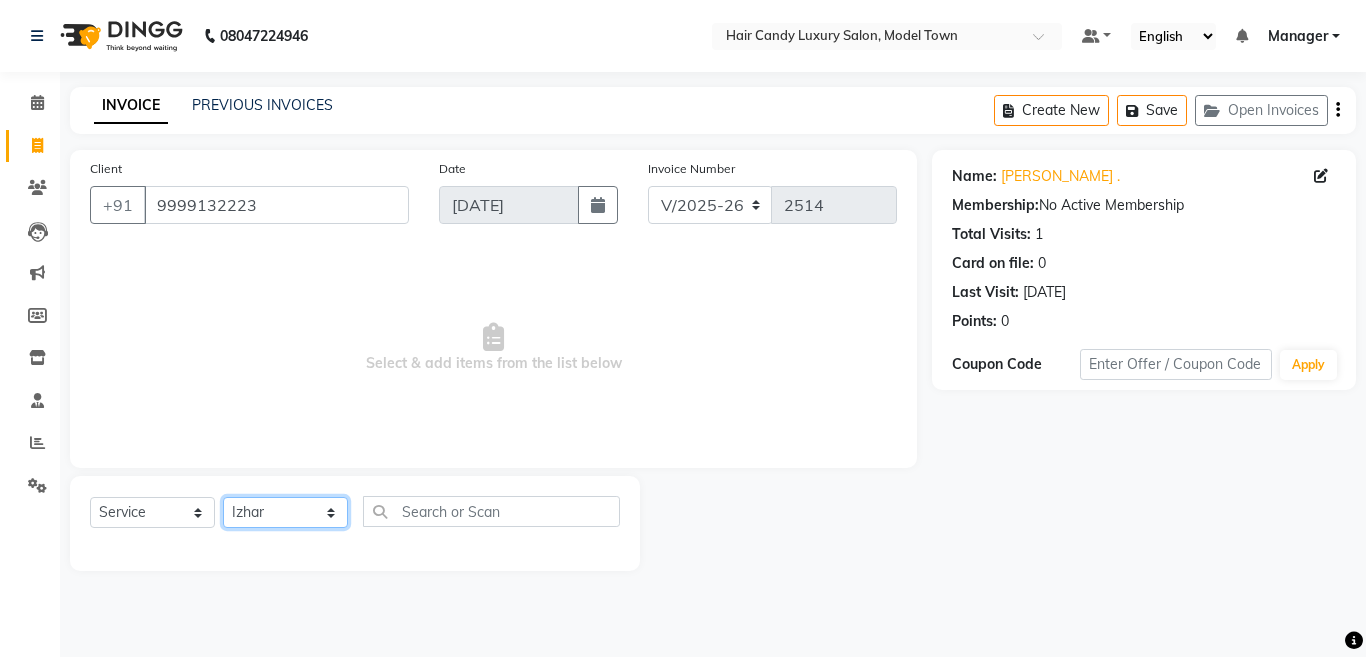 click on "Select Stylist [PERSON_NAME] [PERSON_NAME] ([PERSON_NAME]) Manager [PERSON_NAME] [PERSON_NAME] [PERSON_NAME] [PERSON_NAME] ([PERSON_NAME]) [PERSON_NAME]  stock manager surrender [PERSON_NAME] [PERSON_NAME]" 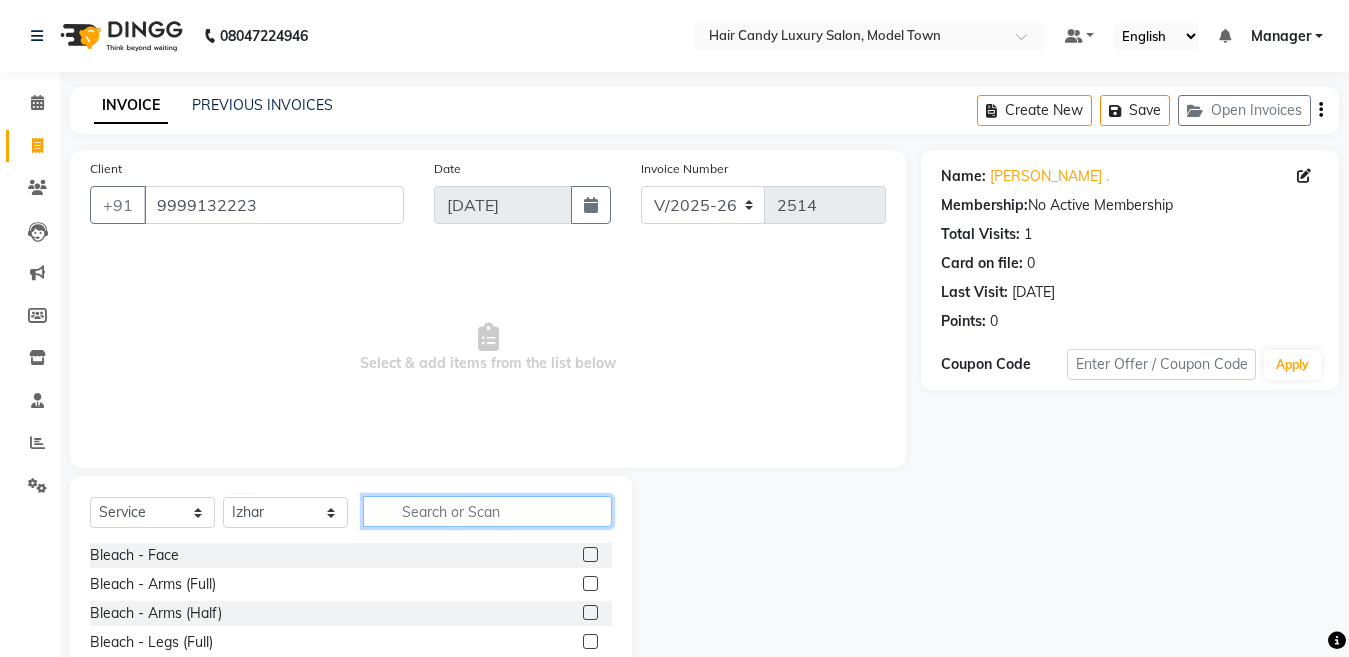 click 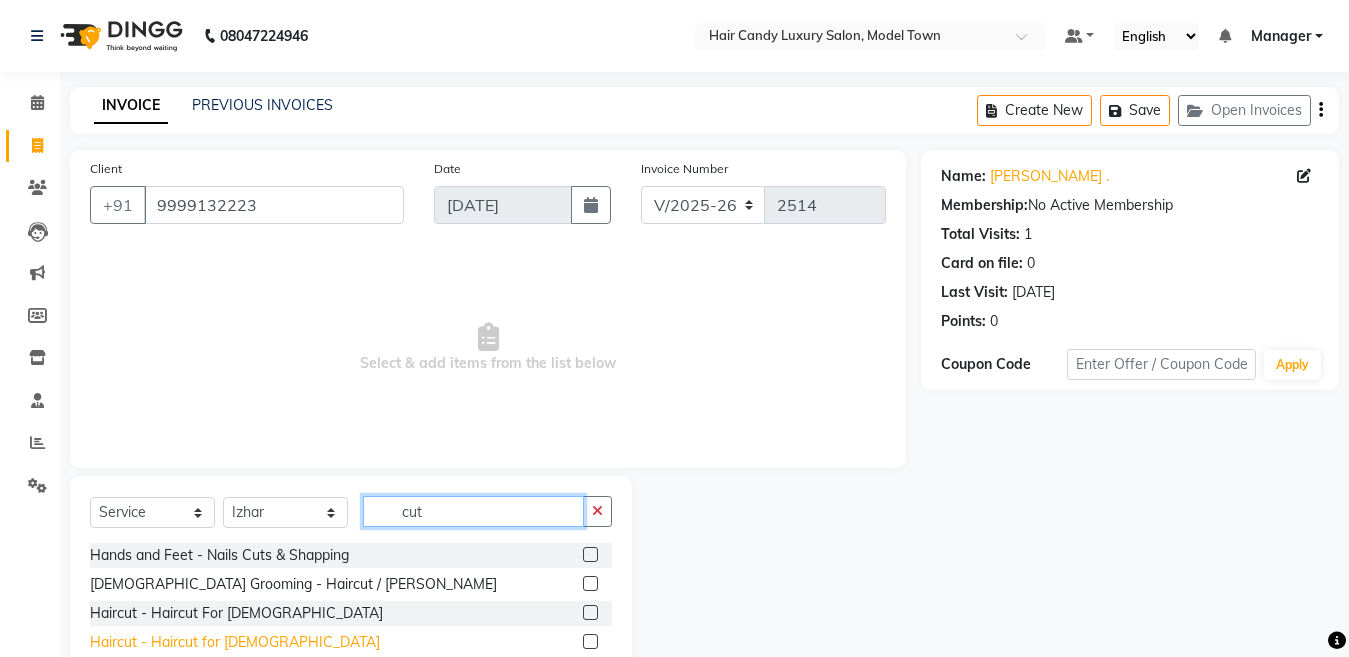 type on "cut" 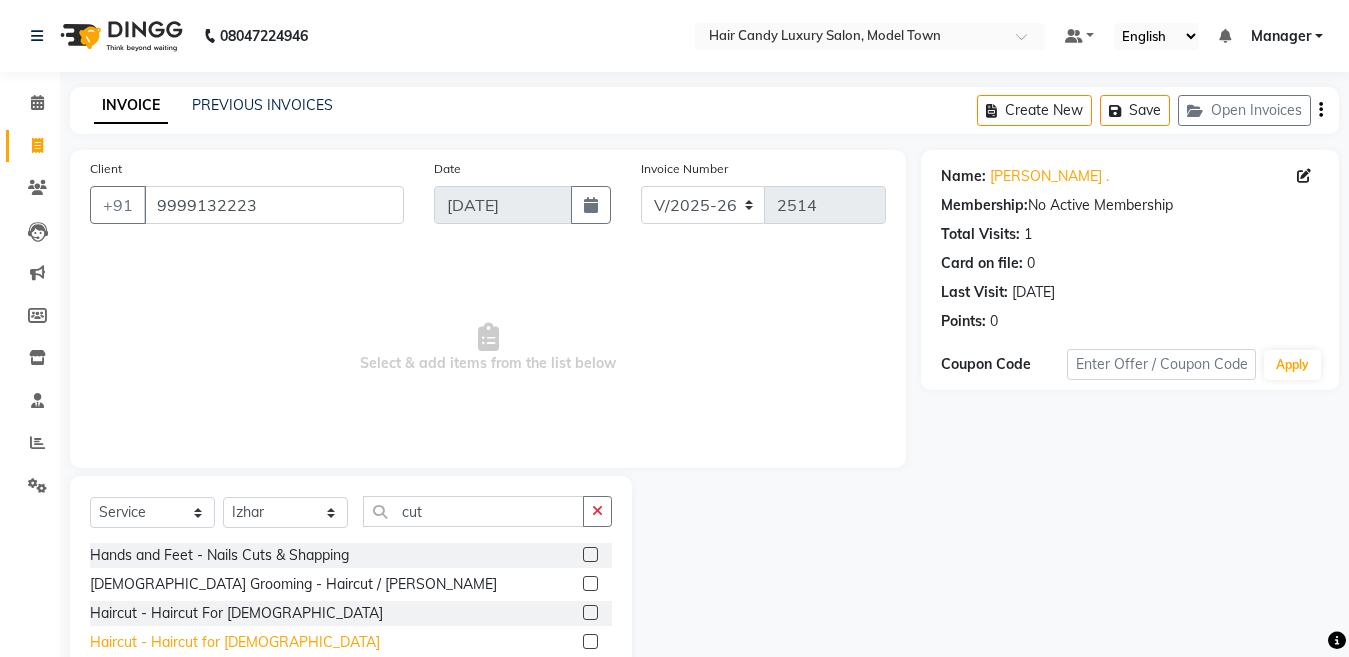 click on "Haircut - Haircut for [DEMOGRAPHIC_DATA]" 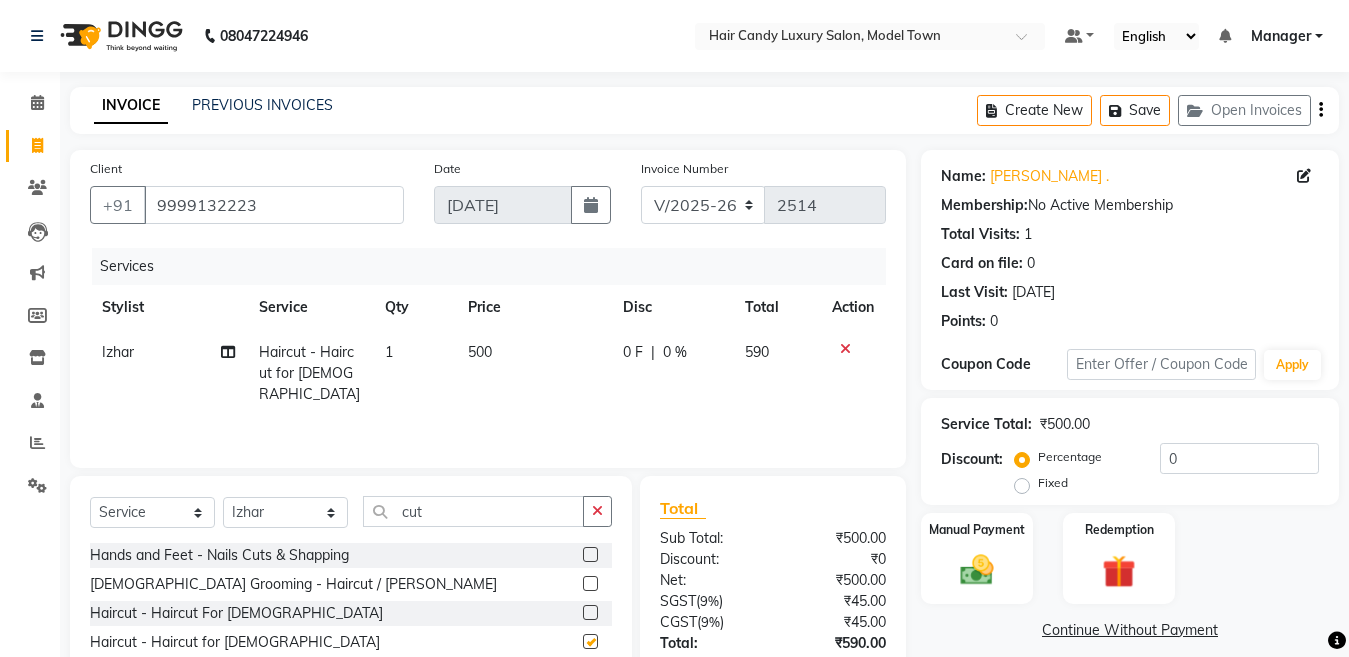 checkbox on "false" 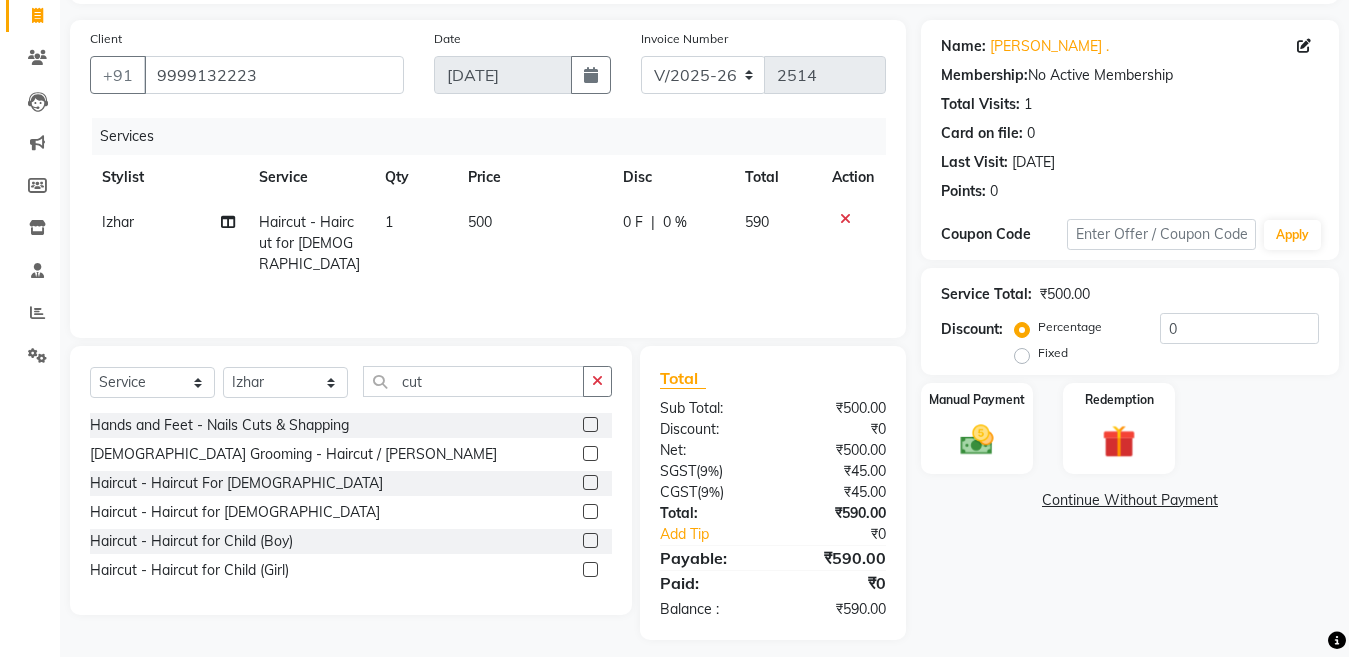 scroll, scrollTop: 143, scrollLeft: 0, axis: vertical 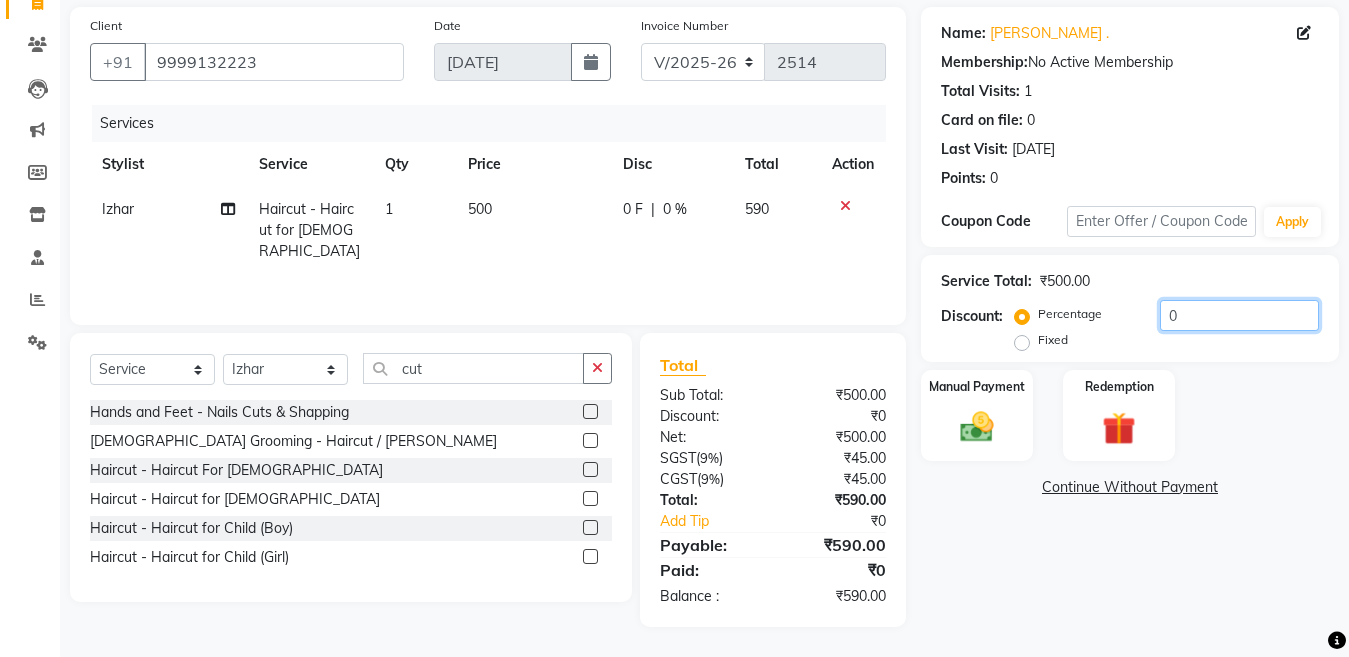 click on "0" 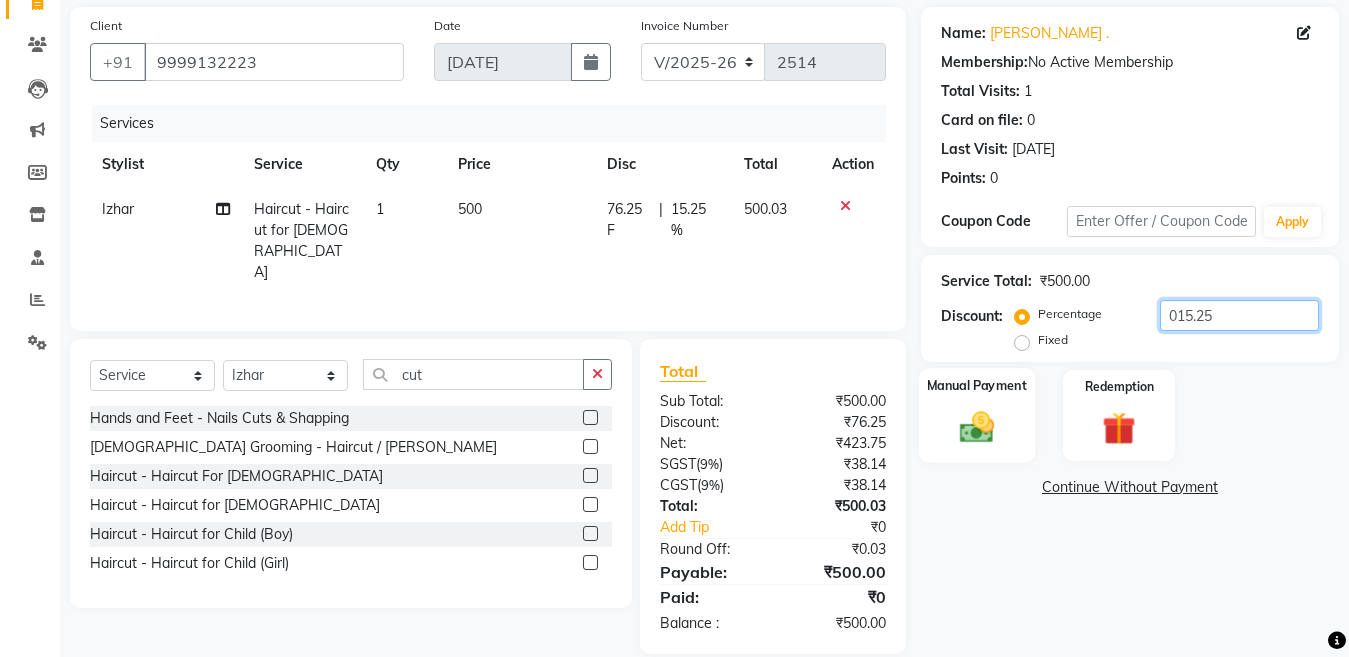 type on "015.25" 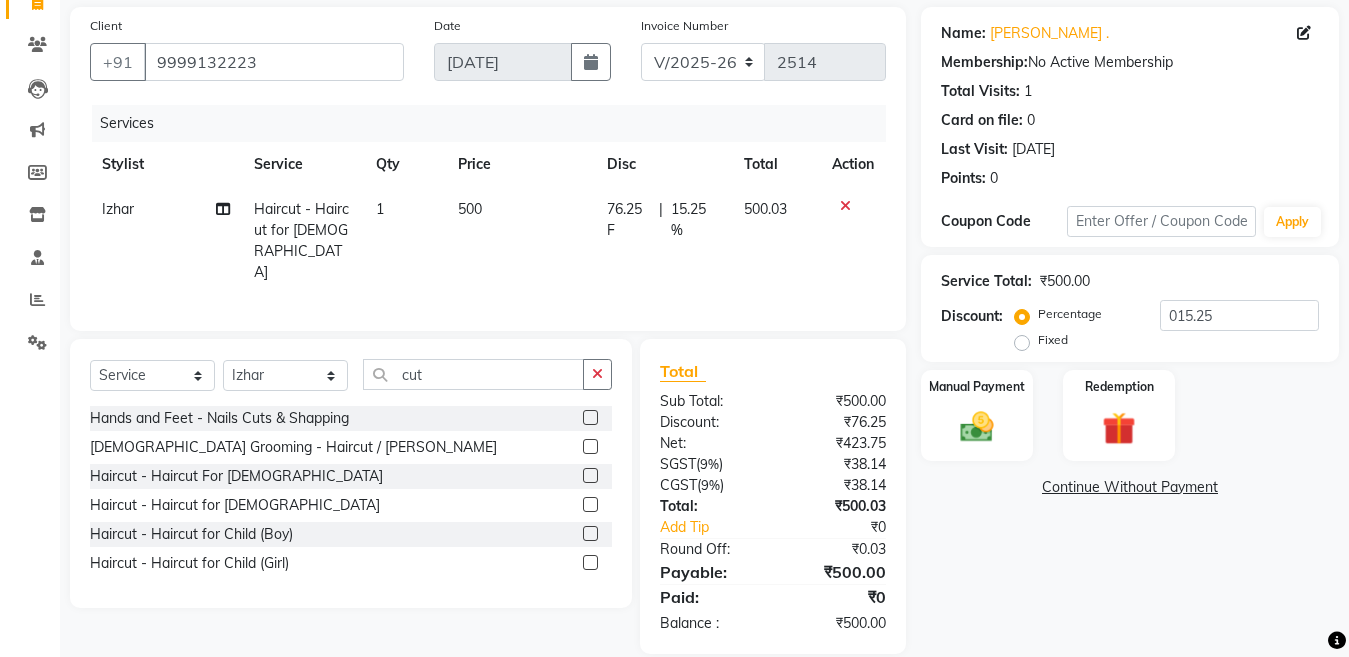 drag, startPoint x: 1001, startPoint y: 433, endPoint x: 1365, endPoint y: 410, distance: 364.72592 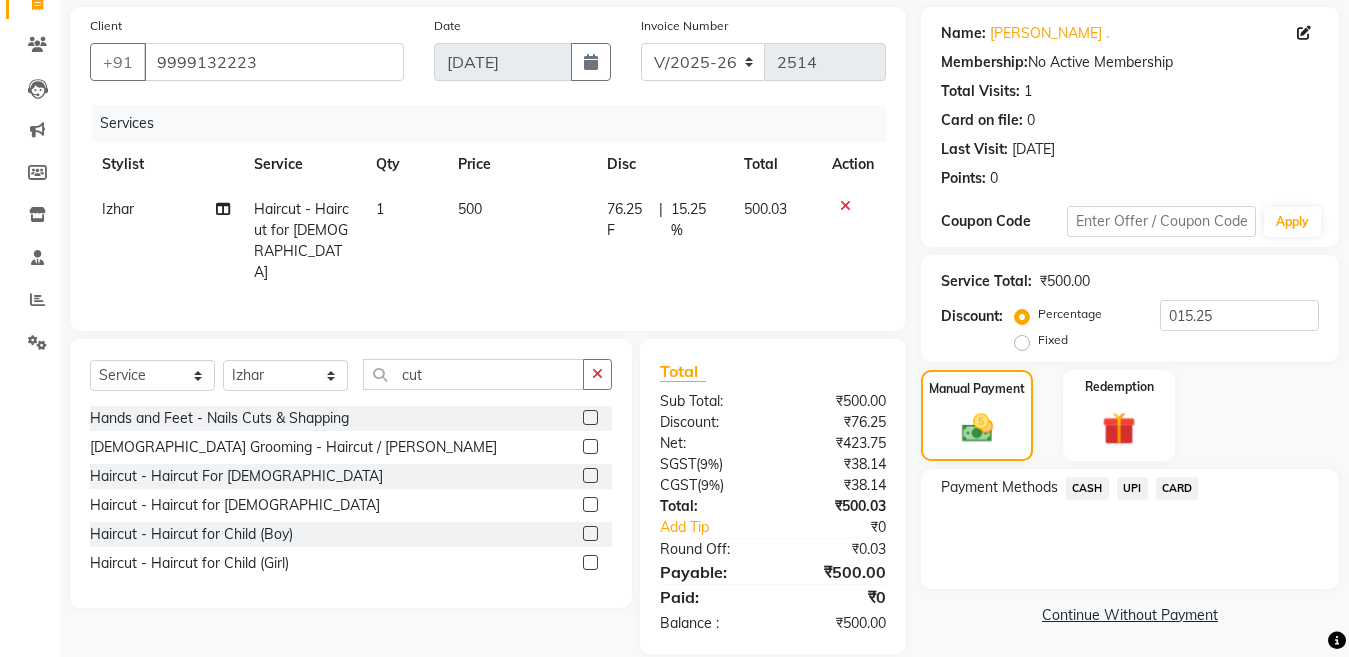 scroll, scrollTop: 164, scrollLeft: 0, axis: vertical 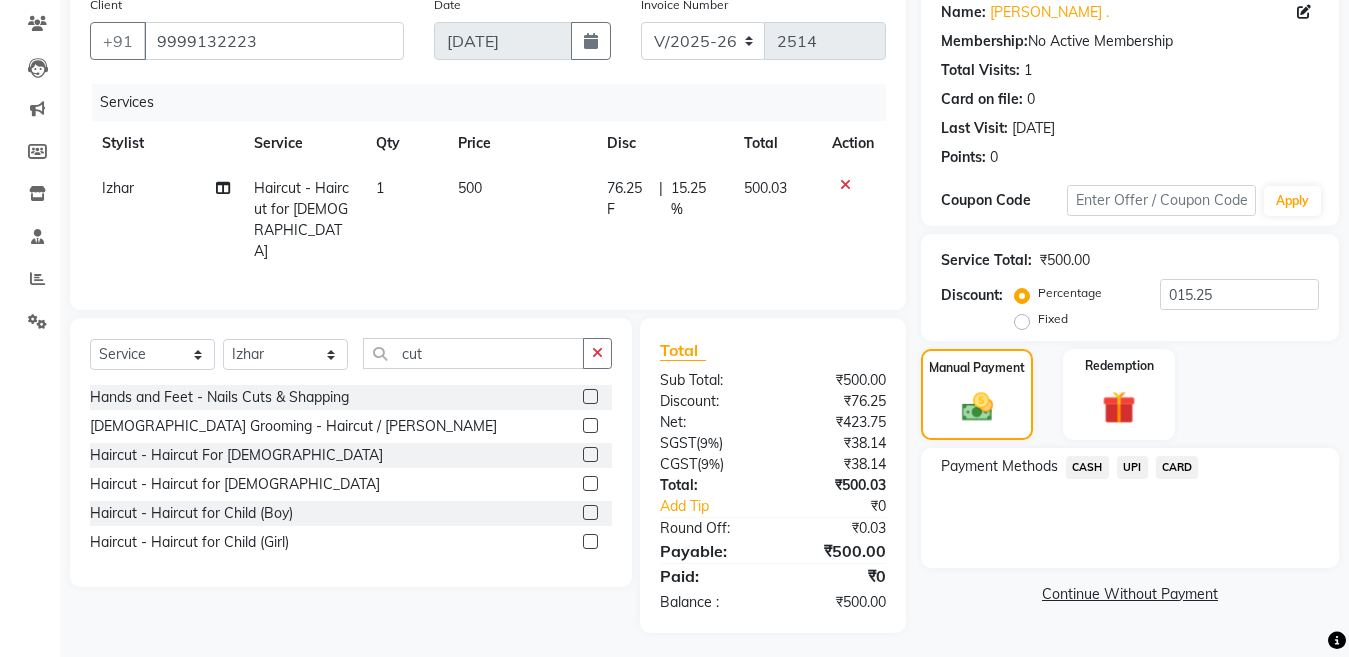 click on "CASH" 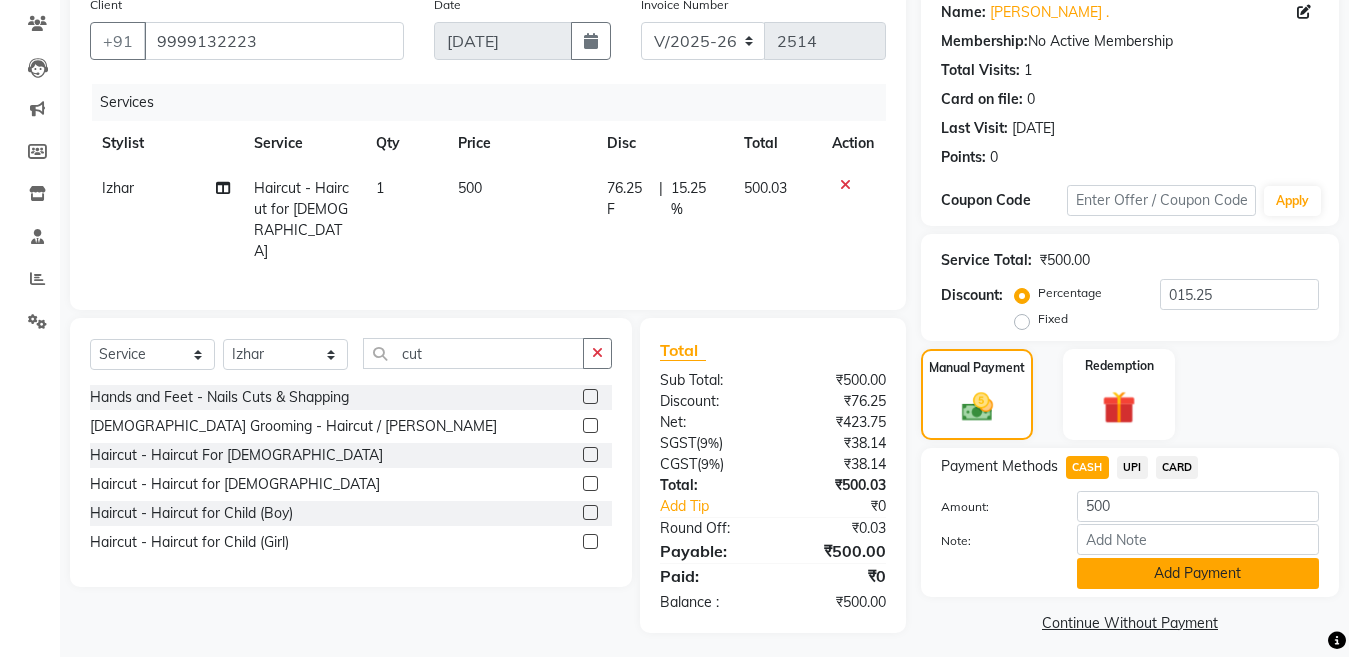 click on "Add Payment" 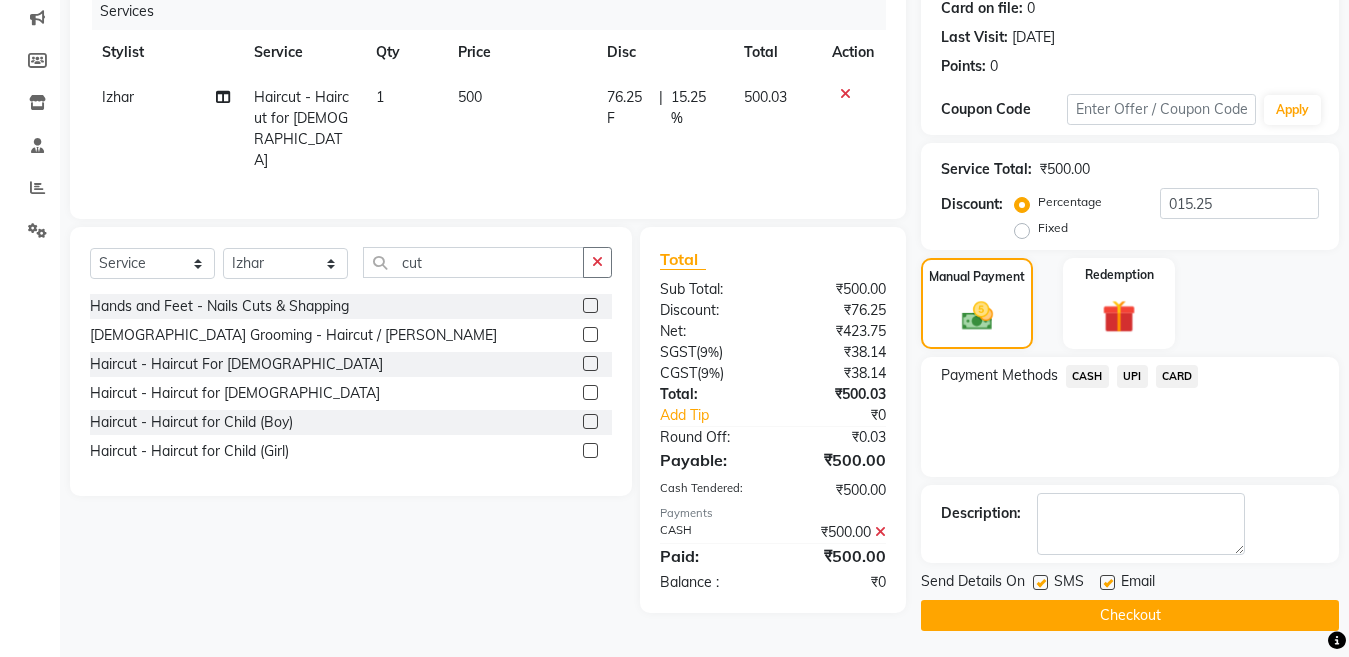 scroll, scrollTop: 259, scrollLeft: 0, axis: vertical 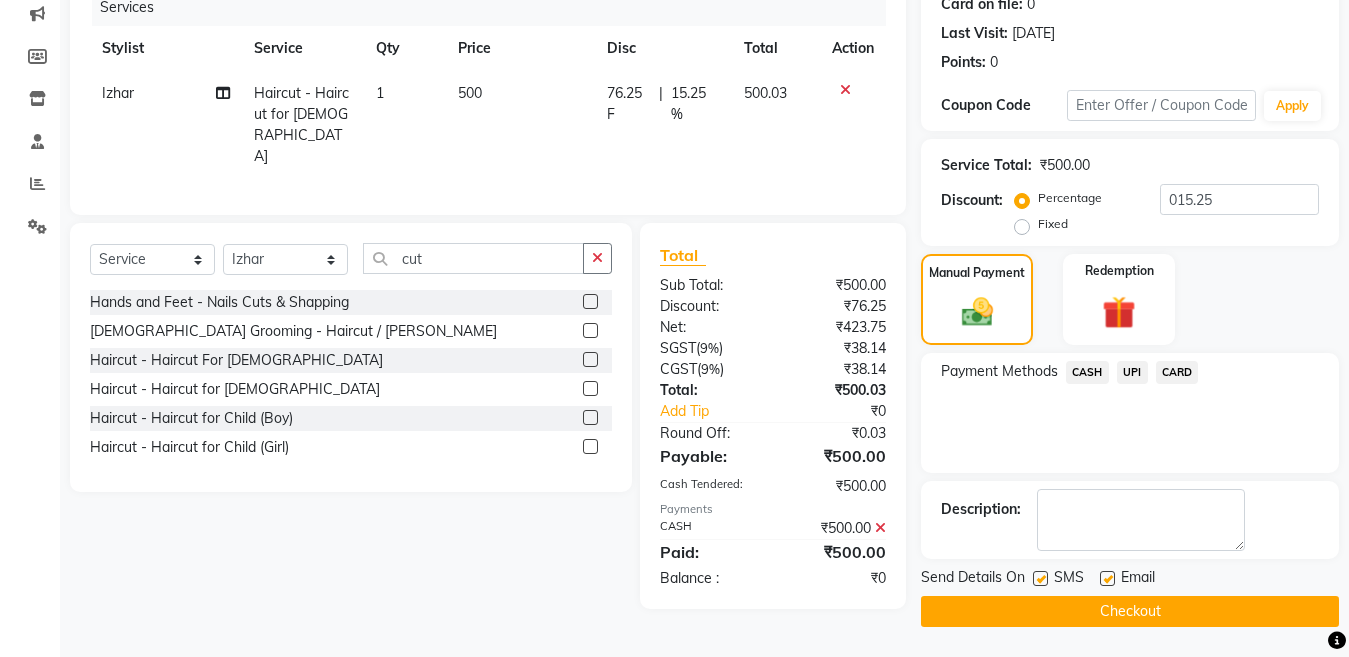 drag, startPoint x: 1035, startPoint y: 579, endPoint x: 1046, endPoint y: 593, distance: 17.804493 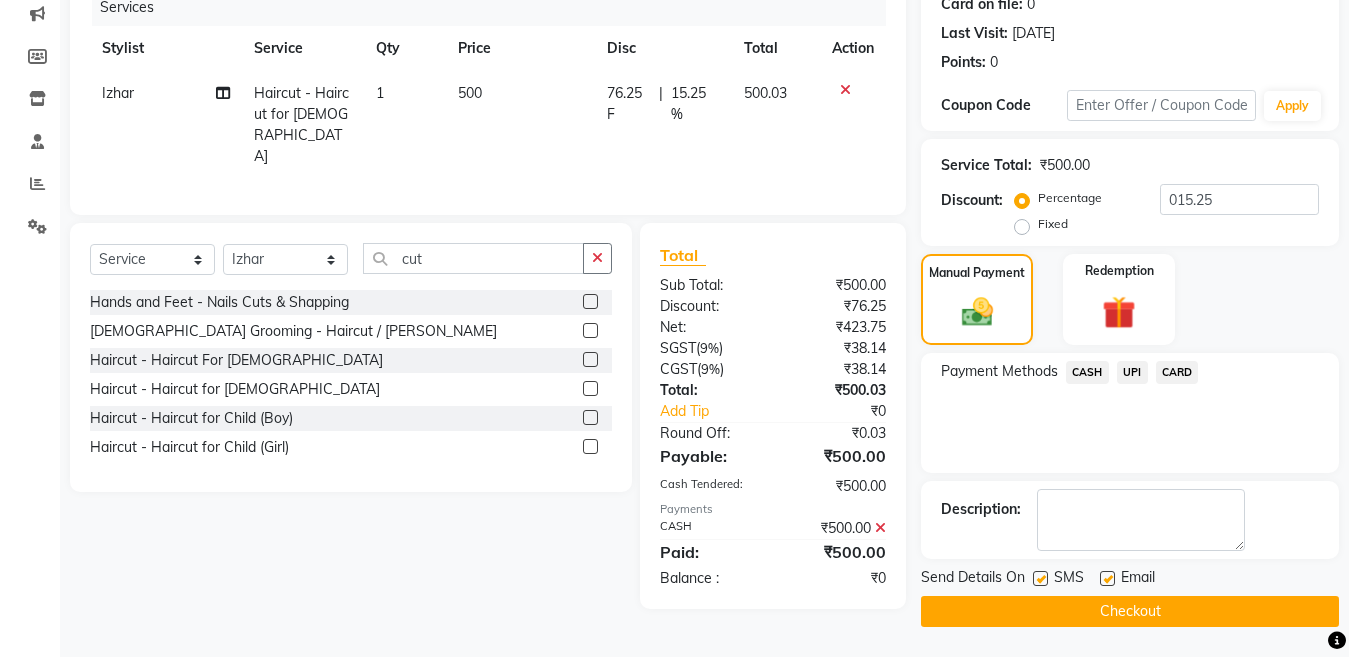 drag, startPoint x: 1050, startPoint y: 617, endPoint x: 614, endPoint y: 696, distance: 443.0993 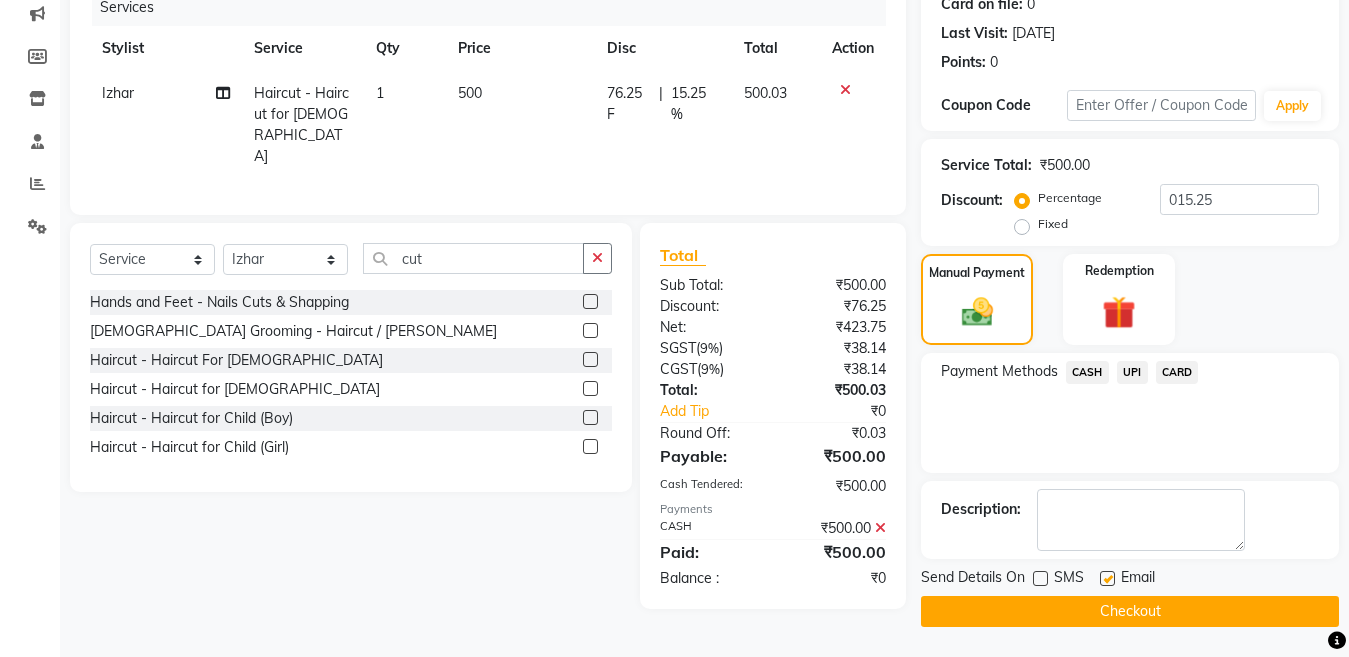 click on "Checkout" 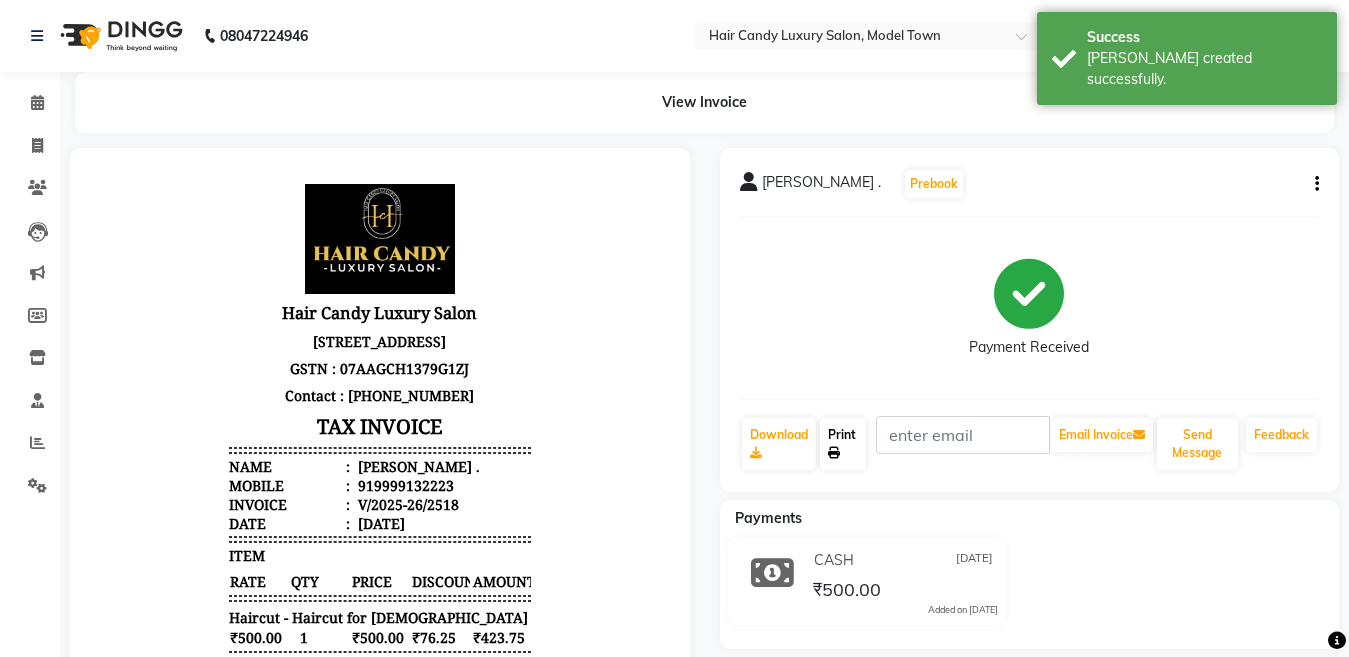 scroll, scrollTop: 0, scrollLeft: 0, axis: both 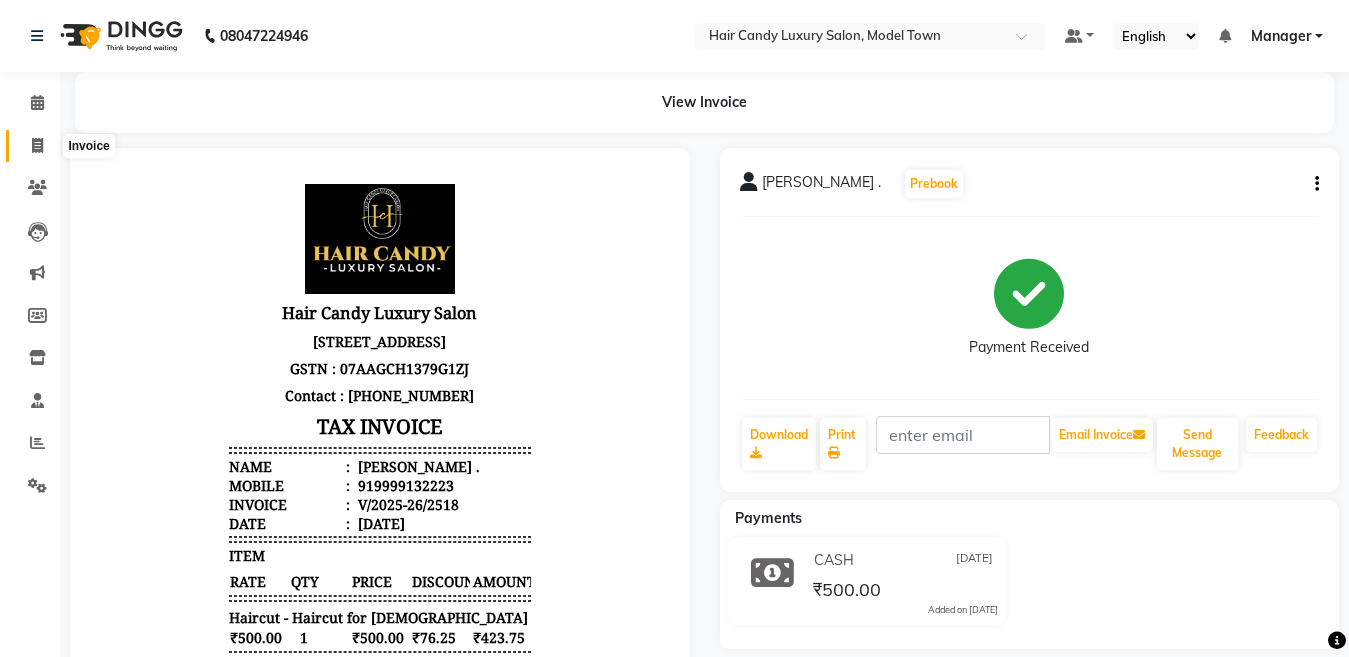click 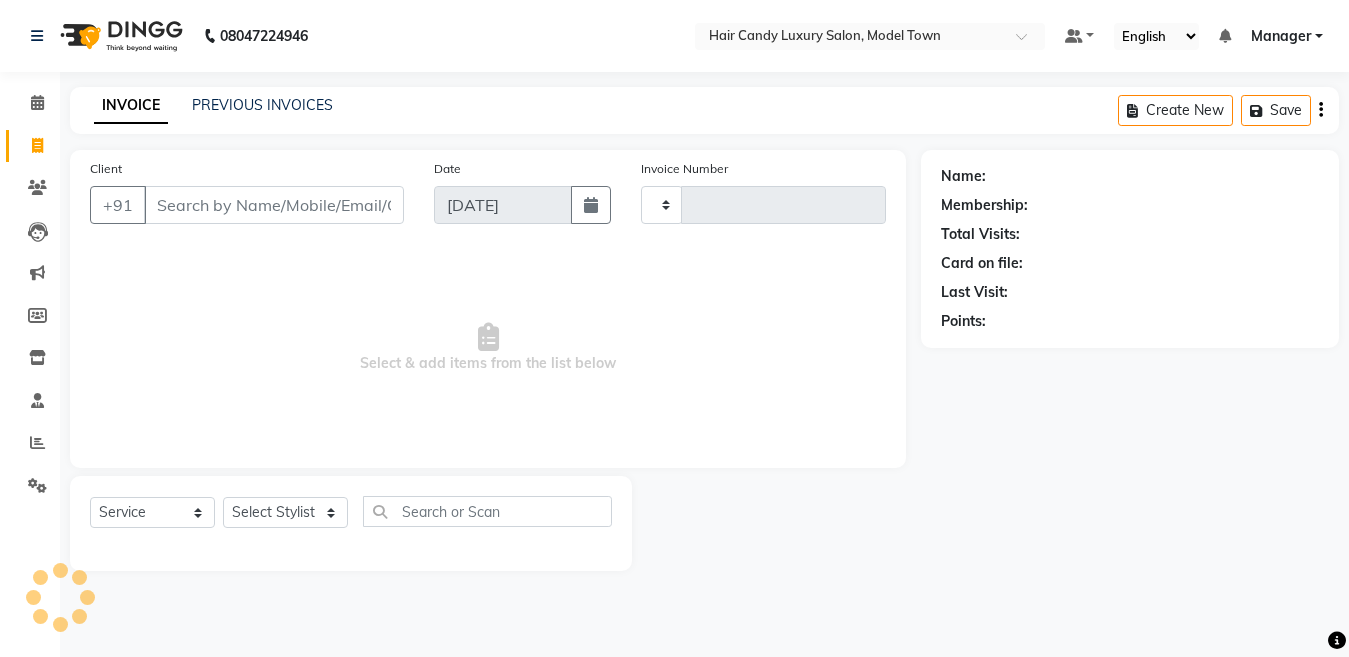 type on "2522" 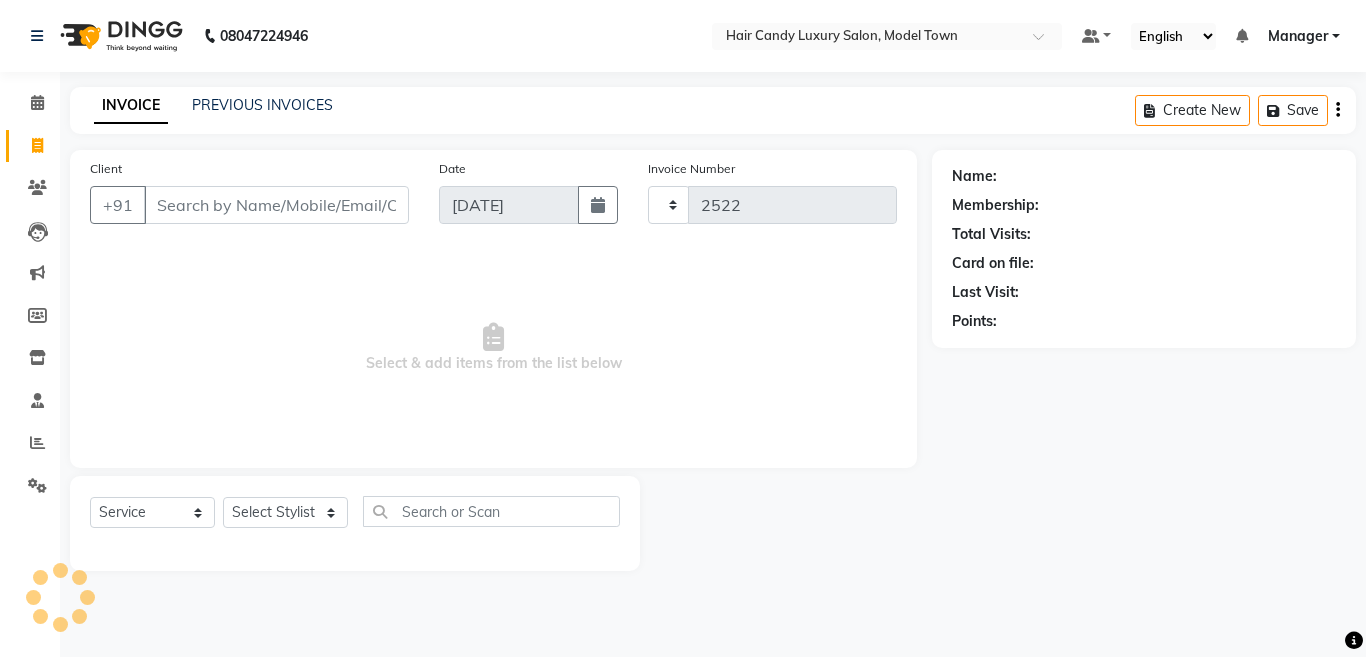 select on "4716" 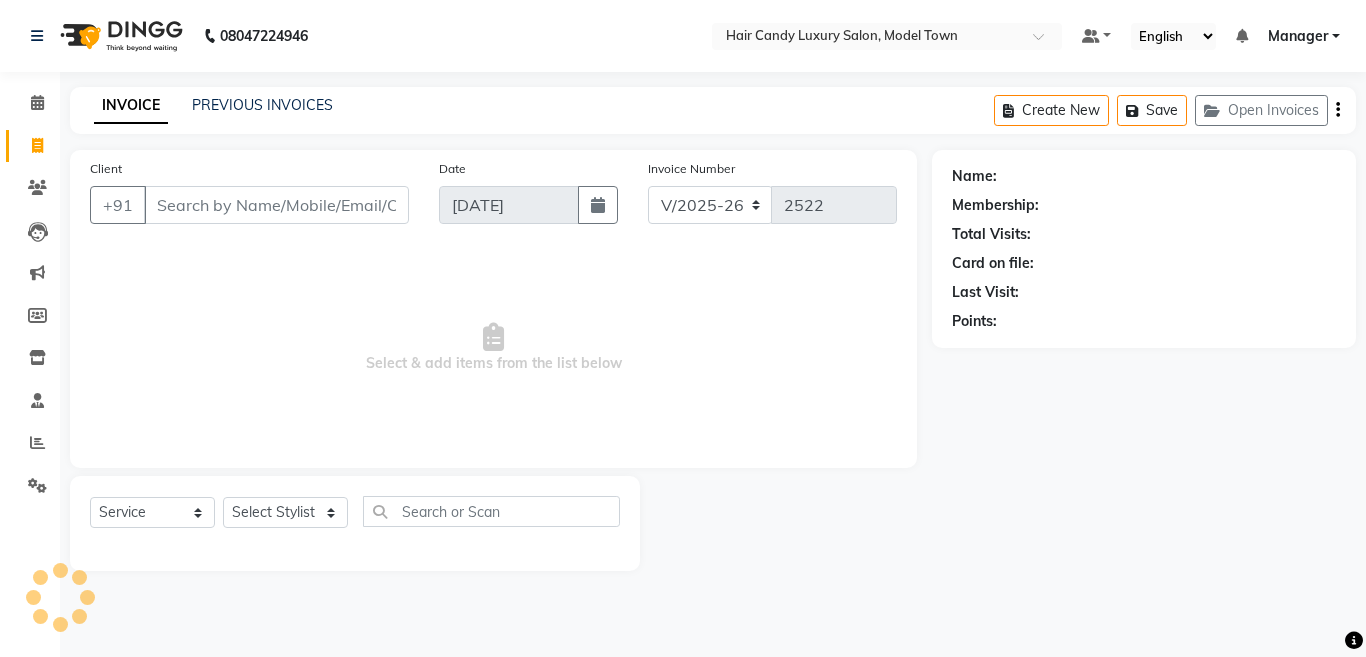 click on "Client" at bounding box center (276, 205) 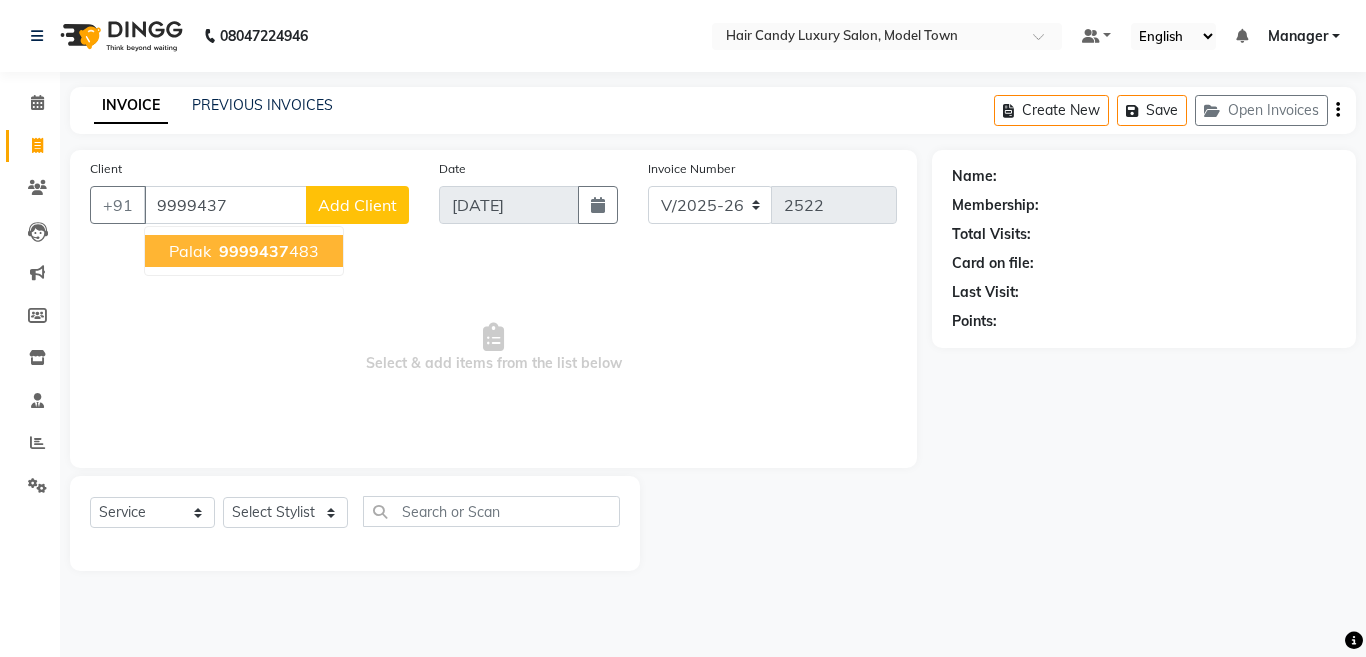 click on "Palak   9999437 483" at bounding box center [244, 251] 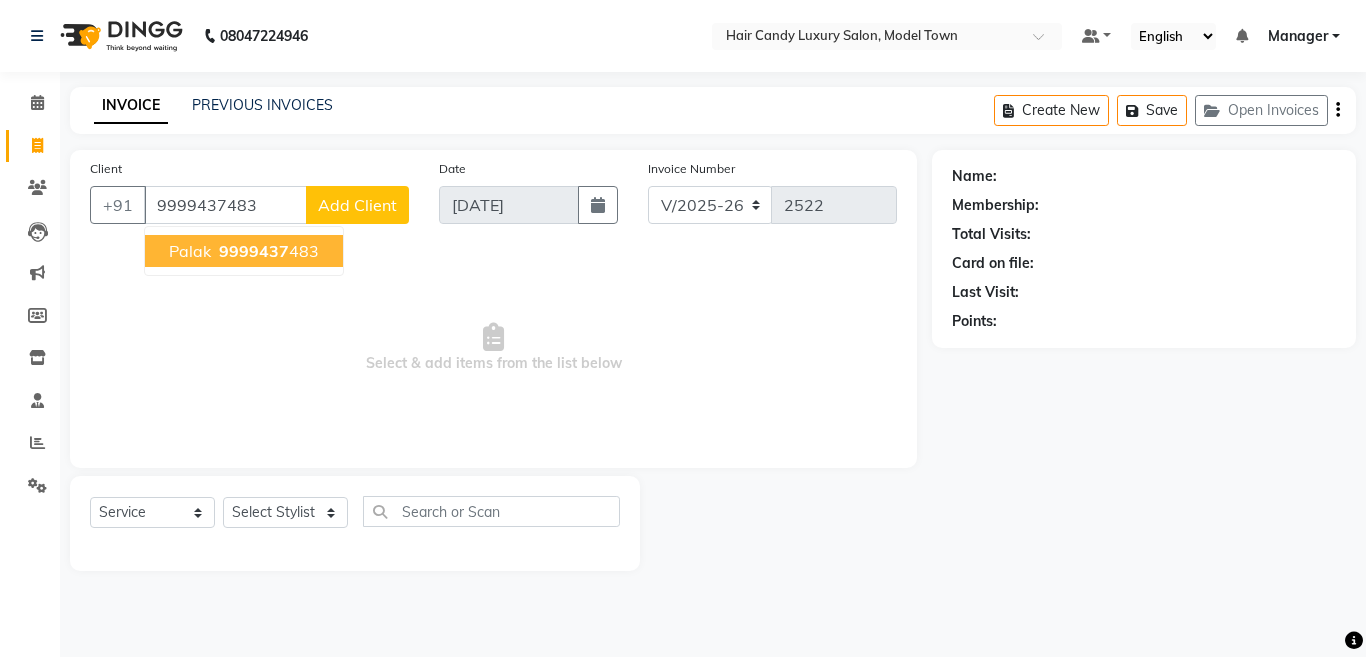 type on "9999437483" 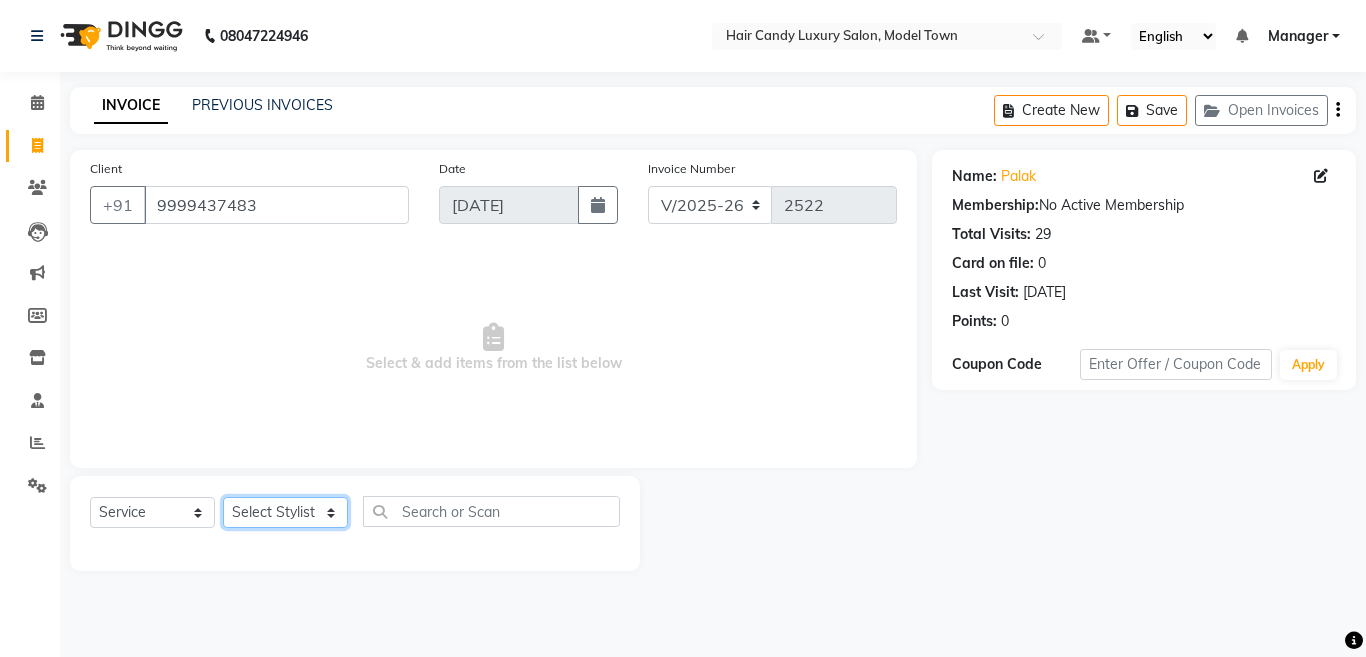 click on "Select Stylist [PERSON_NAME] [PERSON_NAME] ([PERSON_NAME]) Manager [PERSON_NAME] [PERSON_NAME] [PERSON_NAME] [PERSON_NAME] ([PERSON_NAME]) [PERSON_NAME]  stock manager surrender [PERSON_NAME] [PERSON_NAME]" 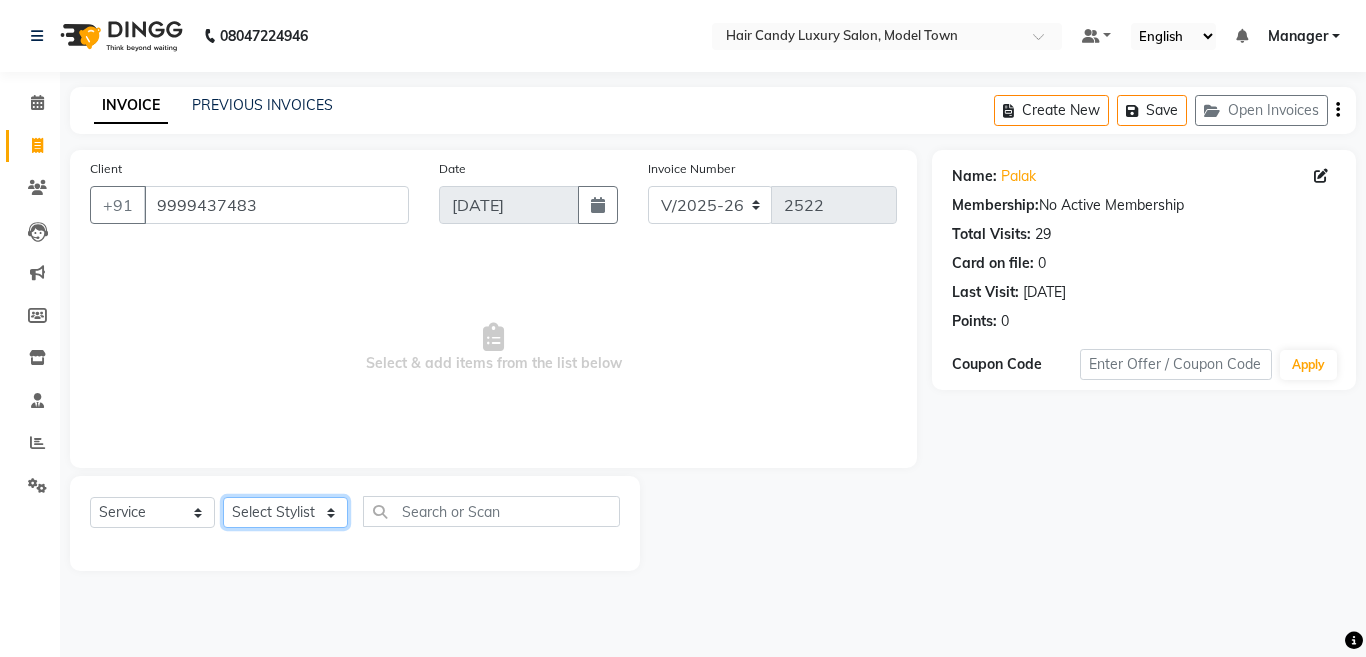 select on "28001" 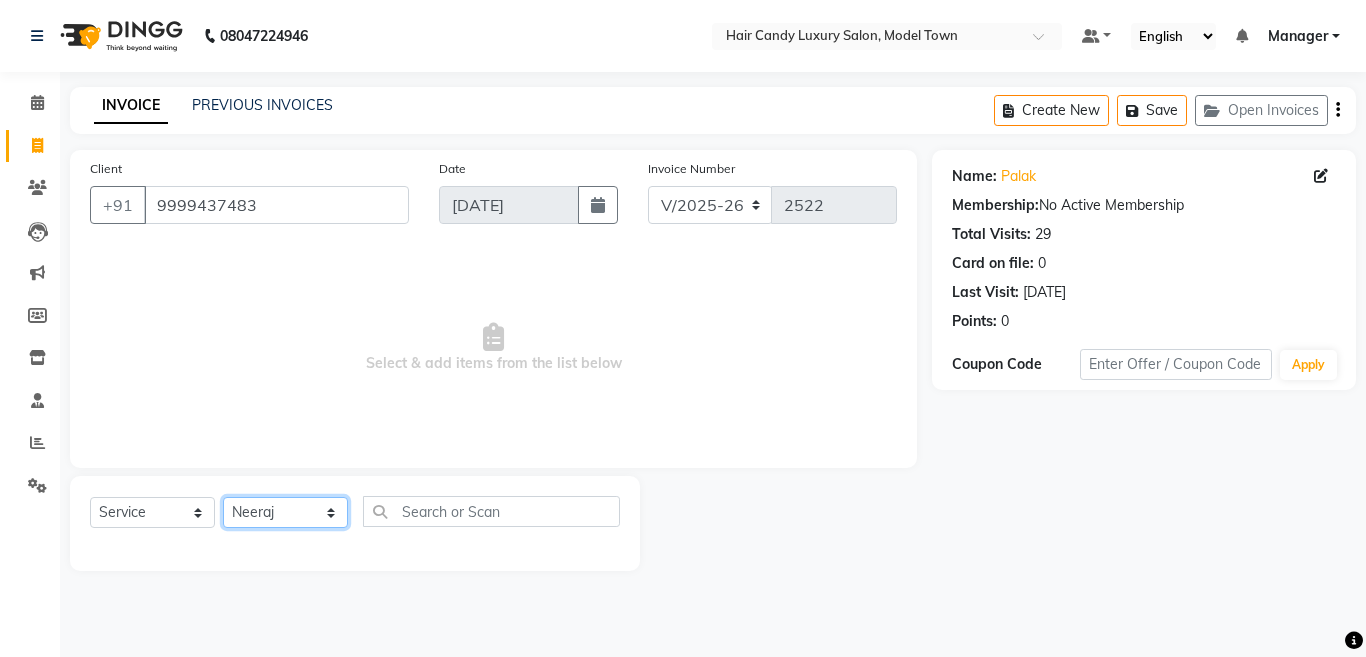 click on "Select Stylist [PERSON_NAME] [PERSON_NAME] ([PERSON_NAME]) Manager [PERSON_NAME] [PERSON_NAME] [PERSON_NAME] [PERSON_NAME] ([PERSON_NAME]) [PERSON_NAME]  stock manager surrender [PERSON_NAME] [PERSON_NAME]" 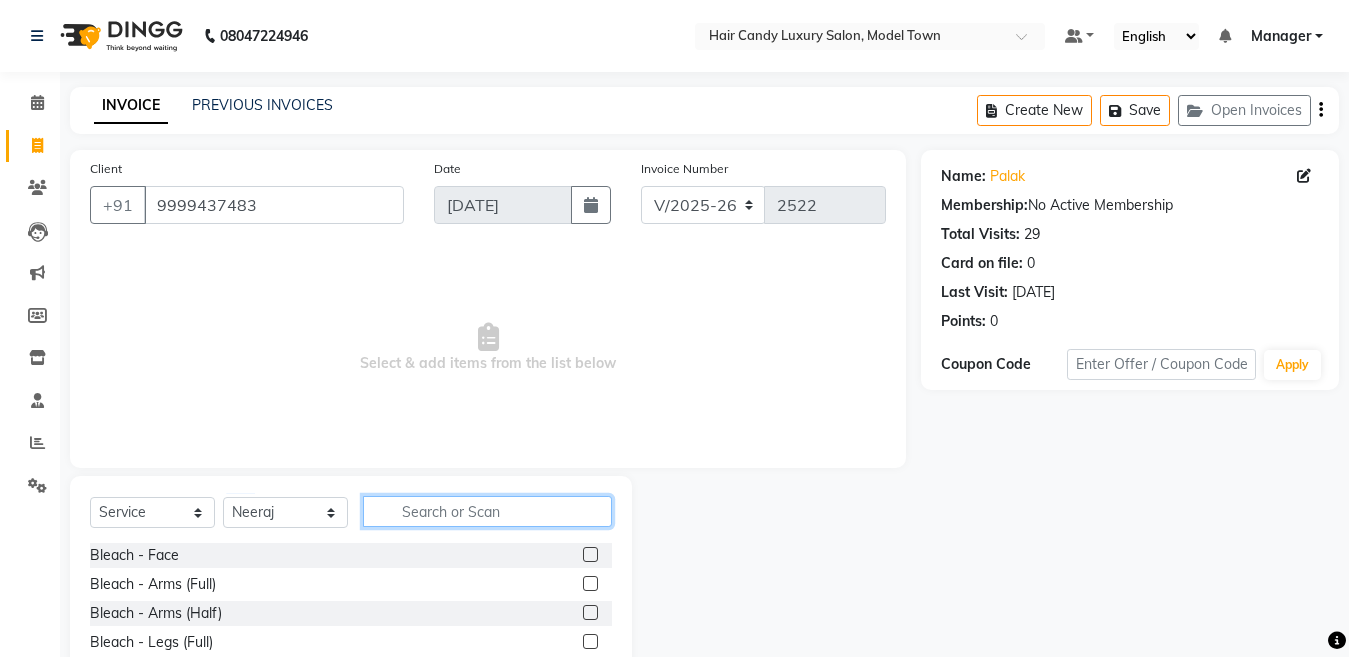 click 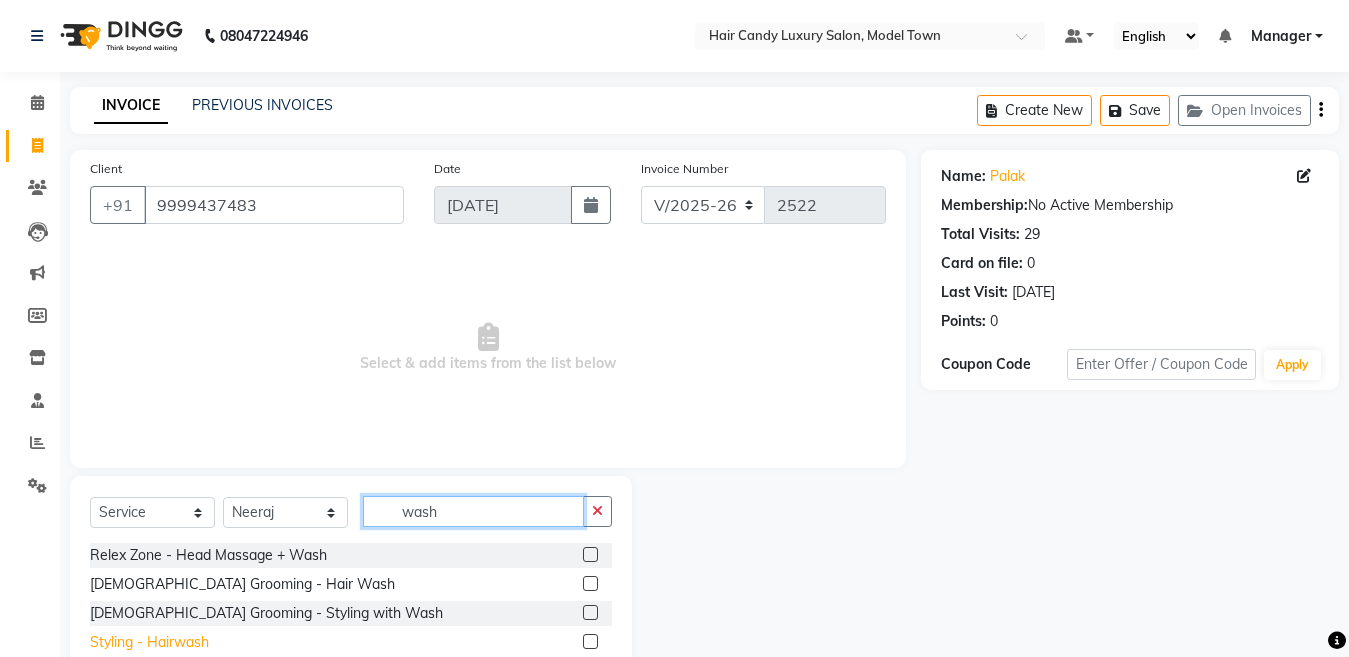 type on "wash" 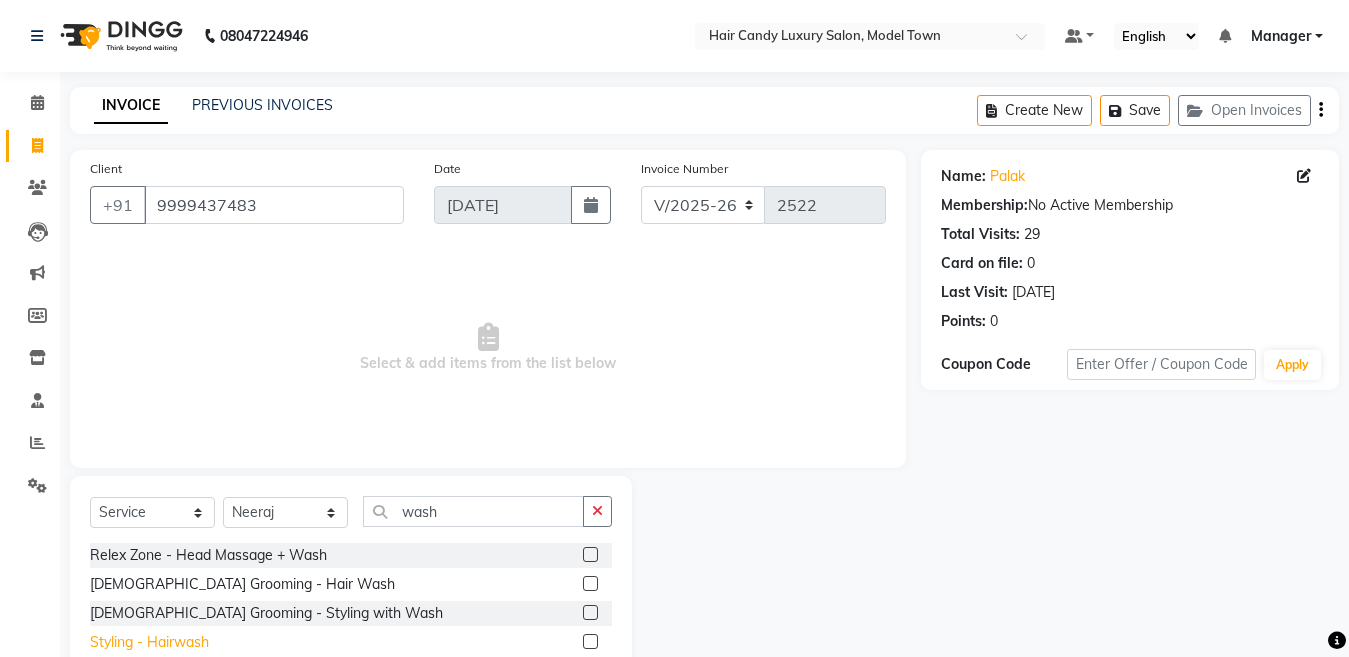 click on "Styling - Hairwash" 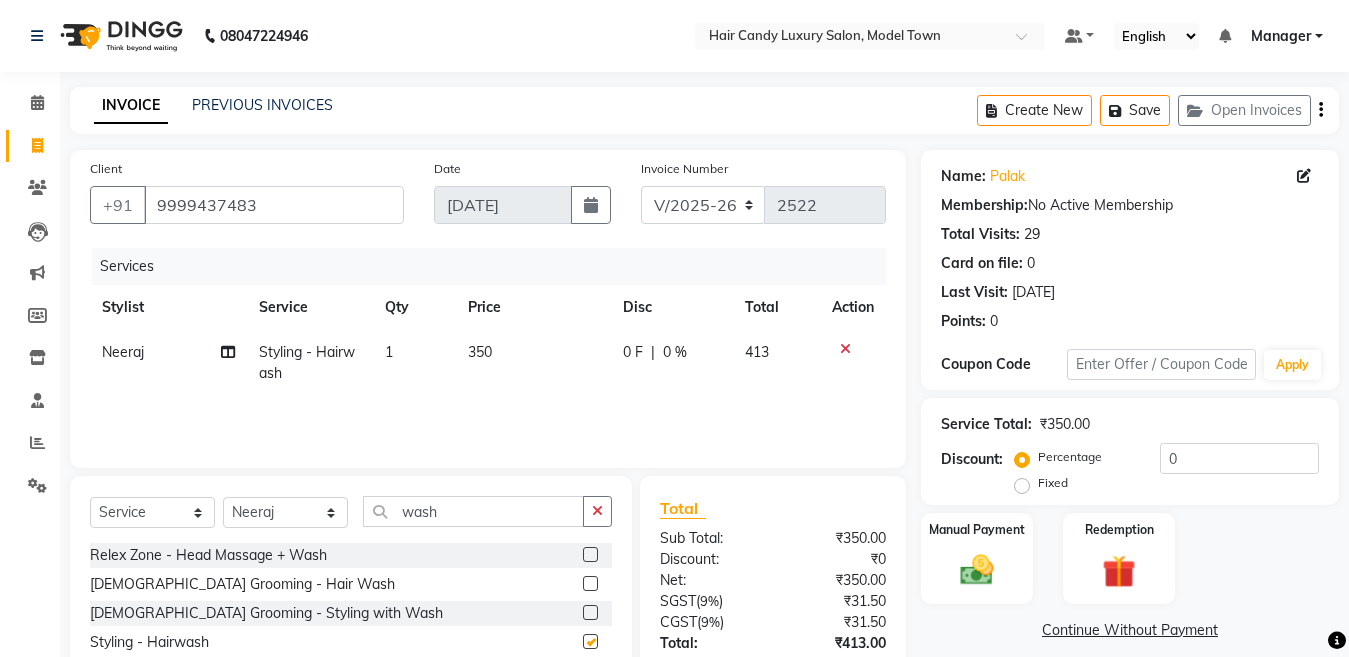 checkbox on "false" 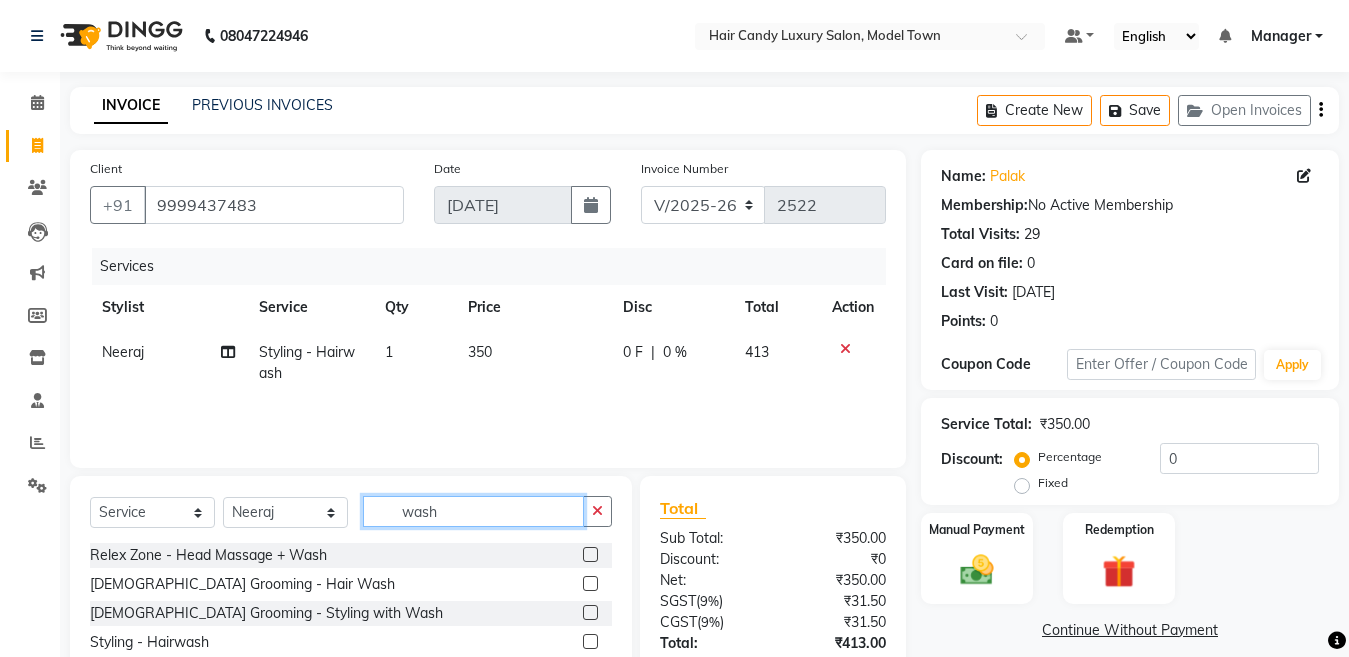 click on "wash" 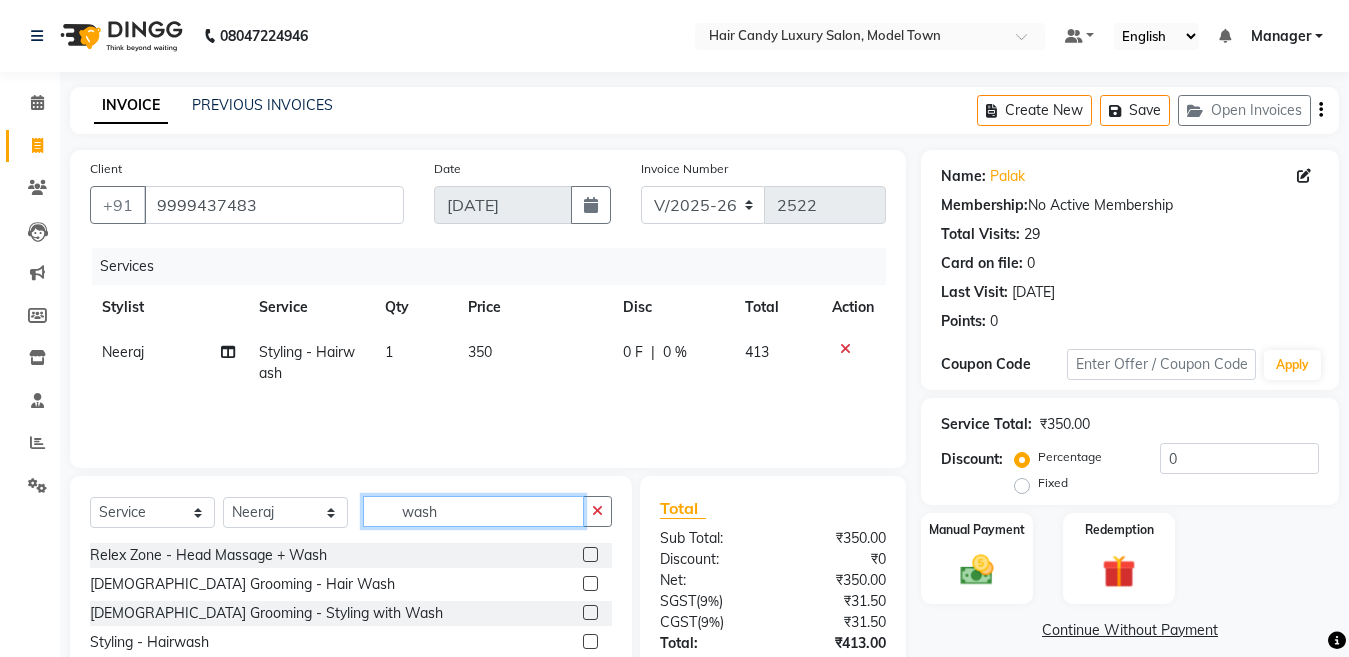 click on "wash" 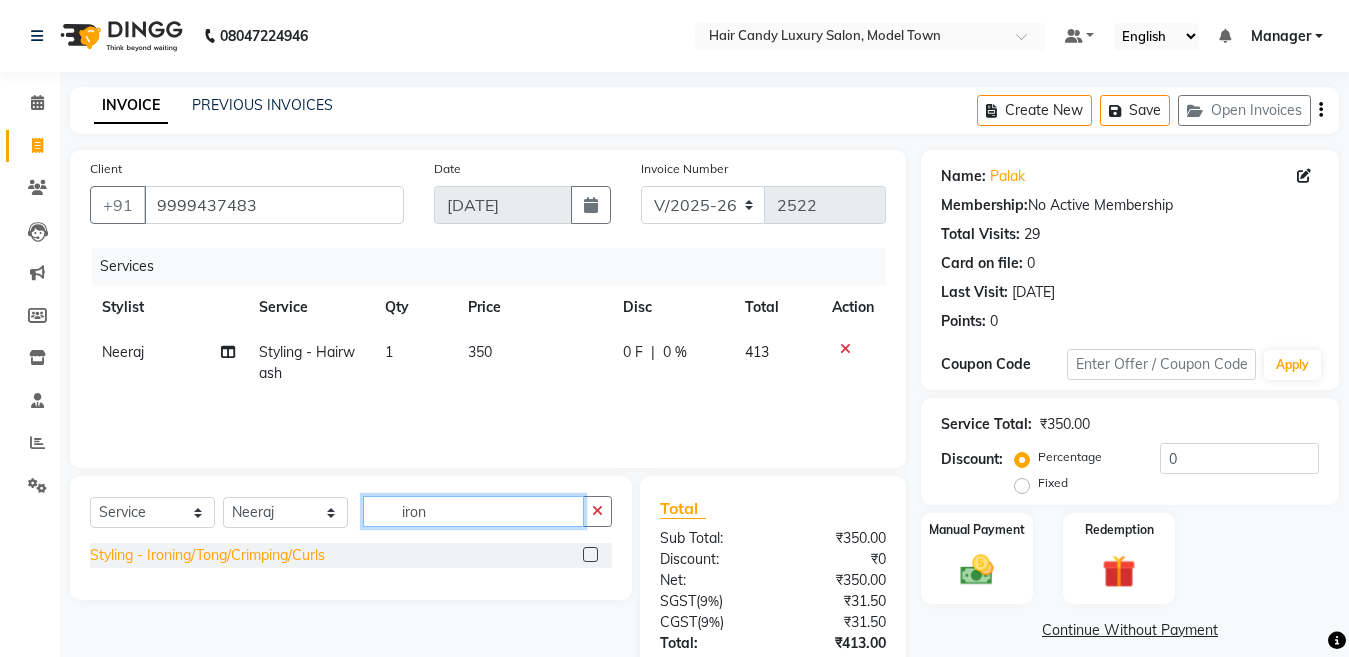 type on "iron" 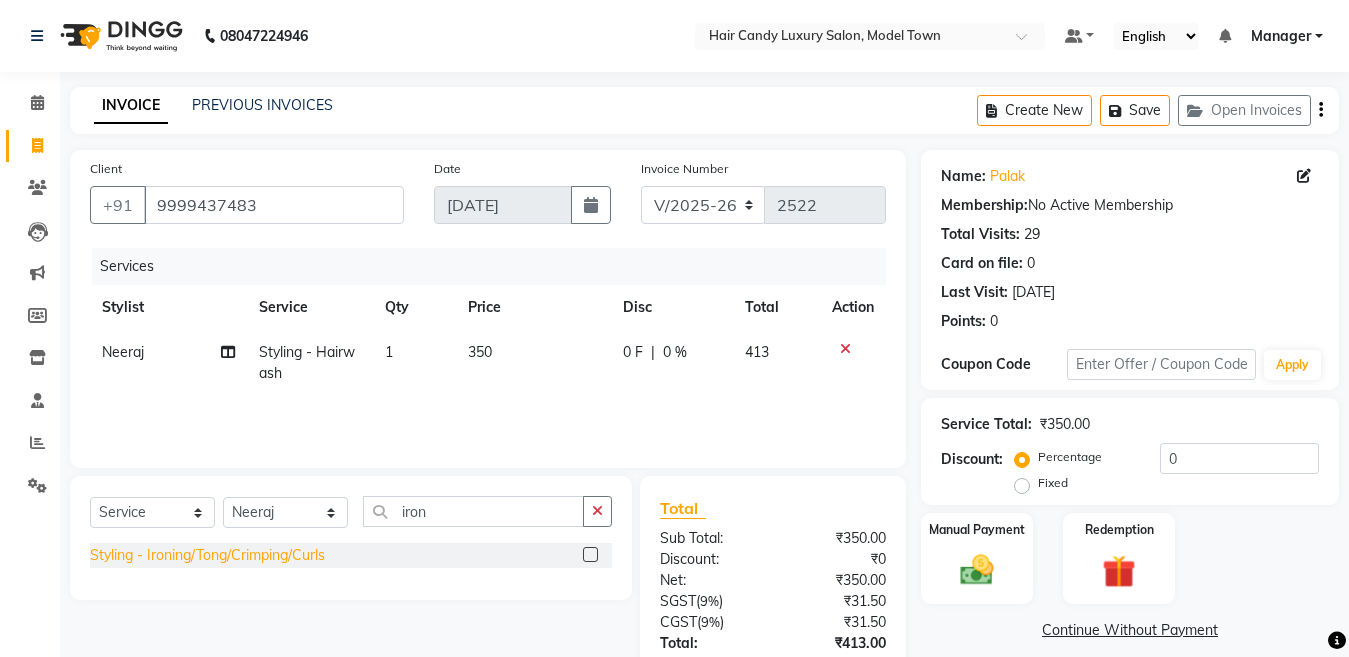 click on "Styling - Ironing/Tong/Crimping/Curls" 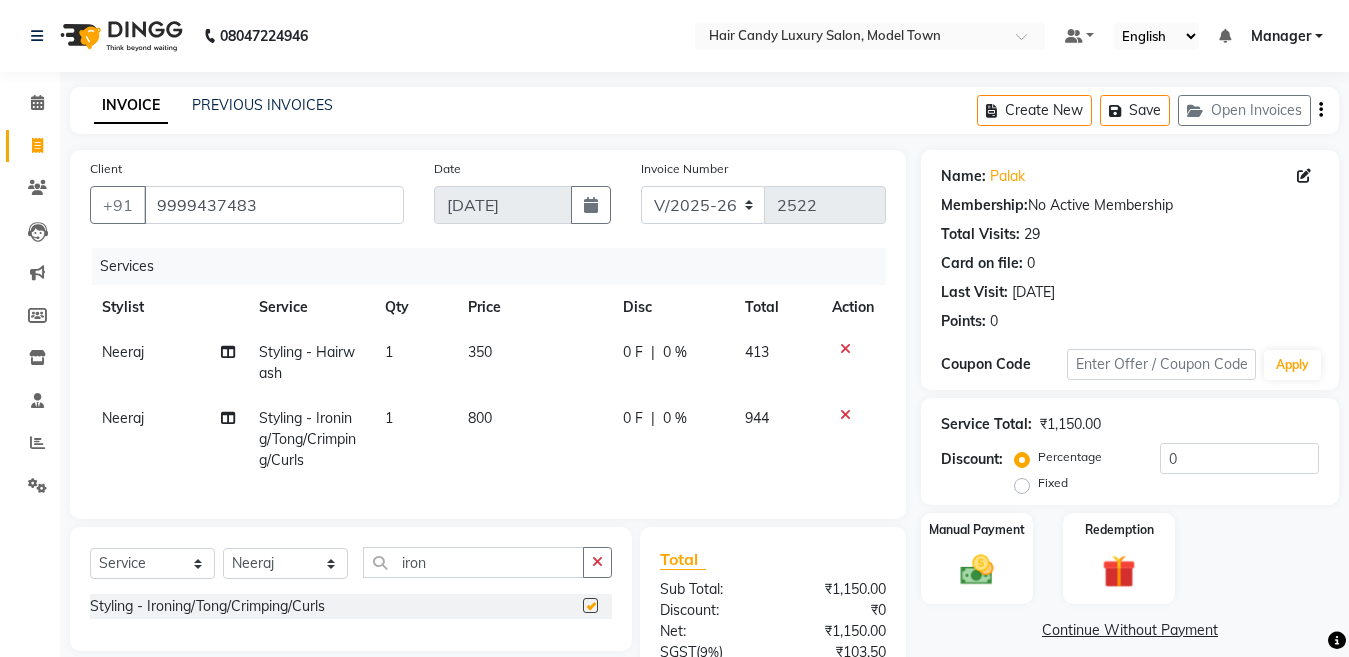 checkbox on "false" 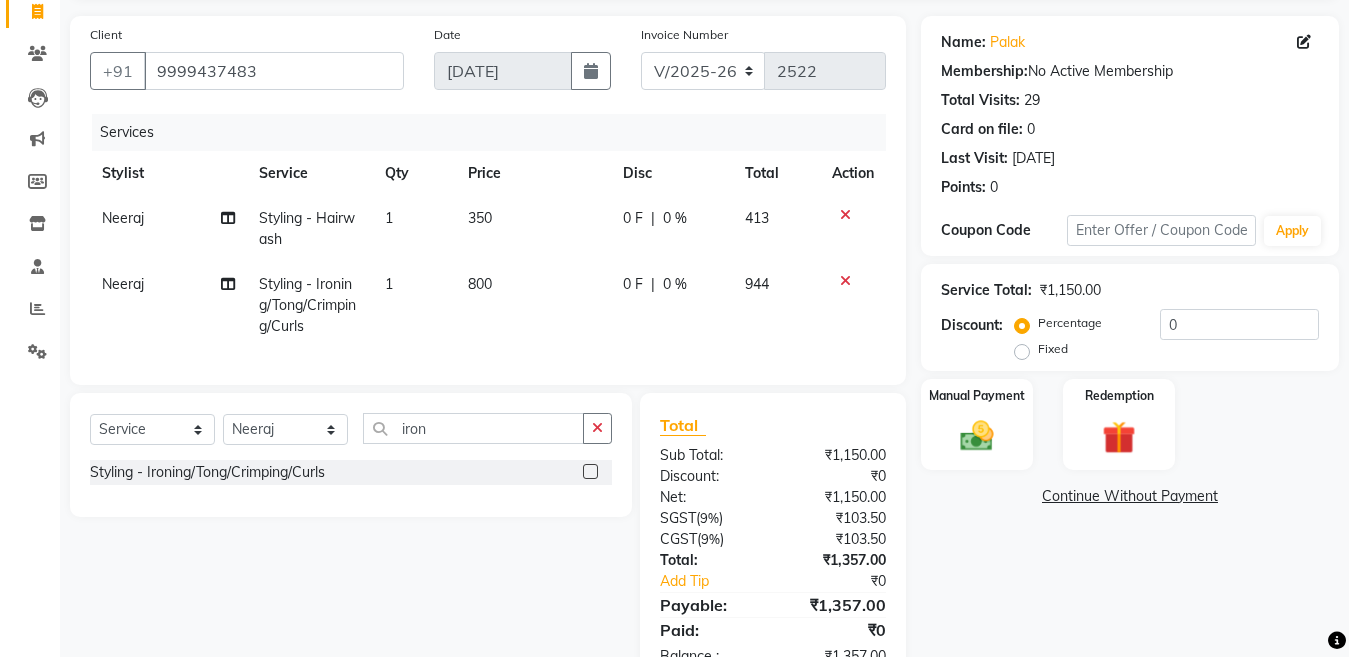 scroll, scrollTop: 175, scrollLeft: 0, axis: vertical 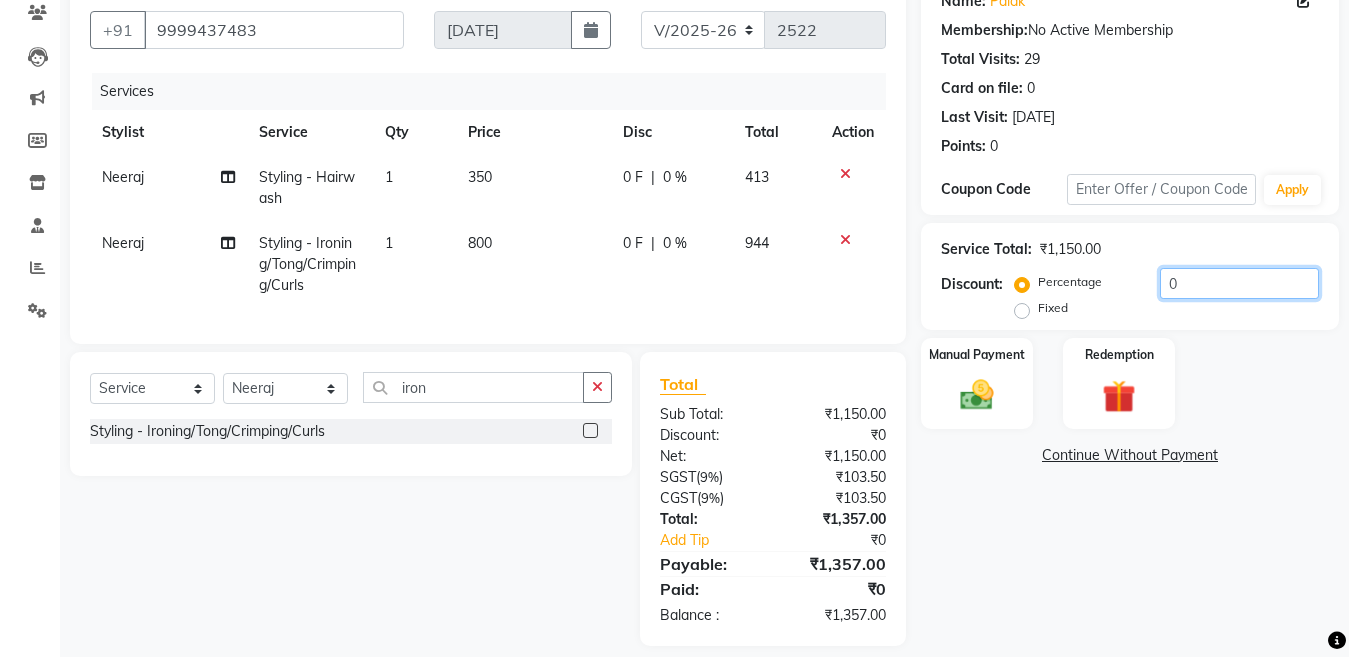 click on "0" 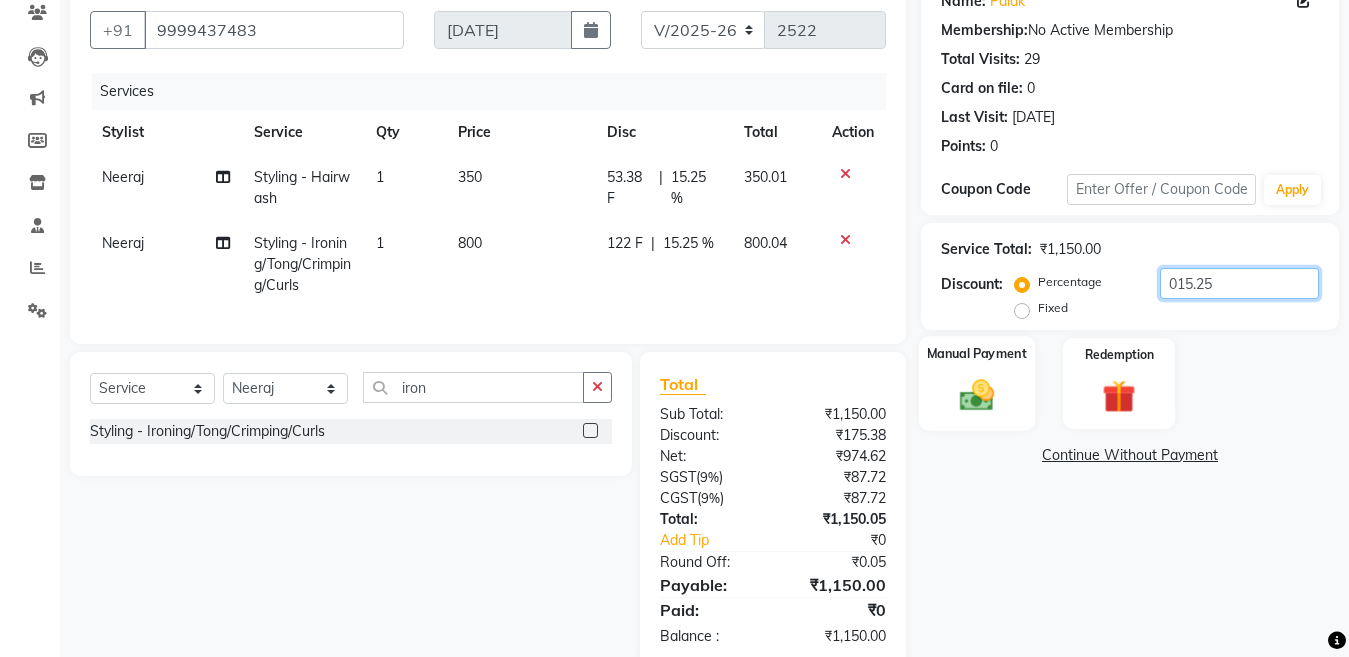 type on "015.25" 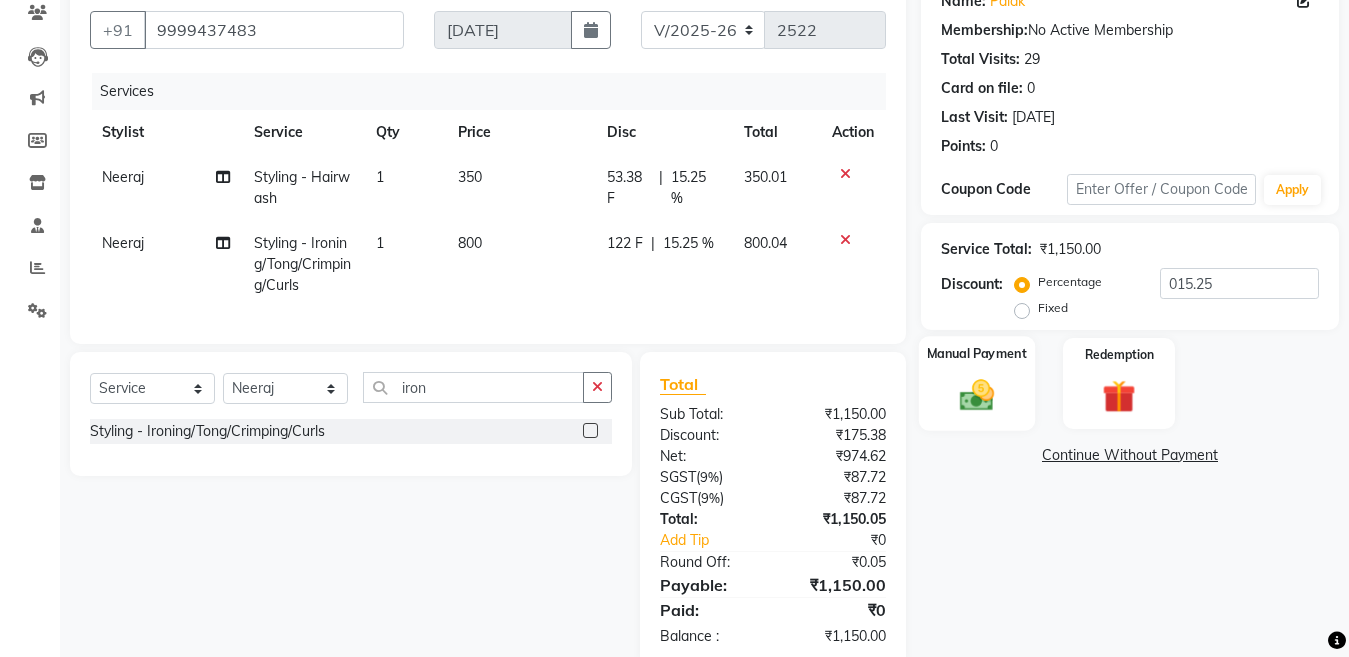 click on "Manual Payment" 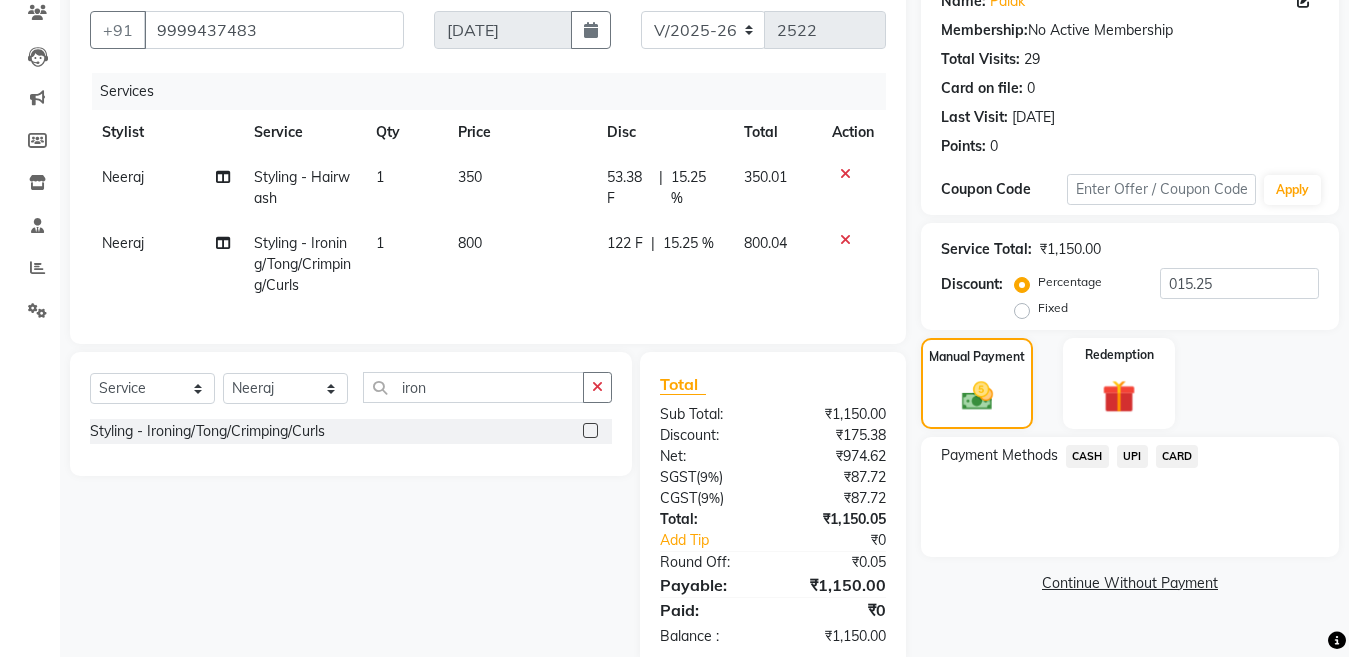 scroll, scrollTop: 232, scrollLeft: 0, axis: vertical 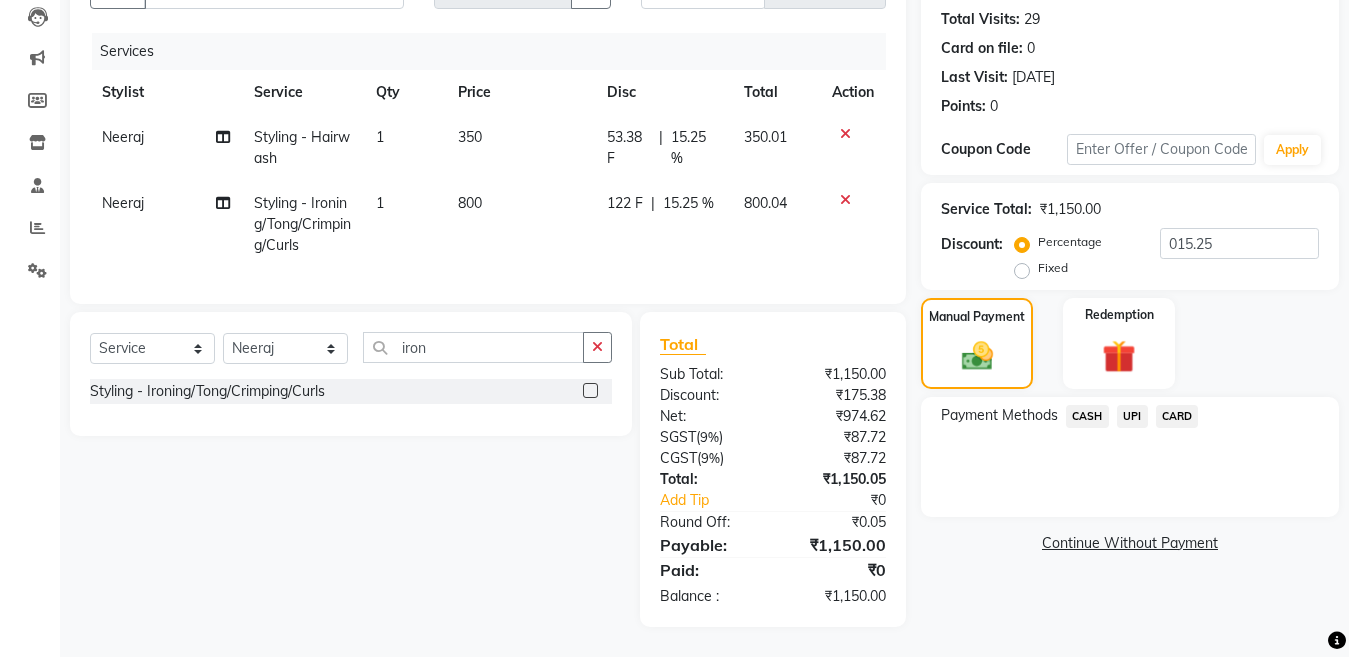 click on "CASH" 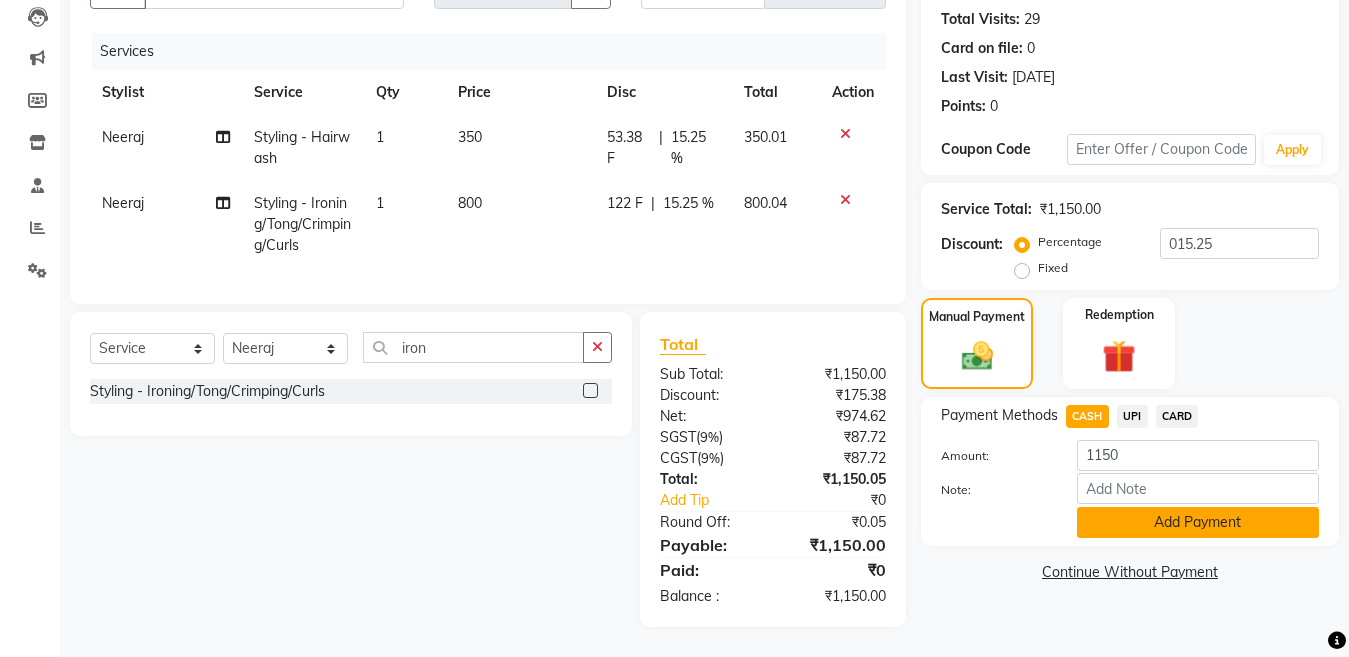 click on "Add Payment" 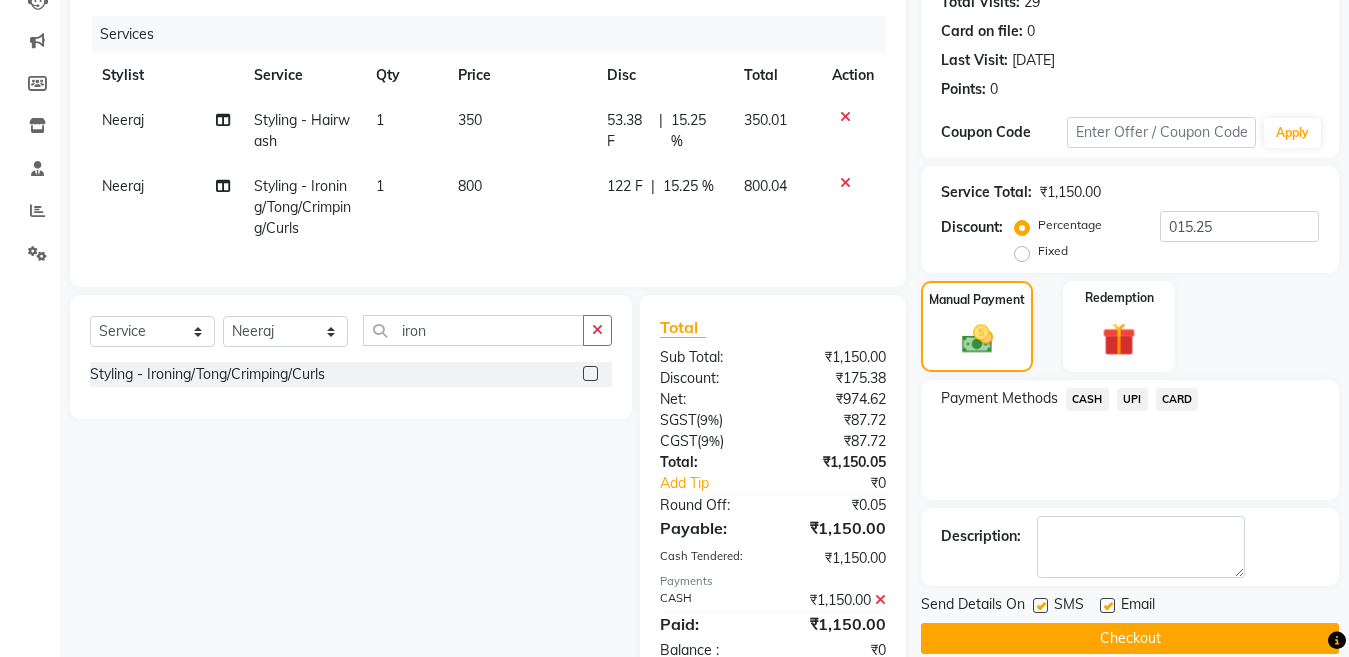 scroll, scrollTop: 303, scrollLeft: 0, axis: vertical 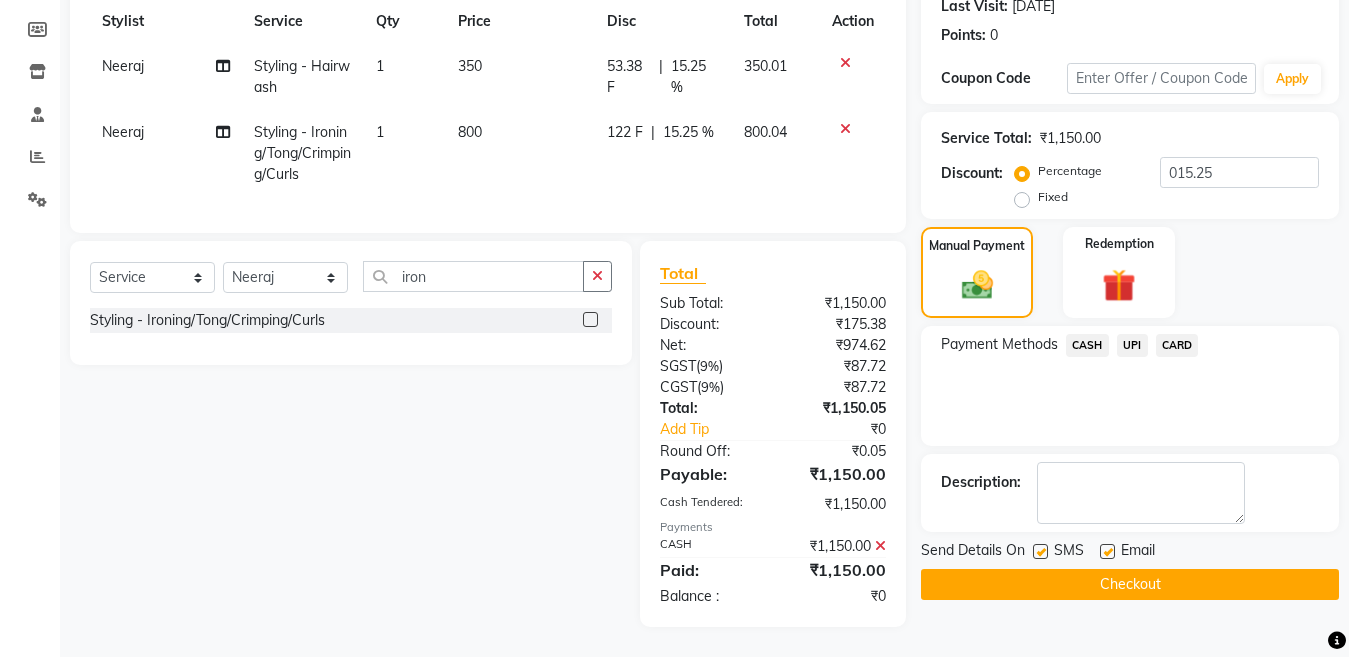 click 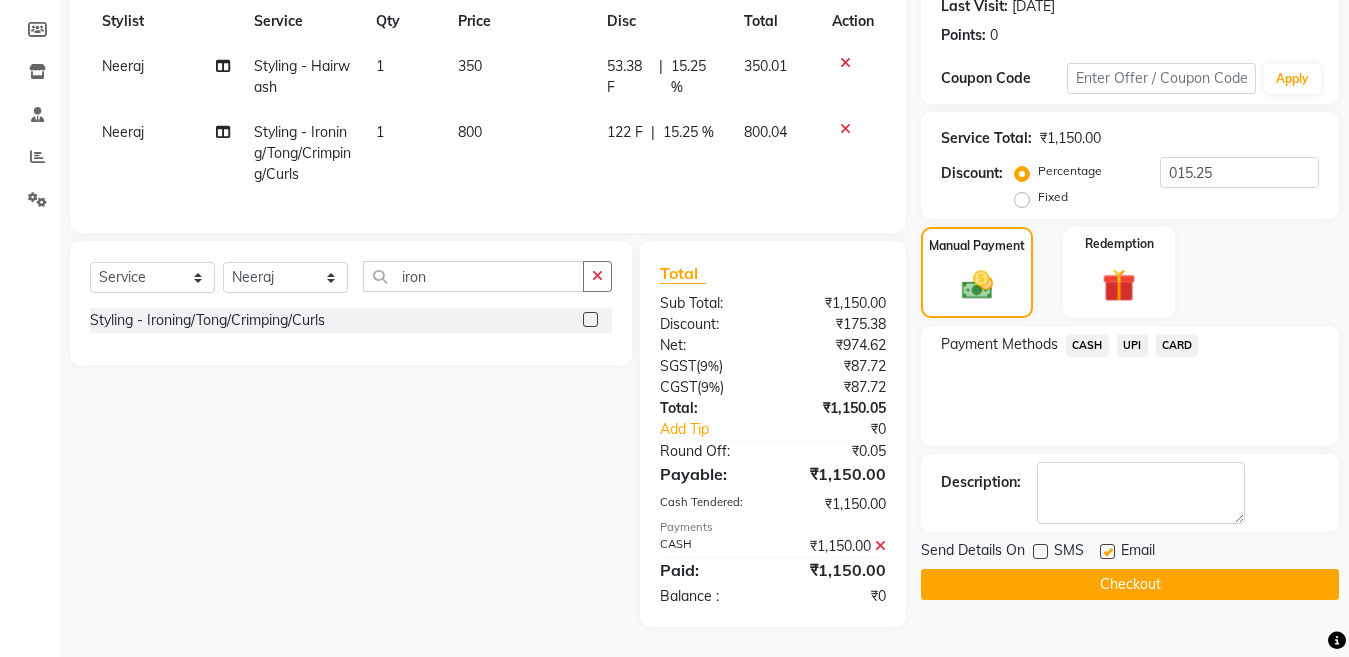 click on "Checkout" 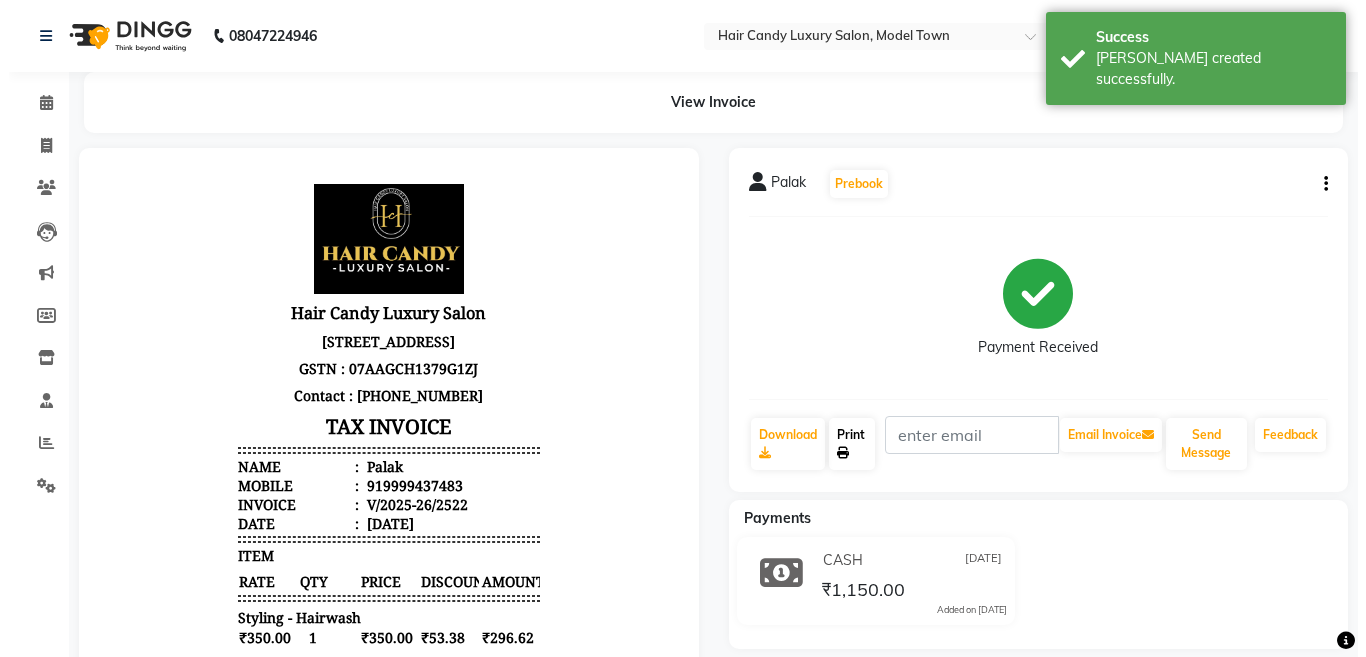 scroll, scrollTop: 0, scrollLeft: 0, axis: both 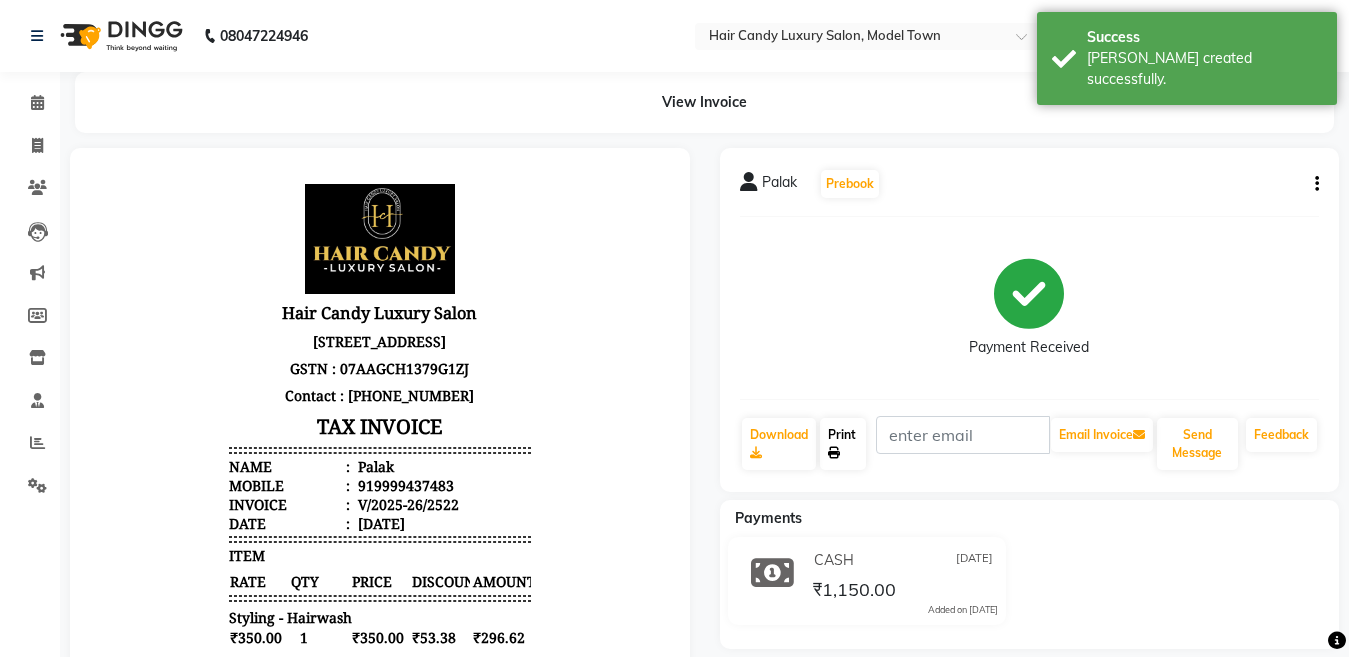 click on "Print" 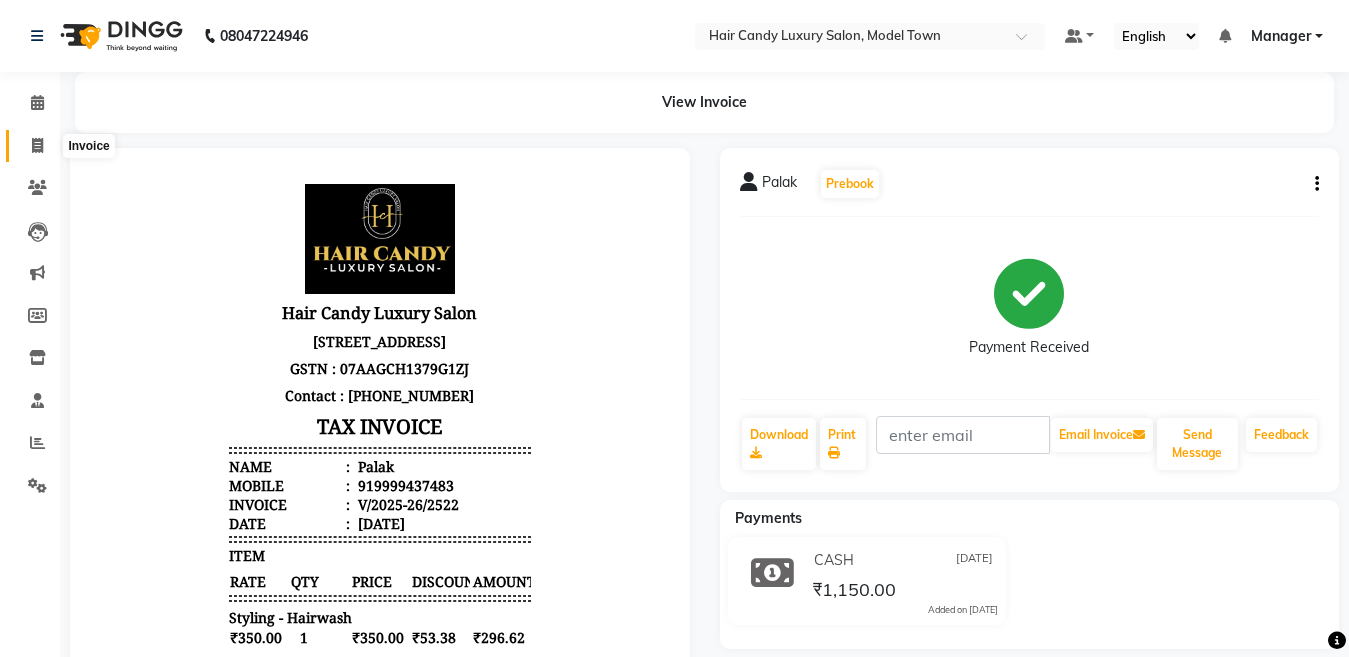 click 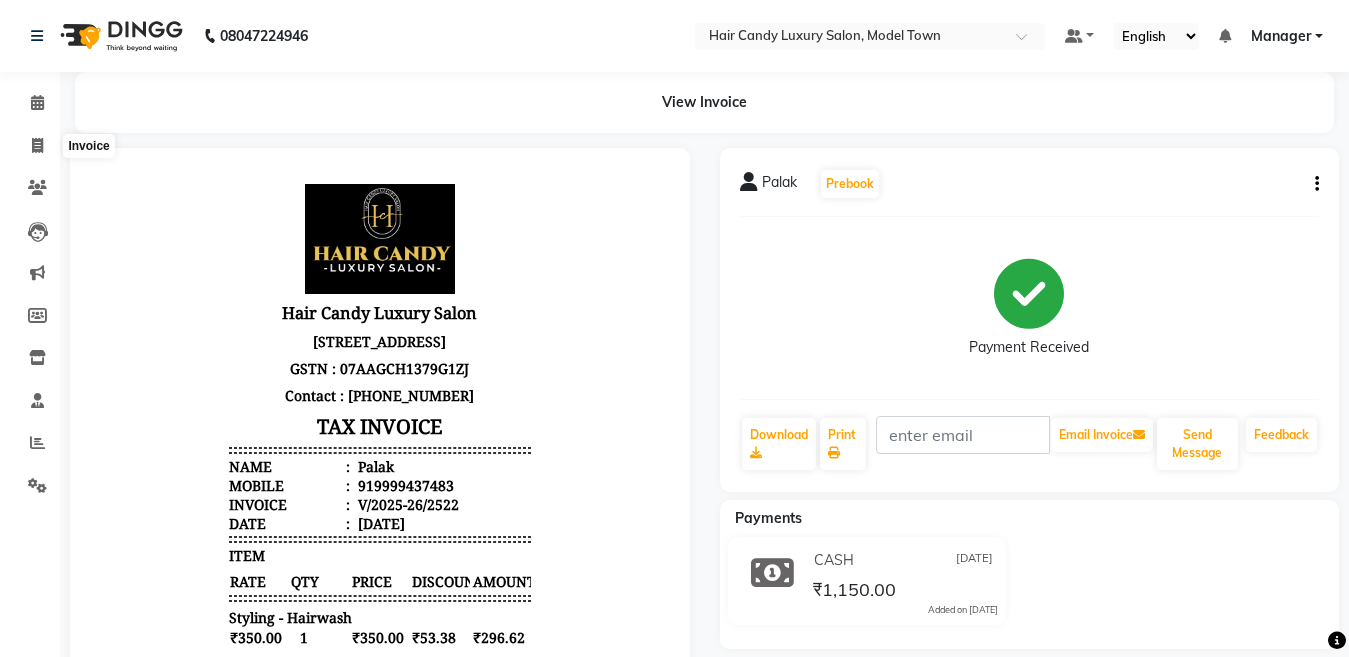 select on "service" 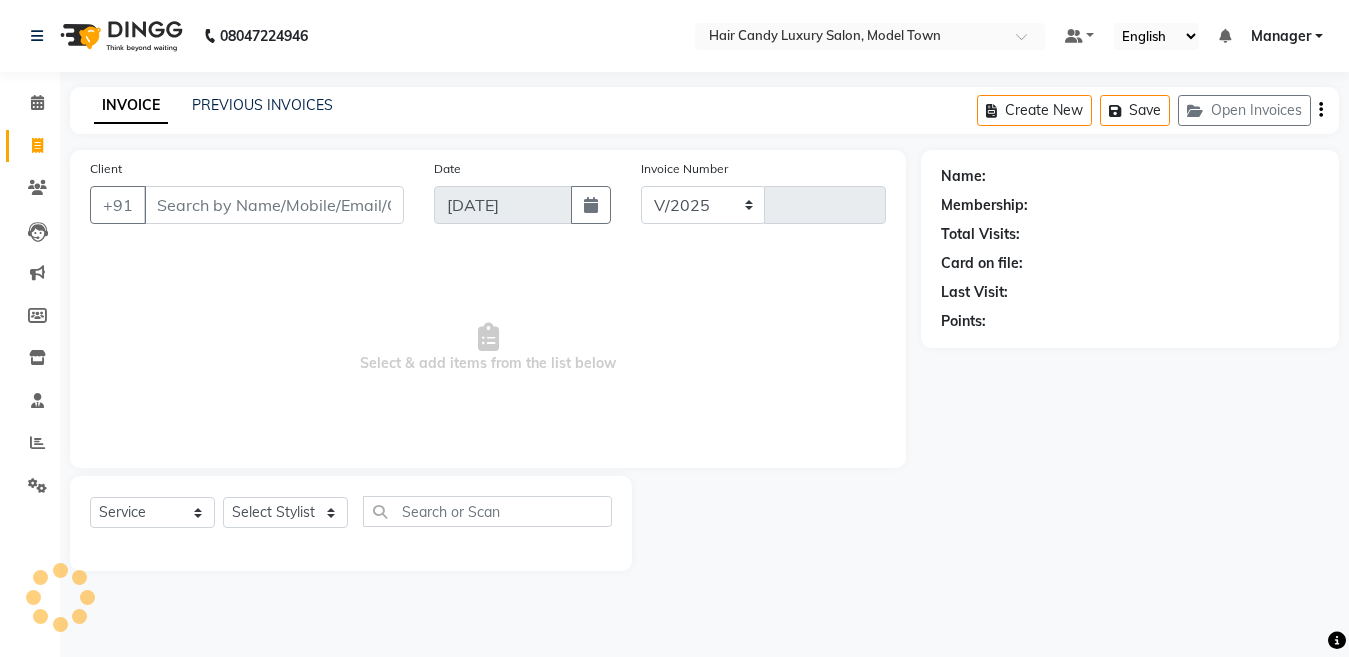 select on "4716" 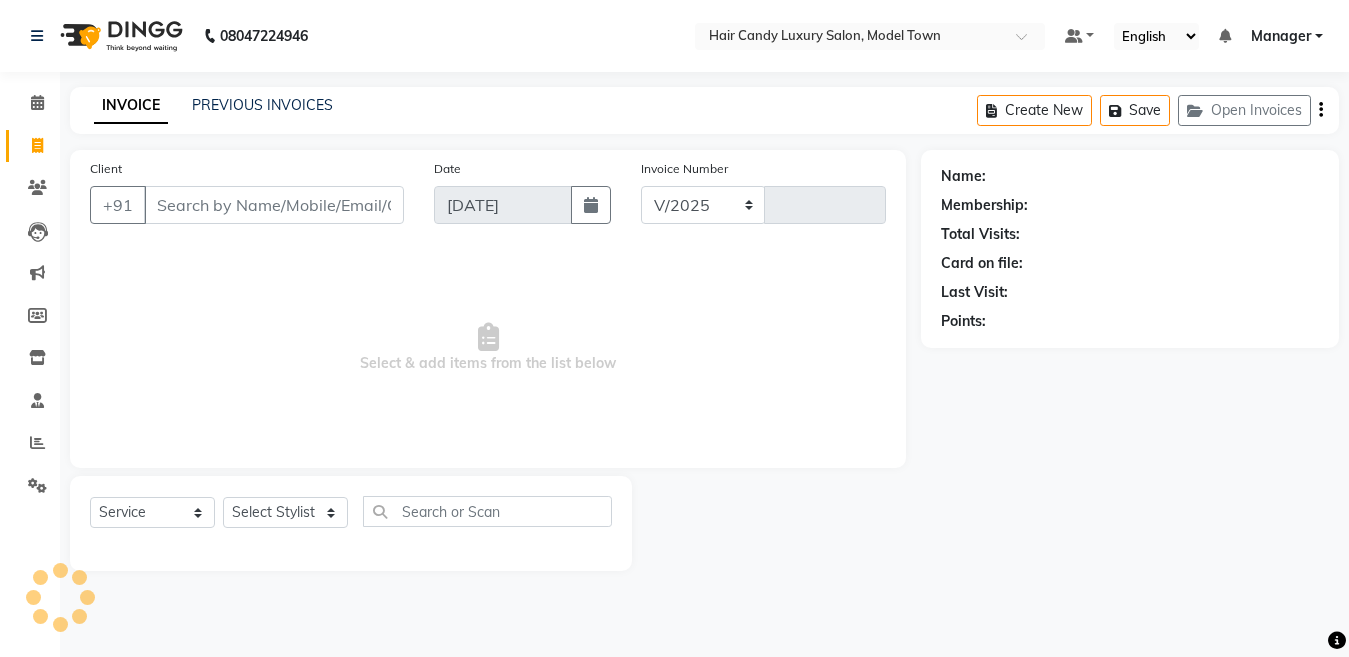 type on "2523" 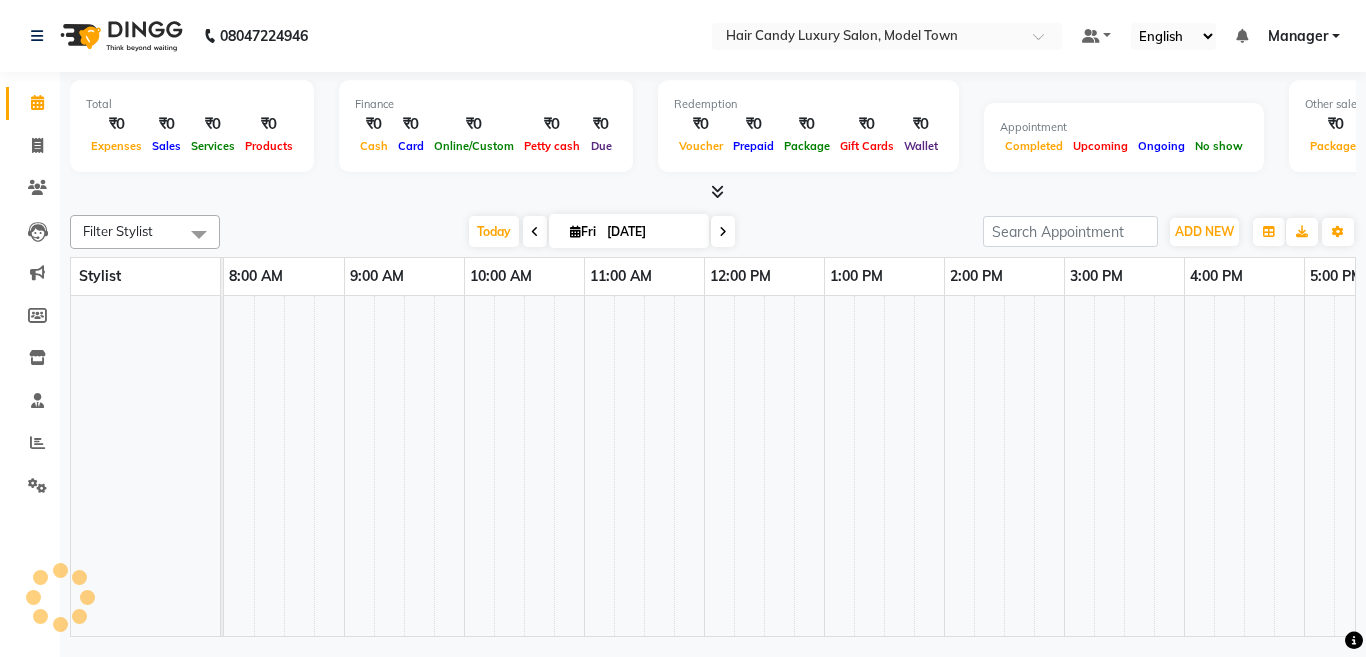 scroll, scrollTop: 0, scrollLeft: 0, axis: both 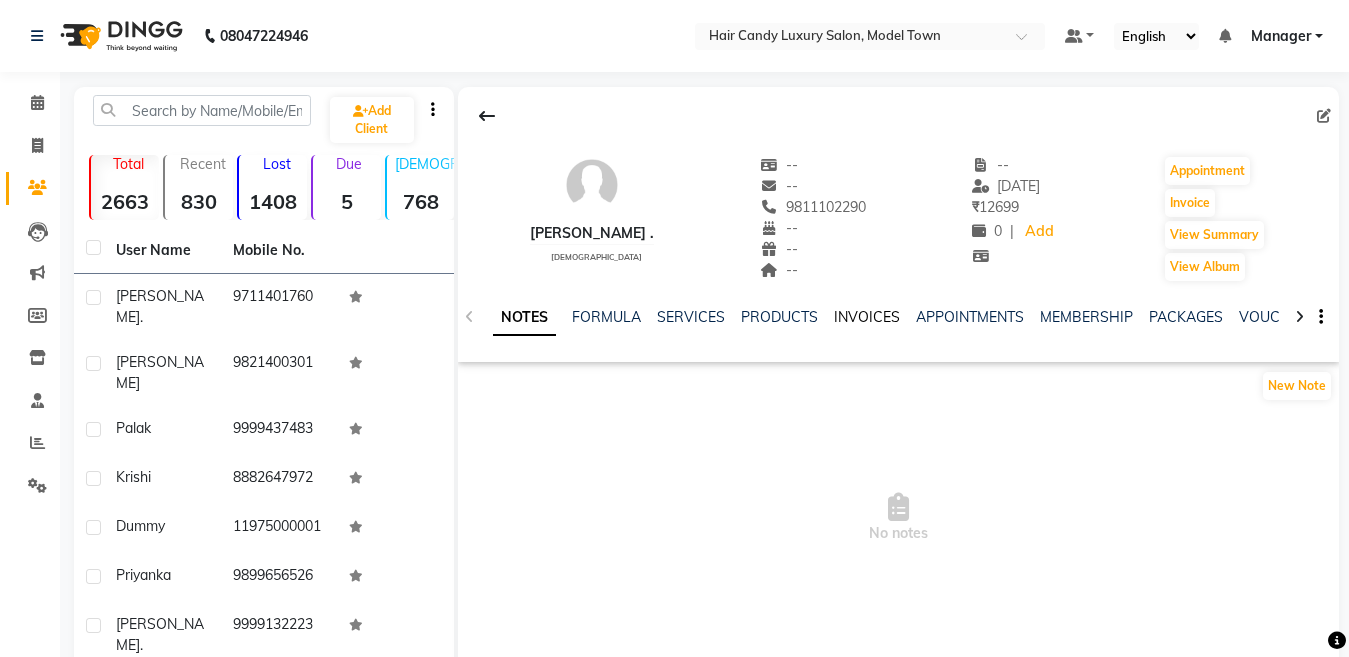 click on "INVOICES" 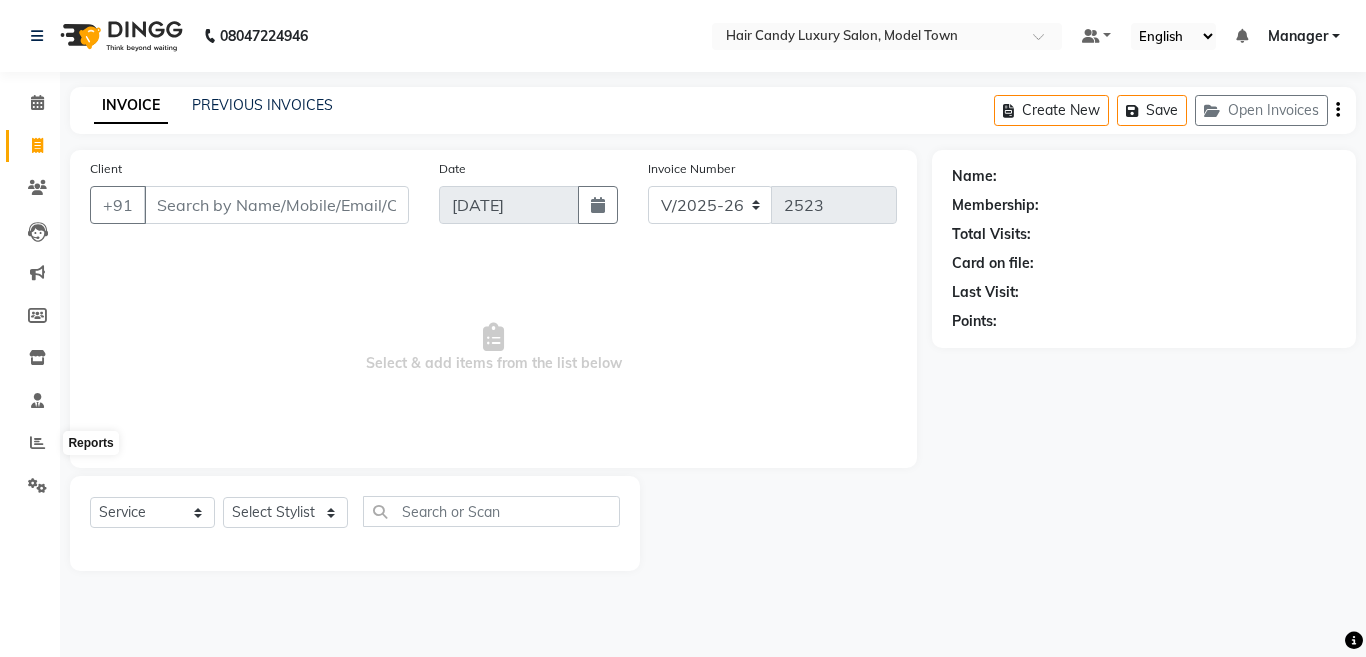 click 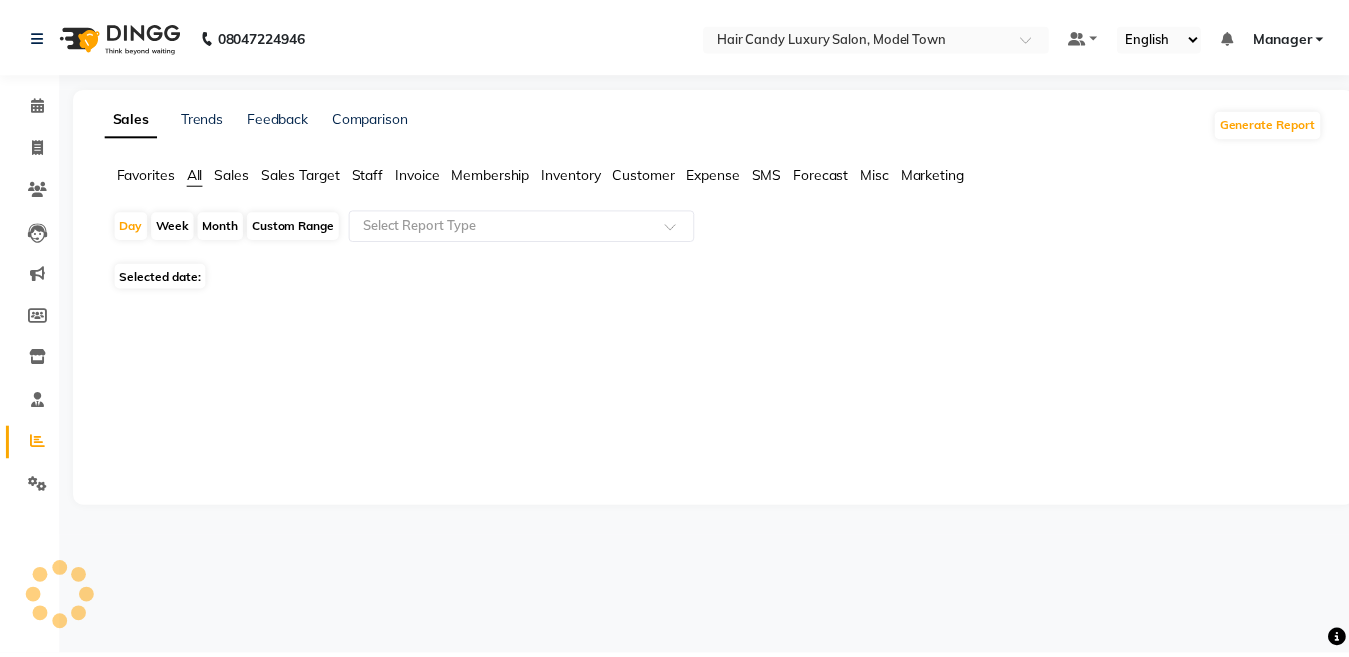 scroll, scrollTop: 0, scrollLeft: 0, axis: both 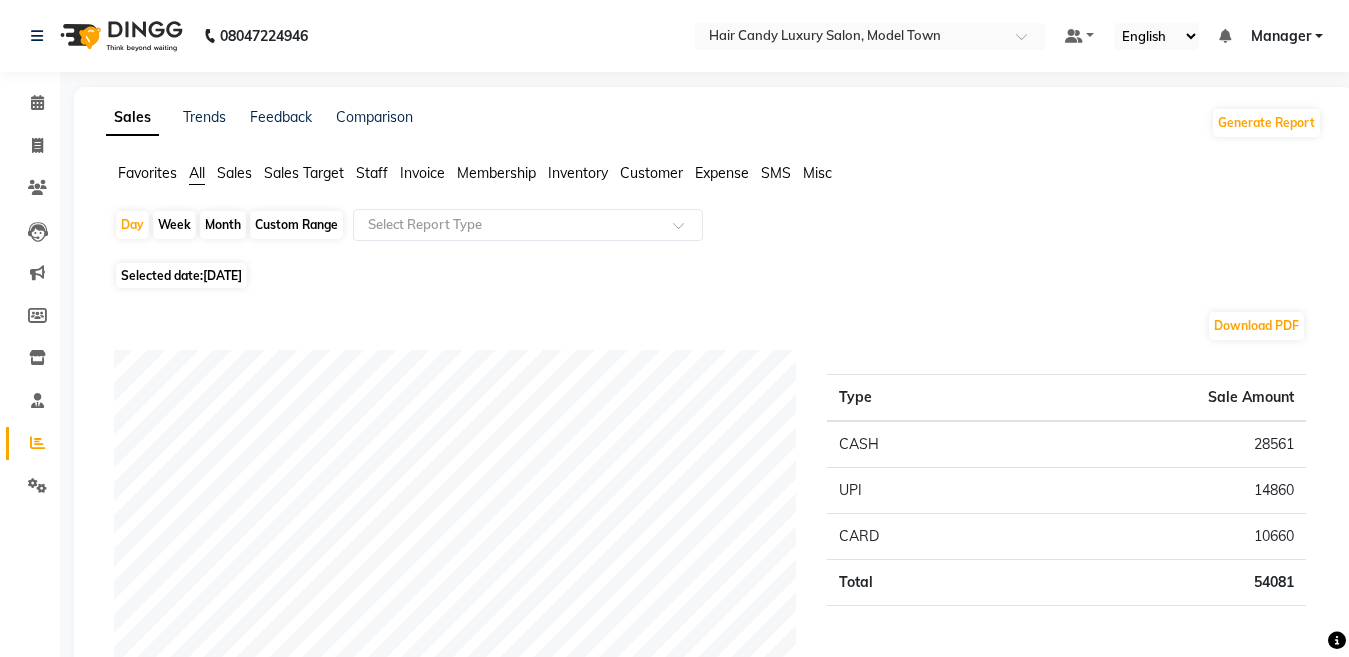 click on "Reports" 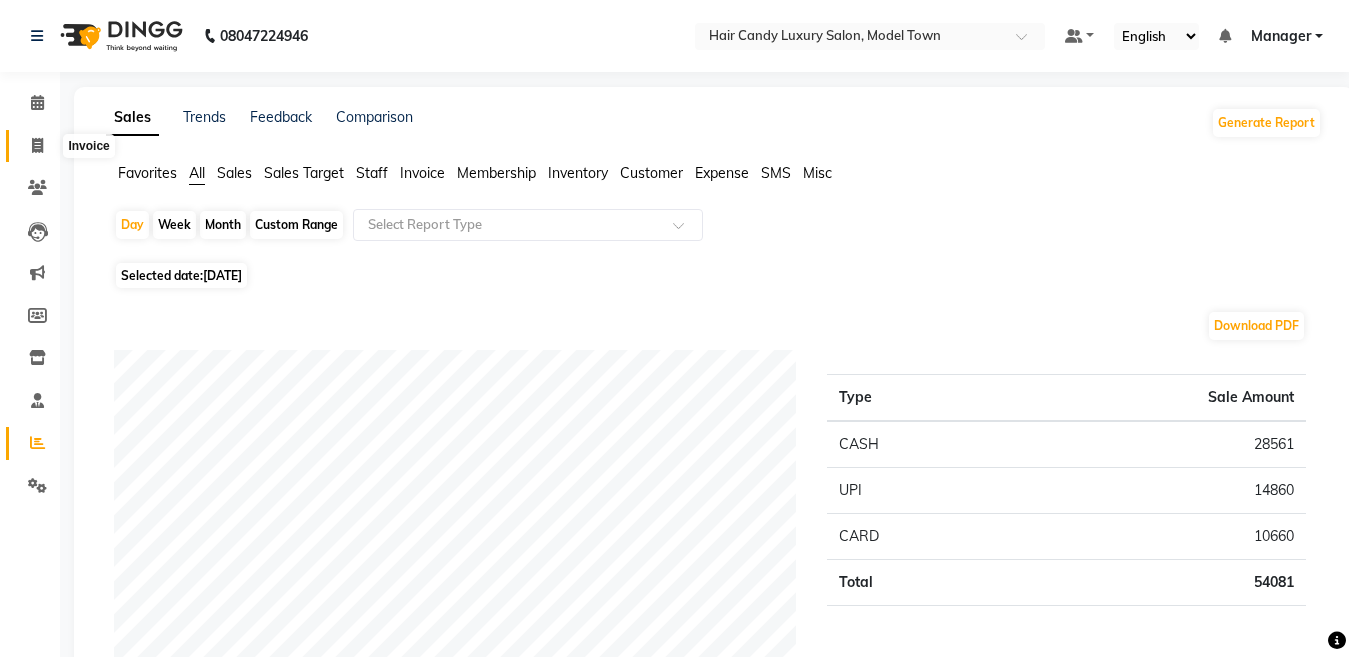 click 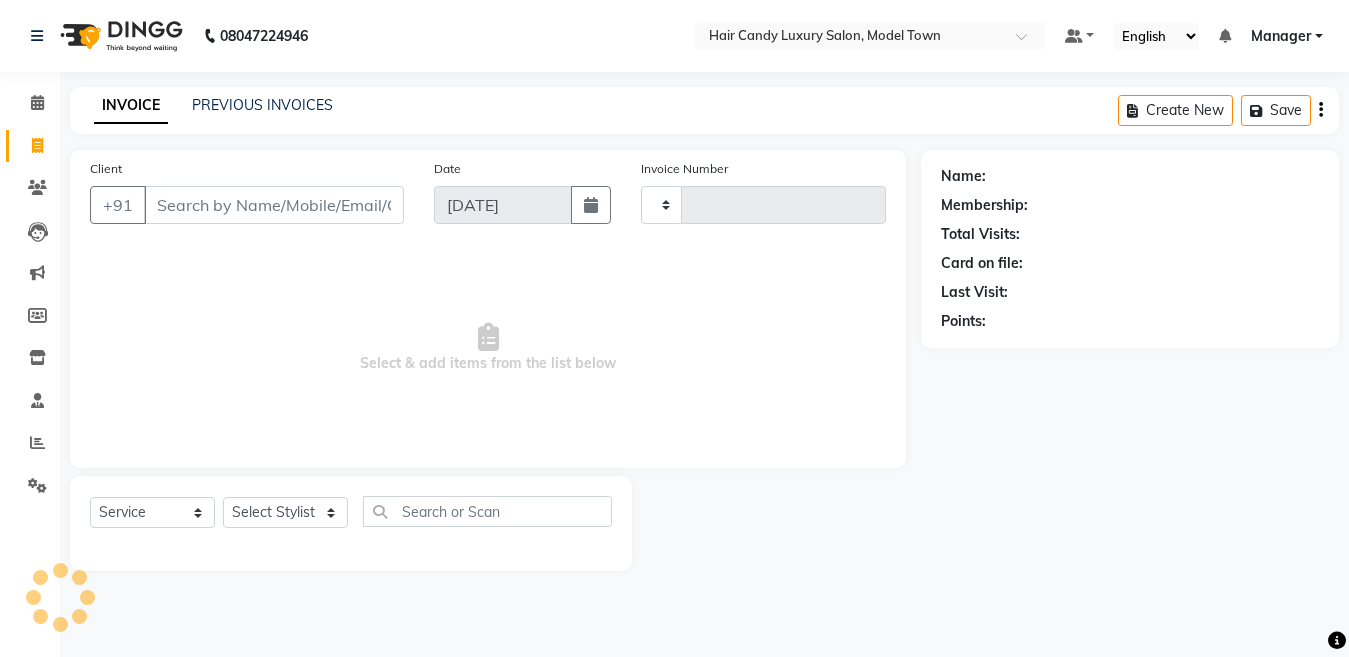 type on "2527" 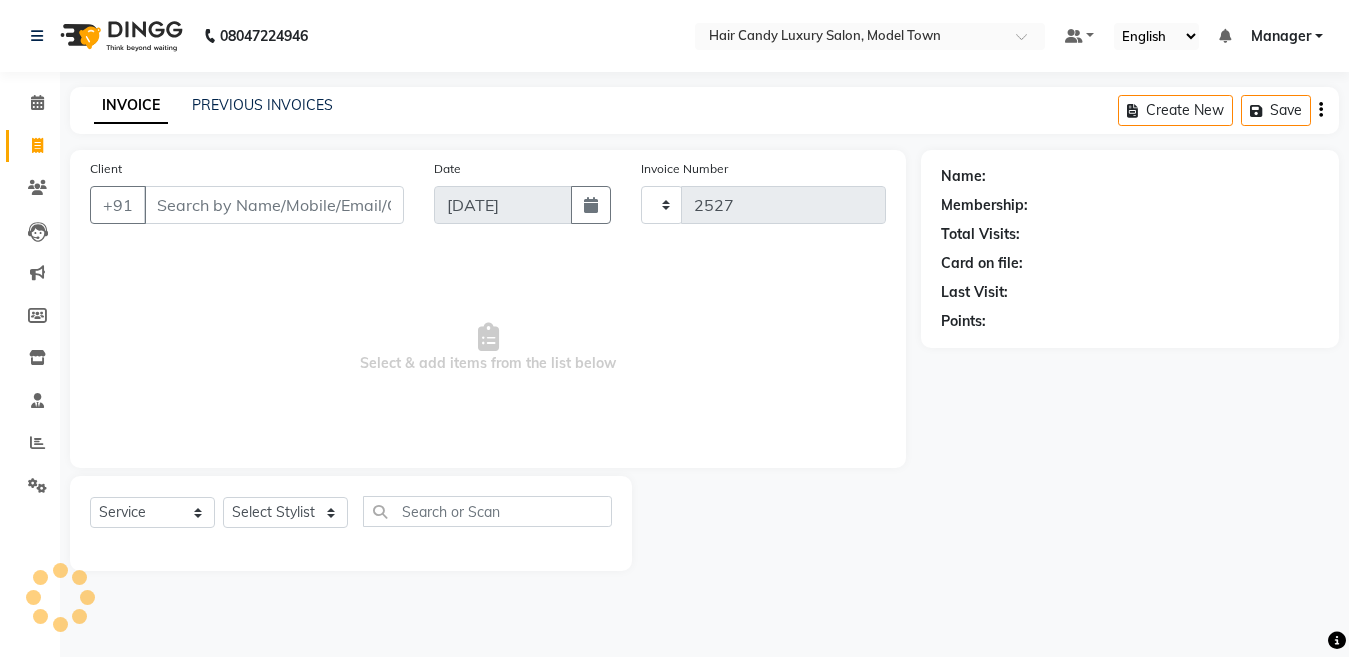 select on "4716" 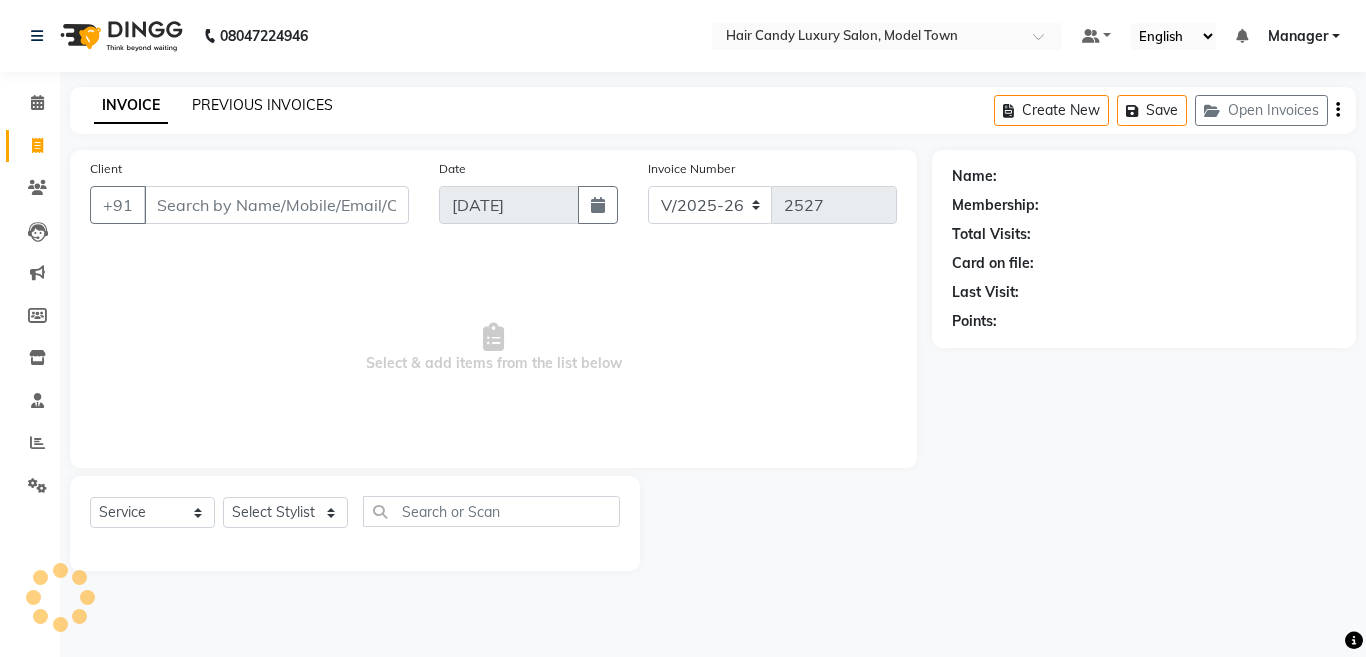click on "PREVIOUS INVOICES" 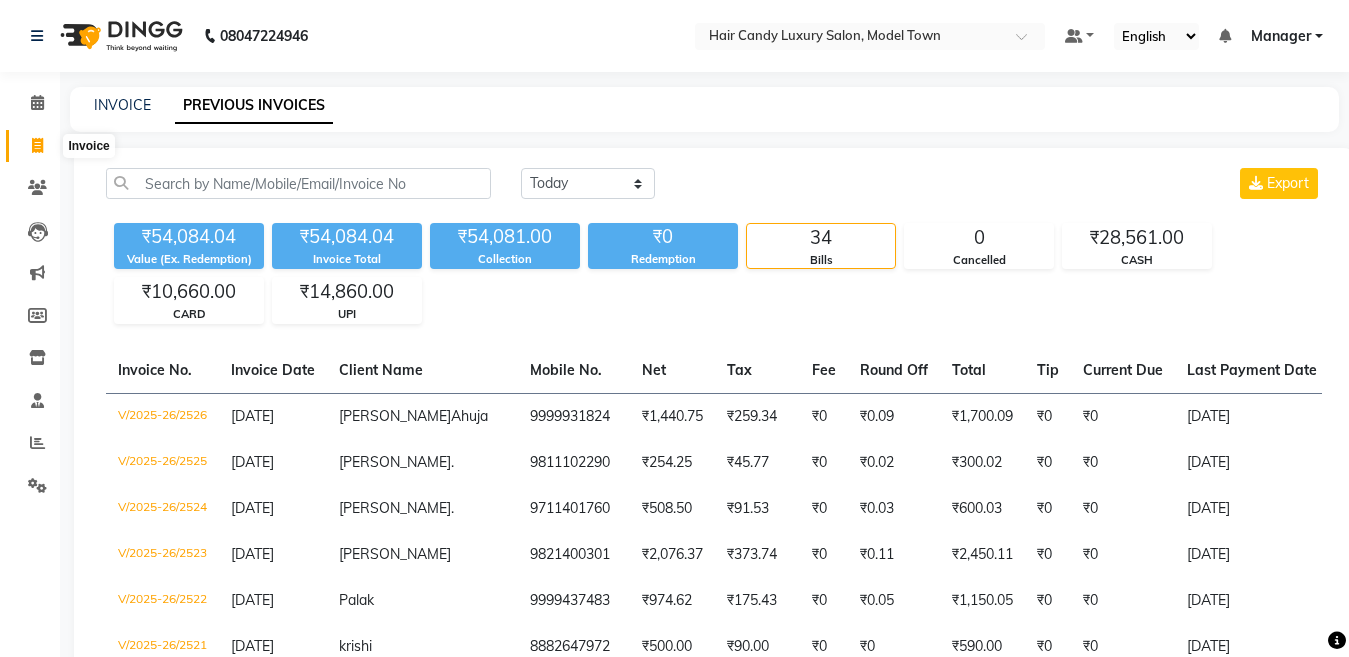 click 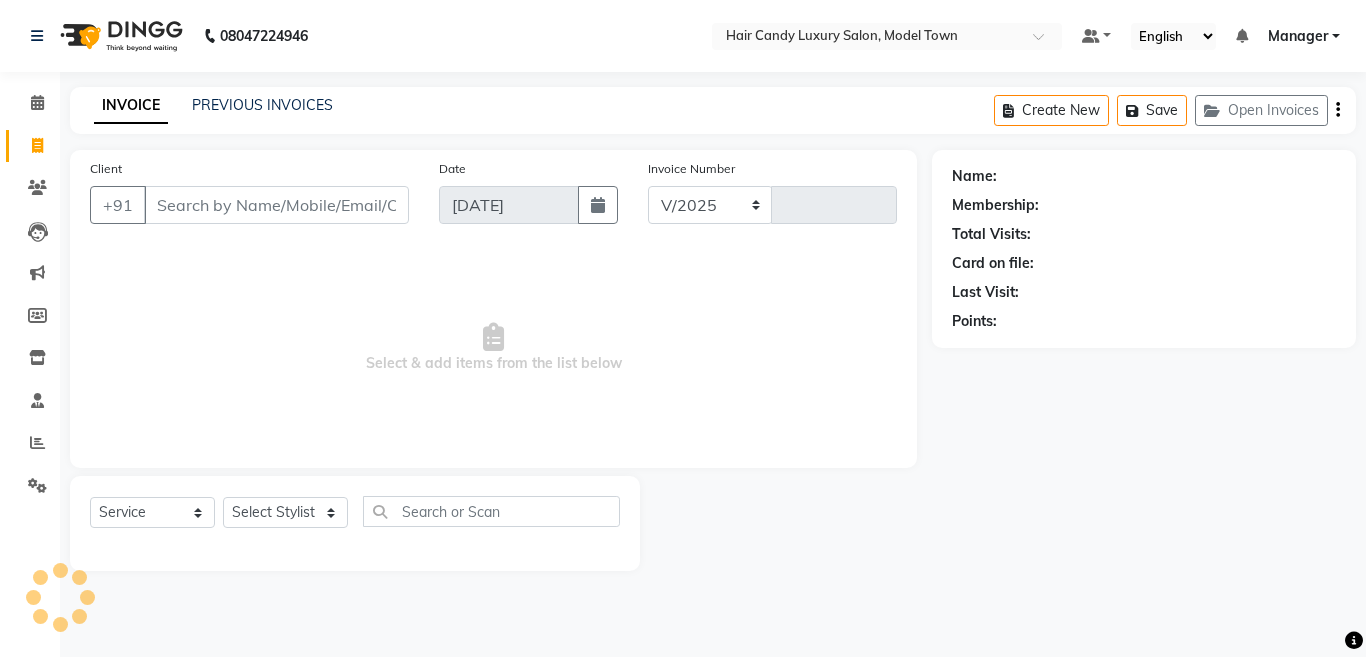 select on "4716" 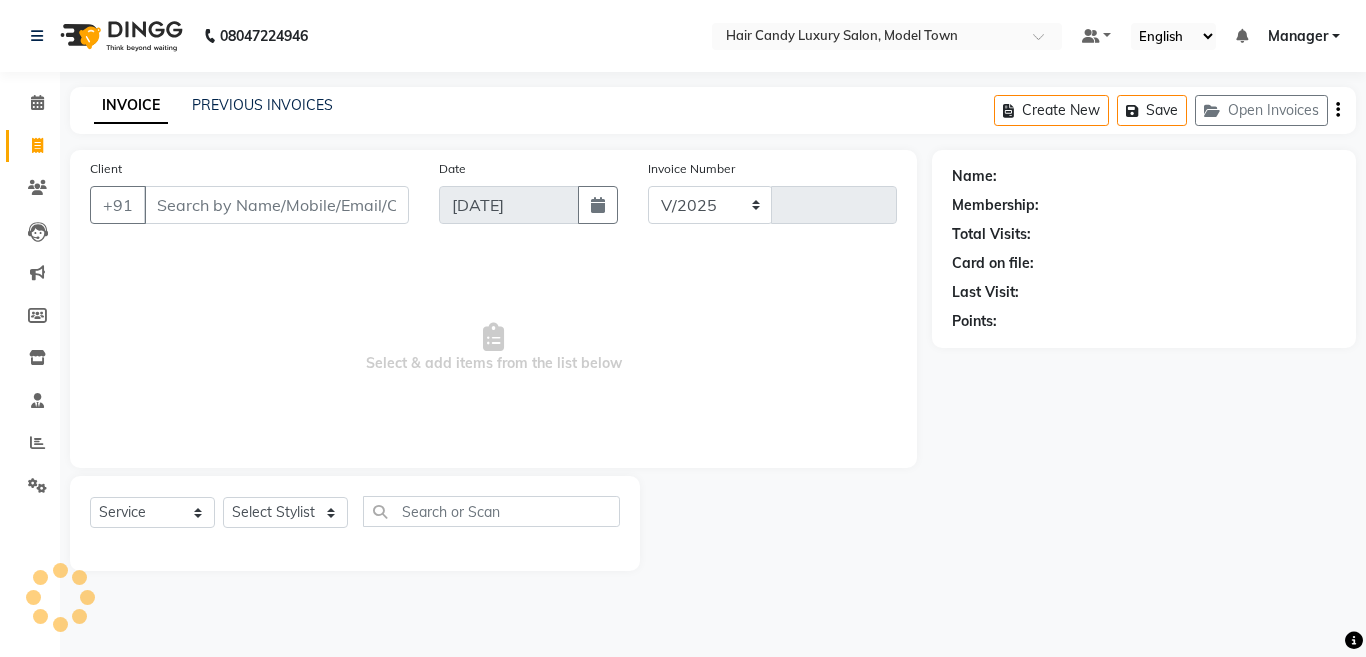 type on "2527" 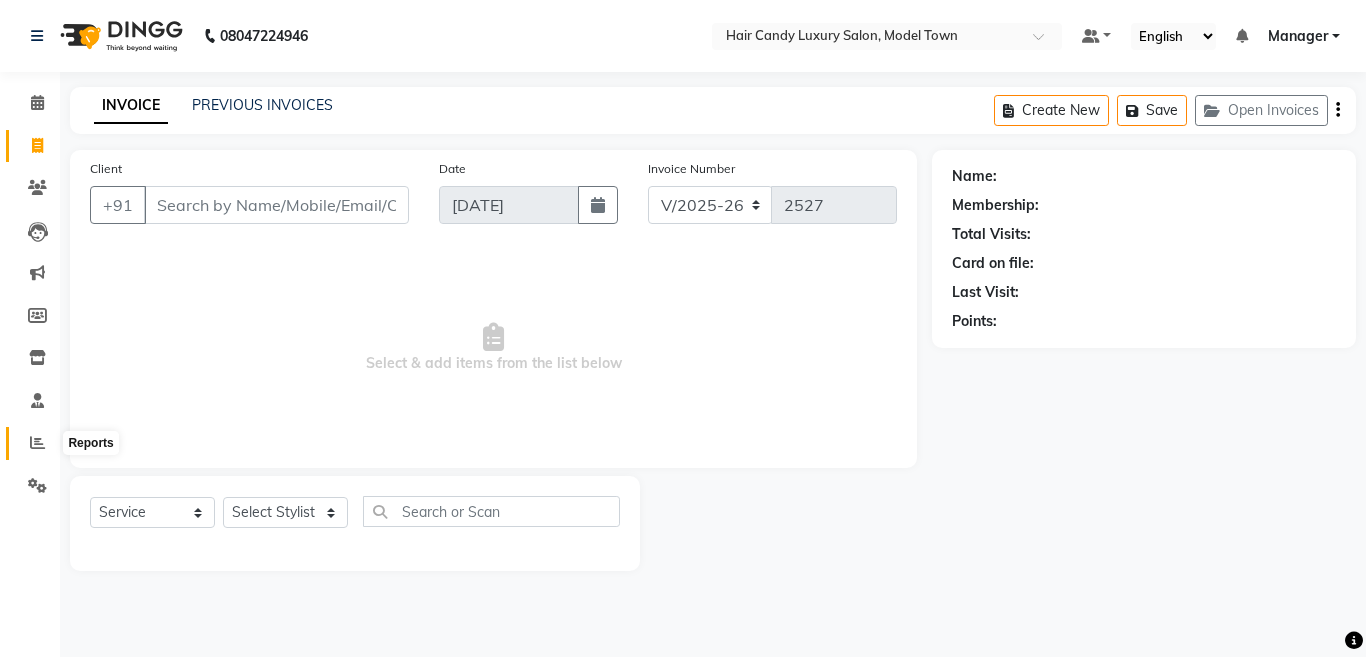 click 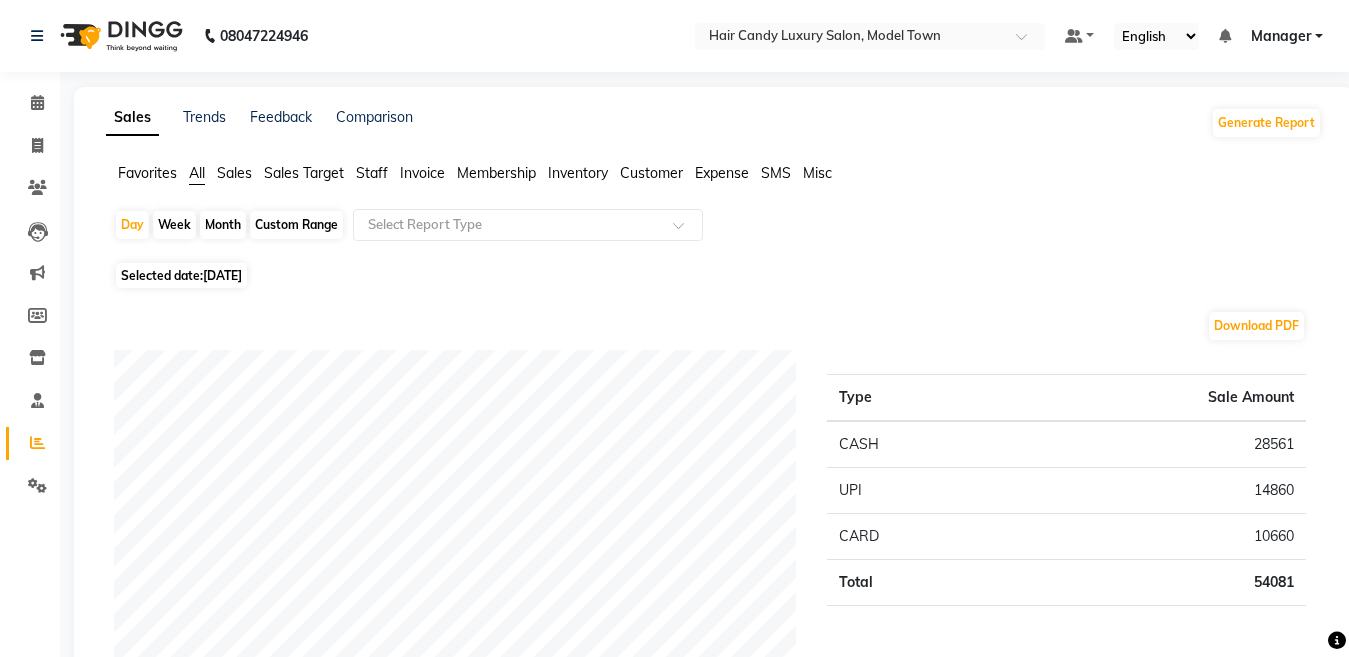 click on "Staff" 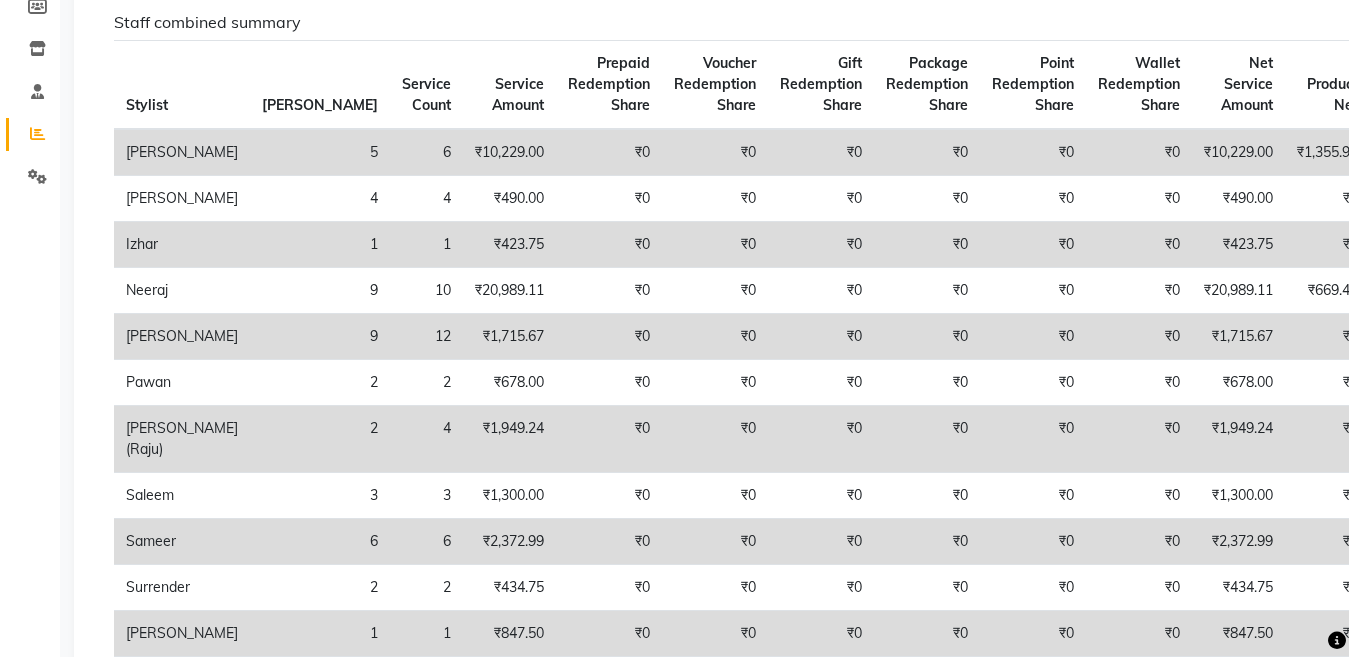 scroll, scrollTop: 382, scrollLeft: 0, axis: vertical 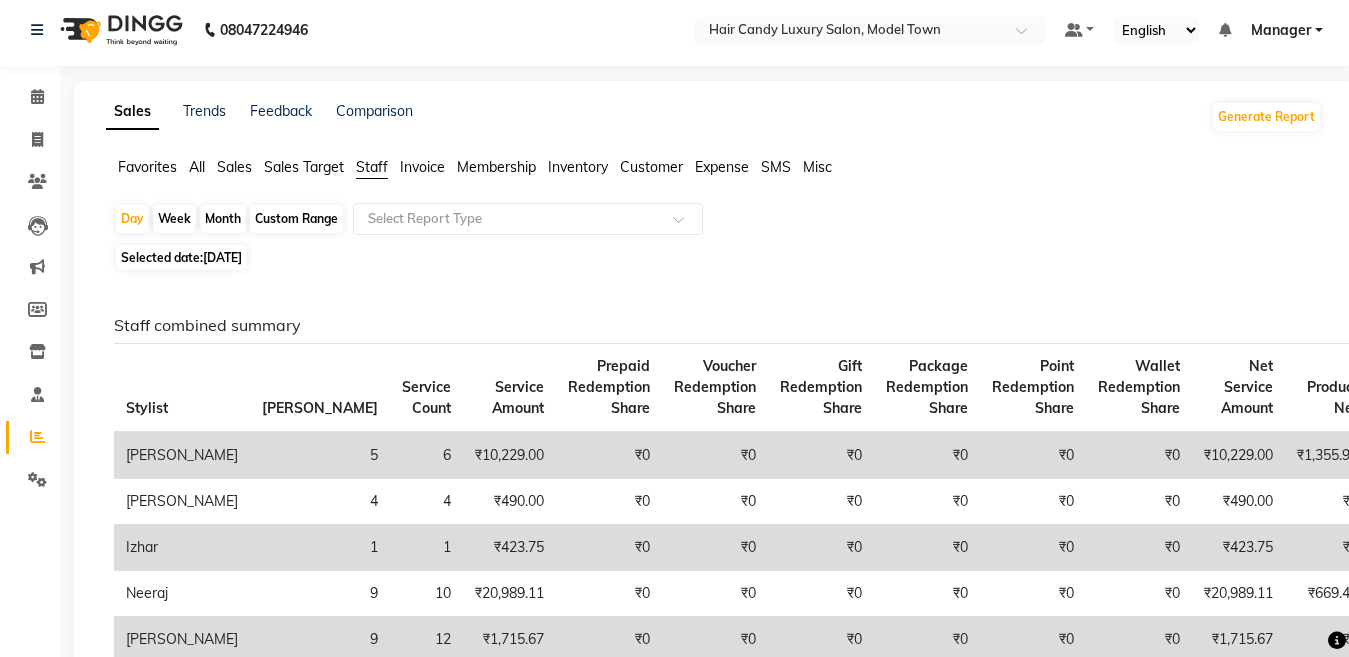 click on "Sales" 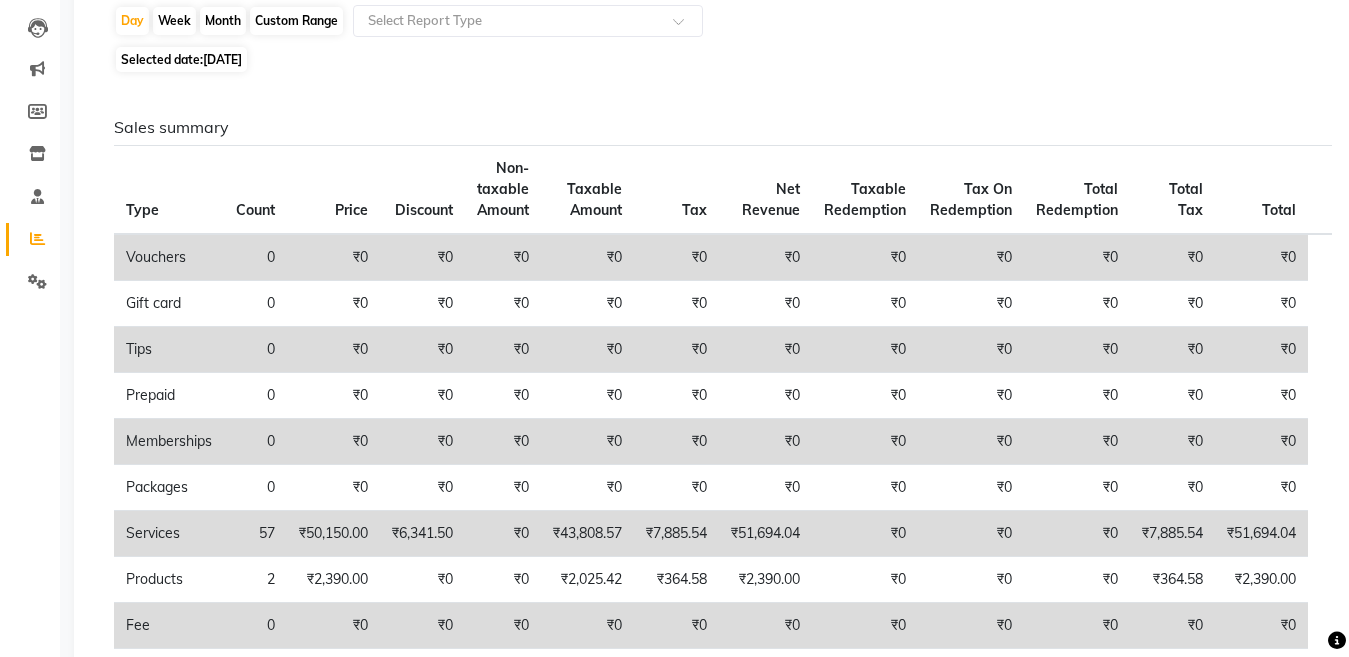 scroll, scrollTop: 249, scrollLeft: 0, axis: vertical 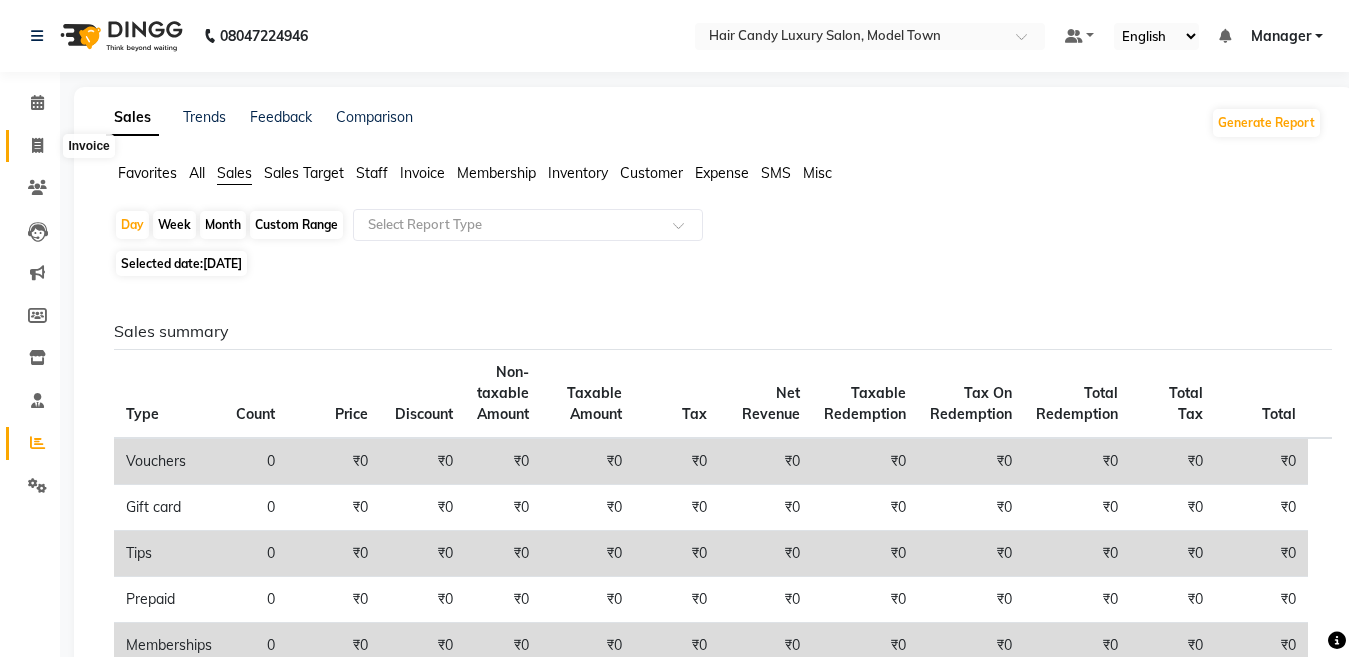 click 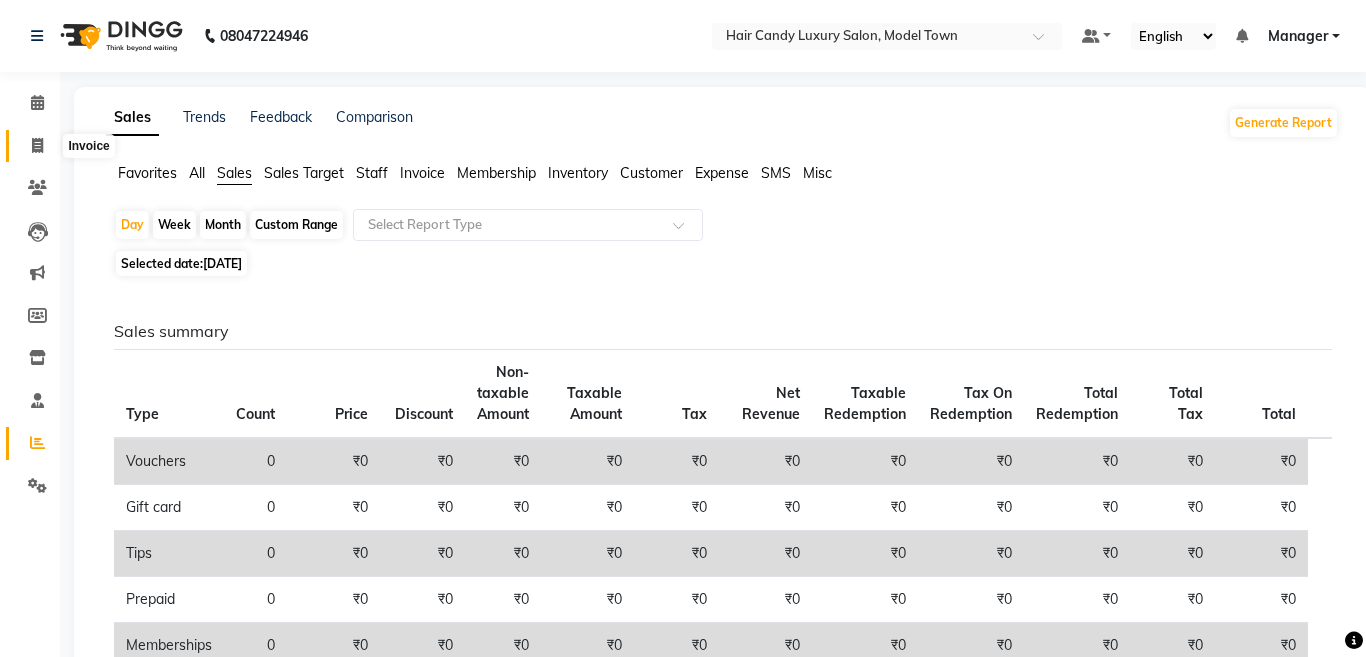 select on "service" 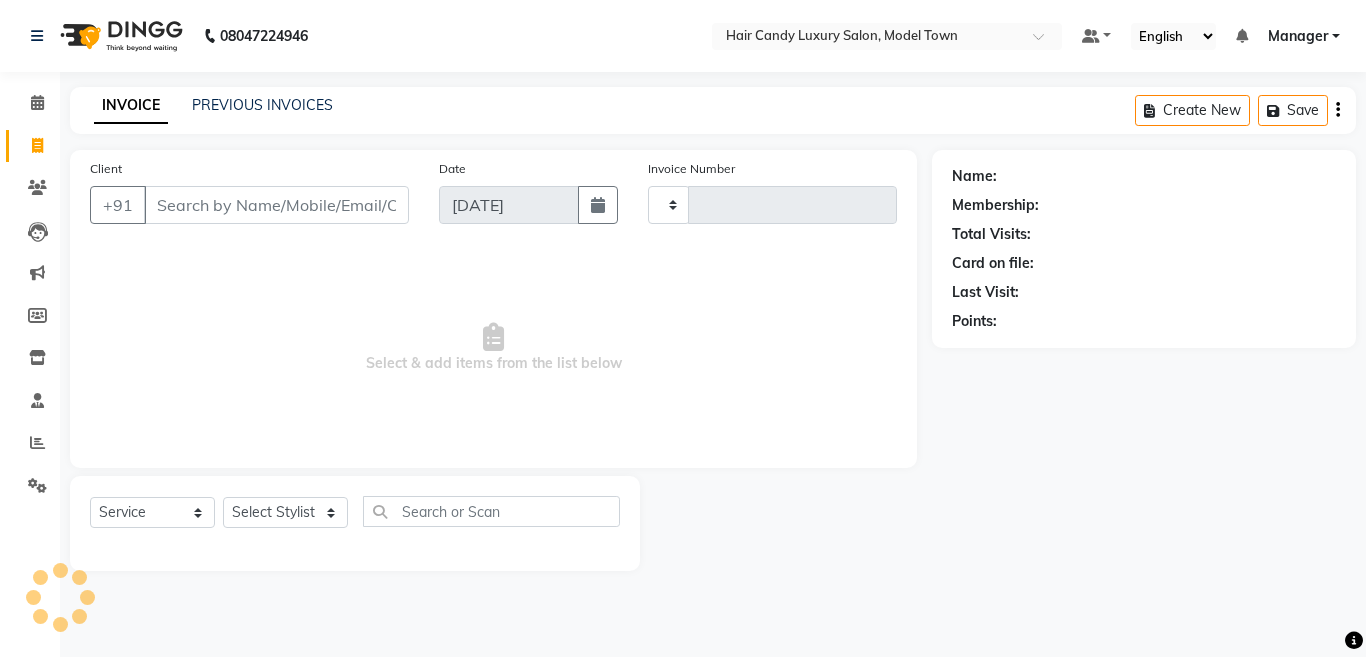 type on "2527" 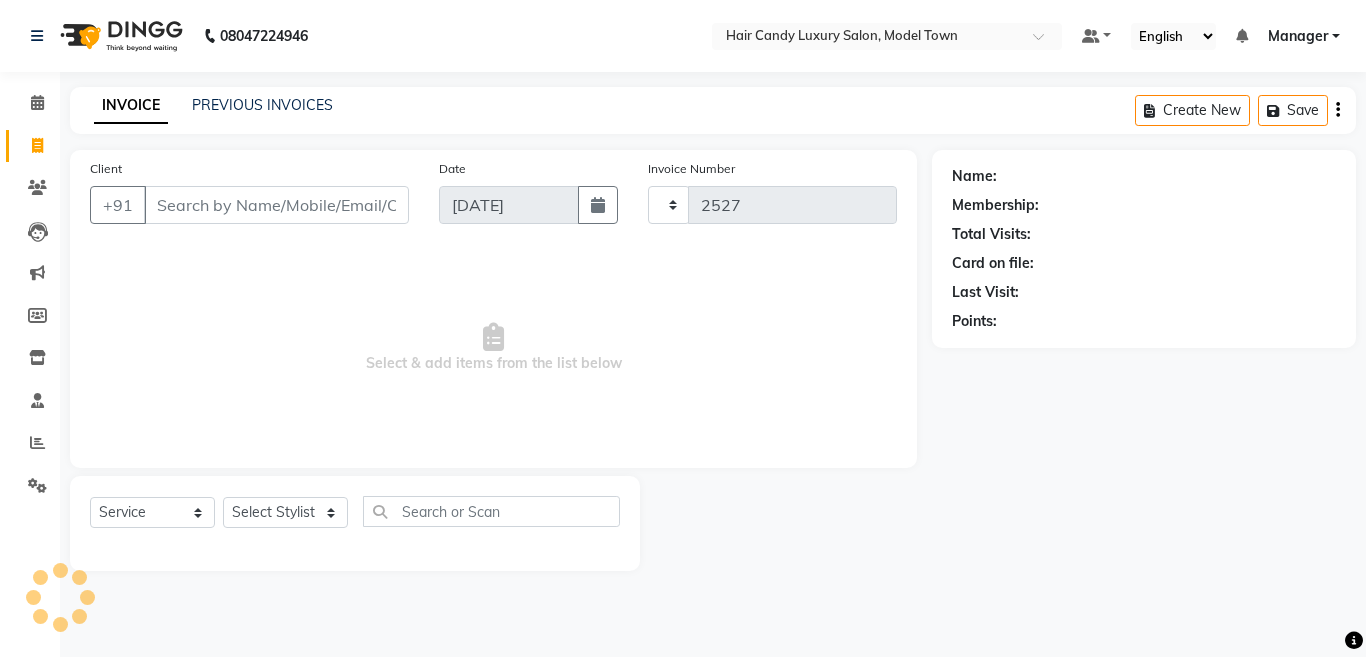 select on "4716" 